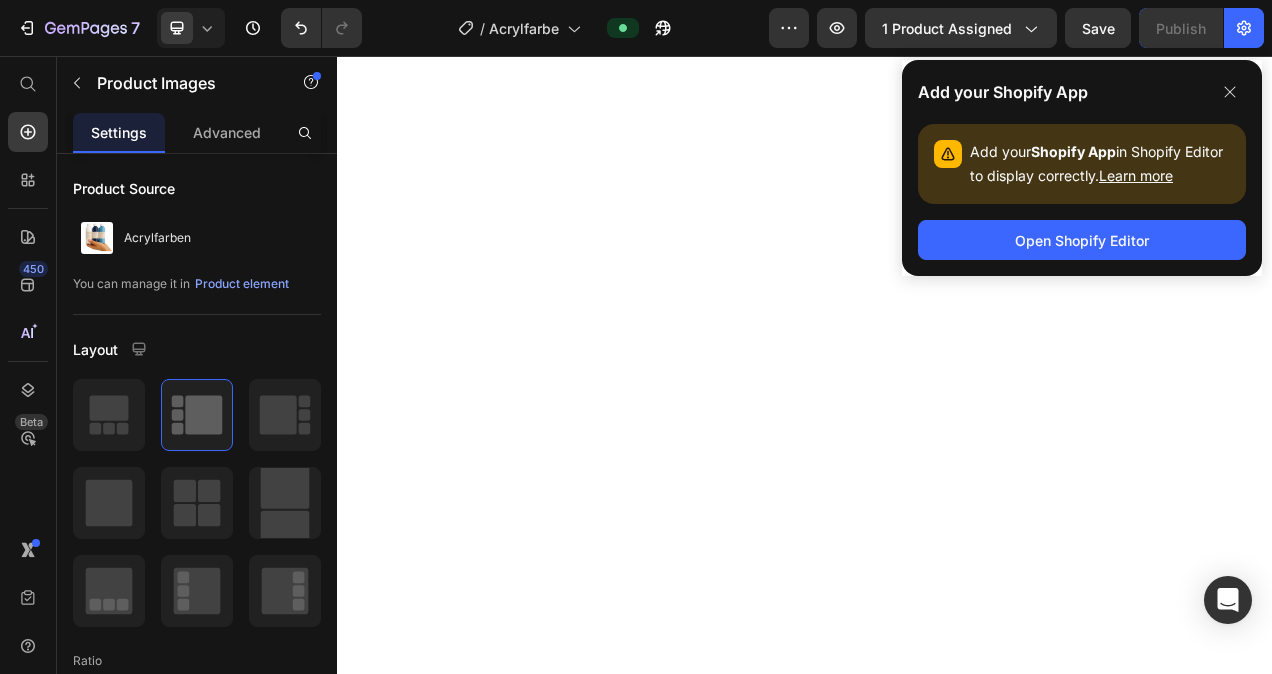 scroll, scrollTop: 0, scrollLeft: 0, axis: both 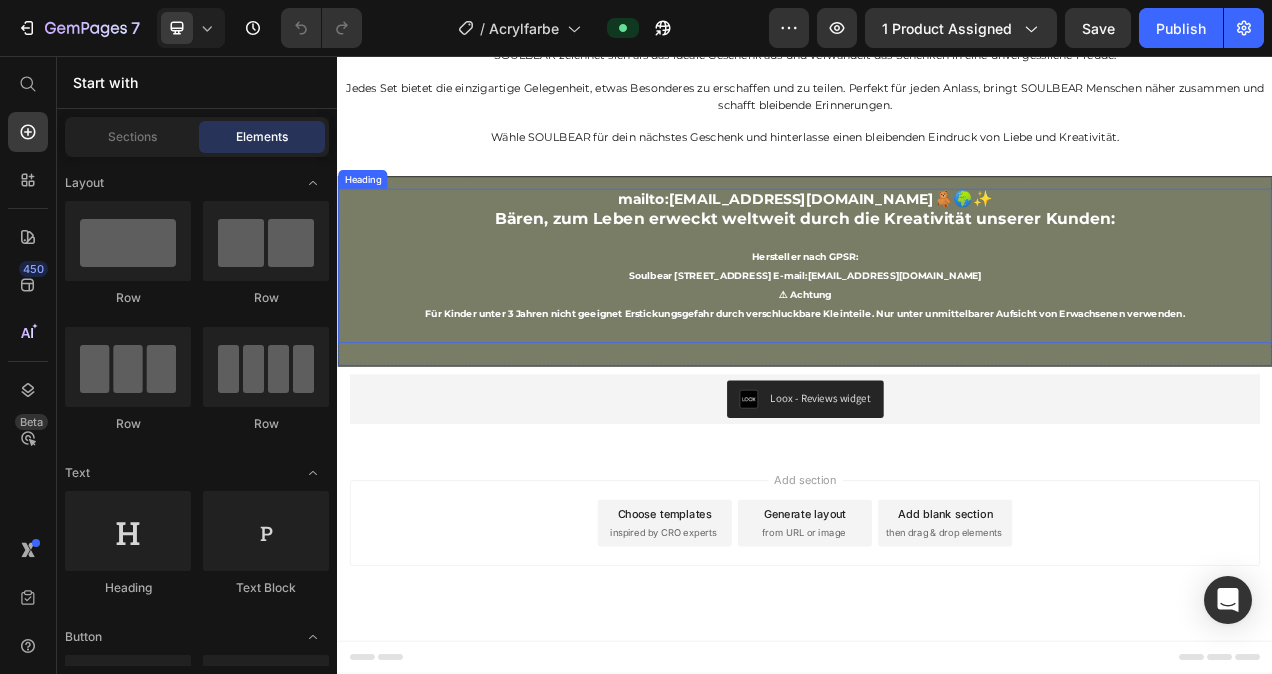 click on "mailto:info@soulbear.de 🧸🌍✨ Bären, zum Leben erweckt weltweit durch die Kreativität unserer Kunden: Hersteller nach GPSR: Soulbear Virnicher Straße 2 53909 Zülpich E-mail:  info@soulbear.de ⚠ Achtung Für Kinder unter 3 Jahren nicht geeignet Erstickungsgefahr durch verschluckbare Kleinteile. Nur unter unmittelbarer Aufsicht von Erwachsenen verwenden." at bounding box center (937, 325) 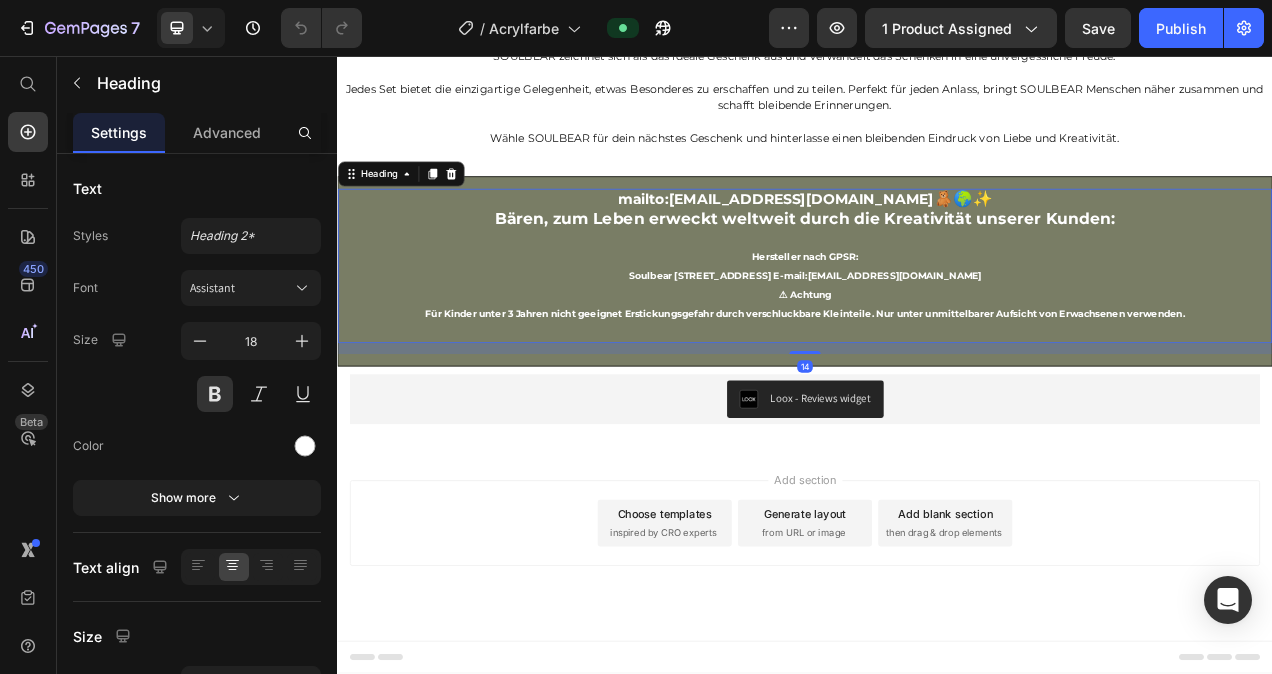 click on "mailto:info@soulbear.de 🧸🌍✨ Bären, zum Leben erweckt weltweit durch die Kreativität unserer Kunden: Hersteller nach GPSR: Soulbear Virnicher Straße 2 53909 Zülpich E-mail:  info@soulbear.de ⚠ Achtung Für Kinder unter 3 Jahren nicht geeignet Erstickungsgefahr durch verschluckbare Kleinteile. Nur unter unmittelbarer Aufsicht von Erwachsenen verwenden." at bounding box center [937, 325] 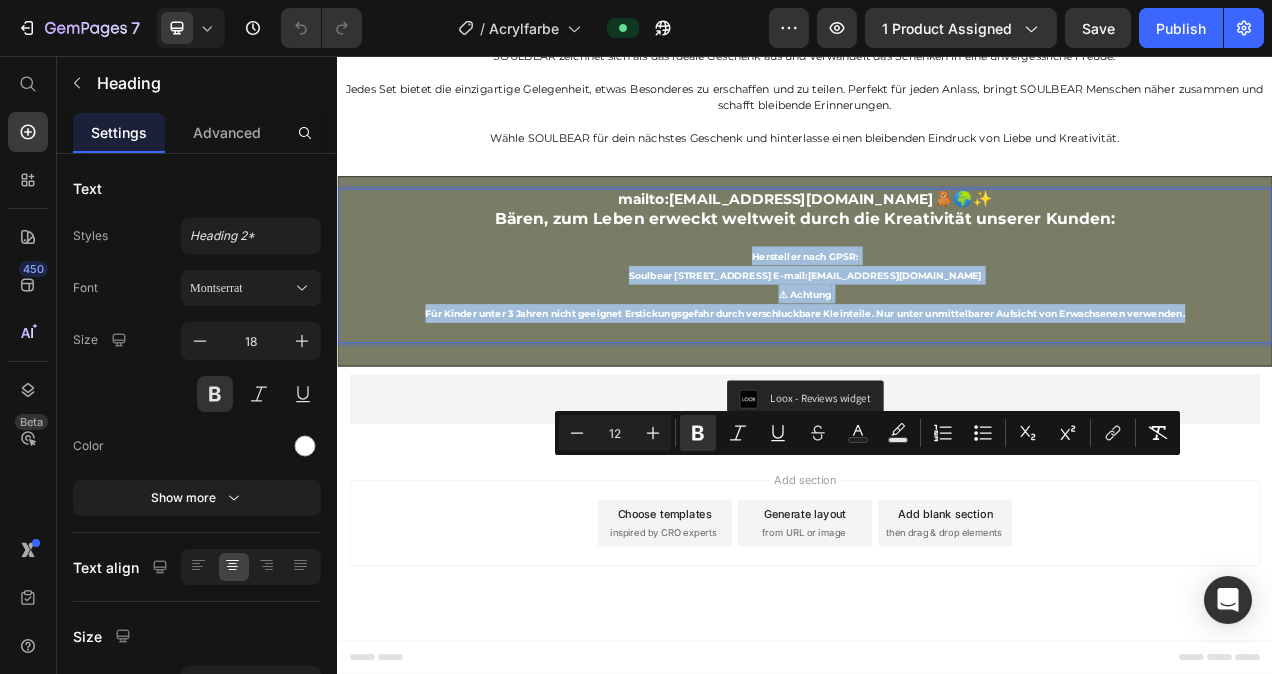 drag, startPoint x: 1442, startPoint y: 648, endPoint x: 861, endPoint y: 583, distance: 584.6247 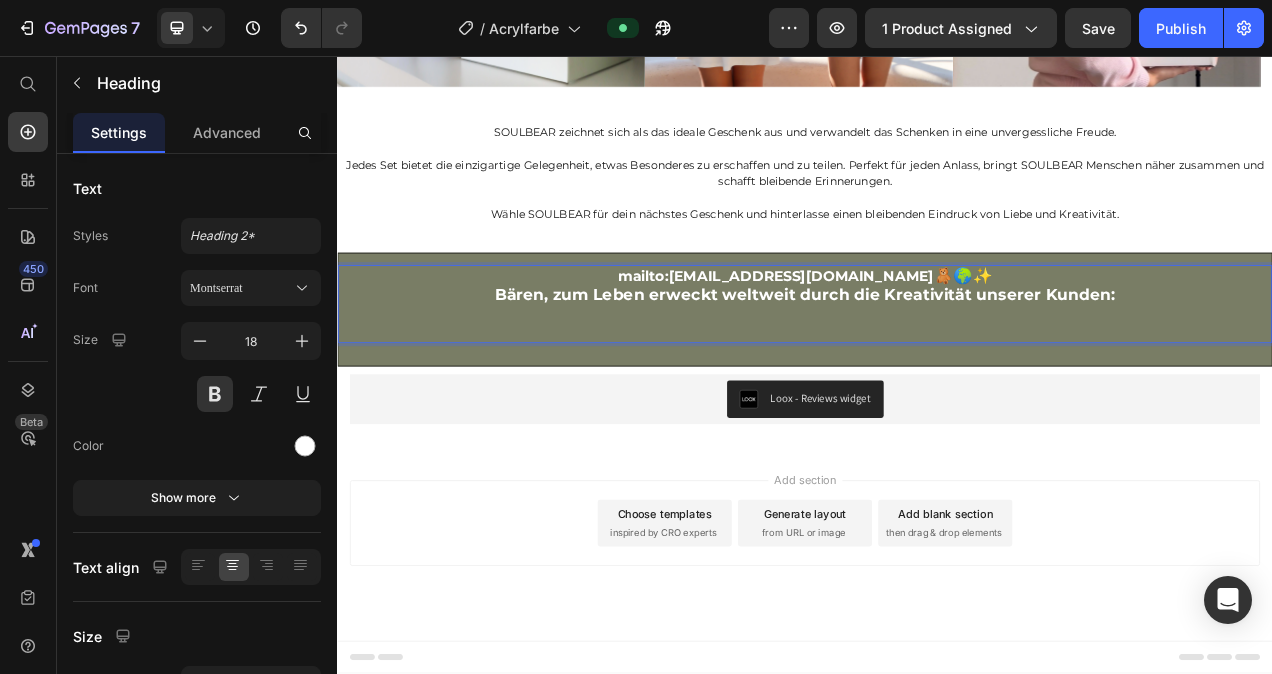 click on "mailto:info@soulbear.de 🧸🌍✨ Bären, zum Leben erweckt weltweit durch die Kreativität unserer Kunden: ⁠⁠⁠⁠⁠⁠⁠" at bounding box center (937, 375) 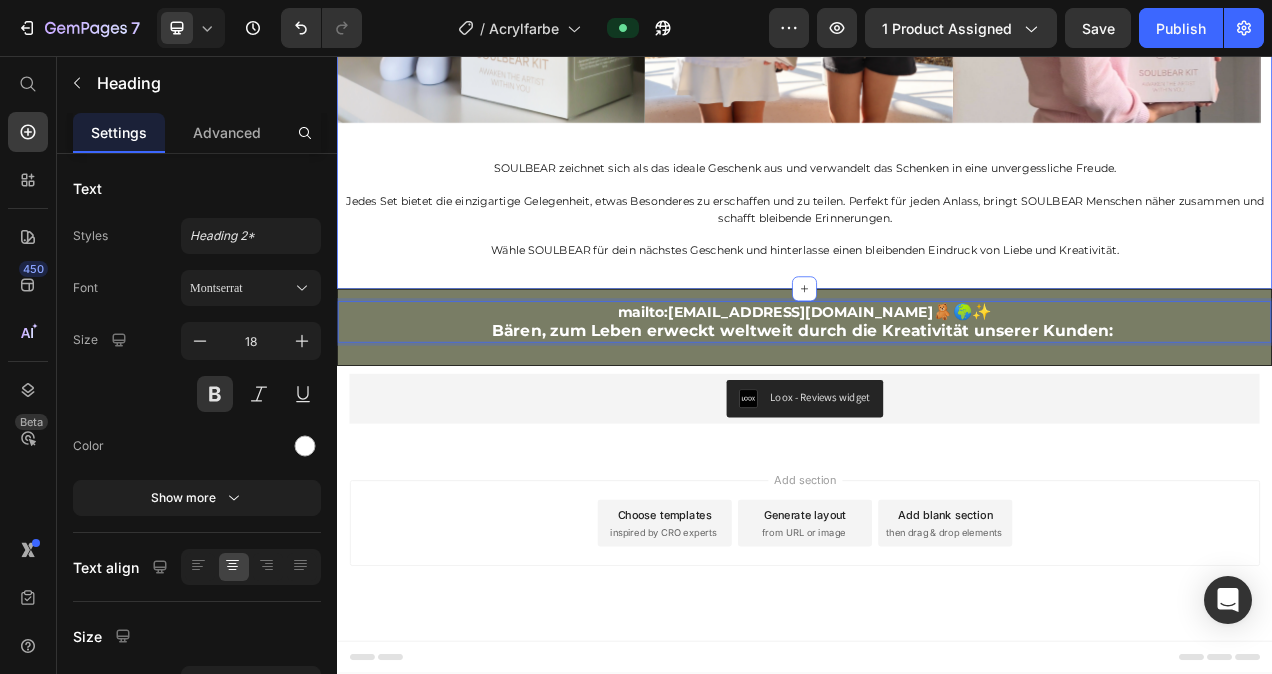 click on "Image Image Image Image Image Carousel SOULBEAR bietet eine immersive und unterhaltsame Aktivität, die perfekt für Menschen jeden Alters und ideal für familiäre Bindung ist.   Es dient als Einladung, sich von der digitalen Welt zurückzuziehen, indem es die Benutzer dazu ermutigt, ihre Bildschirme beiseite zu legen und sich in eine Welt der Kreativität und Entspannung zu vertiefen.   Diese Erfahrung geht nicht nur darum, ein Produkt zu verwenden; es geht darum, sich an einer sinnvollen und unterhaltsamen Aktivität zu beteiligen, die die Kreativität fördert und eine Auszeit von der digitalen Welt bietet.   Somit ist es eine perfekte Wahl sowohl für das alleinige Vergnügen als auch für wertvolle gemeinsame Zeit mit Ihren Liebsten. Heading  👶🏻👧🏻👱🏼‍♀️👵🏻👴🏽  EIN ZEITLOSES ERLEBNIS FÜR ALLE ALTERSGRUPPEN Heading Image Image Image Image Image Carousel       Heading 🏡🏖️❄️🍂🌧️🍃 GEEIGNET FÜR ALLE JAHRESZEITEN UND JEDES WETTER Heading" at bounding box center [937, -1286] 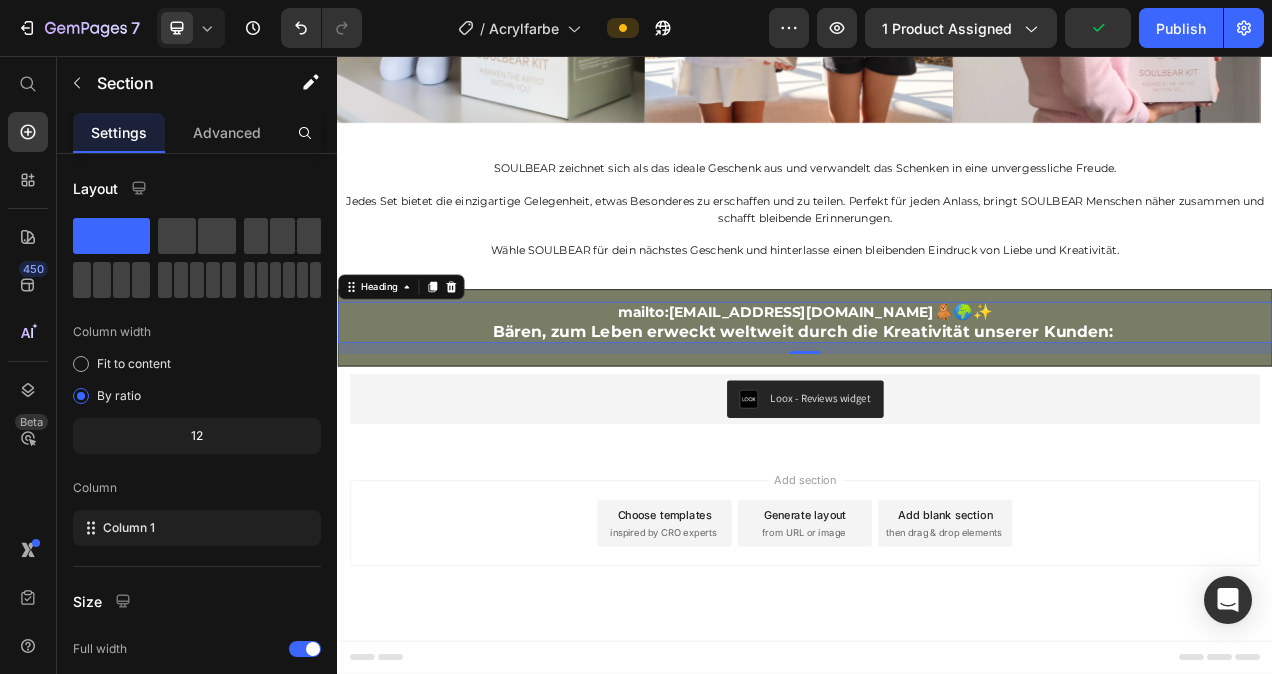 click on "🧸🌍✨" at bounding box center [1139, 385] 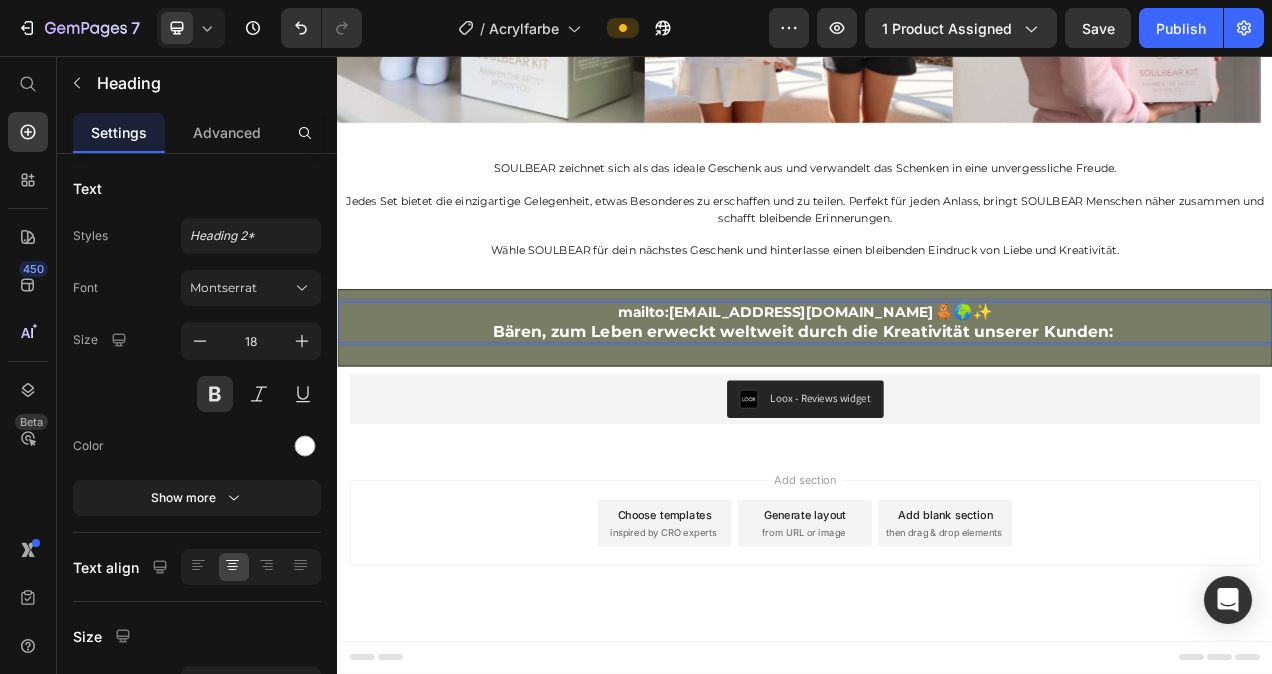 click on "🧸🌍✨" at bounding box center [1139, 385] 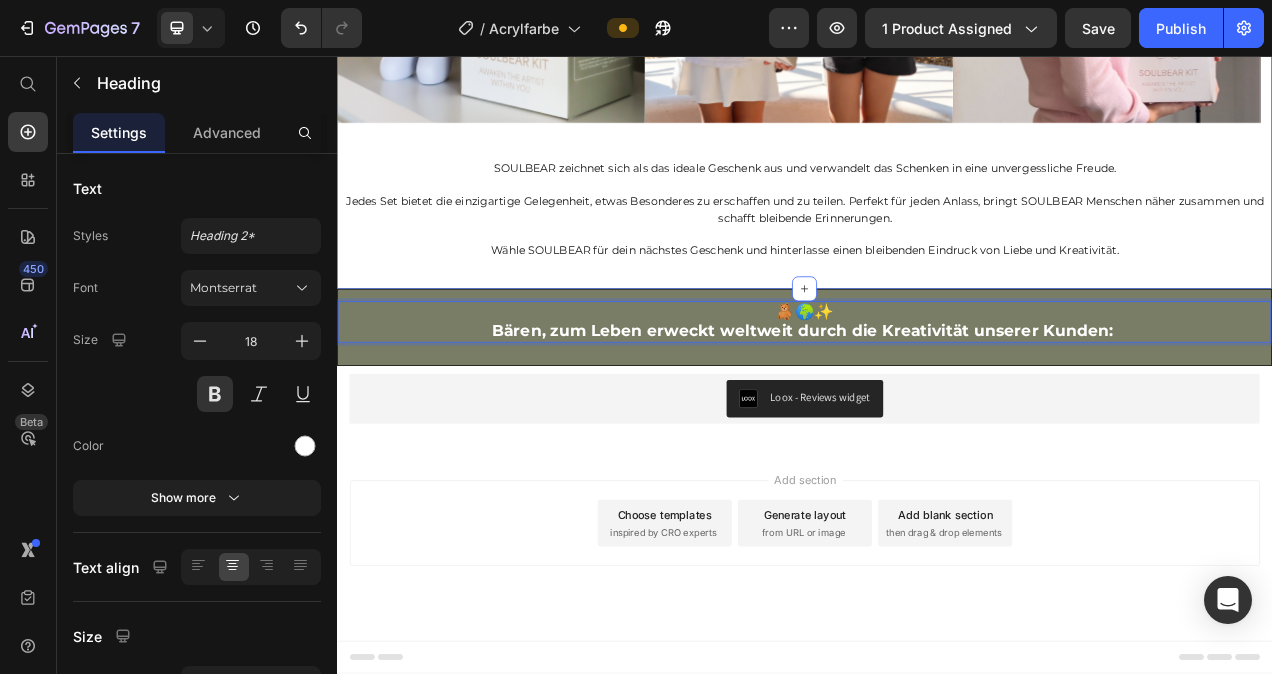 click on "Image Image Image Image Image Carousel SOULBEAR bietet eine immersive und unterhaltsame Aktivität, die perfekt für Menschen jeden Alters und ideal für familiäre Bindung ist.   Es dient als Einladung, sich von der digitalen Welt zurückzuziehen, indem es die Benutzer dazu ermutigt, ihre Bildschirme beiseite zu legen und sich in eine Welt der Kreativität und Entspannung zu vertiefen.   Diese Erfahrung geht nicht nur darum, ein Produkt zu verwenden; es geht darum, sich an einer sinnvollen und unterhaltsamen Aktivität zu beteiligen, die die Kreativität fördert und eine Auszeit von der digitalen Welt bietet.   Somit ist es eine perfekte Wahl sowohl für das alleinige Vergnügen als auch für wertvolle gemeinsame Zeit mit Ihren Liebsten. Heading  👶🏻👧🏻👱🏼‍♀️👵🏻👴🏽  EIN ZEITLOSES ERLEBNIS FÜR ALLE ALTERSGRUPPEN Heading Image Image Image Image Image Carousel       Heading 🏡🏖️❄️🍂🌧️🍃 GEEIGNET FÜR ALLE JAHRESZEITEN UND JEDES WETTER Heading" at bounding box center (937, -1286) 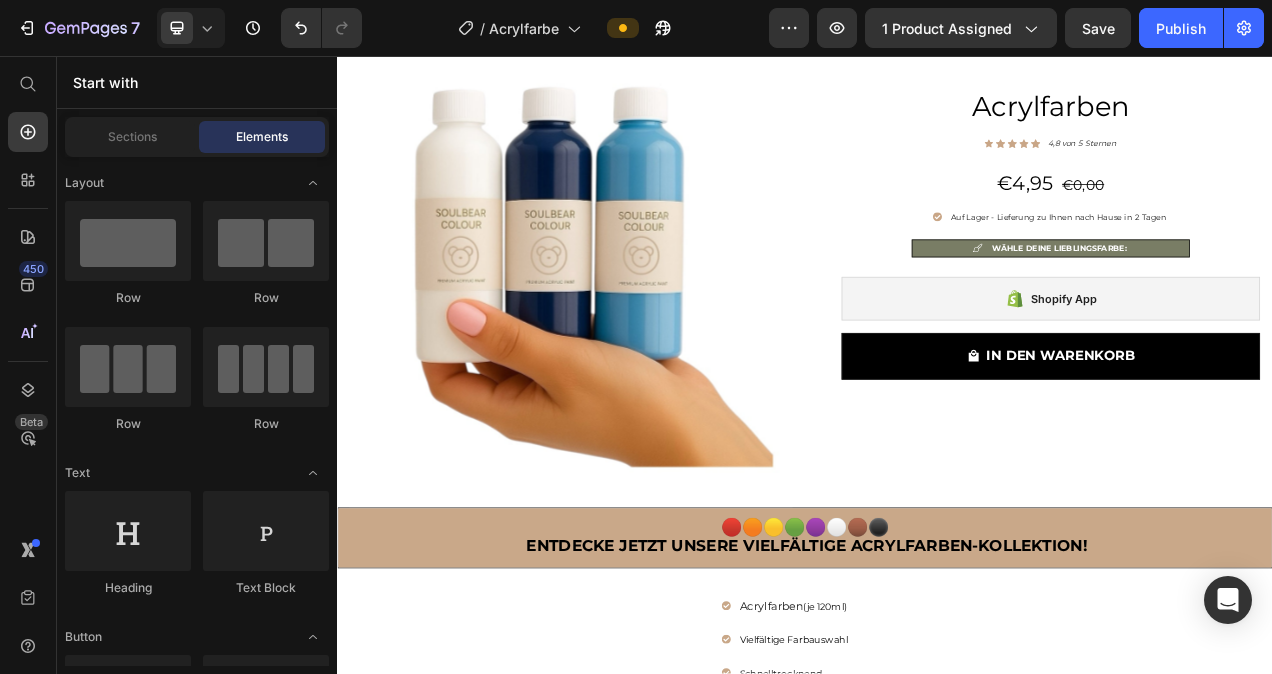 scroll, scrollTop: 5, scrollLeft: 0, axis: vertical 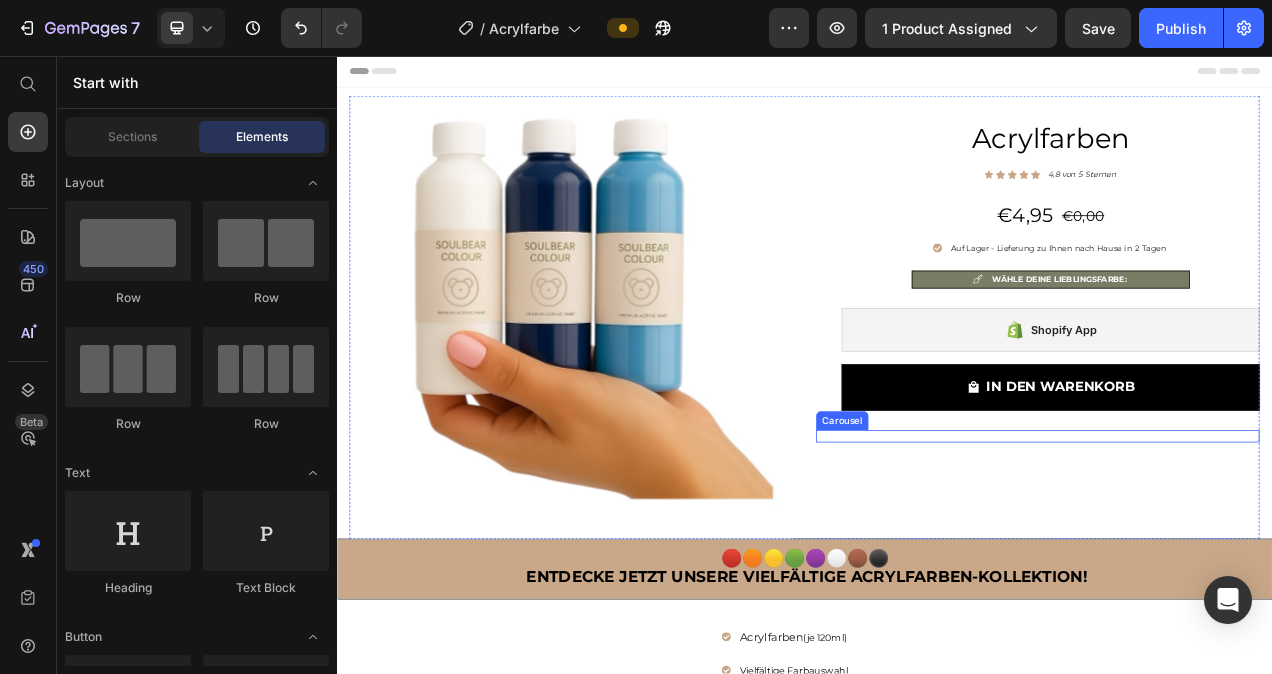 click on "Image Image Image Image Image Carousel" at bounding box center [1236, 544] 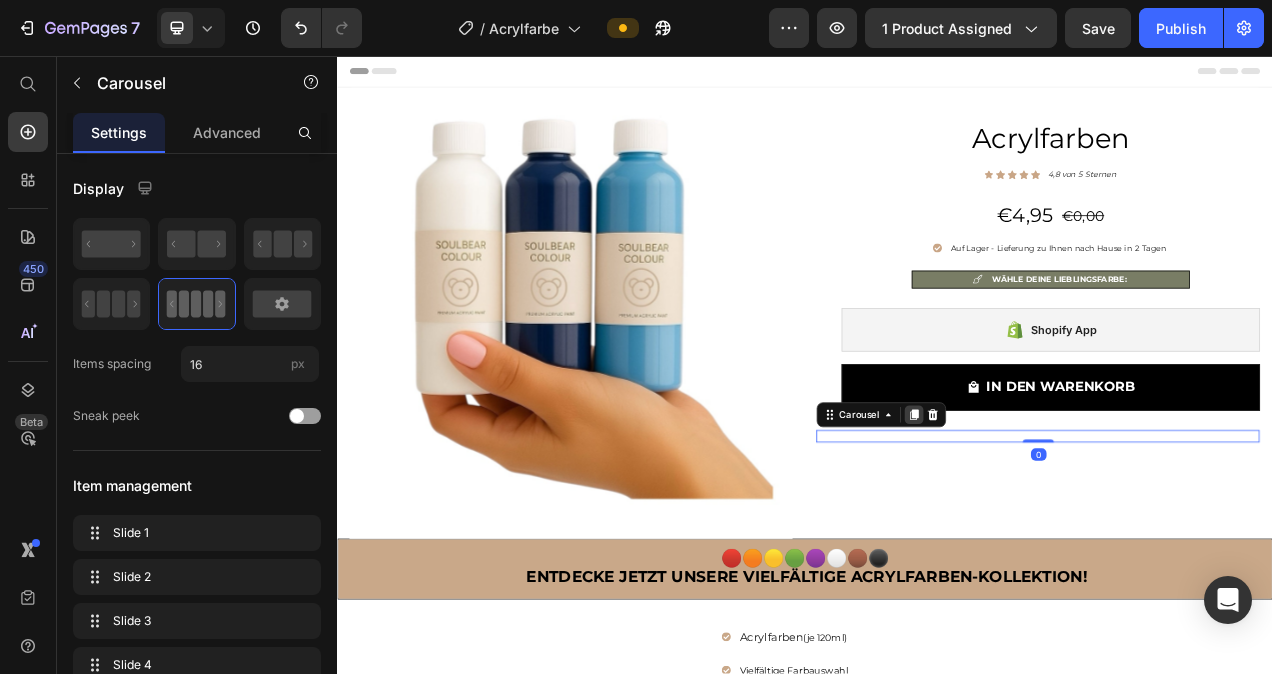 click 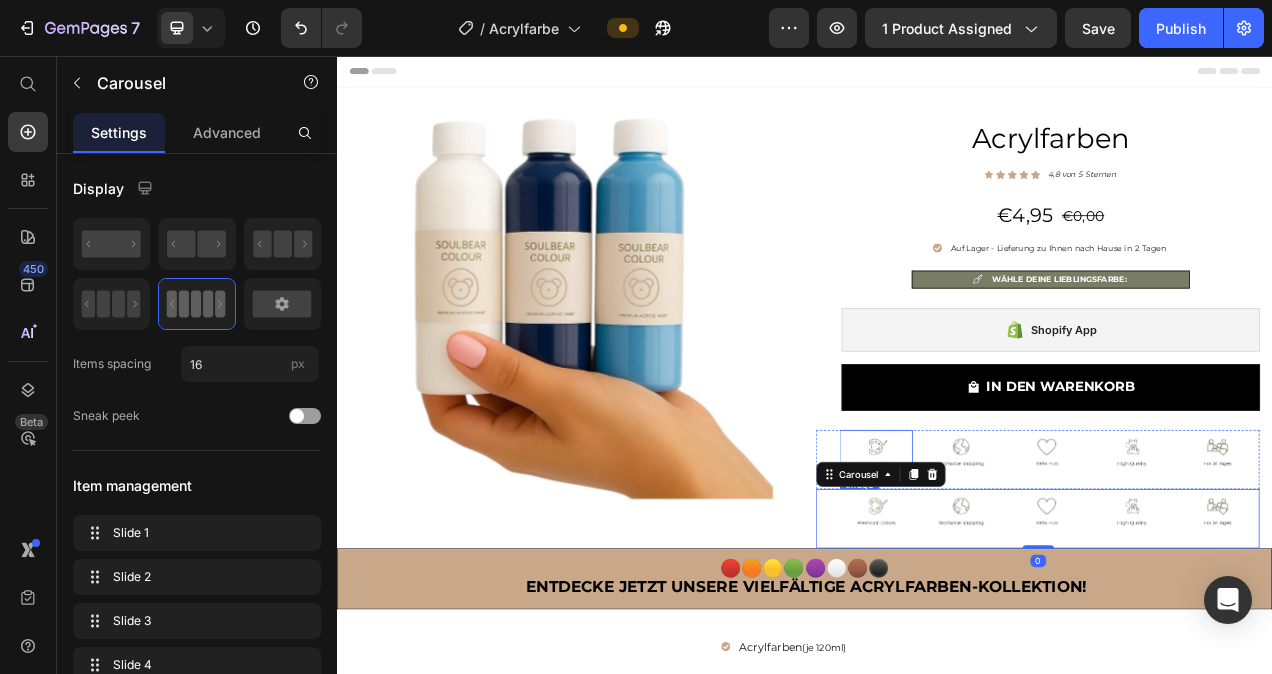 click at bounding box center (1029, 566) 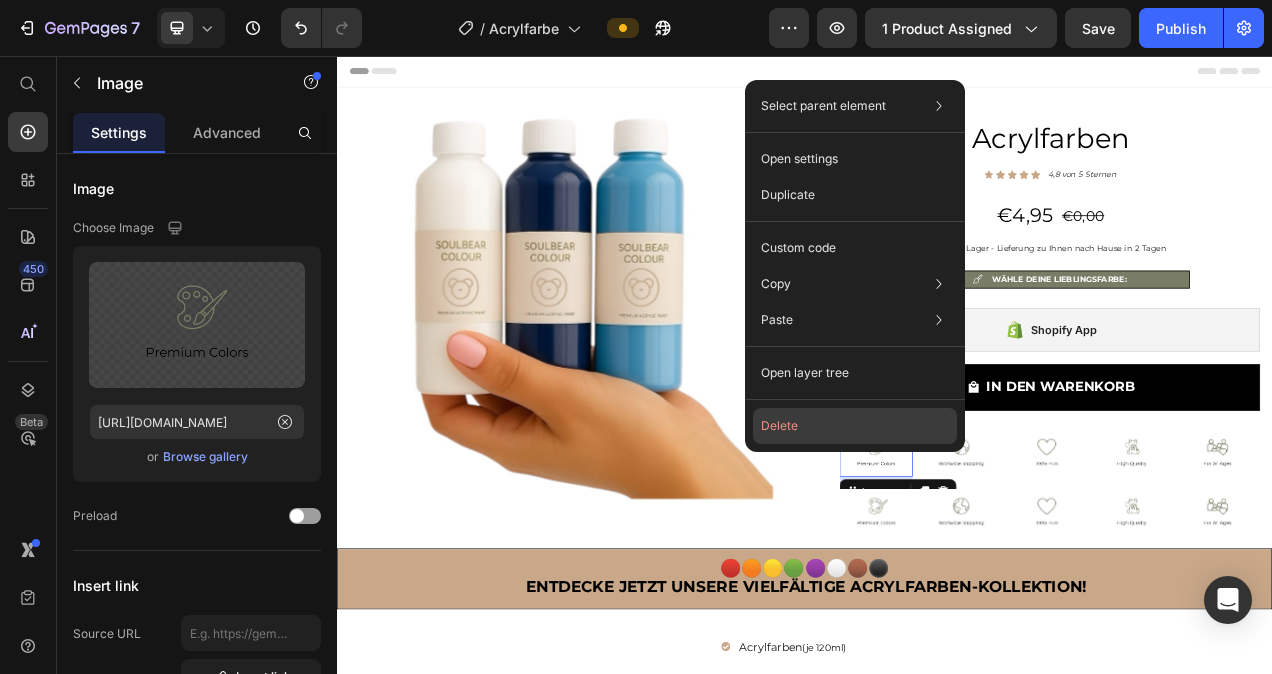 click on "Delete" 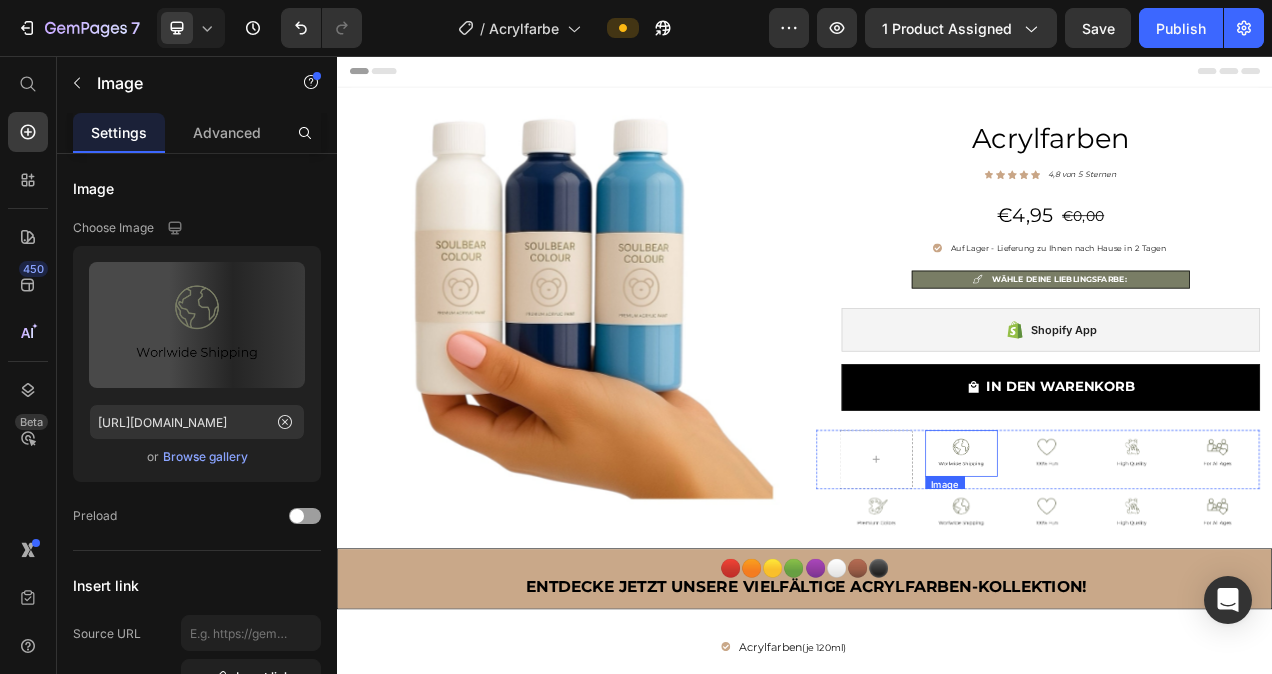 click at bounding box center [1139, 566] 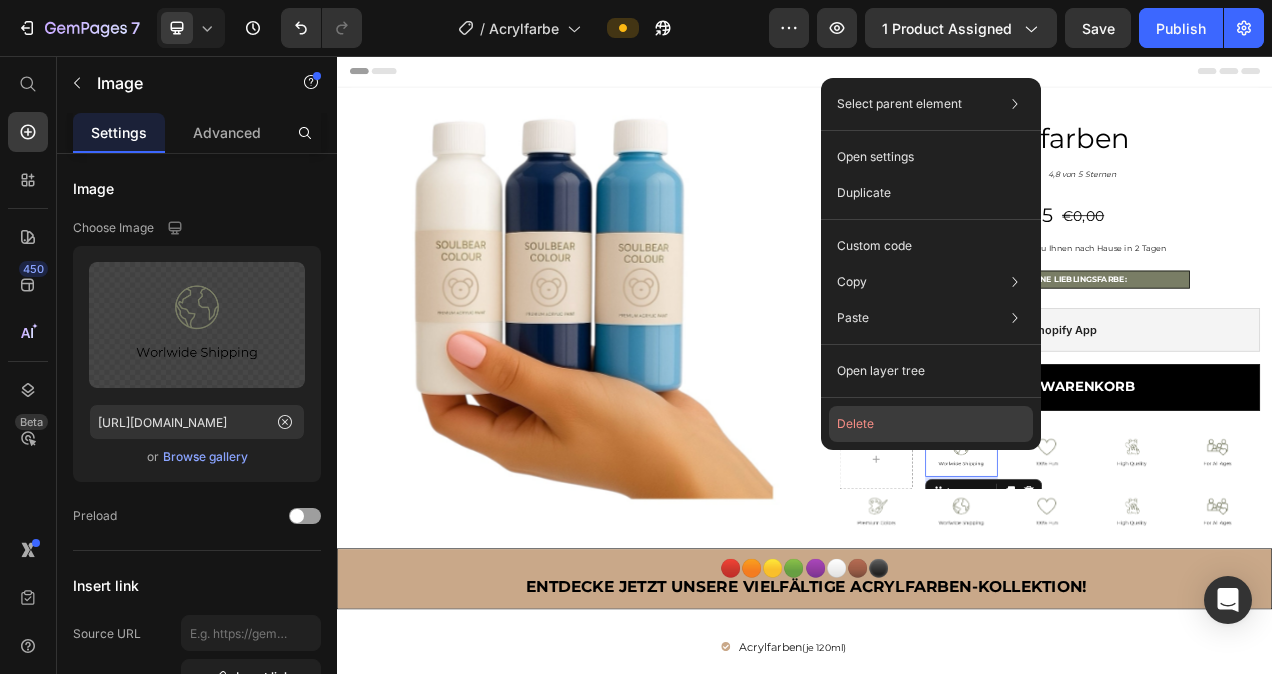click on "Delete" 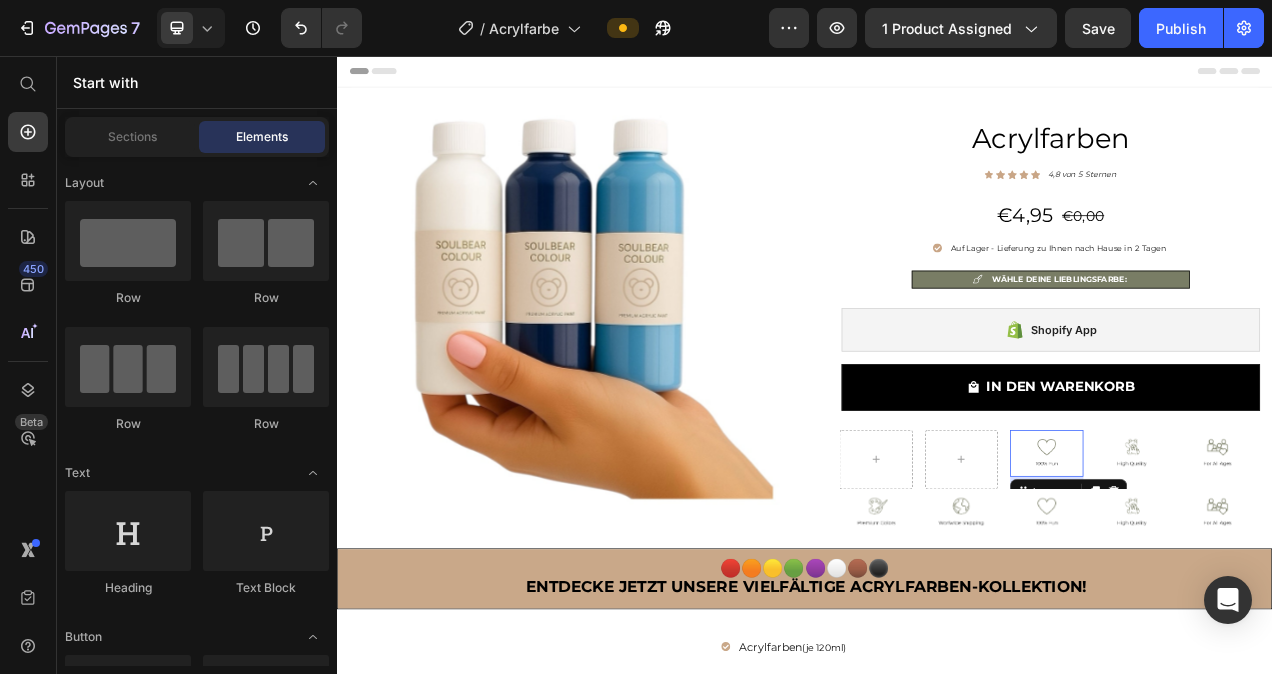 click at bounding box center (1248, 566) 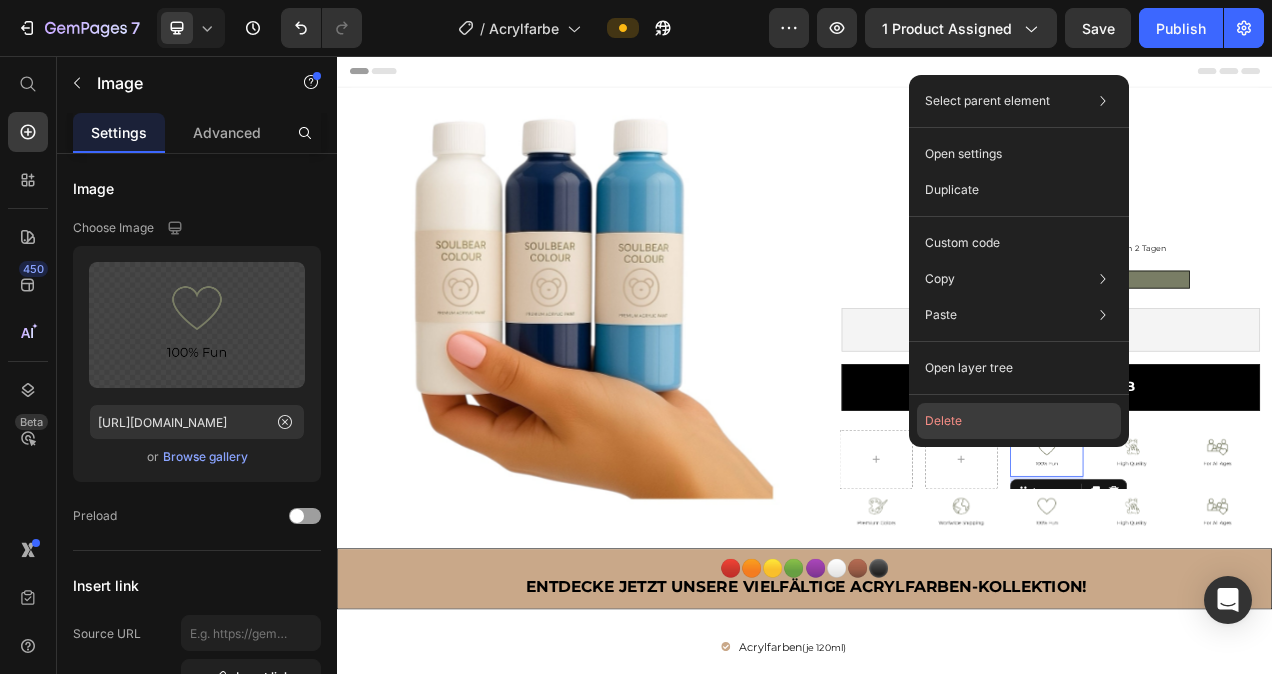 click on "Delete" 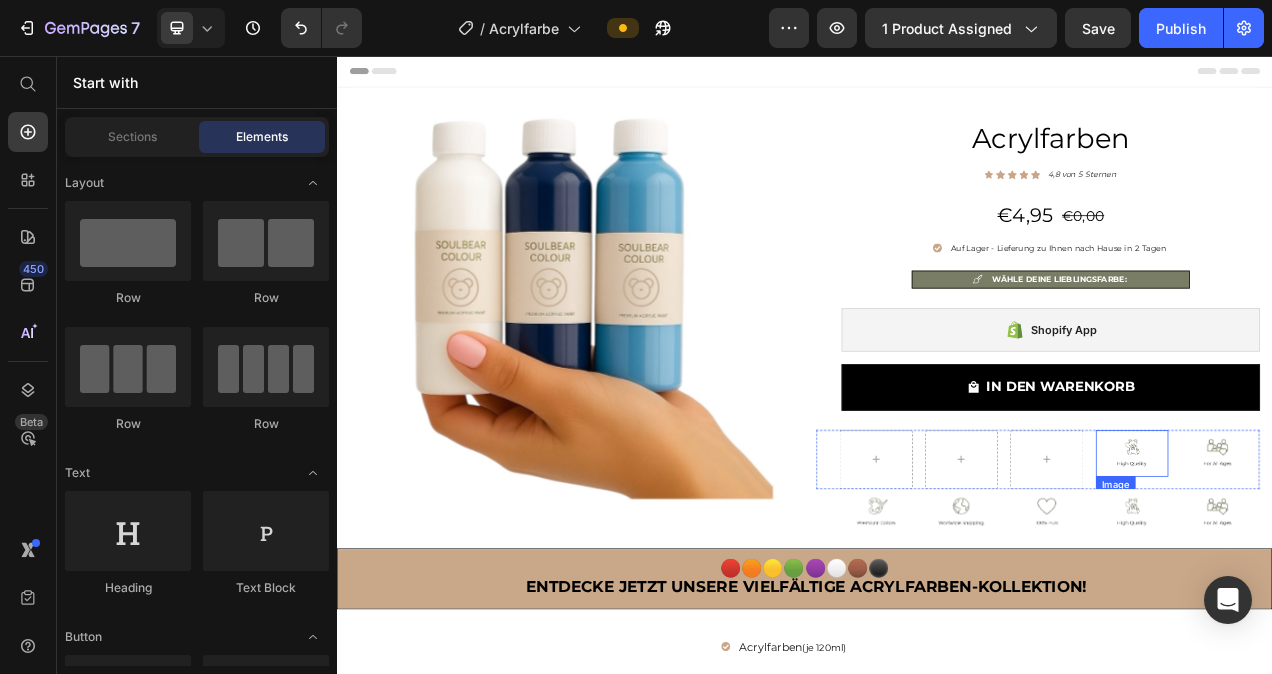 click at bounding box center [1358, 566] 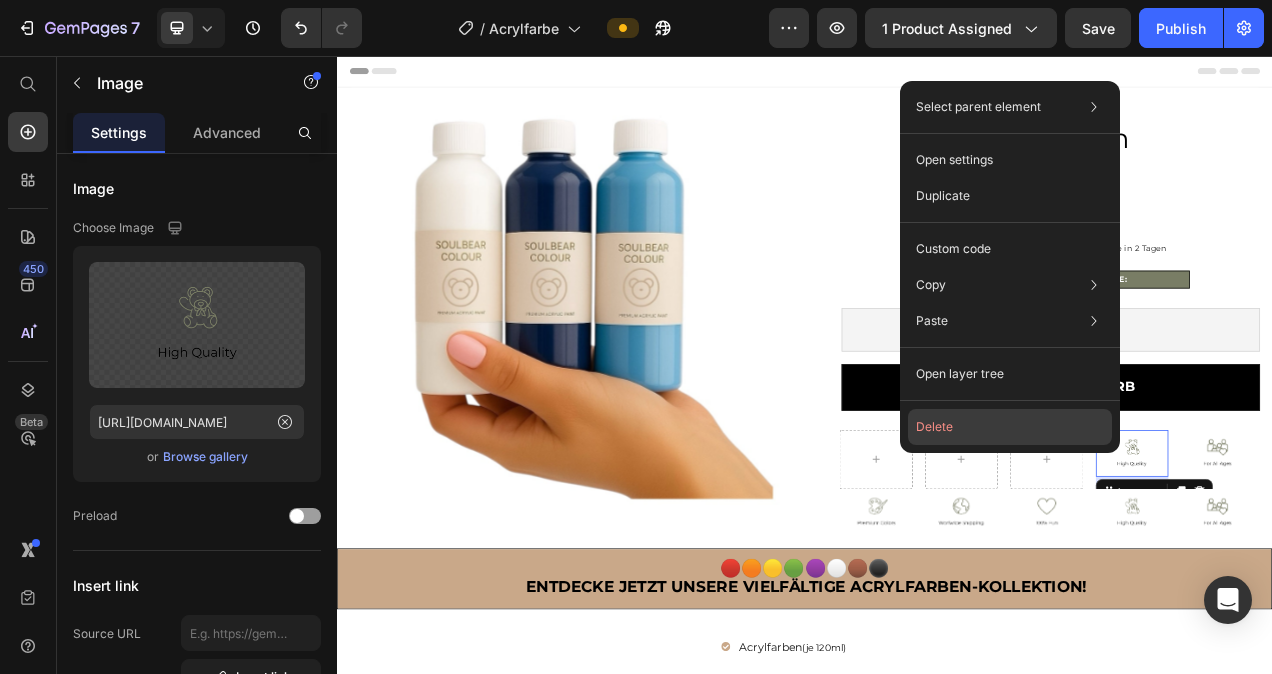 click on "Delete" 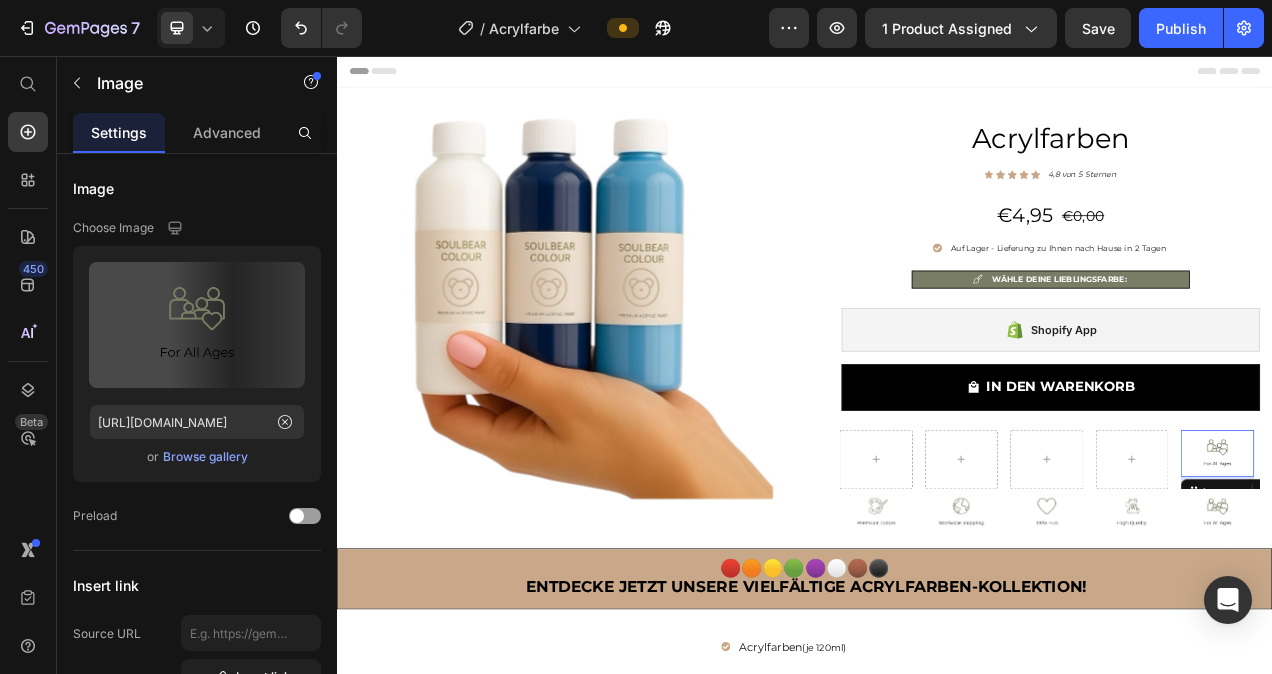 click at bounding box center (1467, 566) 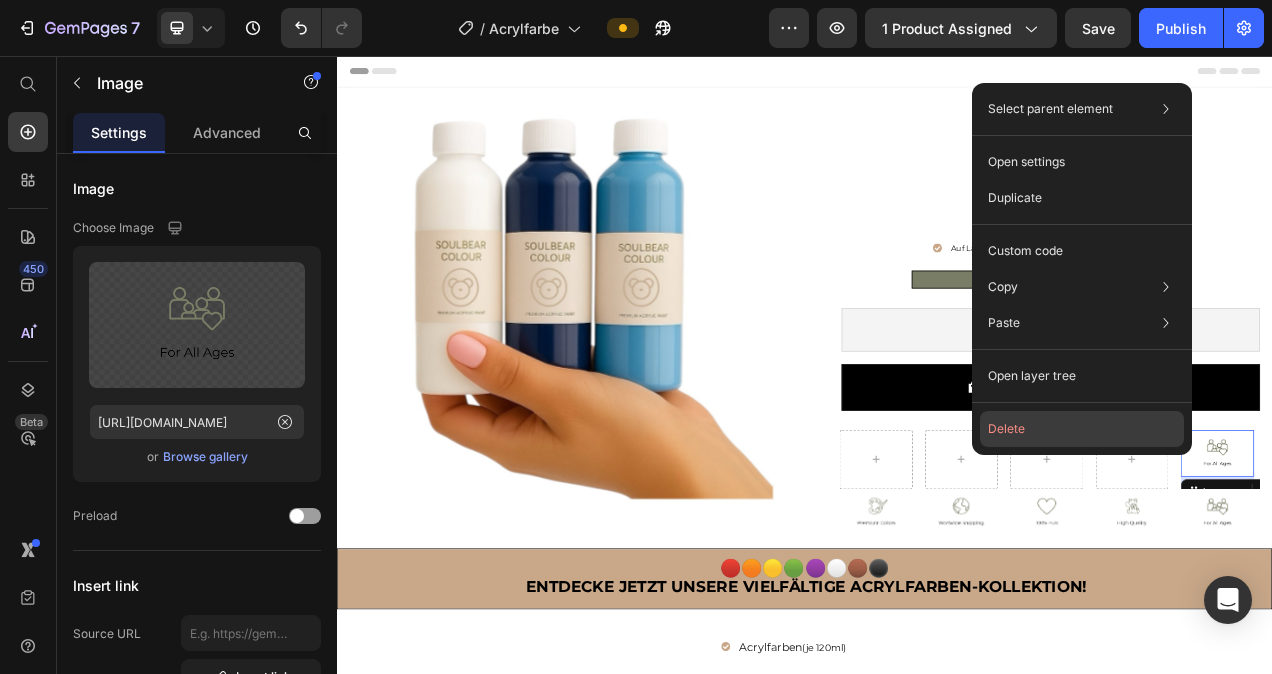 click on "Delete" 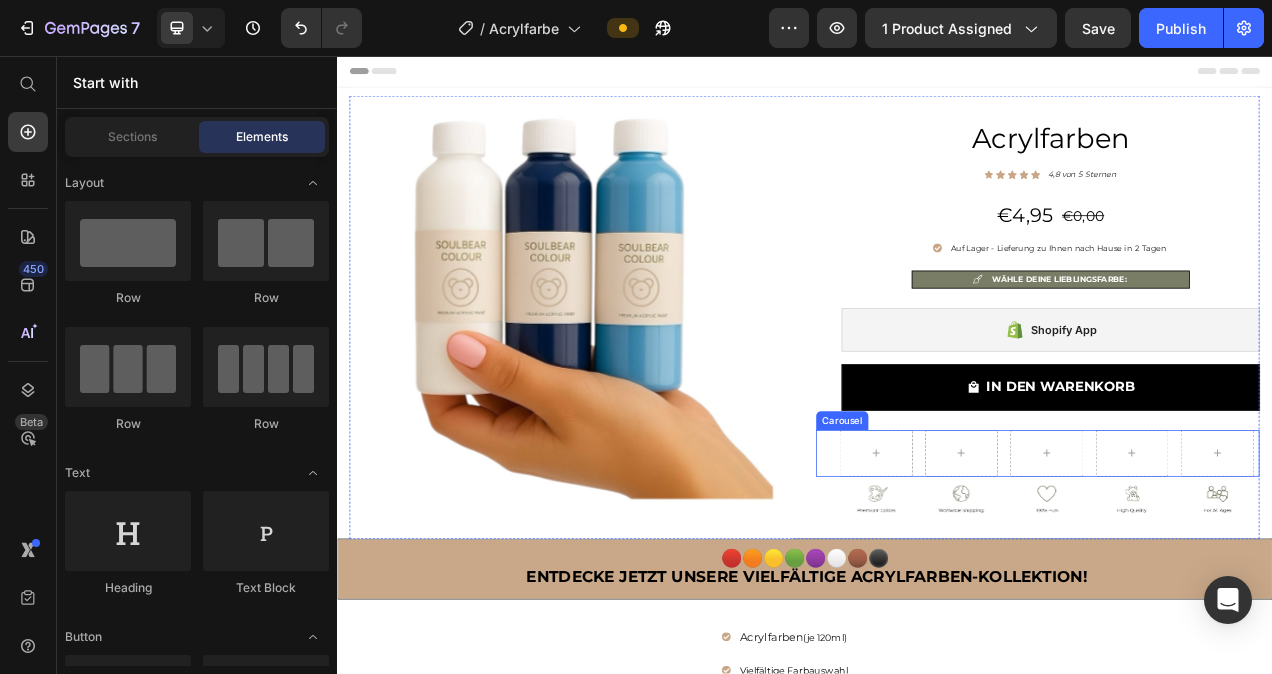 click on "Carousel" at bounding box center (1236, 566) 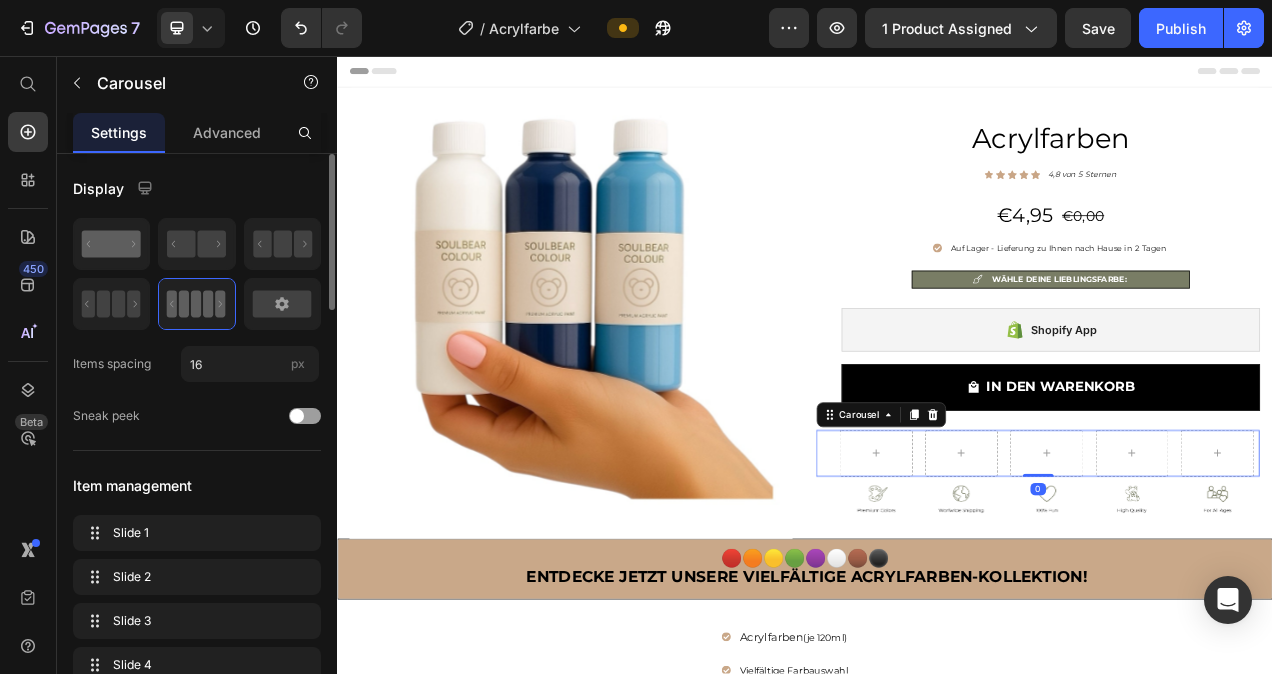 click 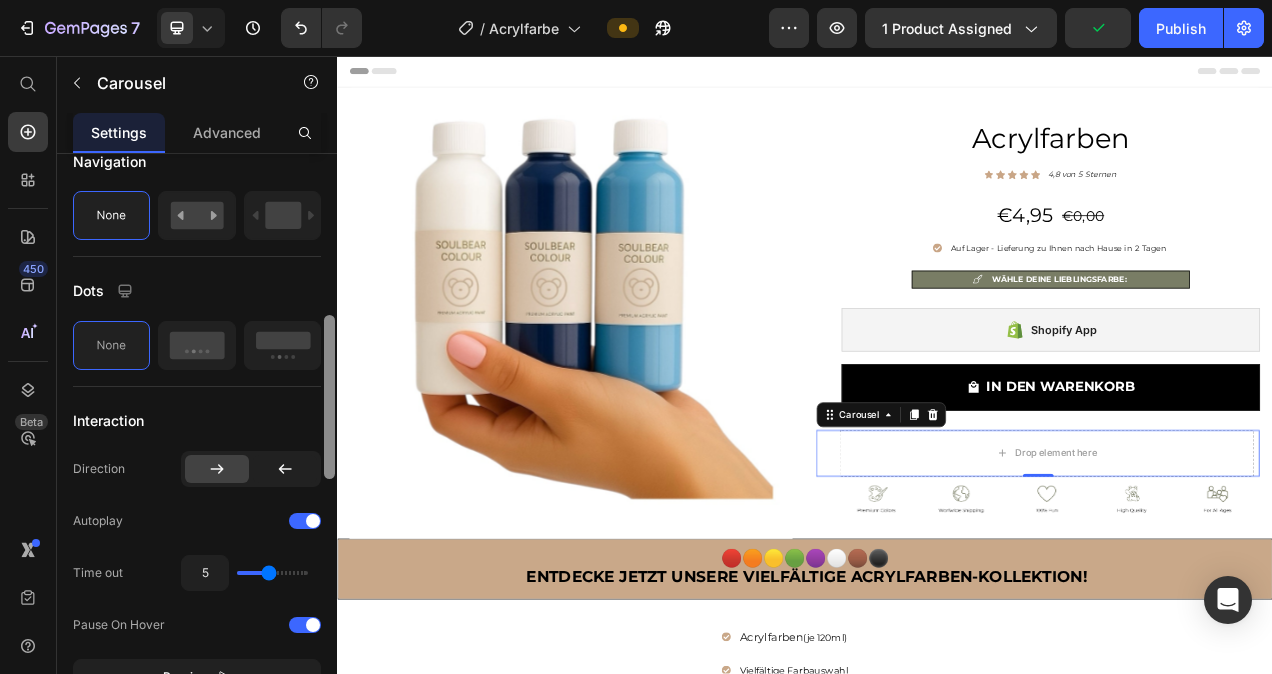 drag, startPoint x: 664, startPoint y: 311, endPoint x: 339, endPoint y: 554, distance: 405.80045 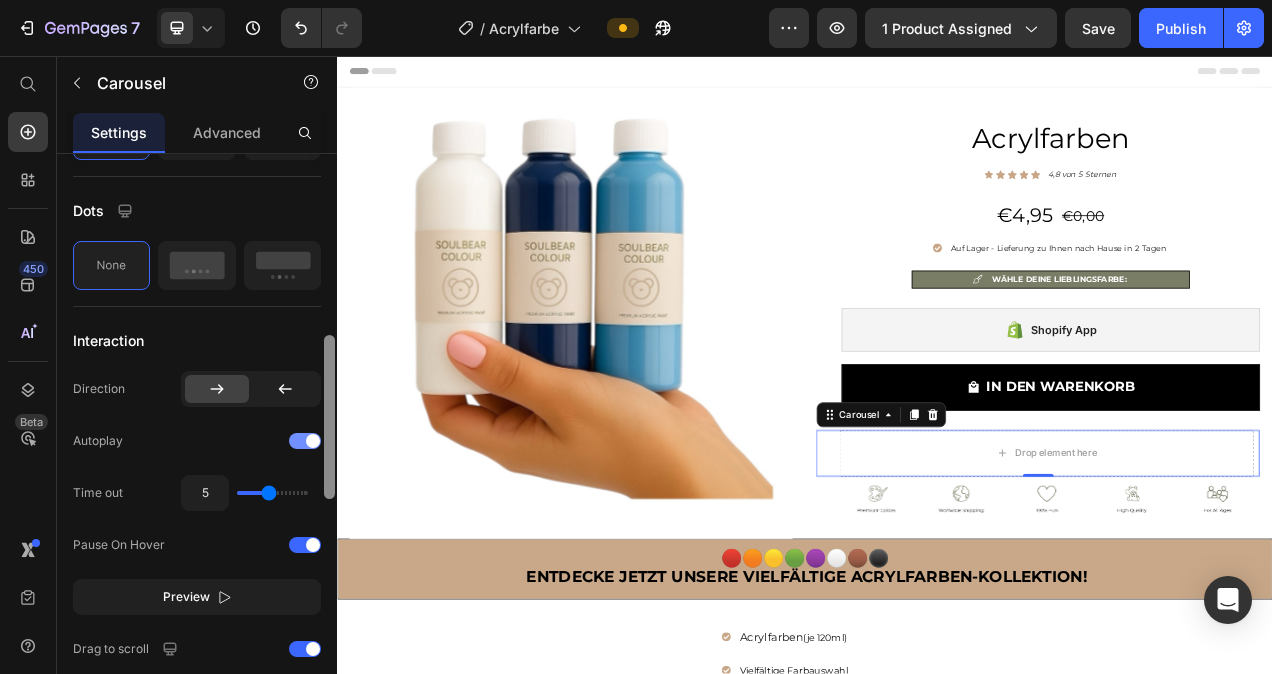 scroll, scrollTop: 635, scrollLeft: 0, axis: vertical 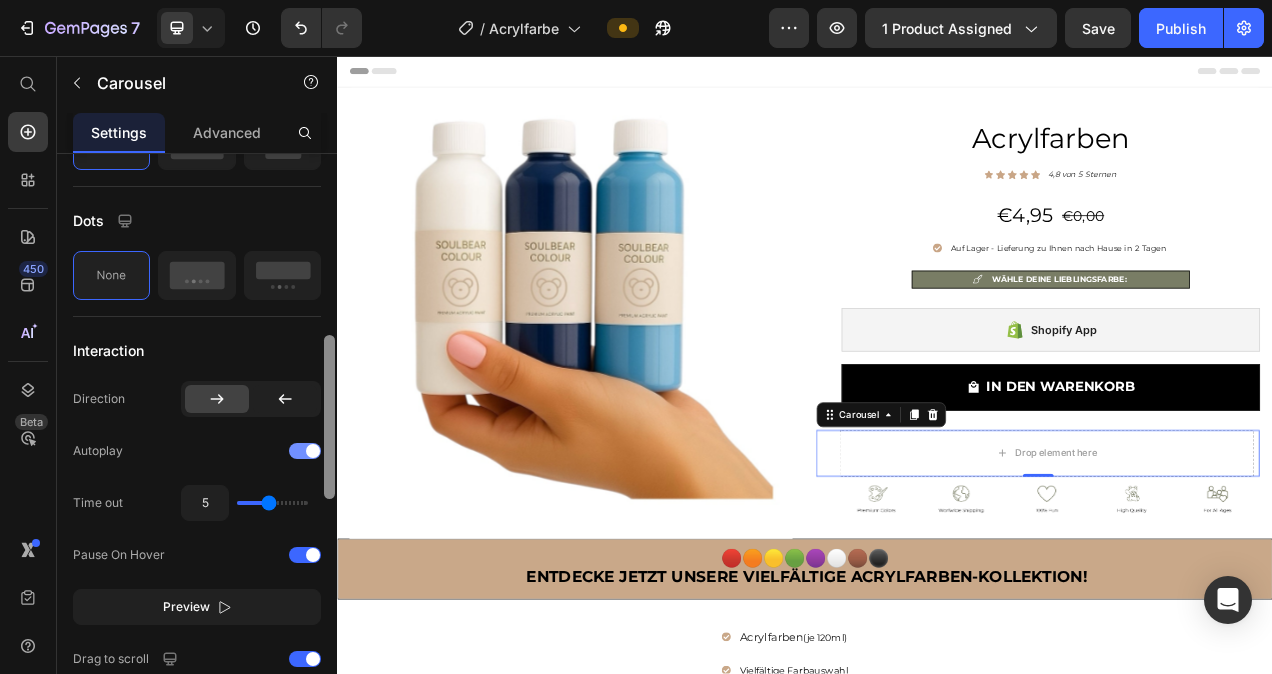 click on "Autoplay" 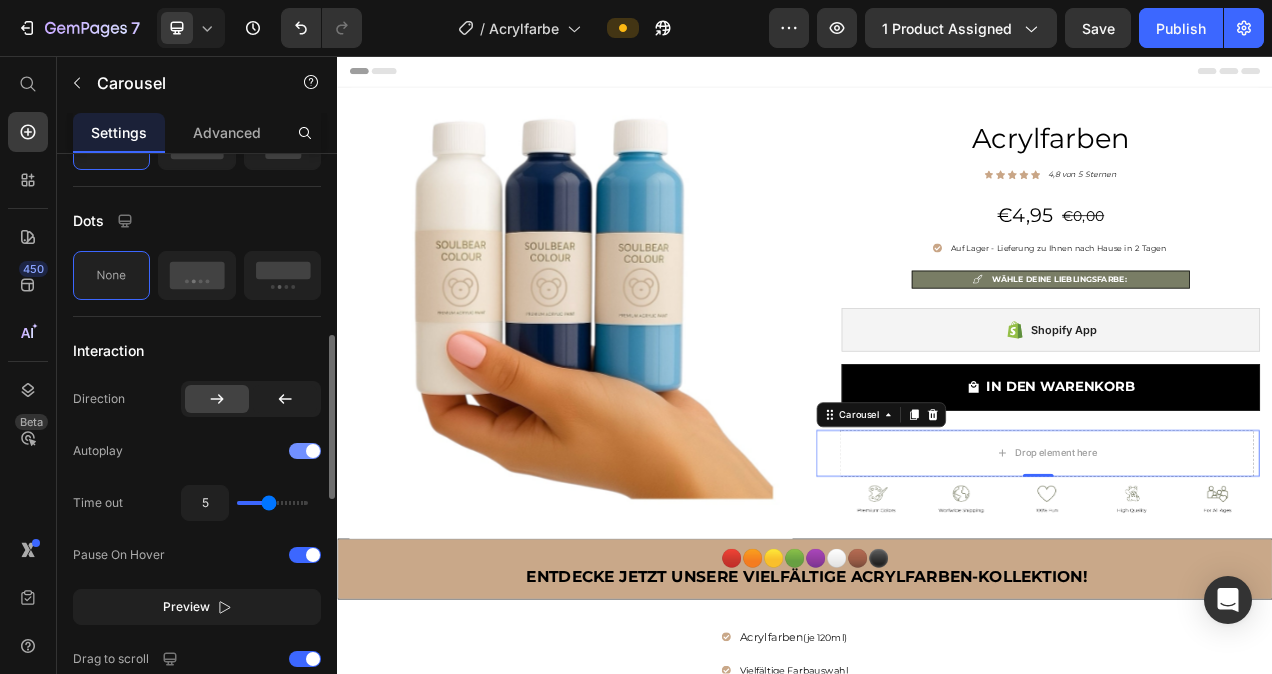 click at bounding box center (305, 451) 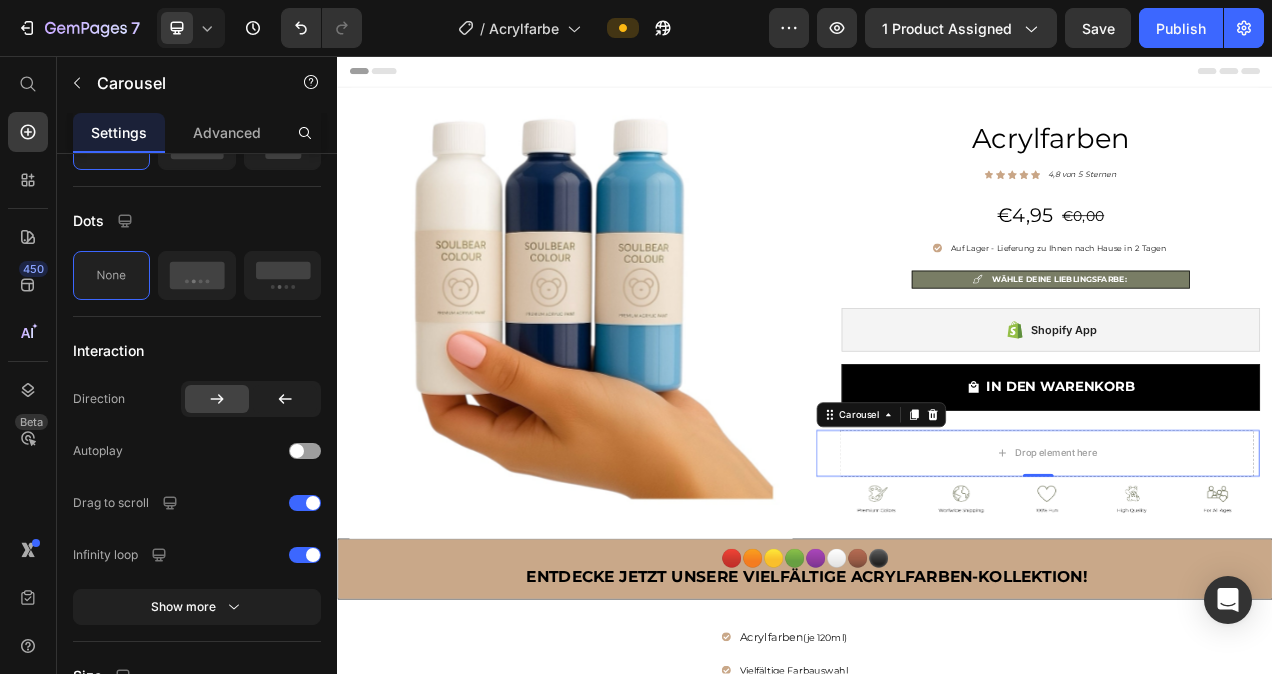 click on "Drop element here
Drop element here
Drop element here
Drop element here
Drop element here Carousel   0" at bounding box center [1236, 566] 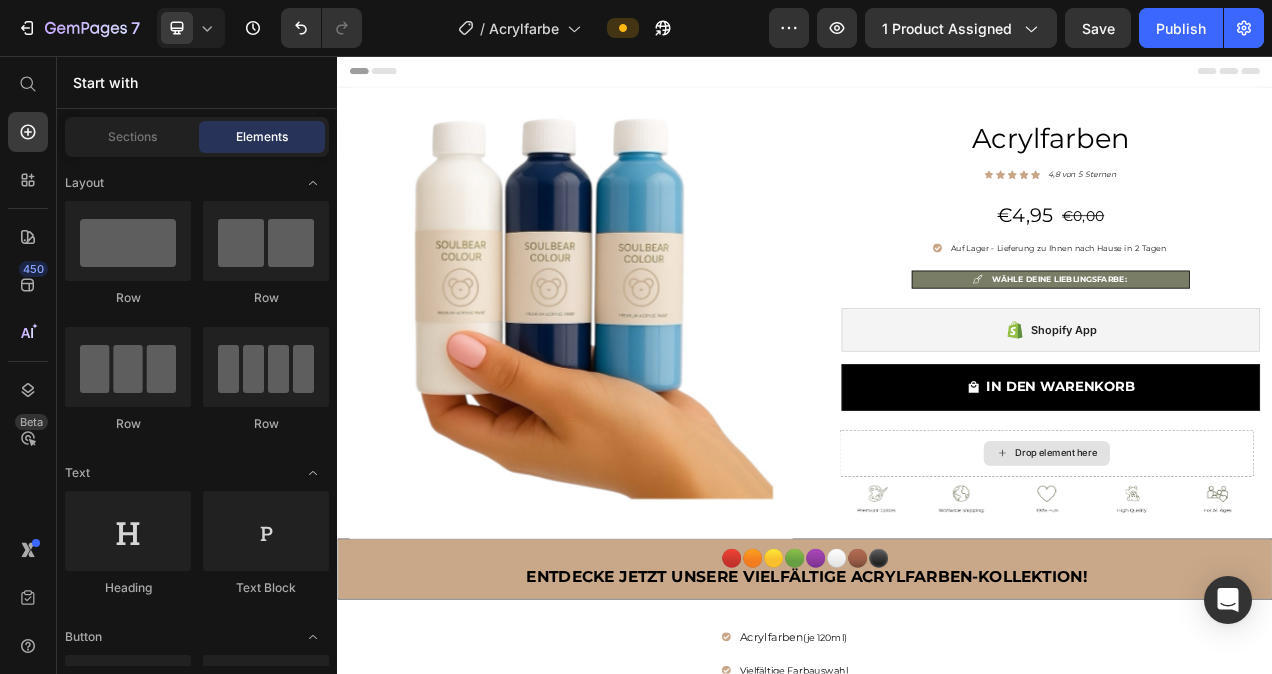click 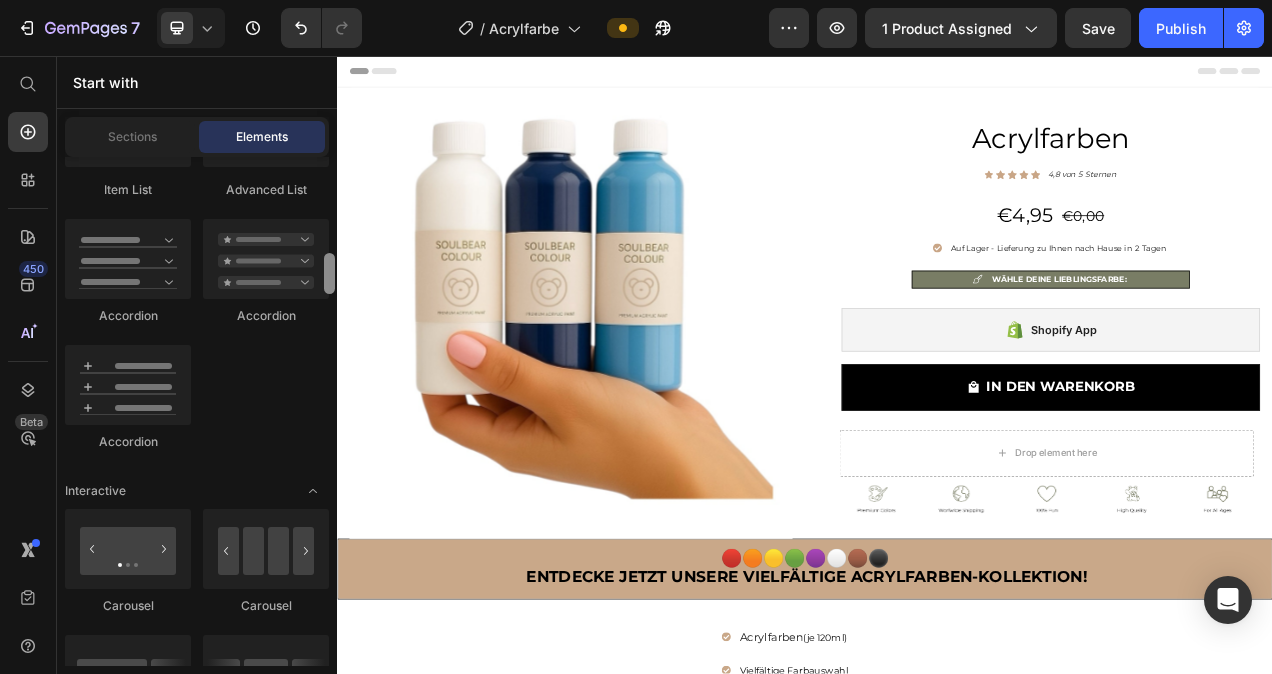 scroll, scrollTop: 1840, scrollLeft: 0, axis: vertical 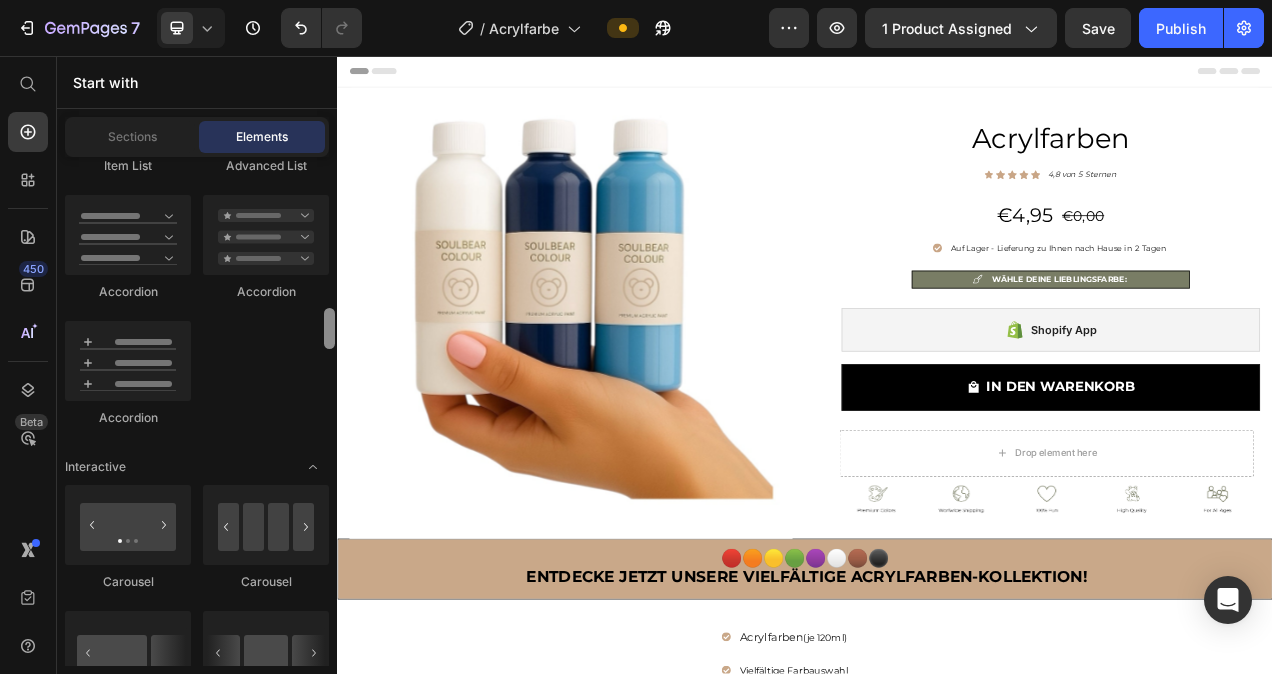 drag, startPoint x: 328, startPoint y: 203, endPoint x: 326, endPoint y: 335, distance: 132.01515 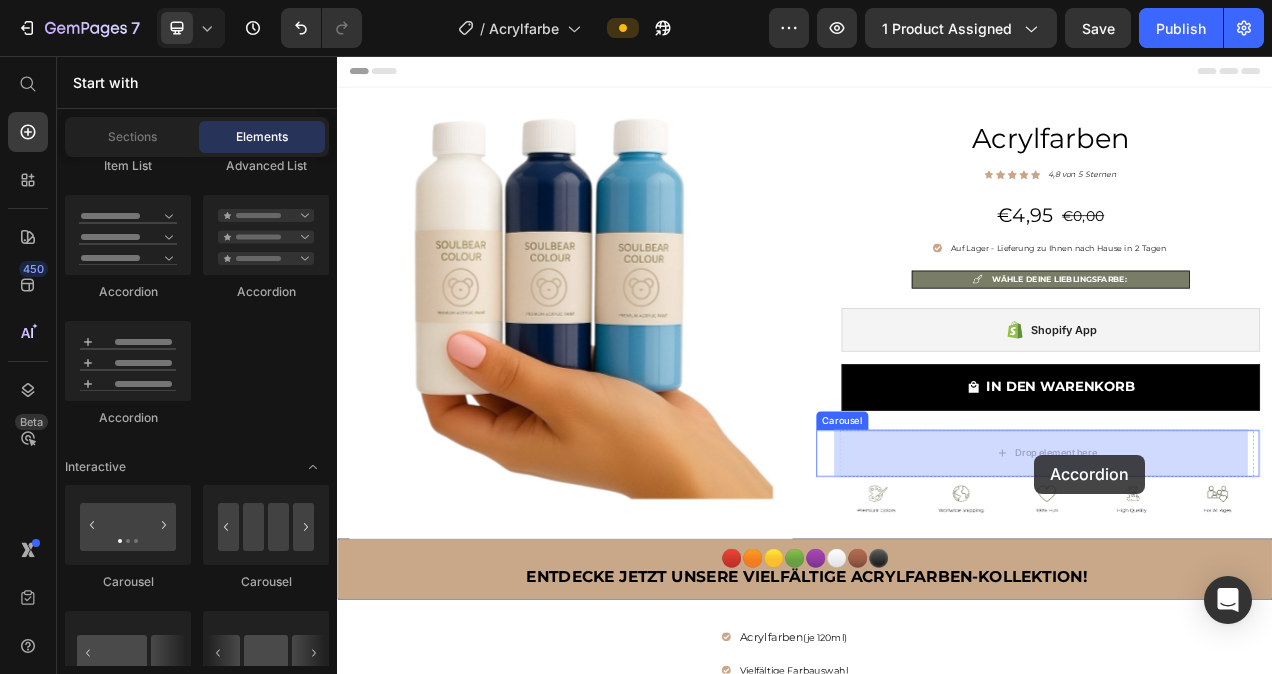 drag, startPoint x: 489, startPoint y: 302, endPoint x: 1231, endPoint y: 568, distance: 788.2385 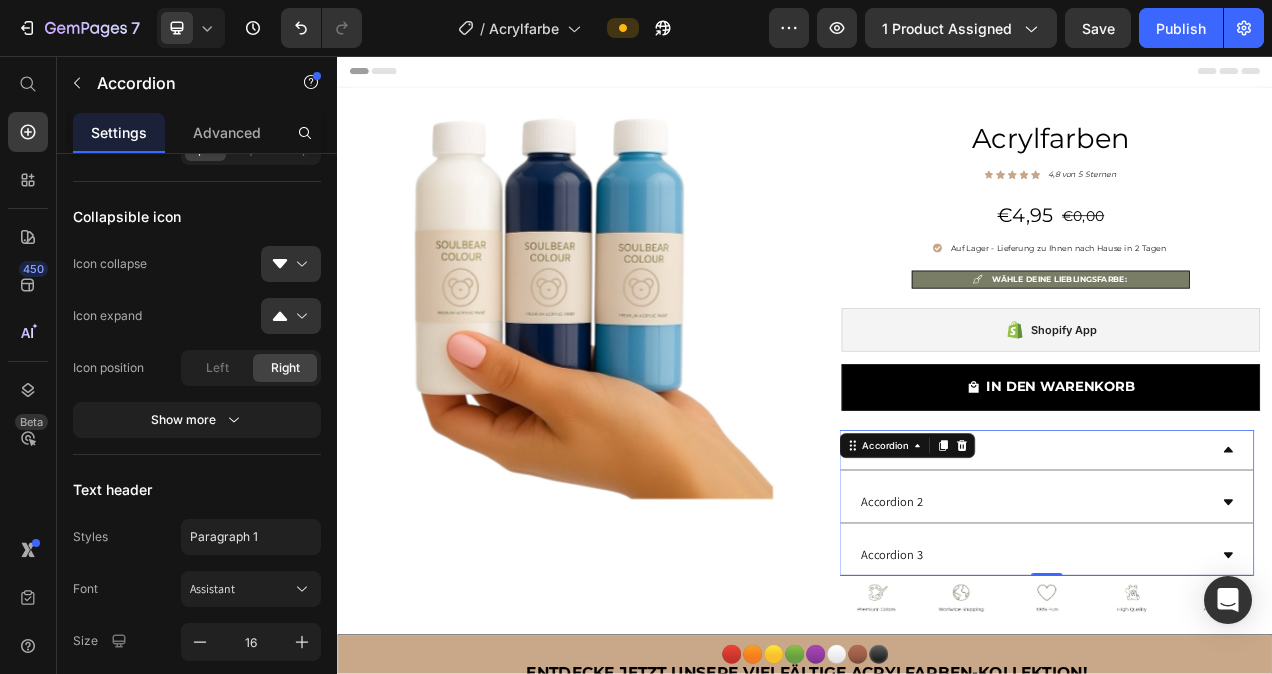 scroll, scrollTop: 0, scrollLeft: 0, axis: both 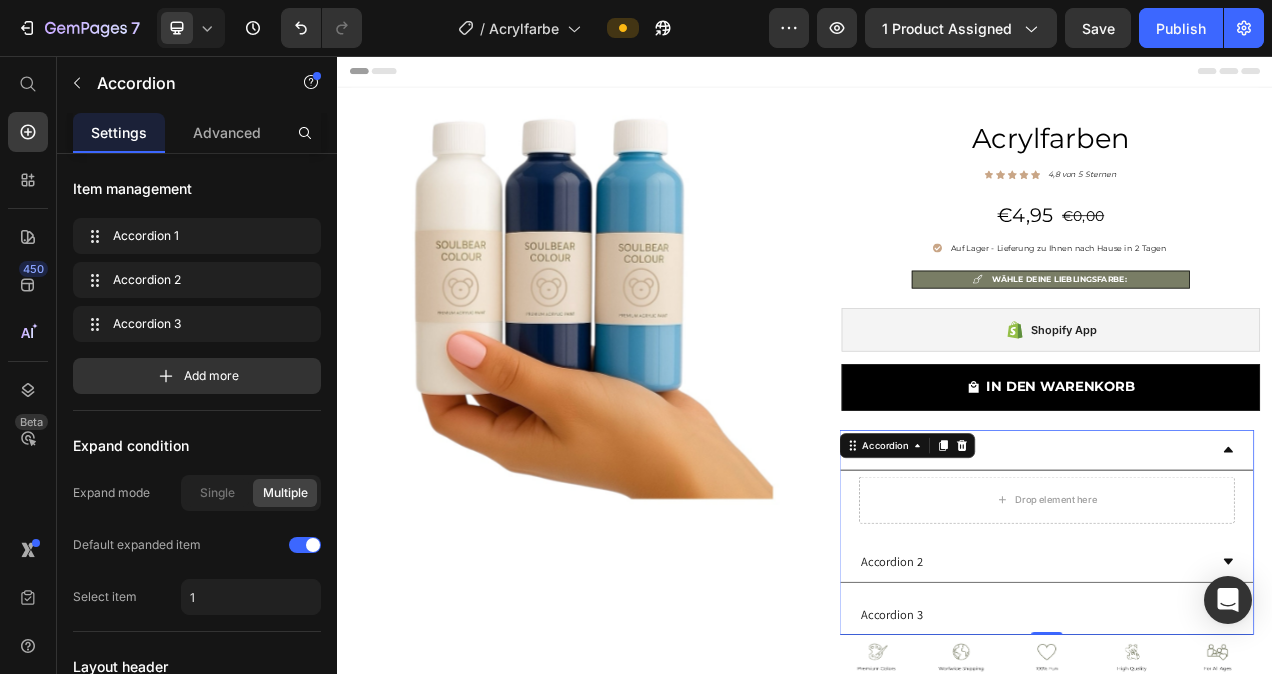click on "Accordion 2" at bounding box center [1232, 705] 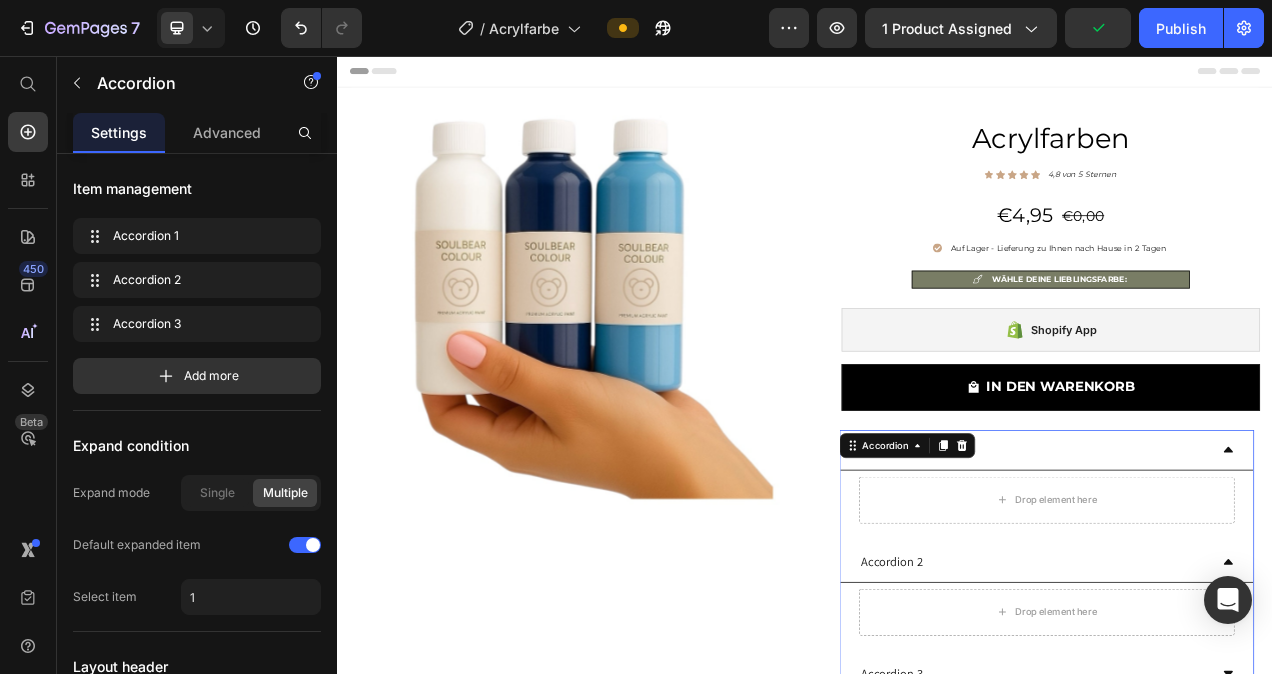 click on "Accordion 1" at bounding box center [1232, 561] 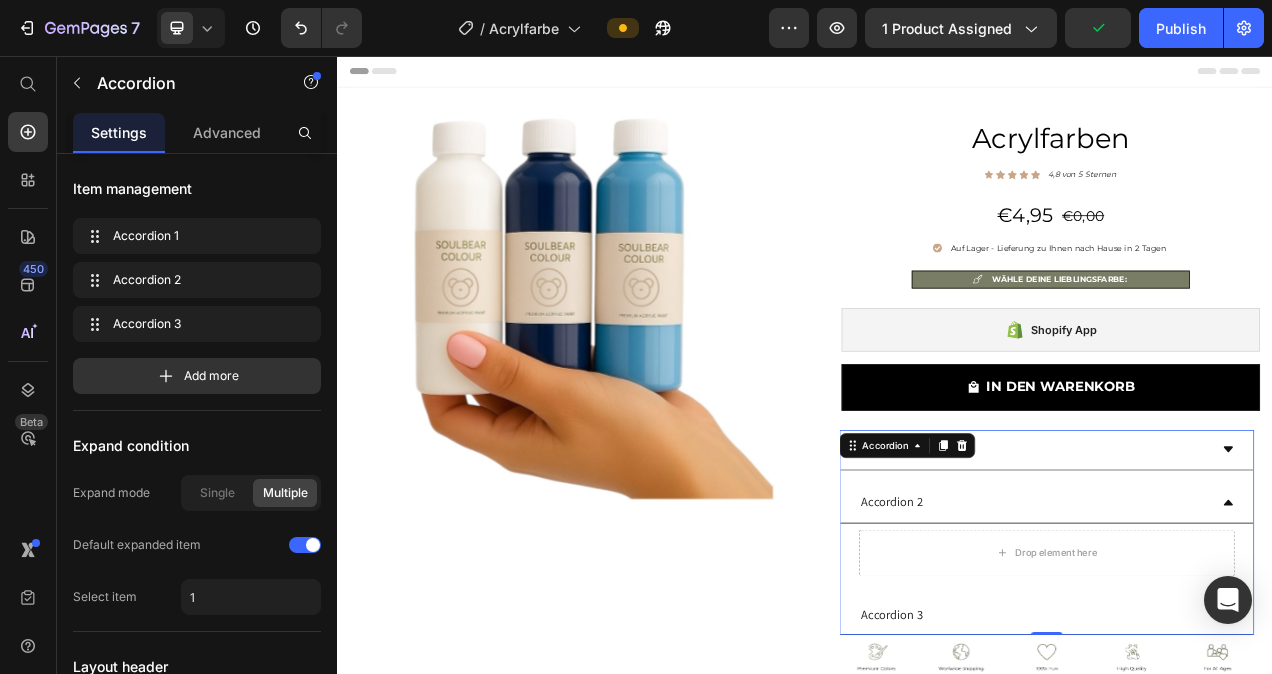 click on "Accordion 2" at bounding box center (1232, 629) 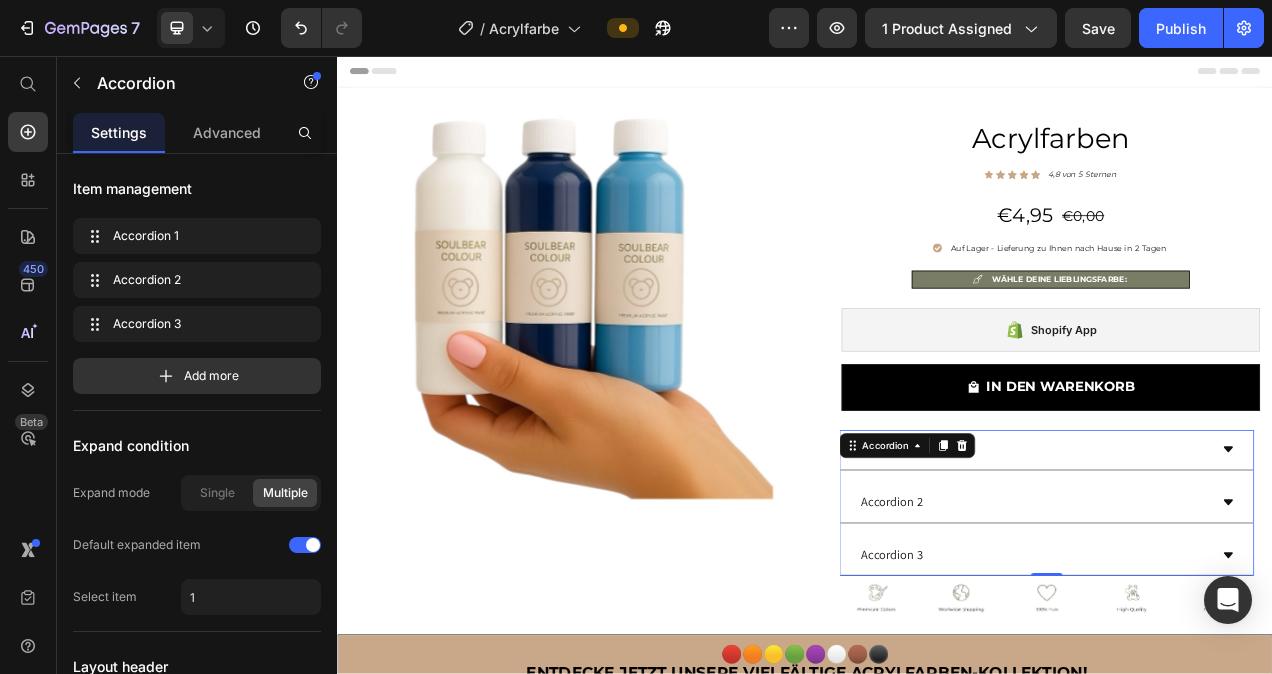click on "Accordion 3" at bounding box center (1248, 698) 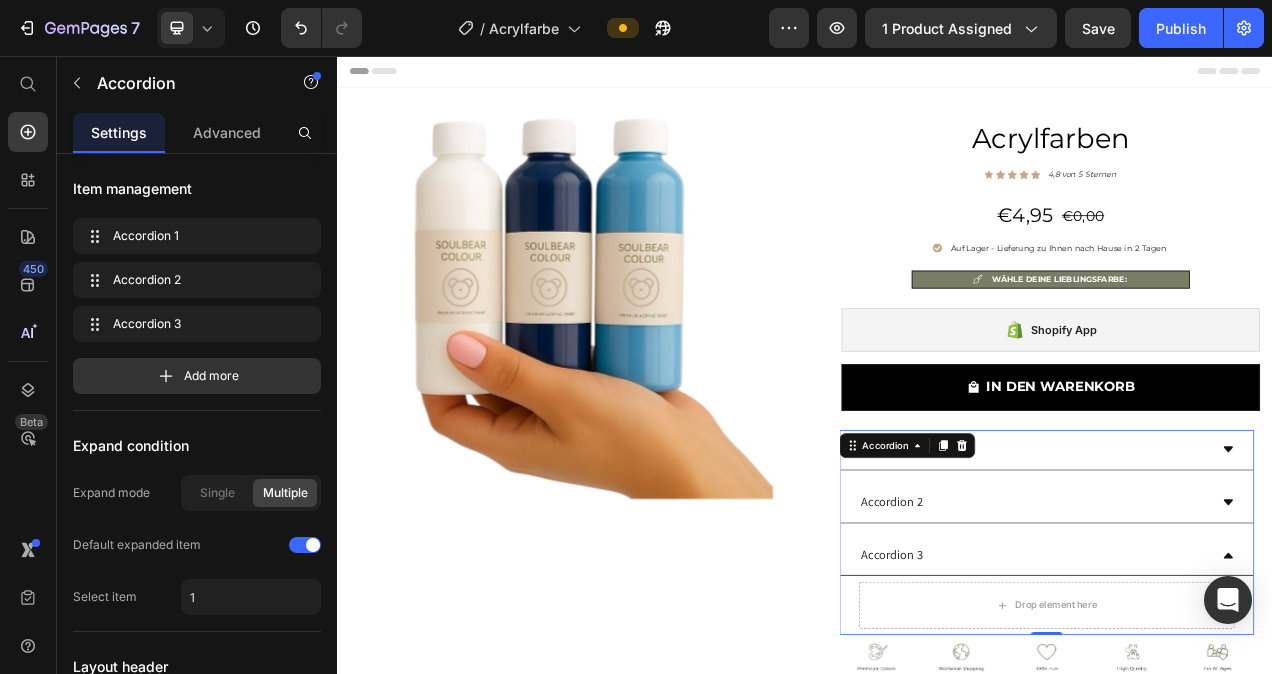 click on "Accordion 3" at bounding box center [1232, 697] 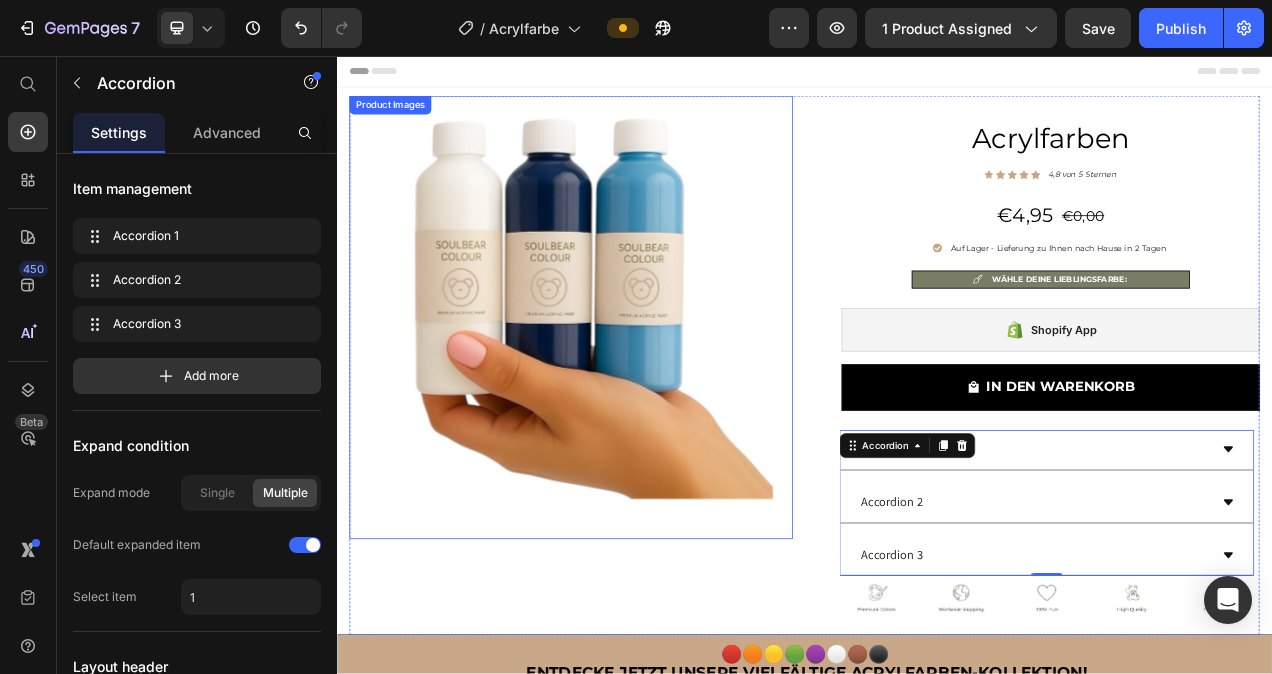 click at bounding box center [637, 391] 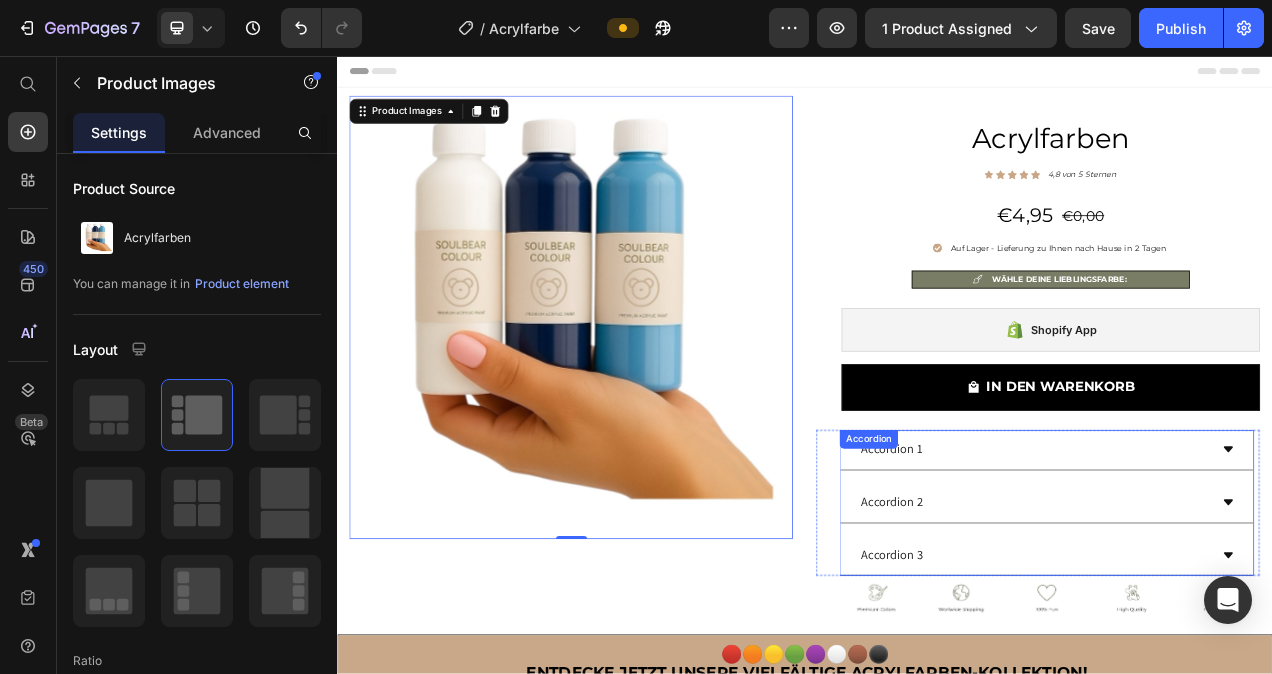 click on "Accordion 1" at bounding box center [1232, 561] 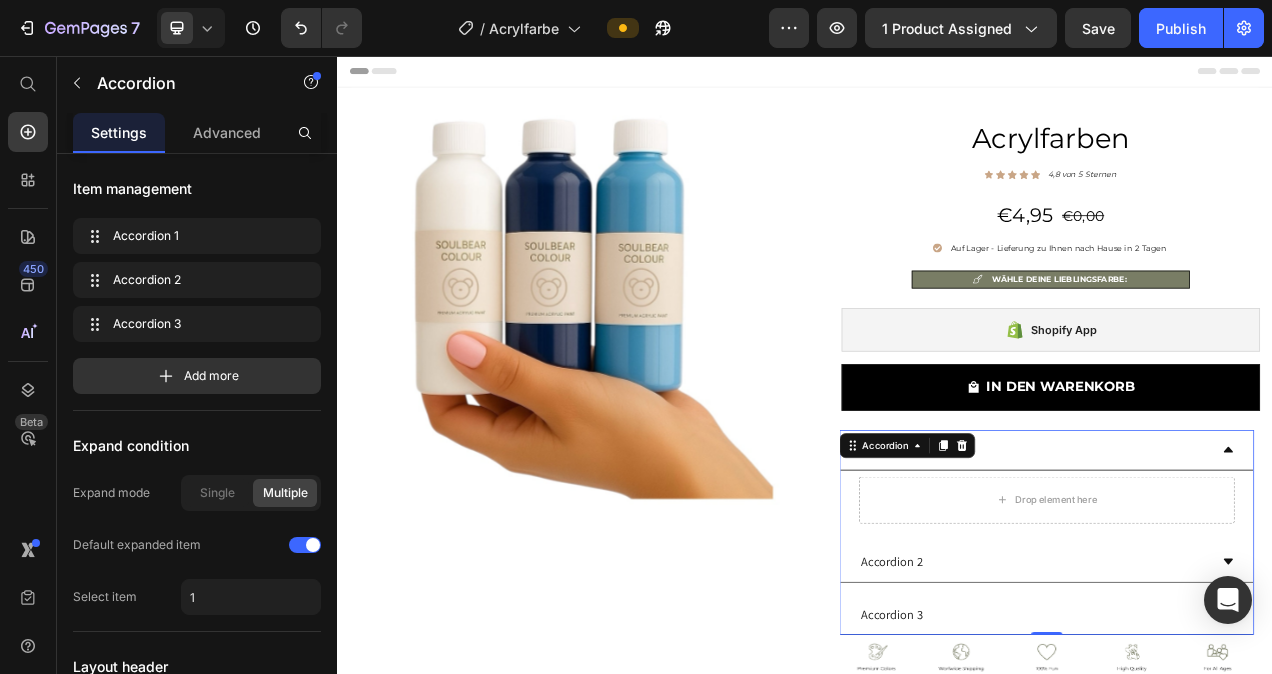 click on "Accordion 1" at bounding box center (1232, 561) 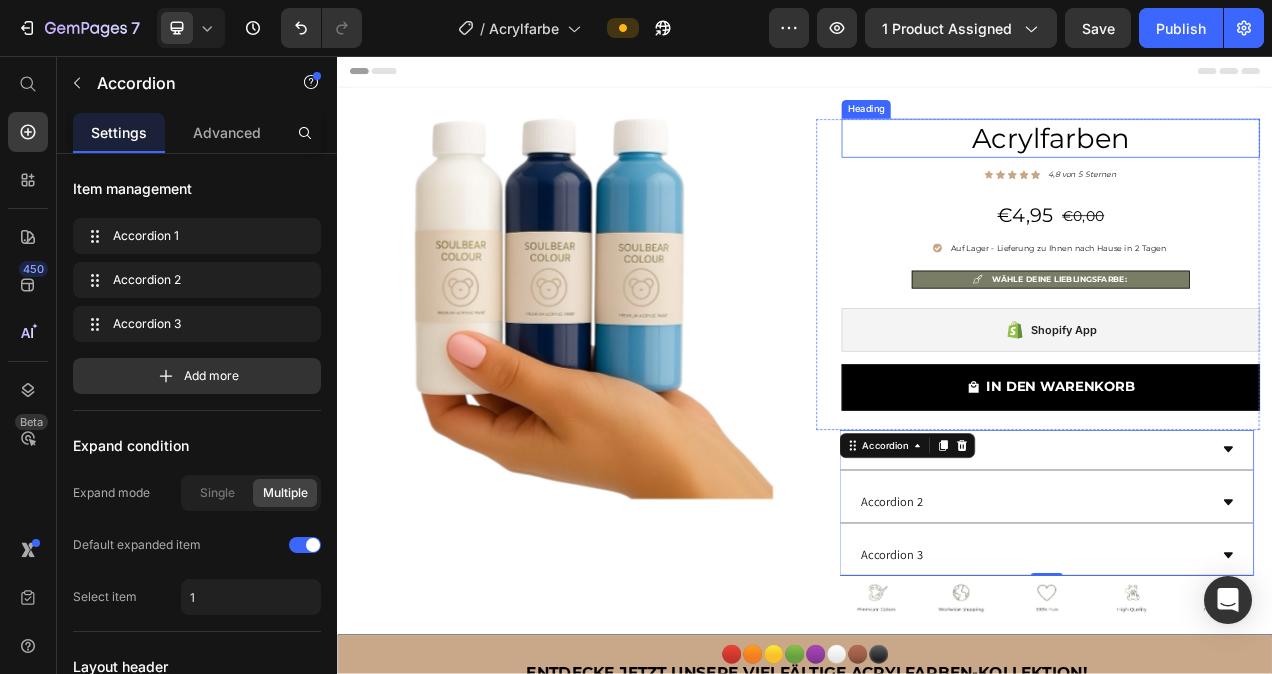 click on "Acrylfarben" at bounding box center [1252, 162] 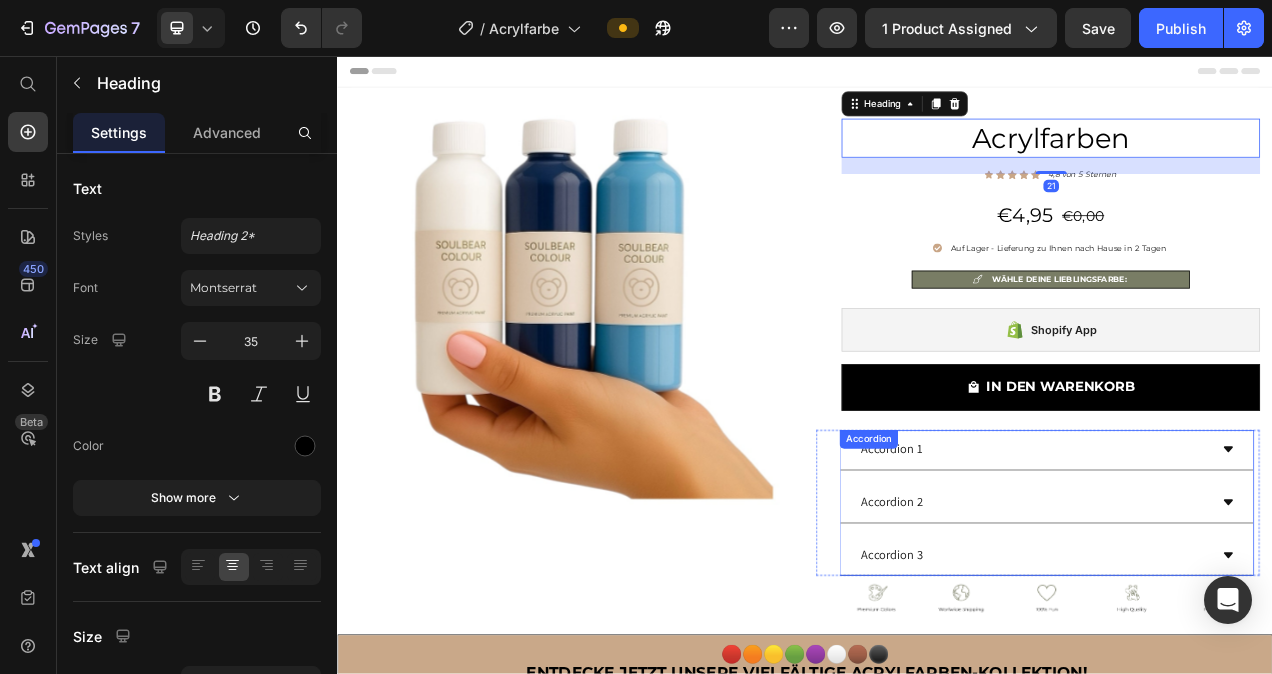 click on "Accordion 1" at bounding box center [1049, 561] 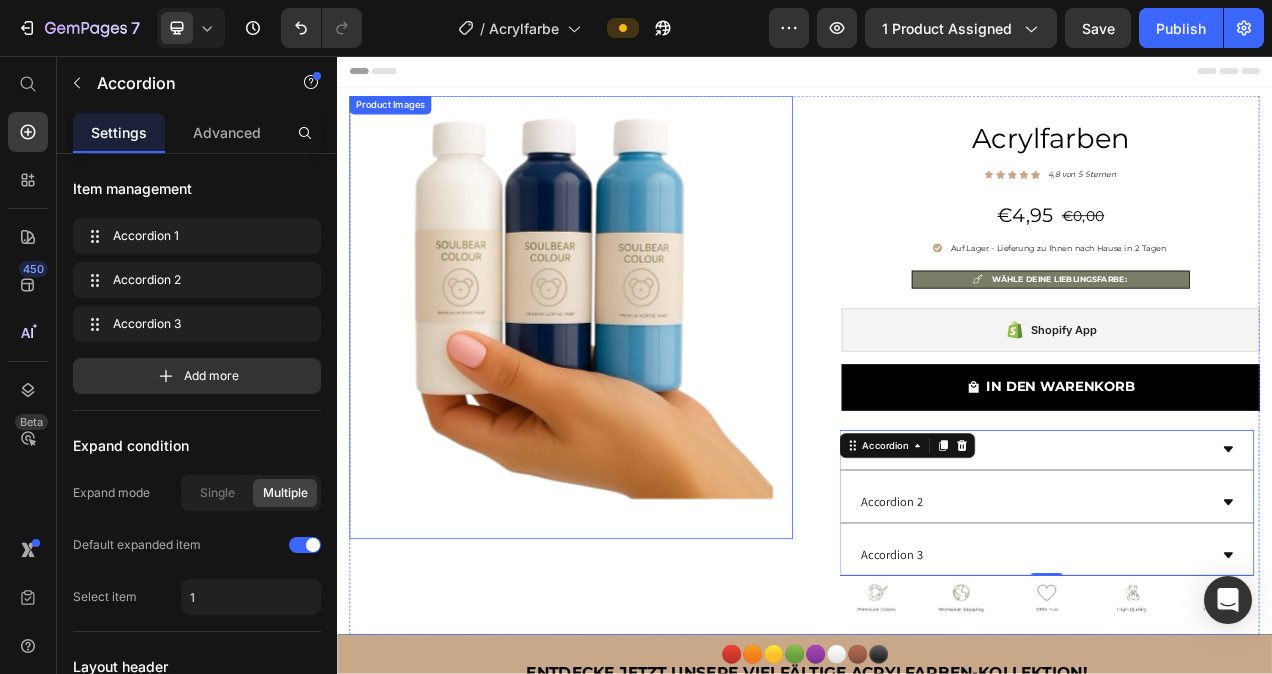 click at bounding box center (637, 391) 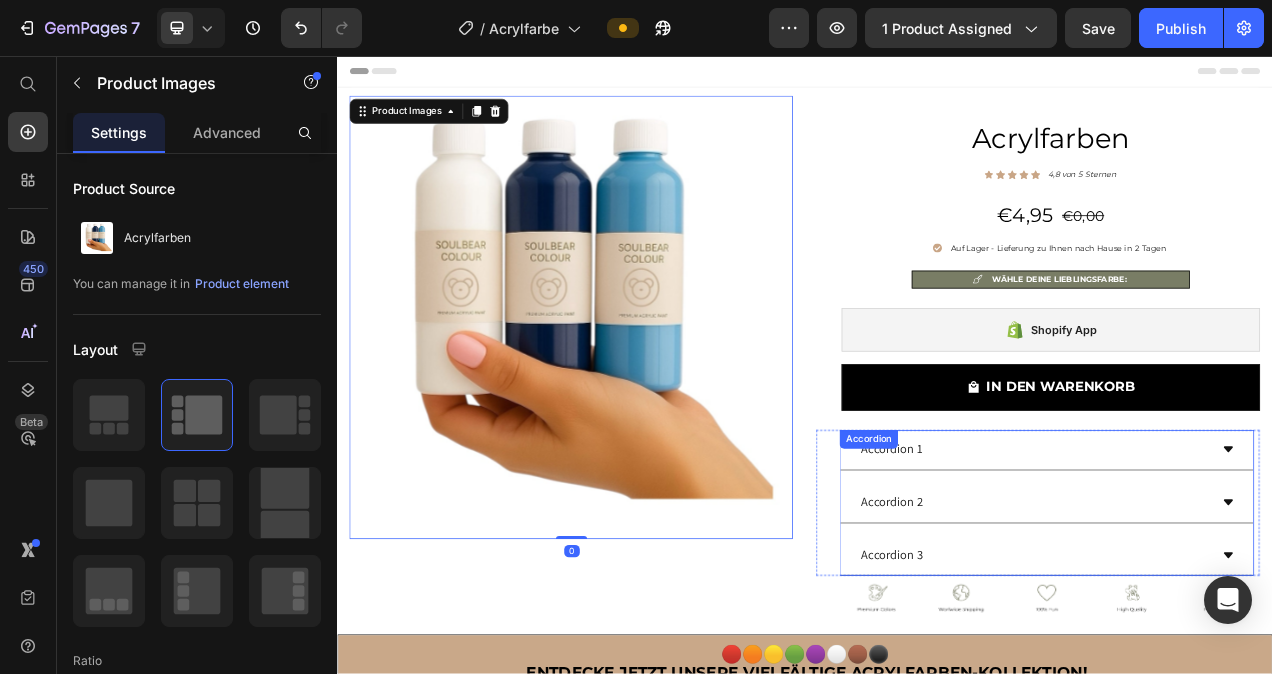 click on "Accordion 1" at bounding box center [1049, 561] 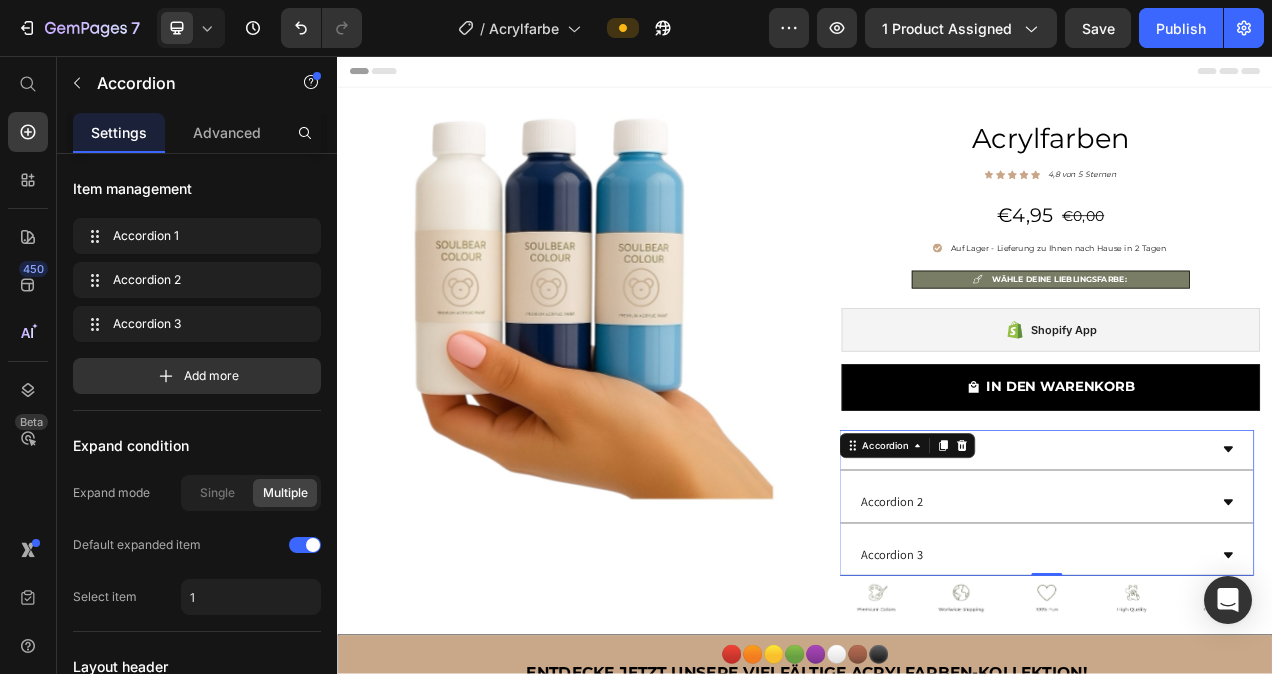 click 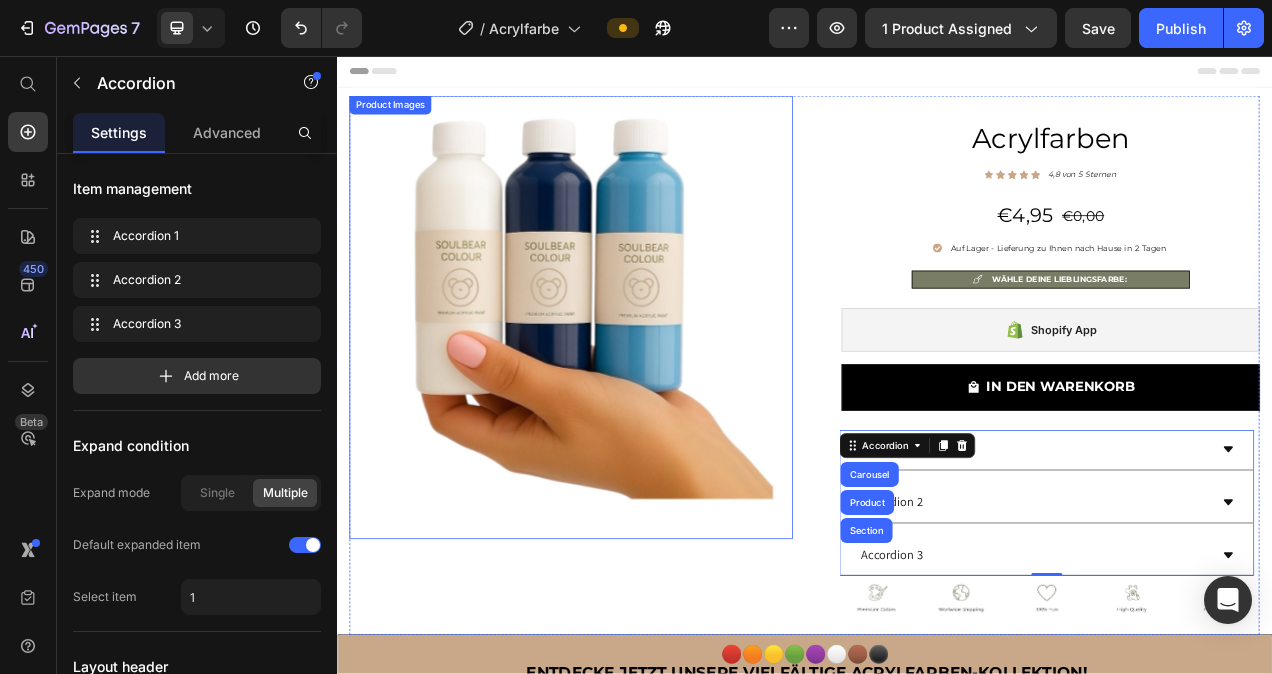 click at bounding box center (637, 391) 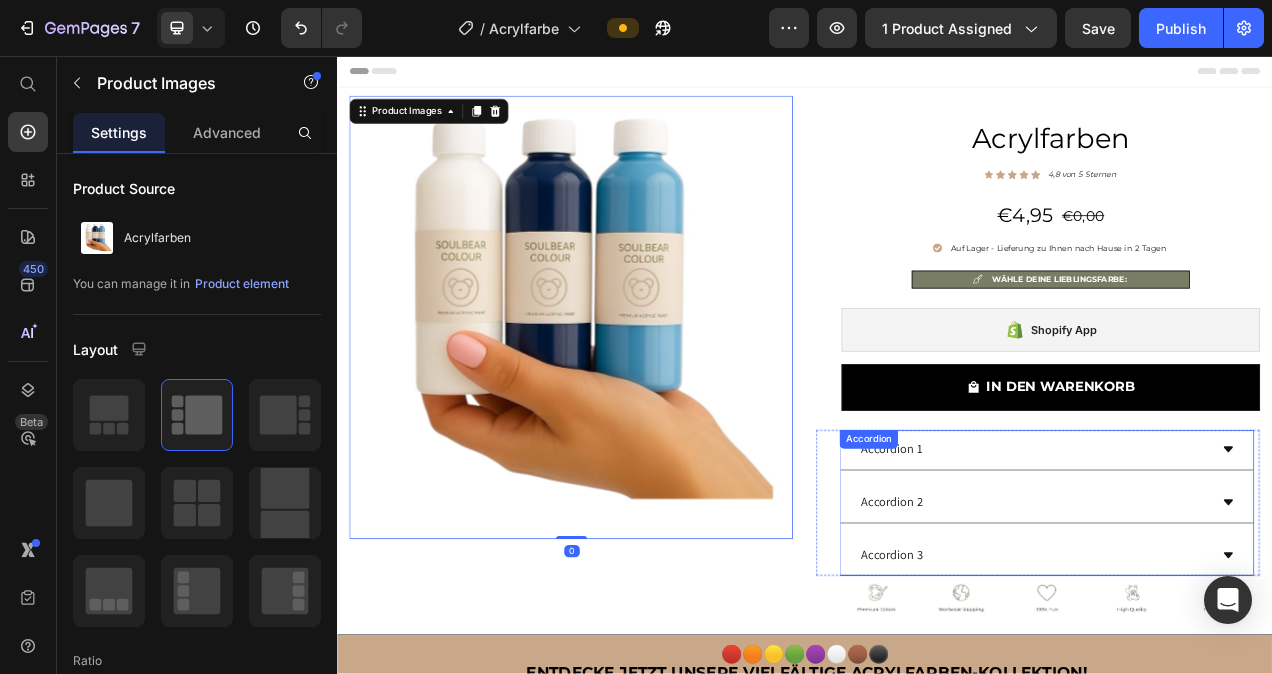 click on "Accordion 1" at bounding box center [1049, 561] 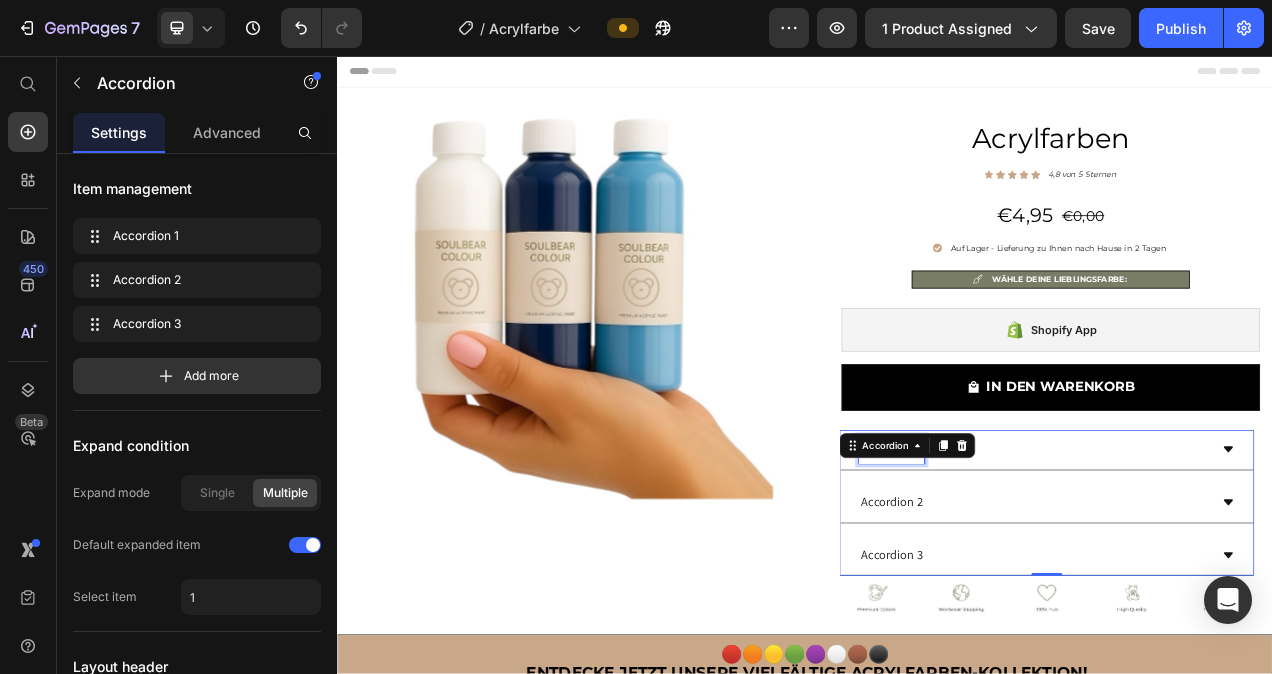 click on "Accordion 1" at bounding box center (1049, 561) 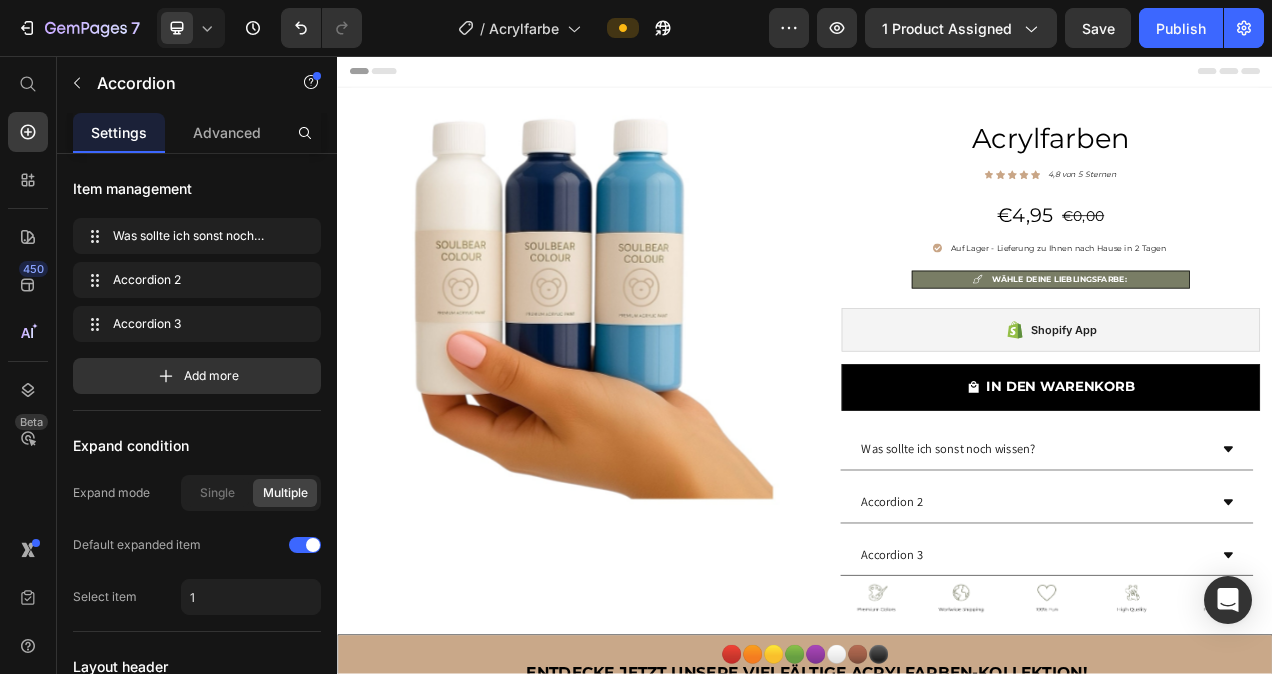 type 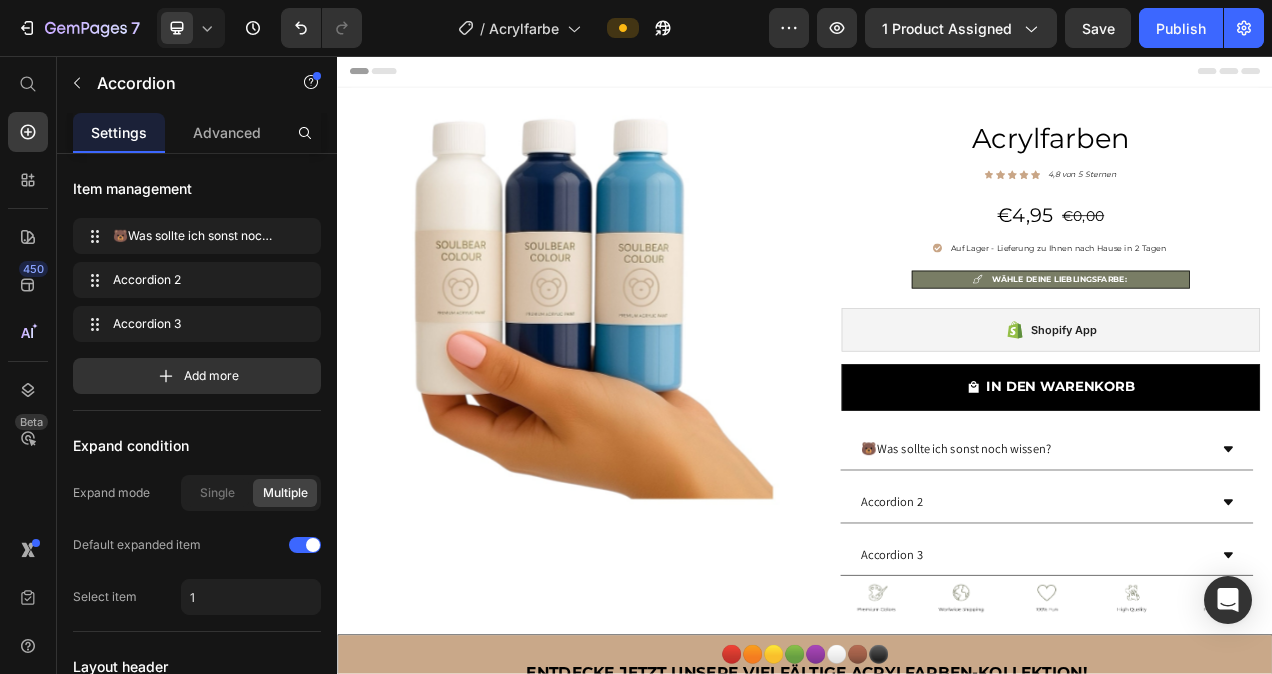 click on "🐻Was sollte ich sonst noch wissen?" at bounding box center [1248, 562] 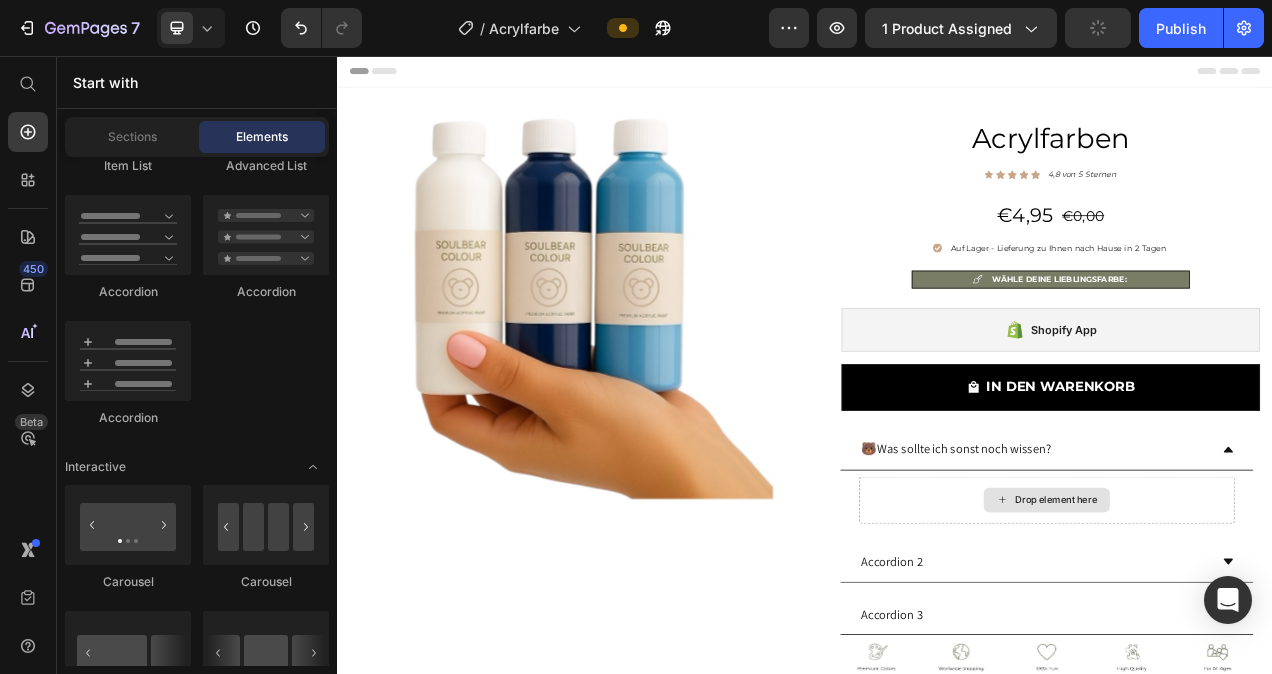 click on "Drop element here" at bounding box center [1248, 626] 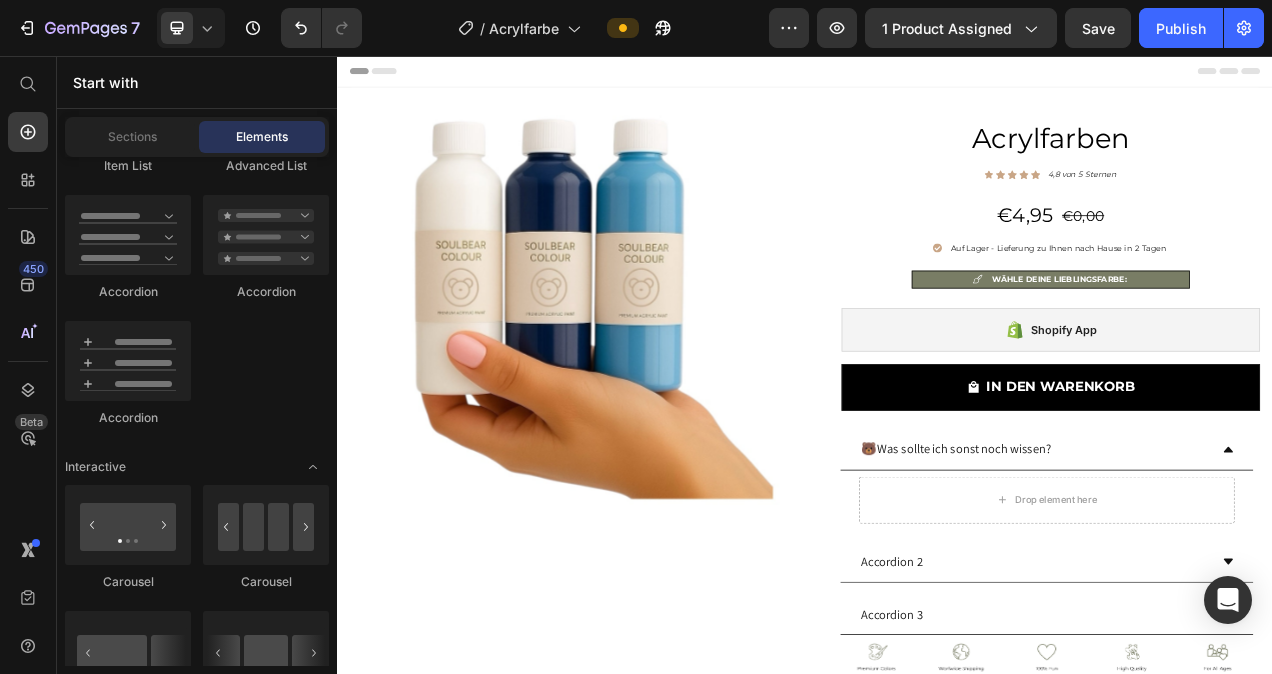 click on "Layout
Row
Row
Row
Row Text
Heading
Text Block Button
Button
Button
Sticky Back to top Media
Image
Image
Video
Video Banner" at bounding box center (197, 1409) 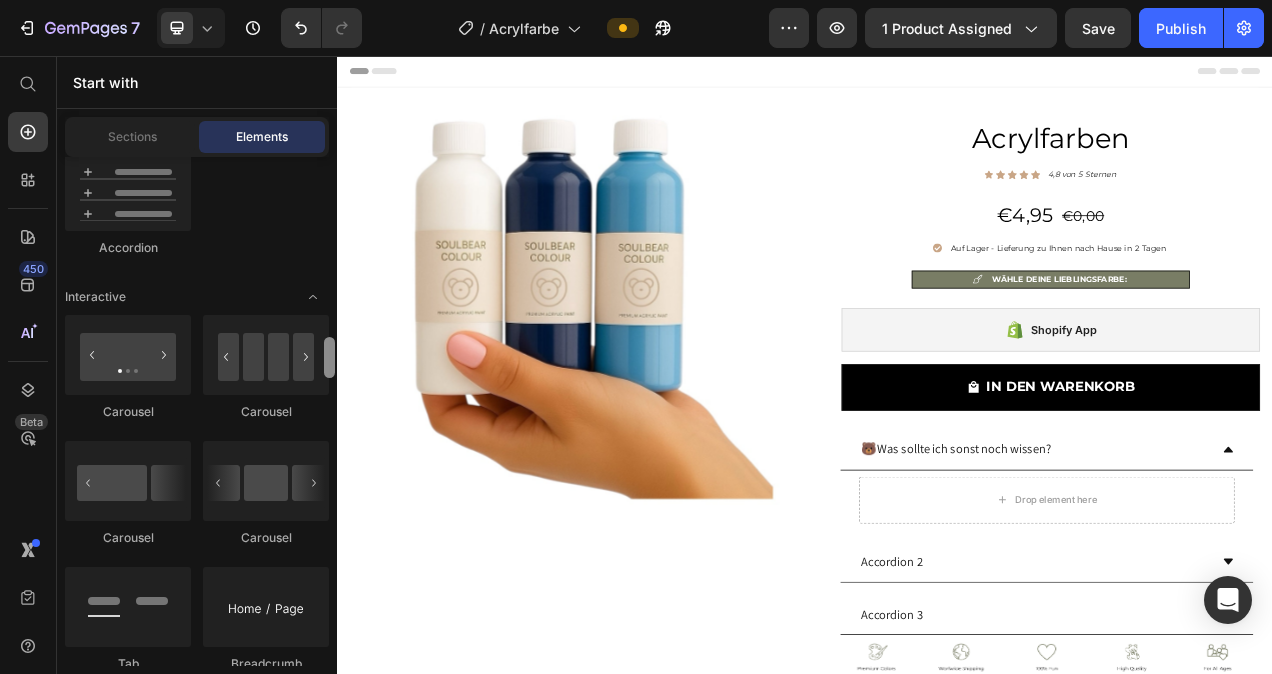 scroll, scrollTop: 2024, scrollLeft: 0, axis: vertical 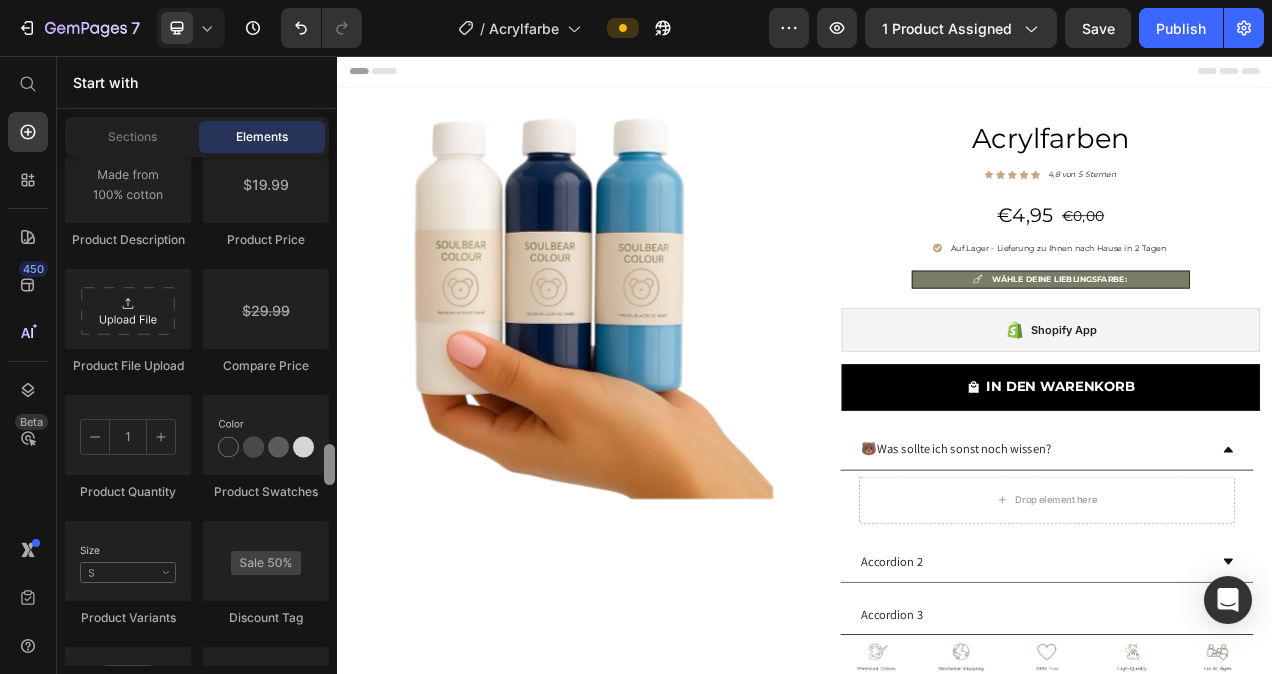 drag, startPoint x: 329, startPoint y: 340, endPoint x: 331, endPoint y: 461, distance: 121.016525 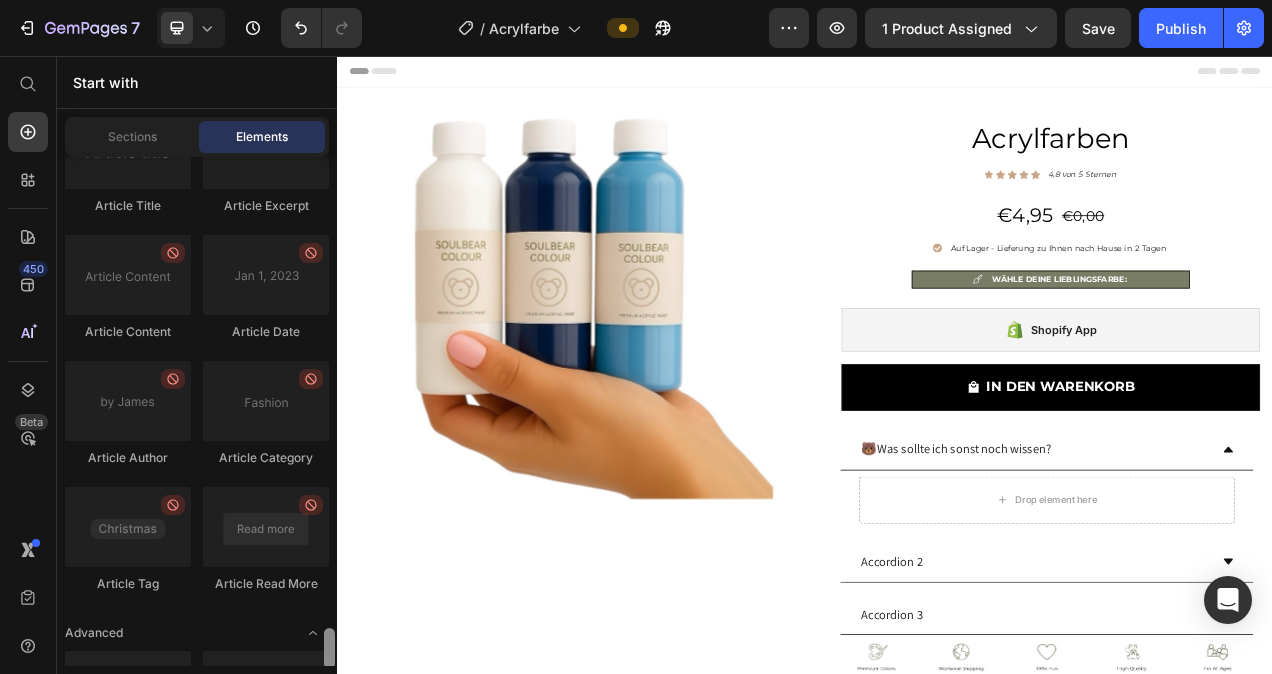 scroll, scrollTop: 5578, scrollLeft: 0, axis: vertical 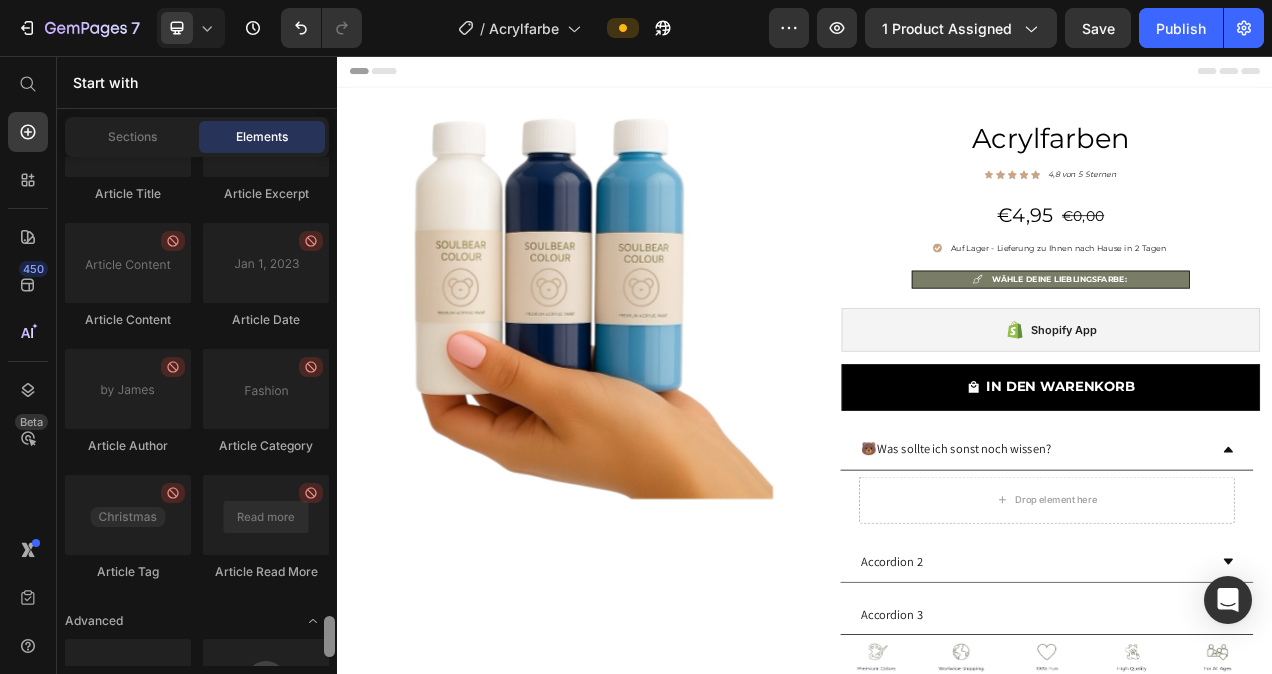 drag, startPoint x: 327, startPoint y: 453, endPoint x: 325, endPoint y: 625, distance: 172.01163 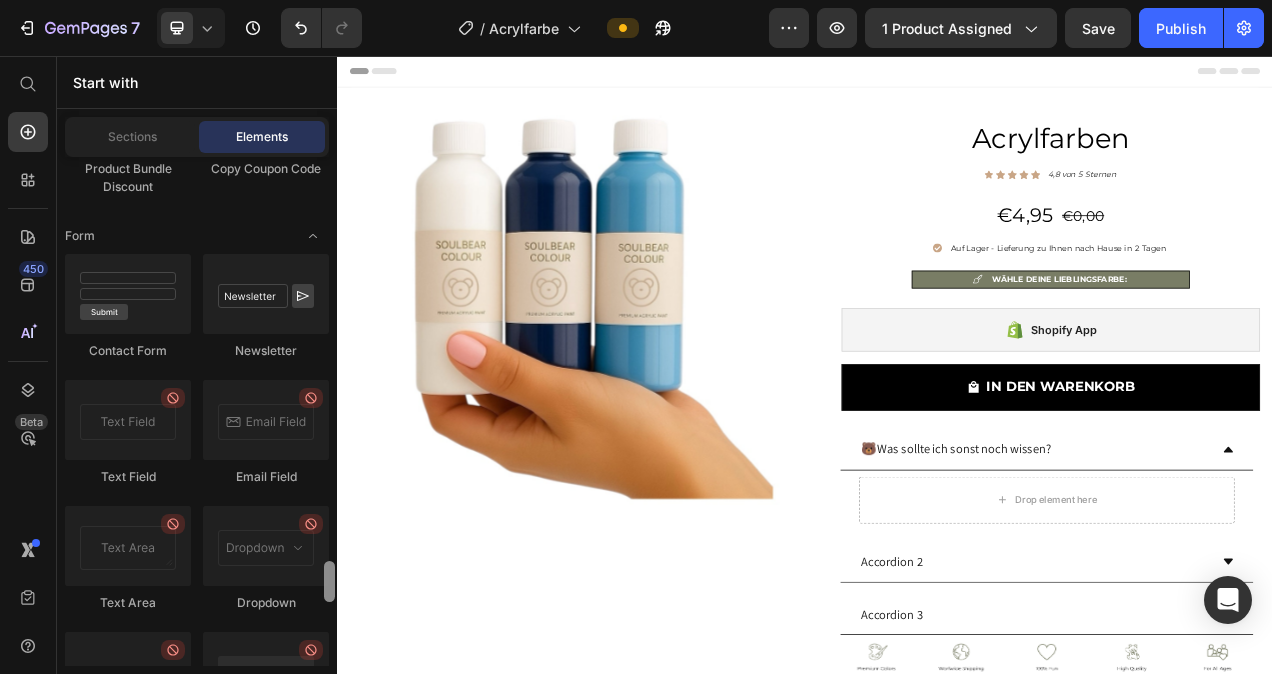 scroll, scrollTop: 4765, scrollLeft: 0, axis: vertical 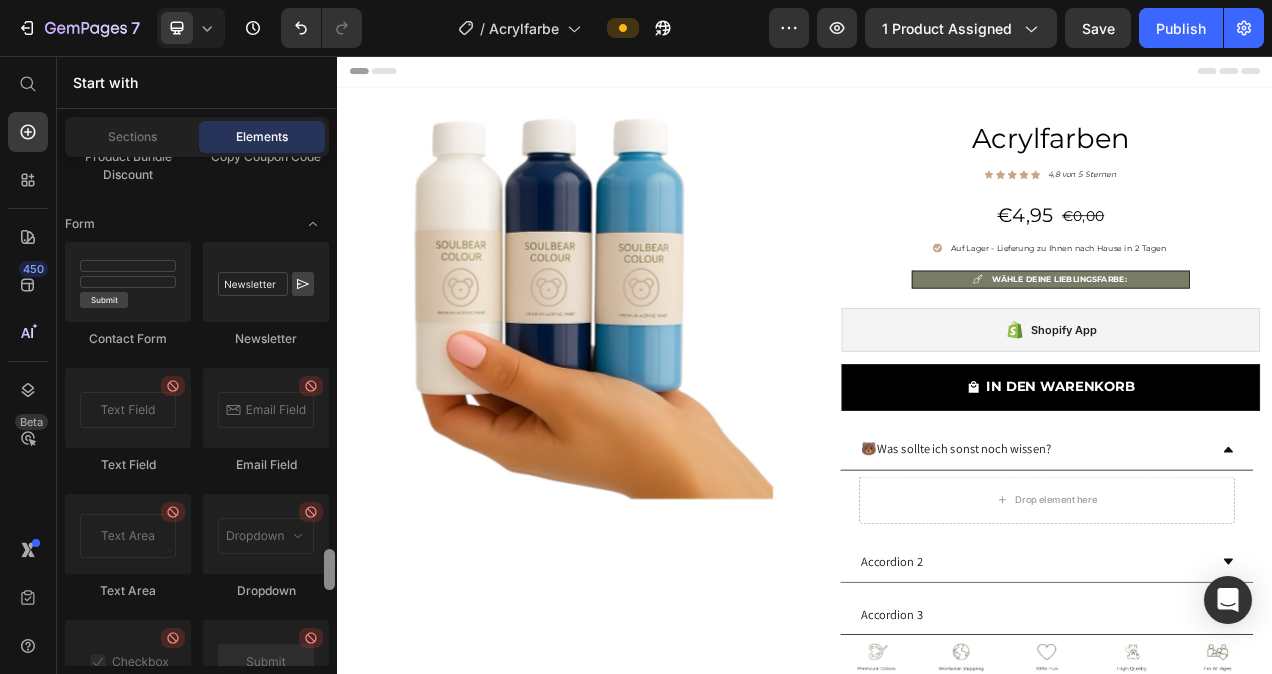 drag, startPoint x: 329, startPoint y: 640, endPoint x: 327, endPoint y: 567, distance: 73.02739 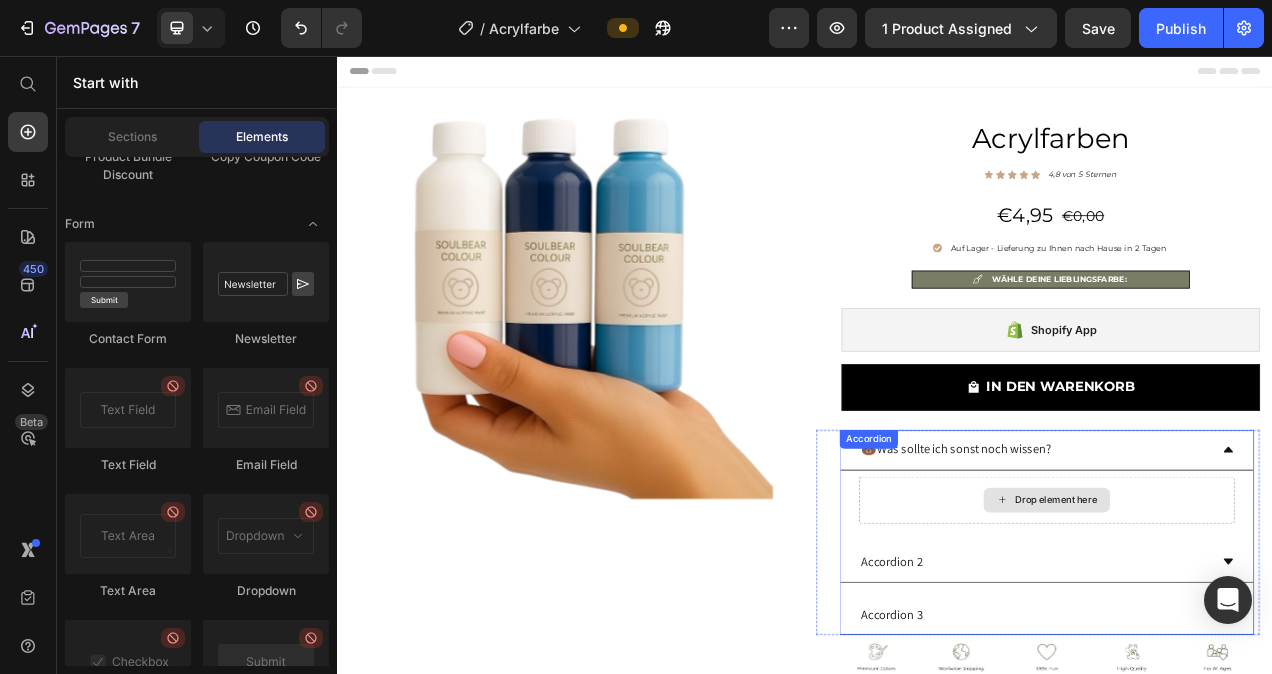click on "Drop element here" at bounding box center (1260, 626) 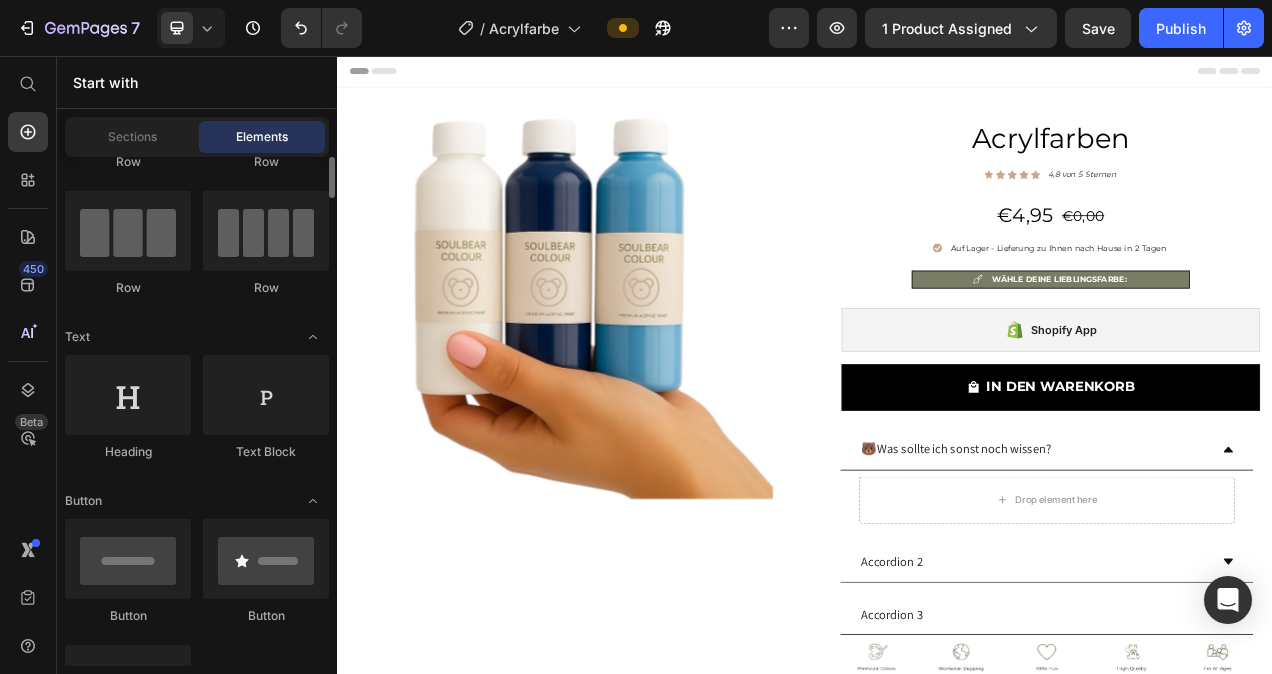 scroll, scrollTop: 120, scrollLeft: 0, axis: vertical 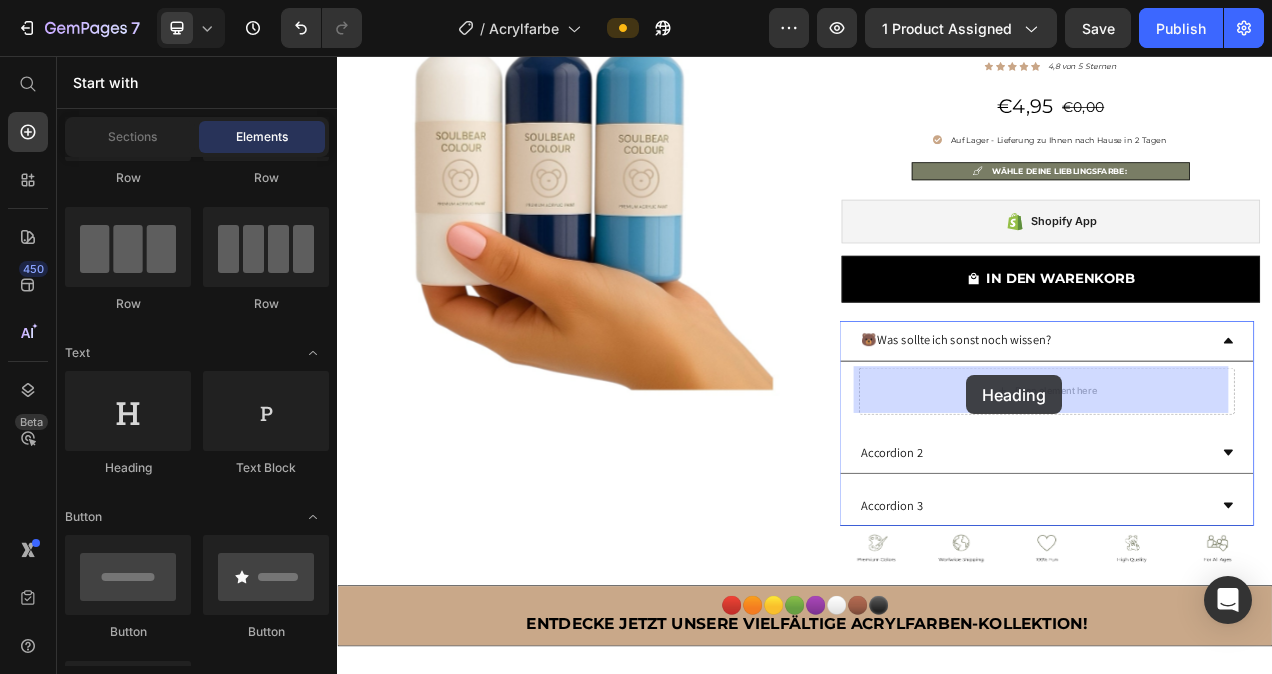 drag, startPoint x: 462, startPoint y: 468, endPoint x: 1144, endPoint y: 466, distance: 682.0029 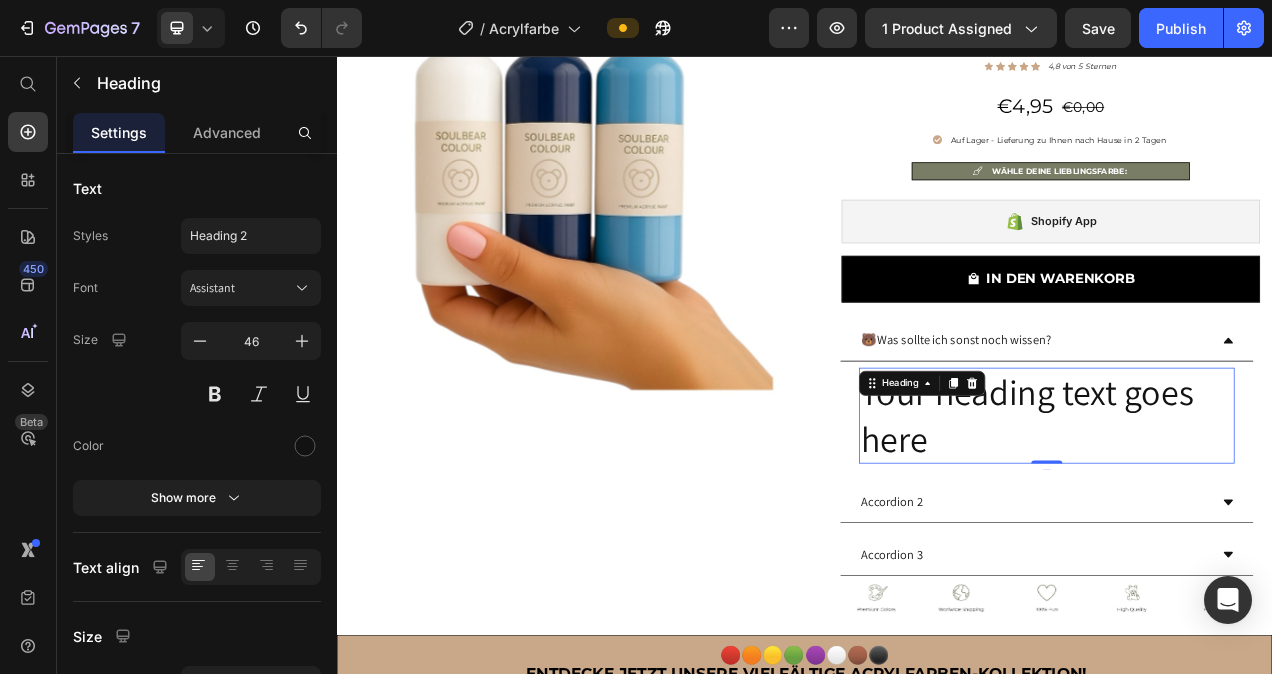 click on "Your heading text goes here" at bounding box center (1248, 519) 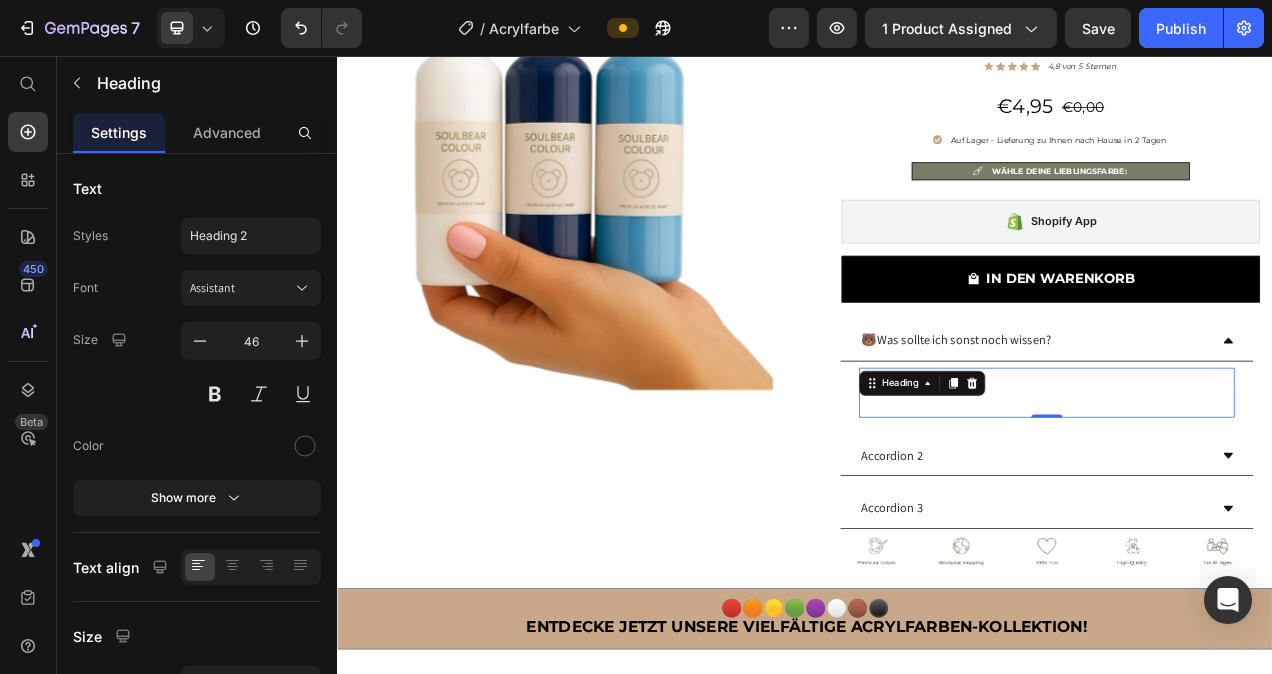 click at bounding box center [1248, 489] 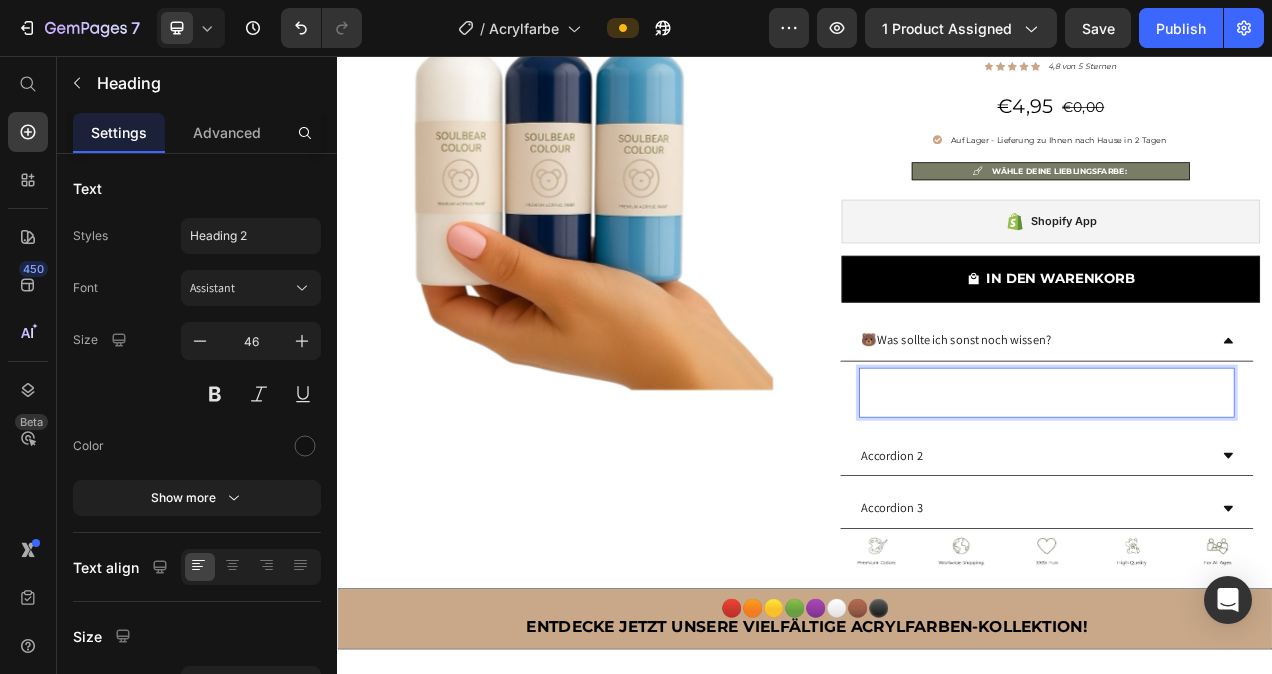 click at bounding box center (1248, 489) 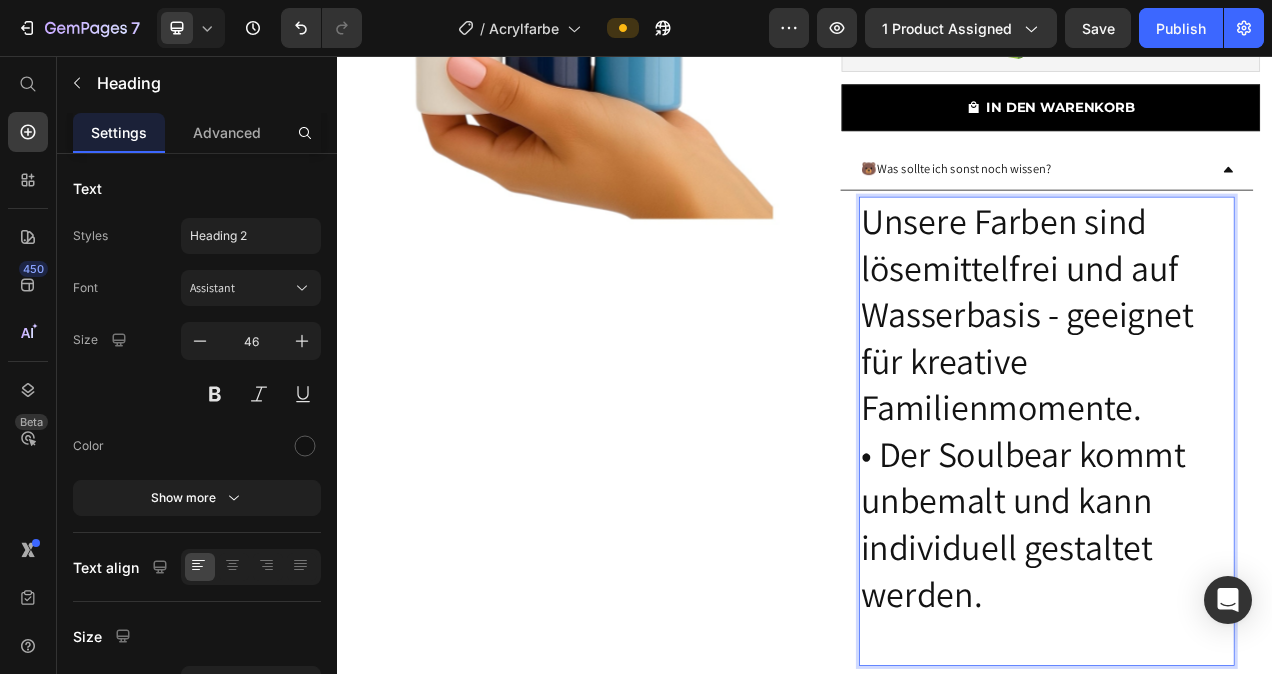 scroll, scrollTop: 365, scrollLeft: 0, axis: vertical 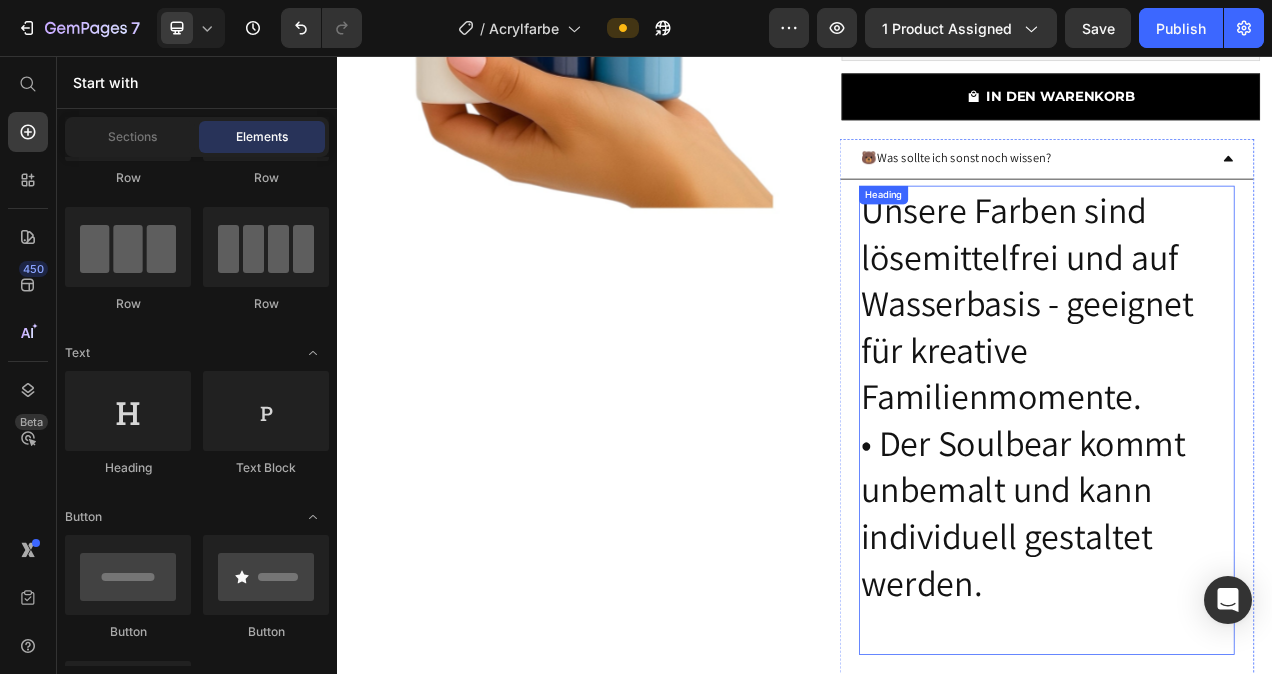 click on "Unsere Farben sind lösemittelfrei und auf Wasserbasis - geeignet für kreative Familienmomente. • Der Soulbear kommt unbemalt und kann individuell gestaltet werden." at bounding box center (1248, 524) 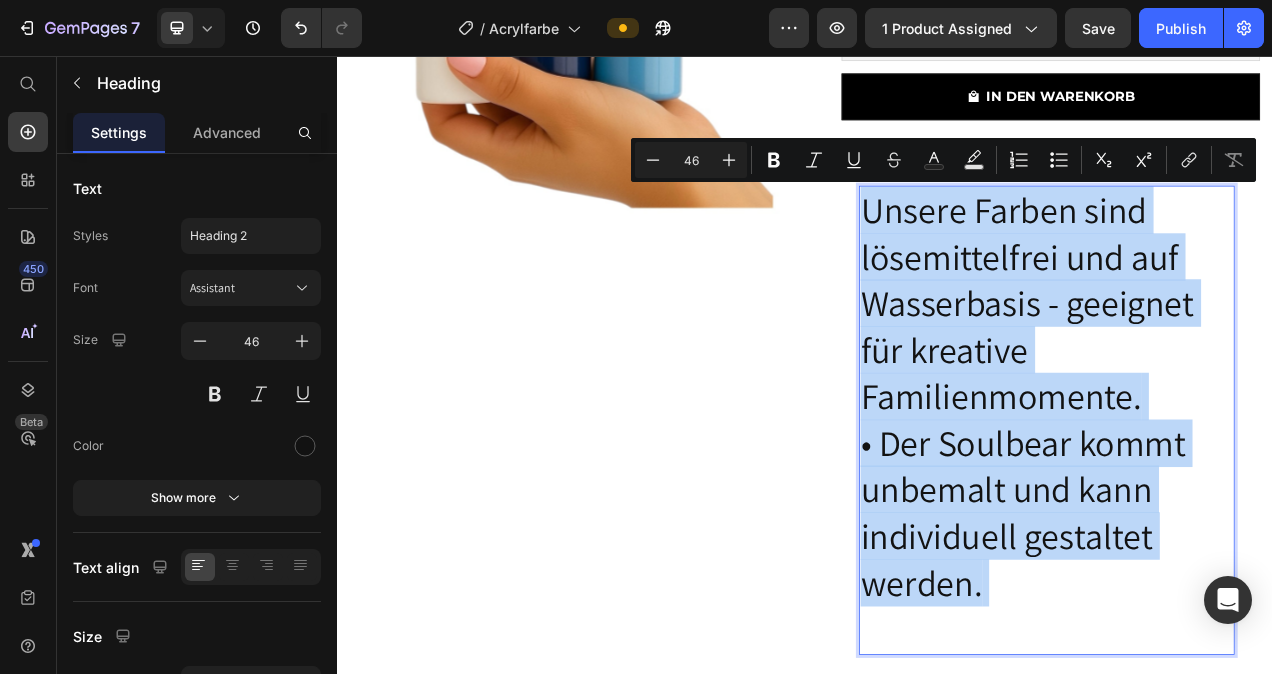 drag, startPoint x: 1172, startPoint y: 724, endPoint x: 1039, endPoint y: 274, distance: 469.243 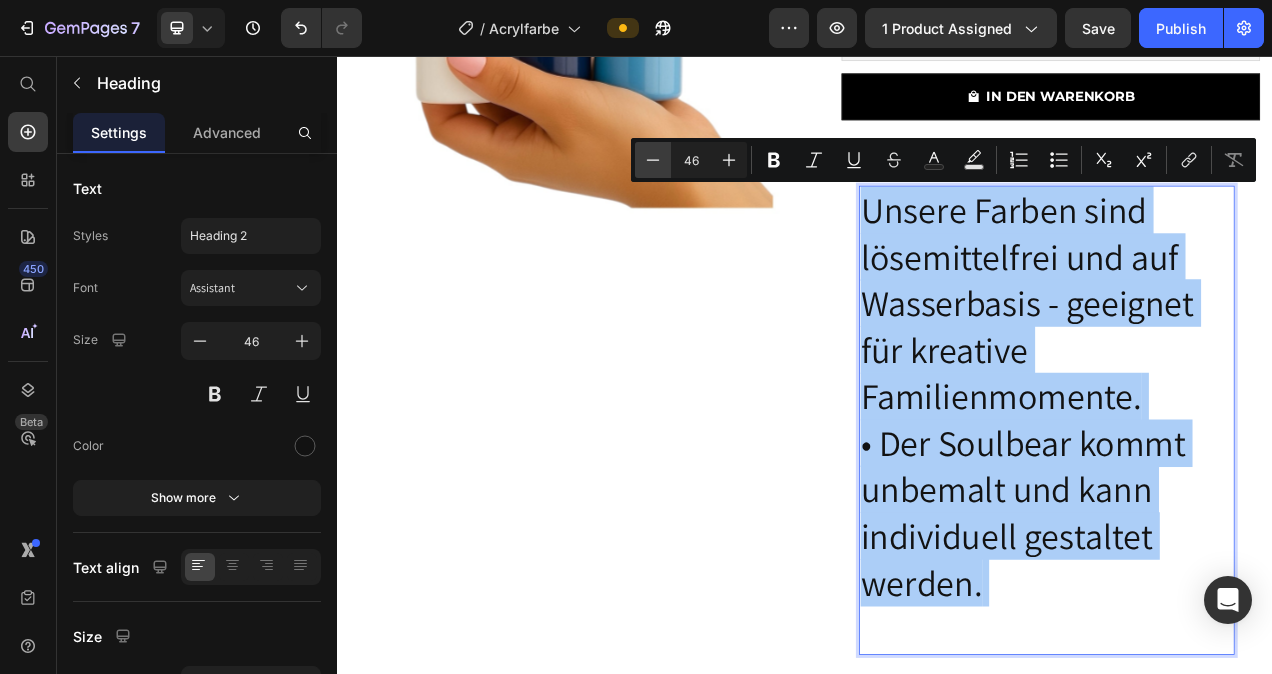 click 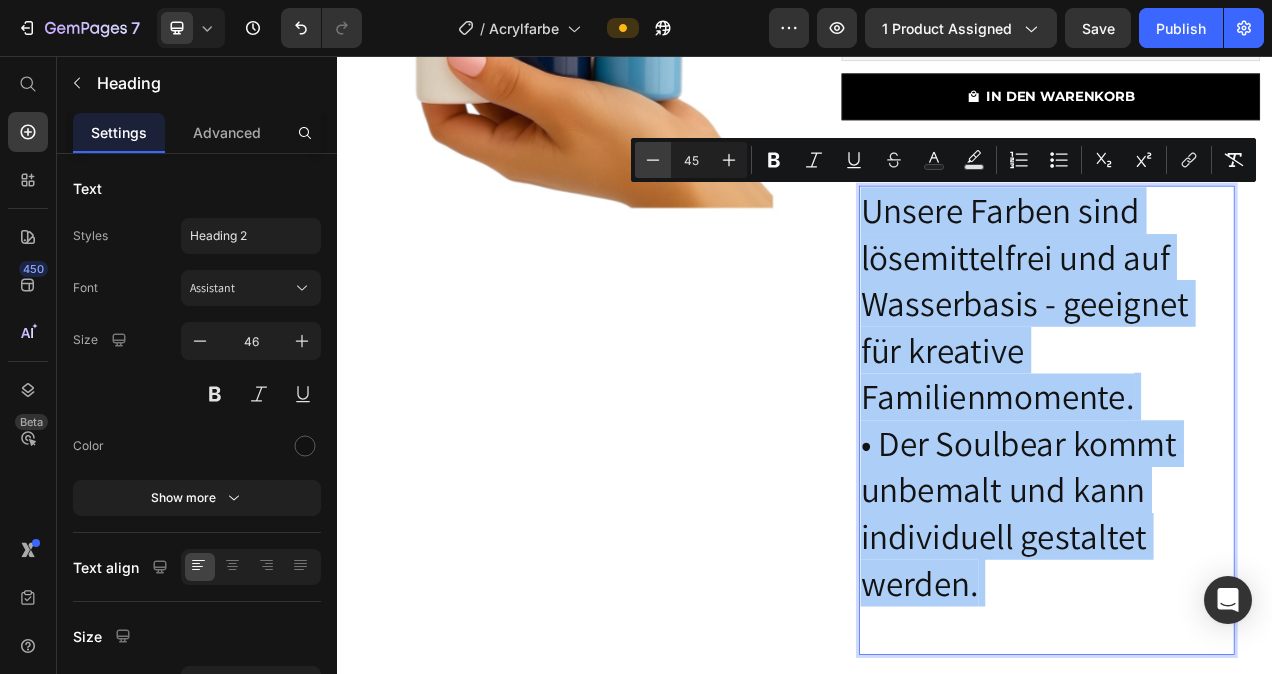 click 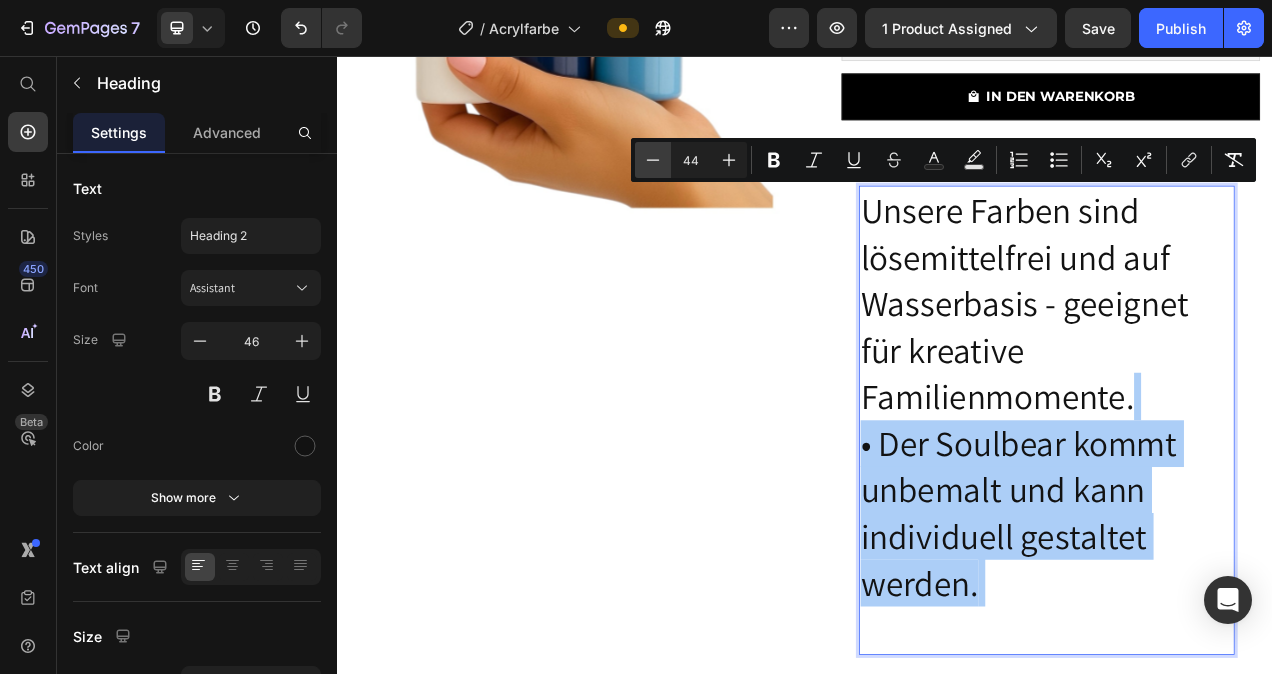 click 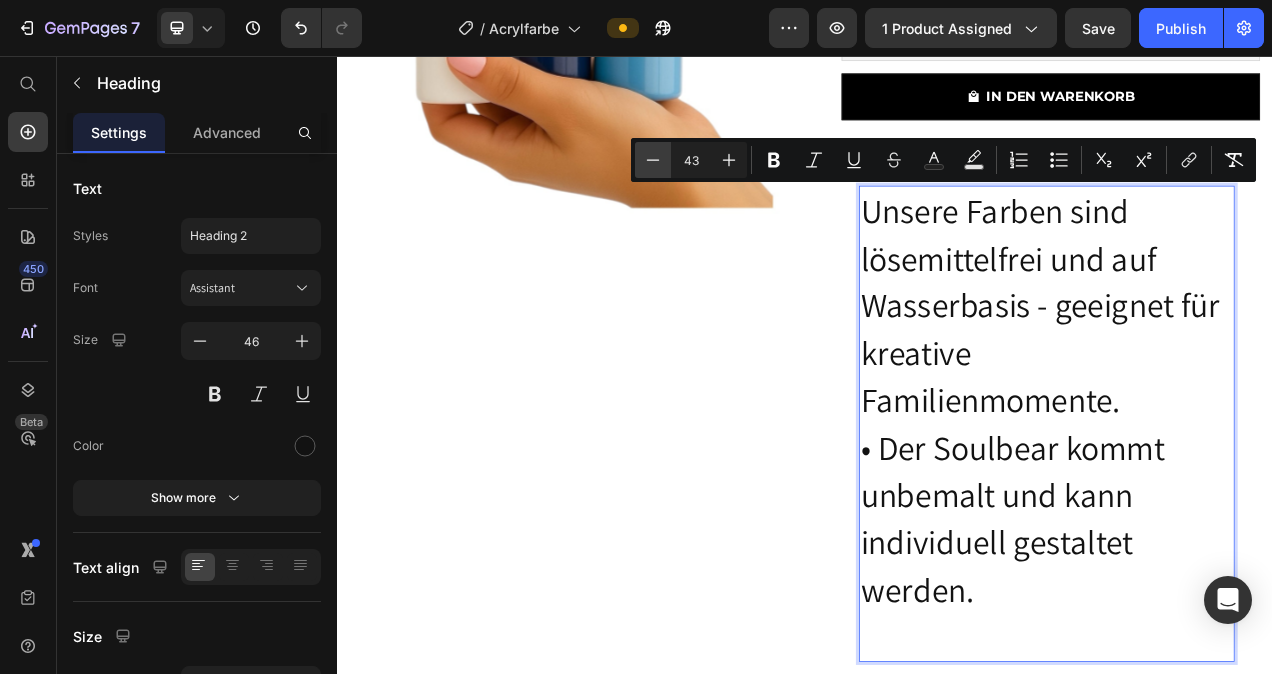 click 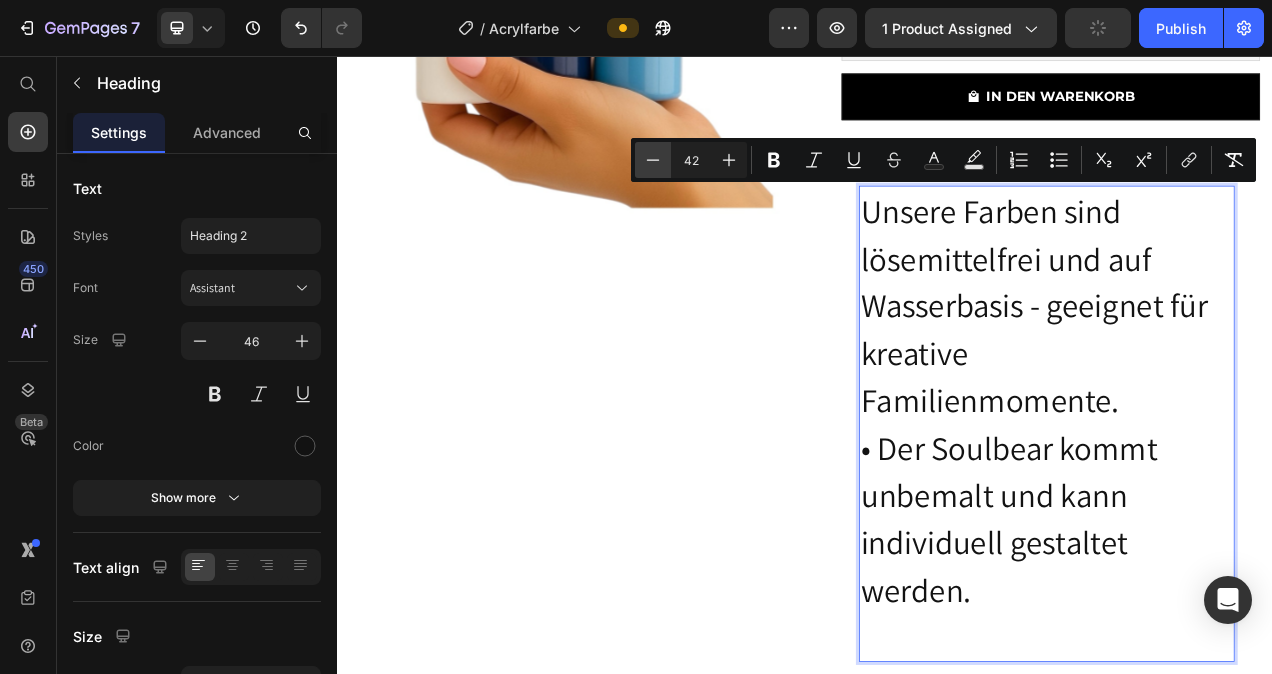 click 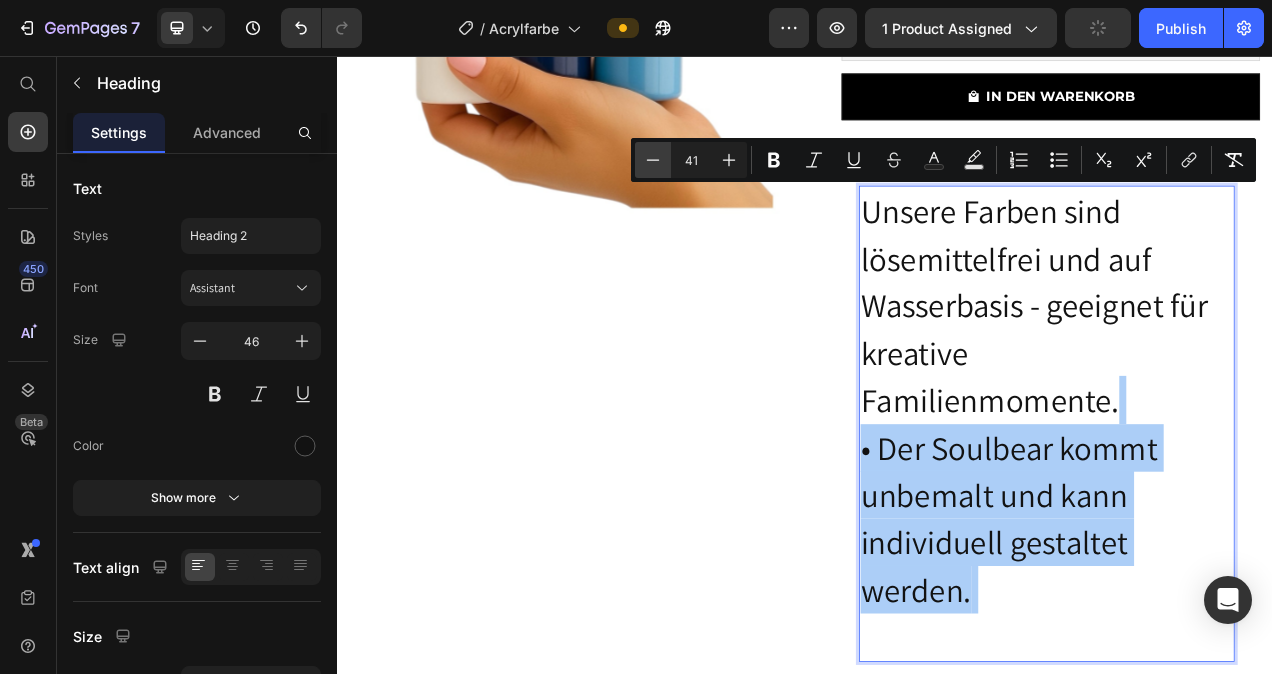 click 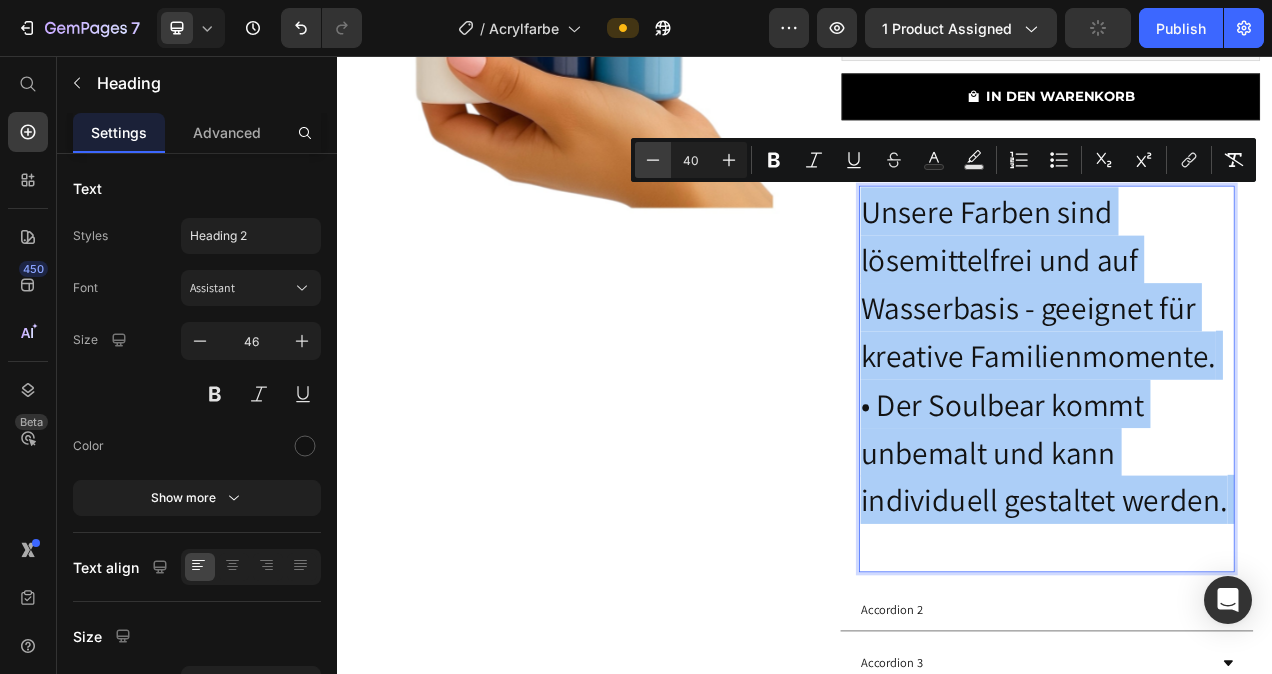 click 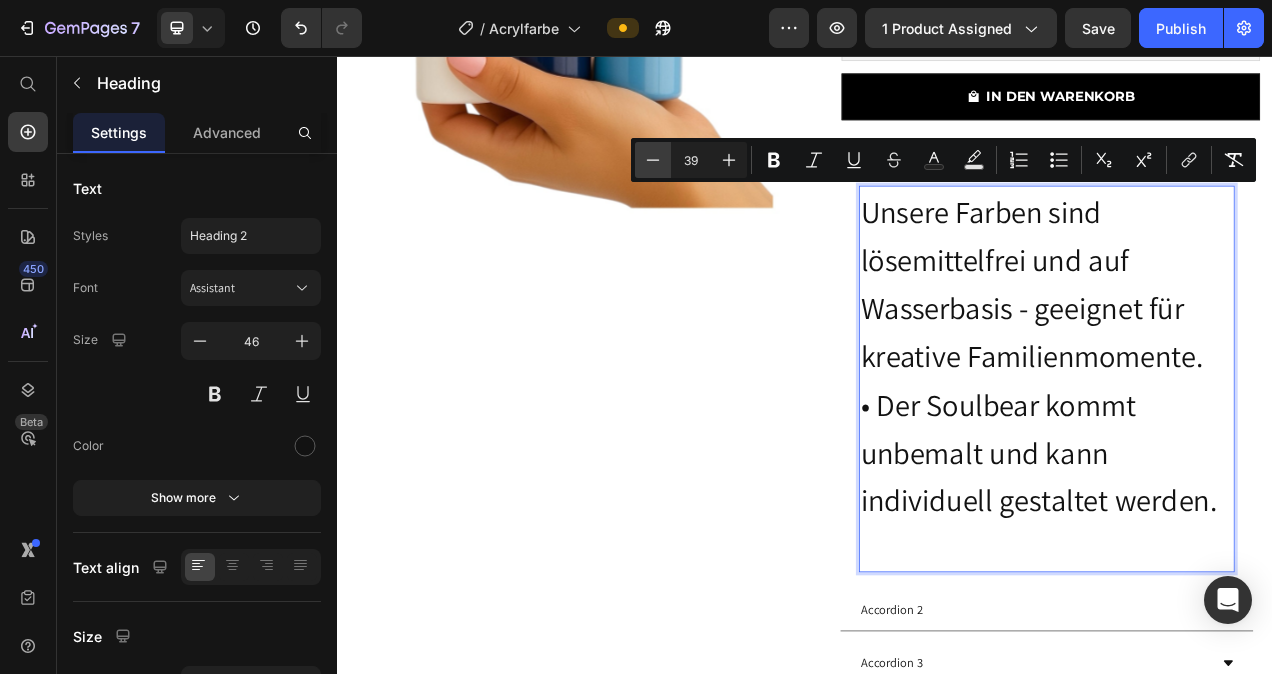 click 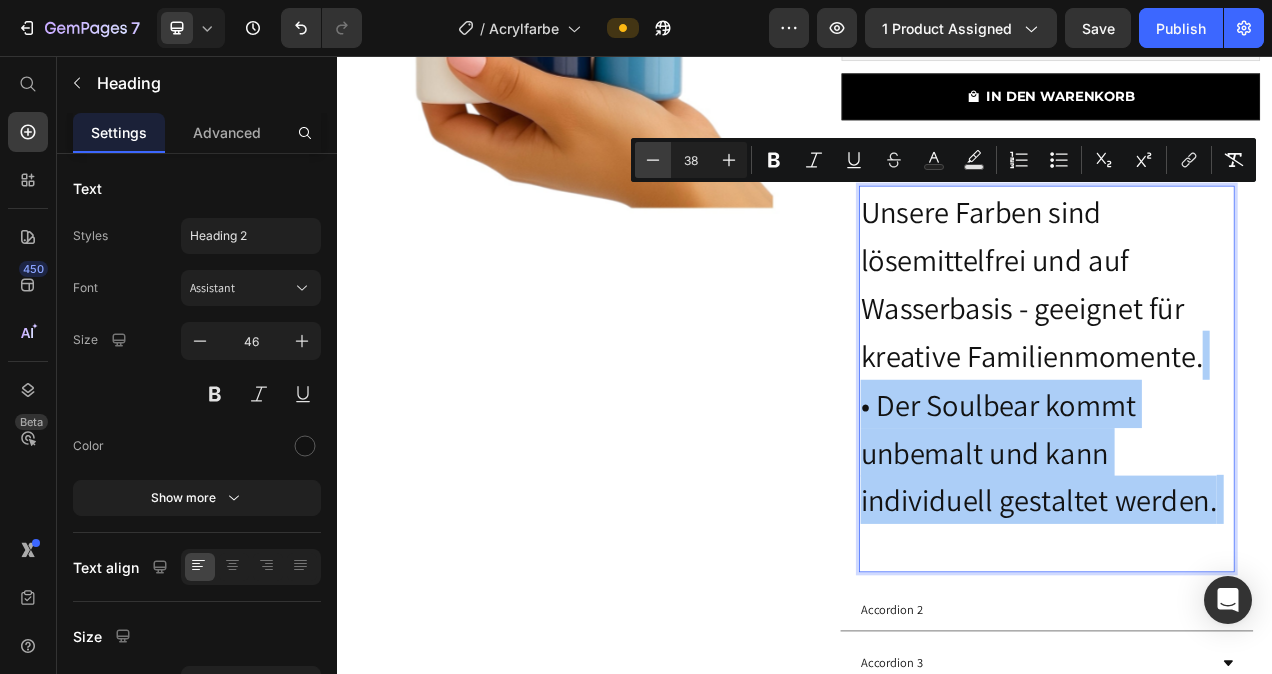 click 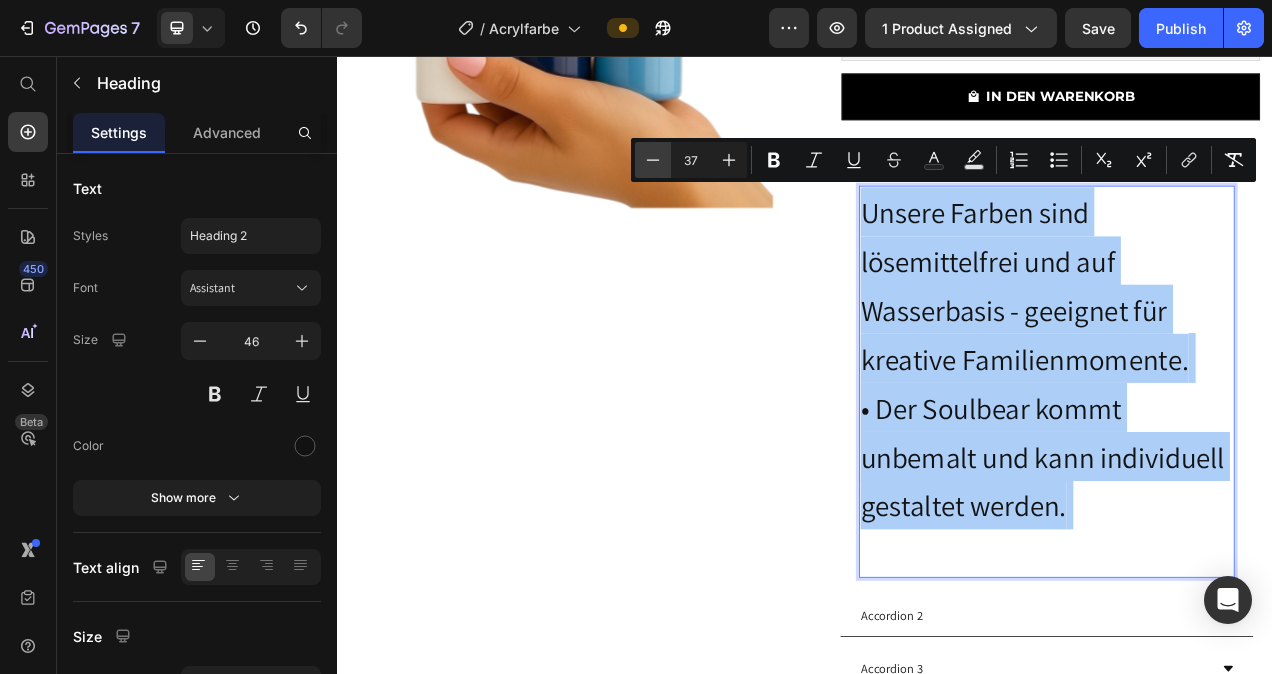 click 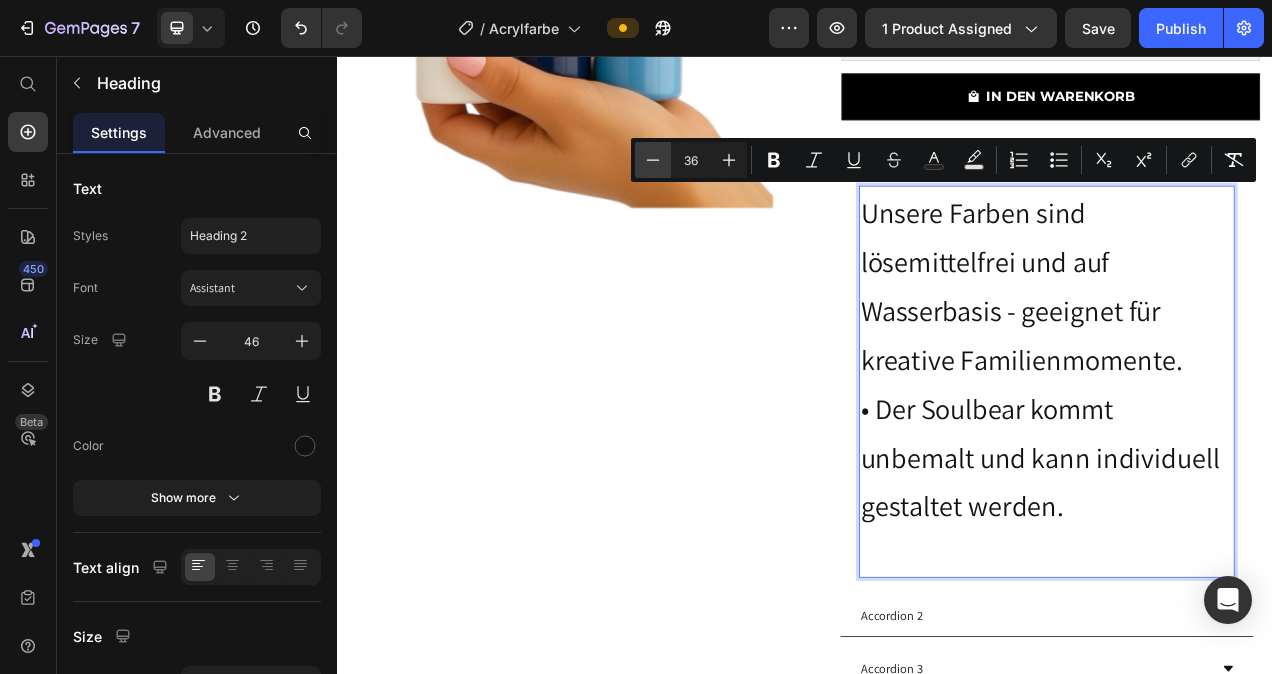 click 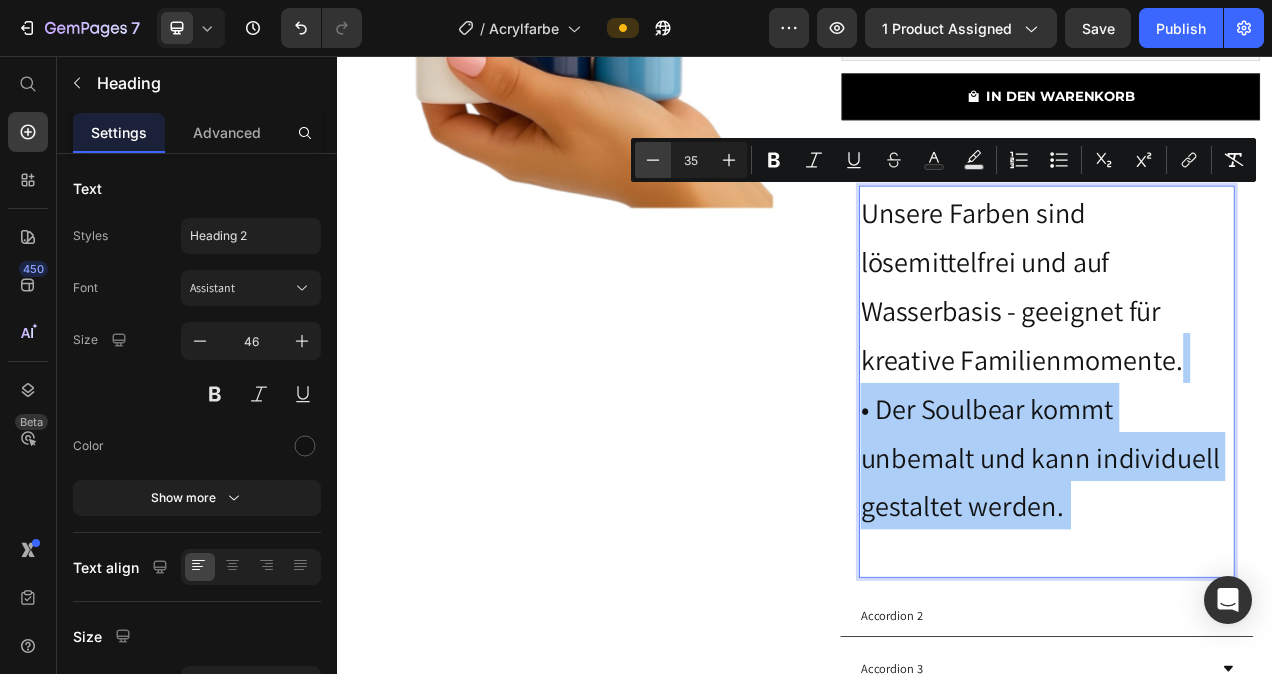click 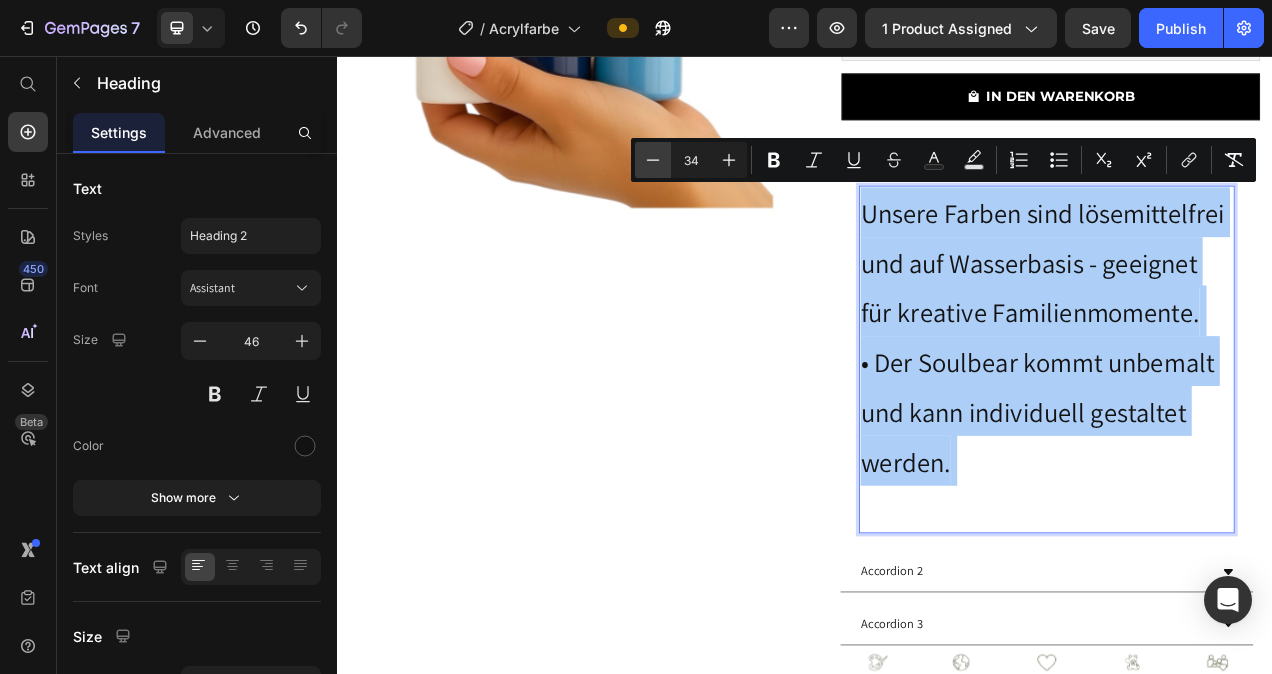 click 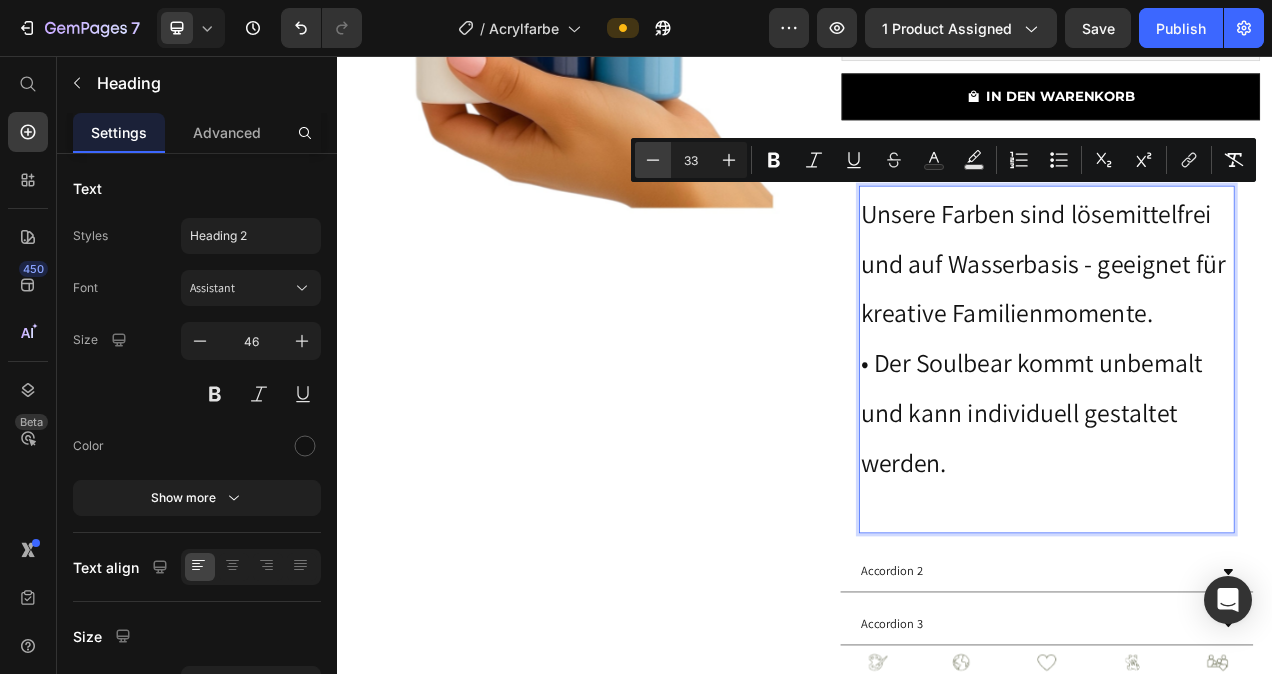 click 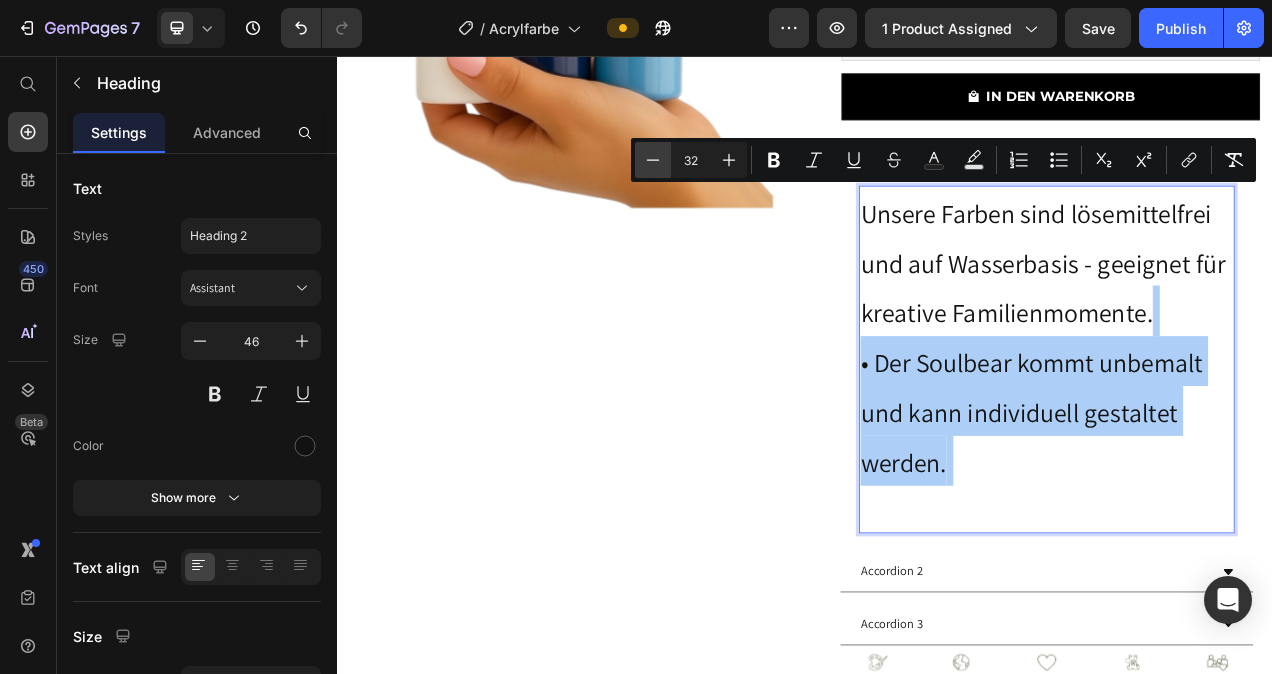 click 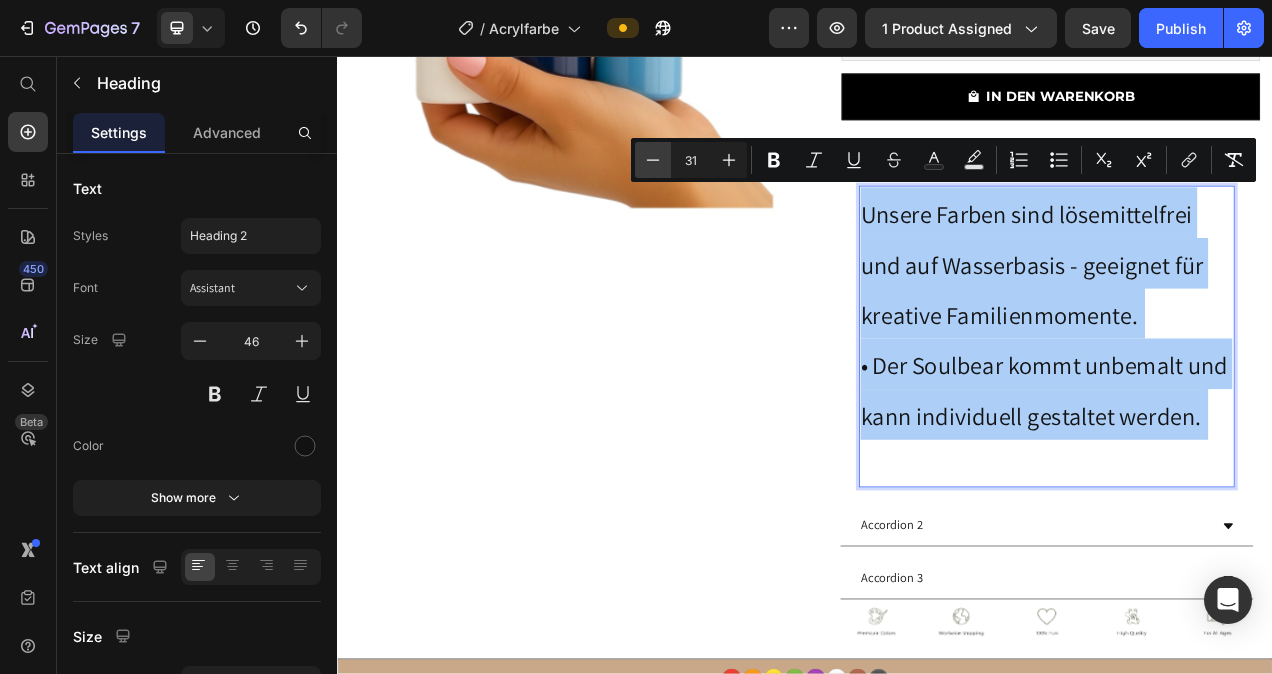 click 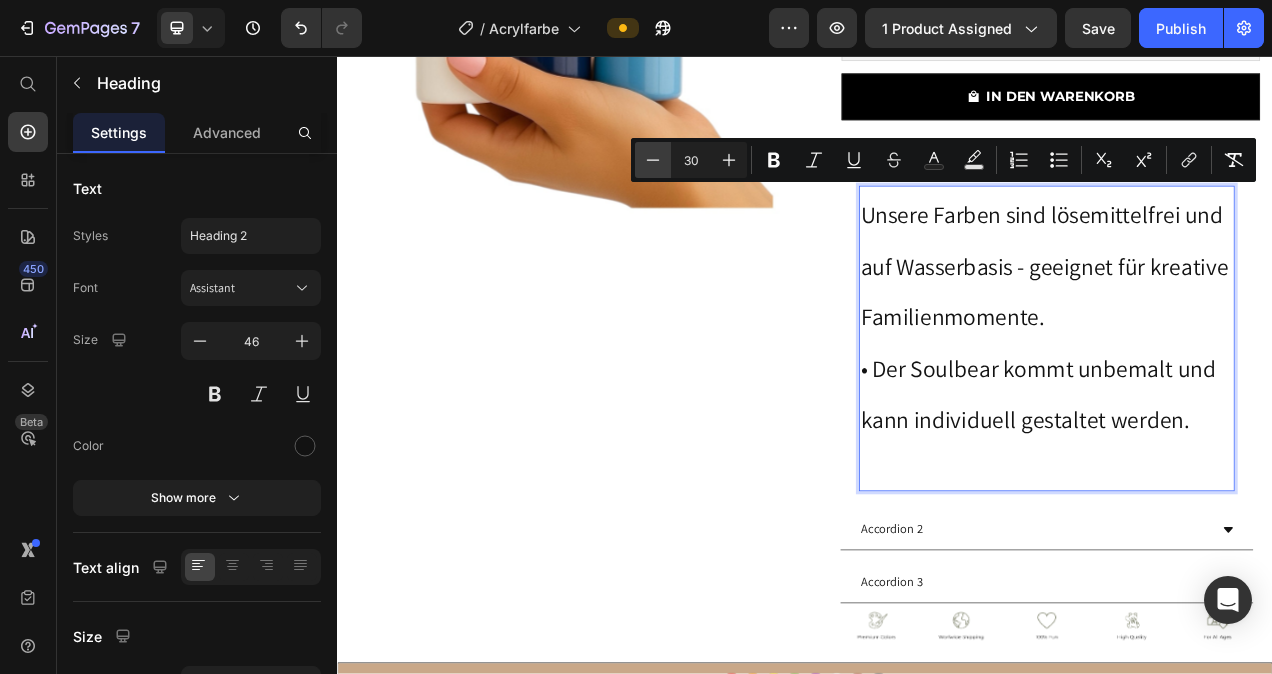 click 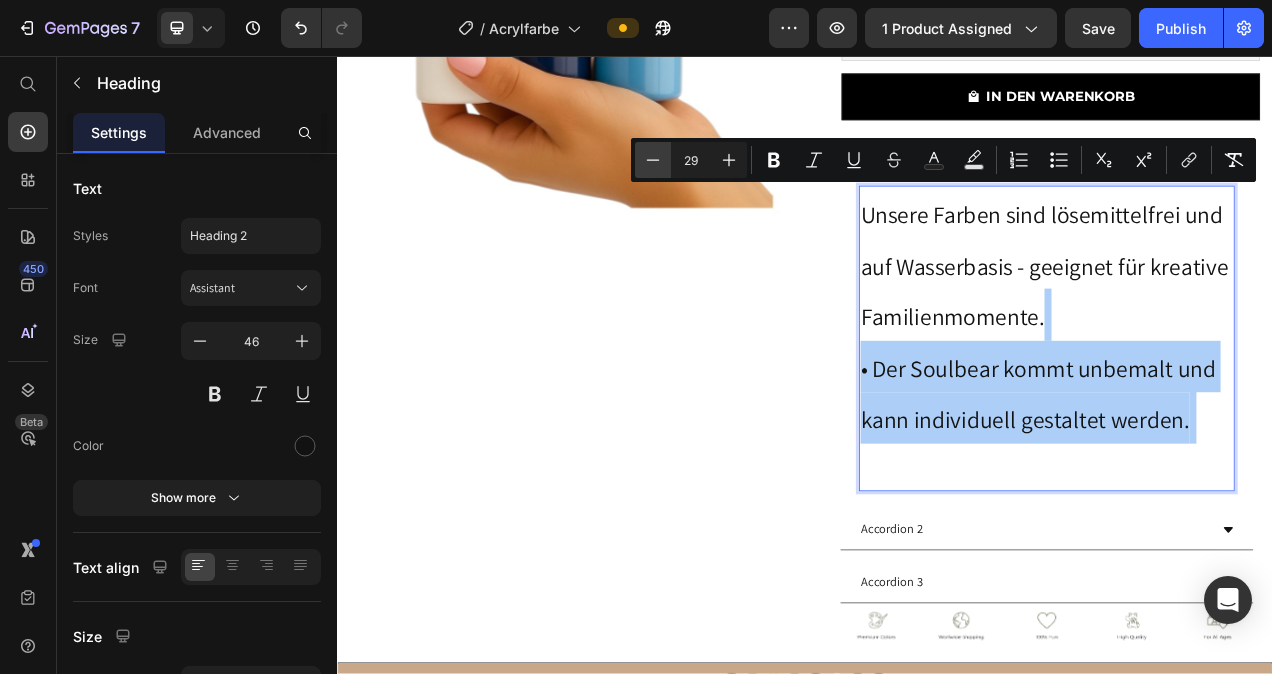 click 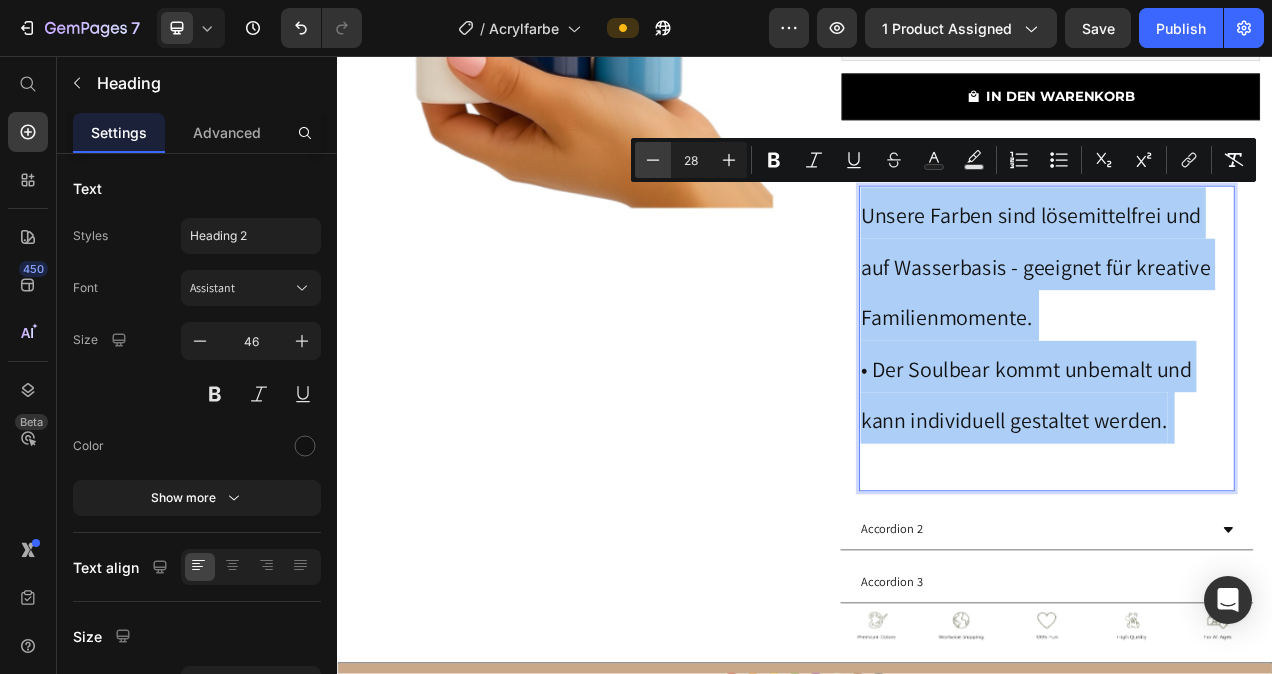 click 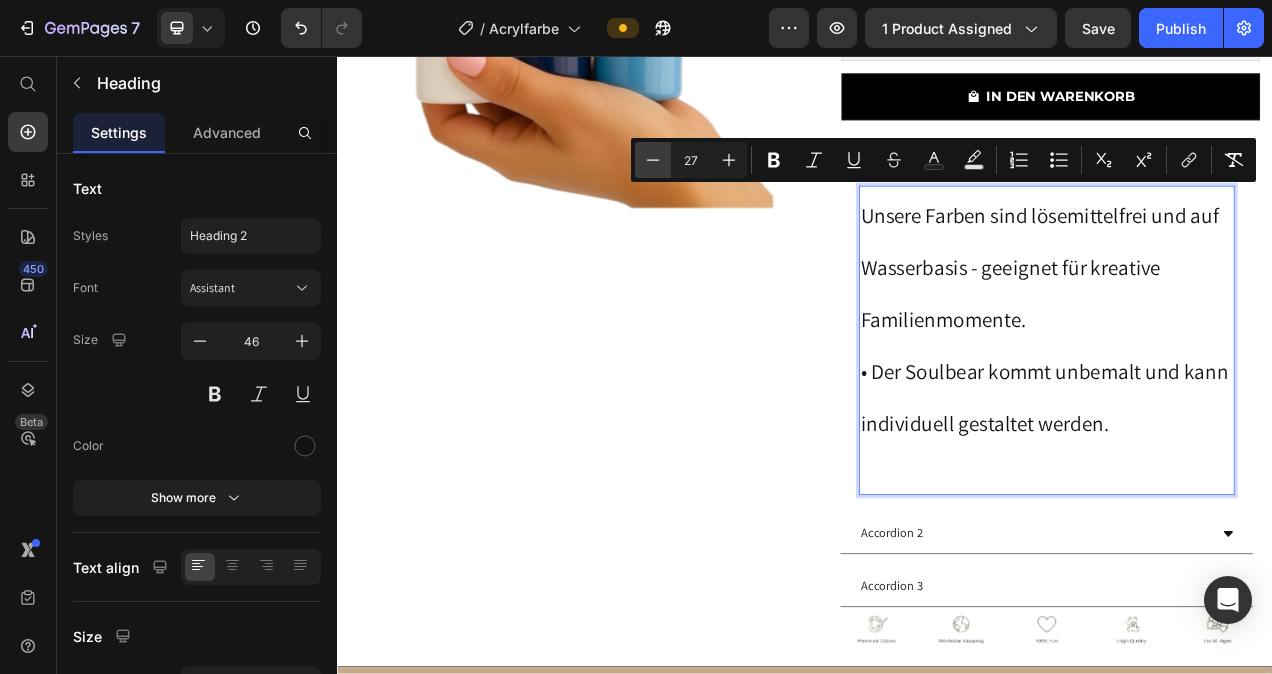 click 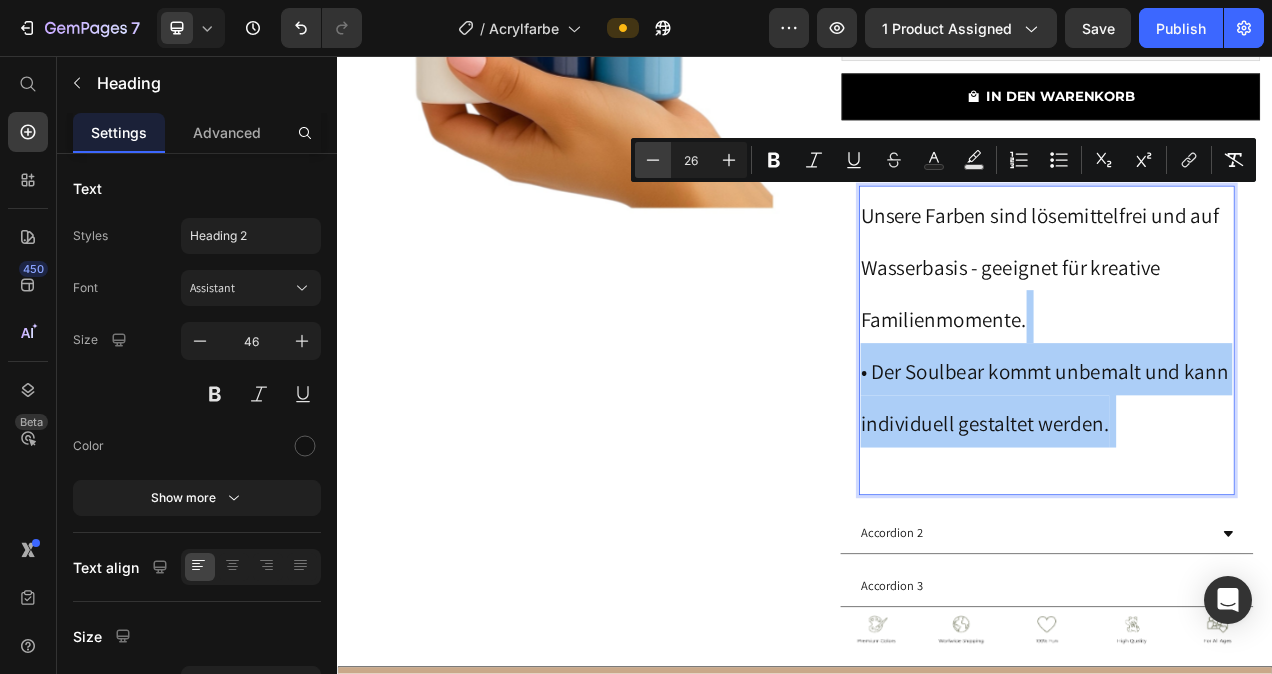 click 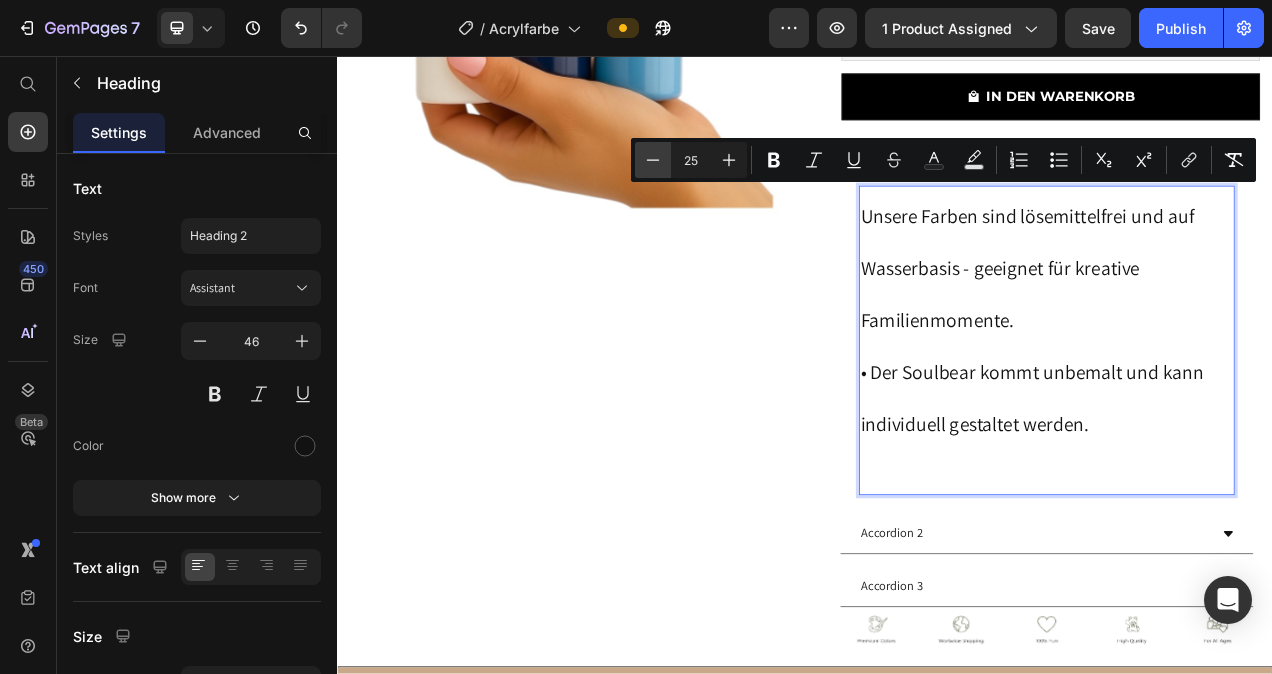 click 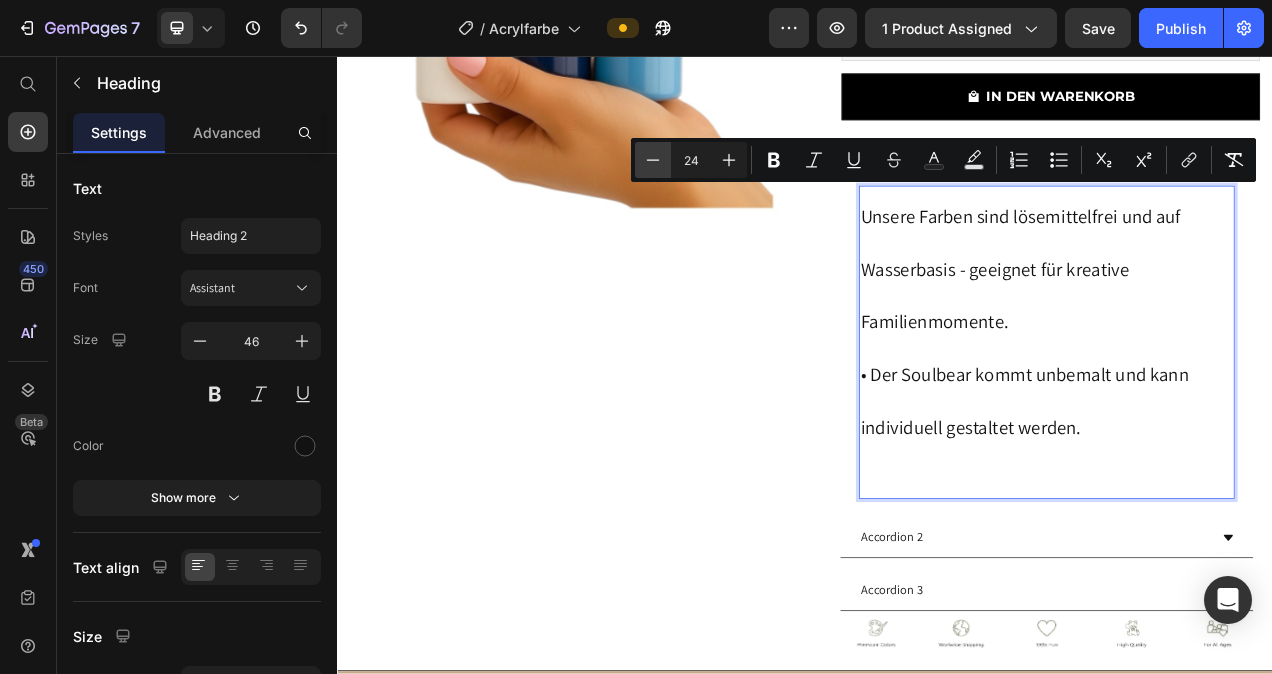click 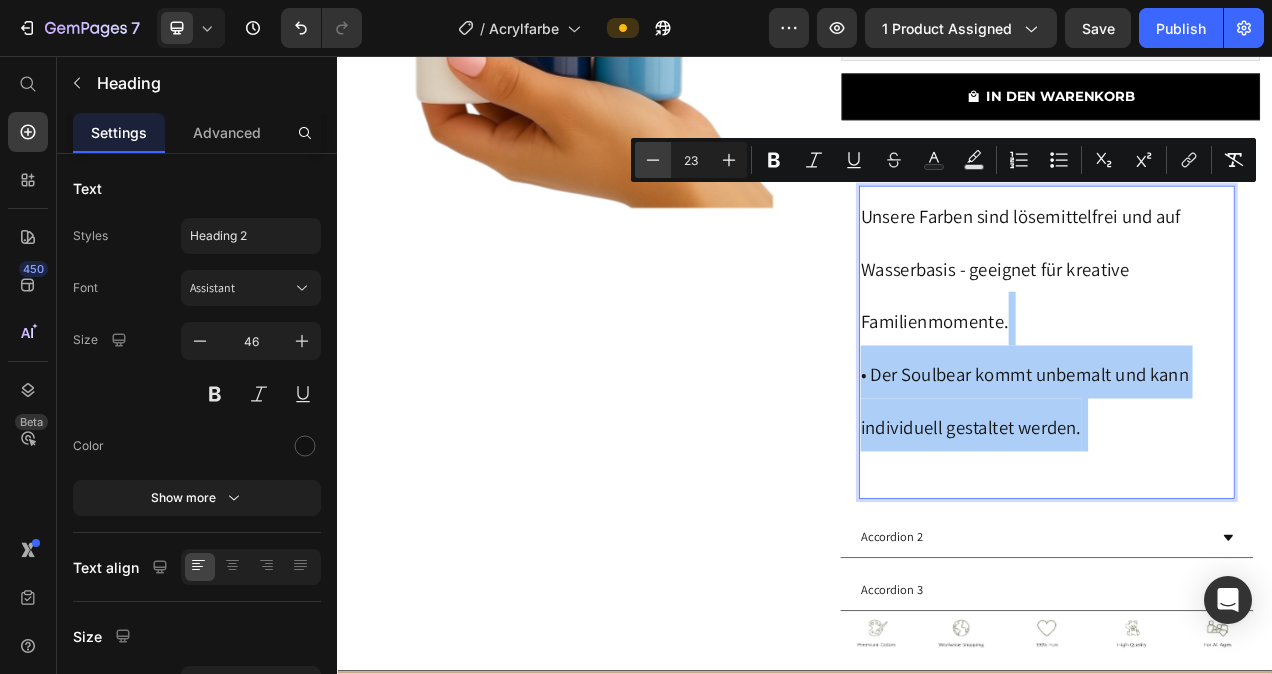 click 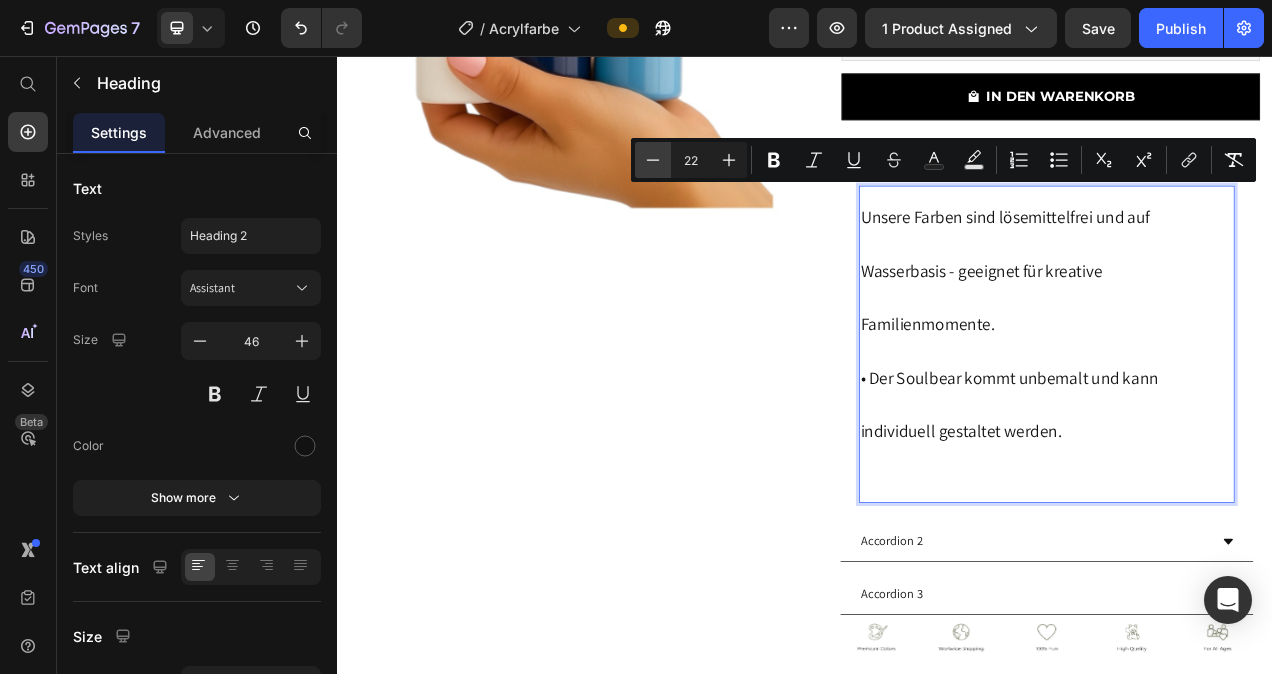 click 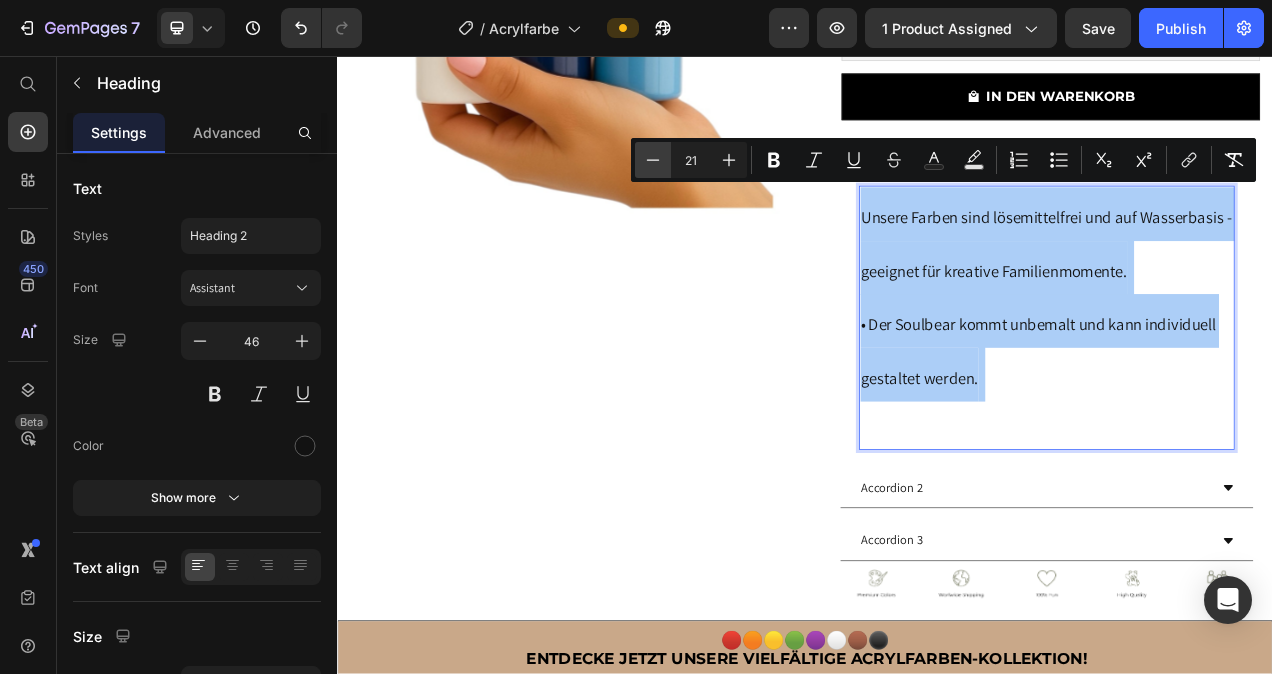 click 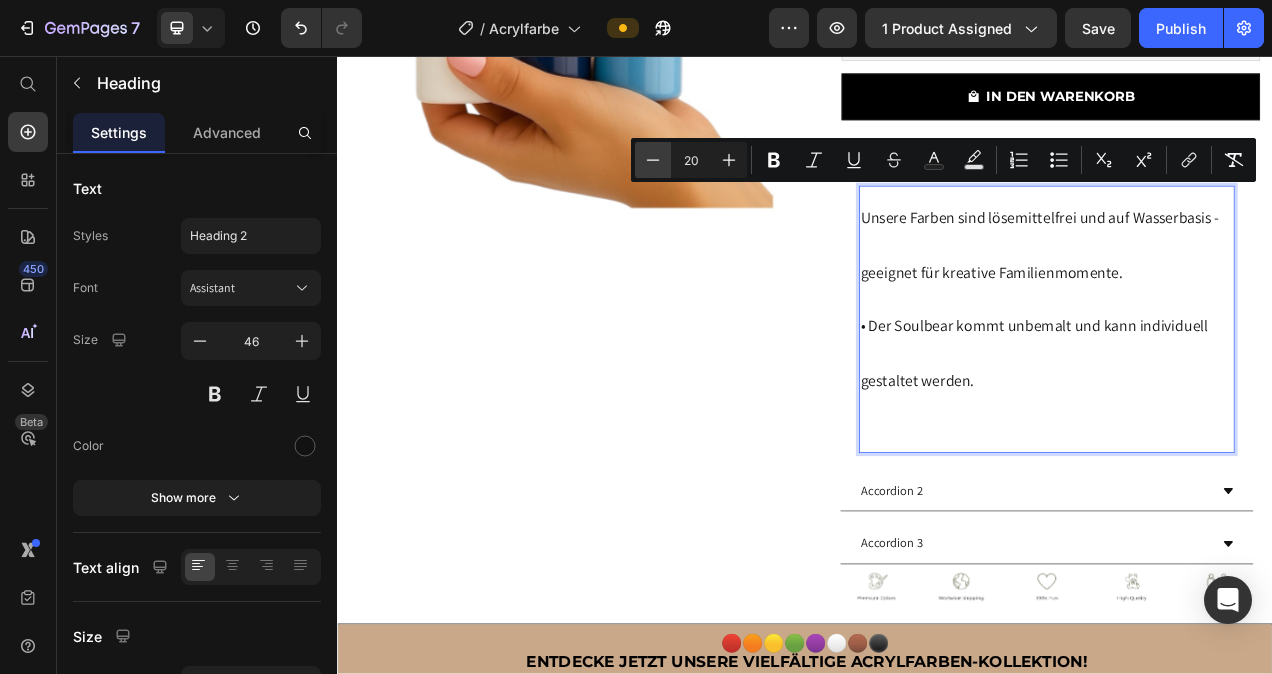 click 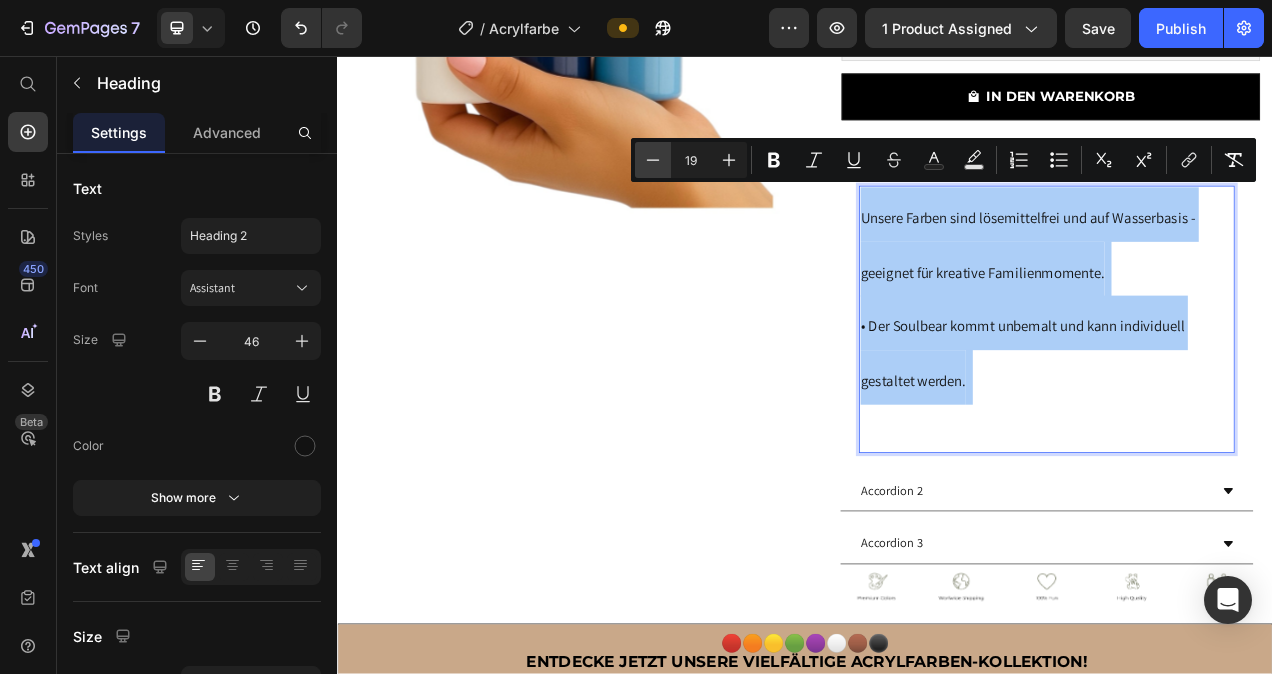 click 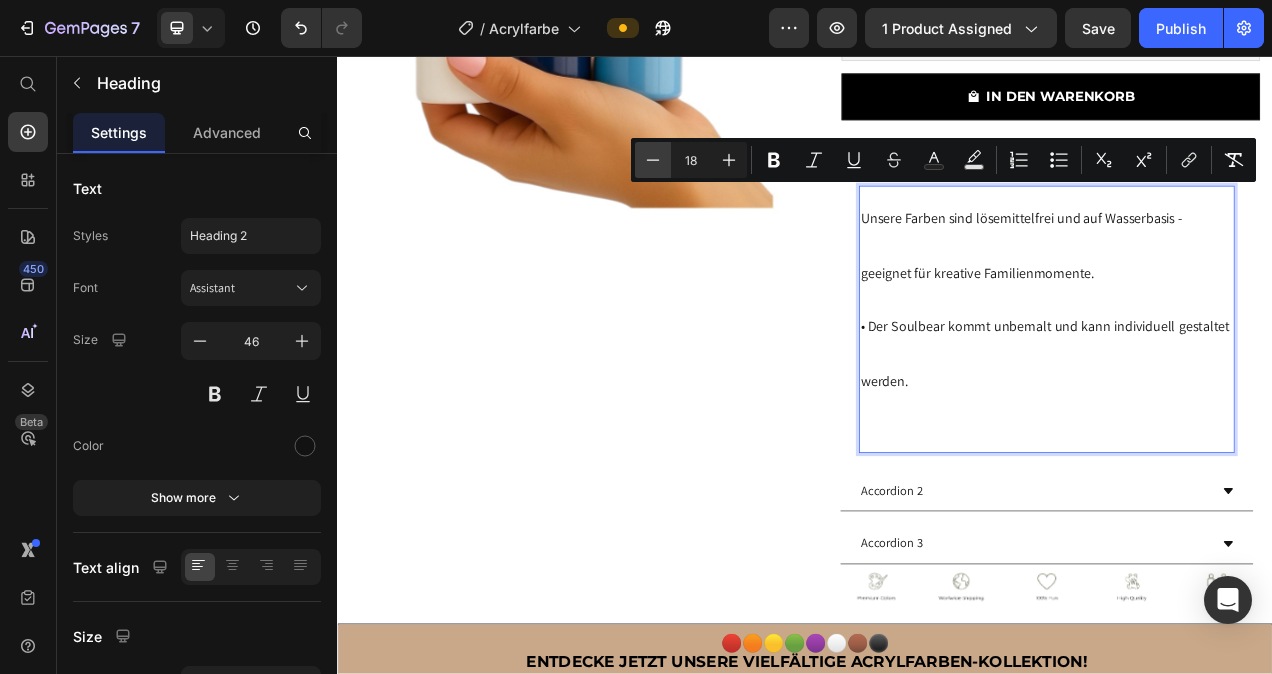 click 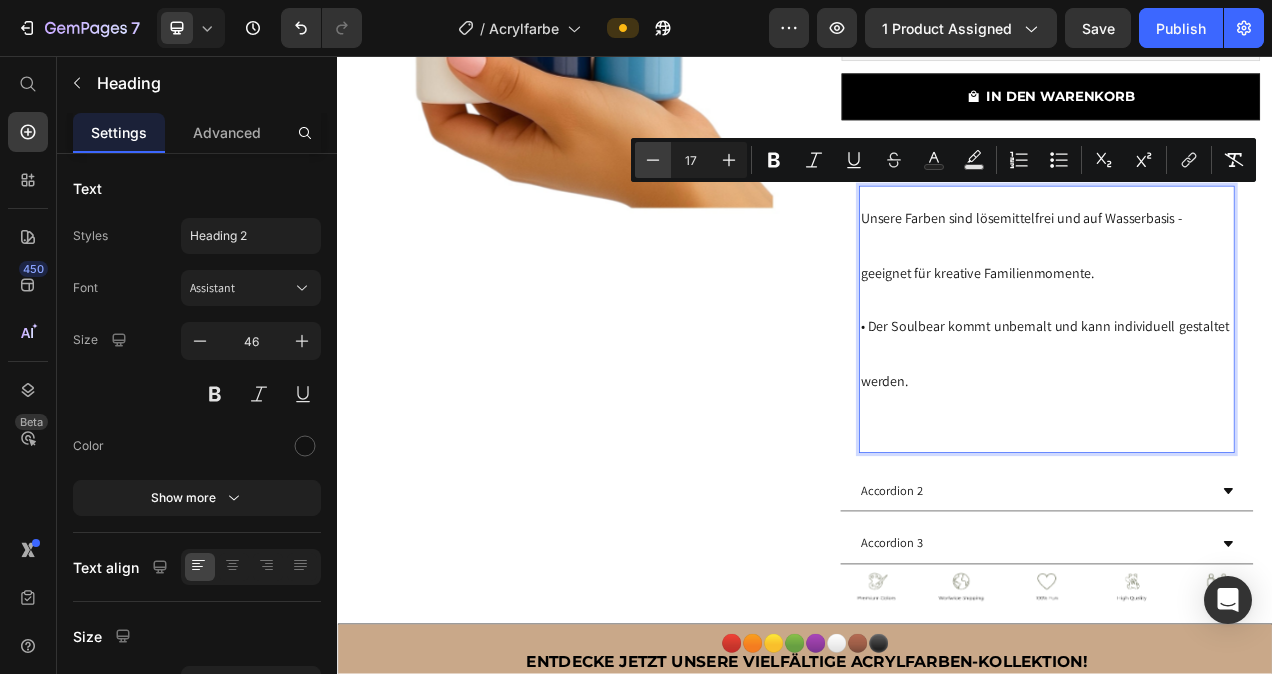 click 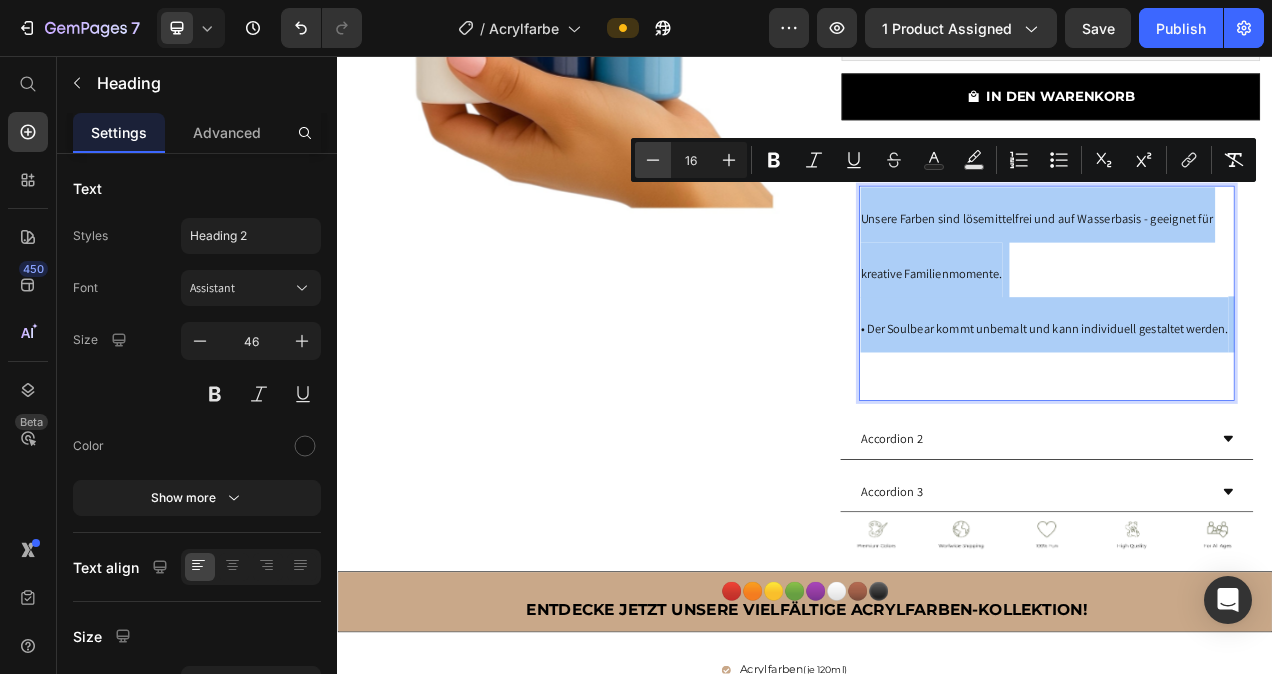 click 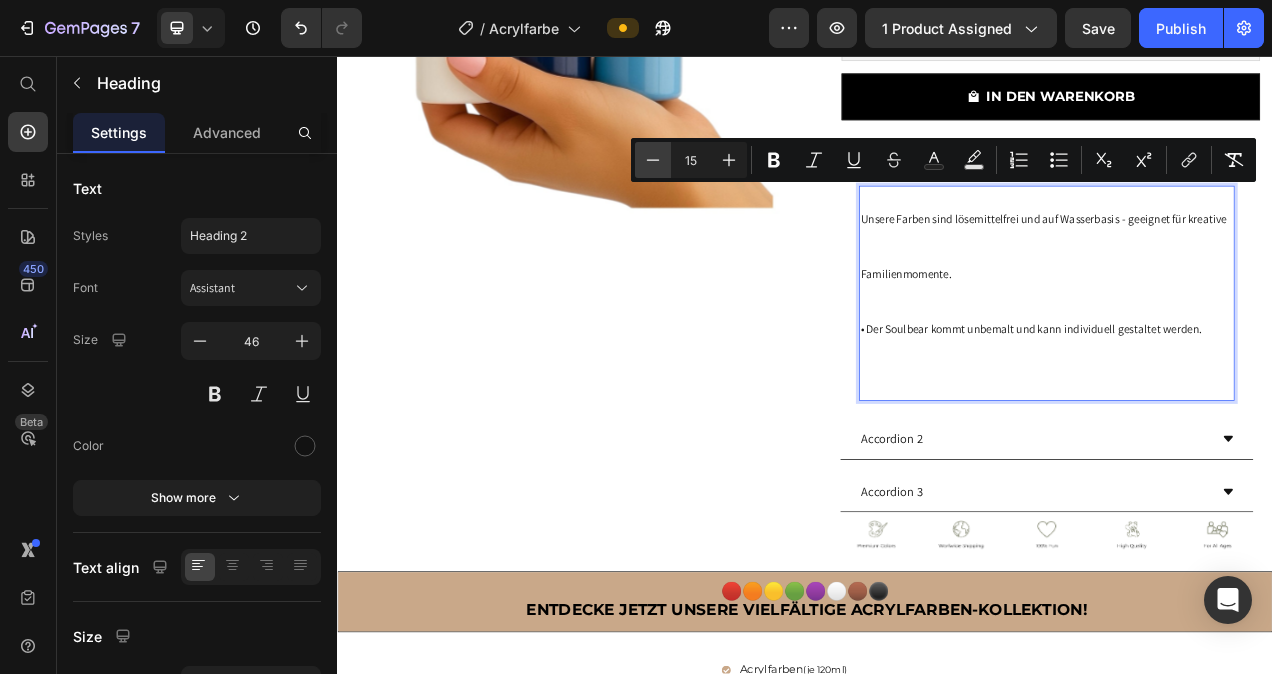 click 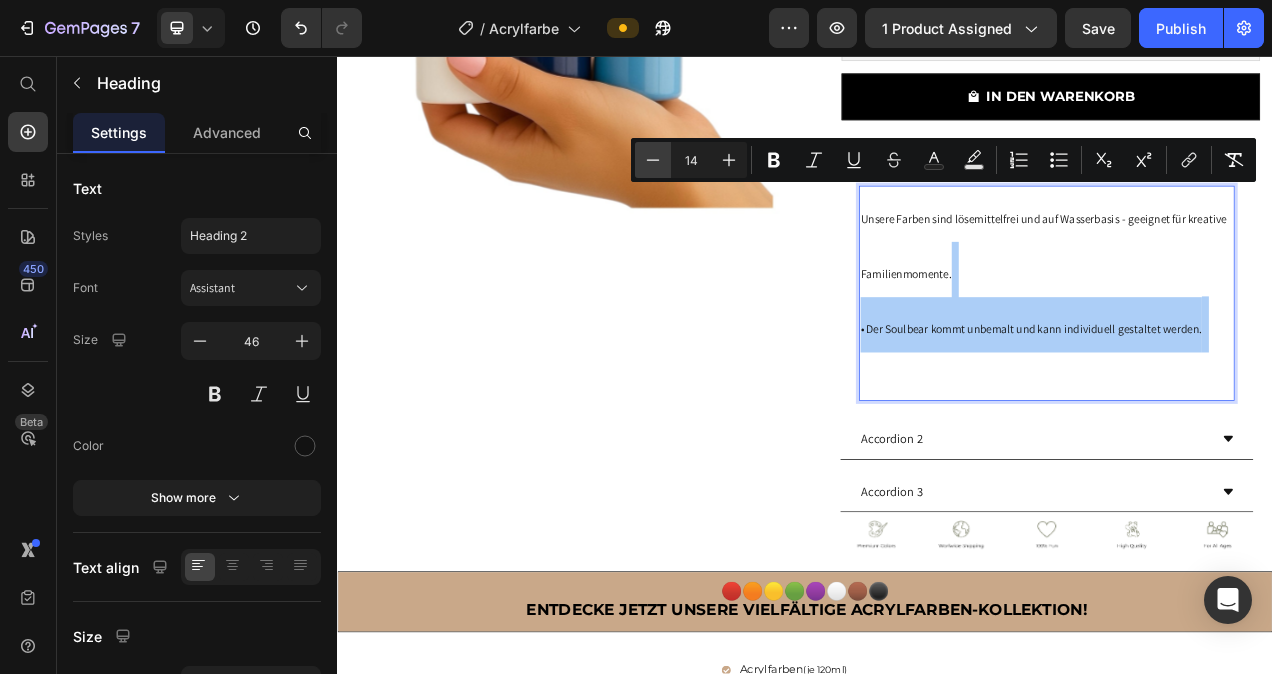 click 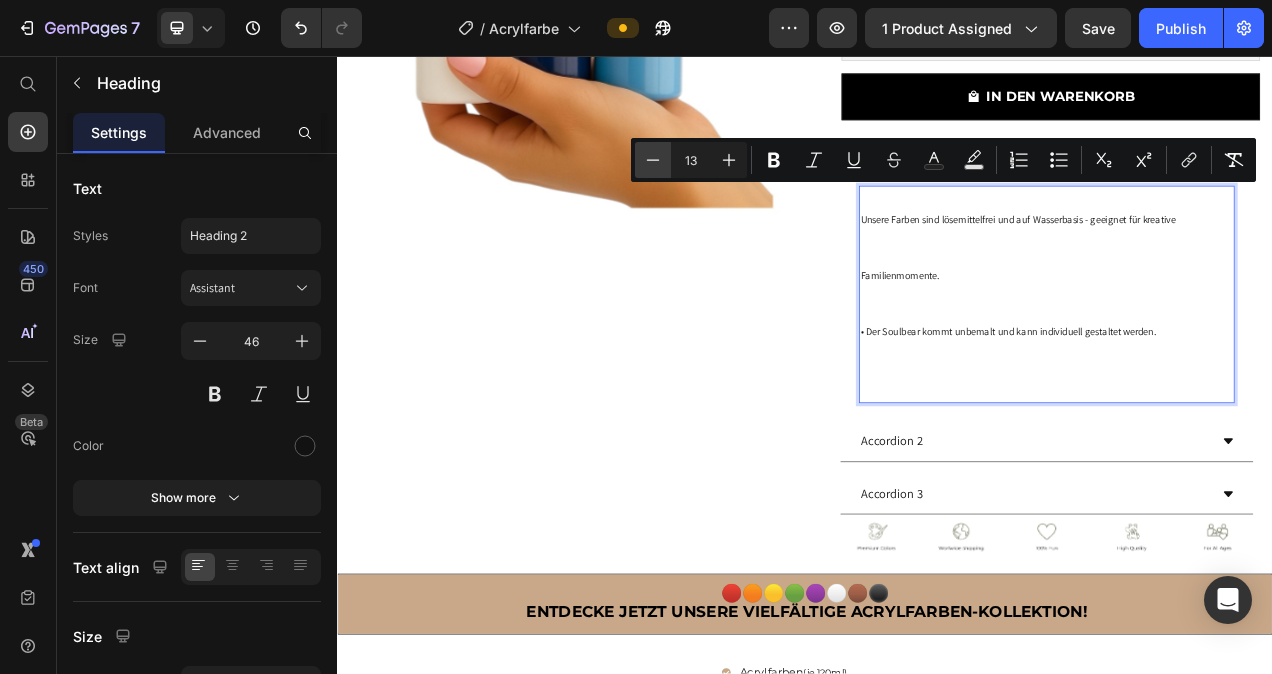 click 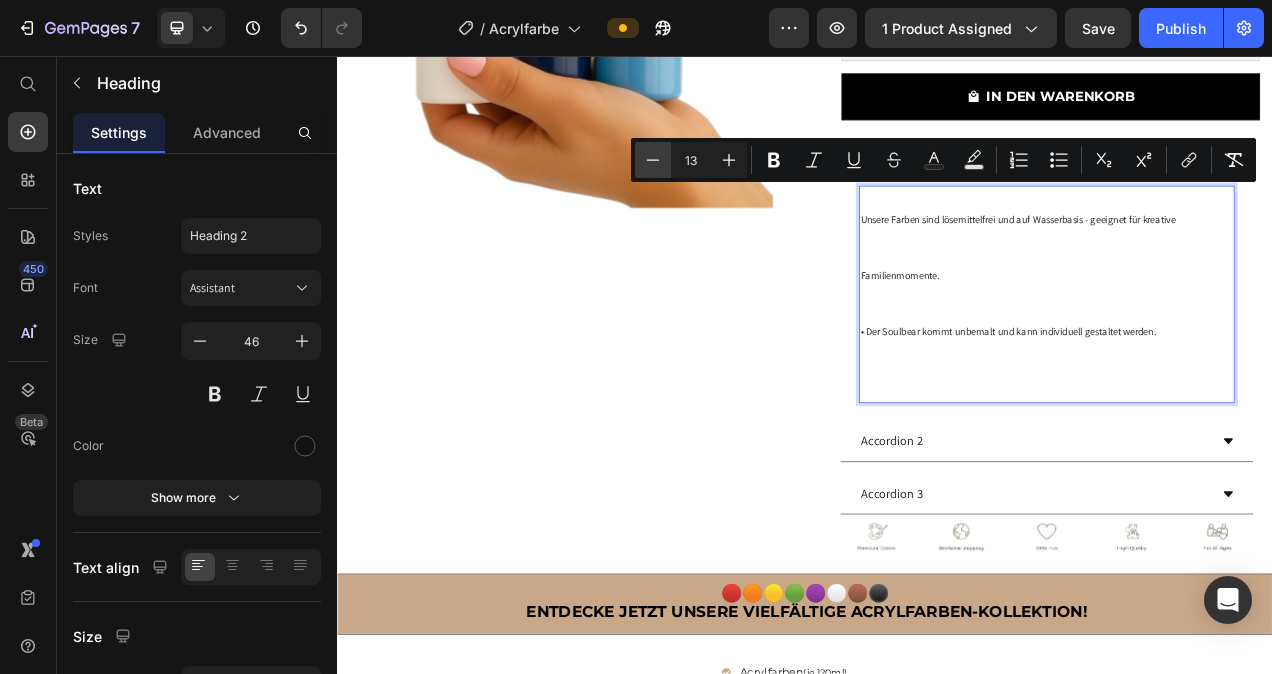 type on "12" 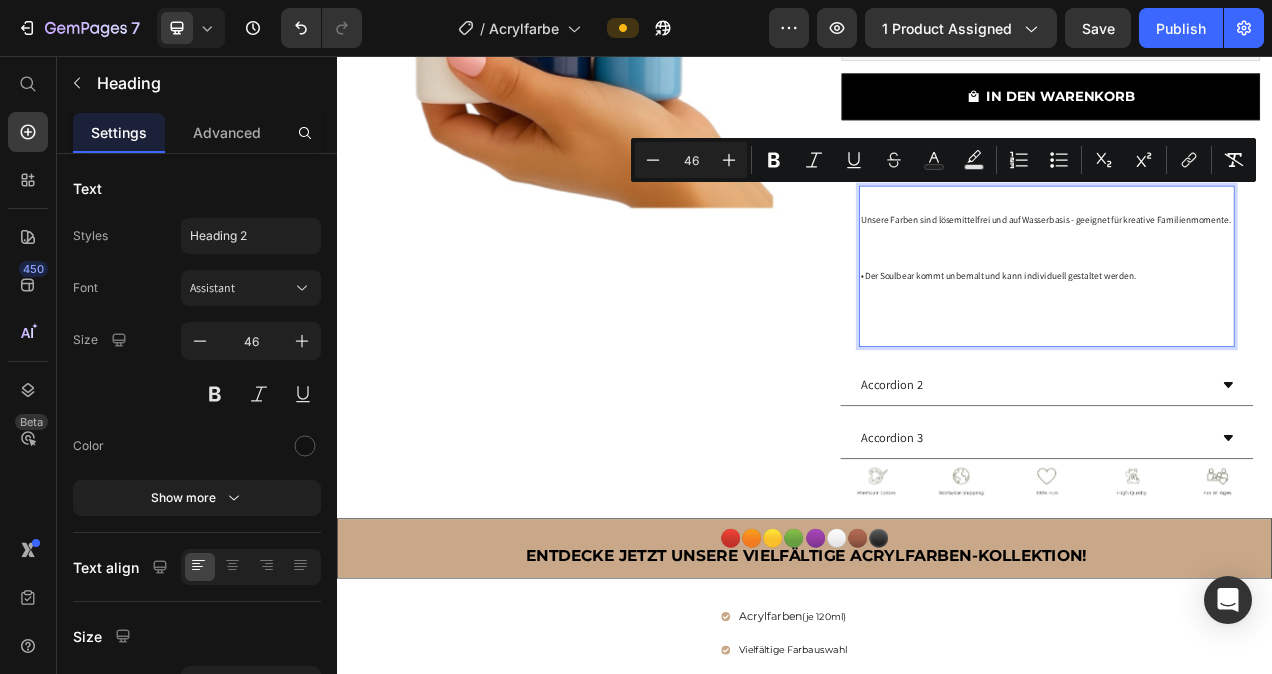 click on "Unsere Farben sind lösemittelfrei und auf Wasserbasis - geeignet für kreative Familienmomente. • Der Soulbear kommt unbemalt und kann individuell gestaltet werden." at bounding box center (1248, 326) 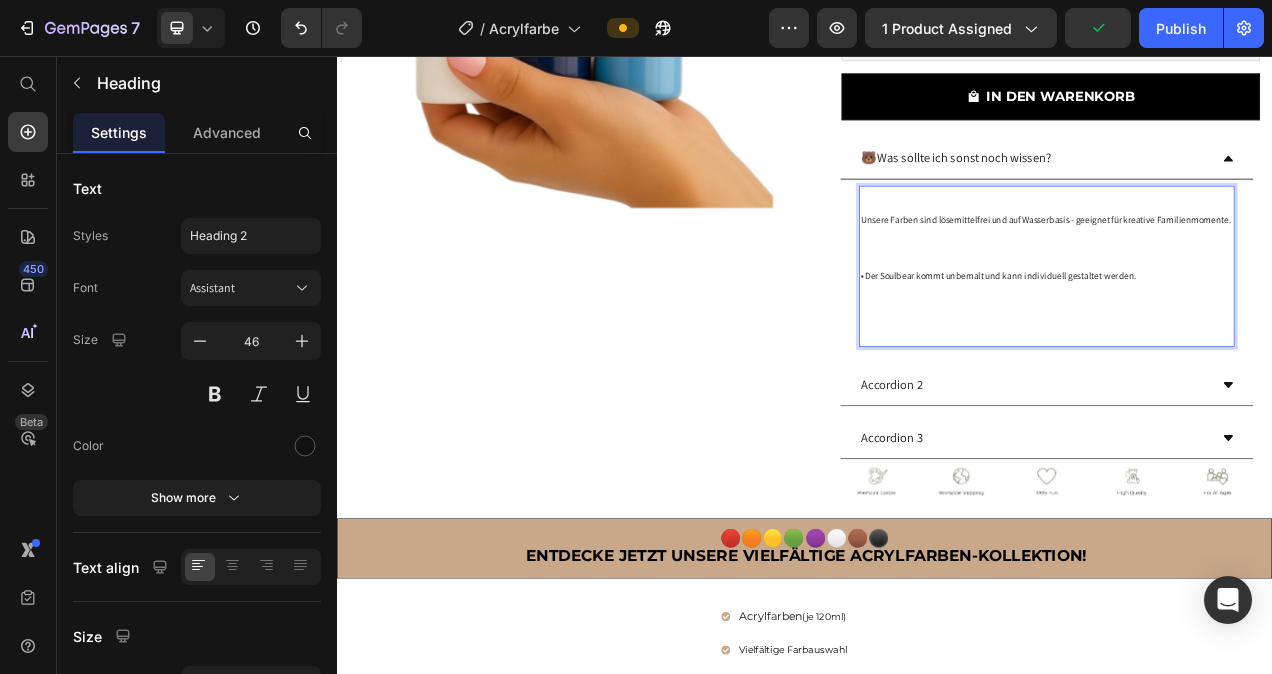 click on "Unsere Farben sind lösemittelfrei und auf Wasserbasis - geeignet für kreative Familienmomente. • Der Soulbear kommt unbemalt und kann individuell gestaltet werden." at bounding box center (1248, 326) 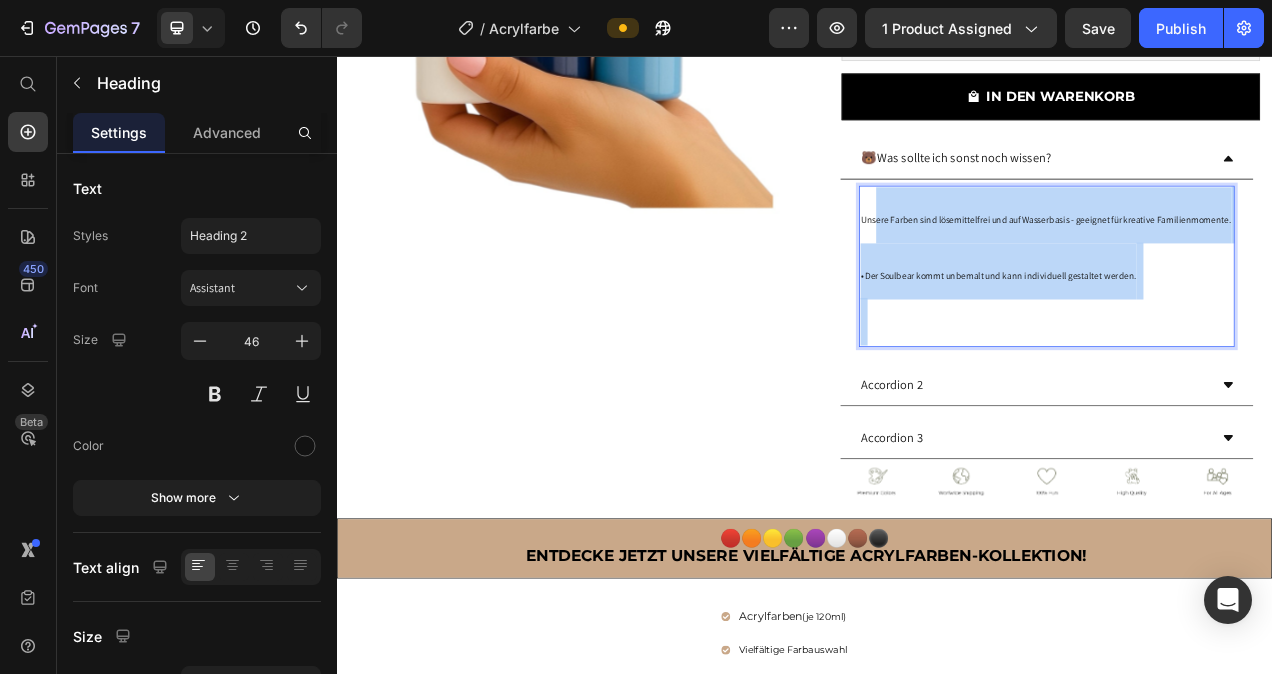 drag, startPoint x: 1150, startPoint y: 399, endPoint x: 1023, endPoint y: 259, distance: 189.02116 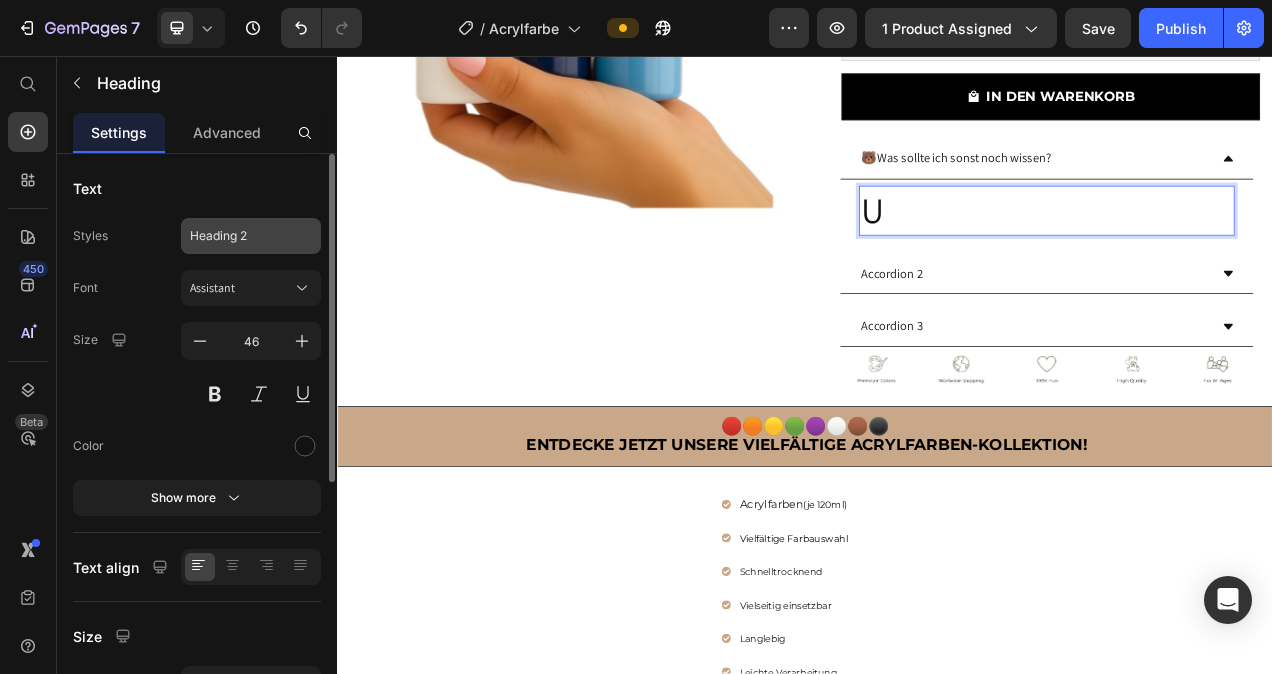 click on "Heading 2" at bounding box center (239, 236) 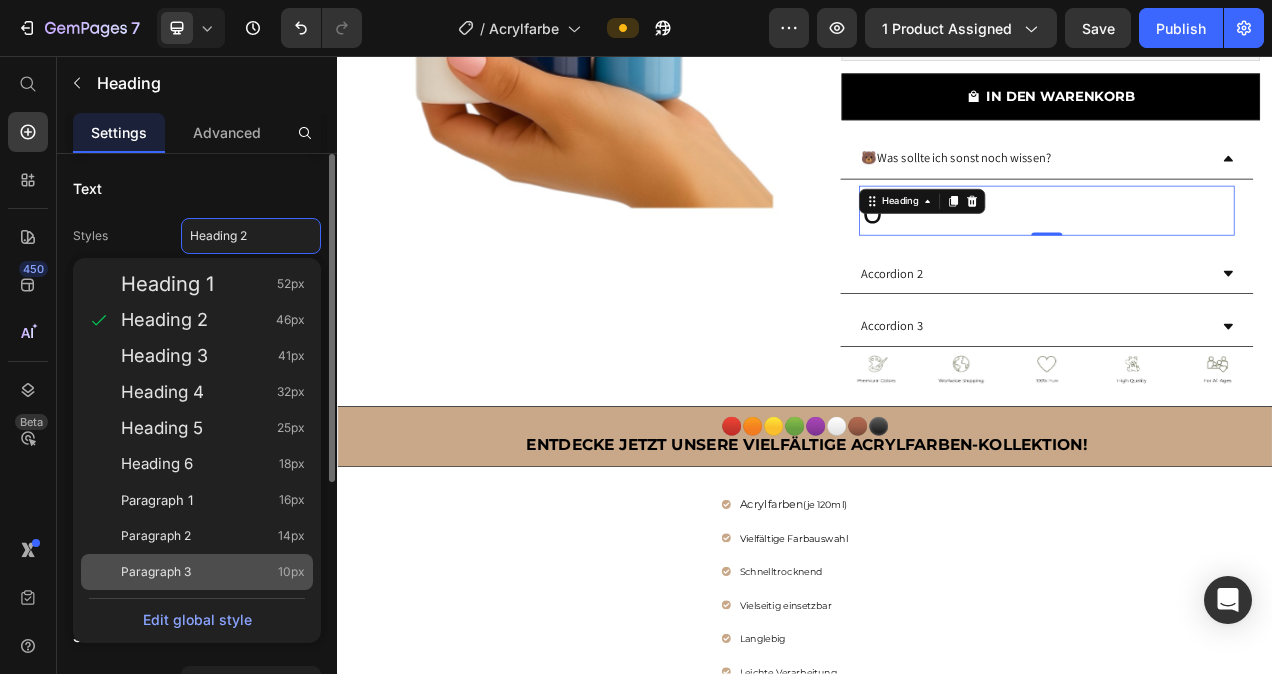 click on "Paragraph 3 10px" 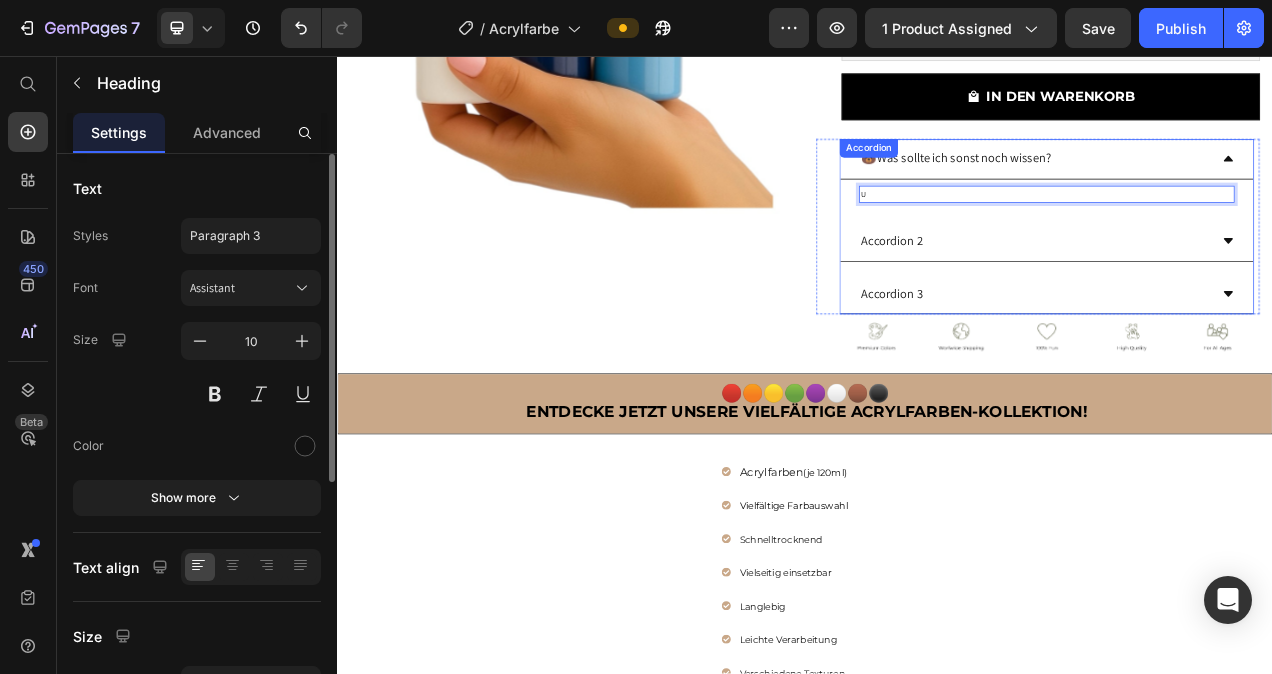 click on "🐻Was sollte ich sonst noch wissen?" at bounding box center [1132, 188] 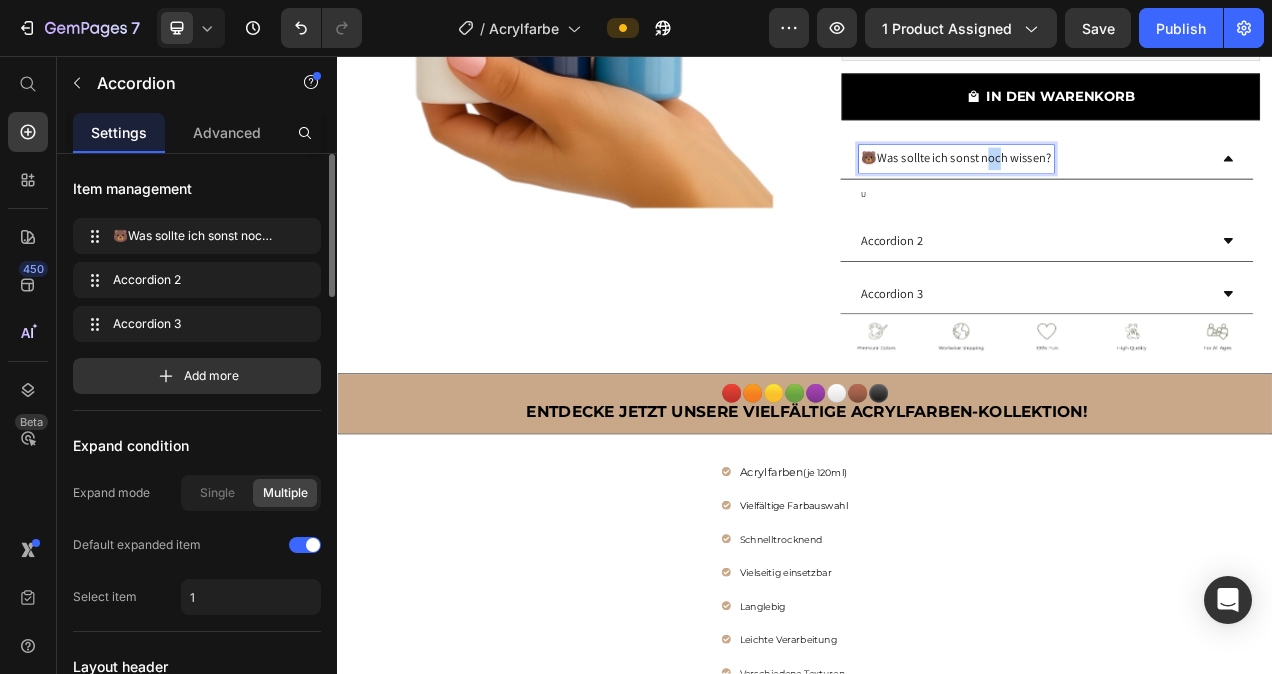 drag, startPoint x: 1176, startPoint y: 179, endPoint x: 1161, endPoint y: 177, distance: 15.132746 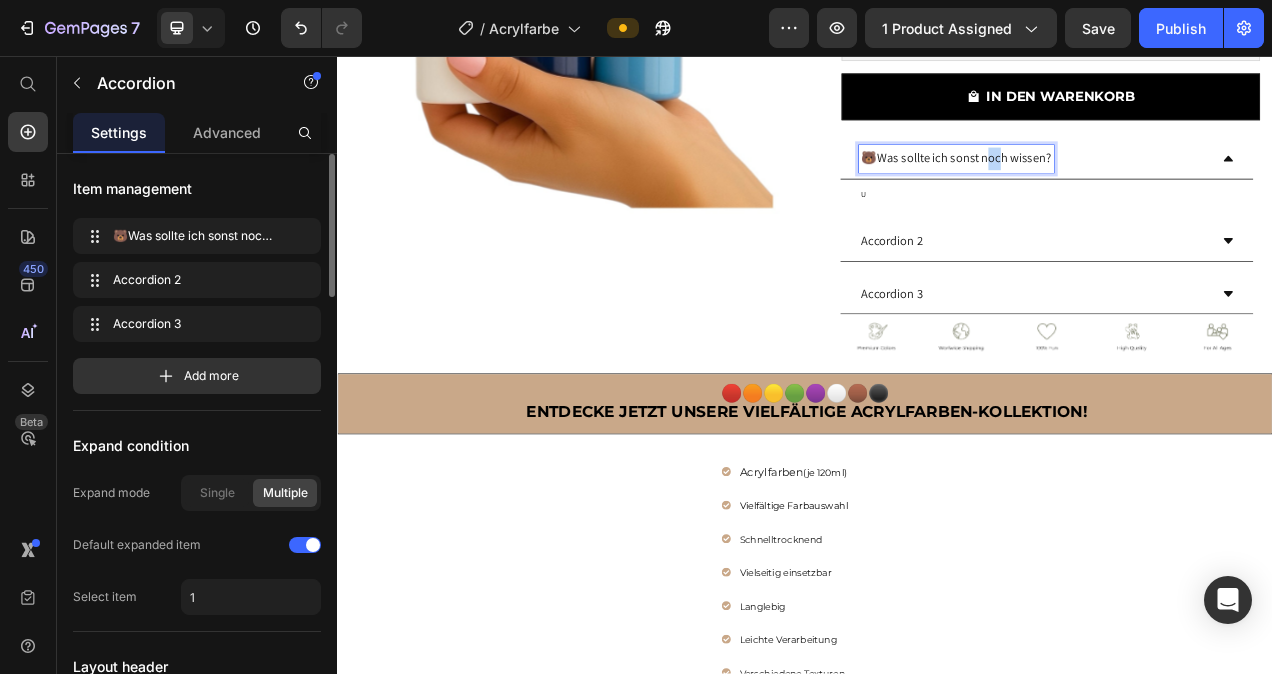 click on "🐻Was sollte ich sonst noch wissen?" at bounding box center [1132, 188] 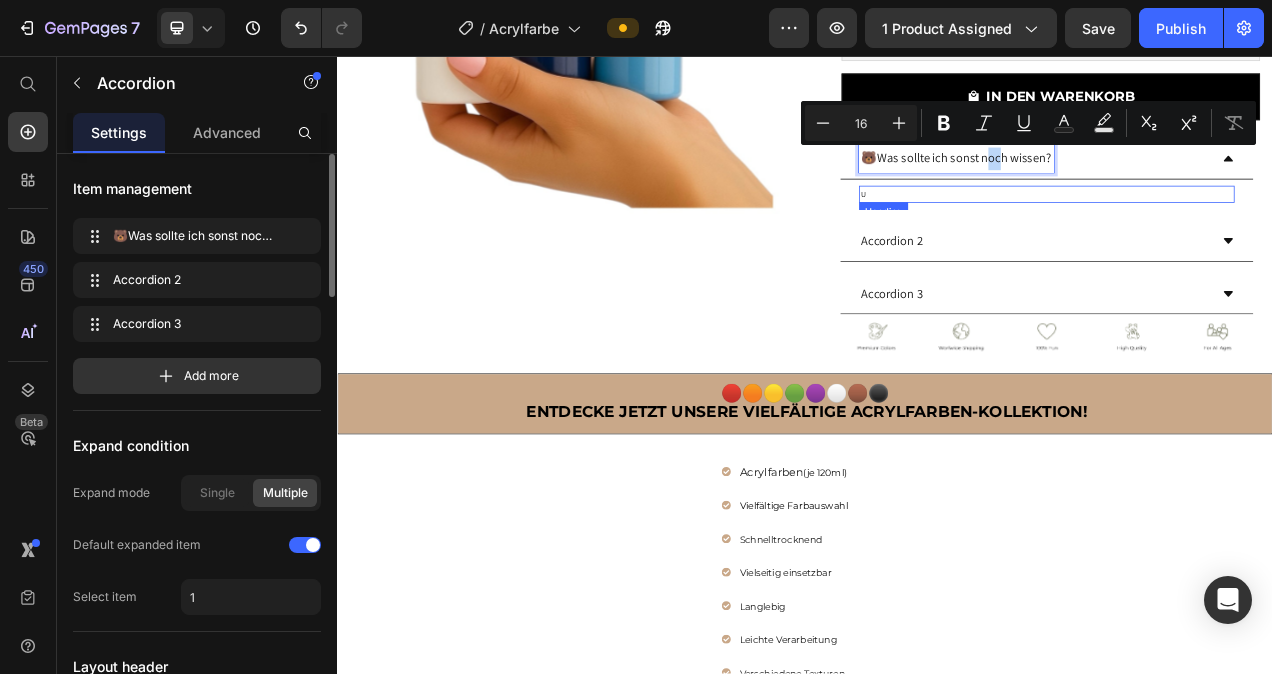 click on "U" at bounding box center [1248, 234] 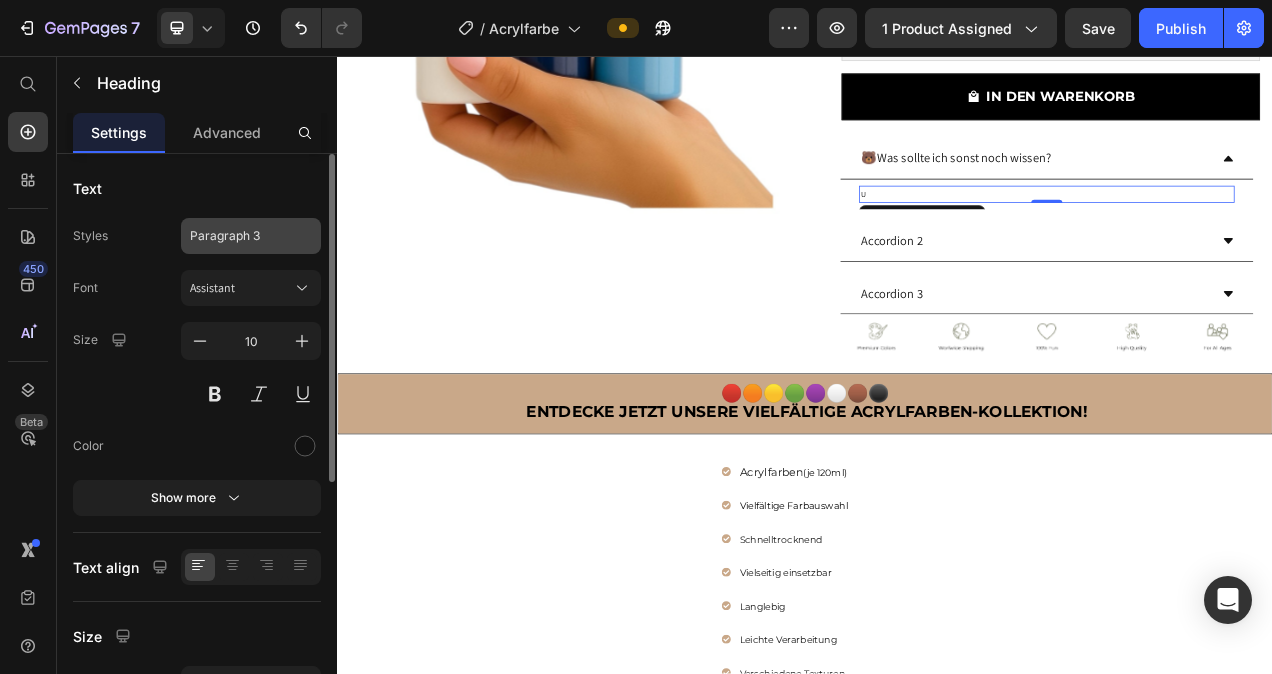 click on "Paragraph 3" at bounding box center (251, 236) 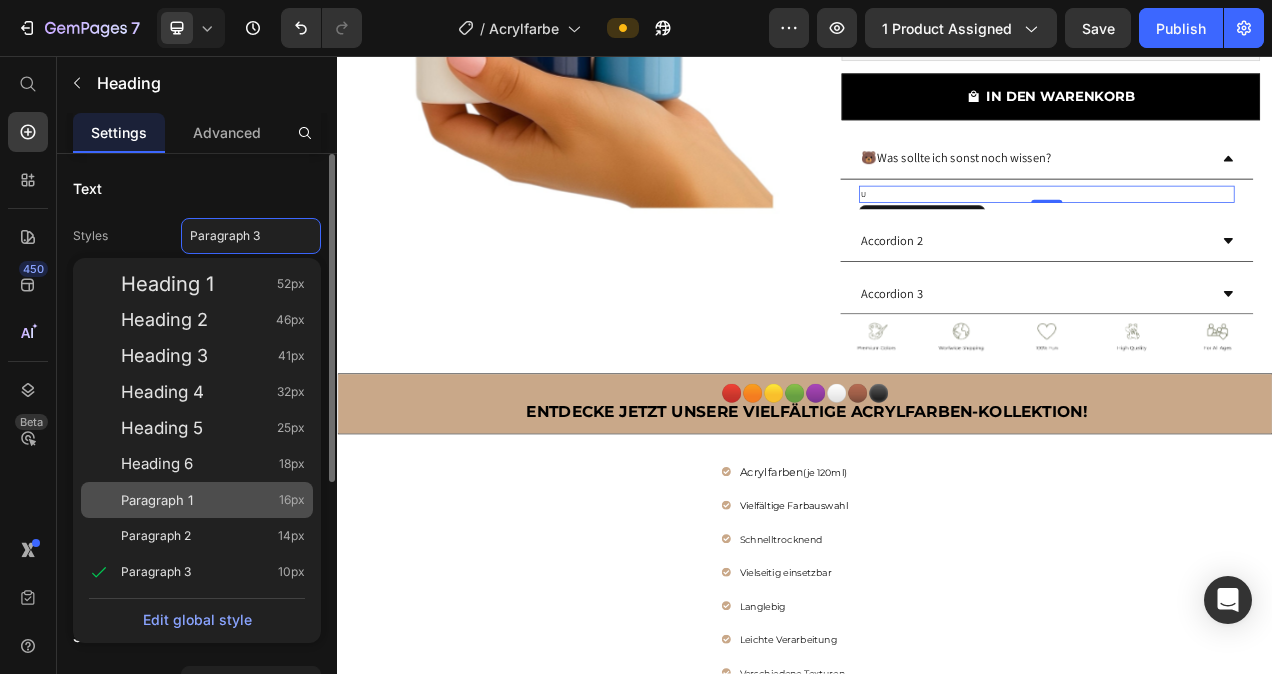 click on "Paragraph 1 16px" at bounding box center [213, 500] 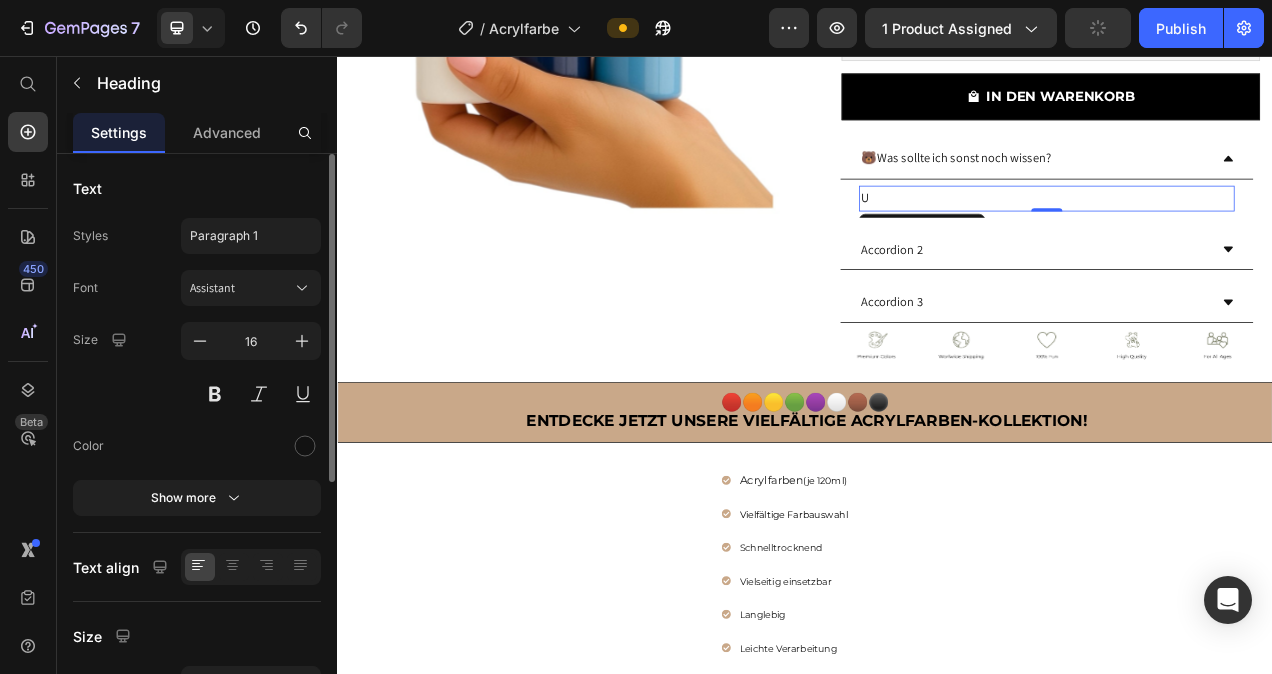 click on "U" at bounding box center (1248, 239) 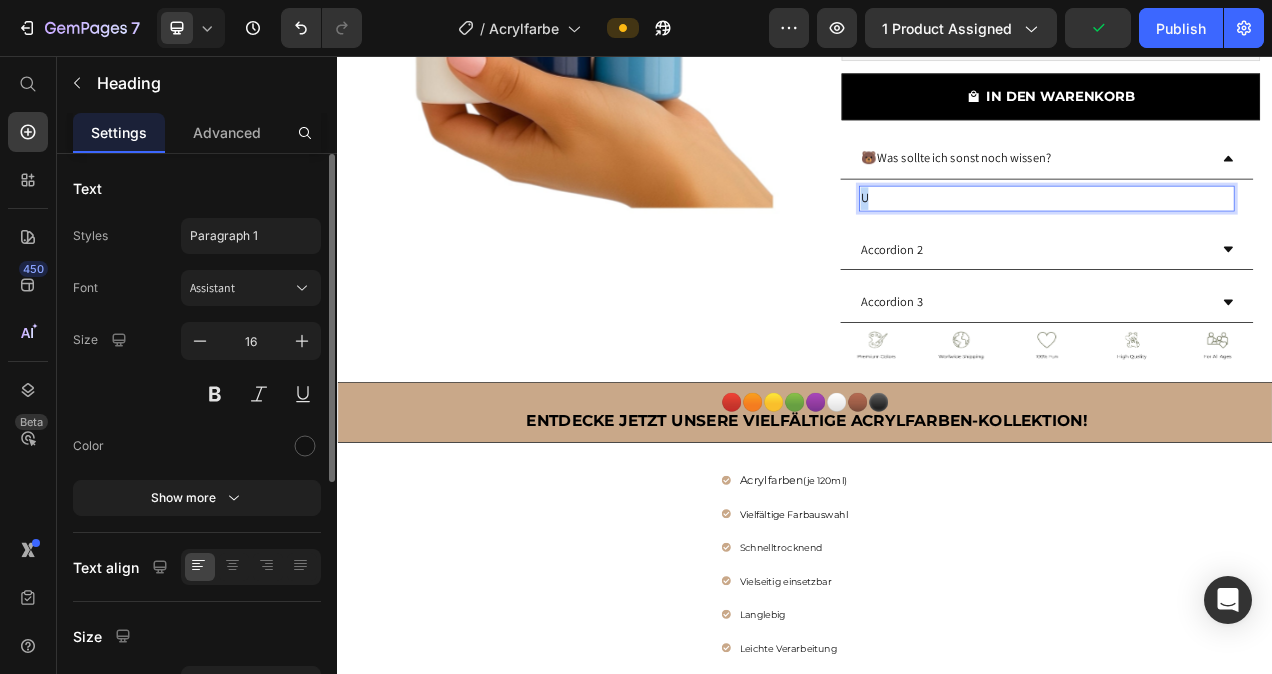 drag, startPoint x: 1047, startPoint y: 236, endPoint x: 1006, endPoint y: 233, distance: 41.109608 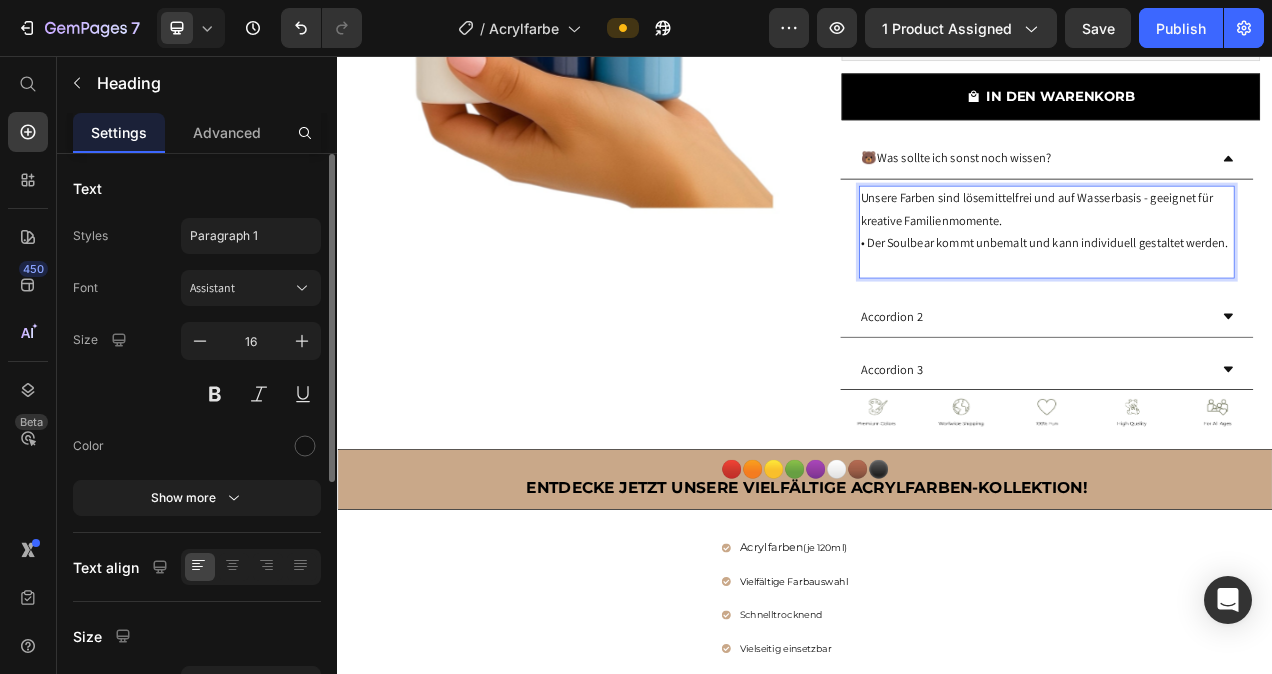 click on "Unsere Farben sind lösemittelfrei und auf Wasserbasis - geeignet für kreative Familienmomente. • Der Soulbear kommt unbemalt und kann individuell gestaltet werden." at bounding box center [1248, 282] 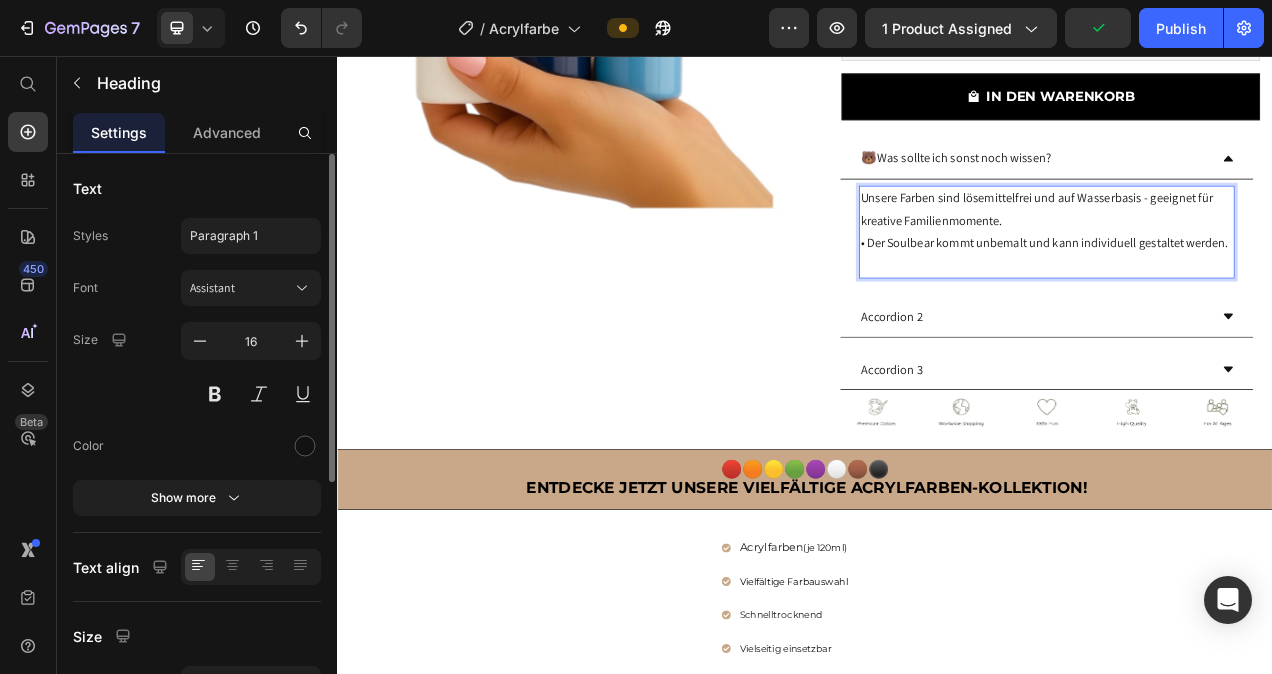 click on "Unsere Farben sind lösemittelfrei und auf Wasserbasis - geeignet für kreative Familienmomente. • Der Soulbear kommt unbemalt und kann individuell gestaltet werden." at bounding box center (1248, 282) 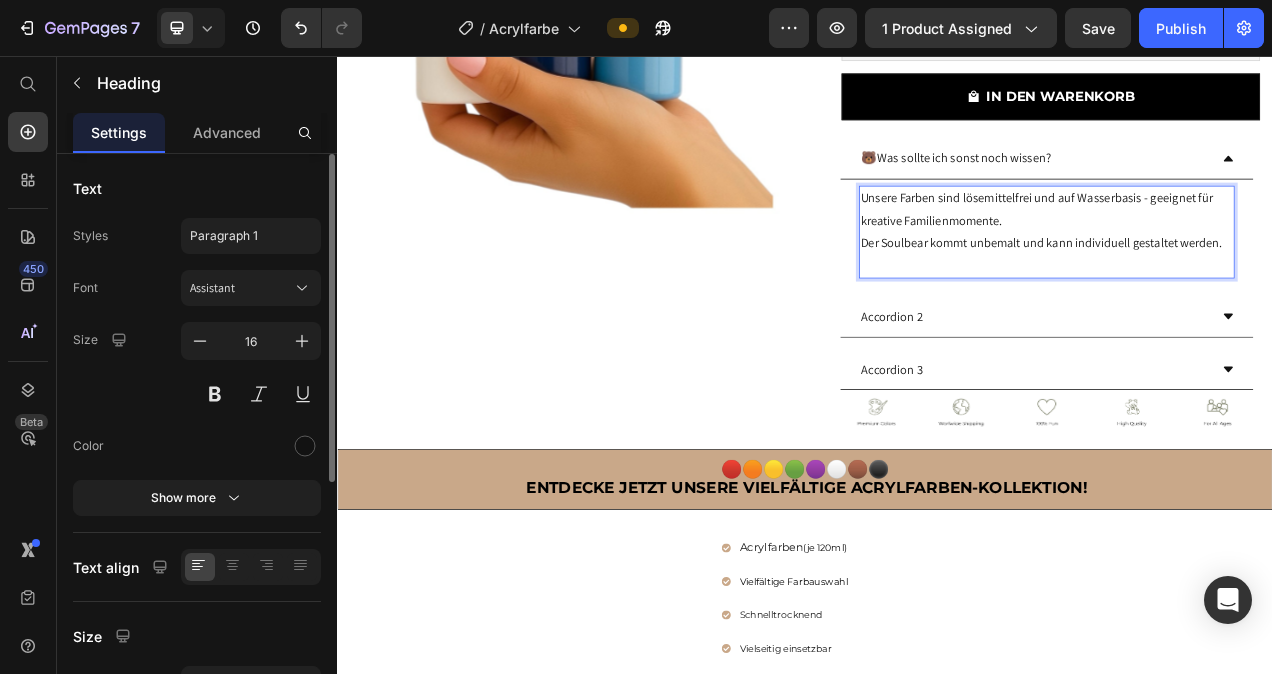 click on "Unsere Farben sind lösemittelfrei und auf Wasserbasis - geeignet für kreative Familienmomente. Der Soulbear kommt unbemalt und kann individuell gestaltet werden." at bounding box center (1248, 282) 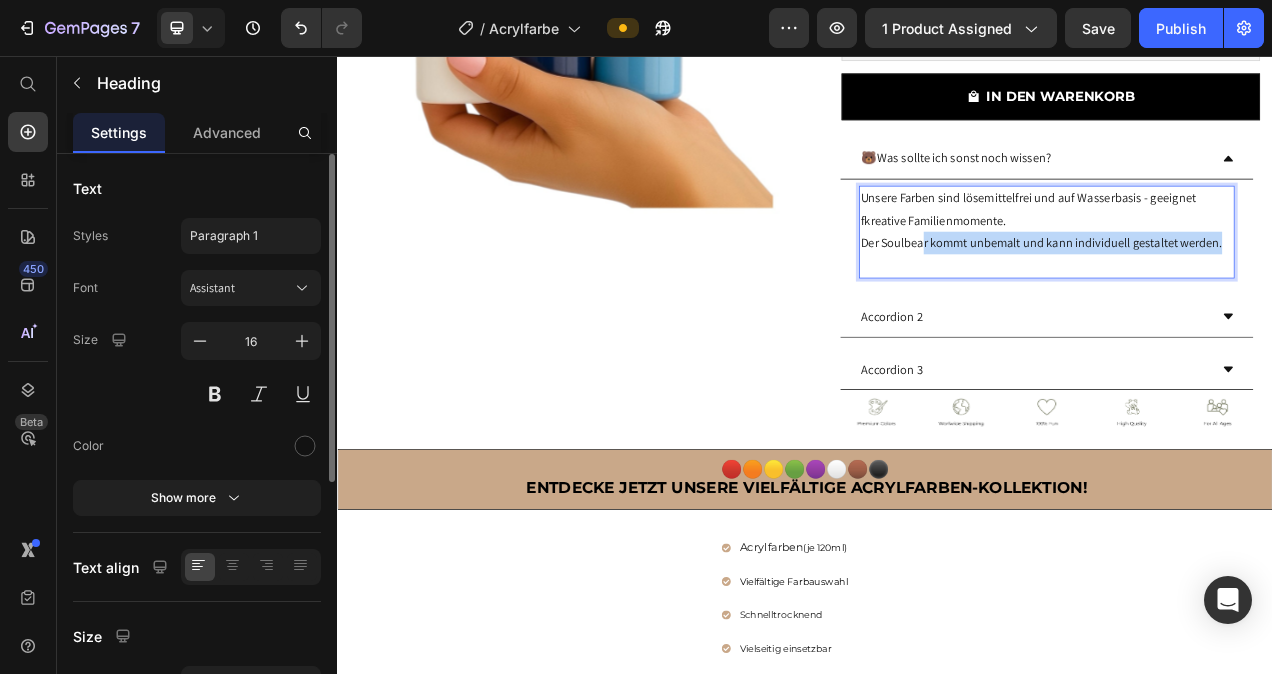 drag, startPoint x: 1463, startPoint y: 290, endPoint x: 1079, endPoint y: 282, distance: 384.0833 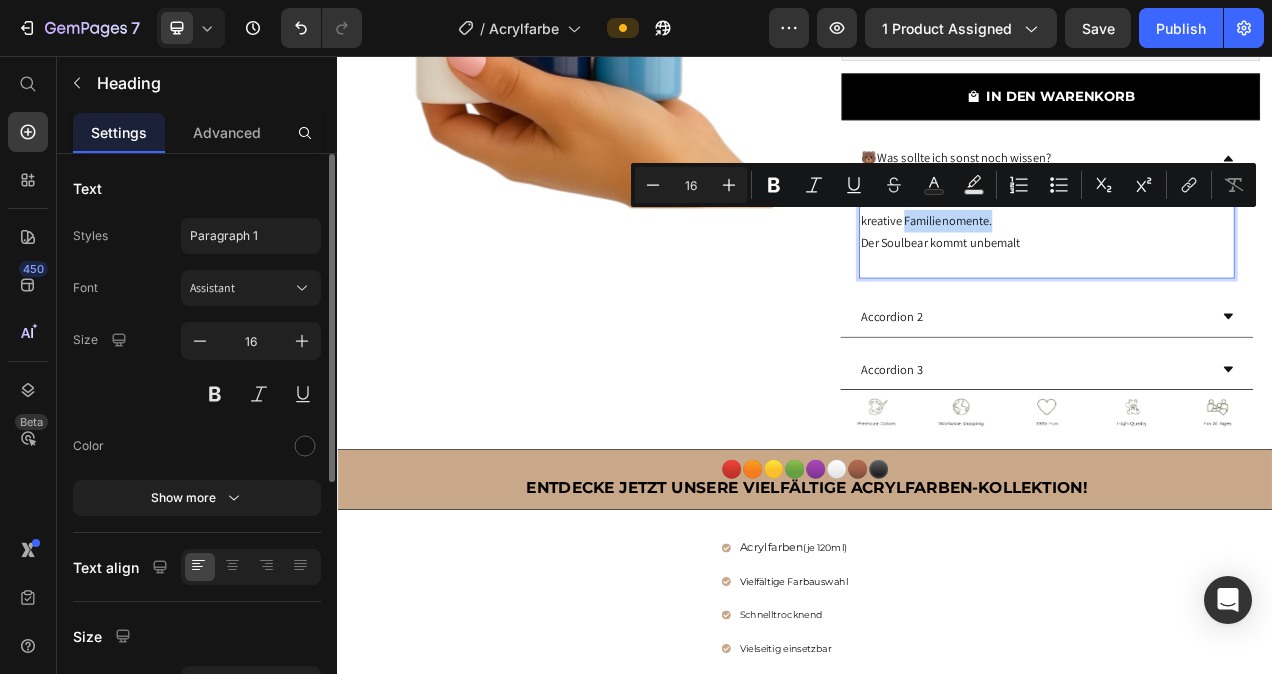 drag, startPoint x: 1175, startPoint y: 264, endPoint x: 1060, endPoint y: 272, distance: 115.27792 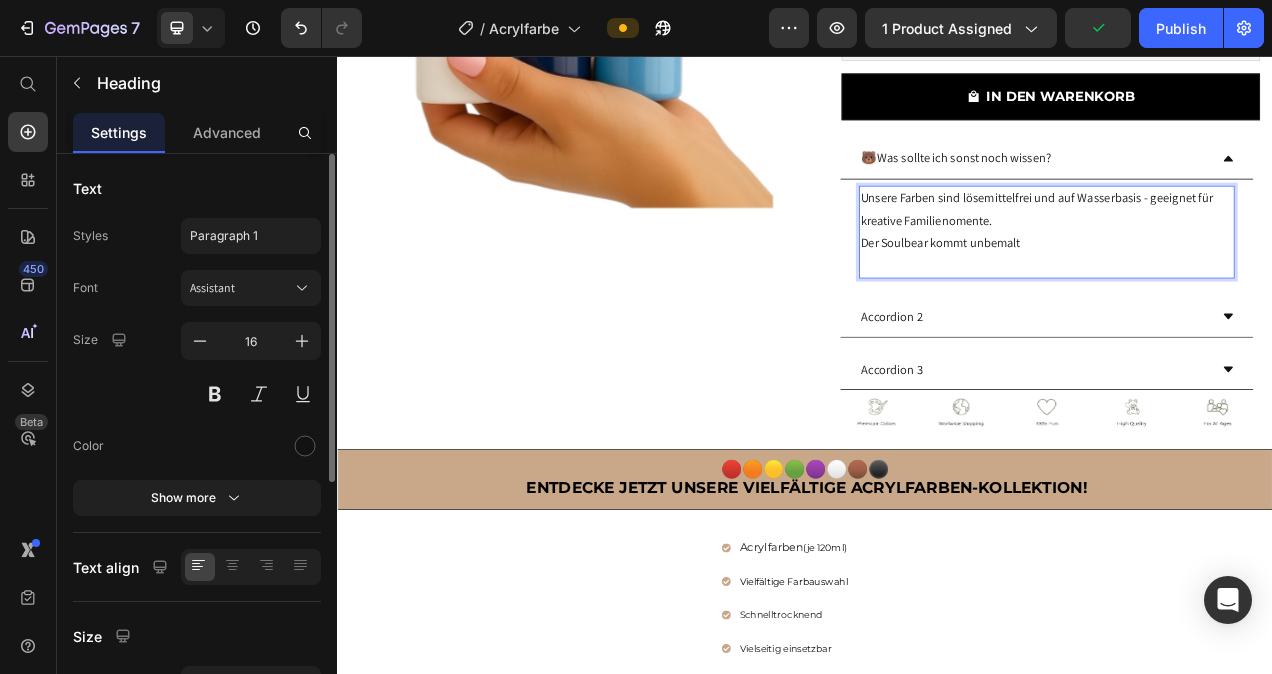 click on "Unsere Farben sind lösemittelfrei und auf Wasserbasis - geeignet für kreative Familienomente. Der Soulbear kommt unbemalt" at bounding box center [1248, 282] 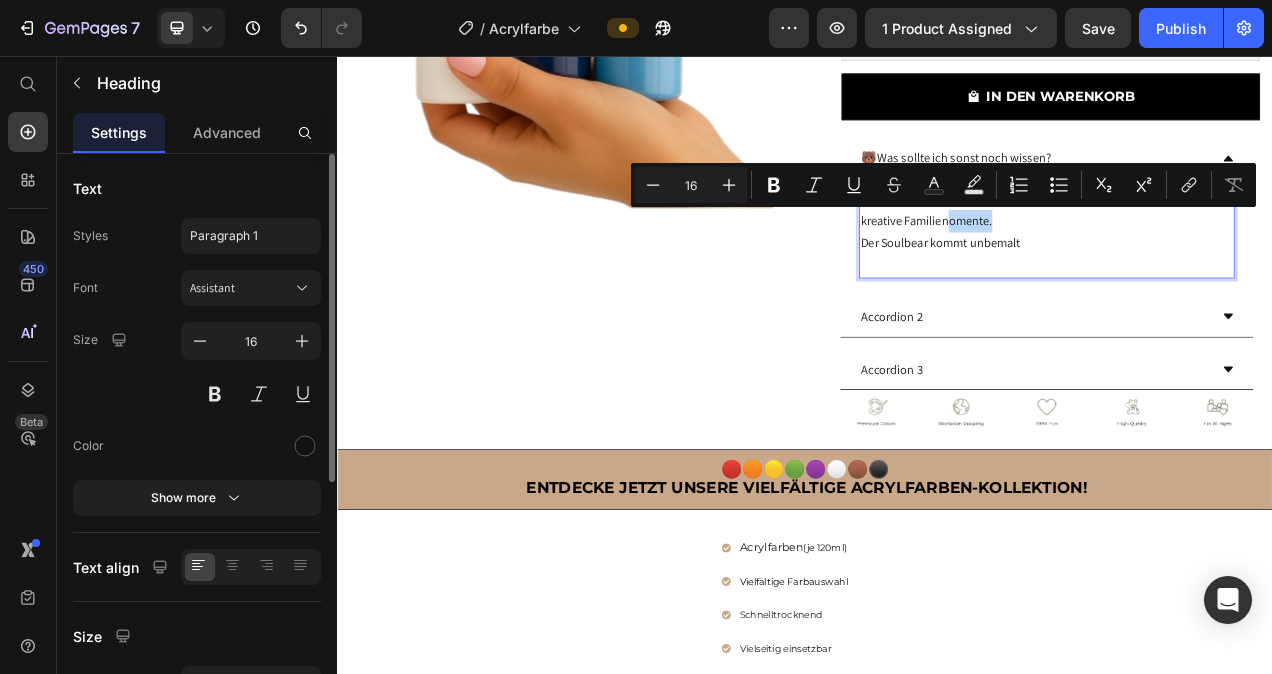 drag, startPoint x: 1178, startPoint y: 265, endPoint x: 1117, endPoint y: 270, distance: 61.204575 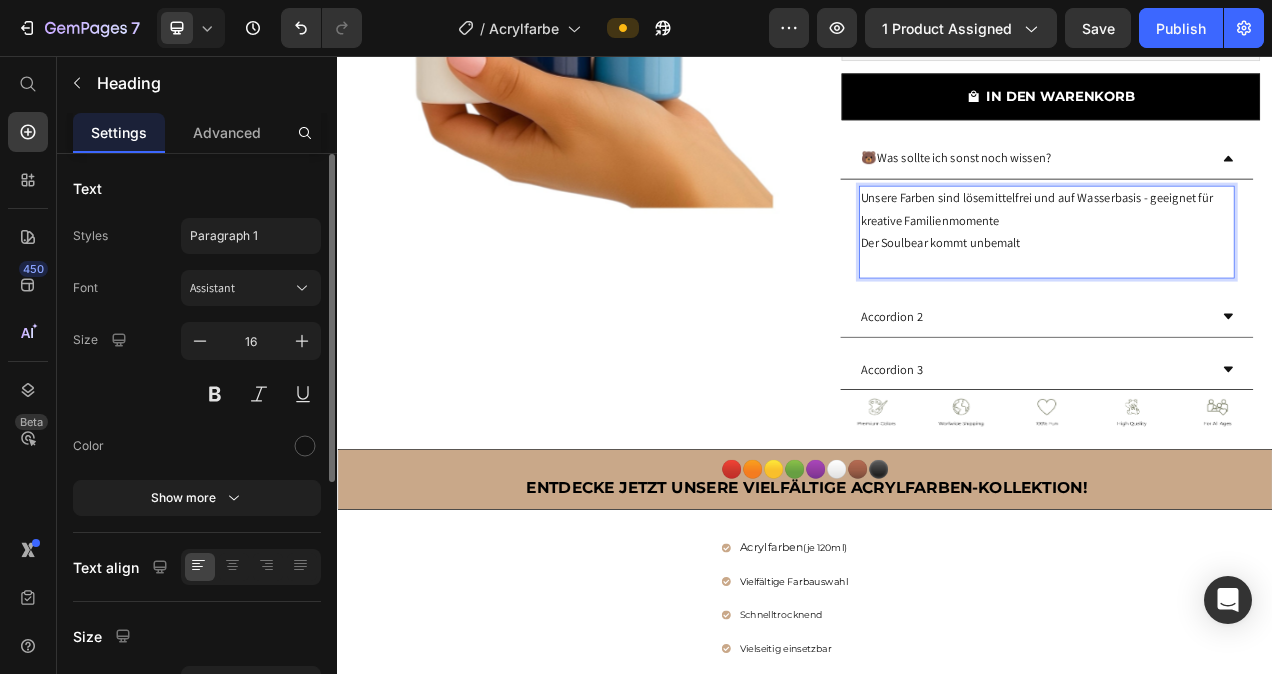 click on "Unsere Farben sind lösemittelfrei und auf Wasserbasis - geeignet für kreative Familienmomente Der Soulbear kommt unbemalt" at bounding box center (1248, 282) 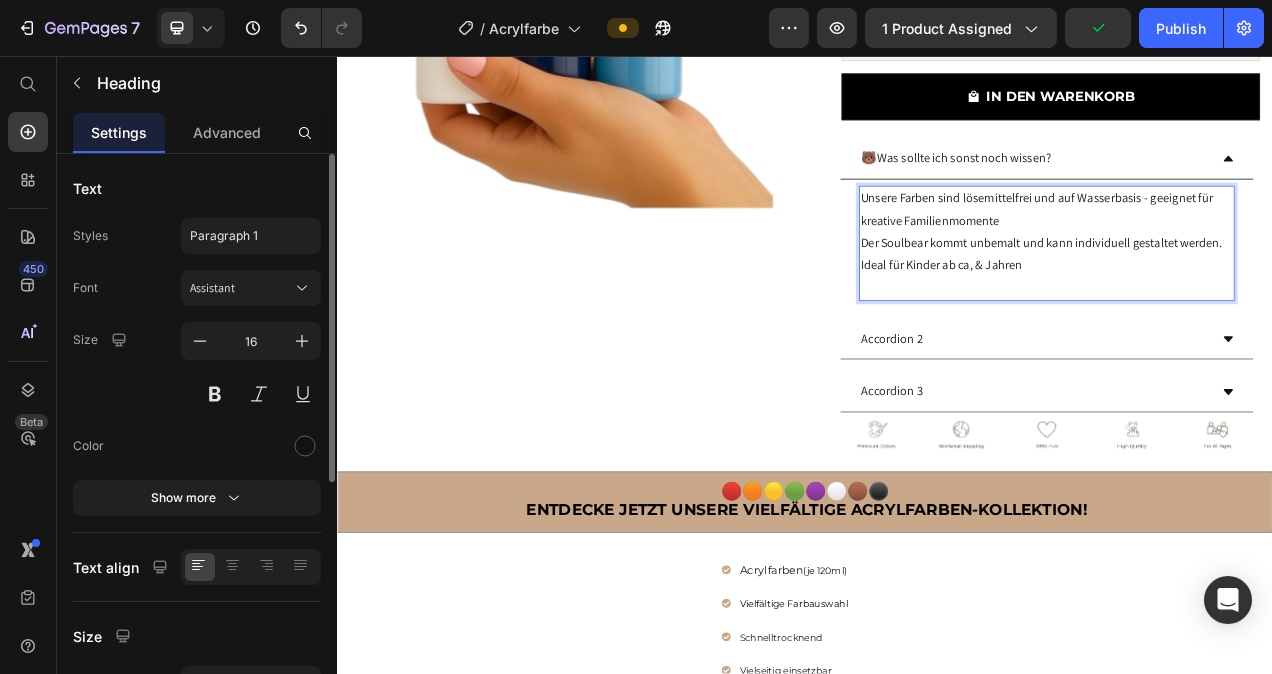 click on "Unsere Farben sind lösemittelfrei und auf Wasserbasis - geeignet für kreative Familienmomente Der Soulbear kommt unbemalt und kann individuell gestaltet werden. ⁠⁠⁠⁠⁠⁠⁠Ideal für Kinder ab ca, & Jahren" at bounding box center [1248, 297] 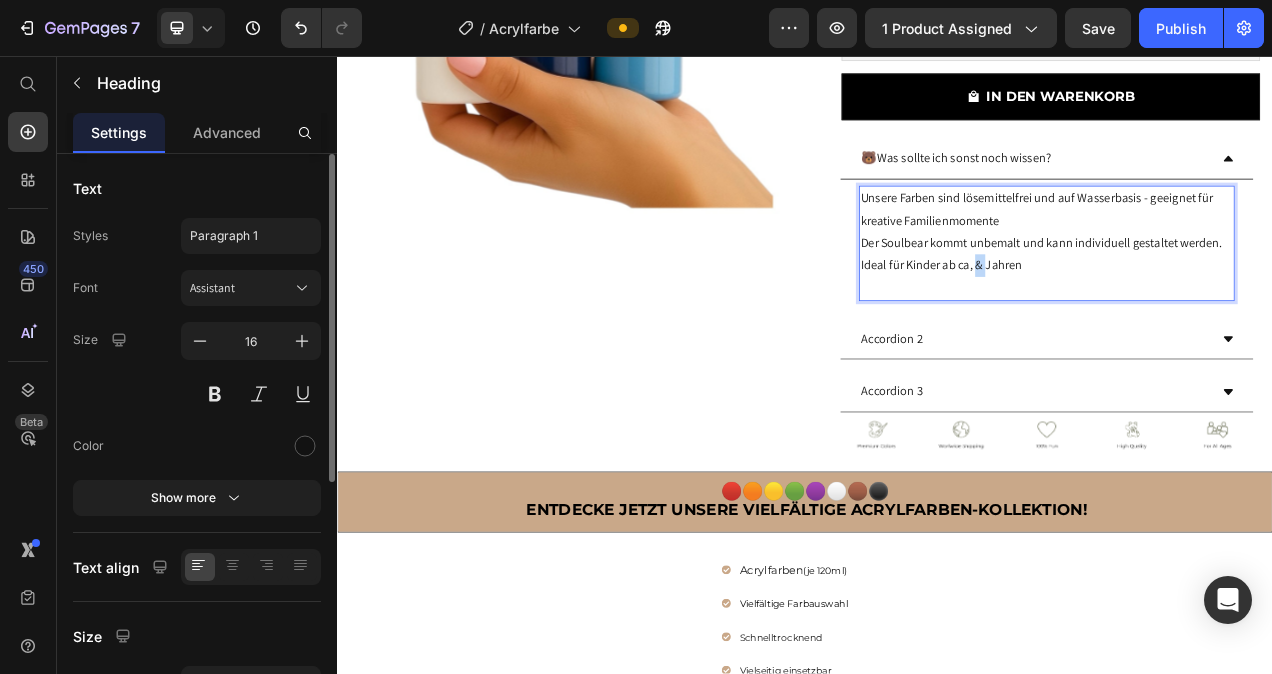 click on "Unsere Farben sind lösemittelfrei und auf Wasserbasis - geeignet für kreative Familienmomente Der Soulbear kommt unbemalt und kann individuell gestaltet werden. ⁠⁠⁠⁠⁠⁠⁠Ideal für Kinder ab ca, & Jahren" at bounding box center [1248, 297] 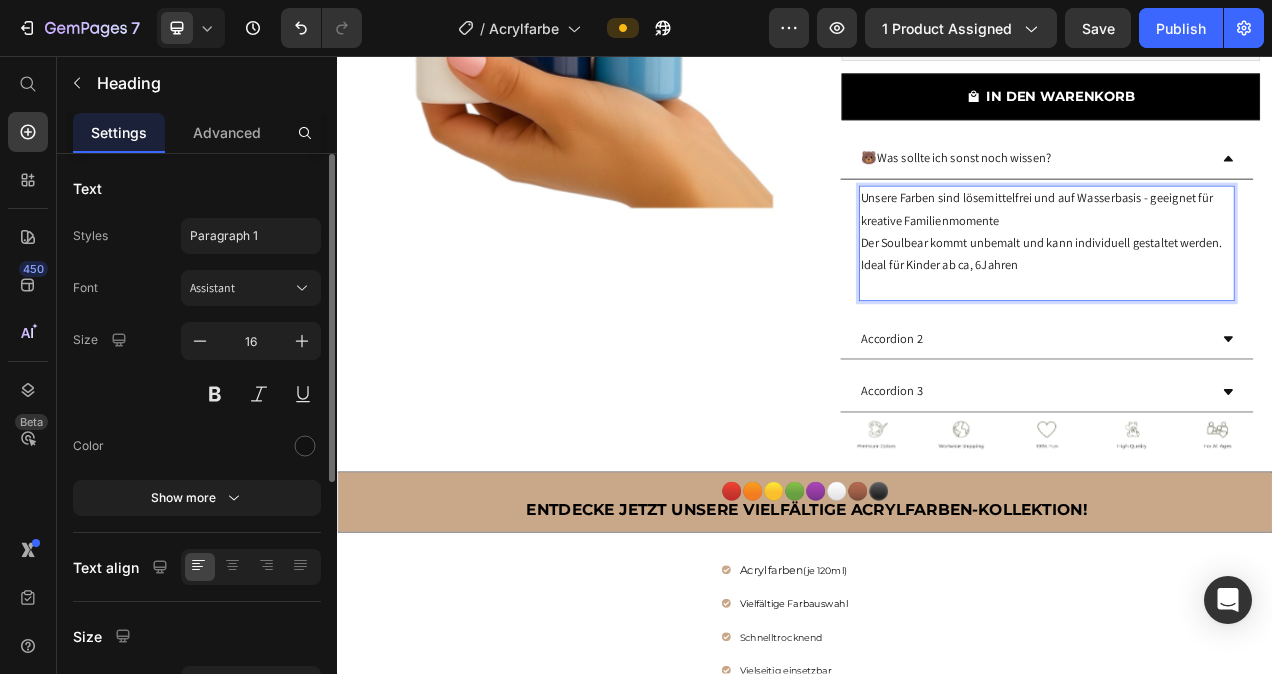 click on "Unsere Farben sind lösemittelfrei und auf Wasserbasis - geeignet für kreative Familienmomente Der Soulbear kommt unbemalt und kann individuell gestaltet werden. Ideal für Kinder ab ca, 6Jahren" at bounding box center (1248, 297) 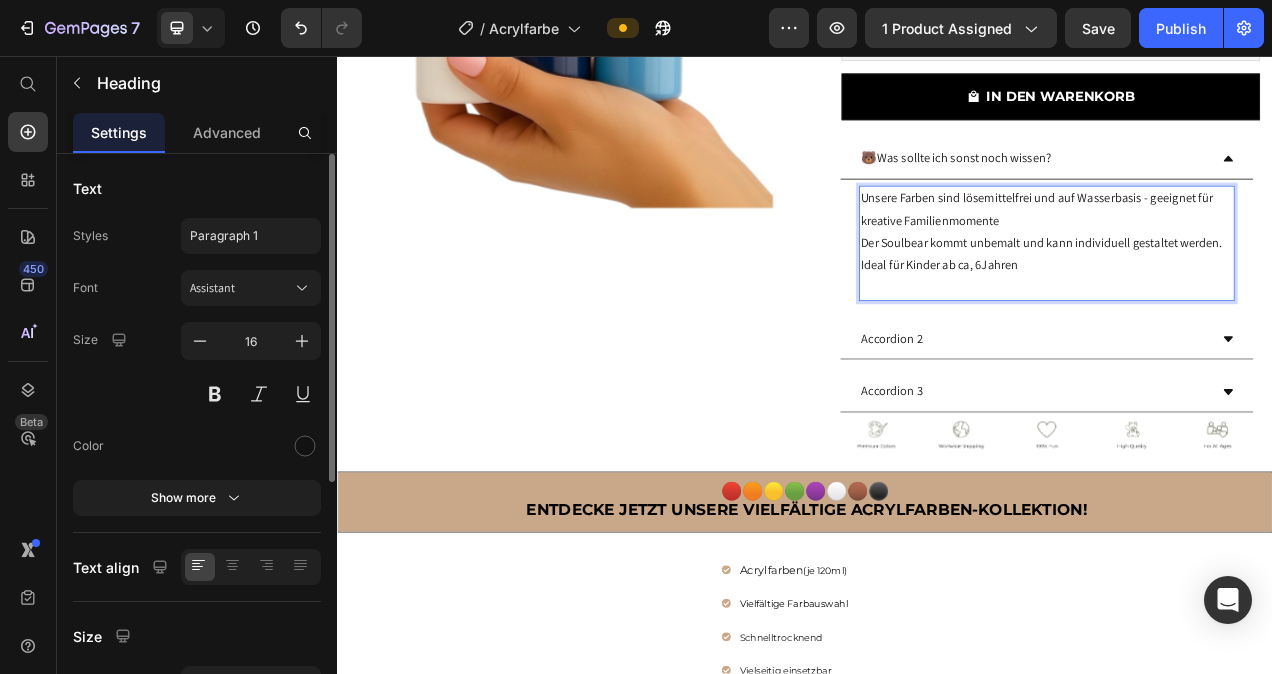 click on "Unsere Farben sind lösemittelfrei und auf Wasserbasis - geeignet für kreative Familienmomente Der Soulbear kommt unbemalt und kann individuell gestaltet werden. Ideal für Kinder ab ca, 6Jahren" at bounding box center (1248, 297) 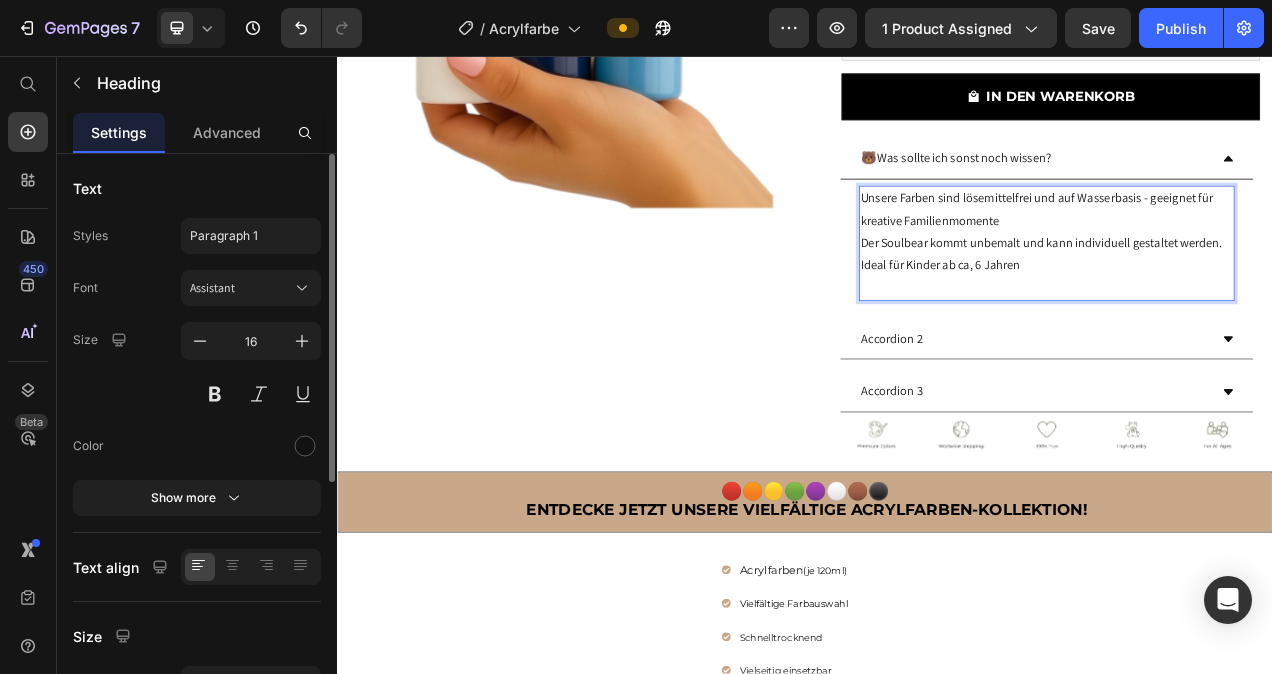 click on "Unsere Farben sind lösemittelfrei und auf Wasserbasis - geeignet für kreative Familienmomente Der Soulbear kommt unbemalt und kann individuell gestaltet werden. Ideal für Kinder ab ca, 6 Jahren" at bounding box center [1248, 297] 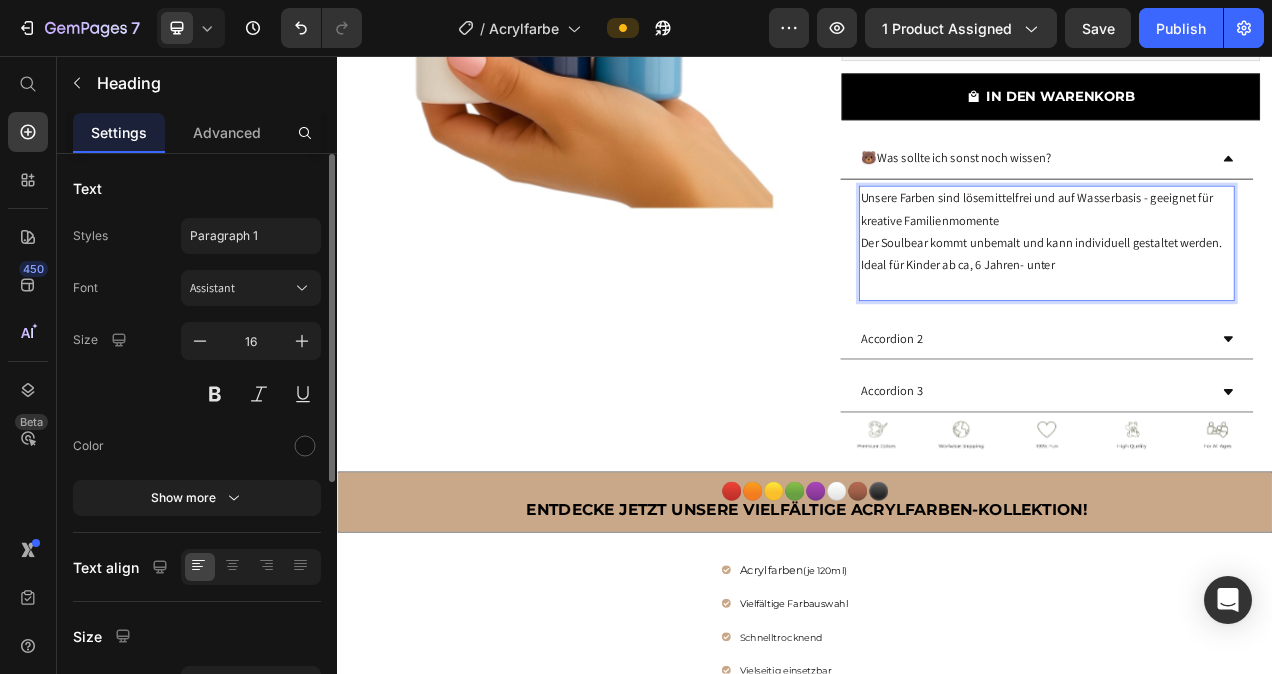 click on "Unsere Farben sind lösemittelfrei und auf Wasserbasis - geeignet für kreative Familienmomente Der Soulbear kommt unbemalt und kann individuell gestaltet werden. Ideal für Kinder ab ca, 6 Jahren- unter" at bounding box center (1248, 297) 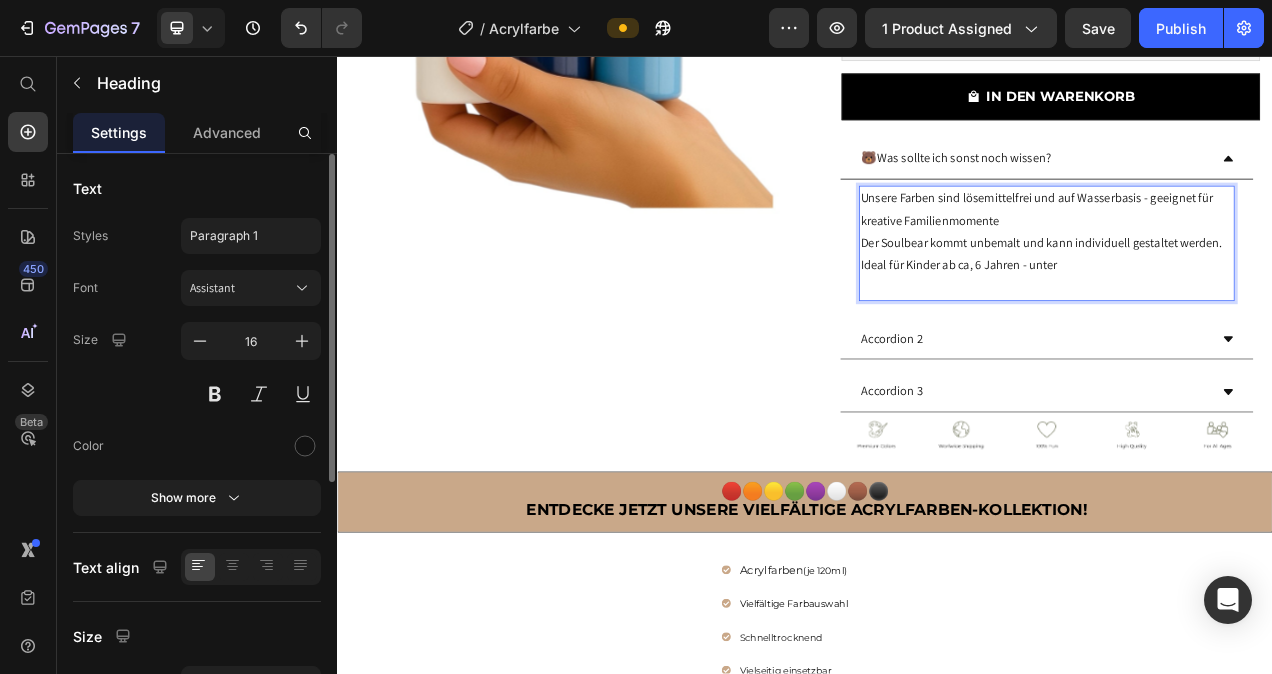 click on "Unsere Farben sind lösemittelfrei und auf Wasserbasis - geeignet für kreative Familienmomente Der Soulbear kommt unbemalt und kann individuell gestaltet werden. Ideal für Kinder ab ca, 6 Jahren - unter" at bounding box center (1248, 297) 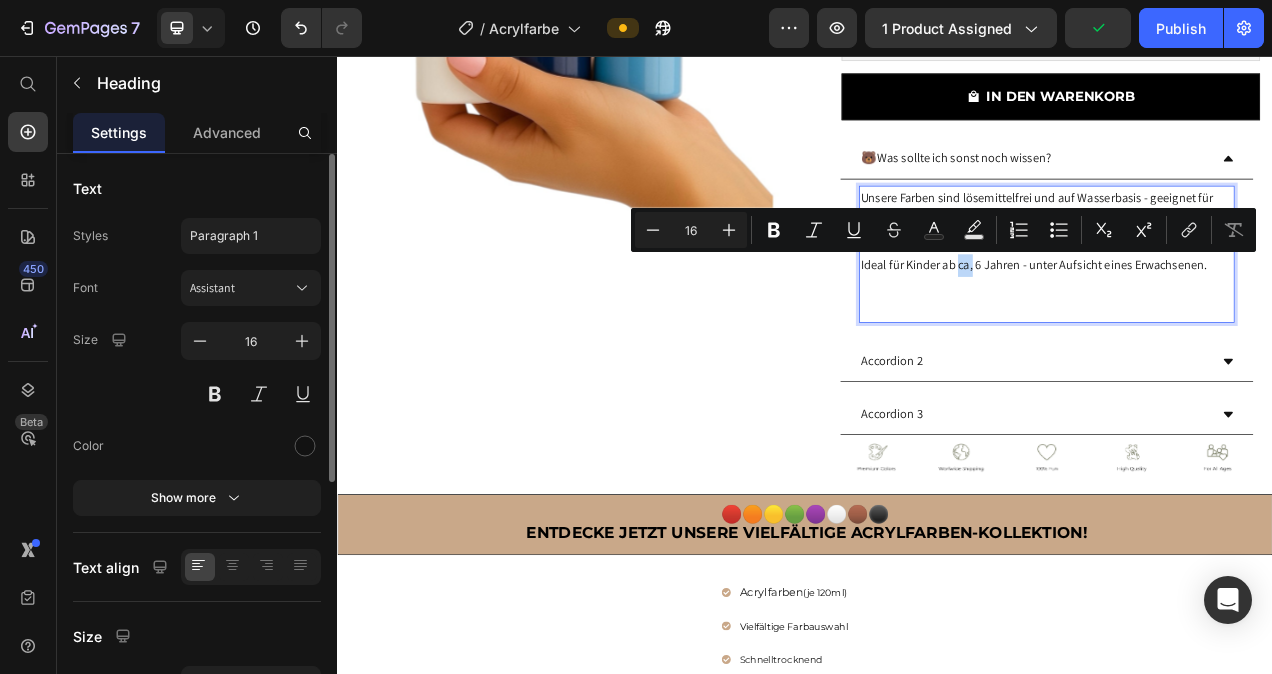 drag, startPoint x: 1145, startPoint y: 329, endPoint x: 1129, endPoint y: 327, distance: 16.124516 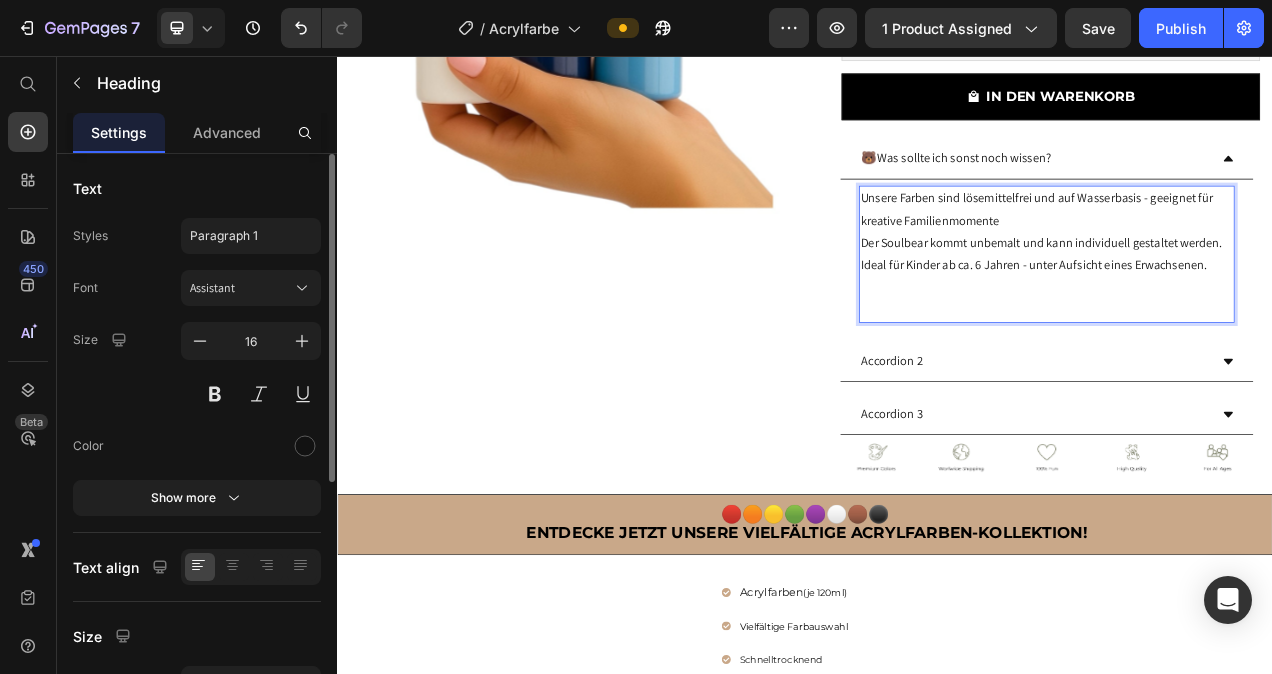 click on "Unsere Farben sind lösemittelfrei und auf Wasserbasis - geeignet für kreative Familienmomente Der Soulbear kommt unbemalt und kann individuell gestaltet werden. Ideal für Kinder ab ca. 6 Jahren - unter Aufsicht eines Erwachsenen." at bounding box center (1248, 311) 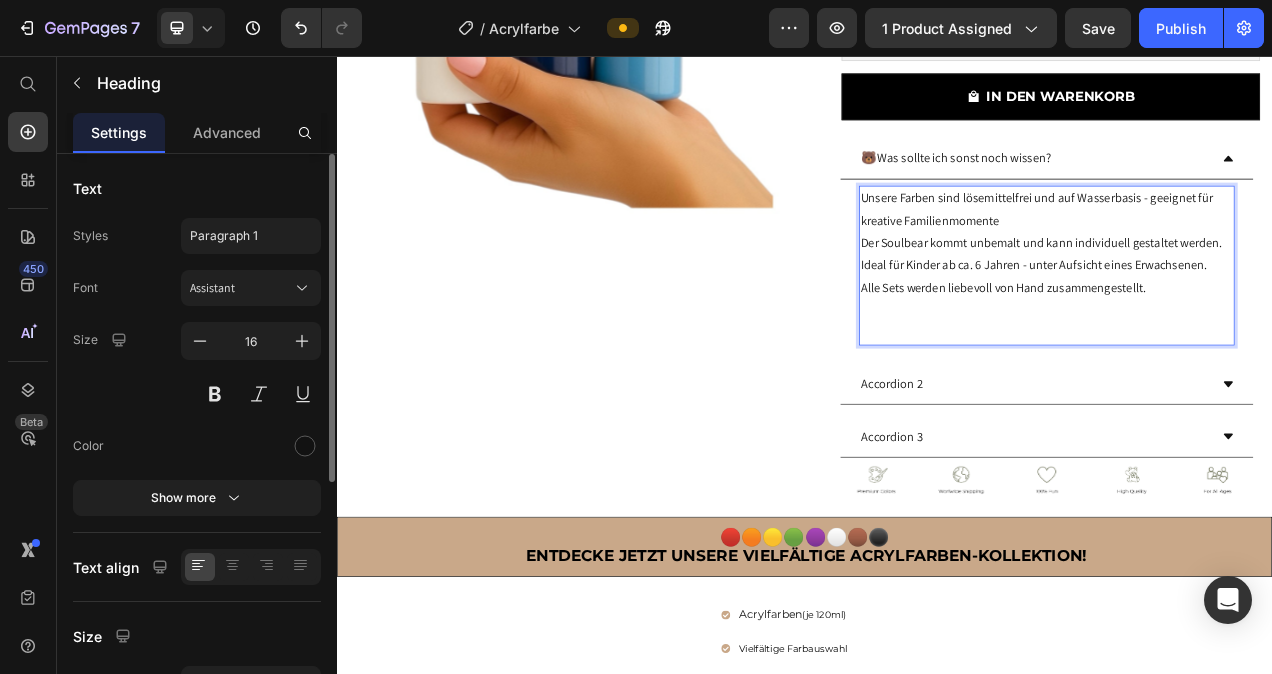 click on "Unsere Farben sind lösemittelfrei und auf Wasserbasis - geeignet für kreative Familienmomente Der Soulbear kommt unbemalt und kann individuell gestaltet werden. Ideal für Kinder ab ca. 6 Jahren - unter Aufsicht eines Erwachsenen. ⁠⁠⁠⁠⁠⁠⁠Alle Sets werden liebevoll von Hand zusammengestellt." at bounding box center (1248, 326) 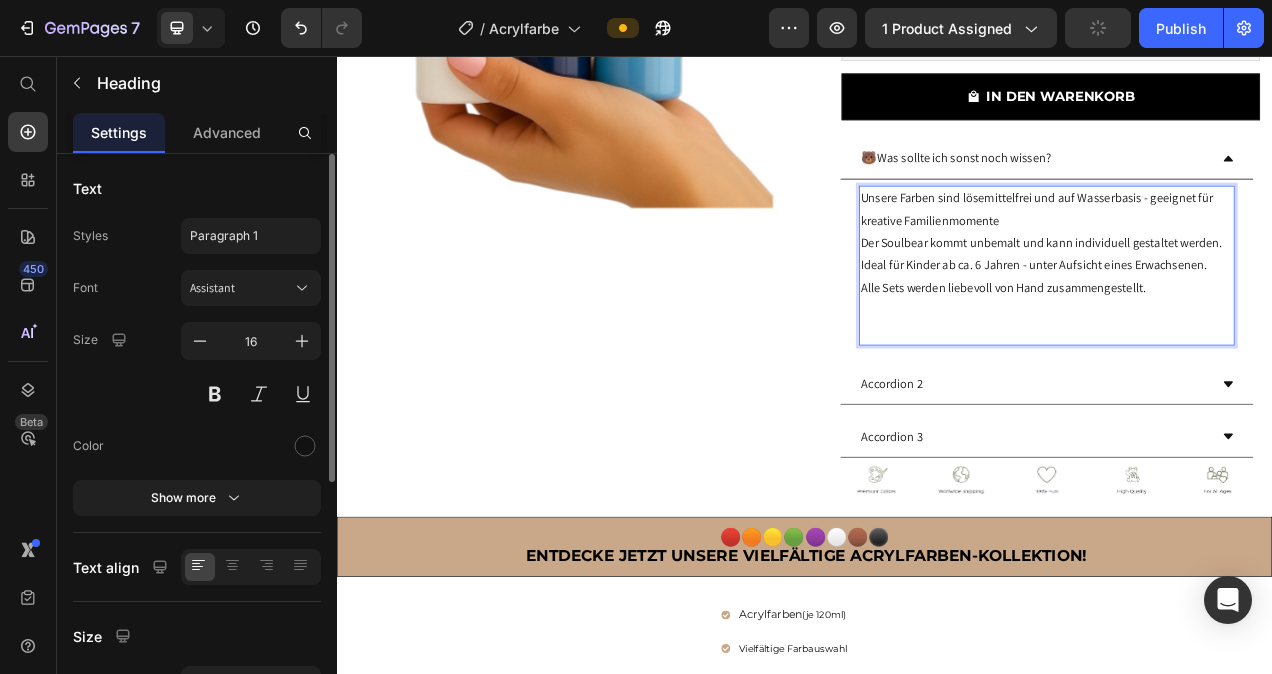 click on "Unsere Farben sind lösemittelfrei und auf Wasserbasis - geeignet für kreative Familienmomente Der Soulbear kommt unbemalt und kann individuell gestaltet werden. Ideal für Kinder ab ca. 6 Jahren - unter Aufsicht eines Erwachsenen. Alle Sets werden liebevoll von Hand zusammengestellt. ⁠⁠⁠⁠⁠⁠⁠" at bounding box center (1248, 326) 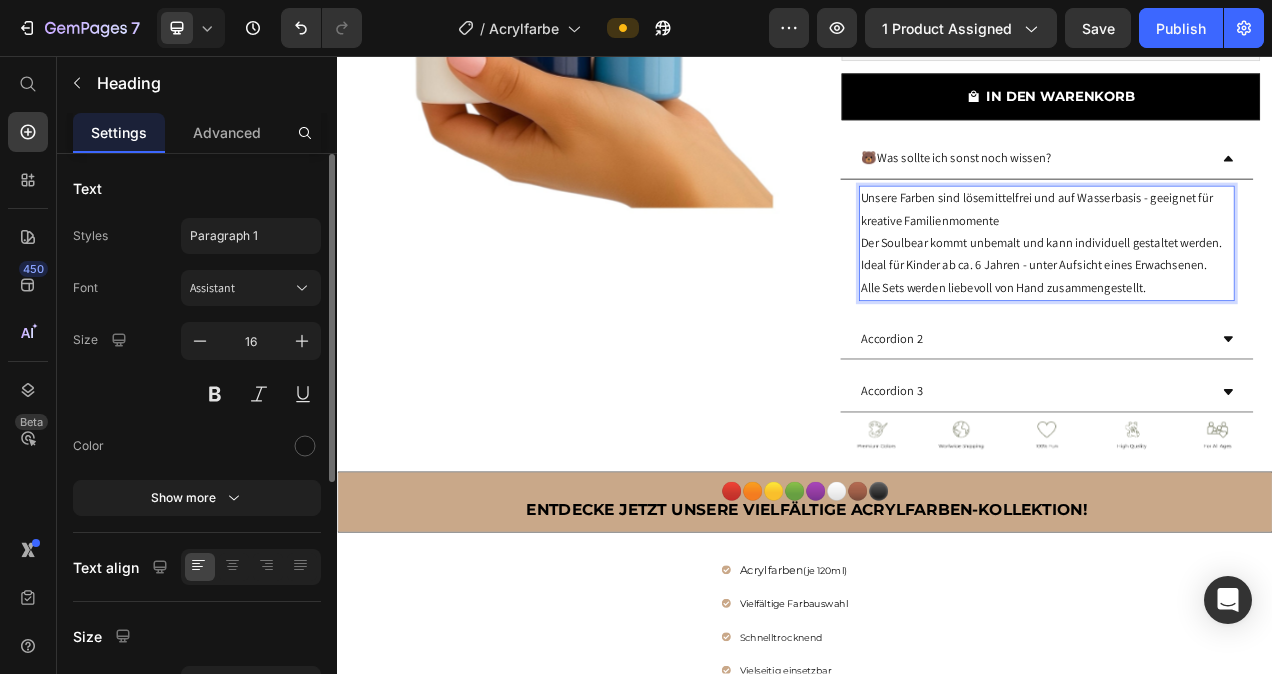 click on "Unsere Farben sind lösemittelfrei und auf Wasserbasis - geeignet für kreative Familienmomente Der Soulbear kommt unbemalt und kann individuell gestaltet werden. Ideal für Kinder ab ca. 6 Jahren - unter Aufsicht eines Erwachsenen. Alle Sets werden liebevoll von Hand zusammengestellt." at bounding box center [1248, 297] 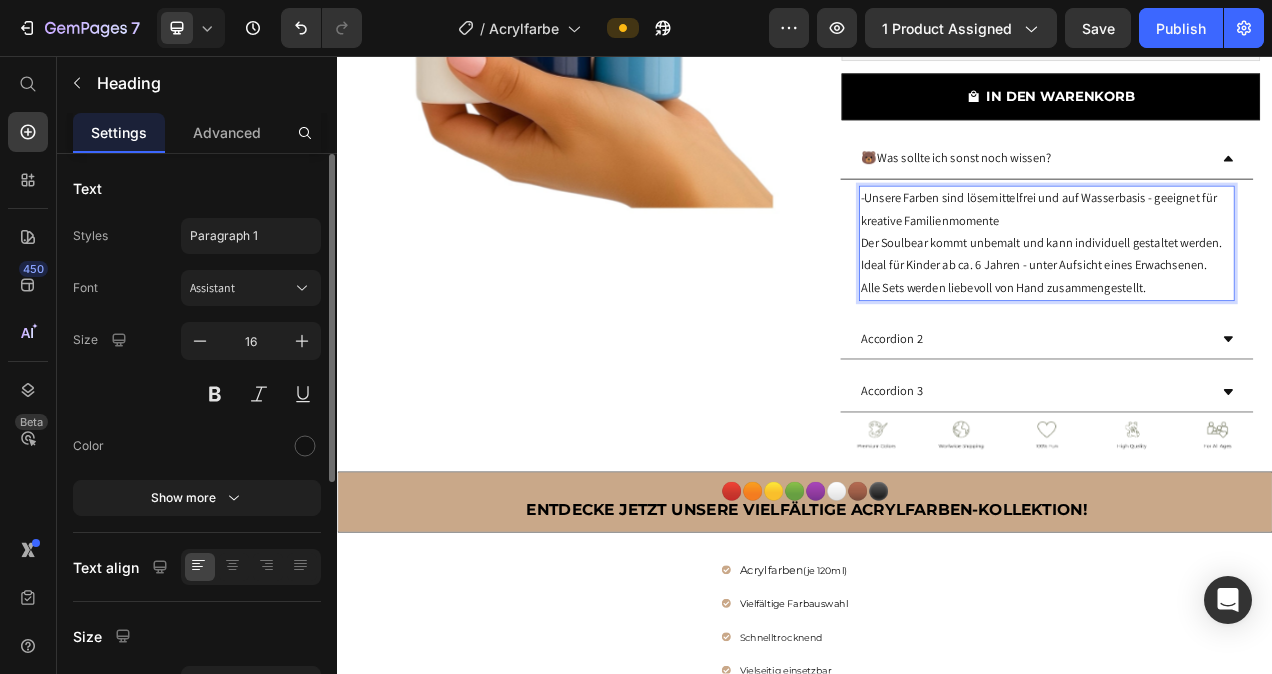 click on "-Unsere Farben sind lösemittelfrei und auf Wasserbasis - geeignet für kreative Familienmomente Der Soulbear kommt unbemalt und kann individuell gestaltet werden. Ideal für Kinder ab ca. 6 Jahren - unter Aufsicht eines Erwachsenen. Alle Sets werden liebevoll von Hand zusammengestellt." at bounding box center (1248, 297) 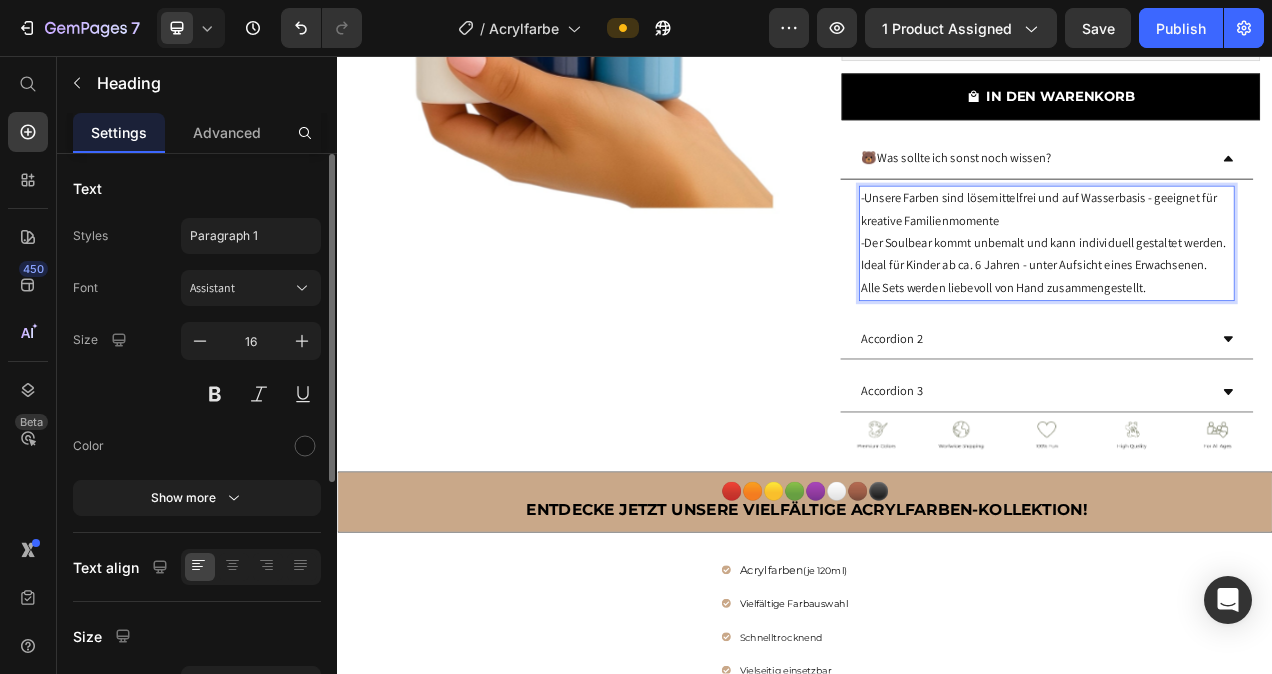 click on "-Unsere Farben sind lösemittelfrei und auf Wasserbasis - geeignet für kreative Familienmomente -Der Soulbear kommt unbemalt und kann individuell gestaltet werden. Ideal für Kinder ab ca. 6 Jahren - unter Aufsicht eines Erwachsenen. Alle Sets werden liebevoll von Hand zusammengestellt." at bounding box center [1248, 297] 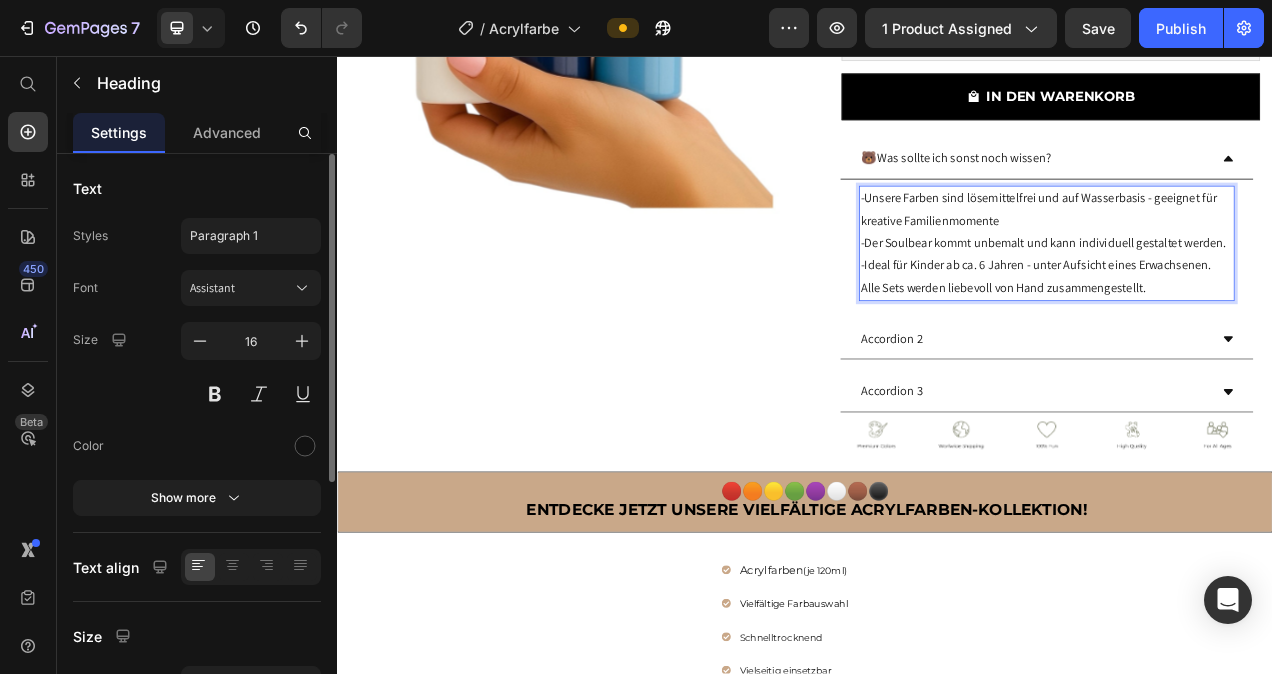 click on "-Unsere Farben sind lösemittelfrei und auf Wasserbasis - geeignet für kreative Familienmomente -Der Soulbear kommt unbemalt und kann individuell gestaltet werden. -Ideal für Kinder ab ca. 6 Jahren - unter Aufsicht eines Erwachsenen. Alle Sets werden liebevoll von Hand zusammengestellt." at bounding box center [1248, 297] 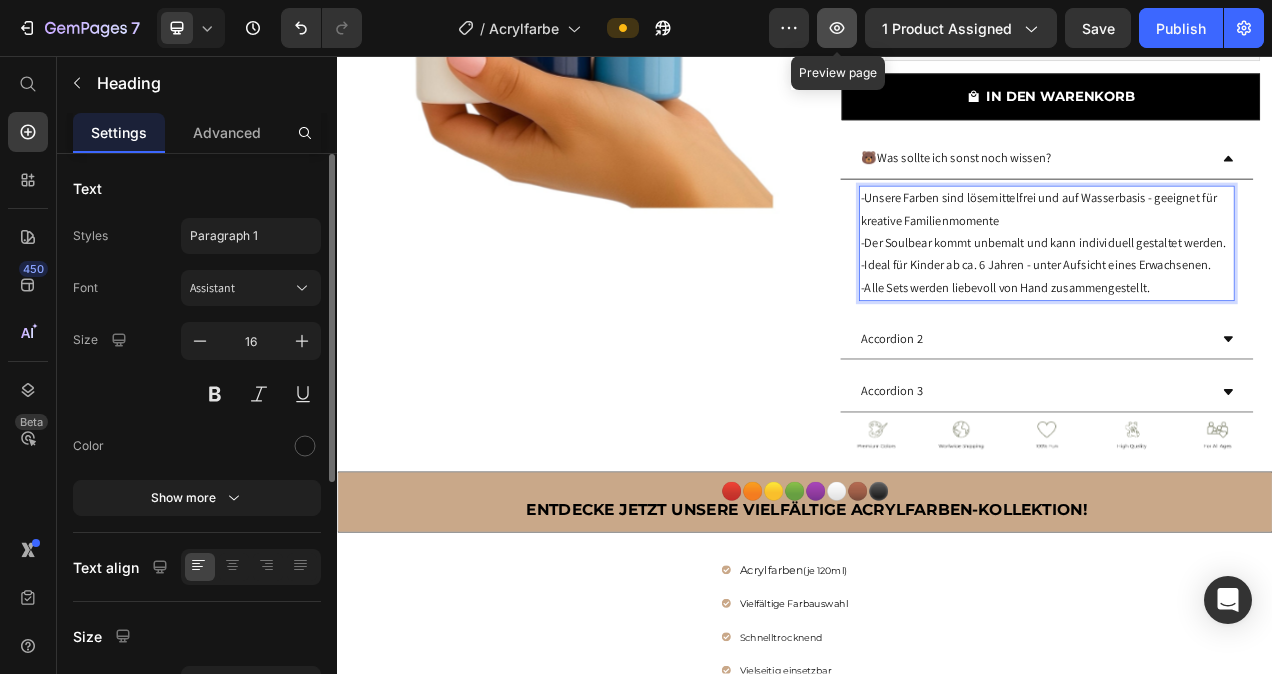 click 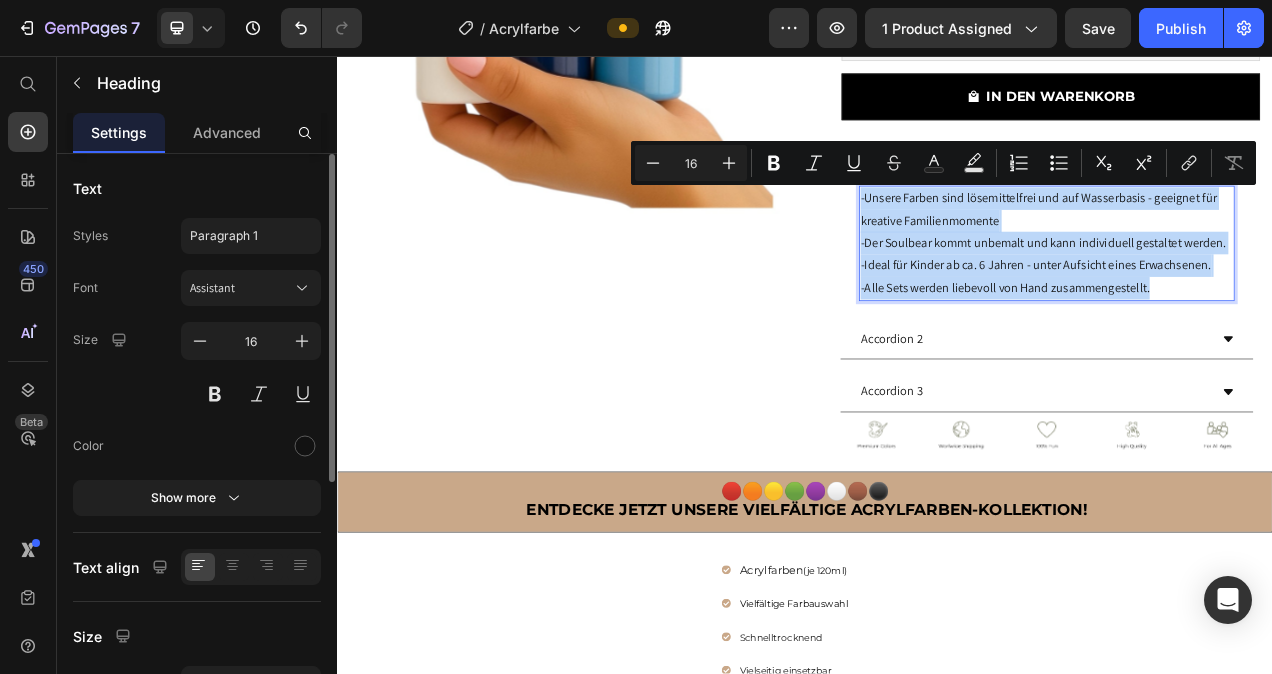 drag, startPoint x: 1376, startPoint y: 350, endPoint x: 1003, endPoint y: 241, distance: 388.60004 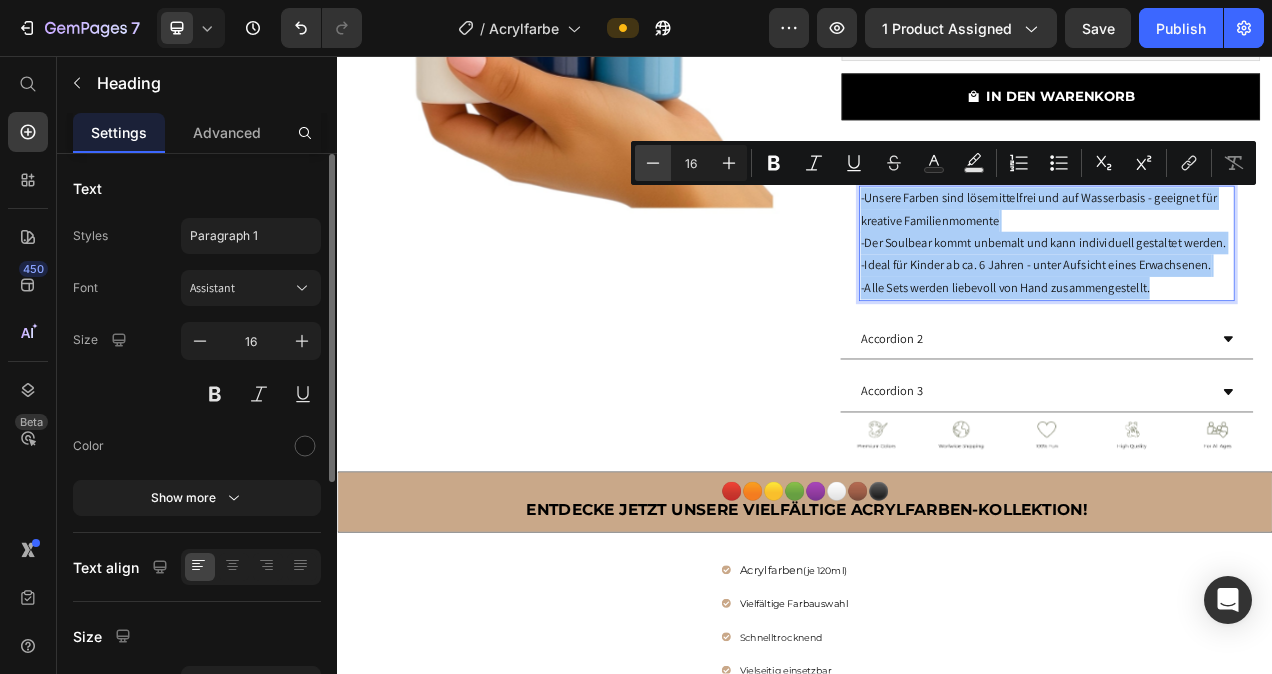 click 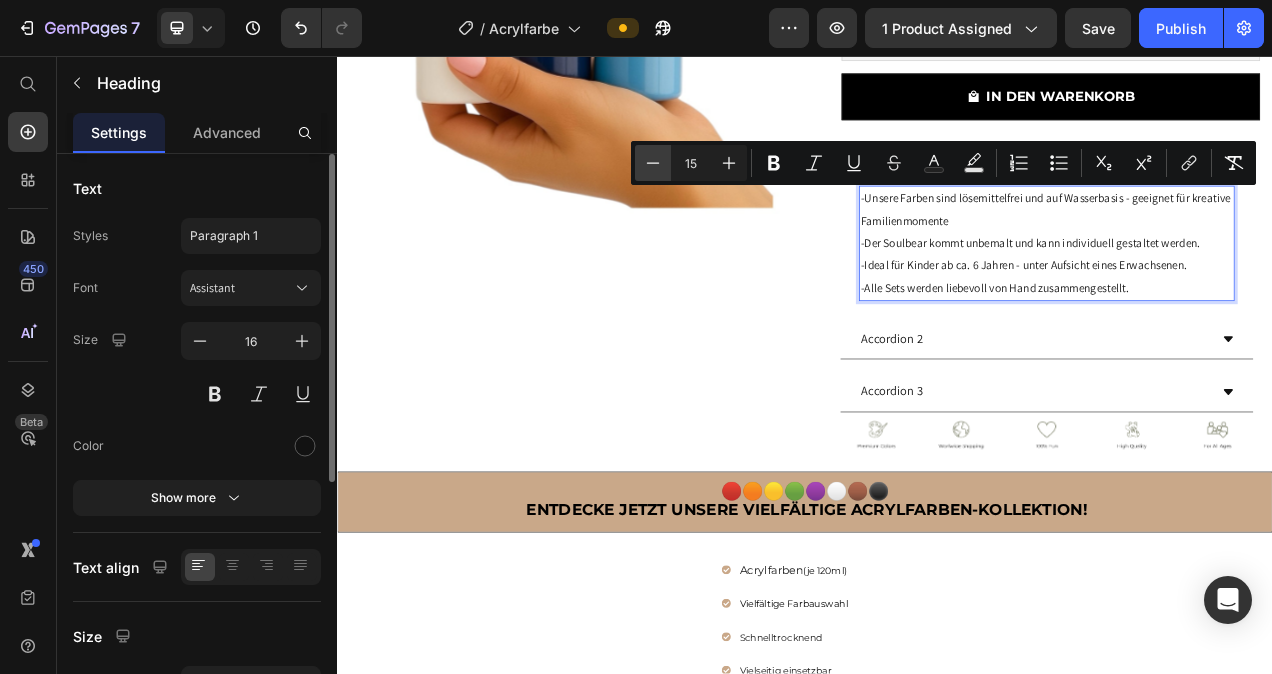 click 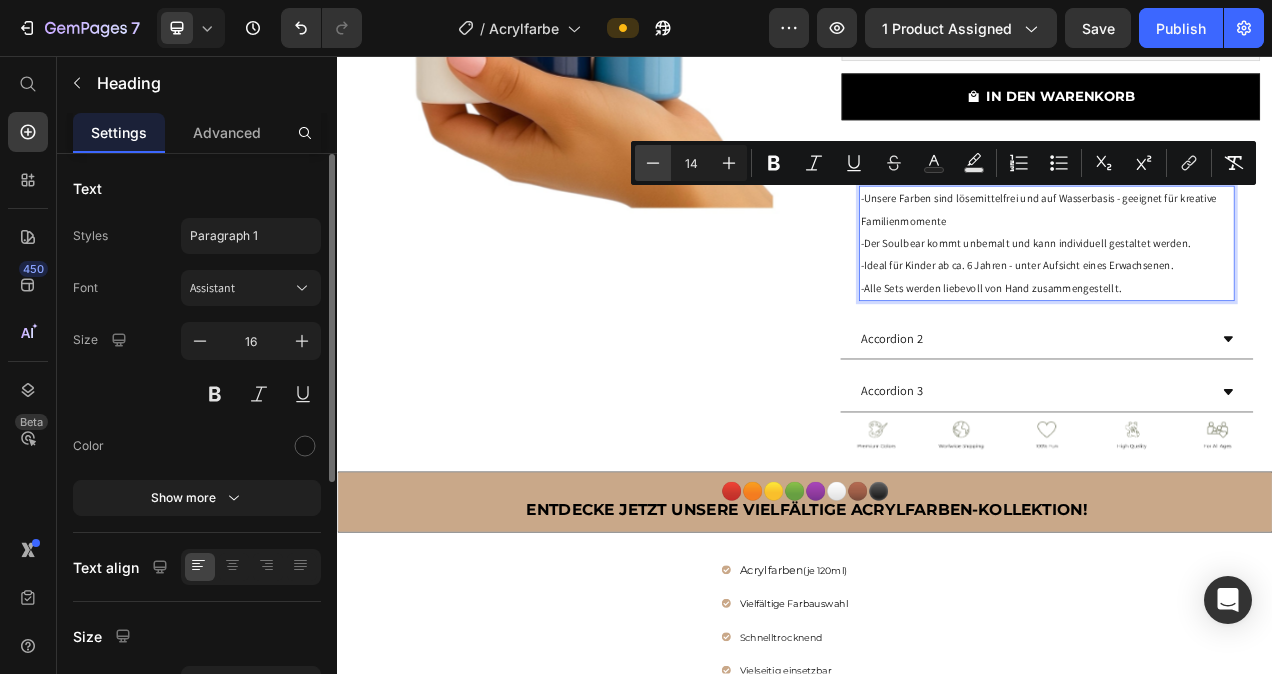 click 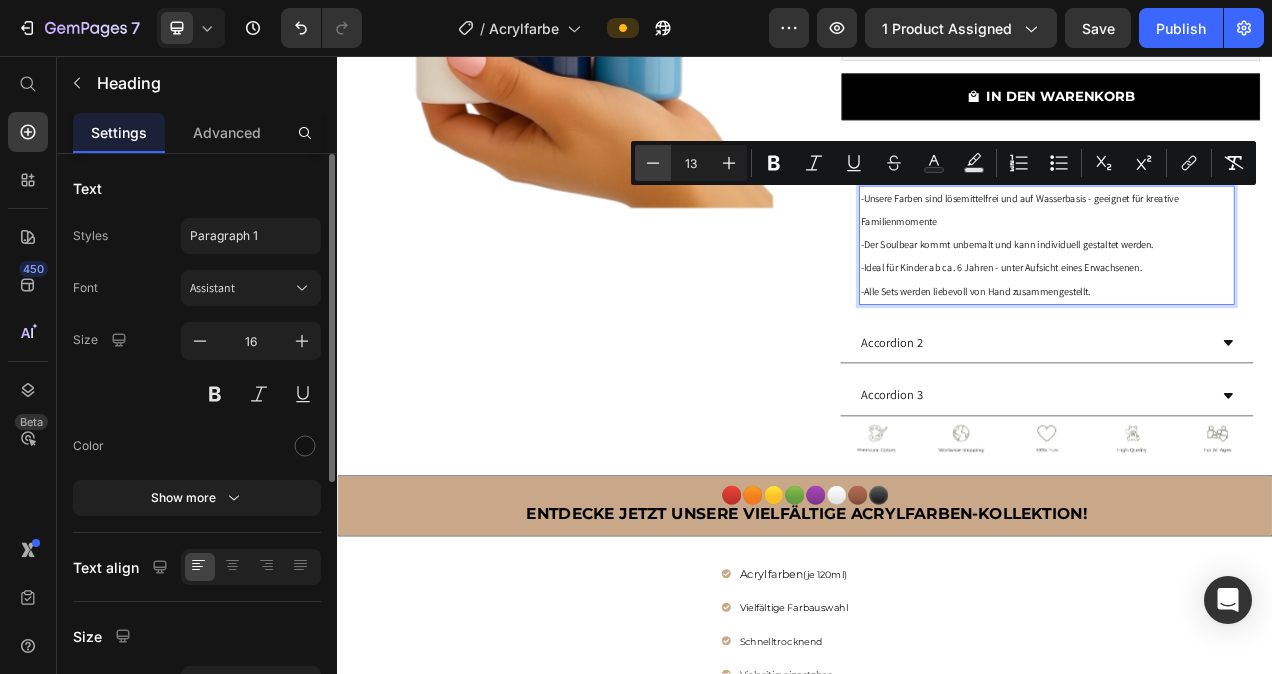 click 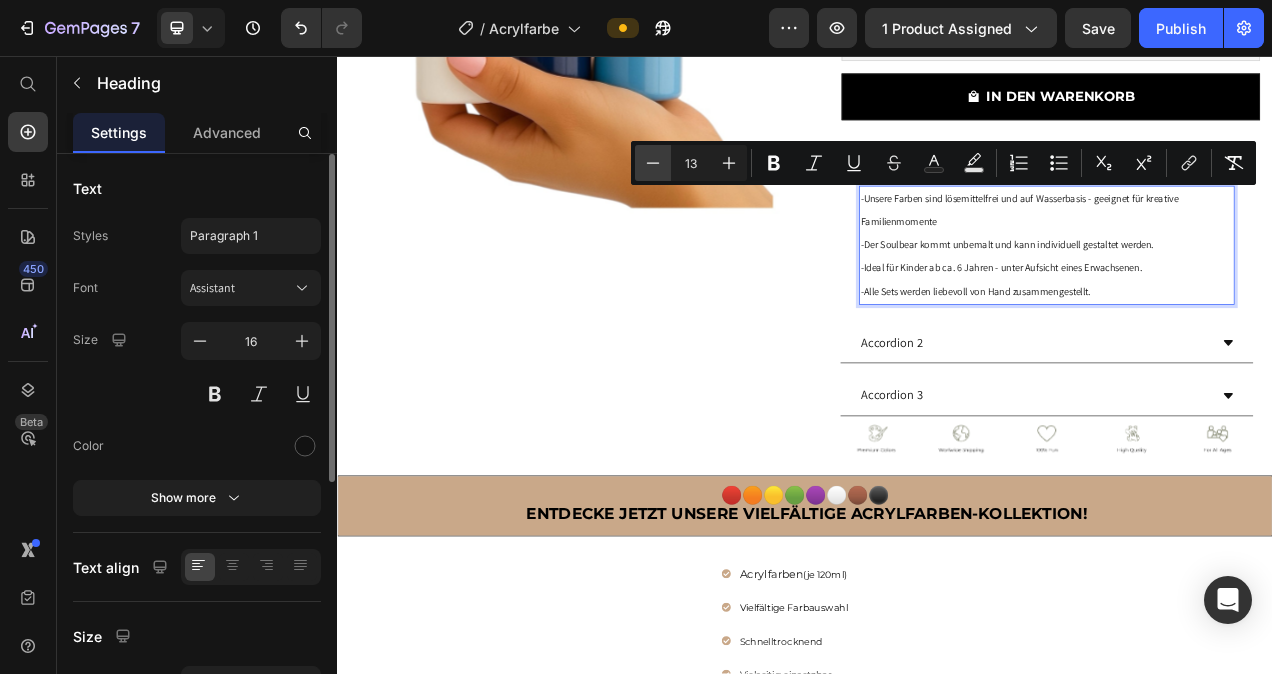 type on "12" 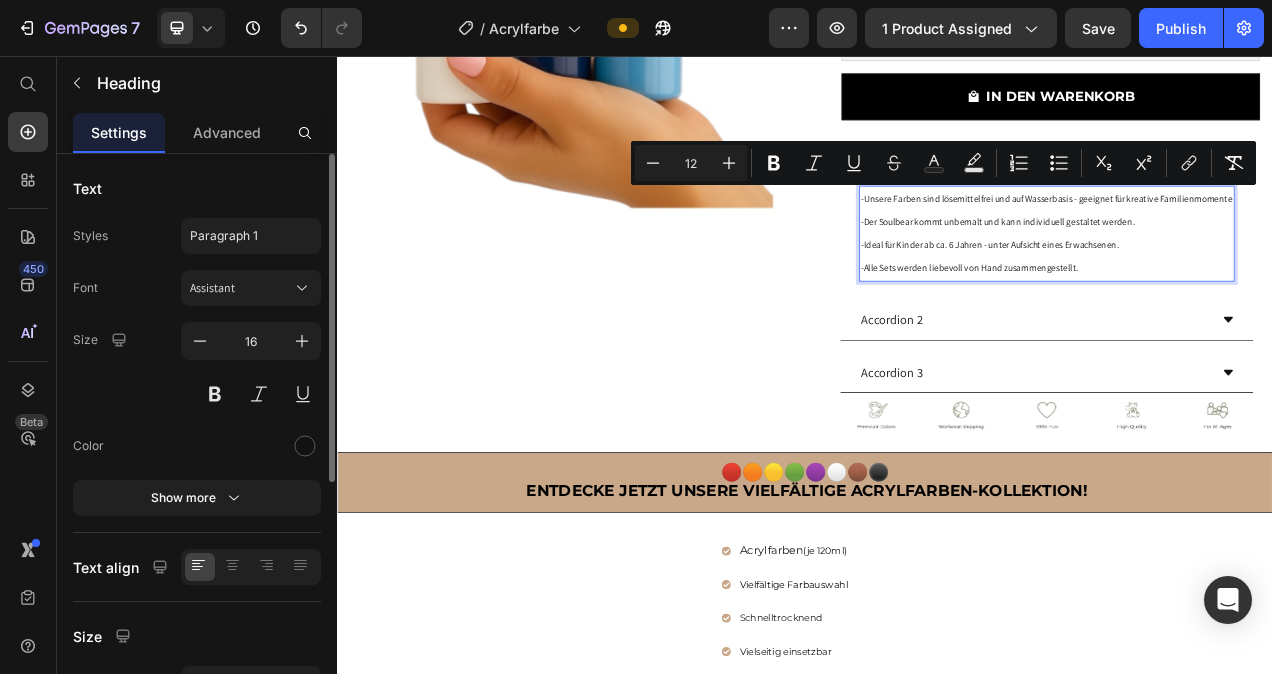 click on "-Unsere Farben sind lösemittelfrei und auf Wasserbasis - geeignet für kreative Familienmomente -Der Soulbear kommt unbemalt und kann individuell gestaltet werden. -Ideal für Kinder ab ca. 6 Jahren - unter Aufsicht eines Erwachsenen. -Alle Sets werden liebevoll von Hand zusammengestellt." at bounding box center [1248, 284] 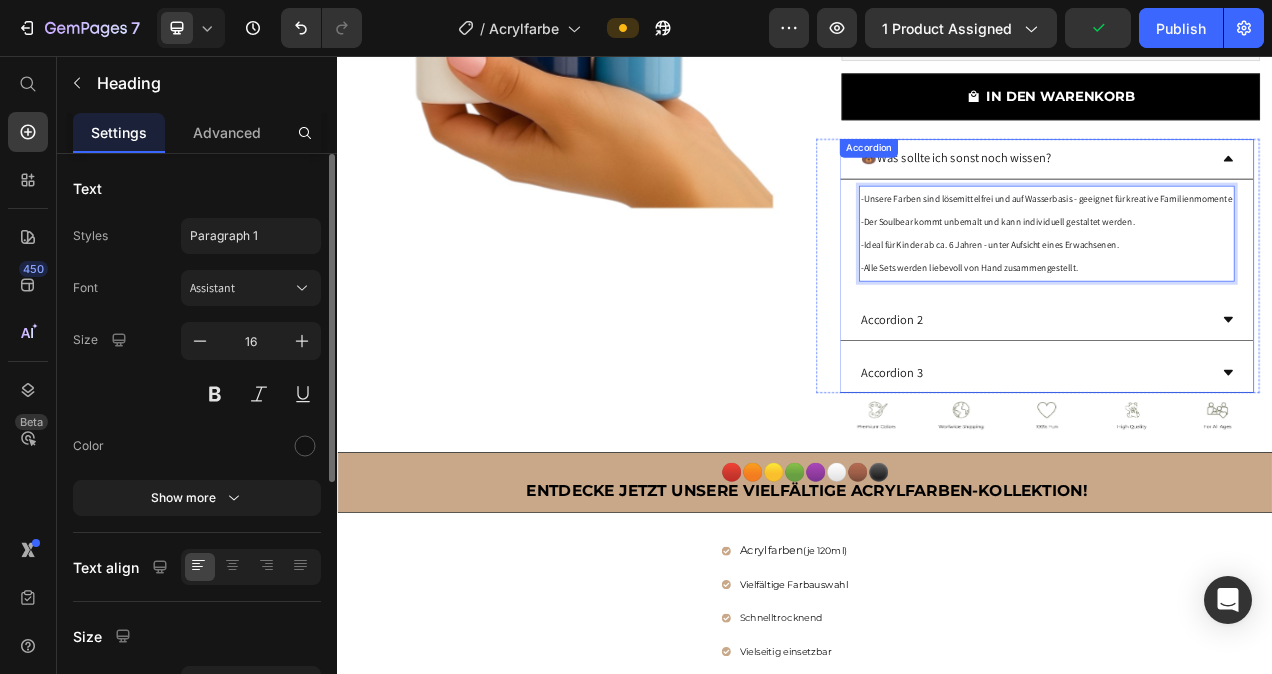 click on "Accordion 2" at bounding box center (1232, 395) 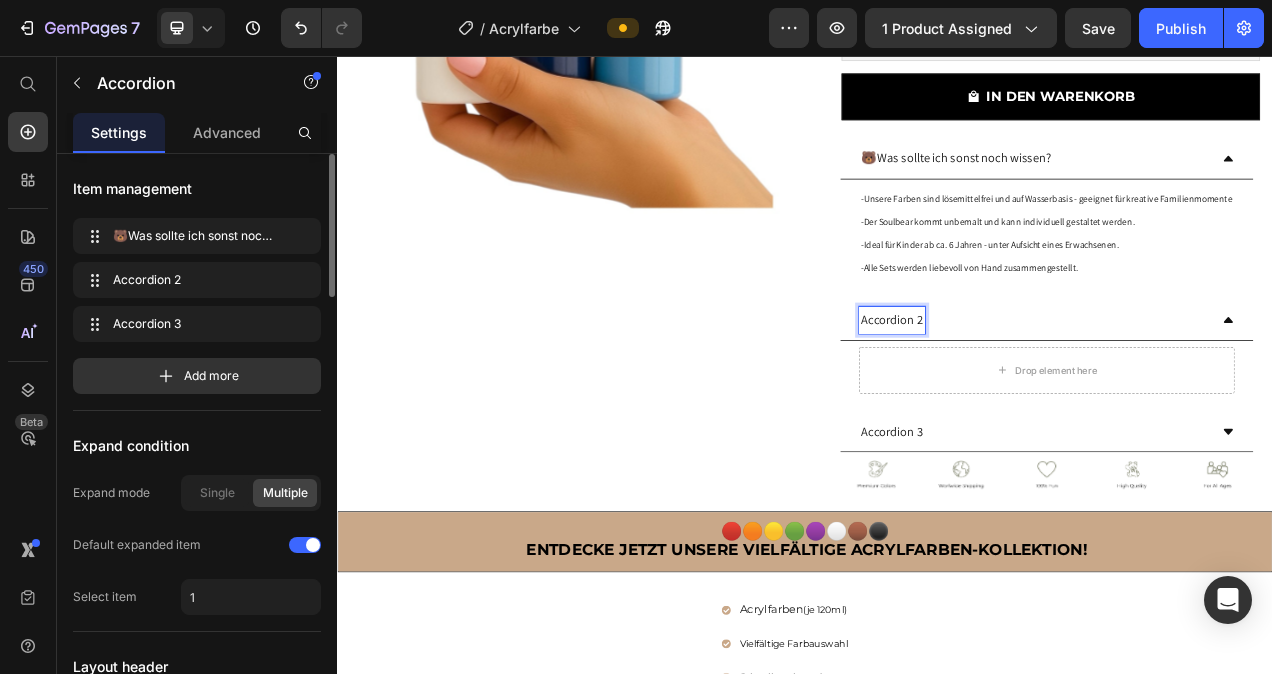 click on "Accordion 2" at bounding box center (1049, 395) 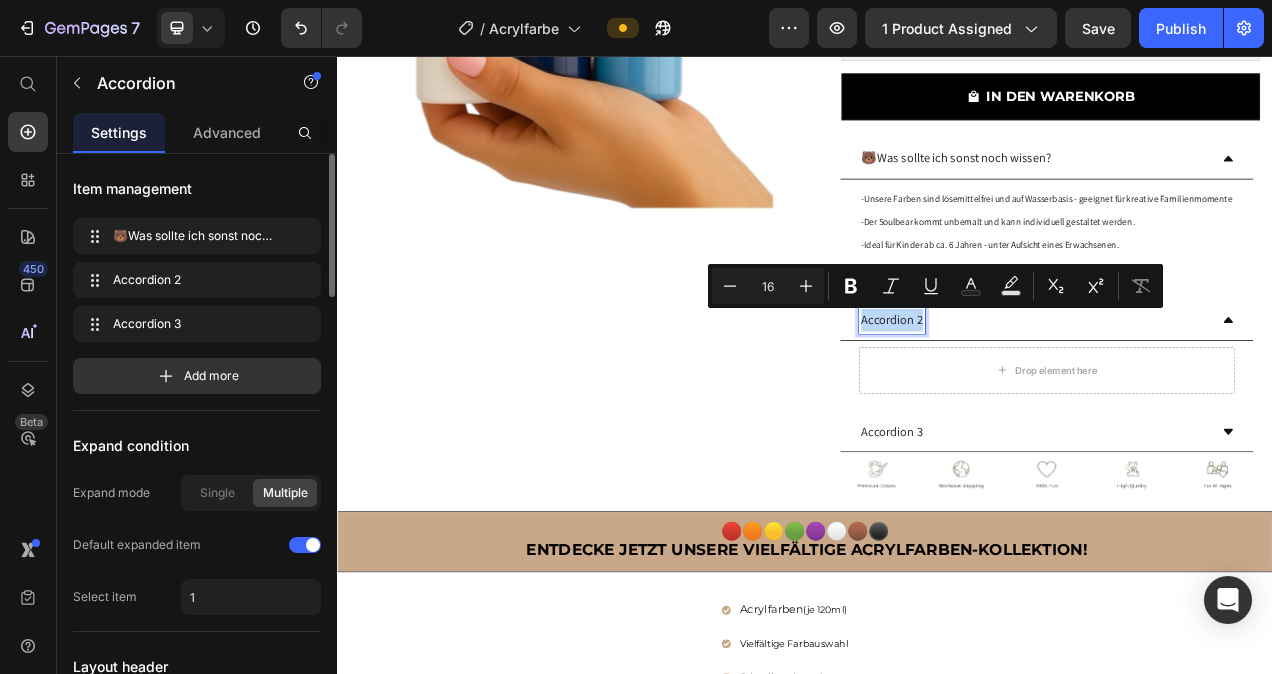 drag, startPoint x: 1076, startPoint y: 395, endPoint x: 1006, endPoint y: 399, distance: 70.11419 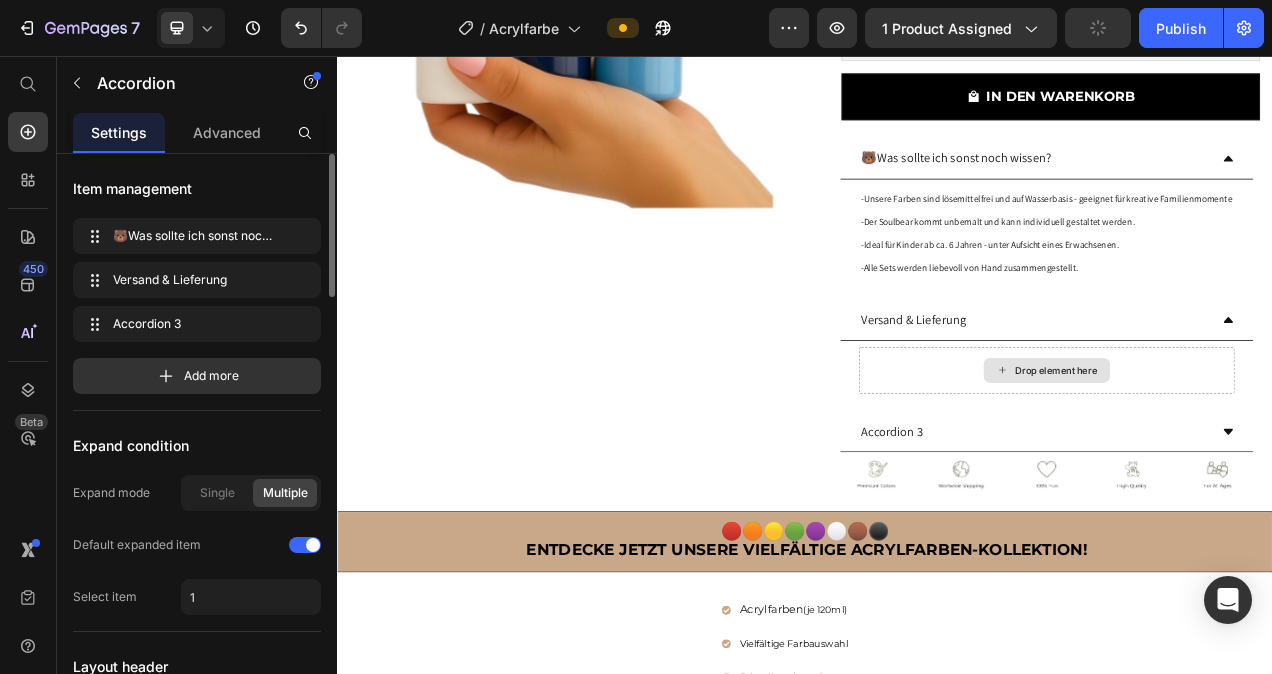 click on "Drop element here" at bounding box center (1248, 460) 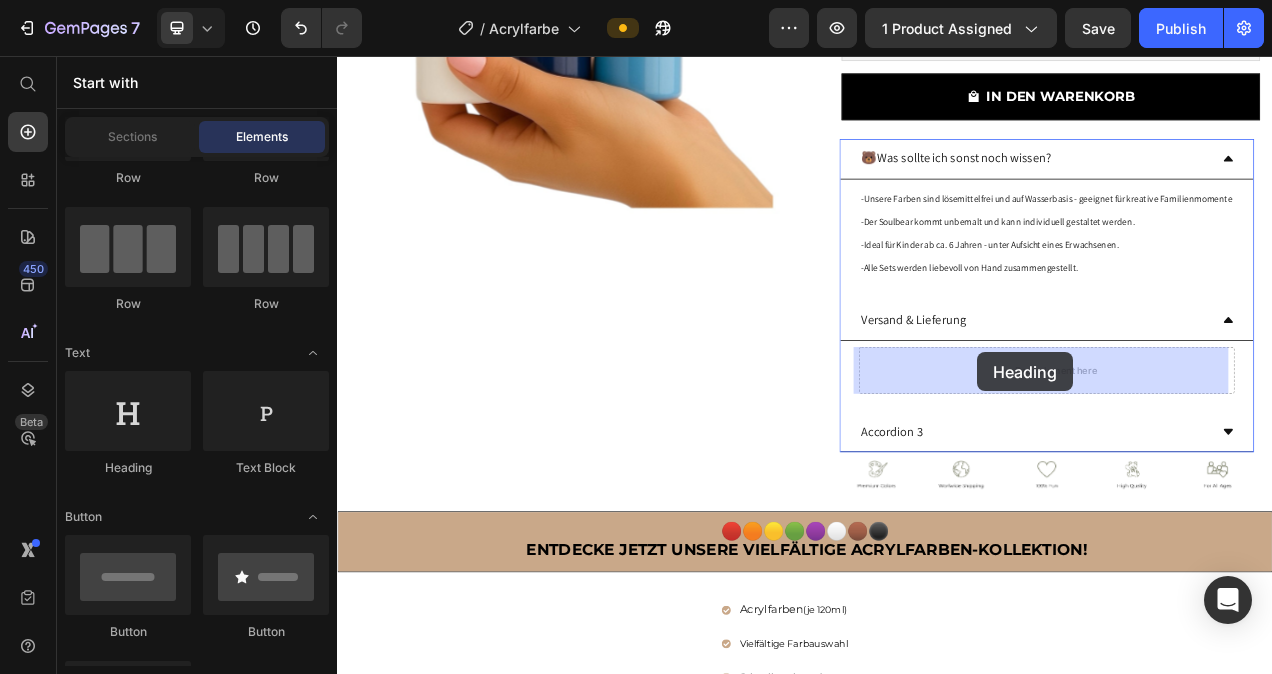 drag, startPoint x: 478, startPoint y: 473, endPoint x: 1159, endPoint y: 436, distance: 682.0044 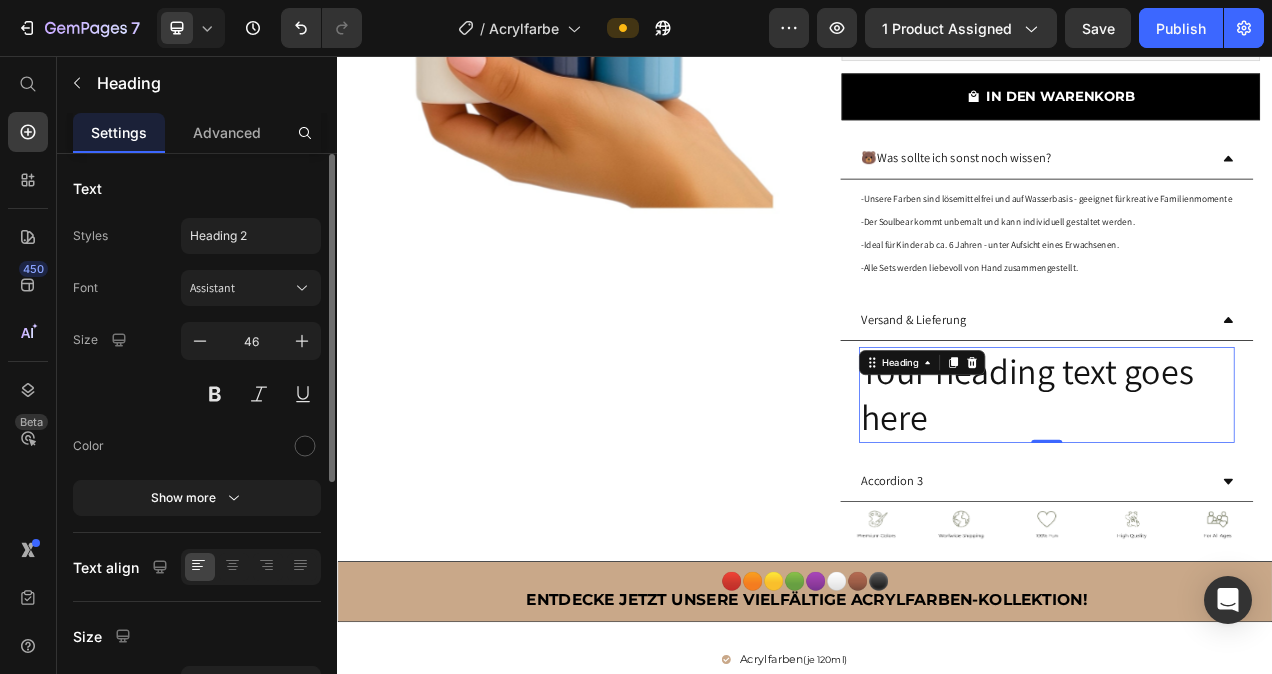 click on "Your heading text goes here" at bounding box center [1248, 492] 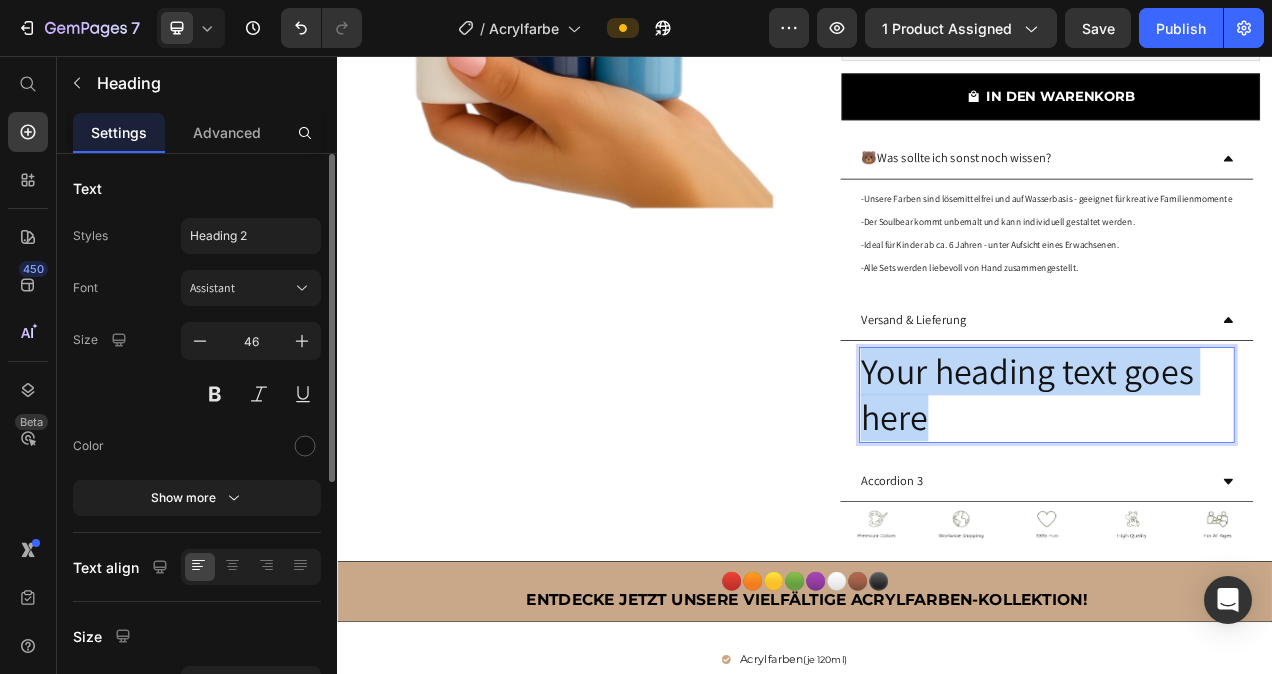 drag, startPoint x: 1116, startPoint y: 521, endPoint x: 1009, endPoint y: 470, distance: 118.5327 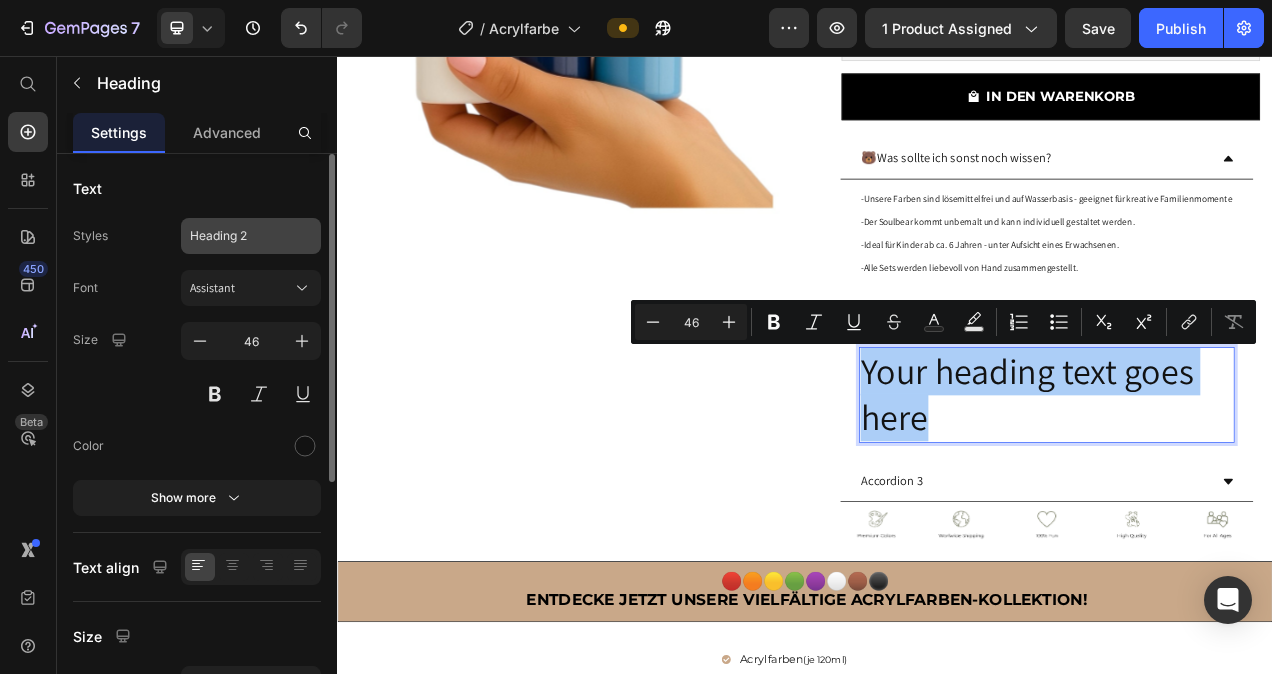 click on "Heading 2" 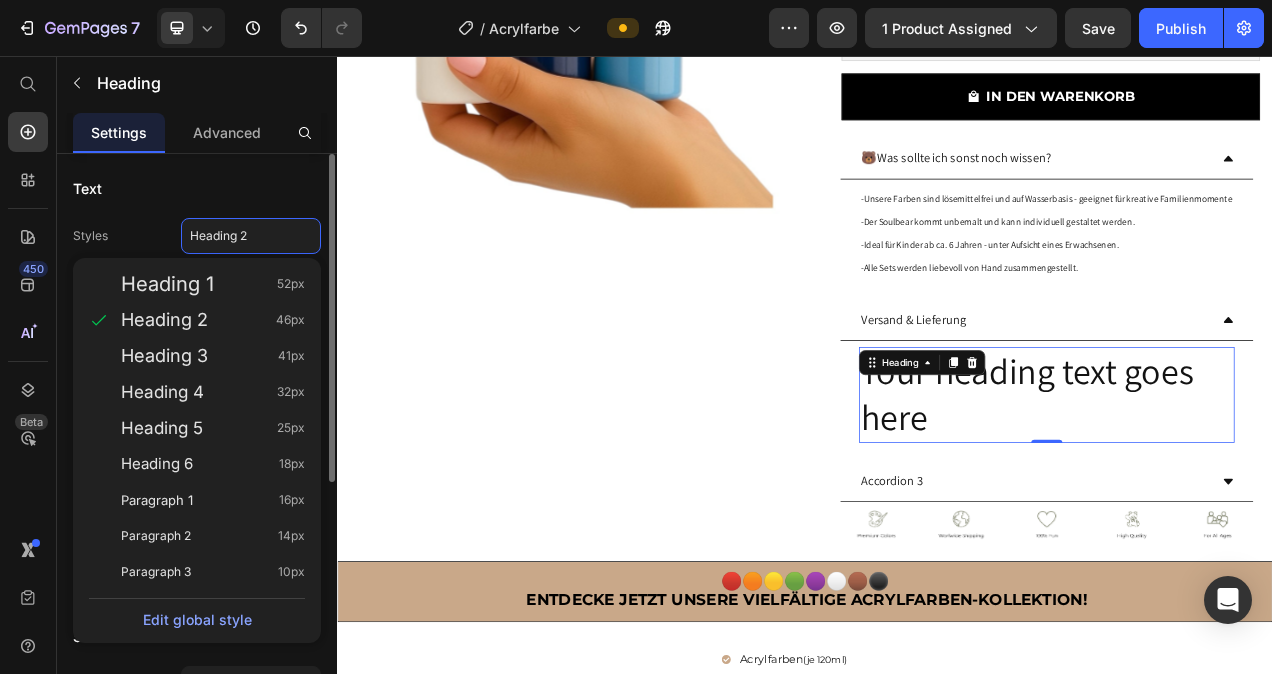 click on "Paragraph 2 14px" 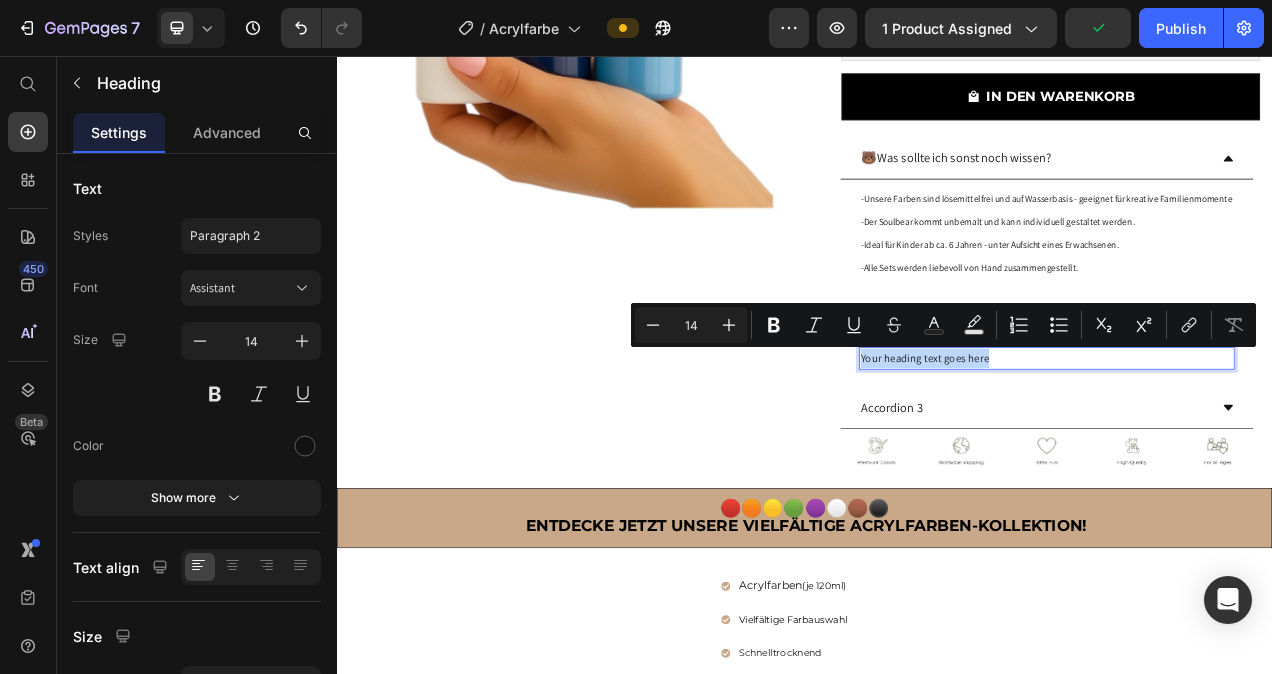 drag, startPoint x: 1178, startPoint y: 440, endPoint x: 1003, endPoint y: 453, distance: 175.4822 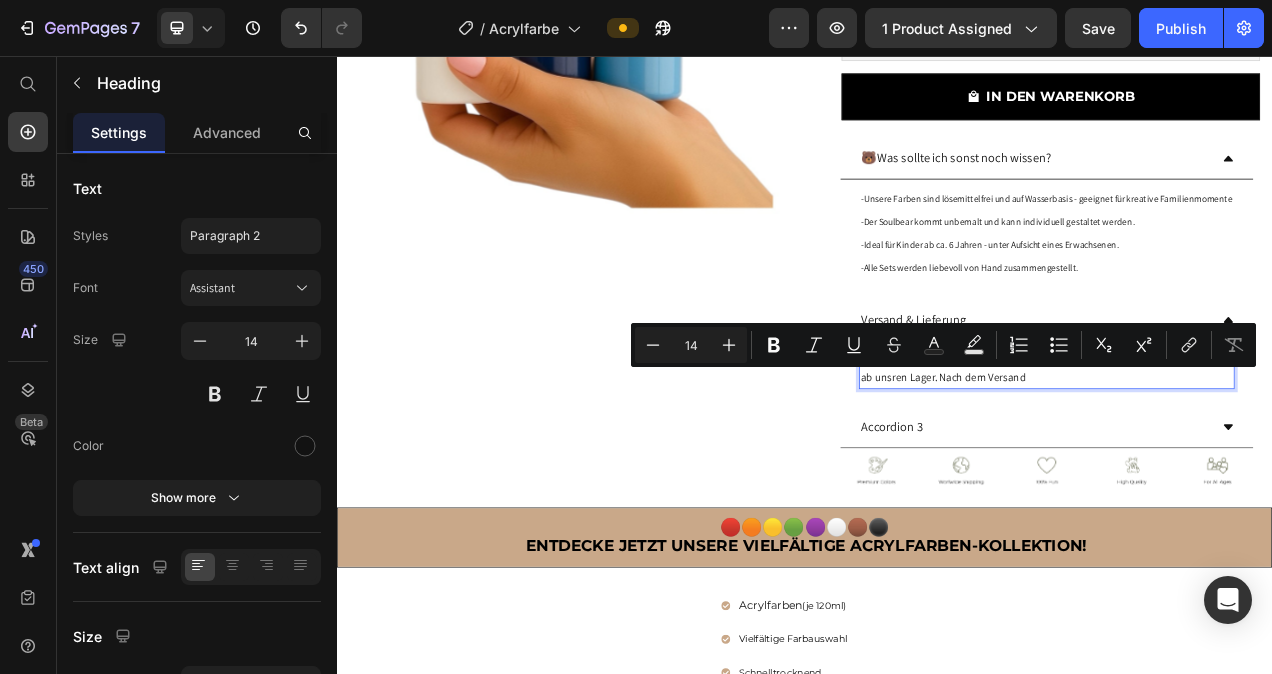 drag, startPoint x: 1202, startPoint y: 466, endPoint x: 1084, endPoint y: 471, distance: 118.10589 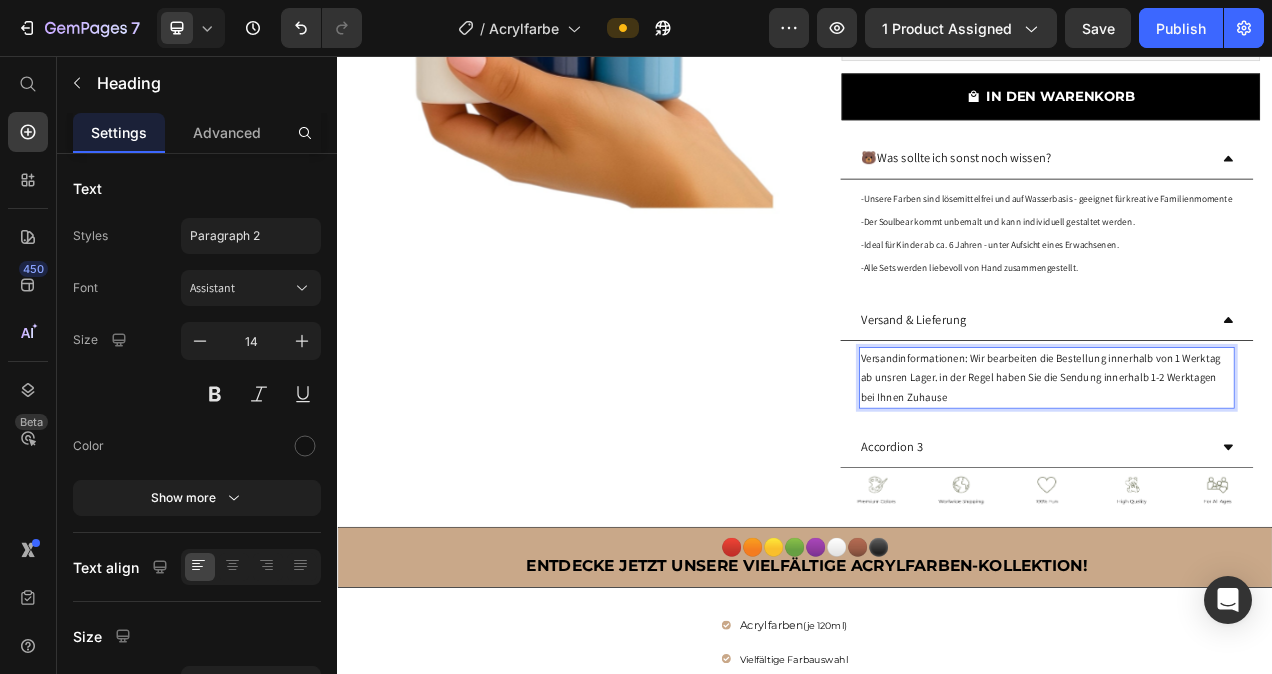 click on "Versandinformationen: Wir bearbeiten die Bestellung innerhalb von 1 Werktag ab unsren Lager. in der Regel haben Sie die Sendung innerhalb 1-2 Werktagen bei Ihnen Zuhause" at bounding box center (1248, 470) 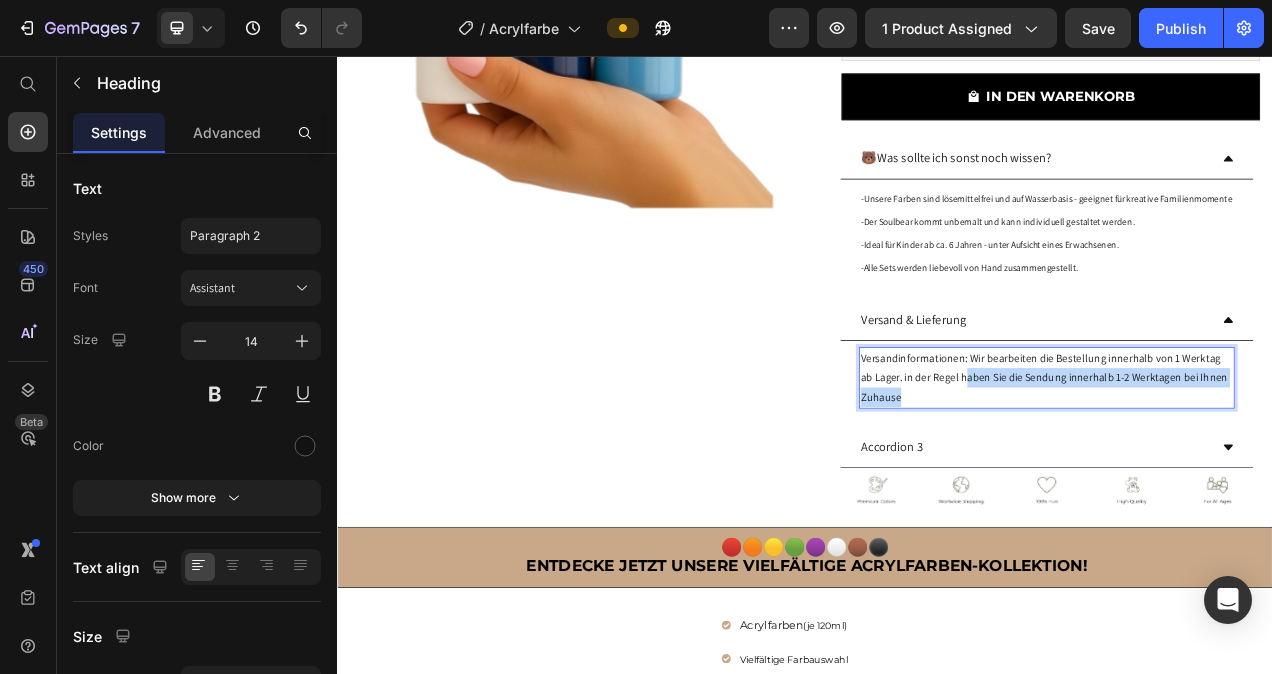 drag, startPoint x: 1113, startPoint y: 470, endPoint x: 1125, endPoint y: 486, distance: 20 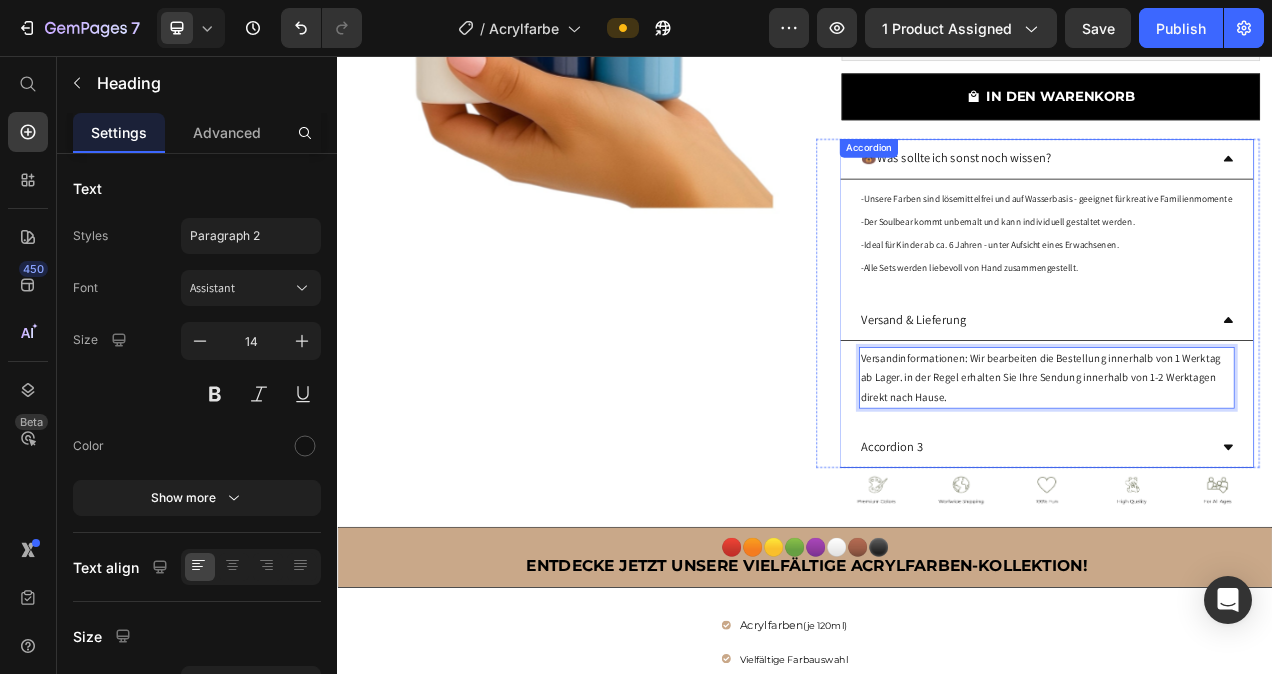 click on "Accordion 3" at bounding box center [1049, 558] 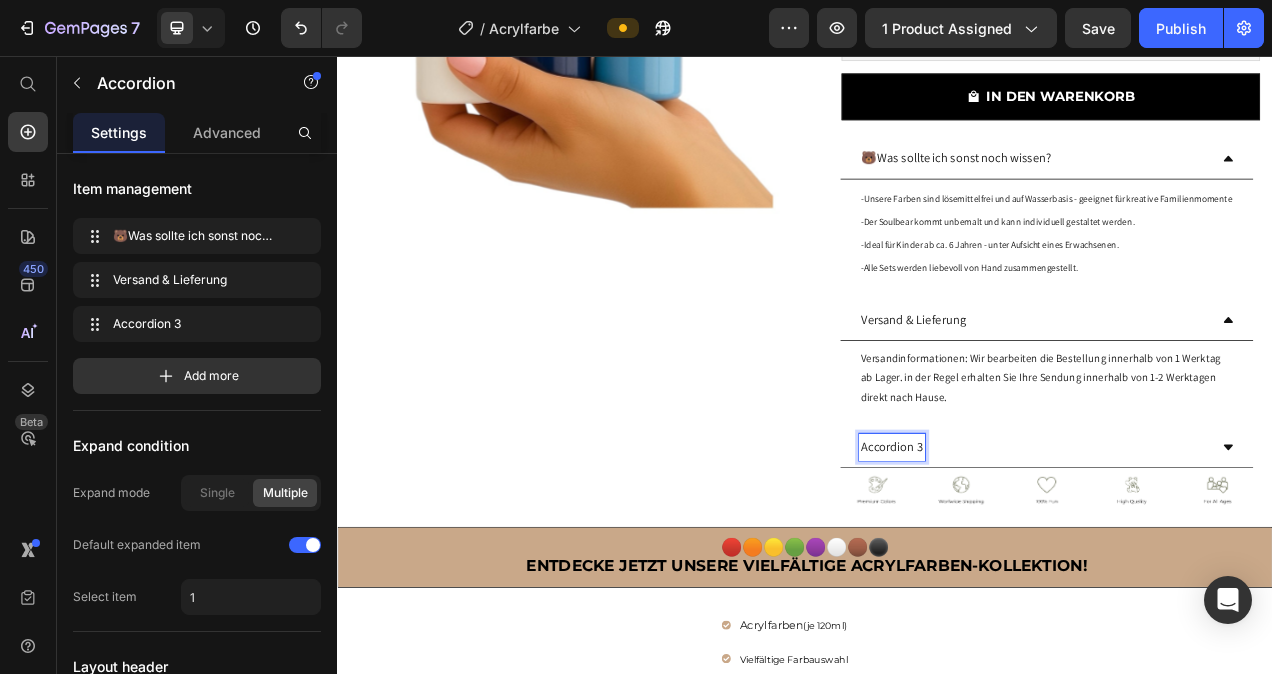 click on "Accordion 3" at bounding box center (1049, 558) 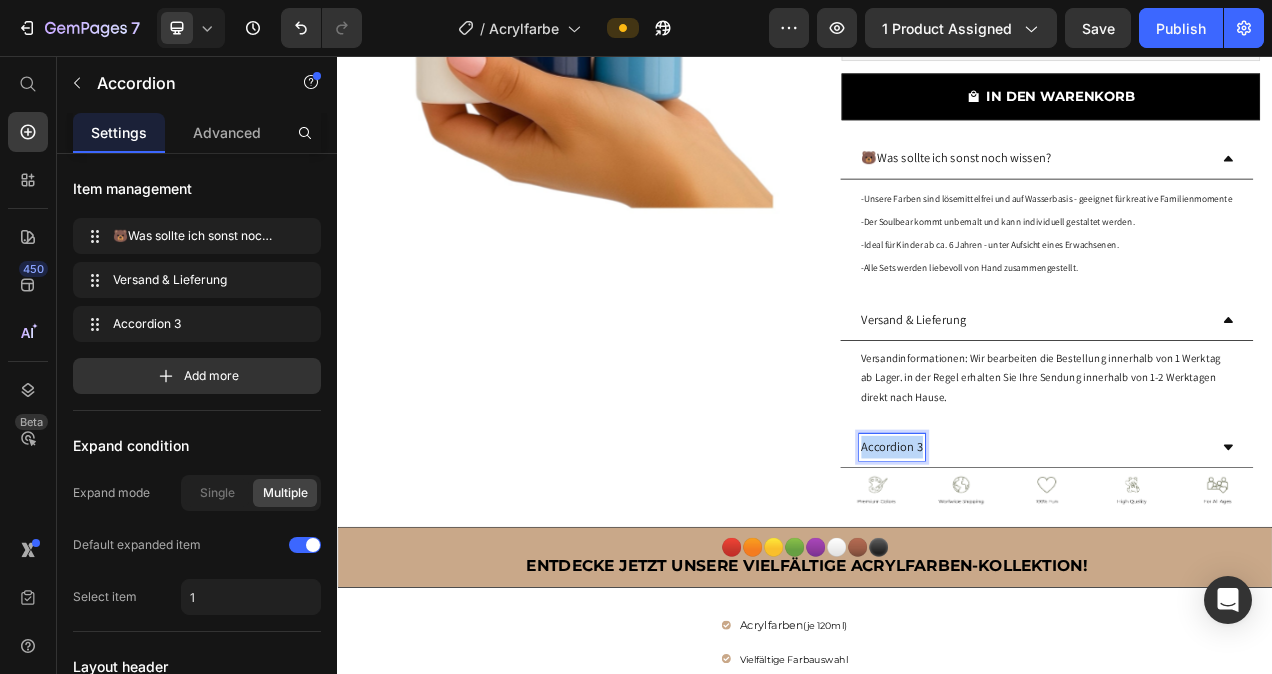 drag, startPoint x: 1079, startPoint y: 555, endPoint x: 1006, endPoint y: 563, distance: 73.43705 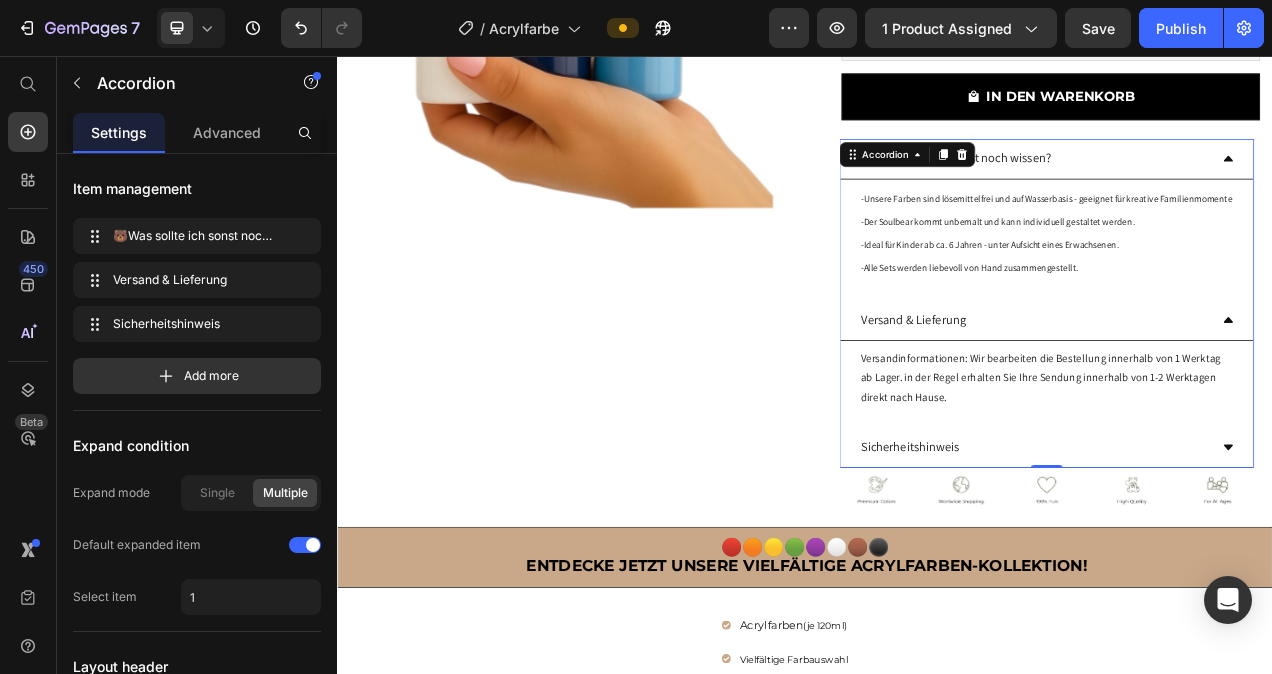 click on "Sicherheitshinweis" at bounding box center (1232, 558) 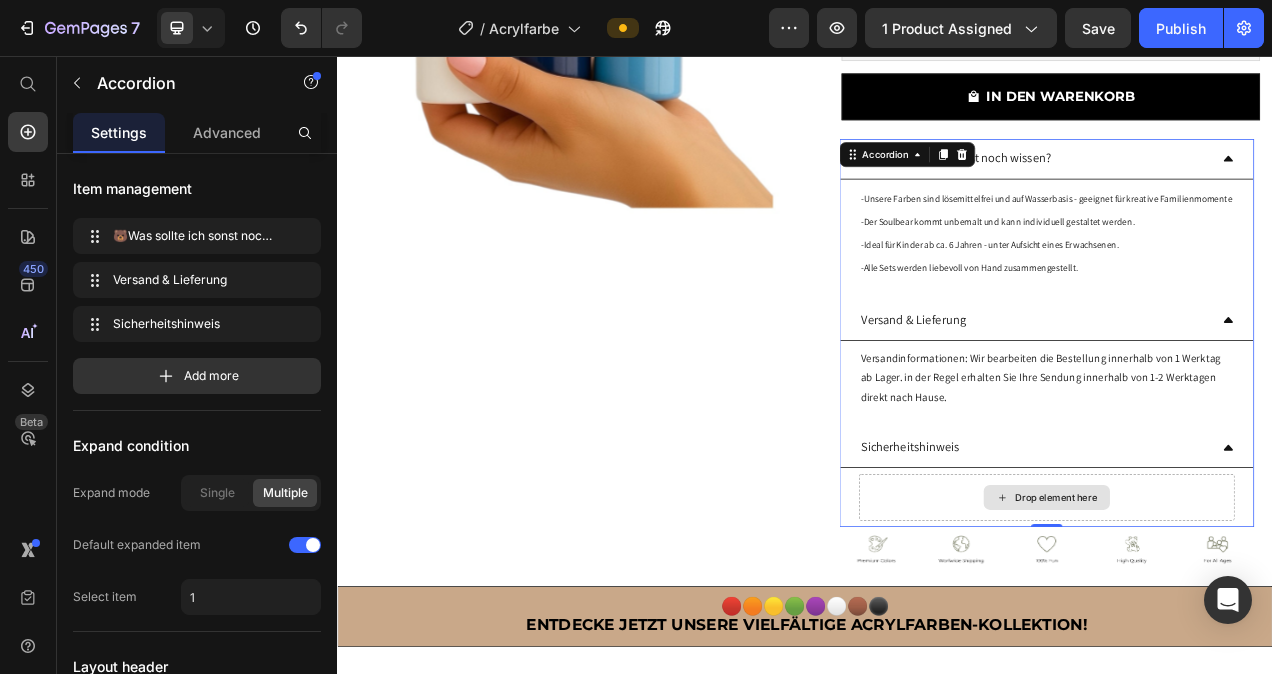 click on "Drop element here" at bounding box center (1260, 623) 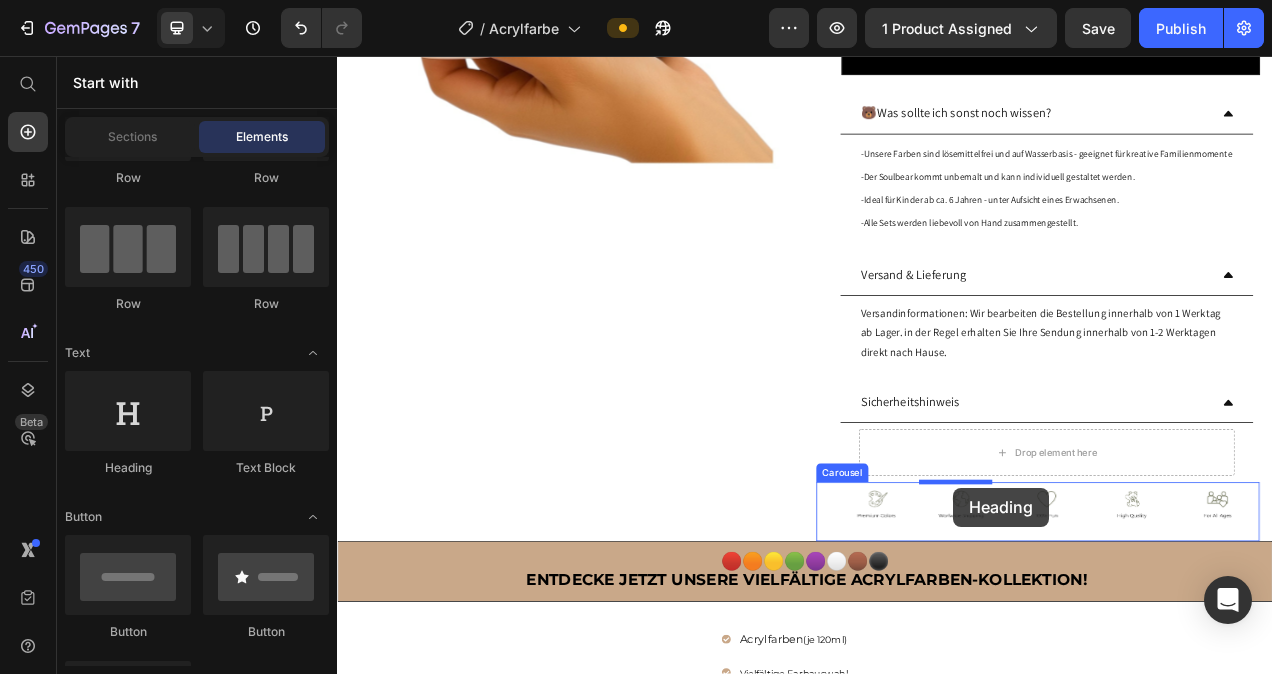 scroll, scrollTop: 465, scrollLeft: 0, axis: vertical 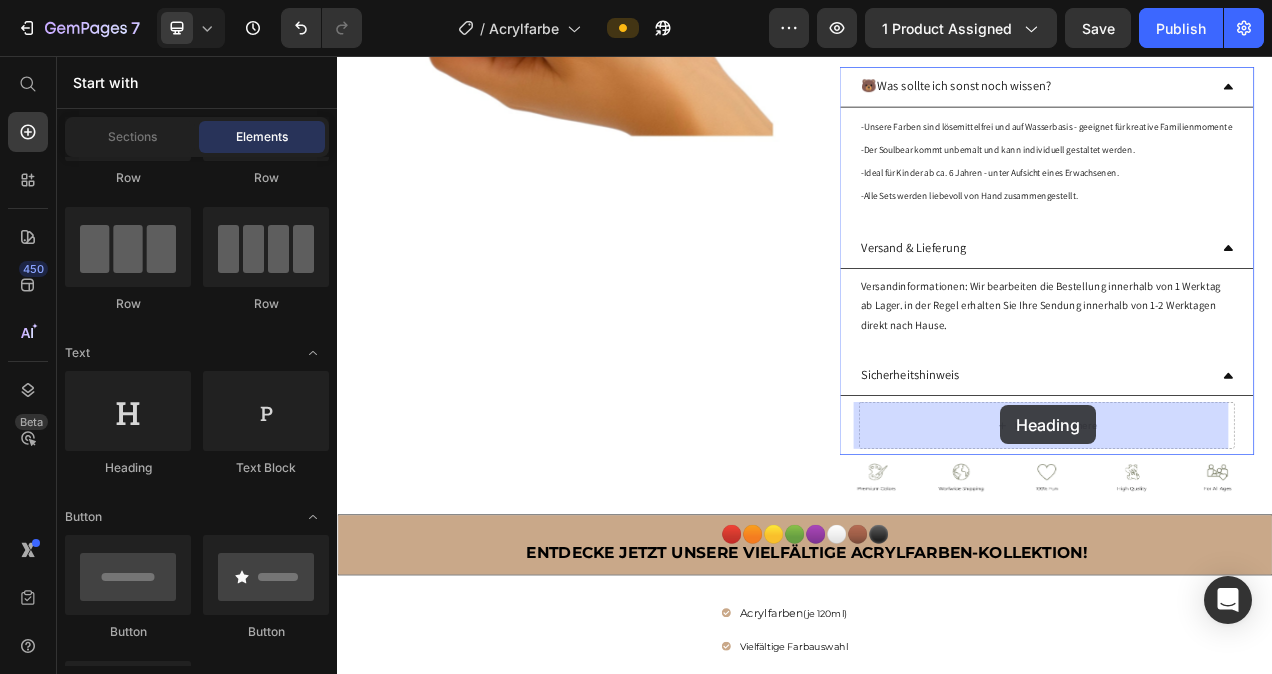 drag, startPoint x: 466, startPoint y: 475, endPoint x: 1188, endPoint y: 504, distance: 722.58215 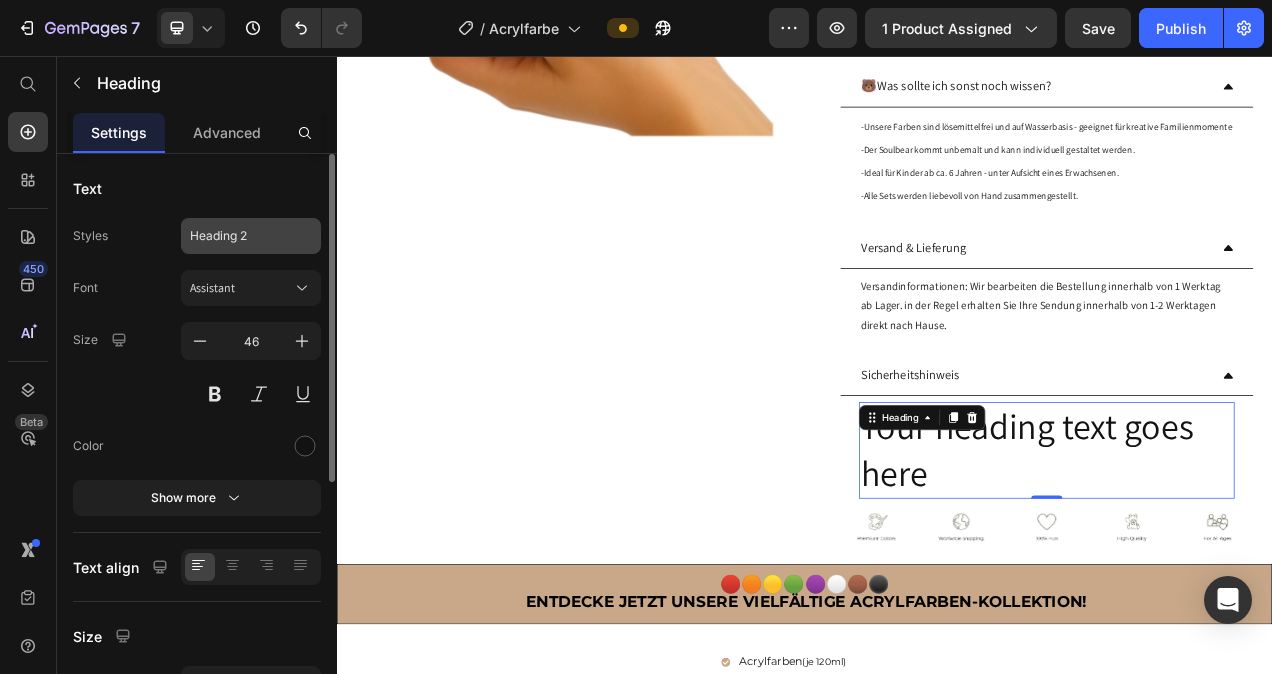 click on "Heading 2" at bounding box center (239, 236) 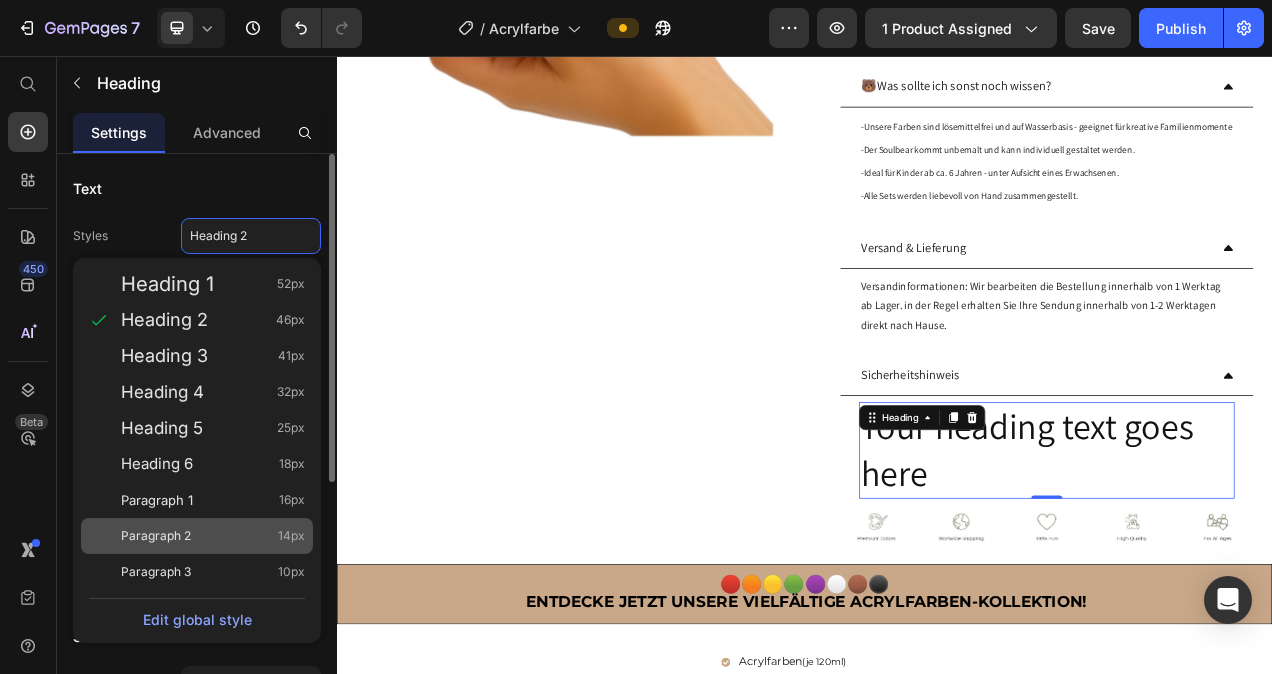 click on "Paragraph 2 14px" 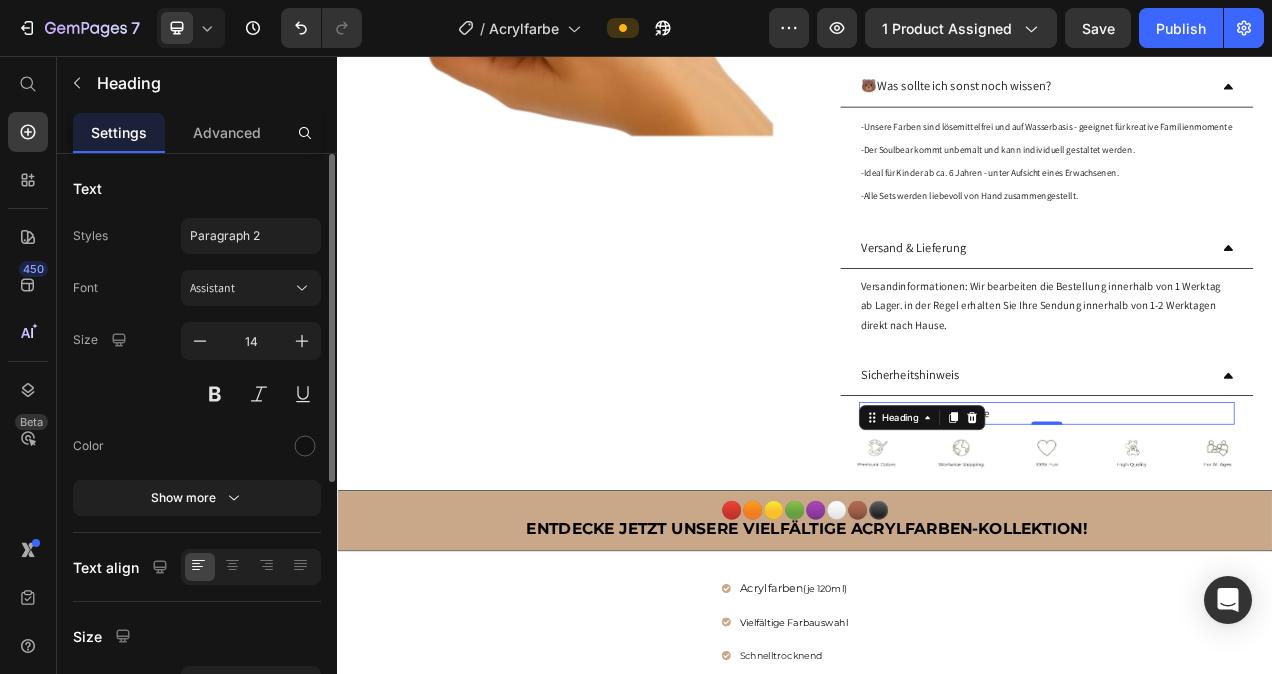 click on "Your heading text goes here" at bounding box center [1248, 515] 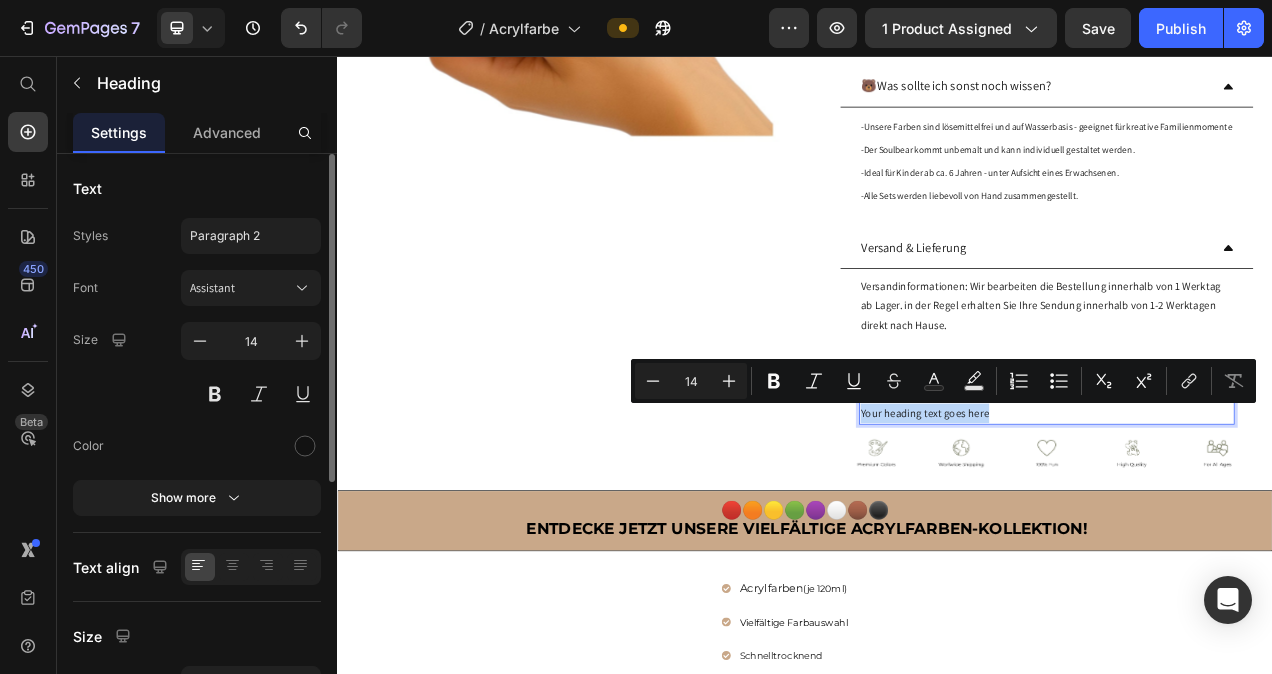 drag, startPoint x: 1177, startPoint y: 512, endPoint x: 1004, endPoint y: 515, distance: 173.02602 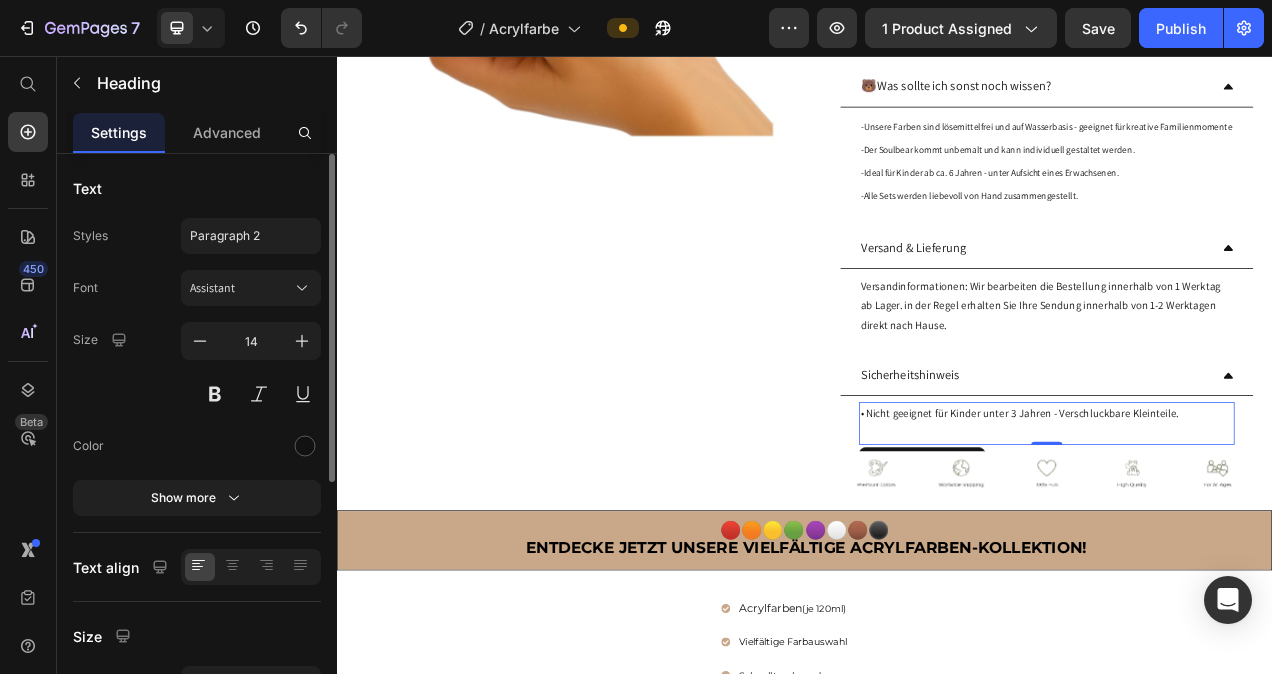 click on "• Nicht geeignet für Kinder unter 3 Jahren - Verschluckbare Kleinteile." at bounding box center (1248, 528) 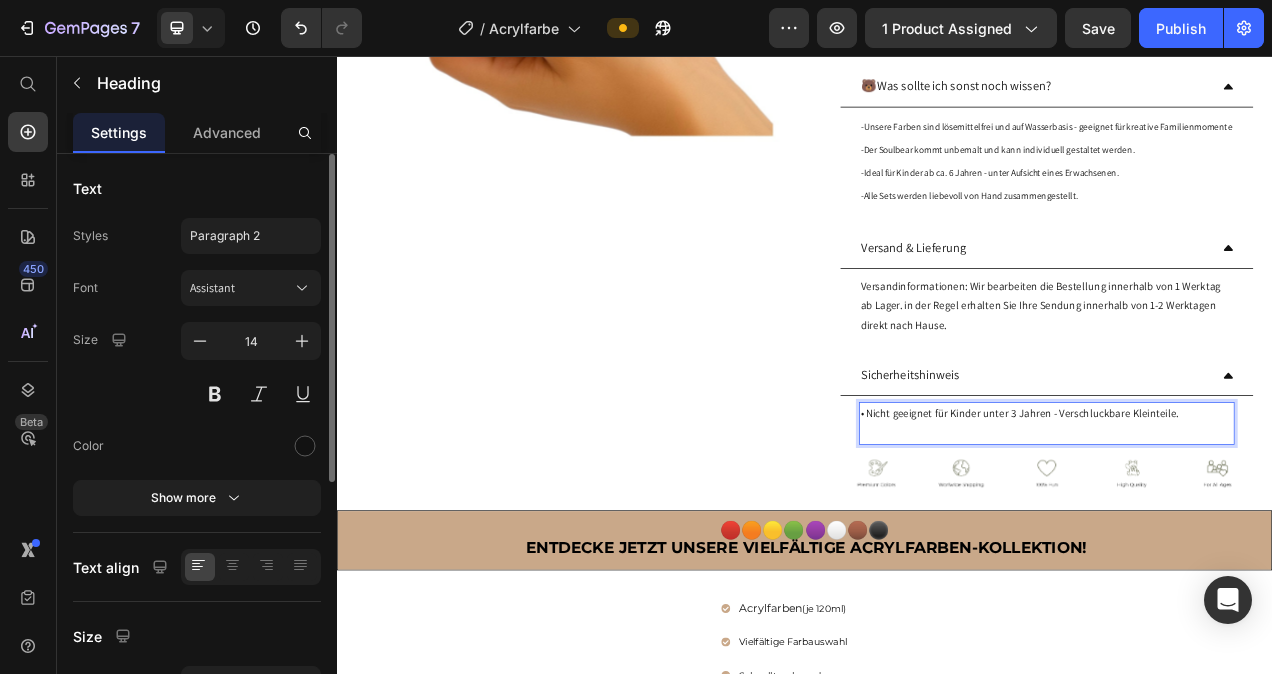 click on "• Nicht geeignet für Kinder unter 3 Jahren - Verschluckbare Kleinteile." at bounding box center [1248, 528] 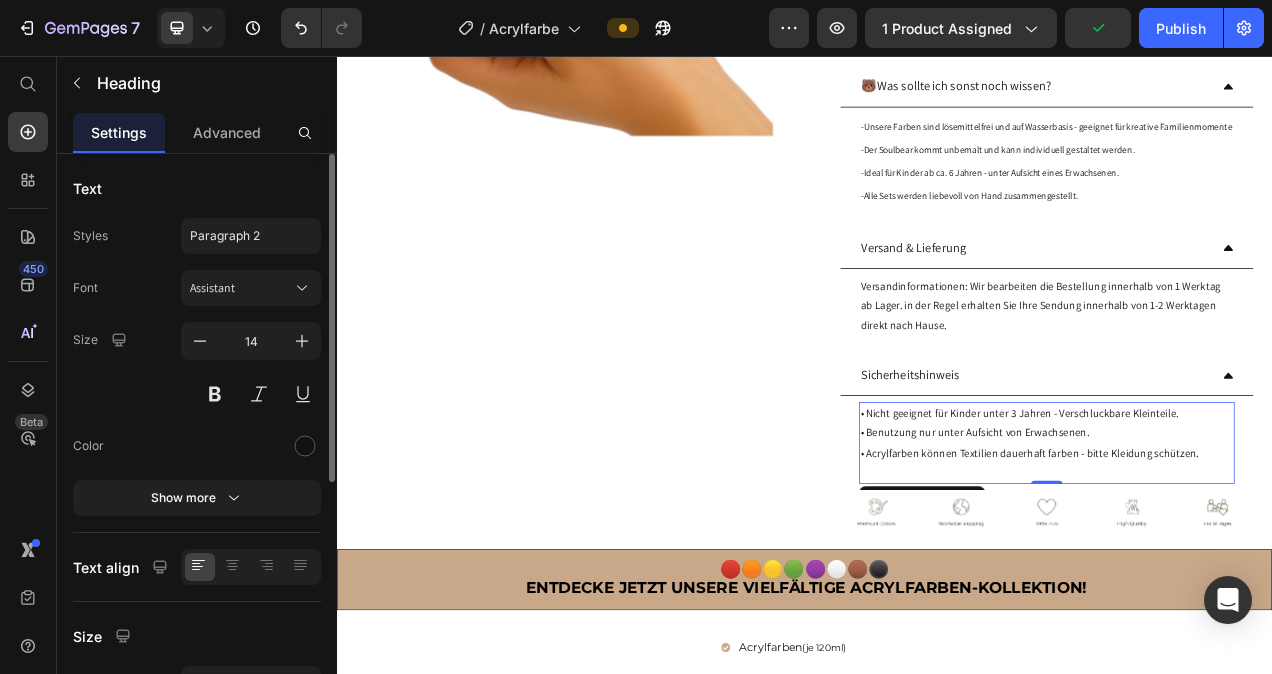 click on "• Nicht geeignet für Kinder unter 3 Jahren - Verschluckbare Kleinteile. • Benutzung nur unter Aufsicht von Erwachsenen. • Acrylfarben können Textilien dauerhaft farben - bitte Kleidung schützen." at bounding box center [1248, 553] 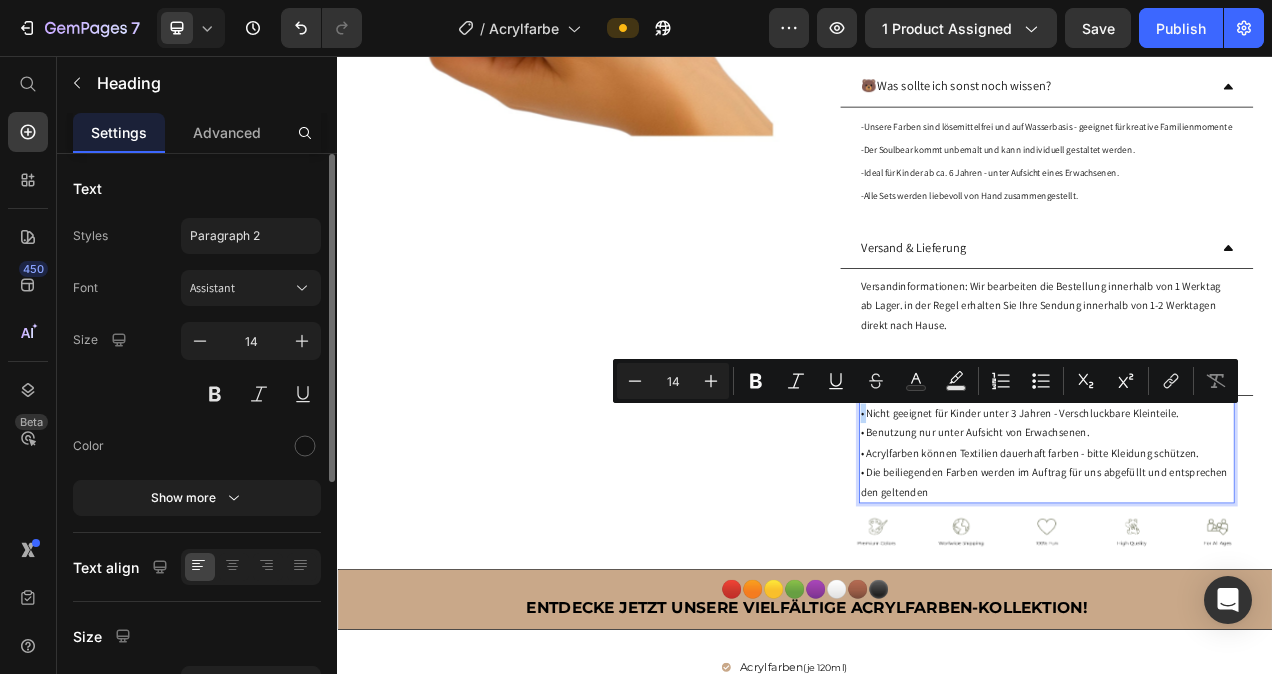 click on "• Nicht geeignet für Kinder unter 3 Jahren - Verschluckbare Kleinteile. • Benutzung nur unter Aufsicht von Erwachsenen. • Acrylfarben können Textilien dauerhaft farben - bitte Kleidung schützen. • Die beiliegenden Farben werden im Auftrag für uns abgefüllt und entsprechen den geltenden" at bounding box center [1248, 566] 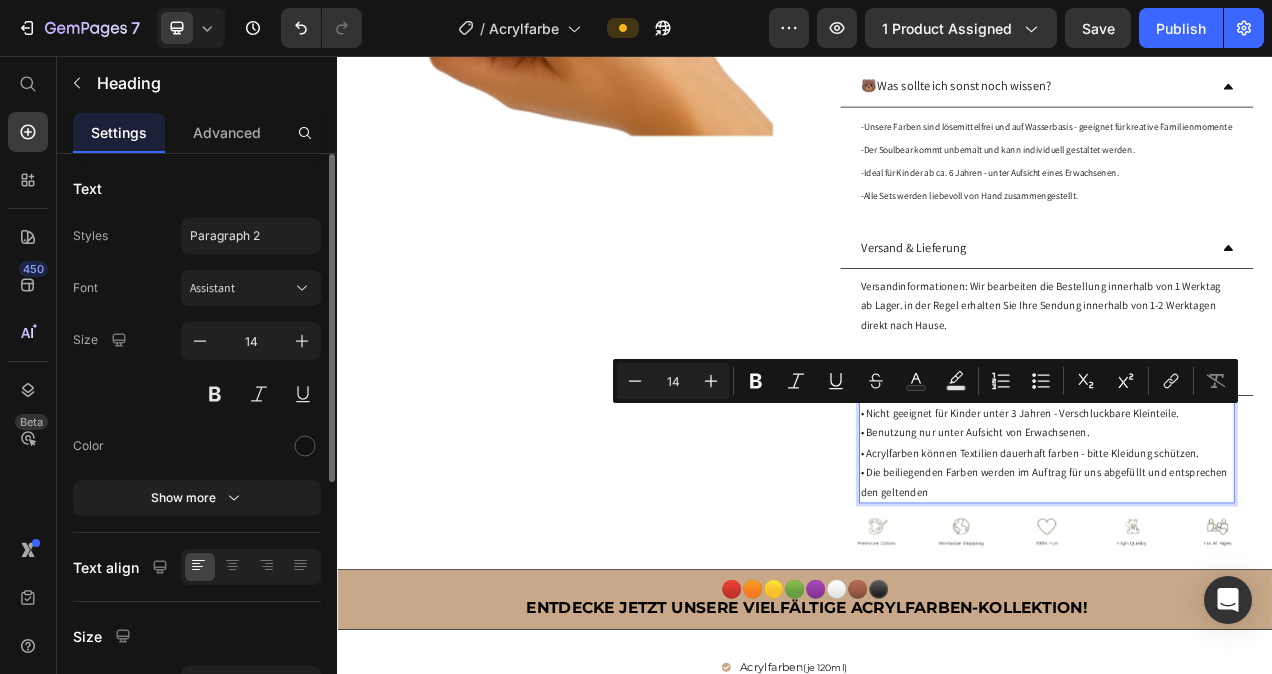 click on "• Nicht geeignet für Kinder unter 3 Jahren - Verschluckbare Kleinteile. • Benutzung nur unter Aufsicht von Erwachsenen. • Acrylfarben können Textilien dauerhaft farben - bitte Kleidung schützen. • Die beiliegenden Farben werden im Auftrag für uns abgefüllt und entsprechen den geltenden" at bounding box center (1248, 566) 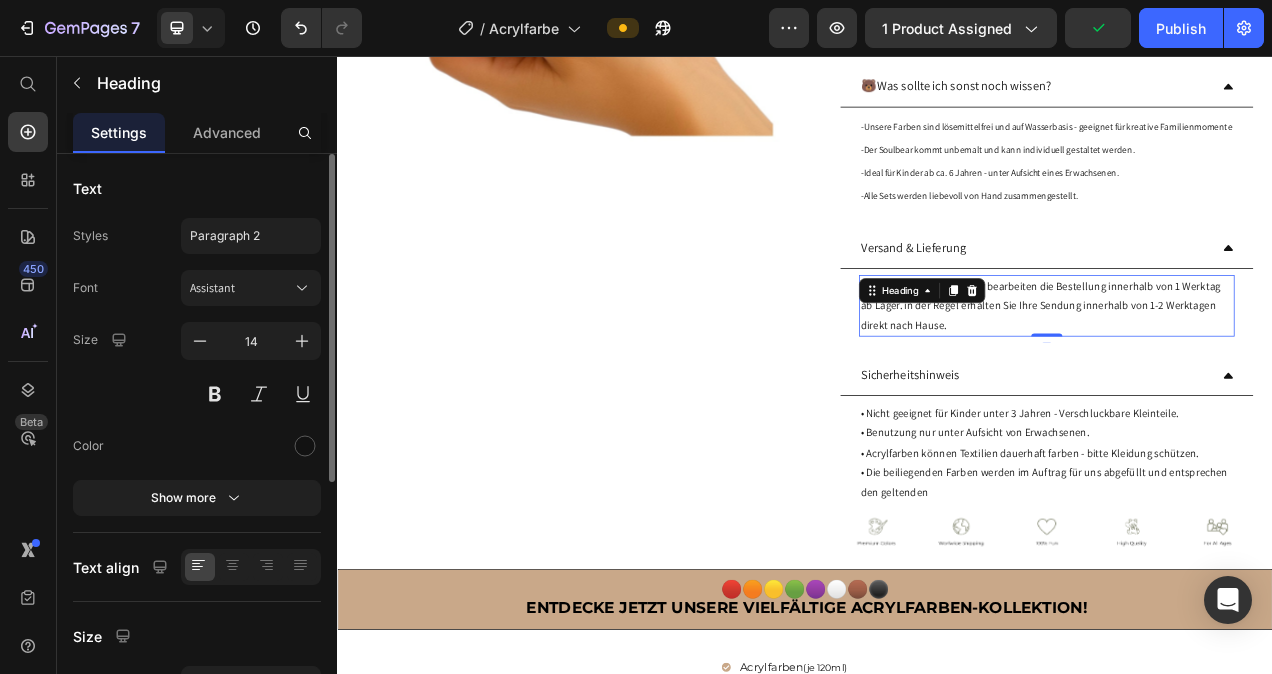 click on "Versandinformationen: Wir bearbeiten die Bestellung innerhalb von 1 Werktag ab Lager. in der Regel erhalten Sie Ihre Sendung innerhalb von 1-2 Werktagen direkt nach Hause." at bounding box center (1248, 378) 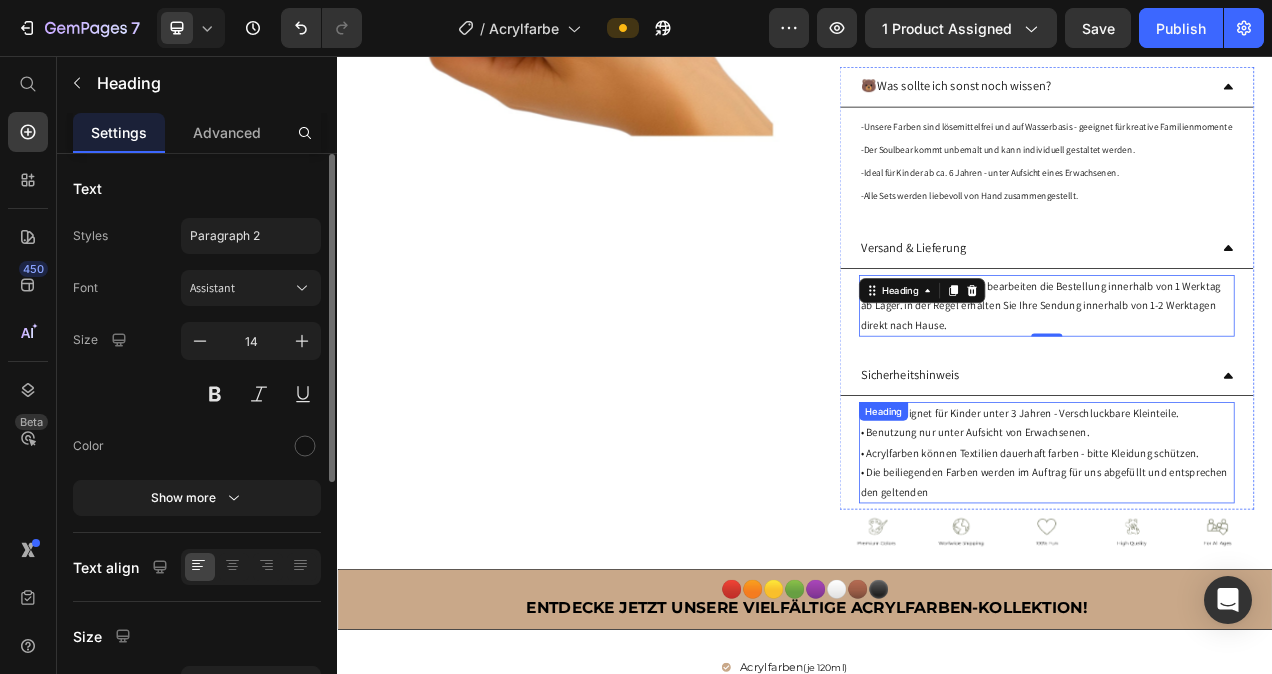 click on "• Nicht geeignet für Kinder unter 3 Jahren - Verschluckbare Kleinteile. • Benutzung nur unter Aufsicht von Erwachsenen. • Acrylfarben können Textilien dauerhaft farben - bitte Kleidung schützen. • Die beiliegenden Farben werden im Auftrag für uns abgefüllt und entsprechen den geltenden" at bounding box center [1248, 566] 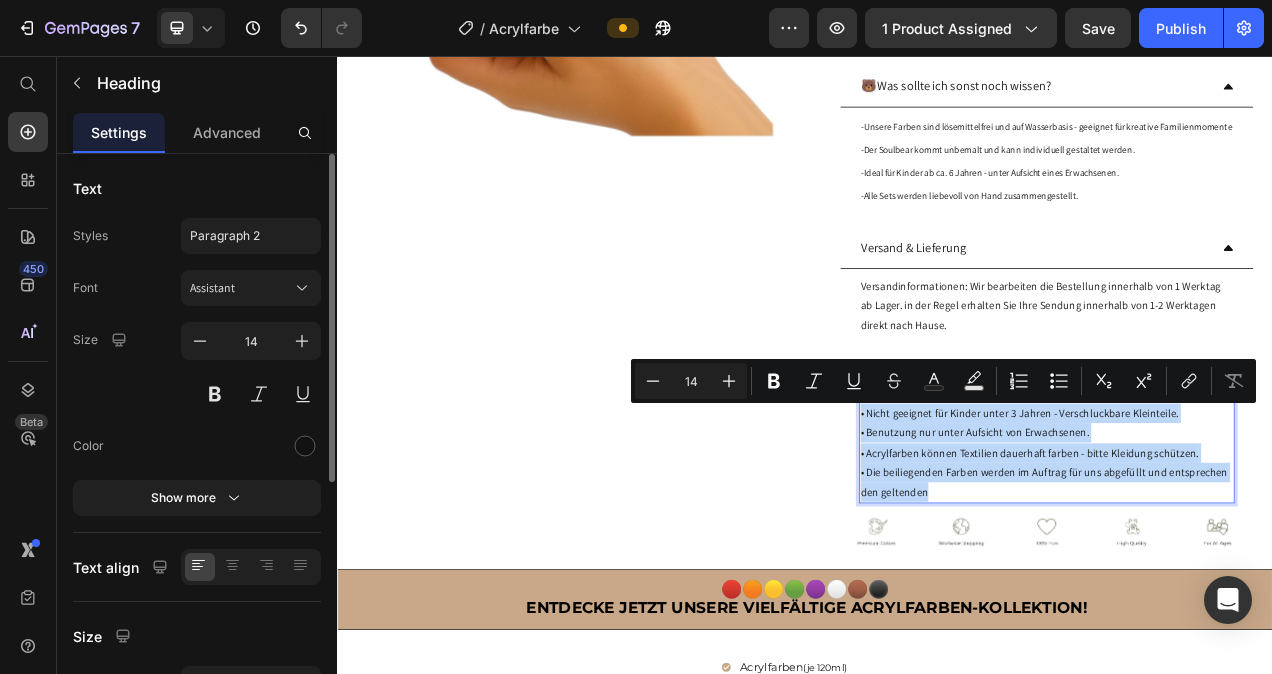 drag, startPoint x: 1107, startPoint y: 612, endPoint x: 1002, endPoint y: 522, distance: 138.29317 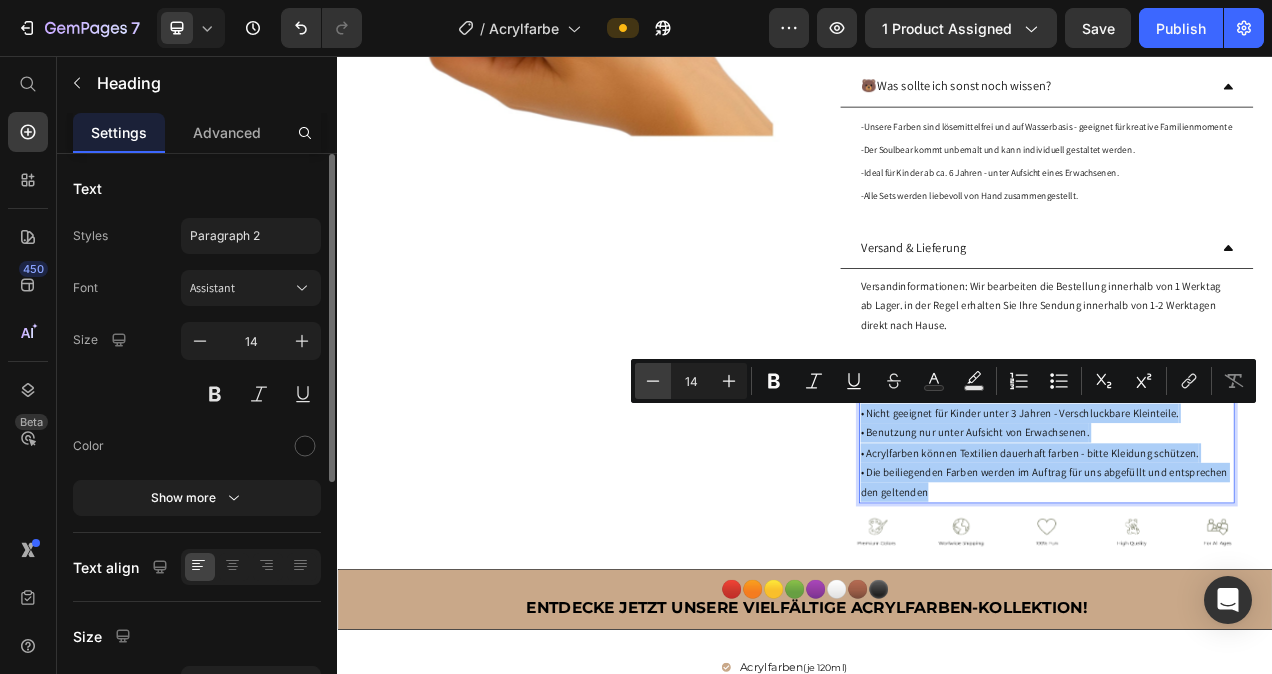 click 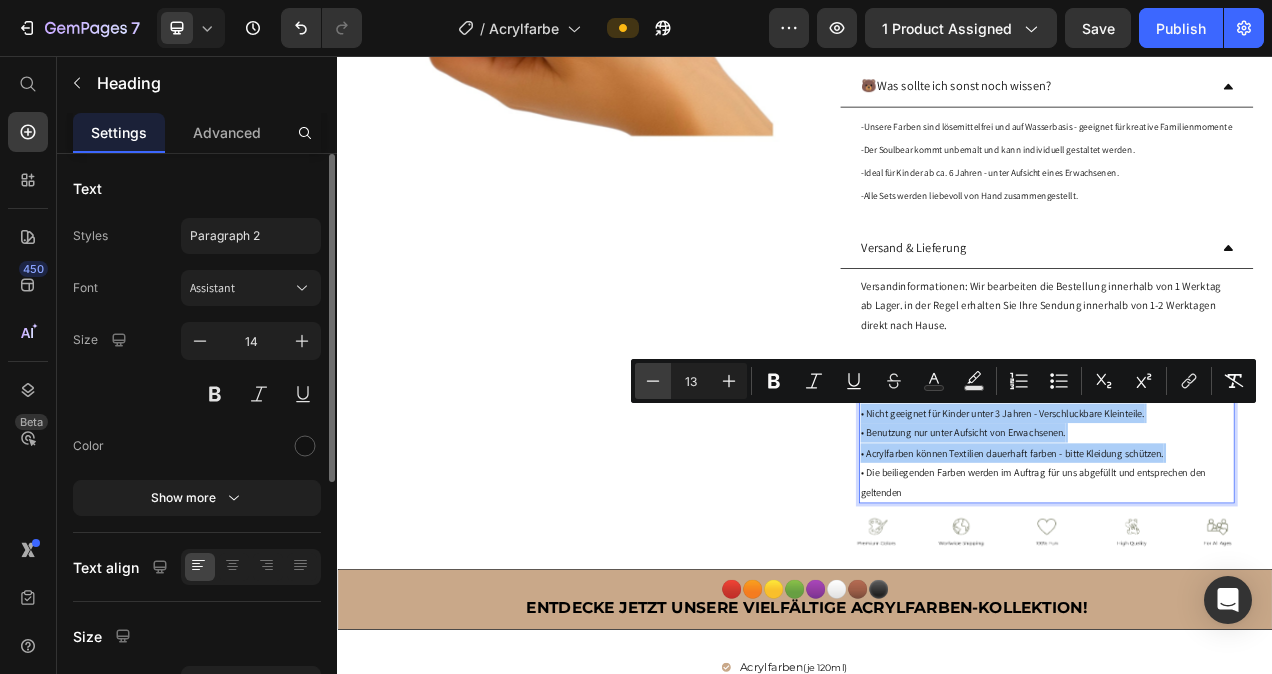 click 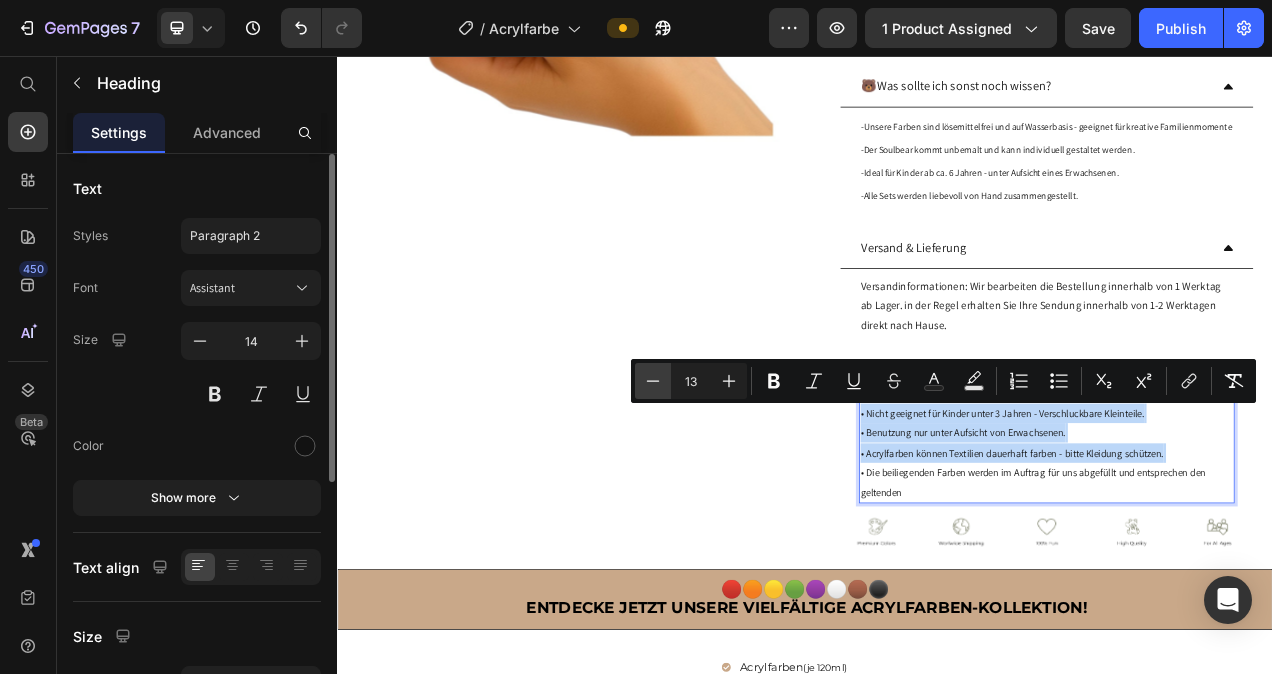 type on "12" 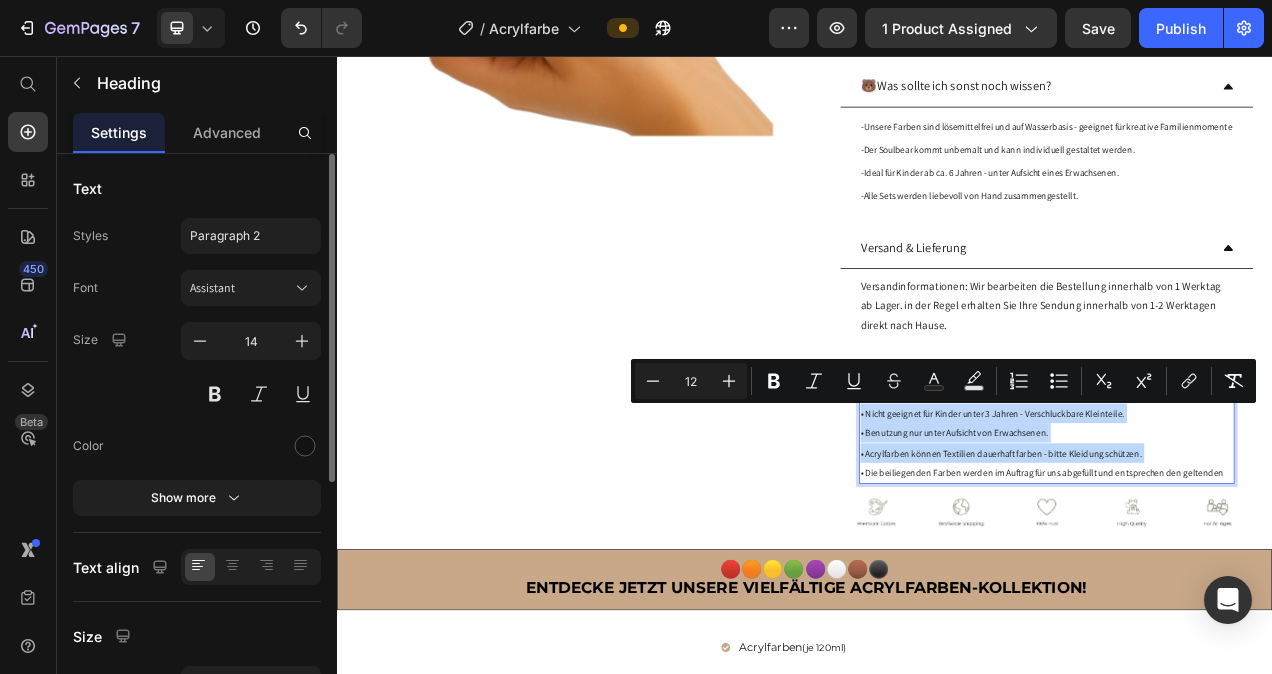 click on "• Nicht geeignet für Kinder unter 3 Jahren - Verschluckbare Kleinteile. • Benutzung nur unter Aufsicht von Erwachsenen. • Acrylfarben können Textilien dauerhaft farben - bitte Kleidung schützen. • Die beiliegenden Farben werden im Auftrag für uns abgefüllt und entsprechen den geltenden" at bounding box center [1248, 553] 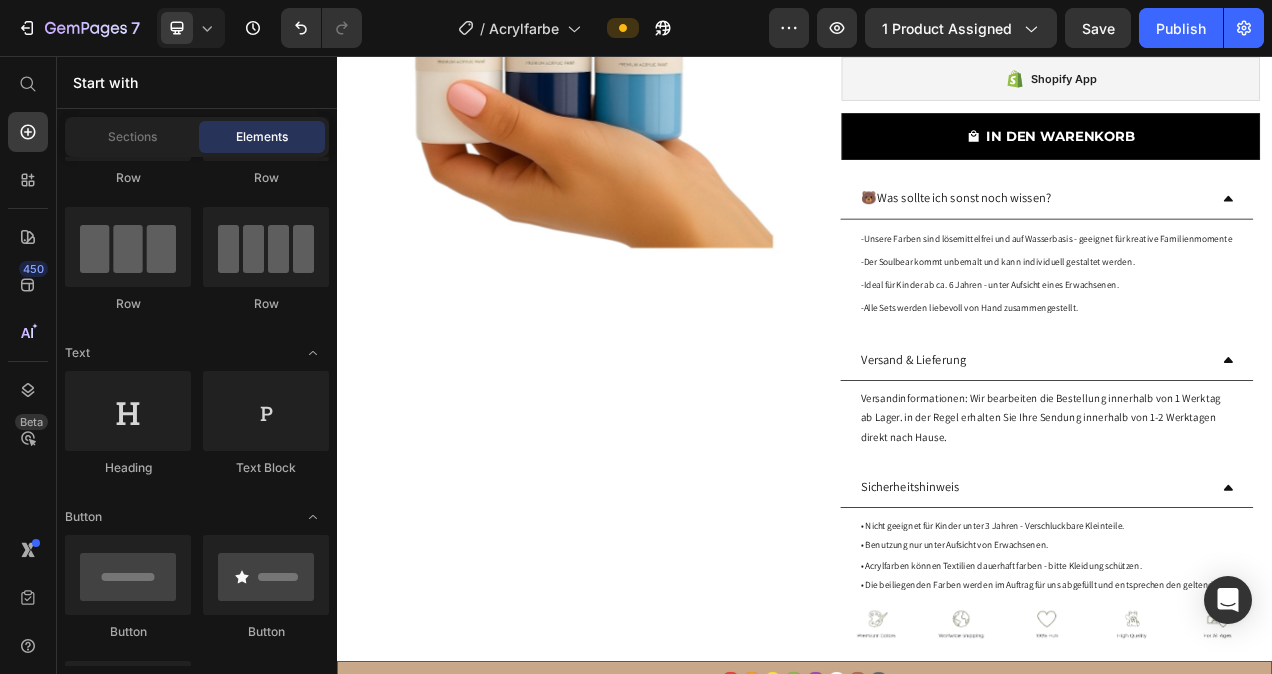 scroll, scrollTop: 254, scrollLeft: 0, axis: vertical 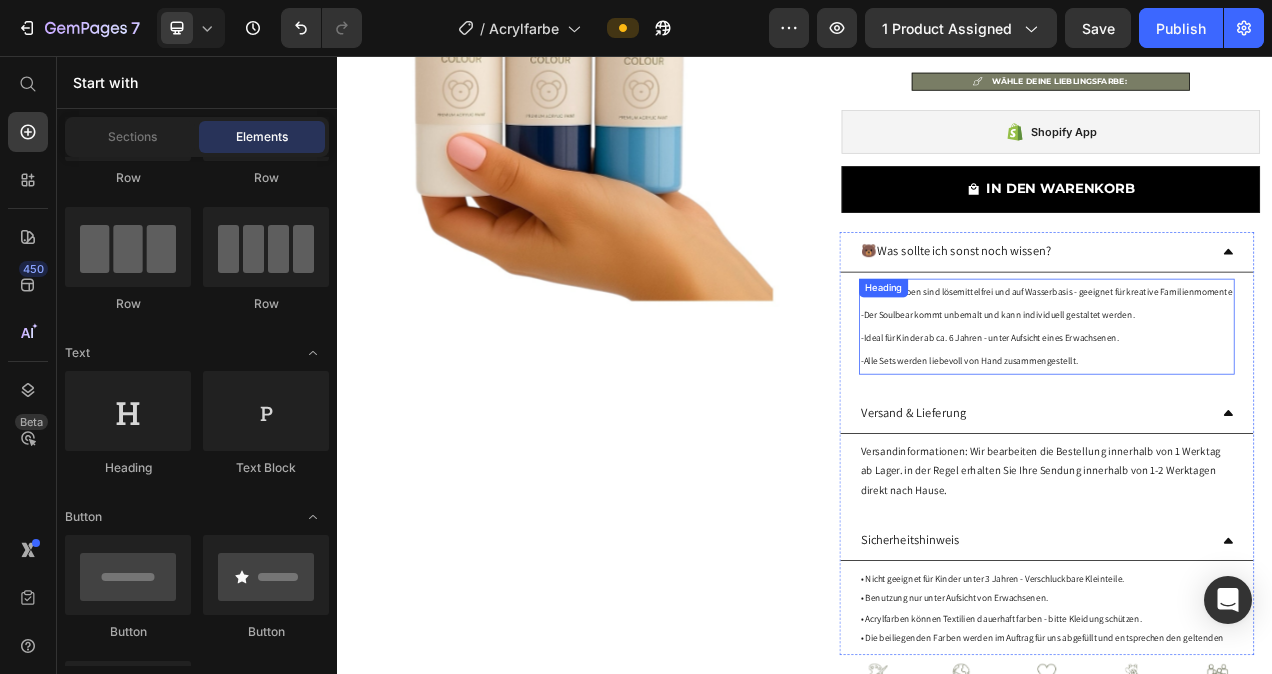 click on "⁠⁠⁠⁠⁠⁠⁠ -Unsere Farben sind lösemittelfrei und auf Wasserbasis - geeignet für kreative Familienmomente -Der Soulbear kommt unbemalt und kann individuell gestaltet werden. -Ideal für Kinder ab ca. 6 Jahren - unter Aufsicht eines Erwachsenen. -Alle Sets werden liebevoll von Hand zusammengestellt." at bounding box center [1248, 403] 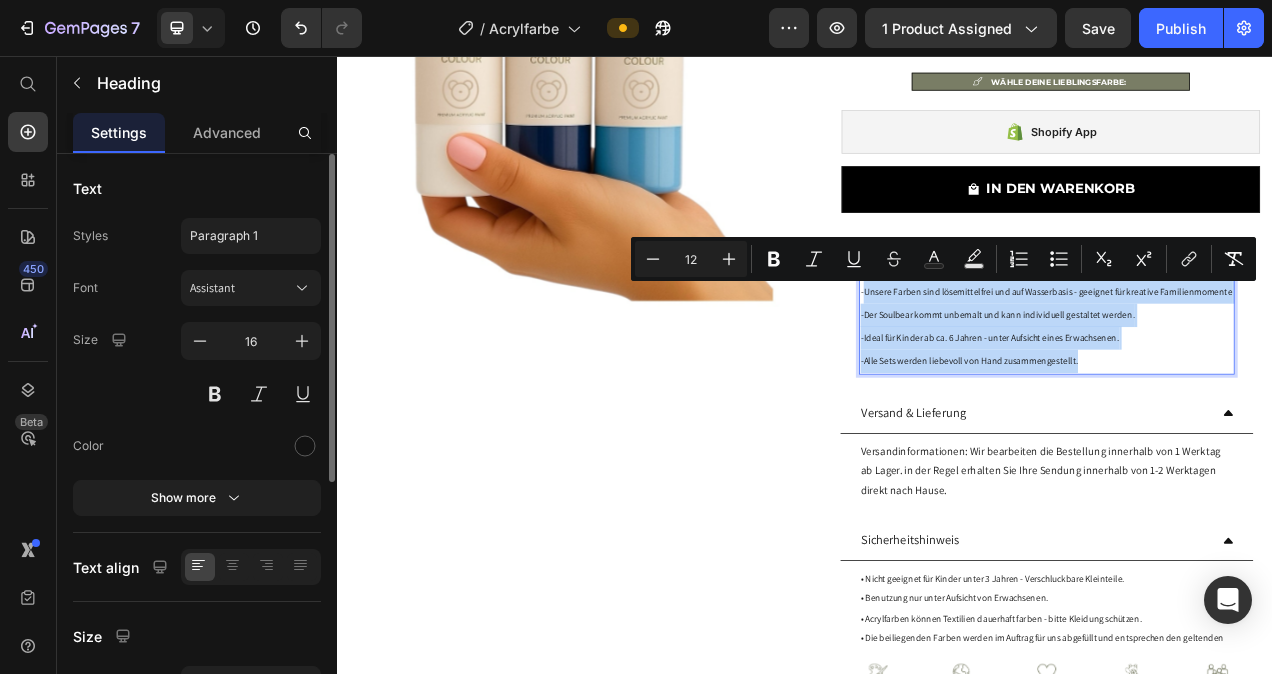 drag, startPoint x: 1293, startPoint y: 444, endPoint x: 1005, endPoint y: 367, distance: 298.11575 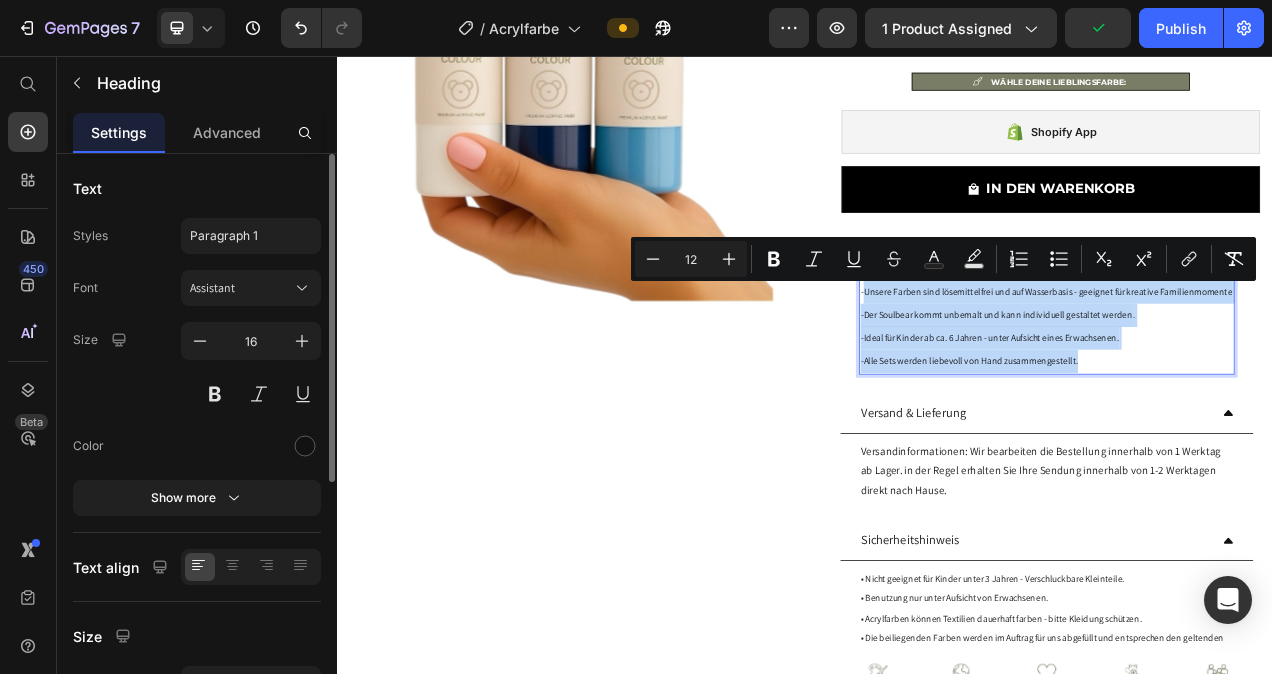 click on "-Unsere Farben sind lösemittelfrei und auf Wasserbasis - geeignet für kreative Familienmomente -Der Soulbear kommt unbemalt und kann individuell gestaltet werden. -Ideal für Kinder ab ca. 6 Jahren - unter Aufsicht eines Erwachsenen. -Alle Sets werden liebevoll von Hand zusammengestellt." at bounding box center (1248, 403) 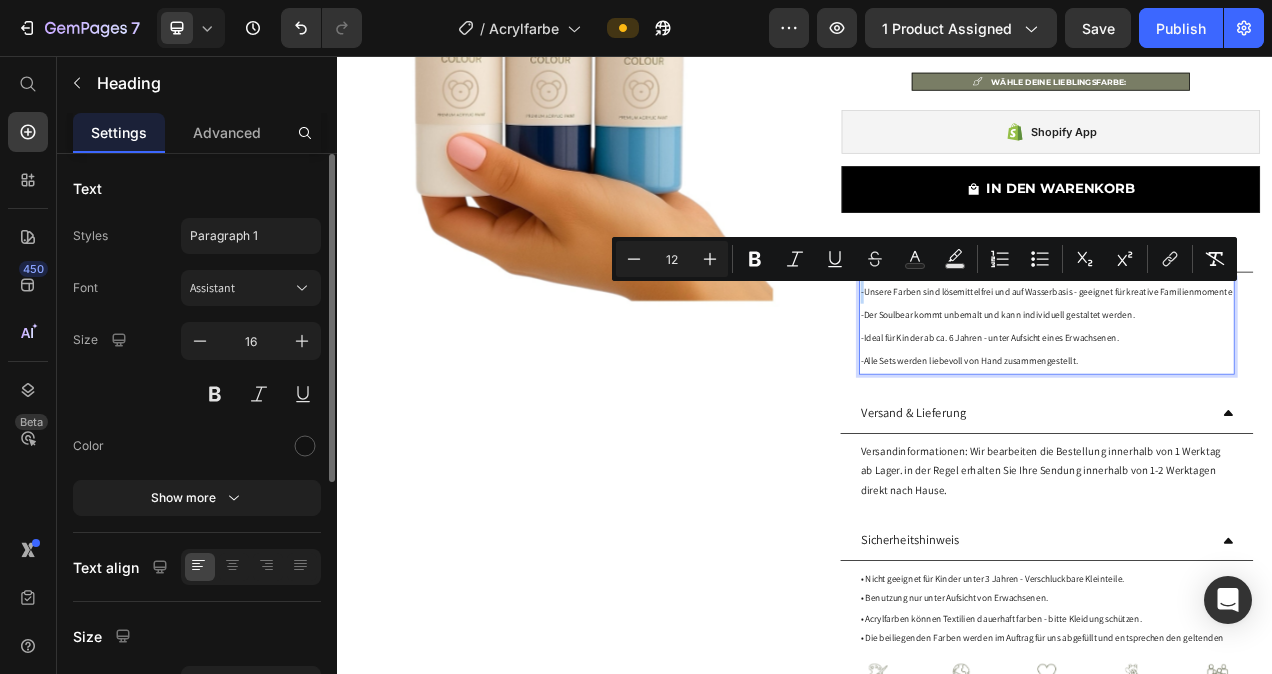 click on "-Unsere Farben sind lösemittelfrei und auf Wasserbasis - geeignet für kreative Familienmomente" at bounding box center (1247, 358) 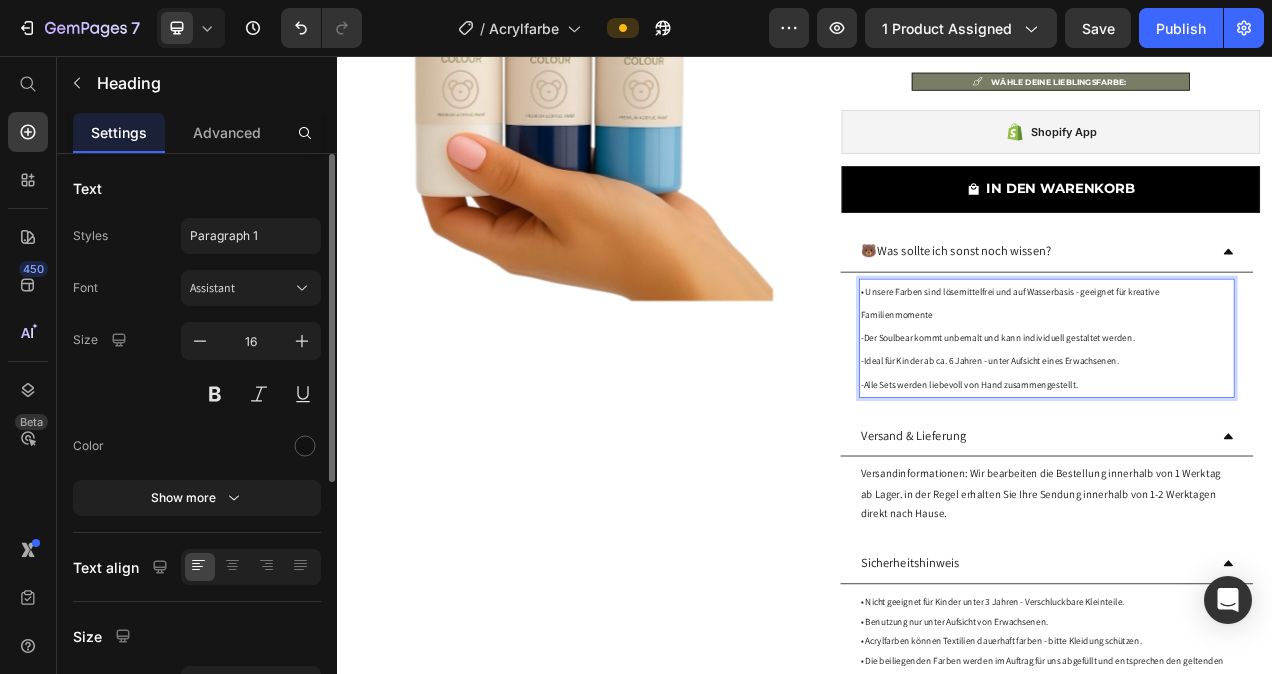 click on "-Der Soulbear kommt unbemalt und kann individuell gestaltet werden." at bounding box center (1185, 417) 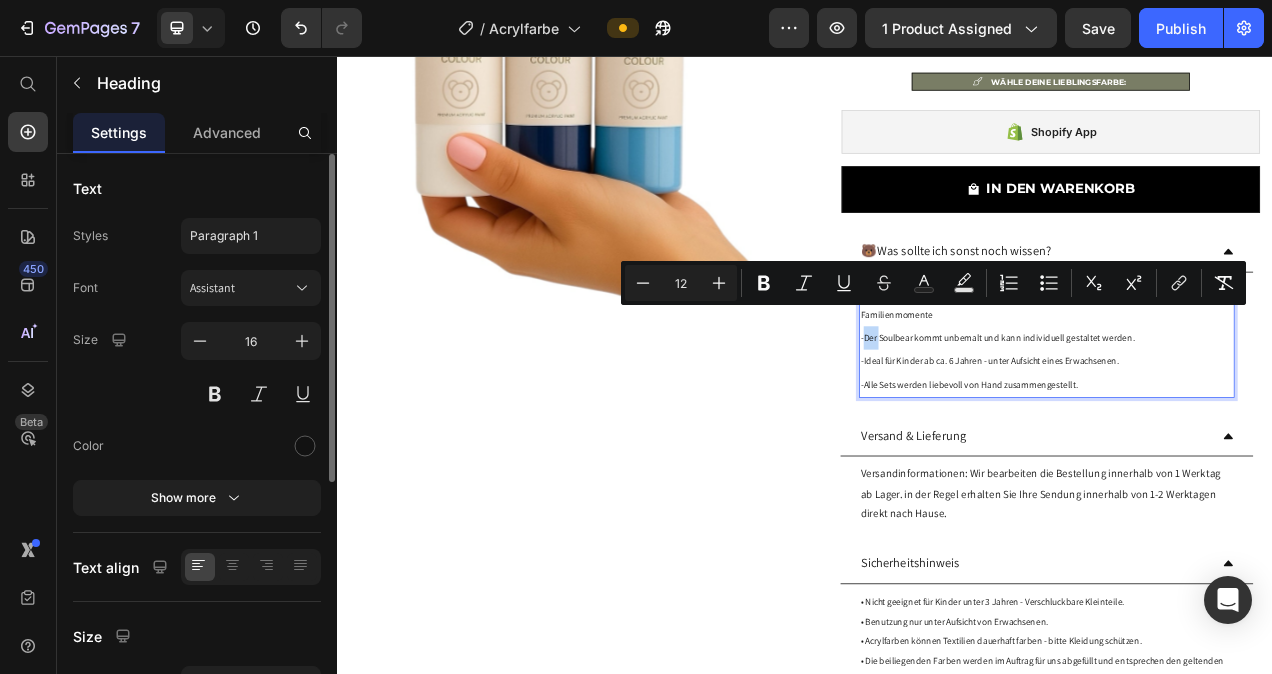 click on "-Der Soulbear kommt unbemalt und kann individuell gestaltet werden." at bounding box center [1185, 417] 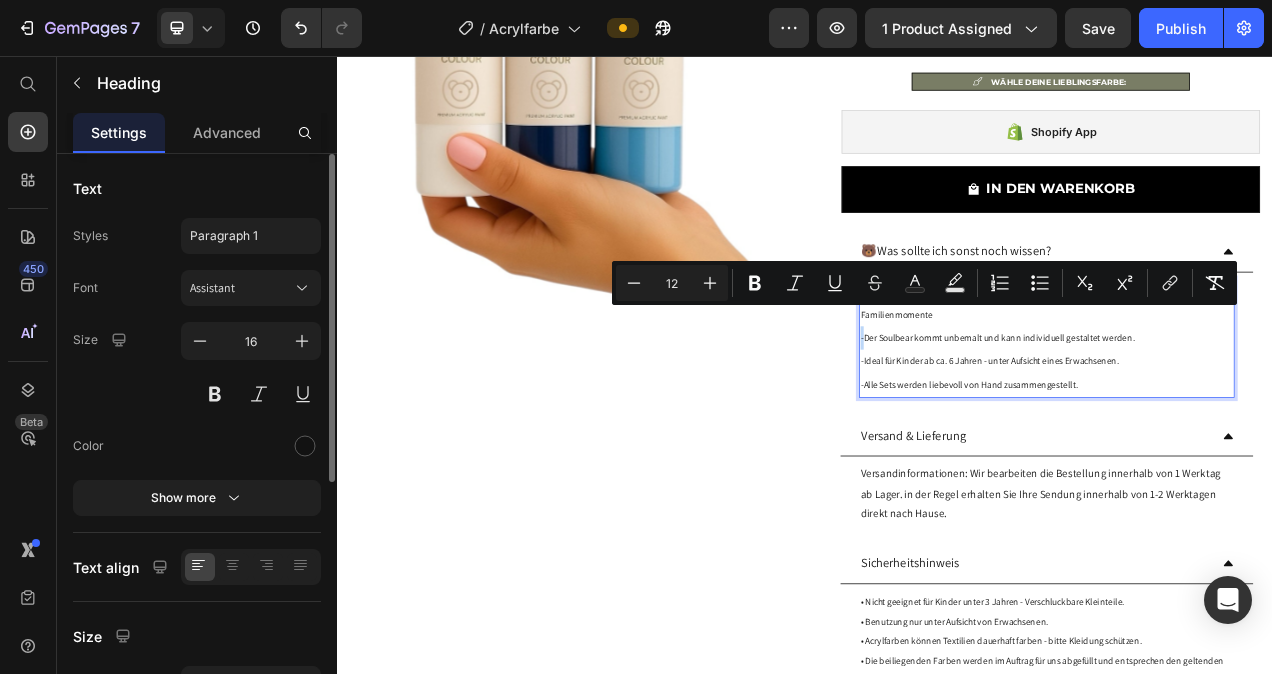 click on "-Der Soulbear kommt unbemalt und kann individuell gestaltet werden." at bounding box center (1185, 417) 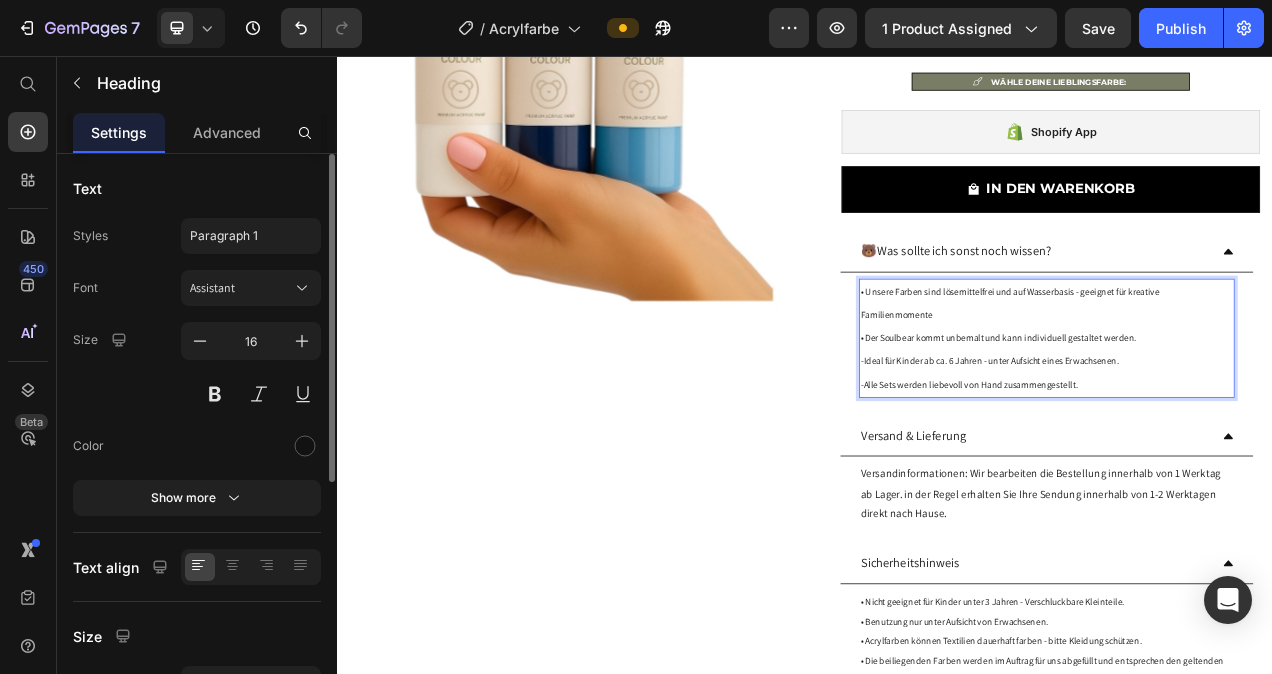 click on "-Ideal für Kinder ab ca. 6 Jahren - unter Aufsicht eines Erwachsenen." at bounding box center [1175, 447] 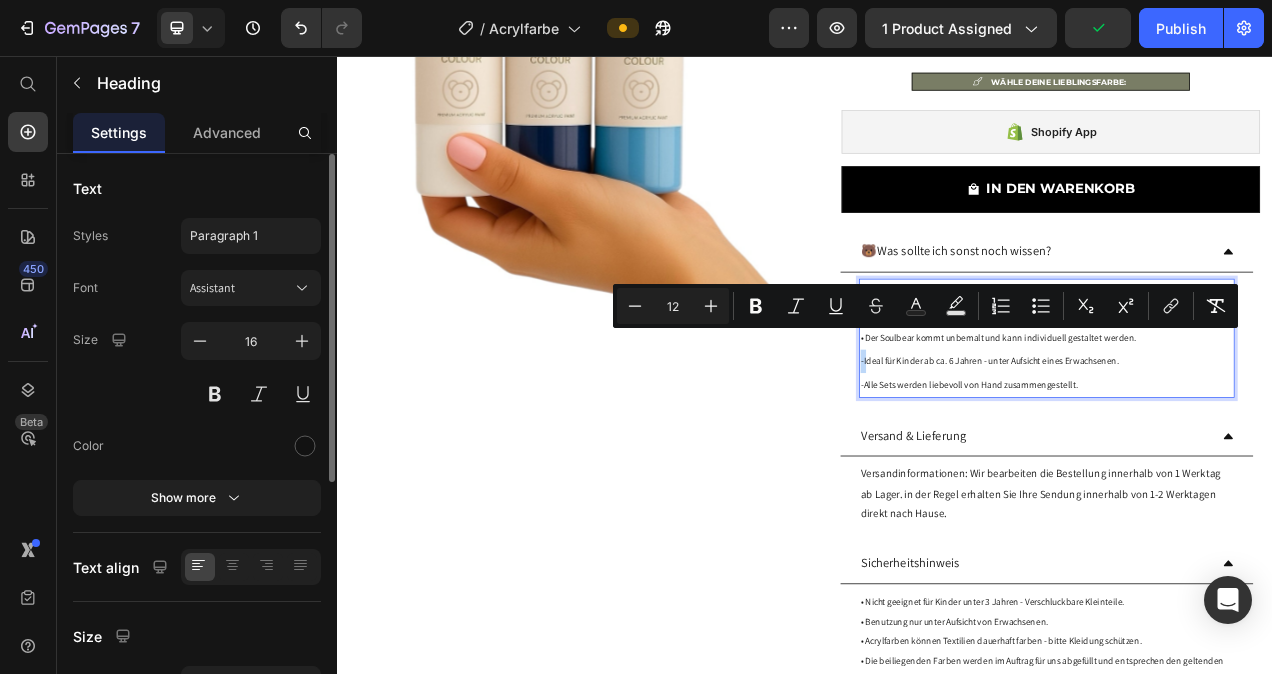 click on "-Ideal für Kinder ab ca. 6 Jahren - unter Aufsicht eines Erwachsenen." at bounding box center [1175, 447] 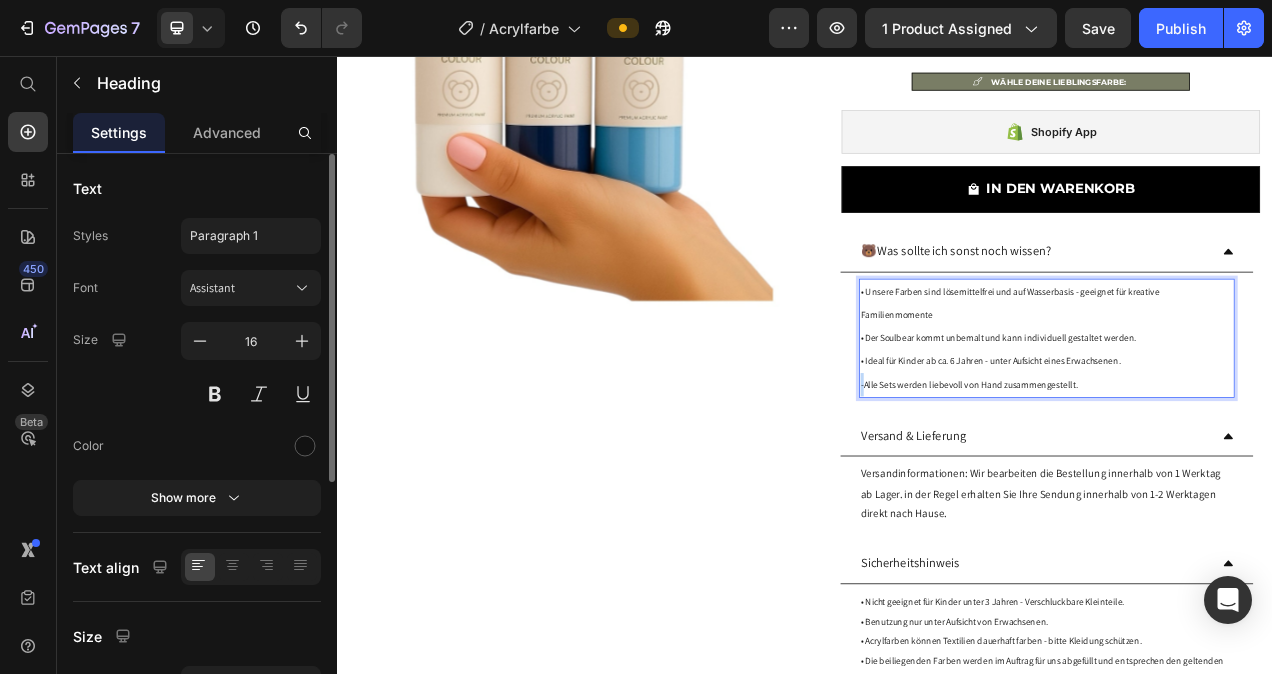 click on "-Alle Sets werden liebevoll von Hand zusammengestellt." at bounding box center (1148, 477) 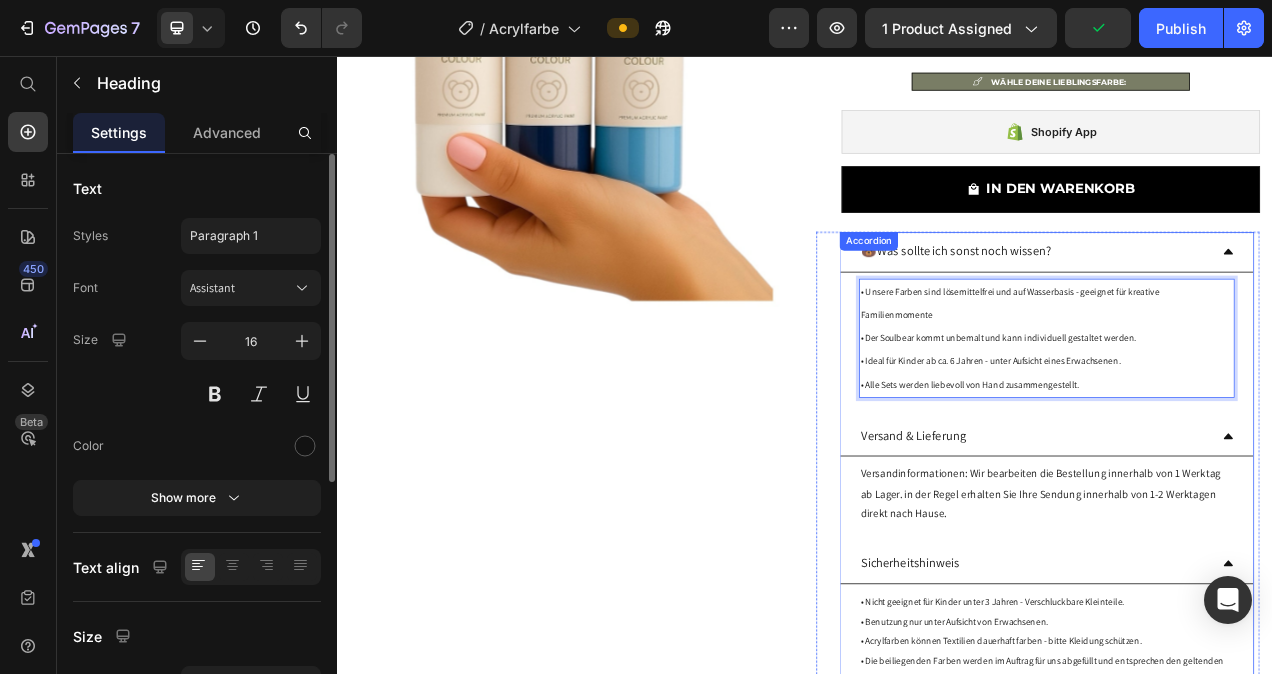 click on "🐻Was sollte ich sonst noch wissen?" at bounding box center (1132, 307) 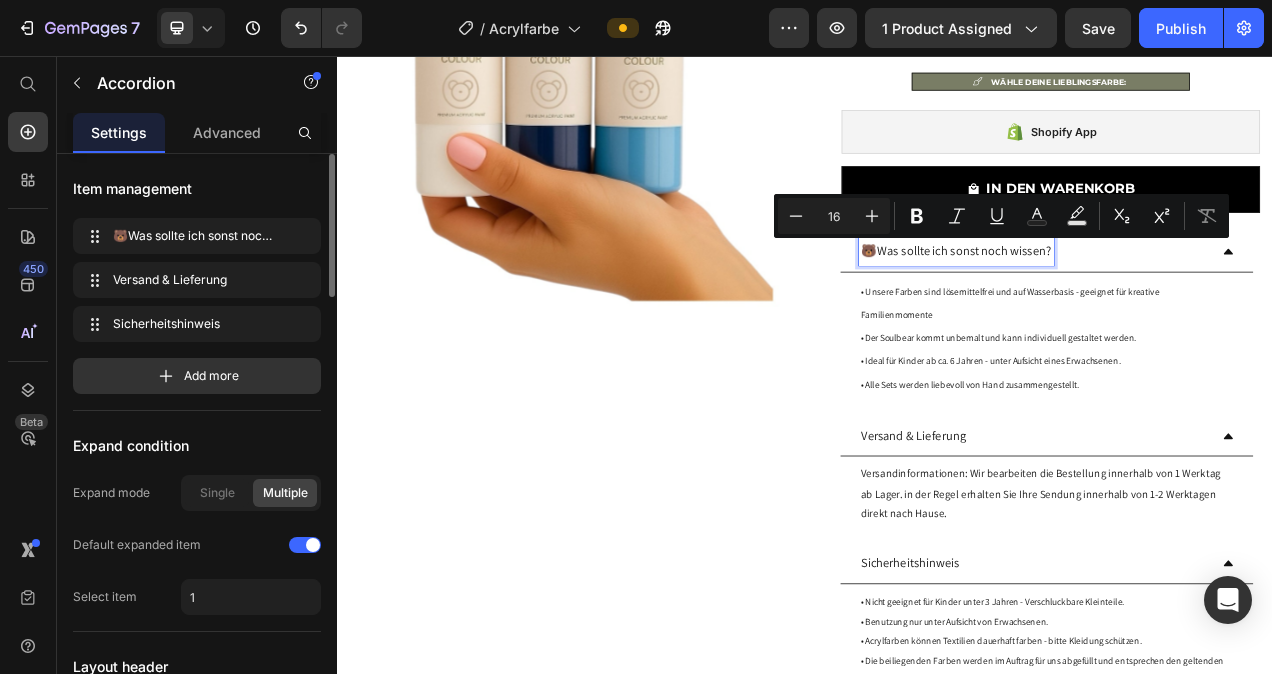 drag, startPoint x: 1245, startPoint y: 308, endPoint x: 1010, endPoint y: 315, distance: 235.10423 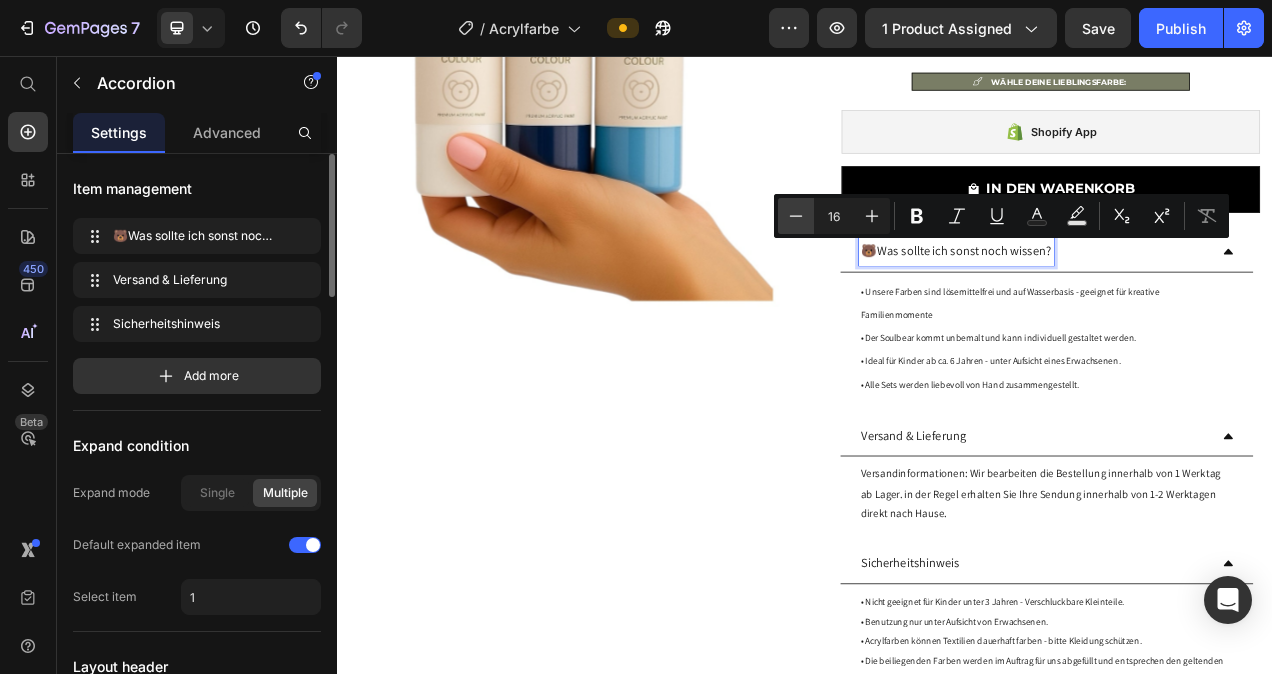 click 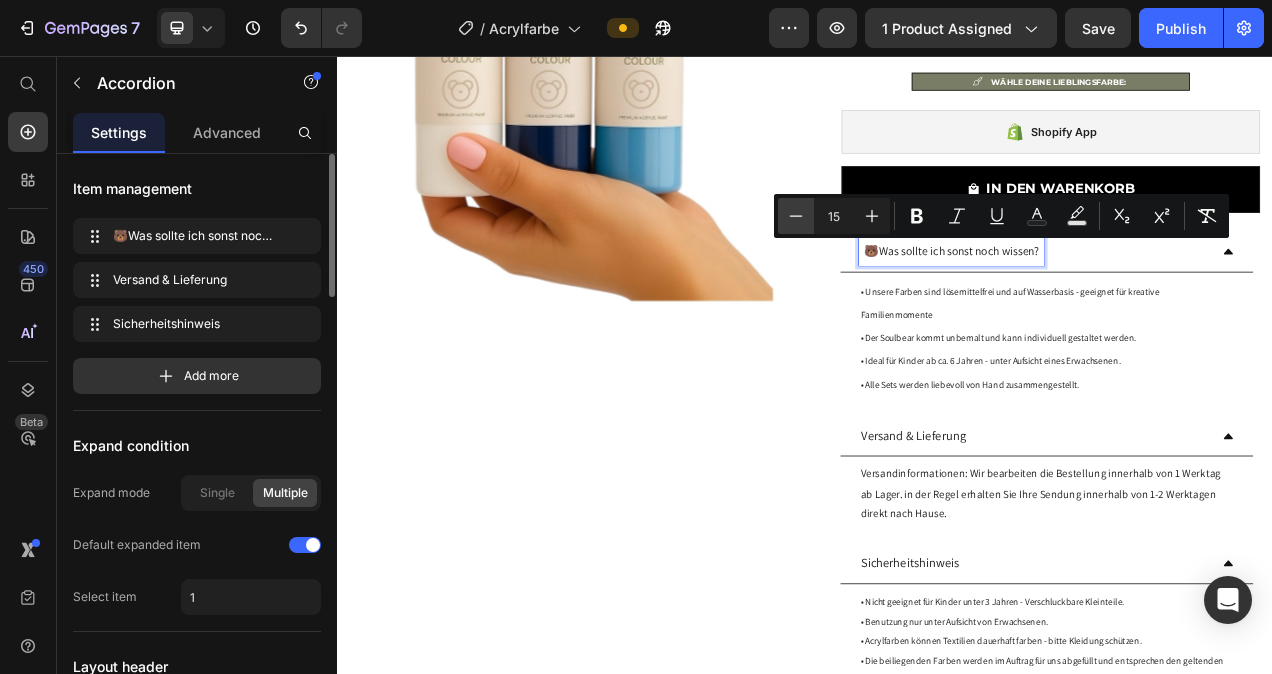 click 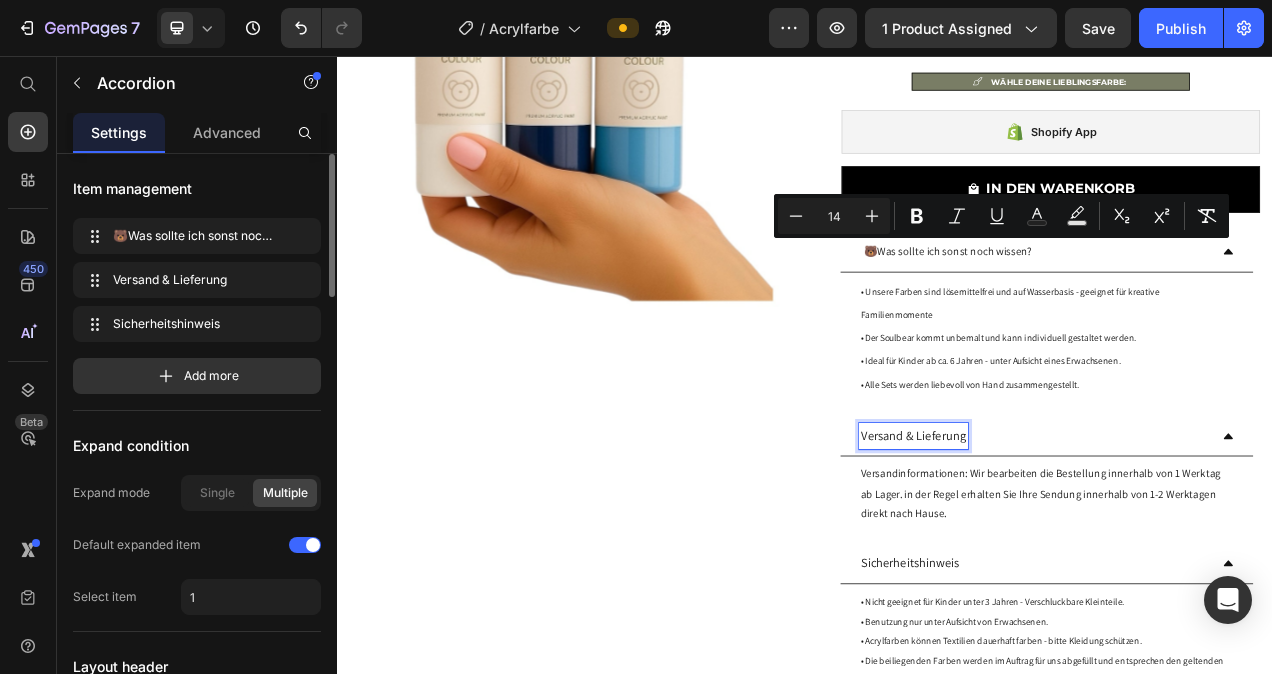 click on "Versand & Lieferung" at bounding box center (1077, 544) 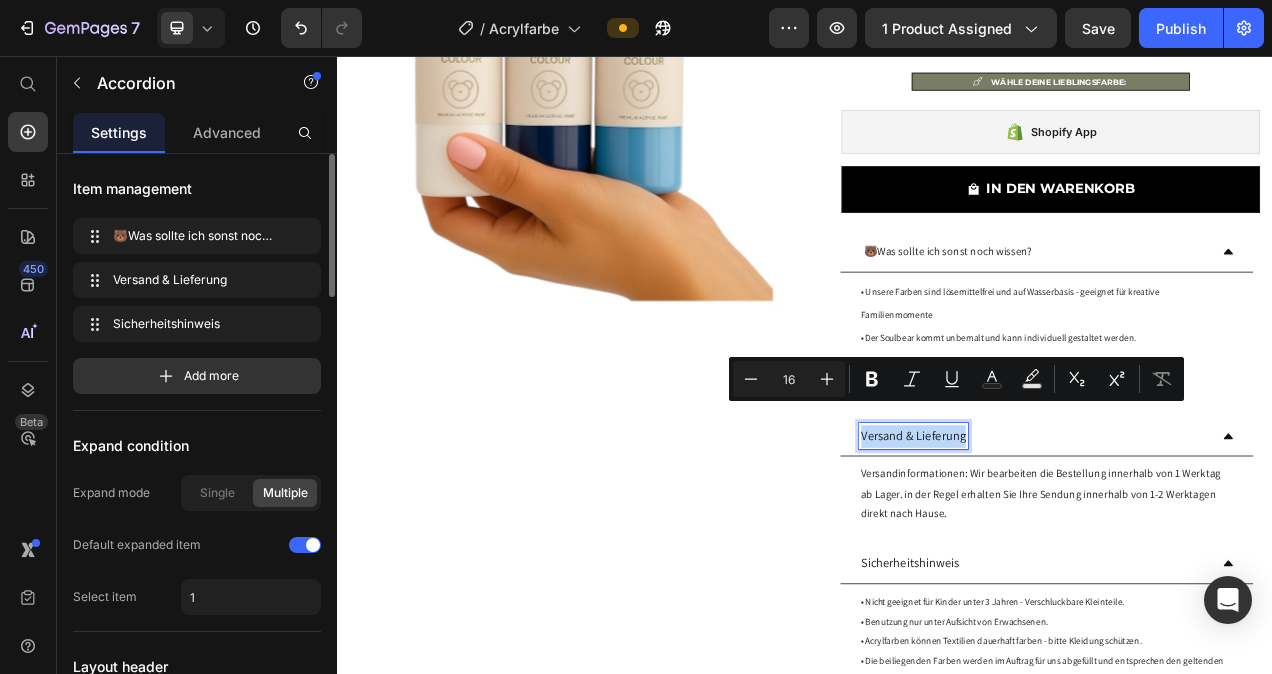 drag, startPoint x: 1133, startPoint y: 507, endPoint x: 1005, endPoint y: 510, distance: 128.03516 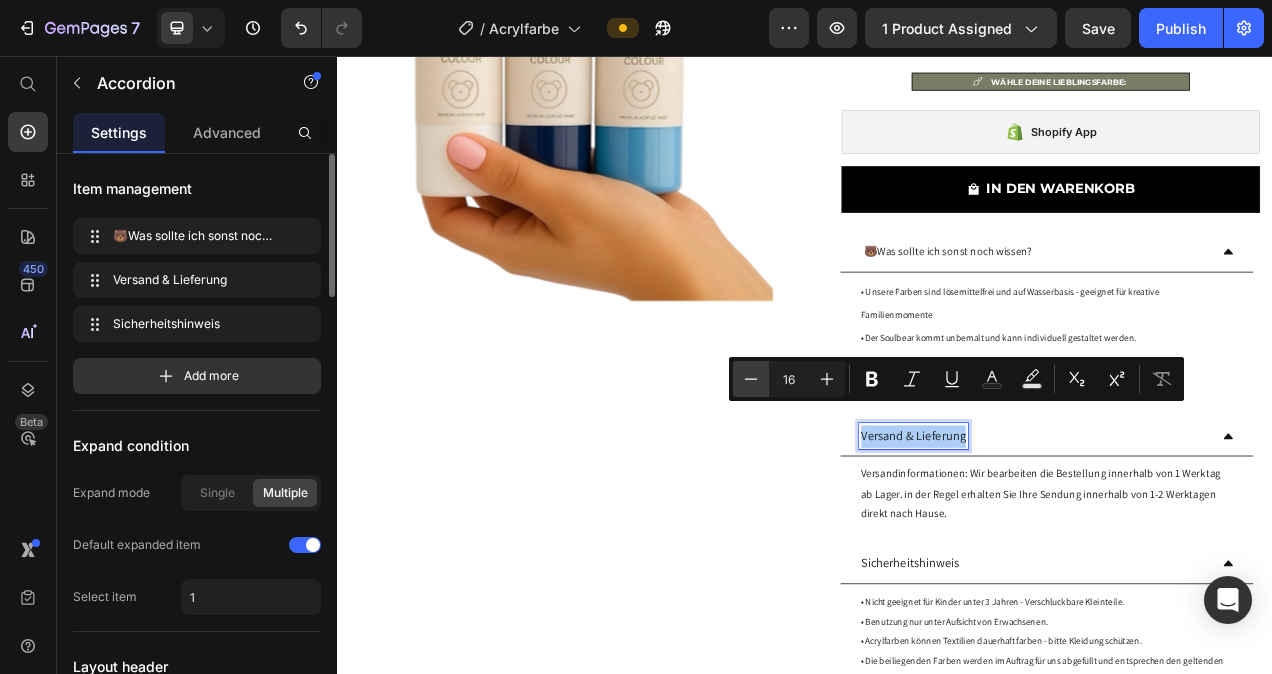 click 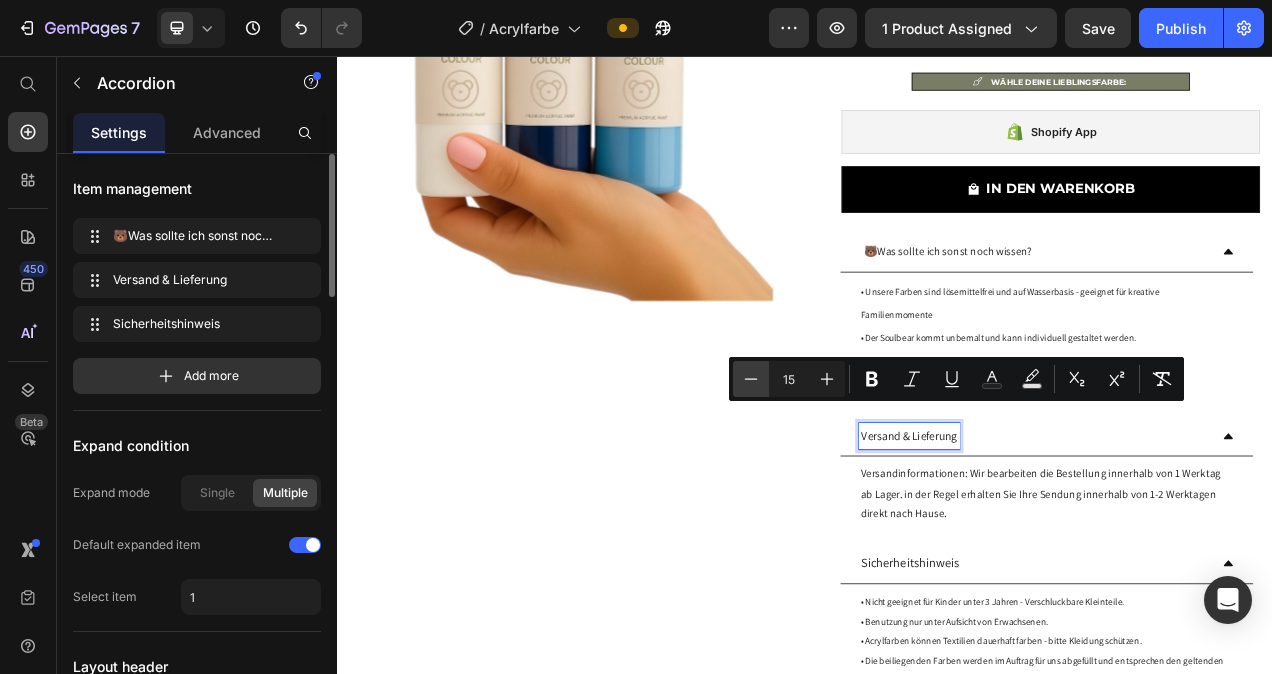 click 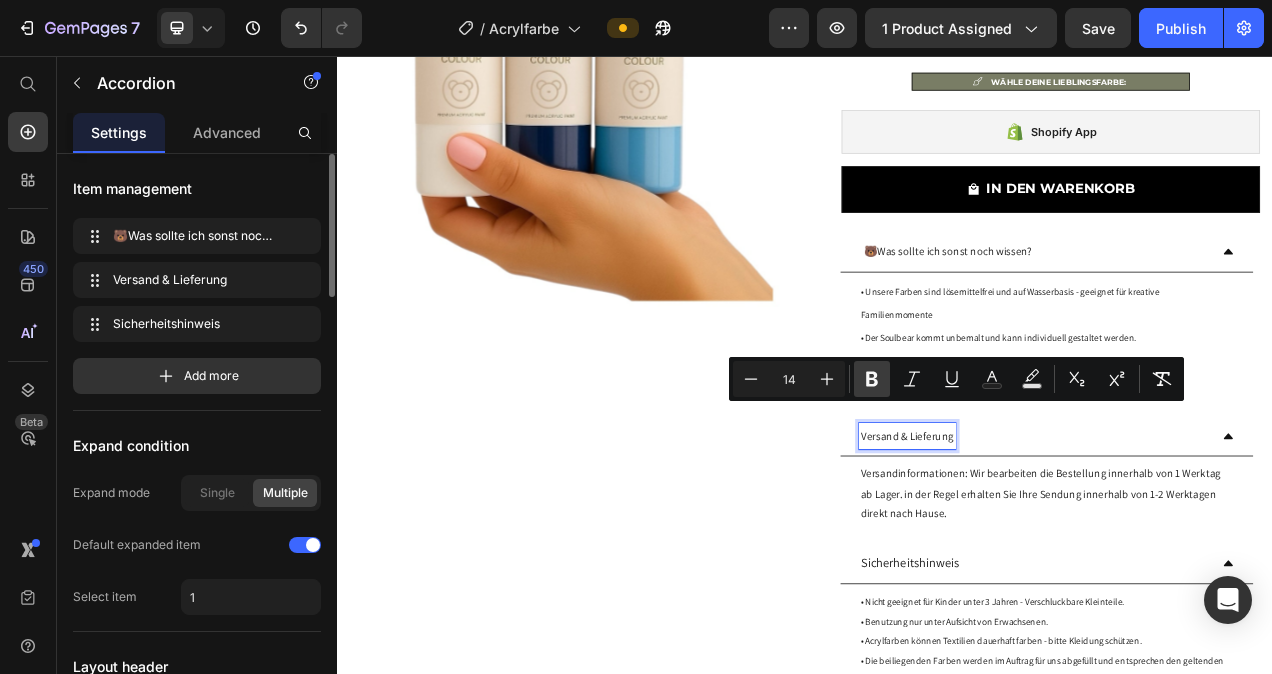 click 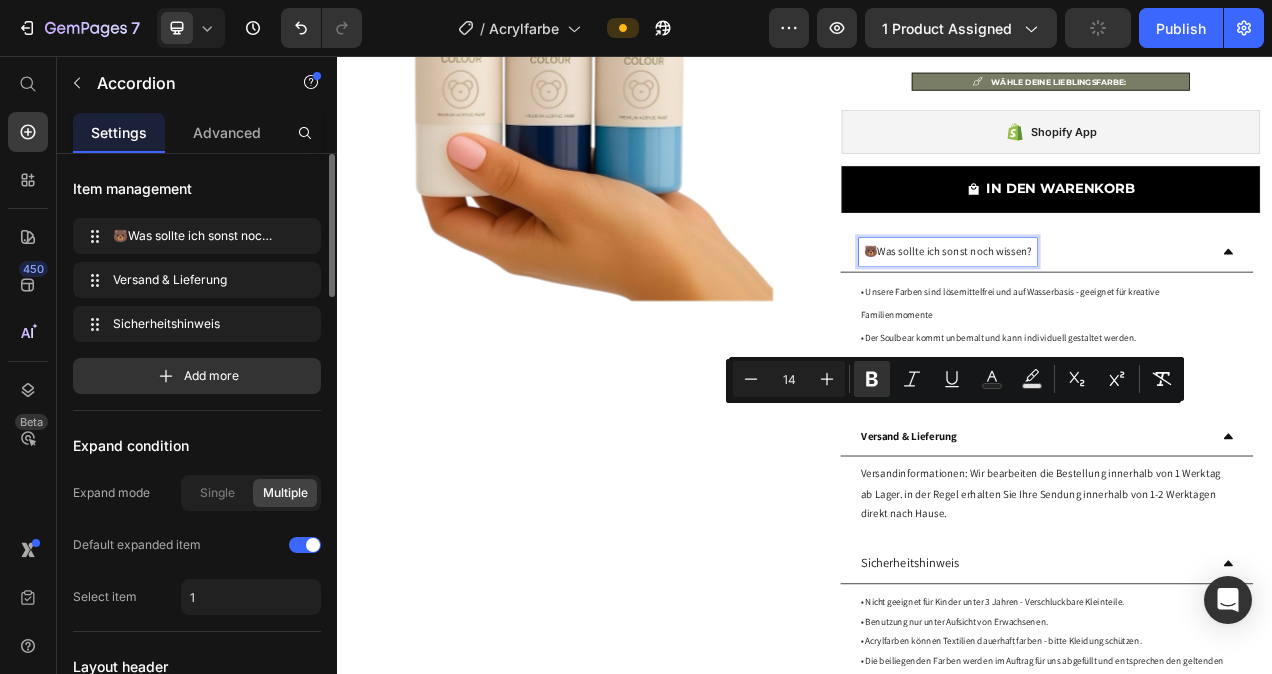 click on "🐻Was sollte ich sonst noch wissen?" at bounding box center [1121, 307] 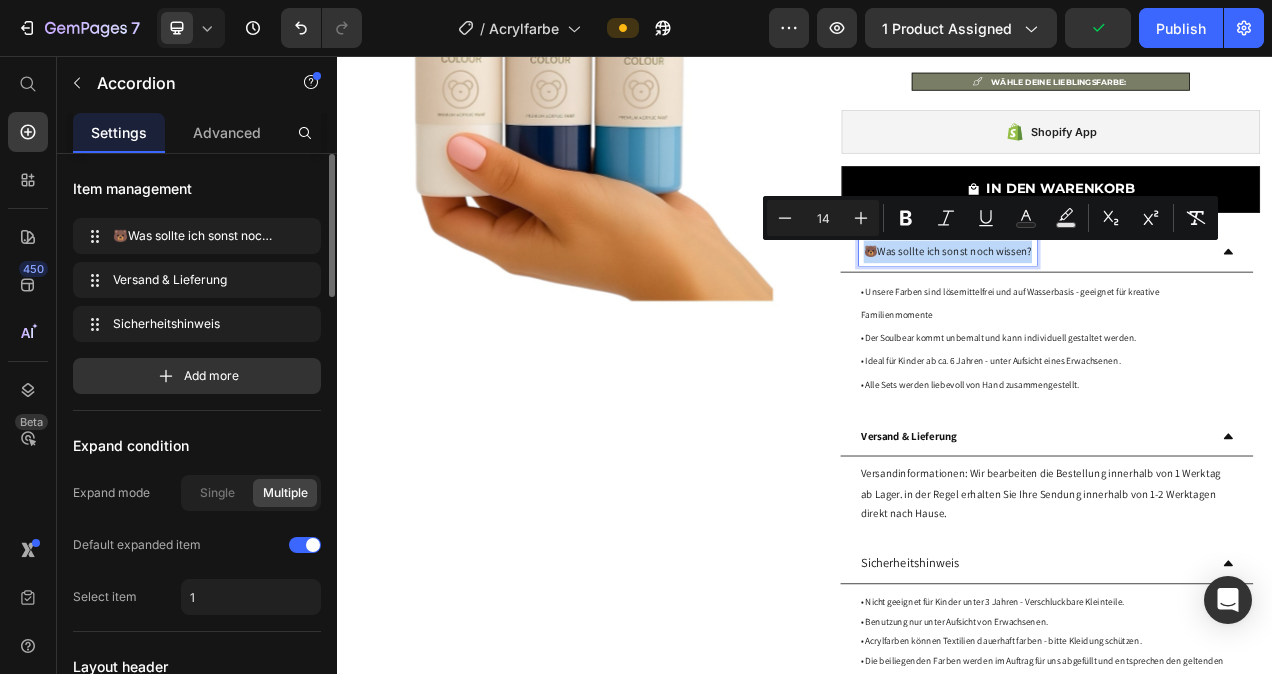 drag, startPoint x: 1216, startPoint y: 312, endPoint x: 1014, endPoint y: 316, distance: 202.0396 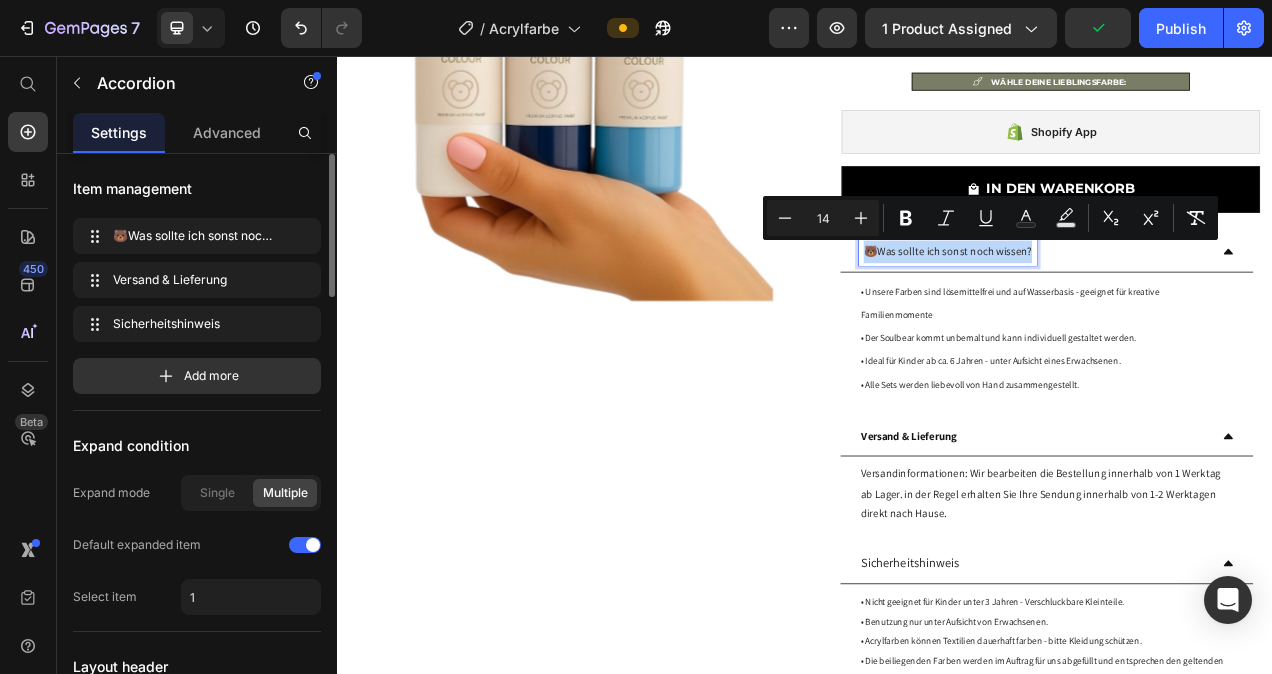 click on "🐻Was sollte ich sonst noch wissen?" at bounding box center [1121, 307] 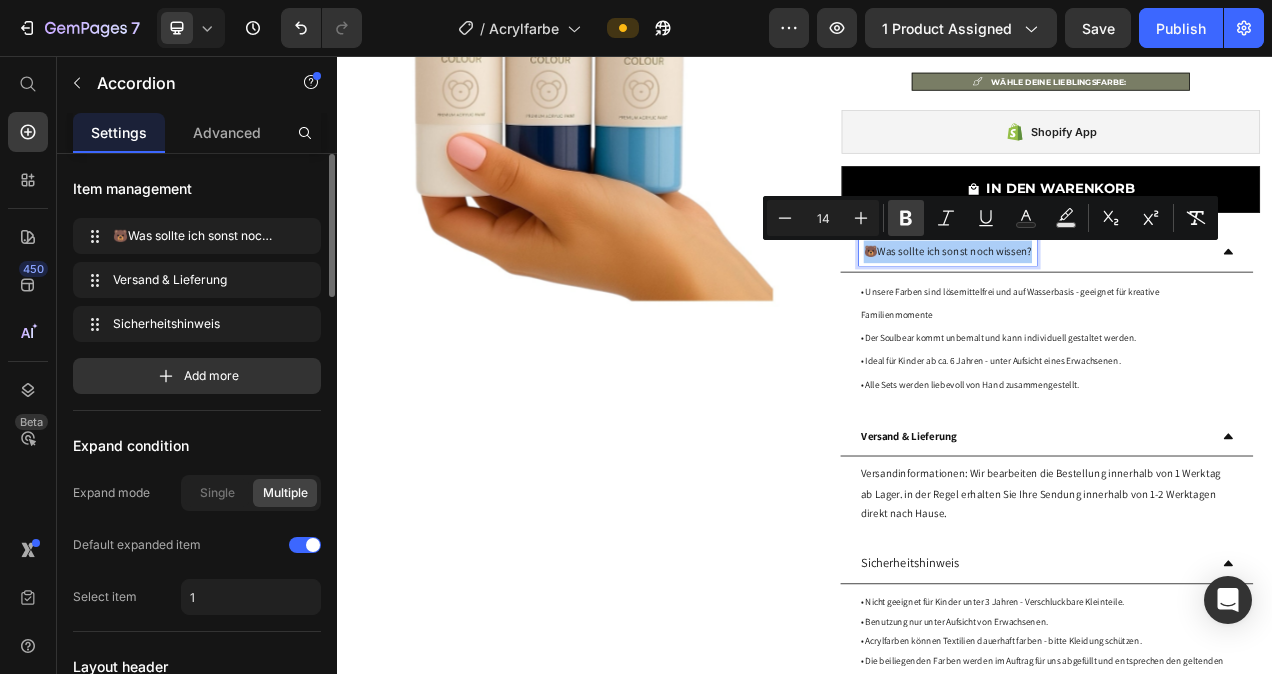 click 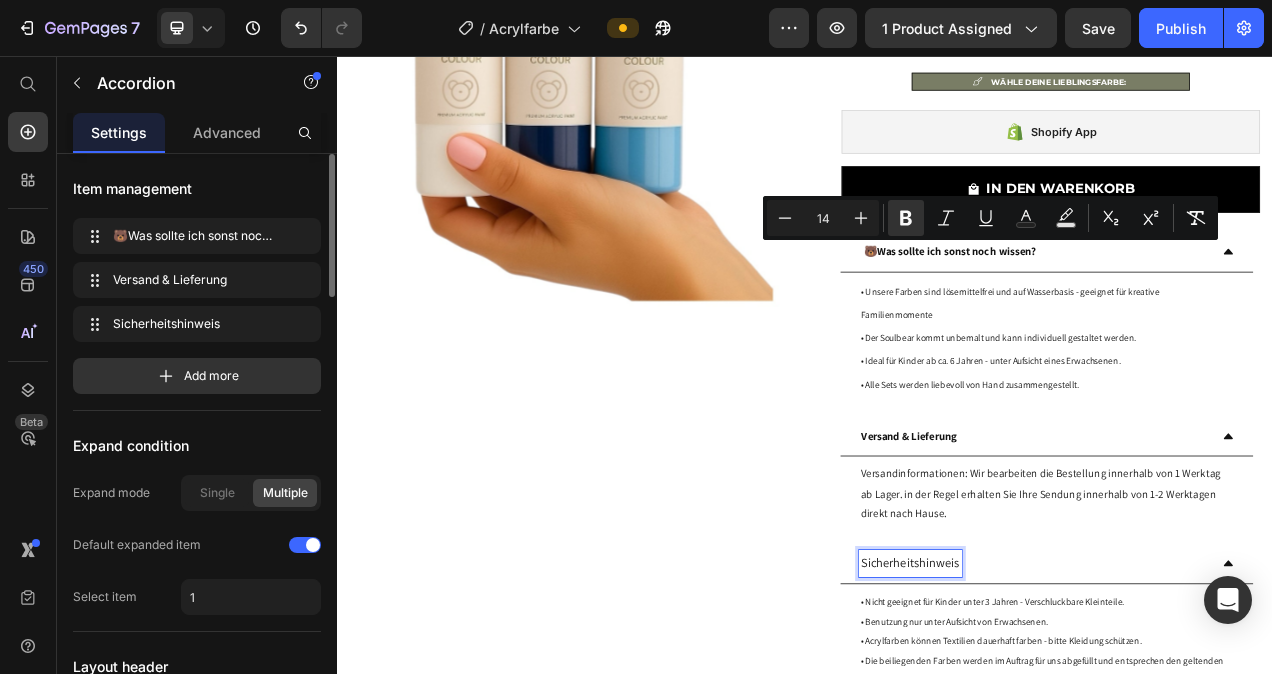 click on "Sicherheitshinweis" at bounding box center [1073, 707] 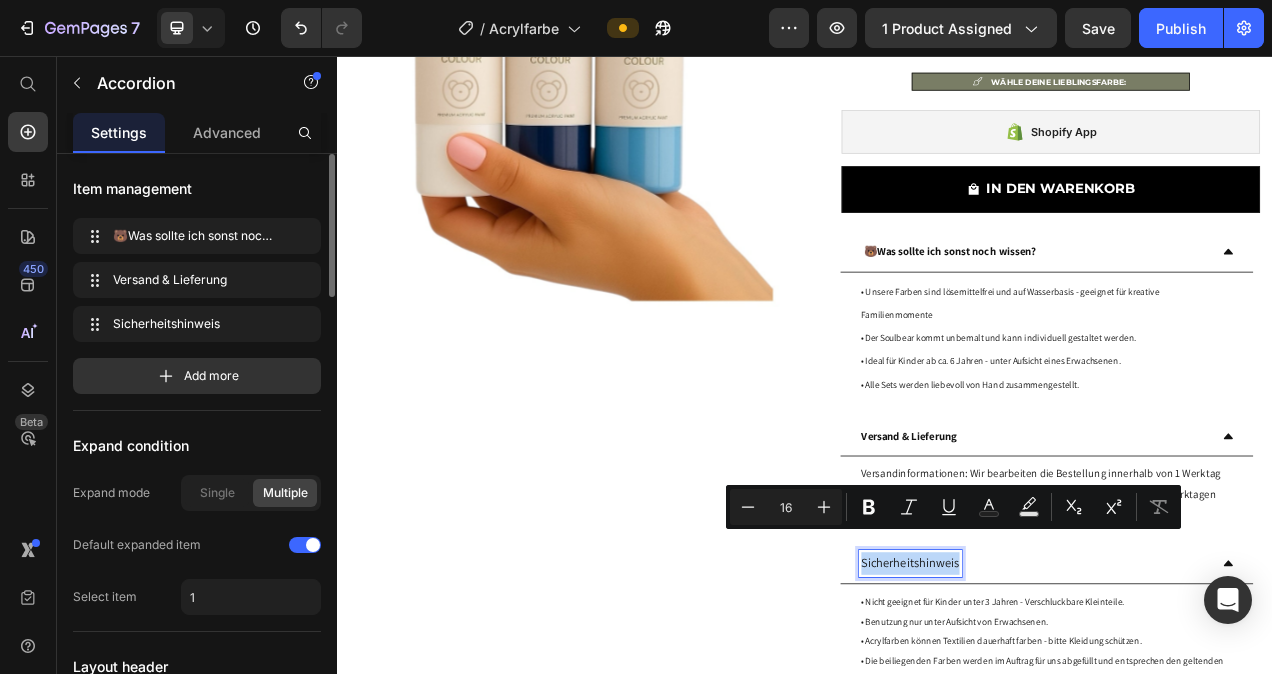 drag, startPoint x: 1126, startPoint y: 678, endPoint x: 1003, endPoint y: 677, distance: 123.00407 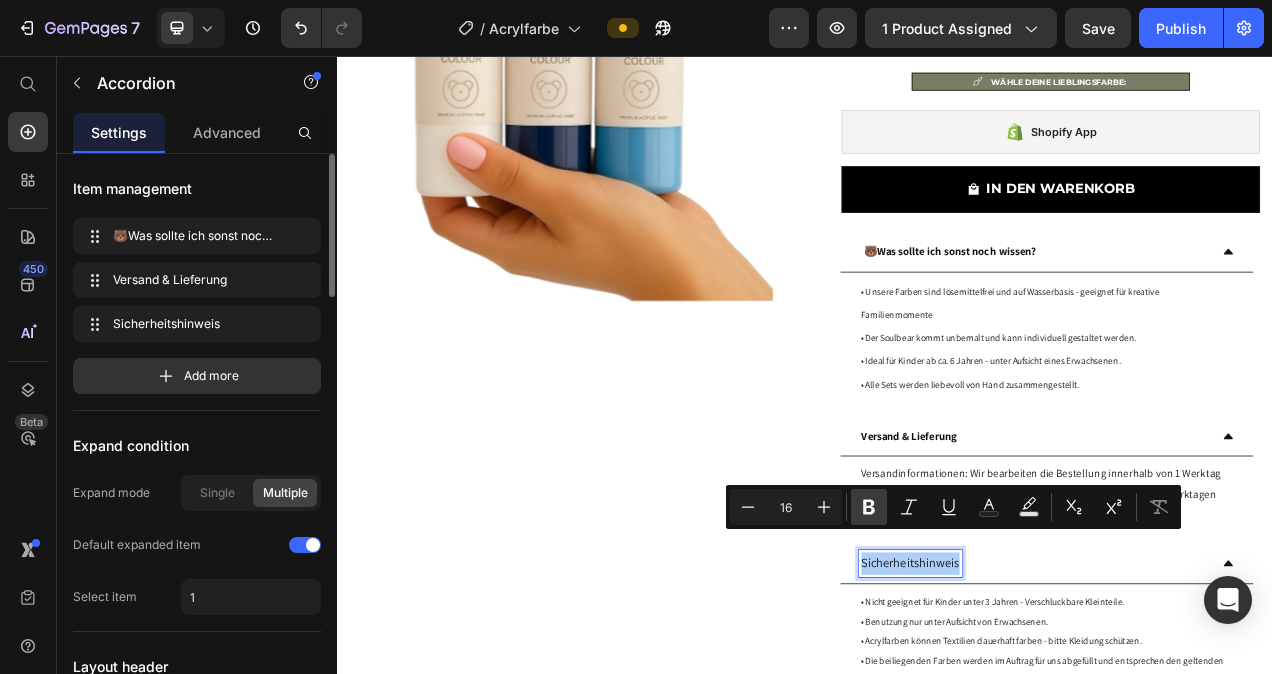 click 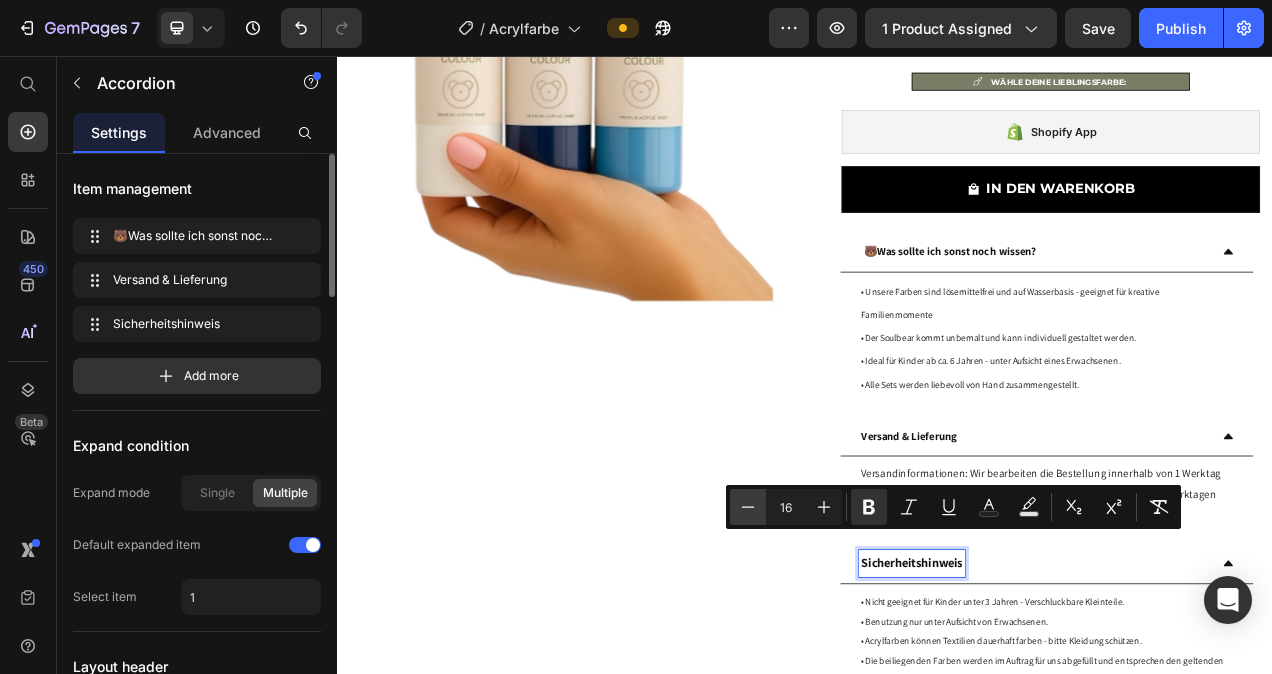 click 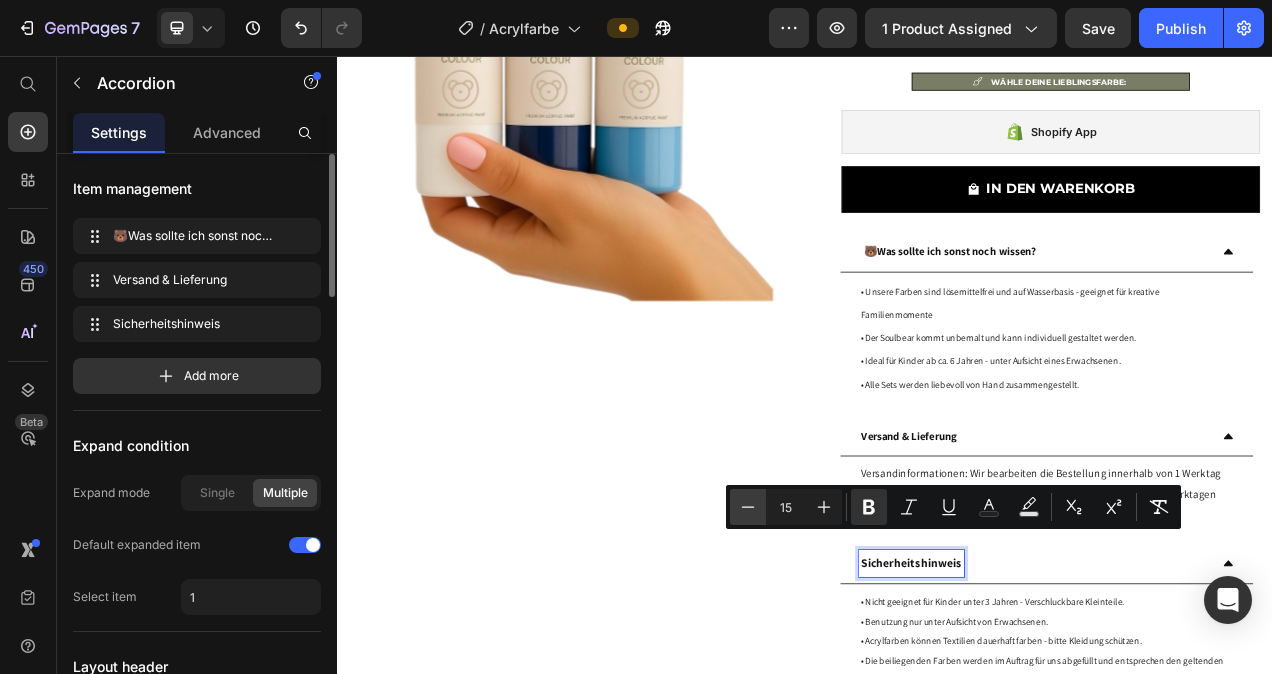 click 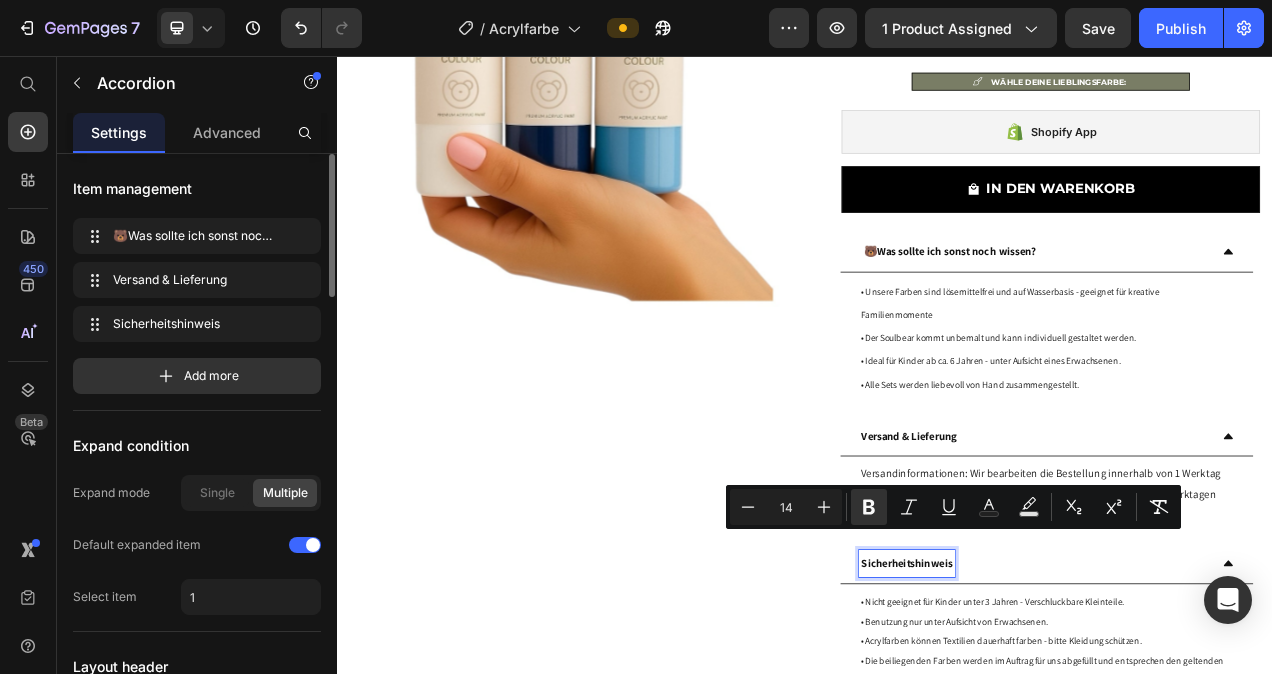 click on "Sicherheitshinweis" at bounding box center (1068, 707) 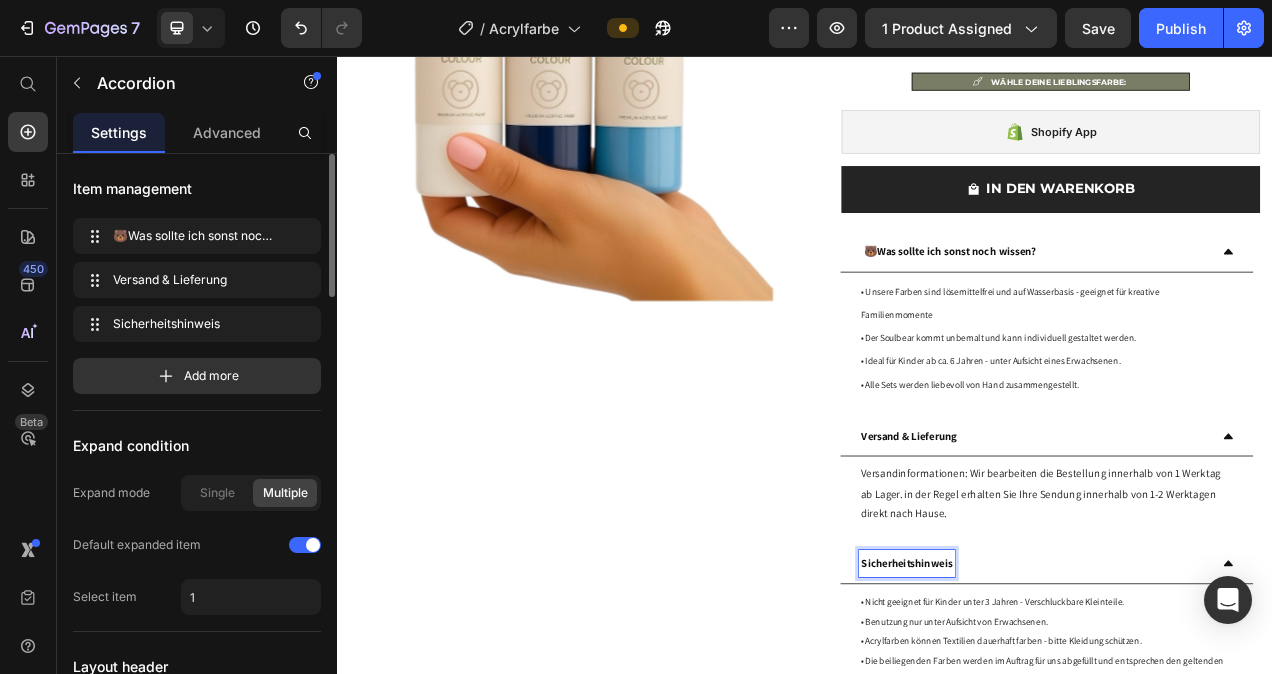 type 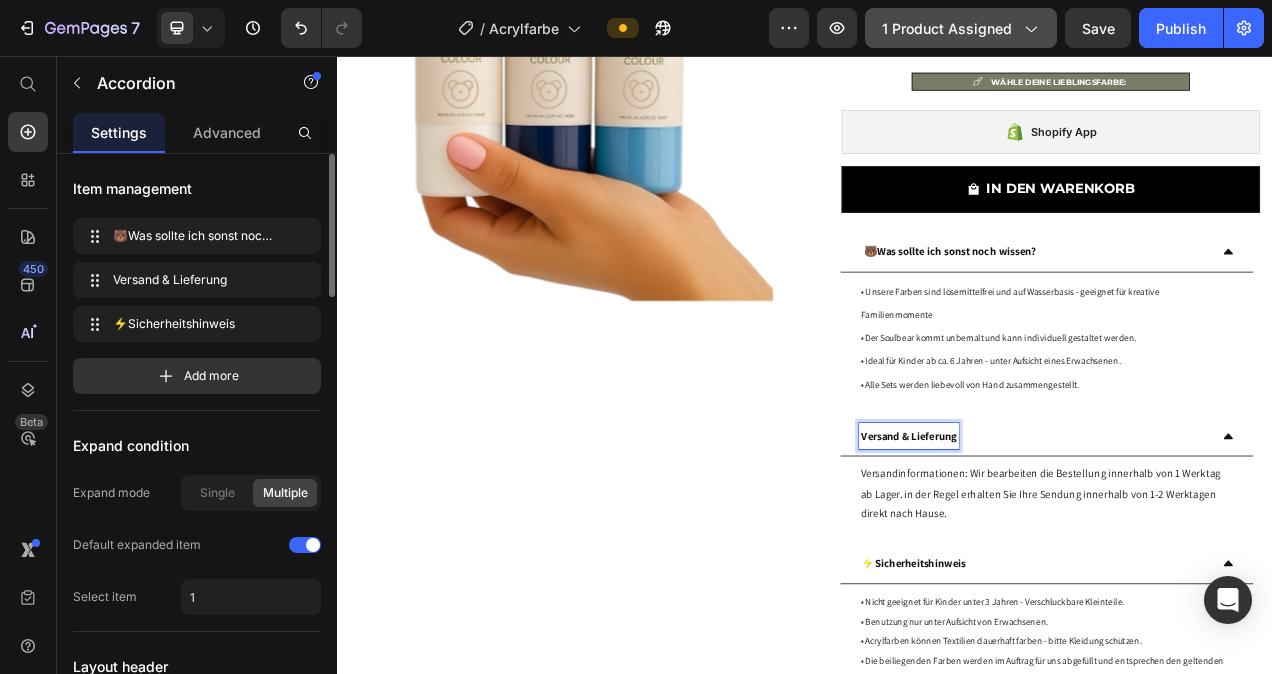 type 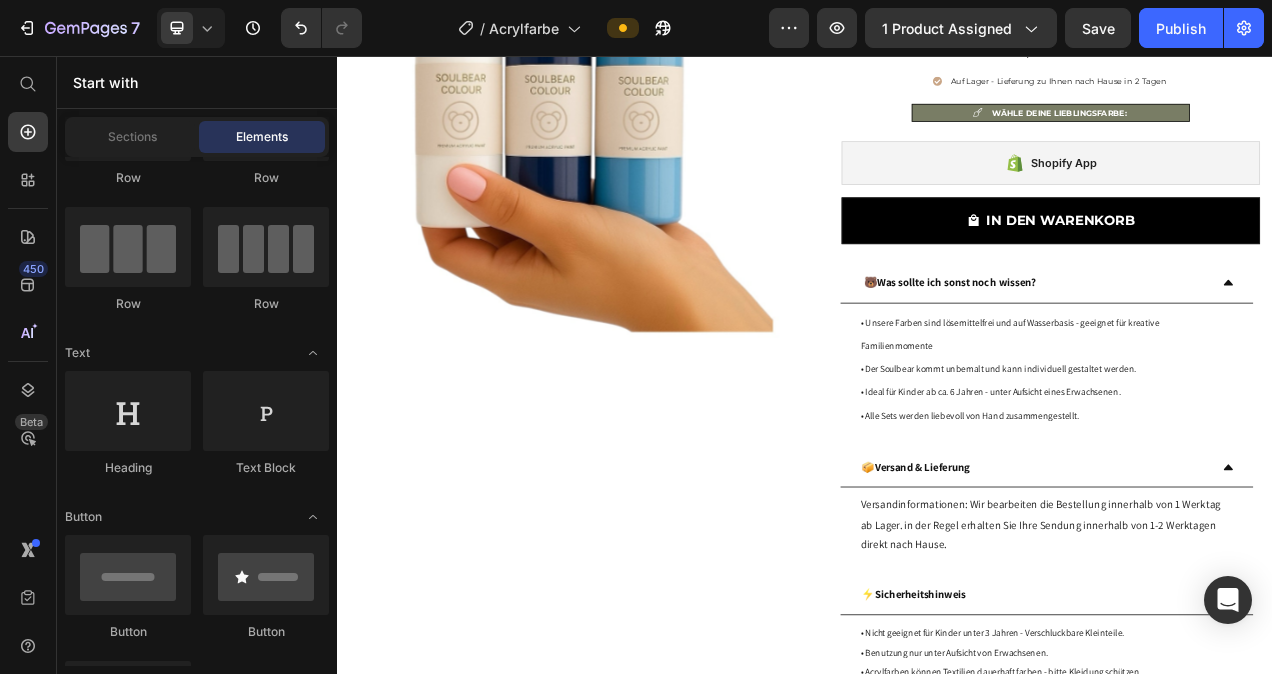 scroll, scrollTop: 166, scrollLeft: 0, axis: vertical 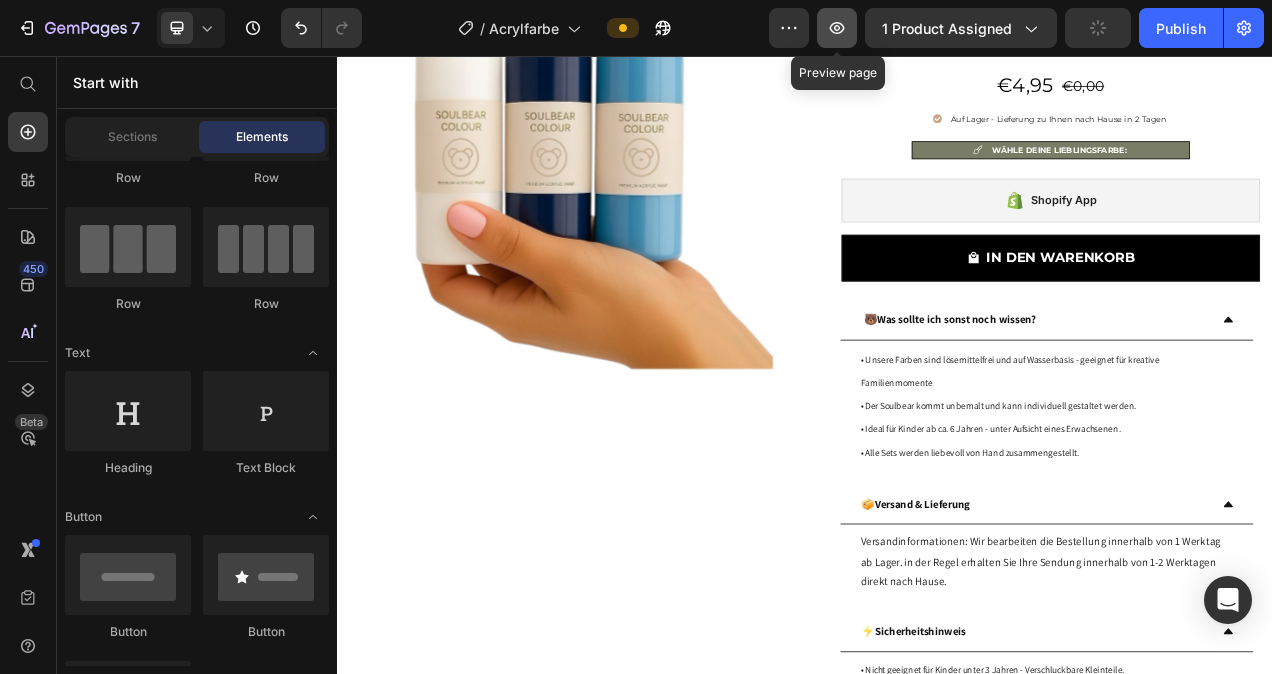 click 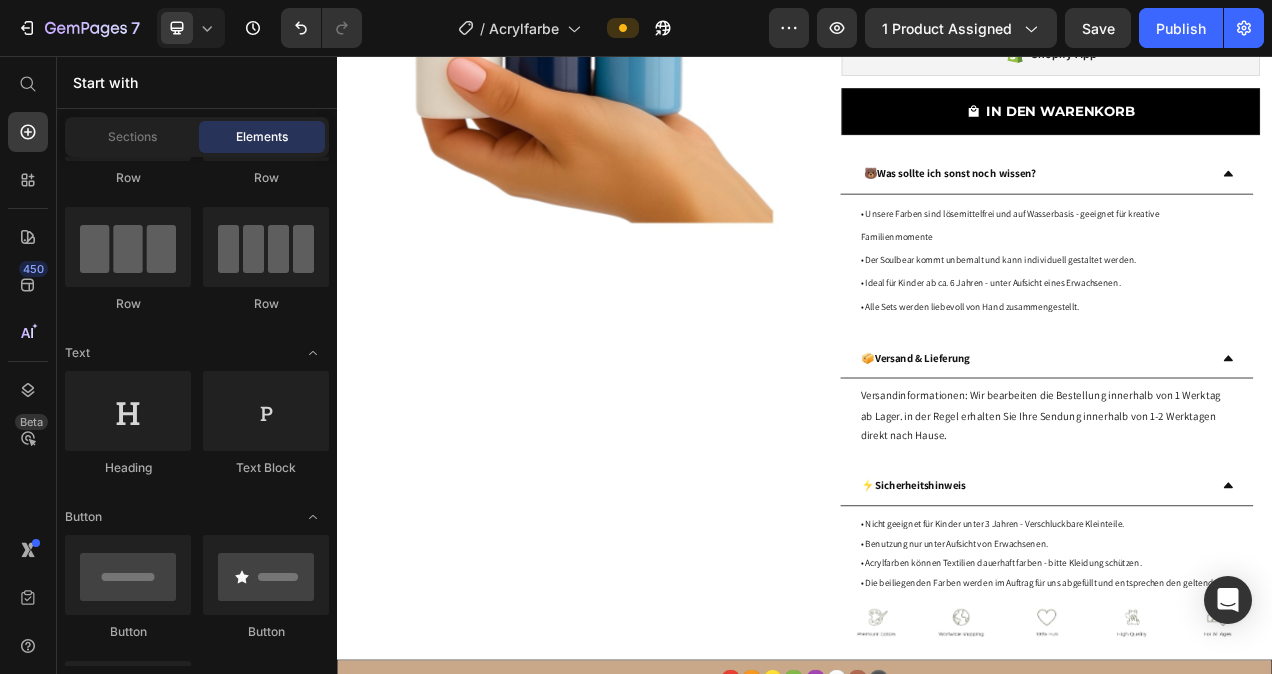 scroll, scrollTop: 473, scrollLeft: 0, axis: vertical 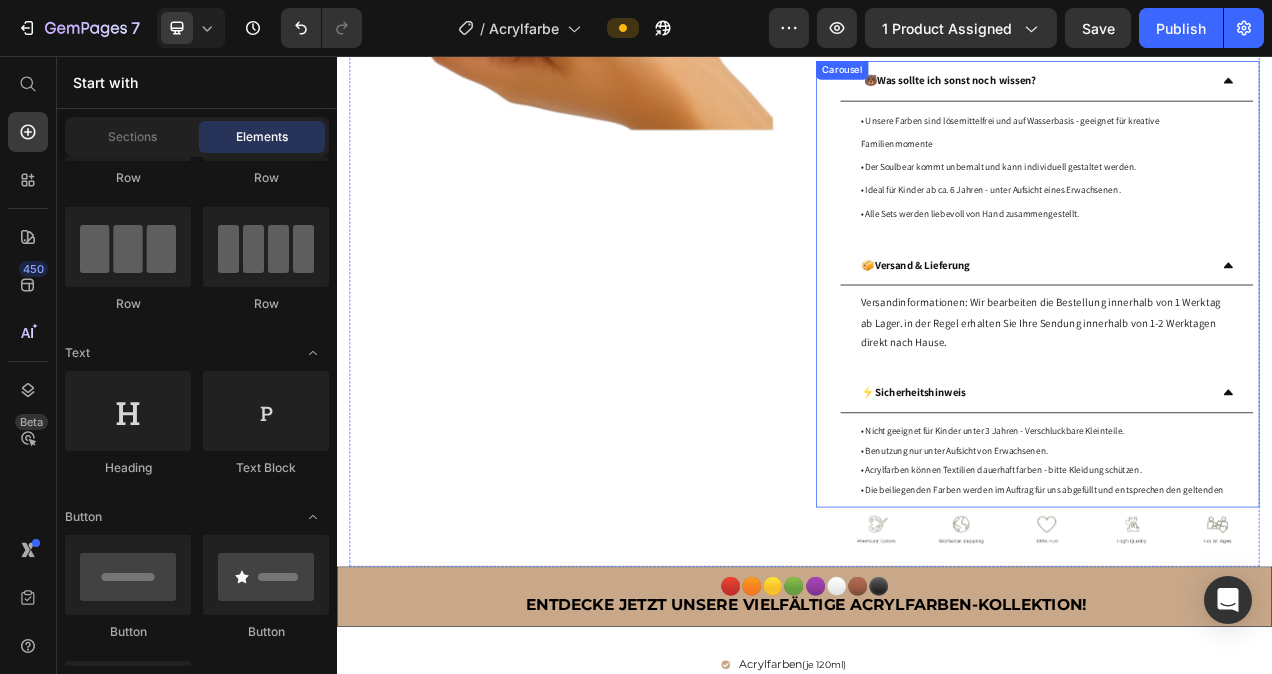 click on "🐻Was sollte ich sonst noch wissen?   ⁠⁠⁠⁠⁠⁠⁠ • Unsere Farben sind lösemittelfrei und auf Wasserbasis - geeignet für kreative Familienmomente • Der Soulbear kommt unbemalt und kann individuell gestaltet werden. • Ideal für Kinder ab ca. 6 Jahren - unter Aufsicht eines Erwachsenen. • Alle Sets werden liebevoll von Hand zusammengestellt. Heading
📦Versand & Lieferung Versandinformationen: Wir bearbeiten die Bestellung innerhalb von 1 Werktag ab Lager. in der Regel erhalten Sie Ihre Sendung innerhalb von 1-2 Werktagen direkt nach Hause. Heading
⚡Sicherheitshinweis ⁠⁠⁠⁠⁠⁠⁠ • Nicht geeignet für Kinder unter 3 Jahren - Verschluckbare Kleinteile. • Benutzung nur unter Aufsicht von Erwachsenen. • Acrylfarben können Textilien dauerhaft farben - bitte Kleidung schützen. • Die beiliegenden Farben werden im Auftrag für uns abgefüllt und entsprechen den geltenden Heading" at bounding box center (1236, 349) 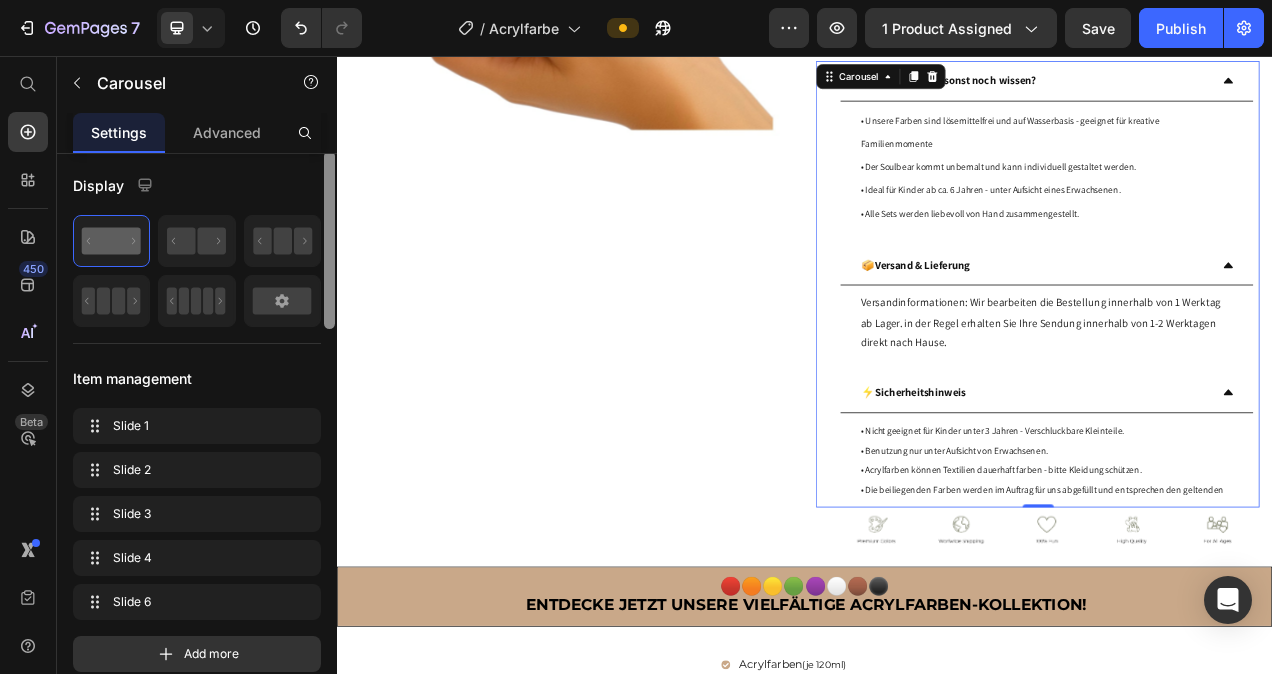 scroll, scrollTop: 0, scrollLeft: 0, axis: both 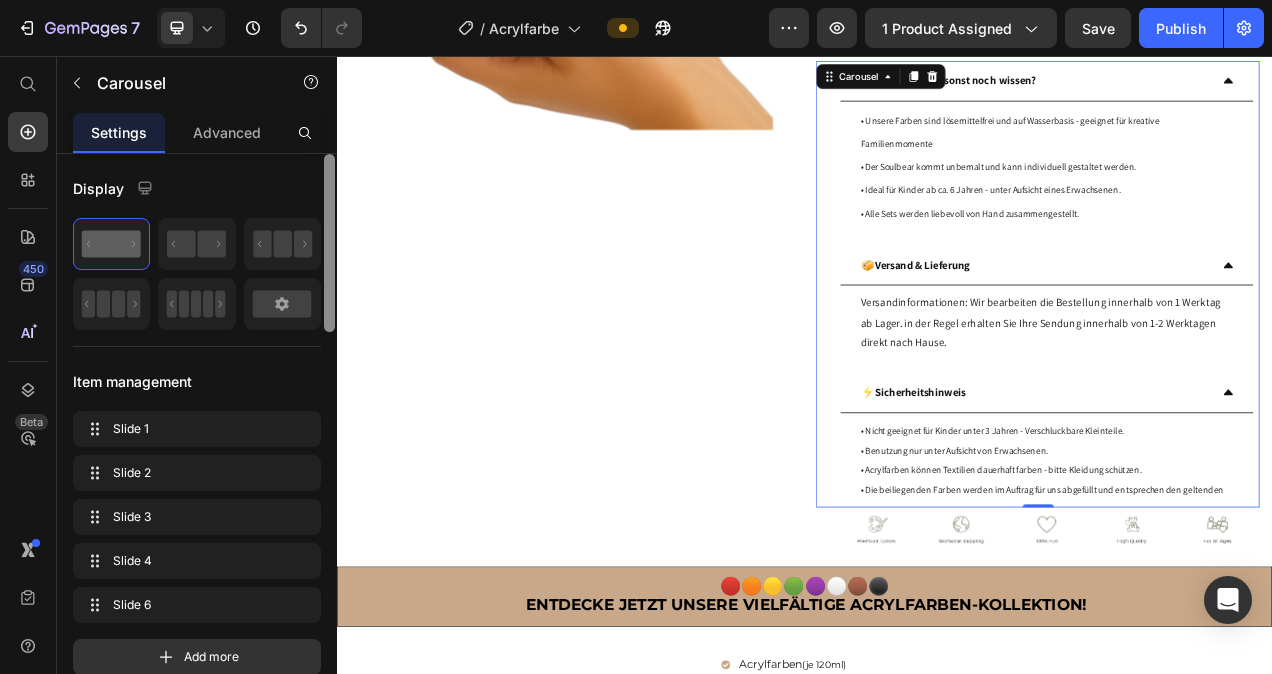 click at bounding box center [329, 243] 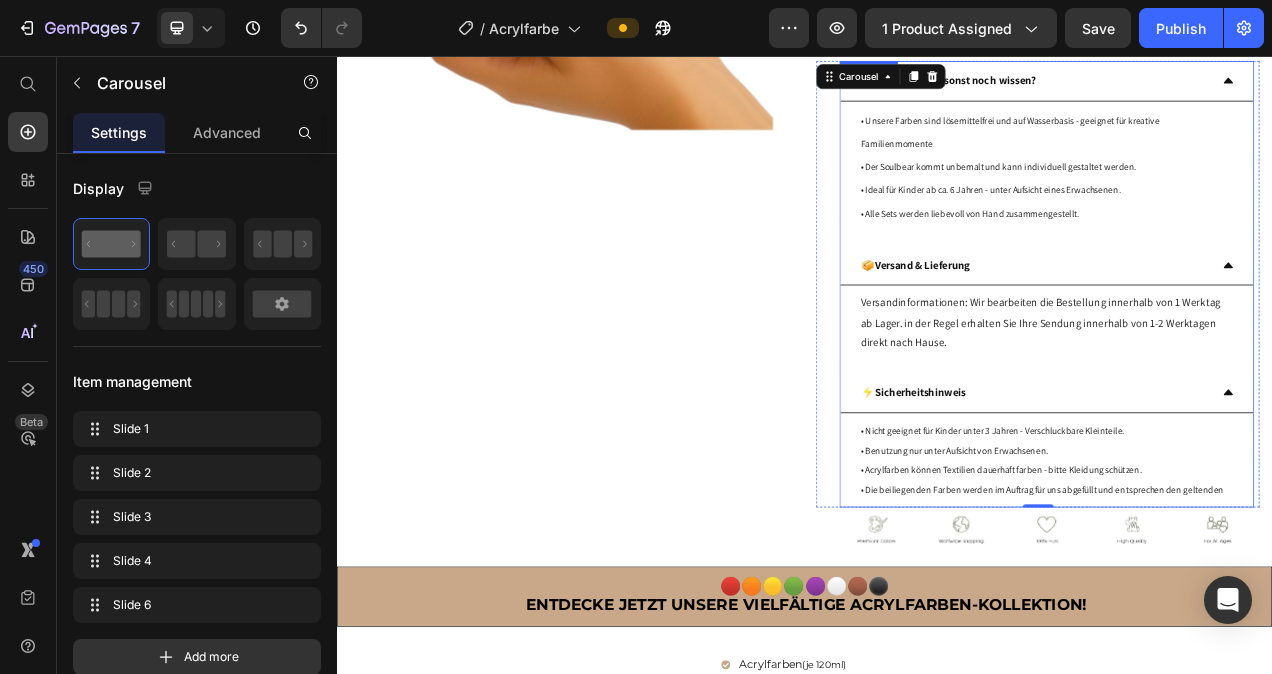 click on "⚡Sicherheitshinweis" at bounding box center (1248, 489) 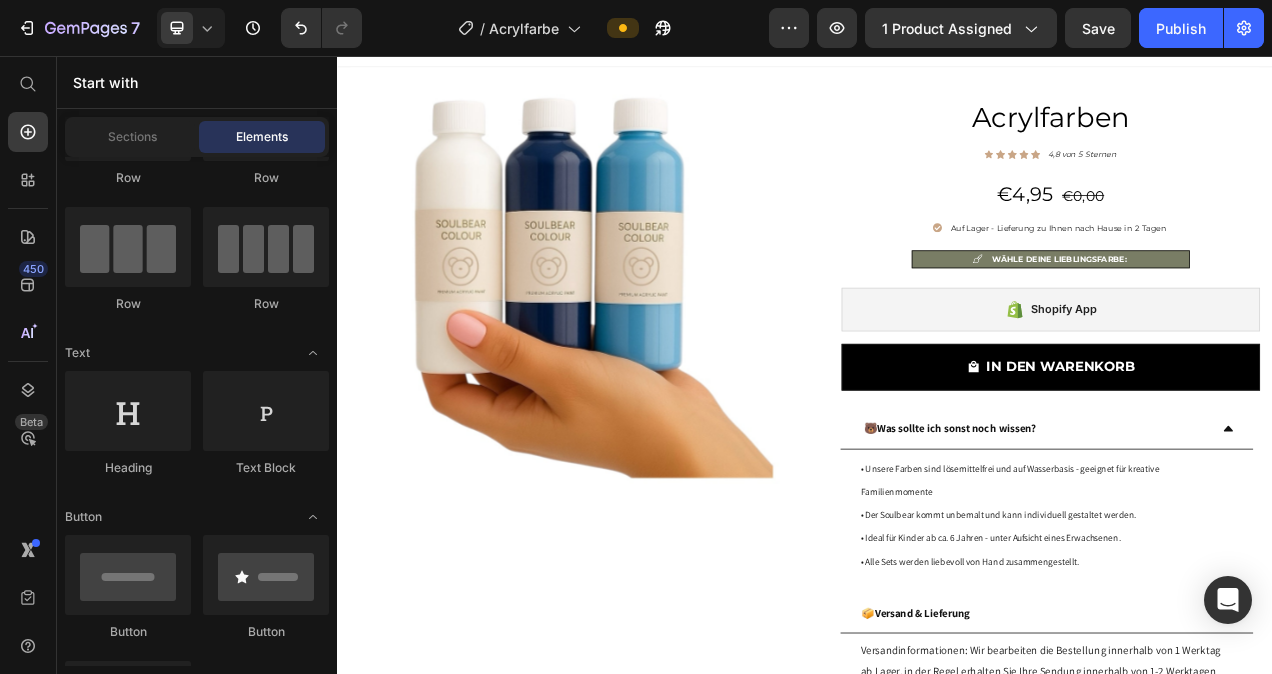 scroll, scrollTop: 0, scrollLeft: 0, axis: both 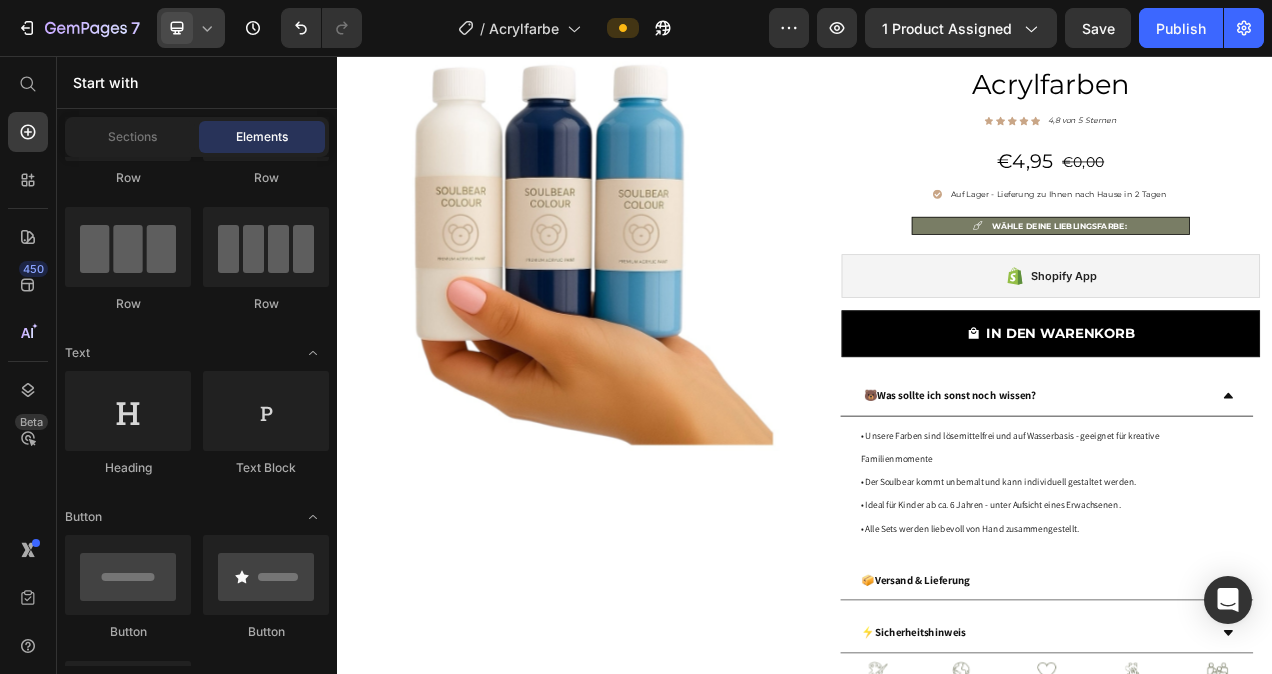 click 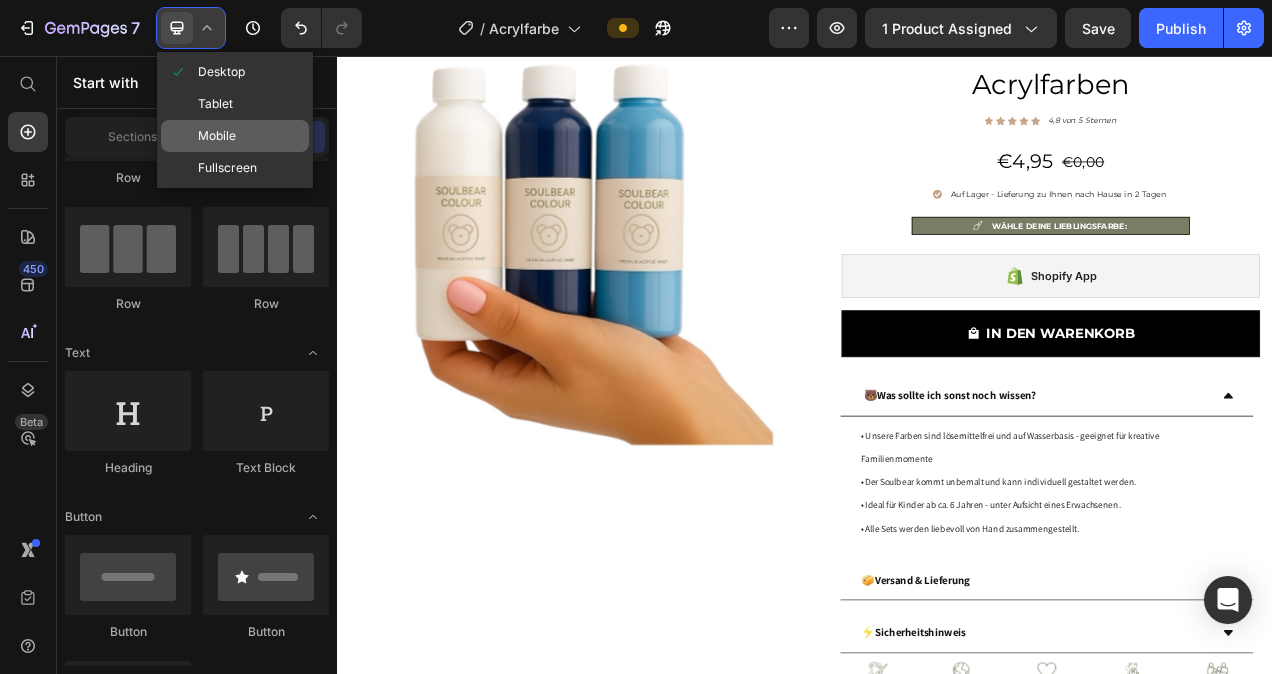 click on "Mobile" at bounding box center (217, 136) 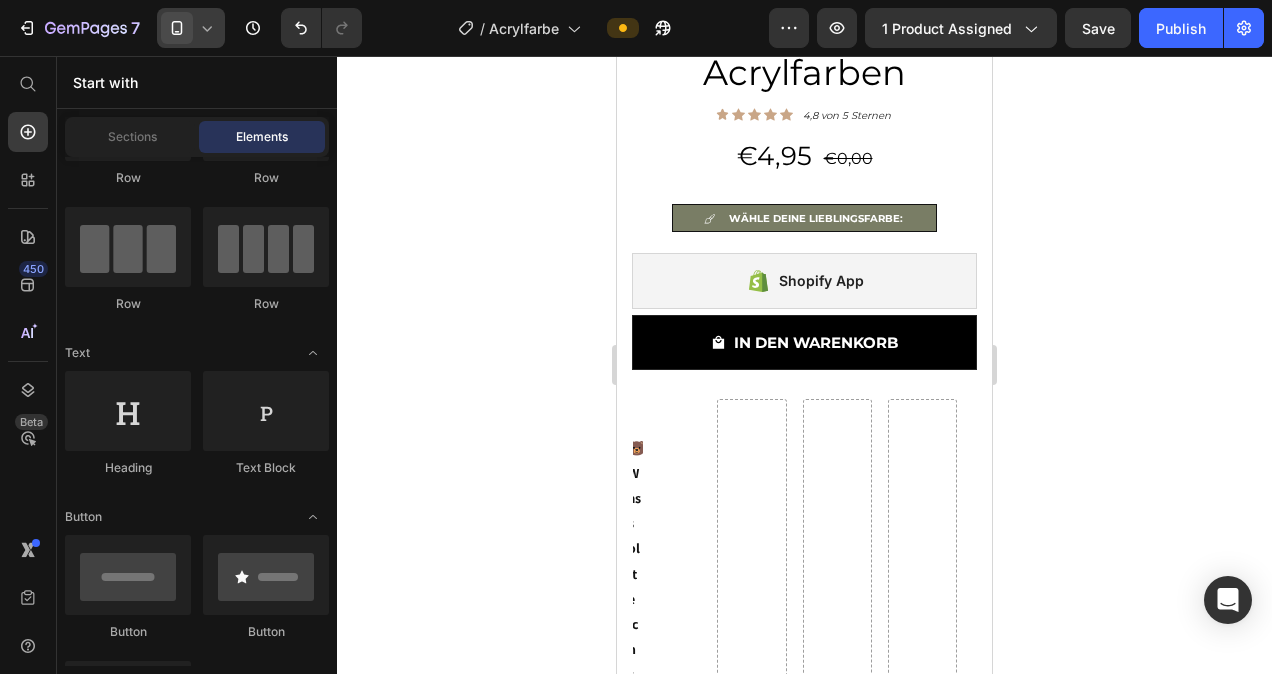 scroll, scrollTop: 519, scrollLeft: 0, axis: vertical 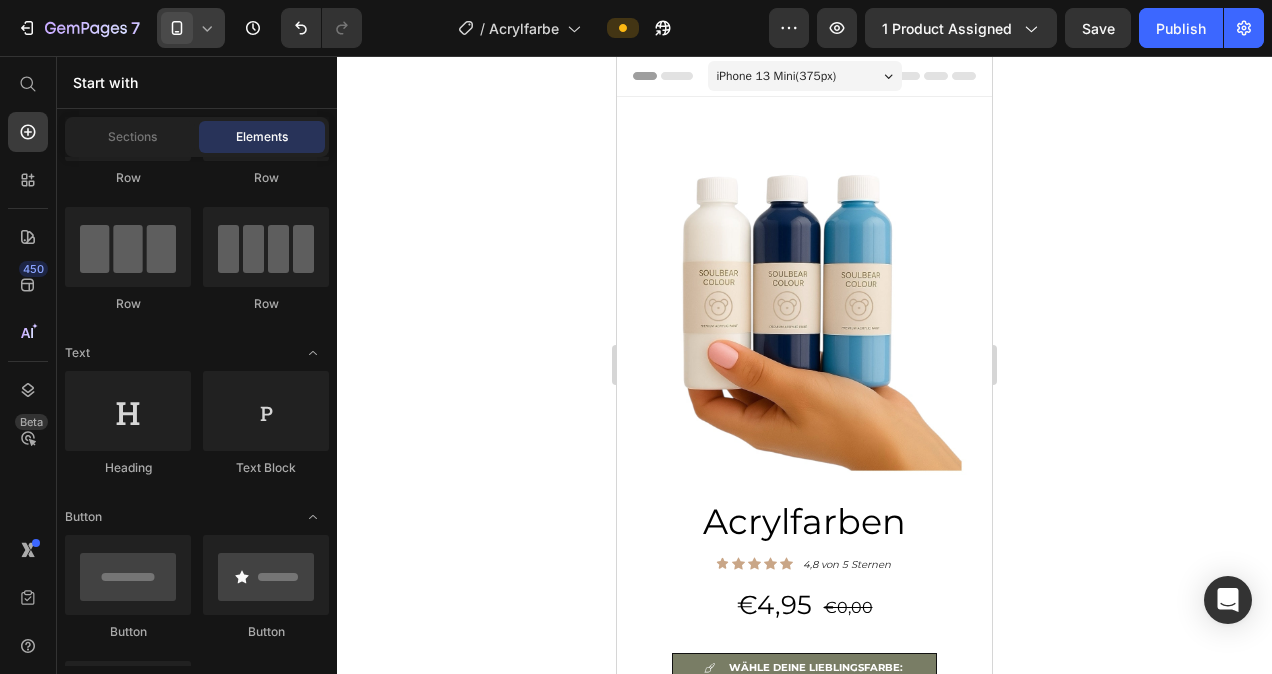 click 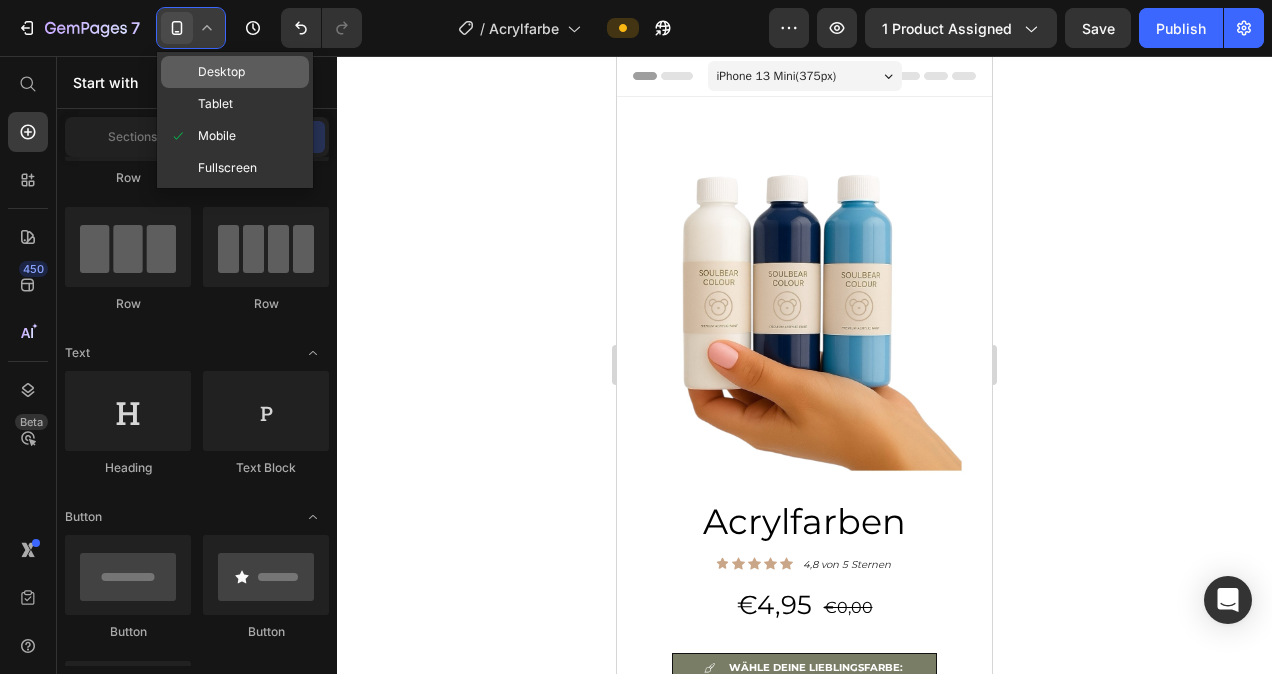 click on "Desktop" at bounding box center [221, 72] 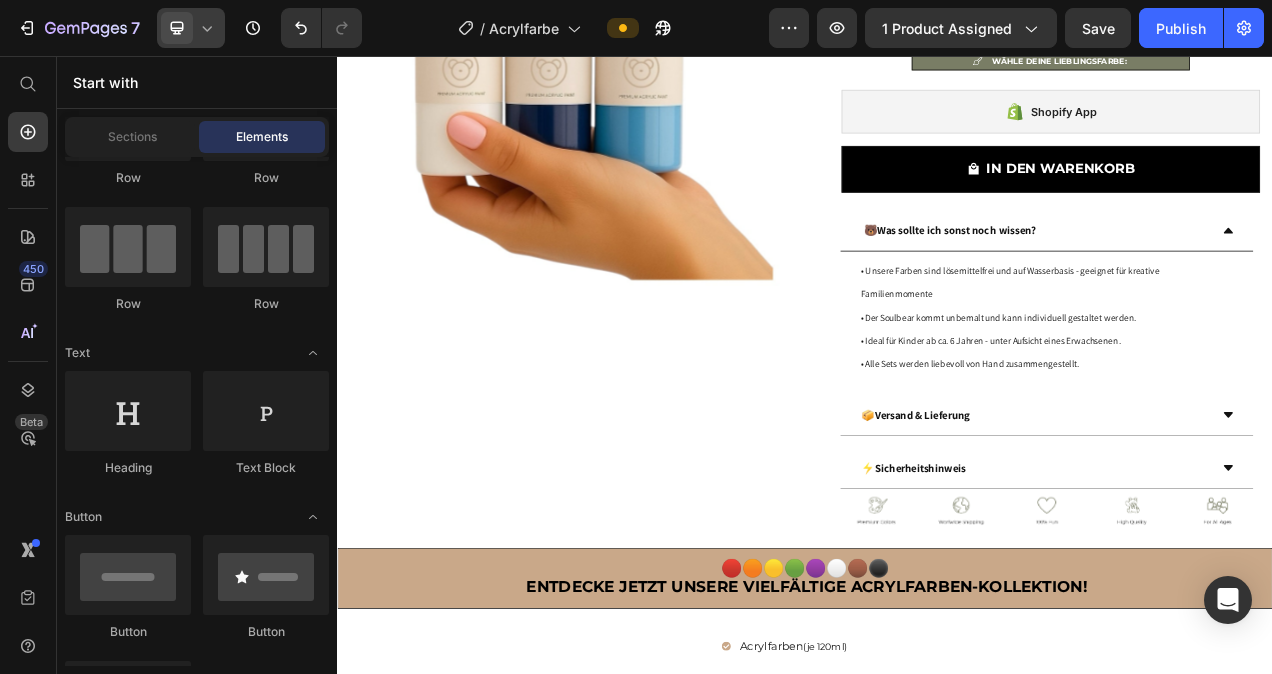scroll, scrollTop: 288, scrollLeft: 0, axis: vertical 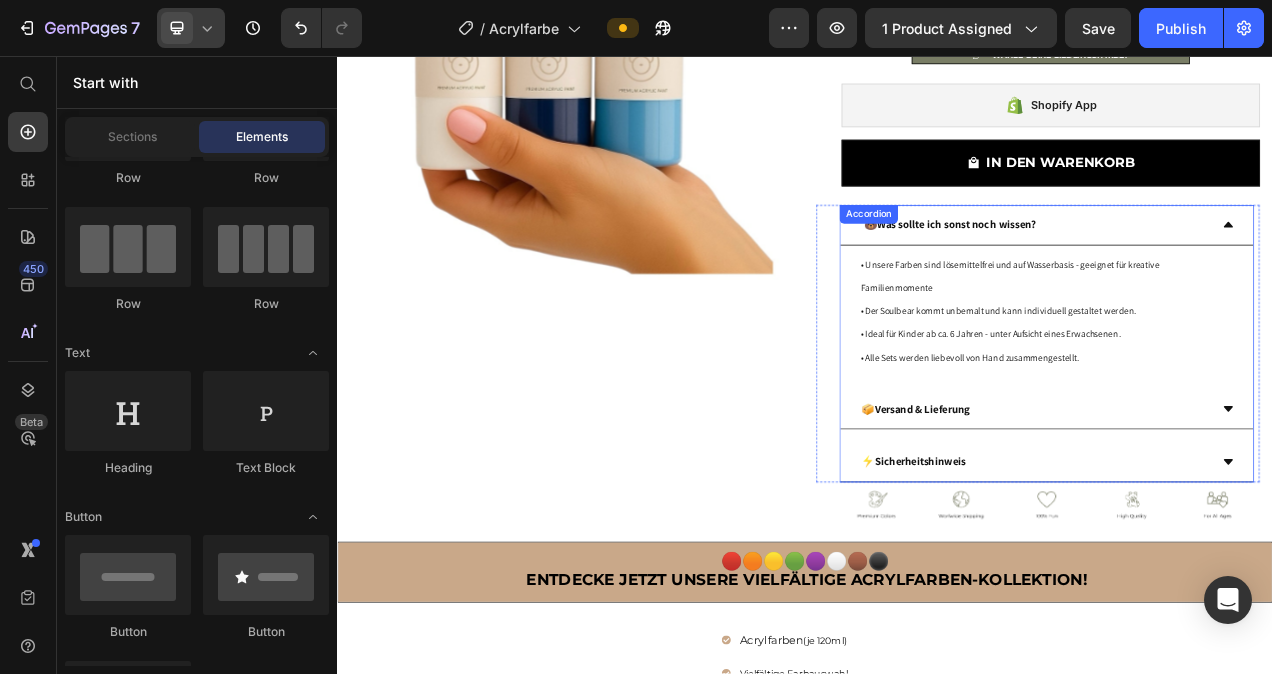 click 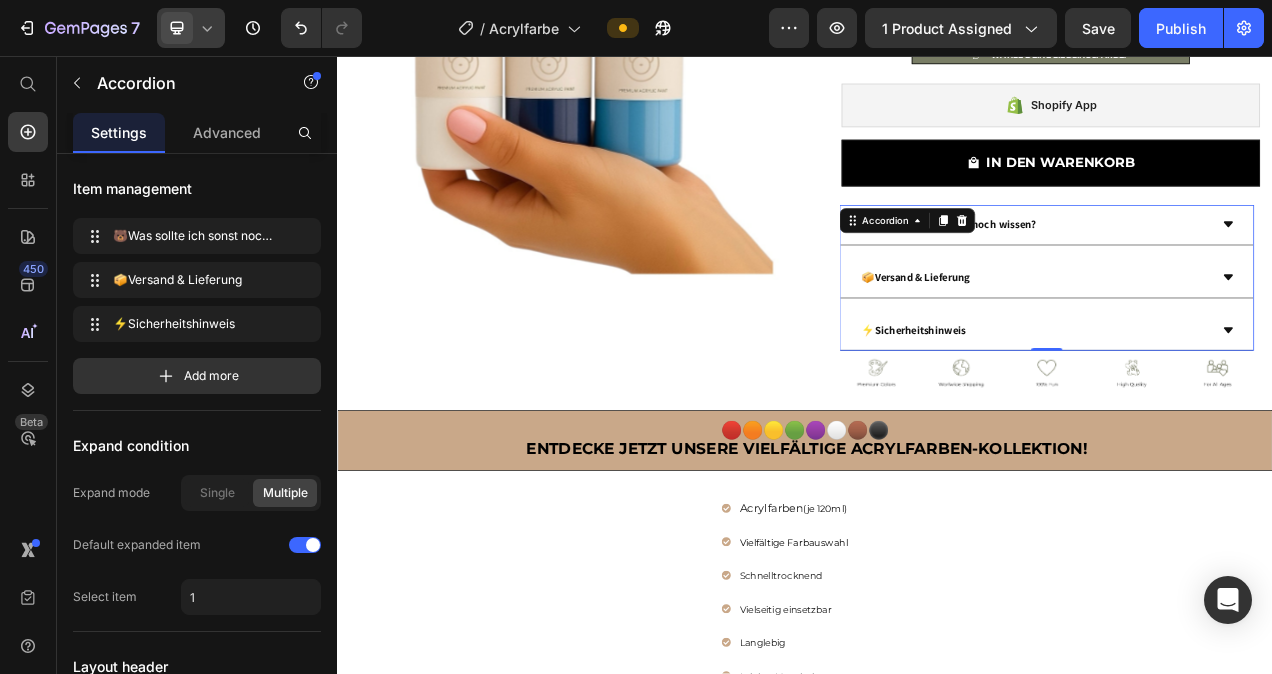 click 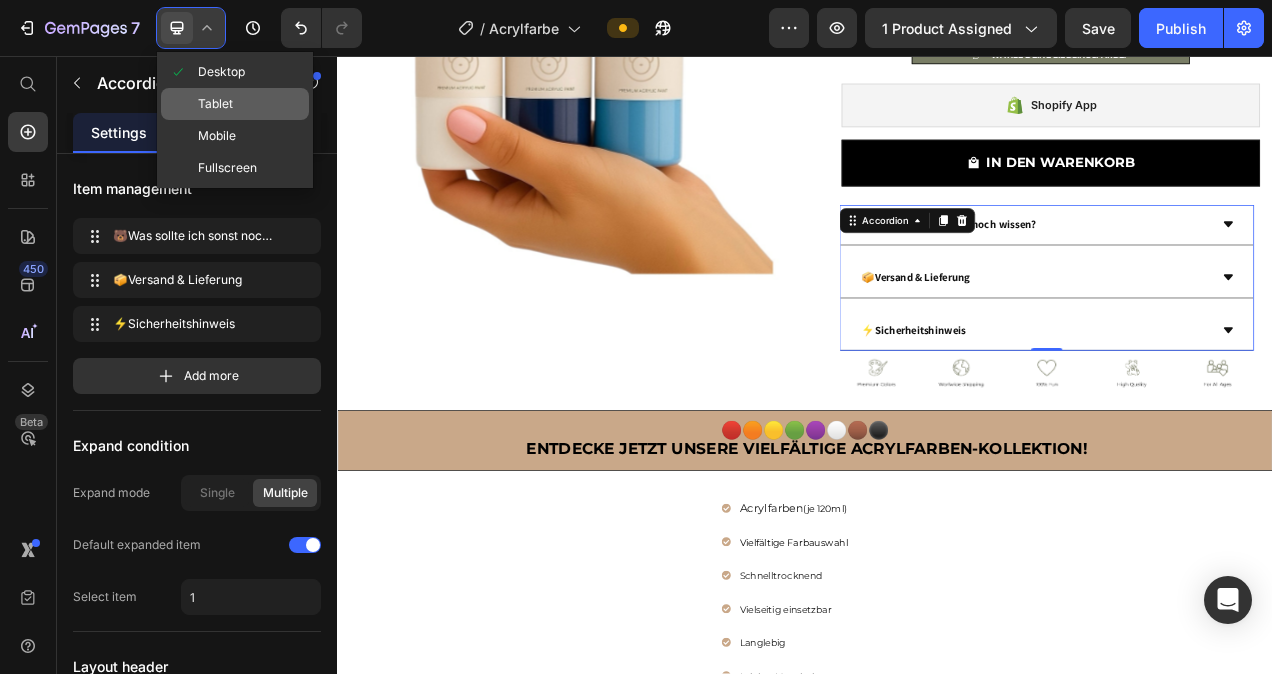 click on "Tablet" at bounding box center (215, 104) 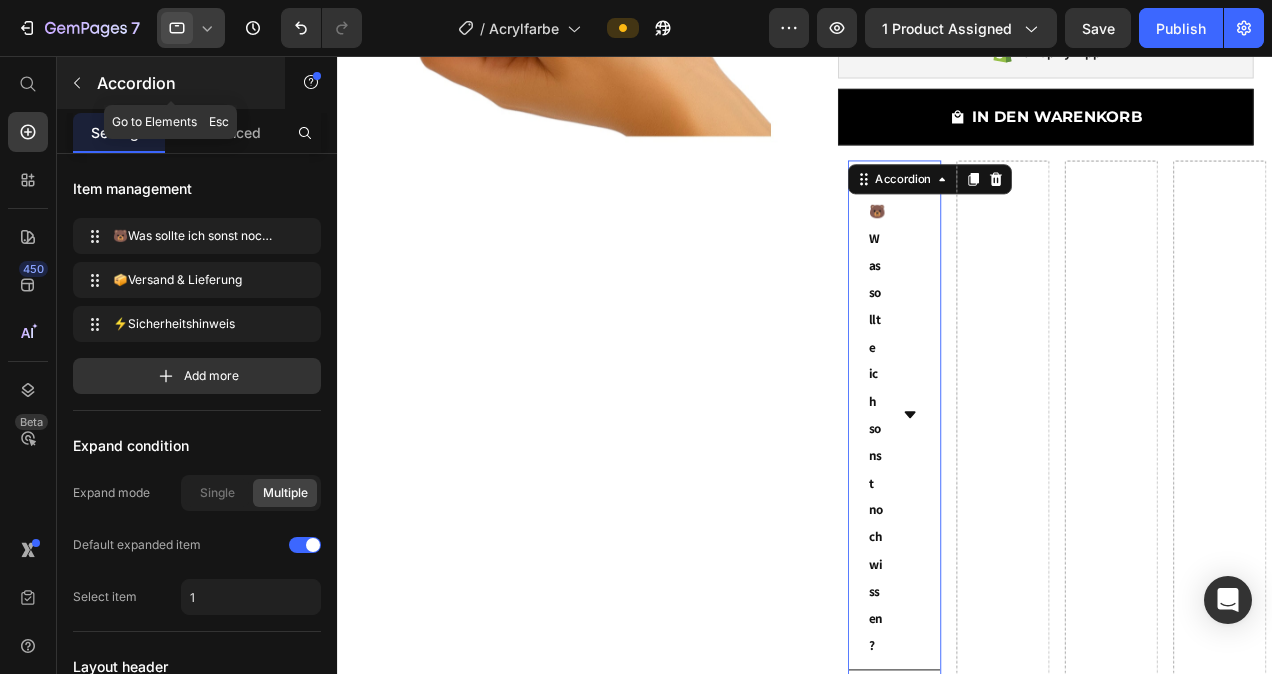 scroll, scrollTop: 443, scrollLeft: 0, axis: vertical 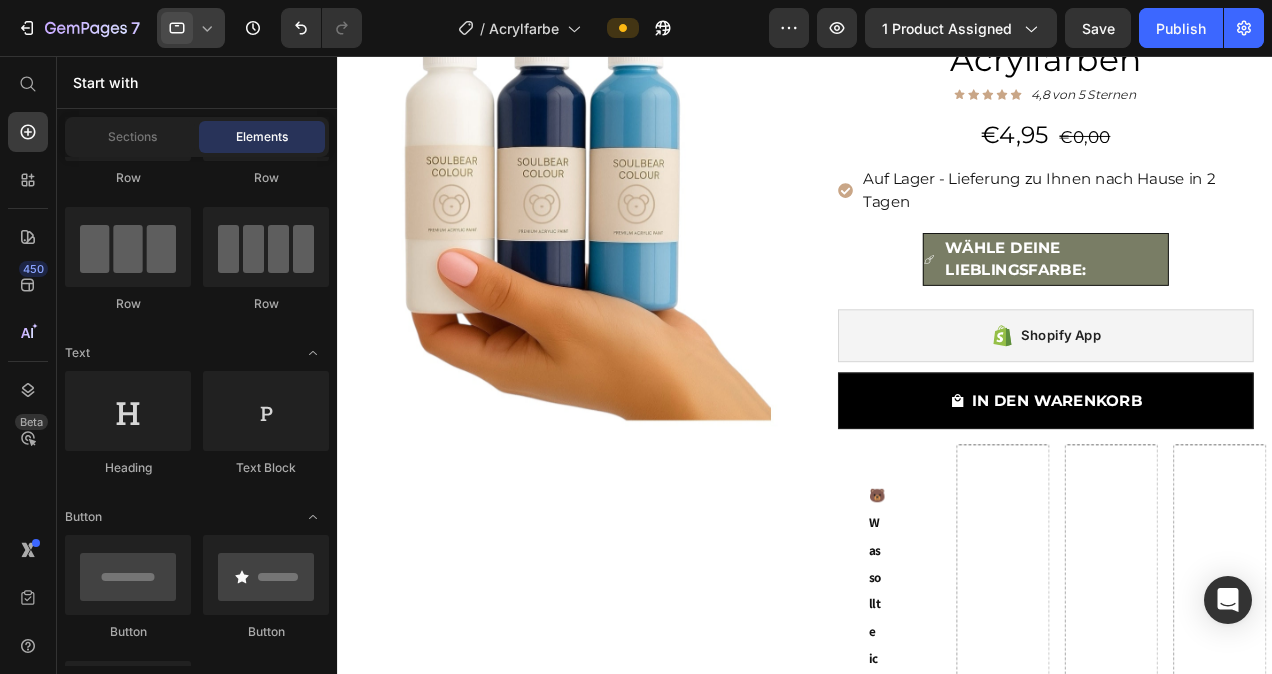 click 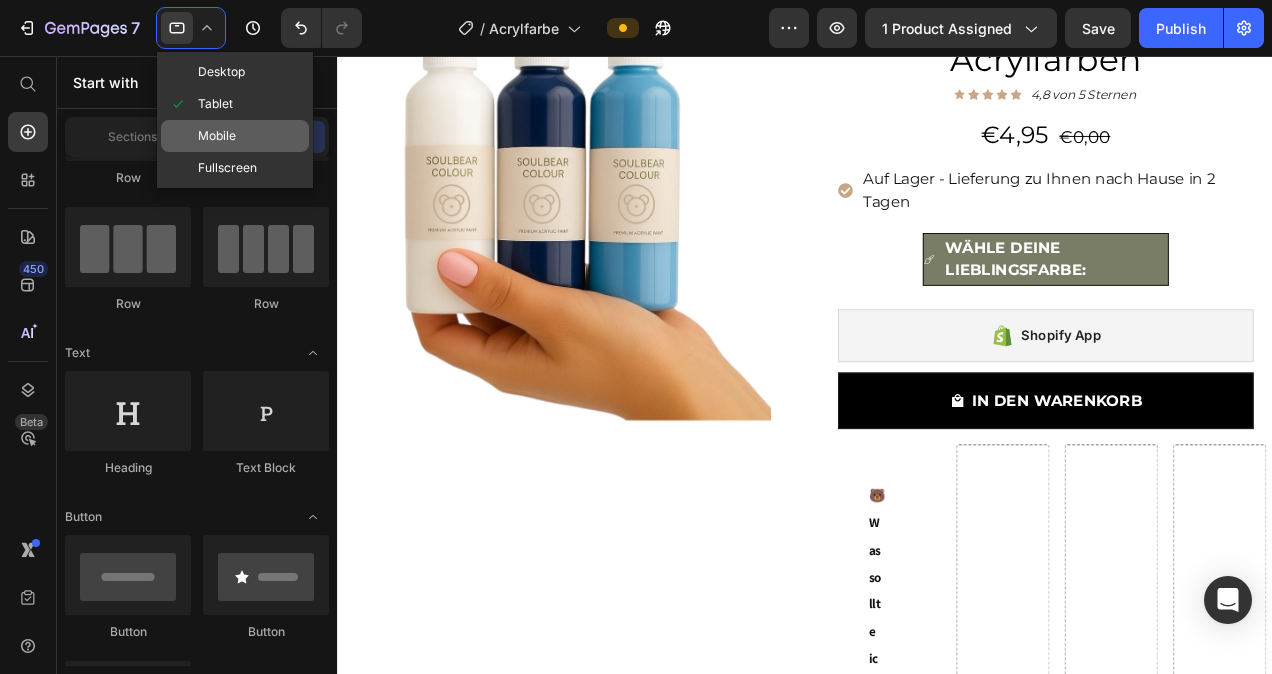 click on "Mobile" at bounding box center (217, 136) 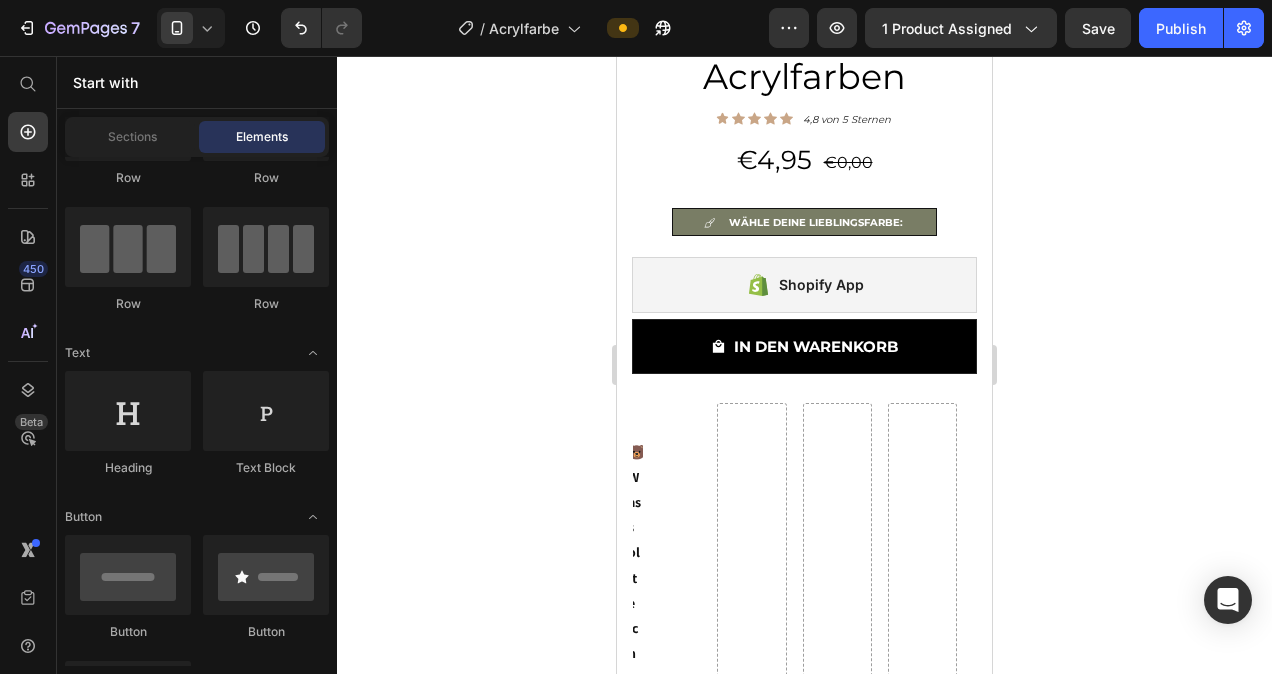 scroll, scrollTop: 558, scrollLeft: 0, axis: vertical 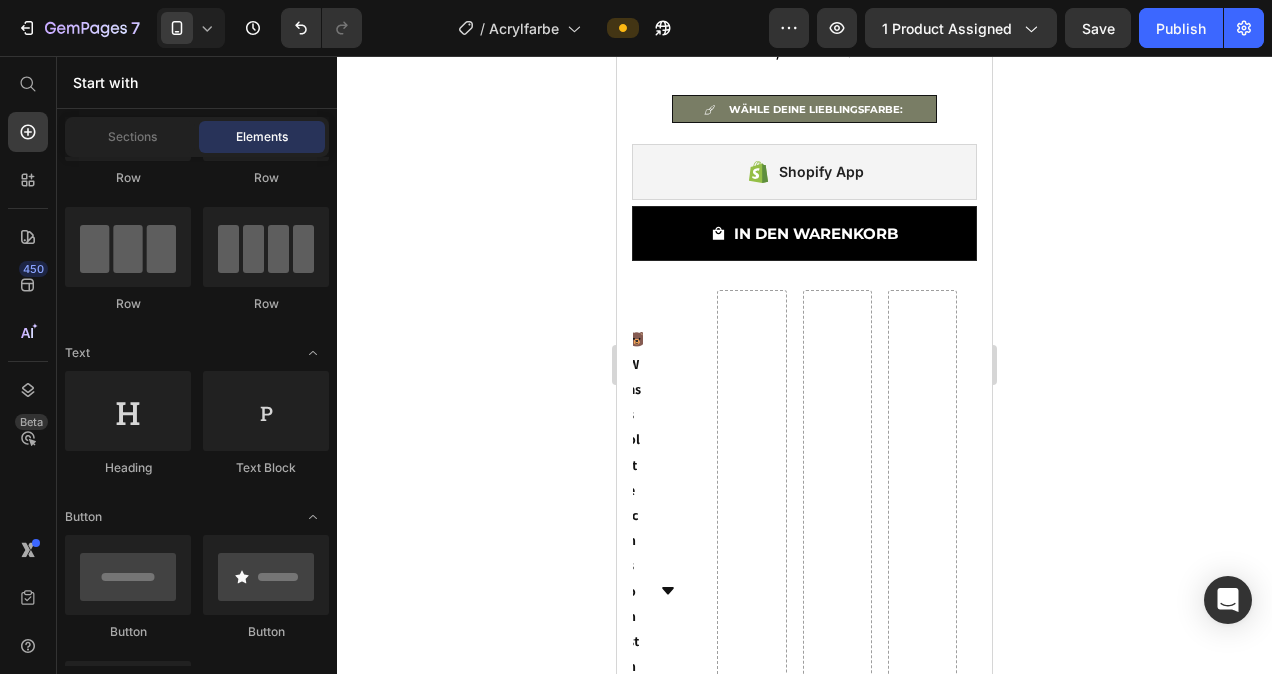 drag, startPoint x: 984, startPoint y: 95, endPoint x: 1609, endPoint y: 184, distance: 631.305 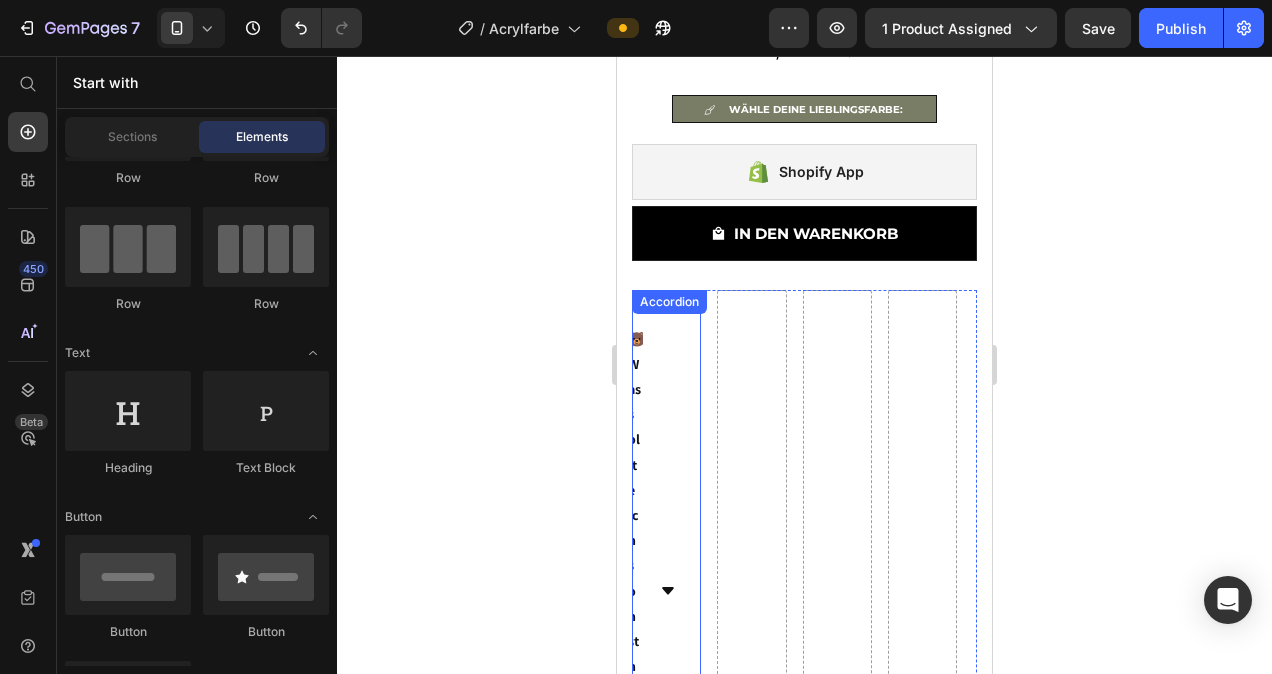 click on "🐻Was sollte ich sonst noch wissen?
📦Versand & Lieferung
⚡Sicherheitshinweis Accordion" at bounding box center (666, 958) 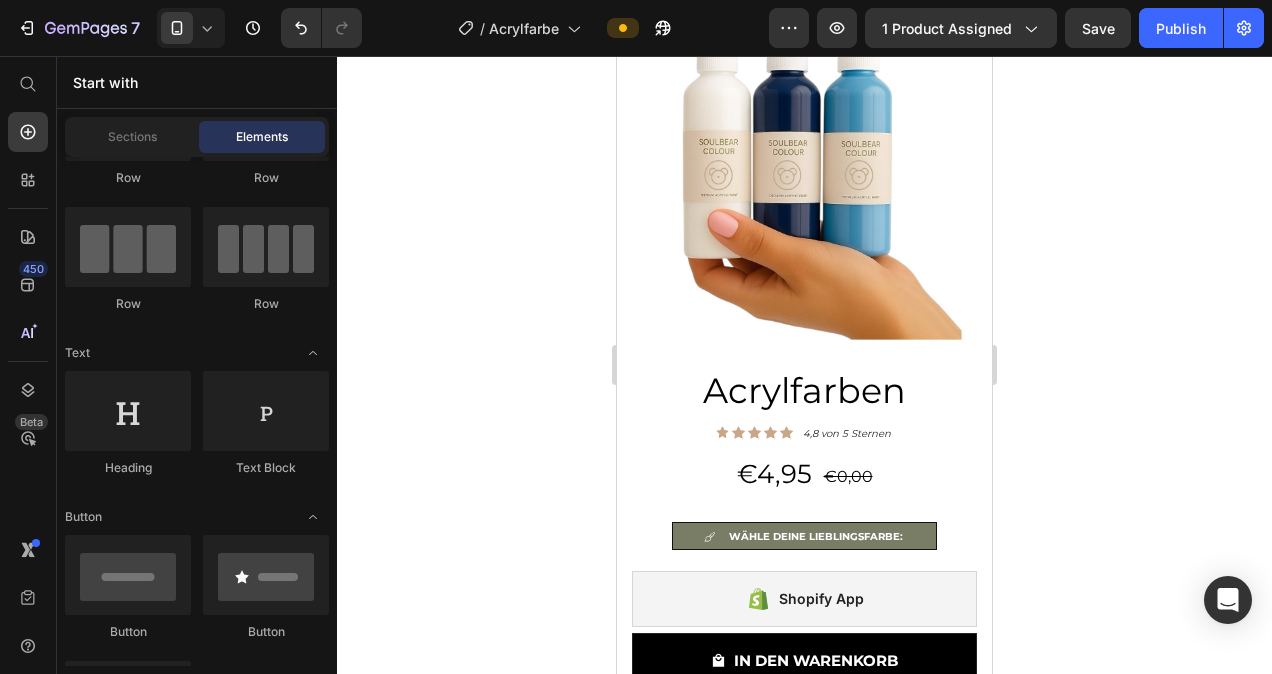 scroll, scrollTop: 0, scrollLeft: 0, axis: both 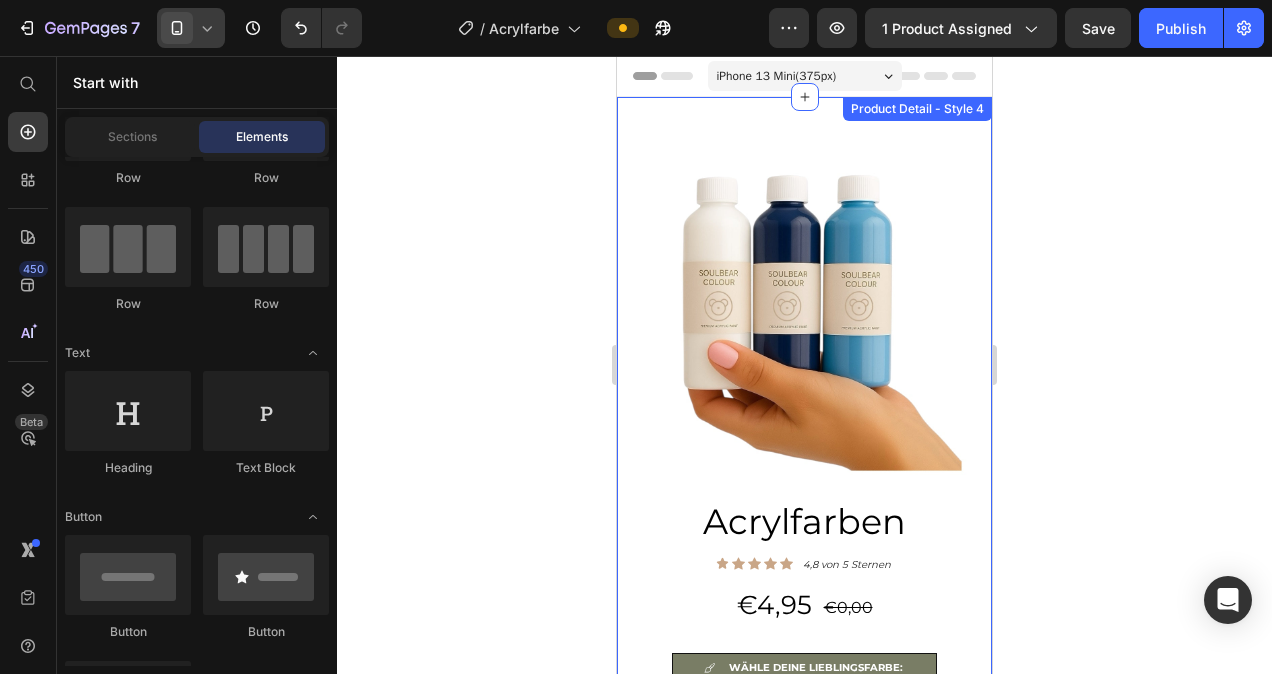 click 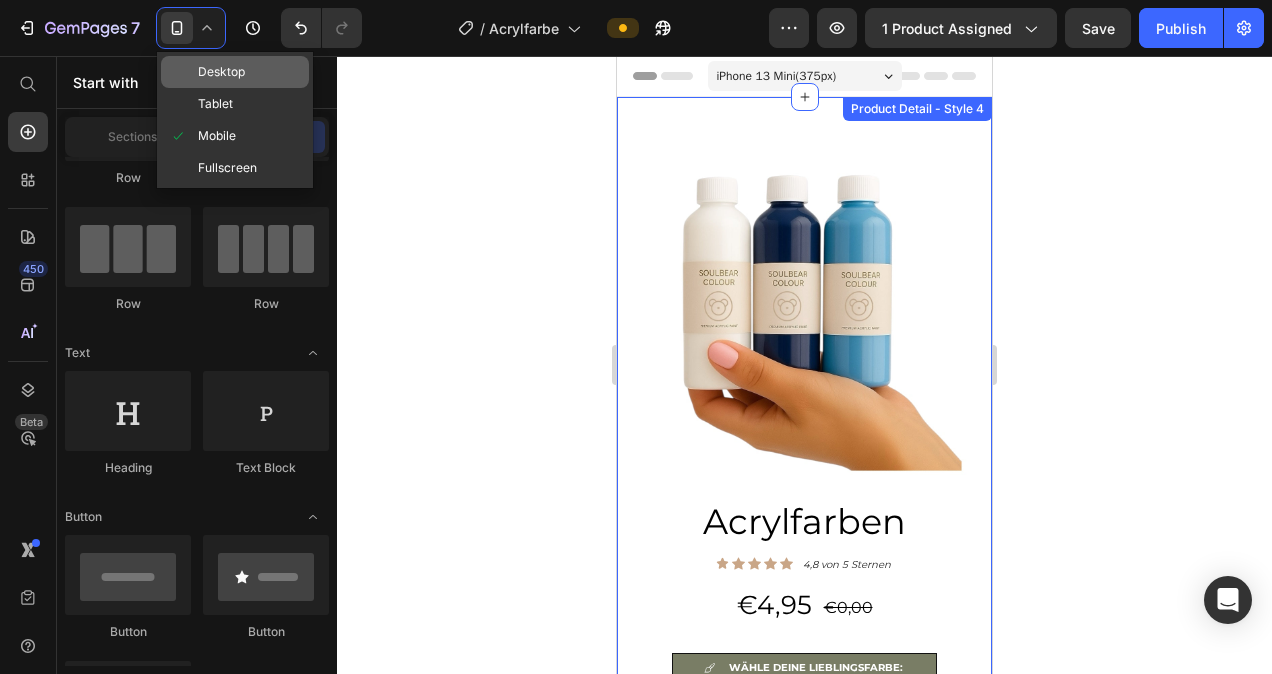 click on "Desktop" at bounding box center [221, 72] 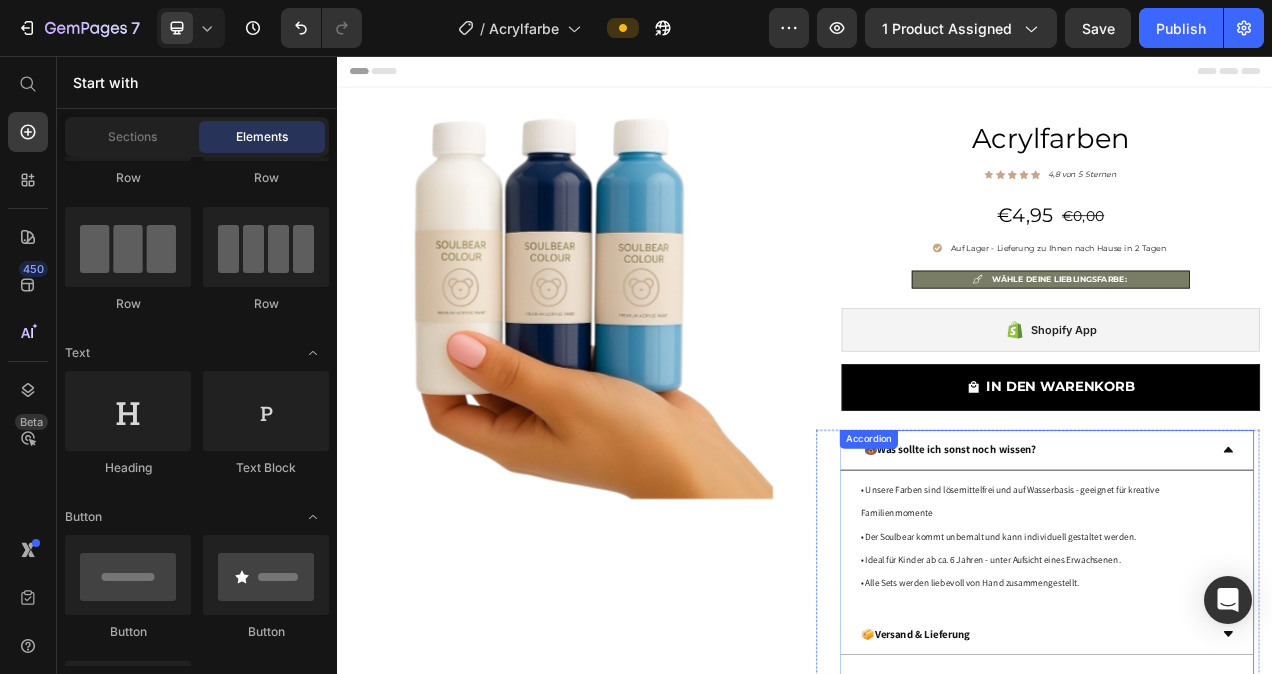 click 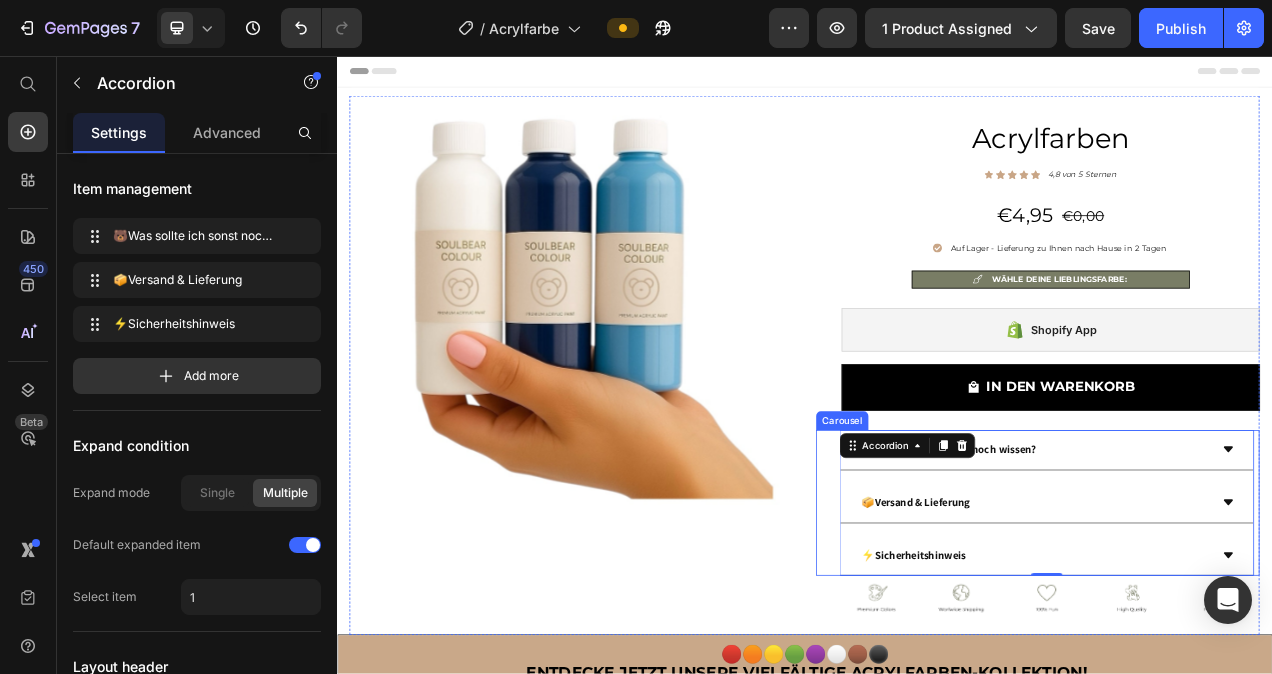 click on "🐻Was sollte ich sonst noch wissen?
📦Versand & Lieferung
⚡Sicherheitshinweis Accordion   0
Drop element here
Drop element here
Drop element here
Drop element here Carousel" at bounding box center (1236, 629) 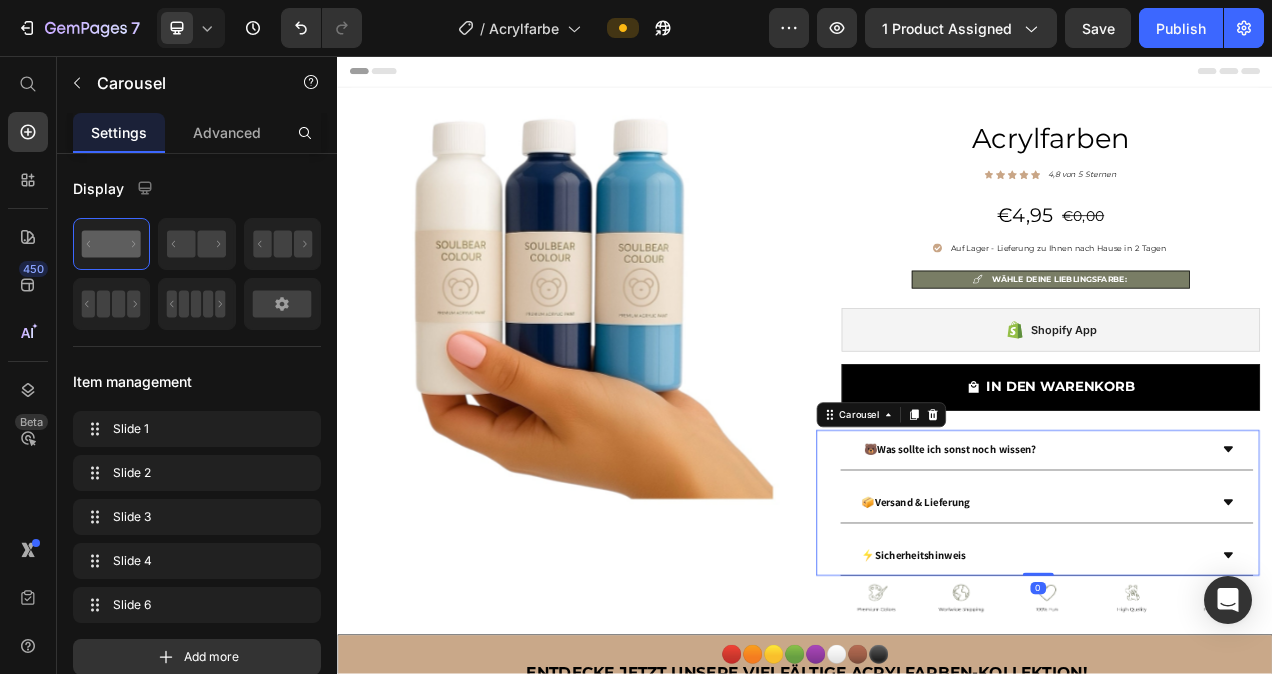 click on "🐻Was sollte ich sonst noch wissen?
📦Versand & Lieferung
⚡Sicherheitshinweis Accordion
Drop element here
Drop element here
Drop element here
Drop element here Carousel   0" at bounding box center (1236, 629) 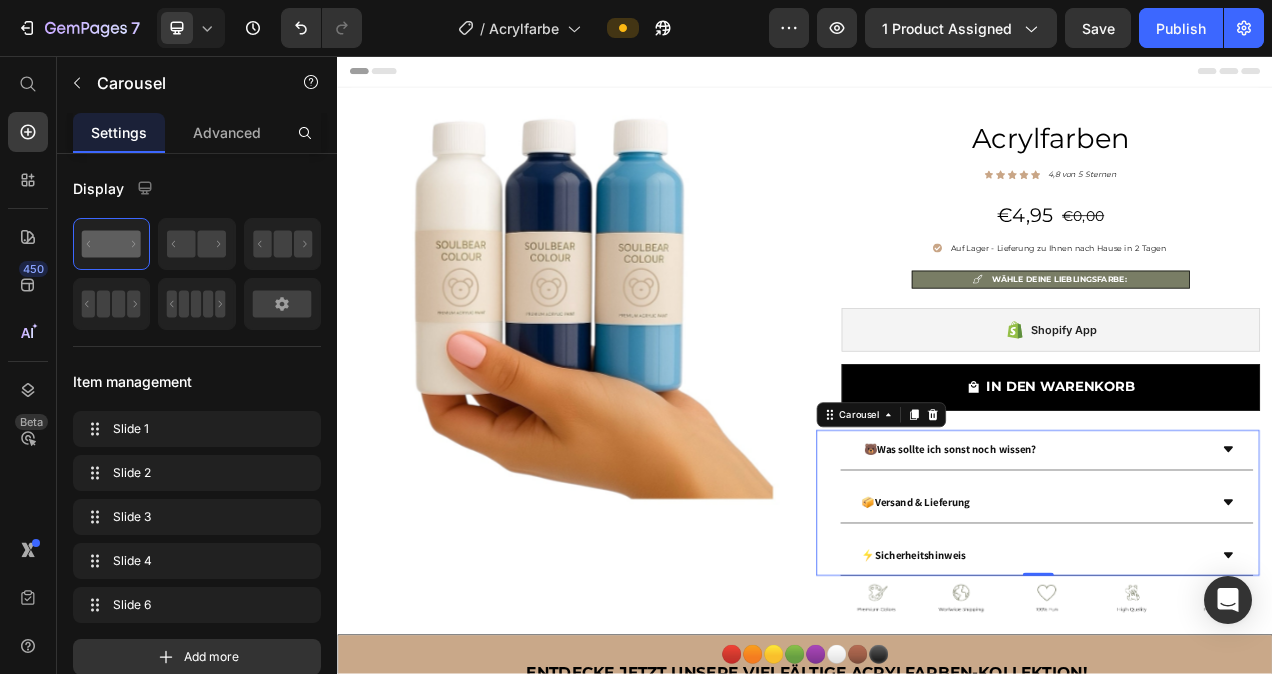 click 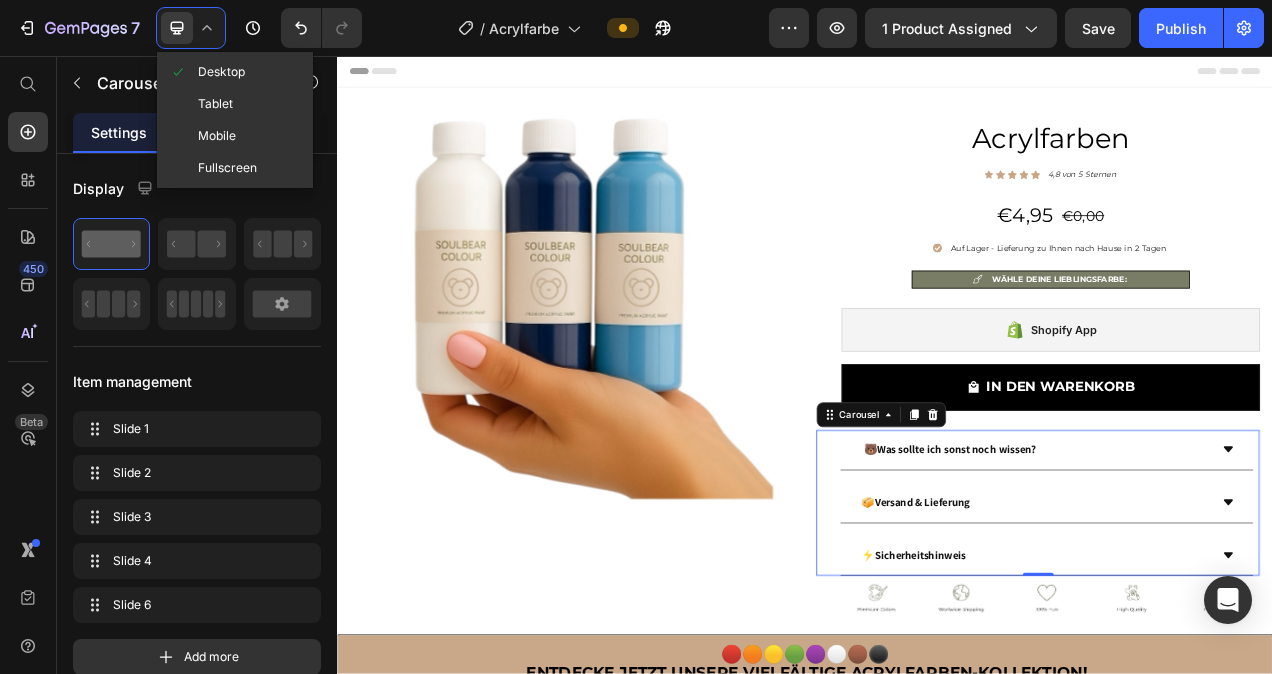 click 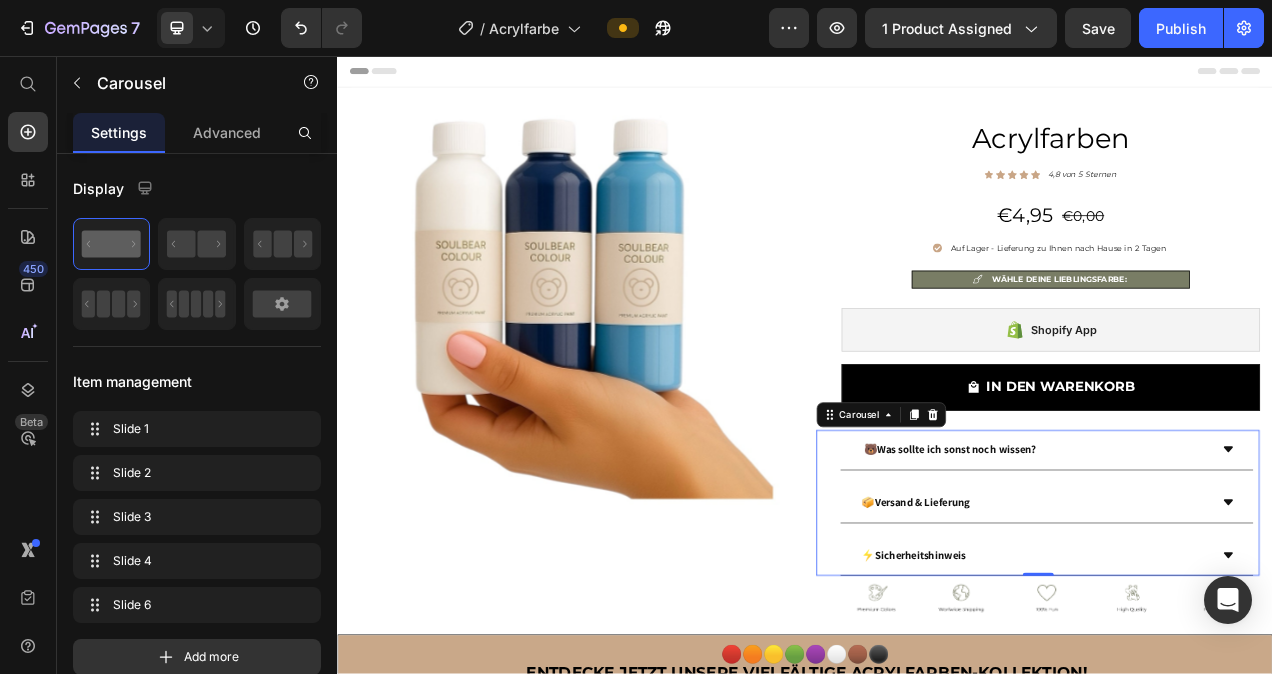 click 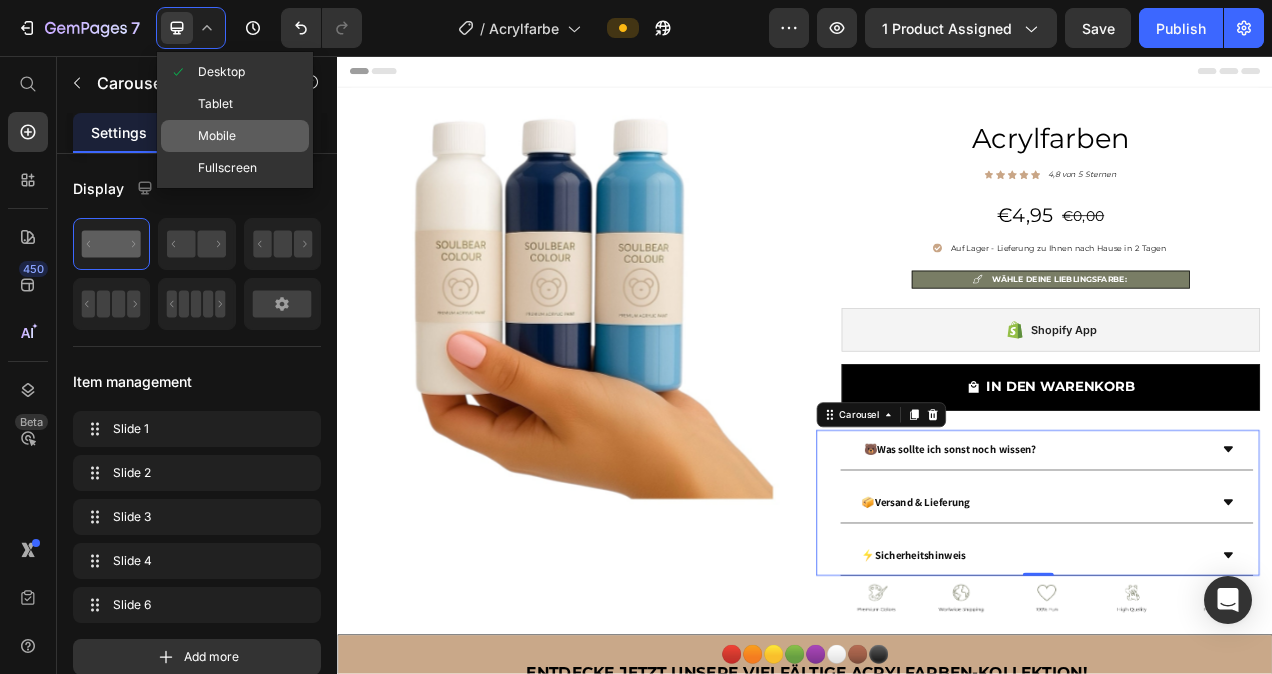 click on "Mobile" at bounding box center (217, 136) 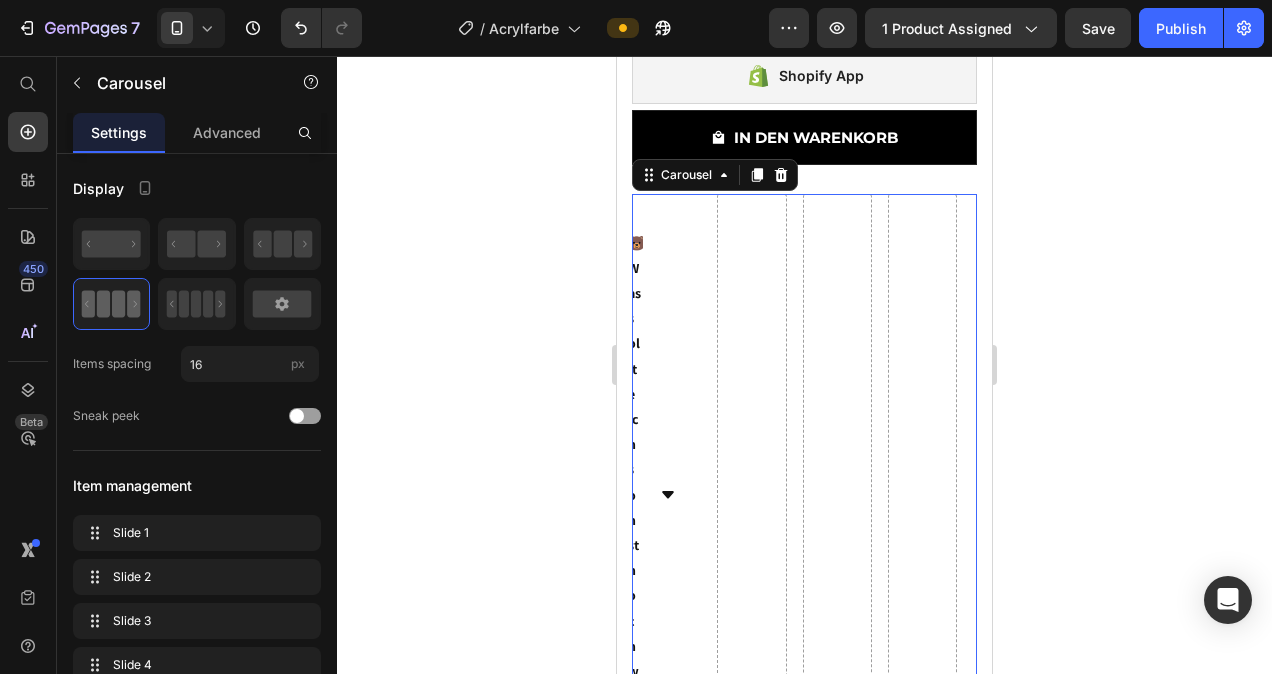 scroll, scrollTop: 706, scrollLeft: 0, axis: vertical 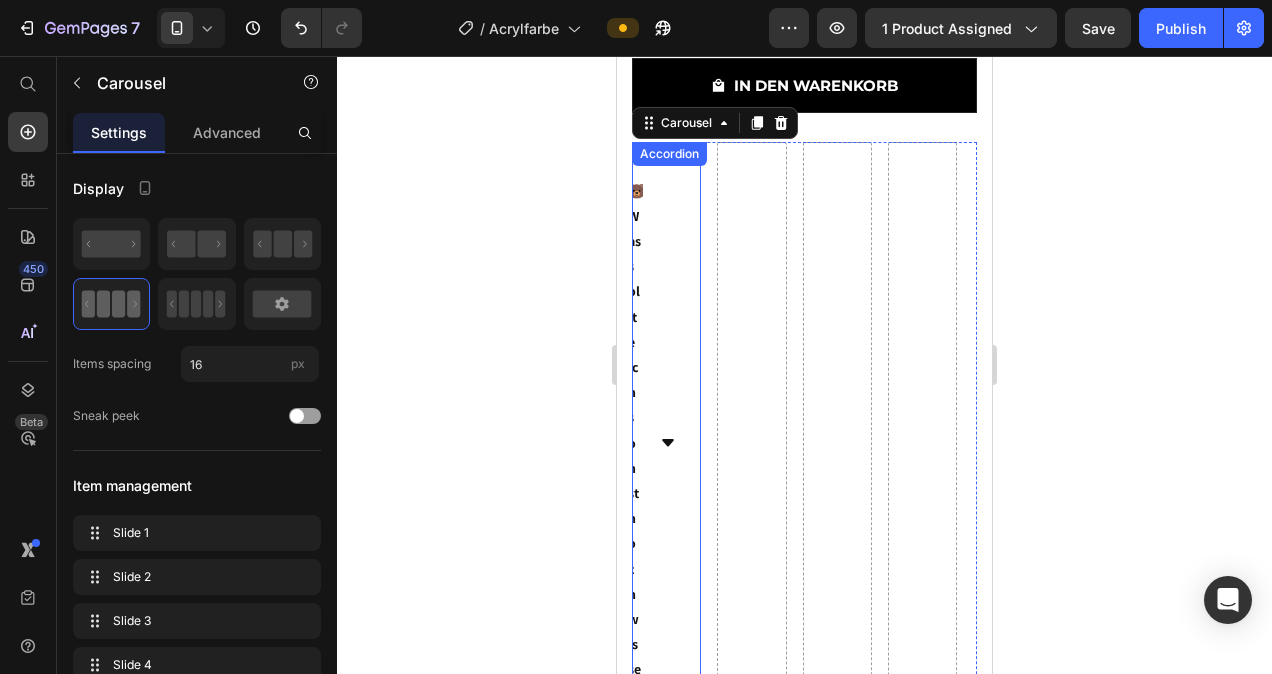 click on "🐻Was sollte ich sonst noch wissen?
📦Versand & Lieferung
⚡Sicherheitshinweis Accordion" at bounding box center [666, 810] 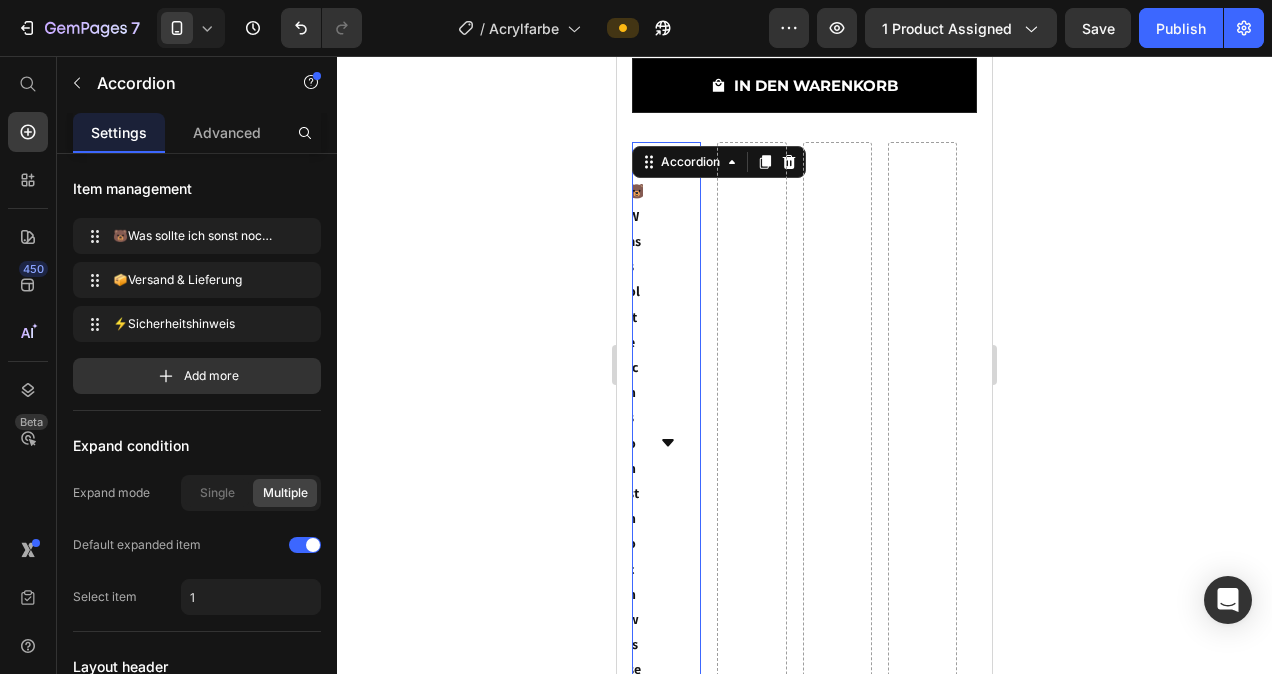 click on "🐻Was sollte ich sonst noch wissen?" at bounding box center (666, 443) 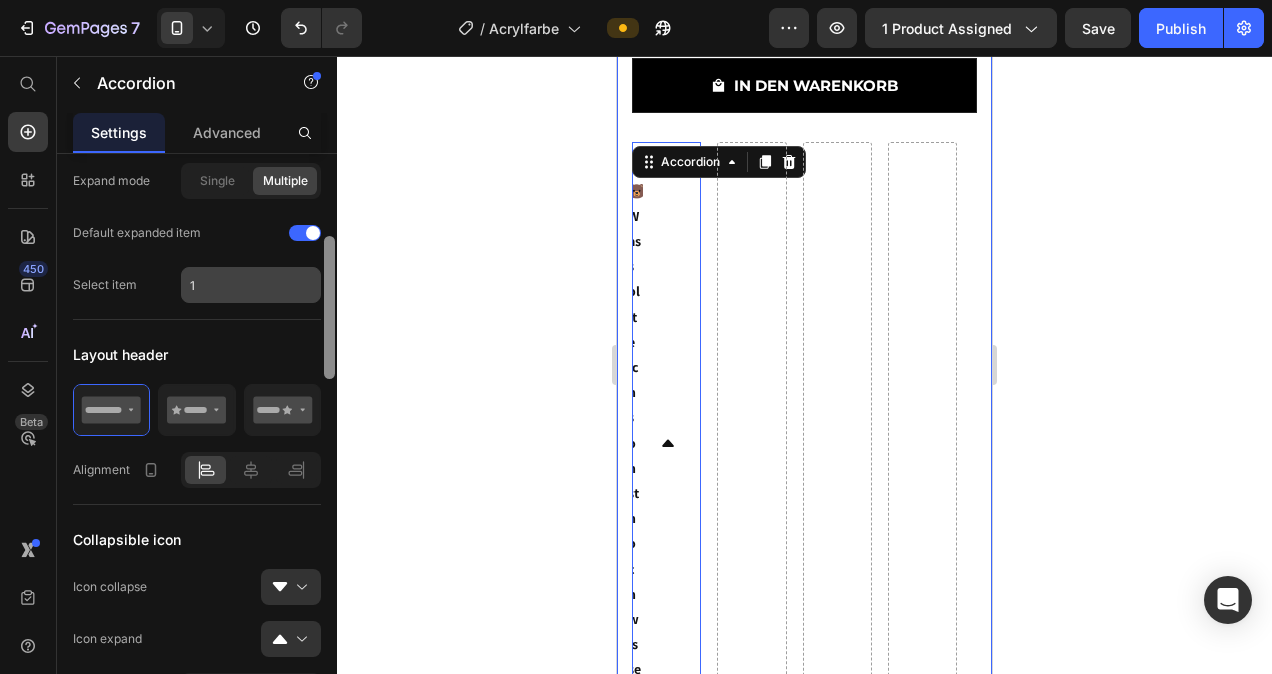 scroll, scrollTop: 320, scrollLeft: 0, axis: vertical 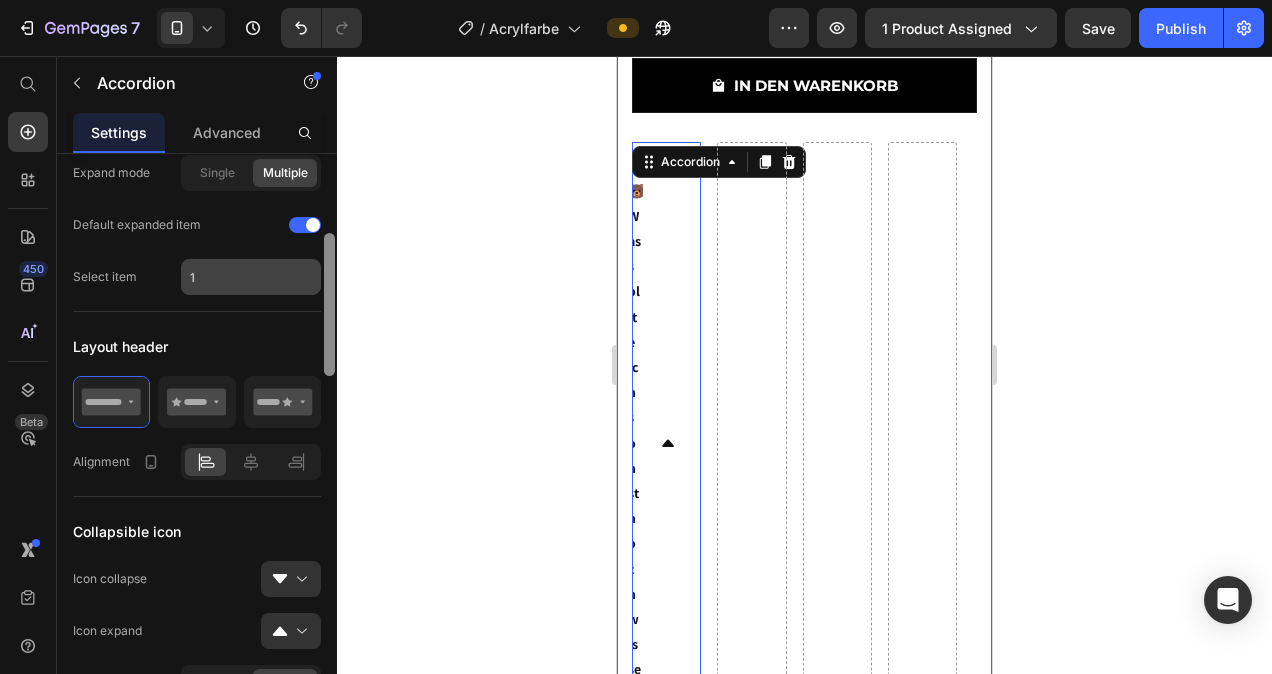 drag, startPoint x: 327, startPoint y: 202, endPoint x: 311, endPoint y: 282, distance: 81.58431 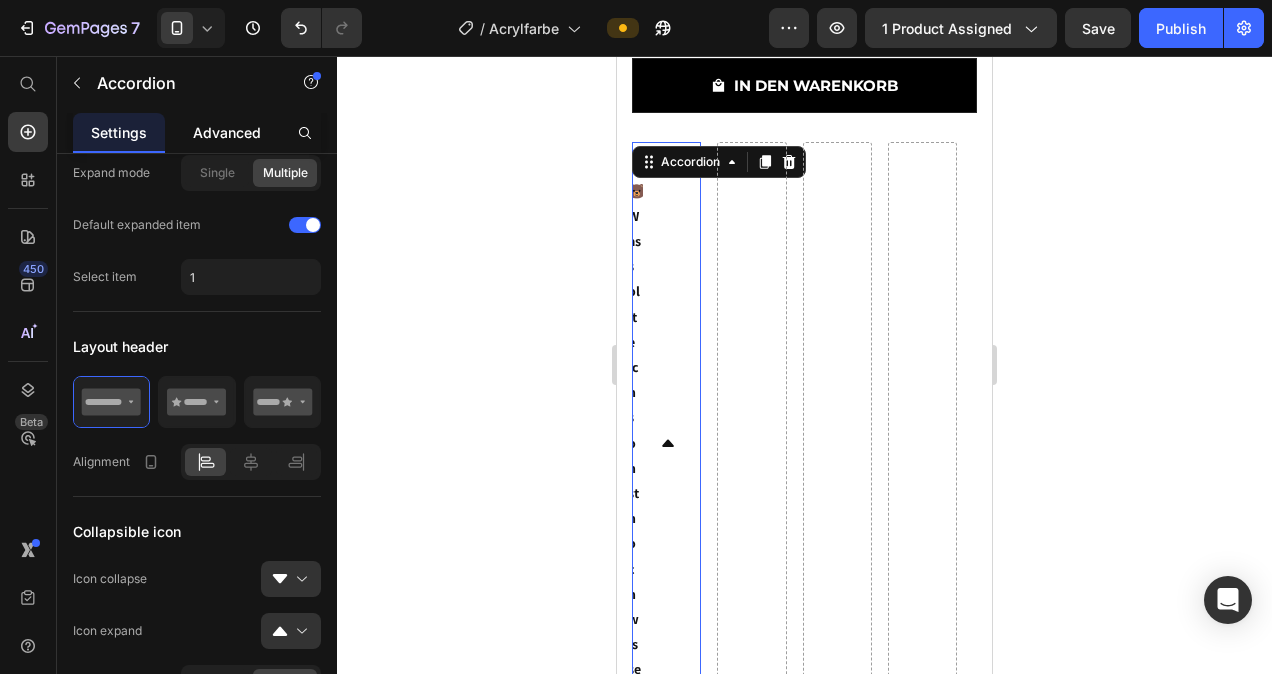click on "Advanced" at bounding box center [227, 132] 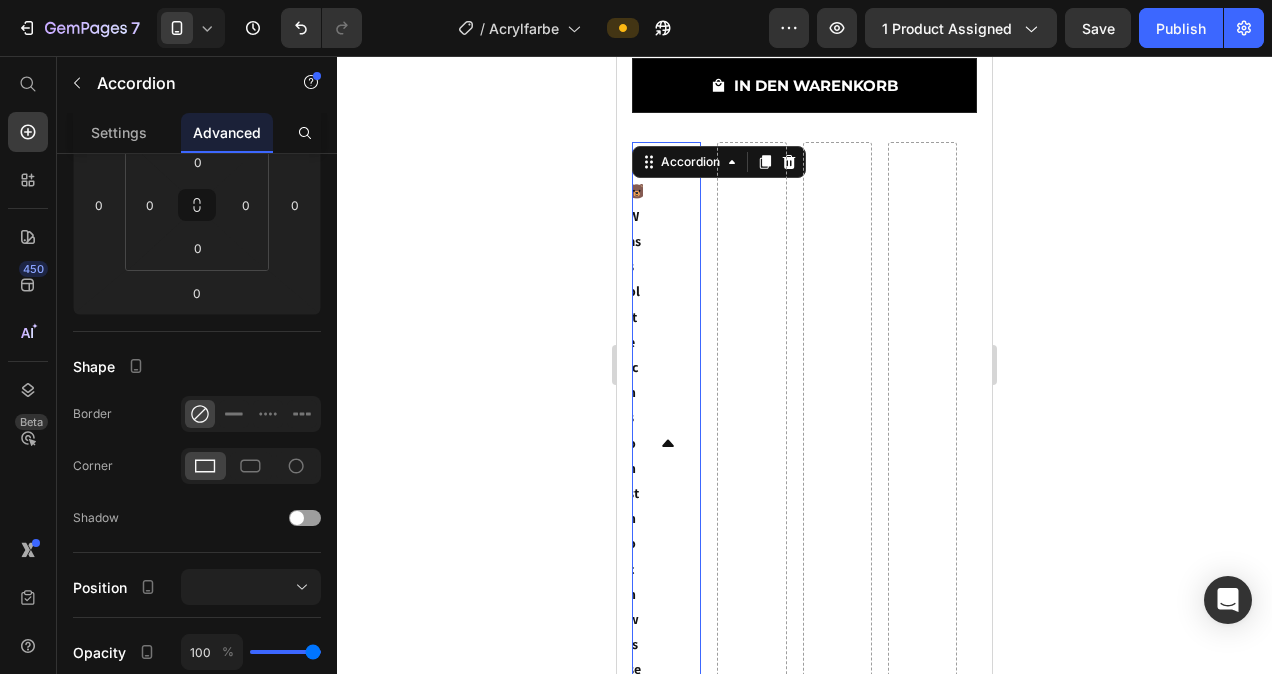 scroll, scrollTop: 0, scrollLeft: 0, axis: both 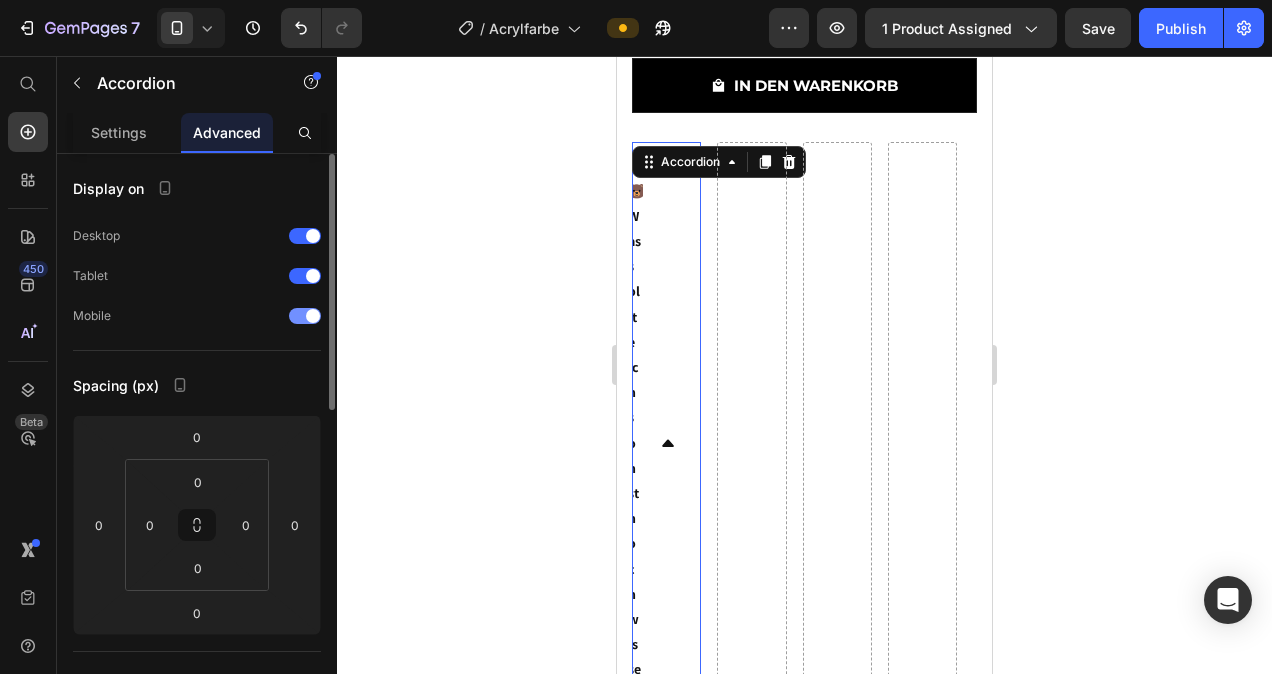 click at bounding box center (305, 316) 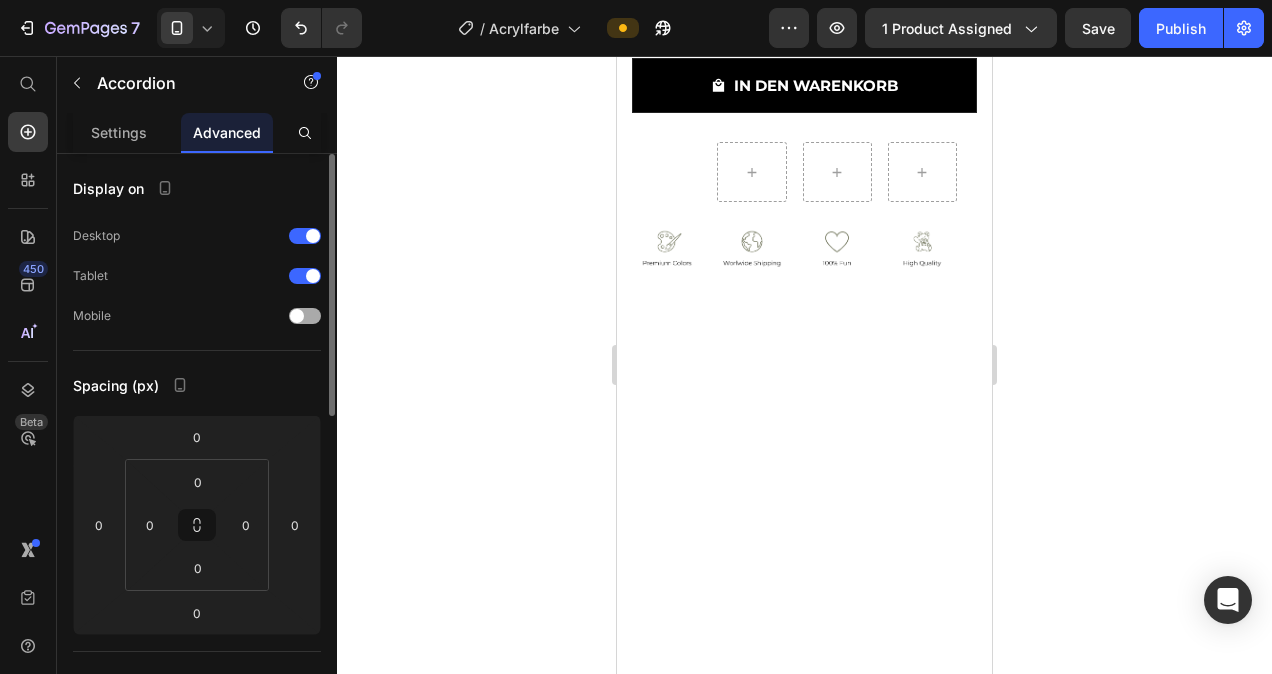 click at bounding box center [305, 316] 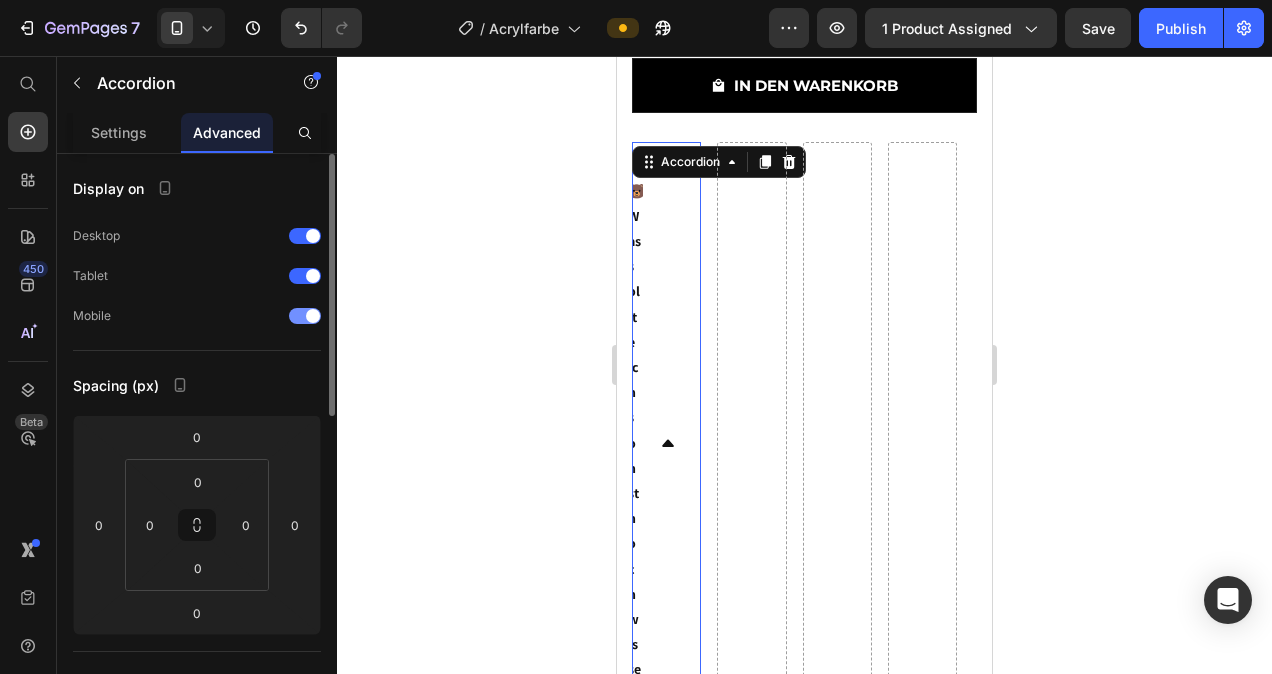 click at bounding box center [305, 316] 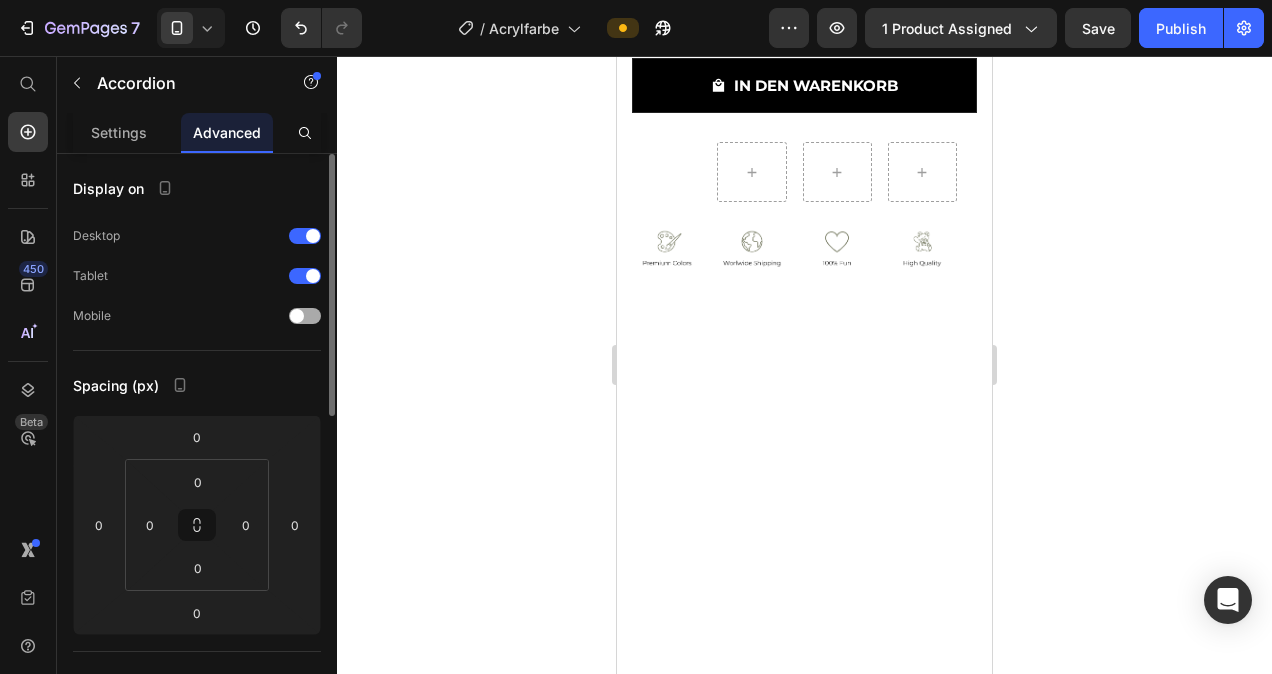 click at bounding box center (305, 316) 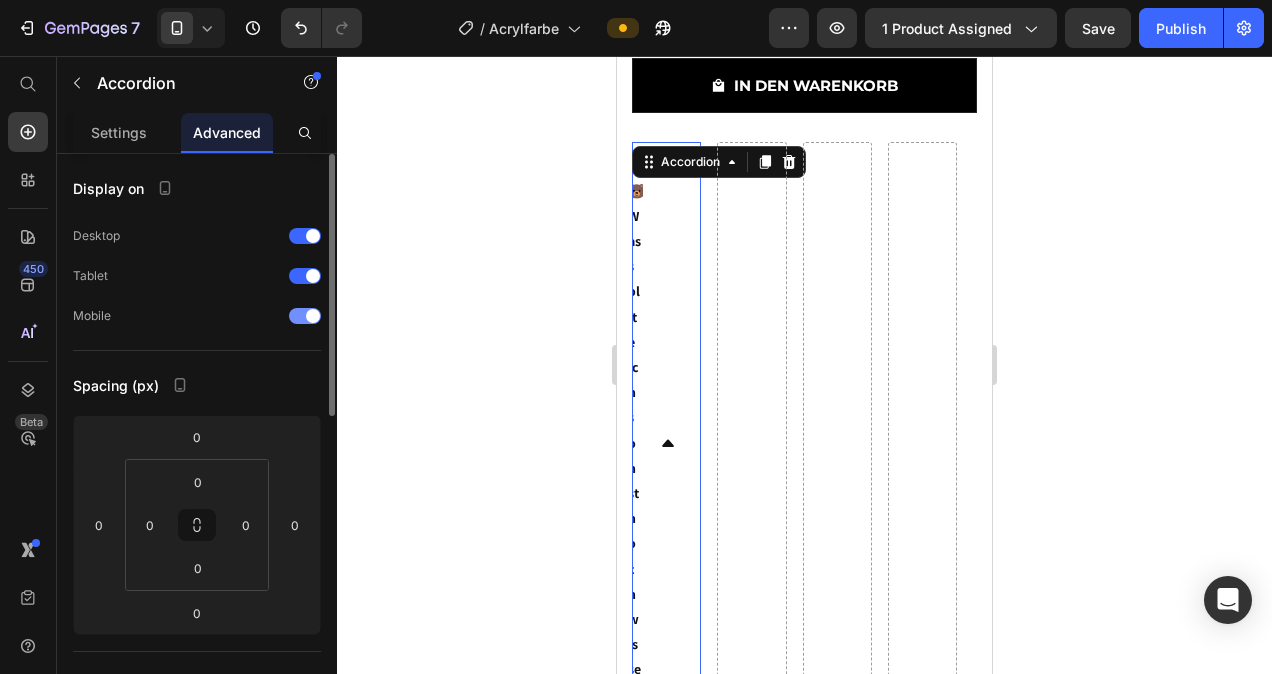click at bounding box center (305, 316) 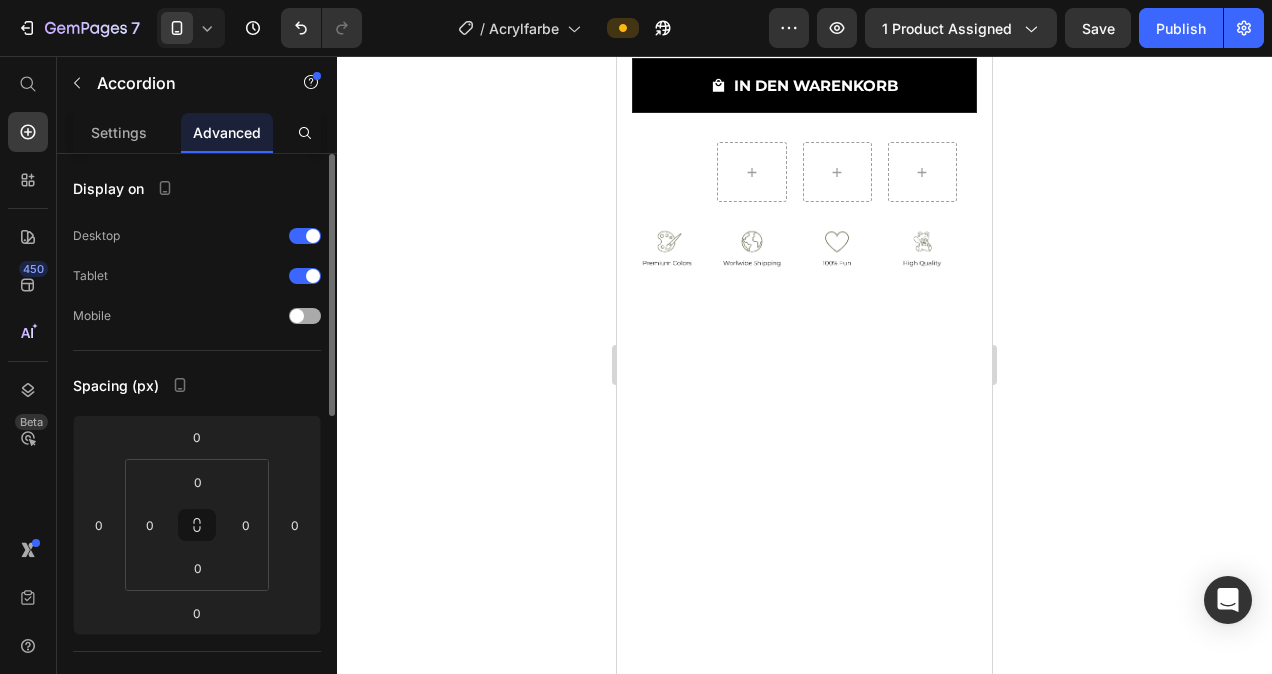 click on "Mobile" at bounding box center (197, 316) 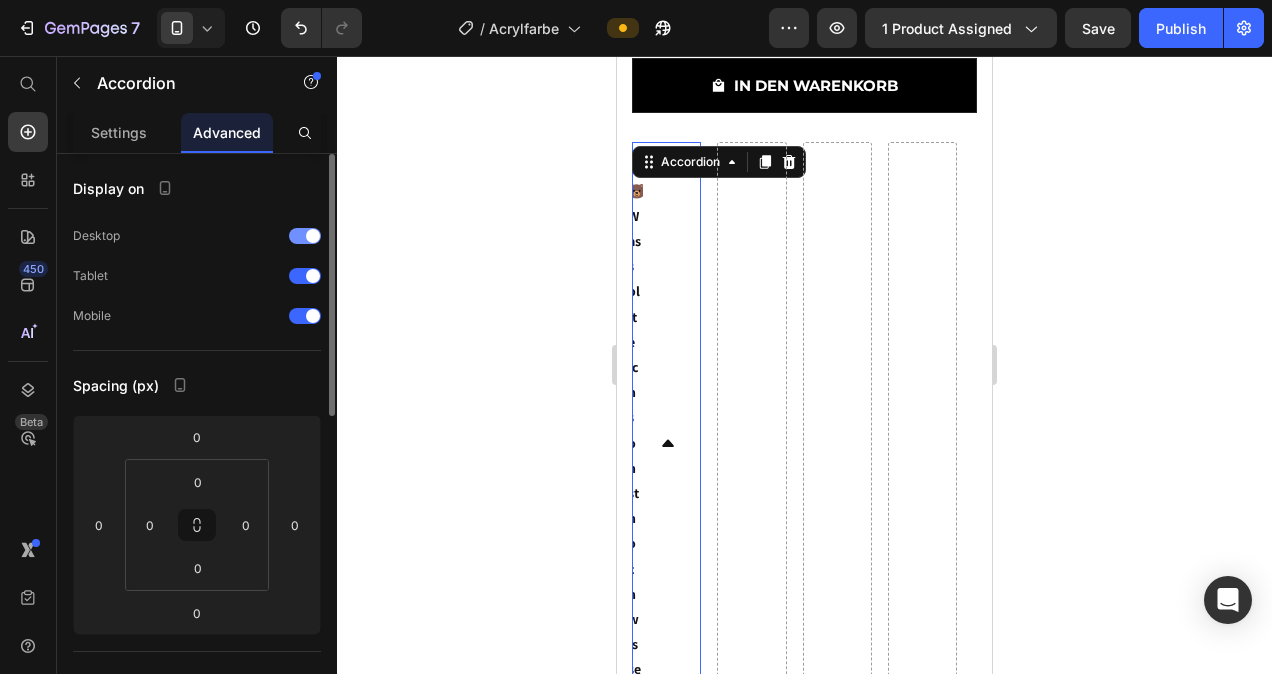 click at bounding box center (305, 236) 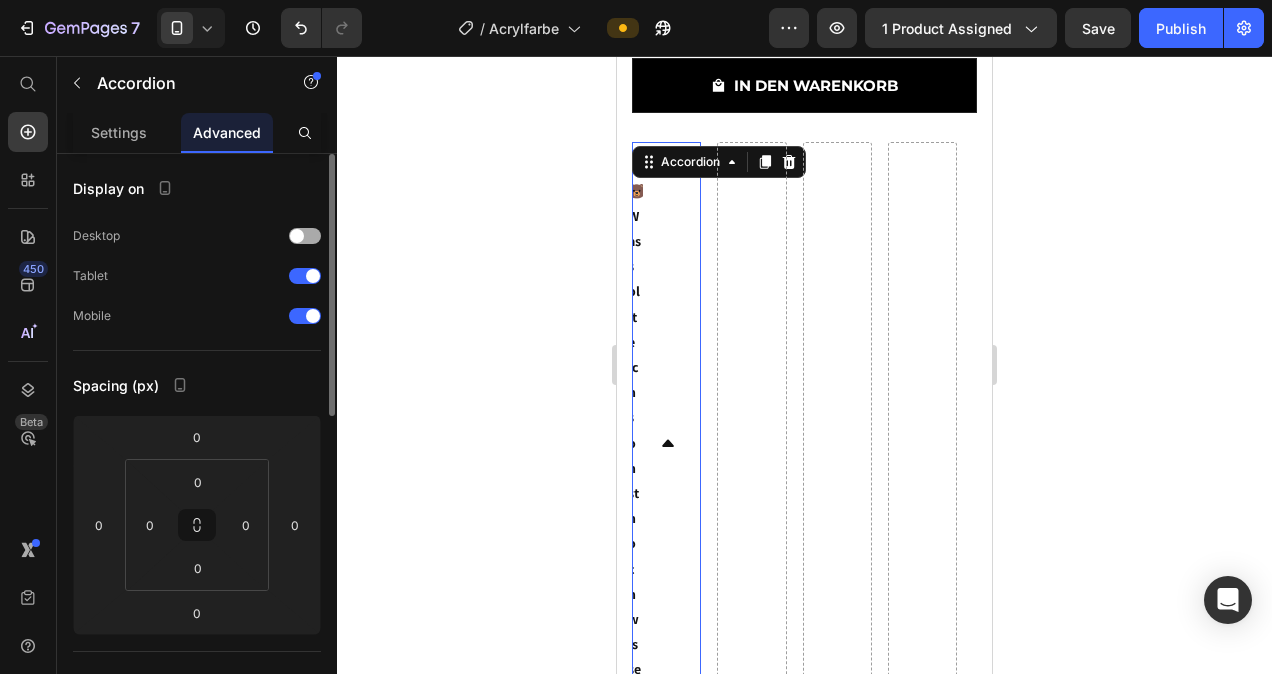 click at bounding box center (297, 236) 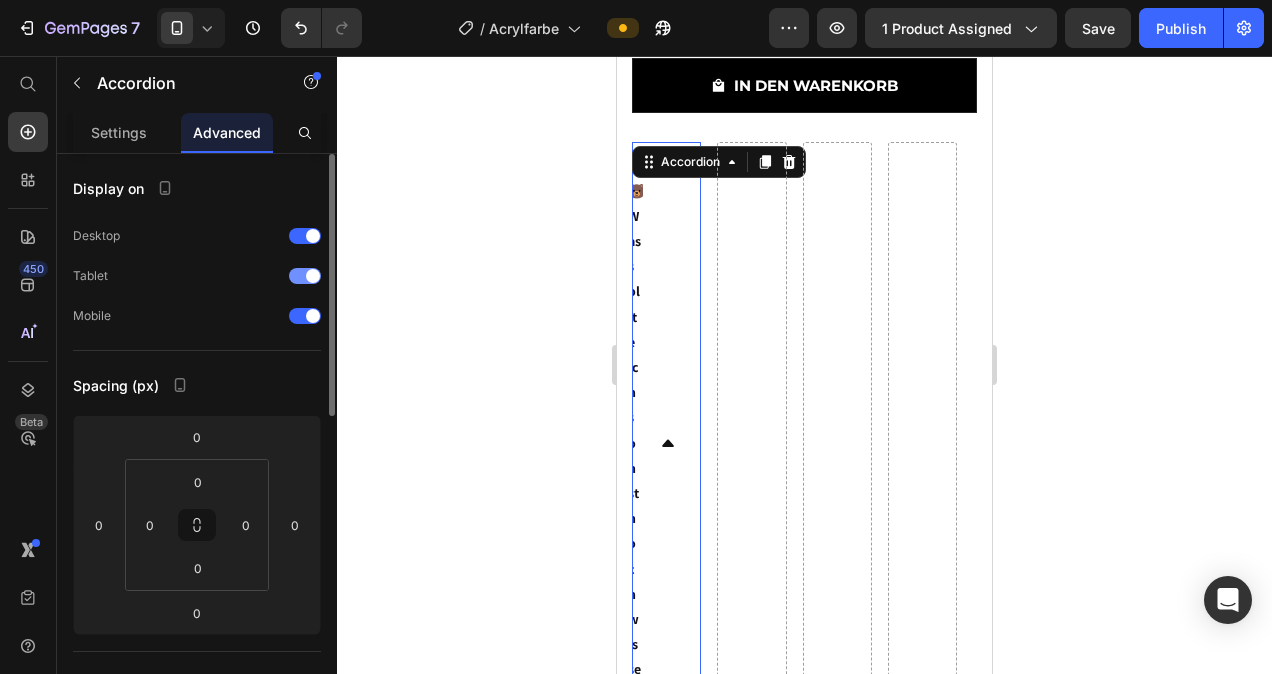 click at bounding box center [305, 276] 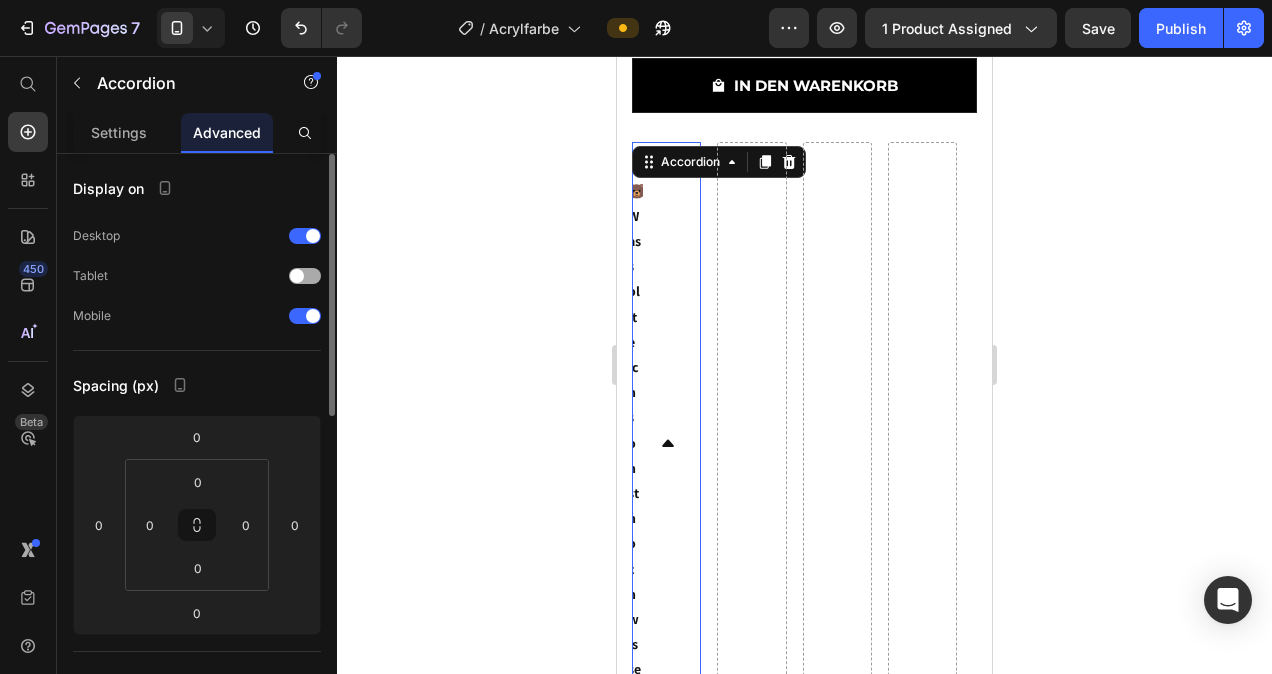 click at bounding box center [305, 276] 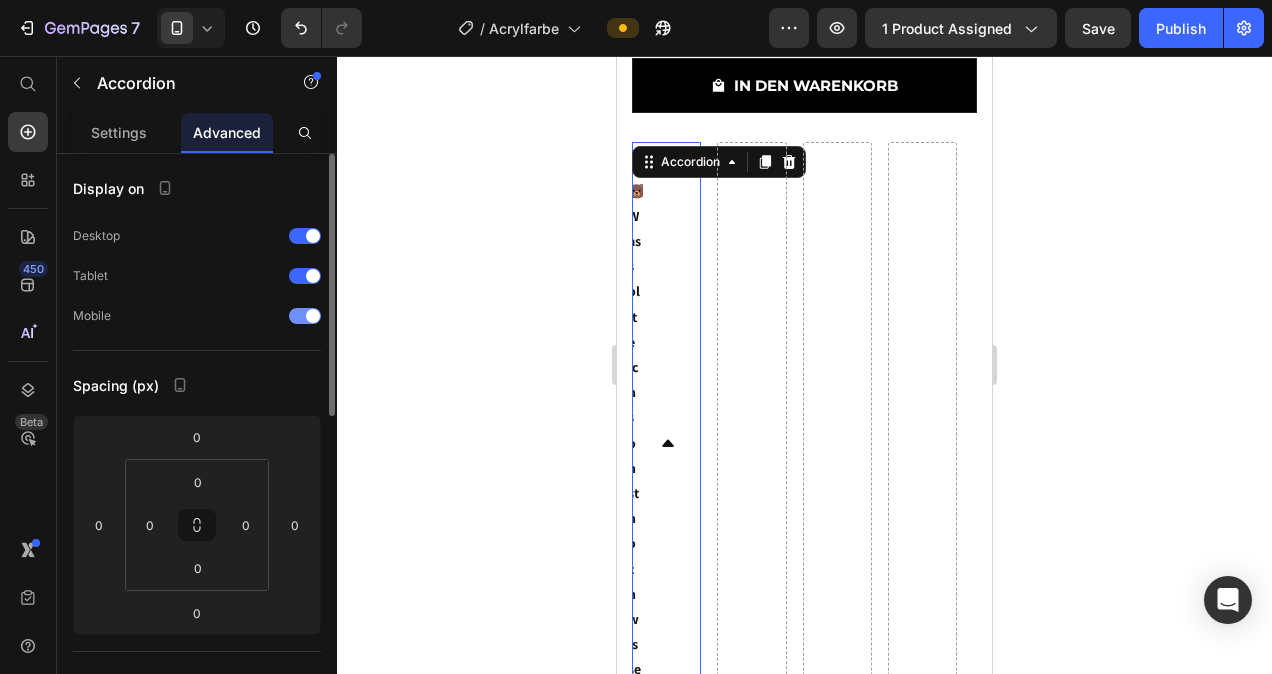 click at bounding box center (305, 316) 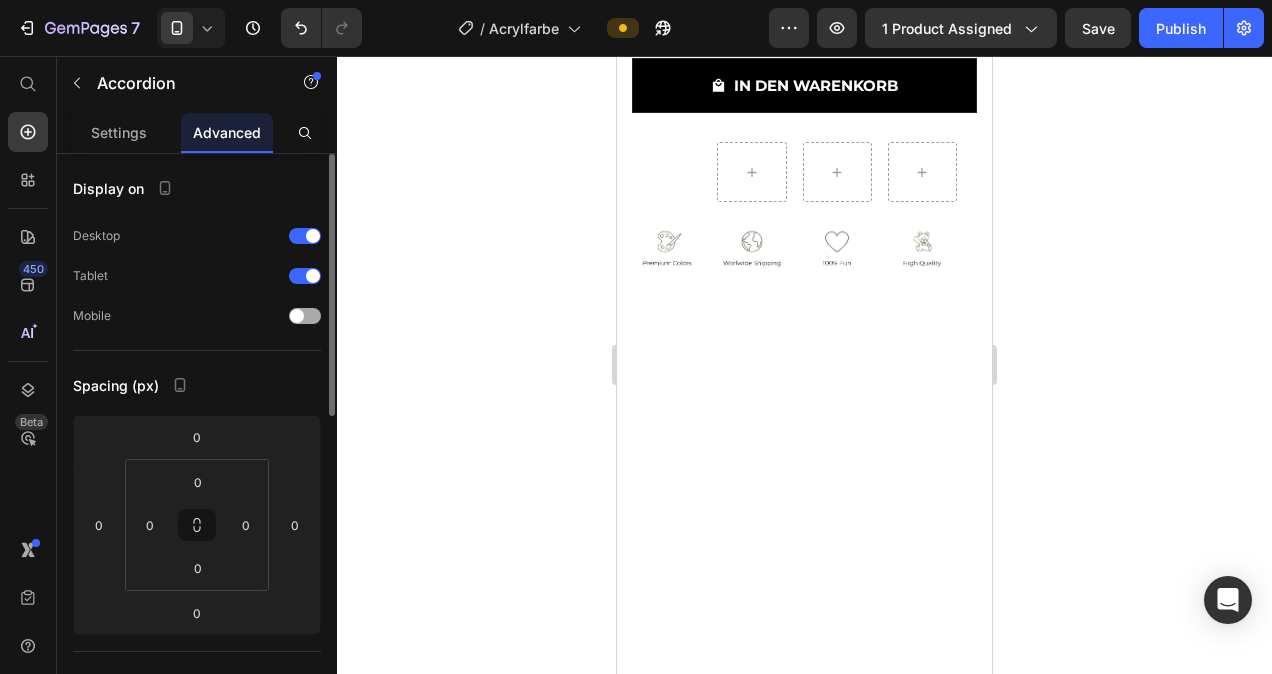 click at bounding box center (305, 316) 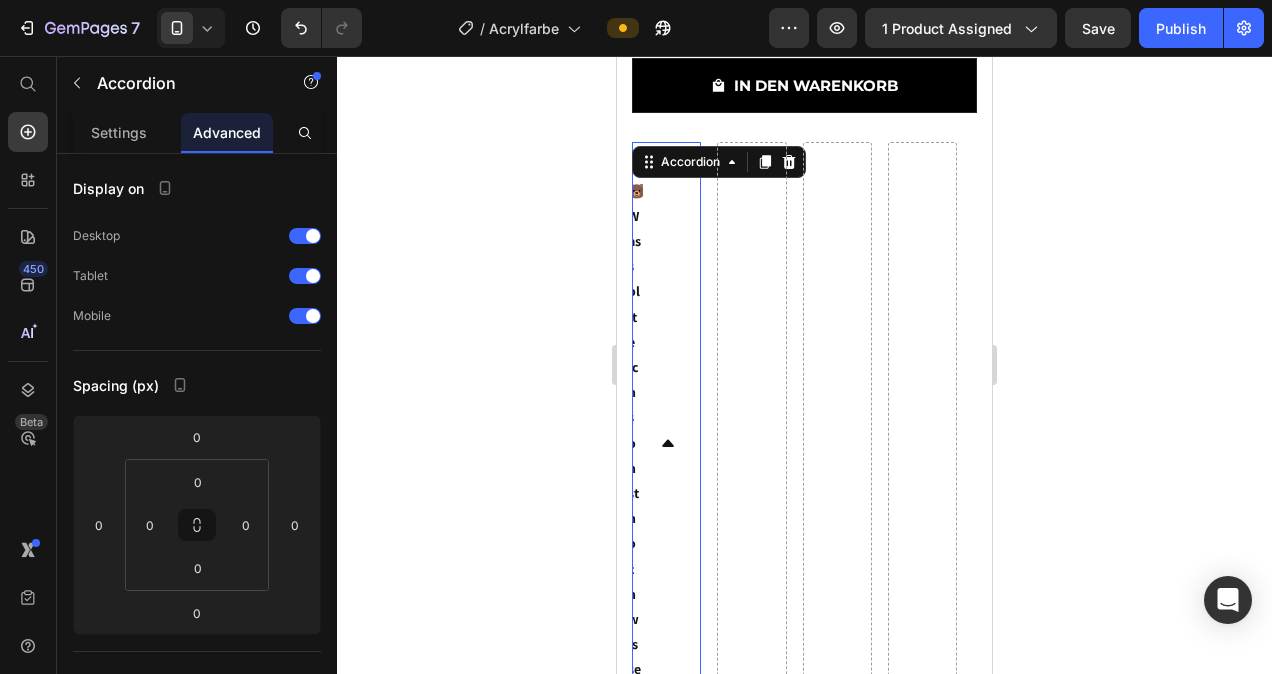 click on "🐻Was sollte ich sonst noch wissen?" at bounding box center [666, 443] 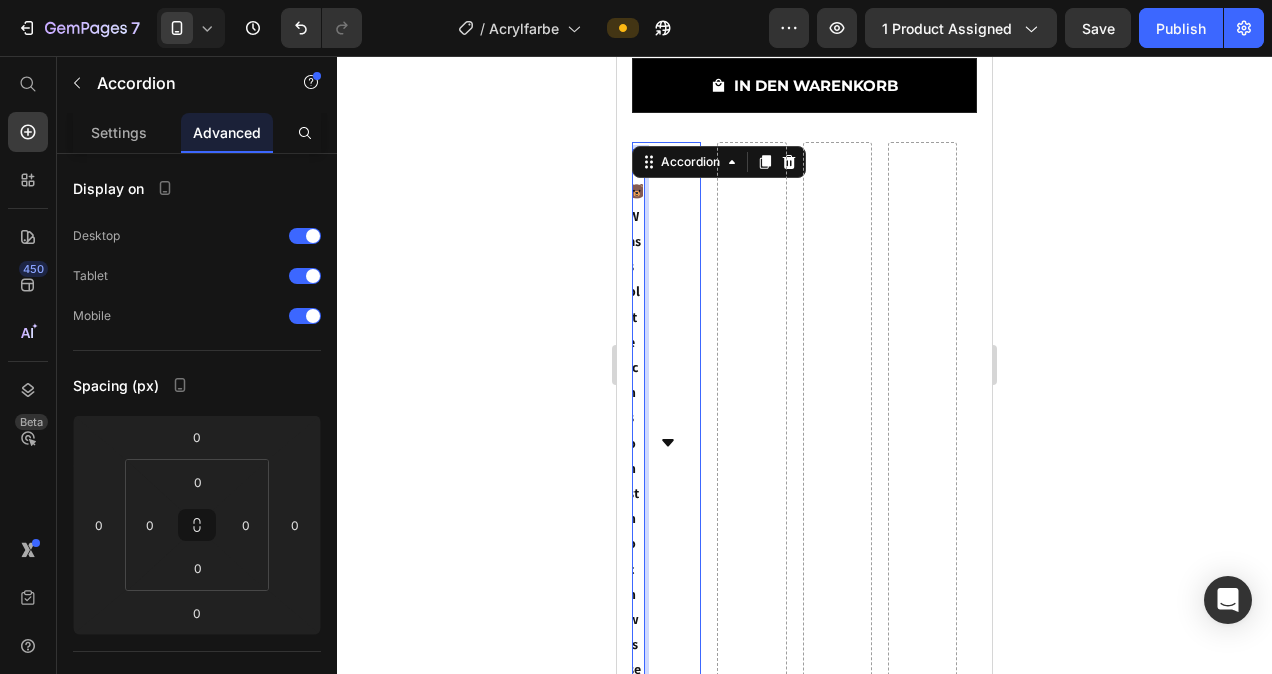 click on "🐻Was sollte ich sonst noch wissen?" at bounding box center (636, 455) 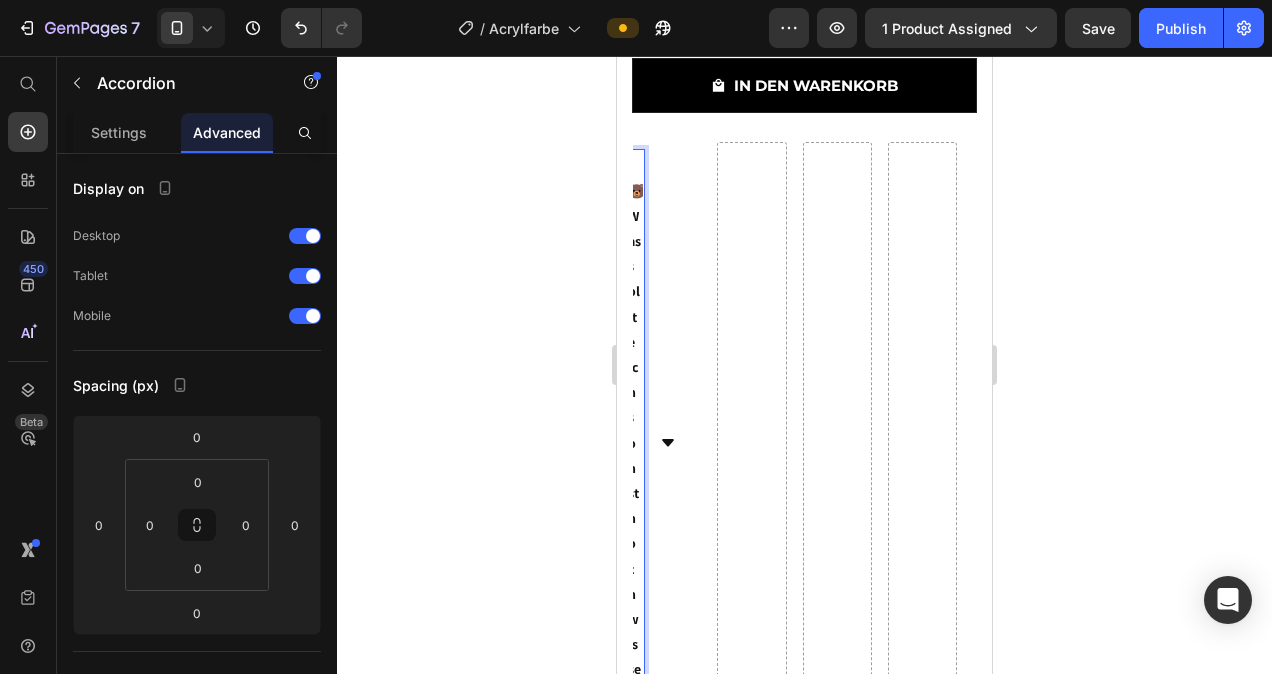 click on "🐻Was sollte ich sonst noch wissen?" at bounding box center (636, 455) 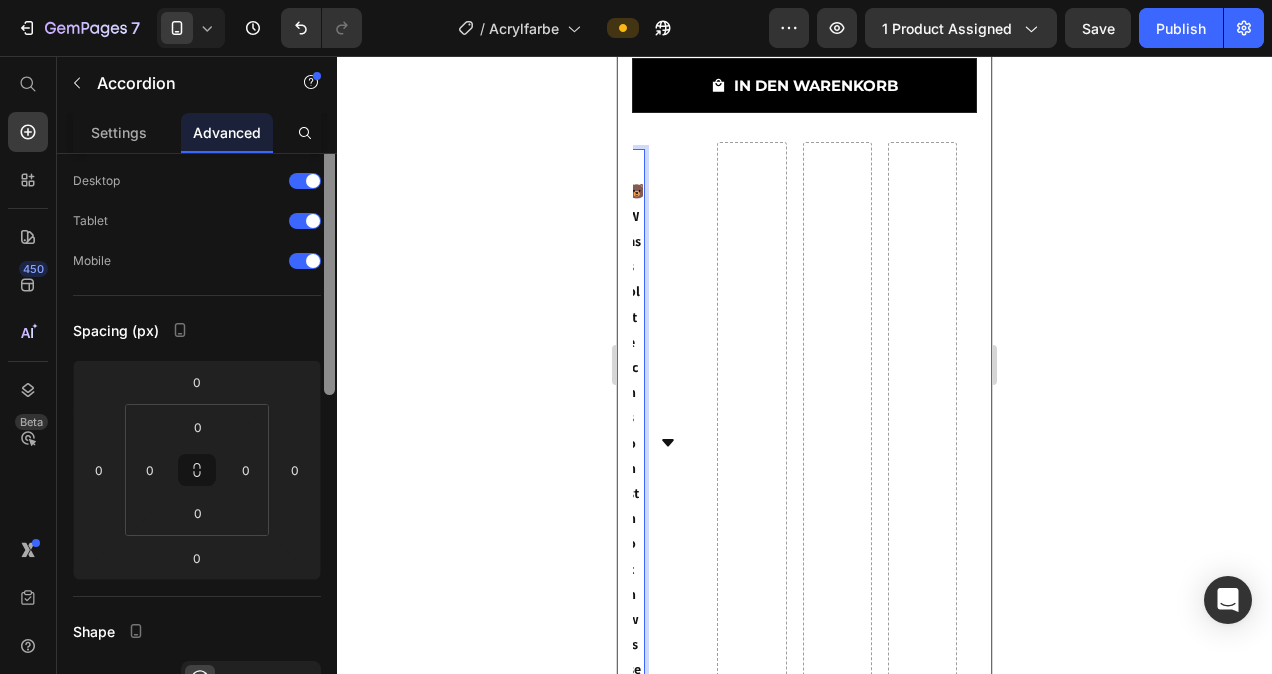 scroll, scrollTop: 22, scrollLeft: 0, axis: vertical 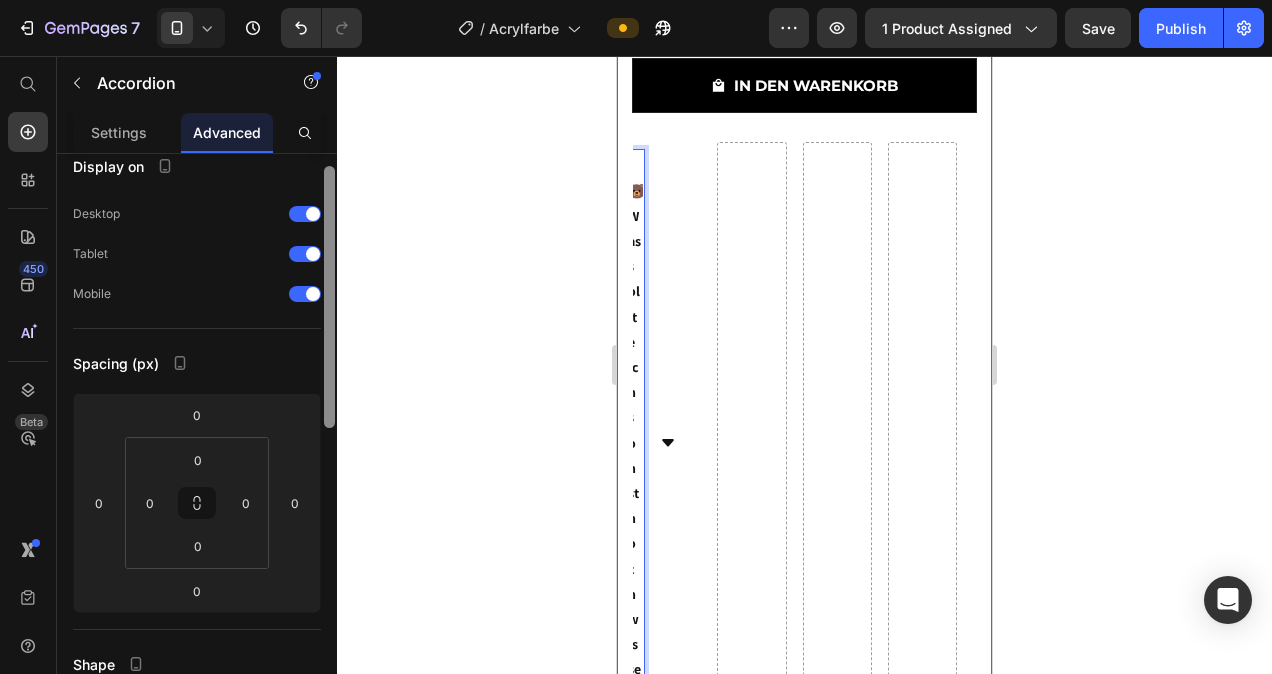 drag, startPoint x: 334, startPoint y: 195, endPoint x: 344, endPoint y: 184, distance: 14.866069 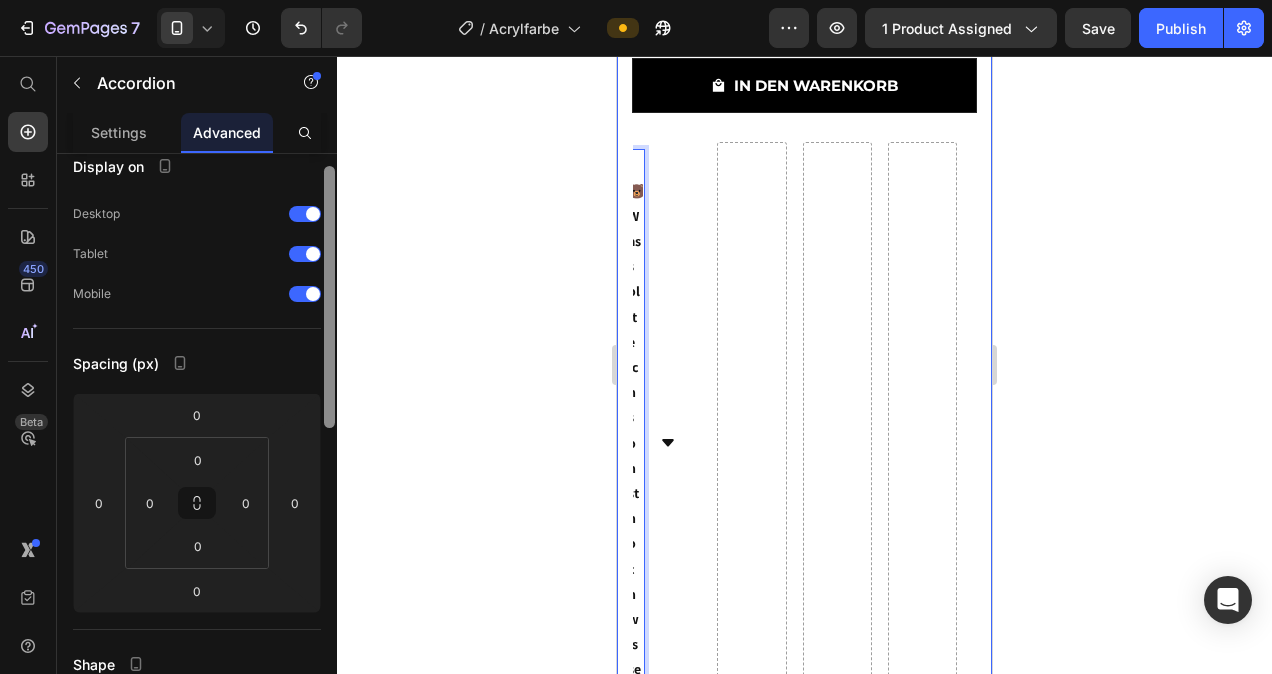 click on "7  Version history  /  Acrylfarbe Preview 1 product assigned  Save   Publish  450 Beta Start with Sections Elements Hero Section Product Detail Brands Trusted Badges Guarantee Product Breakdown How to use Testimonials Compare Bundle FAQs Social Proof Brand Story Product List Collection Blog List Contact Sticky Add to Cart Custom Footer Browse Library 450 Layout
Row
Row
Row
Row Text
Heading
Text Block Button
Button
Button
Sticky Back to top Media
Image" 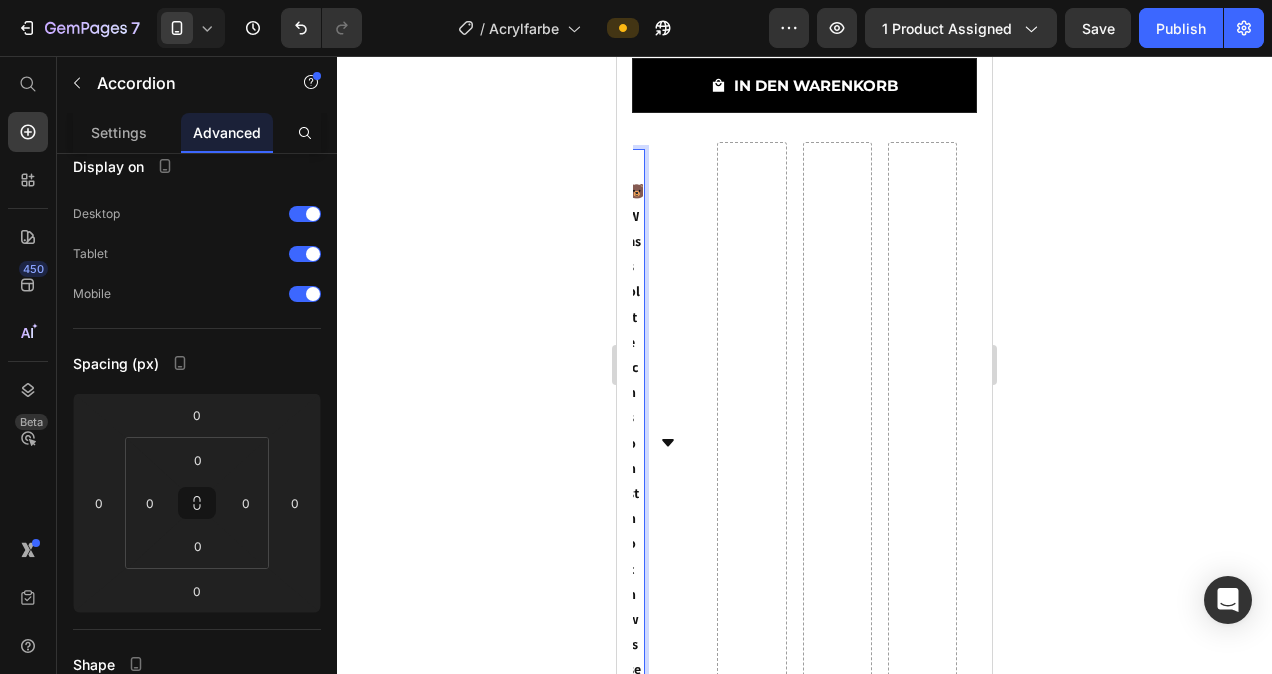 click on "Advanced" at bounding box center [227, 132] 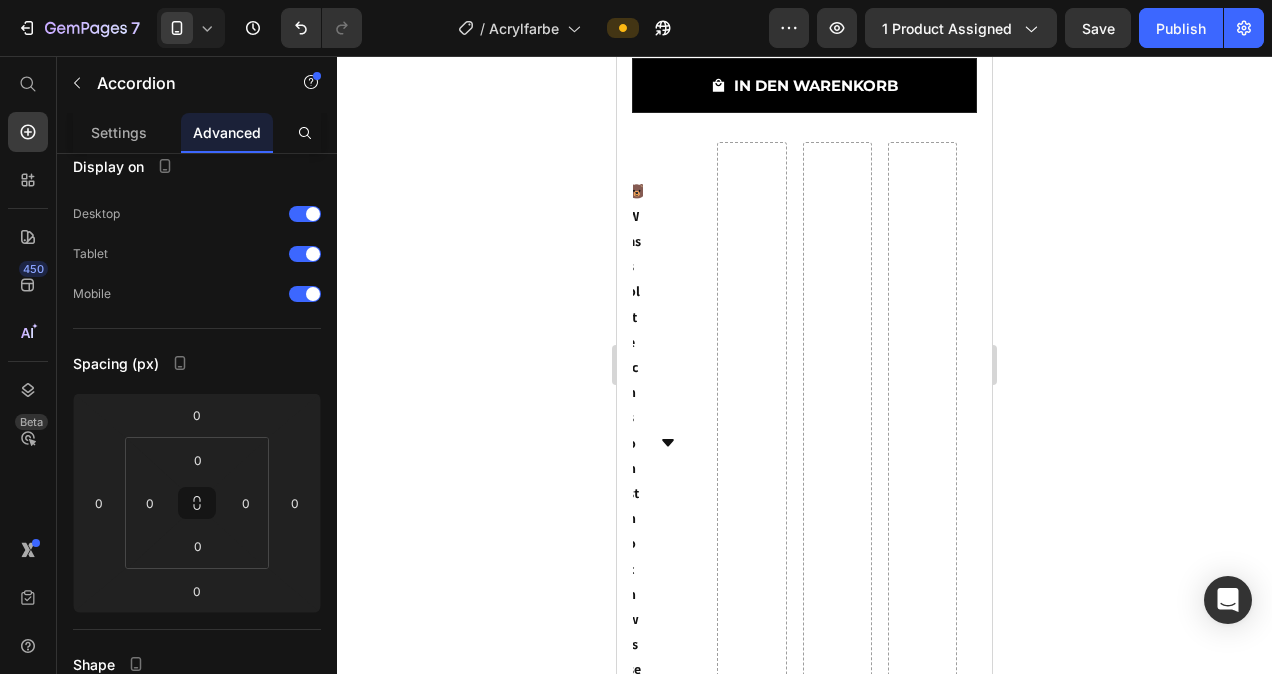 scroll, scrollTop: 0, scrollLeft: 0, axis: both 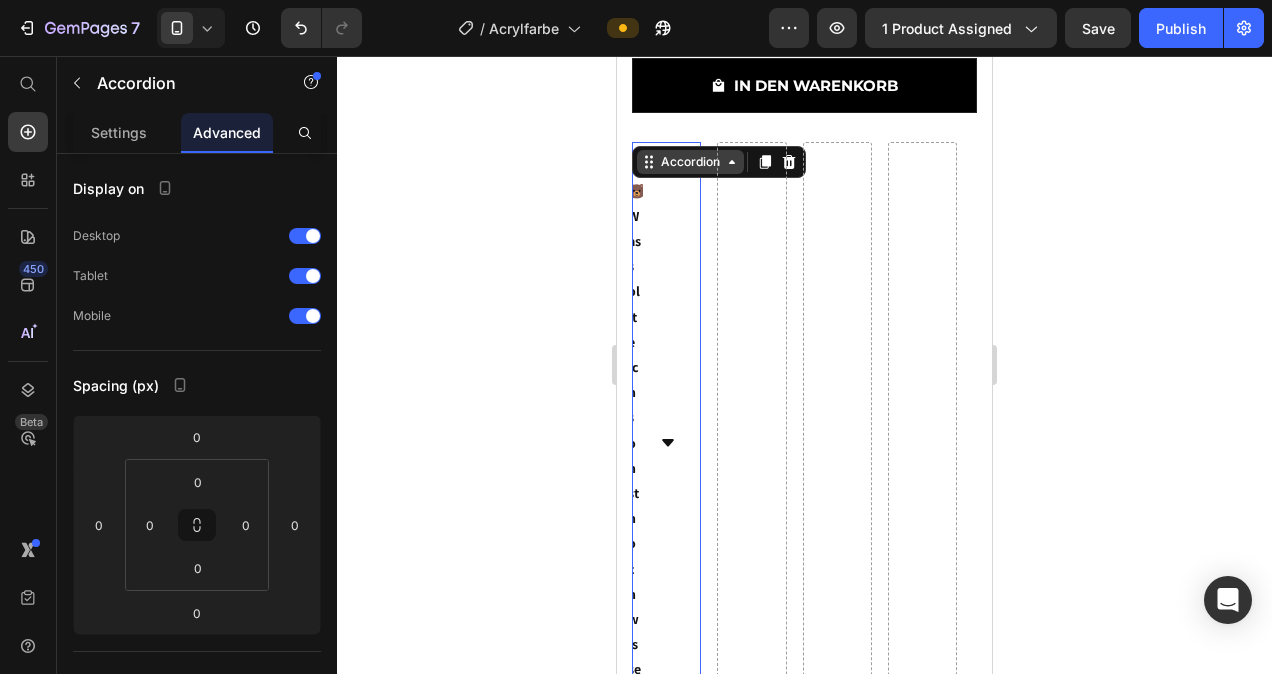 click 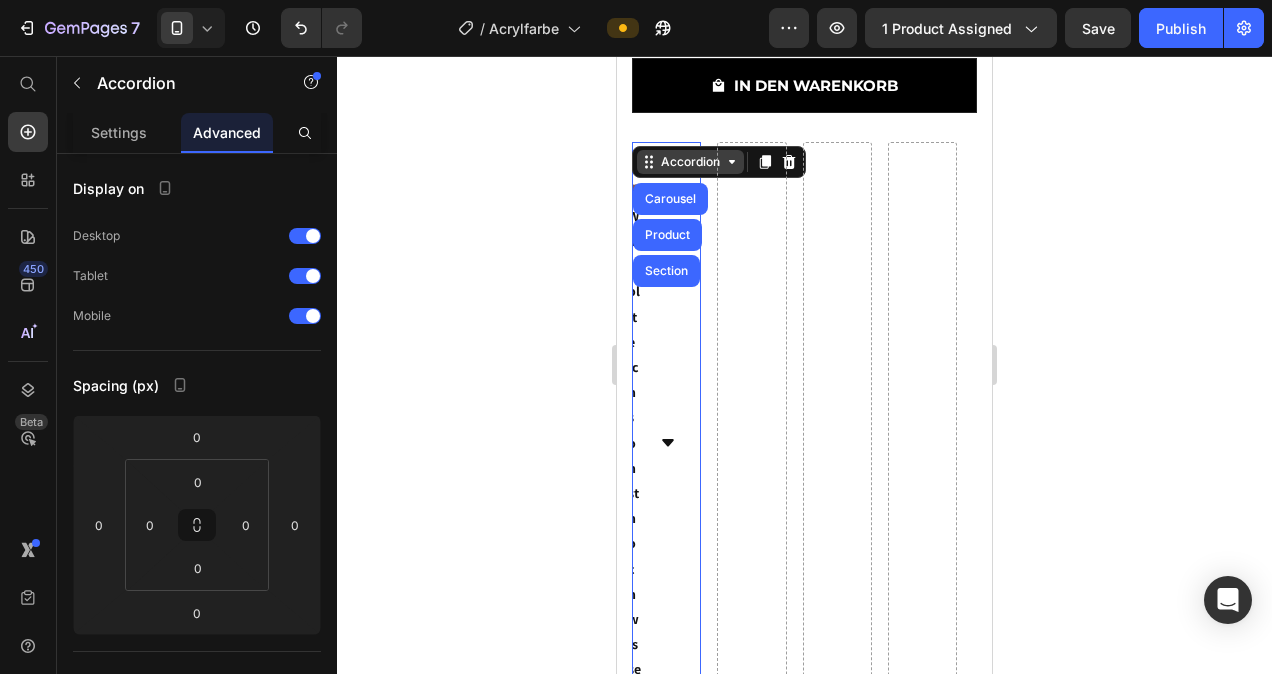 click 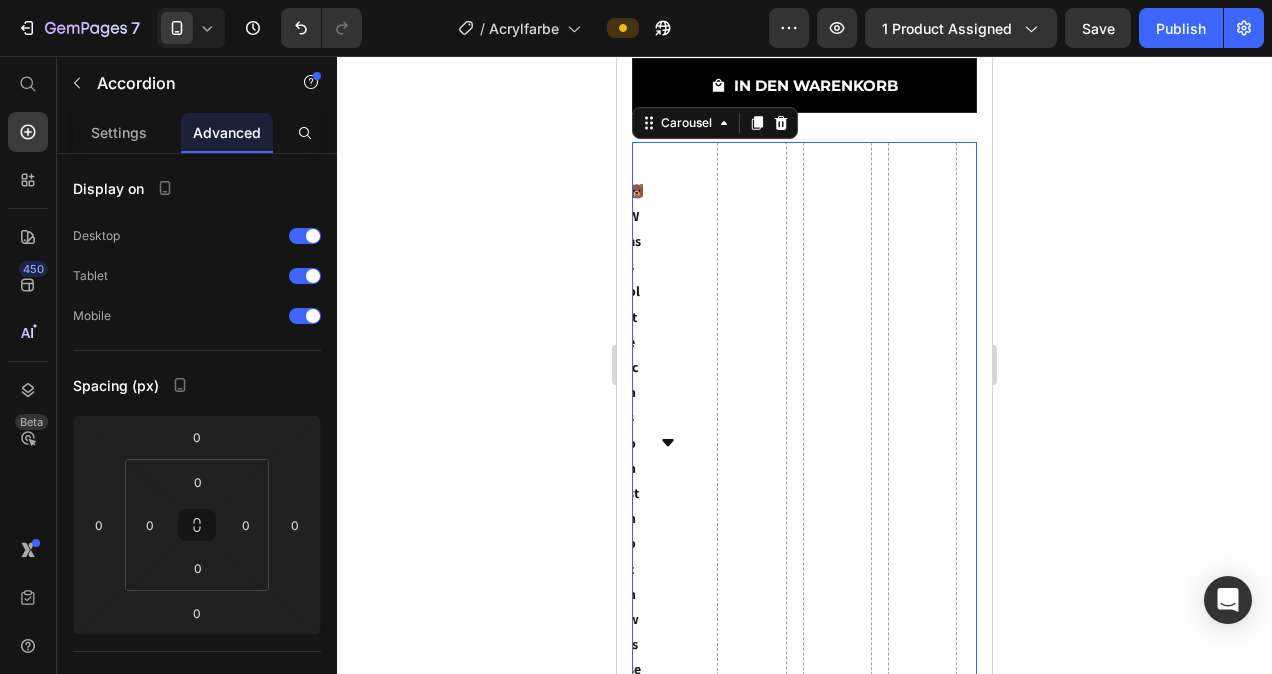click at bounding box center [751, 810] 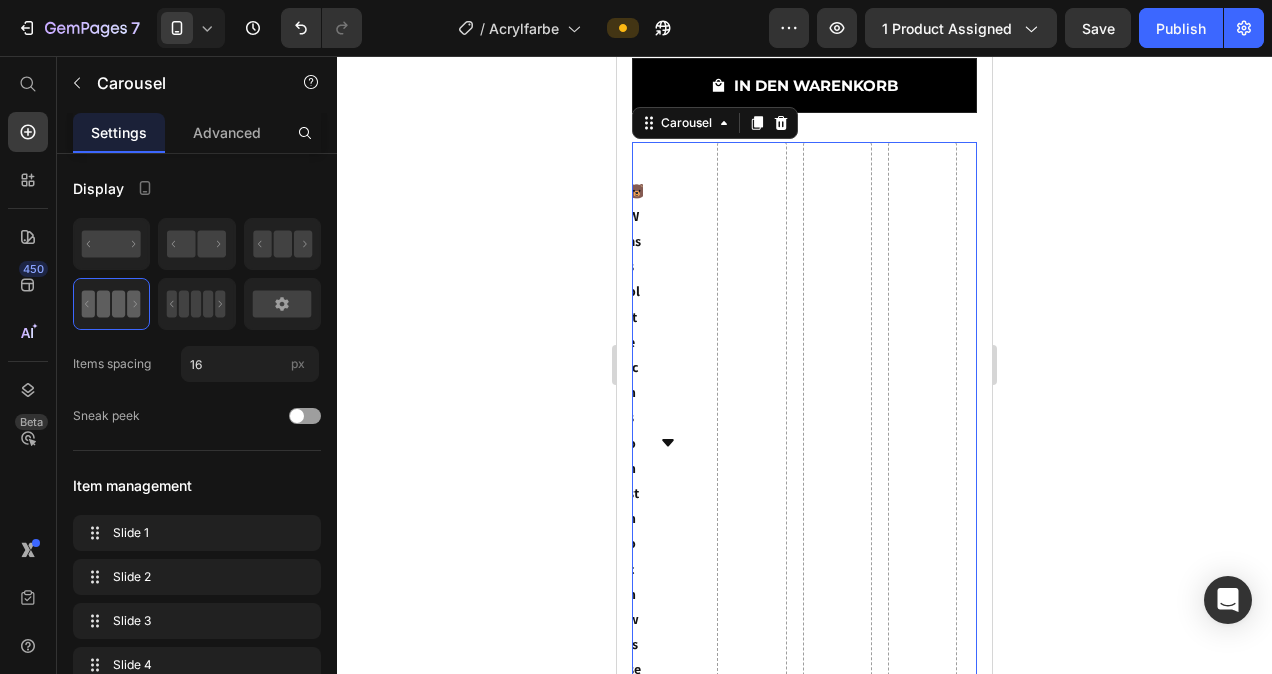click 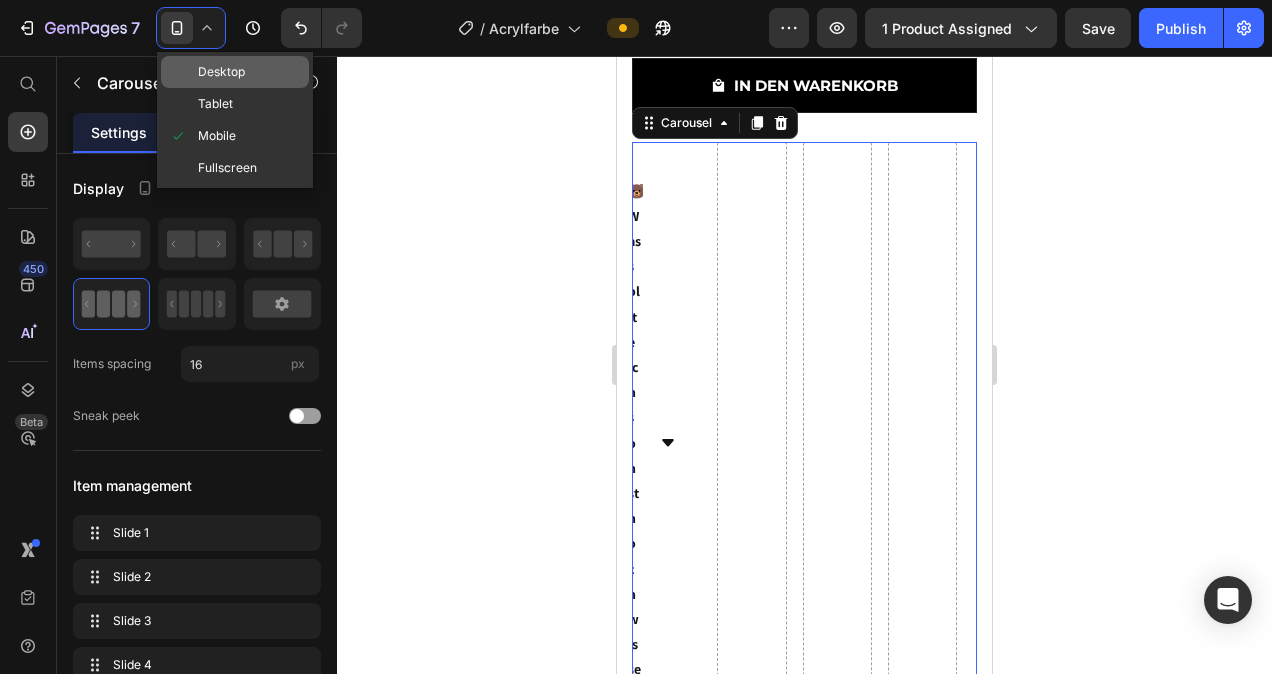 click on "Desktop" at bounding box center [221, 72] 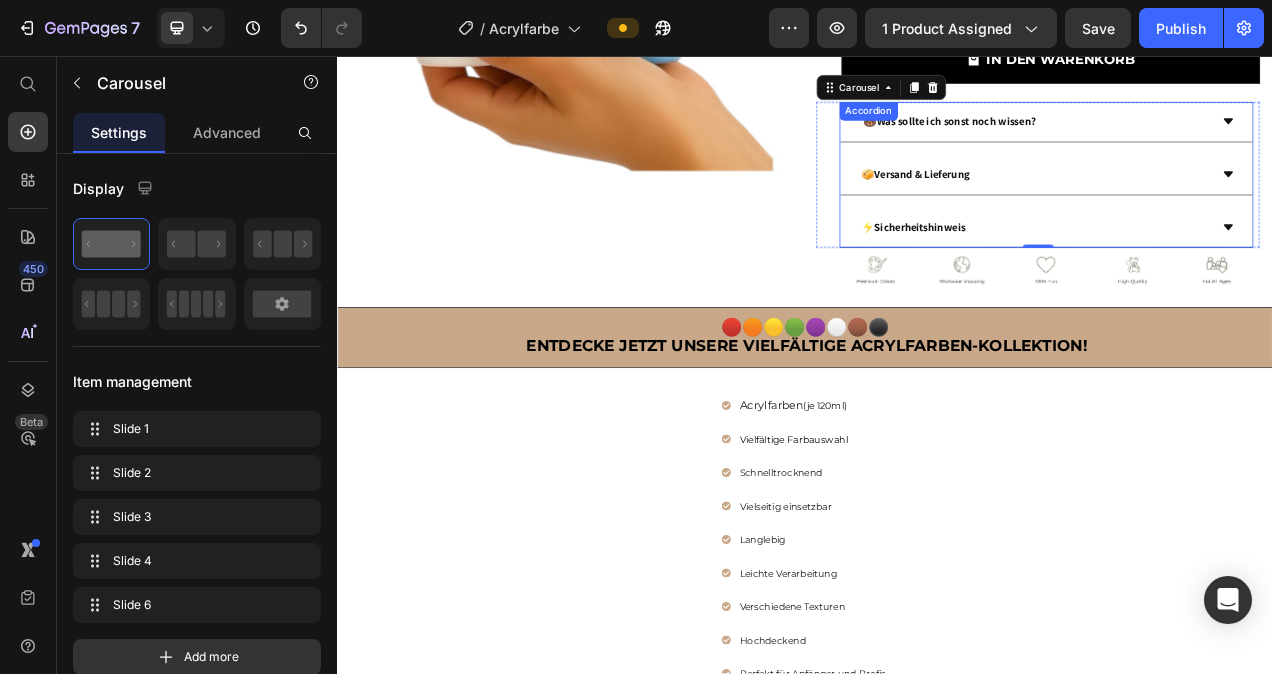 scroll, scrollTop: 408, scrollLeft: 0, axis: vertical 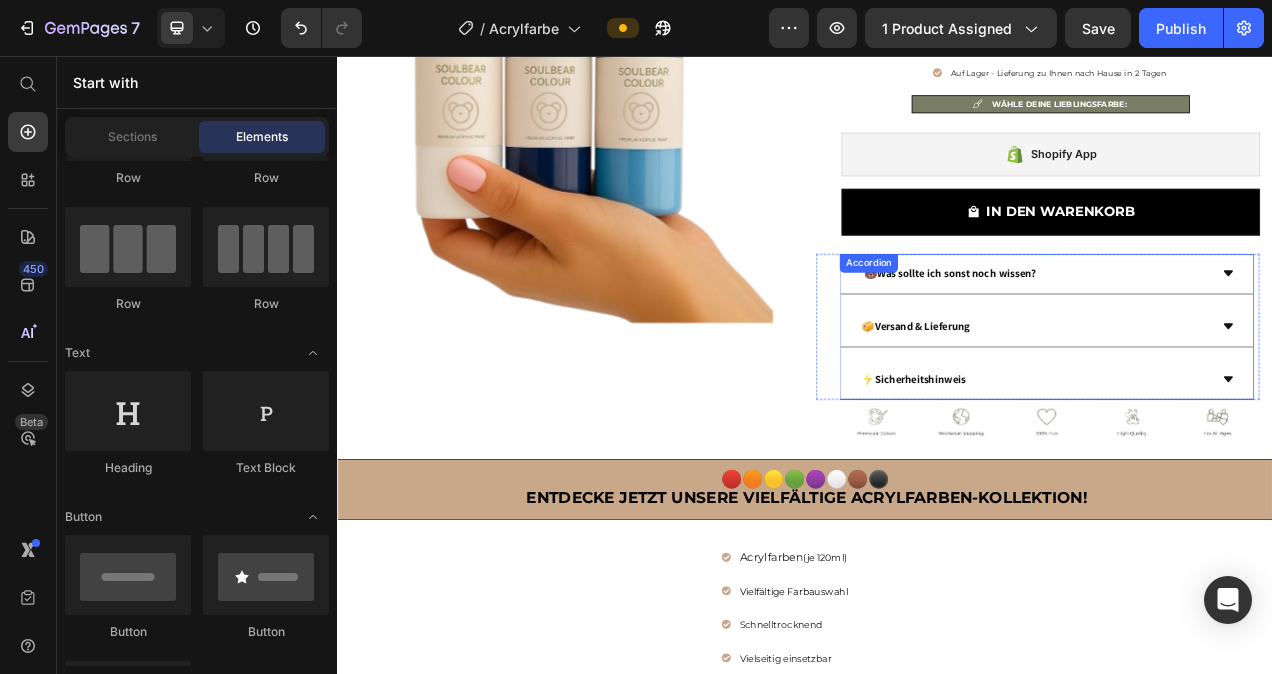 click on "🐻Was sollte ich sonst noch wissen?" at bounding box center (1248, 337) 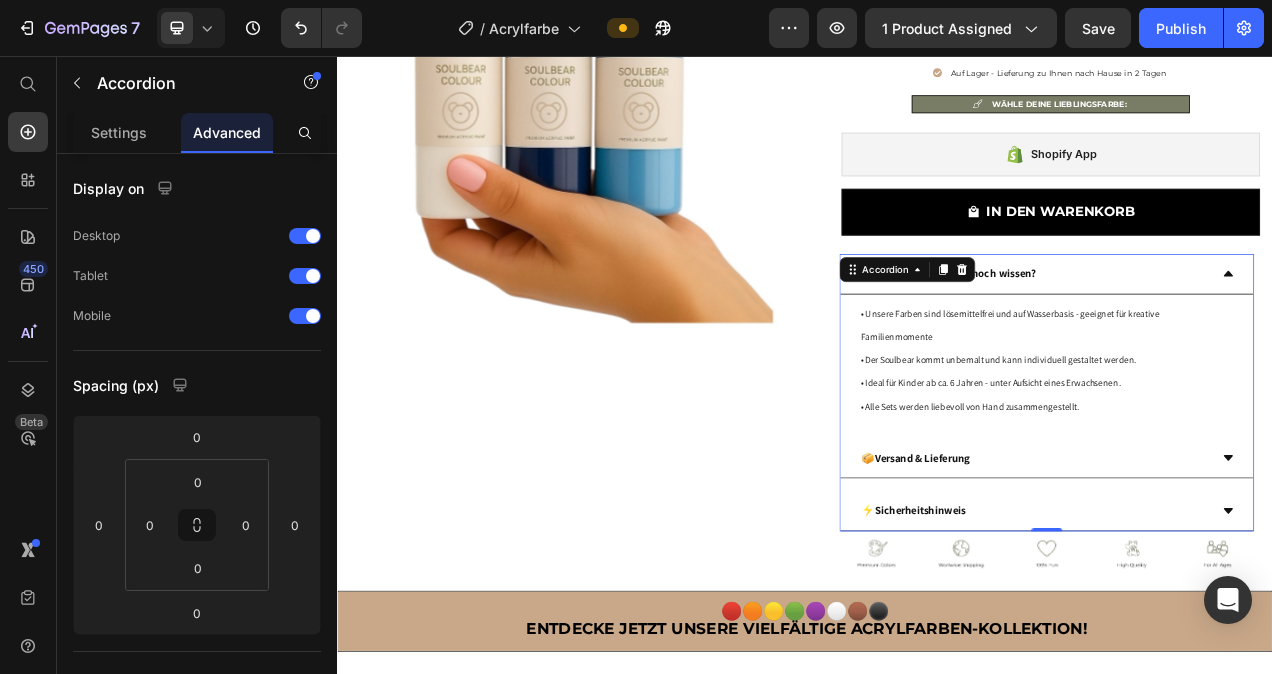 click 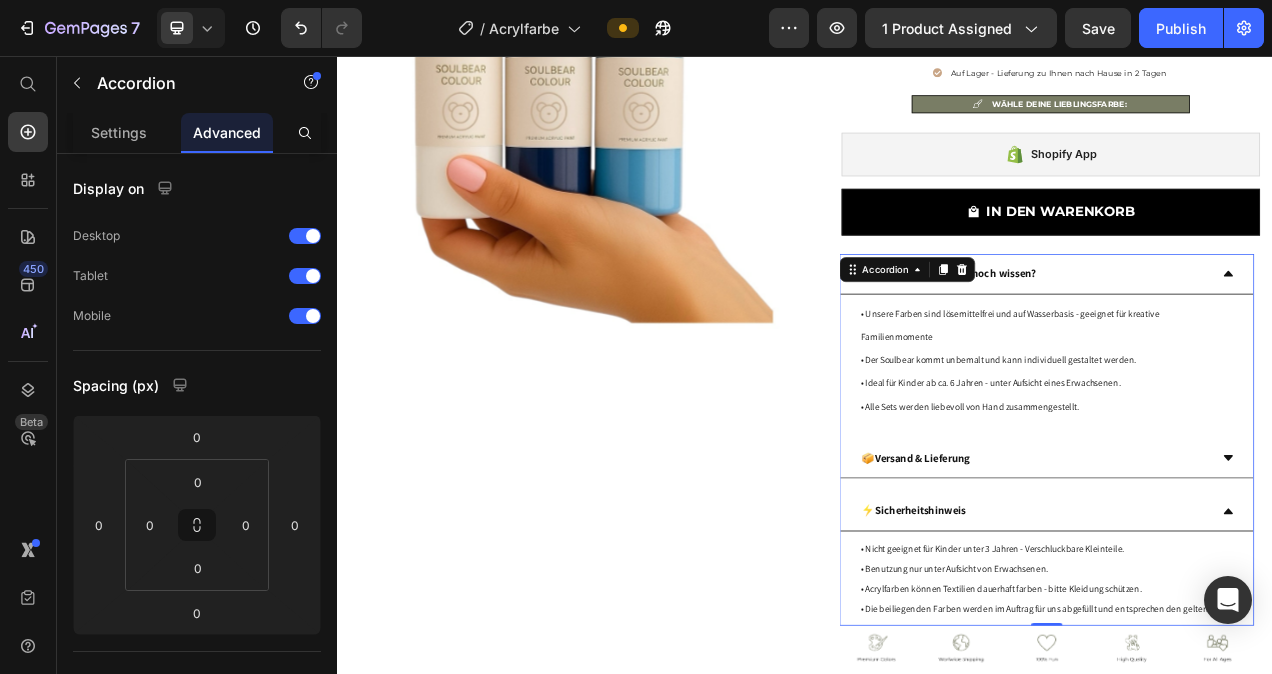click on "📦Versand & Lieferung" at bounding box center (1248, 574) 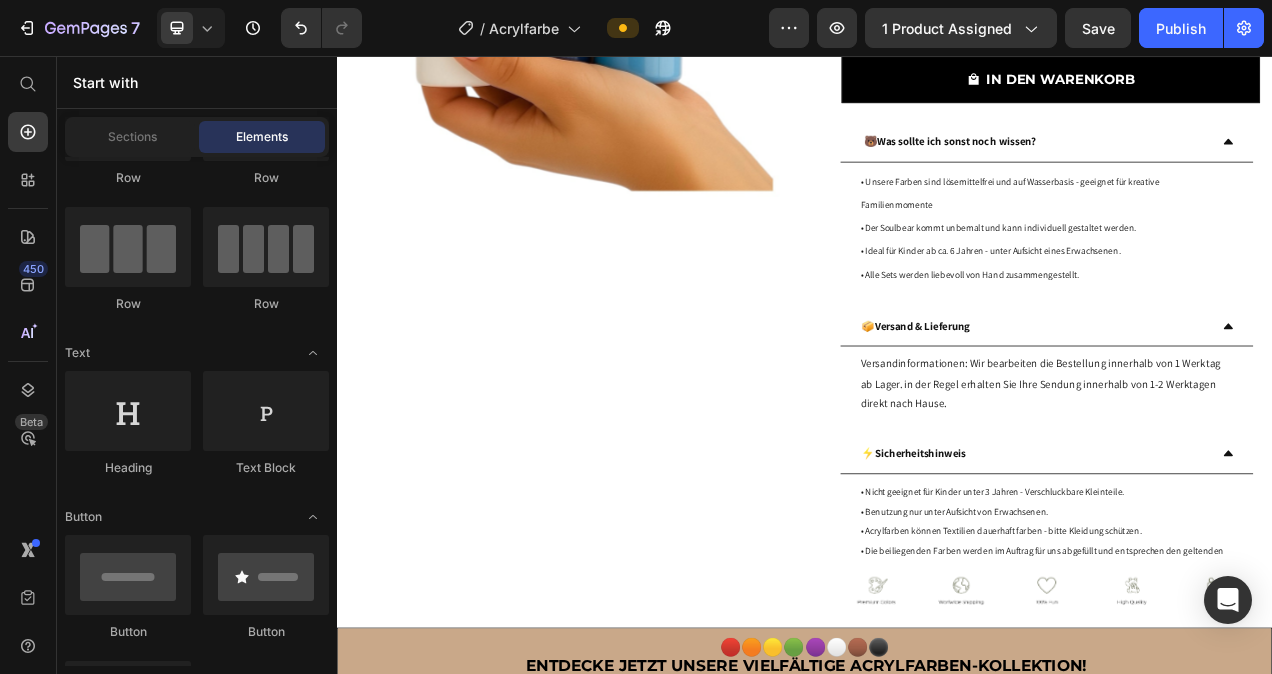 scroll, scrollTop: 413, scrollLeft: 0, axis: vertical 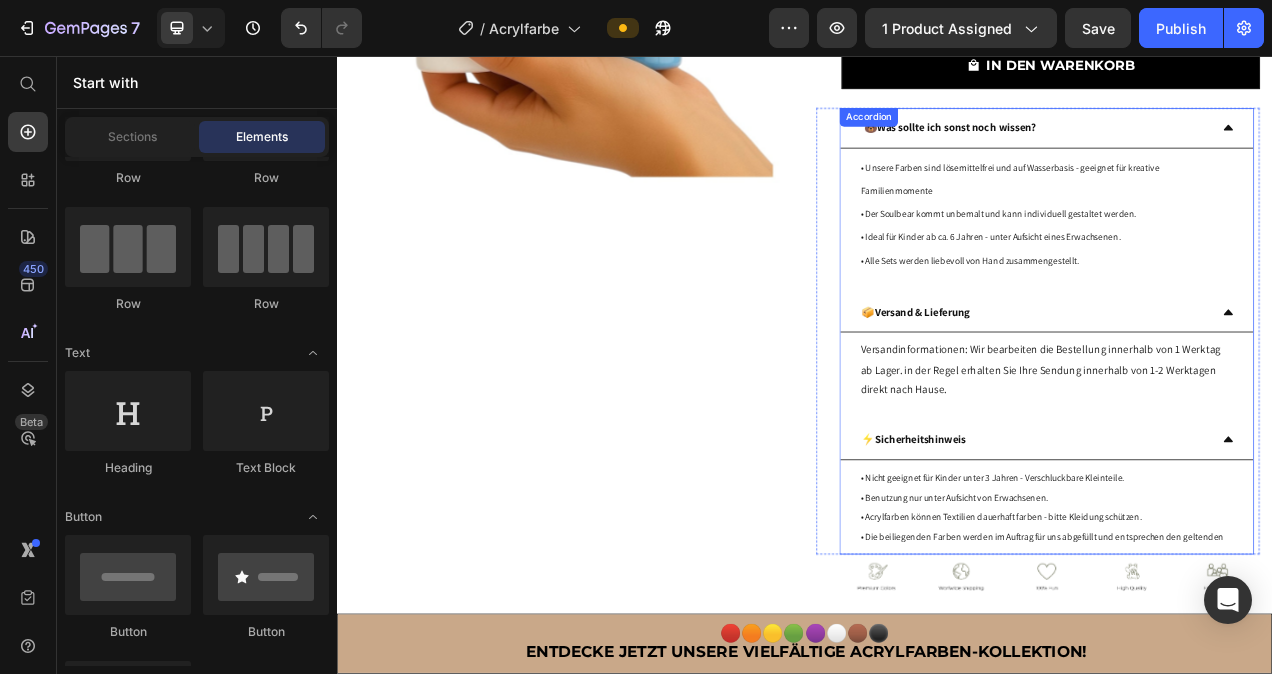drag, startPoint x: 1316, startPoint y: 342, endPoint x: 1338, endPoint y: 325, distance: 27.802877 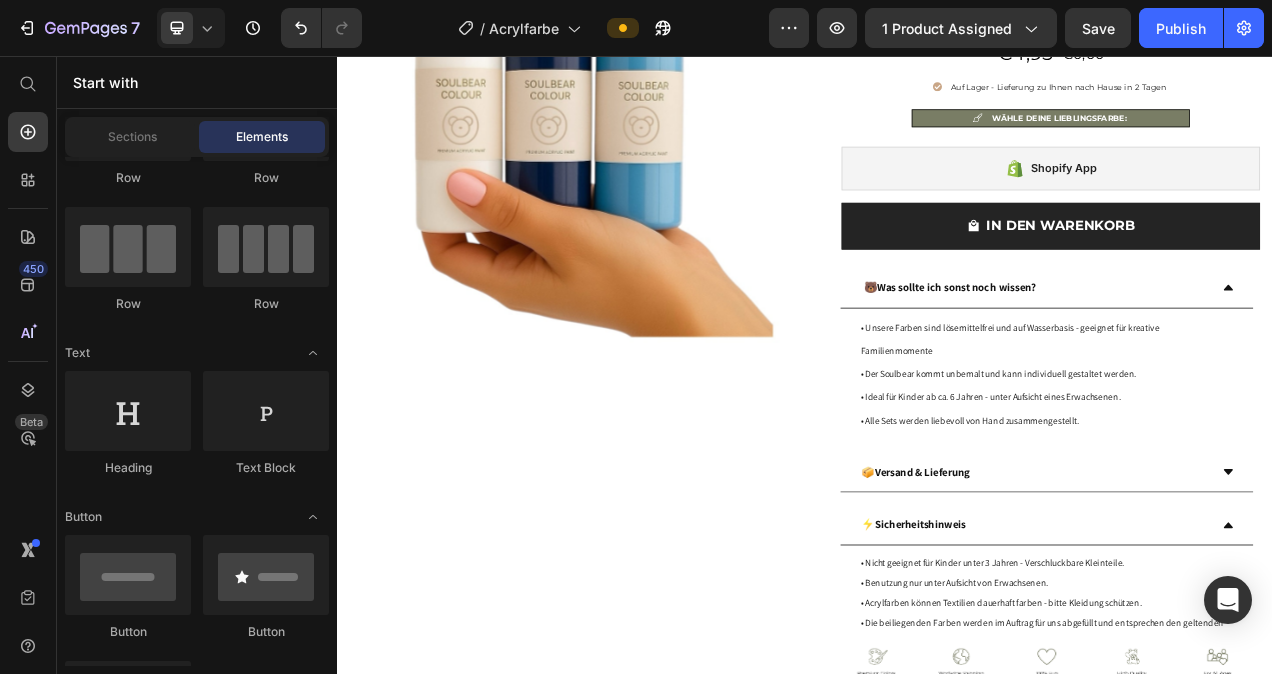 scroll, scrollTop: 210, scrollLeft: 0, axis: vertical 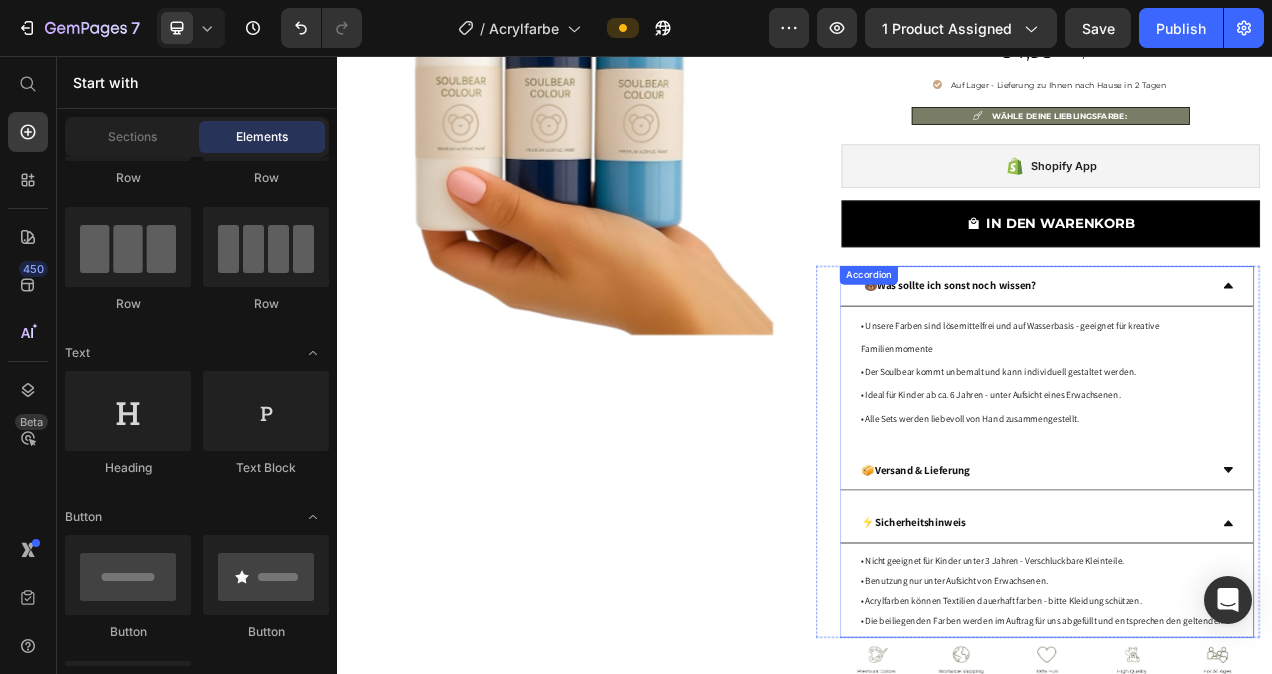 click on "🐻Was sollte ich sonst noch wissen?" at bounding box center [1248, 352] 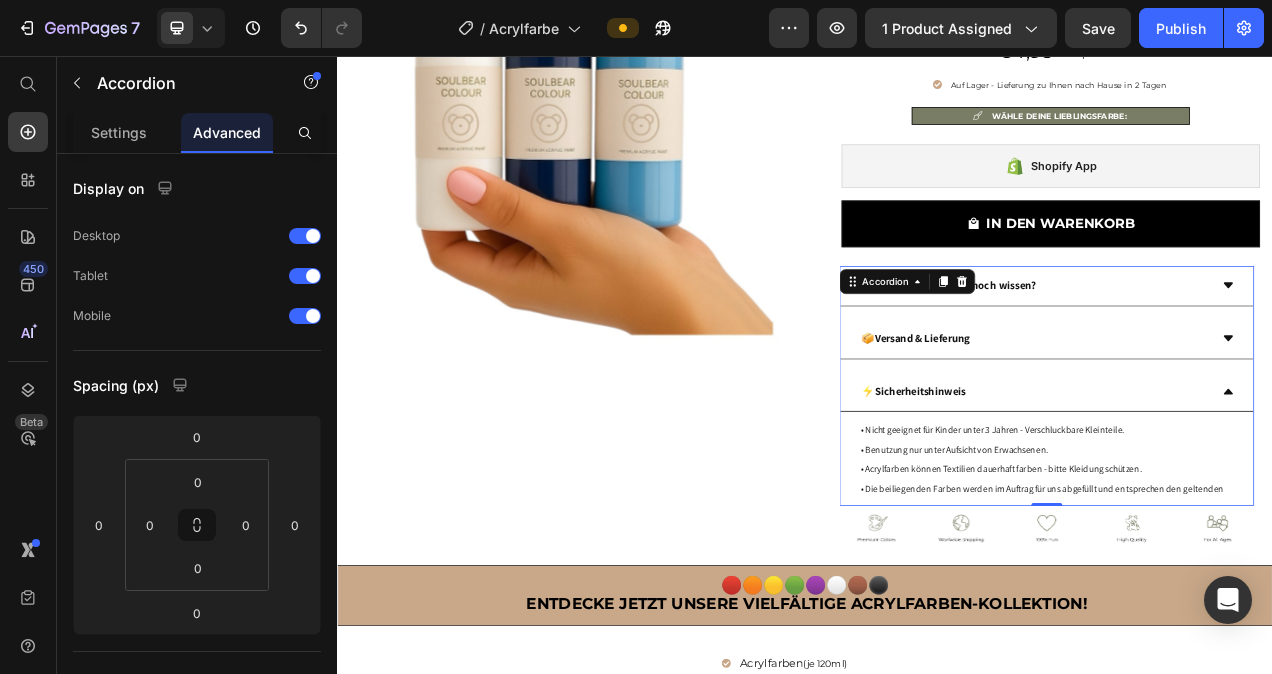 click 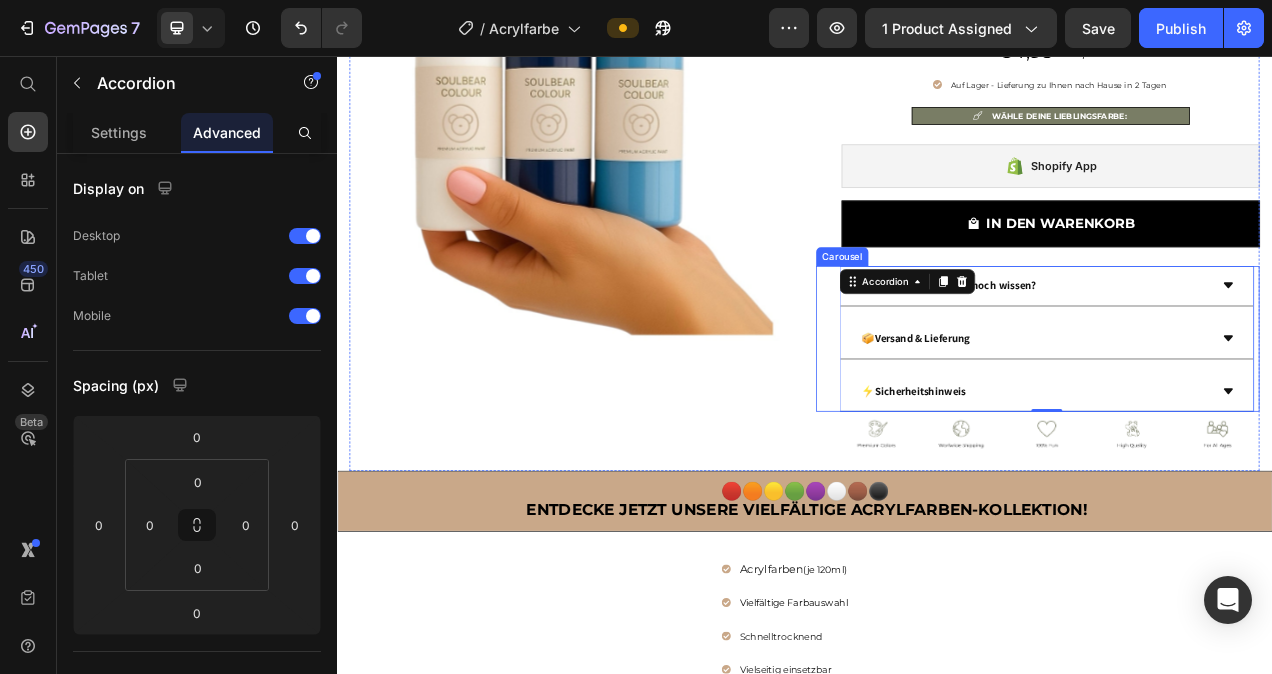 click on "🐻Was sollte ich sonst noch wissen?
📦Versand & Lieferung
⚡Sicherheitshinweis Accordion   0
Drop element here
Drop element here
Drop element here
Drop element here Carousel" at bounding box center [1236, 419] 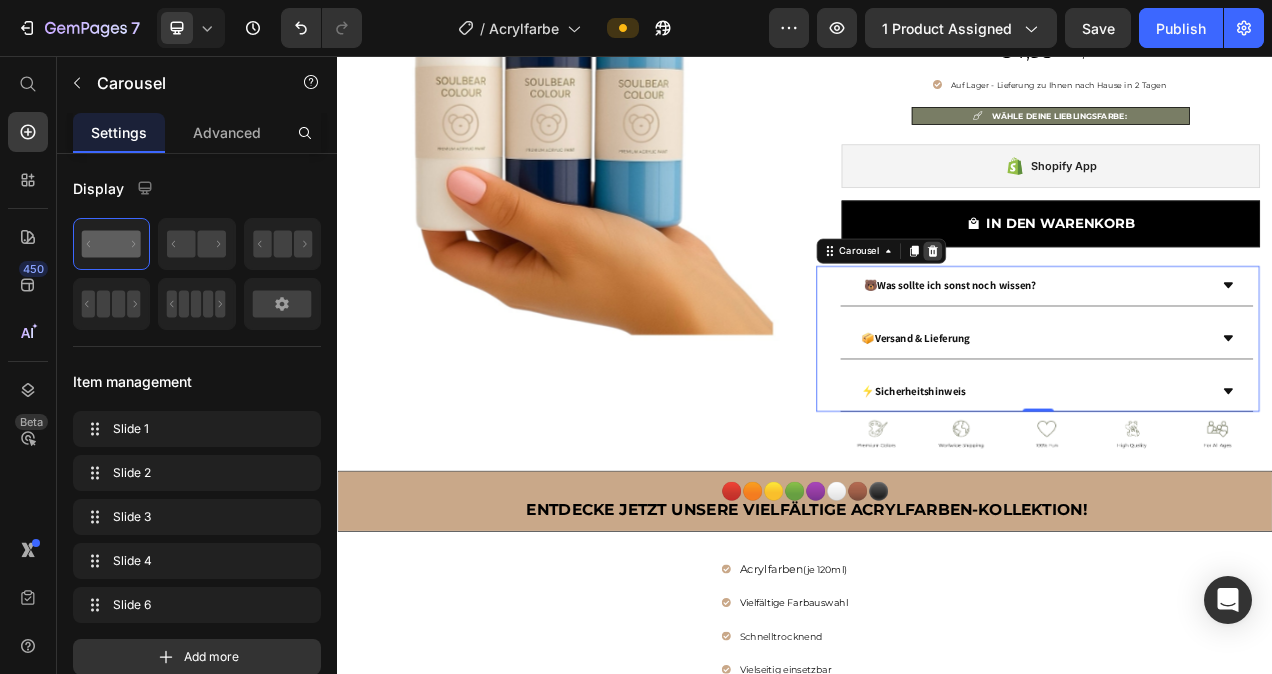 click 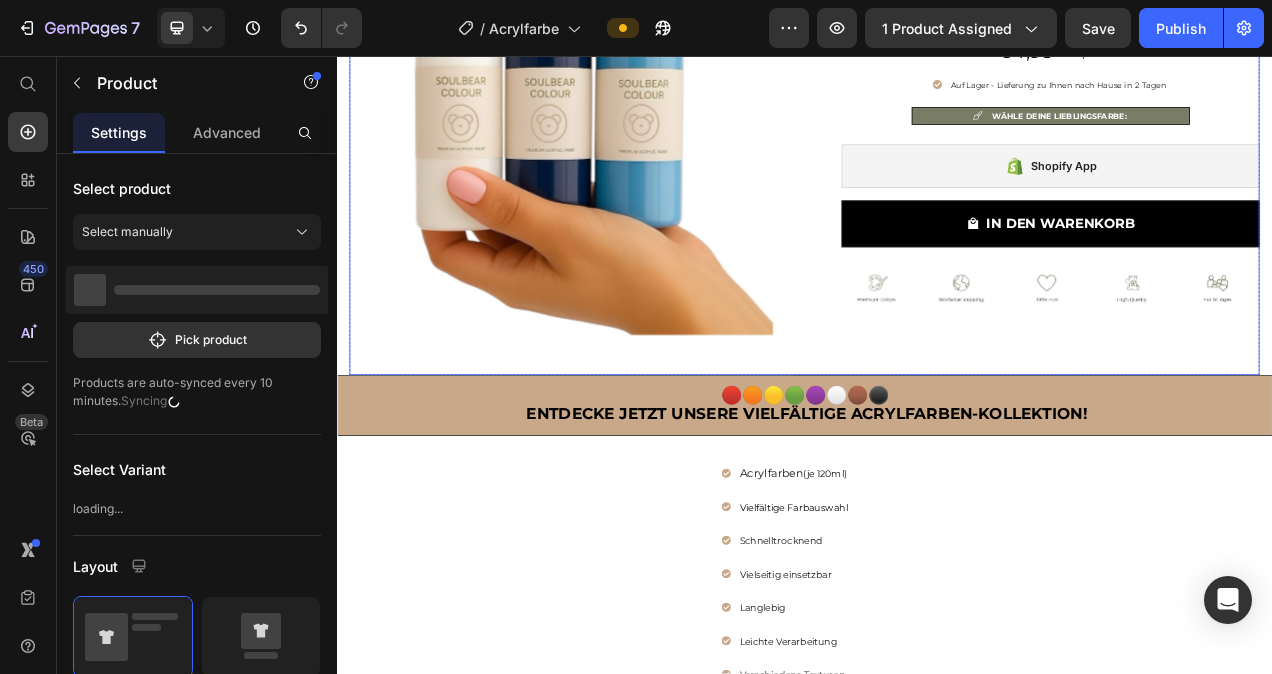 click on "Acrylfarben Heading
Icon
Icon
Icon
Icon
Icon Icon List Hoz 4,8 von 5 Sternen Text block Row €4,95 (P) Price €0,00 Price Row Auf Lager - Lieferung zu Ihnen nach Hause in 2 Tagen Item list
WÄHLE DEINE LIEBLINGSFARBE: Item list Shopify App Shopify App
IN DEN WARENKORB (P) Cart Button Row Image Image Image Image Image Carousel" at bounding box center [1236, 181] 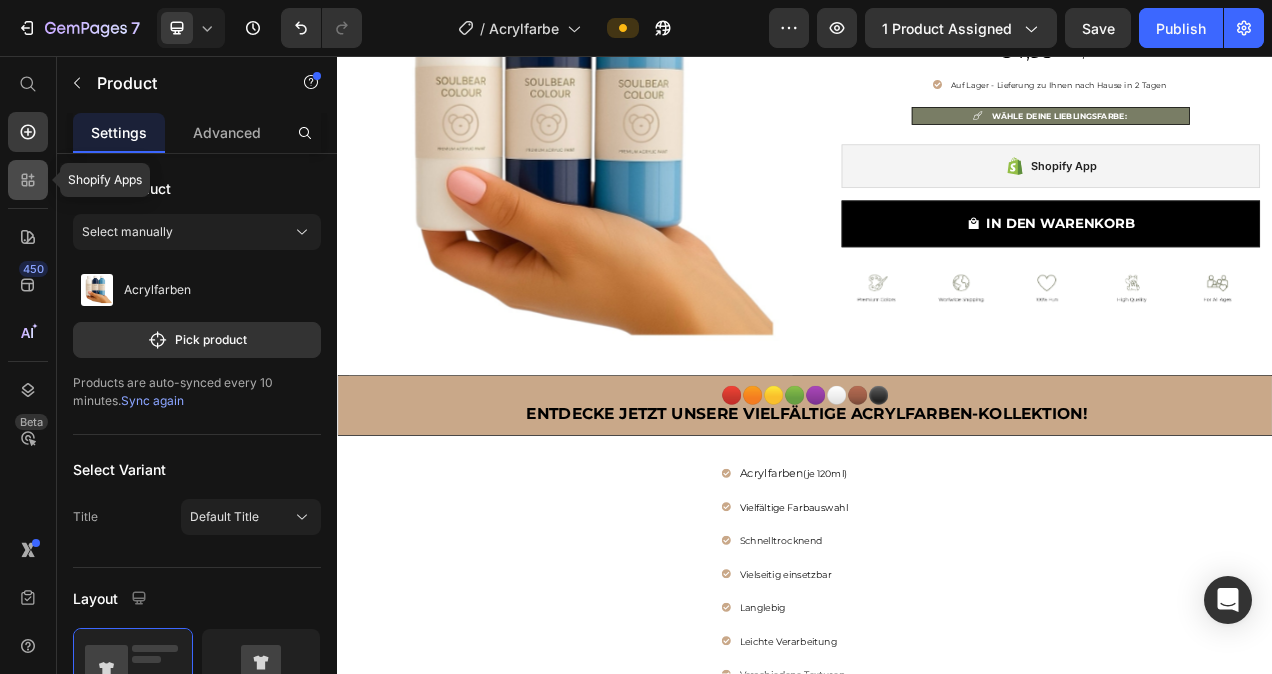click 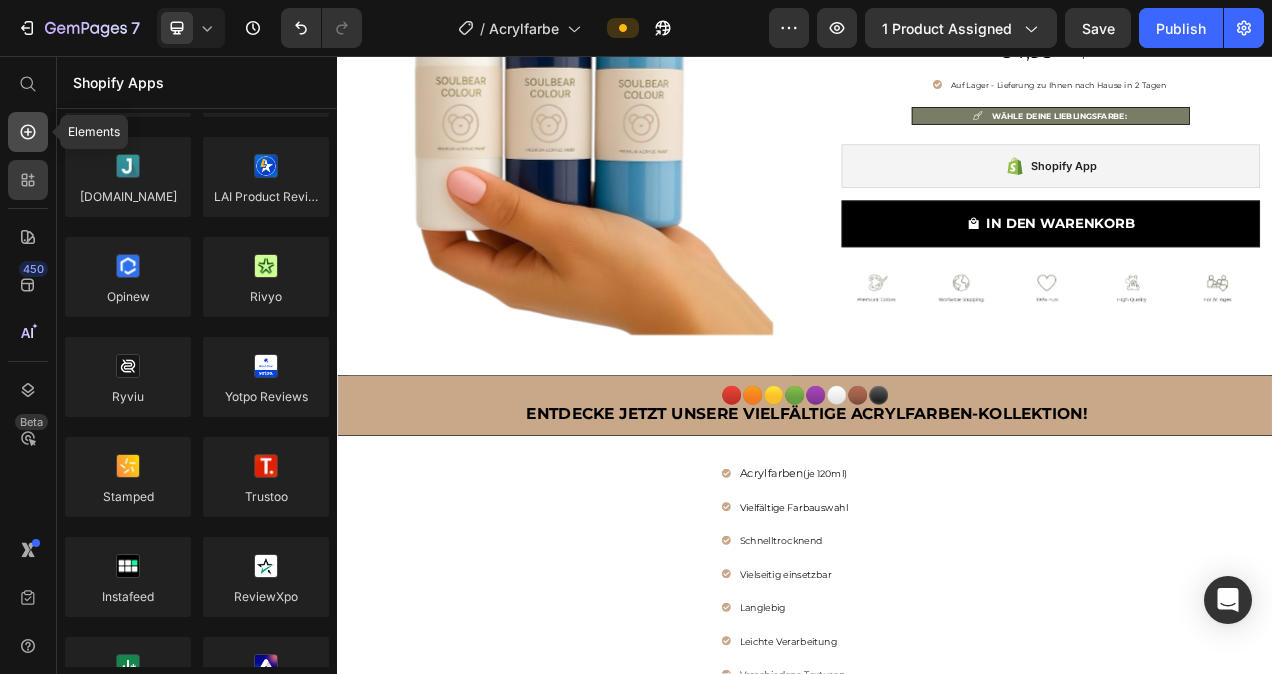 click 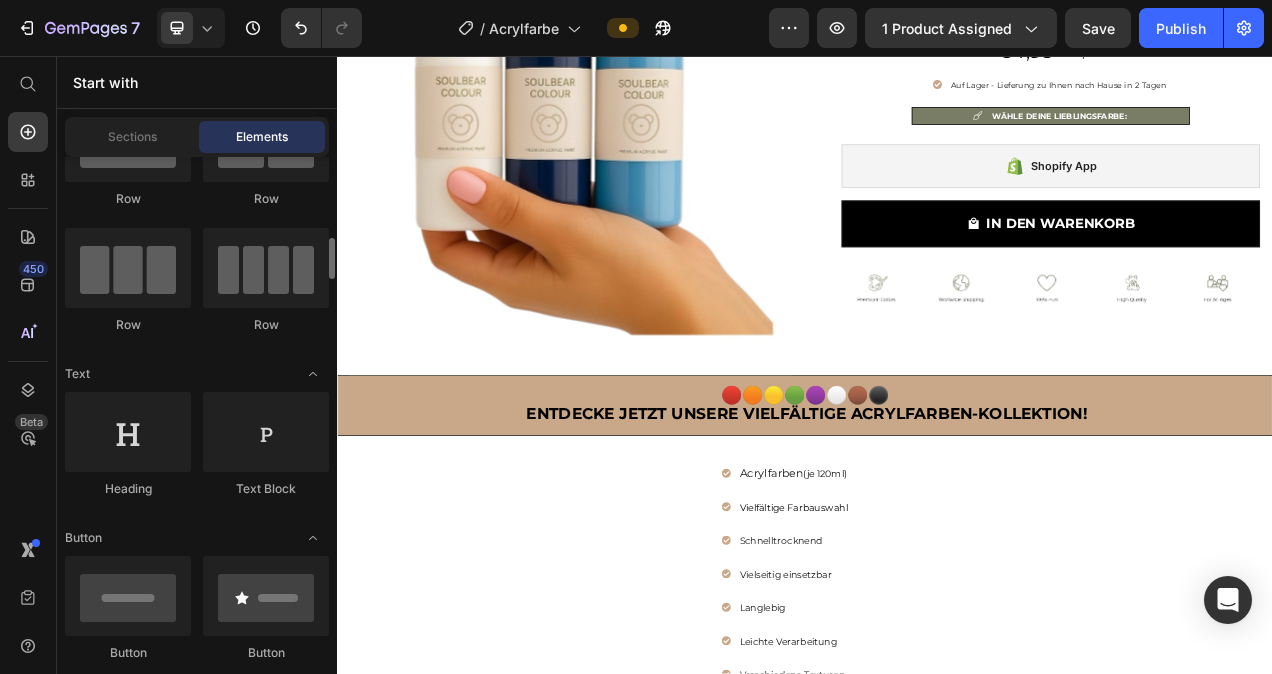 scroll, scrollTop: 84, scrollLeft: 0, axis: vertical 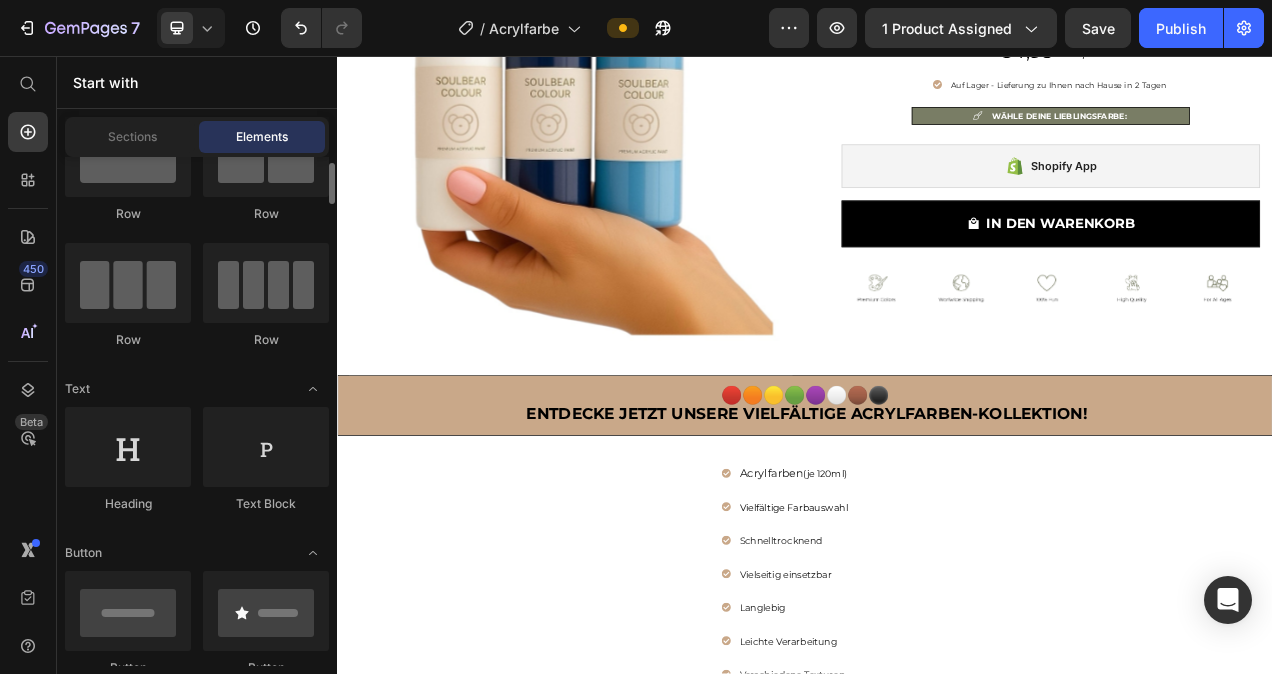 click on "Start with" at bounding box center (197, 82) 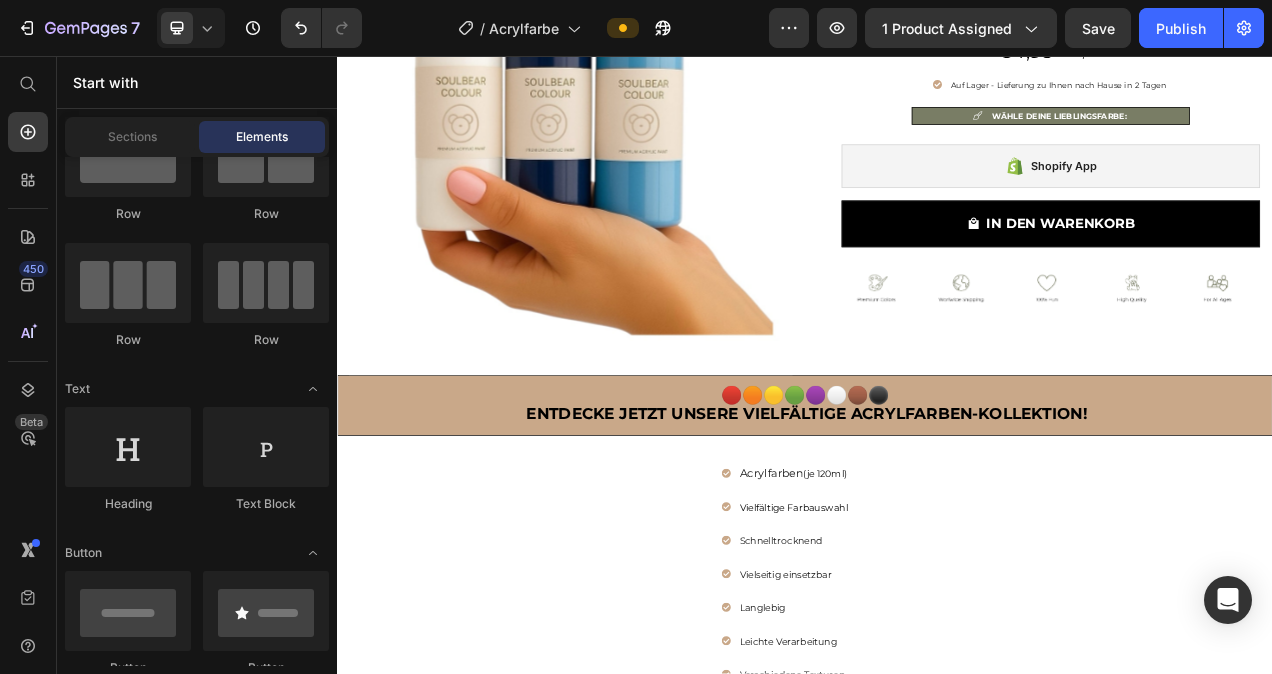 click on "Start with" at bounding box center (197, 82) 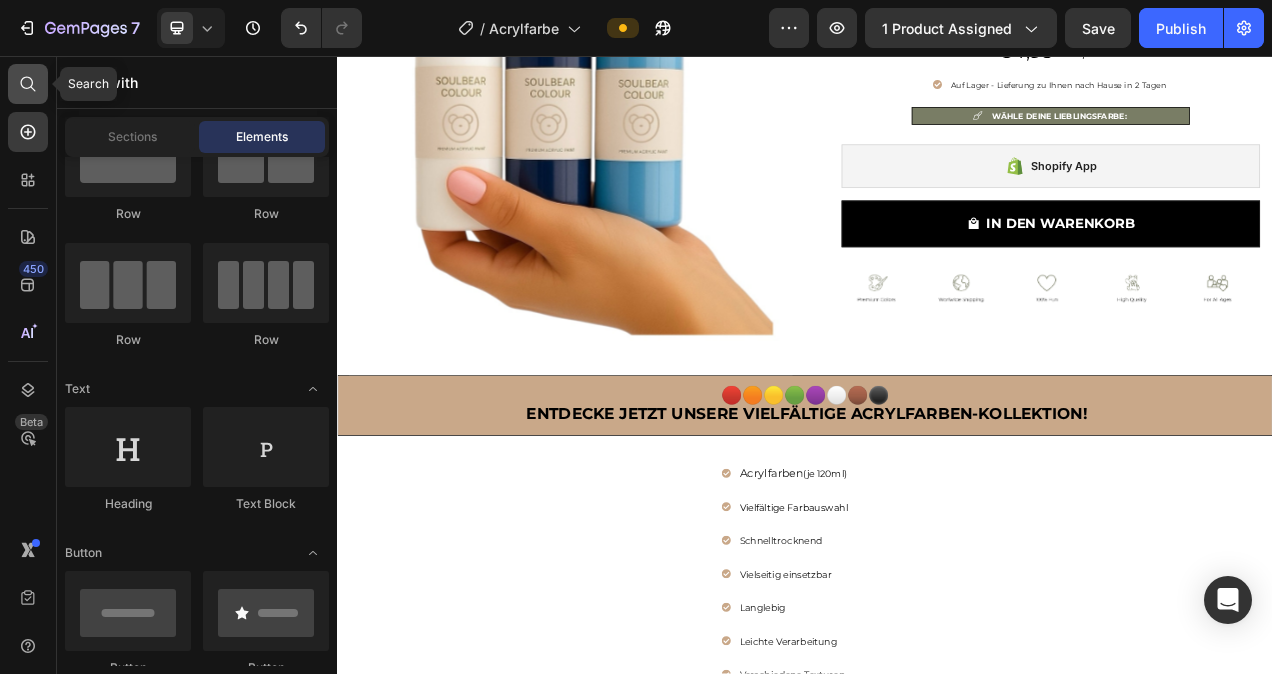click 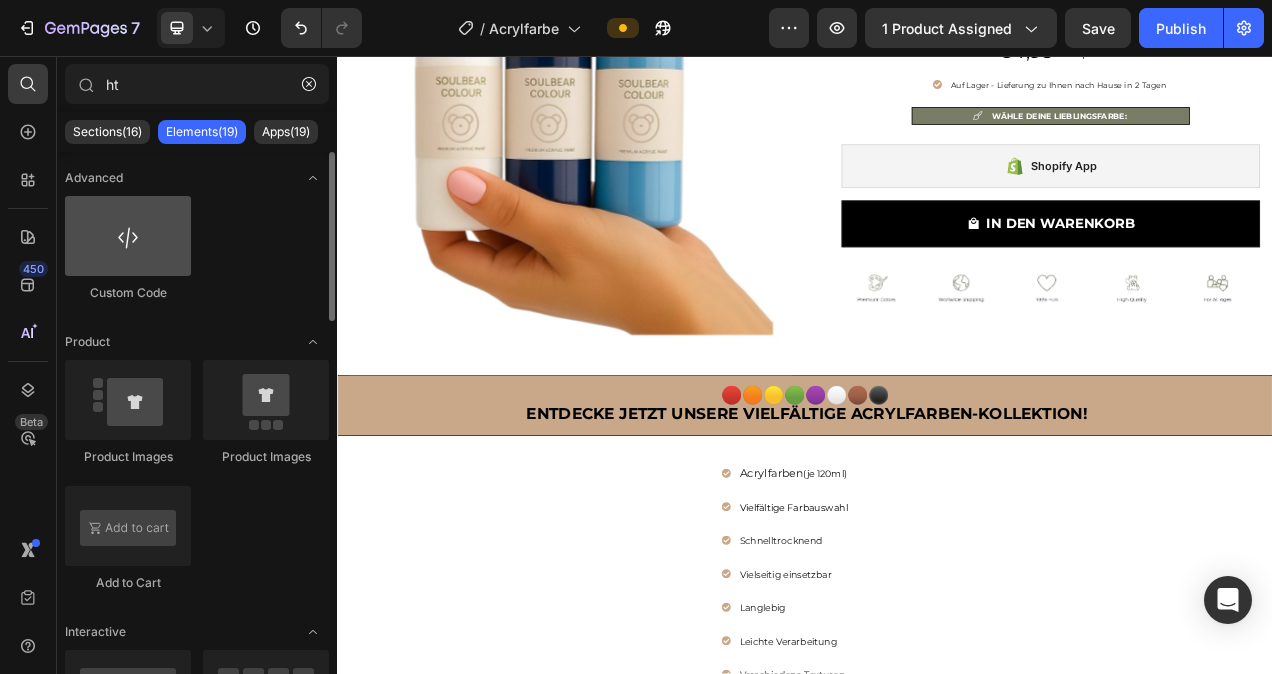 type on "ht" 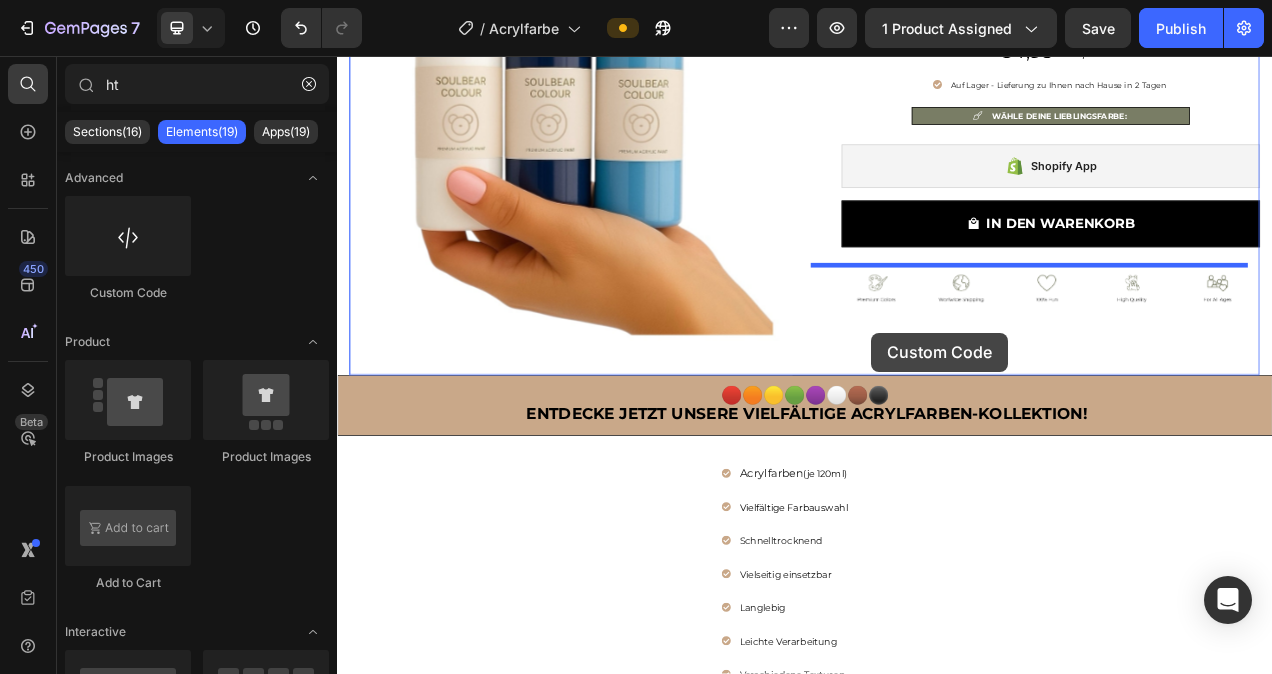 drag, startPoint x: 470, startPoint y: 294, endPoint x: 1022, endPoint y: 411, distance: 564.26324 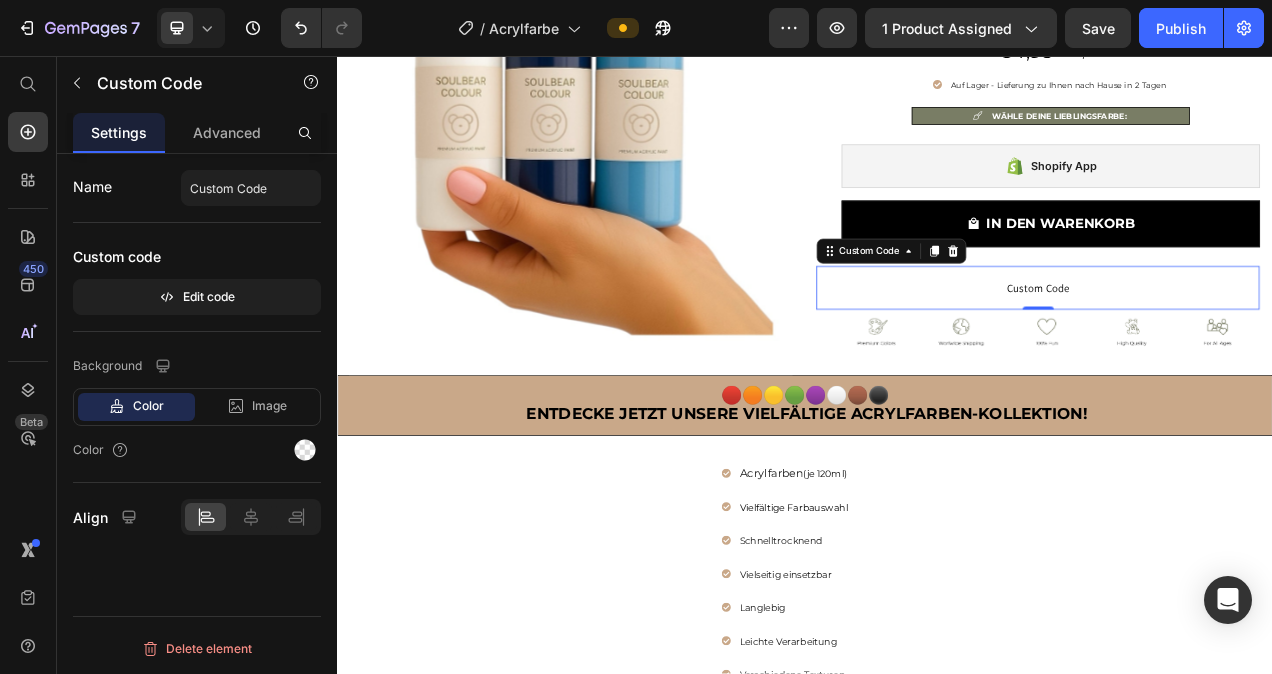 click on "Custom Code" at bounding box center (1236, 354) 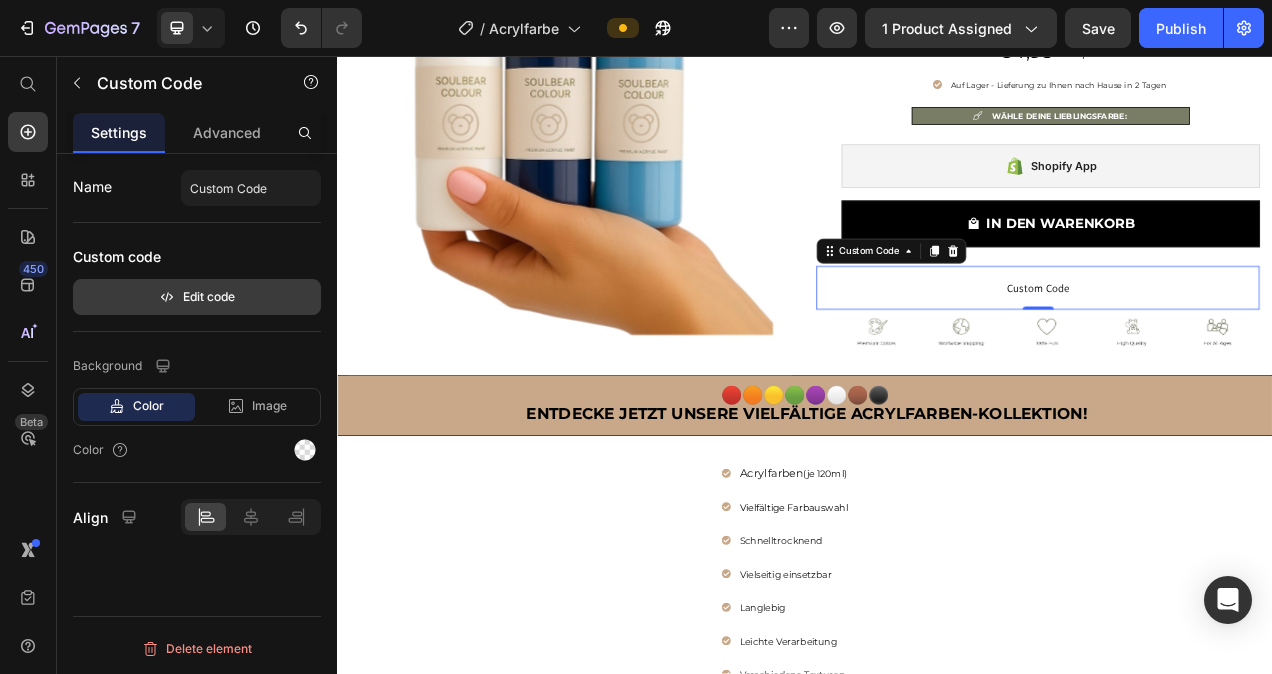 click on "Edit code" at bounding box center (197, 297) 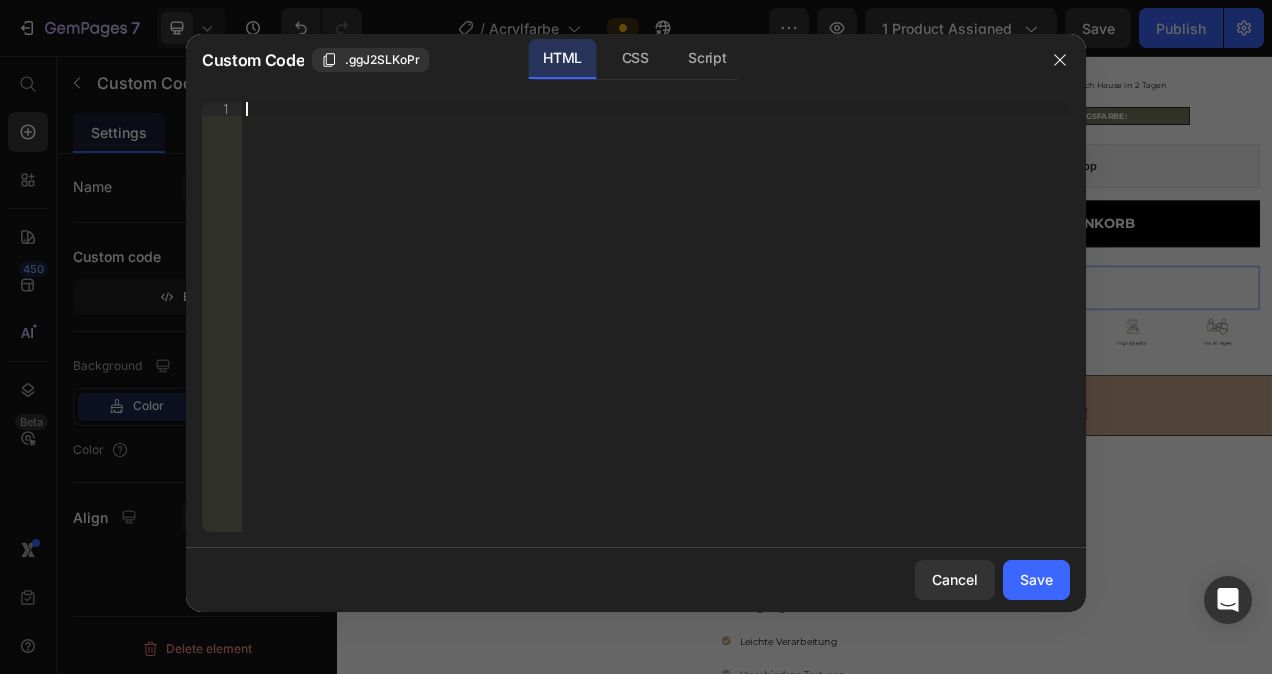 paste on "</div>" 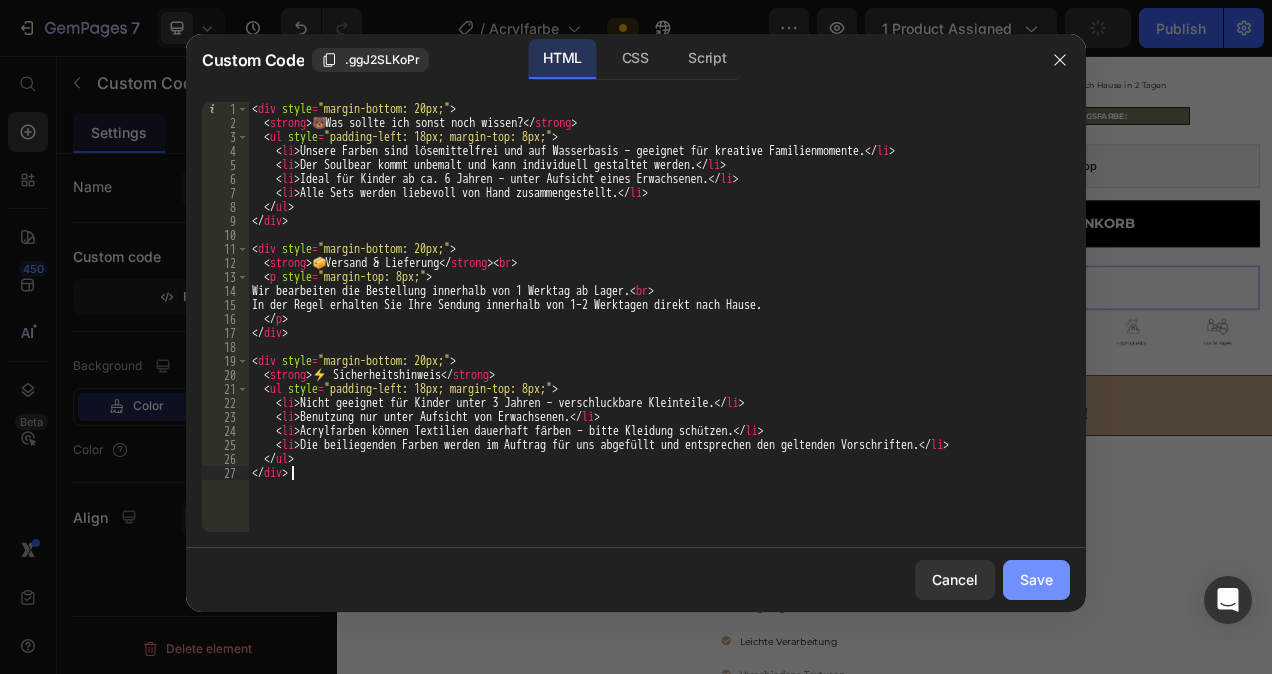 click on "Save" at bounding box center [1036, 579] 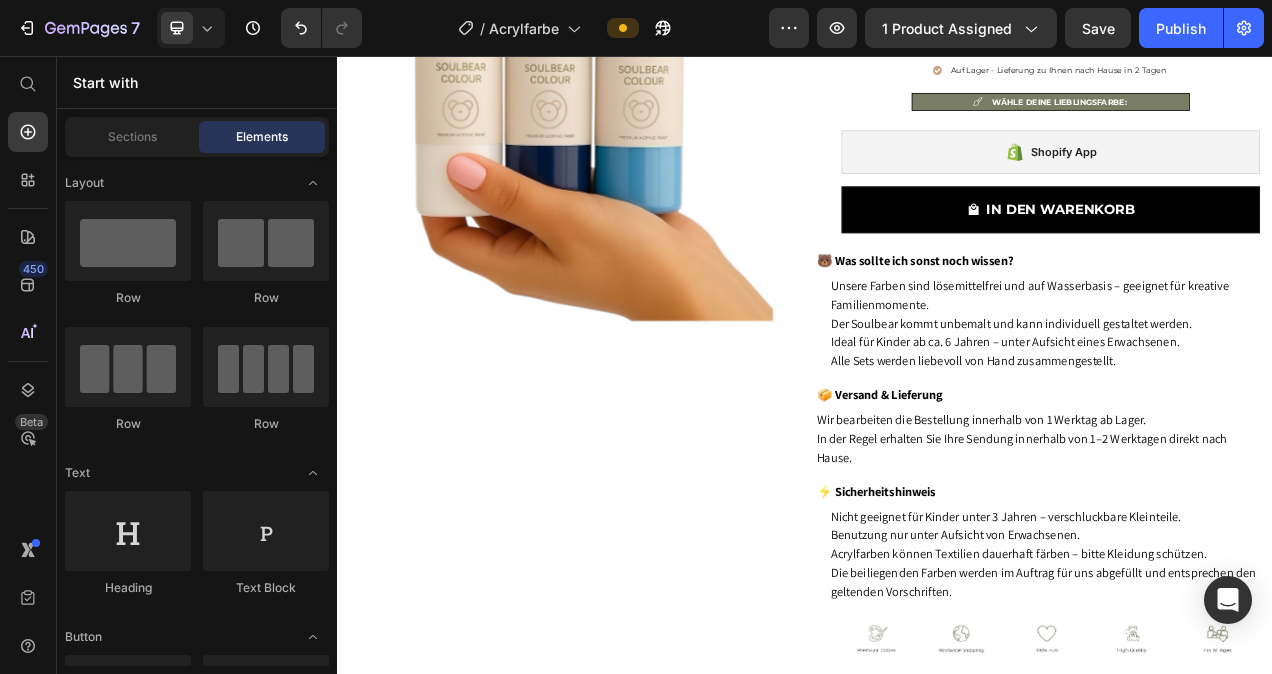 scroll, scrollTop: 224, scrollLeft: 0, axis: vertical 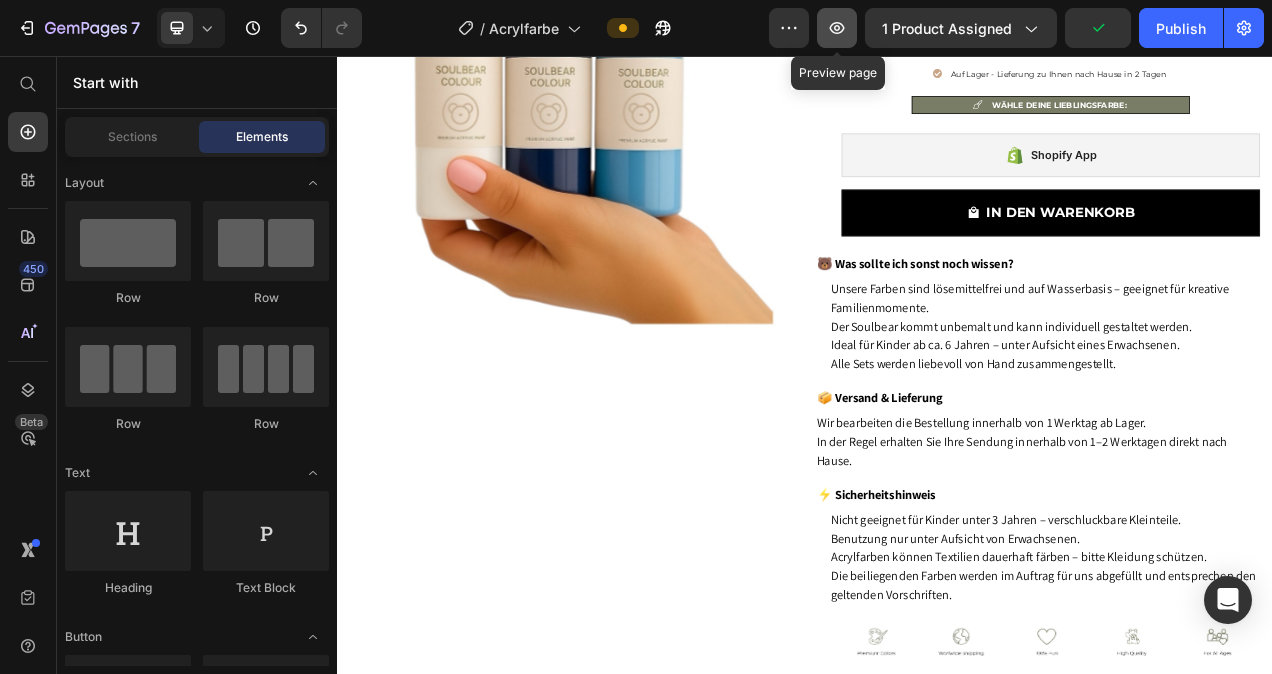 click 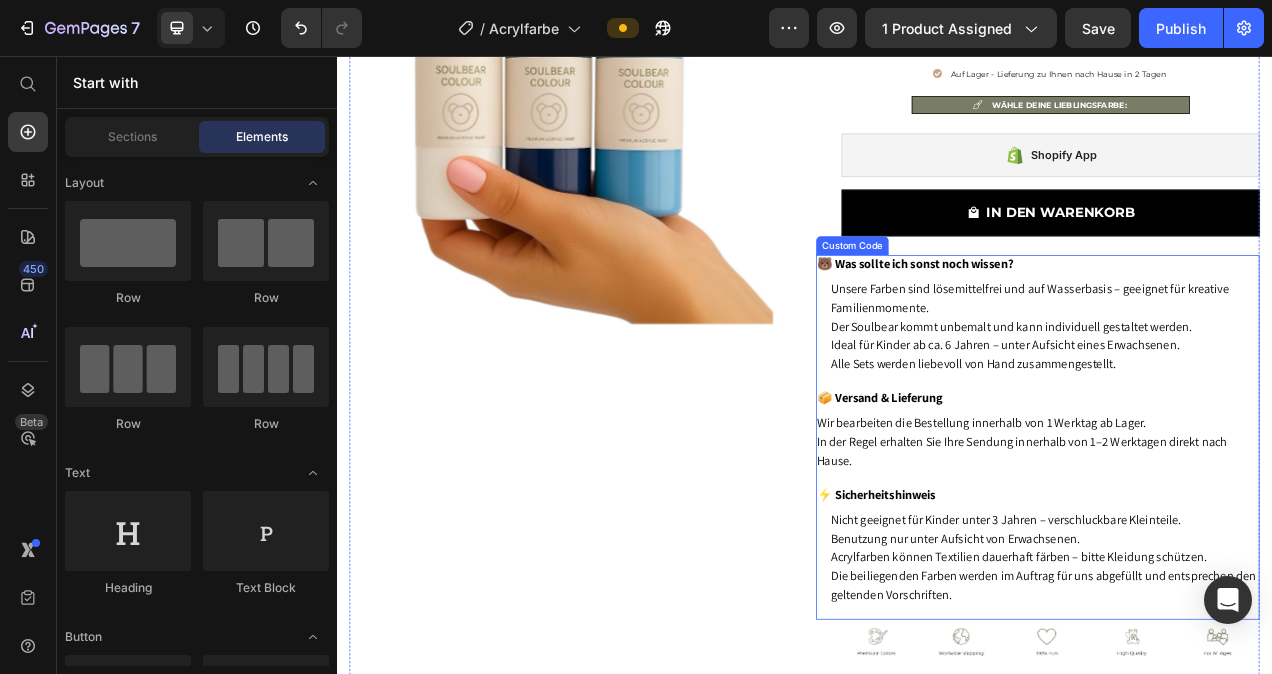 click on "🐻 Was sollte ich sonst noch wissen?
Unsere Farben sind lösemittelfrei und auf Wasserbasis – geeignet für kreative Familienmomente.
Der Soulbear kommt unbemalt und kann individuell gestaltet werden.
Ideal für Kinder ab ca. 6 Jahren – unter Aufsicht eines Erwachsenen.
Alle Sets werden liebevoll von Hand zusammengestellt.
📦 Versand & Lieferung
Wir bearbeiten die Bestellung innerhalb von 1 Werktag ab Lager.
In der Regel erhalten Sie Ihre Sendung innerhalb von 1–2 Werktagen direkt nach Hause.
⚡ Sicherheitshinweis
Nicht geeignet für Kinder unter 3 Jahren – verschluckbare Kleinteile.
Benutzung nur unter Aufsicht von Erwachsenen.
Acrylfarben können Textilien dauerhaft färben – bitte Kleidung schützen.
Die beiliegenden Farben werden im Auftrag für uns abgefüllt und entsprechen den geltenden Vorschriften." at bounding box center (1236, 536) 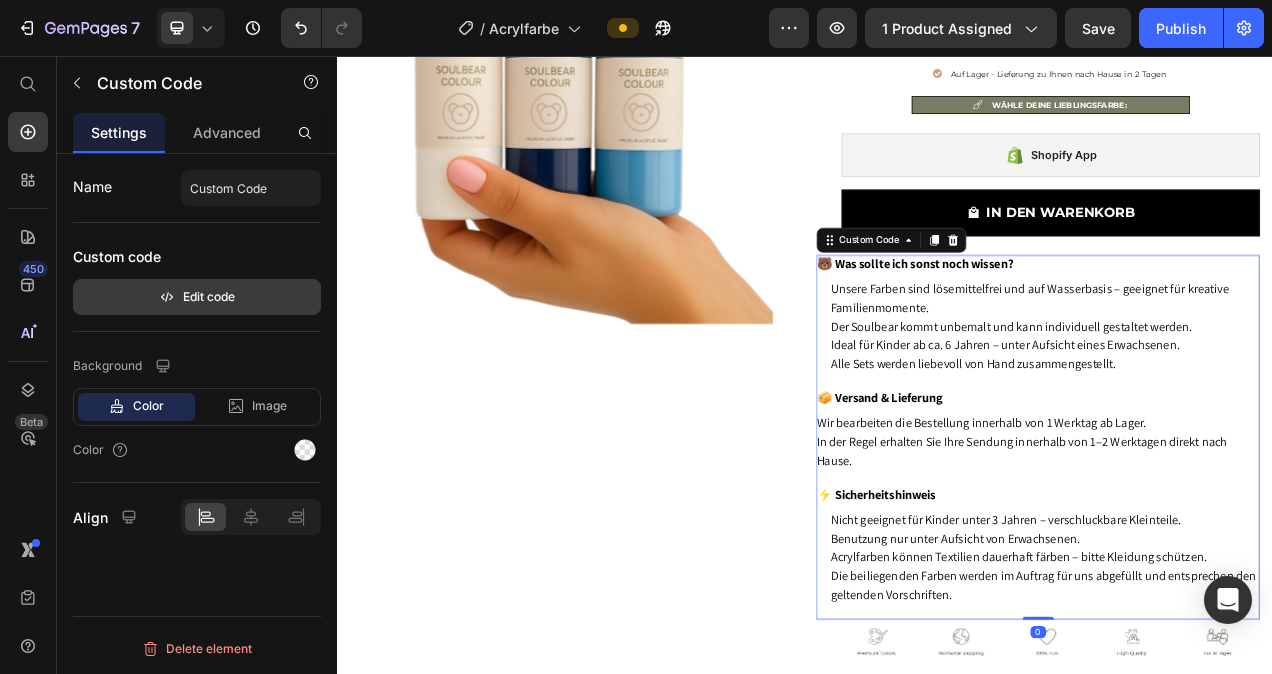 click on "Edit code" at bounding box center (197, 297) 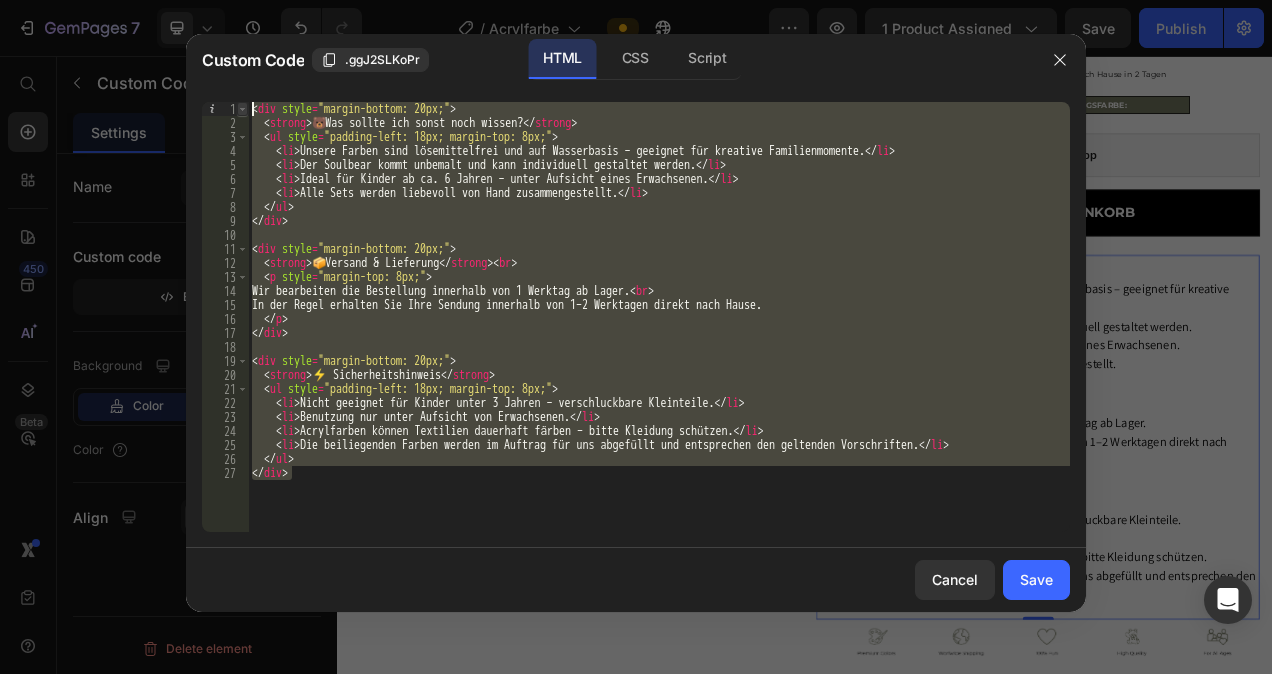 drag, startPoint x: 411, startPoint y: 476, endPoint x: 246, endPoint y: 113, distance: 398.7405 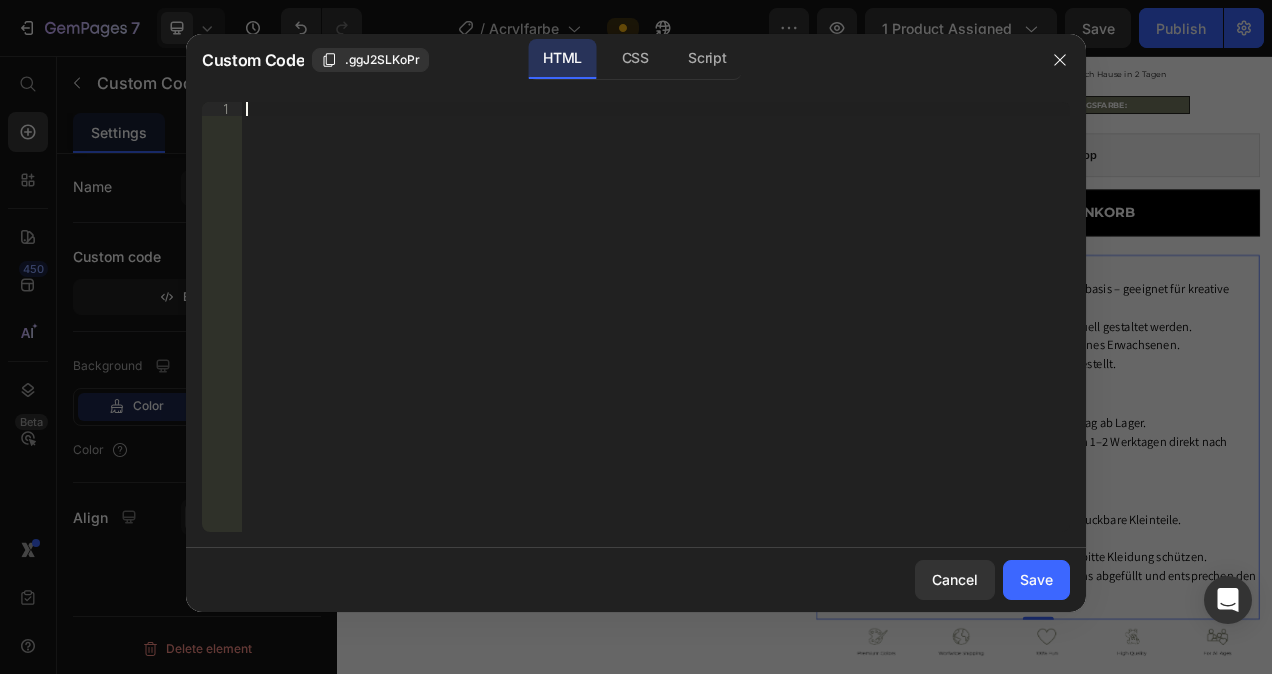 paste on "</details>" 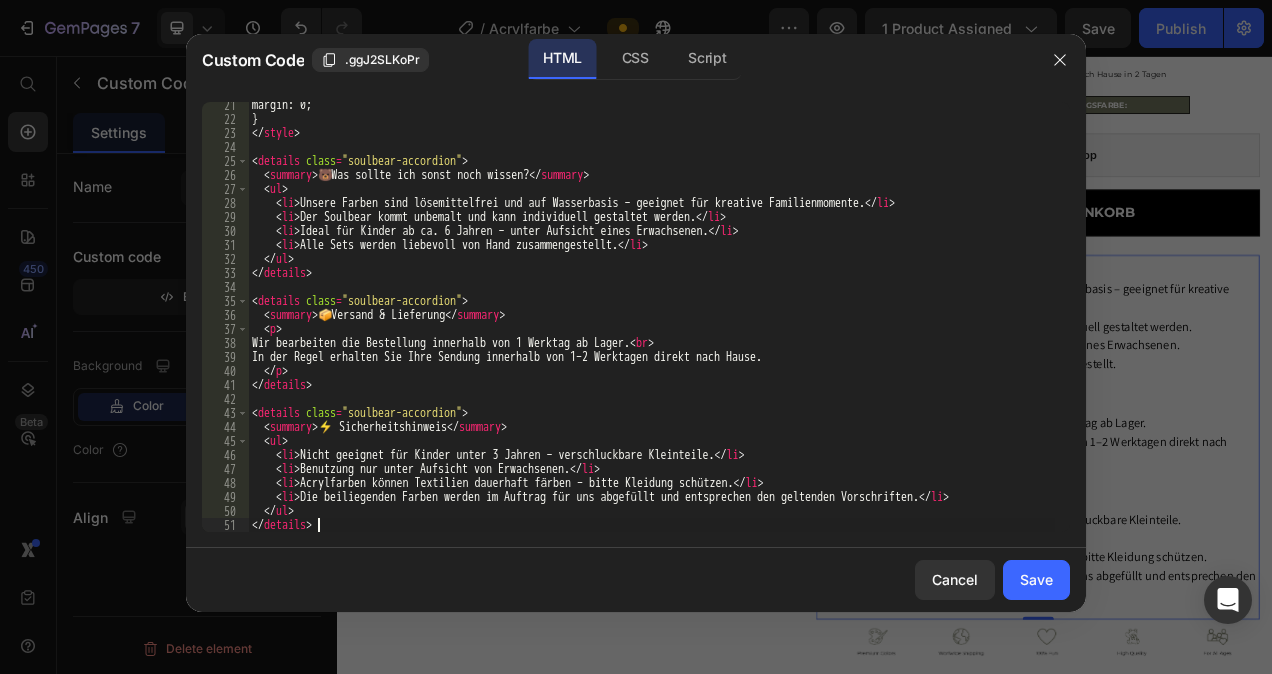 scroll, scrollTop: 284, scrollLeft: 0, axis: vertical 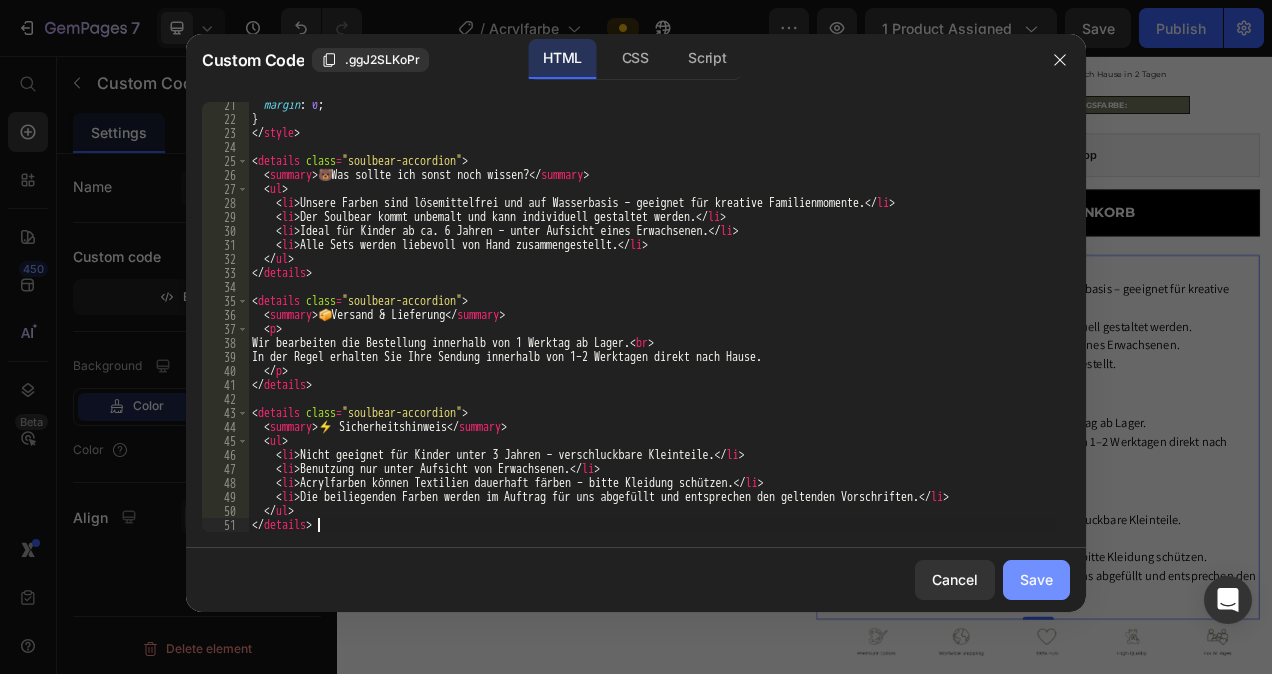 click on "Save" at bounding box center [1036, 579] 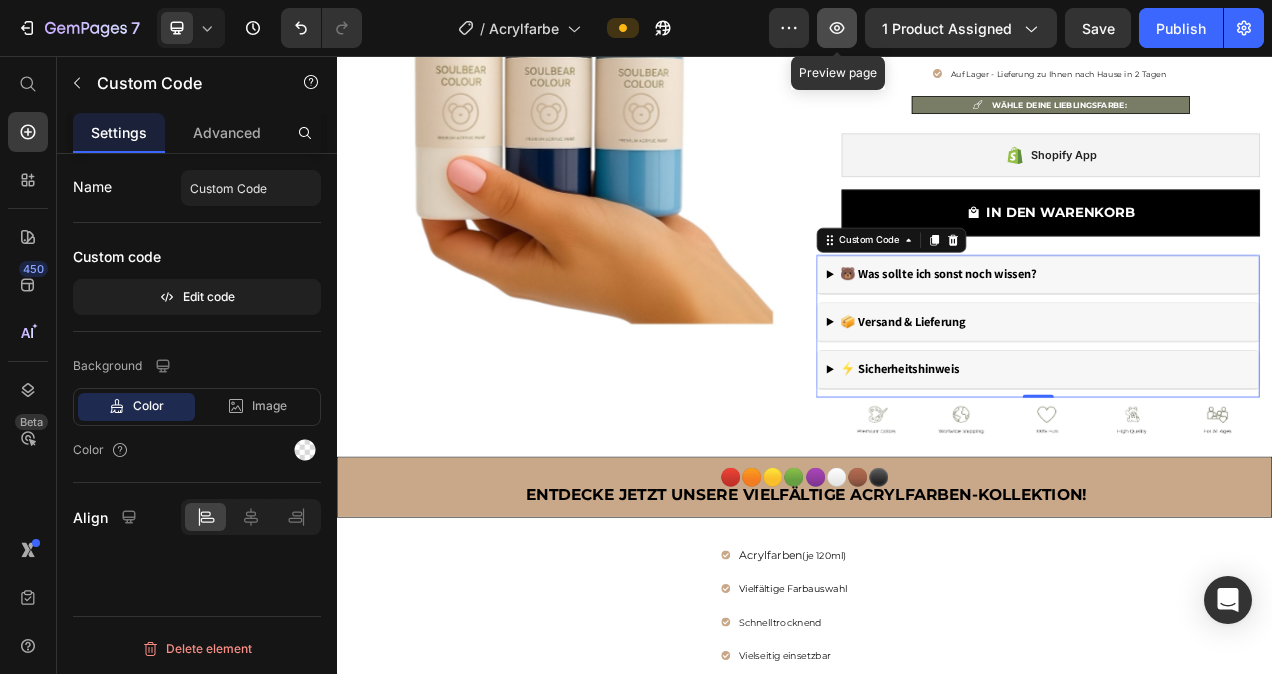click 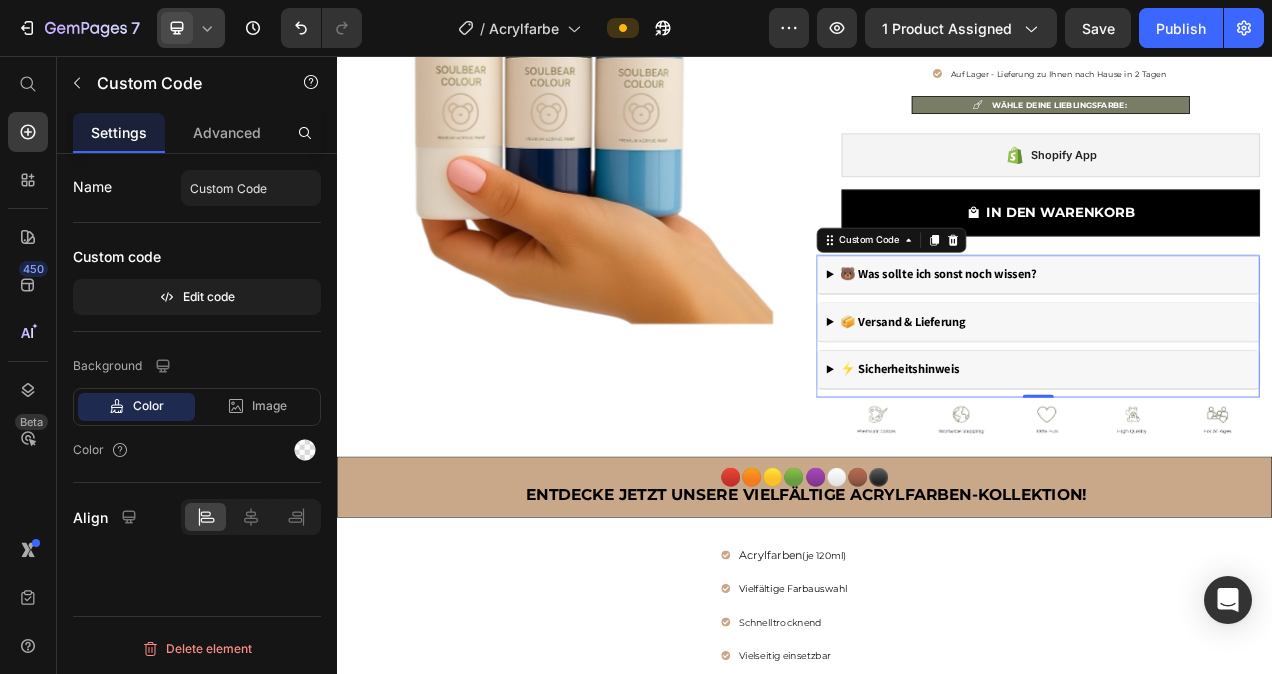 click 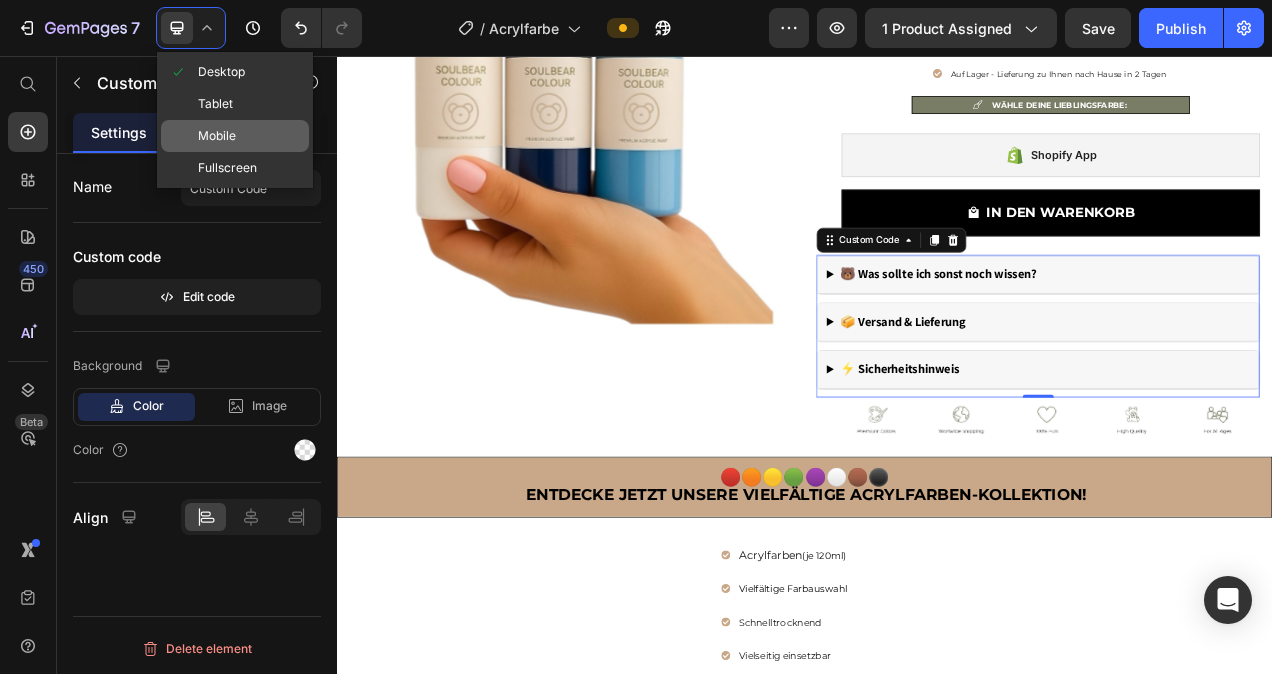 click on "Mobile" at bounding box center (217, 136) 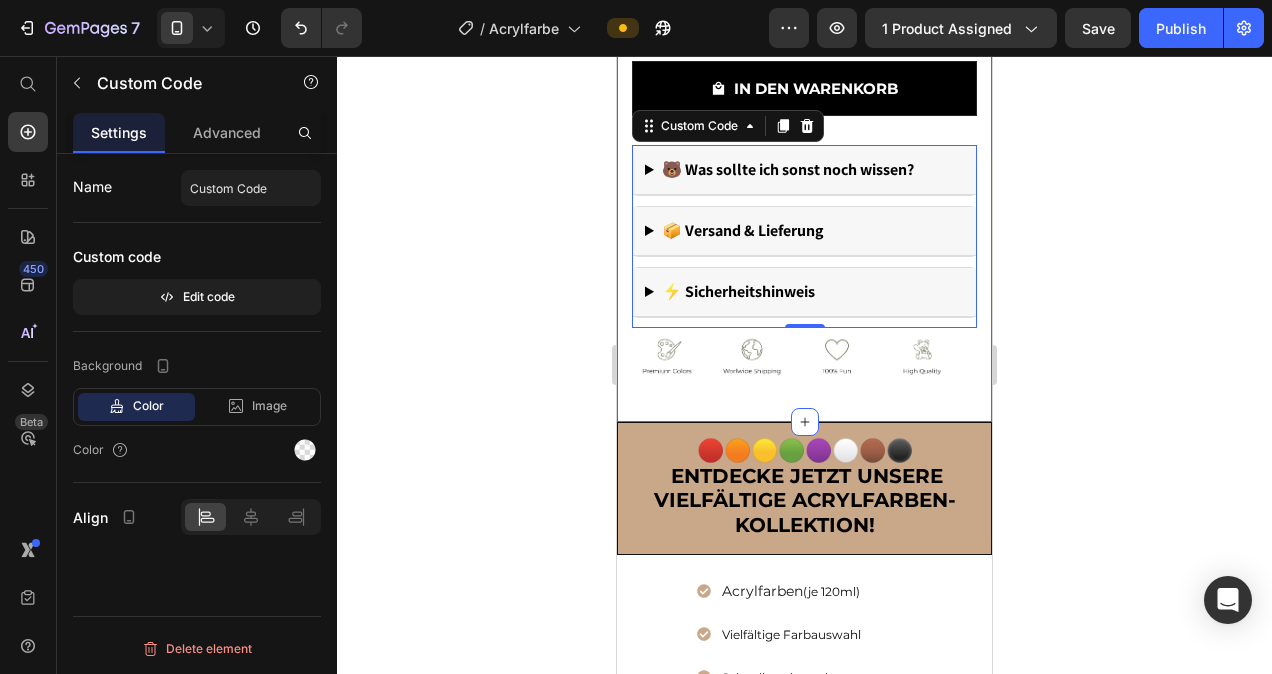 scroll, scrollTop: 706, scrollLeft: 0, axis: vertical 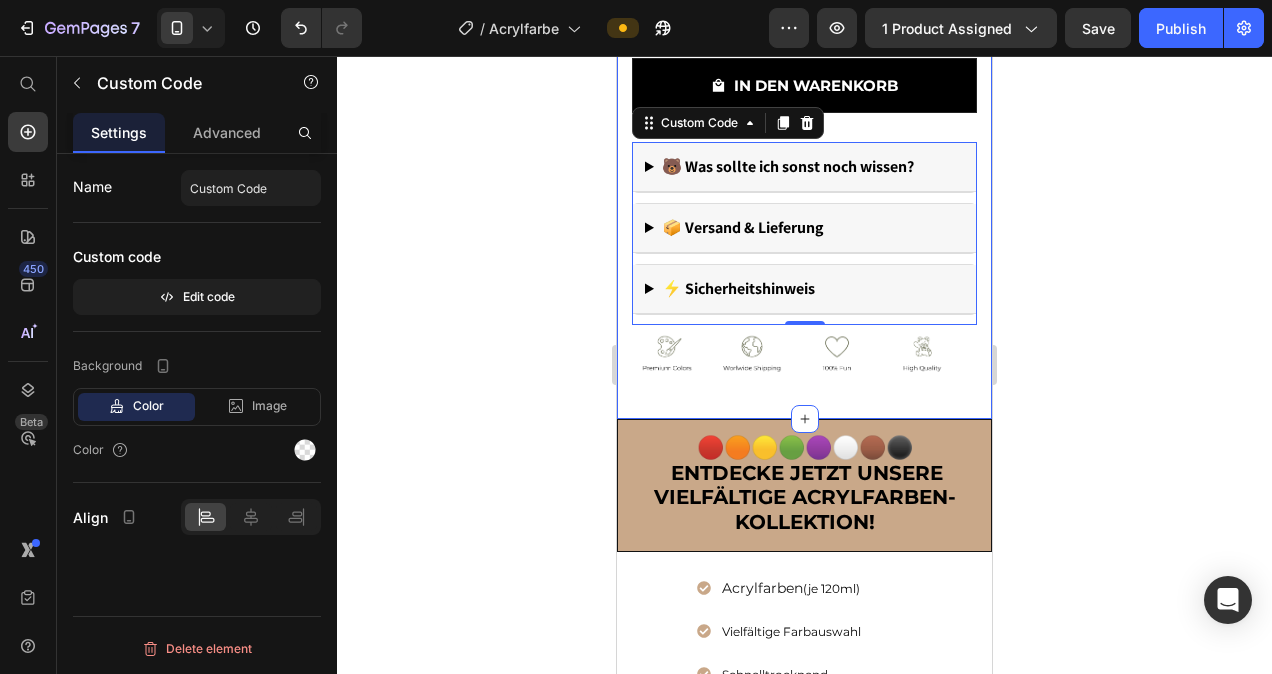 click 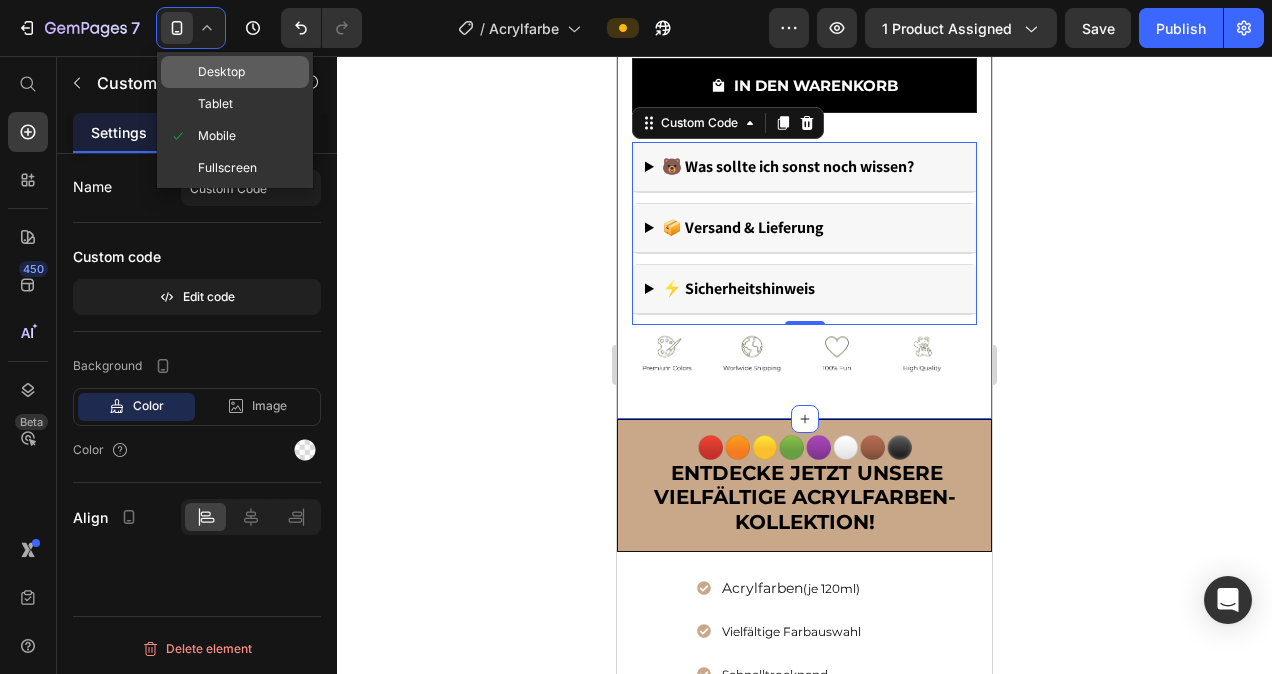 click on "Desktop" at bounding box center (221, 72) 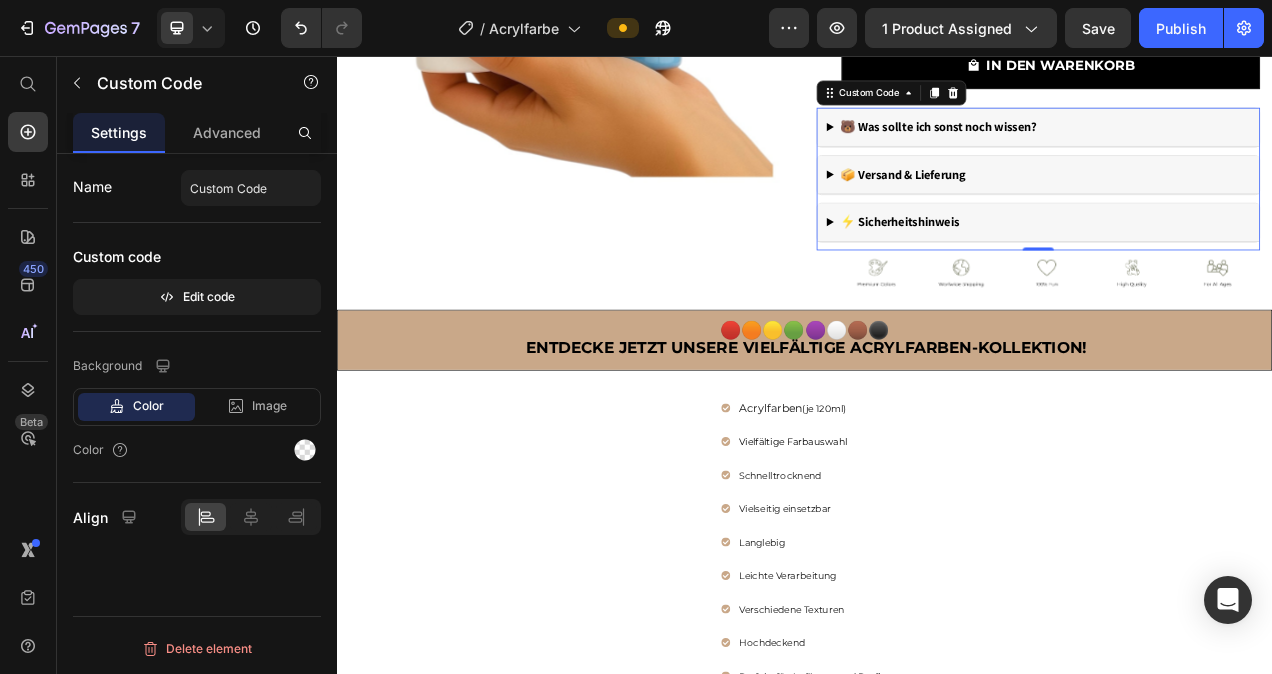 scroll, scrollTop: 408, scrollLeft: 0, axis: vertical 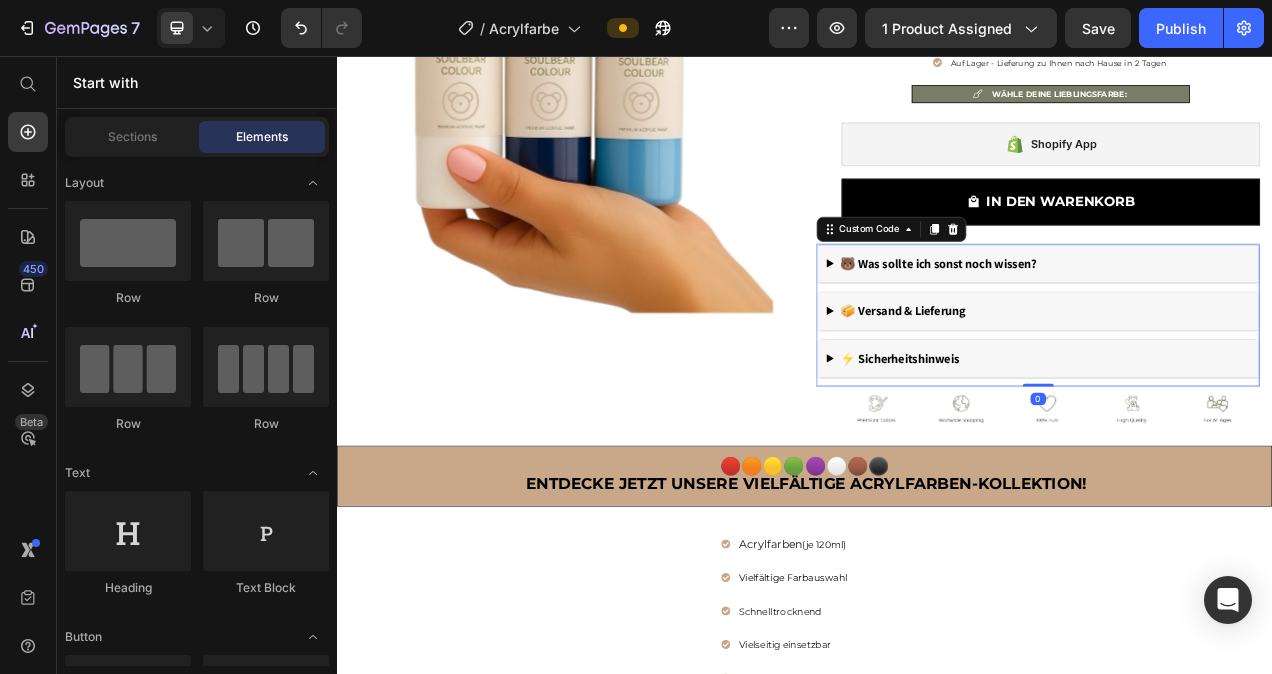 click on "📦 Versand & Lieferung" at bounding box center (1236, 384) 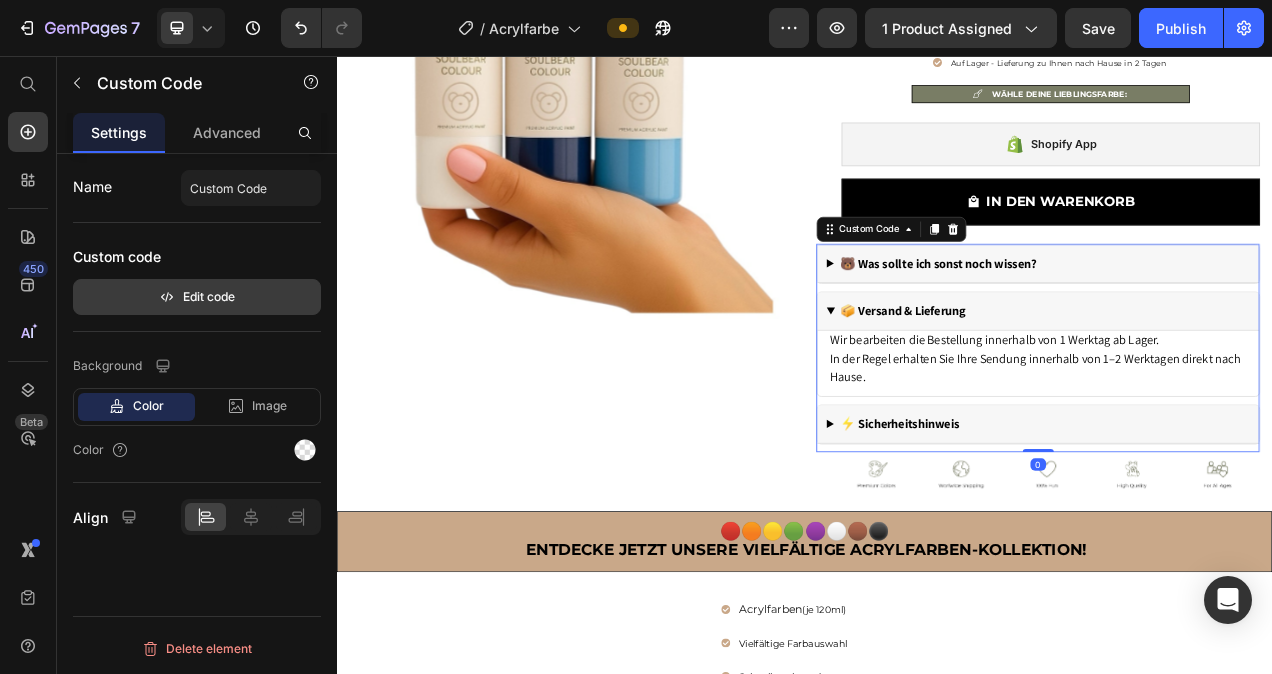 click on "Edit code" at bounding box center [197, 297] 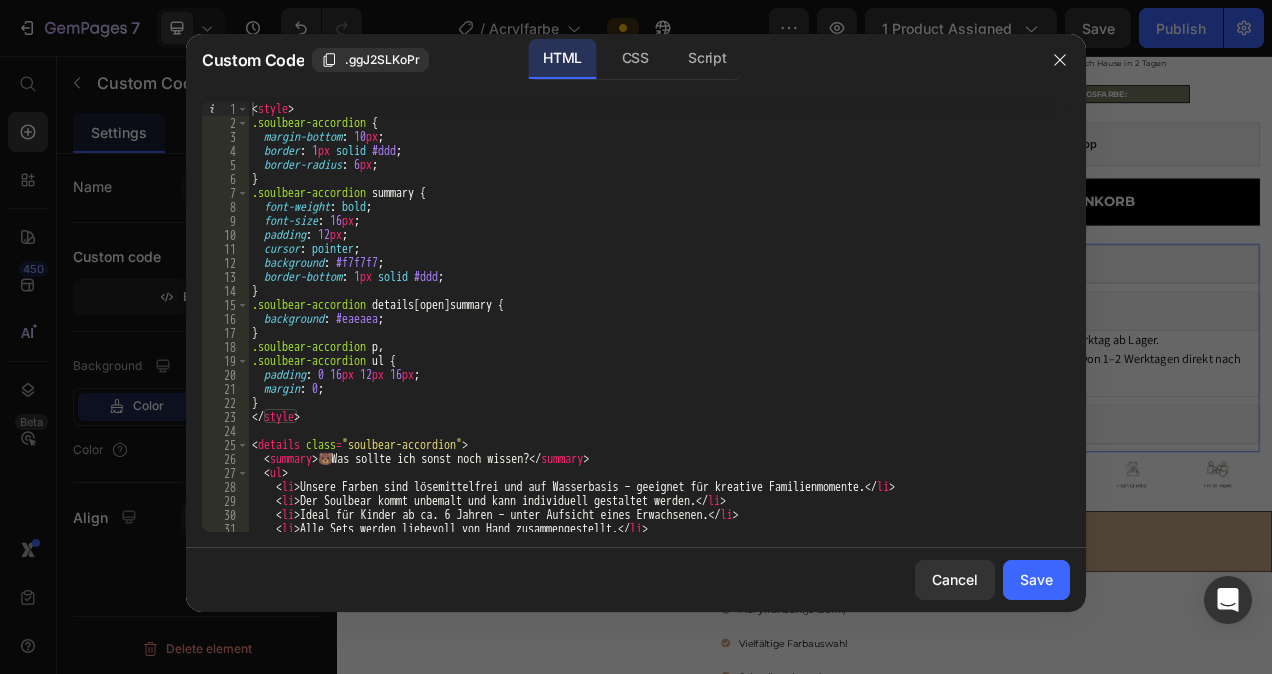 type on "<li>Alle Sets werden liebevoll von Hand zusammengestellt.</li>" 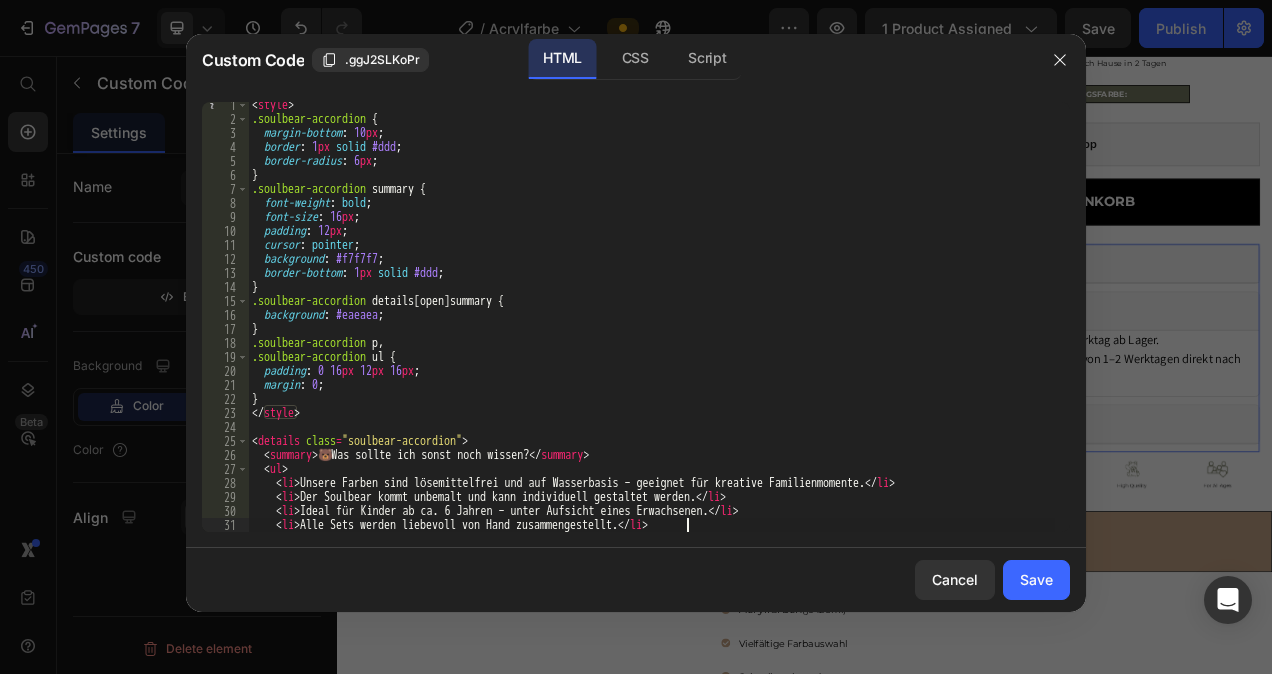 scroll, scrollTop: 4, scrollLeft: 0, axis: vertical 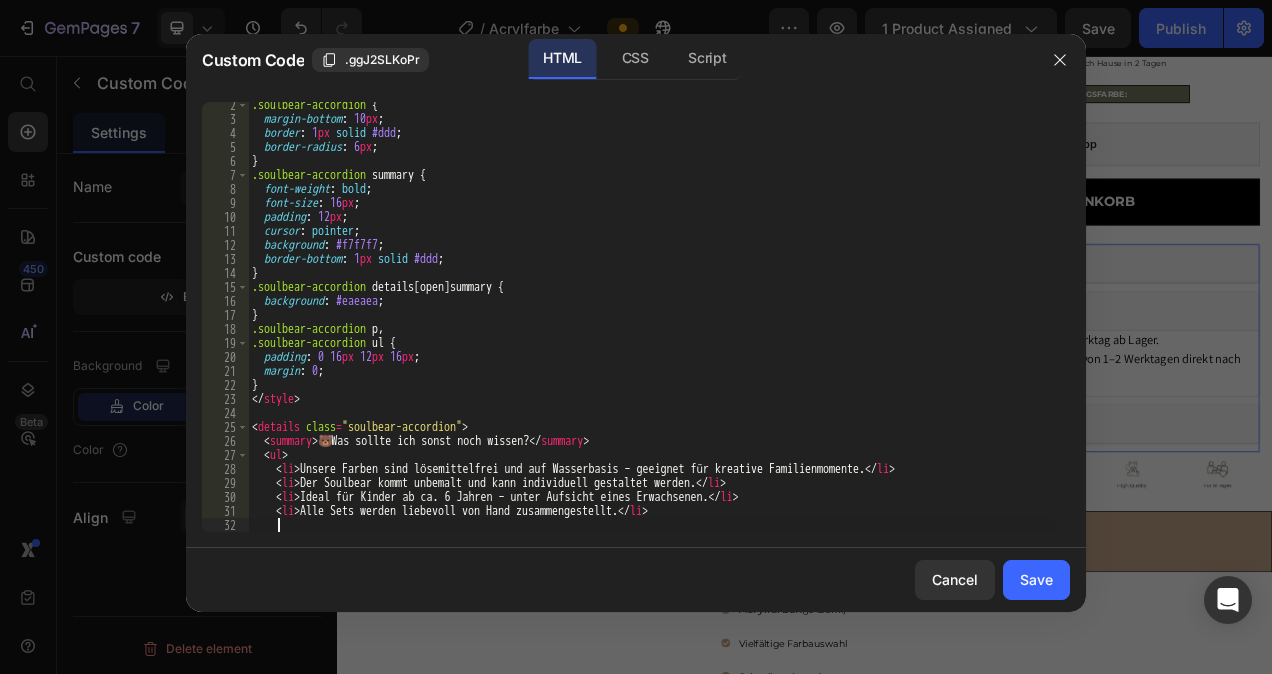 paste on "margin: 0 auto;" 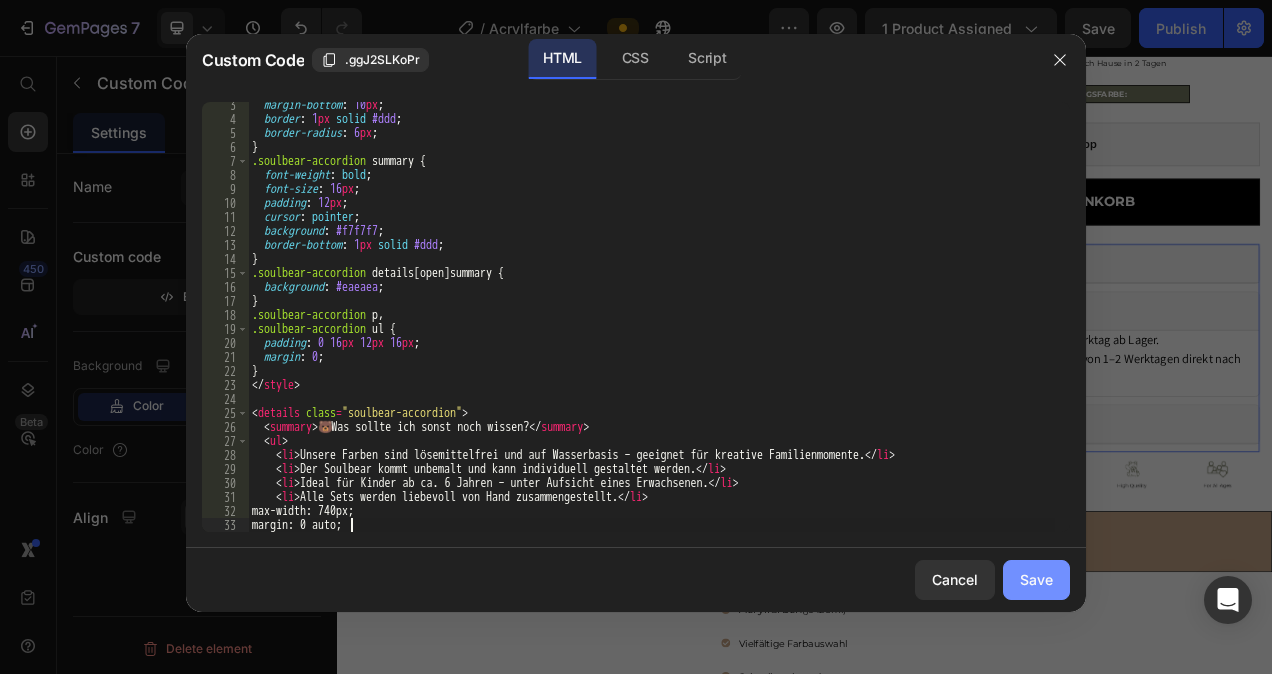 type on "margin: 0 auto;" 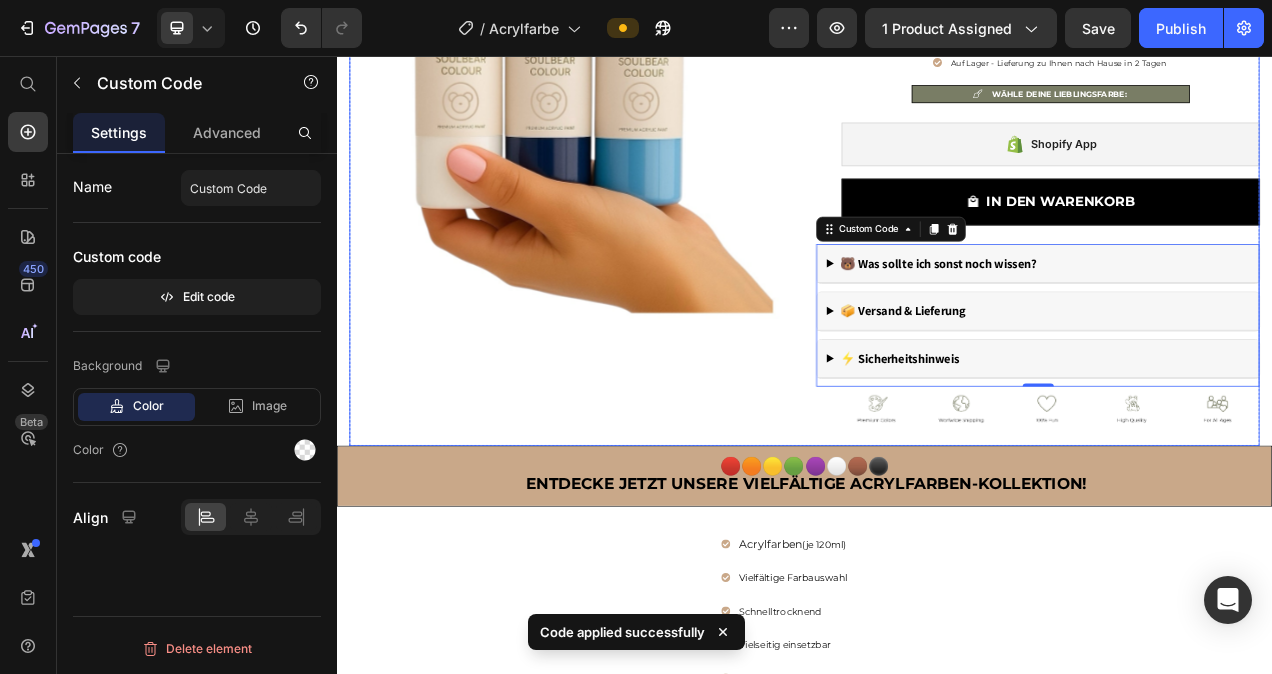 click on "Product Images Acrylfarben Heading
Icon
Icon
Icon
Icon
Icon Icon List Hoz 4,8 von 5 Sternen Text block Row €4,95 (P) Price €0,00 Price Row Auf Lager - Lieferung zu Ihnen nach Hause in 2 Tagen Item list
WÄHLE DEINE LIEBLINGSFARBE: Item list Shopify App Shopify App
IN DEN WARENKORB (P) Cart Button Row
🐻 Was sollte ich sonst noch wissen?
Unsere Farben sind lösemittelfrei und auf Wasserbasis – geeignet für kreative Familienmomente.
Der Soulbear kommt unbemalt und kann individuell gestaltet werden.
Ideal für Kinder ab ca. 6 Jahren – unter Aufsicht eines Erwachsenen.
Alle Sets werden liebevoll von Hand zusammengestellt.
max-width: 740px;
margin: 0 auto;
📦 Versand & Lieferung
Wir bearbeiten die Bestellung innerhalb von 1 Werktag ab Lager.
In der Regel erhalten Sie Ihre Sendung innerhalb von 1–2 Werktagen direkt nach Hause." at bounding box center [937, 213] 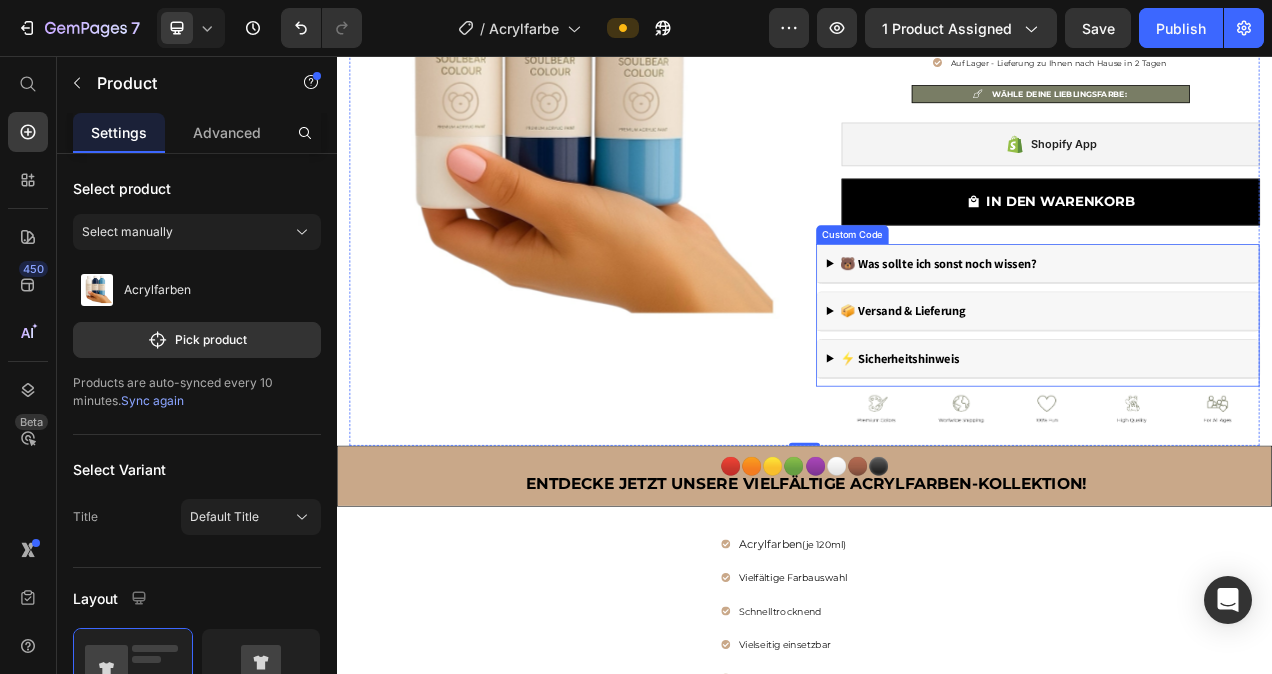 click on "🐻 Was sollte ich sonst noch wissen?" at bounding box center [1236, 323] 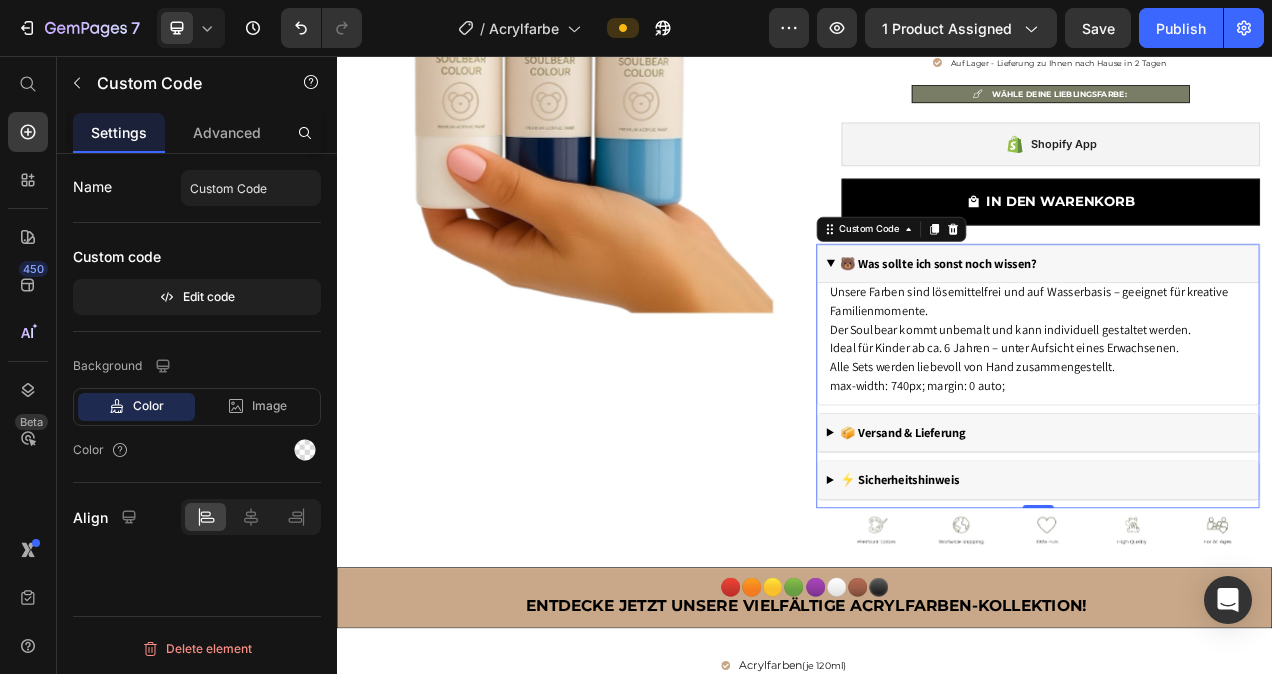 click on "🐻 Was sollte ich sonst noch wissen?" at bounding box center [1236, 323] 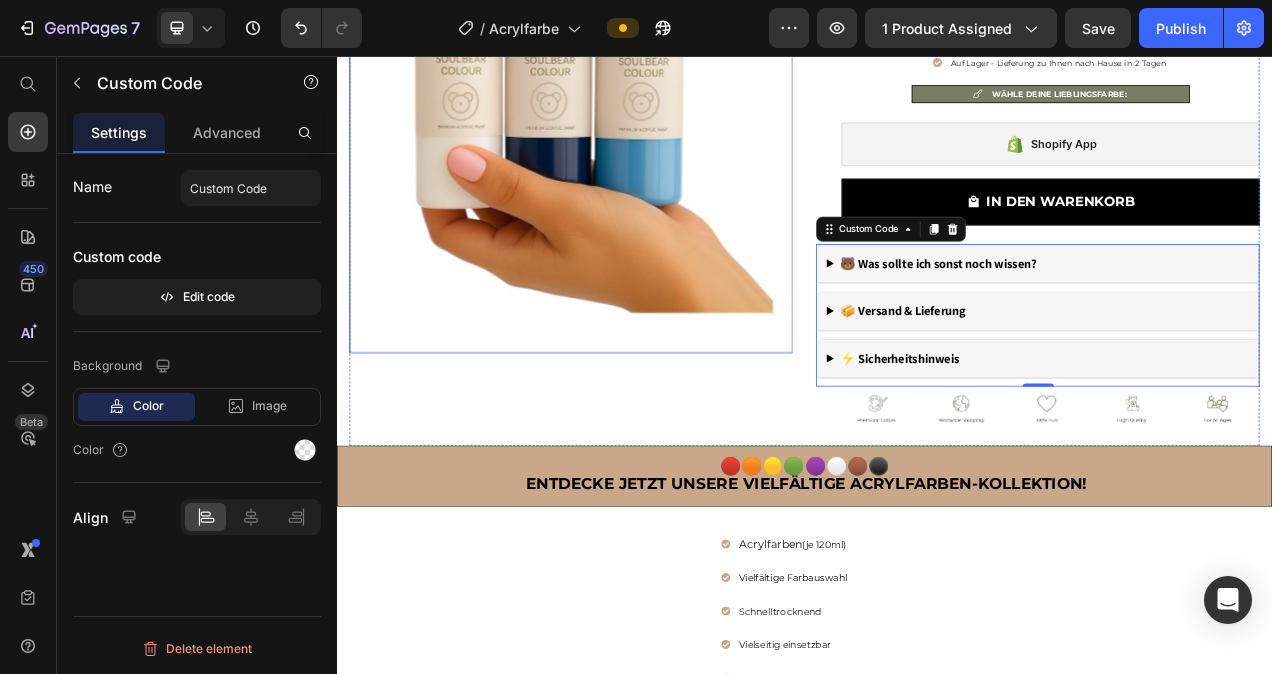 click at bounding box center [637, 153] 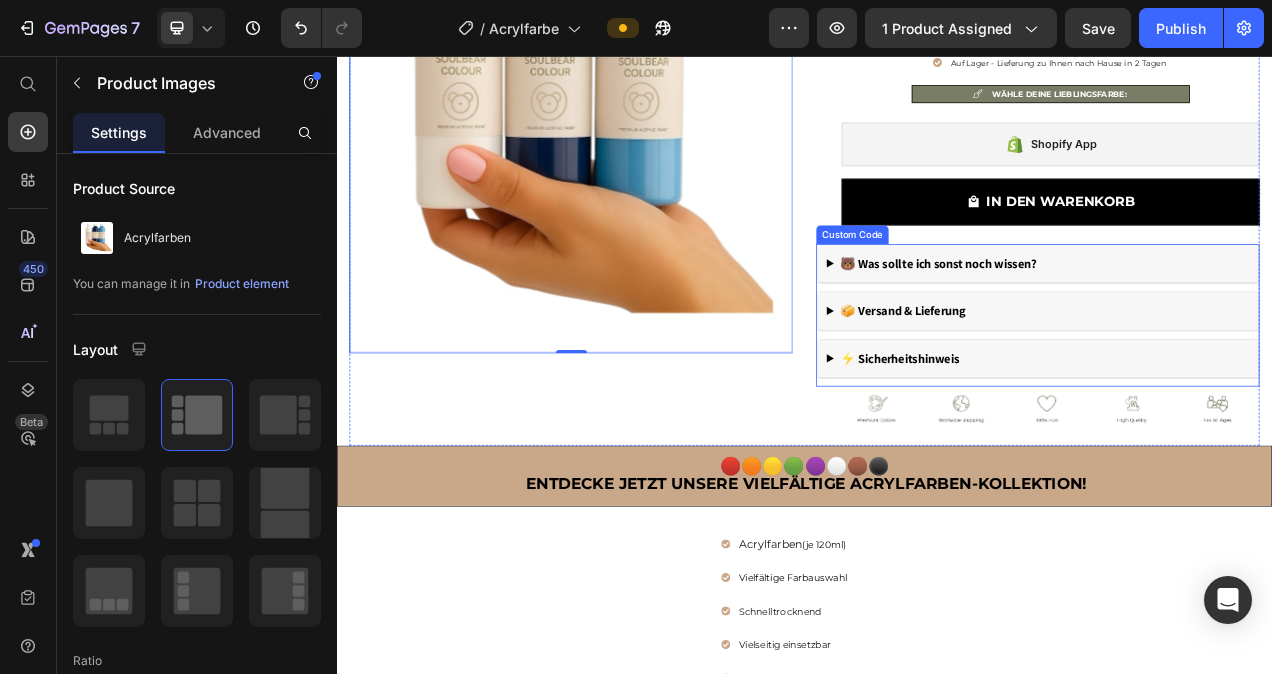 click on "Custom Code" at bounding box center (998, 286) 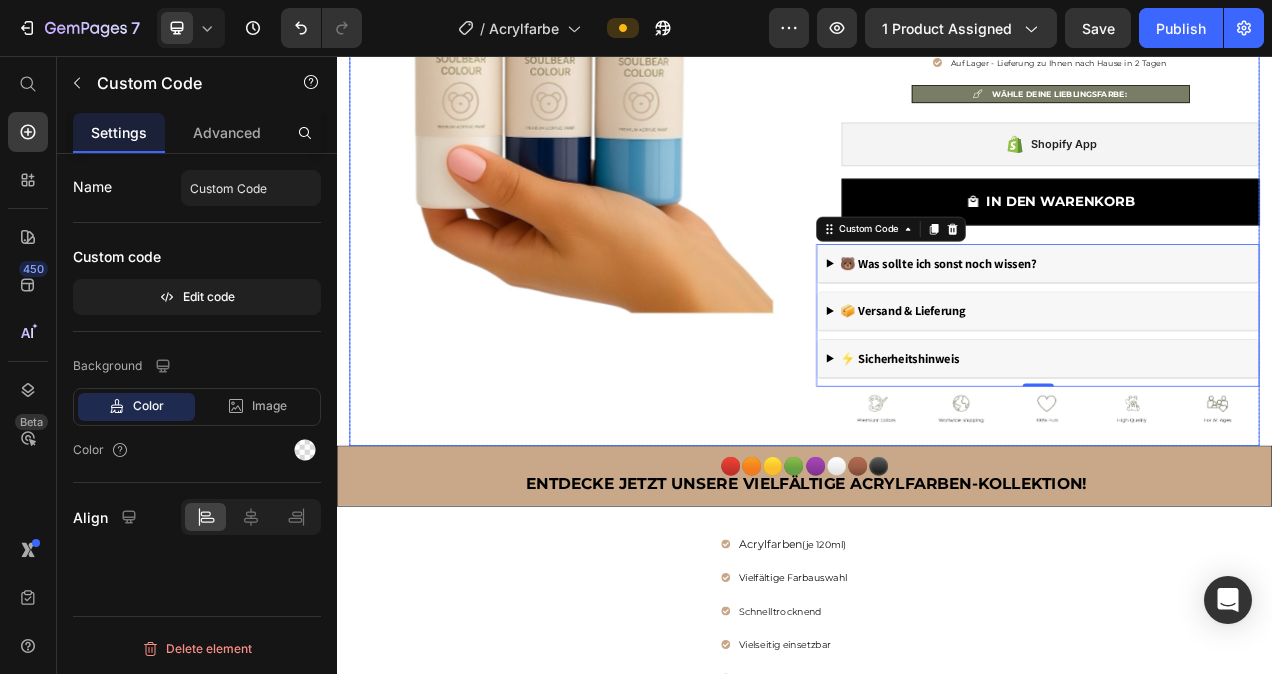 click at bounding box center (637, 153) 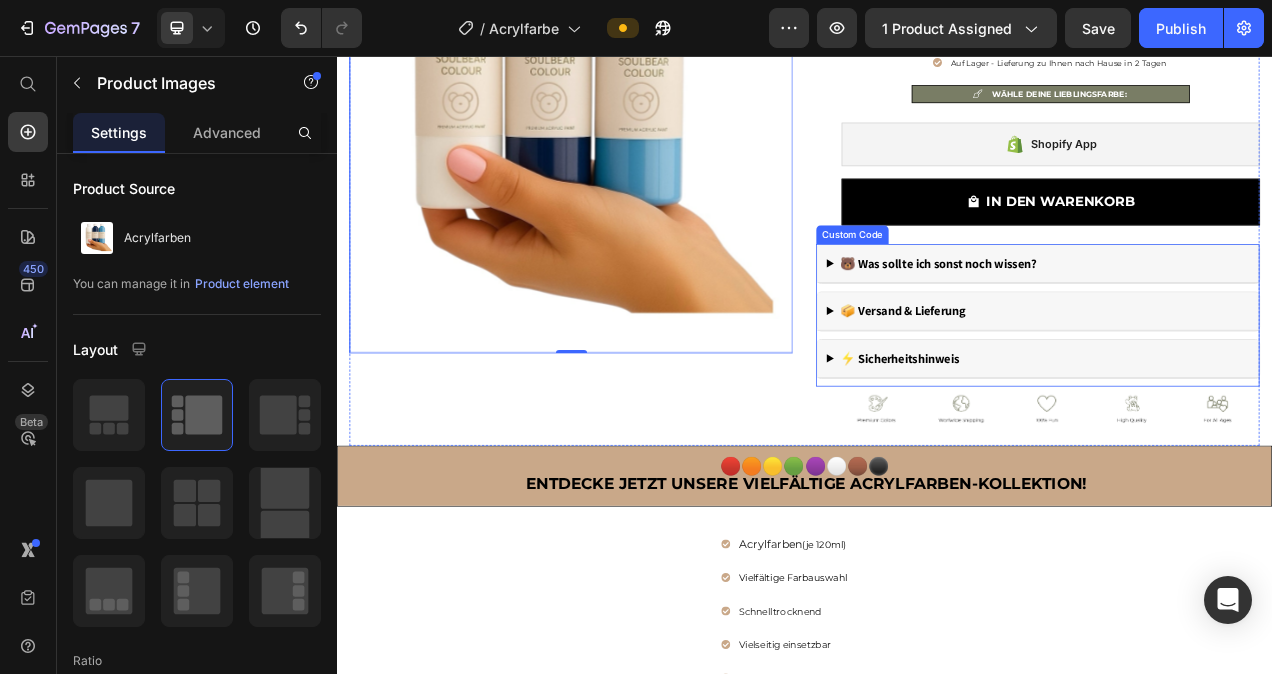 click on "🐻 Was sollte ich sonst noch wissen?" at bounding box center [1236, 323] 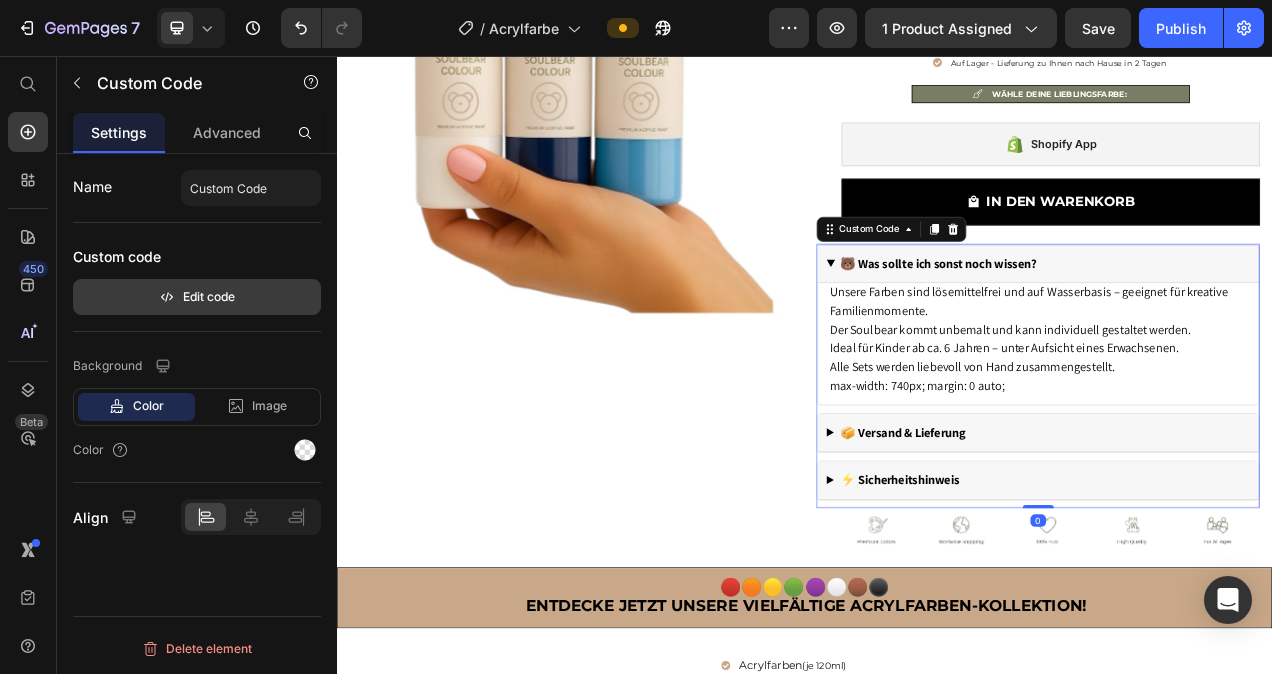 click on "Edit code" at bounding box center (197, 297) 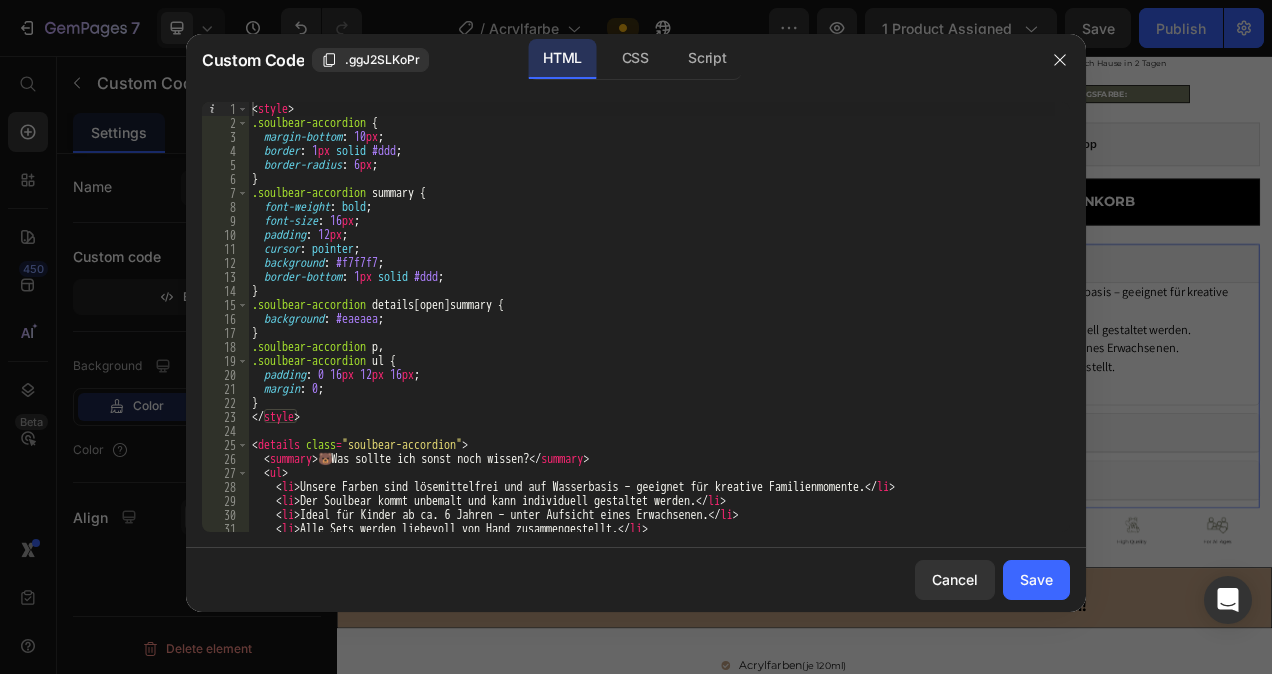 scroll, scrollTop: 0, scrollLeft: 0, axis: both 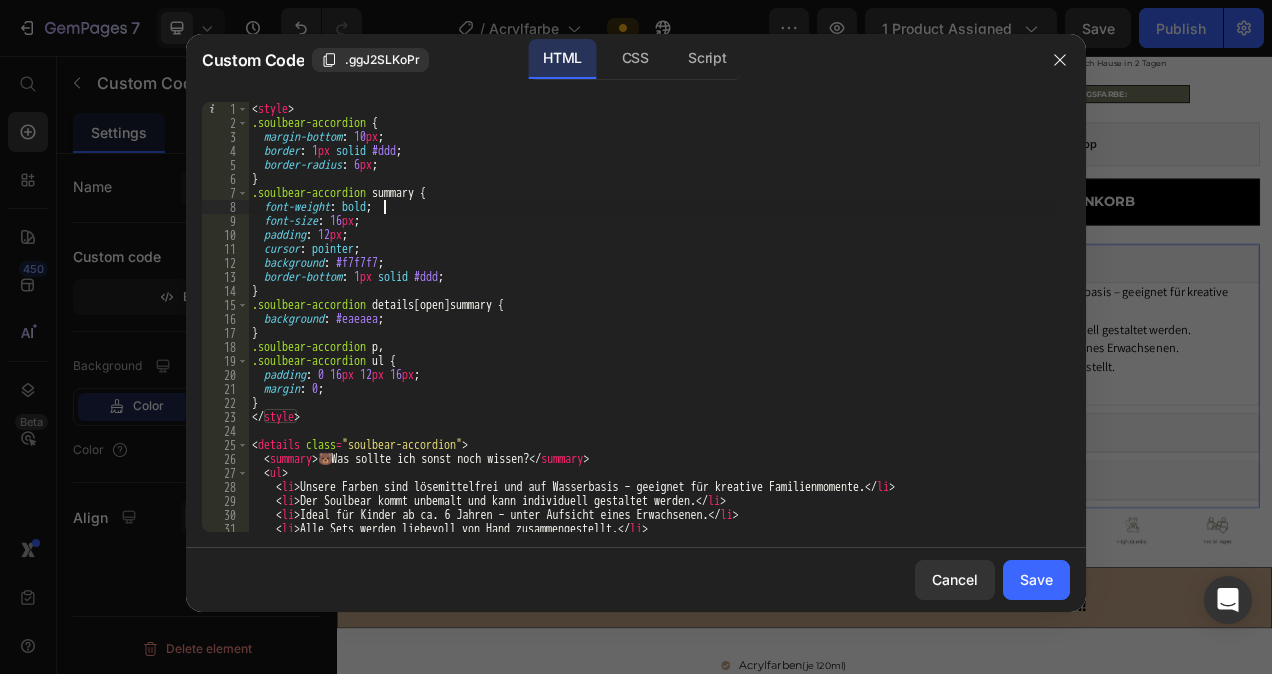 drag, startPoint x: 1051, startPoint y: 215, endPoint x: 1033, endPoint y: 247, distance: 36.71512 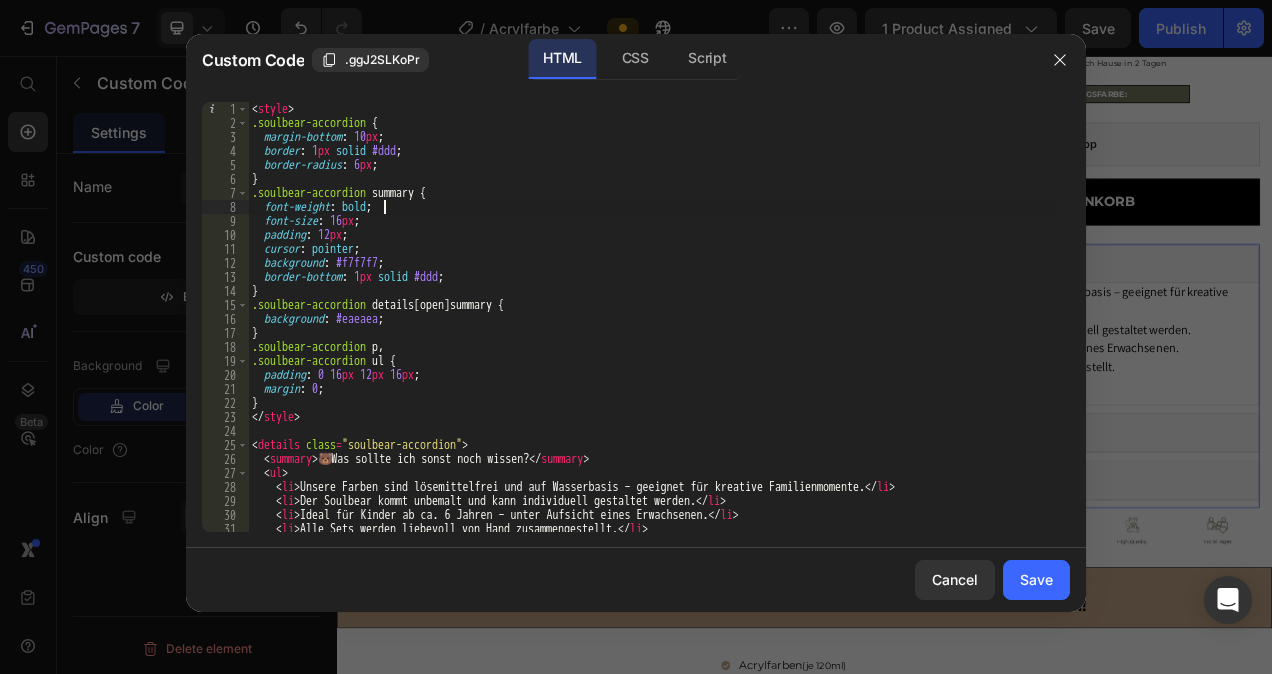click on "< style > .soulbear-accordion   {    margin-bottom :   10 px ;    border :   1 px   solid   #ddd ;    border-radius :   6 px ; } .soulbear-accordion   summary   {    font-weight :   bold ;    font-size :   16 px ;    padding :   12 px ;    cursor :   pointer ;    background :   #f7f7f7 ;    border-bottom :   1 px   solid   #ddd ; } .soulbear-accordion   details [ open ]  summary   {    background :   #eaeaea ; } .soulbear-accordion   p , .soulbear-accordion   ul   {    padding :   0   16 px   12 px   16 px ;    margin :   0 ; } </ style > < details   class = "soulbear-accordion" >    < summary > 🐻  Was sollte ich sonst noch wissen? </ summary >    < ul >      < li > Unsere Farben sind lösemittelfrei und auf Wasserbasis – geeignet für kreative Familienmomente. </ li >      < li > Der Soulbear kommt unbemalt und kann individuell gestaltet werden. </ li >      < li > Ideal für Kinder ab ca. 6 Jahren – unter Aufsicht eines Erwachsenen. </ li >      < li > </ li >     max-width: 740px;" at bounding box center [651, 331] 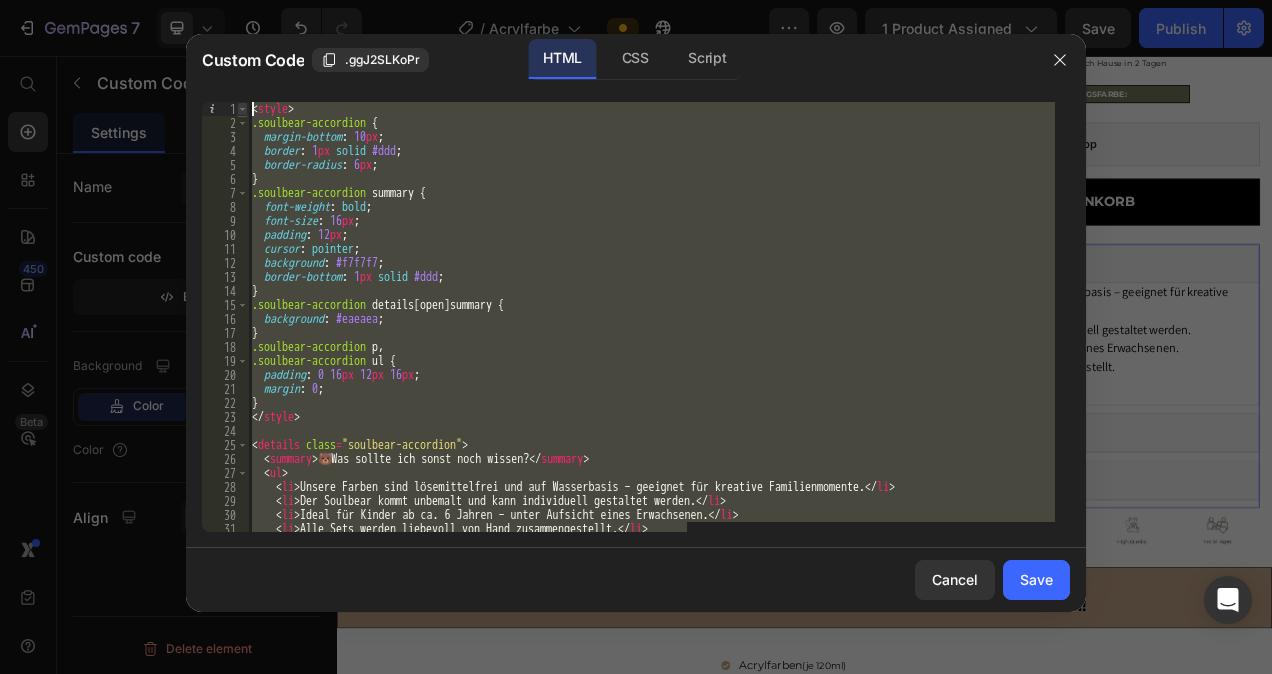 scroll, scrollTop: 0, scrollLeft: 0, axis: both 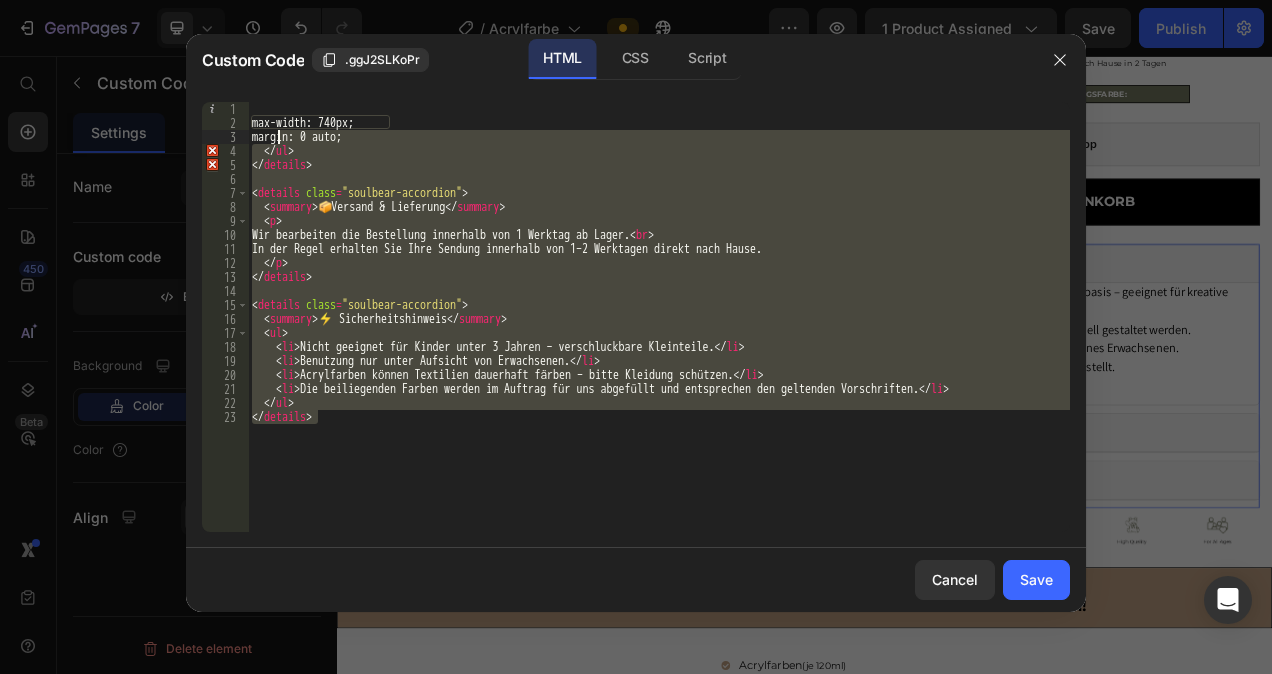 drag, startPoint x: 440, startPoint y: 427, endPoint x: 279, endPoint y: 131, distance: 336.9525 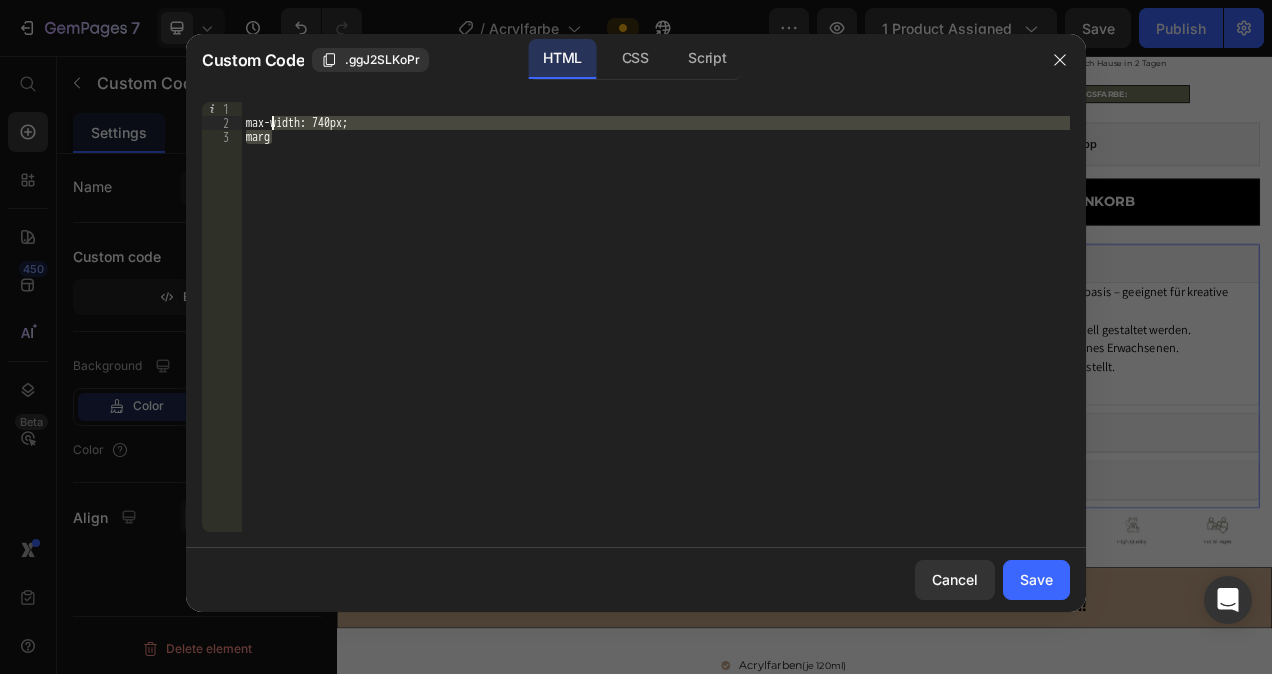 drag, startPoint x: 309, startPoint y: 135, endPoint x: 265, endPoint y: 119, distance: 46.818798 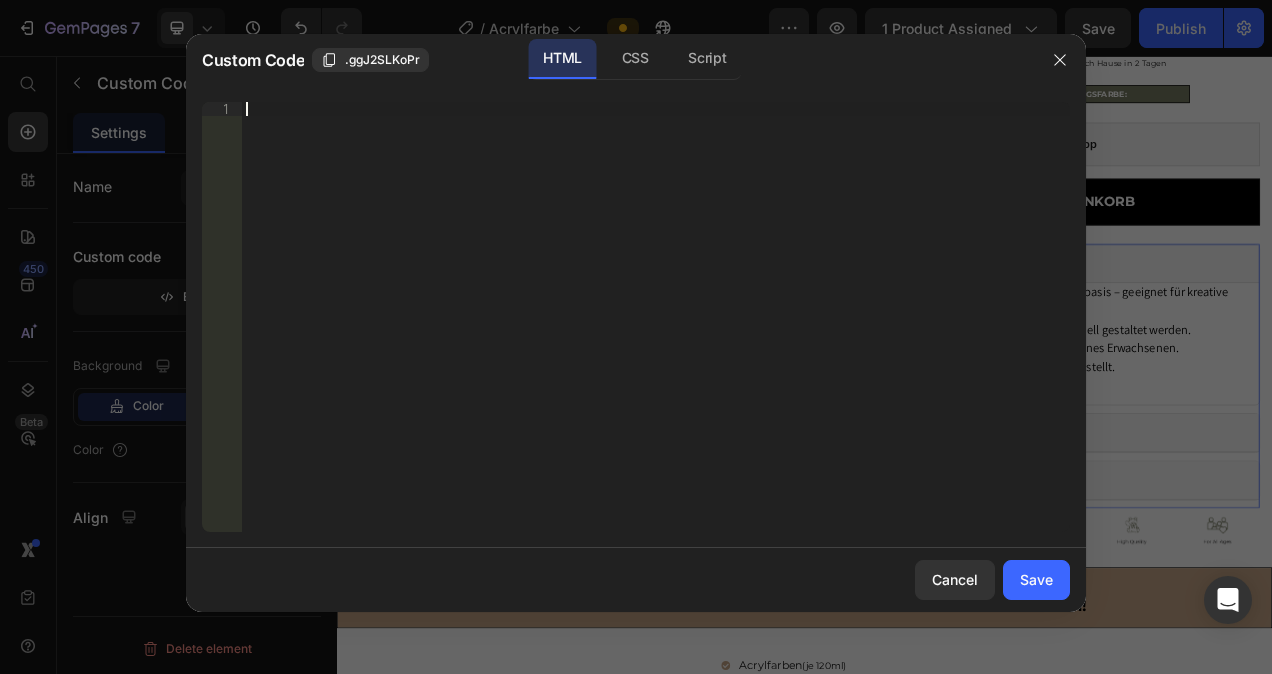 paste on "</div>" 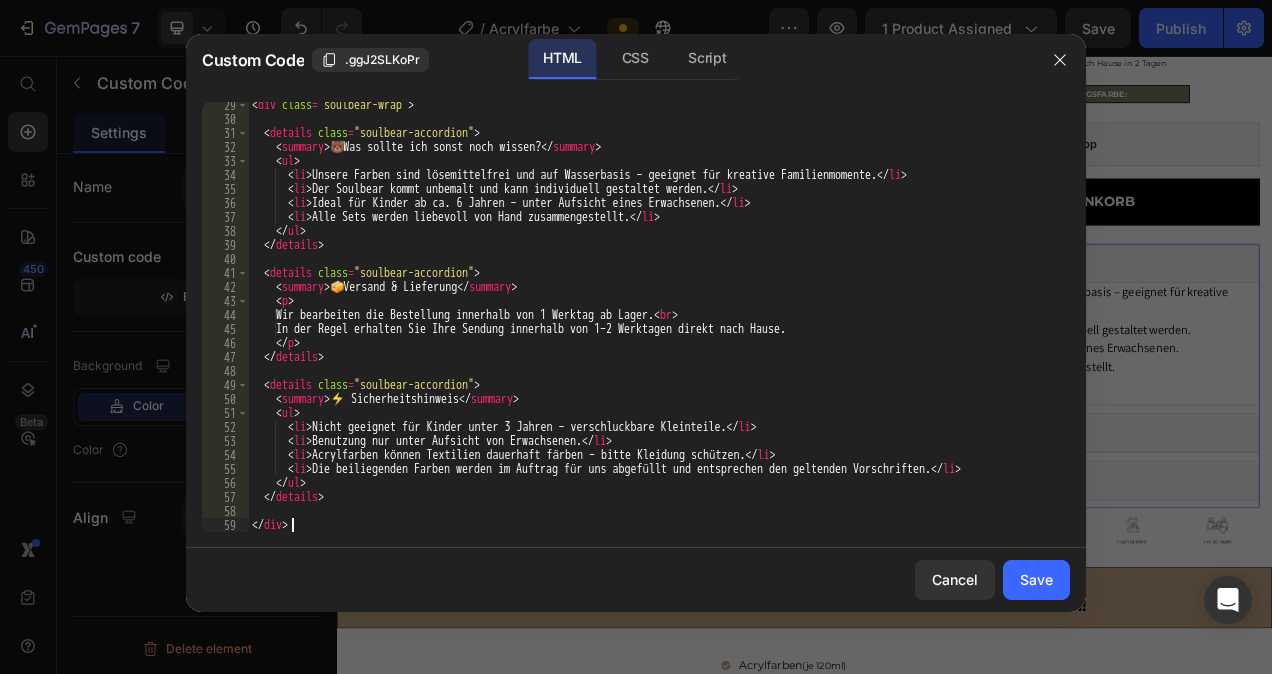 scroll, scrollTop: 396, scrollLeft: 0, axis: vertical 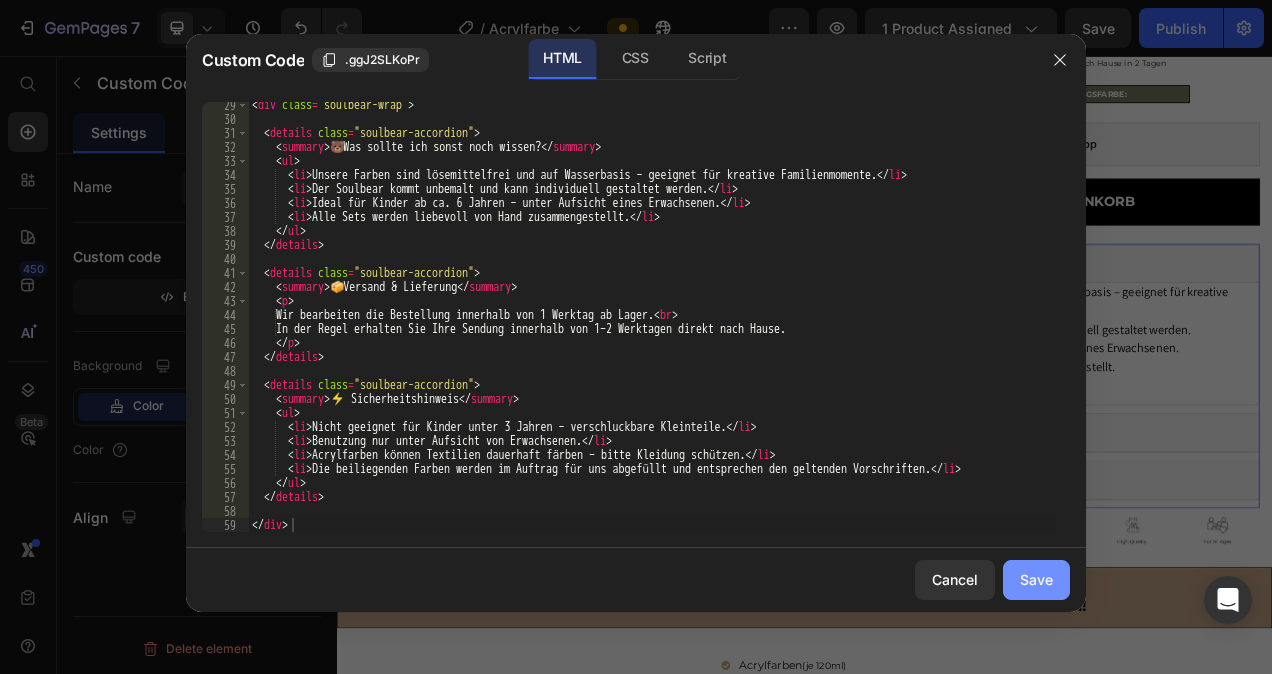 drag, startPoint x: 1051, startPoint y: 582, endPoint x: 914, endPoint y: 673, distance: 164.46884 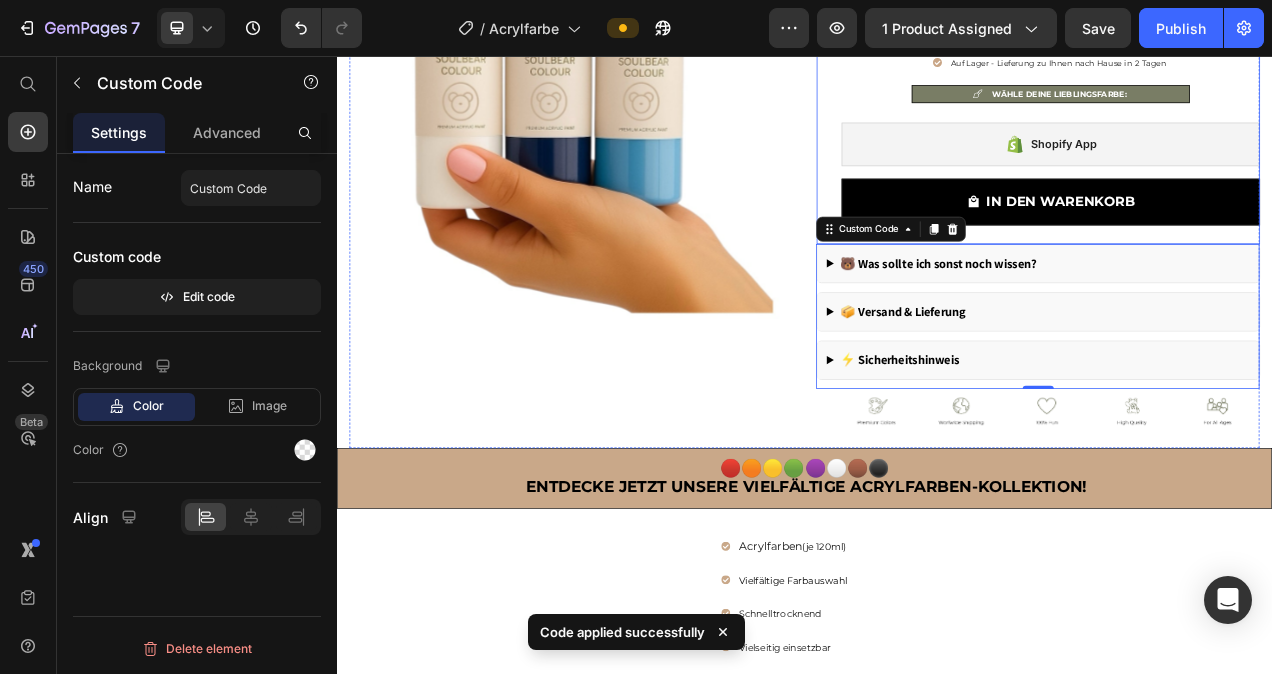 click on "Acrylfarben Heading
Icon
Icon
Icon
Icon
Icon Icon List Hoz 4,8 von 5 Sternen Text block Row €4,95 (P) Price €0,00 Price Row Auf Lager - Lieferung zu Ihnen nach Hause in 2 Tagen Item list
WÄHLE DEINE LIEBLINGSFARBE: Item list Shopify App Shopify App
IN DEN WARENKORB (P) Cart Button Row" at bounding box center [1236, 98] 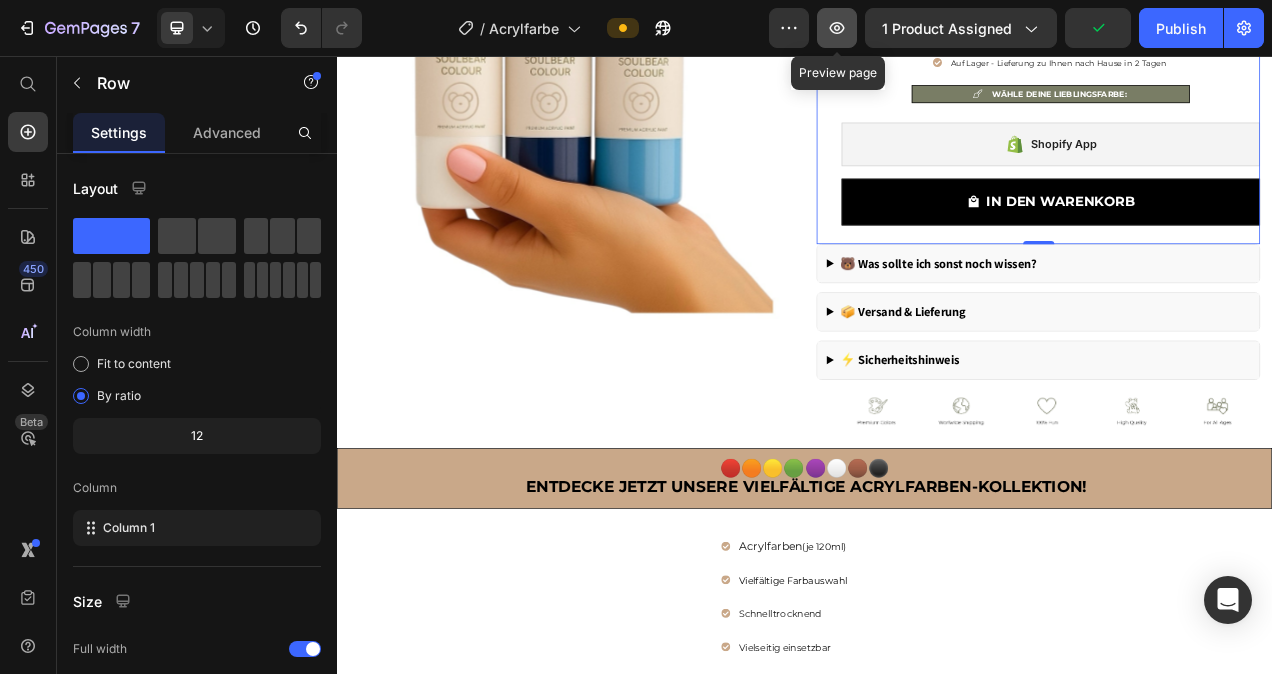 click 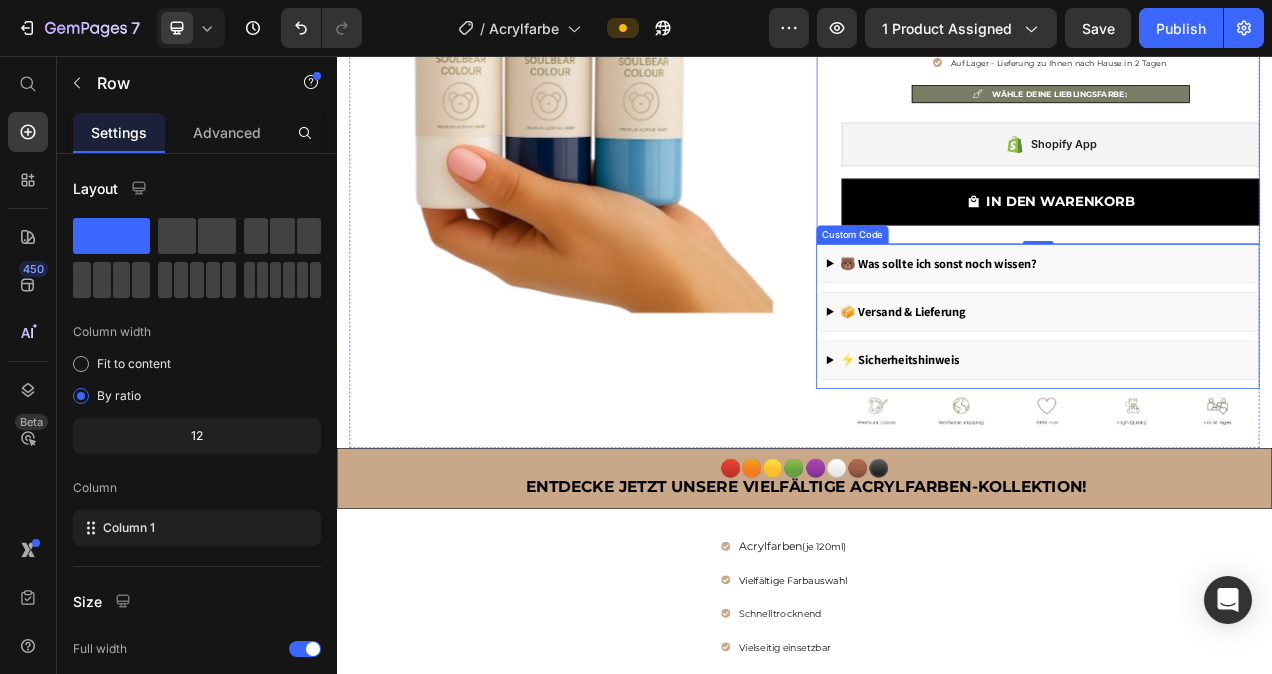 click on "🐻 Was sollte ich sonst noch wissen?
Unsere Farben sind lösemittelfrei und auf Wasserbasis – geeignet für kreative Familienmomente.
Der Soulbear kommt unbemalt und kann individuell gestaltet werden.
Ideal für Kinder ab ca. 6 Jahren – unter Aufsicht eines Erwachsenen.
Alle Sets werden liebevoll von Hand zusammengestellt.
📦 Versand & Lieferung
Wir bearbeiten die Bestellung innerhalb von 1 Werktag ab Lager.
In der Regel erhalten Sie Ihre Sendung innerhalb von 1–2 Werktagen direkt nach Hause.
⚡ Sicherheitshinweis
Nicht geeignet für Kinder unter 3 Jahren – verschluckbare Kleinteile.
Benutzung nur unter Aufsicht von Erwachsenen.
Acrylfarben können Textilien dauerhaft färben – bitte Kleidung schützen.
Die beiliegenden Farben werden im Auftrag für uns abgefüllt und entsprechen den geltenden Vorschriften." at bounding box center [1236, 385] 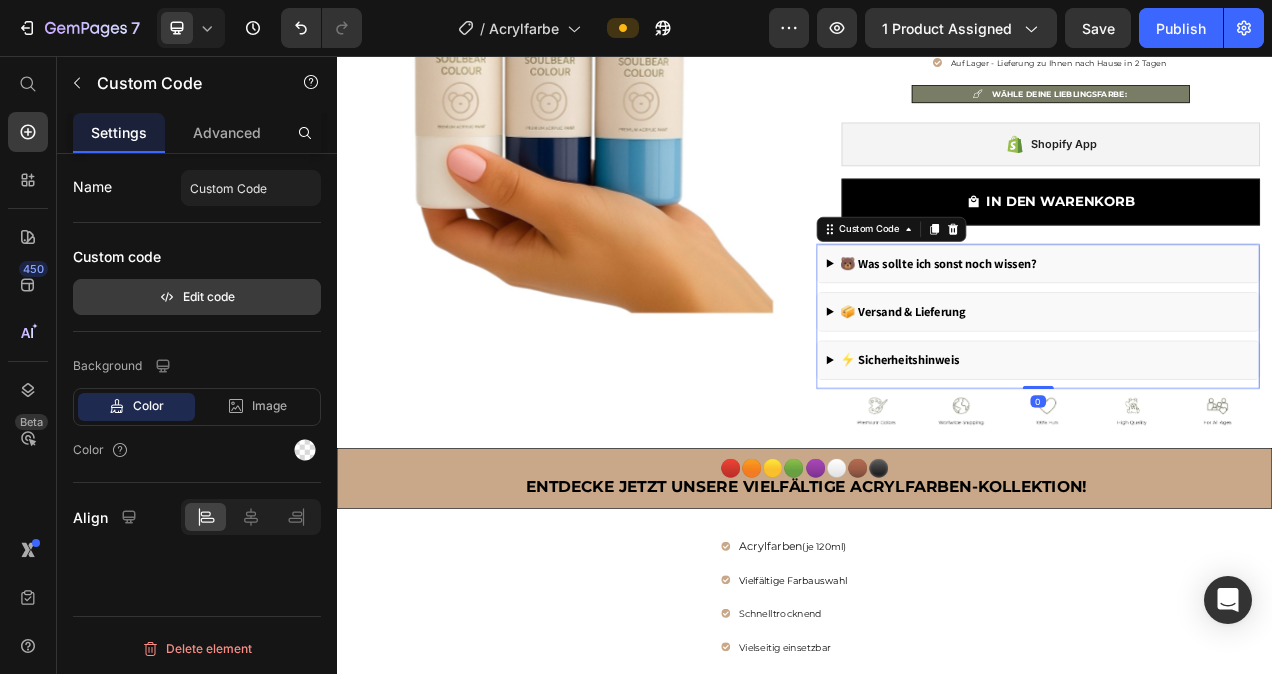 click on "Edit code" at bounding box center (197, 297) 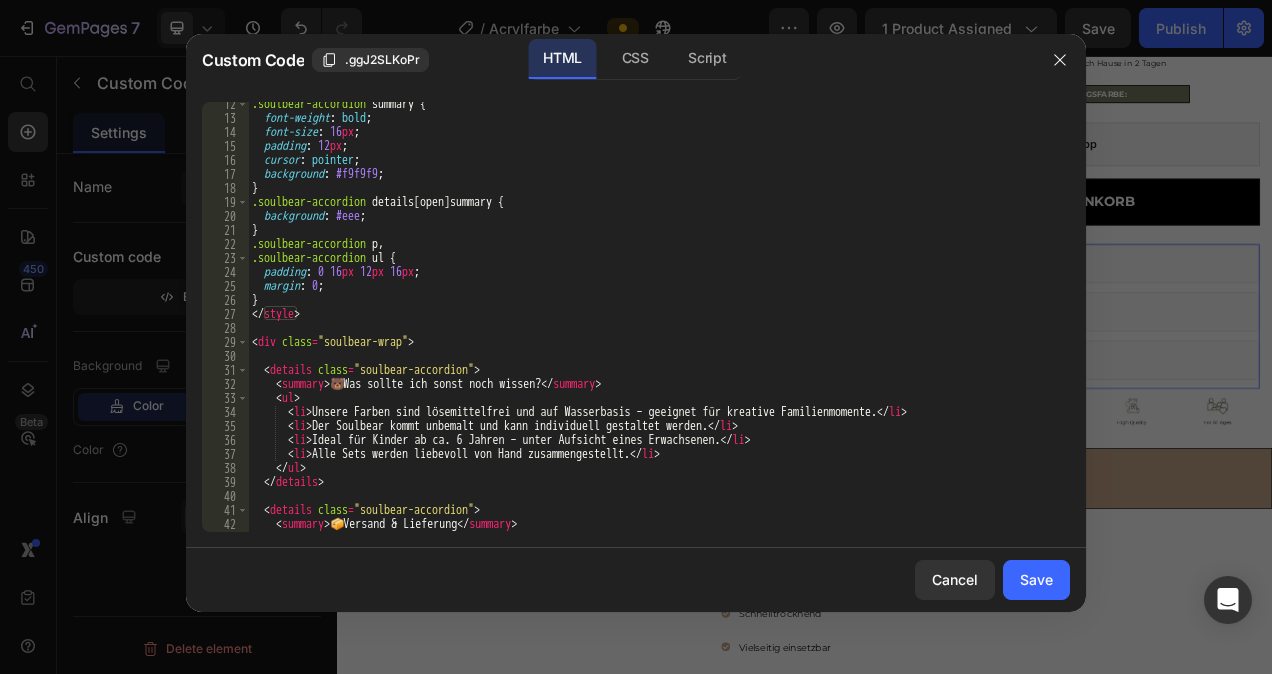scroll, scrollTop: 396, scrollLeft: 0, axis: vertical 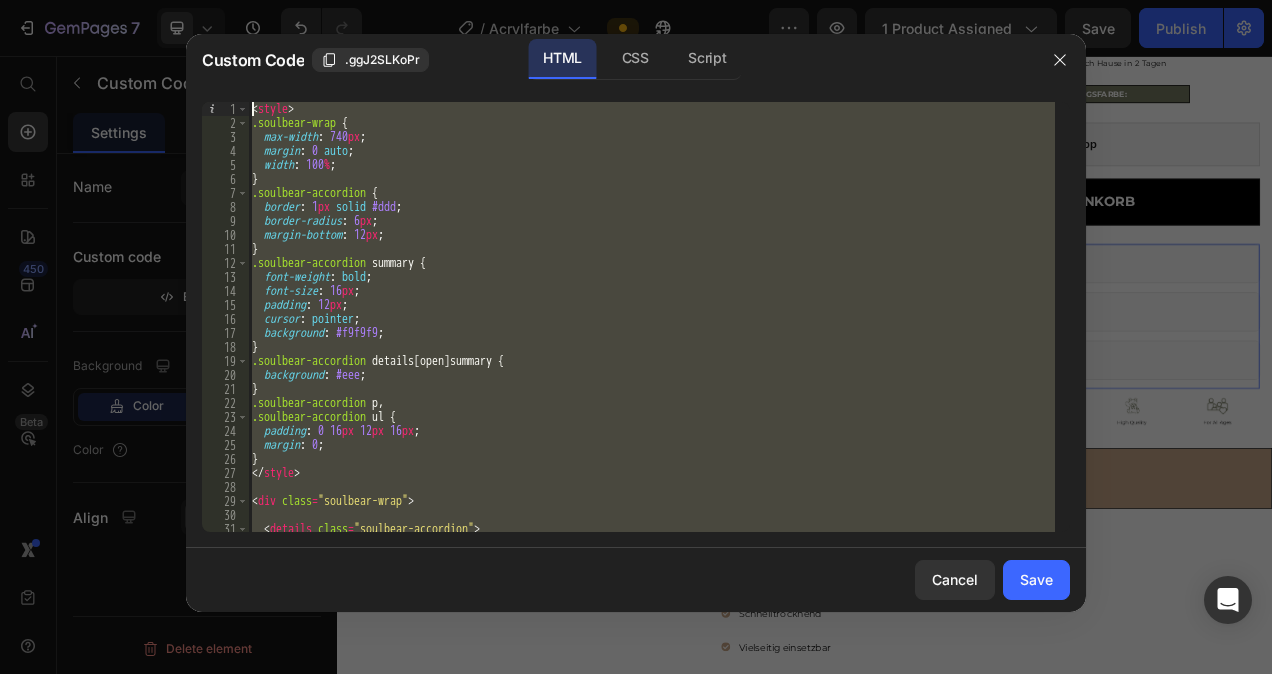 drag, startPoint x: 400, startPoint y: 527, endPoint x: 231, endPoint y: 108, distance: 451.7986 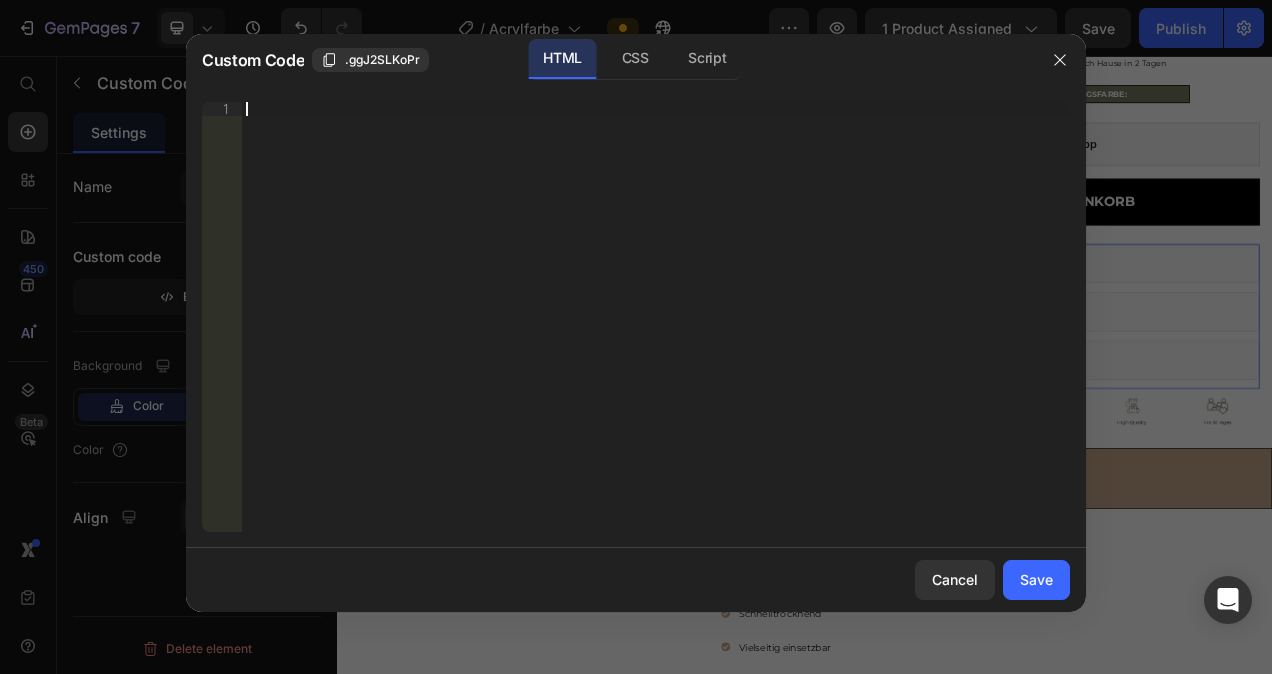 paste on "</div>" 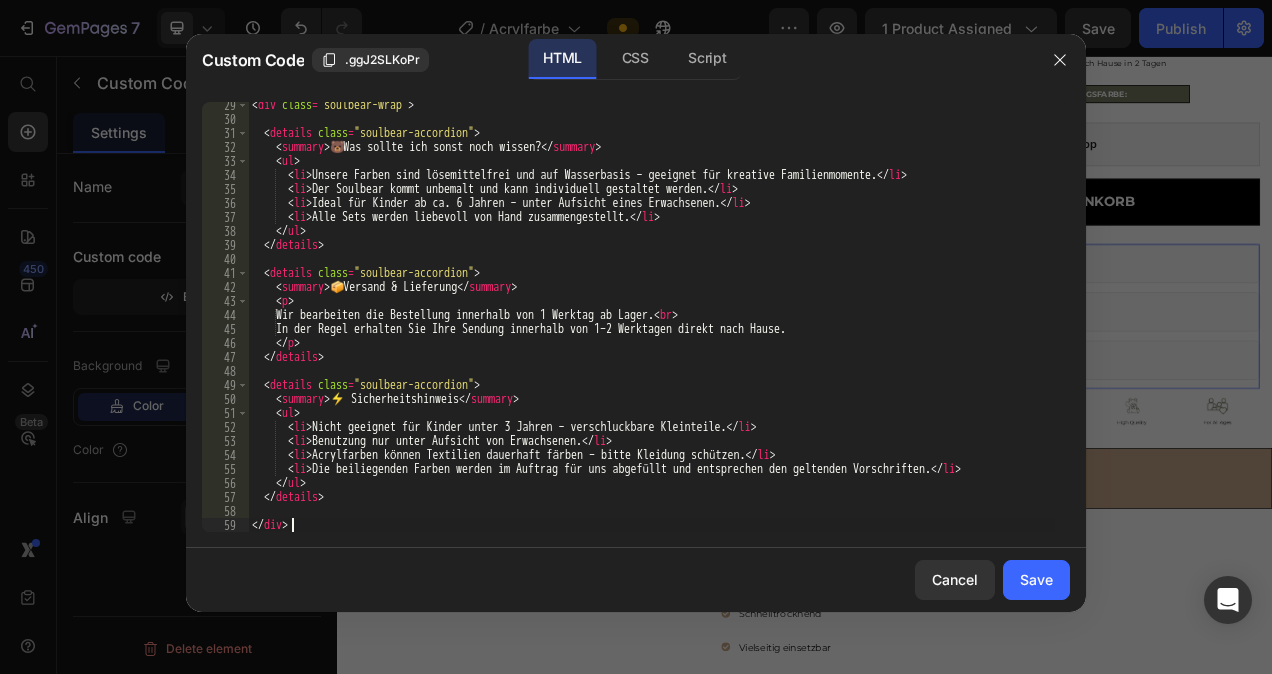 scroll, scrollTop: 396, scrollLeft: 0, axis: vertical 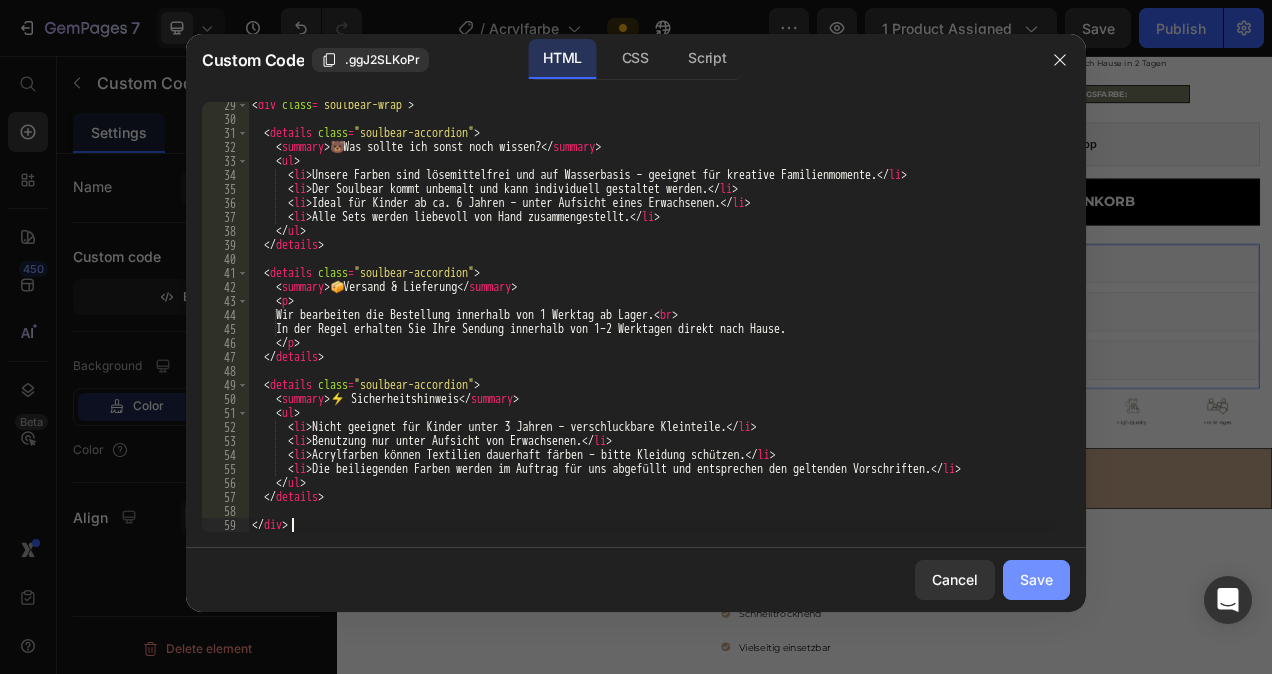click on "Save" at bounding box center (1036, 579) 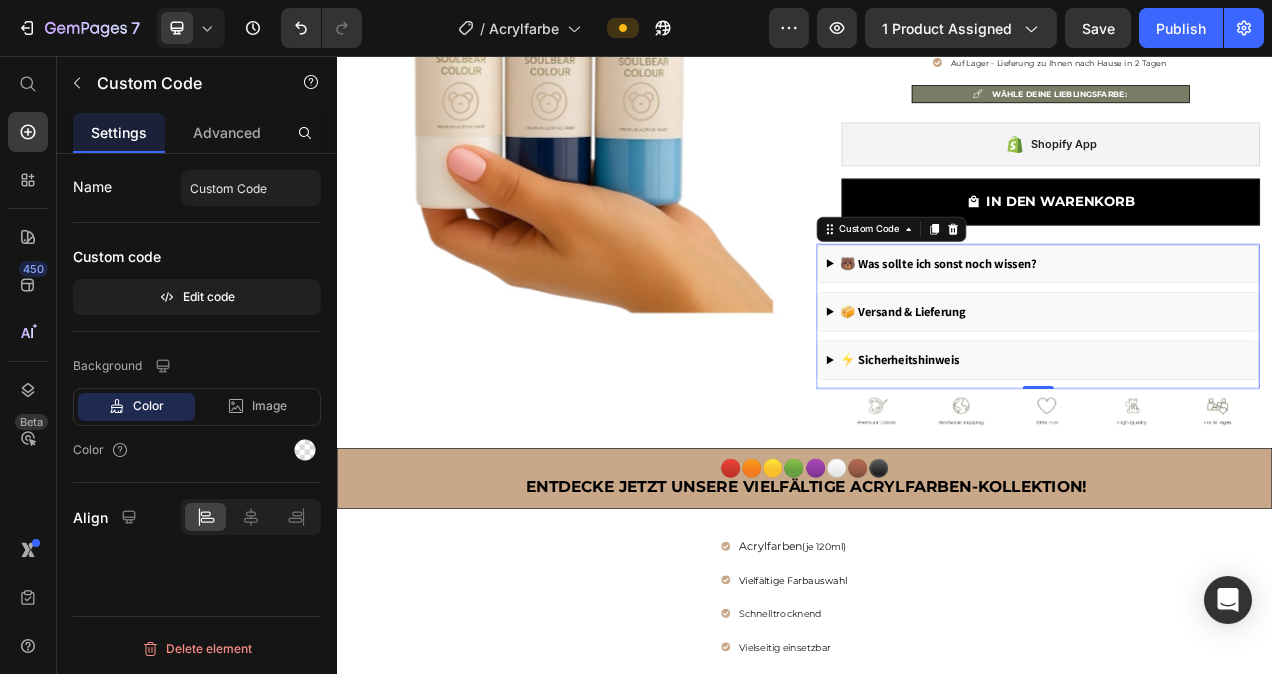 click on "📦 Versand & Lieferung" at bounding box center (1236, 385) 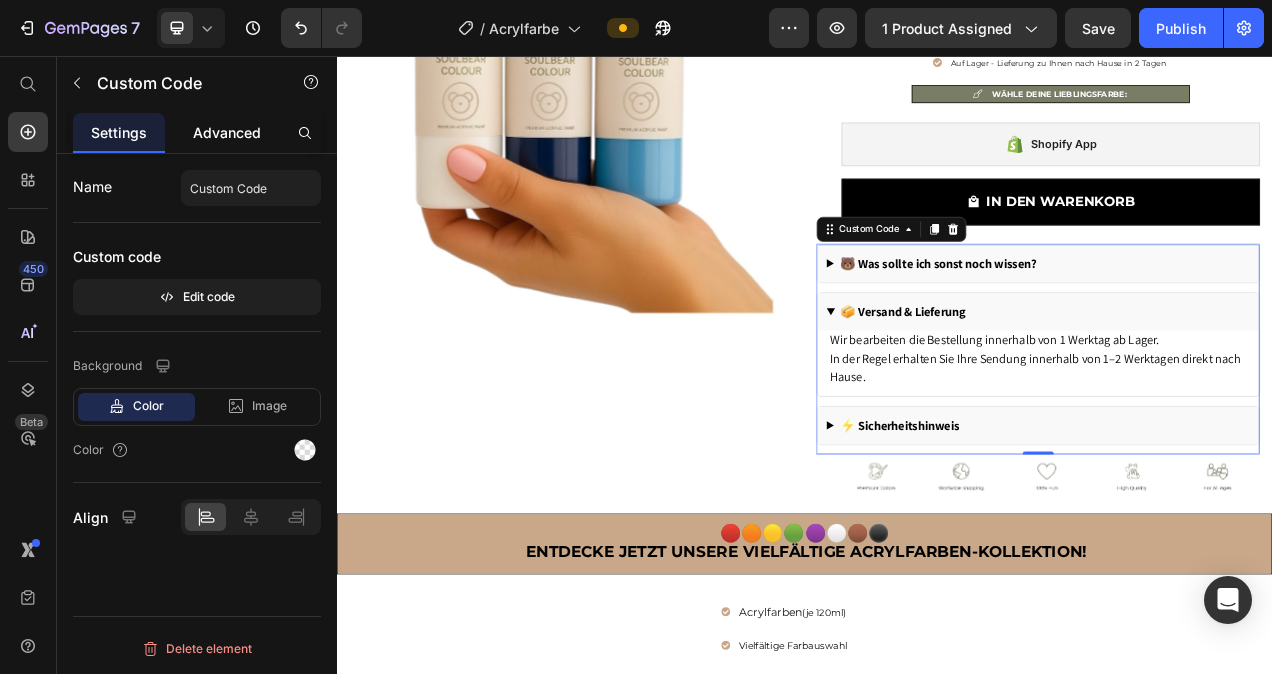 click on "Advanced" at bounding box center [227, 132] 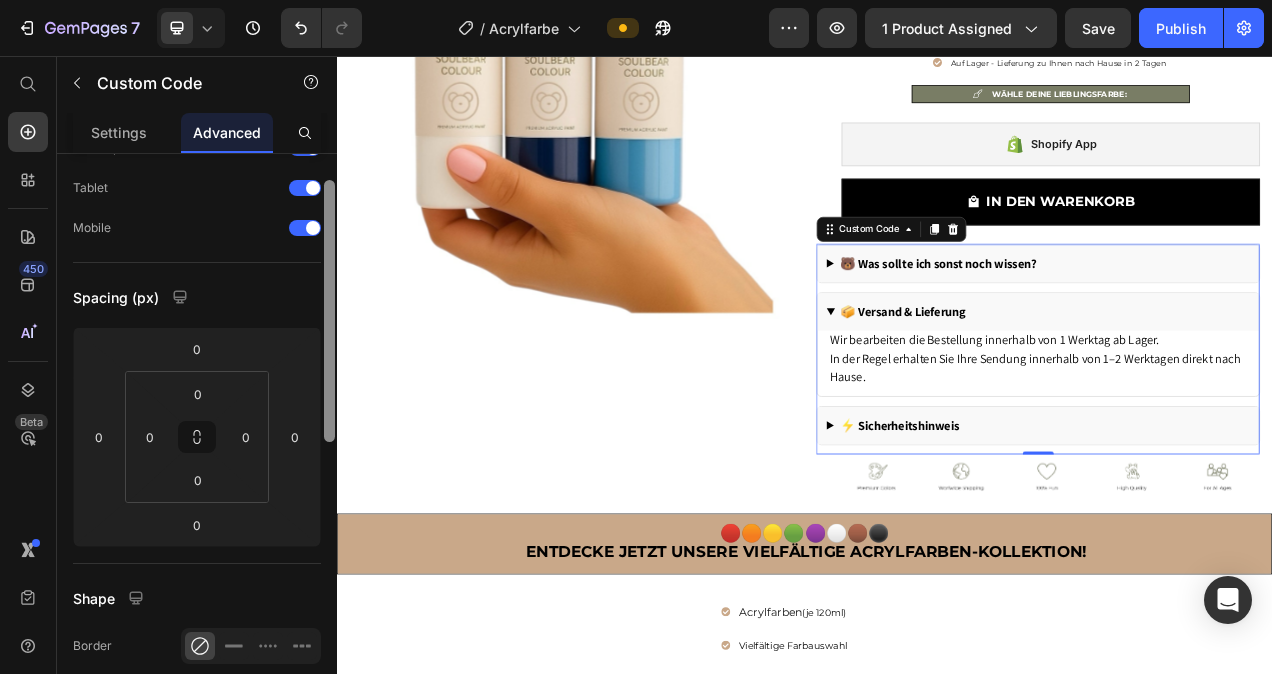 scroll, scrollTop: 125, scrollLeft: 0, axis: vertical 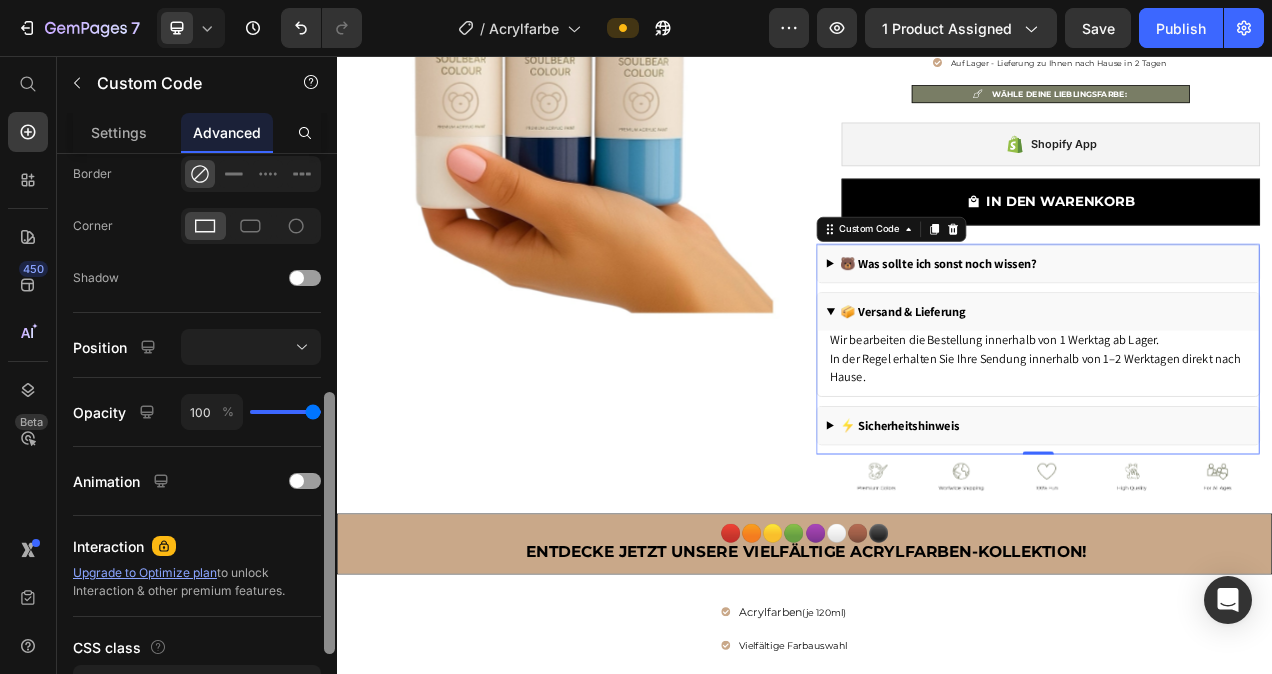drag, startPoint x: 329, startPoint y: 207, endPoint x: 321, endPoint y: 463, distance: 256.12497 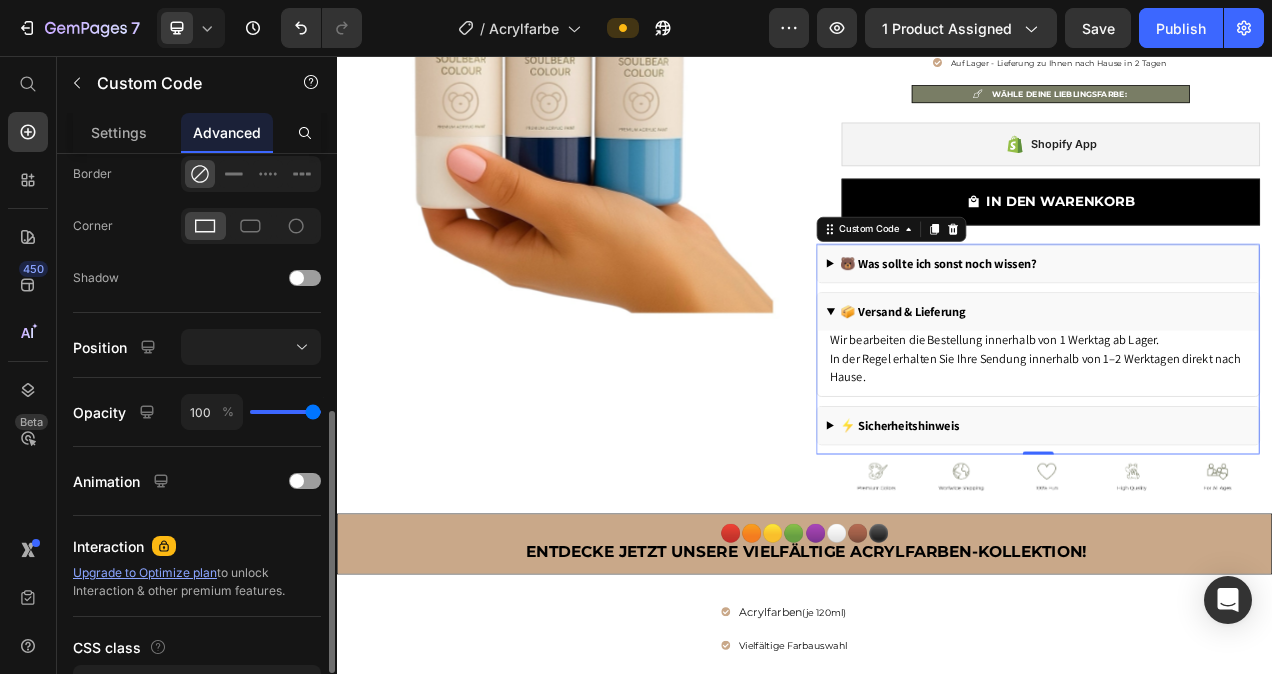 scroll, scrollTop: 562, scrollLeft: 0, axis: vertical 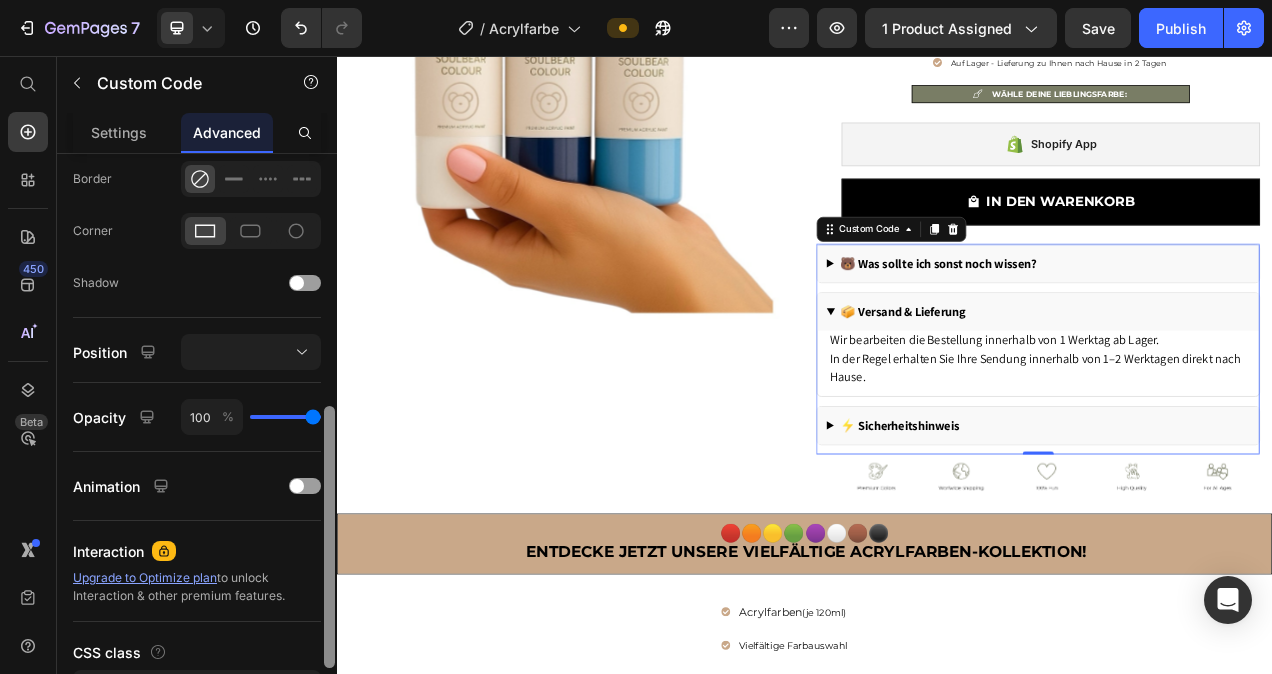 drag, startPoint x: 332, startPoint y: 474, endPoint x: 337, endPoint y: 450, distance: 24.5153 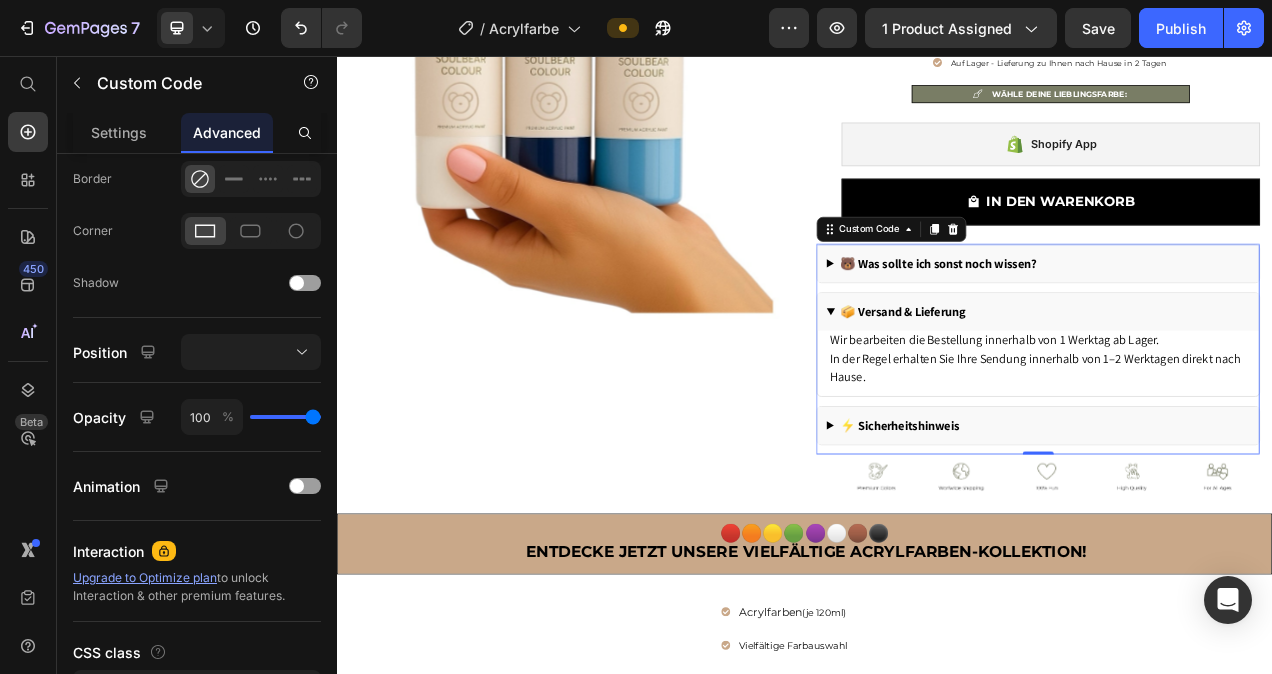 click on "🐻 Was sollte ich sonst noch wissen?" at bounding box center [1236, 323] 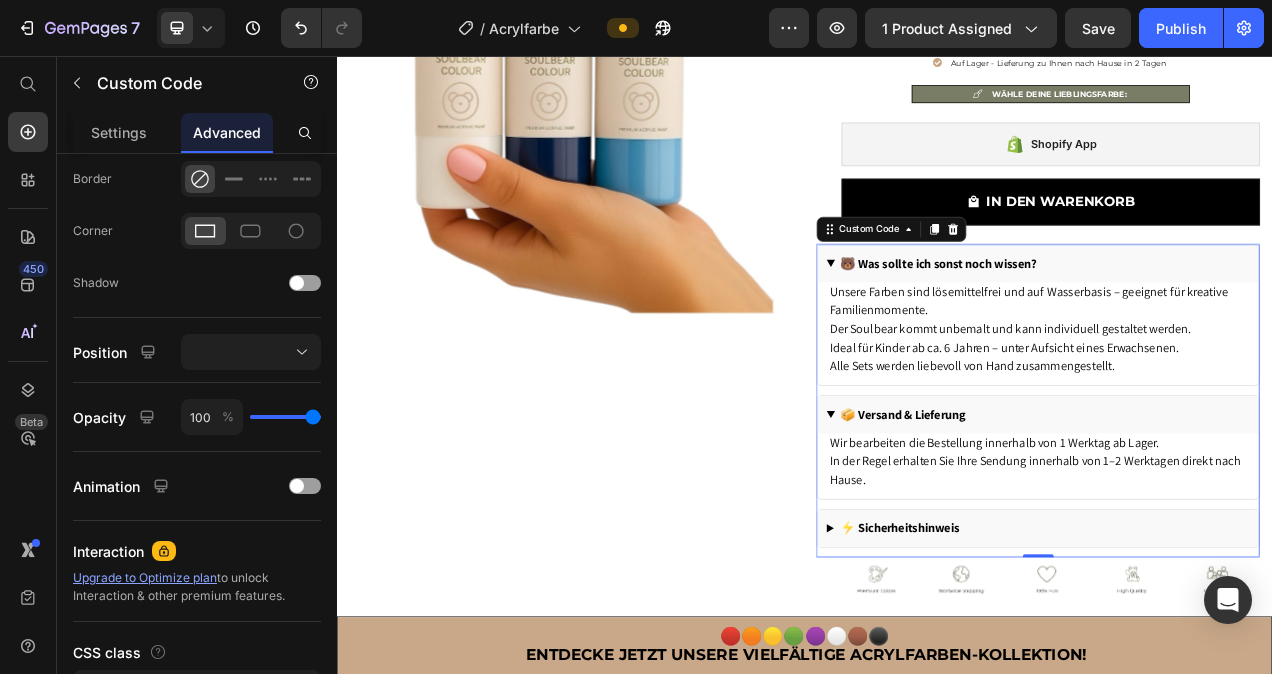 click on "🐻 Was sollte ich sonst noch wissen?" at bounding box center [1236, 323] 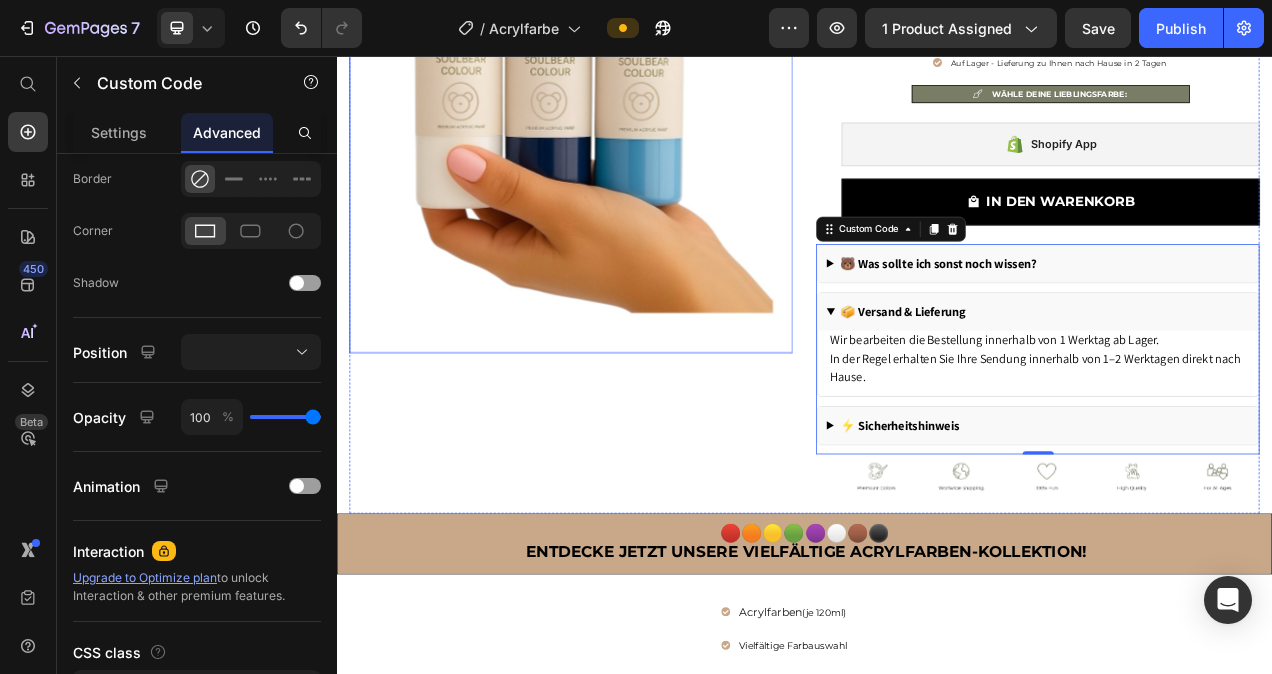 click at bounding box center [637, 153] 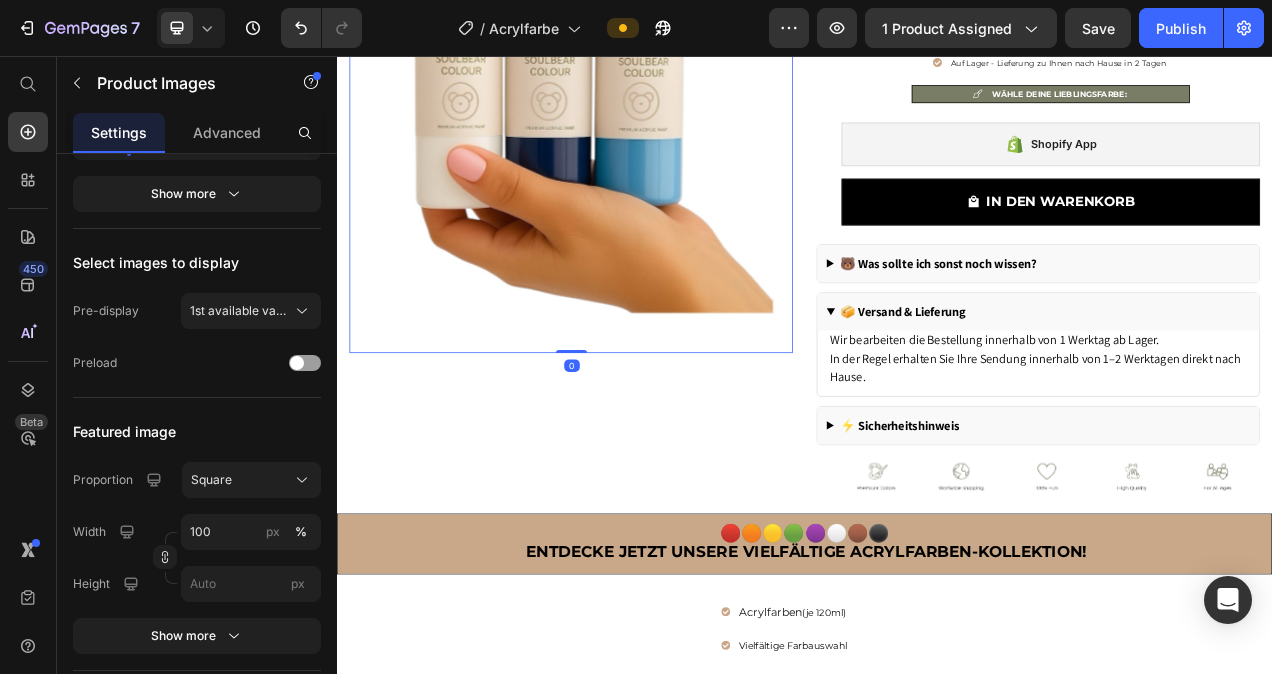 scroll, scrollTop: 0, scrollLeft: 0, axis: both 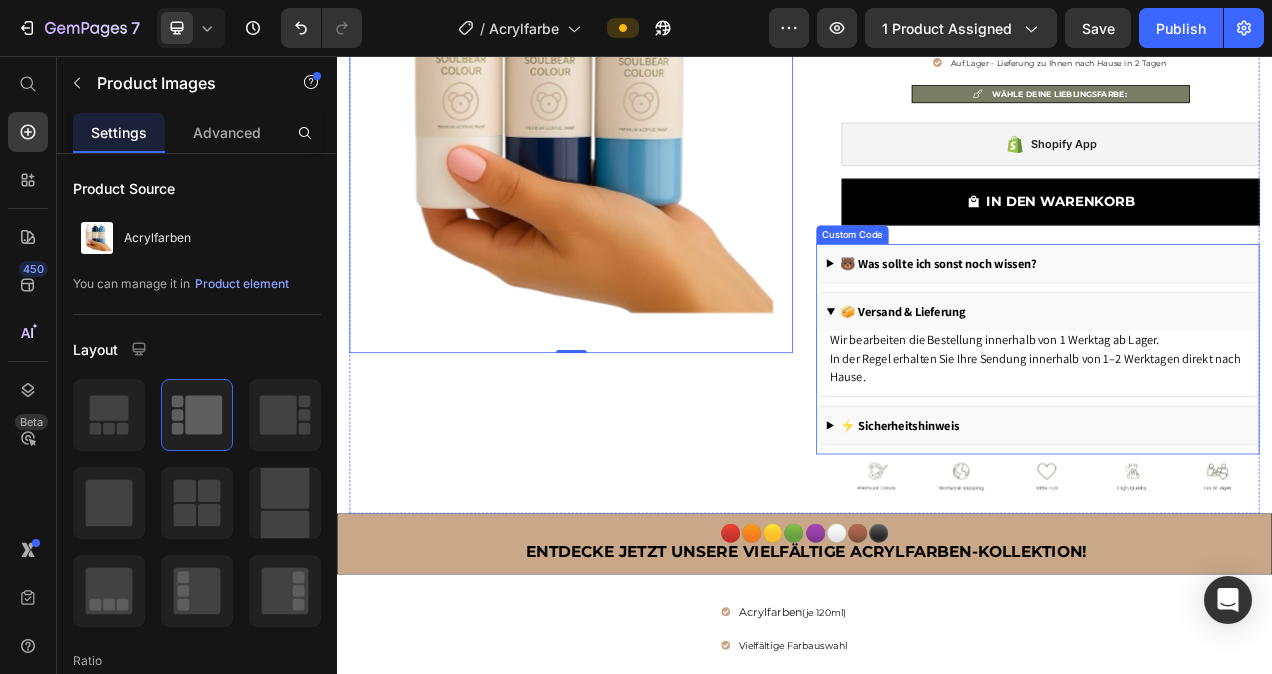 click on "🐻 Was sollte ich sonst noch wissen?" at bounding box center (1236, 323) 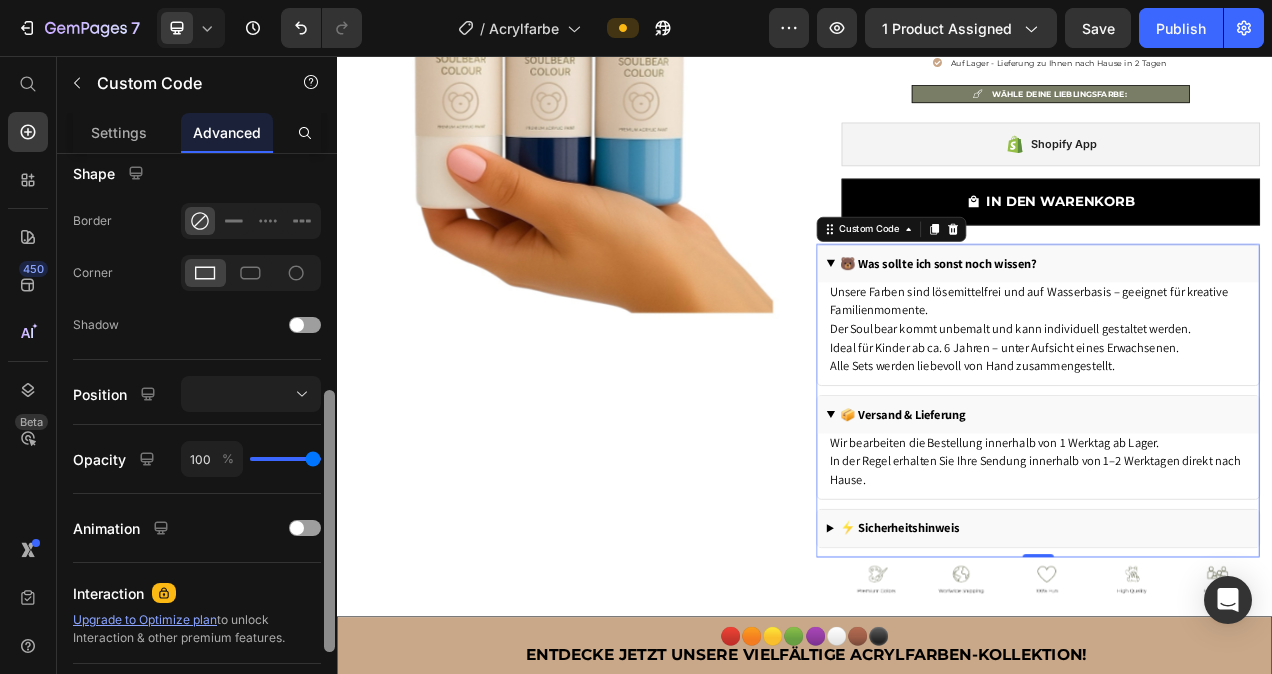 scroll, scrollTop: 517, scrollLeft: 0, axis: vertical 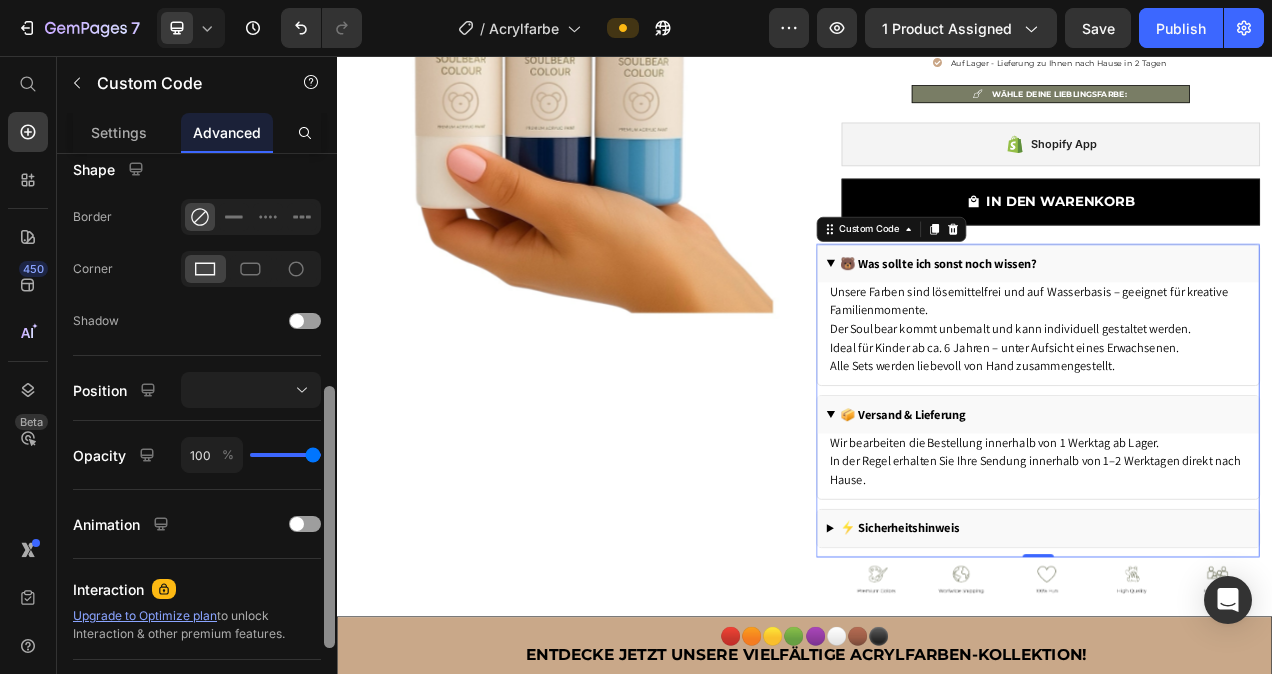 drag, startPoint x: 326, startPoint y: 262, endPoint x: 322, endPoint y: 497, distance: 235.03404 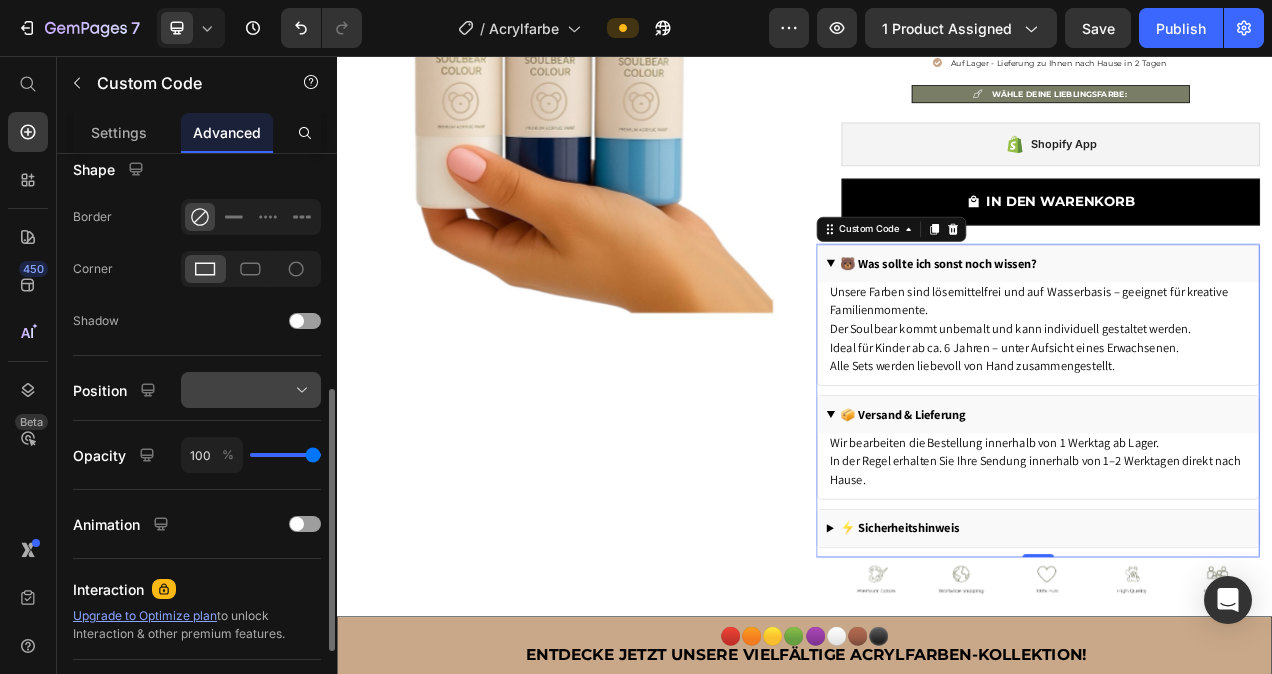 click at bounding box center [251, 390] 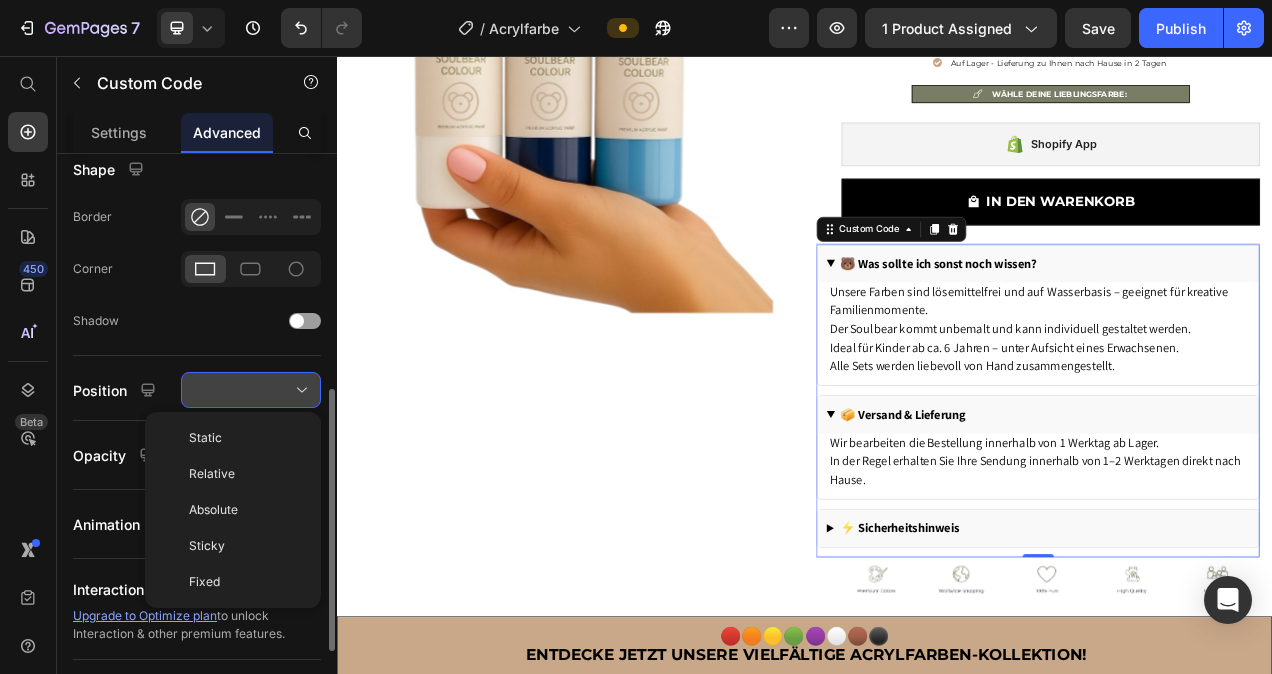 click at bounding box center [251, 390] 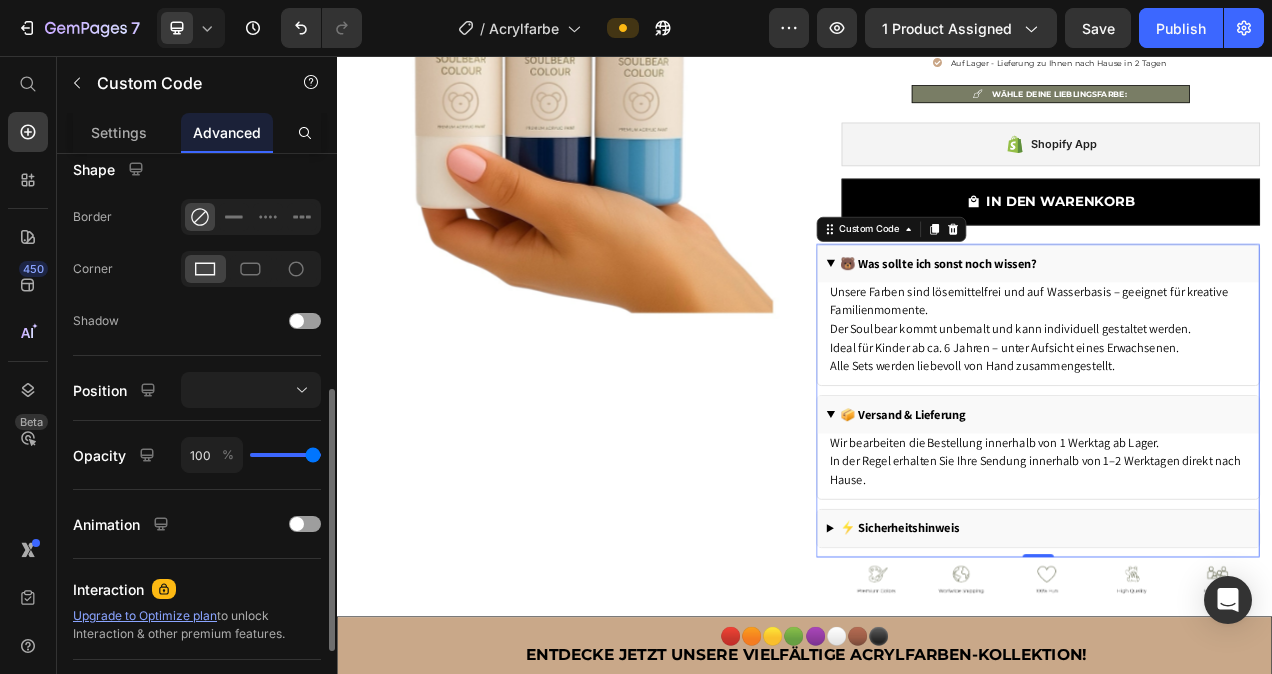 type on "99" 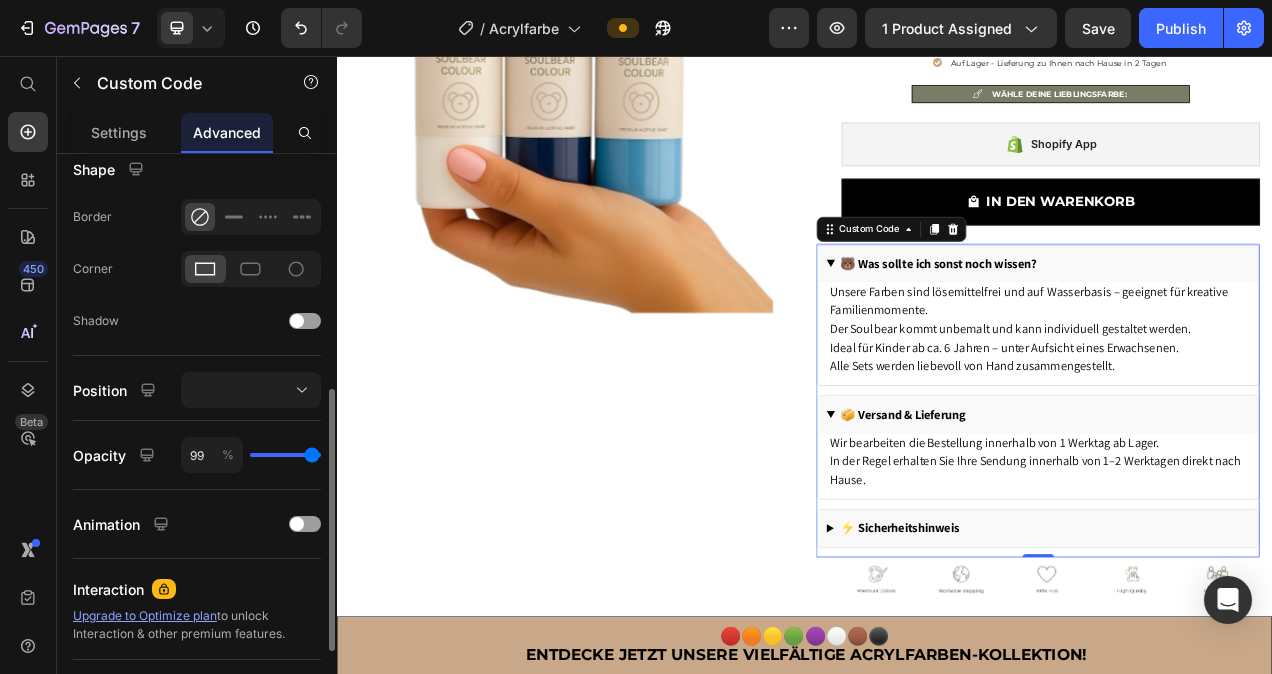 type on "95" 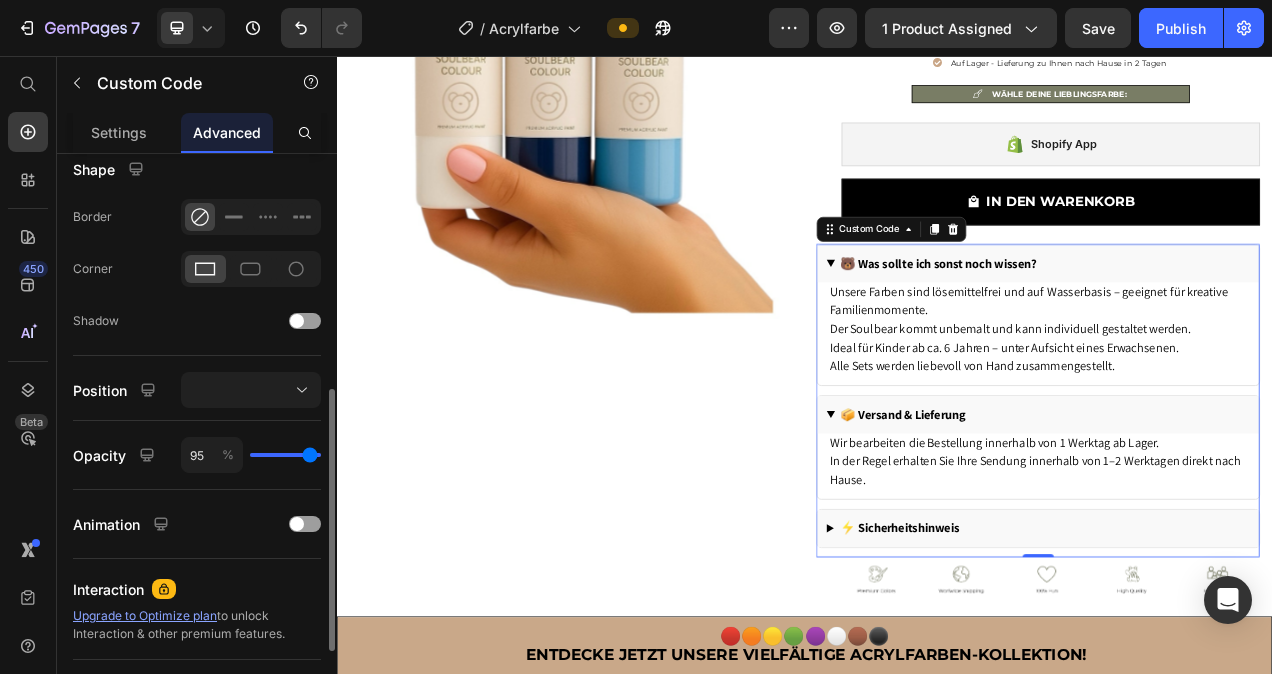 type on "93" 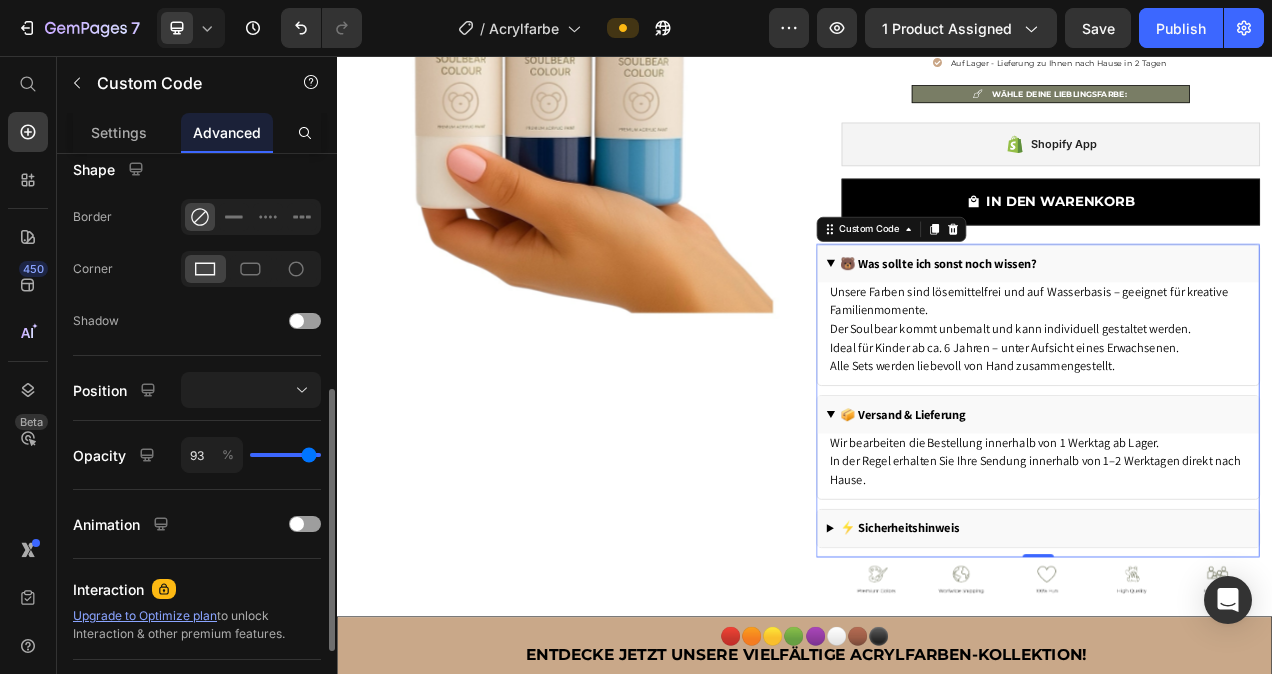 type on "90" 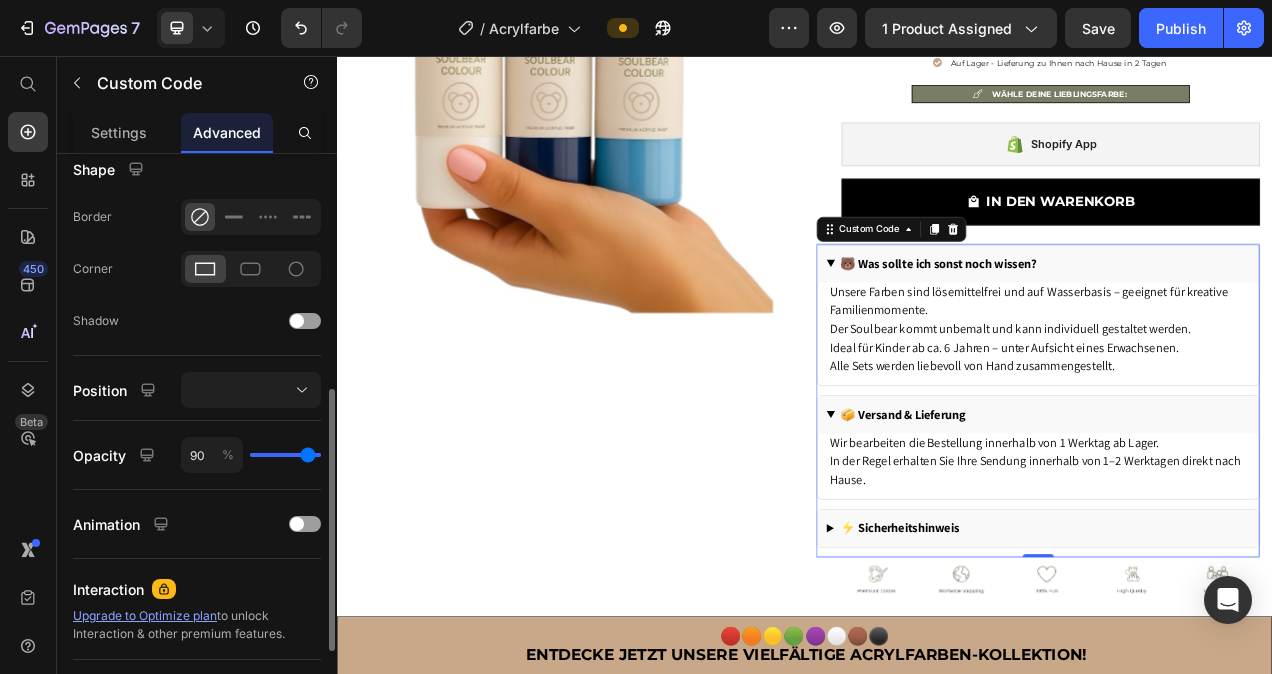 type on "89" 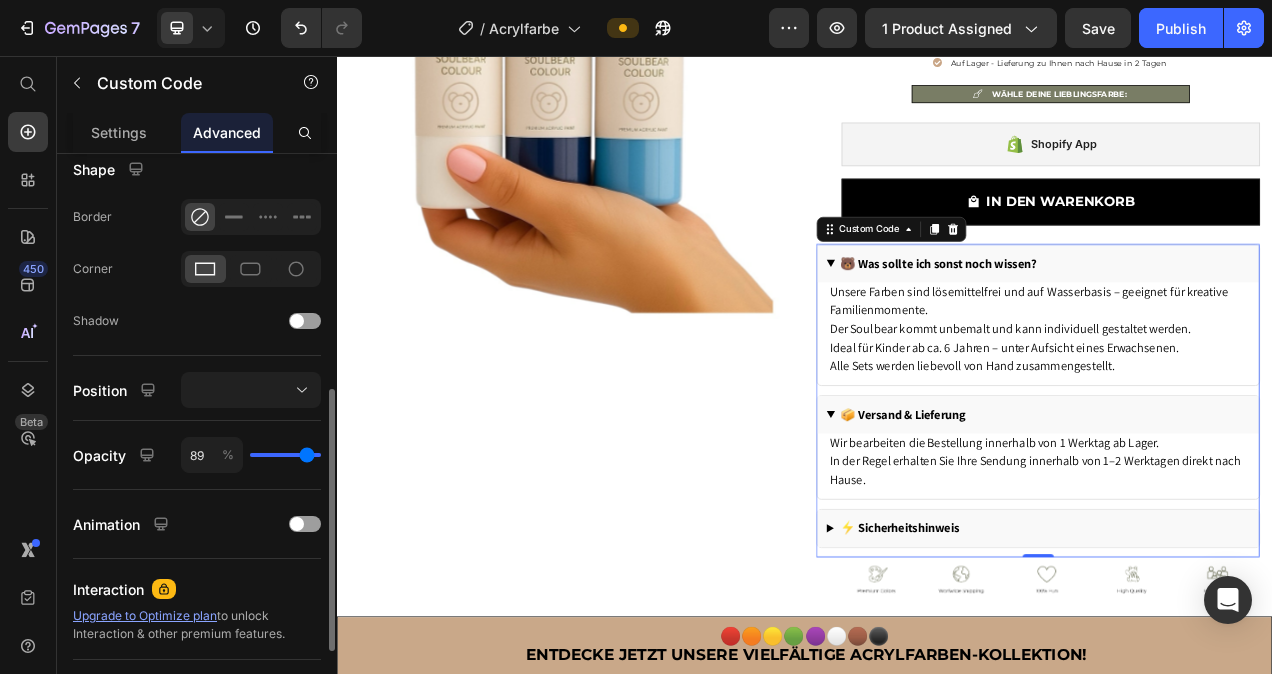 type on "88" 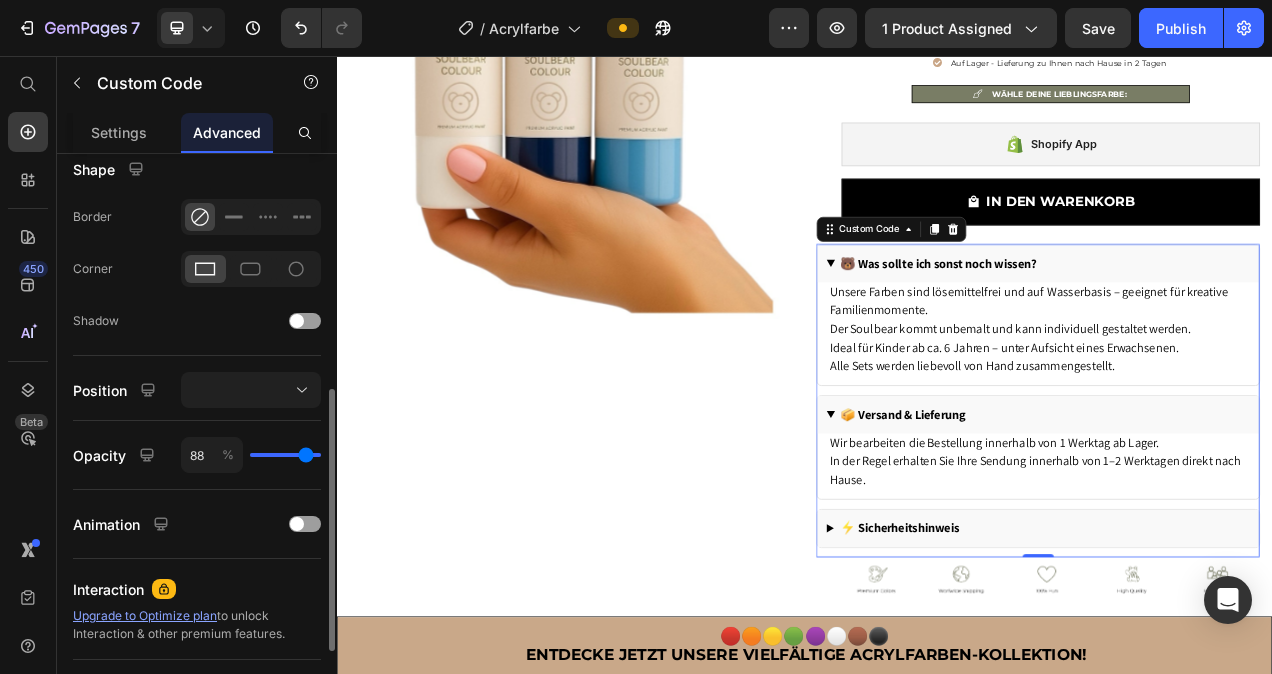 type on "87" 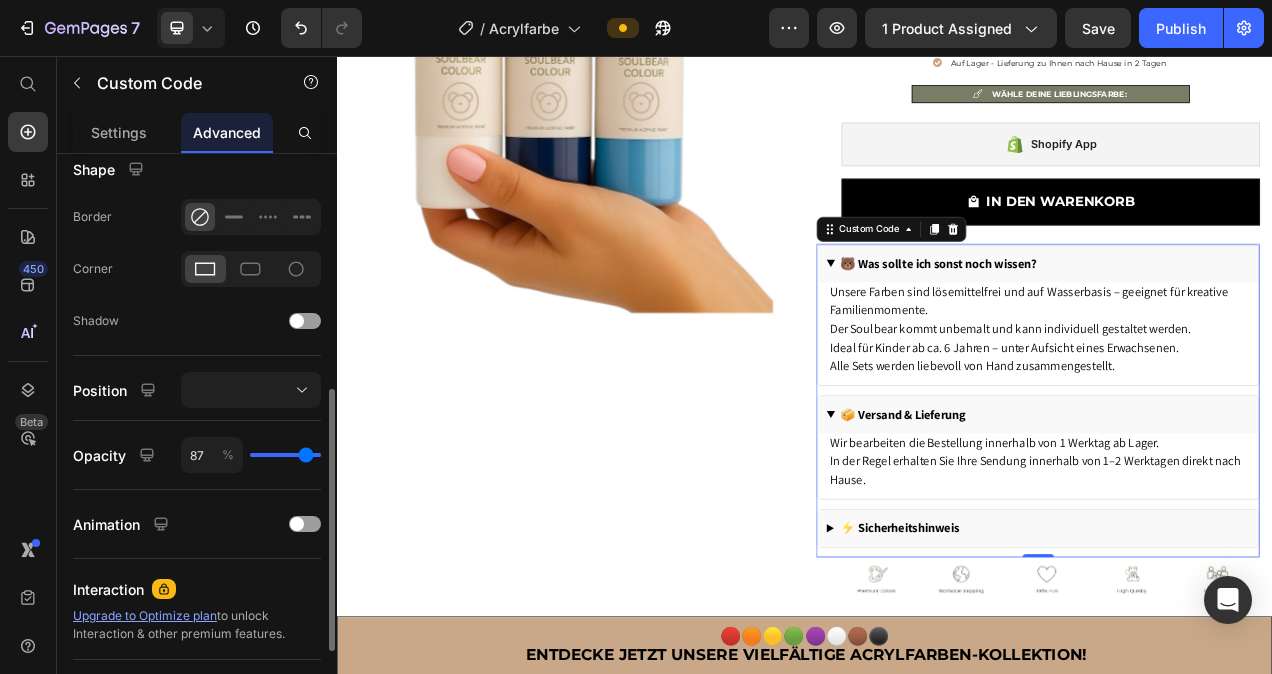 type on "86" 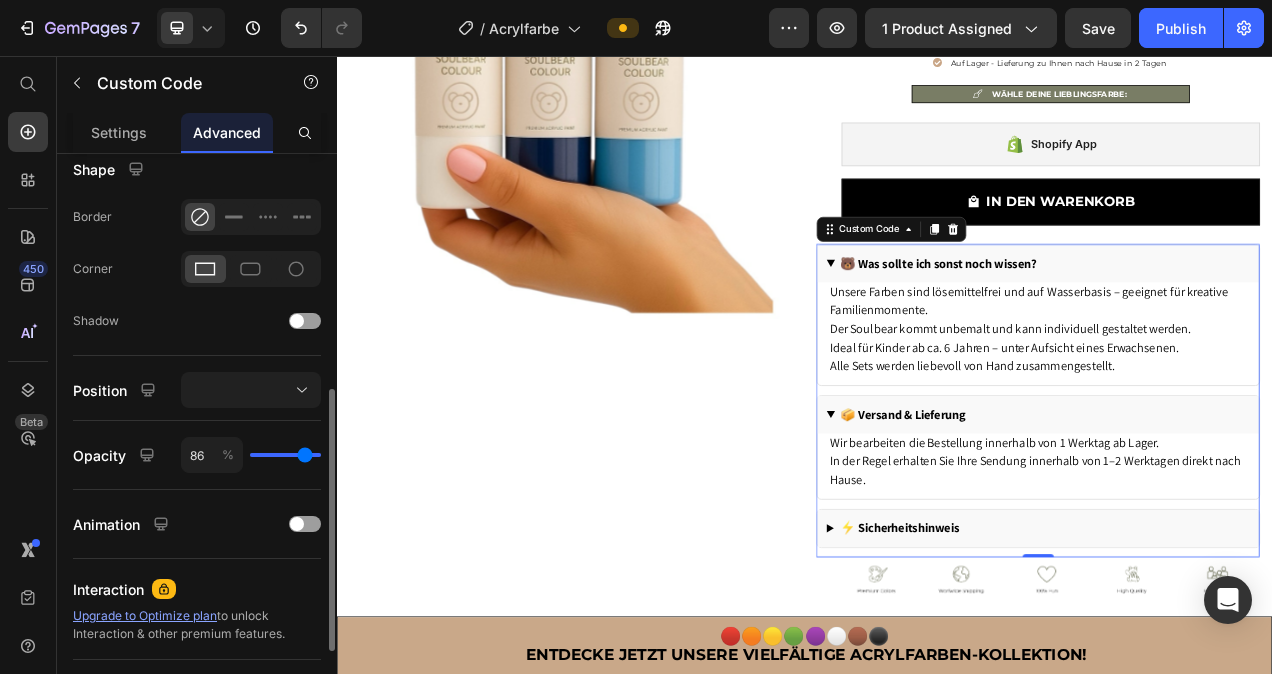 type on "85" 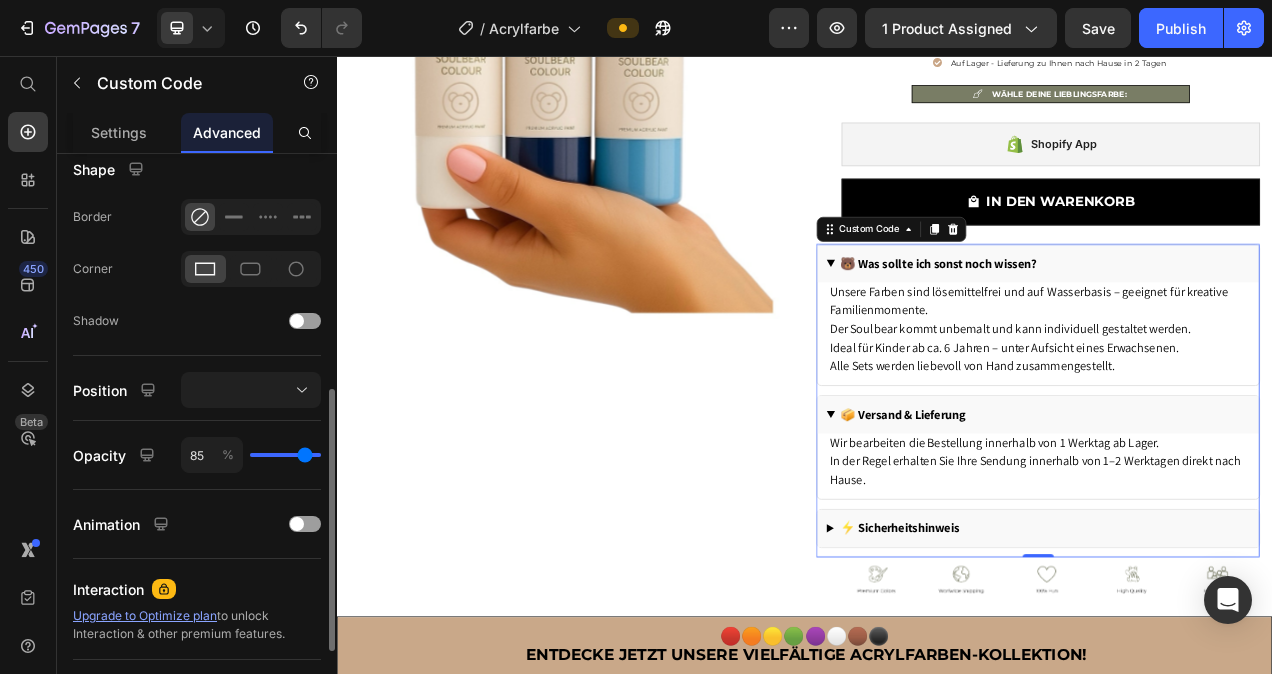 type on "84" 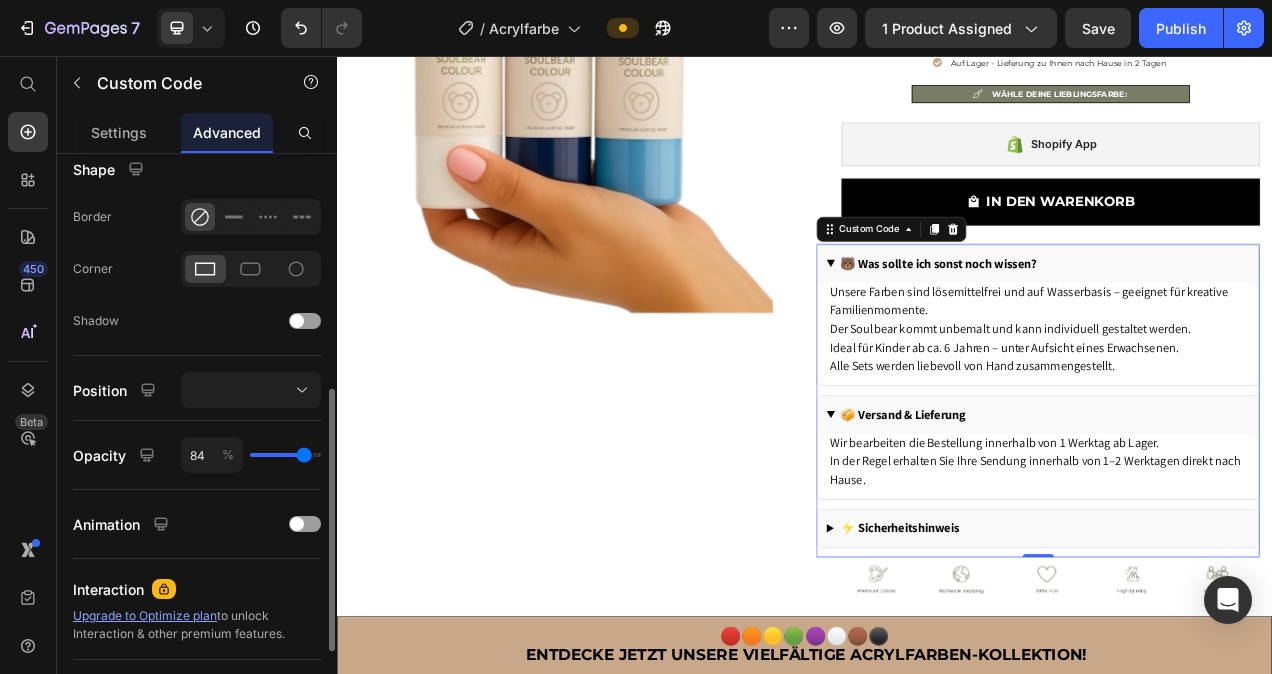 type on "82" 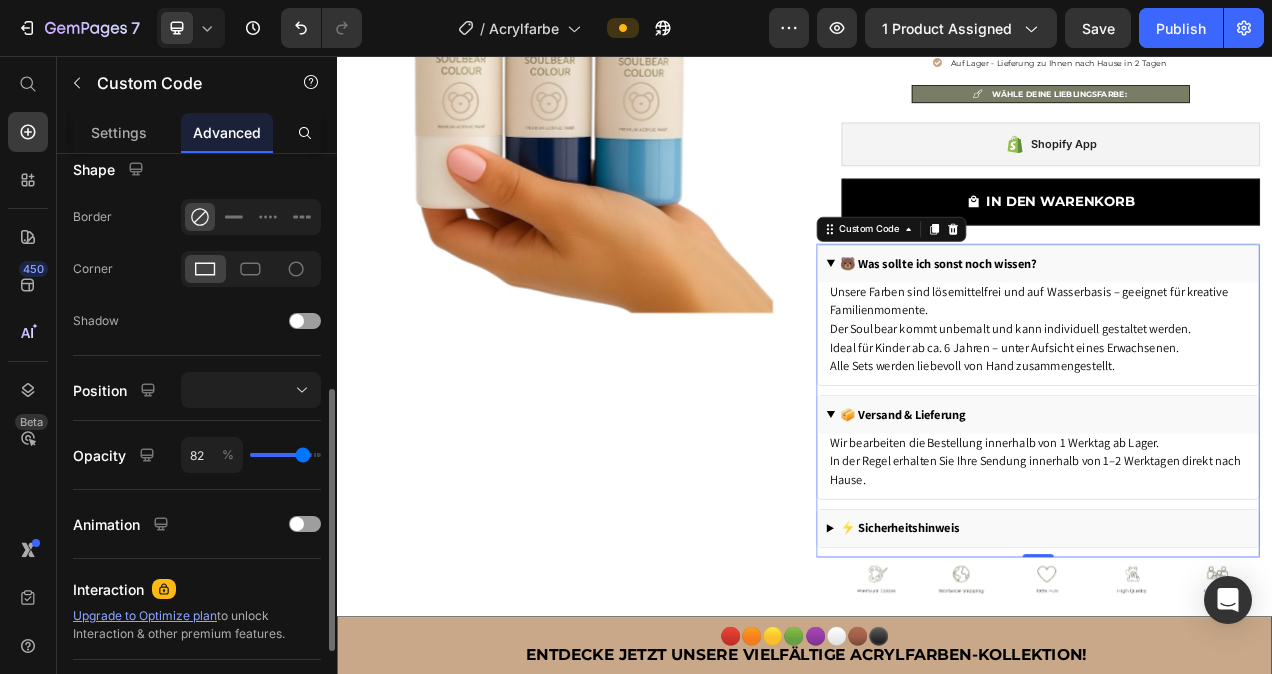 type on "80" 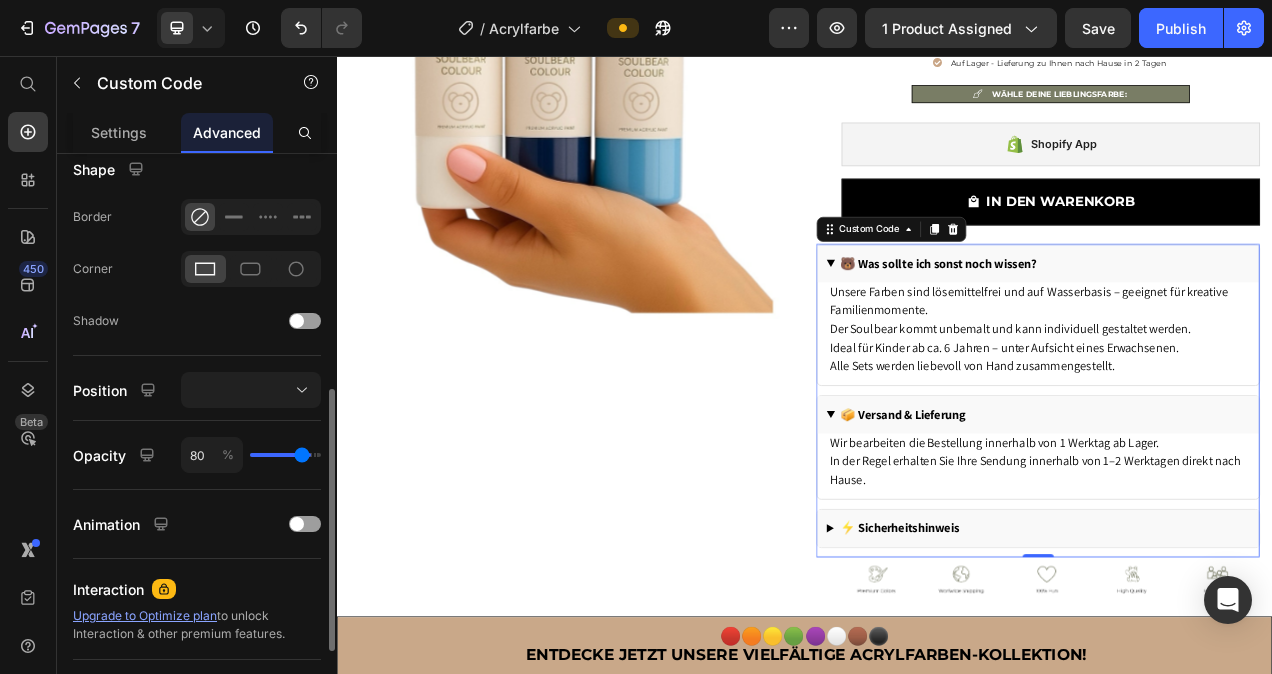 type on "78" 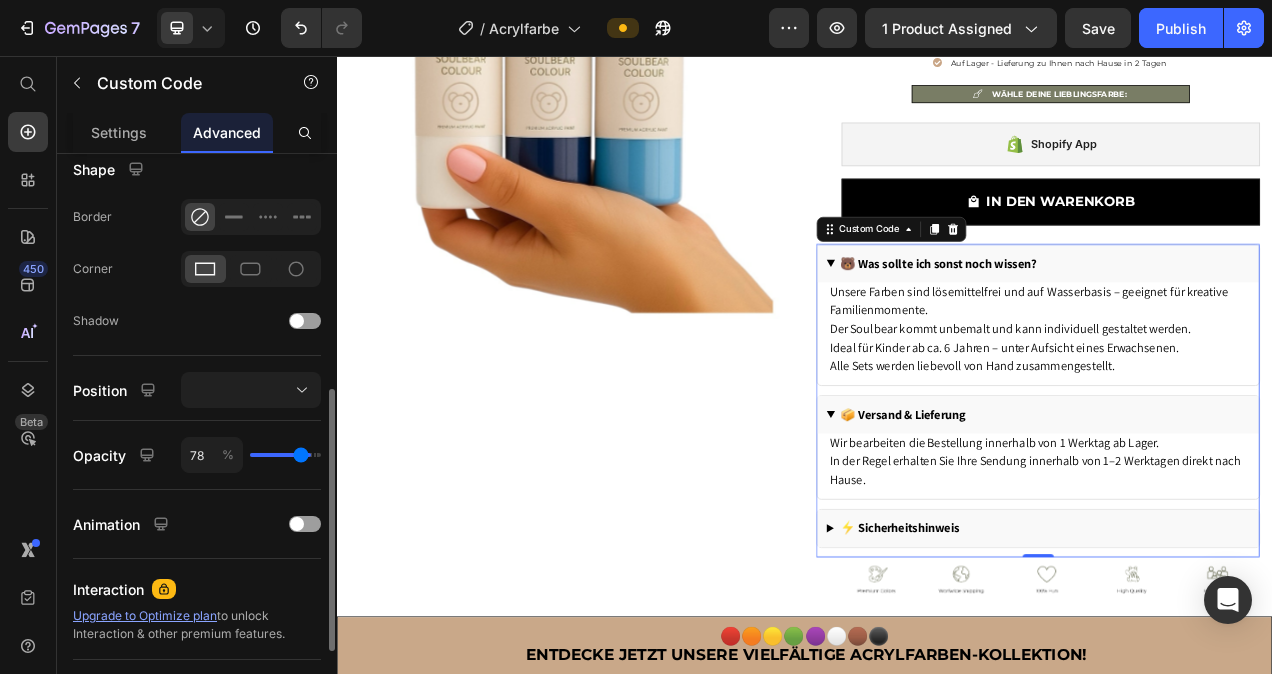 type on "73" 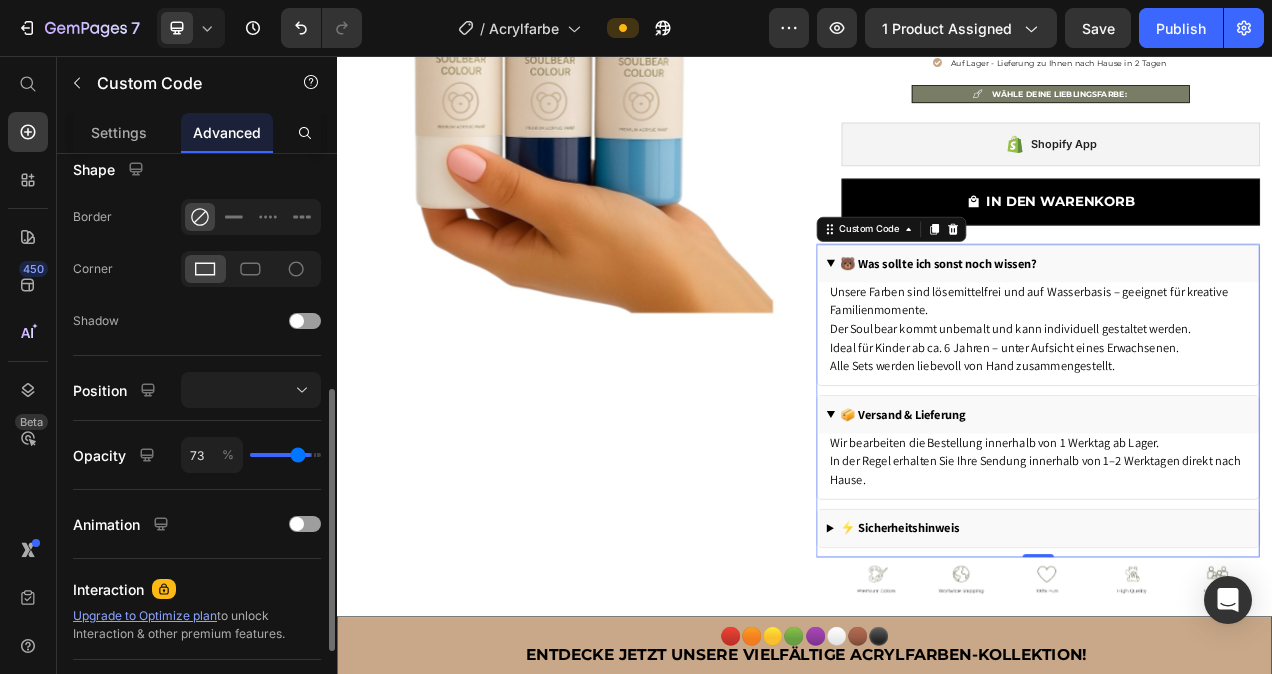 type on "70" 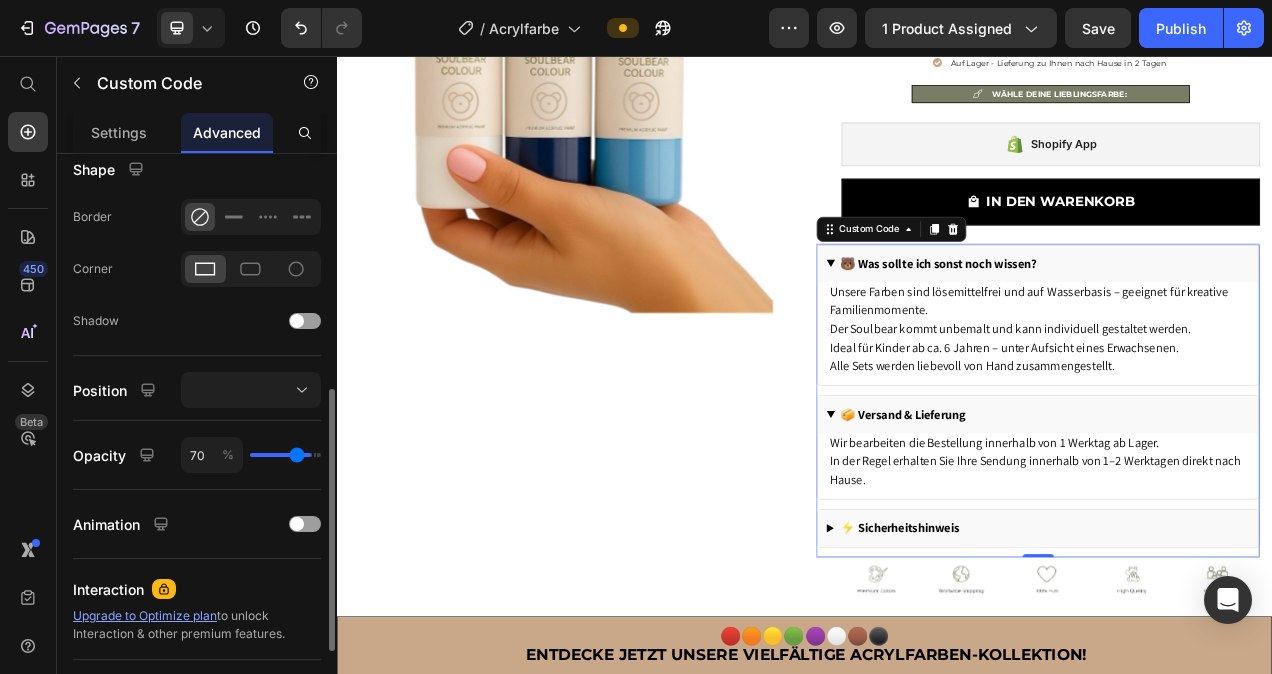 type on "67" 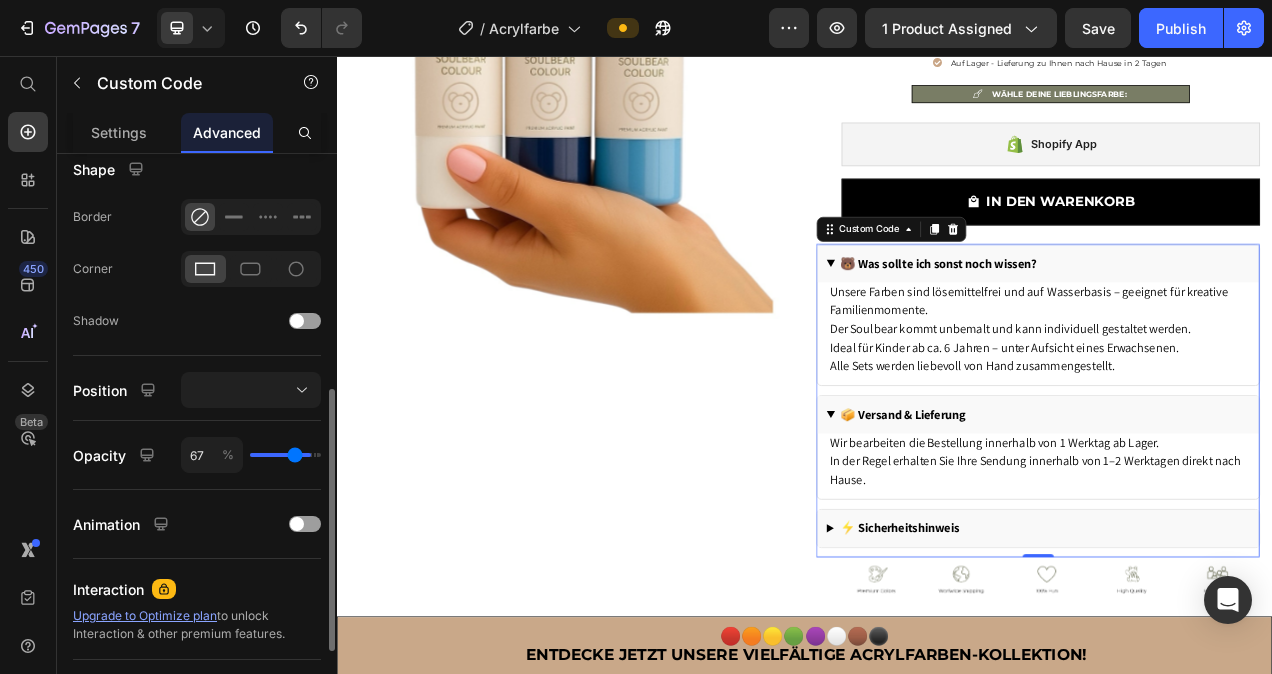 type on "66" 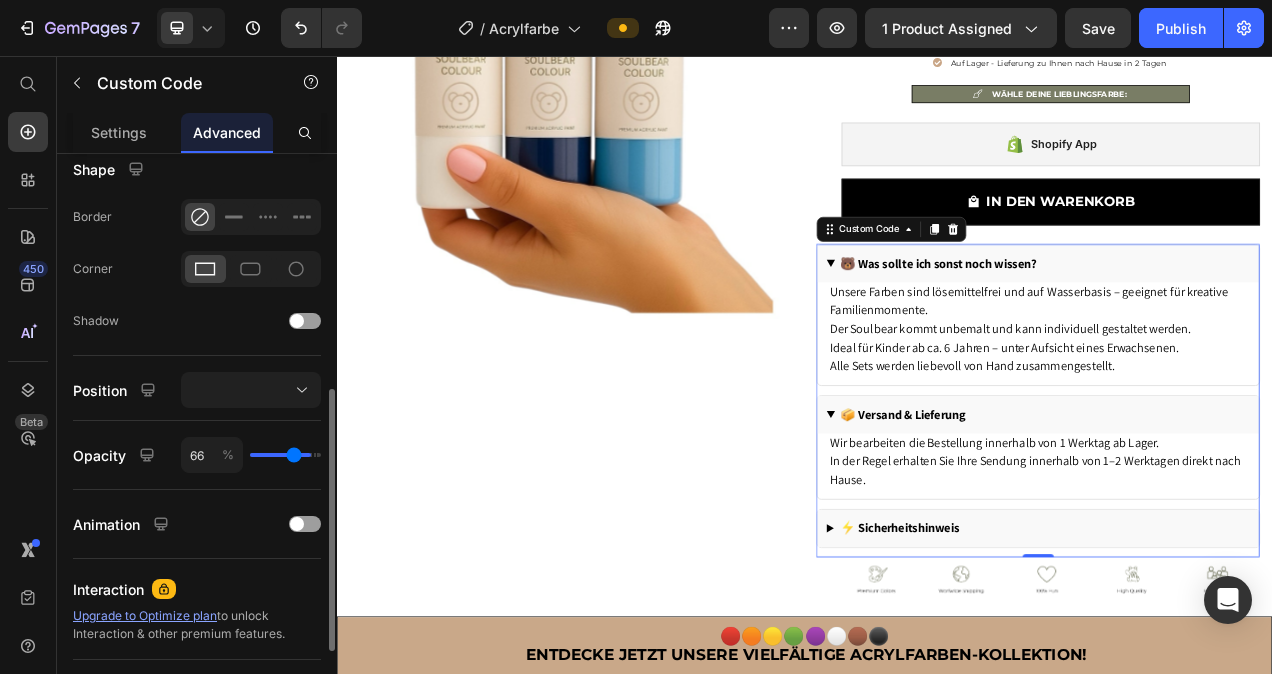 type on "65" 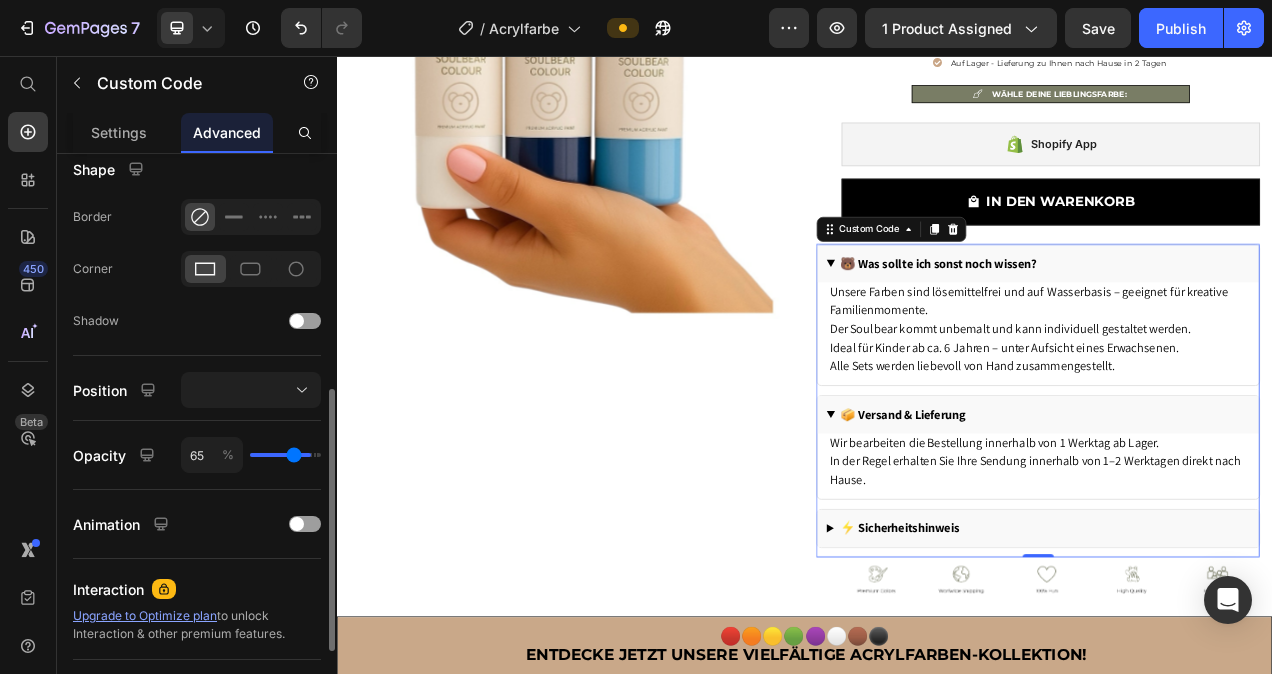 type on "64" 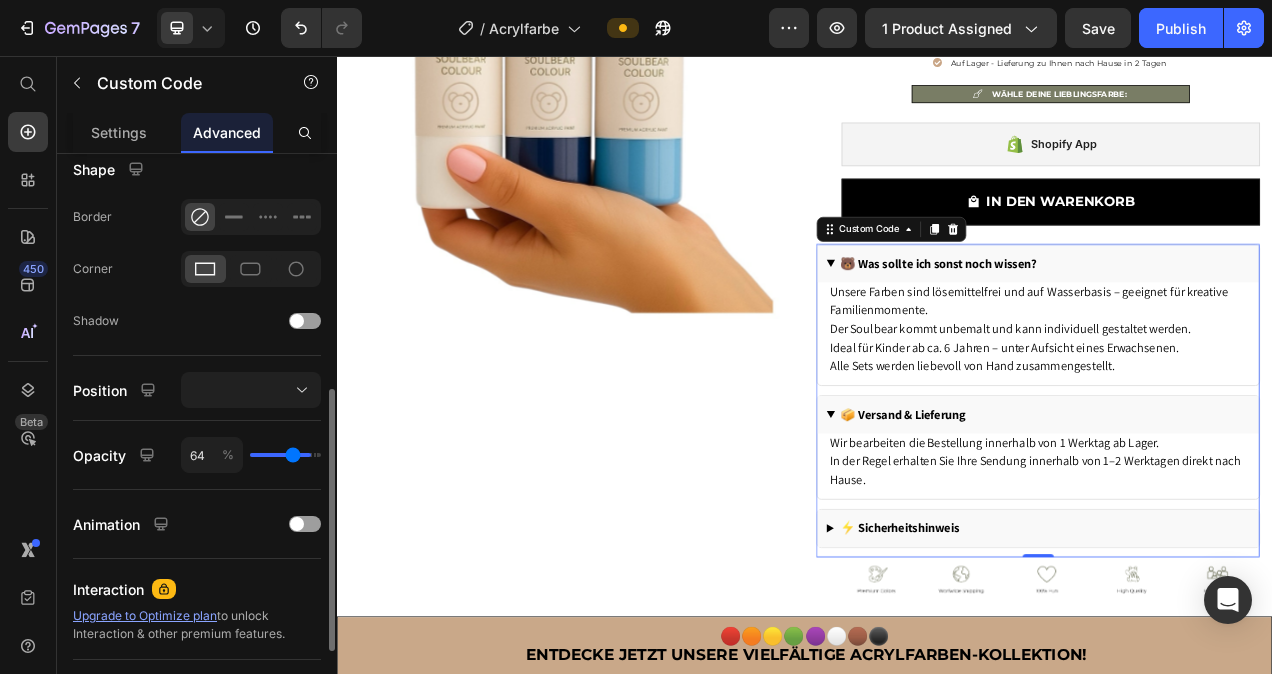 type on "63" 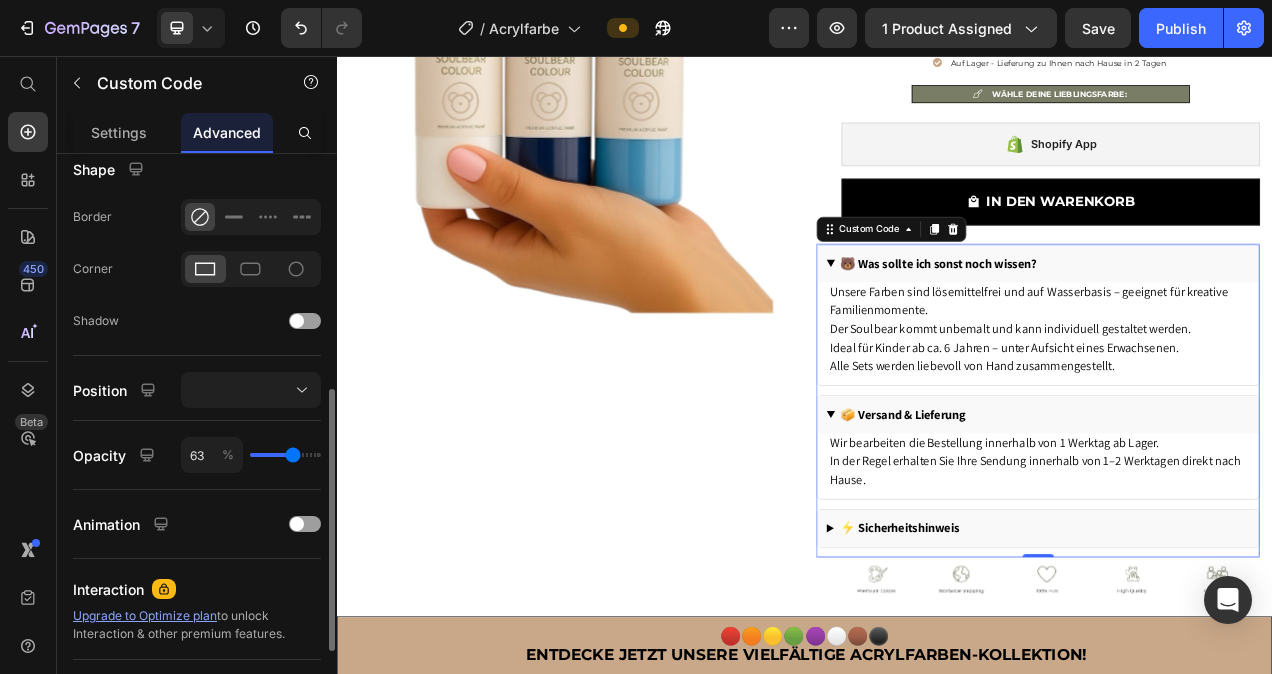 drag, startPoint x: 314, startPoint y: 456, endPoint x: 292, endPoint y: 457, distance: 22.022715 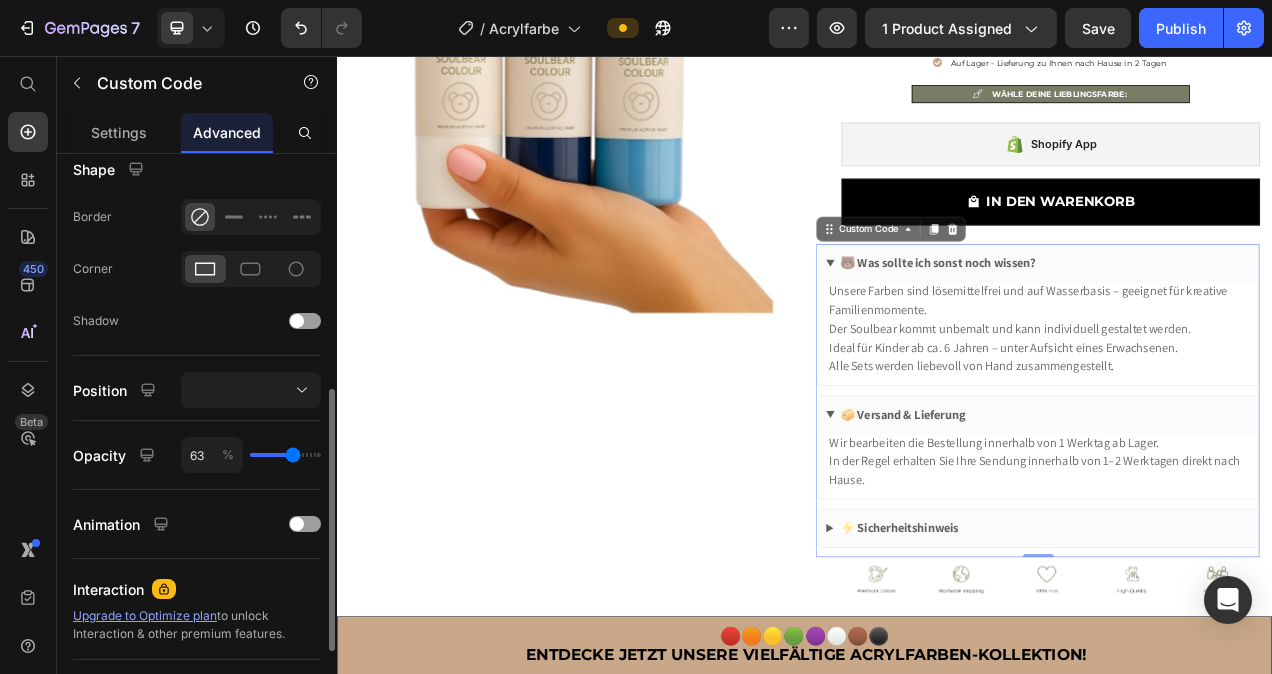 type on "61" 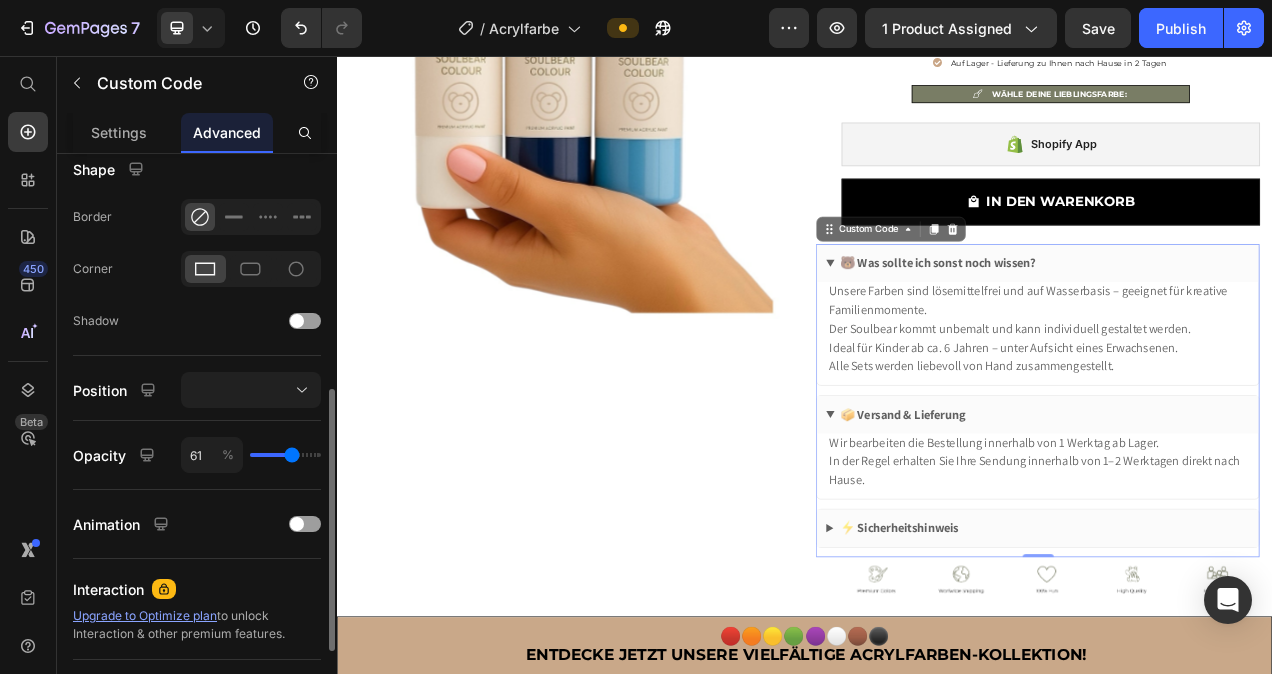 type on "58" 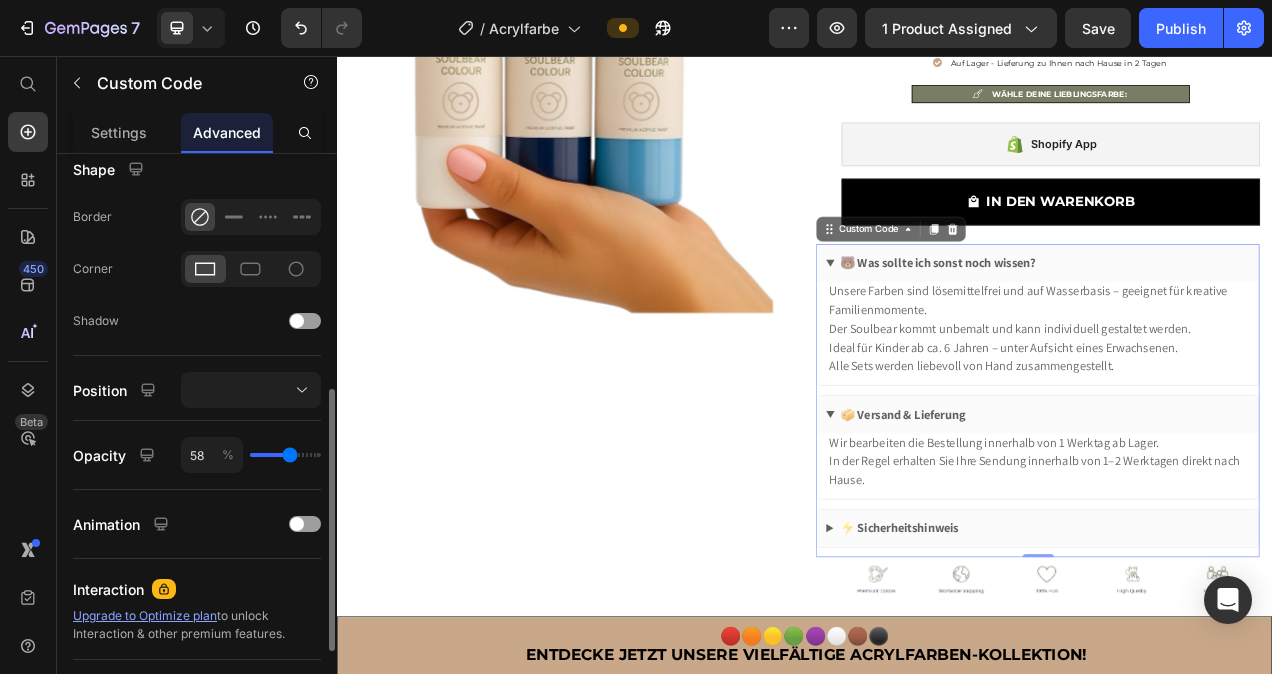 type on "53" 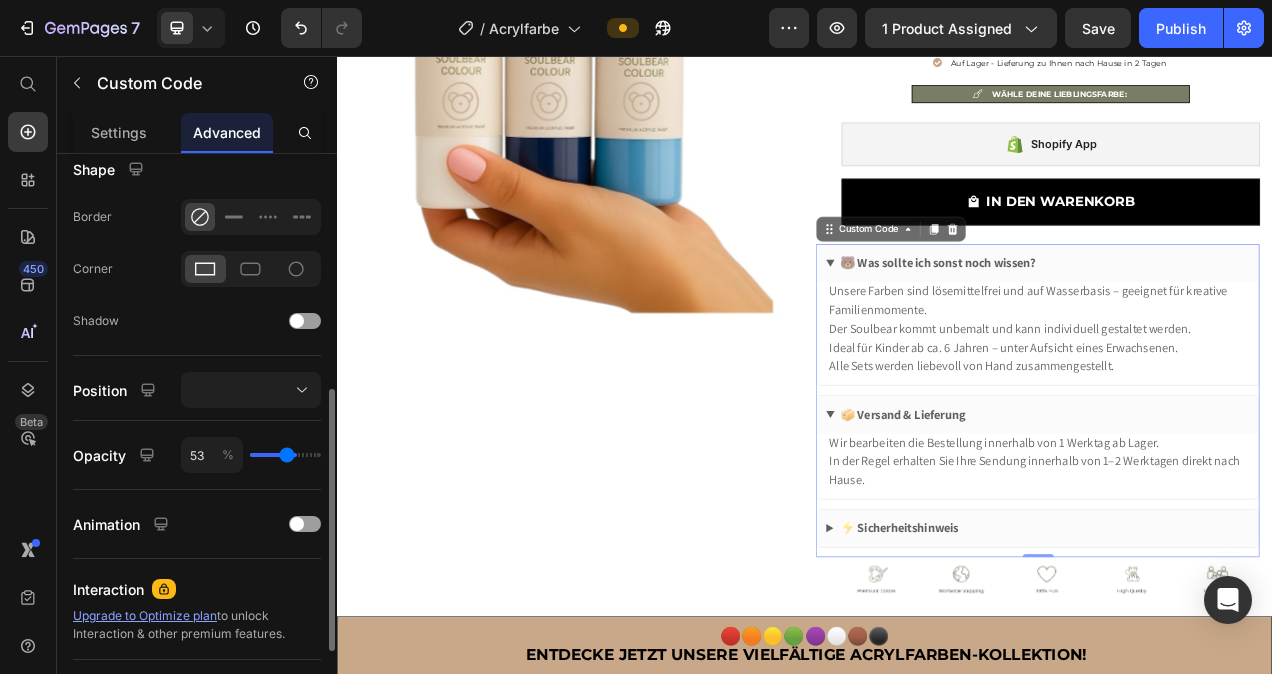 type on "47" 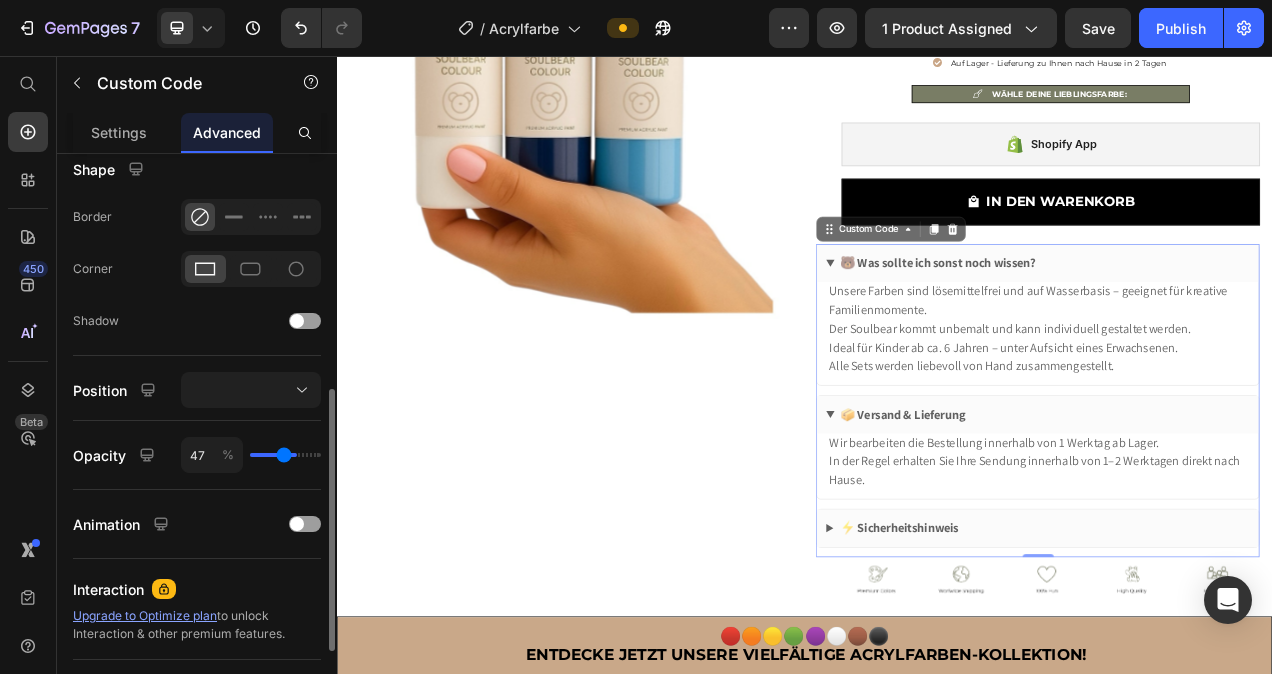 type on "41" 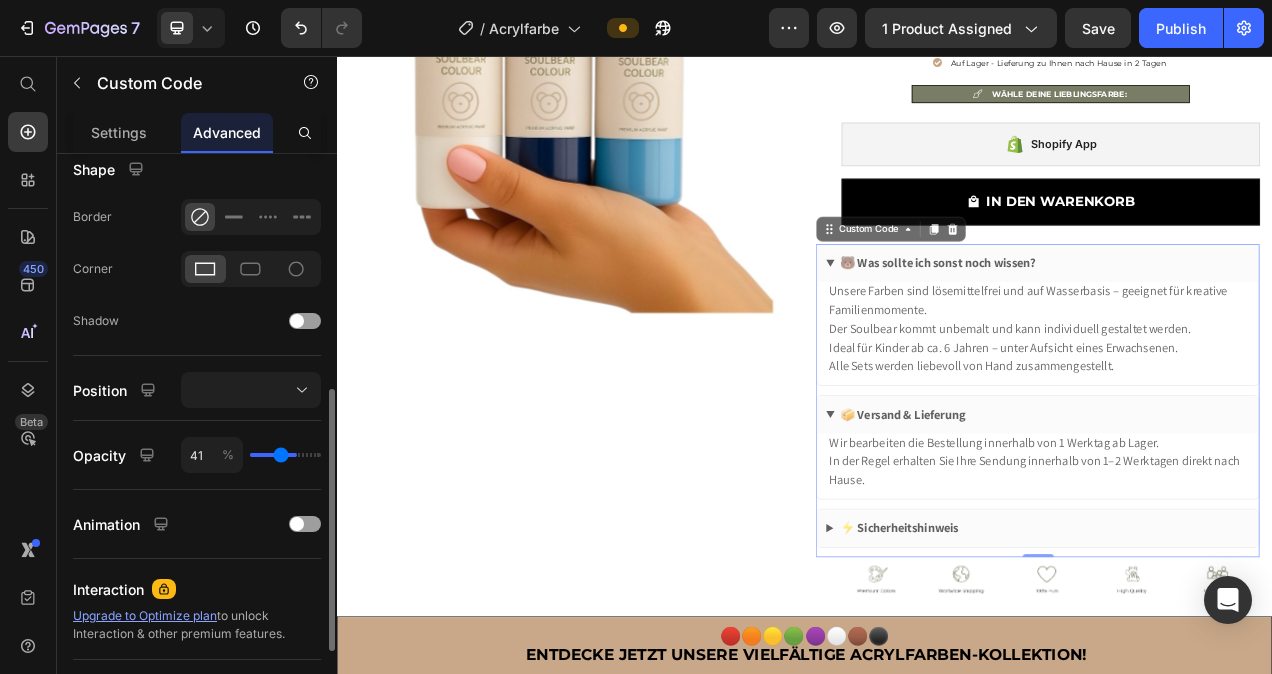 type on "35" 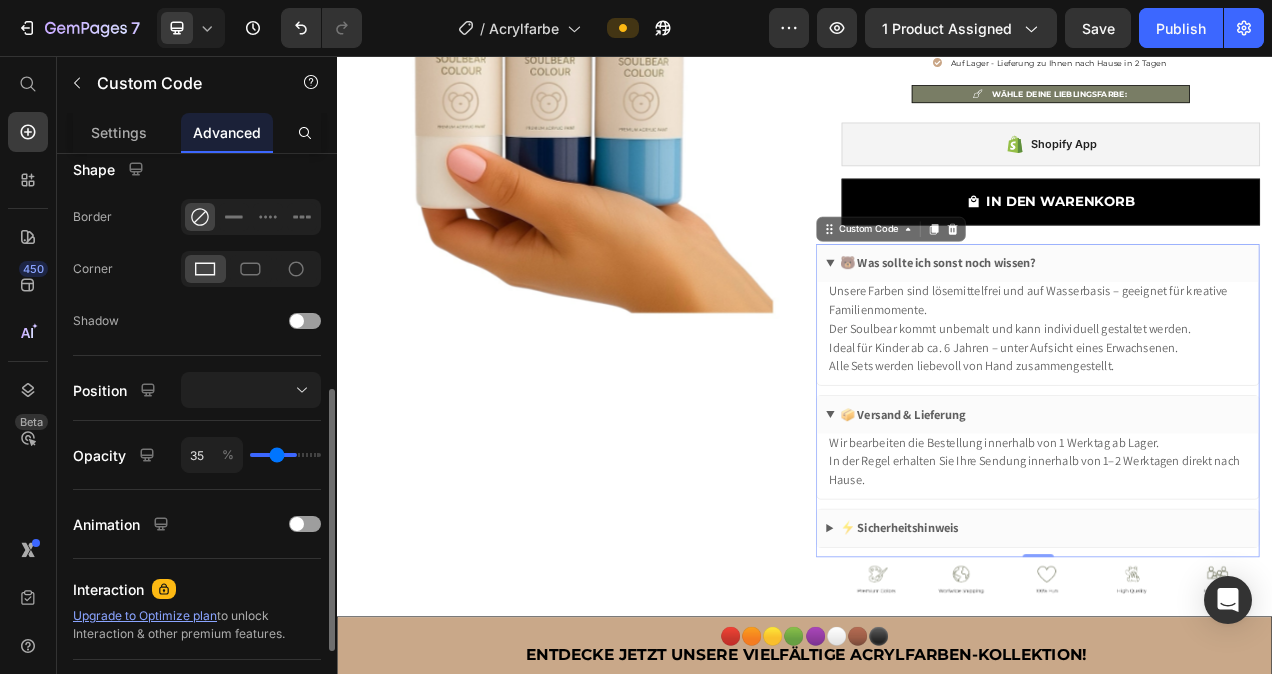 type on "30" 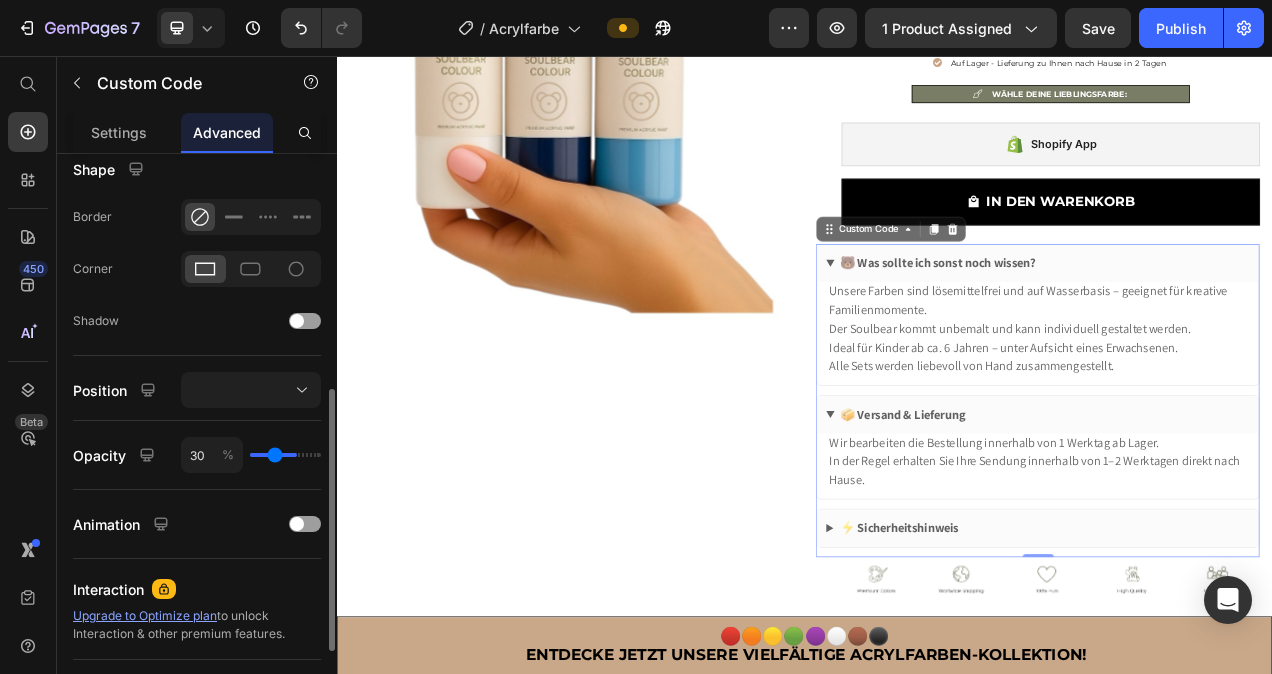 type on "27" 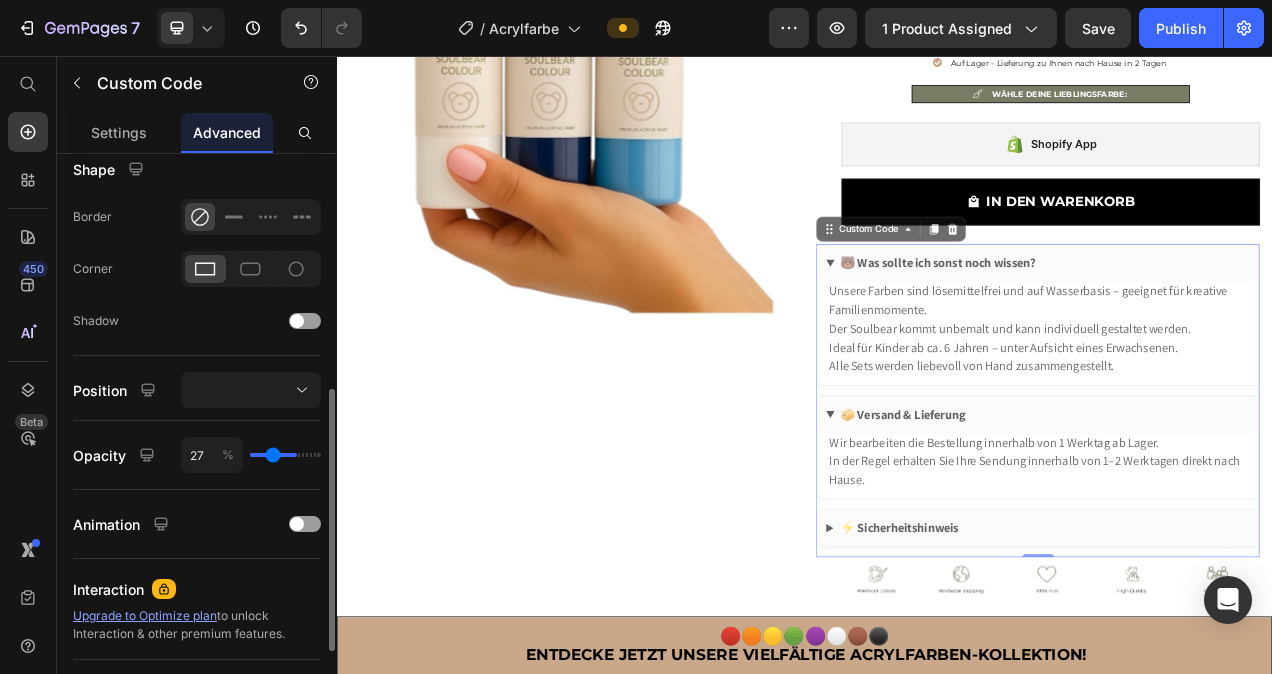 type on "26" 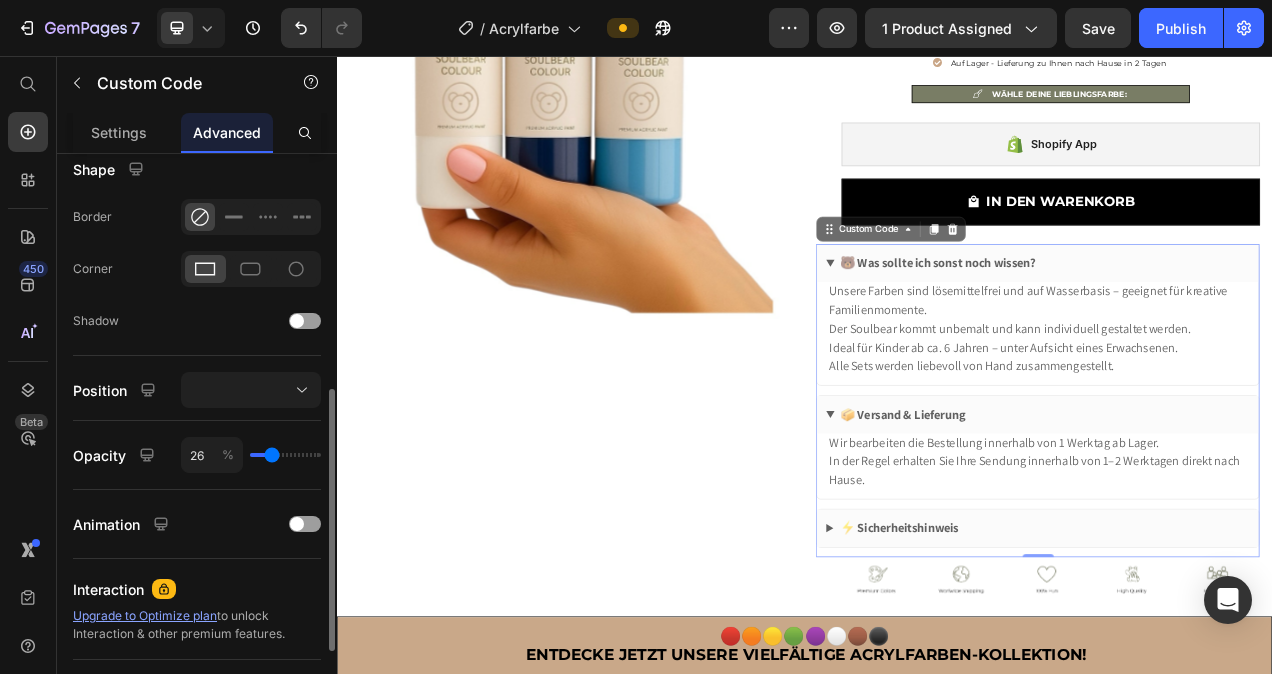 drag, startPoint x: 292, startPoint y: 457, endPoint x: 272, endPoint y: 459, distance: 20.09975 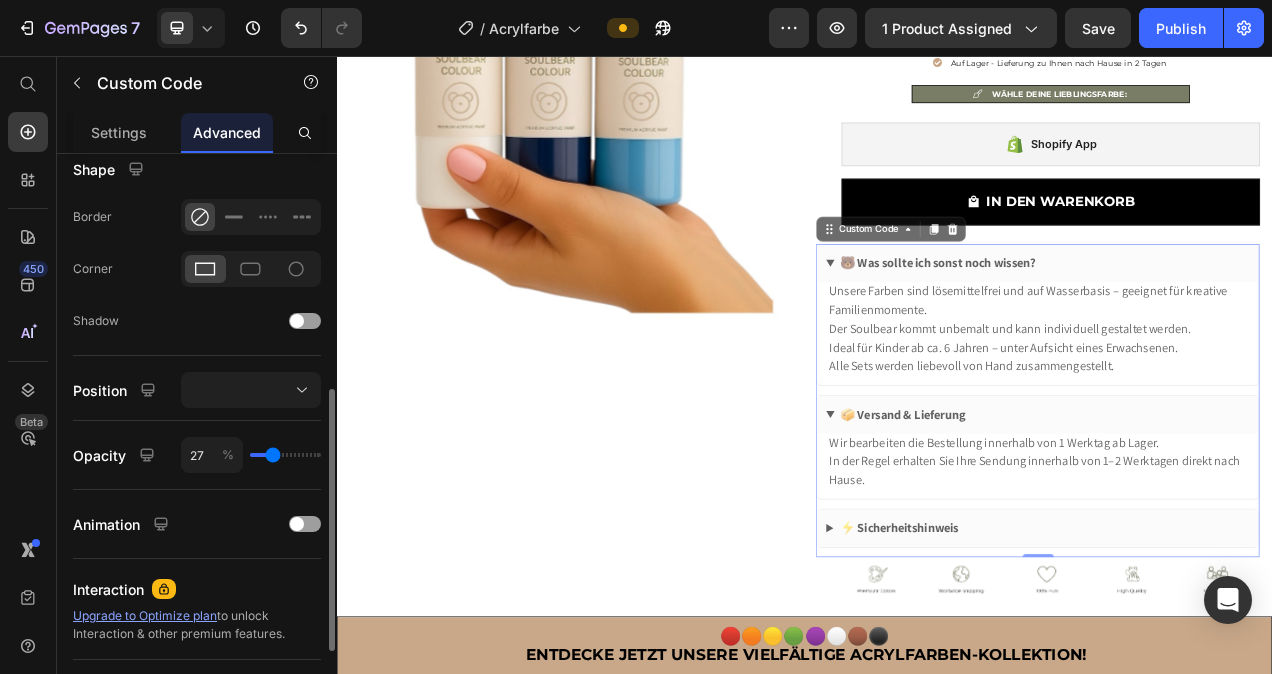 type on "30" 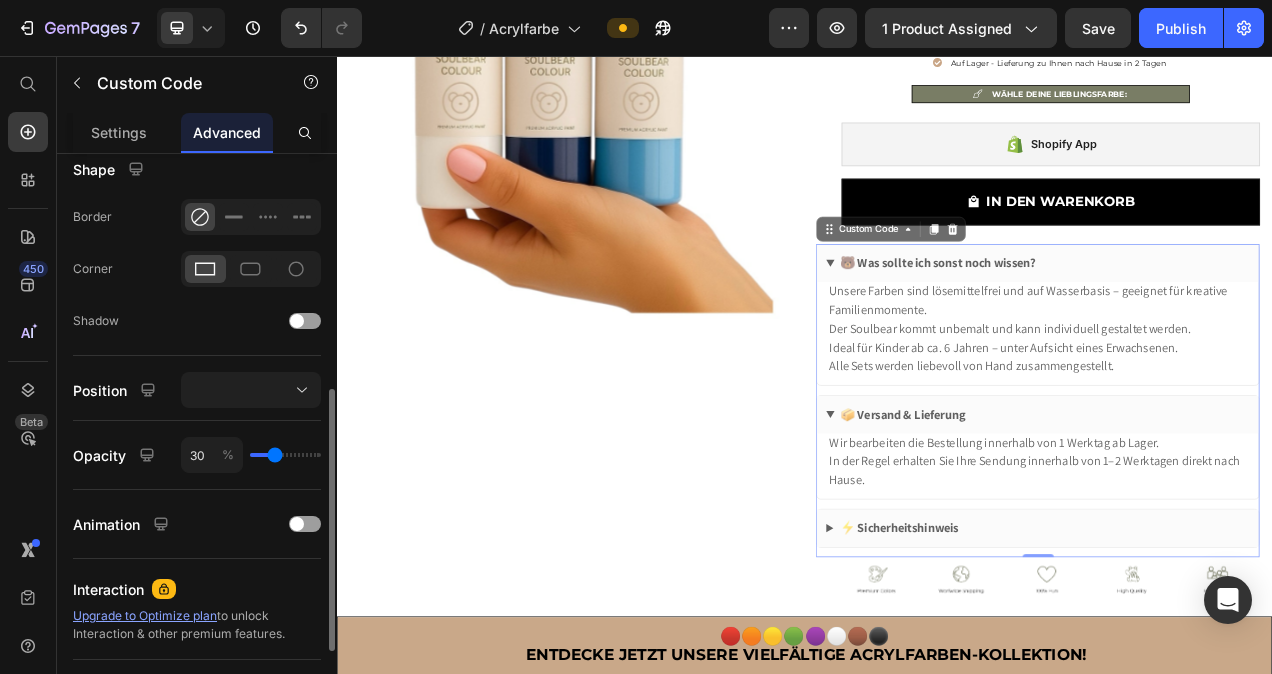 type on "33" 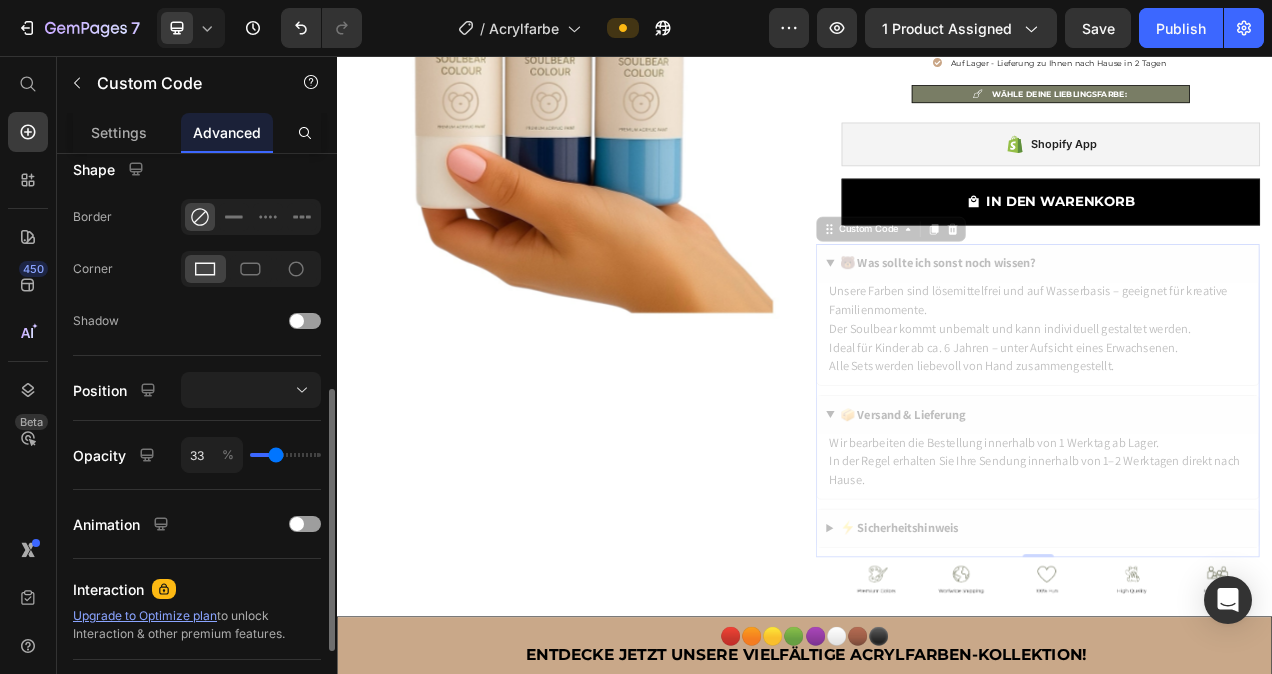 type on "36" 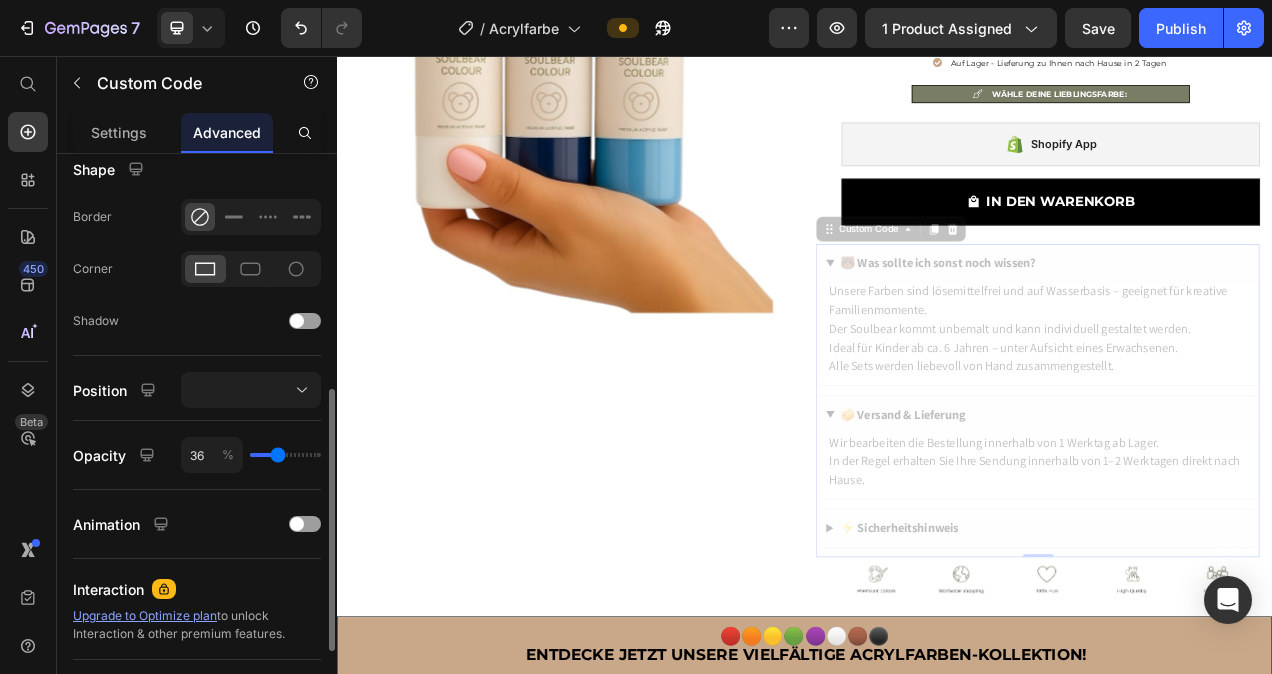 type on "39" 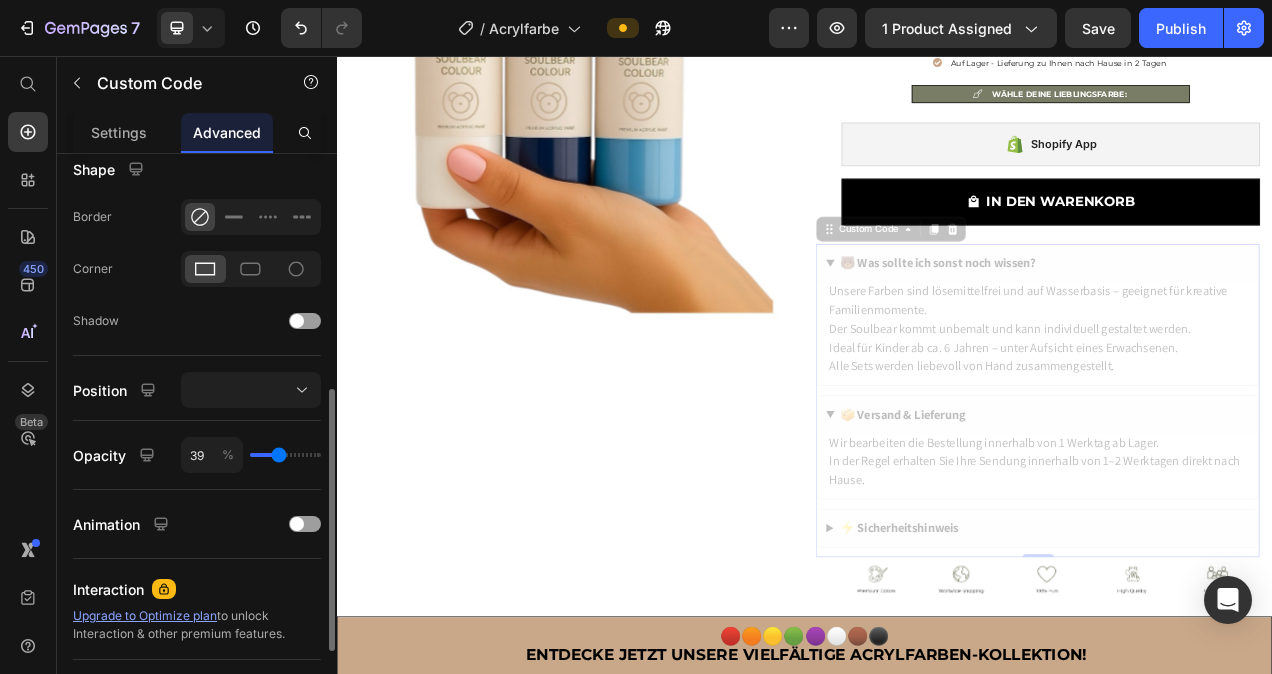 type on "41" 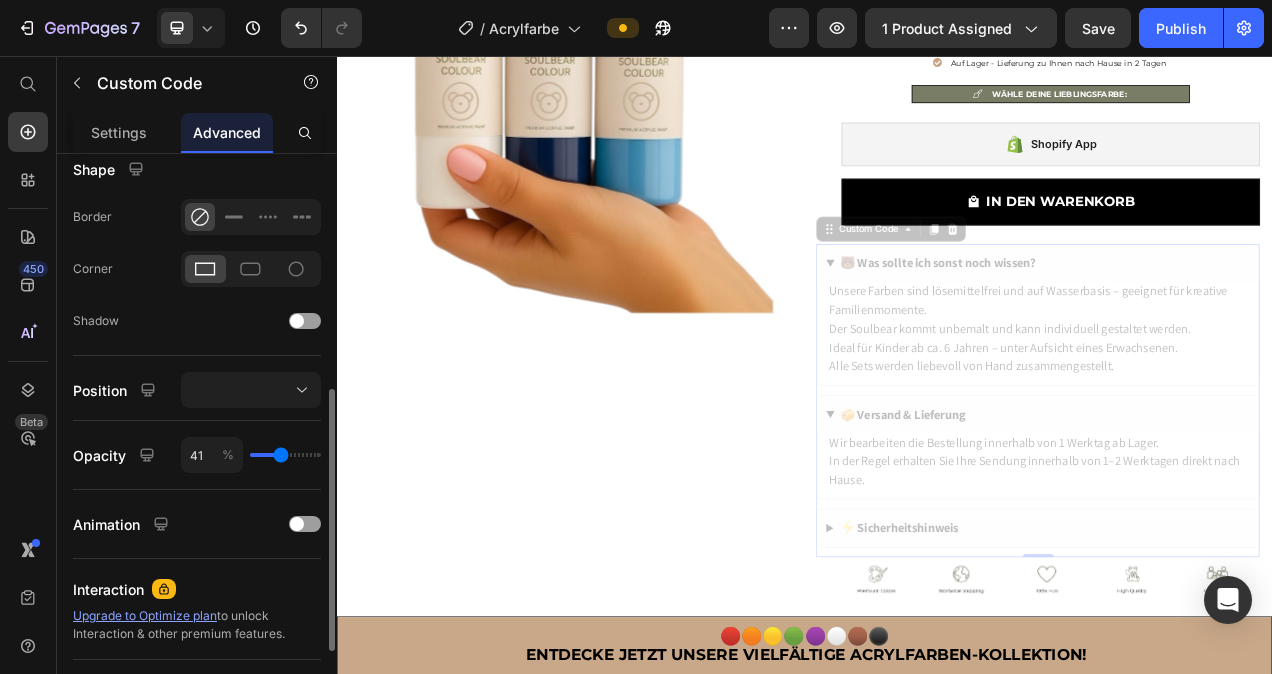 type on "41" 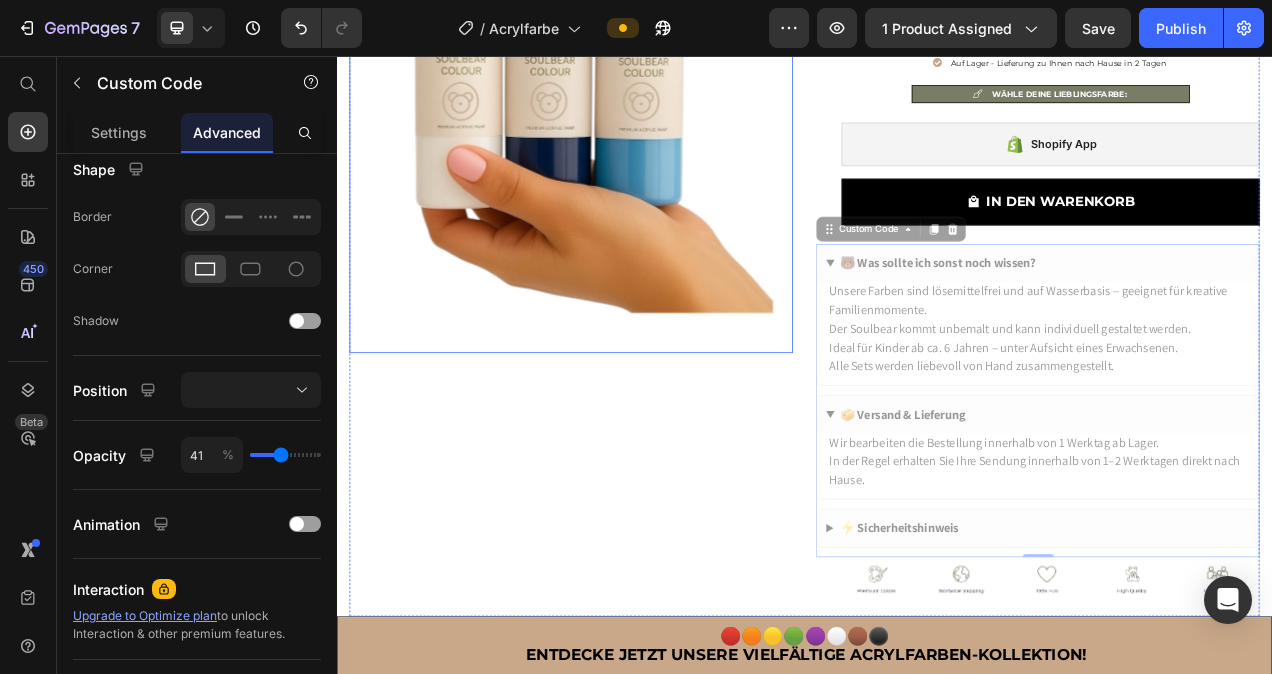 click at bounding box center (637, 153) 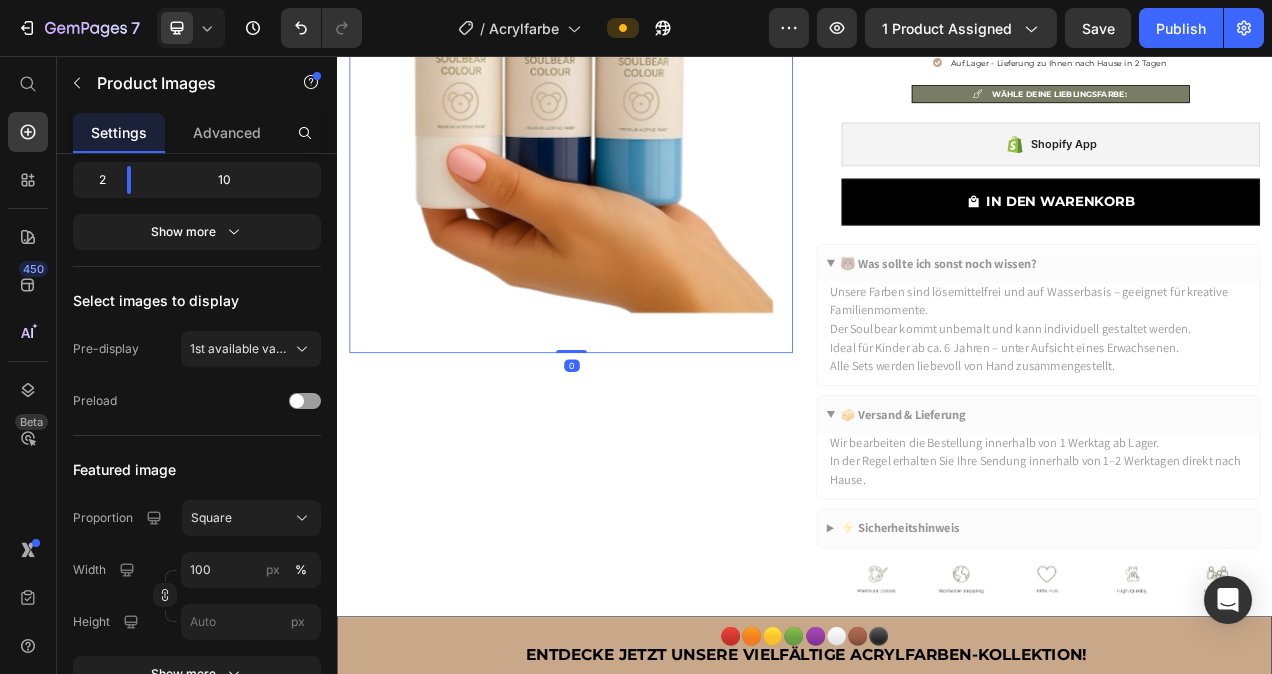 scroll, scrollTop: 0, scrollLeft: 0, axis: both 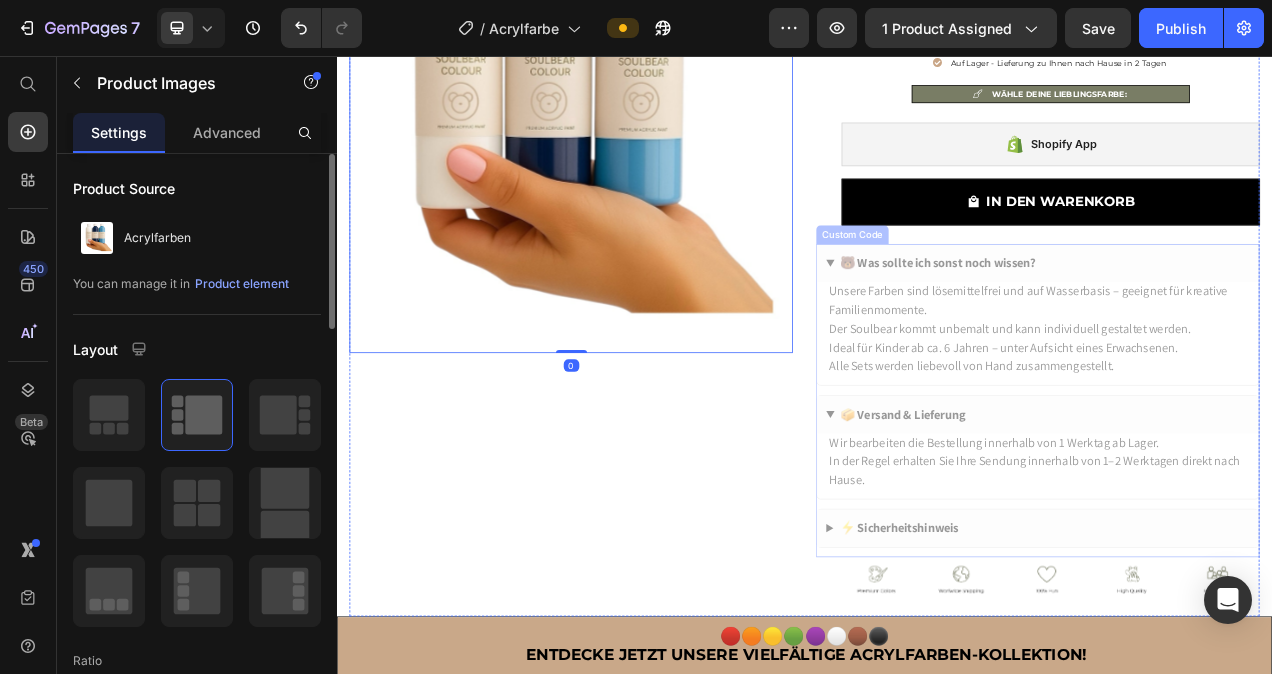 click on "Ideal für Kinder ab ca. 6 Jahren – unter Aufsicht eines Erwachsenen." at bounding box center [1236, 431] 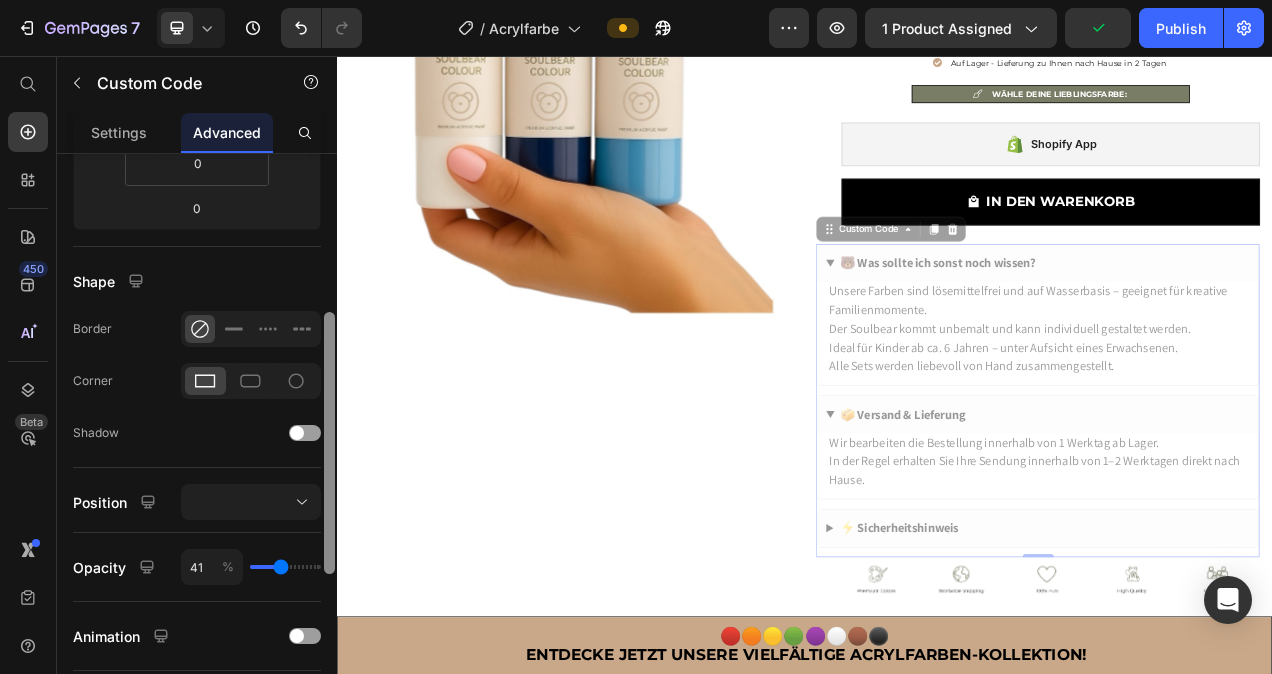 drag, startPoint x: 327, startPoint y: 343, endPoint x: 323, endPoint y: 528, distance: 185.04324 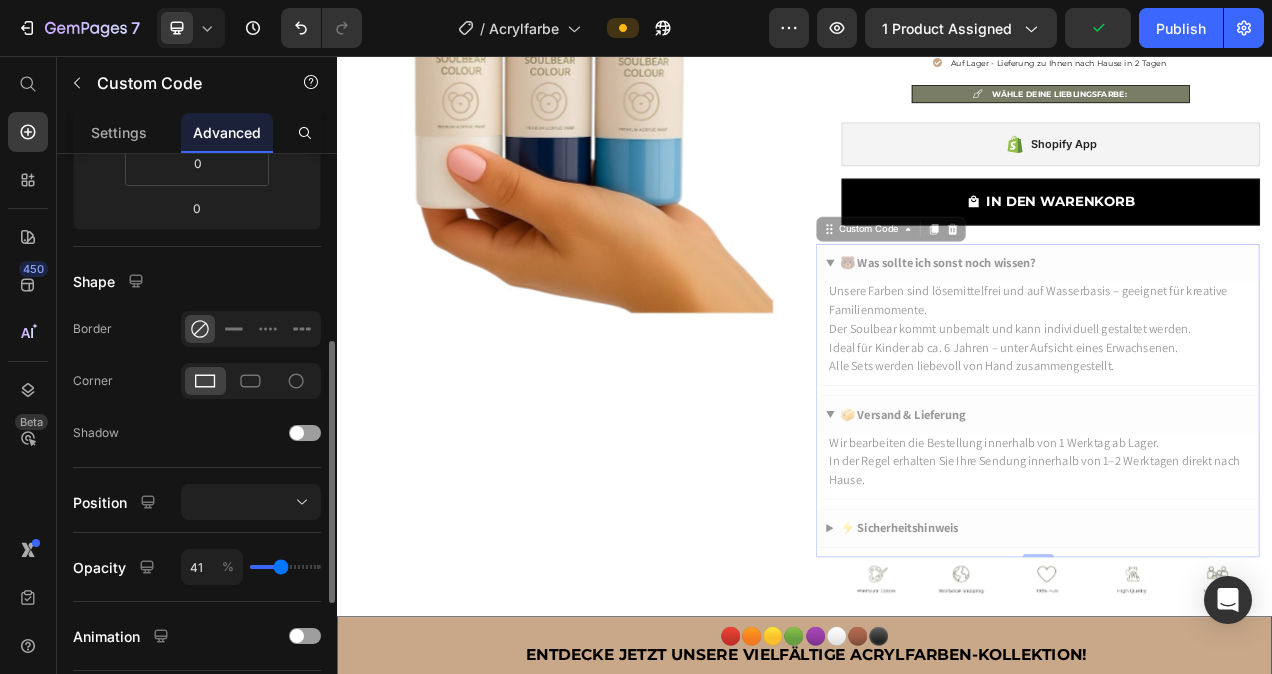scroll, scrollTop: 407, scrollLeft: 0, axis: vertical 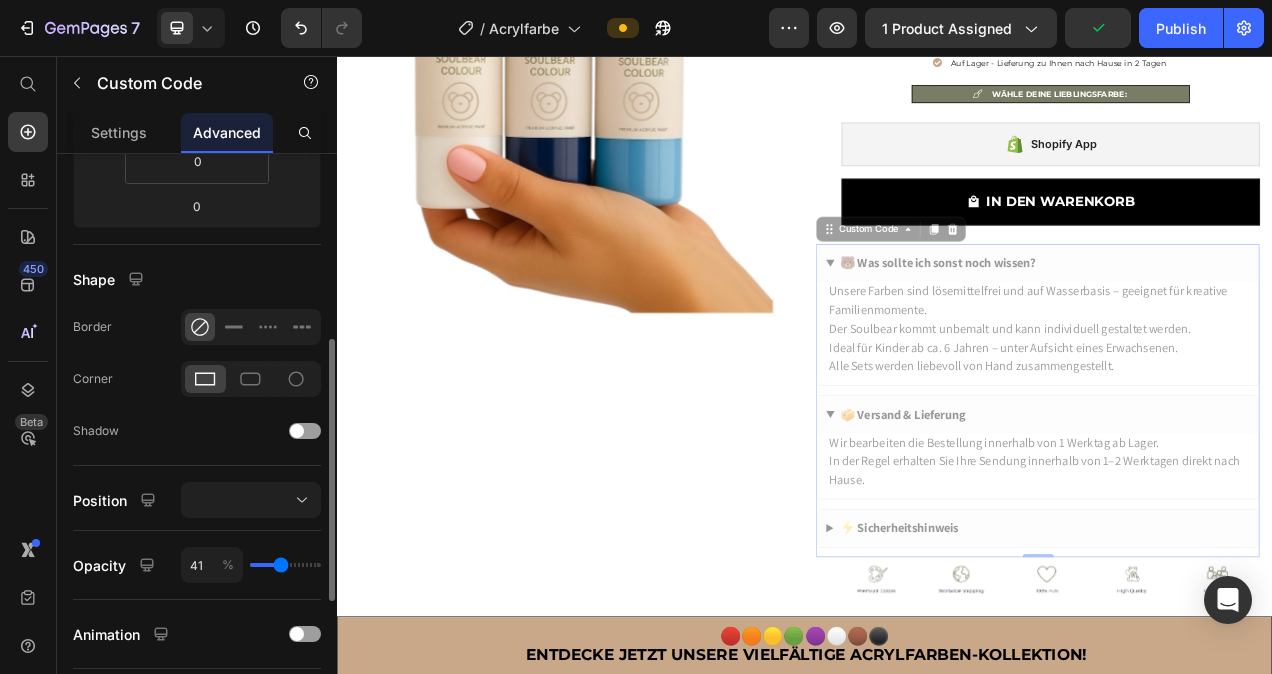 type on "46" 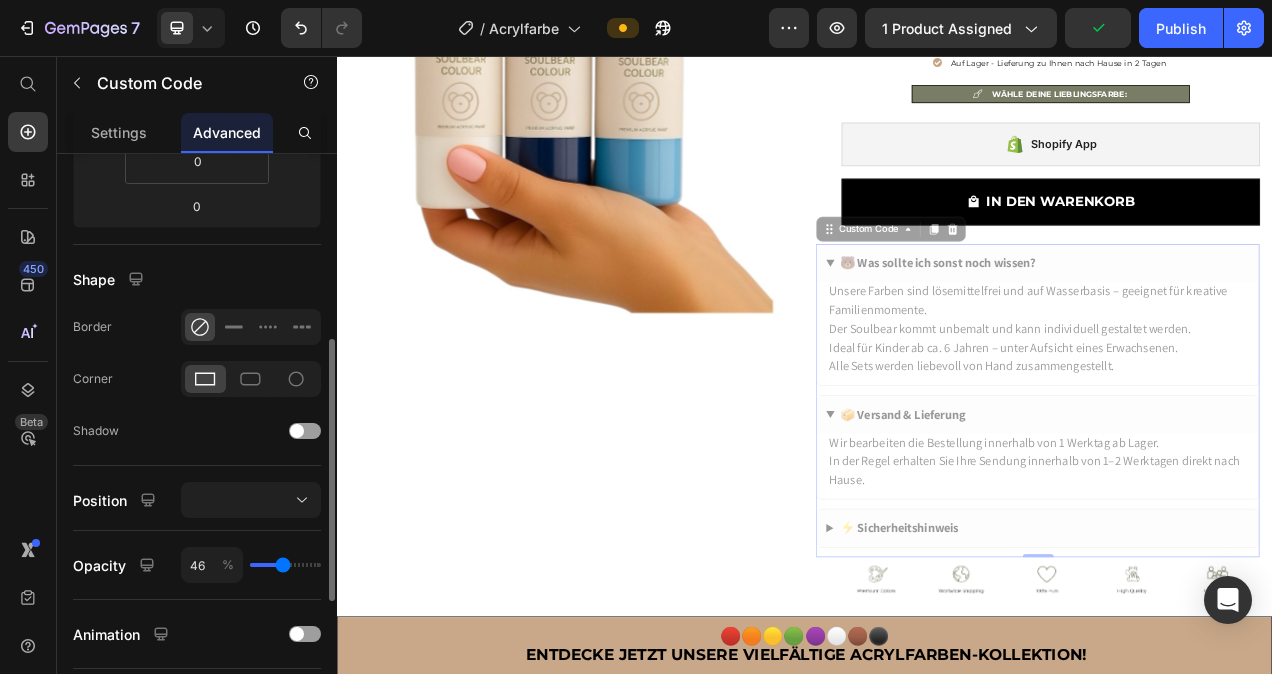 type on "48" 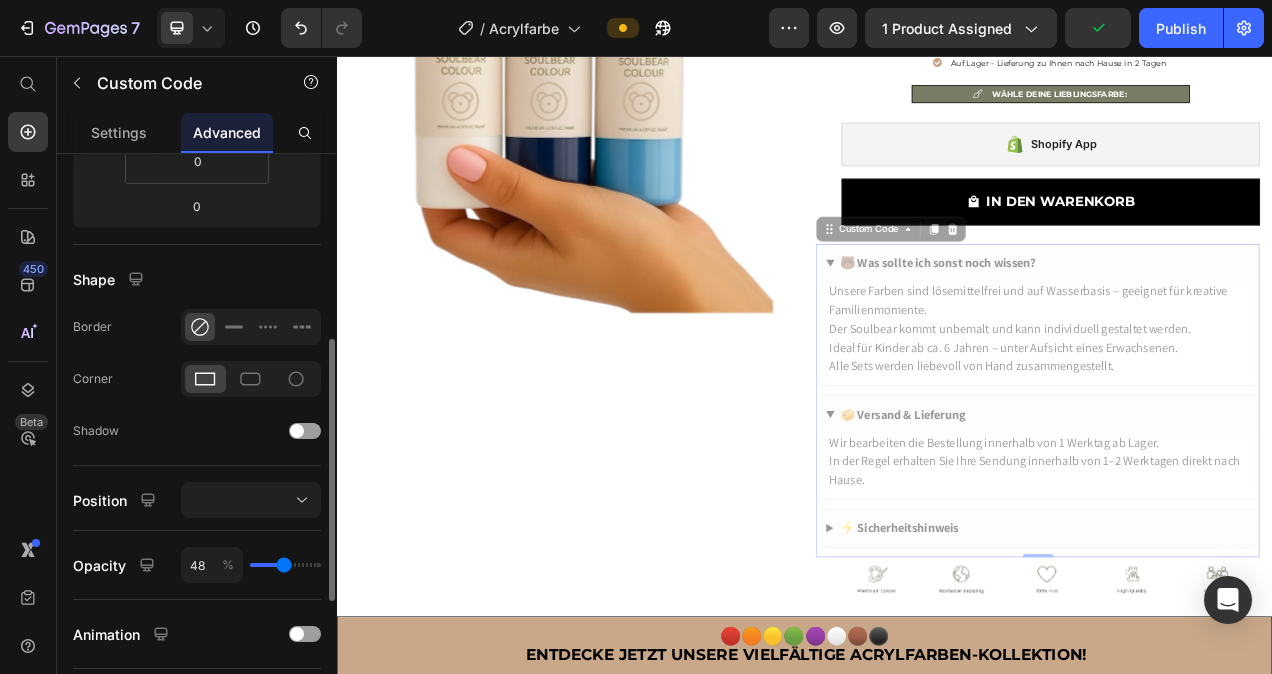 type on "49" 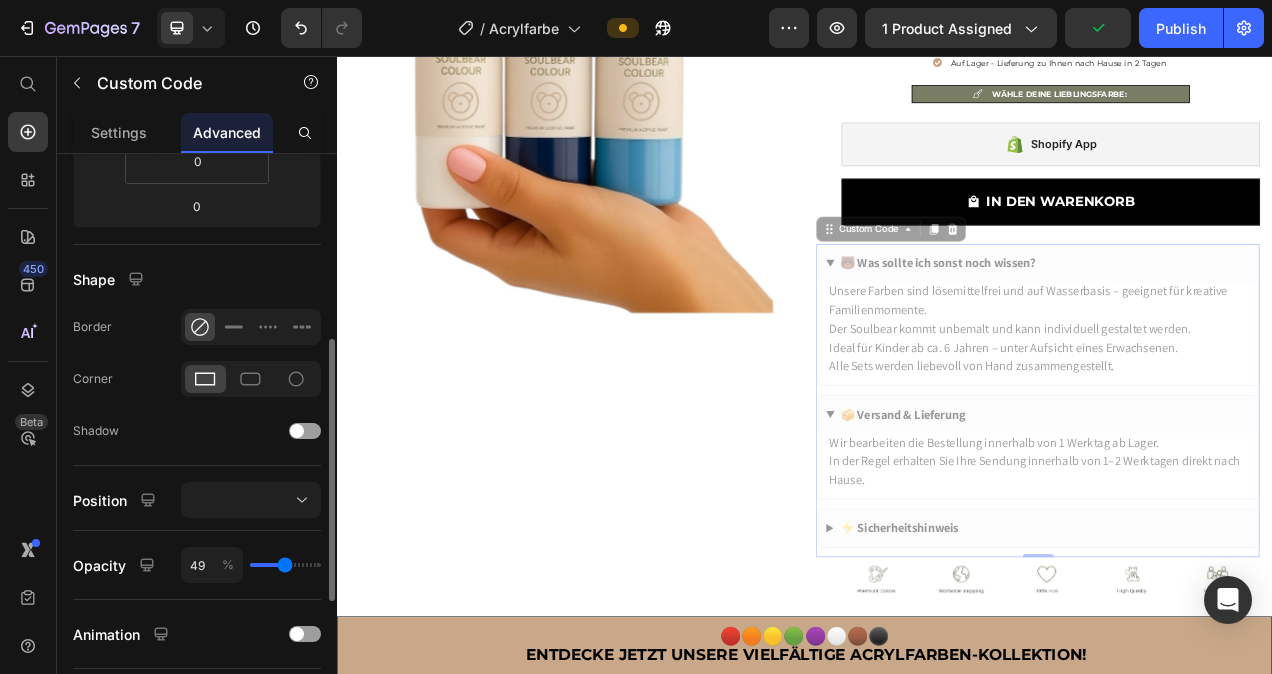 type on "52" 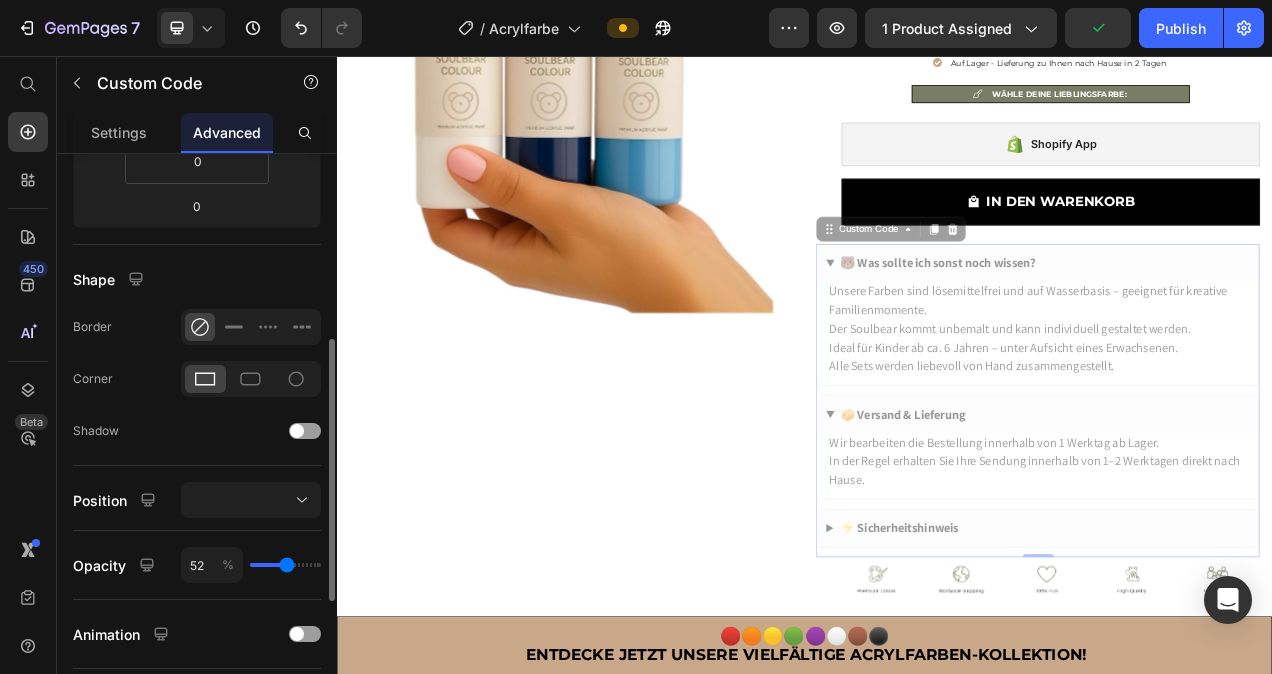 type on "55" 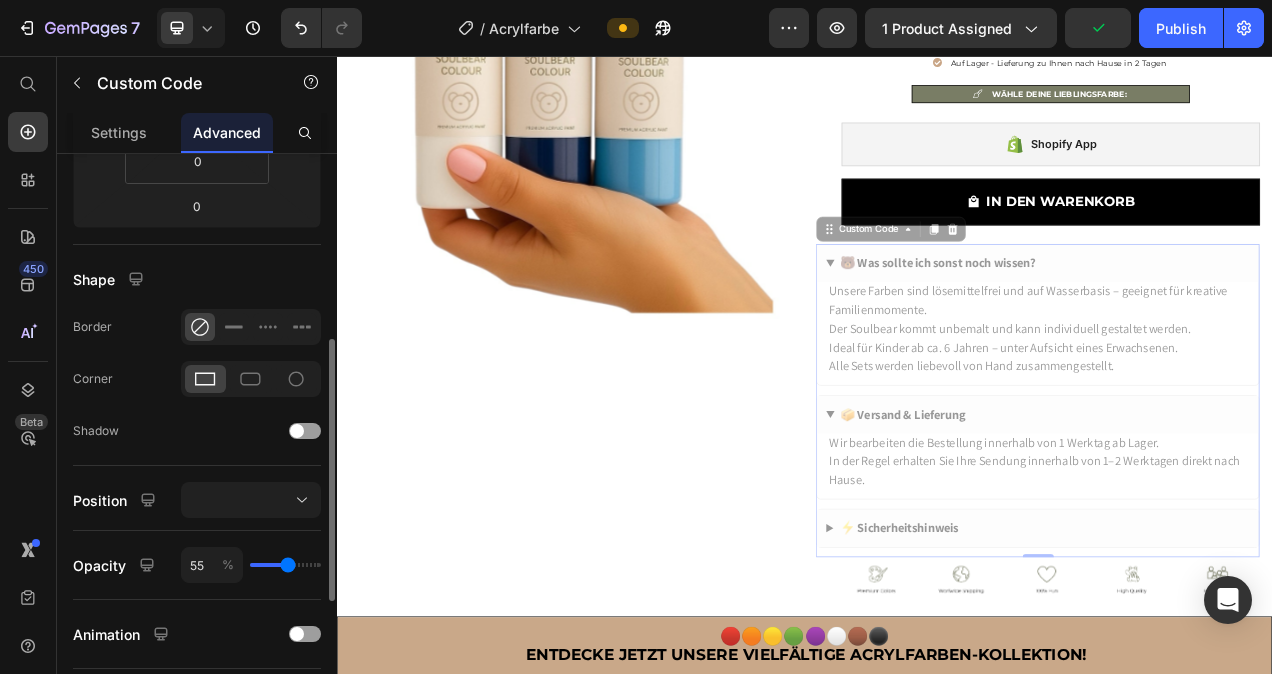type on "59" 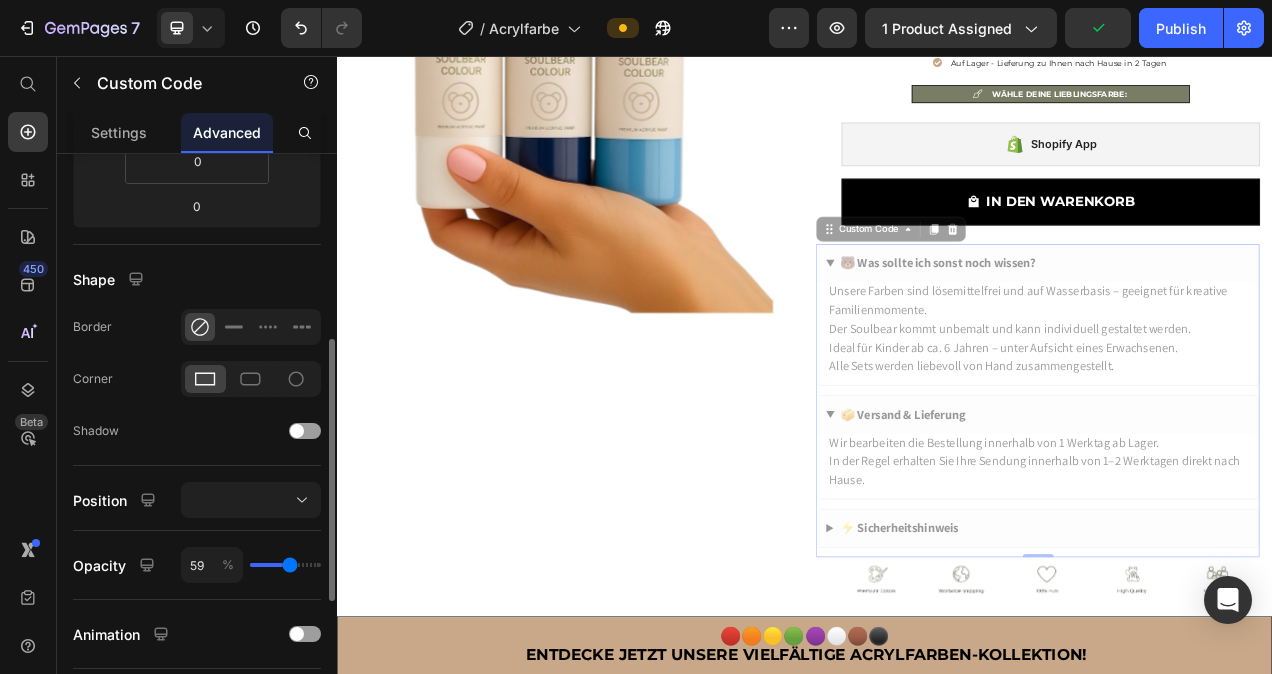 type on "62" 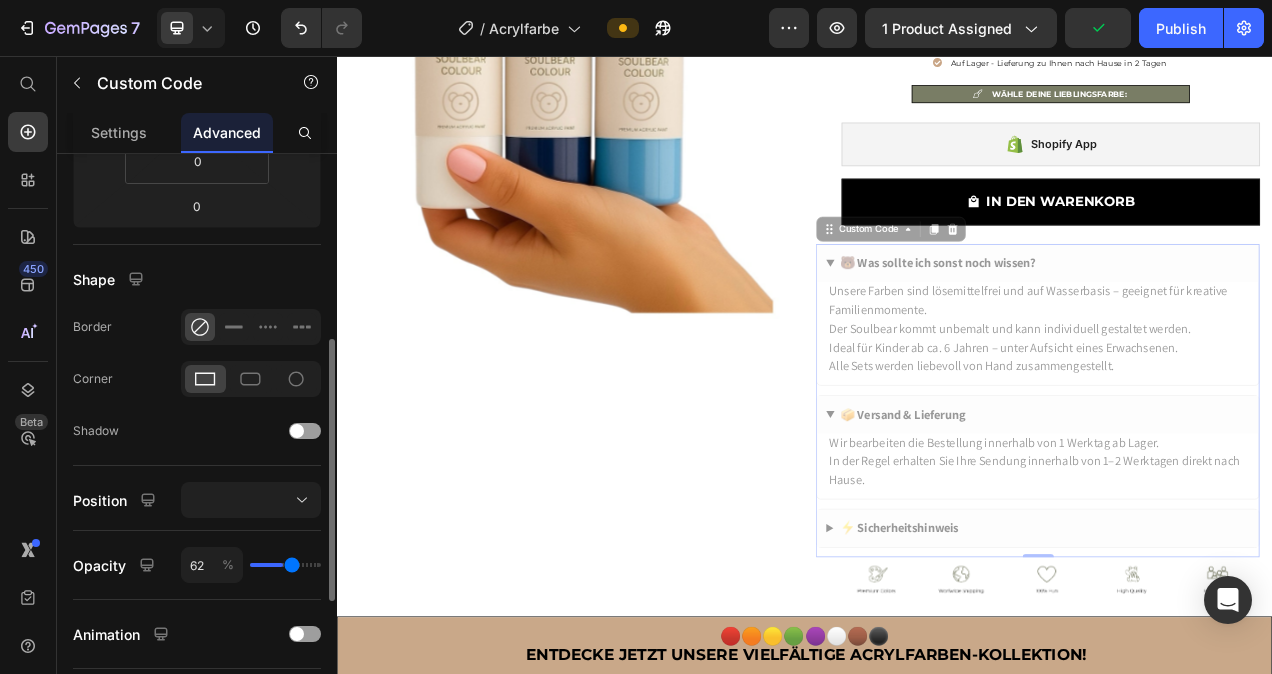 type on "65" 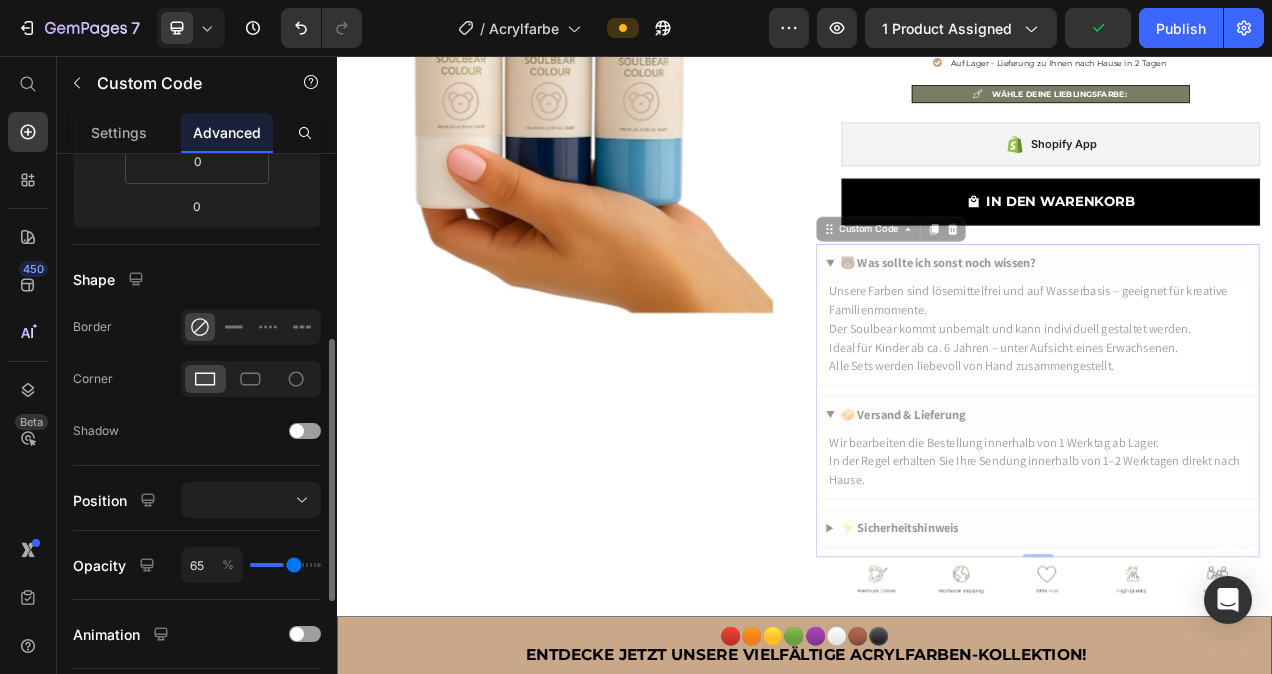 type on "67" 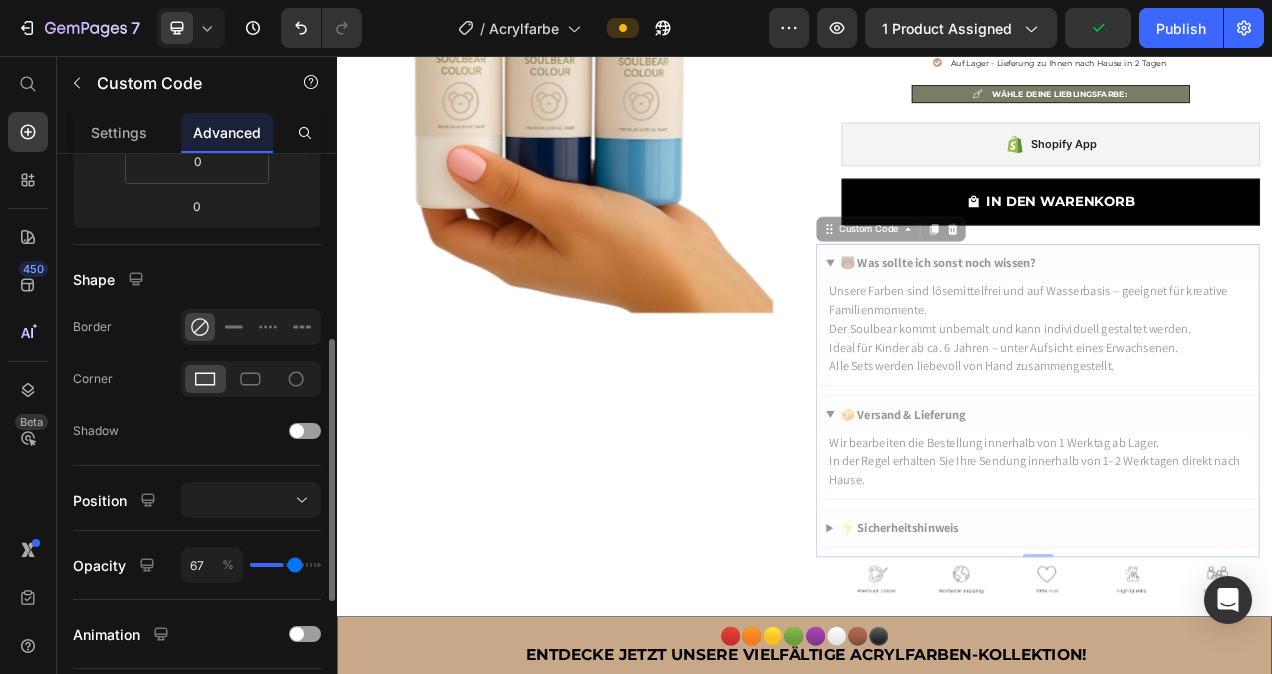 type on "69" 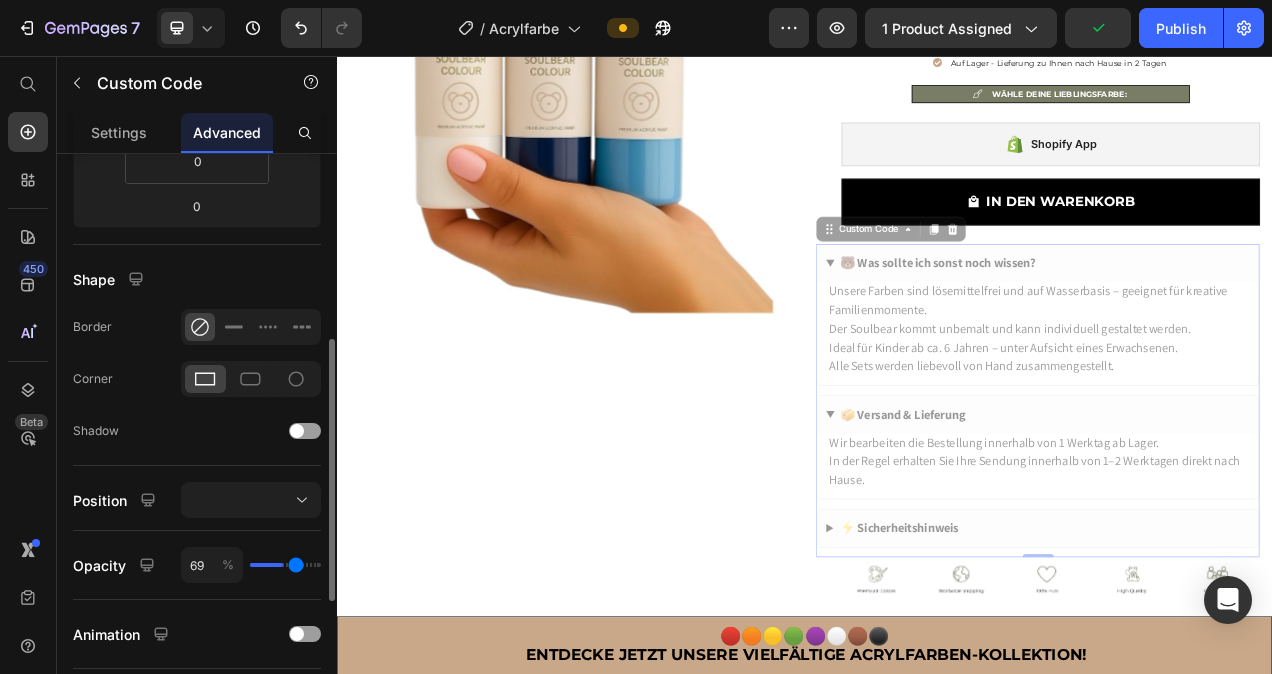 type on "71" 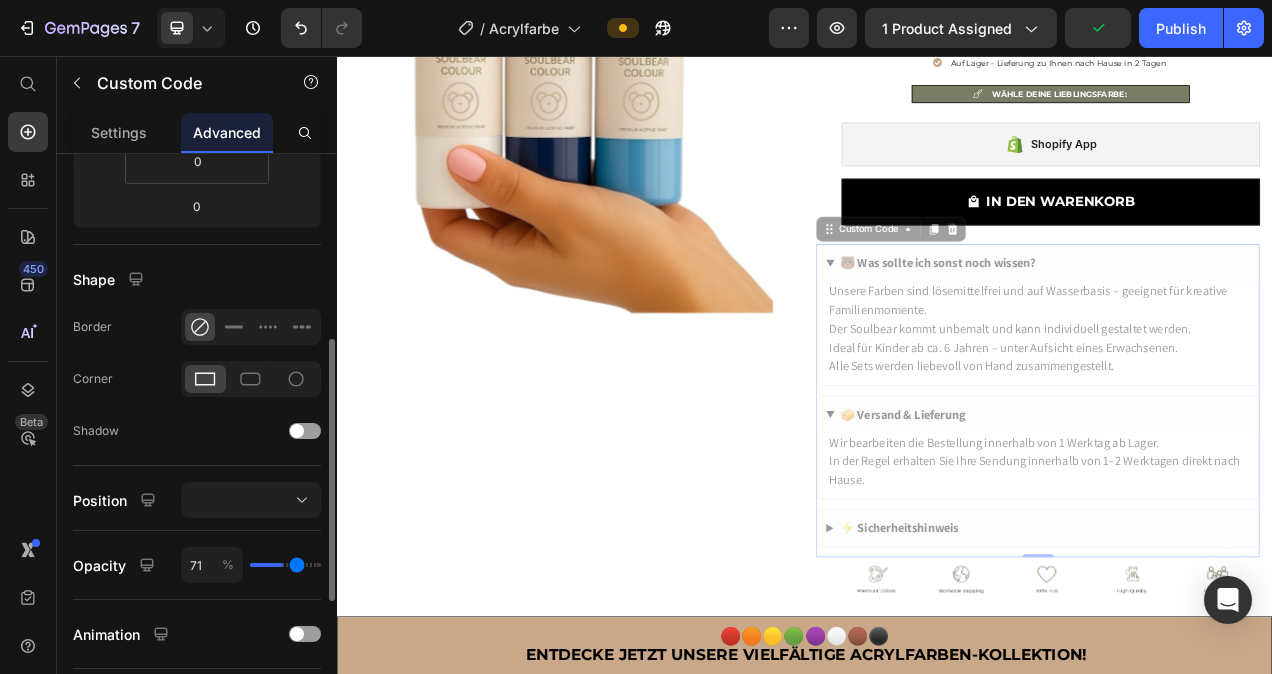 type on "73" 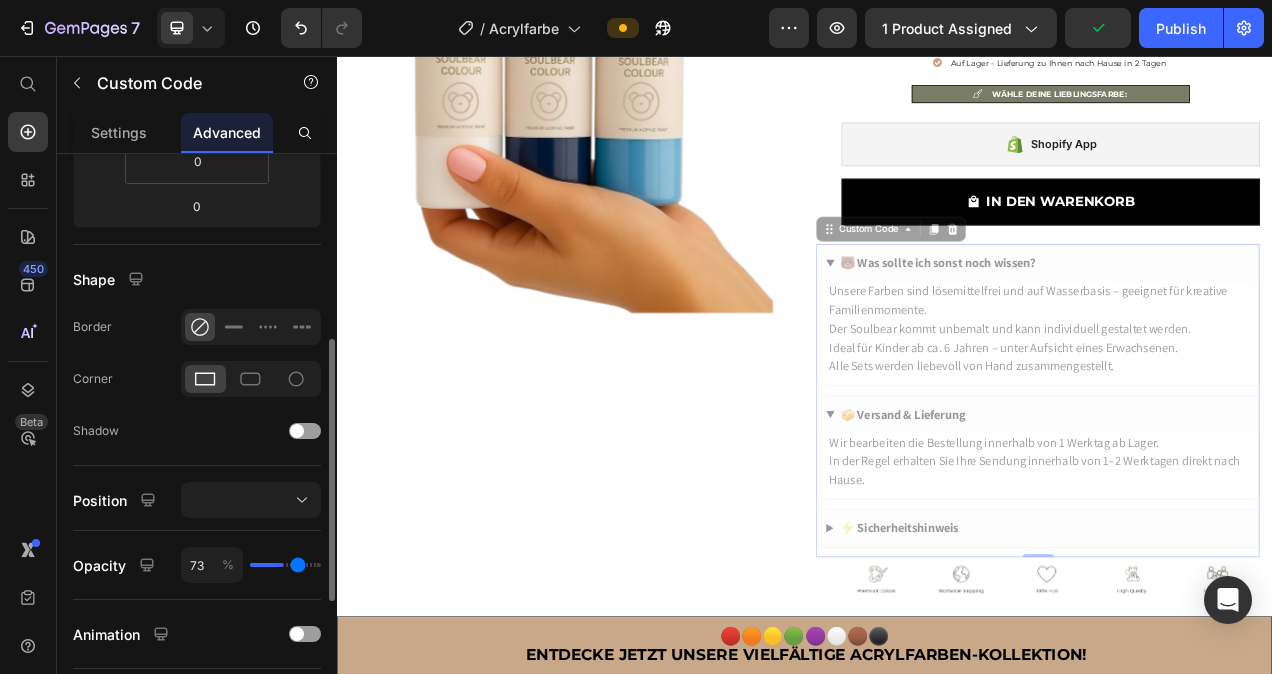 type on "77" 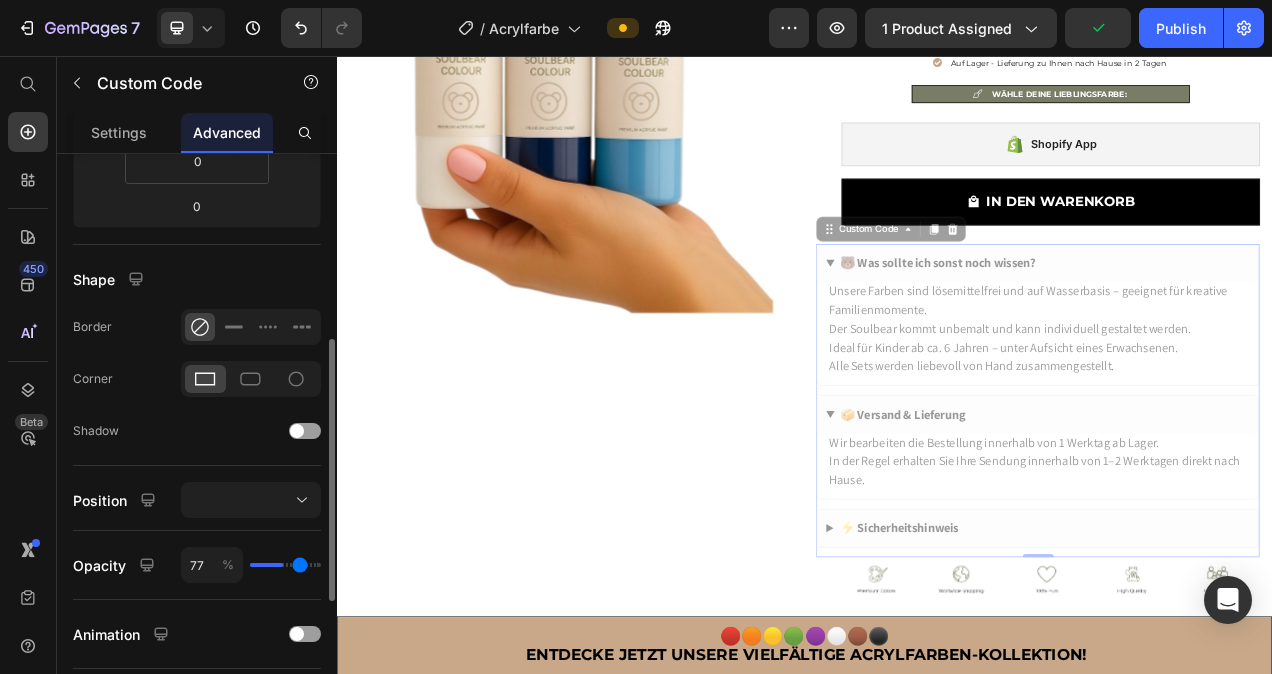 type on "81" 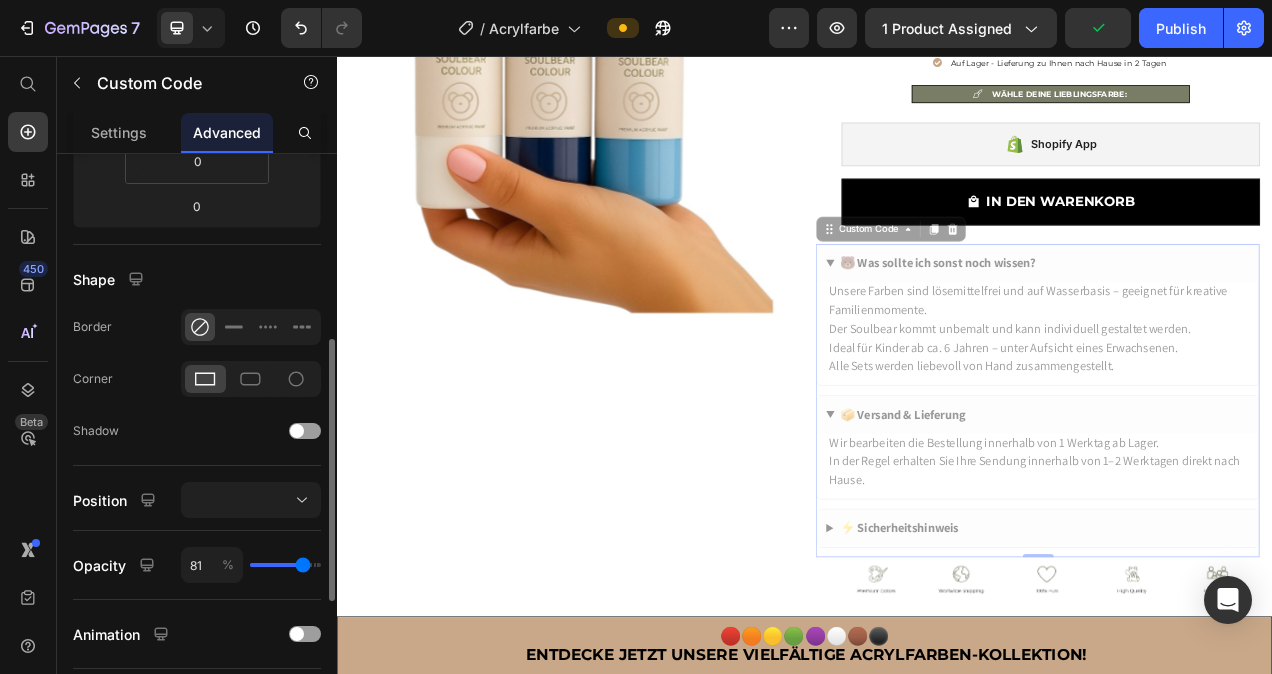 type on "84" 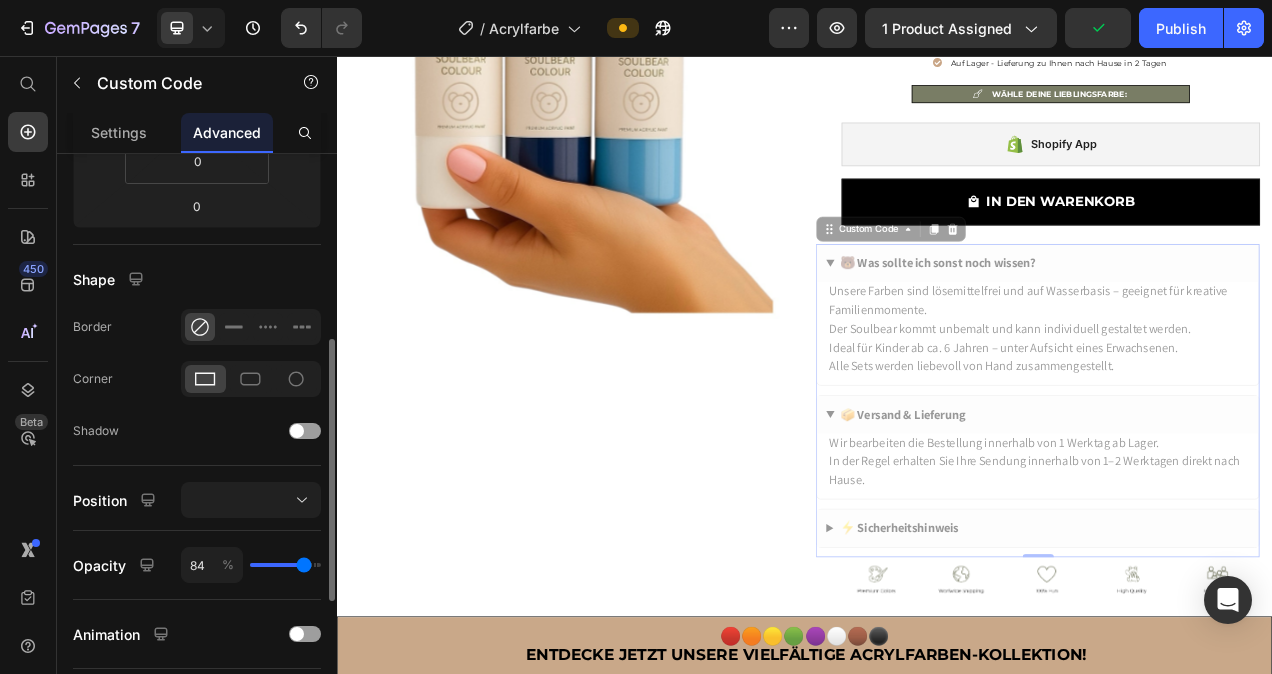 type on "87" 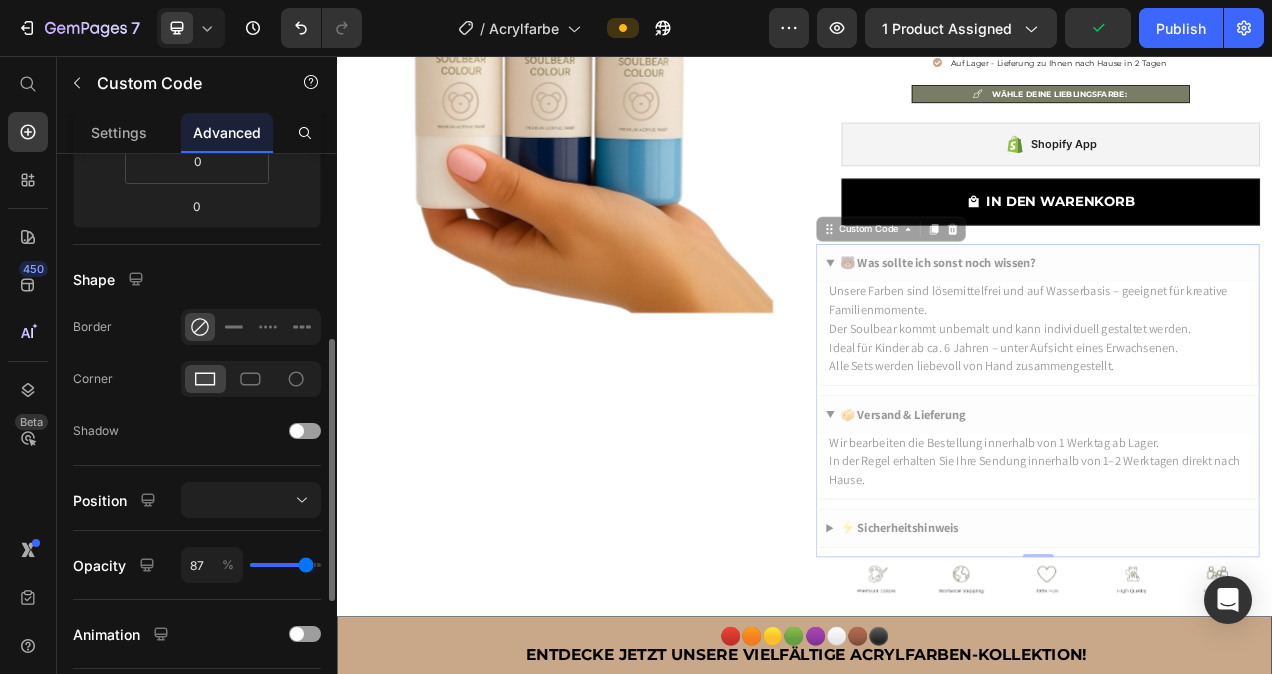 type on "90" 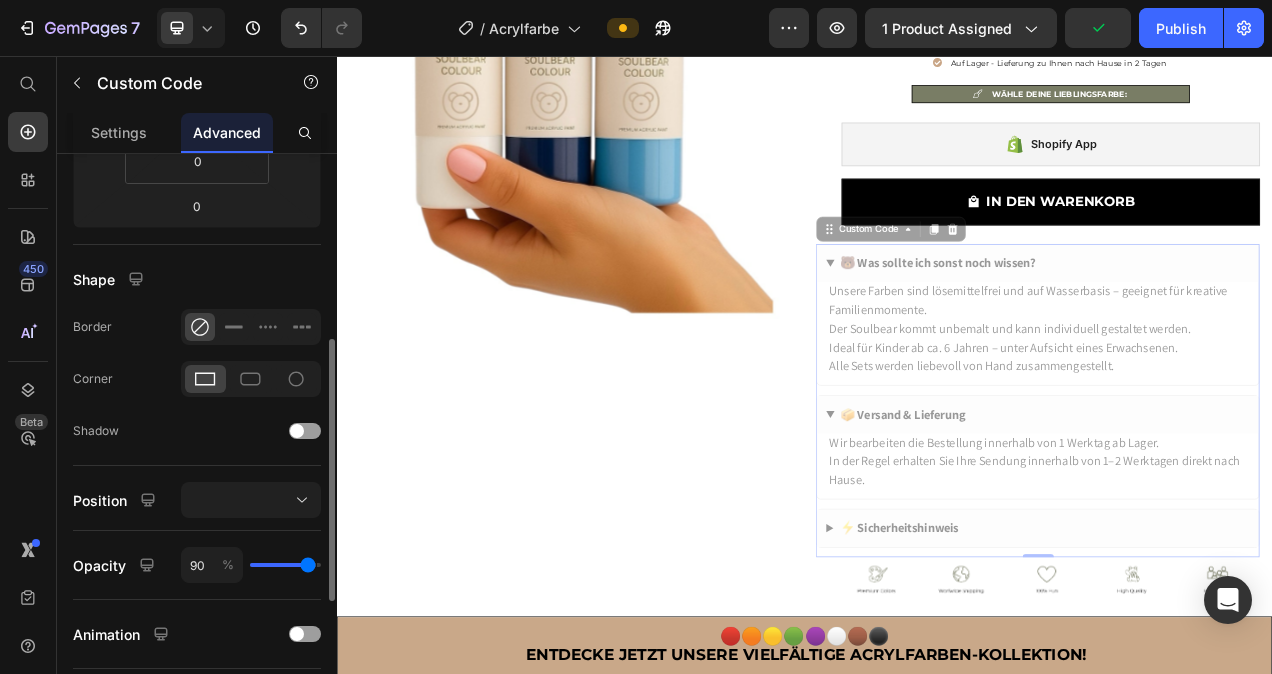 type on "94" 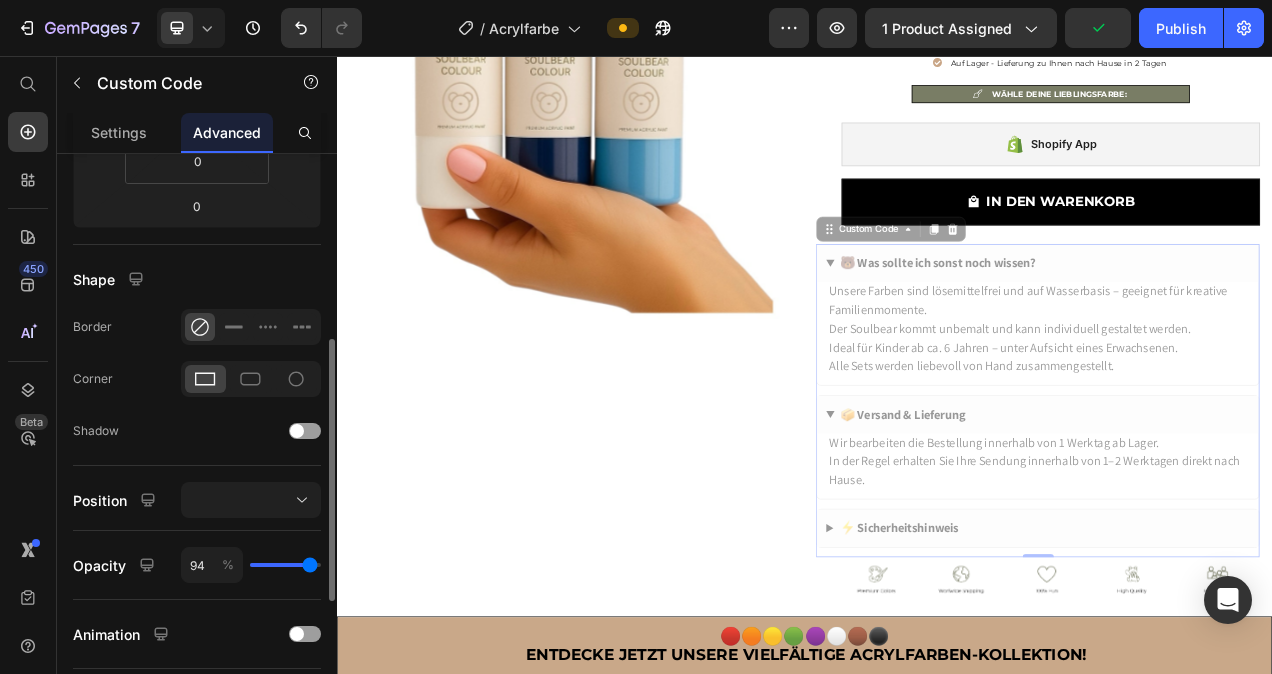 type on "98" 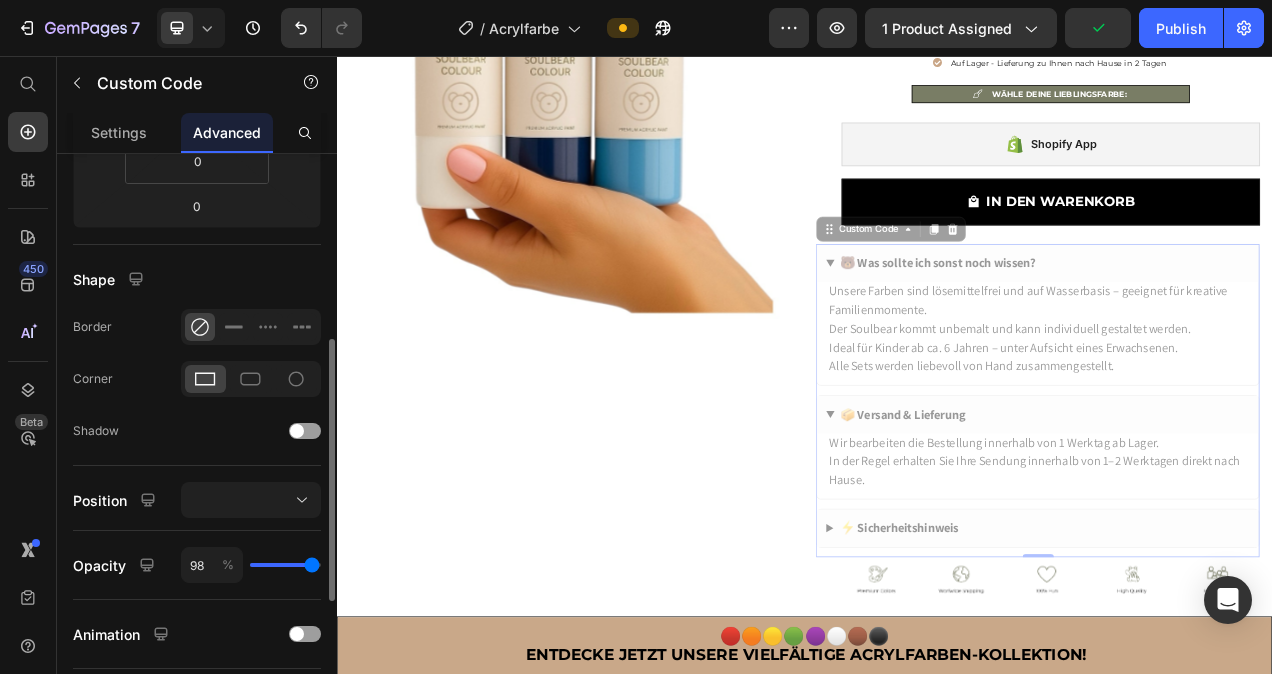type on "100" 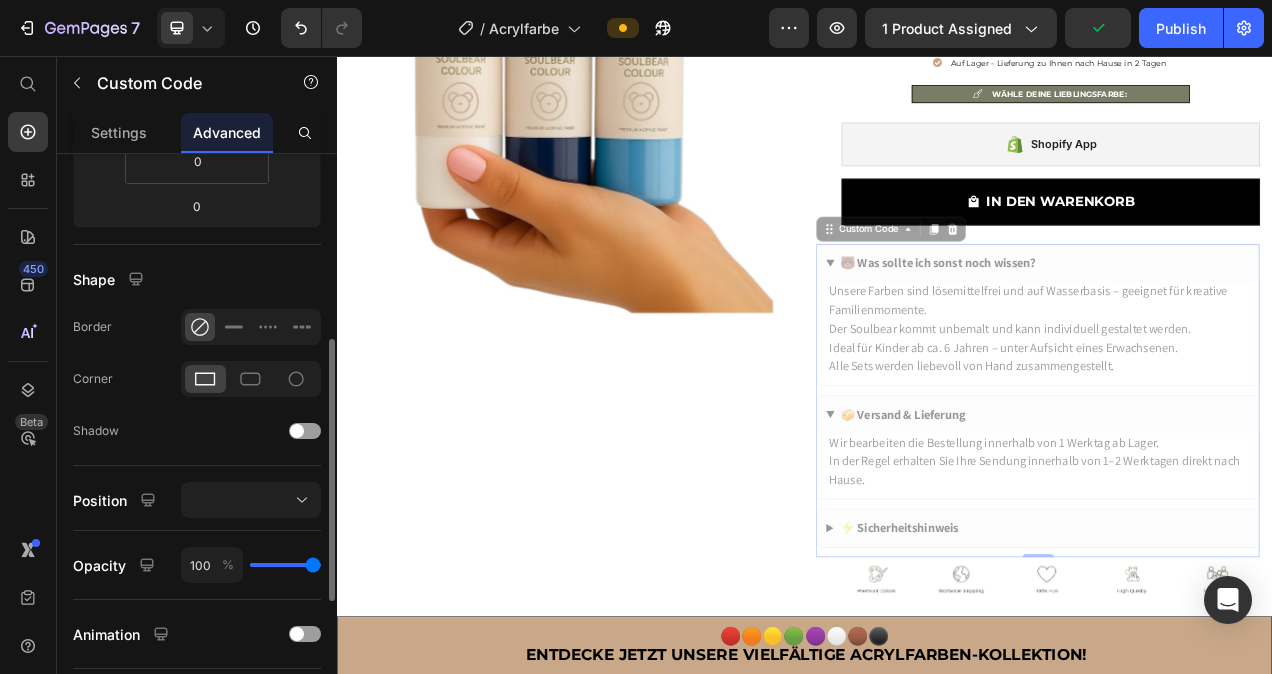 drag, startPoint x: 282, startPoint y: 564, endPoint x: 318, endPoint y: 566, distance: 36.05551 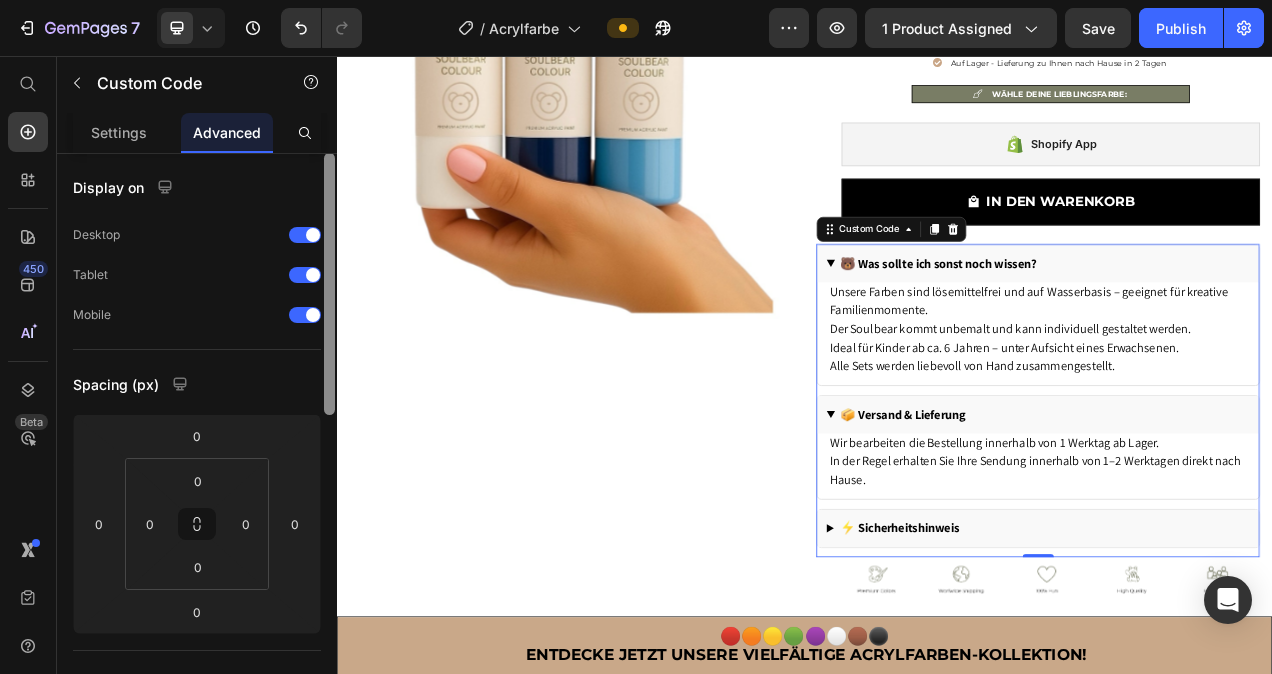 scroll, scrollTop: 0, scrollLeft: 0, axis: both 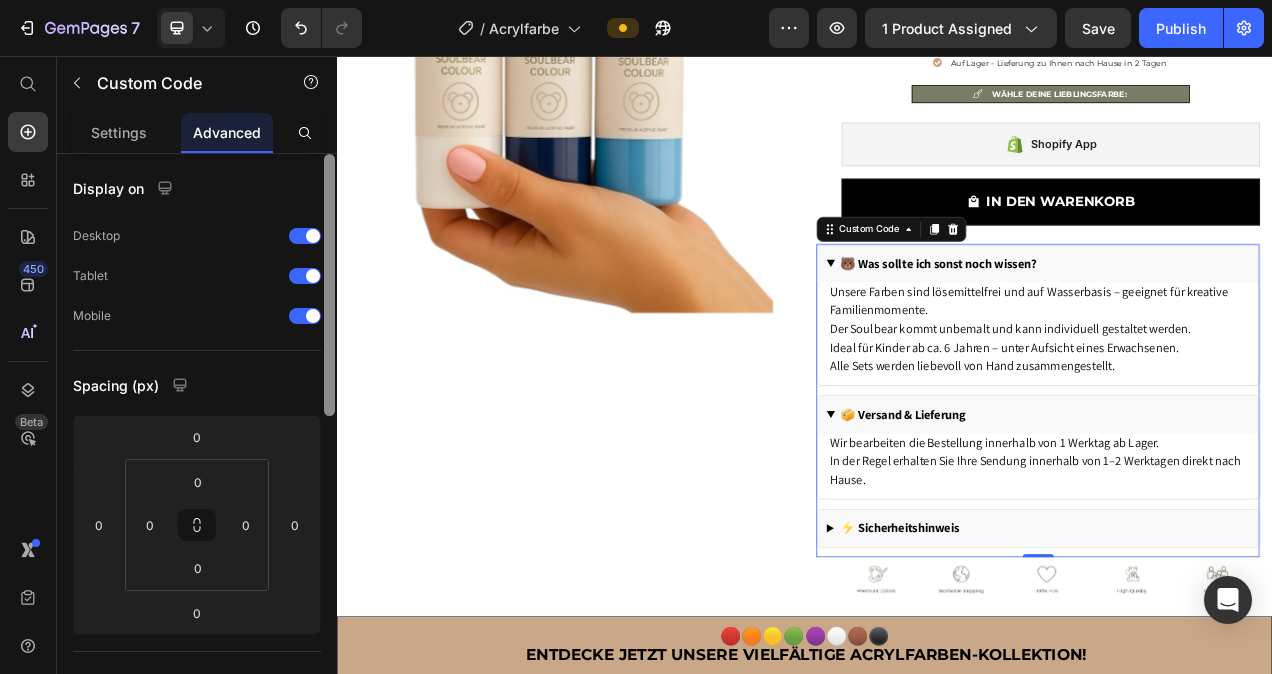 drag, startPoint x: 329, startPoint y: 537, endPoint x: 333, endPoint y: 337, distance: 200.04 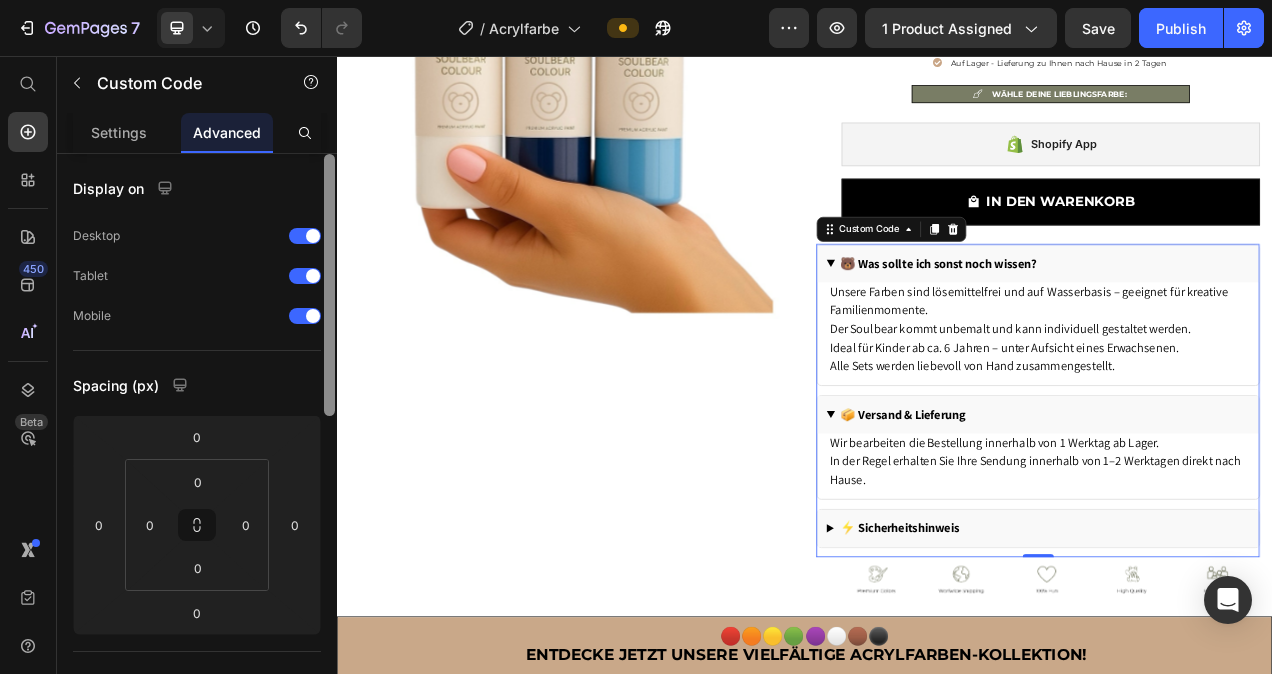 click at bounding box center [329, 285] 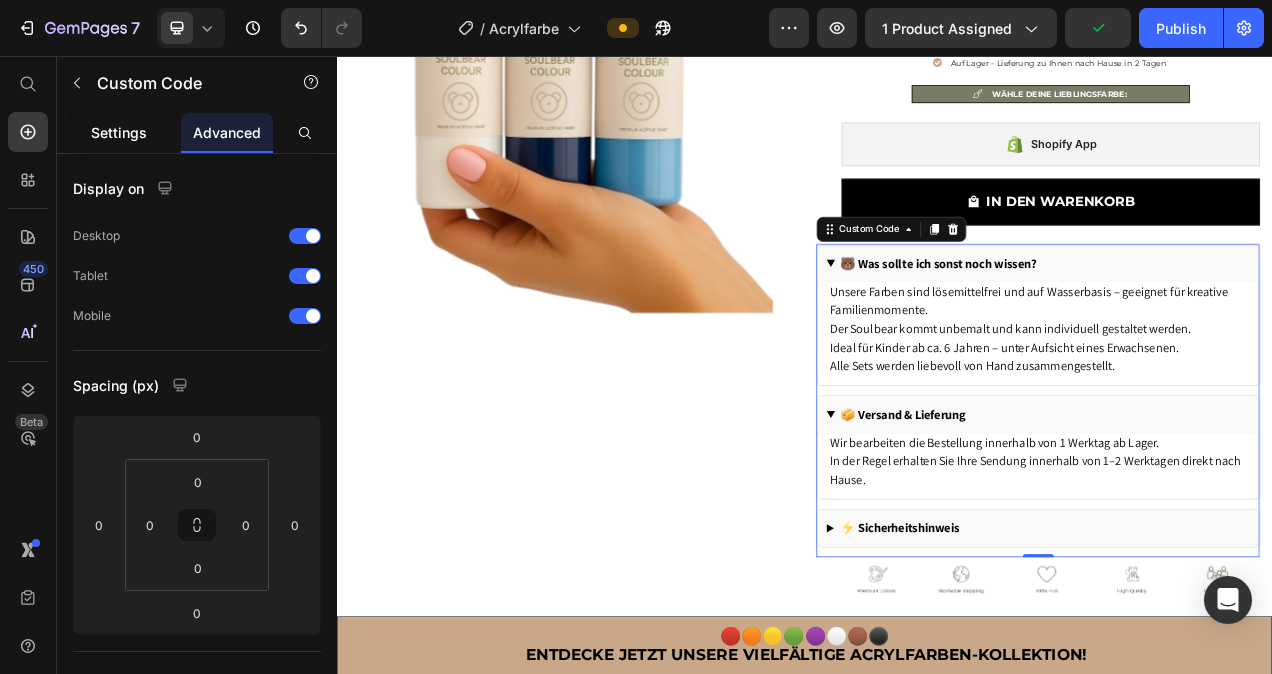 click on "Settings" at bounding box center (119, 132) 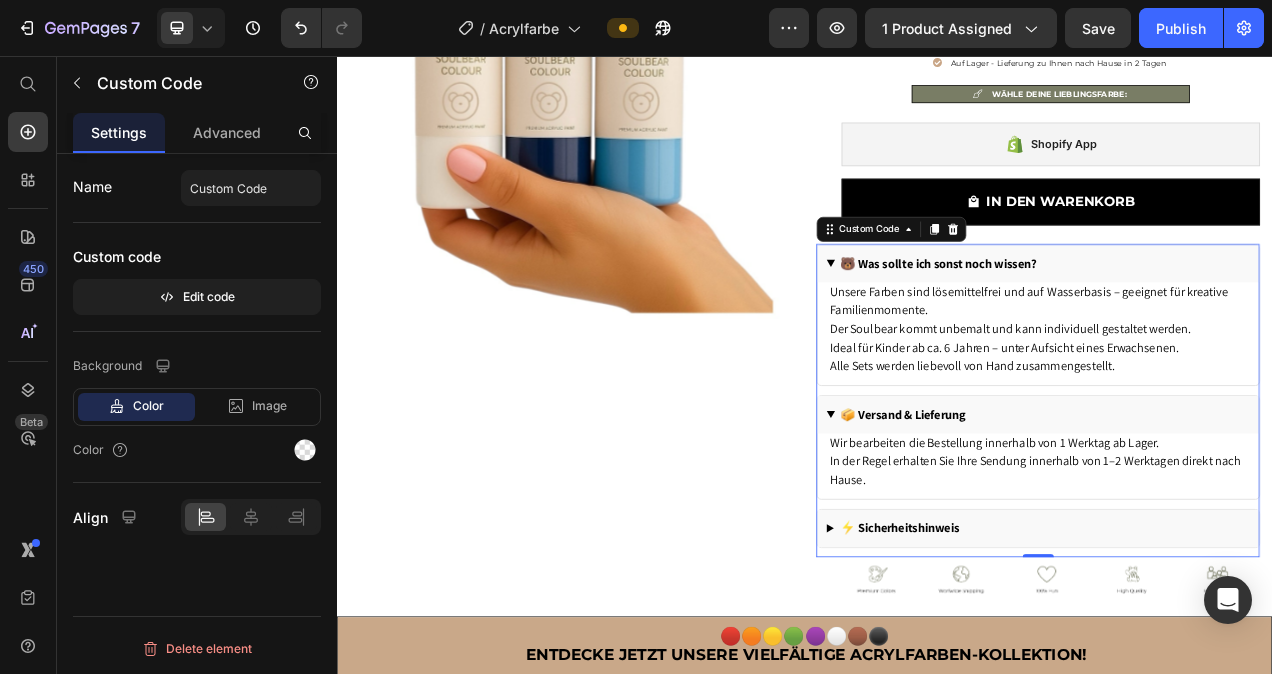 click on "Custom code" at bounding box center [197, 257] 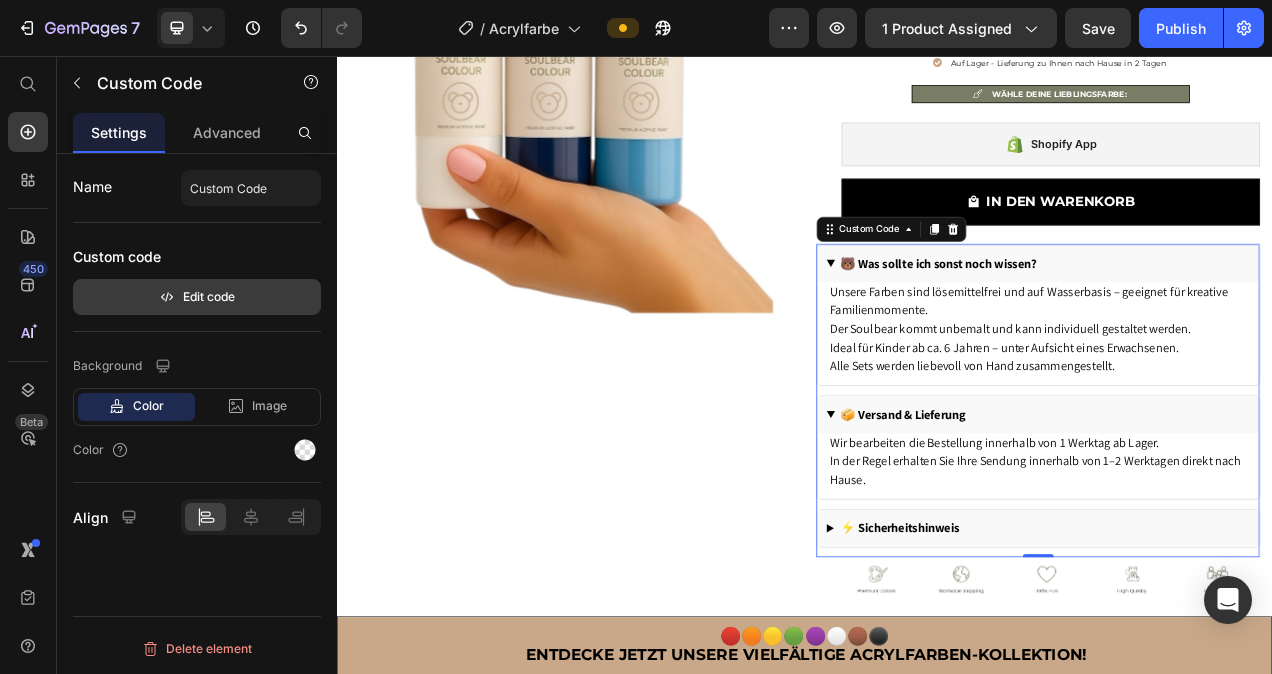 click on "Edit code" at bounding box center [197, 297] 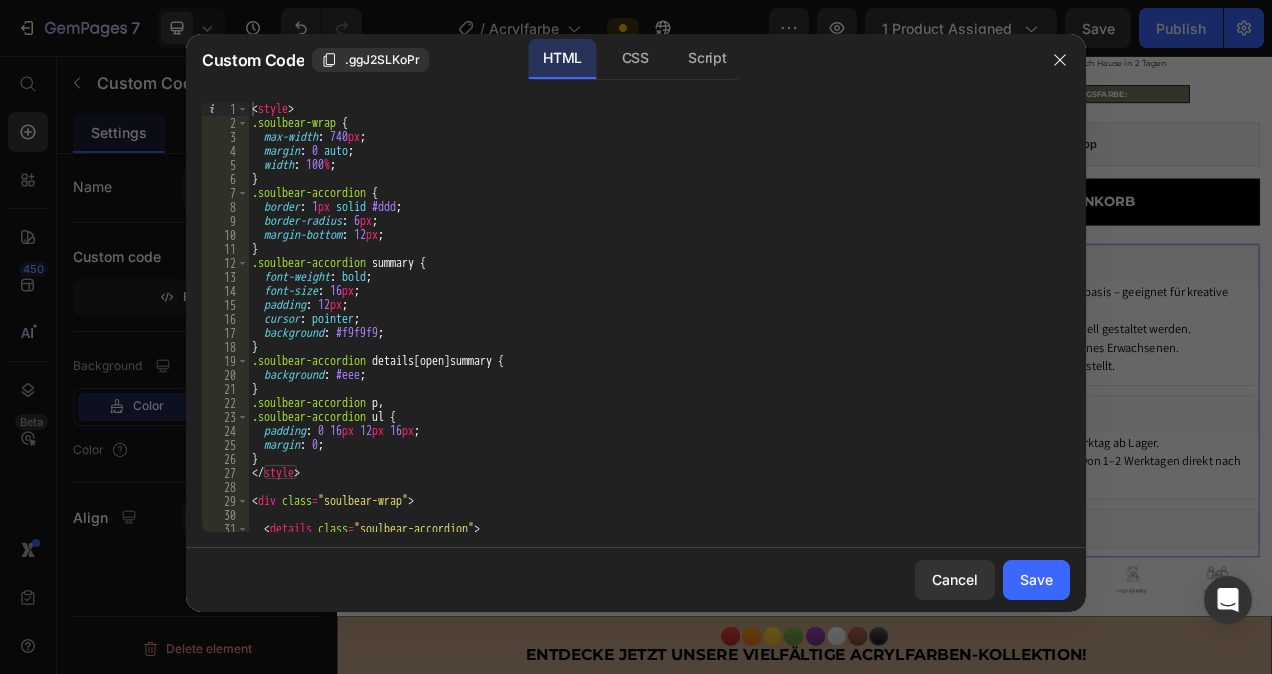 click on "< style > .soulbear-wrap   {    max-width :   740 px ;    margin :   0   auto ;    width :   100 % ; } .soulbear-accordion   {    border :   1 px   solid   #ddd ;    border-radius :   6 px ;    margin-bottom :   12 px ; } .soulbear-accordion   summary   {    font-weight :   bold ;    font-size :   16 px ;    padding :   12 px ;    cursor :   pointer ;    background :   #f9f9f9 ; } .soulbear-accordion   details [ open ]  summary   {    background :   #eee ; } .soulbear-accordion   p , .soulbear-accordion   ul   {    padding :   0   16 px   12 px   16 px ;    margin :   0 ; } </ style > < div   class = "soulbear-wrap" >    < details   class = "soulbear-accordion" >      < summary > 🐻  Was sollte ich sonst noch wissen? </ summary >" at bounding box center [651, 331] 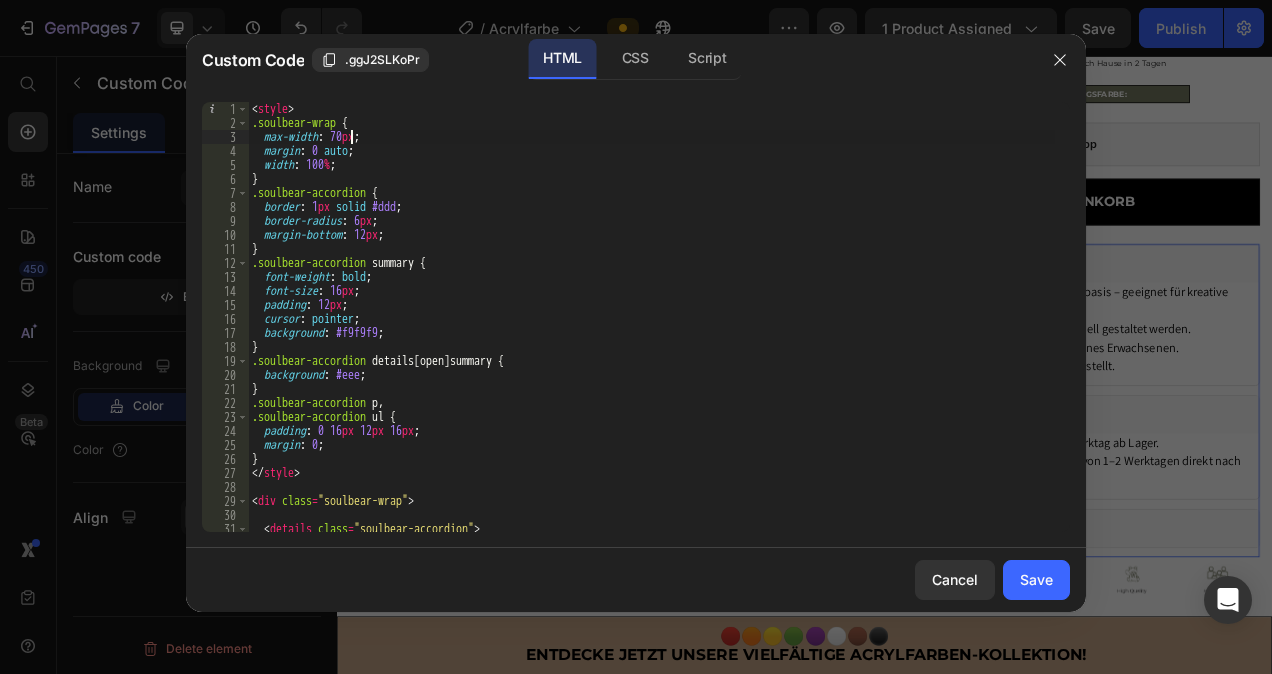 scroll, scrollTop: 0, scrollLeft: 8, axis: horizontal 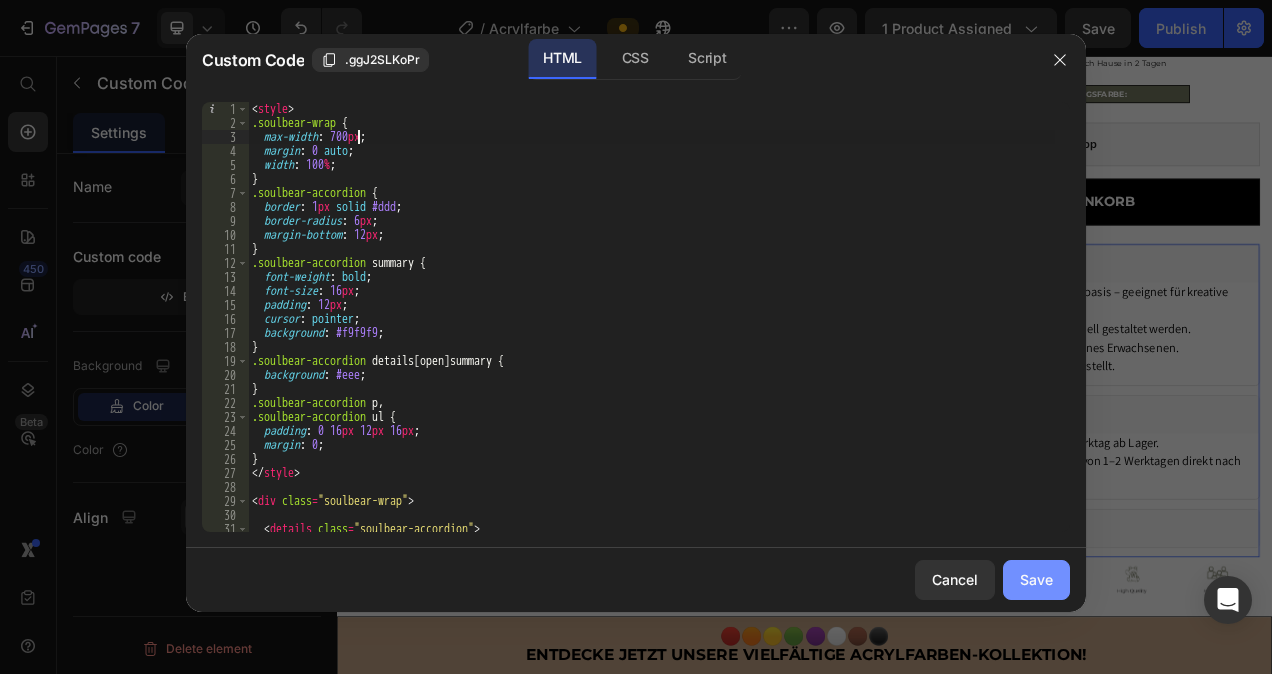 type on "max-width: 700px;" 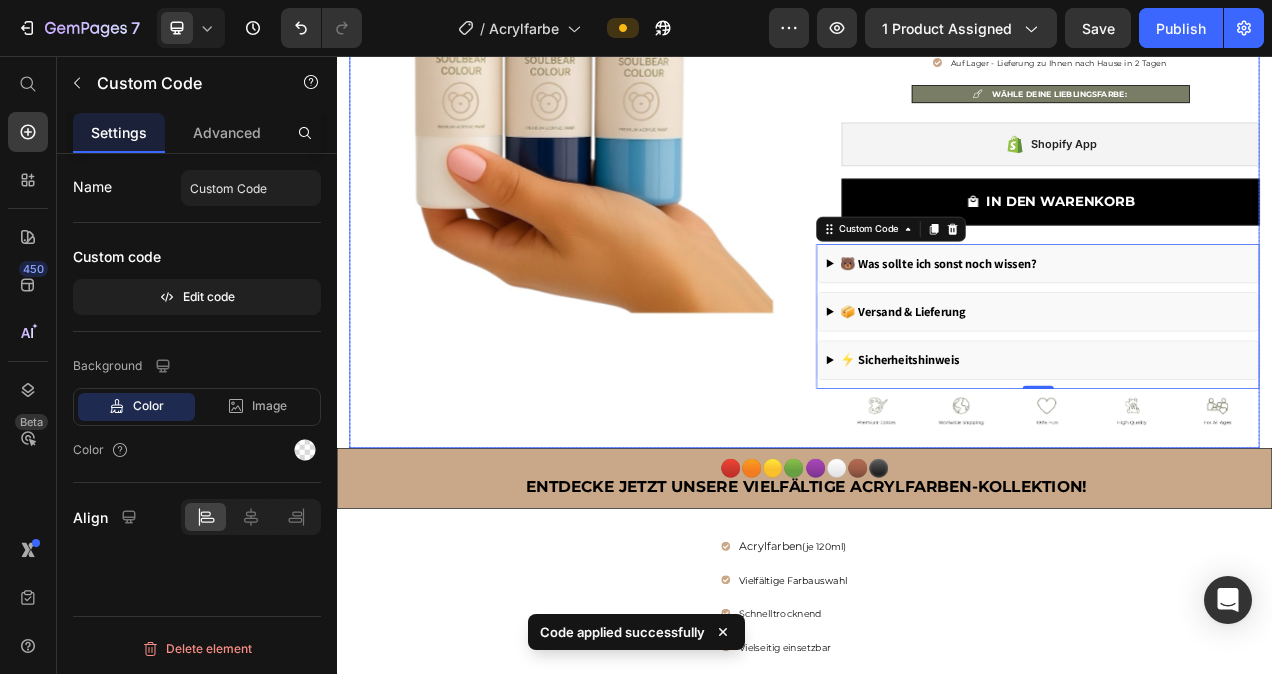 click on "Product Images Acrylfarben Heading
Icon
Icon
Icon
Icon
Icon Icon List Hoz 4,8 von 5 Sternen Text block Row €4,95 (P) Price €0,00 Price Row Auf Lager - Lieferung zu Ihnen nach Hause in 2 Tagen Item list
WÄHLE DEINE LIEBLINGSFARBE: Item list Shopify App Shopify App
IN DEN WARENKORB (P) Cart Button Row
🐻 Was sollte ich sonst noch wissen?
Unsere Farben sind lösemittelfrei und auf Wasserbasis – geeignet für kreative Familienmomente.
Der Soulbear kommt unbemalt und kann individuell gestaltet werden.
Ideal für Kinder ab ca. 6 Jahren – unter Aufsicht eines Erwachsenen.
Alle Sets werden liebevoll von Hand zusammengestellt.
📦 Versand & Lieferung
Wir bearbeiten die Bestellung innerhalb von 1 Werktag ab Lager.
In der Regel erhalten Sie Ihre Sendung innerhalb von 1–2 Werktagen direkt nach Hause." at bounding box center (937, 214) 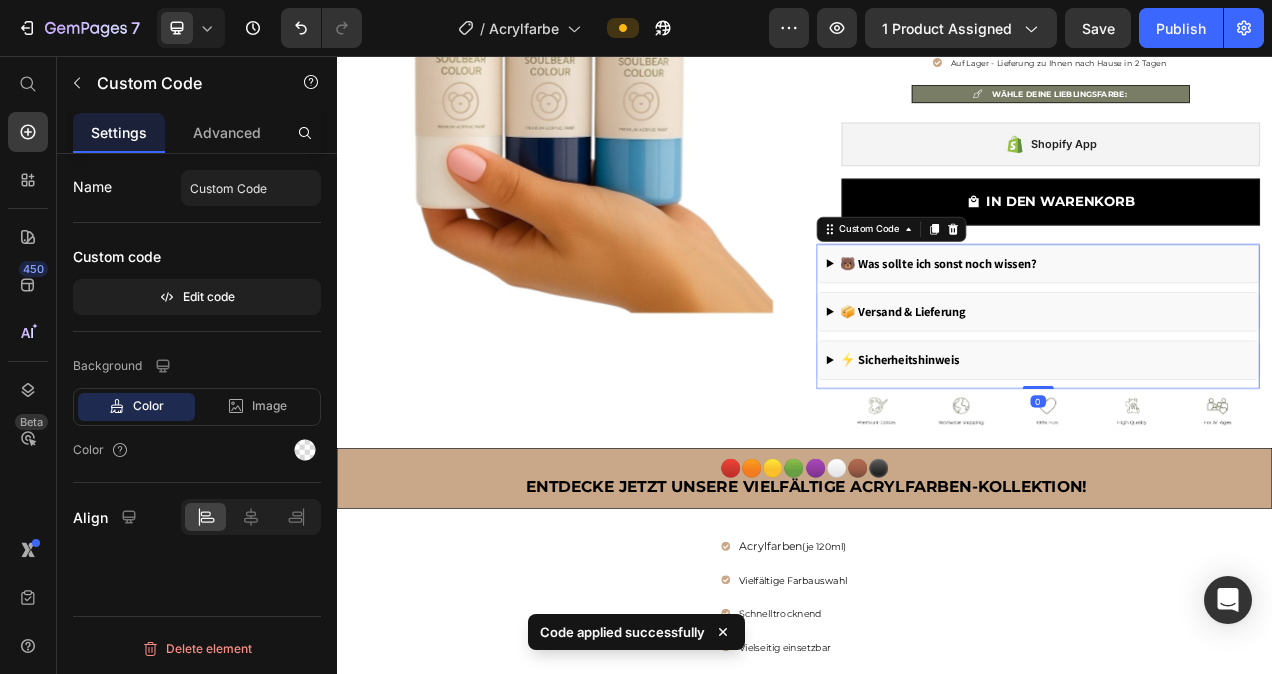 click on "🐻 Was sollte ich sonst noch wissen?" at bounding box center (1236, 323) 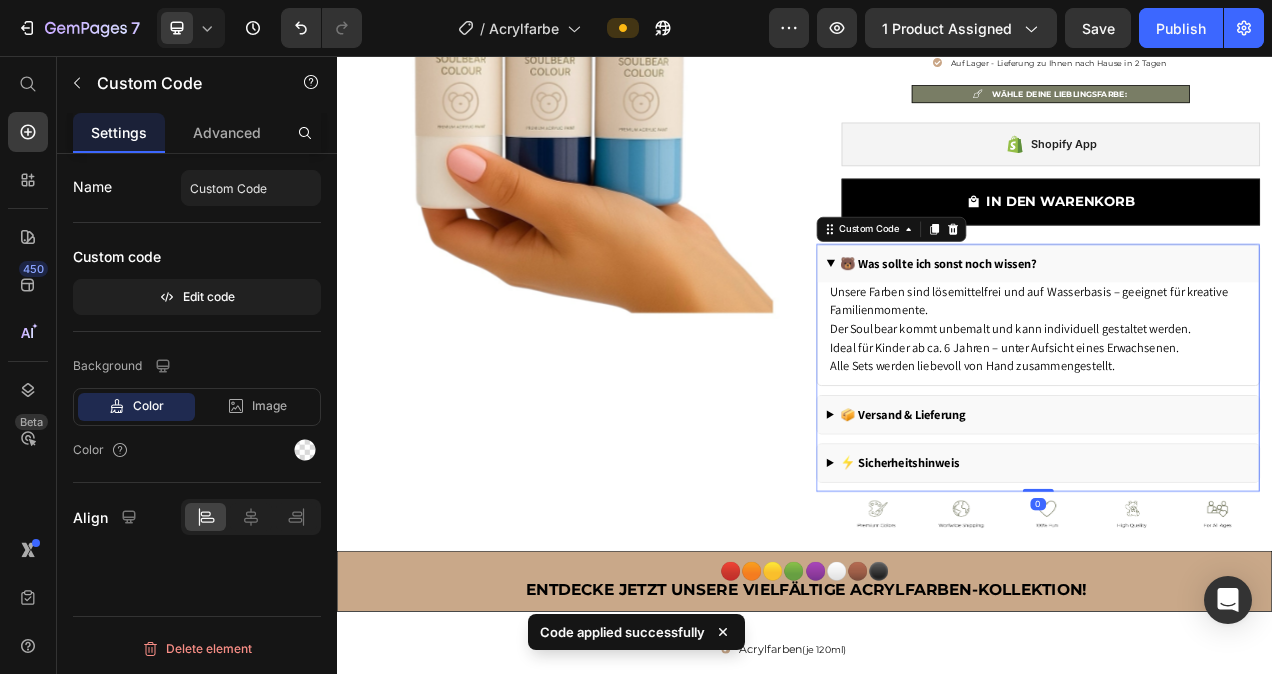 click on "🐻 Was sollte ich sonst noch wissen?" at bounding box center [1236, 323] 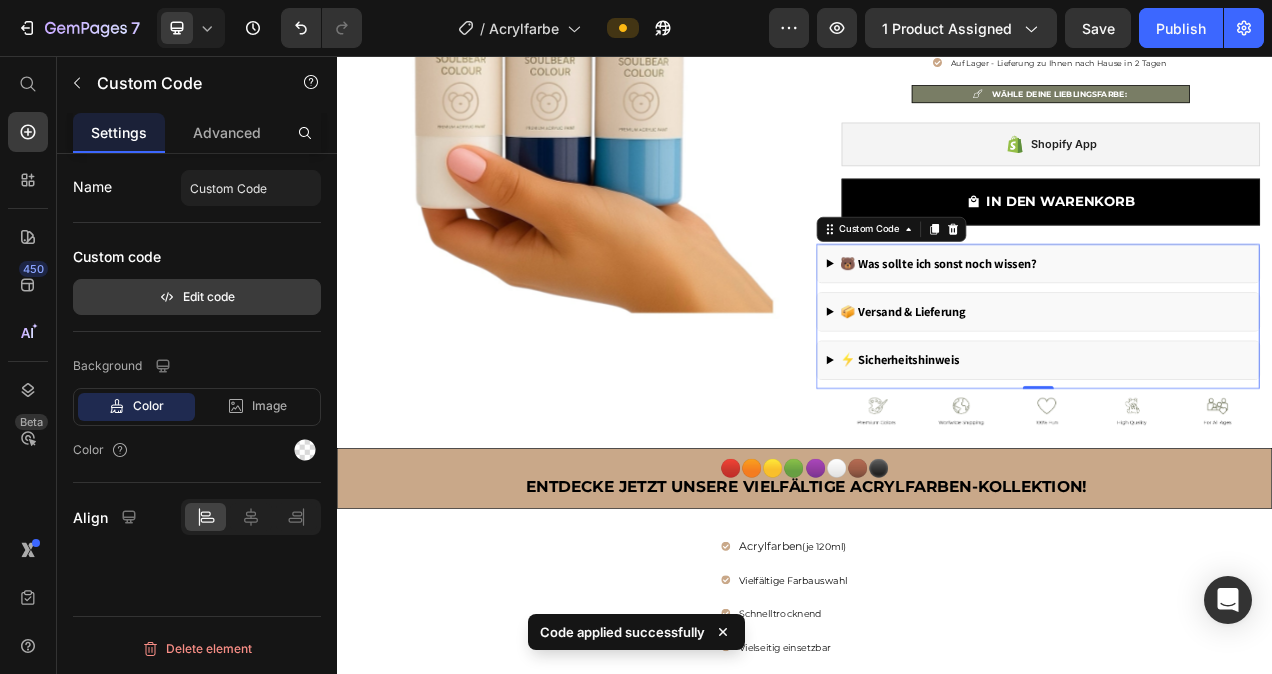 click on "Edit code" at bounding box center [197, 297] 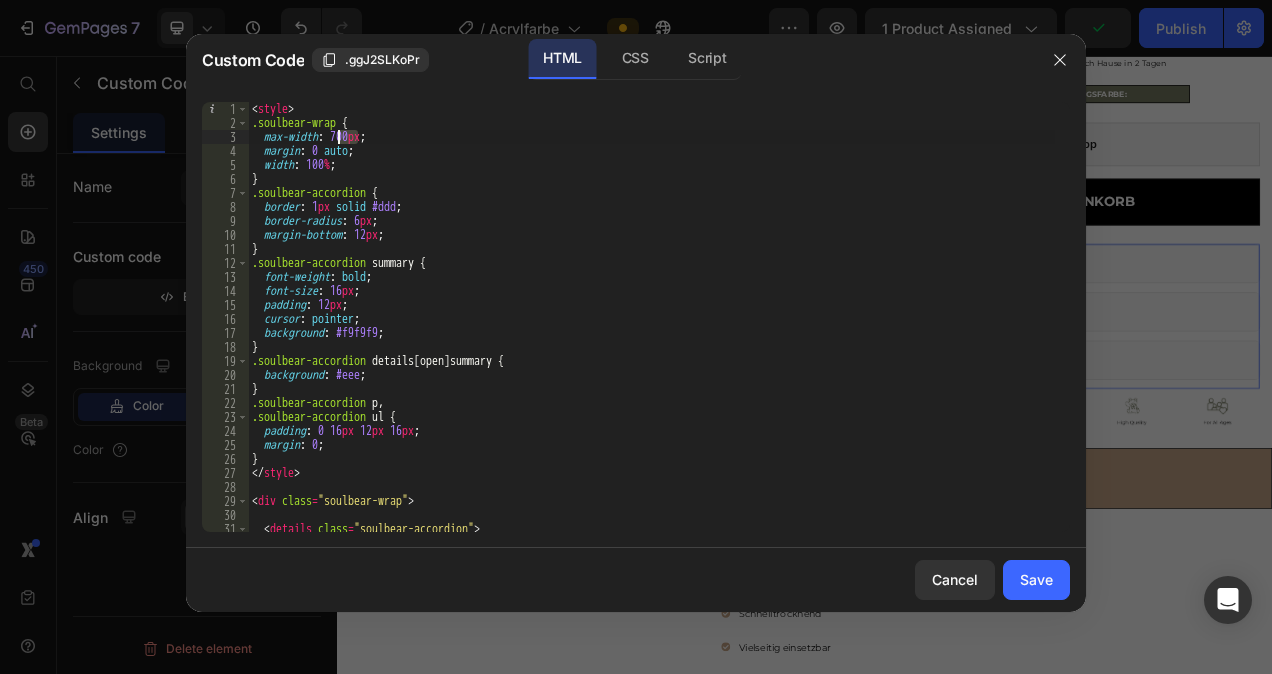 drag, startPoint x: 358, startPoint y: 138, endPoint x: 339, endPoint y: 139, distance: 19.026299 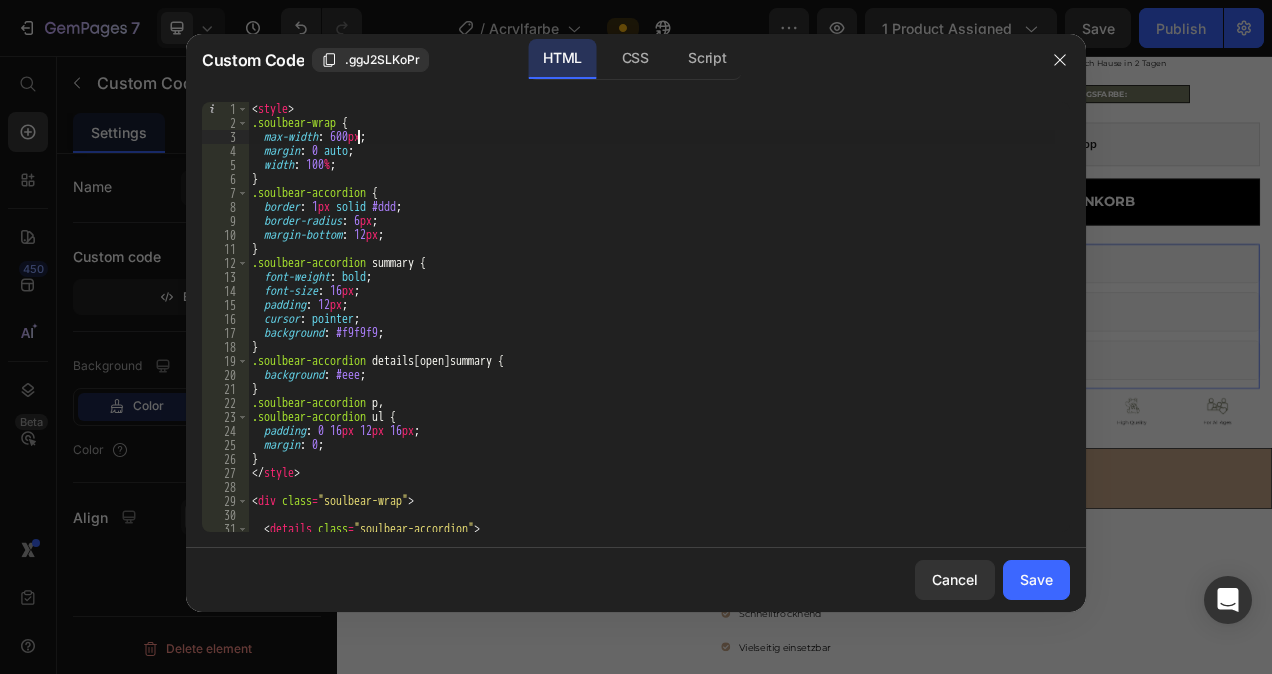 scroll, scrollTop: 0, scrollLeft: 8, axis: horizontal 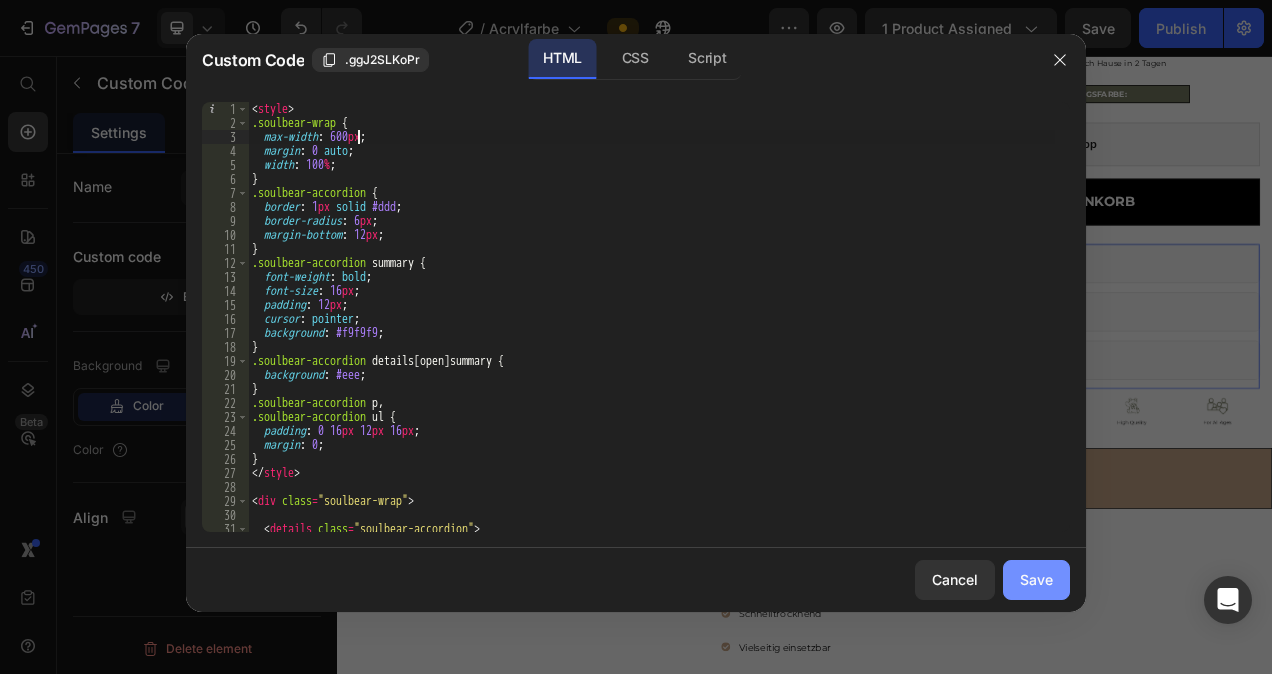 type on "max-width: 600px;" 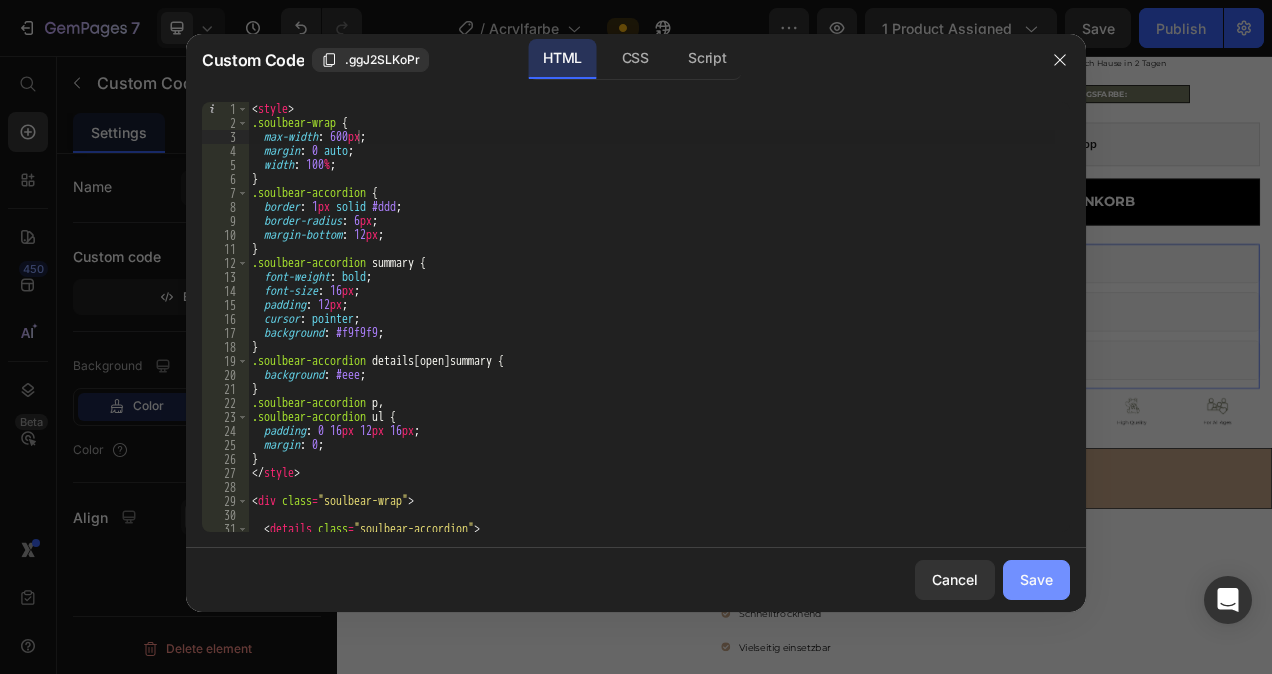 click on "Save" at bounding box center [1036, 579] 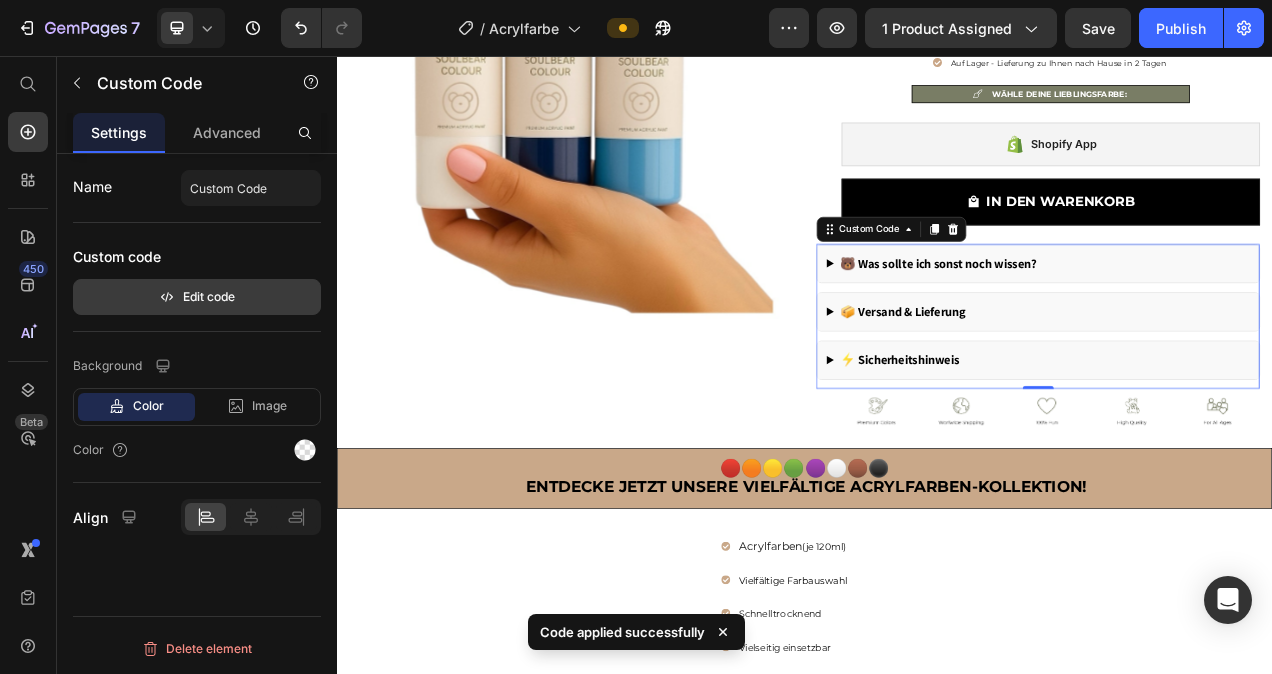 click on "Edit code" at bounding box center [197, 297] 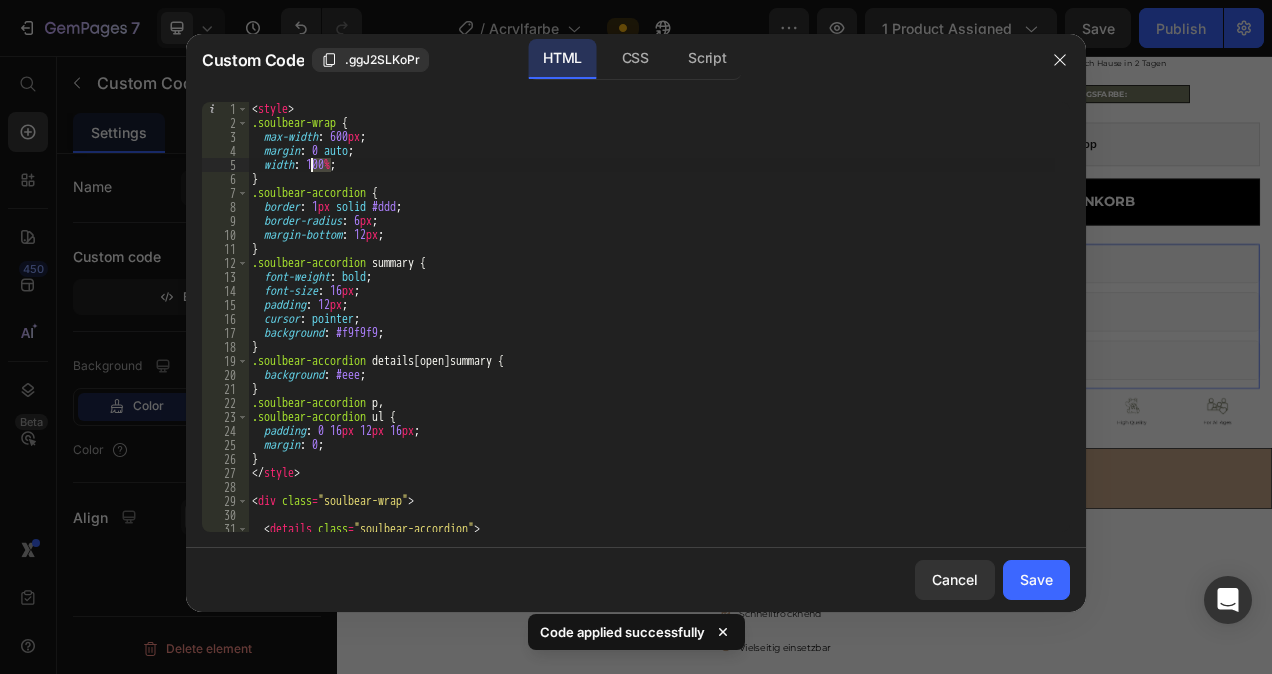 drag, startPoint x: 331, startPoint y: 165, endPoint x: 313, endPoint y: 171, distance: 18.973665 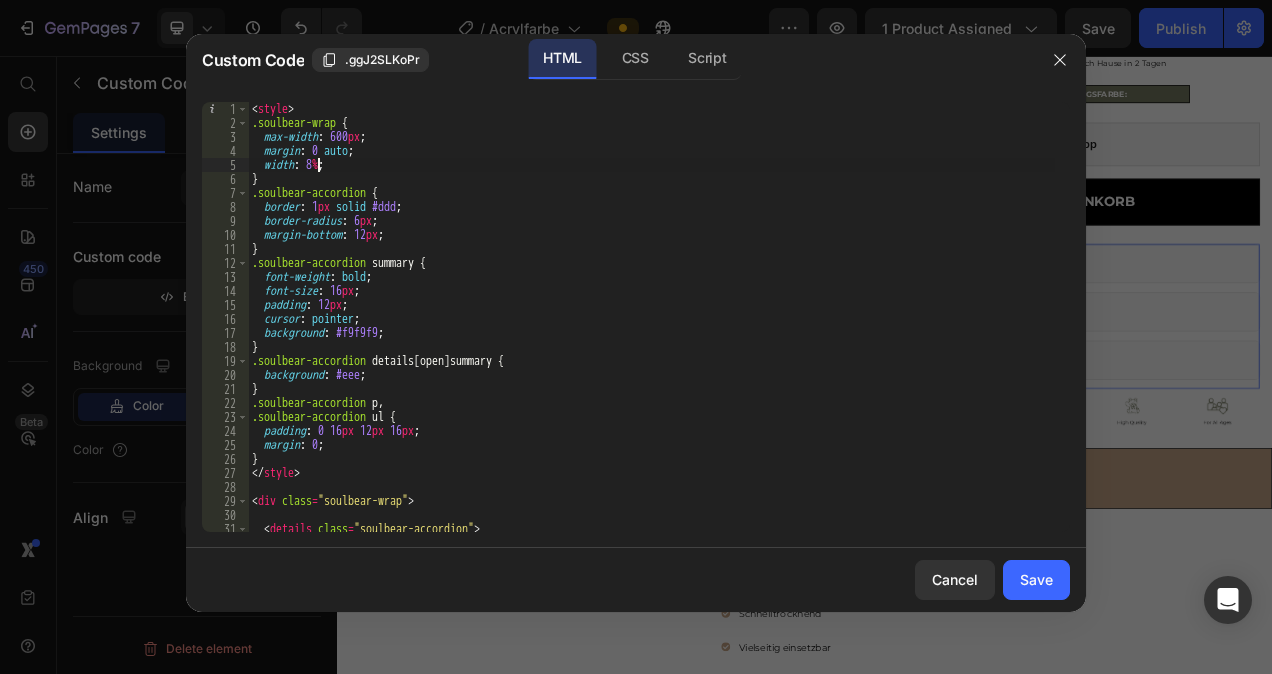 scroll, scrollTop: 0, scrollLeft: 5, axis: horizontal 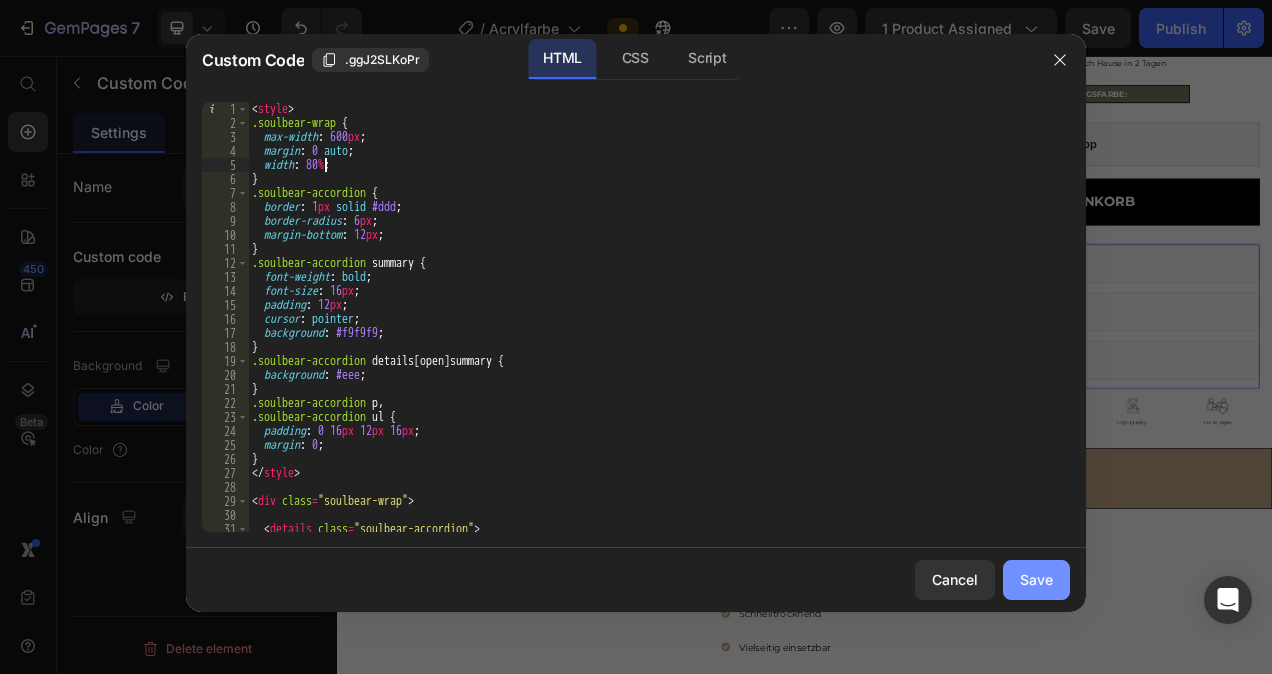 type on "width: 80%;" 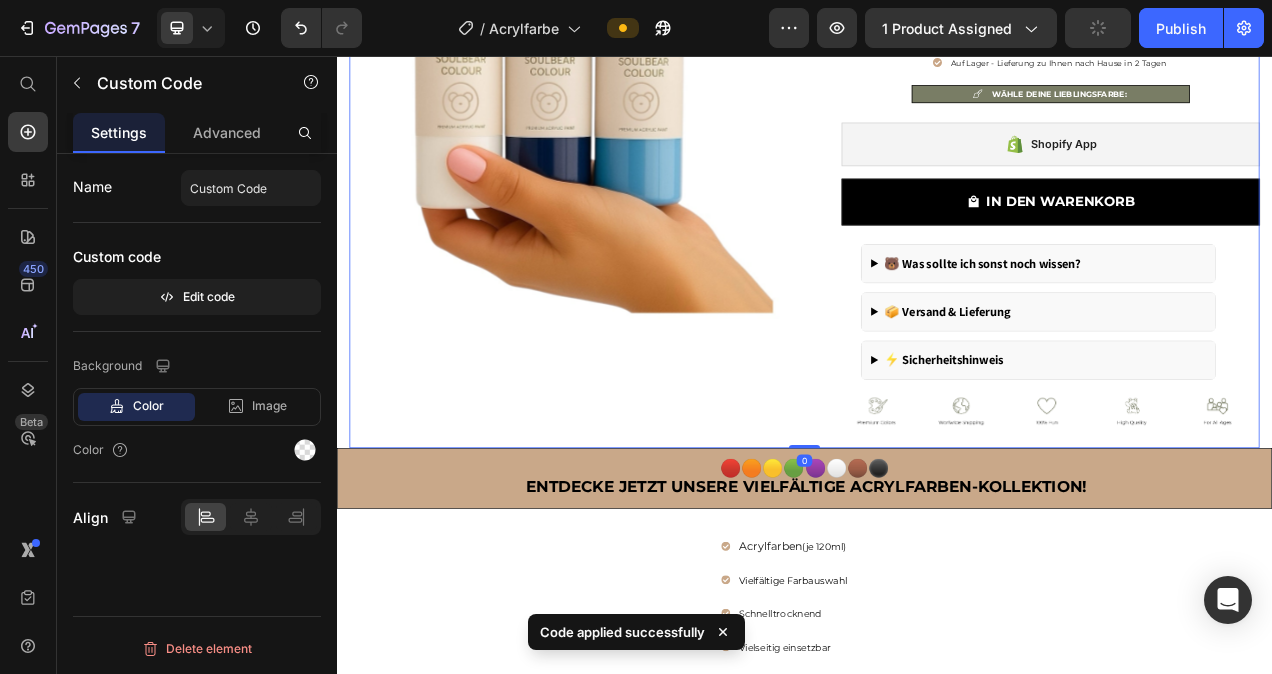 click on "Product Images Acrylfarben Heading
Icon
Icon
Icon
Icon
Icon Icon List Hoz 4,8 von 5 Sternen Text block Row €4,95 (P) Price €0,00 Price Row Auf Lager - Lieferung zu Ihnen nach Hause in 2 Tagen Item list
WÄHLE DEINE LIEBLINGSFARBE: Item list Shopify App Shopify App
IN DEN WARENKORB (P) Cart Button Row
🐻 Was sollte ich sonst noch wissen?
Unsere Farben sind lösemittelfrei und auf Wasserbasis – geeignet für kreative Familienmomente.
Der Soulbear kommt unbemalt und kann individuell gestaltet werden.
Ideal für Kinder ab ca. 6 Jahren – unter Aufsicht eines Erwachsenen.
Alle Sets werden liebevoll von Hand zusammengestellt.
📦 Versand & Lieferung
Wir bearbeiten die Bestellung innerhalb von 1 Werktag ab Lager.
In der Regel erhalten Sie Ihre Sendung innerhalb von 1–2 Werktagen direkt nach Hause." at bounding box center (937, 214) 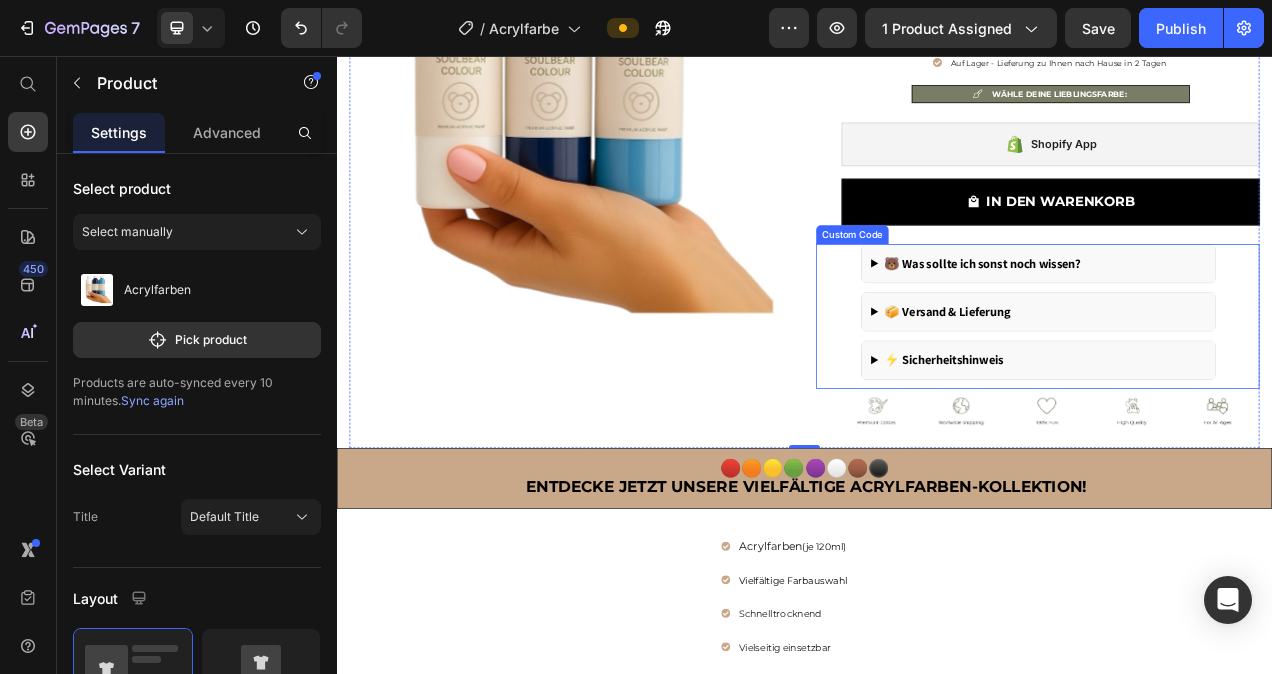 click on "🐻 Was sollte ich sonst noch wissen?
Unsere Farben sind lösemittelfrei und auf Wasserbasis – geeignet für kreative Familienmomente.
Der Soulbear kommt unbemalt und kann individuell gestaltet werden.
Ideal für Kinder ab ca. 6 Jahren – unter Aufsicht eines Erwachsenen.
Alle Sets werden liebevoll von Hand zusammengestellt.
📦 Versand & Lieferung
Wir bearbeiten die Bestellung innerhalb von 1 Werktag ab Lager.
In der Regel erhalten Sie Ihre Sendung innerhalb von 1–2 Werktagen direkt nach Hause.
⚡ Sicherheitshinweis
Nicht geeignet für Kinder unter 3 Jahren – verschluckbare Kleinteile.
Benutzung nur unter Aufsicht von Erwachsenen.
Acrylfarben können Textilien dauerhaft färben – bitte Kleidung schützen.
Die beiliegenden Farben werden im Auftrag für uns abgefüllt und entsprechen den geltenden Vorschriften." at bounding box center [1236, 385] 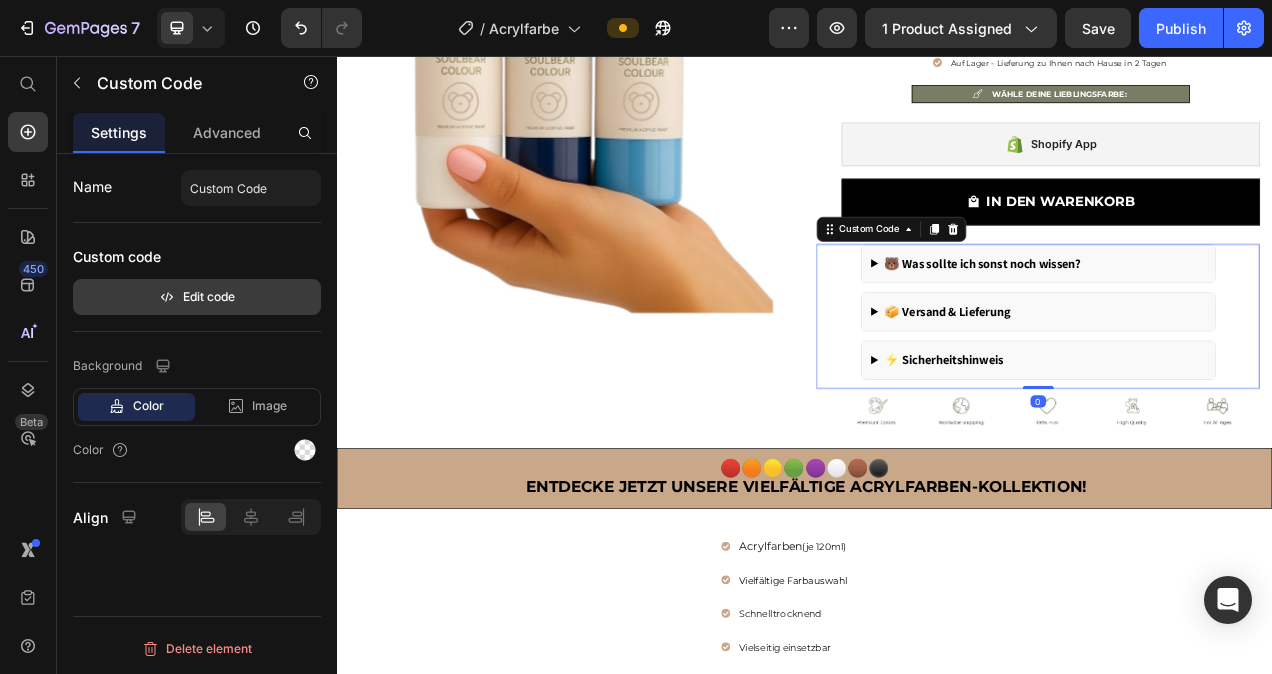 click on "Edit code" at bounding box center (197, 297) 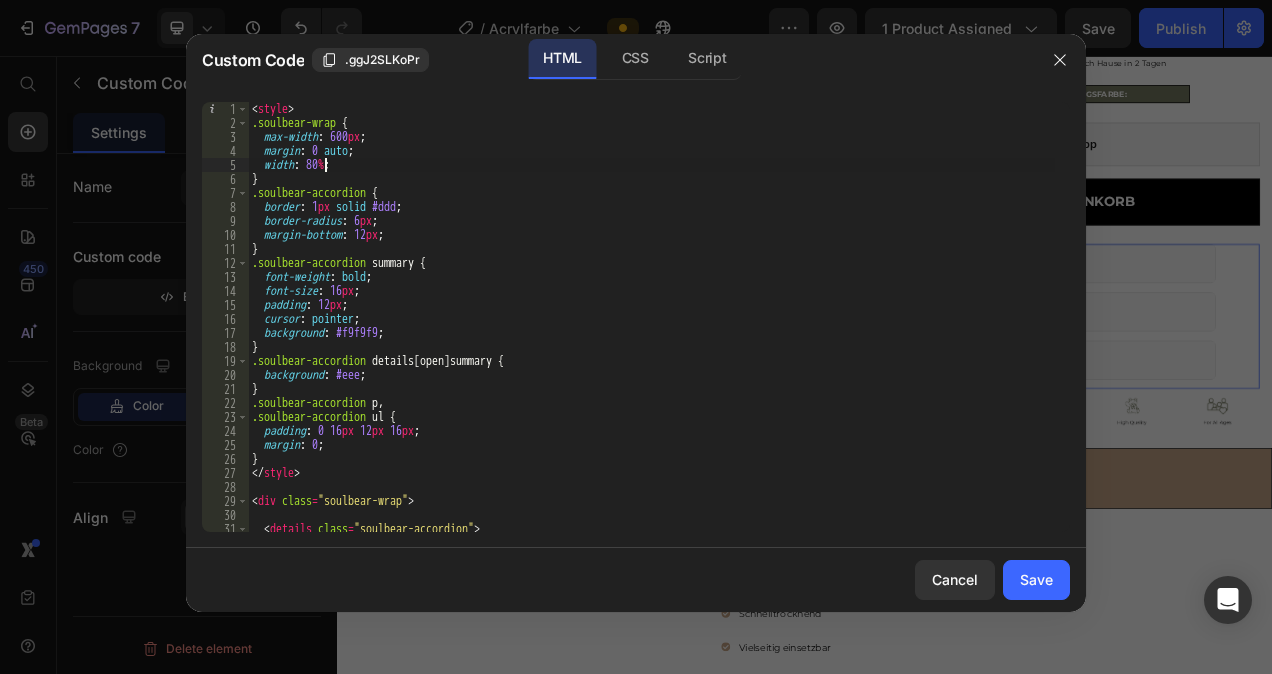 click on "< style > .soulbear-wrap   {    max-width :   600 px ;    margin :   0   auto ;    width :   80 % ; } .soulbear-accordion   {    border :   1 px   solid   #ddd ;    border-radius :   6 px ;    margin-bottom :   12 px ; } .soulbear-accordion   summary   {    font-weight :   bold ;    font-size :   16 px ;    padding :   12 px ;    cursor :   pointer ;    background :   #f9f9f9 ; } .soulbear-accordion   details [ open ]  summary   {    background :   #eee ; } .soulbear-accordion   p , .soulbear-accordion   ul   {    padding :   0   16 px   12 px   16 px ;    margin :   0 ; } </ style > < div   class = "soulbear-wrap" >    < details   class = "soulbear-accordion" >      < summary > 🐻  Was sollte ich sonst noch wissen? </ summary >" at bounding box center (651, 331) 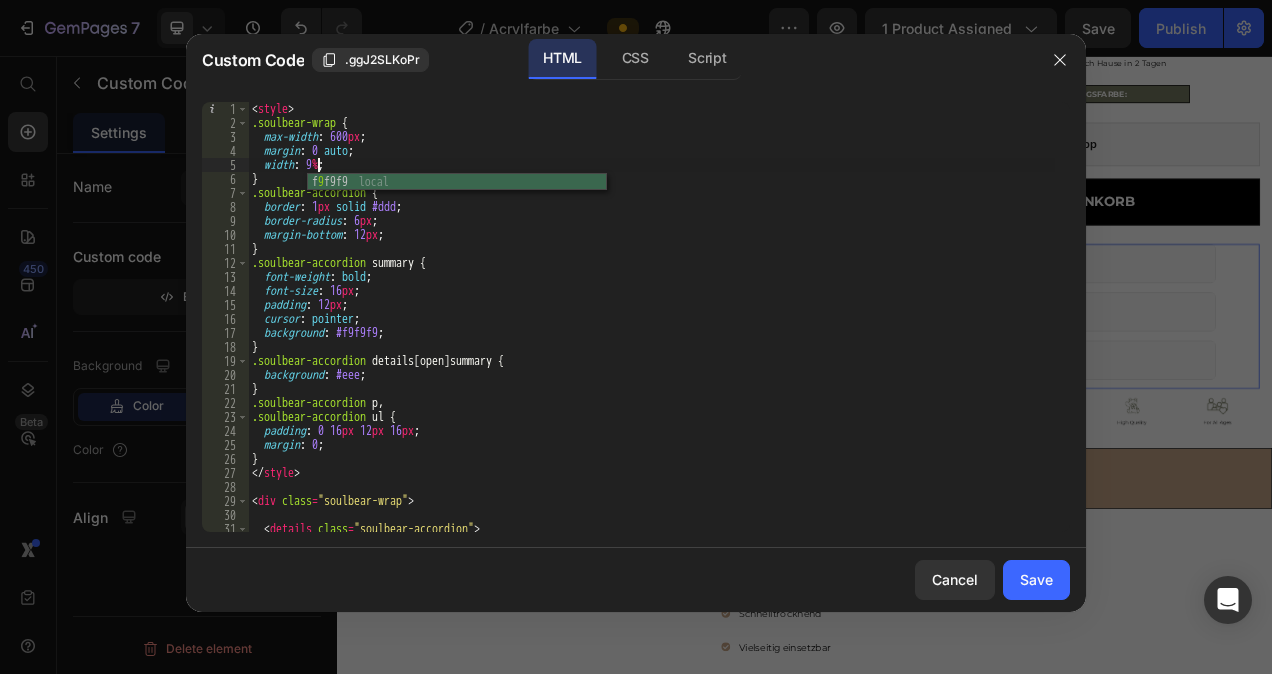 scroll, scrollTop: 0, scrollLeft: 5, axis: horizontal 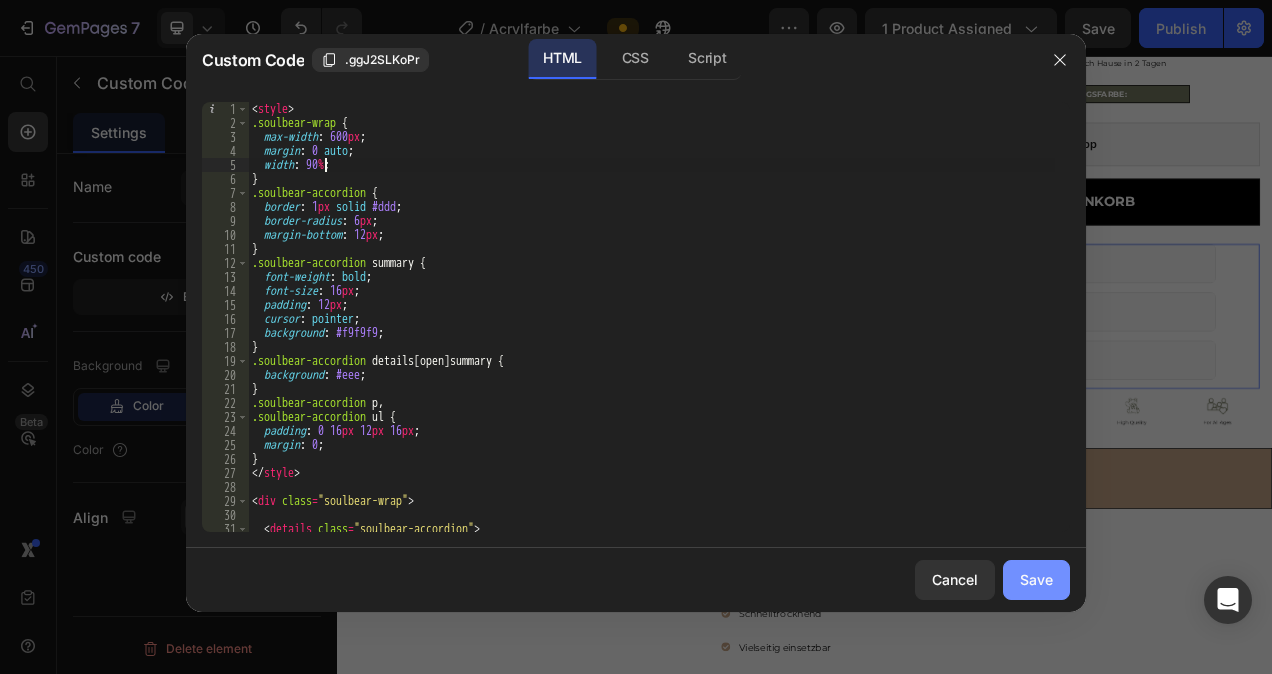 type on "width: 90%;" 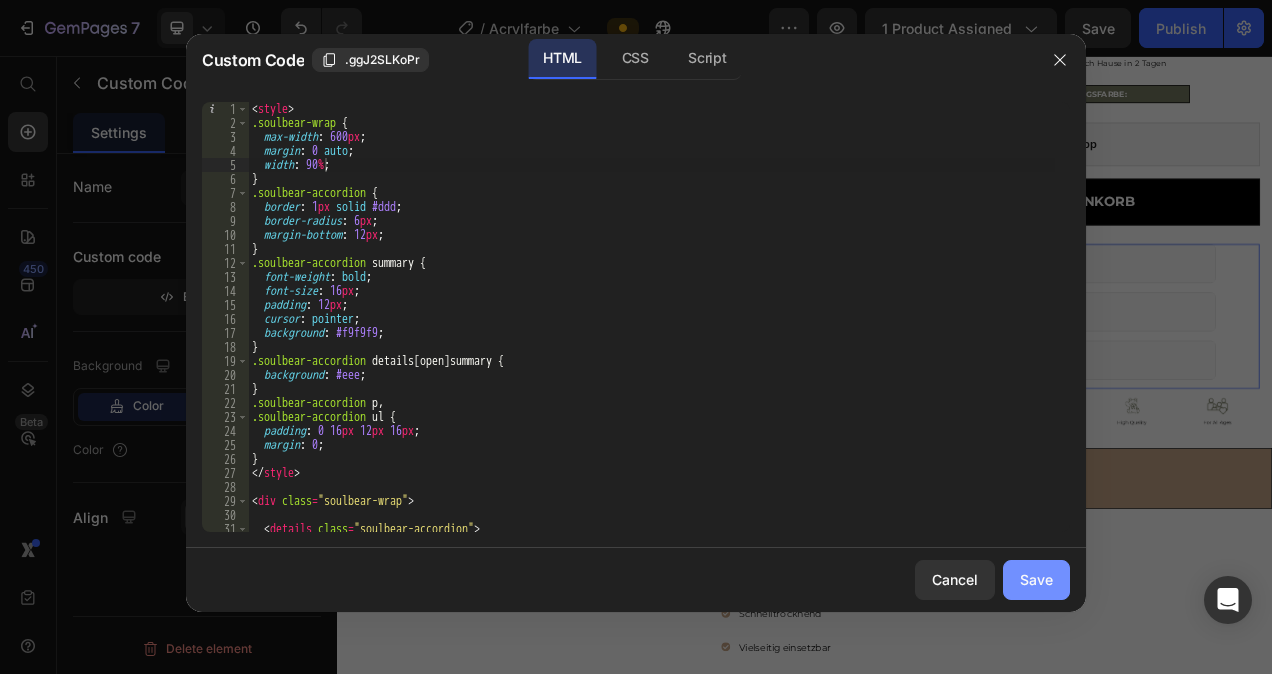click on "Save" 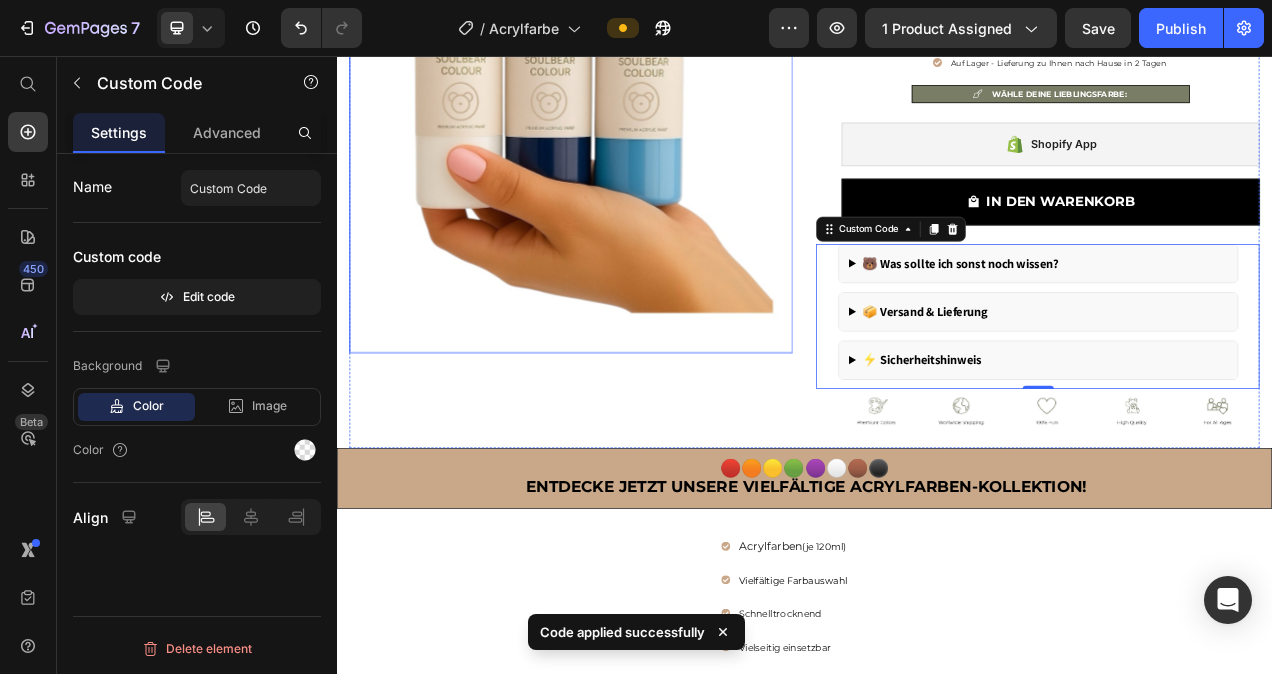 click at bounding box center (637, 153) 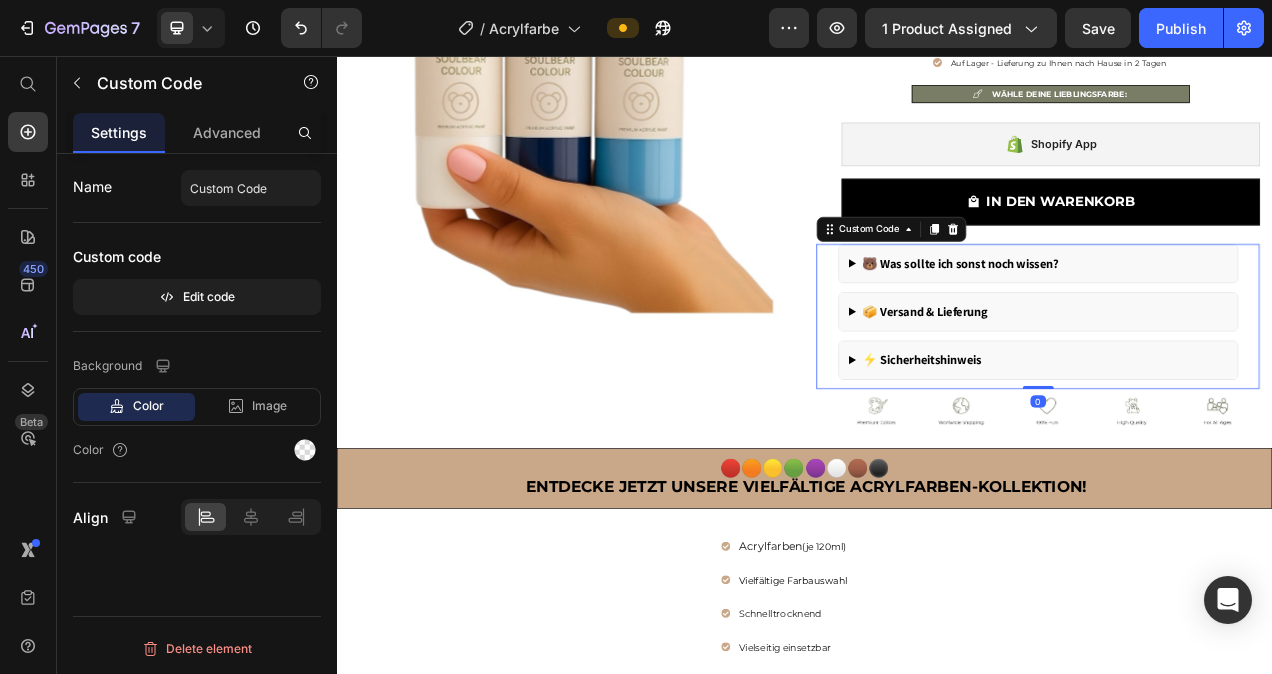 click on "🐻 Was sollte ich sonst noch wissen?
Unsere Farben sind lösemittelfrei und auf Wasserbasis – geeignet für kreative Familienmomente.
Der Soulbear kommt unbemalt und kann individuell gestaltet werden.
Ideal für Kinder ab ca. 6 Jahren – unter Aufsicht eines Erwachsenen.
Alle Sets werden liebevoll von Hand zusammengestellt.
📦 Versand & Lieferung
Wir bearbeiten die Bestellung innerhalb von 1 Werktag ab Lager.
In der Regel erhalten Sie Ihre Sendung innerhalb von 1–2 Werktagen direkt nach Hause.
⚡ Sicherheitshinweis
Nicht geeignet für Kinder unter 3 Jahren – verschluckbare Kleinteile.
Benutzung nur unter Aufsicht von Erwachsenen.
Acrylfarben können Textilien dauerhaft färben – bitte Kleidung schützen.
Die beiliegenden Farben werden im Auftrag für uns abgefüllt und entsprechen den geltenden Vorschriften." at bounding box center (1236, 385) 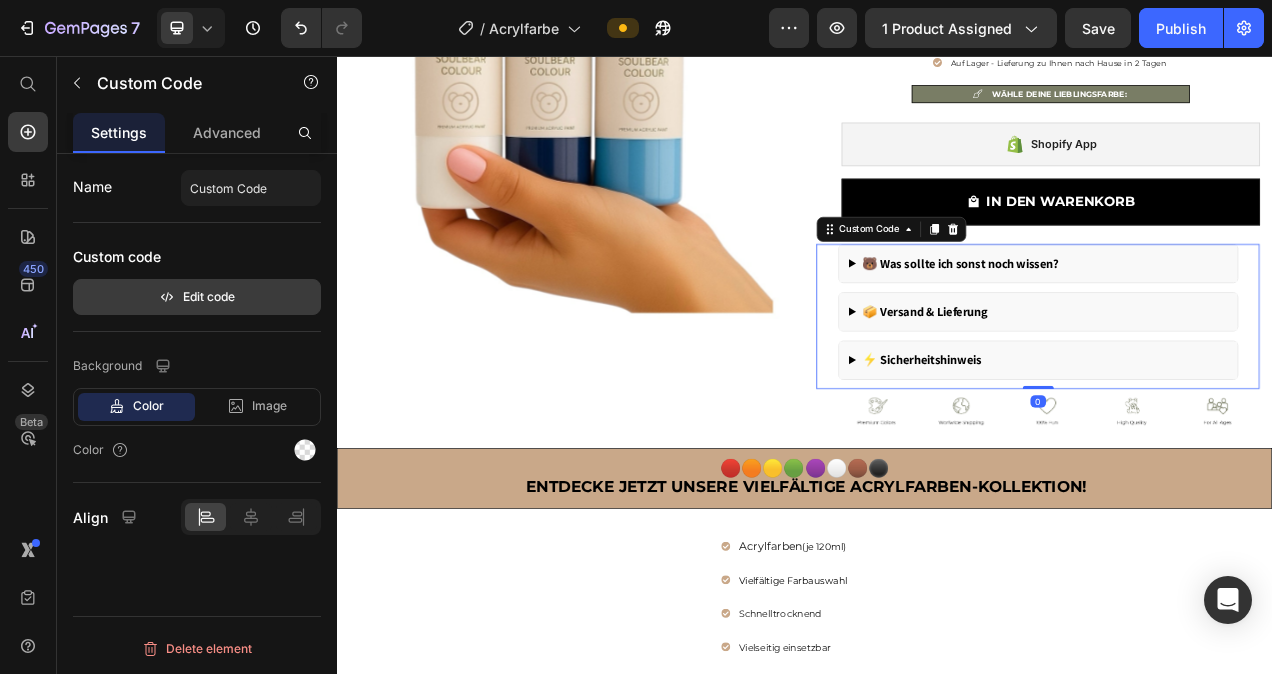 click on "Edit code" at bounding box center (197, 297) 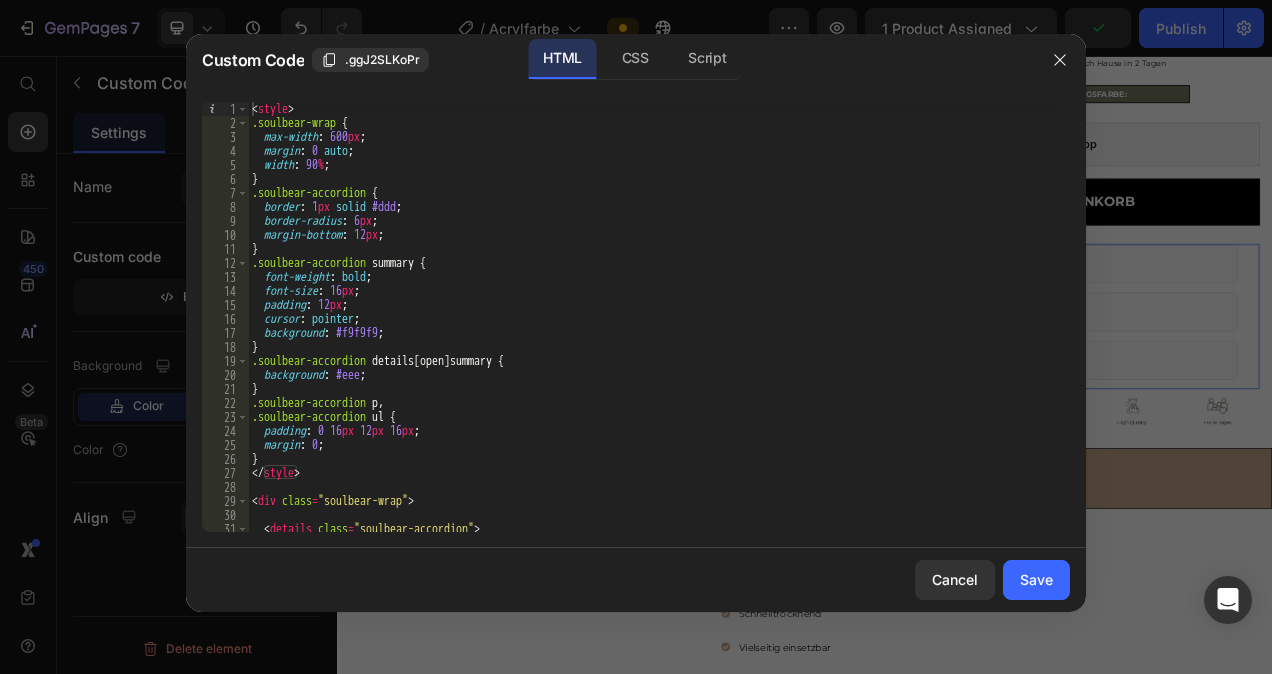 click on "< style > .soulbear-wrap   {    max-width :   600 px ;    margin :   0   auto ;    width :   90 % ; } .soulbear-accordion   {    border :   1 px   solid   #ddd ;    border-radius :   6 px ;    margin-bottom :   12 px ; } .soulbear-accordion   summary   {    font-weight :   bold ;    font-size :   16 px ;    padding :   12 px ;    cursor :   pointer ;    background :   #f9f9f9 ; } .soulbear-accordion   details [ open ]  summary   {    background :   #eee ; } .soulbear-accordion   p , .soulbear-accordion   ul   {    padding :   0   16 px   12 px   16 px ;    margin :   0 ; } </ style > < div   class = "soulbear-wrap" >    < details   class = "soulbear-accordion" >      < summary > 🐻  Was sollte ich sonst noch wissen? </ summary >" at bounding box center (651, 331) 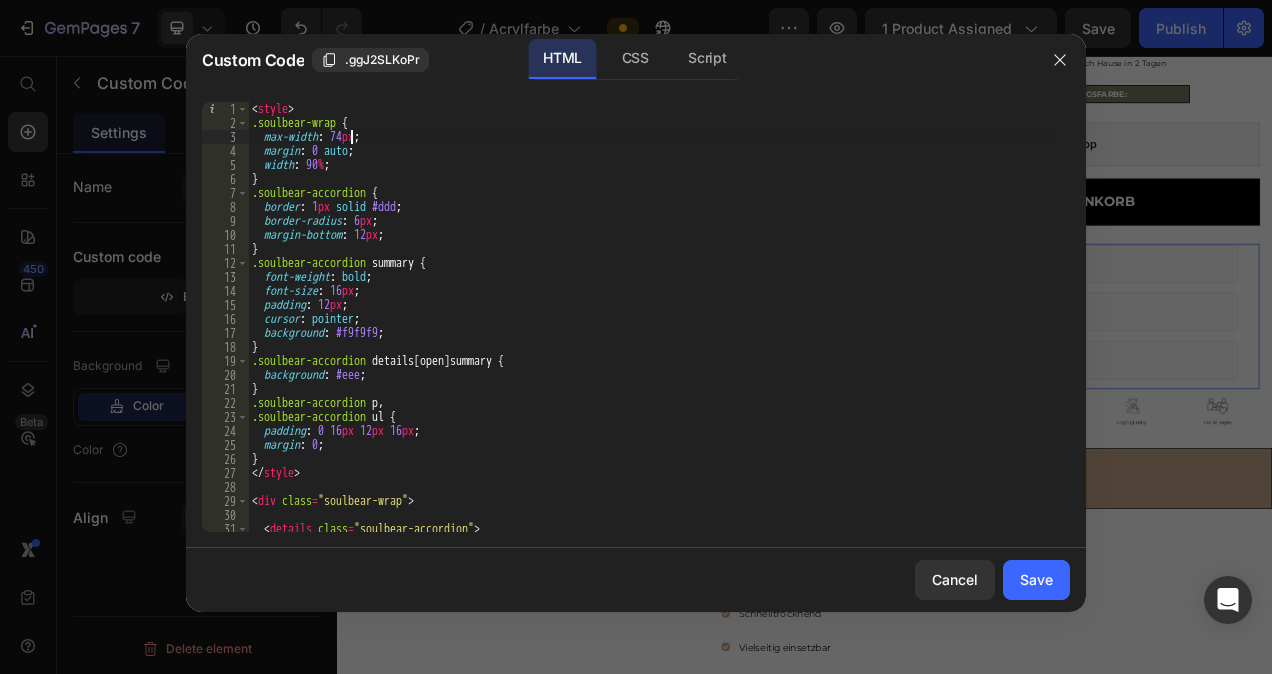 scroll, scrollTop: 0, scrollLeft: 8, axis: horizontal 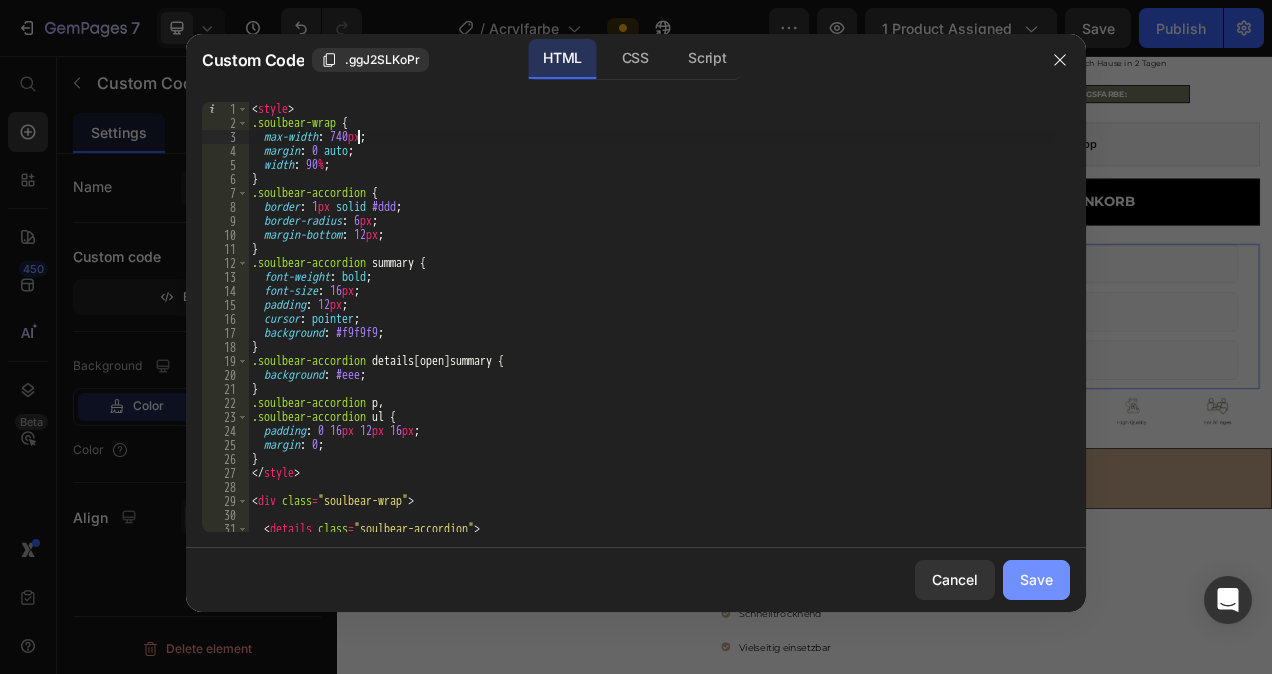 type on "max-width: 740px;" 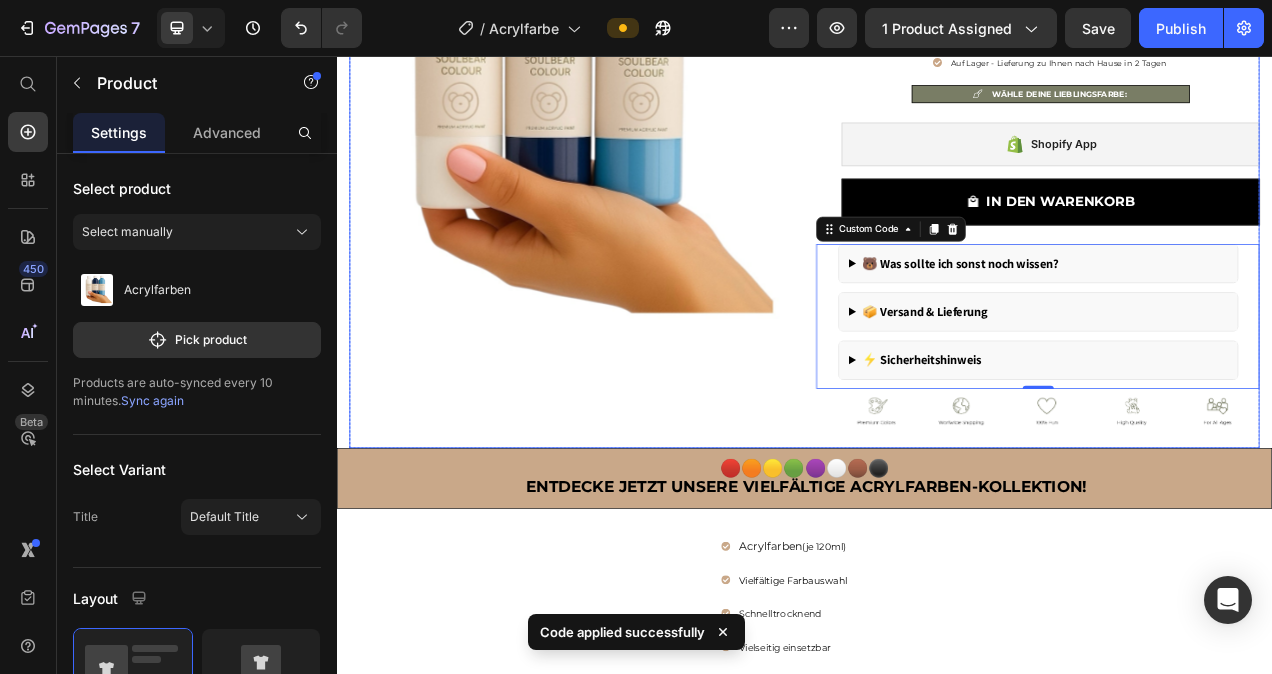 click on "Product Images Acrylfarben Heading
Icon
Icon
Icon
Icon
Icon Icon List Hoz 4,8 von 5 Sternen Text block Row €4,95 (P) Price €0,00 Price Row Auf Lager - Lieferung zu Ihnen nach Hause in 2 Tagen Item list
WÄHLE DEINE LIEBLINGSFARBE: Item list Shopify App Shopify App
IN DEN WARENKORB (P) Cart Button Row
🐻 Was sollte ich sonst noch wissen?
Unsere Farben sind lösemittelfrei und auf Wasserbasis – geeignet für kreative Familienmomente.
Der Soulbear kommt unbemalt und kann individuell gestaltet werden.
Ideal für Kinder ab ca. 6 Jahren – unter Aufsicht eines Erwachsenen.
Alle Sets werden liebevoll von Hand zusammengestellt.
📦 Versand & Lieferung
Wir bearbeiten die Bestellung innerhalb von 1 Werktag ab Lager.
In der Regel erhalten Sie Ihre Sendung innerhalb von 1–2 Werktagen direkt nach Hause." at bounding box center [937, 214] 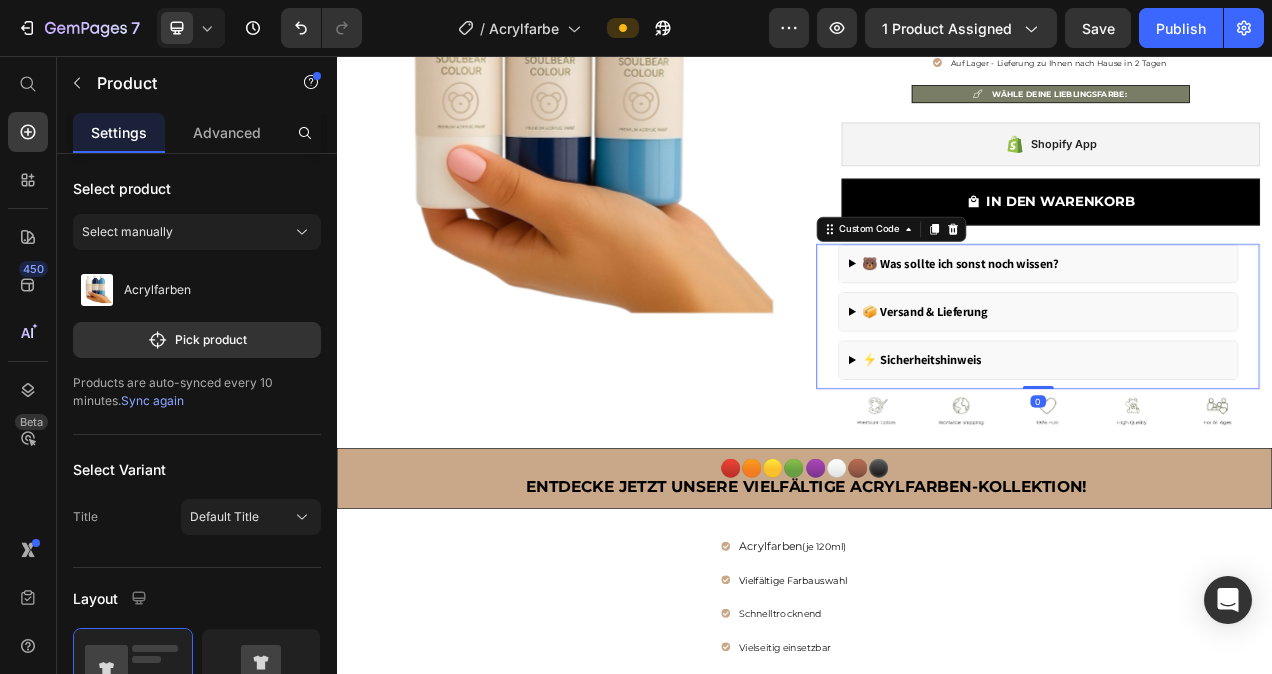 click on "🐻 Was sollte ich sonst noch wissen?
Unsere Farben sind lösemittelfrei und auf Wasserbasis – geeignet für kreative Familienmomente.
Der Soulbear kommt unbemalt und kann individuell gestaltet werden.
Ideal für Kinder ab ca. 6 Jahren – unter Aufsicht eines Erwachsenen.
Alle Sets werden liebevoll von Hand zusammengestellt.
📦 Versand & Lieferung
Wir bearbeiten die Bestellung innerhalb von 1 Werktag ab Lager.
In der Regel erhalten Sie Ihre Sendung innerhalb von 1–2 Werktagen direkt nach Hause.
⚡ Sicherheitshinweis
Nicht geeignet für Kinder unter 3 Jahren – verschluckbare Kleinteile.
Benutzung nur unter Aufsicht von Erwachsenen.
Acrylfarben können Textilien dauerhaft färben – bitte Kleidung schützen.
Die beiliegenden Farben werden im Auftrag für uns abgefüllt und entsprechen den geltenden Vorschriften." at bounding box center (1236, 385) 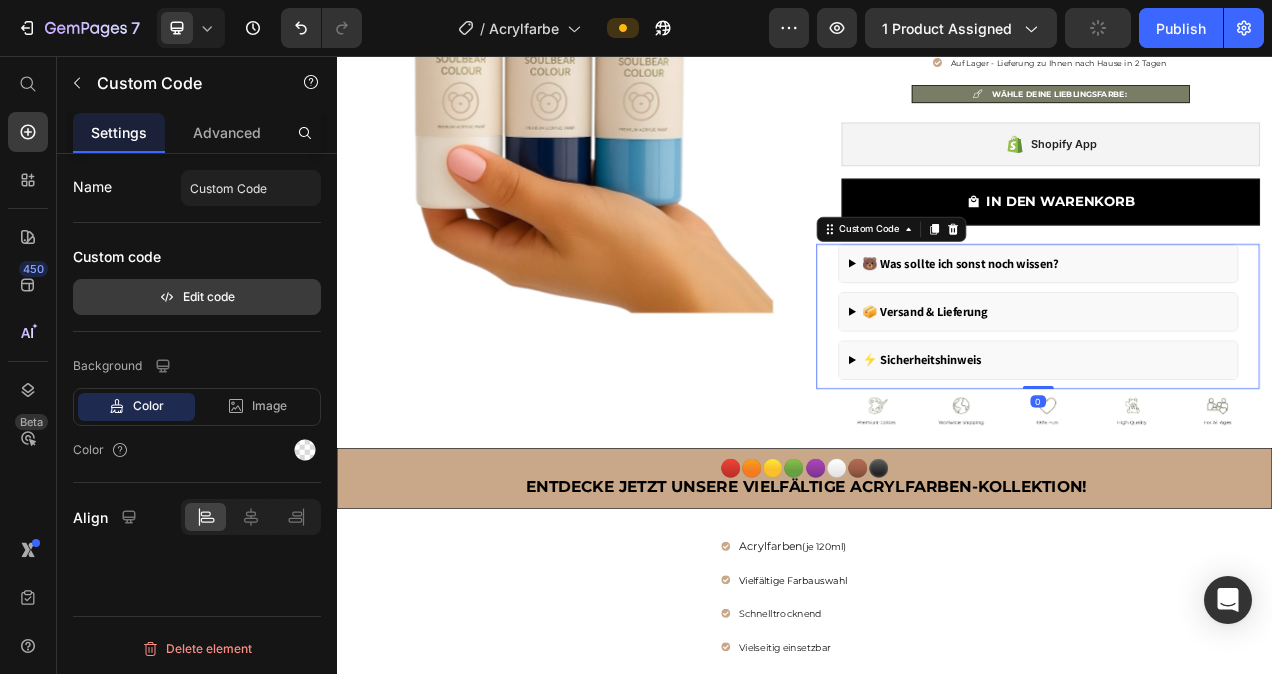 click on "Edit code" at bounding box center (197, 297) 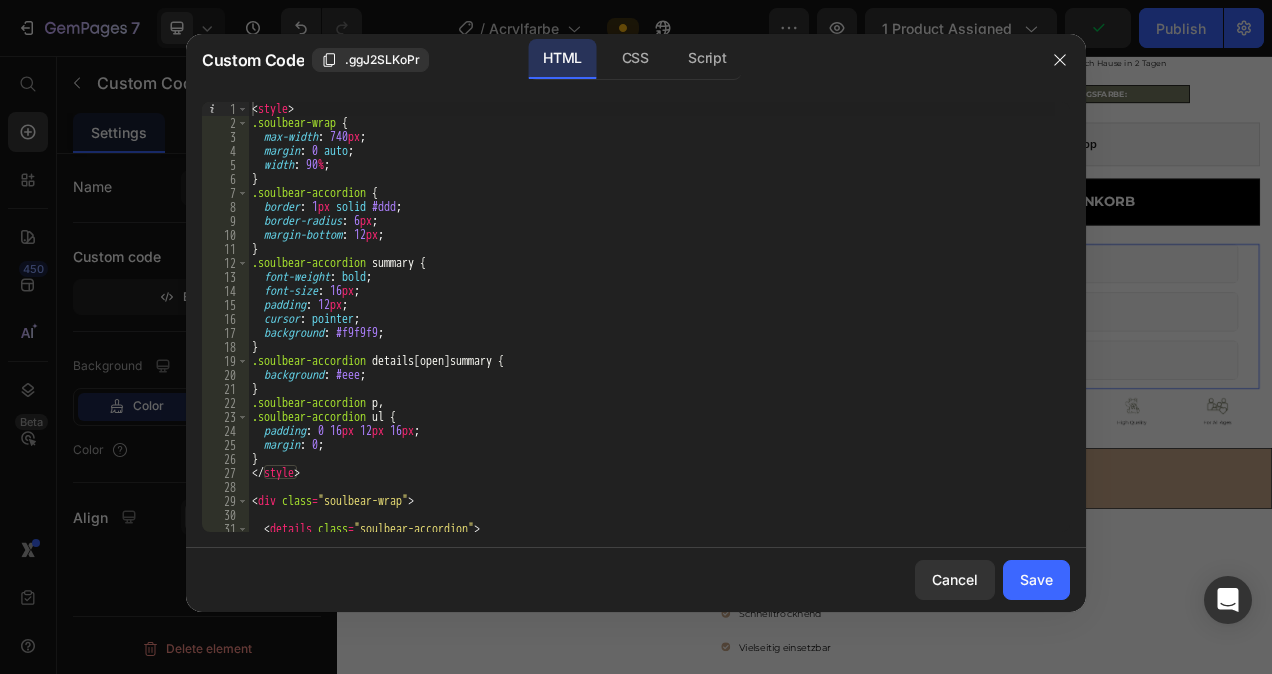 click on "< style > .soulbear-wrap   {    max-width :   740 px ;    margin :   0   auto ;    width :   90 % ; } .soulbear-accordion   {    border :   1 px   solid   #ddd ;    border-radius :   6 px ;    margin-bottom :   12 px ; } .soulbear-accordion   summary   {    font-weight :   bold ;    font-size :   16 px ;    padding :   12 px ;    cursor :   pointer ;    background :   #f9f9f9 ; } .soulbear-accordion   details [ open ]  summary   {    background :   #eee ; } .soulbear-accordion   p , .soulbear-accordion   ul   {    padding :   0   16 px   12 px   16 px ;    margin :   0 ; } </ style > < div   class = "soulbear-wrap" >    < details   class = "soulbear-accordion" >      < summary > 🐻  Was sollte ich sonst noch wissen? </ summary >" at bounding box center [651, 331] 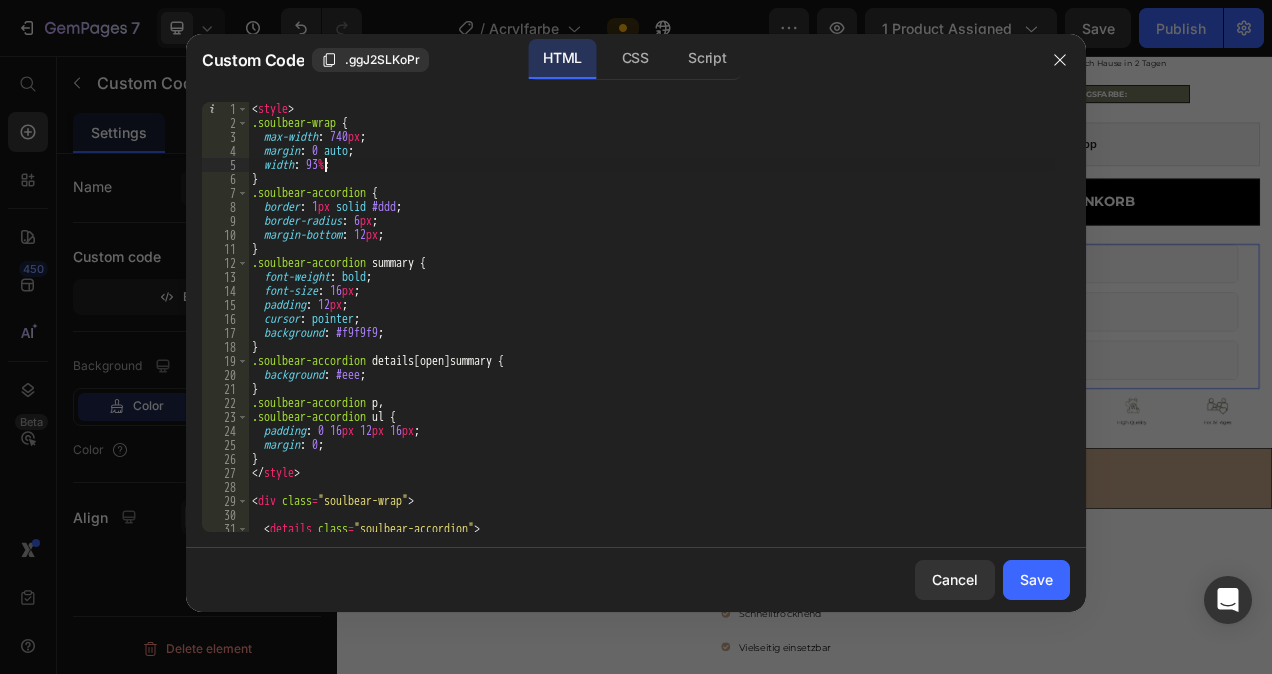 scroll, scrollTop: 0, scrollLeft: 5, axis: horizontal 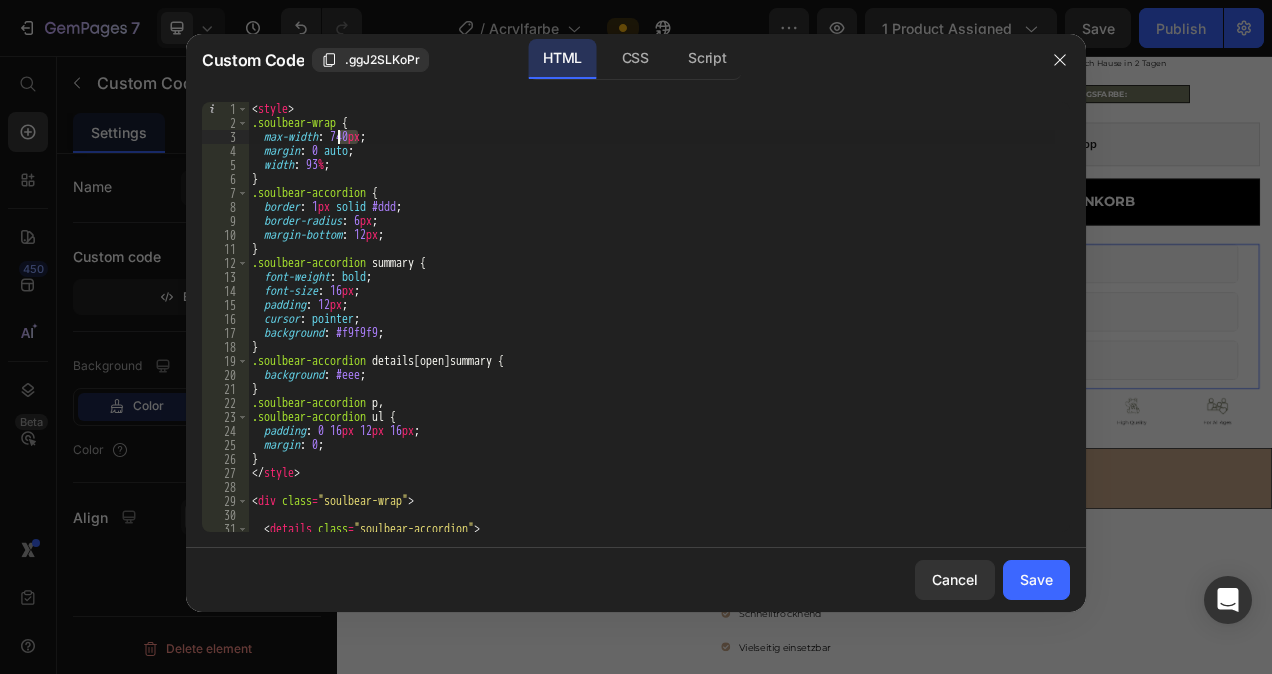 drag, startPoint x: 357, startPoint y: 139, endPoint x: 339, endPoint y: 142, distance: 18.248287 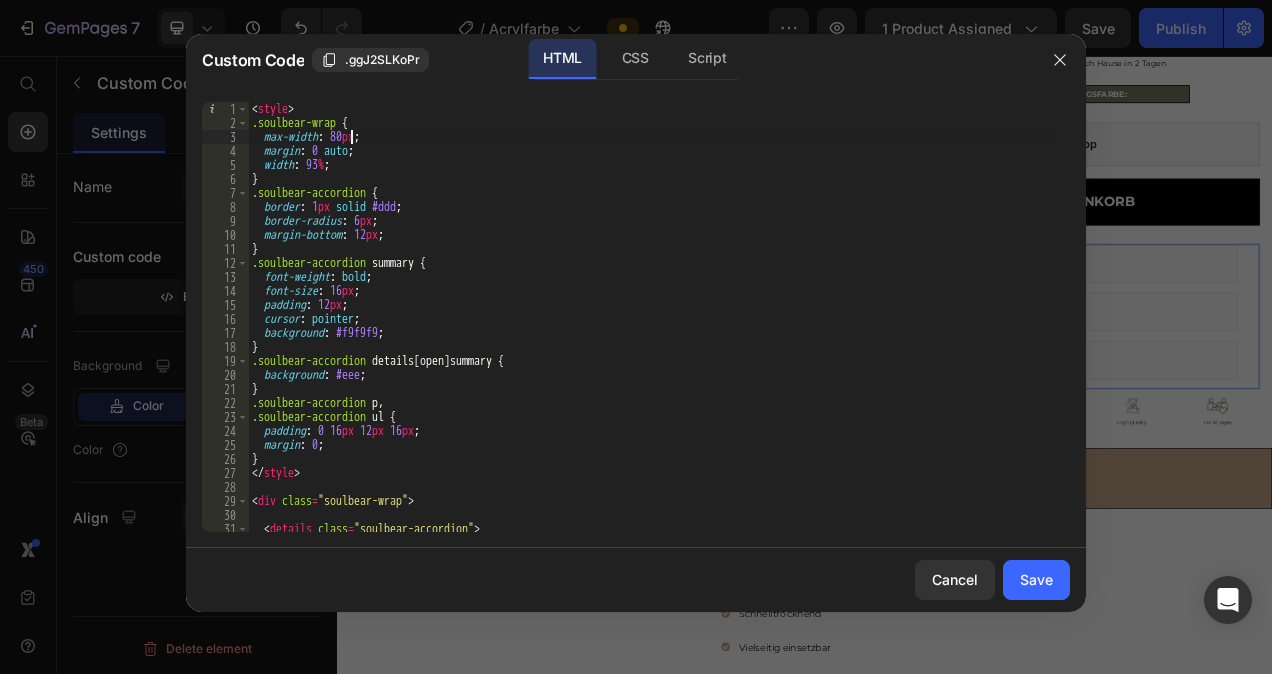 scroll, scrollTop: 0, scrollLeft: 8, axis: horizontal 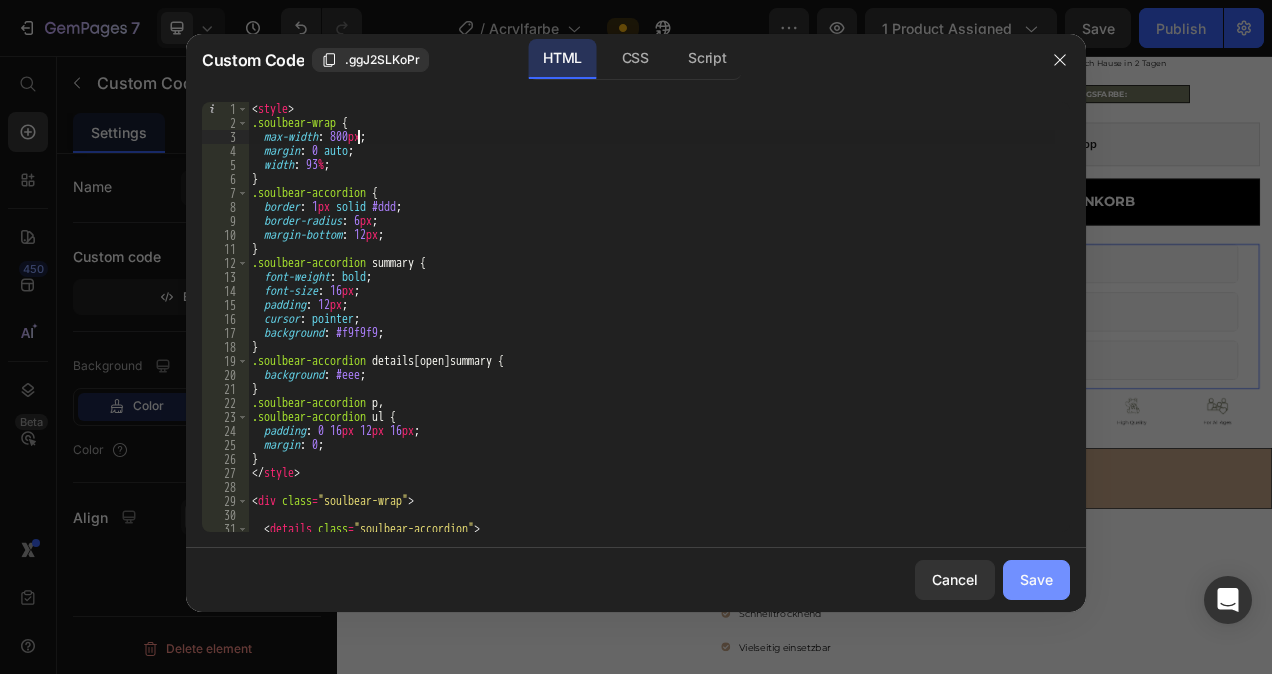 type on "max-width: 800px;" 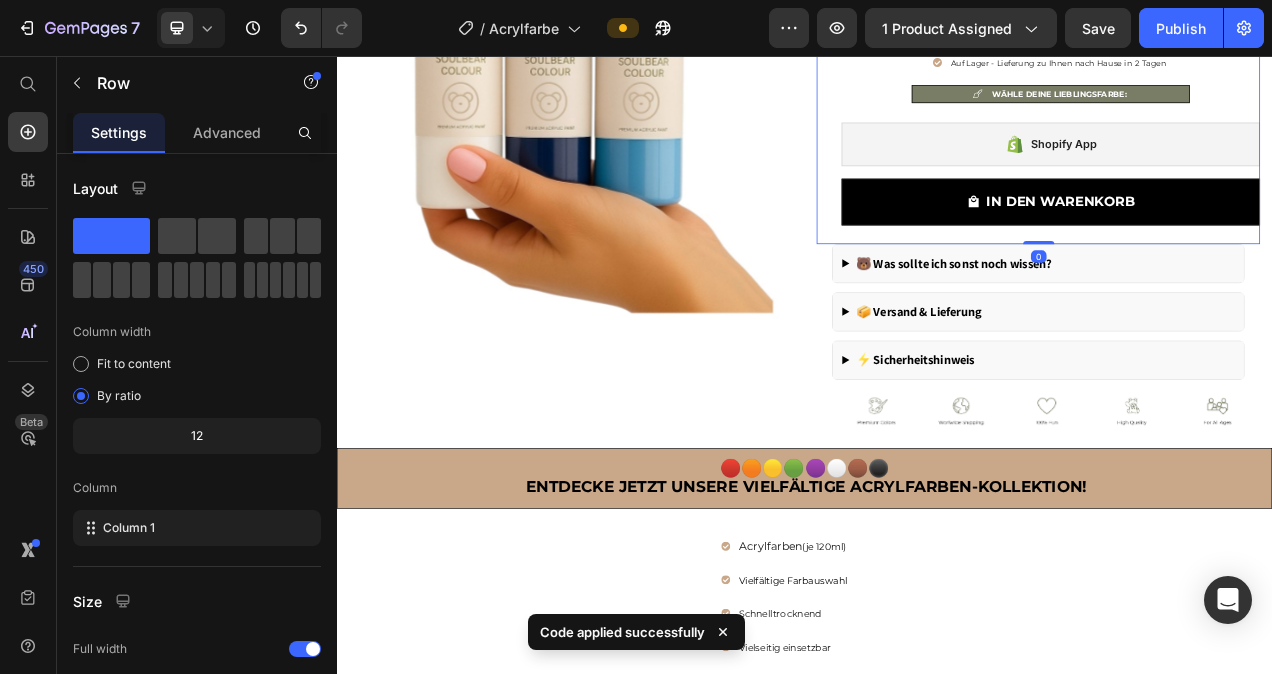 click on "Acrylfarben Heading
Icon
Icon
Icon
Icon
Icon Icon List Hoz 4,8 von 5 Sternen Text block Row €4,95 (P) Price €0,00 Price Row Auf Lager - Lieferung zu Ihnen nach Hause in 2 Tagen Item list
WÄHLE DEINE LIEBLINGSFARBE: Item list Shopify App Shopify App
IN DEN WARENKORB (P) Cart Button" at bounding box center [1252, 98] 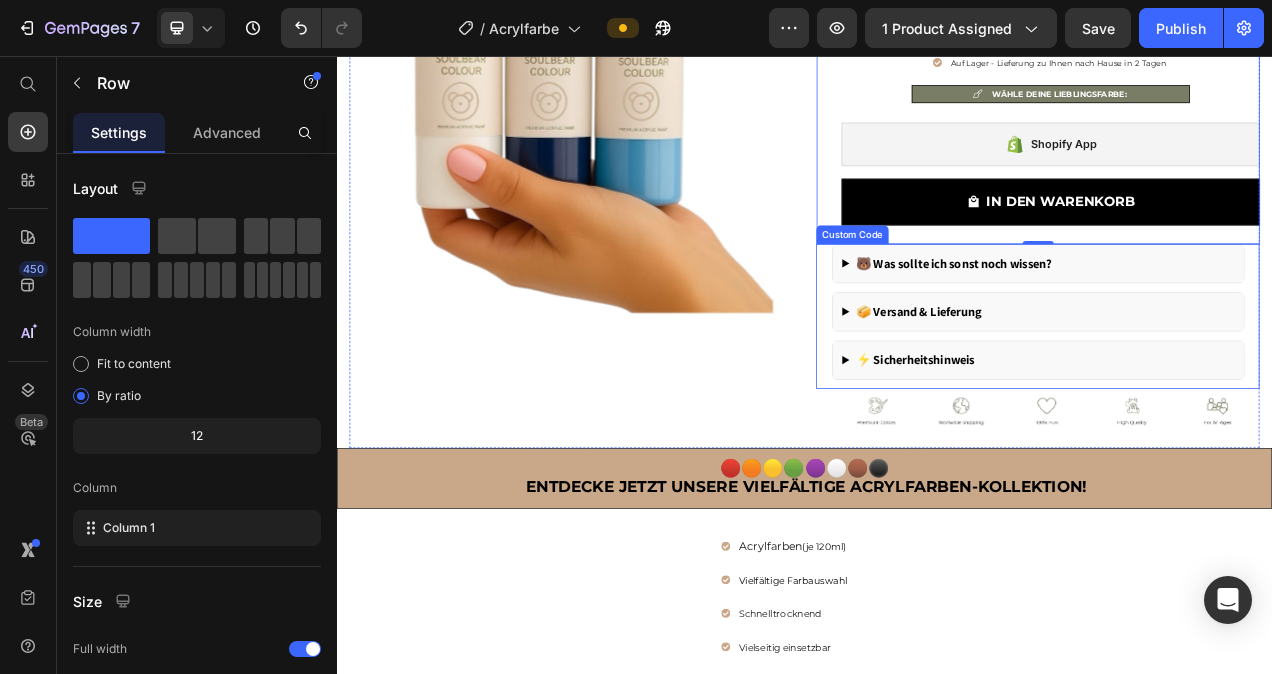 click on "🐻 Was sollte ich sonst noch wissen?" at bounding box center [1236, 323] 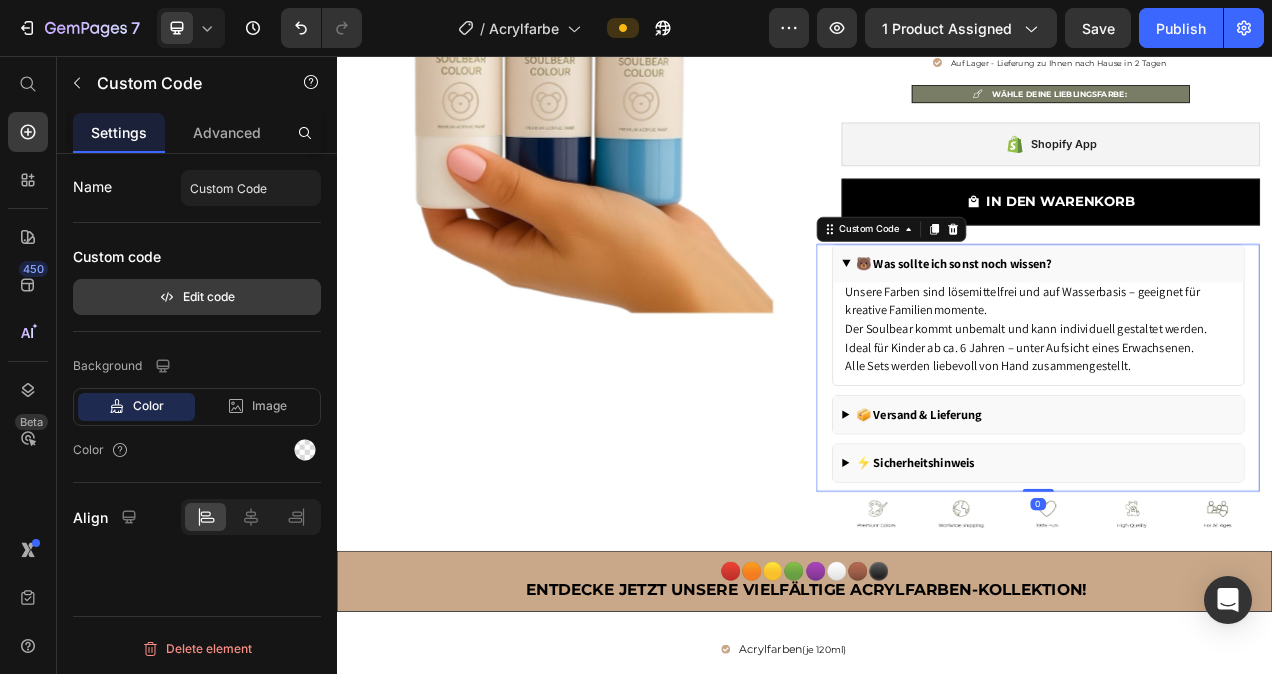 click on "Edit code" at bounding box center (197, 297) 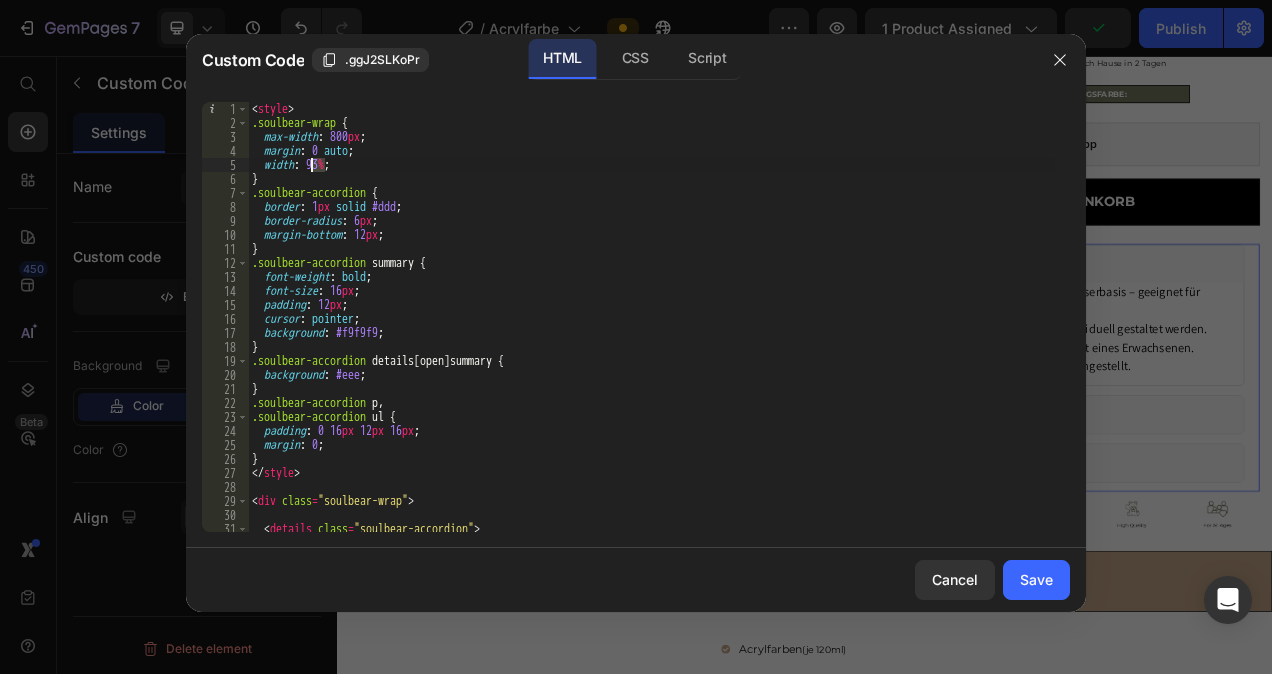 drag, startPoint x: 323, startPoint y: 167, endPoint x: 313, endPoint y: 169, distance: 10.198039 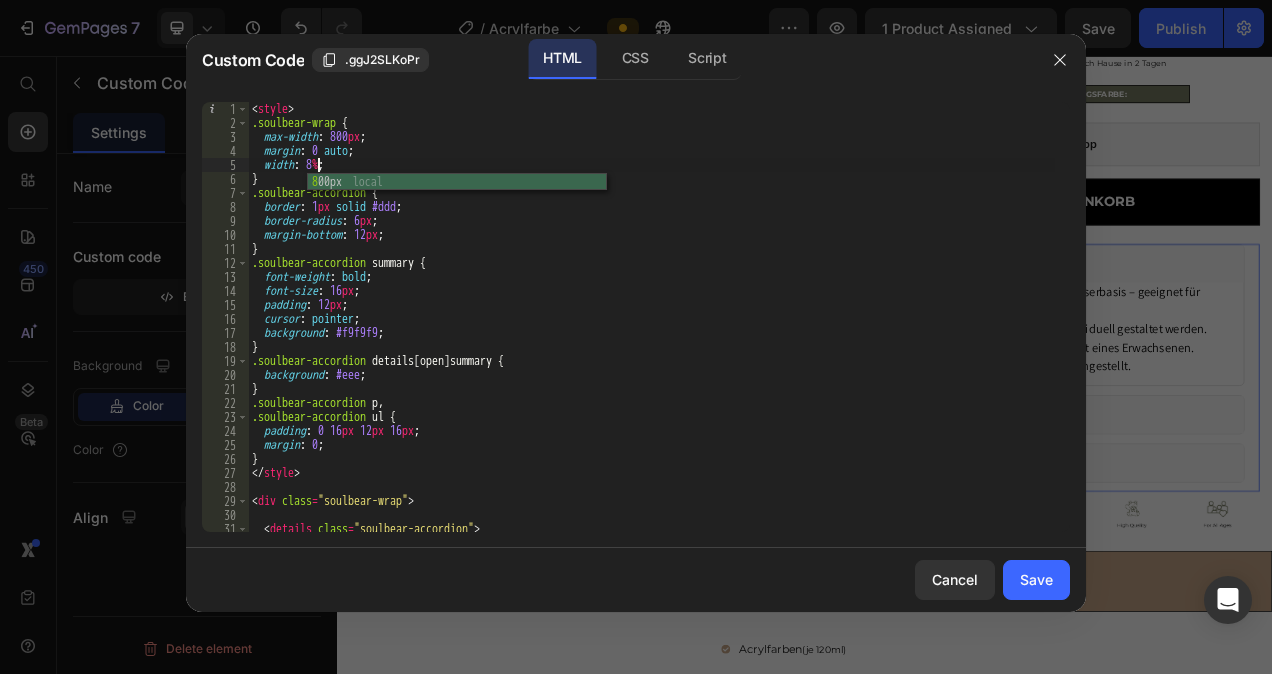 scroll, scrollTop: 0, scrollLeft: 5, axis: horizontal 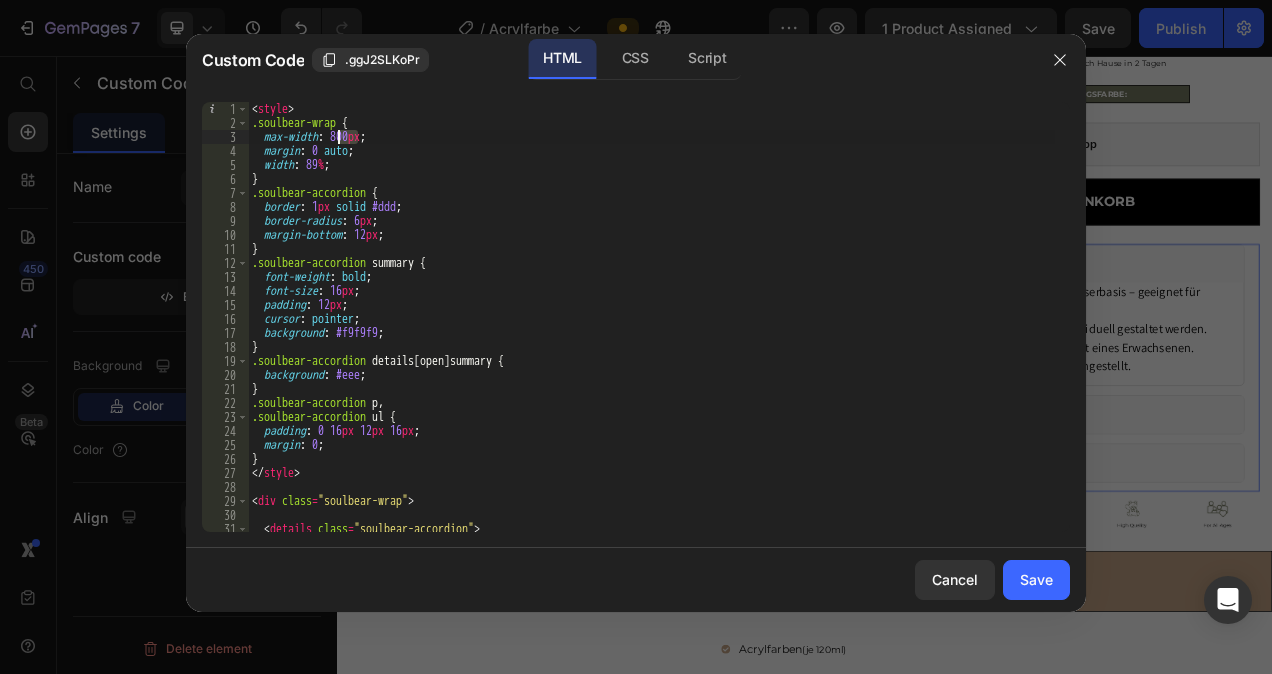 drag, startPoint x: 356, startPoint y: 138, endPoint x: 341, endPoint y: 143, distance: 15.811388 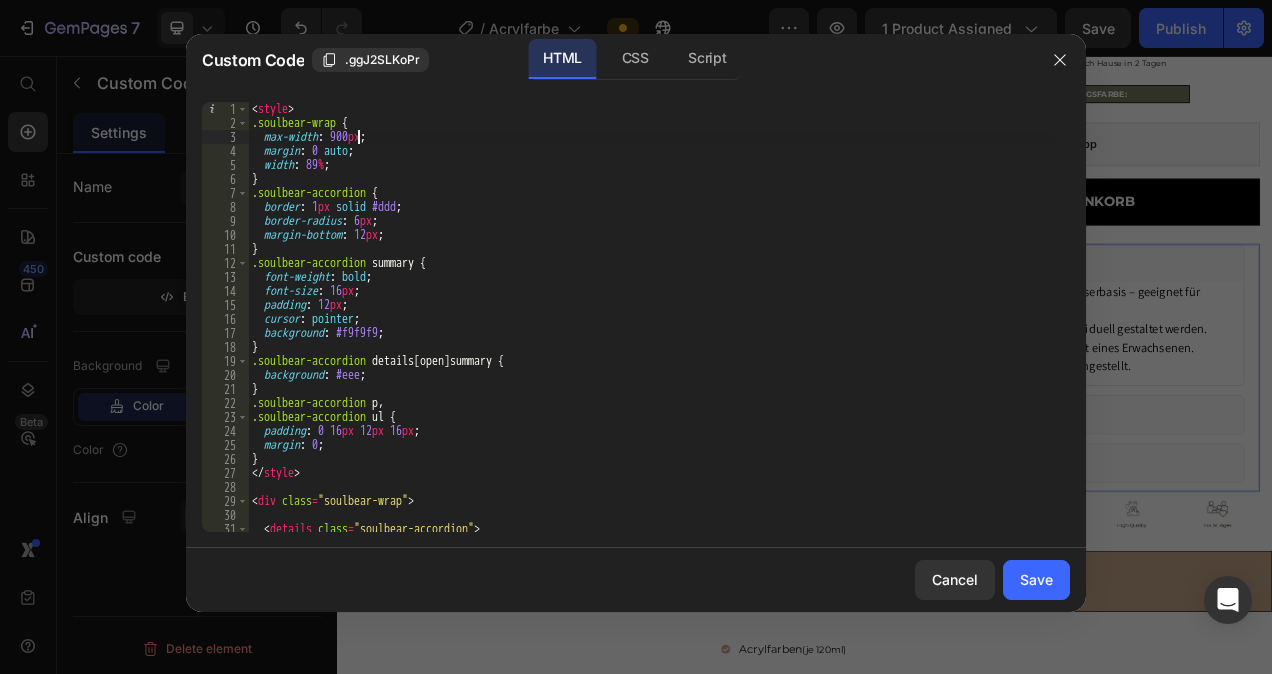 scroll, scrollTop: 0, scrollLeft: 8, axis: horizontal 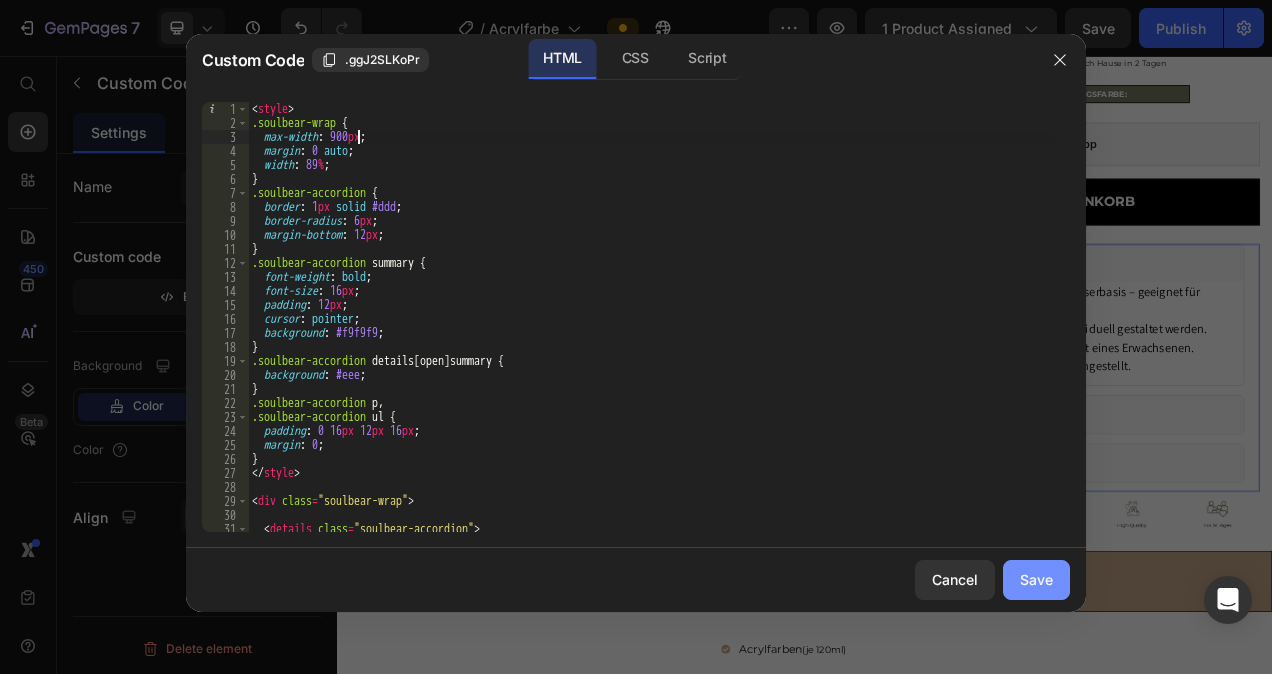 type on "max-width: 900px;" 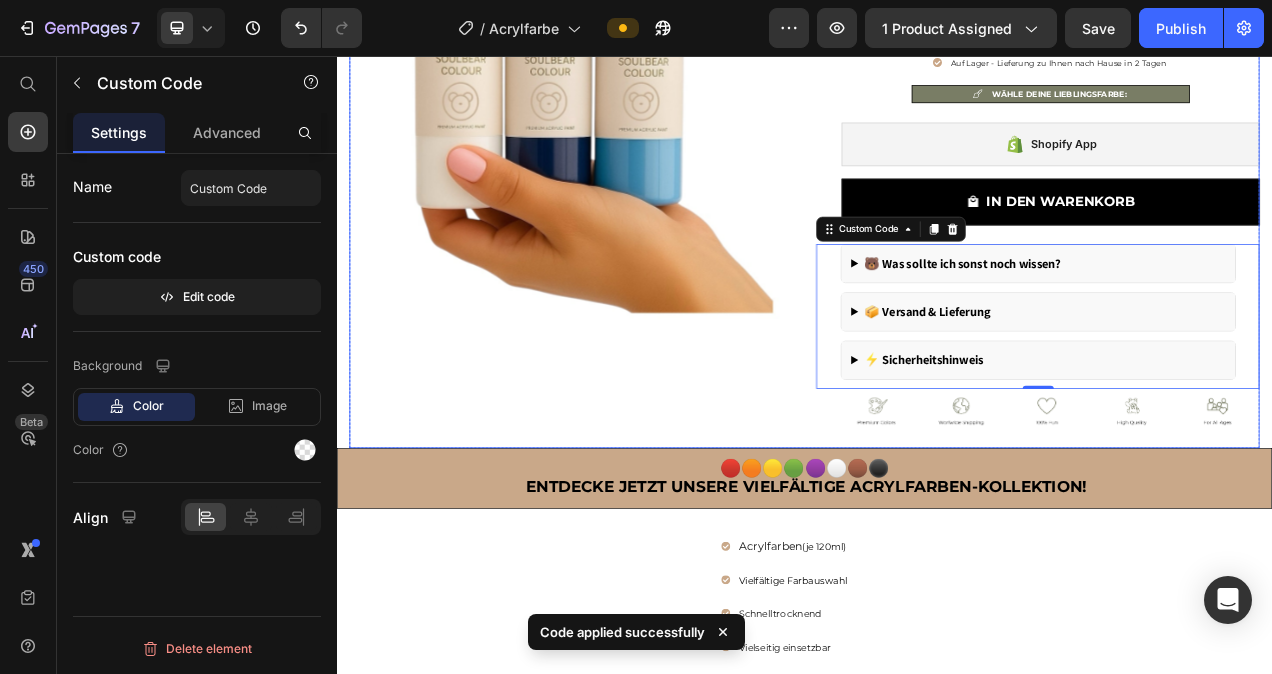 click on "Product Images Acrylfarben Heading
Icon
Icon
Icon
Icon
Icon Icon List Hoz 4,8 von 5 Sternen Text block Row €4,95 (P) Price €0,00 Price Row Auf Lager - Lieferung zu Ihnen nach Hause in 2 Tagen Item list
WÄHLE DEINE LIEBLINGSFARBE: Item list Shopify App Shopify App
IN DEN WARENKORB (P) Cart Button Row
🐻 Was sollte ich sonst noch wissen?
Unsere Farben sind lösemittelfrei und auf Wasserbasis – geeignet für kreative Familienmomente.
Der Soulbear kommt unbemalt und kann individuell gestaltet werden.
Ideal für Kinder ab ca. 6 Jahren – unter Aufsicht eines Erwachsenen.
Alle Sets werden liebevoll von Hand zusammengestellt.
📦 Versand & Lieferung
Wir bearbeiten die Bestellung innerhalb von 1 Werktag ab Lager.
In der Regel erhalten Sie Ihre Sendung innerhalb von 1–2 Werktagen direkt nach Hause." at bounding box center [937, 214] 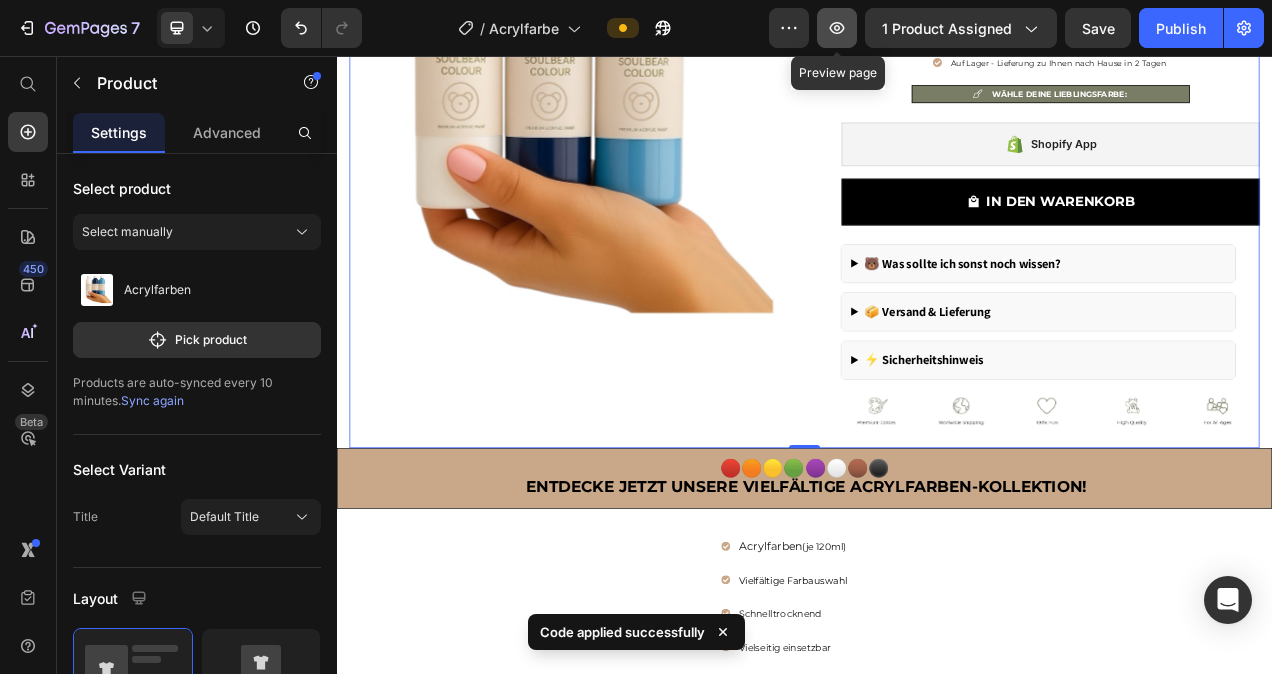 click 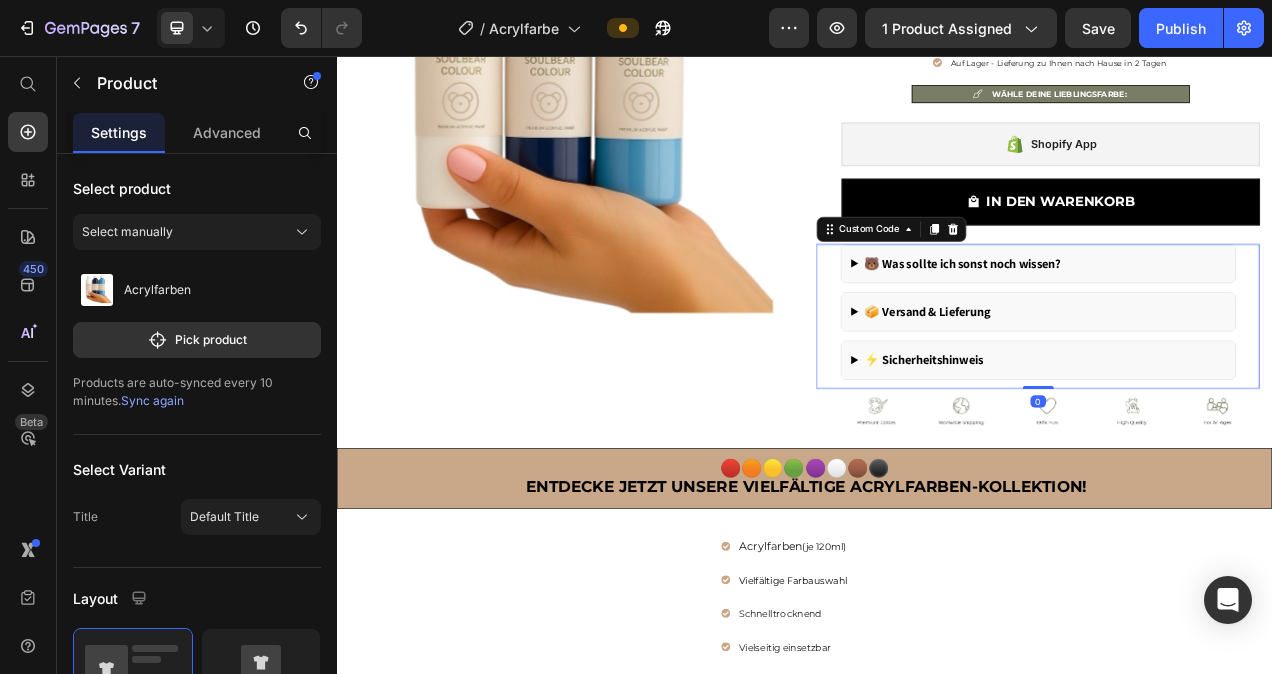 click on "🐻 Was sollte ich sonst noch wissen?" at bounding box center (1236, 323) 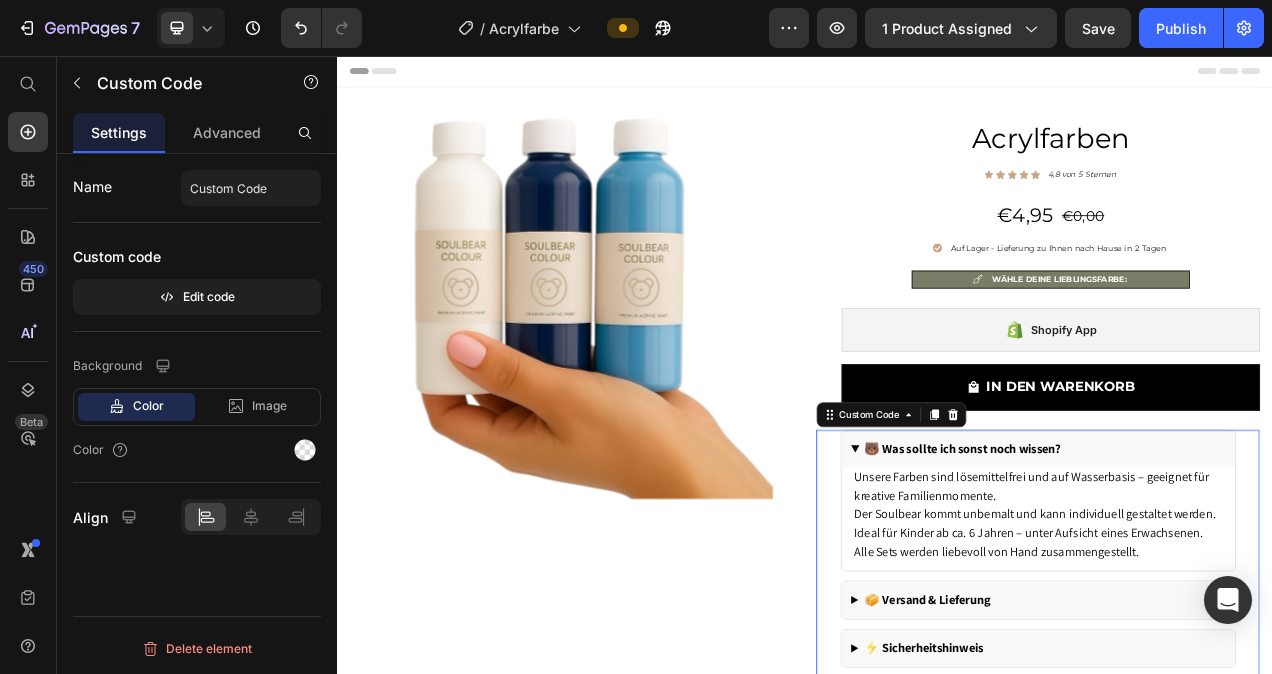 scroll, scrollTop: 0, scrollLeft: 0, axis: both 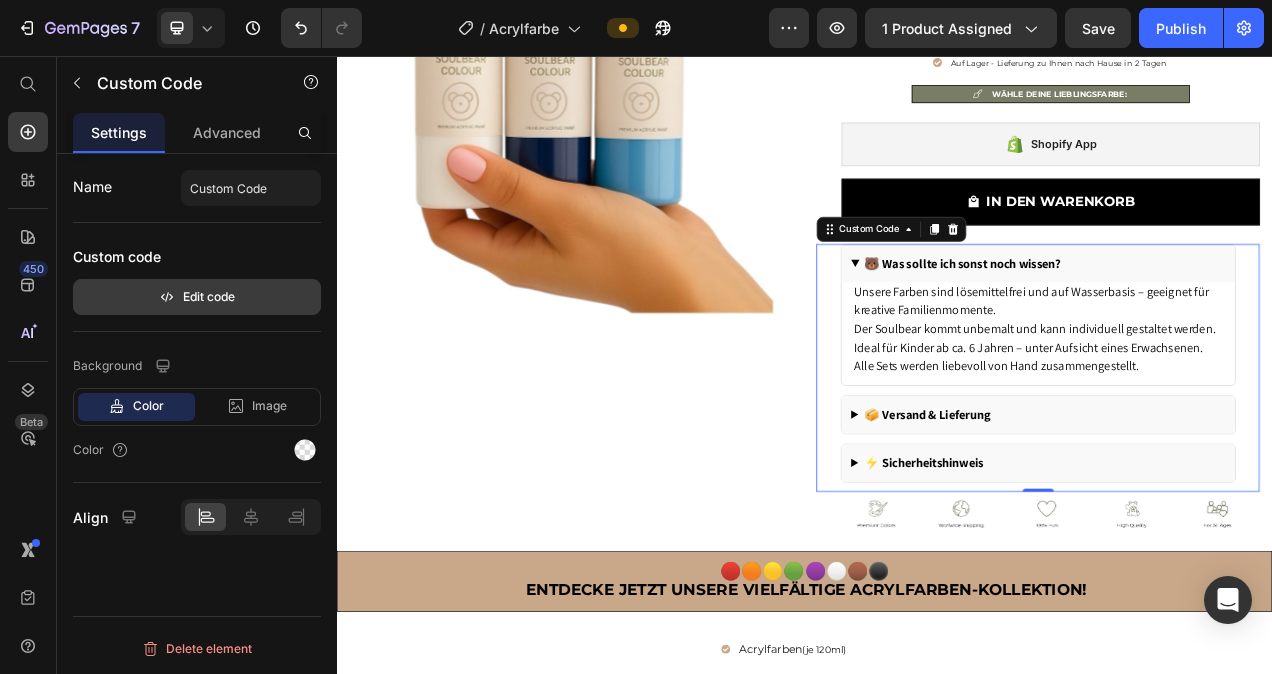 click on "Edit code" at bounding box center [197, 297] 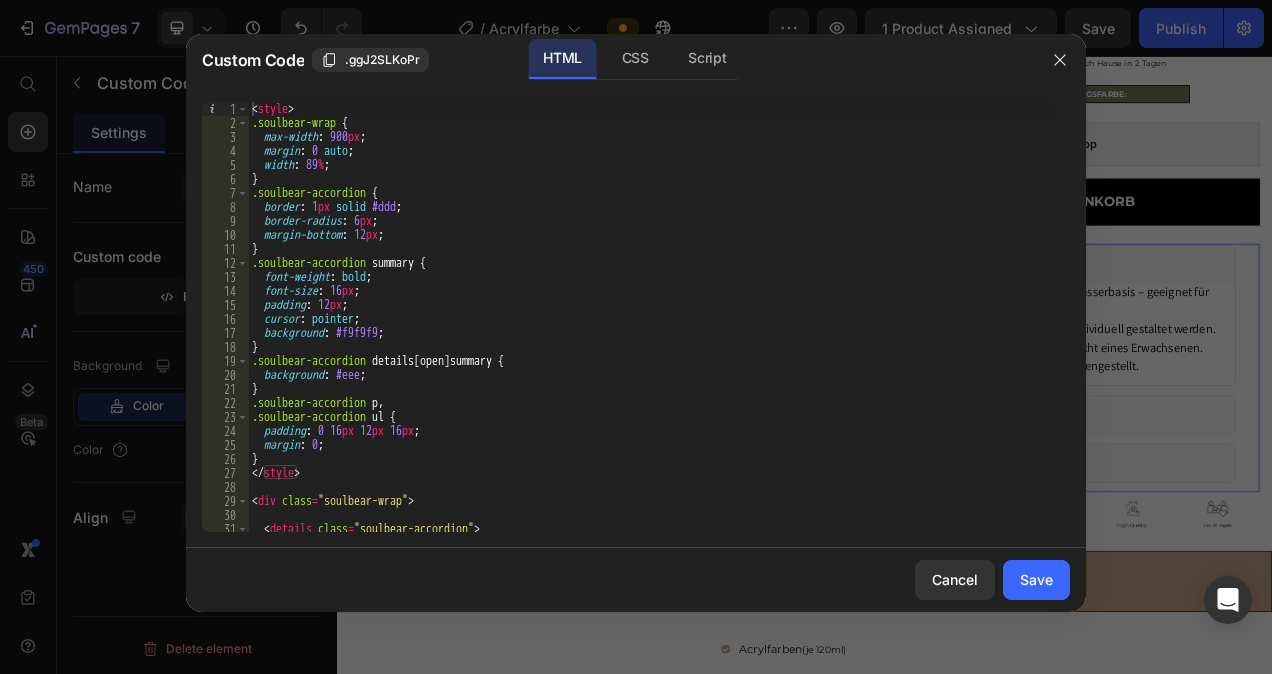 click on "< style > .soulbear-wrap   {    max-width :   900 px ;    margin :   0   auto ;    width :   89 % ; } .soulbear-accordion   {    border :   1 px   solid   #ddd ;    border-radius :   6 px ;    margin-bottom :   12 px ; } .soulbear-accordion   summary   {    font-weight :   bold ;    font-size :   16 px ;    padding :   12 px ;    cursor :   pointer ;    background :   #f9f9f9 ; } .soulbear-accordion   details [ open ]  summary   {    background :   #eee ; } .soulbear-accordion   p , .soulbear-accordion   ul   {    padding :   0   16 px   12 px   16 px ;    margin :   0 ; } </ style > < div   class = "soulbear-wrap" >    < details   class = "soulbear-accordion" >      < summary > 🐻  Was sollte ich sonst noch wissen? </ summary >" at bounding box center [651, 331] 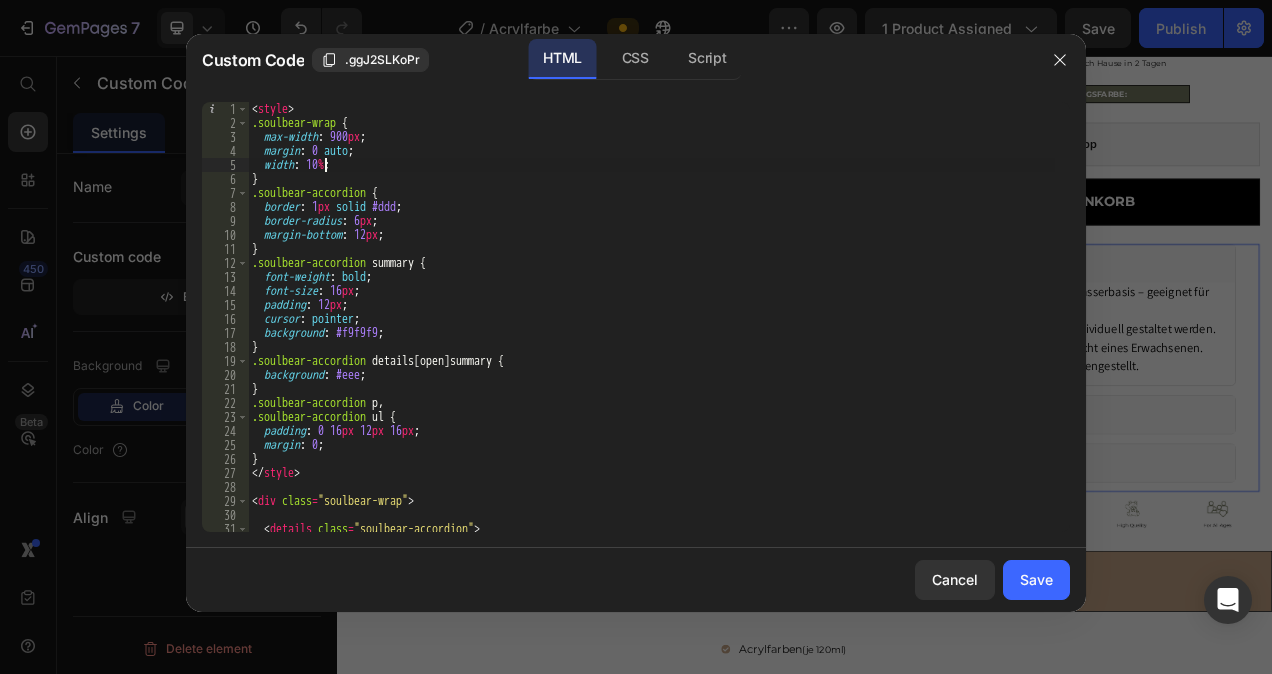 scroll, scrollTop: 0, scrollLeft: 6, axis: horizontal 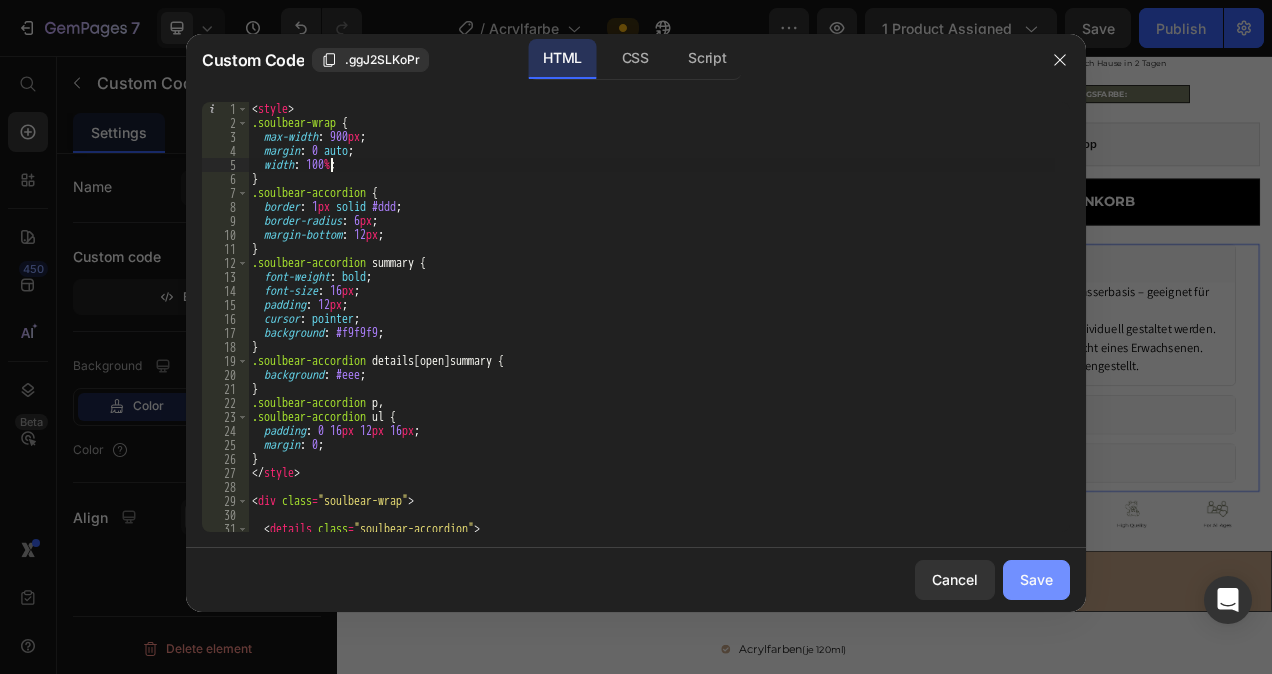 type on "width: 100%;" 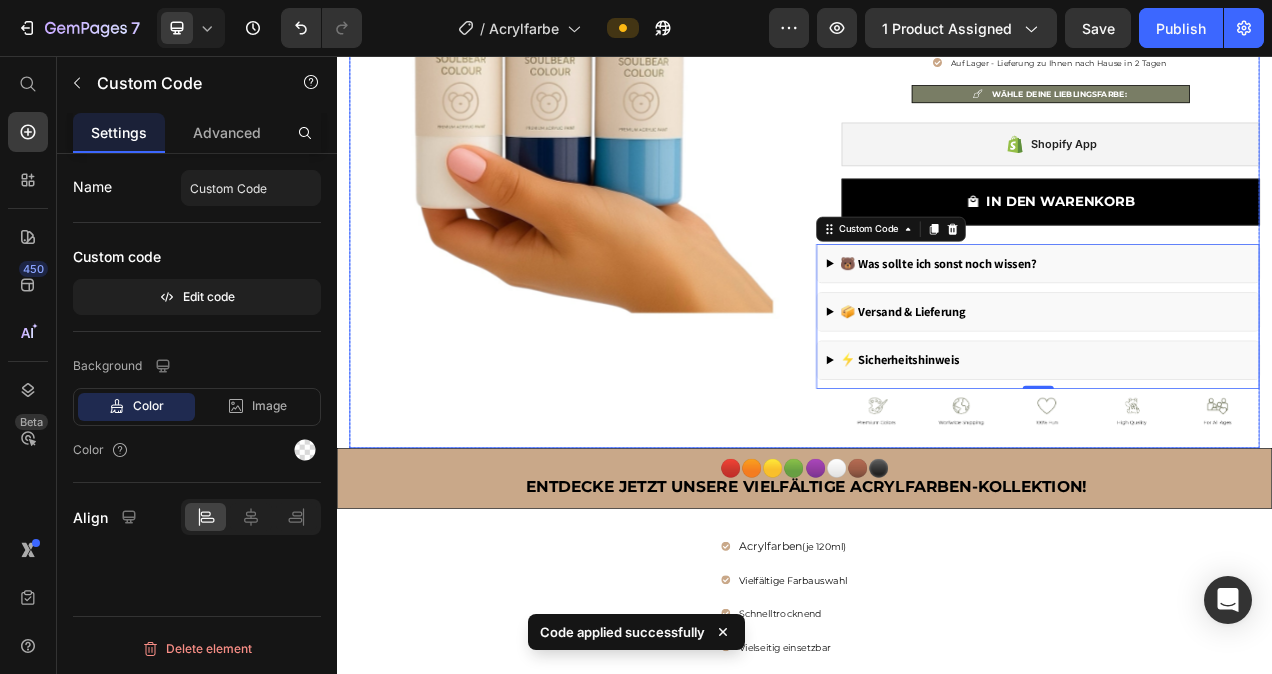 click on "Product Images Acrylfarben Heading
Icon
Icon
Icon
Icon
Icon Icon List Hoz 4,8 von 5 Sternen Text block Row €4,95 (P) Price €0,00 Price Row Auf Lager - Lieferung zu Ihnen nach Hause in 2 Tagen Item list
WÄHLE DEINE LIEBLINGSFARBE: Item list Shopify App Shopify App
IN DEN WARENKORB (P) Cart Button Row
🐻 Was sollte ich sonst noch wissen?
Unsere Farben sind lösemittelfrei und auf Wasserbasis – geeignet für kreative Familienmomente.
Der Soulbear kommt unbemalt und kann individuell gestaltet werden.
Ideal für Kinder ab ca. 6 Jahren – unter Aufsicht eines Erwachsenen.
Alle Sets werden liebevoll von Hand zusammengestellt.
📦 Versand & Lieferung
Wir bearbeiten die Bestellung innerhalb von 1 Werktag ab Lager.
In der Regel erhalten Sie Ihre Sendung innerhalb von 1–2 Werktagen direkt nach Hause." at bounding box center (937, 214) 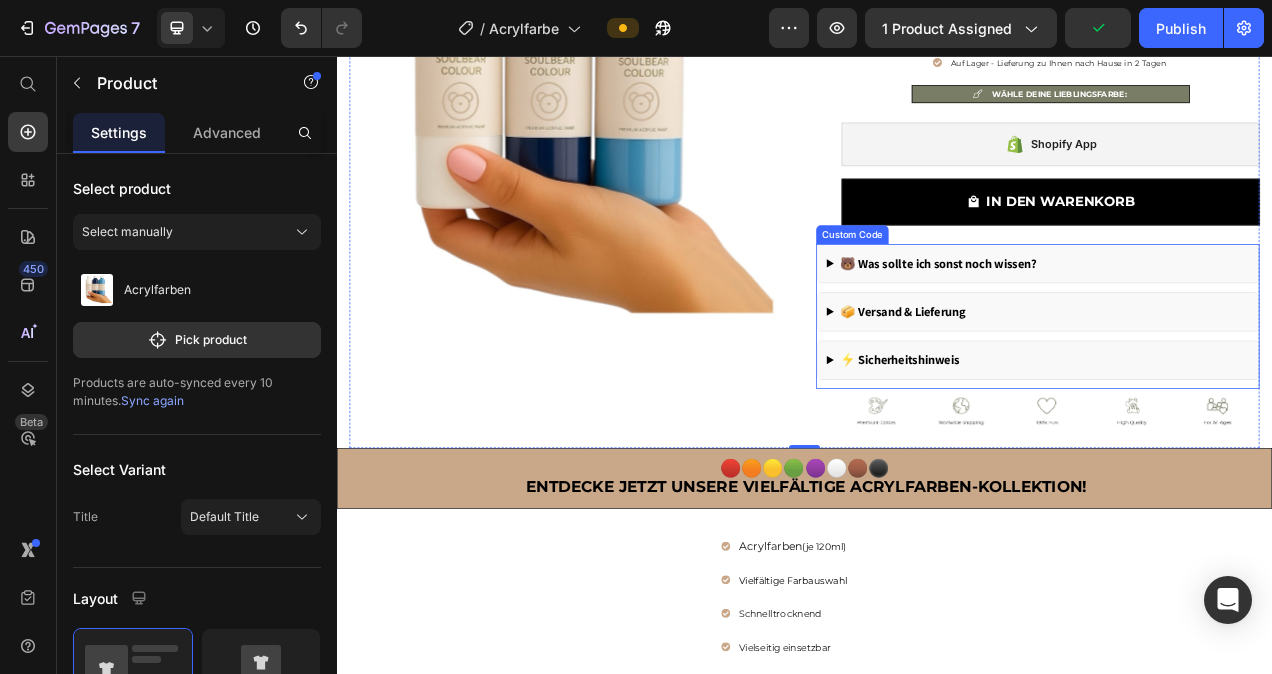 click on "🐻 Was sollte ich sonst noch wissen?" at bounding box center (1236, 323) 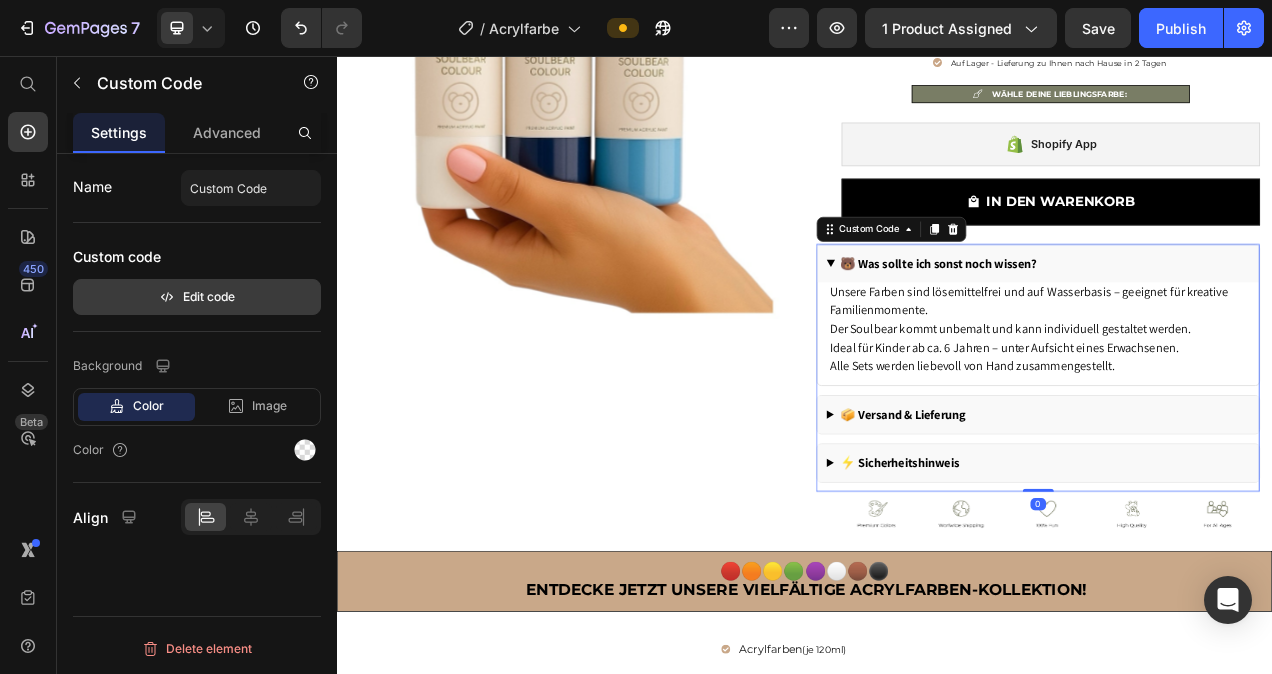 click on "Edit code" at bounding box center [197, 297] 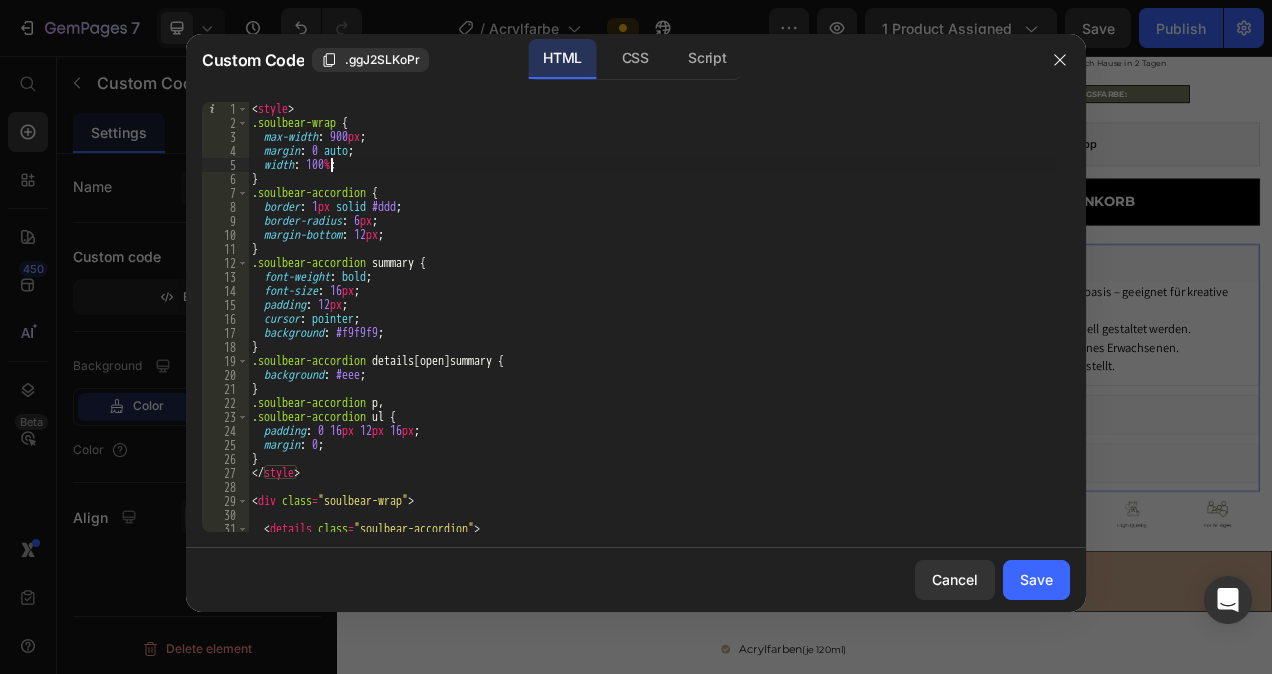 click on "< style > .soulbear-wrap   {    max-width :   900 px ;    margin :   0   auto ;    width :   100 % ; } .soulbear-accordion   {    border :   1 px   solid   #ddd ;    border-radius :   6 px ;    margin-bottom :   12 px ; } .soulbear-accordion   summary   {    font-weight :   bold ;    font-size :   16 px ;    padding :   12 px ;    cursor :   pointer ;    background :   #f9f9f9 ; } .soulbear-accordion   details [ open ]  summary   {    background :   #eee ; } .soulbear-accordion   p , .soulbear-accordion   ul   {    padding :   0   16 px   12 px   16 px ;    margin :   0 ; } </ style > < div   class = "soulbear-wrap" >    < details   class = "soulbear-accordion" >      < summary > 🐻  Was sollte ich sonst noch wissen? </ summary >" at bounding box center [651, 331] 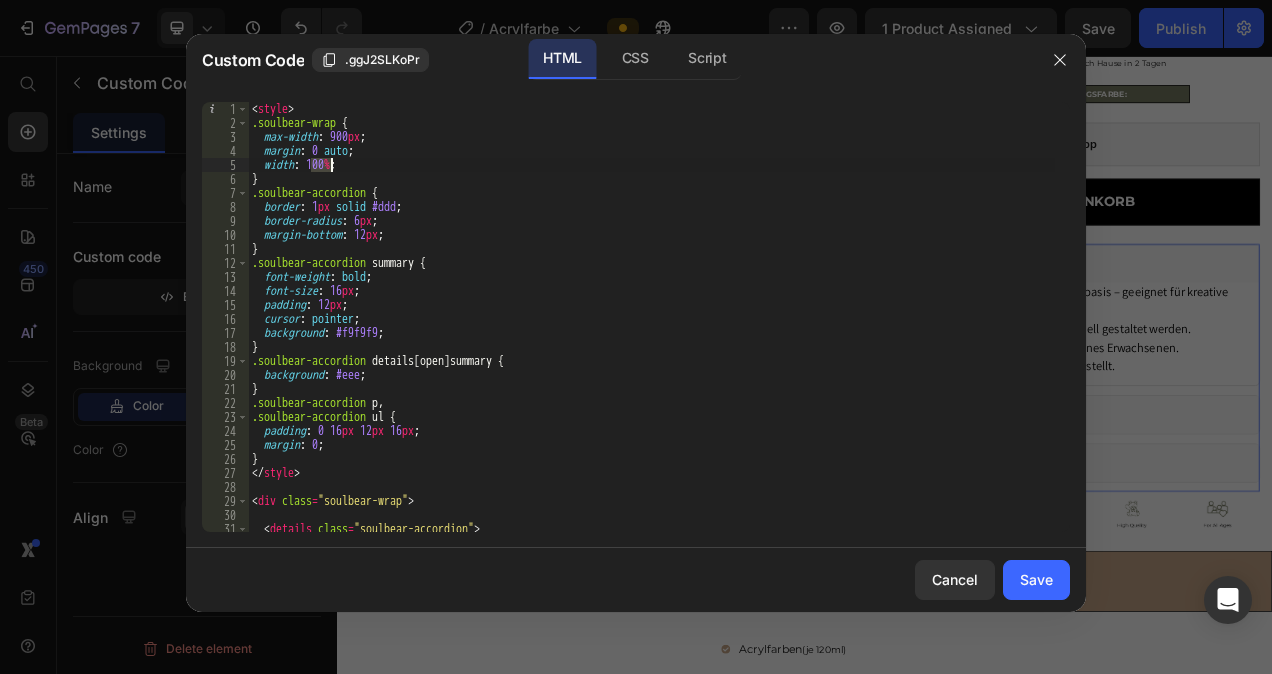 click on "< style > .soulbear-wrap   {    max-width :   900 px ;    margin :   0   auto ;    width :   100 % ; } .soulbear-accordion   {    border :   1 px   solid   #ddd ;    border-radius :   6 px ;    margin-bottom :   12 px ; } .soulbear-accordion   summary   {    font-weight :   bold ;    font-size :   16 px ;    padding :   12 px ;    cursor :   pointer ;    background :   #f9f9f9 ; } .soulbear-accordion   details [ open ]  summary   {    background :   #eee ; } .soulbear-accordion   p , .soulbear-accordion   ul   {    padding :   0   16 px   12 px   16 px ;    margin :   0 ; } </ style > < div   class = "soulbear-wrap" >    < details   class = "soulbear-accordion" >      < summary > 🐻  Was sollte ich sonst noch wissen? </ summary >" at bounding box center [651, 331] 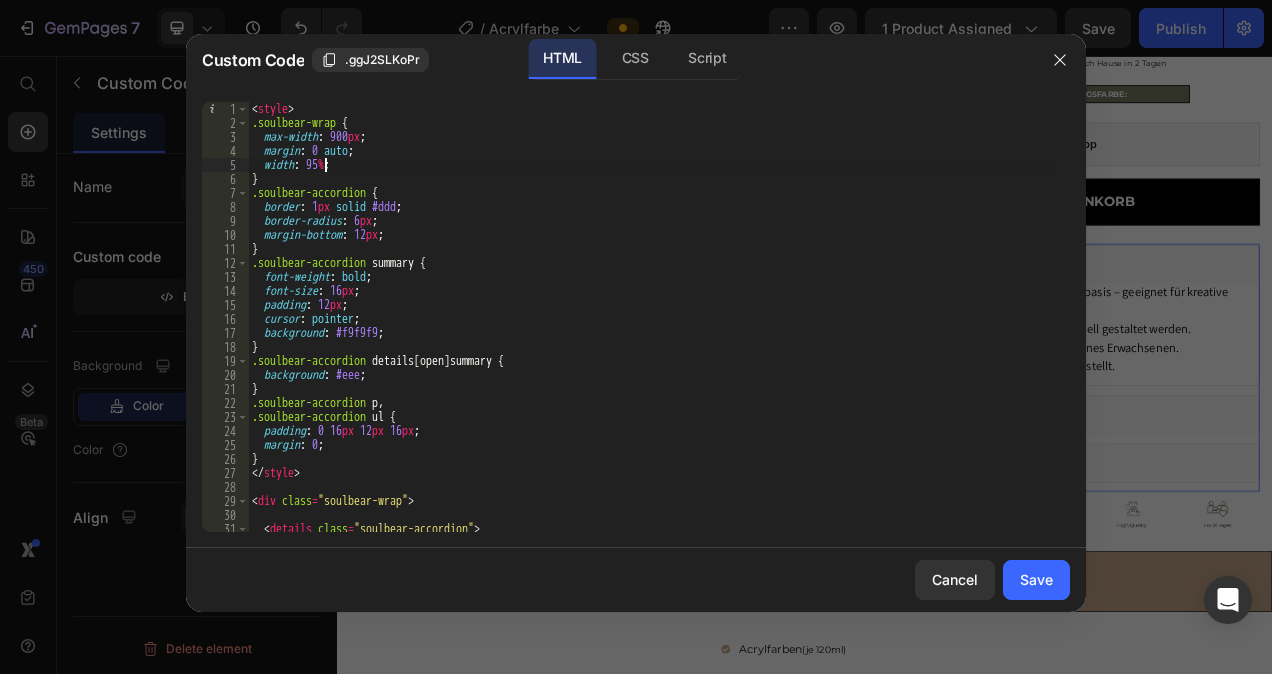 scroll, scrollTop: 0, scrollLeft: 5, axis: horizontal 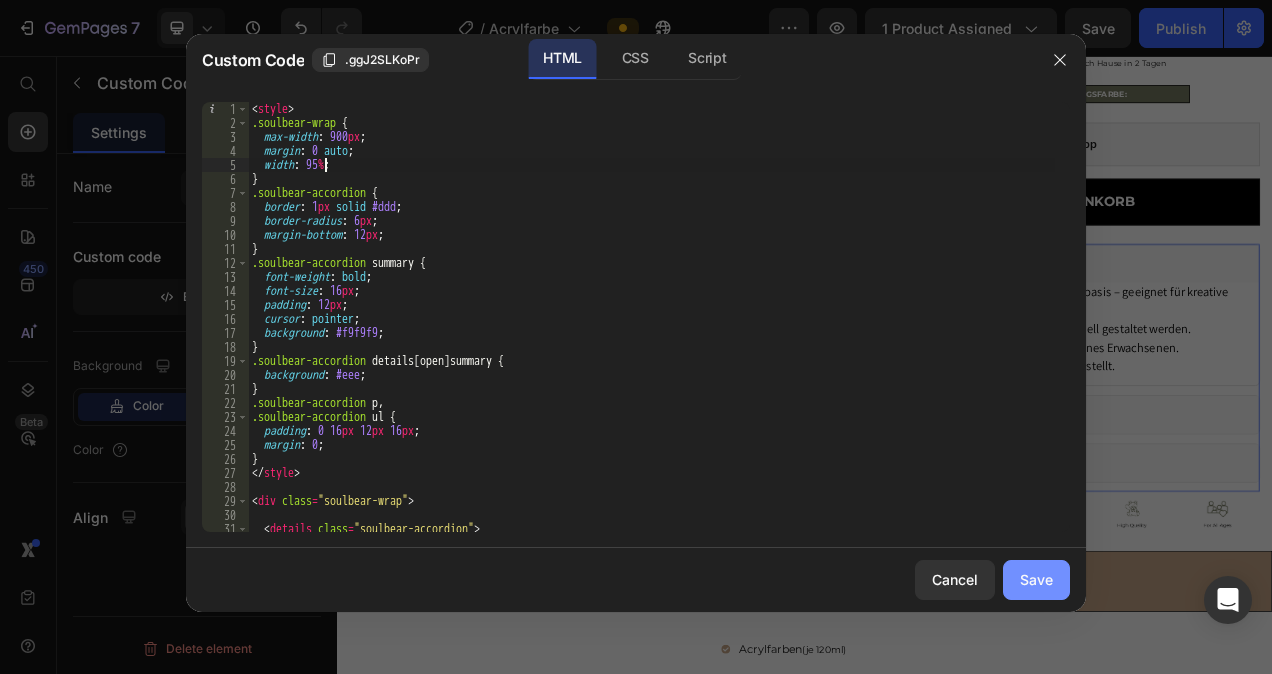 type on "width: 95%;" 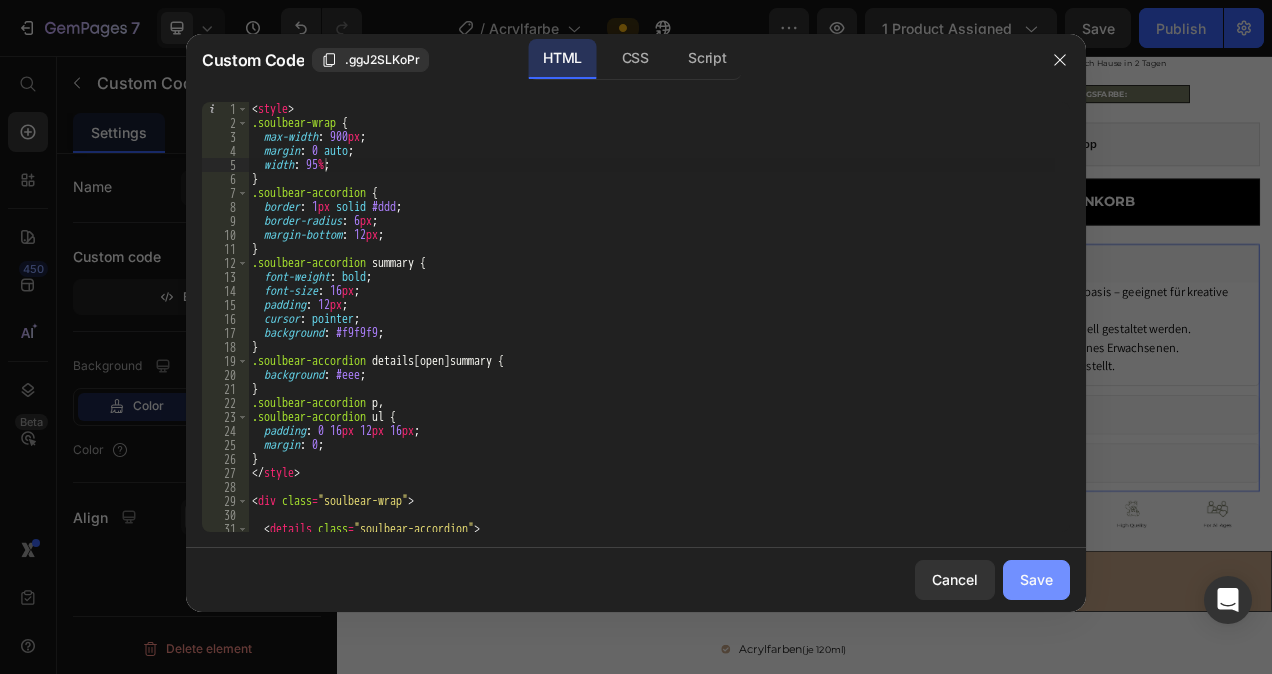 click on "Save" at bounding box center (1036, 579) 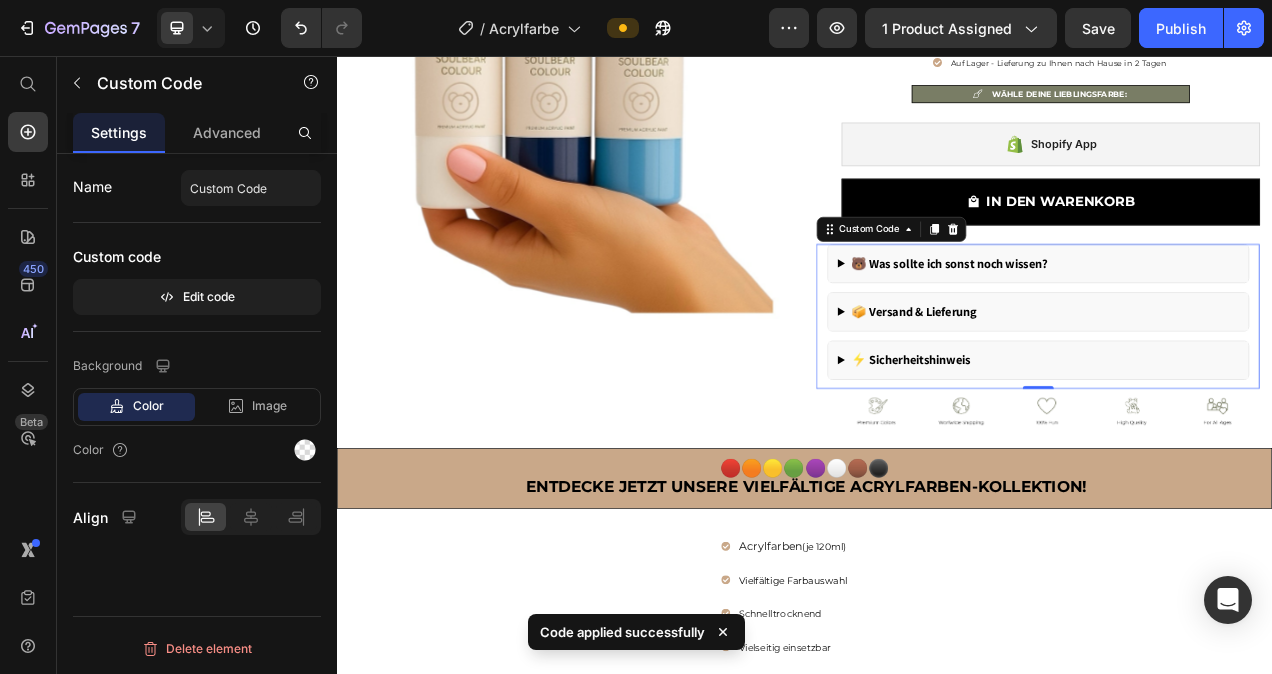 click on "🐻 Was sollte ich sonst noch wissen?
Unsere Farben sind lösemittelfrei und auf Wasserbasis – geeignet für kreative Familienmomente.
Der Soulbear kommt unbemalt und kann individuell gestaltet werden.
Ideal für Kinder ab ca. 6 Jahren – unter Aufsicht eines Erwachsenen.
Alle Sets werden liebevoll von Hand zusammengestellt.
📦 Versand & Lieferung
Wir bearbeiten die Bestellung innerhalb von 1 Werktag ab Lager.
In der Regel erhalten Sie Ihre Sendung innerhalb von 1–2 Werktagen direkt nach Hause.
⚡ Sicherheitshinweis
Nicht geeignet für Kinder unter 3 Jahren – verschluckbare Kleinteile.
Benutzung nur unter Aufsicht von Erwachsenen.
Acrylfarben können Textilien dauerhaft färben – bitte Kleidung schützen.
Die beiliegenden Farben werden im Auftrag für uns abgefüllt und entsprechen den geltenden Vorschriften." at bounding box center (1236, 385) 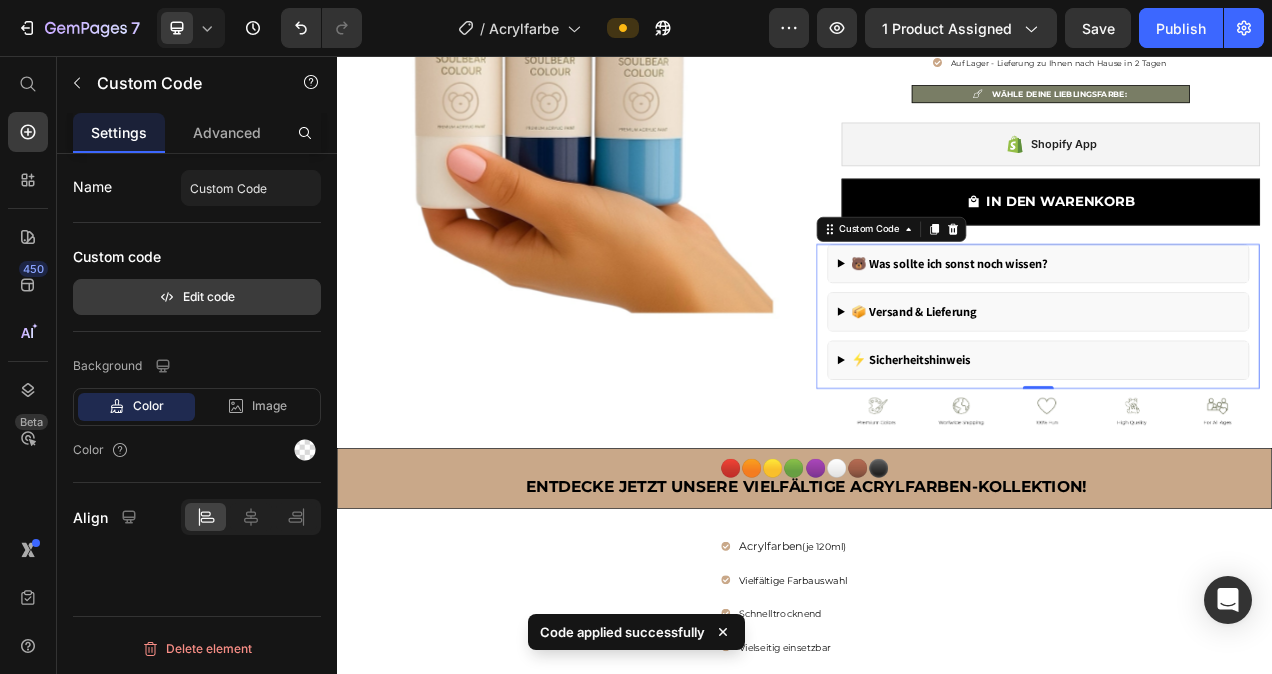 click on "Edit code" at bounding box center (197, 297) 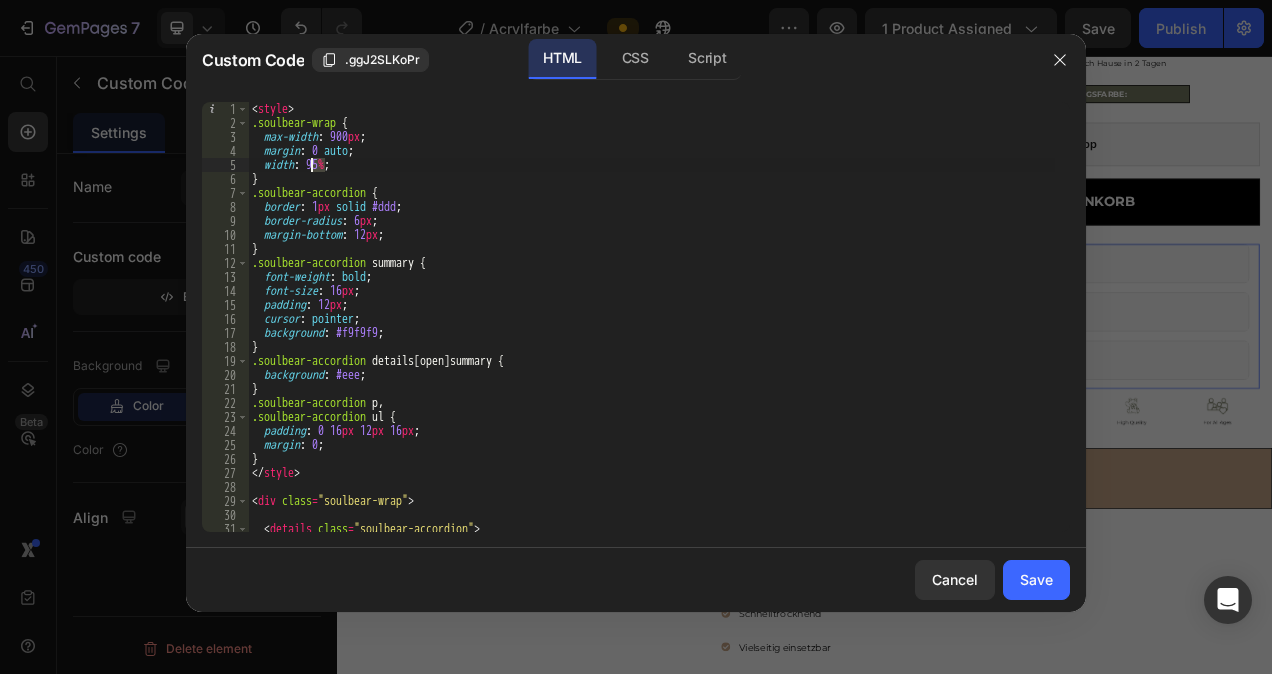 drag, startPoint x: 327, startPoint y: 167, endPoint x: 312, endPoint y: 170, distance: 15.297058 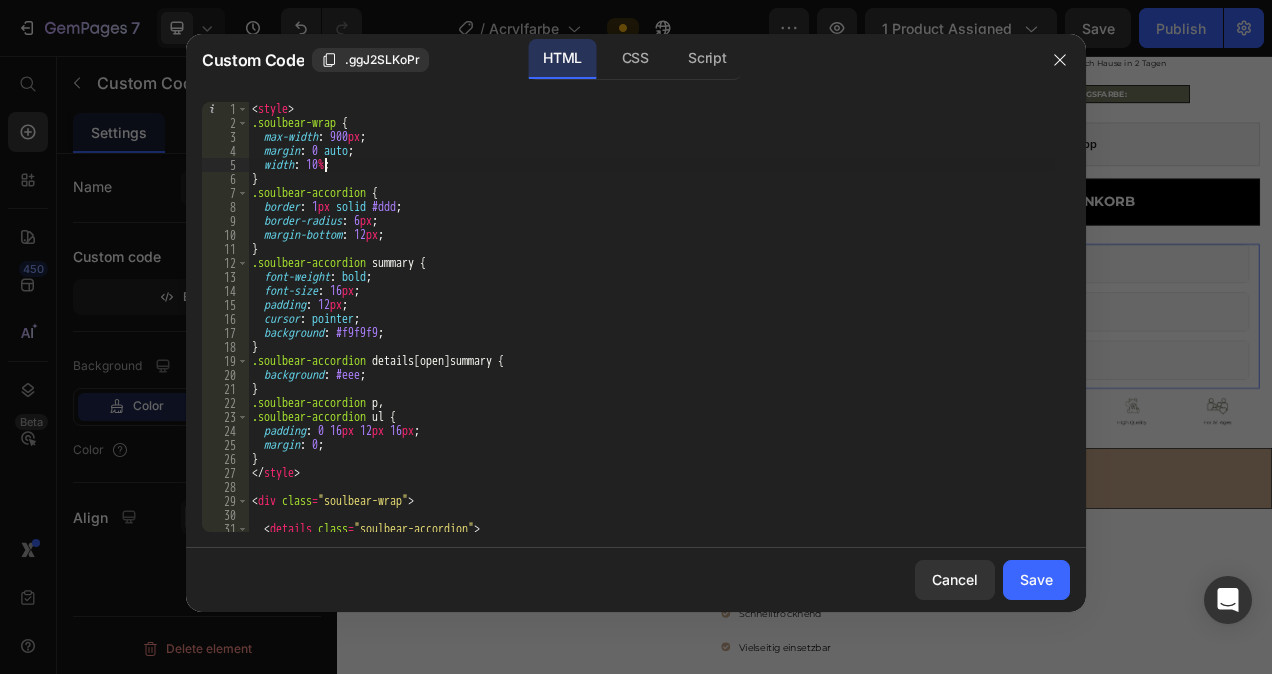 scroll, scrollTop: 0, scrollLeft: 6, axis: horizontal 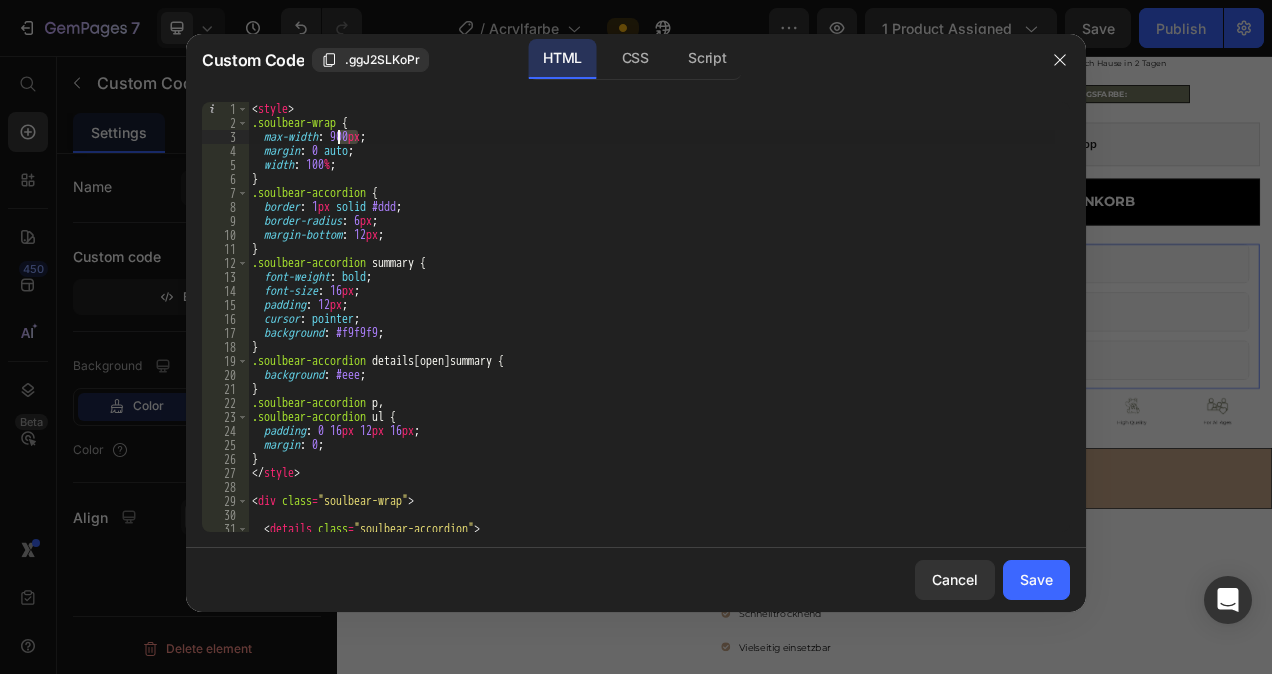 drag, startPoint x: 357, startPoint y: 138, endPoint x: 341, endPoint y: 138, distance: 16 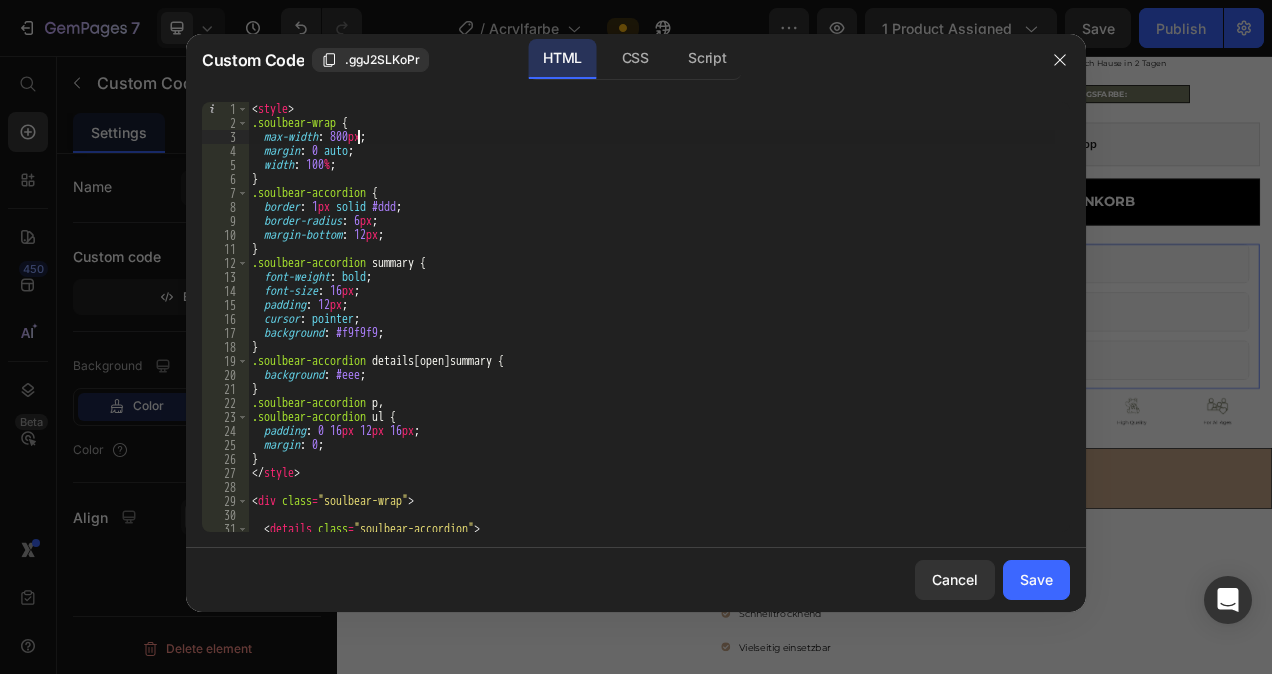 scroll, scrollTop: 0, scrollLeft: 8, axis: horizontal 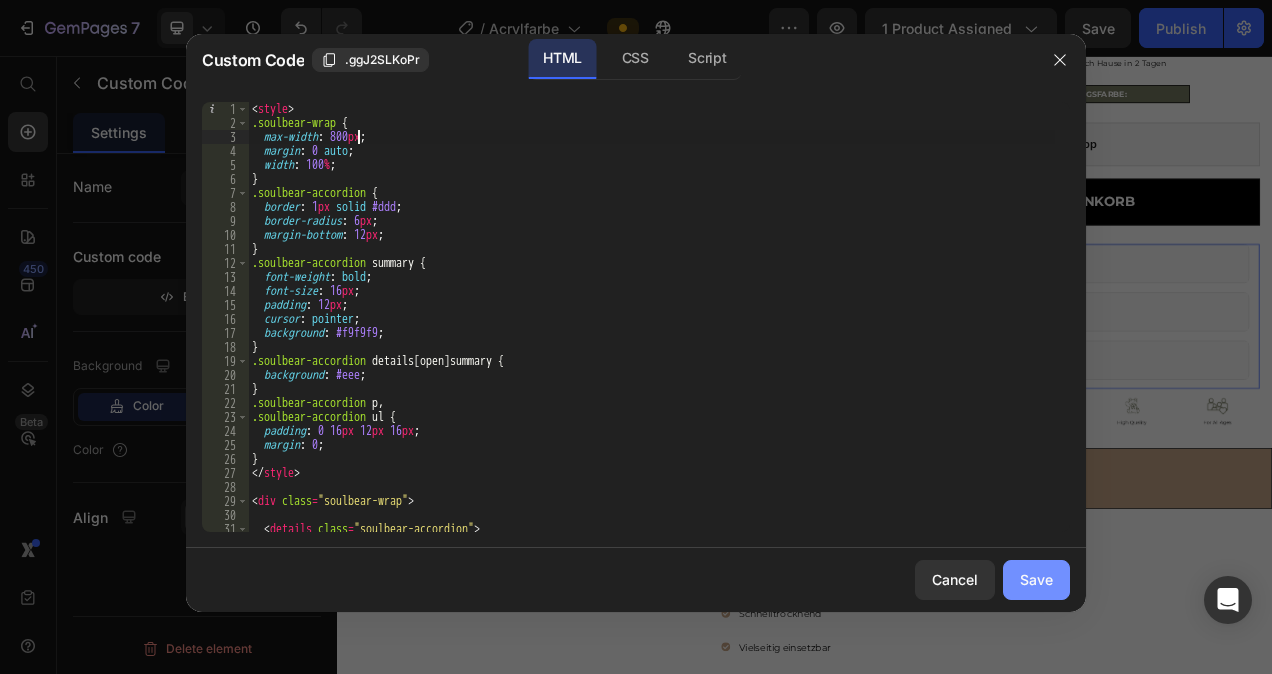 type on "max-width: 800px;" 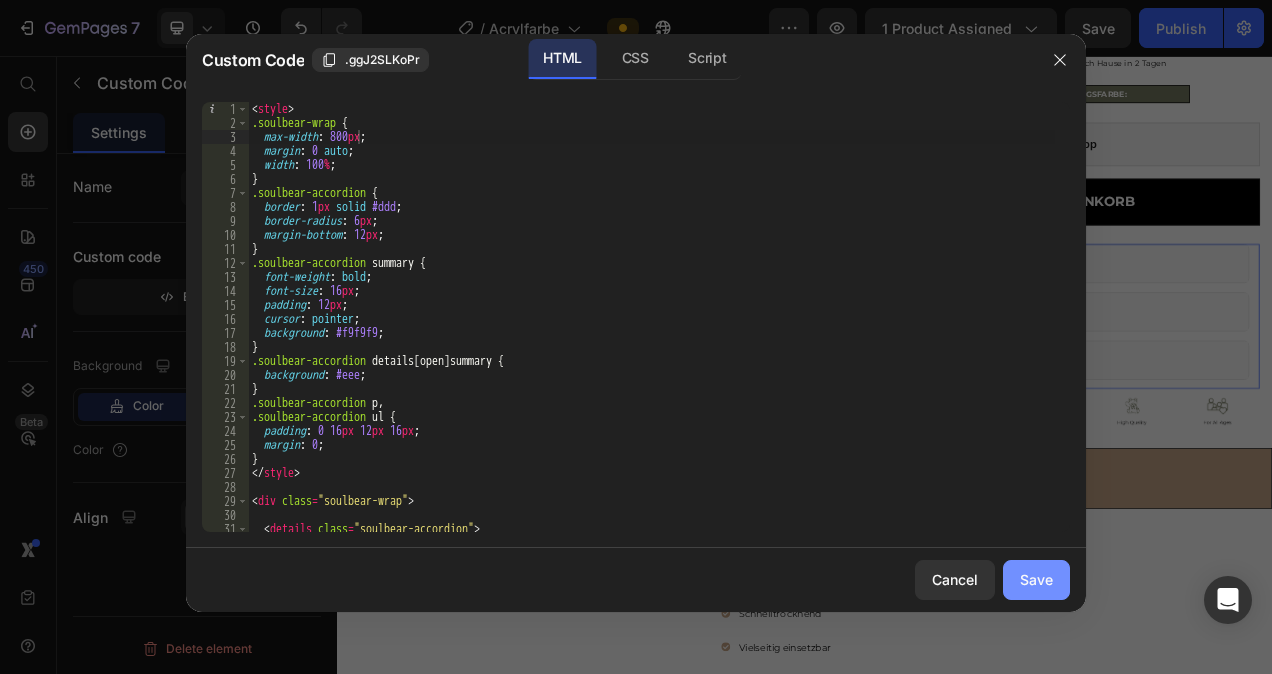 click on "Save" at bounding box center [1036, 579] 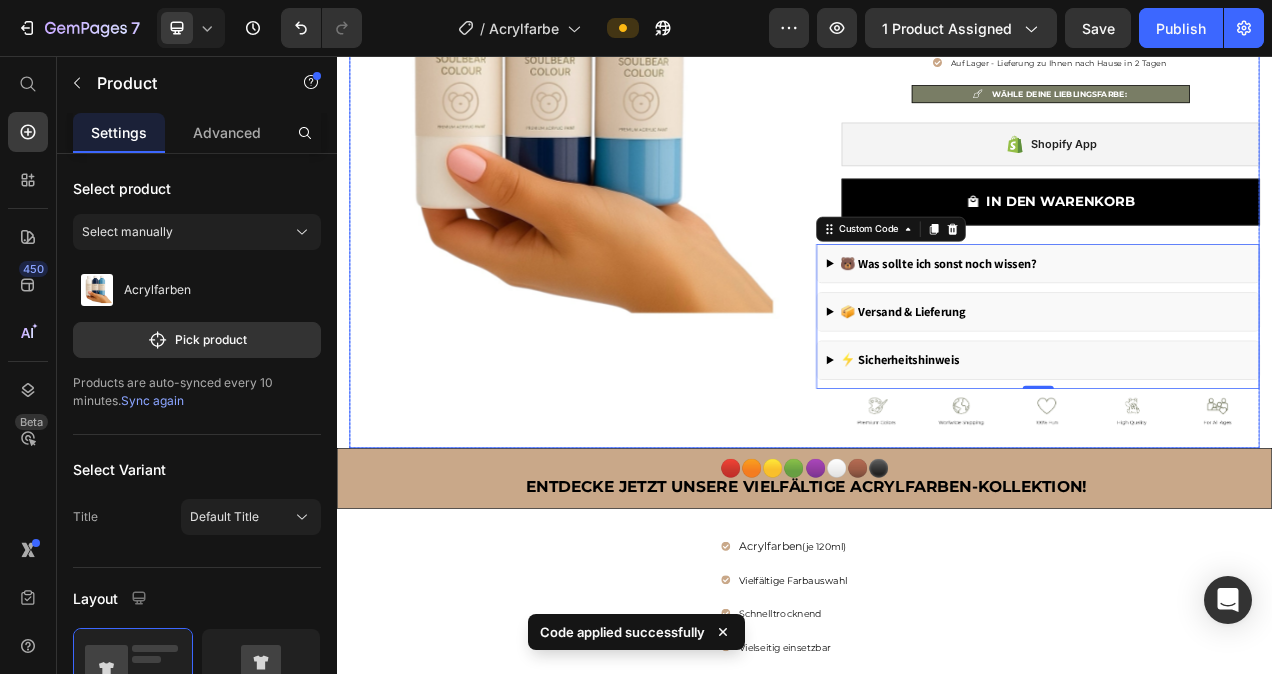 click on "Product Images Acrylfarben Heading
Icon
Icon
Icon
Icon
Icon Icon List Hoz 4,8 von 5 Sternen Text block Row €4,95 (P) Price €0,00 Price Row Auf Lager - Lieferung zu Ihnen nach Hause in 2 Tagen Item list
WÄHLE DEINE LIEBLINGSFARBE: Item list Shopify App Shopify App
IN DEN WARENKORB (P) Cart Button Row
🐻 Was sollte ich sonst noch wissen?
Unsere Farben sind lösemittelfrei und auf Wasserbasis – geeignet für kreative Familienmomente.
Der Soulbear kommt unbemalt und kann individuell gestaltet werden.
Ideal für Kinder ab ca. 6 Jahren – unter Aufsicht eines Erwachsenen.
Alle Sets werden liebevoll von Hand zusammengestellt.
📦 Versand & Lieferung
Wir bearbeiten die Bestellung innerhalb von 1 Werktag ab Lager.
In der Regel erhalten Sie Ihre Sendung innerhalb von 1–2 Werktagen direkt nach Hause." at bounding box center [937, 214] 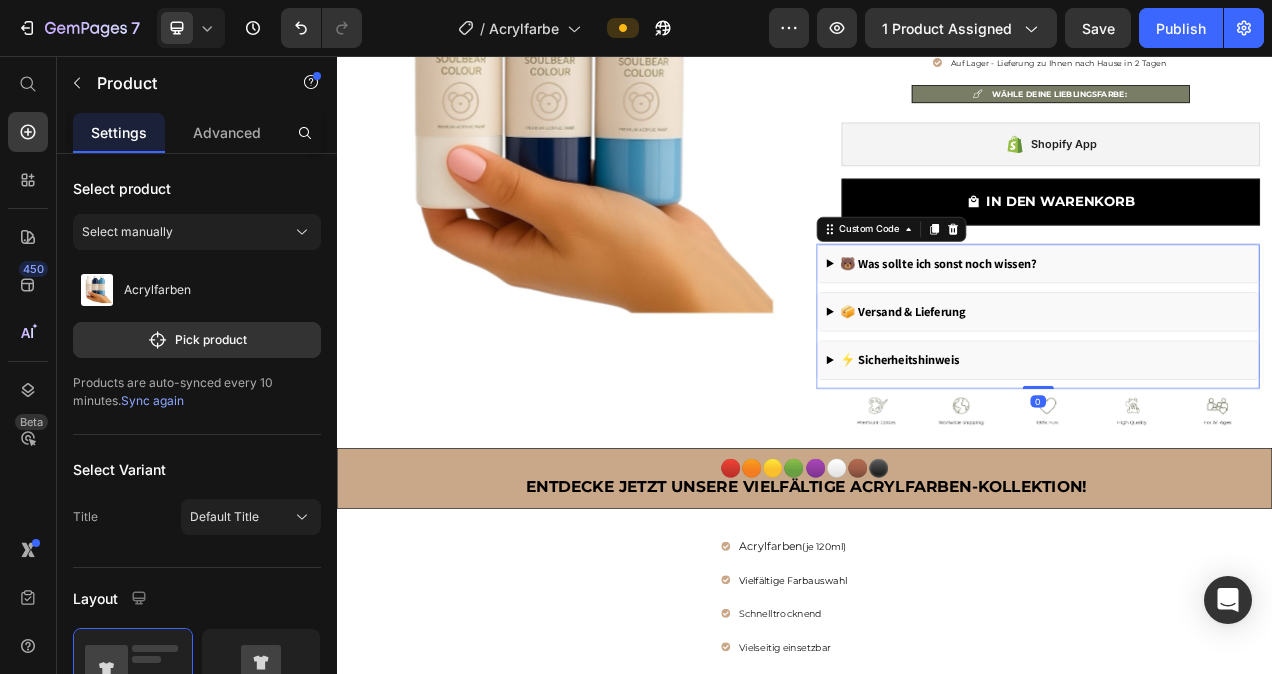 click on "🐻 Was sollte ich sonst noch wissen?" at bounding box center [1236, 323] 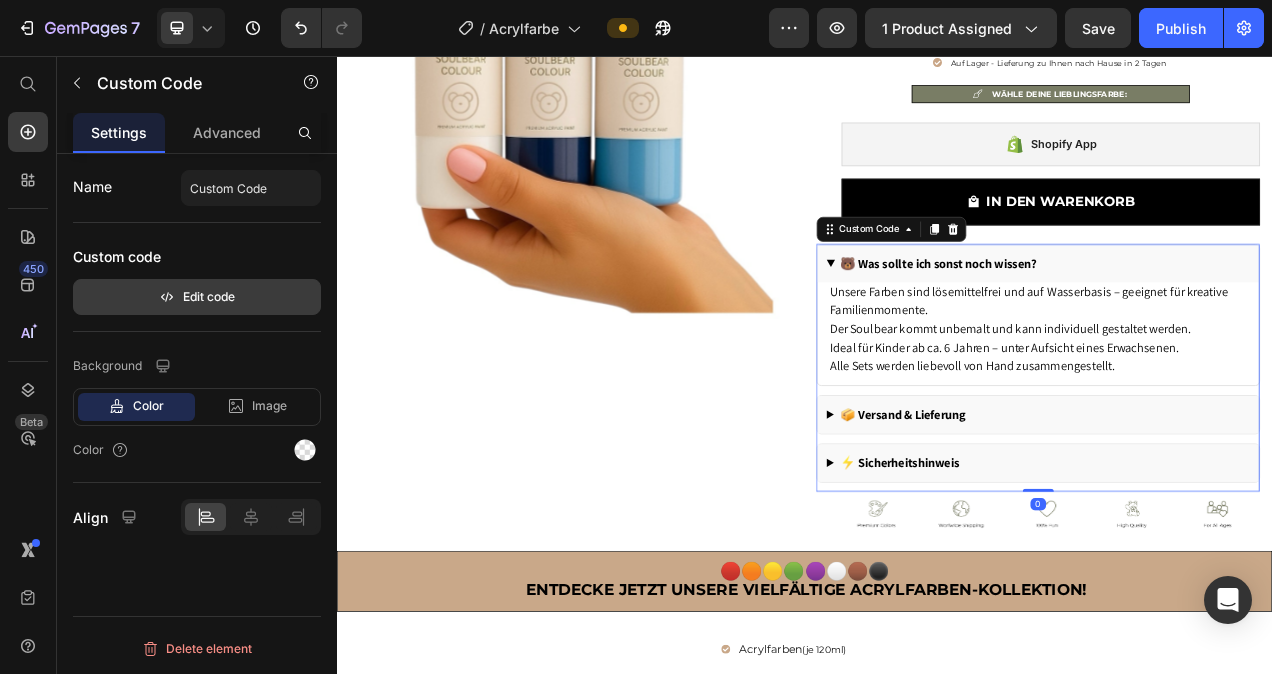 click on "Edit code" at bounding box center [197, 297] 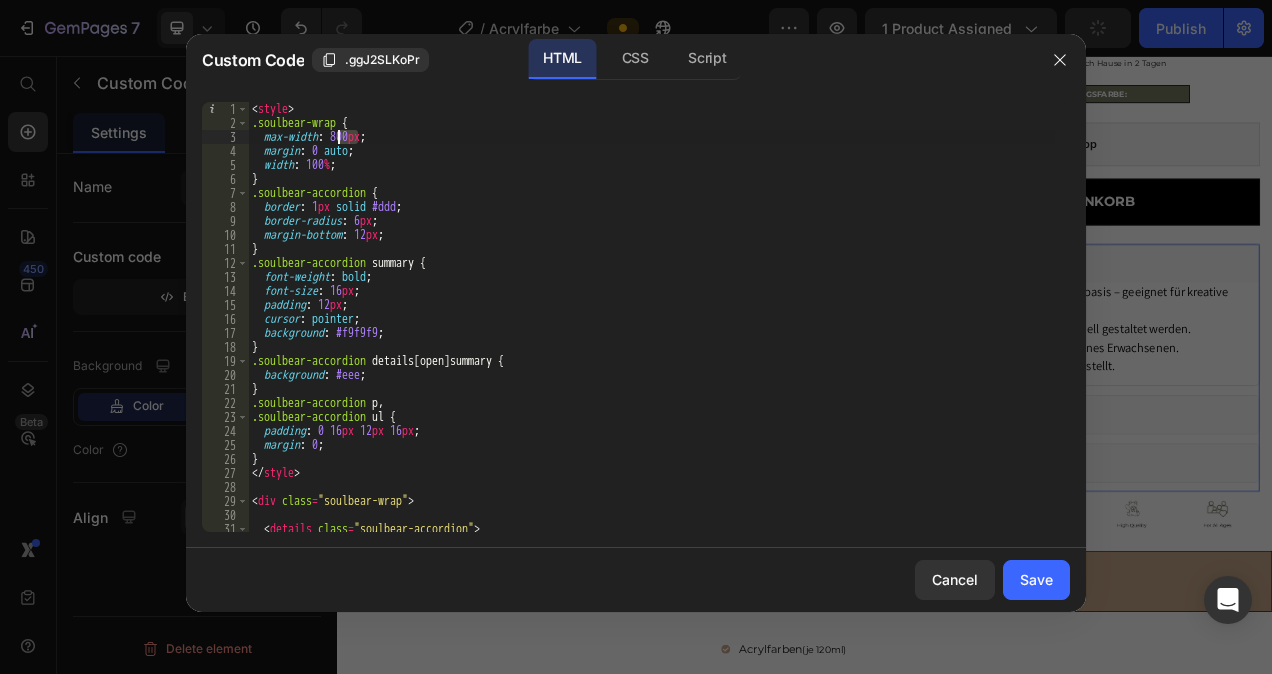 drag, startPoint x: 359, startPoint y: 137, endPoint x: 340, endPoint y: 138, distance: 19.026299 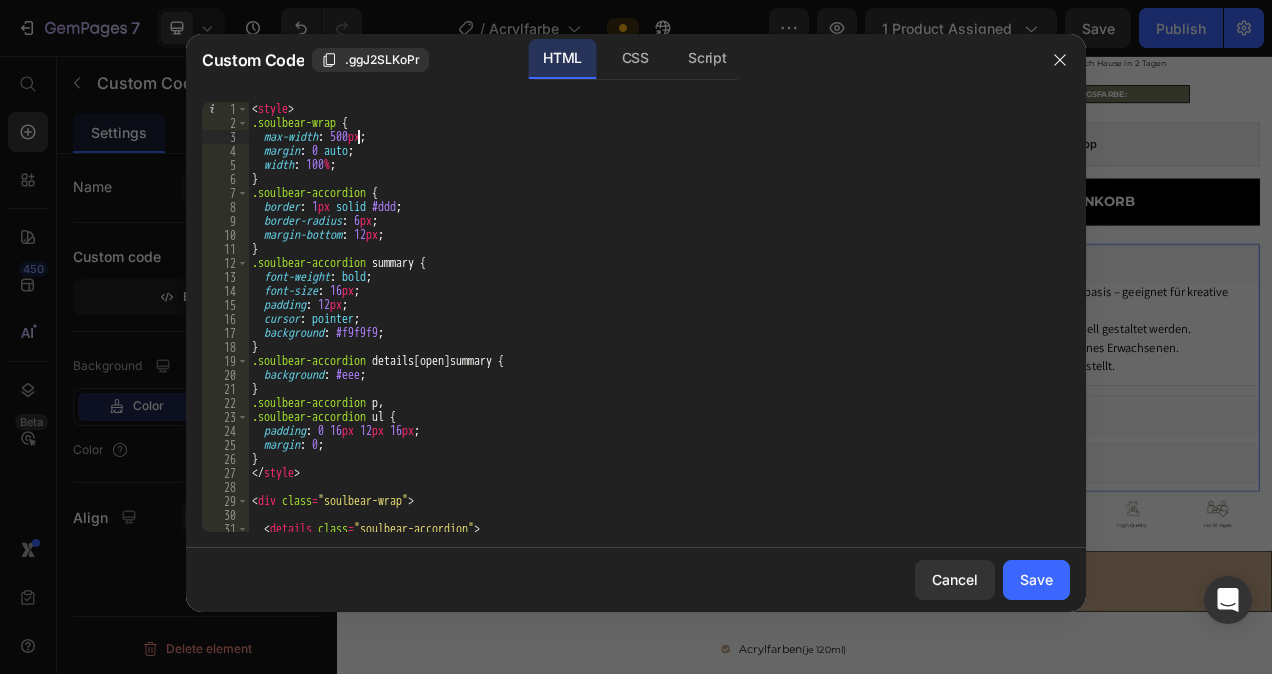 scroll, scrollTop: 0, scrollLeft: 8, axis: horizontal 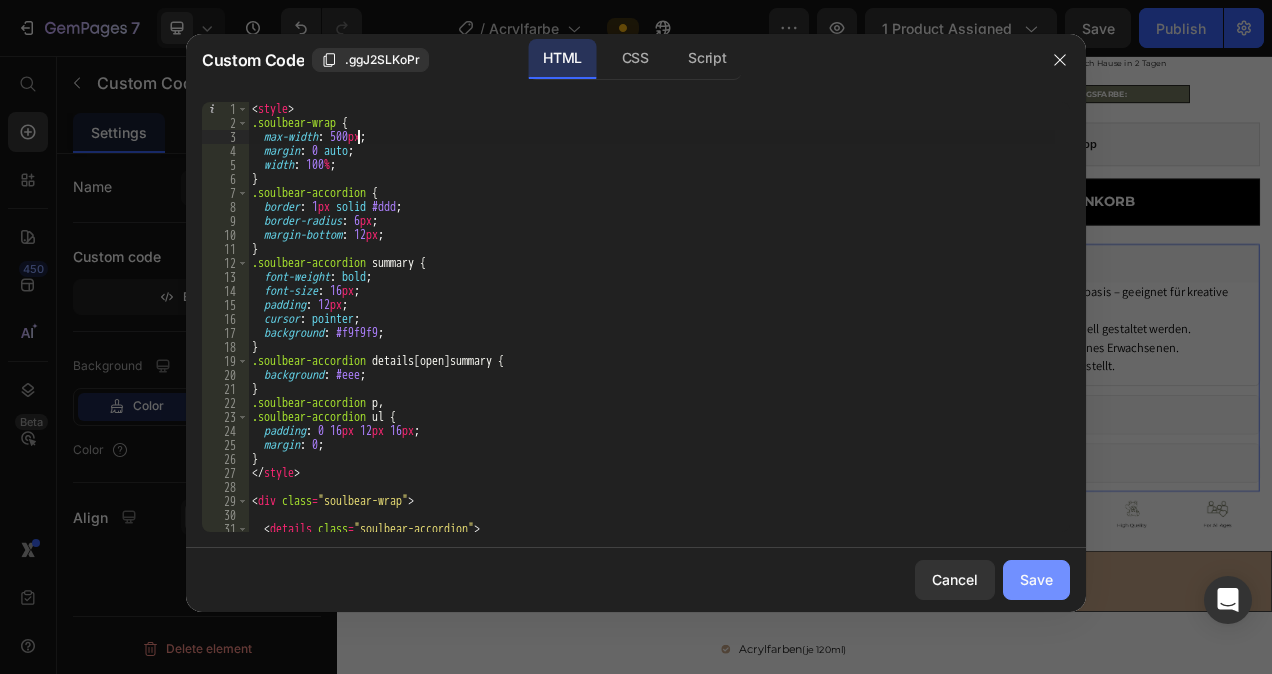 type on "max-width: 500px;" 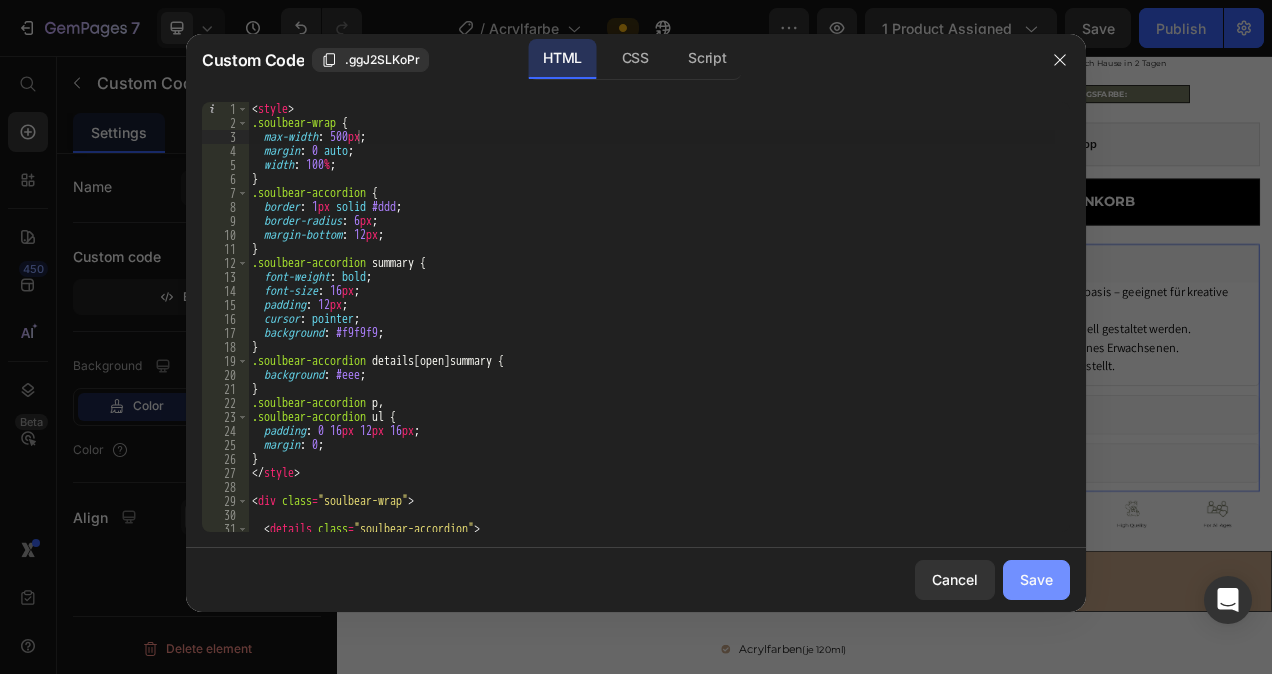 click on "Save" at bounding box center [1036, 579] 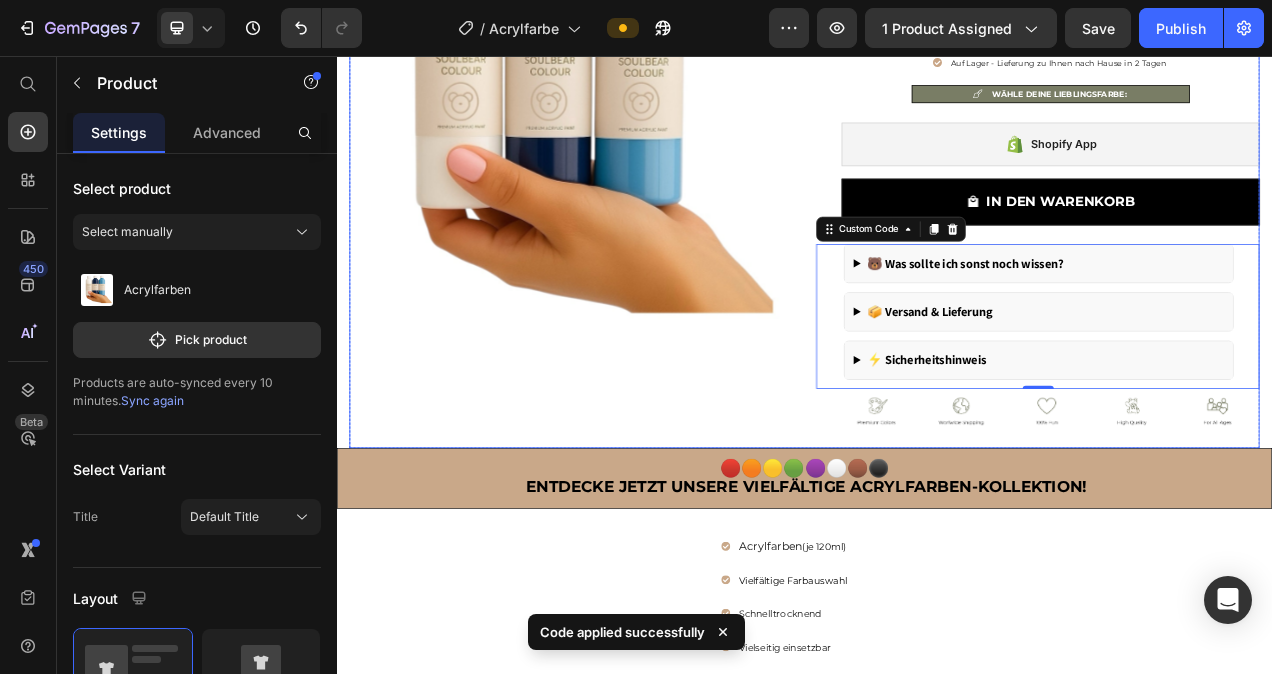 click on "Product Images Acrylfarben Heading
Icon
Icon
Icon
Icon
Icon Icon List Hoz 4,8 von 5 Sternen Text block Row €4,95 (P) Price €0,00 Price Row Auf Lager - Lieferung zu Ihnen nach Hause in 2 Tagen Item list
WÄHLE DEINE LIEBLINGSFARBE: Item list Shopify App Shopify App
IN DEN WARENKORB (P) Cart Button Row
🐻 Was sollte ich sonst noch wissen?
Unsere Farben sind lösemittelfrei und auf Wasserbasis – geeignet für kreative Familienmomente.
Der Soulbear kommt unbemalt und kann individuell gestaltet werden.
Ideal für Kinder ab ca. 6 Jahren – unter Aufsicht eines Erwachsenen.
Alle Sets werden liebevoll von Hand zusammengestellt.
📦 Versand & Lieferung
Wir bearbeiten die Bestellung innerhalb von 1 Werktag ab Lager.
In der Regel erhalten Sie Ihre Sendung innerhalb von 1–2 Werktagen direkt nach Hause." at bounding box center (937, 214) 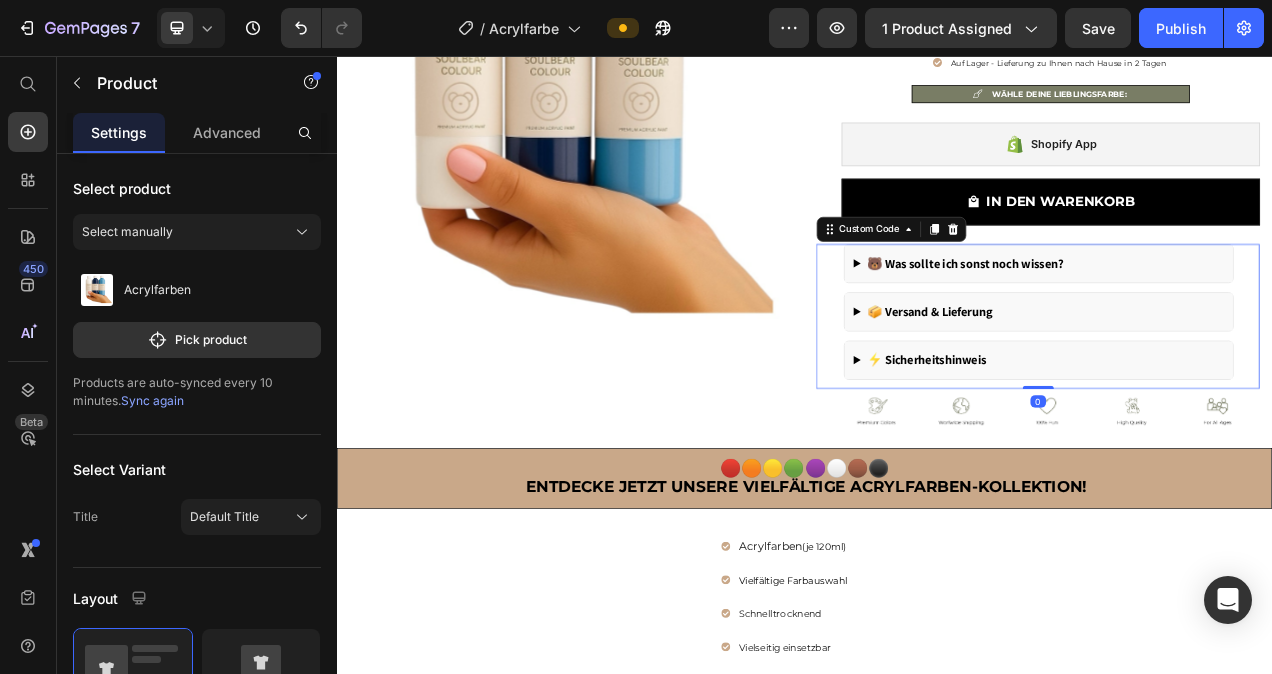 click on "🐻 Was sollte ich sonst noch wissen?
Unsere Farben sind lösemittelfrei und auf Wasserbasis – geeignet für kreative Familienmomente.
Der Soulbear kommt unbemalt und kann individuell gestaltet werden.
Ideal für Kinder ab ca. 6 Jahren – unter Aufsicht eines Erwachsenen.
Alle Sets werden liebevoll von Hand zusammengestellt.
📦 Versand & Lieferung
Wir bearbeiten die Bestellung innerhalb von 1 Werktag ab Lager.
In der Regel erhalten Sie Ihre Sendung innerhalb von 1–2 Werktagen direkt nach Hause.
⚡ Sicherheitshinweis
Nicht geeignet für Kinder unter 3 Jahren – verschluckbare Kleinteile.
Benutzung nur unter Aufsicht von Erwachsenen.
Acrylfarben können Textilien dauerhaft färben – bitte Kleidung schützen.
Die beiliegenden Farben werden im Auftrag für uns abgefüllt und entsprechen den geltenden Vorschriften." at bounding box center (1236, 385) 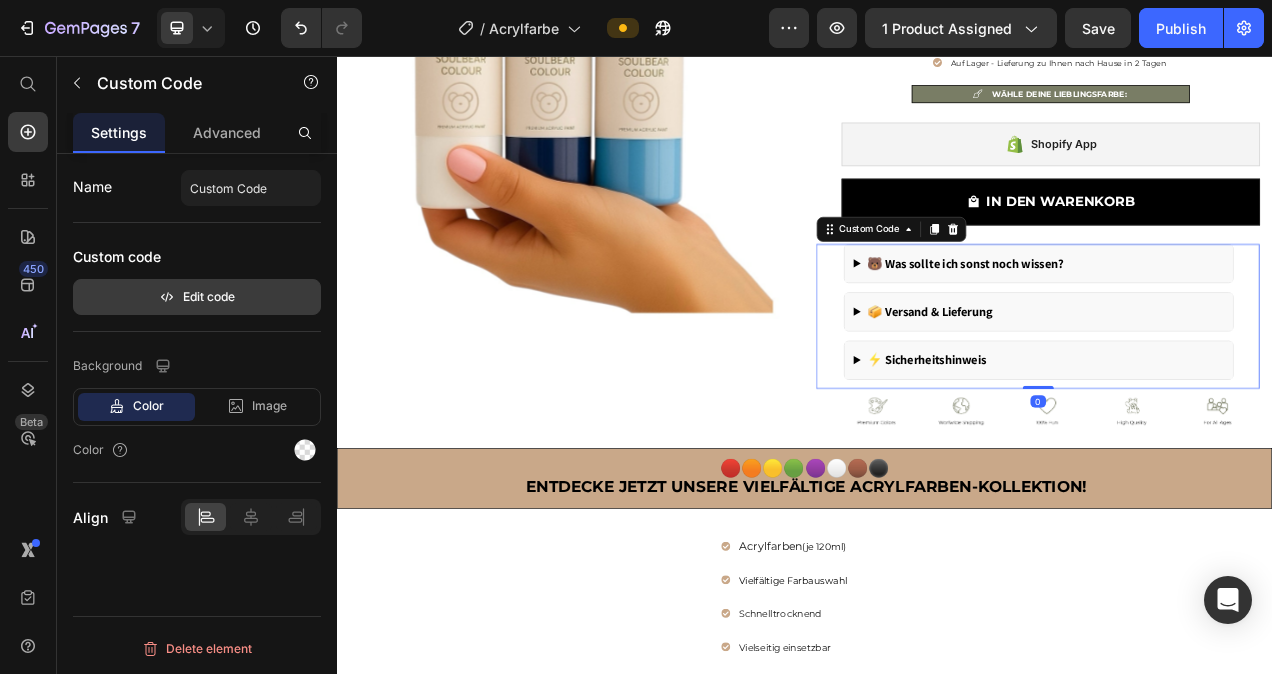 click on "Edit code" at bounding box center (197, 297) 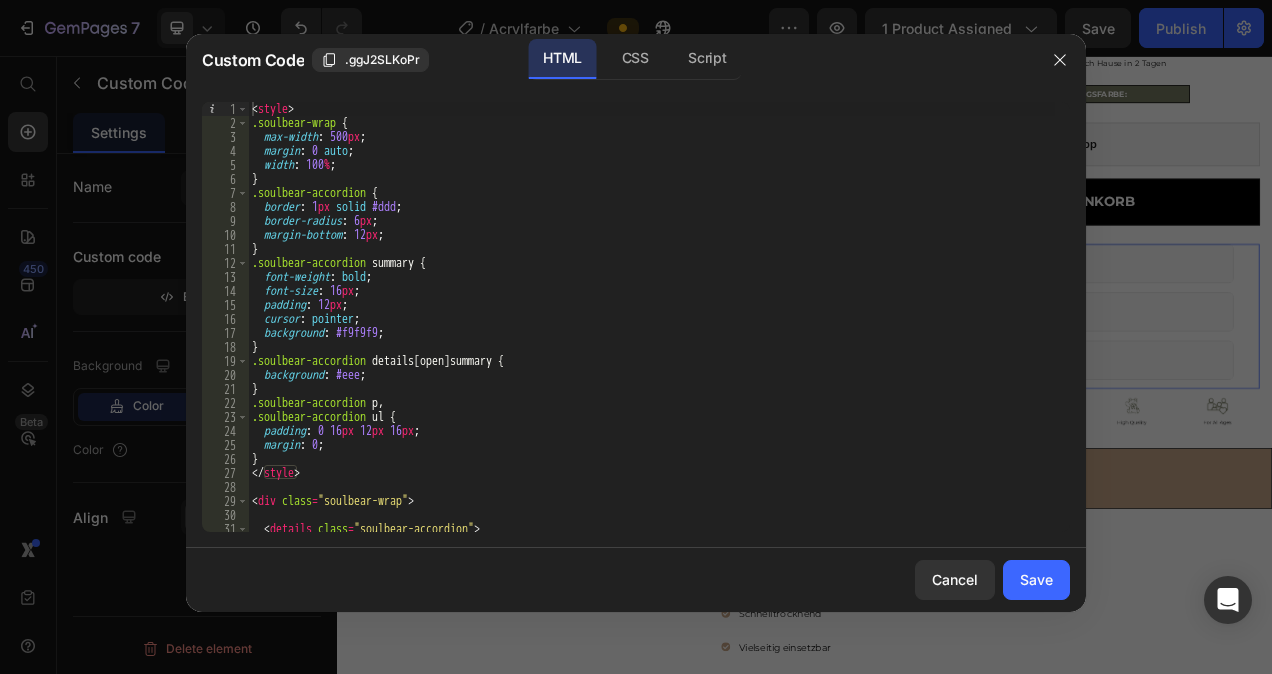 click on "< style > .soulbear-wrap   {    max-width :   500 px ;    margin :   0   auto ;    width :   100 % ; } .soulbear-accordion   {    border :   1 px   solid   #ddd ;    border-radius :   6 px ;    margin-bottom :   12 px ; } .soulbear-accordion   summary   {    font-weight :   bold ;    font-size :   16 px ;    padding :   12 px ;    cursor :   pointer ;    background :   #f9f9f9 ; } .soulbear-accordion   details [ open ]  summary   {    background :   #eee ; } .soulbear-accordion   p , .soulbear-accordion   ul   {    padding :   0   16 px   12 px   16 px ;    margin :   0 ; } </ style > < div   class = "soulbear-wrap" >    < details   class = "soulbear-accordion" >      < summary > 🐻  Was sollte ich sonst noch wissen? </ summary >" at bounding box center [651, 331] 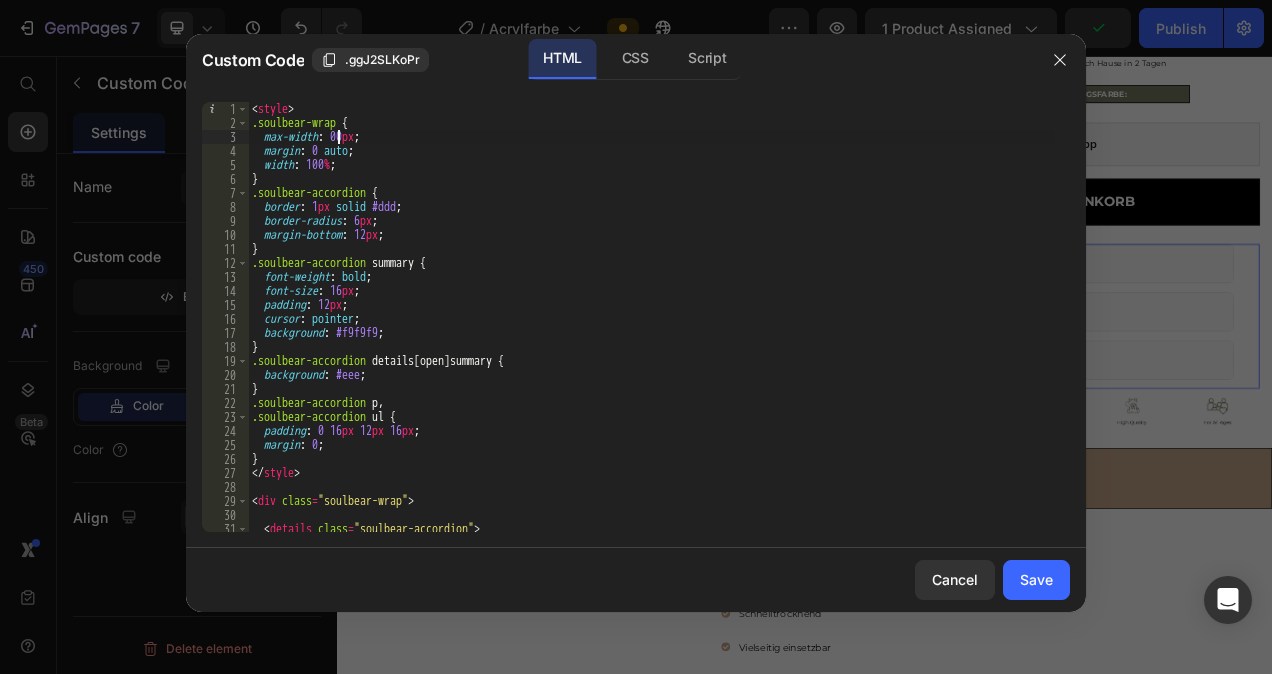 scroll, scrollTop: 0, scrollLeft: 7, axis: horizontal 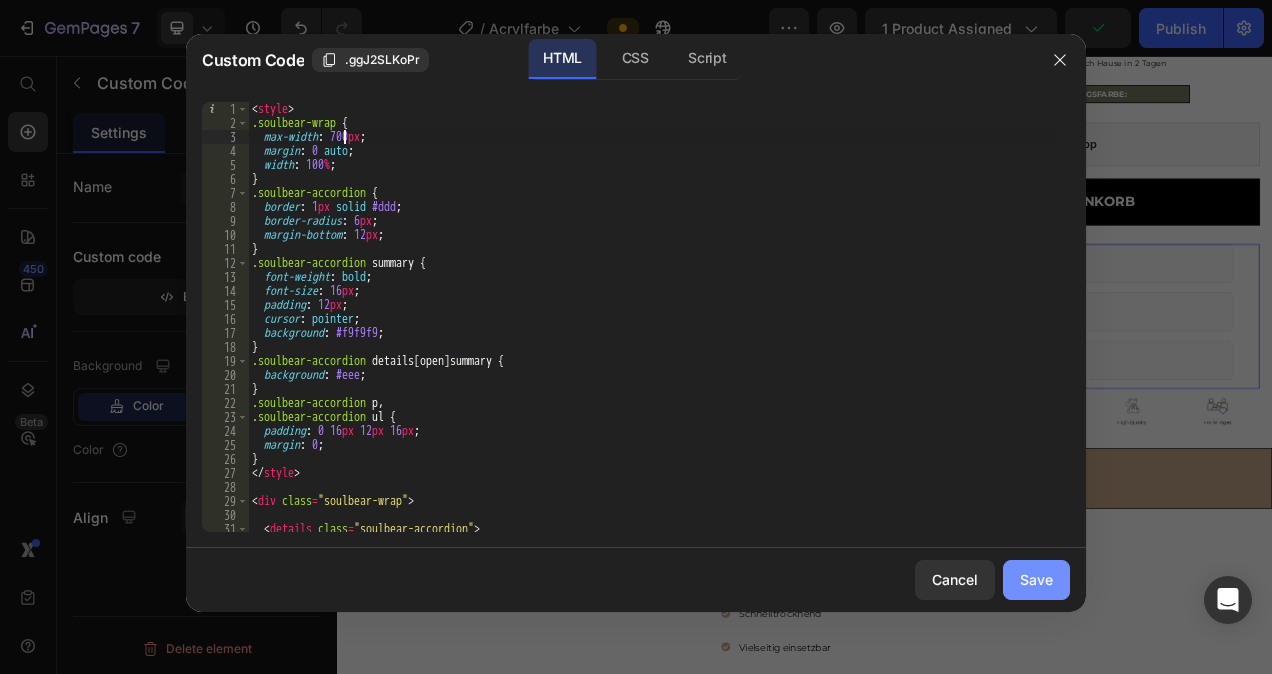type on "max-width: 700px;" 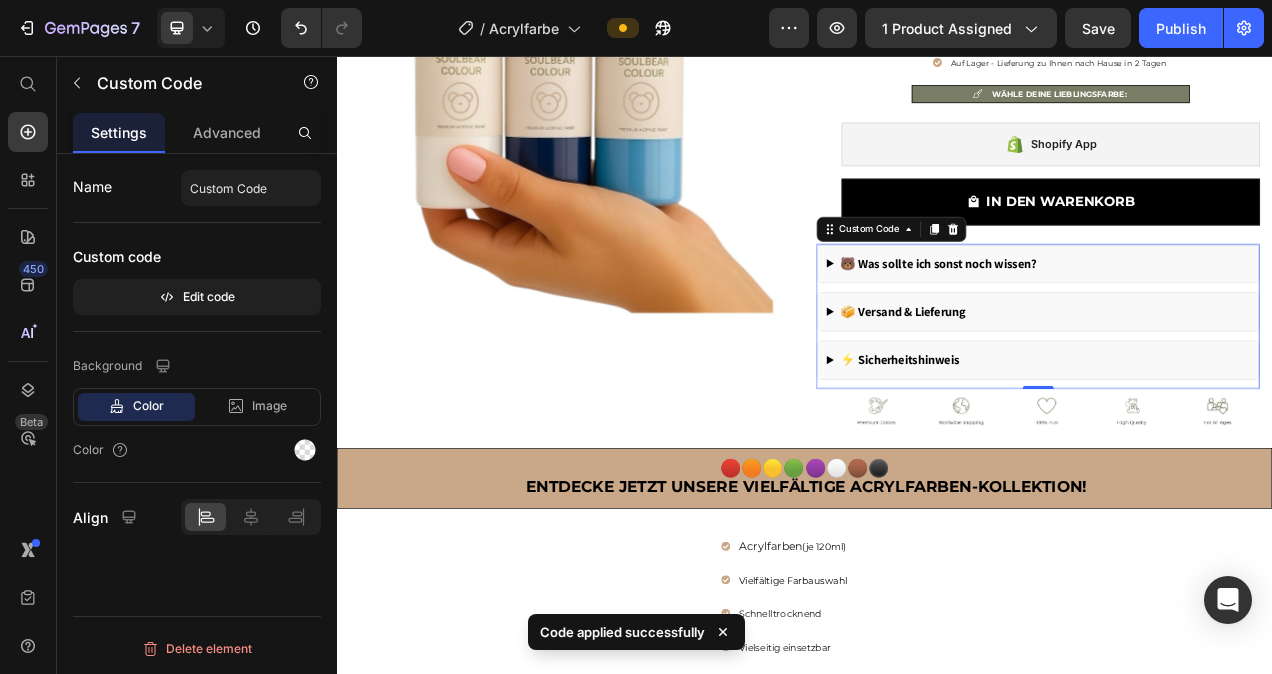 click on "🐻 Was sollte ich sonst noch wissen?
Unsere Farben sind lösemittelfrei und auf Wasserbasis – geeignet für kreative Familienmomente.
Der Soulbear kommt unbemalt und kann individuell gestaltet werden.
Ideal für Kinder ab ca. 6 Jahren – unter Aufsicht eines Erwachsenen.
Alle Sets werden liebevoll von Hand zusammengestellt.
📦 Versand & Lieferung
Wir bearbeiten die Bestellung innerhalb von 1 Werktag ab Lager.
In der Regel erhalten Sie Ihre Sendung innerhalb von 1–2 Werktagen direkt nach Hause.
⚡ Sicherheitshinweis
Nicht geeignet für Kinder unter 3 Jahren – verschluckbare Kleinteile.
Benutzung nur unter Aufsicht von Erwachsenen.
Acrylfarben können Textilien dauerhaft färben – bitte Kleidung schützen.
Die beiliegenden Farben werden im Auftrag für uns abgefüllt und entsprechen den geltenden Vorschriften." at bounding box center [1236, 385] 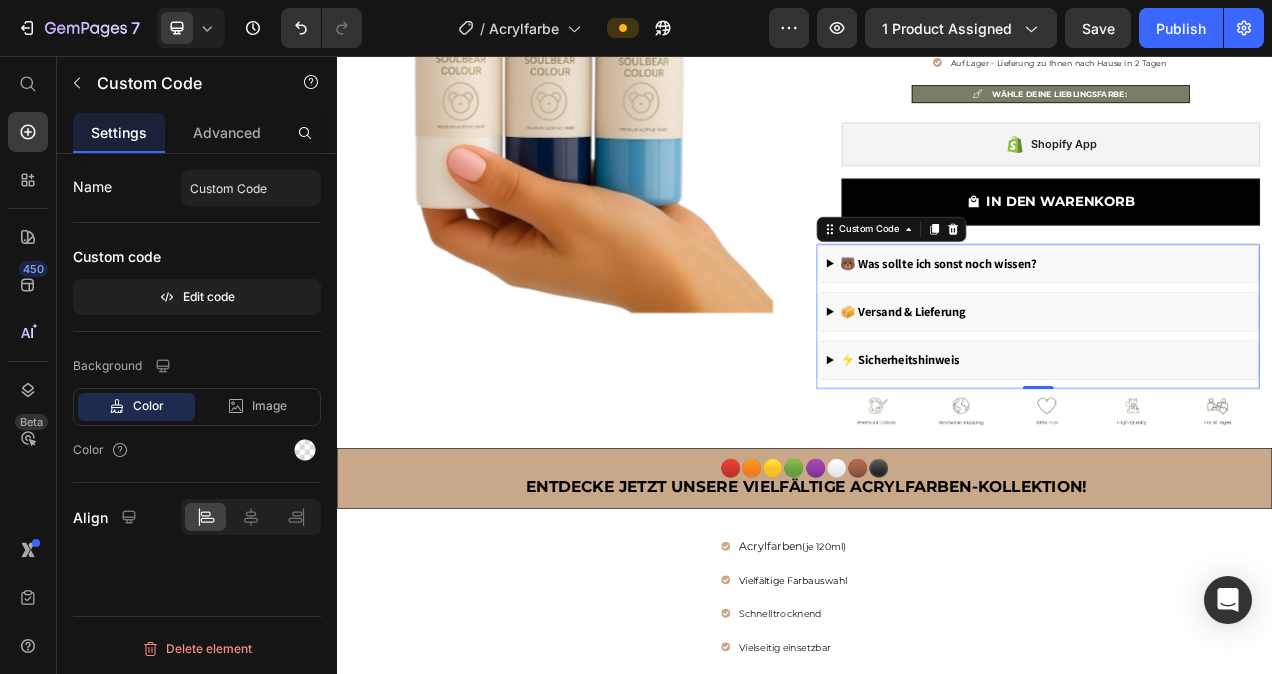 click on "🐻 Was sollte ich sonst noch wissen?" at bounding box center (1236, 323) 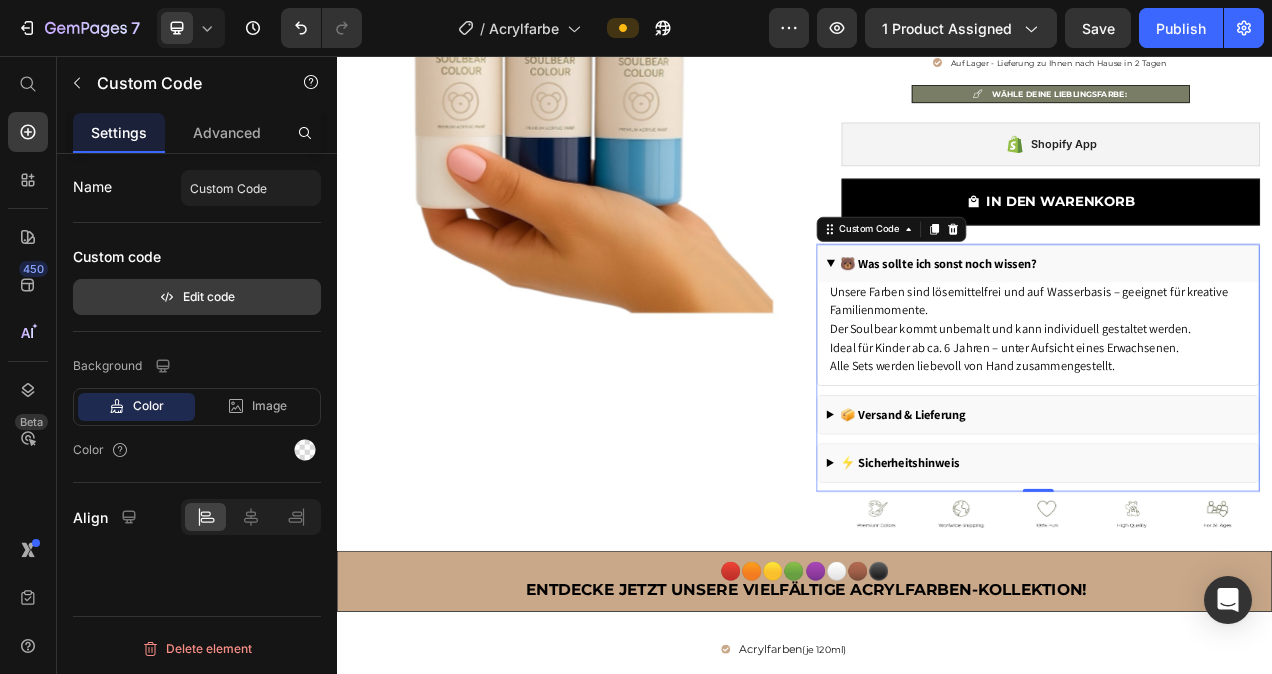 click on "Edit code" at bounding box center (197, 297) 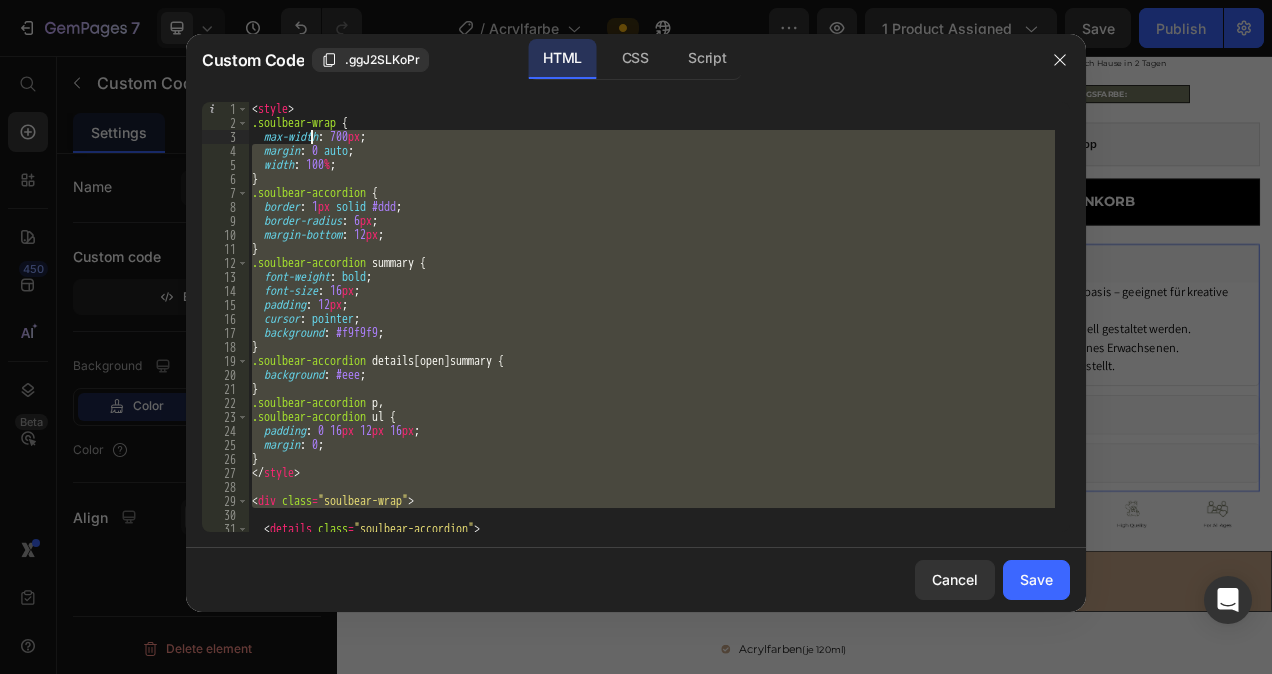 drag, startPoint x: 560, startPoint y: 517, endPoint x: 307, endPoint y: 142, distance: 452.3649 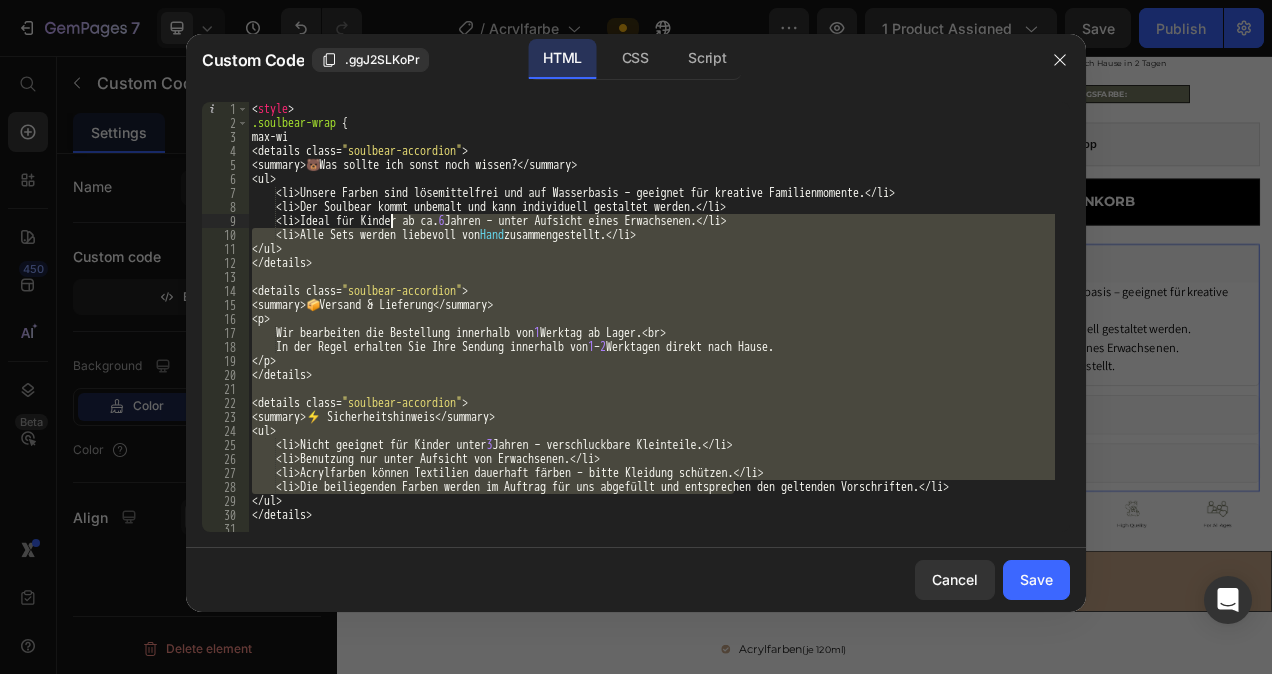 drag, startPoint x: 672, startPoint y: 465, endPoint x: 319, endPoint y: 143, distance: 477.80017 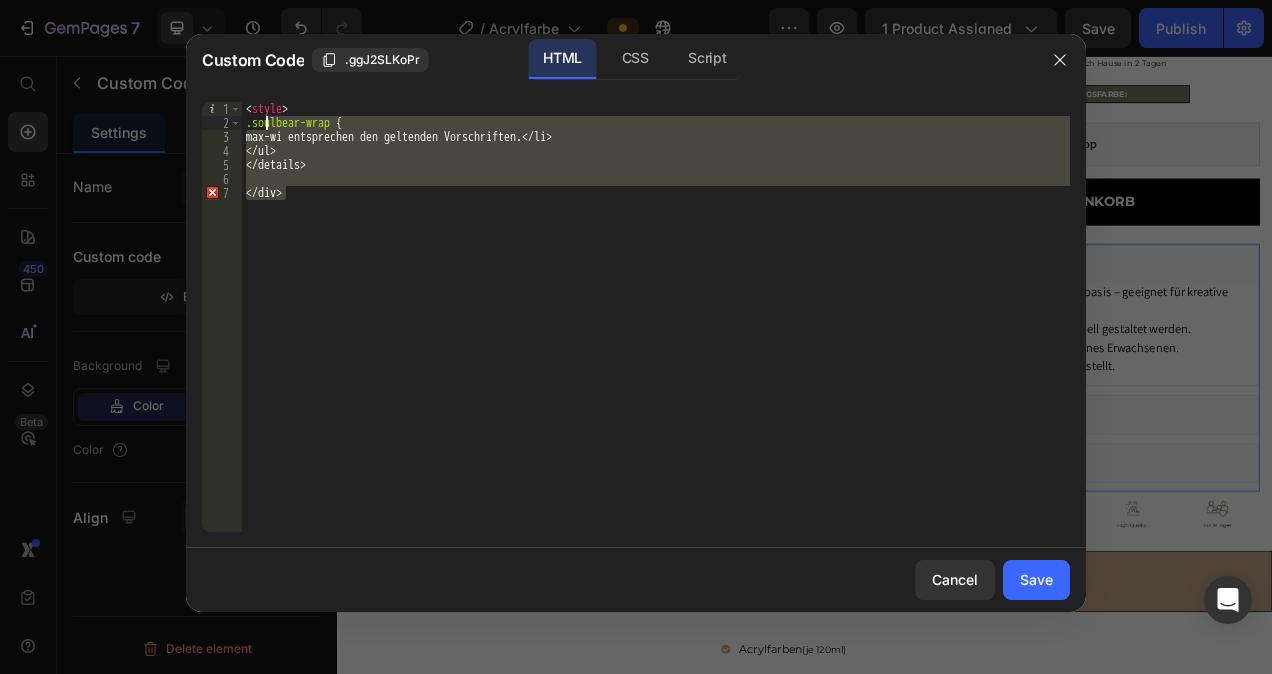 drag, startPoint x: 483, startPoint y: 255, endPoint x: 246, endPoint y: 112, distance: 276.79956 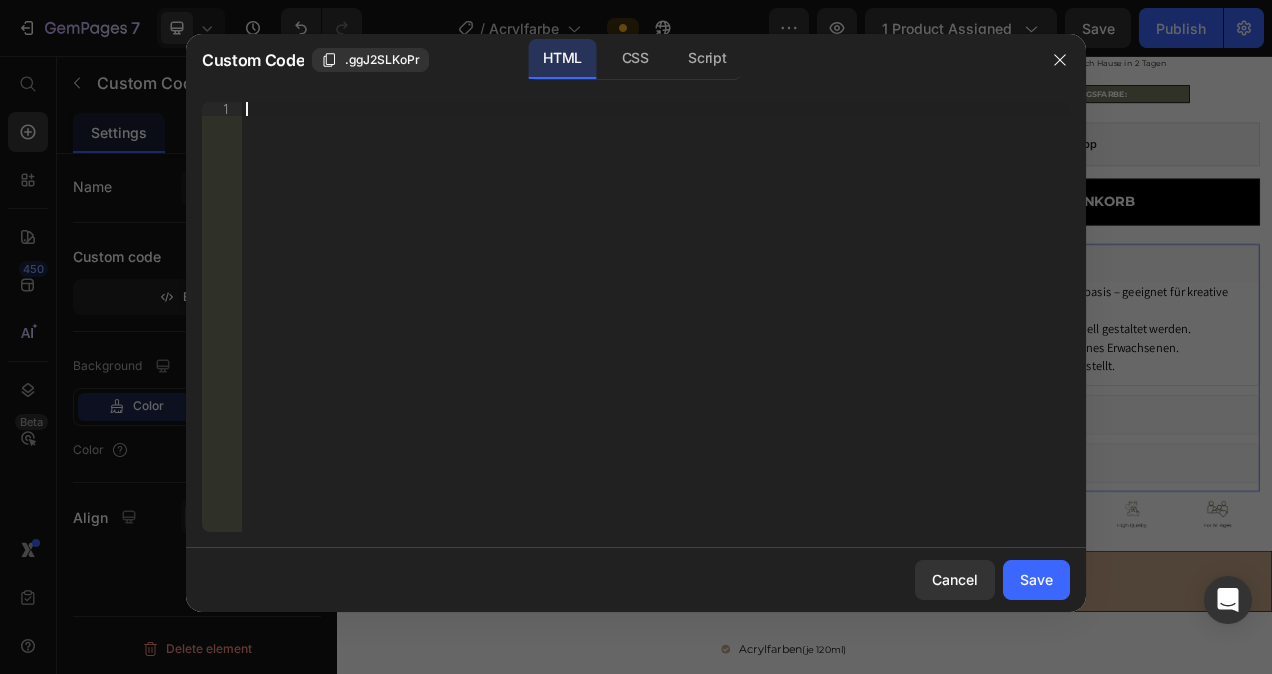 paste on "</div>" 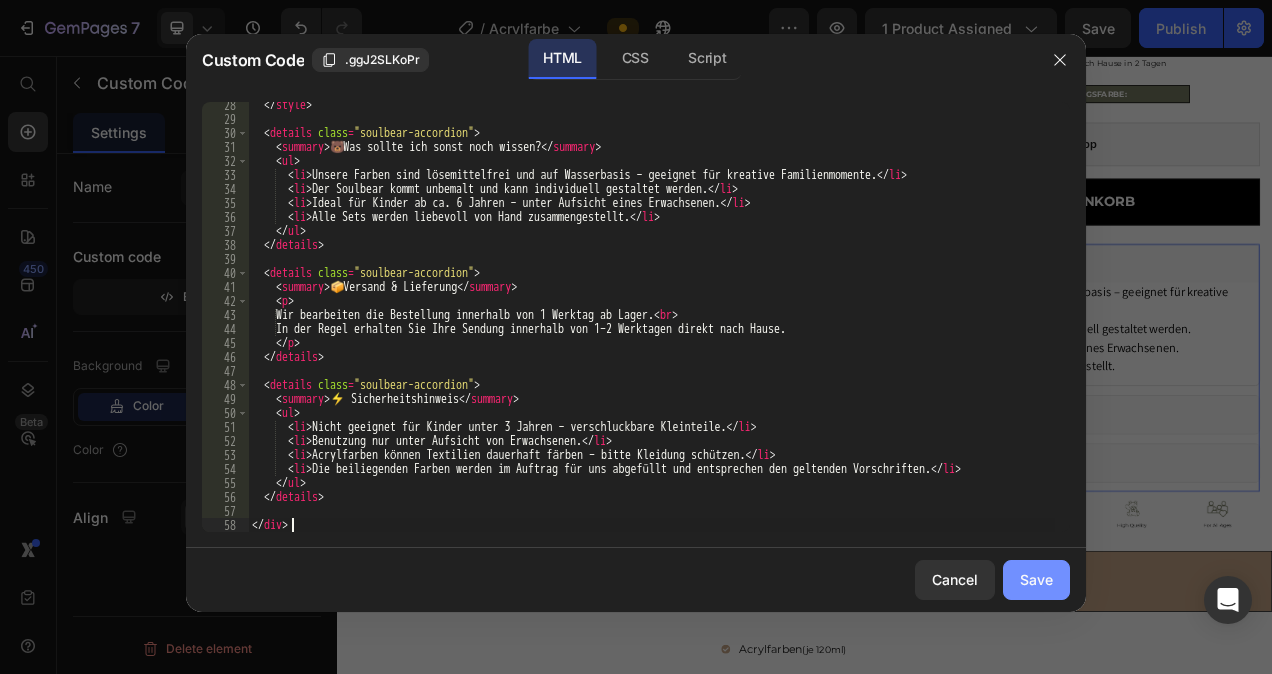 click on "Save" at bounding box center [1036, 579] 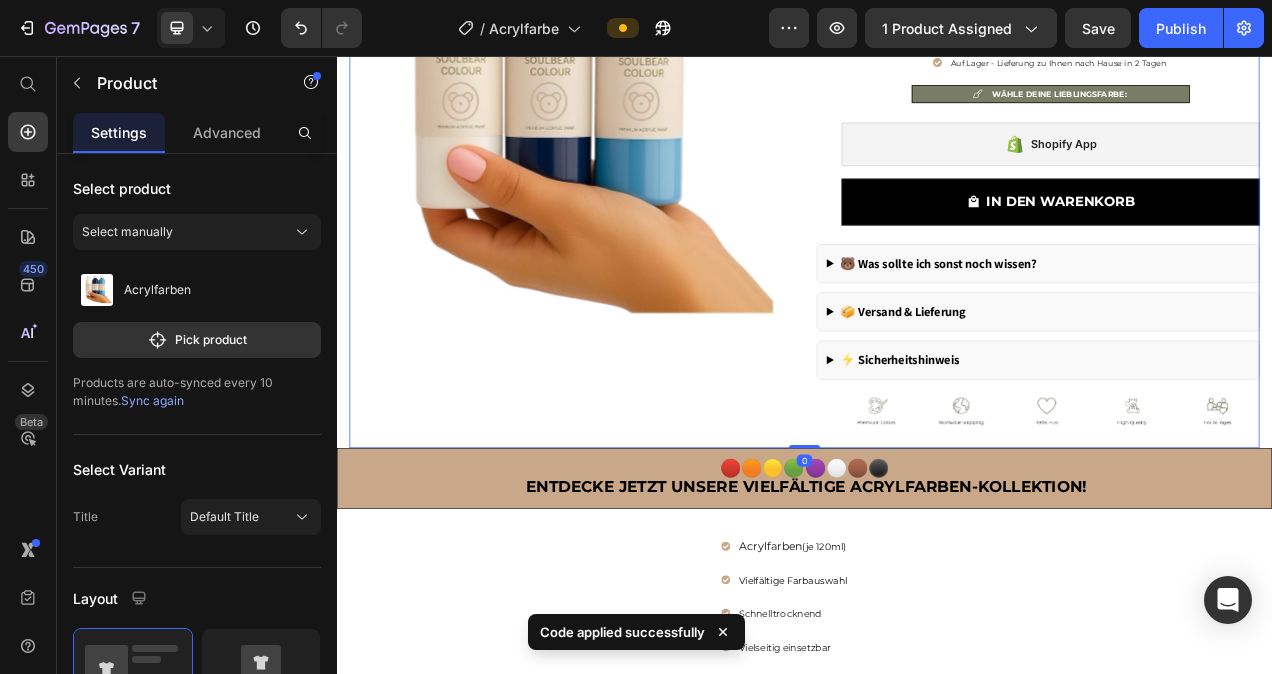 click on "Product Images Acrylfarben Heading
Icon
Icon
Icon
Icon
Icon Icon List Hoz 4,8 von 5 Sternen Text block Row €4,95 (P) Price €0,00 Price Row Auf Lager - Lieferung zu Ihnen nach Hause in 2 Tagen Item list
WÄHLE DEINE LIEBLINGSFARBE: Item list Shopify App Shopify App
IN DEN WARENKORB (P) Cart Button Row
🐻 Was sollte ich sonst noch wissen?
Unsere Farben sind lösemittelfrei und auf Wasserbasis – geeignet für kreative Familienmomente.
Der Soulbear kommt unbemalt und kann individuell gestaltet werden.
Ideal für Kinder ab ca. 6 Jahren – unter Aufsicht eines Erwachsenen.
Alle Sets werden liebevoll von Hand zusammengestellt.
📦 Versand & Lieferung
Wir bearbeiten die Bestellung innerhalb von 1 Werktag ab Lager.
In der Regel erhalten Sie Ihre Sendung innerhalb von 1–2 Werktagen direkt nach Hause." at bounding box center (937, 214) 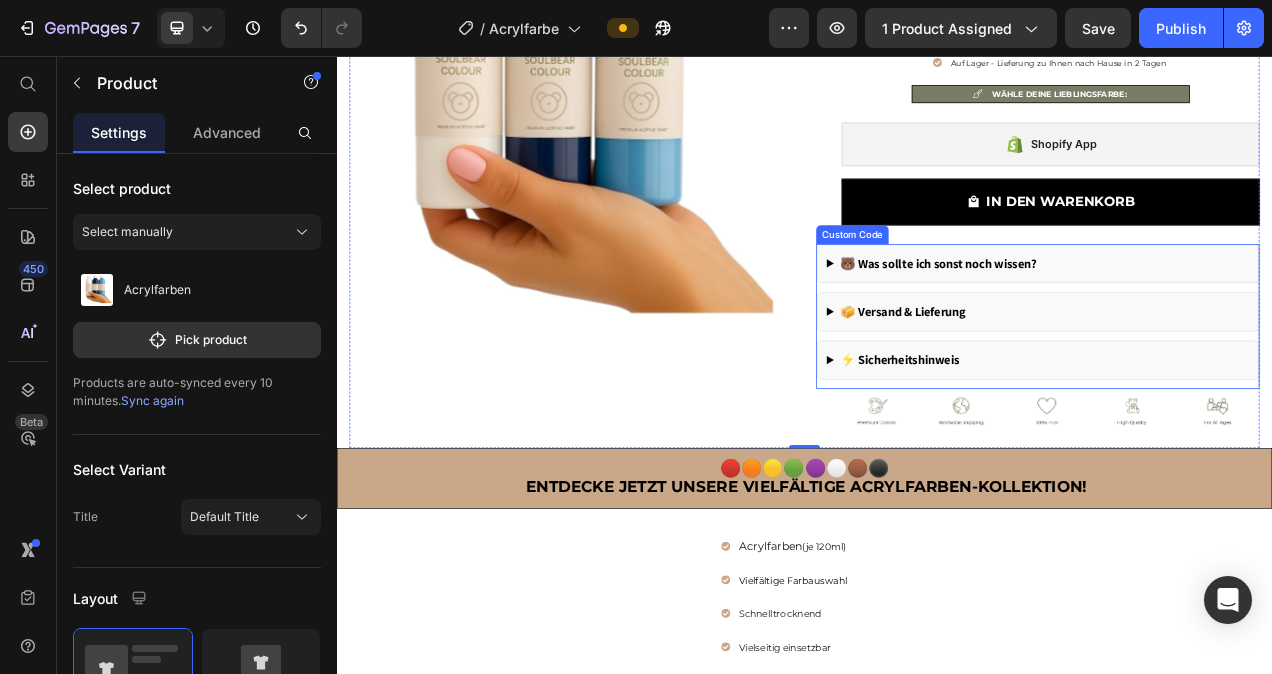 click on "🐻 Was sollte ich sonst noch wissen?" at bounding box center (1236, 323) 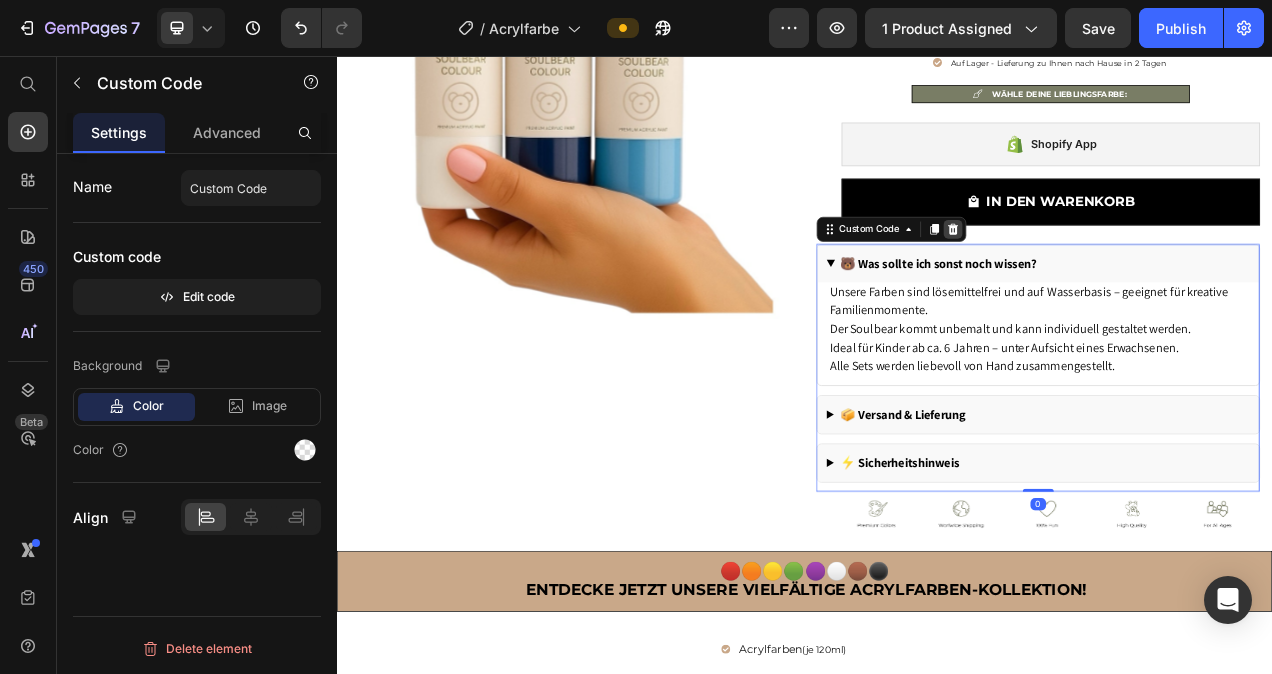 click 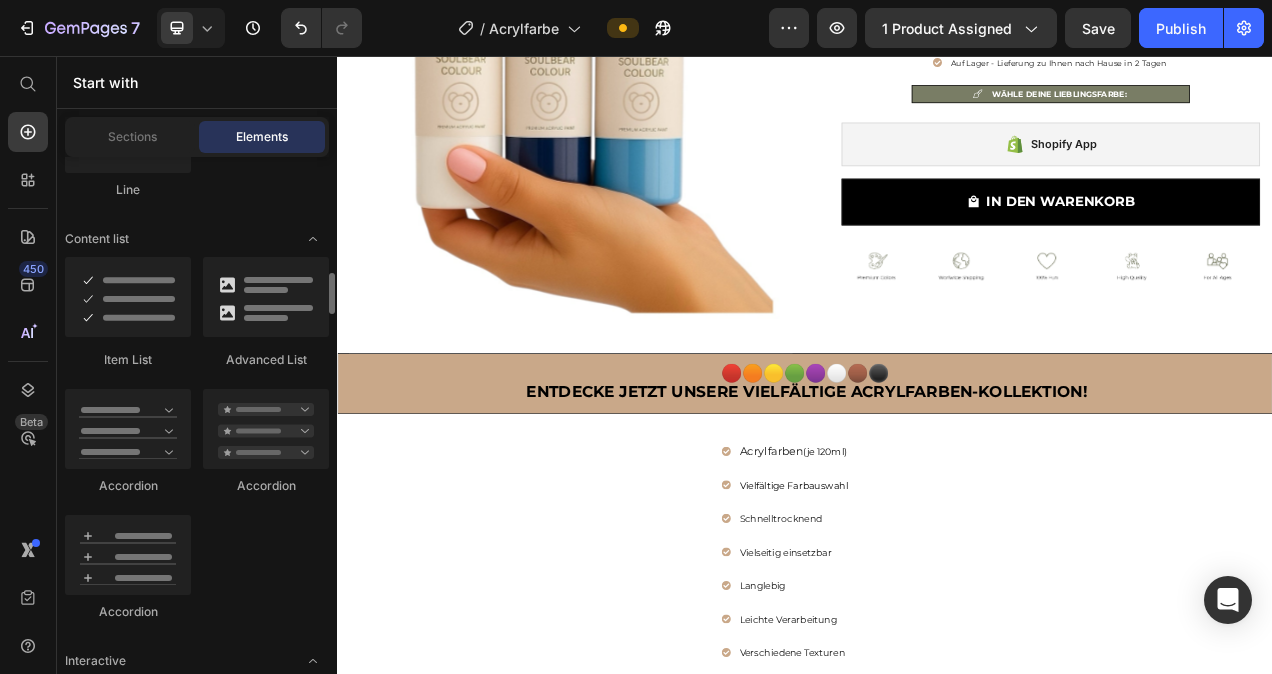 scroll, scrollTop: 1676, scrollLeft: 0, axis: vertical 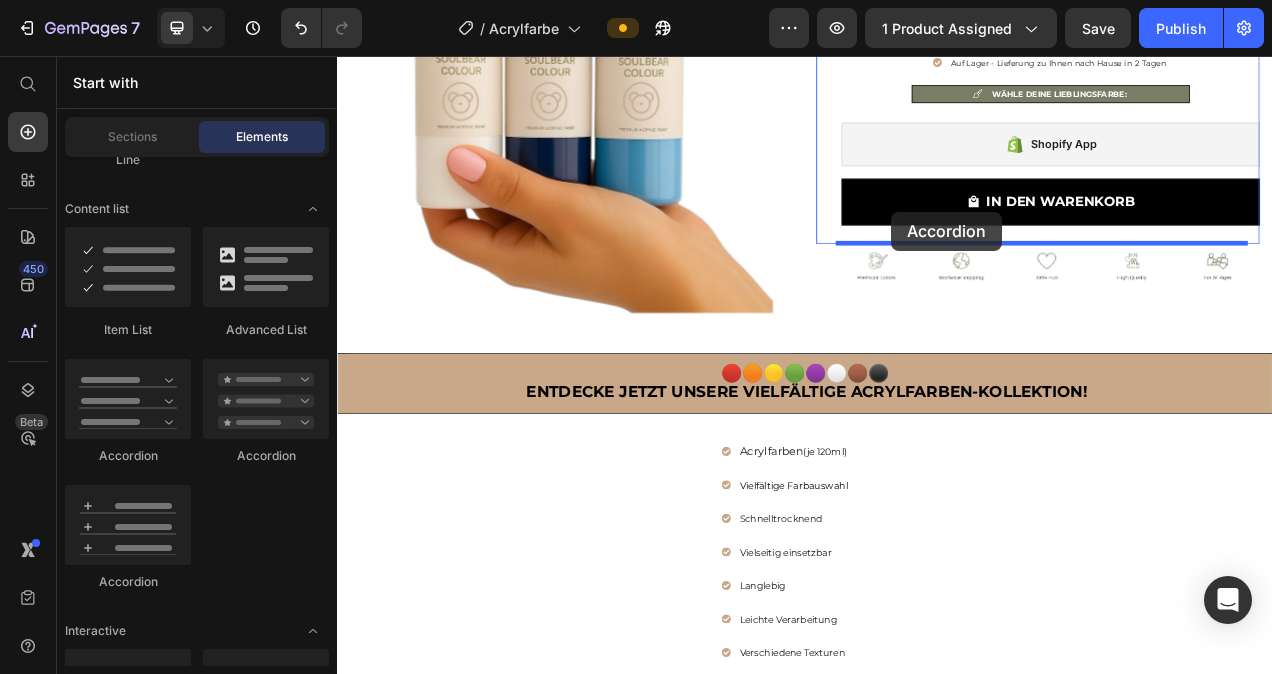 drag, startPoint x: 445, startPoint y: 428, endPoint x: 1048, endPoint y: 256, distance: 627.051 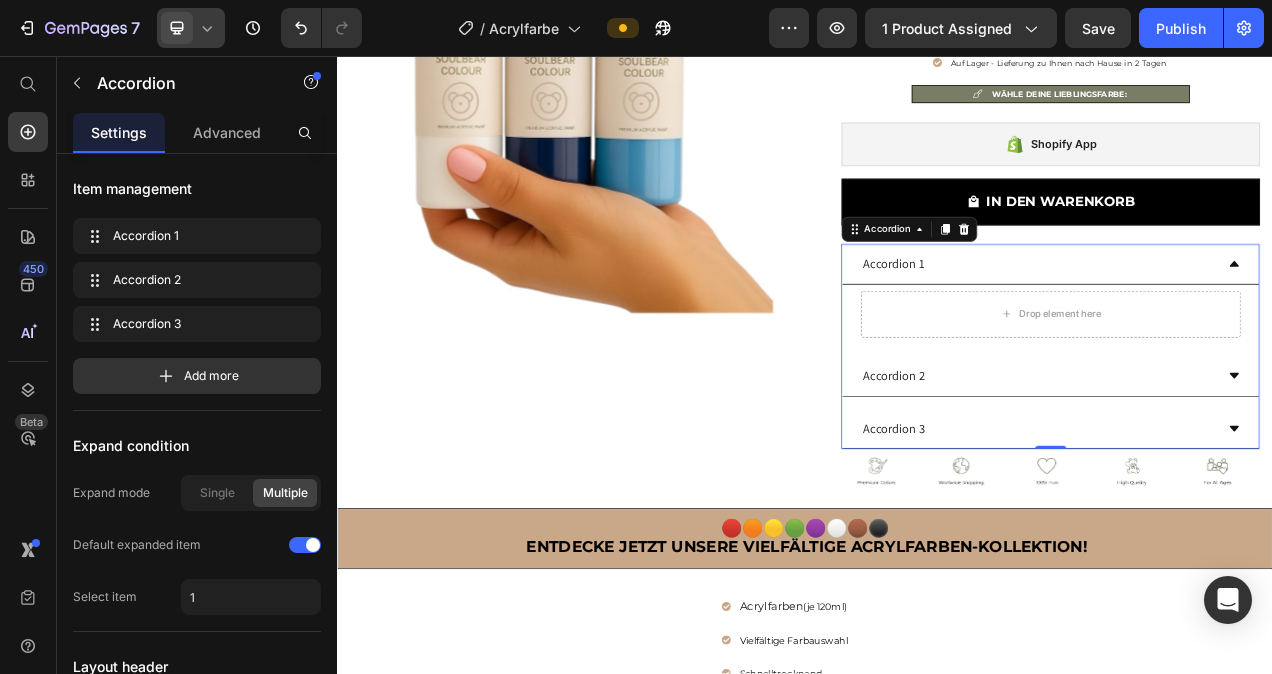 click 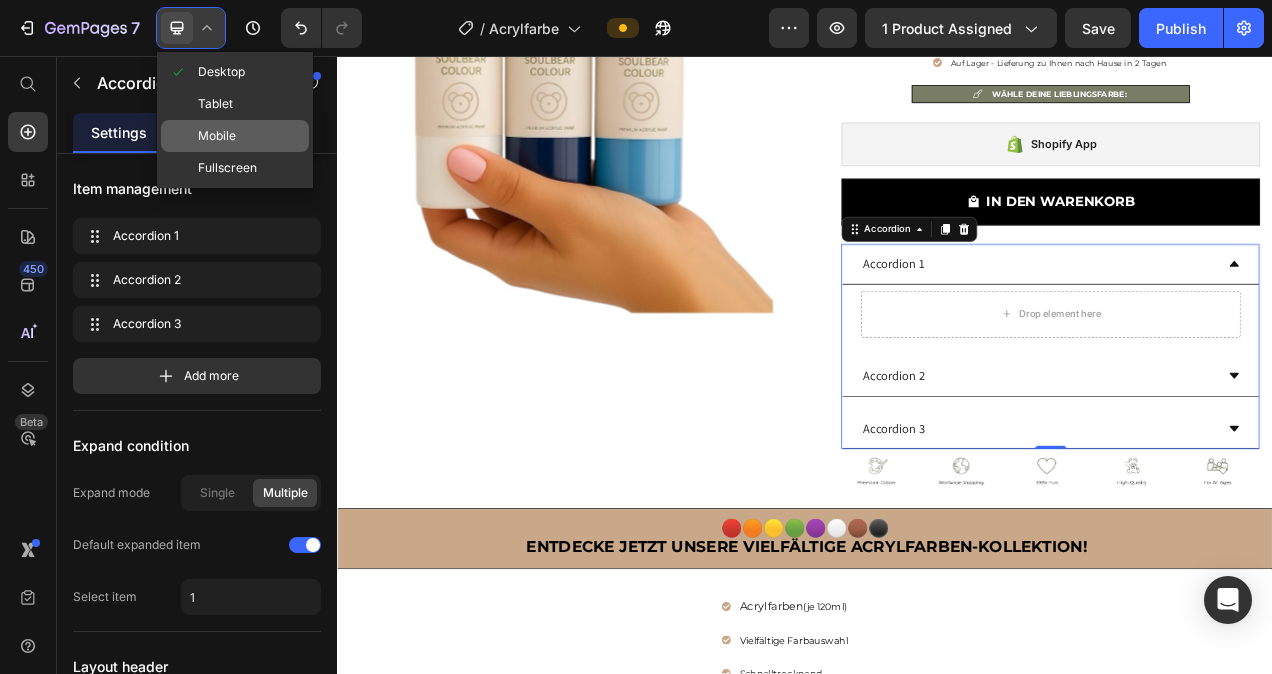 click on "Mobile" at bounding box center (217, 136) 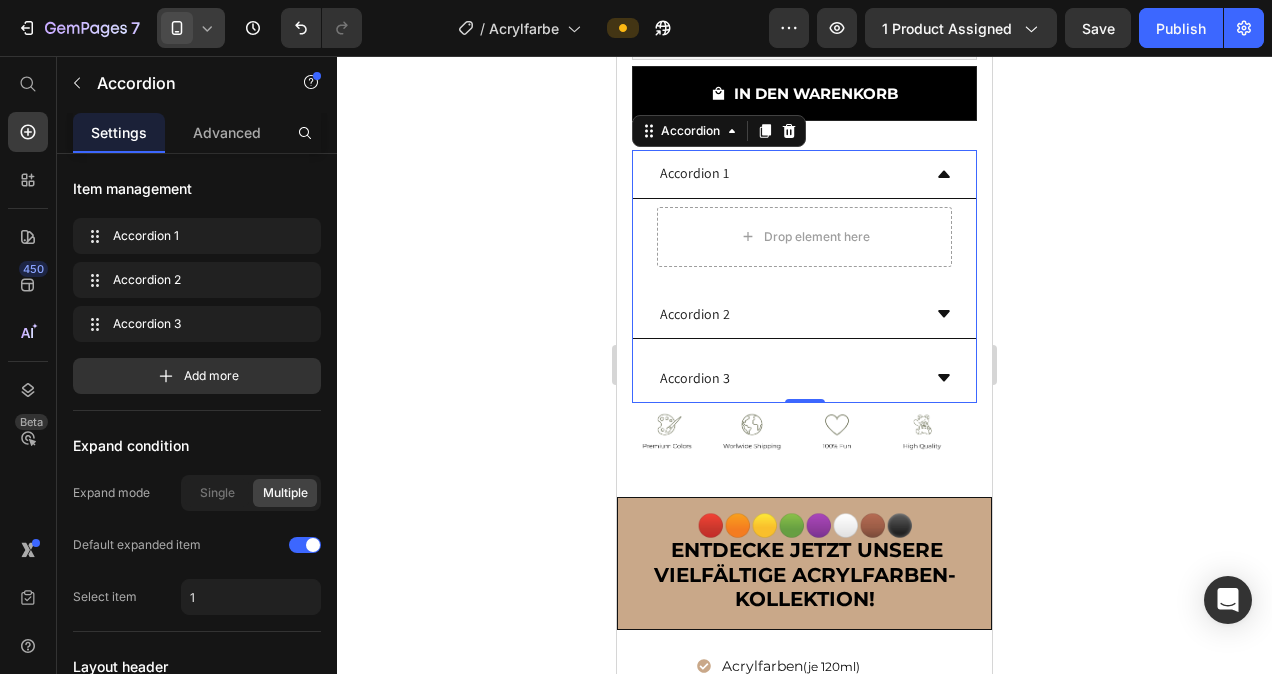 scroll, scrollTop: 706, scrollLeft: 0, axis: vertical 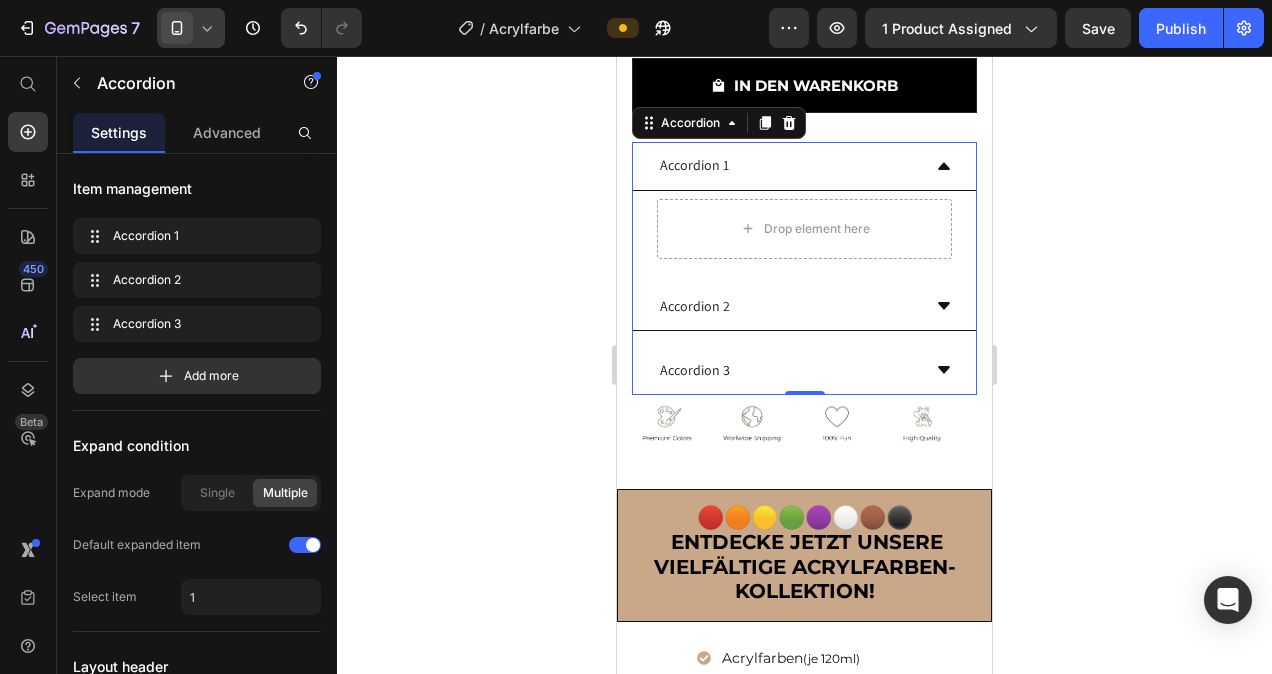 click 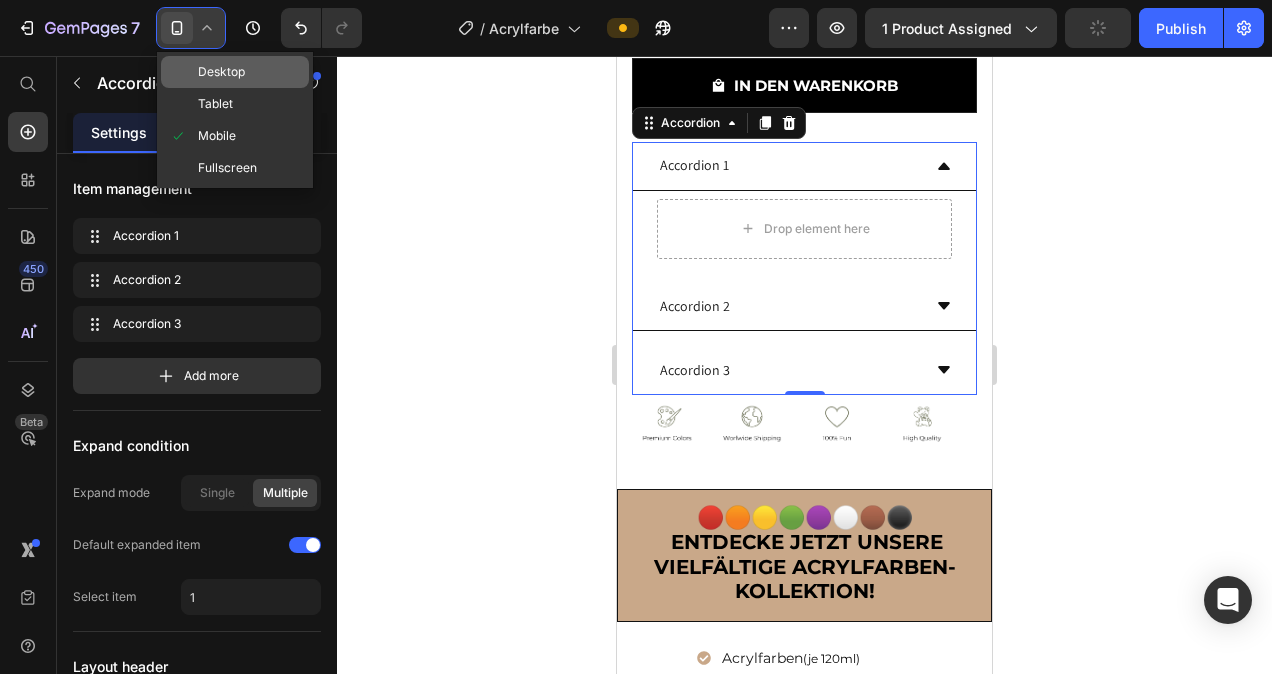 click on "Desktop" at bounding box center (221, 72) 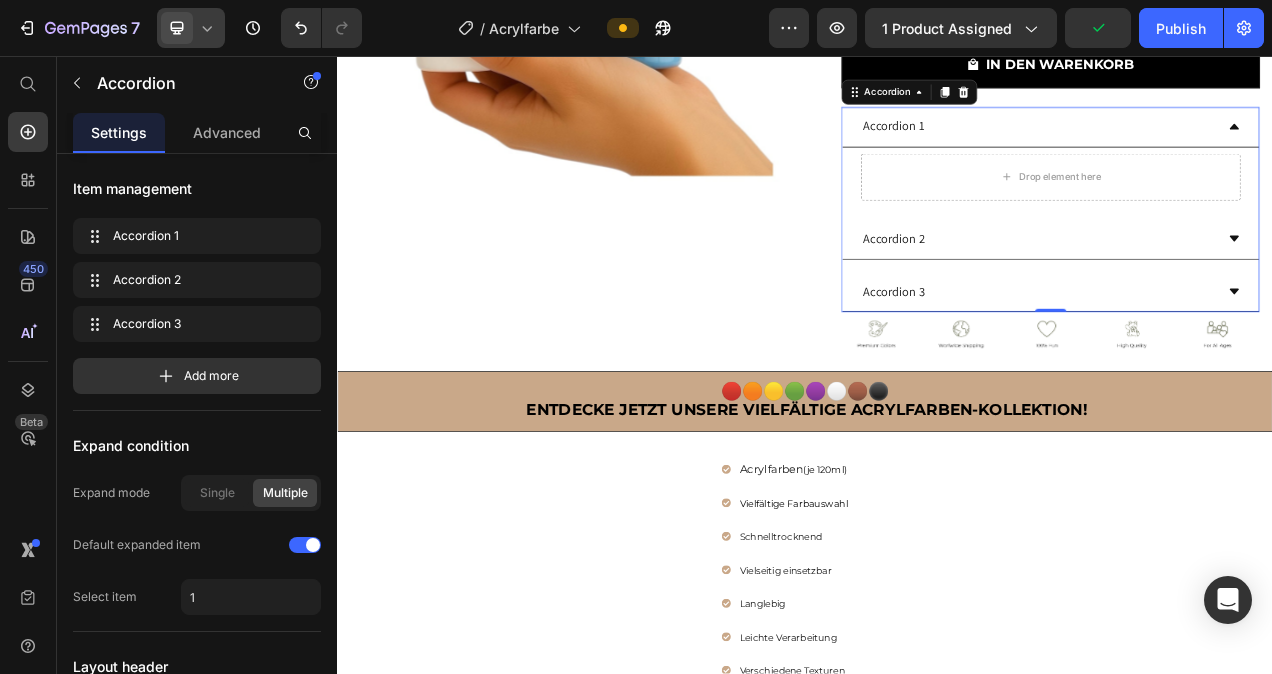 scroll, scrollTop: 408, scrollLeft: 0, axis: vertical 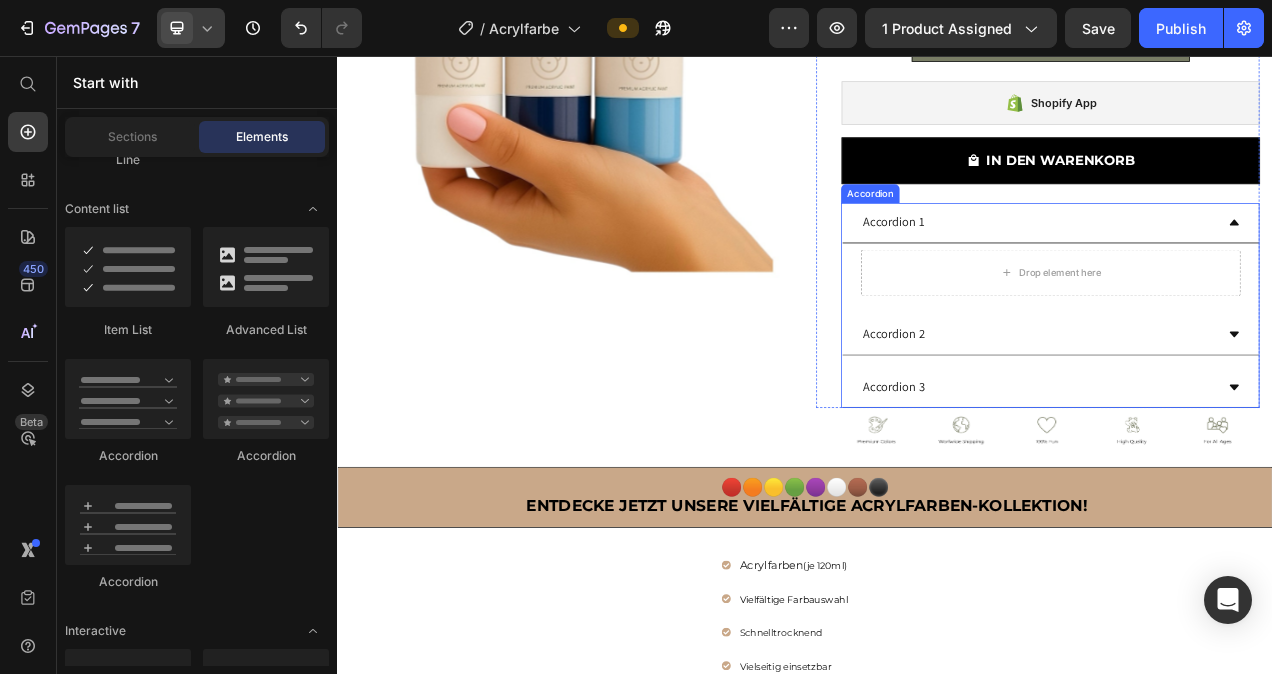 click on "Accordion 1" at bounding box center (1051, 270) 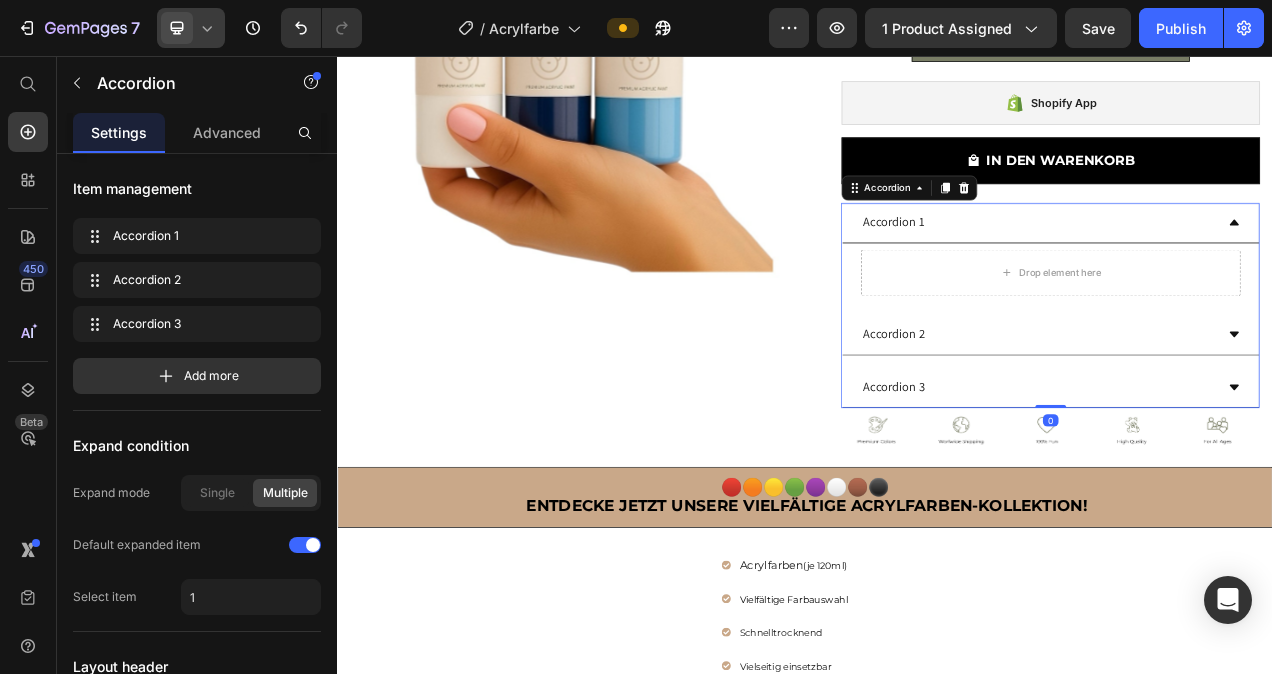 click on "Accordion 1" at bounding box center [1051, 270] 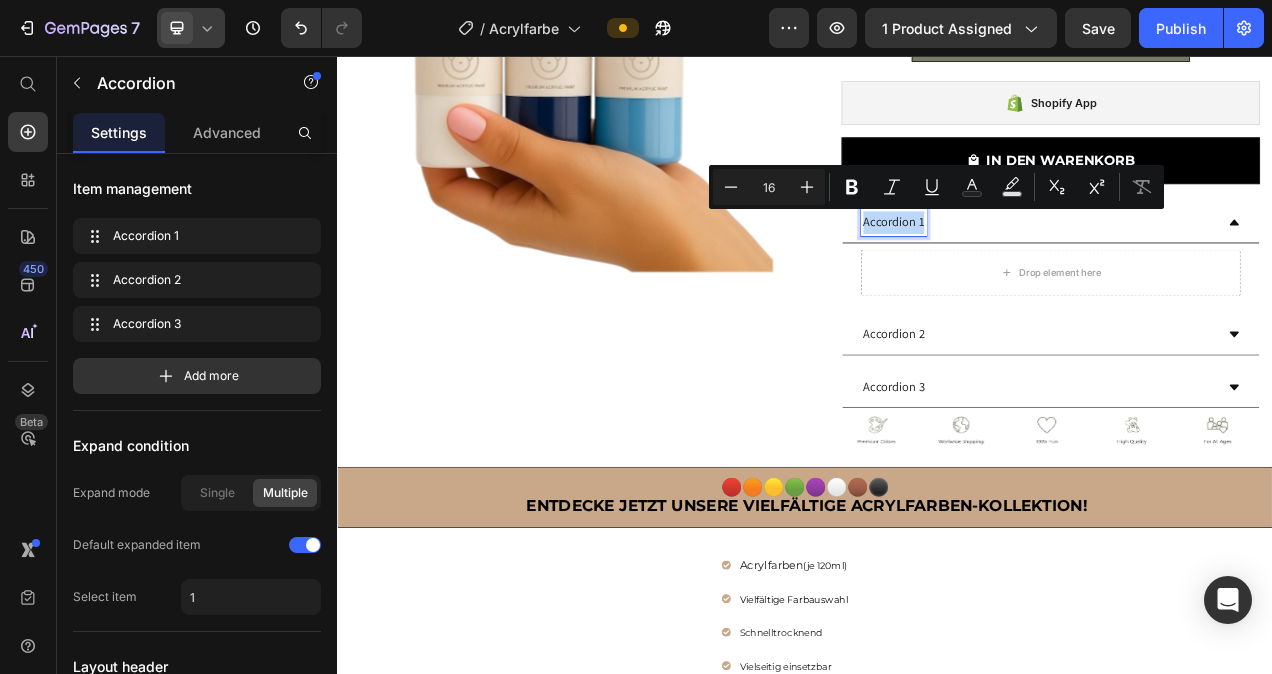 drag, startPoint x: 1079, startPoint y: 266, endPoint x: 1008, endPoint y: 271, distance: 71.17584 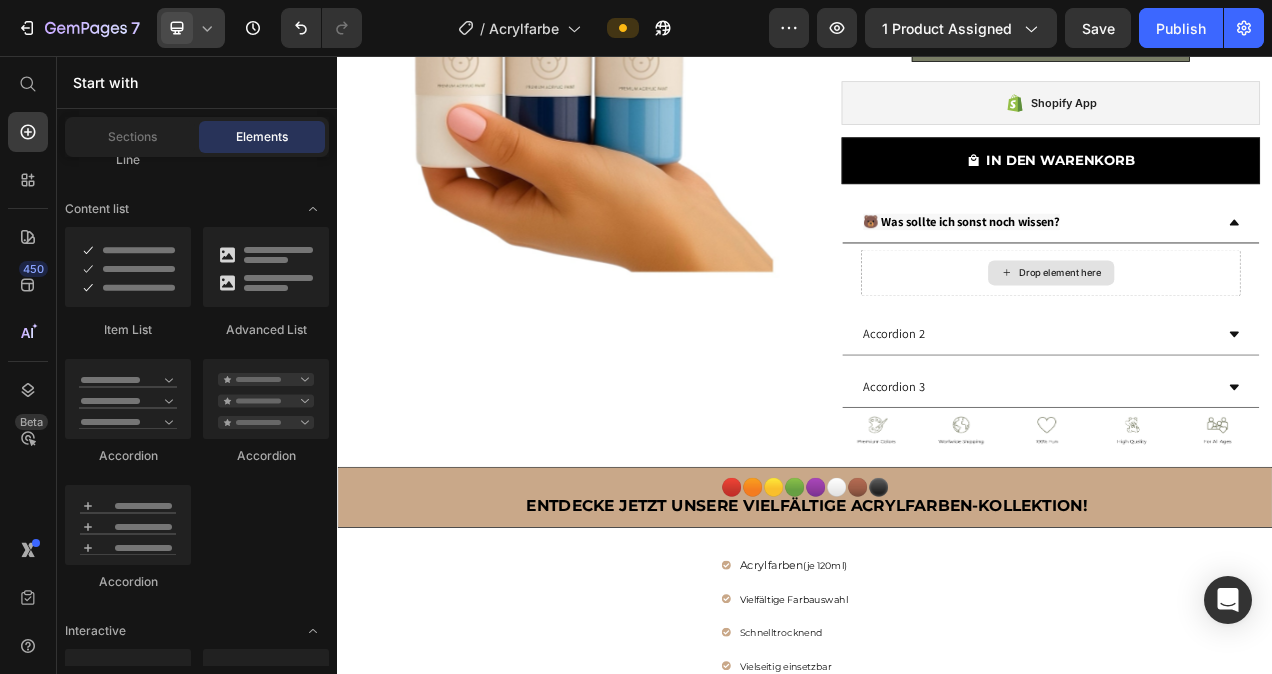 click on "Drop element here" at bounding box center (1265, 335) 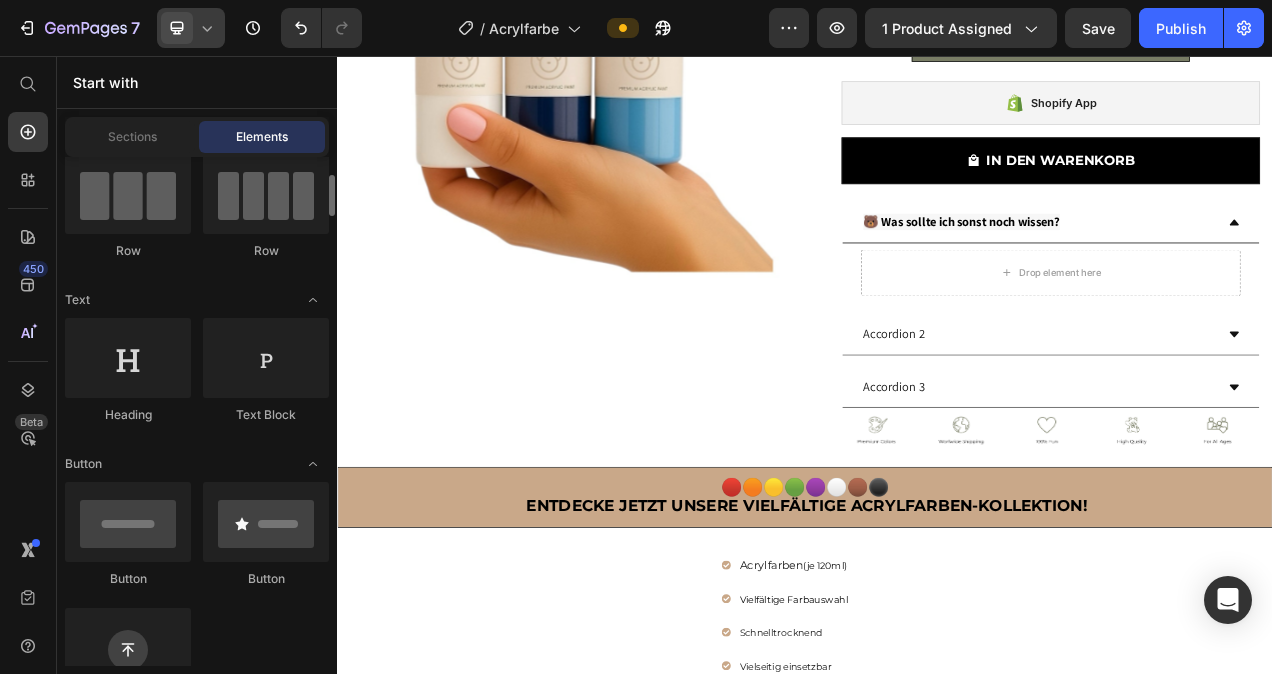 scroll, scrollTop: 171, scrollLeft: 0, axis: vertical 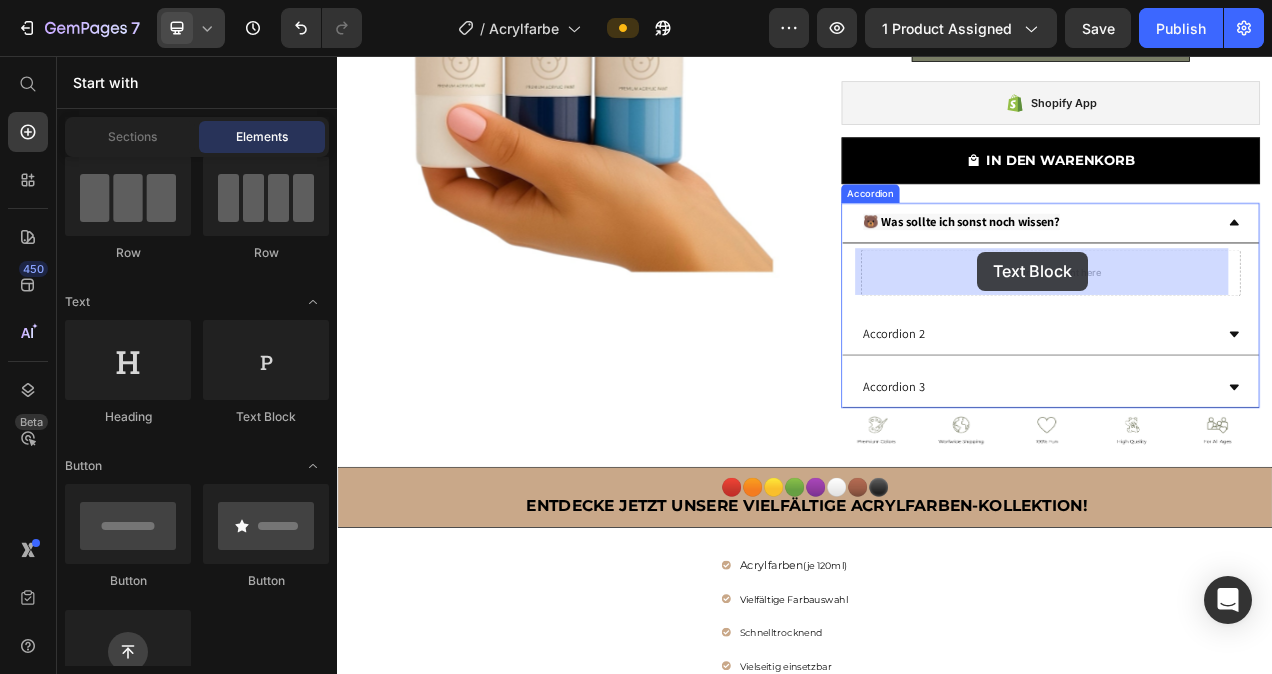 drag, startPoint x: 599, startPoint y: 422, endPoint x: 1160, endPoint y: 307, distance: 572.6657 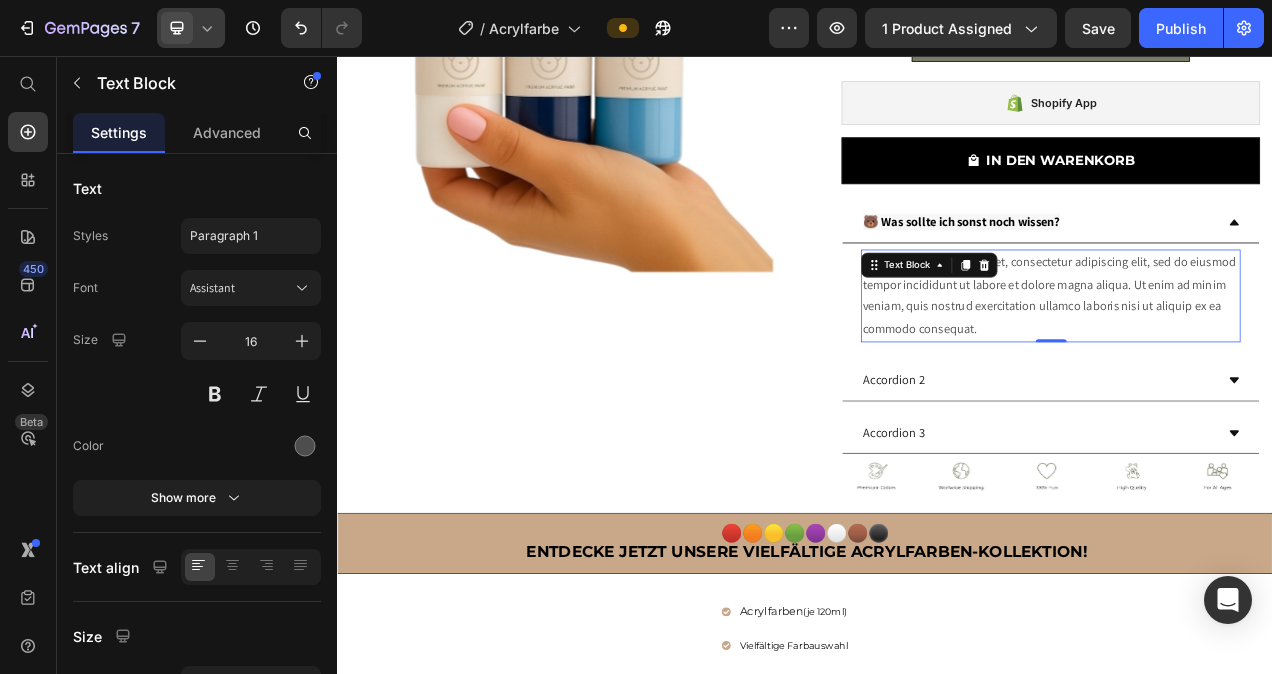 click on "Lorem ipsum dolor sit amet, consectetur adipiscing elit, sed do eiusmod tempor incididunt ut labore et dolore magna aliqua. Ut enim ad minim veniam, quis nostrud exercitation ullamco laboris nisi ut aliquip ex ea commodo consequat." at bounding box center [1252, 364] 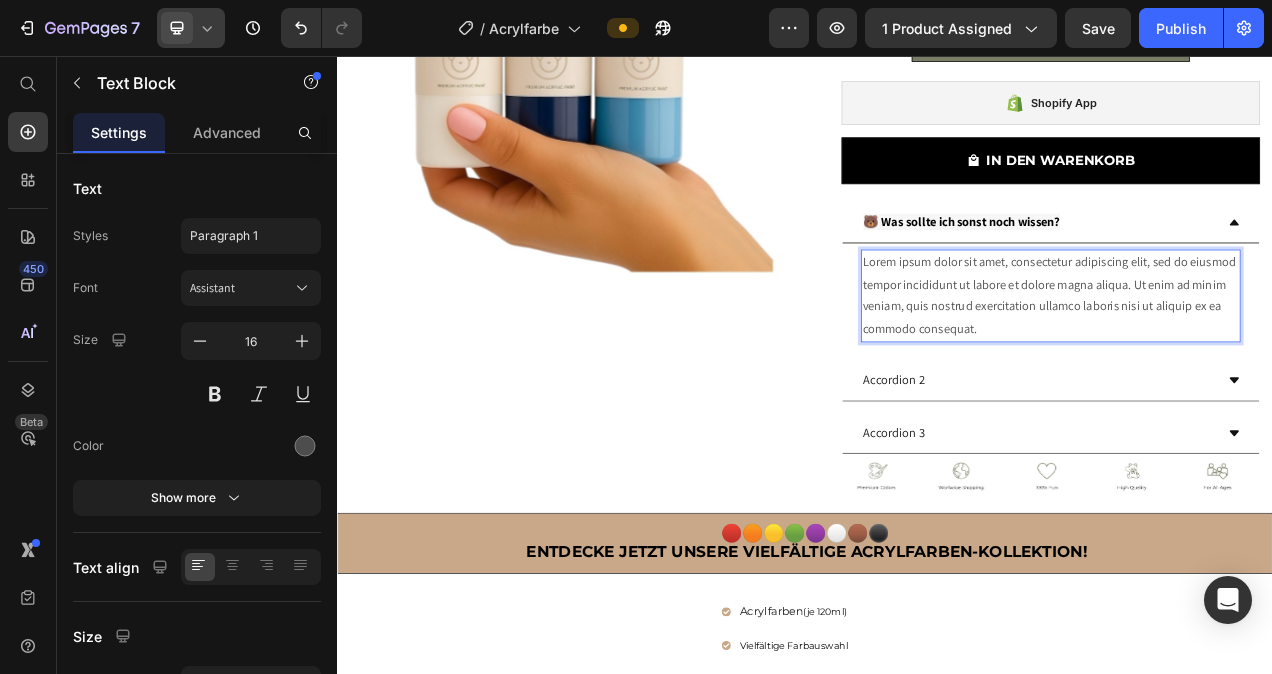 click on "Lorem ipsum dolor sit amet, consectetur adipiscing elit, sed do eiusmod tempor incididunt ut labore et dolore magna aliqua. Ut enim ad minim veniam, quis nostrud exercitation ullamco laboris nisi ut aliquip ex ea commodo consequat." at bounding box center (1252, 364) 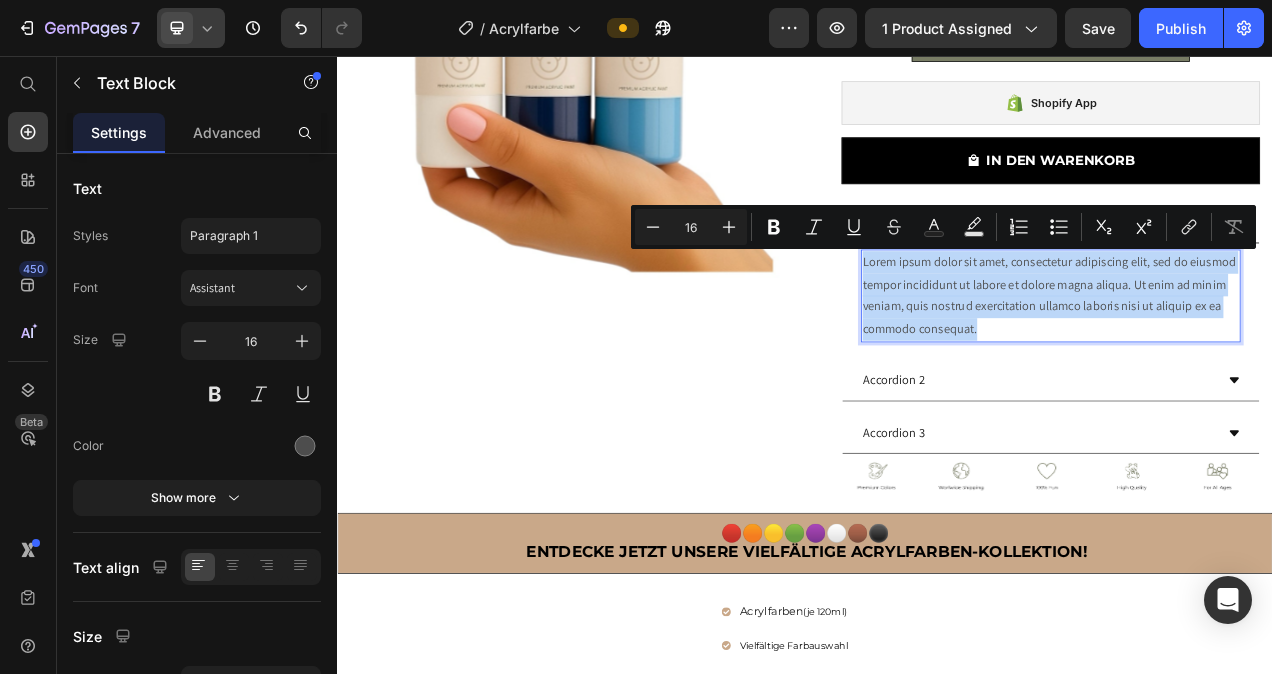 drag, startPoint x: 1179, startPoint y: 401, endPoint x: 1006, endPoint y: 323, distance: 189.77092 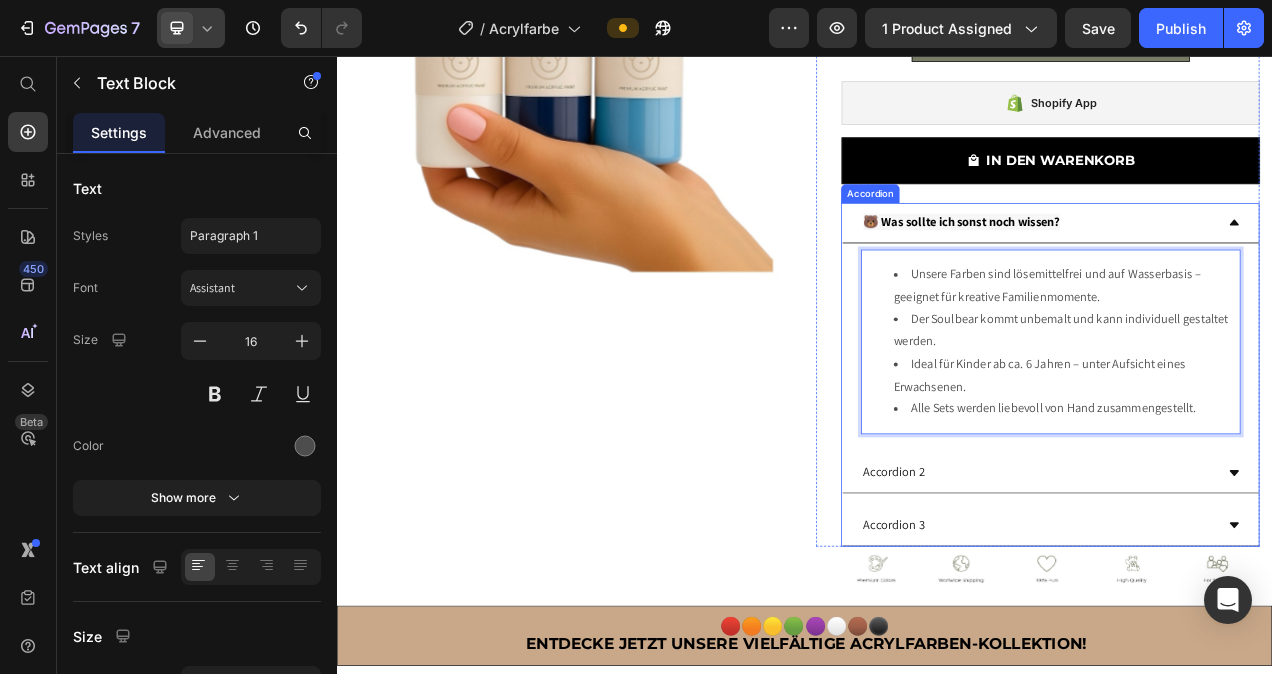 click on "🐻 Was sollte ich sonst noch wissen?" at bounding box center (1138, 269) 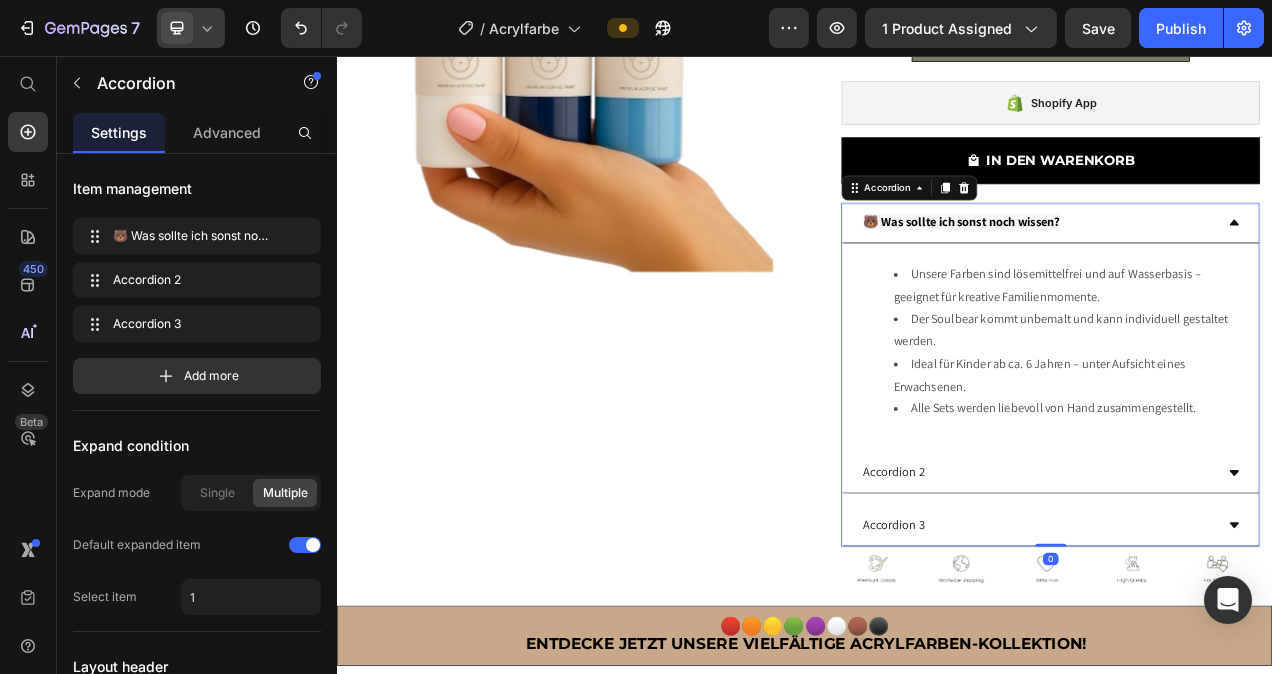 click on "🐻 Was sollte ich sonst noch wissen?" at bounding box center [1252, 271] 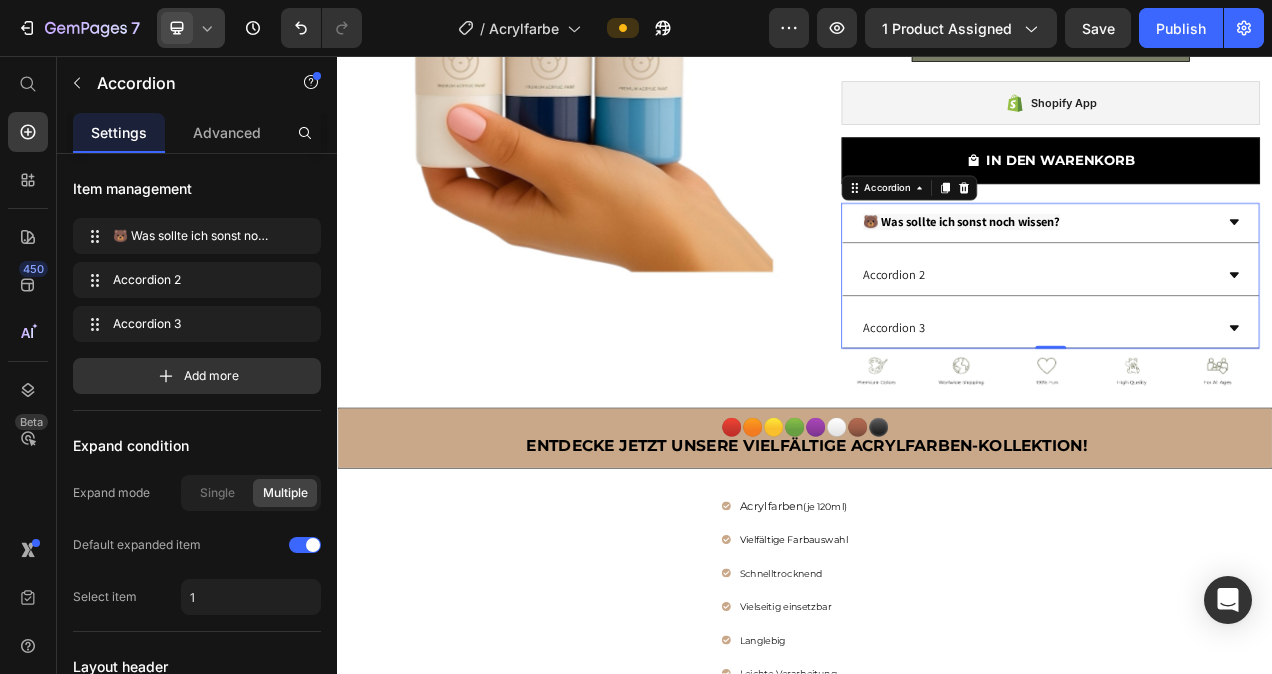 click on "🐻 Was sollte ich sonst noch wissen?" at bounding box center (1252, 271) 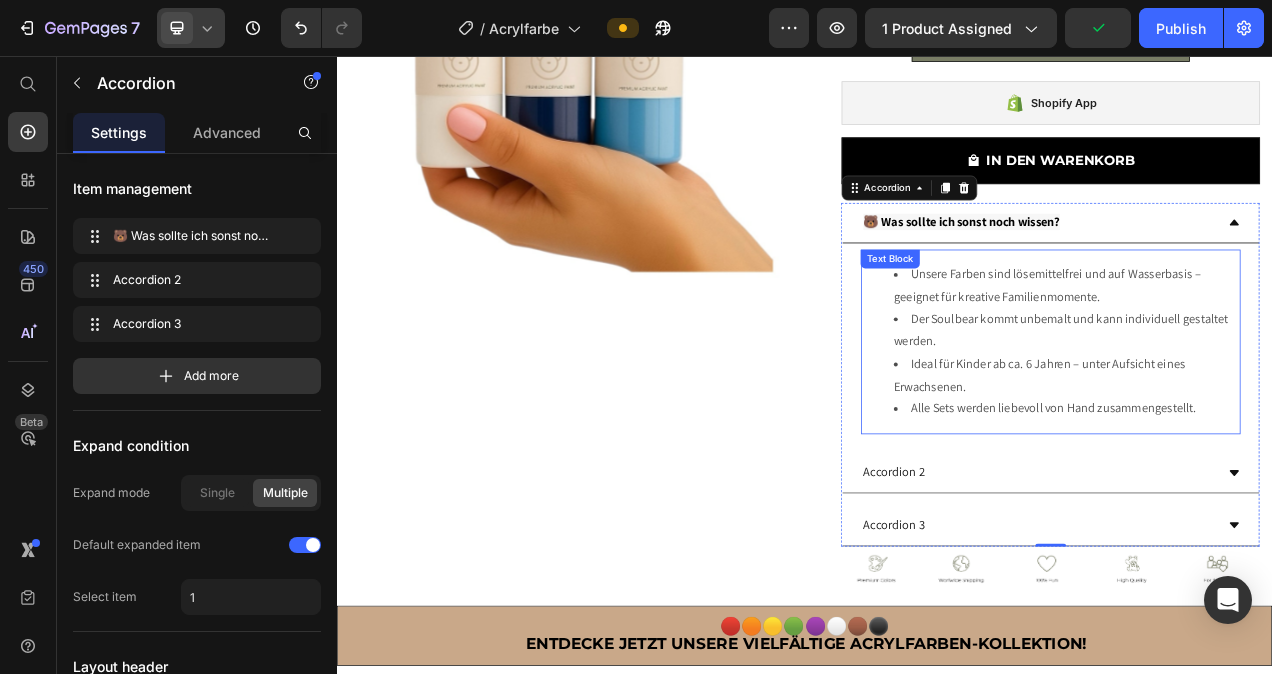 click on "Unsere Farben sind lösemittelfrei und auf Wasserbasis – geeignet für kreative Familienmomente." at bounding box center (1272, 352) 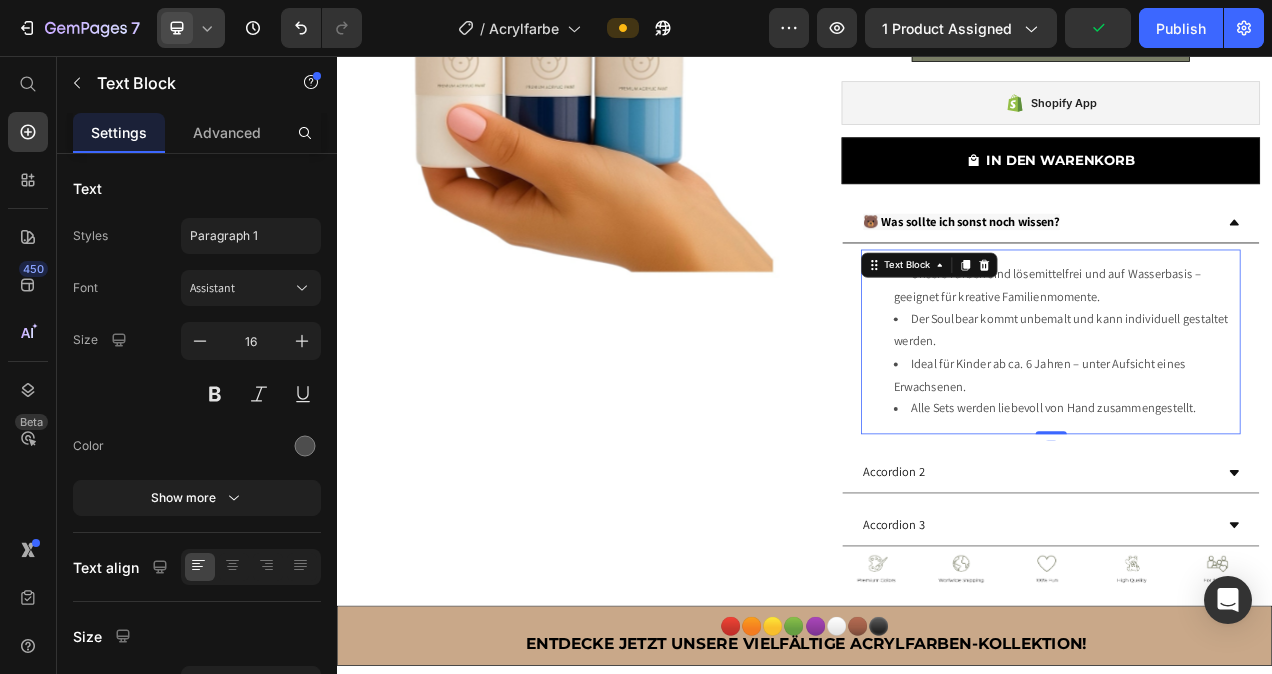click on "Unsere Farben sind lösemittelfrei und auf Wasserbasis – geeignet für kreative Familienmomente." at bounding box center (1272, 352) 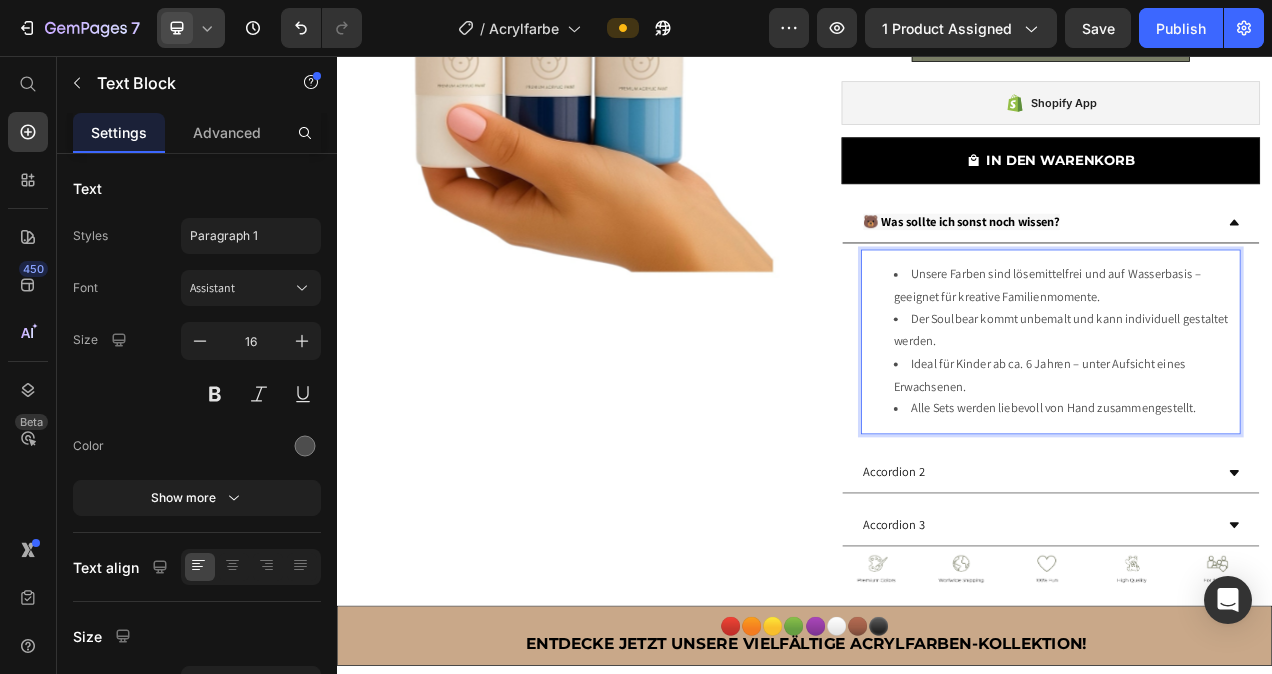click on "Unsere Farben sind lösemittelfrei und auf Wasserbasis –         geeignet für kreative Familienmomente." at bounding box center [1272, 352] 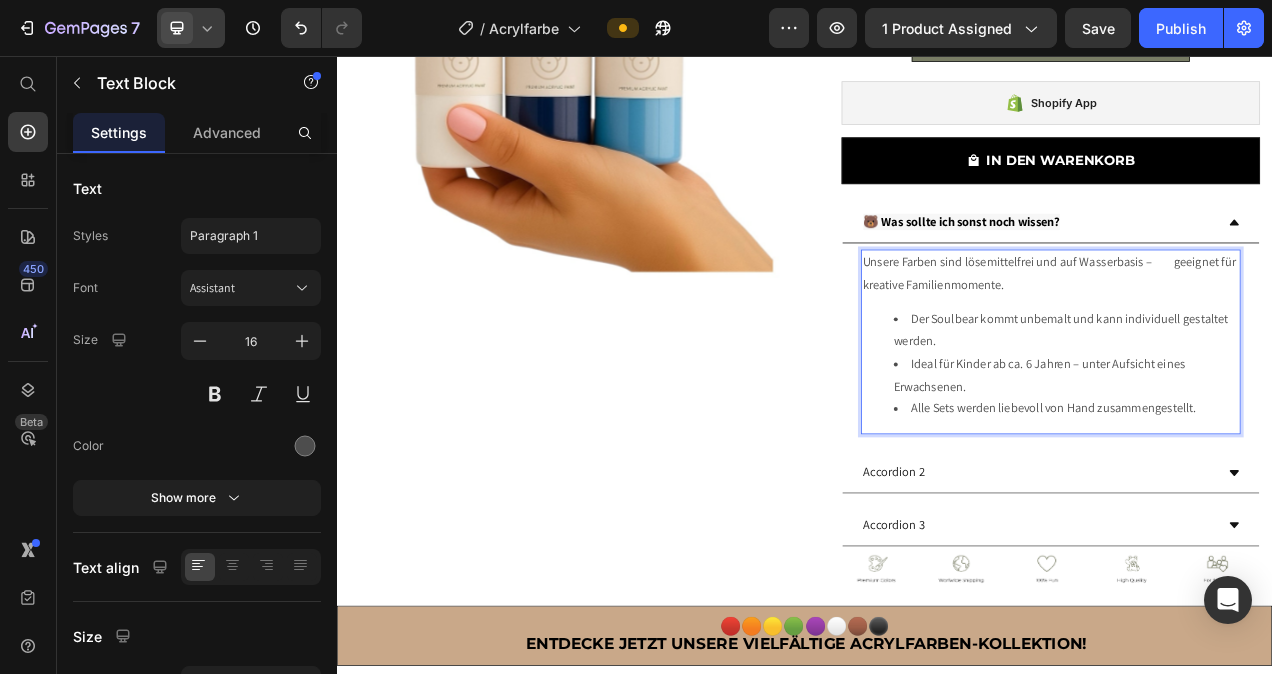 click on "Der Soulbear kommt unbemalt und kann individuell gestaltet werden." at bounding box center [1272, 409] 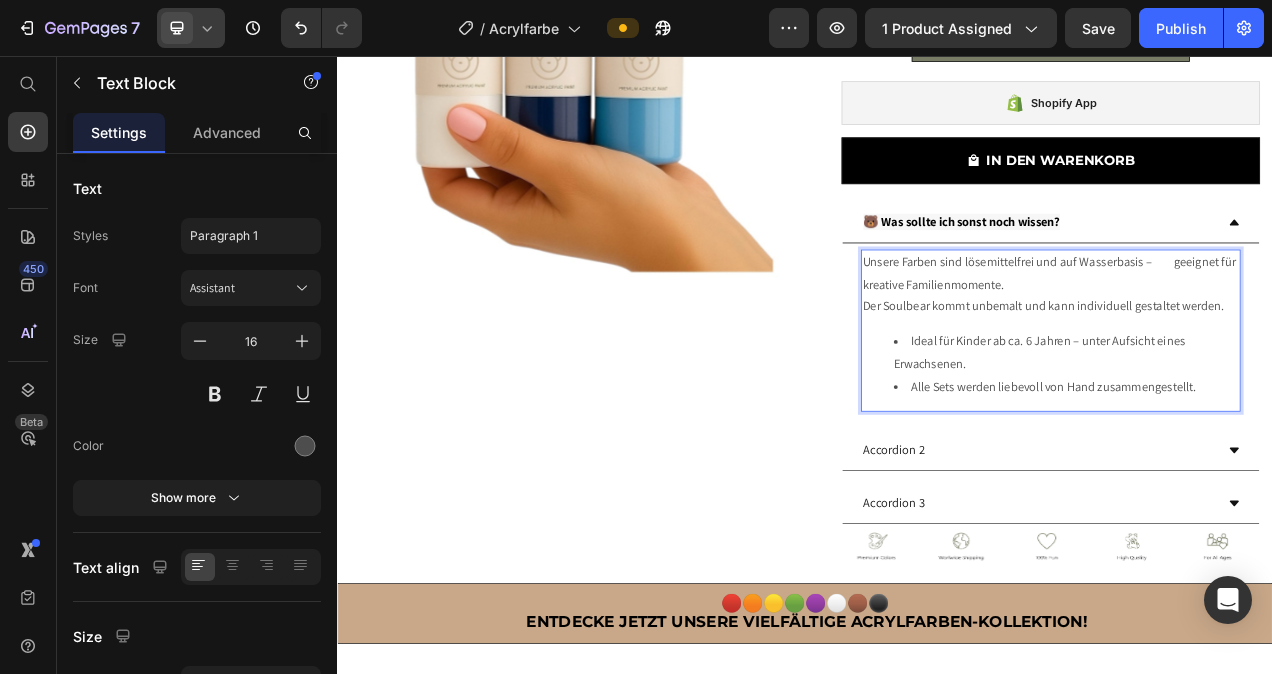 click on "Ideal für Kinder ab ca. 6 Jahren – unter Aufsicht eines Erwachsenen." at bounding box center [1272, 438] 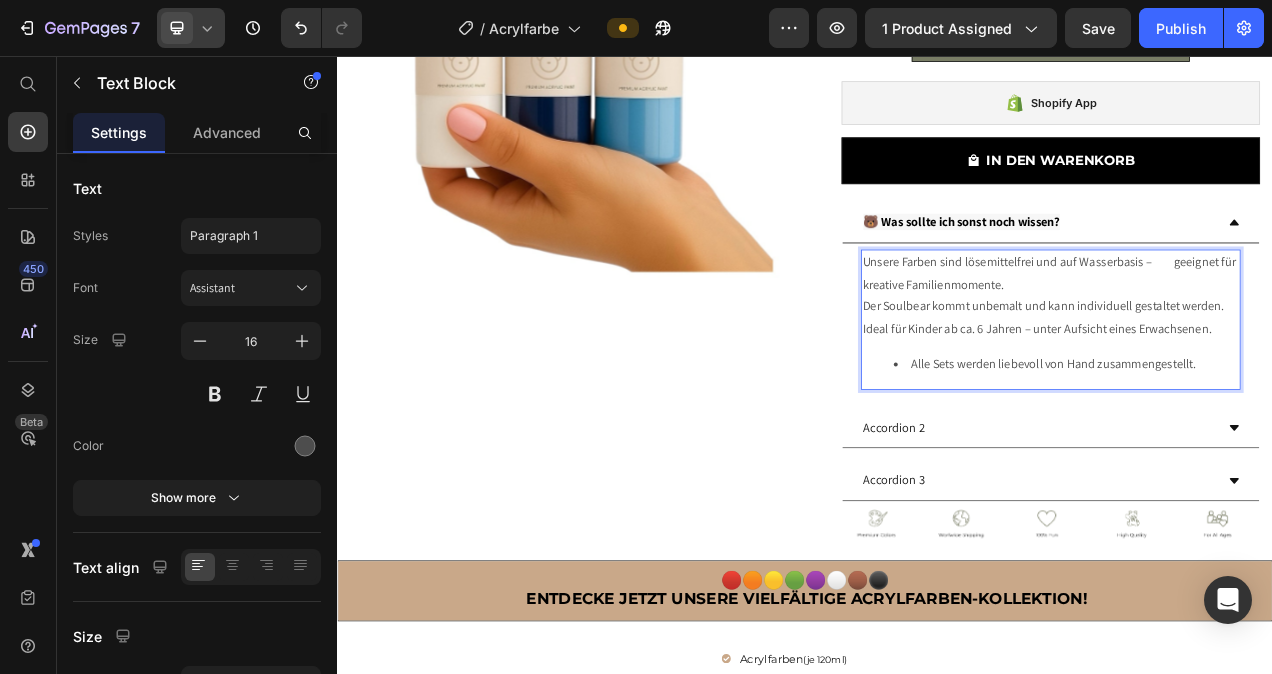 click on "Alle Sets werden liebevoll von Hand zusammengestellt." at bounding box center [1272, 452] 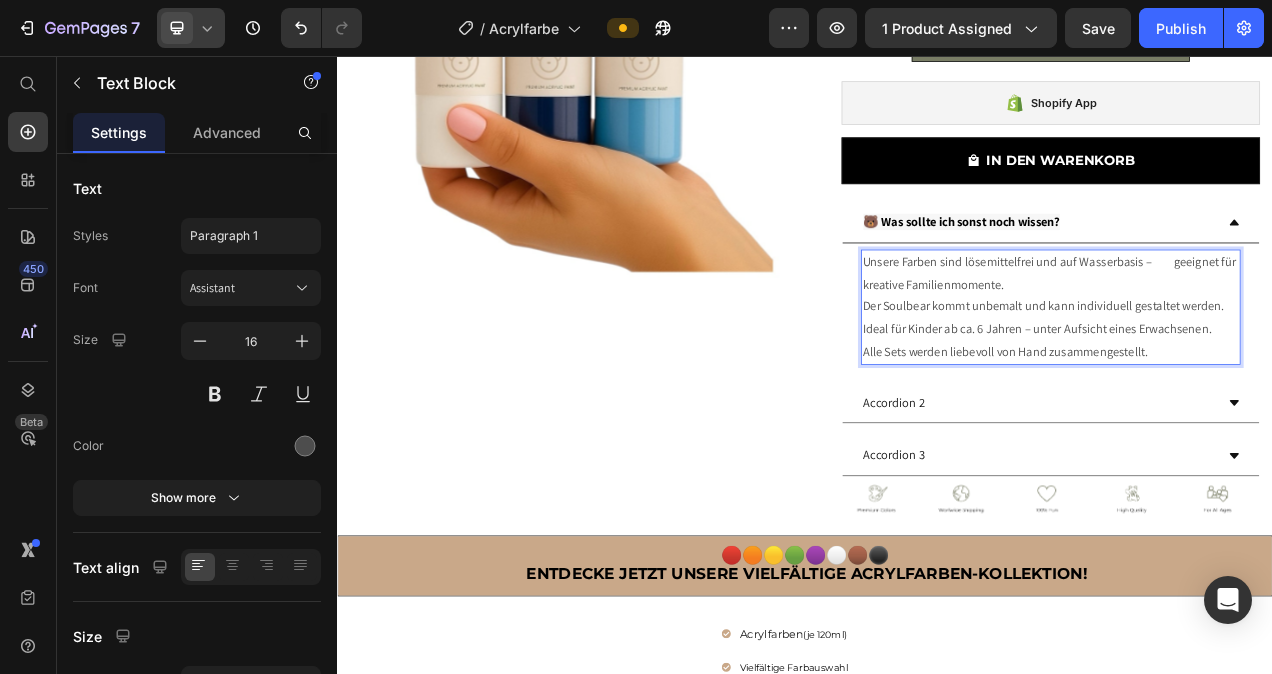 click on "Unsere Farben sind lösemittelfrei und auf Wasserbasis –         geeignet für kreative Familienmomente." at bounding box center (1252, 336) 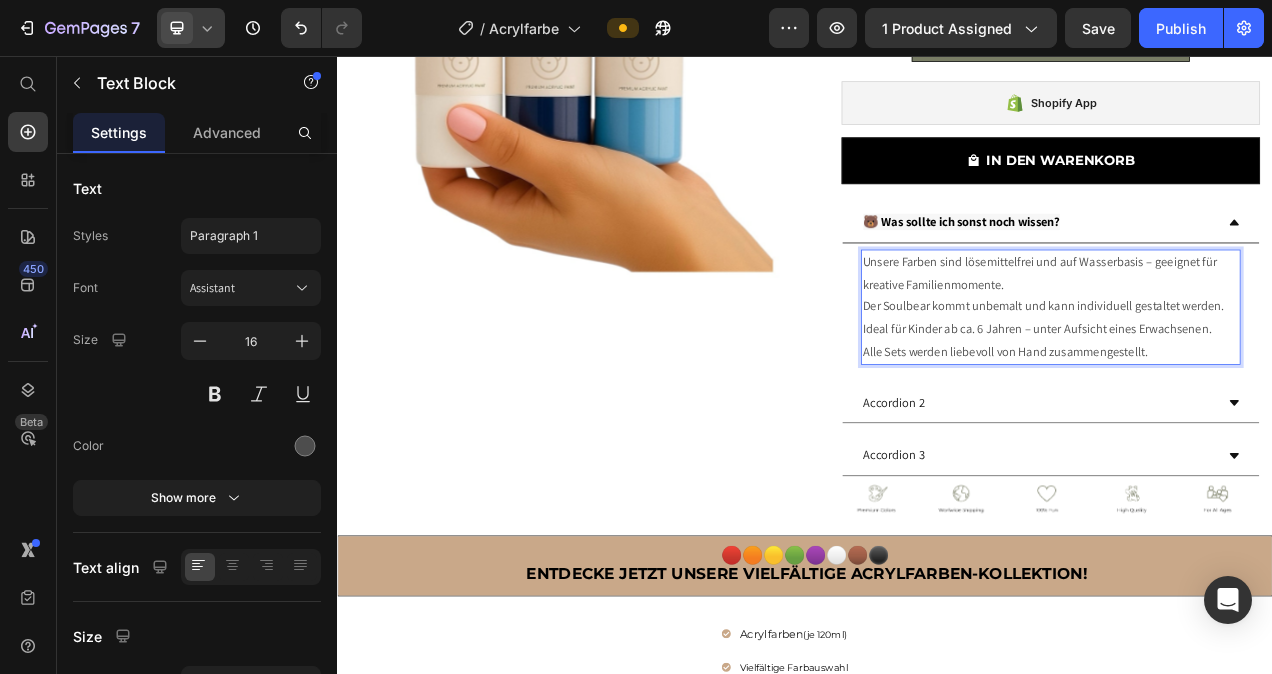 click on "Unsere Farben sind lösemittelfrei und auf Wasserbasis – geeignet für kreative Familienmomente." at bounding box center [1252, 336] 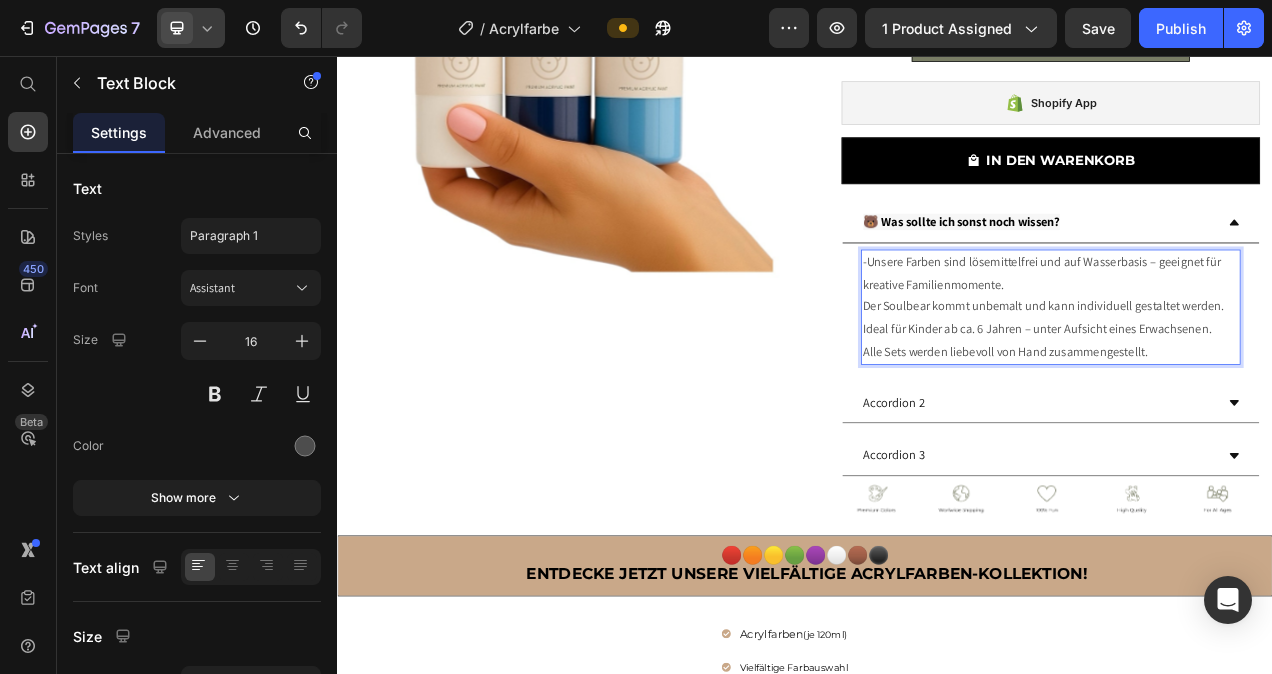 click on "Der Soulbear kommt unbemalt und kann individuell gestaltet werden." at bounding box center [1252, 378] 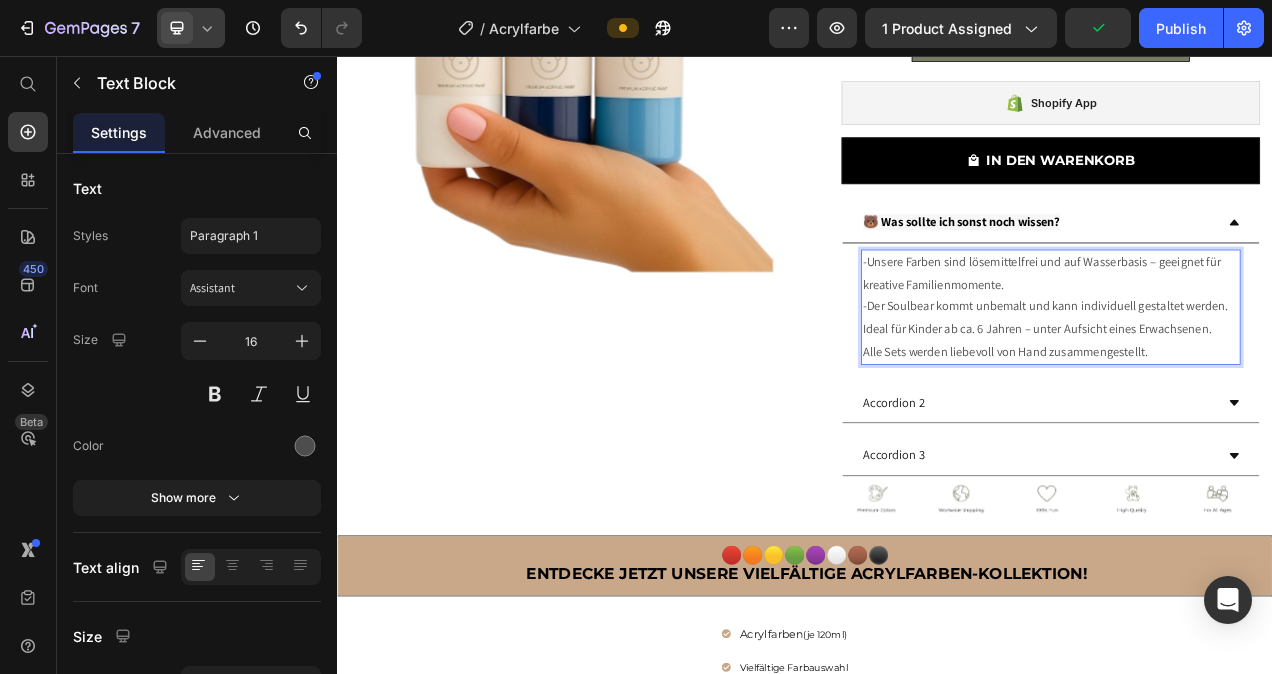 click on "Ideal für Kinder ab ca. 6 Jahren – unter Aufsicht eines Erwachsenen." at bounding box center (1252, 407) 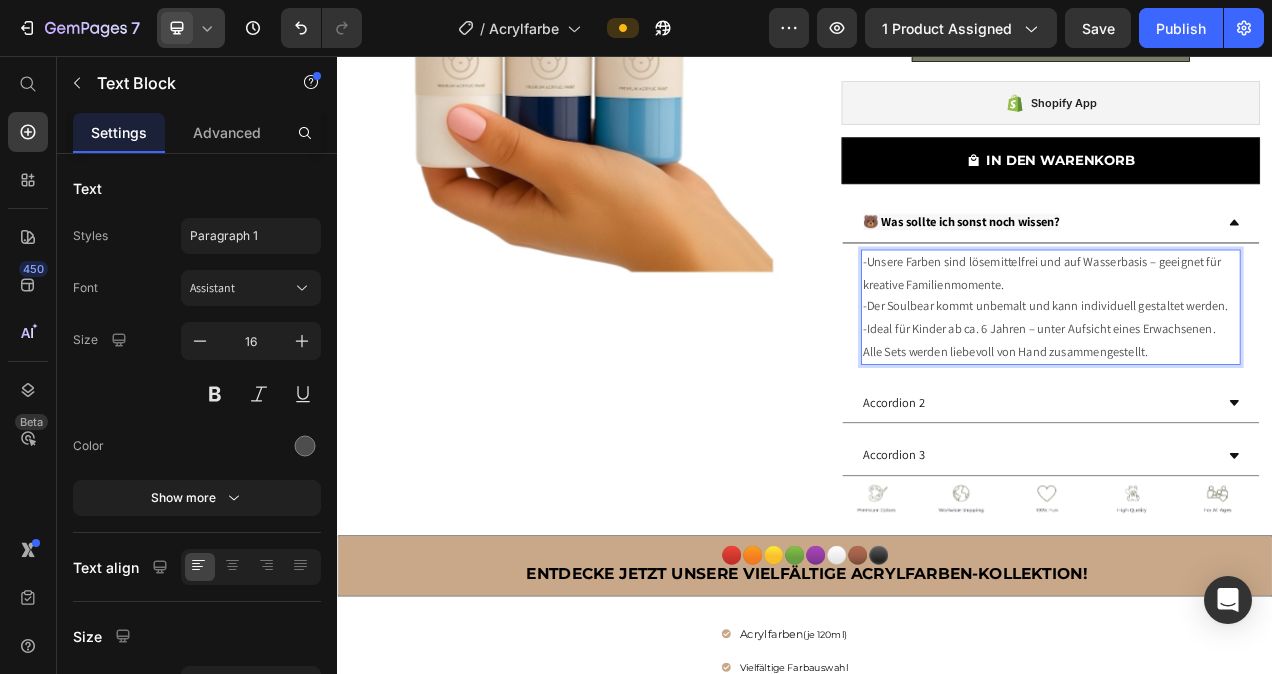 click on "Alle Sets werden liebevoll von Hand zusammengestellt." at bounding box center [1252, 436] 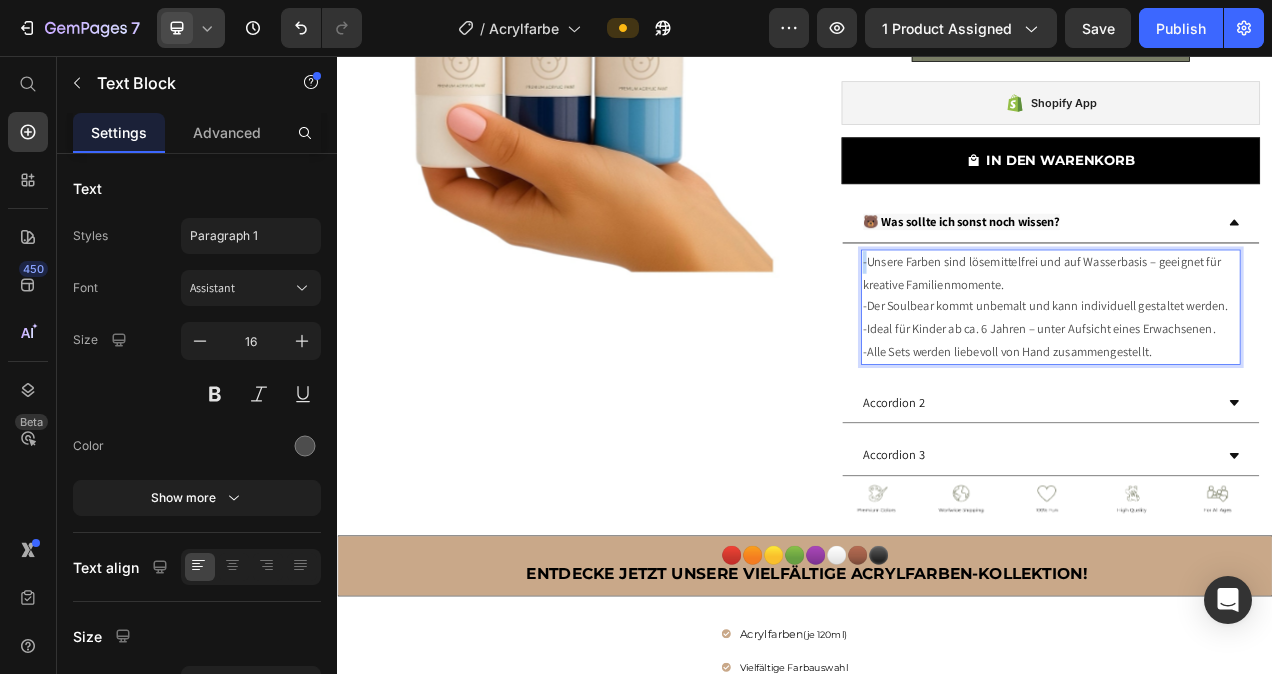 click on "-Unsere Farben sind lösemittelfrei und auf Wasserbasis – geeignet für kreative Familienmomente." at bounding box center (1252, 336) 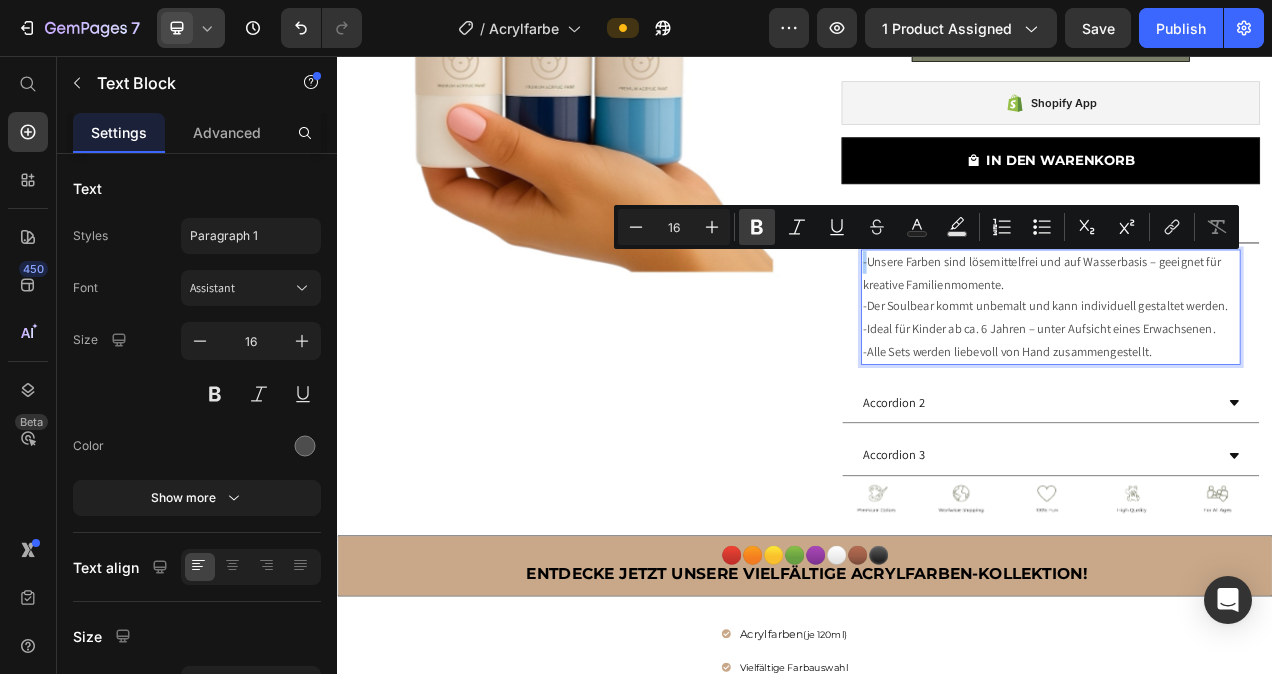 click 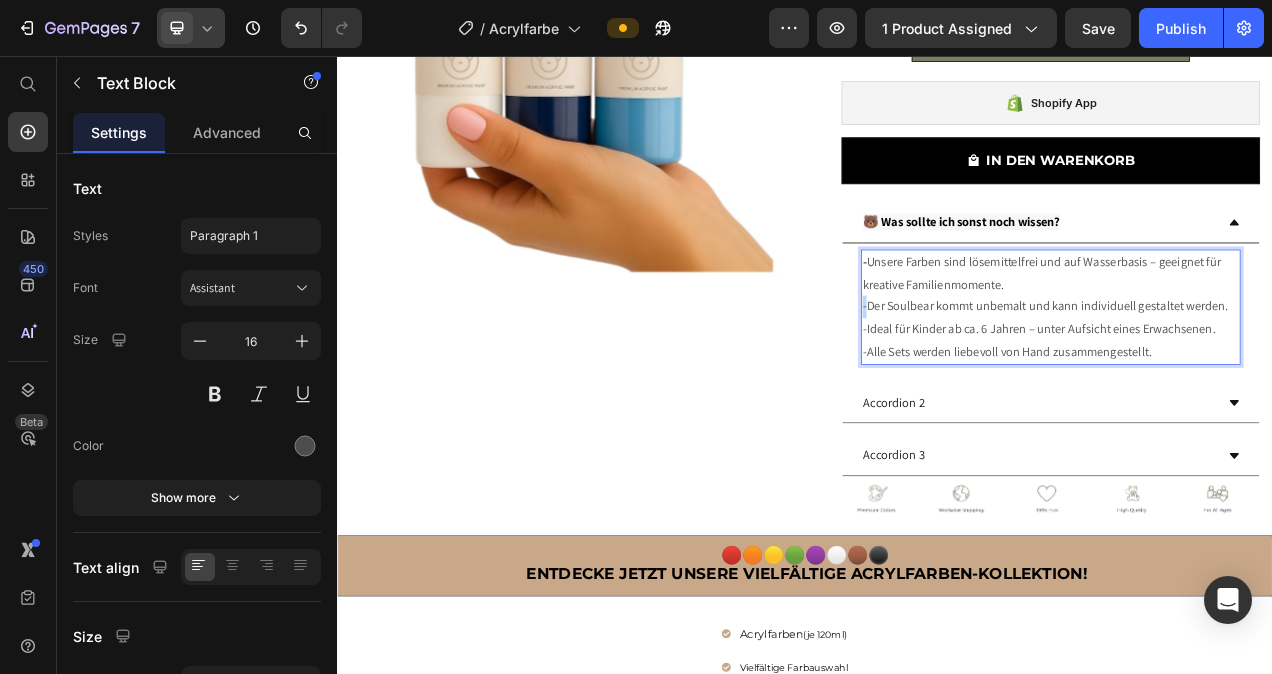 click on "-Der Soulbear kommt unbemalt und kann individuell gestaltet werden." at bounding box center [1252, 378] 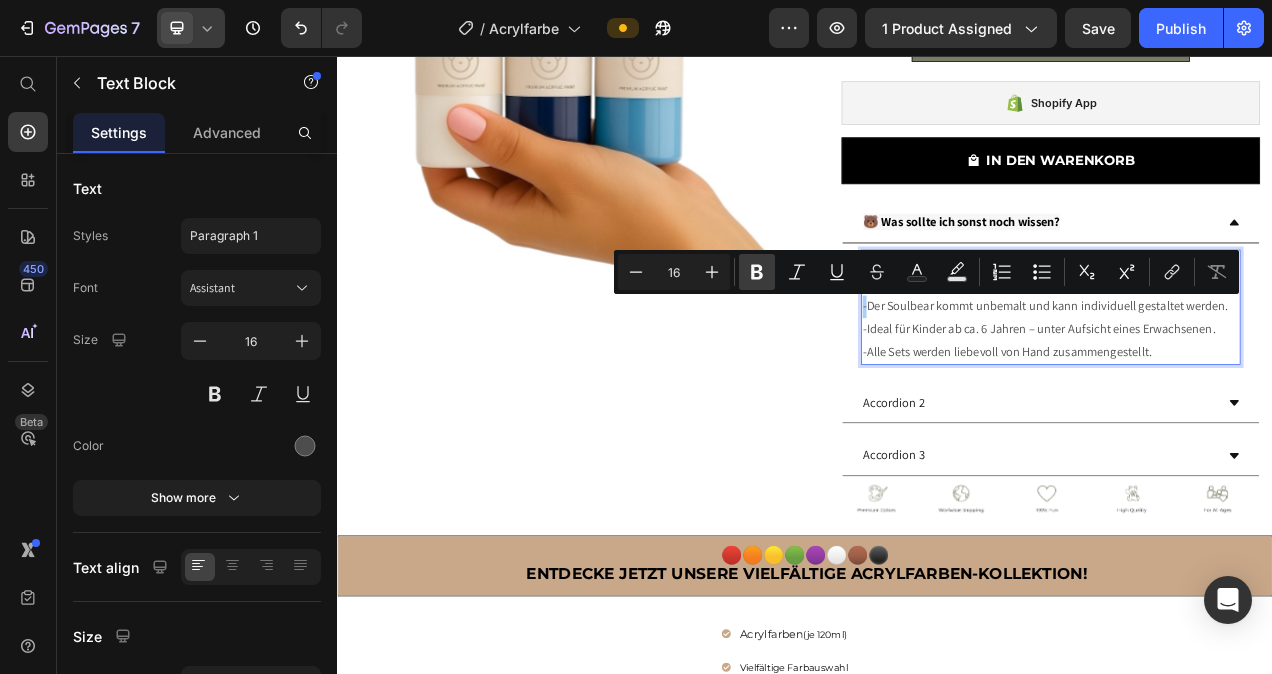 click 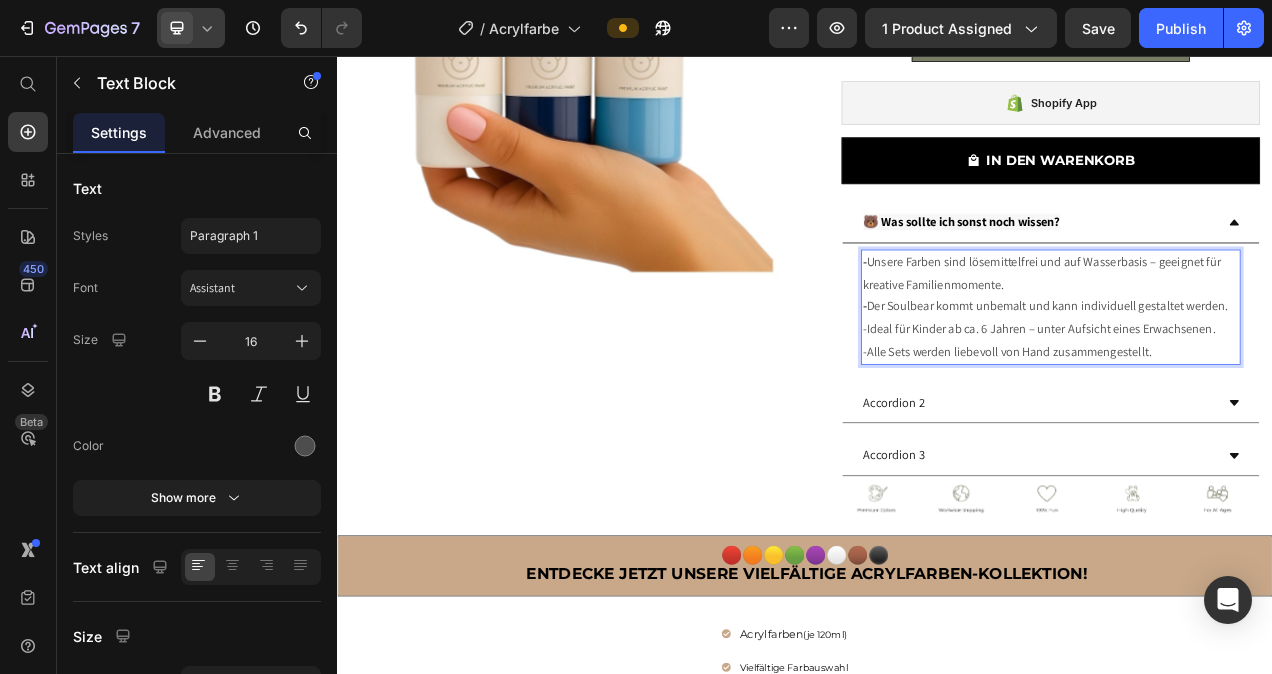 click on "-Ideal für Kinder ab ca. 6 Jahren – unter Aufsicht eines Erwachsenen." at bounding box center (1252, 407) 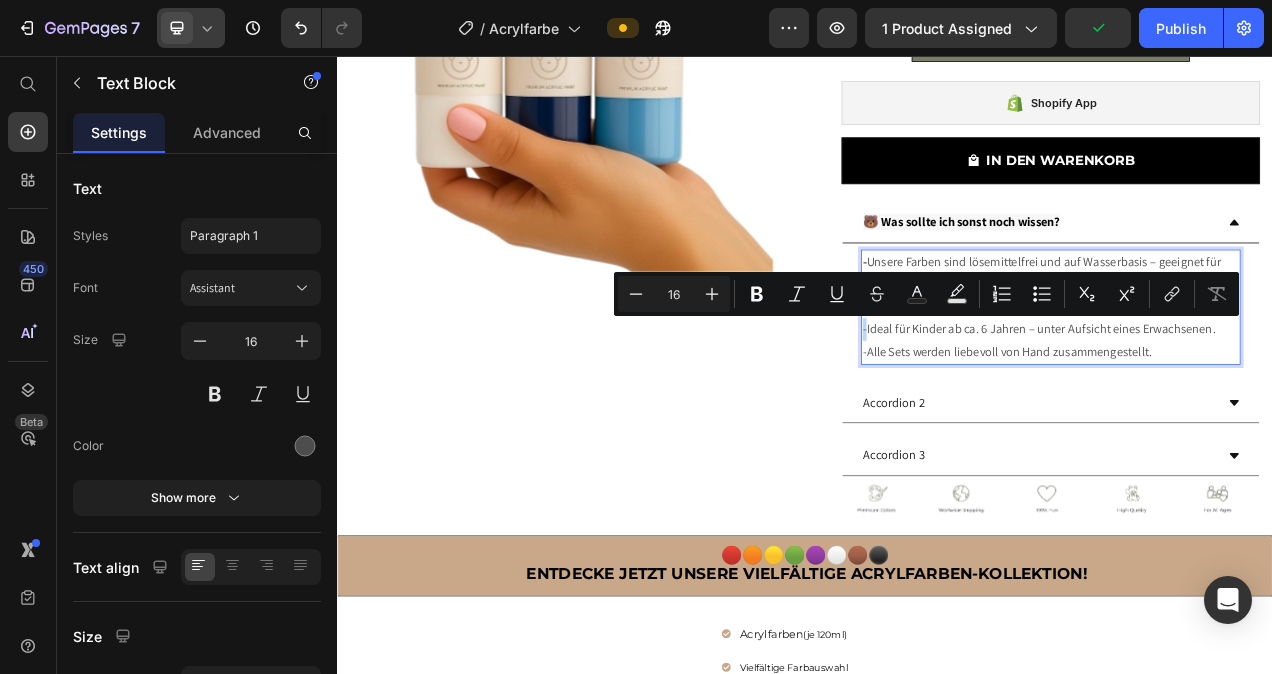 click on "-Ideal für Kinder ab ca. 6 Jahren – unter Aufsicht eines Erwachsenen." at bounding box center (1252, 407) 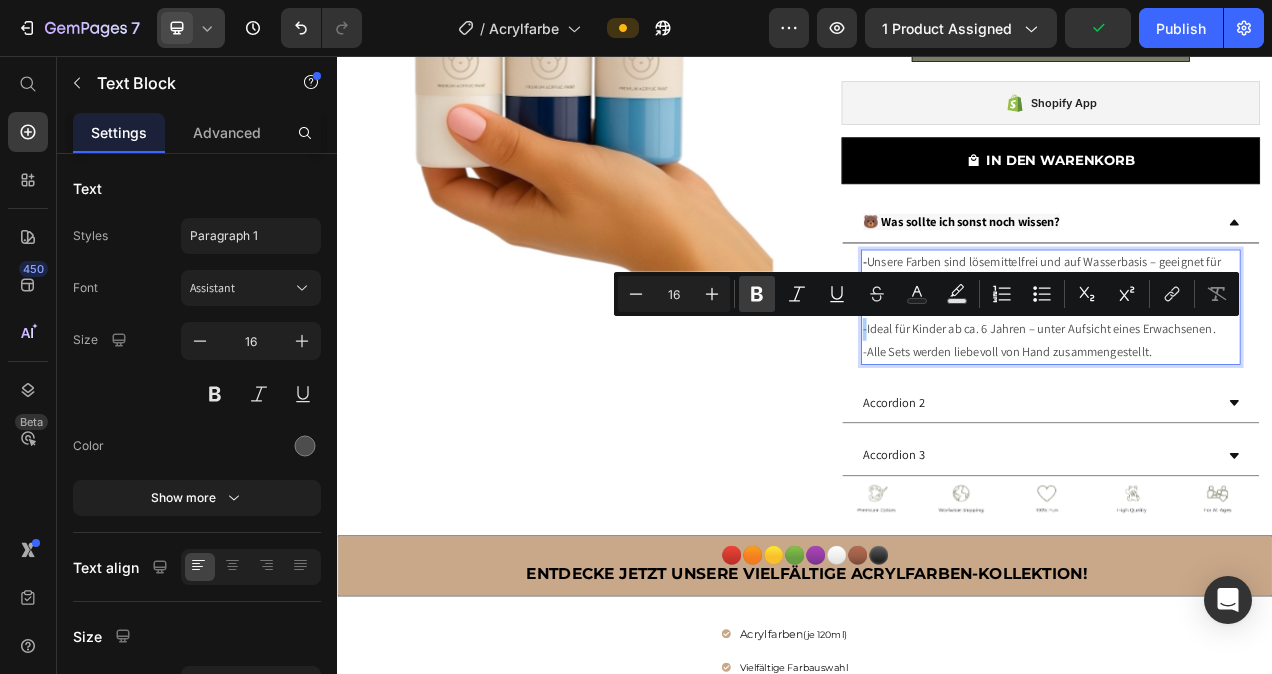 click 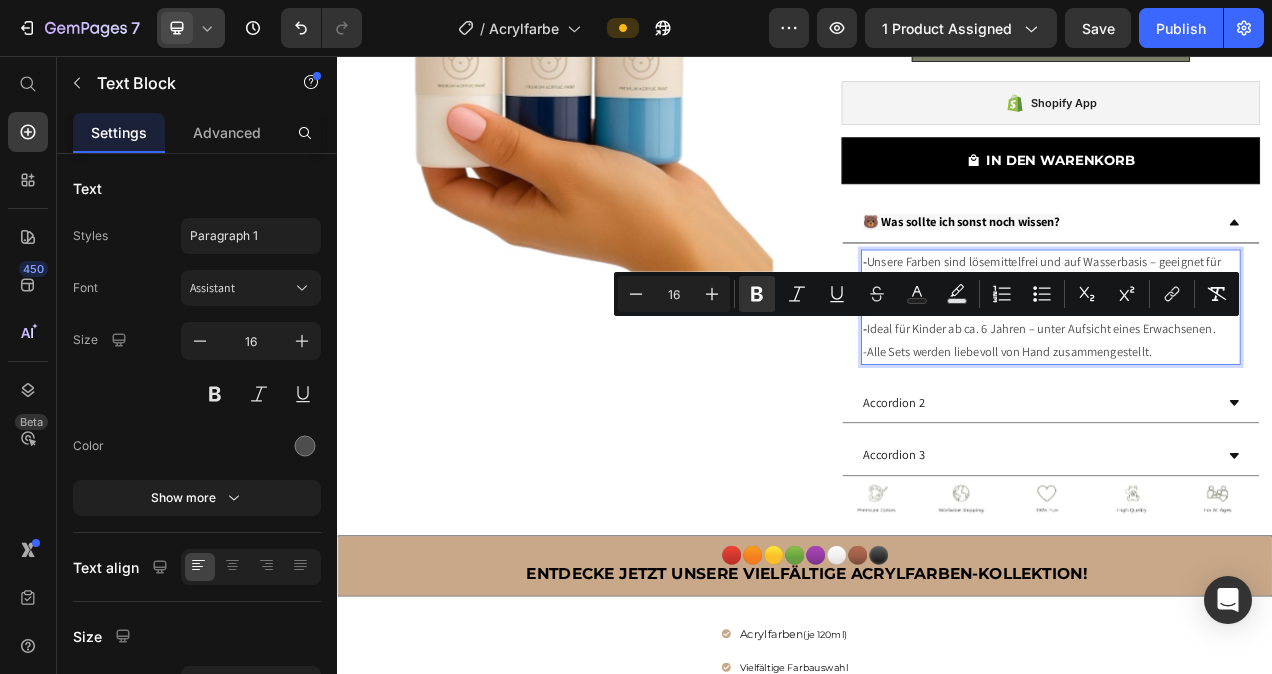 click on "-Alle Sets werden liebevoll von Hand zusammengestellt." at bounding box center (1252, 436) 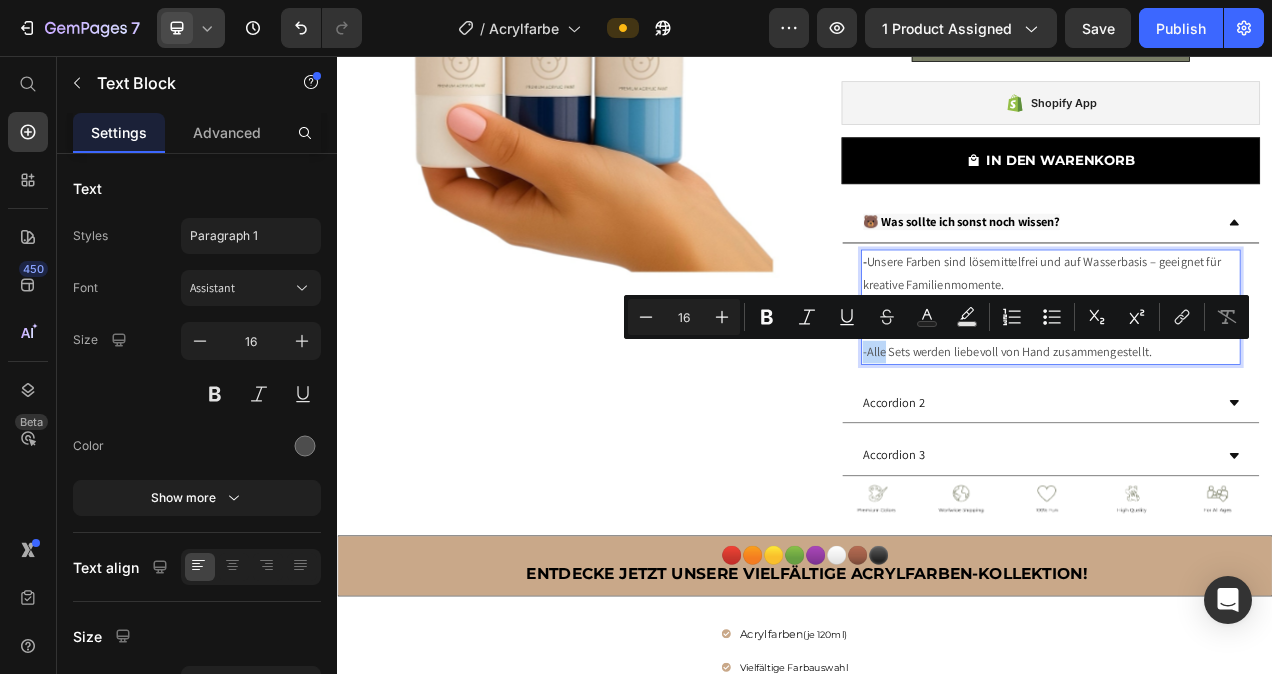 click on "- Unsere Farben sind lösemittelfrei und auf Wasserbasis – geeignet für kreative Familienmomente. - Der Soulbear kommt unbemalt und kann individuell gestaltet werden. - Ideal für Kinder ab ca. 6 Jahren – unter Aufsicht eines Erwachsenen. -Alle Sets werden liebevoll von Hand zusammengestellt." at bounding box center [1252, 379] 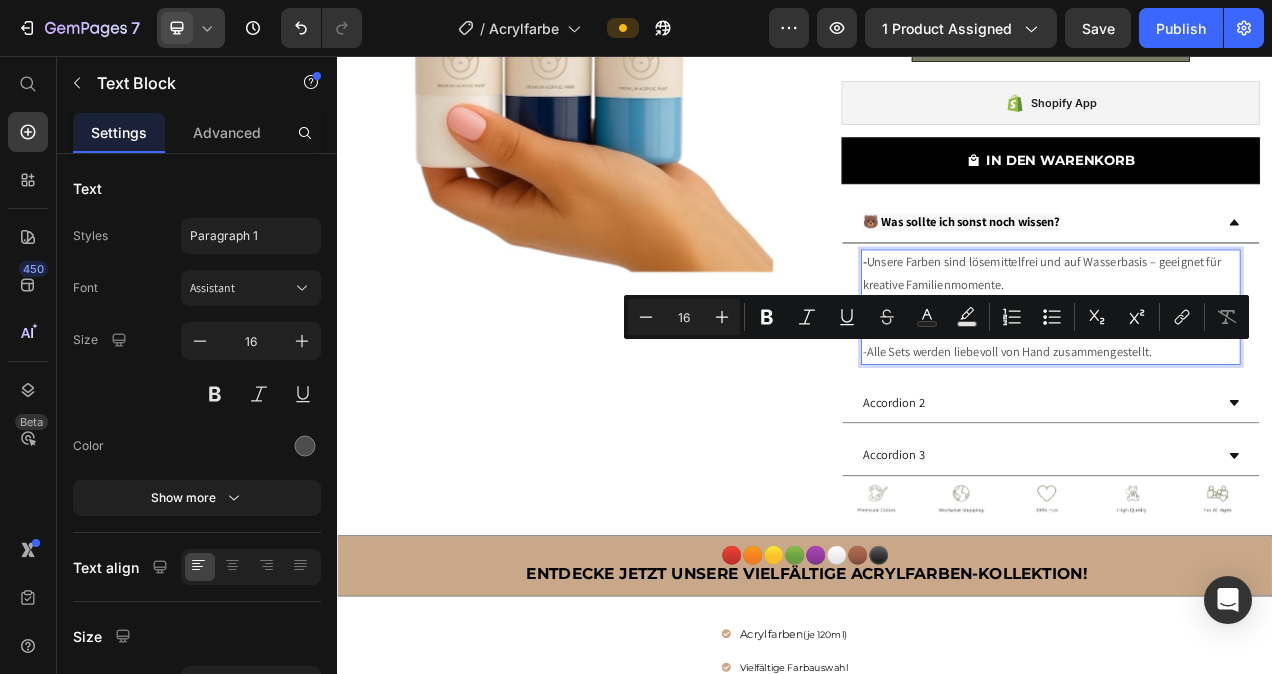 click on "-Alle Sets werden liebevoll von Hand zusammengestellt." at bounding box center [1252, 436] 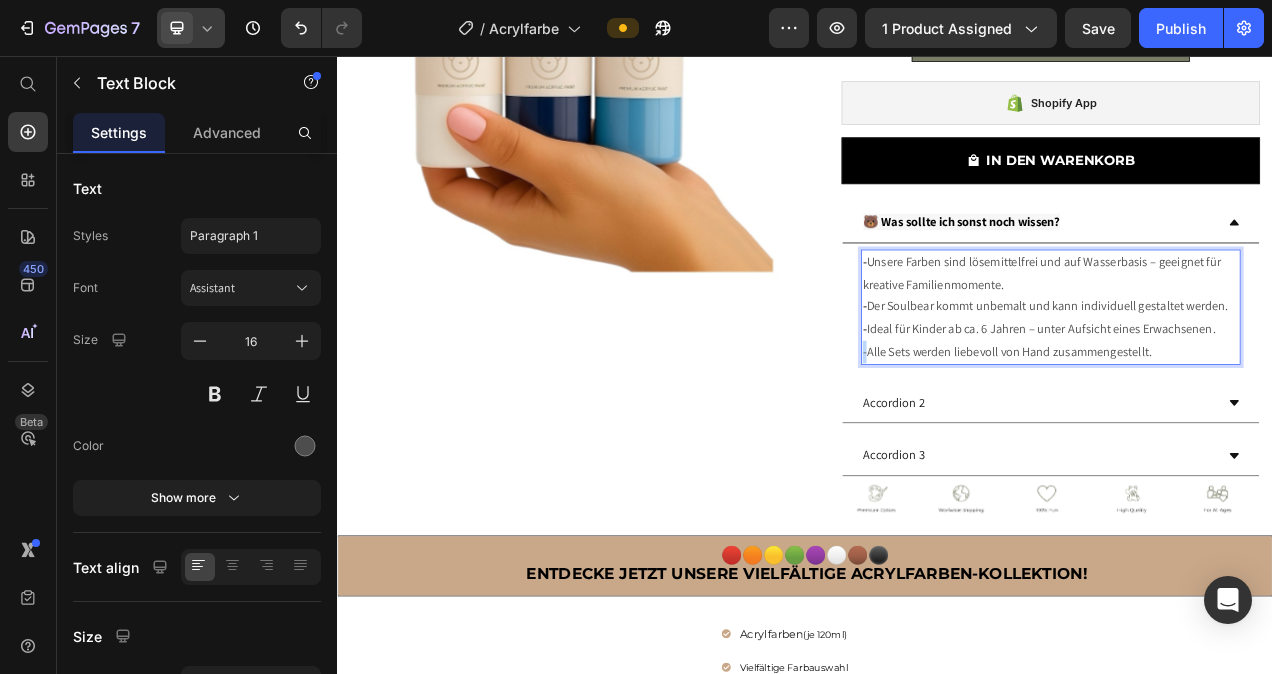 click on "-Alle Sets werden liebevoll von Hand zusammengestellt." at bounding box center [1252, 436] 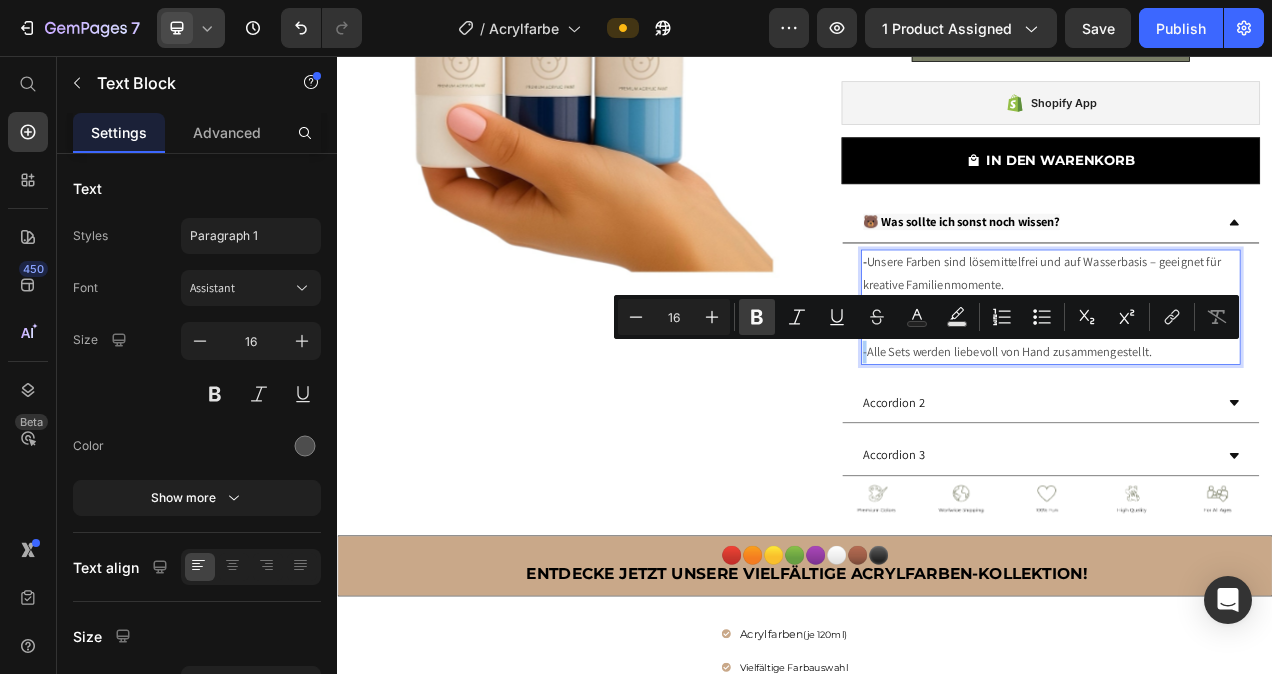 click 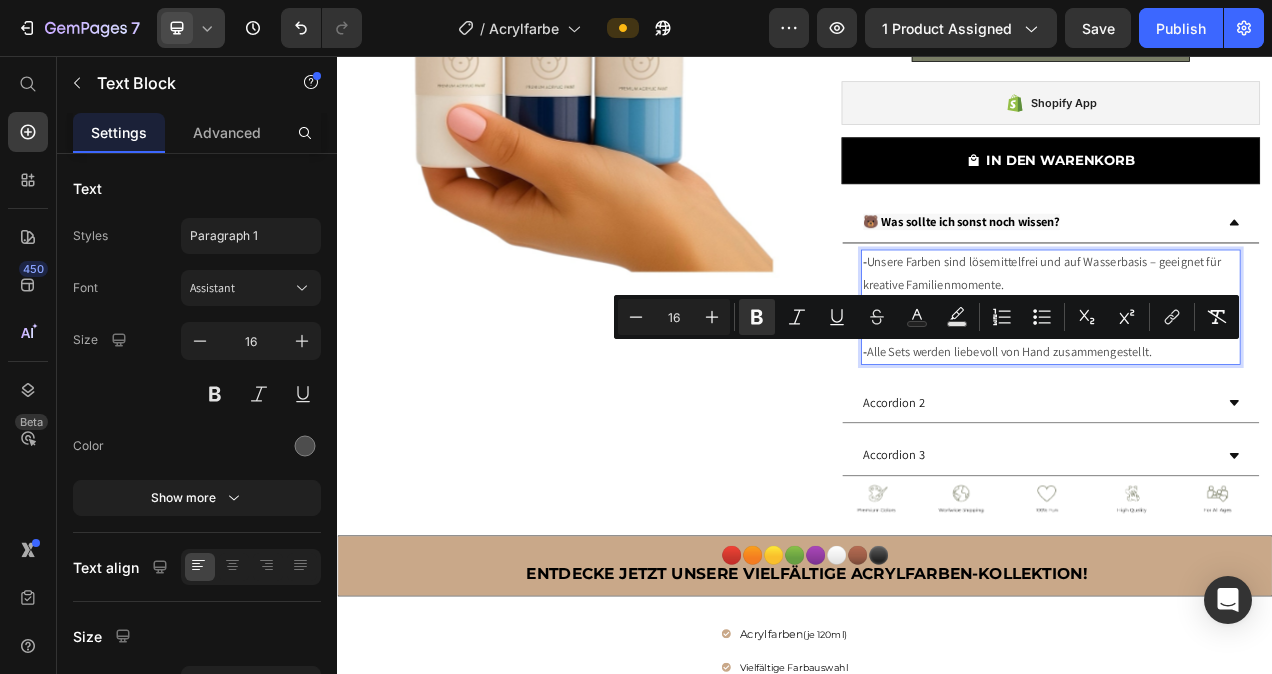 click on "- Unsere Farben sind lösemittelfrei und auf Wasserbasis – geeignet für kreative Familienmomente." at bounding box center [1252, 336] 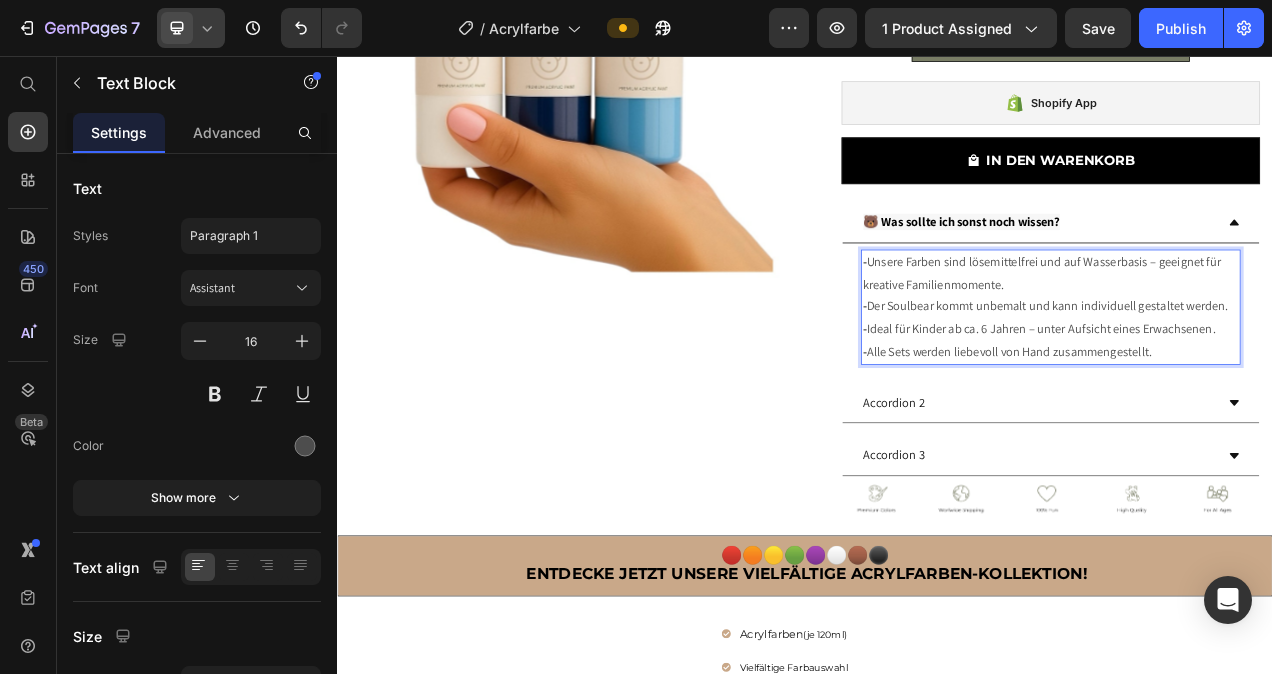 click on "- Unsere Farben sind lösemittelfrei und auf Wasserbasis – geeignet für kreative Familienmomente." at bounding box center (1252, 336) 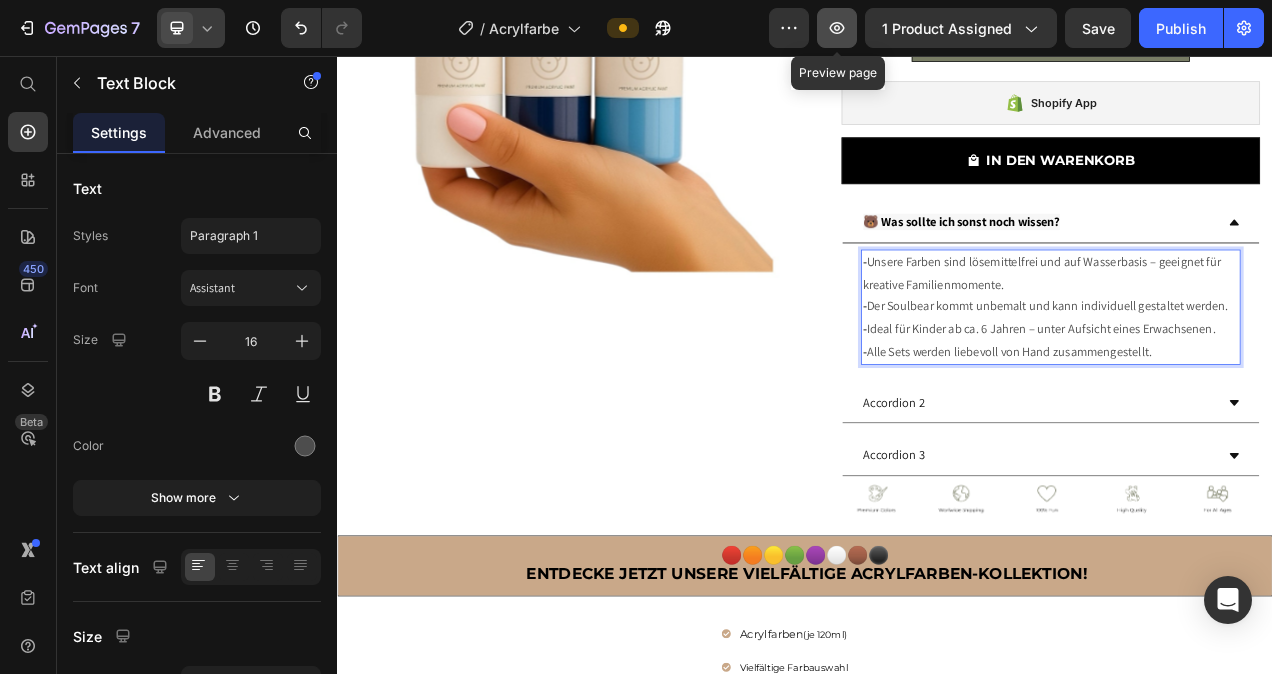 click 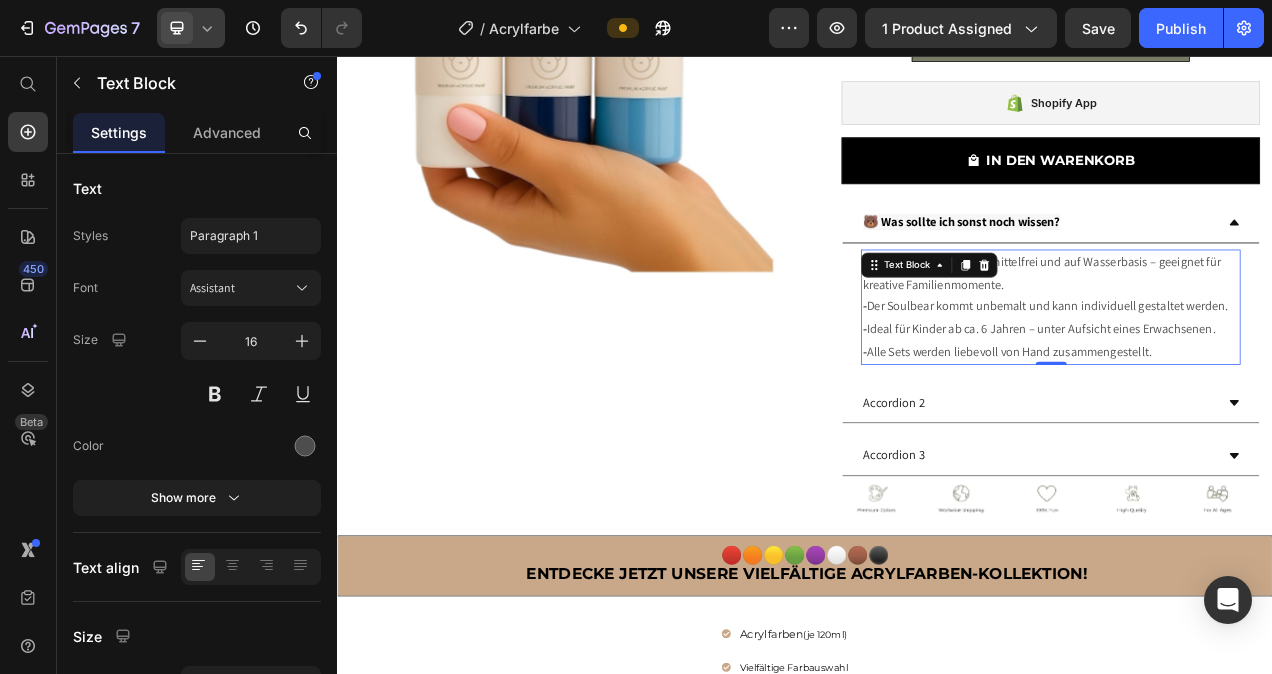 click 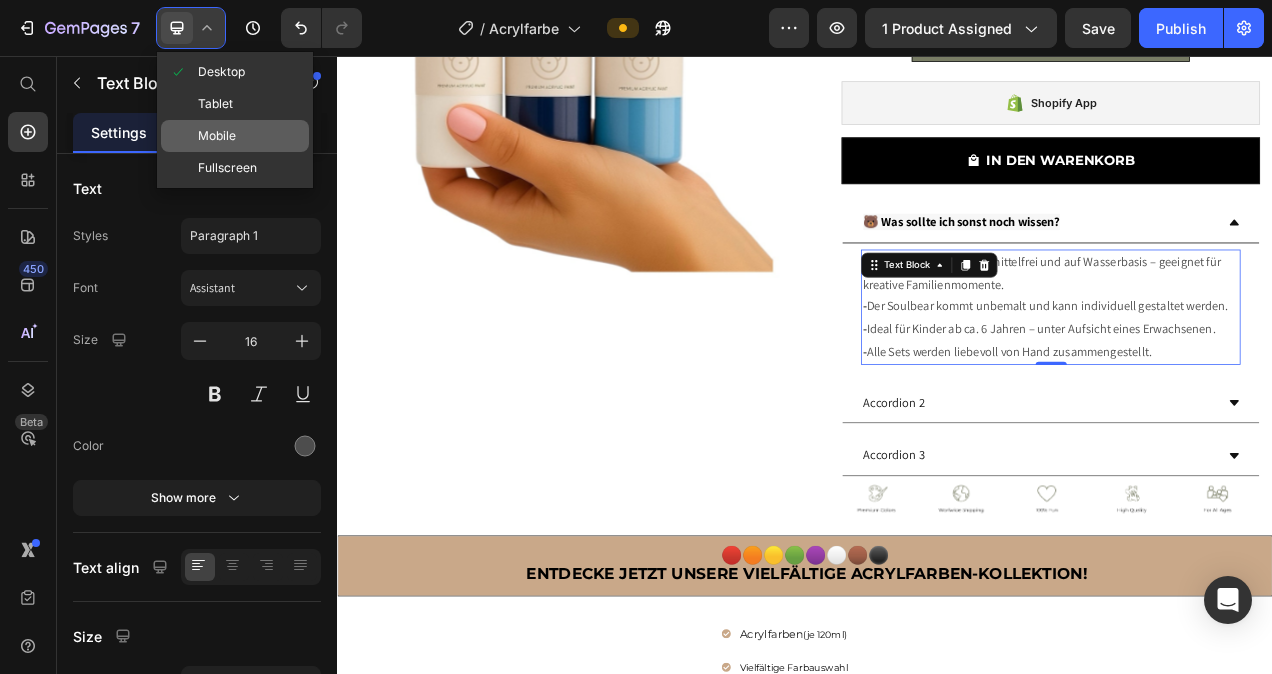 click on "Mobile" at bounding box center [217, 136] 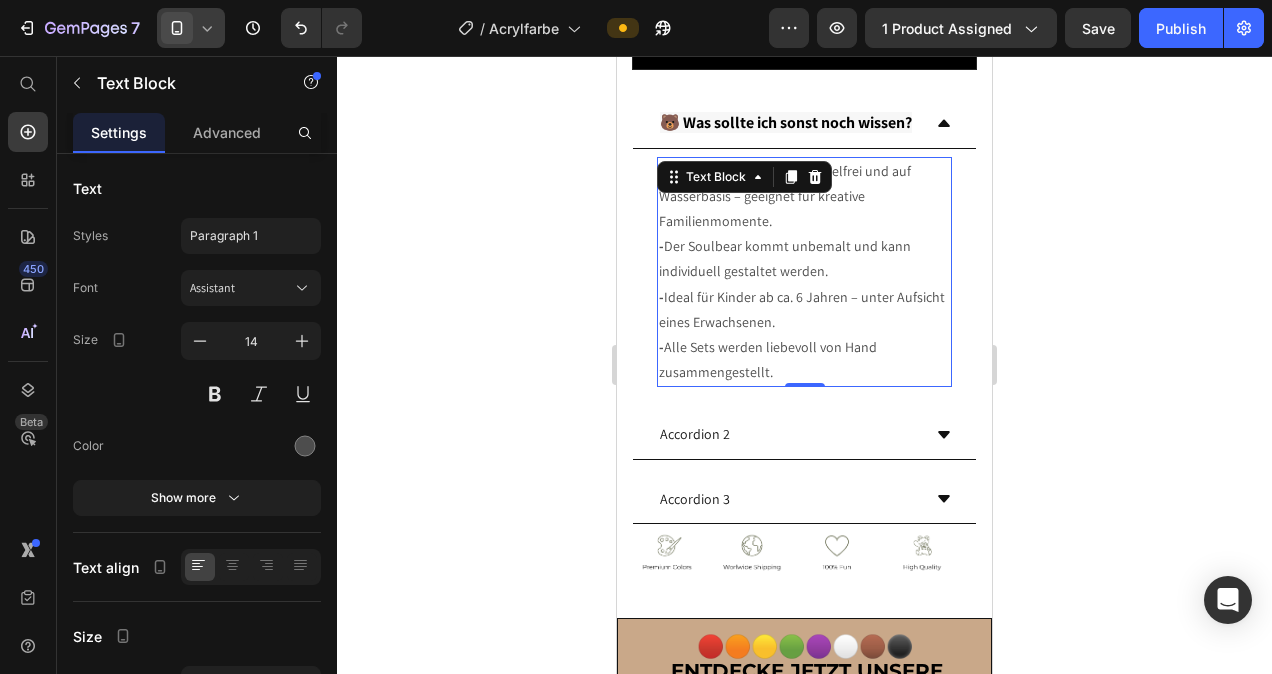 scroll, scrollTop: 788, scrollLeft: 0, axis: vertical 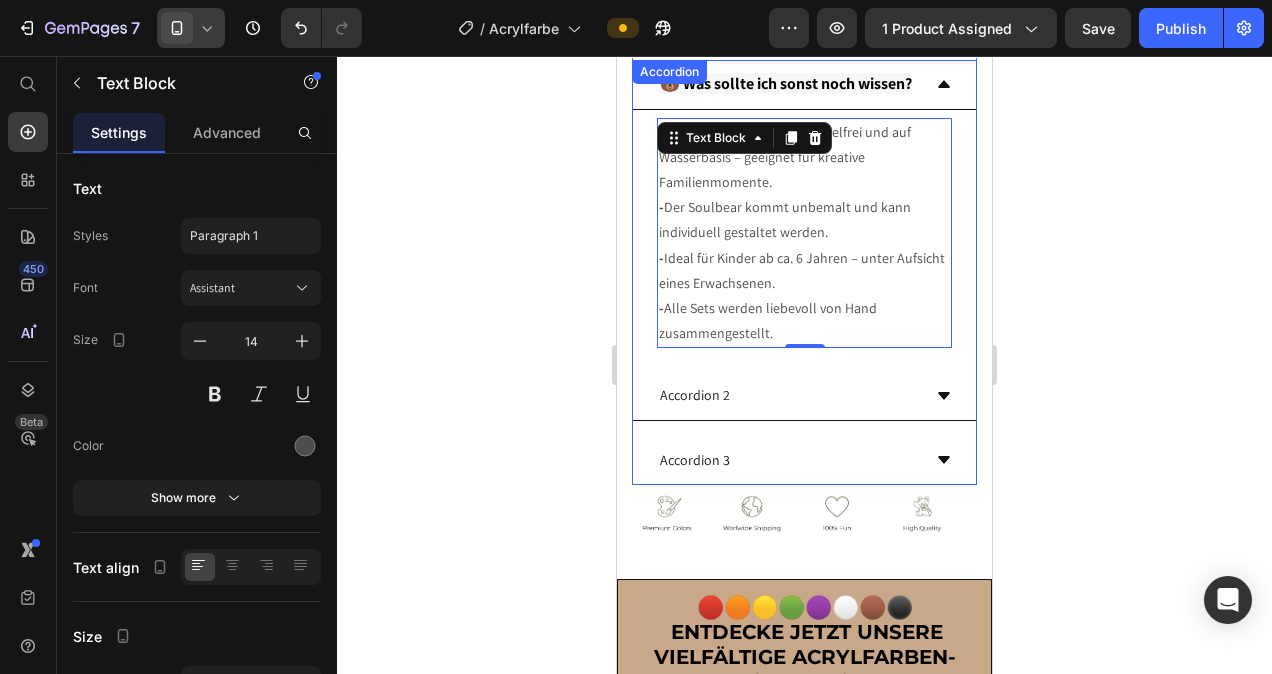click 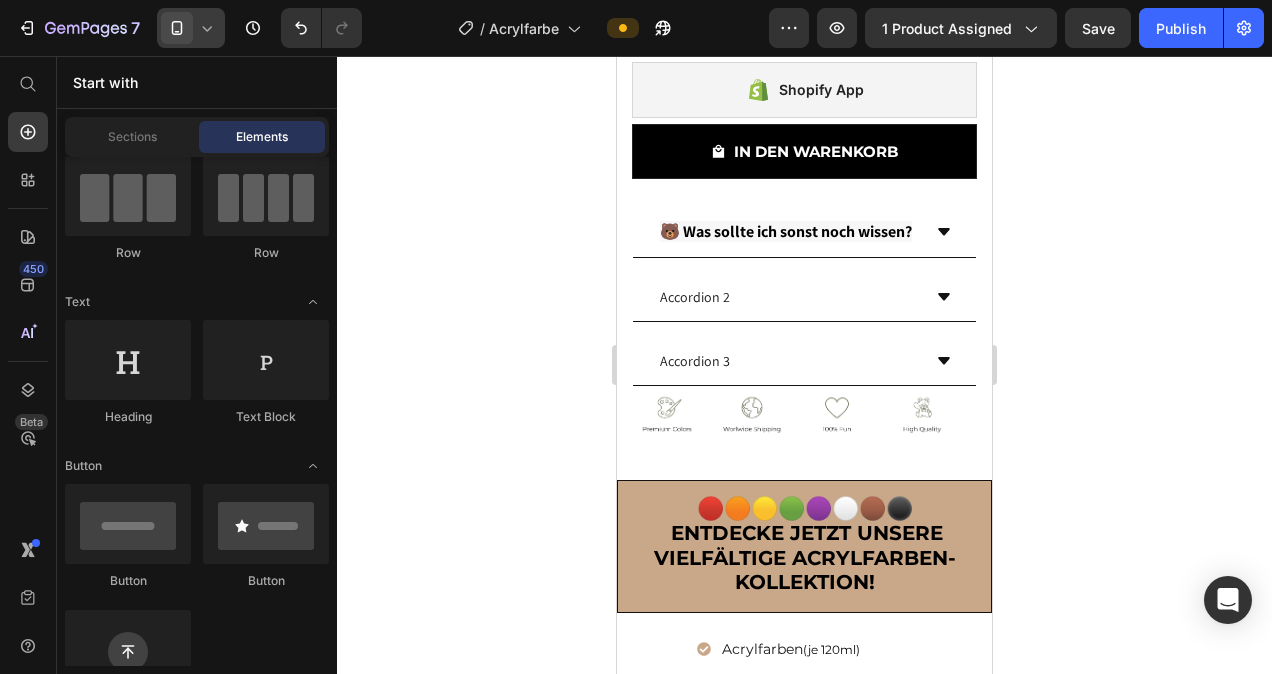 scroll, scrollTop: 606, scrollLeft: 0, axis: vertical 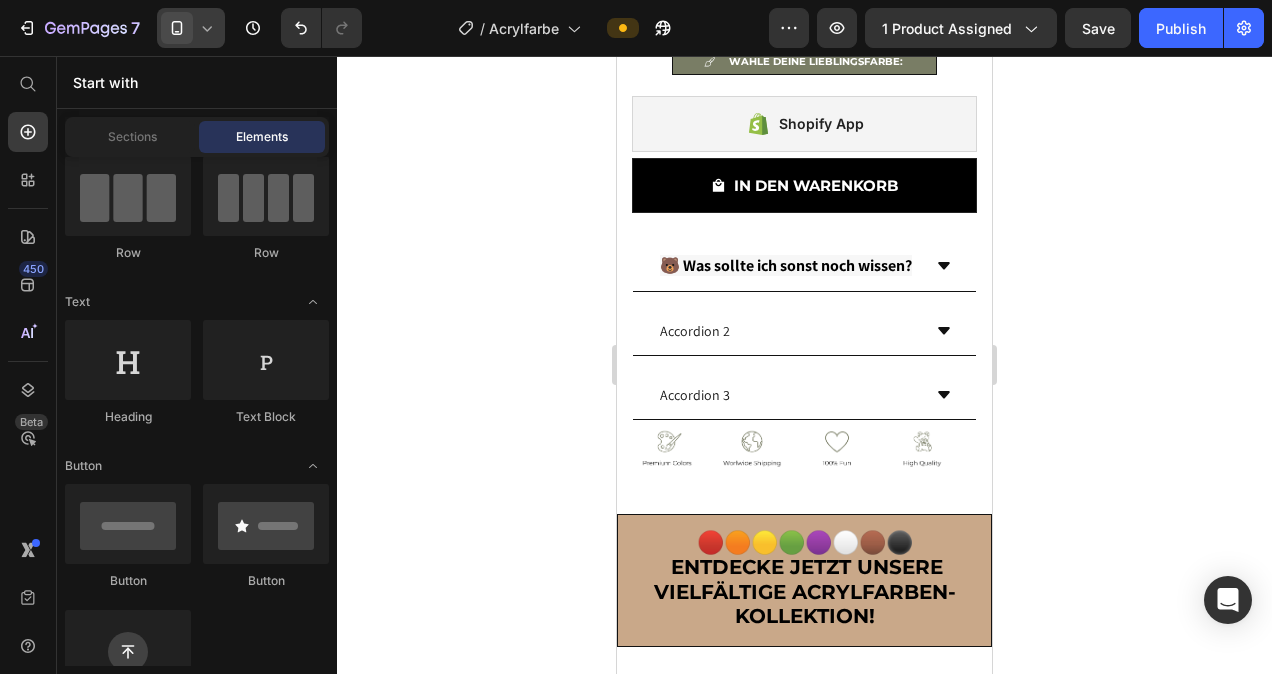 click 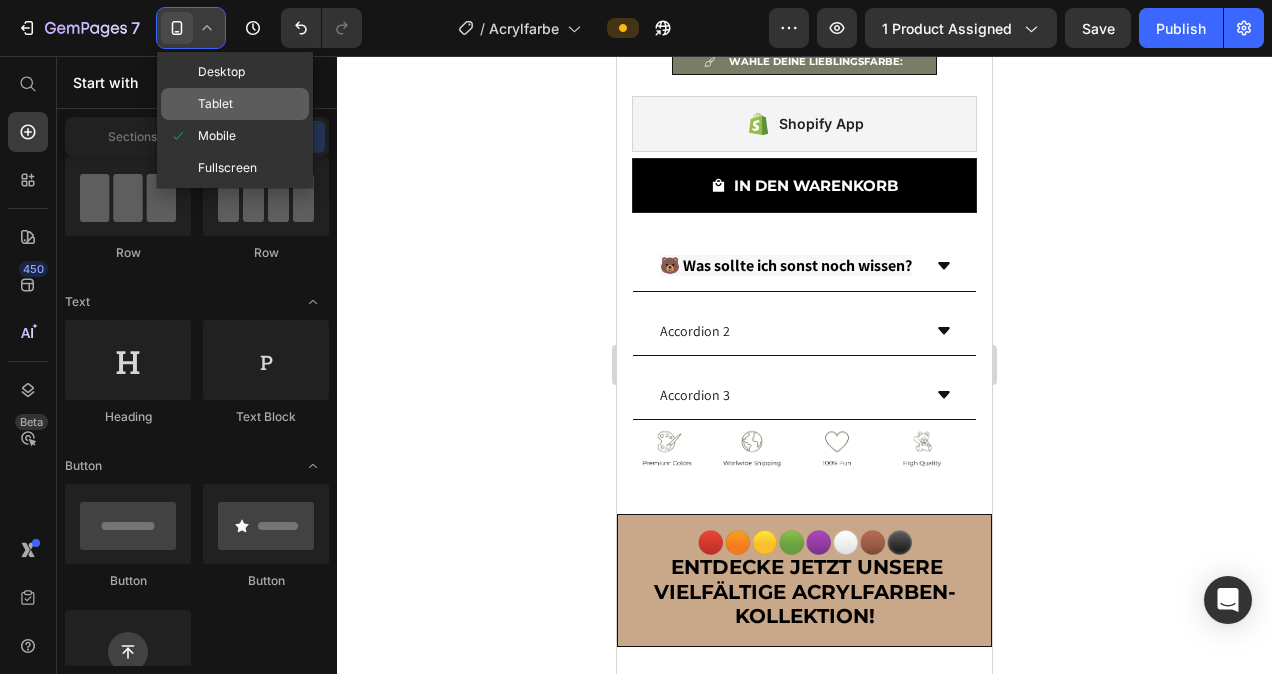 click on "Tablet" at bounding box center (215, 104) 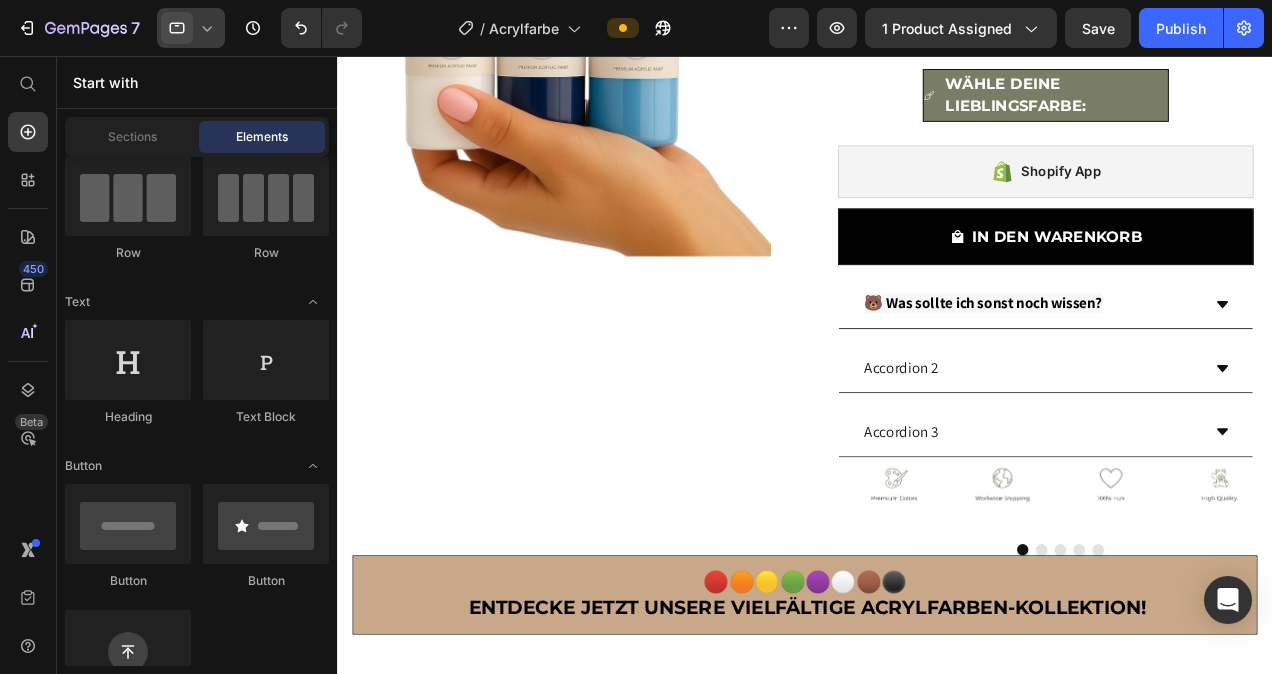 scroll, scrollTop: 258, scrollLeft: 0, axis: vertical 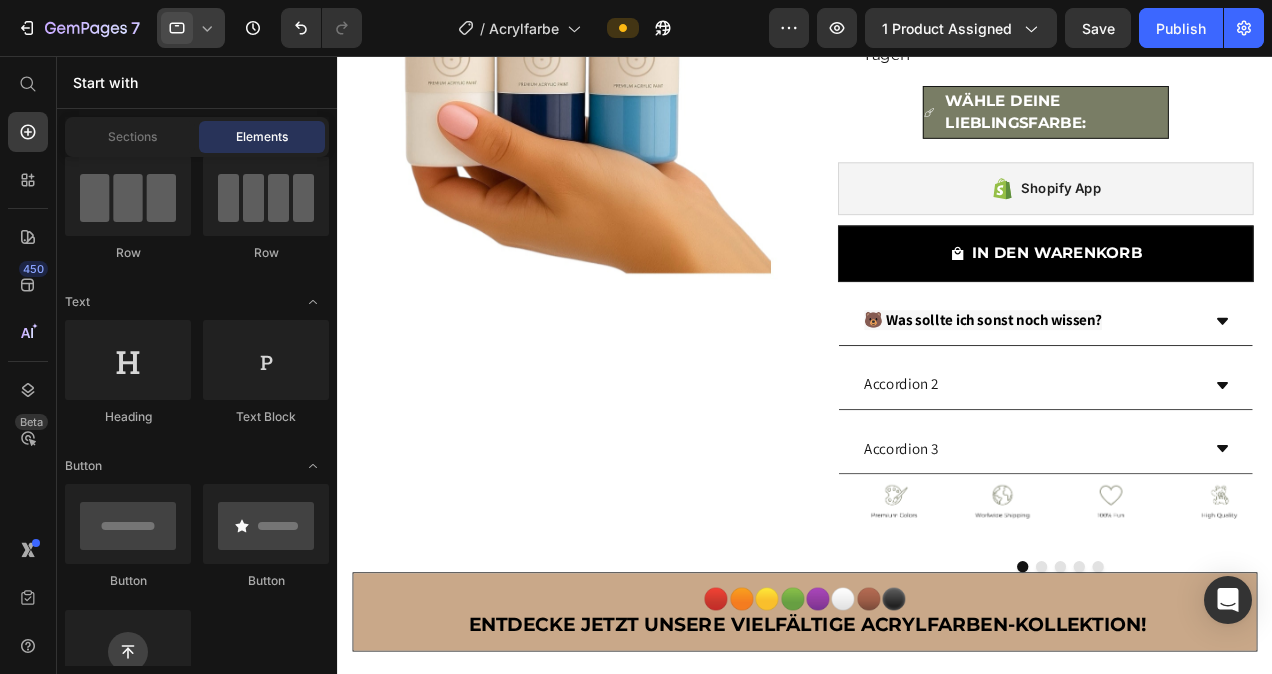 click 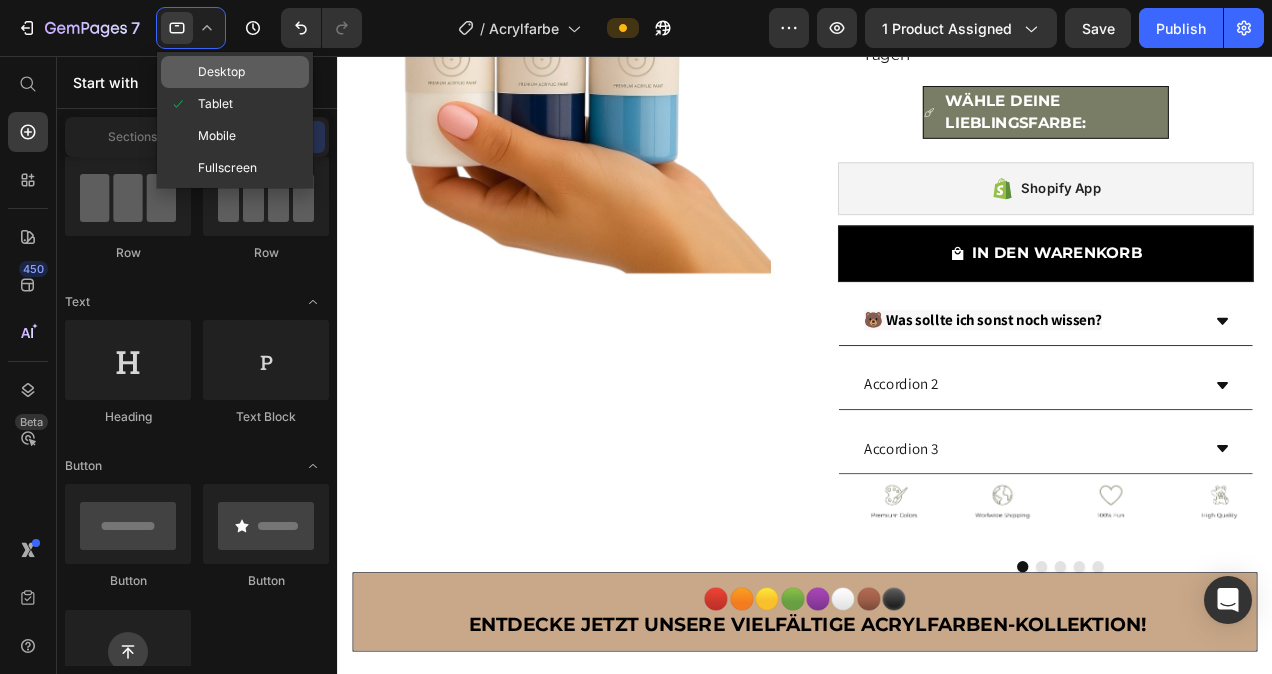 click on "Desktop" 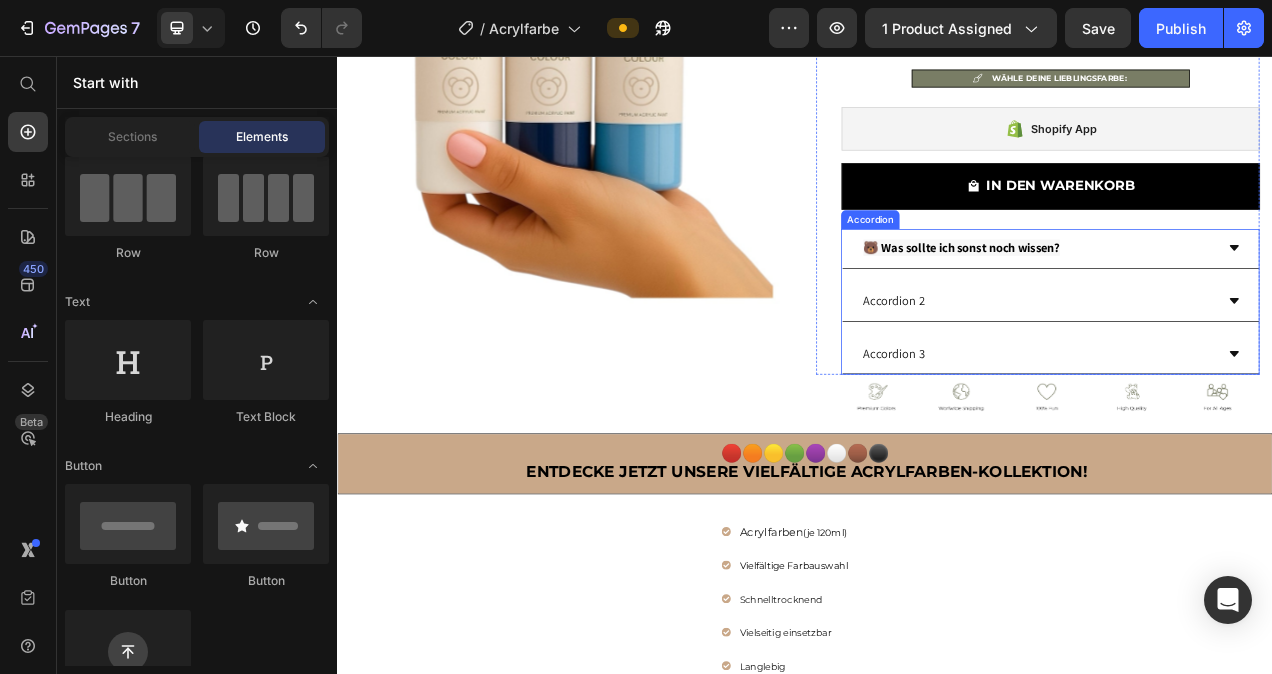 click on "Accordion 2" at bounding box center (1051, 371) 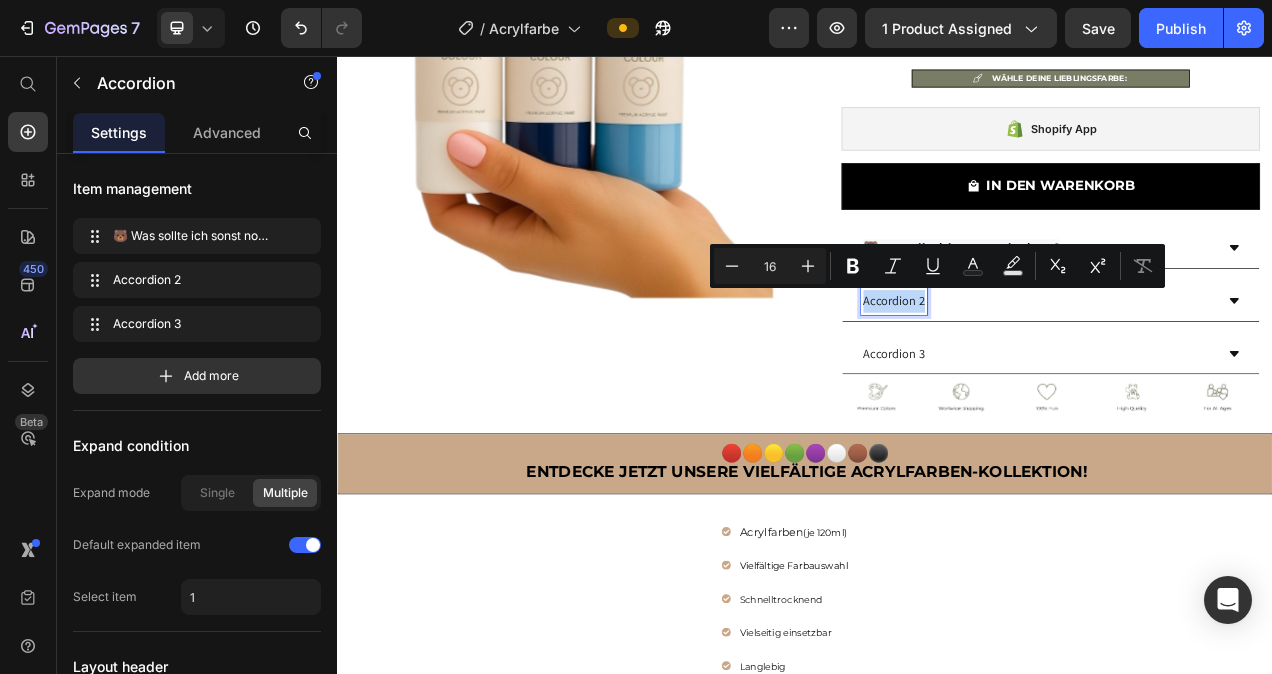 drag, startPoint x: 1080, startPoint y: 368, endPoint x: 1005, endPoint y: 372, distance: 75.10659 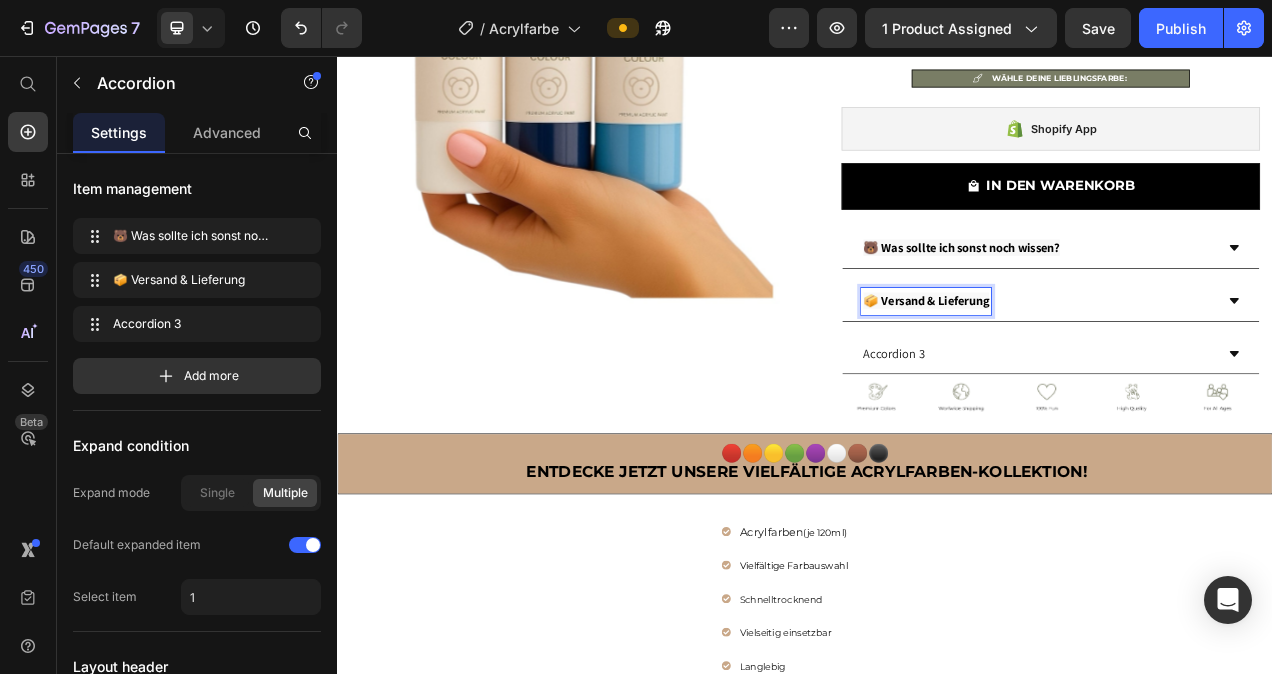 click on "📦 Versand & Lieferung" at bounding box center (1236, 371) 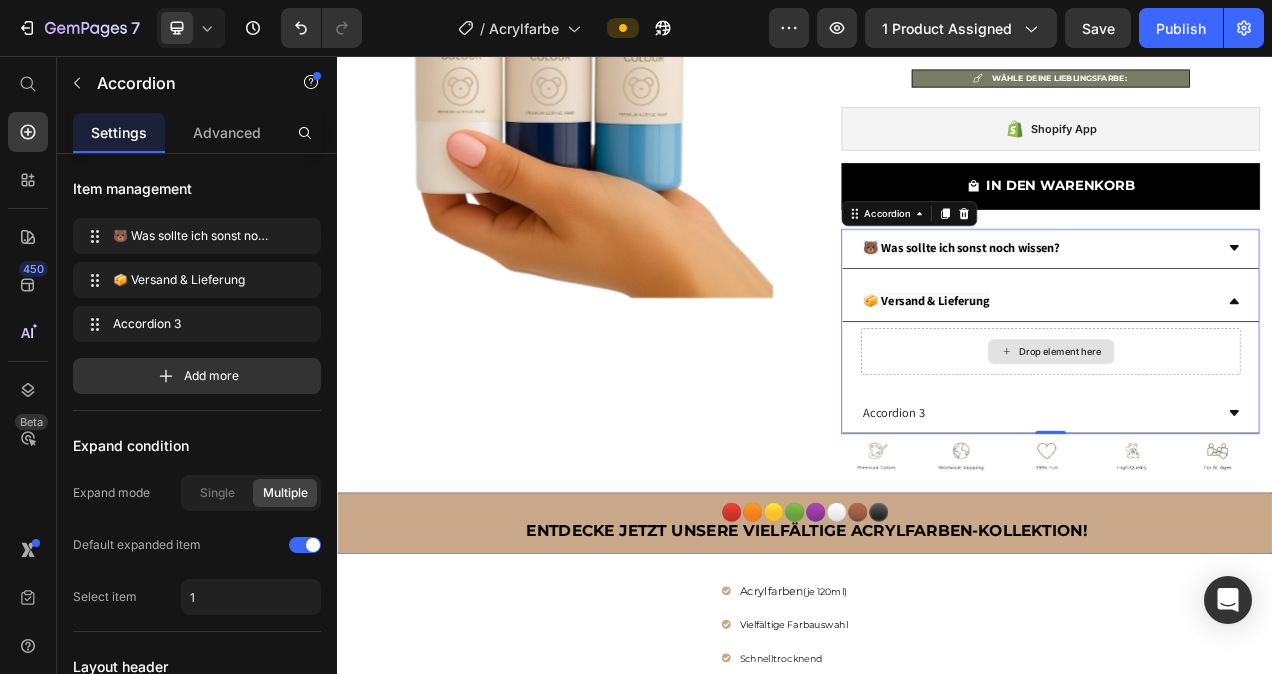 click on "Drop element here" at bounding box center [1265, 436] 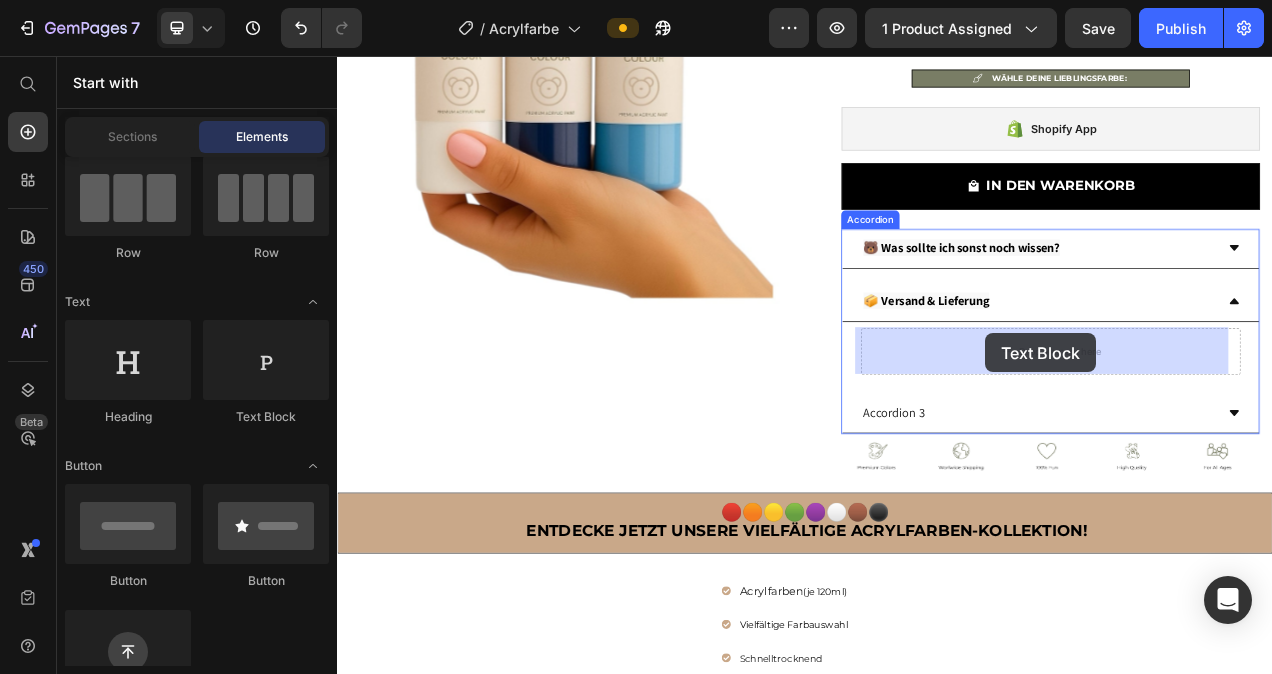 drag, startPoint x: 607, startPoint y: 415, endPoint x: 1169, endPoint y: 412, distance: 562.008 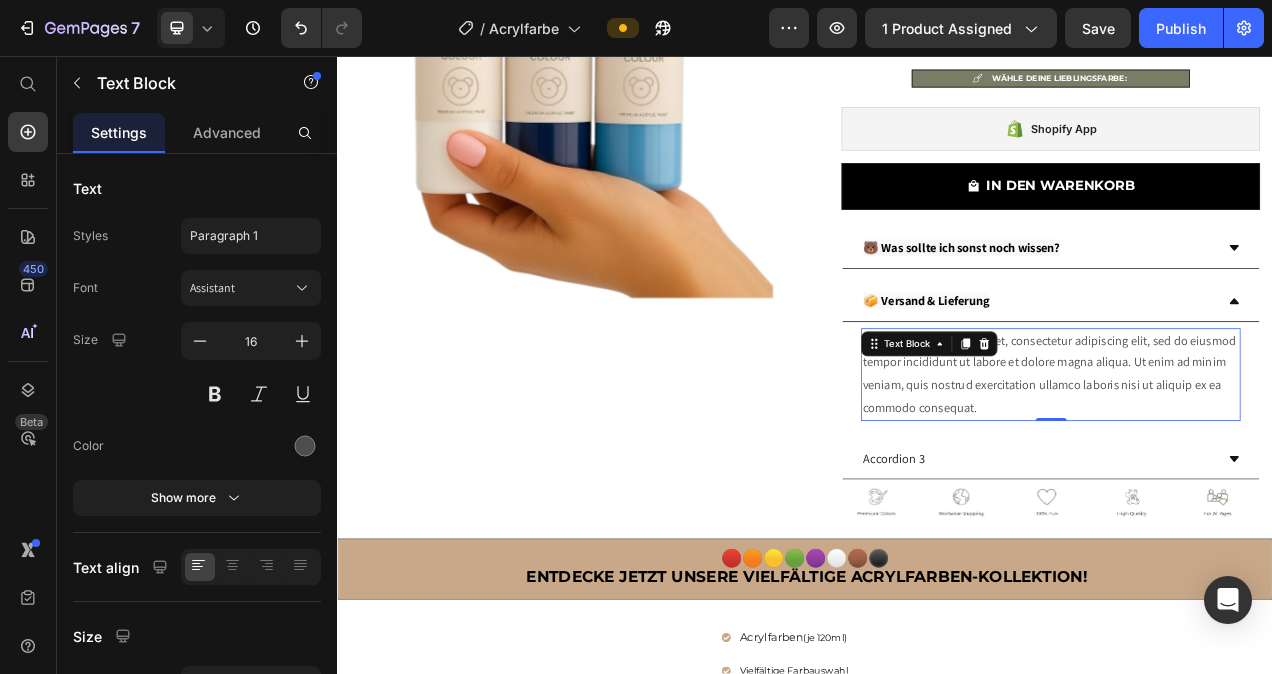 click on "Lorem ipsum dolor sit amet, consectetur adipiscing elit, sed do eiusmod tempor incididunt ut labore et dolore magna aliqua. Ut enim ad minim veniam, quis nostrud exercitation ullamco laboris nisi ut aliquip ex ea commodo consequat." at bounding box center (1252, 465) 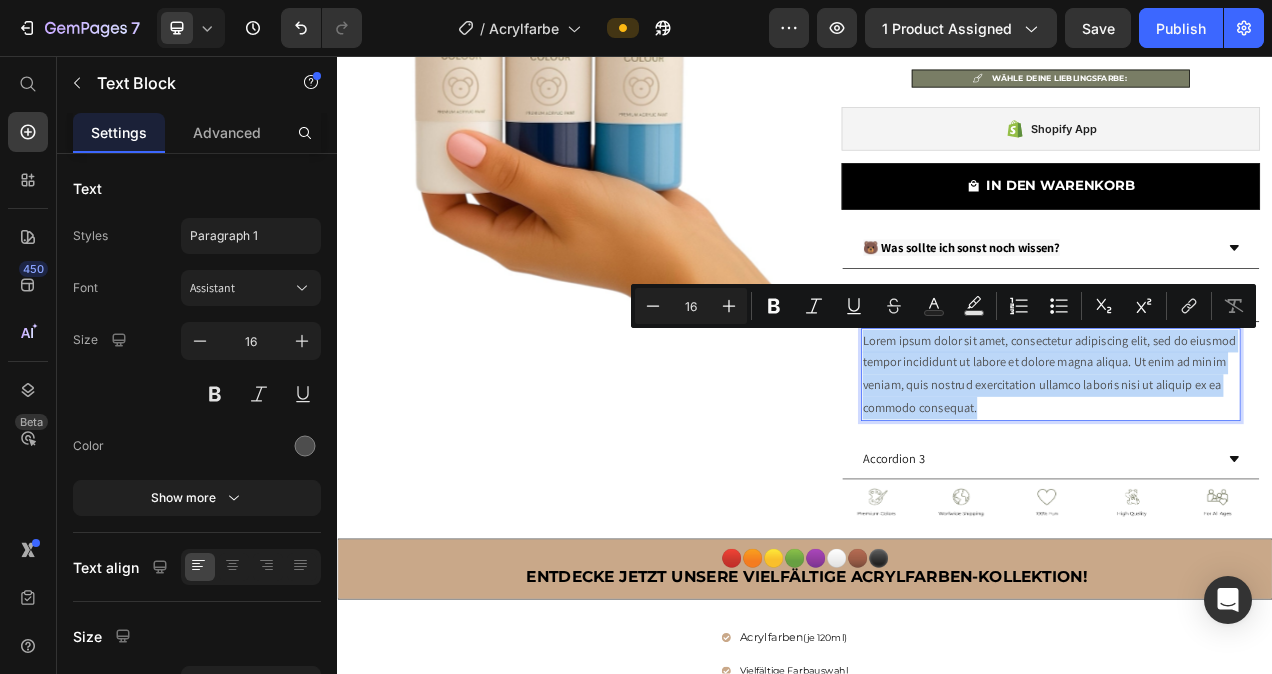 drag, startPoint x: 1153, startPoint y: 506, endPoint x: 1006, endPoint y: 427, distance: 166.8832 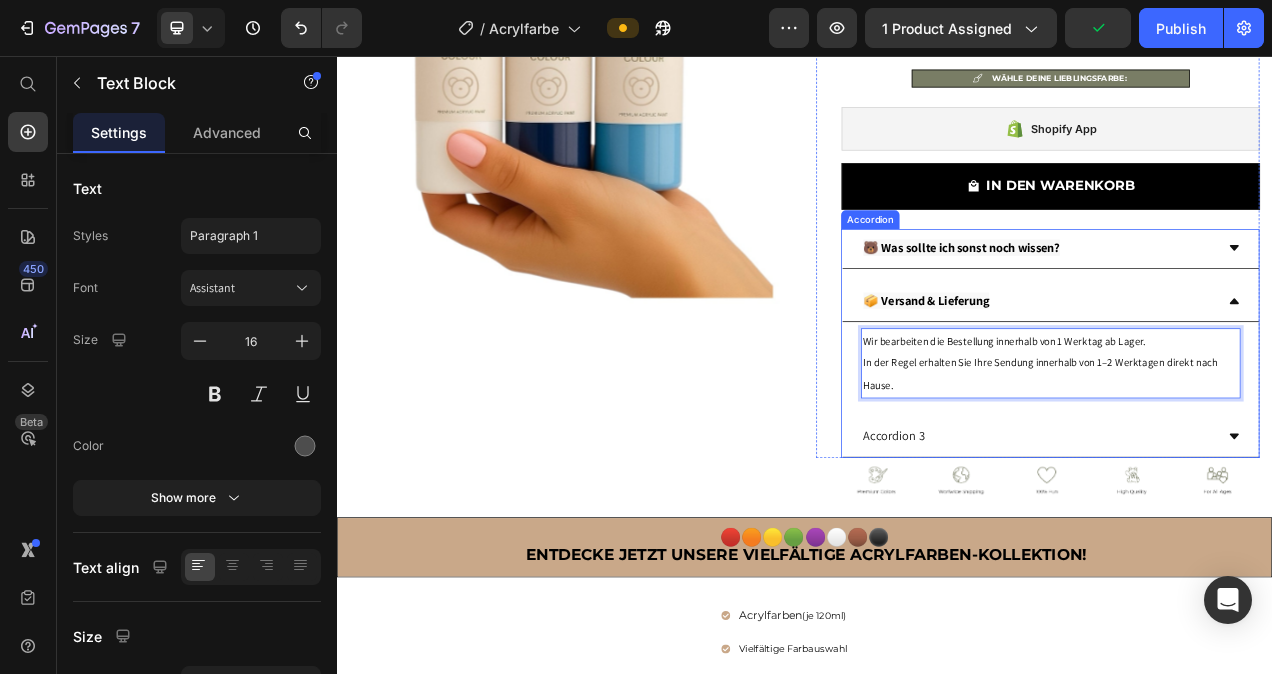 click on "Accordion 3" at bounding box center [1236, 545] 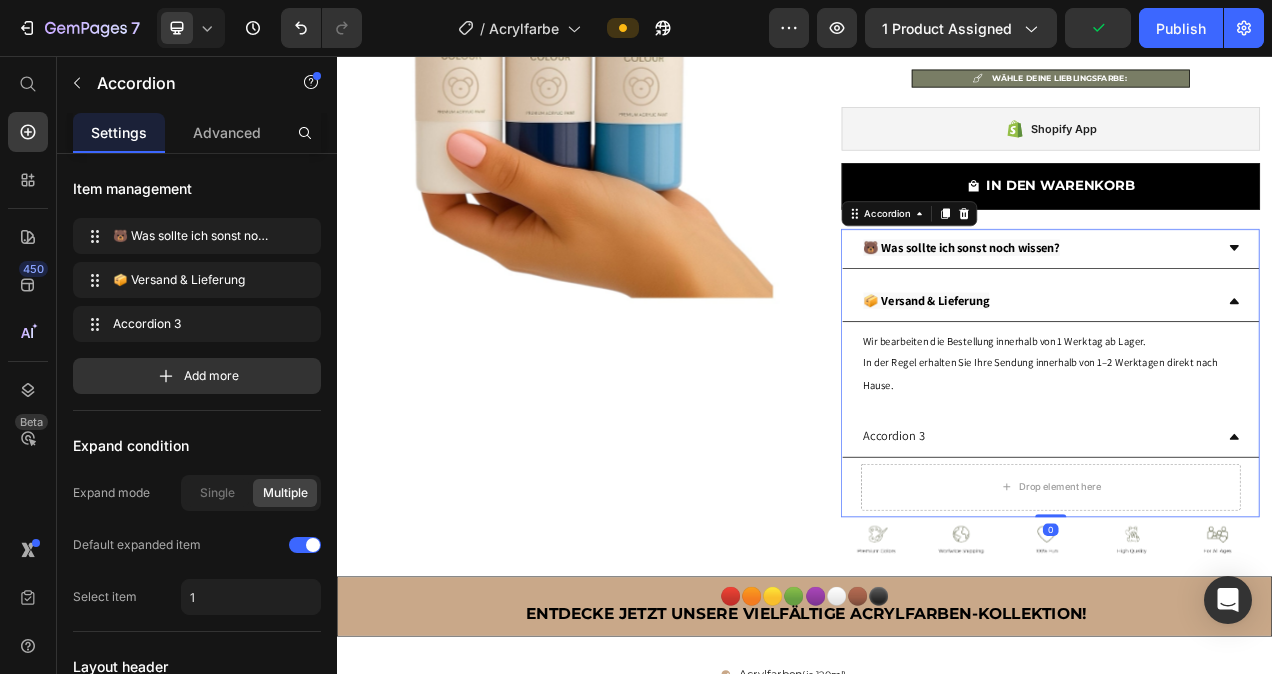 click on "Accordion 3" at bounding box center (1236, 545) 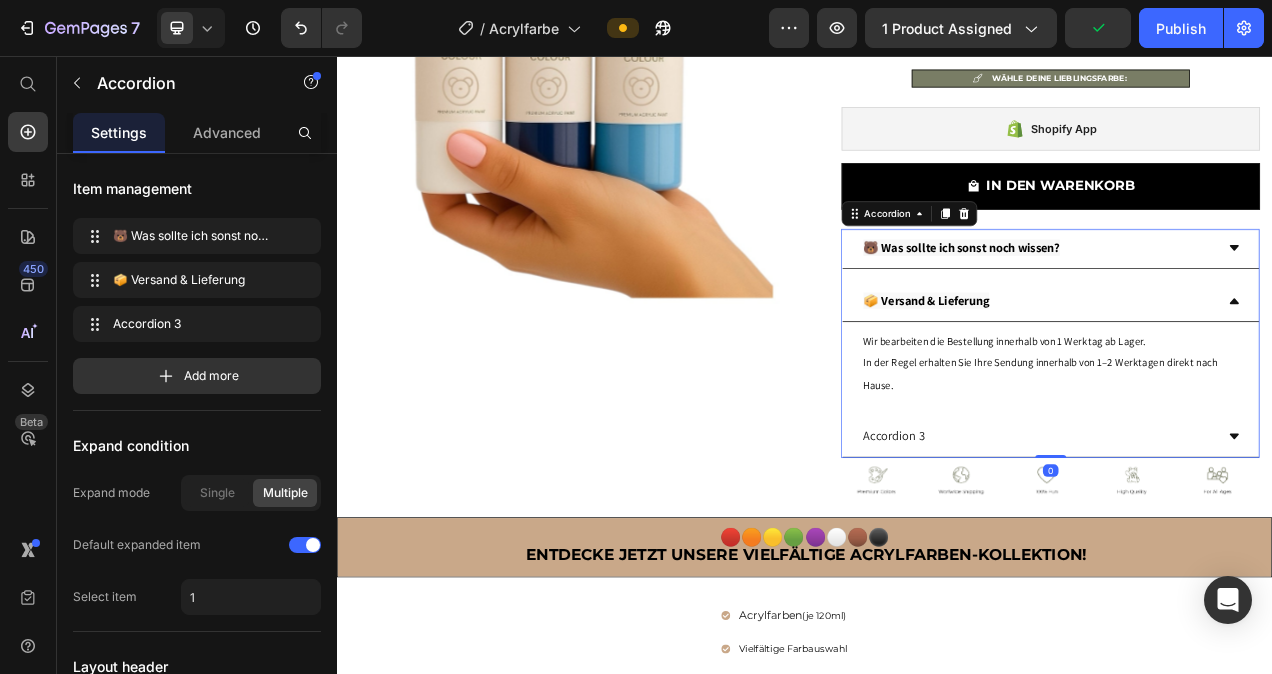 click on "Accordion 3" at bounding box center [1236, 545] 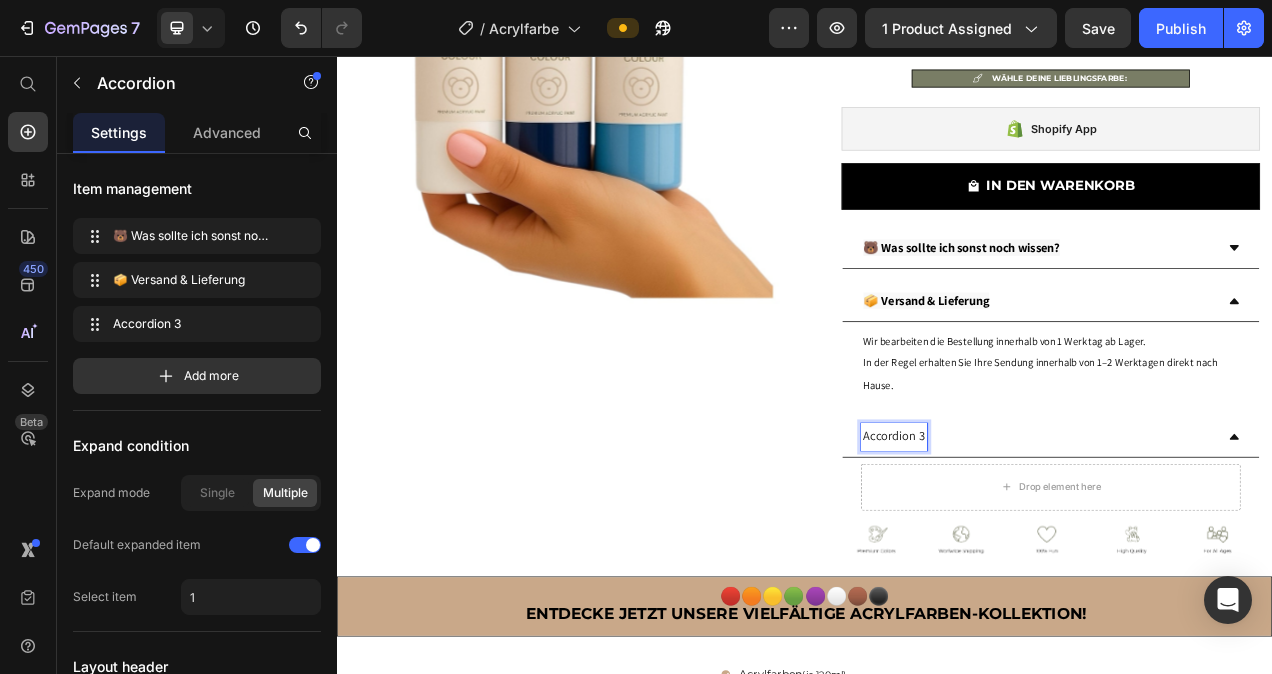 click on "Accordion 3" at bounding box center [1051, 545] 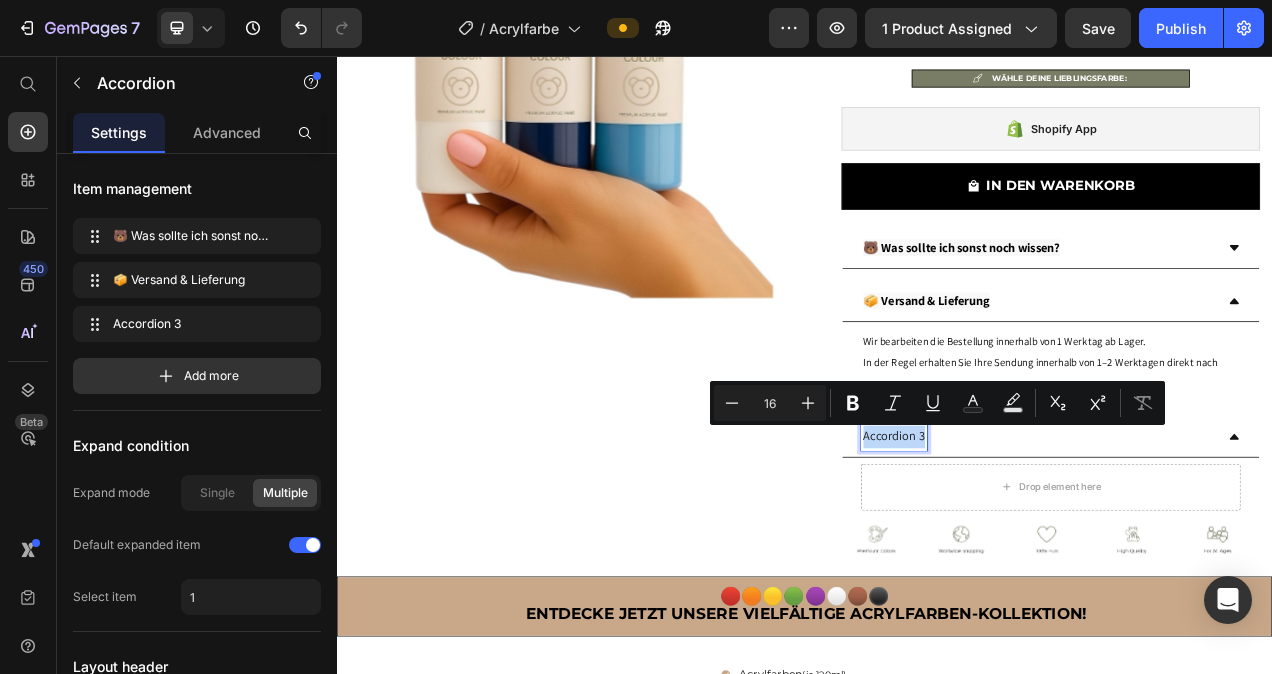 drag, startPoint x: 1082, startPoint y: 546, endPoint x: 1007, endPoint y: 550, distance: 75.10659 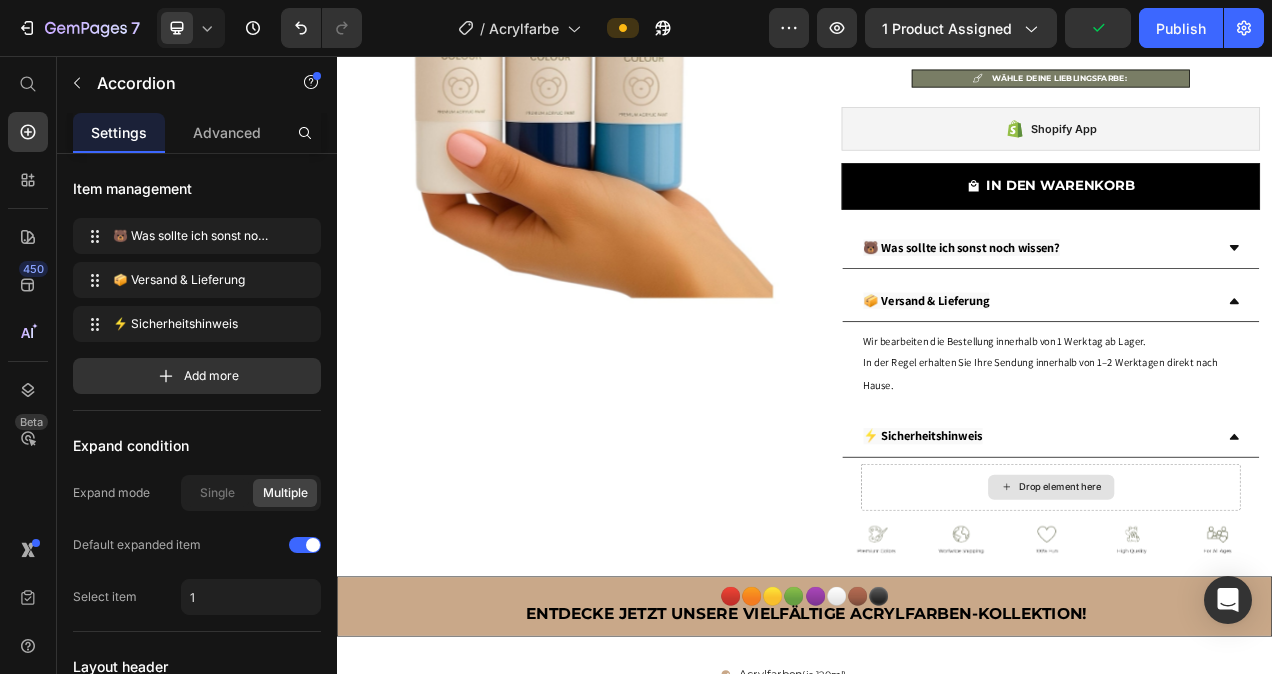 click on "Drop element here" at bounding box center [1253, 610] 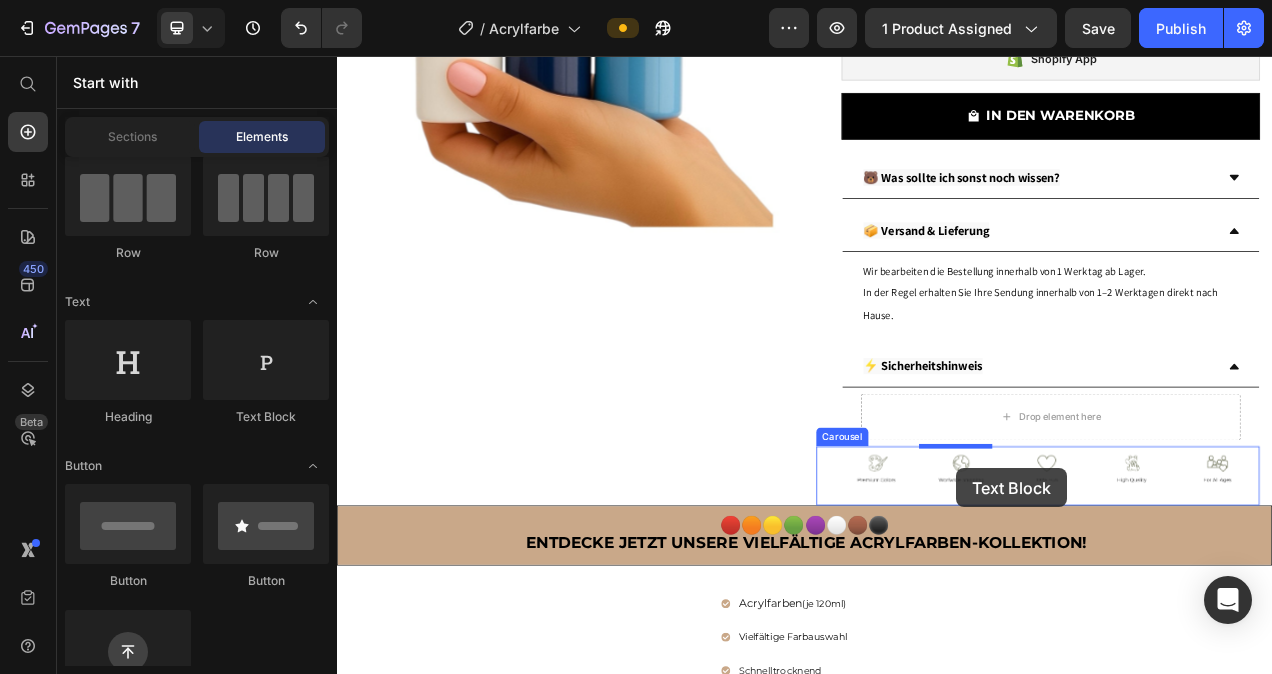 scroll, scrollTop: 351, scrollLeft: 0, axis: vertical 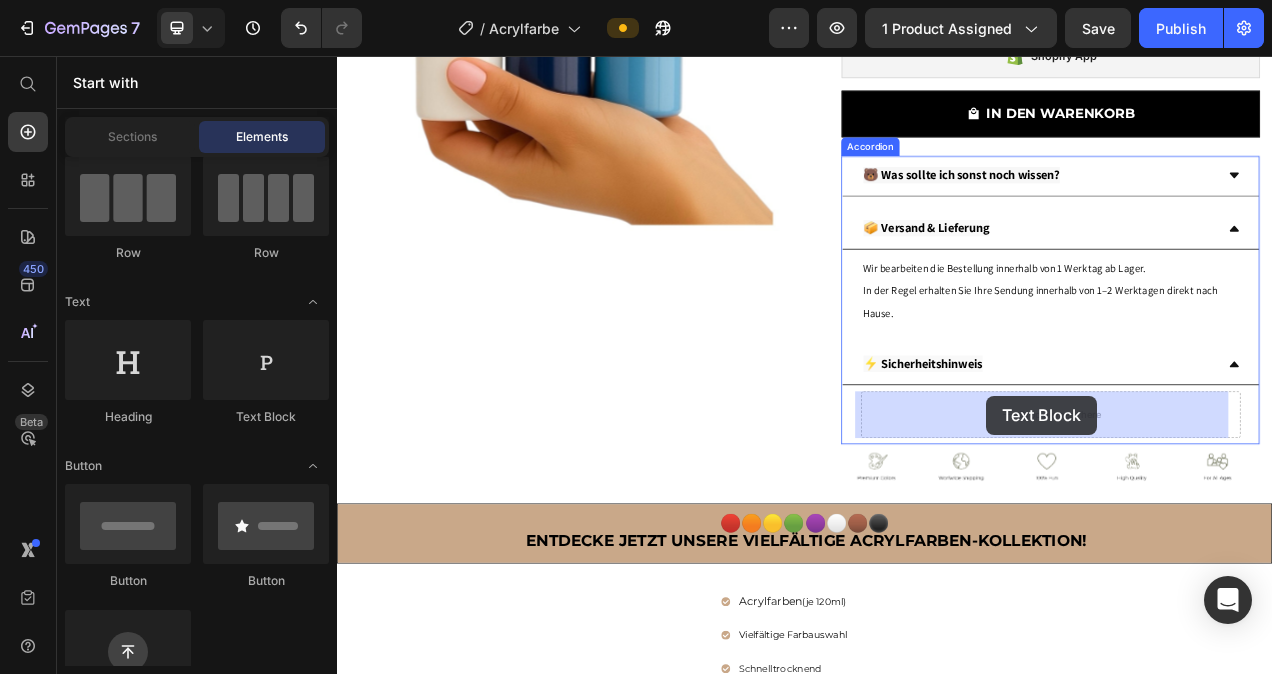 drag, startPoint x: 605, startPoint y: 408, endPoint x: 1171, endPoint y: 492, distance: 572.1993 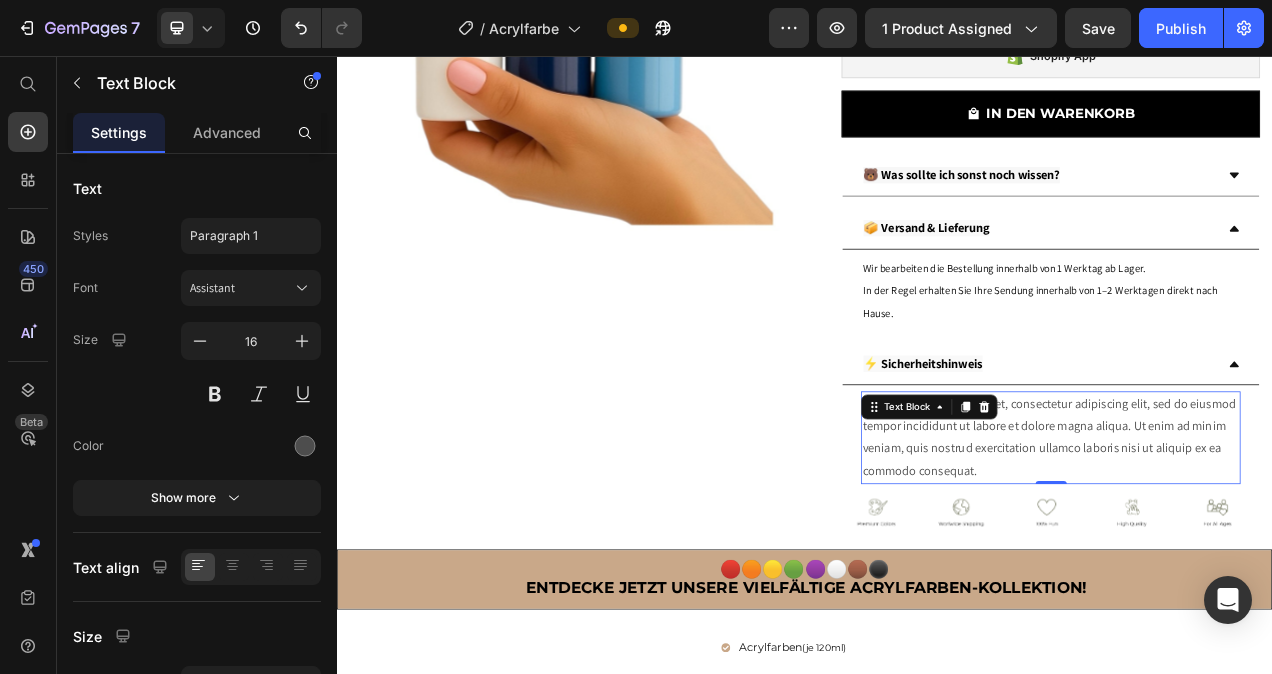 click on "Lorem ipsum dolor sit amet, consectetur adipiscing elit, sed do eiusmod tempor incididunt ut labore et dolore magna aliqua. Ut enim ad minim veniam, quis nostrud exercitation ullamco laboris nisi ut aliquip ex ea commodo consequat." at bounding box center (1252, 546) 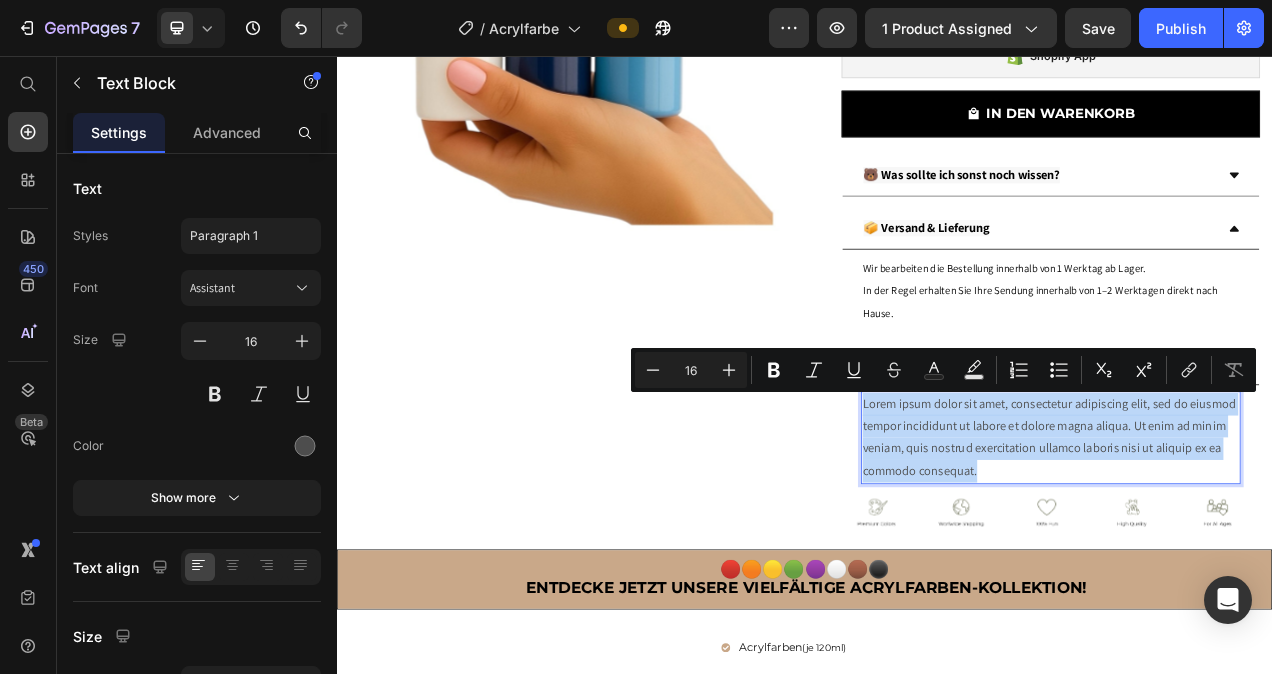 drag, startPoint x: 1159, startPoint y: 581, endPoint x: 1005, endPoint y: 506, distance: 171.29214 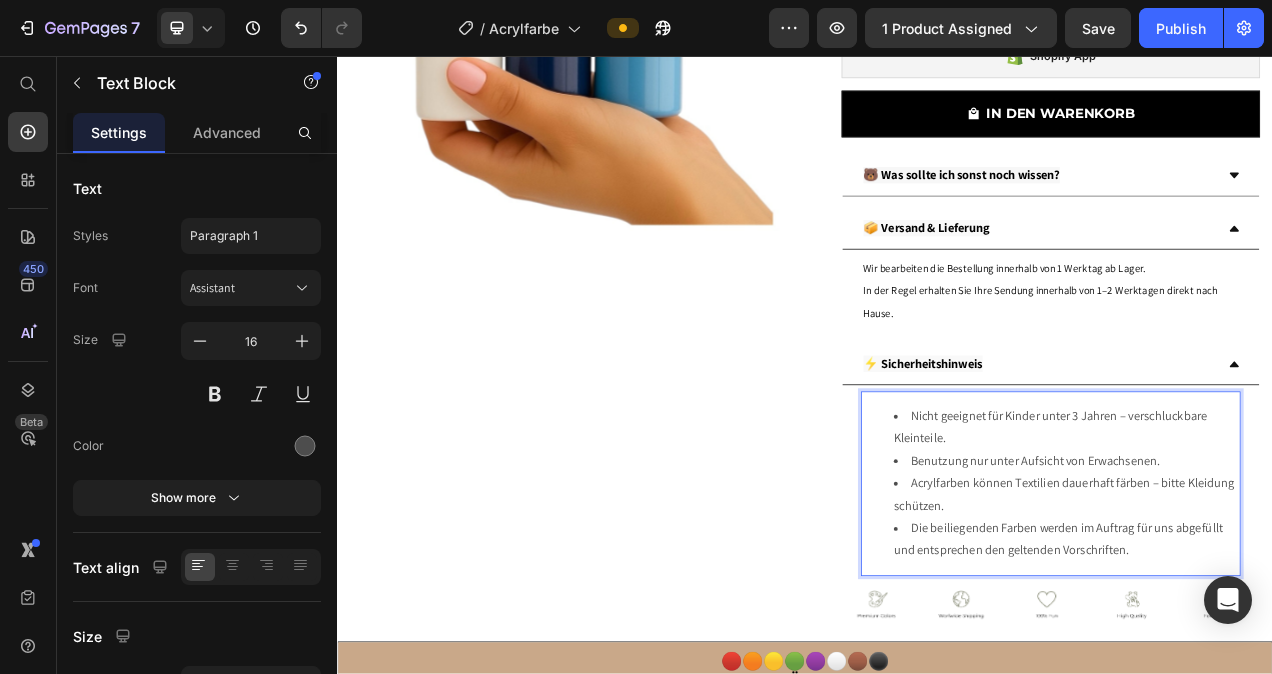click on "Nicht geeignet für Kinder unter 3 Jahren – verschluckbare Kleinteile." at bounding box center (1272, 534) 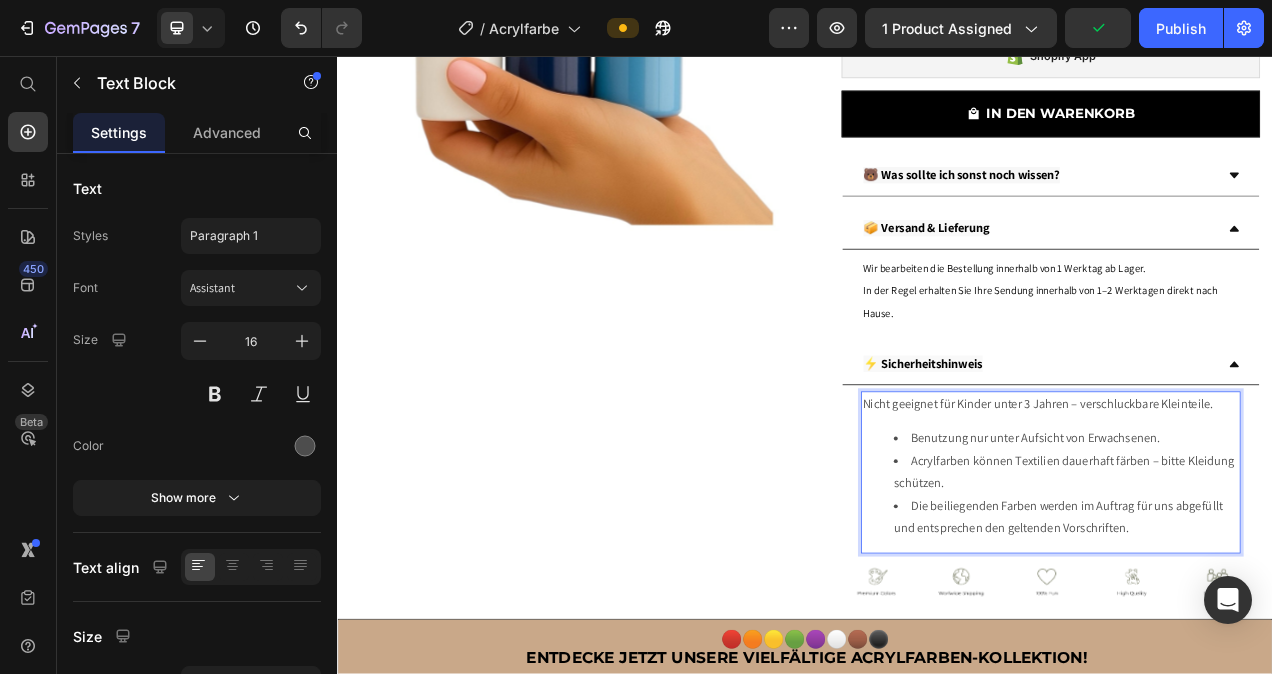 drag, startPoint x: 1057, startPoint y: 544, endPoint x: 1045, endPoint y: 550, distance: 13.416408 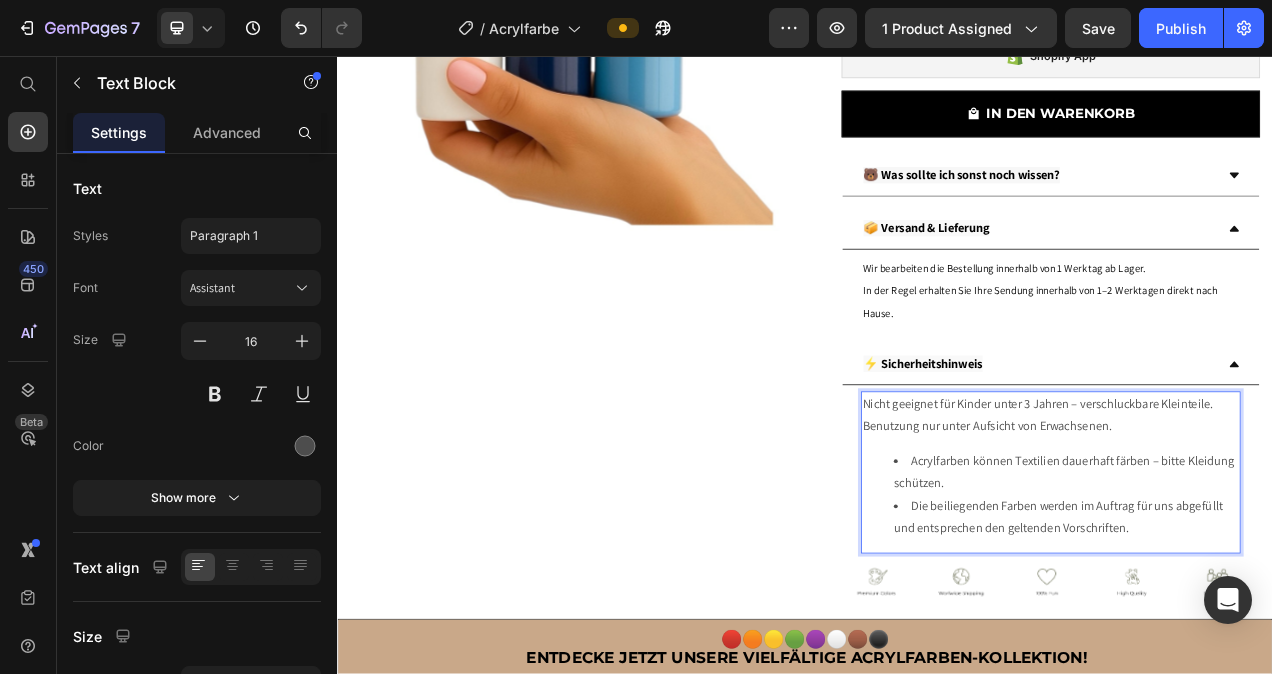 click on "Acrylfarben können Textilien dauerhaft färben – bitte Kleidung schützen. Die beiliegenden Farben werden im Auftrag für uns abgefüllt und entsprechen den geltenden Vorschriften." at bounding box center (1252, 619) 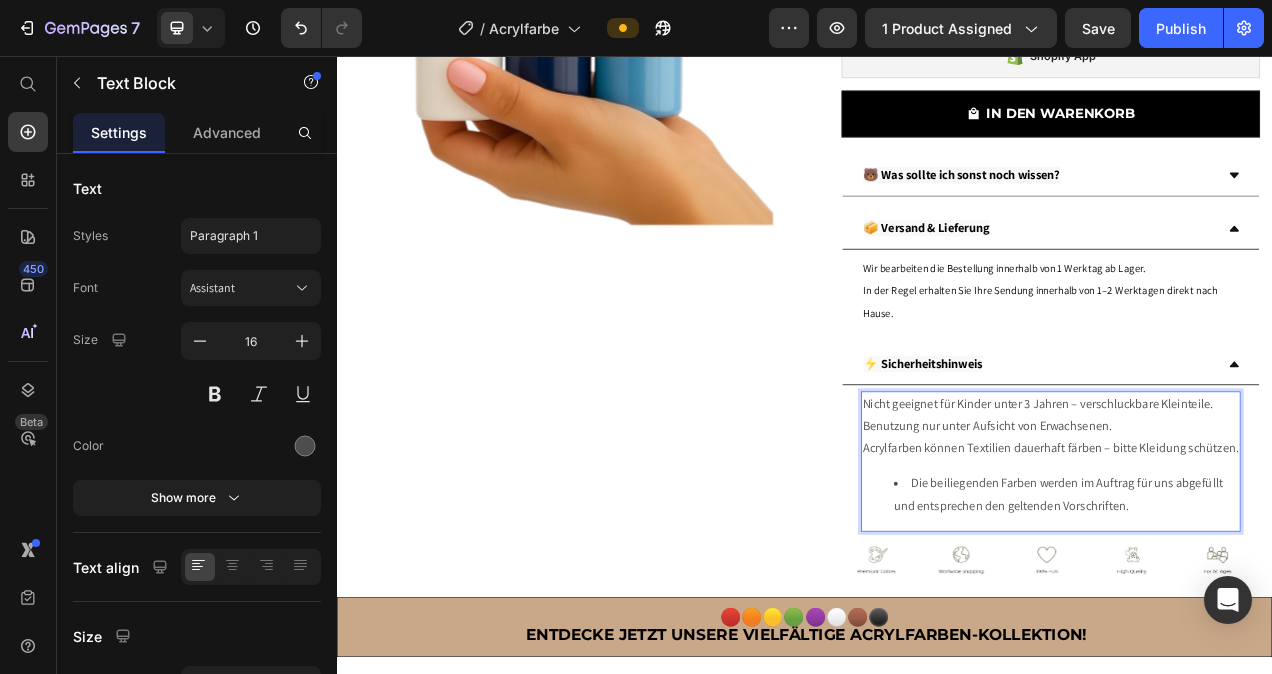 click on "Die beiliegenden Farben werden im Auftrag für uns abgefüllt und entsprechen den geltenden Vorschriften." at bounding box center (1252, 620) 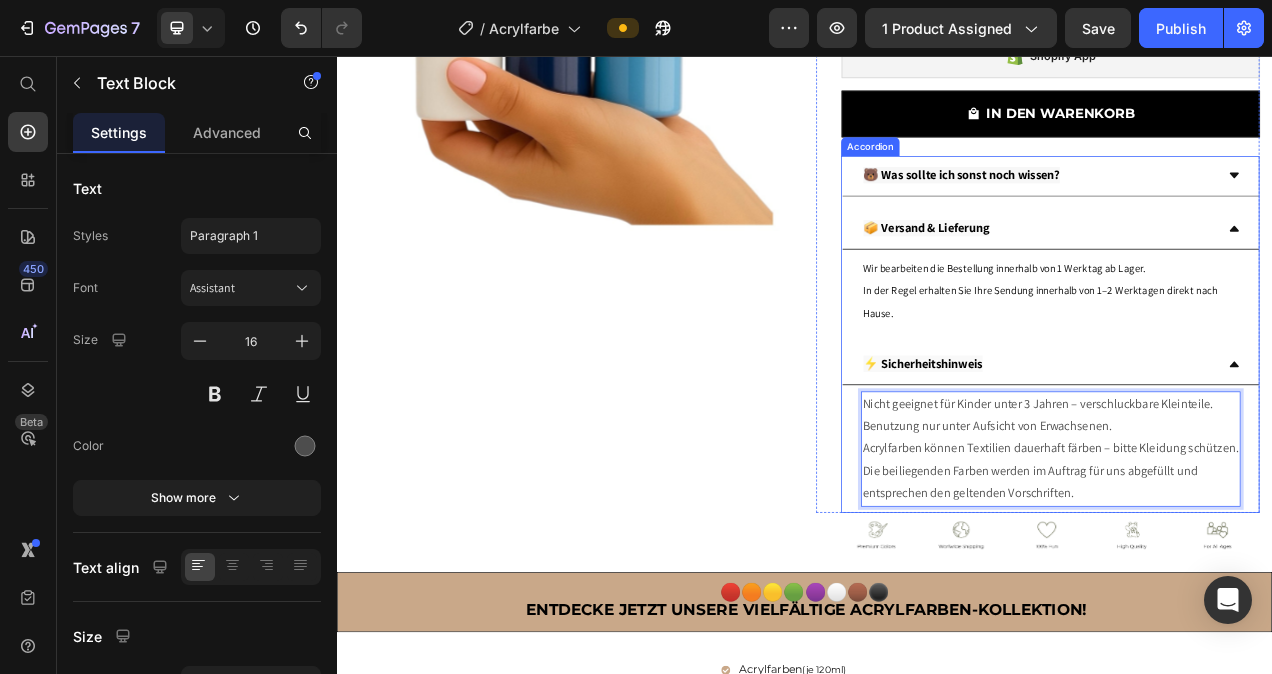 click on "🐻 Was sollte ich sonst noch wissen?" at bounding box center (1138, 209) 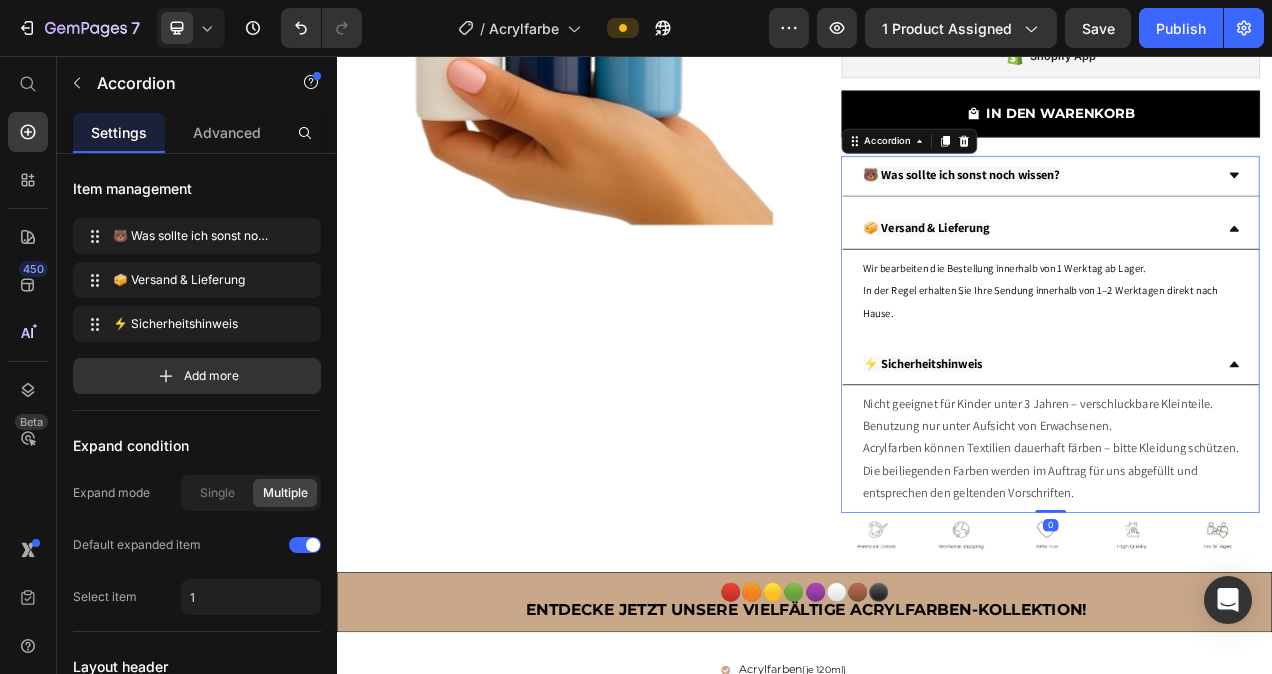 scroll, scrollTop: 0, scrollLeft: 0, axis: both 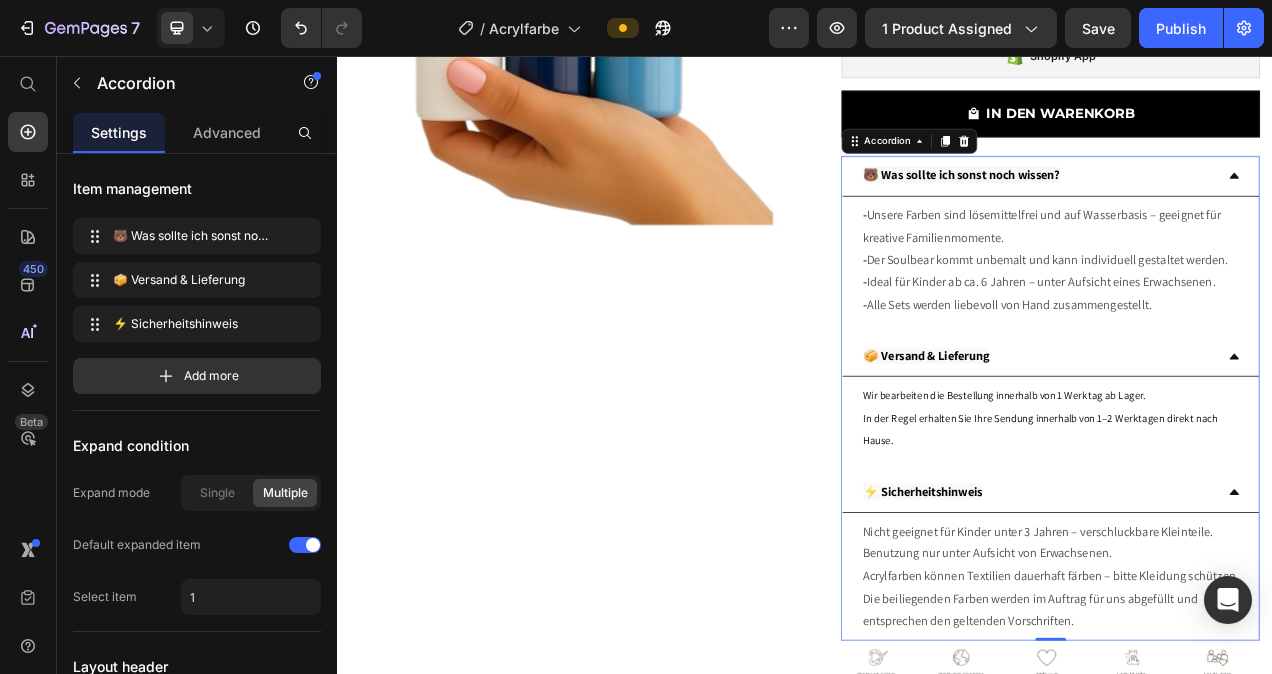 click on "🐻 Was sollte ich sonst noch wissen?" at bounding box center [1236, 210] 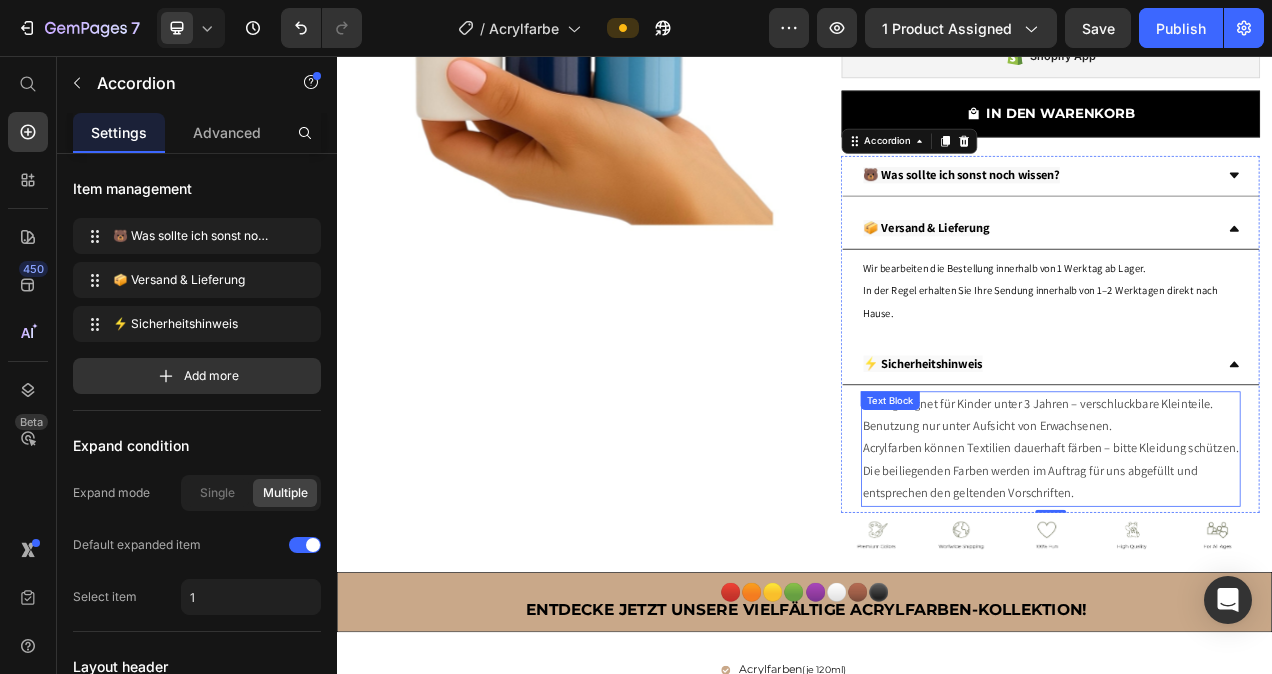 click on "Nicht geeignet für Kinder unter 3 Jahren – verschluckbare Kleinteile. Benutzung nur unter Aufsicht von Erwachsenen. Acrylfarben können Textilien dauerhaft färben – bitte Kleidung schützen. Die beiliegenden Farben werden im Auftrag für uns abgefüllt und entsprechen den geltenden Vorschriften. Text Block" at bounding box center (1252, 561) 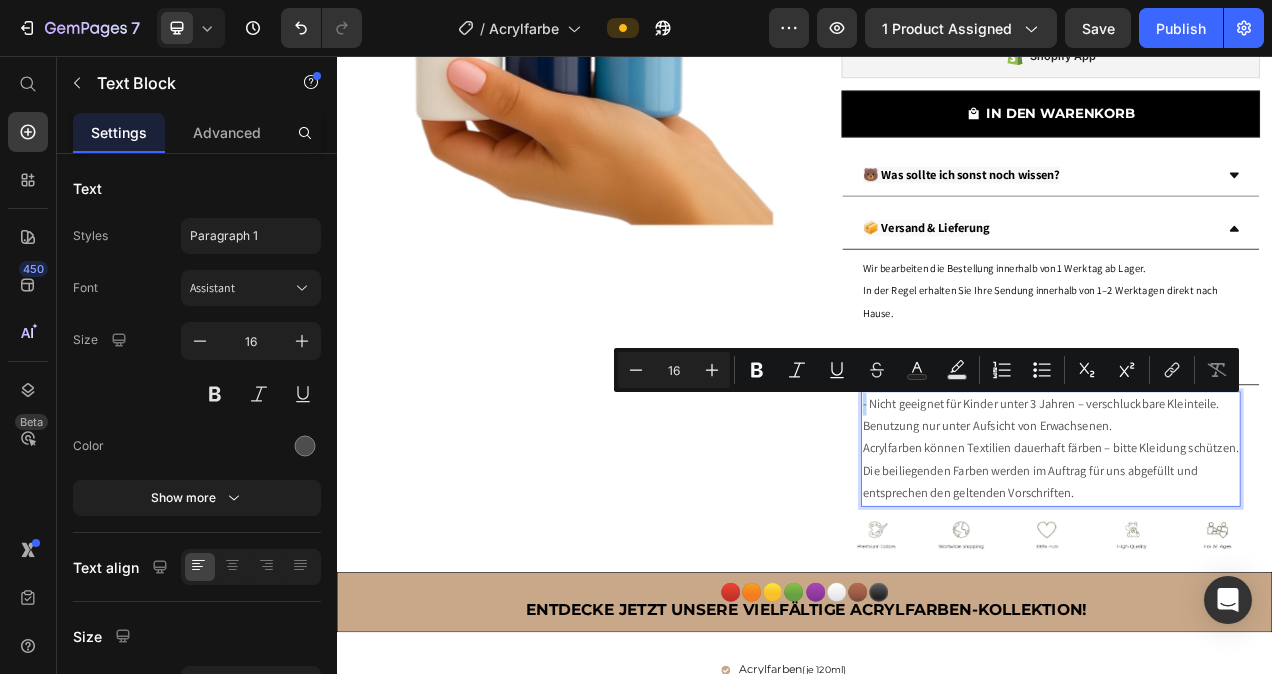 click on "- Nicht geeignet für Kinder unter 3 Jahren – verschluckbare Kleinteile." at bounding box center (1252, 503) 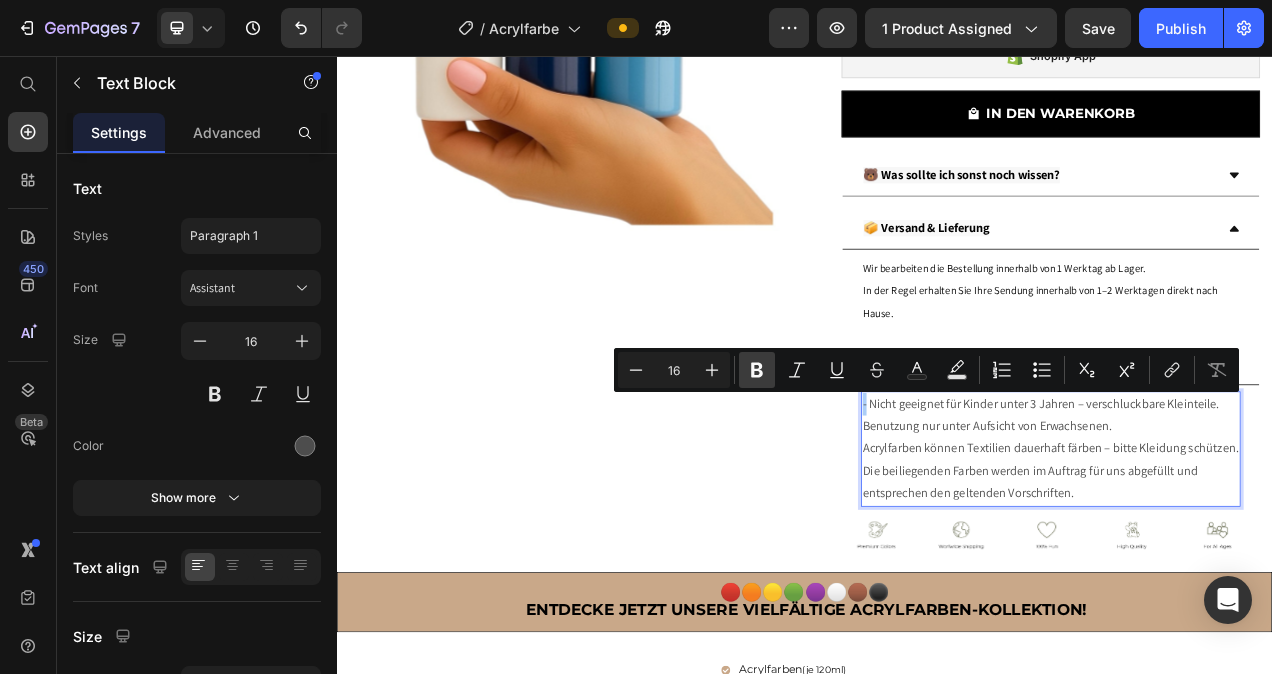 click 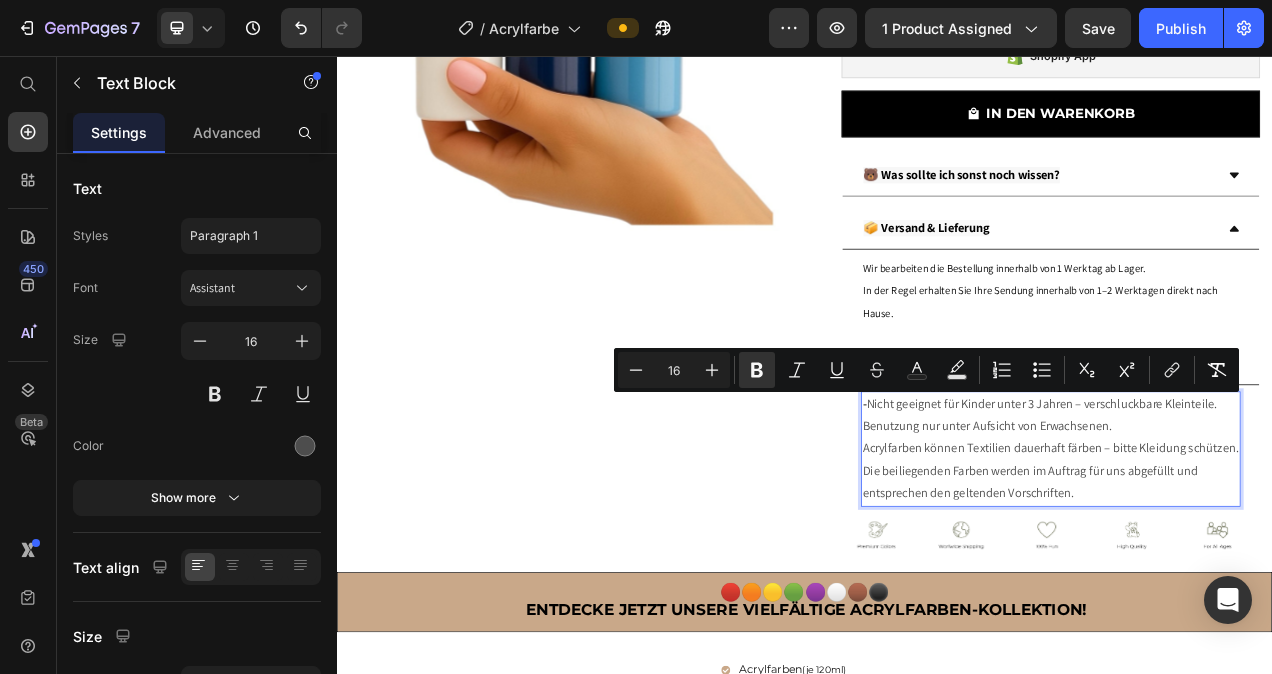 copy on "-" 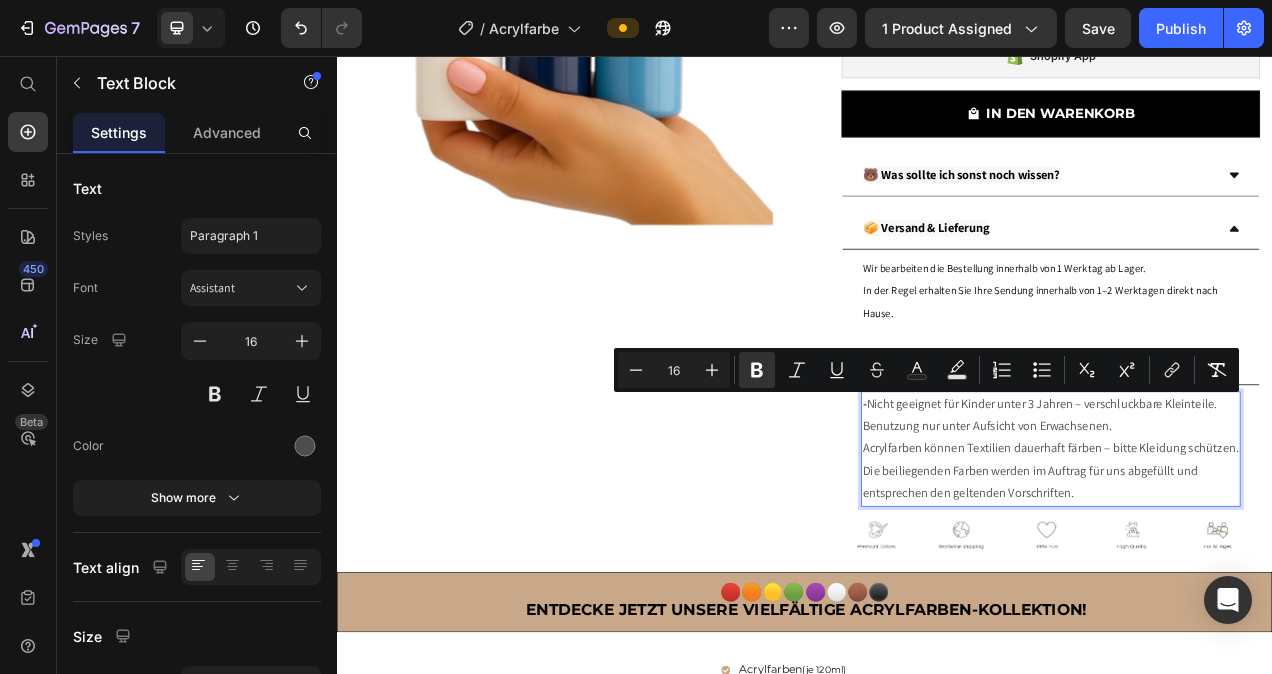 click on "Benutzung nur unter Aufsicht von Erwachsenen." at bounding box center (1252, 531) 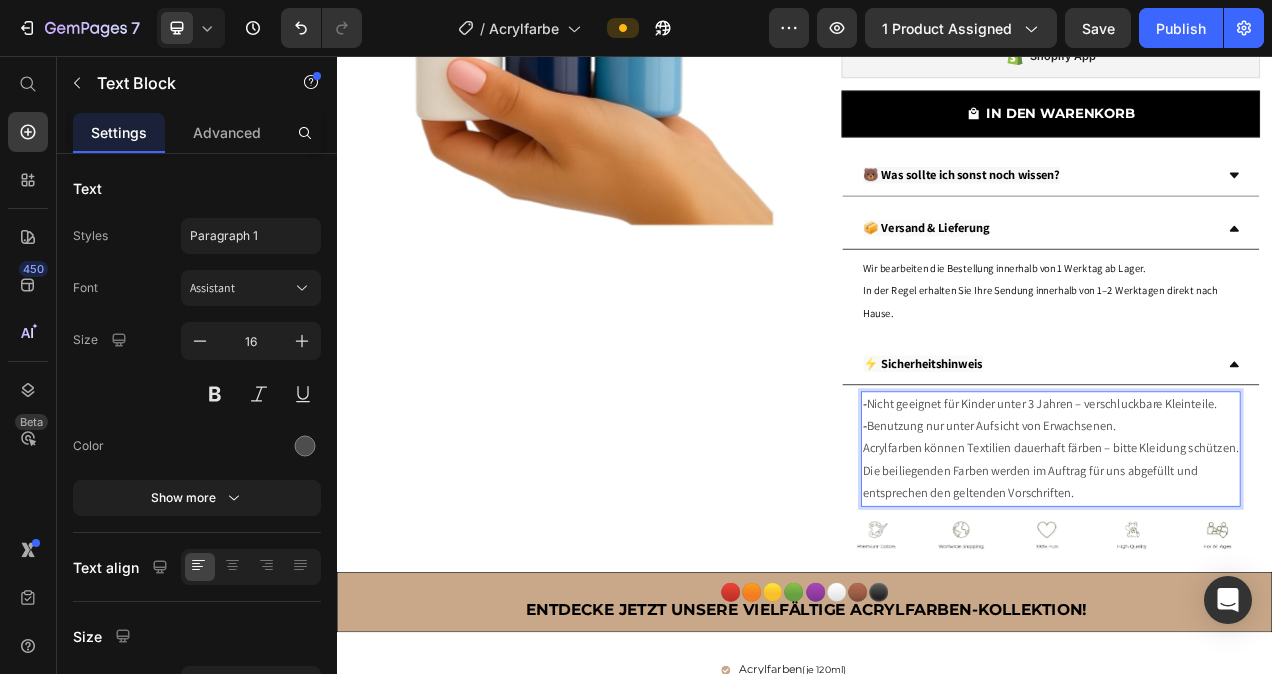 click on "Acrylfarben können Textilien dauerhaft färben – bitte Kleidung schützen." at bounding box center (1252, 560) 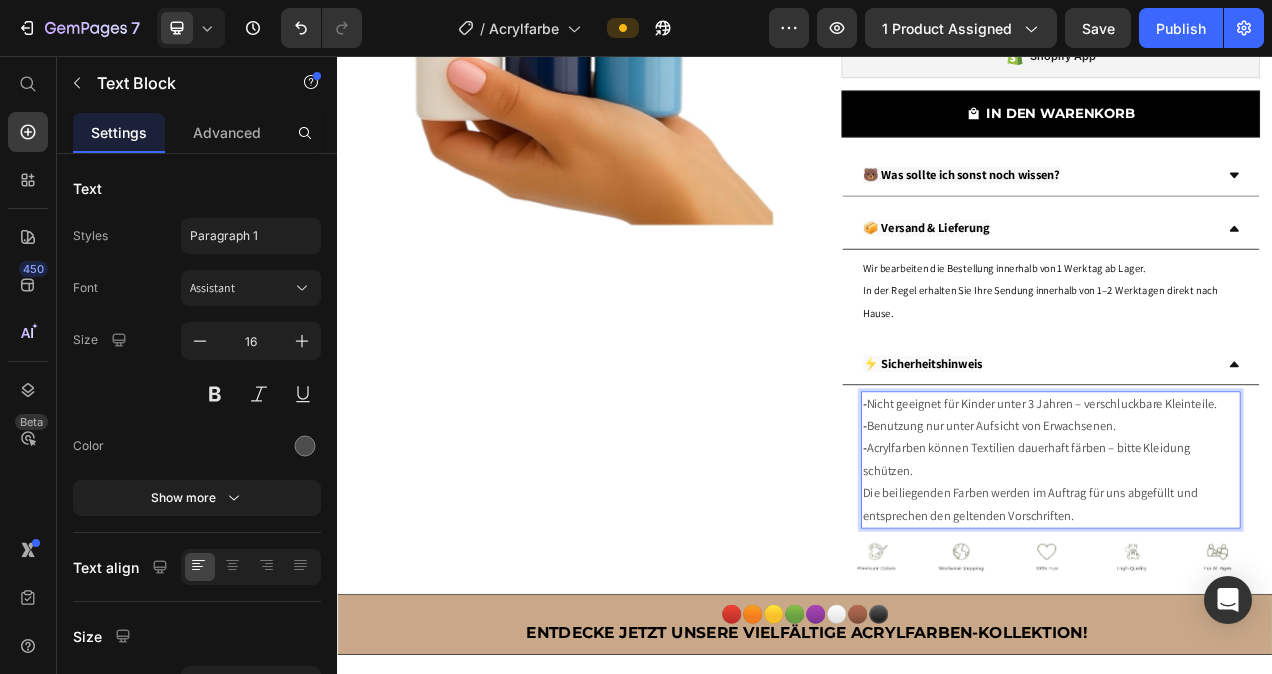 click on "Die beiliegenden Farben werden im Auftrag für uns abgefüllt und entsprechen den geltenden Vorschriften." at bounding box center (1252, 633) 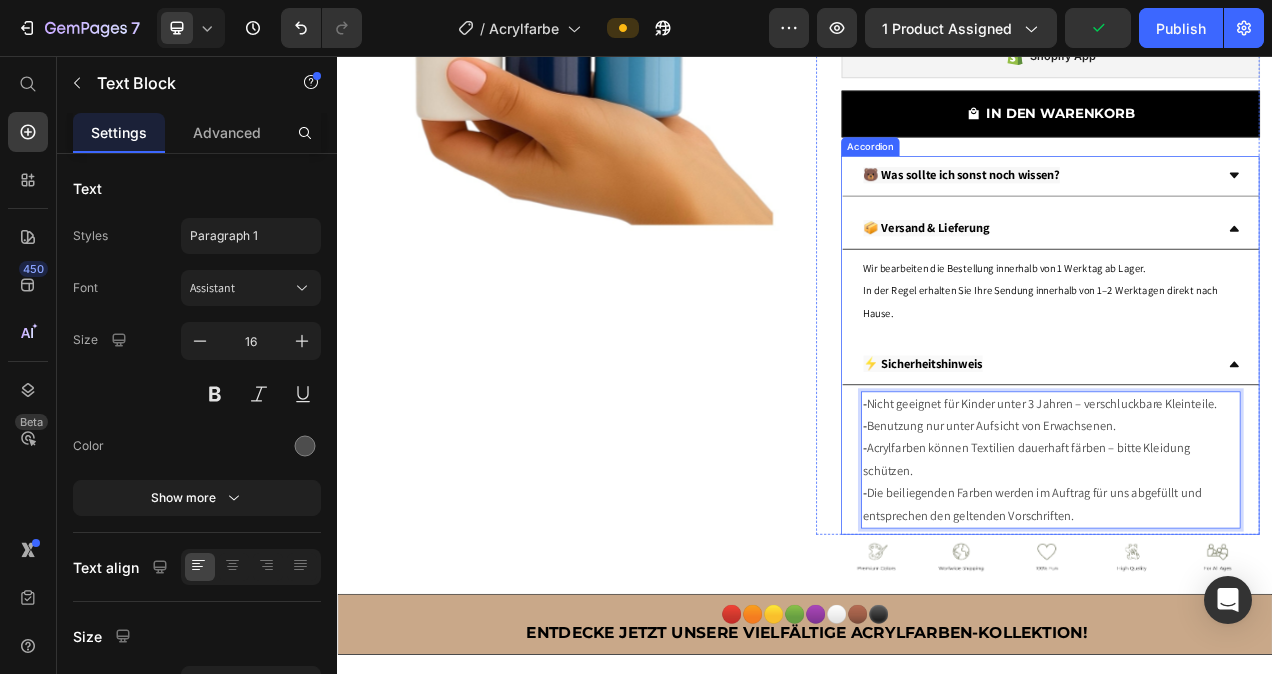 click on "⚡ Sicherheitshinweis" at bounding box center (1252, 453) 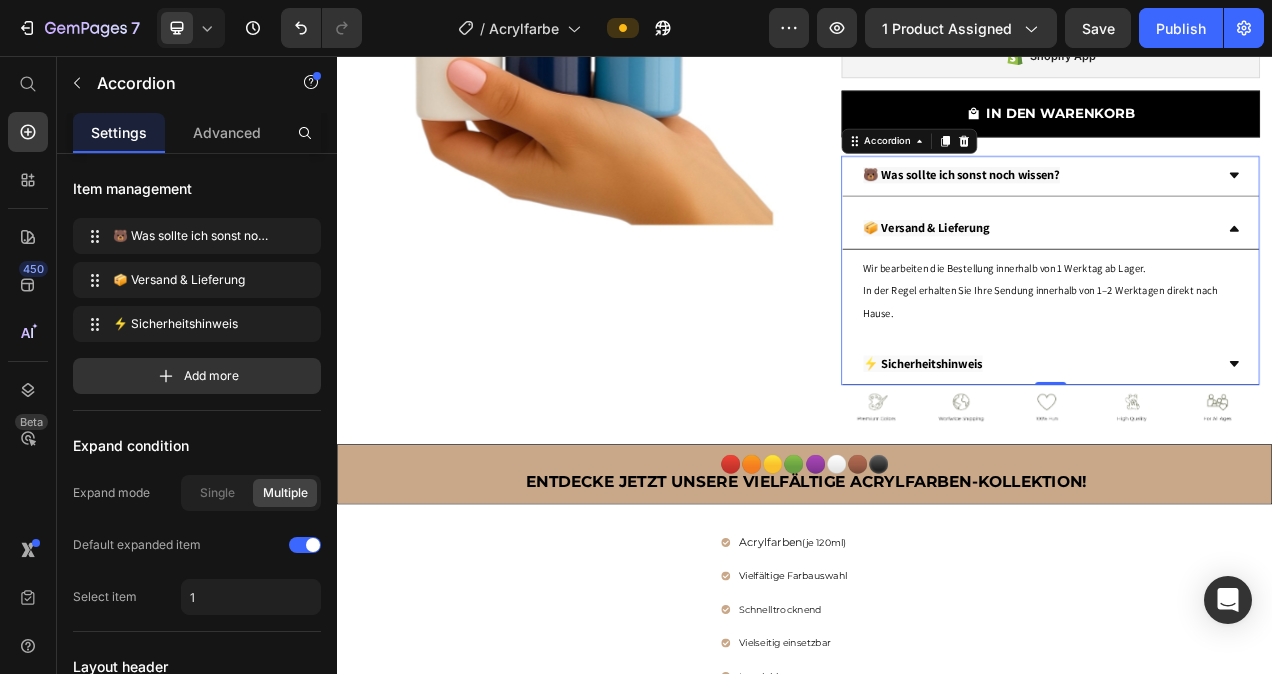 click 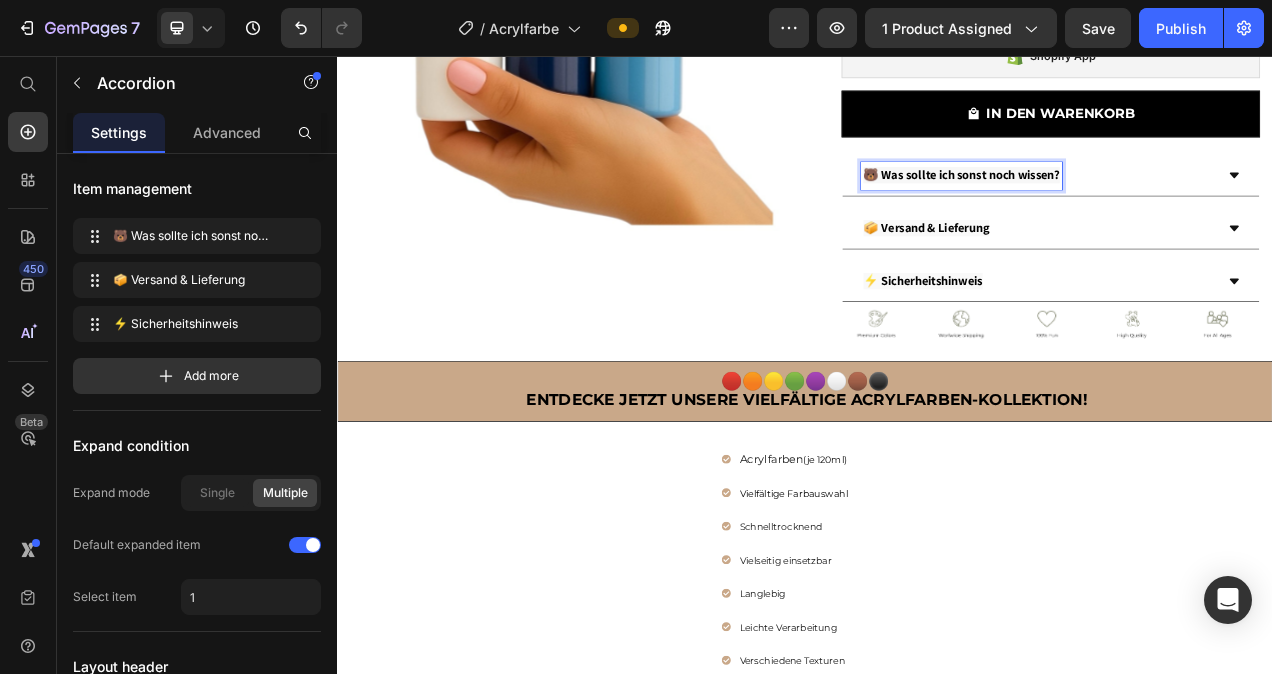 click on "🐻 Was sollte ich sonst noch wissen?" at bounding box center [1236, 210] 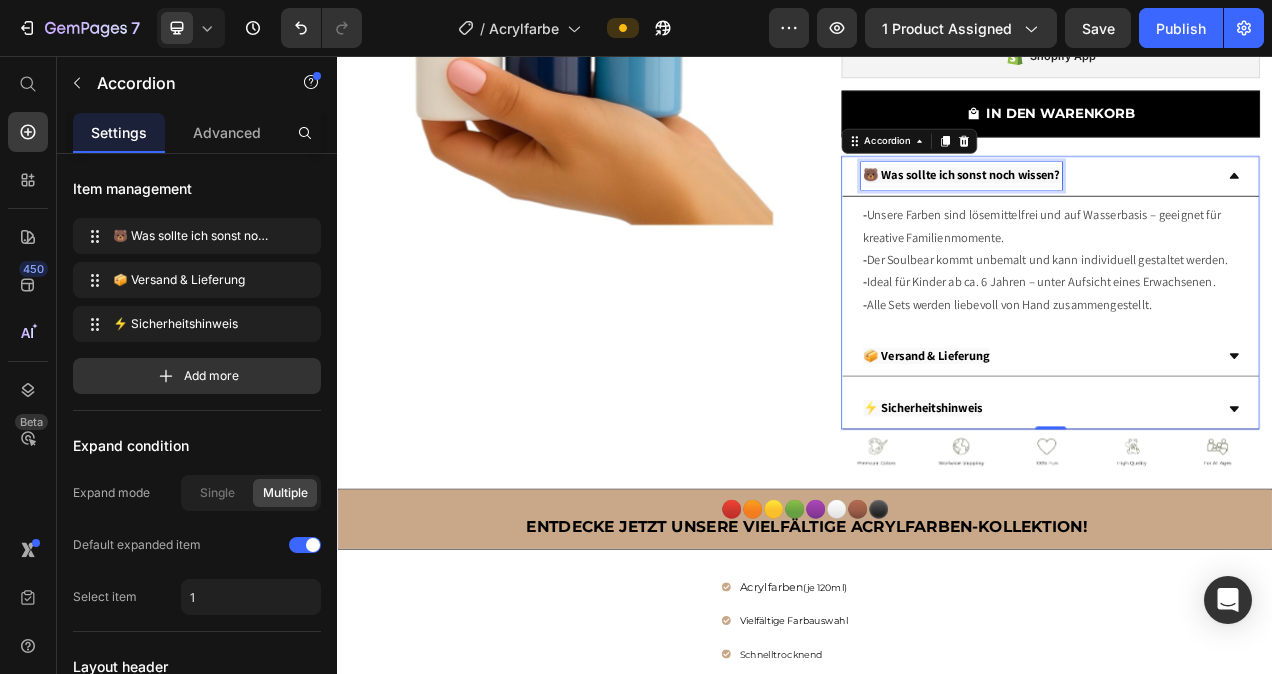 click on "🐻 Was sollte ich sonst noch wissen?" at bounding box center (1138, 209) 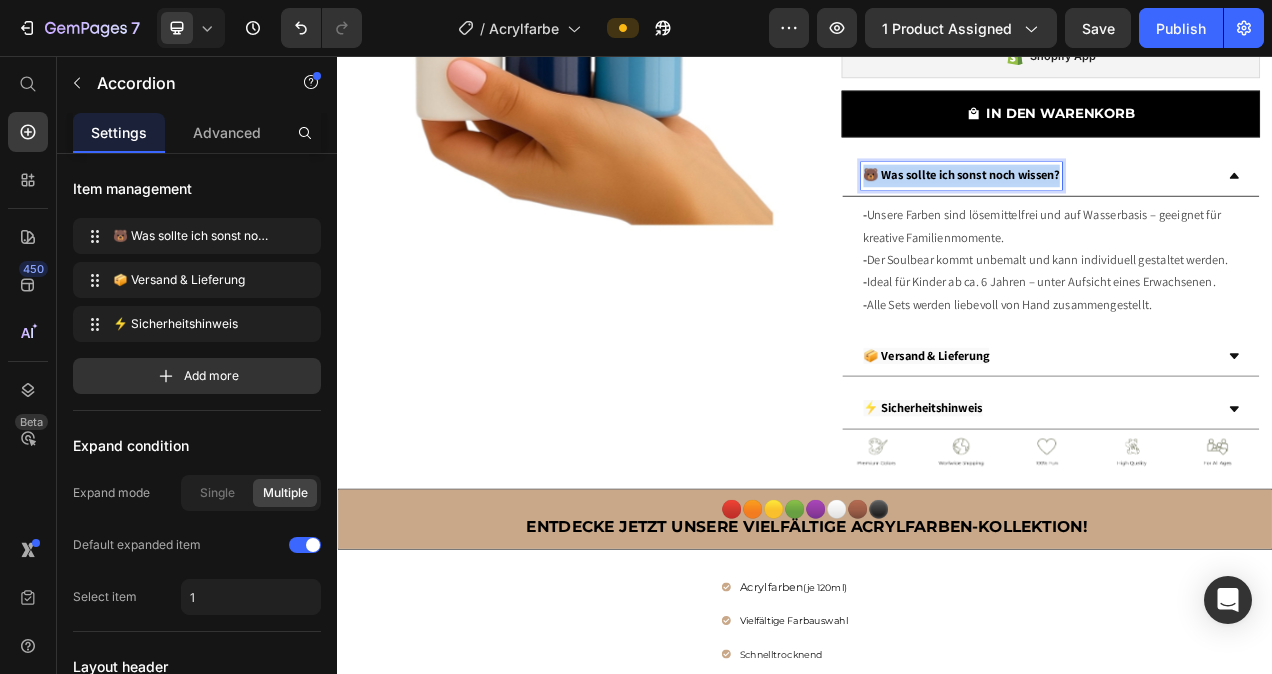 drag, startPoint x: 1260, startPoint y: 210, endPoint x: 1011, endPoint y: 212, distance: 249.00803 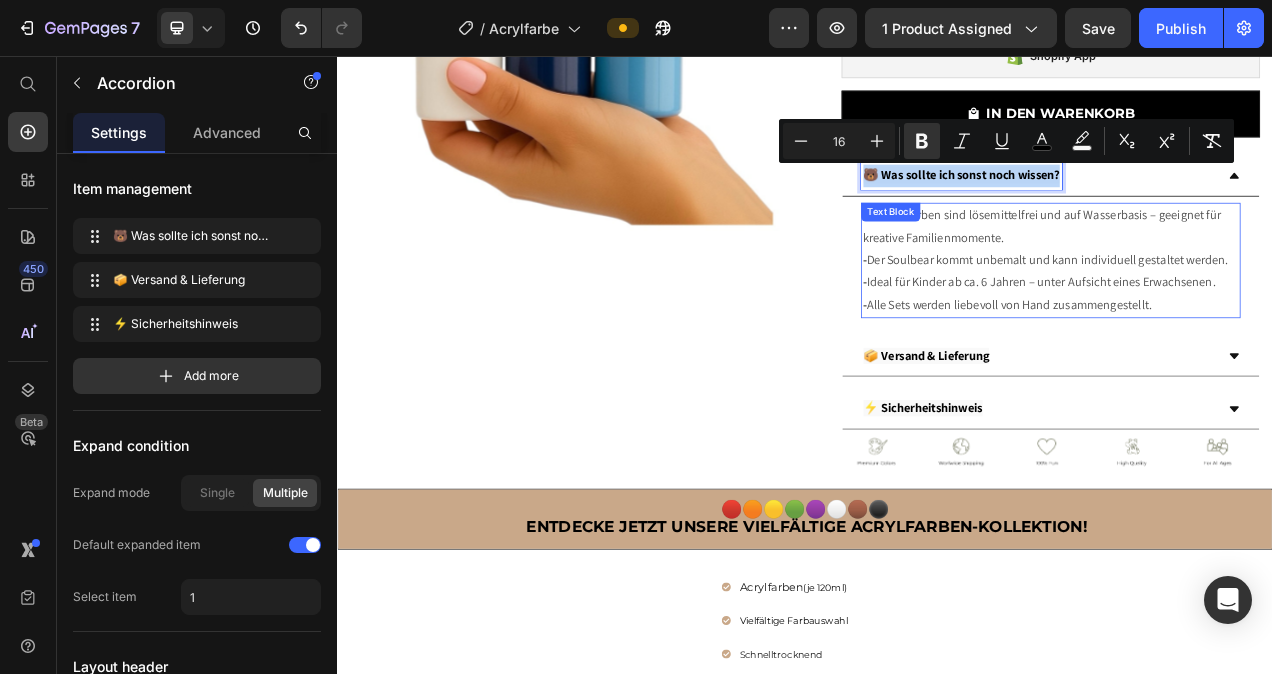 click on "-  Ideal für Kinder ab ca. 6 Jahren – unter Aufsicht eines Erwachsenen." at bounding box center [1252, 347] 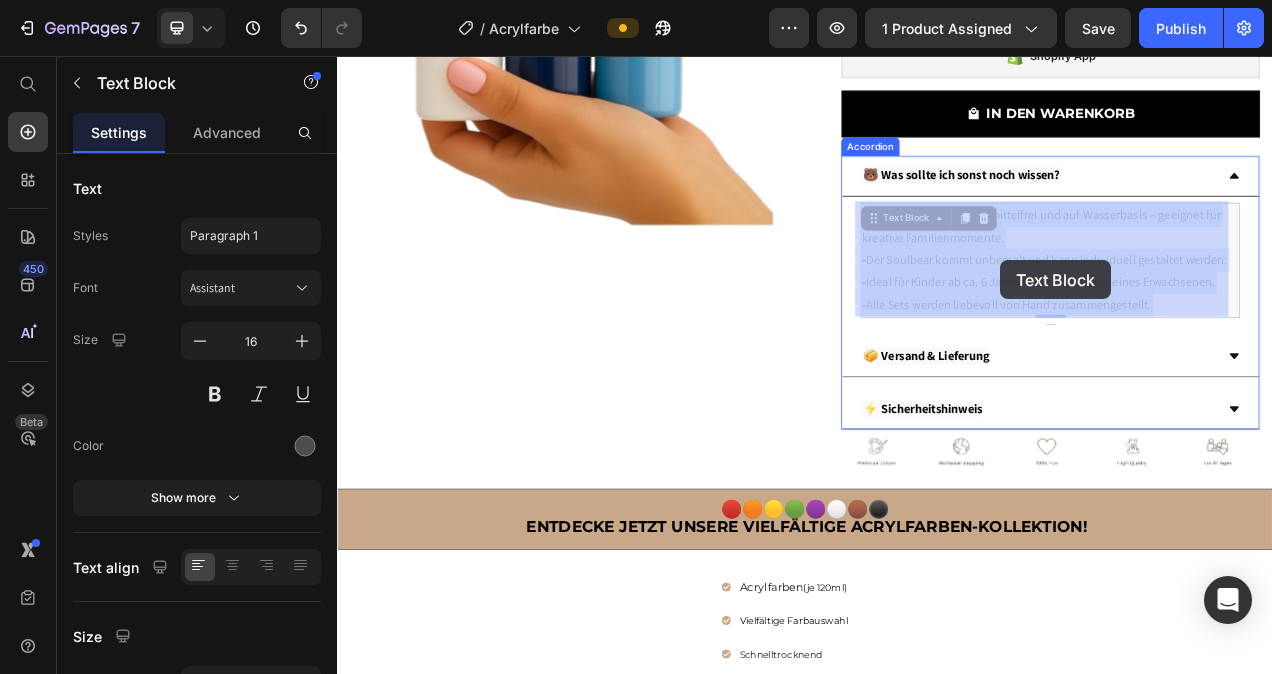 drag, startPoint x: 1376, startPoint y: 370, endPoint x: 1188, endPoint y: 318, distance: 195.05896 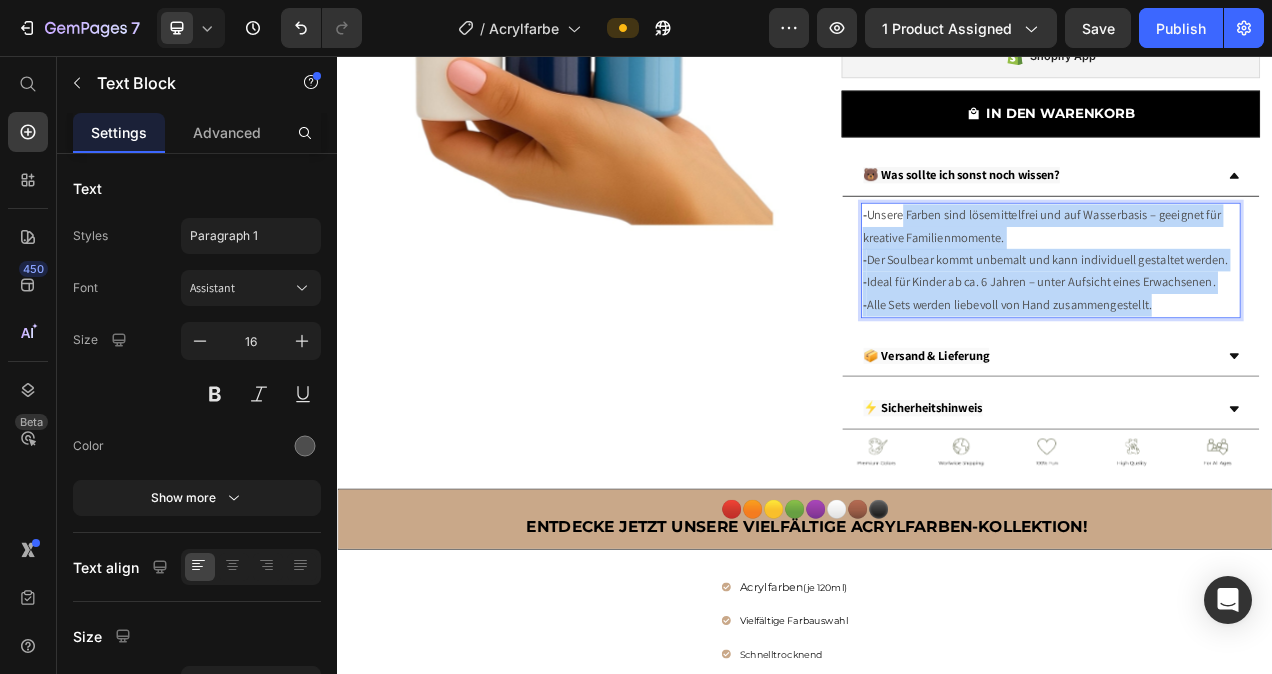 drag, startPoint x: 1394, startPoint y: 372, endPoint x: 1058, endPoint y: 273, distance: 350.2813 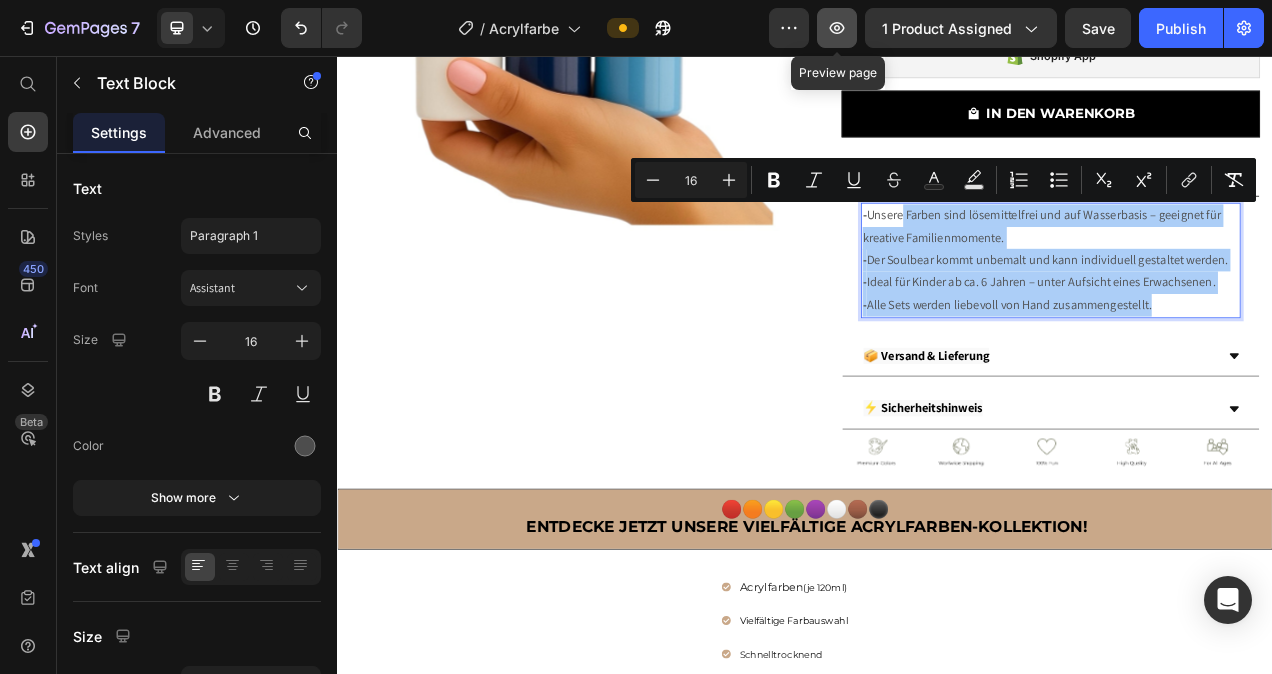 click 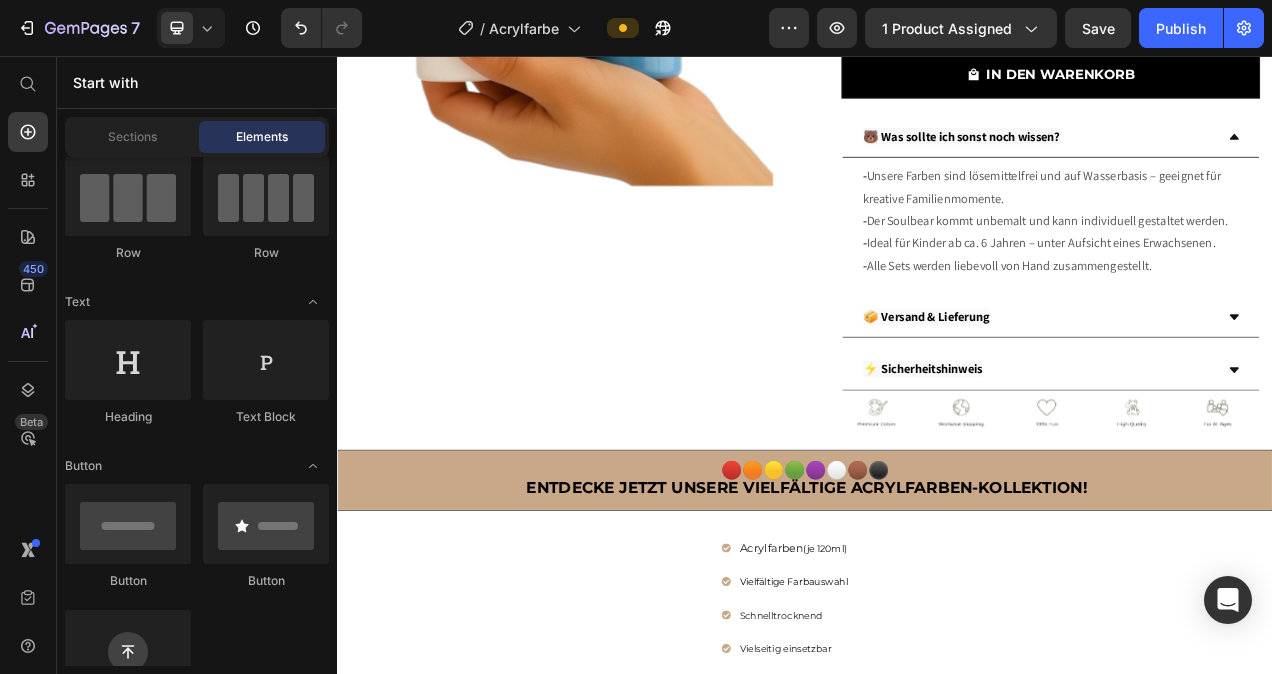 scroll, scrollTop: 391, scrollLeft: 0, axis: vertical 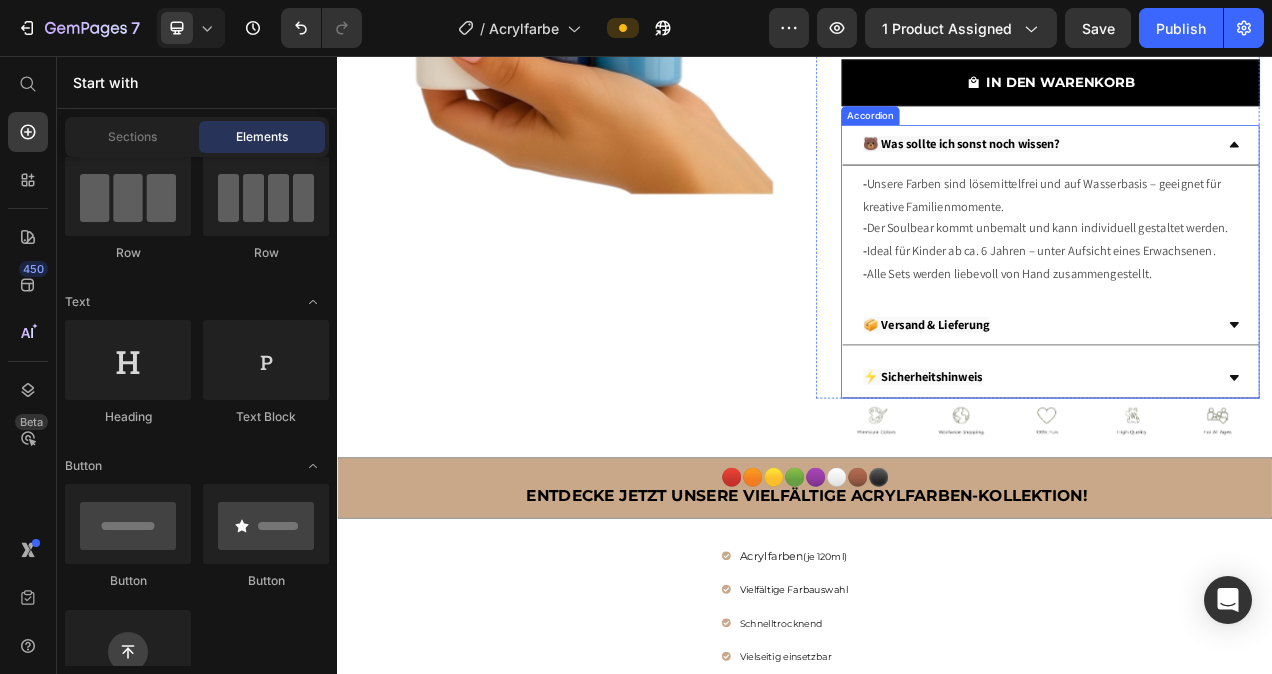 click 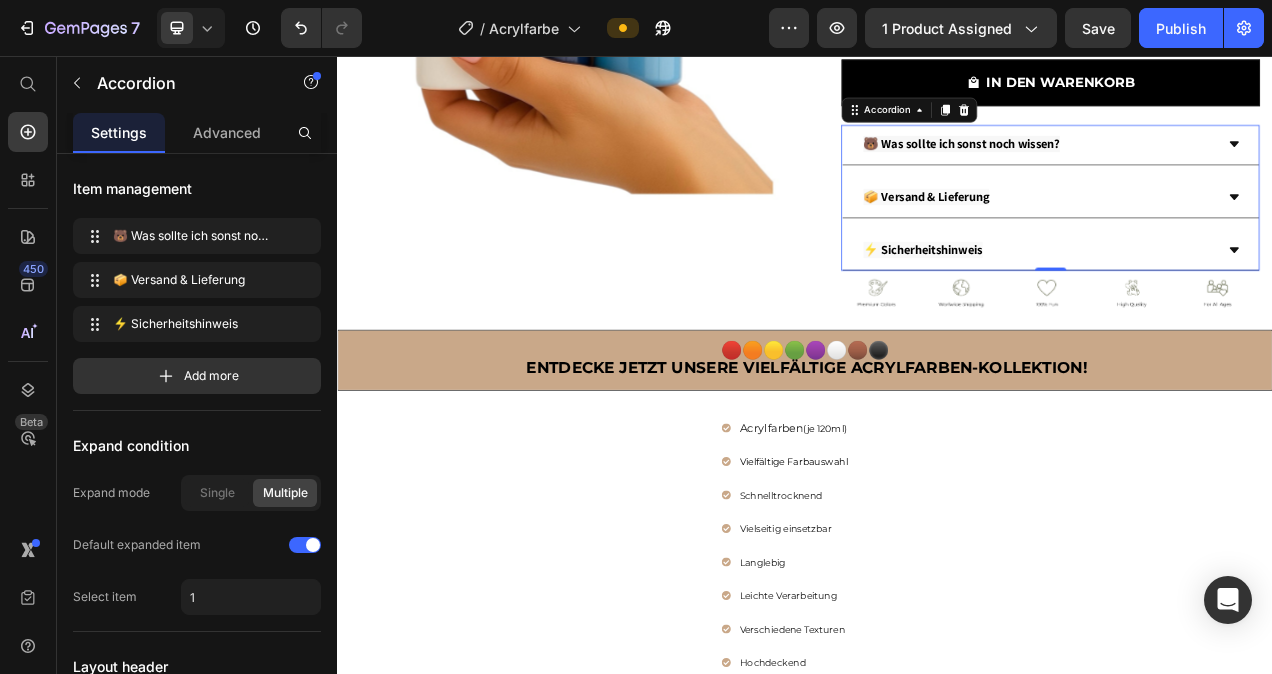 click on "🐻 Was sollte ich sonst noch wissen?" at bounding box center (1236, 170) 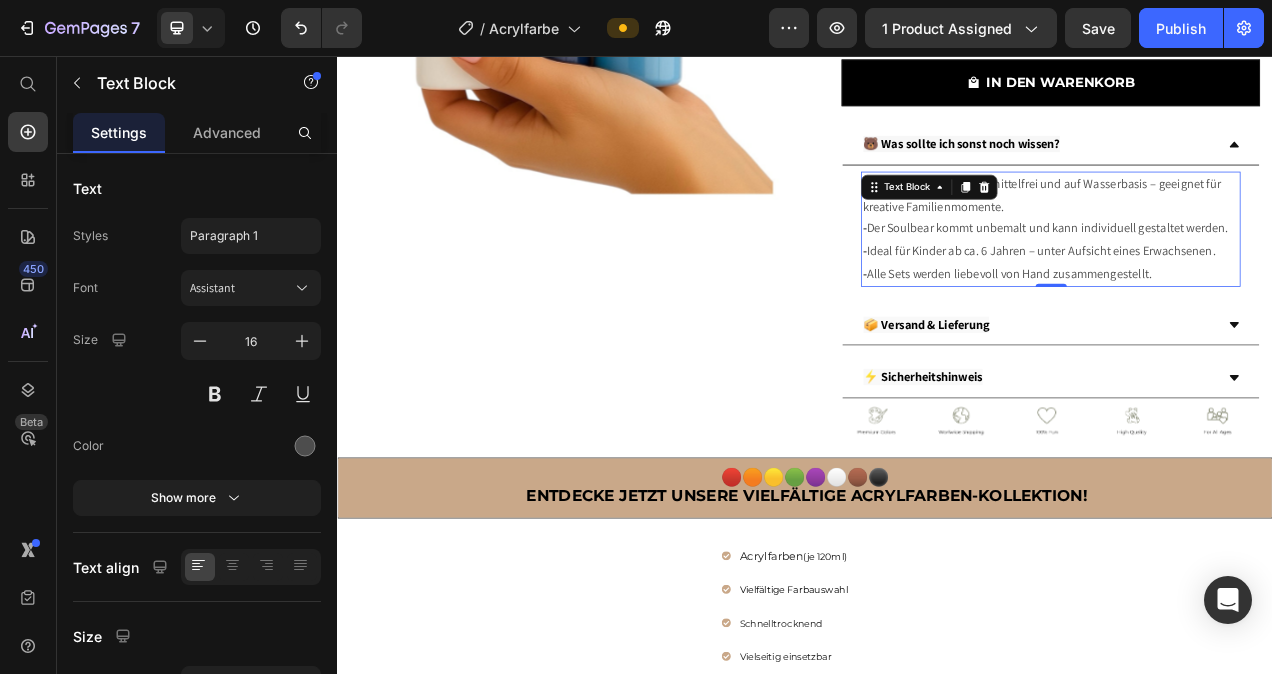 click on "-  Alle Sets werden liebevoll von Hand zusammengestellt." at bounding box center (1252, 336) 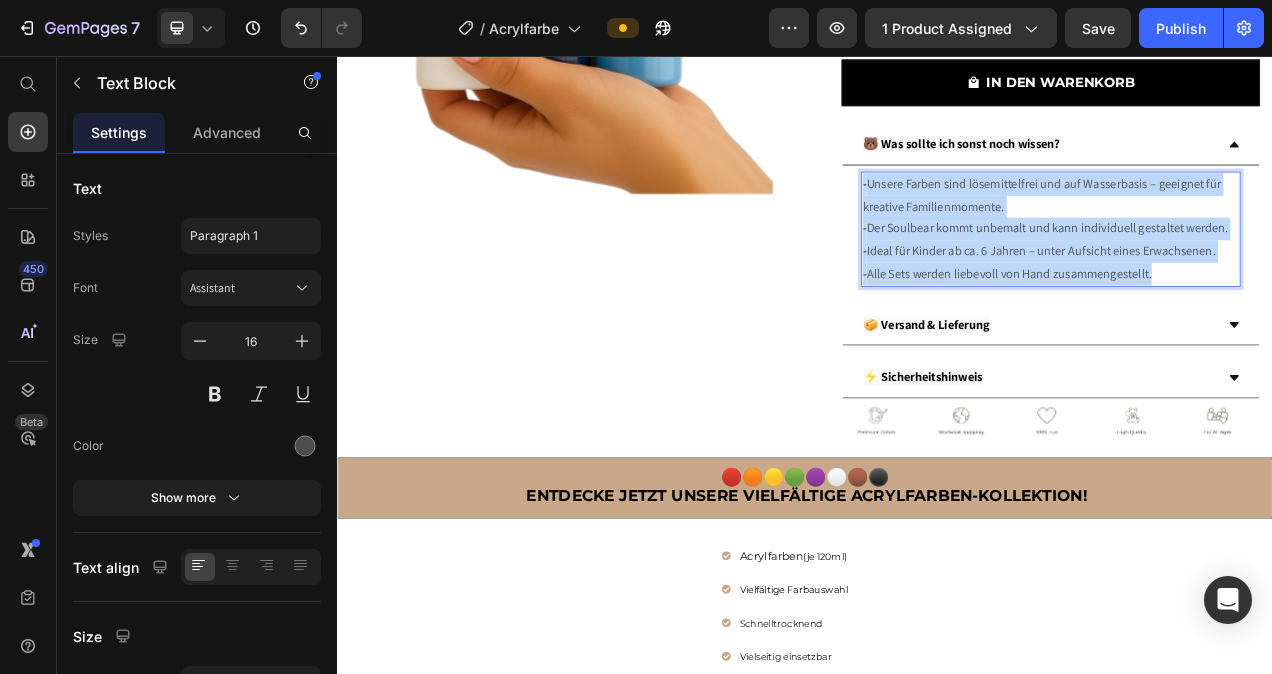 drag, startPoint x: 1380, startPoint y: 328, endPoint x: 1004, endPoint y: 224, distance: 390.11792 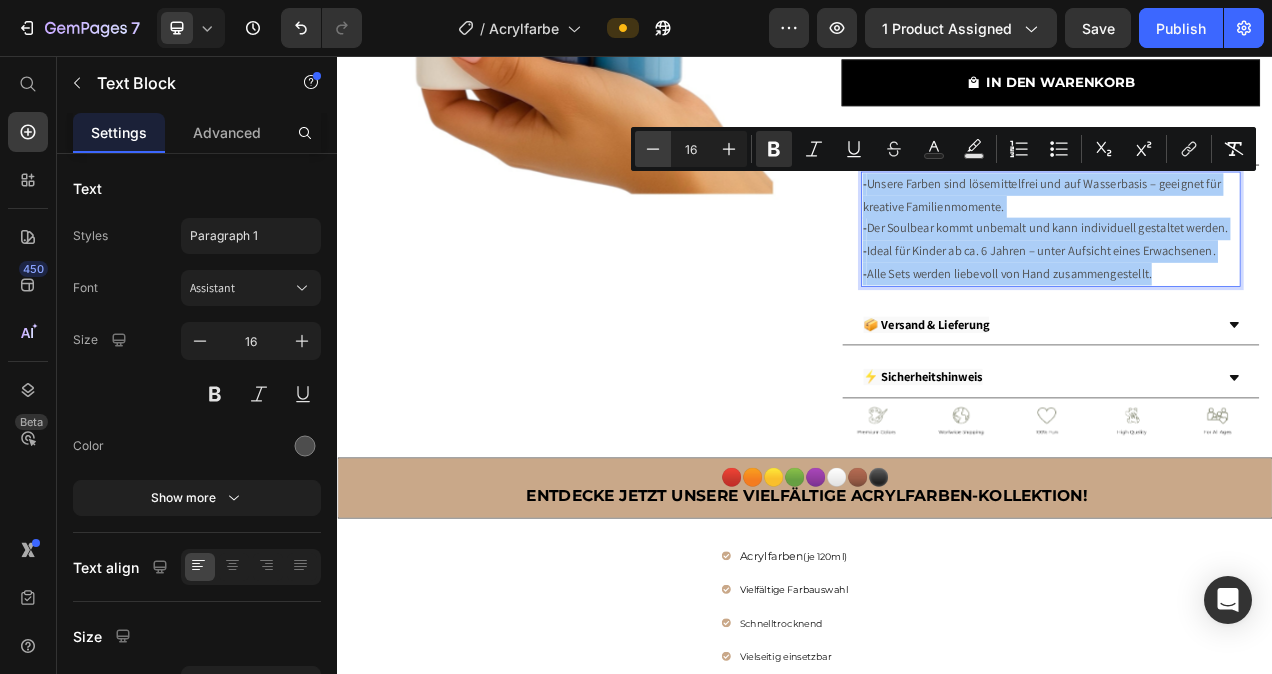 click 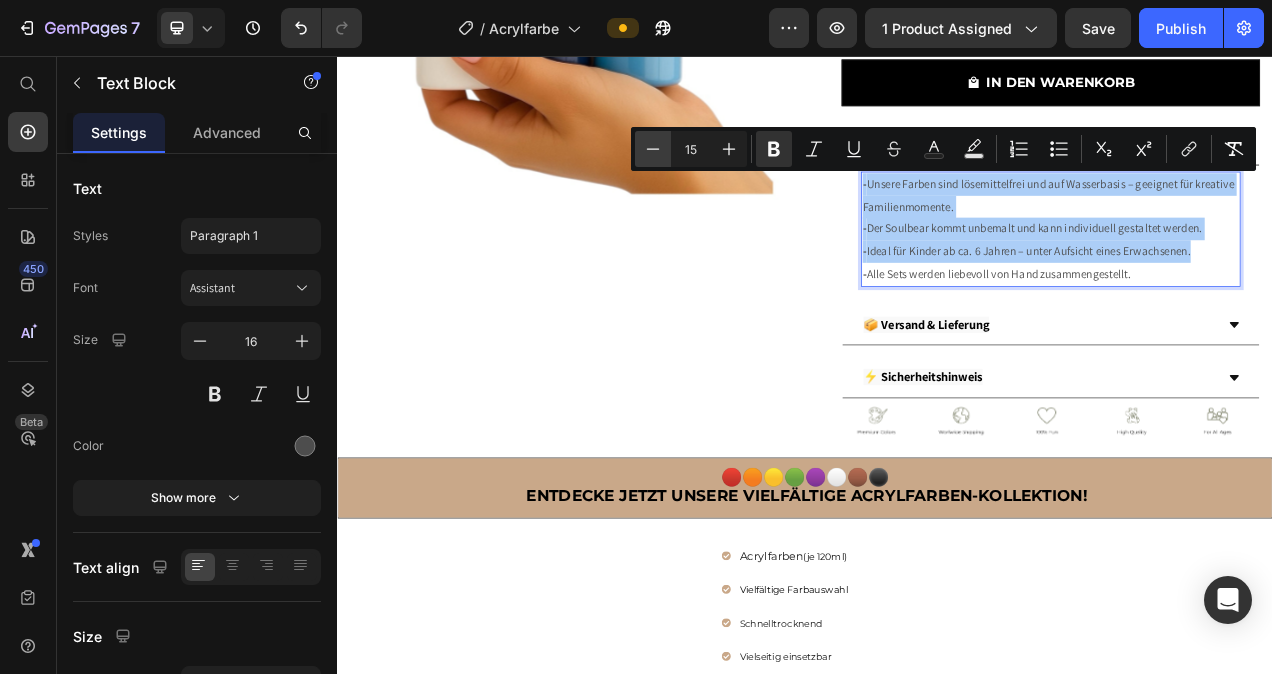 click 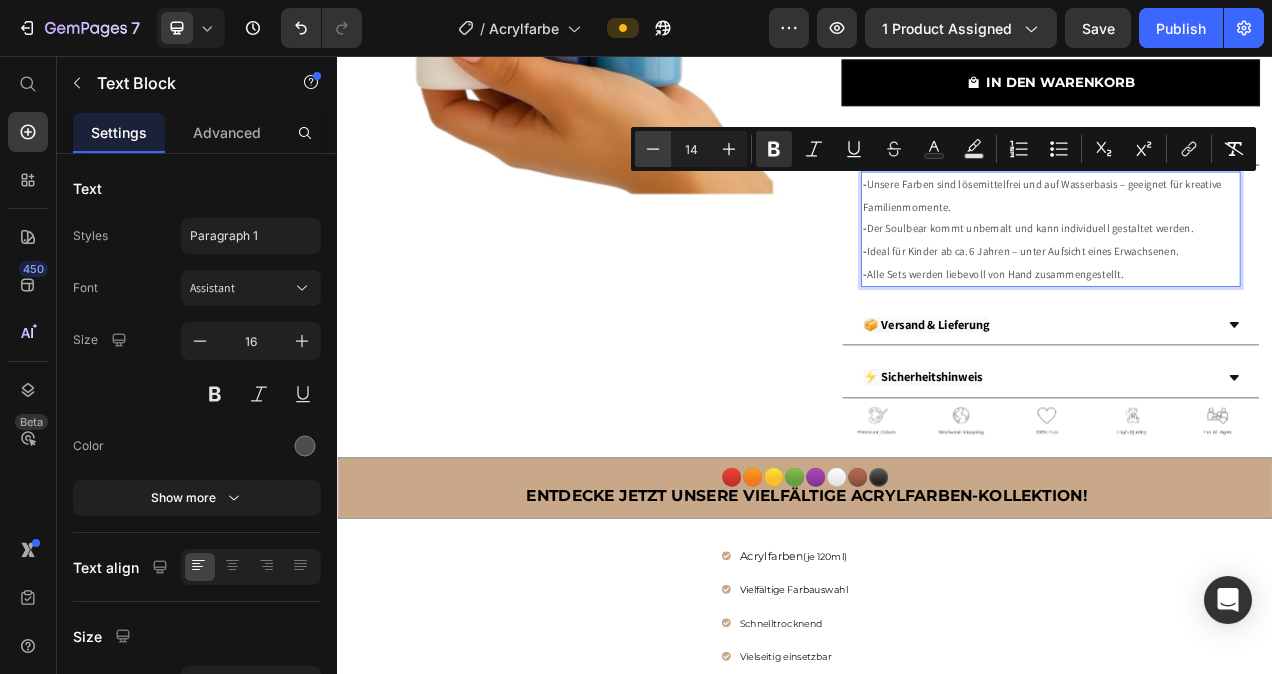 click 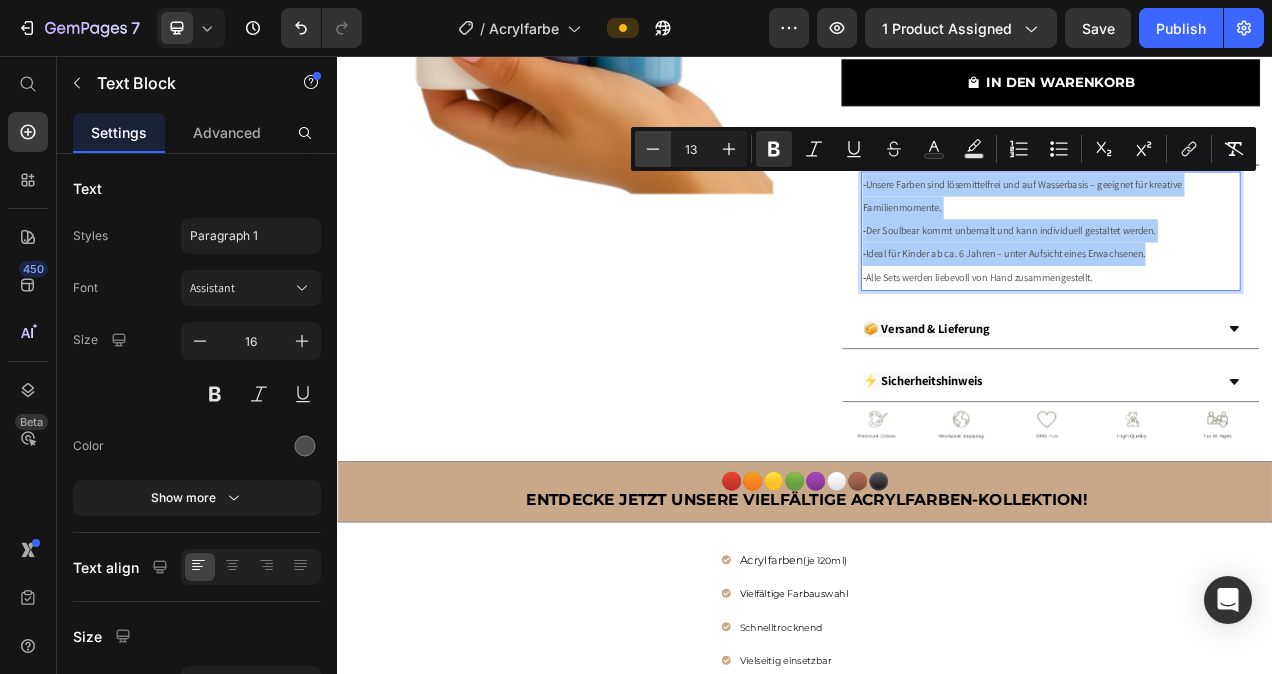 click 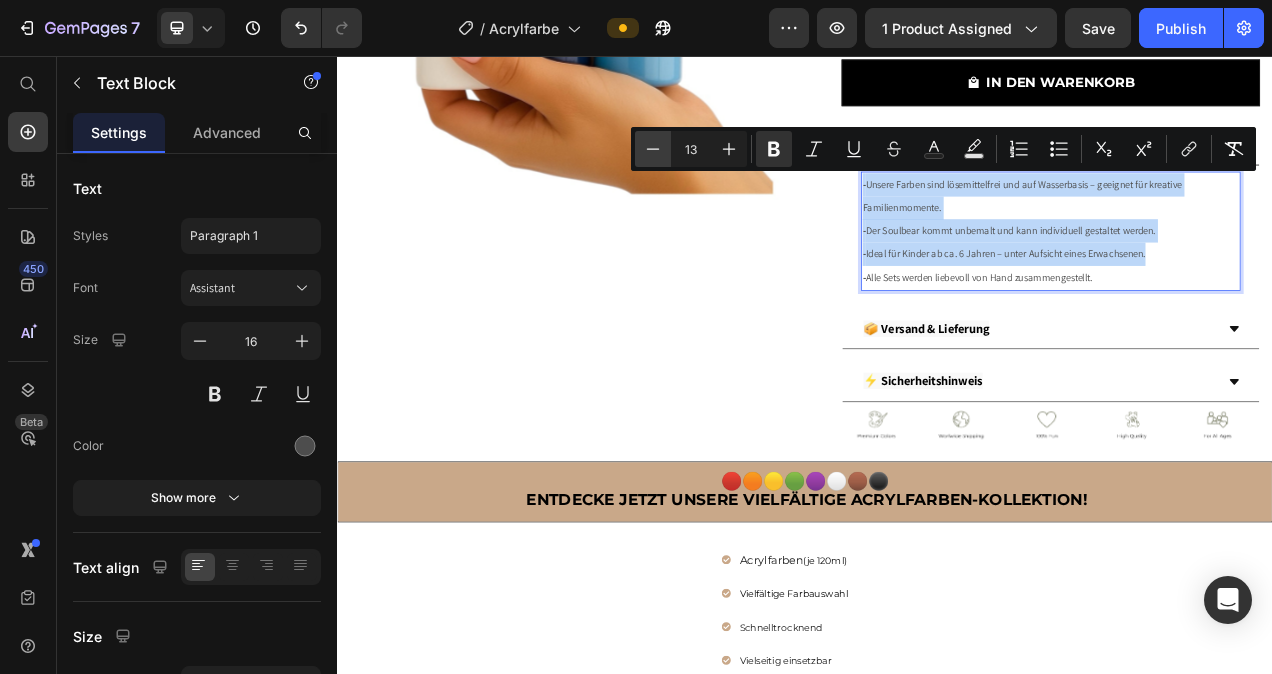 type on "12" 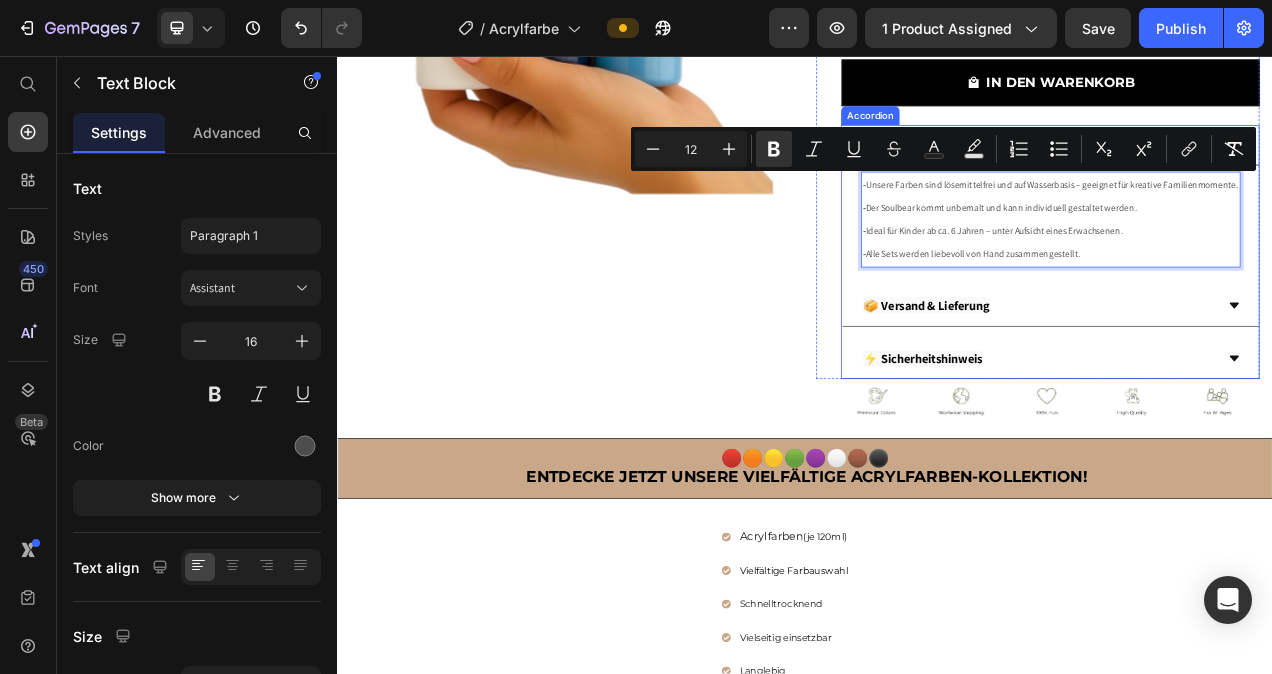 click on "📦 Versand & Lieferung" at bounding box center [1236, 377] 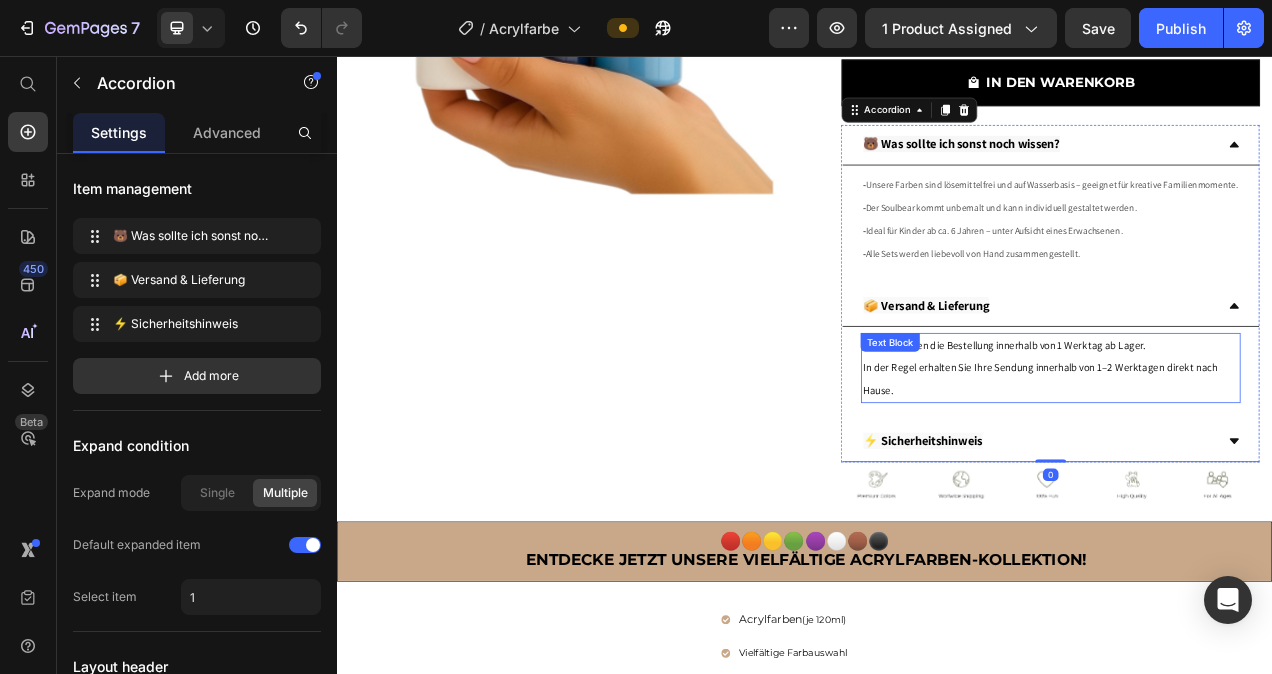 click on "Wir bearbeiten die Bestellung innerhalb von 1 Werktag ab Lager. In der Regel erhalten Sie Ihre Sendung innerhalb von 1–2 Werktagen direkt nach Hause." at bounding box center (1252, 457) 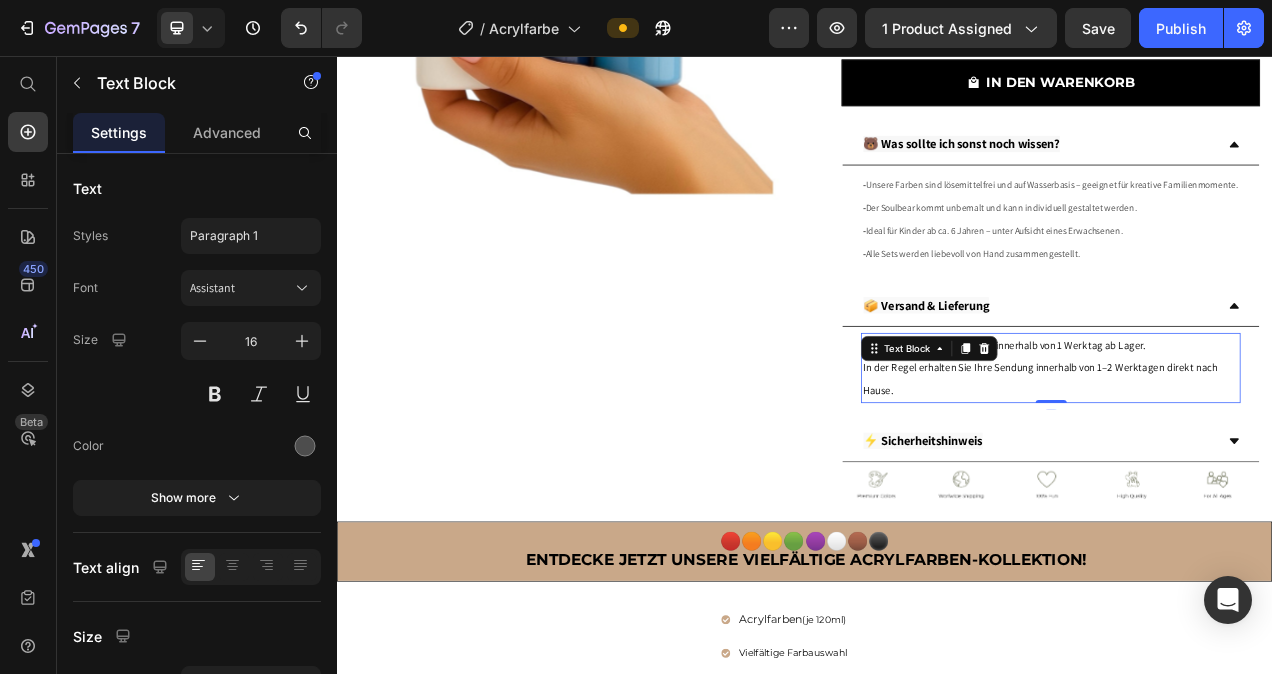 click on "Wir bearbeiten die Bestellung innerhalb von 1 Werktag ab Lager. In der Regel erhalten Sie Ihre Sendung innerhalb von 1–2 Werktagen direkt nach Hause." at bounding box center [1252, 457] 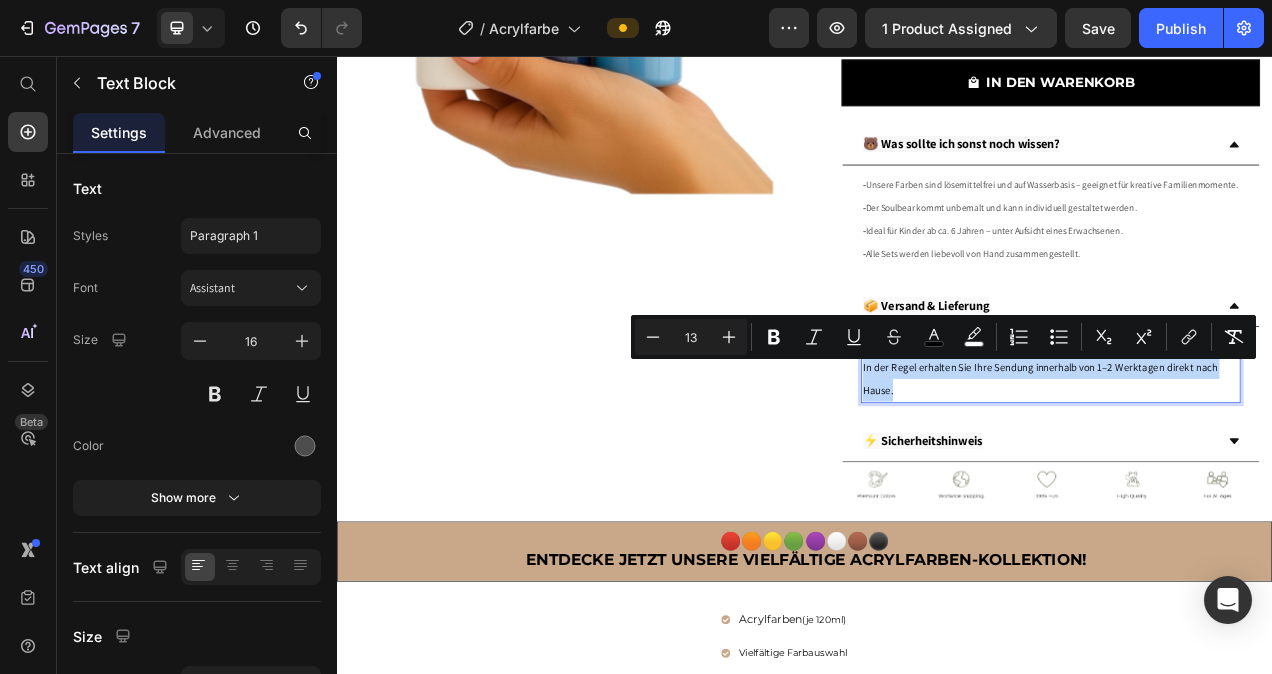 drag, startPoint x: 1087, startPoint y: 513, endPoint x: 1007, endPoint y: 461, distance: 95.41489 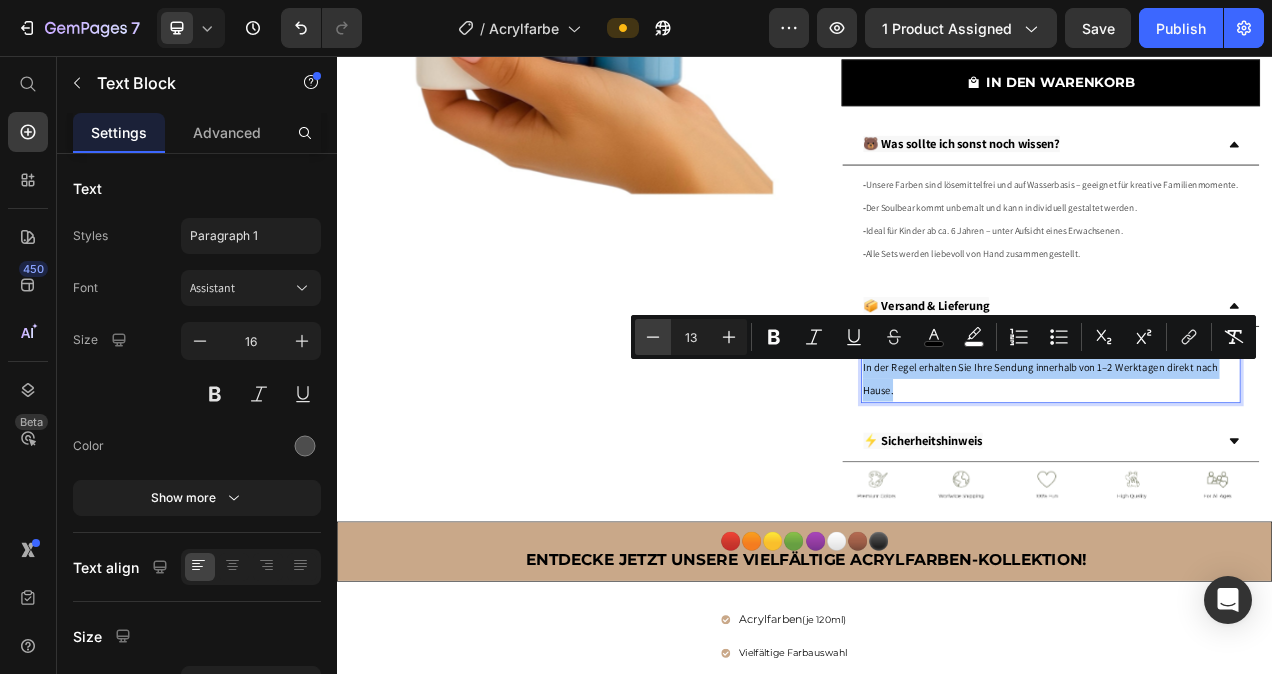 click 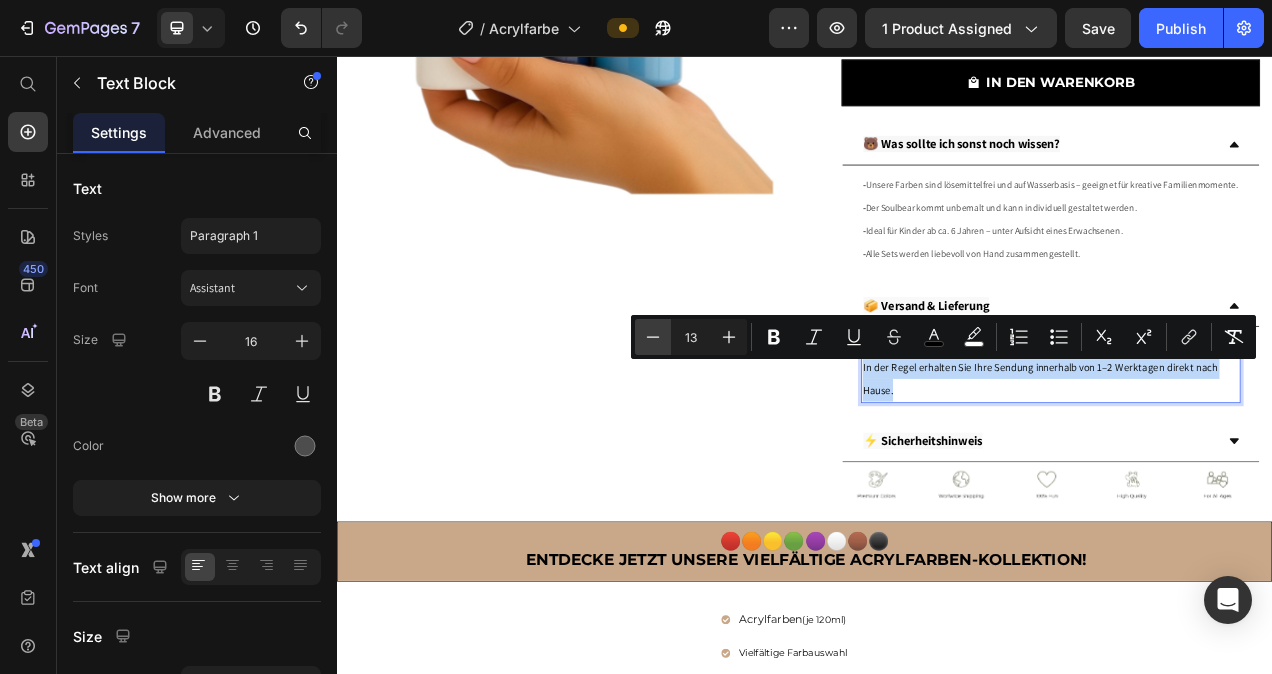 type on "12" 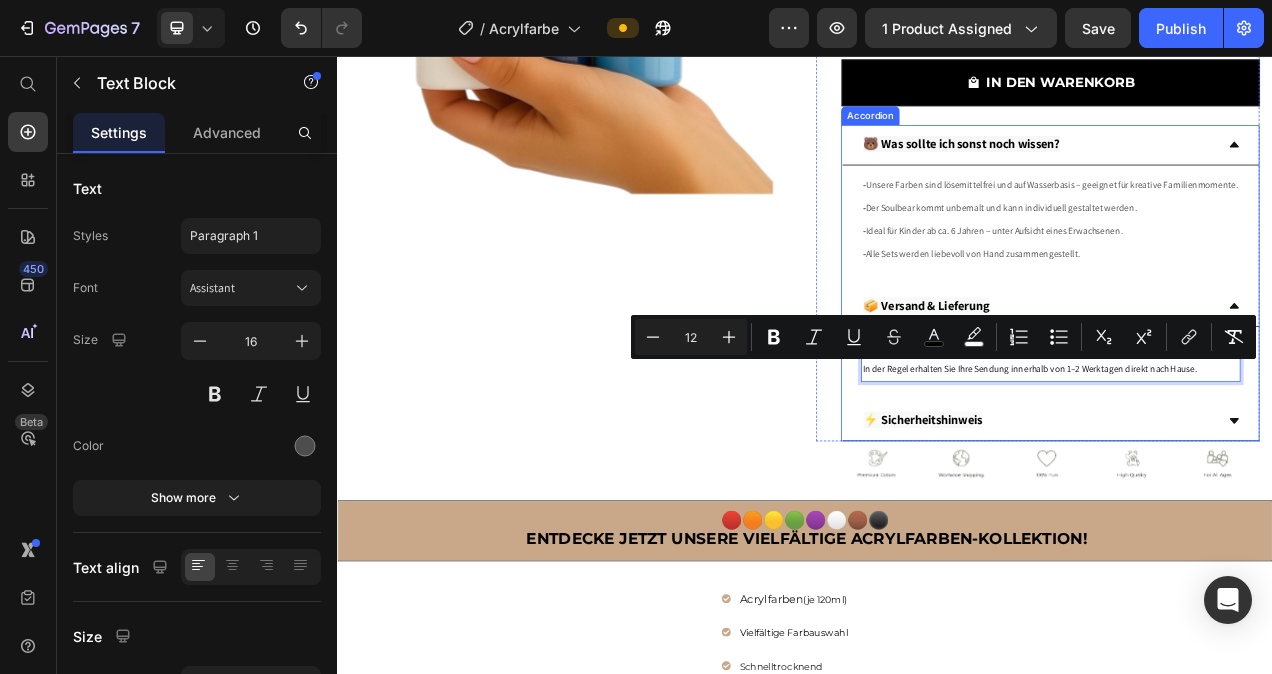 click on "⚡ Sicherheitshinweis" at bounding box center [1236, 524] 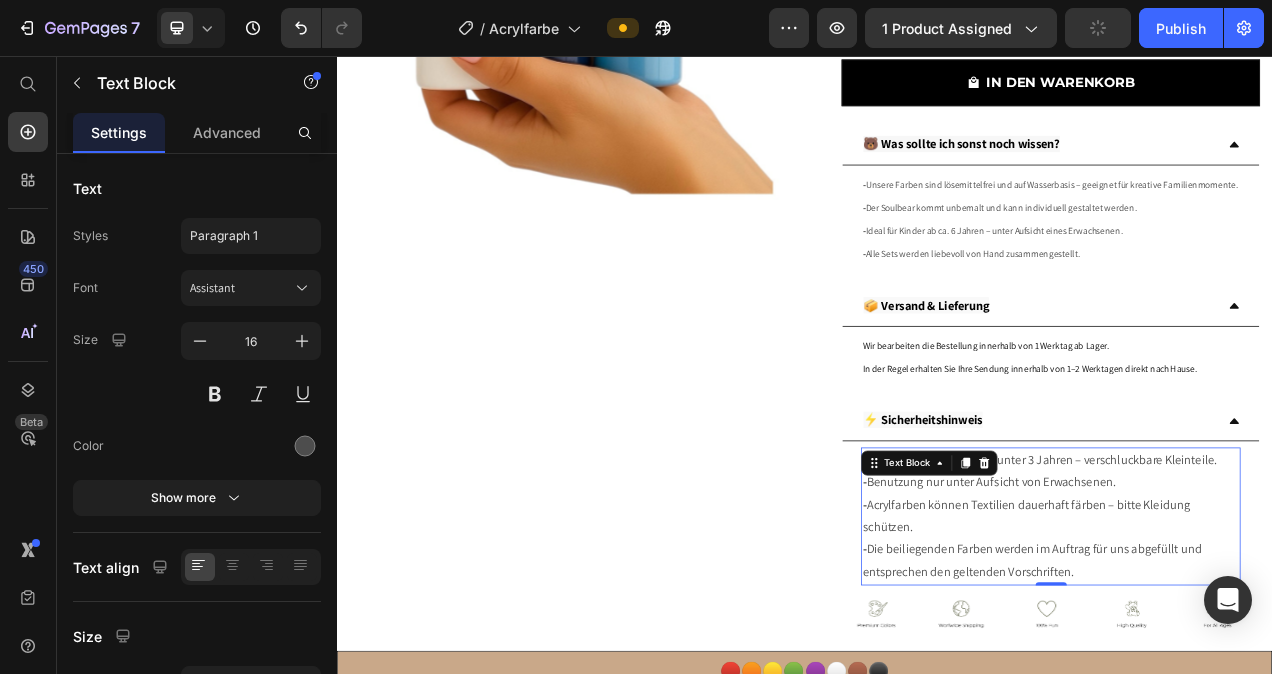 click on "-  Die beiliegenden Farben werden im Auftrag für uns abgefüllt und entsprechen den geltenden Vorschriften." at bounding box center [1252, 705] 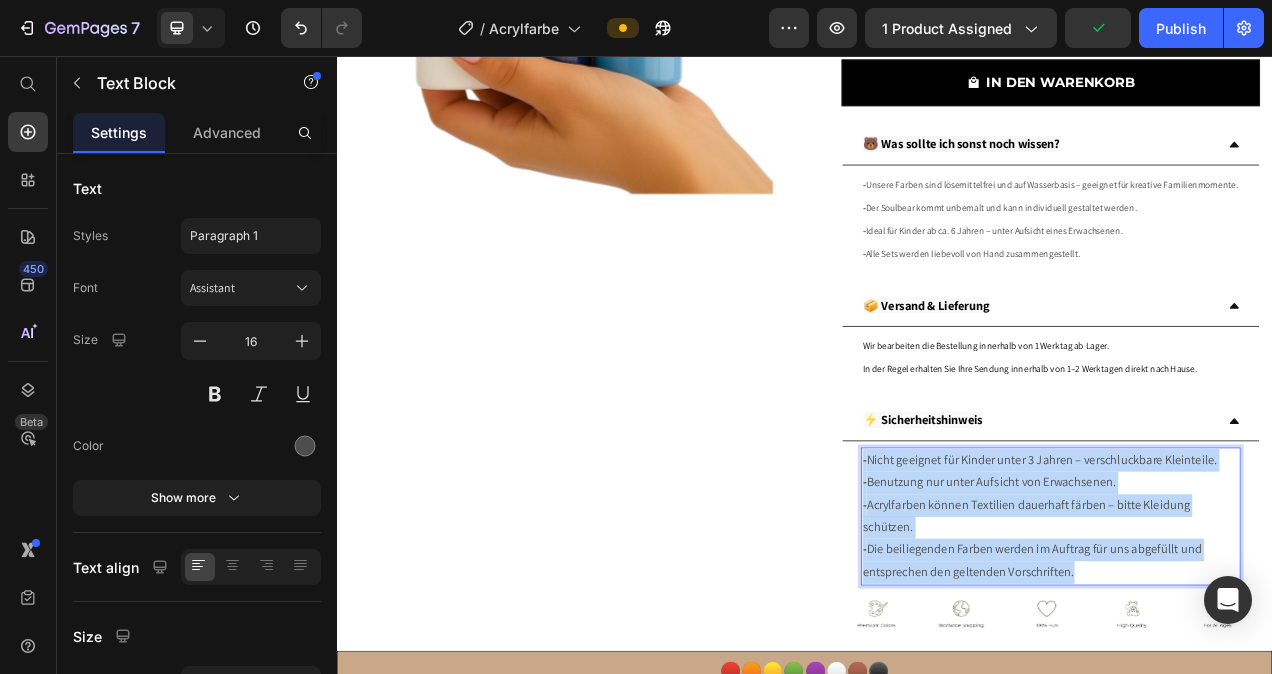 drag, startPoint x: 1291, startPoint y: 749, endPoint x: 1003, endPoint y: 610, distance: 319.789 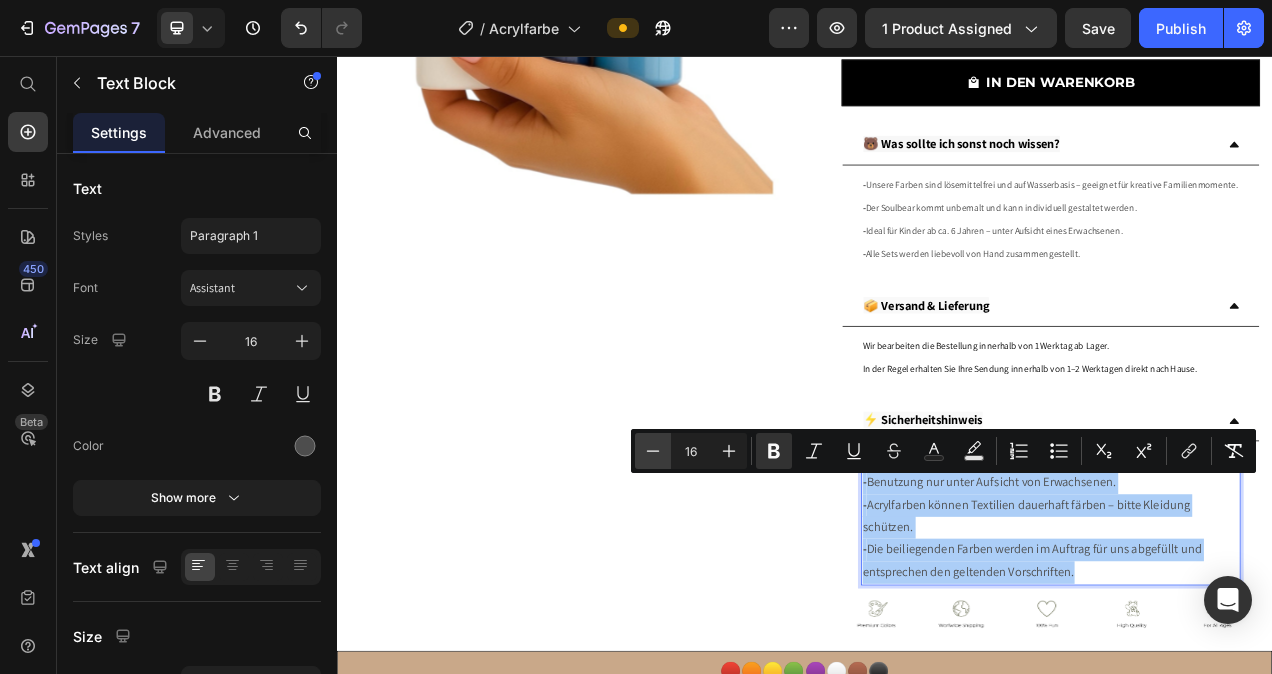 click 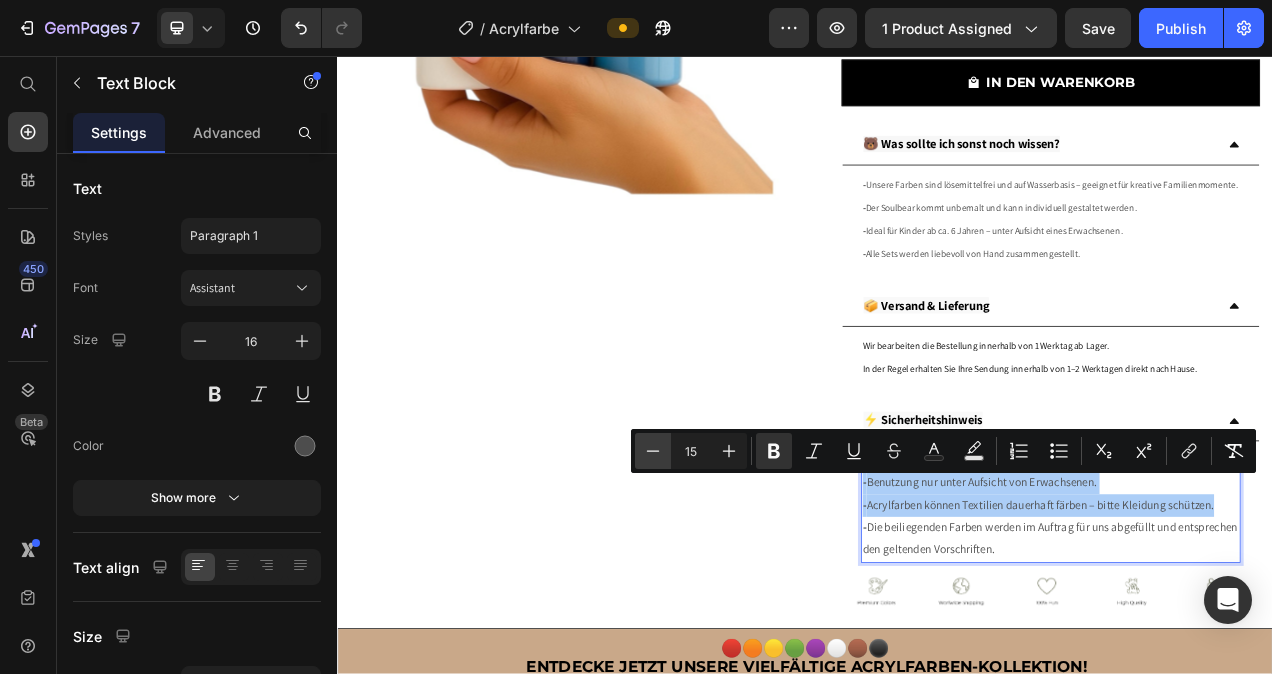 click 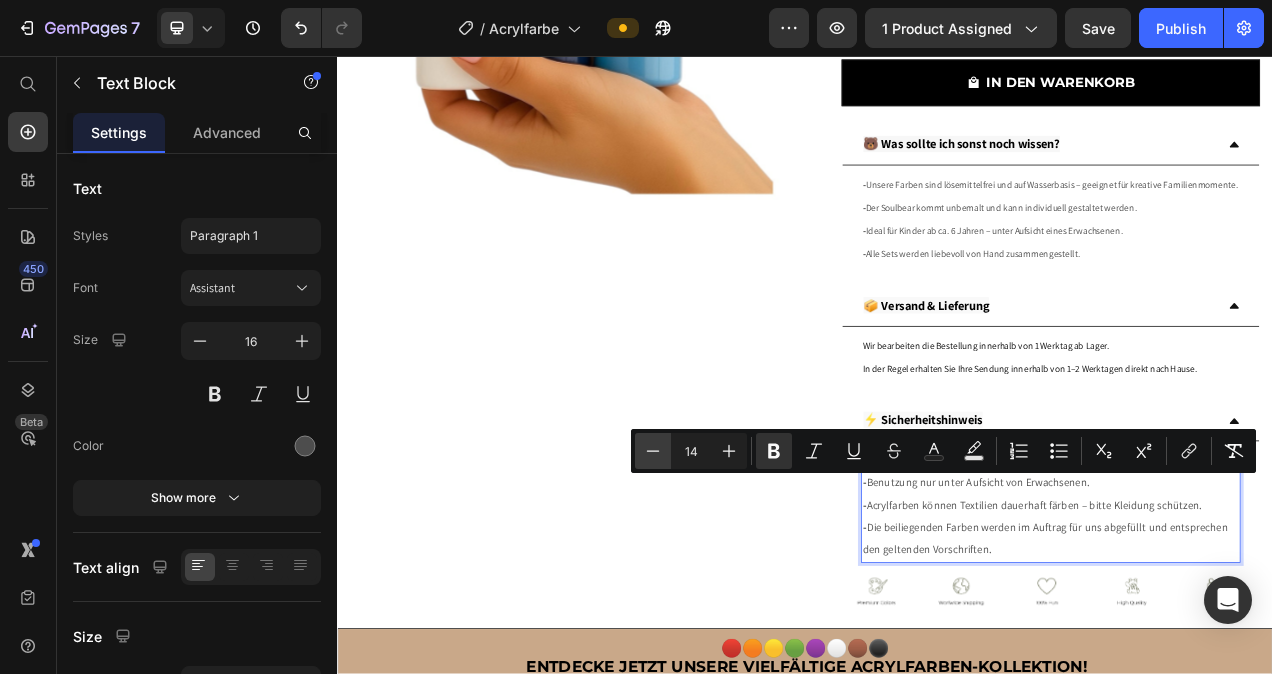 click 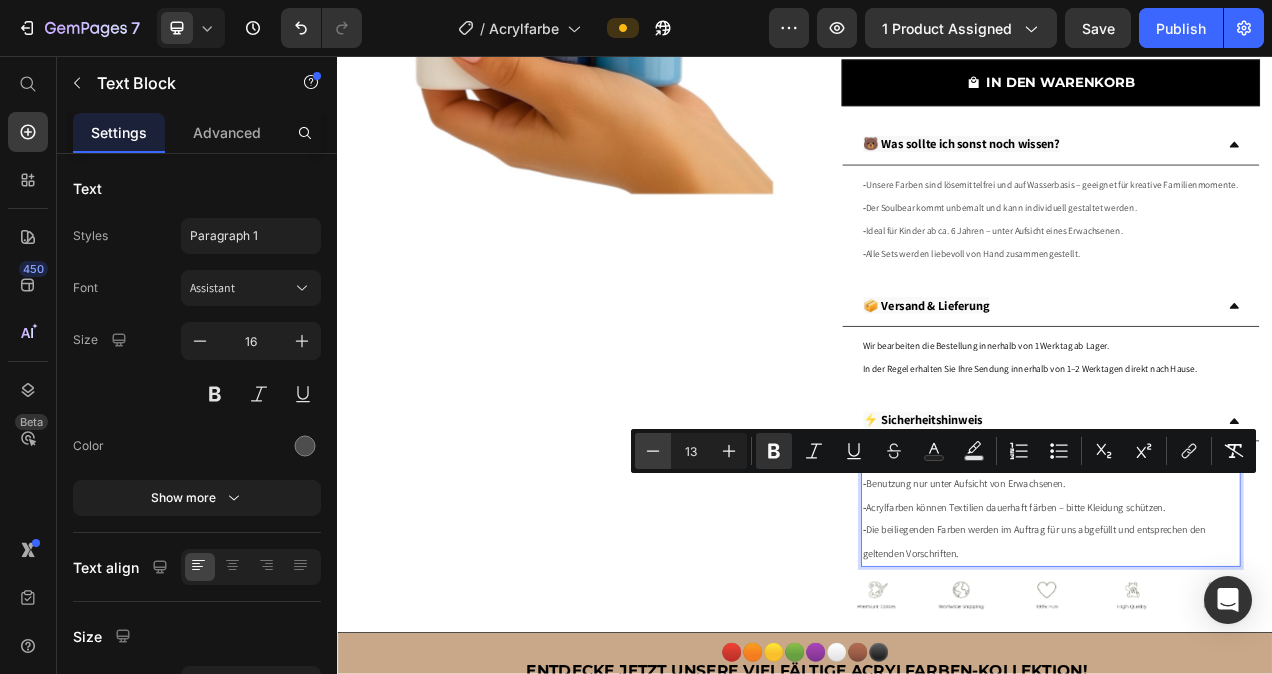 click 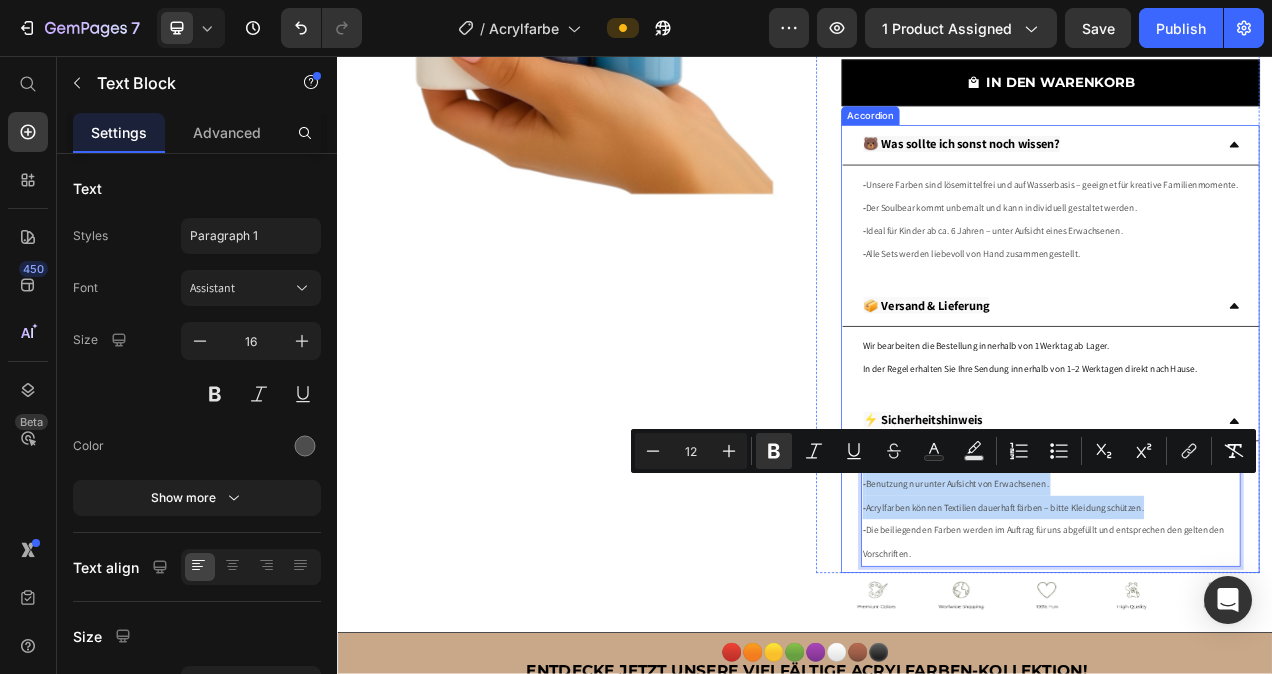 click on "🐻 Was sollte ich sonst noch wissen?" at bounding box center [1236, 170] 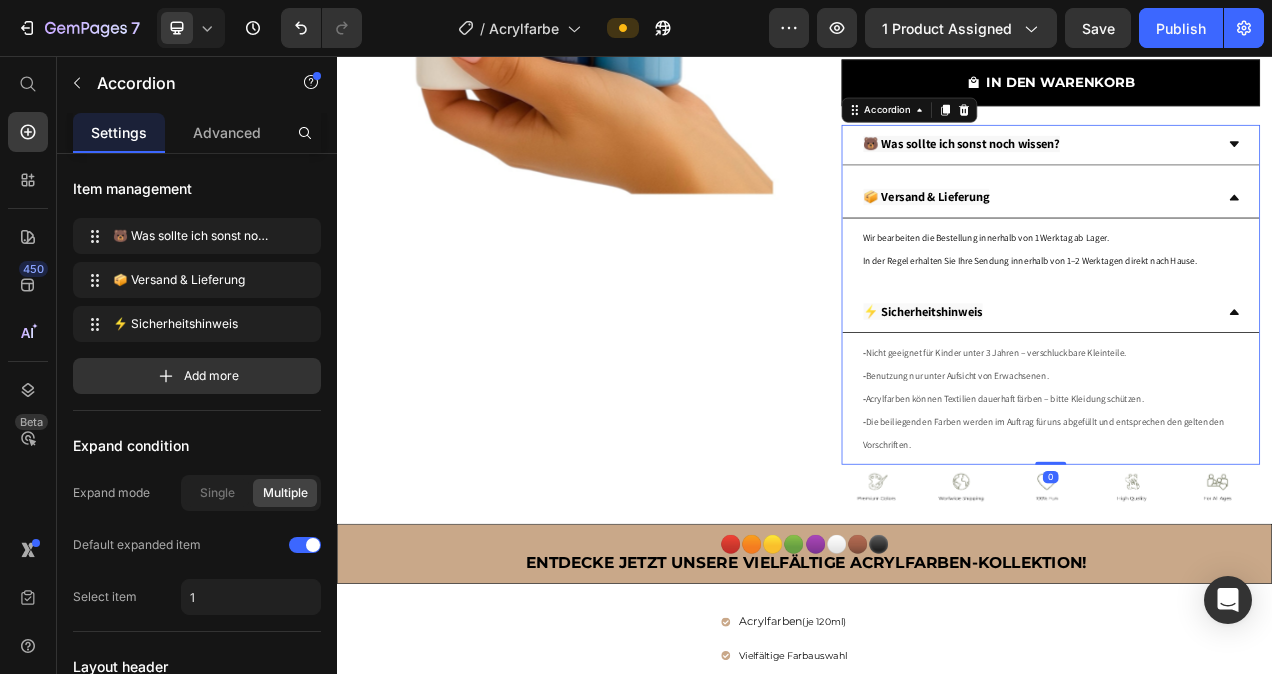 click on "🐻 Was sollte ich sonst noch wissen?" at bounding box center (1236, 170) 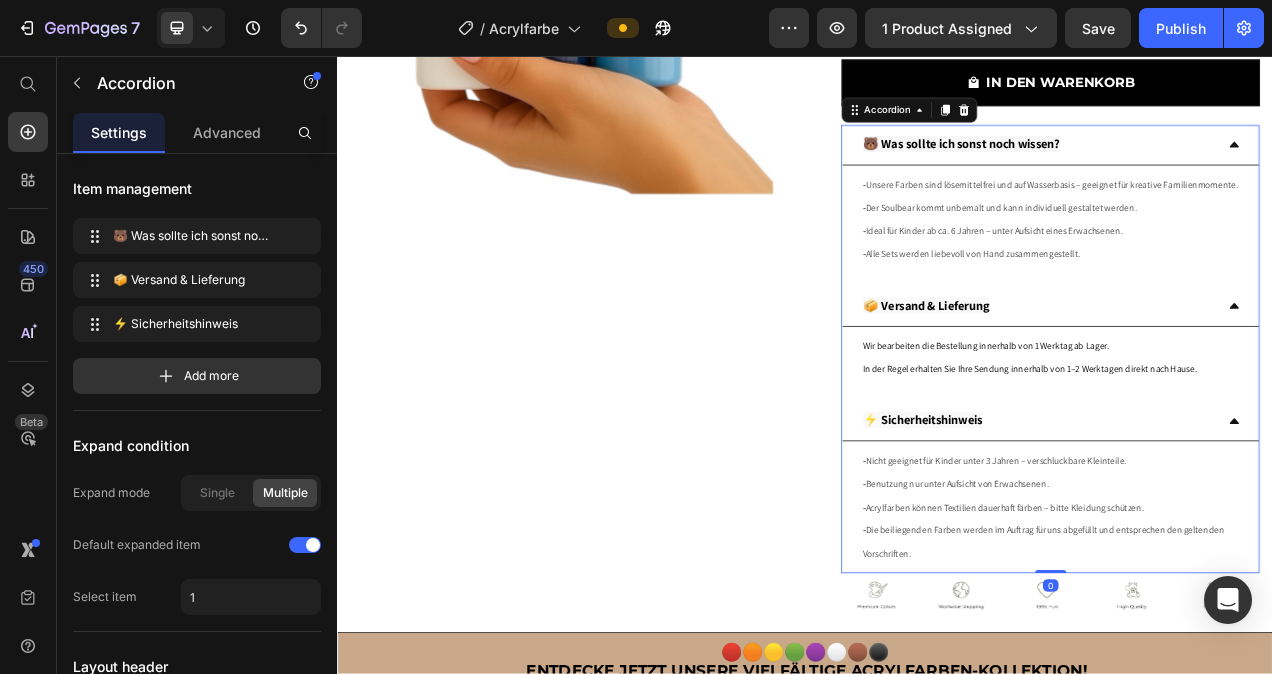 click on "🐻 Was sollte ich sonst noch wissen?" at bounding box center (1236, 170) 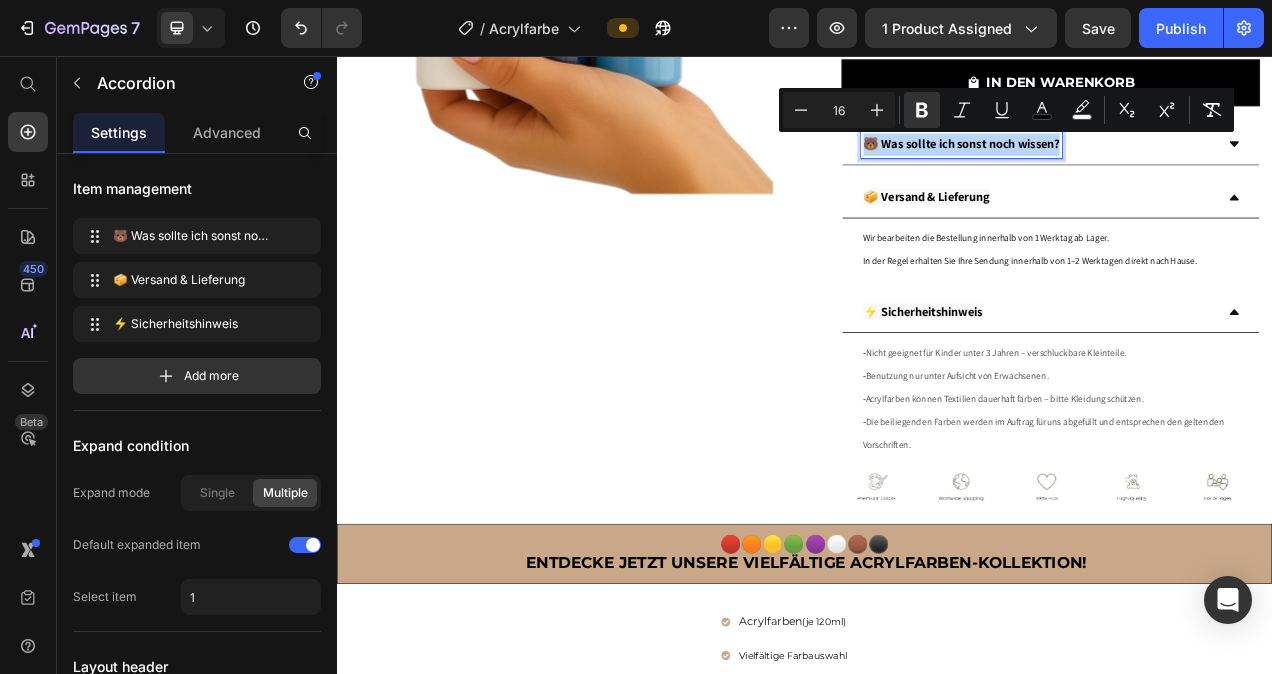 drag, startPoint x: 1258, startPoint y: 163, endPoint x: 1009, endPoint y: 170, distance: 249.09837 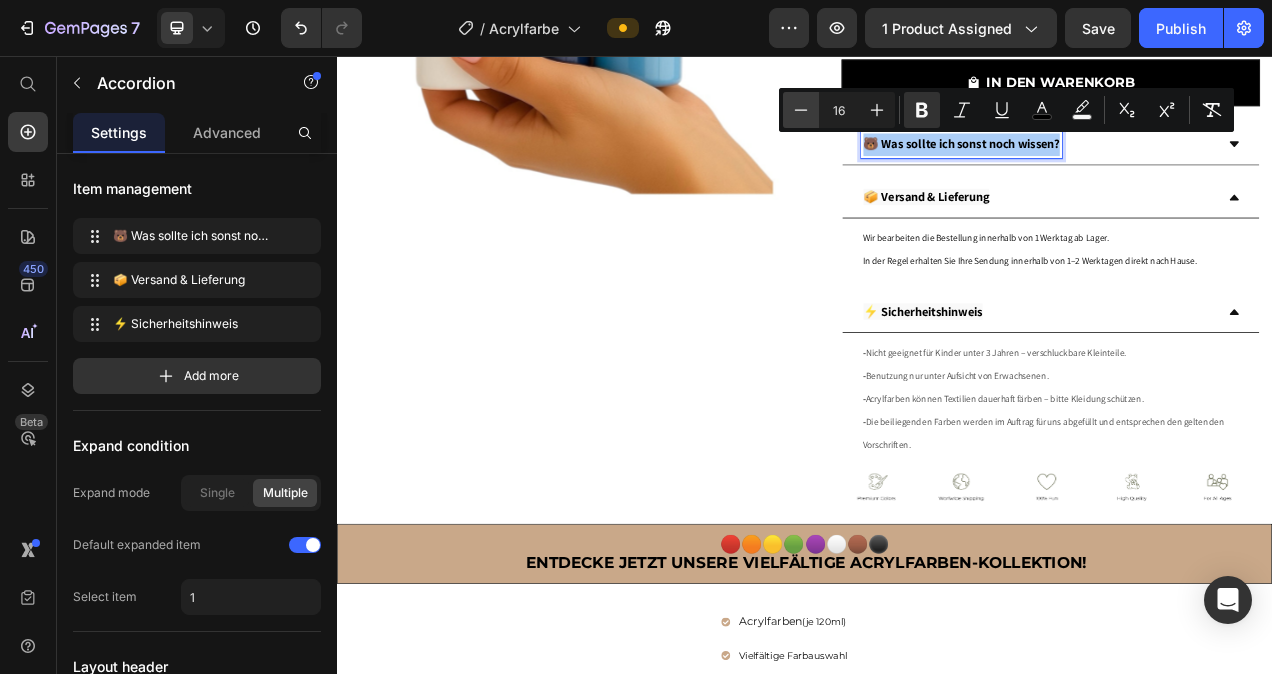 click 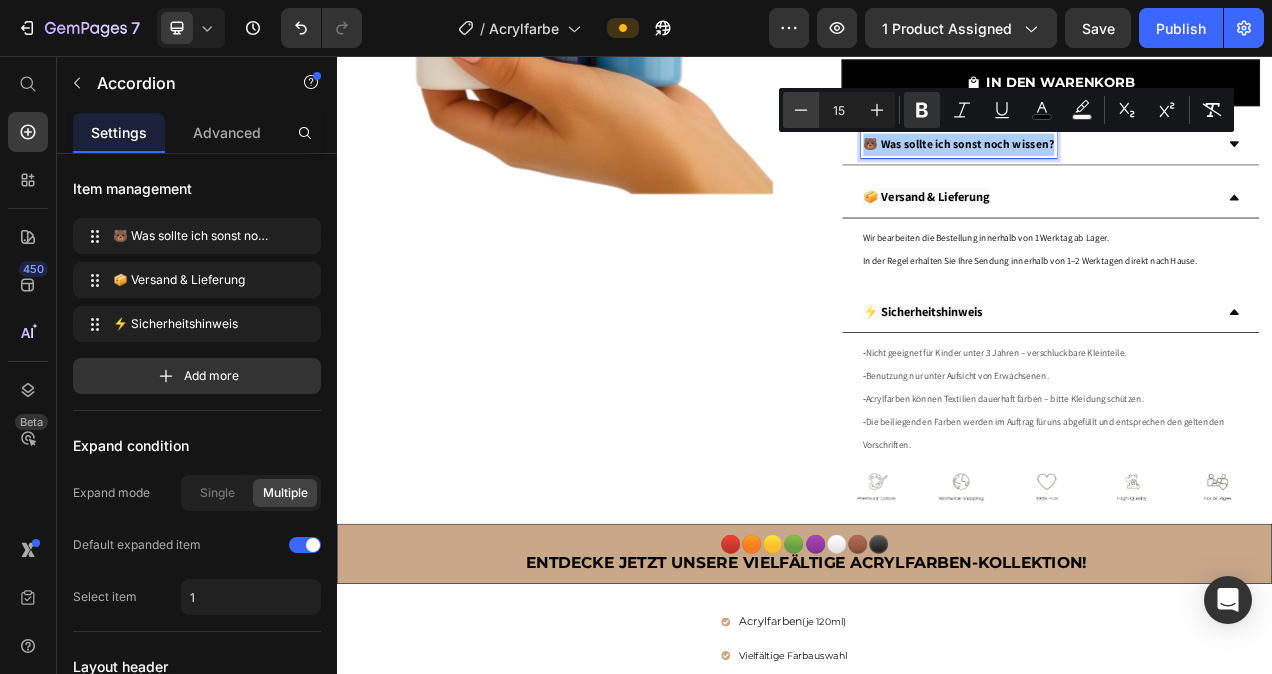 click 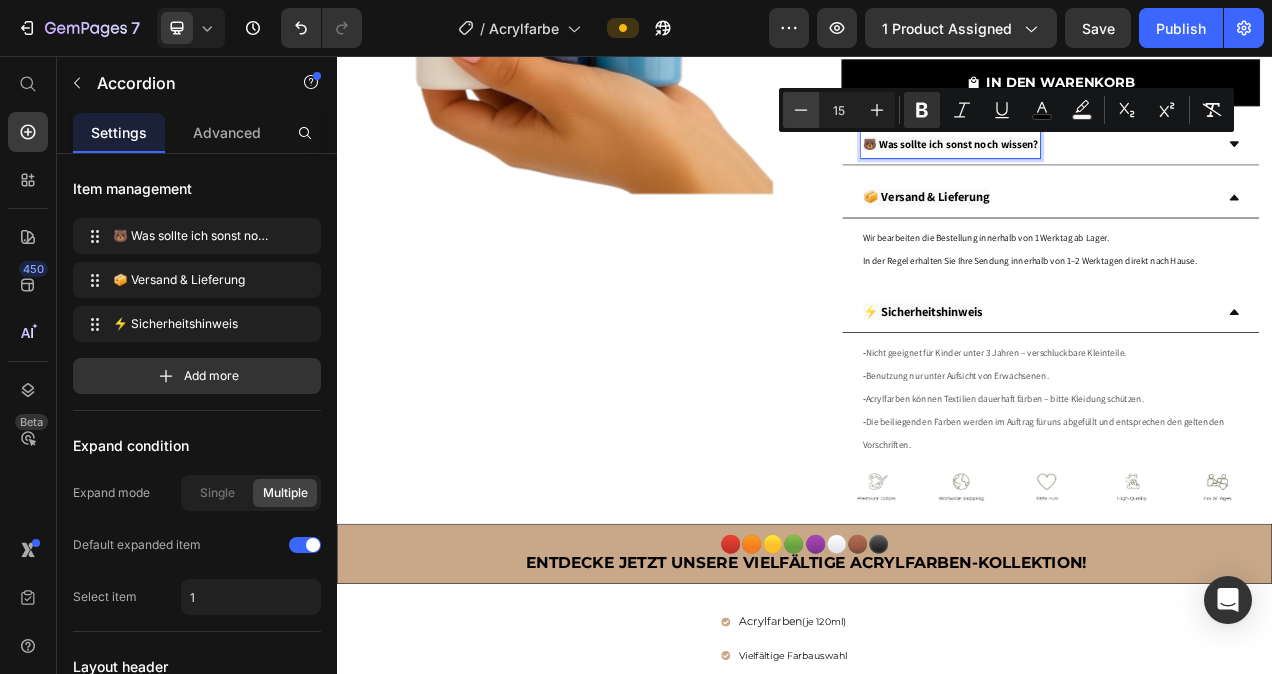 type on "14" 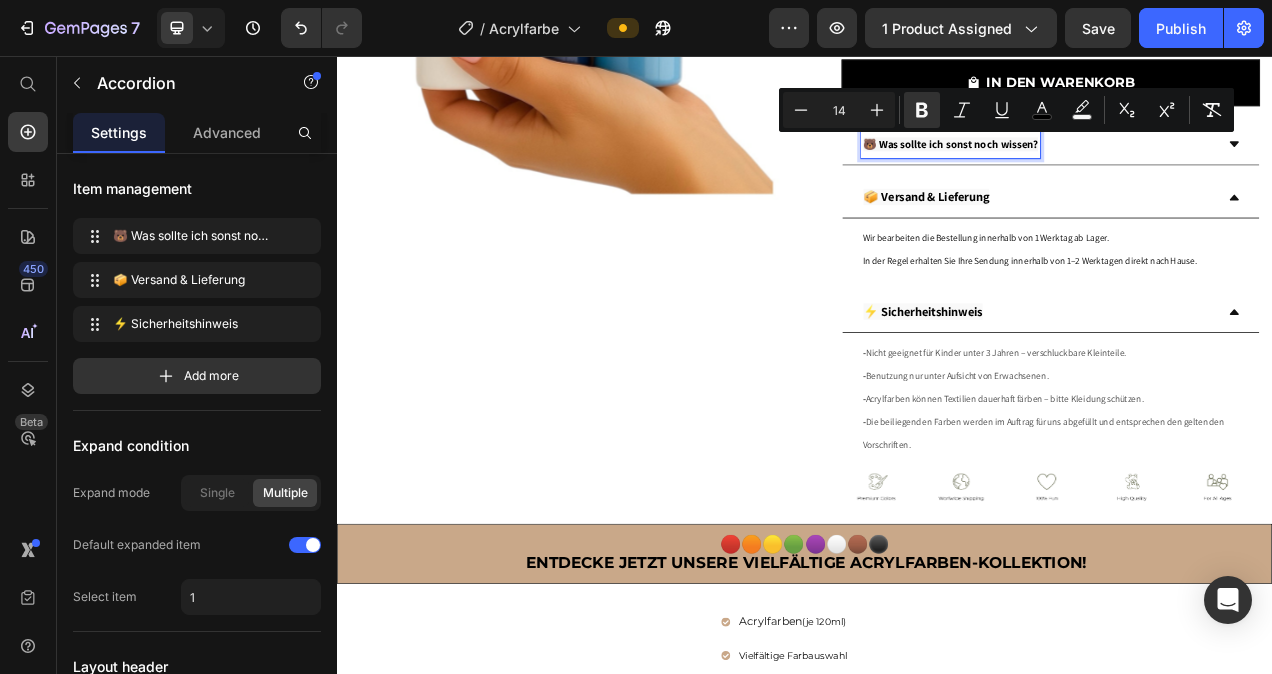 click on "📦 Versand & Lieferung" at bounding box center (1092, 237) 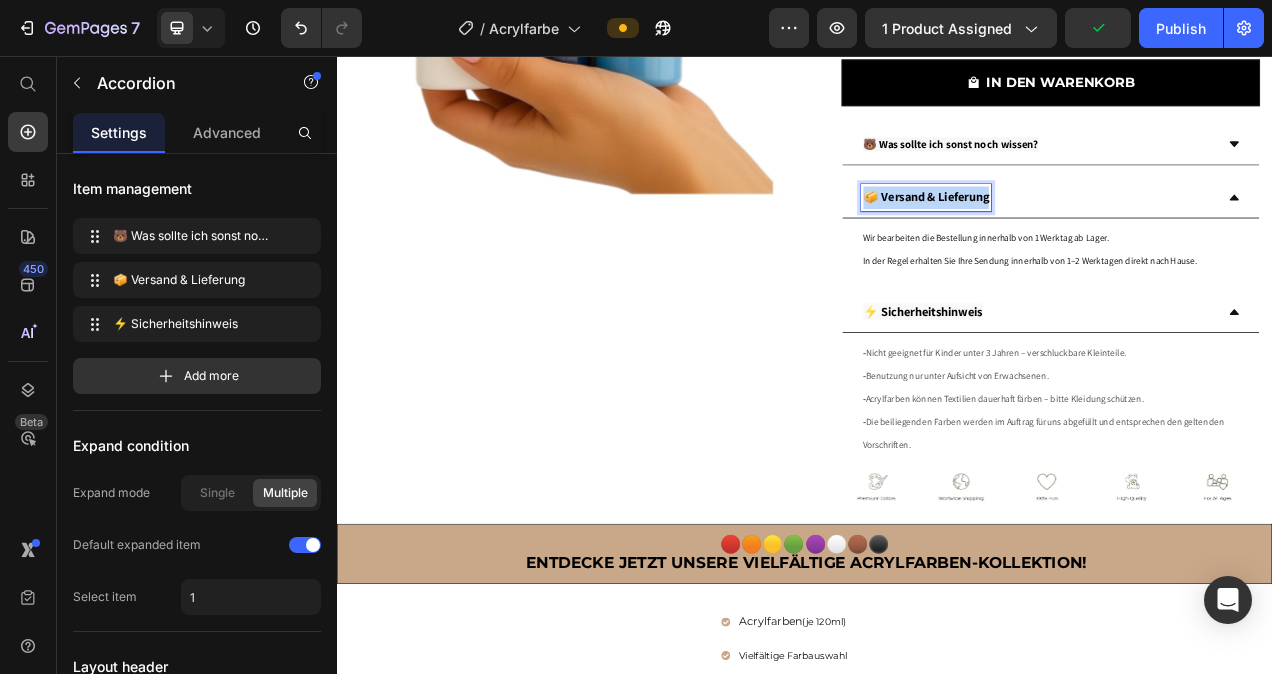 drag, startPoint x: 1172, startPoint y: 239, endPoint x: 1012, endPoint y: 244, distance: 160.07811 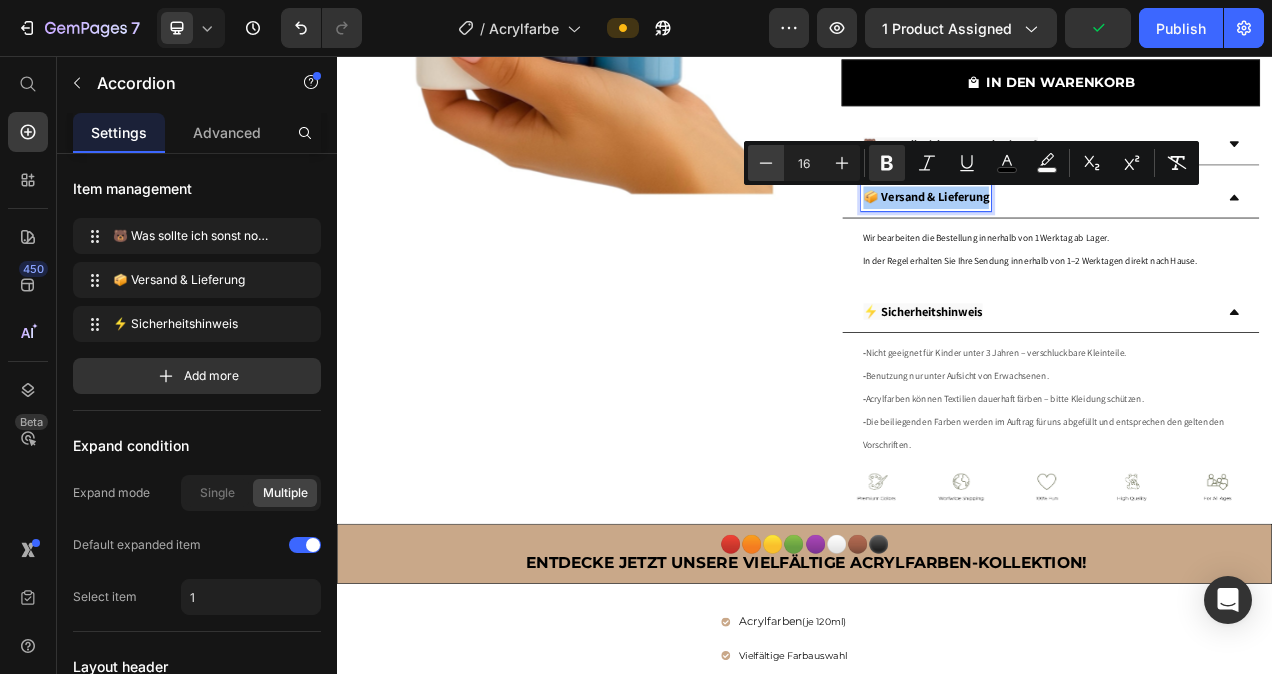 click 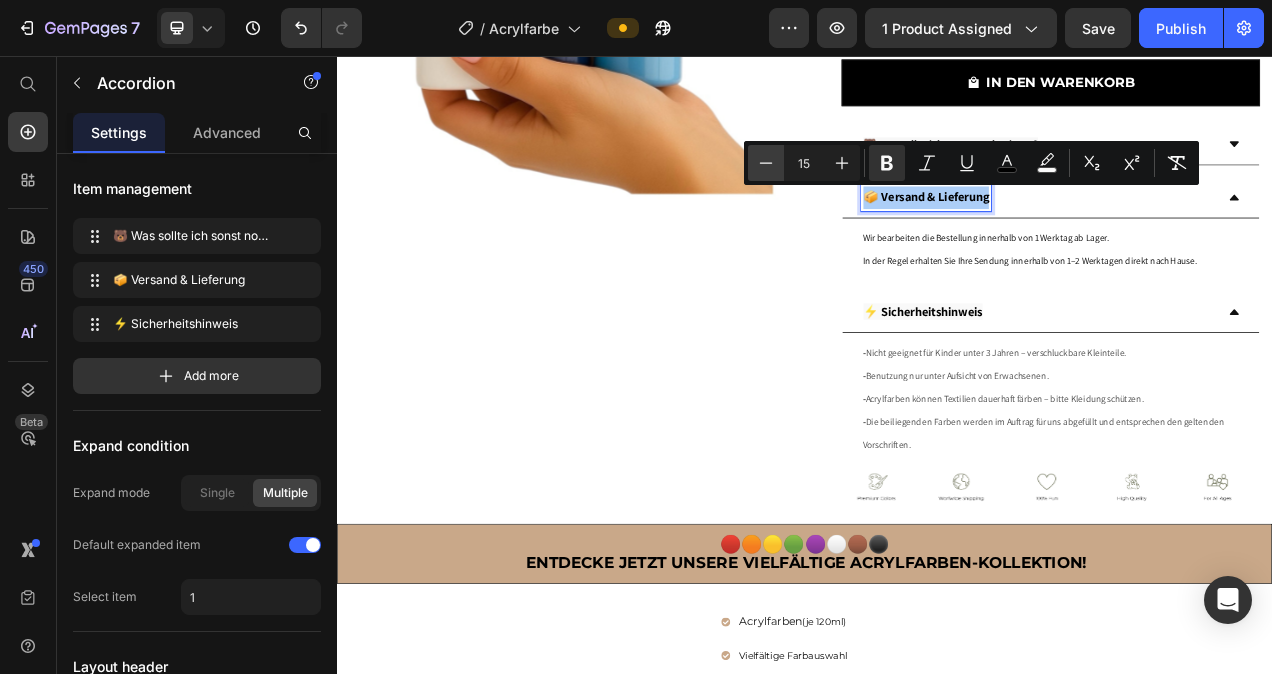 click 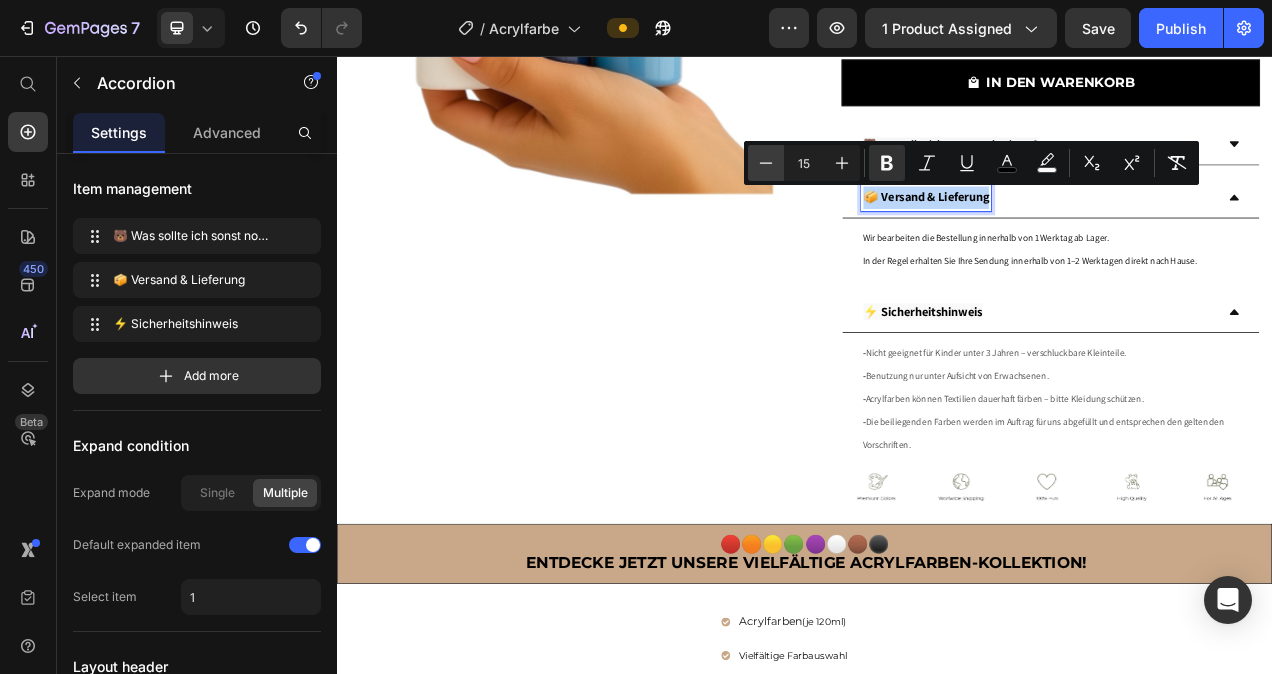 type on "14" 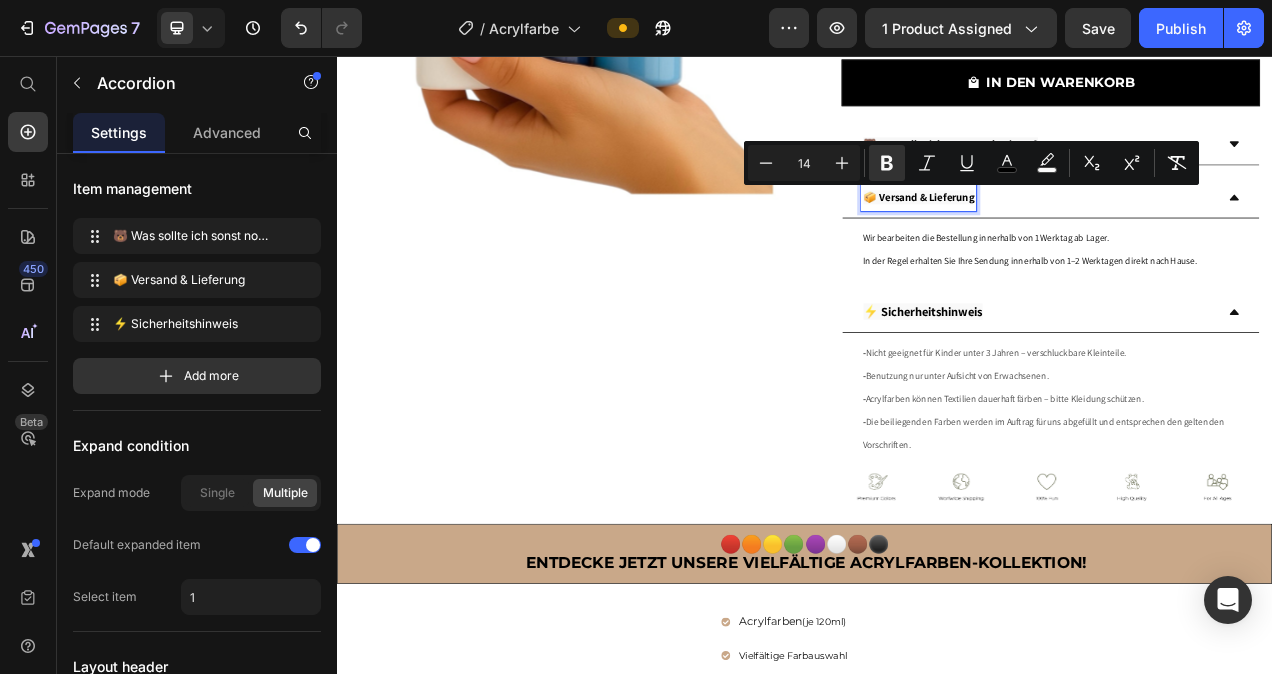 click on "⚡ Sicherheitshinweis" at bounding box center (1088, 384) 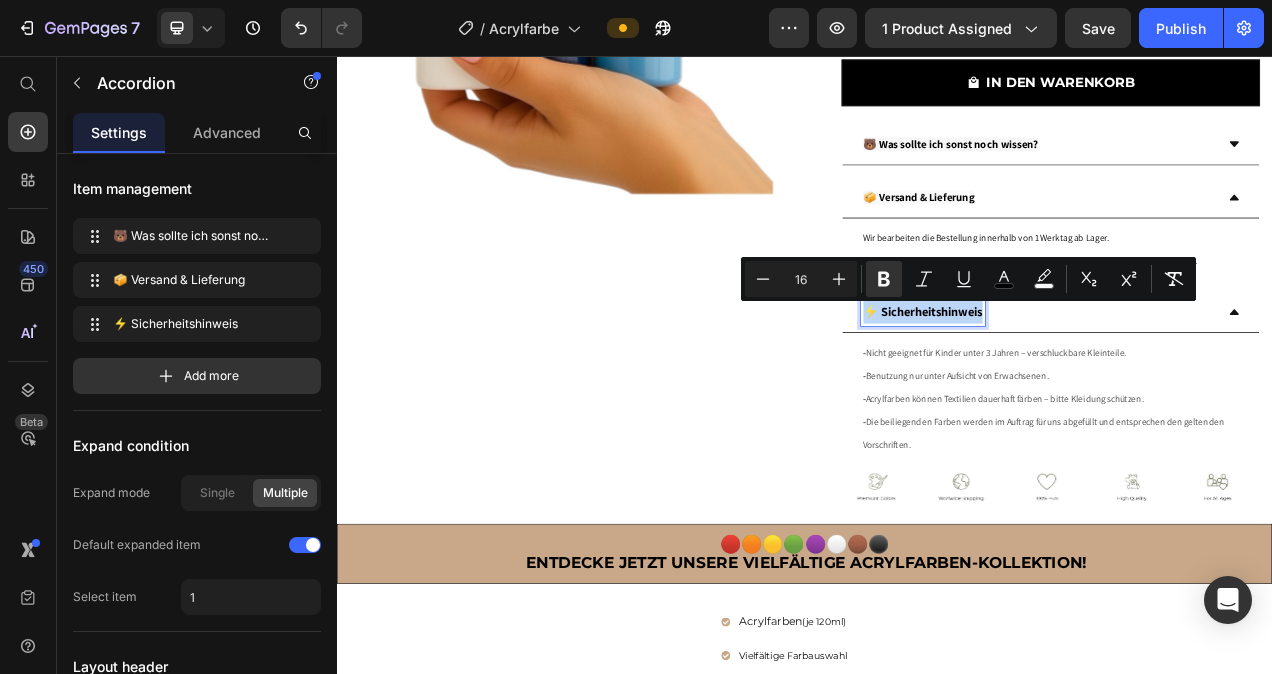 drag, startPoint x: 1163, startPoint y: 390, endPoint x: 1003, endPoint y: 387, distance: 160.02812 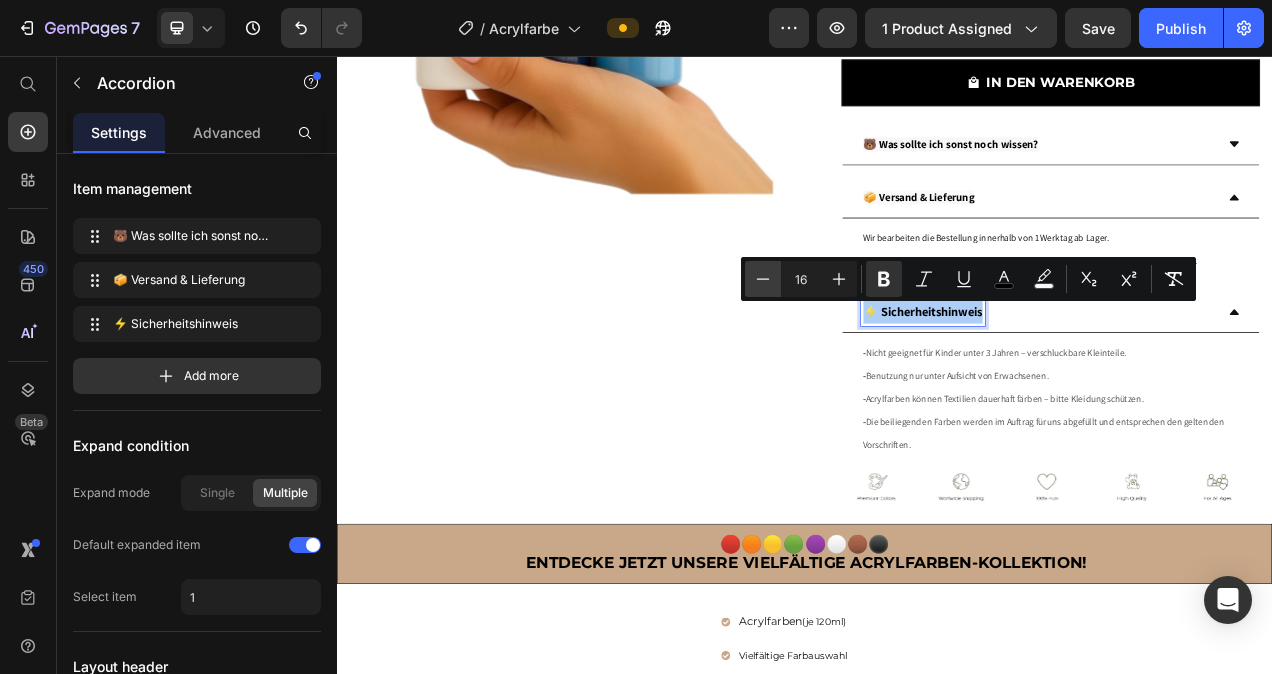 click 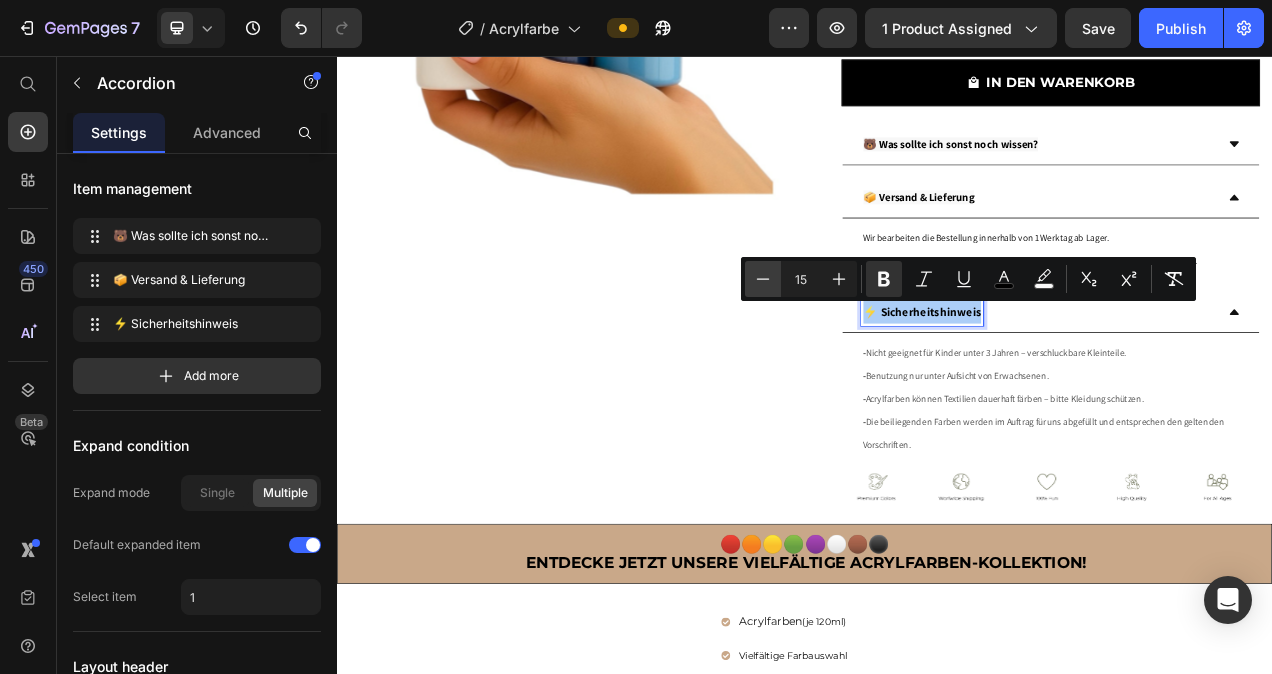 click 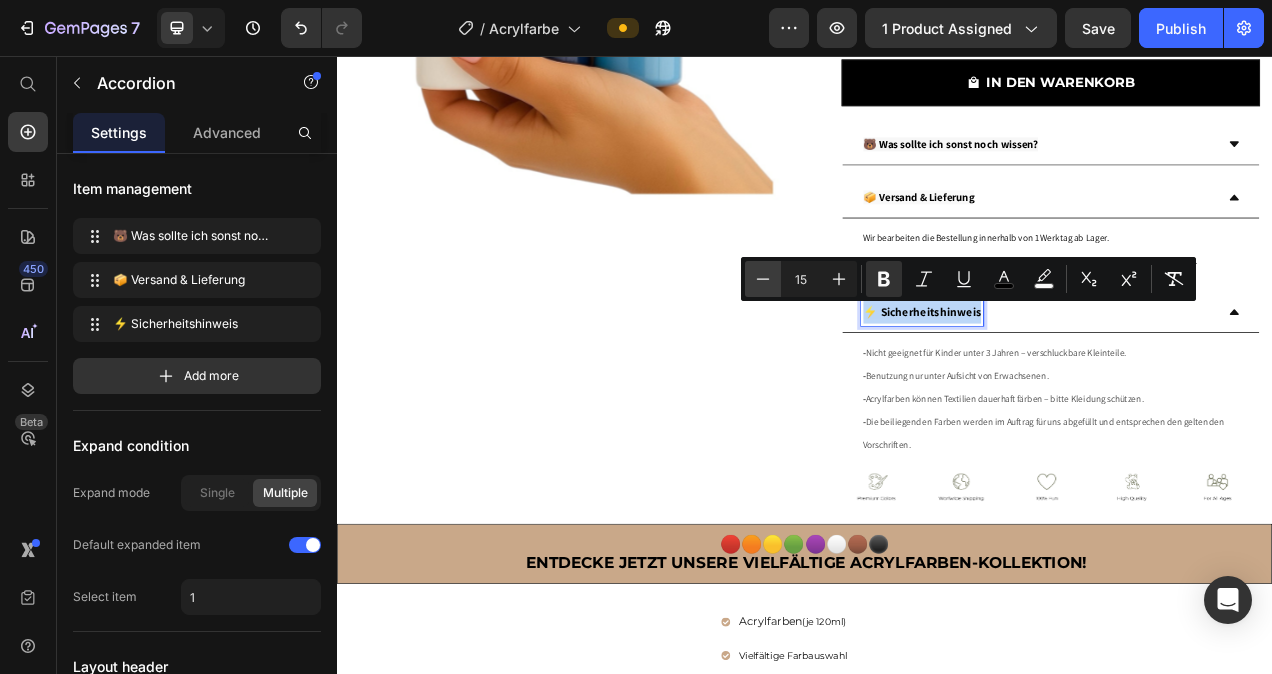type on "14" 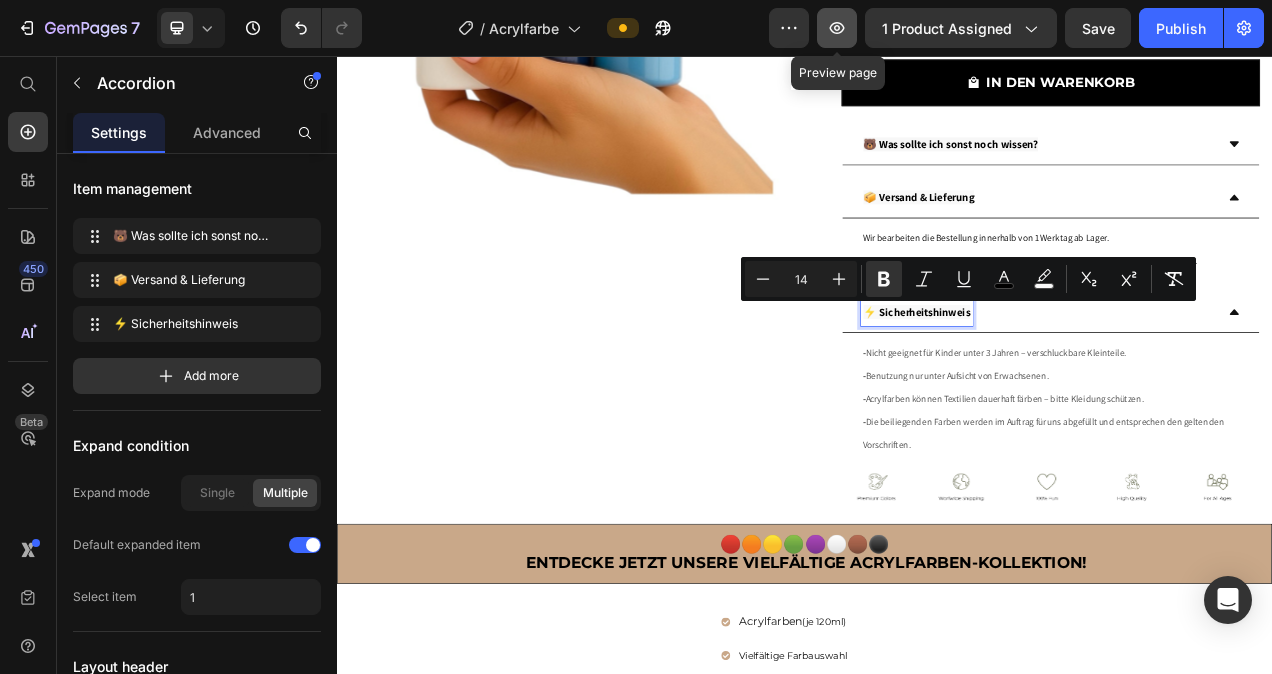 click 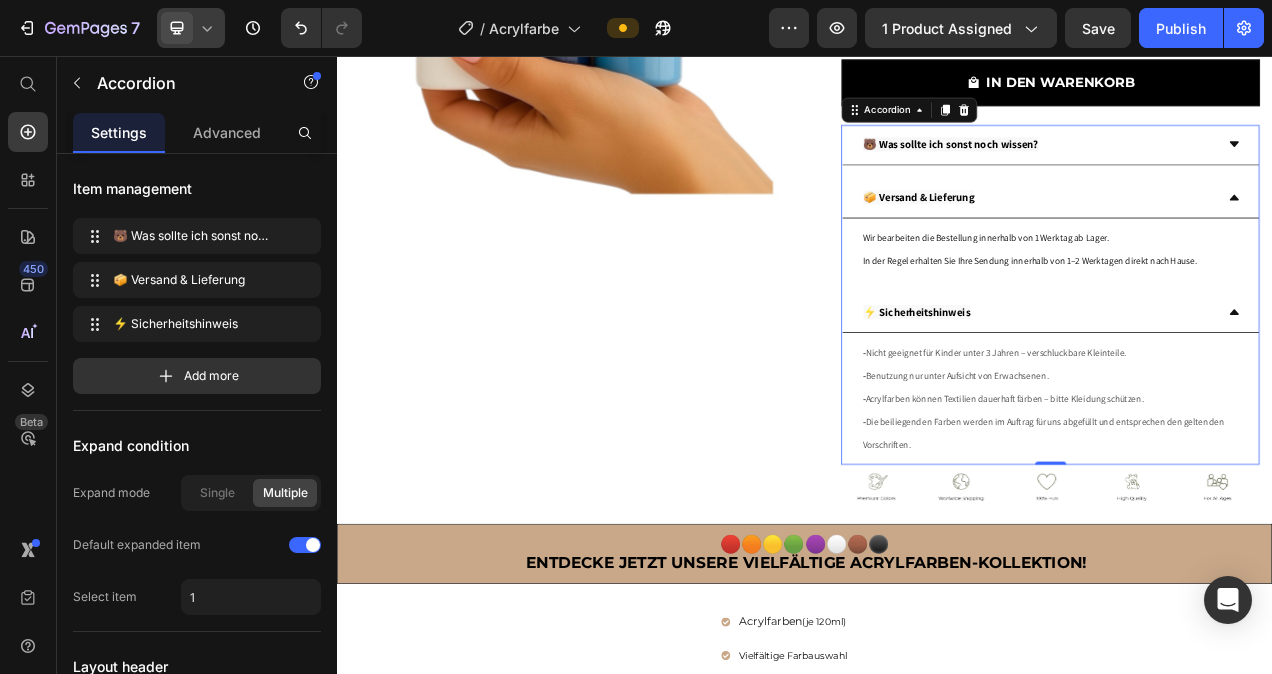 click 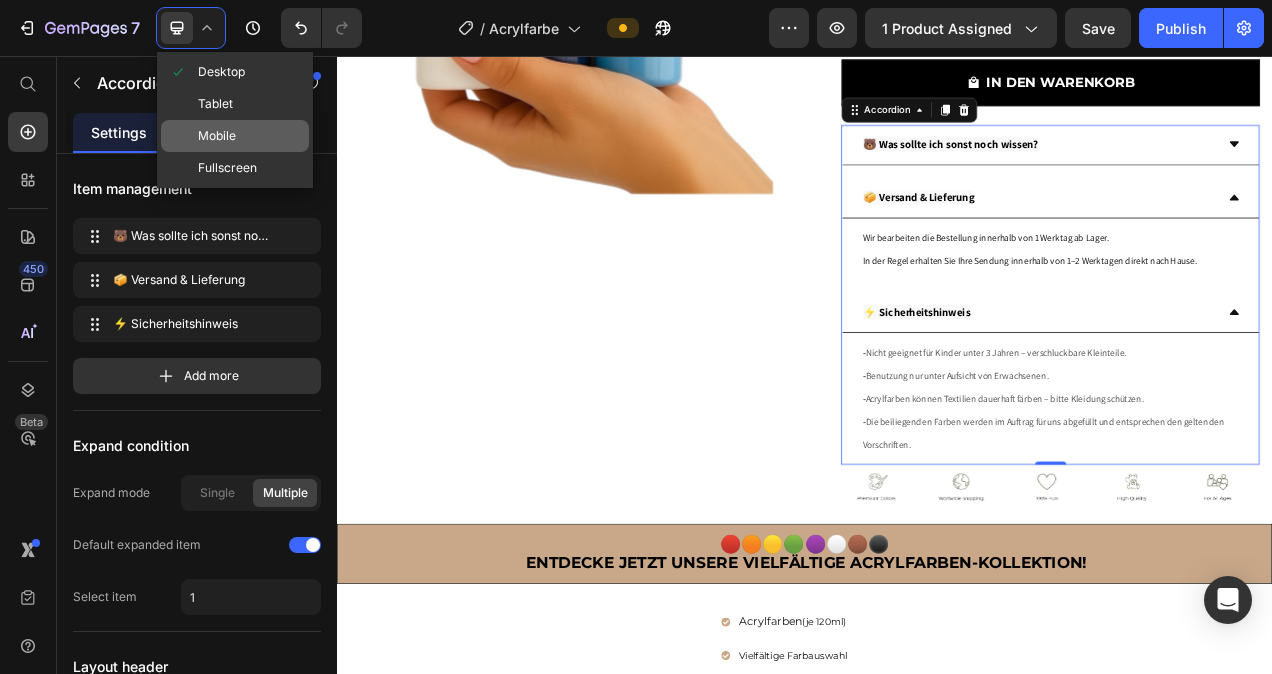click on "Mobile" at bounding box center [217, 136] 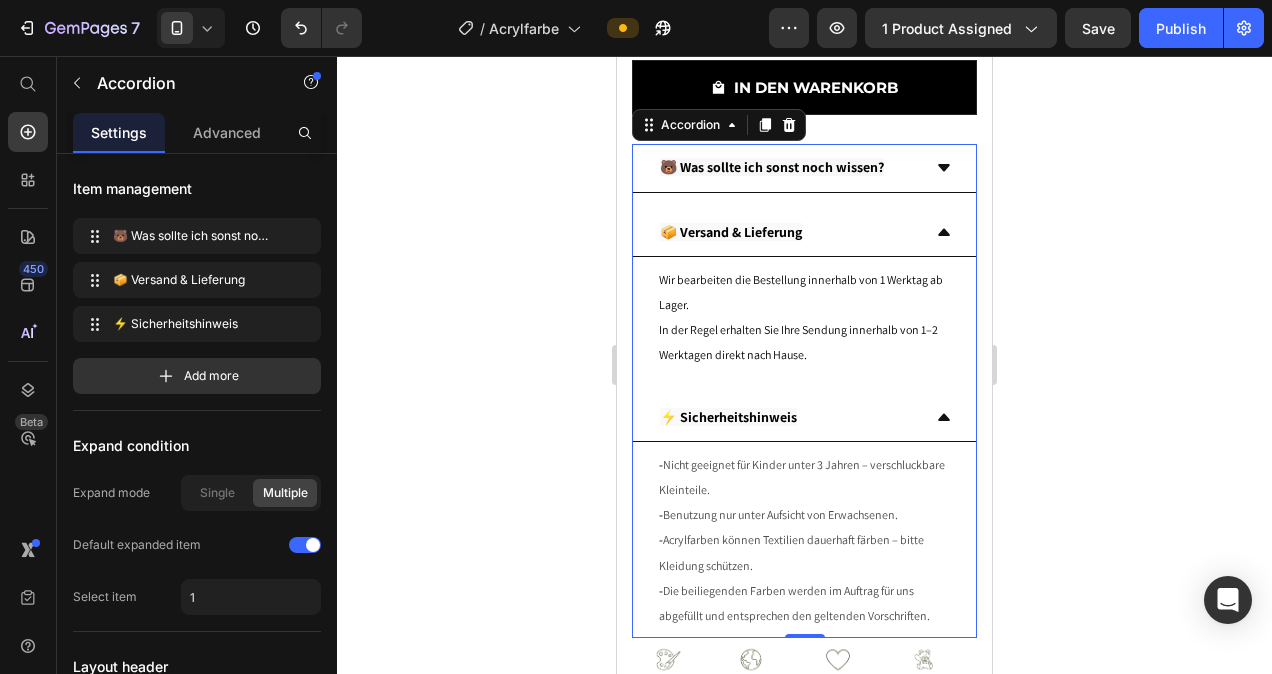 scroll, scrollTop: 706, scrollLeft: 0, axis: vertical 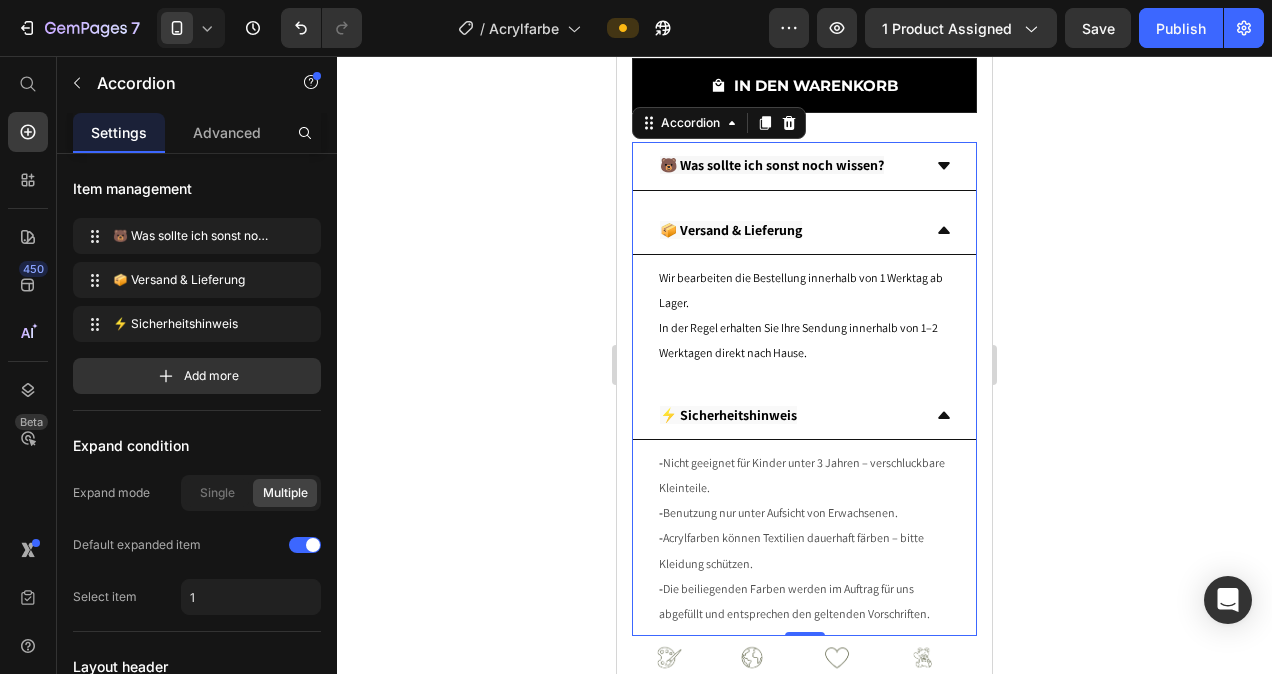 click 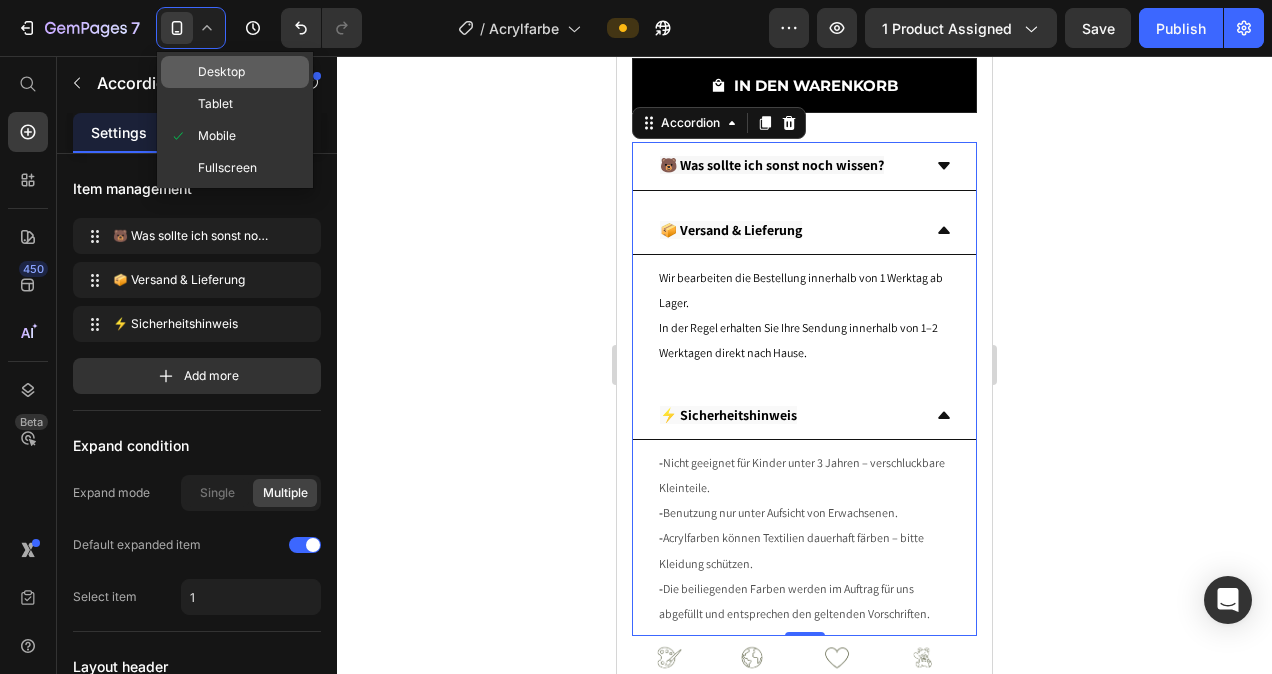 click on "Desktop" 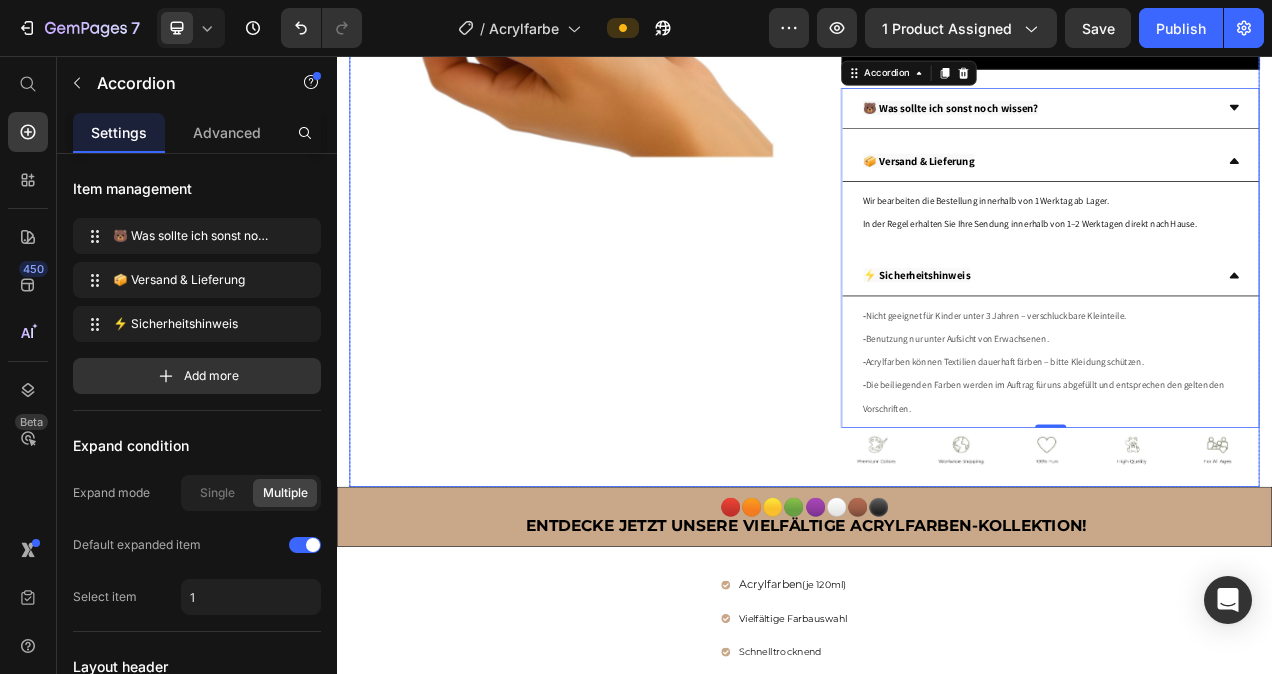 scroll, scrollTop: 408, scrollLeft: 0, axis: vertical 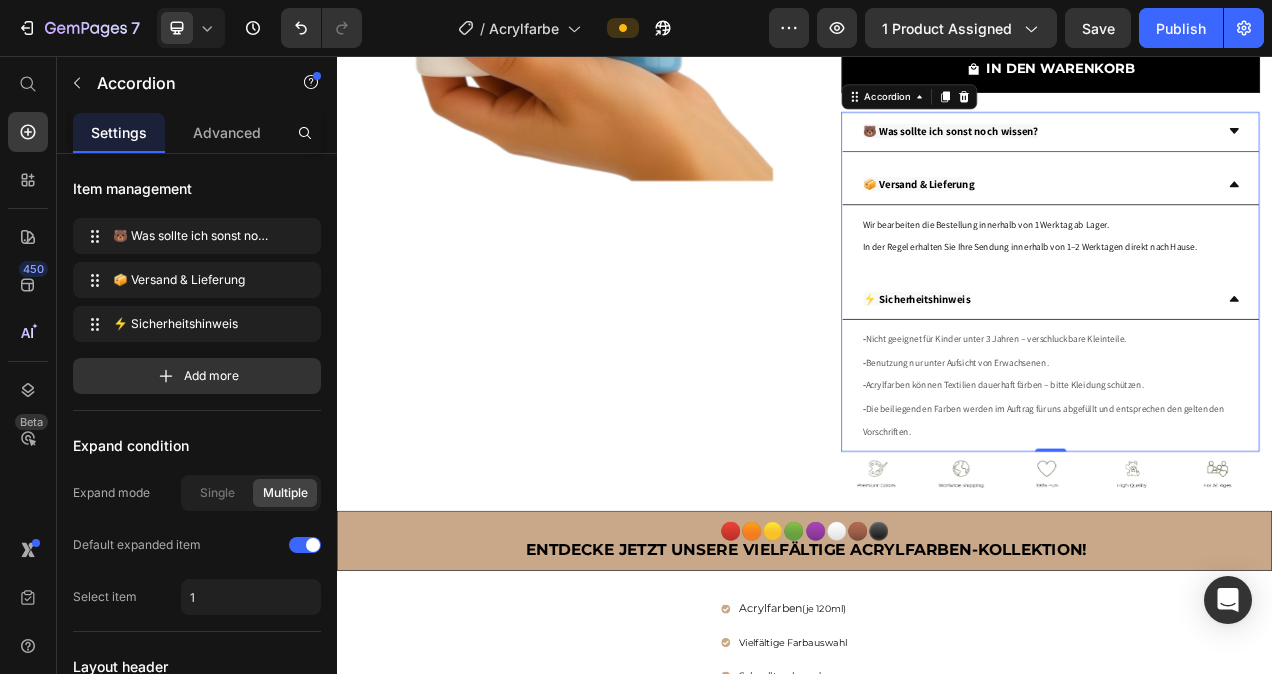 click on "-  Nicht geeignet für Kinder unter 3 Jahren – verschluckbare Kleinteile. -  Benutzung nur unter Aufsicht von Erwachsenen. -  Acrylfarben können Textilien dauerhaft färben – bitte Kleidung schützen. -  Die beiliegenden Farben werden im Auftrag für uns abgefüllt und entsprechen den geltenden Vorschriften. Text Block" at bounding box center (1252, 479) 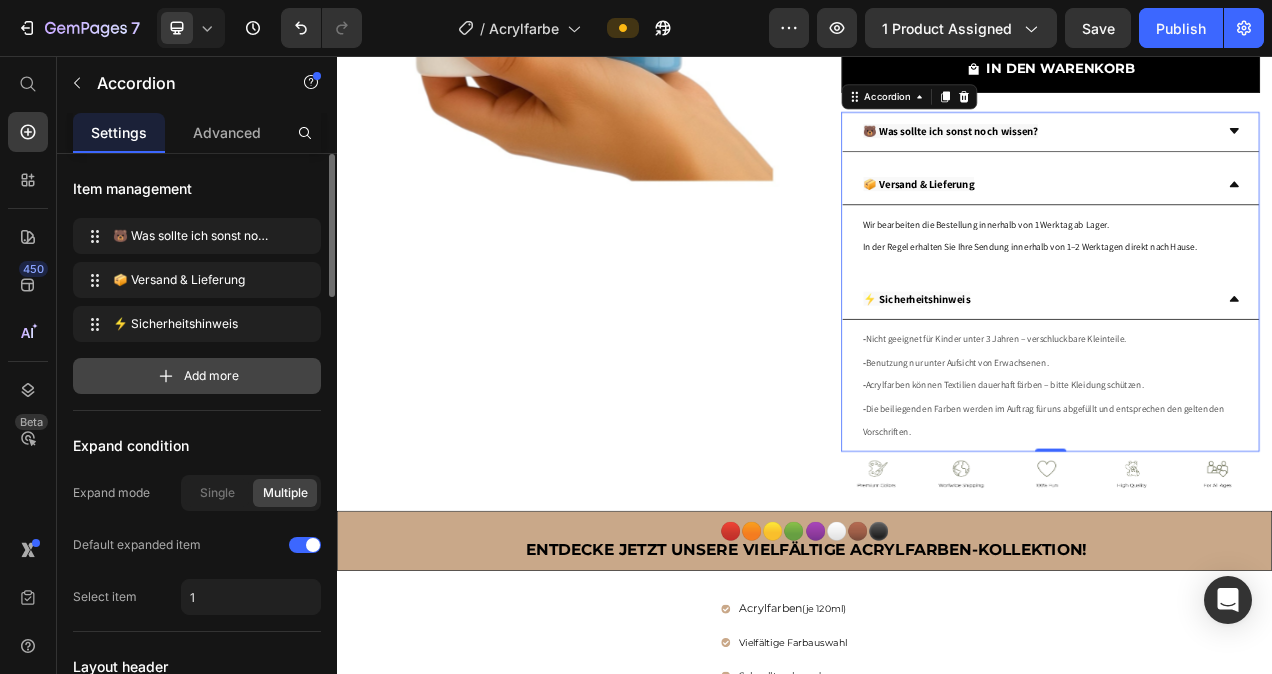 click 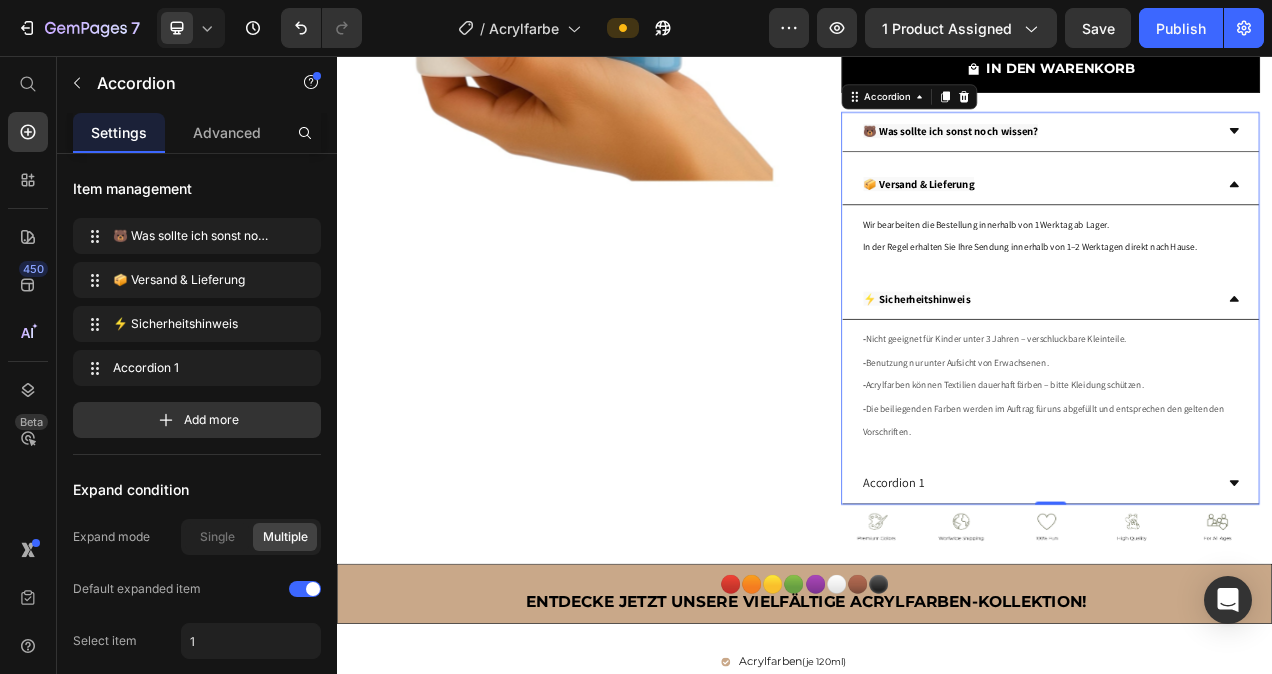 click on "Accordion 1" at bounding box center [1051, 605] 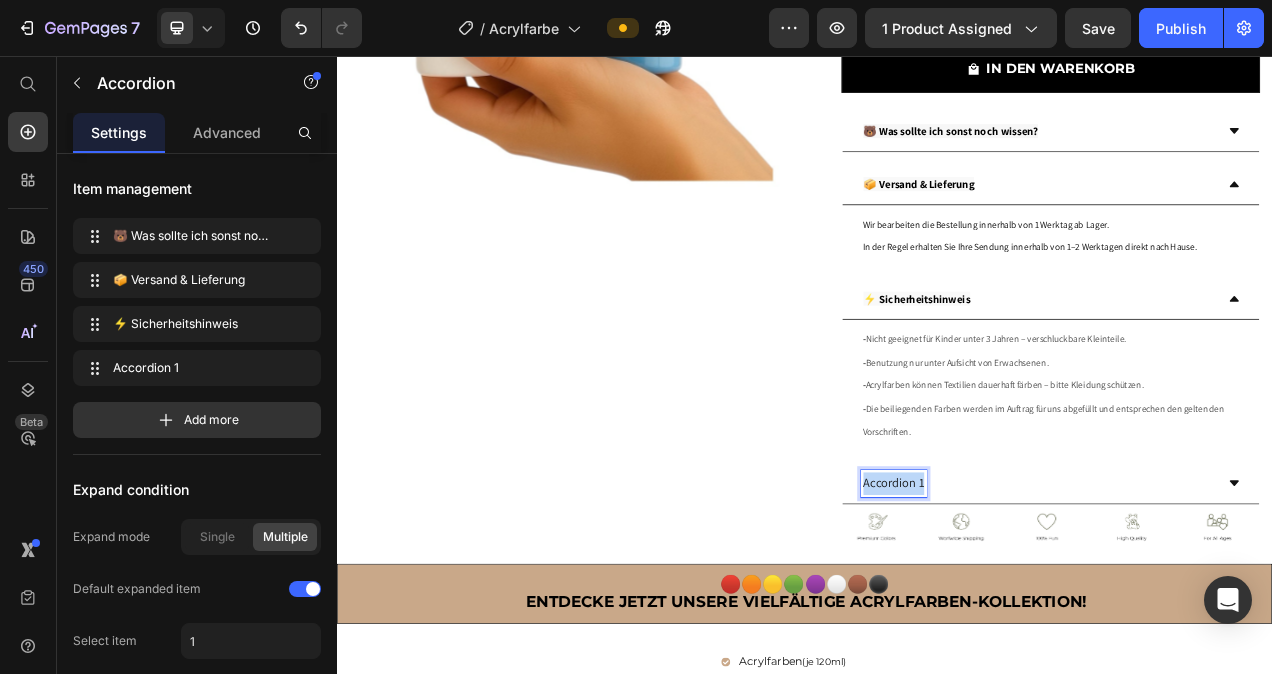 drag, startPoint x: 1079, startPoint y: 605, endPoint x: 1007, endPoint y: 608, distance: 72.06247 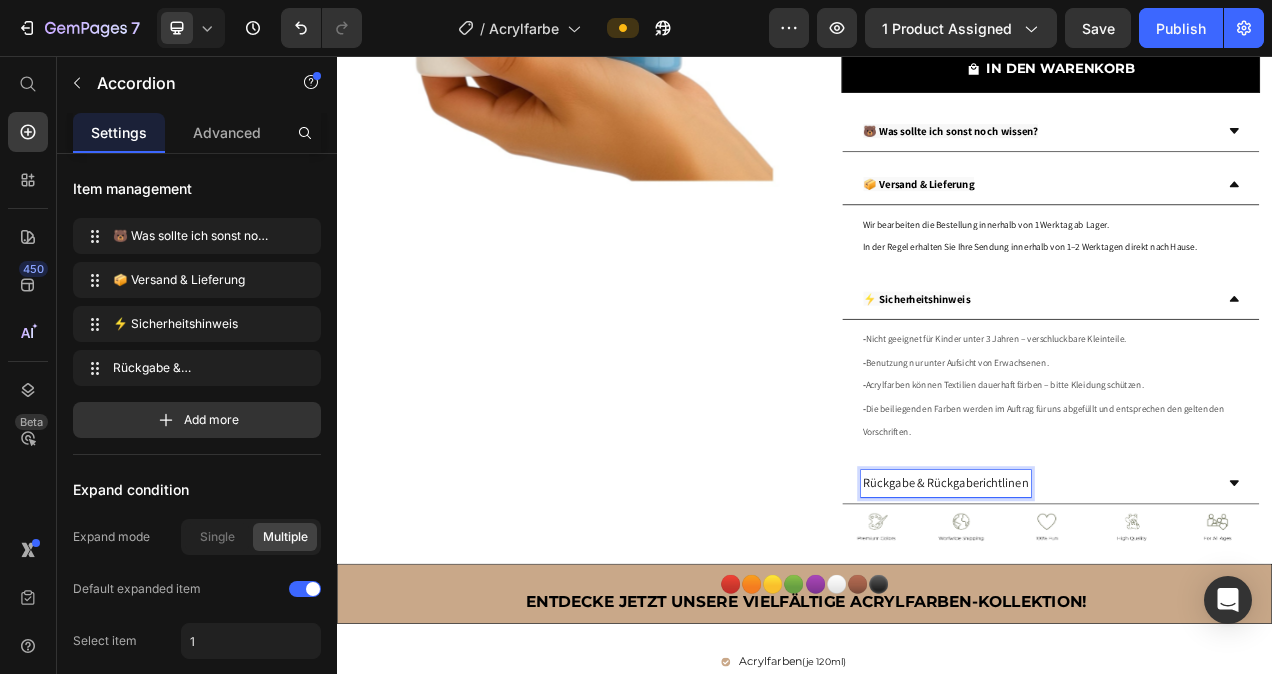 click on "Rückgabe & Rückgaberichtlinen" at bounding box center [1236, 605] 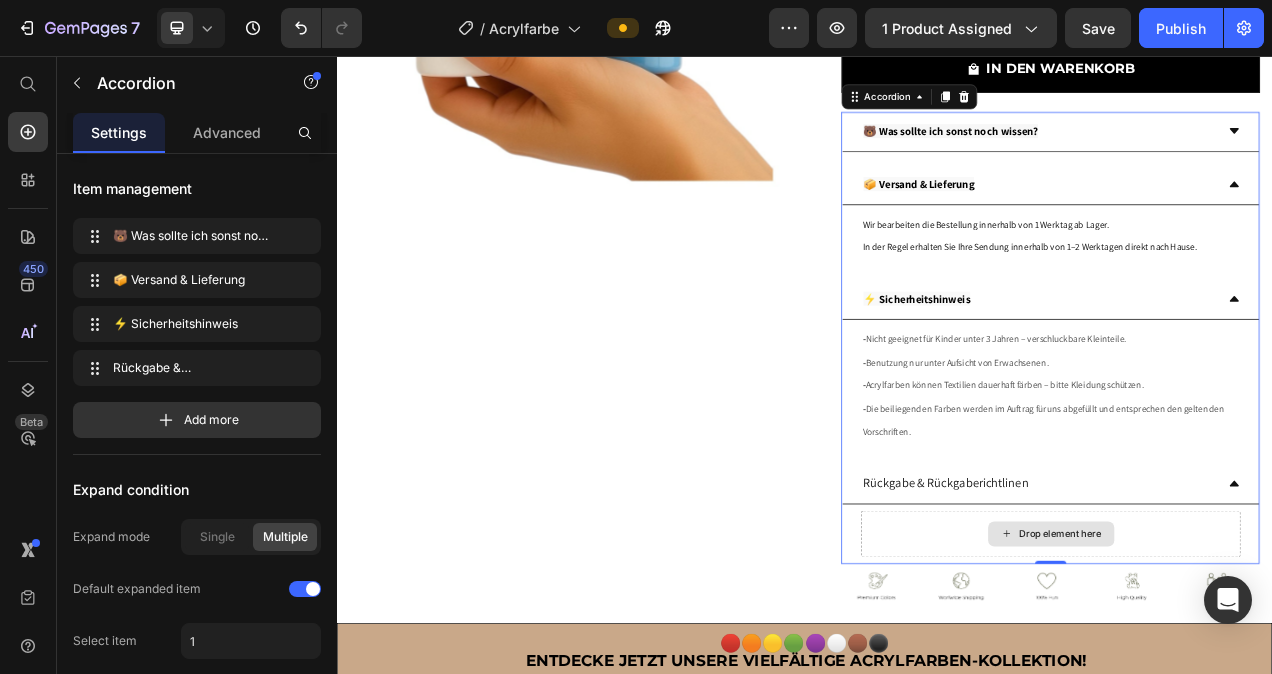 click on "Drop element here" at bounding box center [1252, 670] 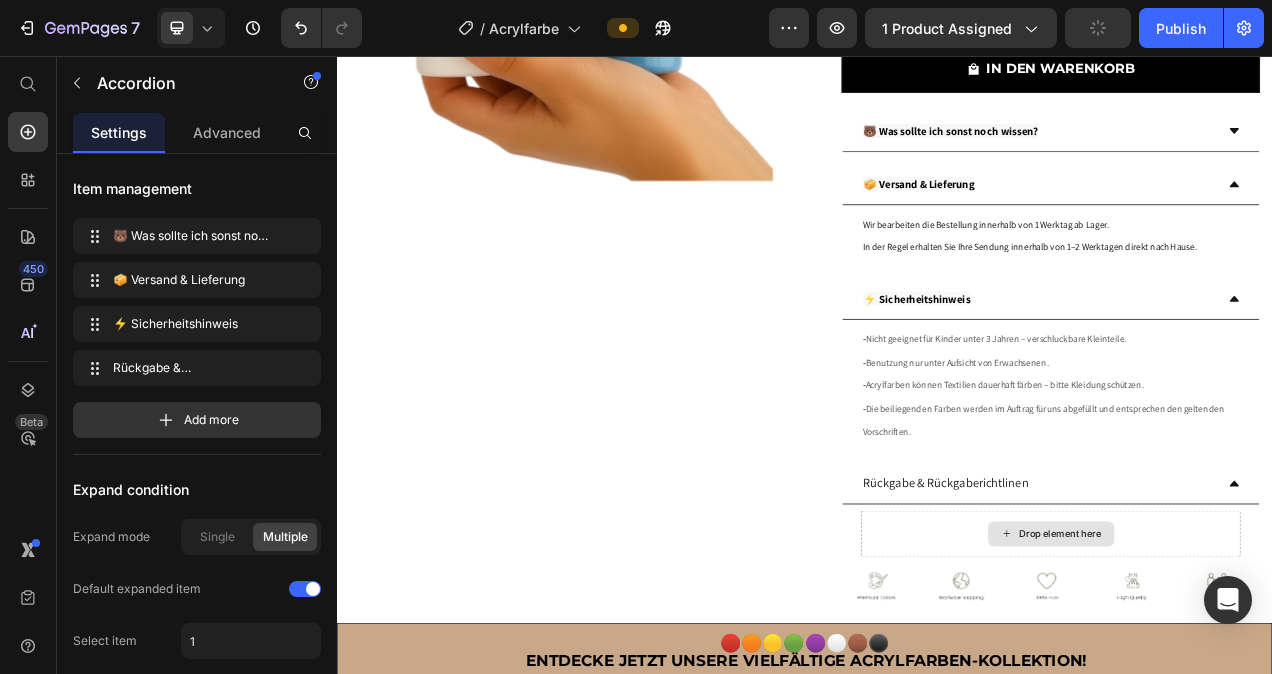 click on "Drop element here" at bounding box center (1265, 670) 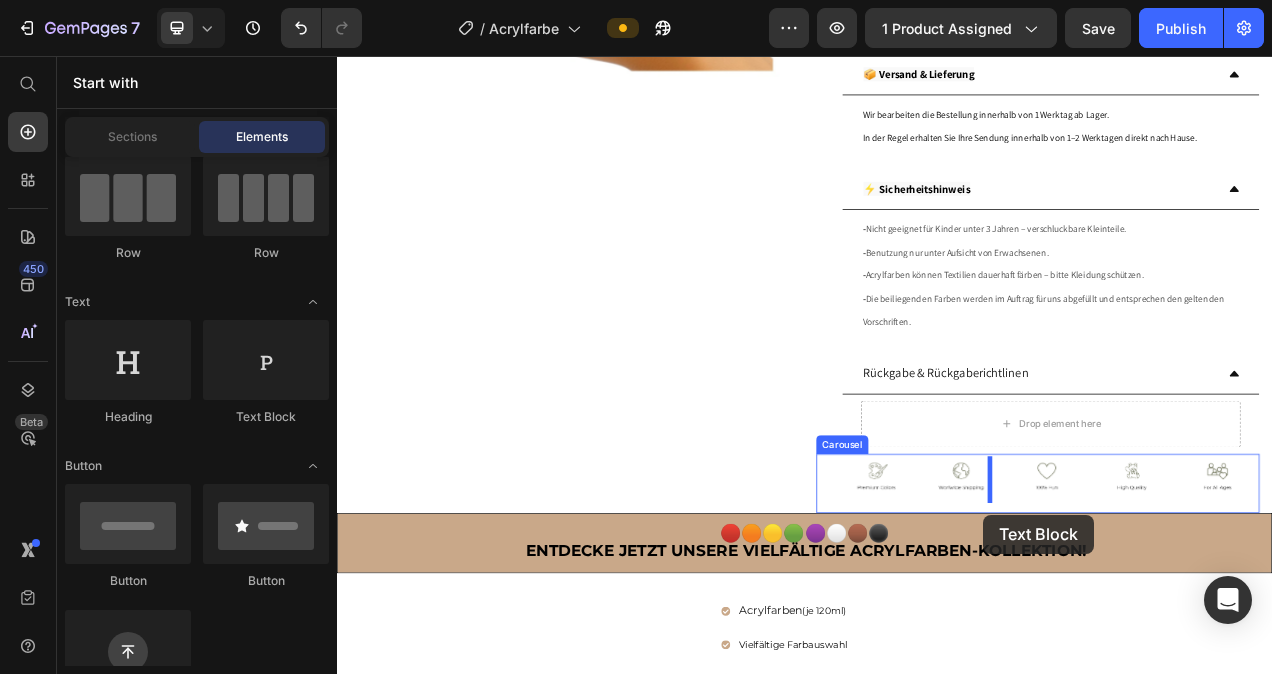 scroll, scrollTop: 635, scrollLeft: 0, axis: vertical 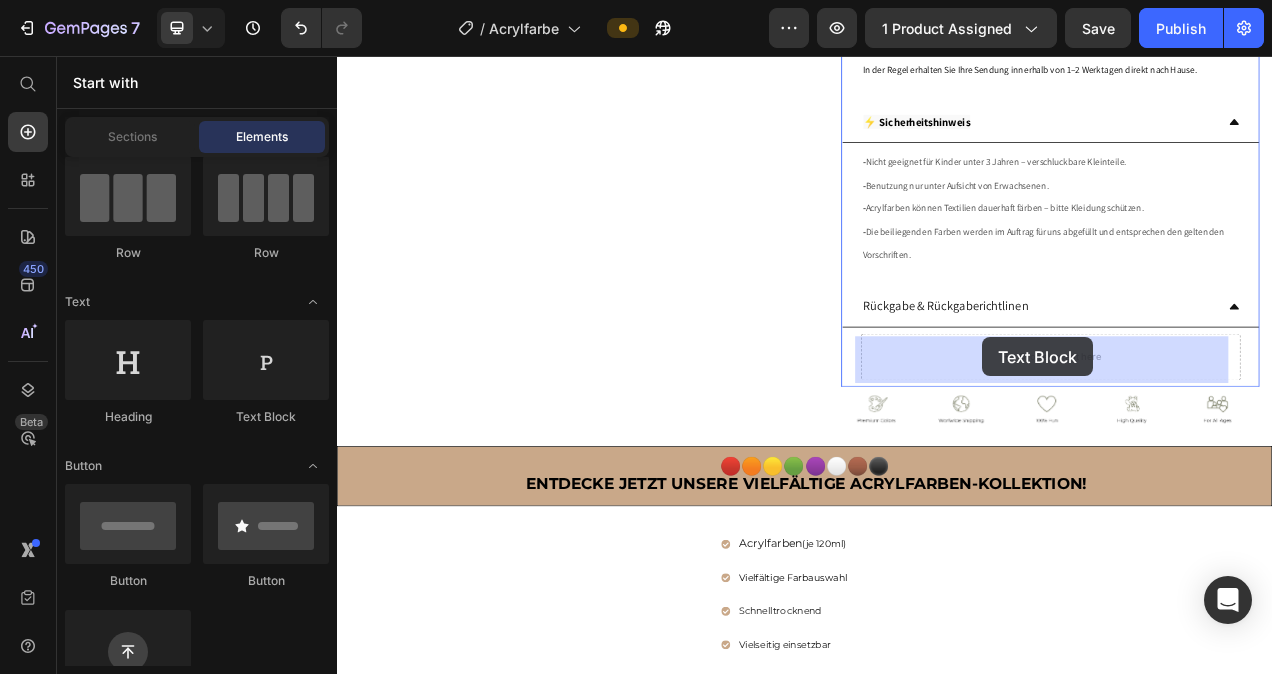 drag, startPoint x: 610, startPoint y: 417, endPoint x: 1164, endPoint y: 417, distance: 554 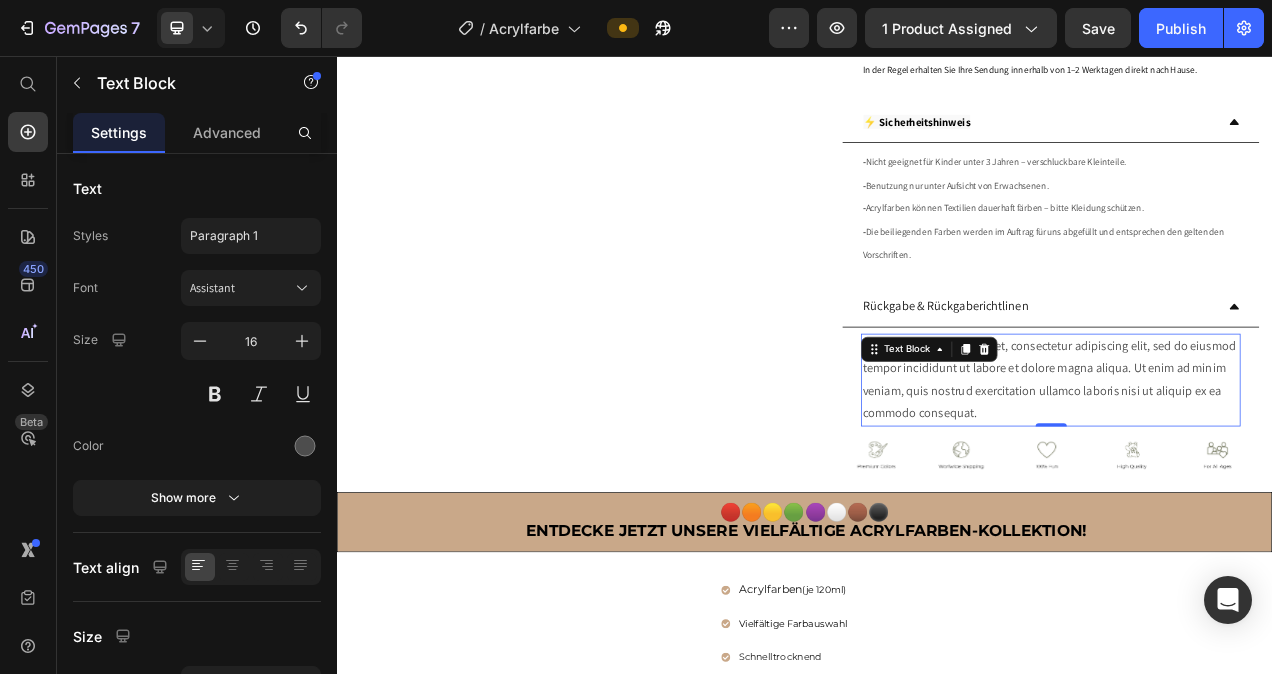 click on "Lorem ipsum dolor sit amet, consectetur adipiscing elit, sed do eiusmod tempor incididunt ut labore et dolore magna aliqua. Ut enim ad minim veniam, quis nostrud exercitation ullamco laboris nisi ut aliquip ex ea commodo consequat." at bounding box center (1252, 472) 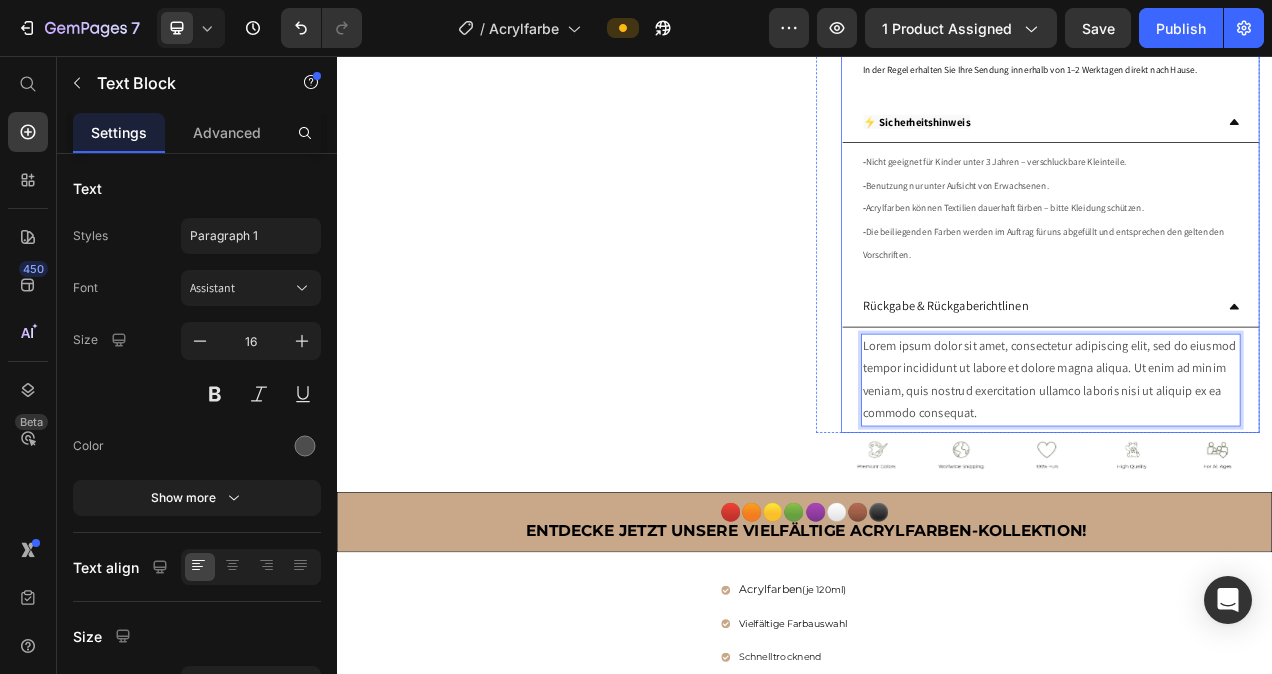 click on "Rückgabe & Rückgaberichtlinen" at bounding box center [1118, 378] 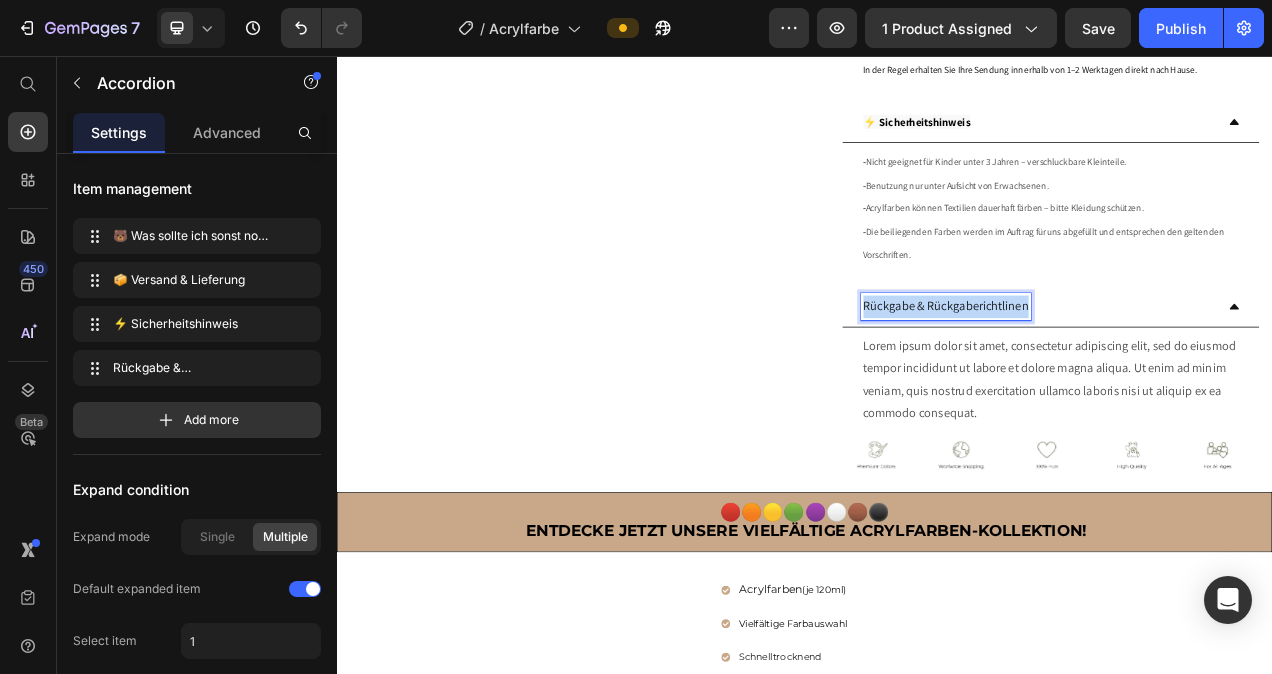 drag, startPoint x: 1212, startPoint y: 382, endPoint x: 1008, endPoint y: 377, distance: 204.06126 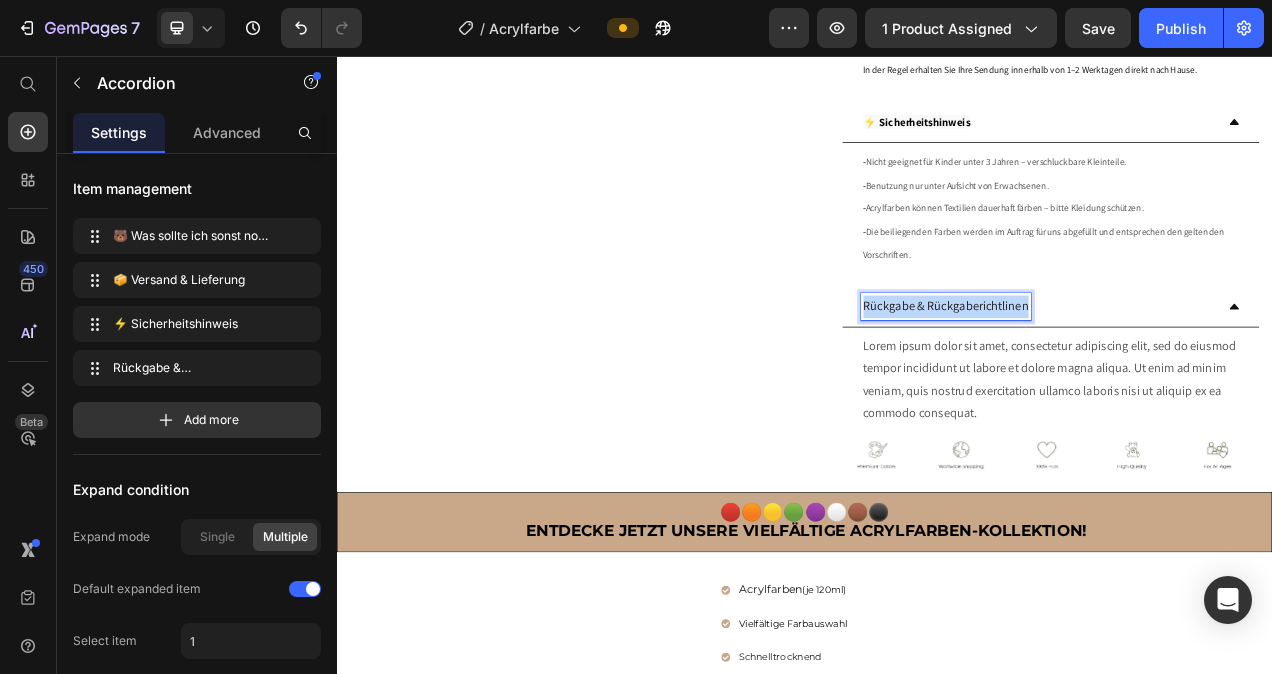 click on "Rückgabe & Rückgaberichtlinen" at bounding box center [1118, 378] 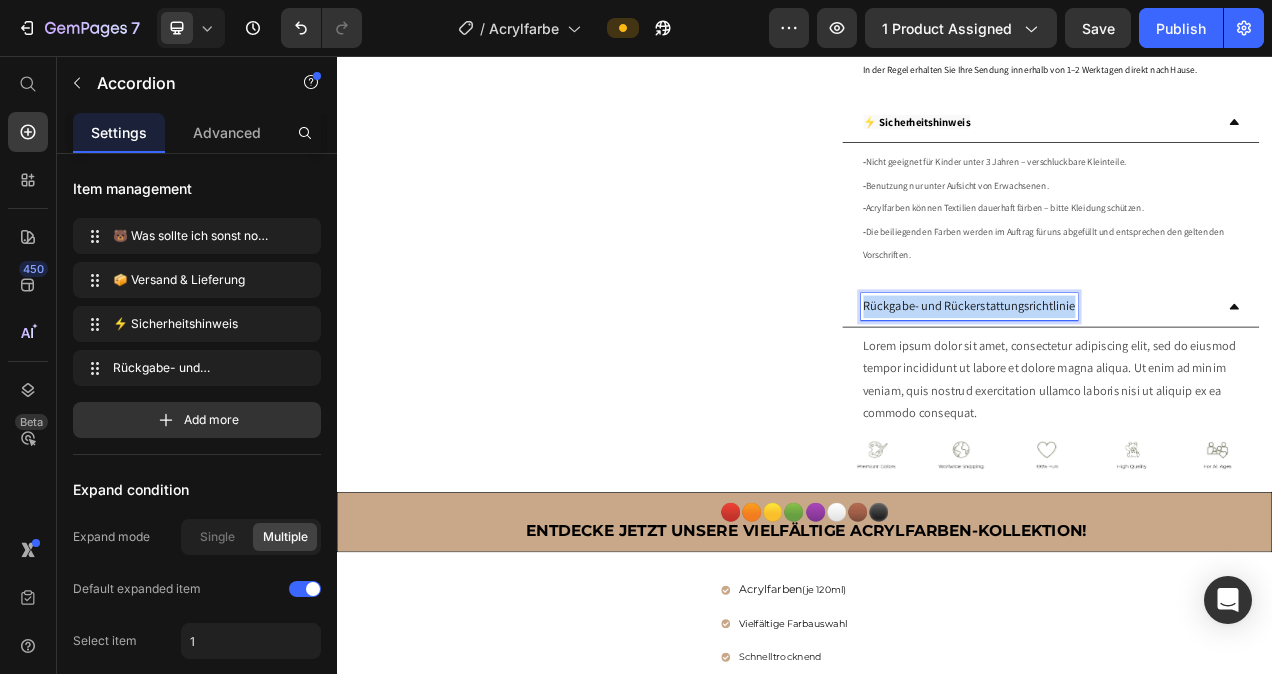 drag, startPoint x: 1273, startPoint y: 377, endPoint x: 1008, endPoint y: 384, distance: 265.09244 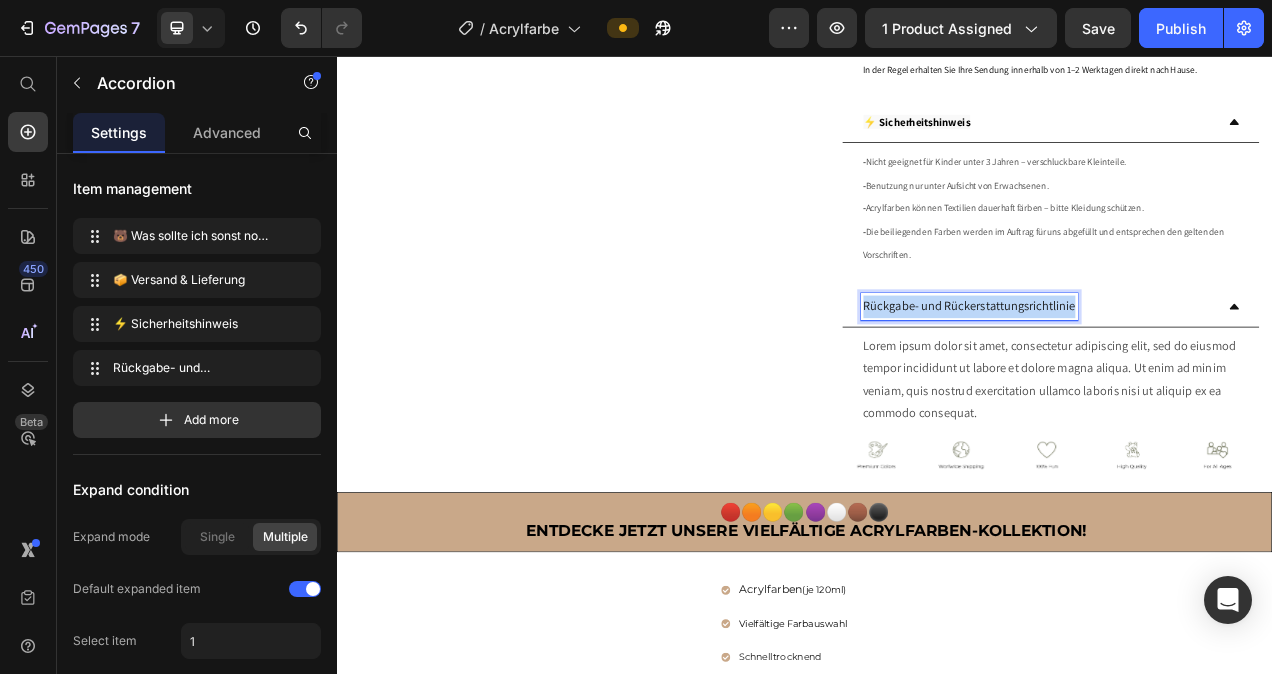 click on "Rückgabe- und Rückerstattungsrichtlinie" at bounding box center [1148, 378] 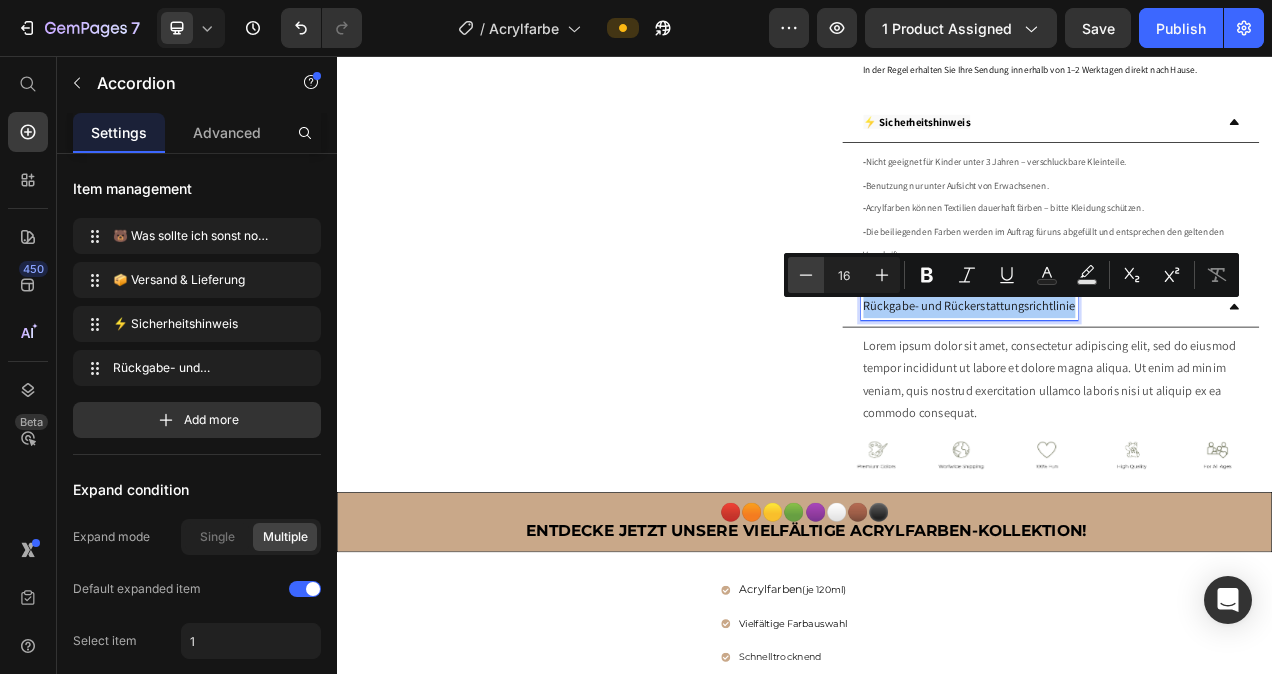 click 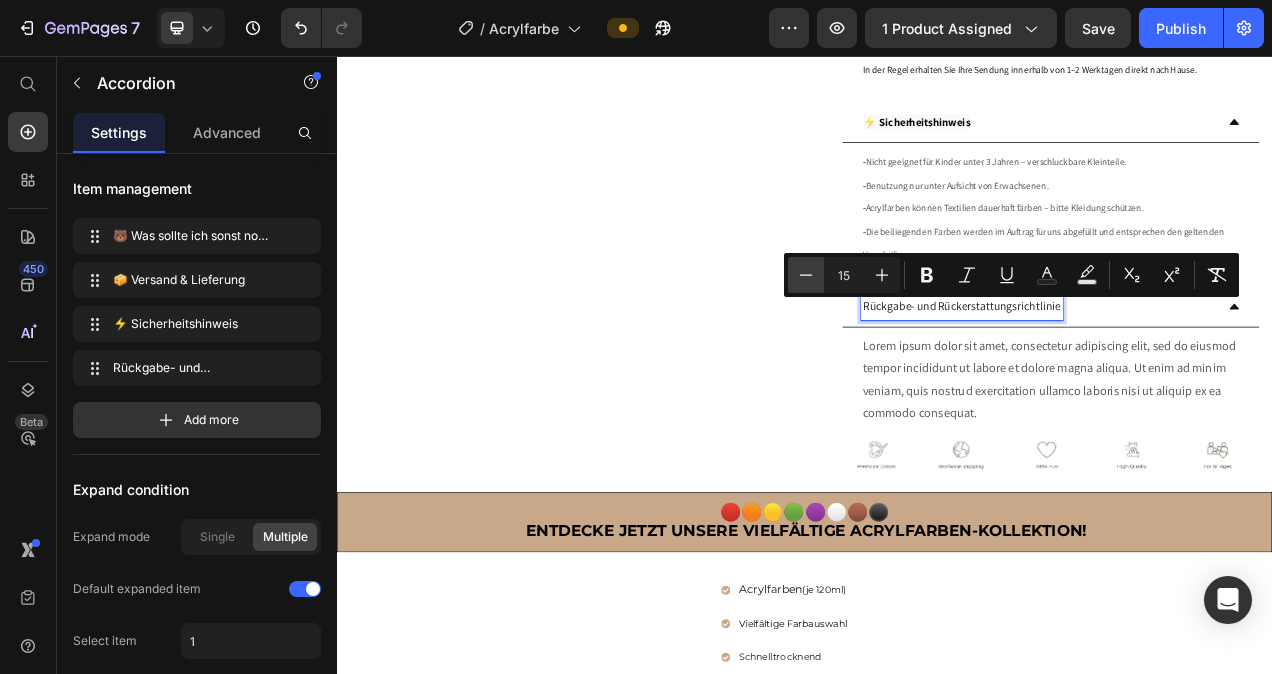 click 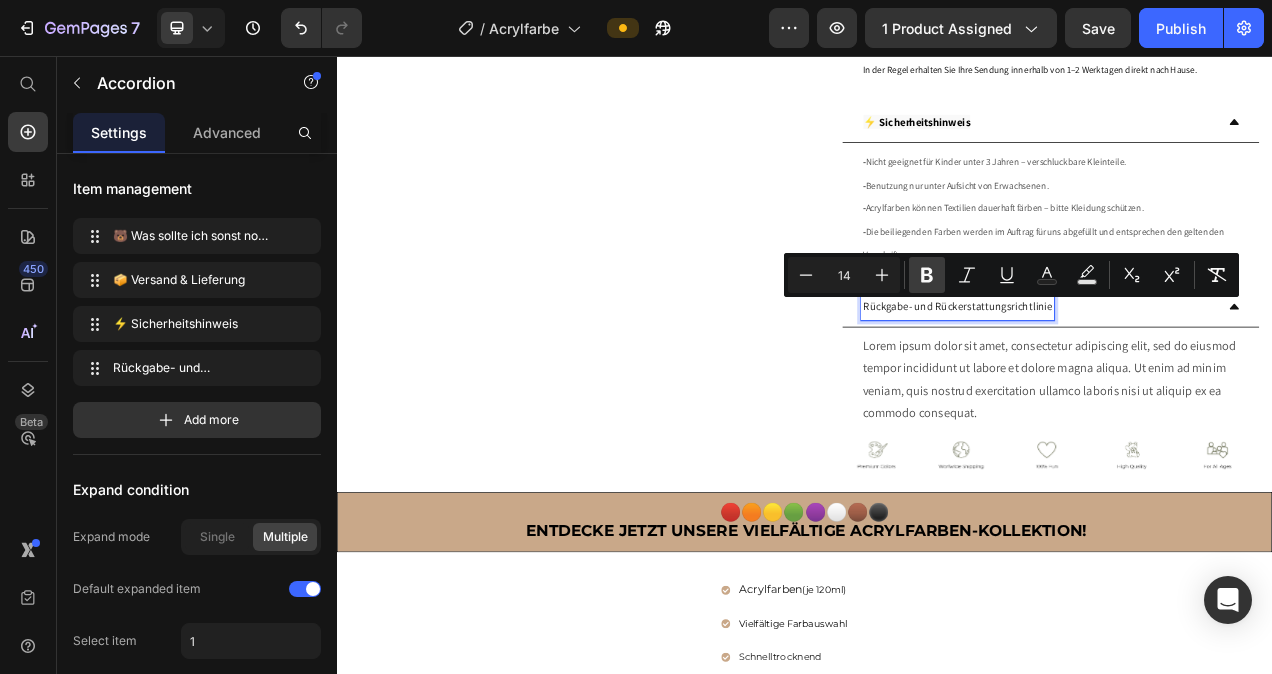 click 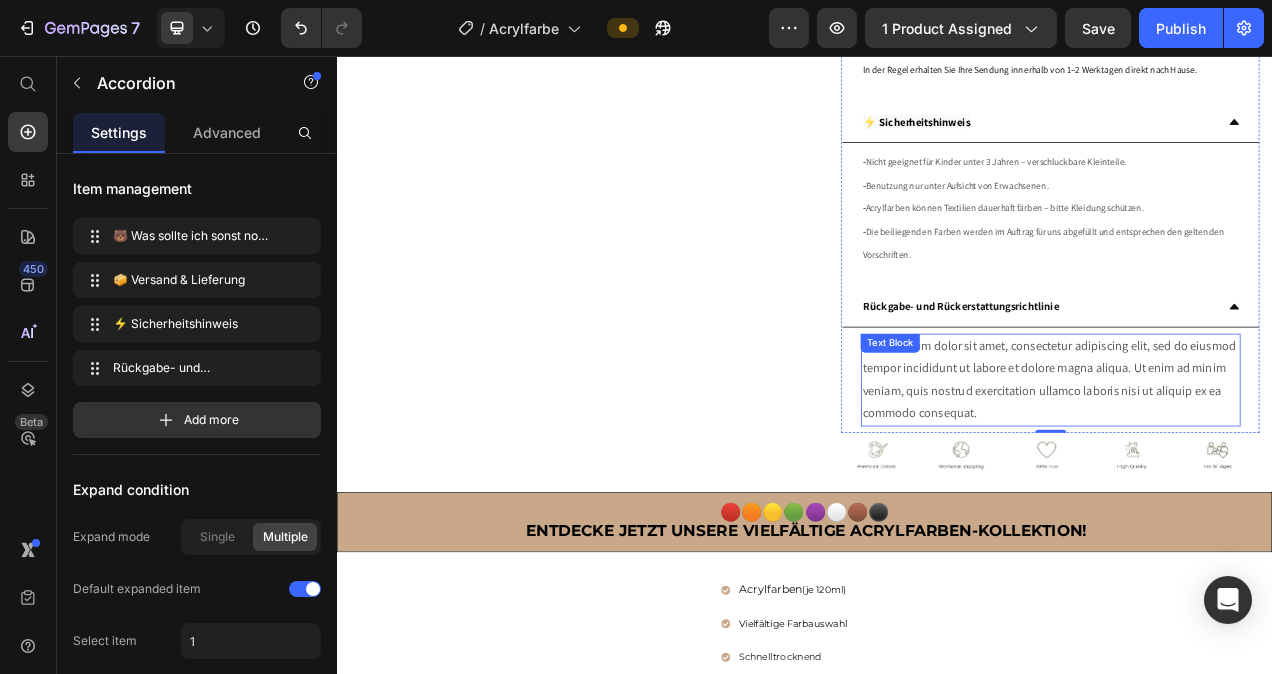 click on "Lorem ipsum dolor sit amet, consectetur adipiscing elit, sed do eiusmod tempor incididunt ut labore et dolore magna aliqua. Ut enim ad minim veniam, quis nostrud exercitation ullamco laboris nisi ut aliquip ex ea commodo consequat." at bounding box center [1252, 472] 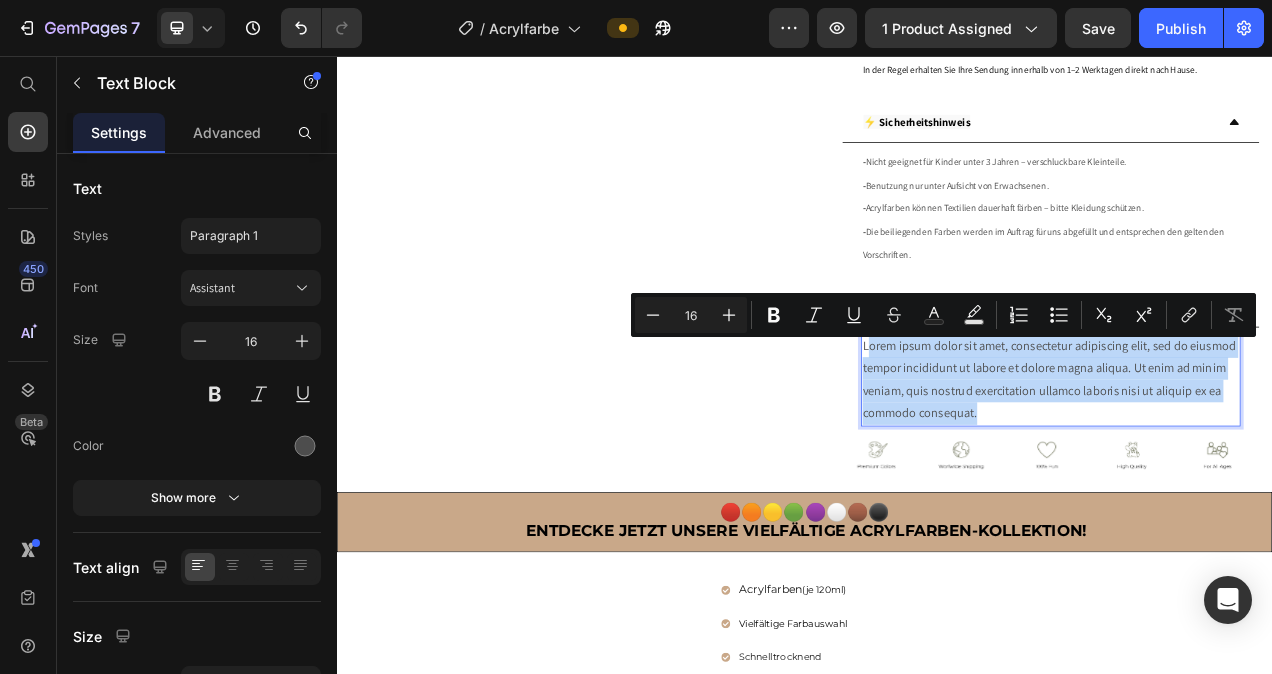 drag, startPoint x: 1163, startPoint y: 515, endPoint x: 1009, endPoint y: 438, distance: 172.17723 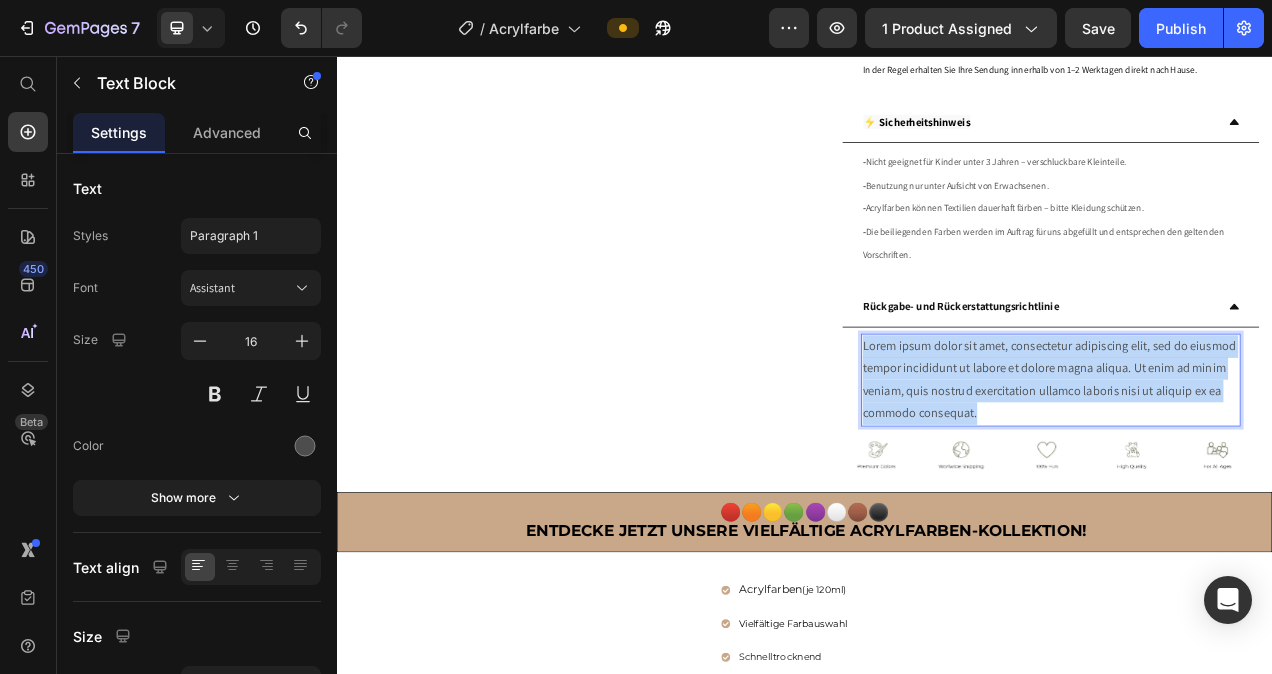 drag, startPoint x: 1162, startPoint y: 517, endPoint x: 1003, endPoint y: 437, distance: 177.99158 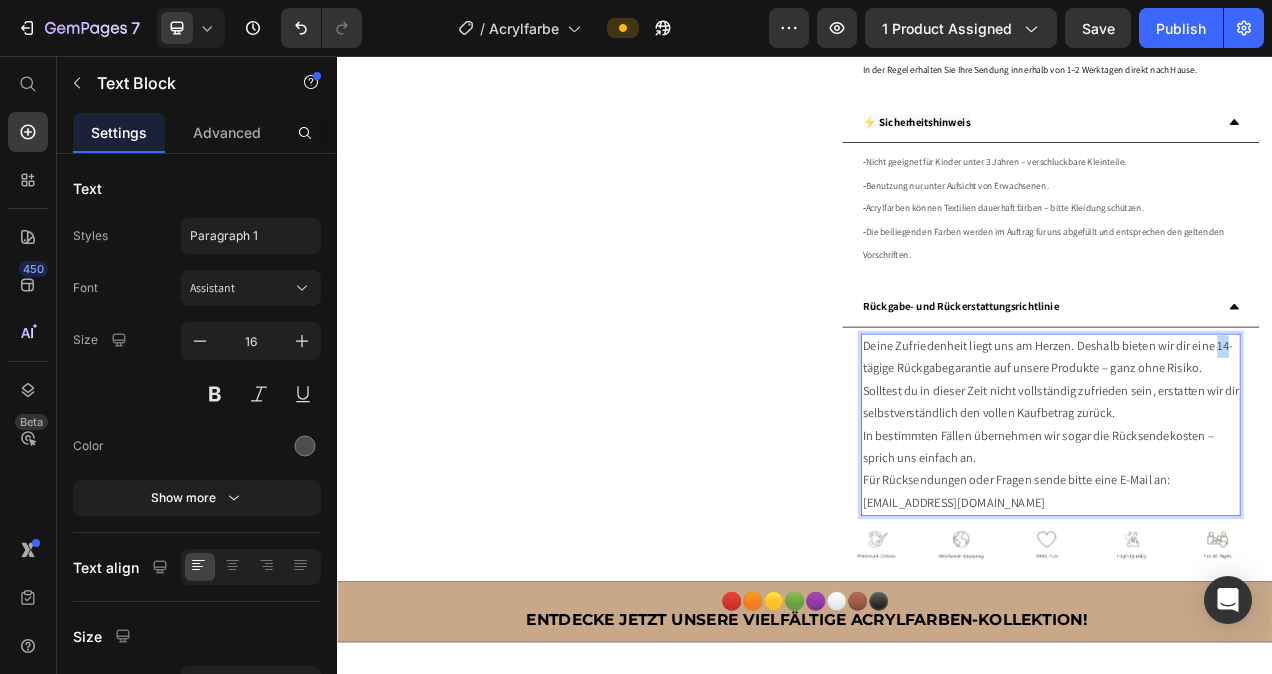 drag, startPoint x: 1468, startPoint y: 429, endPoint x: 1457, endPoint y: 435, distance: 12.529964 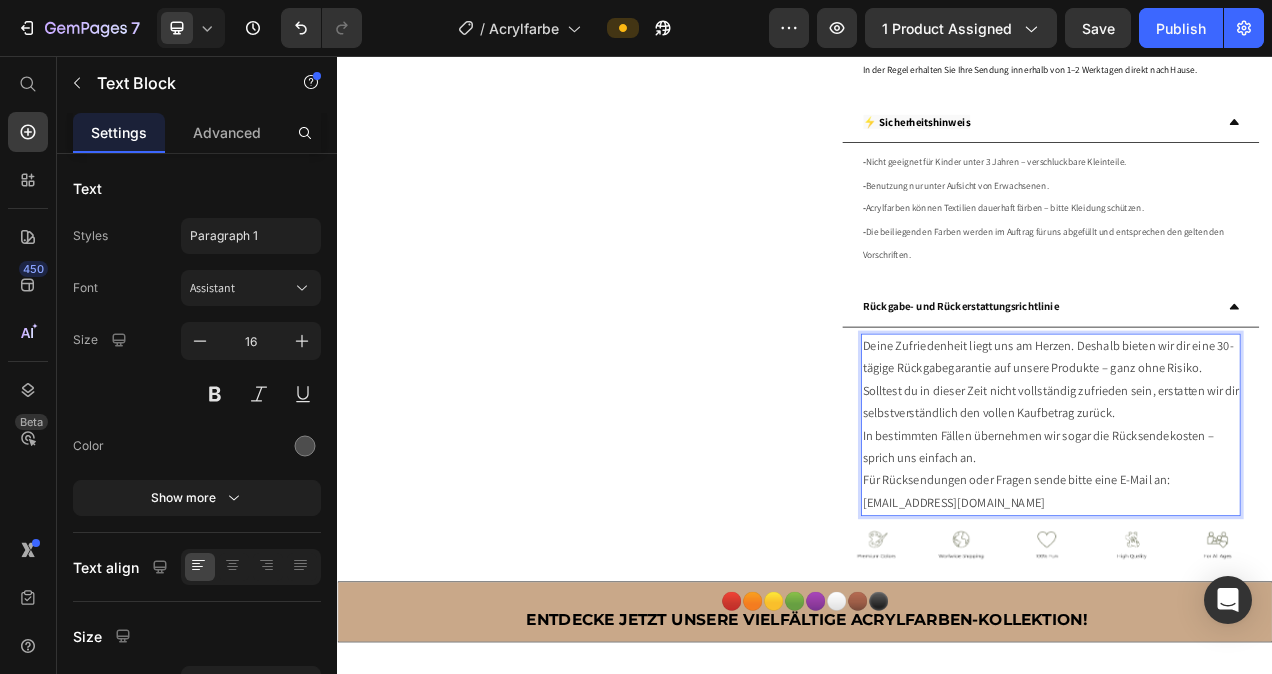 click on "Für Rücksendungen oder Fragen sende bitte eine E-Mail an: support@soulbear.de" at bounding box center [1252, 616] 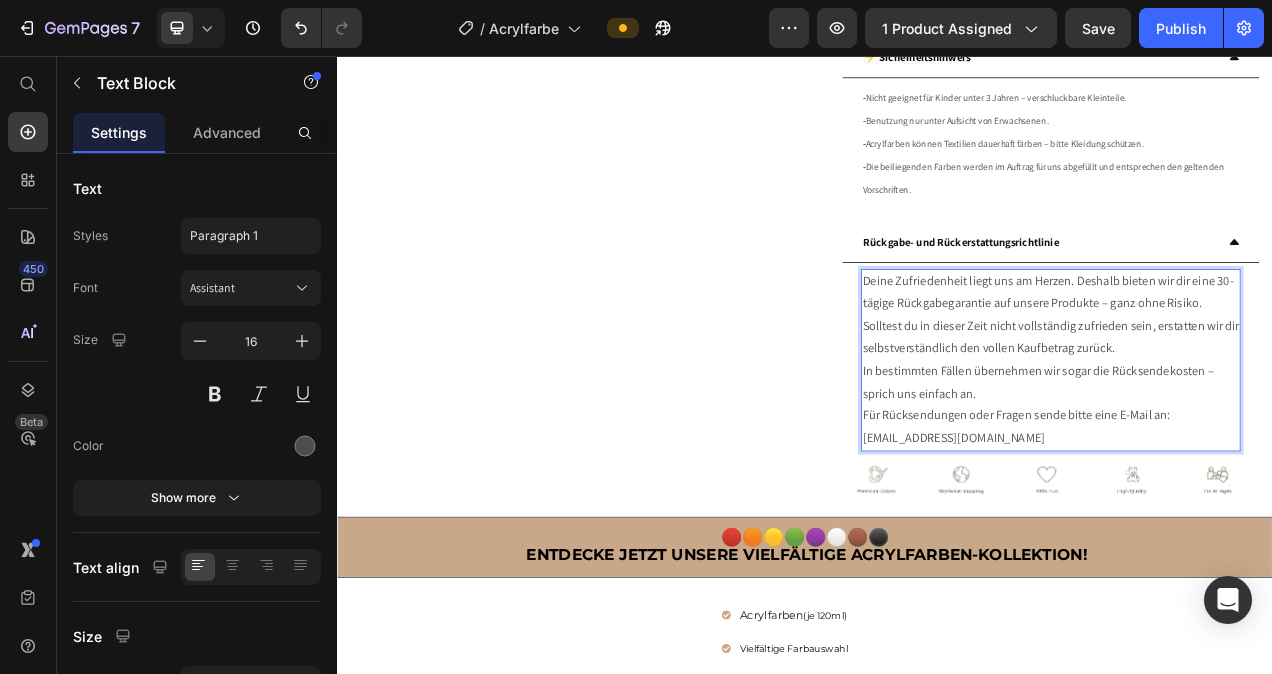 scroll, scrollTop: 735, scrollLeft: 0, axis: vertical 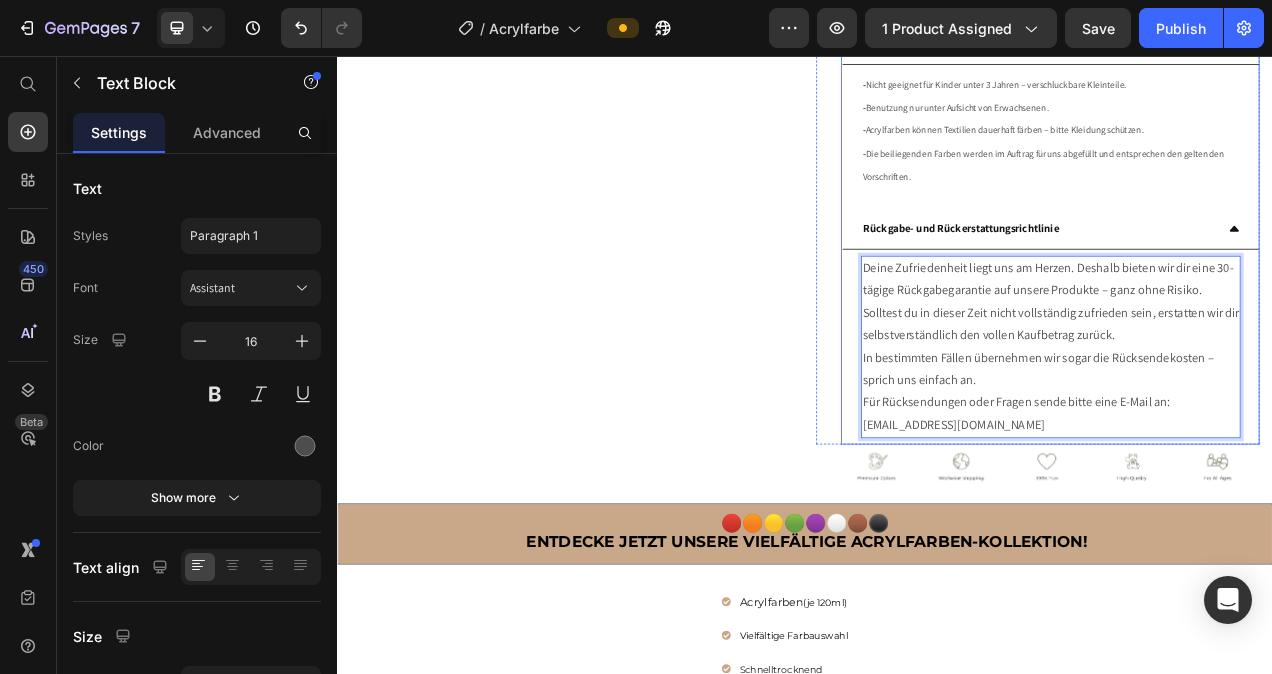 click on "Rückgabe- und Rückerstattungsrichtlinie" at bounding box center (1236, 278) 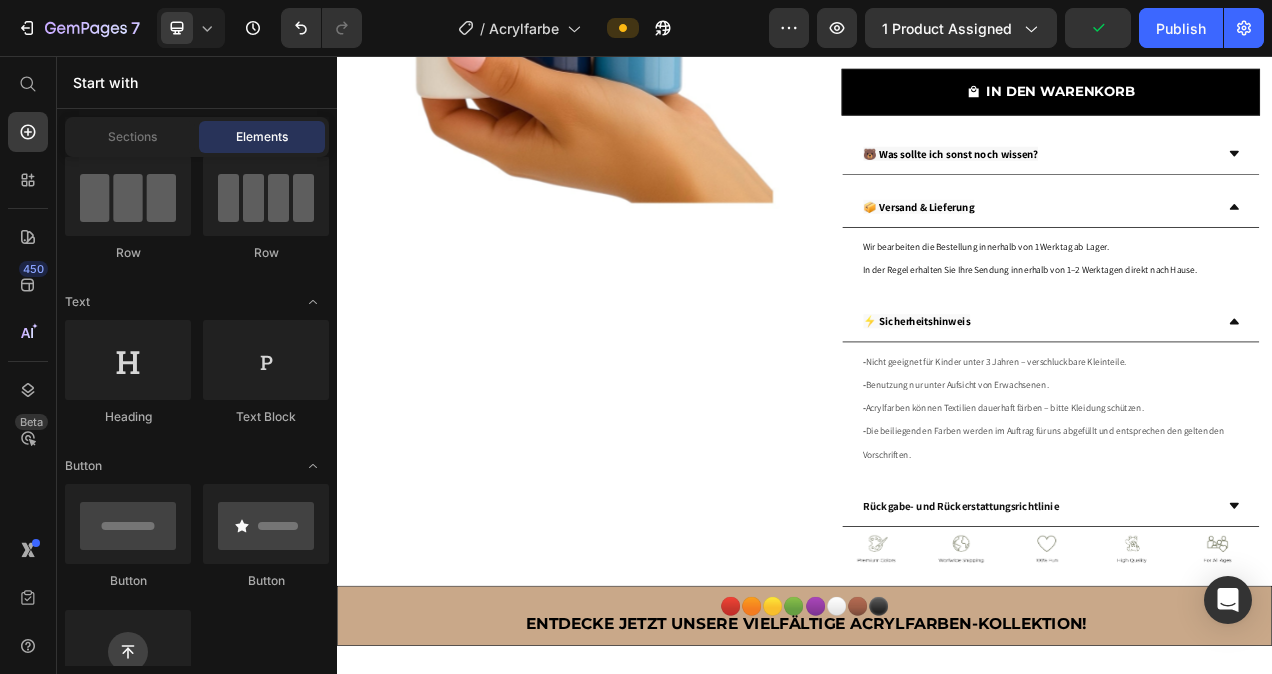 scroll, scrollTop: 308, scrollLeft: 0, axis: vertical 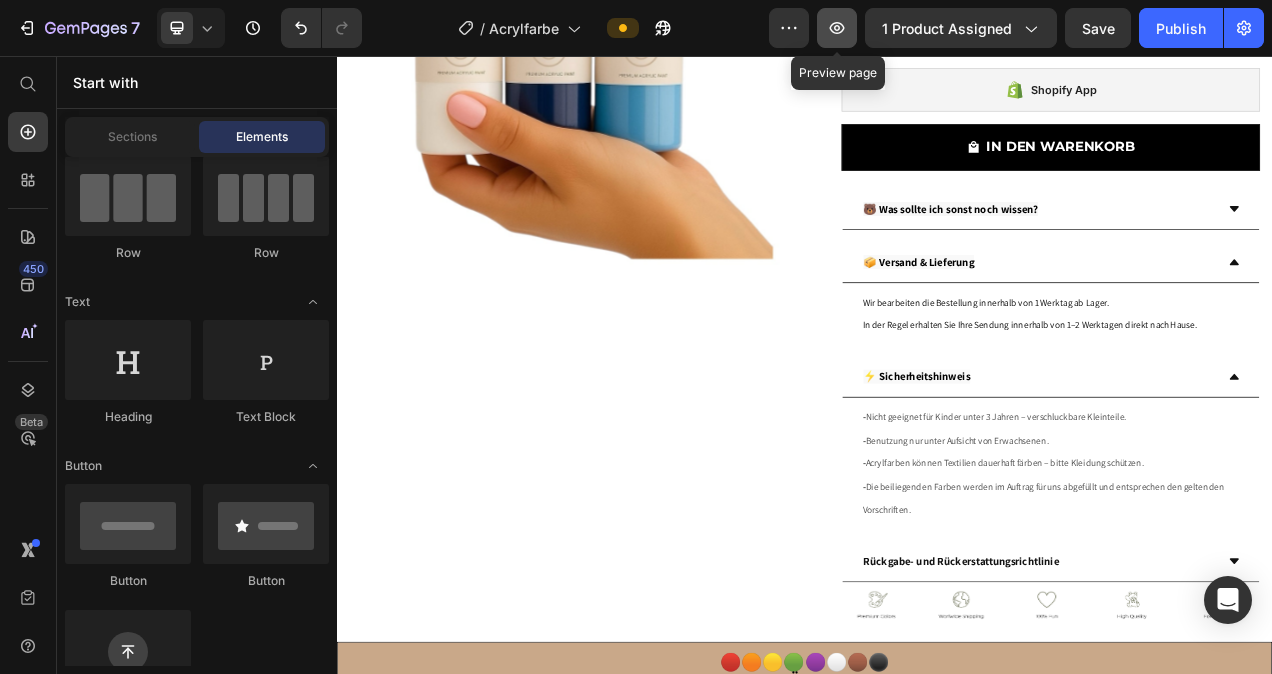 click 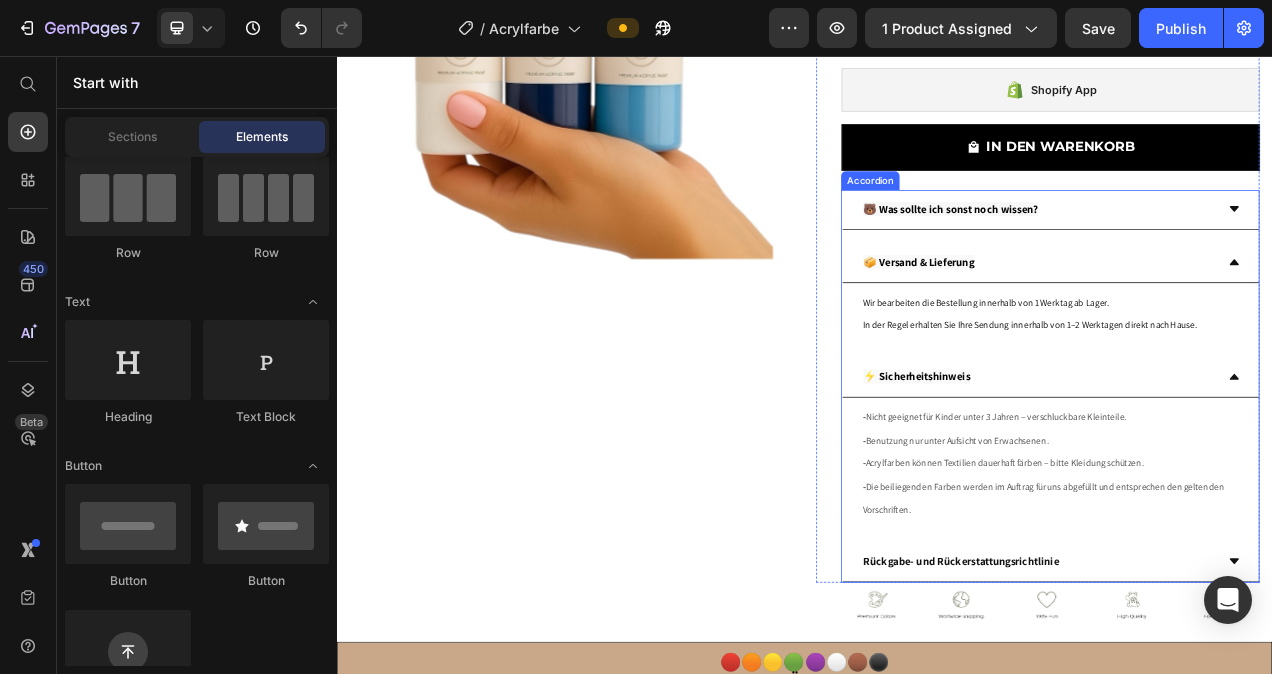 click on "Rückgabe- und Rückerstattungsrichtlinie" at bounding box center [1137, 705] 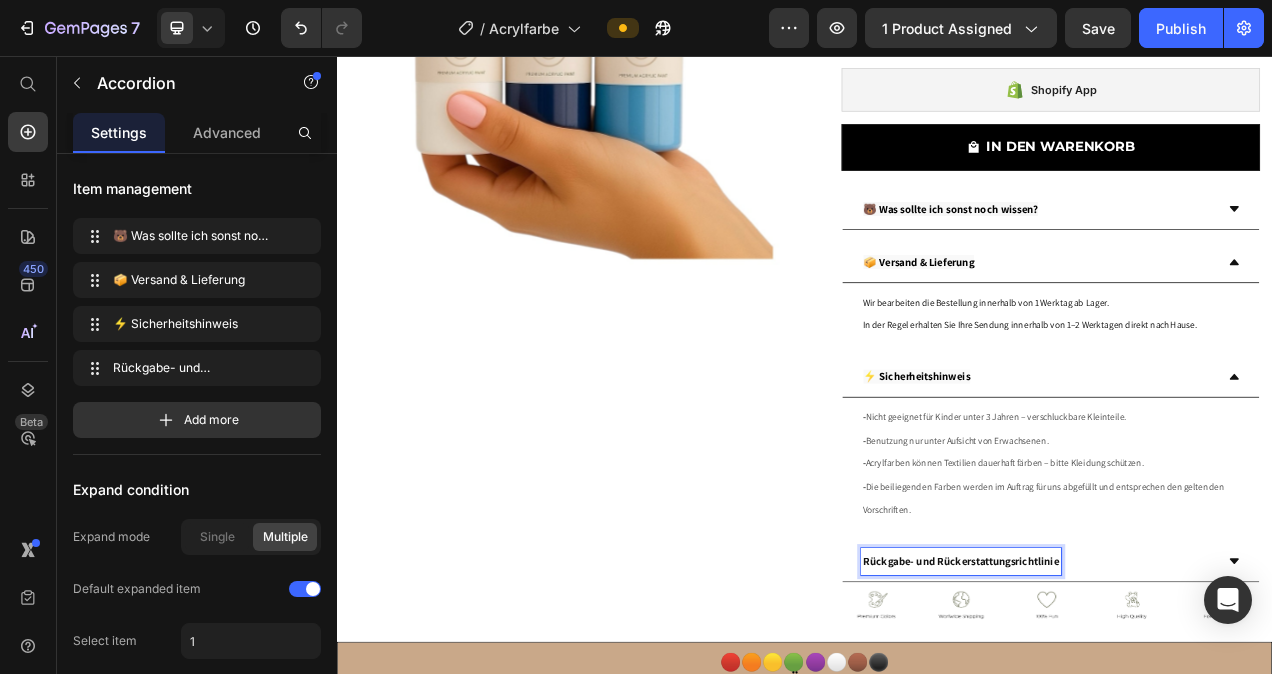 type 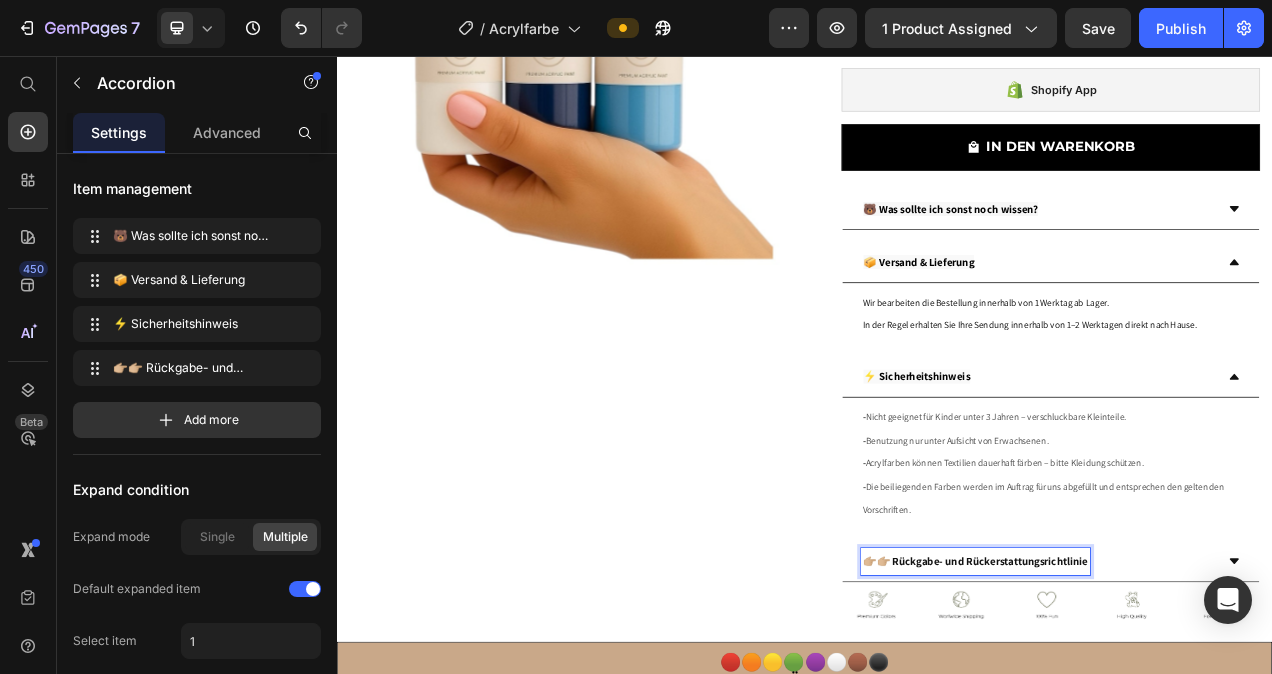 scroll, scrollTop: 64, scrollLeft: 0, axis: vertical 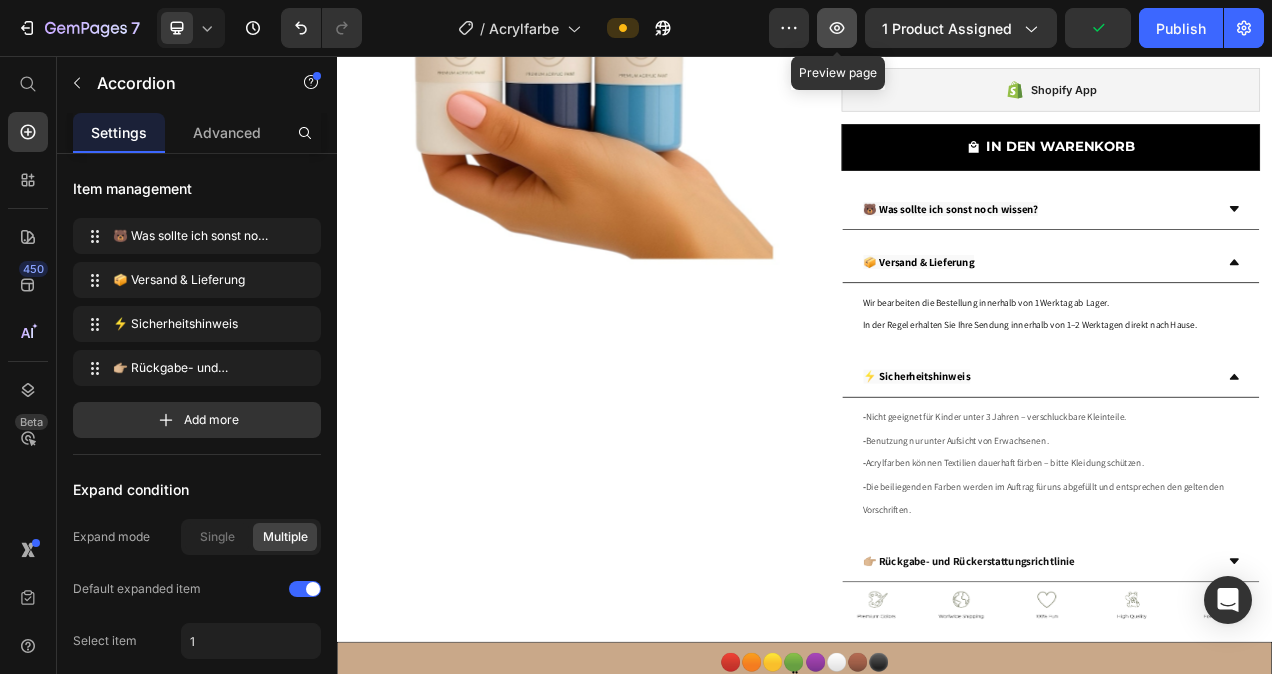 click 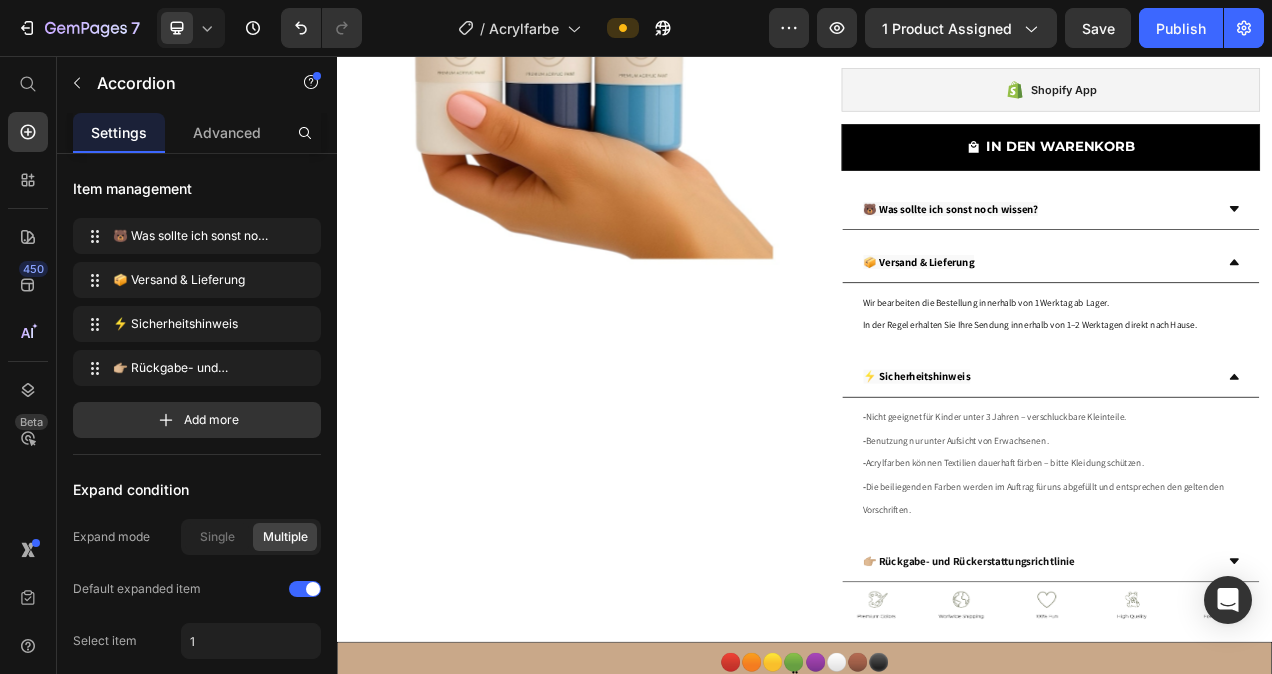 scroll, scrollTop: 0, scrollLeft: 0, axis: both 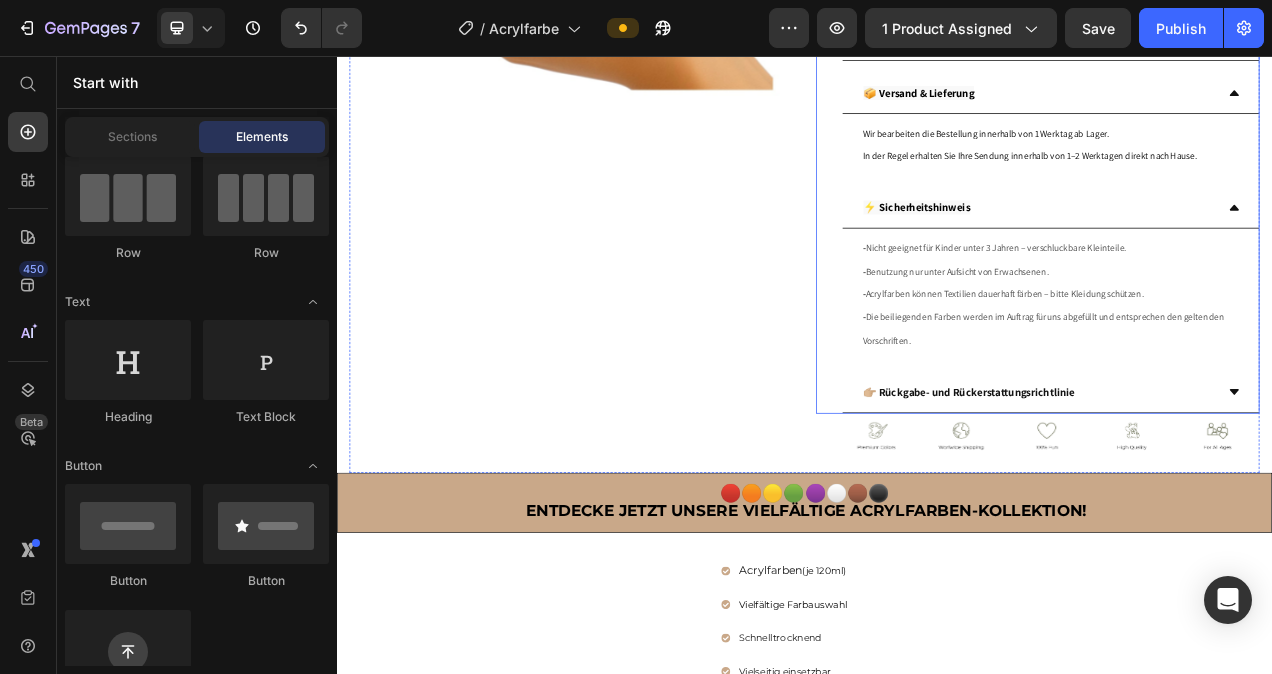 click on "Acrylfarben Heading
Icon
Icon
Icon
Icon
Icon Icon List Hoz 4,8 von 5 Sternen Text block Row €4,95 (P) Price €0,00 Price Row Auf Lager - Lieferung zu Ihnen nach Hause in 2 Tagen Item list
WÄHLE DEINE LIEBLINGSFARBE: Item list Shopify App Shopify App
IN DEN WARENKORB (P) Cart Button
🐻 Was sollte ich sonst noch wissen?
📦 Versand & Lieferung Wir bearbeiten die Bestellung innerhalb von 1 Werktag ab Lager. In der Regel erhalten Sie Ihre Sendung innerhalb von 1–2 Werktagen direkt nach Hause. Text Block
⚡ Sicherheitshinweis -  Nicht geeignet für Kinder unter 3 Jahren – verschluckbare Kleinteile. -  Benutzung nur unter Aufsicht von Erwachsenen. -  Acrylfarben können Textilien dauerhaft färben – bitte Kleidung schützen. -  Text Block
Accordion Row" at bounding box center (1236, 63) 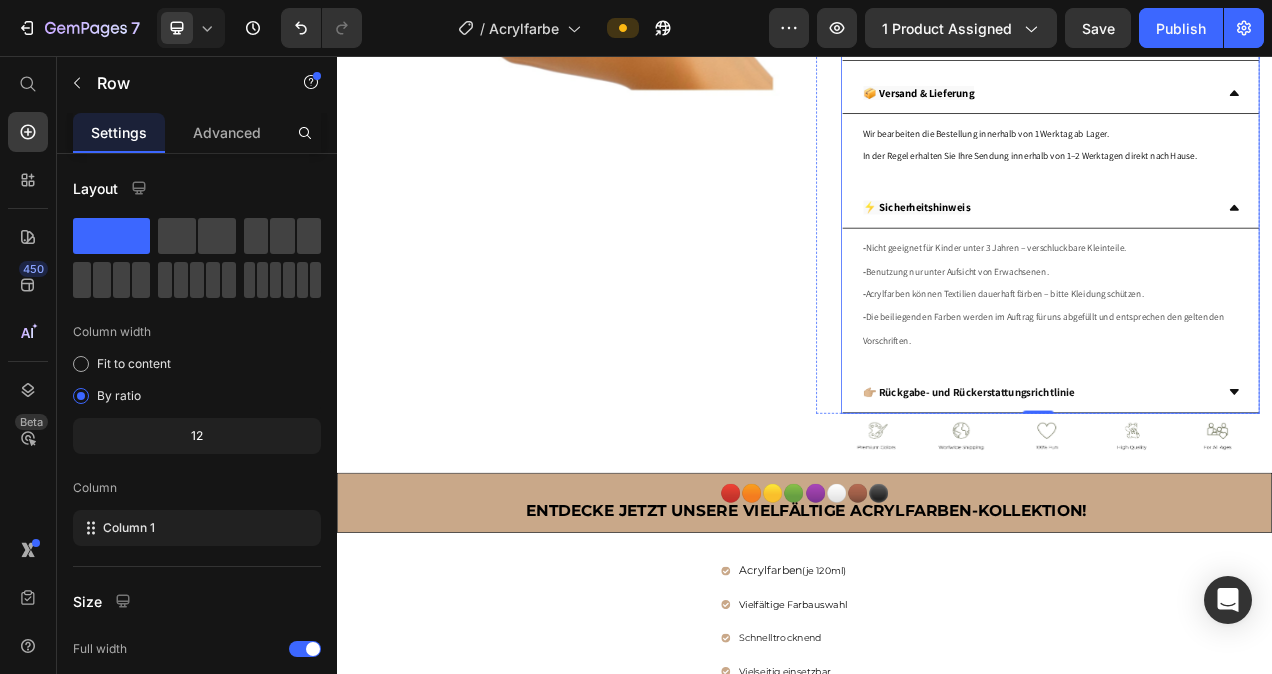 click on "⚡ Sicherheitshinweis" at bounding box center (1252, 252) 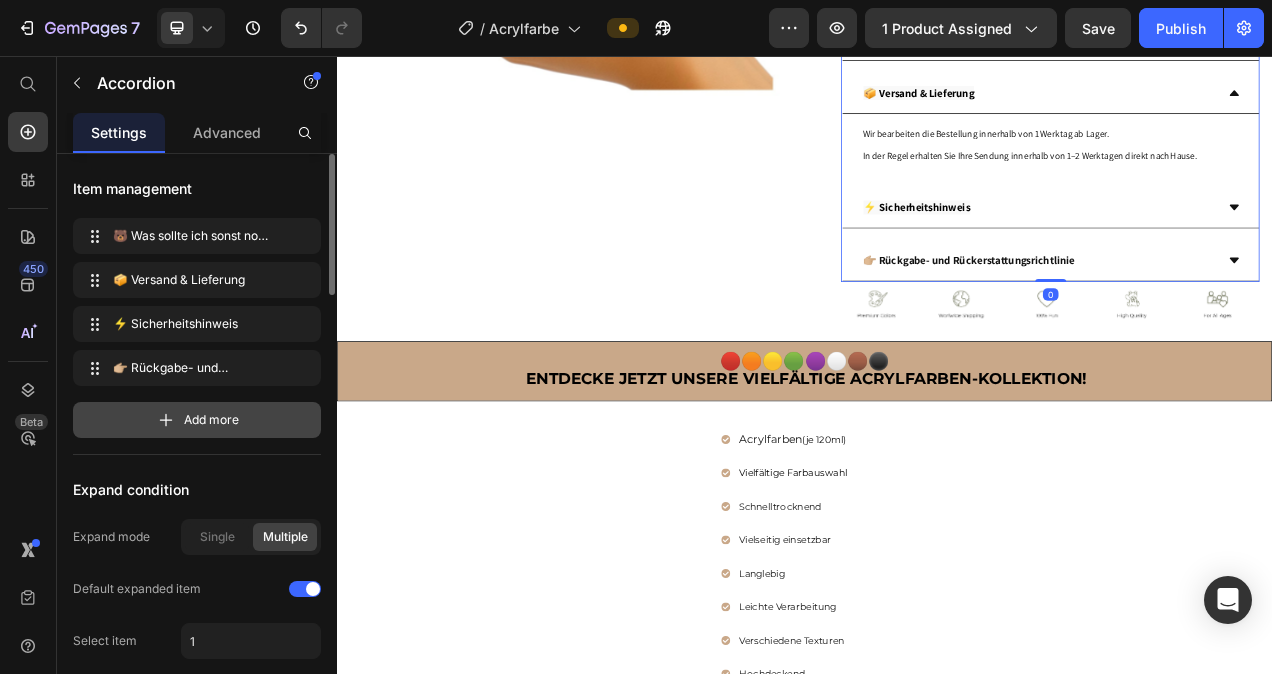 click on "Add more" at bounding box center (211, 420) 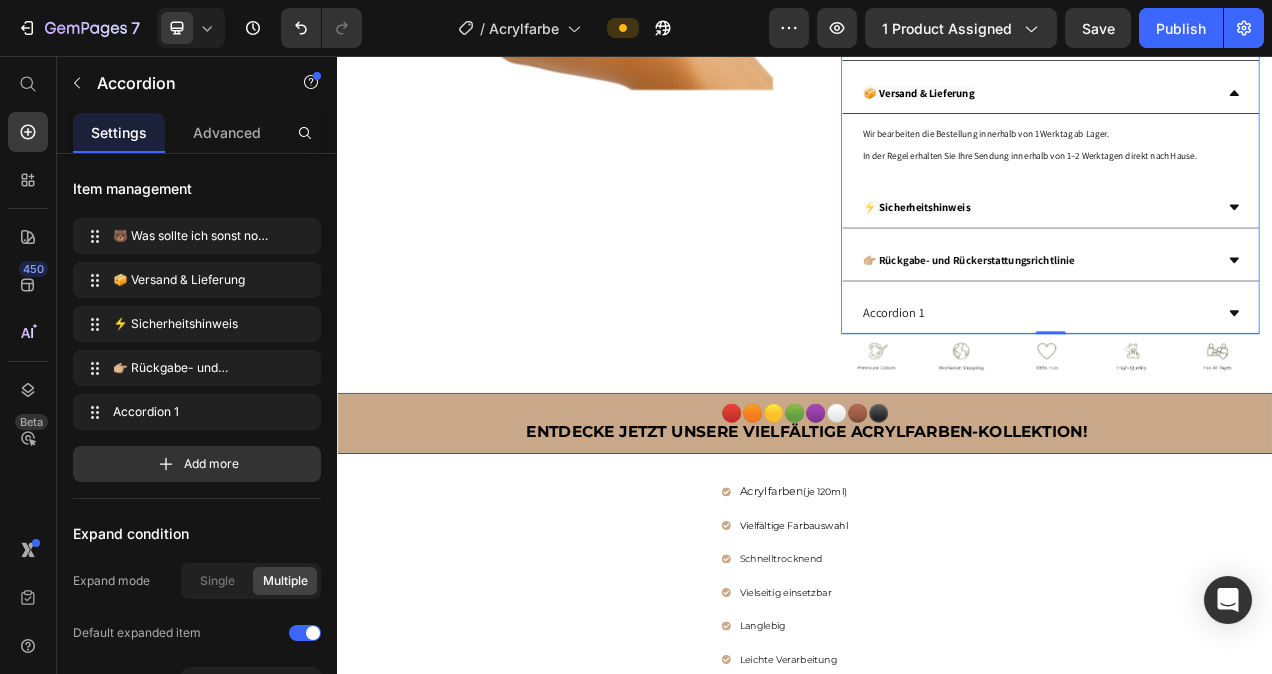 click on "Accordion 1" at bounding box center [1236, 387] 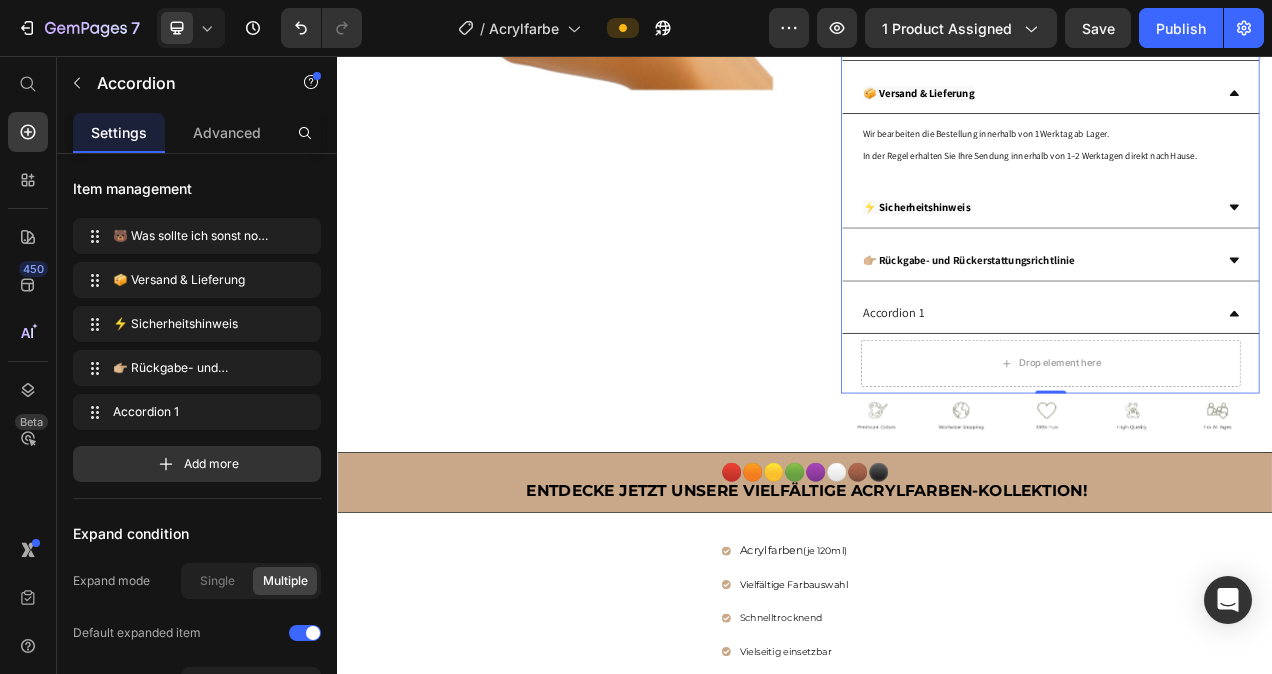 click on "Accordion 1" at bounding box center [1051, 387] 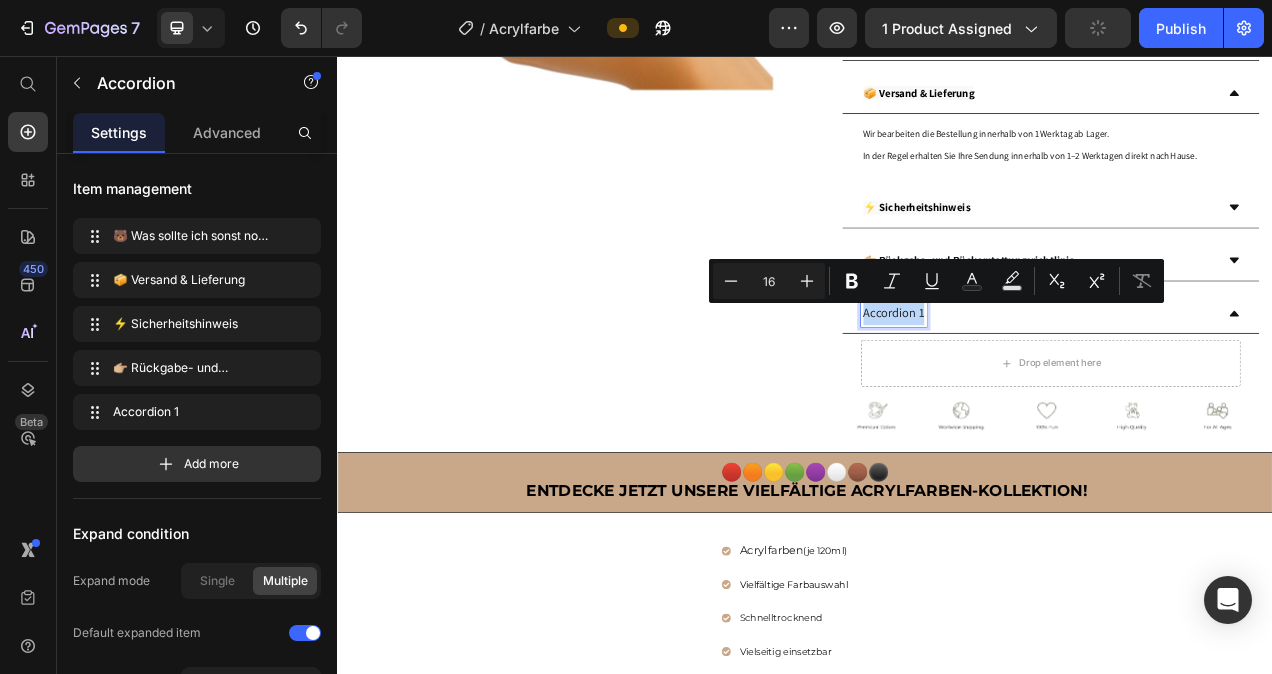 drag, startPoint x: 1078, startPoint y: 389, endPoint x: 1003, endPoint y: 389, distance: 75 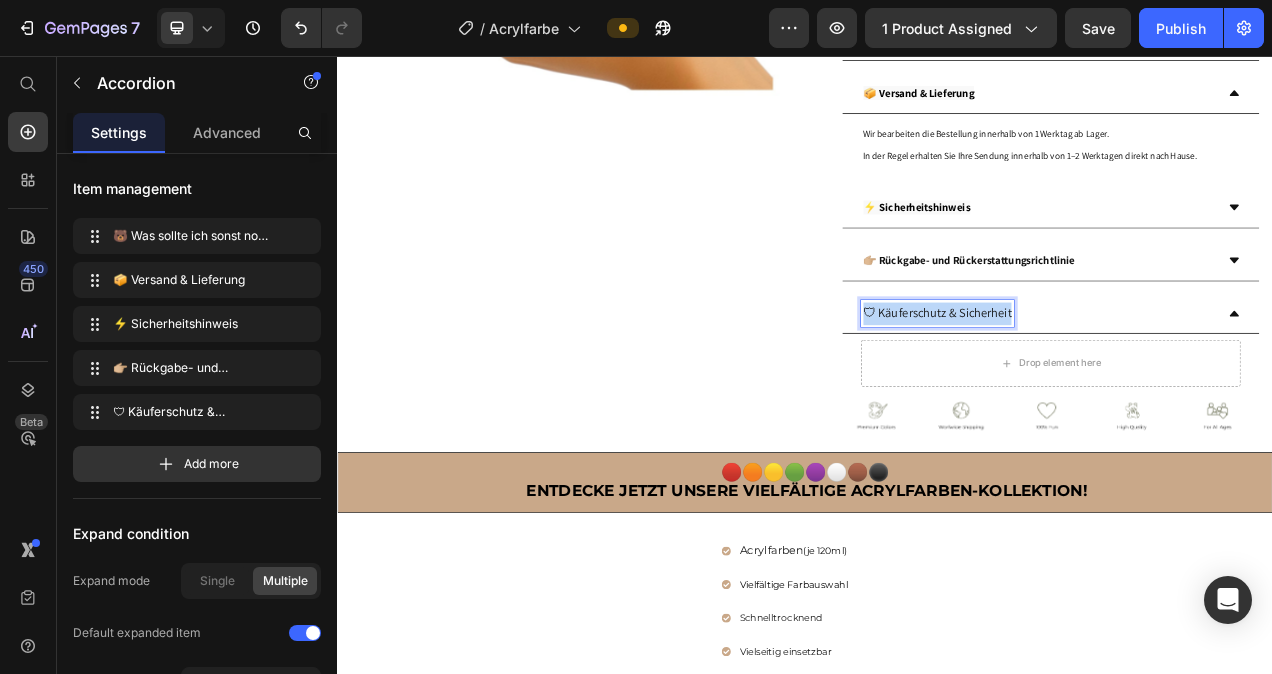 drag, startPoint x: 1194, startPoint y: 384, endPoint x: 1009, endPoint y: 388, distance: 185.04324 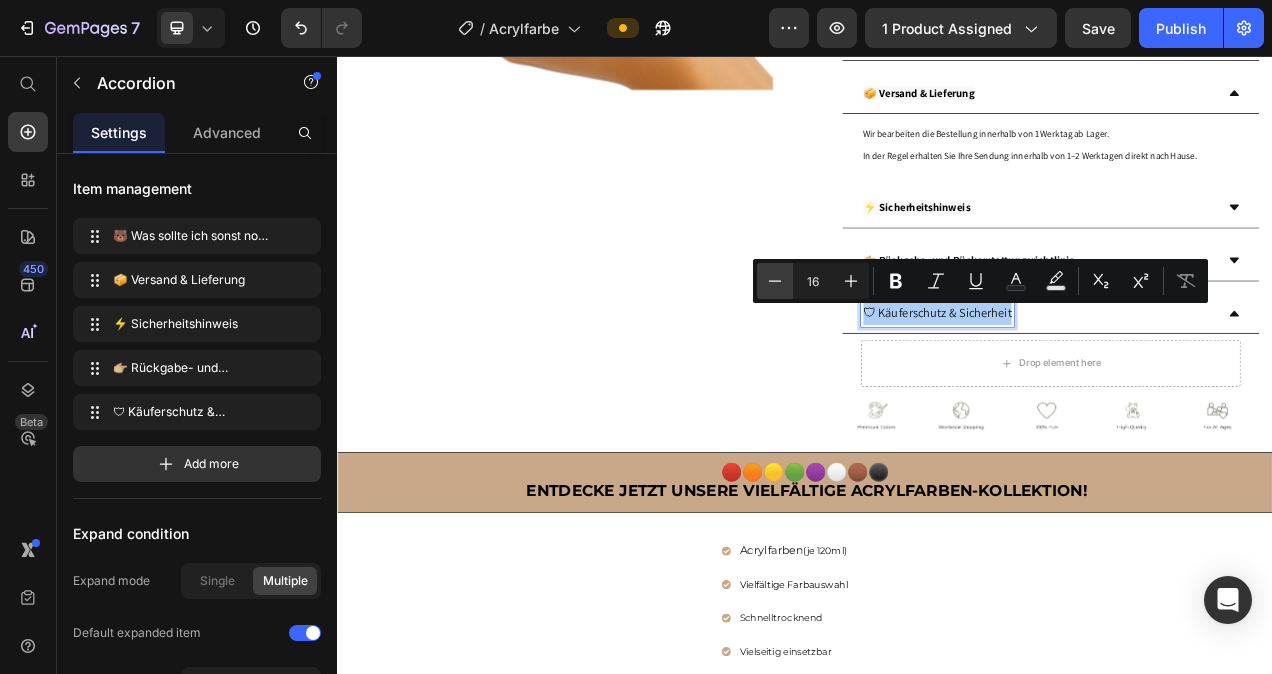click 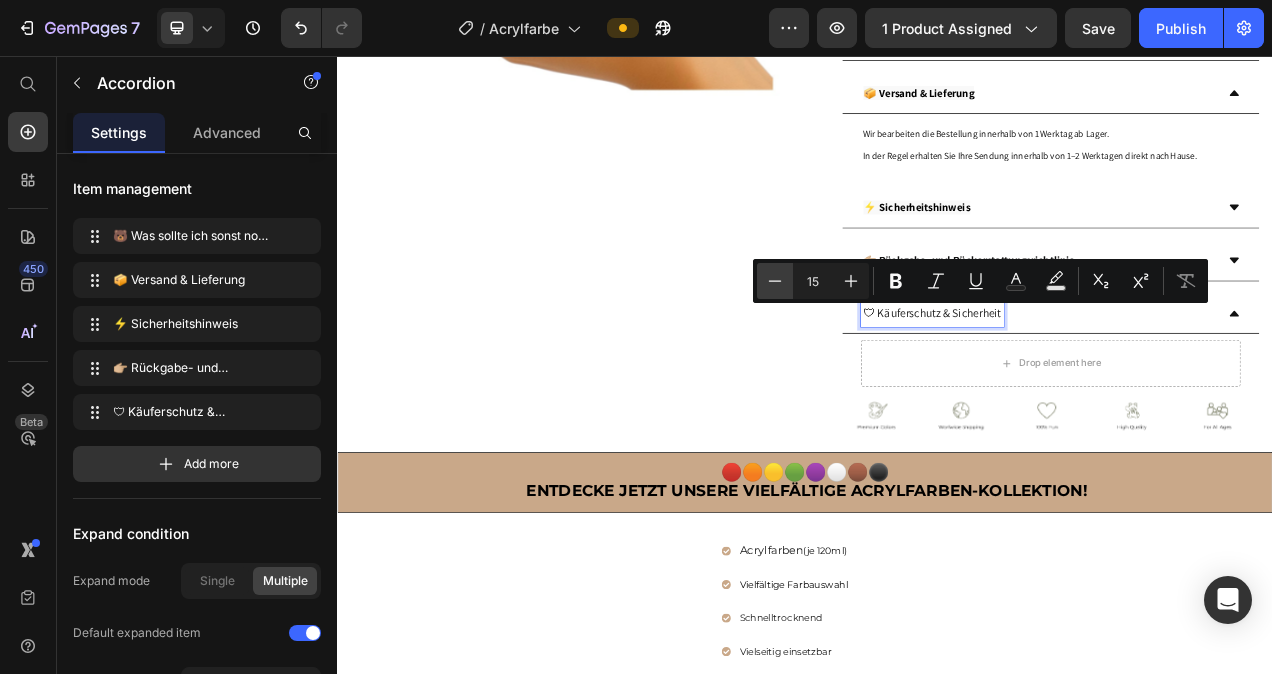 click 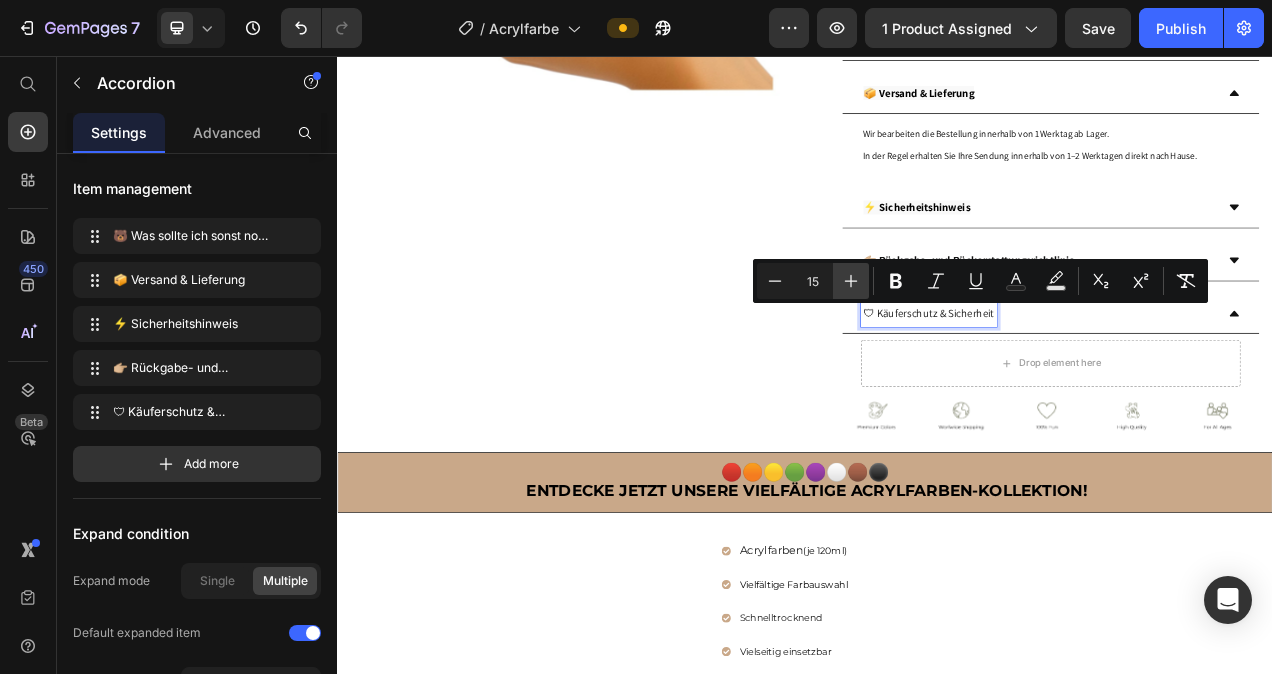 type on "14" 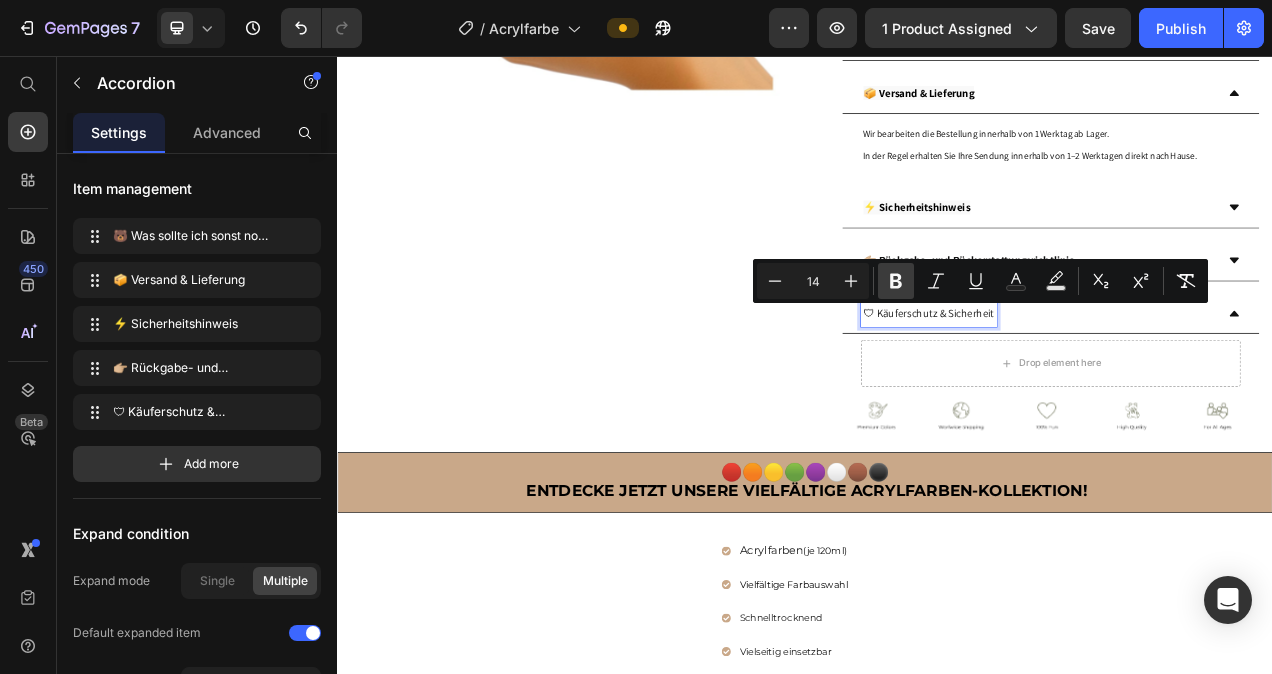 click 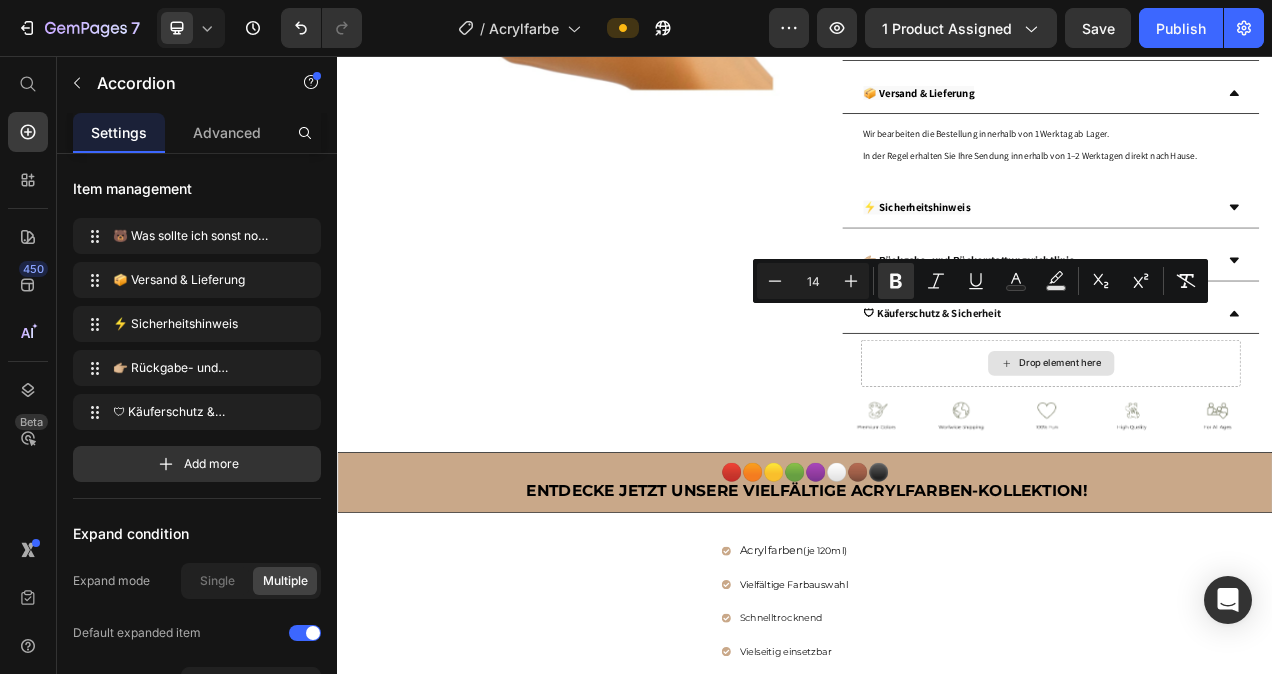 click on "Drop element here" at bounding box center [1265, 451] 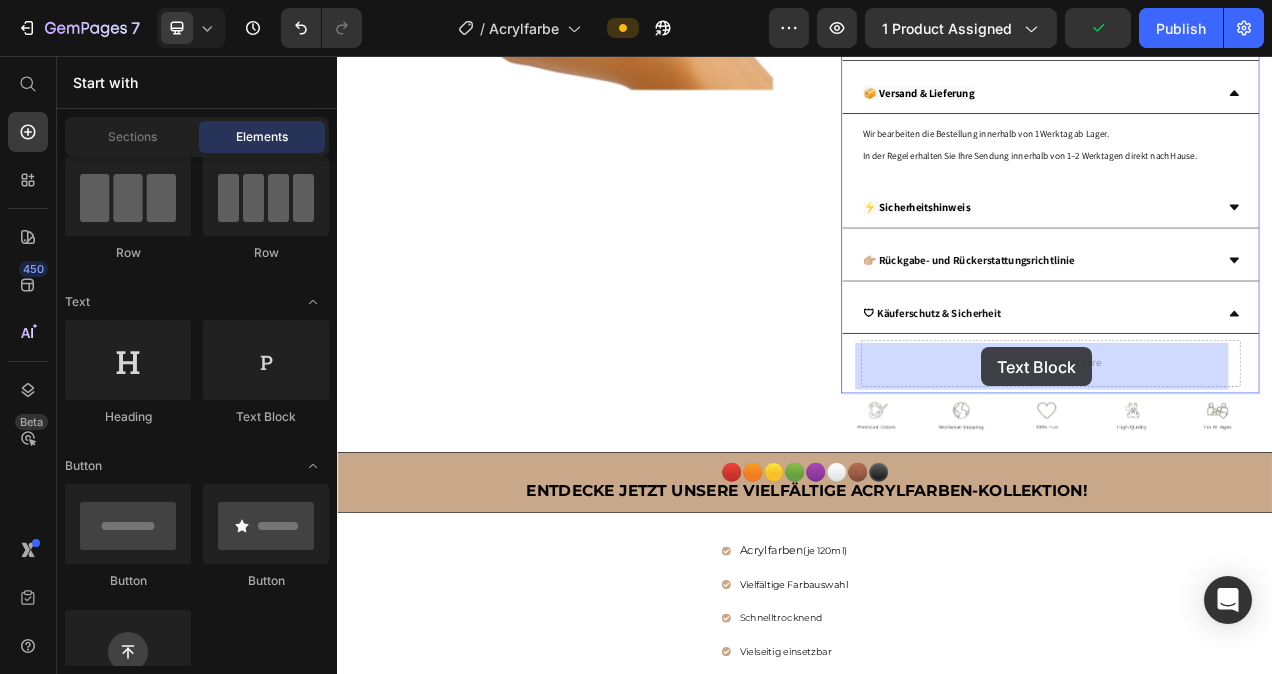drag, startPoint x: 609, startPoint y: 423, endPoint x: 1163, endPoint y: 430, distance: 554.04425 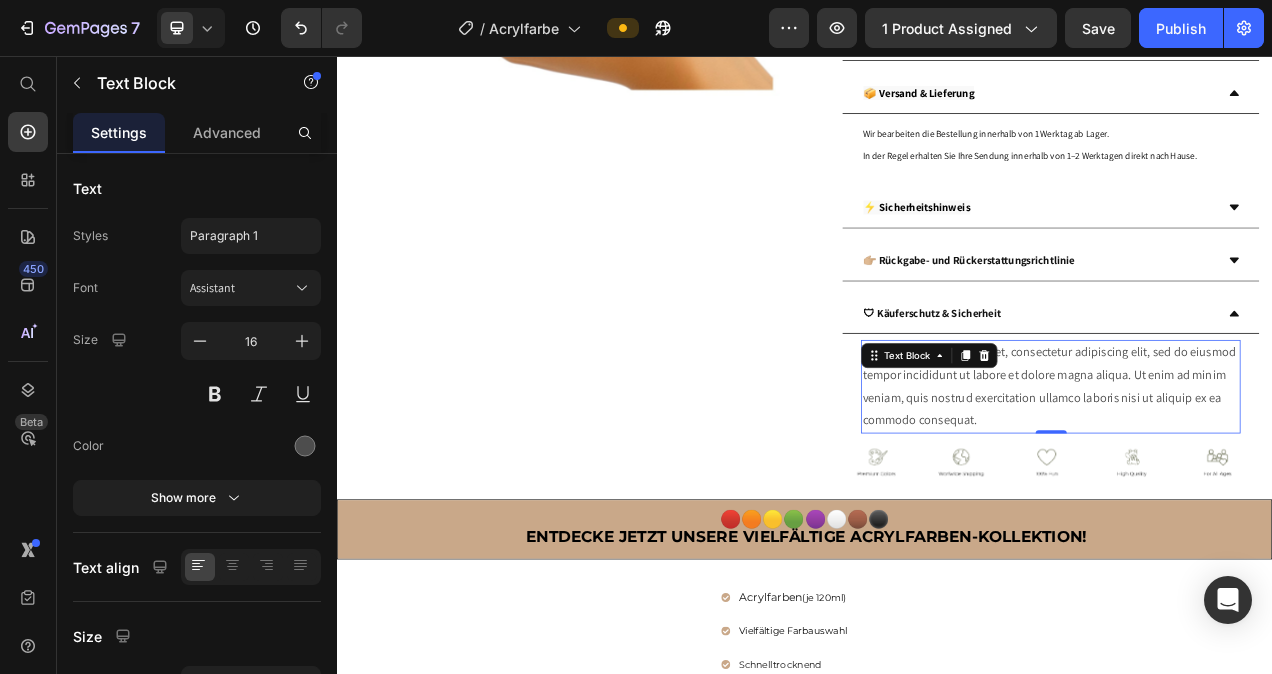 click on "Lorem ipsum dolor sit amet, consectetur adipiscing elit, sed do eiusmod tempor incididunt ut labore et dolore magna aliqua. Ut enim ad minim veniam, quis nostrud exercitation ullamco laboris nisi ut aliquip ex ea commodo consequat." at bounding box center (1252, 480) 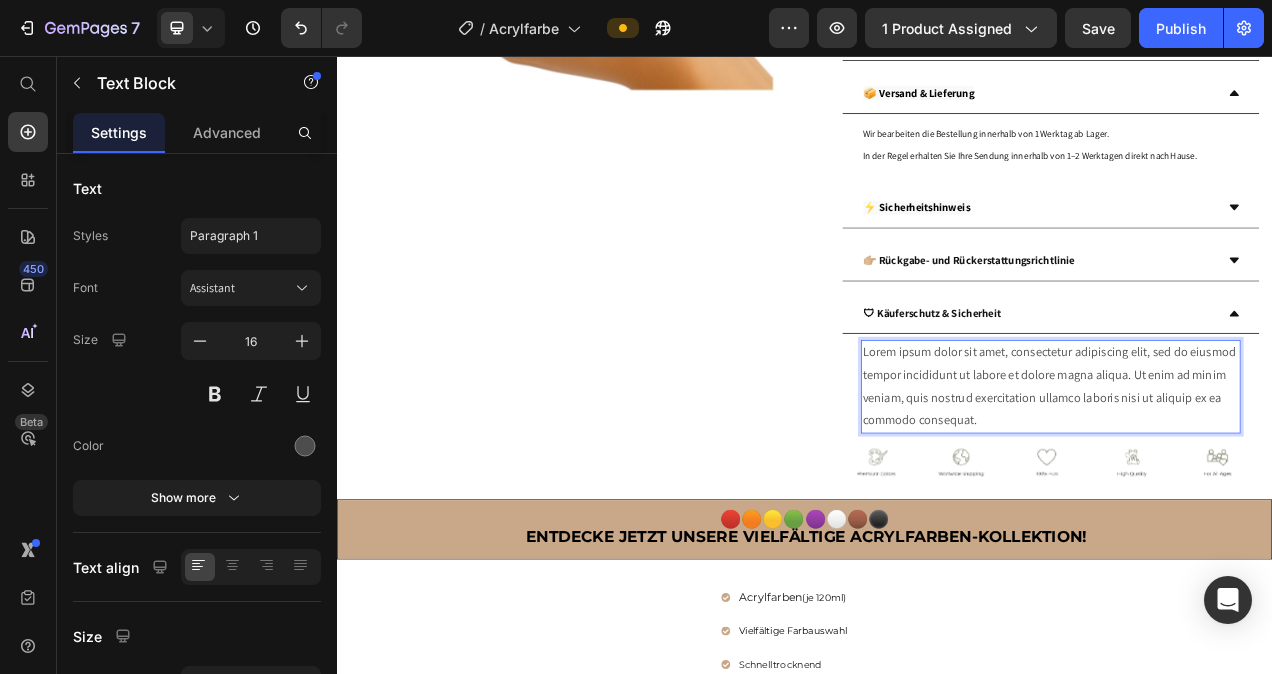 click on "Lorem ipsum dolor sit amet, consectetur adipiscing elit, sed do eiusmod tempor incididunt ut labore et dolore magna aliqua. Ut enim ad minim veniam, quis nostrud exercitation ullamco laboris nisi ut aliquip ex ea commodo consequat." at bounding box center (1252, 480) 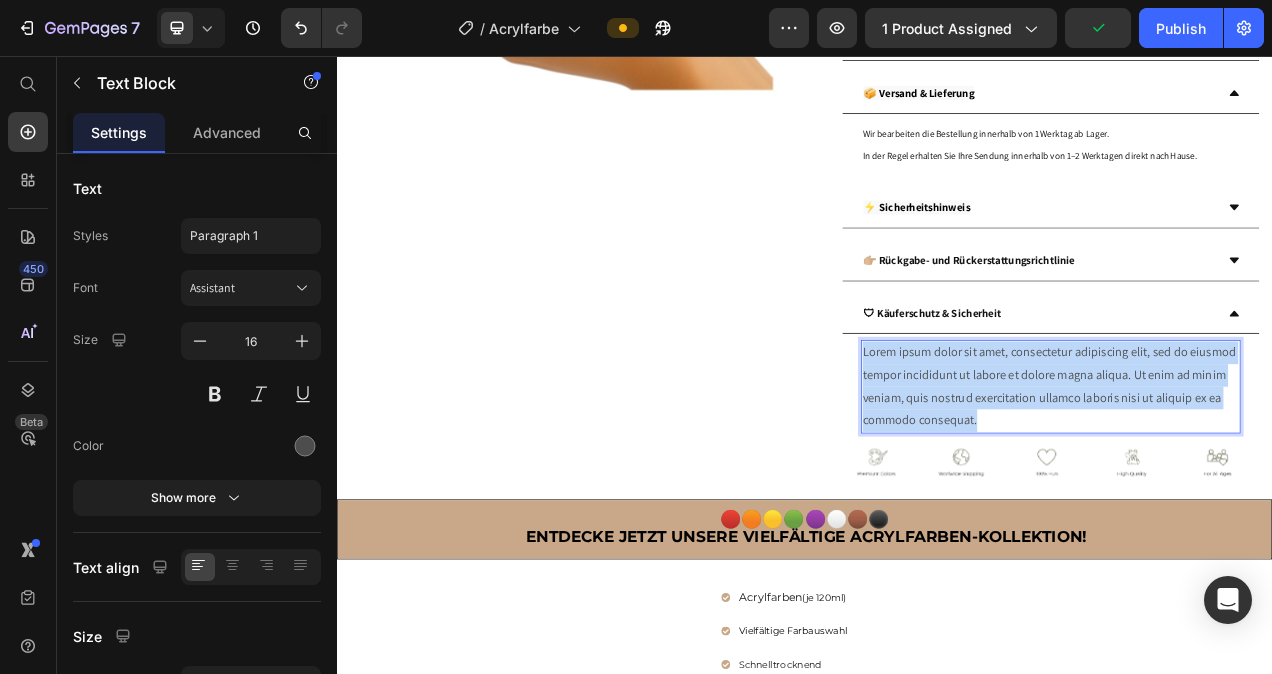 drag, startPoint x: 1158, startPoint y: 521, endPoint x: 1006, endPoint y: 447, distance: 169.0562 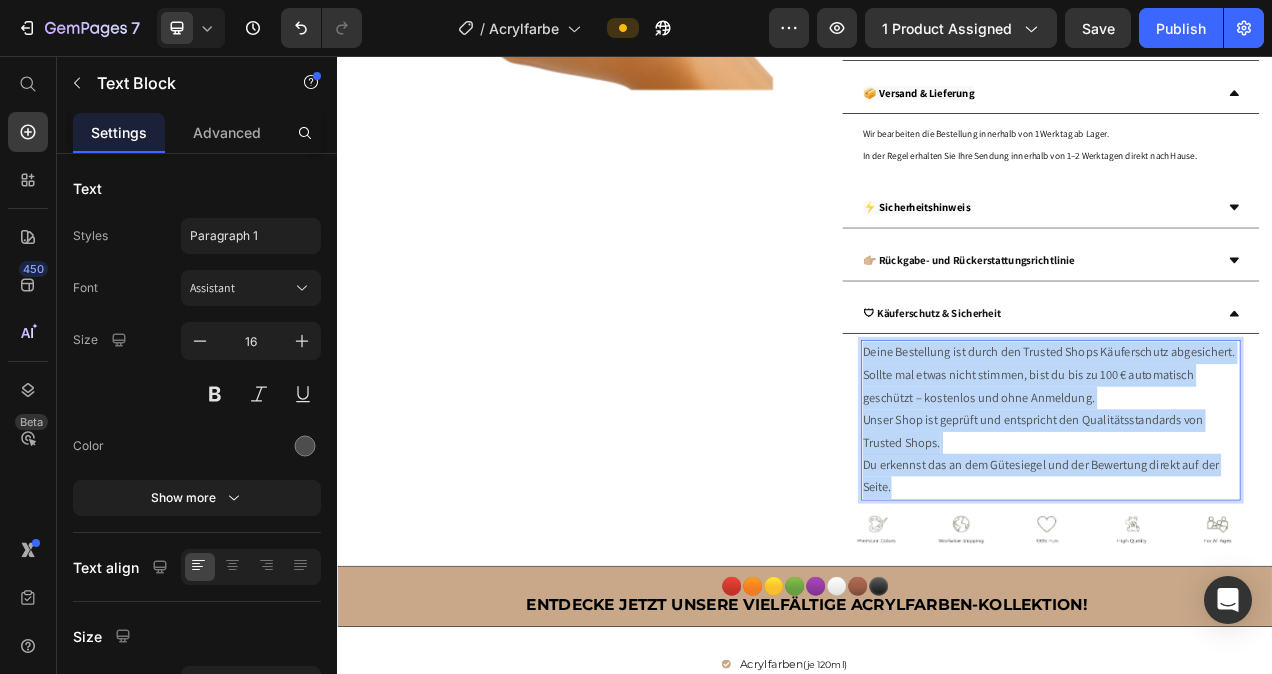 drag, startPoint x: 1074, startPoint y: 609, endPoint x: 1006, endPoint y: 444, distance: 178.46288 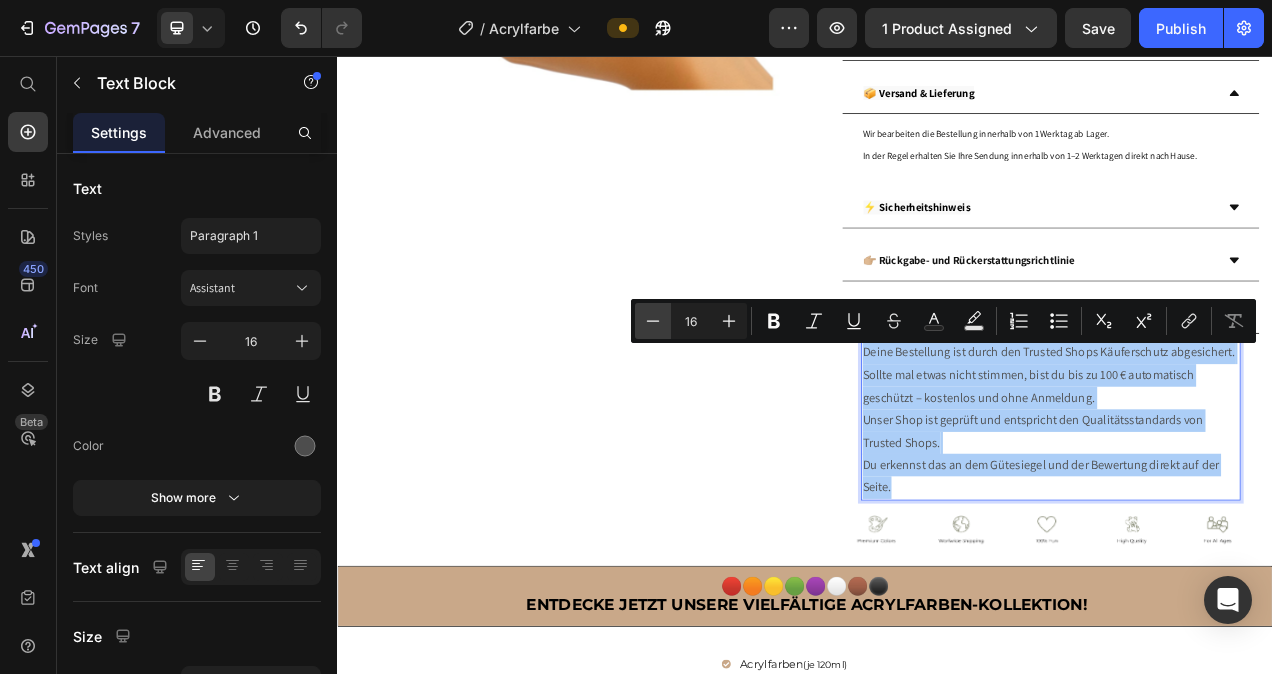 click 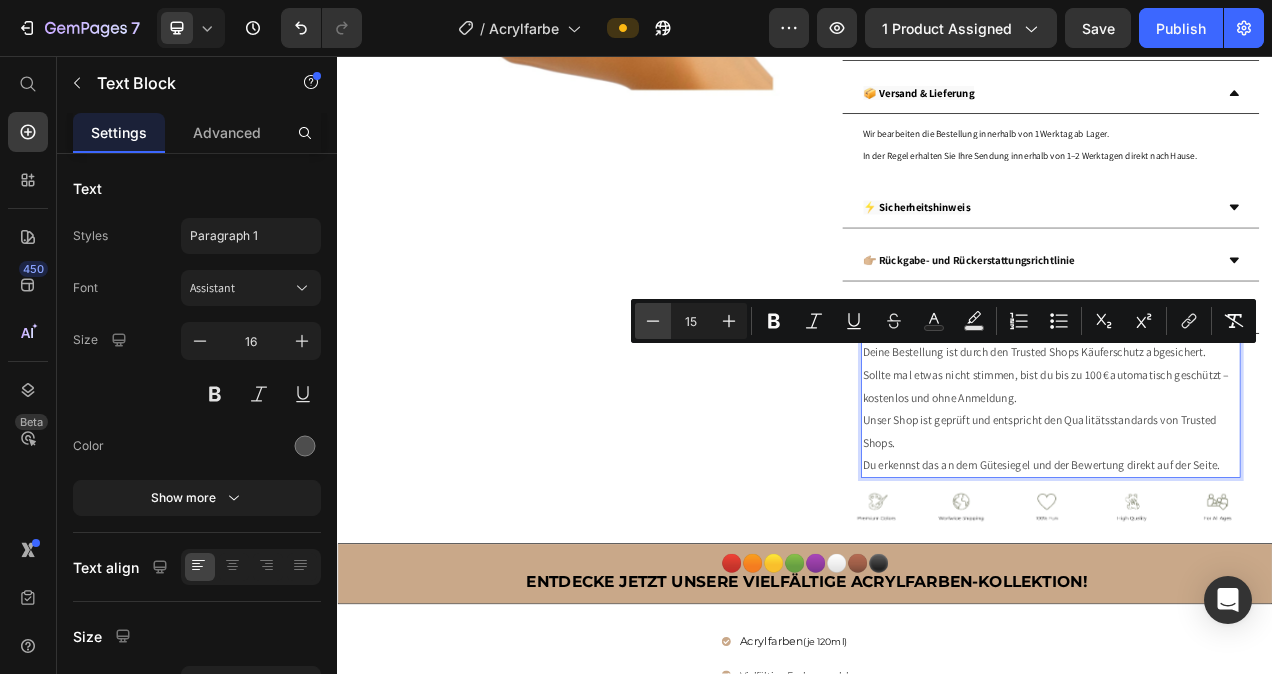 click 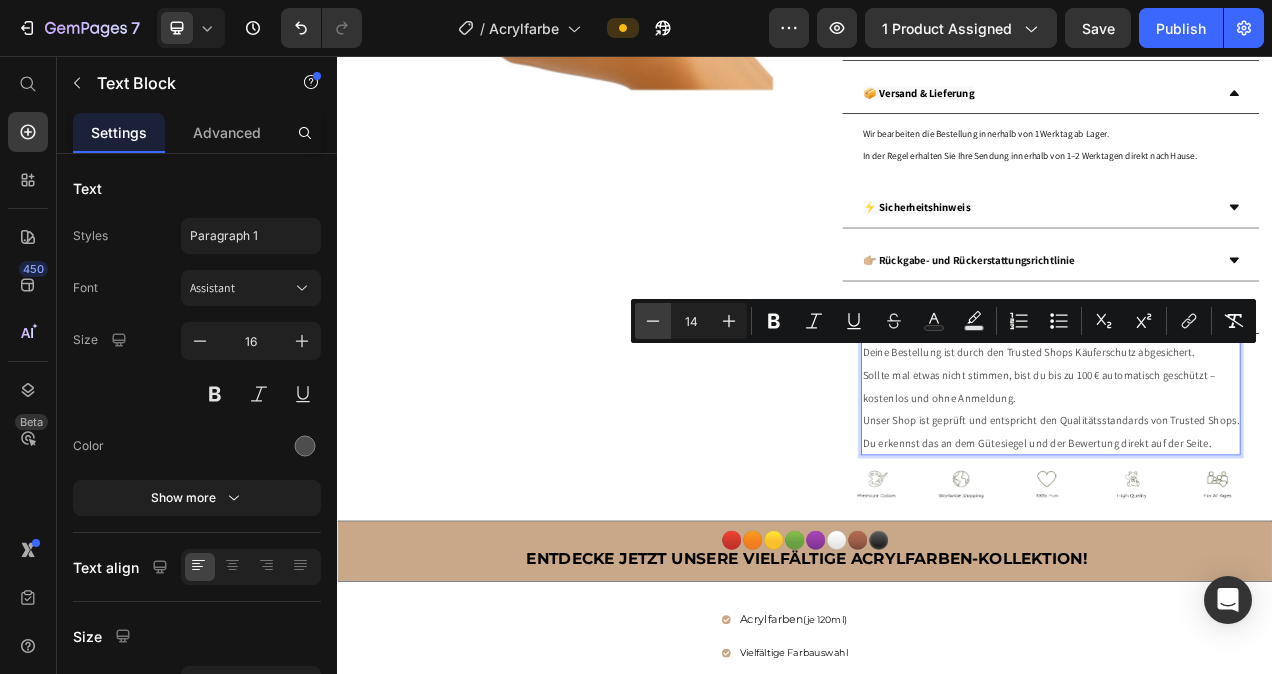 click 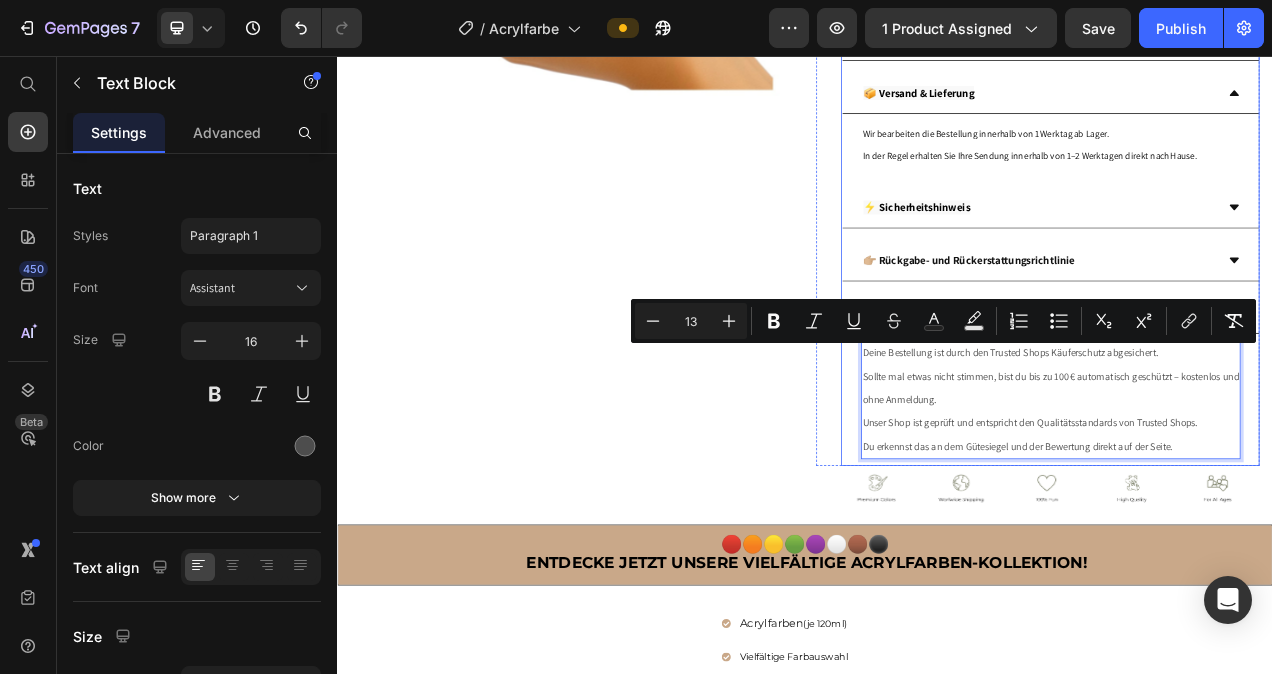 click on "👉🏼 Rückgabe- und Rückerstattungsrichtlinie" at bounding box center [1236, 319] 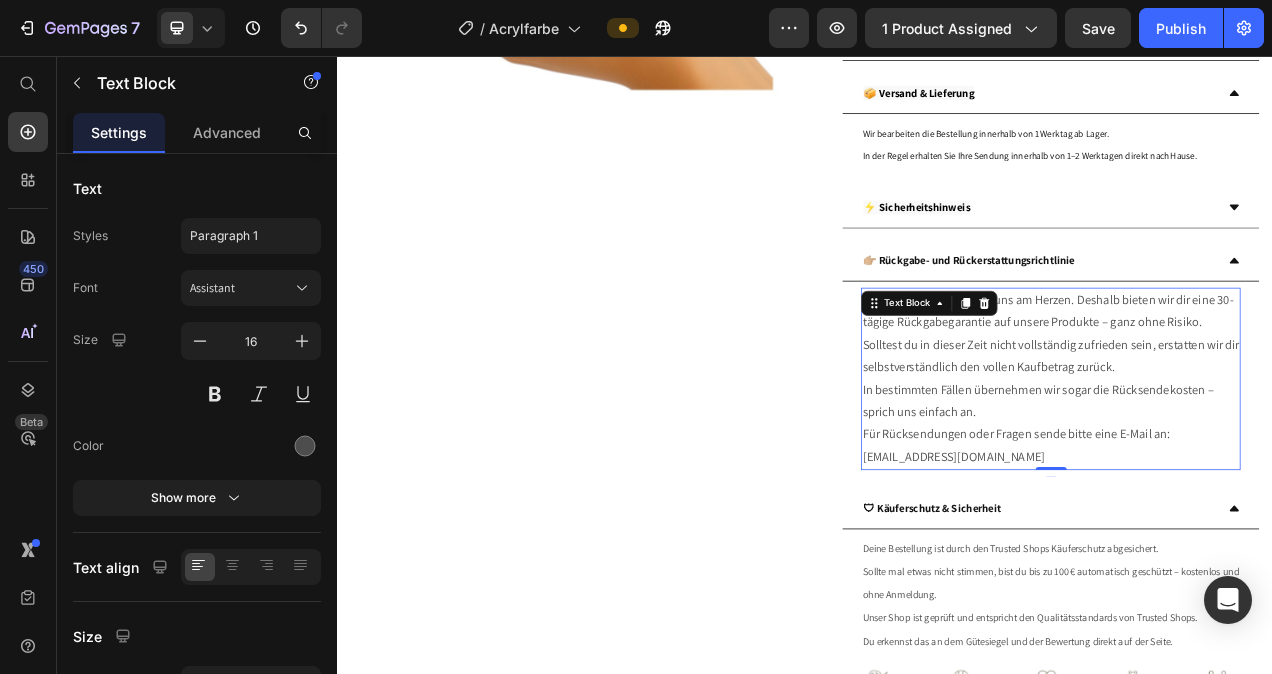 click on "In bestimmten Fällen übernehmen wir sogar die Rücksendekosten – sprich uns einfach an." at bounding box center [1252, 500] 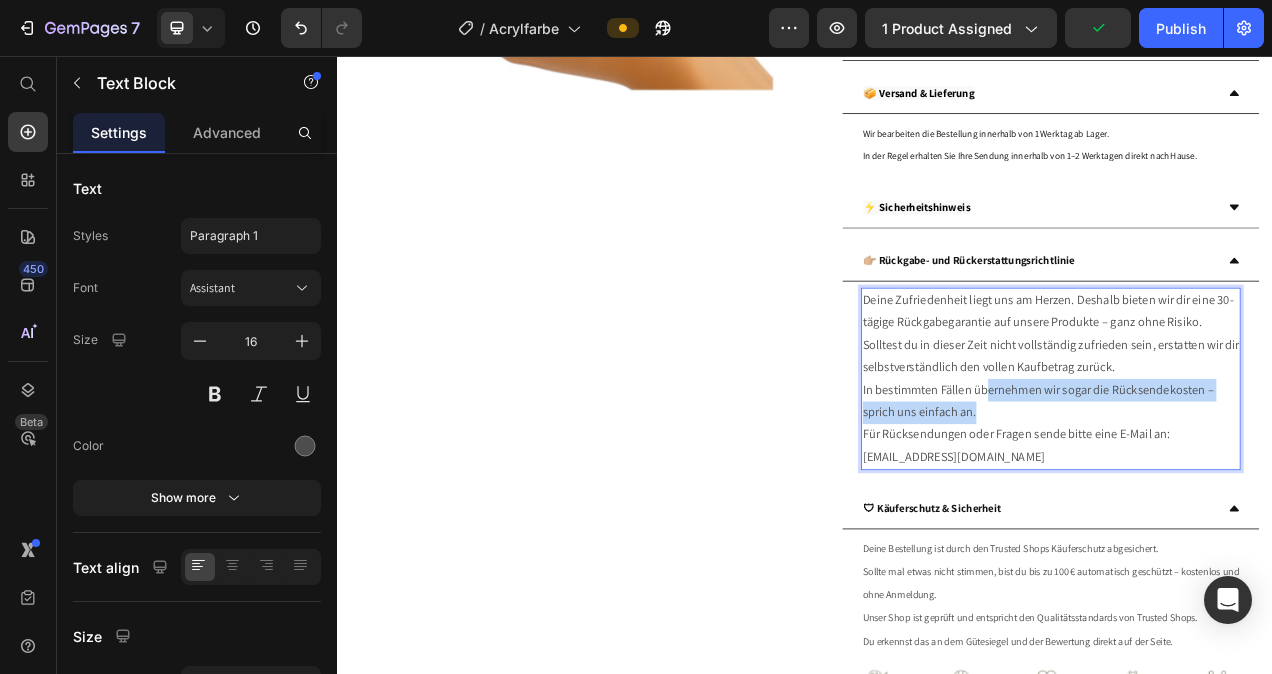 drag, startPoint x: 1246, startPoint y: 512, endPoint x: 1160, endPoint y: 479, distance: 92.11406 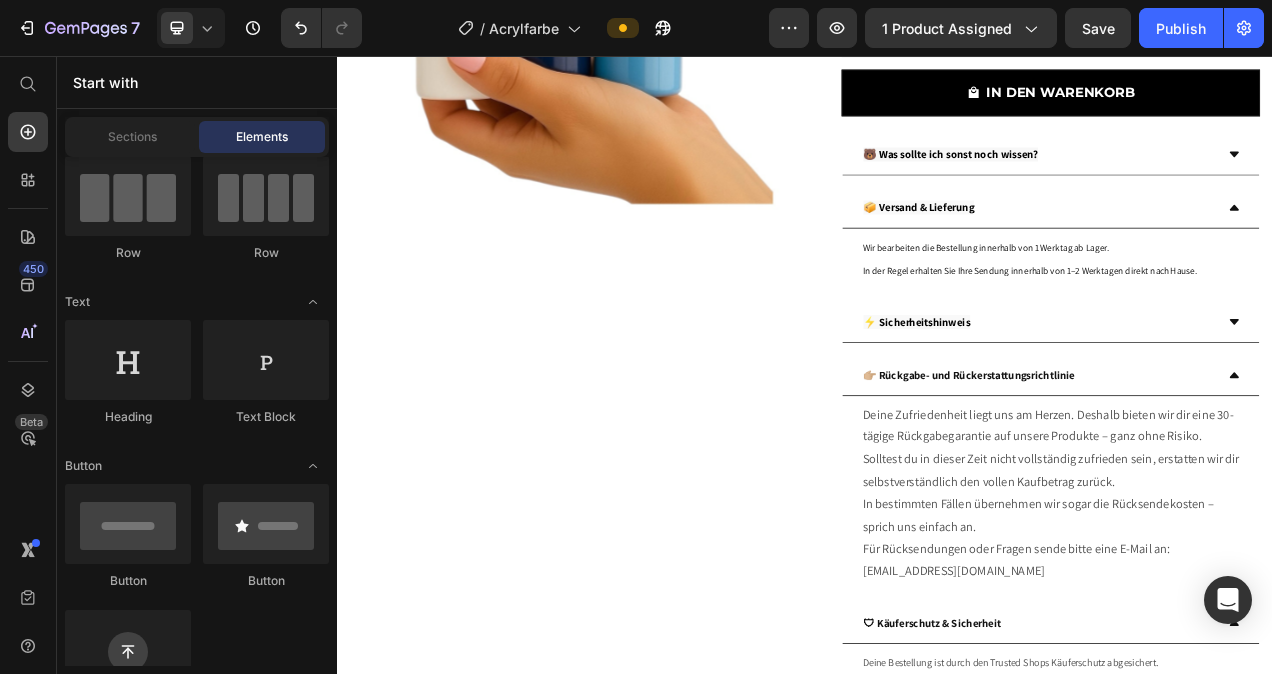 scroll, scrollTop: 346, scrollLeft: 0, axis: vertical 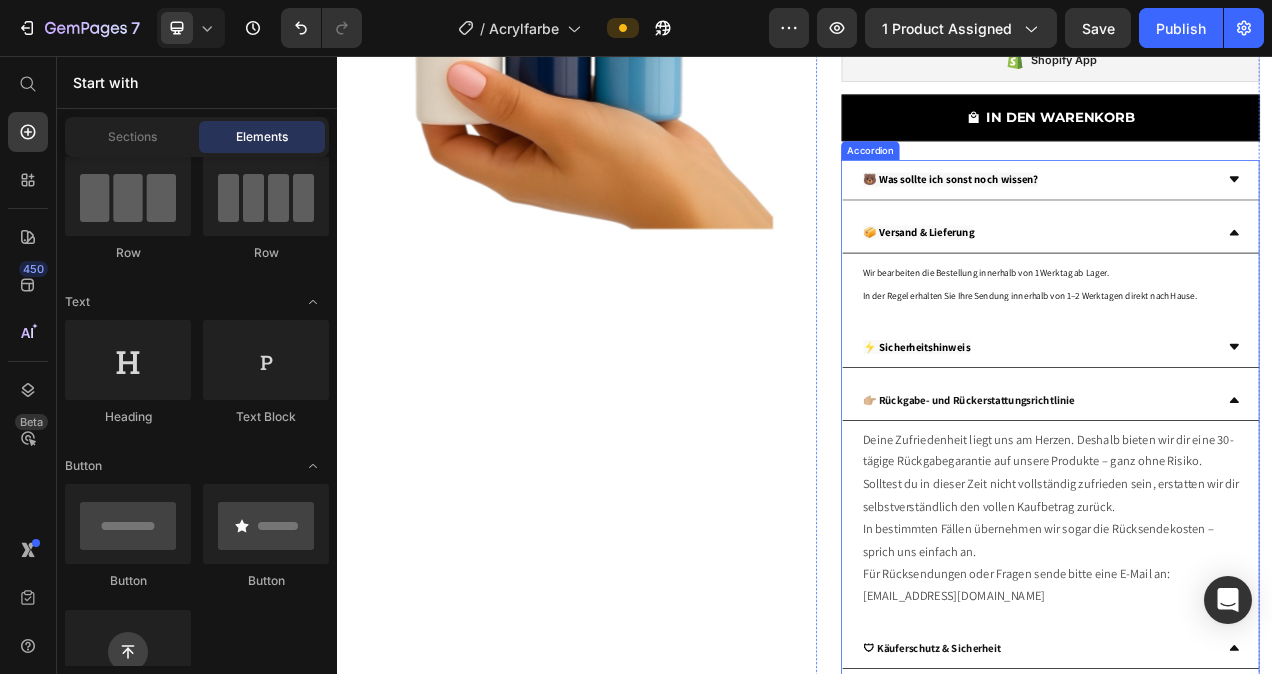 click on "🐻 Was sollte ich sonst noch wissen?" at bounding box center [1236, 215] 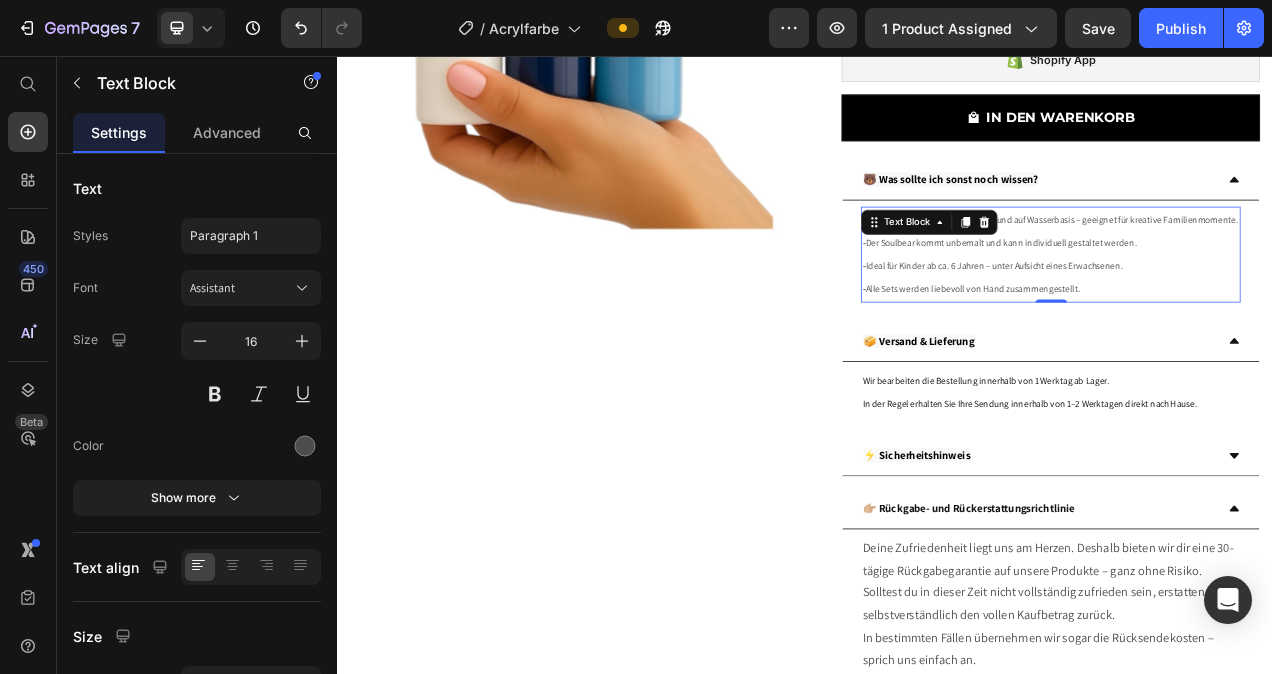 click on "-  Alle Sets werden liebevoll von Hand zusammengestellt." at bounding box center (1252, 356) 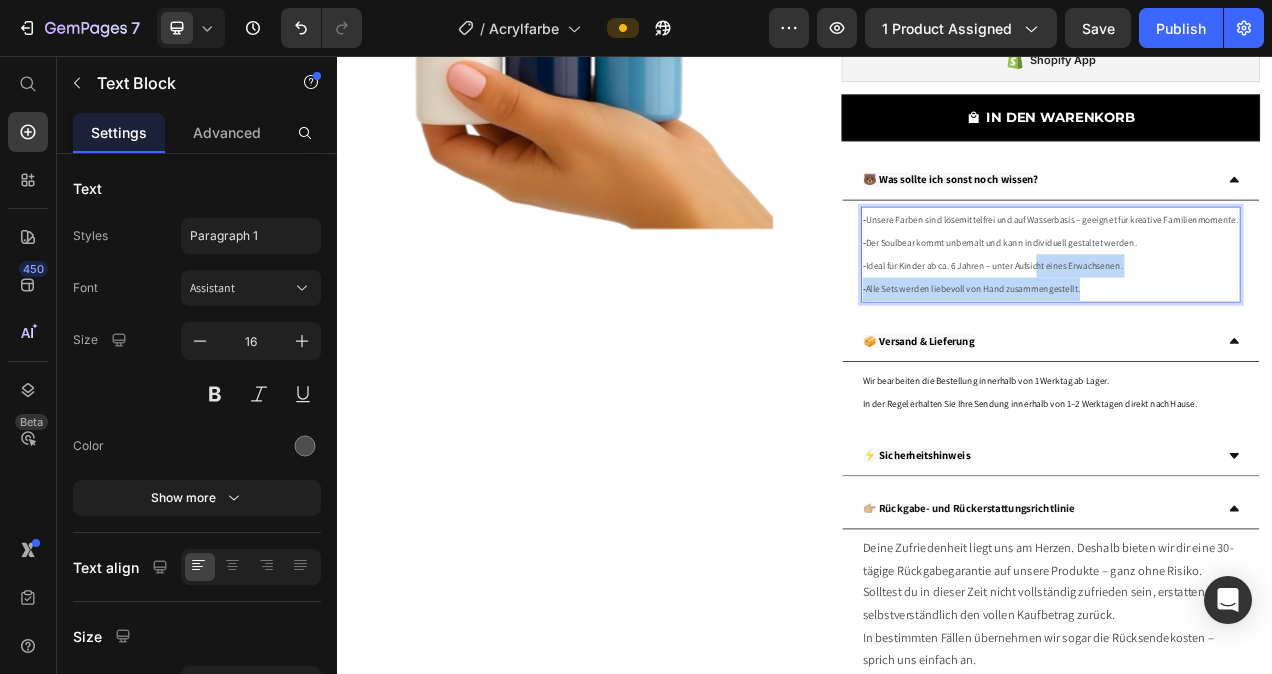 drag, startPoint x: 1299, startPoint y: 381, endPoint x: 1233, endPoint y: 358, distance: 69.89278 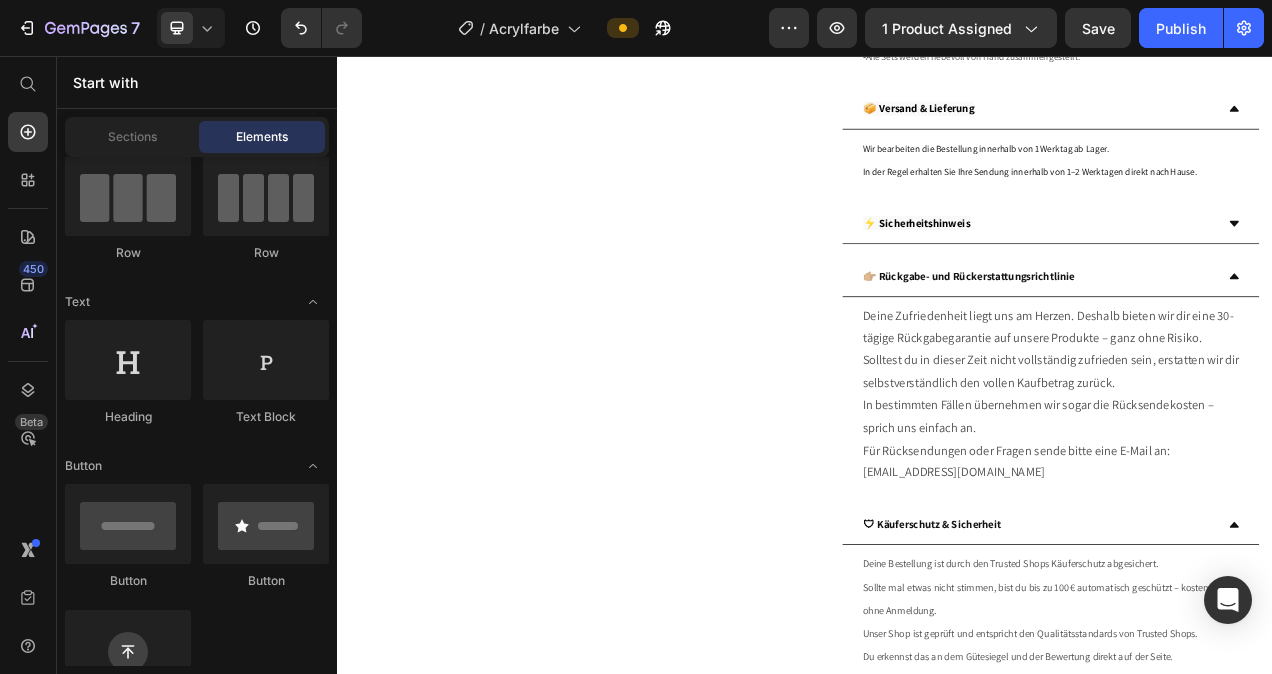 scroll, scrollTop: 680, scrollLeft: 0, axis: vertical 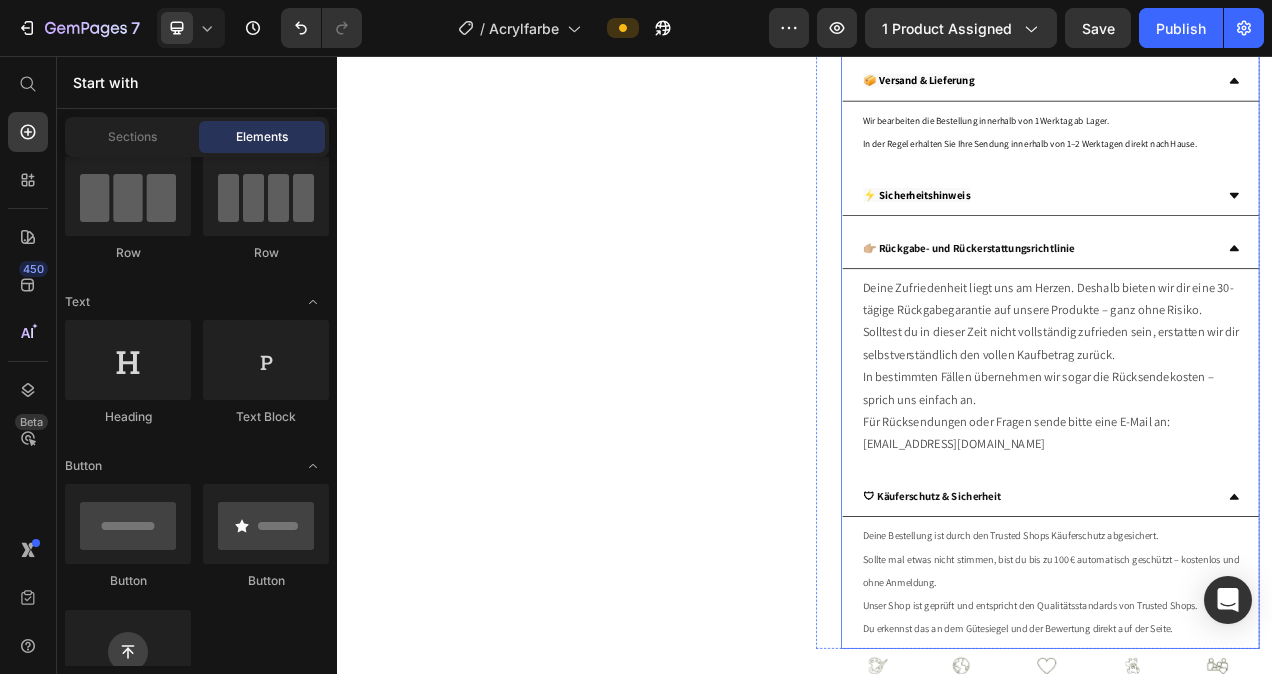 click on "⚡ Sicherheitshinweis" at bounding box center [1236, 235] 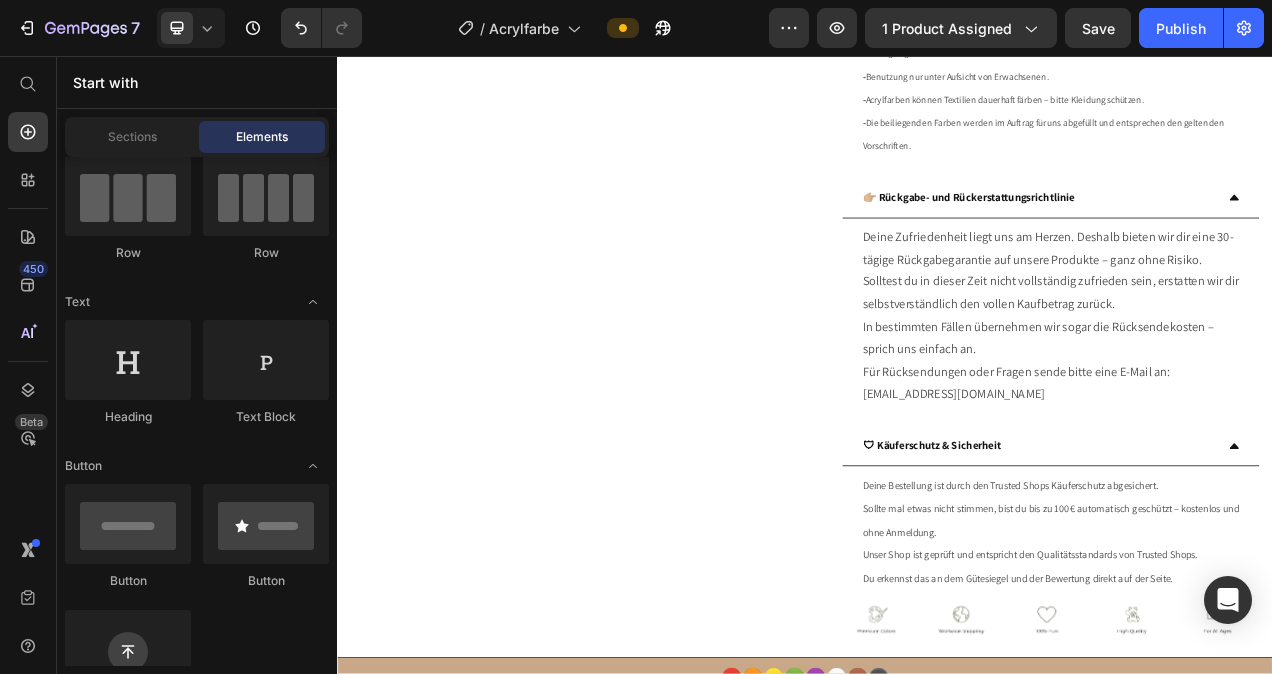 scroll, scrollTop: 978, scrollLeft: 0, axis: vertical 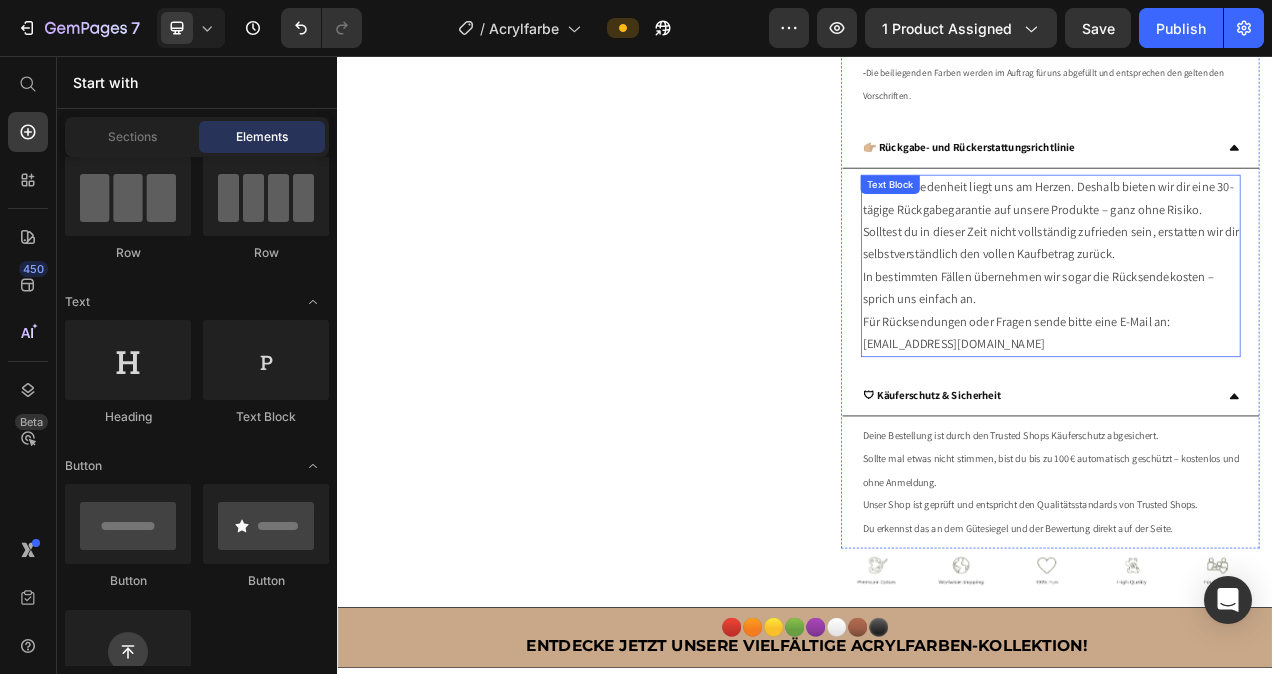 click on "Für Rücksendungen oder Fragen sende bitte eine E-Mail an: info@soulbear.de" at bounding box center [1252, 413] 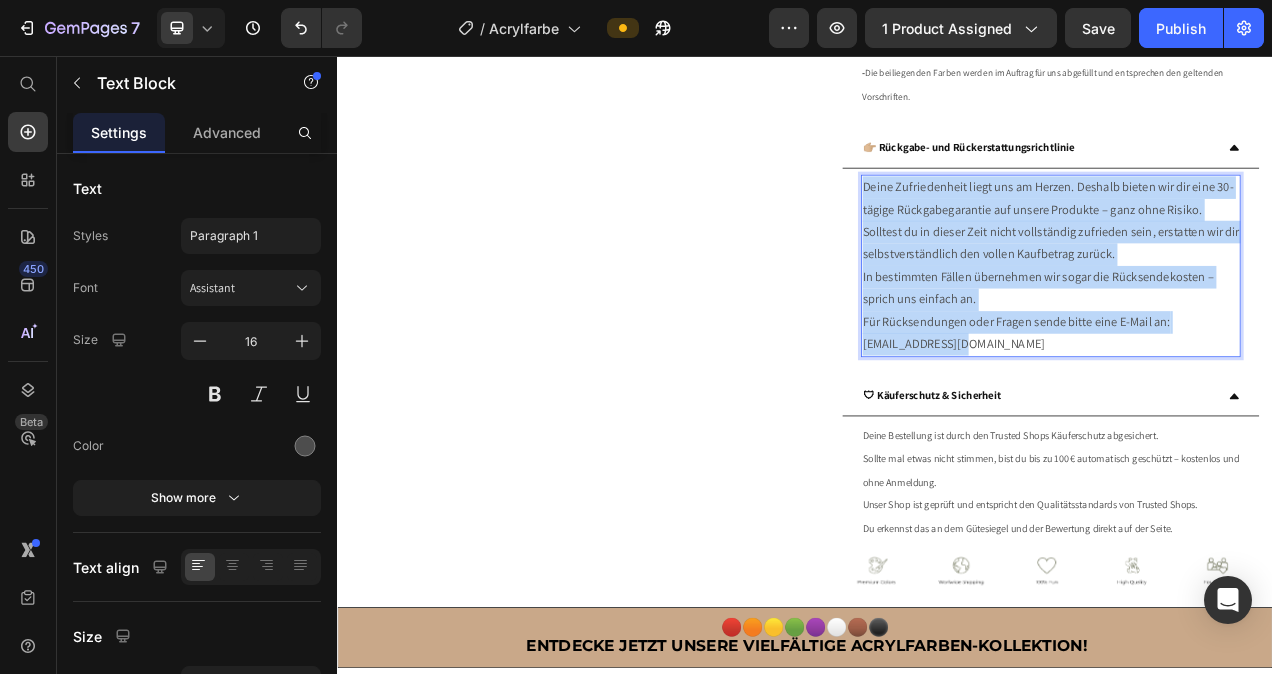 drag, startPoint x: 1159, startPoint y: 452, endPoint x: 1007, endPoint y: 270, distance: 237.12444 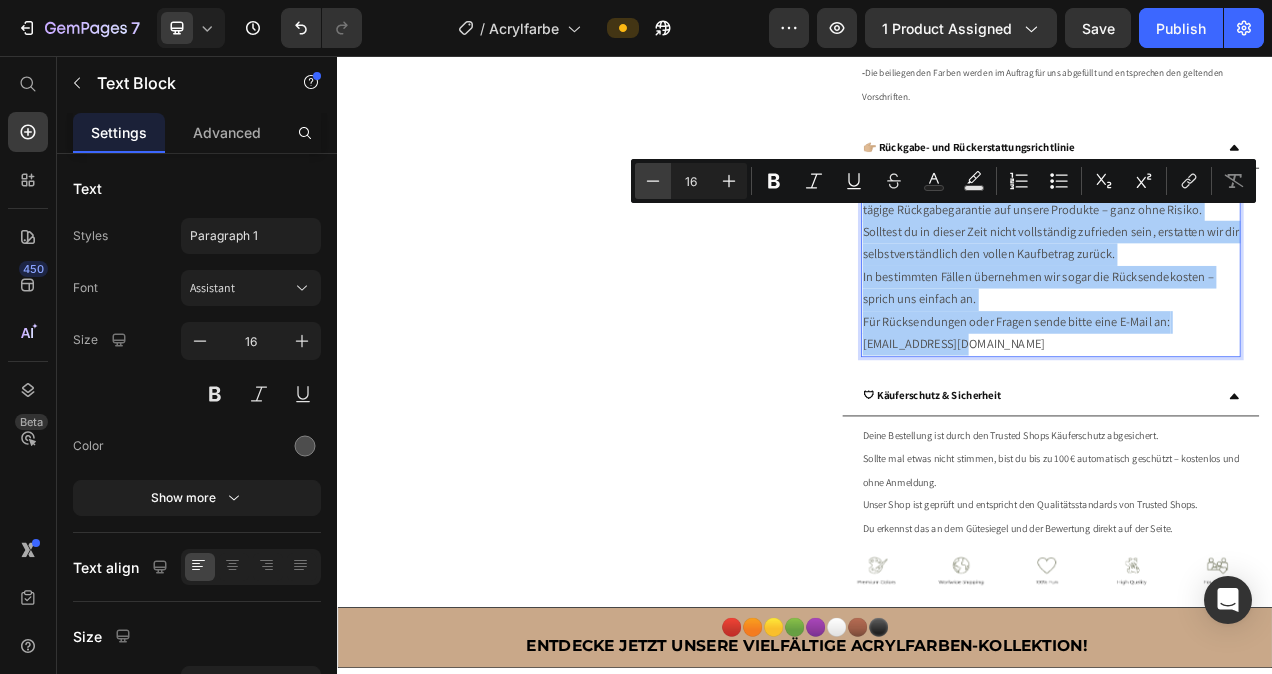 click 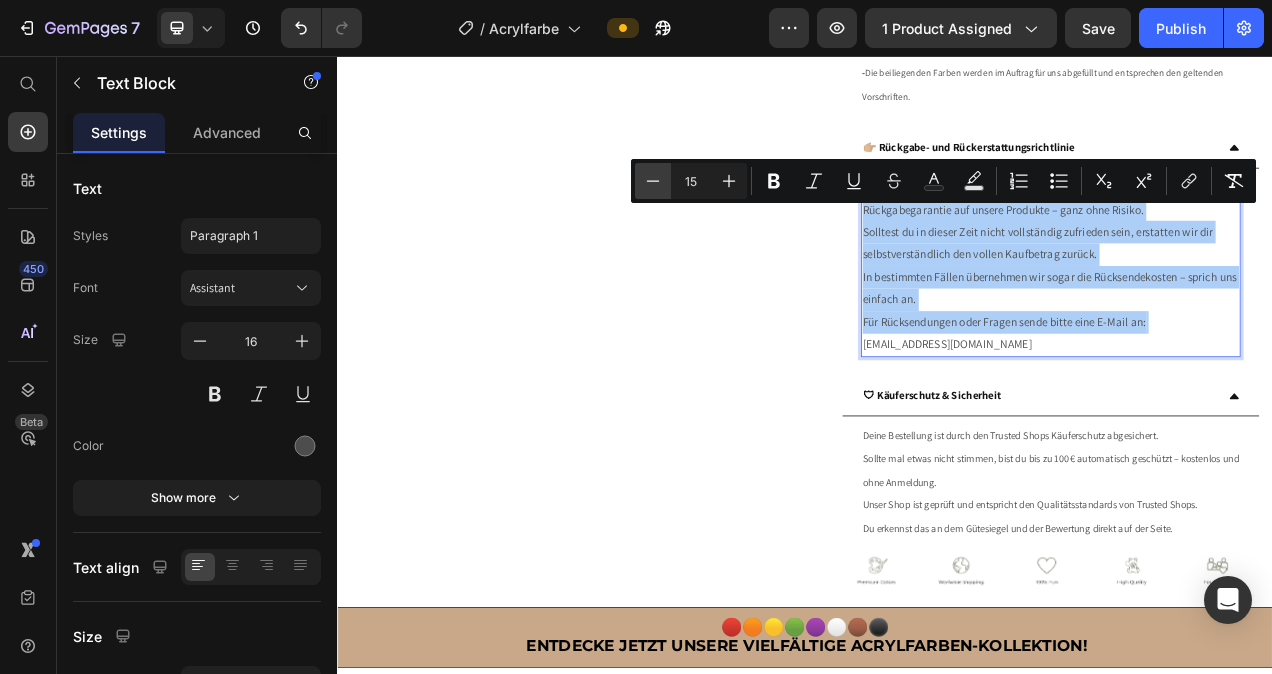 click 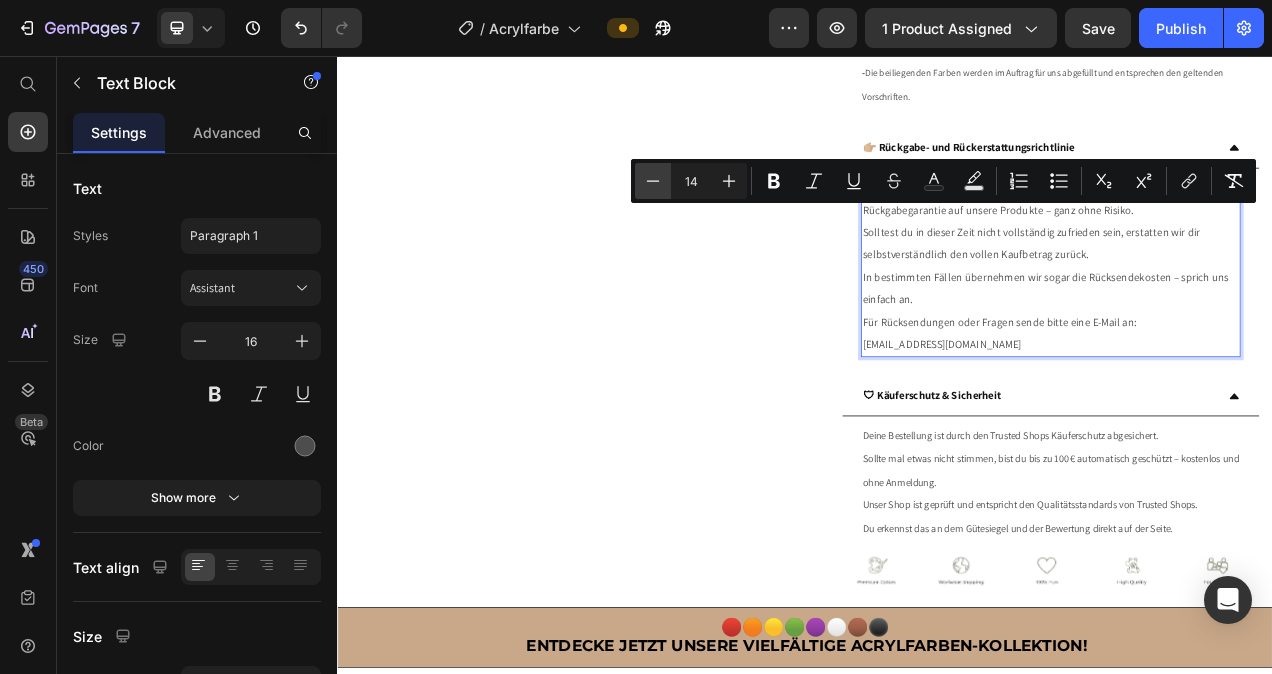 click 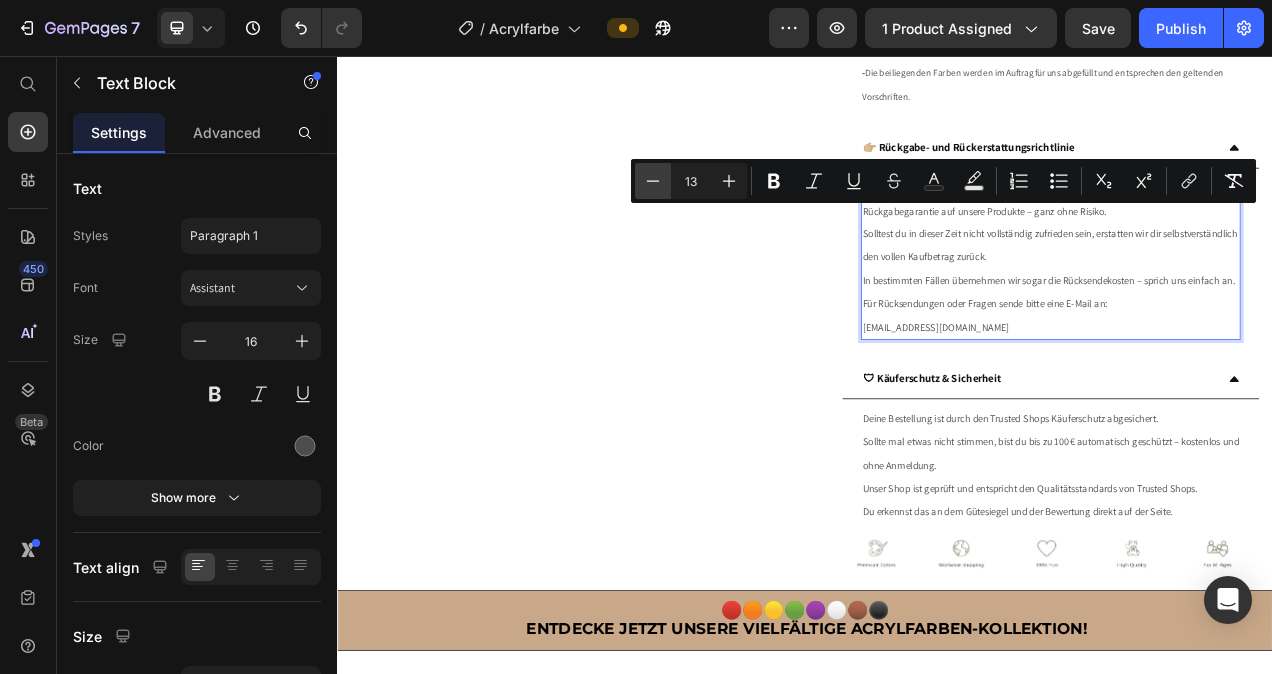 click 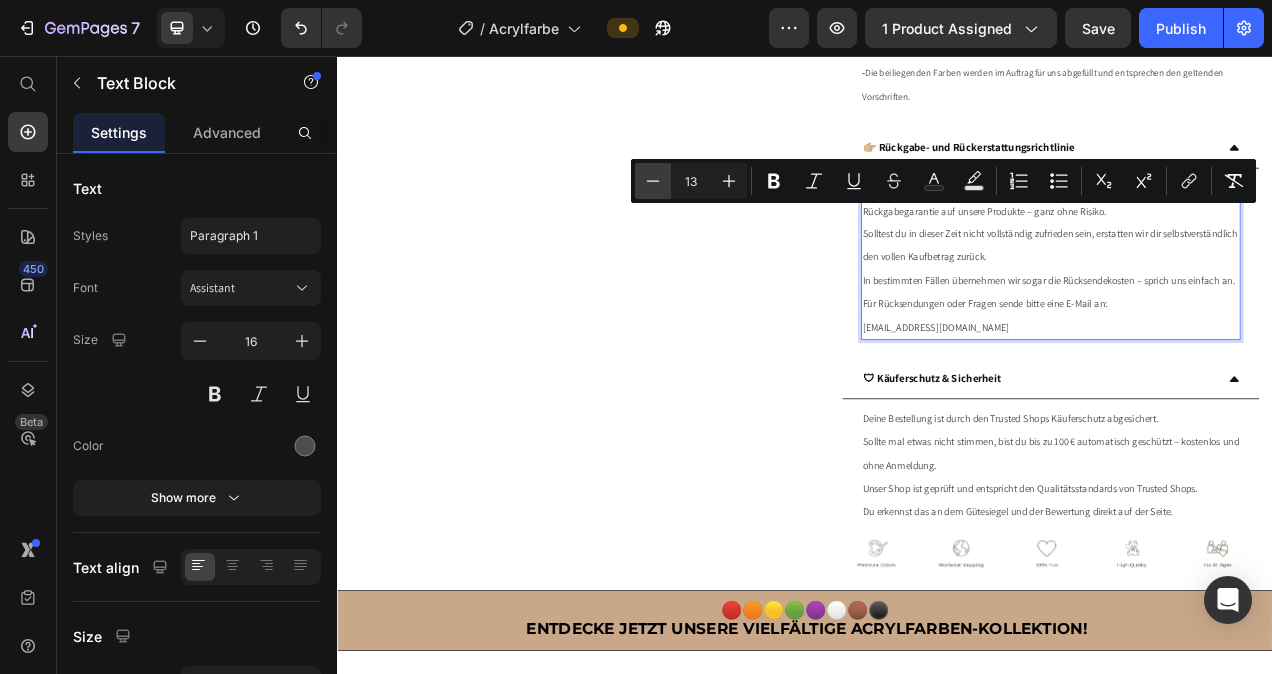 type on "12" 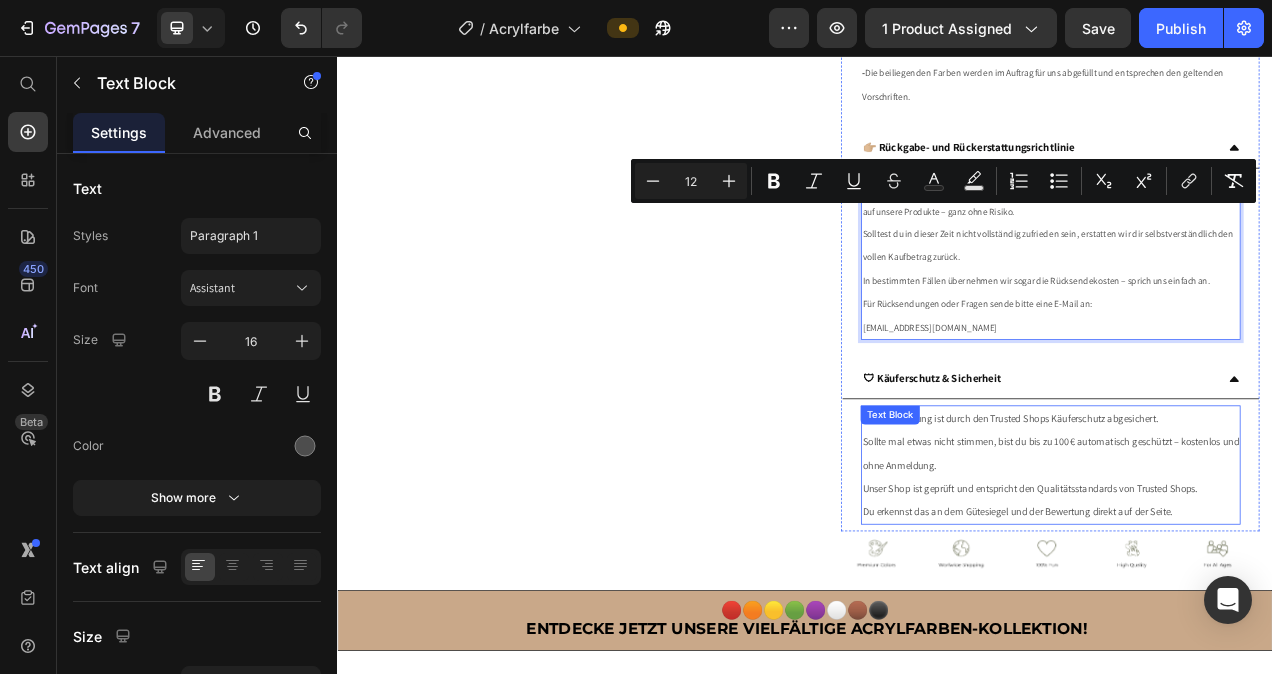 click on "Deine Bestellung ist durch den Trusted Shops Käuferschutz abgesichert. Sollte mal etwas nicht stimmen, bist du bis zu 100 € automatisch geschützt – kostenlos und ohne Anmeldung." at bounding box center (1252, 551) 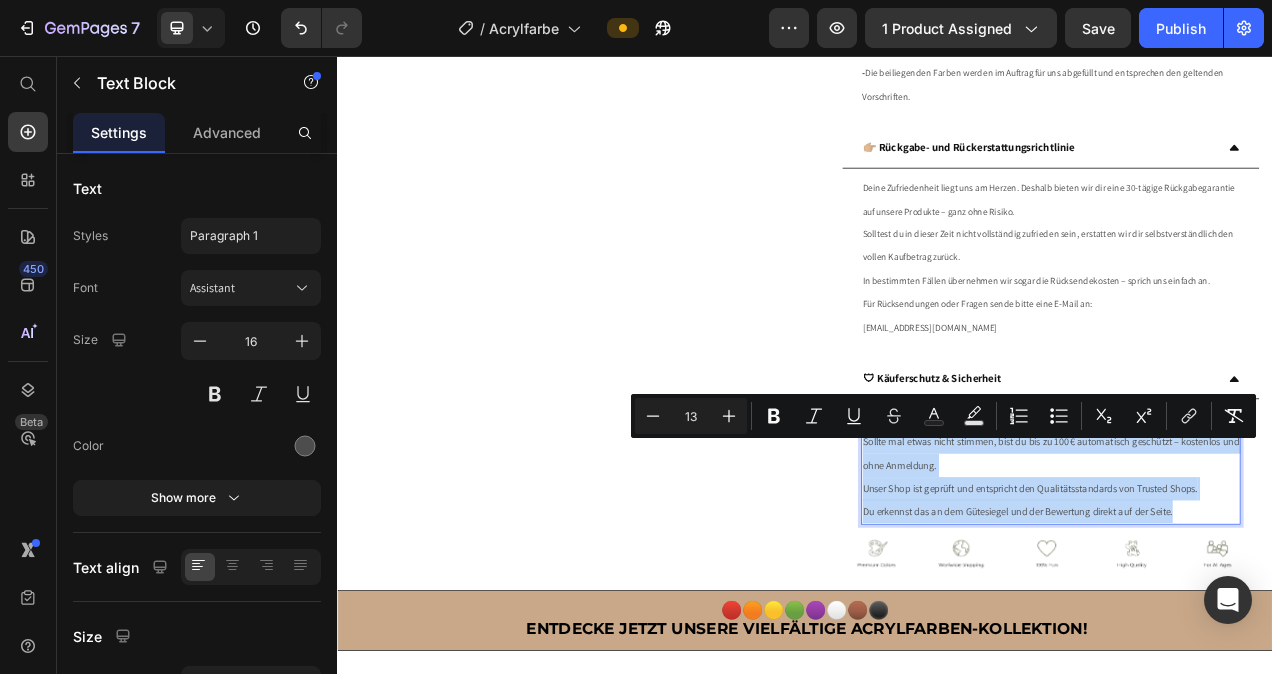 drag, startPoint x: 1407, startPoint y: 678, endPoint x: 1006, endPoint y: 567, distance: 416.0793 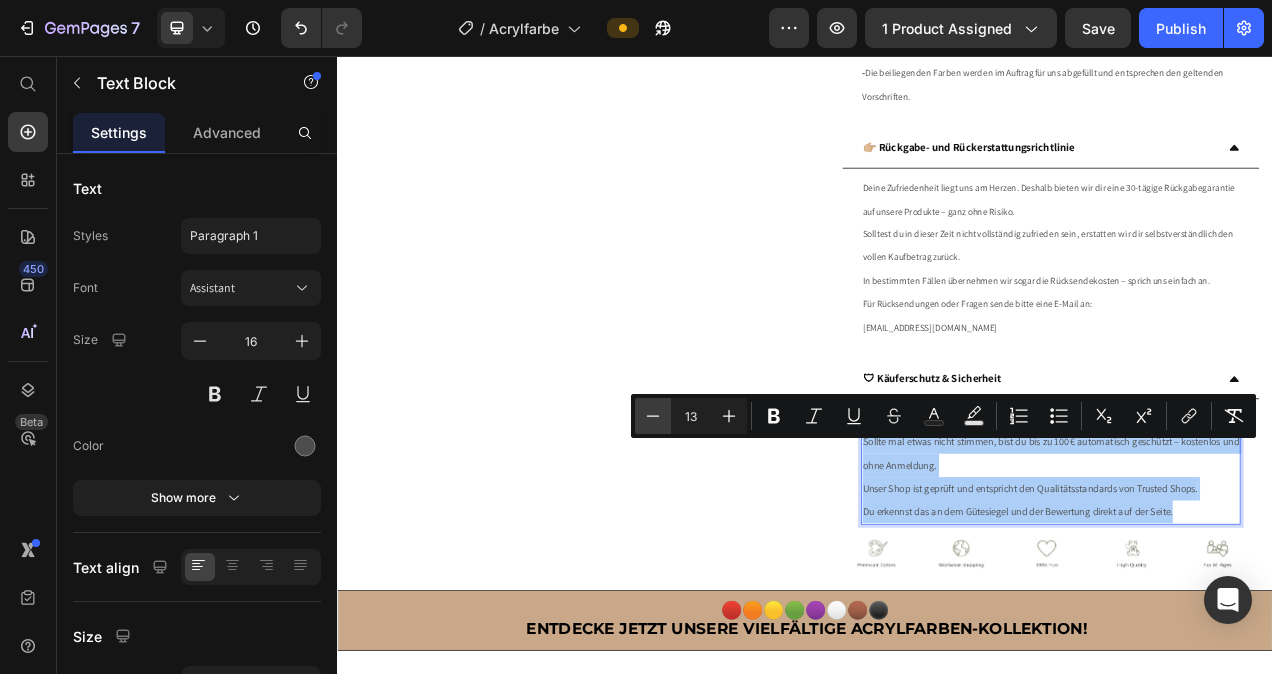click 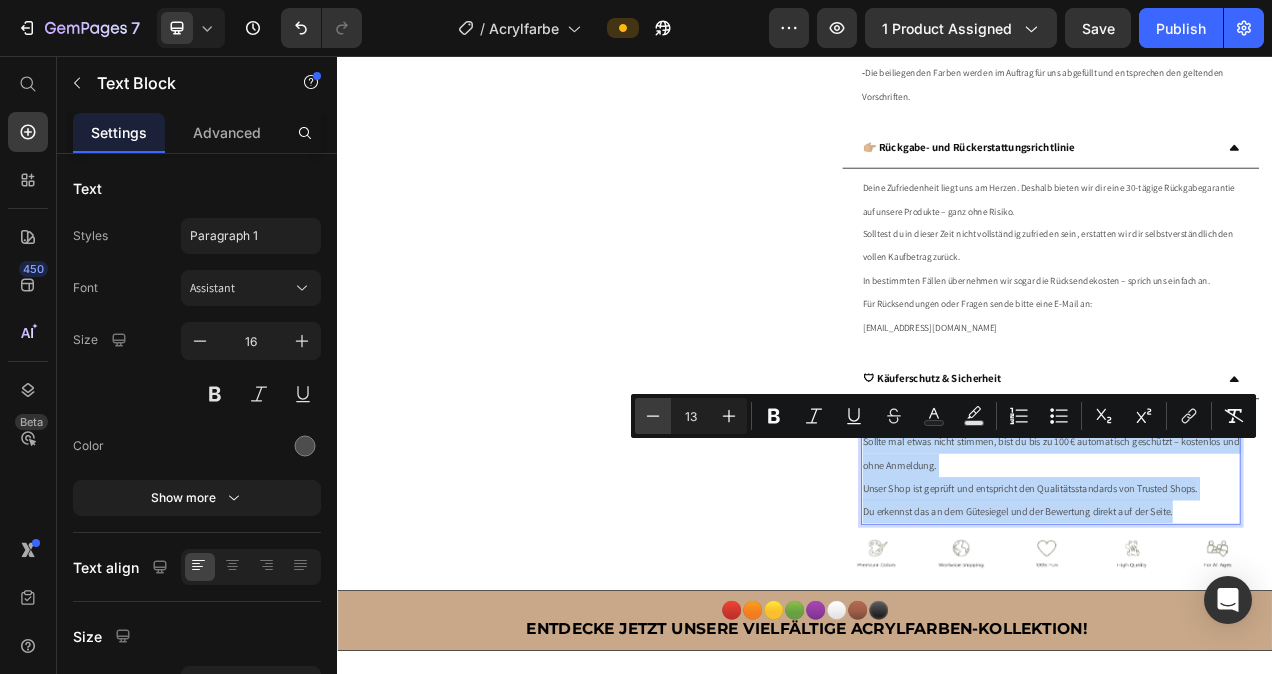 type on "12" 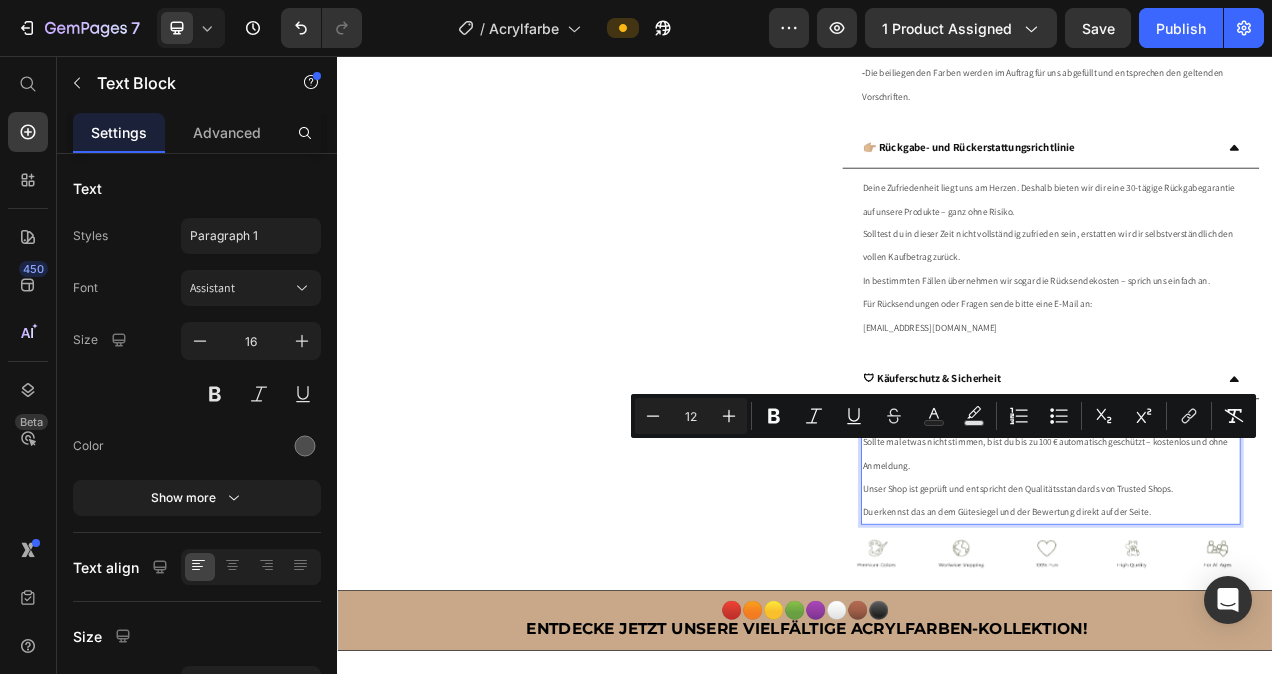 click on "Deine Bestellung ist durch den Trusted Shops Käuferschutz abgesichert. Sollte mal etwas nicht stimmen, bist du bis zu 100 € automatisch geschützt – kostenlos und ohne Anmeldung." at bounding box center (1252, 551) 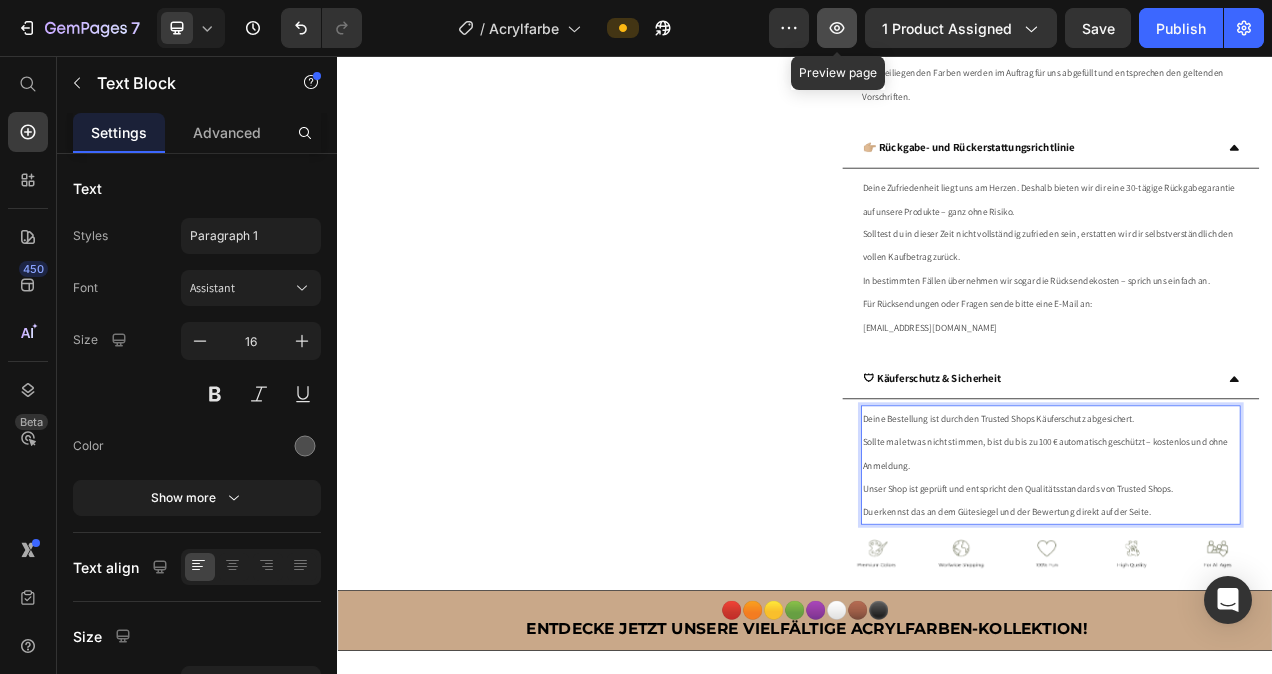 click 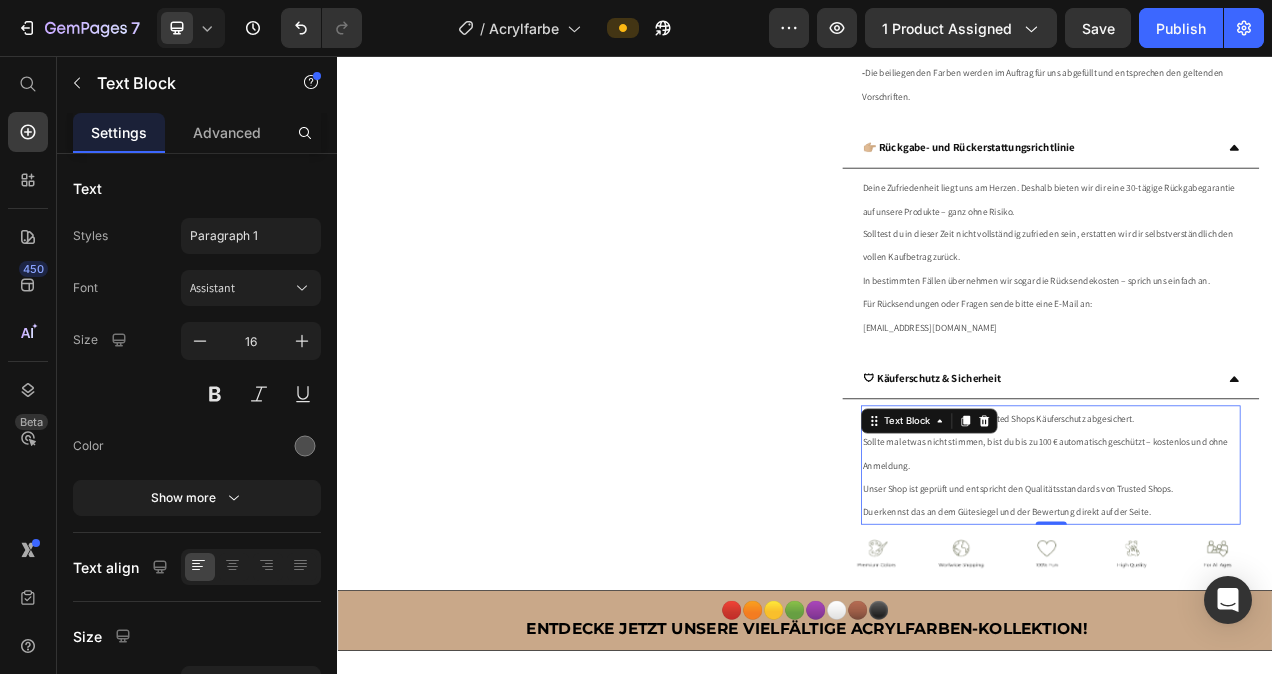 click 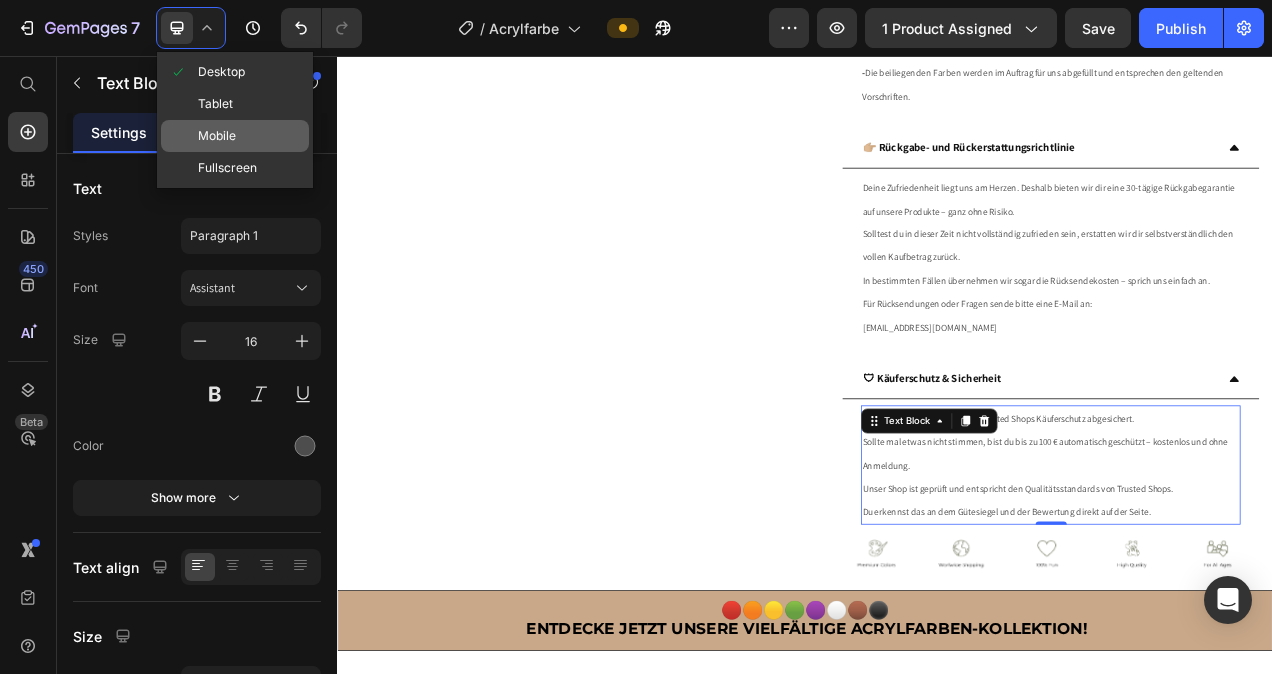 click on "Mobile" at bounding box center (217, 136) 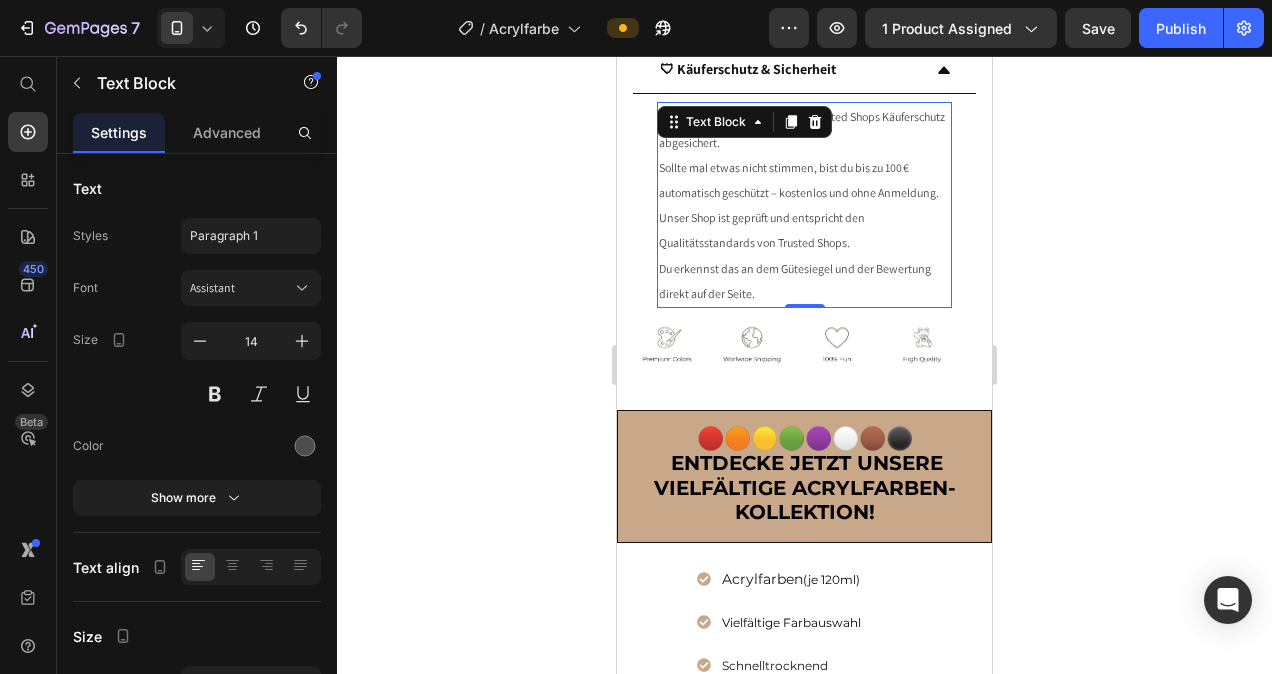 scroll, scrollTop: 1900, scrollLeft: 0, axis: vertical 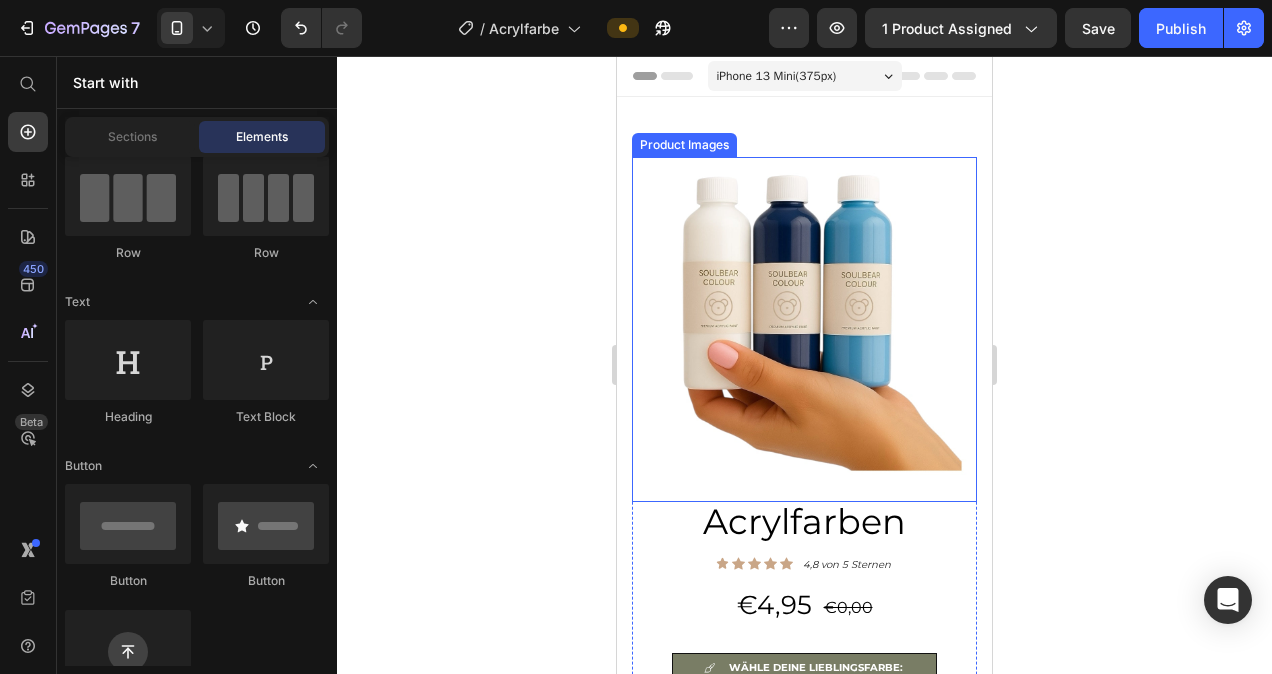 click 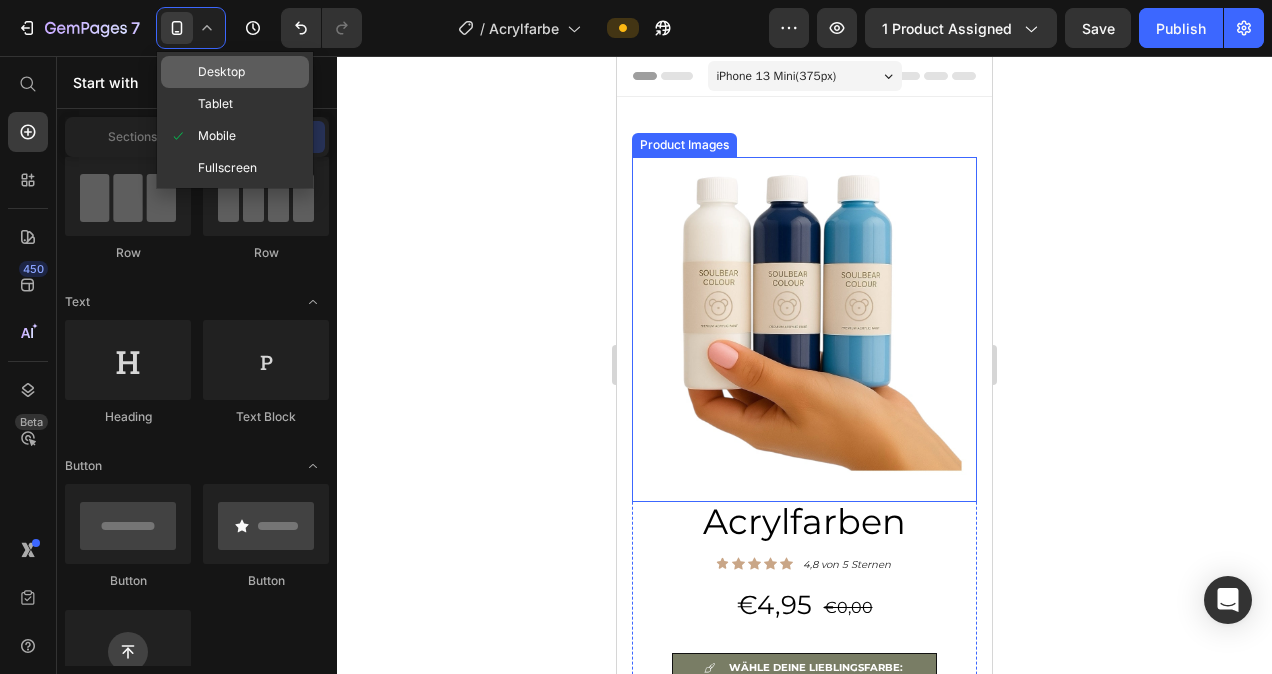 click on "Desktop" at bounding box center [221, 72] 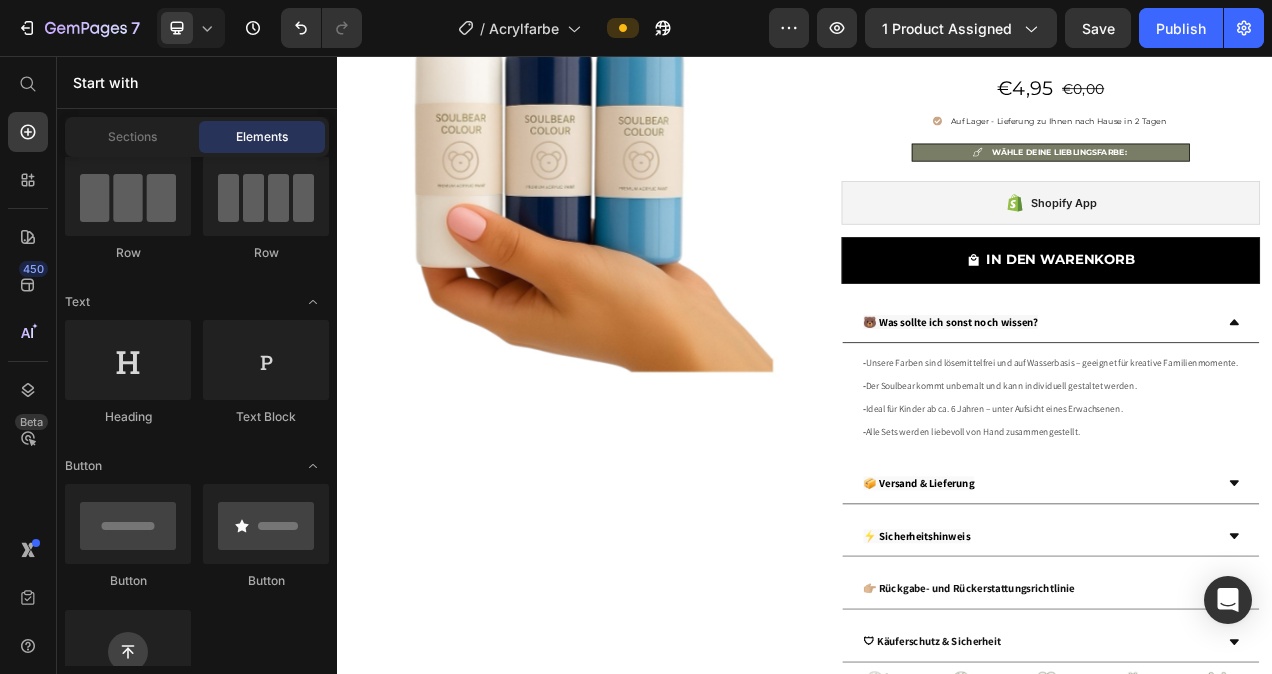 scroll, scrollTop: 228, scrollLeft: 0, axis: vertical 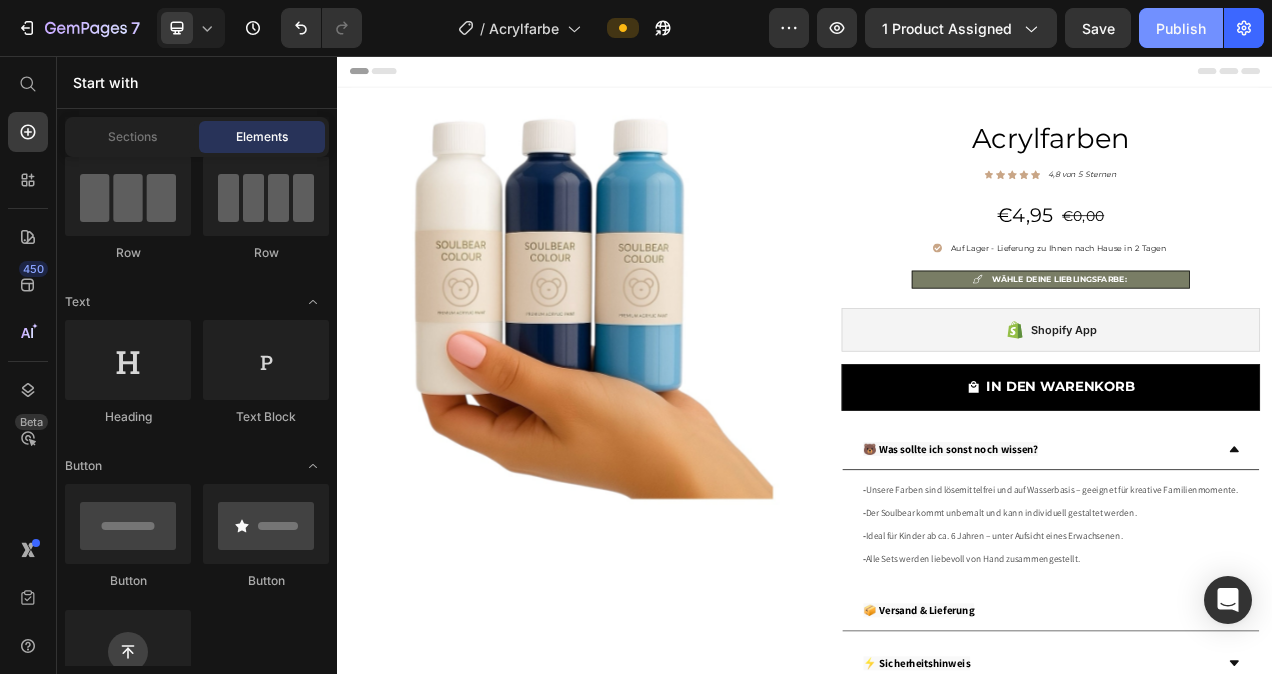 click on "Publish" at bounding box center [1181, 28] 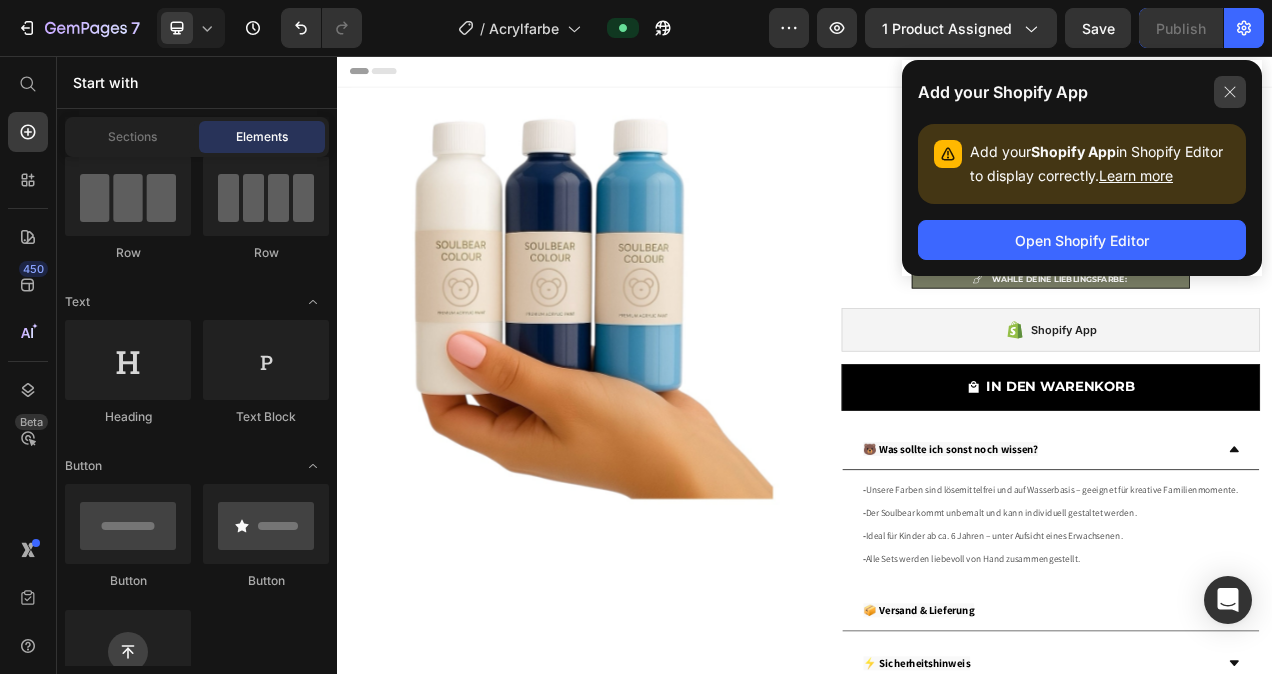 click 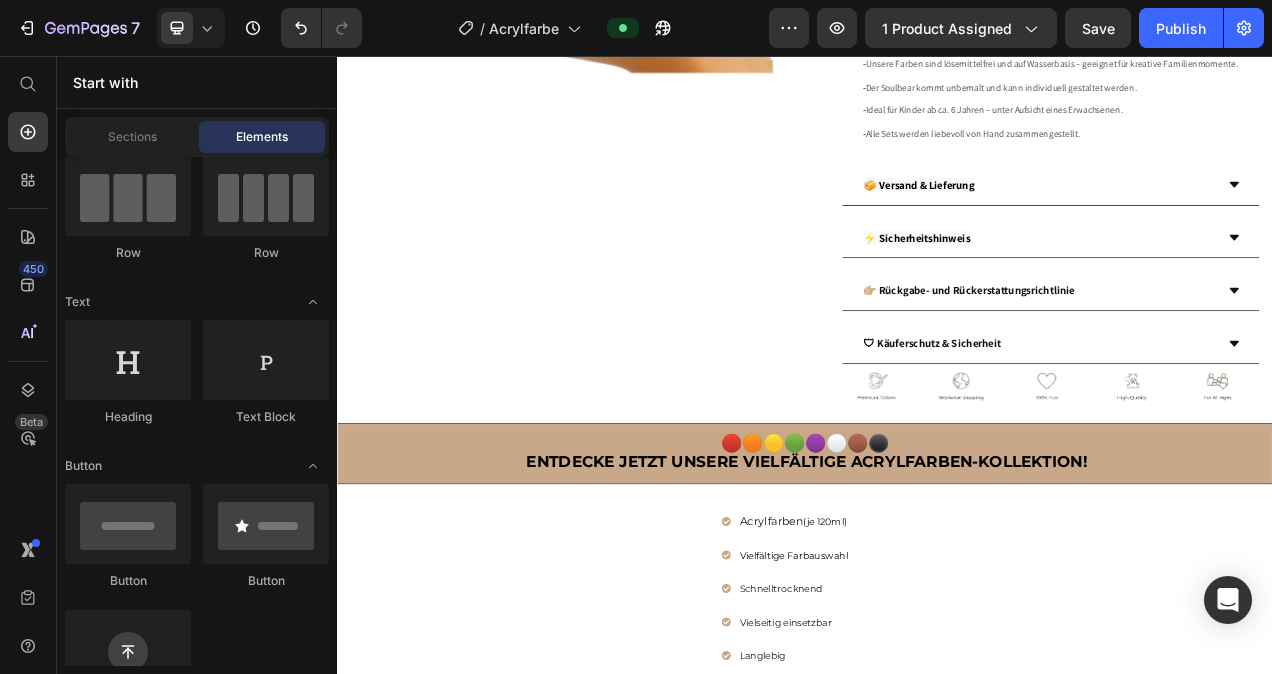 scroll, scrollTop: 594, scrollLeft: 0, axis: vertical 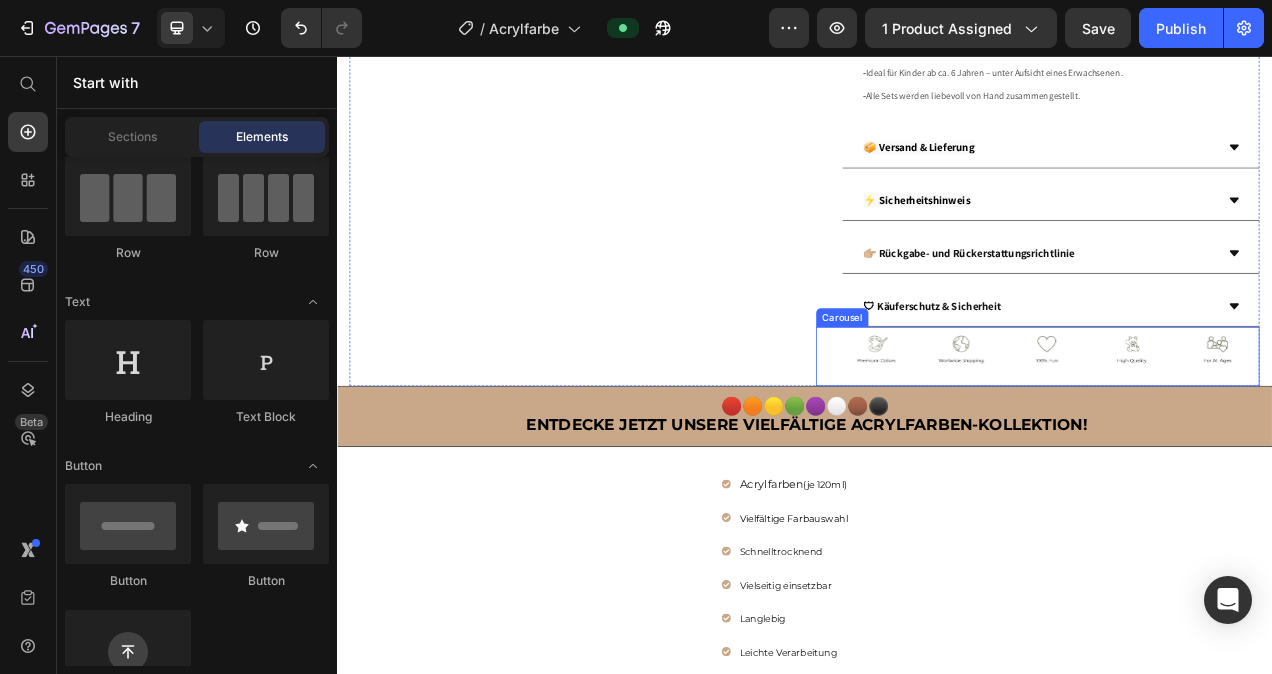 click on "Image Image Image Image Image Carousel" at bounding box center (1236, 442) 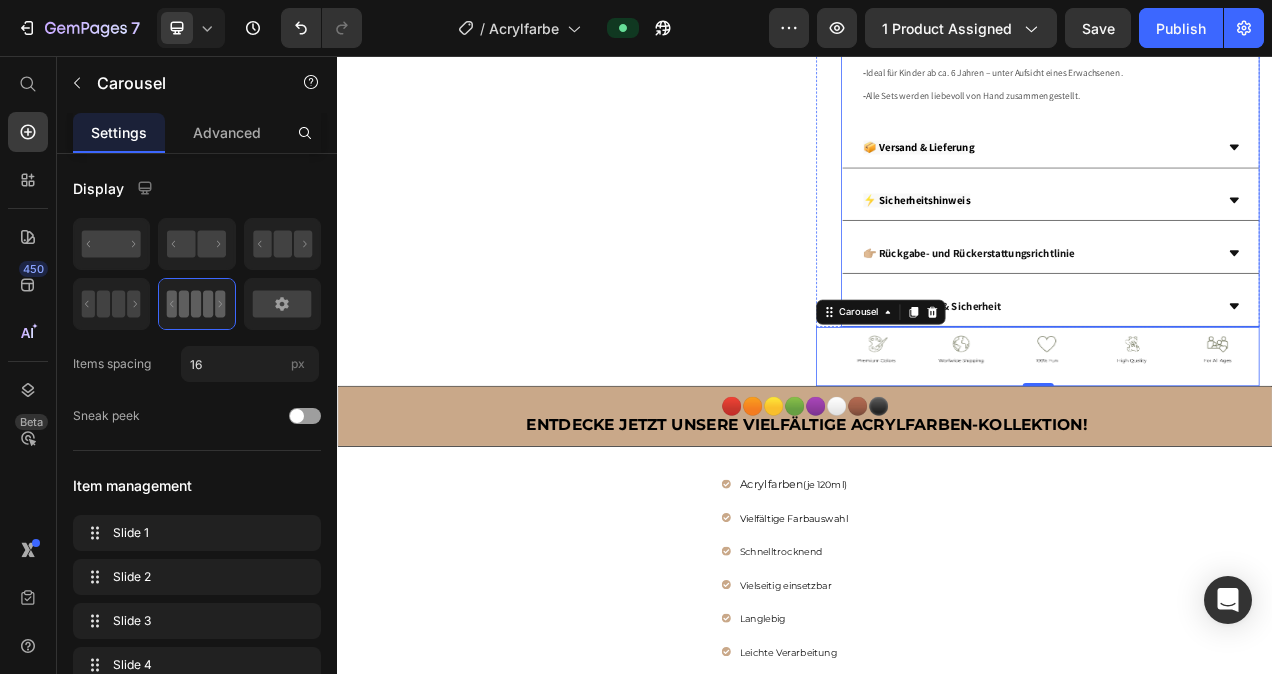 click on "🛡 Käuferschutz & Sicherheit" at bounding box center (1236, 377) 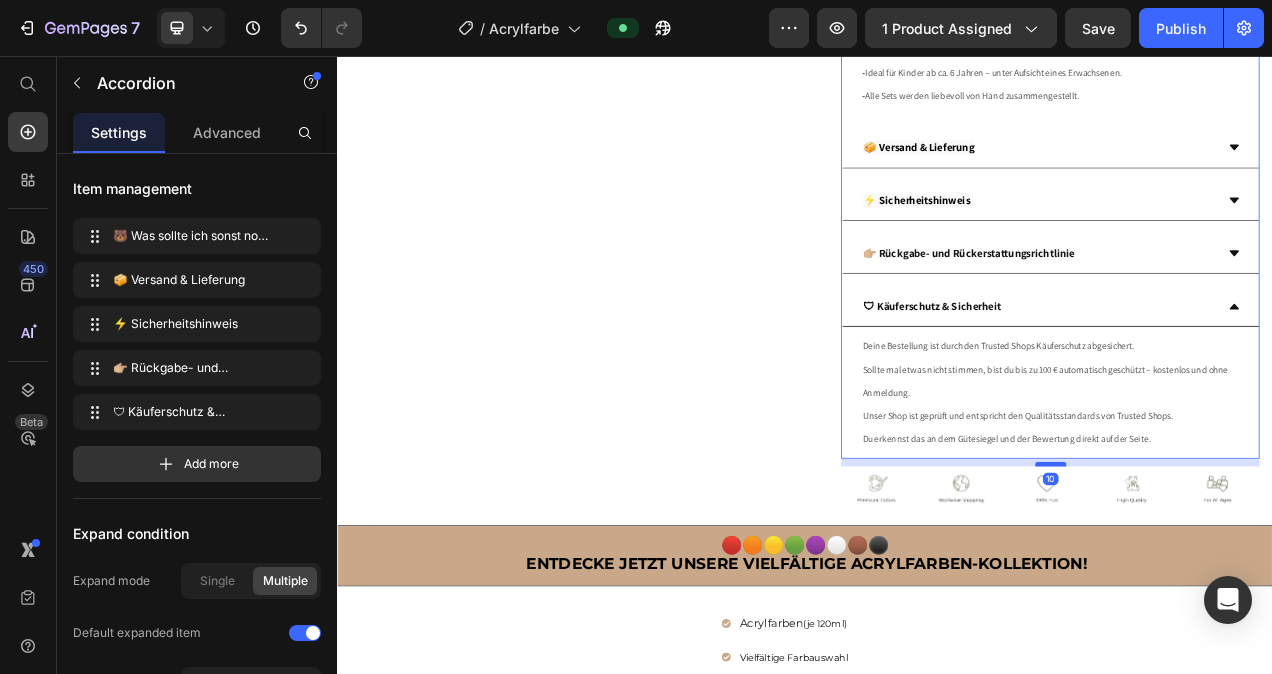 click at bounding box center (1253, 580) 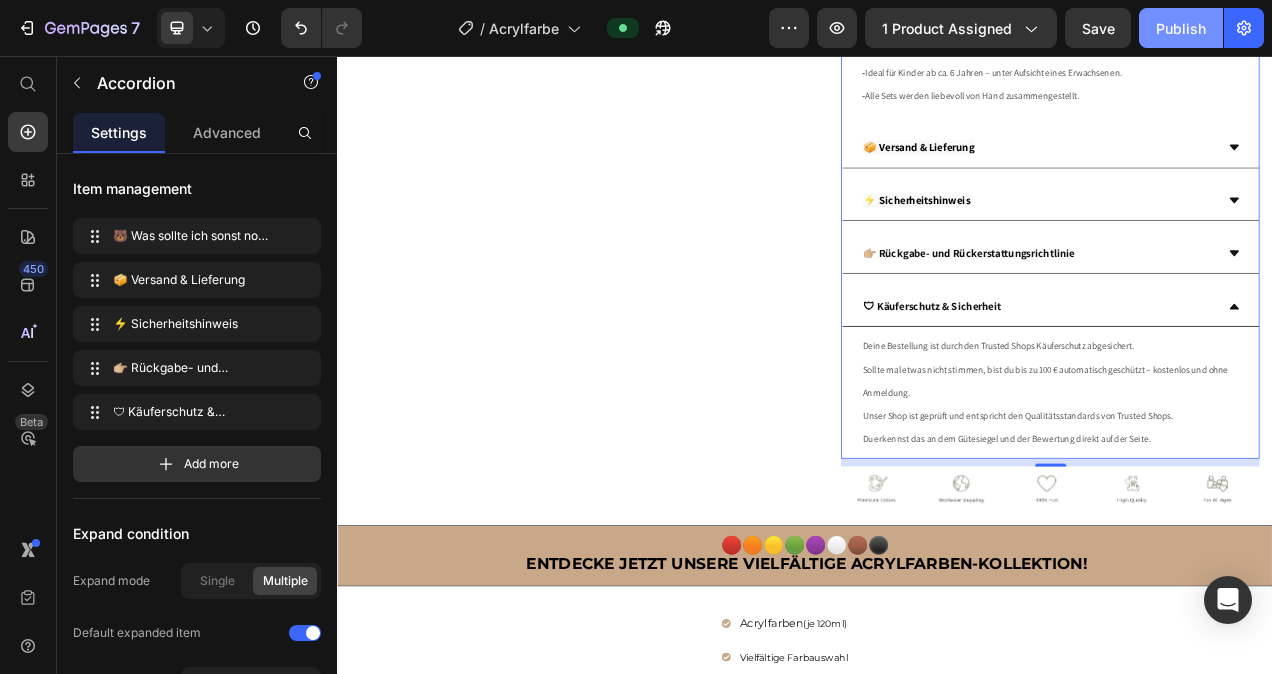 click on "Publish" at bounding box center (1181, 28) 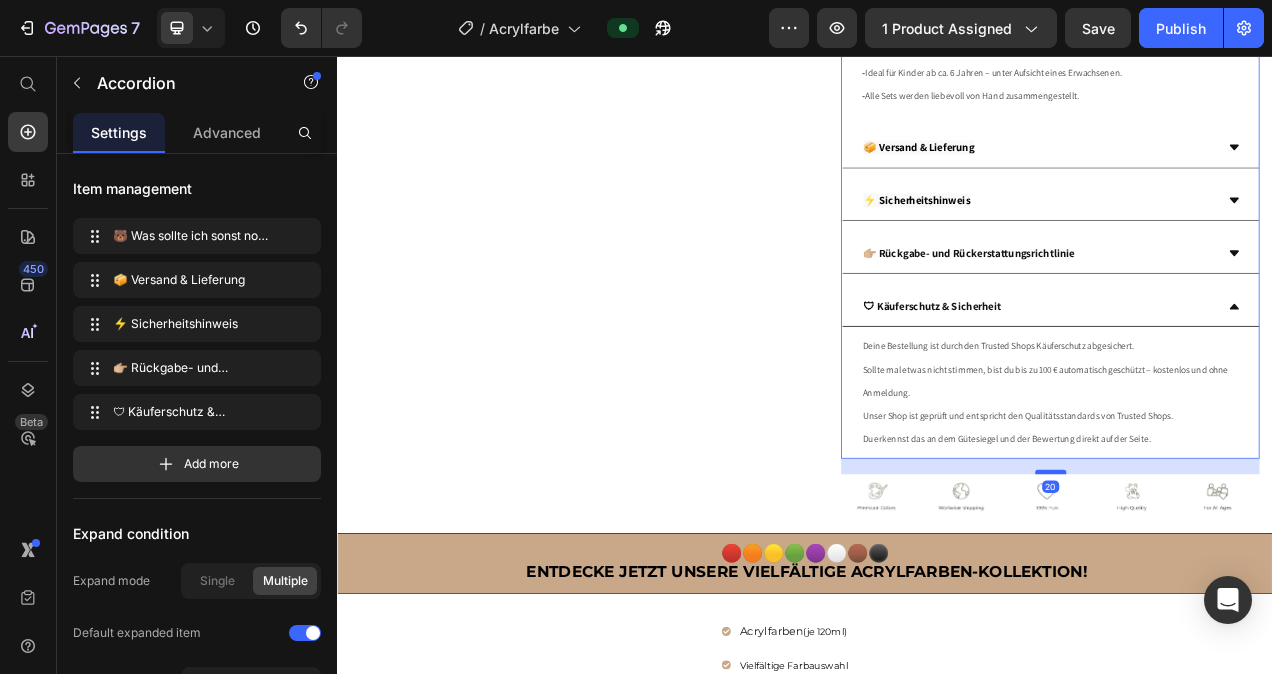 click at bounding box center [1253, 590] 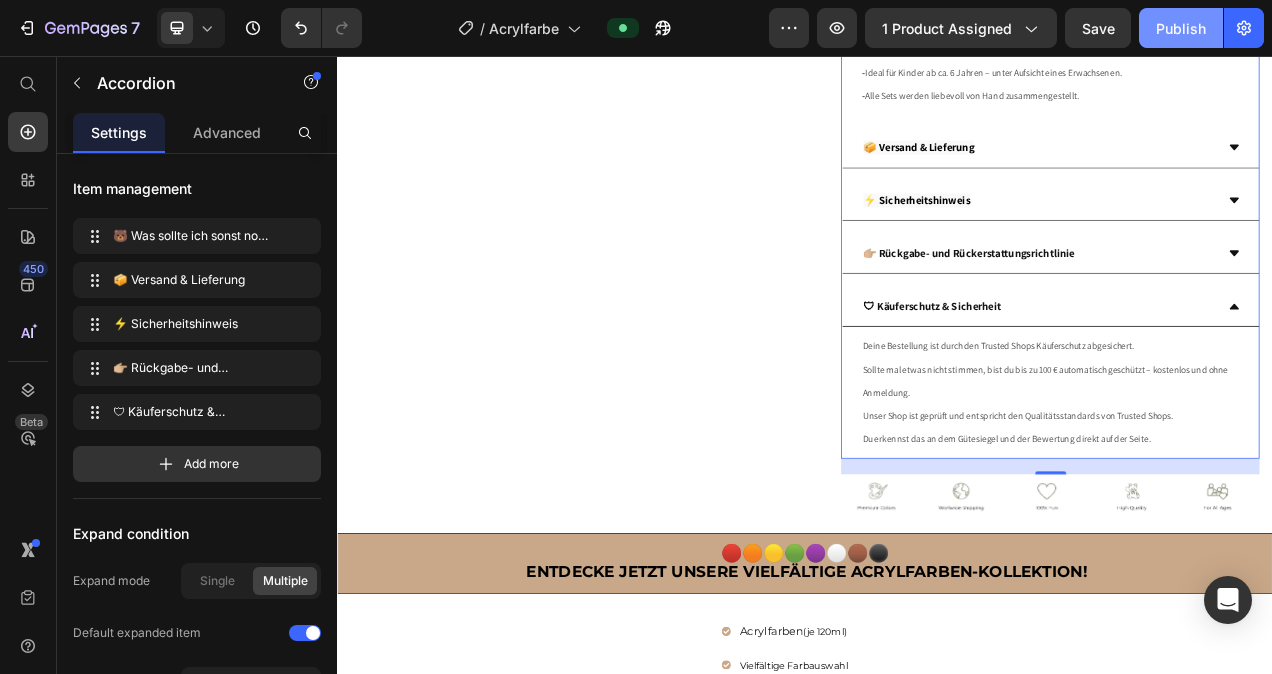 click on "Publish" at bounding box center [1181, 28] 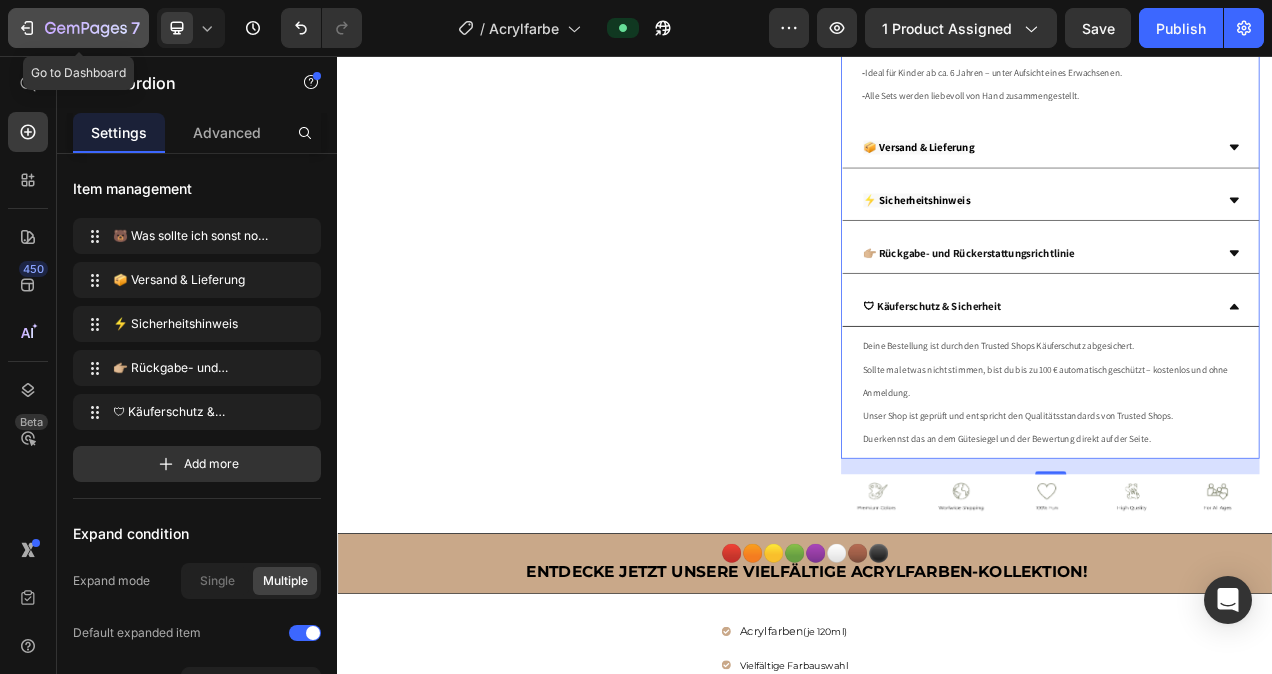 click 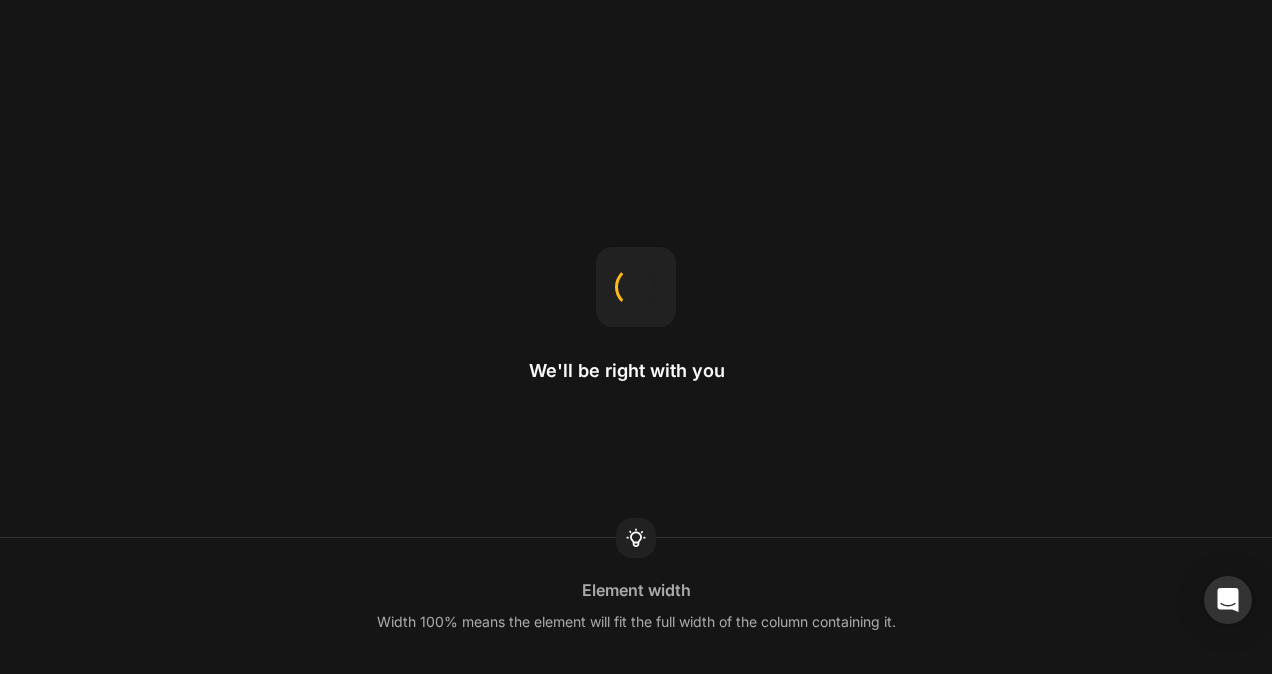 scroll, scrollTop: 0, scrollLeft: 0, axis: both 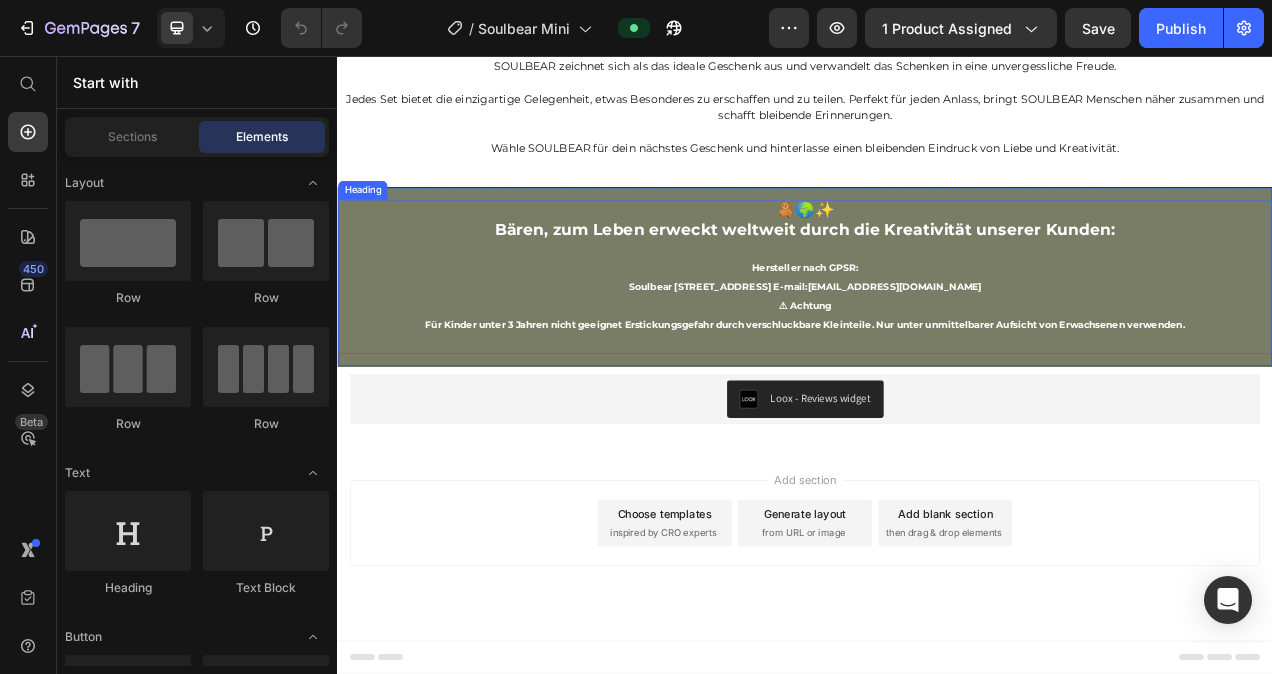 click on "🧸🌍✨ Bären, zum Leben erweckt weltweit durch die Kreativität unserer Kunden: Hersteller nach GPSR: Soulbear Virnicher Straße 2 53909 Zülpich E-mail:  info@soulbear.de ⚠ Achtung Für Kinder unter 3 Jahren nicht geeignet Erstickungsgefahr durch verschluckbare Kleinteile. Nur unter unmittelbarer Aufsicht von Erwachsenen verwenden." at bounding box center [937, 339] 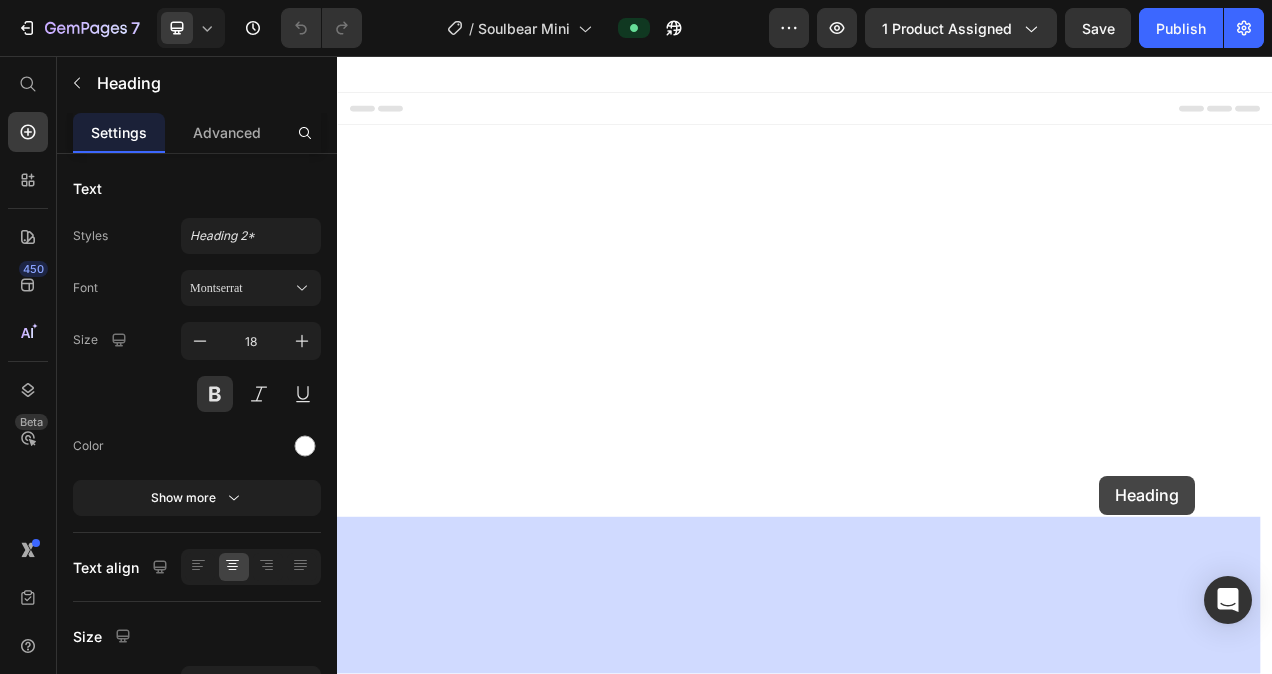 drag, startPoint x: 1434, startPoint y: 606, endPoint x: 1315, endPoint y: 595, distance: 119.507324 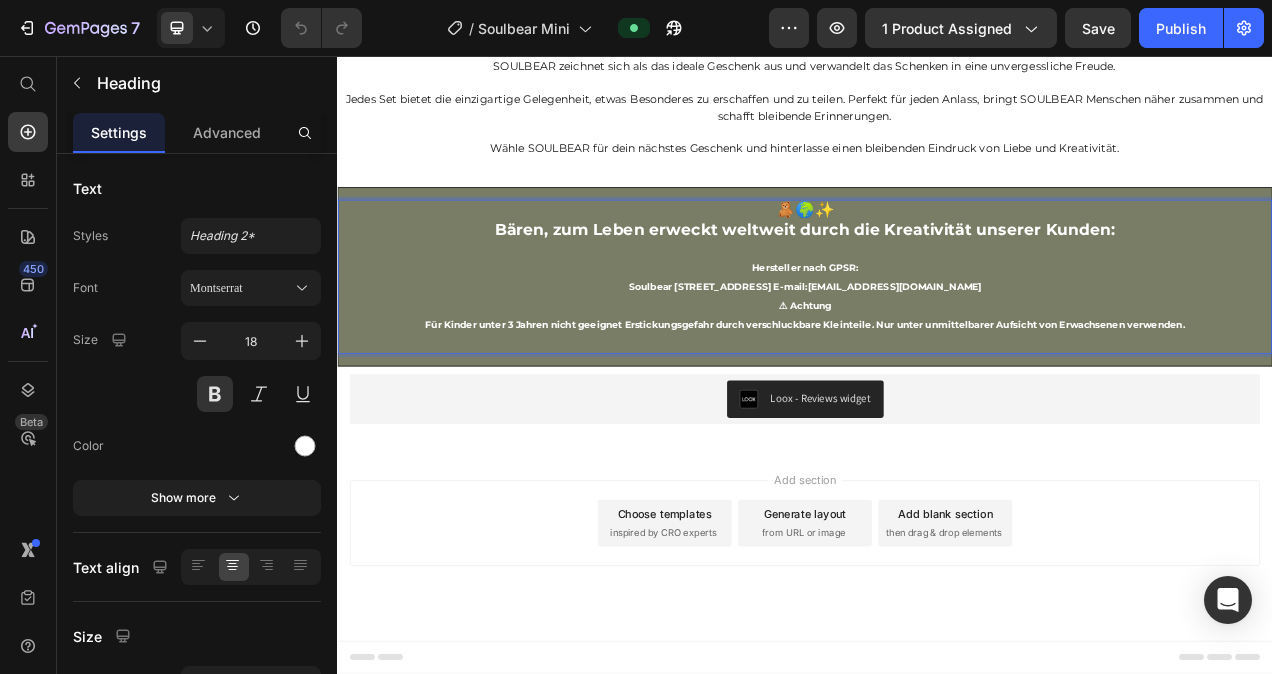 click on "🧸🌍✨ Bären, zum Leben erweckt weltweit durch die Kreativität unserer Kunden: Hersteller nach GPSR: Soulbear [STREET_ADDRESS] E-mail:  [EMAIL_ADDRESS][DOMAIN_NAME] ⚠ Achtung Für Kinder unter 3 Jahren nicht geeignet Erstickungsgefahr durch verschluckbare Kleinteile. Nur unter unmittelbarer Aufsicht von Erwachsenen verwenden." at bounding box center (937, 339) 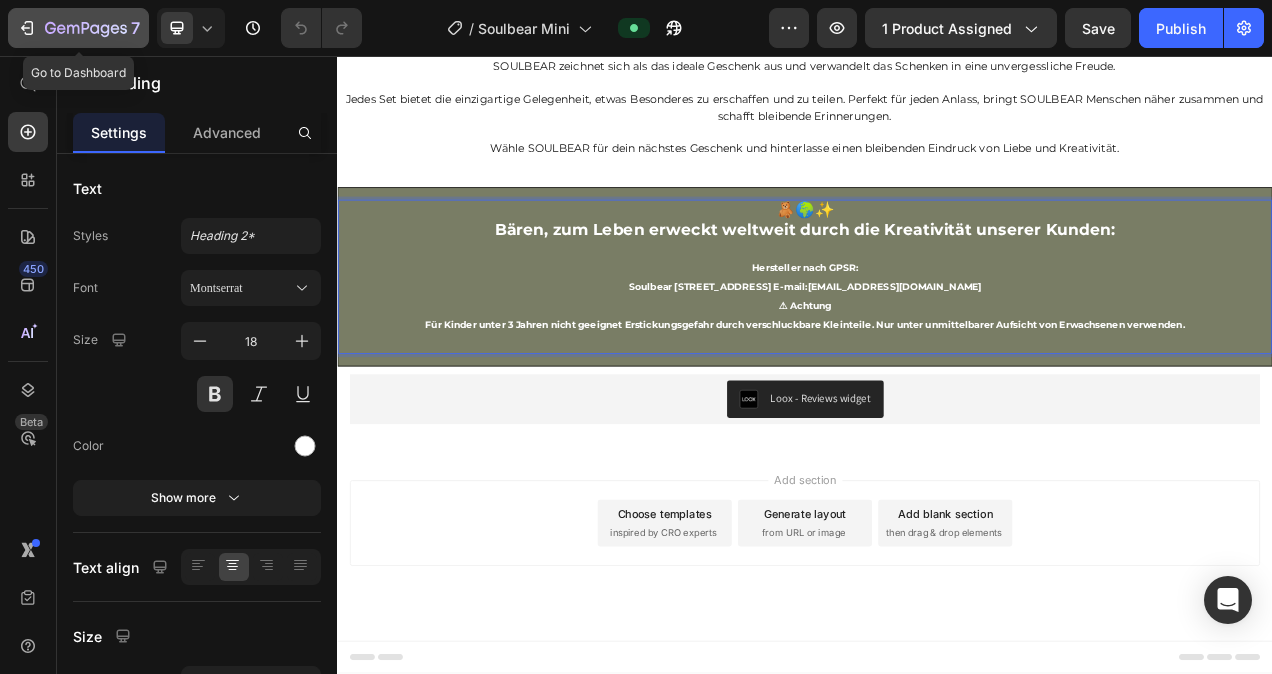 click 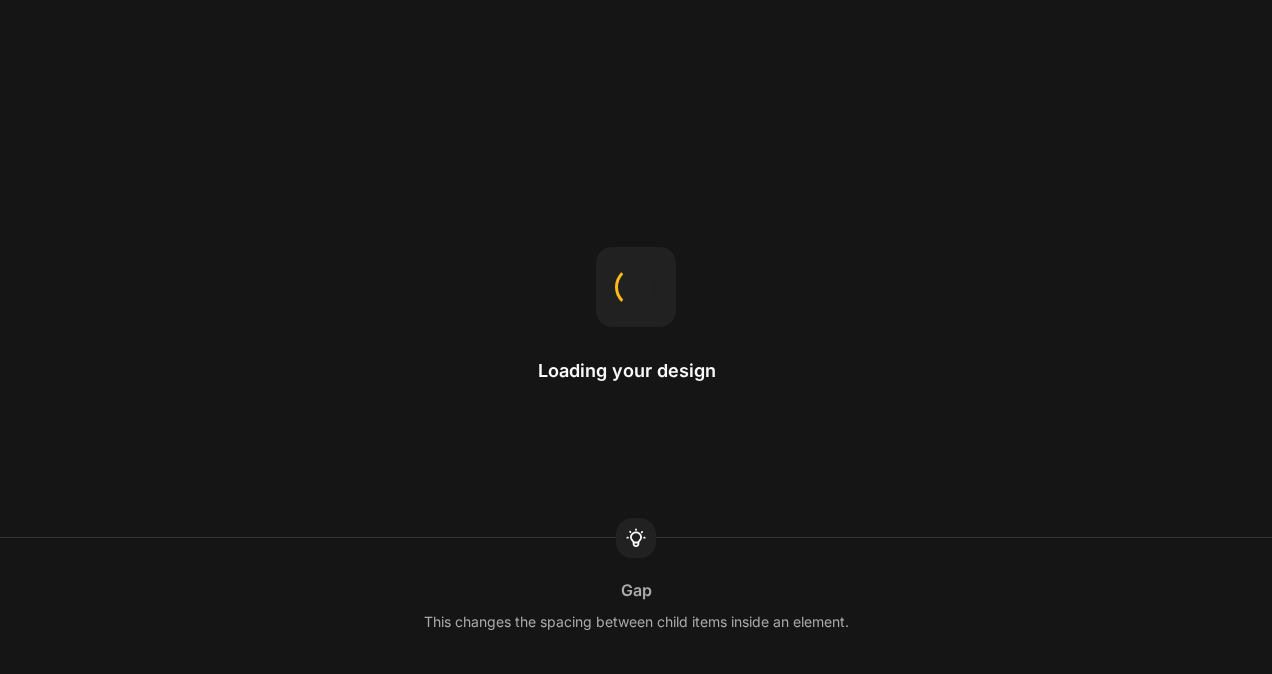 scroll, scrollTop: 0, scrollLeft: 0, axis: both 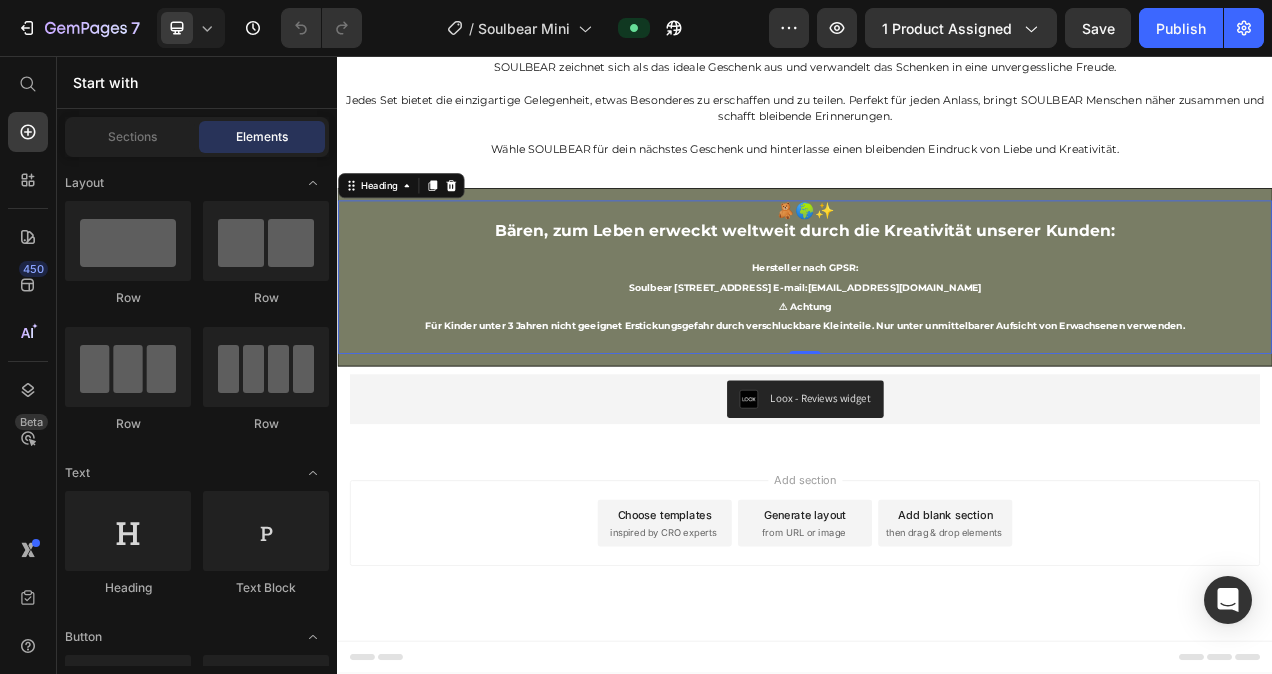 click on "🧸🌍✨ Bären, zum Leben erweckt weltweit durch die Kreativität unserer Kunden: Hersteller nach GPSR: Soulbear Virnicher Straße 2 53909 Zülpich E-mail:  info@soulbear.de ⚠ Achtung Für Kinder unter 3 Jahren nicht geeignet Erstickungsgefahr durch verschluckbare Kleinteile. Nur unter unmittelbarer Aufsicht von Erwachsenen verwenden." at bounding box center (937, 340) 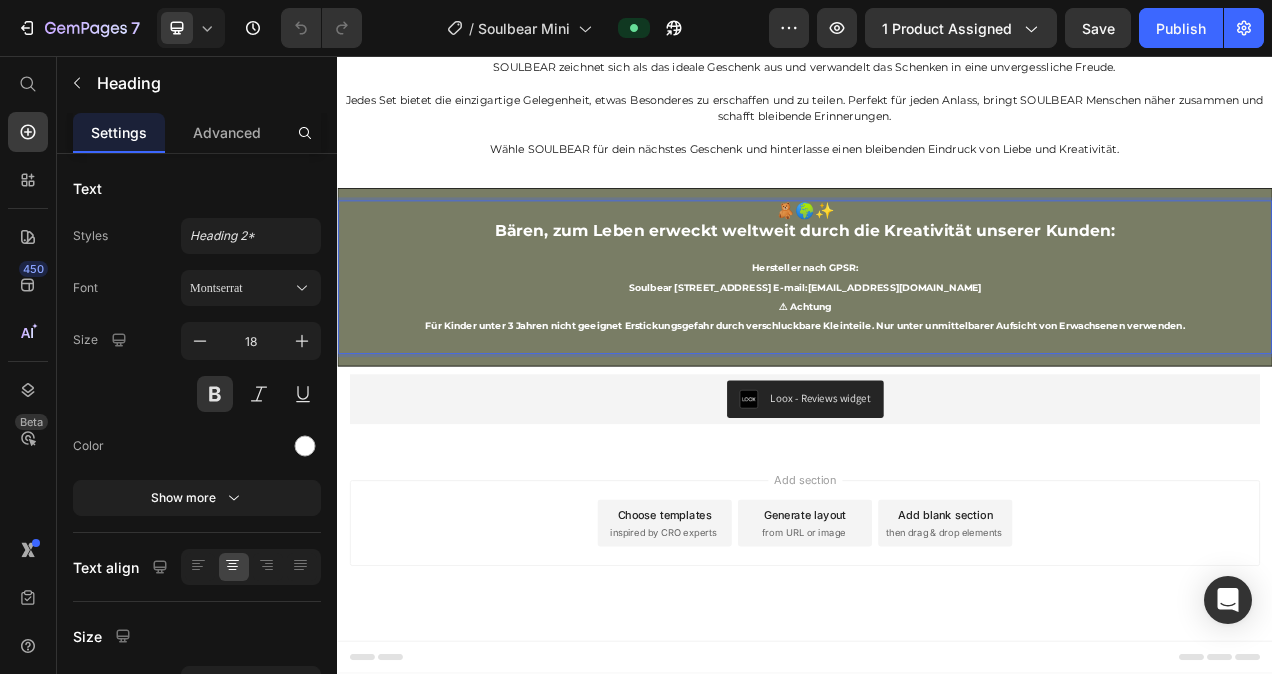 drag, startPoint x: 1432, startPoint y: 621, endPoint x: 976, endPoint y: 574, distance: 458.41574 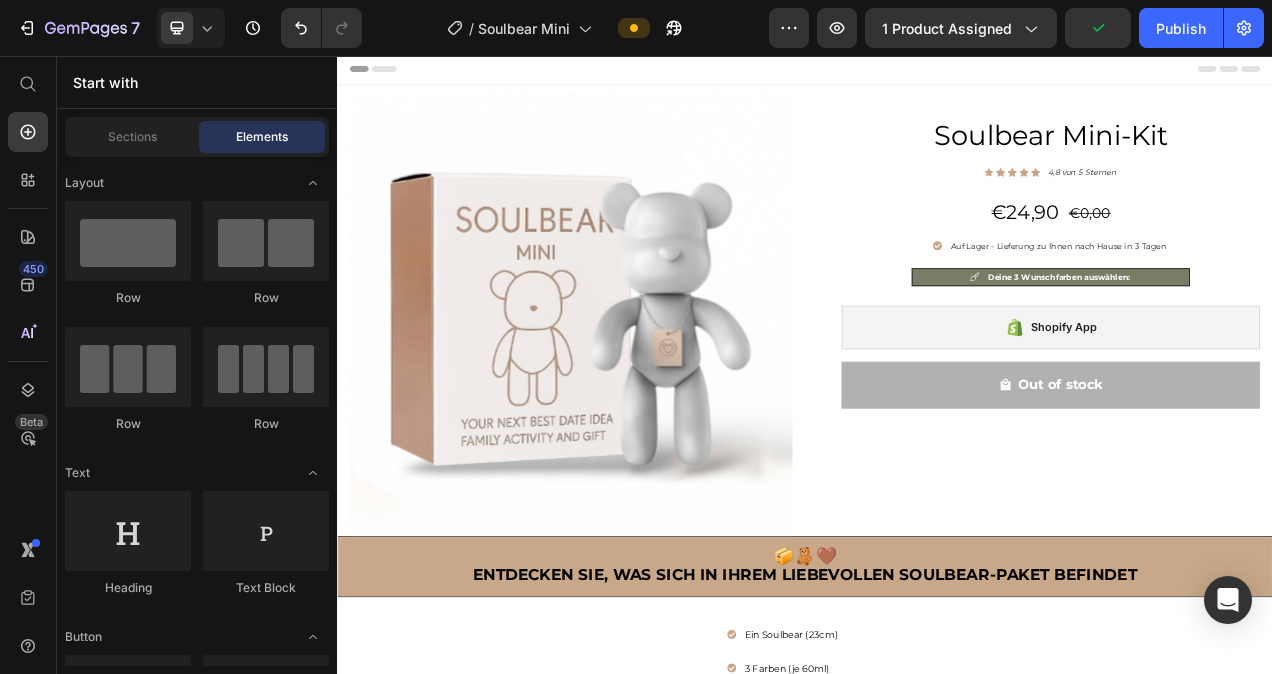 scroll, scrollTop: 0, scrollLeft: 0, axis: both 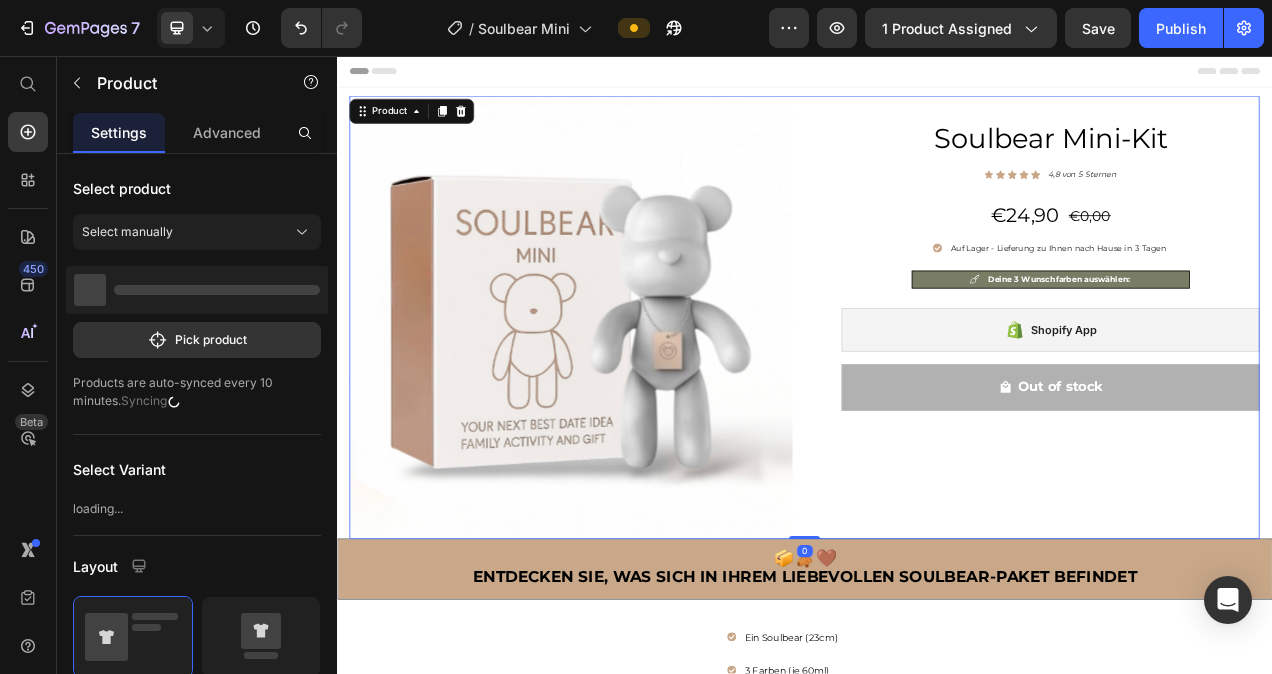 click on "Product Images Soulbear Mini-Kit Heading
Icon
Icon
Icon
Icon
Icon Icon List Hoz 4,8 von 5 Sternen Text block Row €24,90 (P) Price €0,00 Price Row Auf Lager - Lieferung zu Ihnen nach Hause in 3 Tagen Item list
Deine 3 Wunschfarben auswählen: Item list Shopify App Shopify App
Out of stock (P) Cart Button Row Image Image Image Image Image Carousel Product   0" at bounding box center (937, 391) 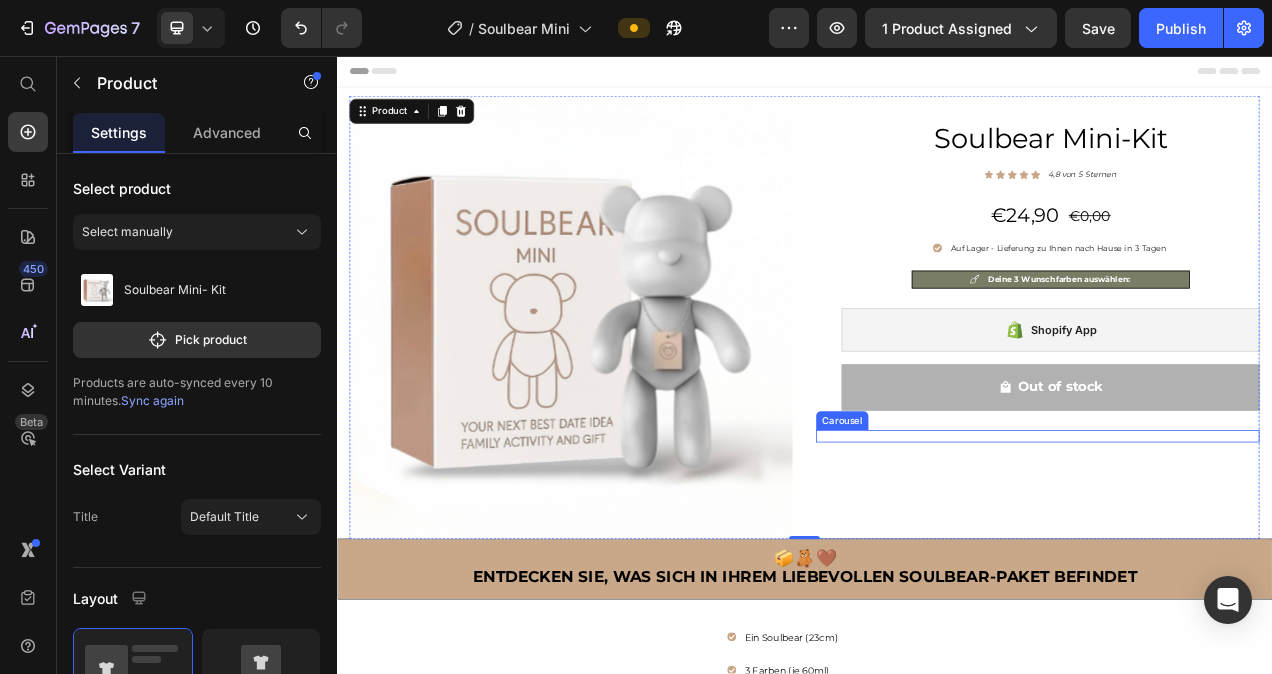 click on "Image Image Image Image Image Carousel" at bounding box center [1236, 544] 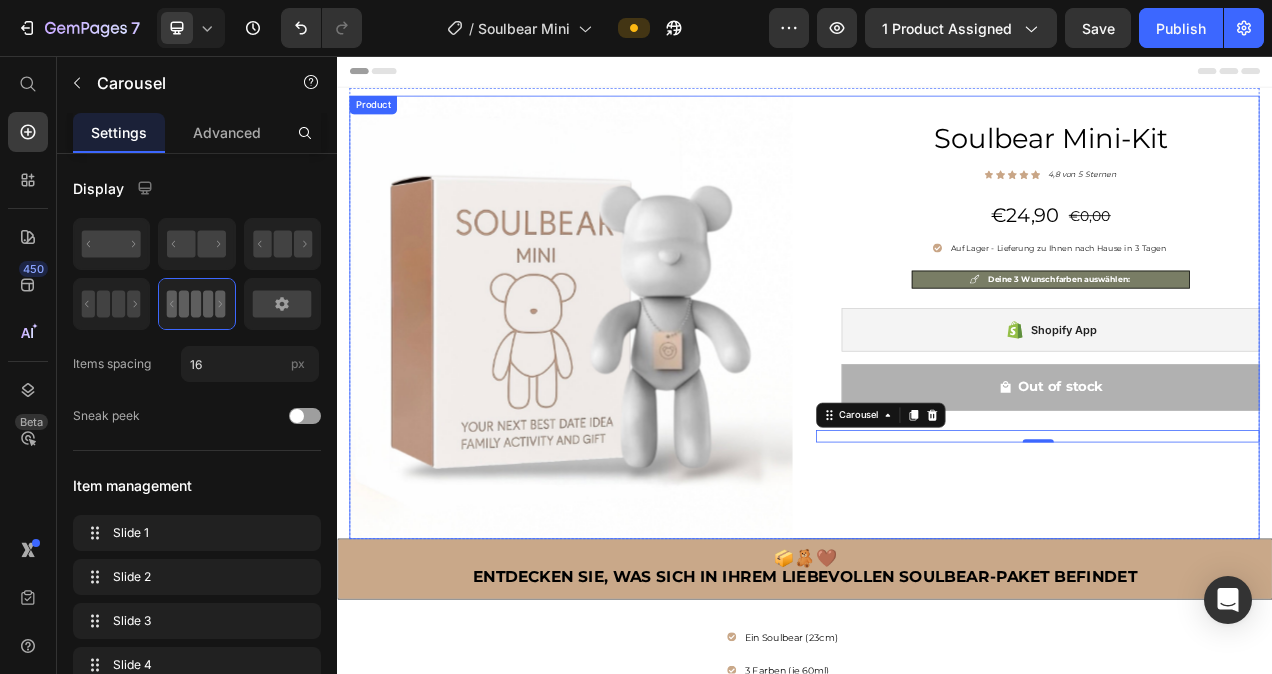 click on "Product Images Soulbear Mini-Kit Heading
Icon
Icon
Icon
Icon
Icon Icon List Hoz 4,8 von 5 Sternen Text block Row €24,90 (P) Price €0,00 Price Row Auf Lager - Lieferung zu Ihnen nach Hause in 3 Tagen Item list
Deine 3 Wunschfarben auswählen: Item list Shopify App Shopify App
Out of stock (P) Cart Button Row Image Image Image Image Image Carousel   0 Product" at bounding box center [937, 391] 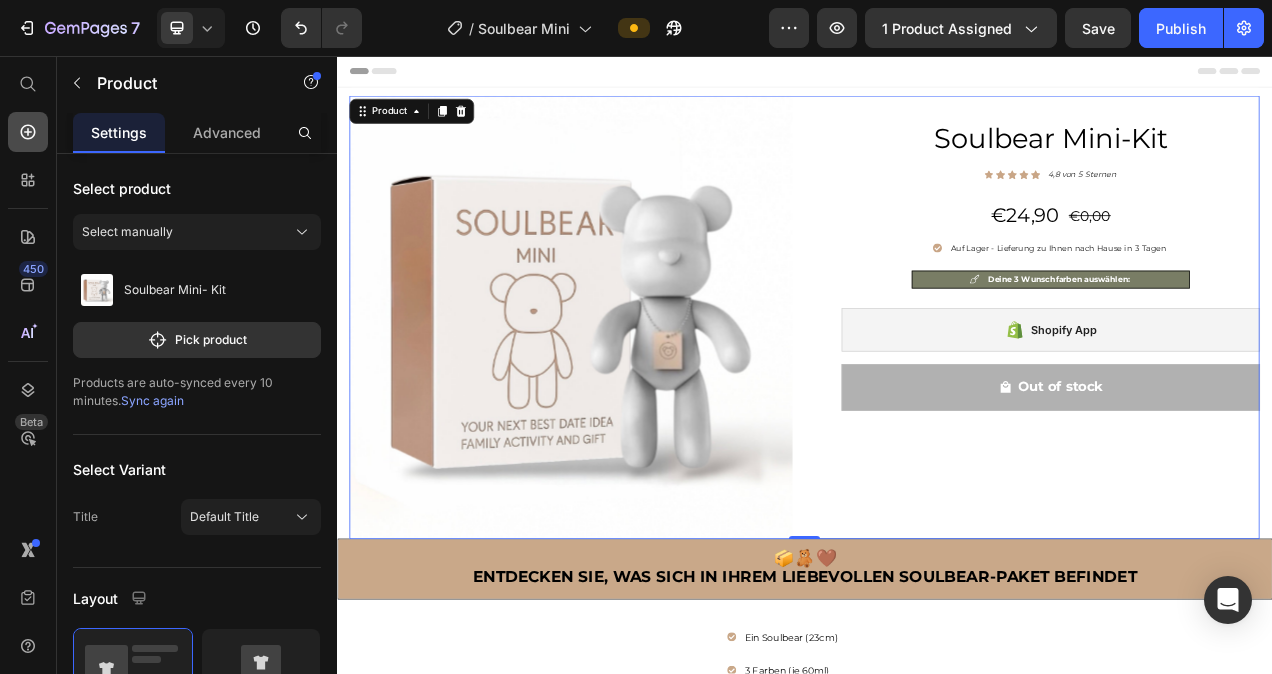 click 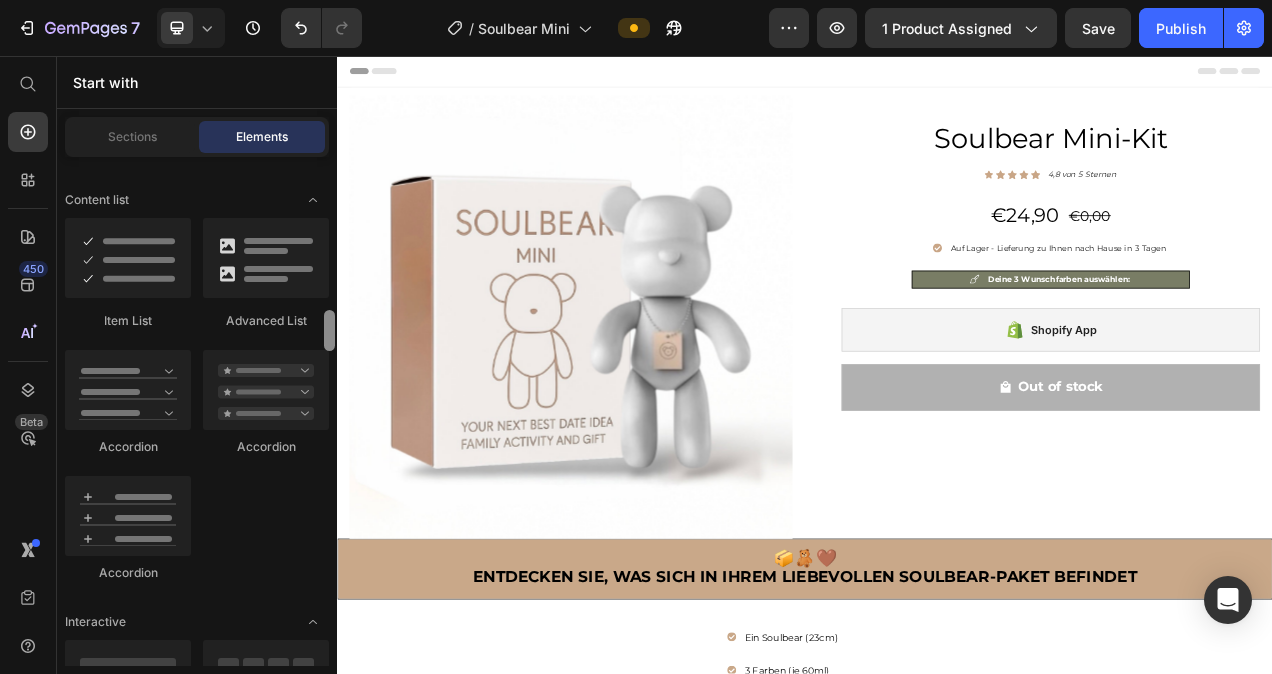 scroll, scrollTop: 1698, scrollLeft: 0, axis: vertical 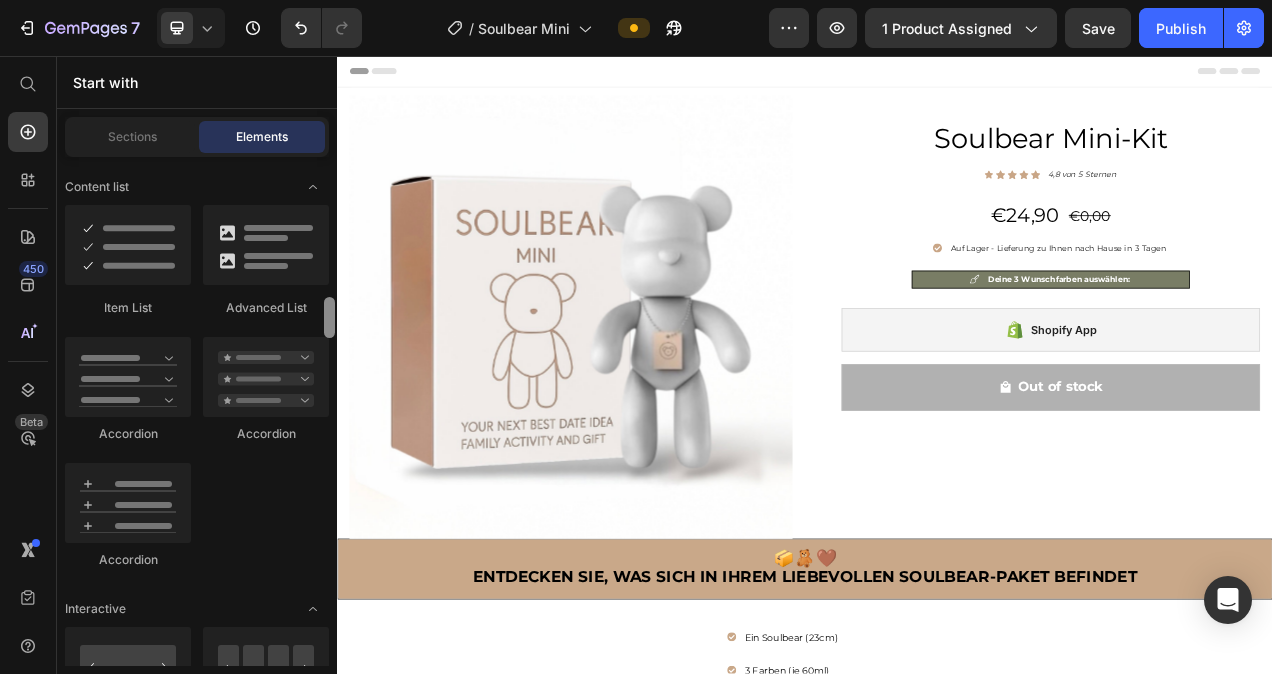 drag, startPoint x: 329, startPoint y: 175, endPoint x: 323, endPoint y: 315, distance: 140.12851 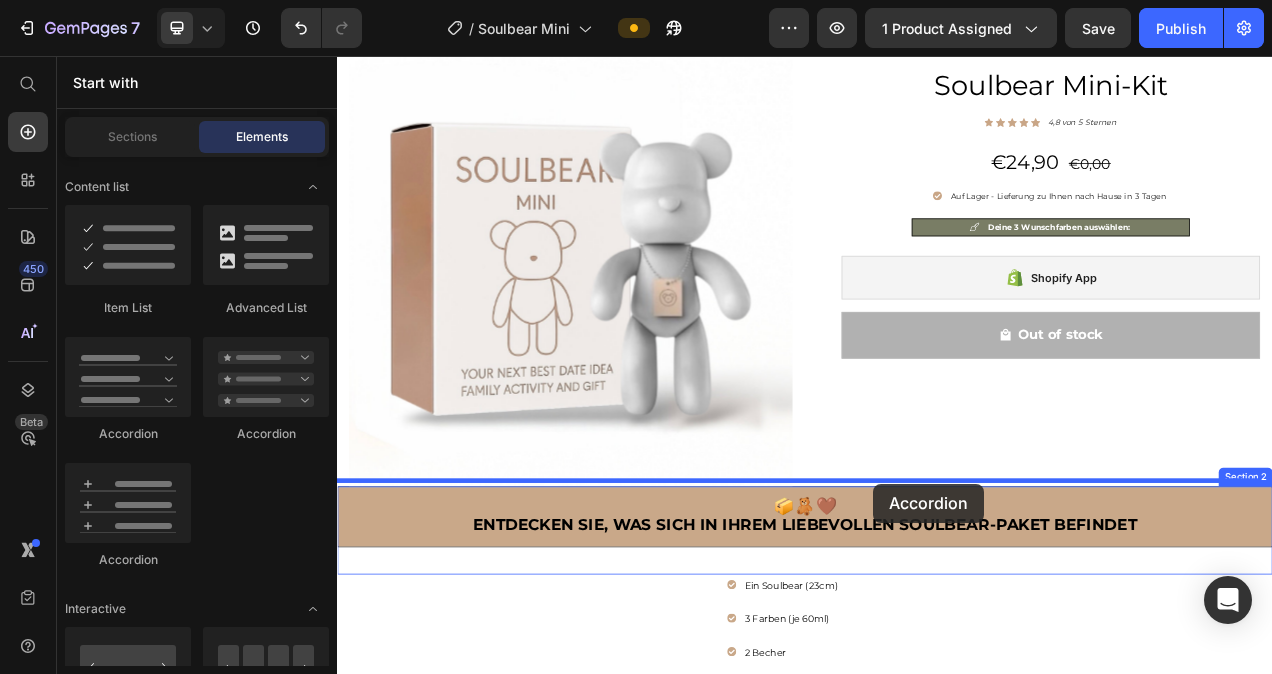 scroll, scrollTop: 131, scrollLeft: 0, axis: vertical 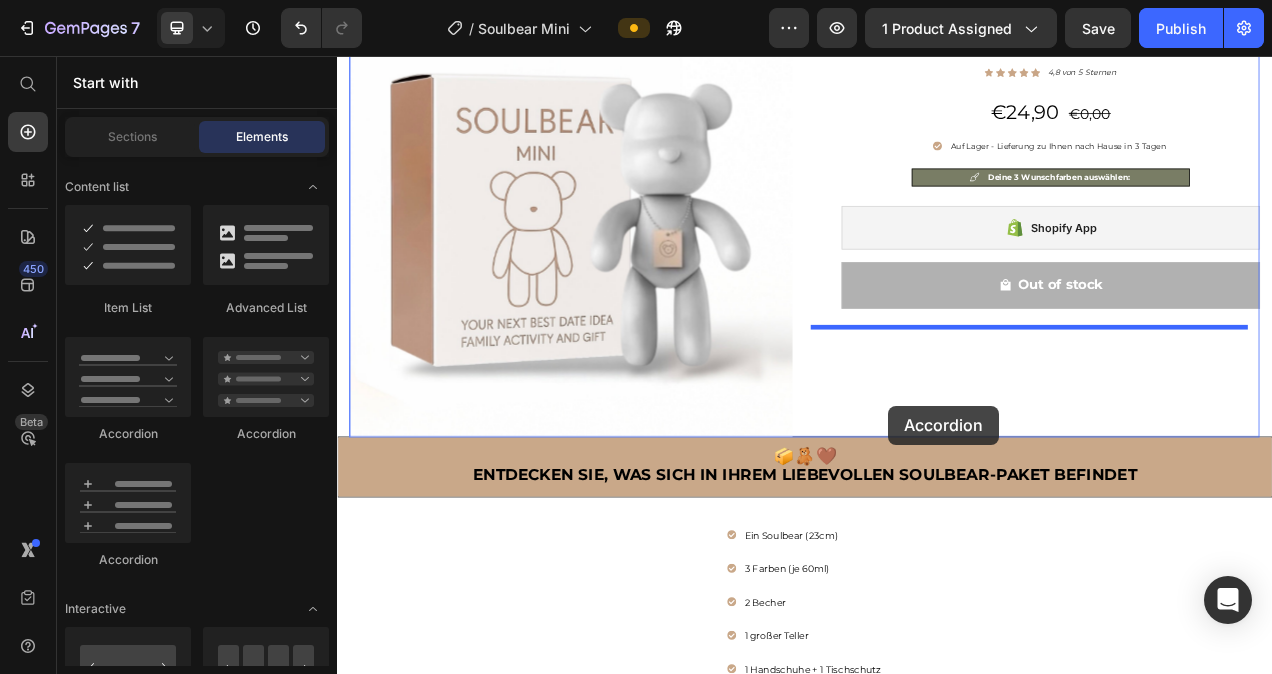 drag, startPoint x: 427, startPoint y: 414, endPoint x: 1044, endPoint y: 505, distance: 623.6746 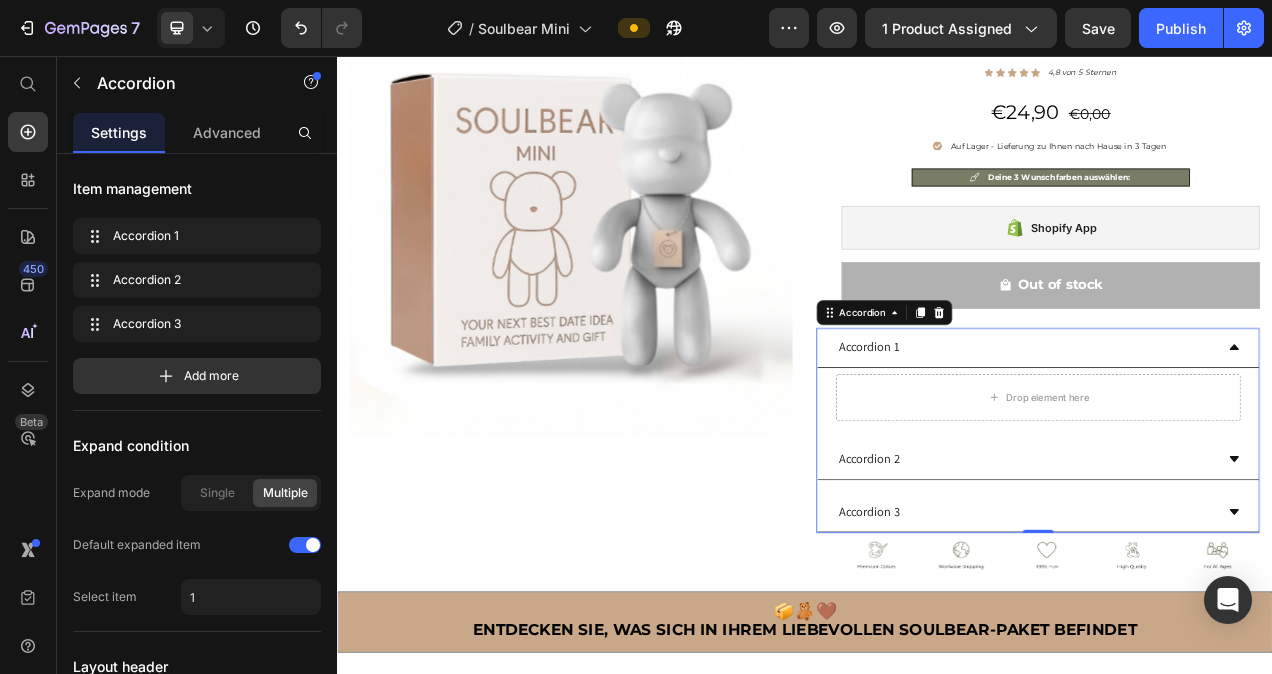 click on "Accordion 1" at bounding box center (1220, 430) 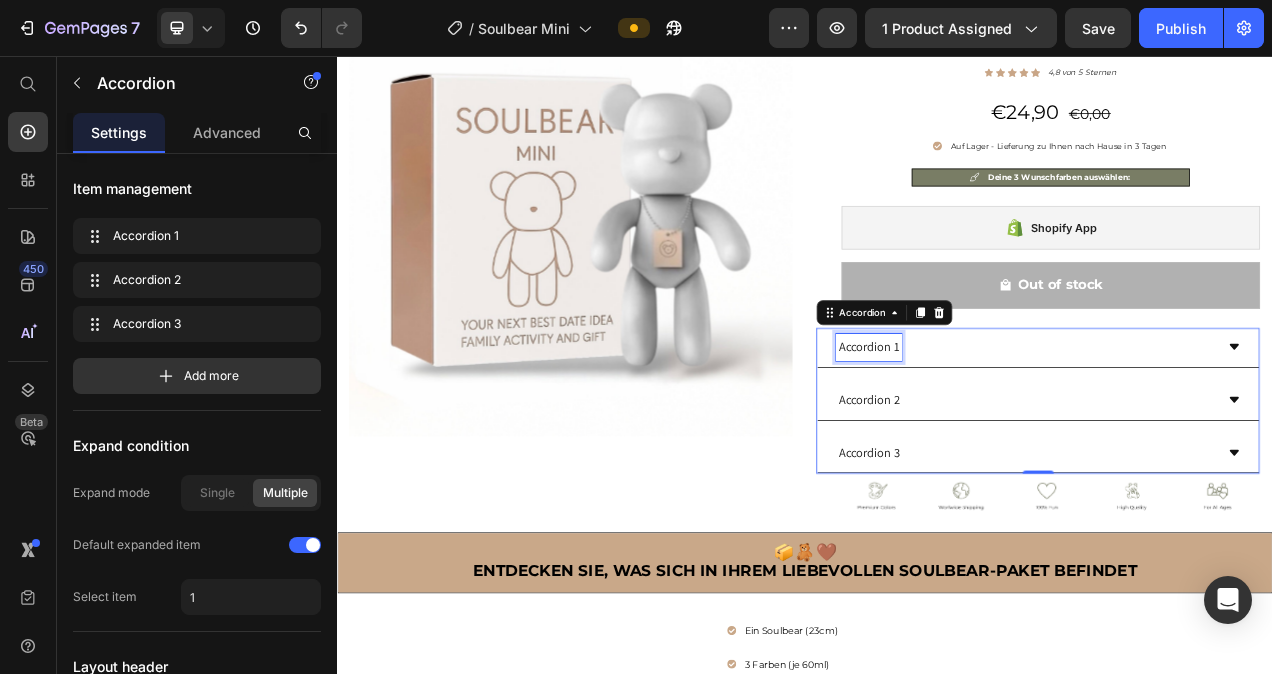 click on "Accordion 1" at bounding box center [1019, 430] 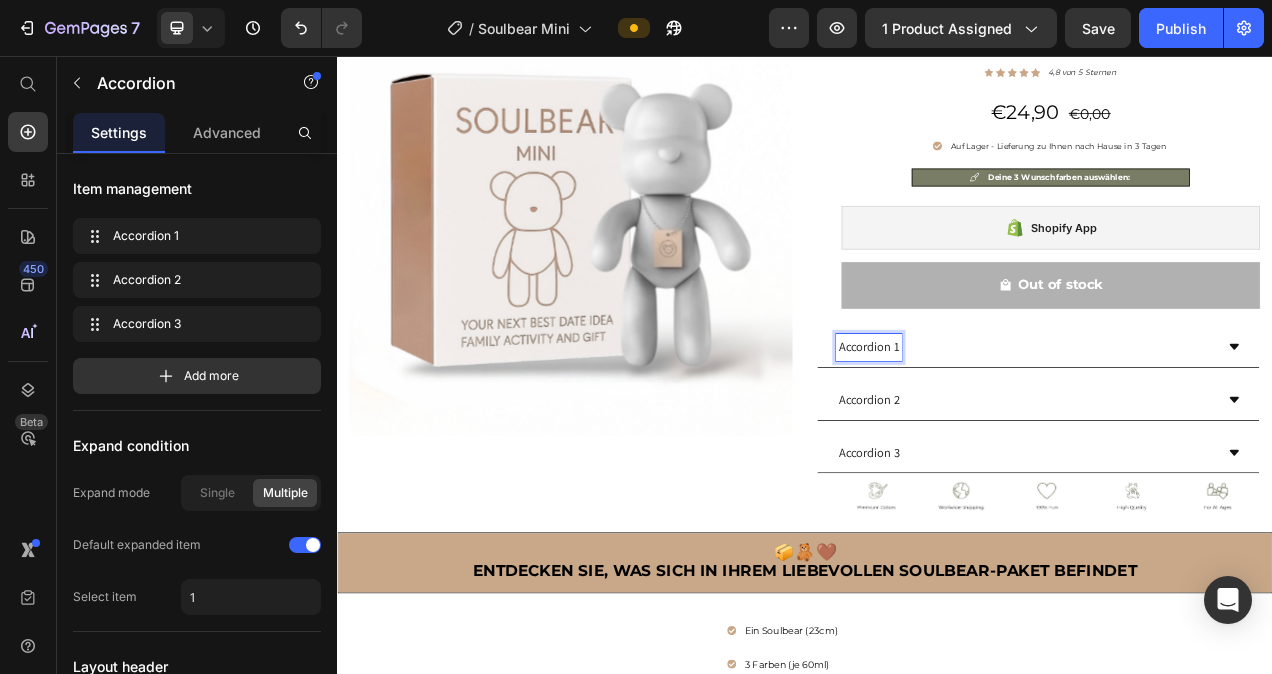 click on "Accordion 1" at bounding box center (1019, 430) 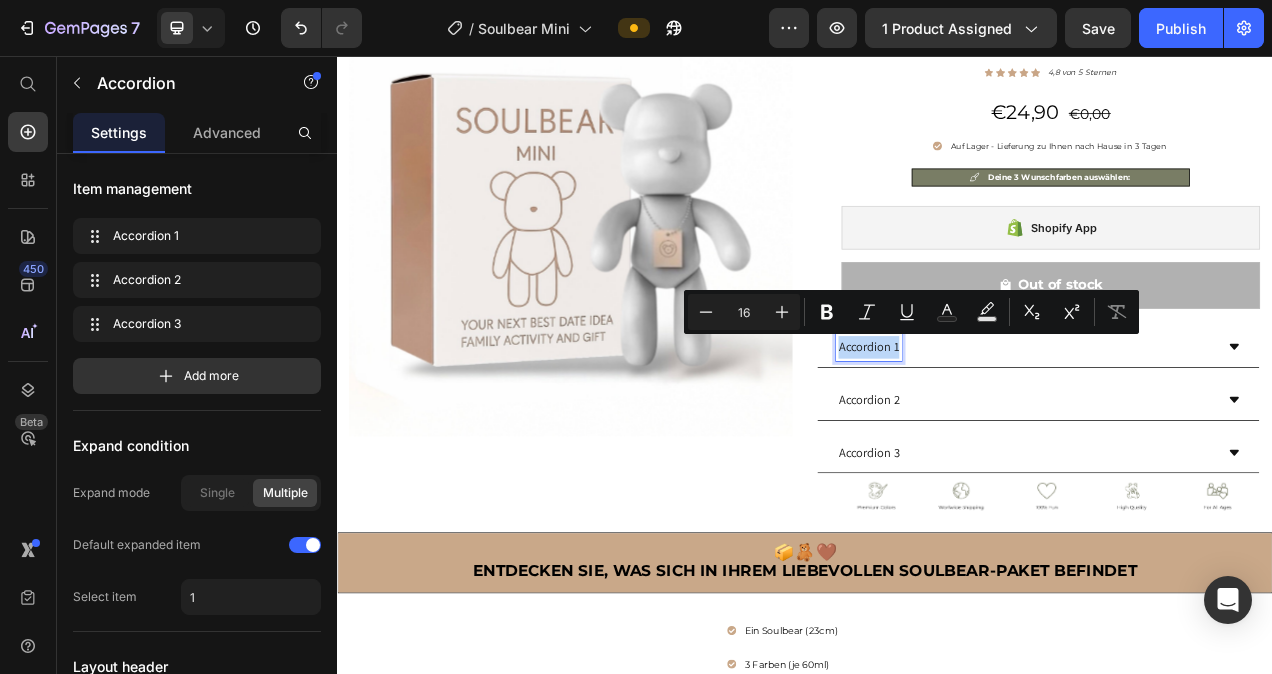 drag, startPoint x: 1049, startPoint y: 430, endPoint x: 974, endPoint y: 434, distance: 75.10659 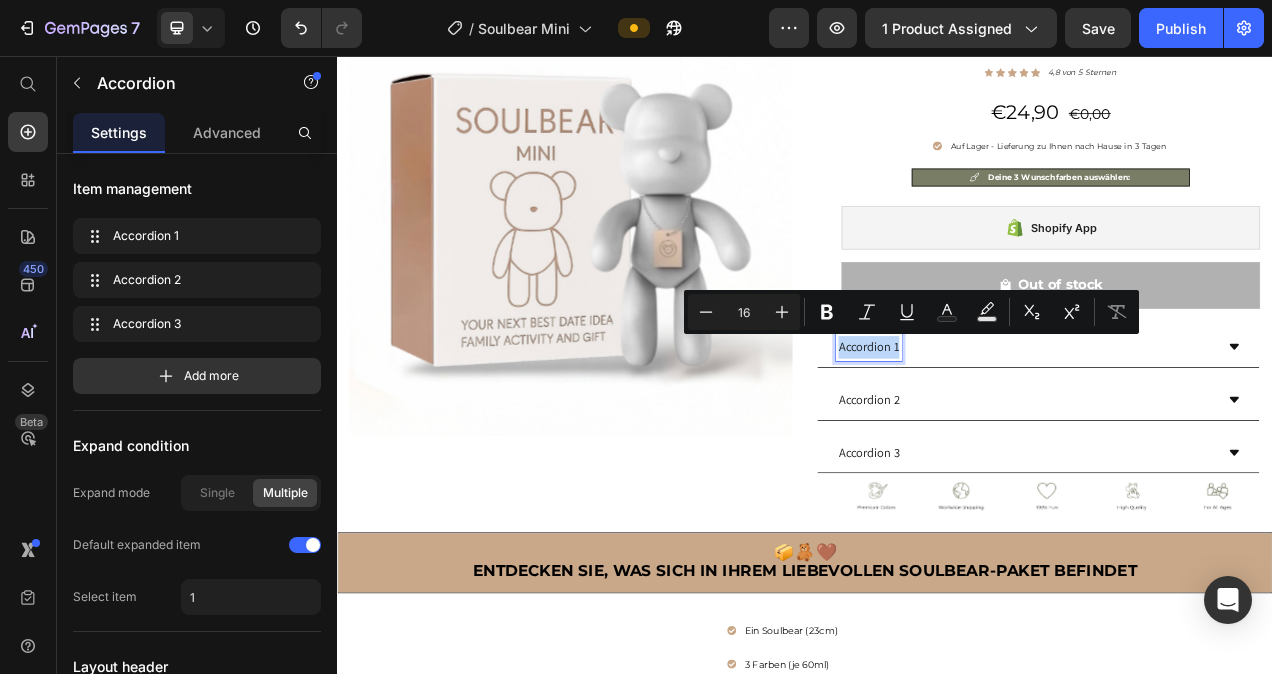 click on "Accordion 1" at bounding box center (1019, 430) 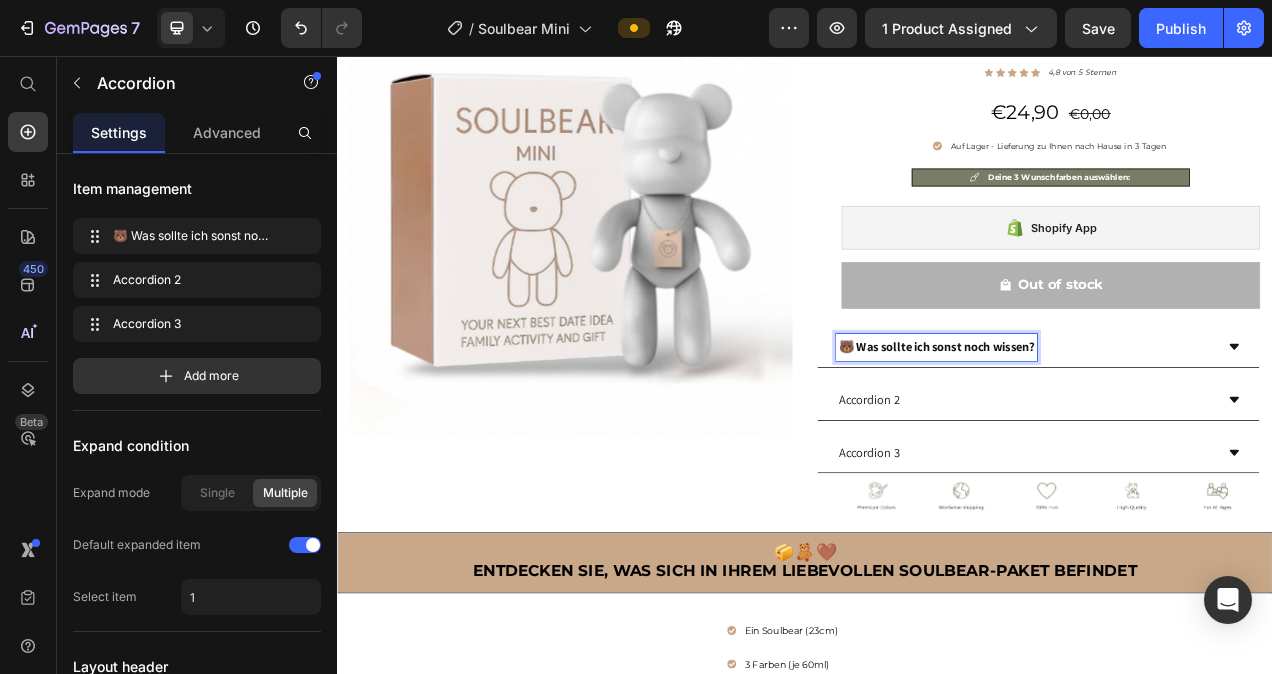 click on "🐻 Was sollte ich sonst noch wissen?" at bounding box center [1220, 430] 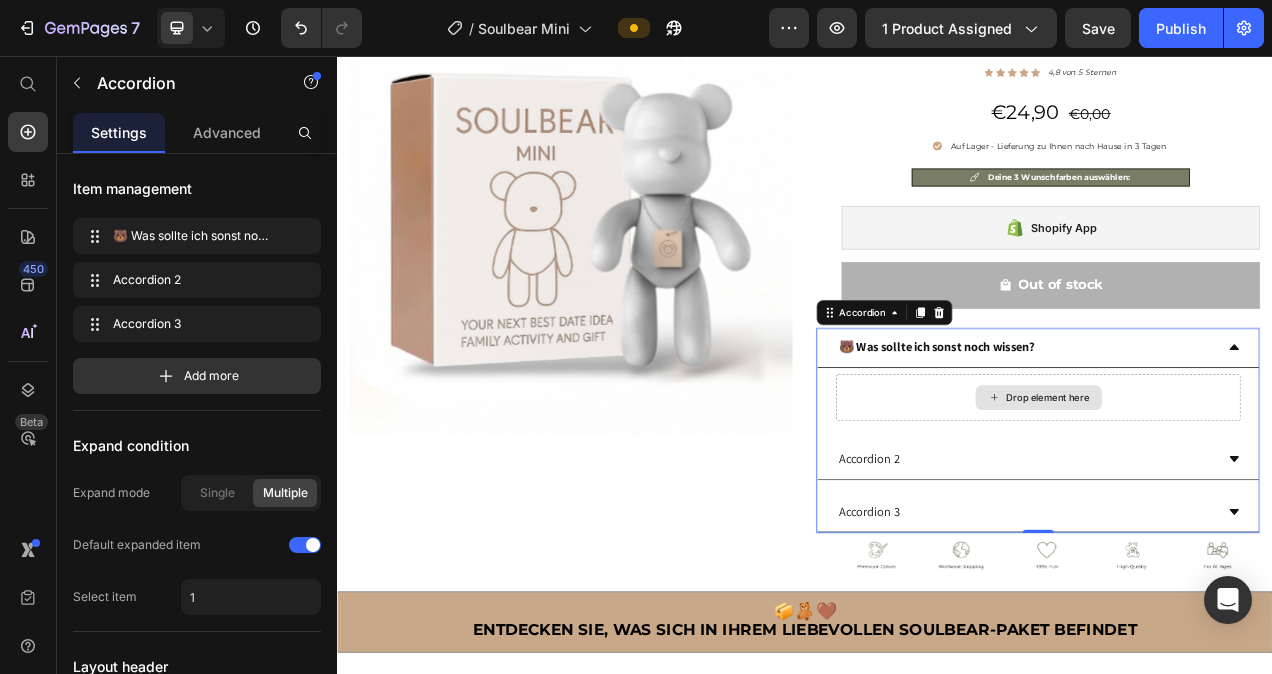 click on "Drop element here" at bounding box center (1249, 495) 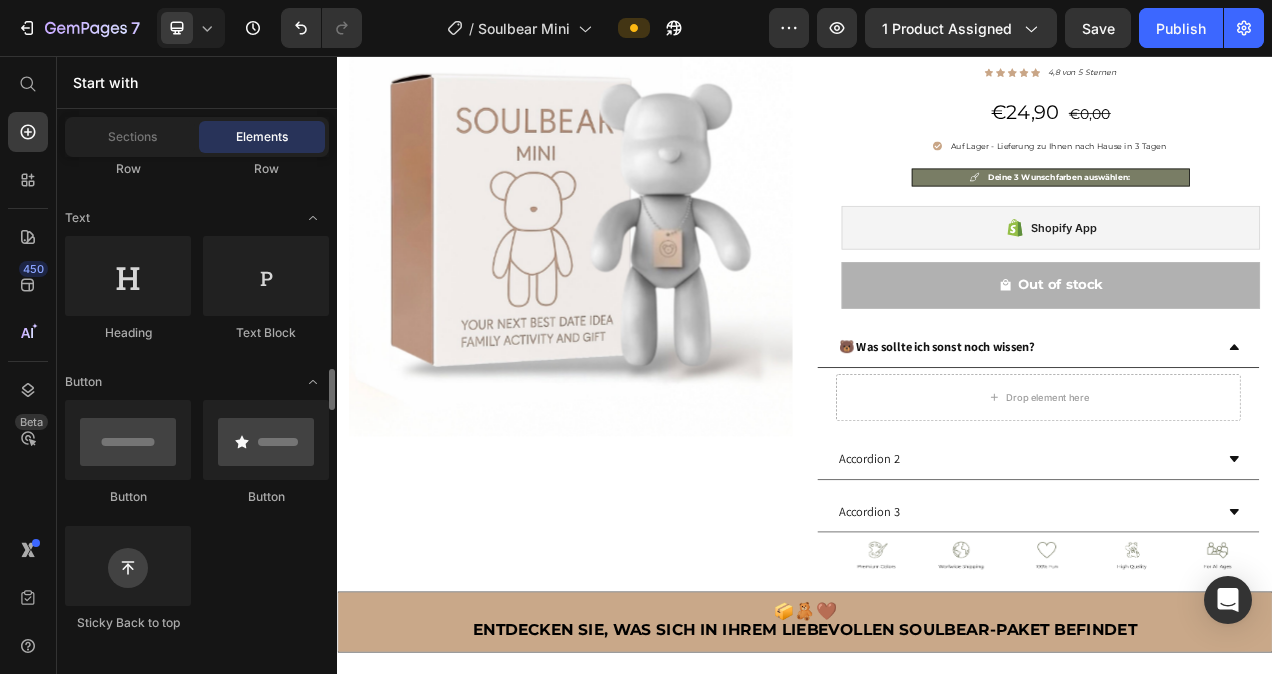 scroll, scrollTop: 0, scrollLeft: 0, axis: both 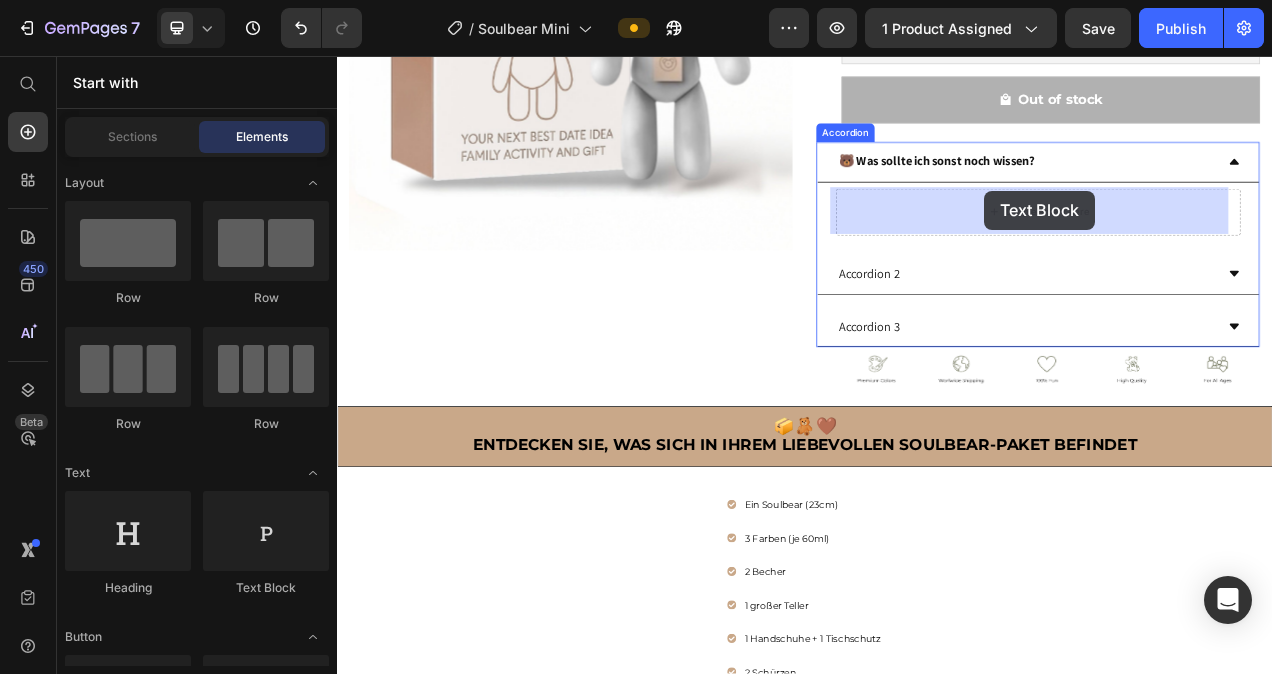 drag, startPoint x: 598, startPoint y: 597, endPoint x: 1168, endPoint y: 229, distance: 678.4718 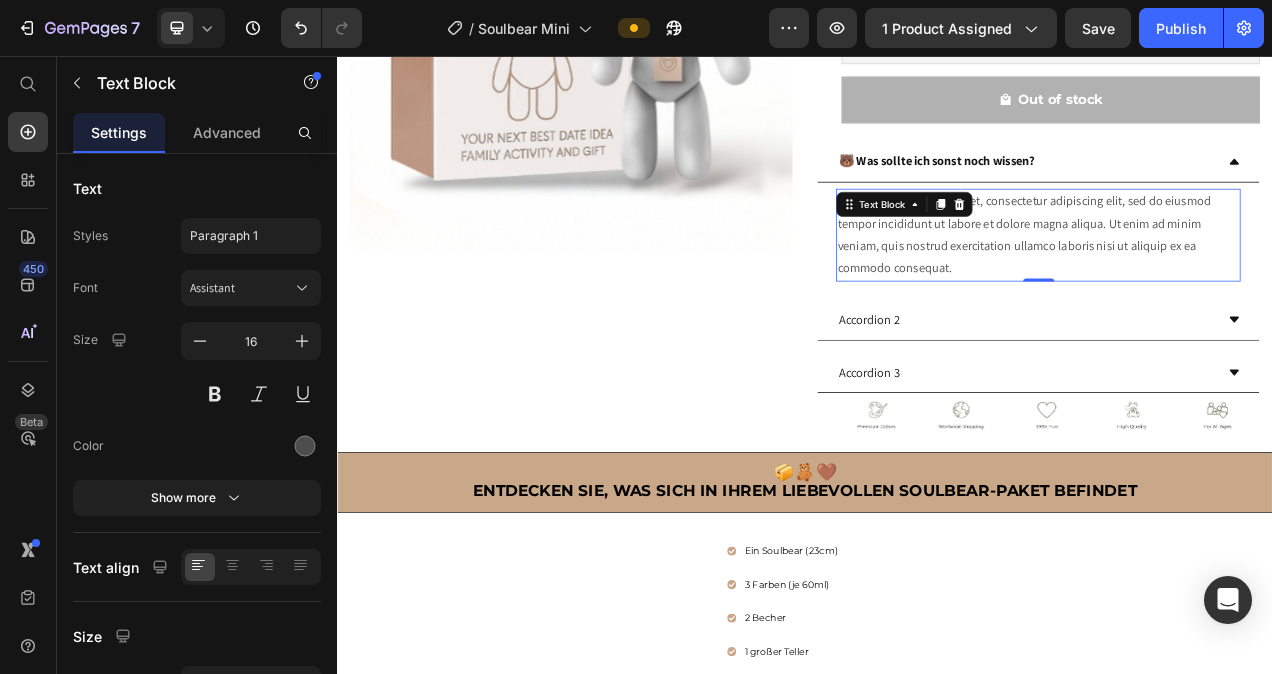 click on "Lorem ipsum dolor sit amet, consectetur adipiscing elit, sed do eiusmod tempor incididunt ut labore et dolore magna aliqua. Ut enim ad minim veniam, quis nostrud exercitation ullamco laboris nisi ut aliquip ex ea commodo consequat." at bounding box center (1236, 286) 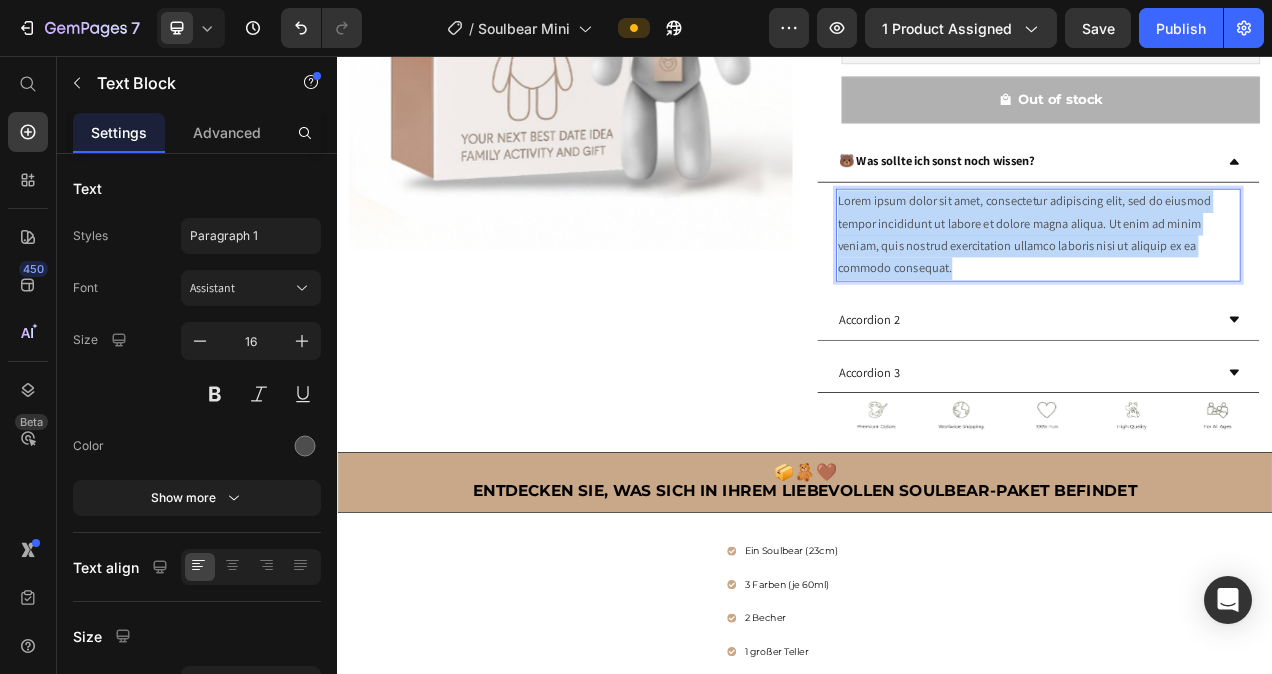 drag, startPoint x: 1131, startPoint y: 321, endPoint x: 973, endPoint y: 247, distance: 174.47063 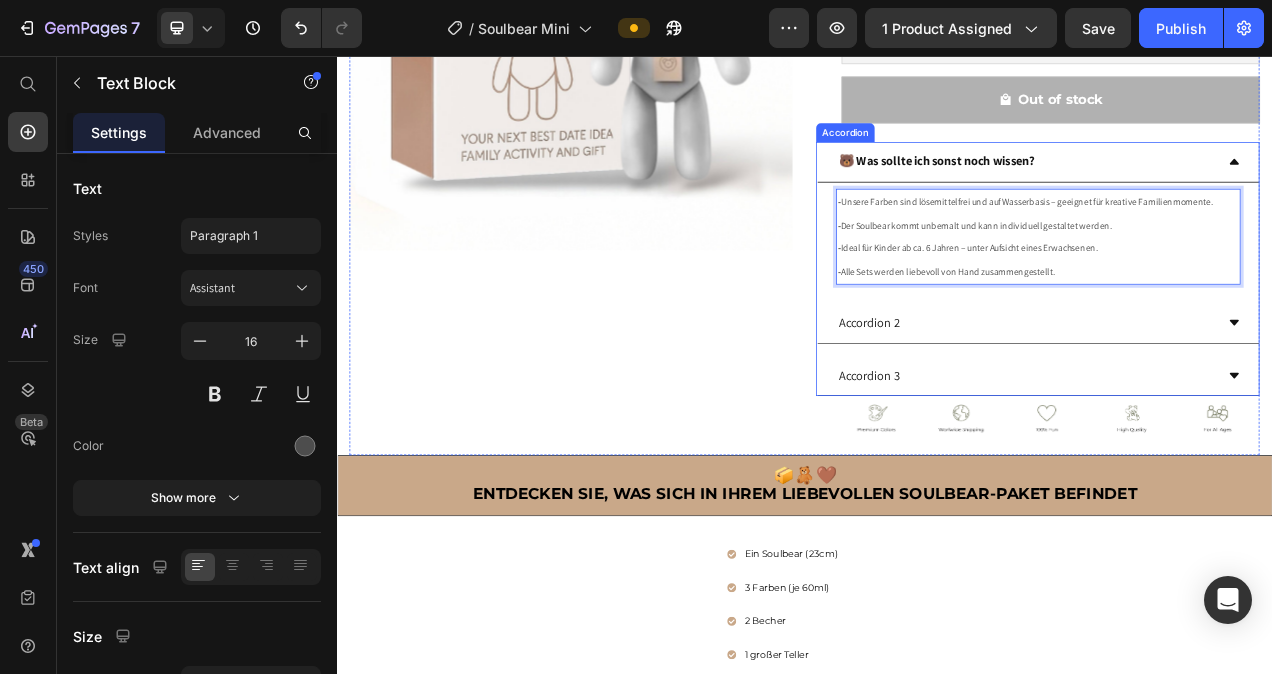 click on "Accordion 2" at bounding box center [1220, 399] 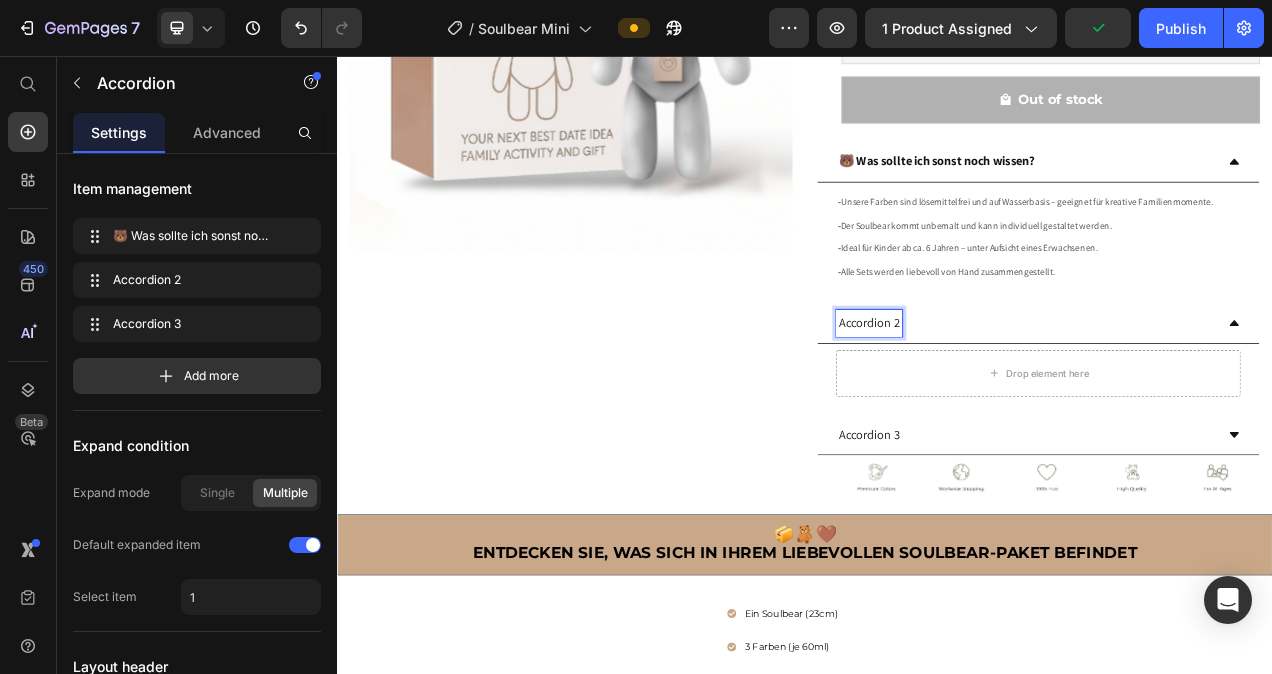 click on "Accordion 2" at bounding box center [1019, 399] 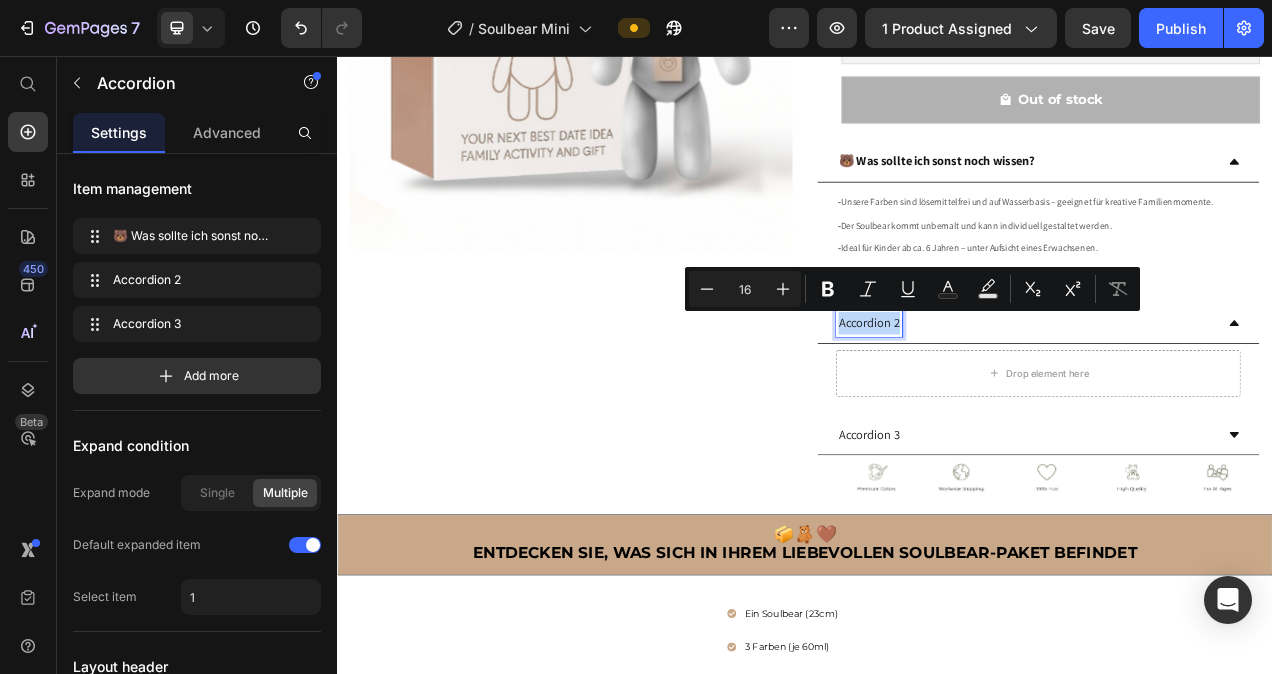 drag, startPoint x: 1048, startPoint y: 399, endPoint x: 975, endPoint y: 405, distance: 73.24616 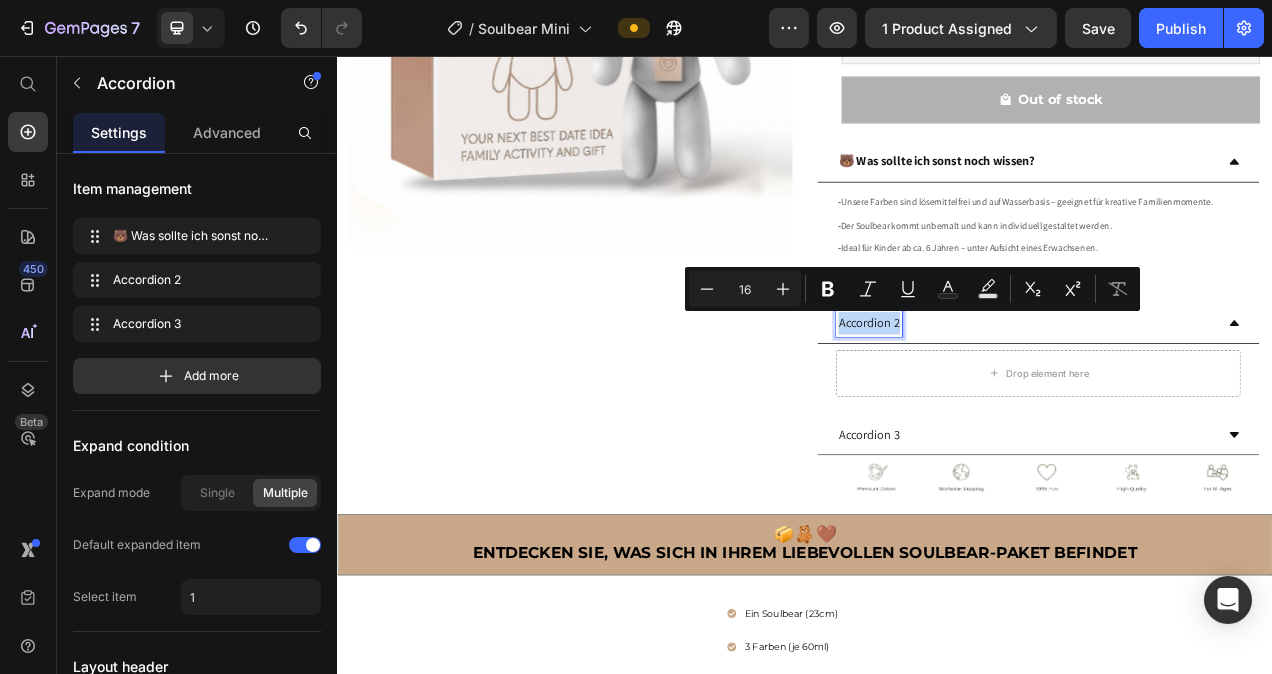 click on "Accordion 2" at bounding box center (1019, 399) 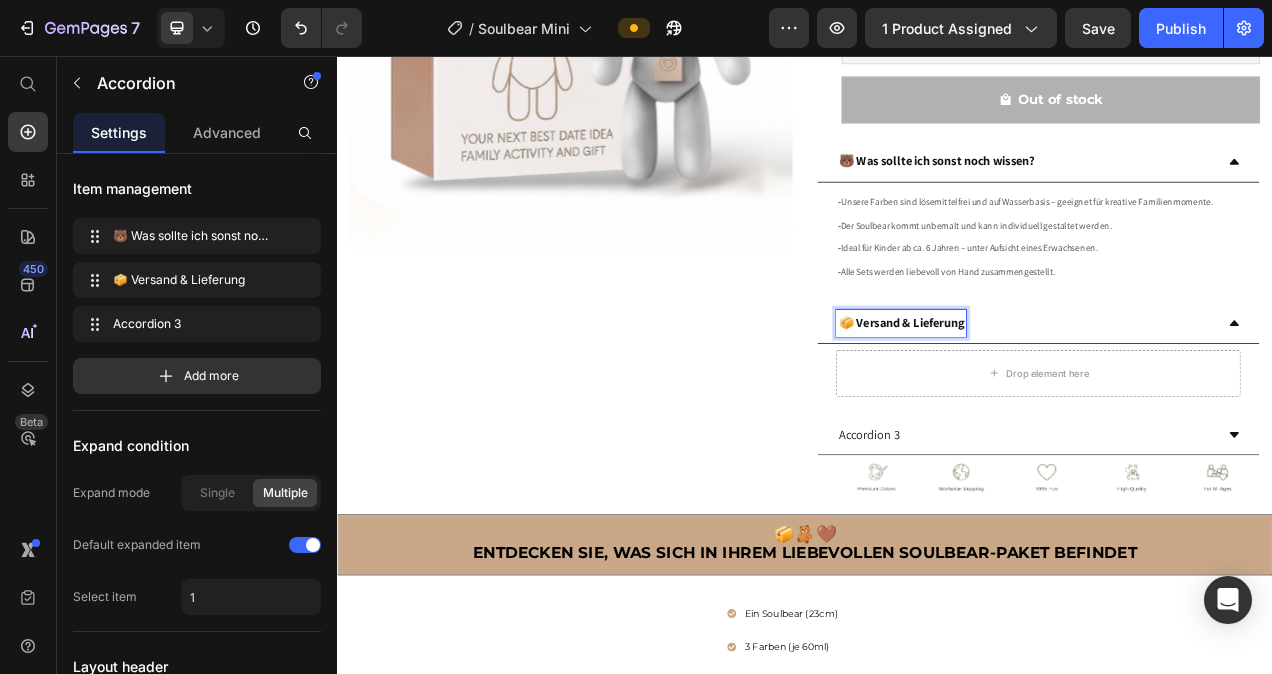 click on "📦 Versand & Lieferung" at bounding box center (1060, 398) 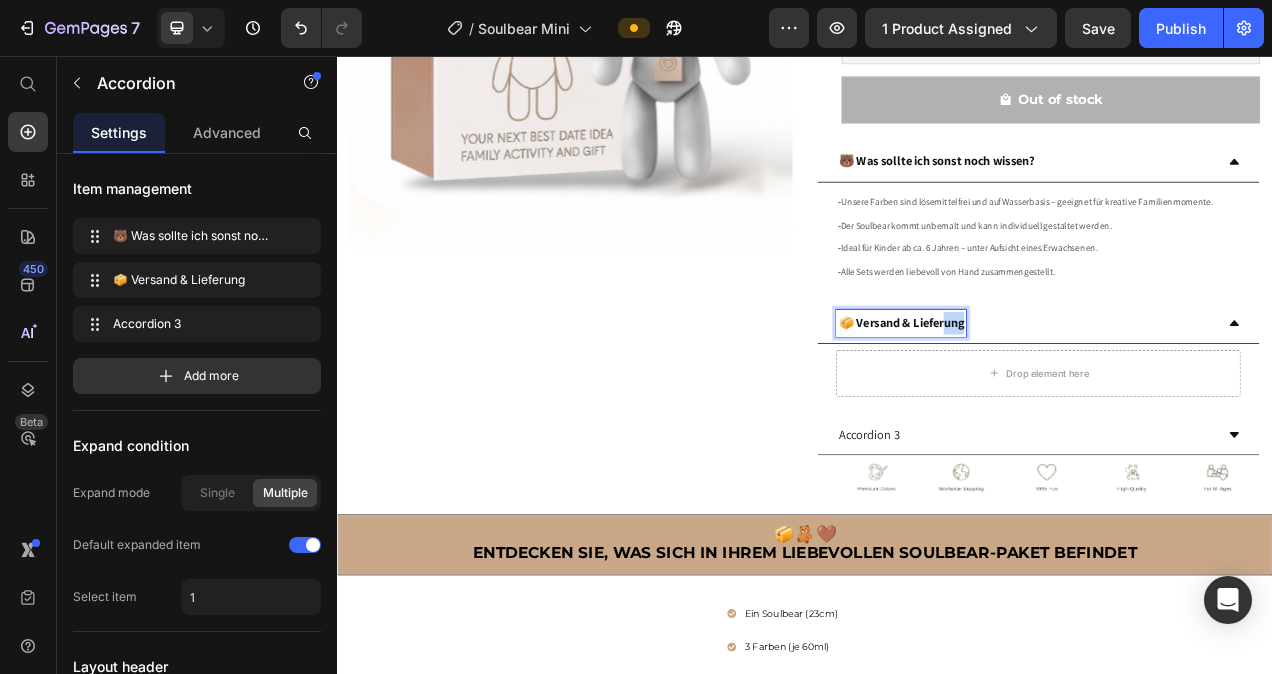 drag, startPoint x: 1134, startPoint y: 390, endPoint x: 1115, endPoint y: 392, distance: 19.104973 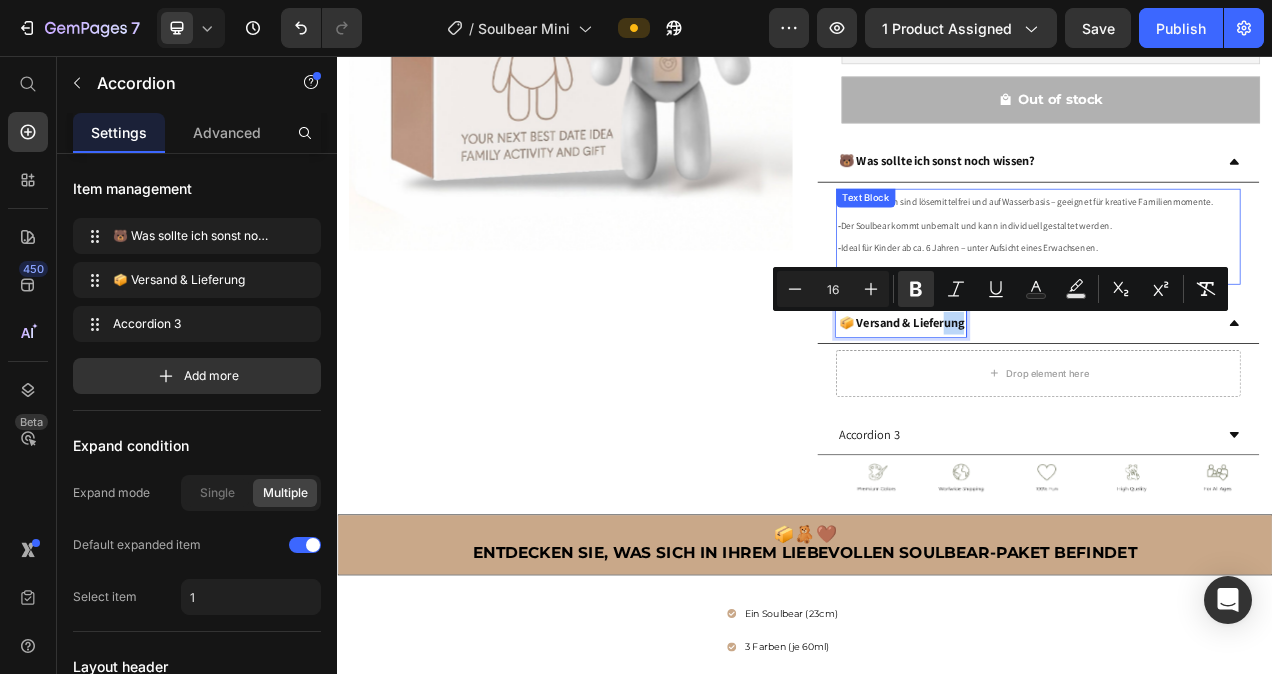 click on "-  Unsere Farben sind lösemittelfrei und auf Wasserbasis – geeignet für kreative Familienmomente. -  Der Soulbear kommt unbemalt und kann individuell gestaltet werden. -  Ideal für Kinder ab ca. 6 Jahren – unter Aufsicht eines Erwachsenen. -  Alle Sets werden liebevoll von Hand zusammengestellt. Text Block" at bounding box center [1236, 288] 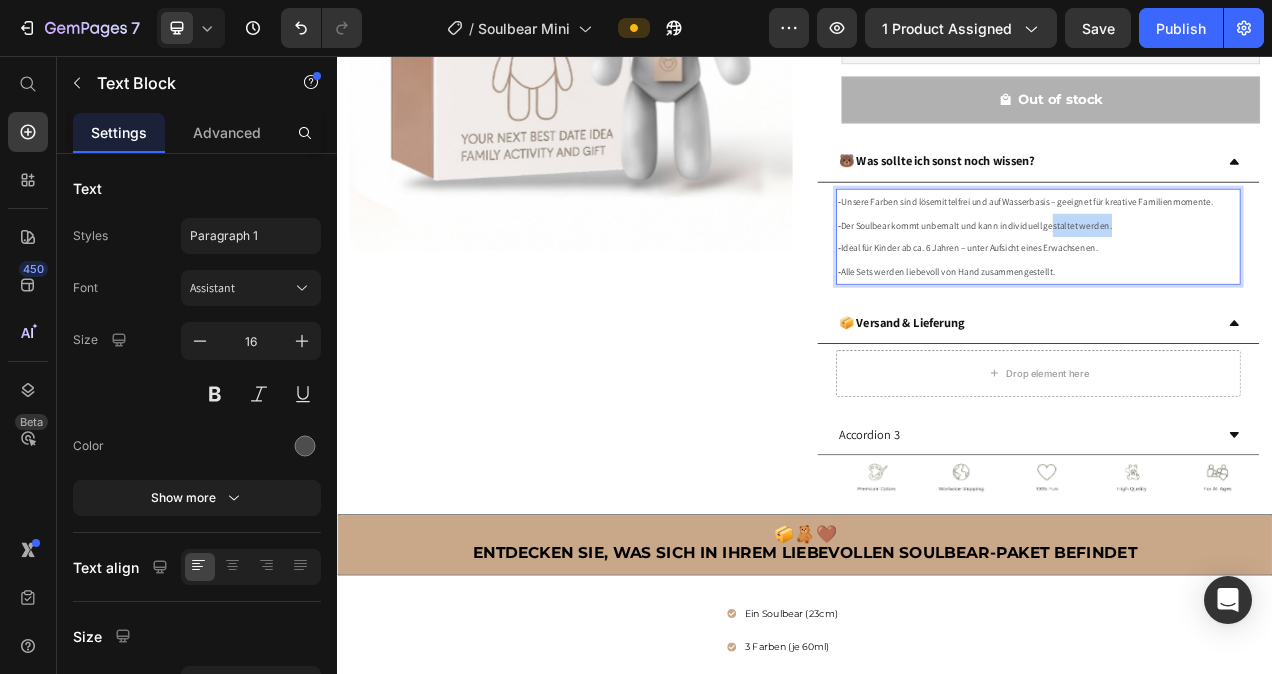 drag, startPoint x: 1346, startPoint y: 274, endPoint x: 1250, endPoint y: 280, distance: 96.18732 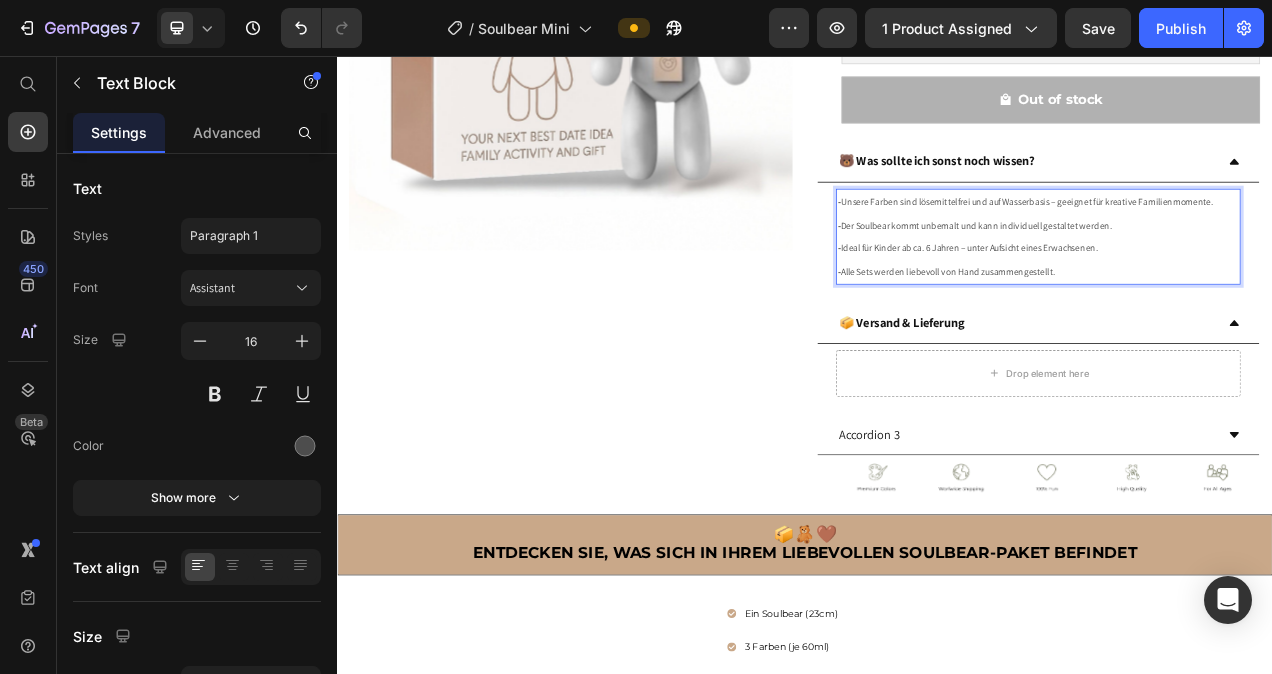 click on "-  Ideal für Kinder ab ca. 6 Jahren – unter Aufsicht eines Erwachsenen." at bounding box center (1236, 303) 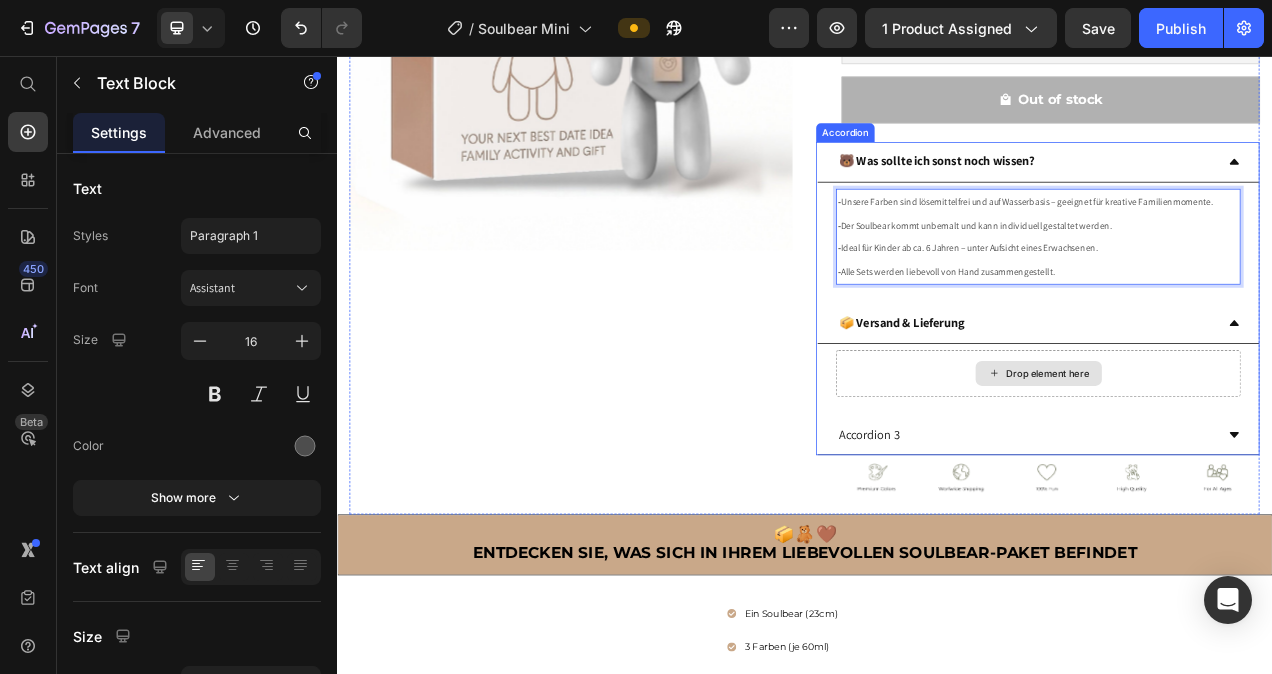 click on "Drop element here" at bounding box center [1237, 464] 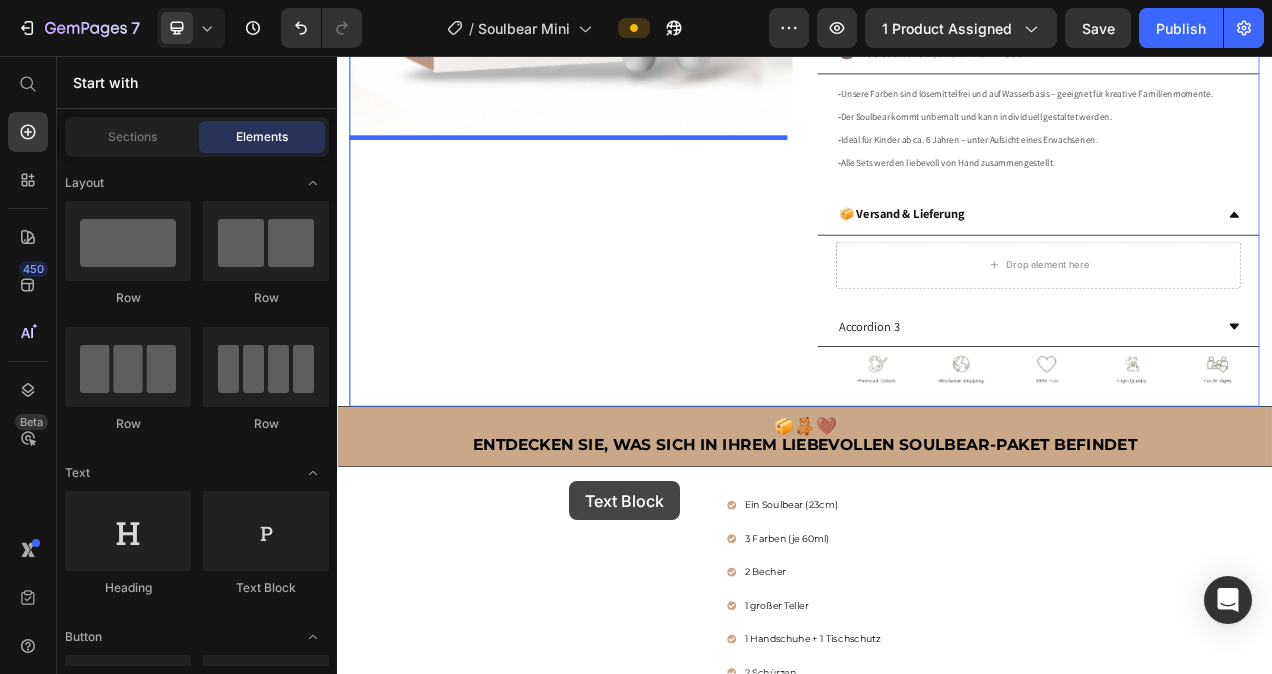 scroll, scrollTop: 546, scrollLeft: 0, axis: vertical 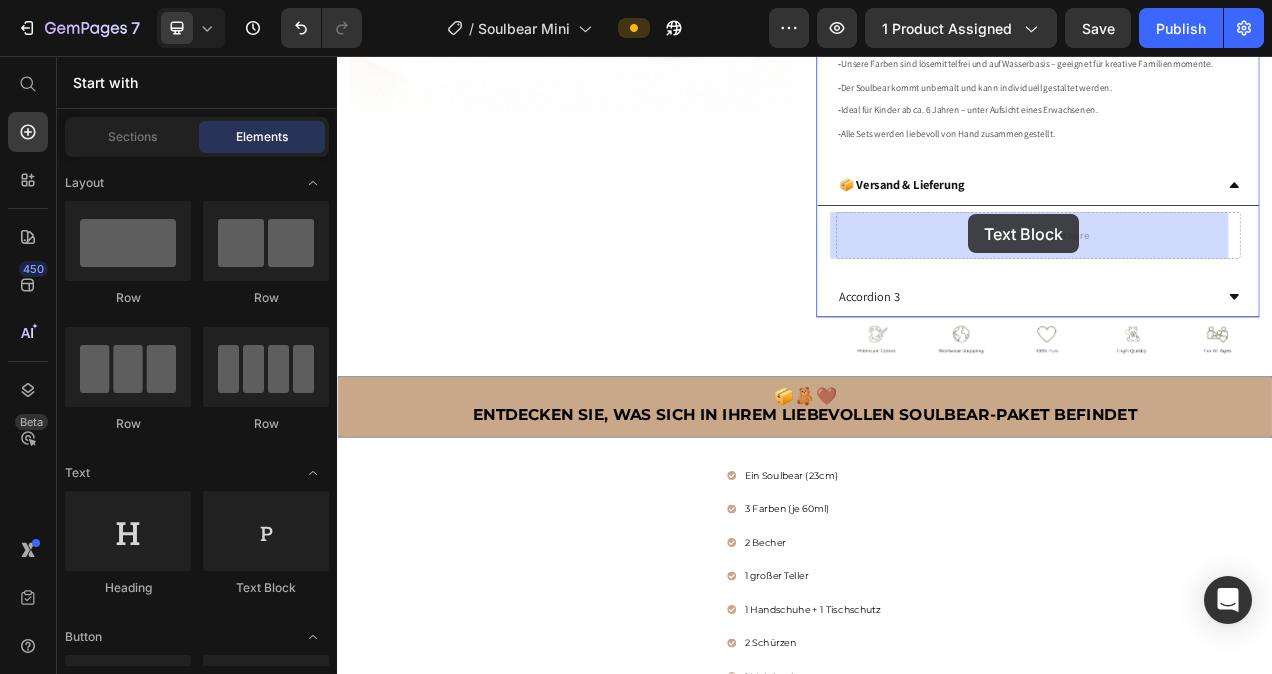 drag, startPoint x: 599, startPoint y: 589, endPoint x: 1147, endPoint y: 259, distance: 639.69055 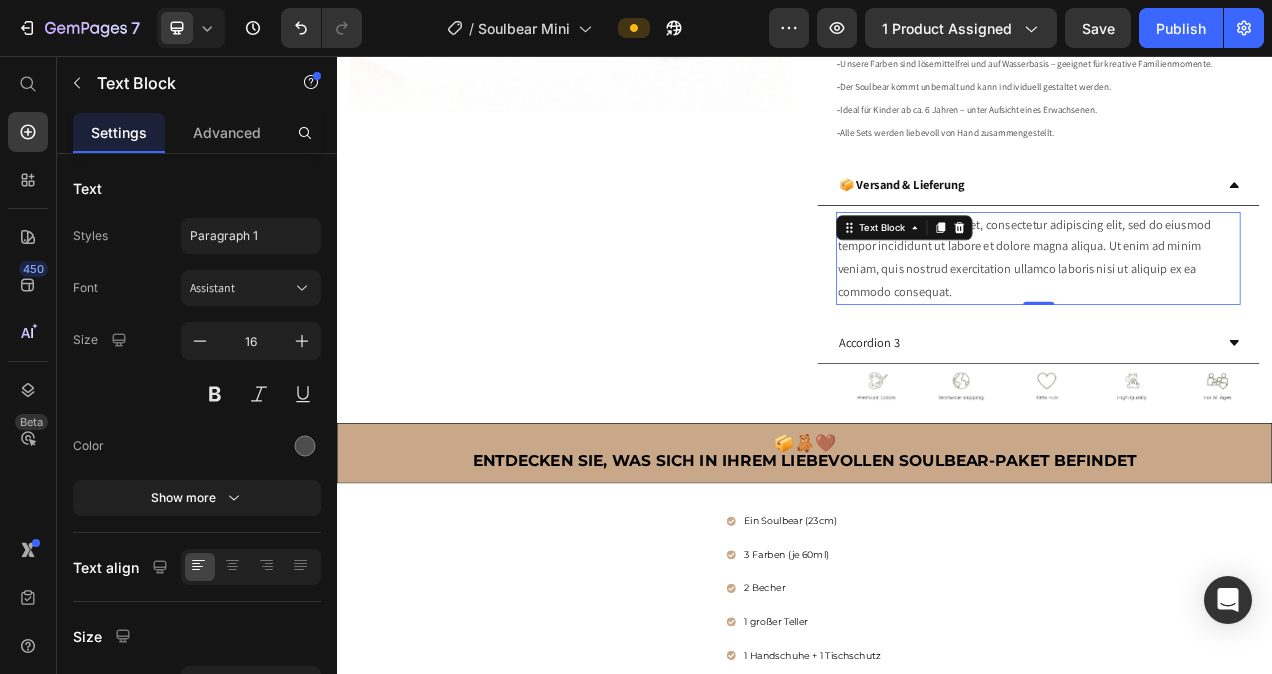 click on "Lorem ipsum dolor sit amet, consectetur adipiscing elit, sed do eiusmod tempor incididunt ut labore et dolore magna aliqua. Ut enim ad minim veniam, quis nostrud exercitation ullamco laboris nisi ut aliquip ex ea commodo consequat." at bounding box center [1236, 316] 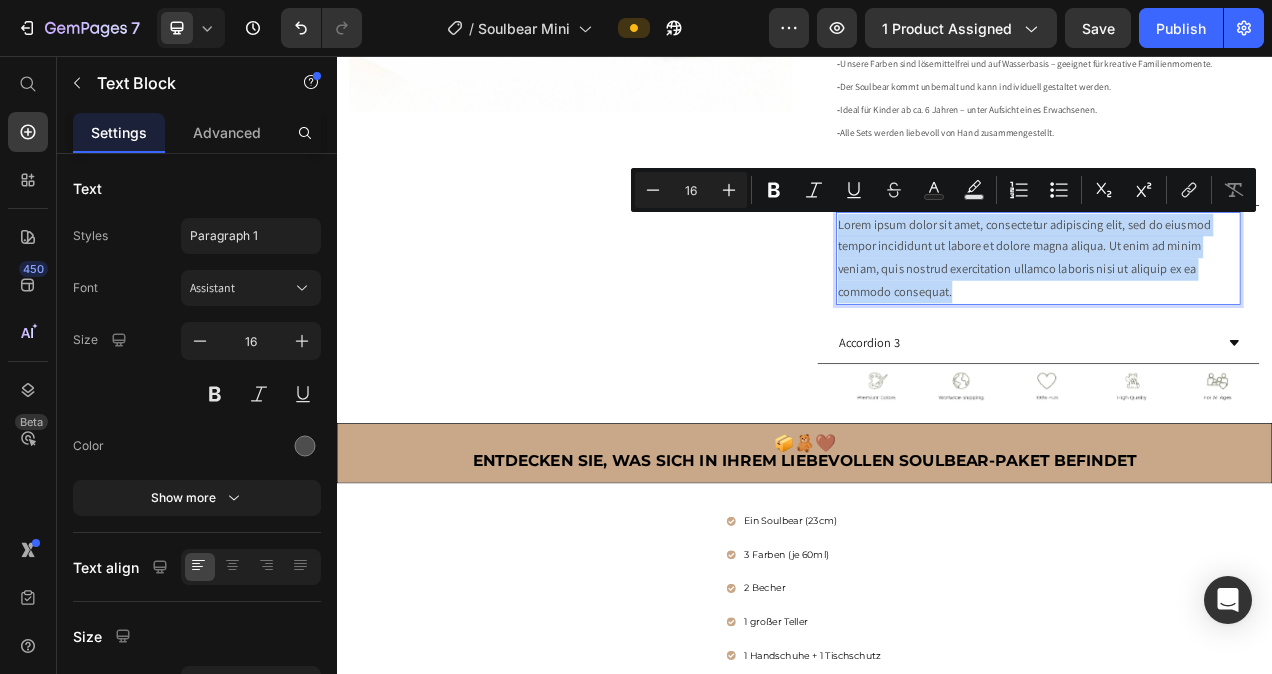 drag, startPoint x: 1156, startPoint y: 351, endPoint x: 974, endPoint y: 279, distance: 195.72429 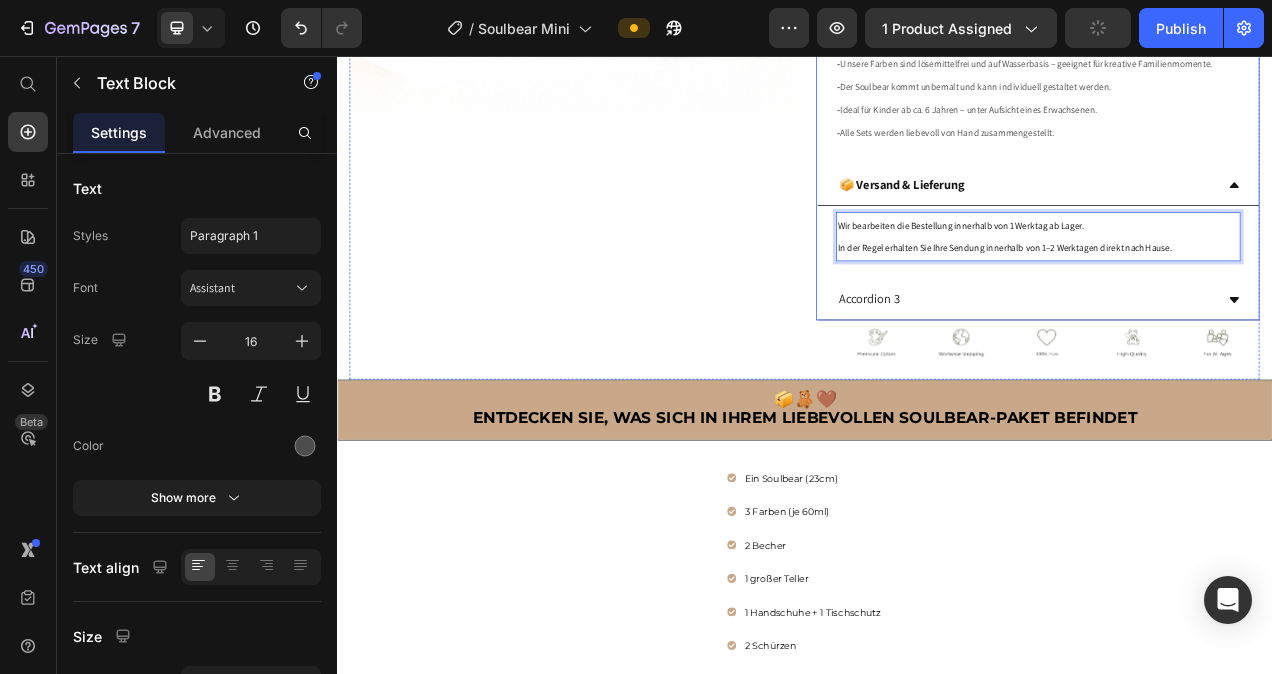 click on "Accordion 3" at bounding box center [1220, 369] 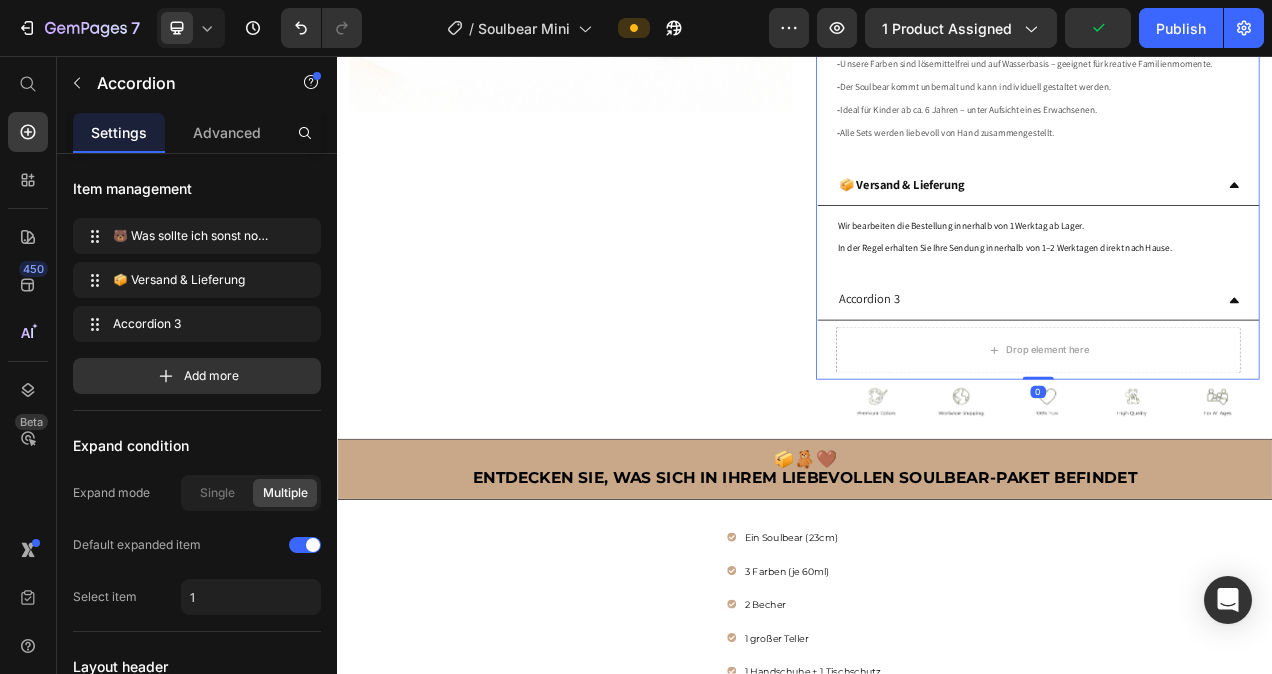 click on "Accordion 3" at bounding box center (1220, 369) 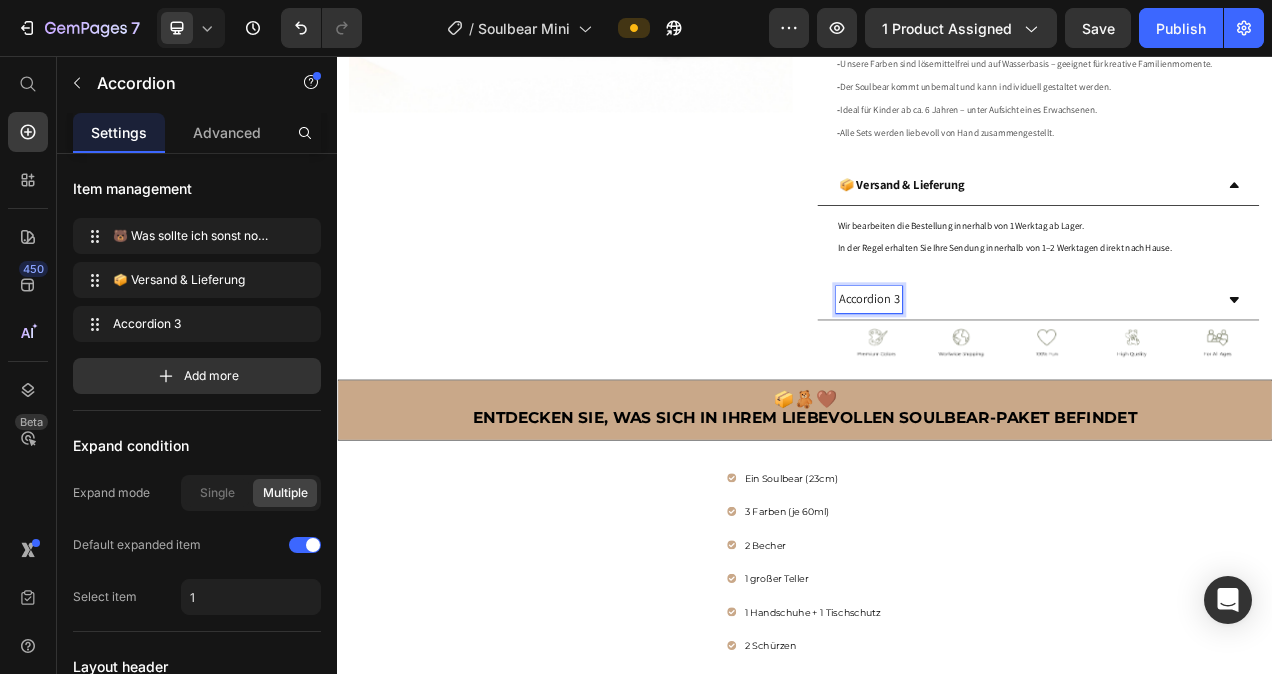 click on "Accordion 3" at bounding box center (1019, 369) 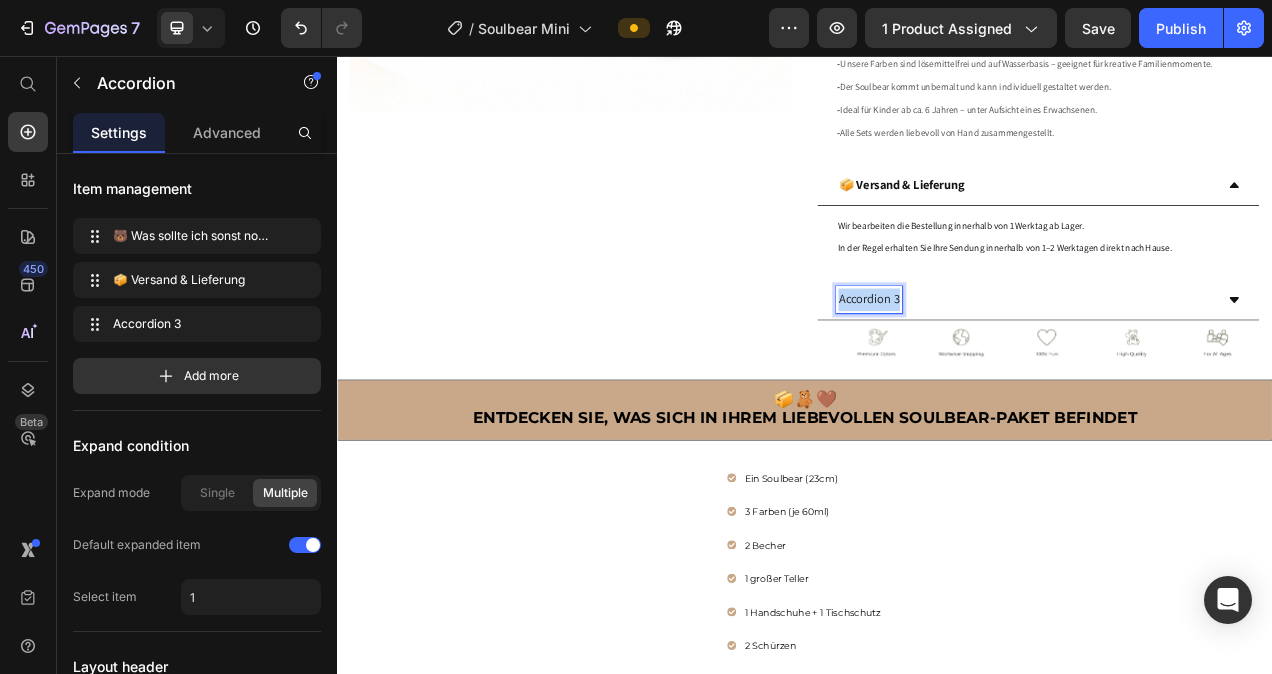 drag, startPoint x: 1048, startPoint y: 369, endPoint x: 974, endPoint y: 375, distance: 74.24284 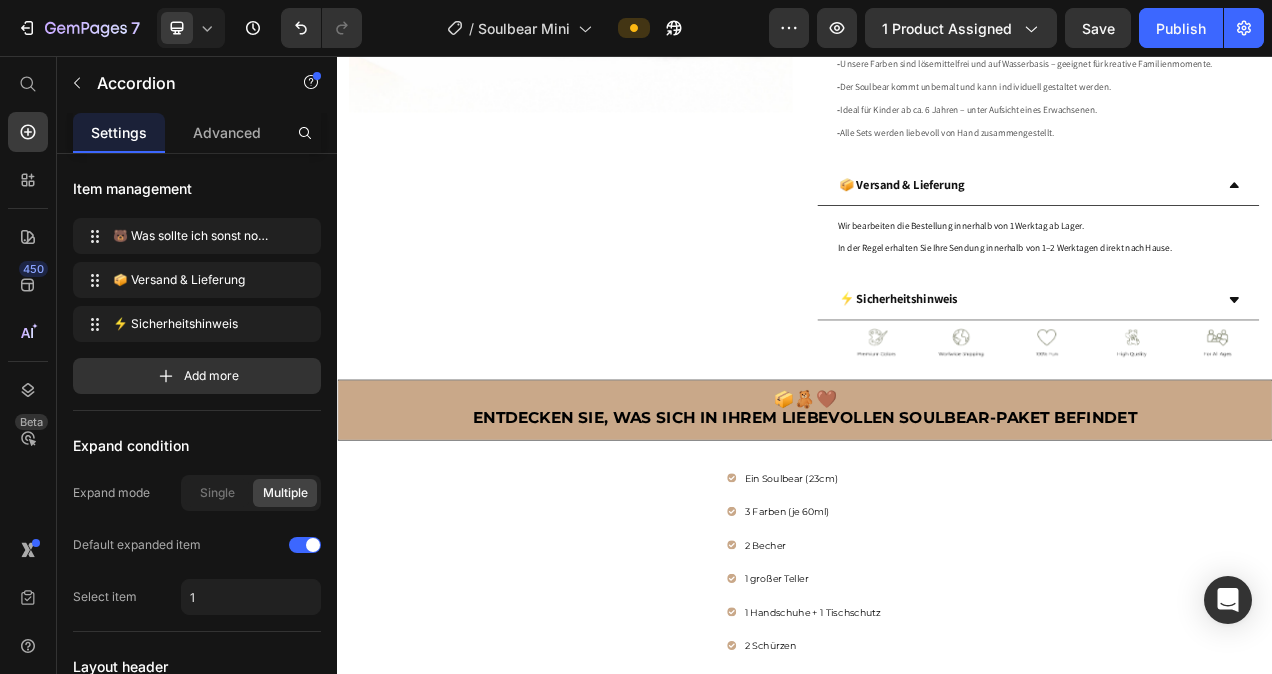 click on "⚡ Sicherheitshinweis" at bounding box center [1220, 369] 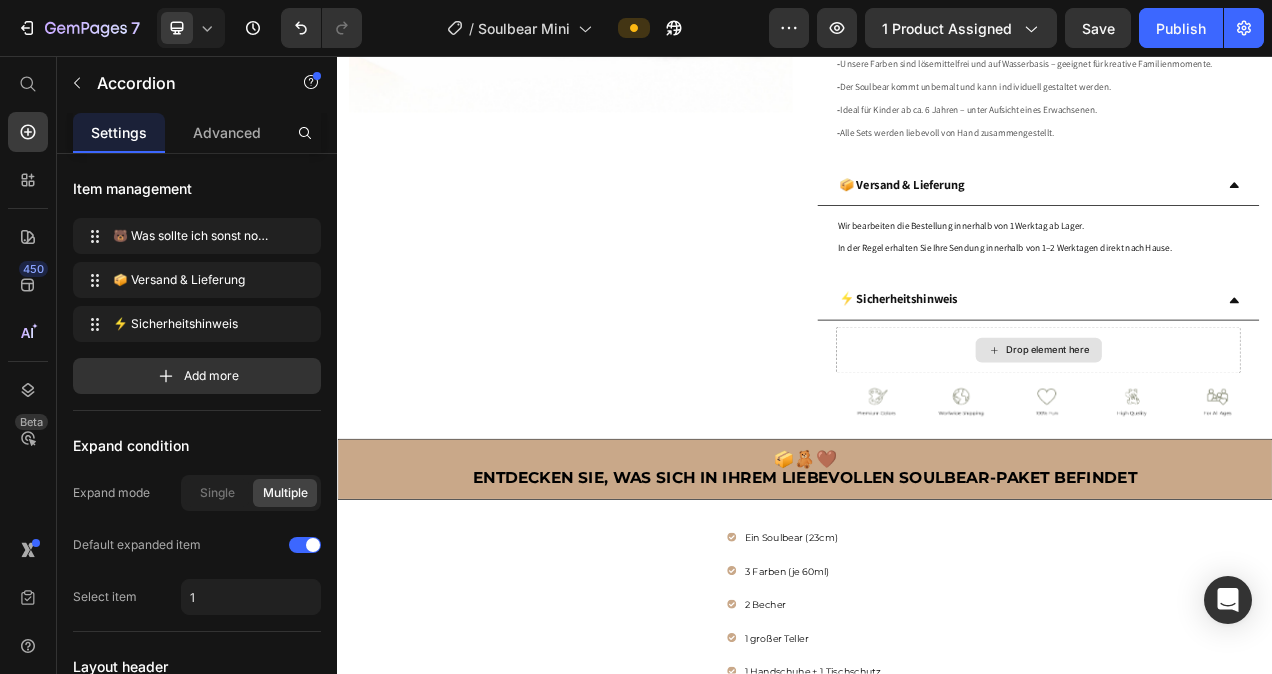 click on "Drop element here" at bounding box center [1237, 434] 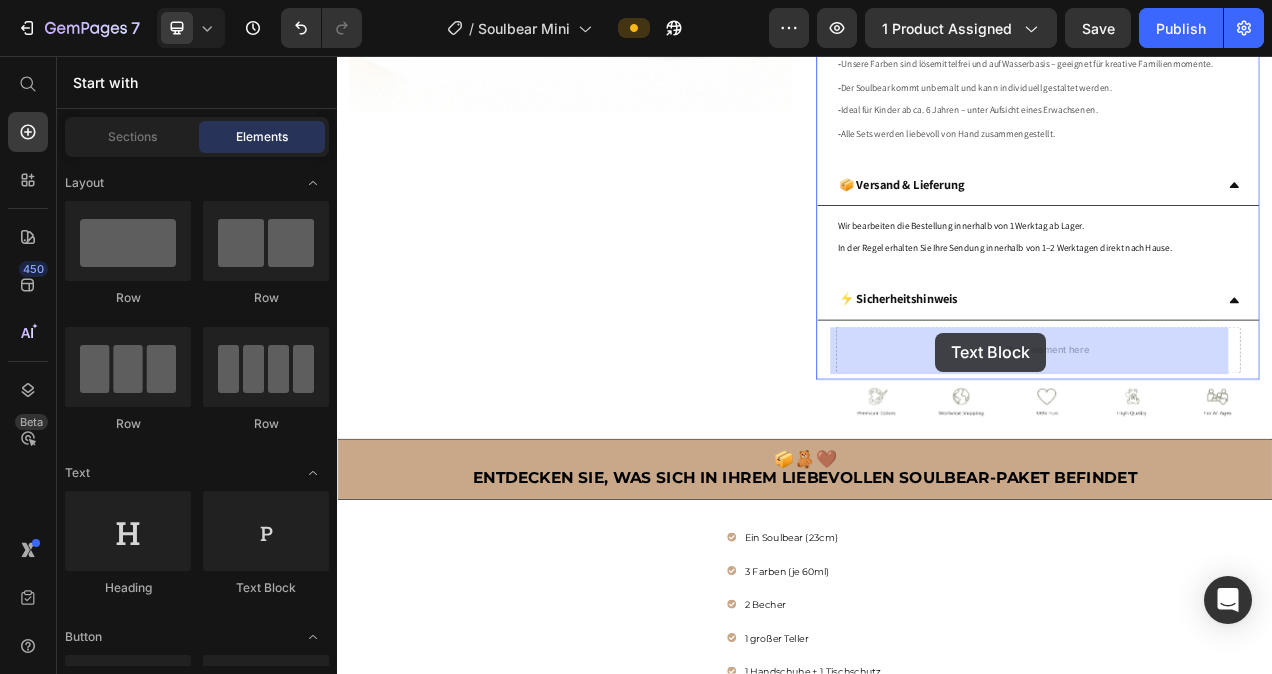 drag, startPoint x: 607, startPoint y: 597, endPoint x: 1104, endPoint y: 411, distance: 530.6647 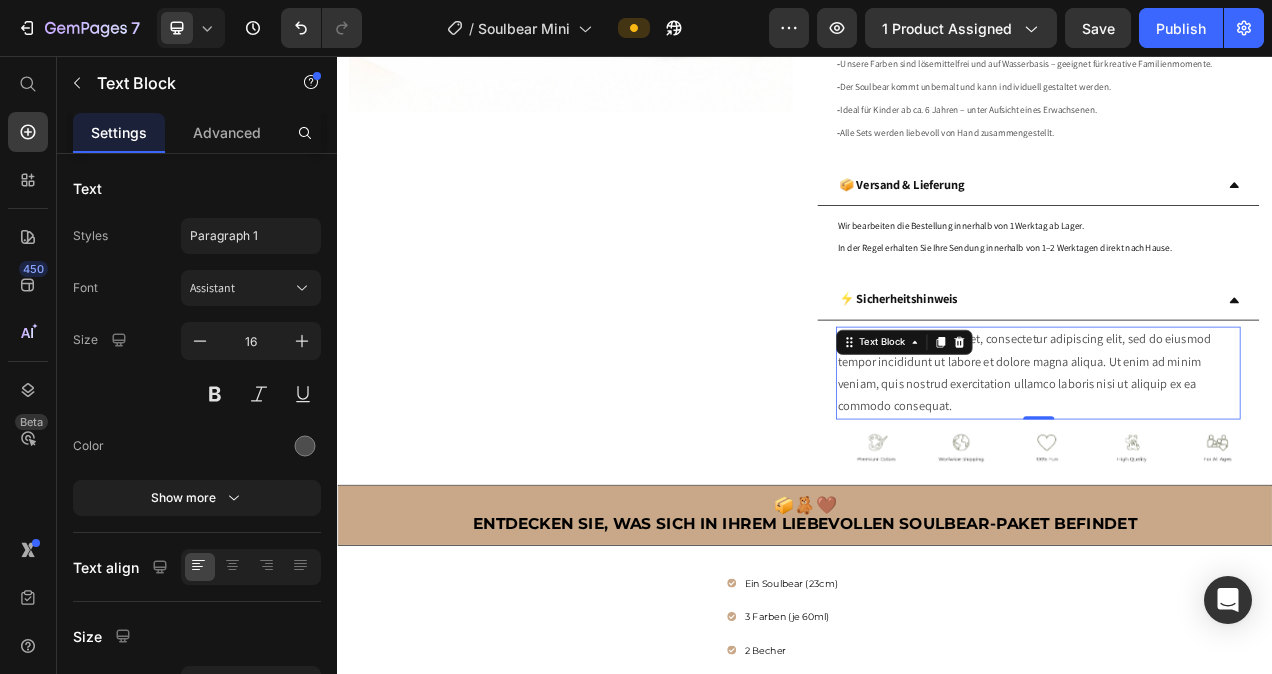 click on "Lorem ipsum dolor sit amet, consectetur adipiscing elit, sed do eiusmod tempor incididunt ut labore et dolore magna aliqua. Ut enim ad minim veniam, quis nostrud exercitation ullamco laboris nisi ut aliquip ex ea commodo consequat." at bounding box center [1236, 463] 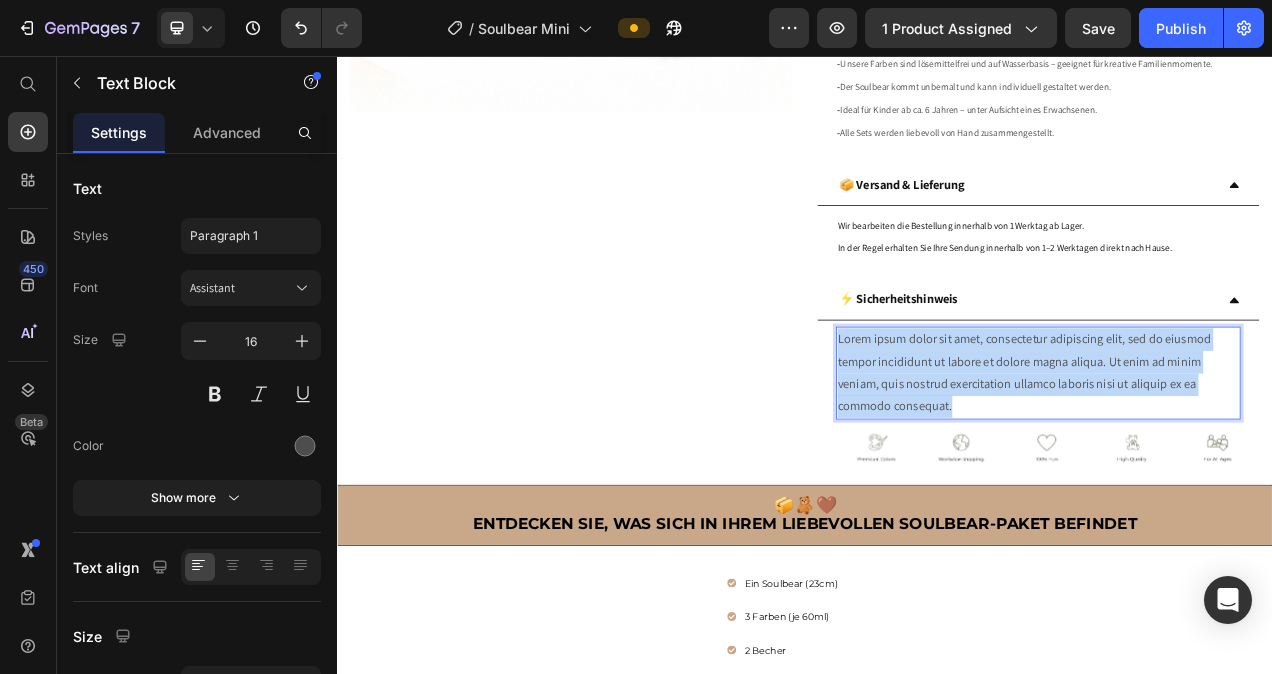 drag, startPoint x: 1139, startPoint y: 506, endPoint x: 972, endPoint y: 426, distance: 185.1729 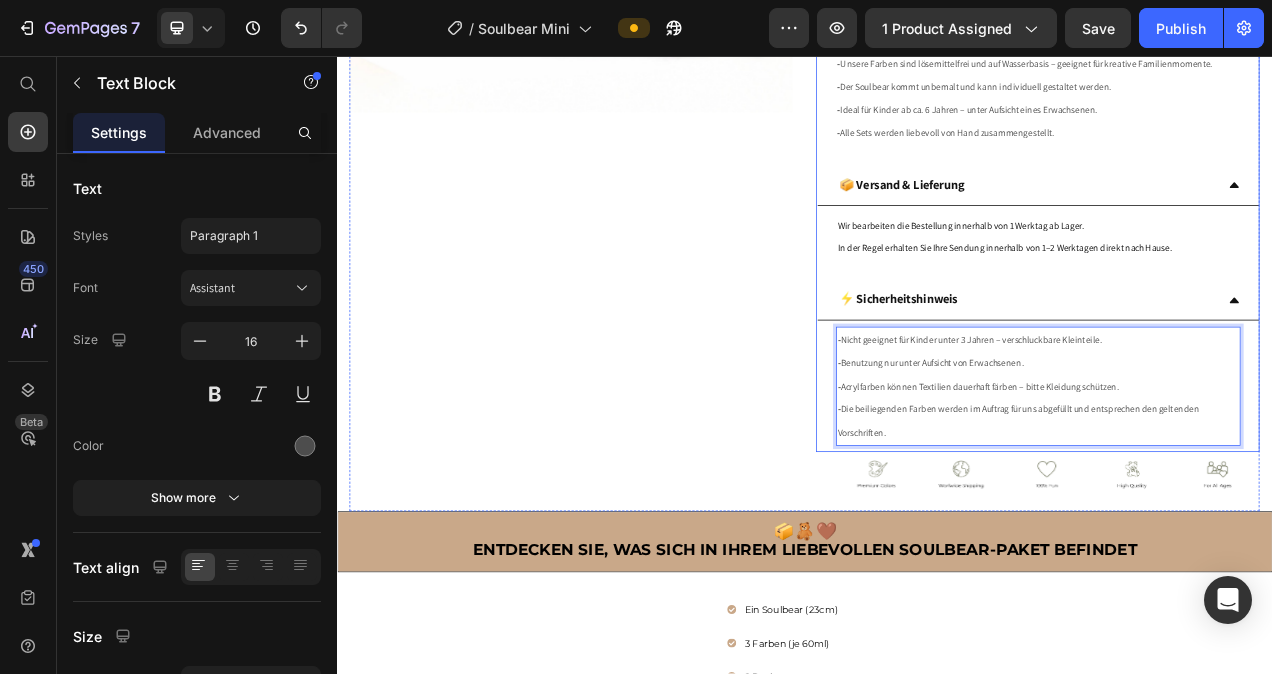 click on "-  Nicht geeignet für Kinder unter 3 Jahren – verschluckbare Kleinteile. -  Benutzung nur unter Aufsicht von Erwachsenen. -  Acrylfarben können Textilien dauerhaft färben – bitte Kleidung schützen. -  Die beiliegenden Farben werden im Auftrag für uns abgefüllt und entsprechen den geltenden Vorschriften. Text Block   0" at bounding box center [1236, 480] 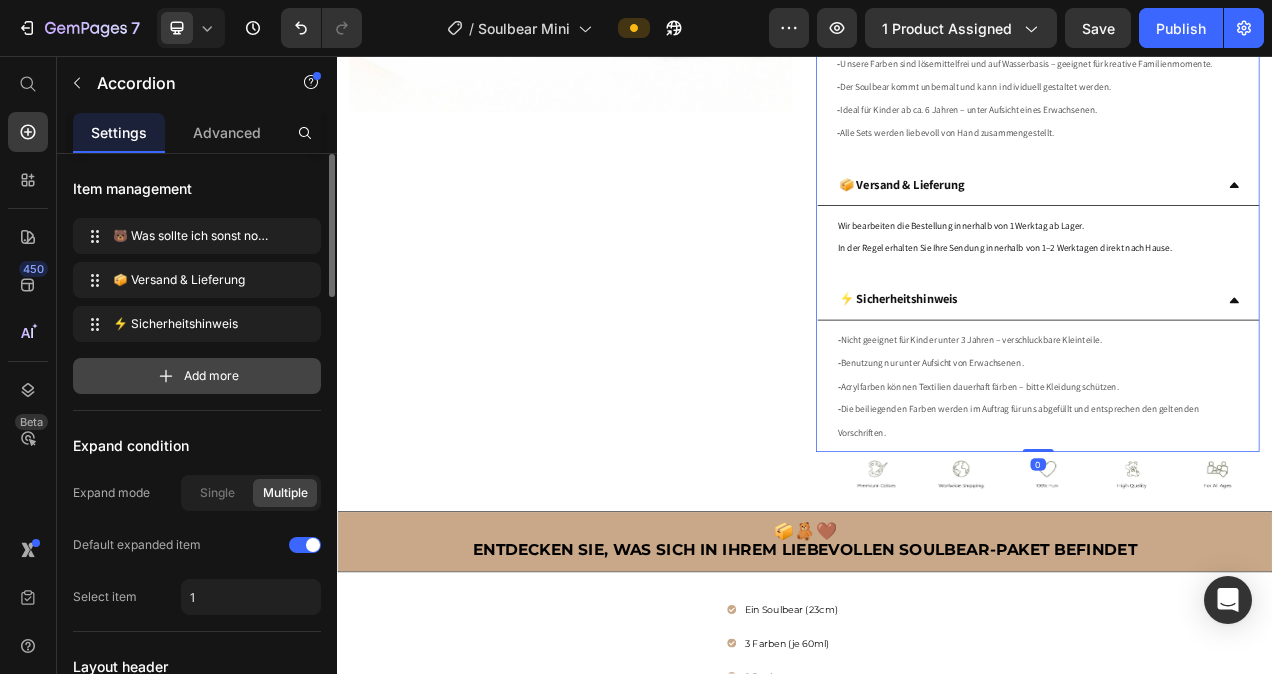 click on "Add more" at bounding box center (211, 376) 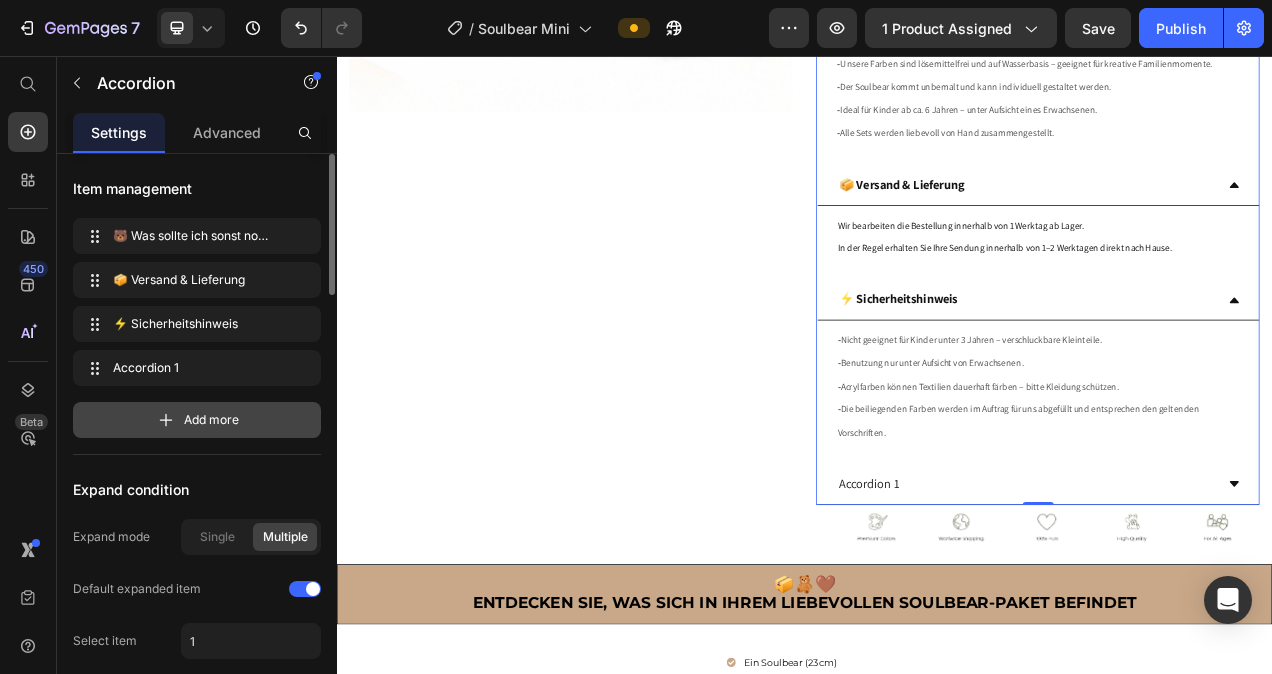 click on "Add more" at bounding box center (211, 420) 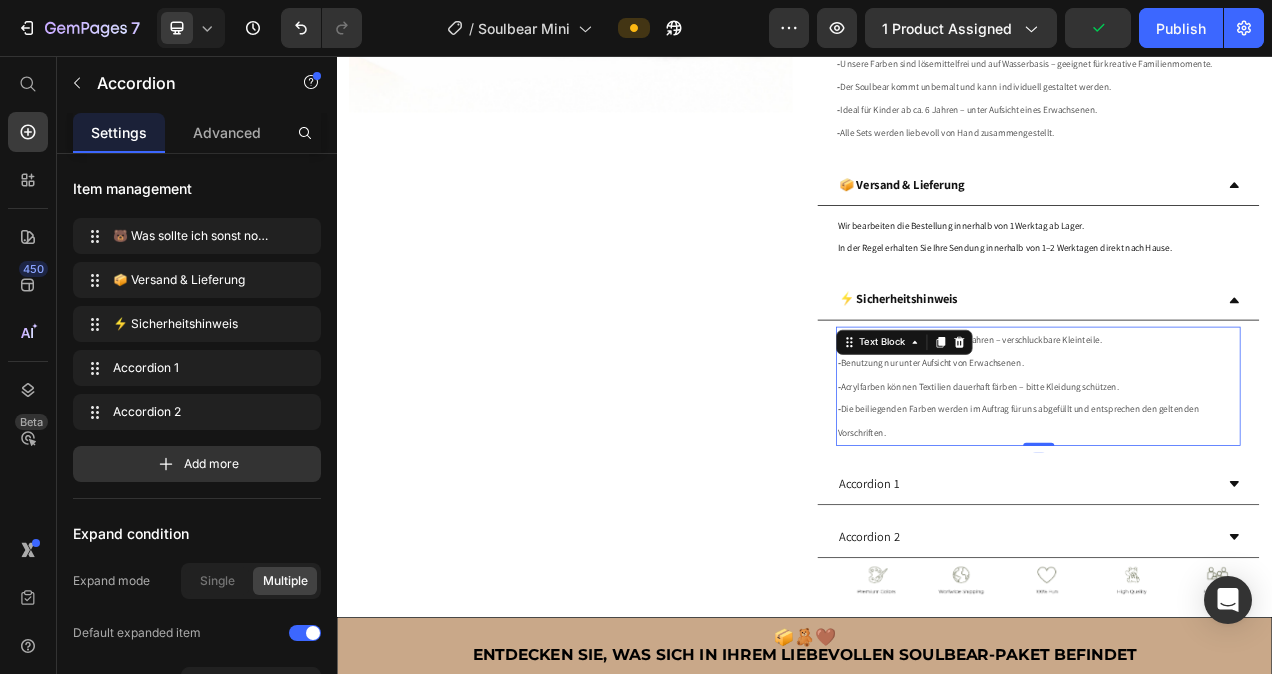 click on "-  Die beiliegenden Farben werden im Auftrag für uns abgefüllt und entsprechen den geltenden Vorschriften." at bounding box center [1236, 525] 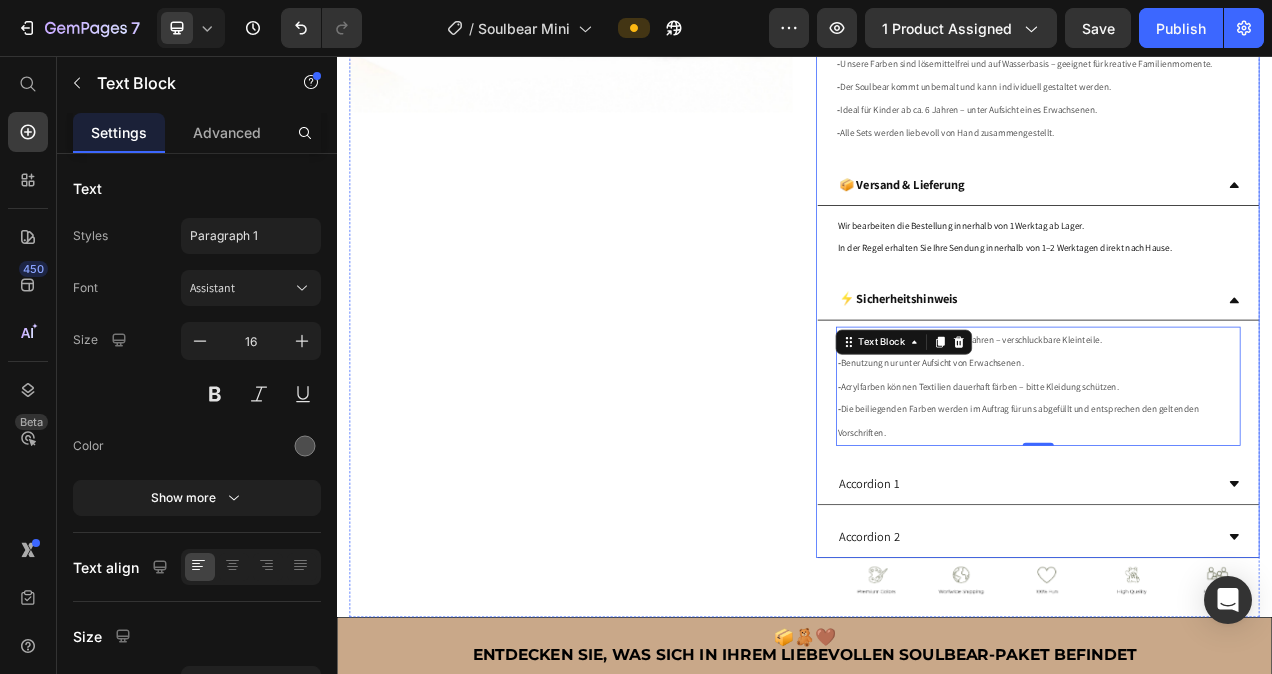 click on "Accordion 1" at bounding box center [1019, 606] 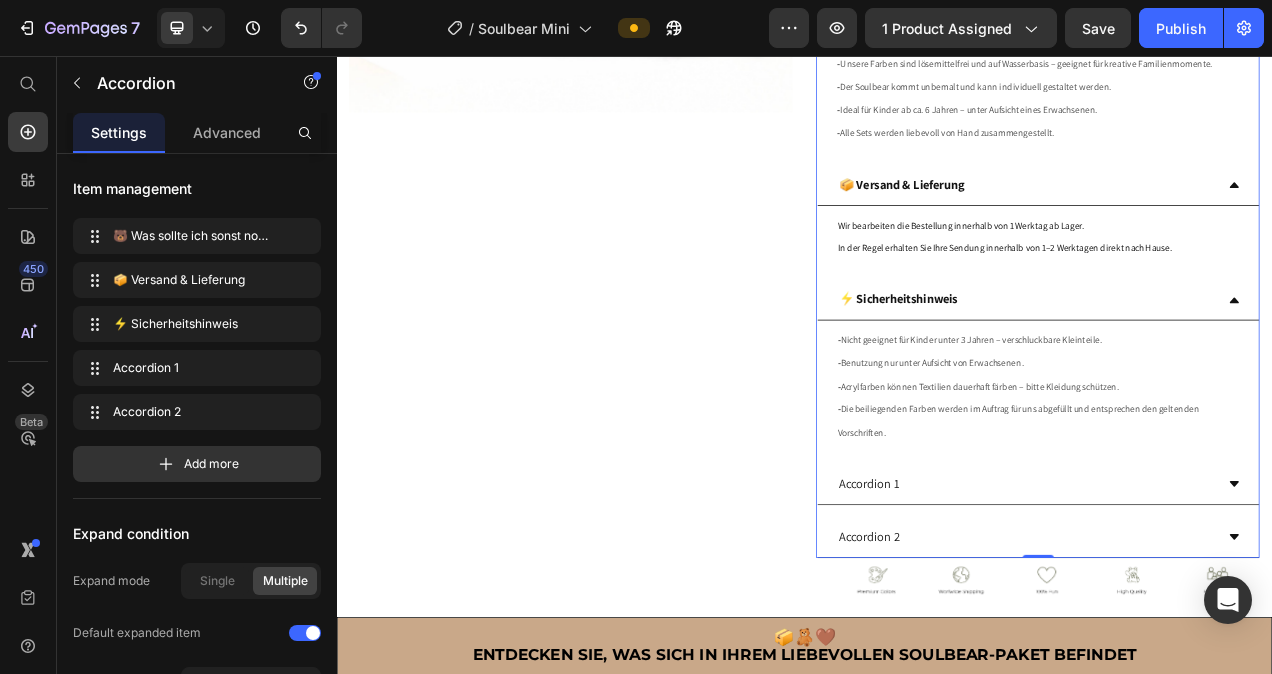 click on "Accordion 1" at bounding box center (1019, 606) 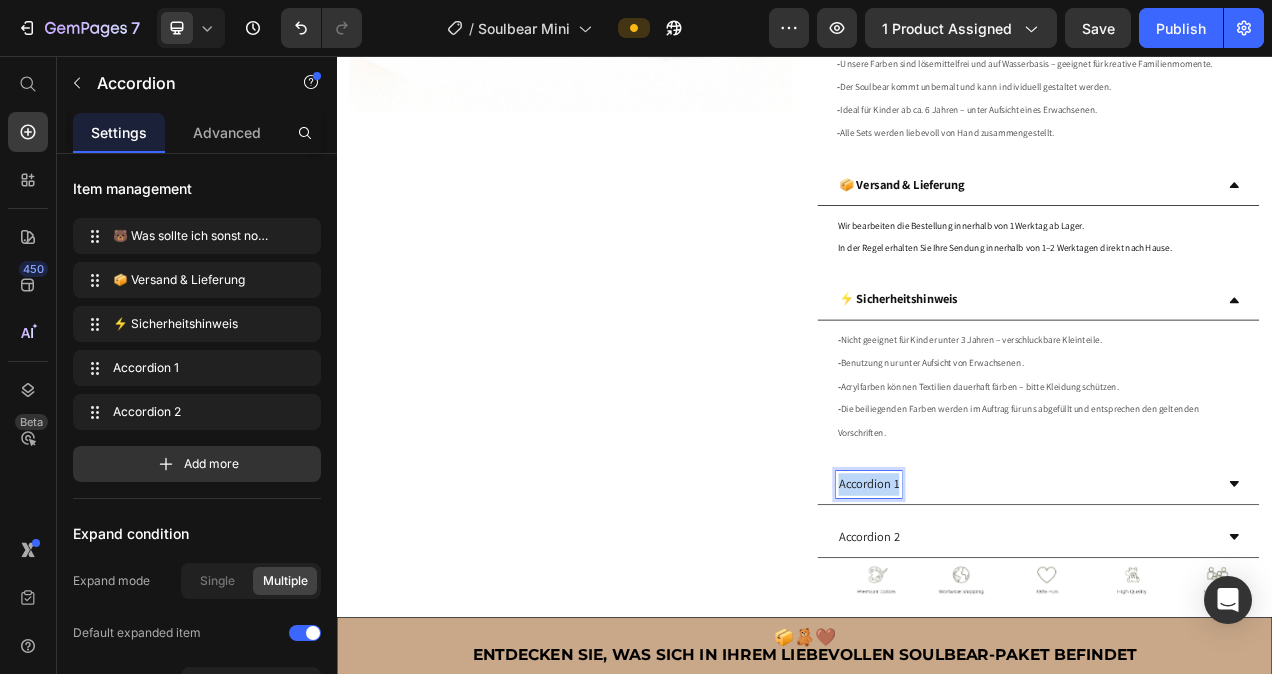 drag, startPoint x: 1049, startPoint y: 604, endPoint x: 976, endPoint y: 607, distance: 73.061615 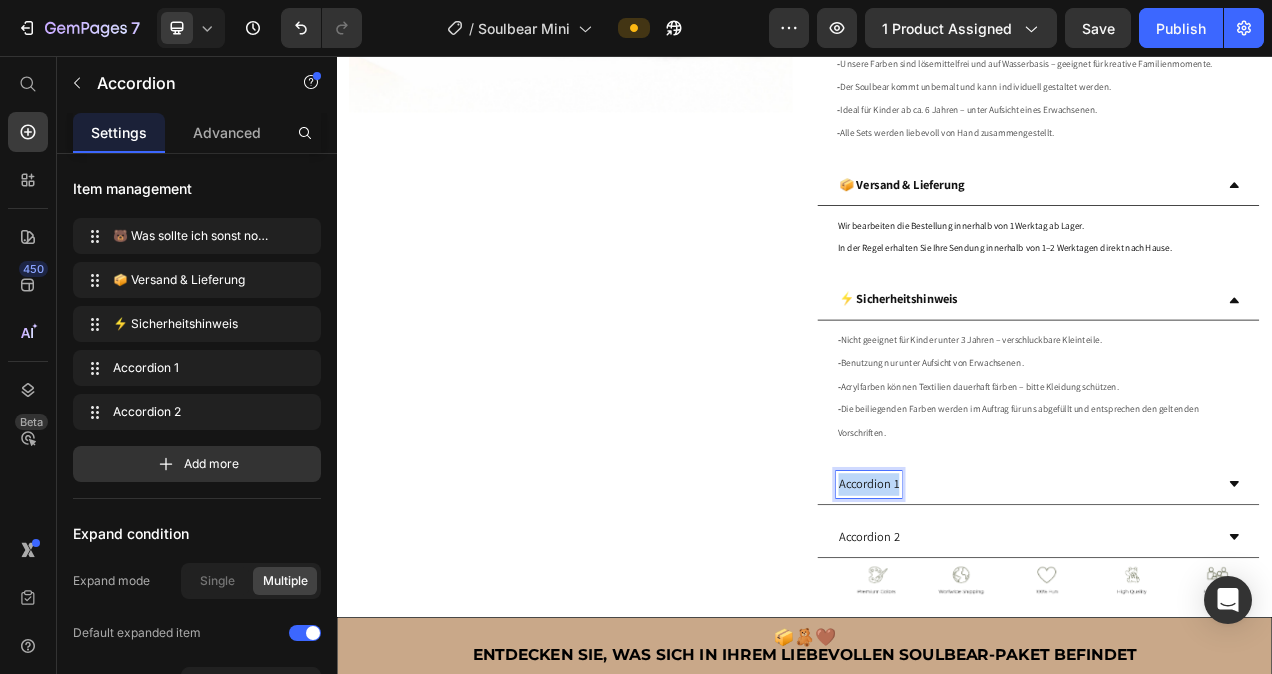 click on "Accordion 1" at bounding box center (1019, 606) 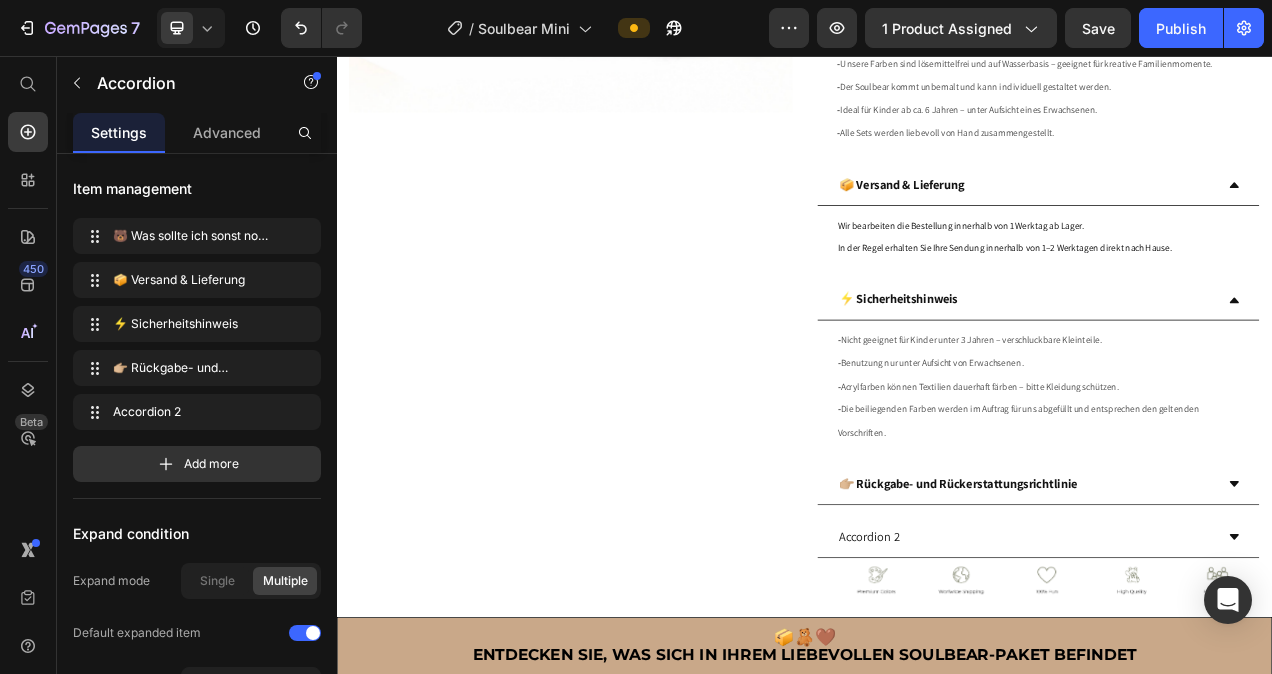 click on "👉🏼 Rückgabe- und Rückerstattungsrichtlinie" at bounding box center [1220, 606] 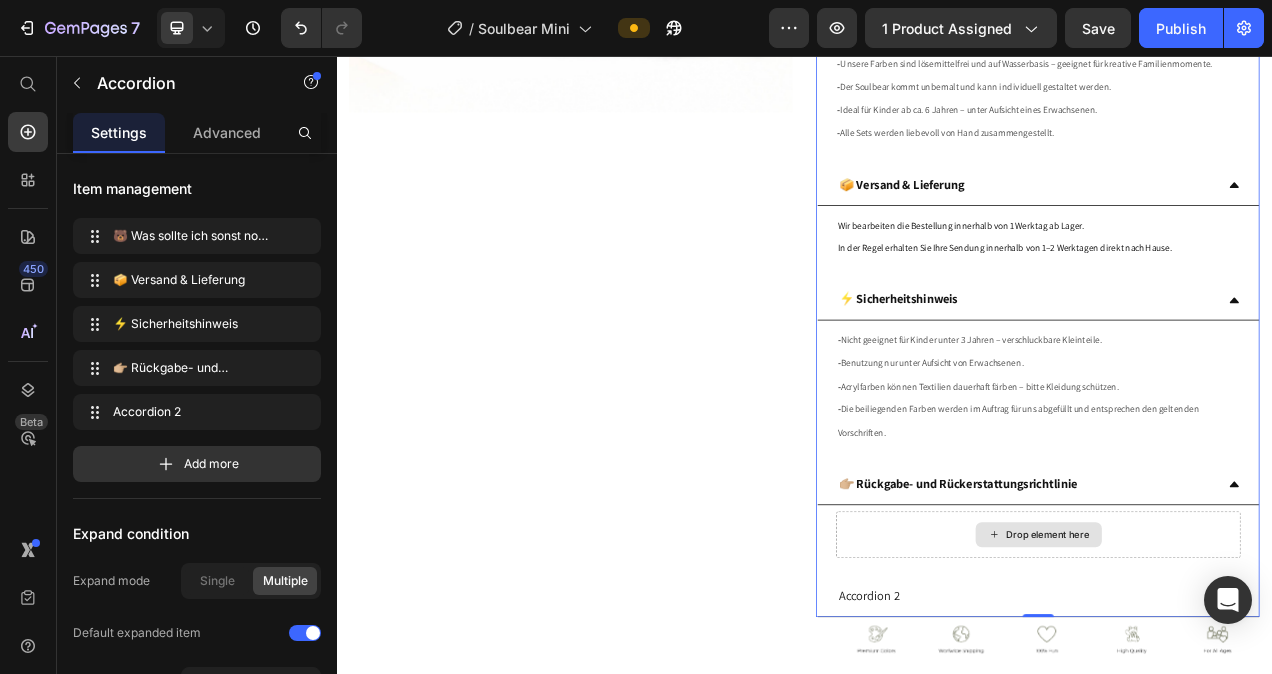 click on "Drop element here" at bounding box center [1249, 671] 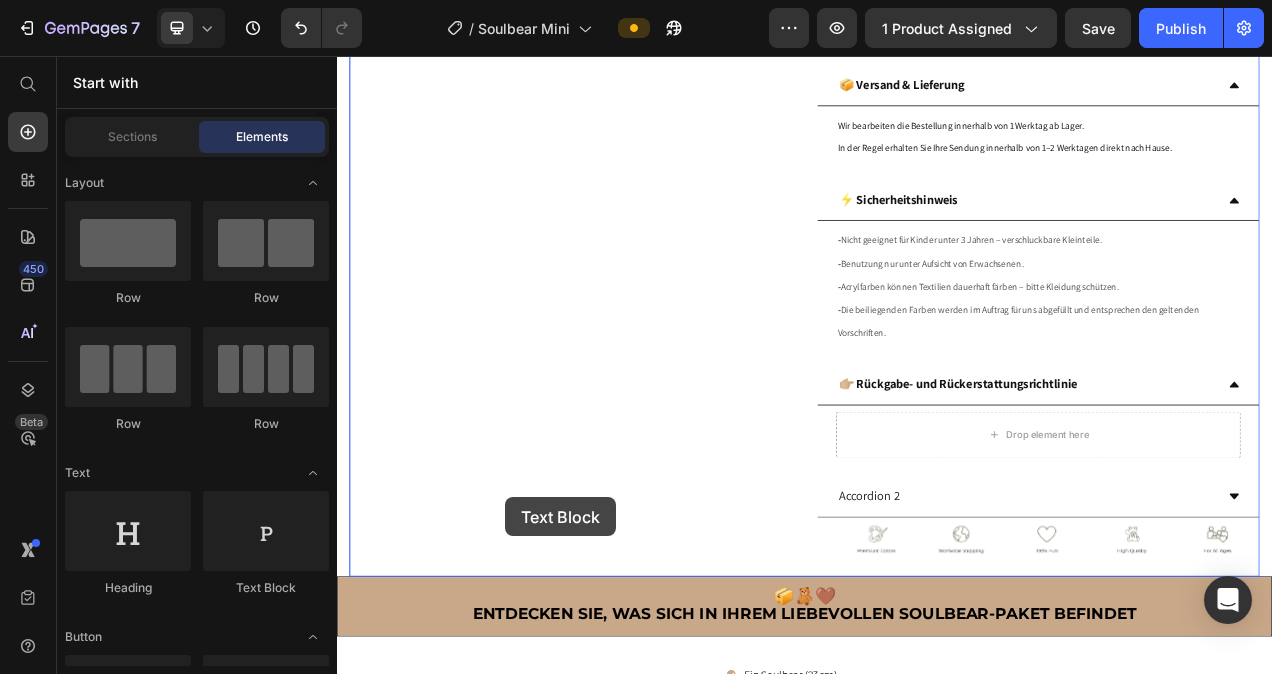 scroll, scrollTop: 716, scrollLeft: 0, axis: vertical 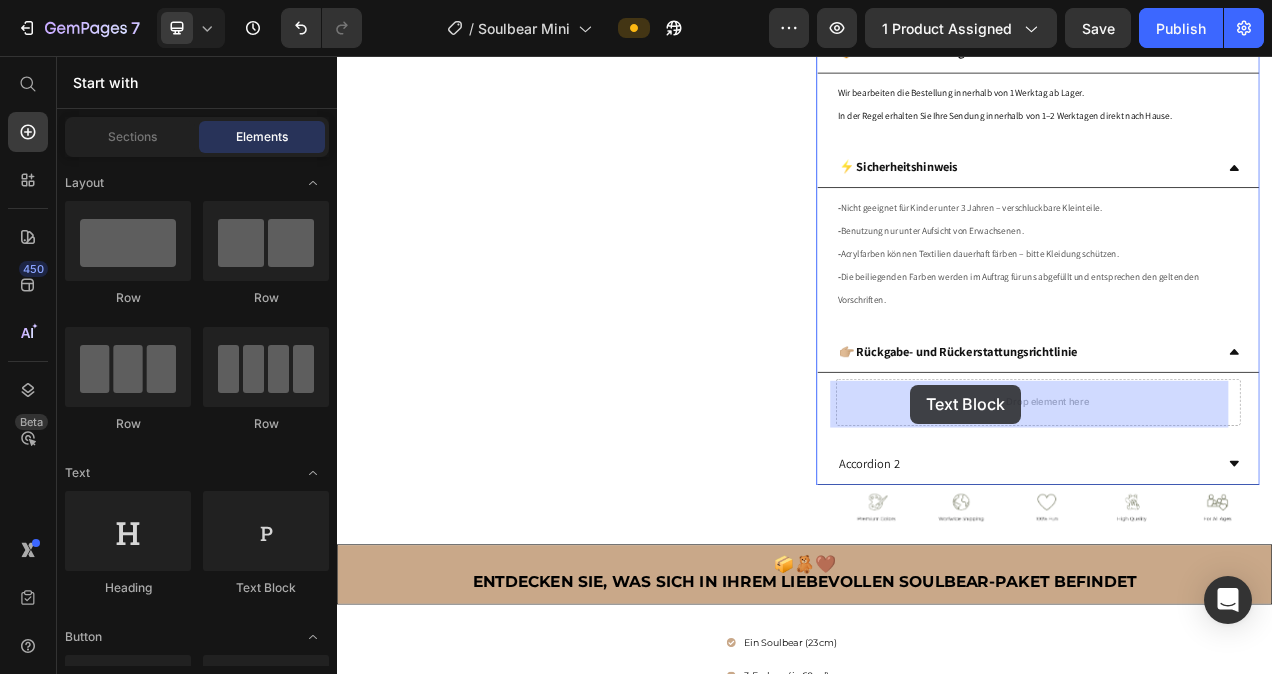 drag, startPoint x: 599, startPoint y: 592, endPoint x: 1073, endPoint y: 478, distance: 487.51614 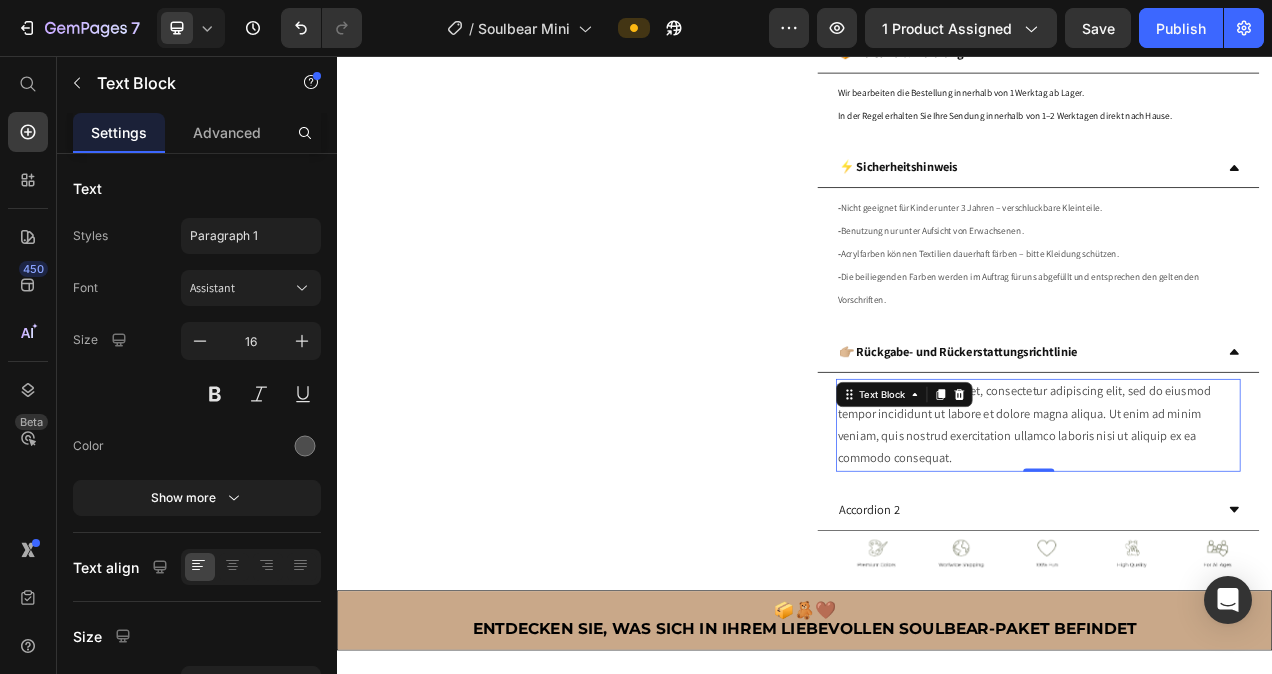 click on "Lorem ipsum dolor sit amet, consectetur adipiscing elit, sed do eiusmod tempor incididunt ut labore et dolore magna aliqua. Ut enim ad minim veniam, quis nostrud exercitation ullamco laboris nisi ut aliquip ex ea commodo consequat." at bounding box center (1236, 530) 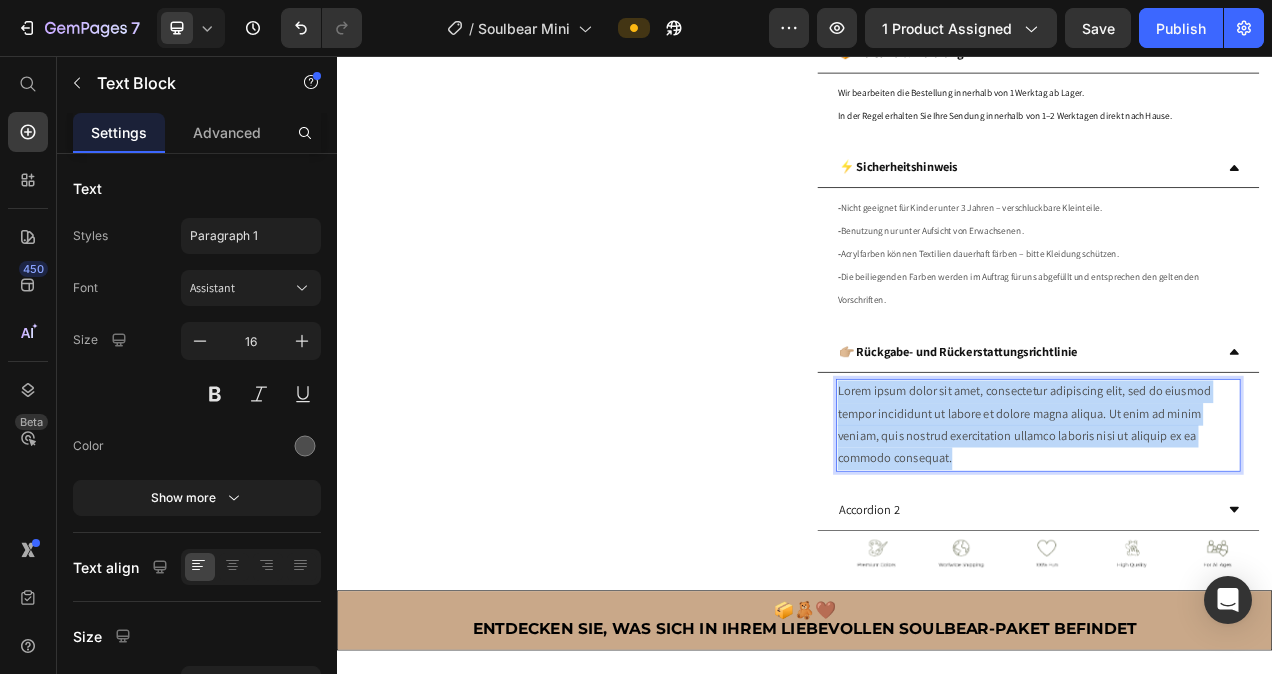drag, startPoint x: 1129, startPoint y: 570, endPoint x: 973, endPoint y: 497, distance: 172.2353 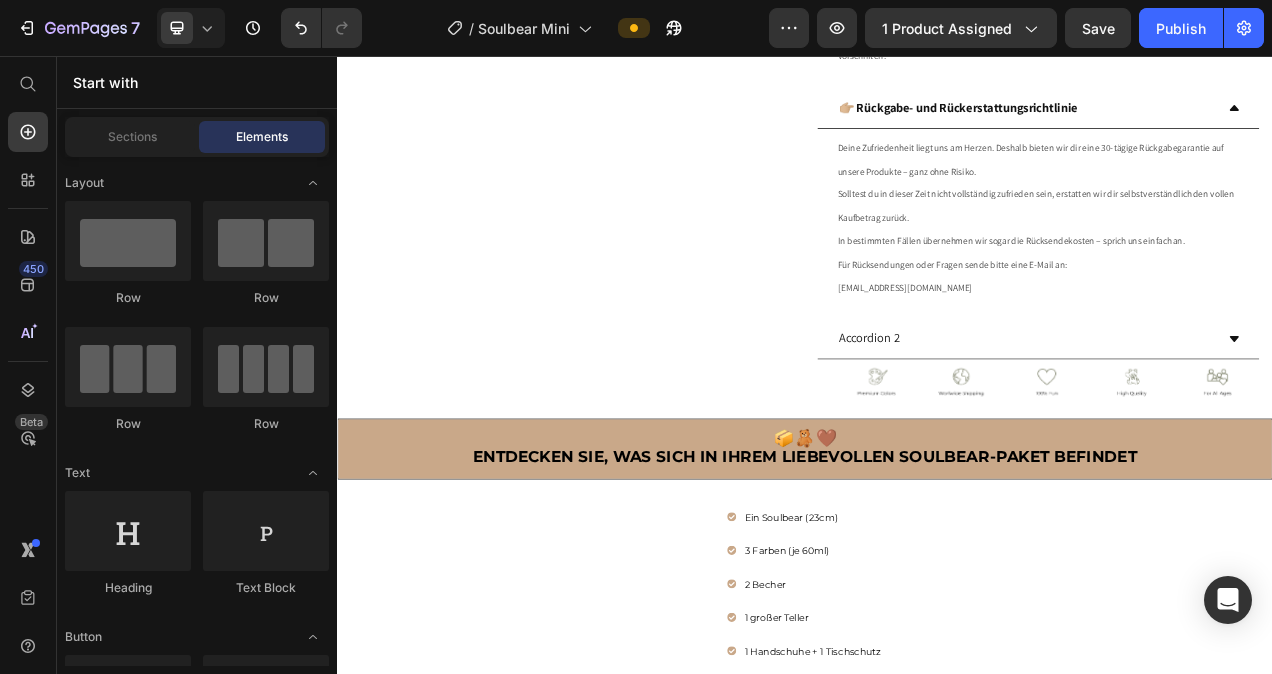 scroll, scrollTop: 1036, scrollLeft: 0, axis: vertical 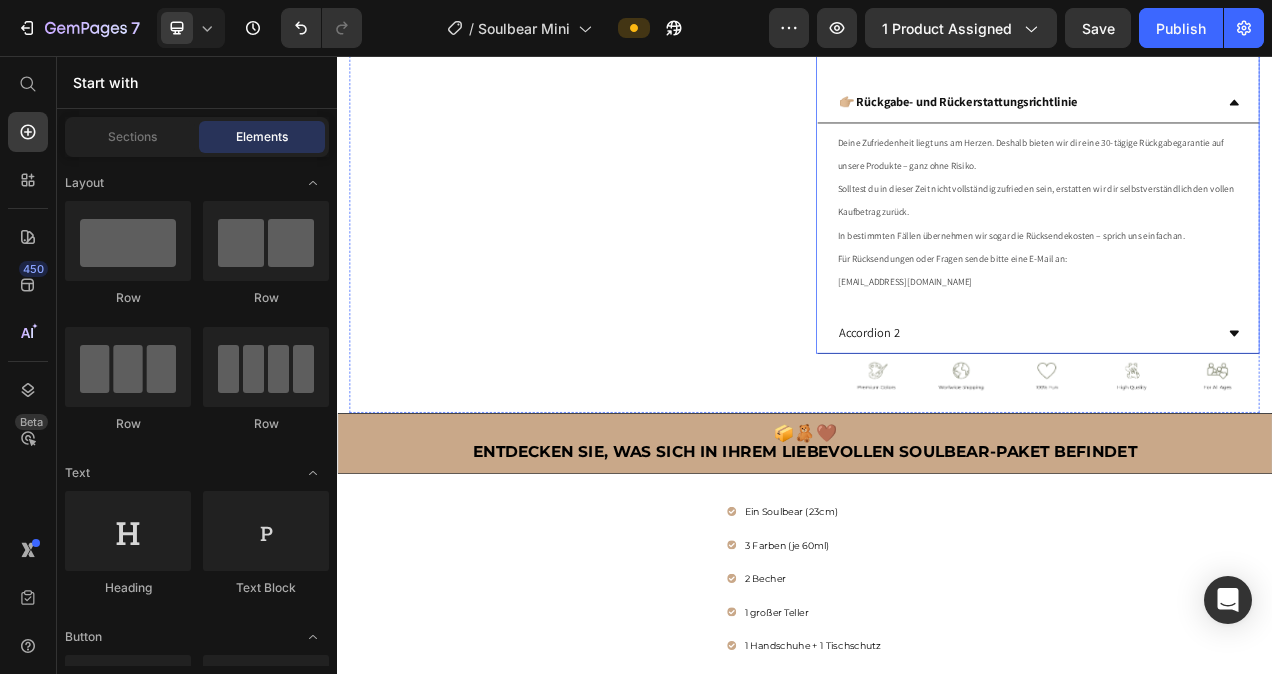 click on "Accordion 2" at bounding box center (1220, 412) 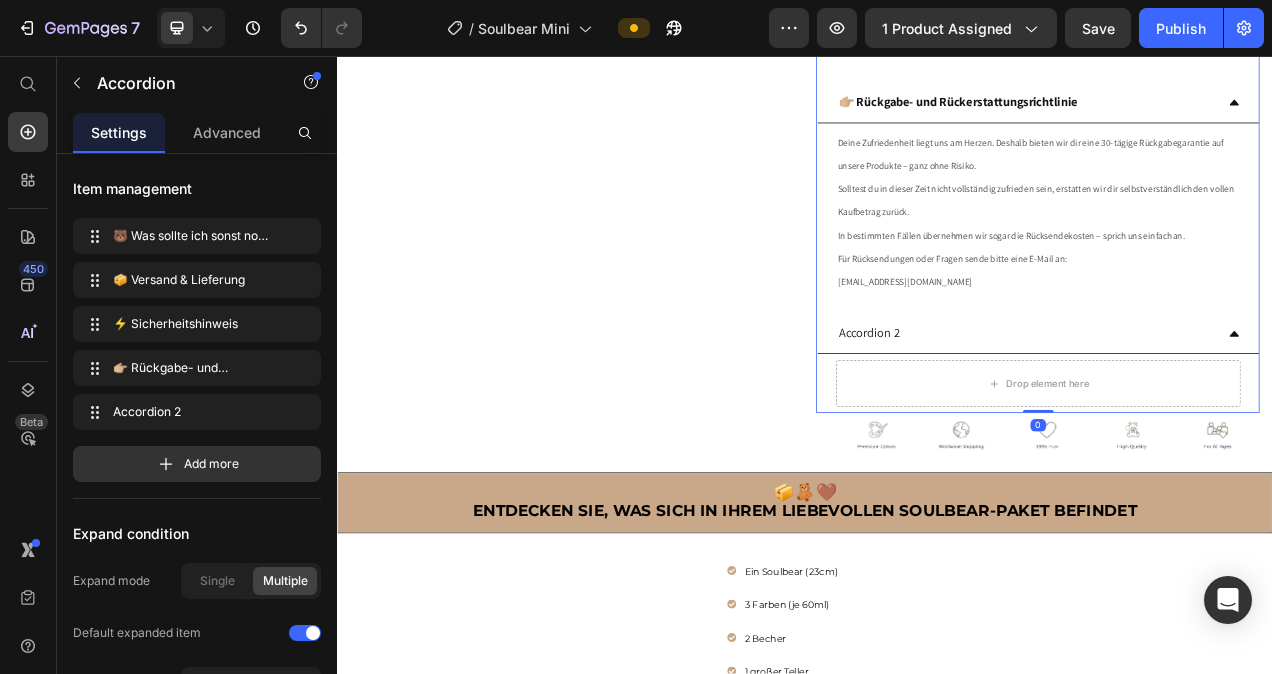 click on "Accordion 2" at bounding box center [1220, 412] 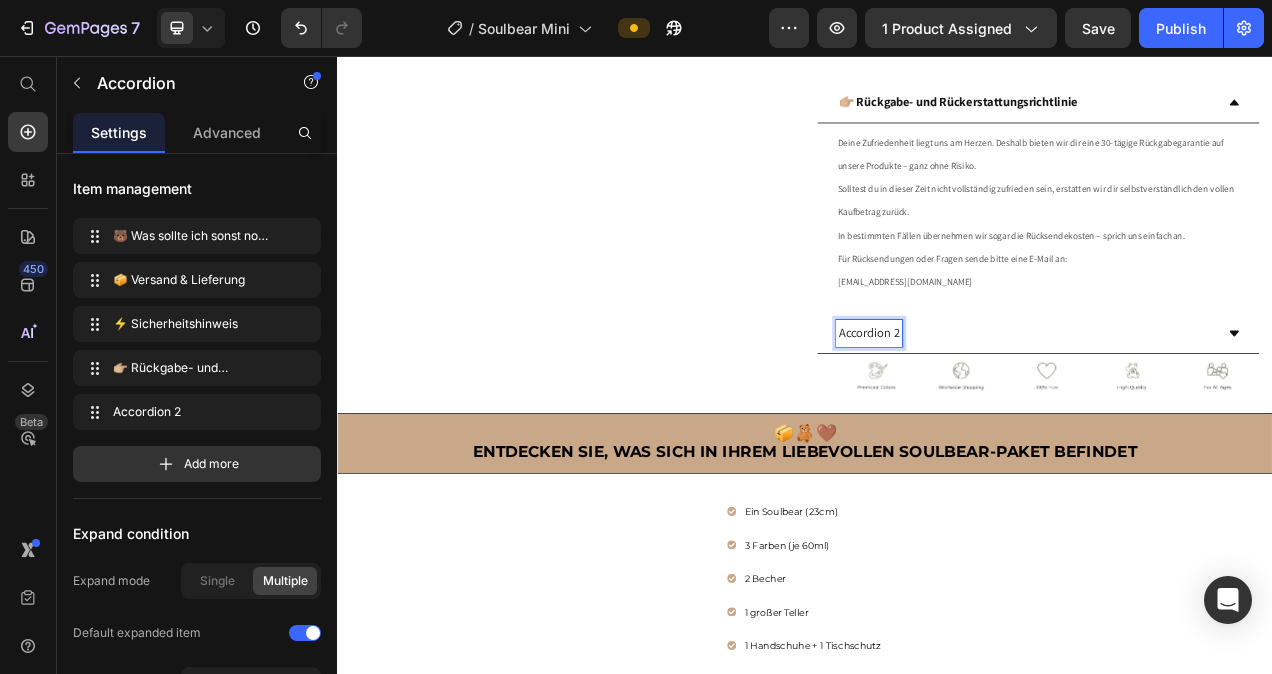 click on "Accordion 2" at bounding box center (1019, 412) 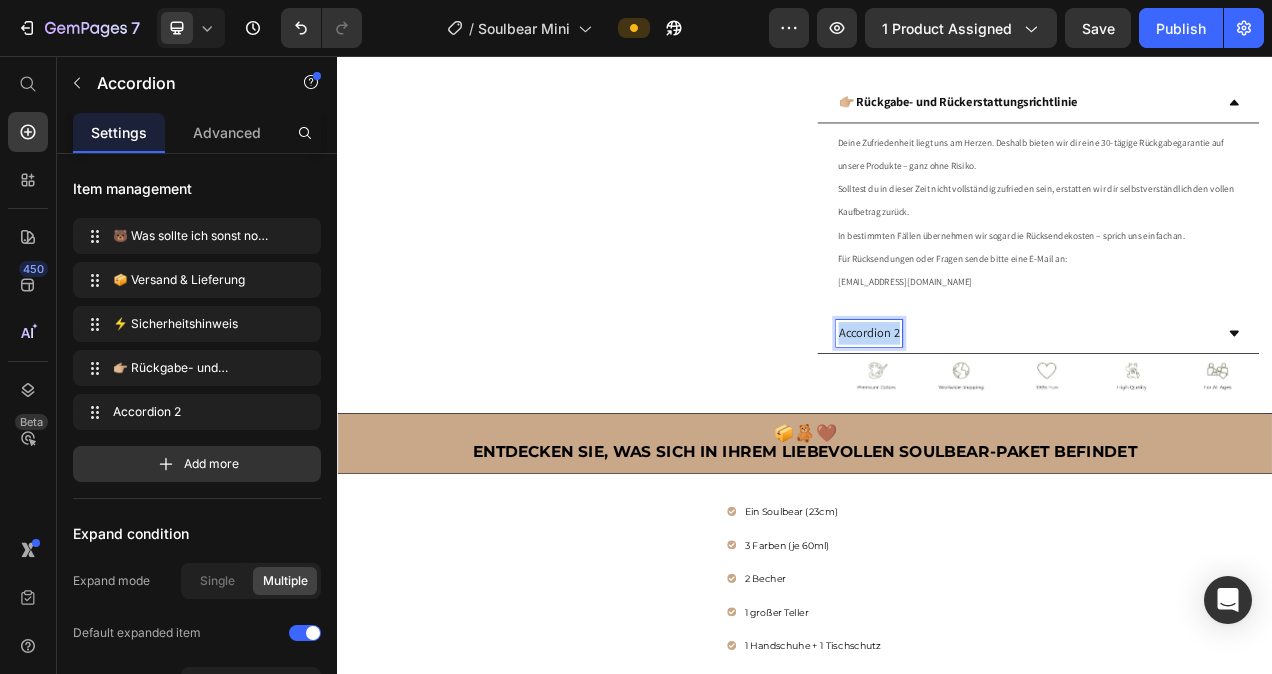 drag, startPoint x: 1048, startPoint y: 417, endPoint x: 974, endPoint y: 423, distance: 74.24284 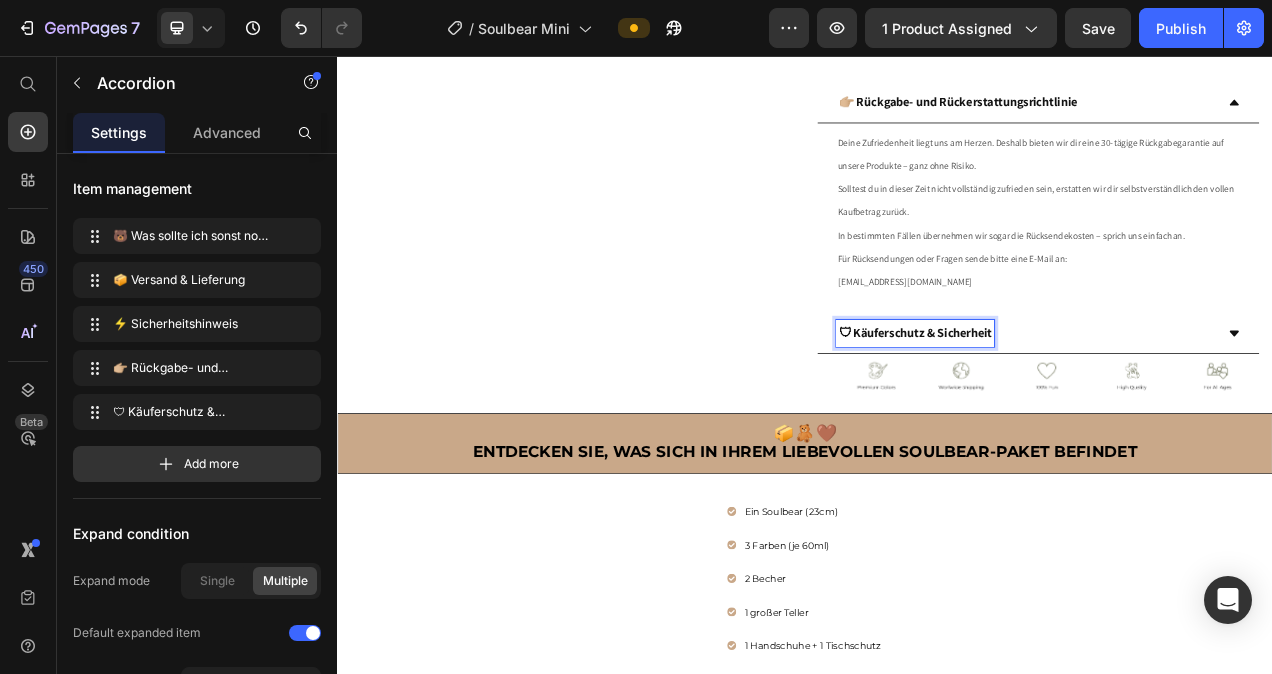 click on "🛡 Käuferschutz & Sicherheit" at bounding box center (1220, 412) 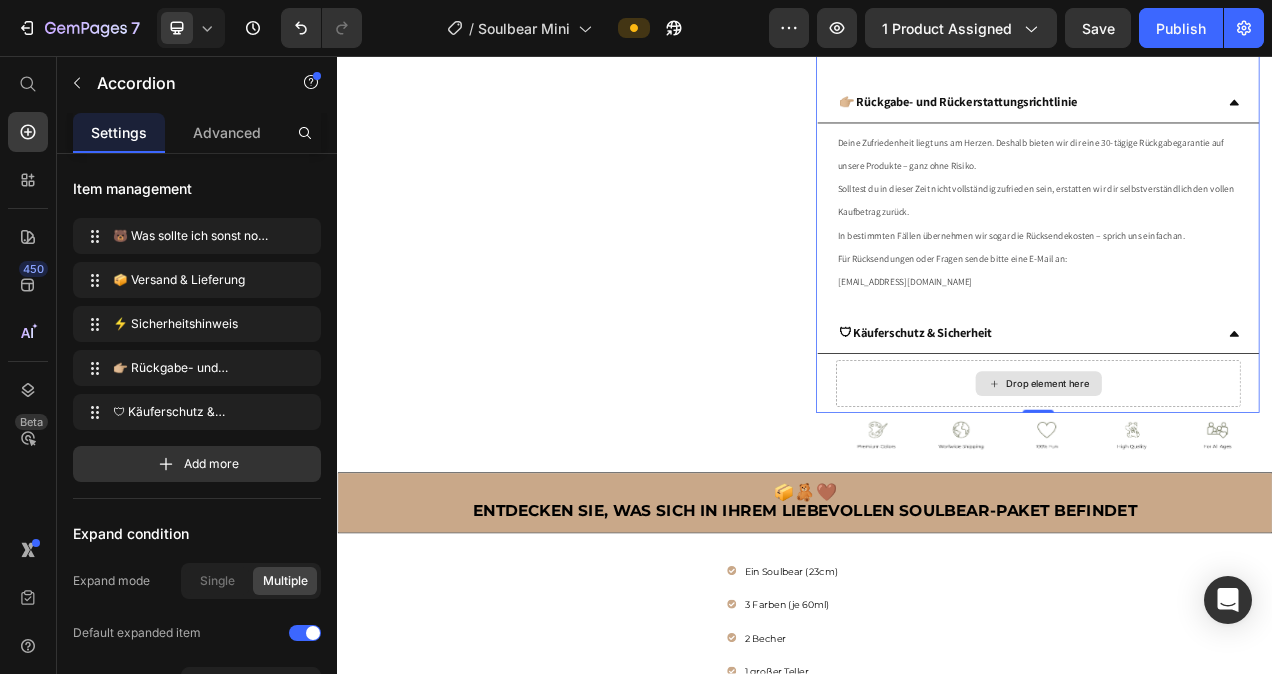 click on "Drop element here" at bounding box center (1249, 477) 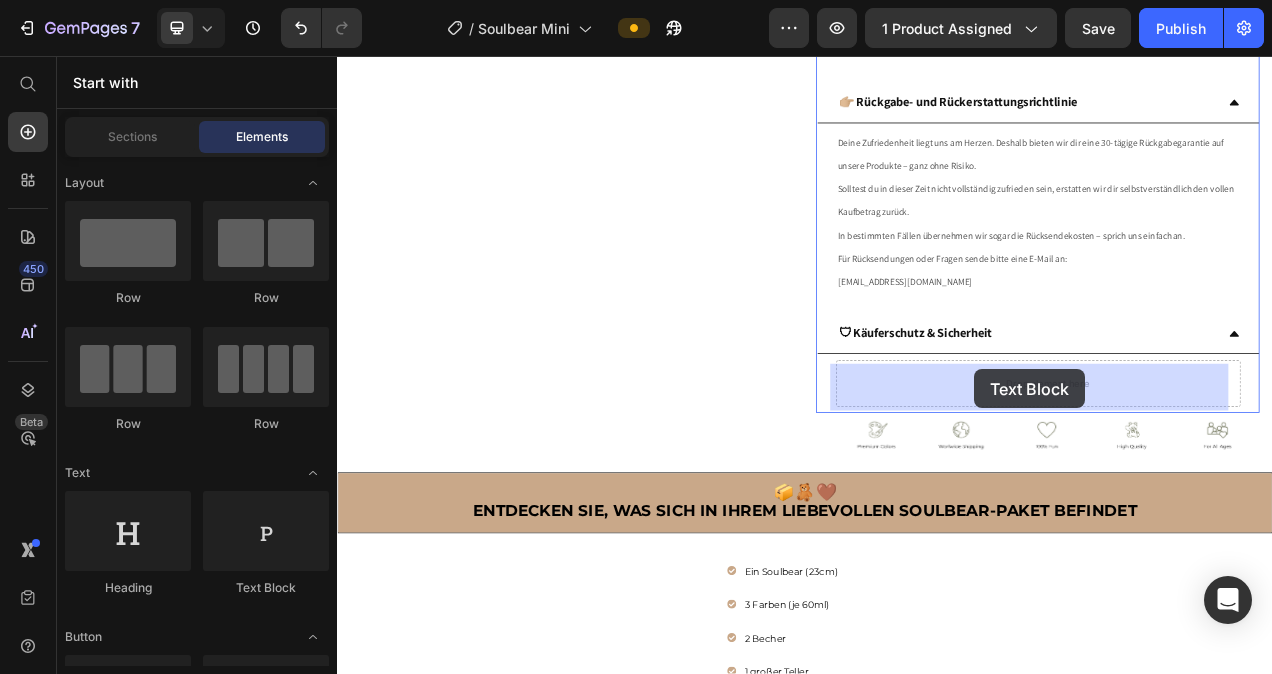 drag, startPoint x: 612, startPoint y: 588, endPoint x: 1154, endPoint y: 458, distance: 557.37244 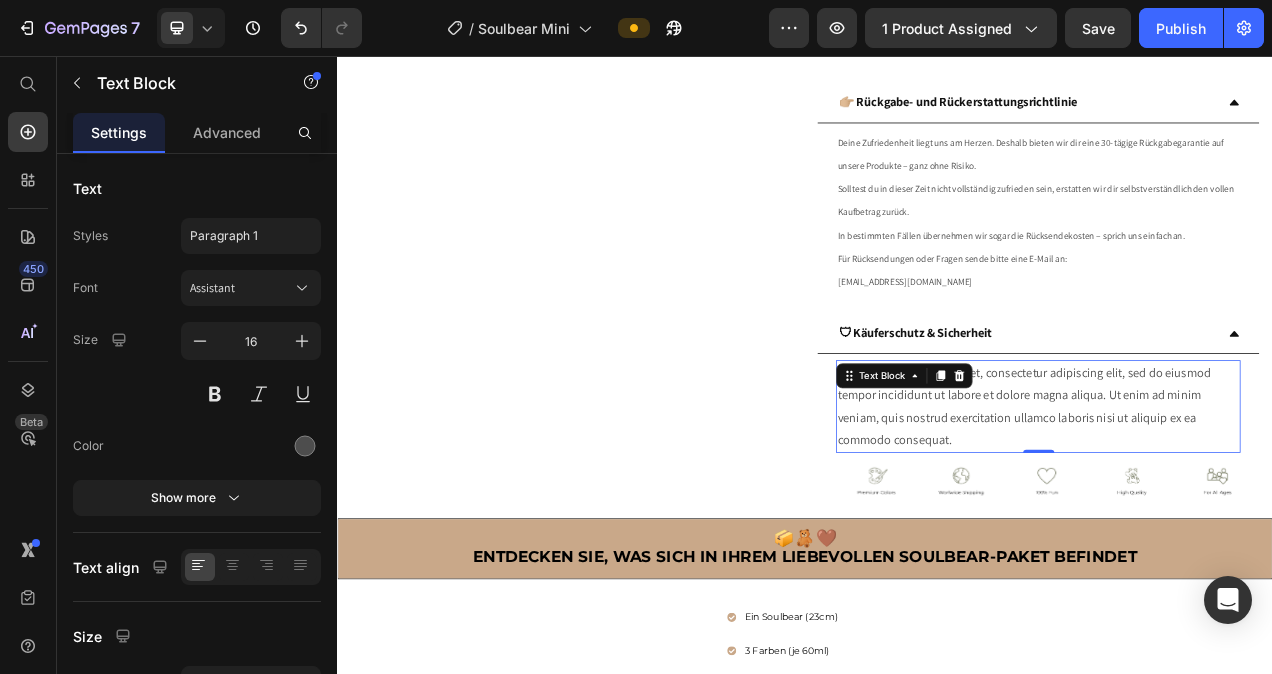 click on "Lorem ipsum dolor sit amet, consectetur adipiscing elit, sed do eiusmod tempor incididunt ut labore et dolore magna aliqua. Ut enim ad minim veniam, quis nostrud exercitation ullamco laboris nisi ut aliquip ex ea commodo consequat." at bounding box center [1236, 506] 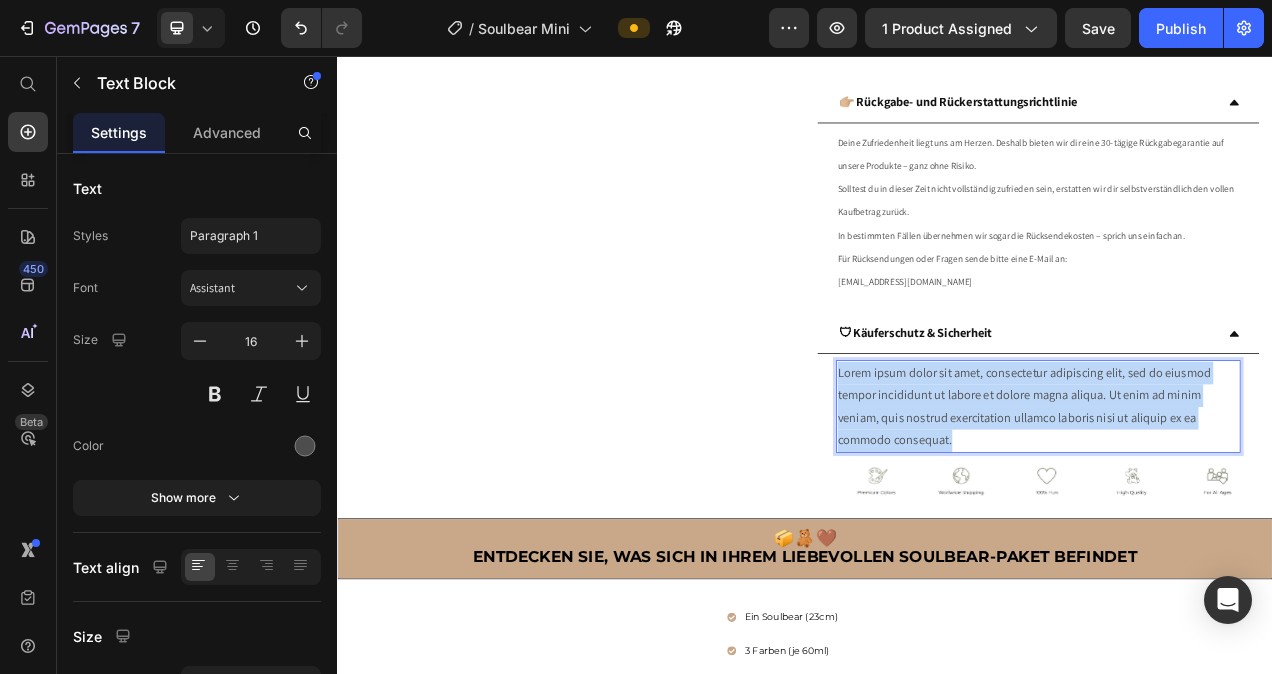 drag, startPoint x: 1140, startPoint y: 551, endPoint x: 972, endPoint y: 473, distance: 185.22418 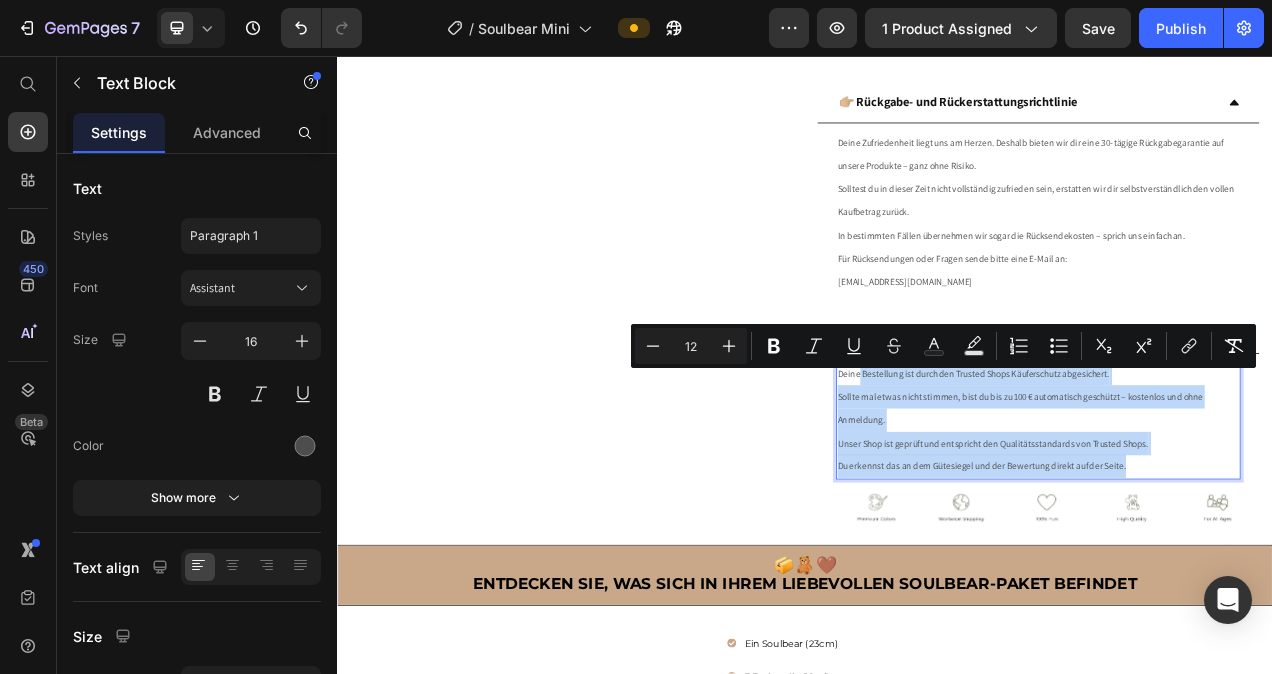 drag, startPoint x: 1357, startPoint y: 582, endPoint x: 998, endPoint y: 478, distance: 373.76062 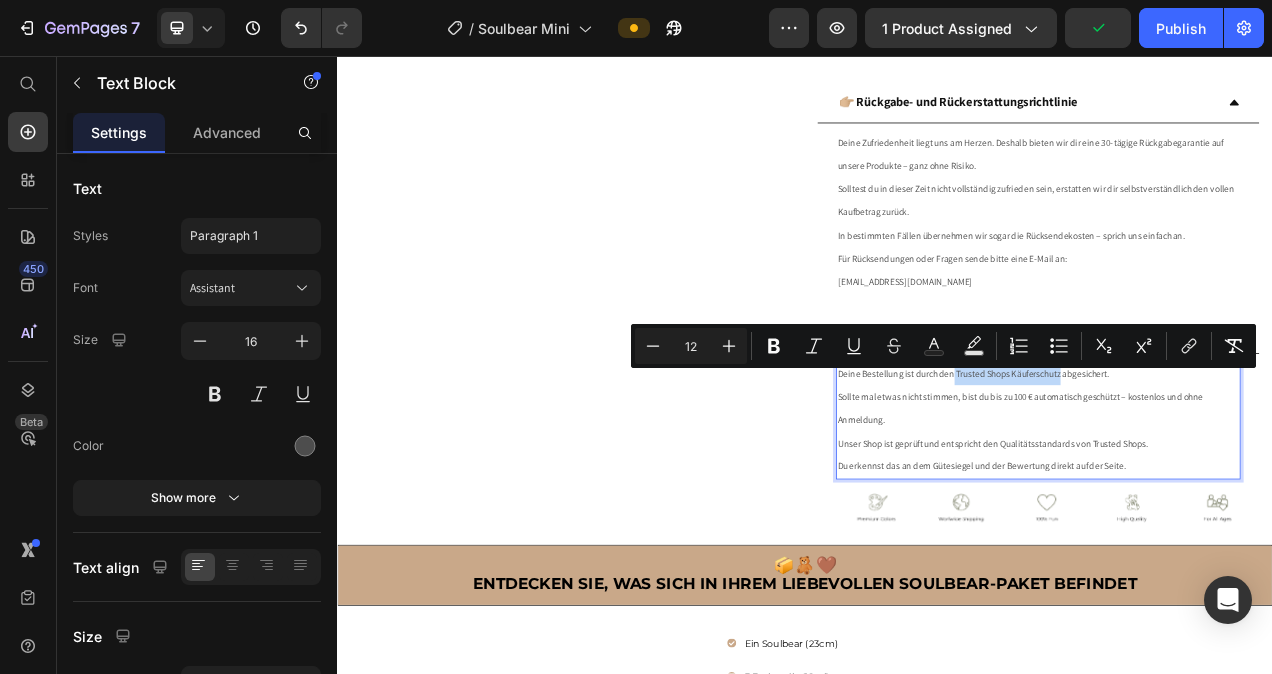 drag, startPoint x: 1122, startPoint y: 473, endPoint x: 1261, endPoint y: 472, distance: 139.0036 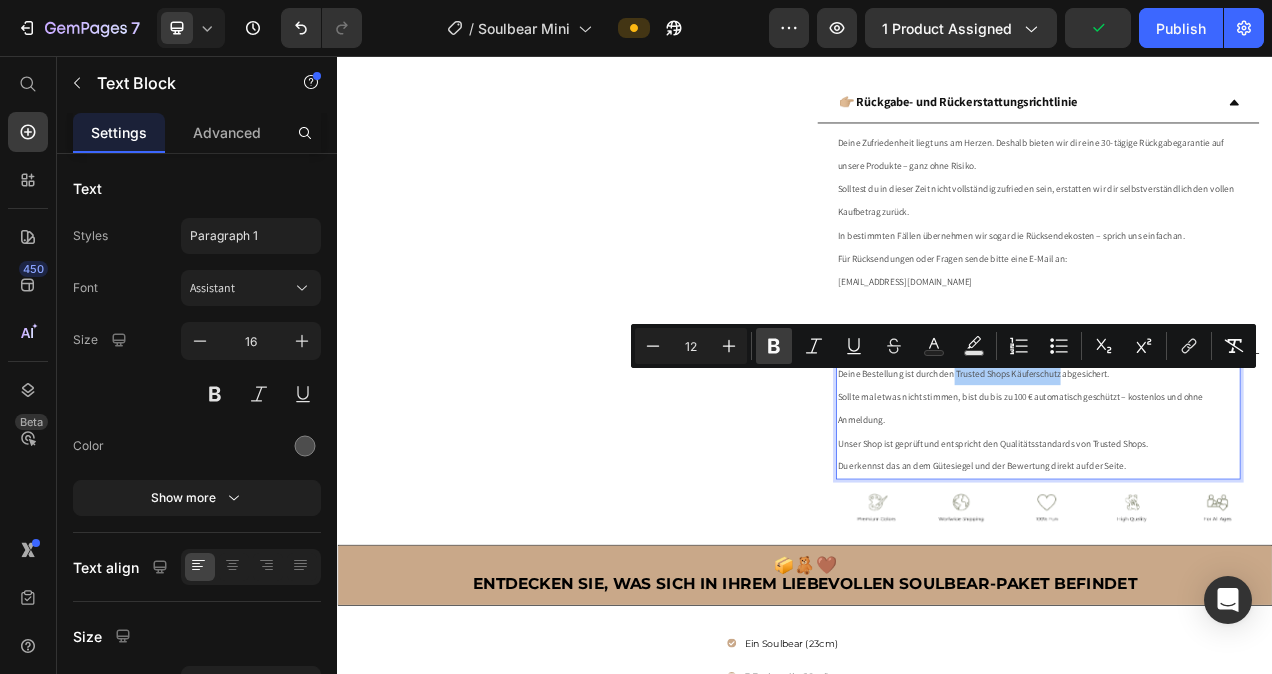 click 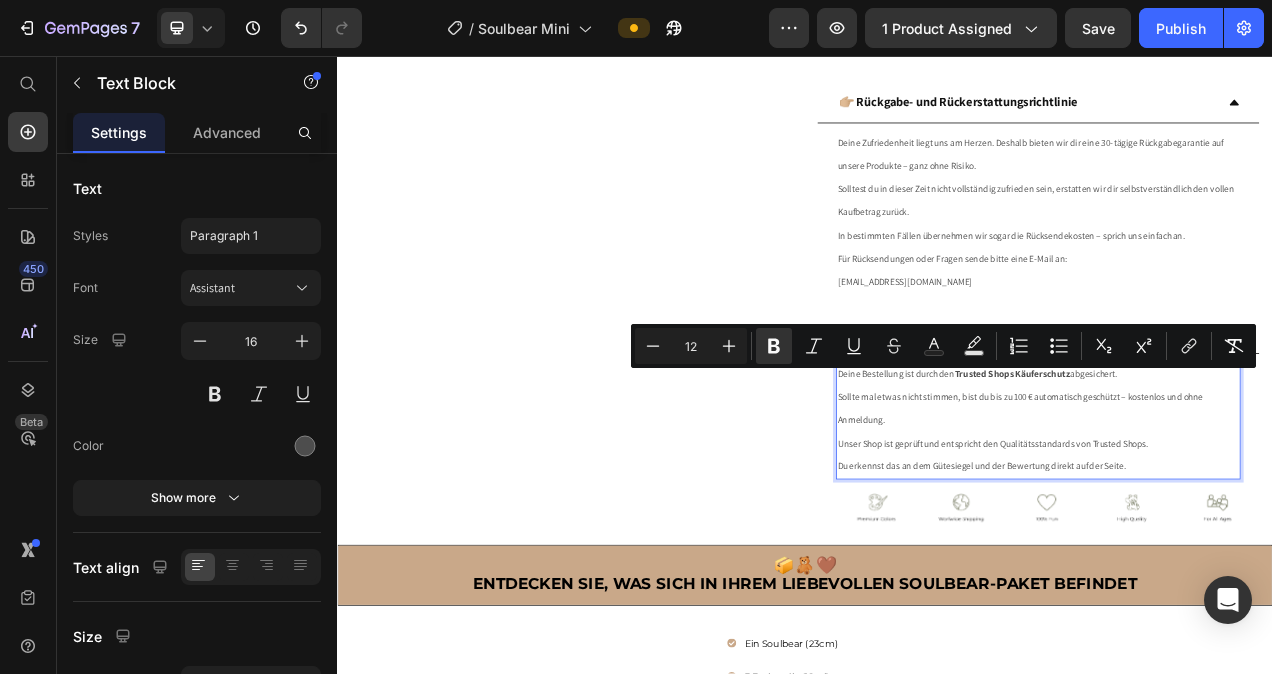 click on "Deine Bestellung ist durch den  Trusted Shops Käuferschutz  abgesichert. Sollte mal etwas nicht stimmen, bist du bis zu 100 € automatisch geschützt – kostenlos und ohne Anmeldung." at bounding box center (1236, 493) 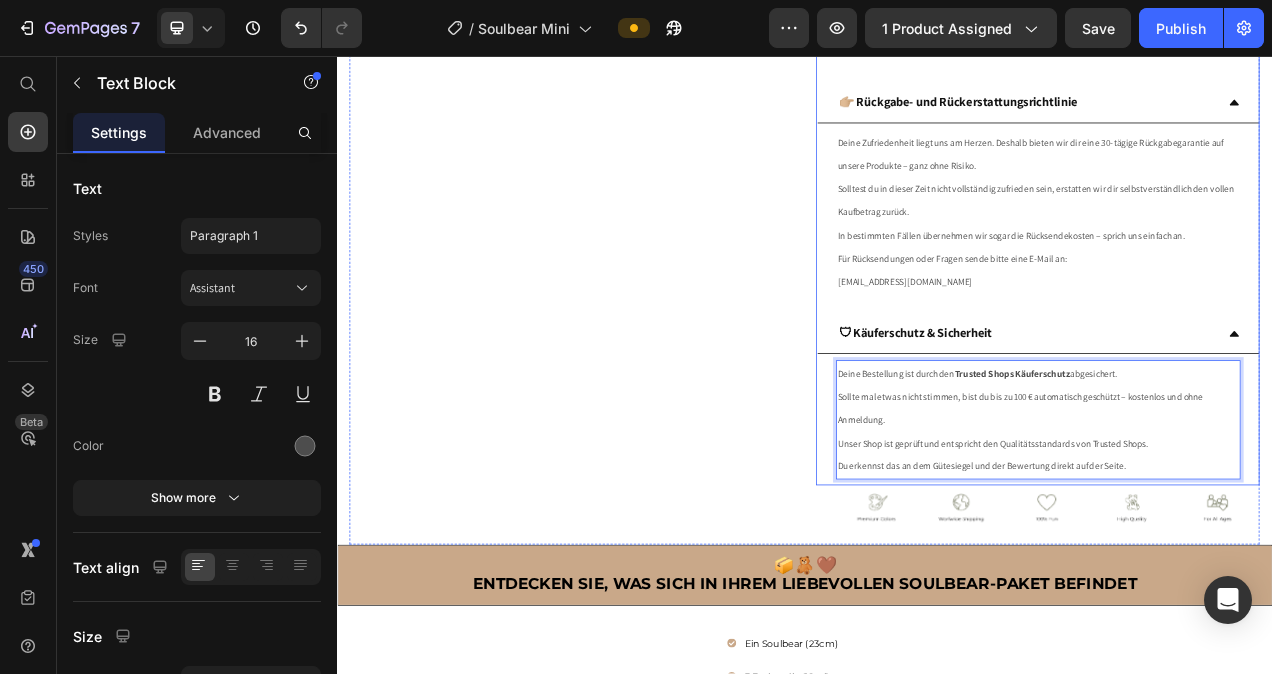 click on "🛡 Käuferschutz & Sicherheit" at bounding box center (1220, 412) 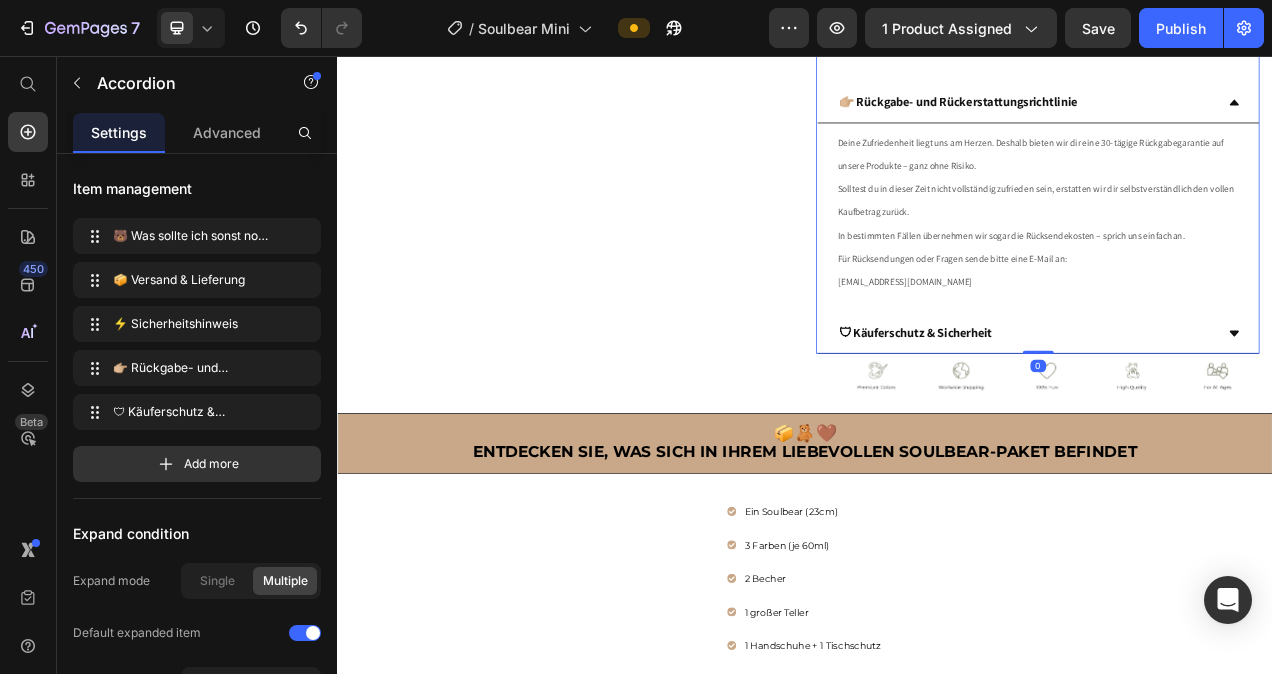 click on "👉🏼 Rückgabe- und Rückerstattungsrichtlinie" at bounding box center (1220, 116) 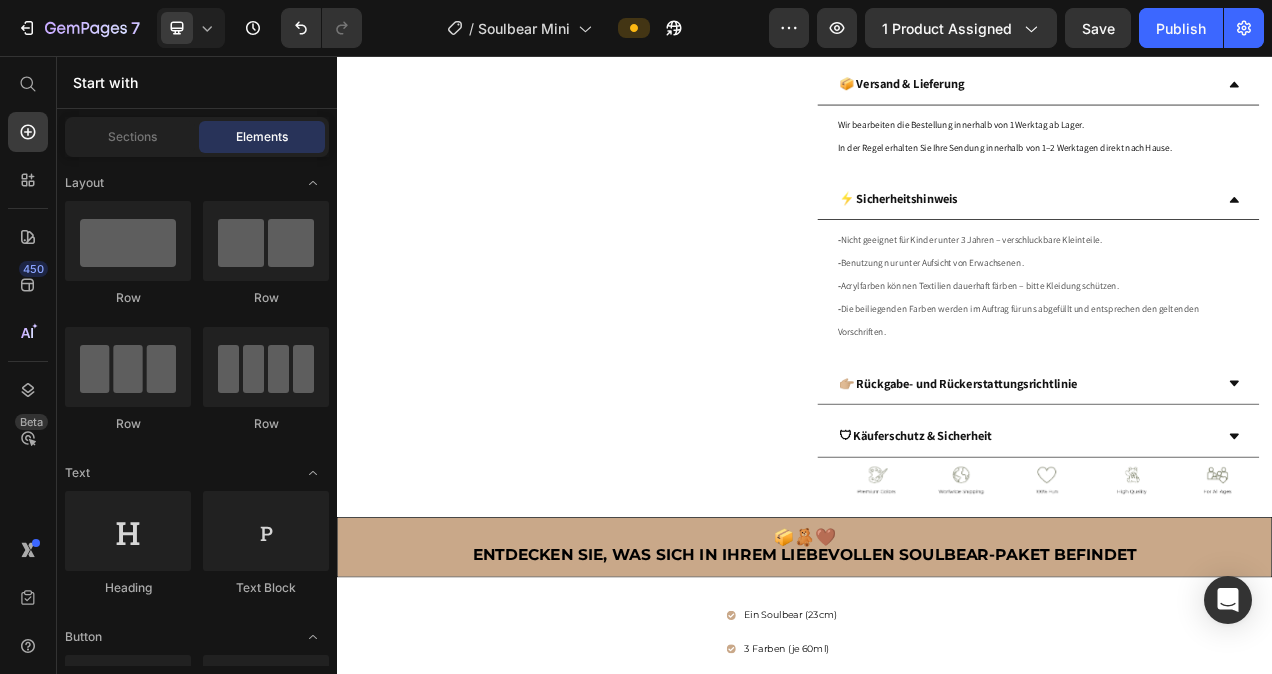 scroll, scrollTop: 658, scrollLeft: 0, axis: vertical 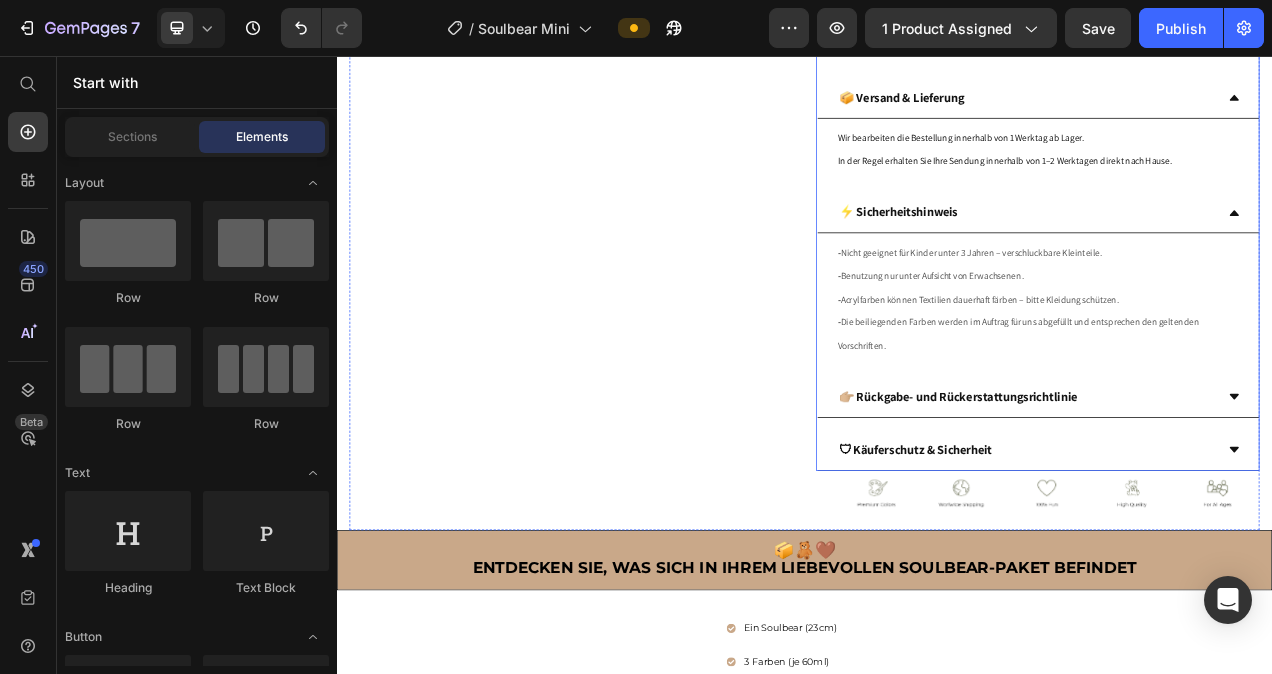 click on "⚡ Sicherheitshinweis" at bounding box center (1236, 258) 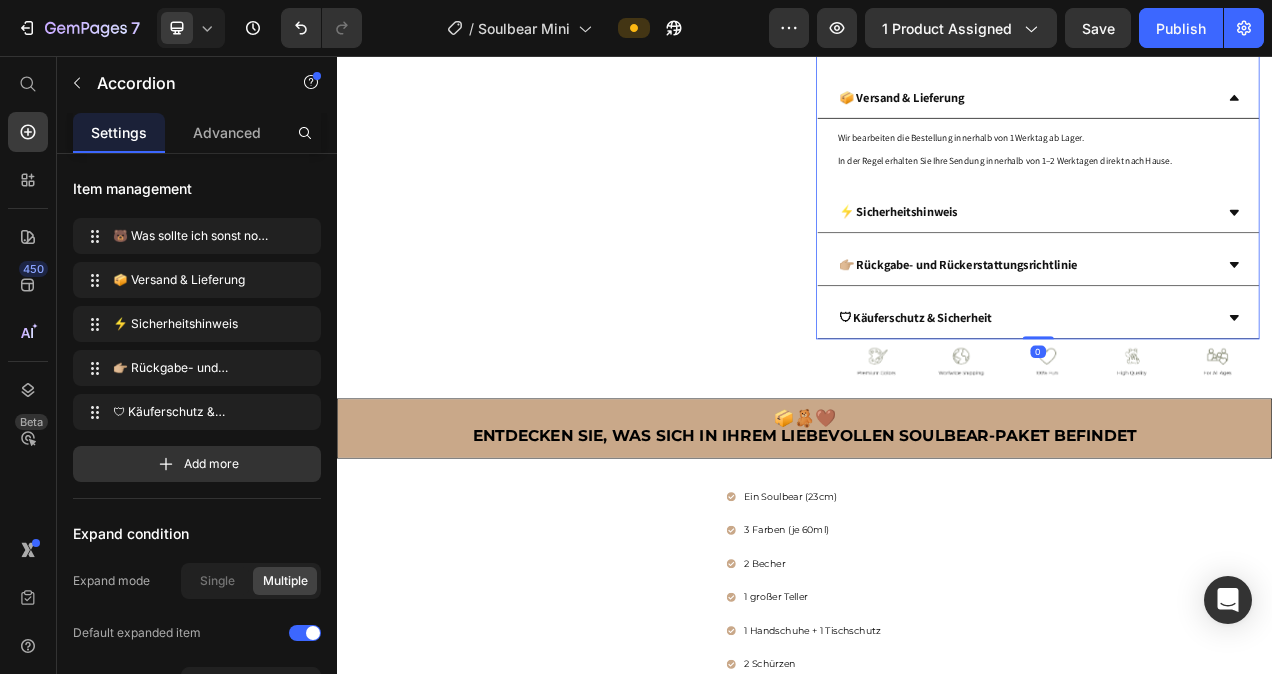 click on "📦 Versand & Lieferung" at bounding box center [1220, 110] 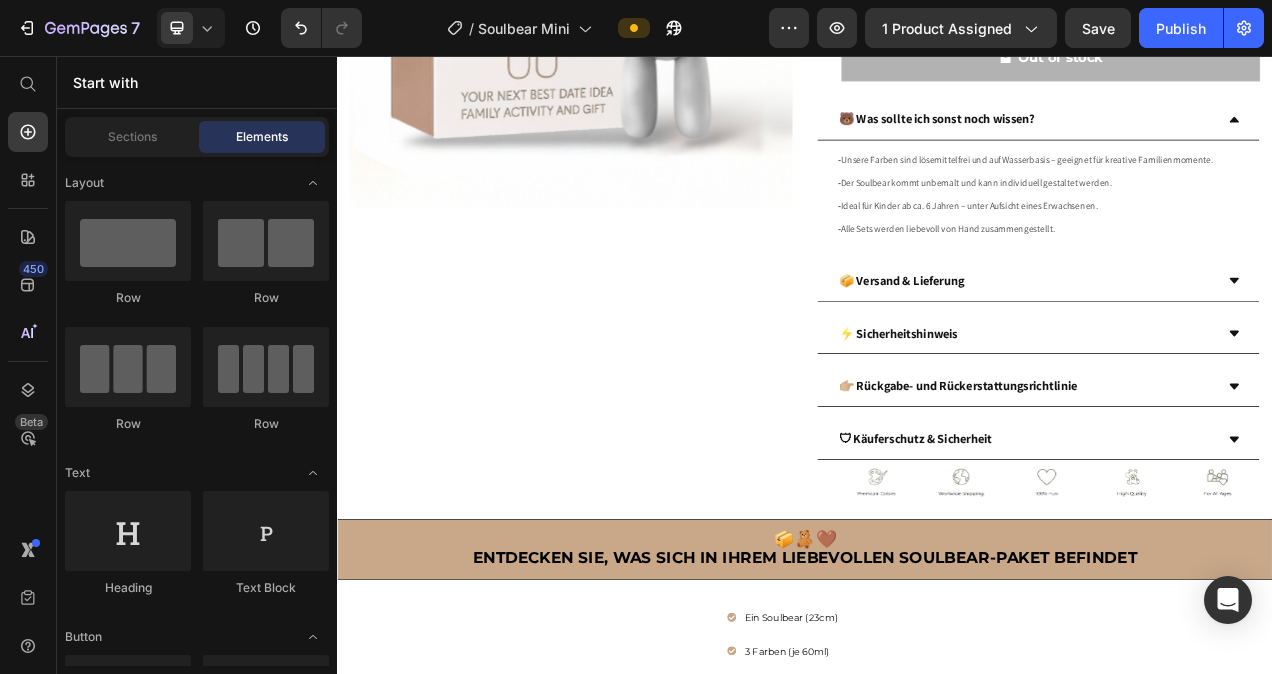 scroll, scrollTop: 409, scrollLeft: 0, axis: vertical 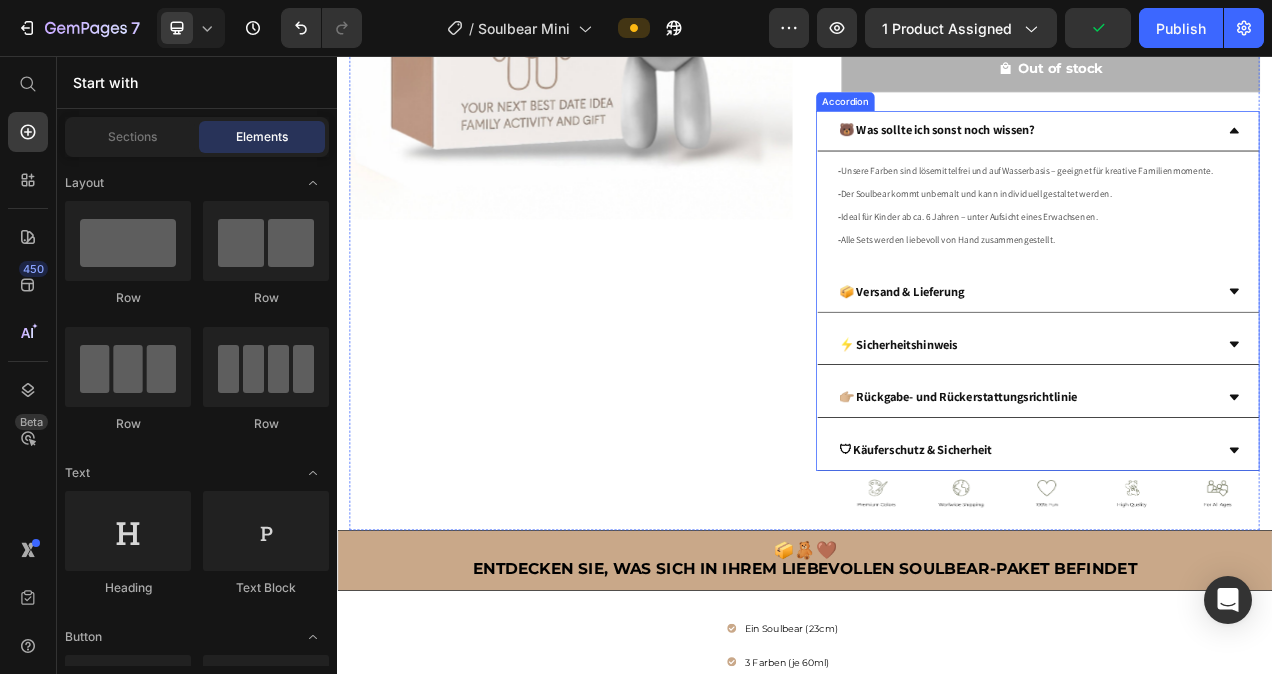 click on "🐻 Was sollte ich sonst noch wissen?" at bounding box center [1220, 152] 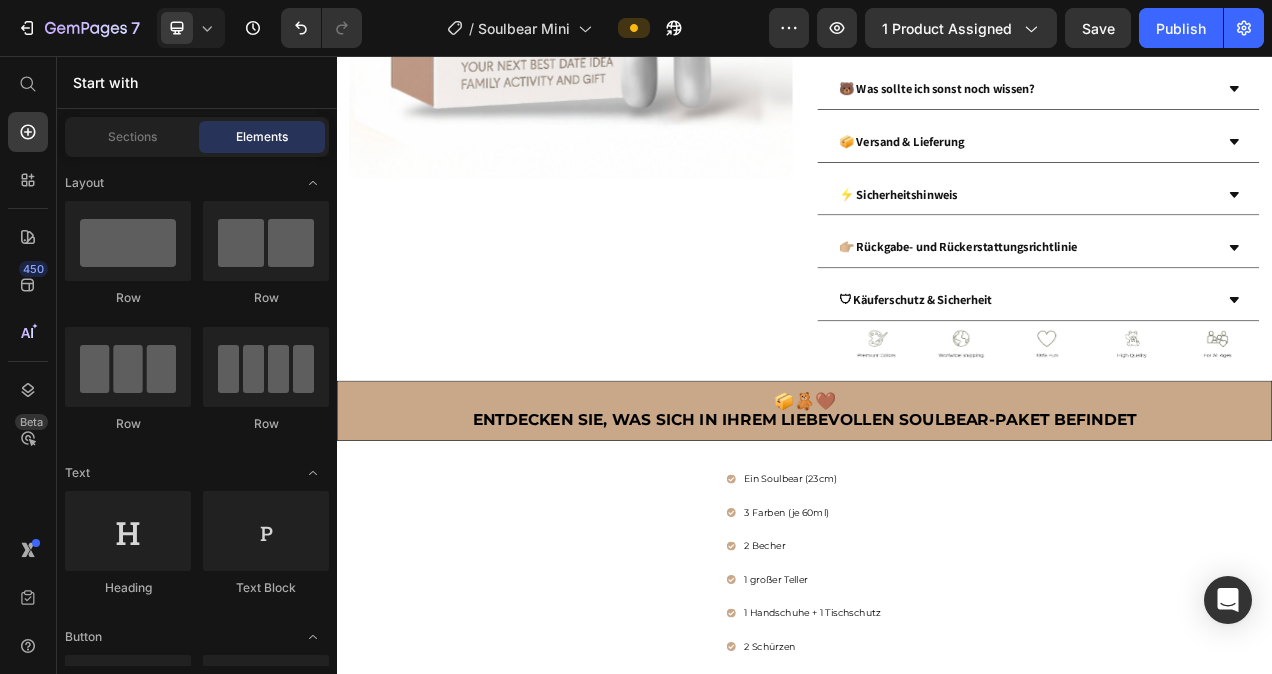 scroll, scrollTop: 540, scrollLeft: 0, axis: vertical 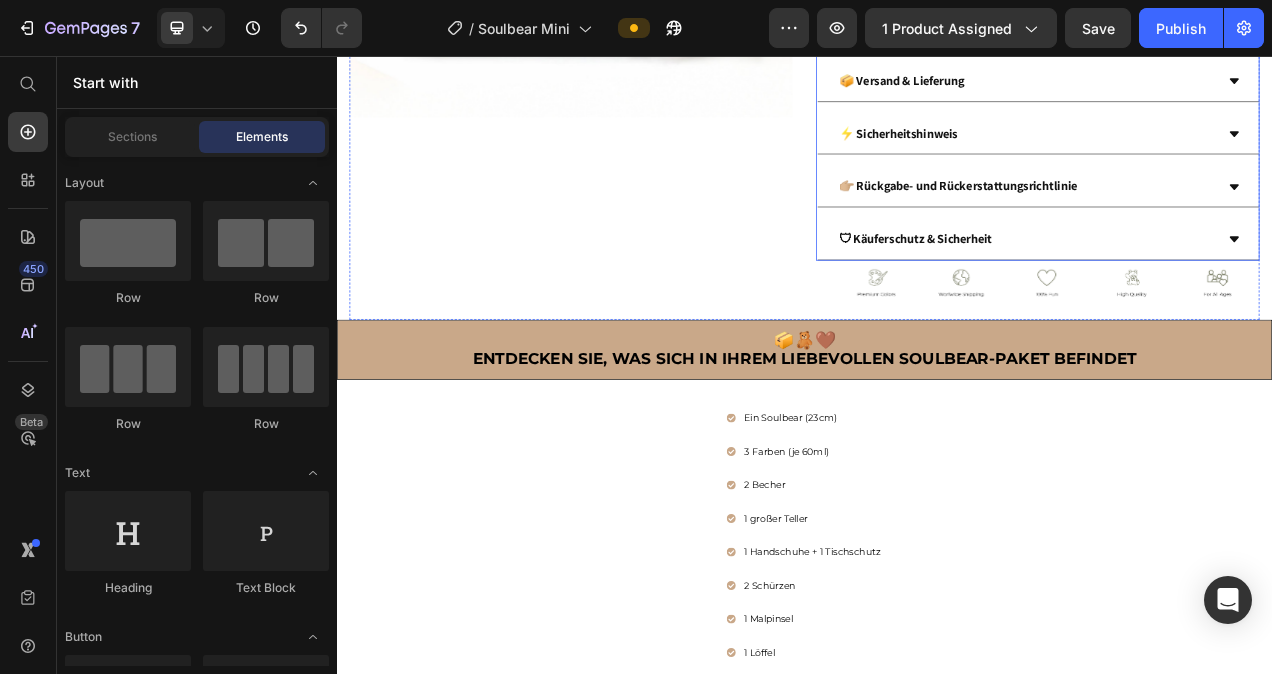 click on "🛡 Käuferschutz & Sicherheit" at bounding box center (1220, 292) 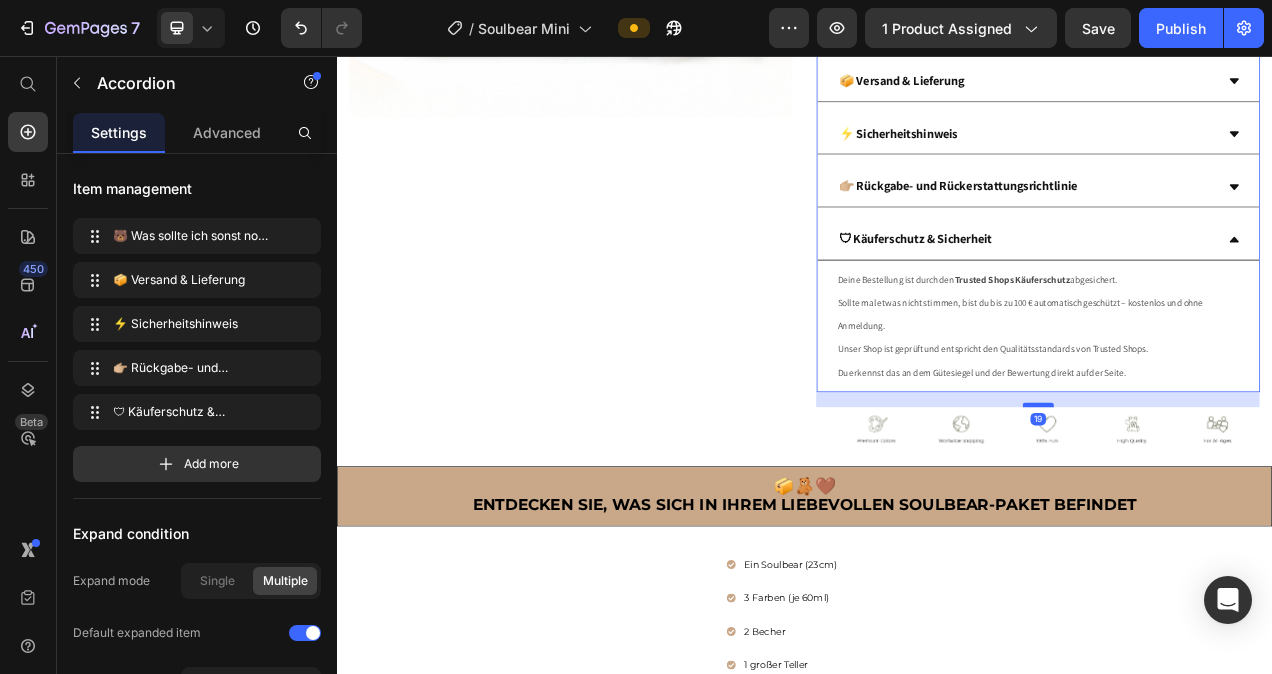 drag, startPoint x: 1225, startPoint y: 484, endPoint x: 1235, endPoint y: 504, distance: 22.36068 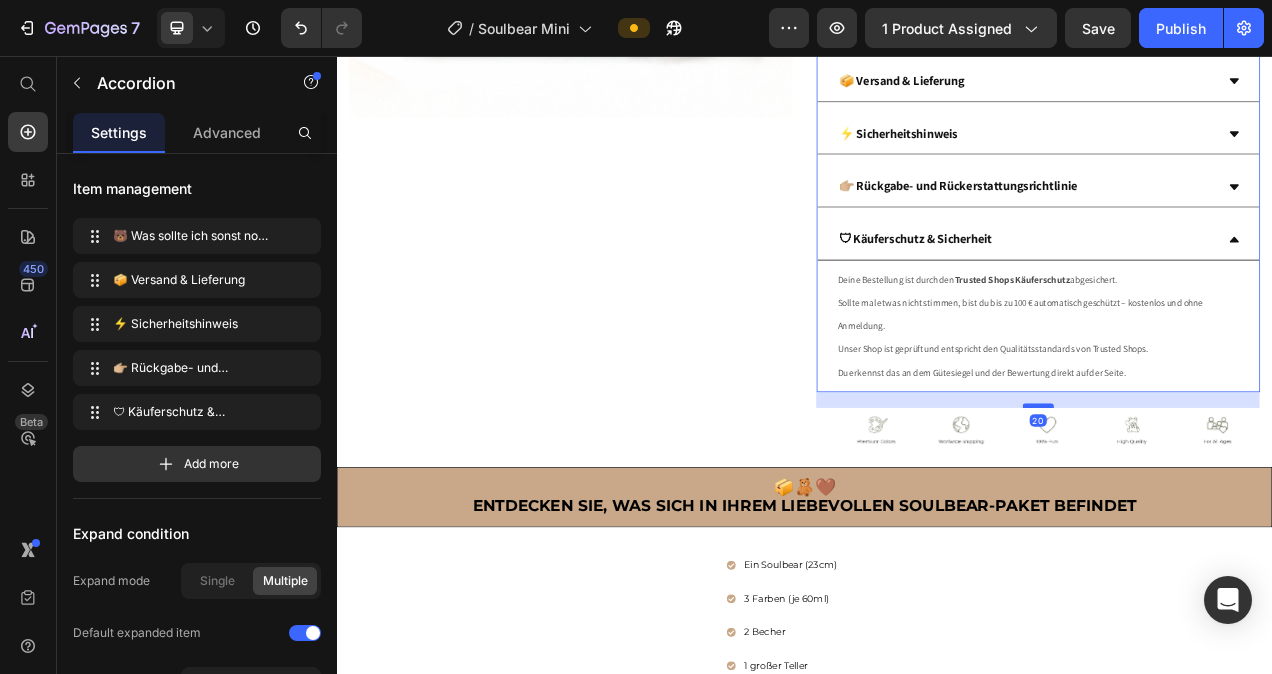 click at bounding box center (1237, 505) 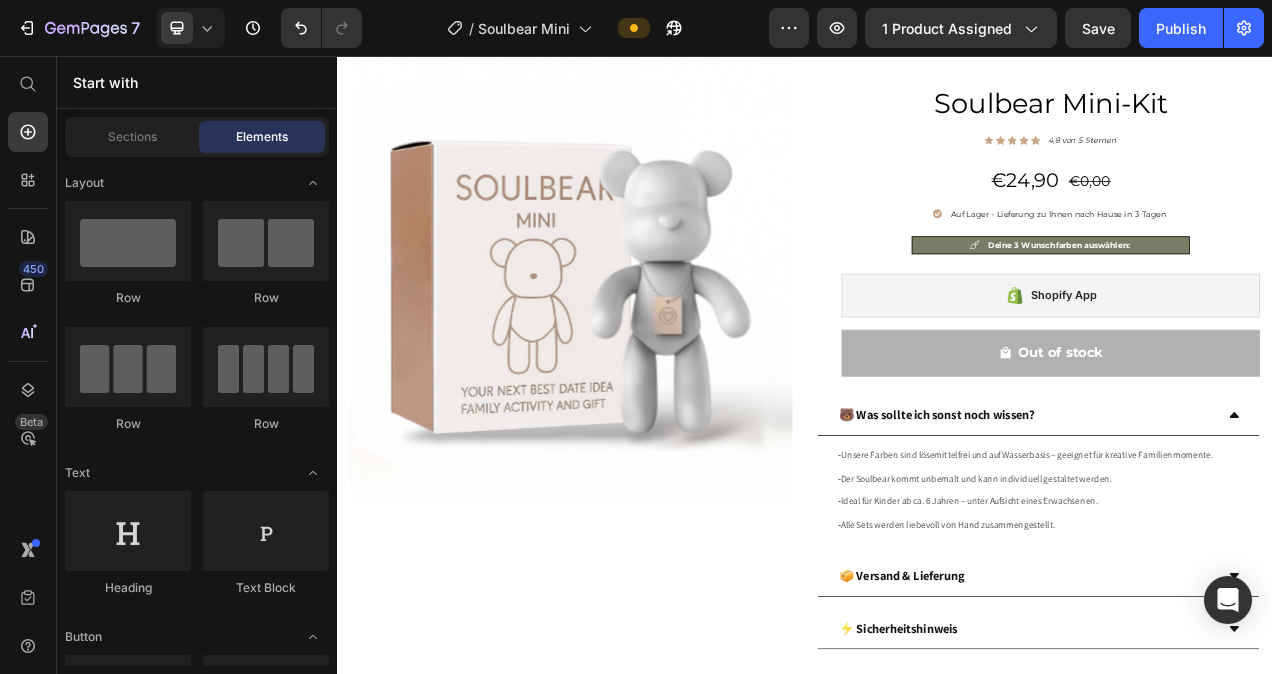 scroll, scrollTop: 0, scrollLeft: 0, axis: both 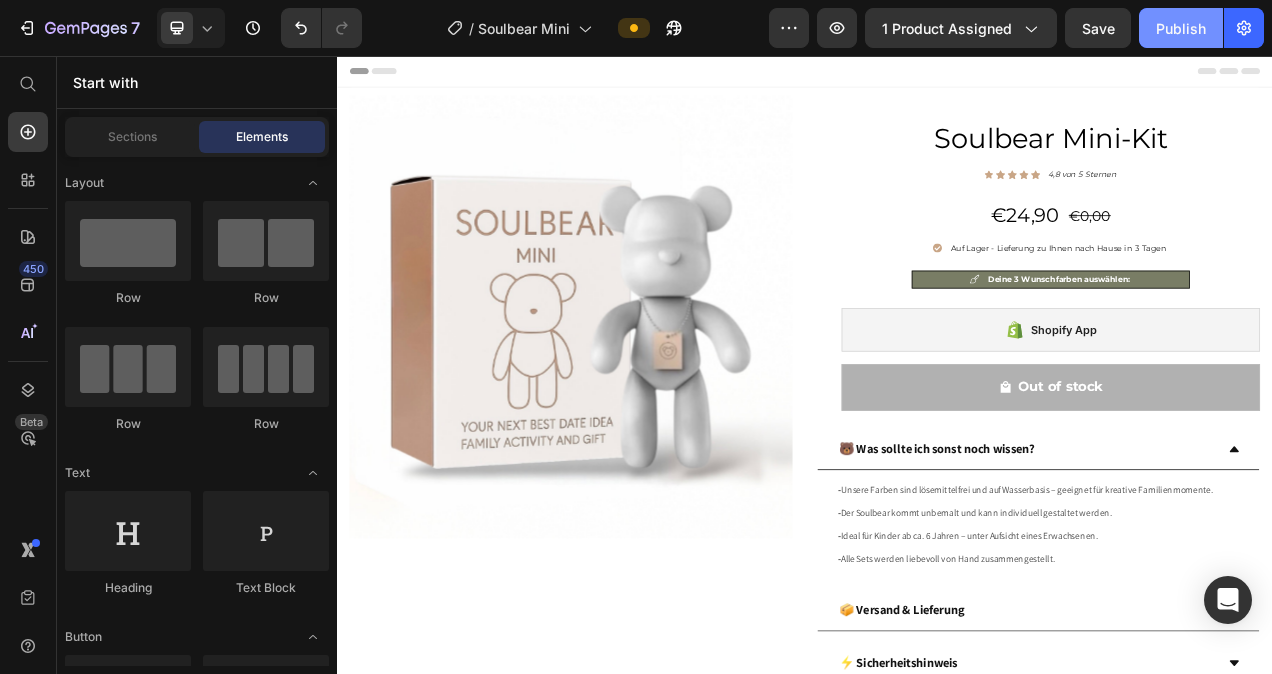 click on "Publish" at bounding box center [1181, 28] 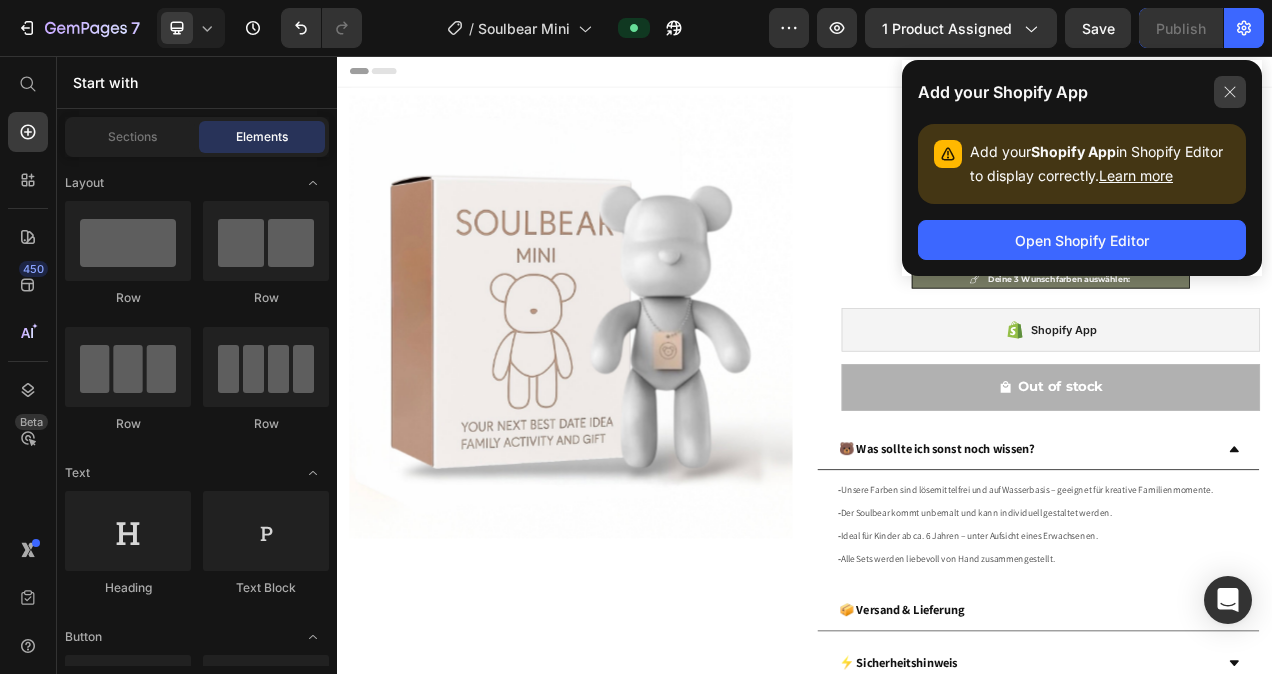 click 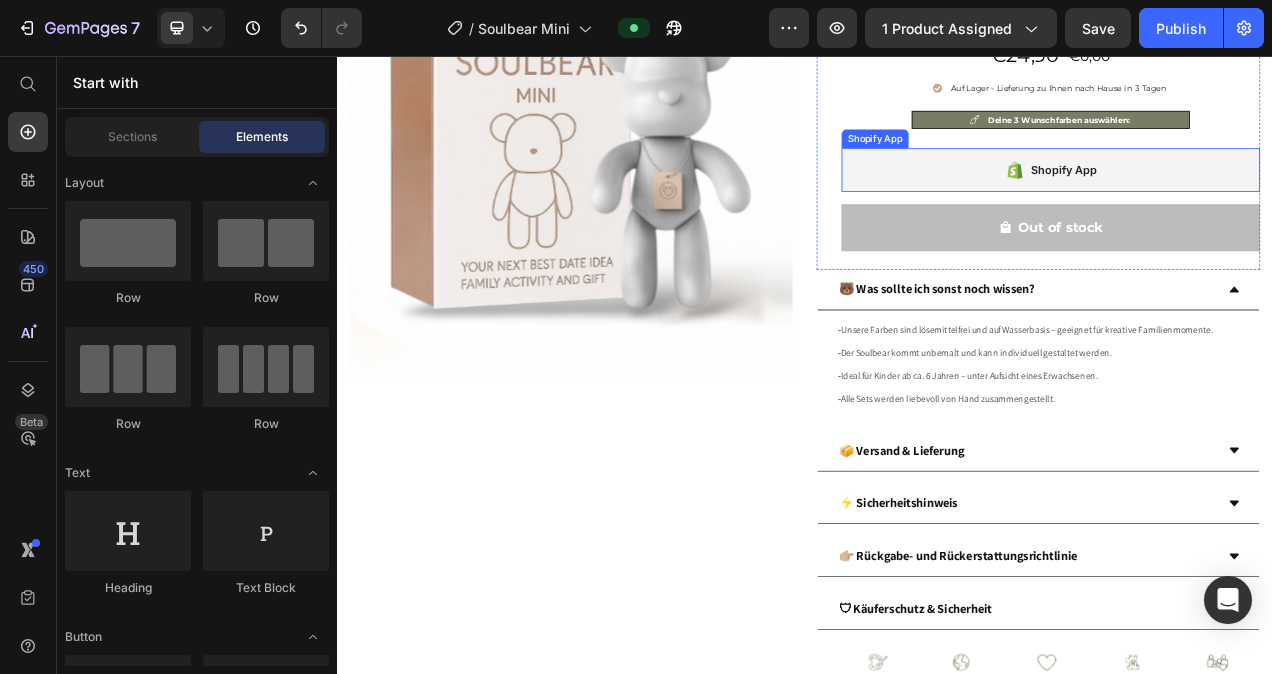 scroll, scrollTop: 213, scrollLeft: 0, axis: vertical 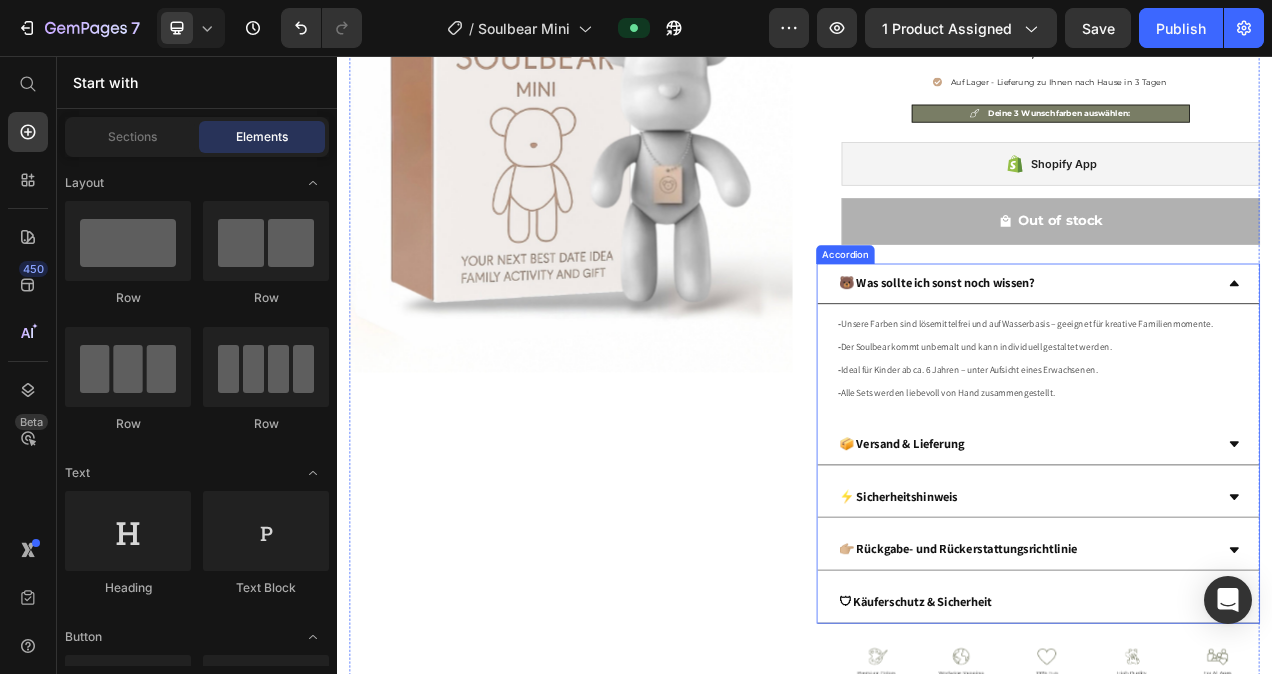 click on "-  Unsere Farben sind lösemittelfrei und auf Wasserbasis – geeignet für kreative Familienmomente. -  Der Soulbear kommt unbemalt und kann individuell gestaltet werden. -  Ideal für Kinder ab ca. 6 Jahren – unter Aufsicht eines Erwachsenen. -  Alle Sets werden liebevoll von Hand zusammengestellt. Text Block" at bounding box center [1236, 444] 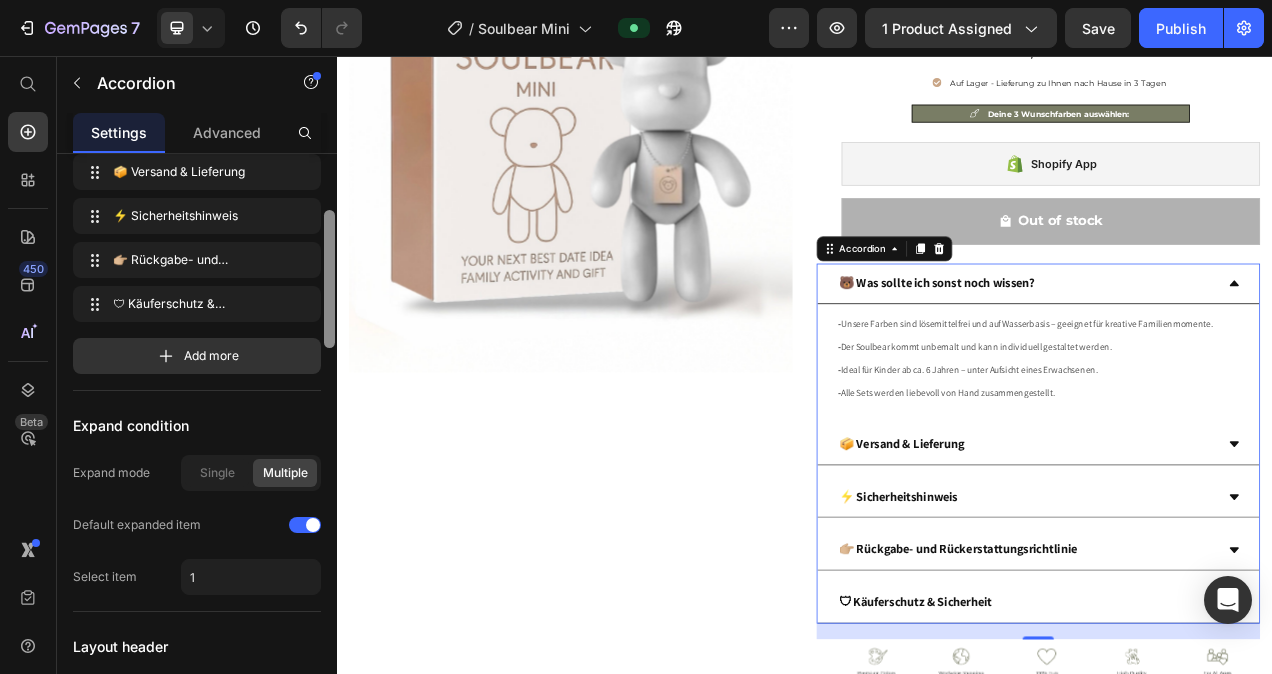 scroll, scrollTop: 0, scrollLeft: 0, axis: both 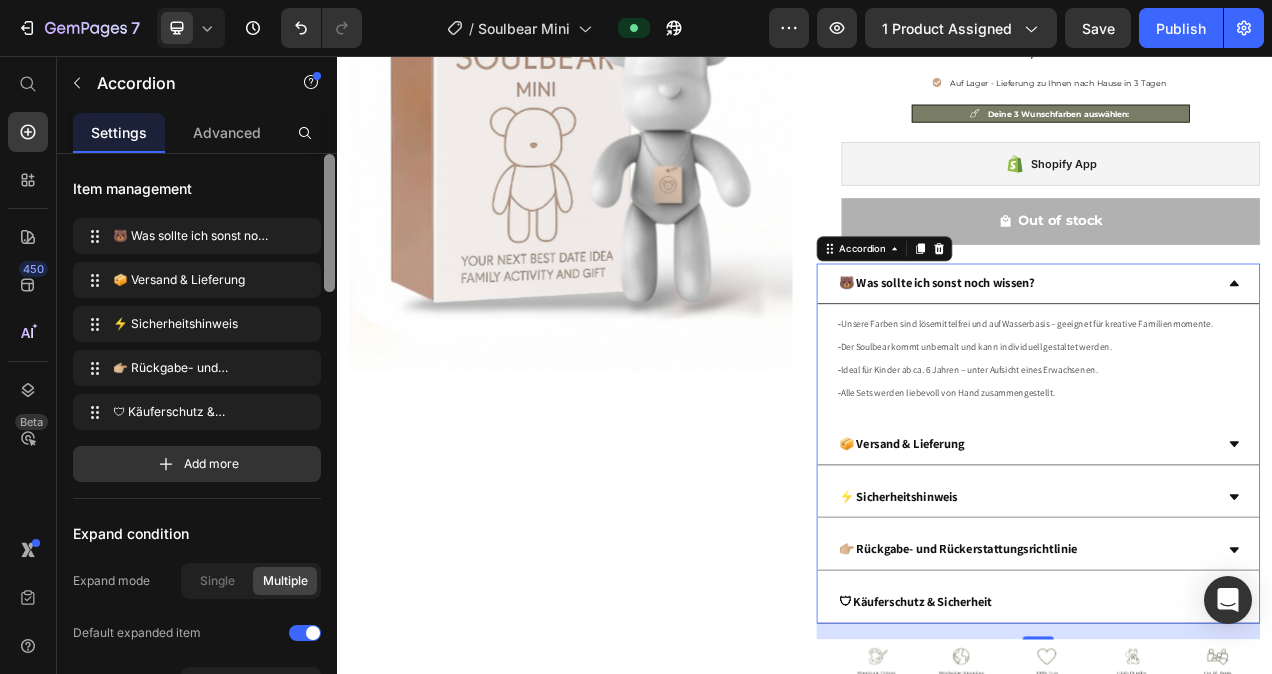 drag, startPoint x: 325, startPoint y: 247, endPoint x: 325, endPoint y: 219, distance: 28 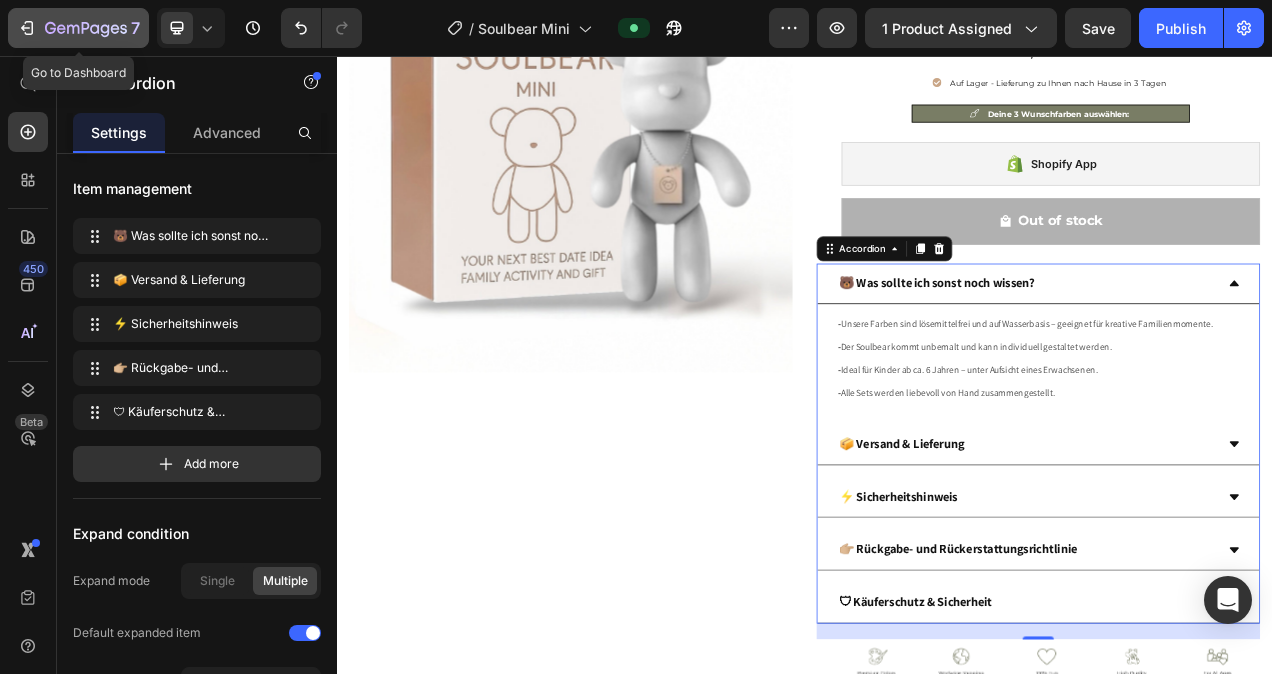 click 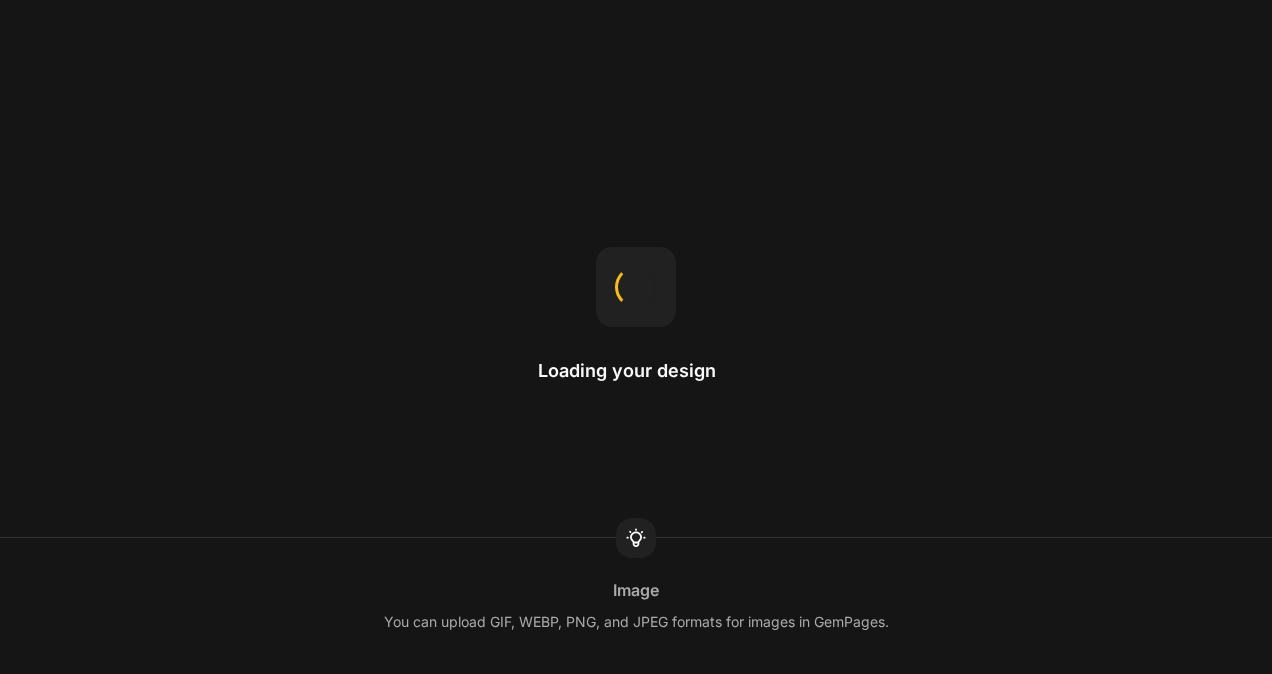 scroll, scrollTop: 0, scrollLeft: 0, axis: both 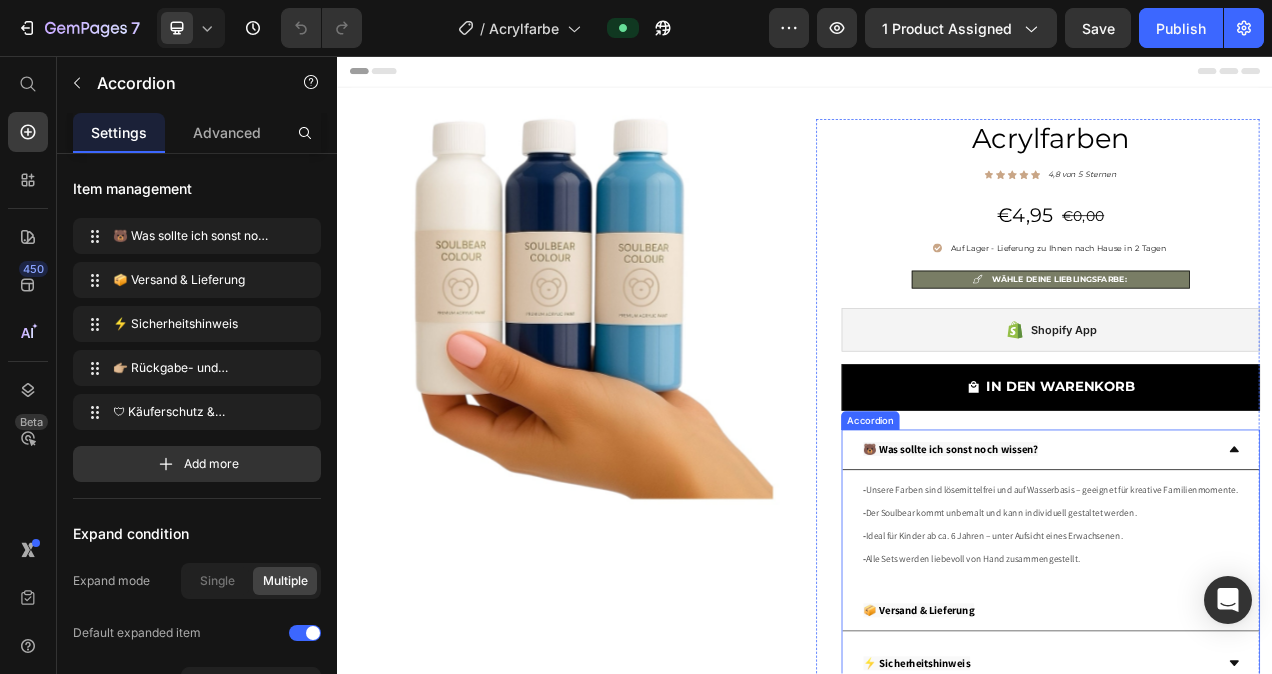 click on "-  Unsere Farben sind lösemittelfrei und auf Wasserbasis – geeignet für kreative Familienmomente. -  Der Soulbear kommt unbemalt und kann individuell gestaltet werden. -  Ideal für Kinder ab ca. 6 Jahren – unter Aufsicht eines Erwachsenen. -  Alle Sets werden liebevoll von Hand zusammengestellt. Text Block" at bounding box center [1252, 657] 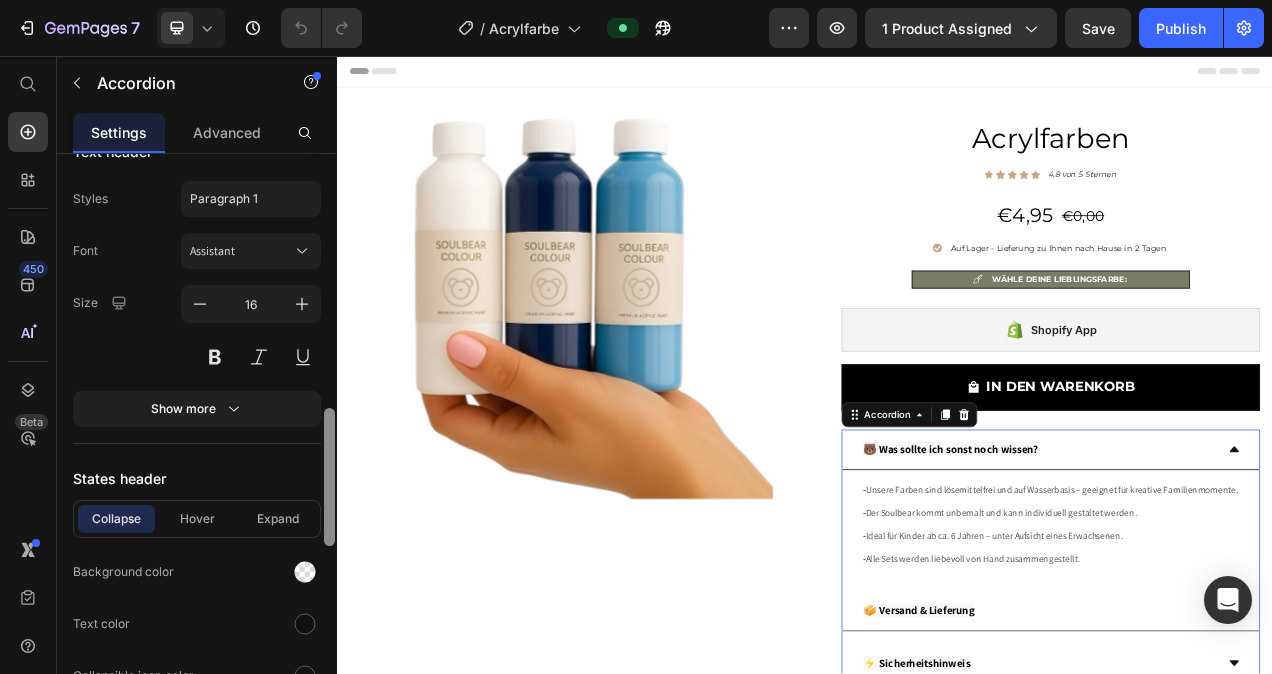 scroll, scrollTop: 1065, scrollLeft: 0, axis: vertical 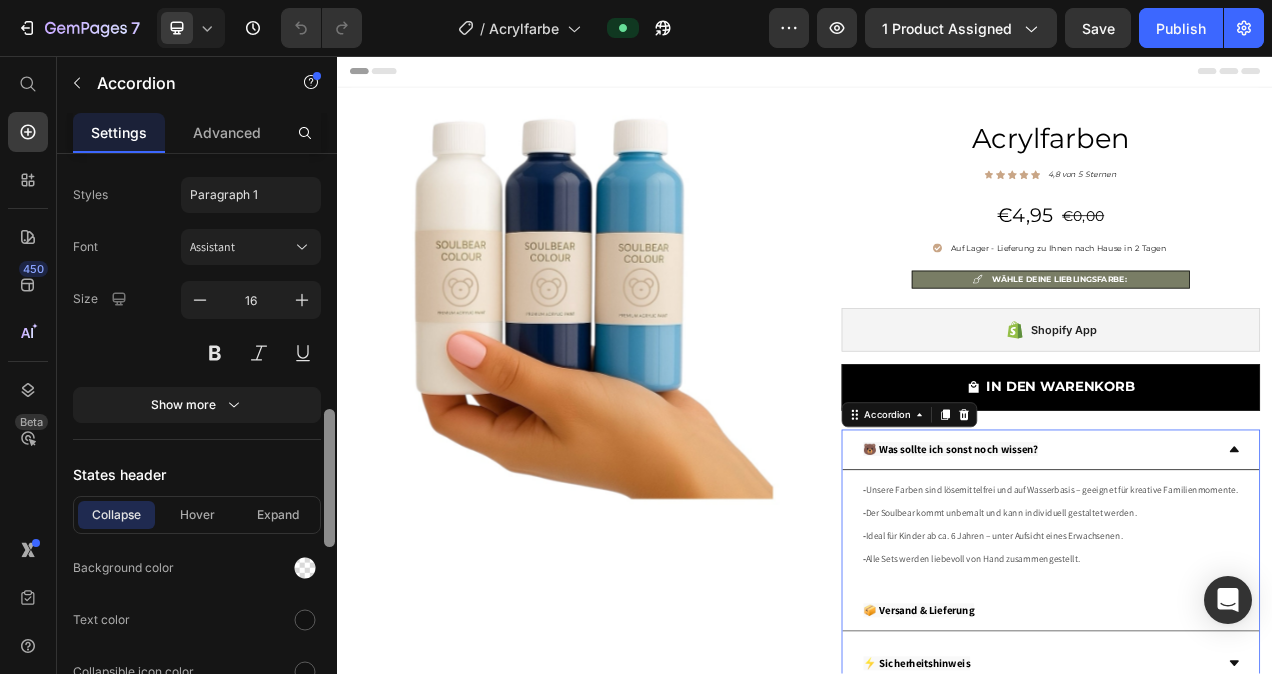 drag, startPoint x: 329, startPoint y: 212, endPoint x: 322, endPoint y: 468, distance: 256.09567 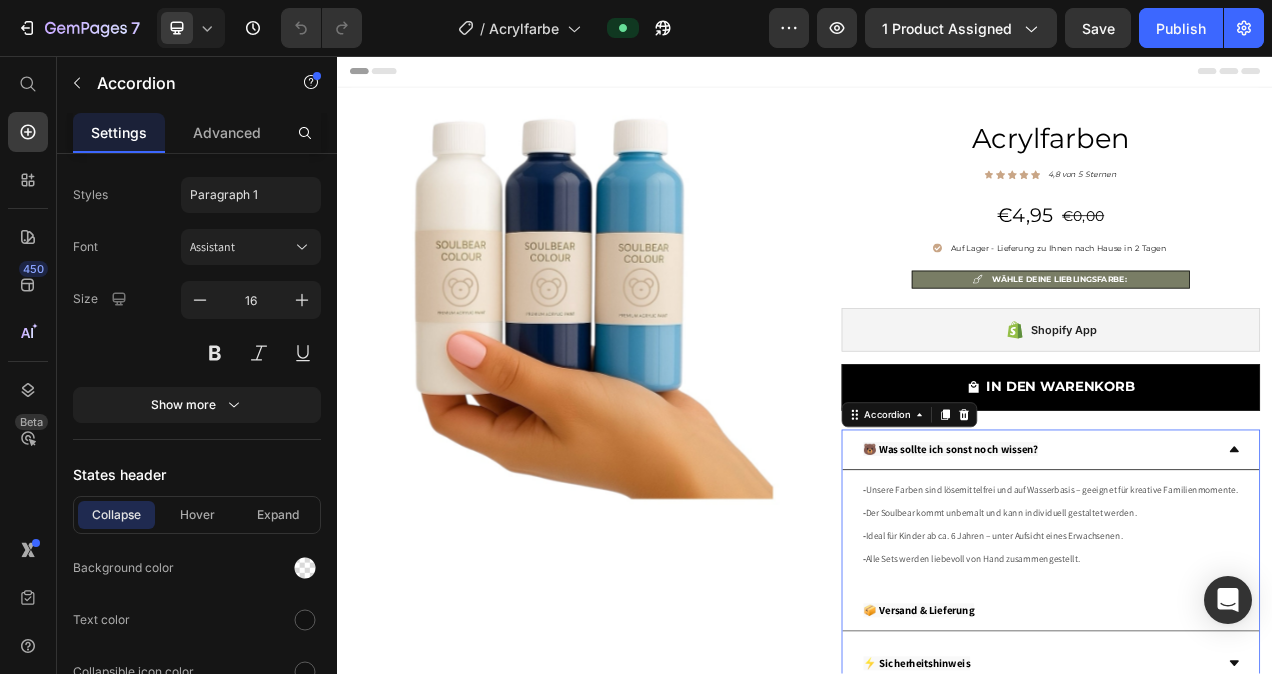 click on "🐻 Was sollte ich sonst noch wissen?" at bounding box center [1124, 561] 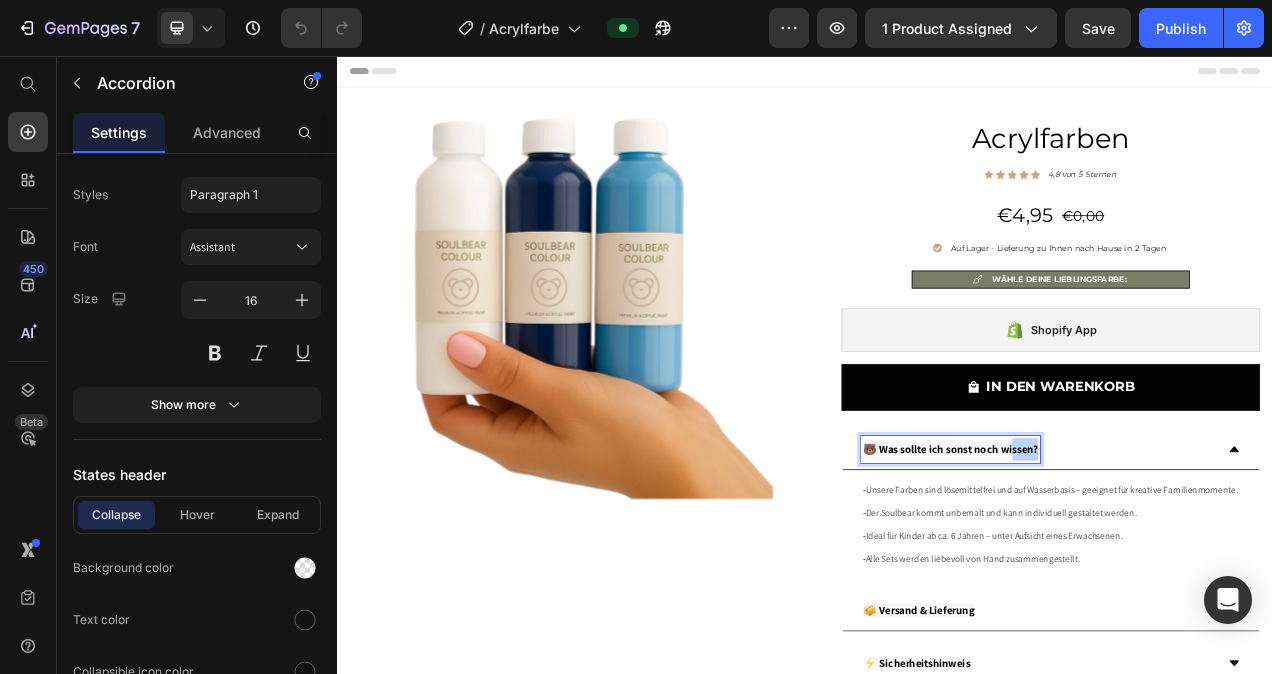 drag, startPoint x: 1225, startPoint y: 559, endPoint x: 1197, endPoint y: 564, distance: 28.442924 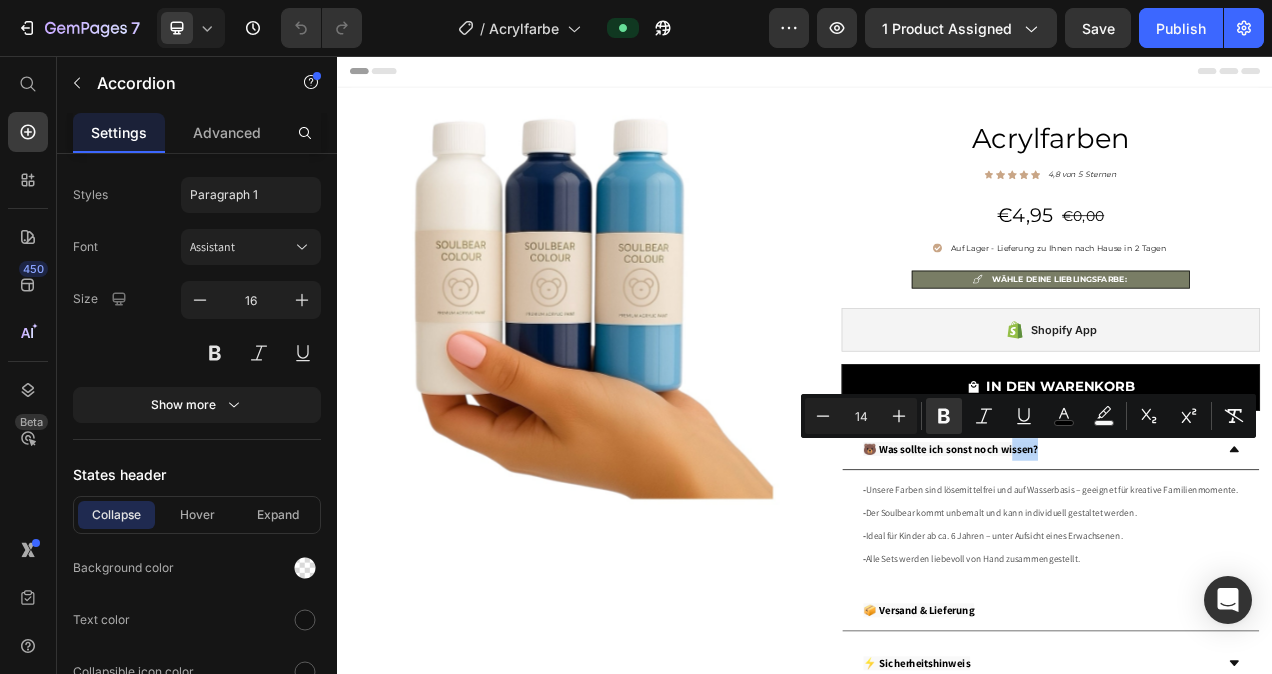 click on "🐻 Was sollte ich sonst noch wissen?" at bounding box center [1236, 561] 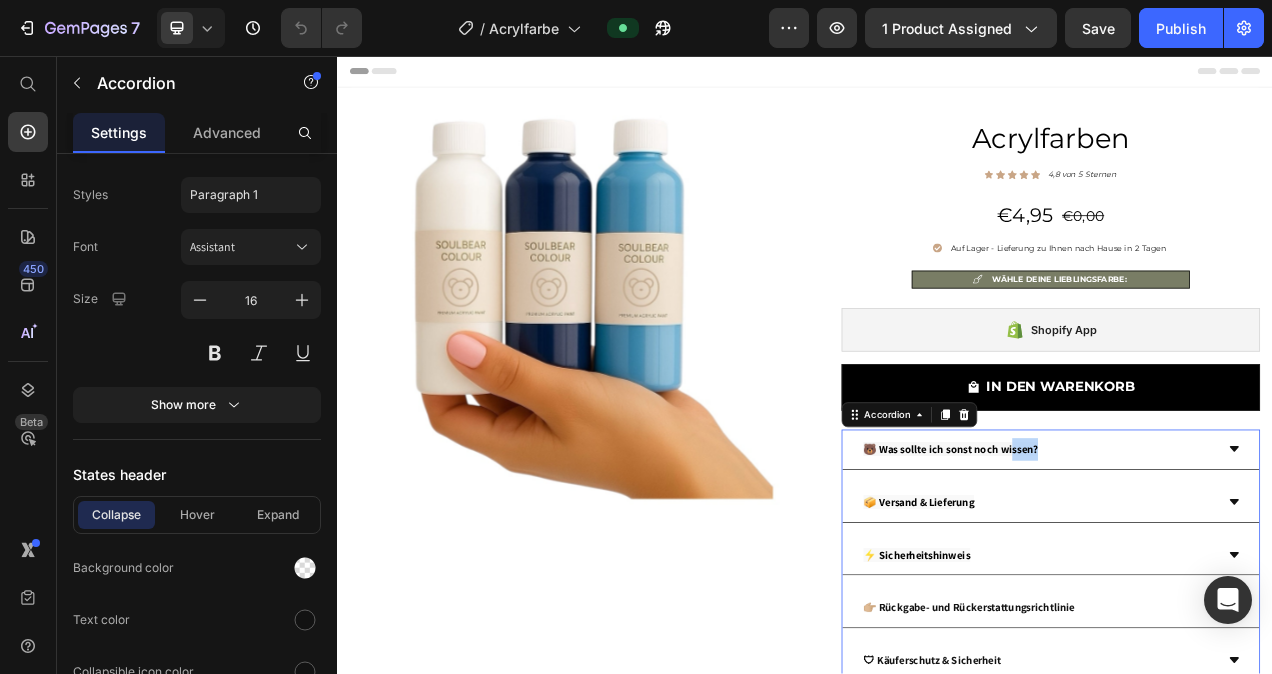 click on "🐻 Was sollte ich sonst noch wissen?" at bounding box center (1252, 562) 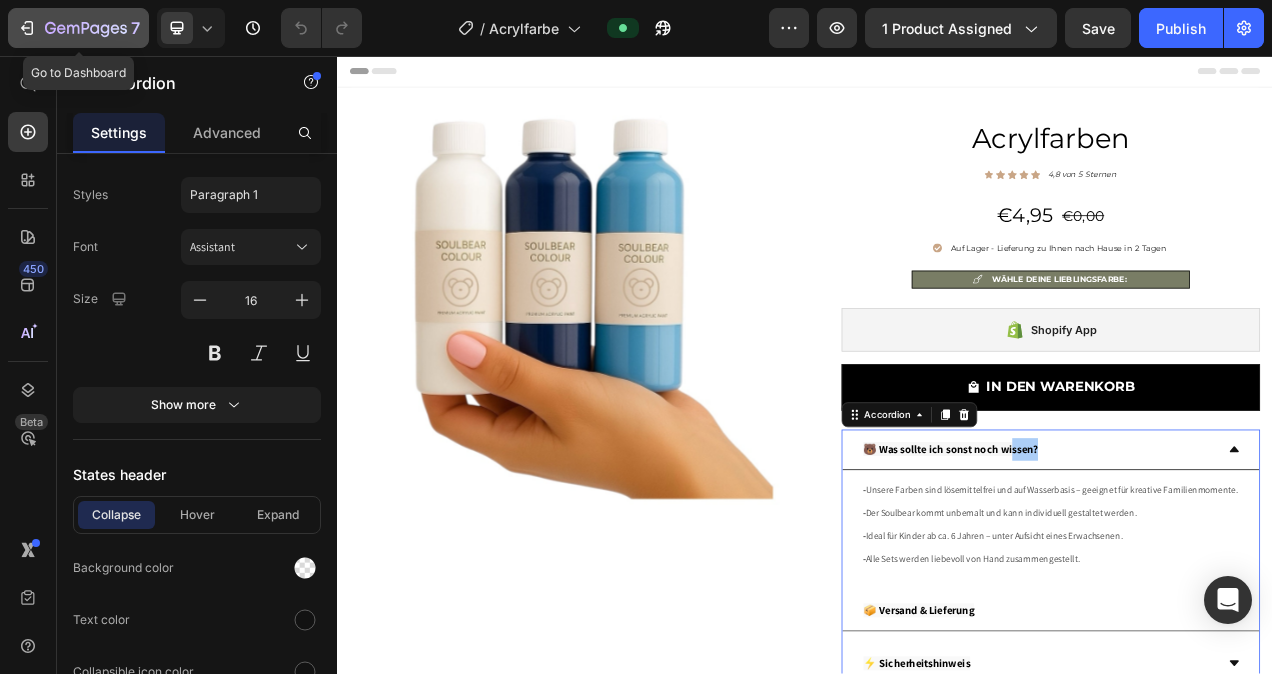 click 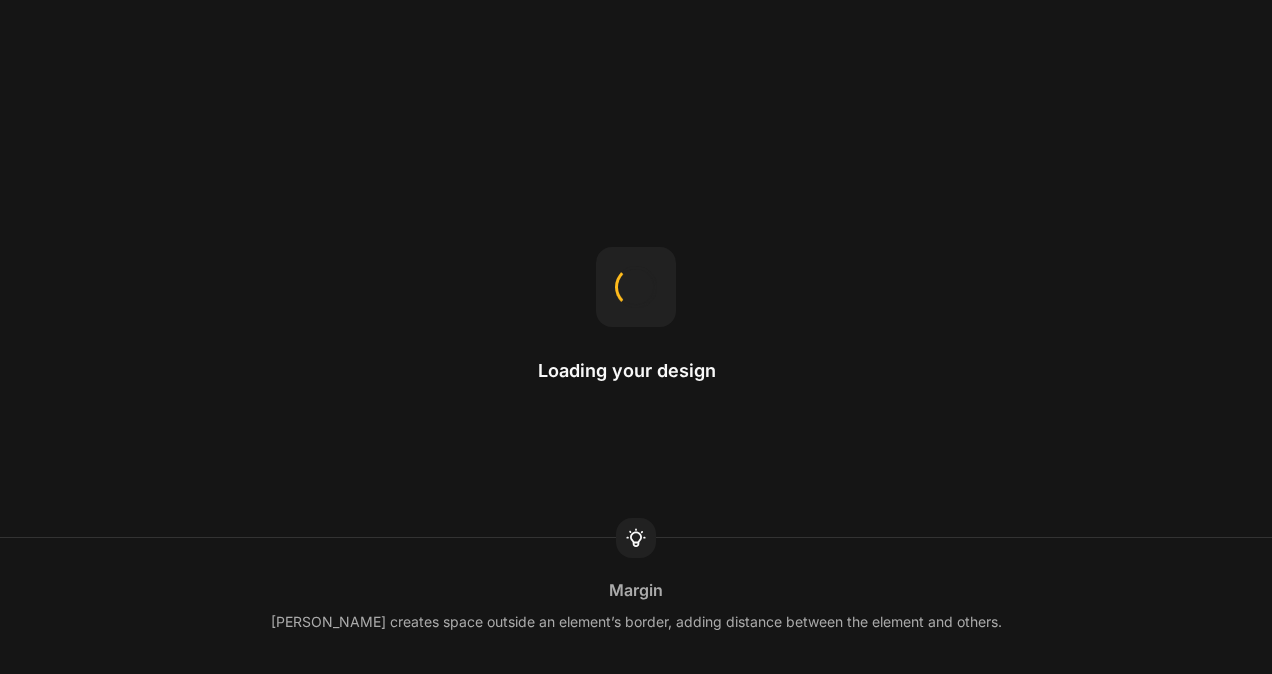 scroll, scrollTop: 0, scrollLeft: 0, axis: both 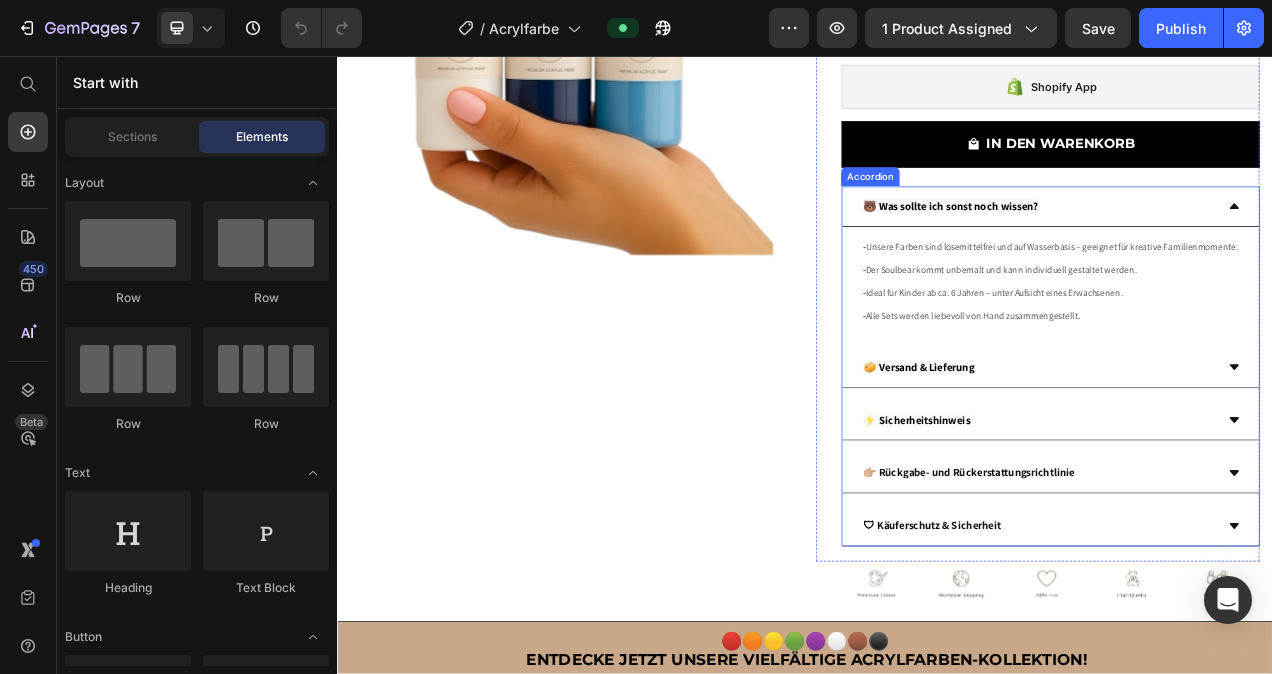 click on "🐻 Was sollte ich sonst noch wissen?" at bounding box center [1236, 249] 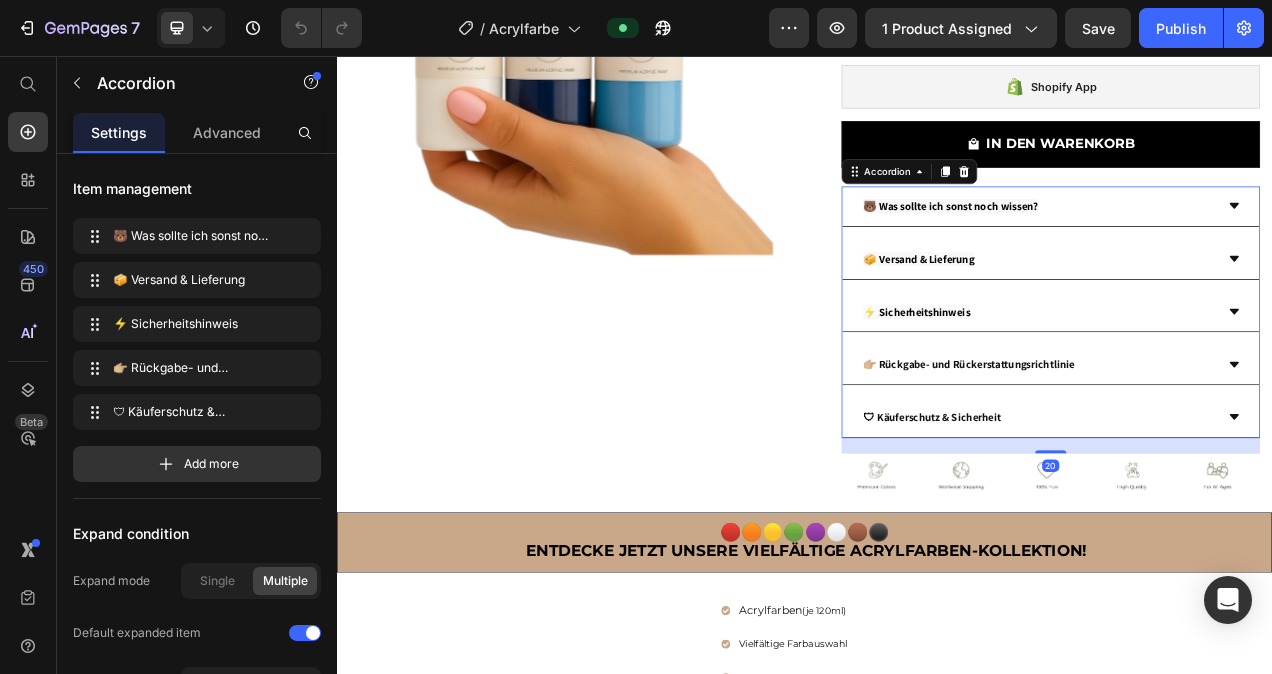 click on "🐻 Was sollte ich sonst noch wissen?" at bounding box center [1124, 249] 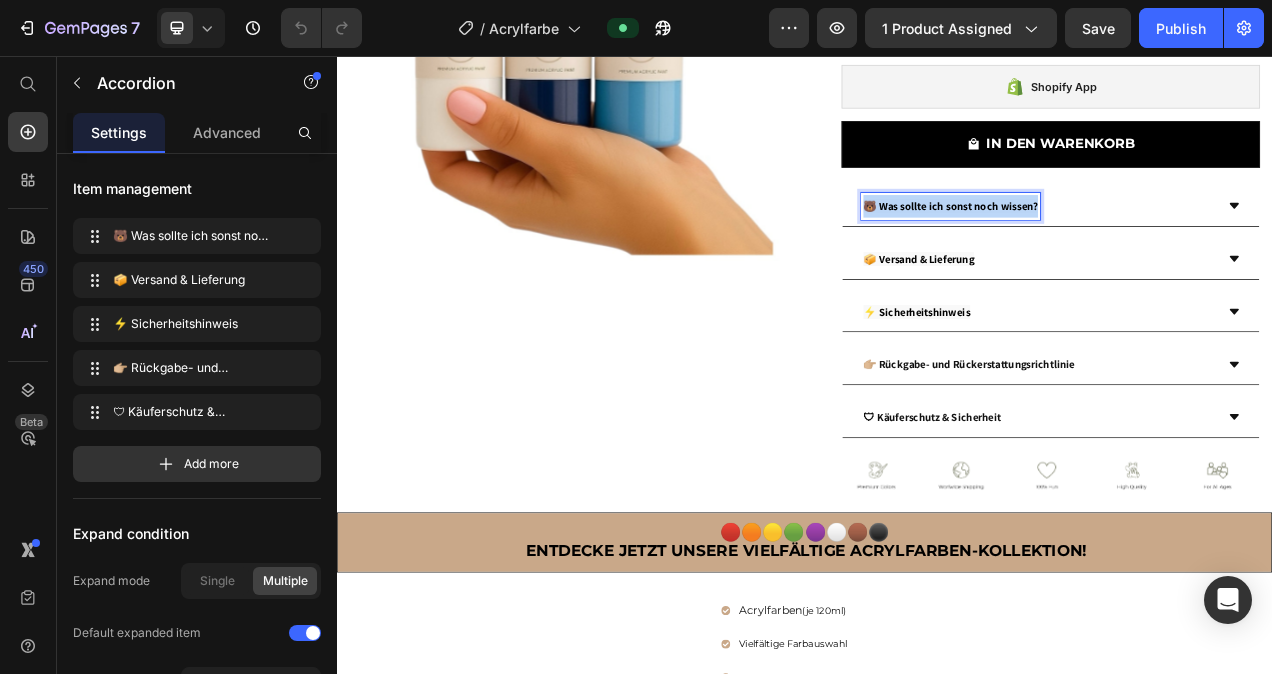 drag, startPoint x: 1228, startPoint y: 242, endPoint x: 1006, endPoint y: 254, distance: 222.32408 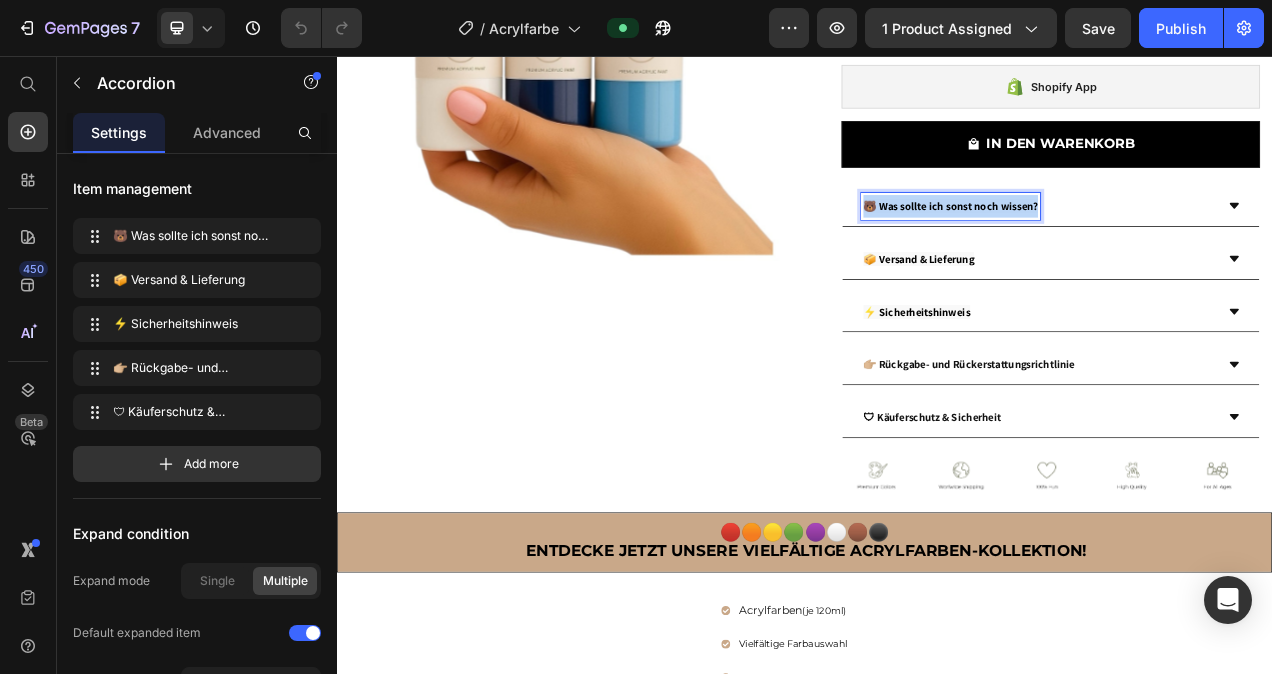 click on "🐻 Was sollte ich sonst noch wissen?" at bounding box center (1124, 249) 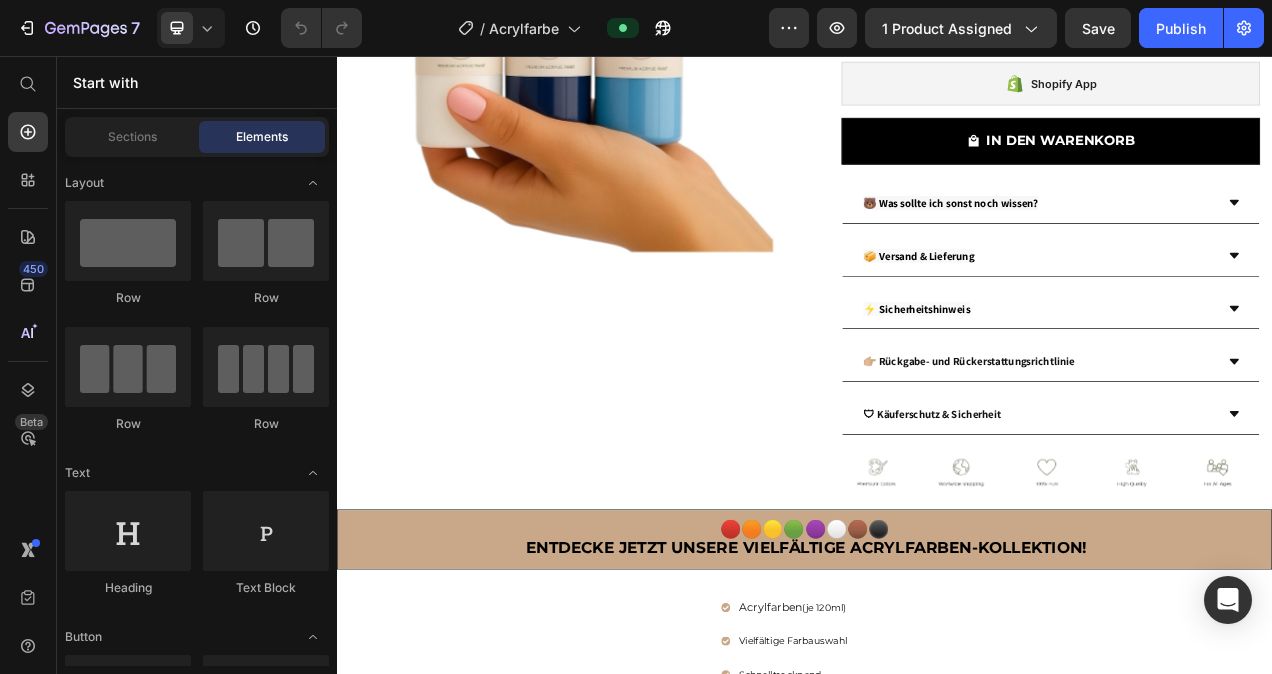 scroll, scrollTop: 0, scrollLeft: 0, axis: both 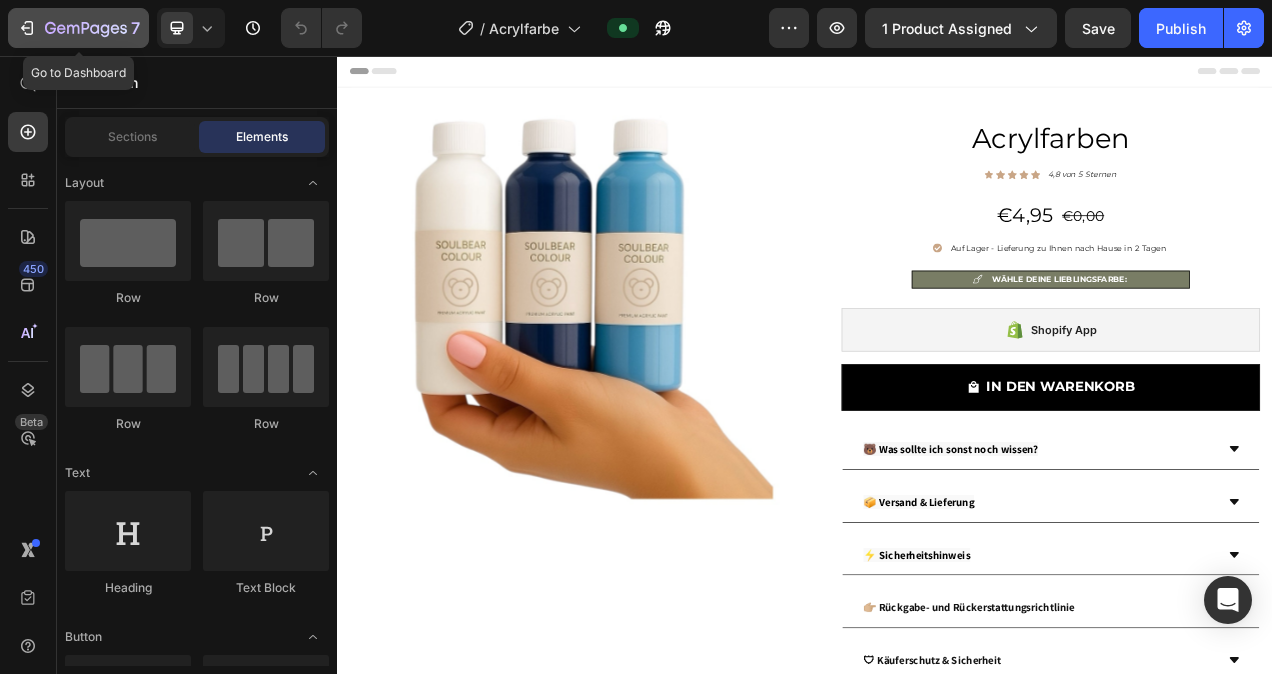 click 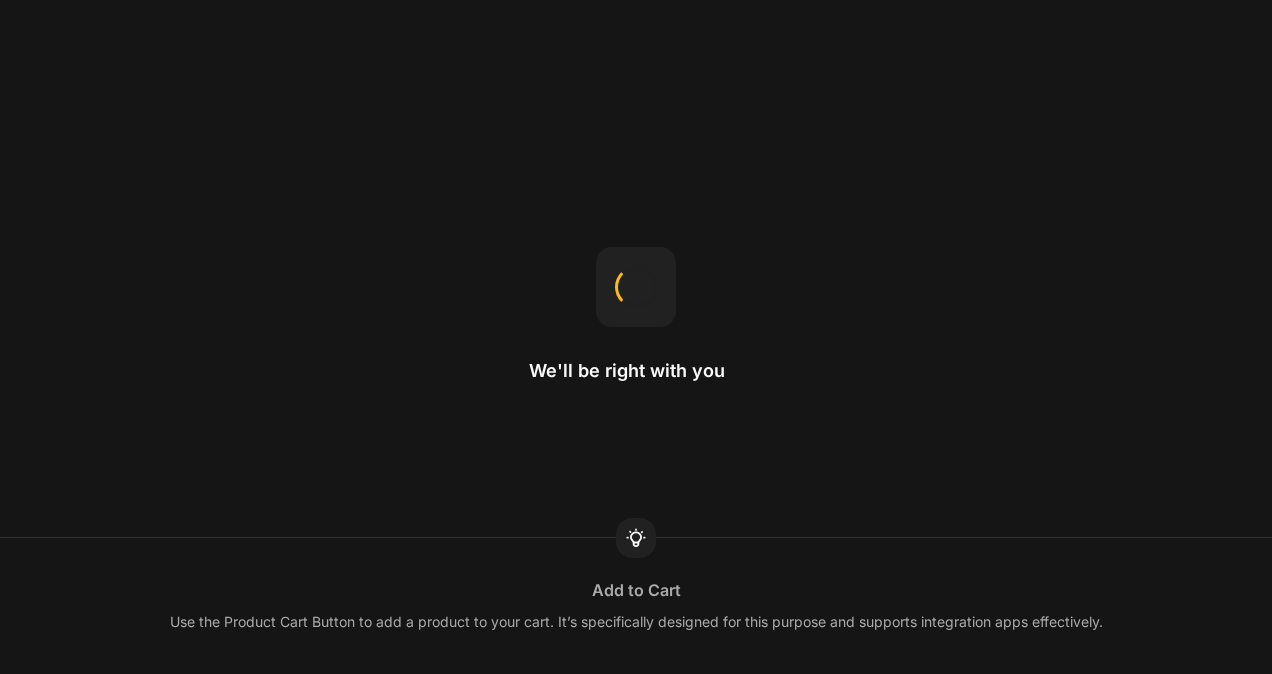 scroll, scrollTop: 0, scrollLeft: 0, axis: both 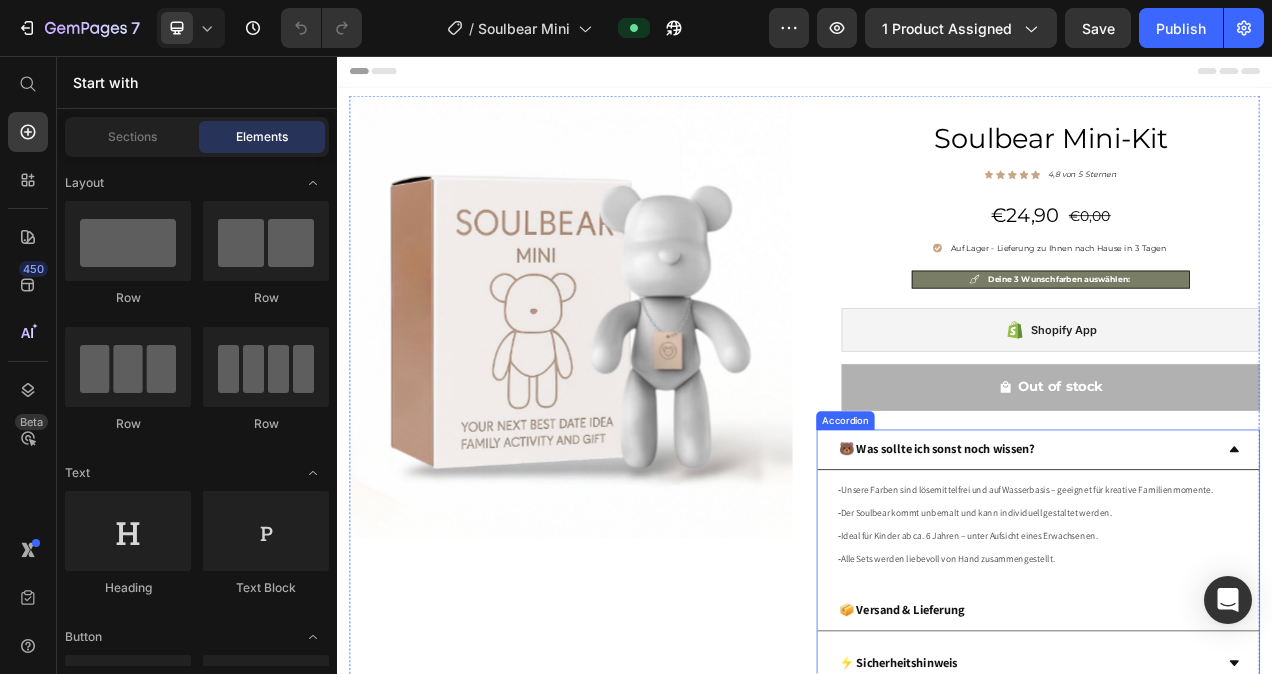 click on "🐻 Was sollte ich sonst noch wissen?" at bounding box center [1106, 560] 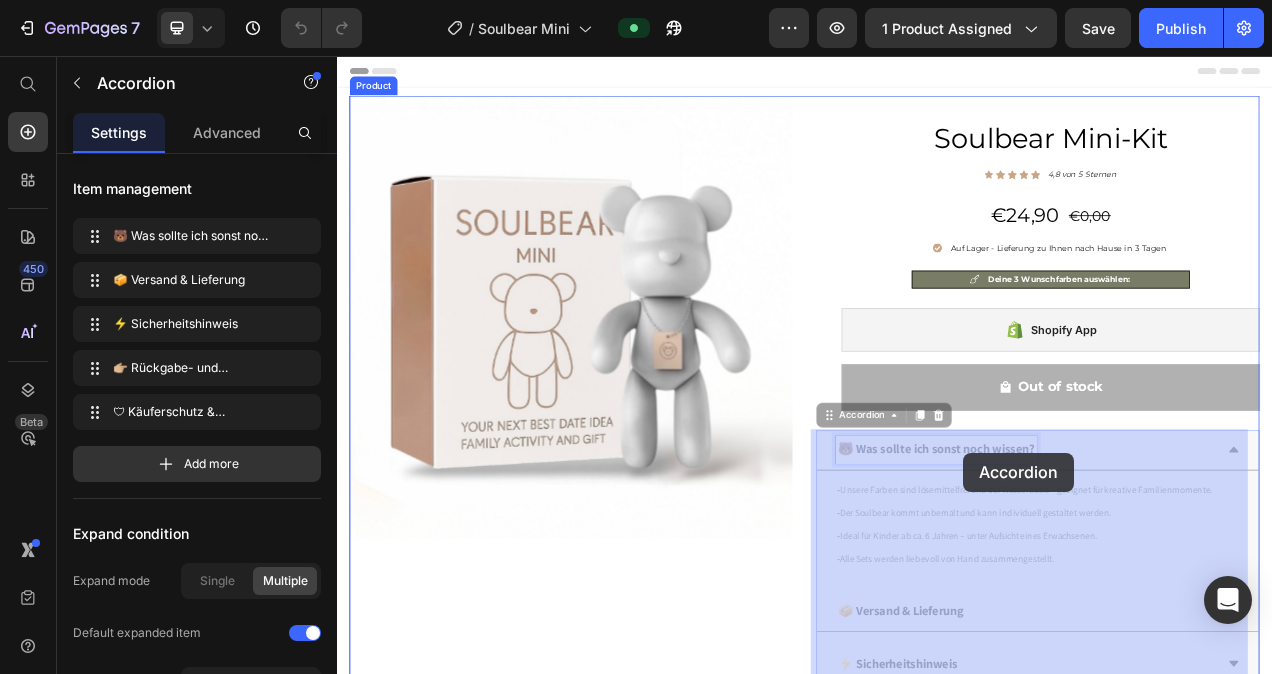 drag, startPoint x: 1227, startPoint y: 560, endPoint x: 1140, endPoint y: 565, distance: 87.14356 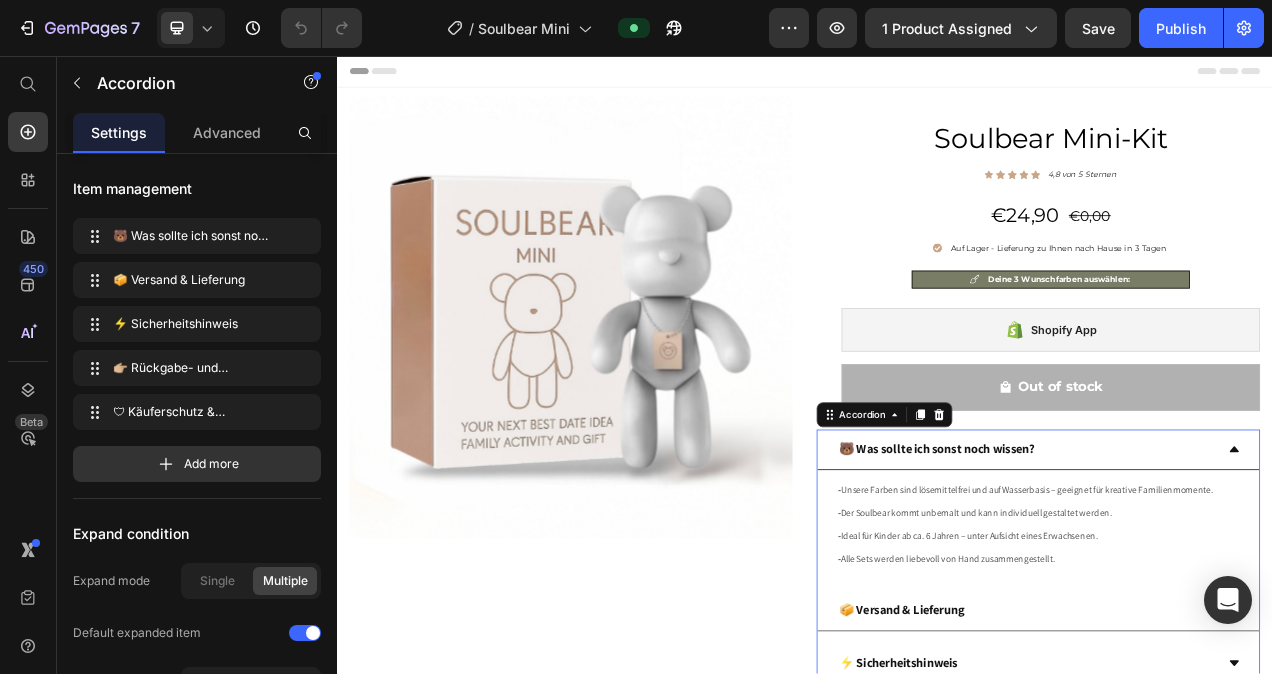 click on "🐻 Was sollte ich sonst noch wissen?" at bounding box center (1220, 561) 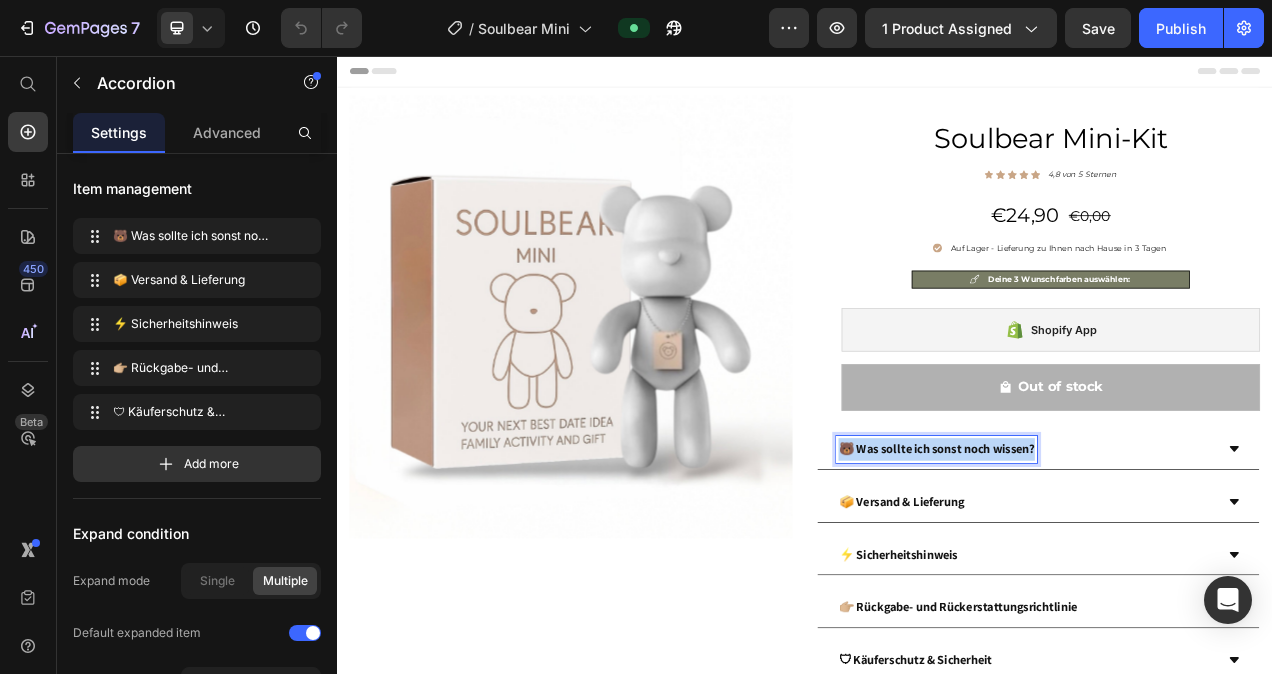 drag, startPoint x: 1228, startPoint y: 562, endPoint x: 971, endPoint y: 564, distance: 257.00778 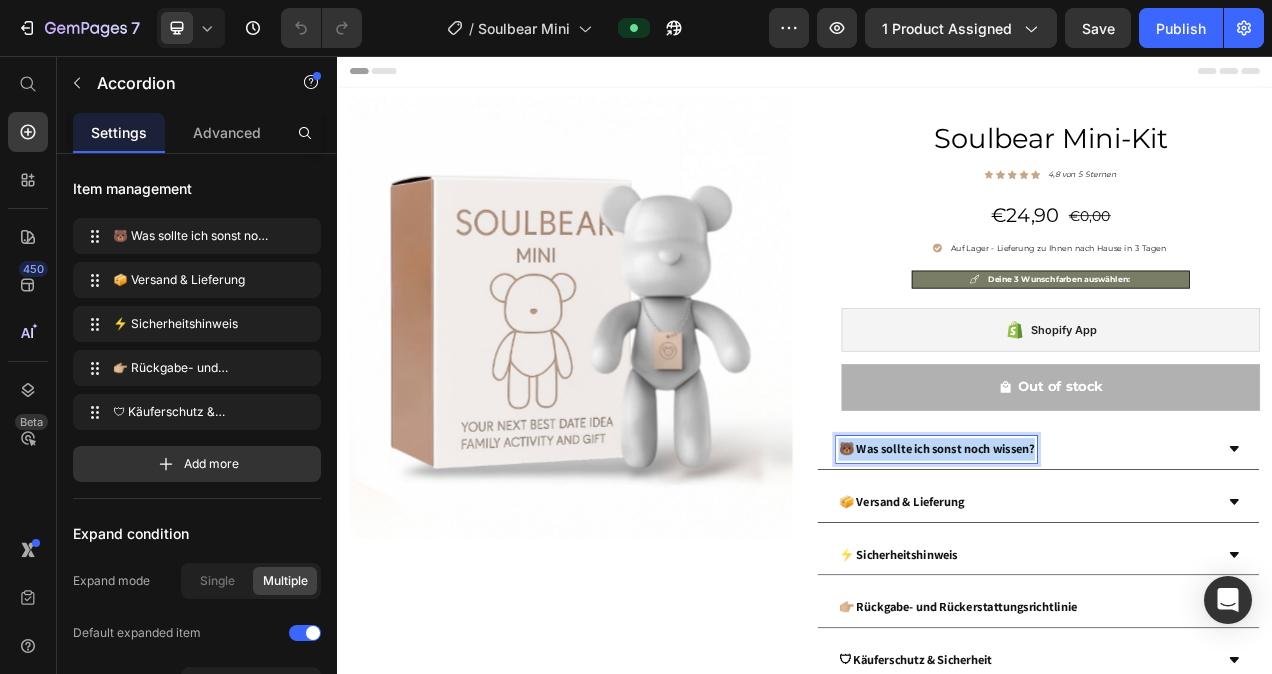 click on "🐻 Was sollte ich sonst noch wissen?" at bounding box center (1106, 561) 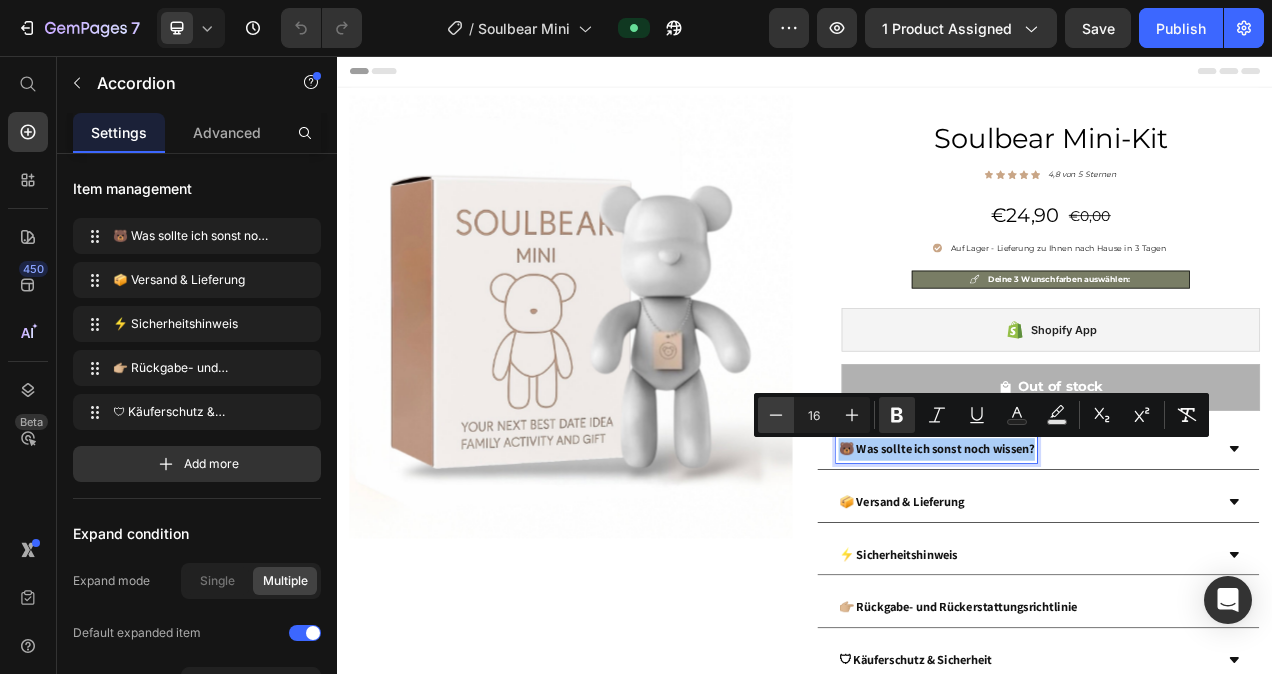 click 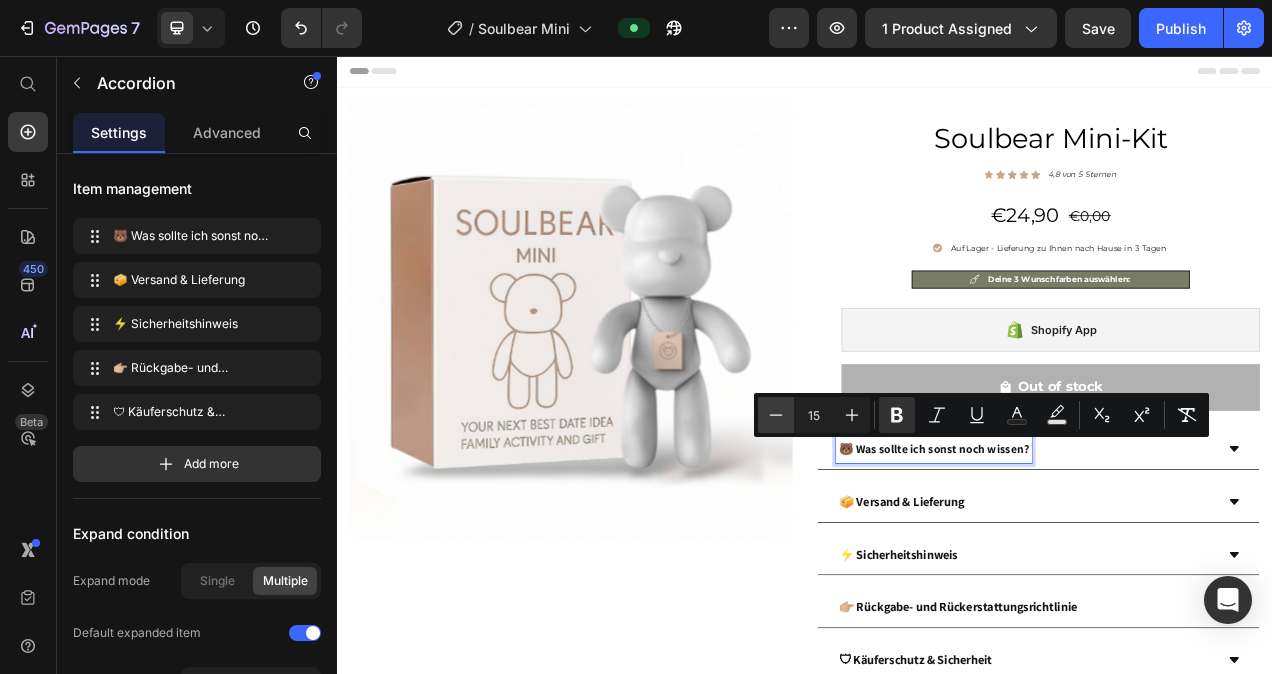 click 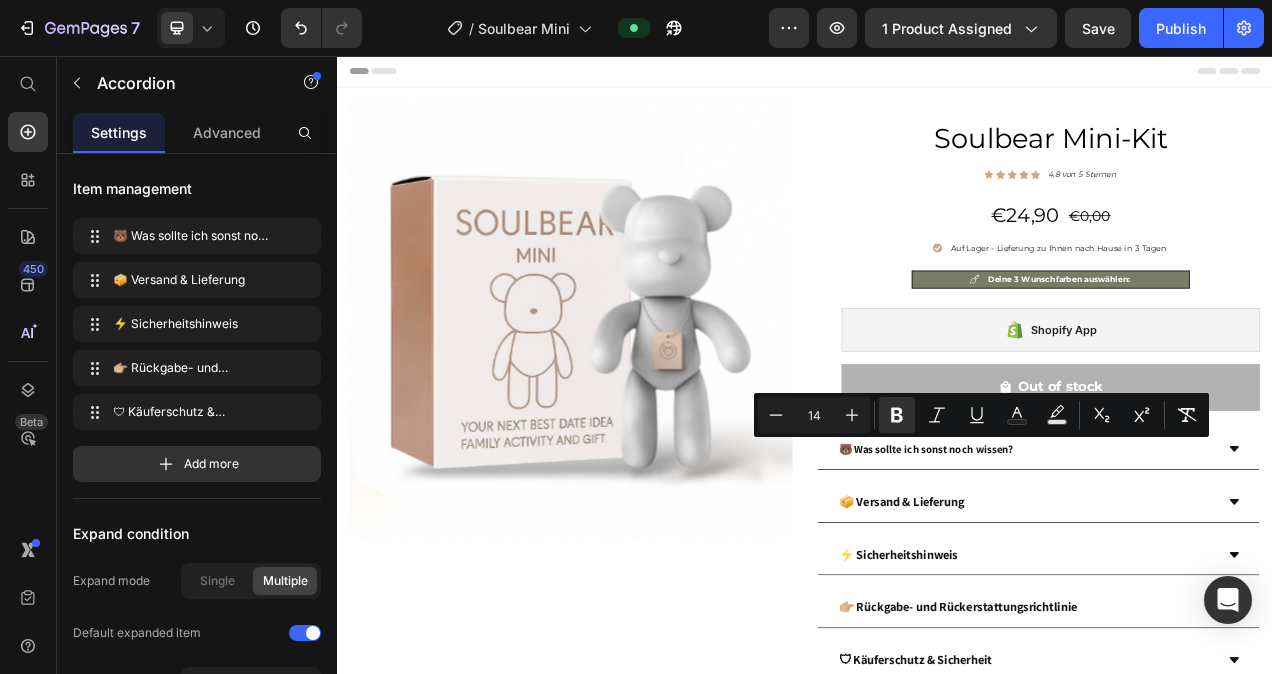 click on "🐻 Was sollte ich sonst noch wissen?" at bounding box center [1220, 561] 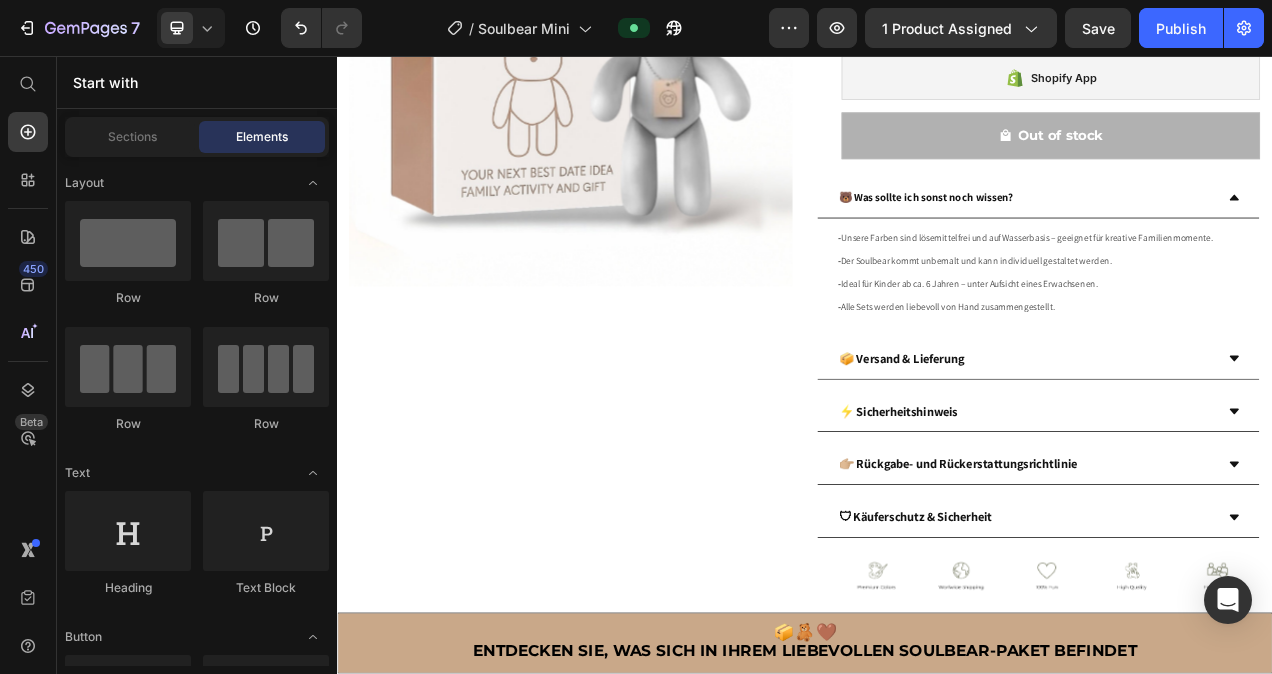scroll, scrollTop: 327, scrollLeft: 0, axis: vertical 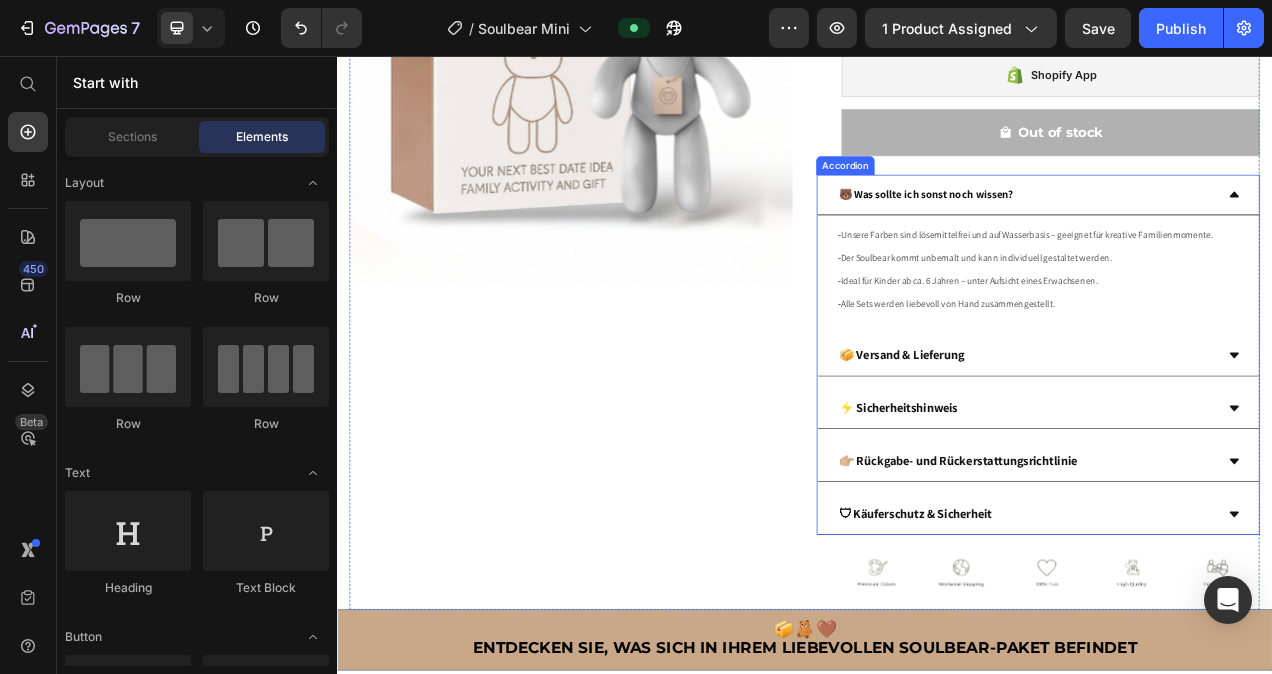 click on "📦 Versand & Lieferung" at bounding box center [1220, 441] 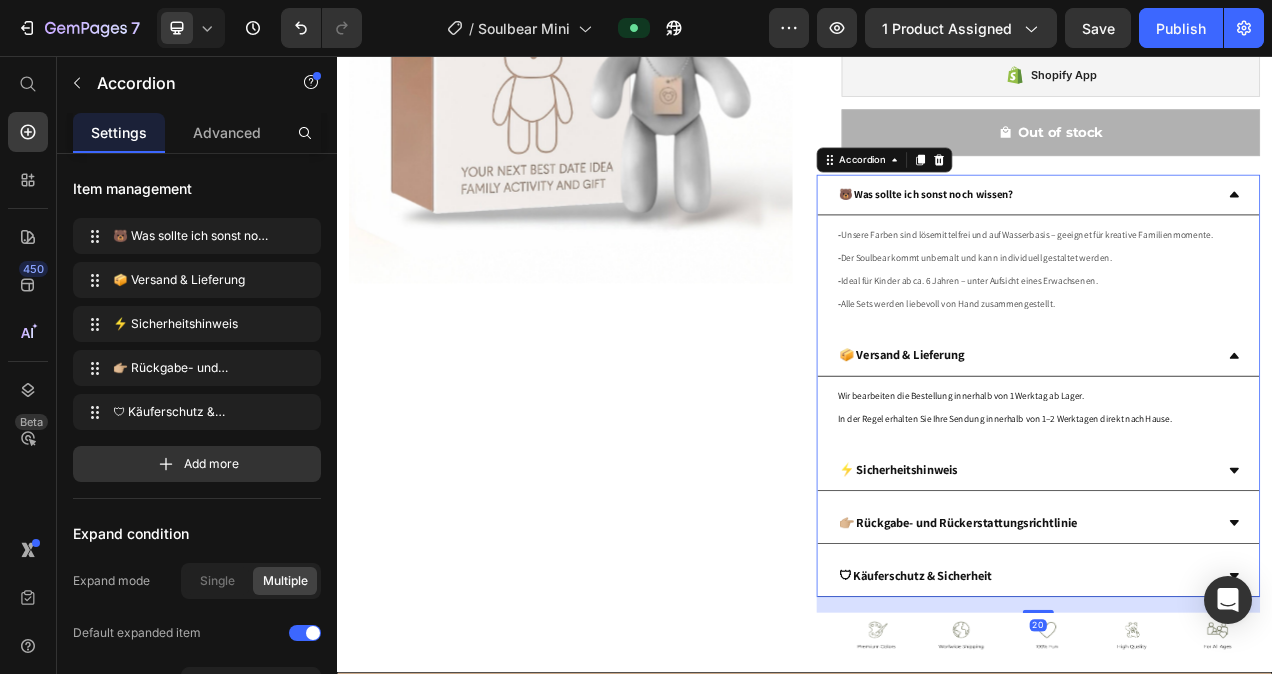 click on "📦 Versand & Lieferung" at bounding box center [1220, 441] 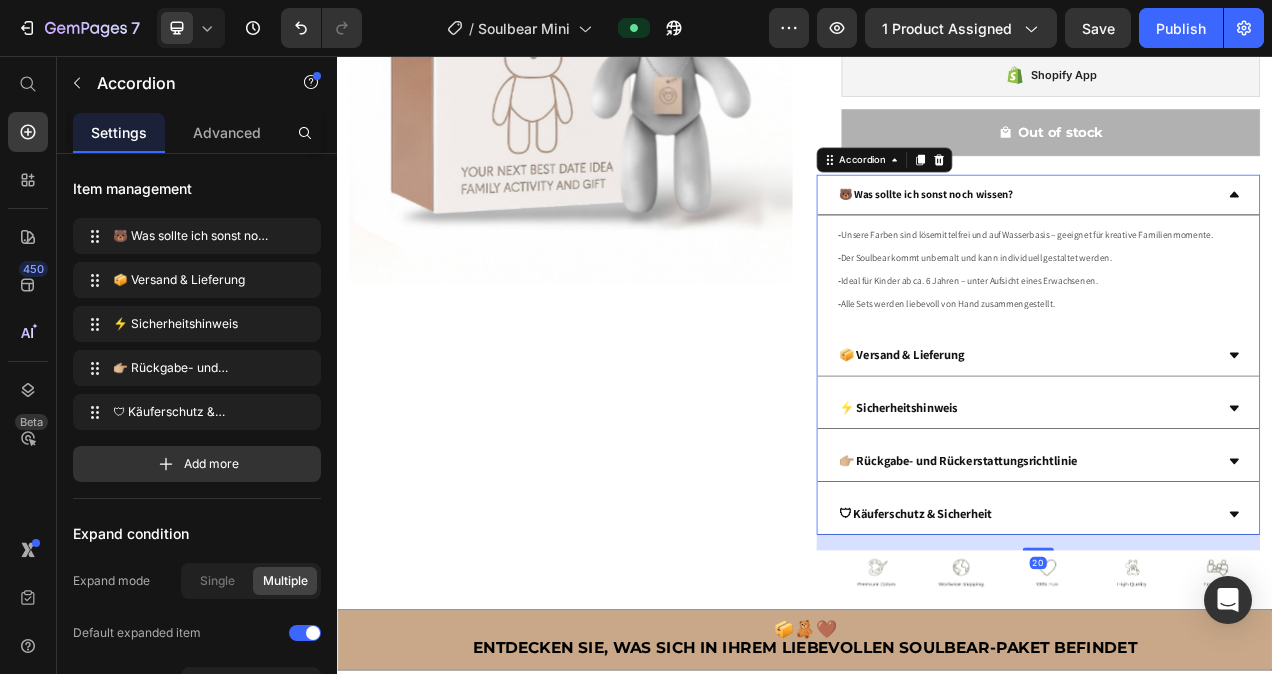 click on "📦 Versand & Lieferung" at bounding box center (1060, 441) 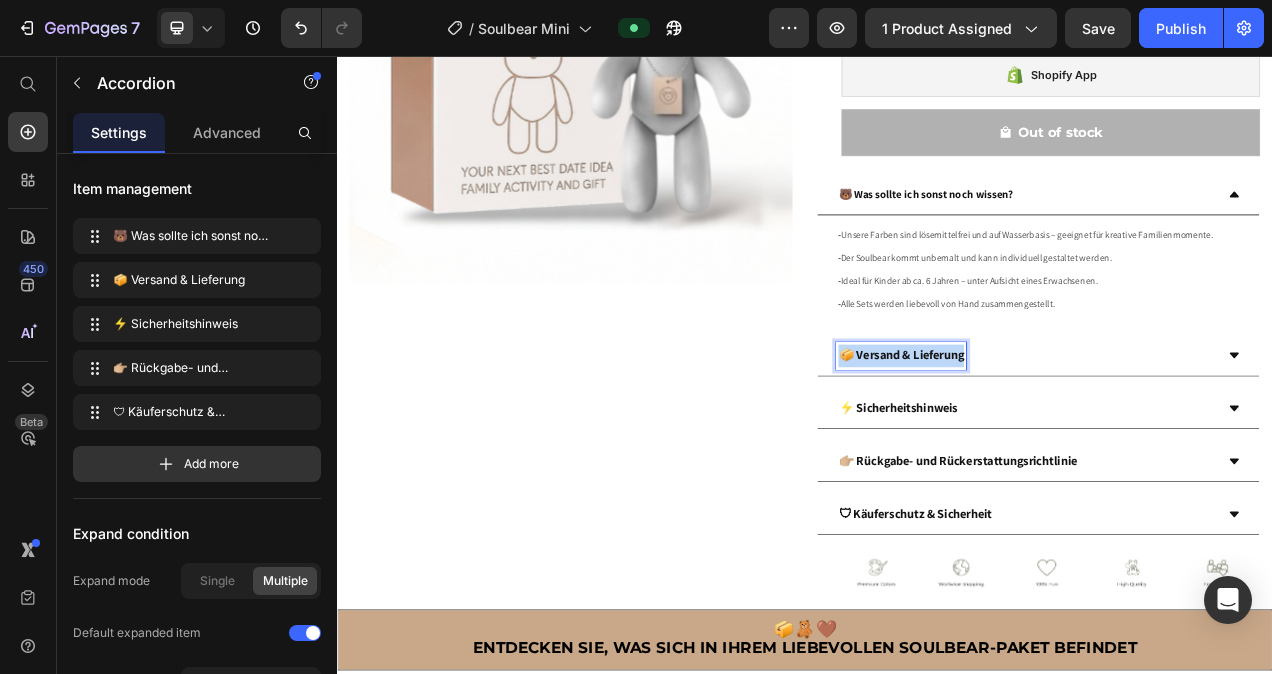 drag, startPoint x: 1139, startPoint y: 441, endPoint x: 974, endPoint y: 452, distance: 165.36626 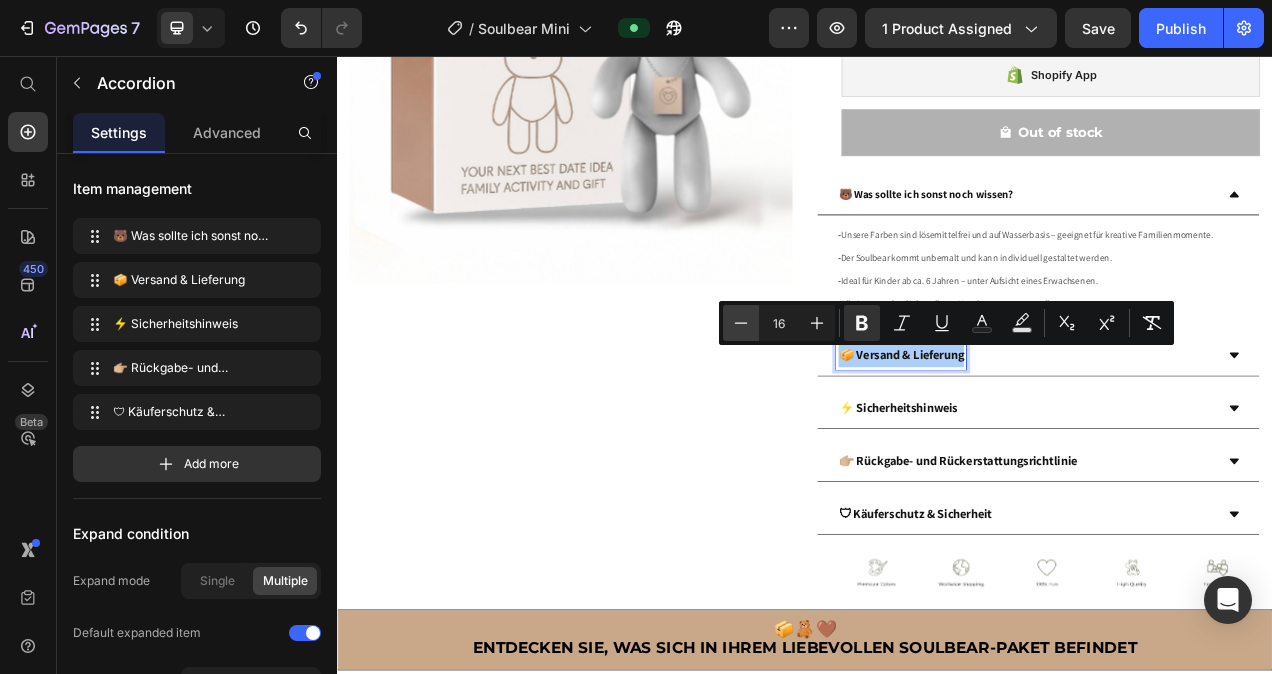 click 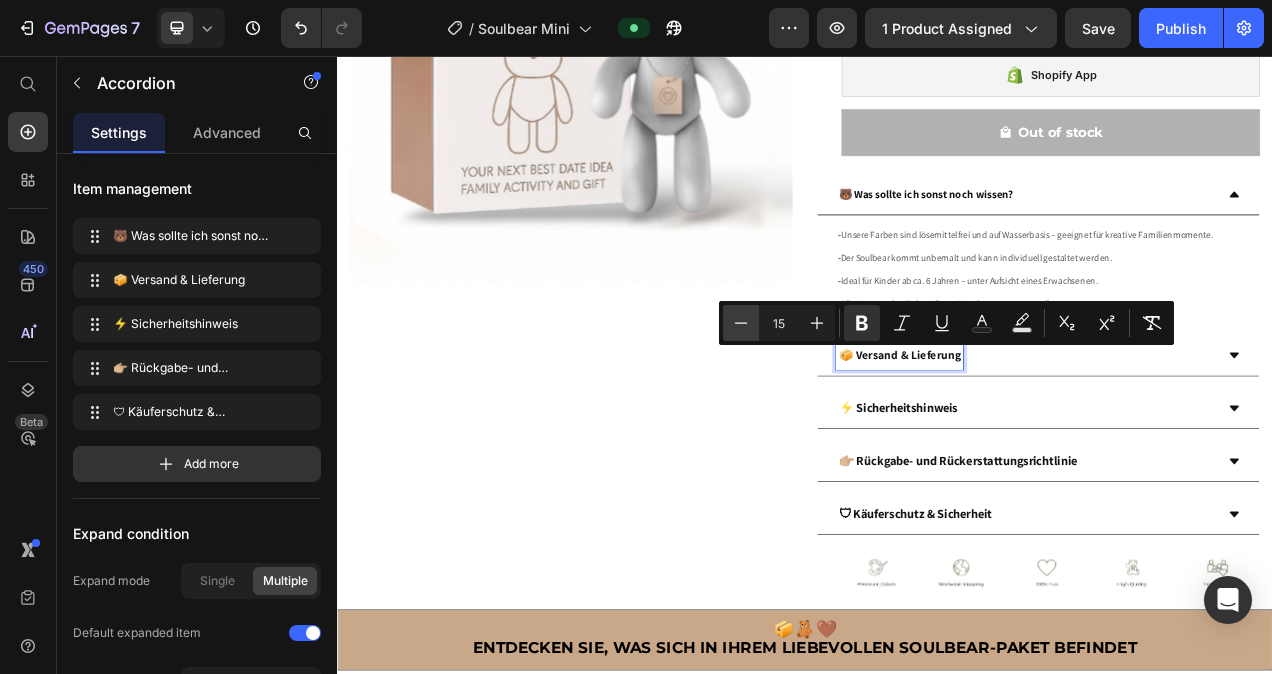 click 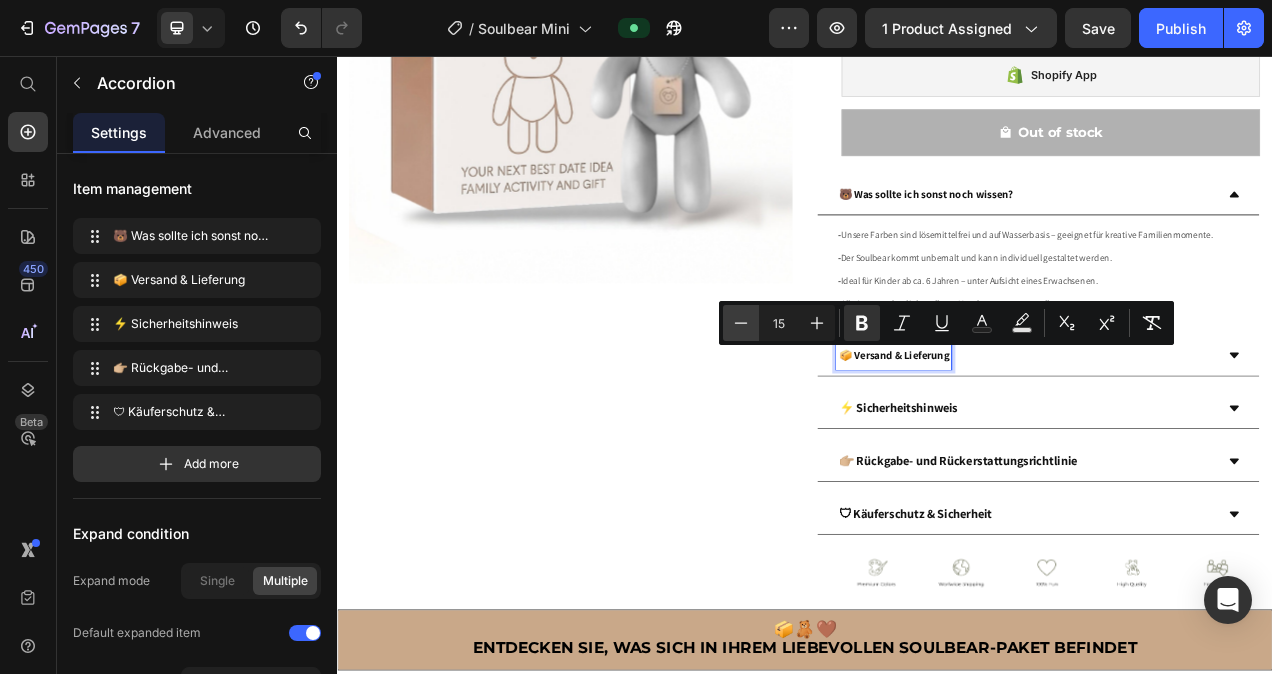 type on "14" 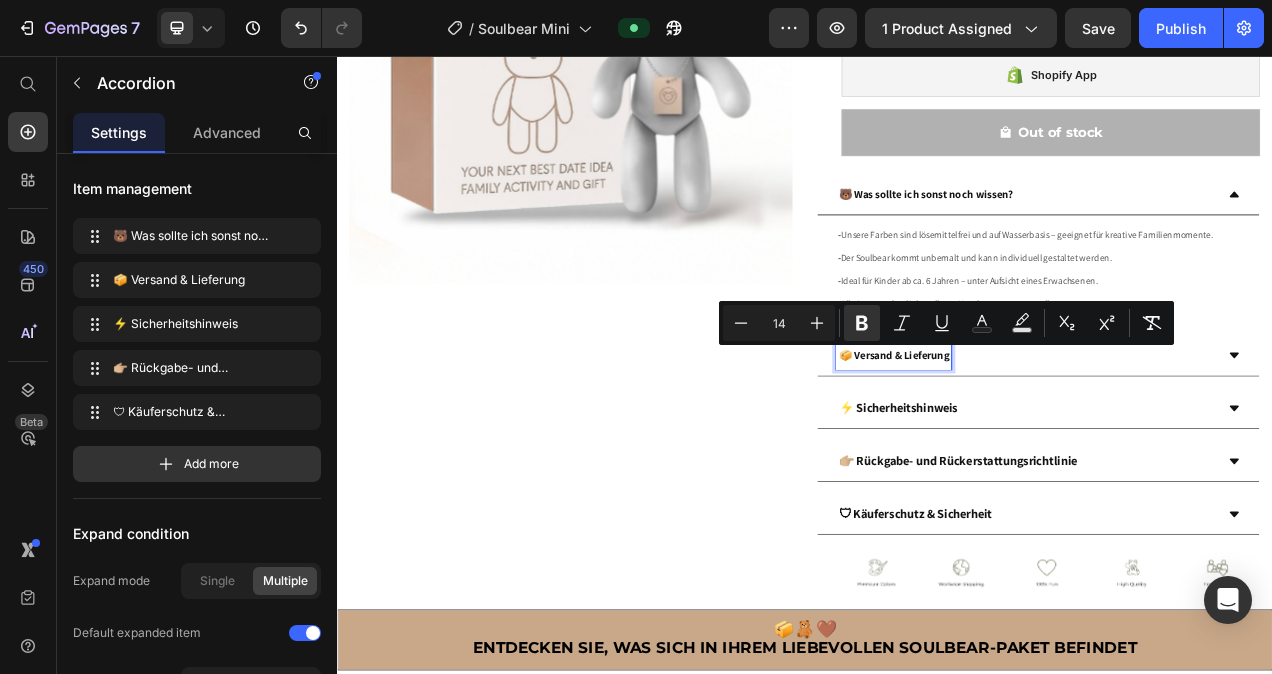 click on "⚡ Sicherheitshinweis" at bounding box center (1056, 508) 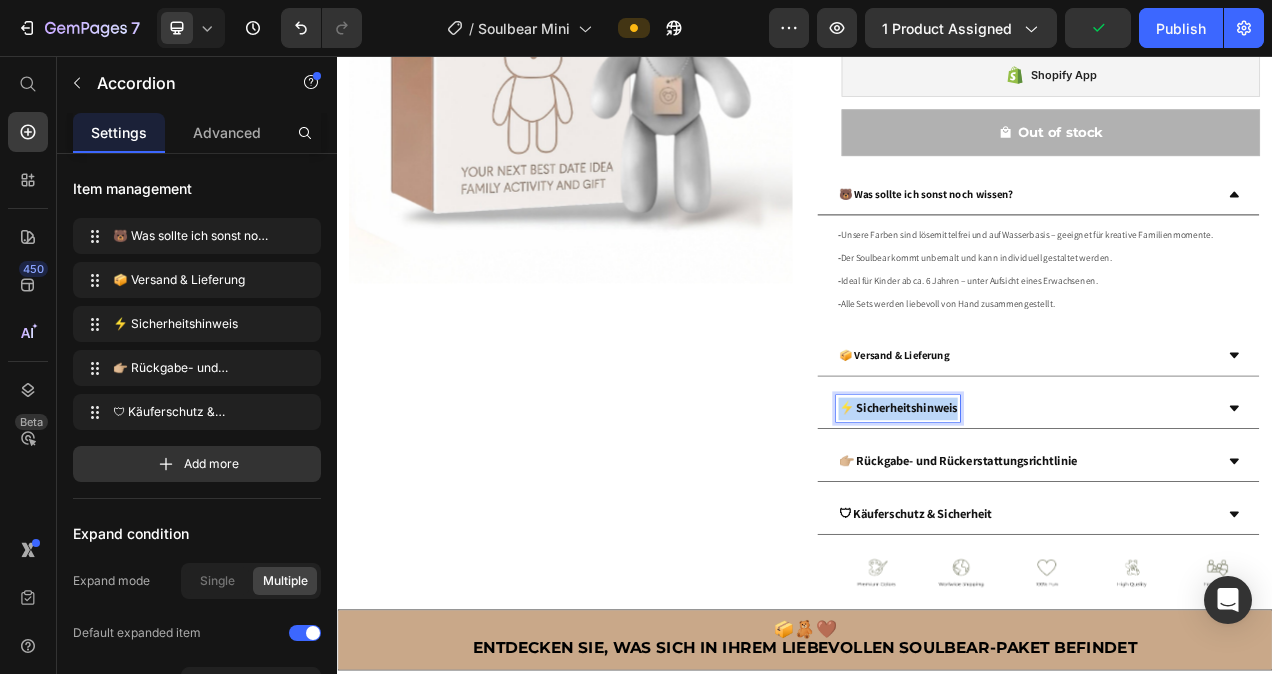 drag, startPoint x: 1130, startPoint y: 512, endPoint x: 978, endPoint y: 510, distance: 152.01315 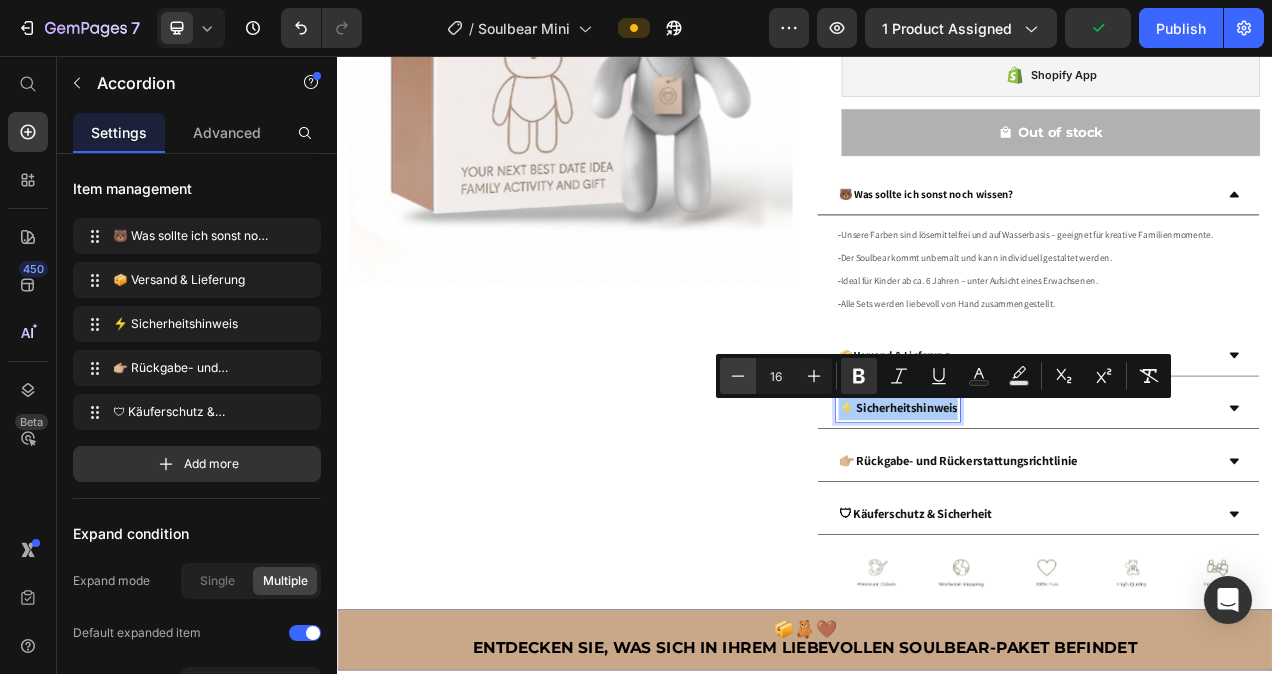 click 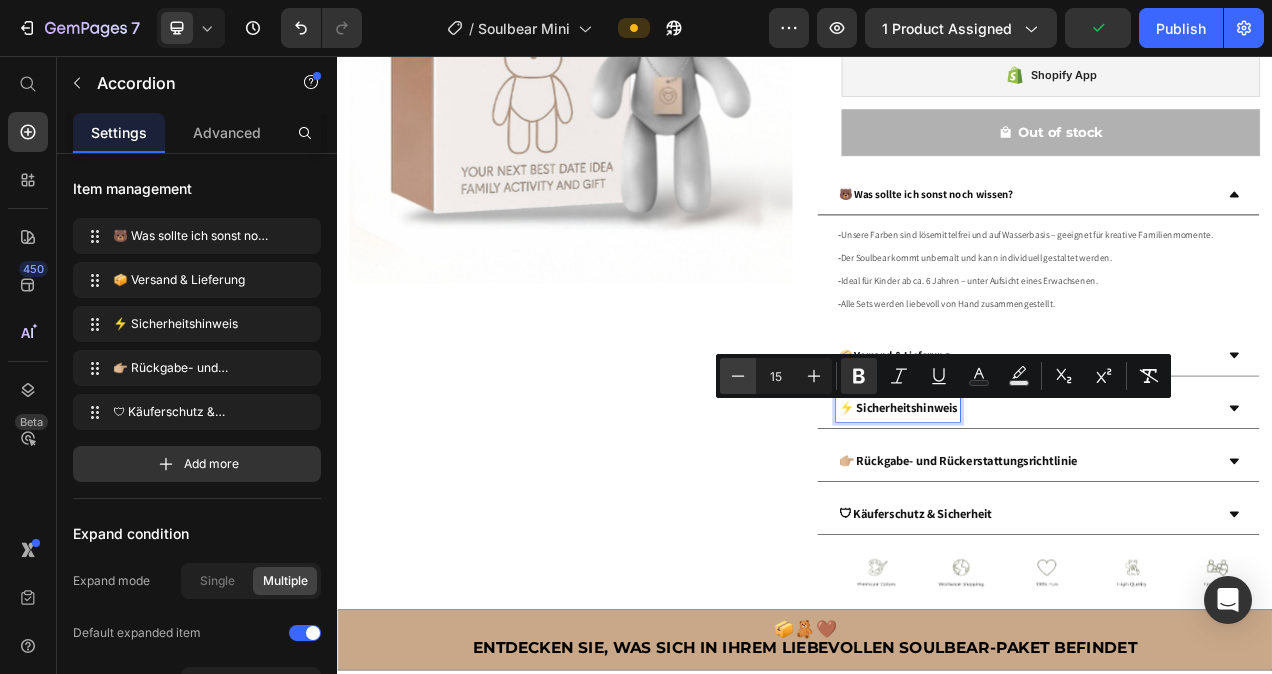 click 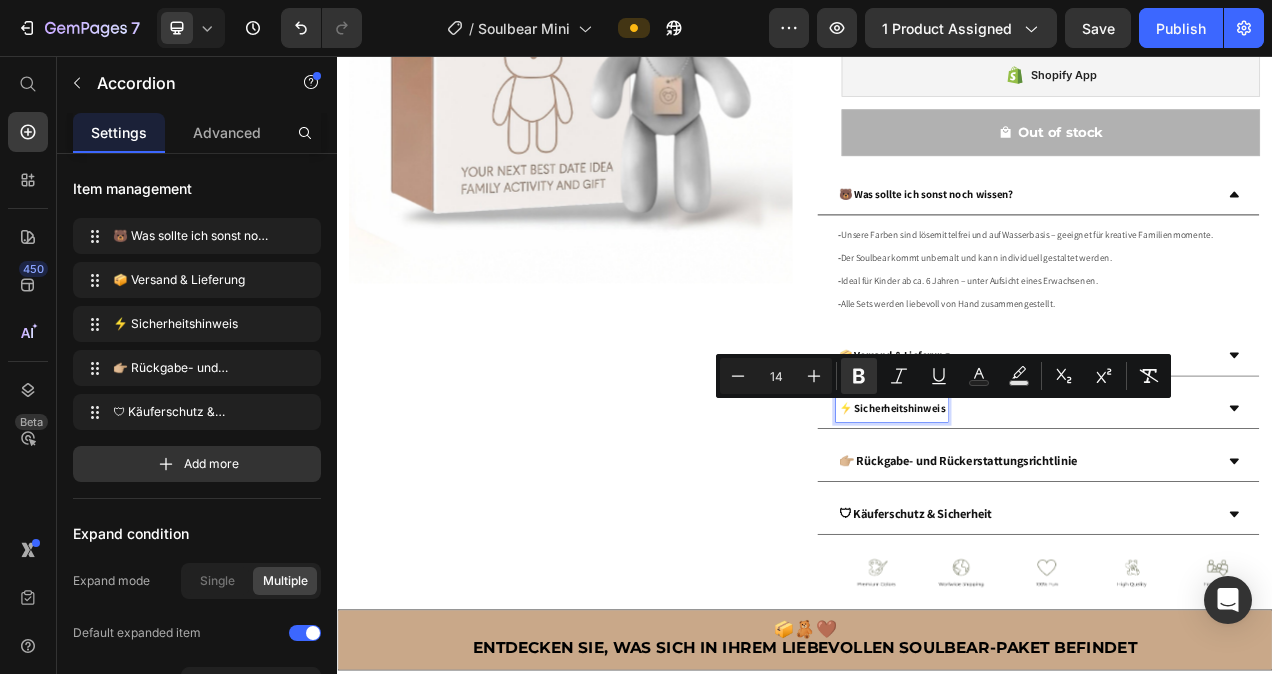 click on "👉🏼 Rückgabe- und Rückerstattungsrichtlinie" at bounding box center [1133, 575] 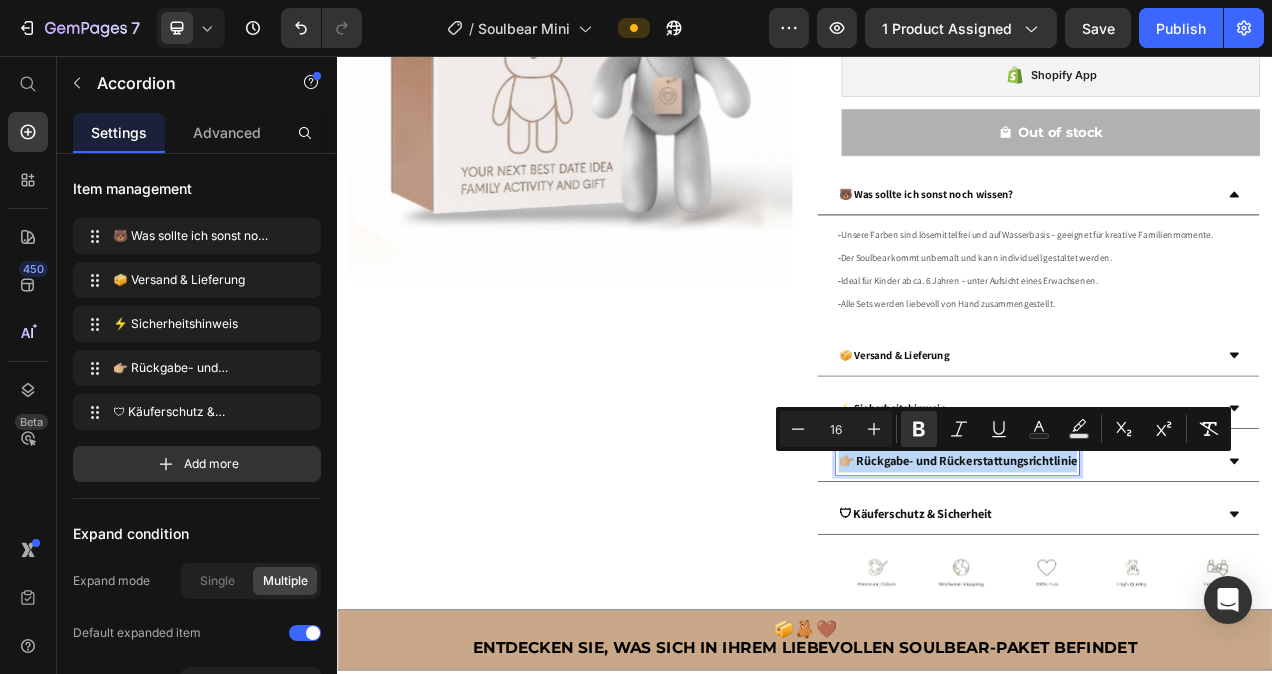 drag, startPoint x: 1282, startPoint y: 580, endPoint x: 981, endPoint y: 587, distance: 301.0814 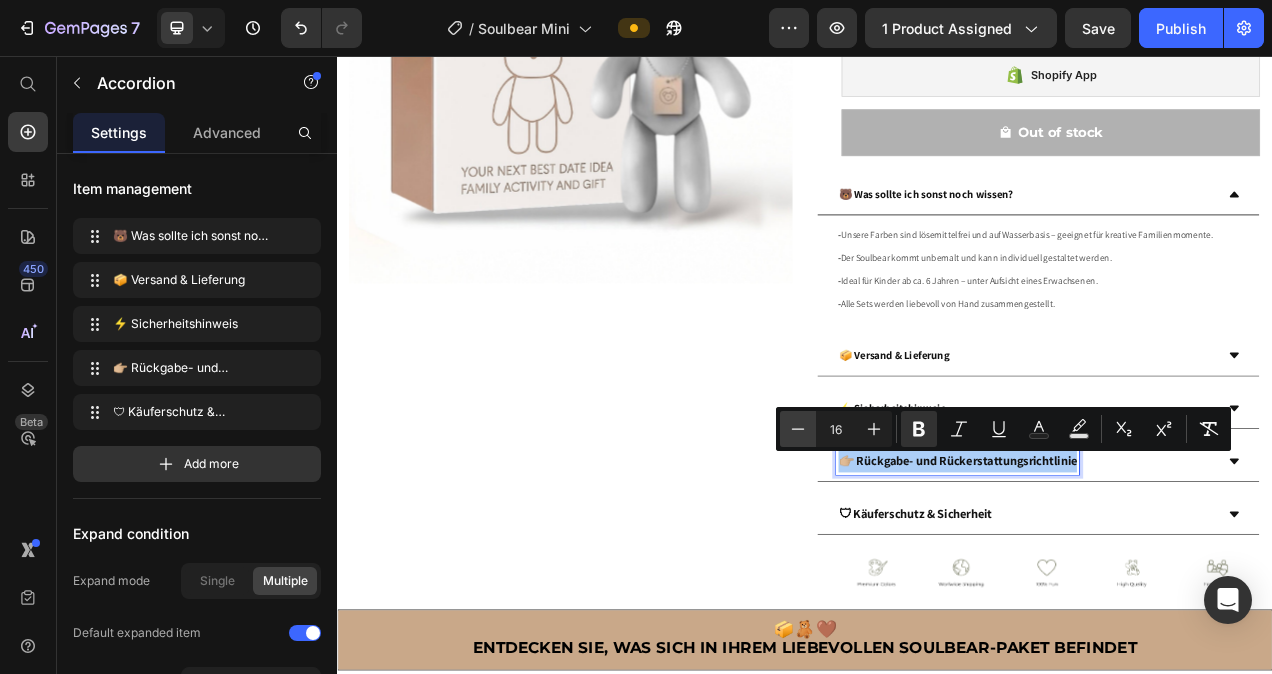 click 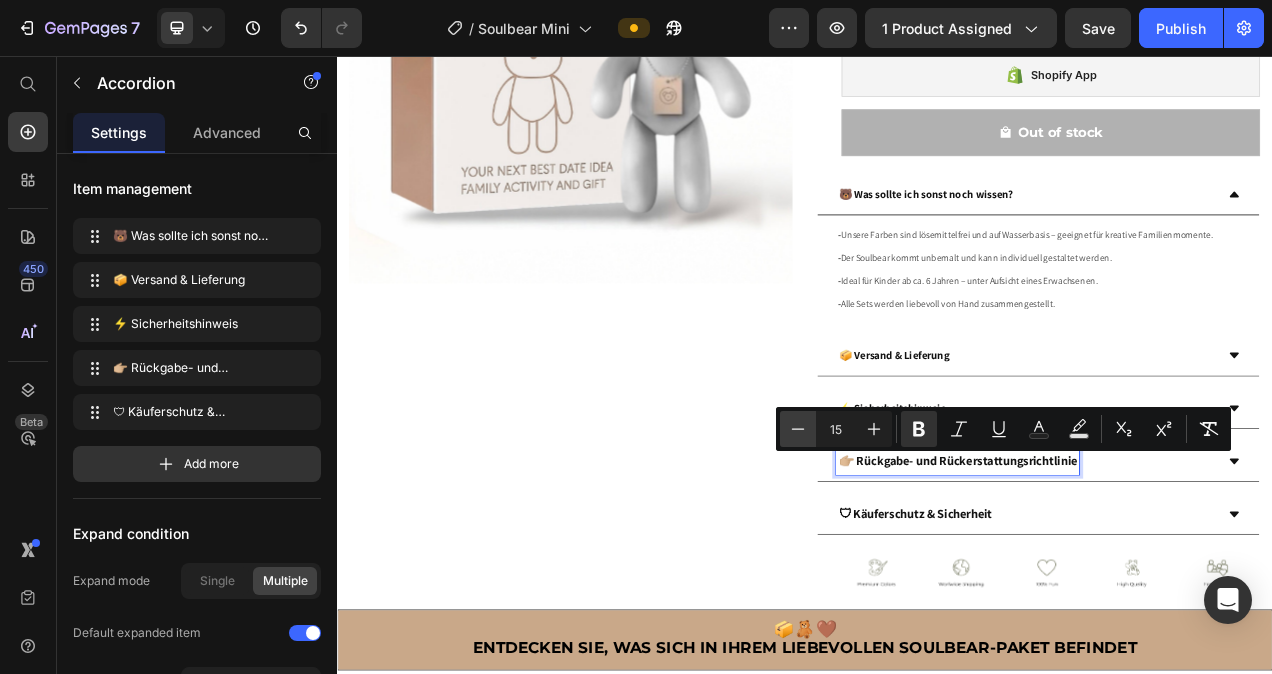 click 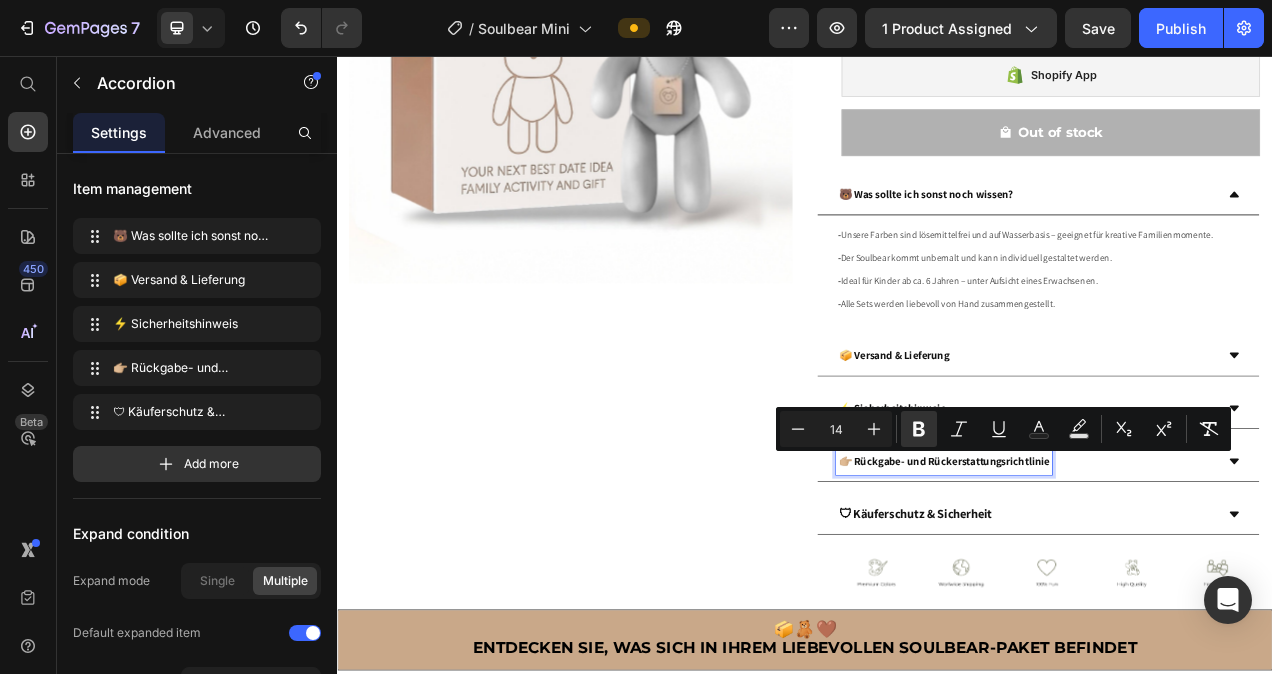 click on "🛡 Käuferschutz & Sicherheit" at bounding box center [1078, 643] 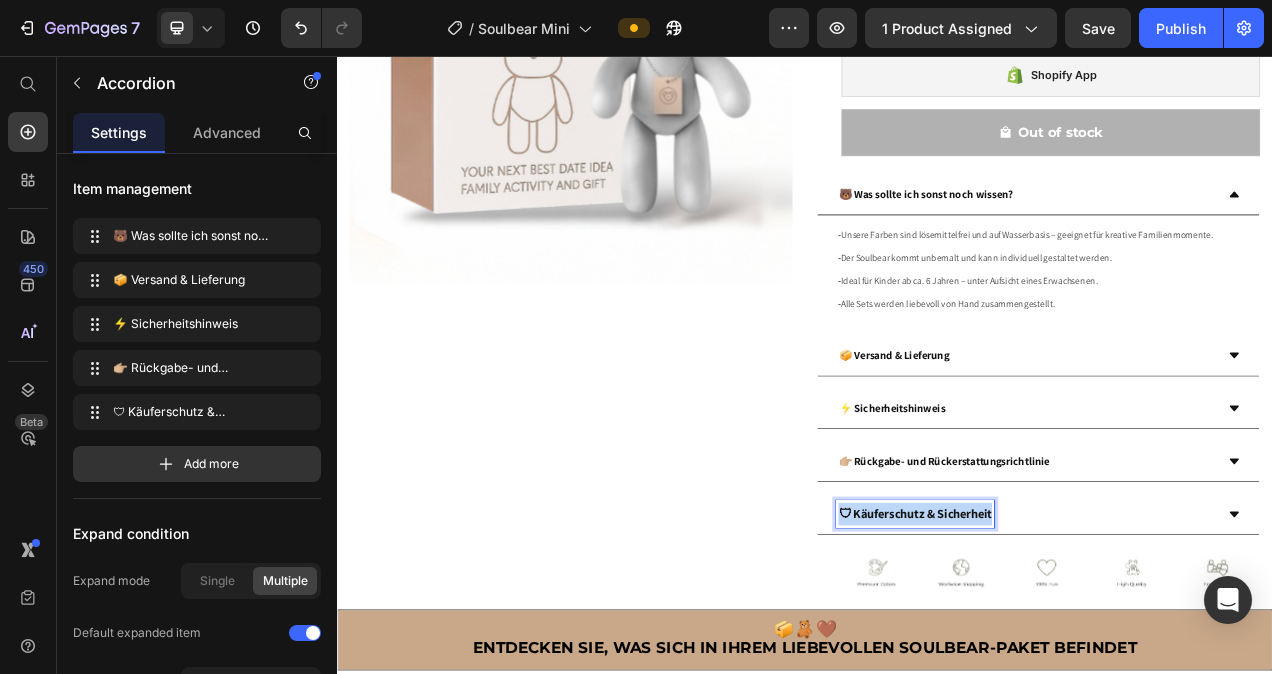 drag, startPoint x: 1172, startPoint y: 648, endPoint x: 979, endPoint y: 647, distance: 193.0026 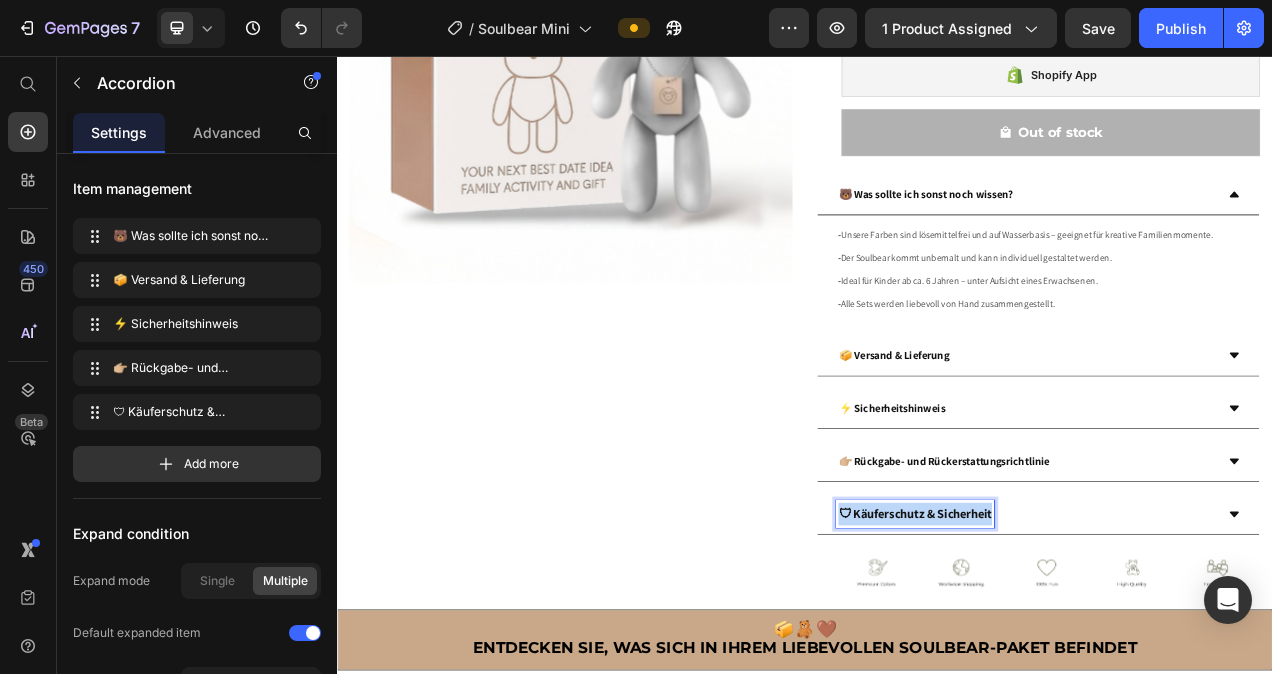 click on "🛡 Käuferschutz & Sicherheit" at bounding box center [1078, 643] 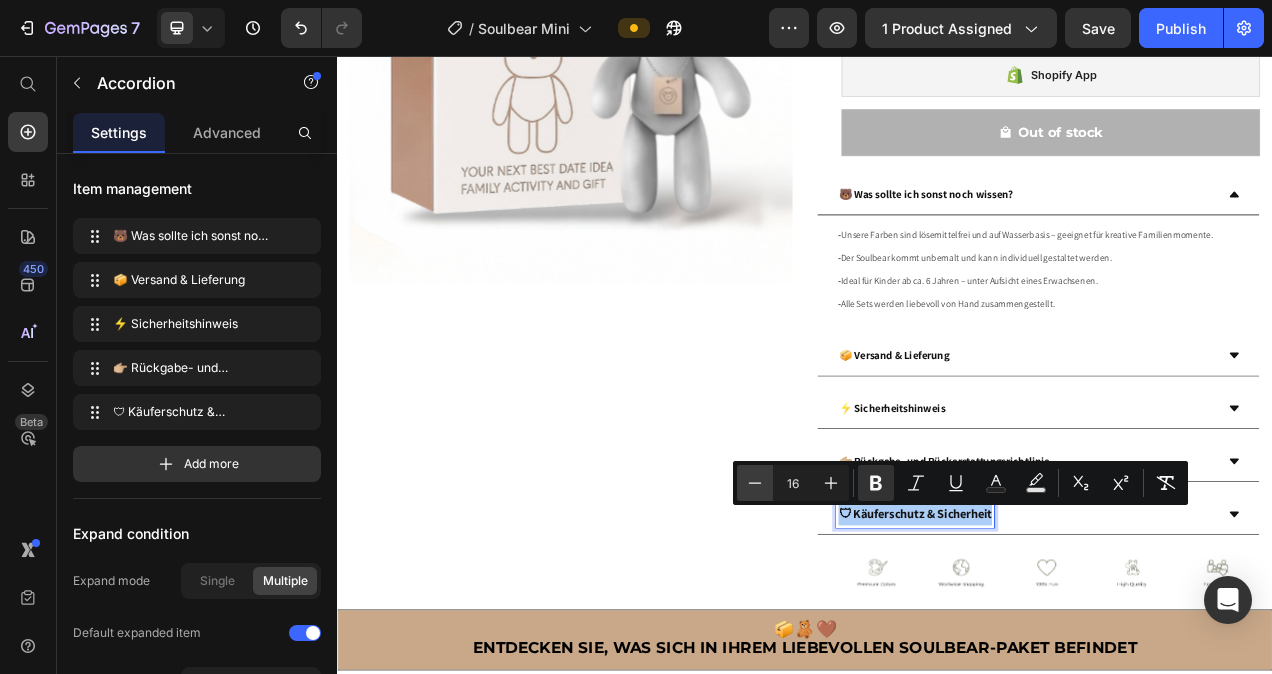 click 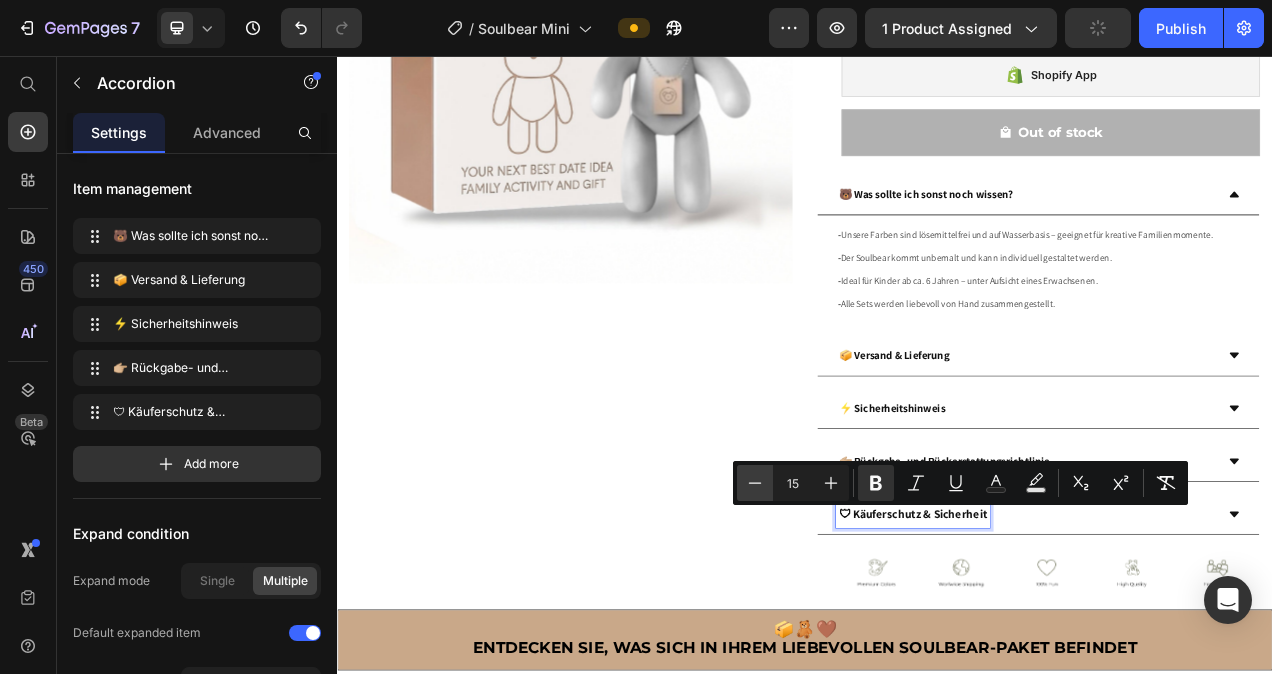 click 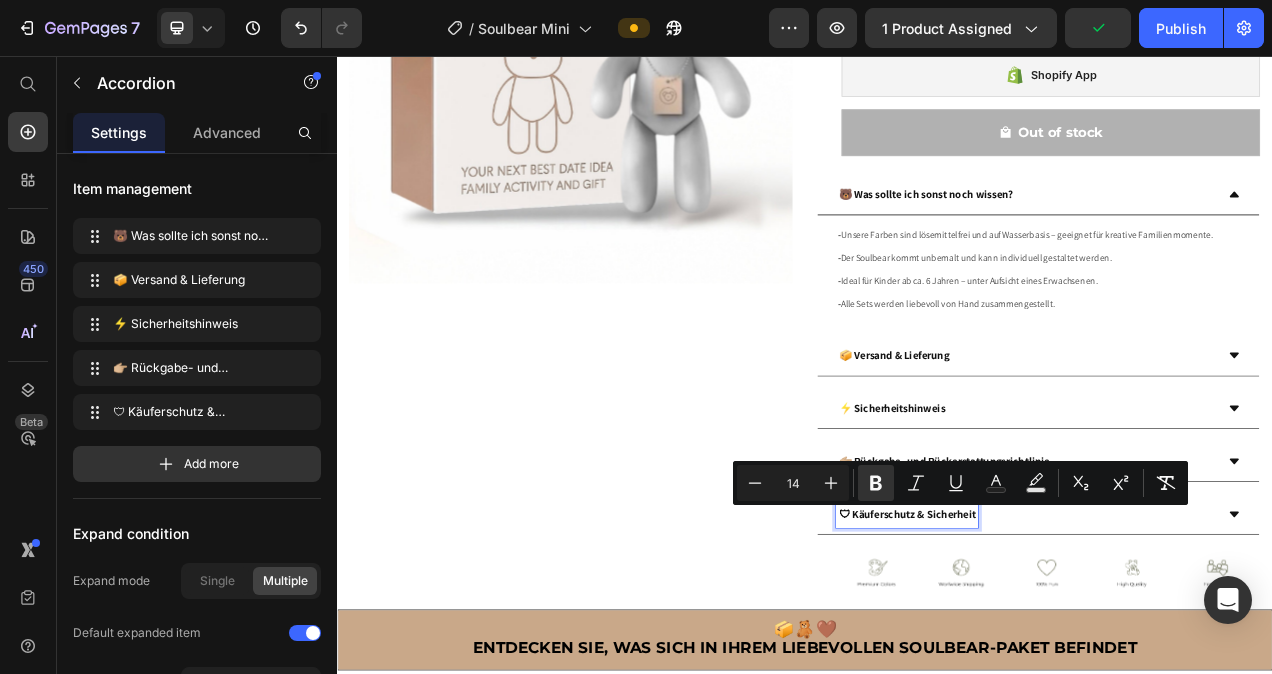 click on "🐻 Was sollte ich sonst noch wissen?" at bounding box center (1236, 235) 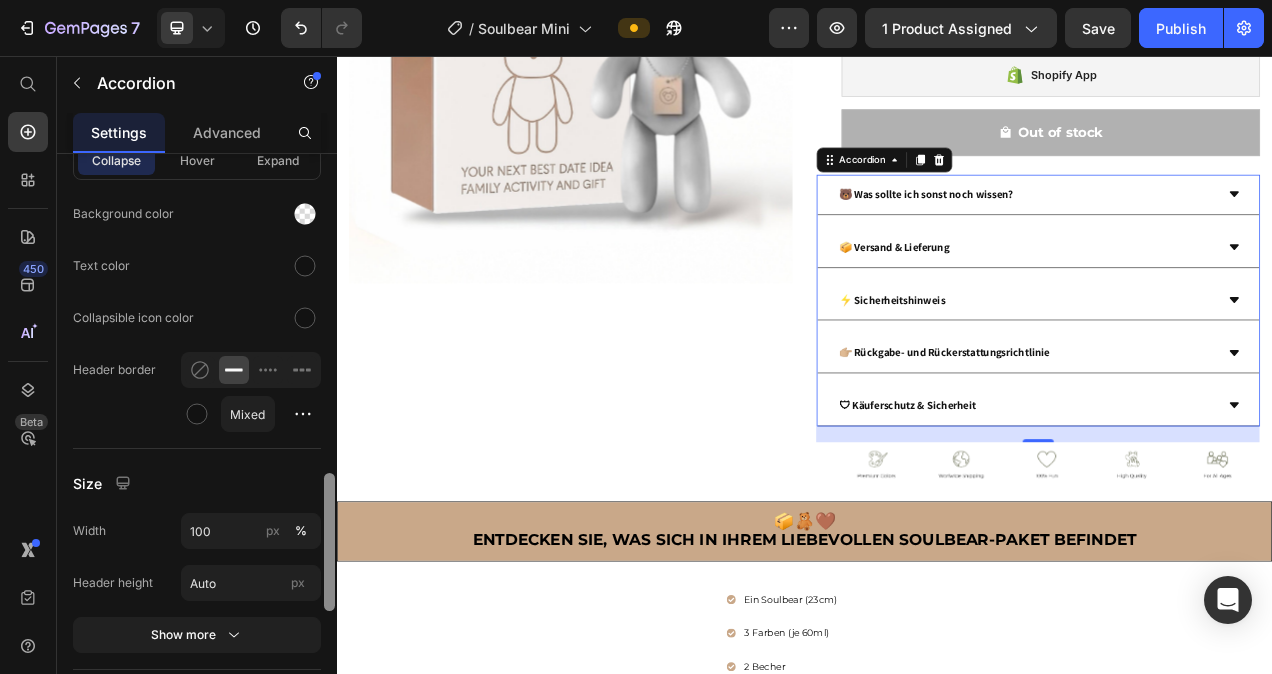 scroll, scrollTop: 1427, scrollLeft: 0, axis: vertical 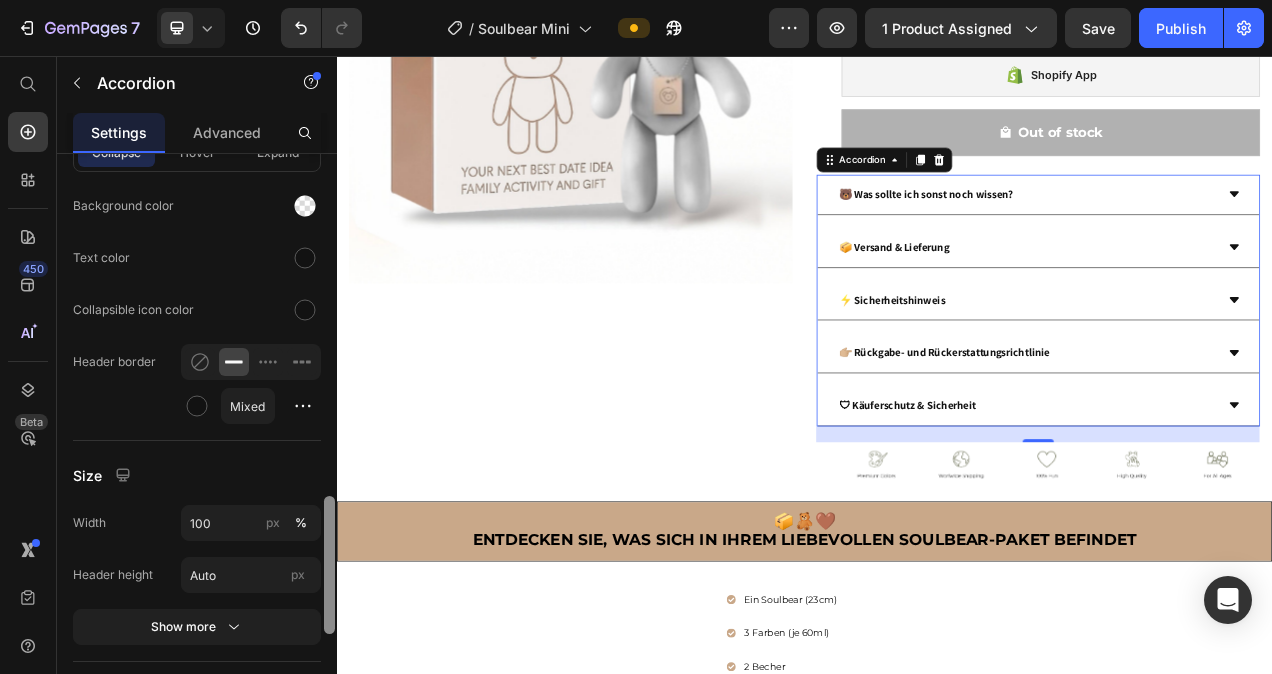 drag, startPoint x: 327, startPoint y: 230, endPoint x: 325, endPoint y: 573, distance: 343.00583 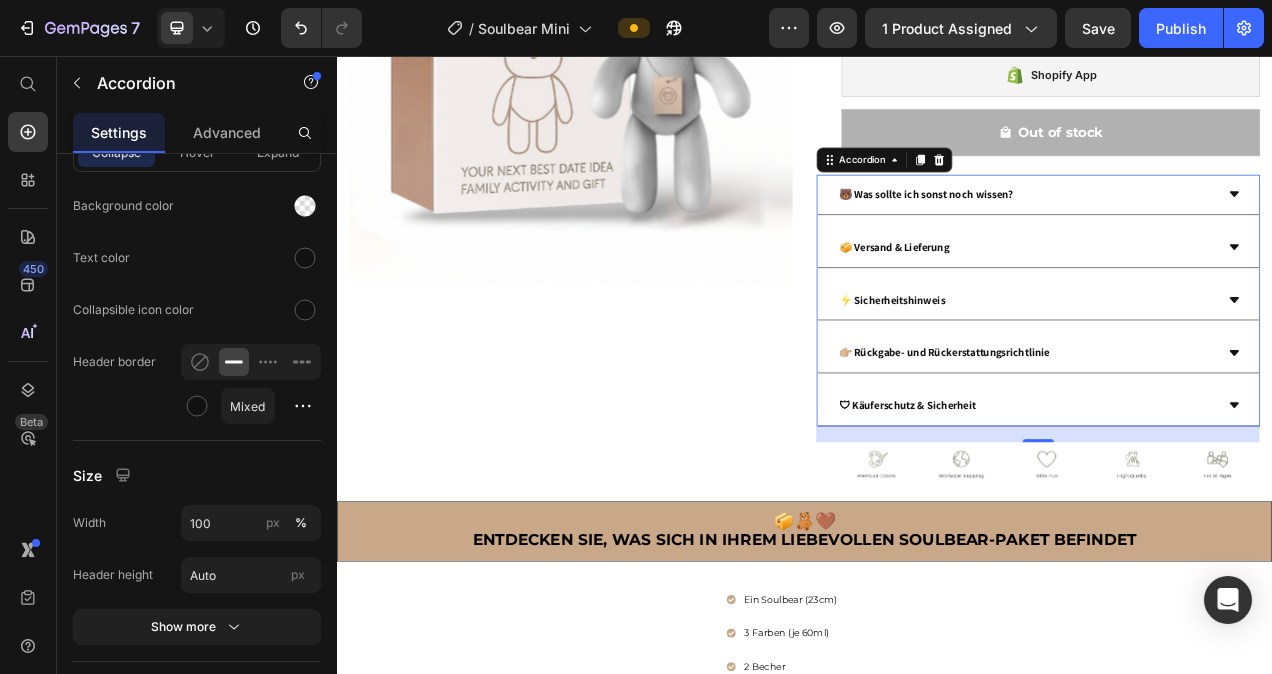 click on "⚡ Sicherheitshinweis" at bounding box center [1236, 371] 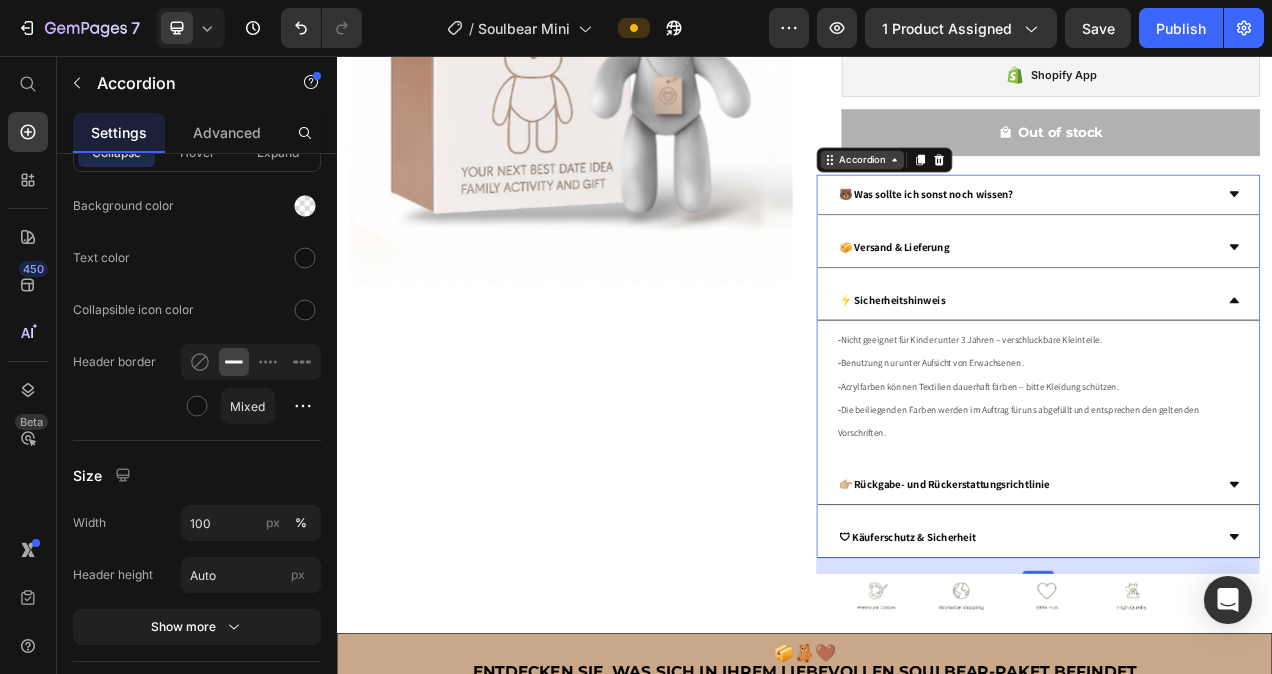 click on "Accordion" at bounding box center [1010, 190] 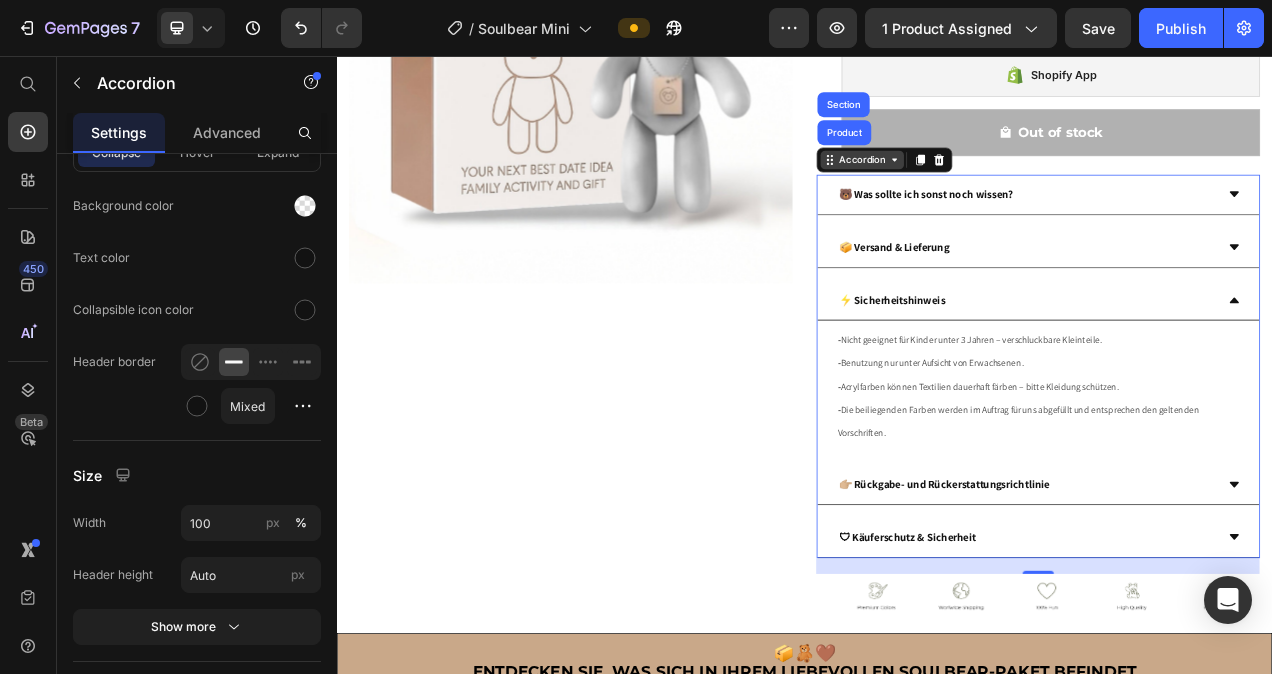 click on "Accordion" at bounding box center (1010, 190) 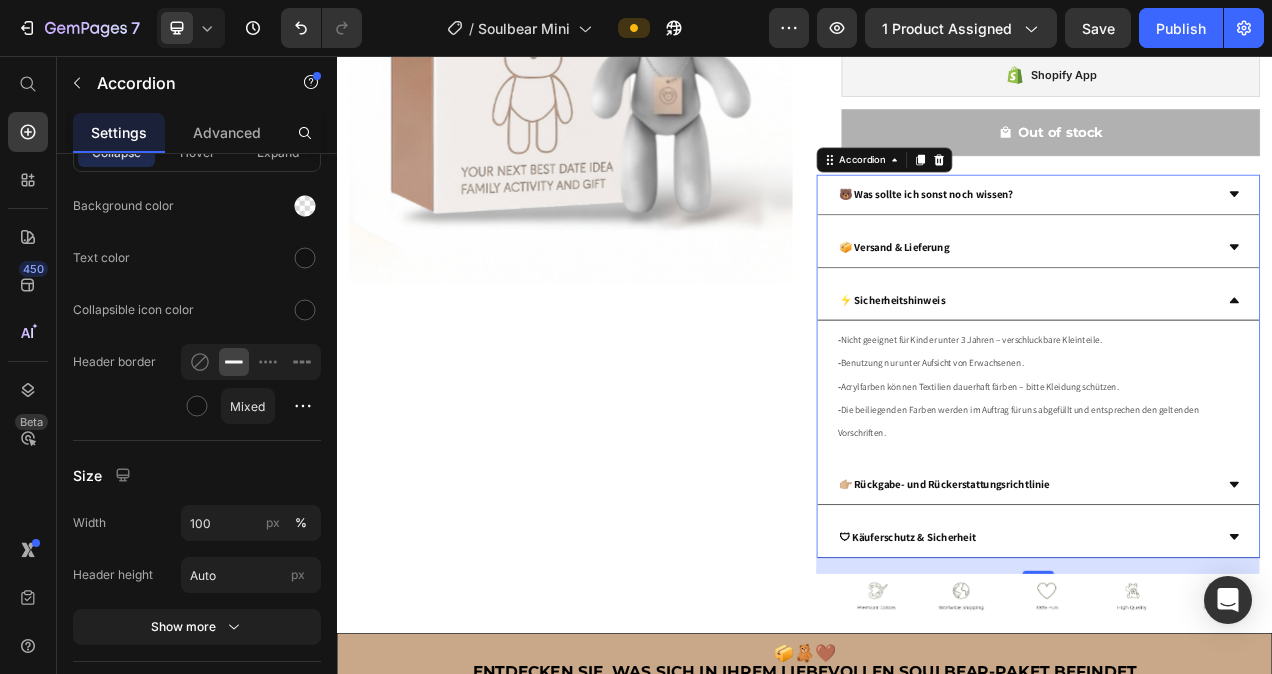 click on "🐻 Was sollte ich sonst noch wissen?" at bounding box center (1220, 234) 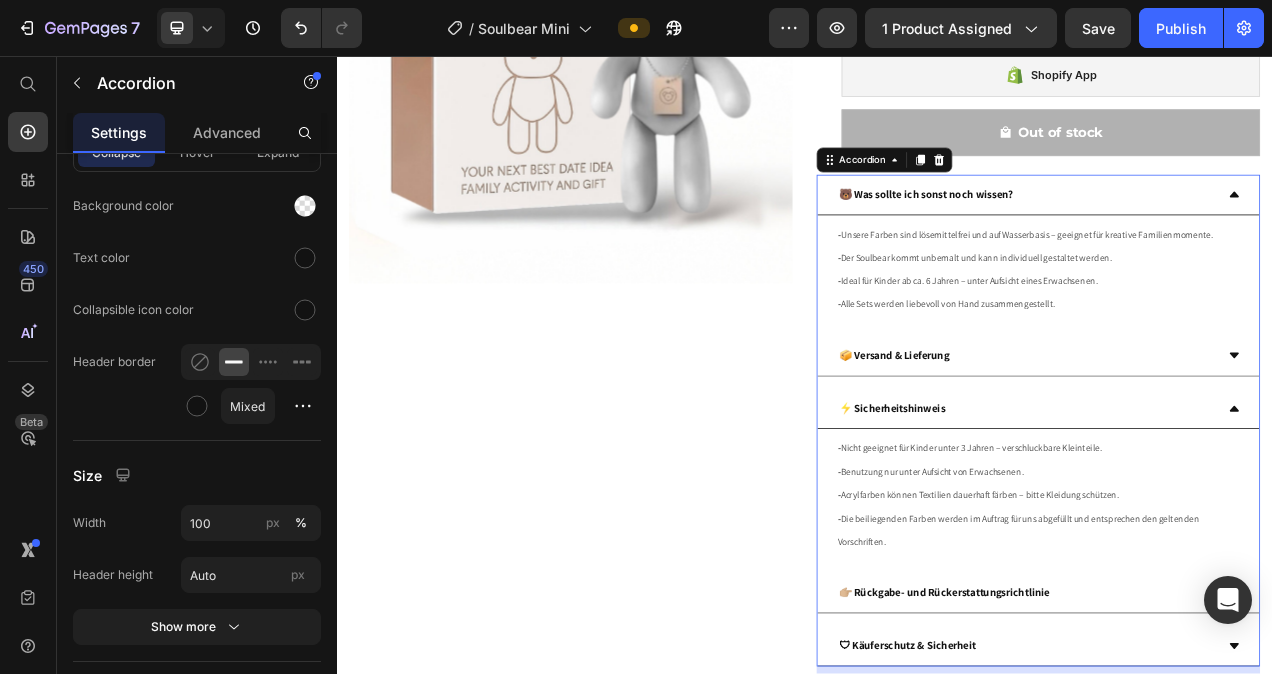 click on "🐻 Was sollte ich sonst noch wissen?" at bounding box center [1220, 234] 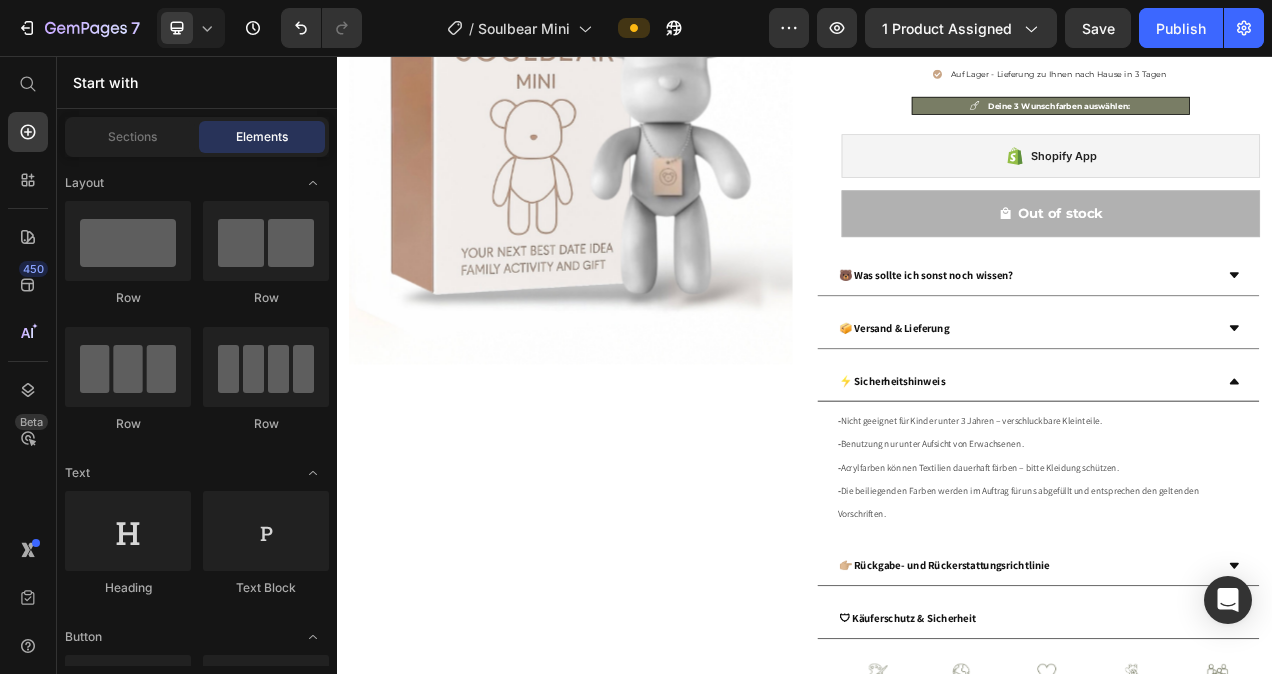 scroll, scrollTop: 179, scrollLeft: 0, axis: vertical 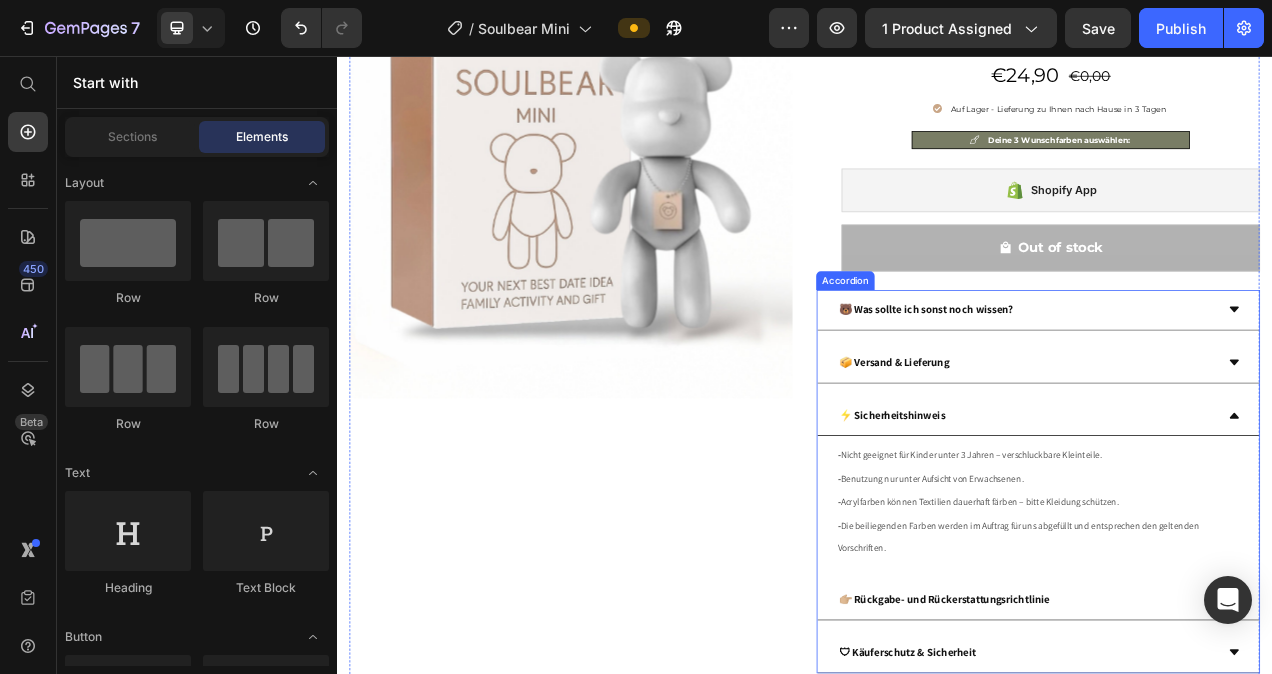 click on "🐻 Was sollte ich sonst noch wissen?" at bounding box center (1236, 383) 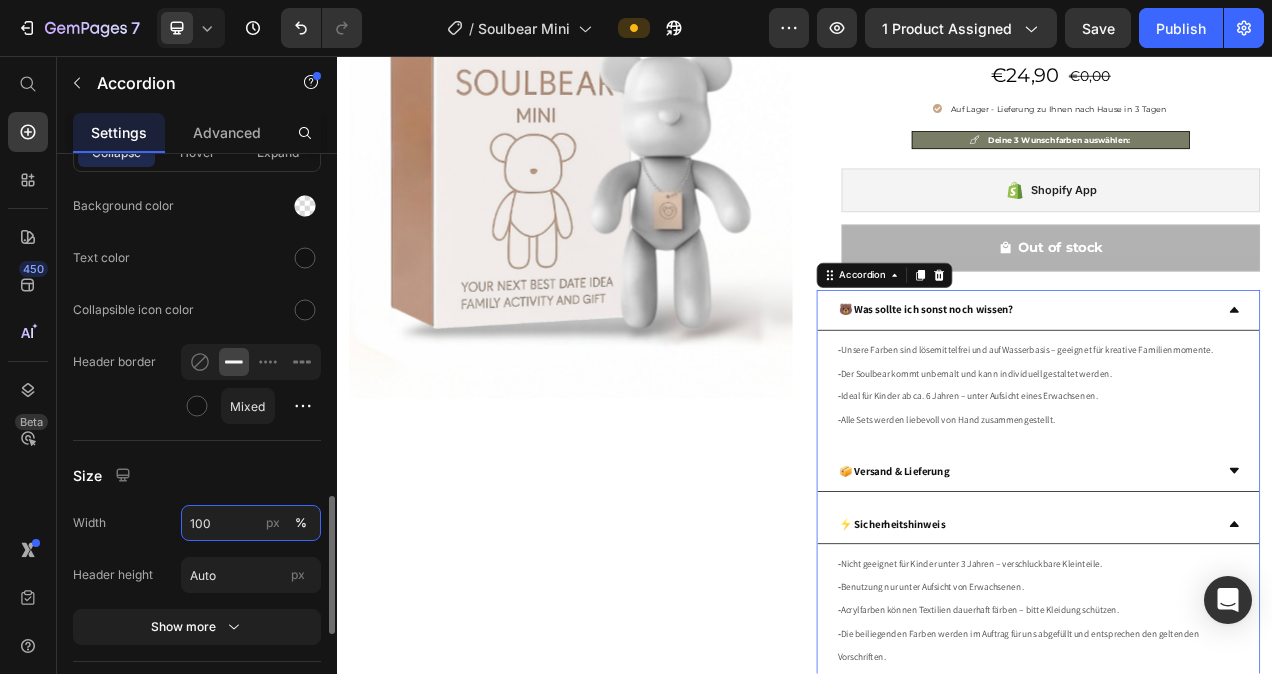click on "100" at bounding box center (251, 523) 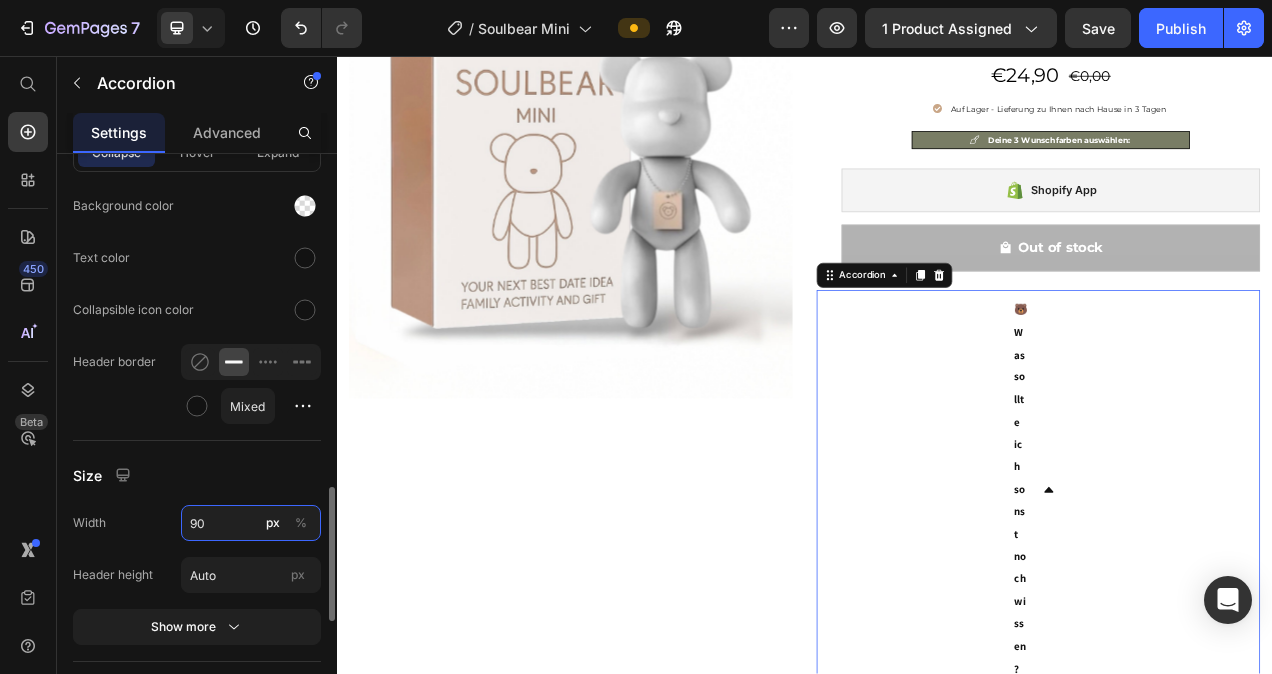 type on "9" 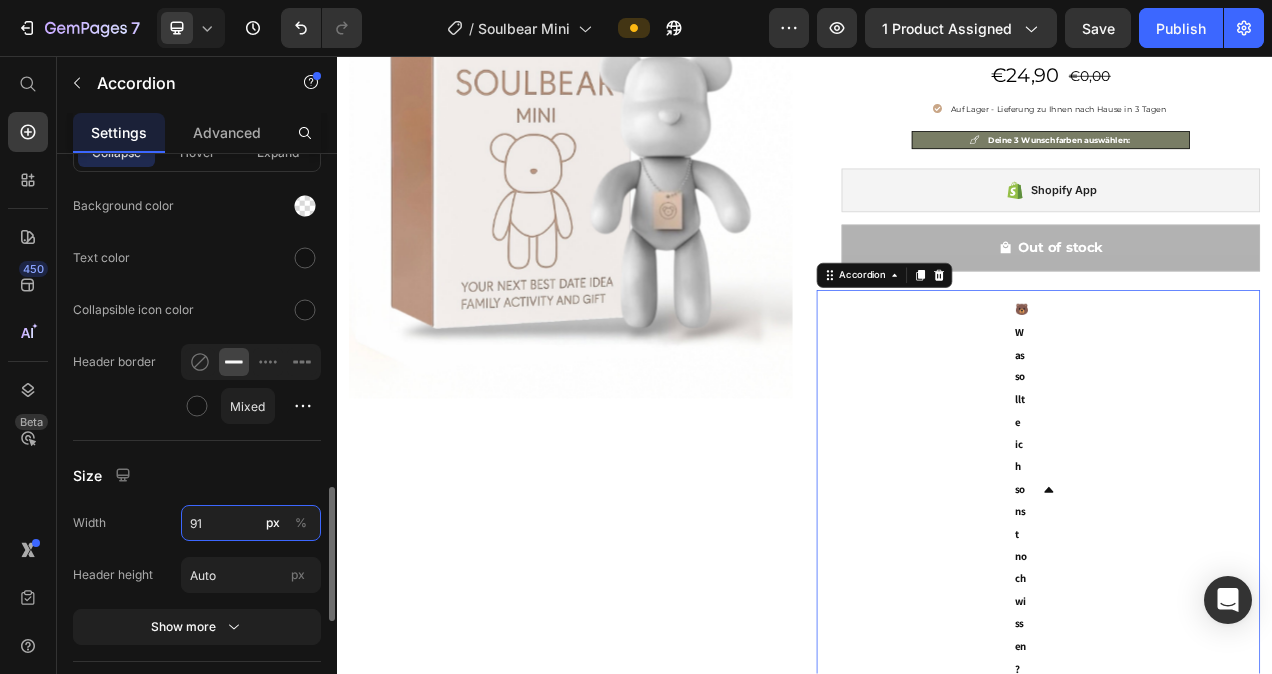 type on "9" 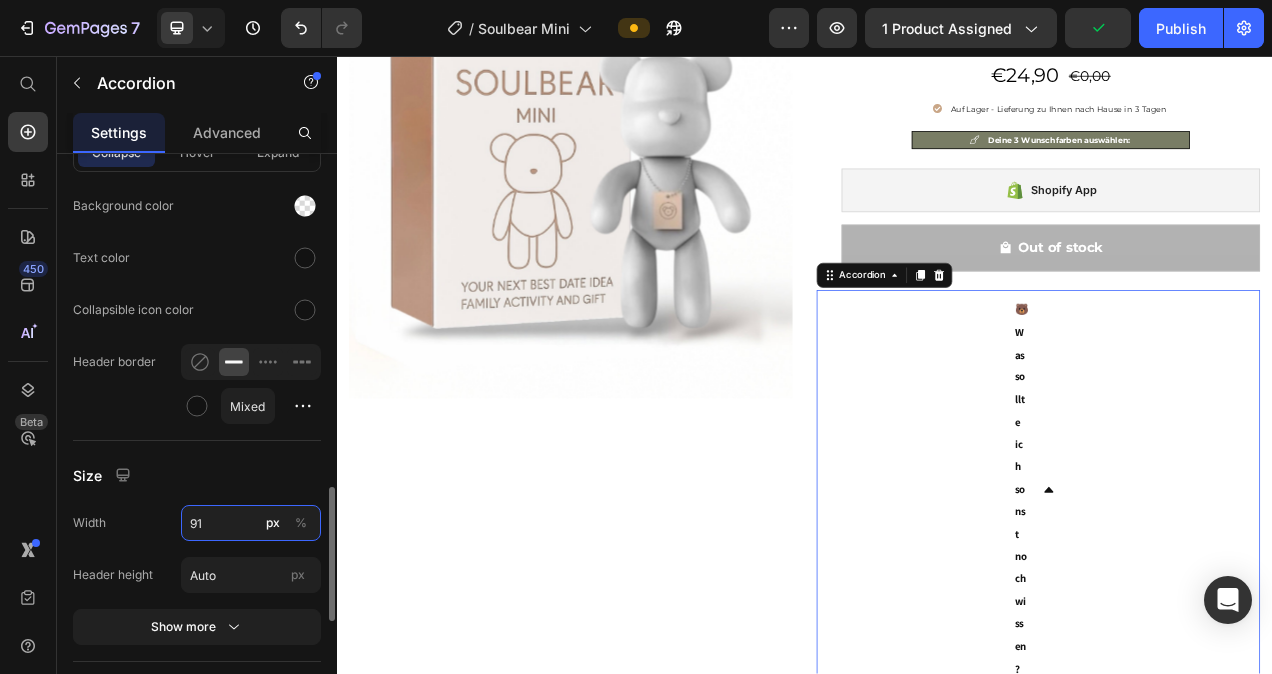 type on "9" 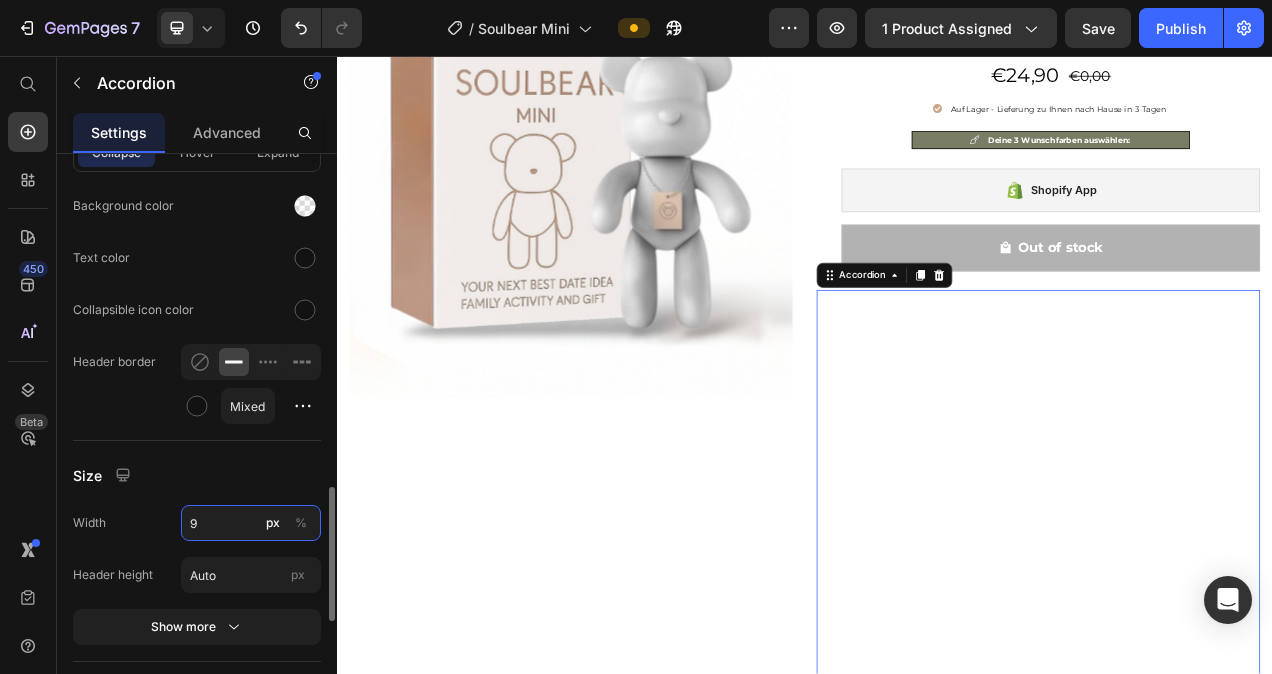 drag, startPoint x: 227, startPoint y: 522, endPoint x: 188, endPoint y: 525, distance: 39.115215 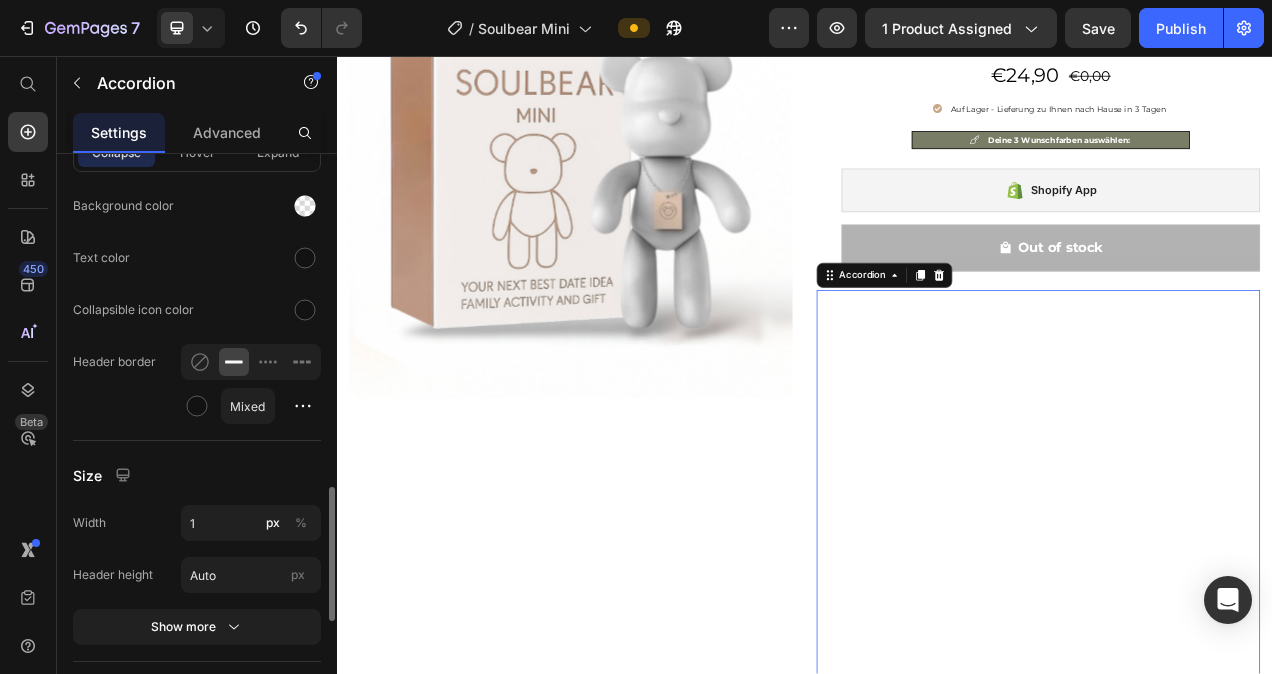 click on "Size" at bounding box center [197, 475] 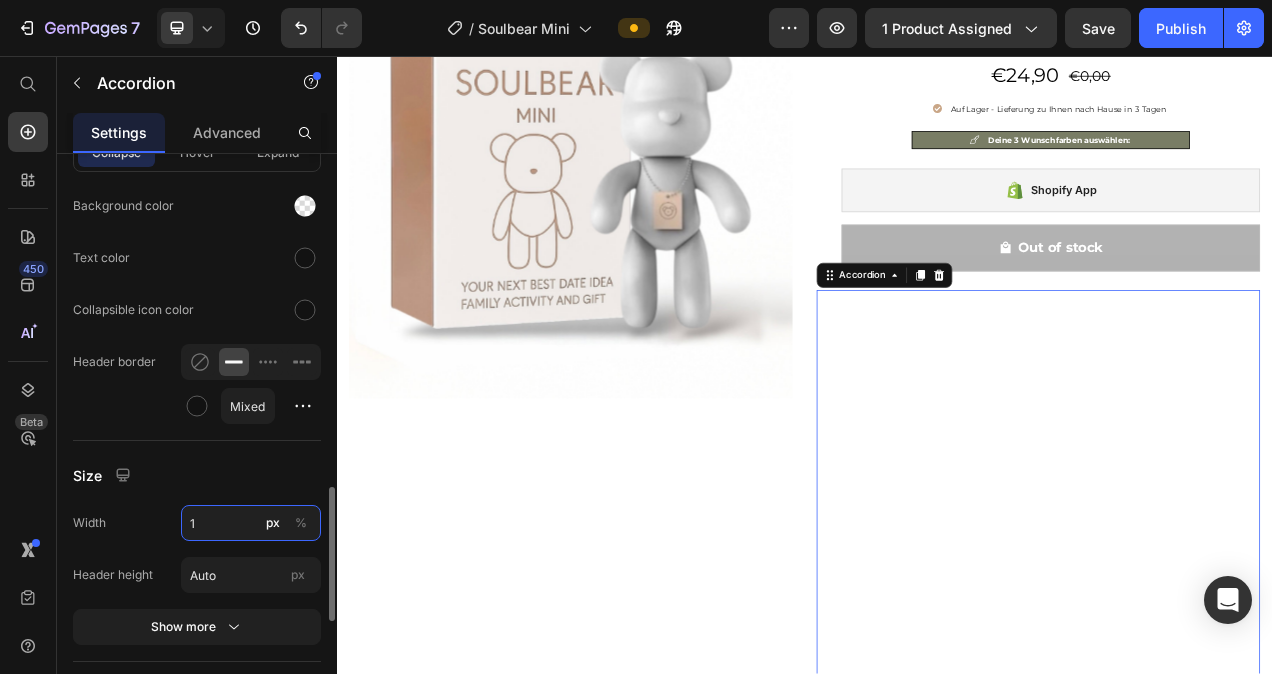 click on "1" at bounding box center (251, 523) 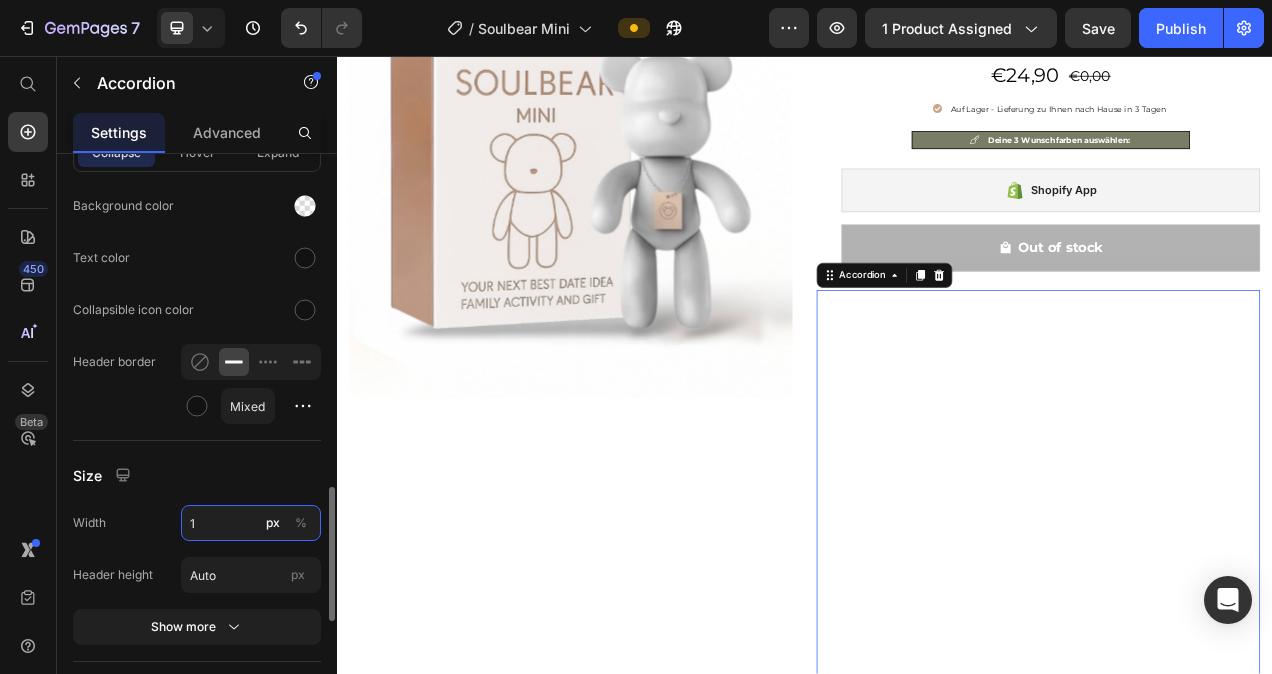 click on "1" at bounding box center [251, 523] 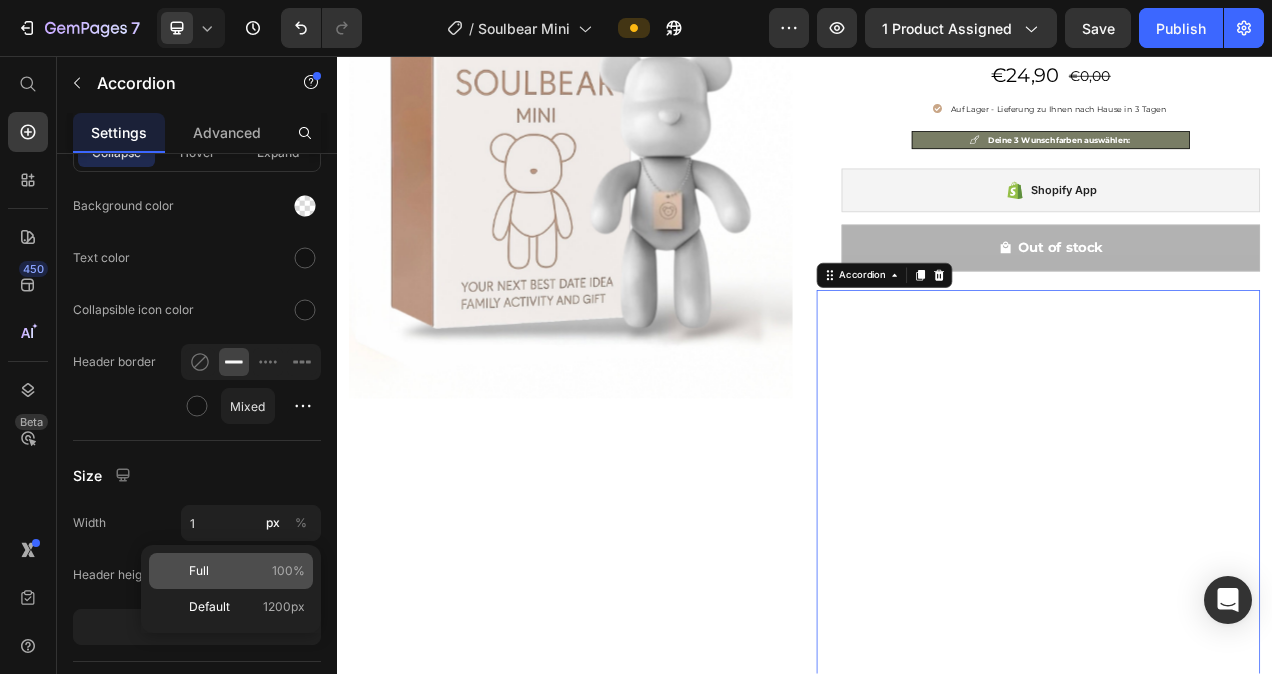 click on "Full 100%" at bounding box center [247, 571] 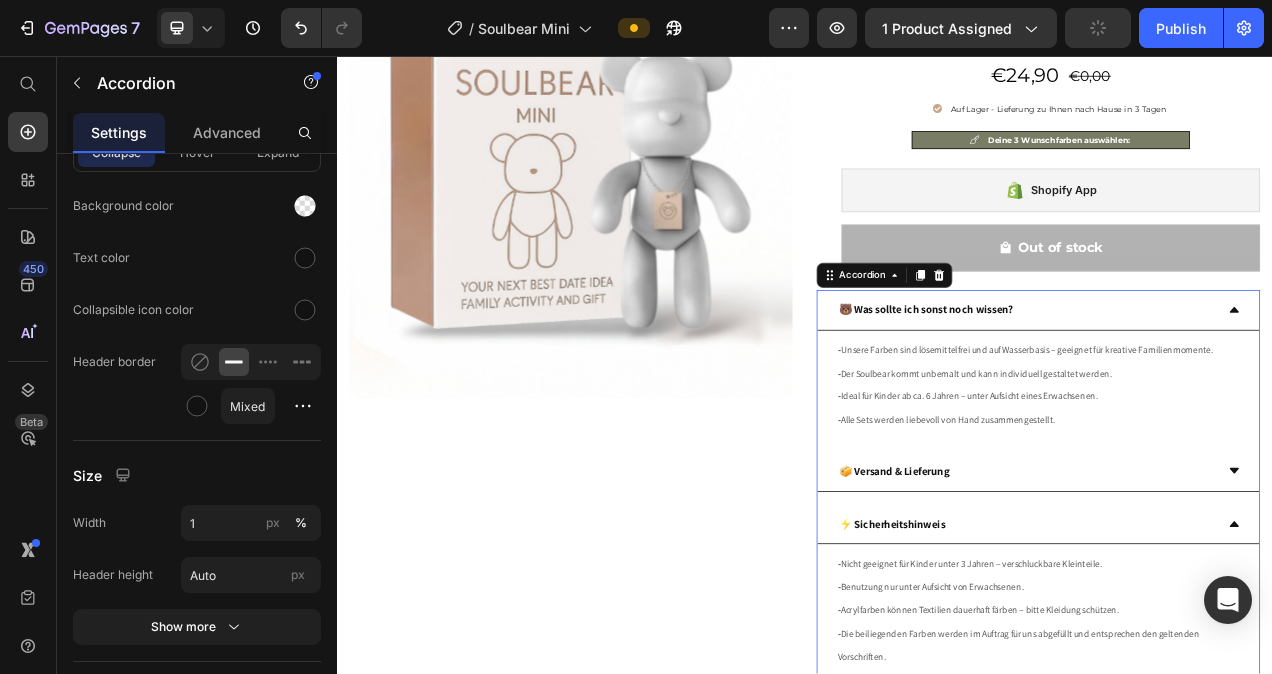 type on "100" 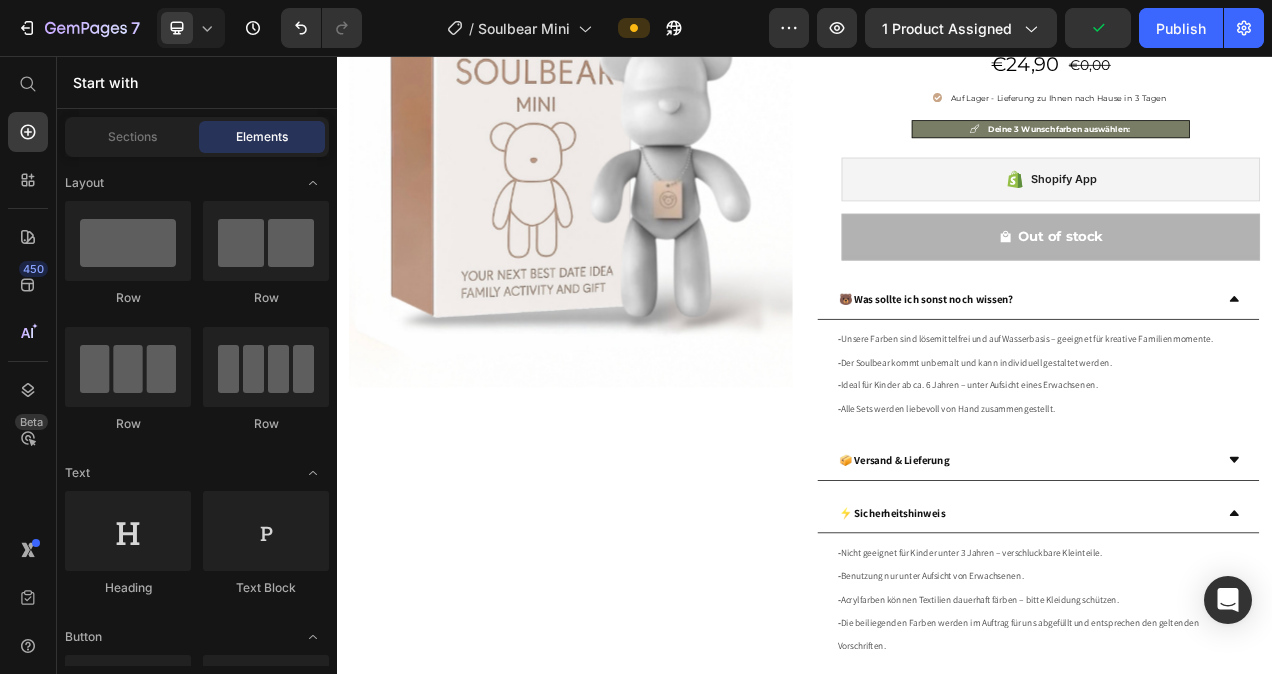scroll, scrollTop: 169, scrollLeft: 0, axis: vertical 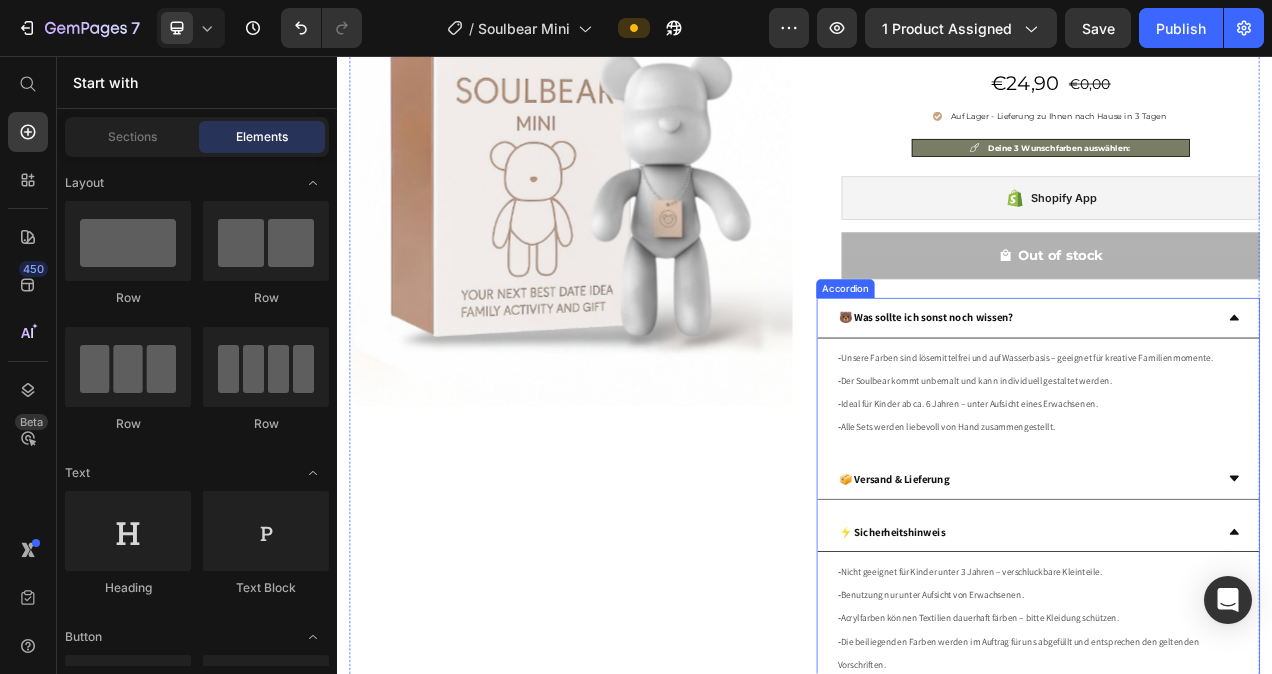 click on "🐻 Was sollte ich sonst noch wissen?" at bounding box center (1236, 393) 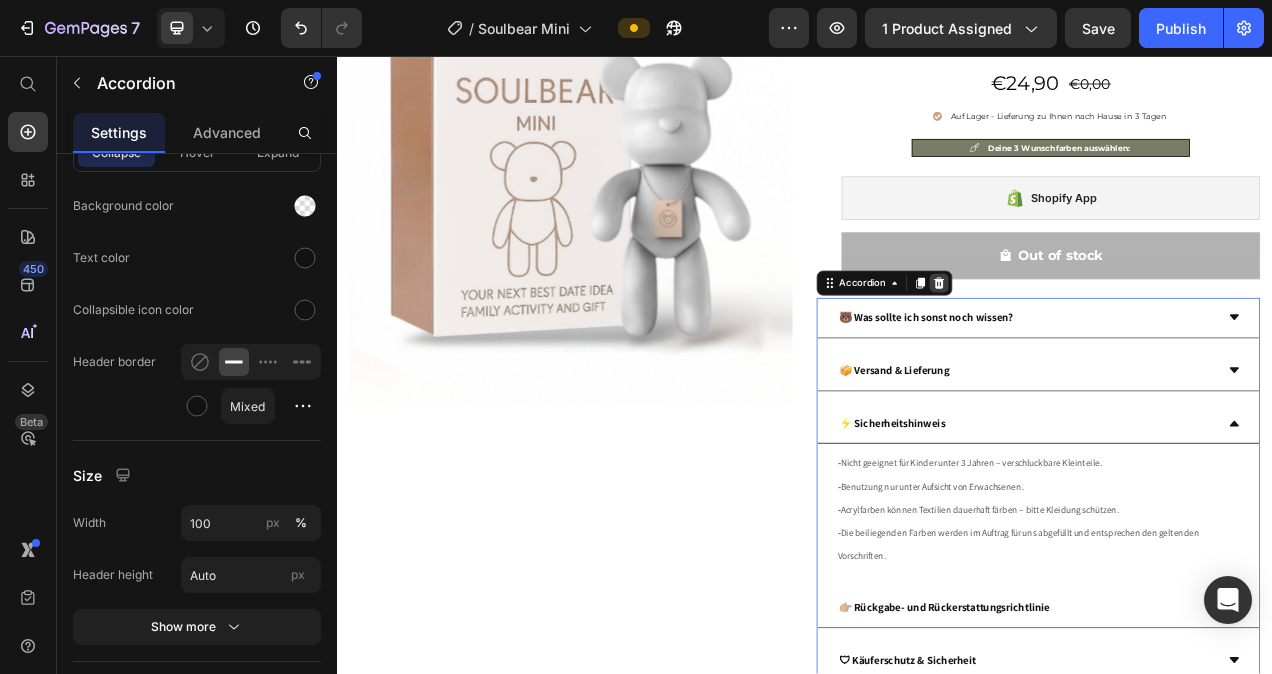 click at bounding box center (1109, 348) 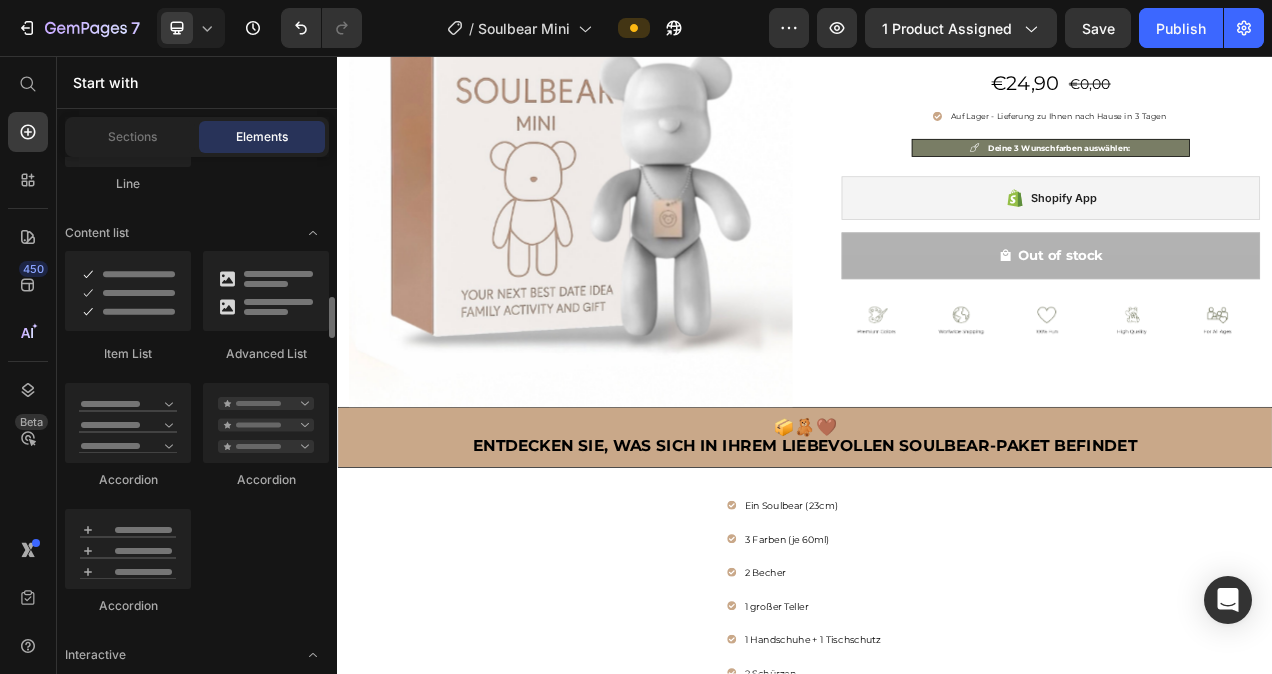scroll, scrollTop: 1656, scrollLeft: 0, axis: vertical 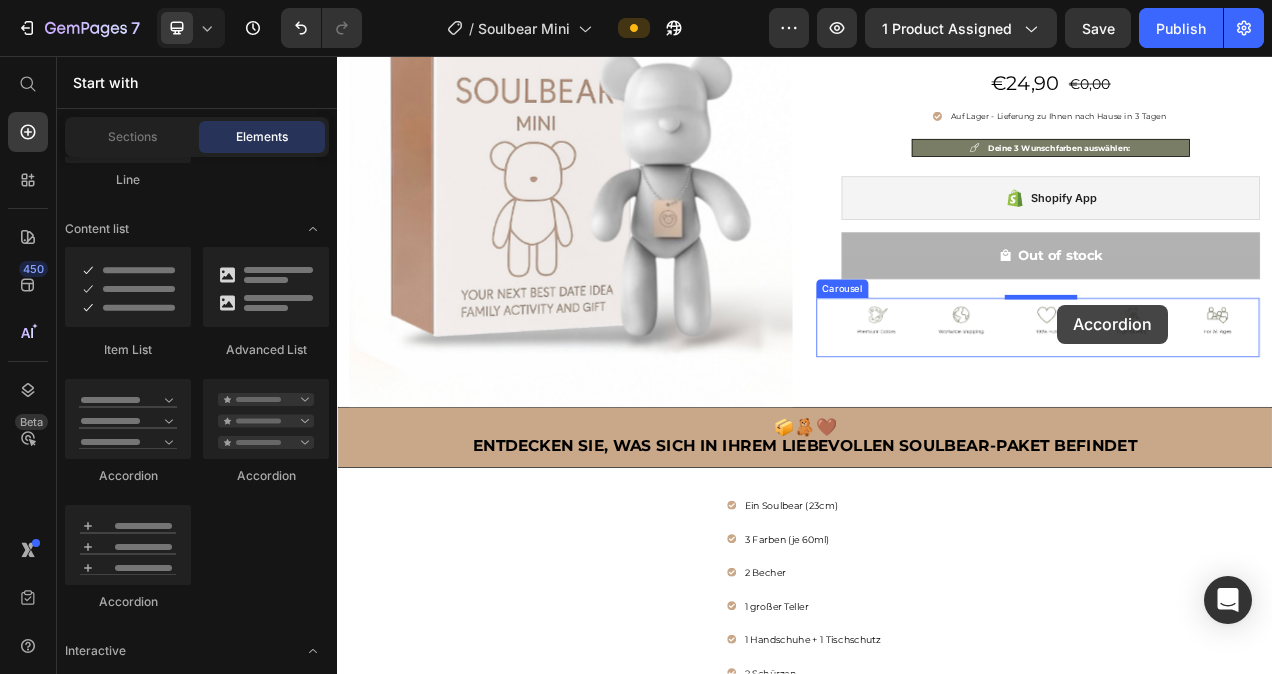 drag, startPoint x: 465, startPoint y: 461, endPoint x: 1261, endPoint y: 375, distance: 800.63226 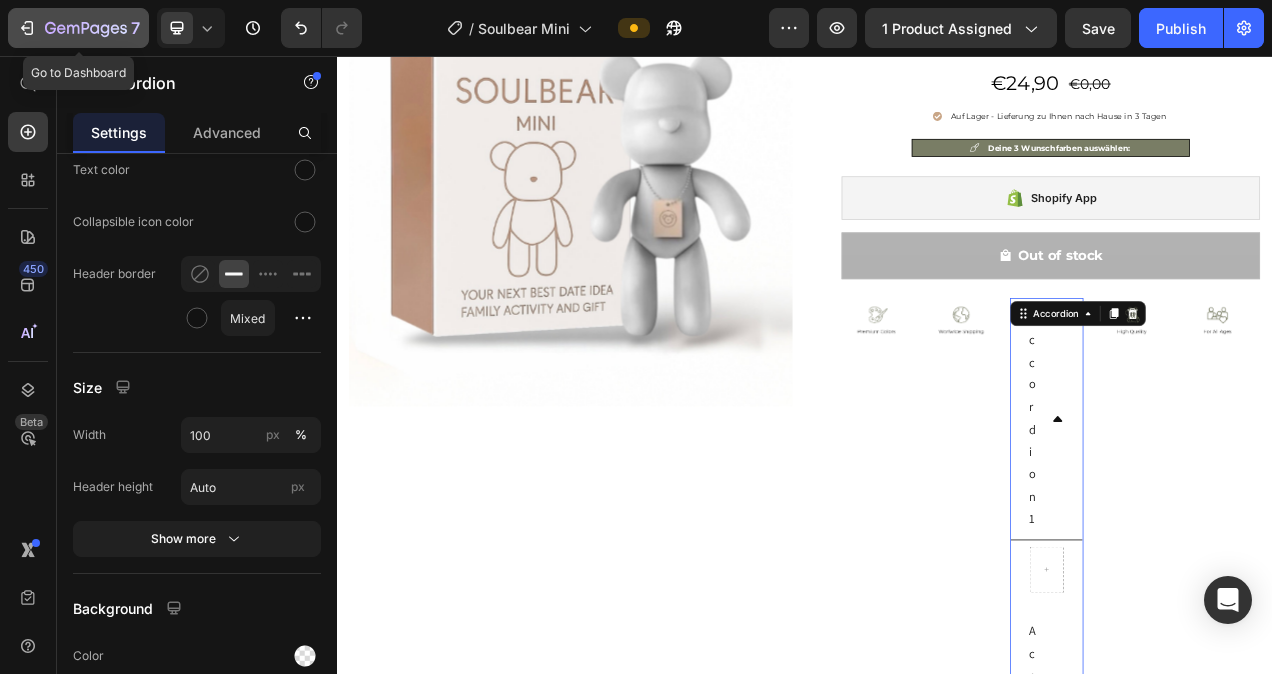 click on "7" at bounding box center (78, 28) 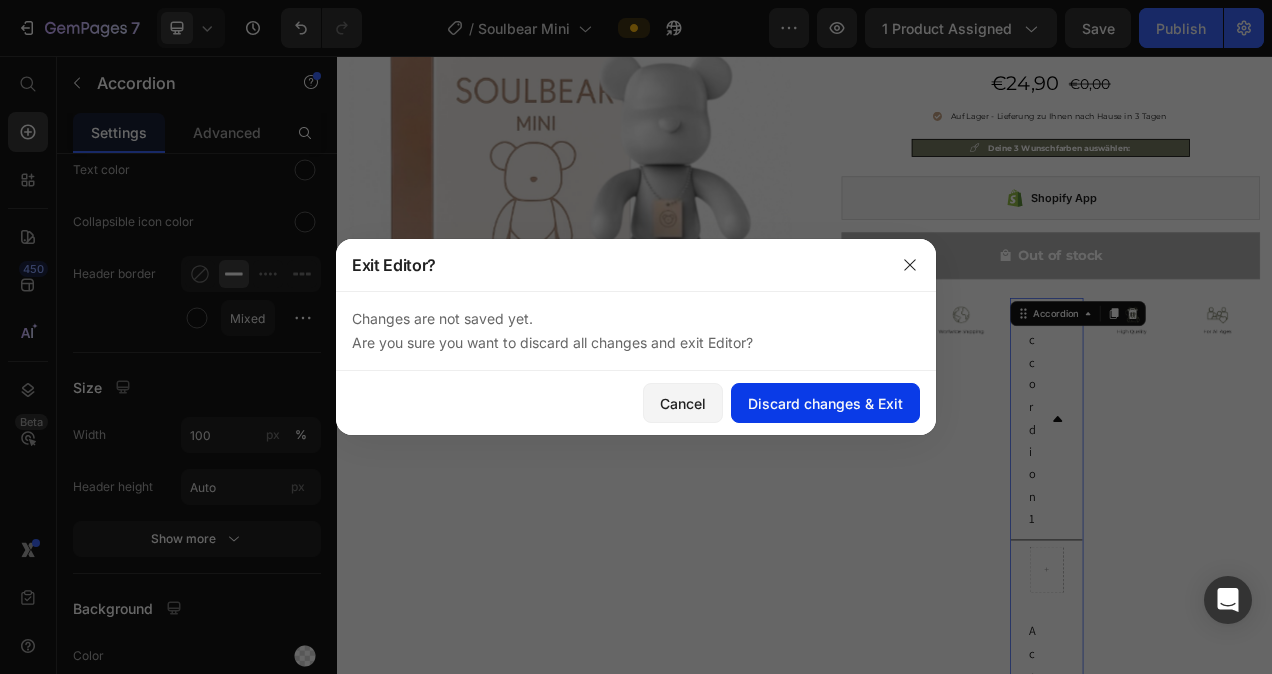 click on "Discard changes & Exit" 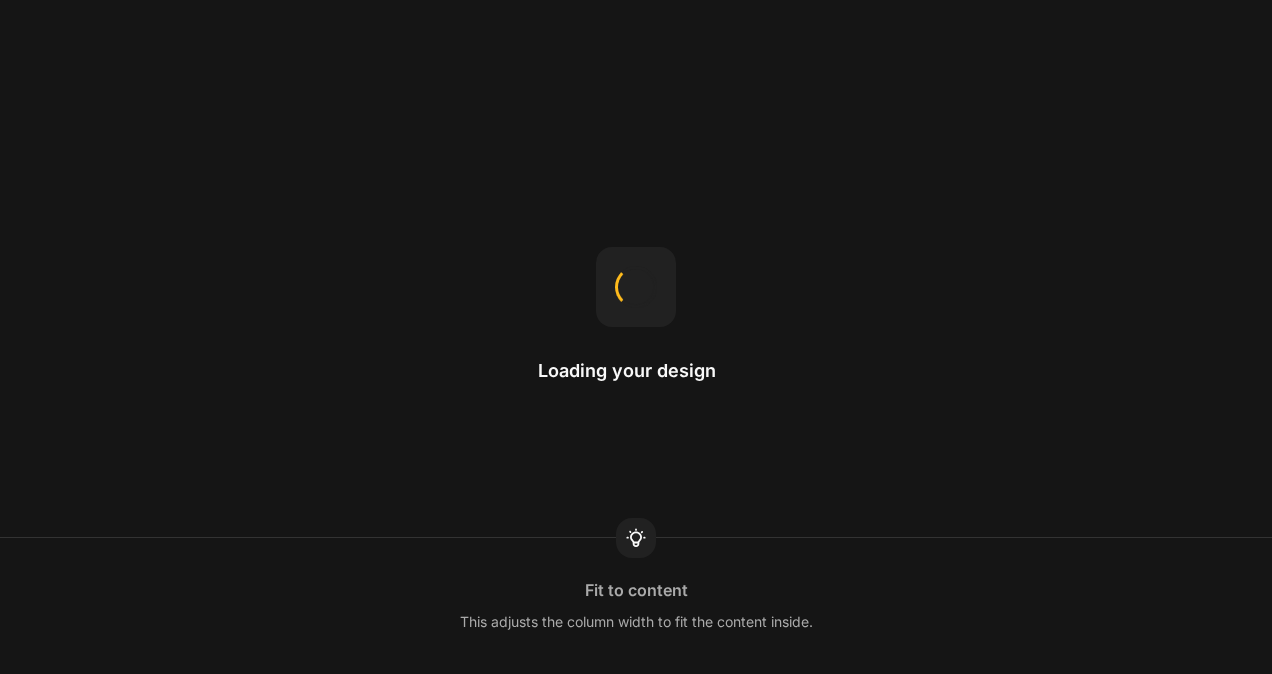 scroll, scrollTop: 0, scrollLeft: 0, axis: both 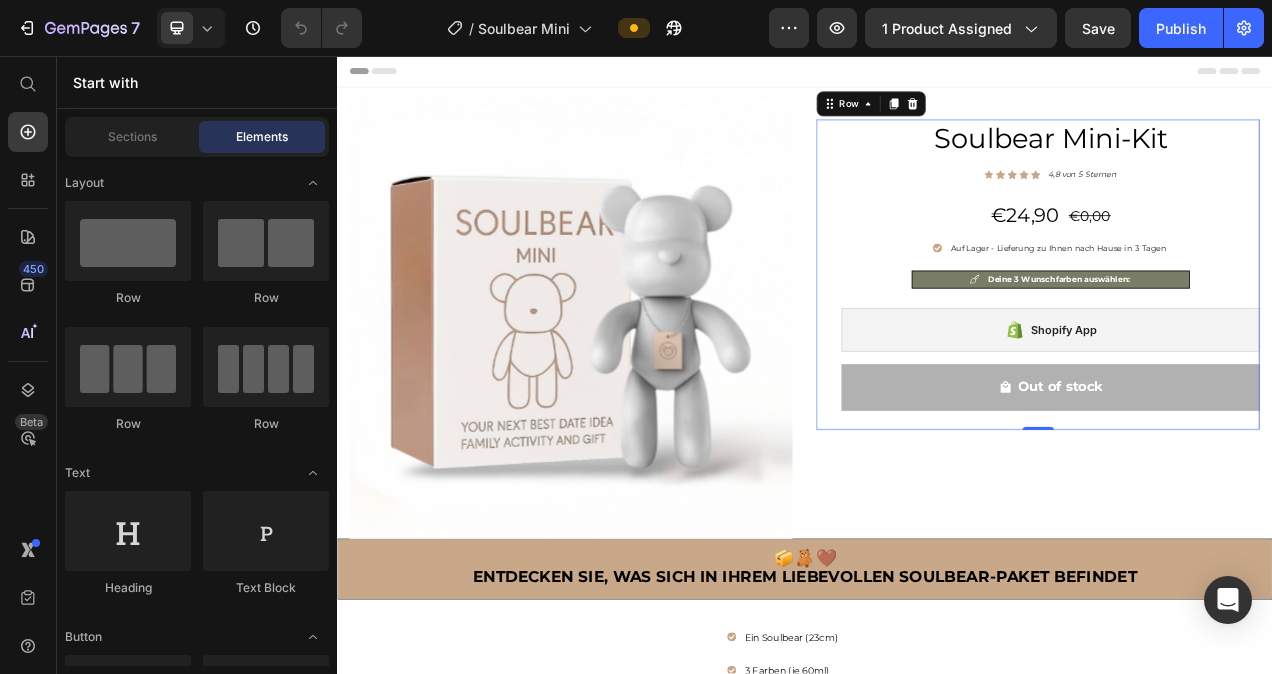click on "Soulbear Mini-Kit Heading
Icon
Icon
Icon
Icon
Icon Icon List Hoz 4,8 von 5 Sternen Text block Row €24,90 (P) Price €0,00 Price Row Auf Lager - Lieferung zu Ihnen nach Hause in 3 Tagen Item list
Deine 3 Wunschfarben auswählen: Item list Shopify App Shopify App
Out of stock (P) Cart Button Row   0" at bounding box center (1236, 336) 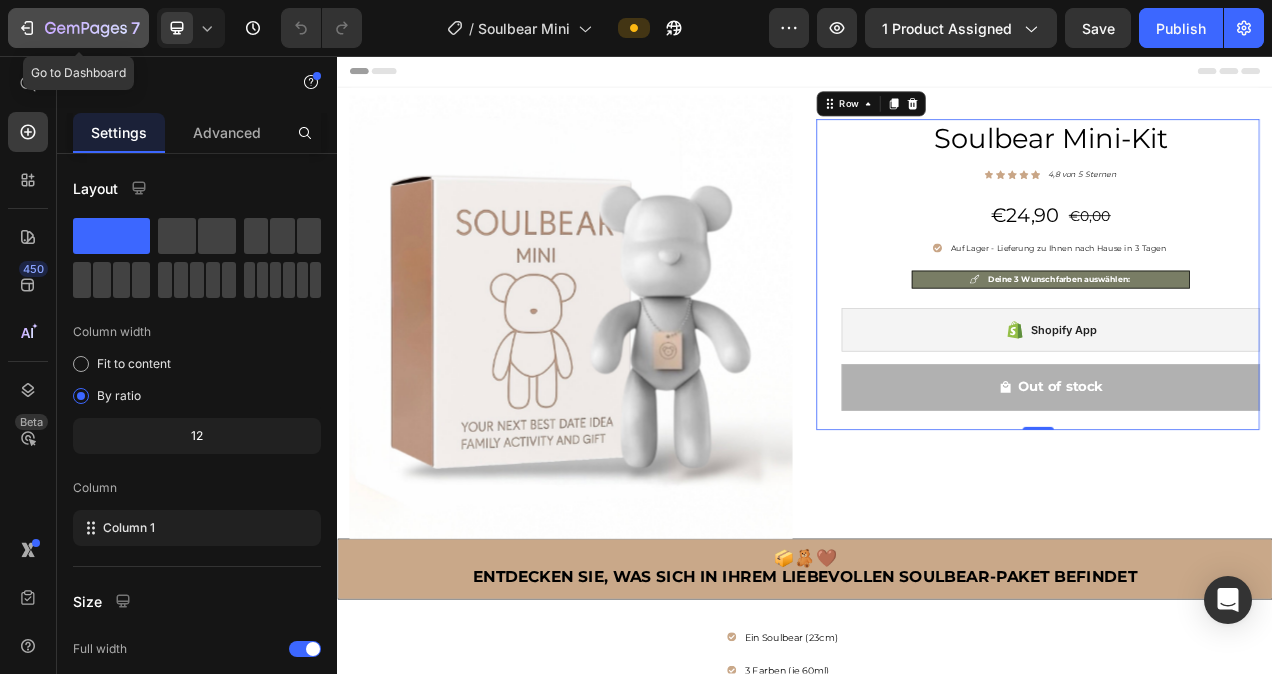 click 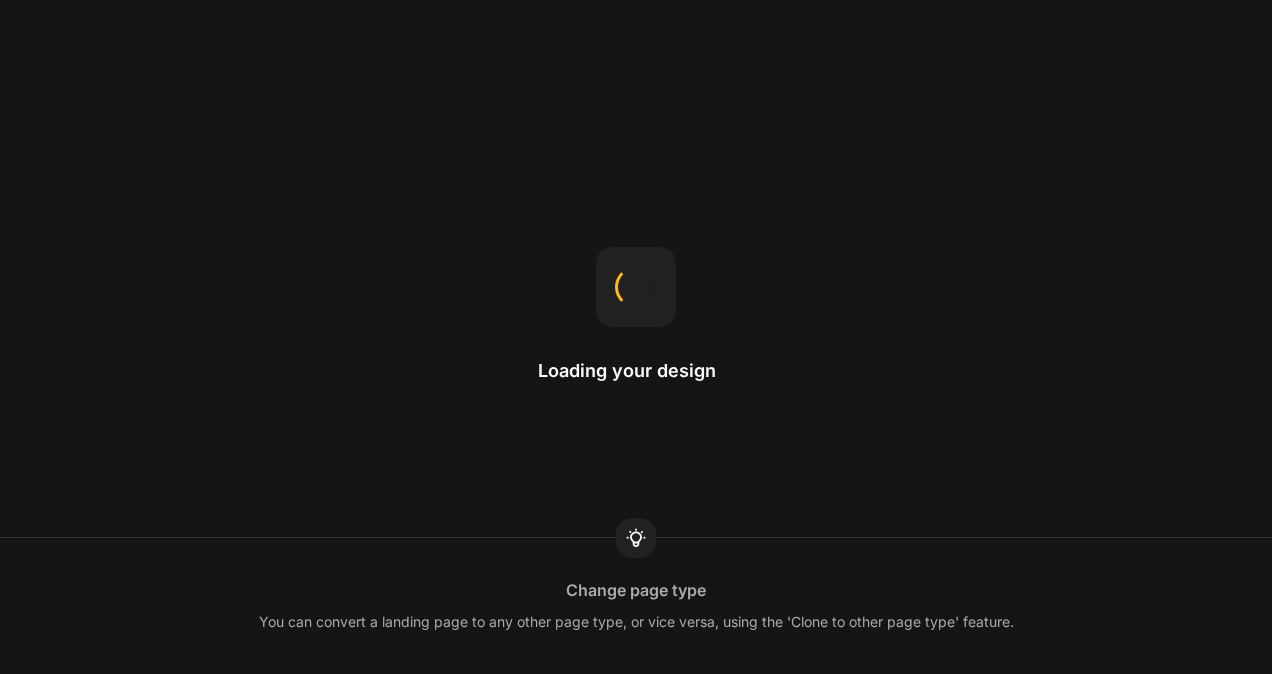scroll, scrollTop: 0, scrollLeft: 0, axis: both 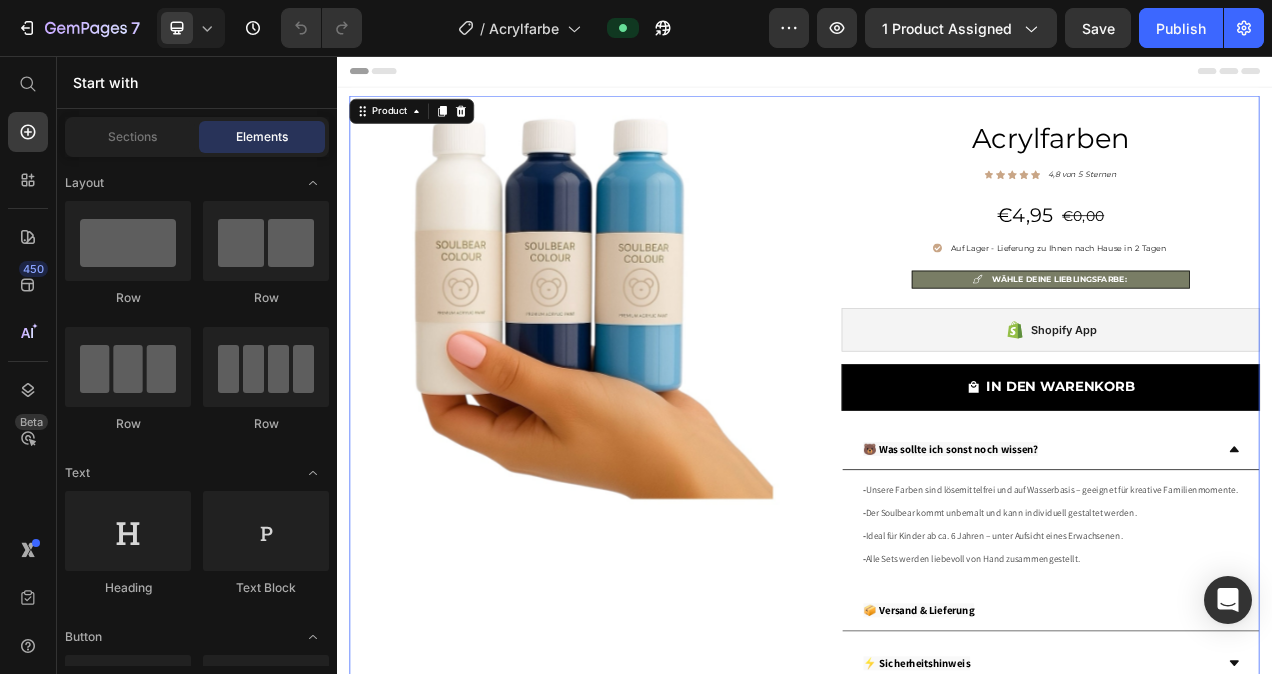 click on "Product Images Acrylfarben Heading
Icon
Icon
Icon
Icon
Icon Icon List Hoz 4,8 von 5 Sternen Text block Row €4,95 (P) Price €0,00 Price Row Auf Lager - Lieferung zu Ihnen nach Hause in 2 Tagen Item list
WÄHLE DEINE LIEBLINGSFARBE: Item list Shopify App Shopify App
IN DEN WARENKORB (P) Cart Button
🐻 Was sollte ich sonst noch wissen? -  Unsere Farben sind lösemittelfrei und auf Wasserbasis – geeignet für kreative Familienmomente. -  Der Soulbear kommt unbemalt und kann individuell gestaltet werden. -  Ideal für Kinder ab ca. 6 Jahren – unter Aufsicht eines Erwachsenen. -  Alle Sets werden liebevoll von Hand zusammengestellt. Text Block
📦 Versand & Lieferung
⚡ Sicherheitshinweis
👉🏼 Rückgabe- und Rückerstattungsrichtlinie" at bounding box center (937, 570) 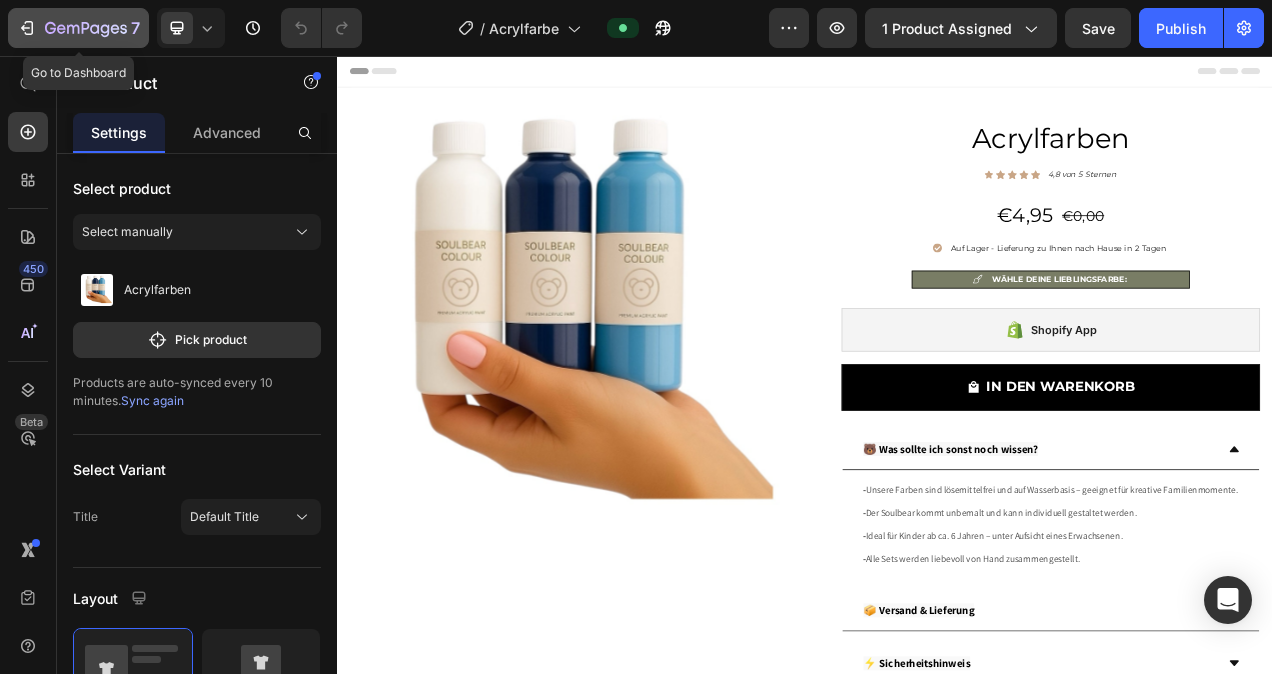 click 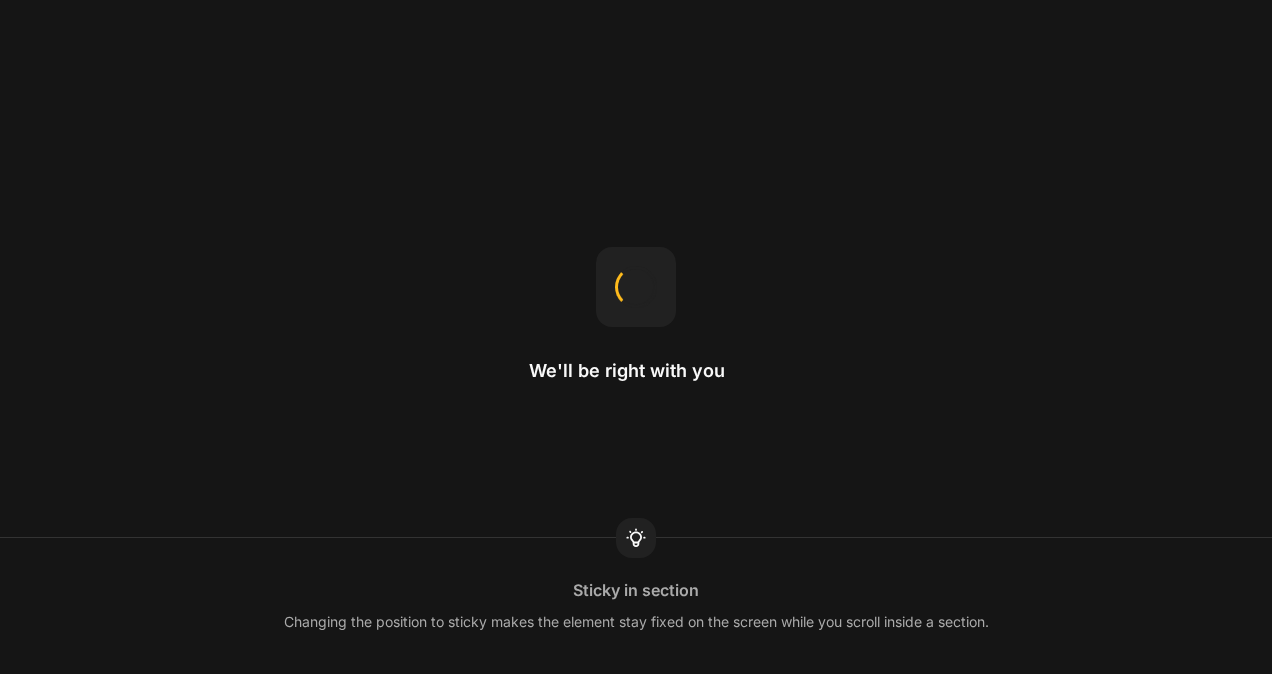 scroll, scrollTop: 0, scrollLeft: 0, axis: both 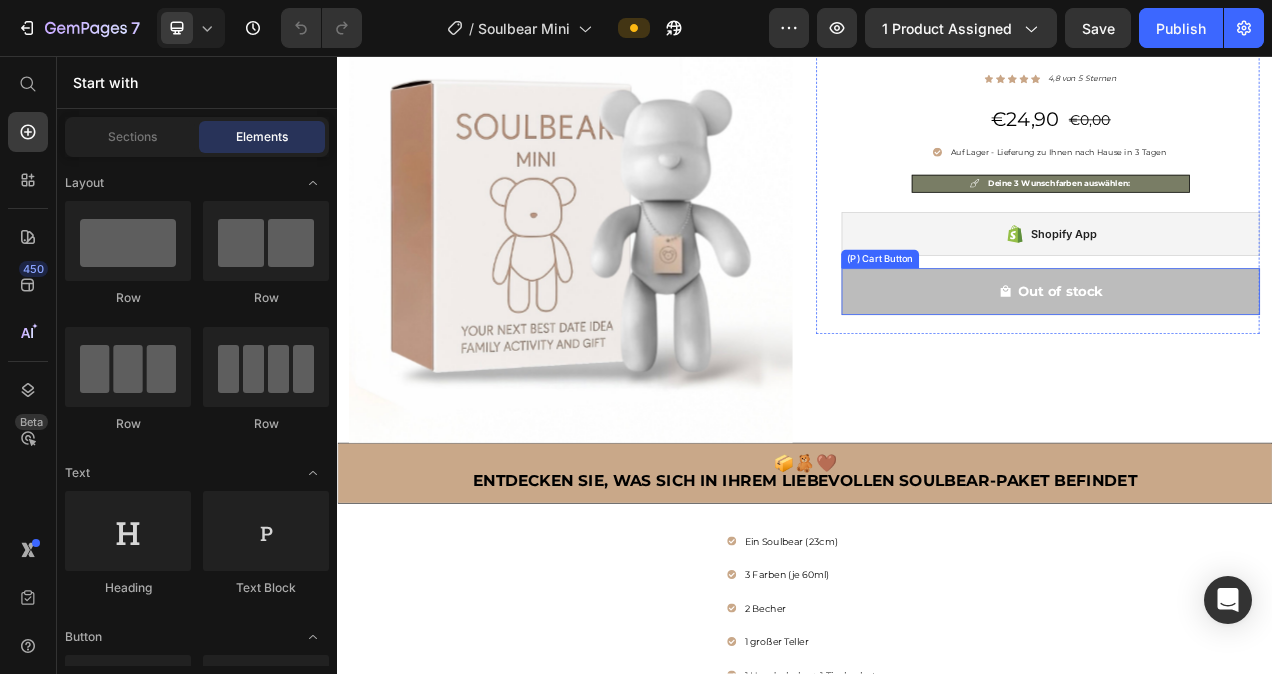 click on "Out of stock" at bounding box center (1252, 359) 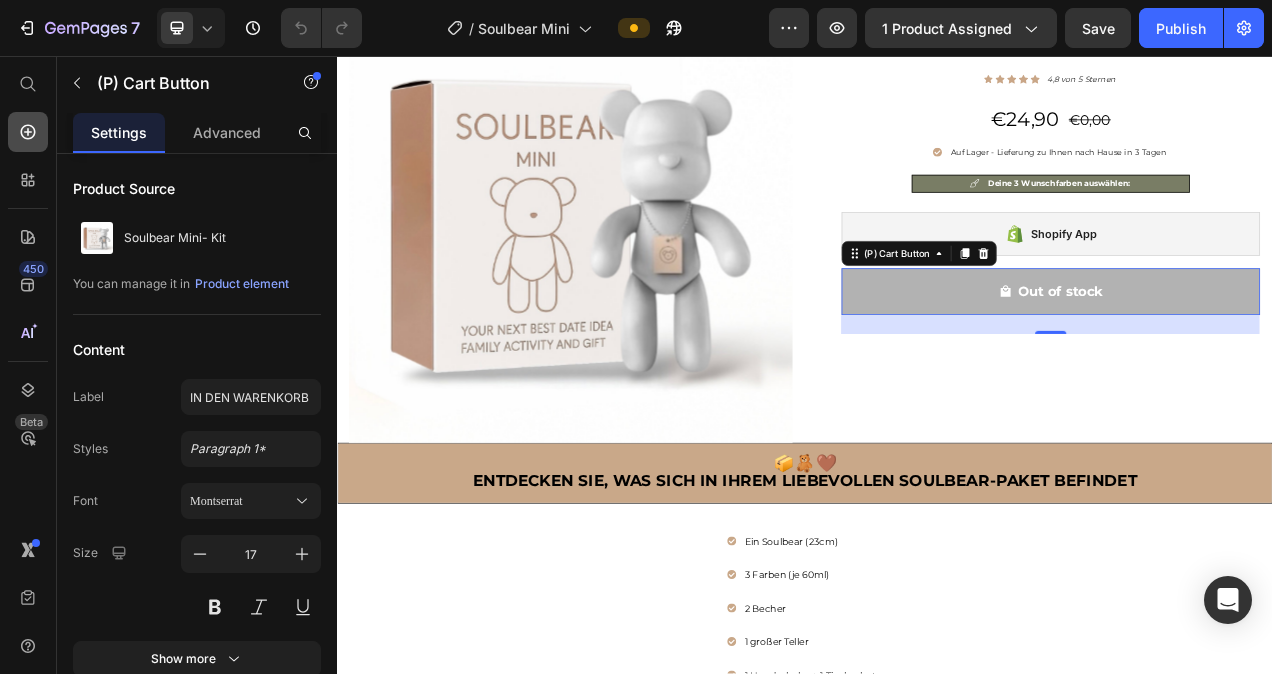 click 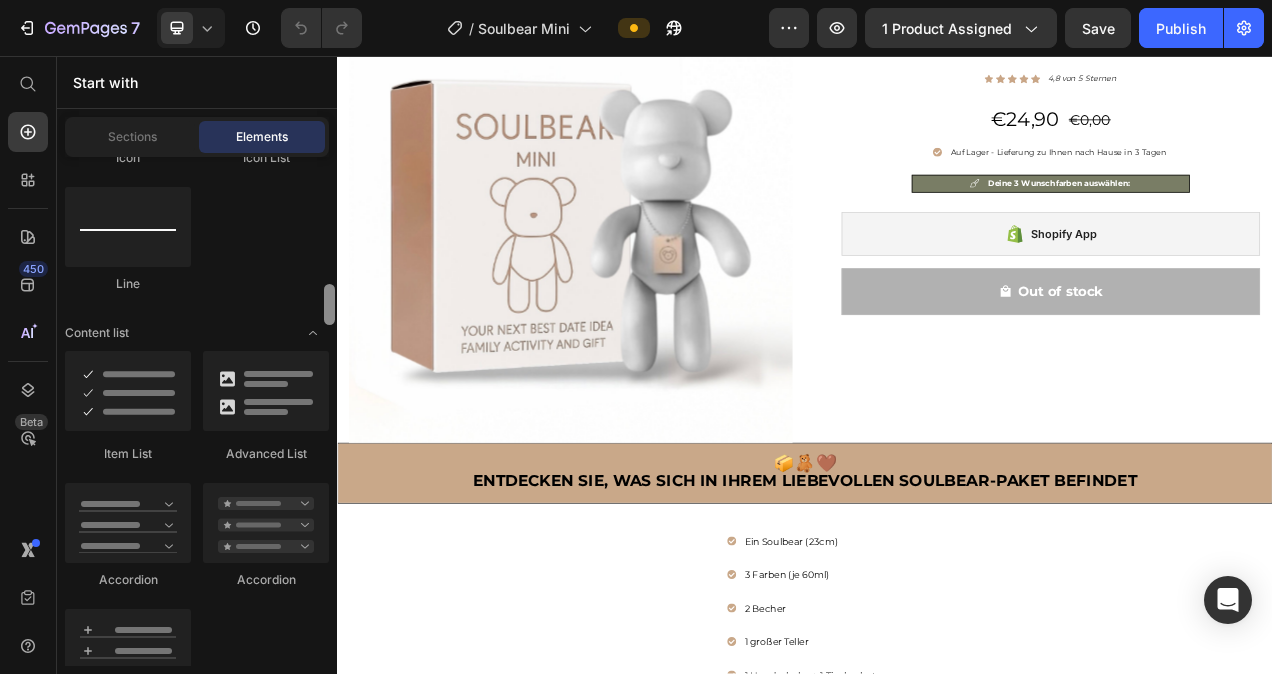 scroll, scrollTop: 1576, scrollLeft: 0, axis: vertical 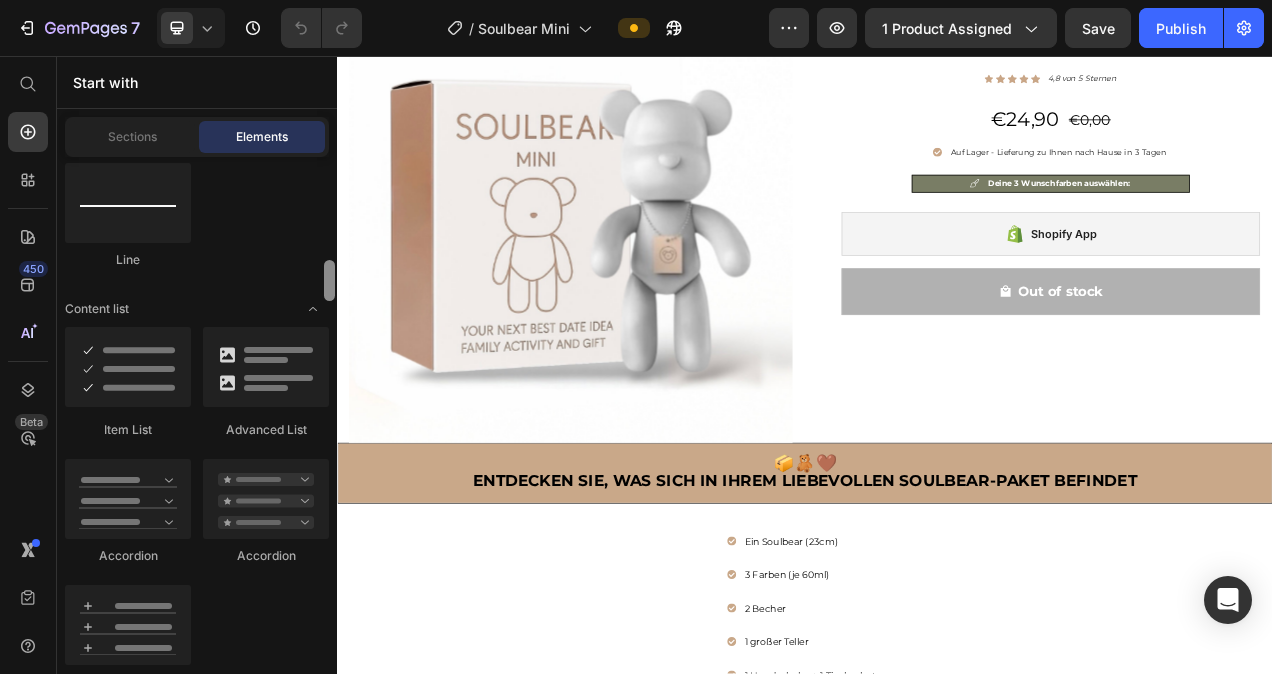 drag, startPoint x: 333, startPoint y: 179, endPoint x: 330, endPoint y: 309, distance: 130.0346 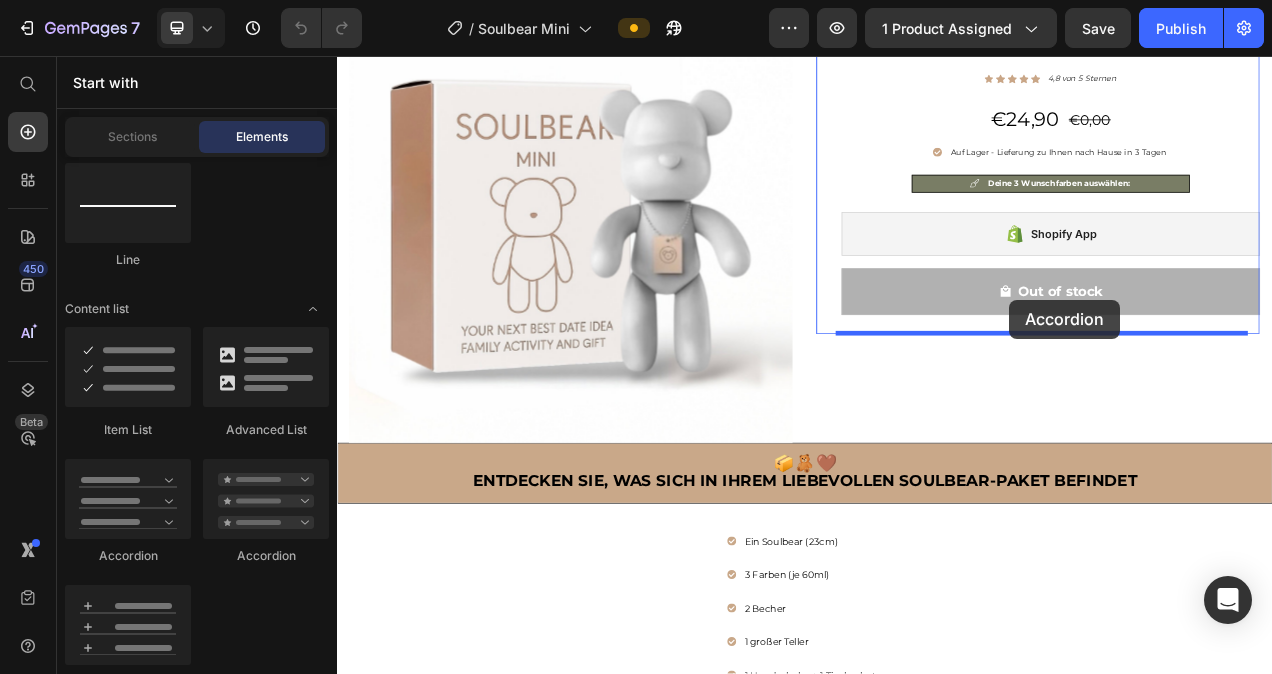 drag, startPoint x: 461, startPoint y: 548, endPoint x: 1199, endPoint y: 369, distance: 759.39777 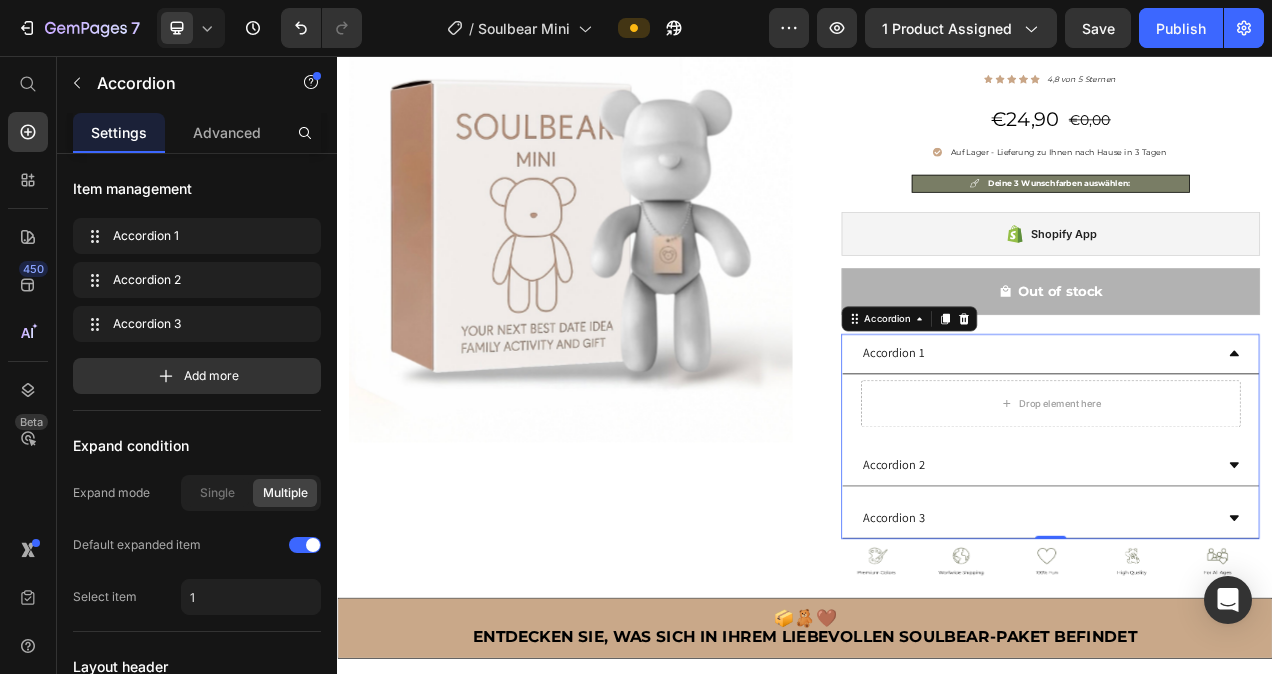 click on "Accordion 1" at bounding box center [1236, 438] 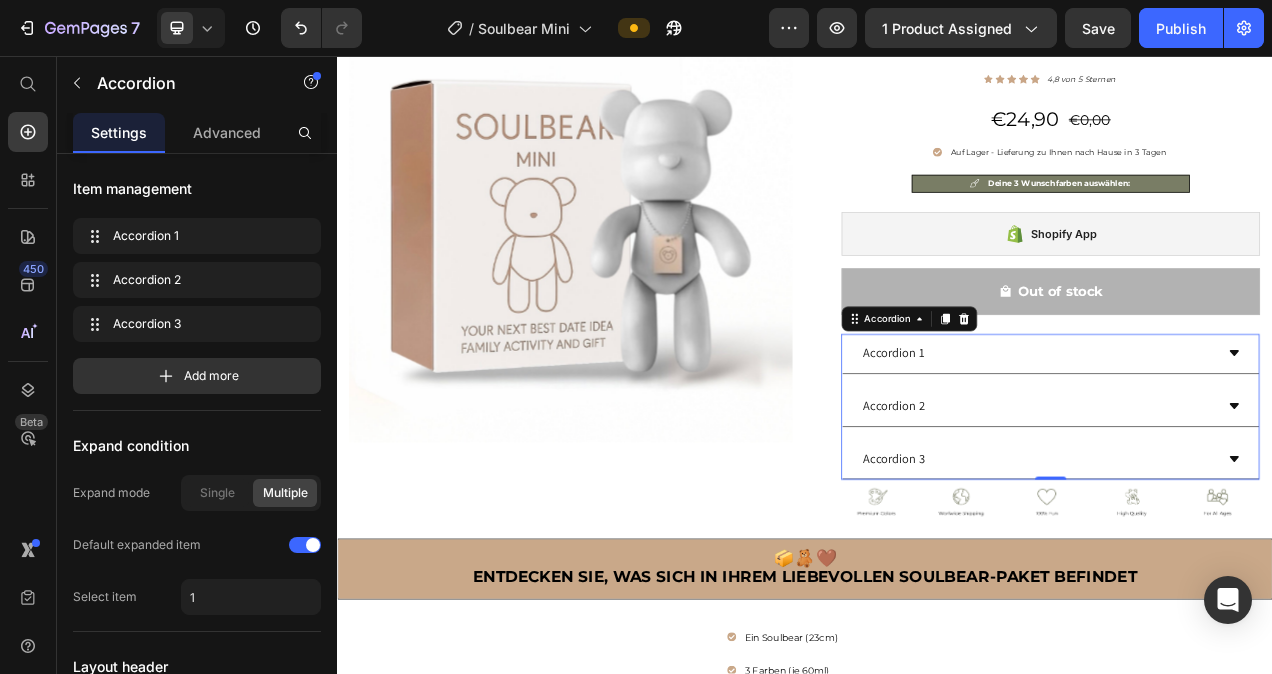 click on "Accordion 1" at bounding box center (1236, 438) 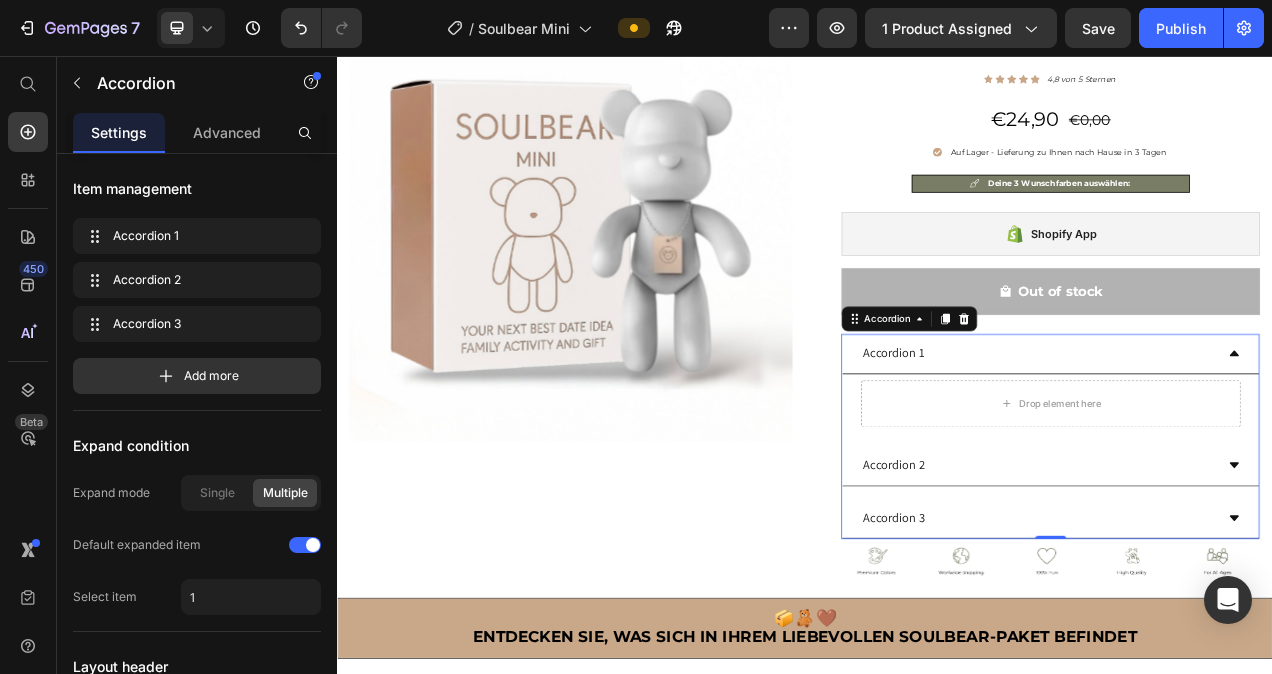 click on "Accordion 1" at bounding box center [1236, 438] 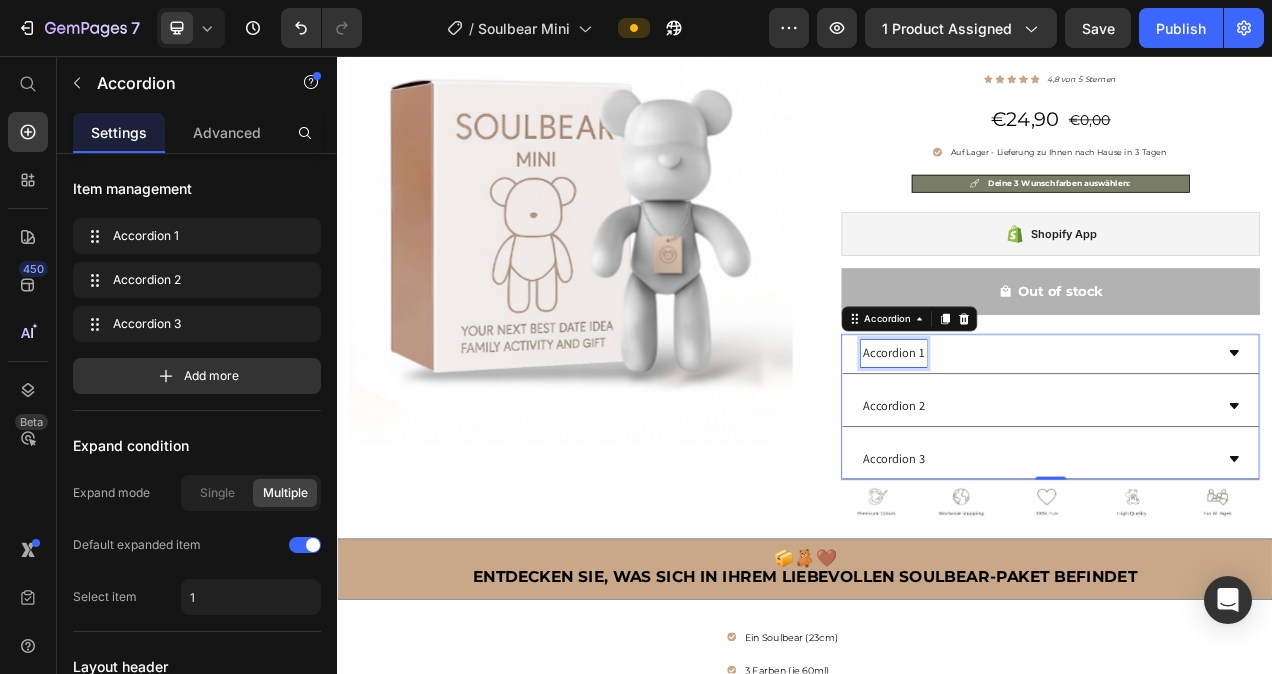 click on "Accordion 1" at bounding box center [1051, 438] 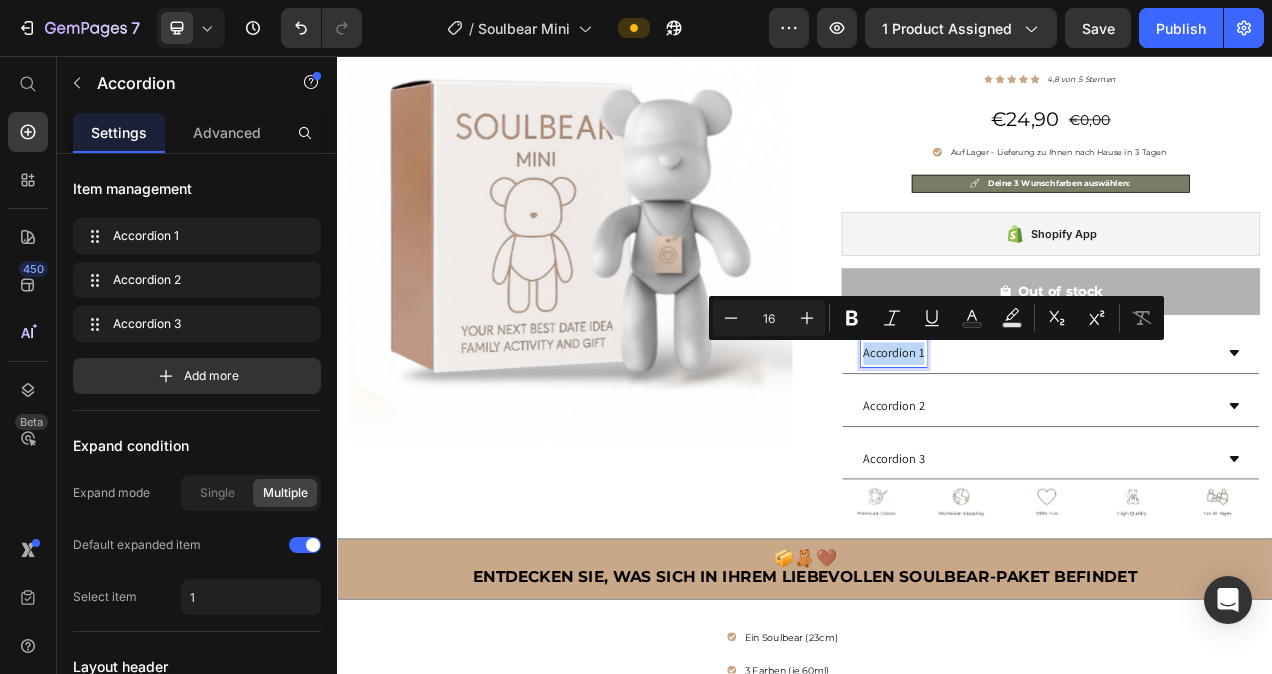 drag, startPoint x: 1080, startPoint y: 433, endPoint x: 1003, endPoint y: 439, distance: 77.23341 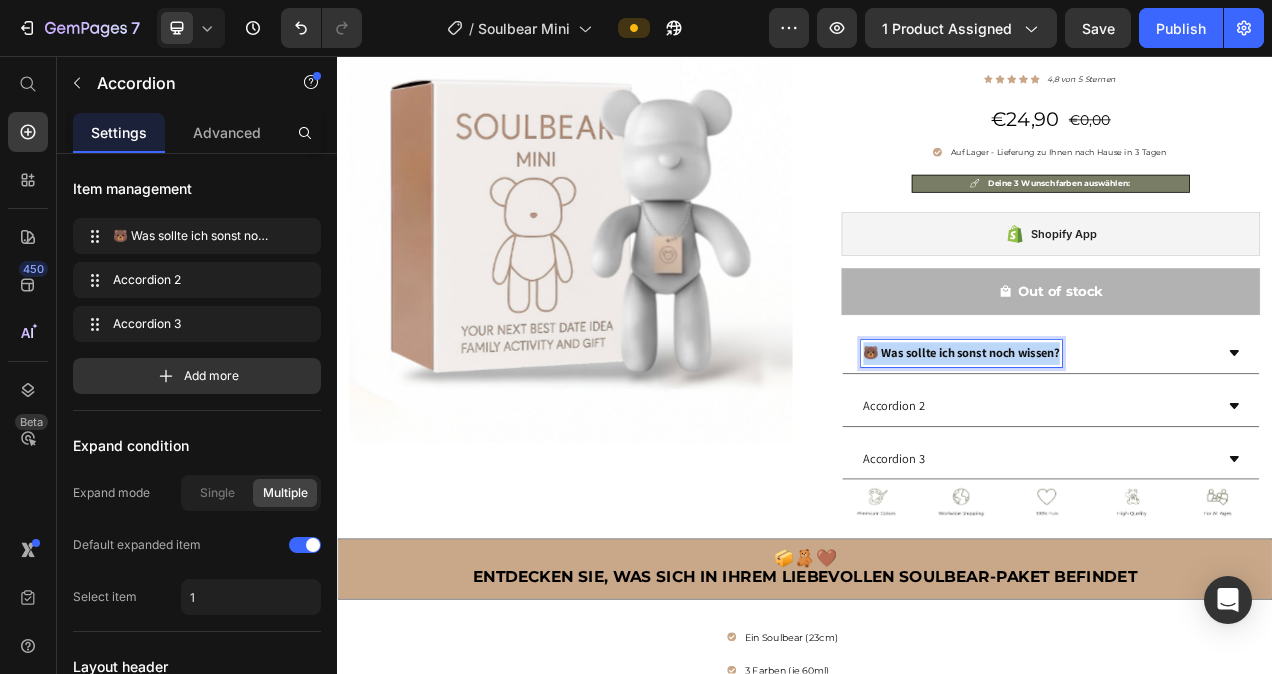 drag, startPoint x: 1263, startPoint y: 437, endPoint x: 1012, endPoint y: 446, distance: 251.1613 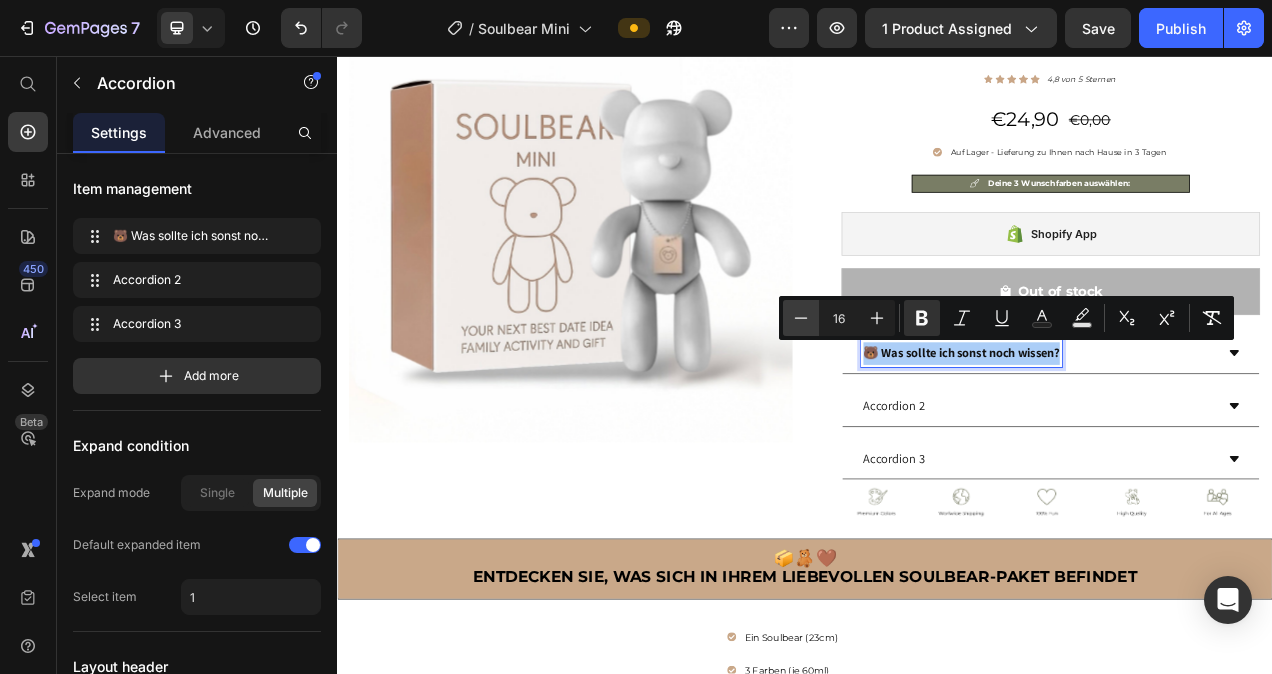 click 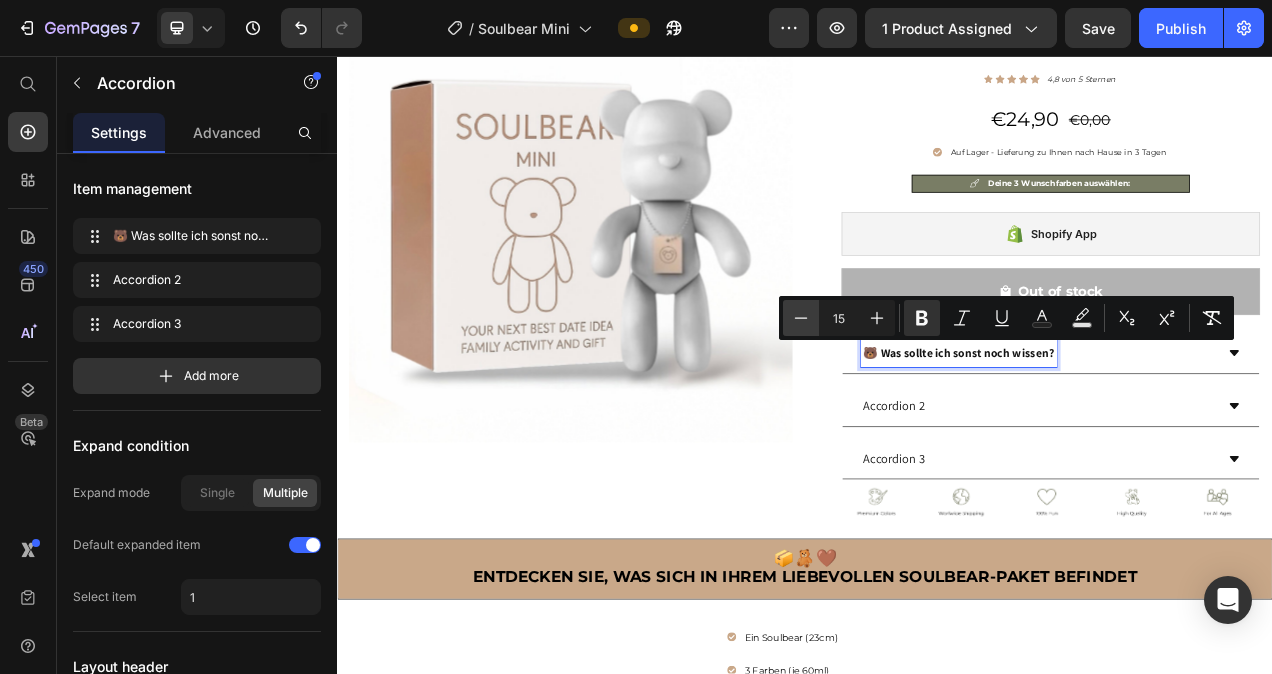 click 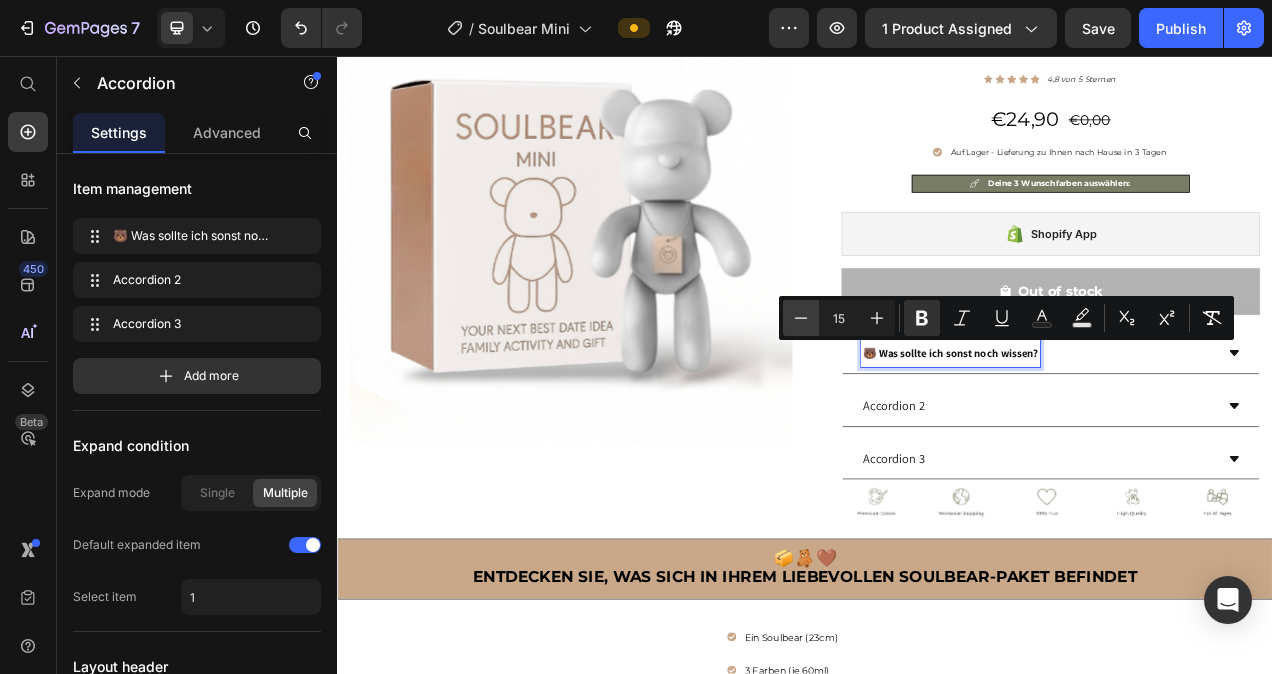 type on "14" 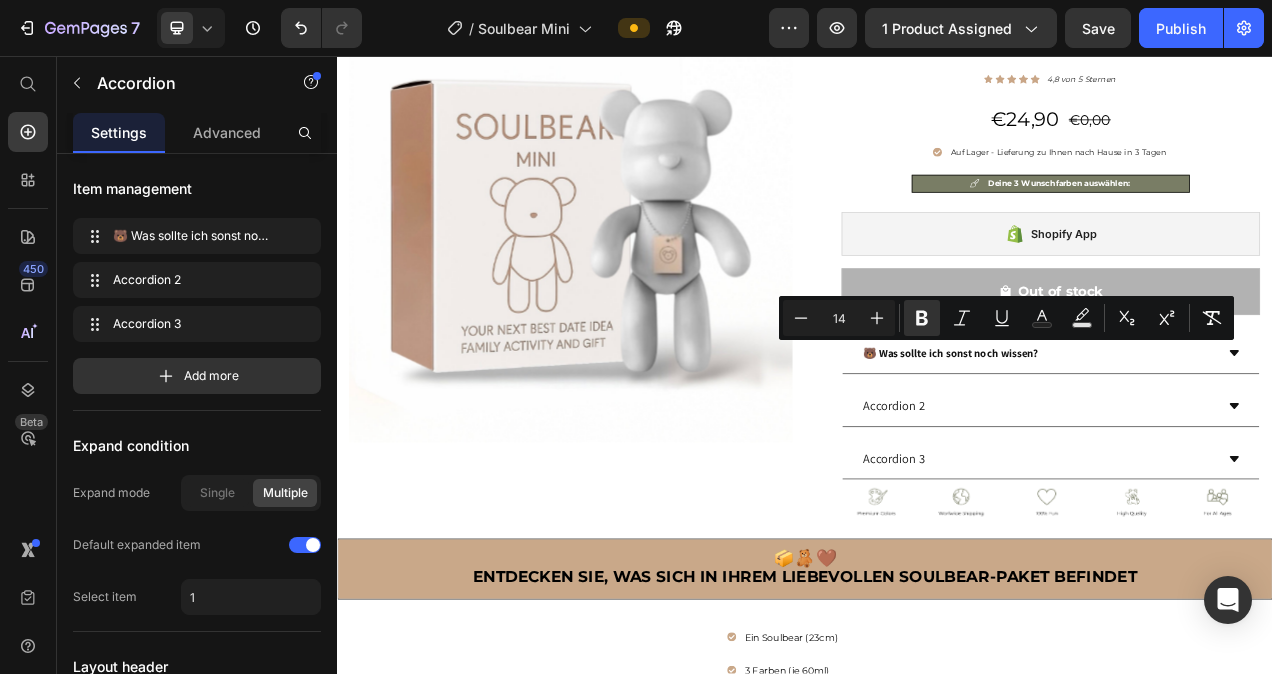 click on "🐻 Was sollte ich sonst noch wissen?" at bounding box center [1236, 438] 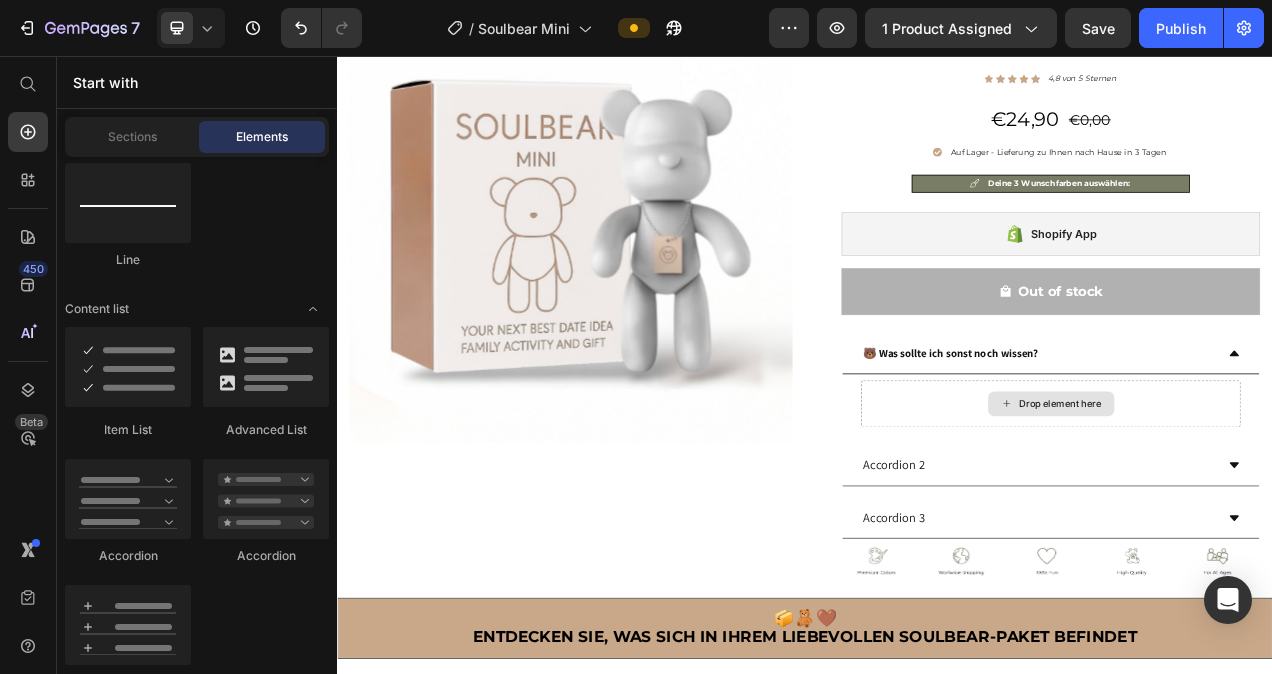 click on "Drop element here" at bounding box center (1265, 503) 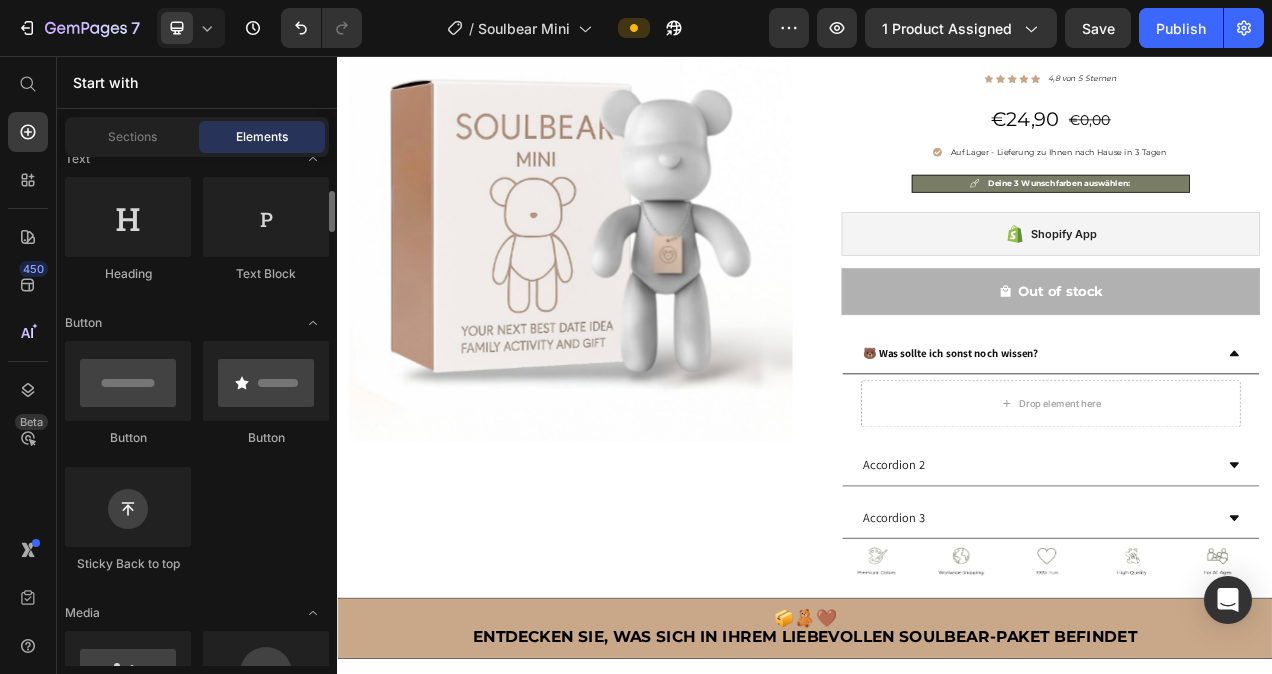 scroll, scrollTop: 309, scrollLeft: 0, axis: vertical 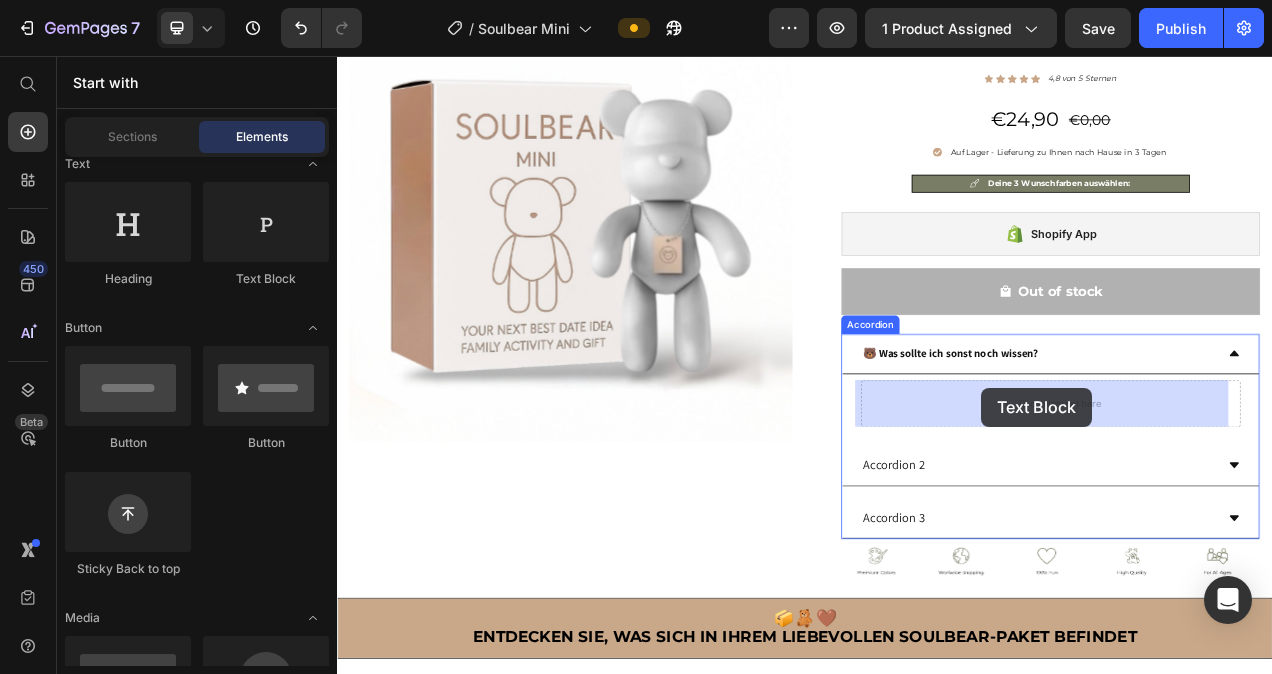 drag, startPoint x: 606, startPoint y: 287, endPoint x: 1164, endPoint y: 482, distance: 591.0914 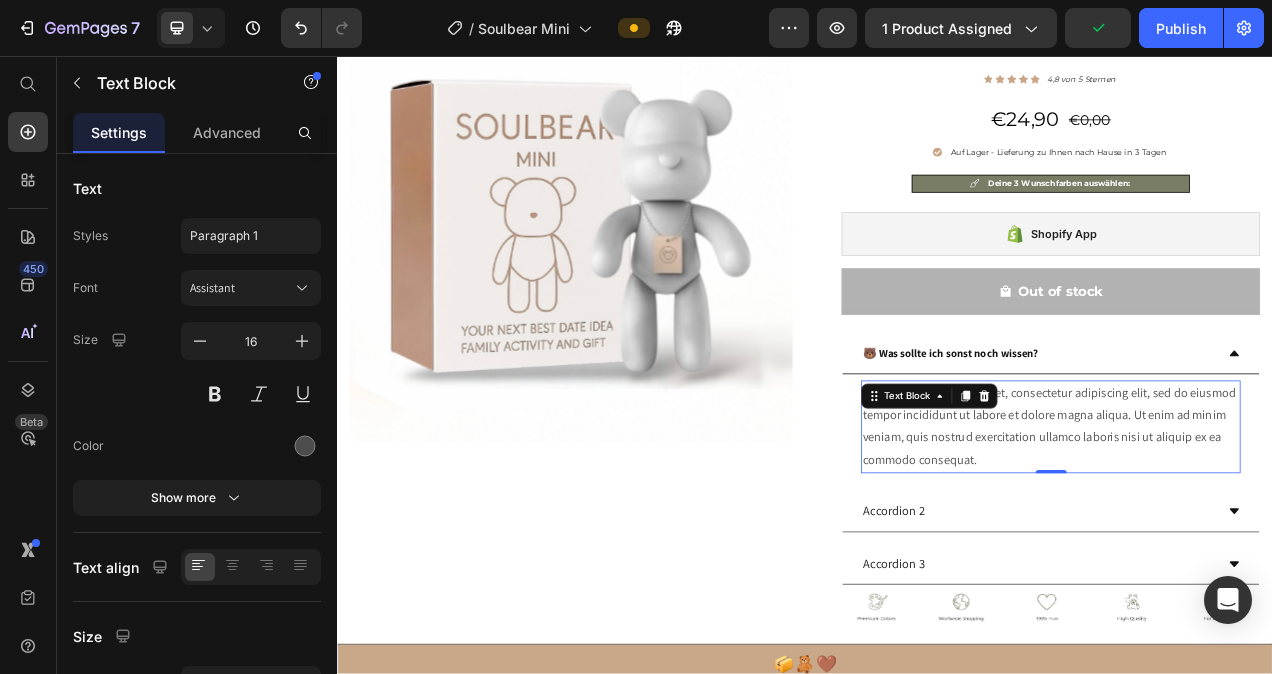 click on "Lorem ipsum dolor sit amet, consectetur adipiscing elit, sed do eiusmod tempor incididunt ut labore et dolore magna aliqua. Ut enim ad minim veniam, quis nostrud exercitation ullamco laboris nisi ut aliquip ex ea commodo consequat." at bounding box center (1252, 532) 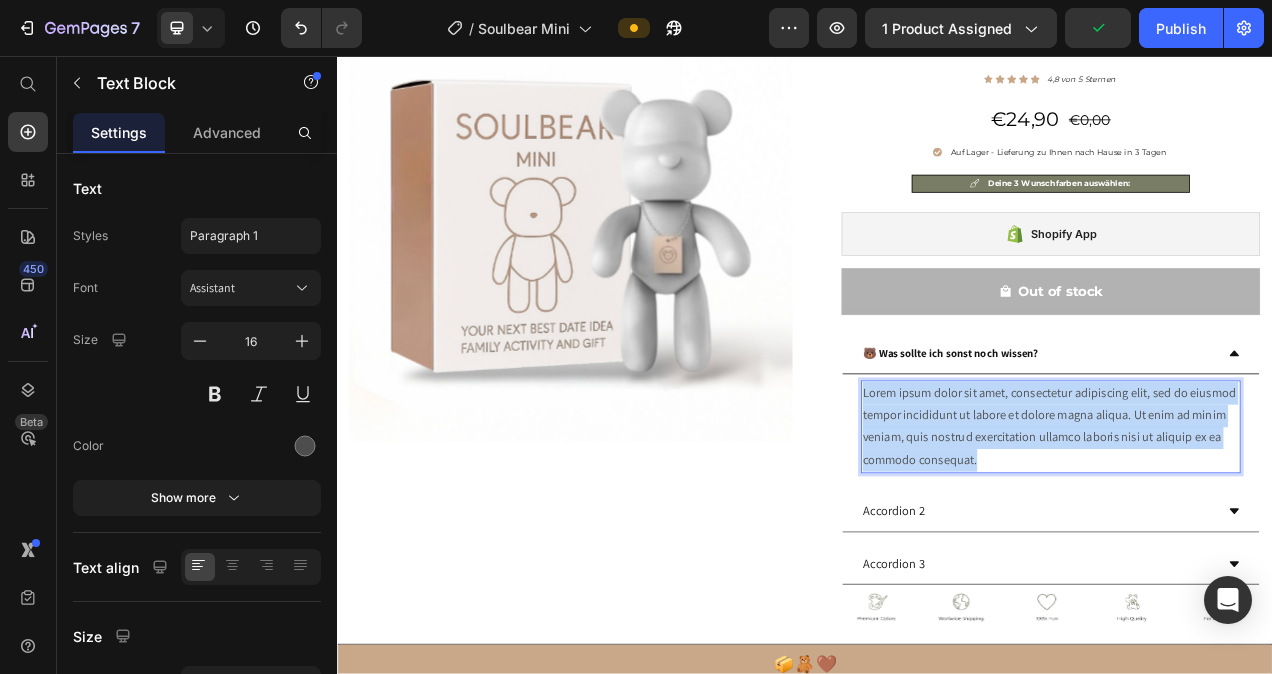 drag, startPoint x: 1168, startPoint y: 574, endPoint x: 1005, endPoint y: 495, distance: 181.13531 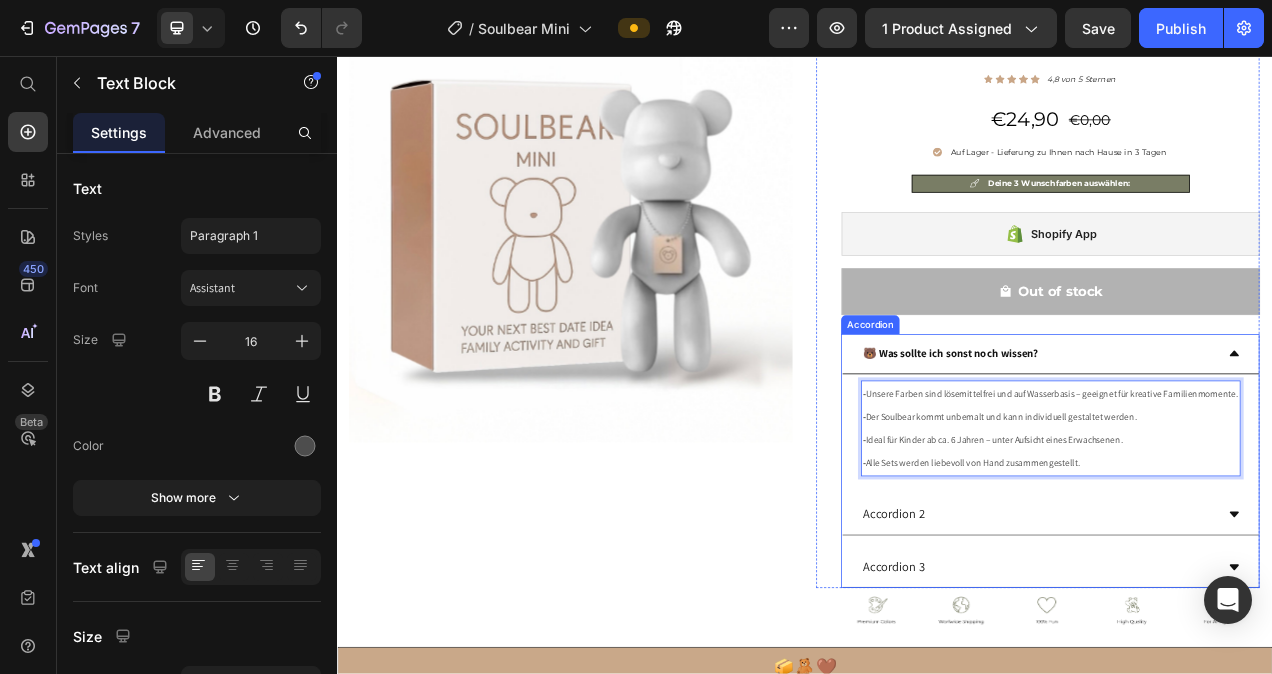 click on "Accordion 2" at bounding box center [1236, 645] 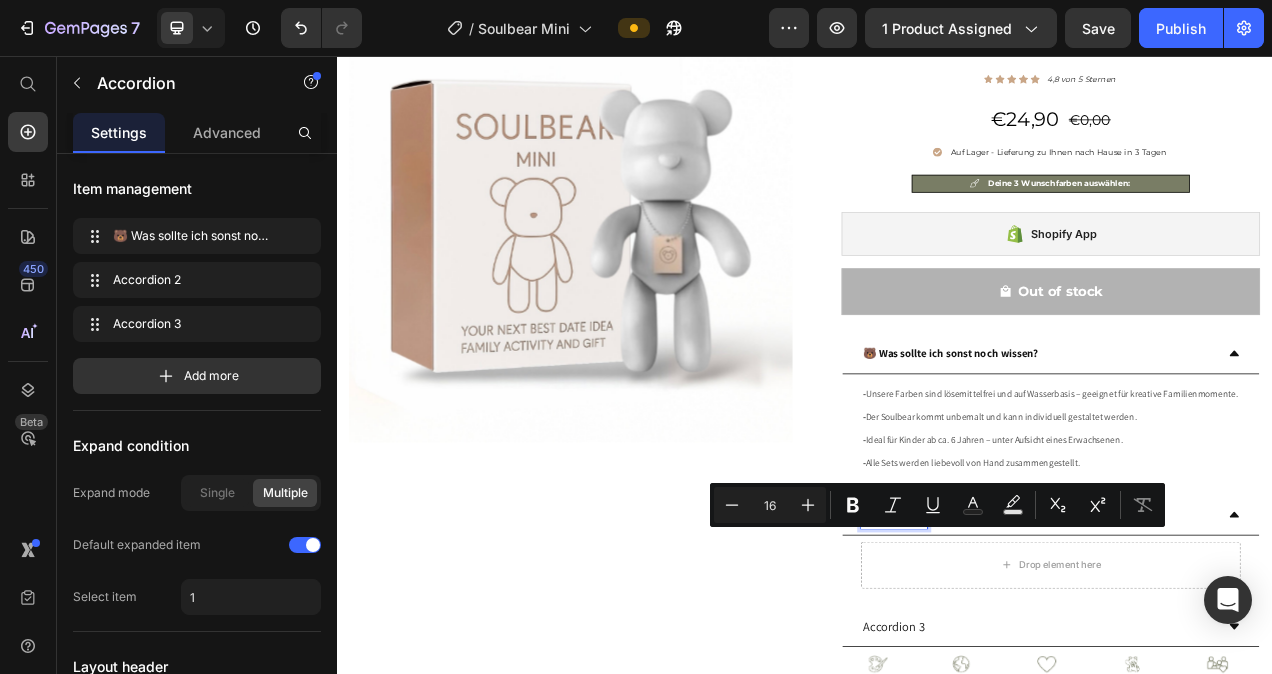 drag, startPoint x: 1080, startPoint y: 673, endPoint x: 1007, endPoint y: 677, distance: 73.109505 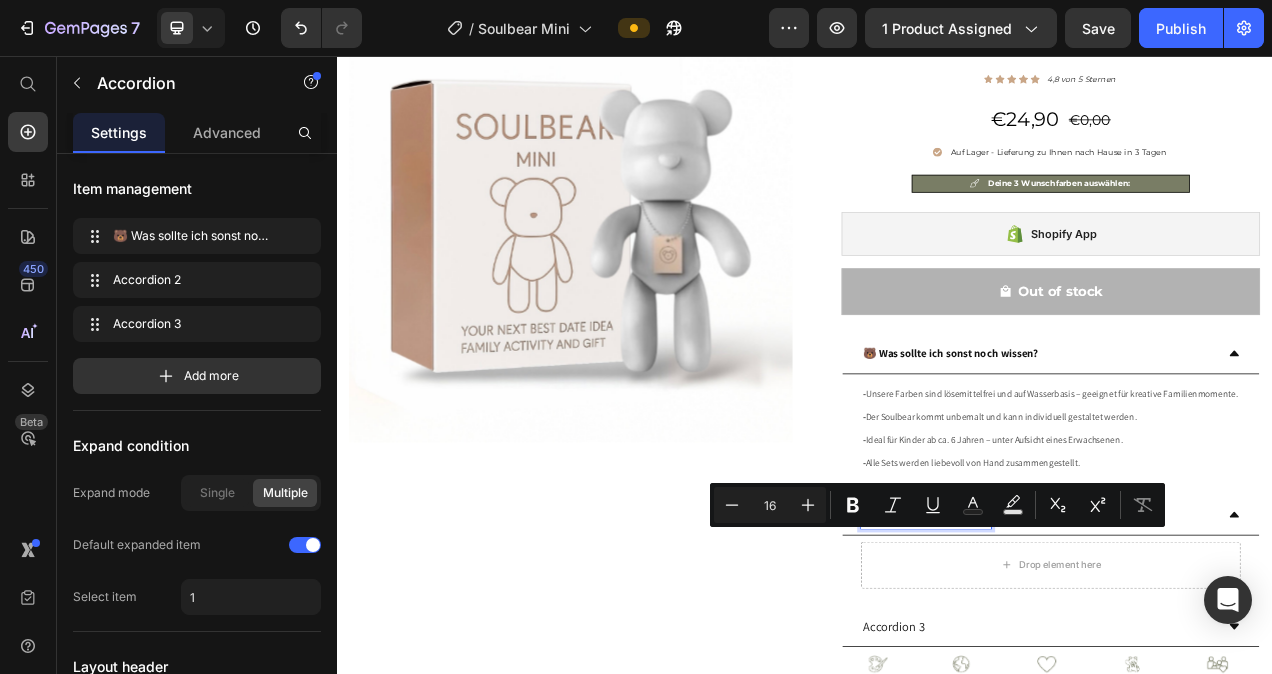 scroll, scrollTop: 31, scrollLeft: 0, axis: vertical 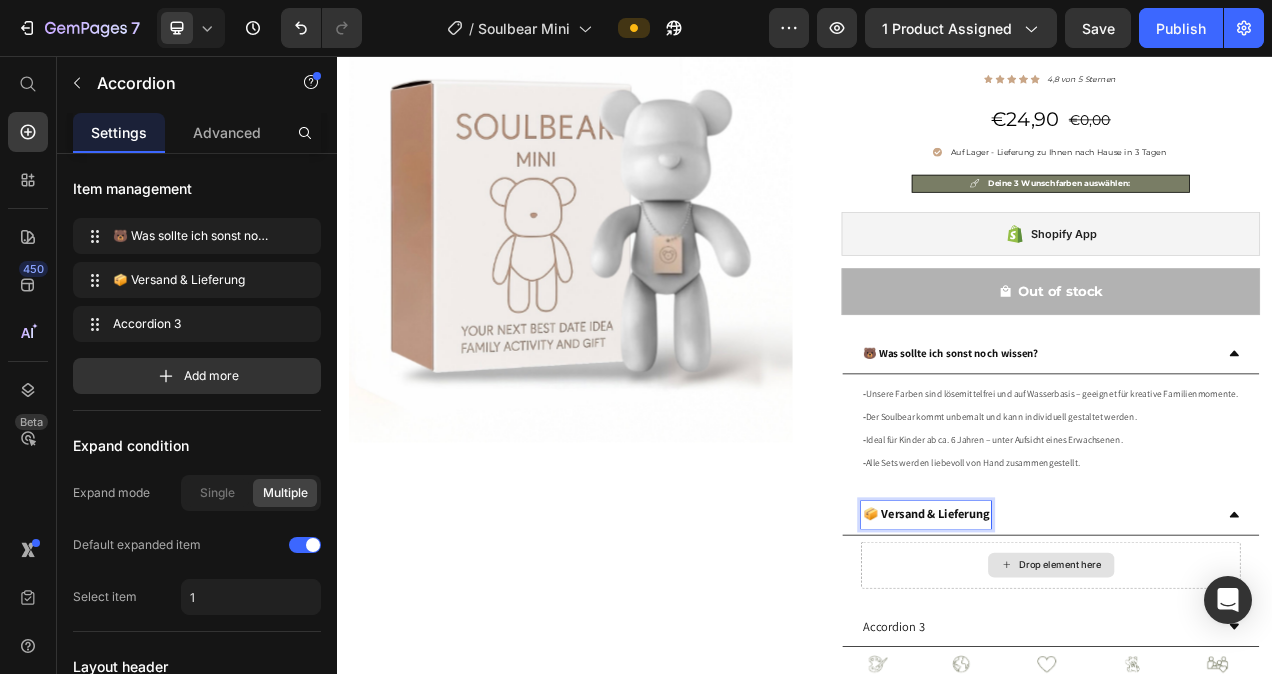 click on "Drop element here" at bounding box center (1265, 710) 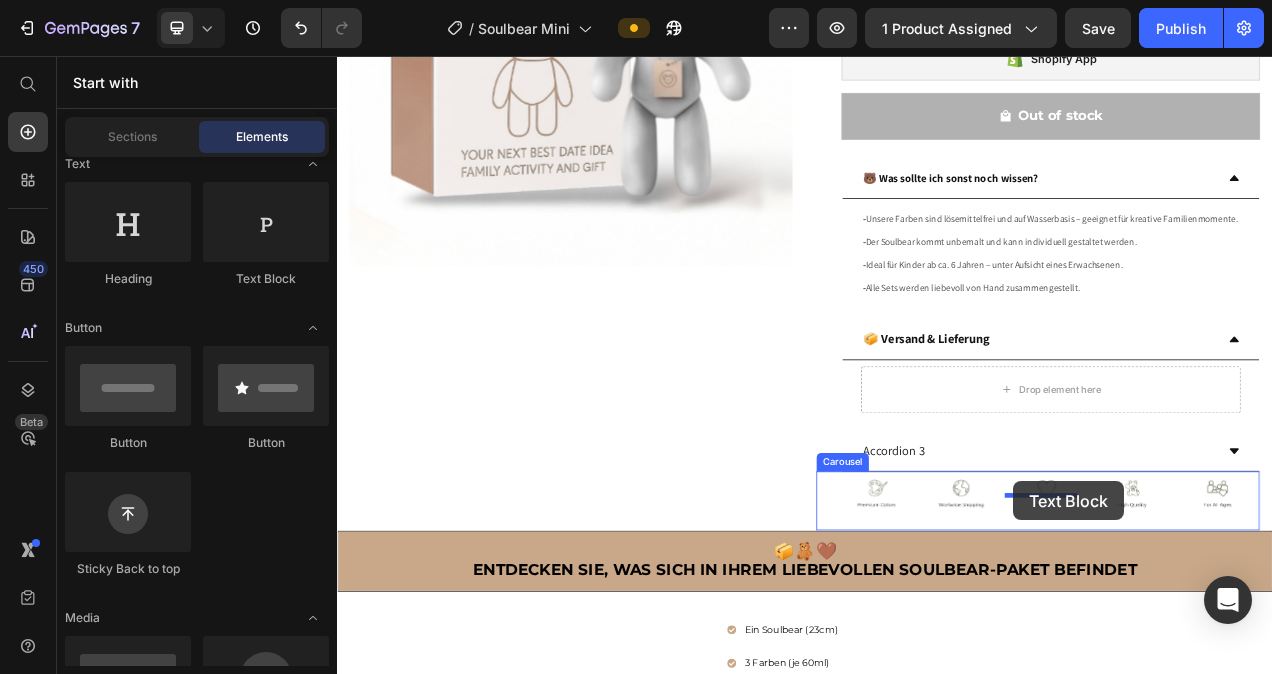 scroll, scrollTop: 378, scrollLeft: 0, axis: vertical 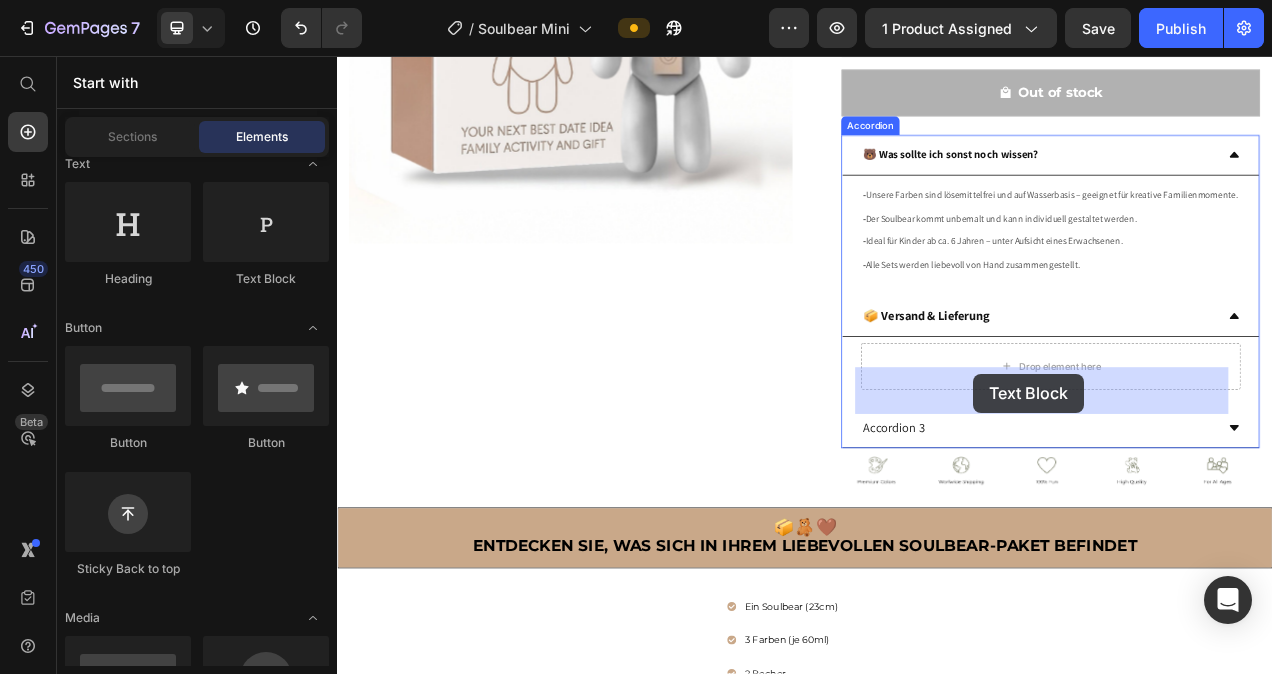 drag, startPoint x: 602, startPoint y: 295, endPoint x: 1153, endPoint y: 464, distance: 576.33496 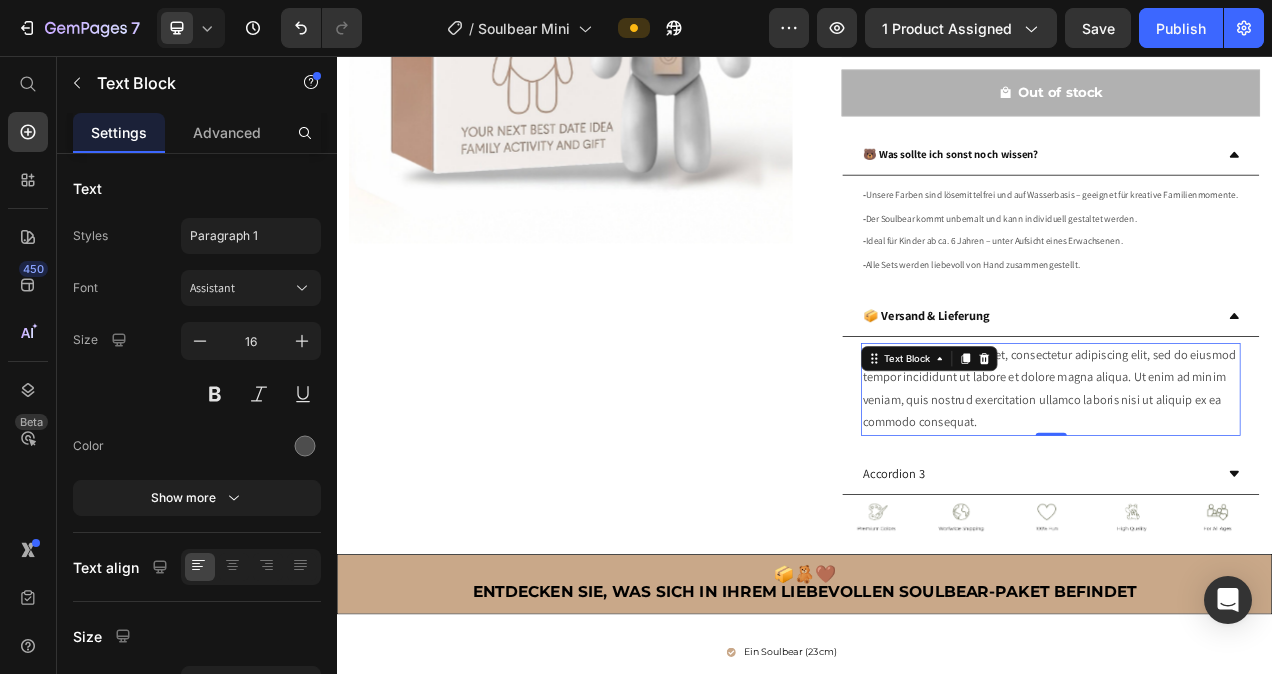 click on "Lorem ipsum dolor sit amet, consectetur adipiscing elit, sed do eiusmod tempor incididunt ut labore et dolore magna aliqua. Ut enim ad minim veniam, quis nostrud exercitation ullamco laboris nisi ut aliquip ex ea commodo consequat." at bounding box center [1252, 484] 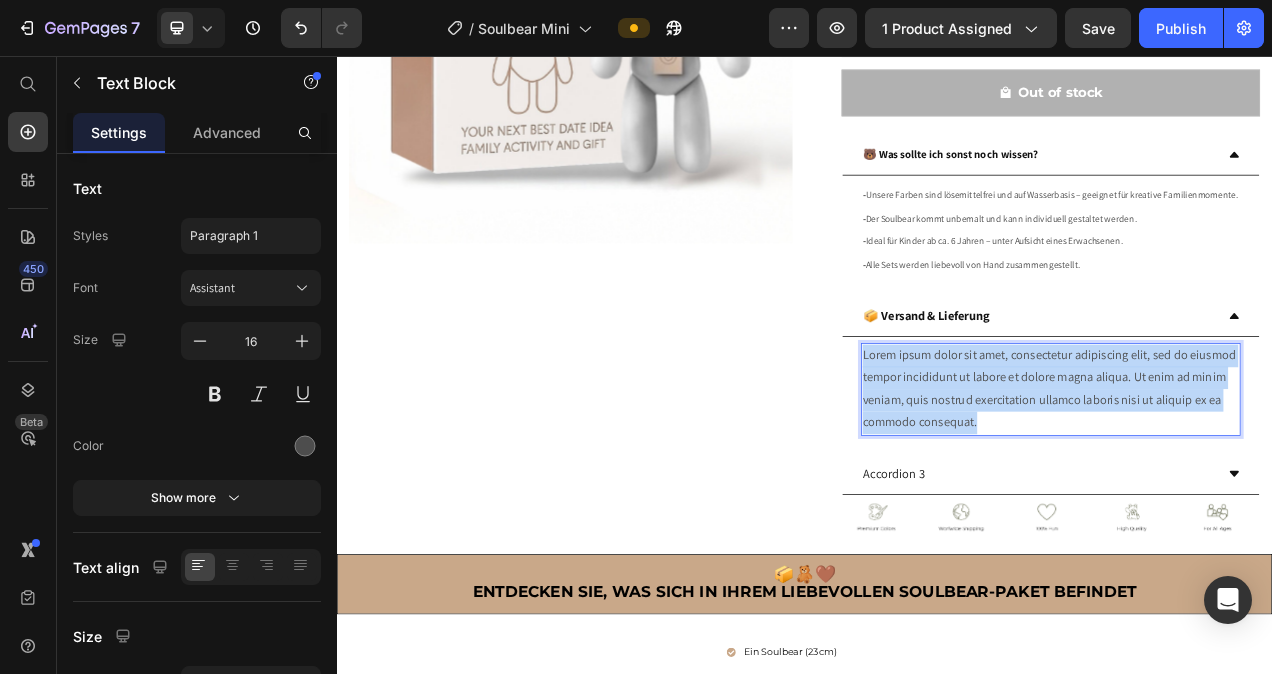 drag, startPoint x: 1166, startPoint y: 553, endPoint x: 1003, endPoint y: 478, distance: 179.42686 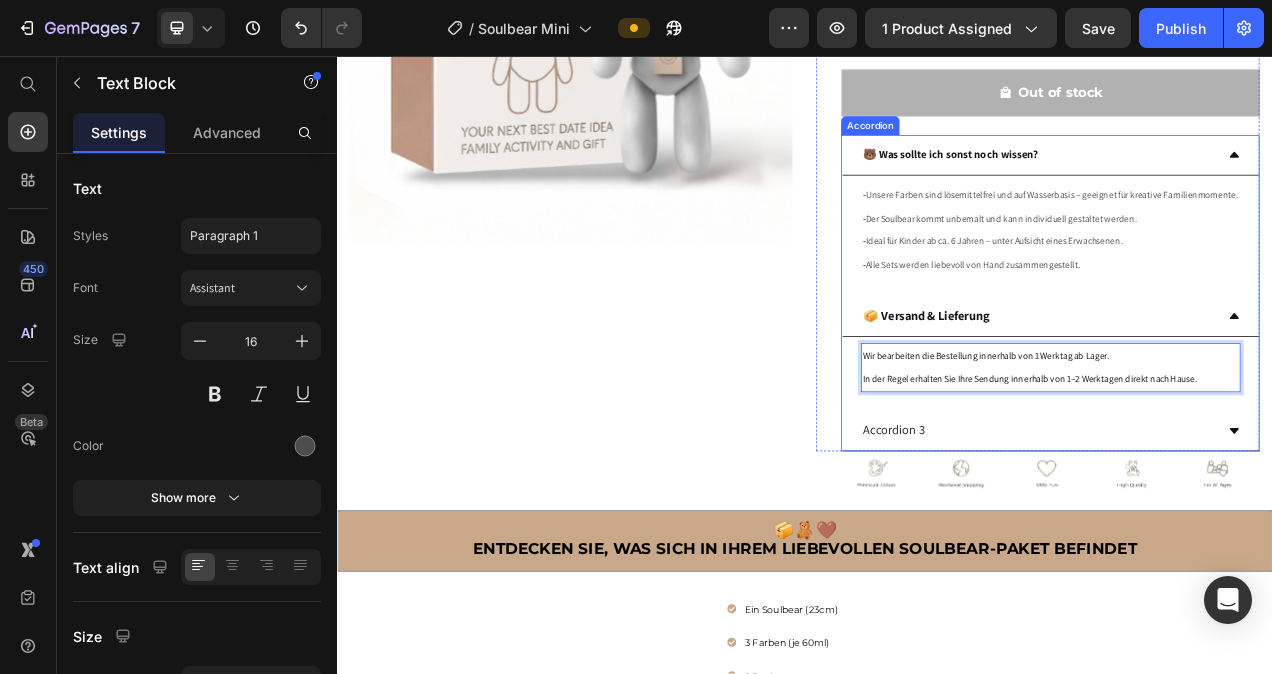 click on "Accordion 3" at bounding box center [1051, 537] 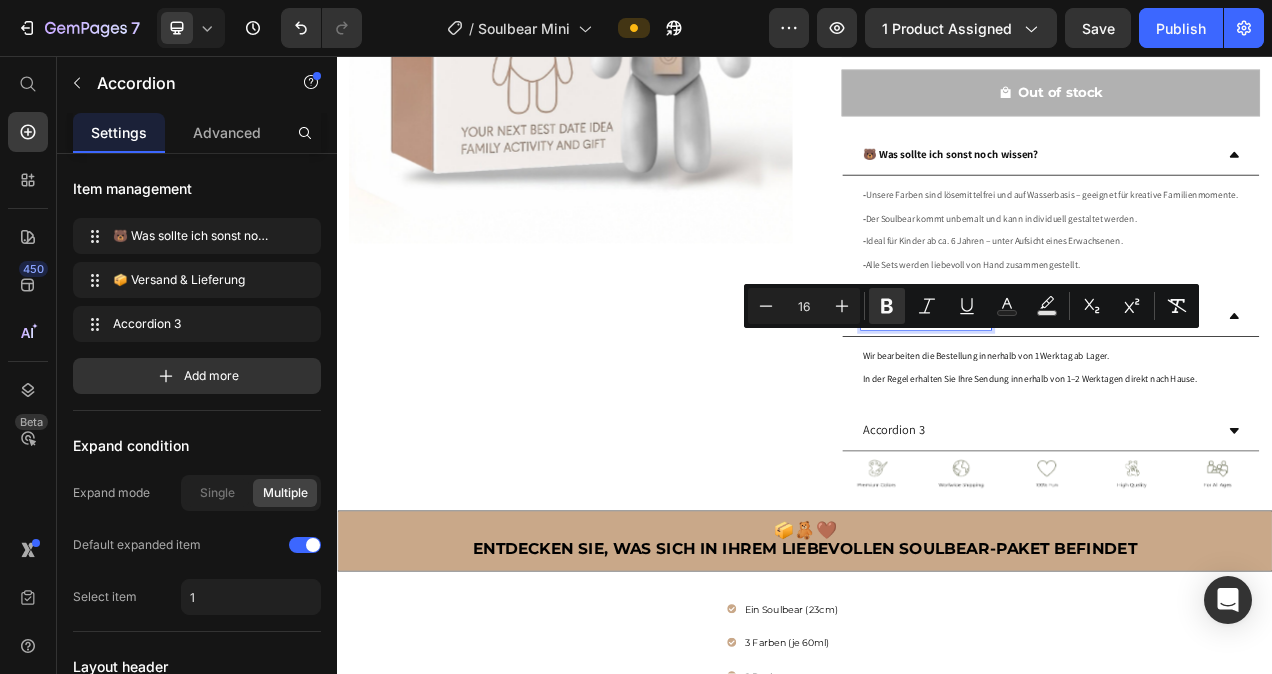 drag, startPoint x: 1170, startPoint y: 417, endPoint x: 1014, endPoint y: 427, distance: 156.32019 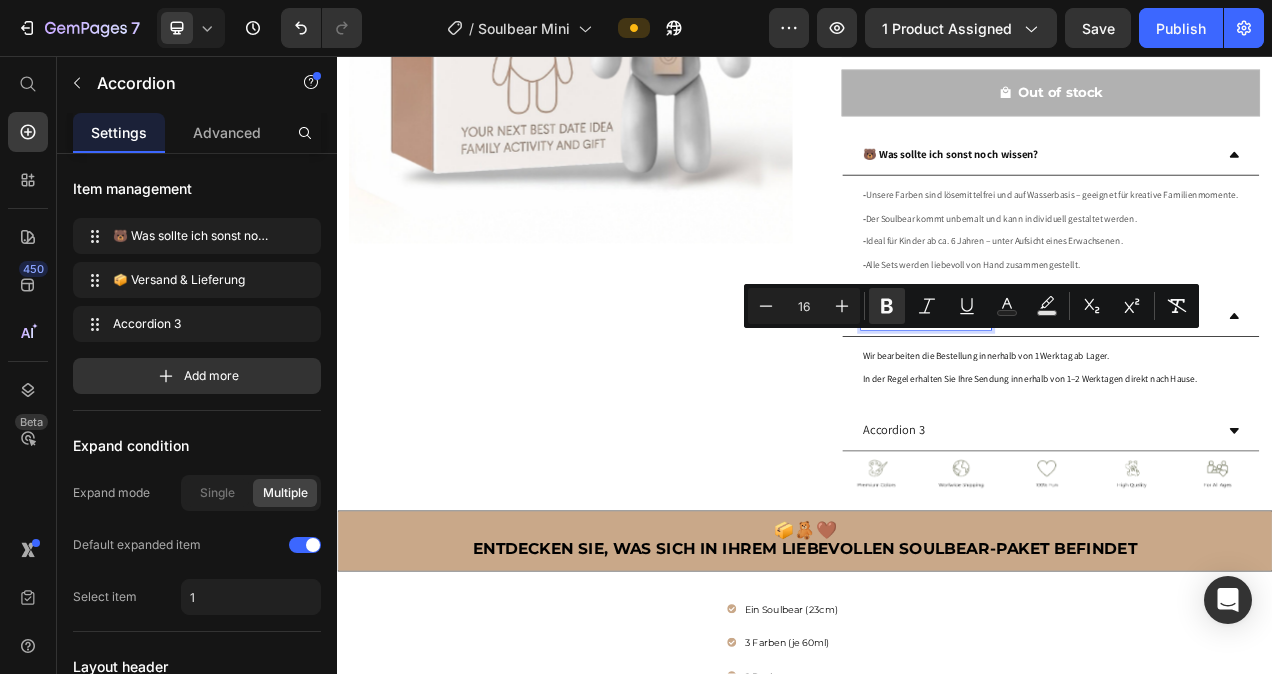 click on "📦 Versand & Lieferung" at bounding box center [1092, 390] 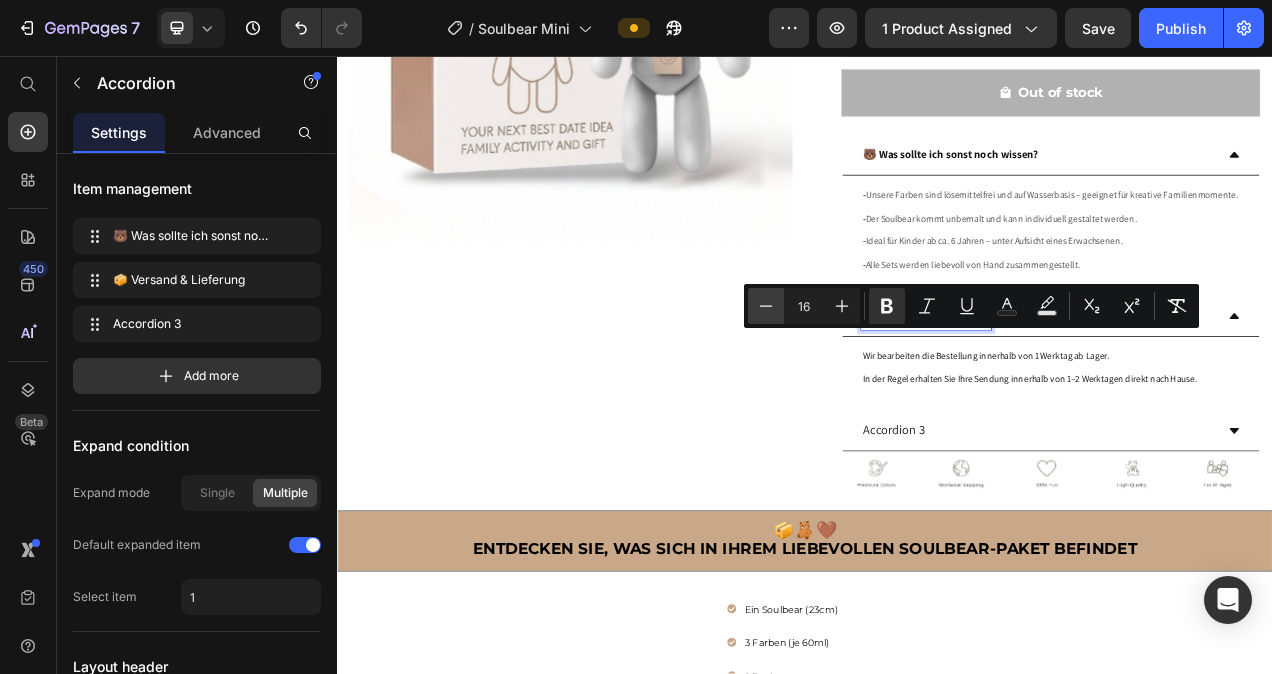 click 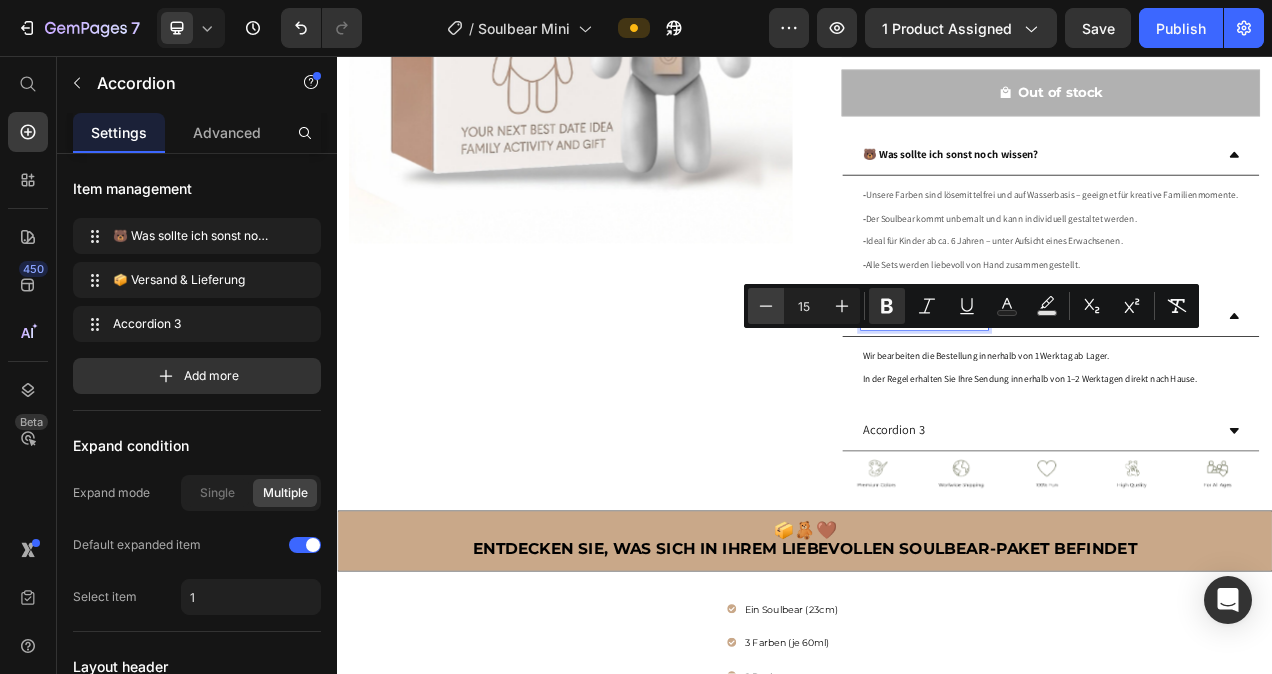 click 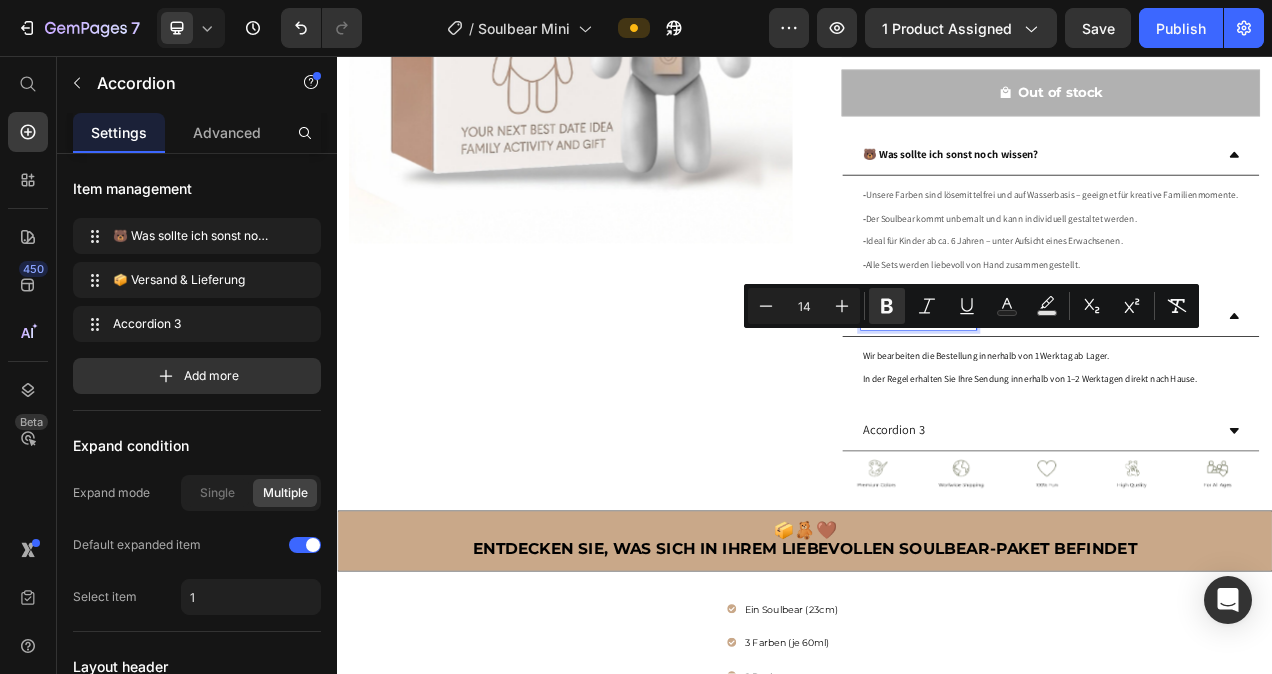 click on "Accordion 3" at bounding box center (1051, 537) 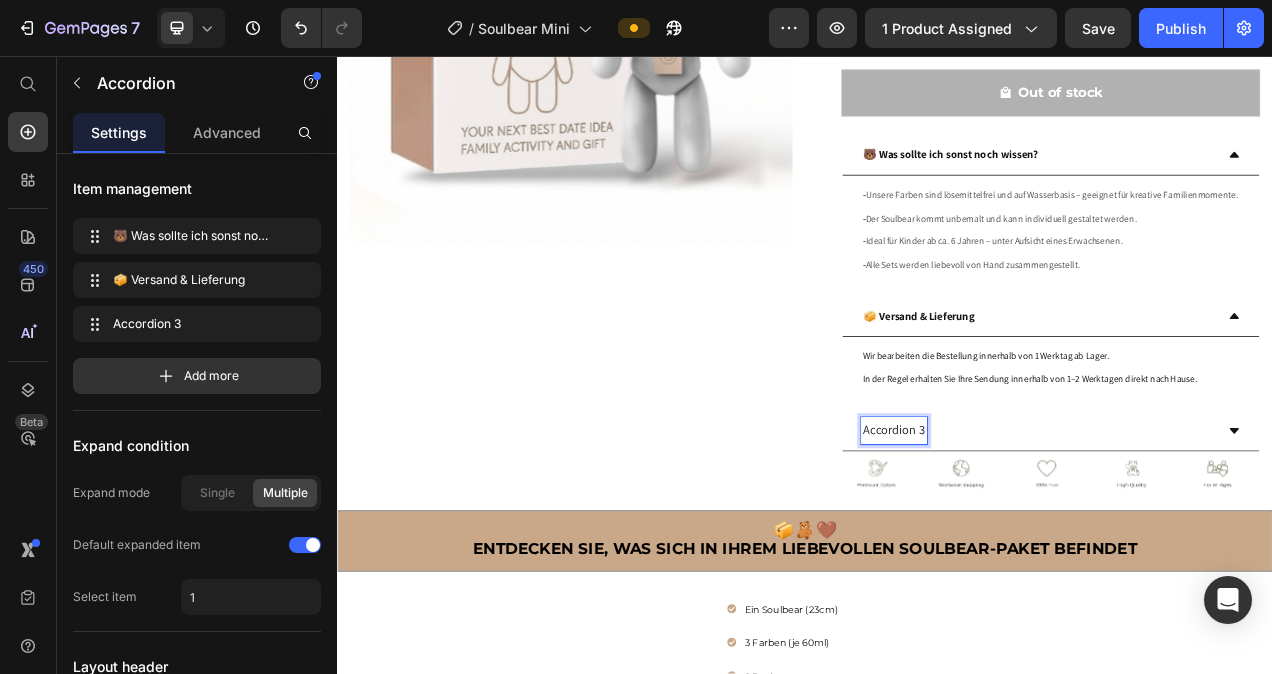 click on "Accordion 3" at bounding box center [1051, 537] 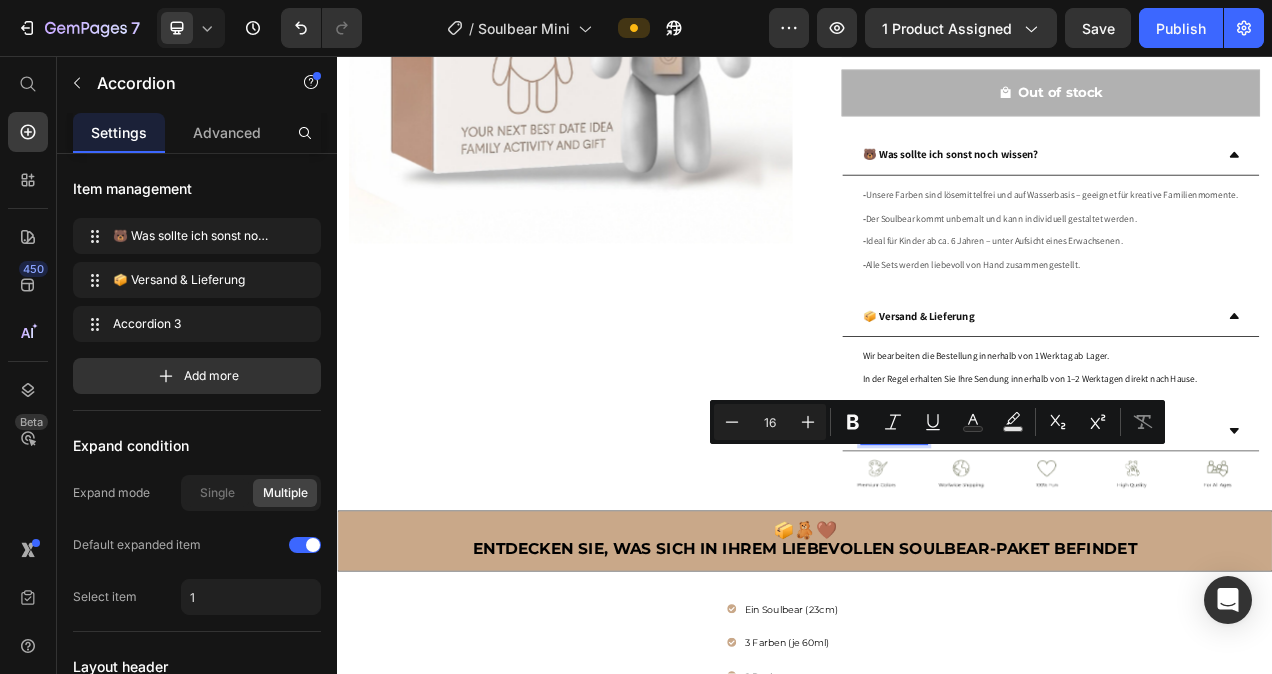 drag, startPoint x: 1081, startPoint y: 572, endPoint x: 1006, endPoint y: 575, distance: 75.059975 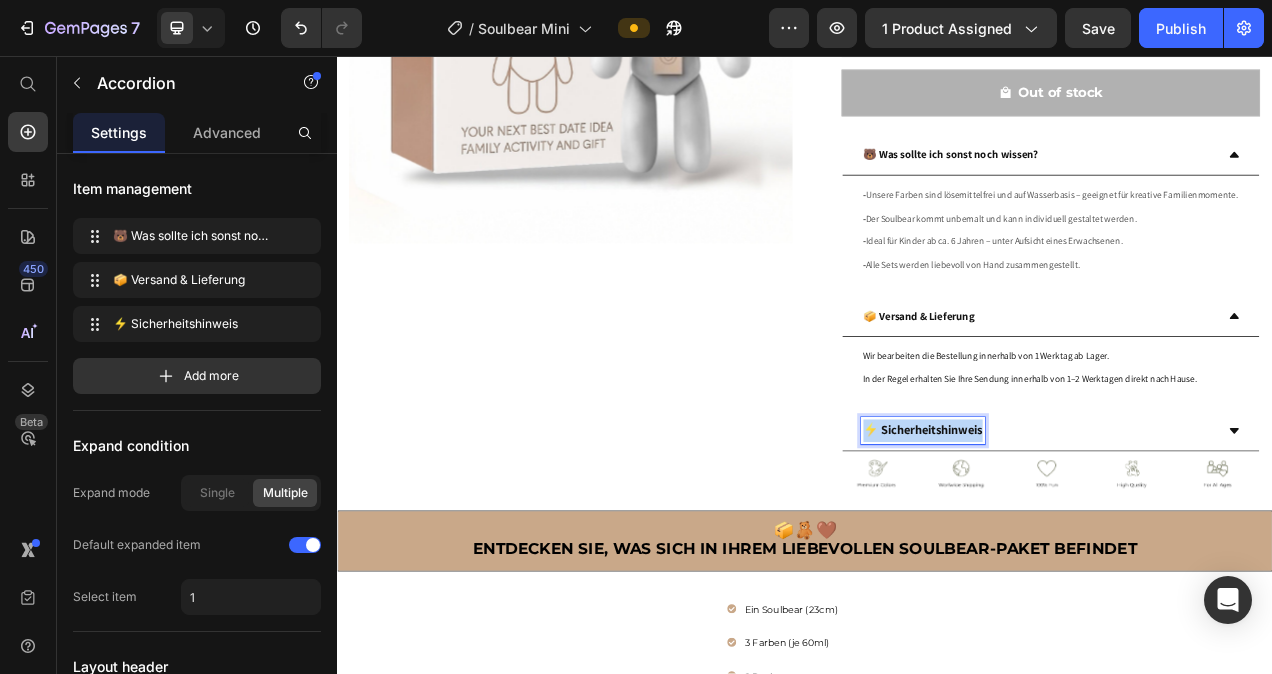 drag, startPoint x: 1143, startPoint y: 573, endPoint x: 1009, endPoint y: 578, distance: 134.09325 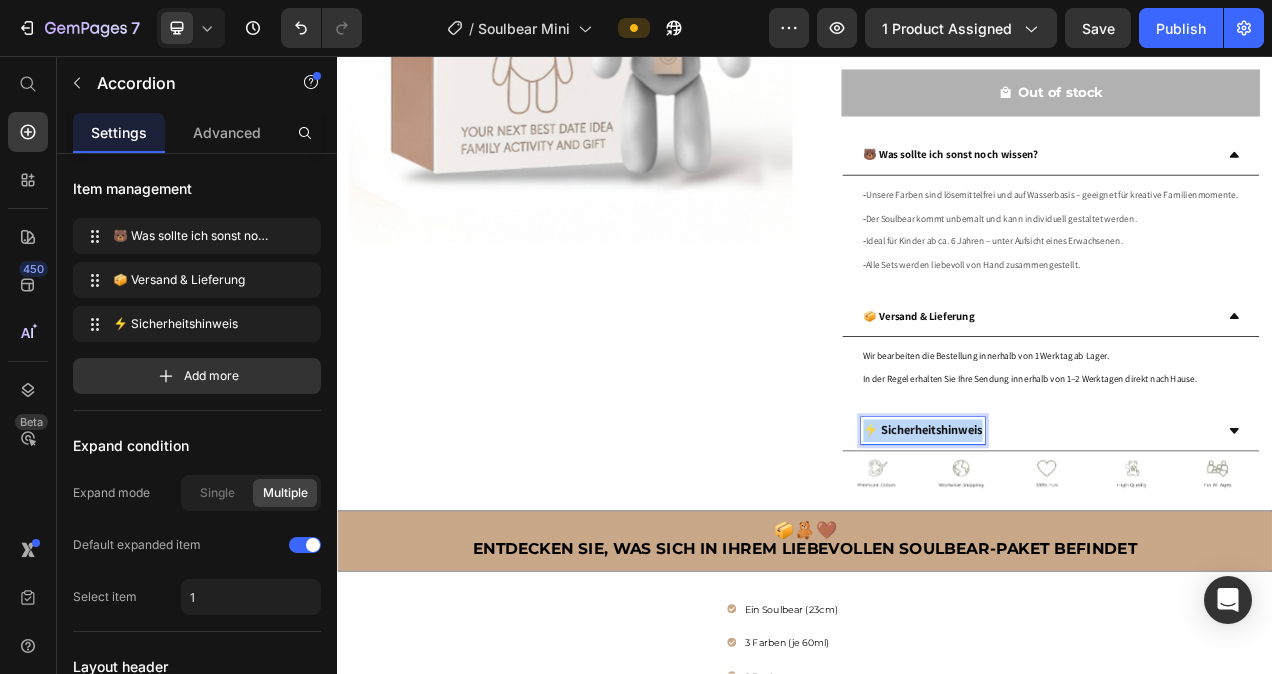 click on "⚡ Sicherheitshinweis" at bounding box center [1088, 537] 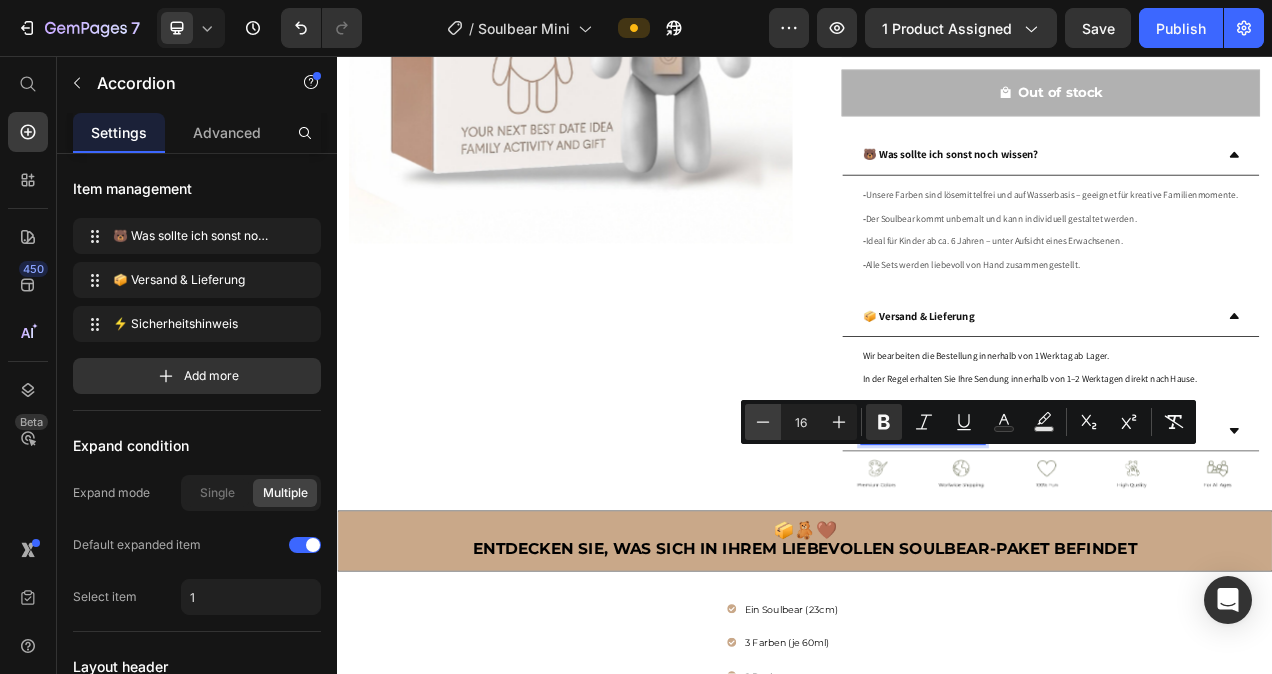click 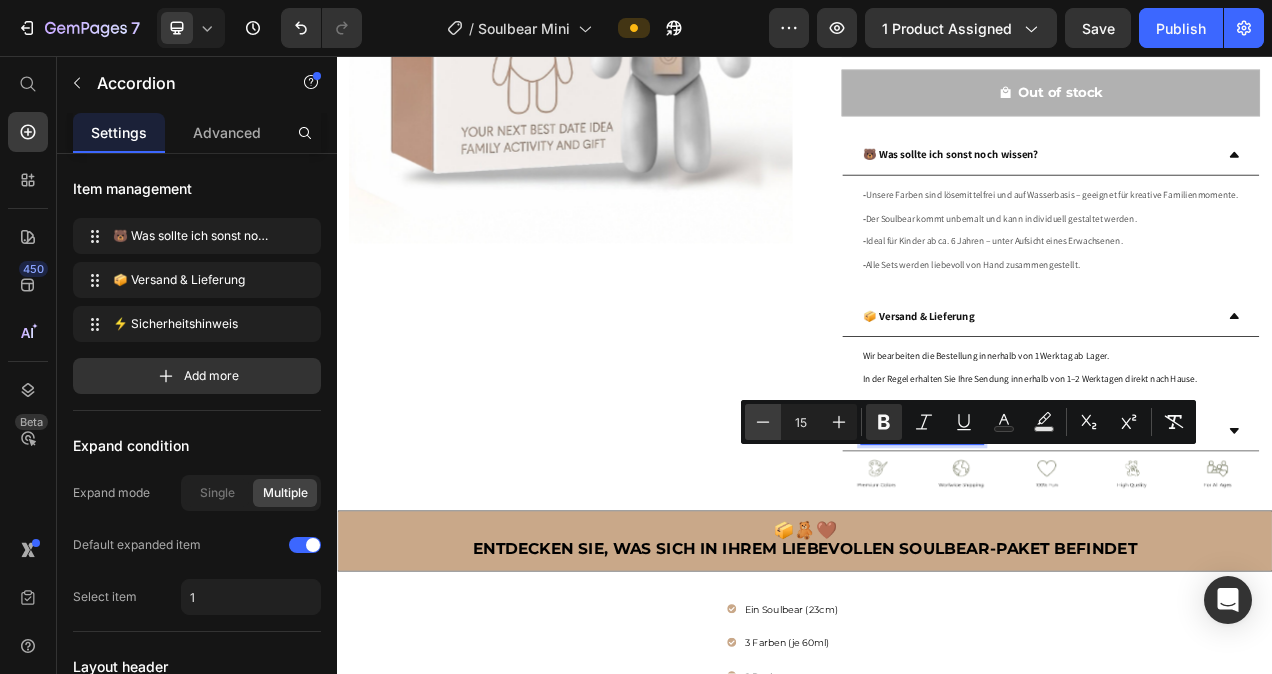 click 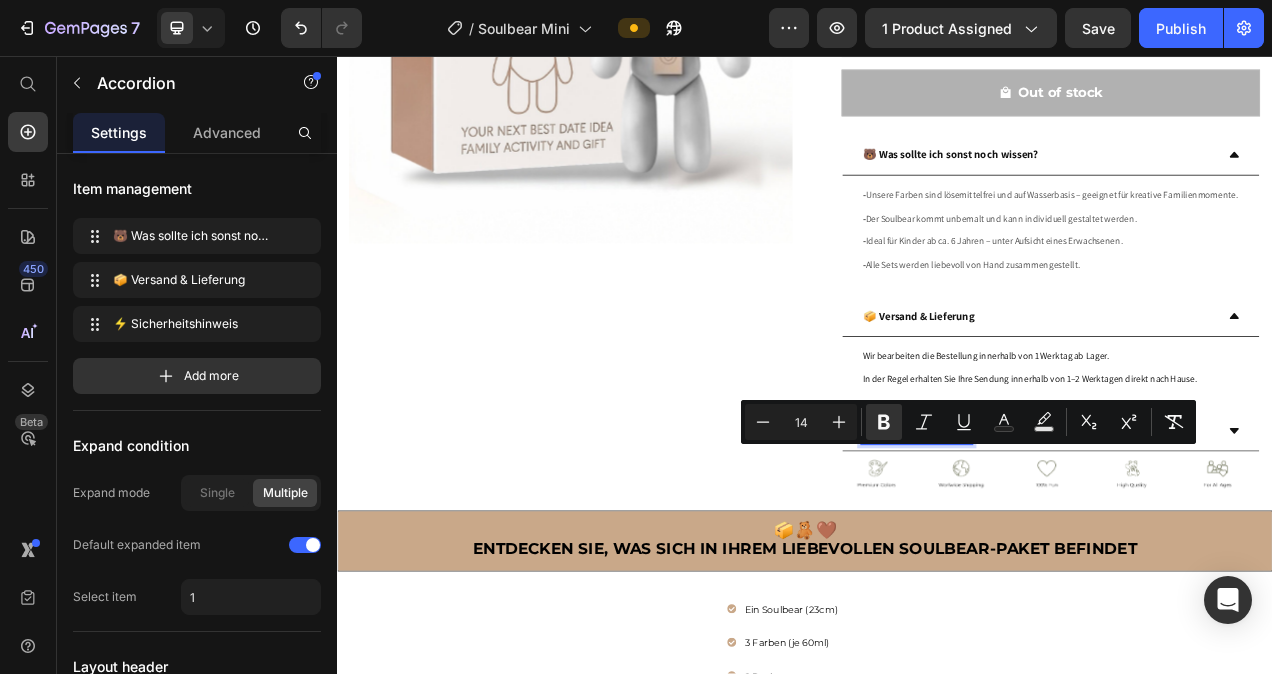 click on "⚡ Sicherheitshinweis" at bounding box center [1236, 537] 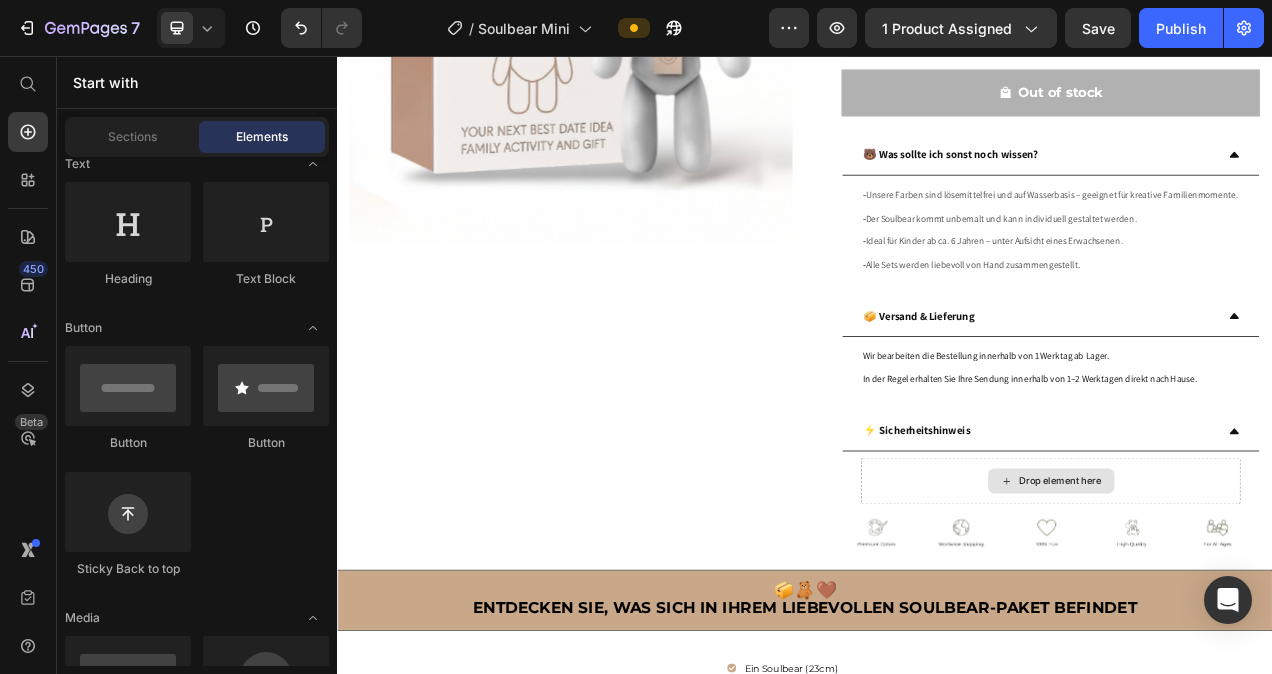 click on "Drop element here" at bounding box center [1265, 602] 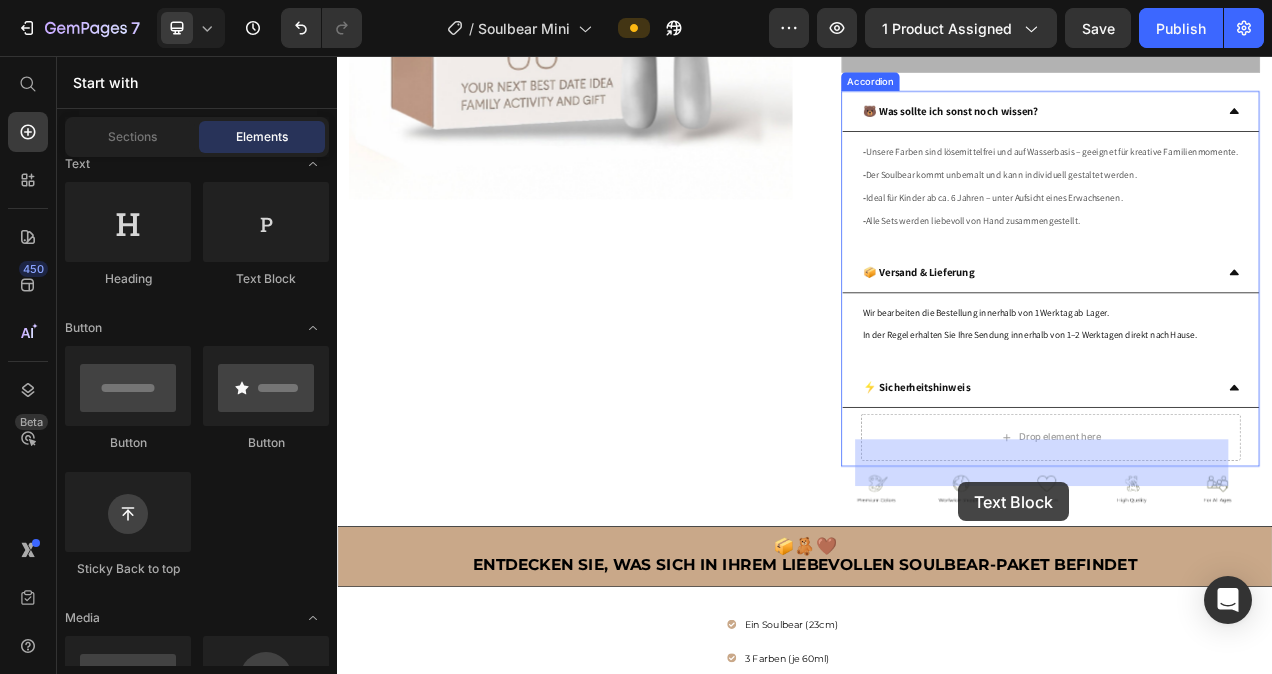 scroll, scrollTop: 461, scrollLeft: 0, axis: vertical 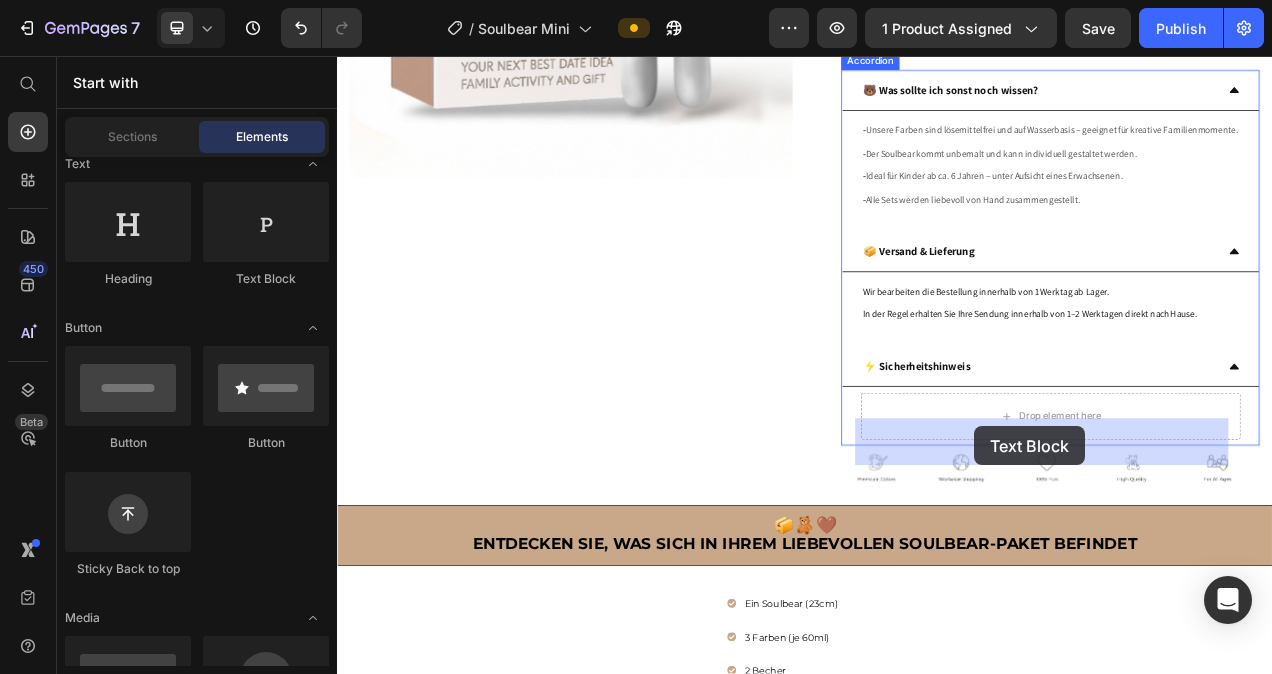 drag, startPoint x: 599, startPoint y: 287, endPoint x: 1155, endPoint y: 530, distance: 606.7825 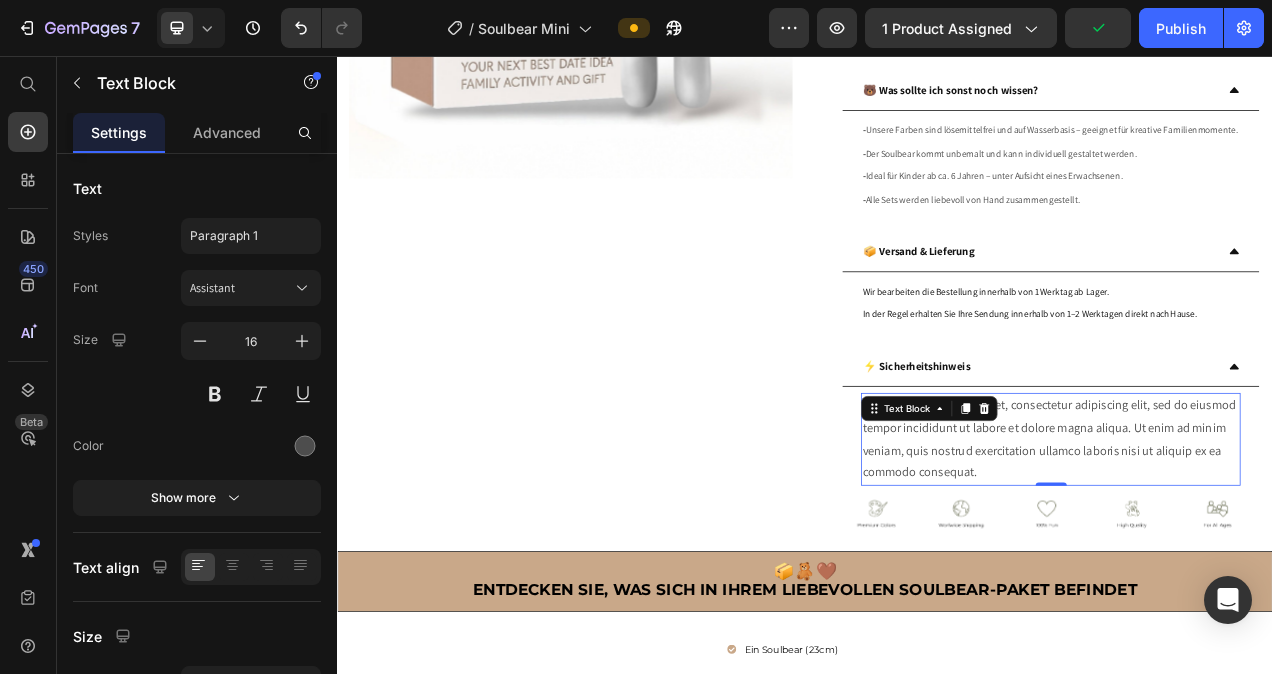 click on "Lorem ipsum dolor sit amet, consectetur adipiscing elit, sed do eiusmod tempor incididunt ut labore et dolore magna aliqua. Ut enim ad minim veniam, quis nostrud exercitation ullamco laboris nisi ut aliquip ex ea commodo consequat." at bounding box center (1252, 548) 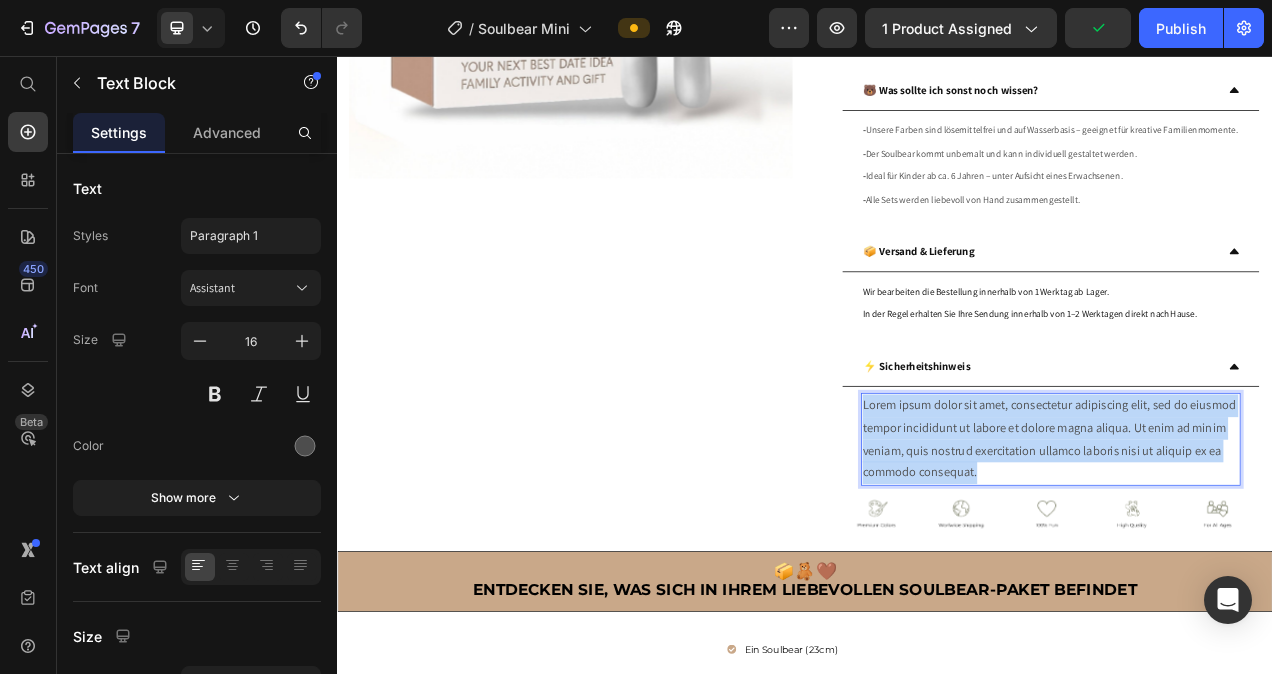 drag, startPoint x: 1159, startPoint y: 619, endPoint x: 1004, endPoint y: 546, distance: 171.3301 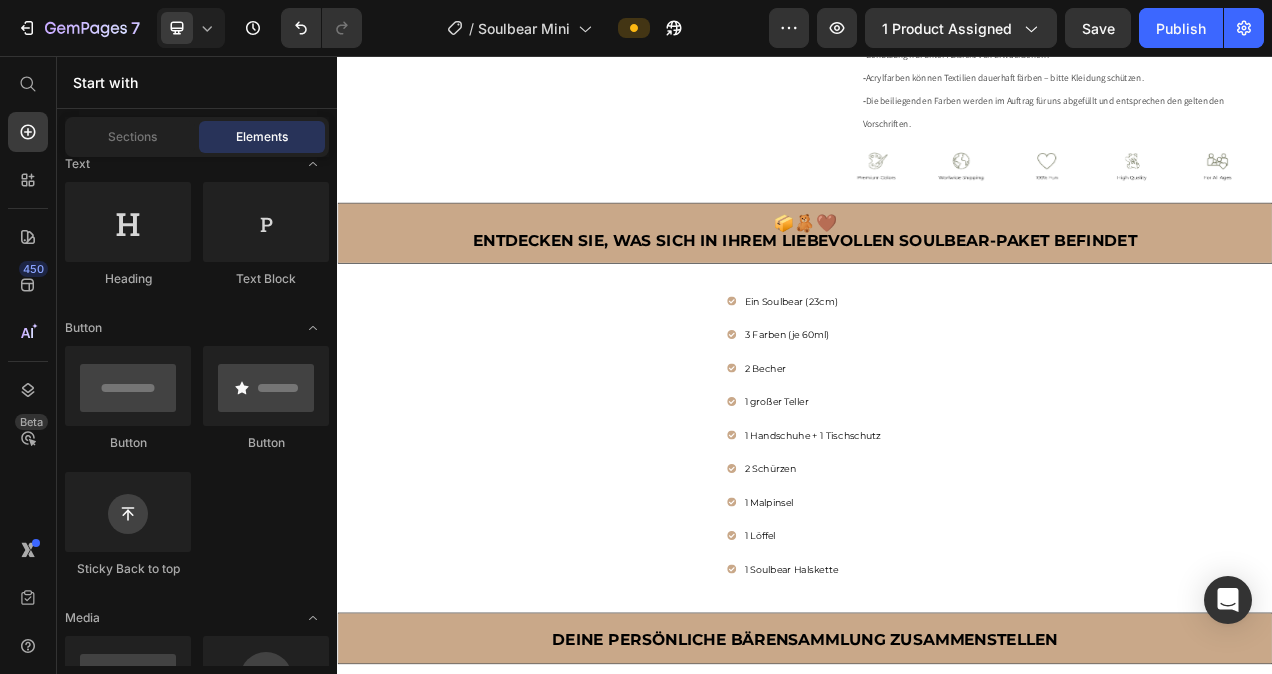 scroll, scrollTop: 945, scrollLeft: 0, axis: vertical 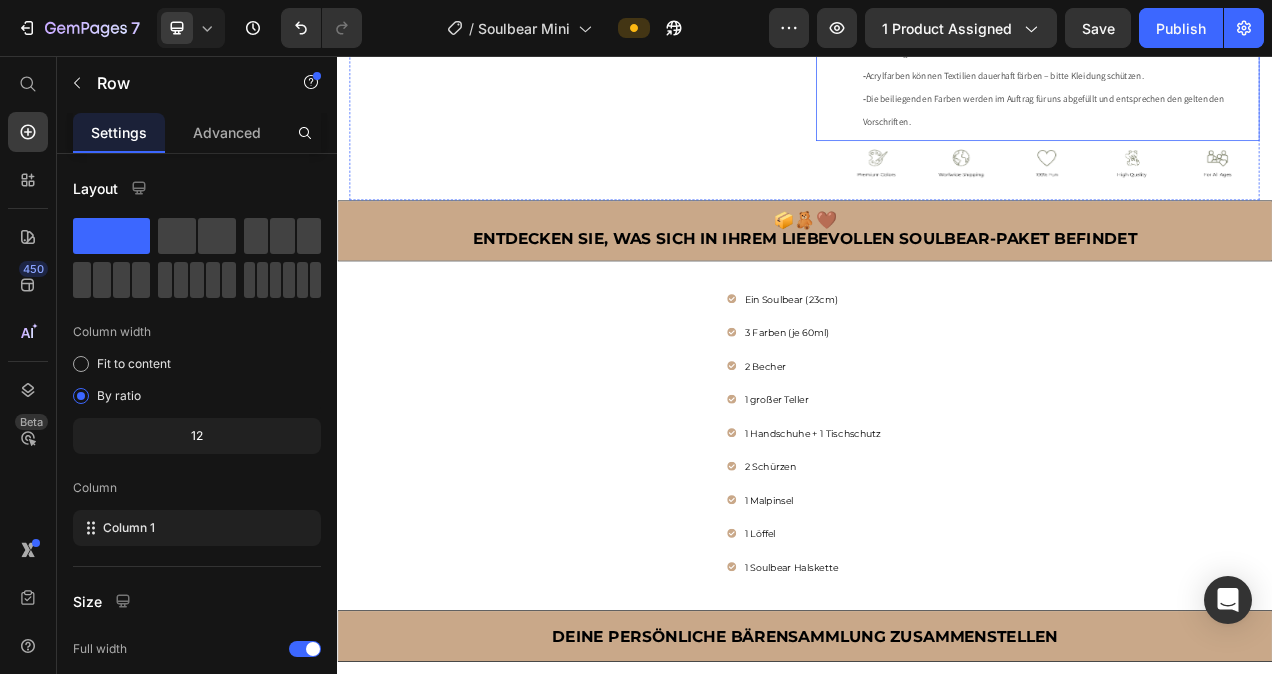 click on "Soulbear Mini-Kit Heading
Icon
Icon
Icon
Icon
Icon Icon List Hoz 4,8 von 5 Sternen Text block Row €24,90 (P) Price €0,00 Price Row Auf Lager - Lieferung zu Ihnen nach Hause in 3 Tagen Item list
Deine 3 Wunschfarben auswählen: Item list Shopify App Shopify App
Out of stock (P) Cart Button
🐻 Was sollte ich sonst noch wissen? -  Unsere Farben sind lösemittelfrei und auf Wasserbasis – geeignet für kreative Familienmomente. -  Der Soulbear kommt unbemalt und kann individuell gestaltet werden. -  Ideal für Kinder ab ca. 6 Jahren – unter Aufsicht eines Erwachsenen. -  Alle Sets werden liebevoll von Hand zusammengestellt. Text Block
📦 Versand & Lieferung Wir bearbeiten die Bestellung innerhalb von 1 Werktag ab Lager. In der Regel erhalten Sie Ihre Sendung innerhalb von 1–2 Werktagen direkt nach Hause. Text Block
- -" at bounding box center (1236, -321) 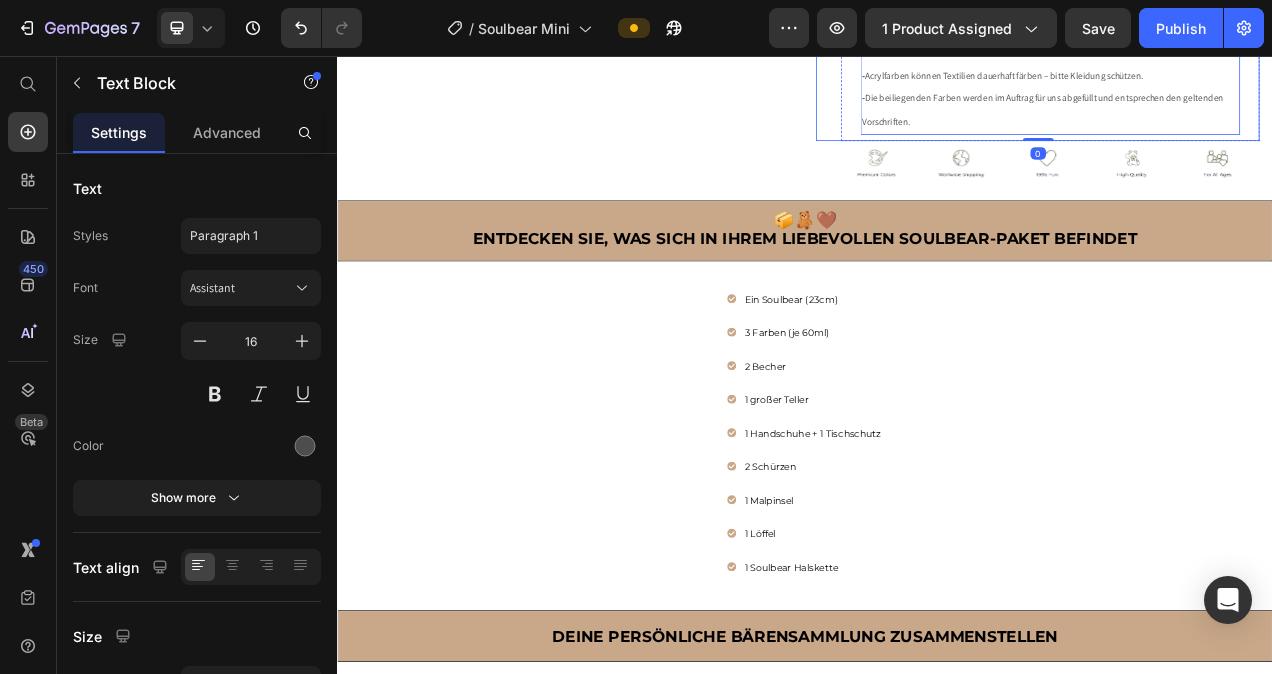 click on "-  Die beiliegenden Farben werden im Auftrag für uns abgefüllt und entsprechen den geltenden Vorschriften." at bounding box center (1252, 126) 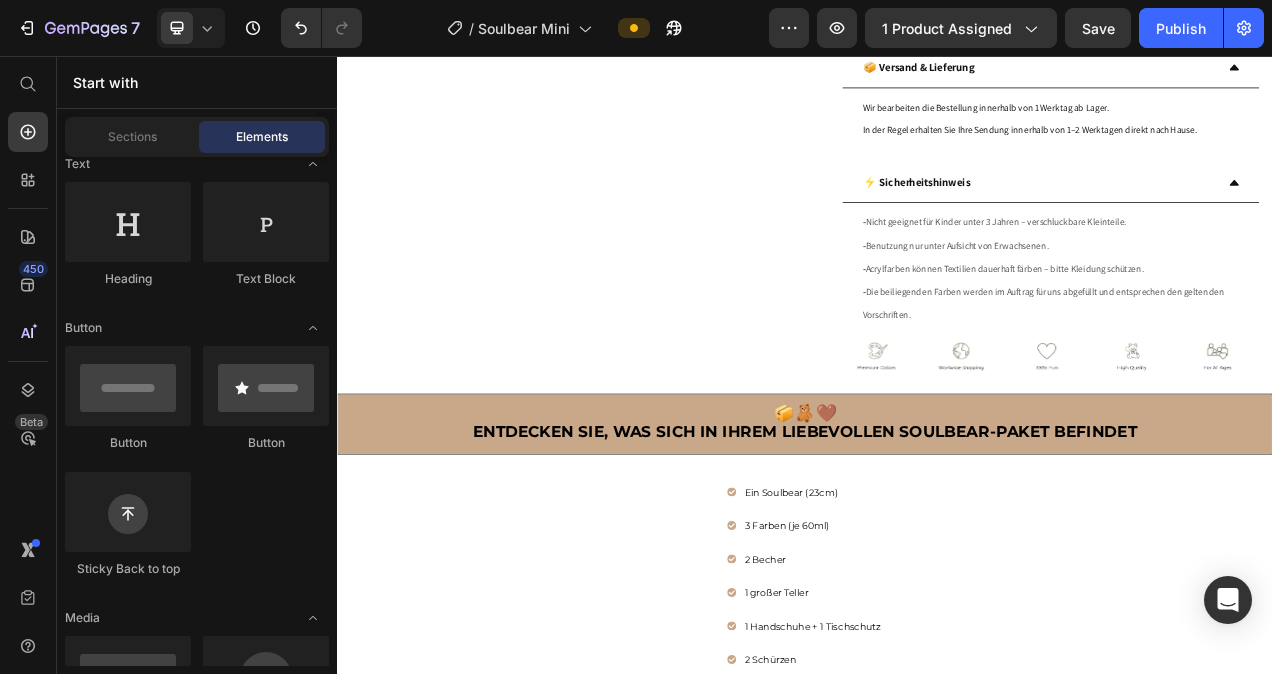scroll, scrollTop: 669, scrollLeft: 0, axis: vertical 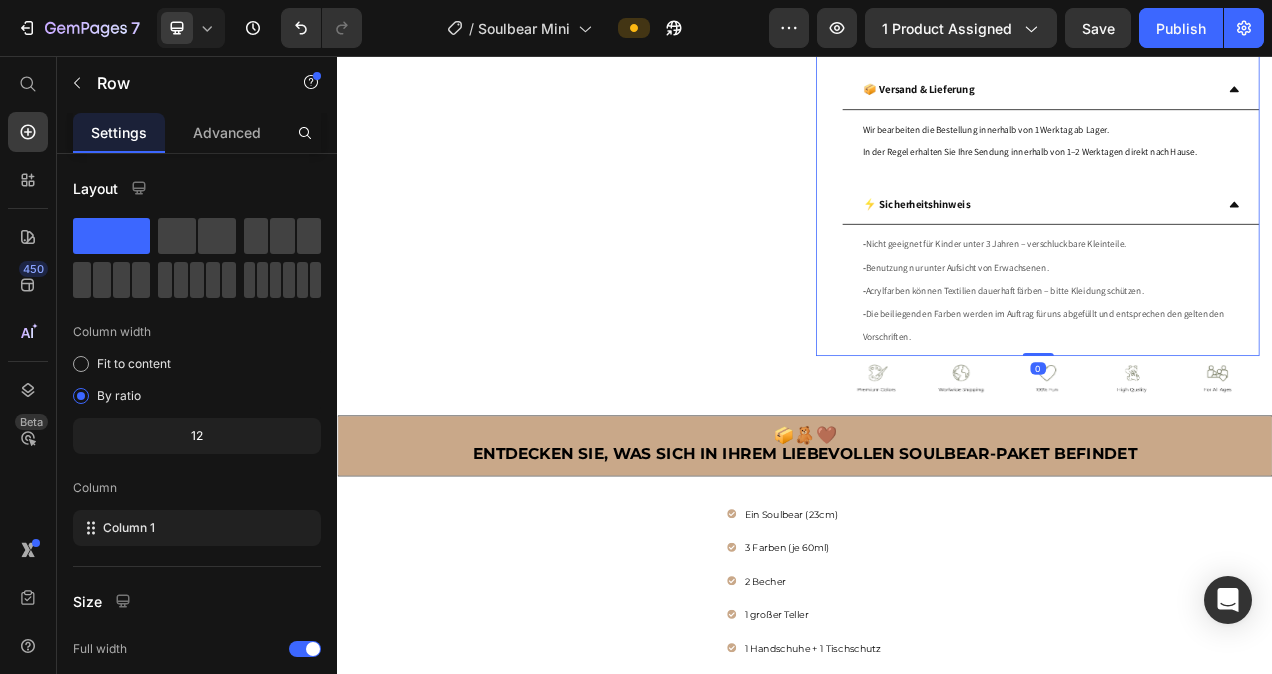 click on "Soulbear Mini-Kit Heading
Icon
Icon
Icon
Icon
Icon Icon List Hoz 4,8 von 5 Sternen Text block Row €24,90 (P) Price €0,00 Price Row Auf Lager - Lieferung zu Ihnen nach Hause in 3 Tagen Item list
Deine 3 Wunschfarben auswählen: Item list Shopify App Shopify App
Out of stock (P) Cart Button
🐻 Was sollte ich sonst noch wissen? -  Unsere Farben sind lösemittelfrei und auf Wasserbasis – geeignet für kreative Familienmomente. -  Der Soulbear kommt unbemalt und kann individuell gestaltet werden. -  Ideal für Kinder ab ca. 6 Jahren – unter Aufsicht eines Erwachsenen. -  Alle Sets werden liebevoll von Hand zusammengestellt. Text Block
📦 Versand & Lieferung Wir bearbeiten die Bestellung innerhalb von 1 Werktag ab Lager. In der Regel erhalten Sie Ihre Sendung innerhalb von 1–2 Werktagen direkt nach Hause. Text Block
- -" at bounding box center (1236, -45) 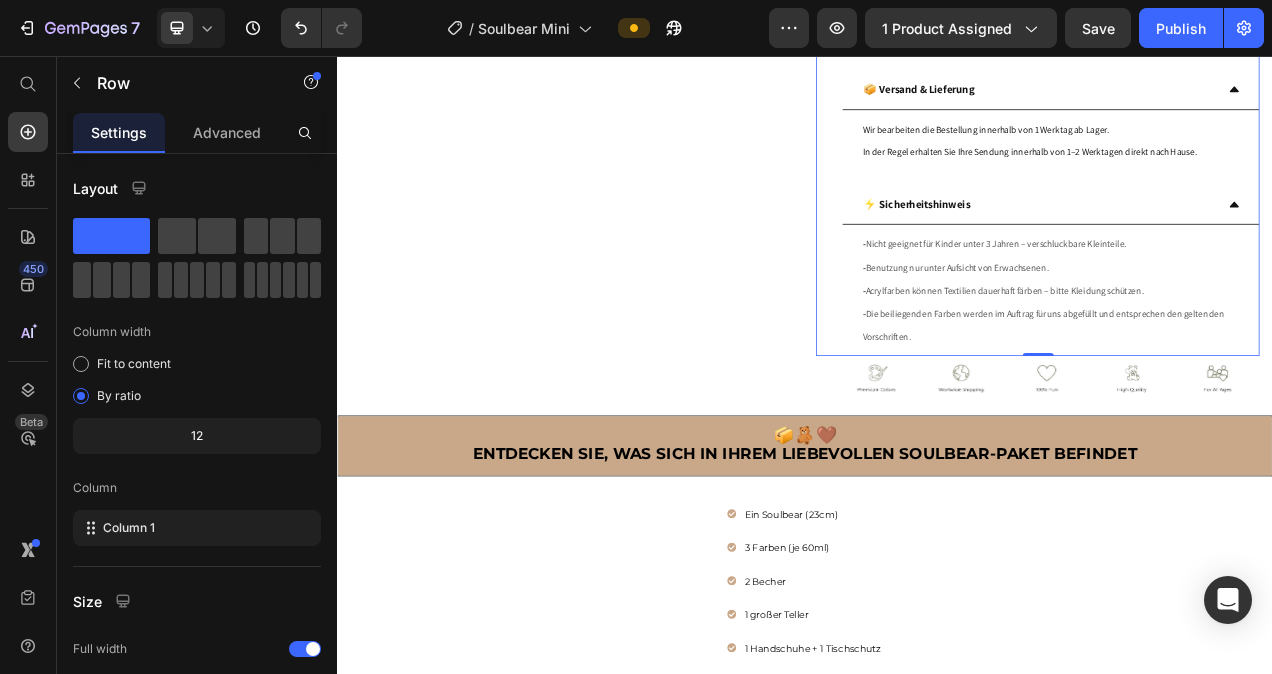 click on "Soulbear Mini-Kit Heading
Icon
Icon
Icon
Icon
Icon Icon List Hoz 4,8 von 5 Sternen Text block Row €24,90 (P) Price €0,00 Price Row Auf Lager - Lieferung zu Ihnen nach Hause in 3 Tagen Item list
Deine 3 Wunschfarben auswählen: Item list Shopify App Shopify App
Out of stock (P) Cart Button
🐻 Was sollte ich sonst noch wissen? -  Unsere Farben sind lösemittelfrei und auf Wasserbasis – geeignet für kreative Familienmomente. -  Der Soulbear kommt unbemalt und kann individuell gestaltet werden. -  Ideal für Kinder ab ca. 6 Jahren – unter Aufsicht eines Erwachsenen. -  Alle Sets werden liebevoll von Hand zusammengestellt. Text Block
📦 Versand & Lieferung Wir bearbeiten die Bestellung innerhalb von 1 Werktag ab Lager. In der Regel erhalten Sie Ihre Sendung innerhalb von 1–2 Werktagen direkt nach Hause. Text Block
- -" at bounding box center [1236, -45] 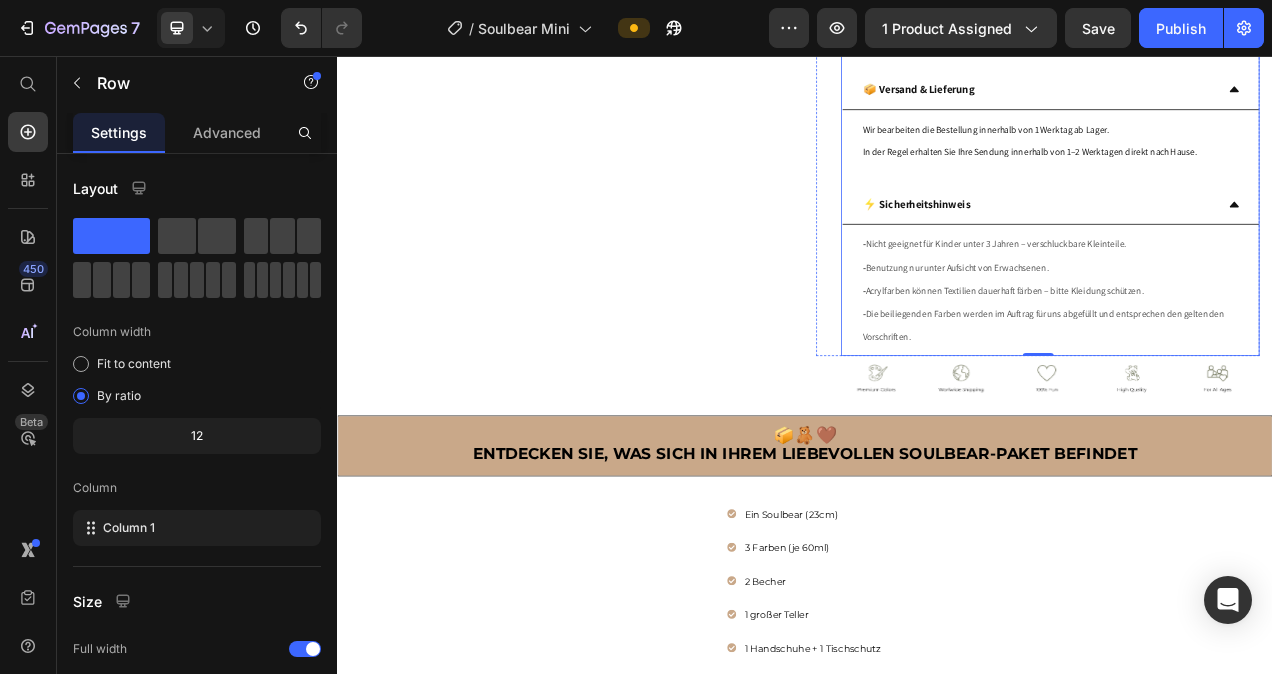 click on "🐻 Was sollte ich sonst noch wissen? -  Unsere Farben sind lösemittelfrei und auf Wasserbasis – geeignet für kreative Familienmomente. -  Der Soulbear kommt unbemalt und kann individuell gestaltet werden. -  Ideal für Kinder ab ca. 6 Jahren – unter Aufsicht eines Erwachsenen. -  Alle Sets werden liebevoll von Hand zusammengestellt. Text Block
📦 Versand & Lieferung Wir bearbeiten die Bestellung innerhalb von 1 Werktag ab Lager. In der Regel erhalten Sie Ihre Sendung innerhalb von 1–2 Werktagen direkt nach Hause. Text Block
⚡ Sicherheitshinweis -  Nicht geeignet für Kinder unter 3 Jahren – verschluckbare Kleinteile. -  Benutzung nur unter Aufsicht von Erwachsenen. -  Acrylfarben können Textilien dauerhaft färben – bitte Kleidung schützen. -  Die beiliegenden Farben werden im Auftrag für uns abgefüllt und entsprechen den geltenden Vorschriften. Text Block" at bounding box center (1252, 154) 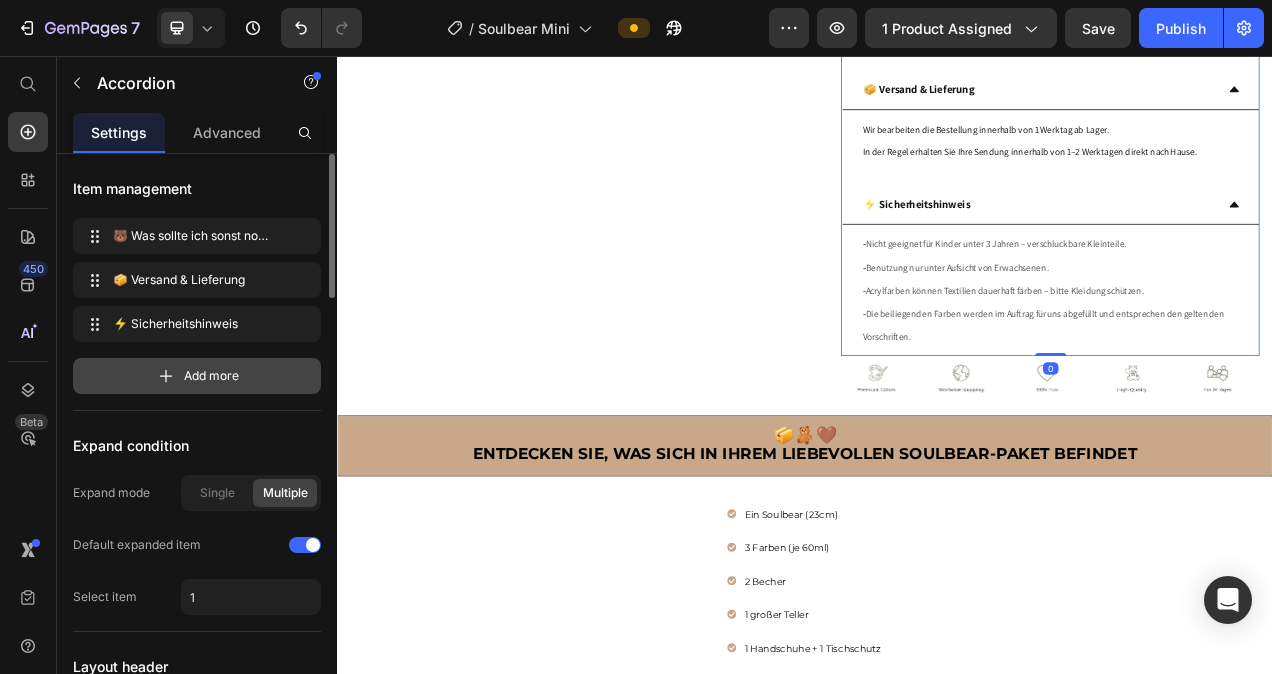 click on "Add more" at bounding box center (211, 376) 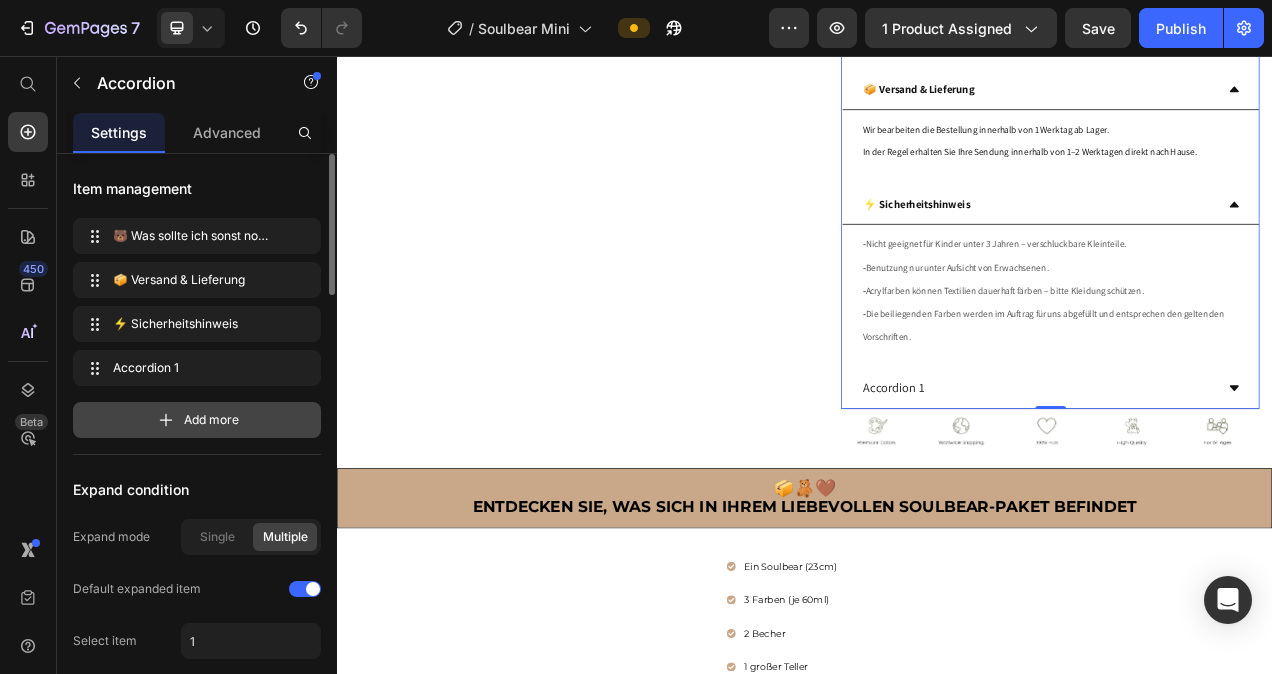 click on "Add more" at bounding box center (211, 420) 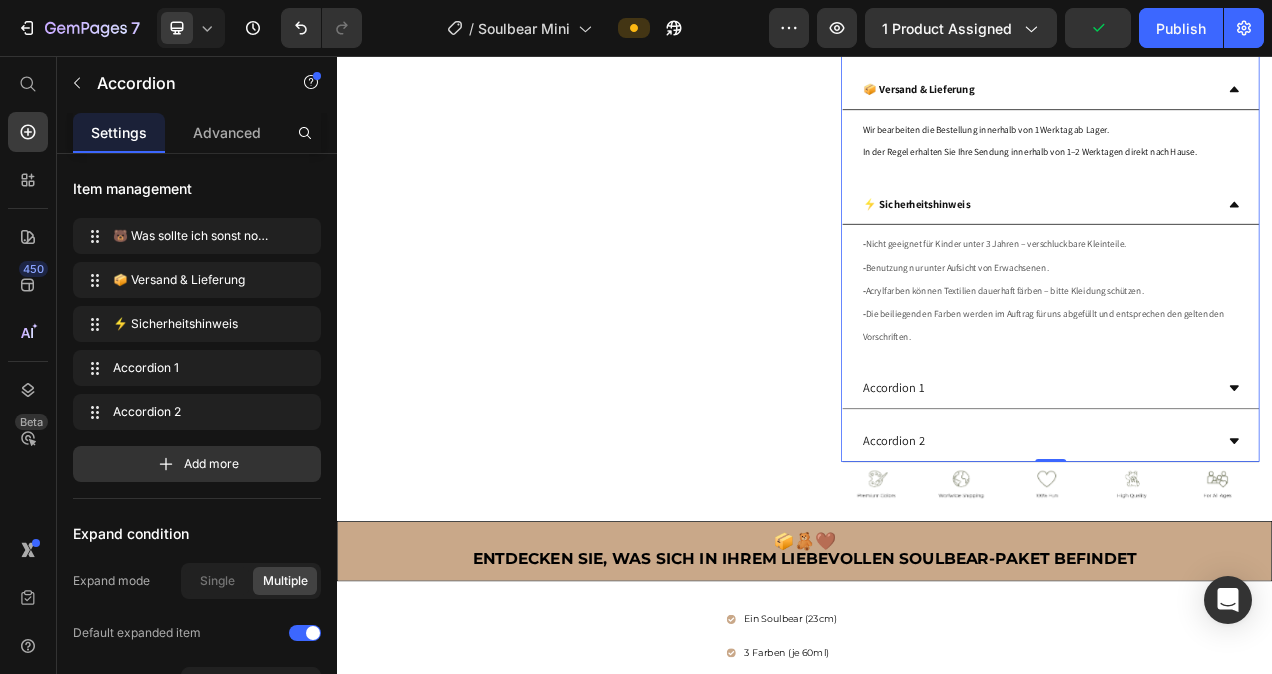 click on "Accordion 1" at bounding box center (1051, 483) 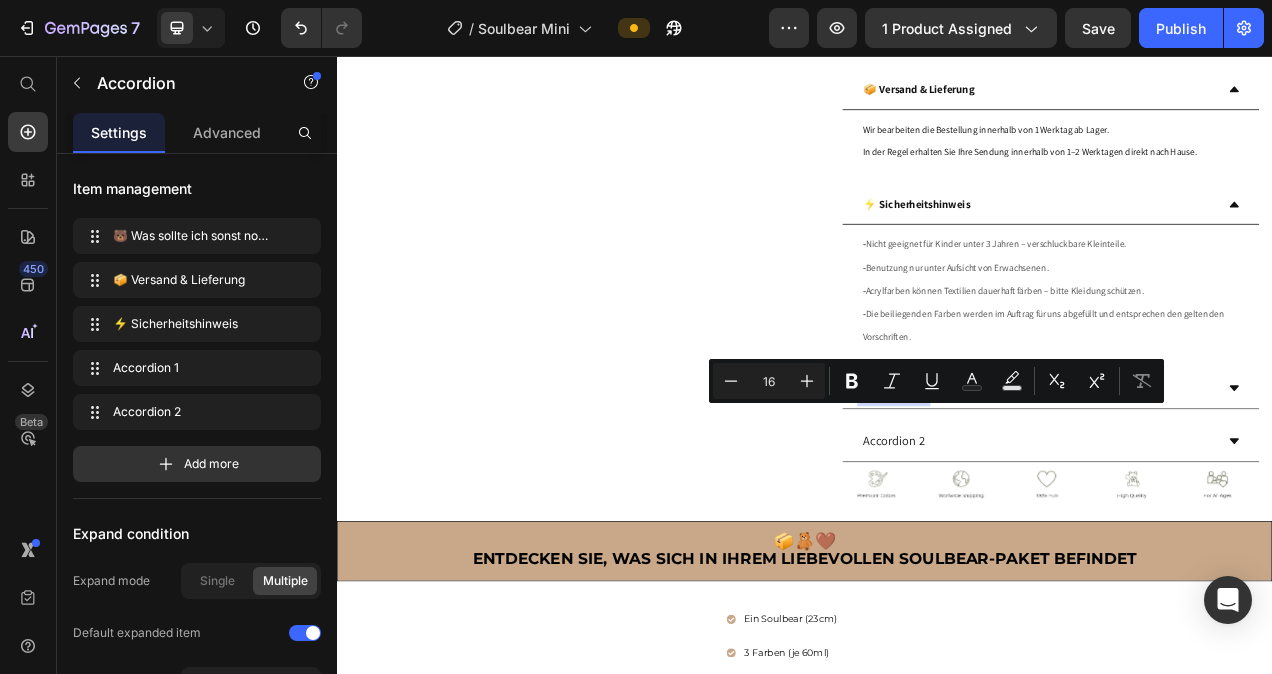 drag, startPoint x: 1083, startPoint y: 514, endPoint x: 1003, endPoint y: 518, distance: 80.09994 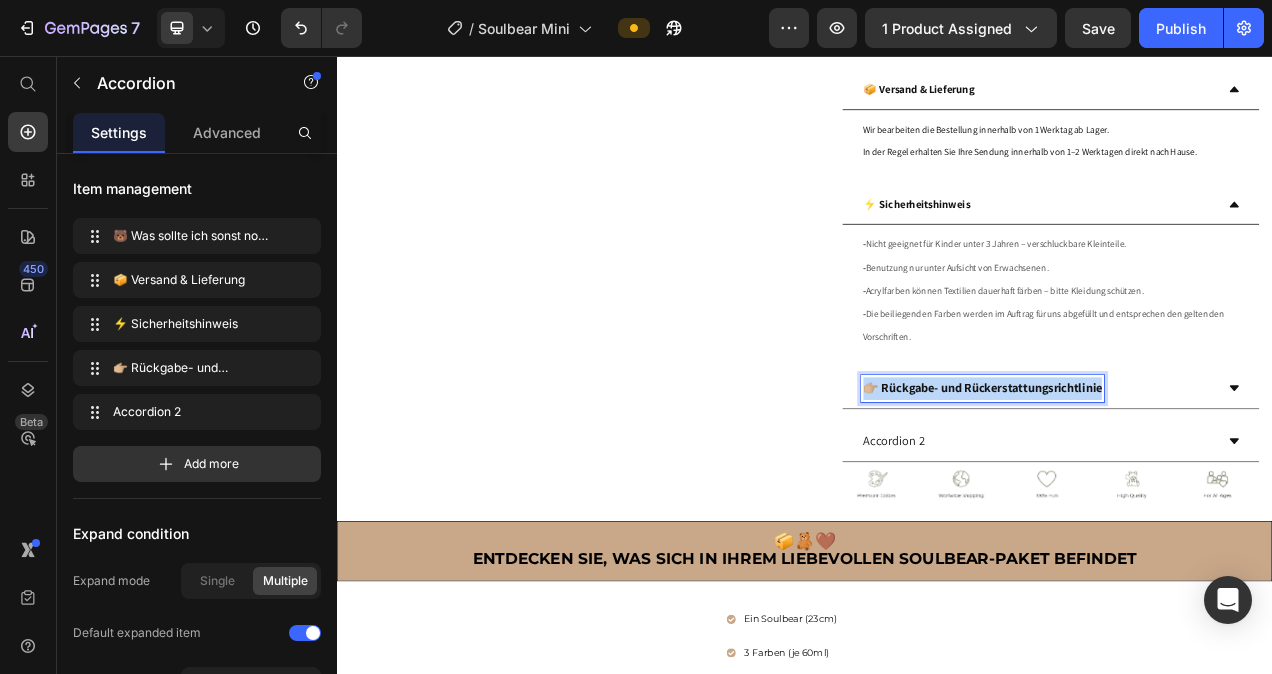 drag, startPoint x: 1315, startPoint y: 515, endPoint x: 1011, endPoint y: 524, distance: 304.1332 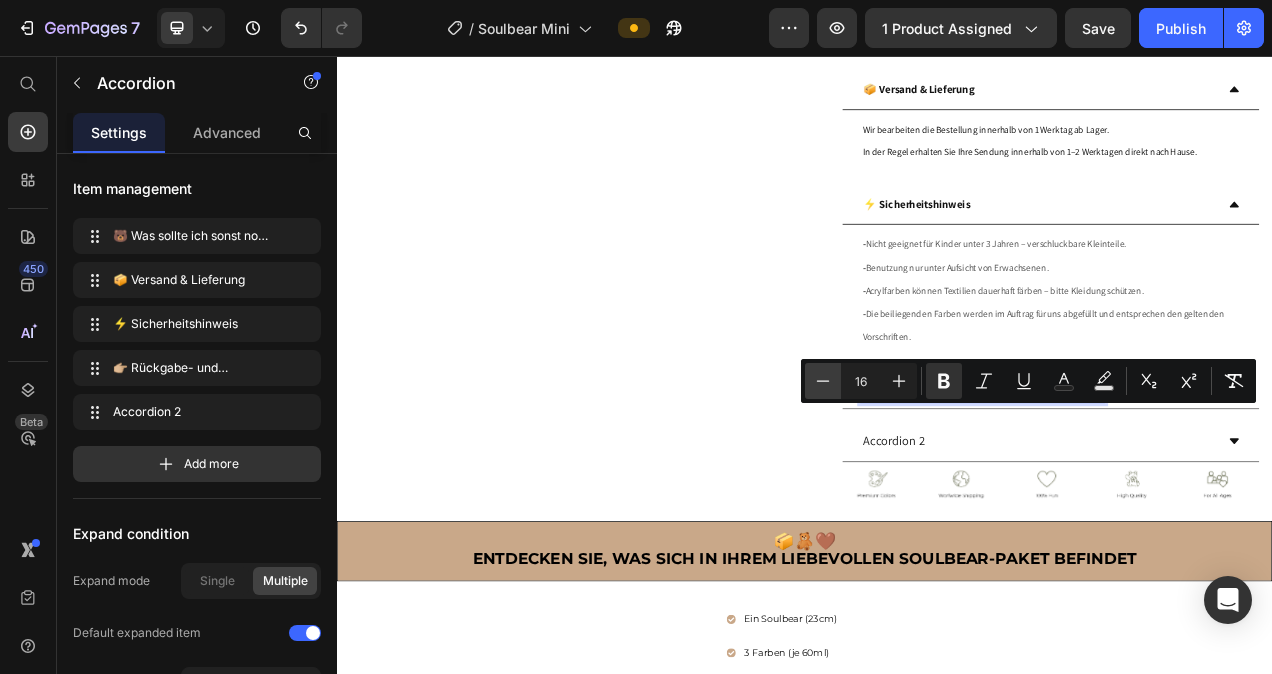 click 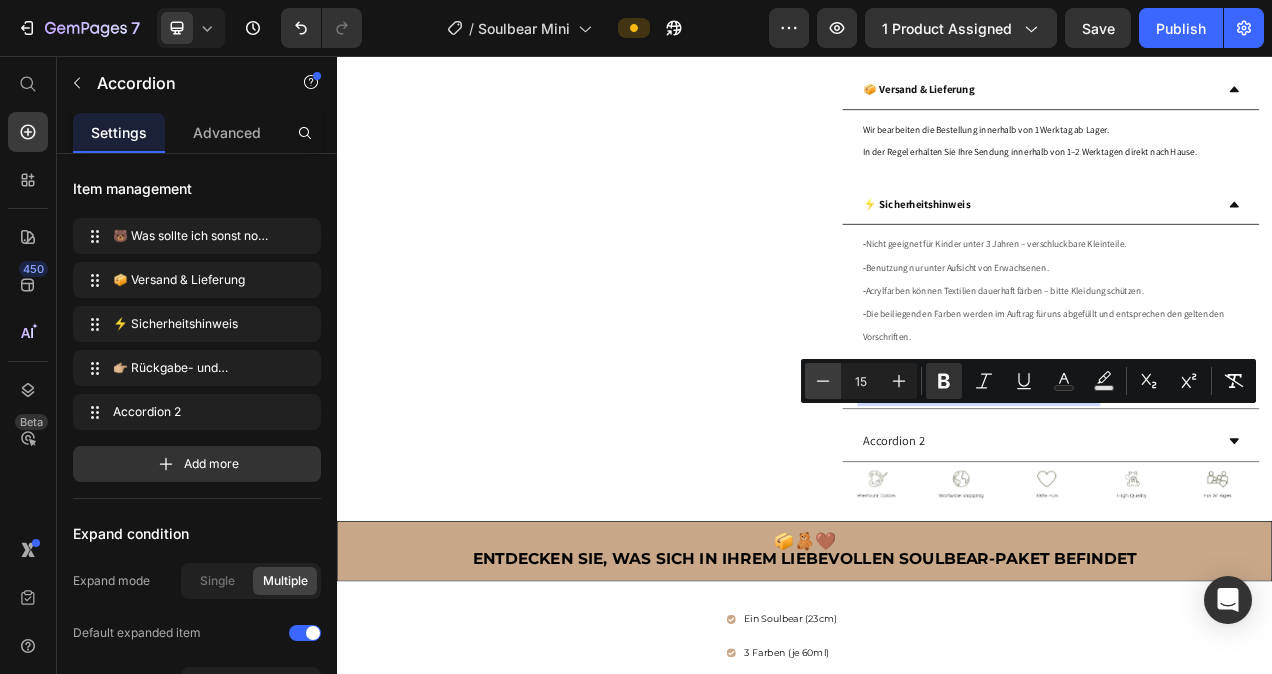 click 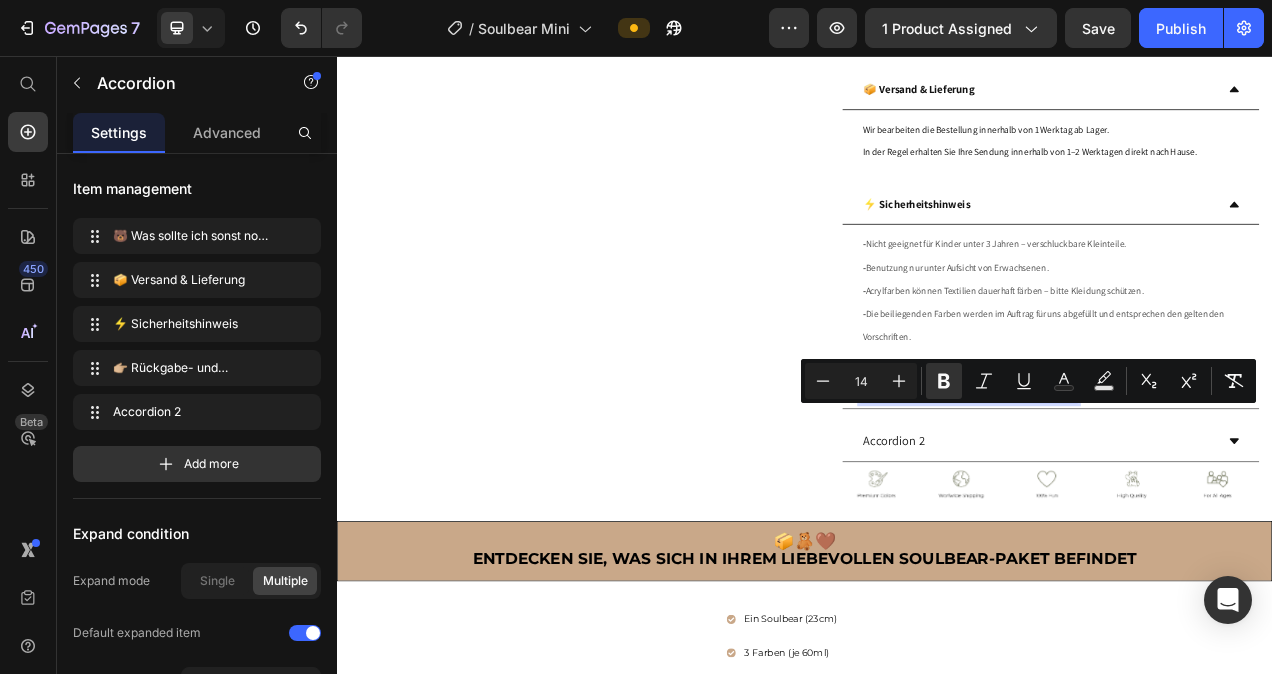 click on "👉🏼 Rückgabe- und Rückerstattungsrichtlinie" at bounding box center [1236, 483] 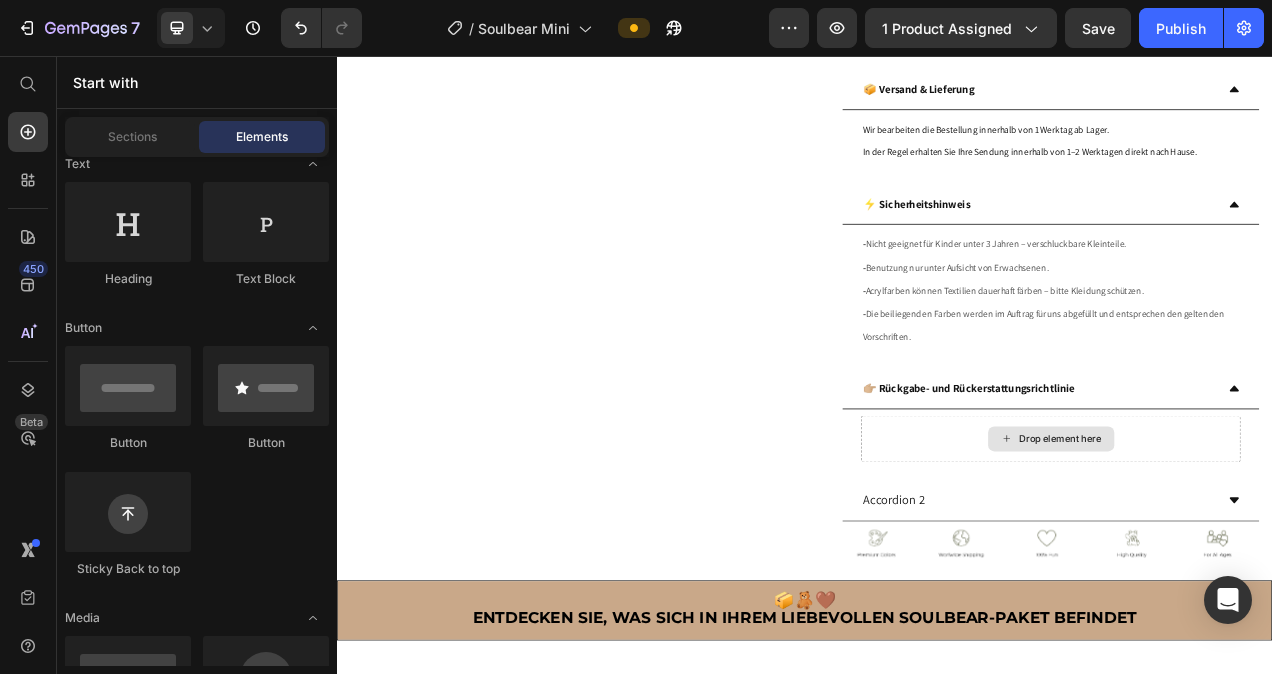 click on "Drop element here" at bounding box center (1265, 548) 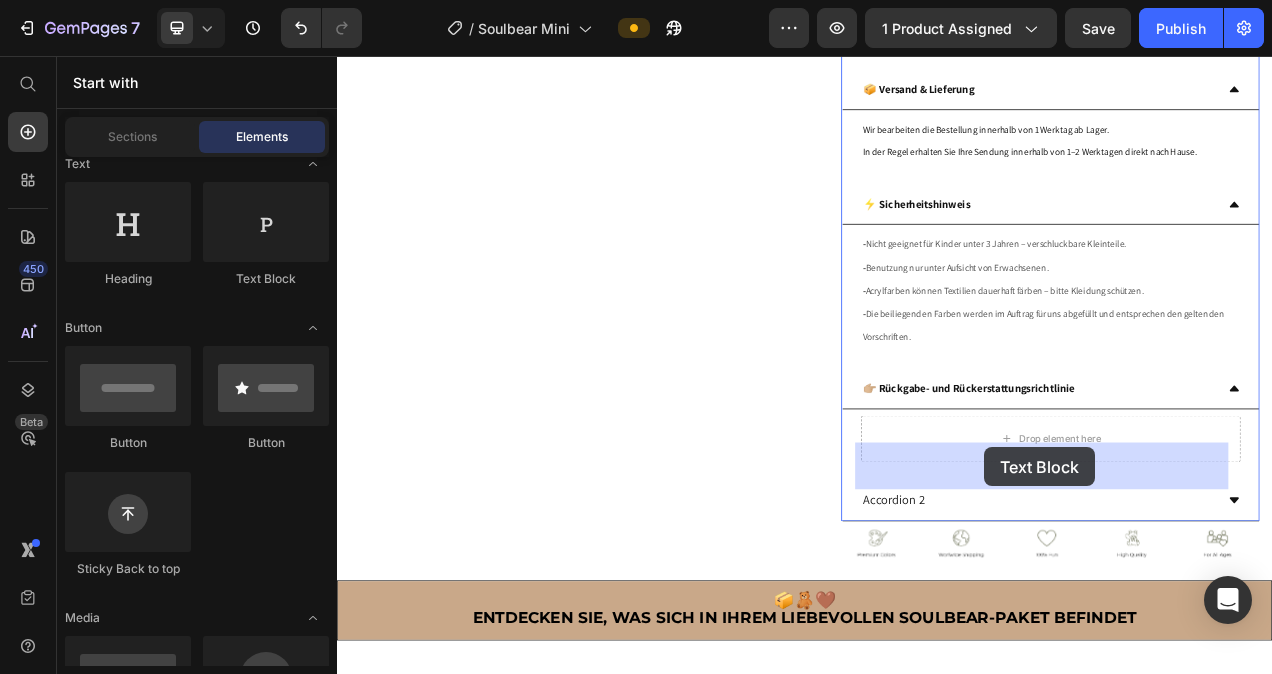 drag, startPoint x: 589, startPoint y: 286, endPoint x: 1167, endPoint y: 558, distance: 638.802 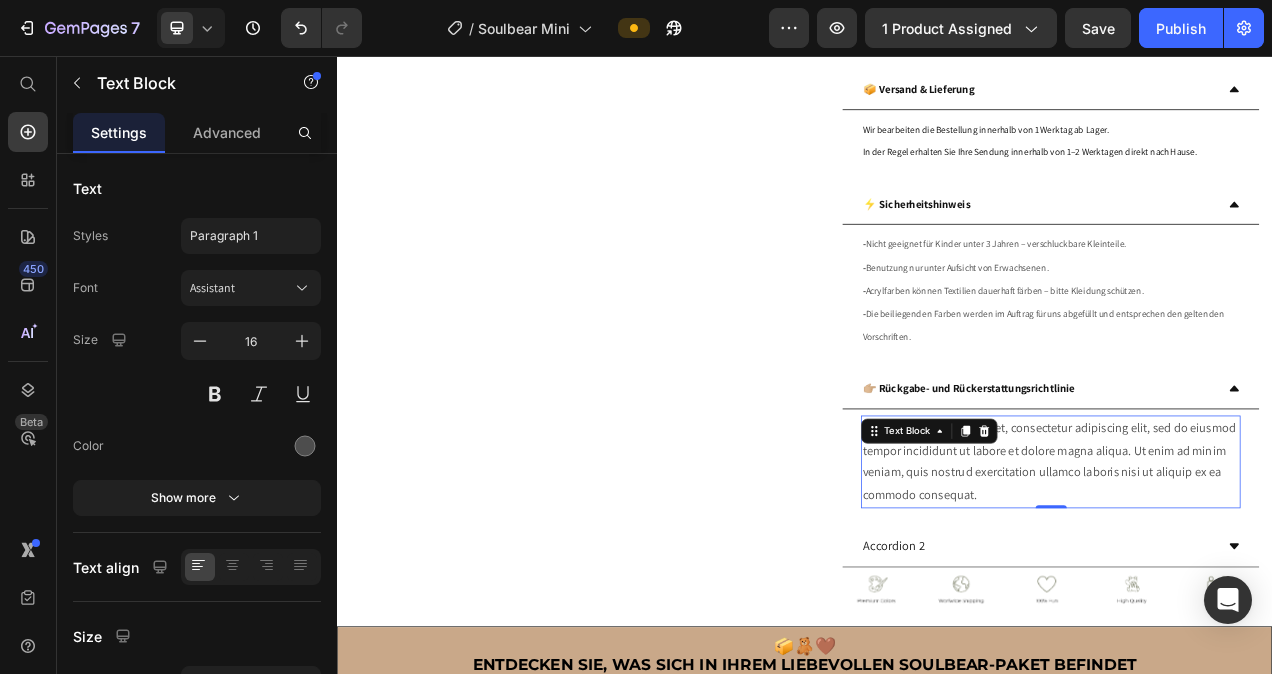 click on "Lorem ipsum dolor sit amet, consectetur adipiscing elit, sed do eiusmod tempor incididunt ut labore et dolore magna aliqua. Ut enim ad minim veniam, quis nostrud exercitation ullamco laboris nisi ut aliquip ex ea commodo consequat." at bounding box center (1252, 577) 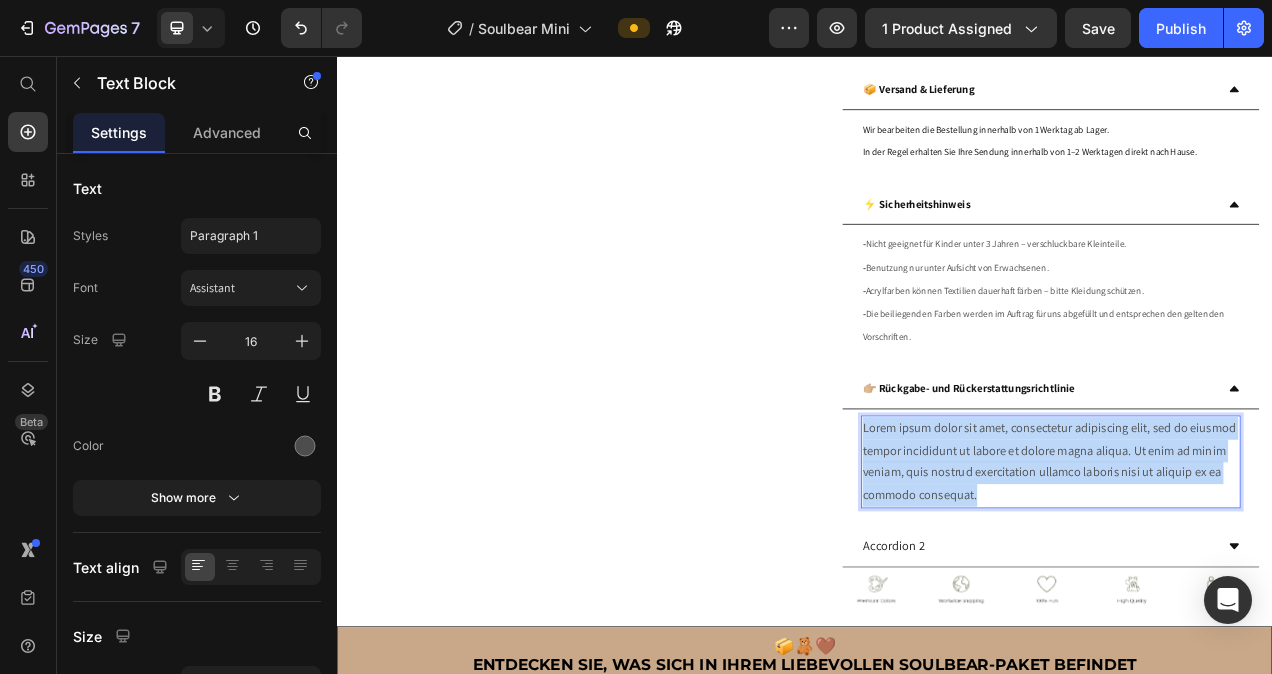 drag, startPoint x: 1164, startPoint y: 648, endPoint x: 1004, endPoint y: 575, distance: 175.86642 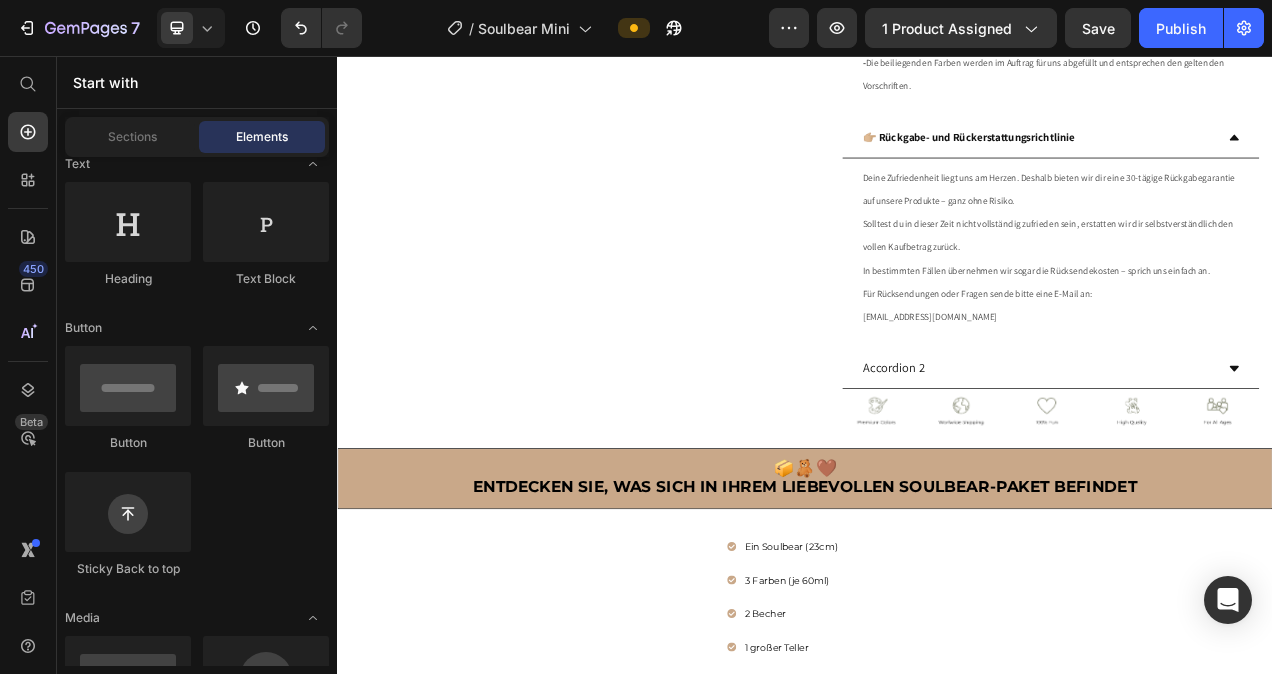 scroll, scrollTop: 1009, scrollLeft: 0, axis: vertical 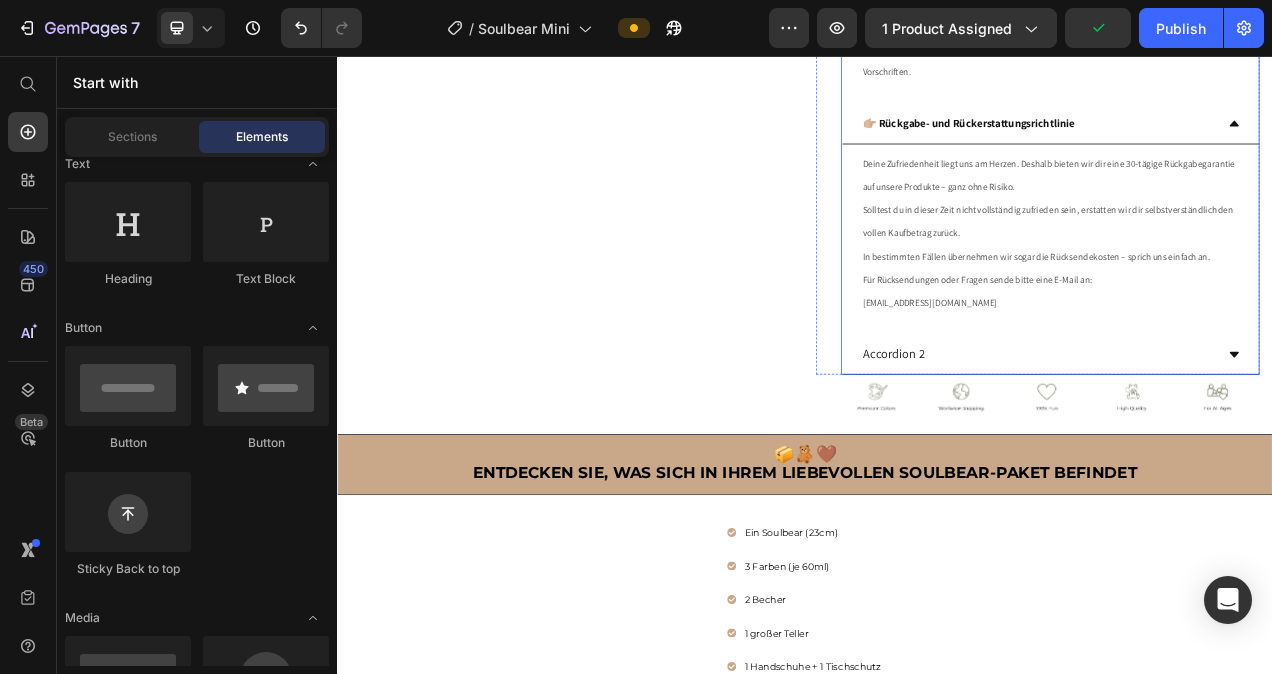 click on "Accordion 2" at bounding box center [1051, 439] 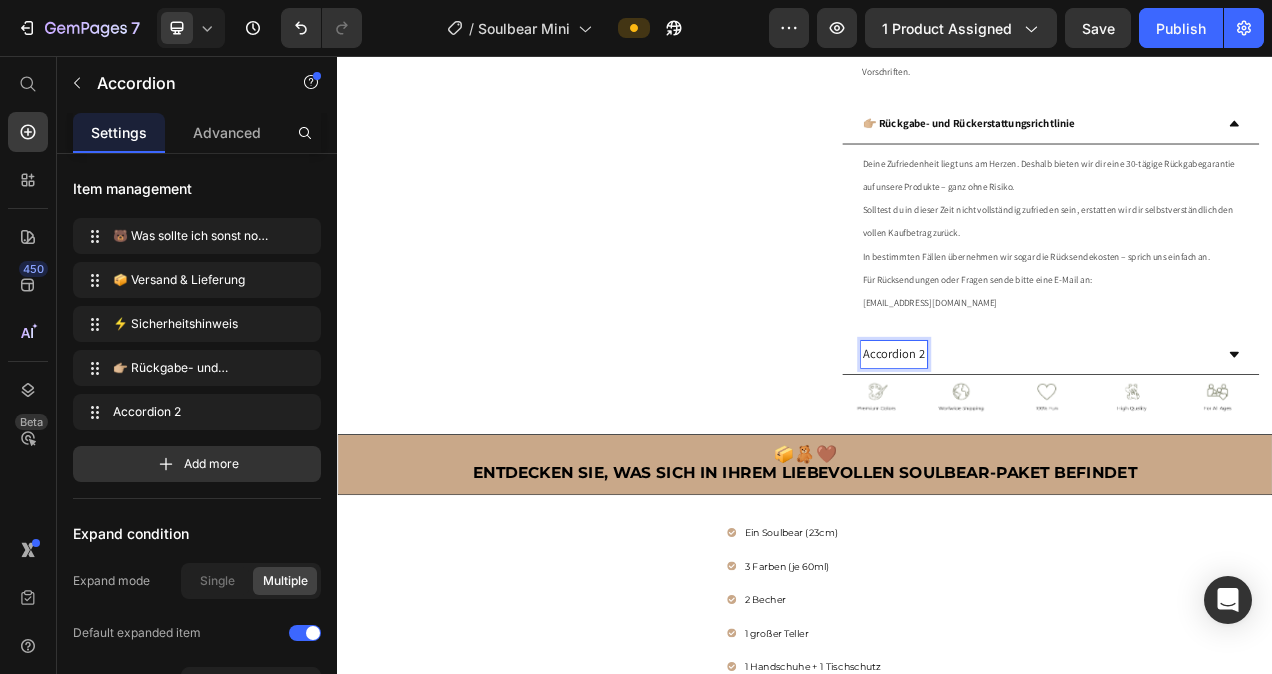 click on "Accordion 2" at bounding box center [1051, 439] 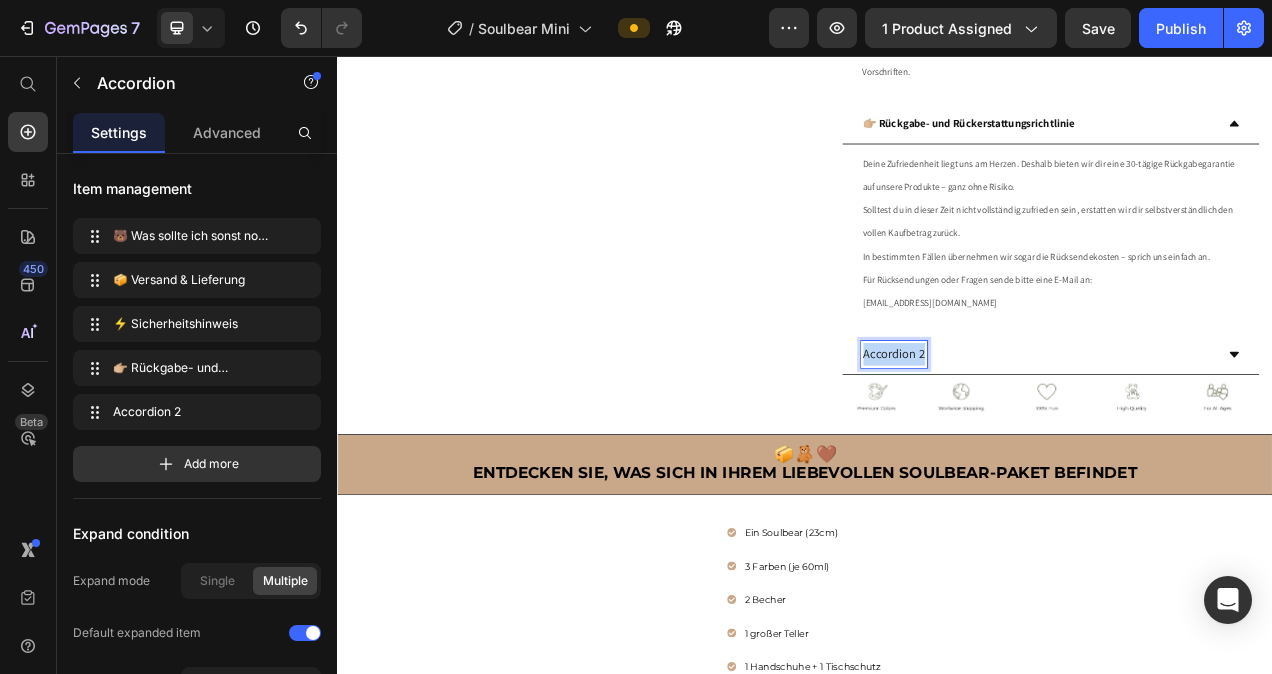 drag, startPoint x: 1080, startPoint y: 476, endPoint x: 1005, endPoint y: 479, distance: 75.059975 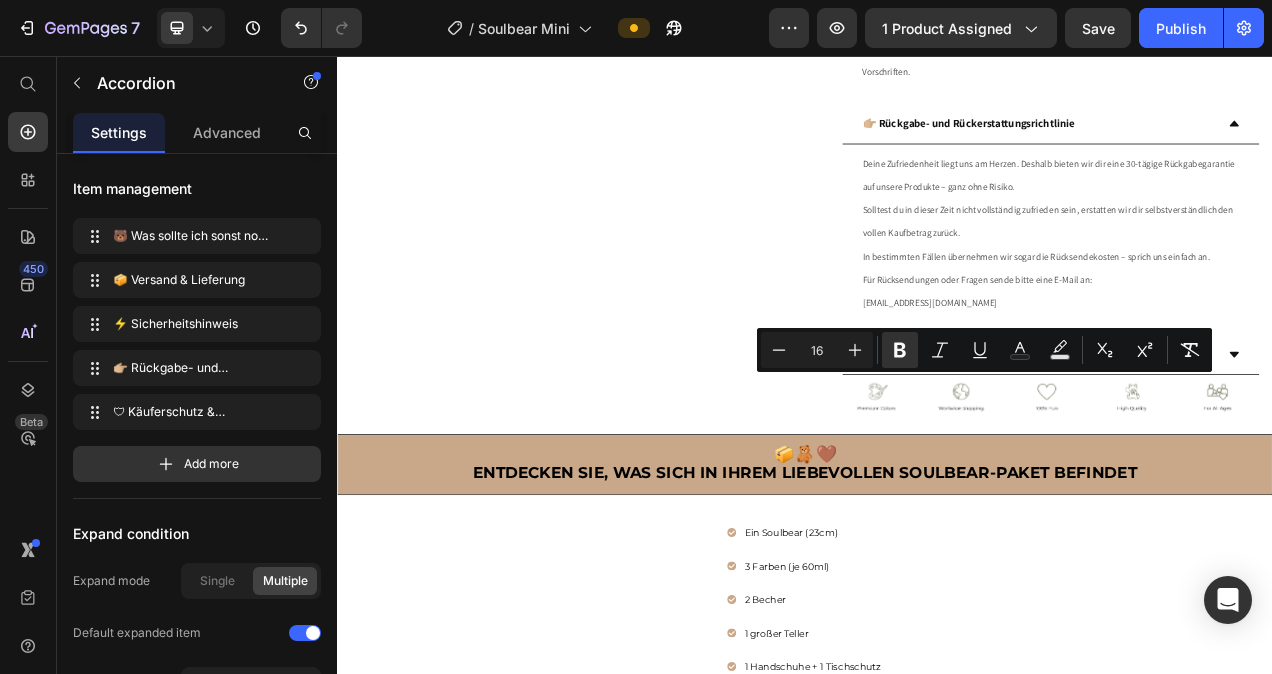 drag, startPoint x: 1205, startPoint y: 475, endPoint x: 1003, endPoint y: 488, distance: 202.41788 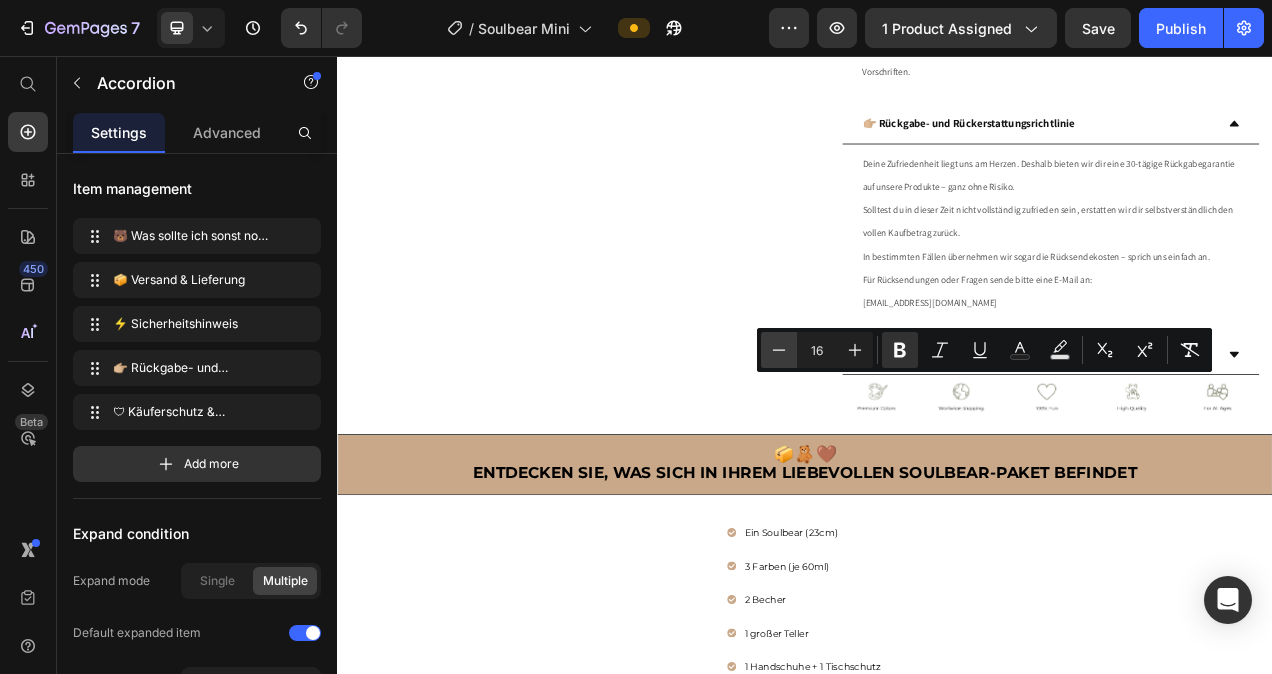 click 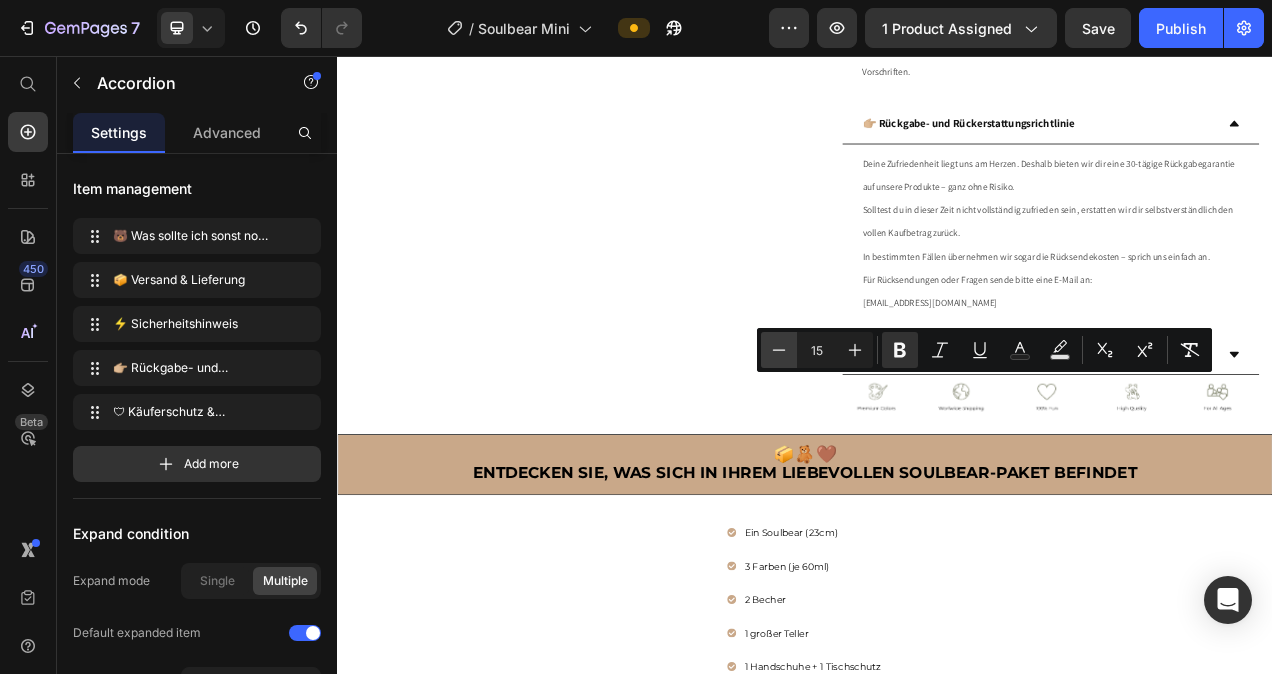 click 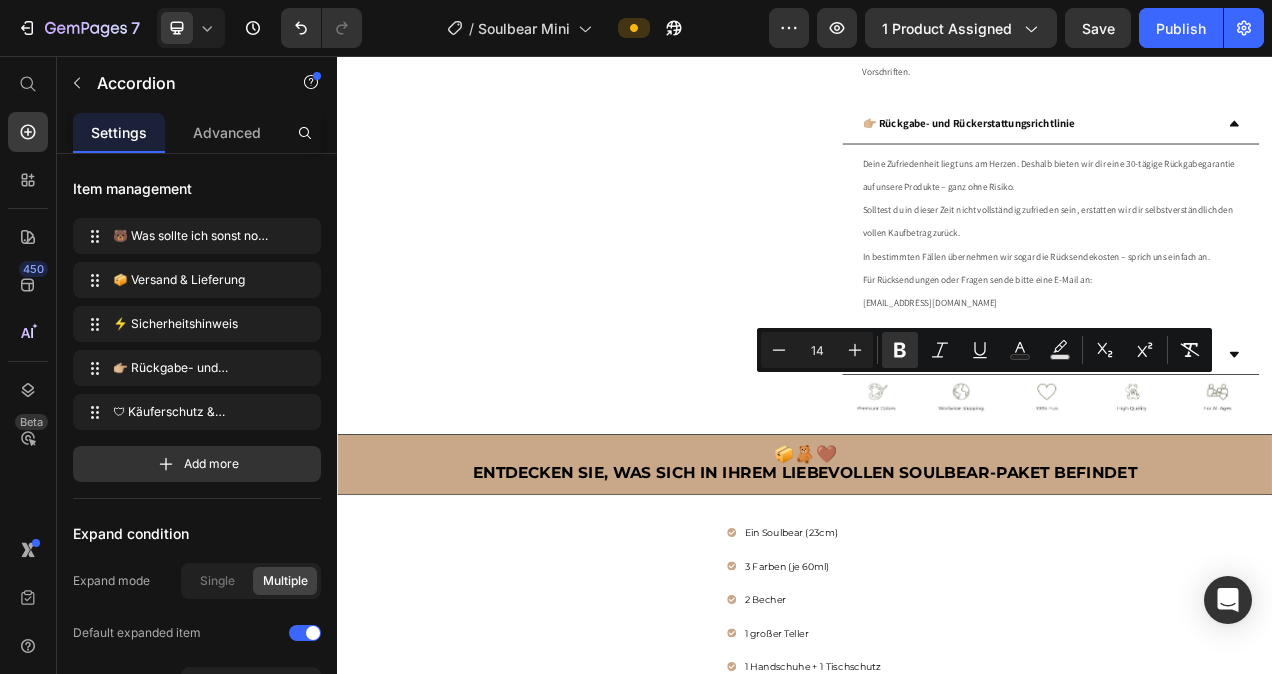 click on "🛡 Käuferschutz & Sicherheit" at bounding box center (1236, 439) 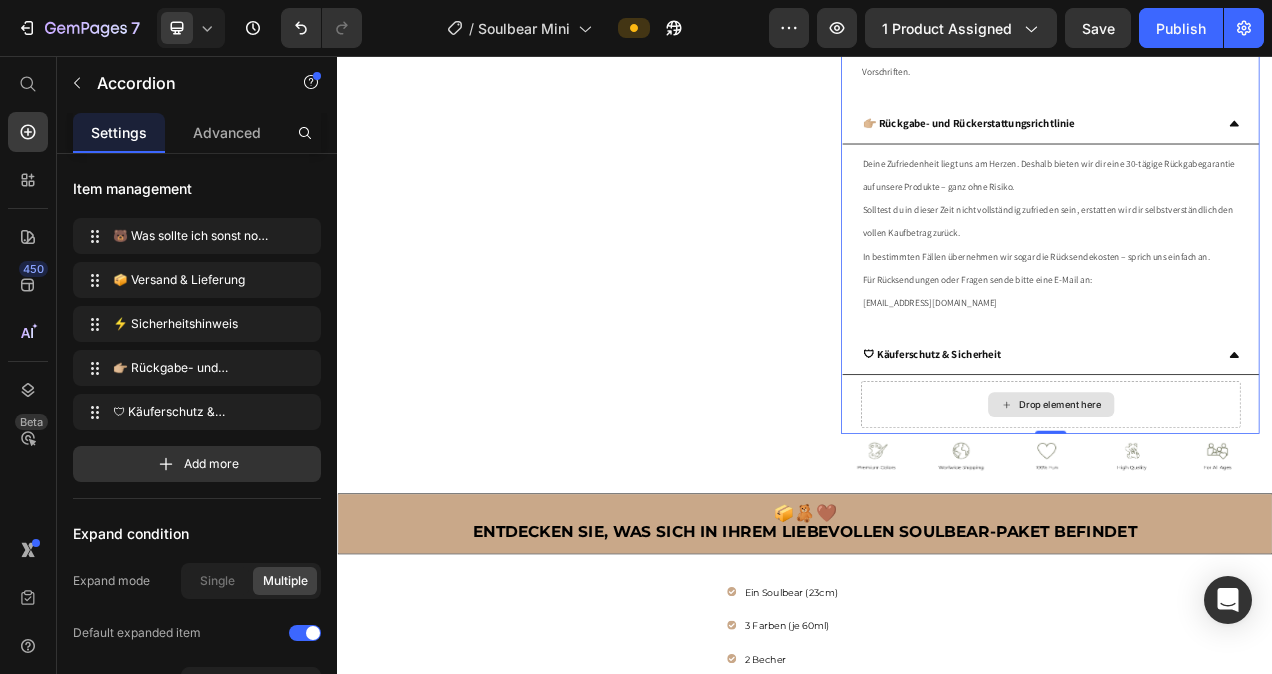 click on "Drop element here" at bounding box center [1265, 504] 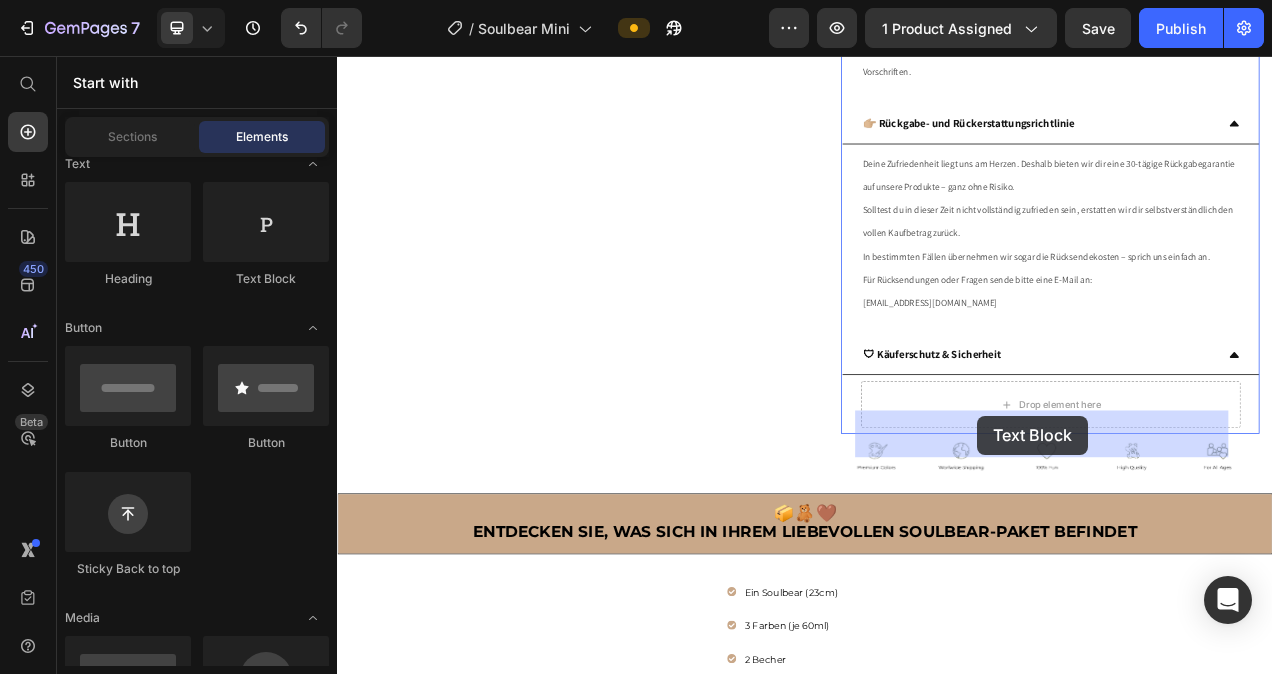 drag, startPoint x: 601, startPoint y: 285, endPoint x: 1158, endPoint y: 518, distance: 603.76984 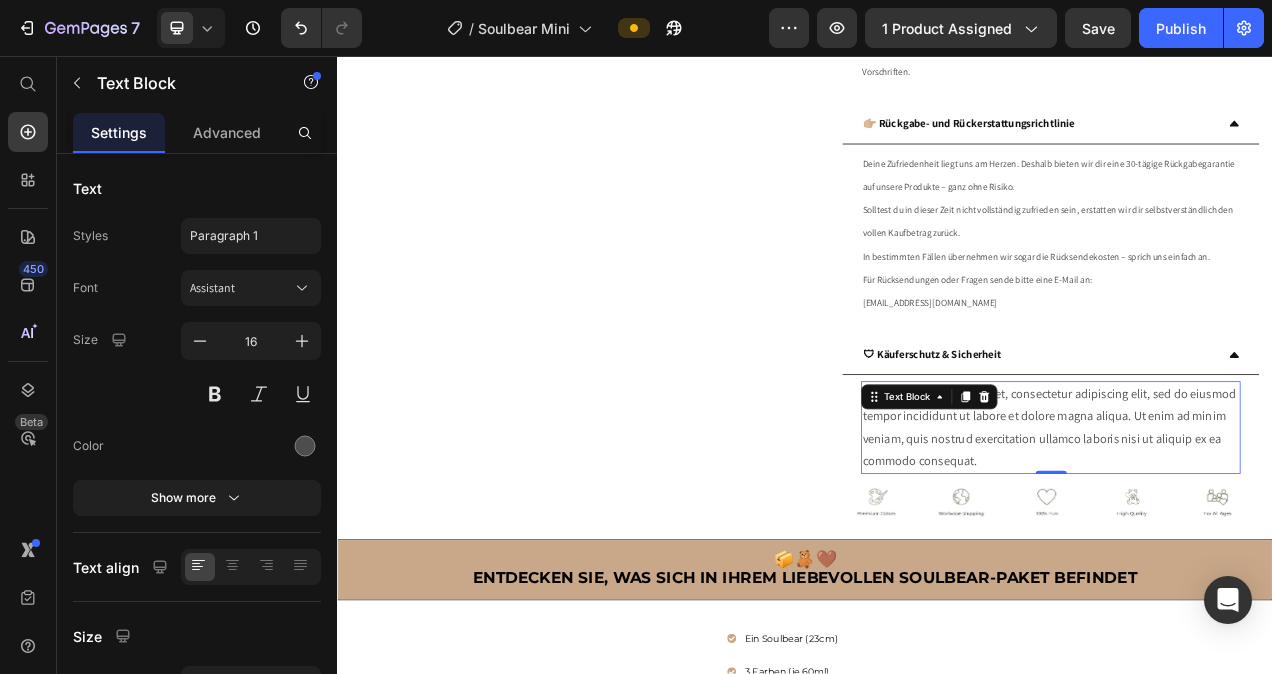 click on "Lorem ipsum dolor sit amet, consectetur adipiscing elit, sed do eiusmod tempor incididunt ut labore et dolore magna aliqua. Ut enim ad minim veniam, quis nostrud exercitation ullamco laboris nisi ut aliquip ex ea commodo consequat." at bounding box center [1252, 533] 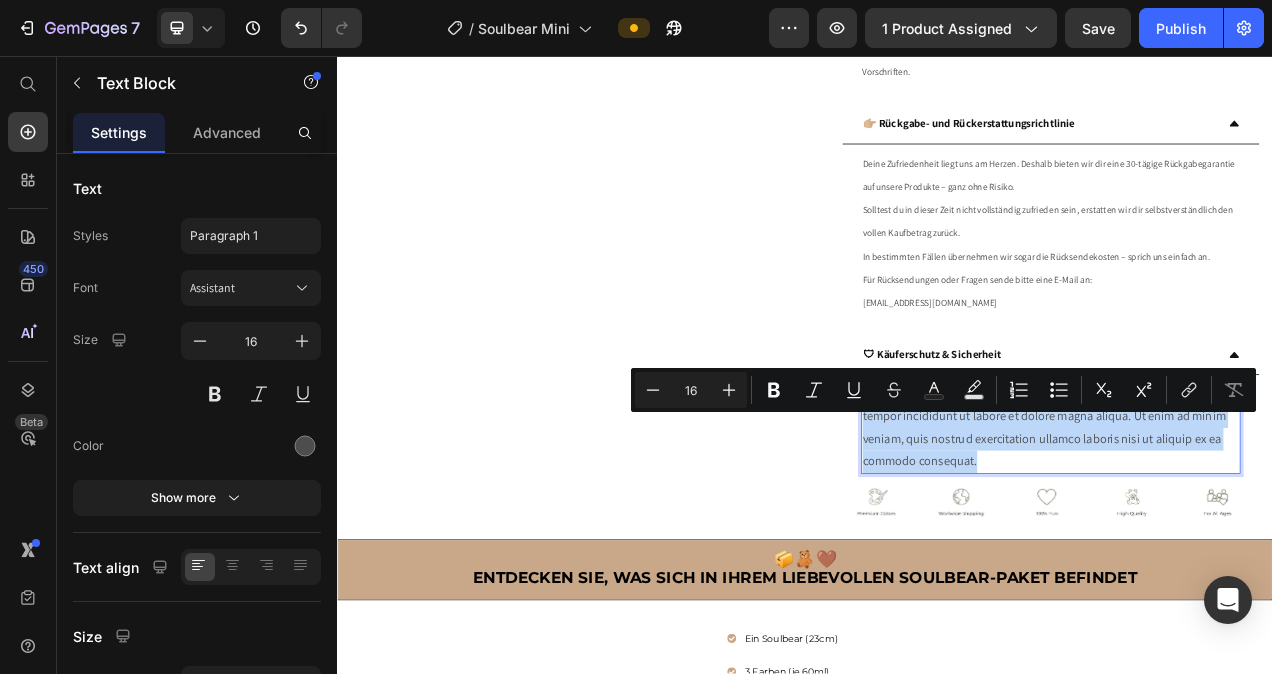 drag, startPoint x: 1166, startPoint y: 607, endPoint x: 1005, endPoint y: 532, distance: 177.61194 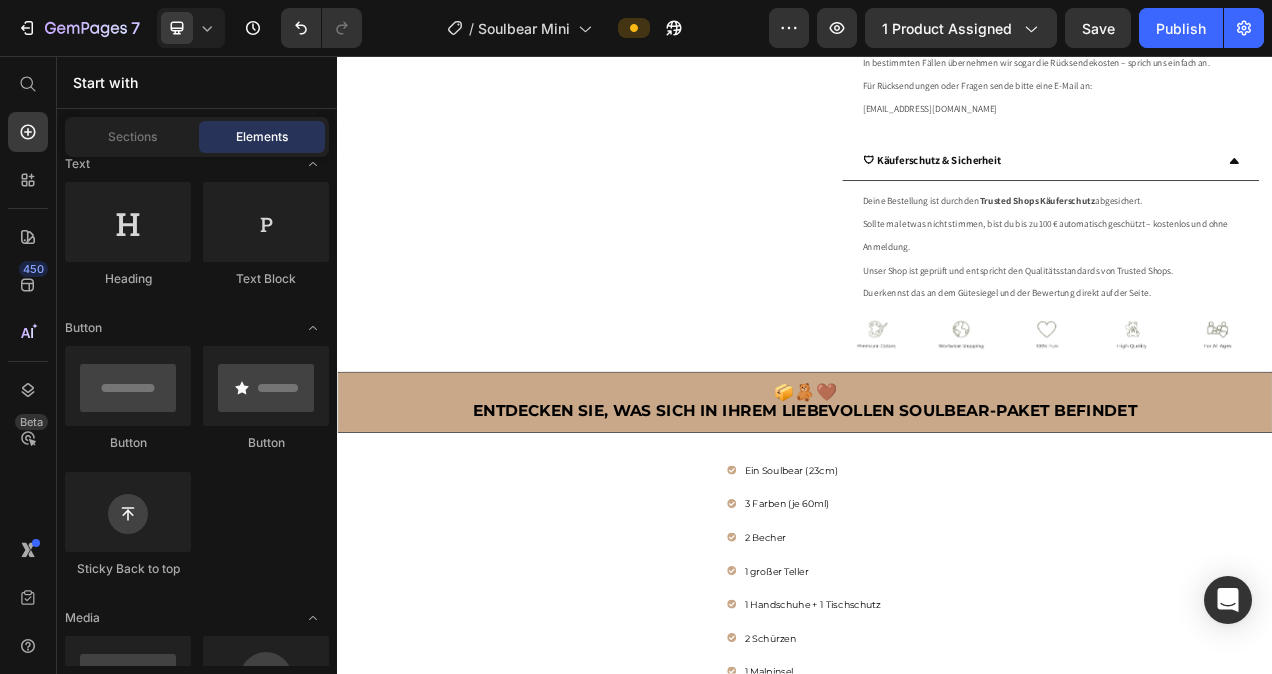 scroll, scrollTop: 1281, scrollLeft: 0, axis: vertical 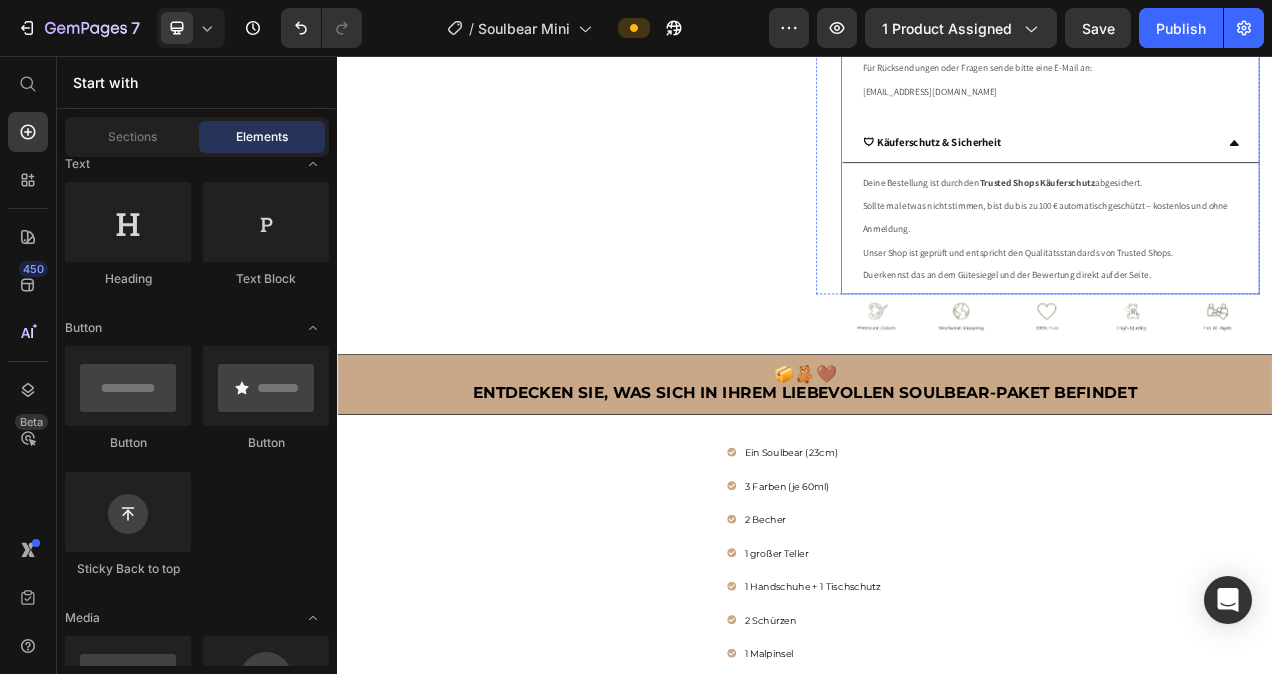 click 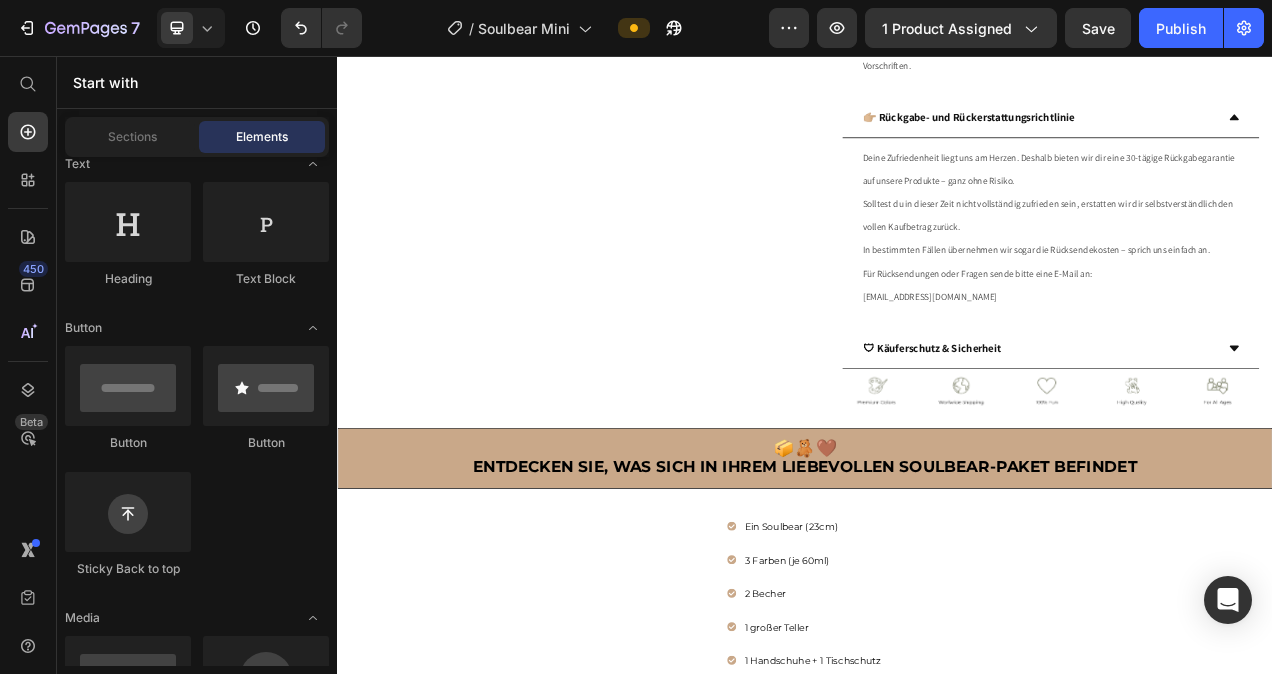 scroll, scrollTop: 988, scrollLeft: 0, axis: vertical 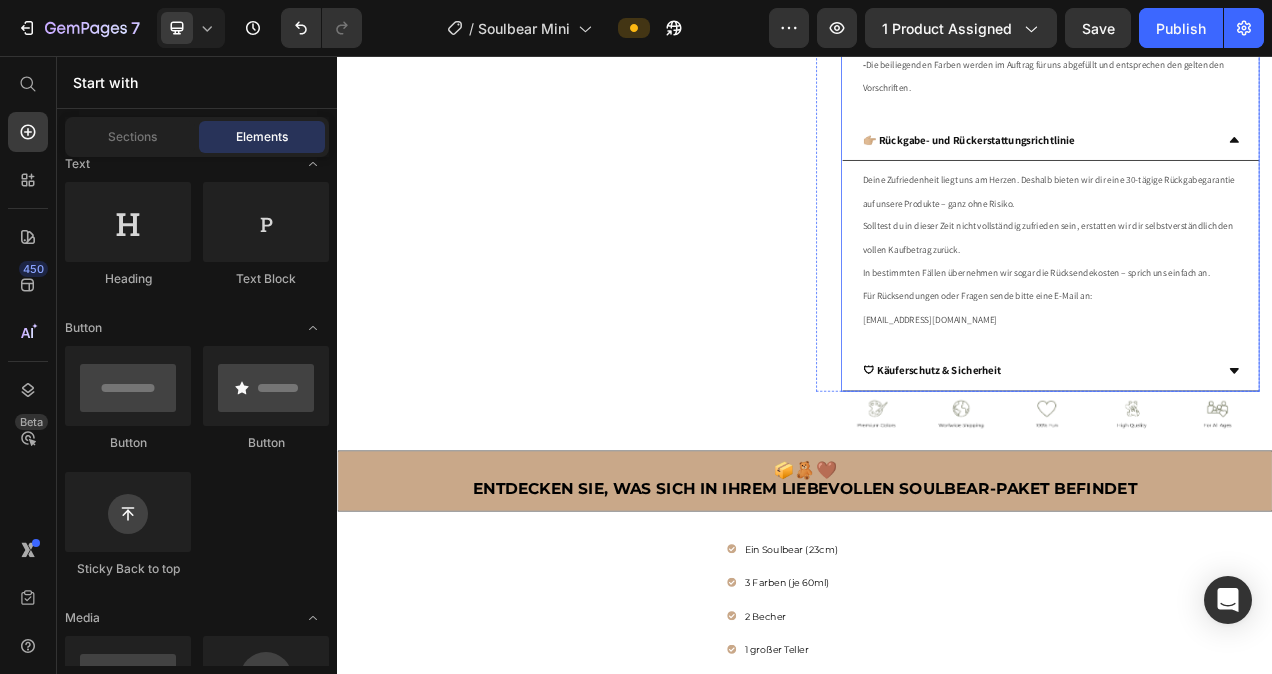 click 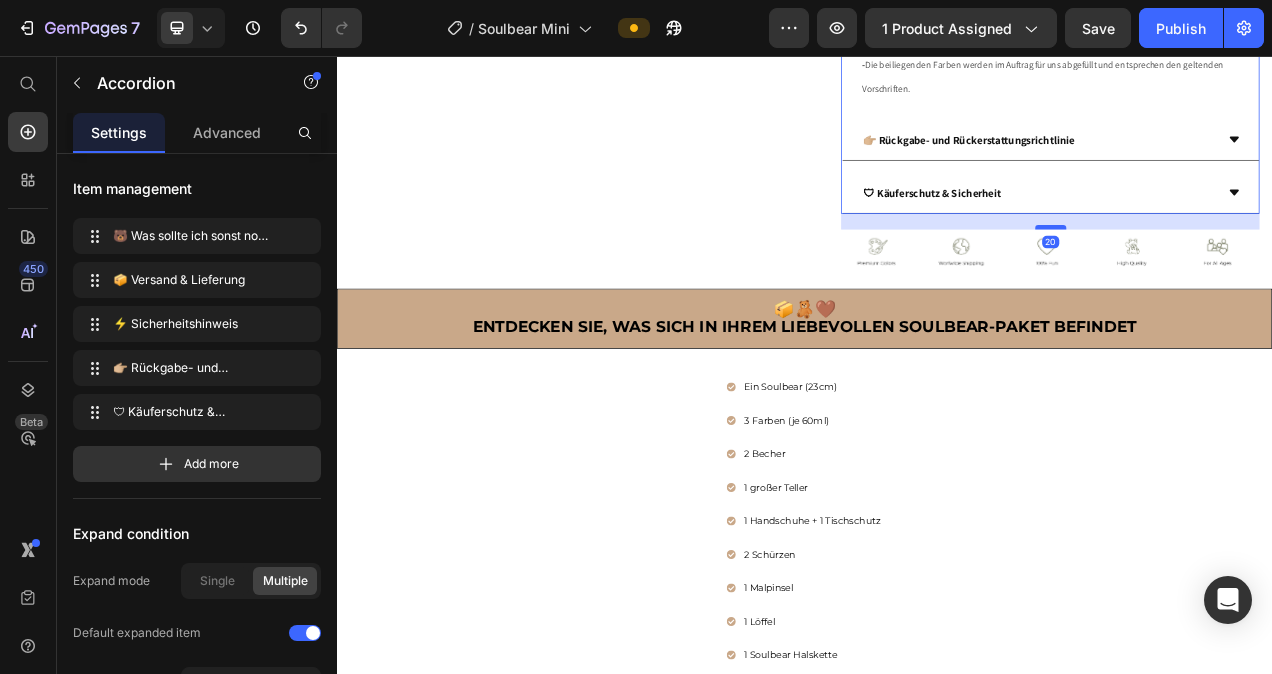 drag, startPoint x: 1240, startPoint y: 291, endPoint x: 1248, endPoint y: 311, distance: 21.540659 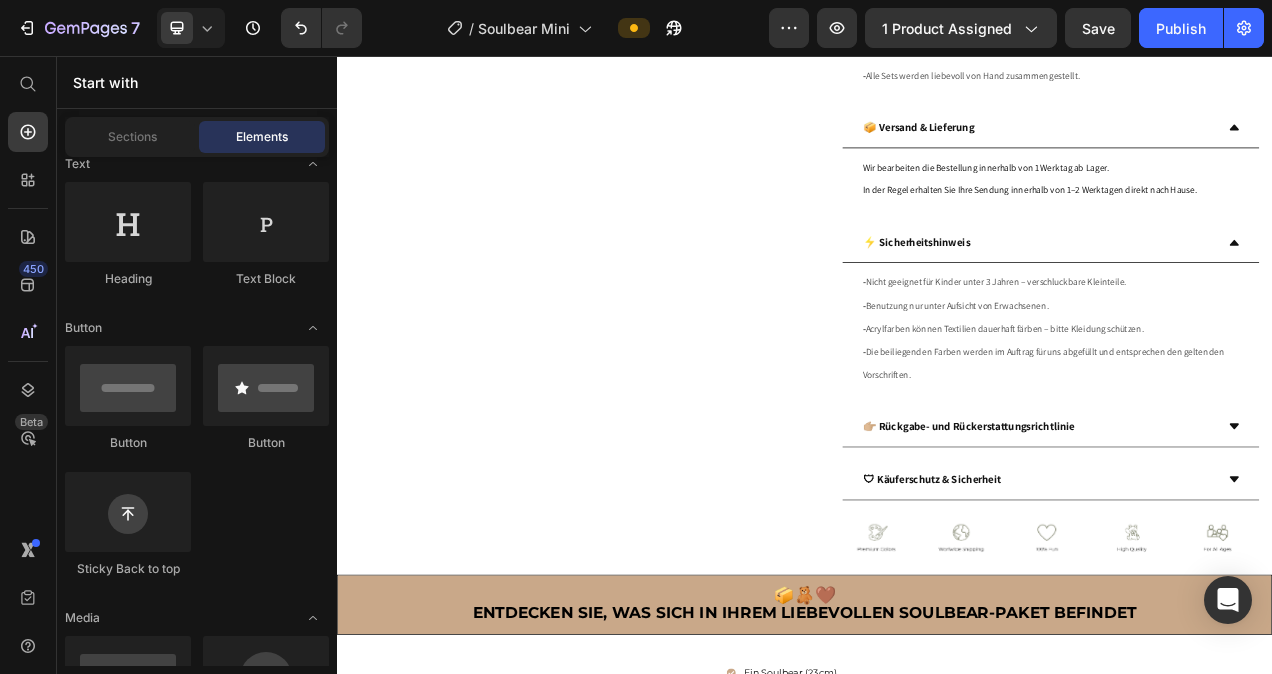 scroll, scrollTop: 596, scrollLeft: 0, axis: vertical 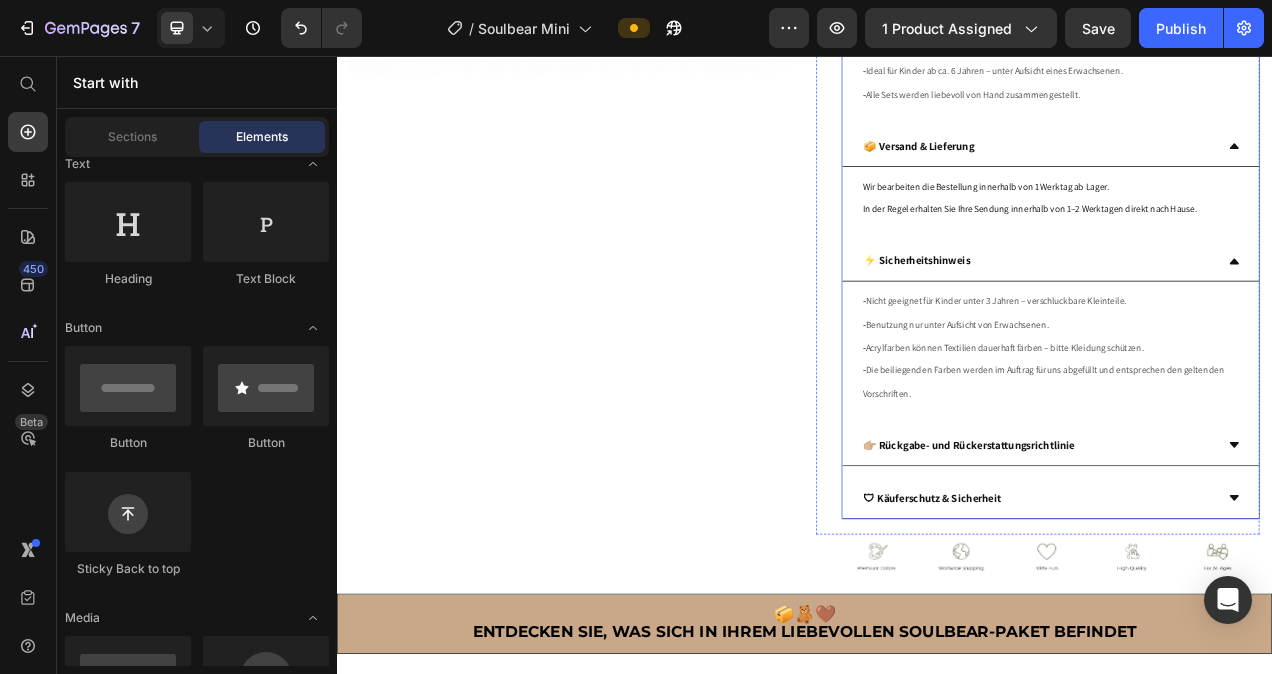 click on "⚡ Sicherheitshinweis" at bounding box center [1236, 319] 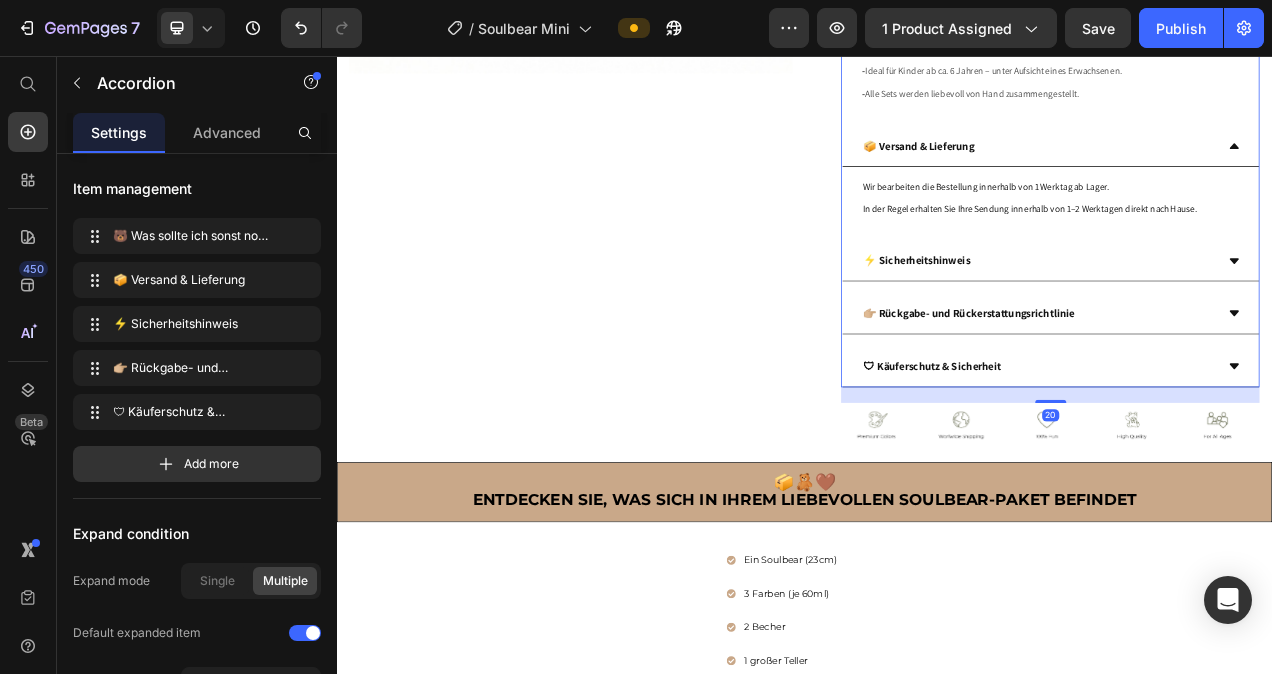 click on "📦 Versand & Lieferung" at bounding box center (1236, 172) 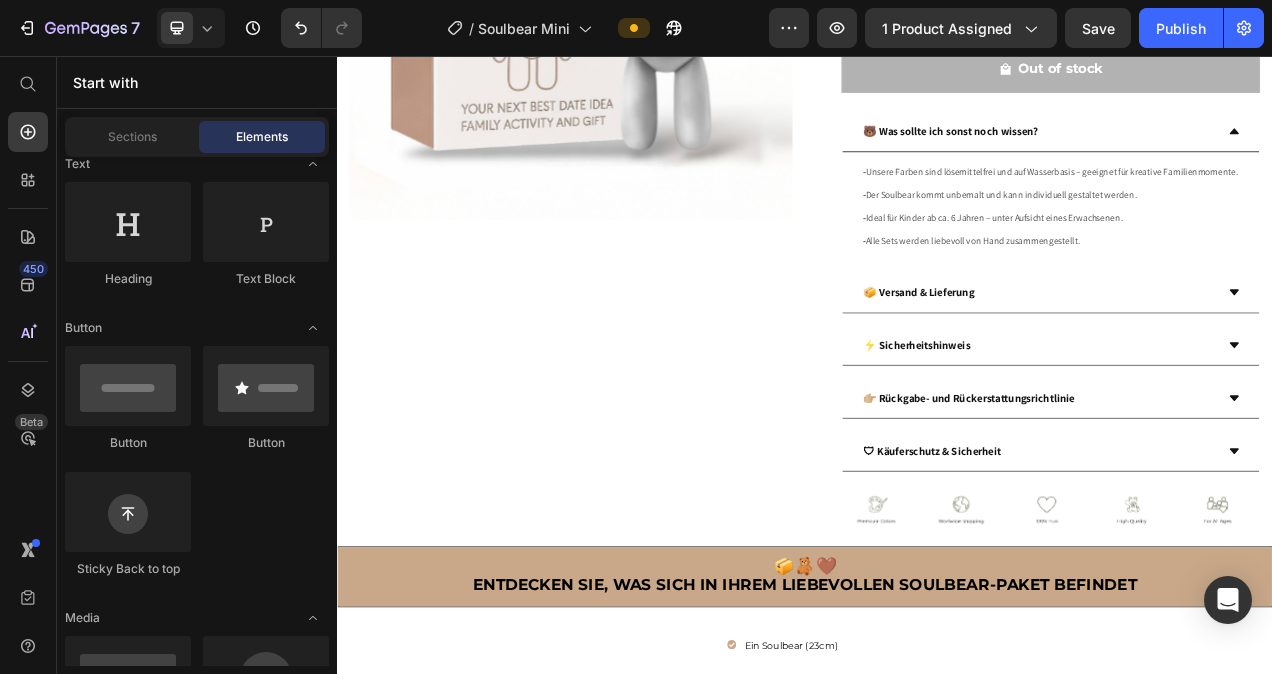 scroll, scrollTop: 368, scrollLeft: 0, axis: vertical 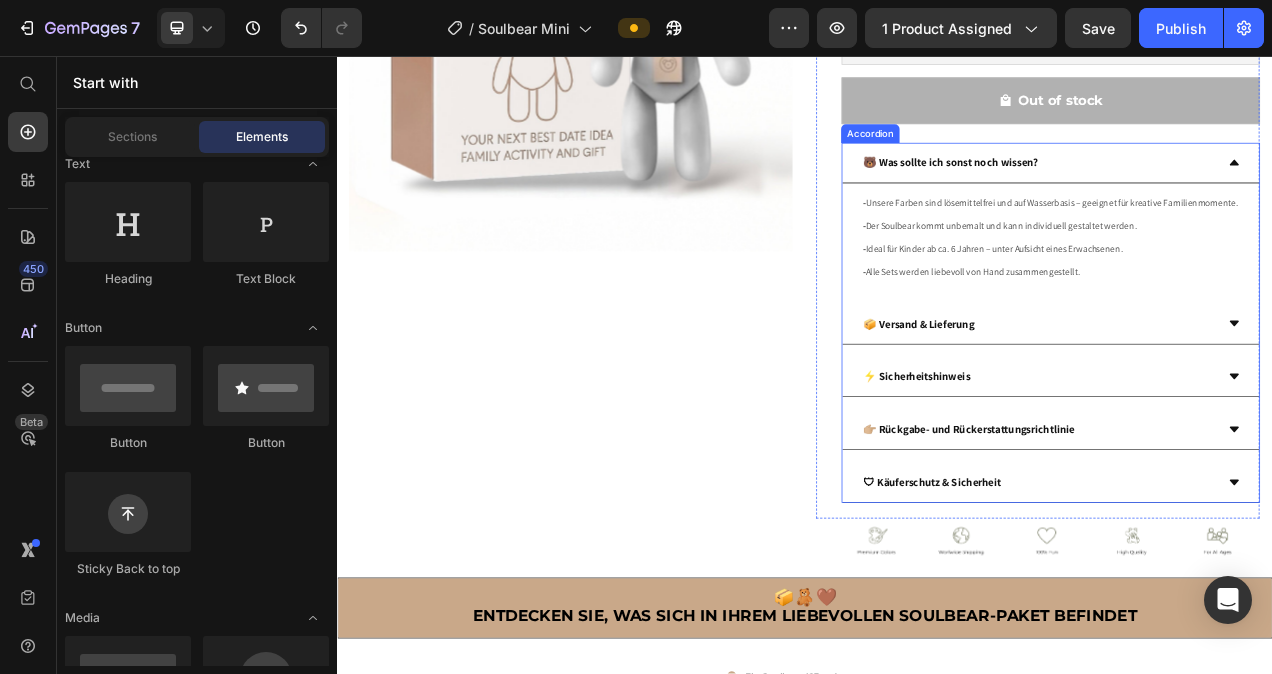 click on "🐻 Was sollte ich sonst noch wissen?" at bounding box center [1236, 193] 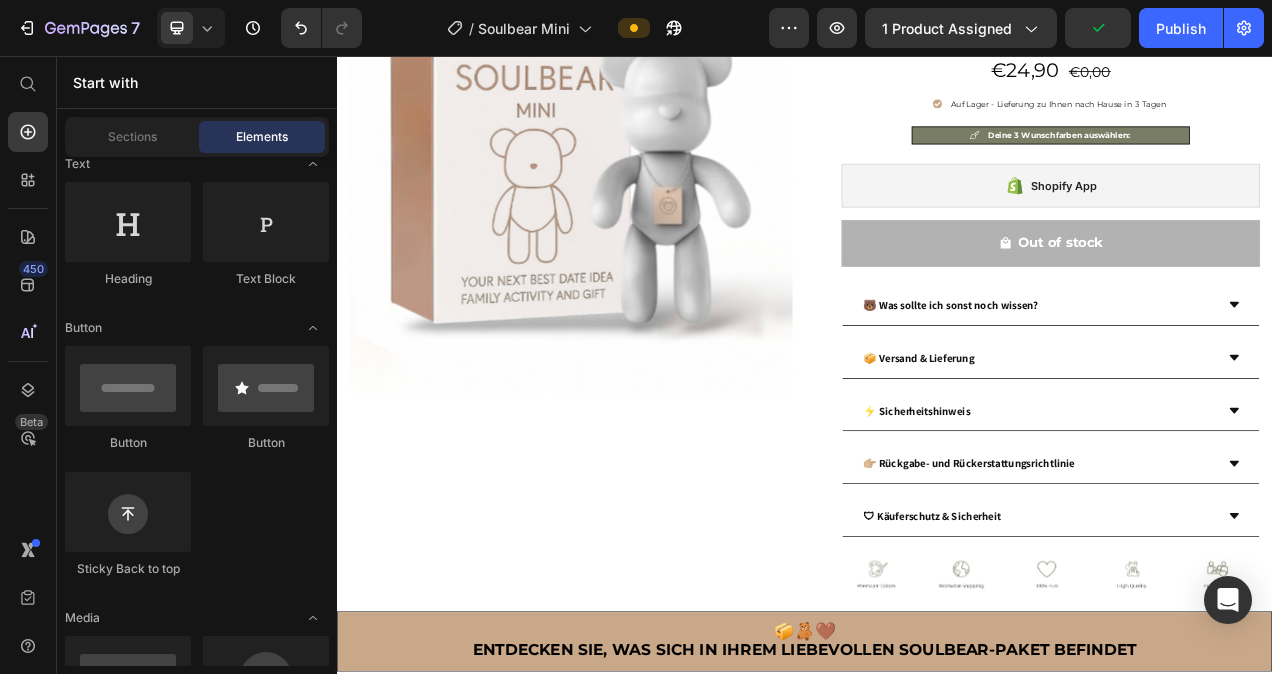 scroll, scrollTop: 179, scrollLeft: 0, axis: vertical 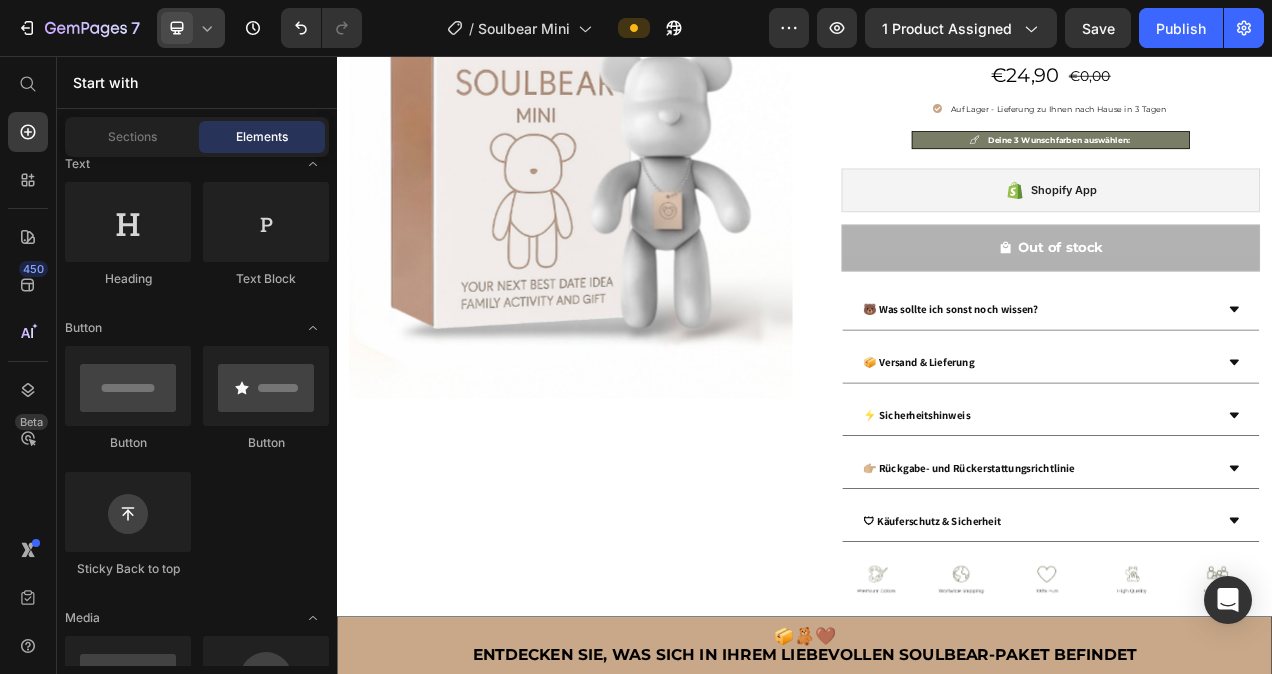 click 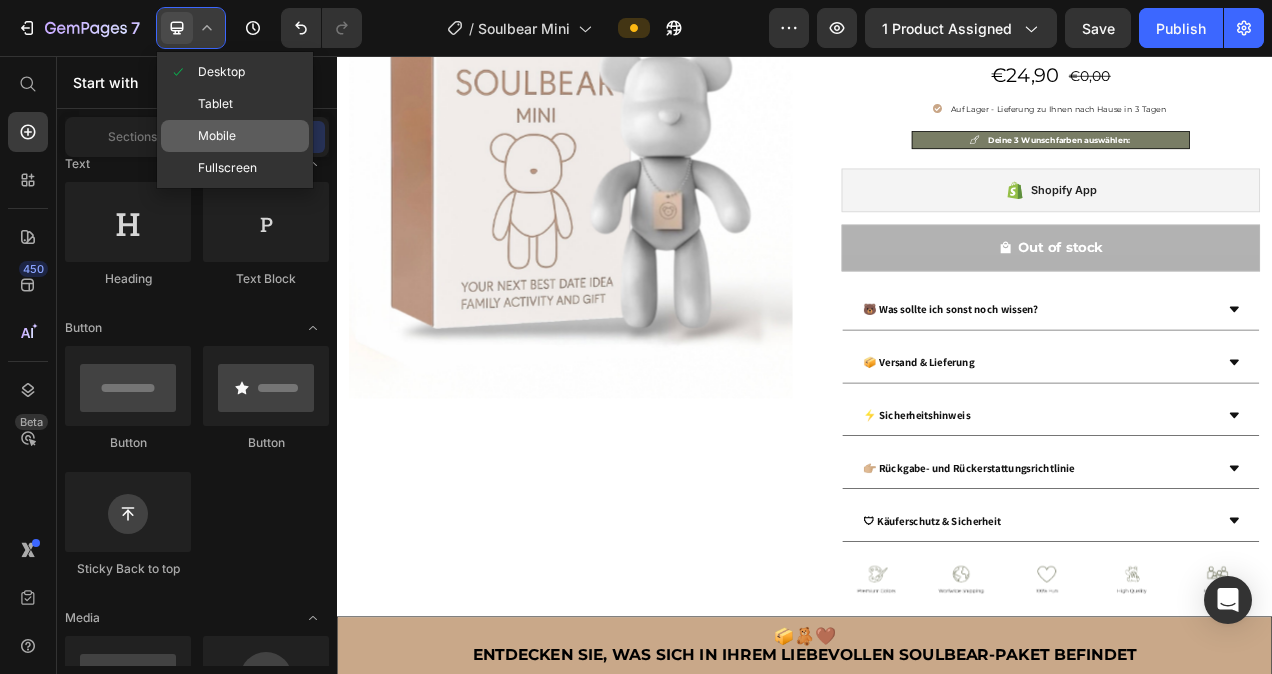click on "Mobile" at bounding box center (217, 136) 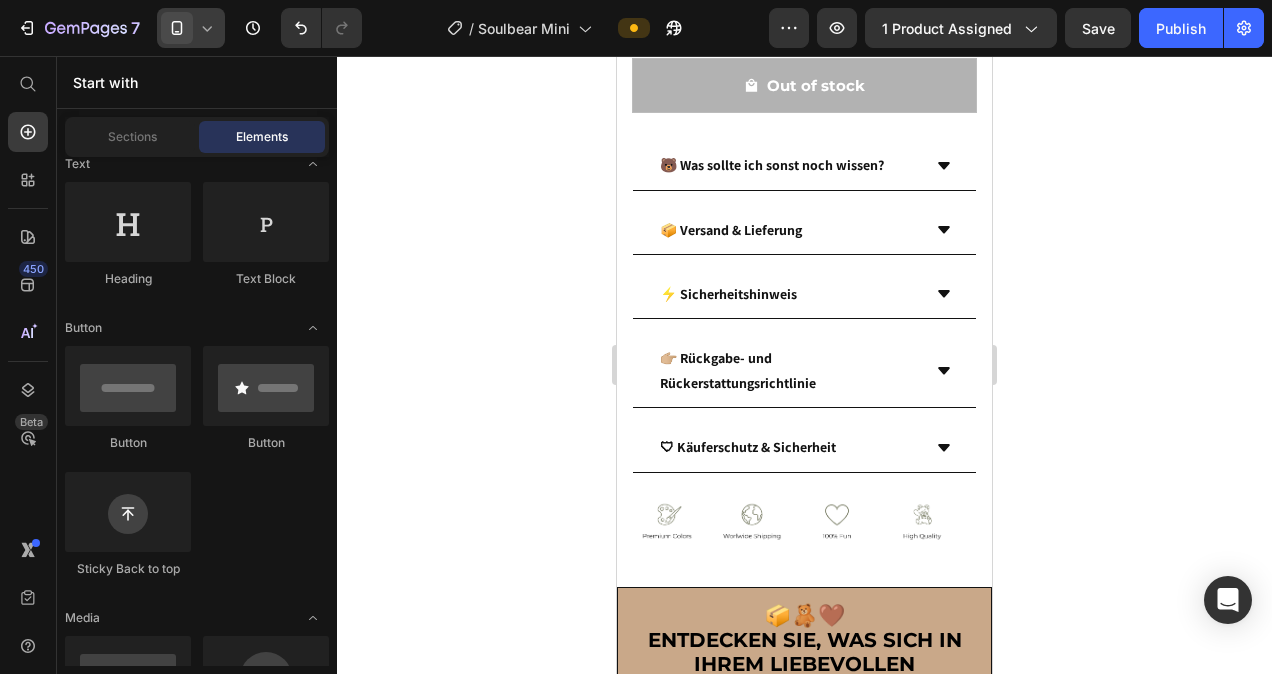 scroll, scrollTop: 0, scrollLeft: 0, axis: both 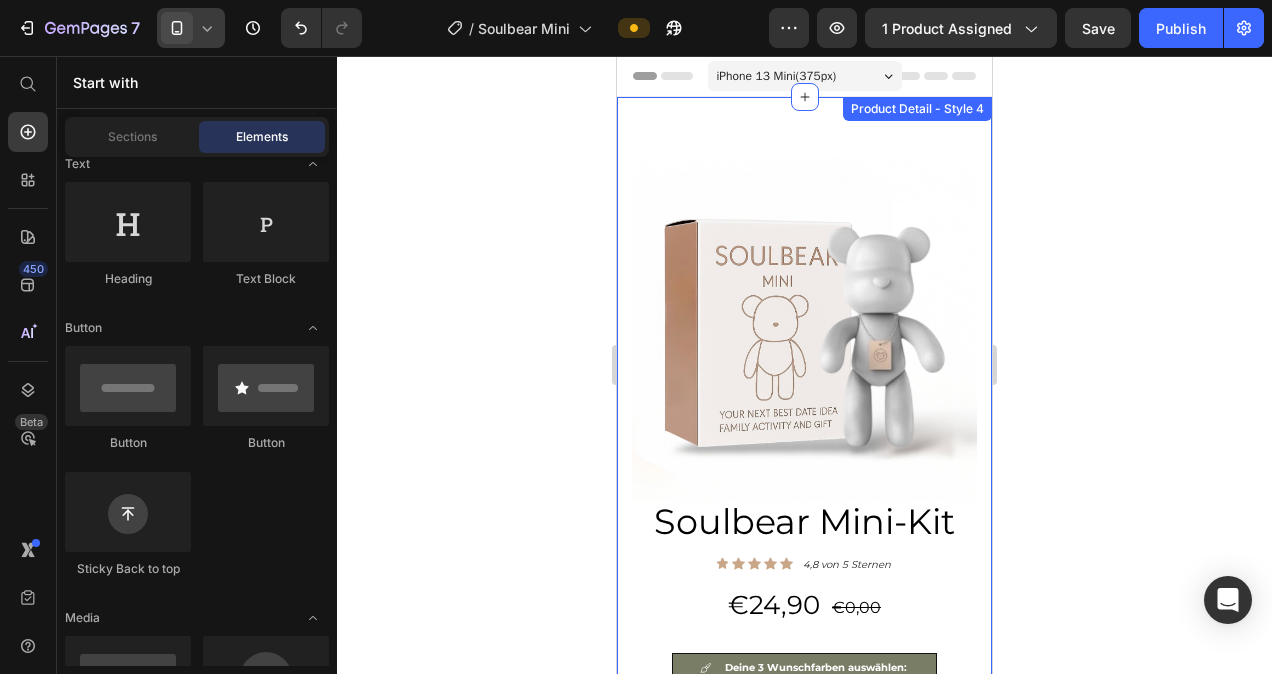 click 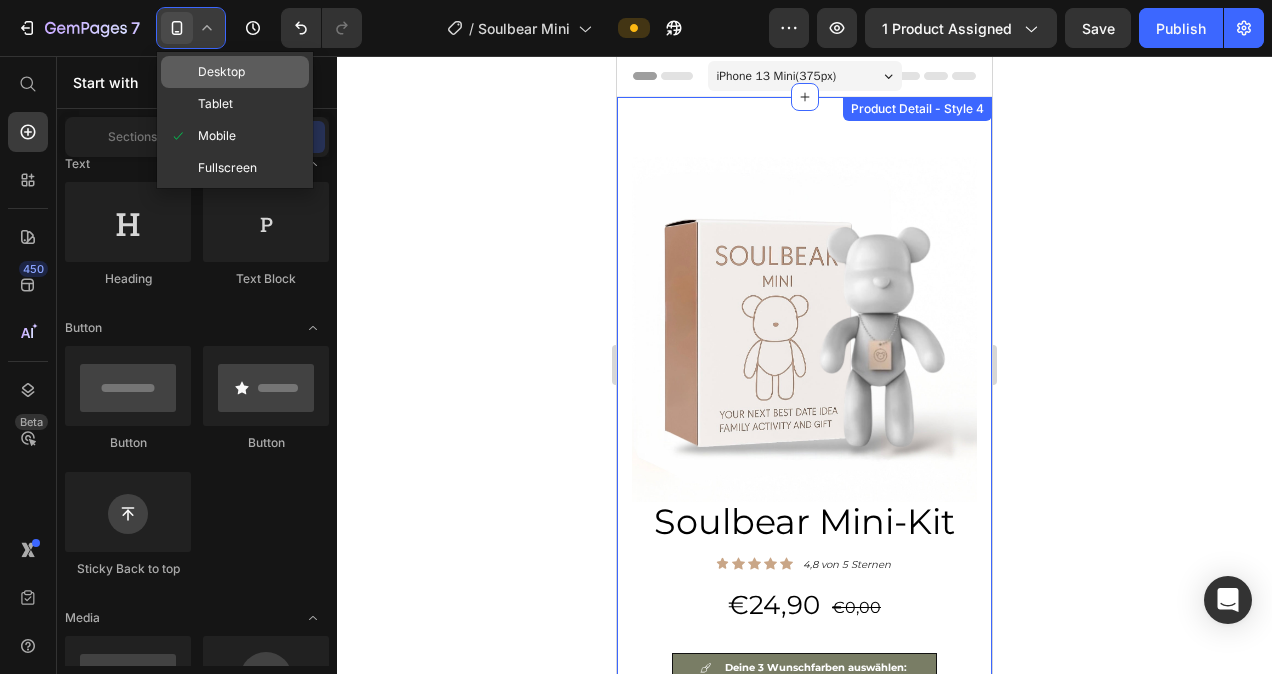 click on "Desktop" at bounding box center (221, 72) 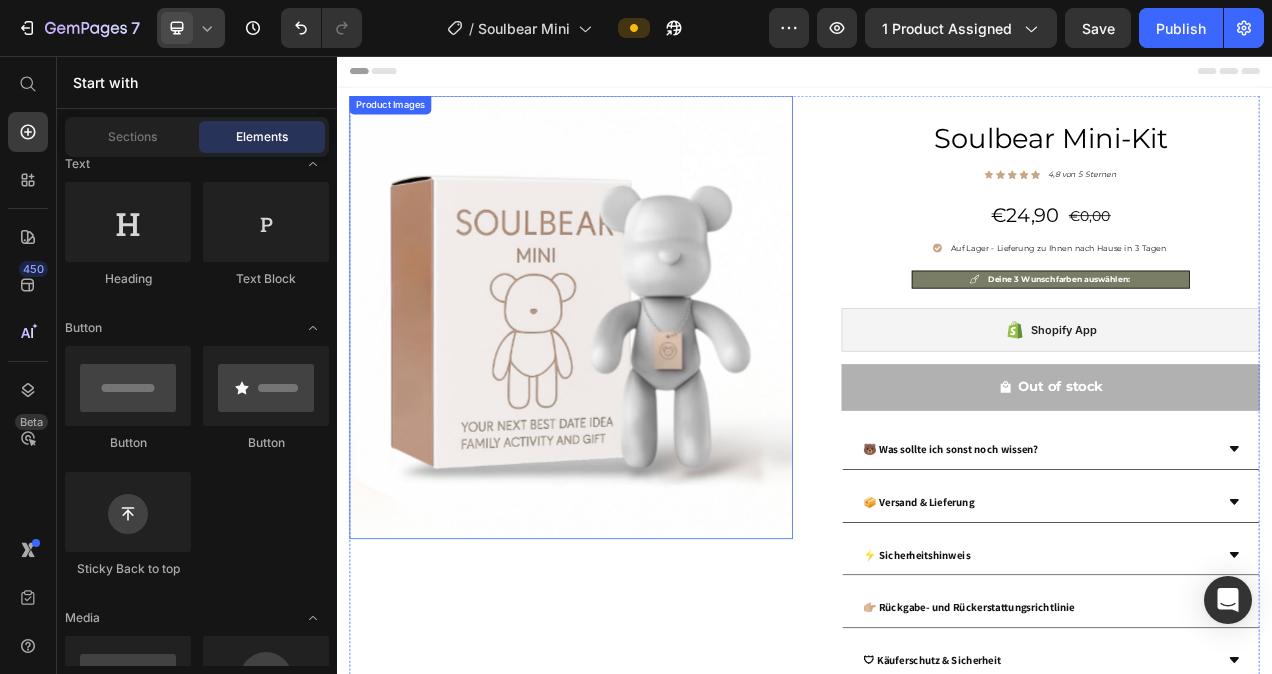 click at bounding box center [637, 391] 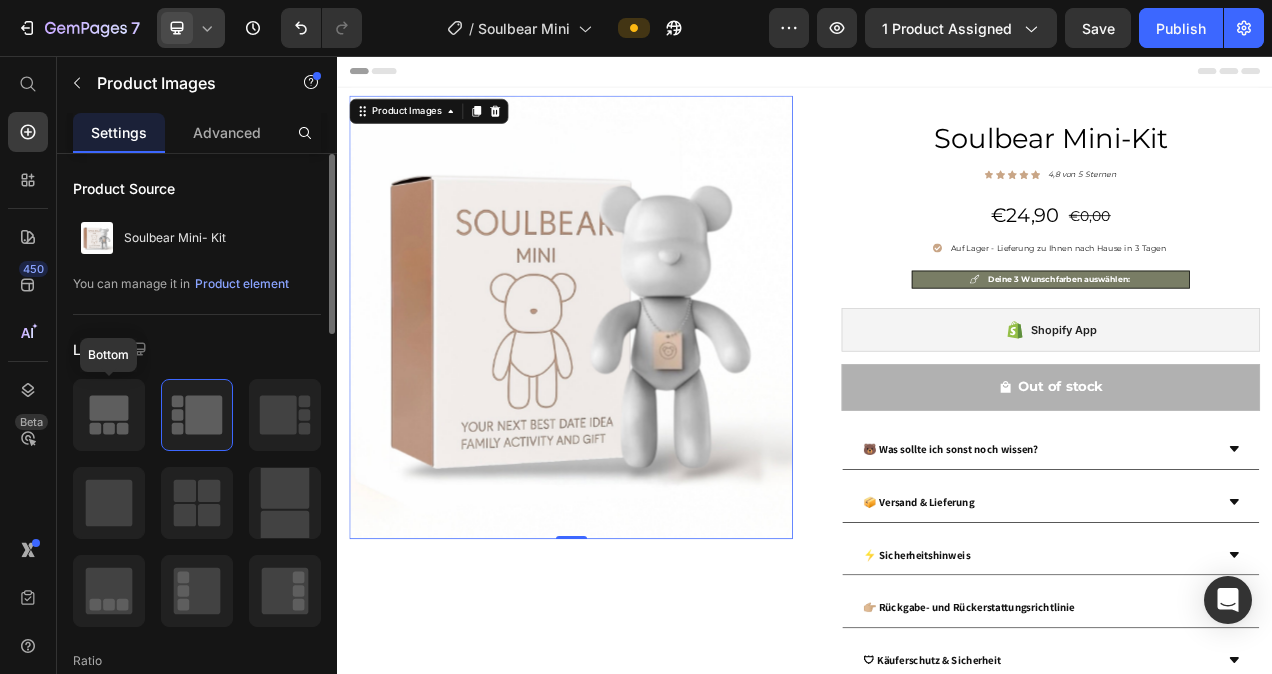 click 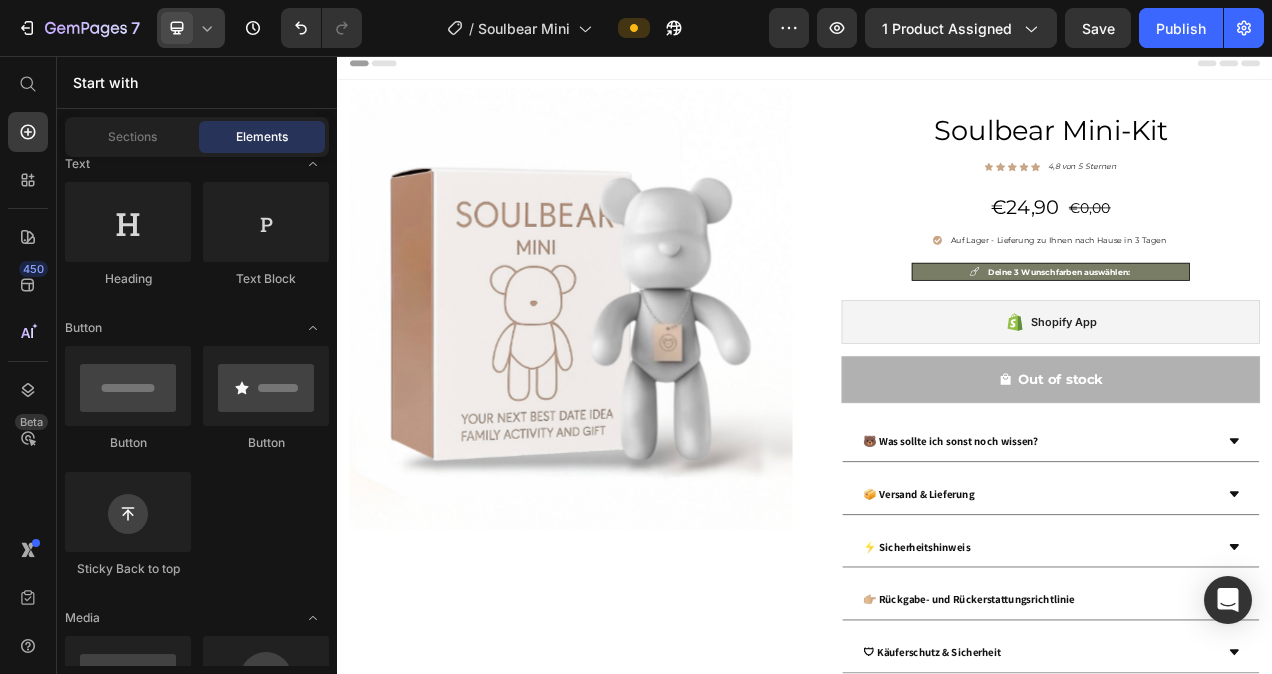 scroll, scrollTop: 0, scrollLeft: 0, axis: both 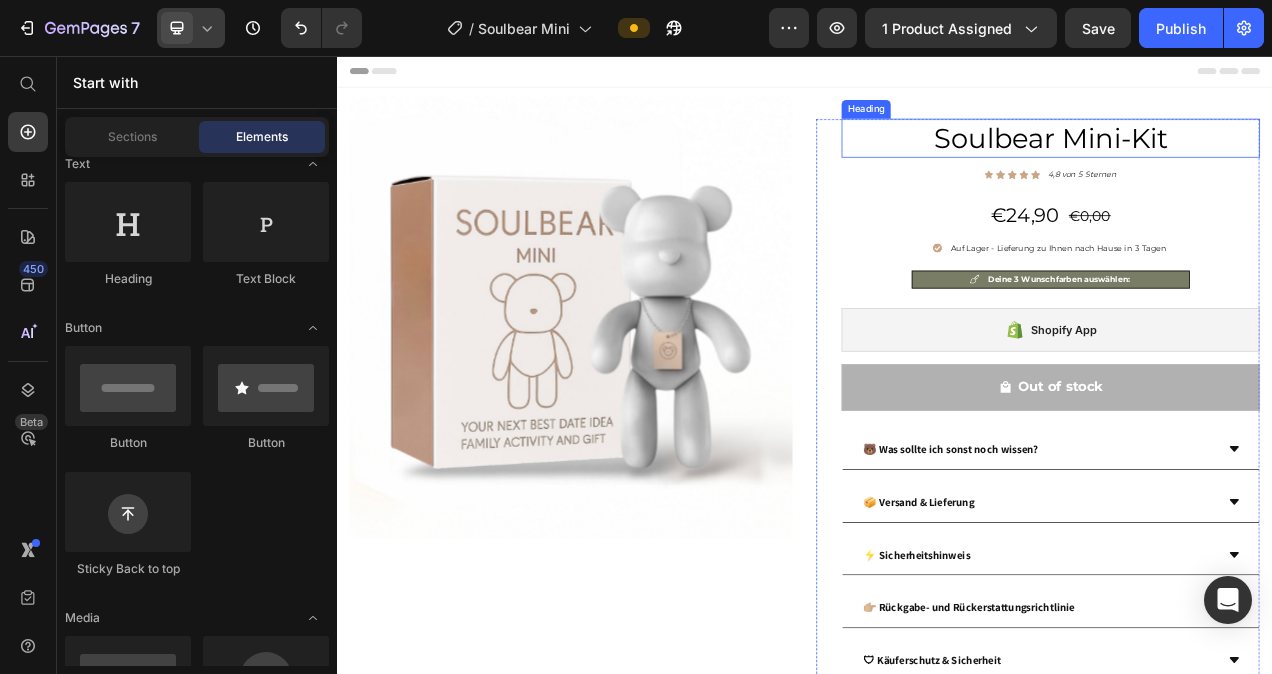 click on "Soulbear Mini-Kit" at bounding box center [1252, 162] 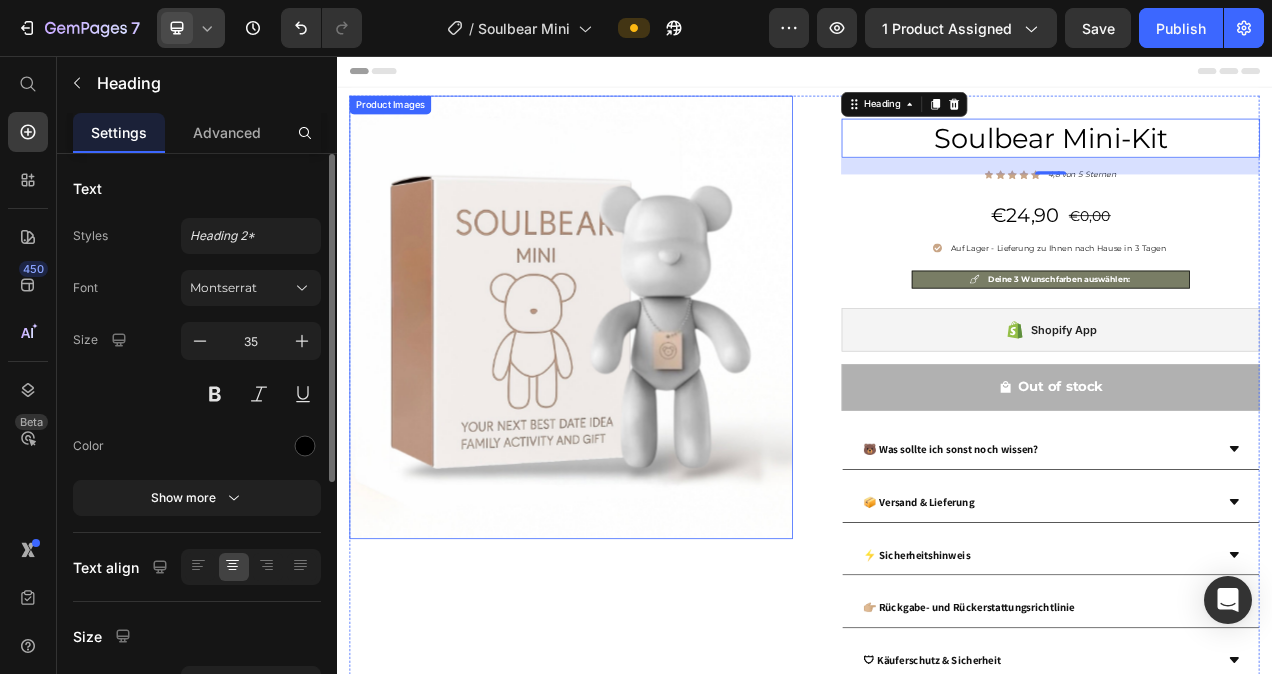 click at bounding box center [637, 391] 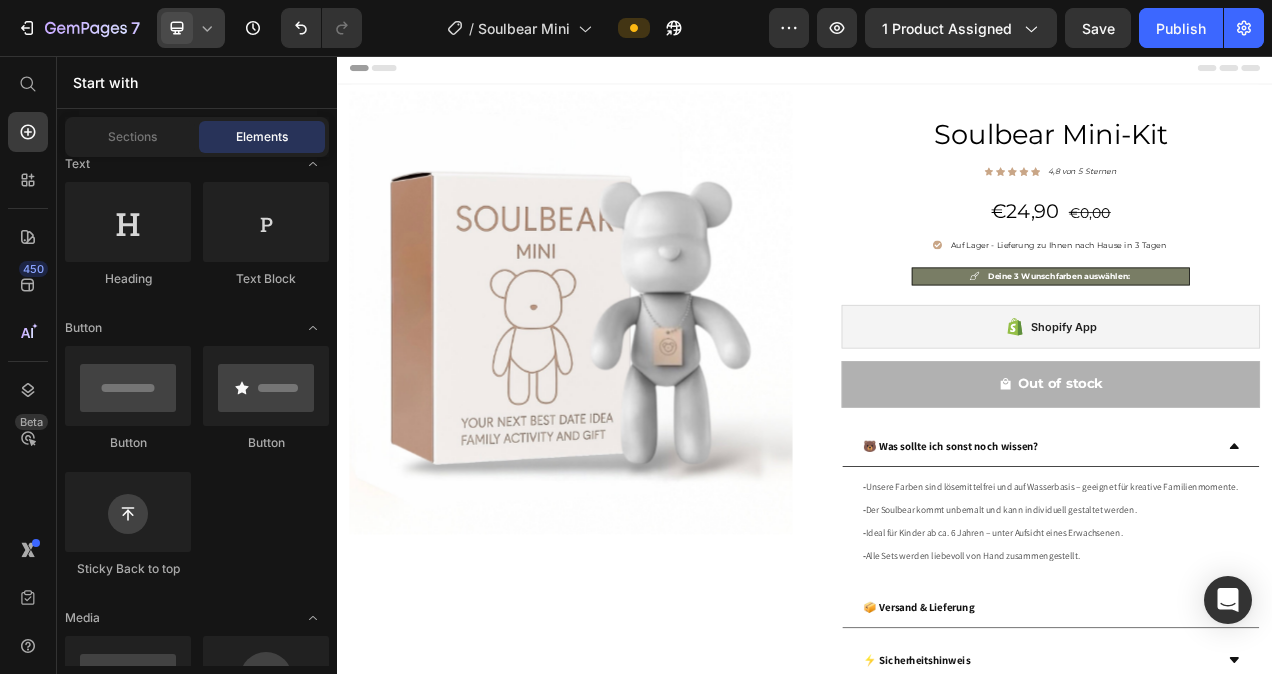 scroll, scrollTop: 0, scrollLeft: 0, axis: both 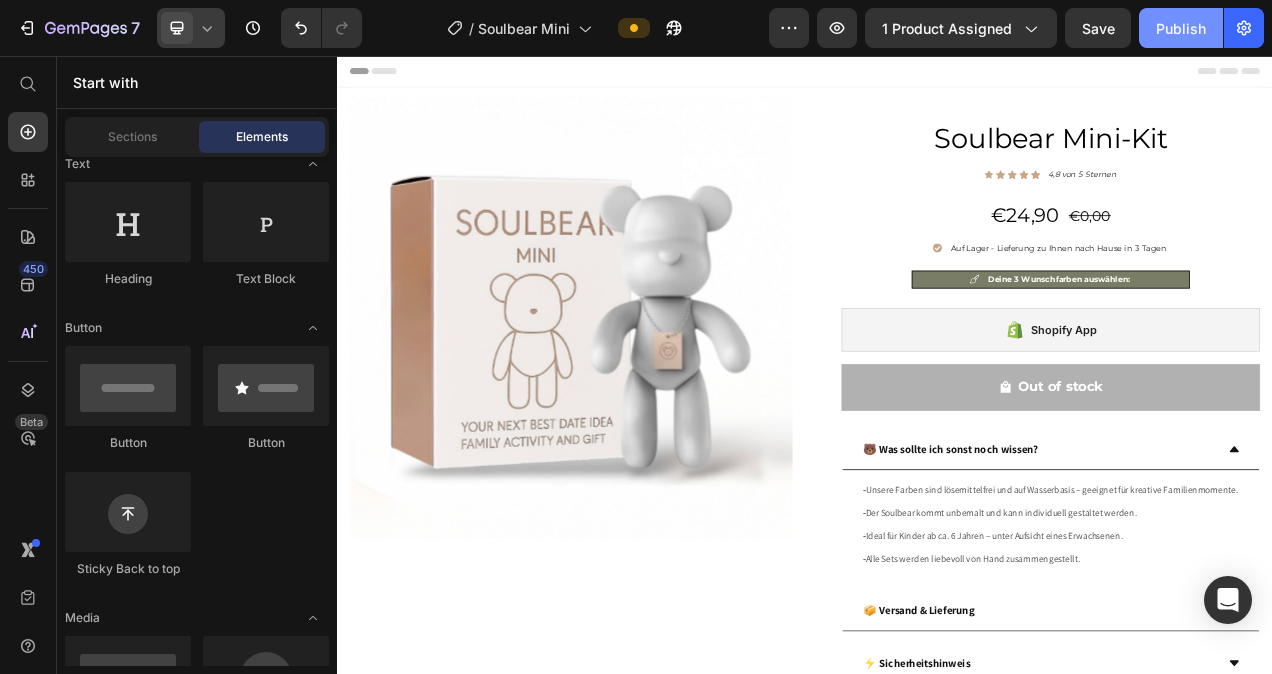click on "Publish" at bounding box center [1181, 28] 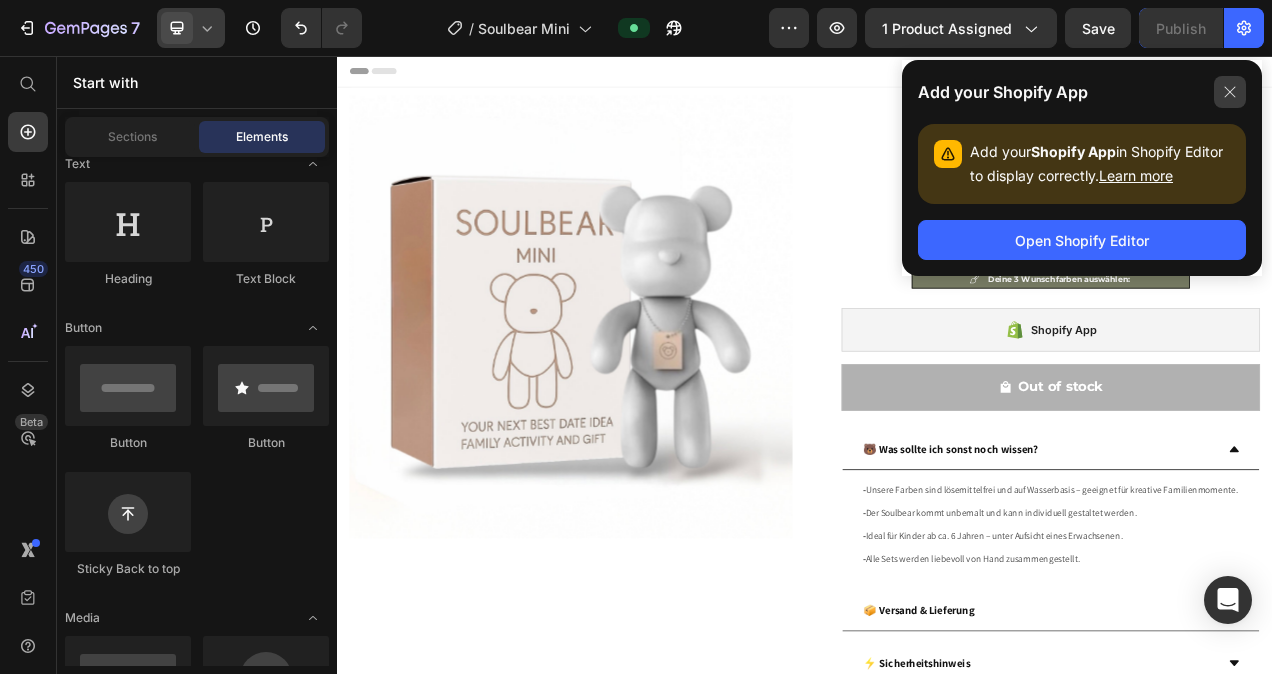 click 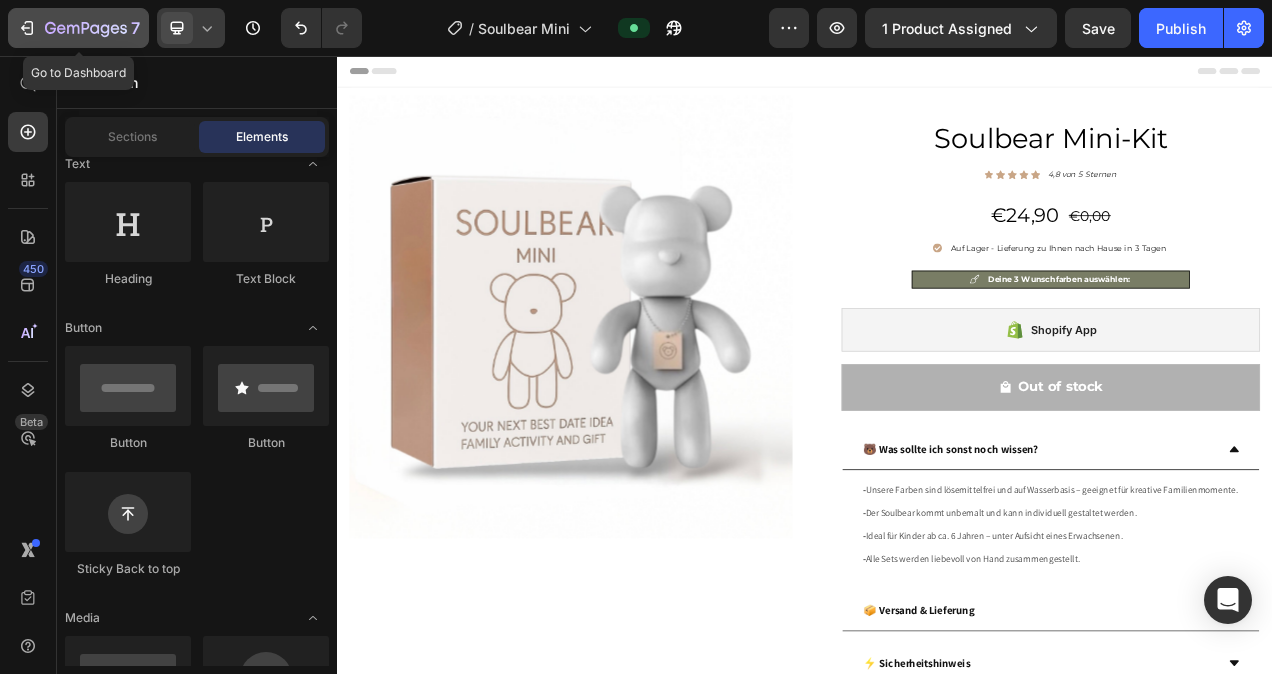 click 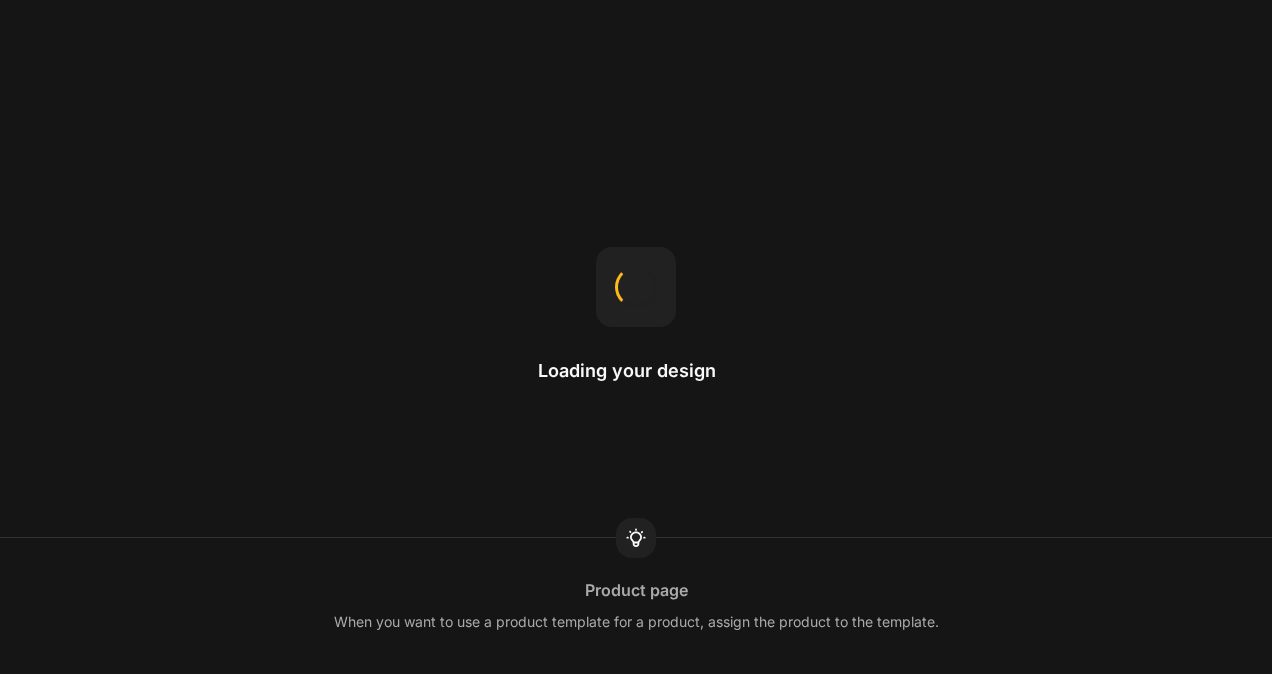 scroll, scrollTop: 0, scrollLeft: 0, axis: both 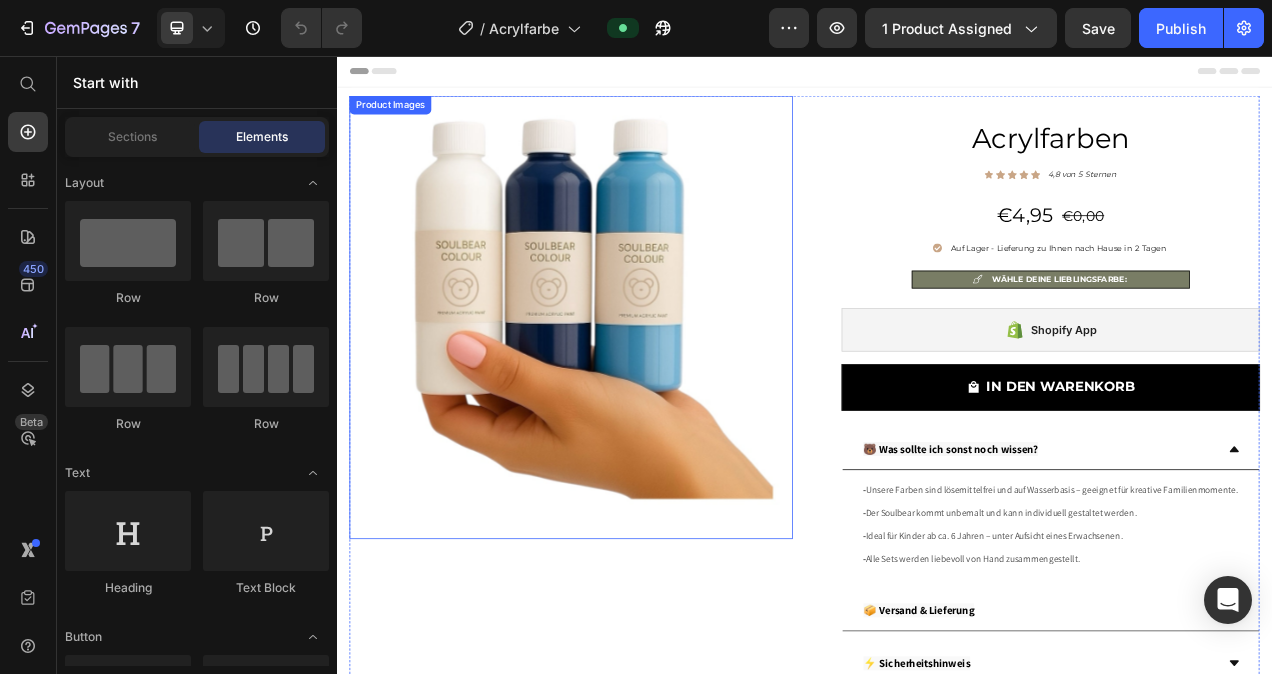 click at bounding box center (637, 391) 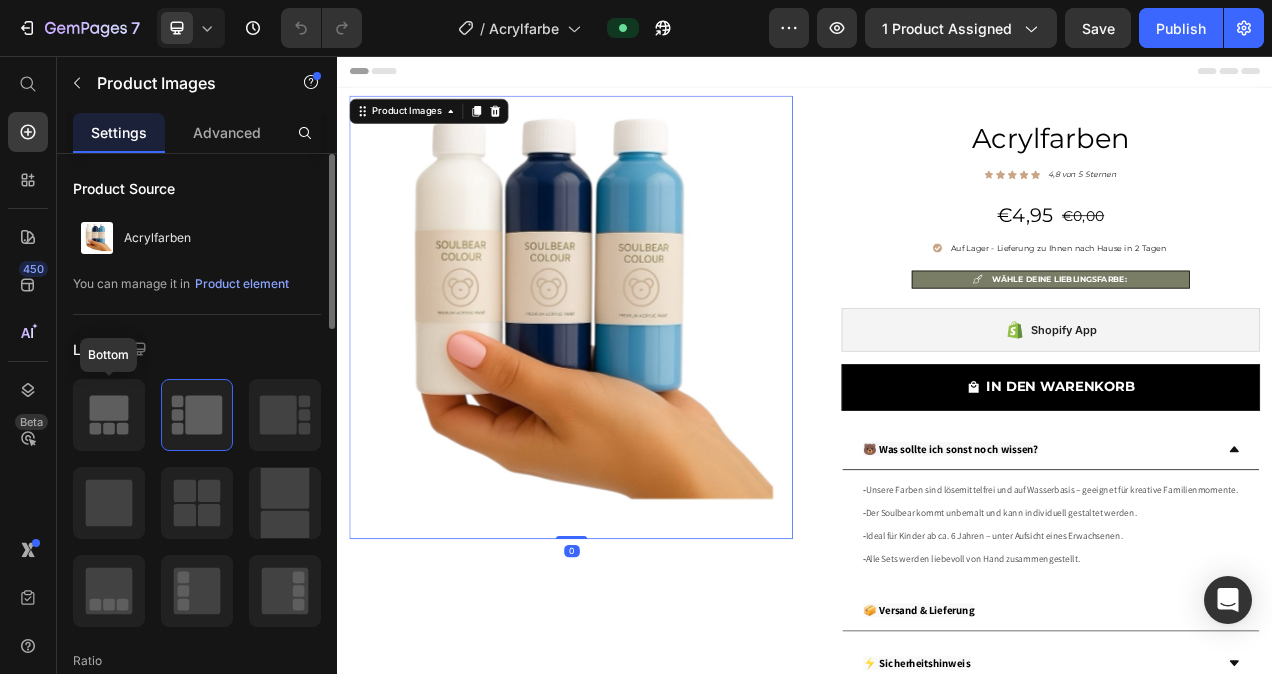 click 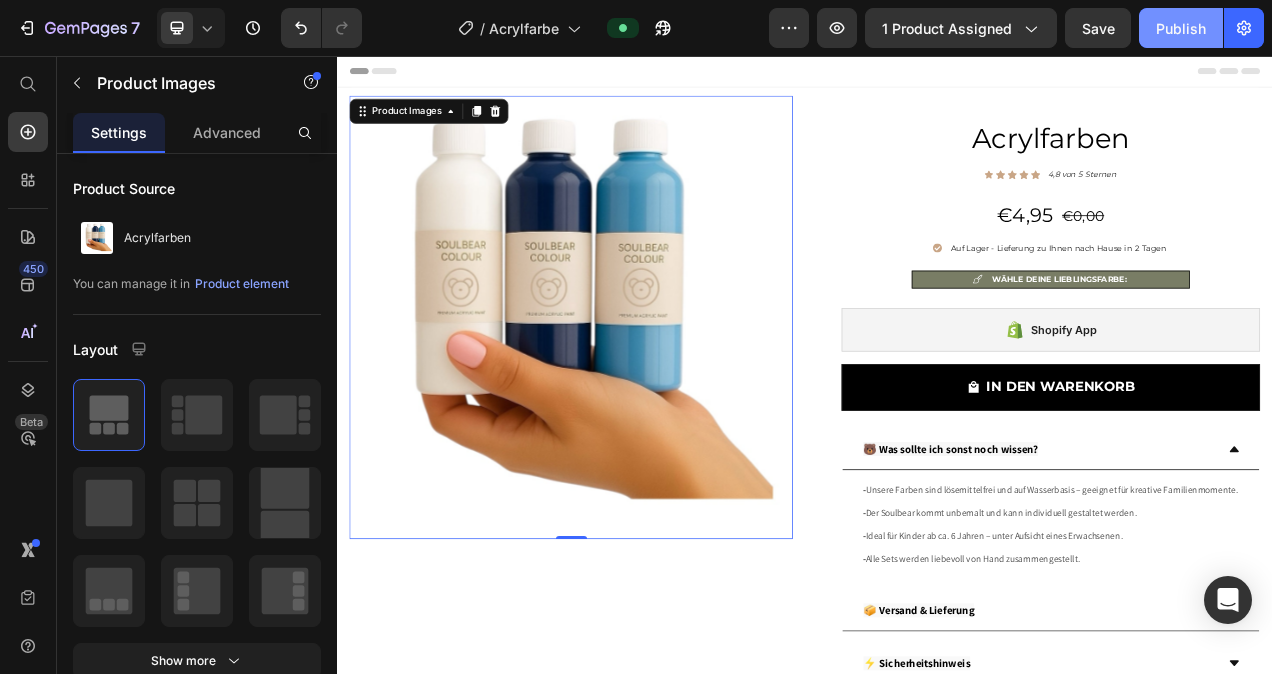 click on "Publish" at bounding box center [1181, 28] 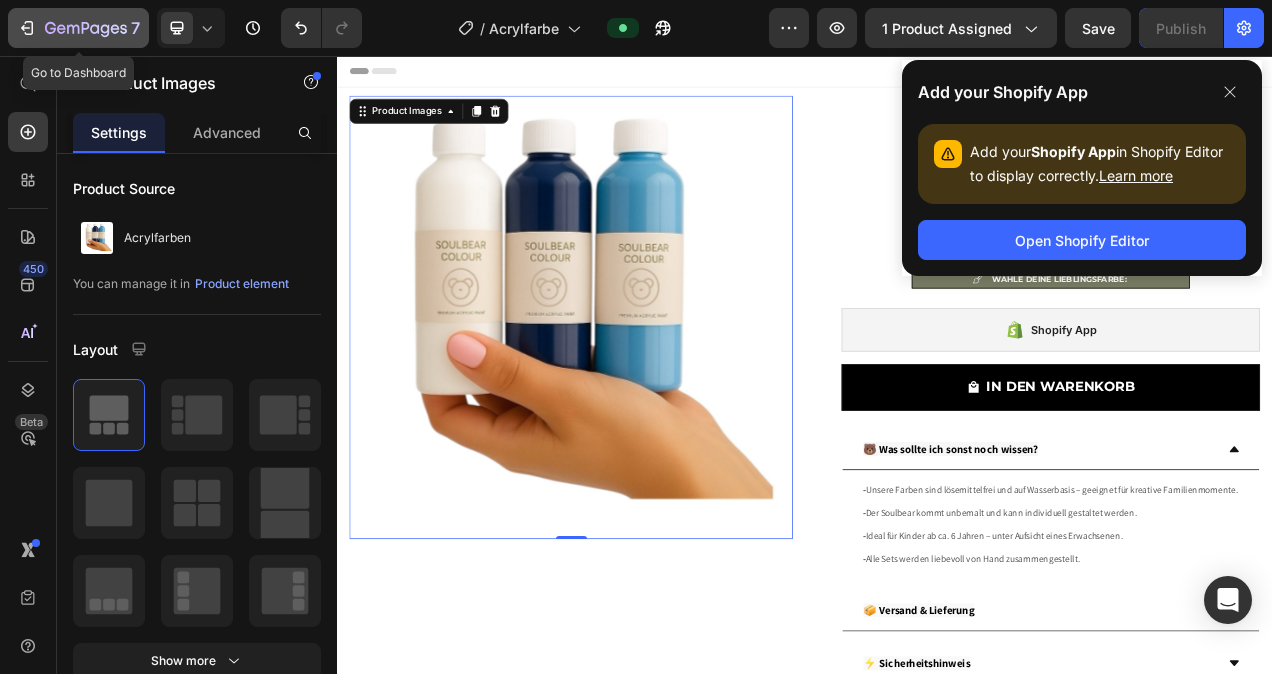 click 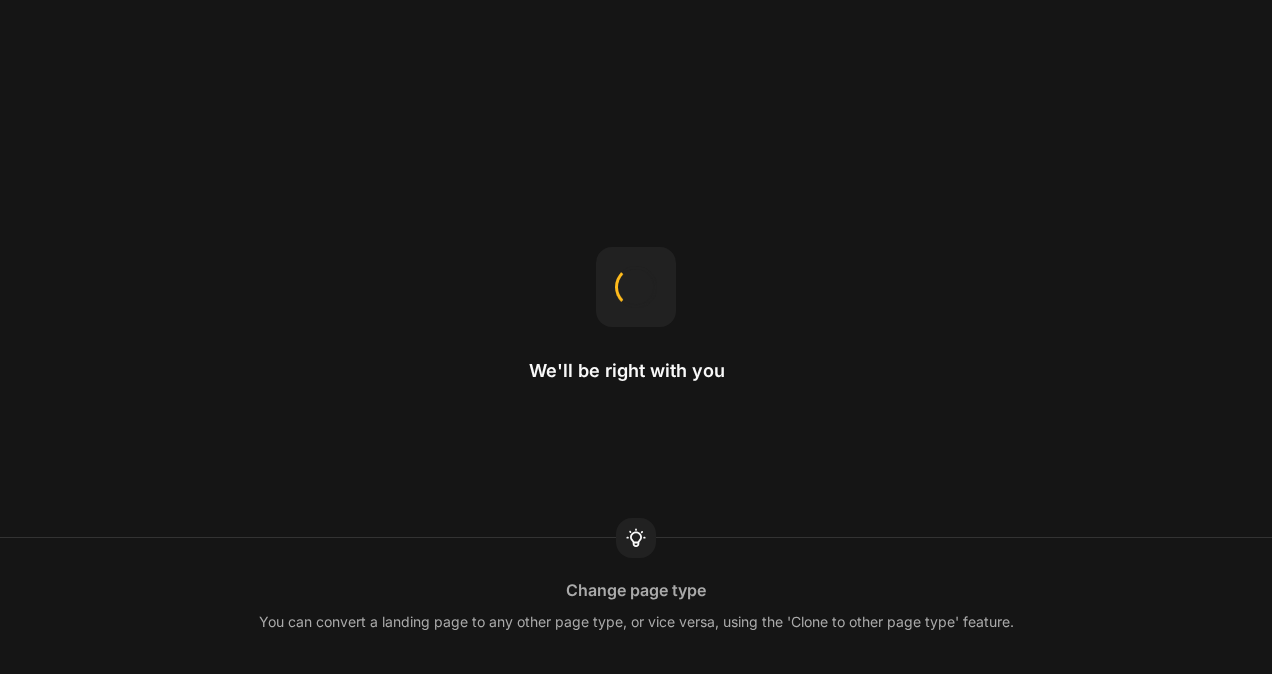 scroll, scrollTop: 0, scrollLeft: 0, axis: both 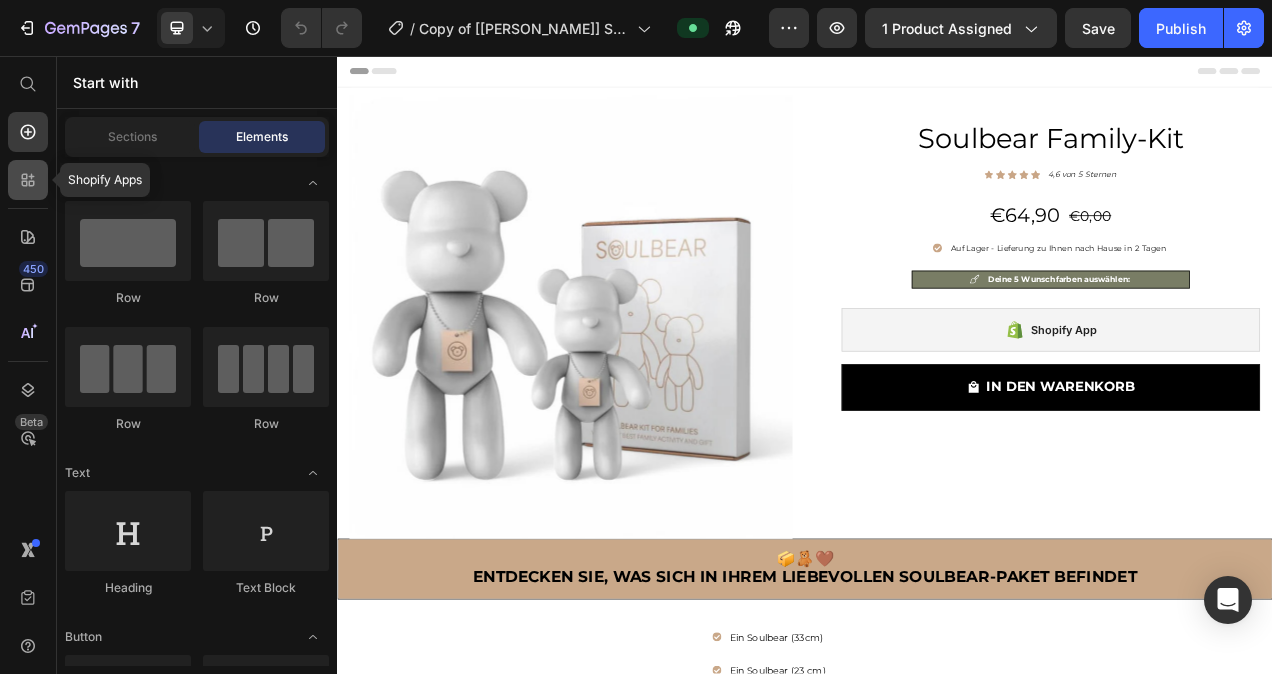 click 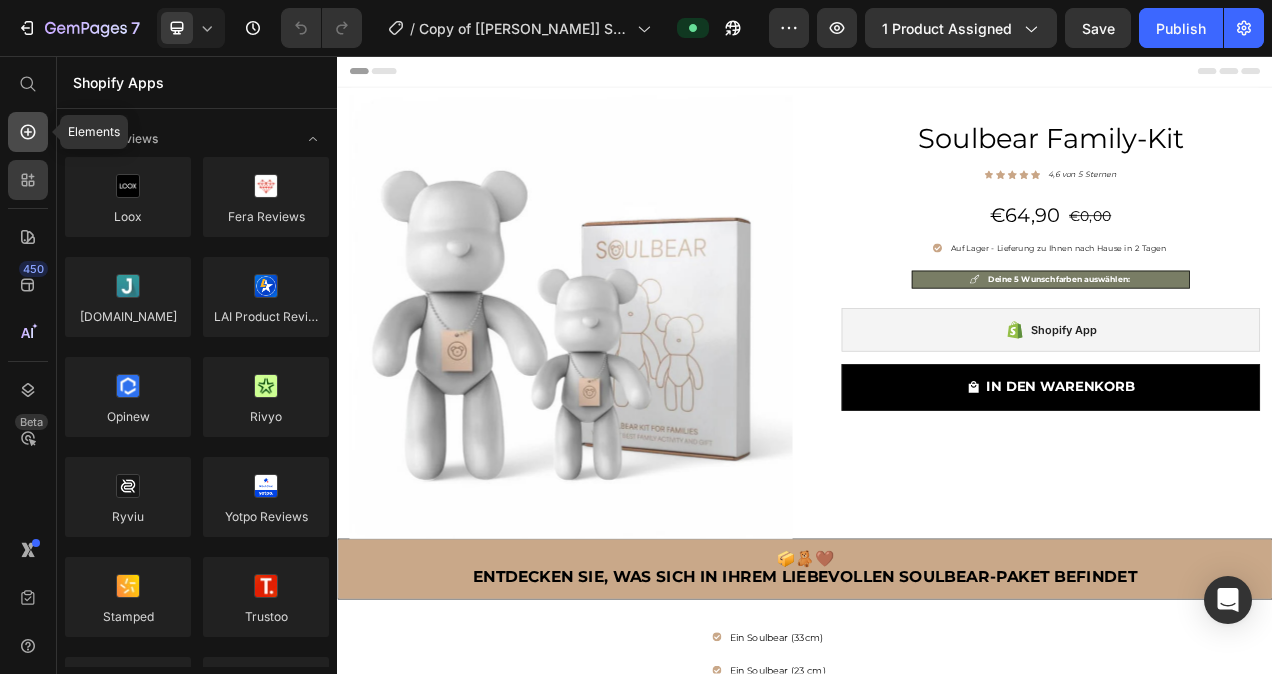click 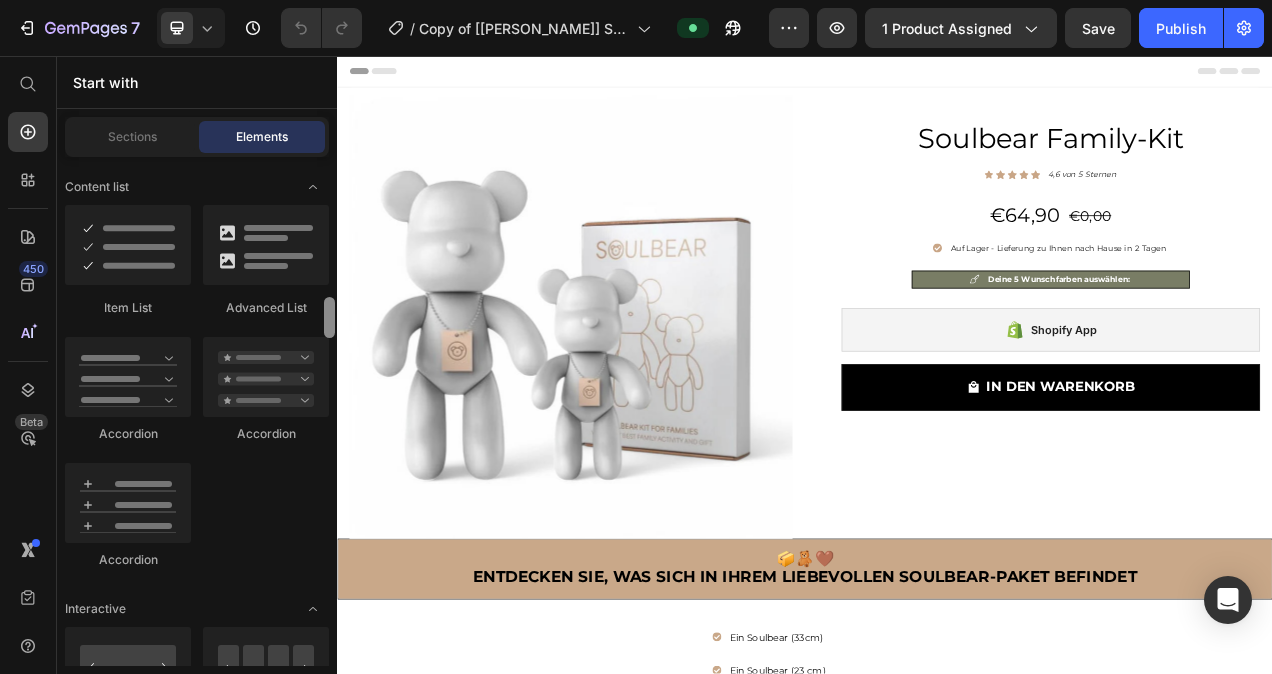 scroll, scrollTop: 1734, scrollLeft: 0, axis: vertical 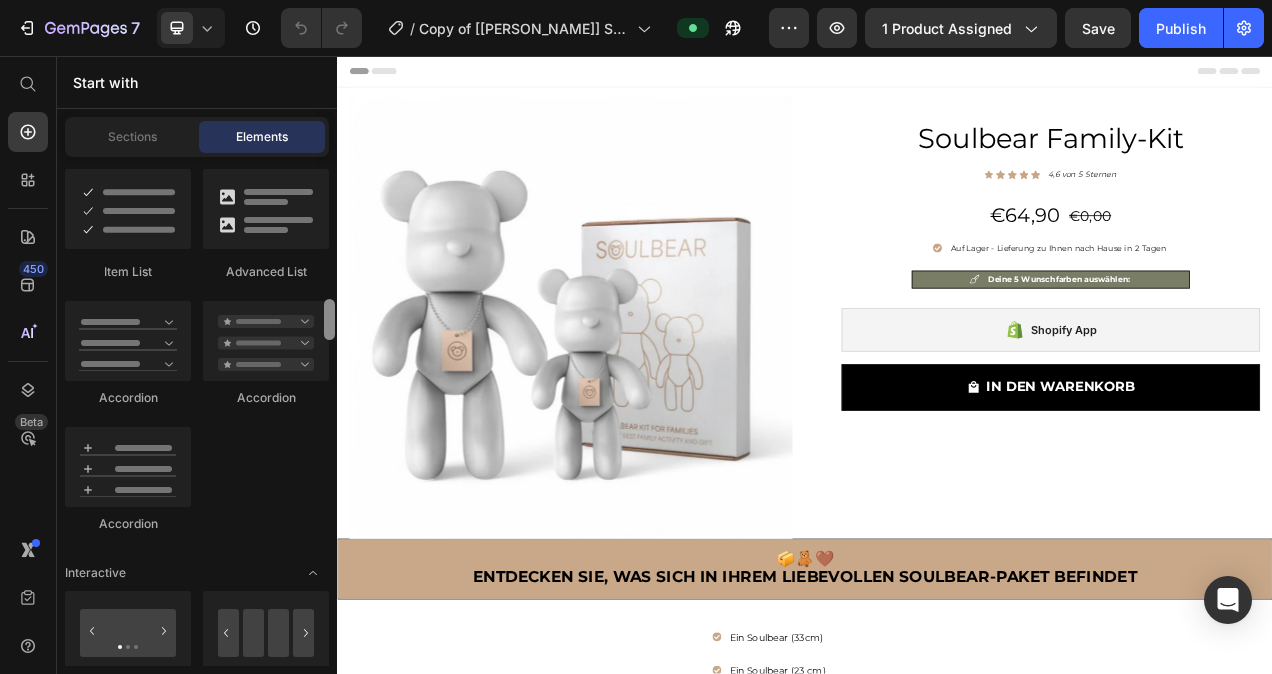 drag, startPoint x: 330, startPoint y: 171, endPoint x: 333, endPoint y: 314, distance: 143.03146 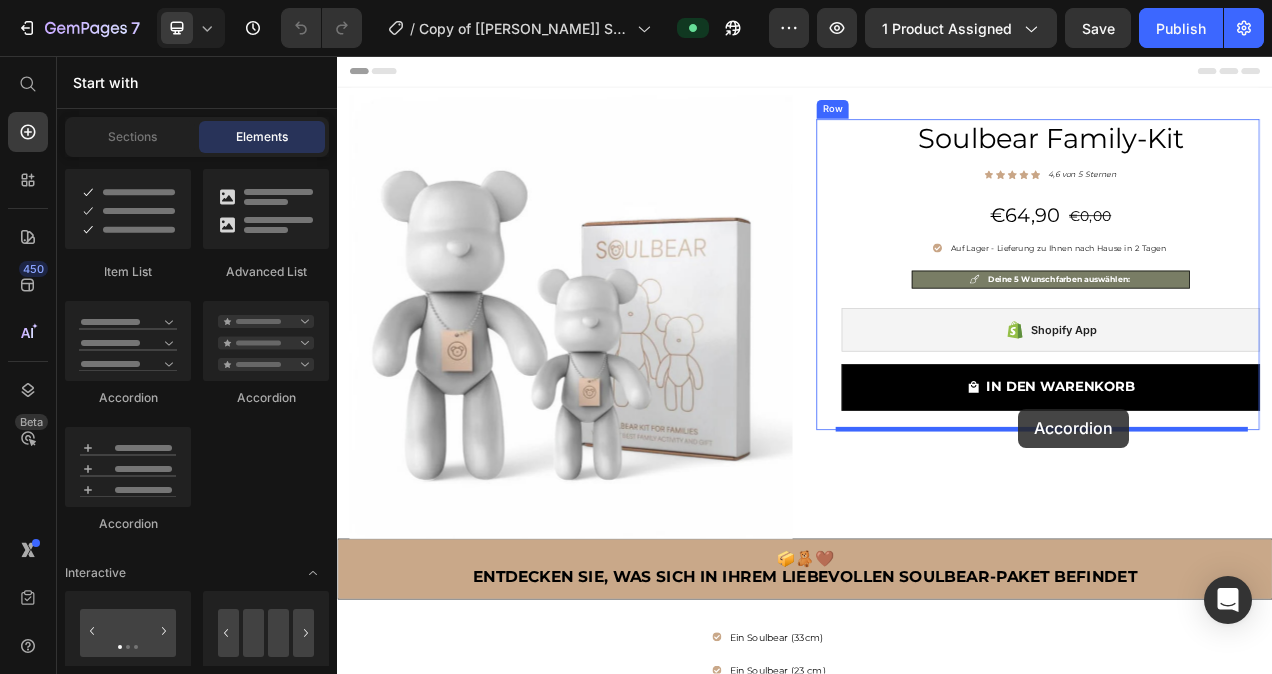 drag, startPoint x: 438, startPoint y: 373, endPoint x: 1211, endPoint y: 509, distance: 784.8726 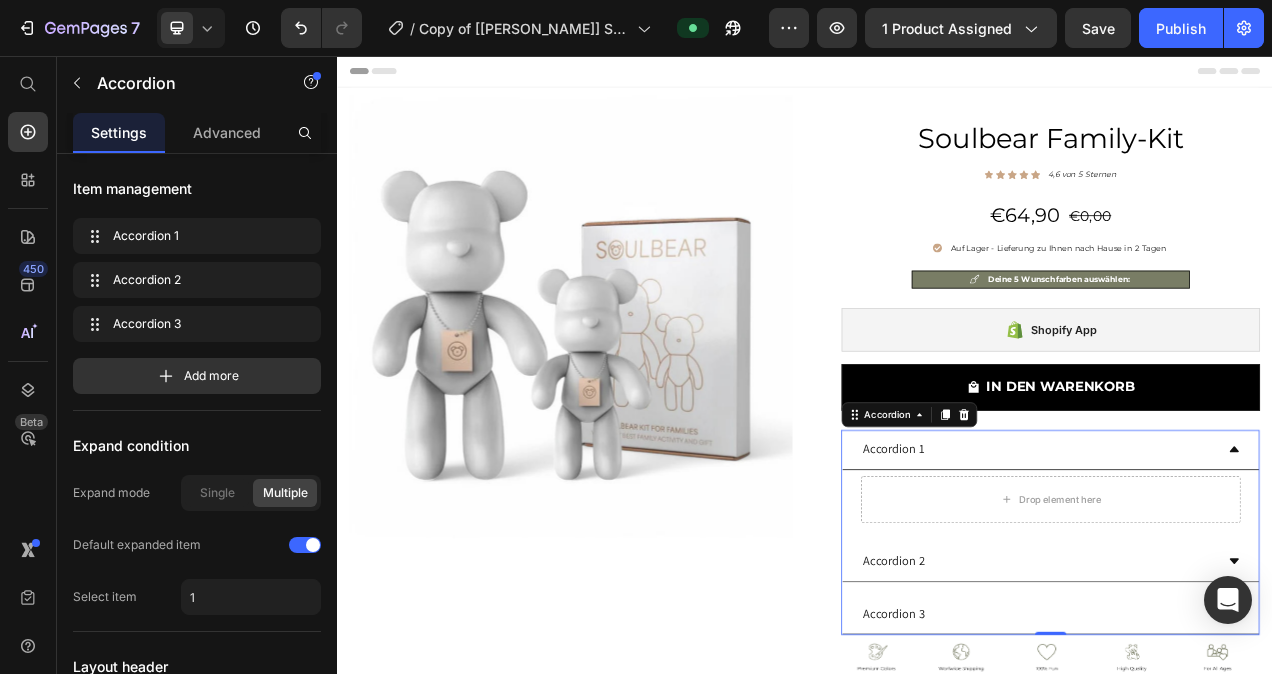 click on "Accordion 1" at bounding box center [1236, 561] 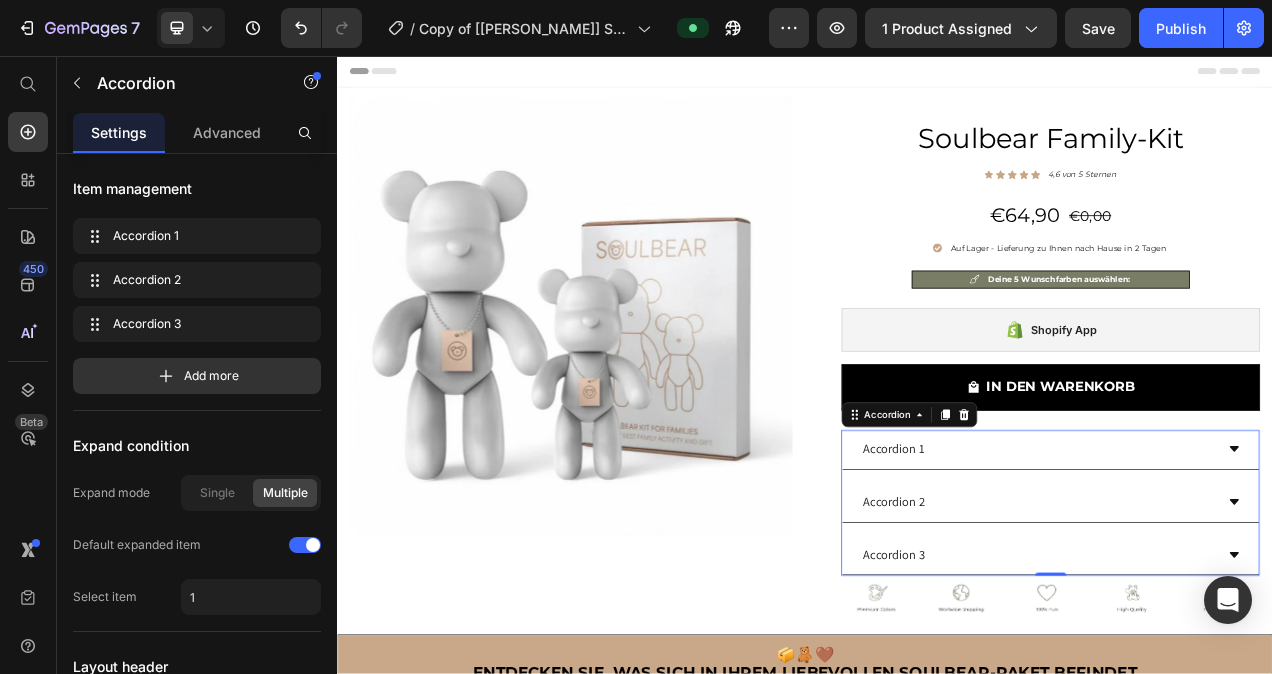 click on "Accordion 1" at bounding box center [1236, 561] 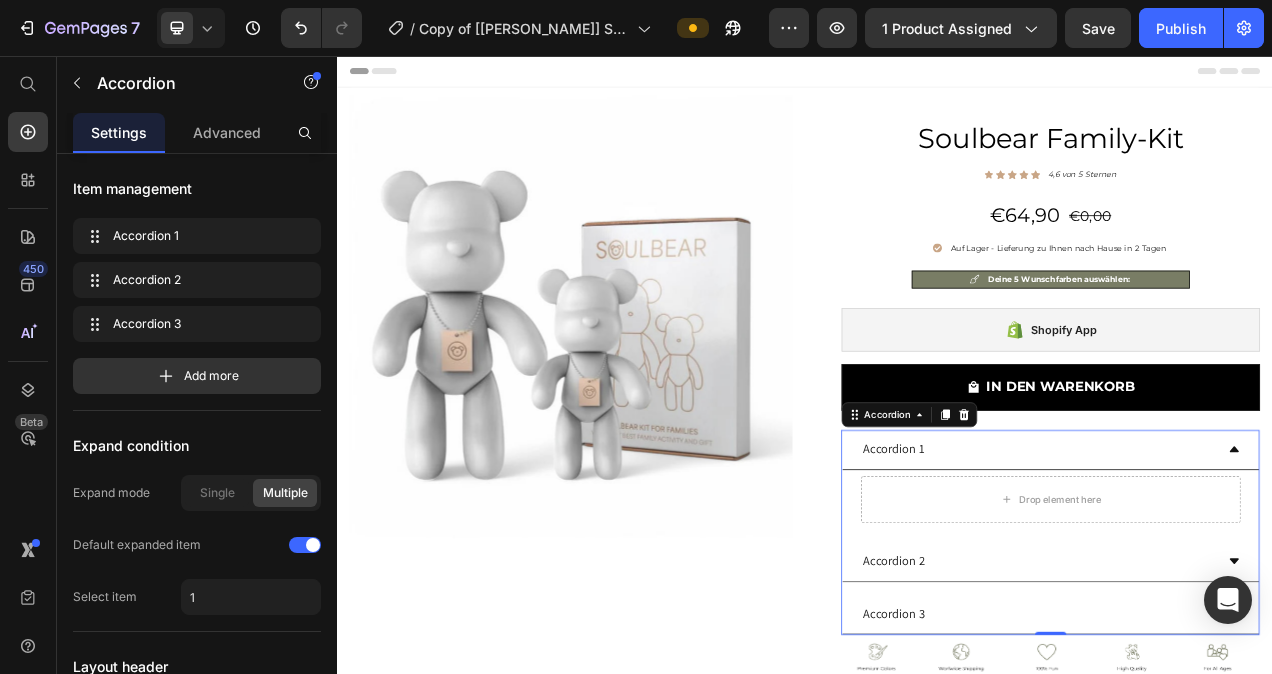 click on "Accordion 1" at bounding box center [1051, 561] 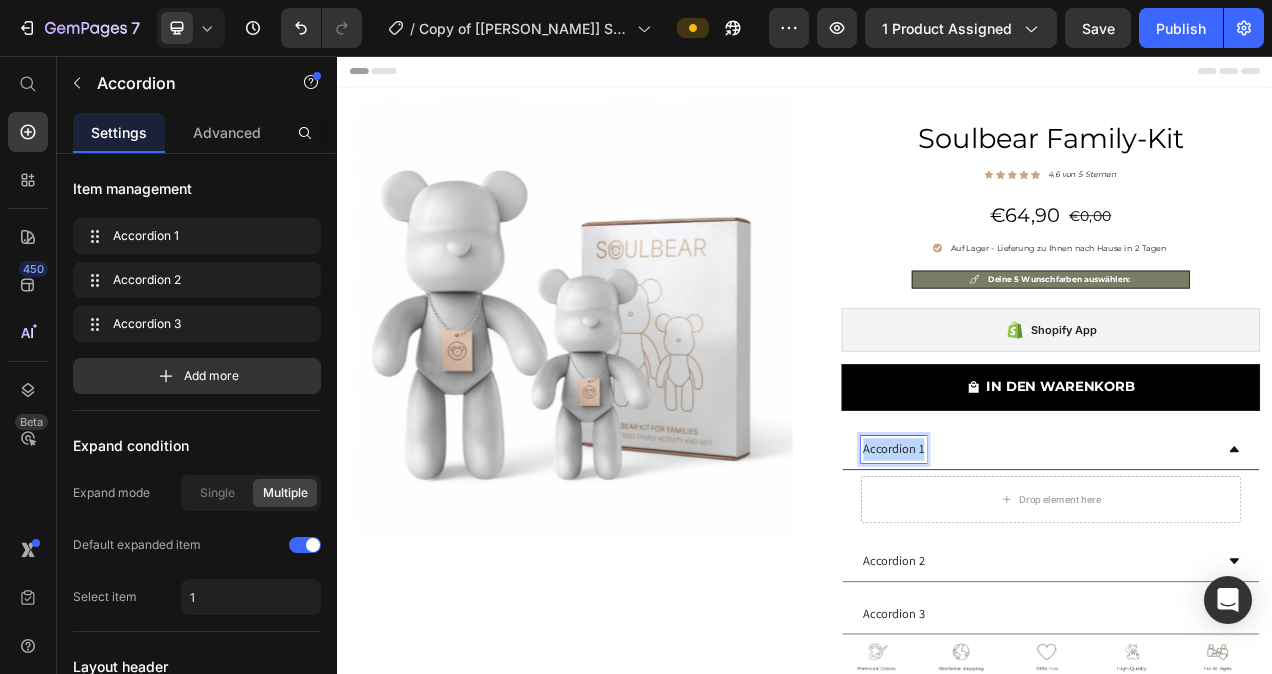 drag, startPoint x: 1078, startPoint y: 557, endPoint x: 1006, endPoint y: 561, distance: 72.11102 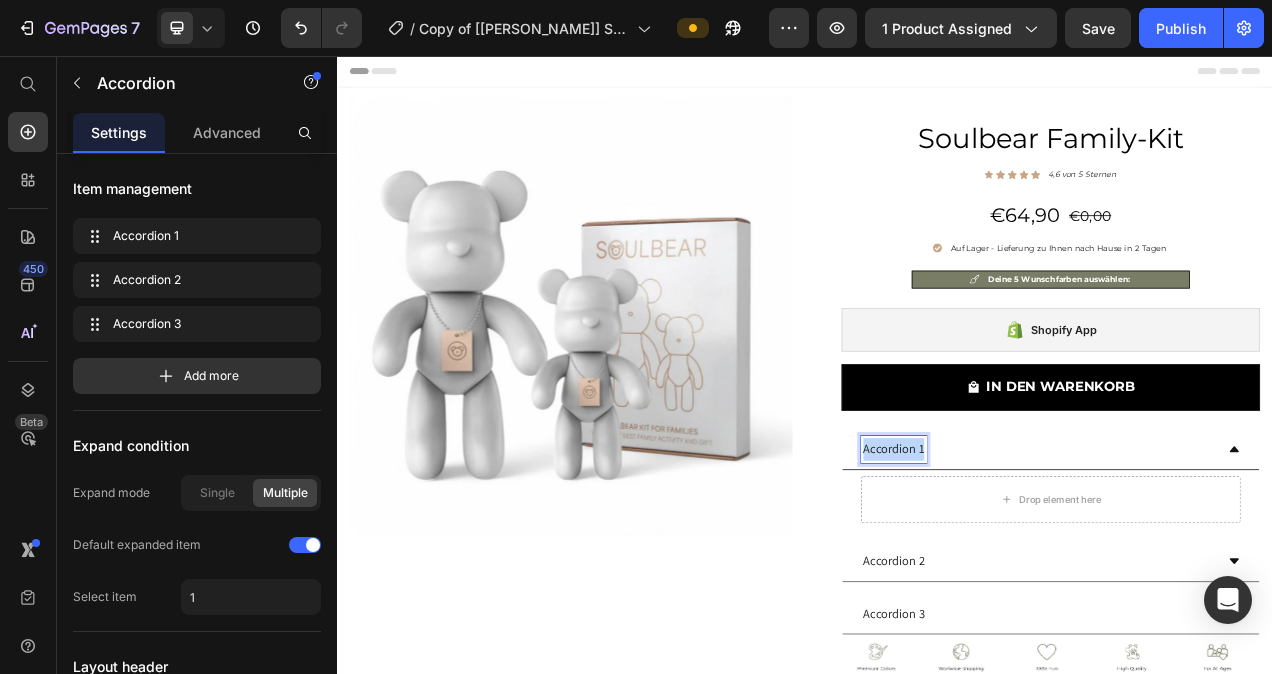 click on "Accordion 1" at bounding box center (1051, 561) 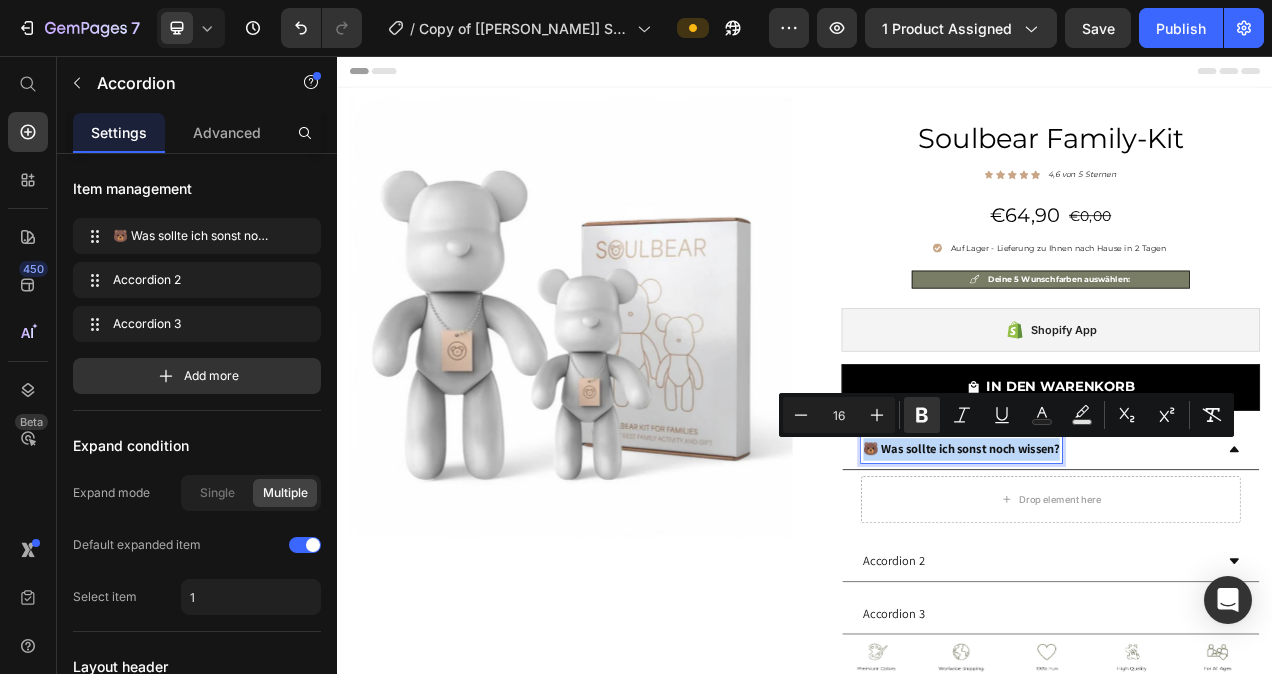 drag, startPoint x: 1260, startPoint y: 560, endPoint x: 1011, endPoint y: 560, distance: 249 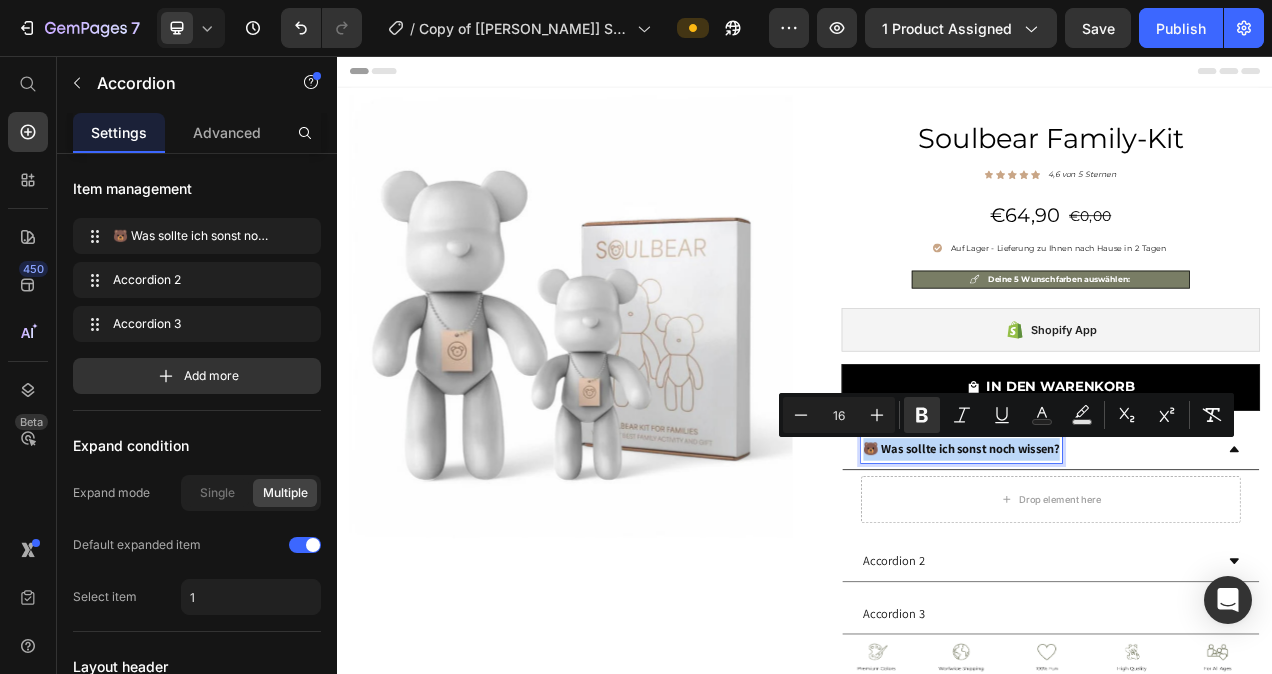 click on "🐻 Was sollte ich sonst noch wissen?" at bounding box center (1138, 560) 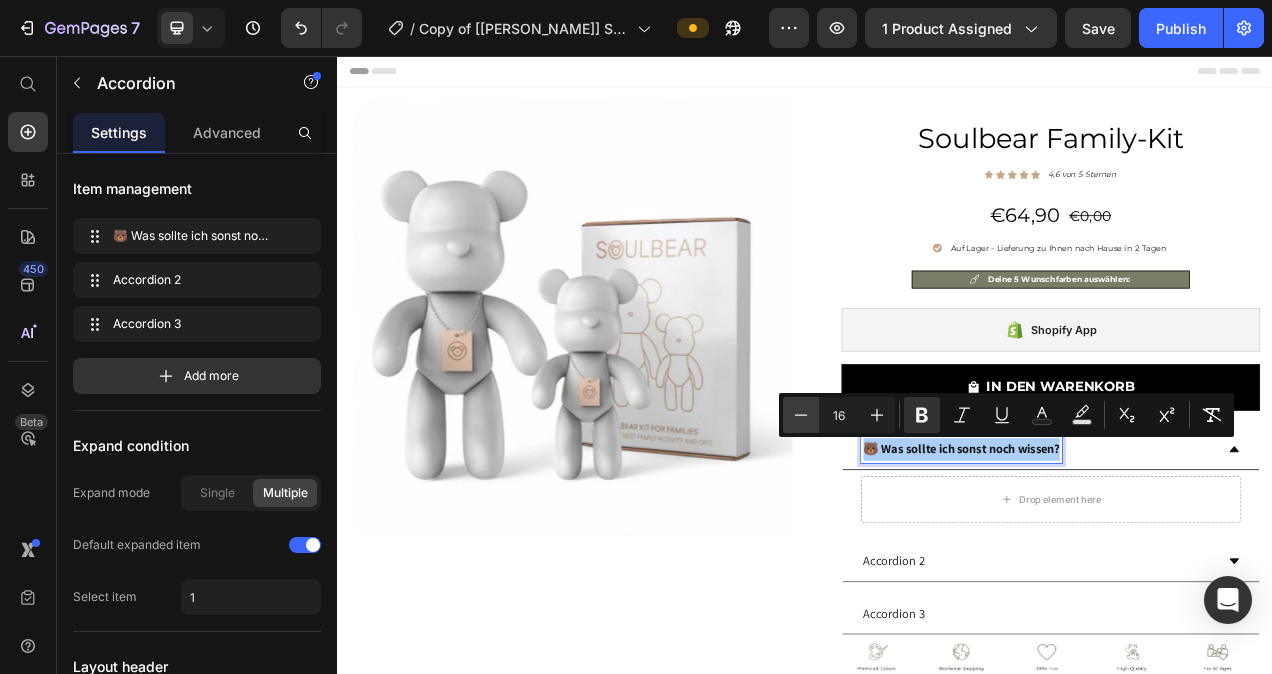 click 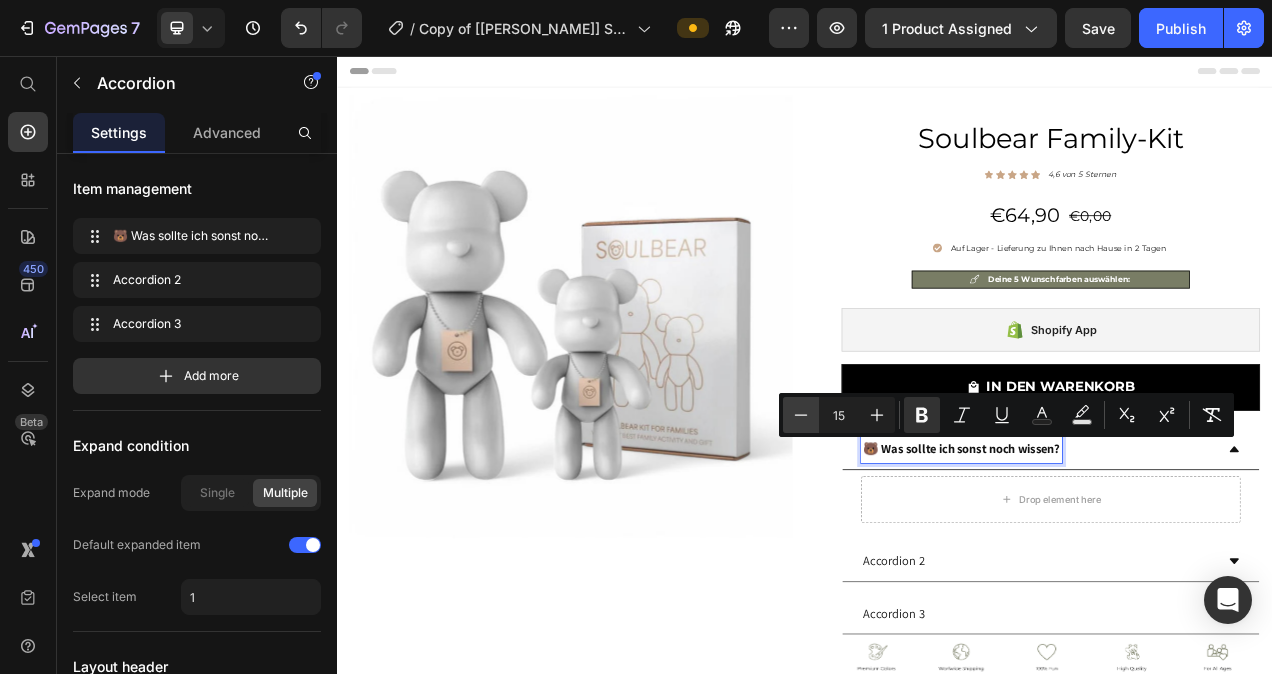 click 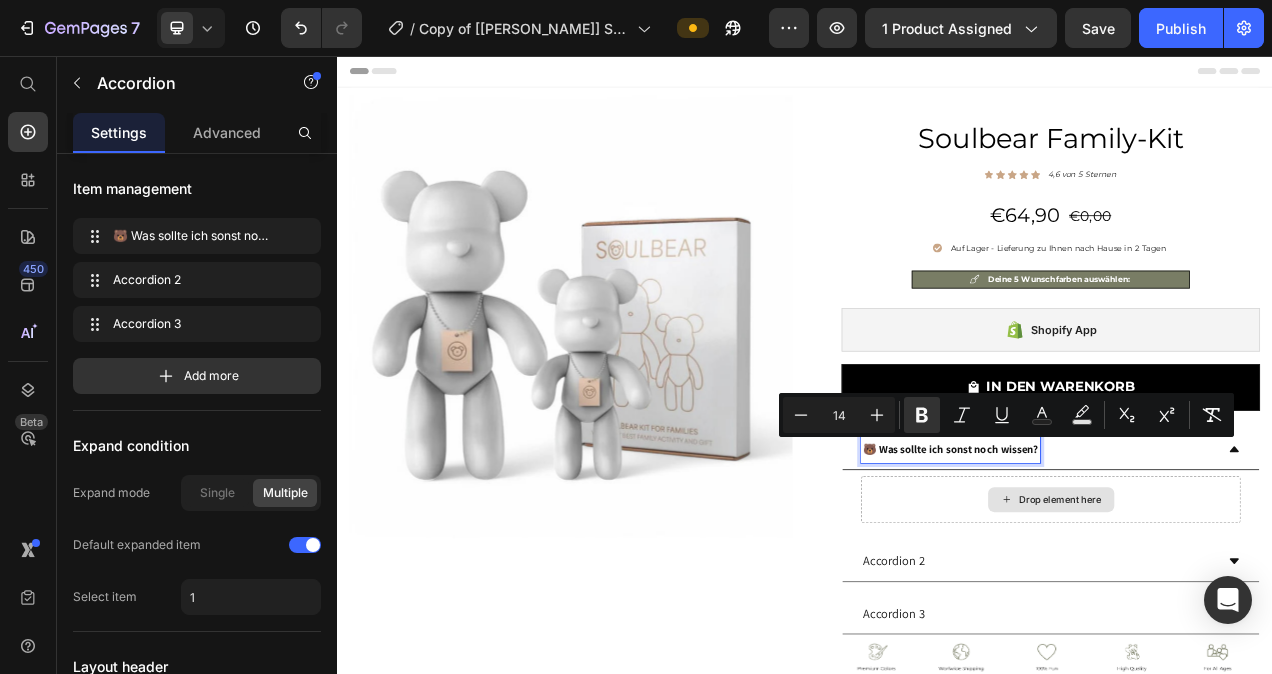 click on "Drop element here" at bounding box center [1253, 626] 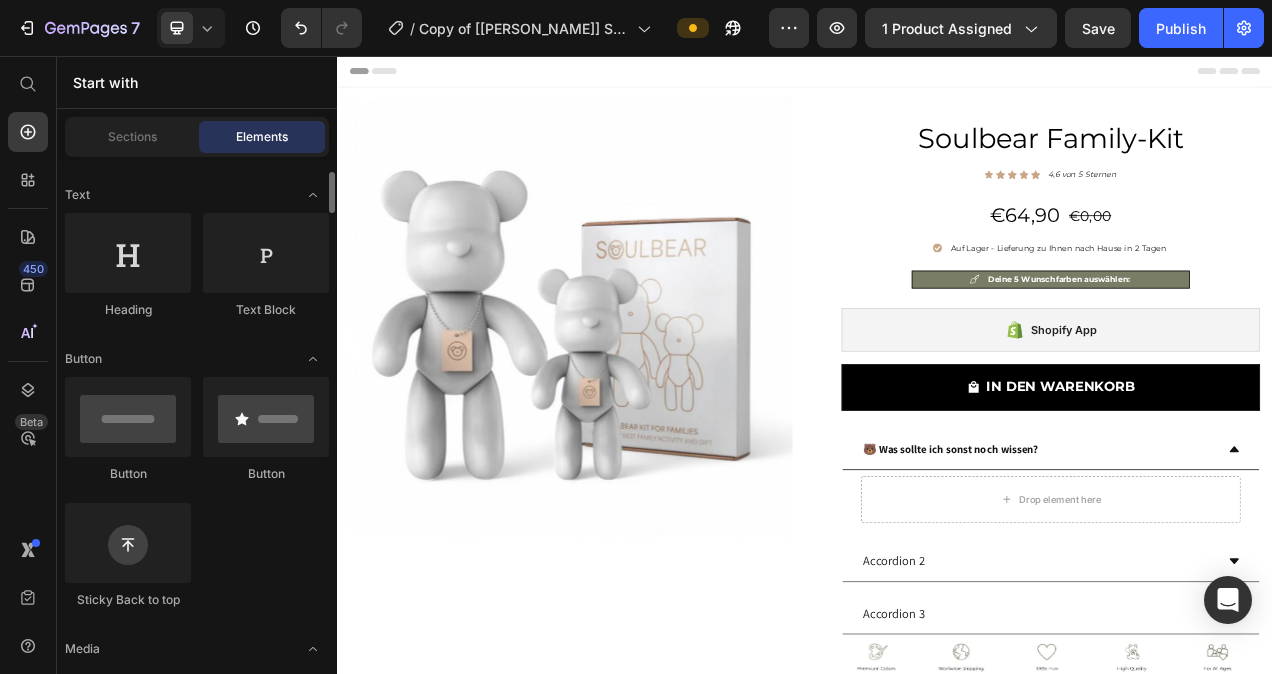 scroll, scrollTop: 271, scrollLeft: 0, axis: vertical 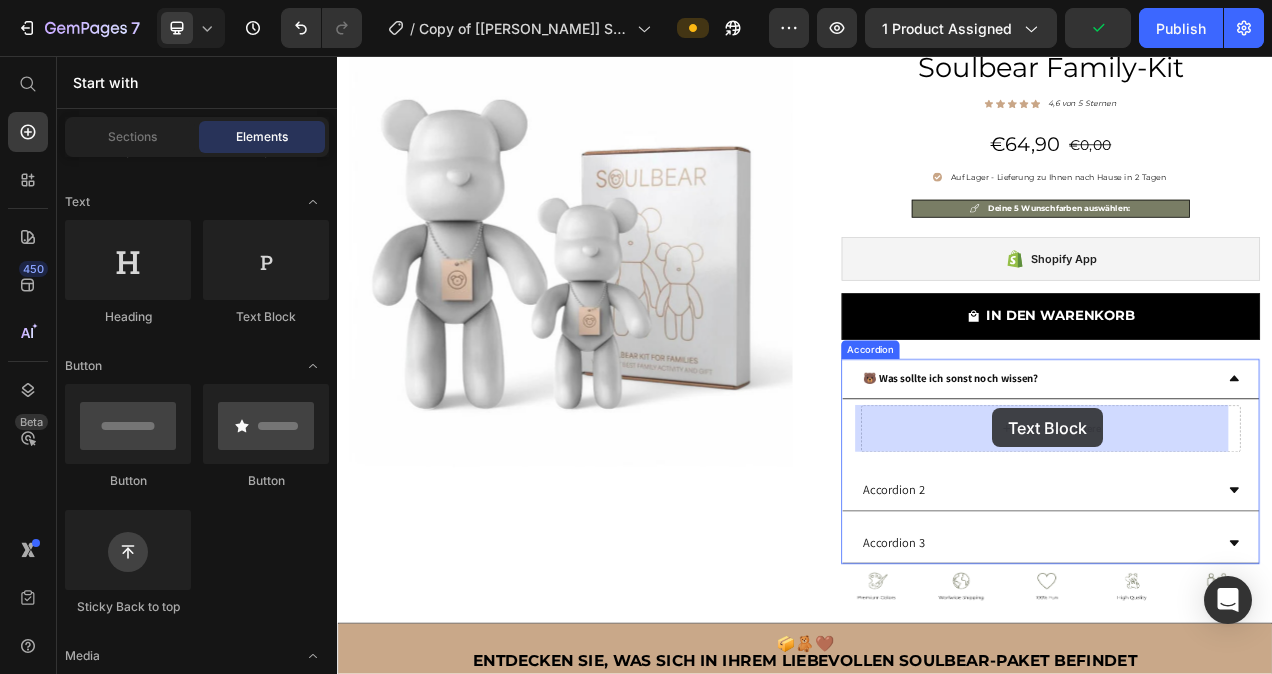 drag, startPoint x: 583, startPoint y: 324, endPoint x: 1177, endPoint y: 508, distance: 621.84564 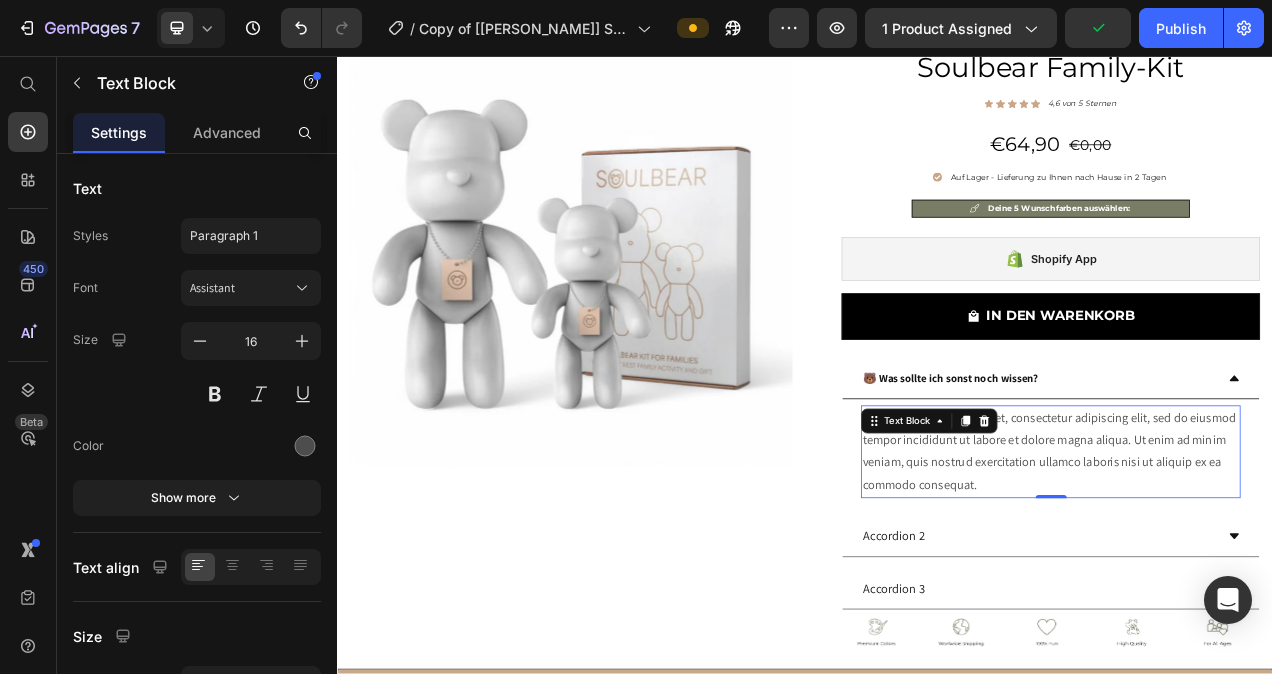 click on "Lorem ipsum dolor sit amet, consectetur adipiscing elit, sed do eiusmod tempor incididunt ut labore et dolore magna aliqua. Ut enim ad minim veniam, quis nostrud exercitation ullamco laboris nisi ut aliquip ex ea commodo consequat." at bounding box center [1252, 564] 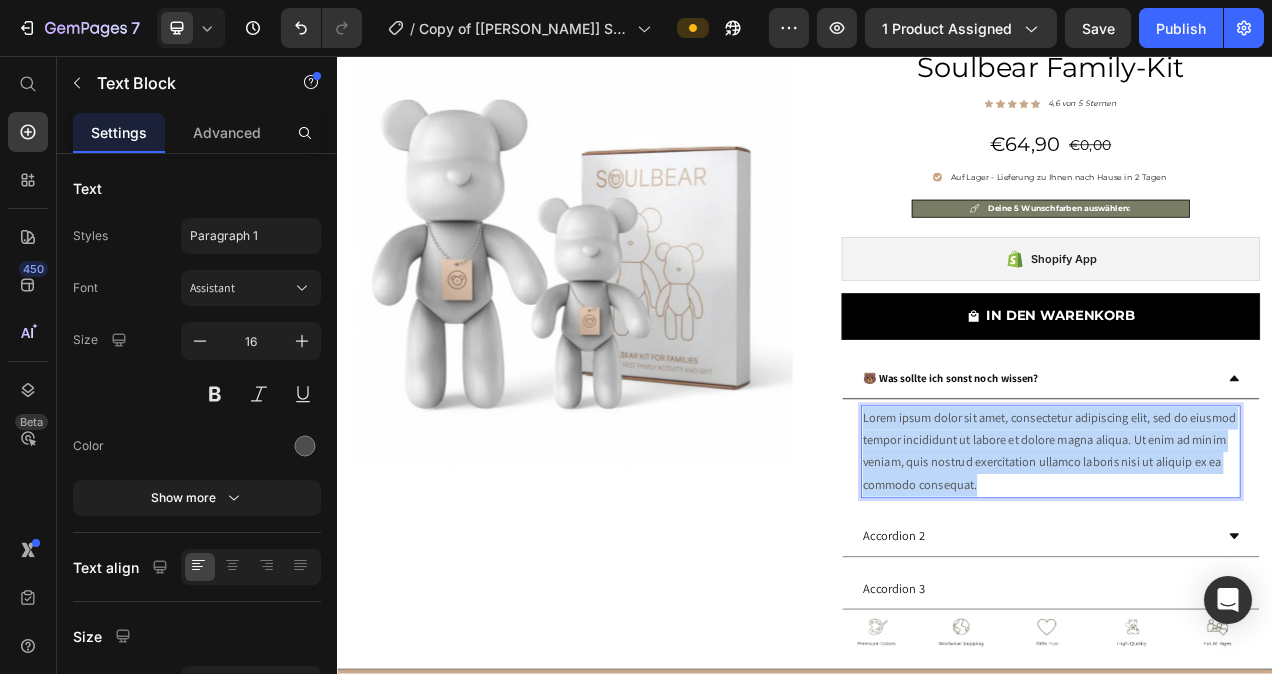 drag, startPoint x: 1163, startPoint y: 597, endPoint x: 1006, endPoint y: 522, distance: 173.99425 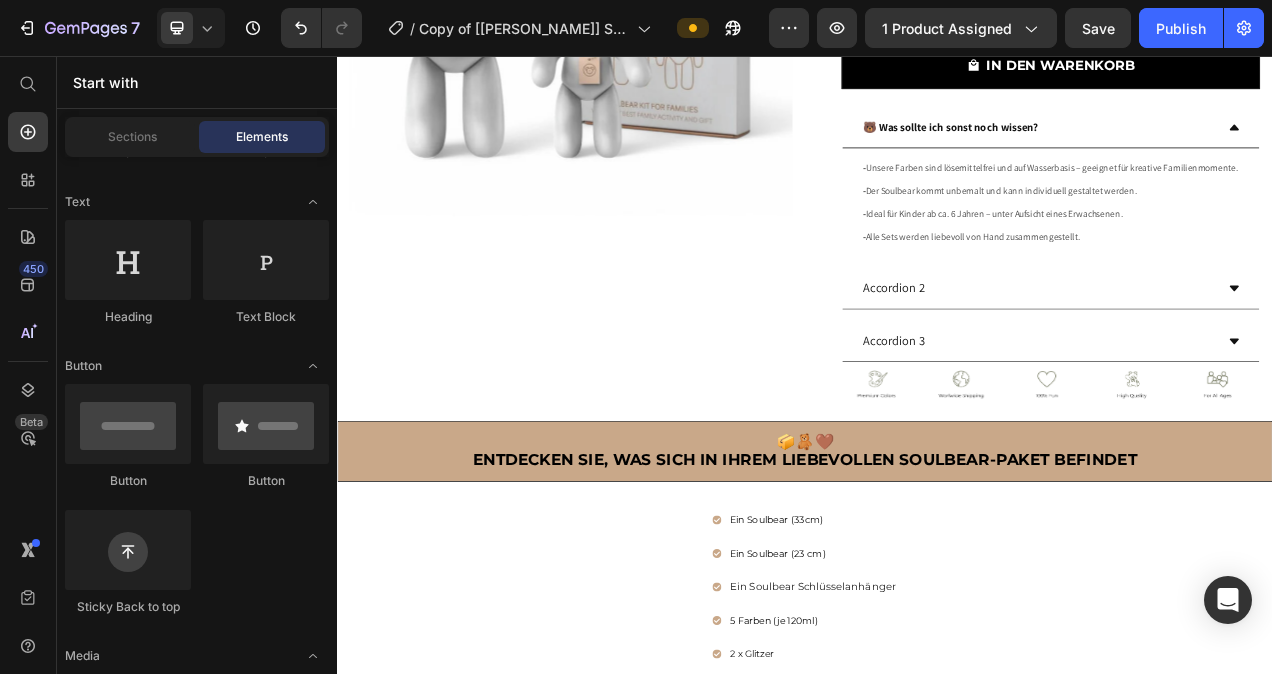 scroll, scrollTop: 444, scrollLeft: 0, axis: vertical 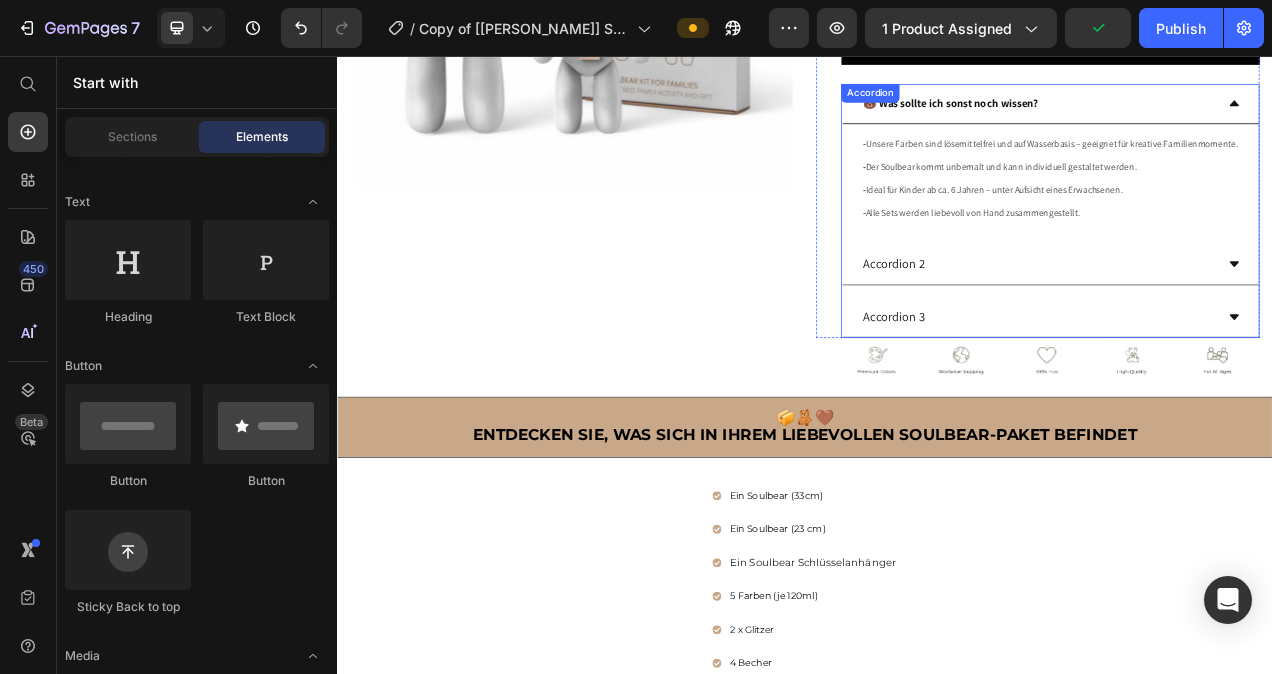 click on "Accordion 2" at bounding box center (1051, 324) 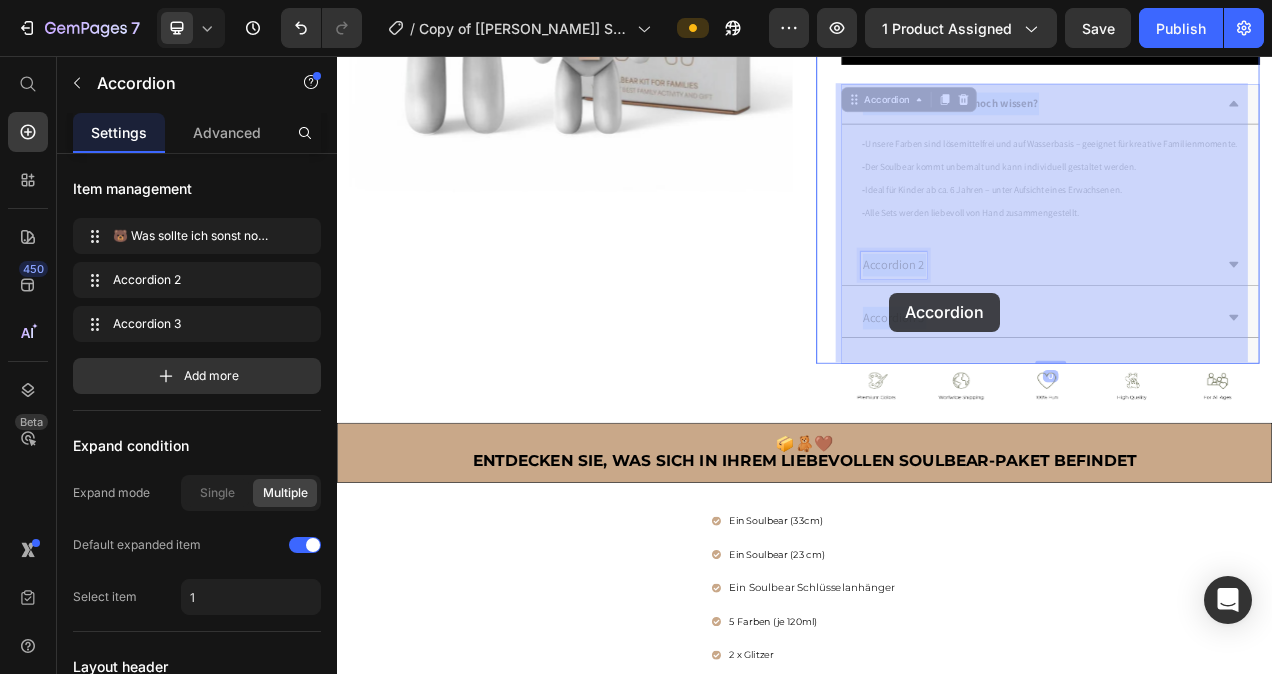 drag, startPoint x: 1081, startPoint y: 352, endPoint x: 1046, endPoint y: 360, distance: 35.902645 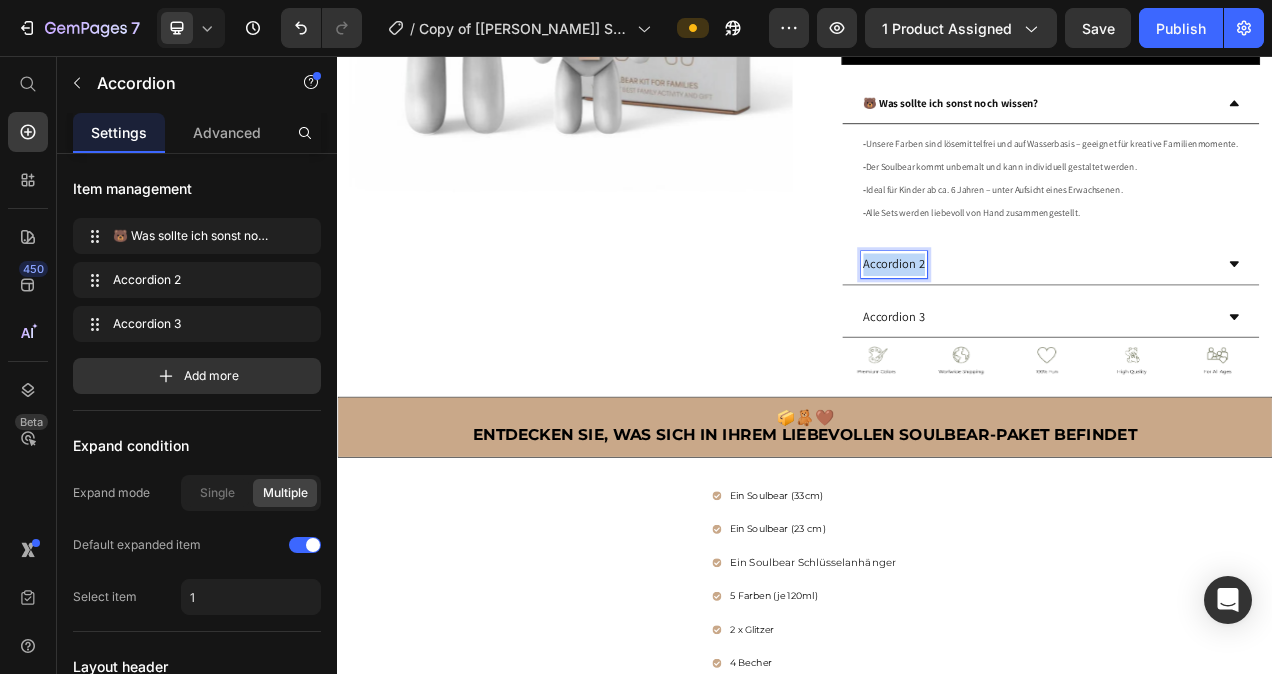 drag, startPoint x: 1081, startPoint y: 356, endPoint x: 1007, endPoint y: 360, distance: 74.10803 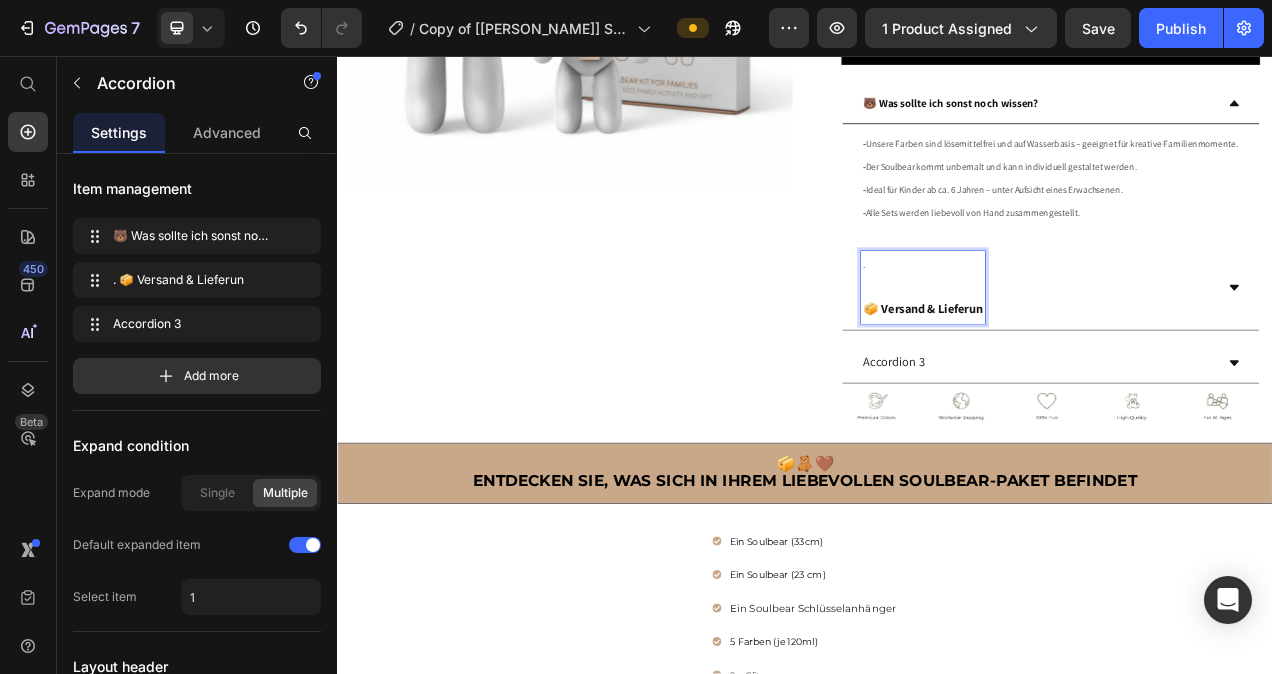 click at bounding box center (1088, 354) 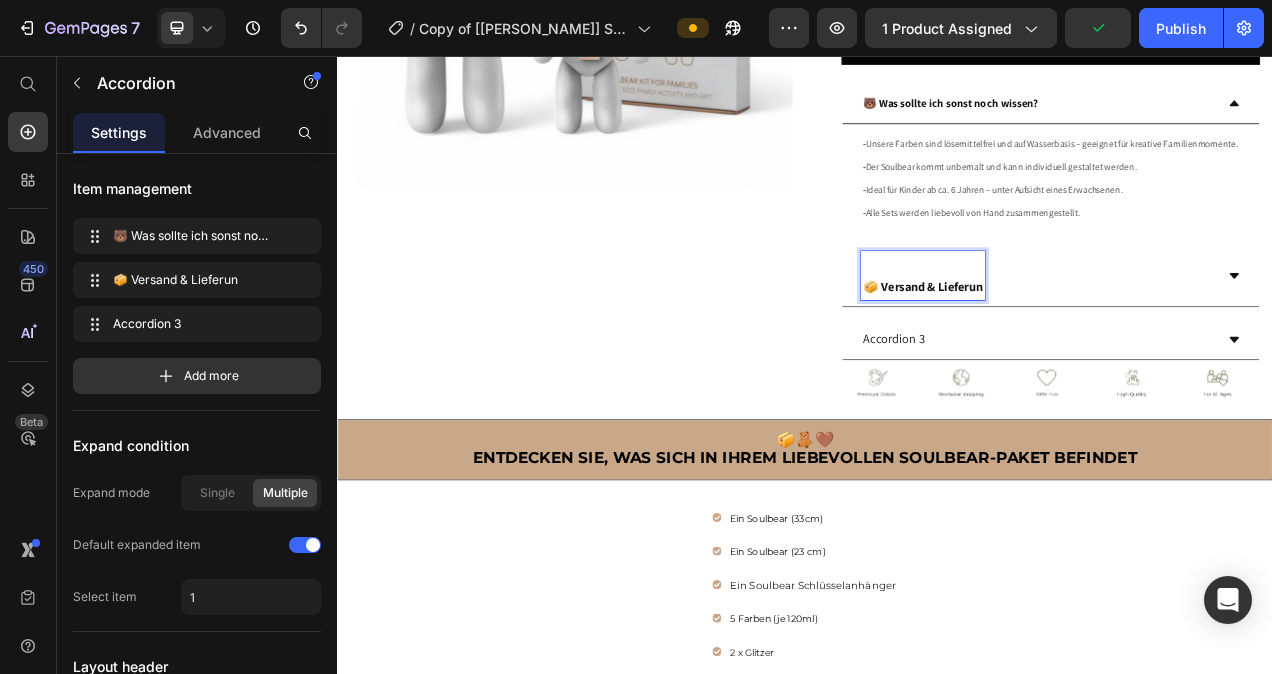 click on "📦 Versand & Lieferun" at bounding box center [1088, 352] 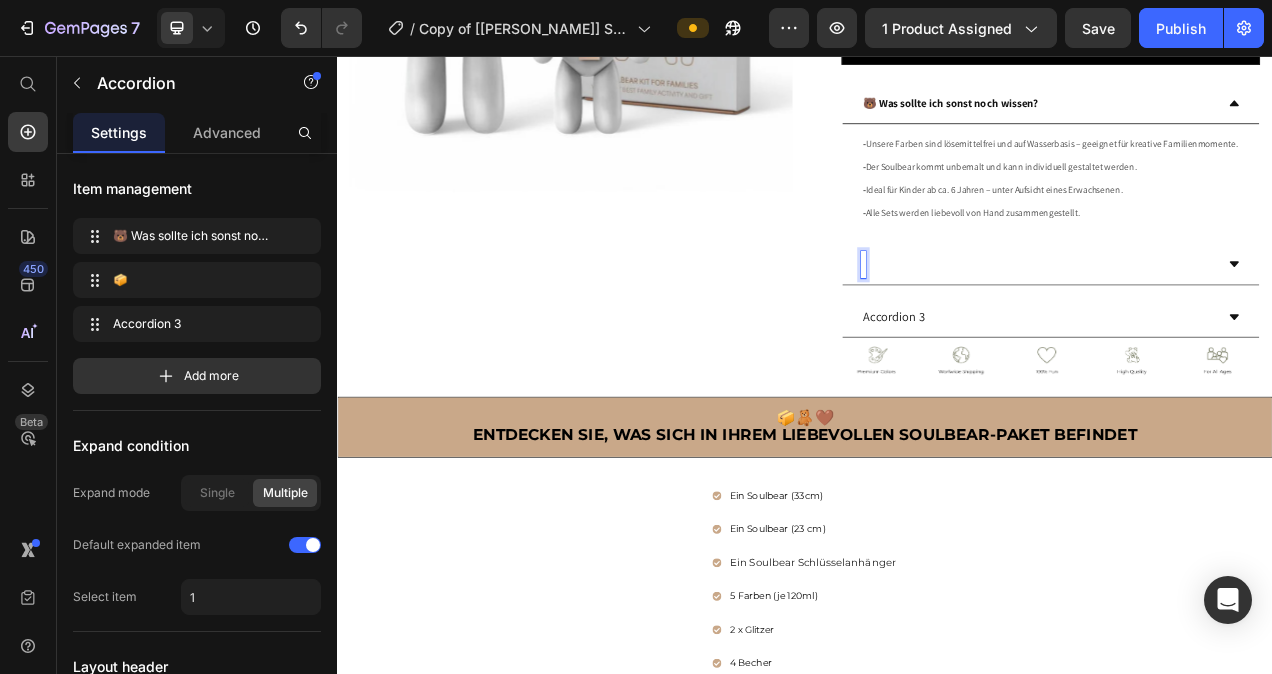 scroll, scrollTop: 439, scrollLeft: 0, axis: vertical 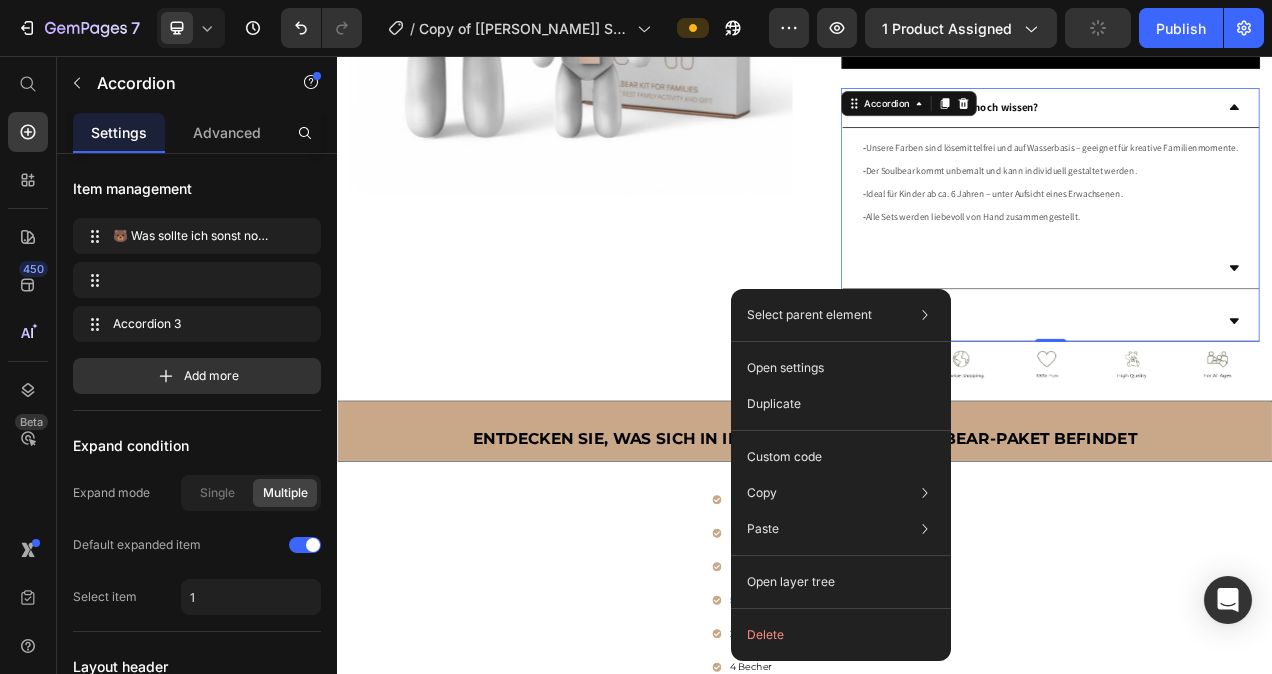 click on "🐻 Was sollte ich sonst noch wissen? -  Unsere Farben sind lösemittelfrei und auf Wasserbasis – geeignet für kreative Familienmomente. -  Der Soulbear kommt unbemalt und kann individuell gestaltet werden. -  Ideal für Kinder ab ca. 6 Jahren – unter Aufsicht eines Erwachsenen. -  Alle Sets werden liebevoll von Hand zusammengestellt. Text Block
Accordion 3" at bounding box center [1252, 260] 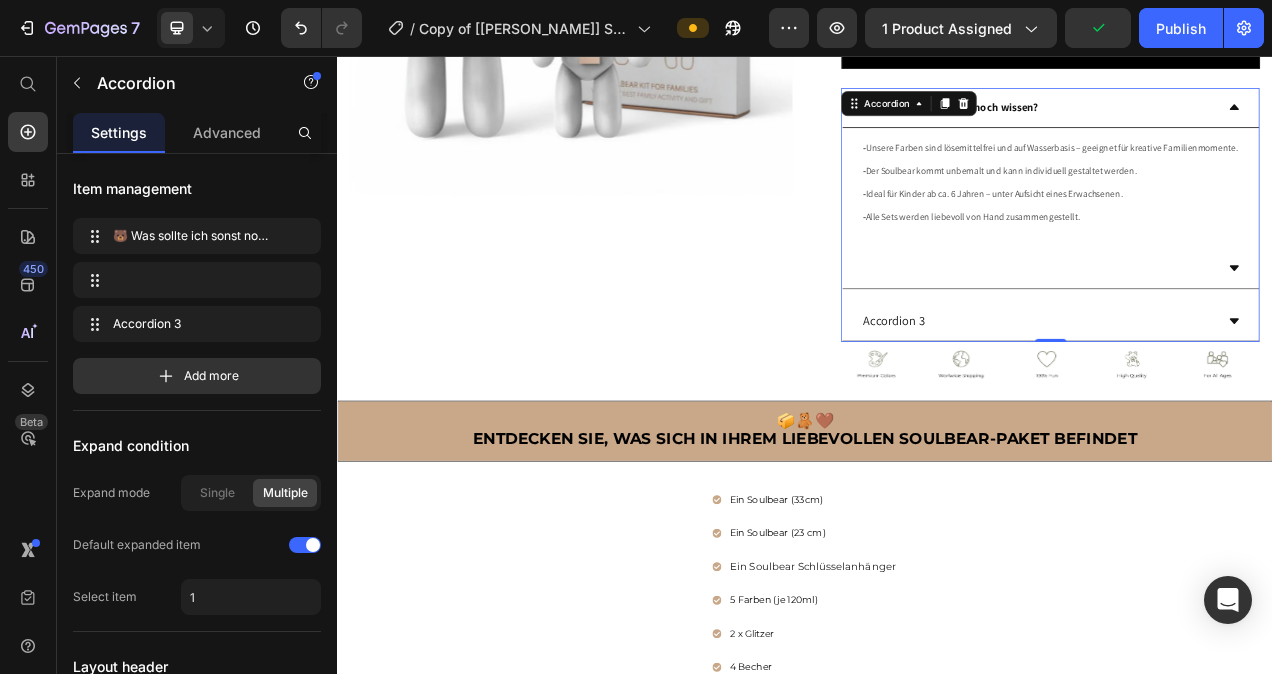 click at bounding box center (1236, 329) 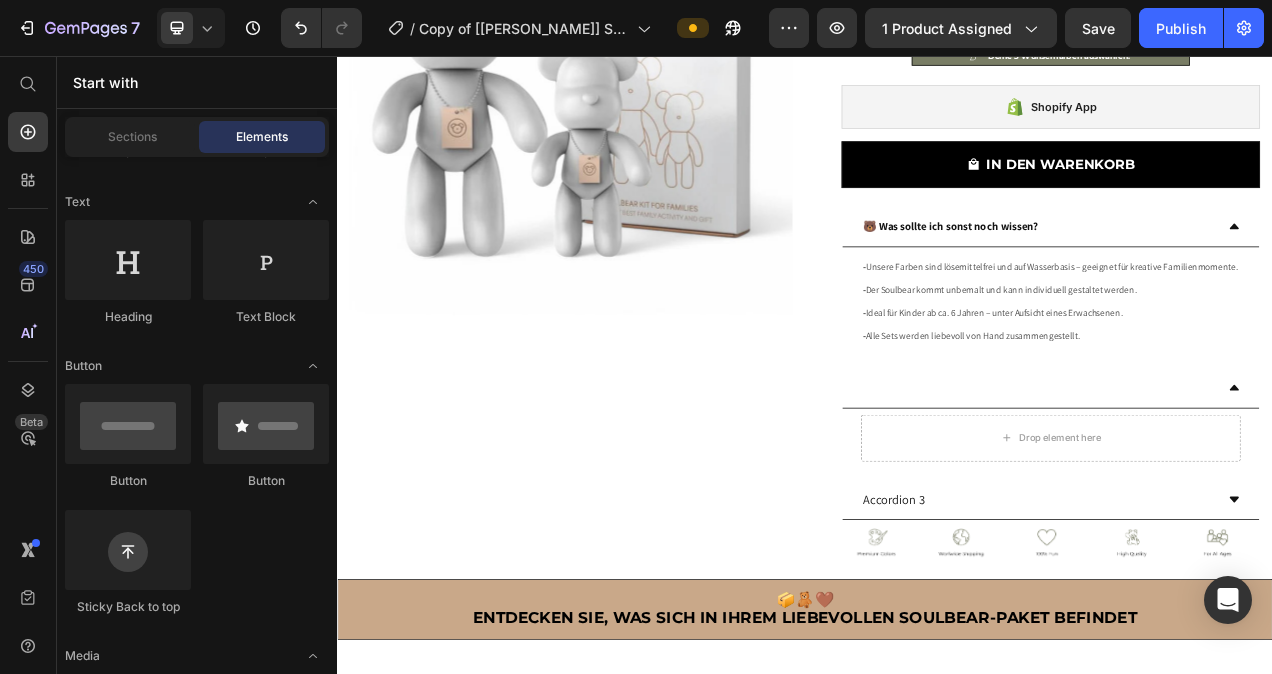 scroll, scrollTop: 362, scrollLeft: 0, axis: vertical 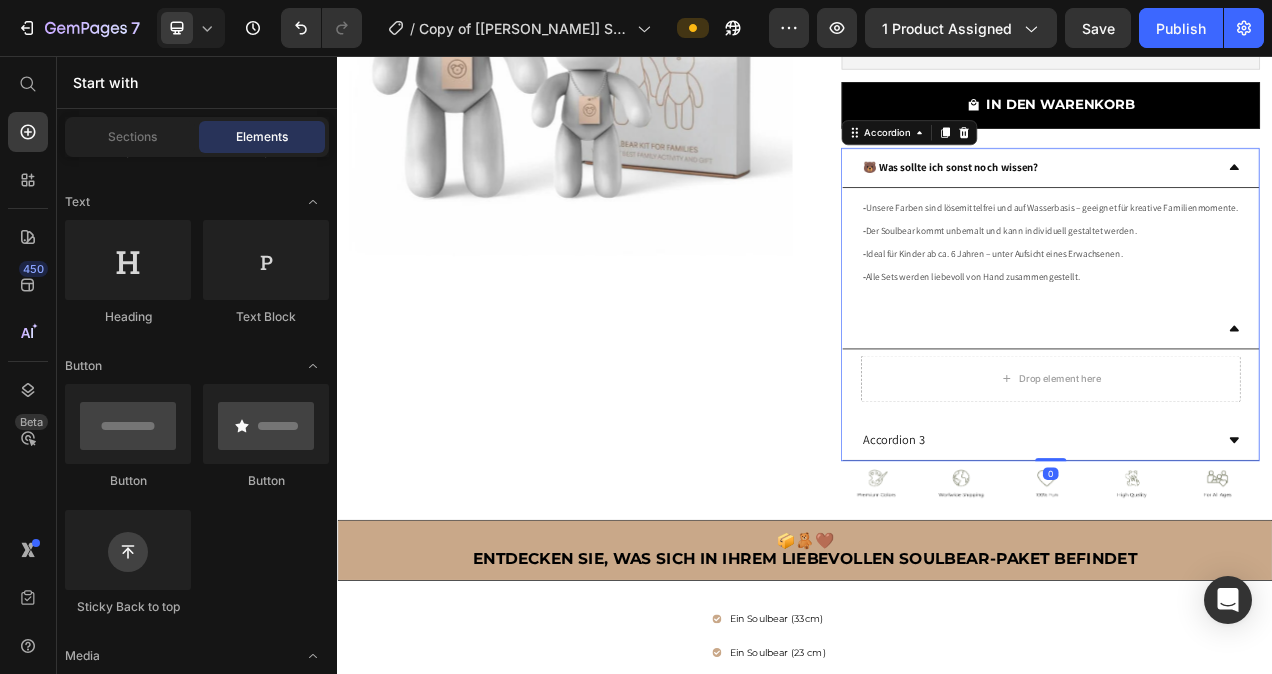 click on "Drop element here" at bounding box center [1252, 471] 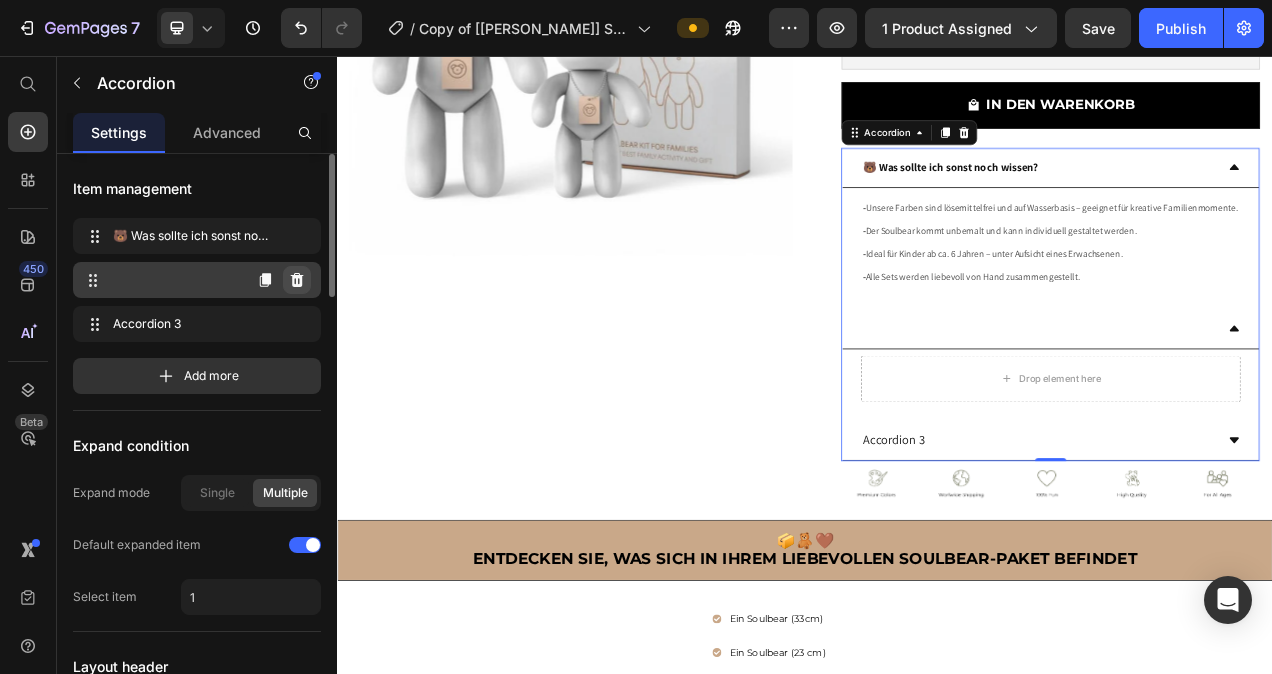 click 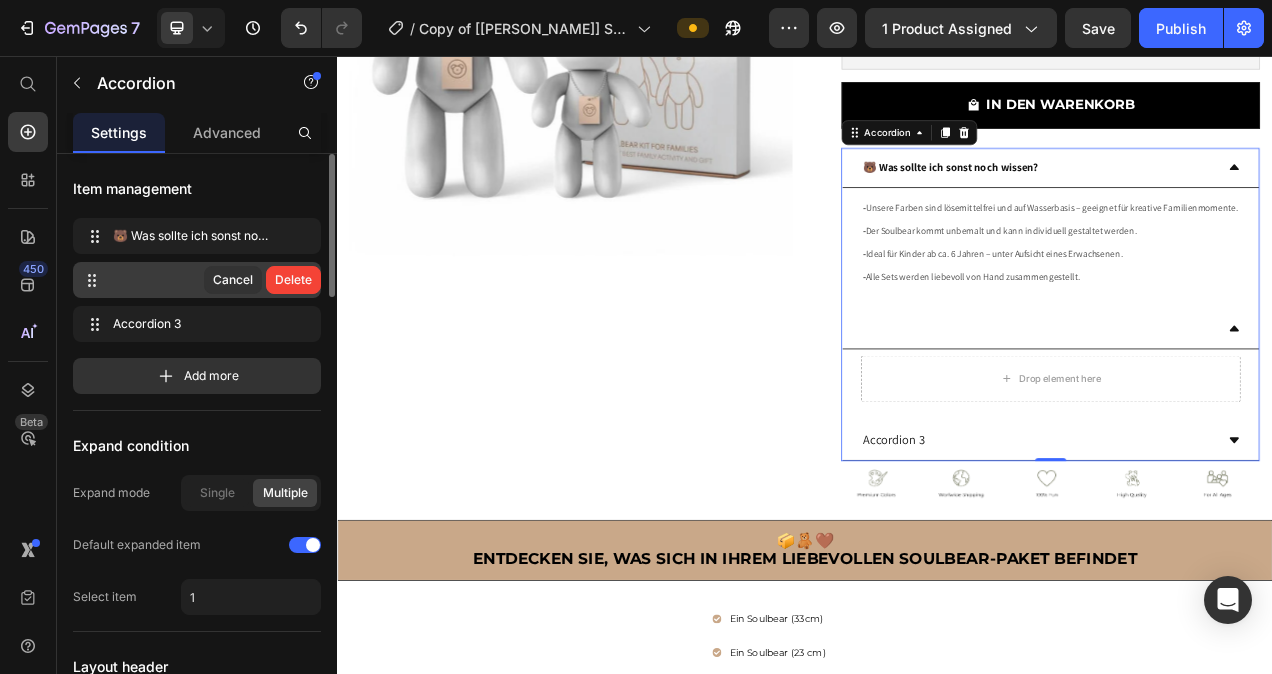 click on "Delete" at bounding box center [293, 280] 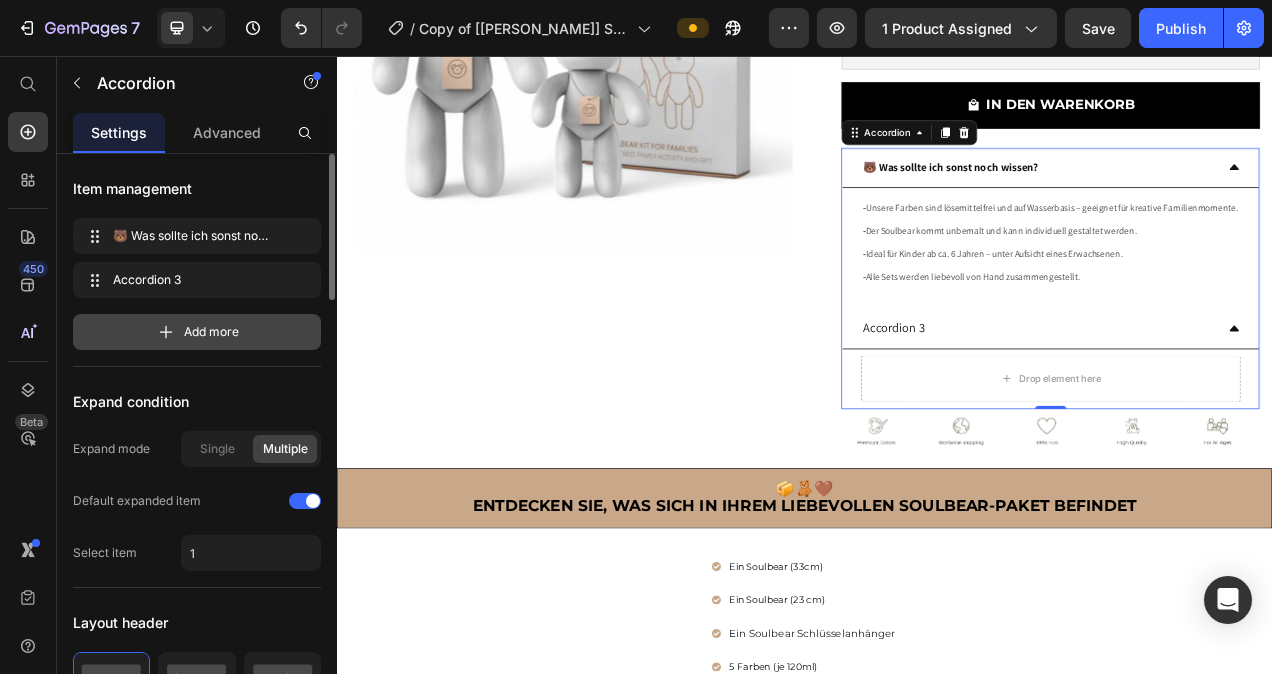 click on "Add more" at bounding box center [211, 332] 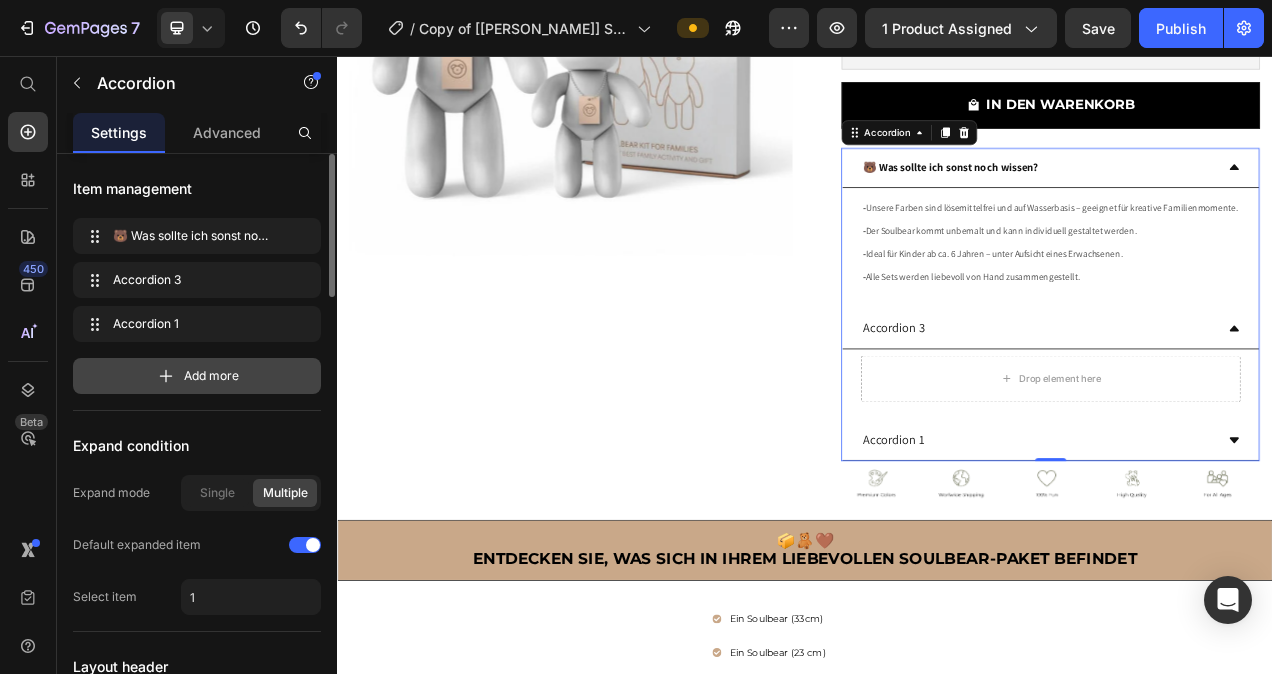 click on "Add more" at bounding box center (197, 376) 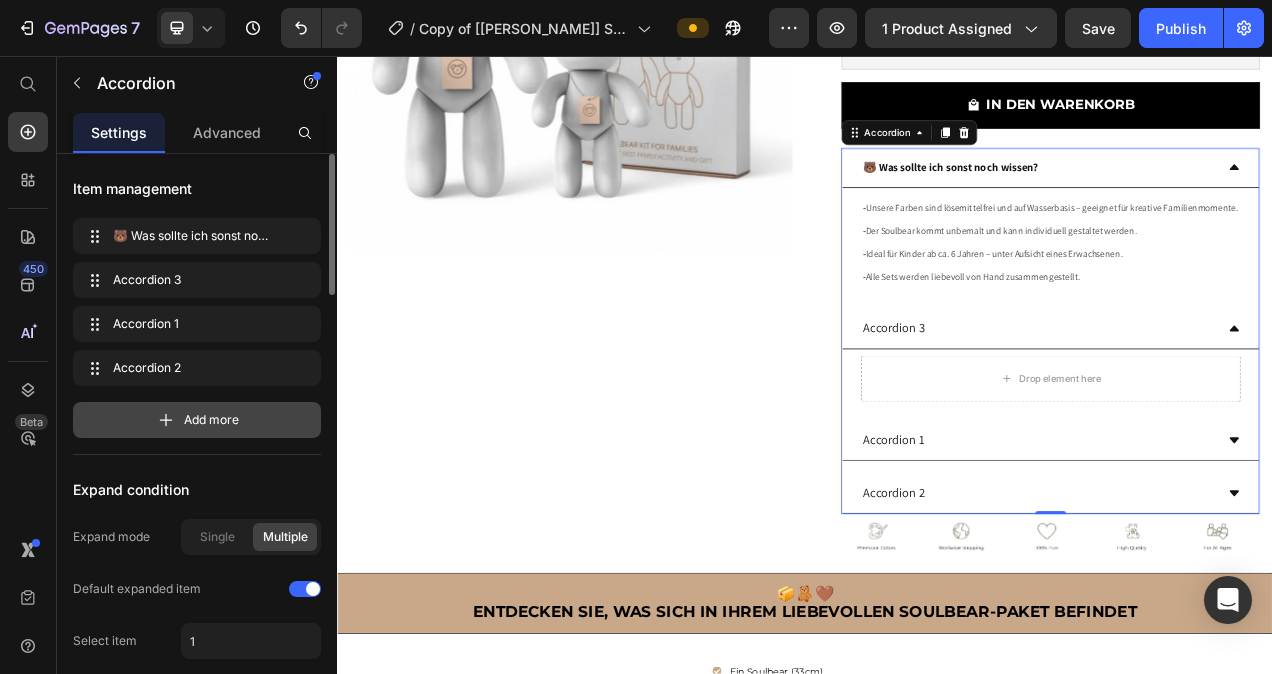 click on "Add more" at bounding box center [197, 420] 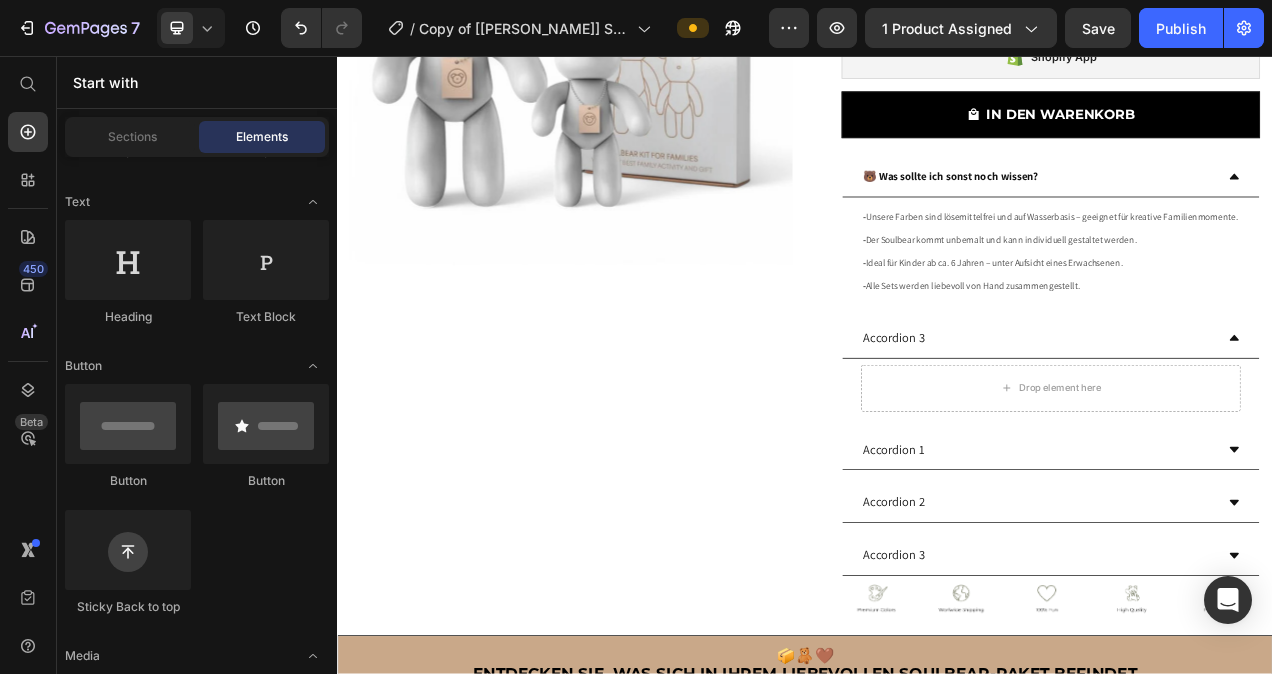 scroll, scrollTop: 302, scrollLeft: 0, axis: vertical 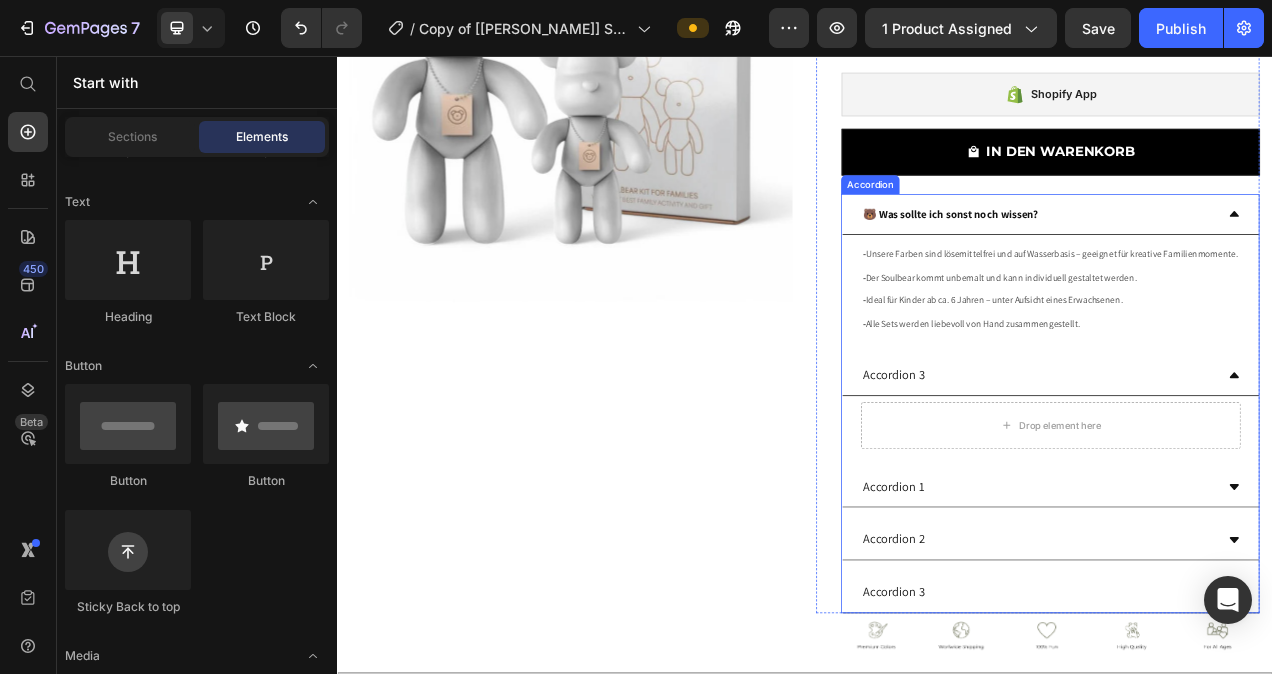 click on "Accordion 3" at bounding box center (1051, 466) 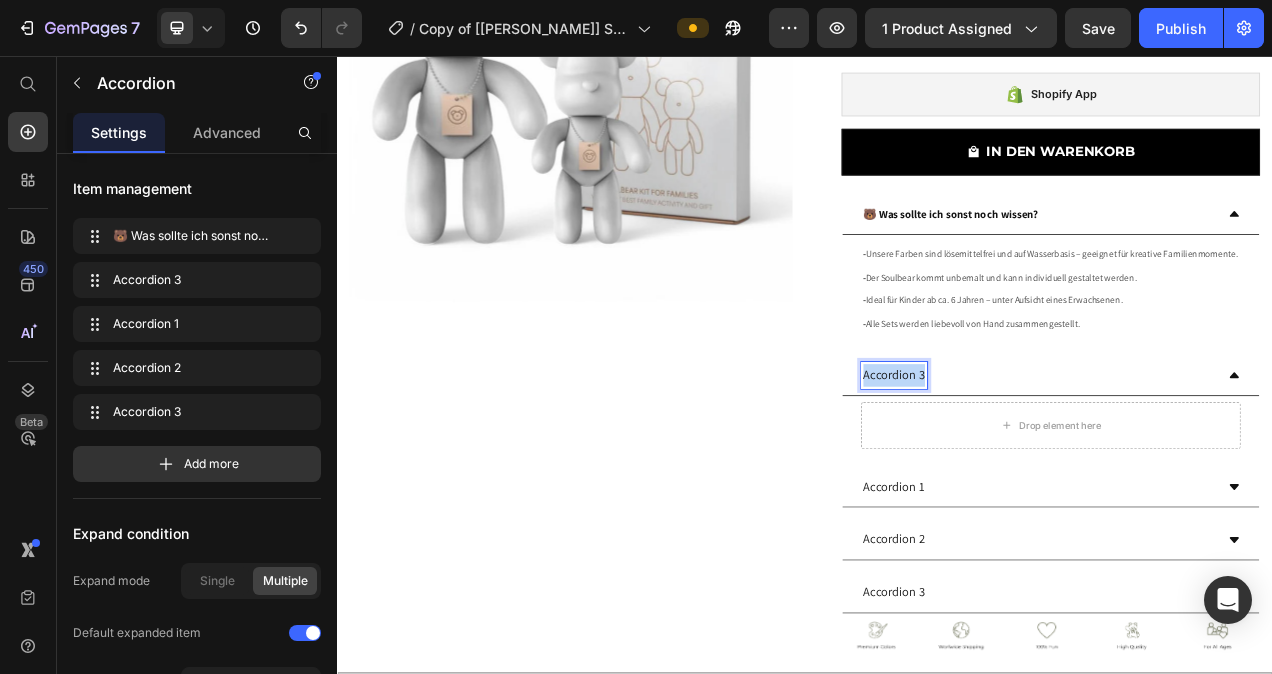 drag, startPoint x: 1080, startPoint y: 493, endPoint x: 1008, endPoint y: 497, distance: 72.11102 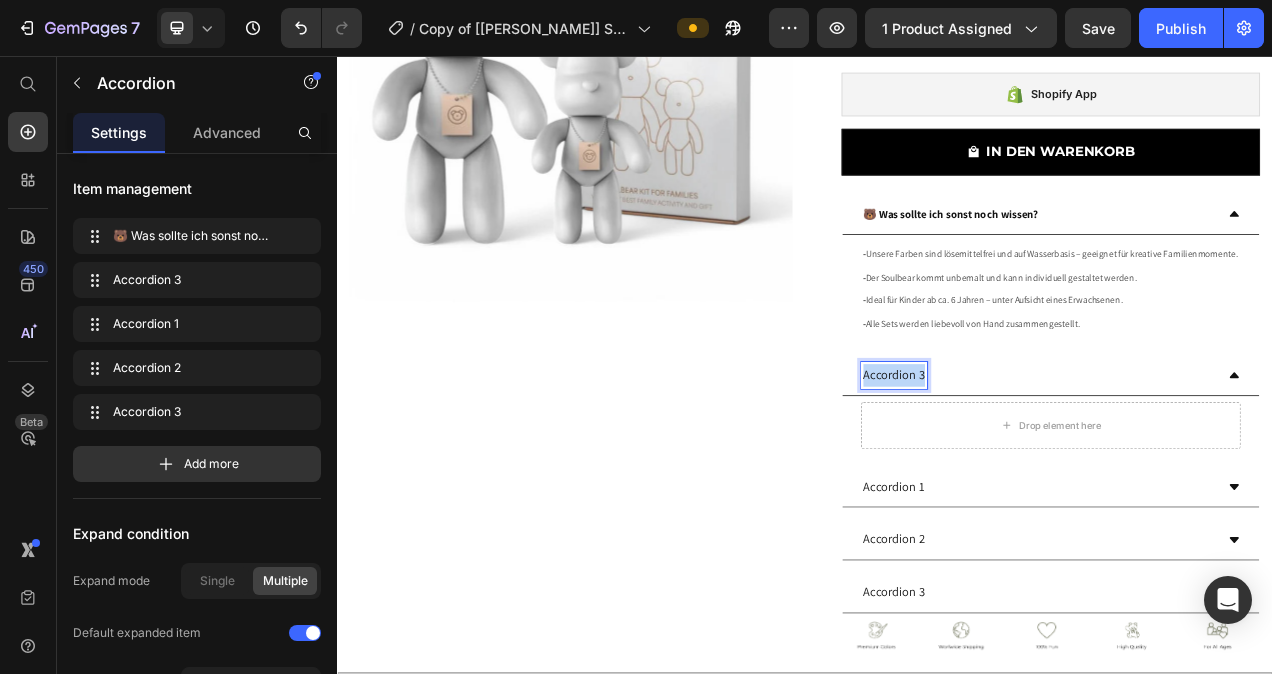 click on "Accordion 3" at bounding box center [1051, 466] 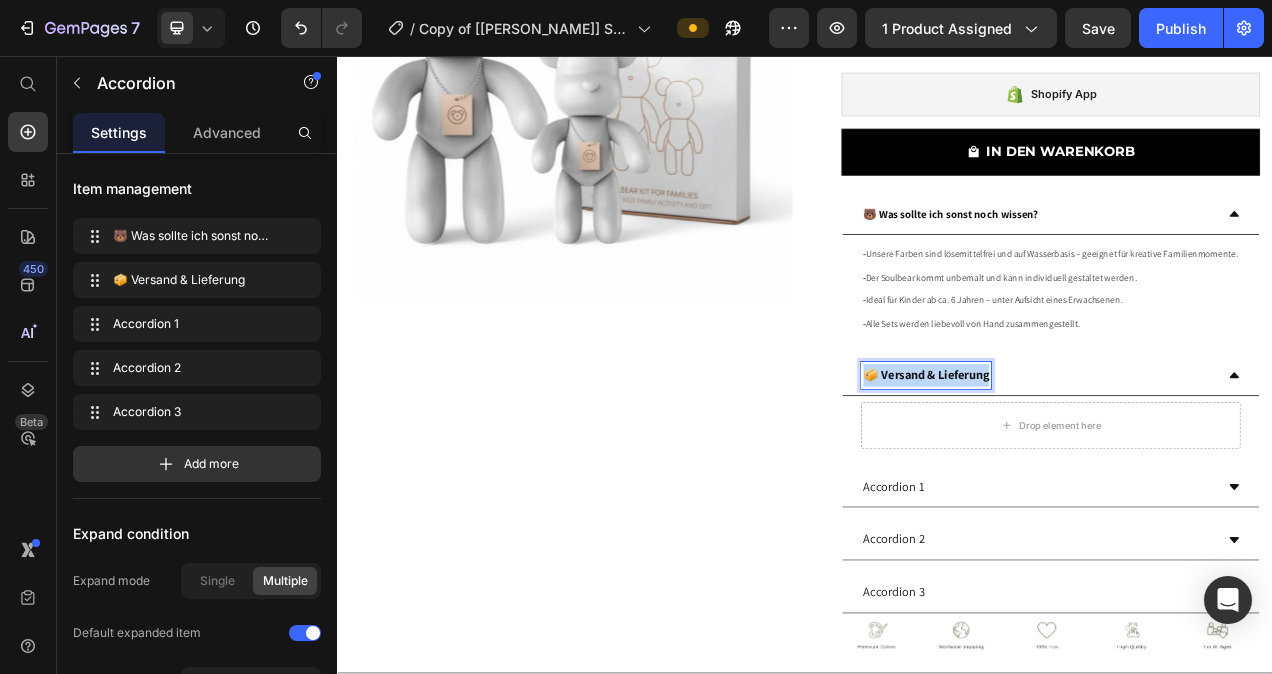drag, startPoint x: 1169, startPoint y: 496, endPoint x: 1012, endPoint y: 505, distance: 157.25775 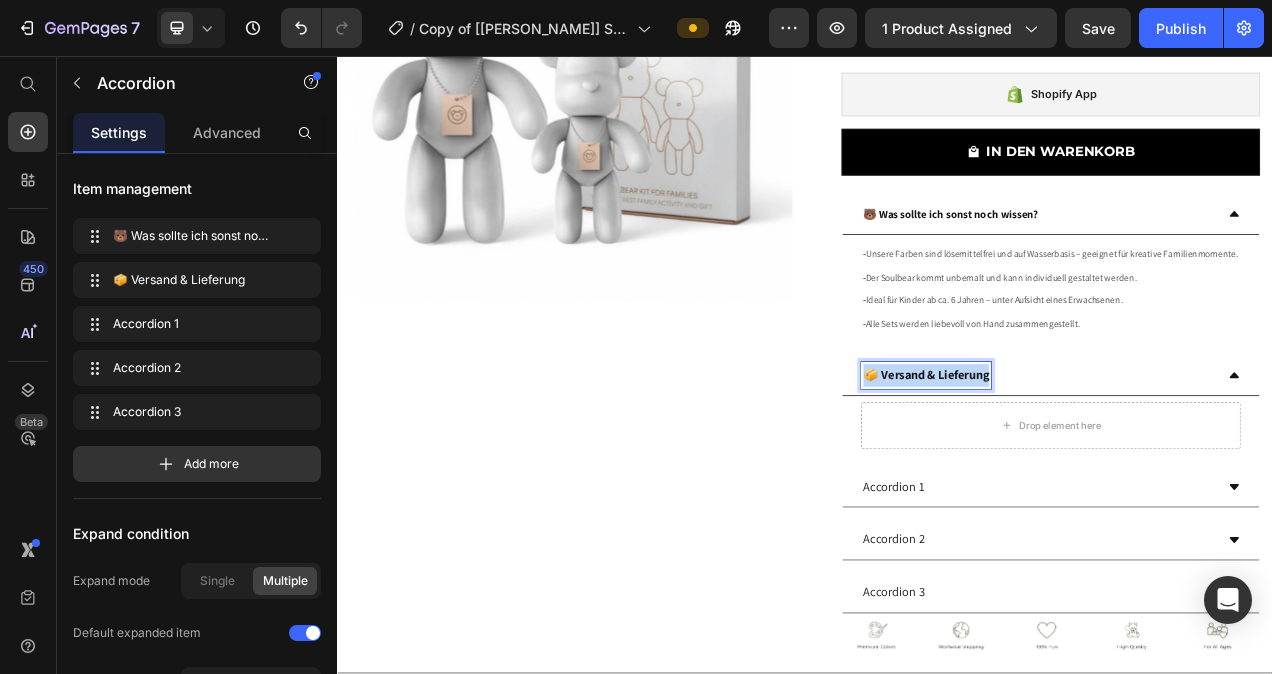 click on "📦 Versand & Lieferung" at bounding box center [1092, 465] 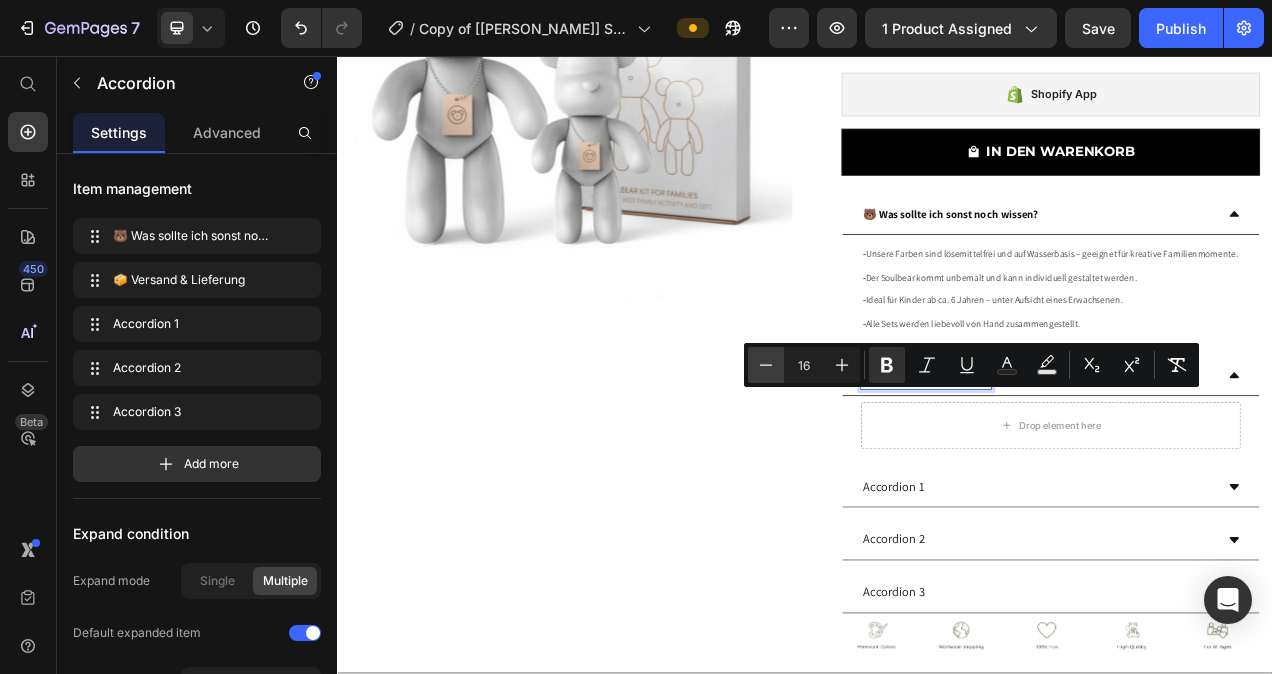 click 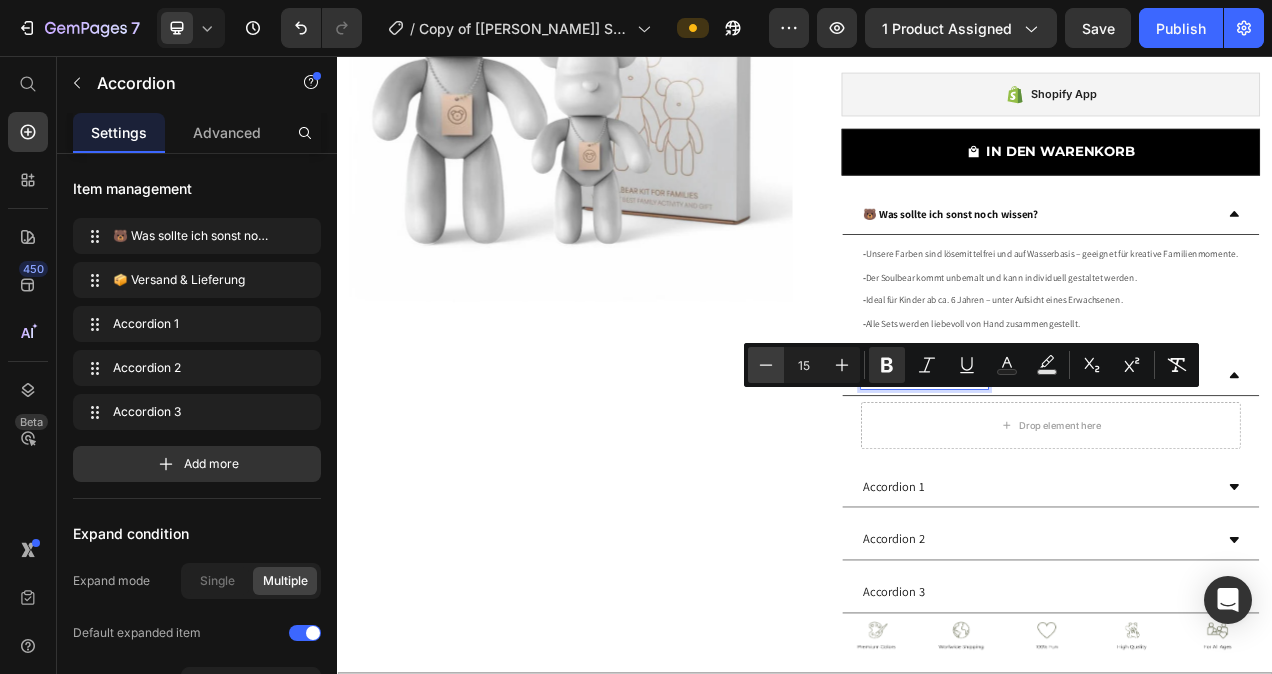 drag, startPoint x: 770, startPoint y: 368, endPoint x: 842, endPoint y: 502, distance: 152.11838 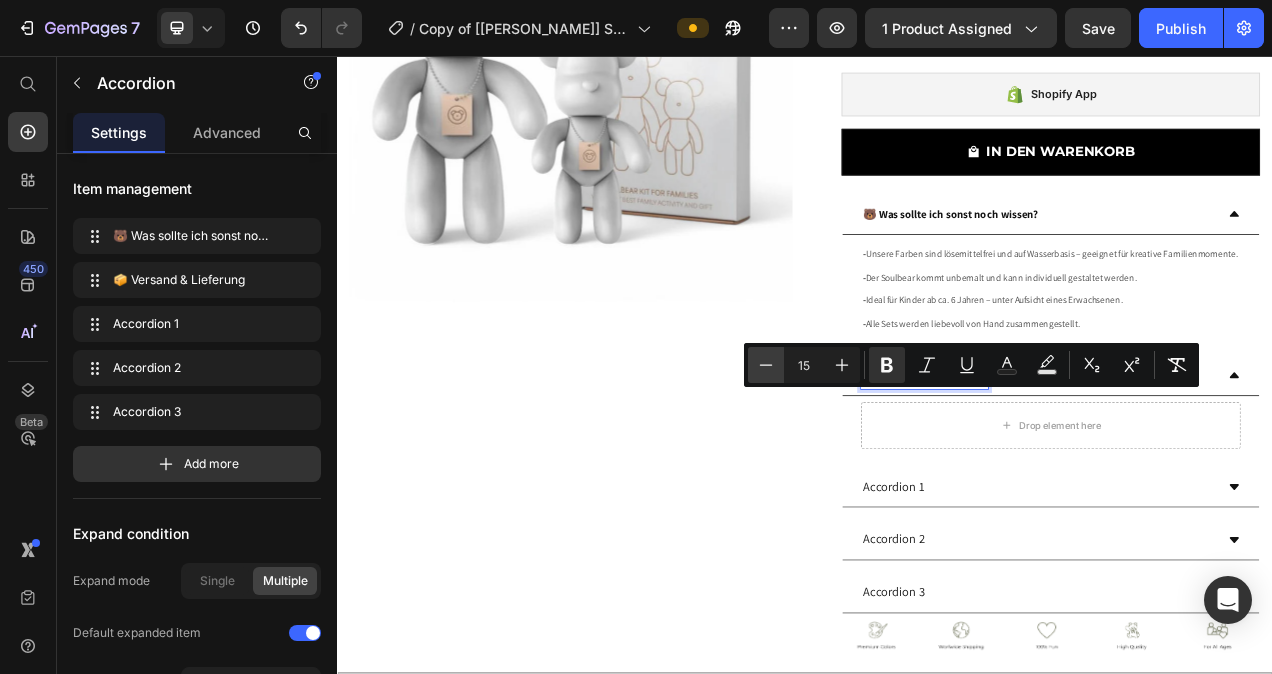 click 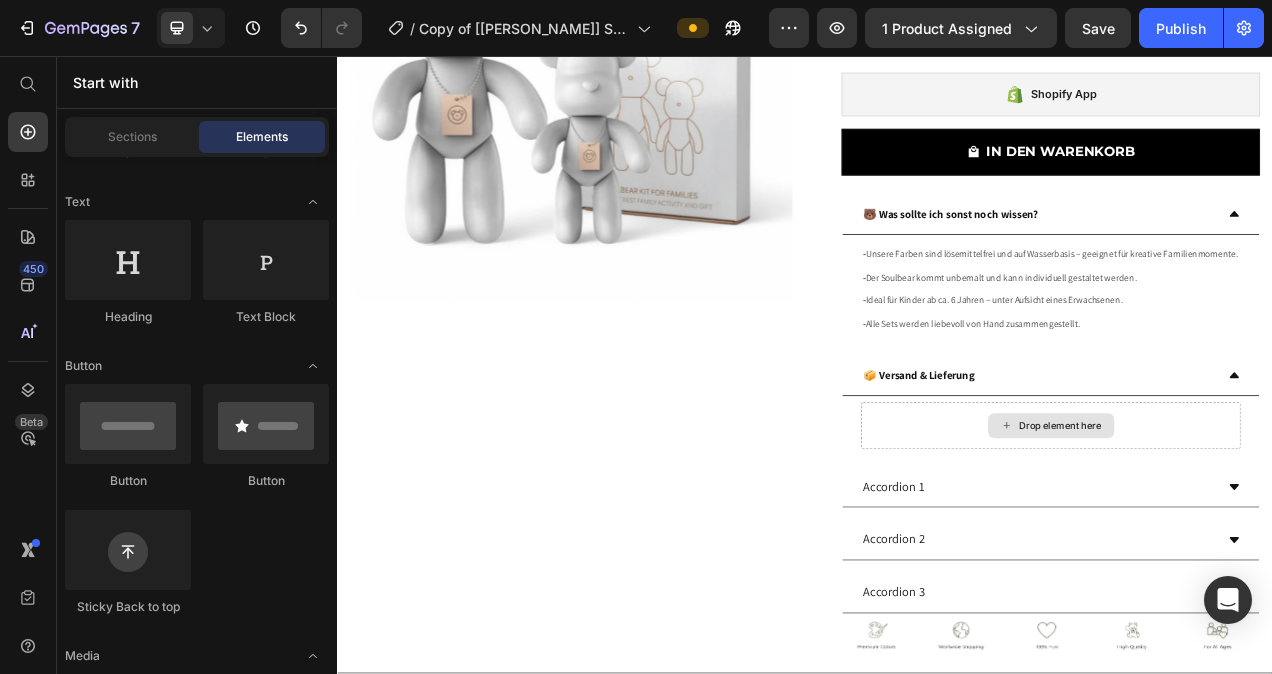 click on "Drop element here" at bounding box center (1265, 531) 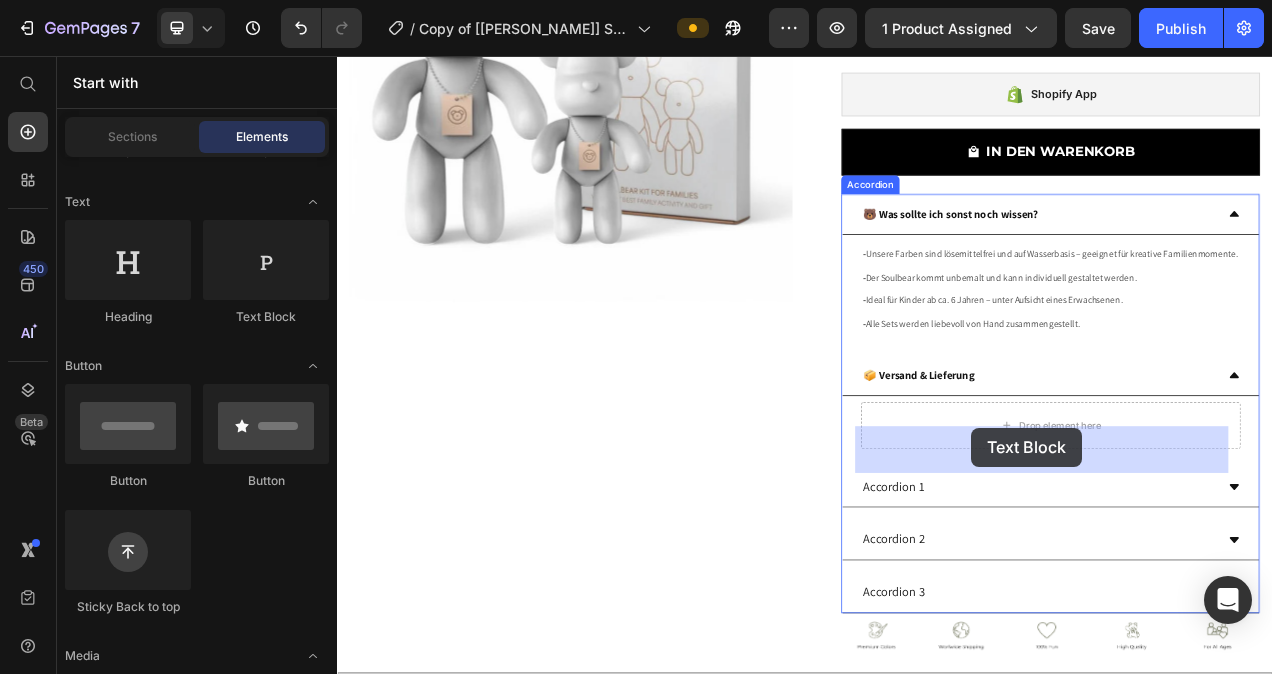drag, startPoint x: 606, startPoint y: 314, endPoint x: 1151, endPoint y: 533, distance: 587.3551 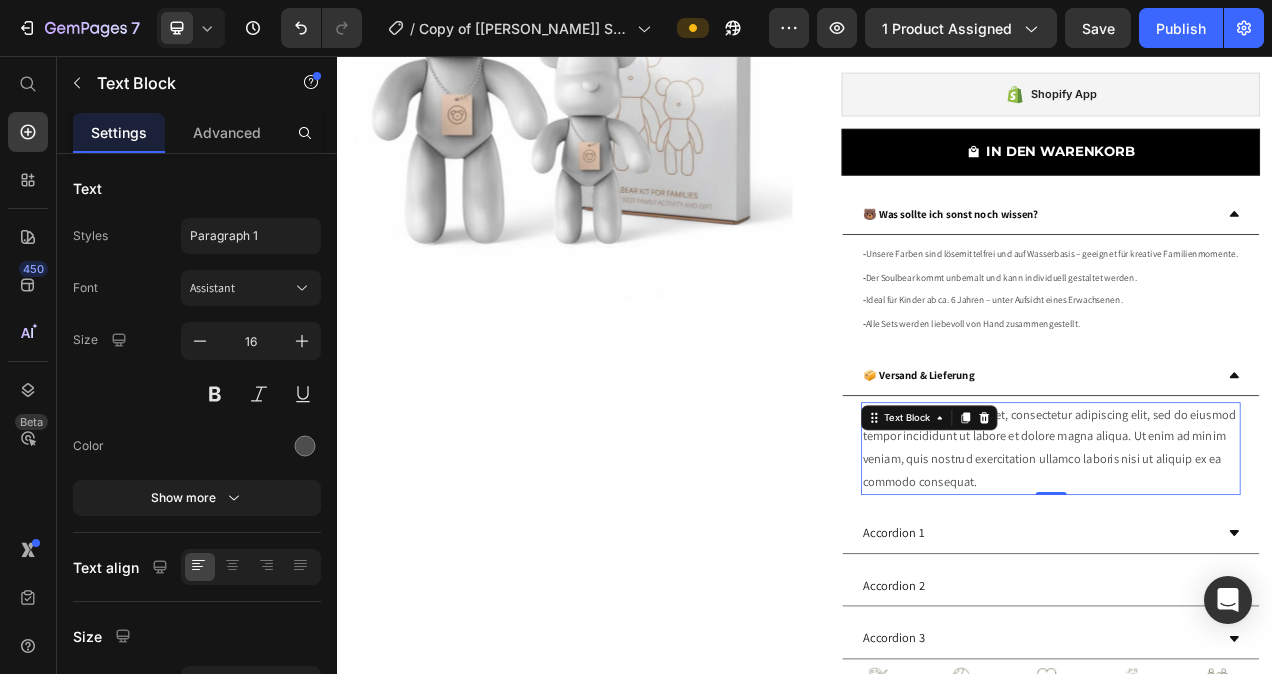 click on "Lorem ipsum dolor sit amet, consectetur adipiscing elit, sed do eiusmod tempor incididunt ut labore et dolore magna aliqua. Ut enim ad minim veniam, quis nostrud exercitation ullamco laboris nisi ut aliquip ex ea commodo consequat." at bounding box center [1252, 560] 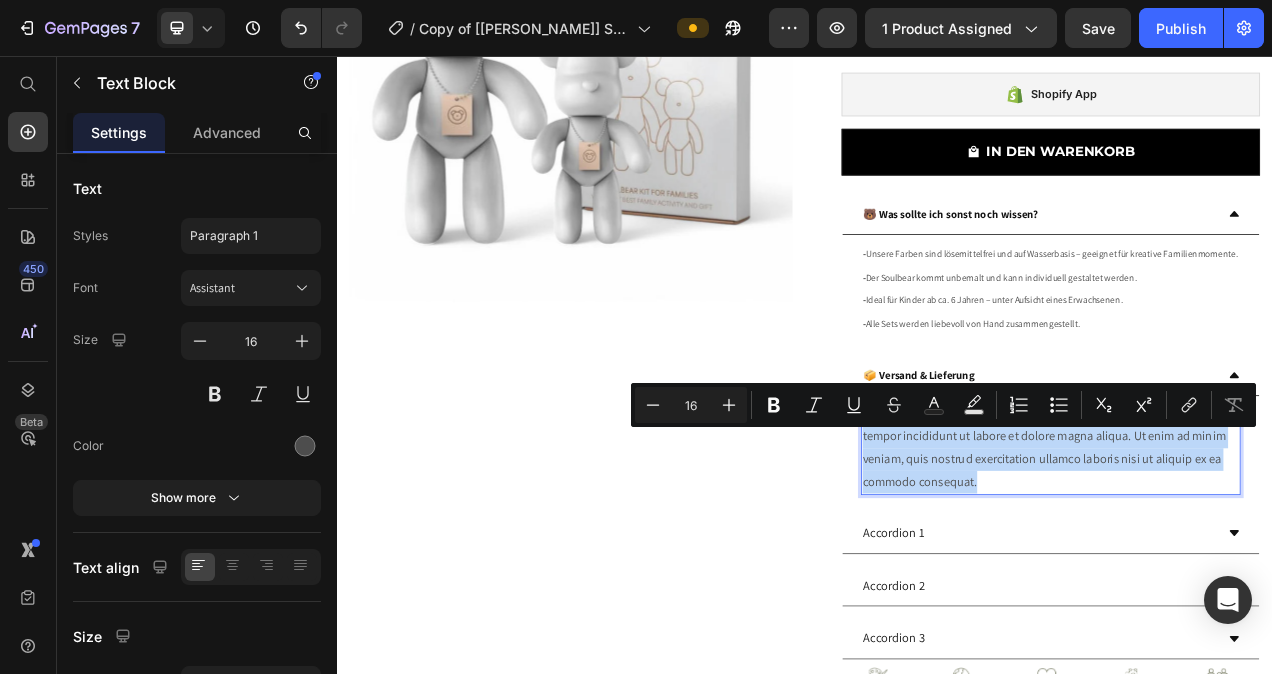 drag, startPoint x: 1164, startPoint y: 627, endPoint x: 1003, endPoint y: 556, distance: 175.96022 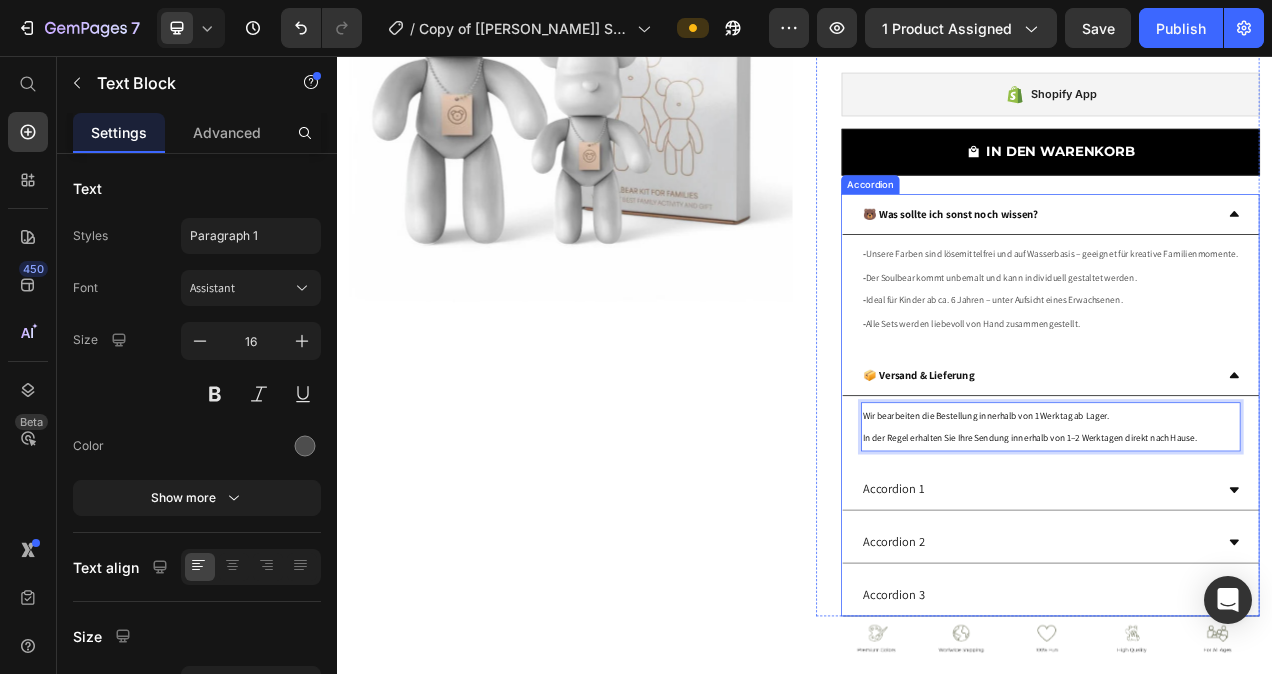click on "Accordion 1" at bounding box center [1051, 613] 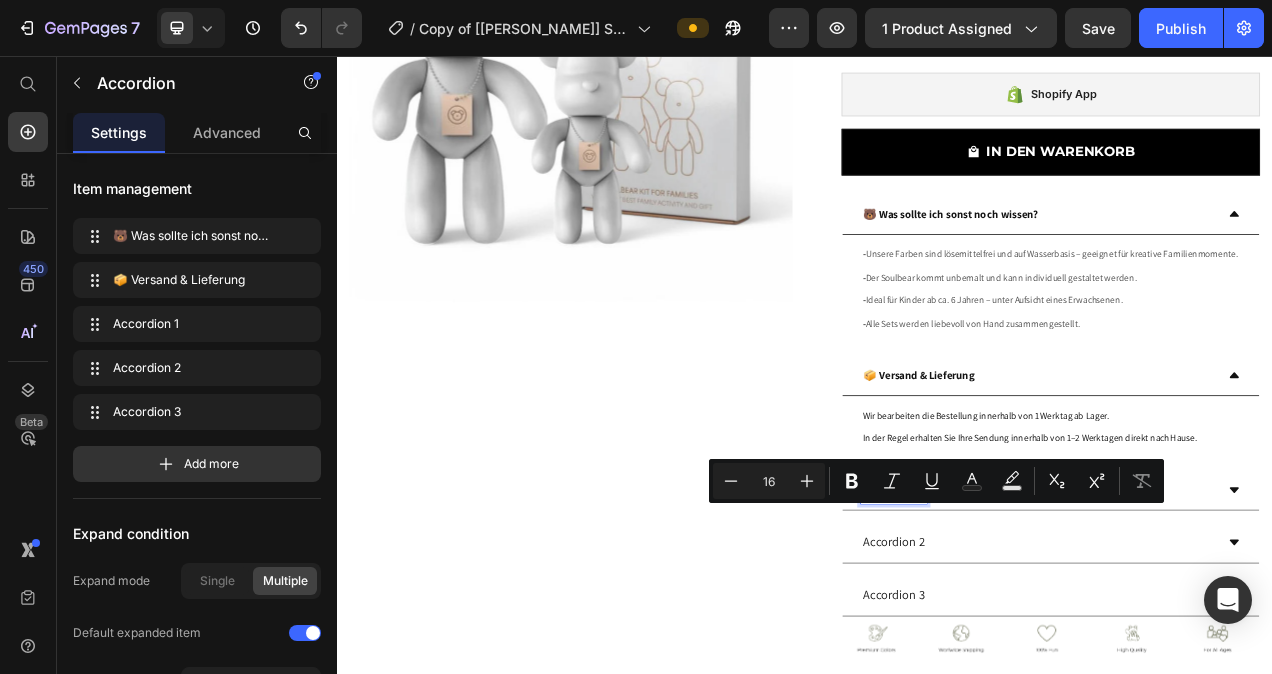 drag, startPoint x: 1080, startPoint y: 647, endPoint x: 1001, endPoint y: 647, distance: 79 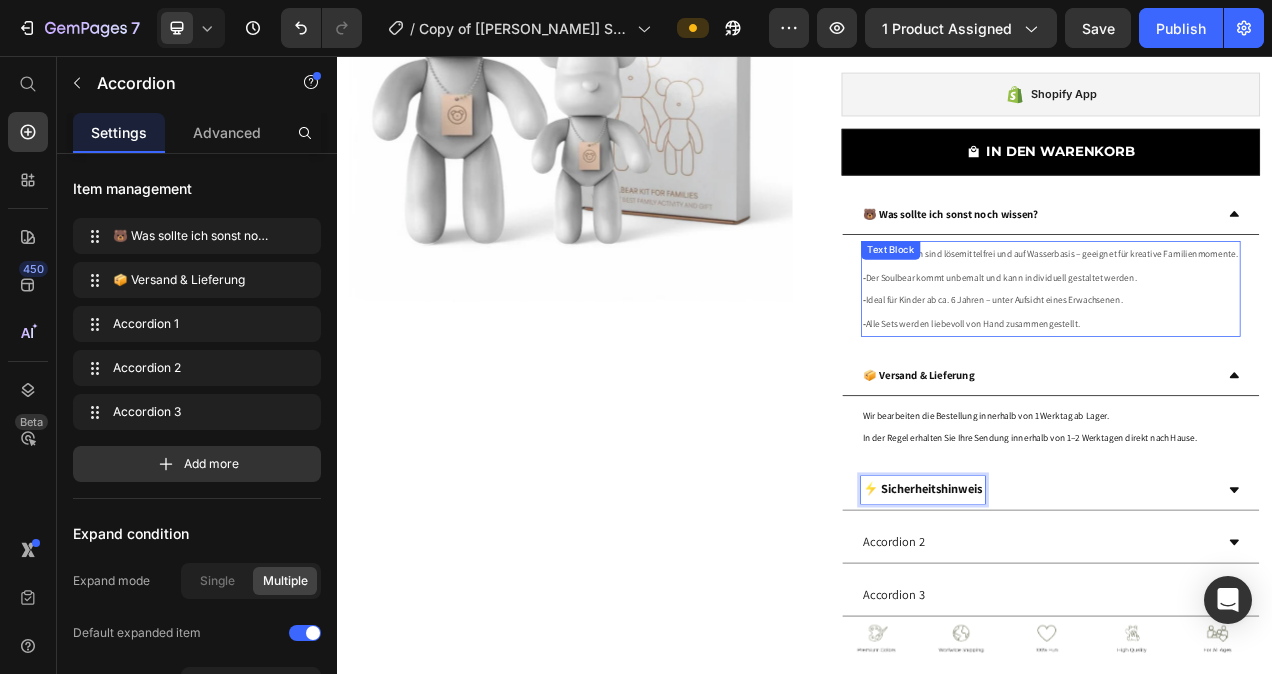scroll, scrollTop: 1, scrollLeft: 0, axis: vertical 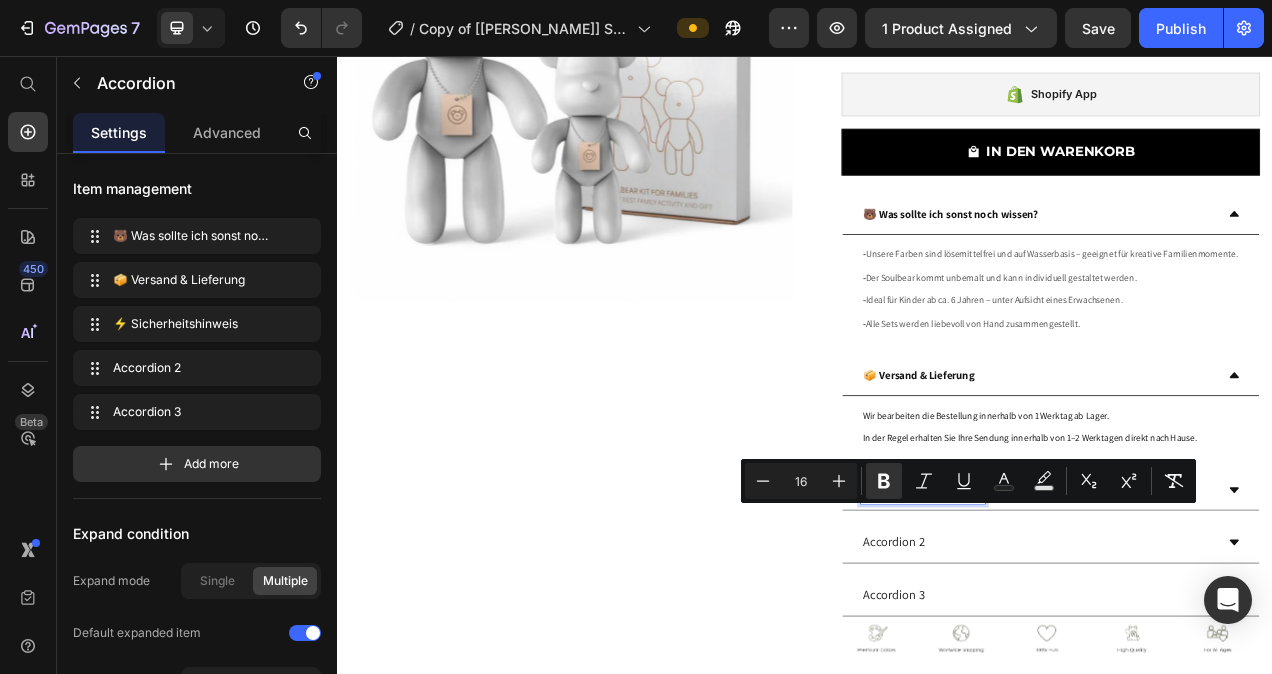 drag, startPoint x: 1162, startPoint y: 646, endPoint x: 1011, endPoint y: 654, distance: 151.21178 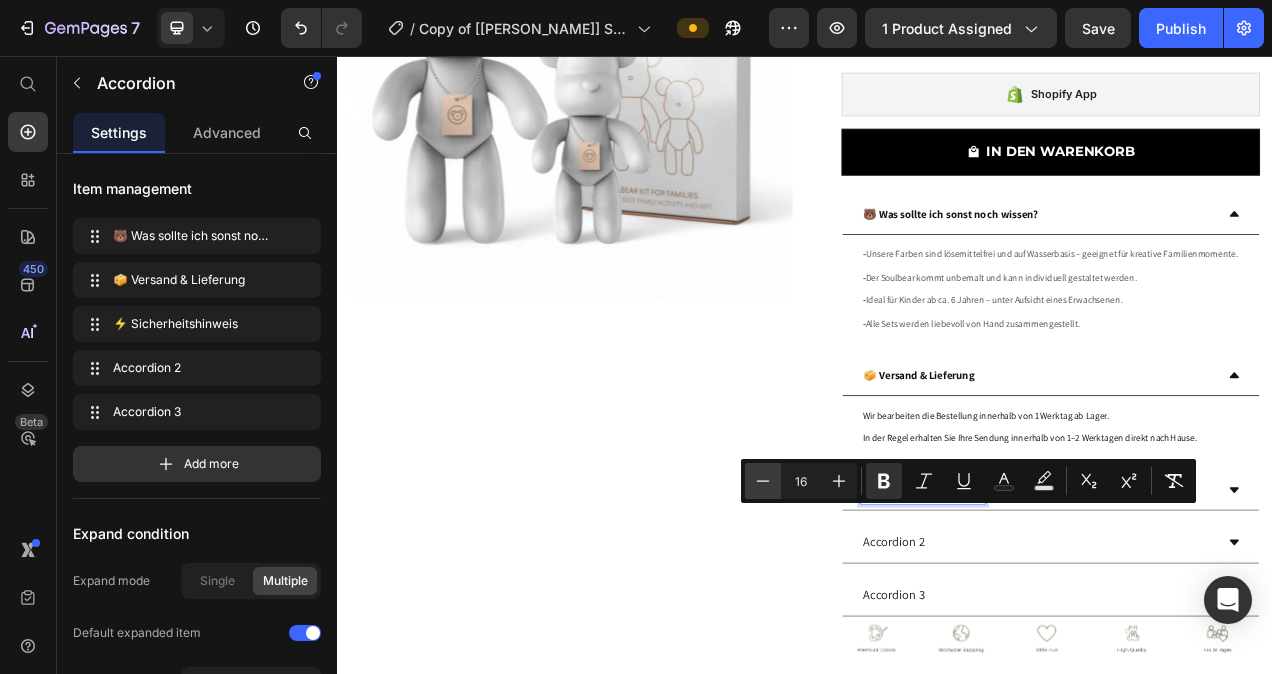 click 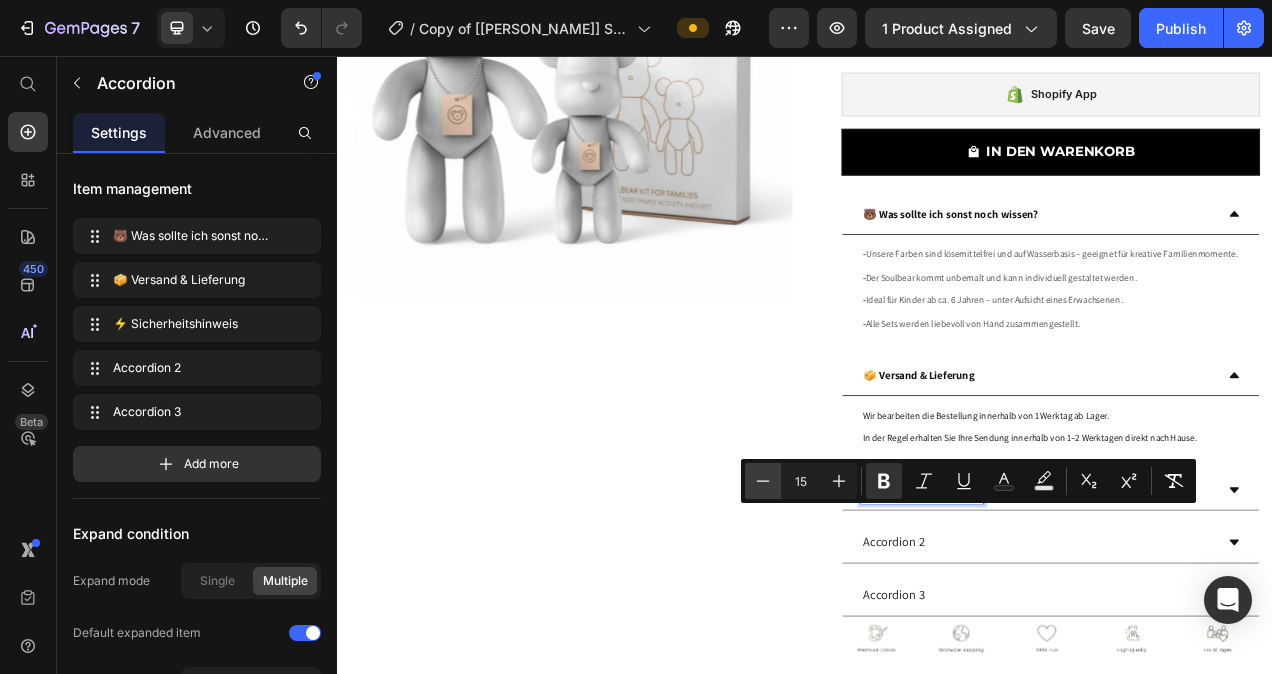 click 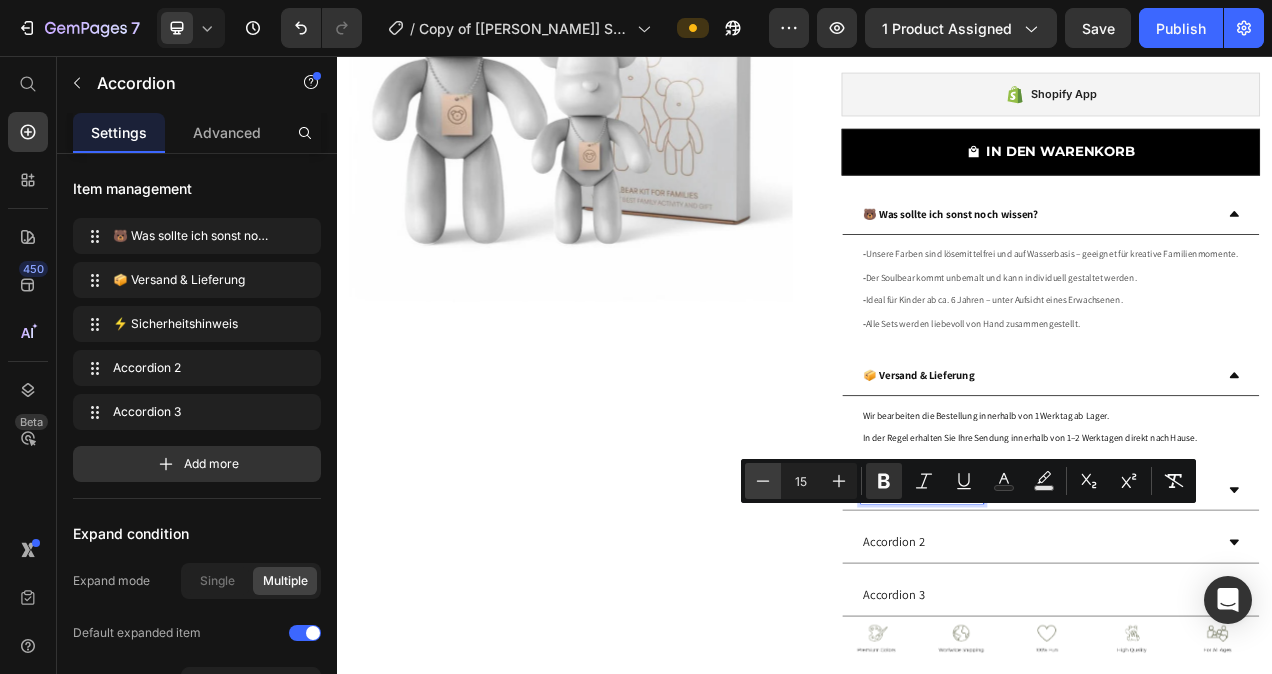type on "14" 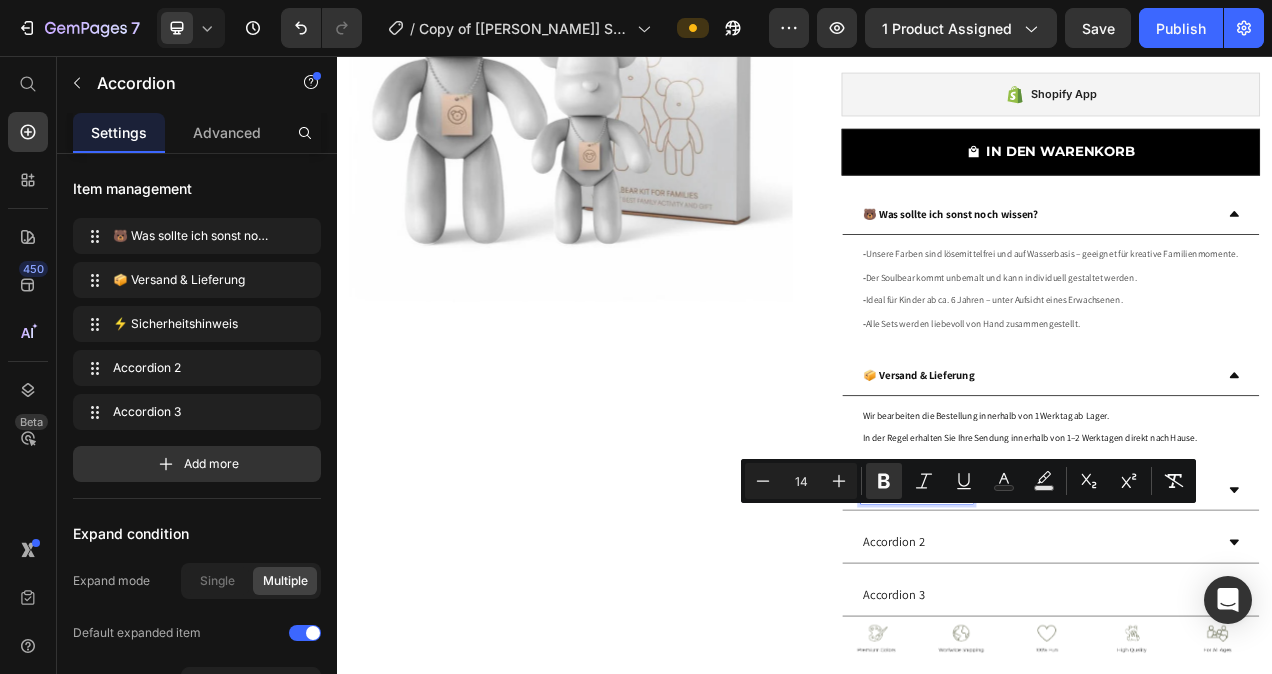 click on "⚡ Sicherheitshinweis" at bounding box center (1236, 613) 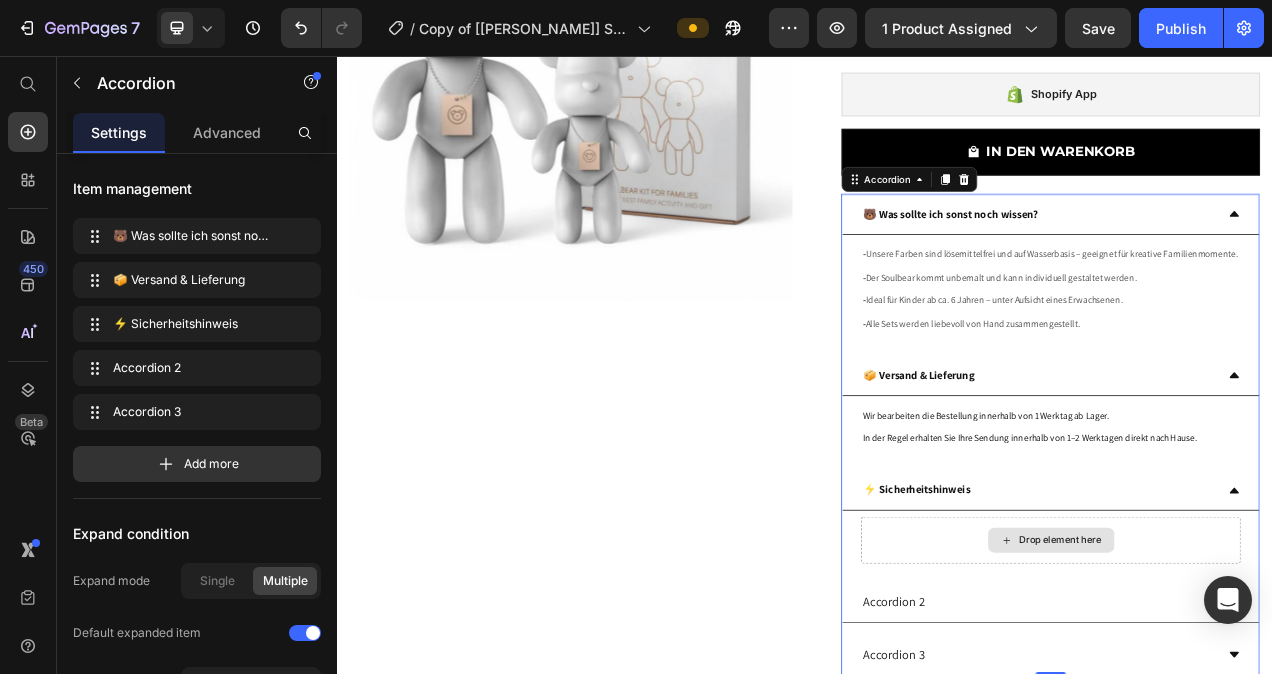 click on "Drop element here" at bounding box center (1265, 678) 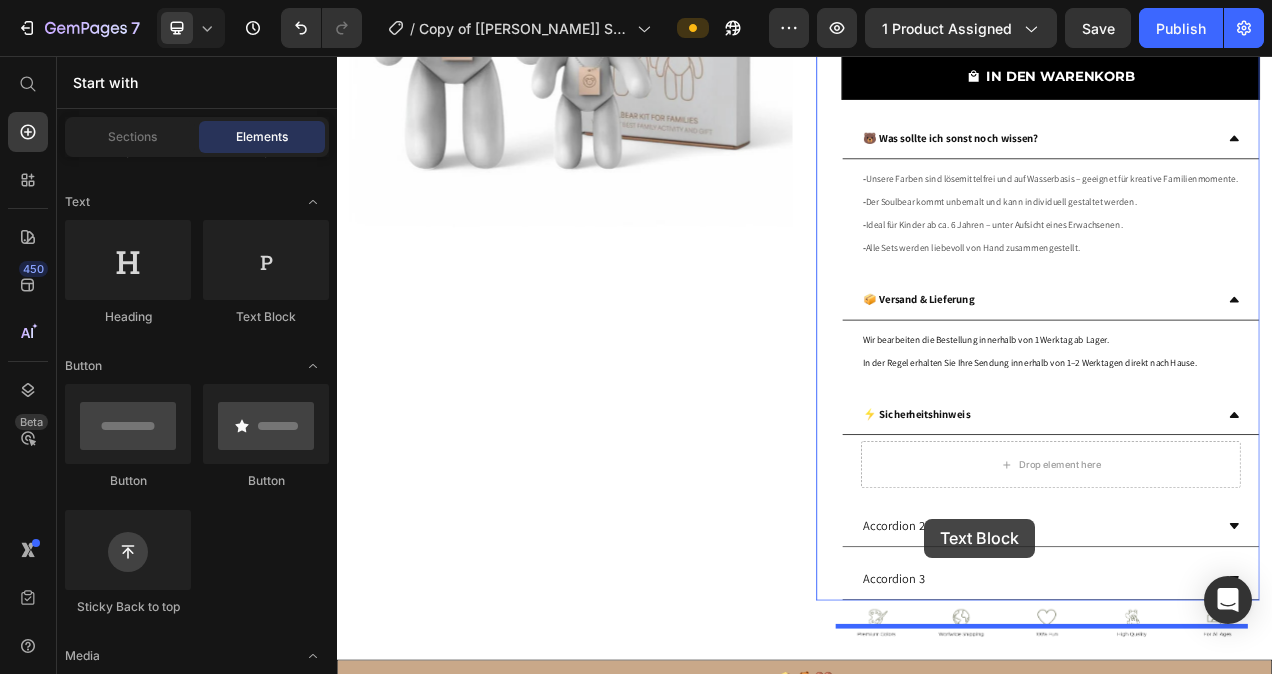 scroll, scrollTop: 555, scrollLeft: 0, axis: vertical 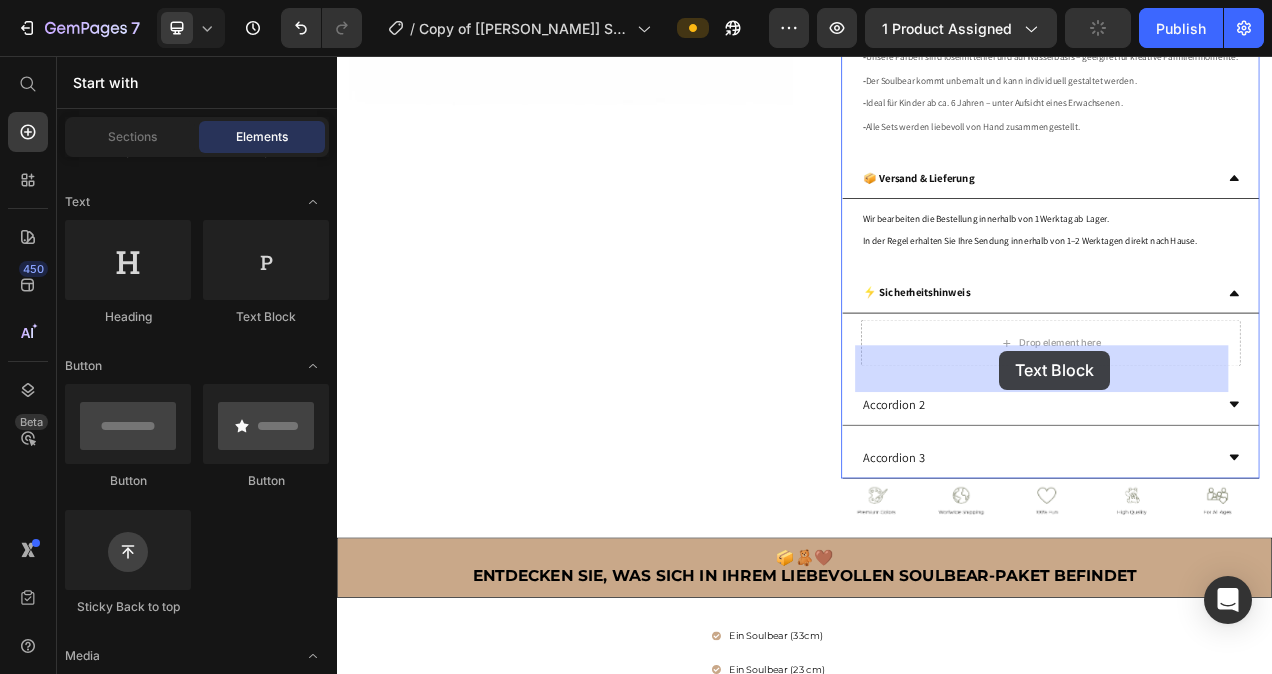 drag, startPoint x: 604, startPoint y: 320, endPoint x: 1187, endPoint y: 434, distance: 594.04126 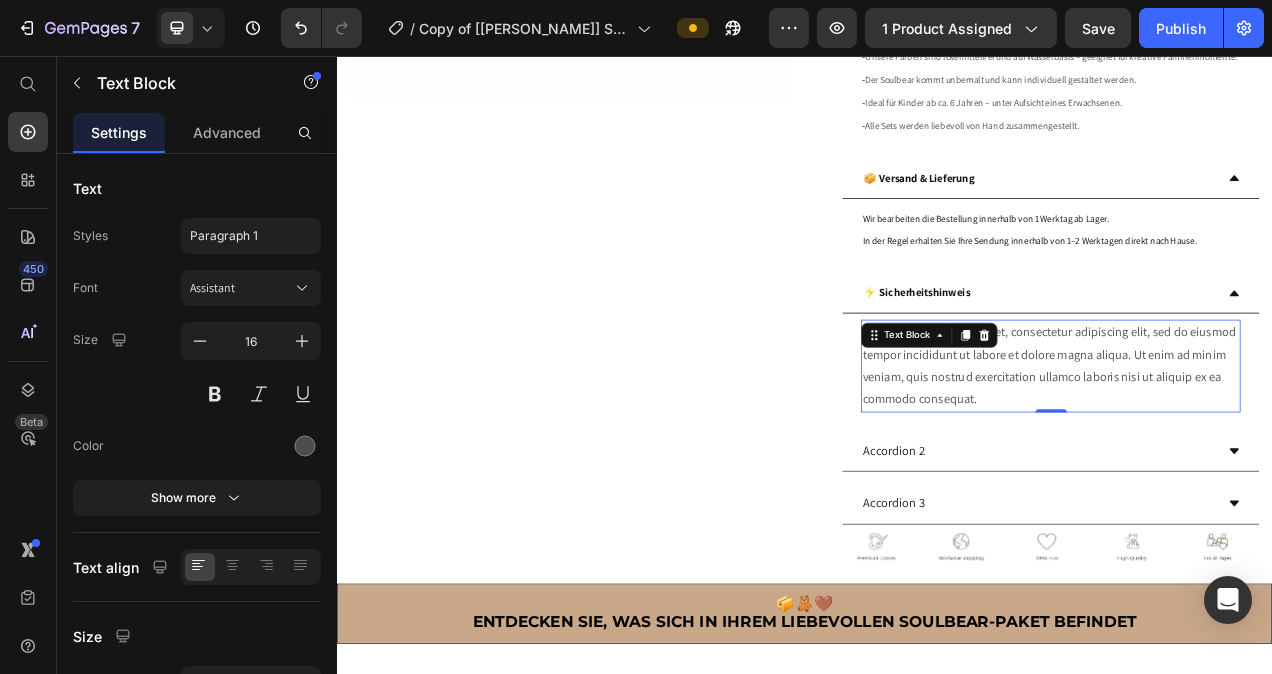 click on "Lorem ipsum dolor sit amet, consectetur adipiscing elit, sed do eiusmod tempor incididunt ut labore et dolore magna aliqua. Ut enim ad minim veniam, quis nostrud exercitation ullamco laboris nisi ut aliquip ex ea commodo consequat." at bounding box center (1252, 454) 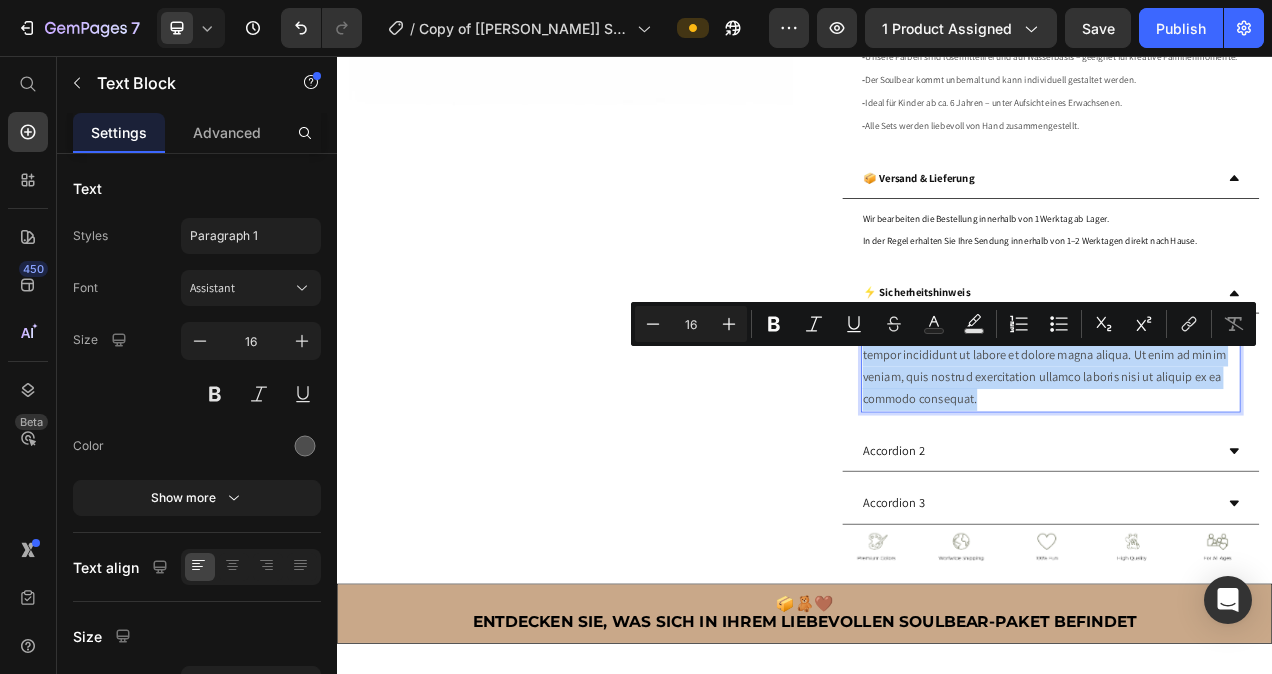 drag, startPoint x: 1161, startPoint y: 521, endPoint x: 1006, endPoint y: 448, distance: 171.3301 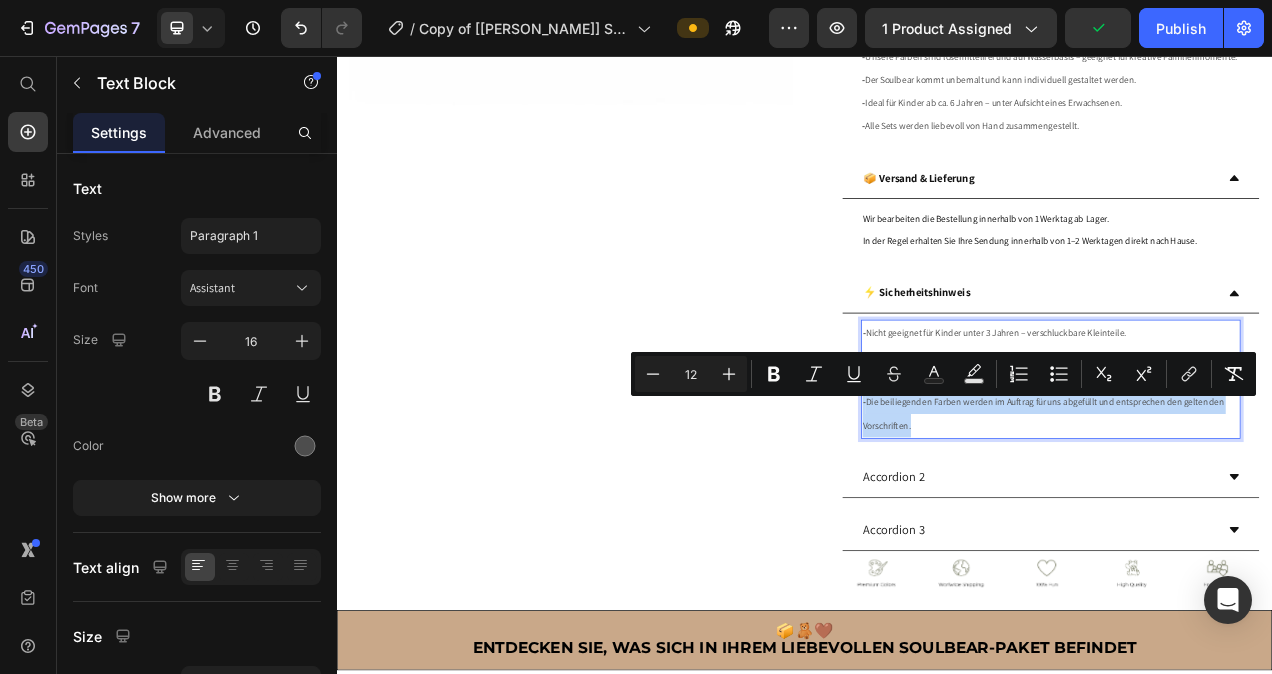 drag, startPoint x: 1092, startPoint y: 564, endPoint x: 1046, endPoint y: 501, distance: 78.00641 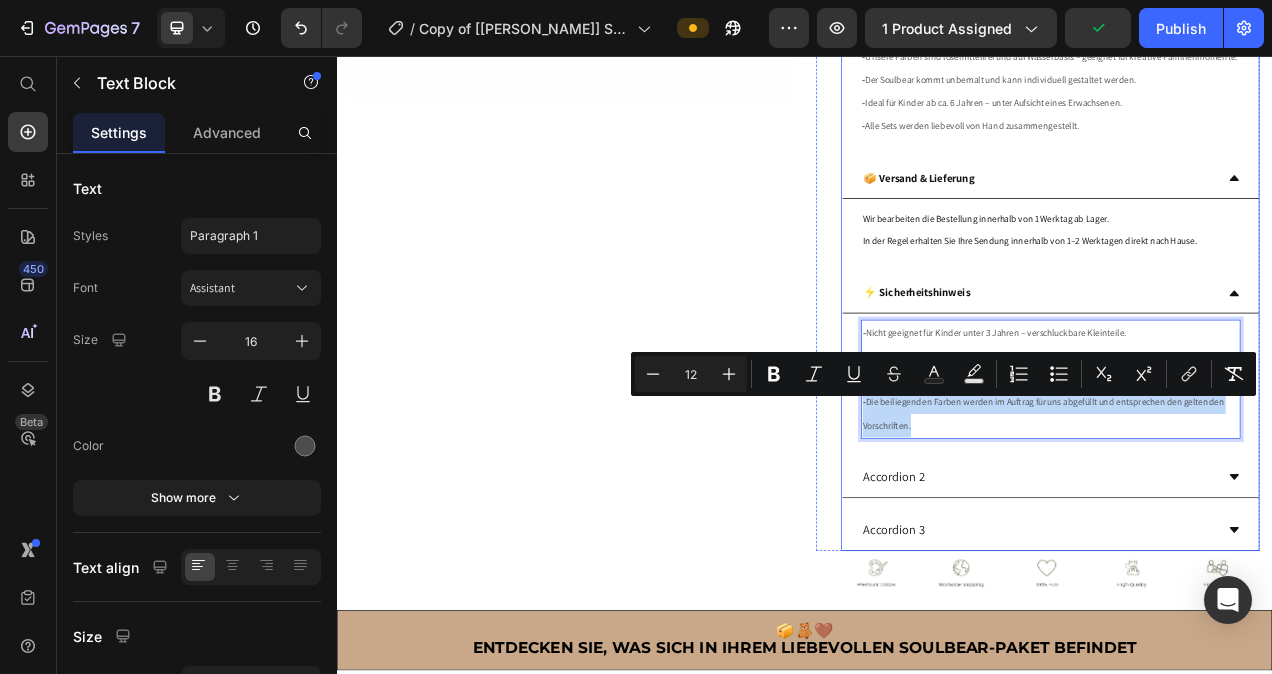 click on "Accordion 2" at bounding box center (1236, 597) 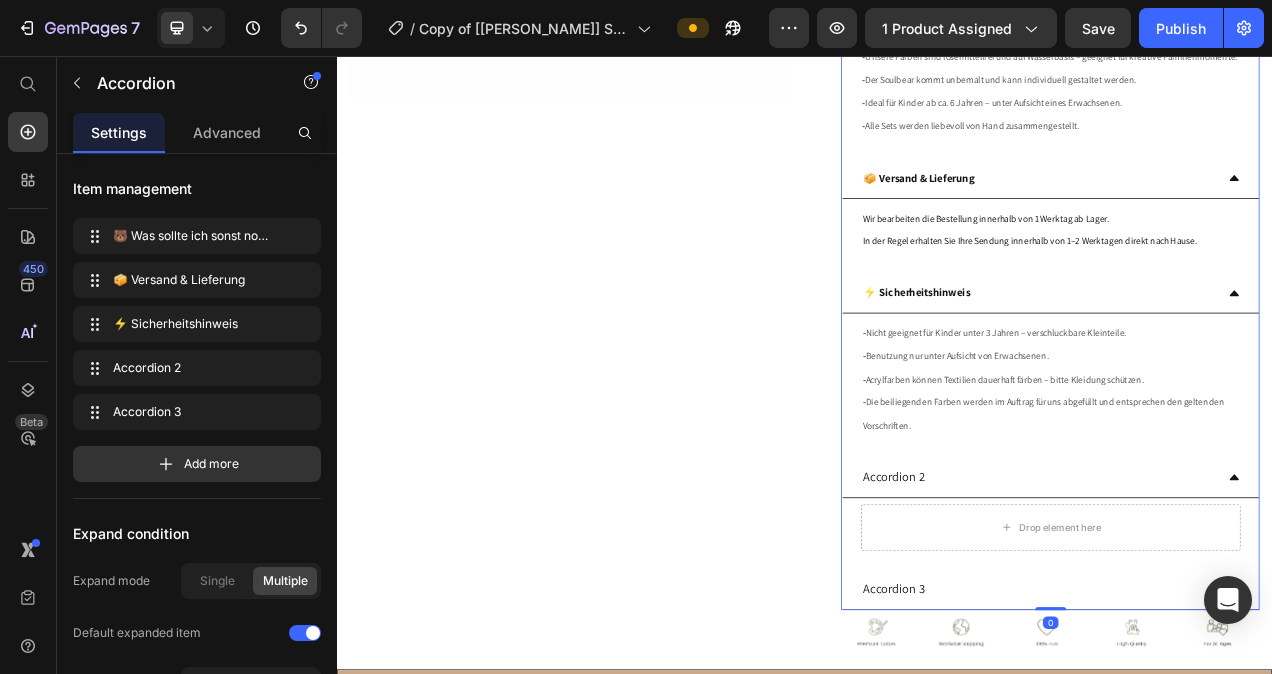 click on "Accordion 2" at bounding box center (1236, 597) 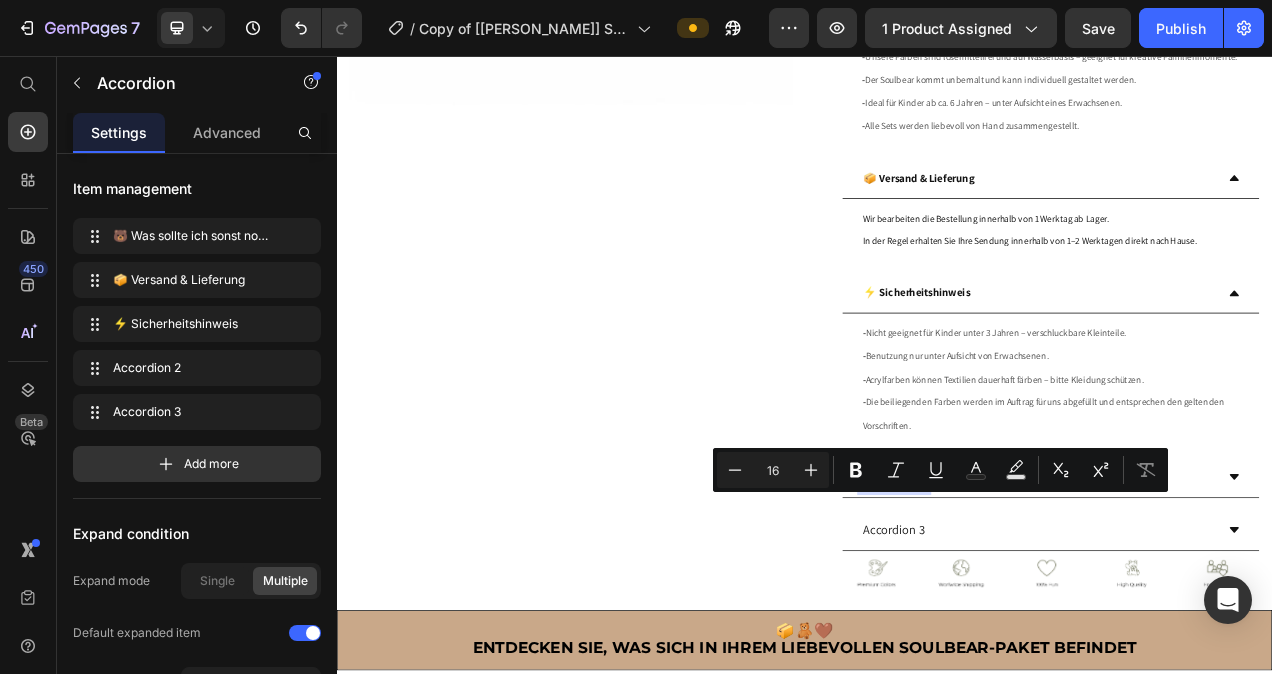 drag, startPoint x: 1078, startPoint y: 627, endPoint x: 1009, endPoint y: 635, distance: 69.46222 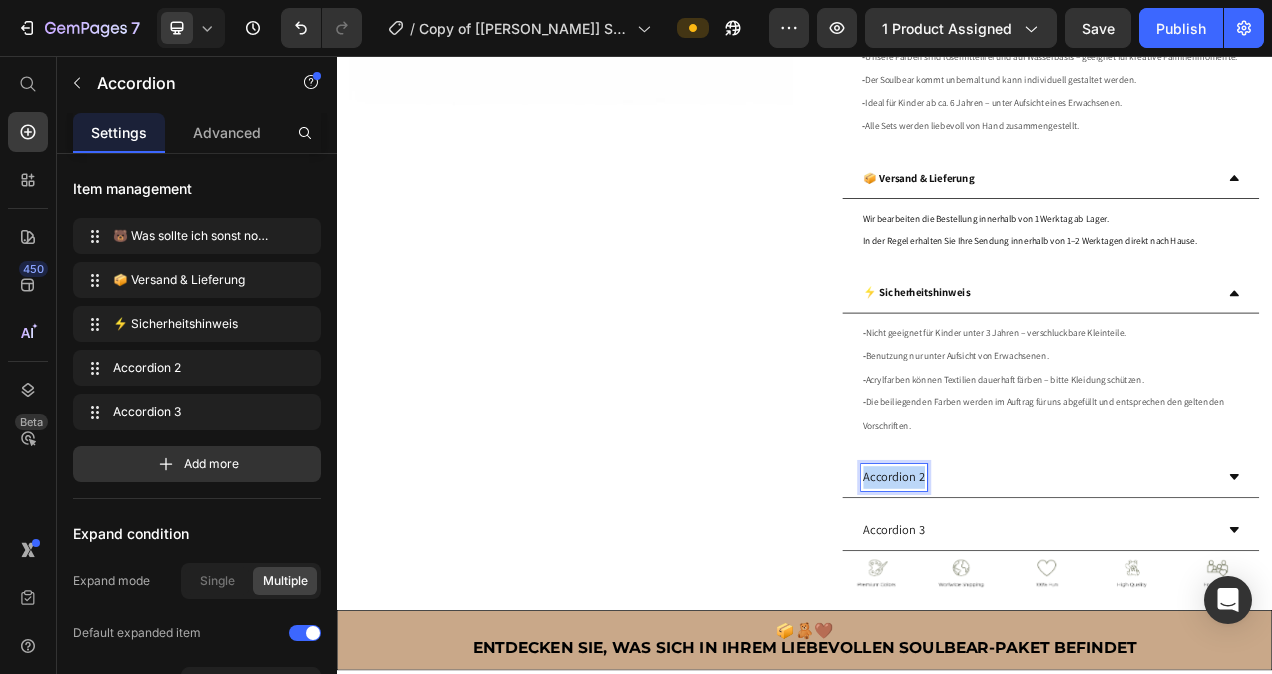 drag, startPoint x: 1068, startPoint y: 635, endPoint x: 1007, endPoint y: 639, distance: 61.13101 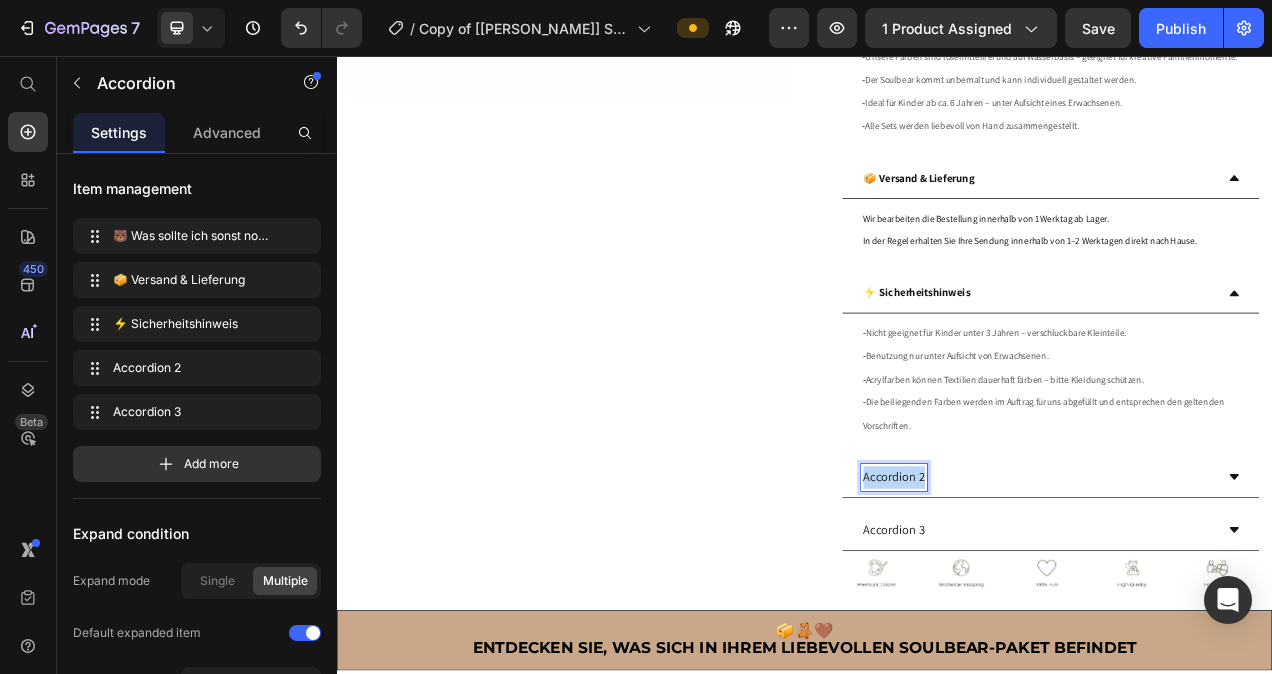click on "Accordion 2" at bounding box center [1051, 597] 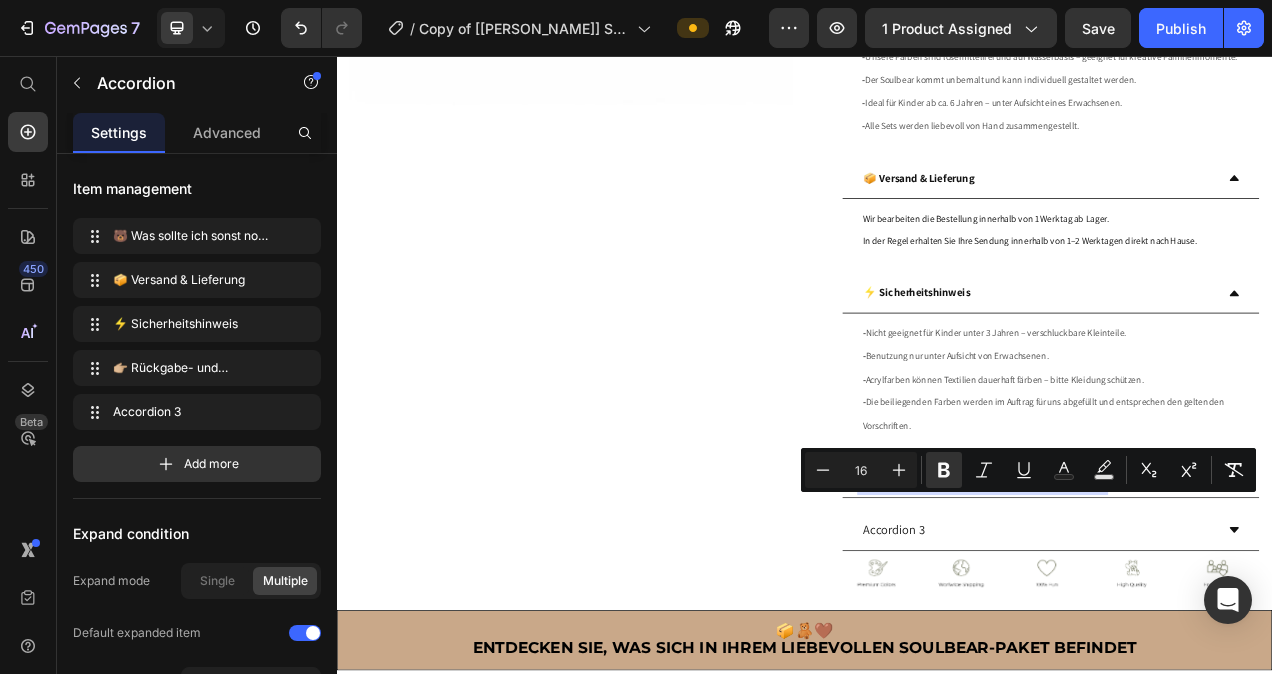 drag, startPoint x: 1313, startPoint y: 629, endPoint x: 1014, endPoint y: 642, distance: 299.28247 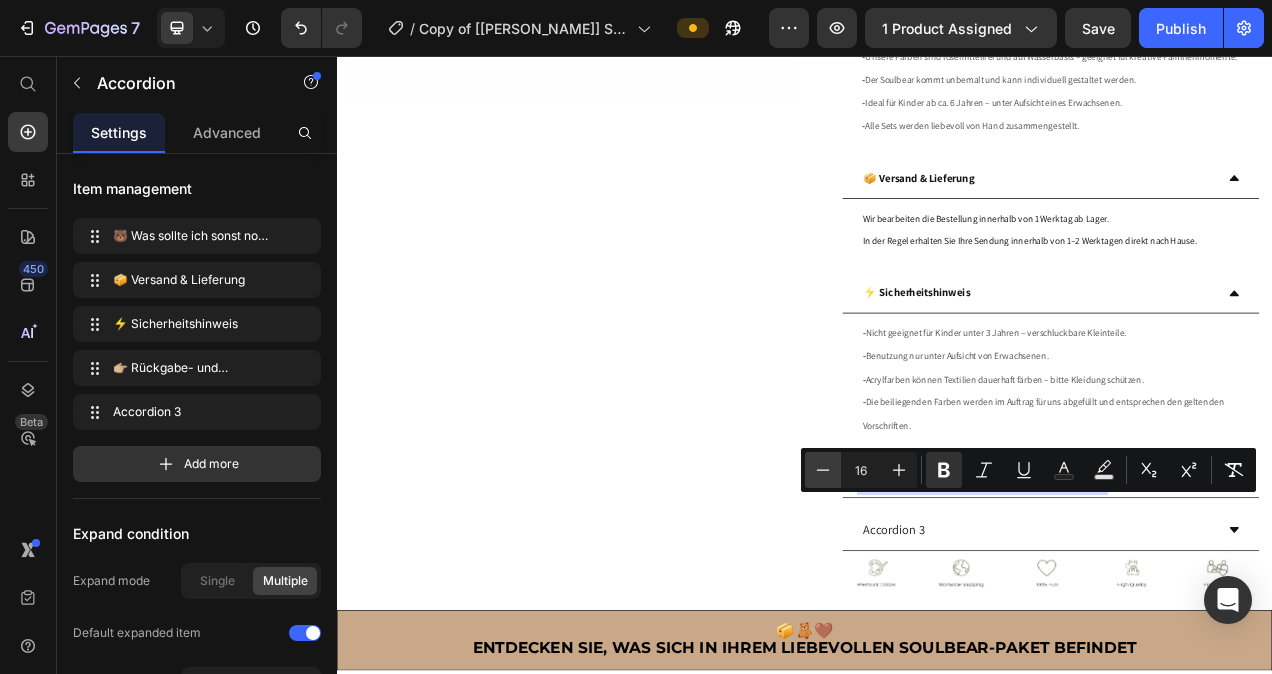 click 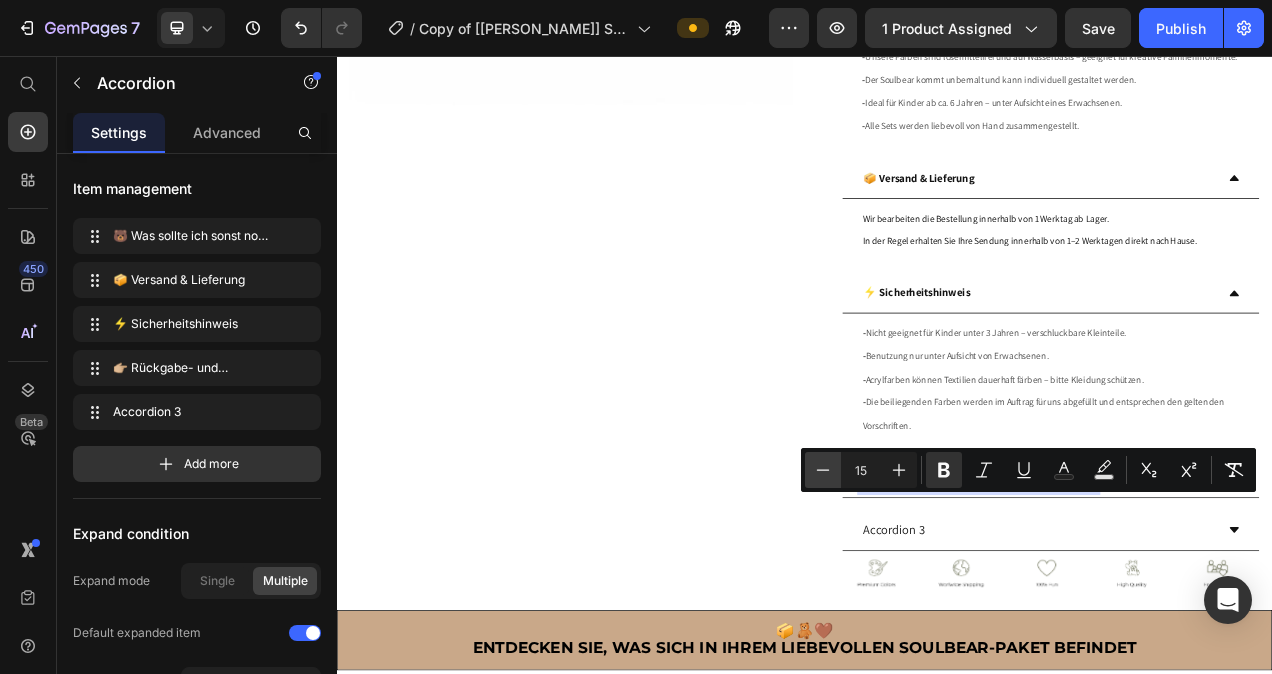 click 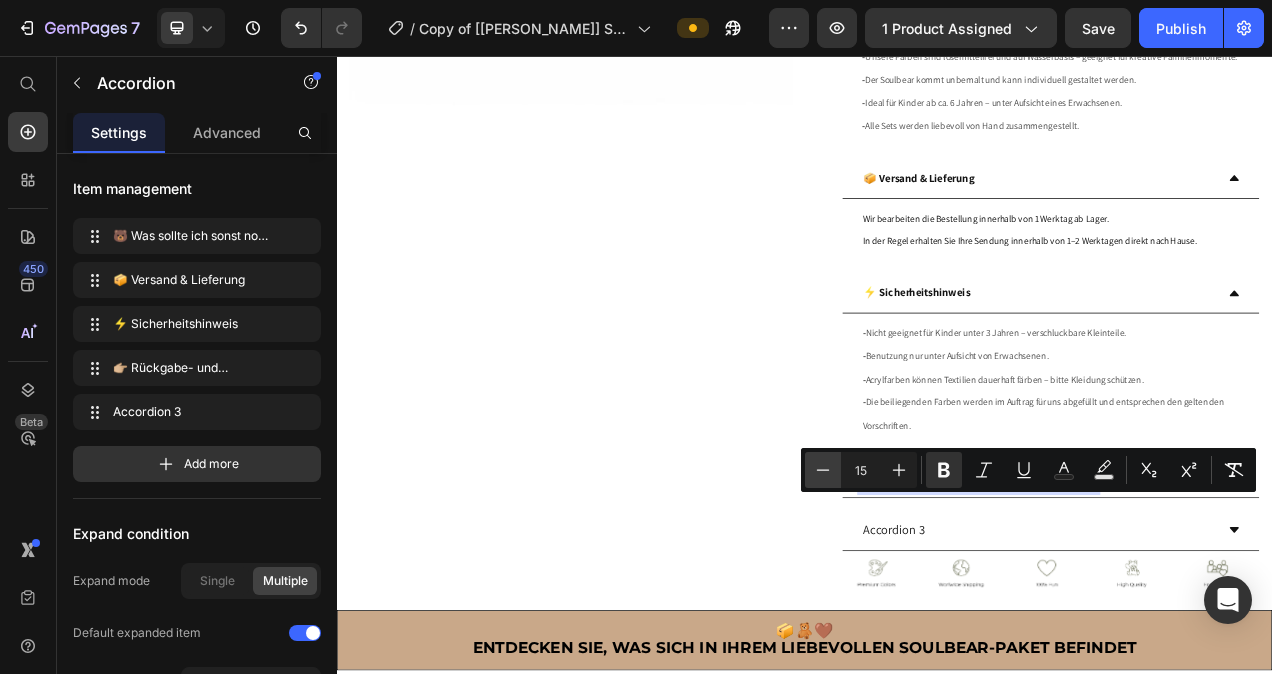 type on "14" 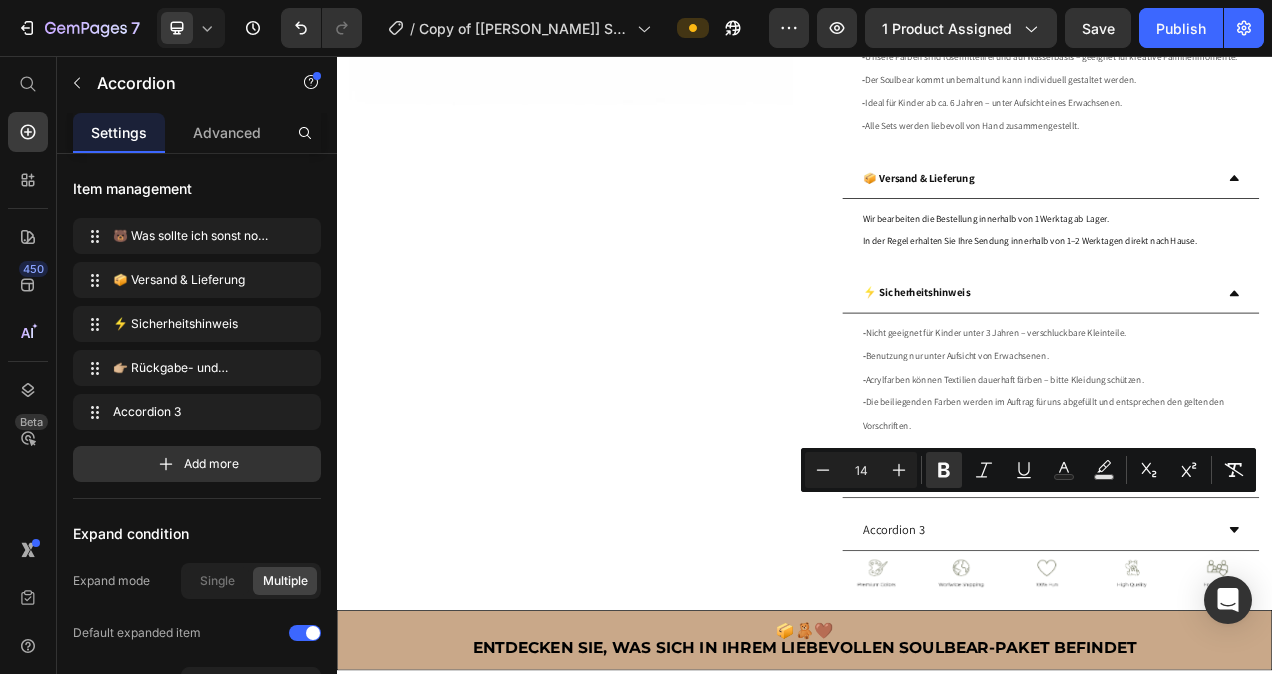 click on "👉🏼 Rückgabe- und Rückerstattungsrichtlinie" at bounding box center (1236, 597) 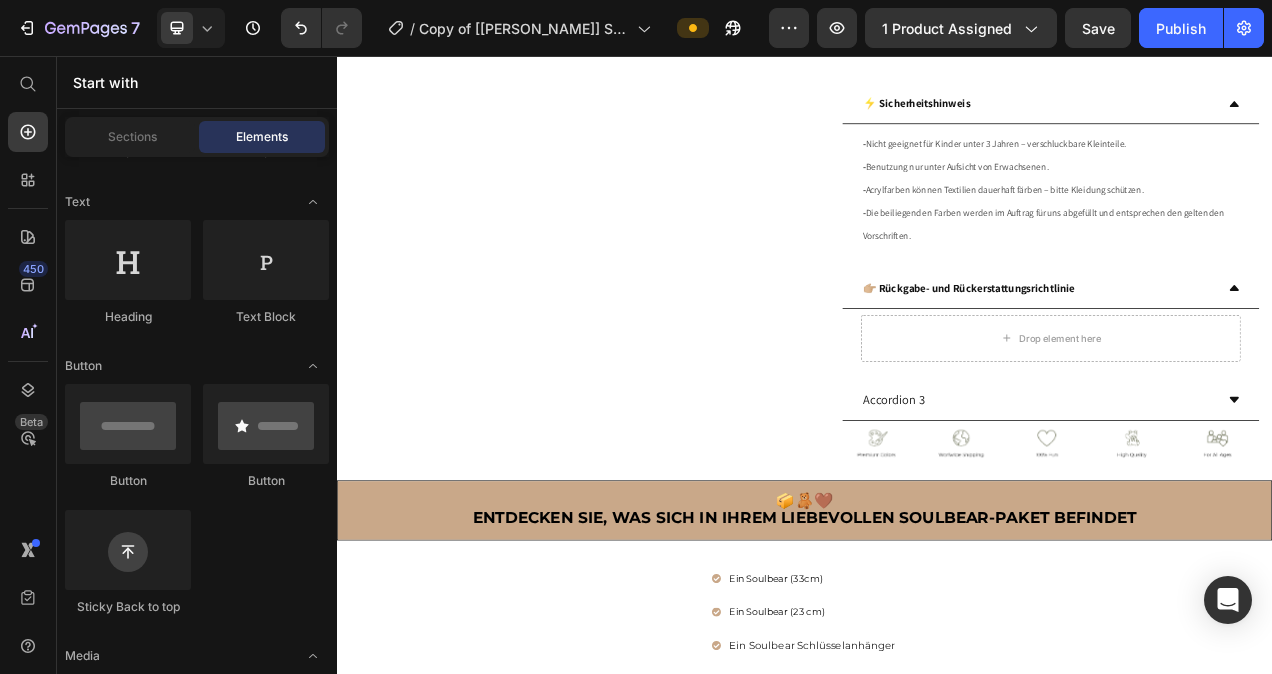 scroll, scrollTop: 871, scrollLeft: 0, axis: vertical 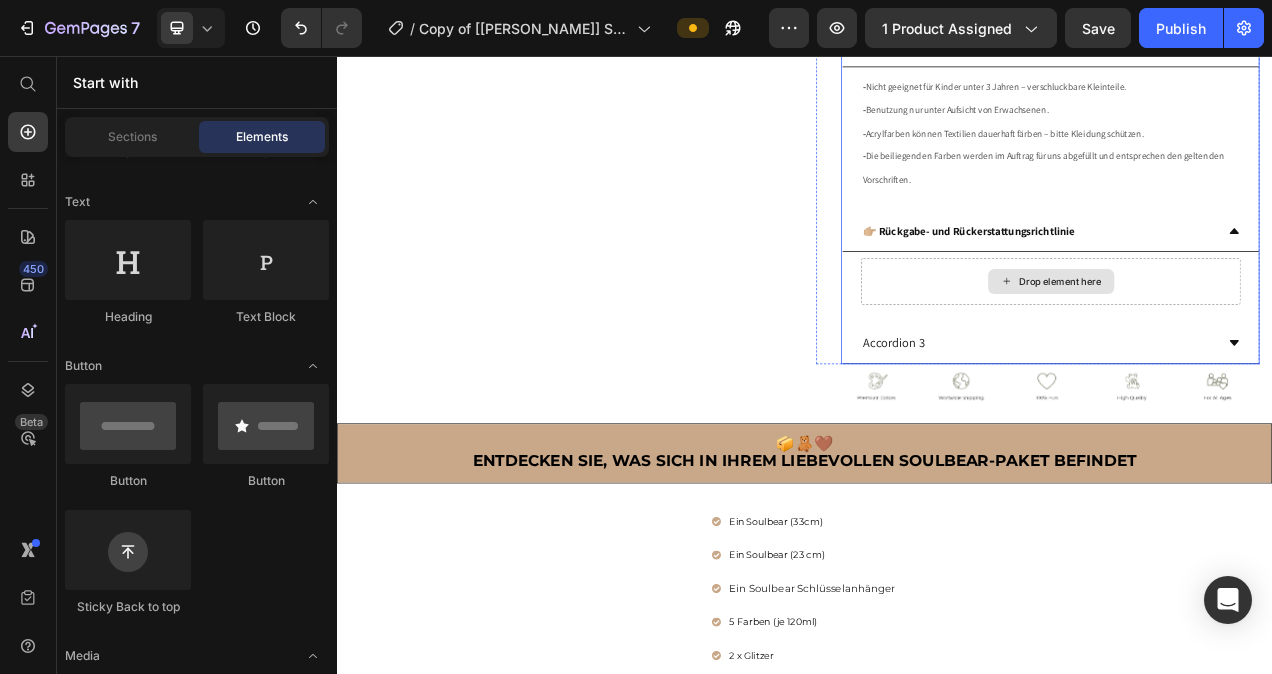 click on "Drop element here" at bounding box center [1265, 346] 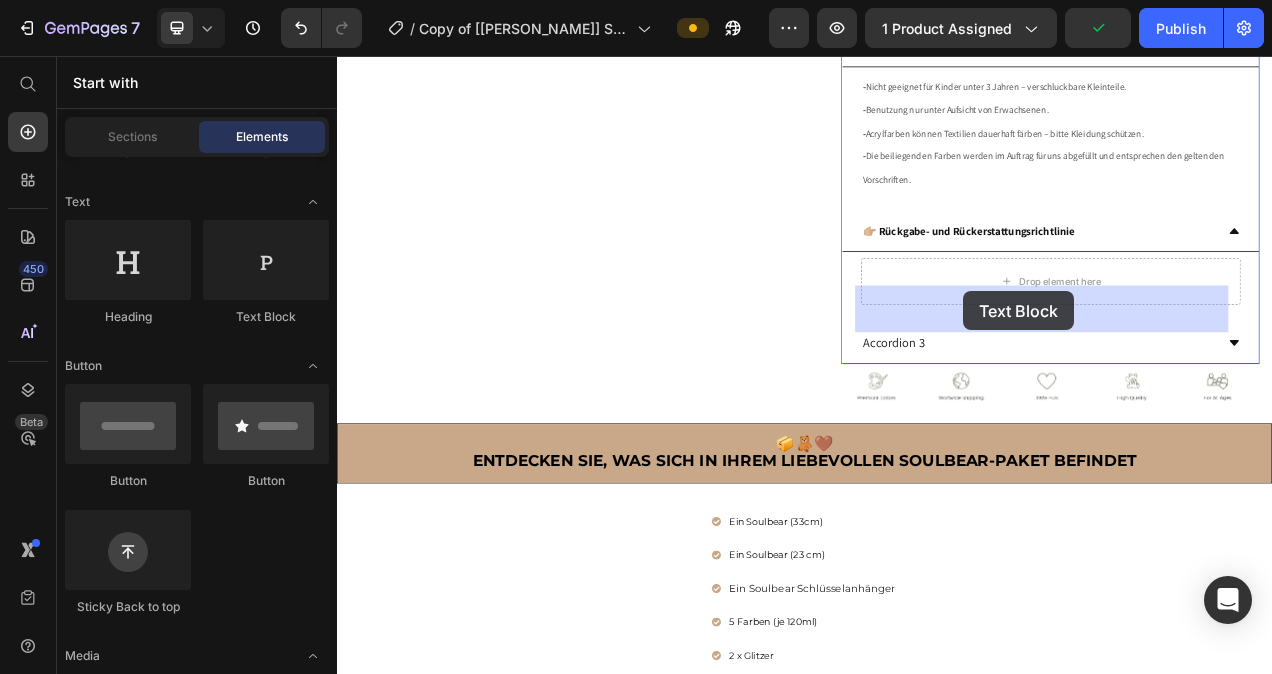 drag, startPoint x: 607, startPoint y: 316, endPoint x: 1141, endPoint y: 358, distance: 535.6491 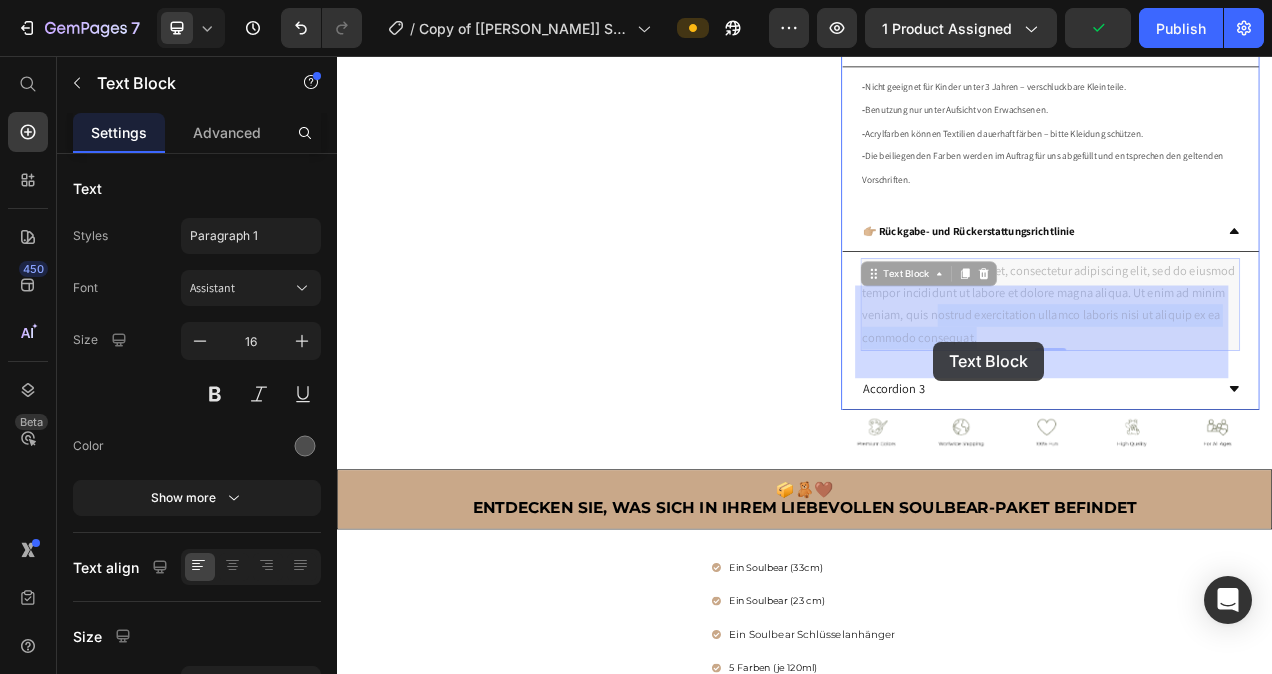 drag, startPoint x: 1157, startPoint y: 449, endPoint x: 1102, endPoint y: 423, distance: 60.835846 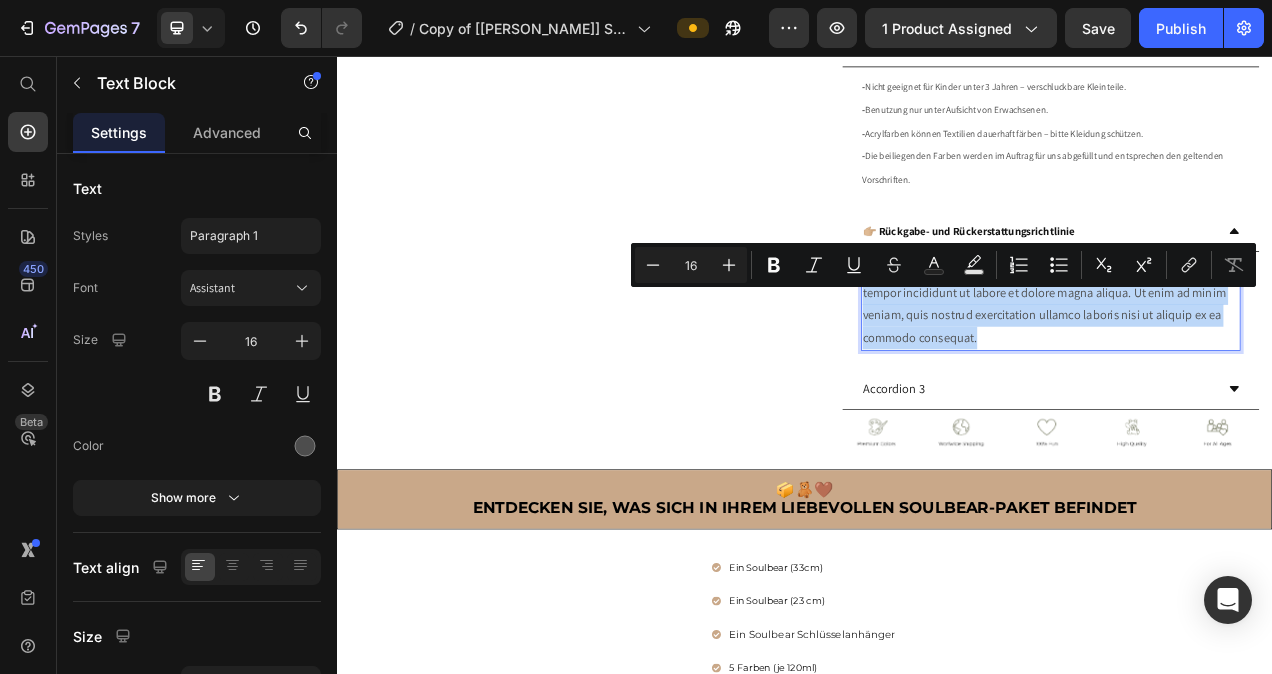 drag, startPoint x: 1185, startPoint y: 457, endPoint x: 1004, endPoint y: 378, distance: 197.48924 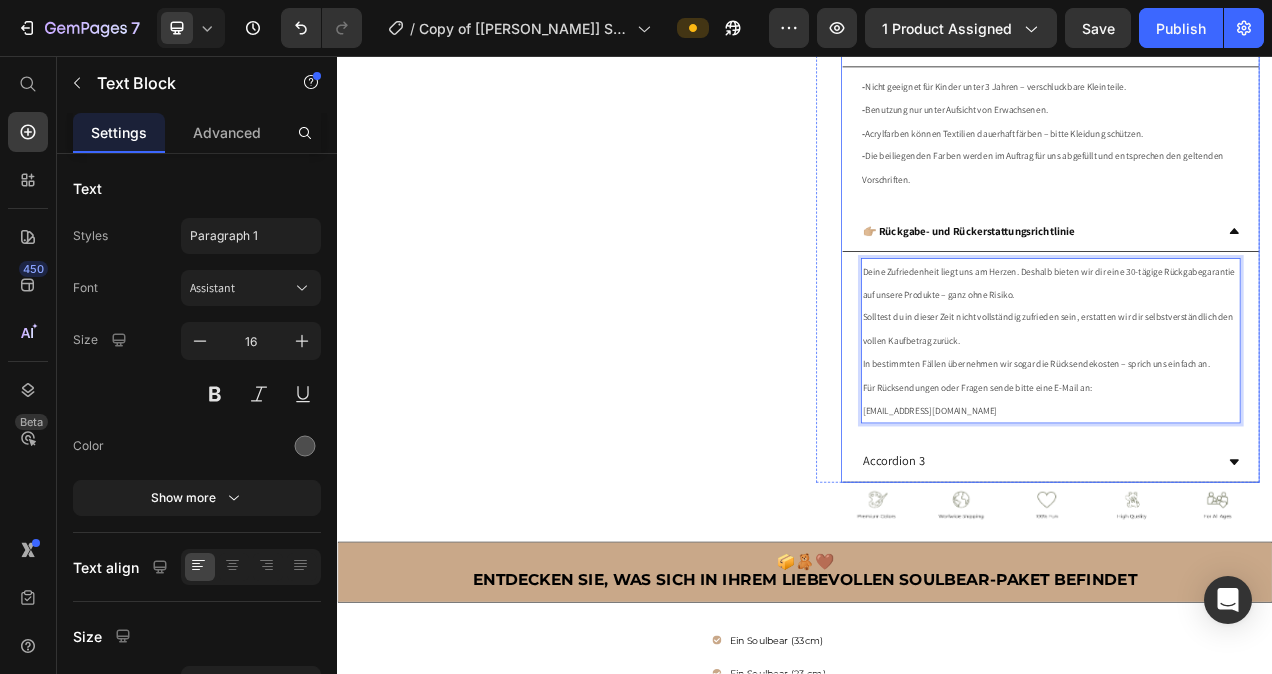 click on "Accordion 3" at bounding box center (1236, 577) 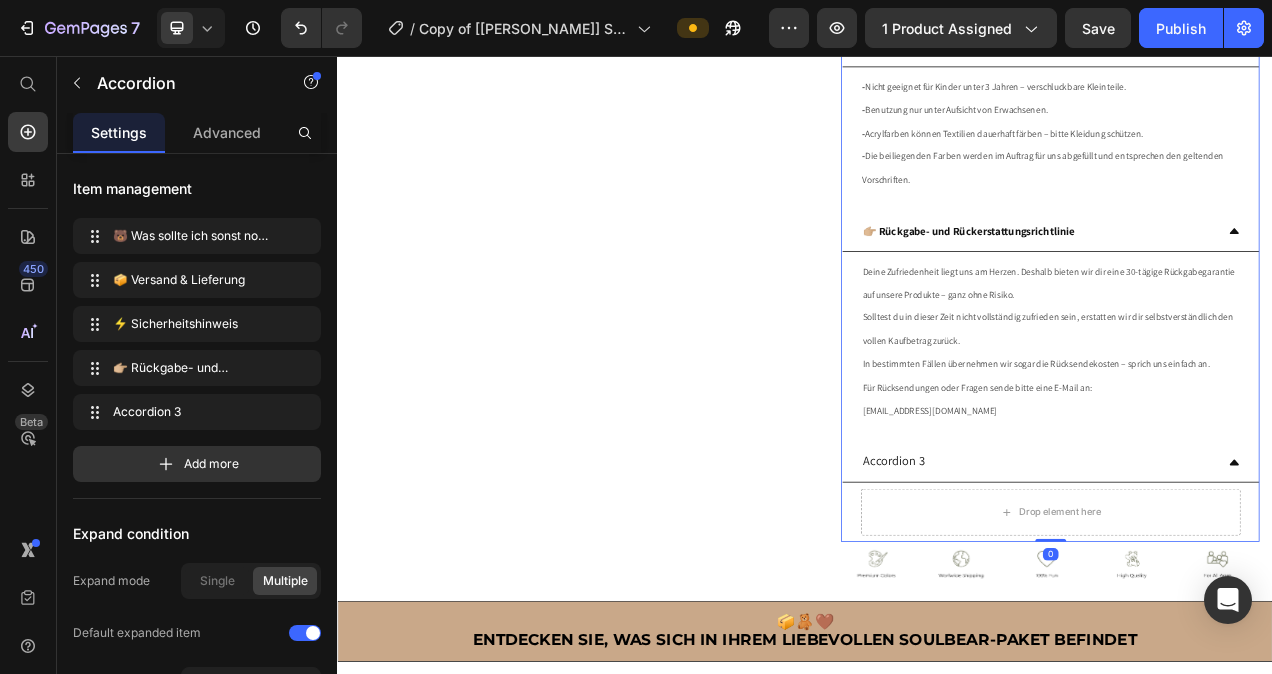 click on "Accordion 3" at bounding box center [1236, 577] 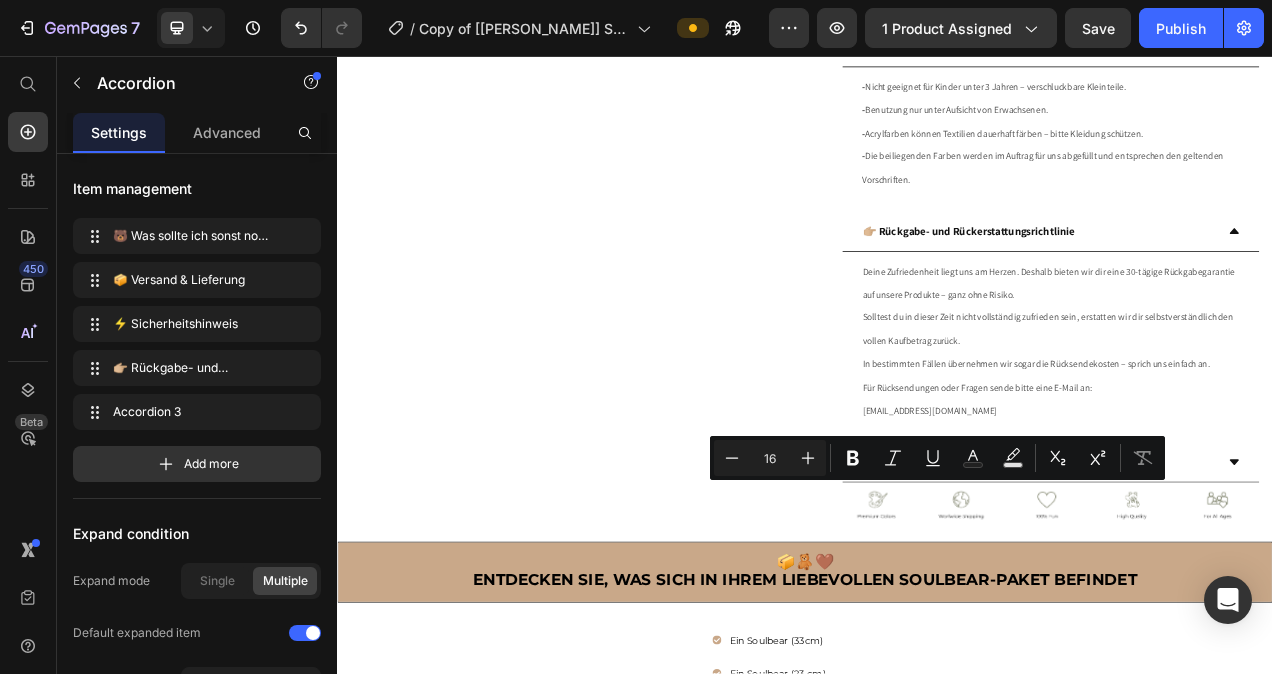 drag, startPoint x: 1084, startPoint y: 613, endPoint x: 1005, endPoint y: 613, distance: 79 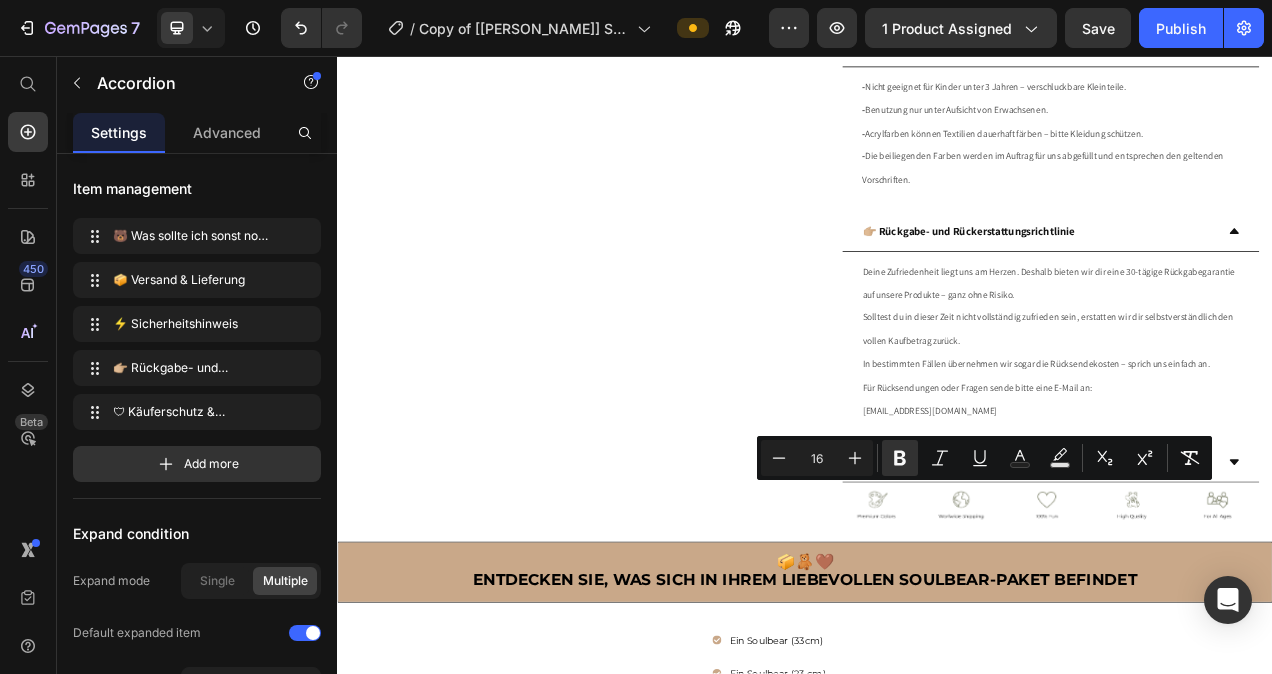 drag, startPoint x: 1206, startPoint y: 620, endPoint x: 1011, endPoint y: 623, distance: 195.02307 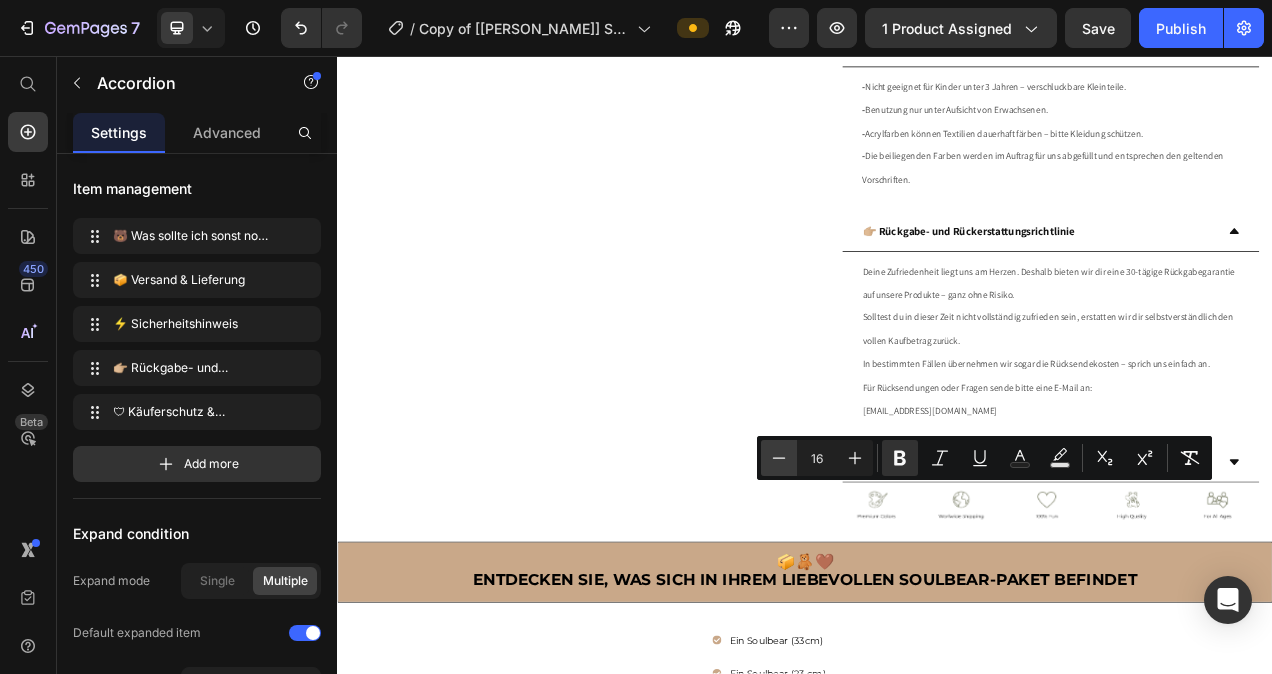 click 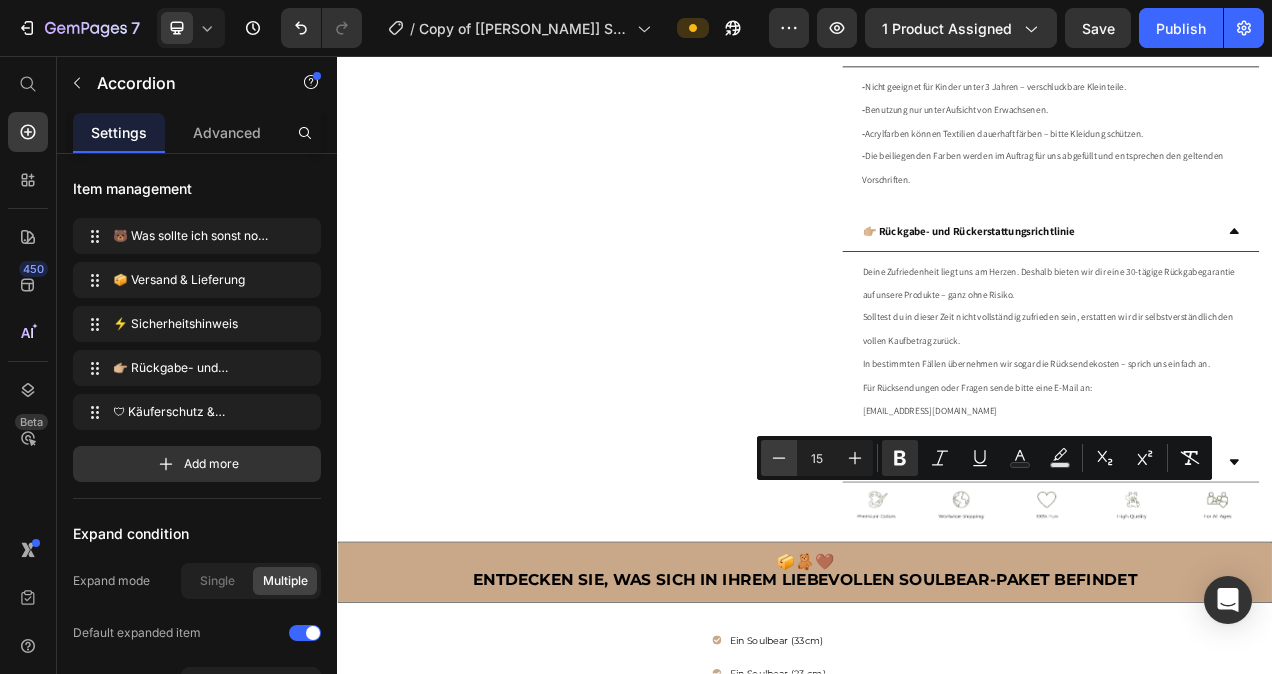 click 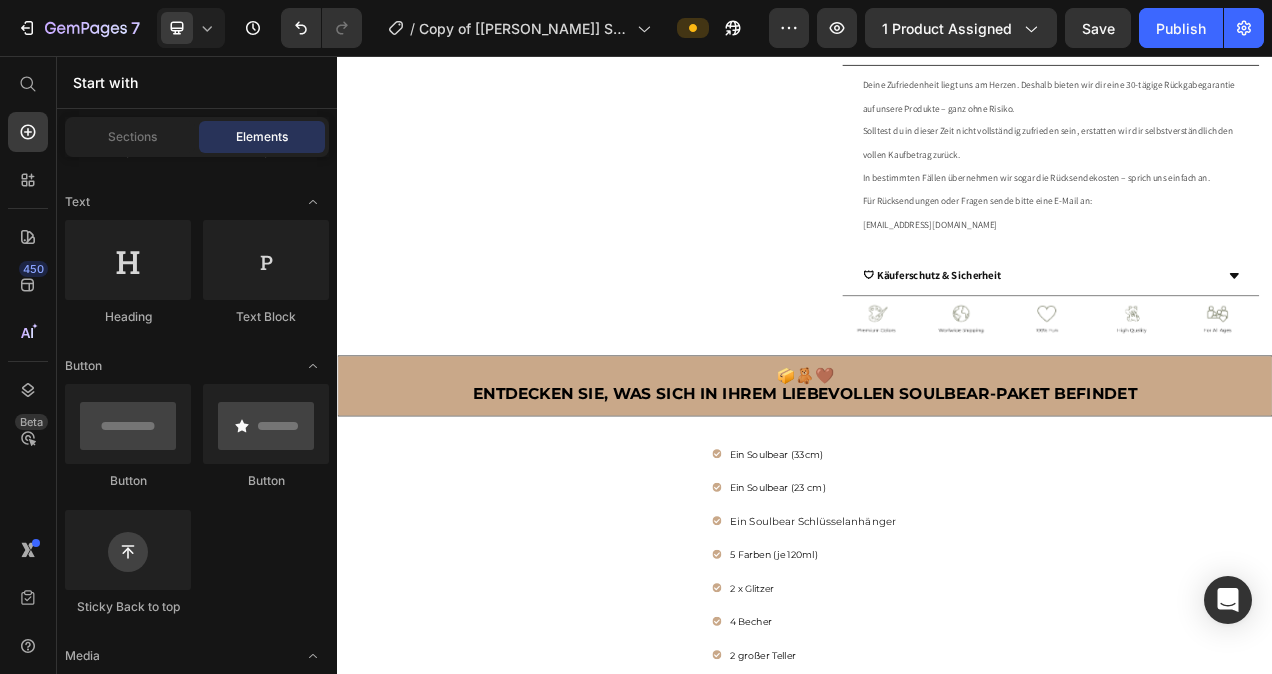 scroll, scrollTop: 1120, scrollLeft: 0, axis: vertical 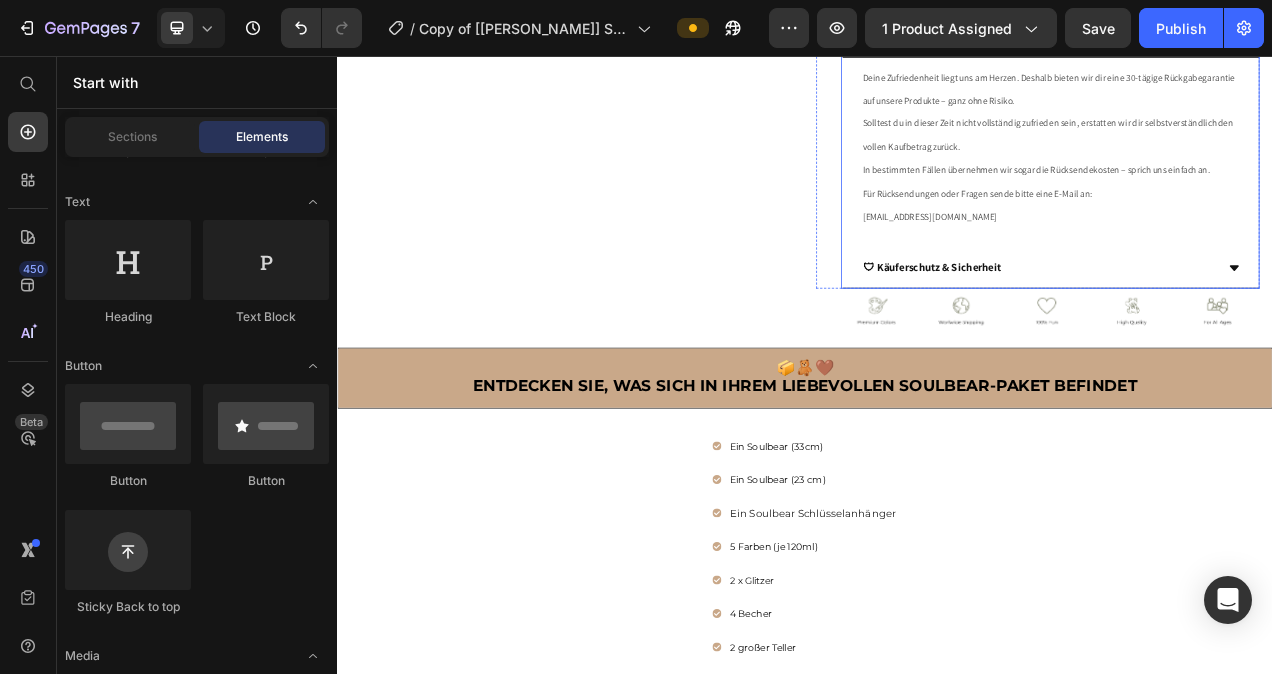 click on "🛡 Käuferschutz & Sicherheit" at bounding box center (1236, 328) 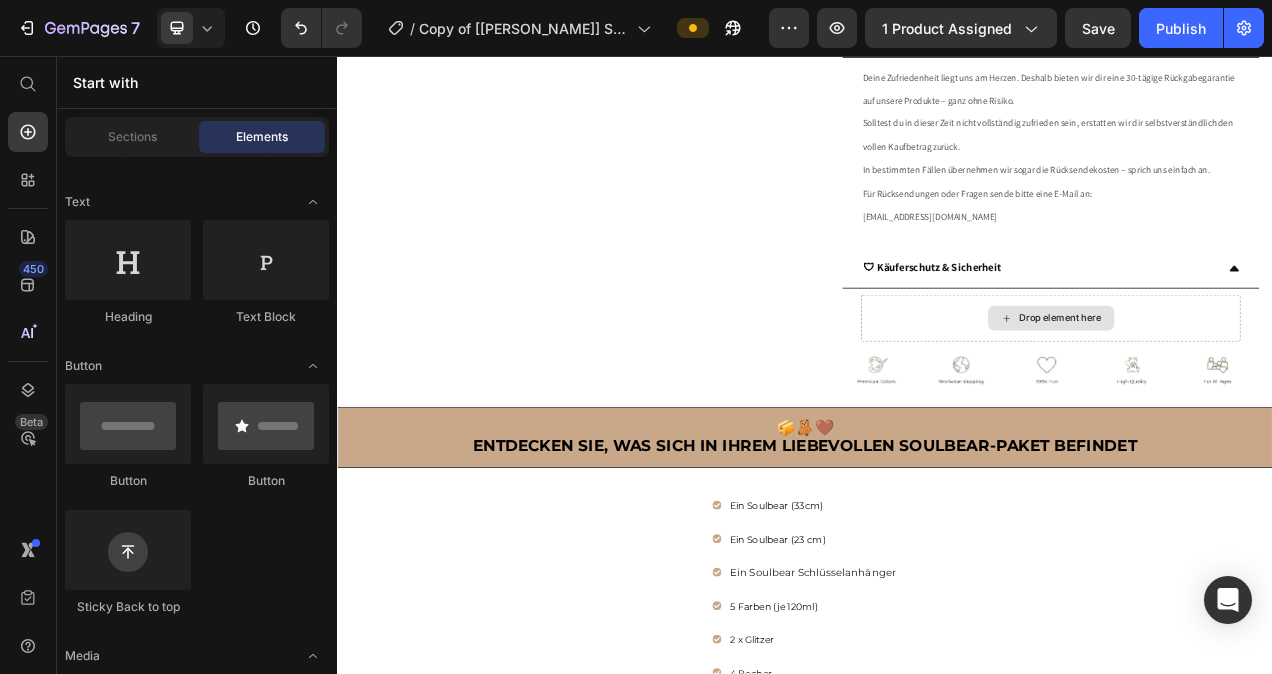 click on "Drop element here" at bounding box center (1265, 393) 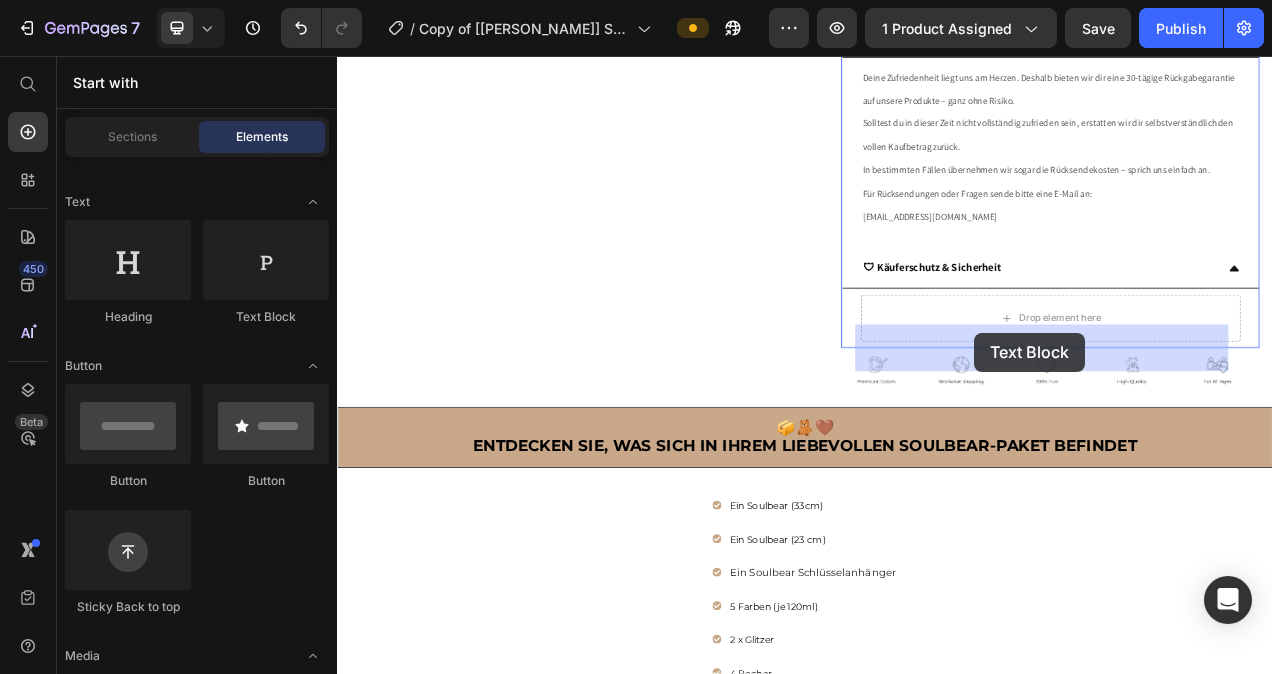 drag, startPoint x: 600, startPoint y: 324, endPoint x: 1156, endPoint y: 411, distance: 562.7655 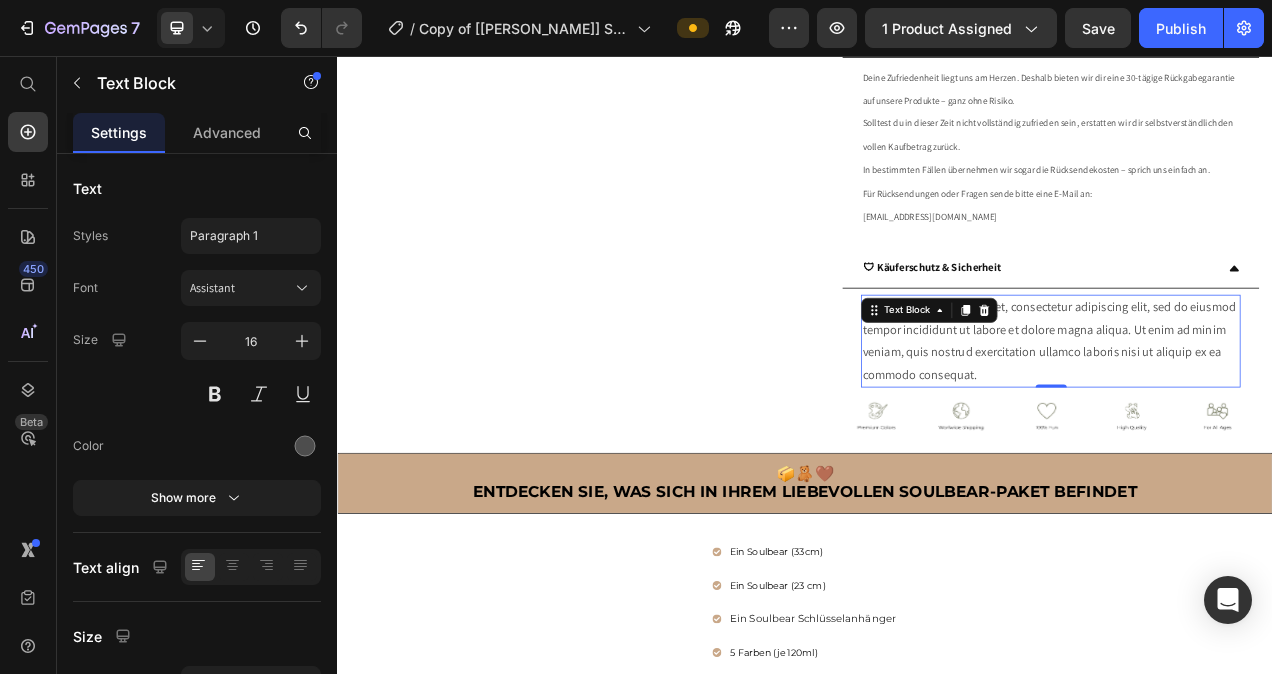 click on "Lorem ipsum dolor sit amet, consectetur adipiscing elit, sed do eiusmod tempor incididunt ut labore et dolore magna aliqua. Ut enim ad minim veniam, quis nostrud exercitation ullamco laboris nisi ut aliquip ex ea commodo consequat." at bounding box center [1252, 422] 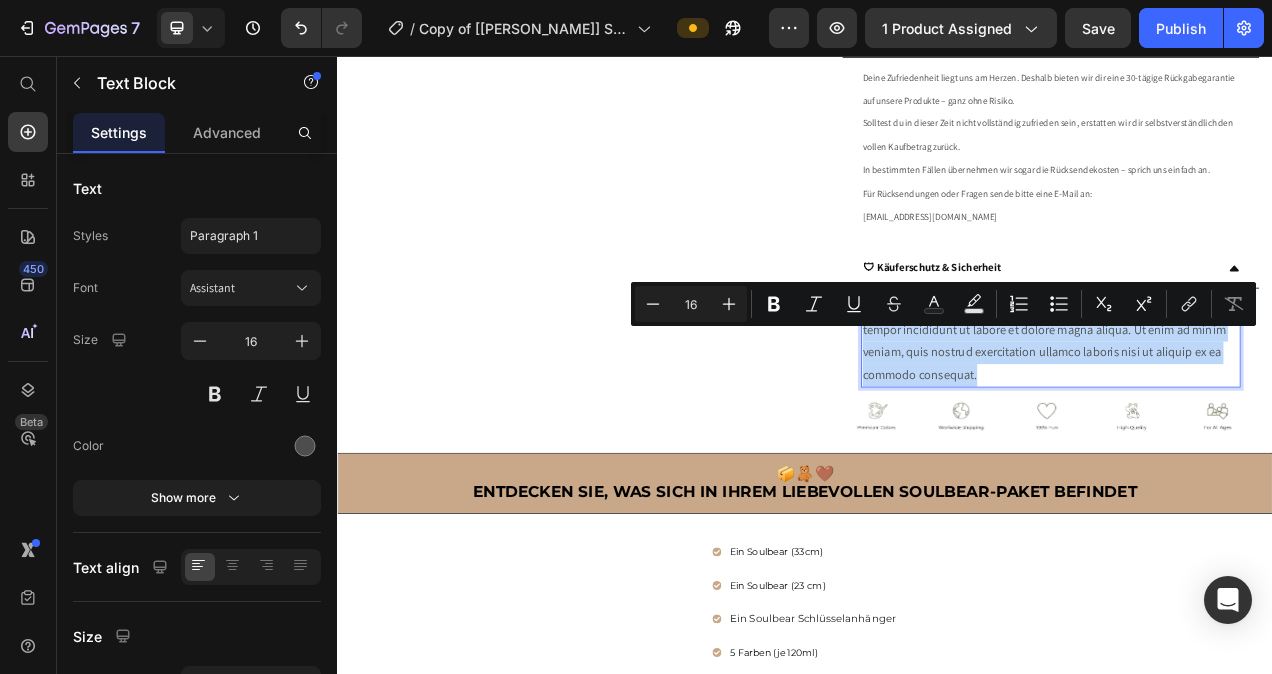 drag, startPoint x: 1160, startPoint y: 500, endPoint x: 1005, endPoint y: 420, distance: 174.42764 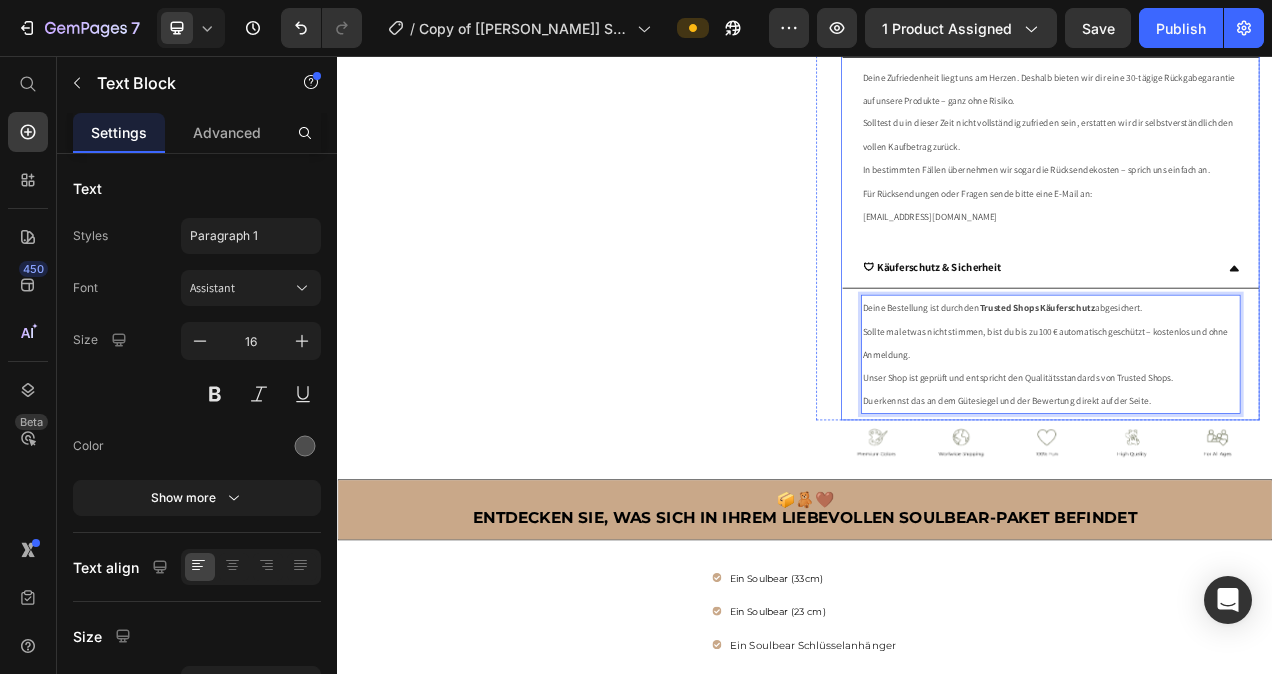 click on "🛡 Käuferschutz & Sicherheit" at bounding box center (1236, 328) 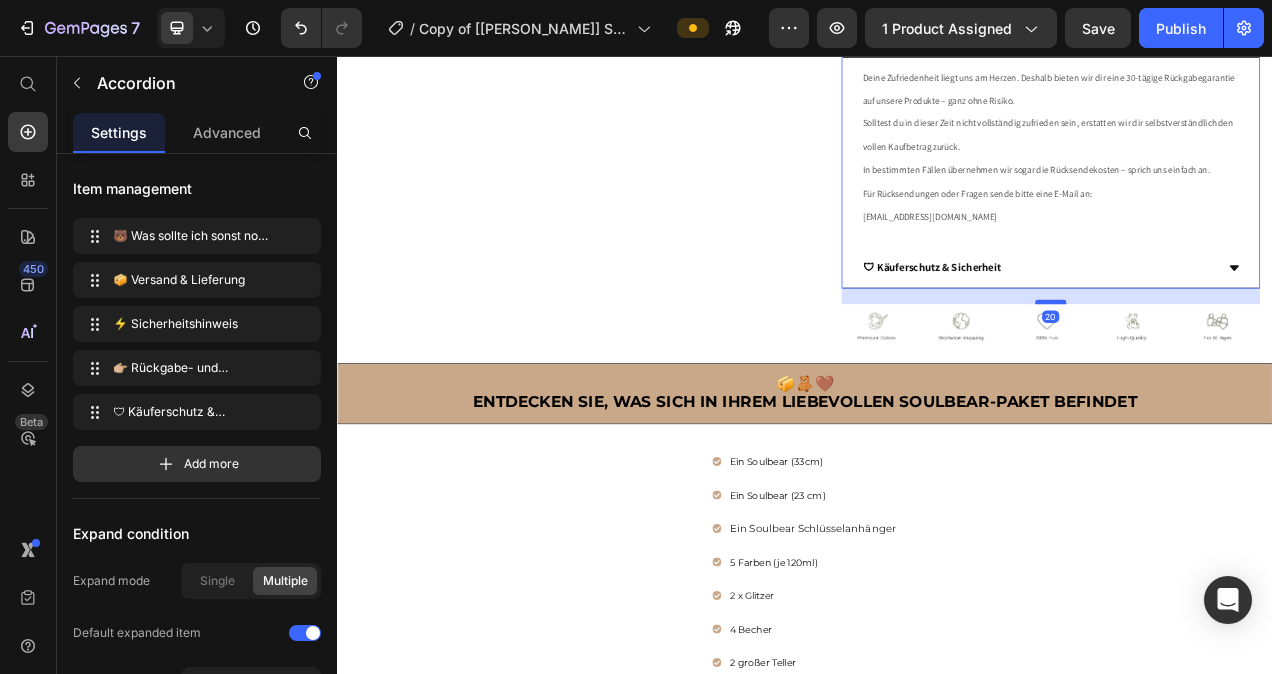 drag, startPoint x: 1237, startPoint y: 390, endPoint x: 1242, endPoint y: 410, distance: 20.615528 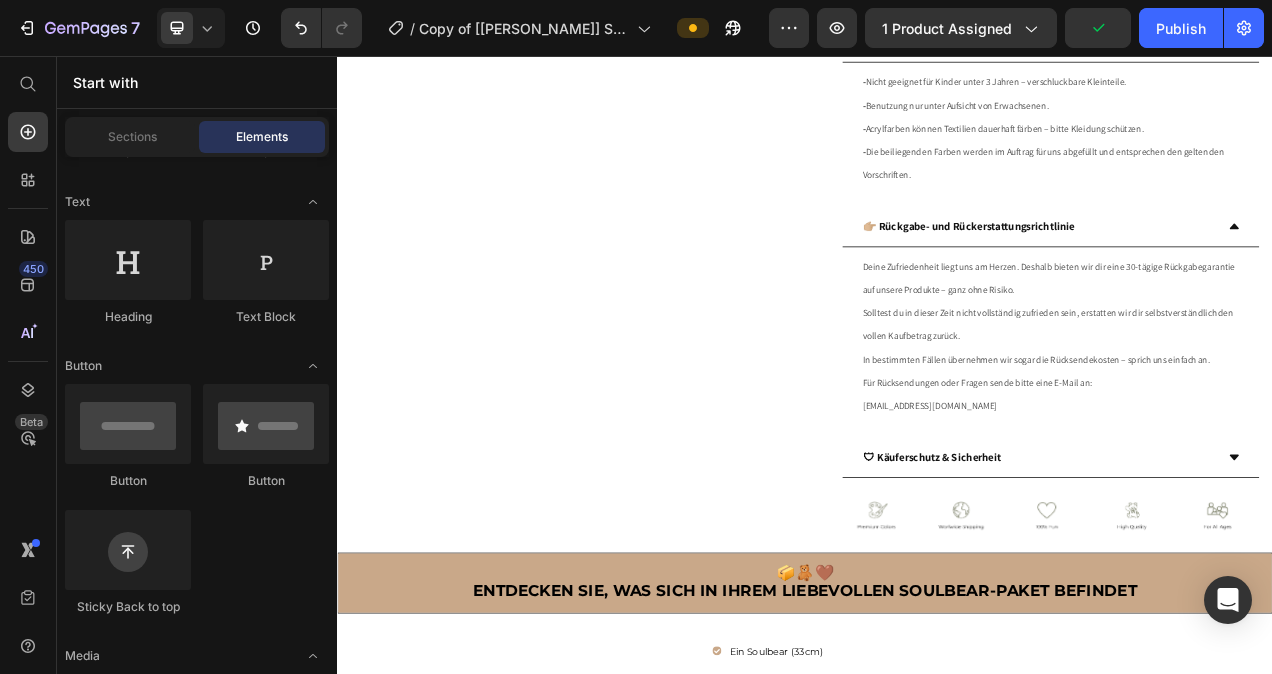 scroll, scrollTop: 772, scrollLeft: 0, axis: vertical 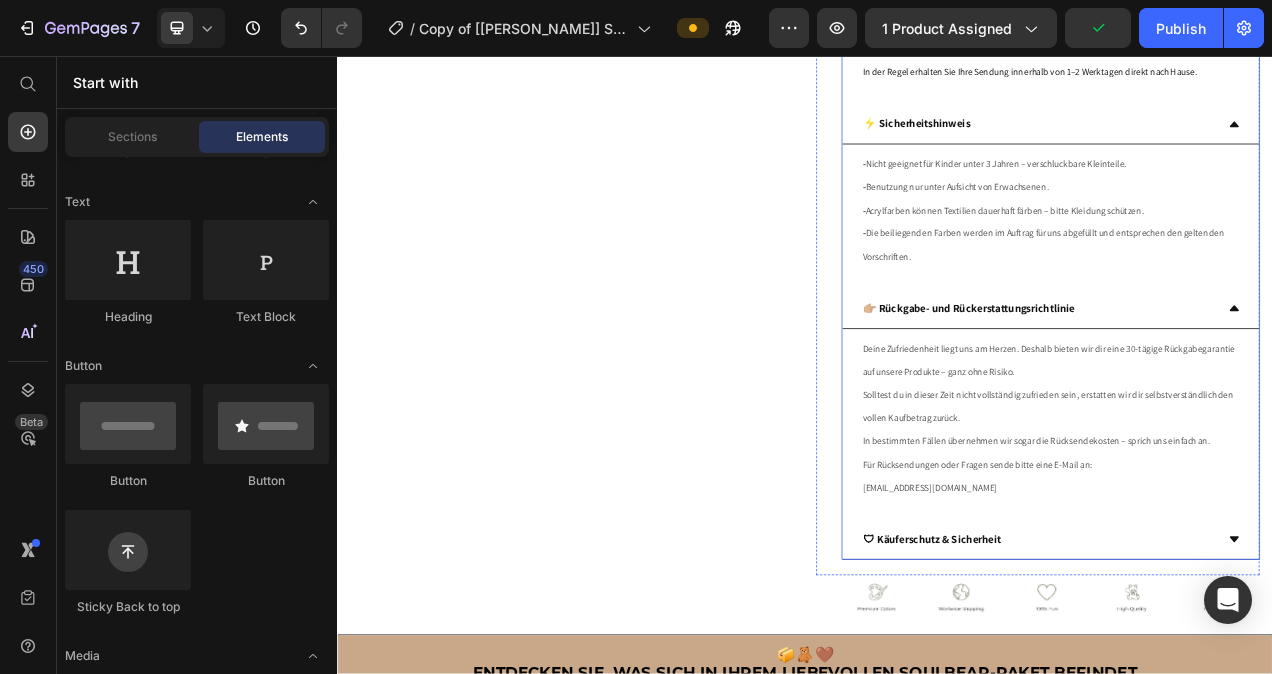 click on "👉🏼 Rückgabe- und Rückerstattungsrichtlinie" at bounding box center [1252, 381] 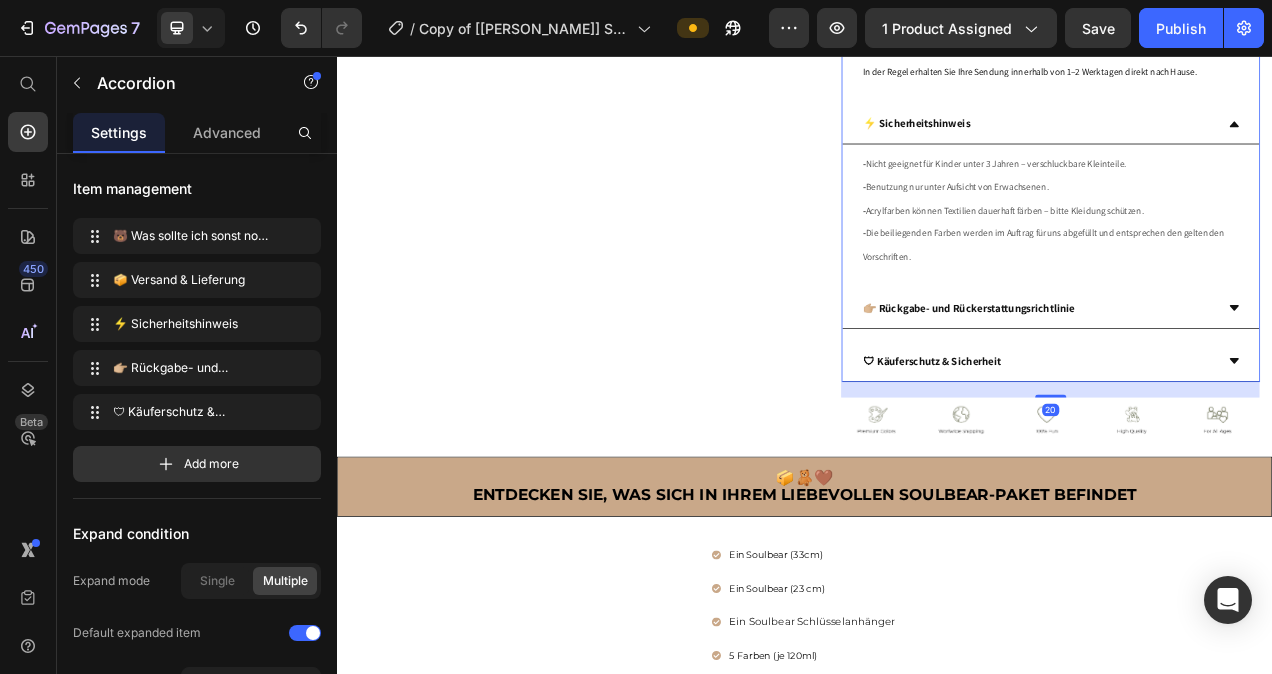 click on "⚡ Sicherheitshinweis" at bounding box center [1252, 144] 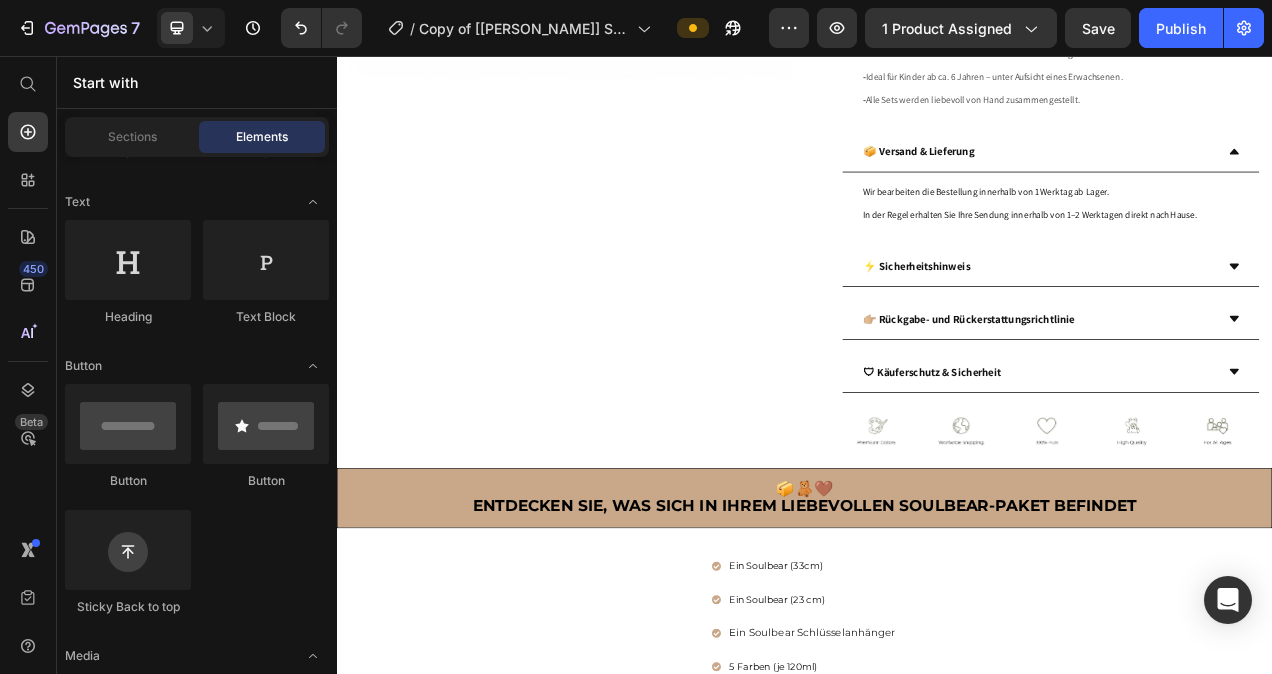 scroll, scrollTop: 551, scrollLeft: 0, axis: vertical 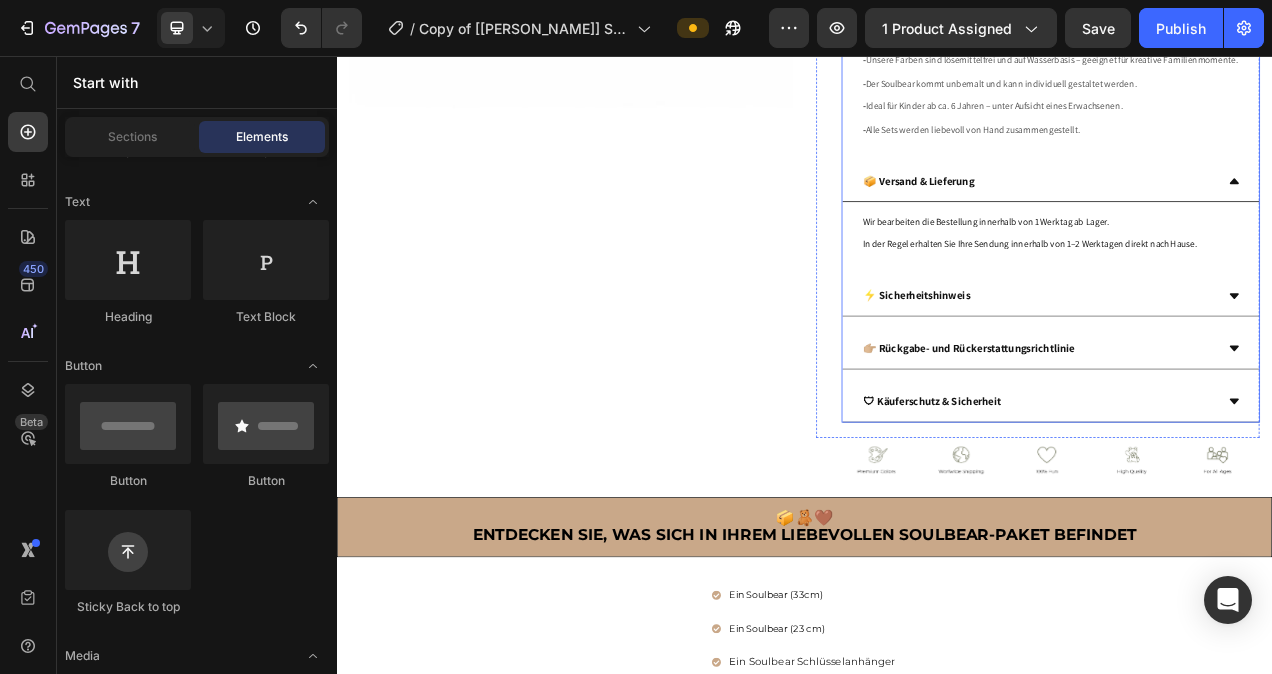 click on "📦 Versand & Lieferung" at bounding box center [1252, 218] 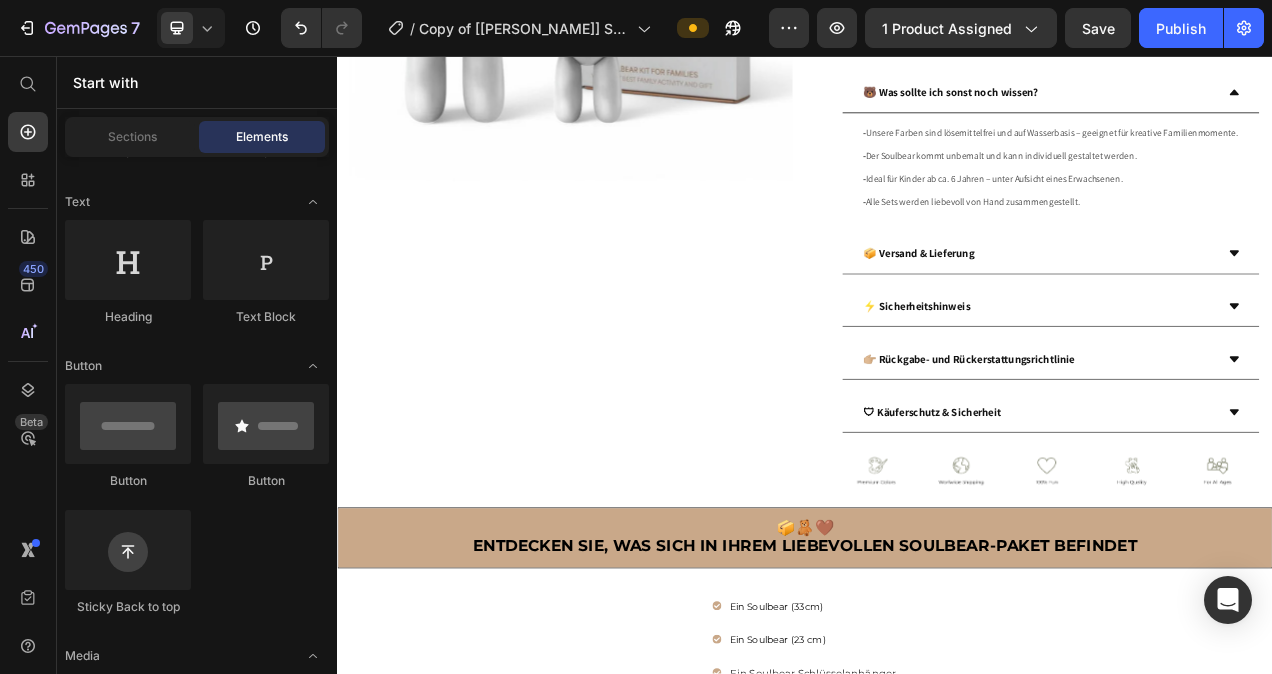 scroll, scrollTop: 423, scrollLeft: 0, axis: vertical 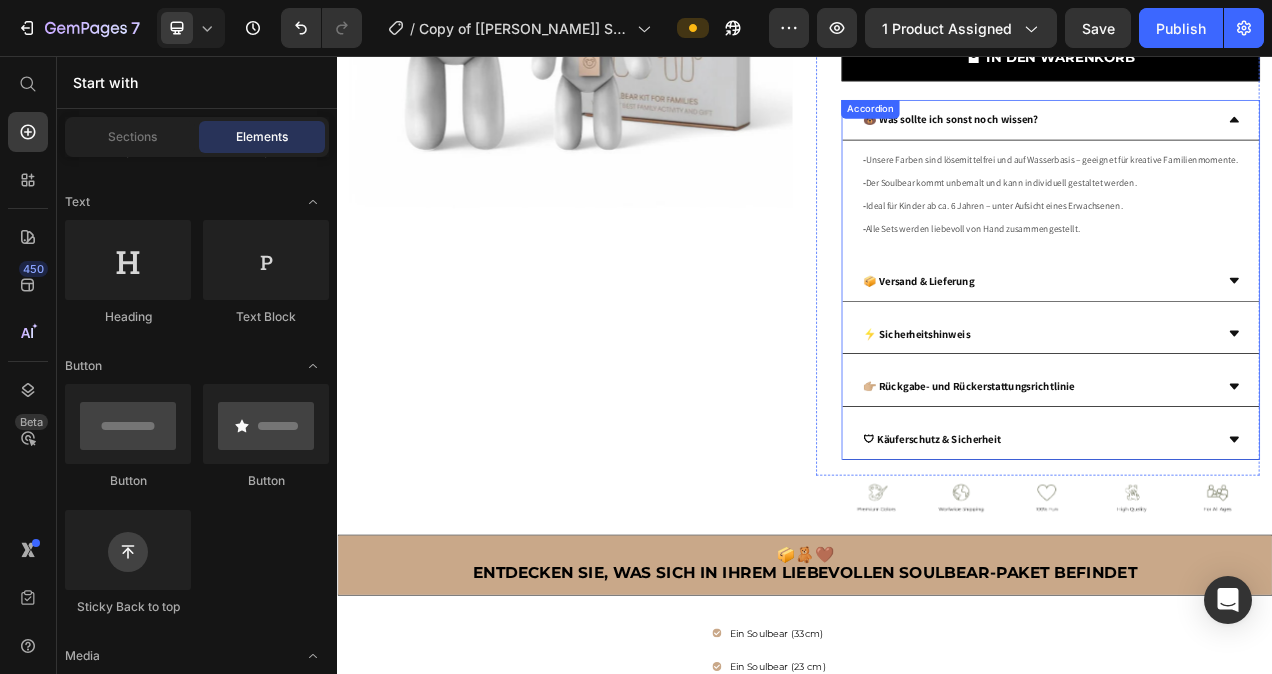 click on "🐻 Was sollte ich sonst noch wissen?" at bounding box center [1236, 138] 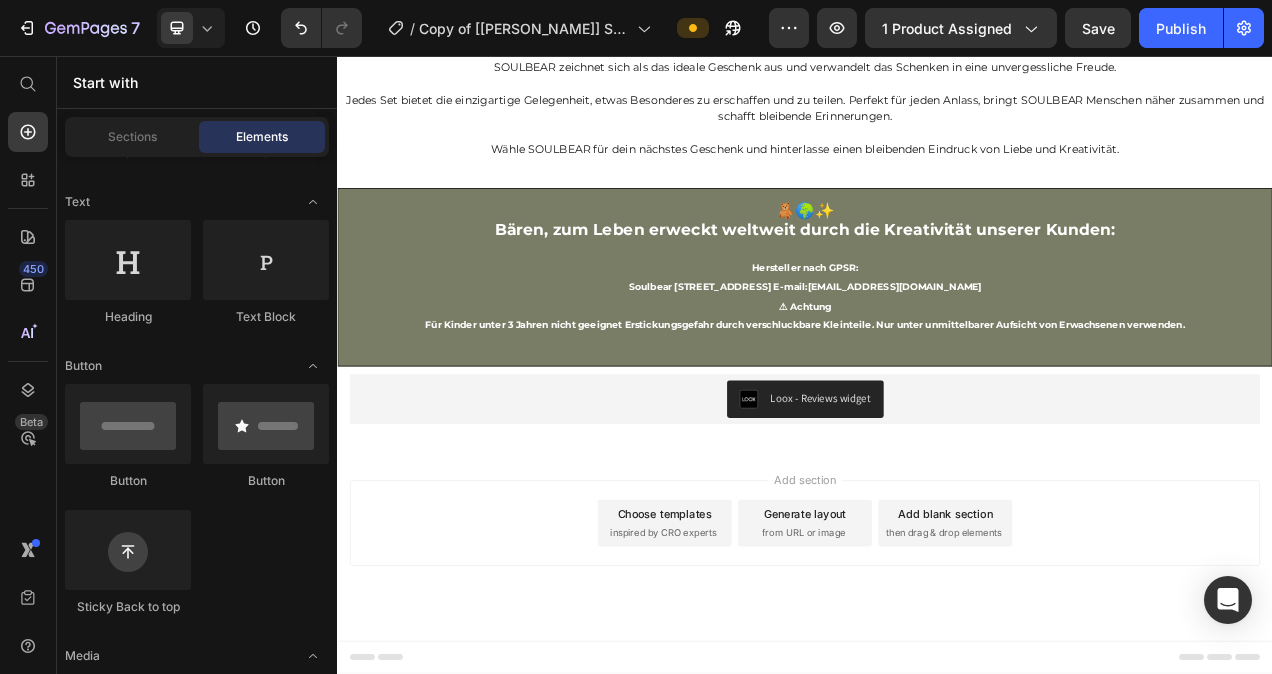 scroll, scrollTop: 5918, scrollLeft: 0, axis: vertical 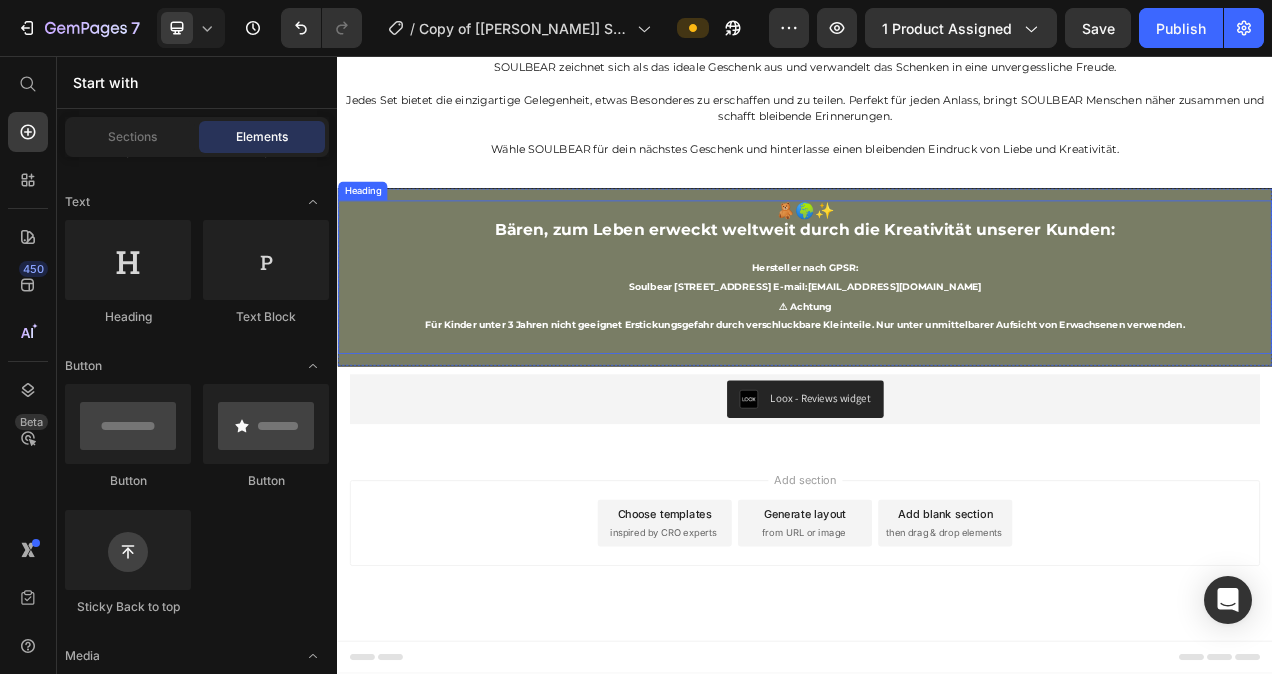 click on "Für Kinder unter 3 Jahren nicht geeignet Erstickungsgefahr durch verschluckbare Kleinteile. Nur unter unmittelbarer Aufsicht von Erwachsenen verwenden." at bounding box center (937, 401) 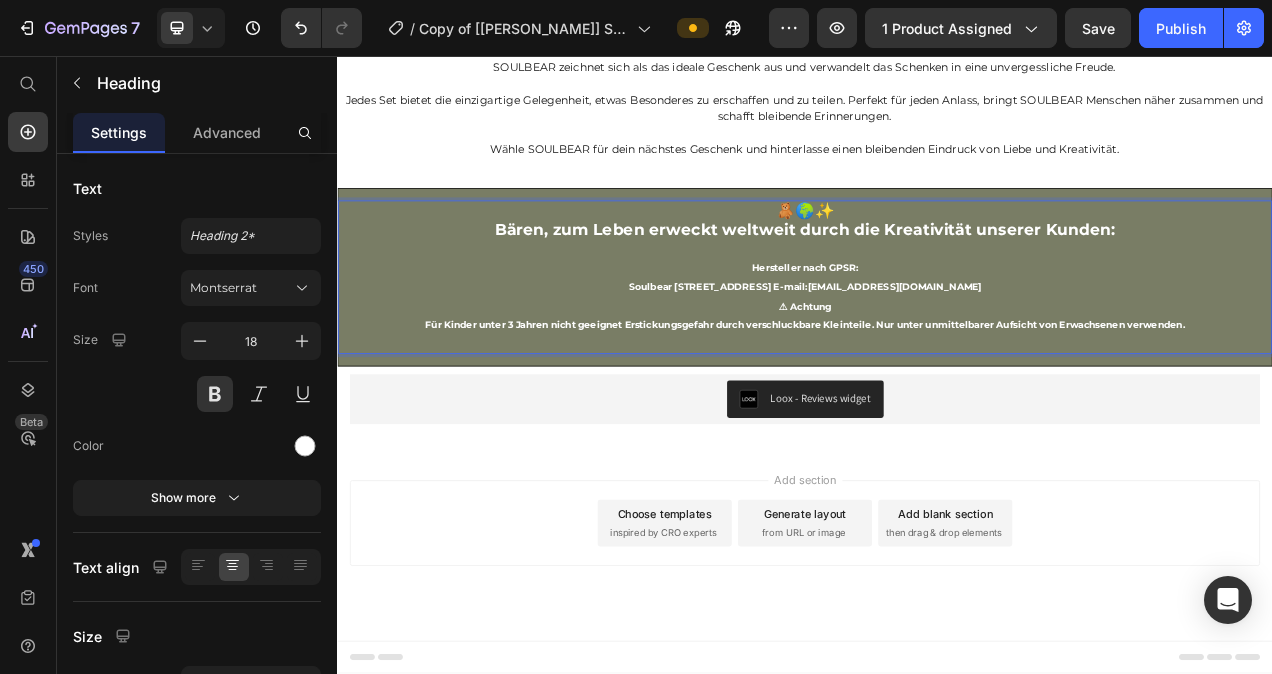 click on "🧸🌍✨ Bären, zum Leben erweckt weltweit durch die Kreativität unserer Kunden: Hersteller nach GPSR: Soulbear [STREET_ADDRESS] E-mail:  [EMAIL_ADDRESS][DOMAIN_NAME] ⚠ Achtung Für Kinder unter 3 Jahren nicht geeignet Erstickungsgefahr durch verschluckbare Kleinteile. Nur unter unmittelbarer Aufsicht von Erwachsenen verwenden." at bounding box center (937, 340) 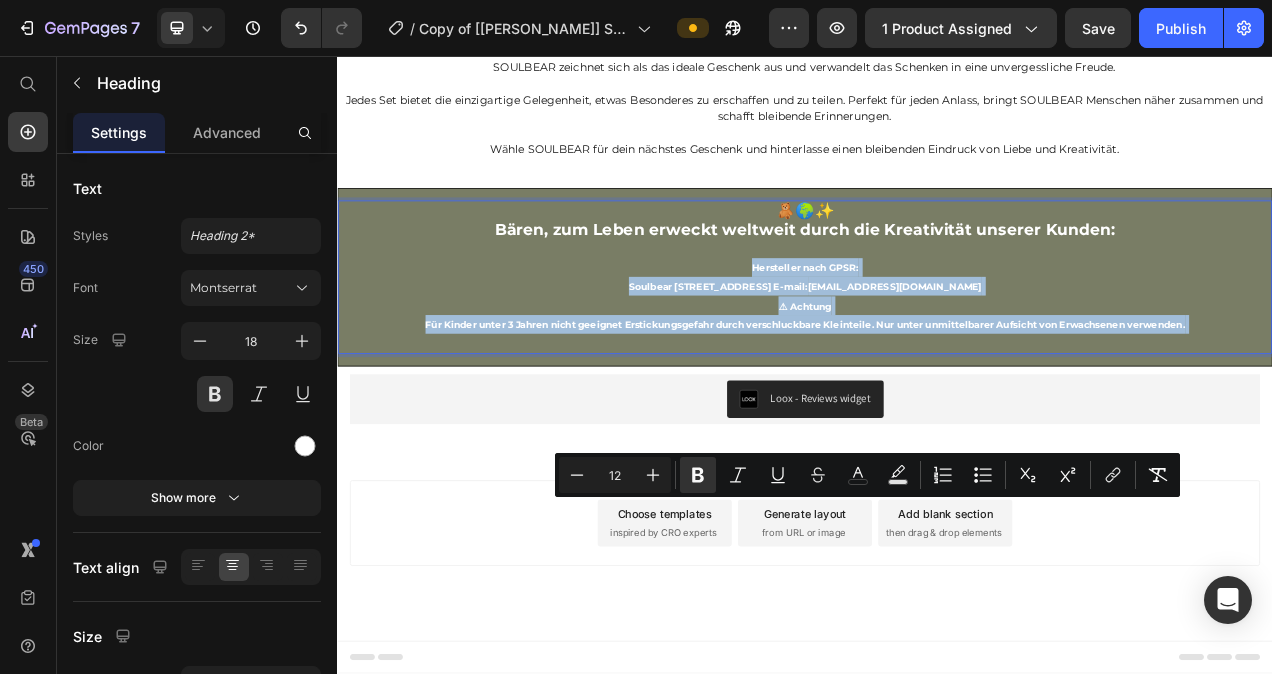 drag, startPoint x: 1436, startPoint y: 705, endPoint x: 867, endPoint y: 641, distance: 572.588 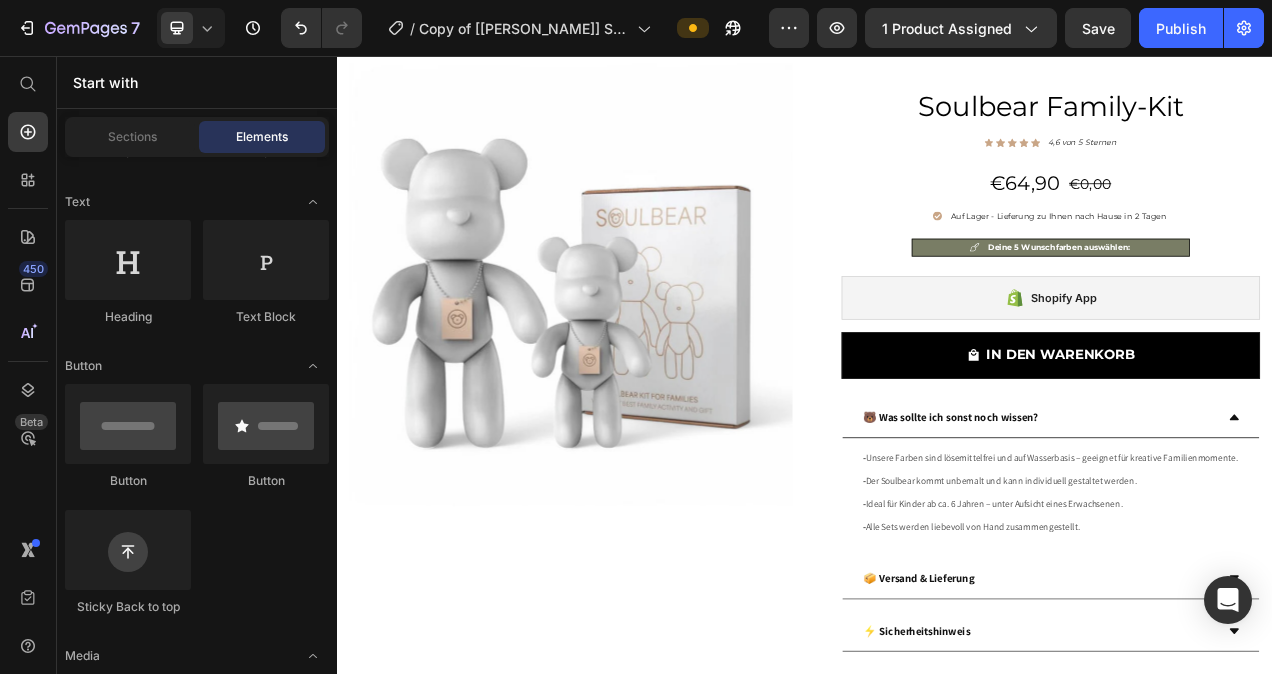 scroll, scrollTop: 0, scrollLeft: 0, axis: both 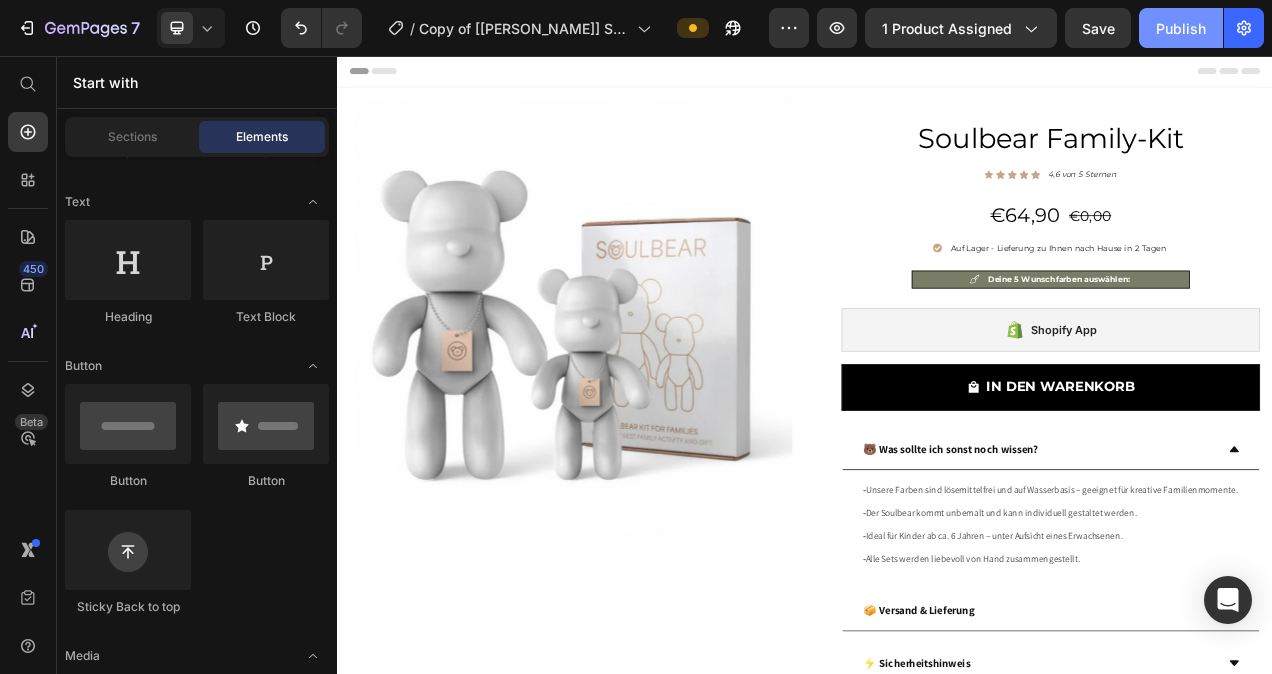 click on "Publish" at bounding box center (1181, 28) 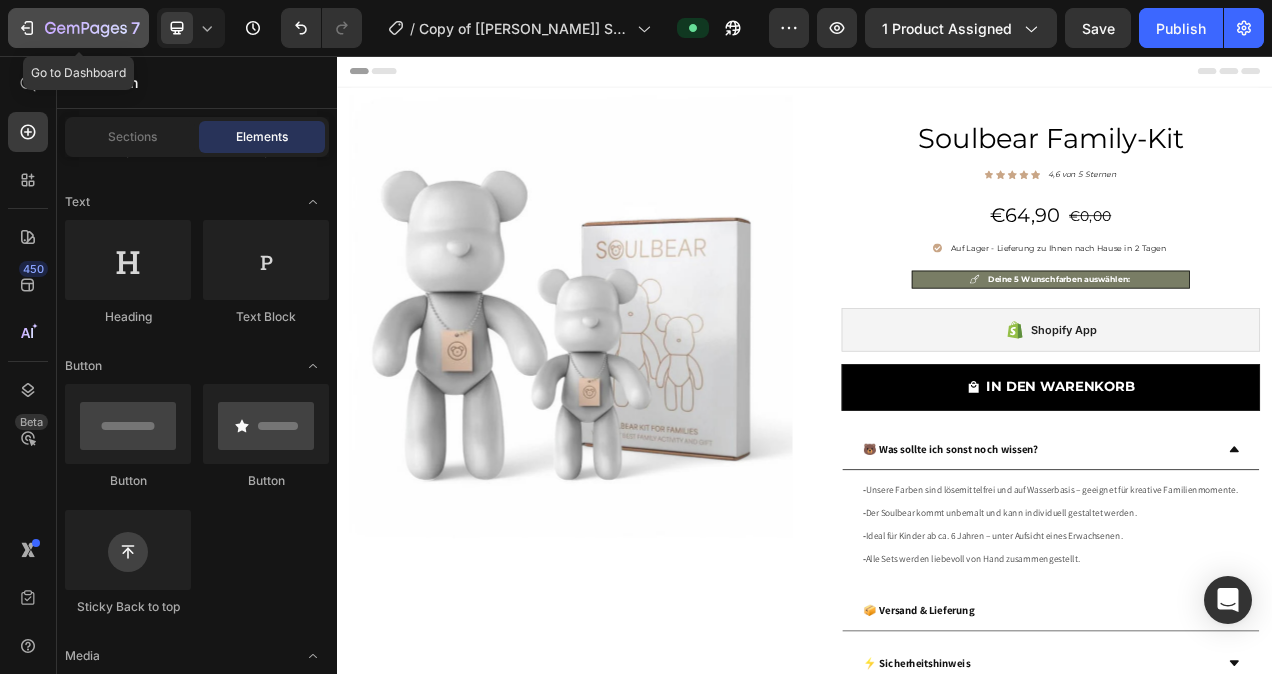 click 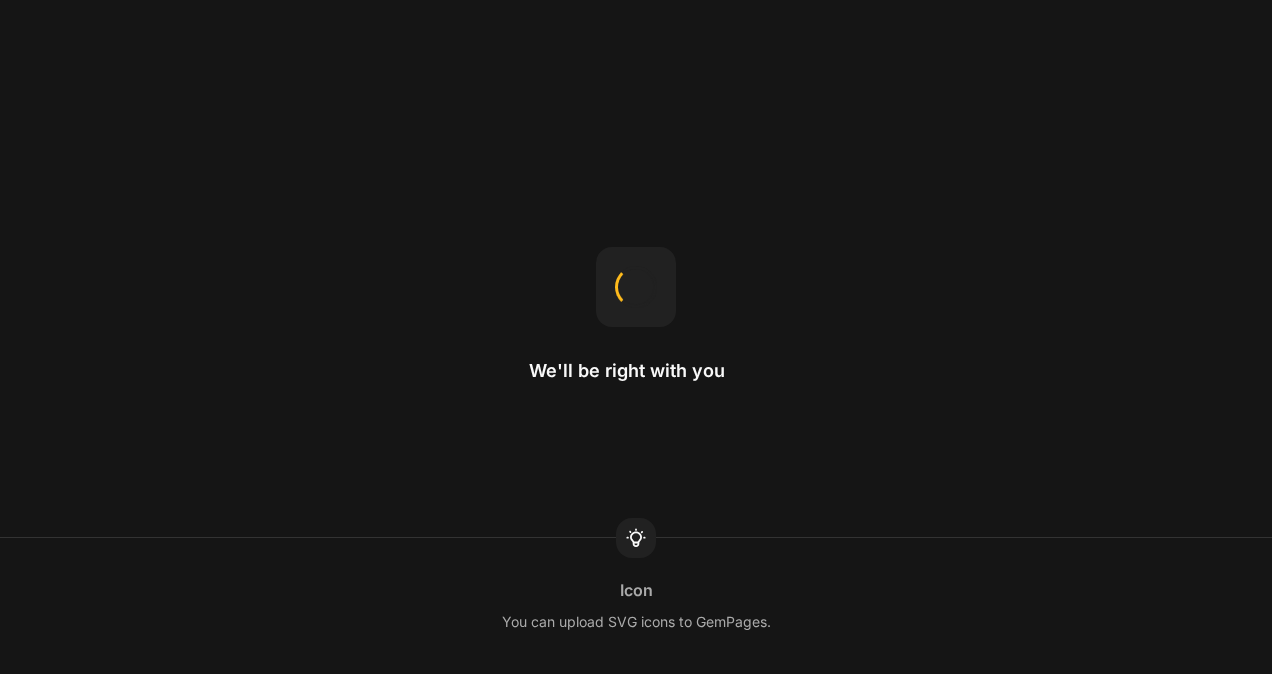 scroll, scrollTop: 0, scrollLeft: 0, axis: both 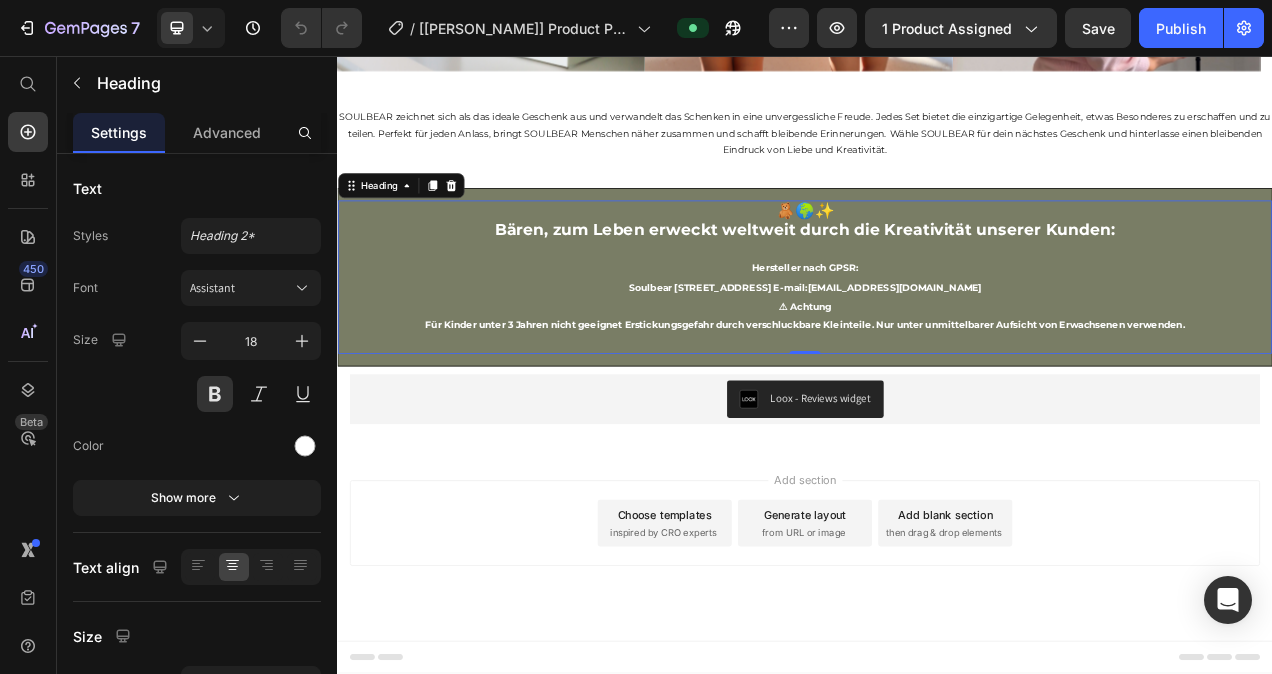 click on "Für Kinder unter 3 Jahren nicht geeignet Erstickungsgefahr durch verschluckbare Kleinteile. Nur unter unmittelbarer Aufsicht von Erwachsenen verwenden." at bounding box center (937, 401) 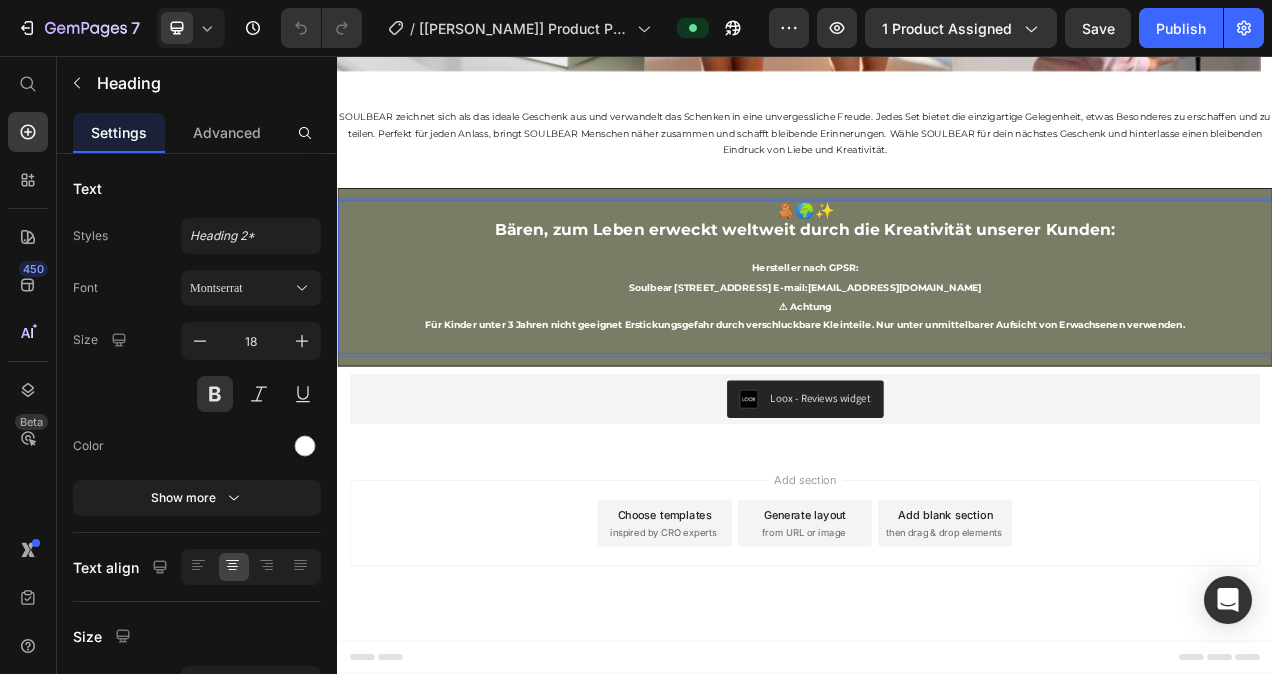 click on "🧸🌍✨ Bären, zum Leben erweckt weltweit durch die Kreativität unserer Kunden: Hersteller nach GPSR: Soulbear [STREET_ADDRESS] E-mail:  [EMAIL_ADDRESS][DOMAIN_NAME] ⚠ Achtung Für Kinder unter 3 Jahren nicht geeignet Erstickungsgefahr durch verschluckbare Kleinteile. Nur unter unmittelbarer Aufsicht von Erwachsenen verwenden." at bounding box center (937, 340) 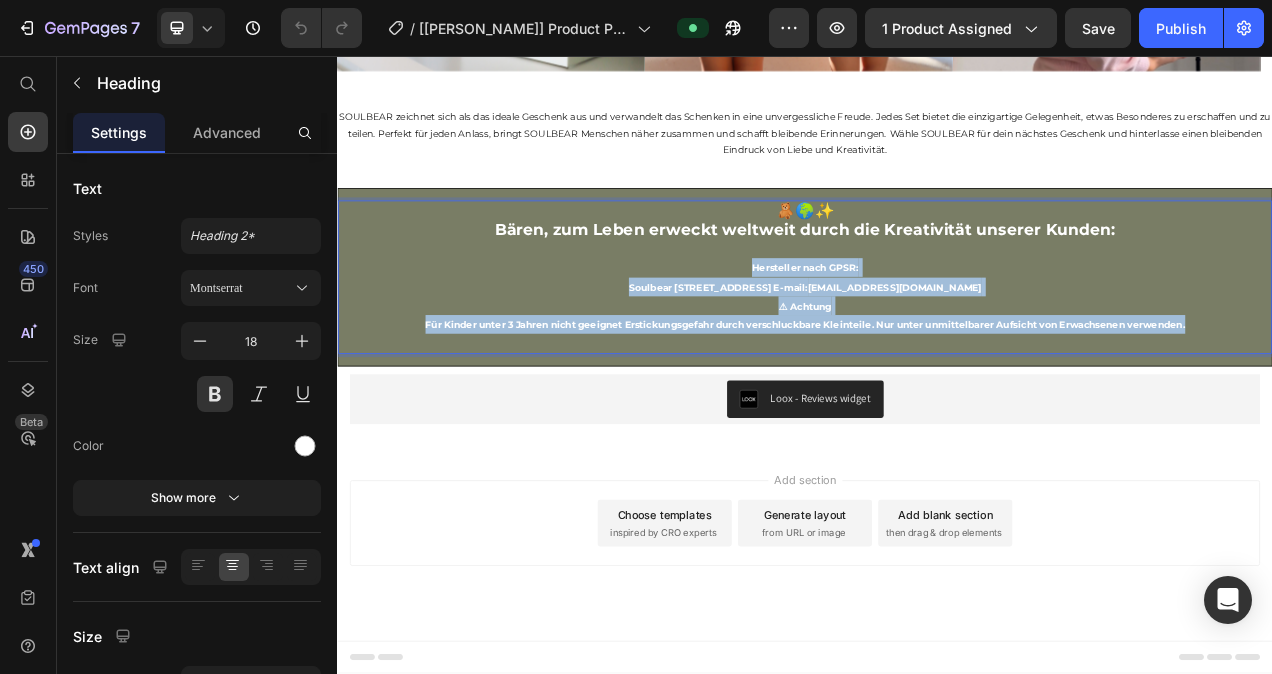 drag, startPoint x: 1430, startPoint y: 608, endPoint x: 863, endPoint y: 529, distance: 572.47705 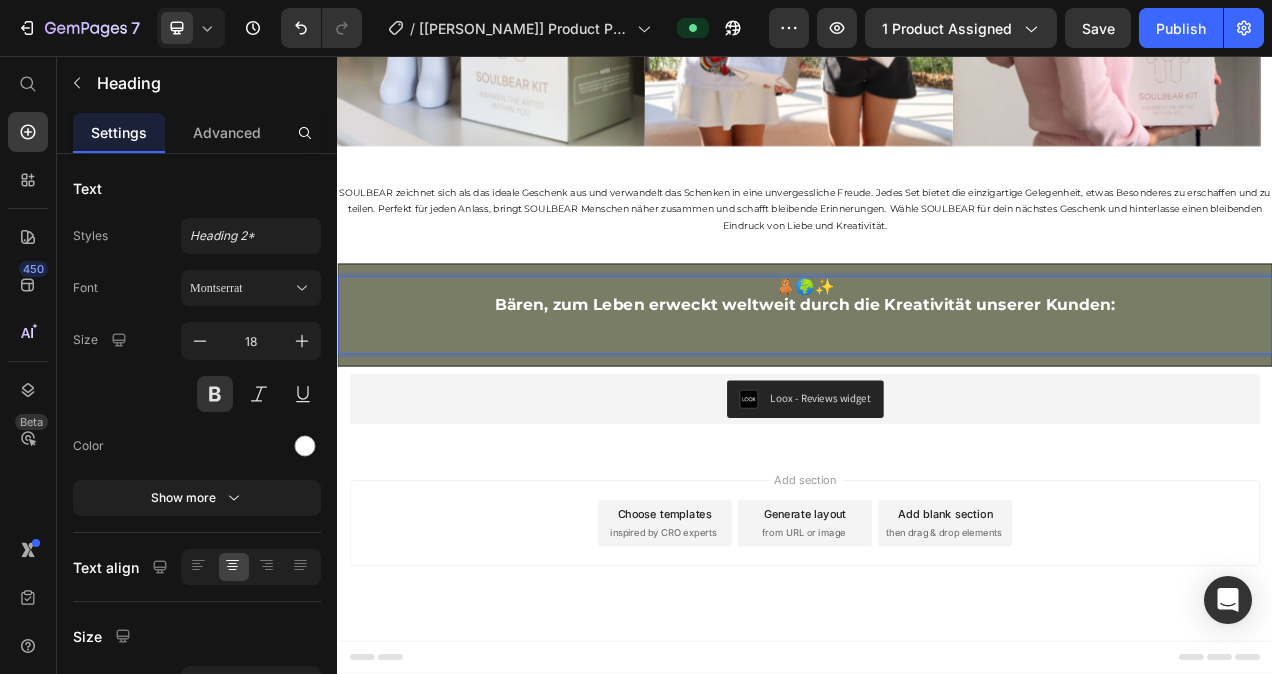 click on "🧸🌍✨ Bären, zum Leben erweckt weltweit durch die Kreativität unserer Kunden: ⁠⁠⁠⁠⁠⁠⁠" at bounding box center (937, 389) 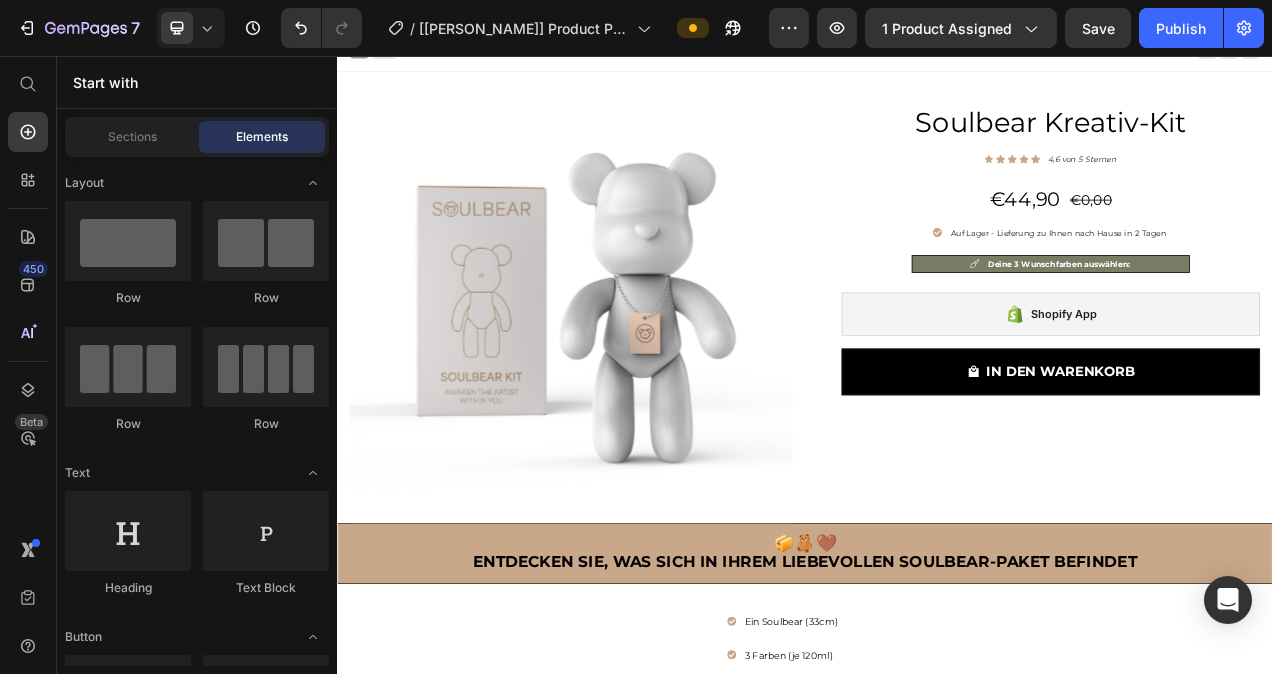 scroll, scrollTop: 0, scrollLeft: 0, axis: both 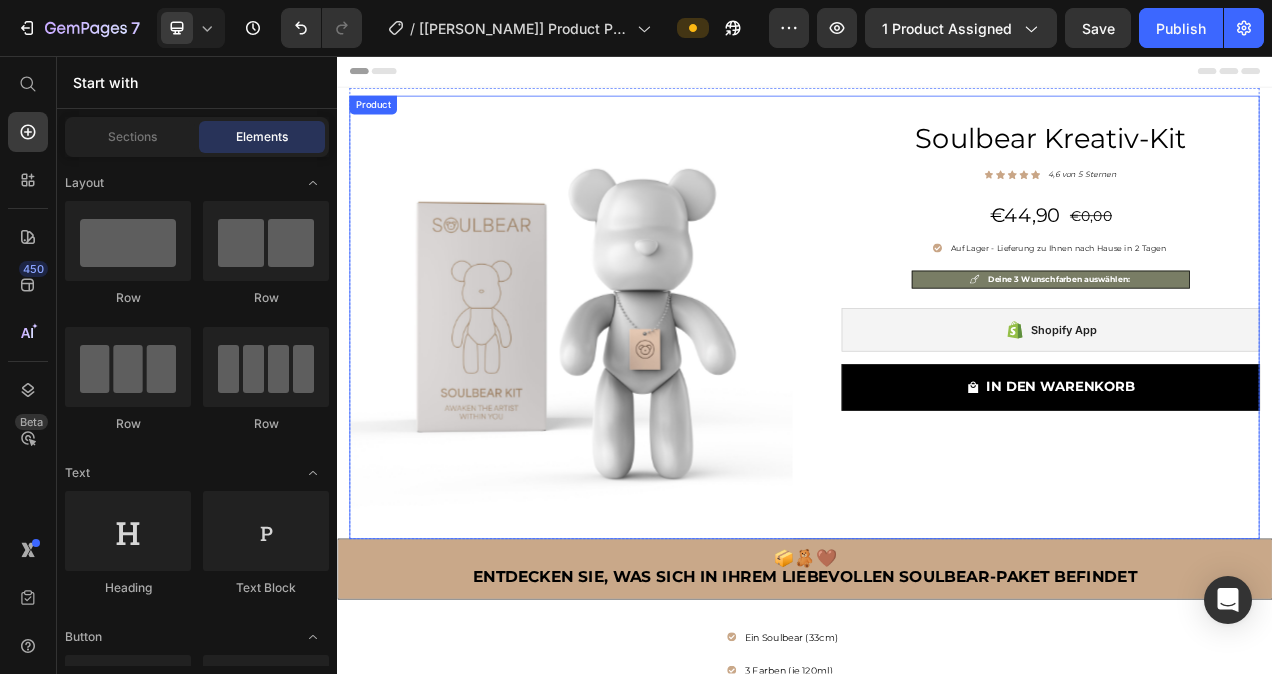 click on "Product Images Soulbear Kreativ-Kit Heading
Icon
Icon
Icon
Icon
Icon Icon List Hoz 4,6 von 5 Sternen Text block Row €44,90 (P) Price €0,00 Price Row Auf Lager - Lieferung zu Ihnen nach Hause in 2 Tagen Item list
Deine 3 Wunschfarben auswählen: Item list Shopify App Shopify App
IN DEN WARENKORB (P) Cart Button Row Image Image Image Image Image Carousel Product" at bounding box center [937, 391] 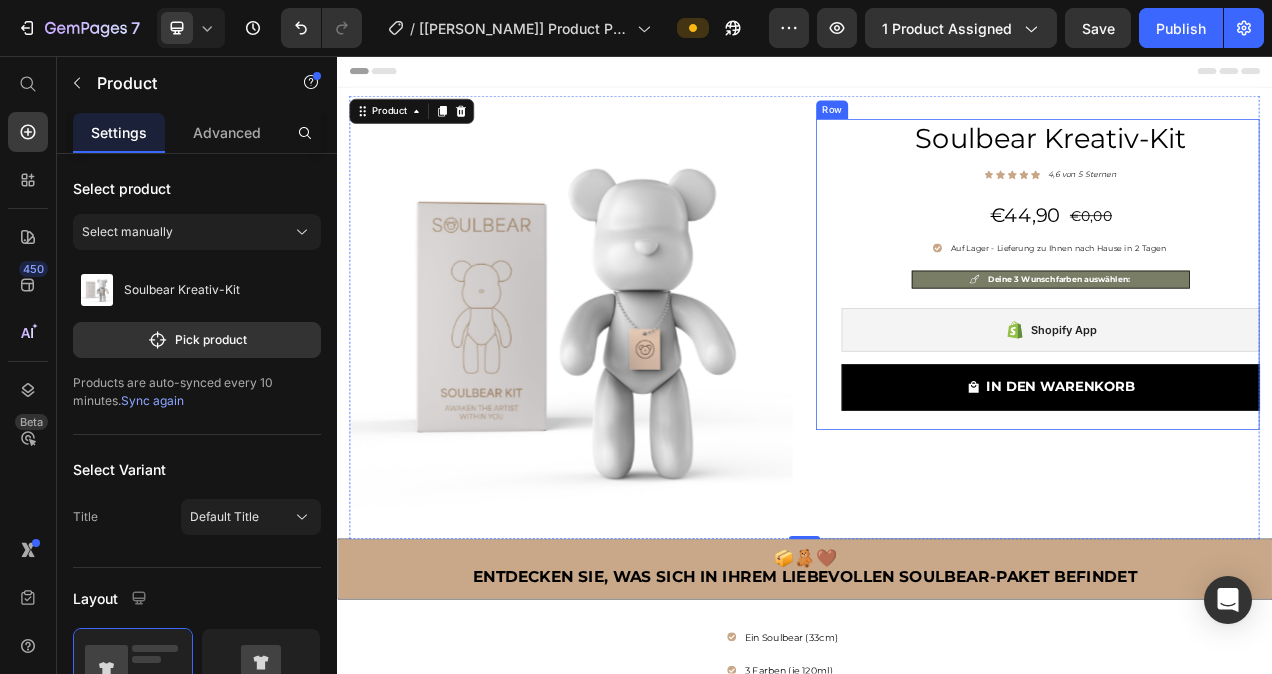 click on "Soulbear Kreativ-Kit Heading
Icon
Icon
Icon
Icon
Icon Icon List Hoz 4,6 von 5 Sternen Text block Row €44,90 (P) Price €0,00 Price Row Auf Lager - Lieferung zu Ihnen nach Hause in 2 Tagen Item list
Deine 3 Wunschfarben auswählen: Item list Shopify App Shopify App
IN DEN WARENKORB (P) Cart Button Row" at bounding box center [1236, 336] 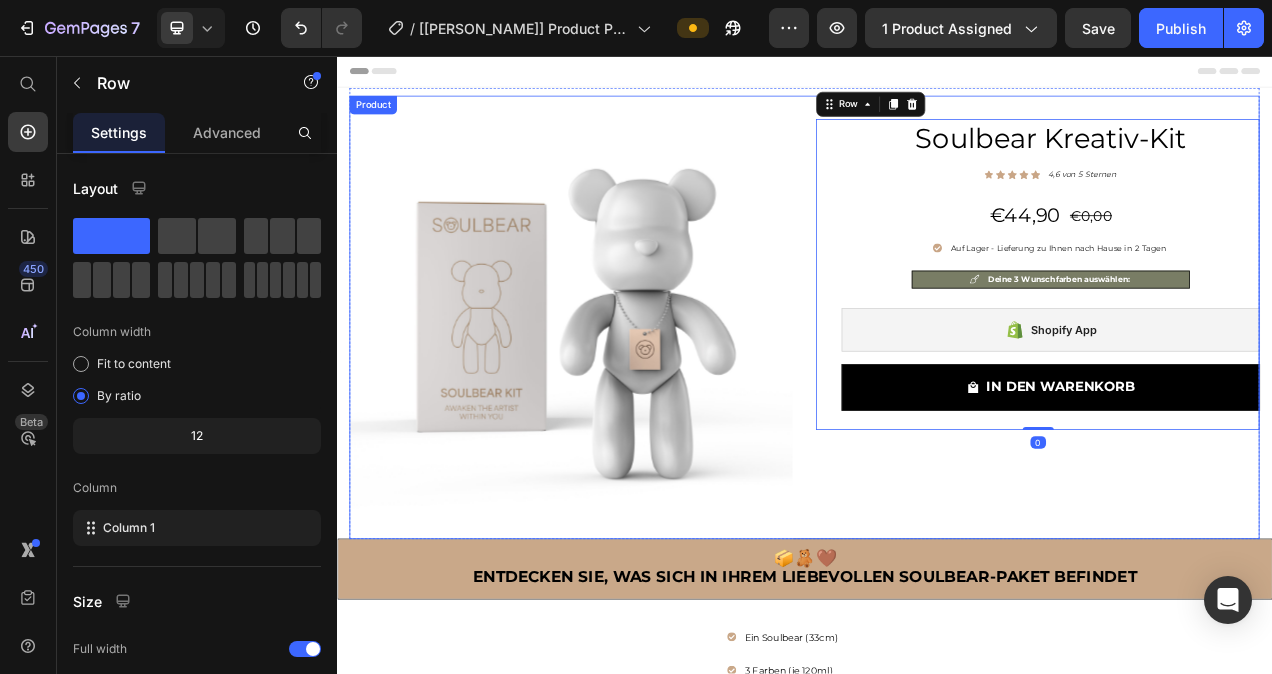click on "Product Images Soulbear Kreativ-Kit Heading
Icon
Icon
Icon
Icon
Icon Icon List Hoz 4,6 von 5 Sternen Text block Row €44,90 (P) Price €0,00 Price Row Auf Lager - Lieferung zu Ihnen nach Hause in 2 Tagen Item list
Deine 3 Wunschfarben auswählen: Item list Shopify App Shopify App
IN DEN WARENKORB (P) Cart Button Row   0 Image Image Image Image Image Carousel Product" at bounding box center (937, 391) 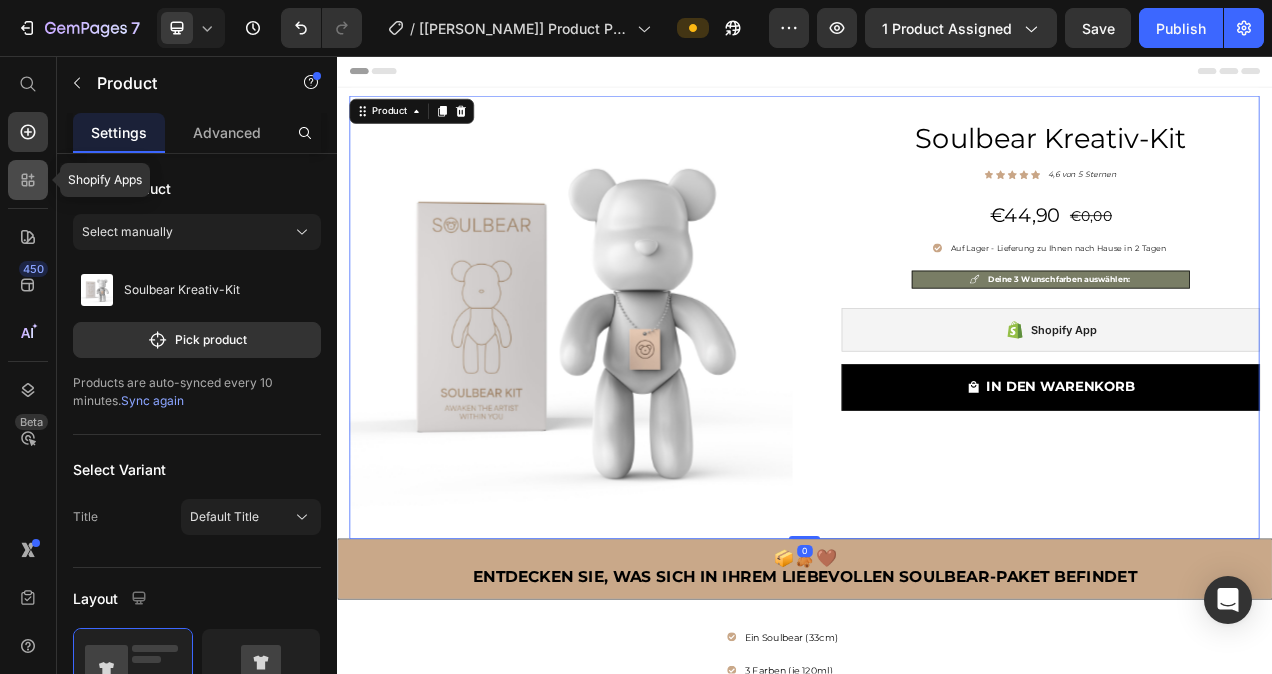 click 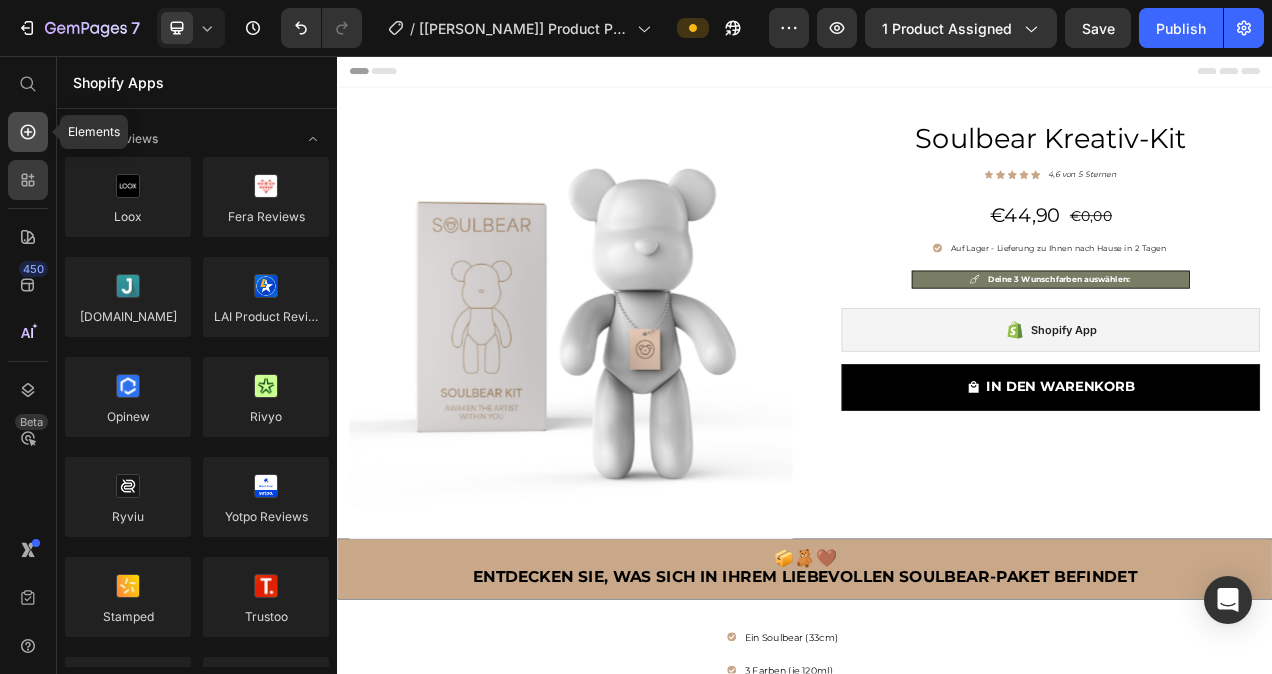 click 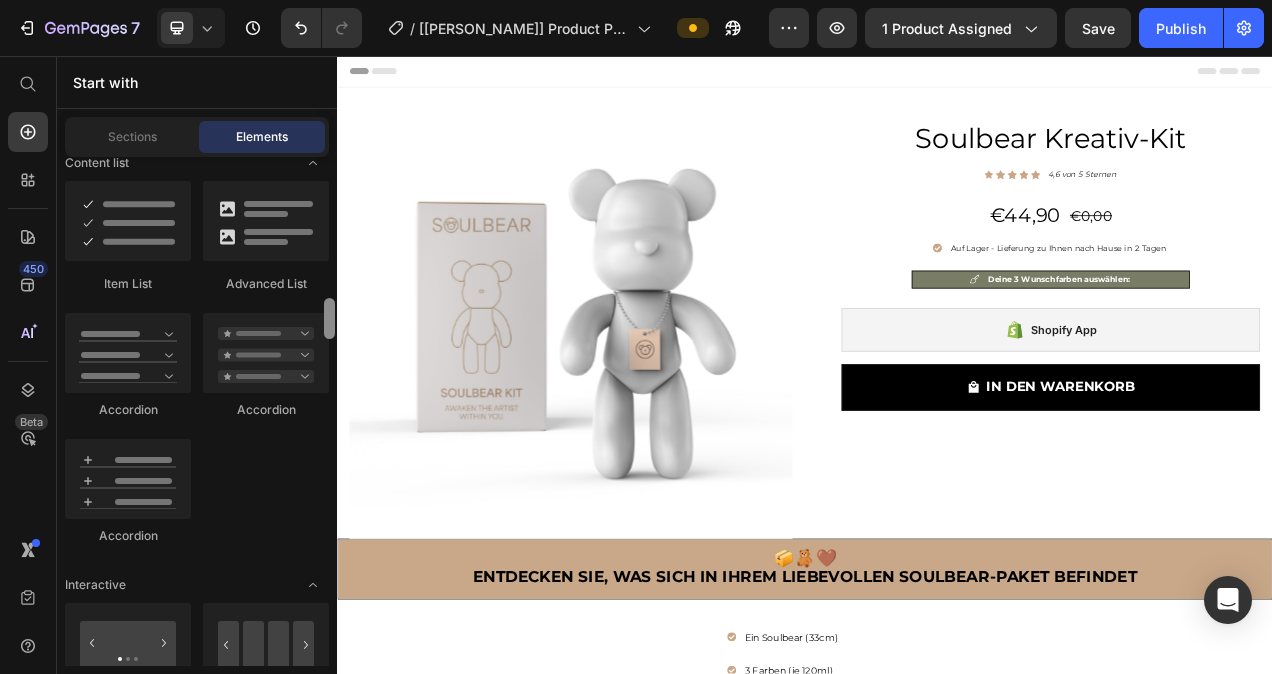 drag, startPoint x: 330, startPoint y: 174, endPoint x: 323, endPoint y: 317, distance: 143.17122 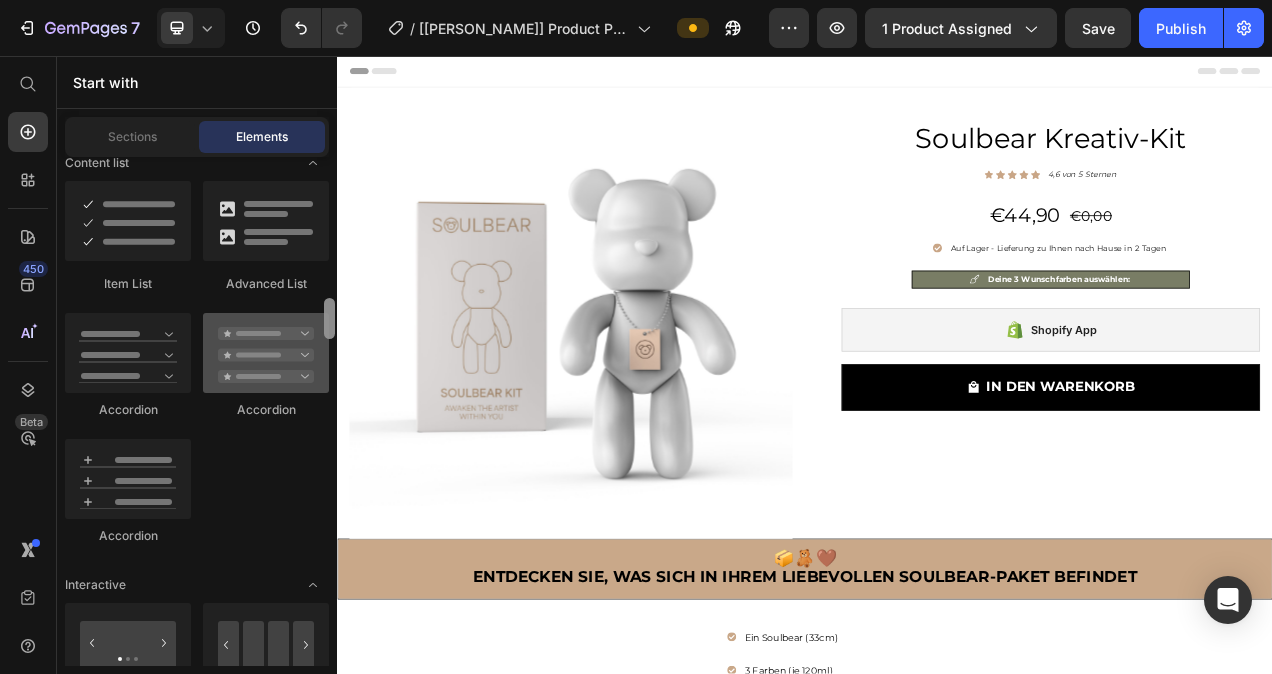 scroll, scrollTop: 1734, scrollLeft: 0, axis: vertical 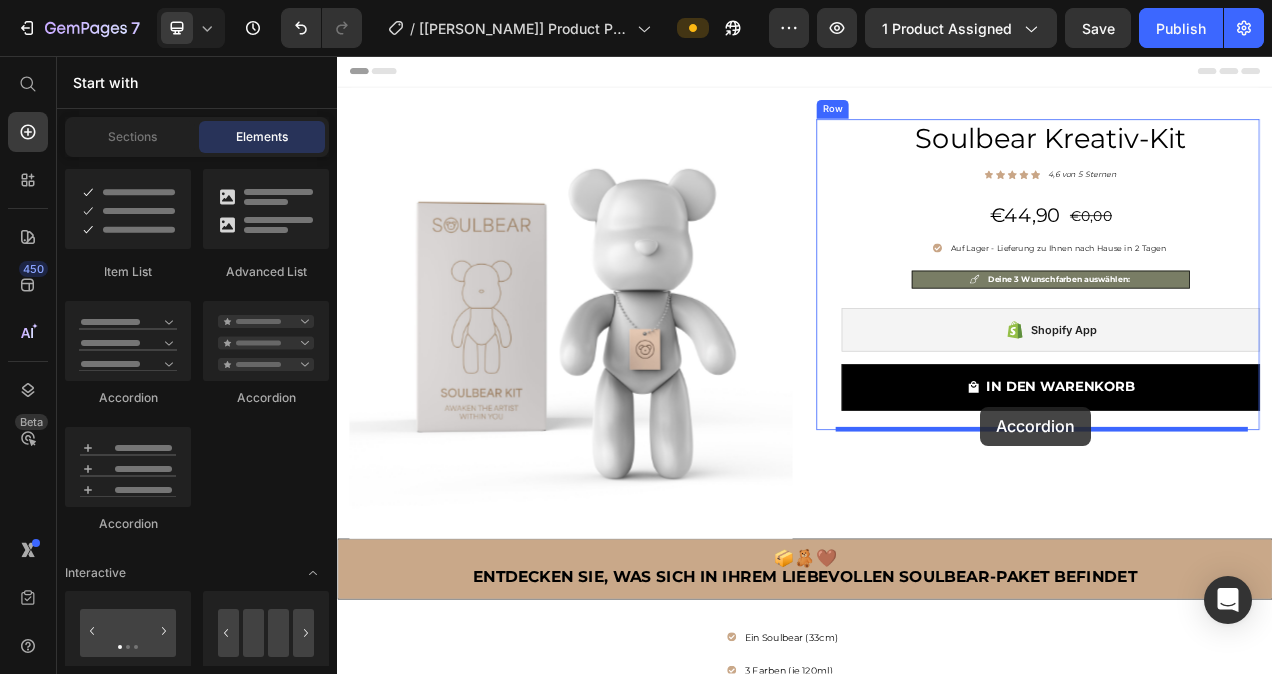 drag, startPoint x: 468, startPoint y: 390, endPoint x: 1162, endPoint y: 506, distance: 703.62775 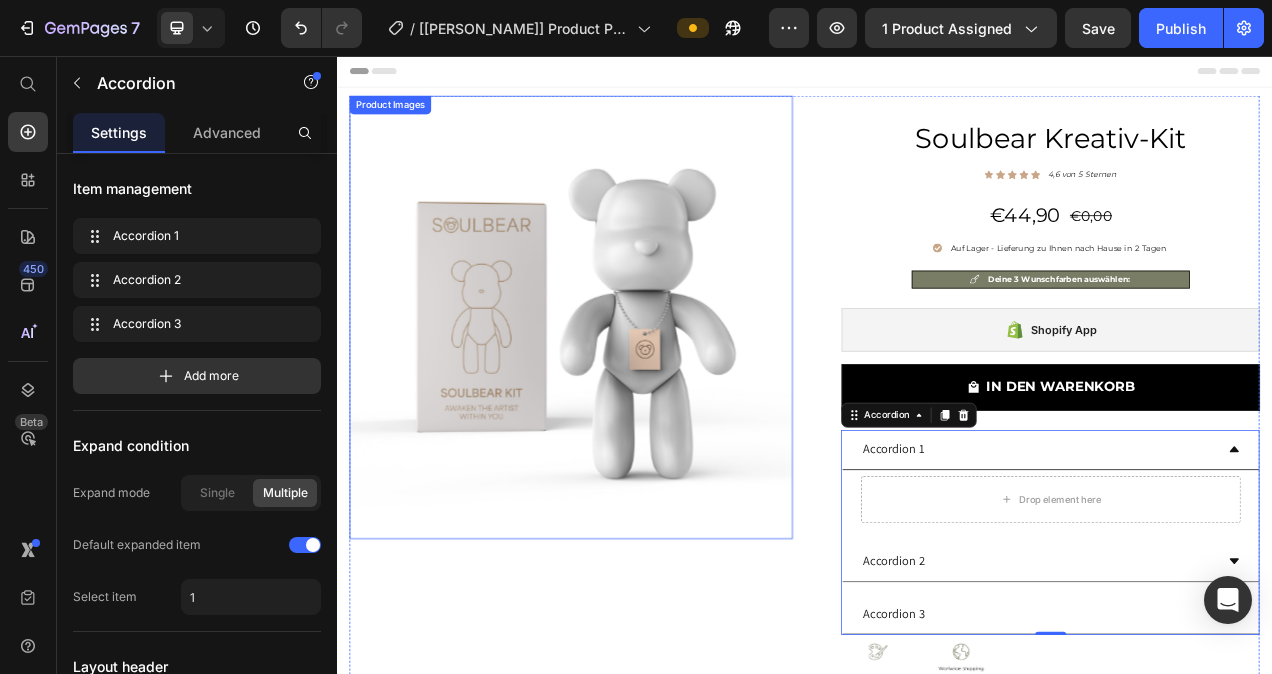 click at bounding box center [637, 391] 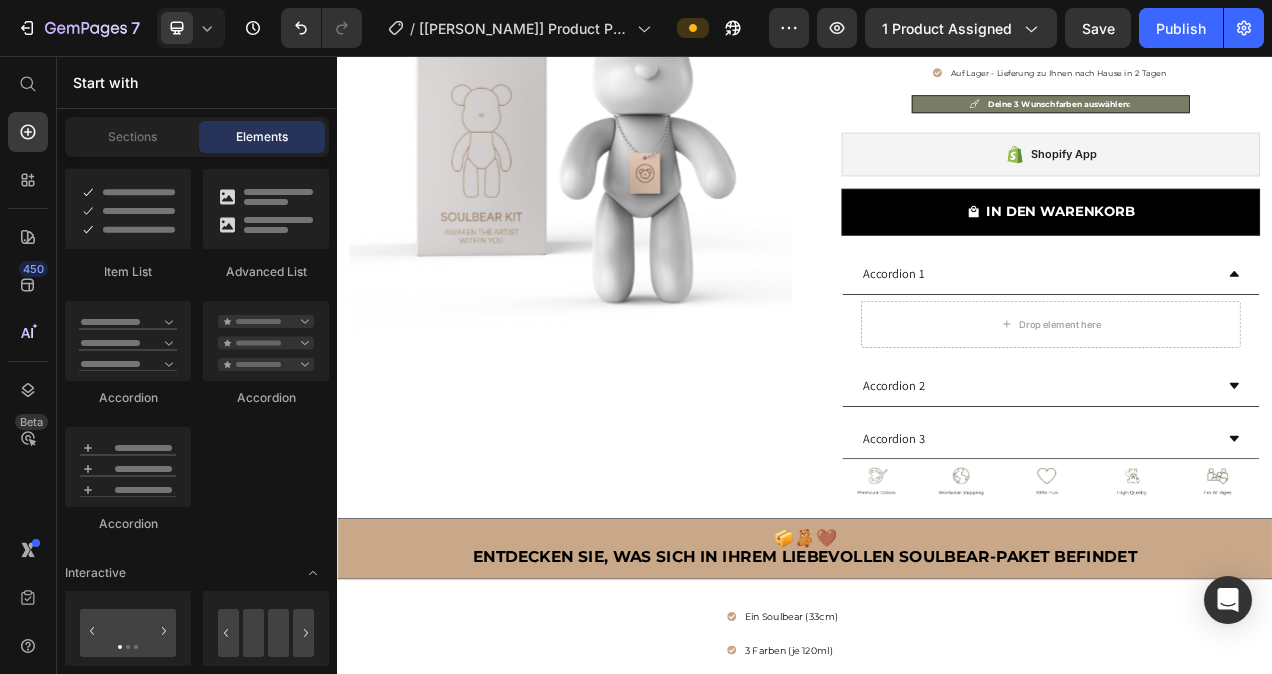 scroll, scrollTop: 256, scrollLeft: 0, axis: vertical 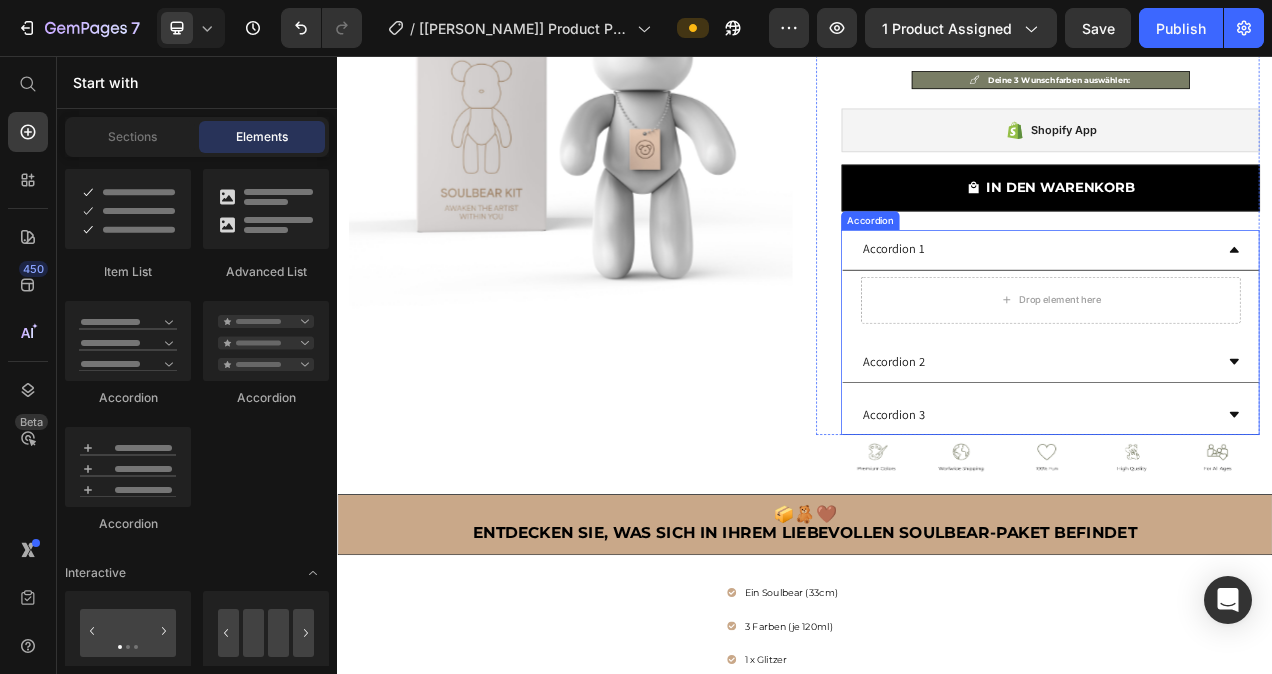 click on "Accordion 1" at bounding box center (1051, 305) 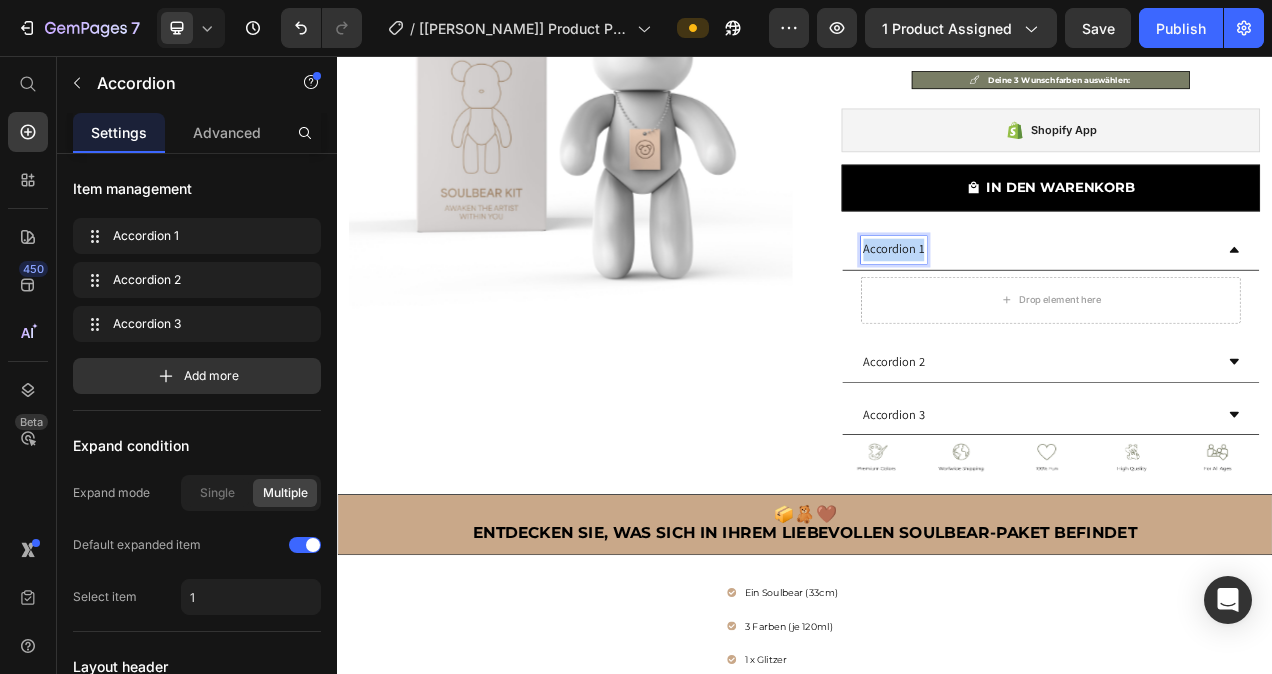 drag, startPoint x: 1080, startPoint y: 303, endPoint x: 1007, endPoint y: 305, distance: 73.02739 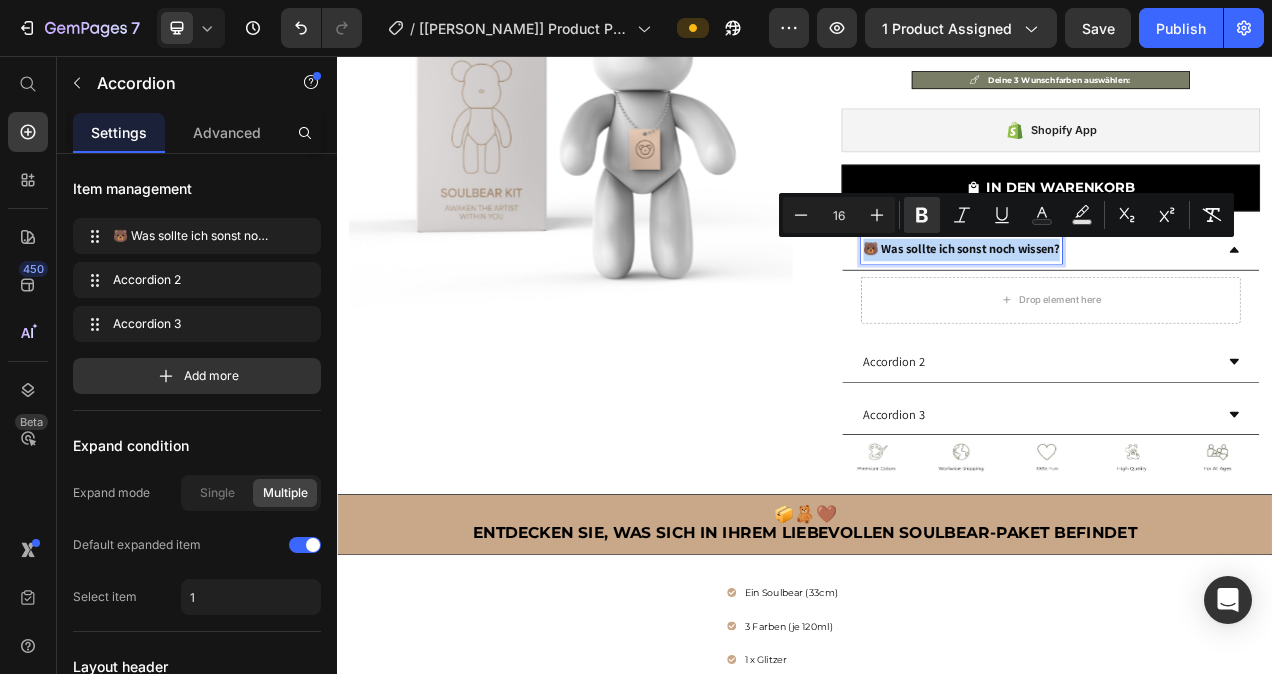 drag, startPoint x: 1260, startPoint y: 306, endPoint x: 1008, endPoint y: 309, distance: 252.01785 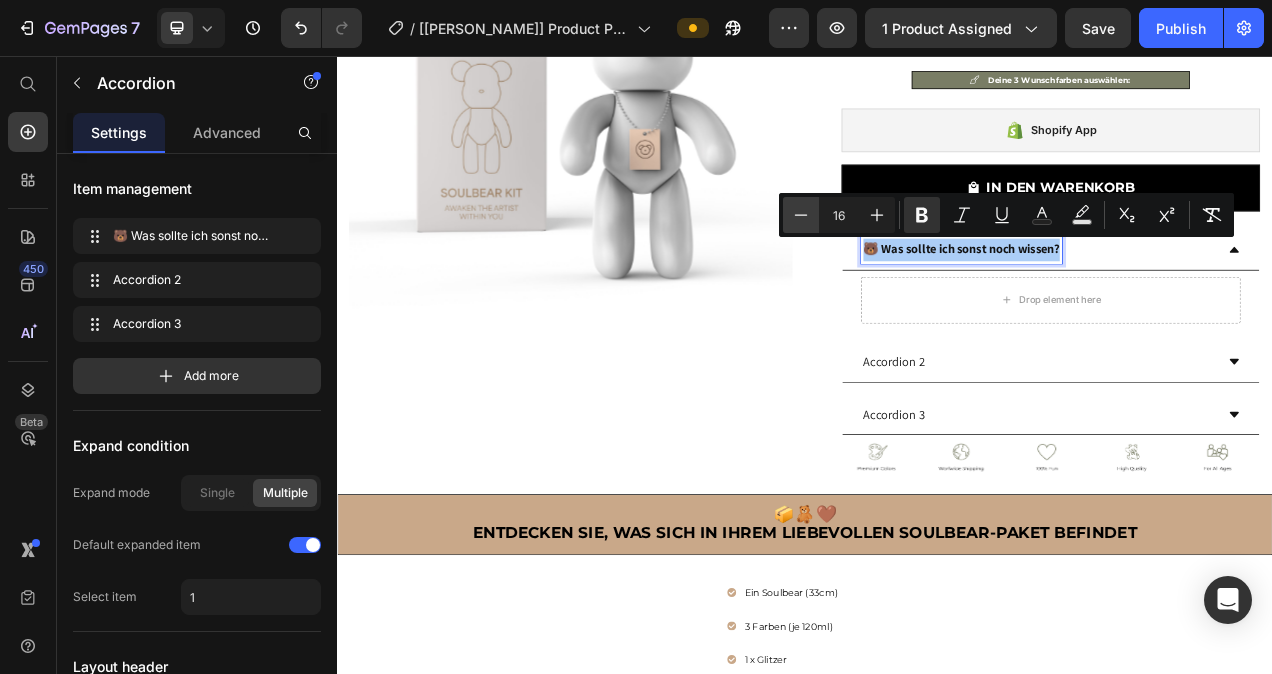 click 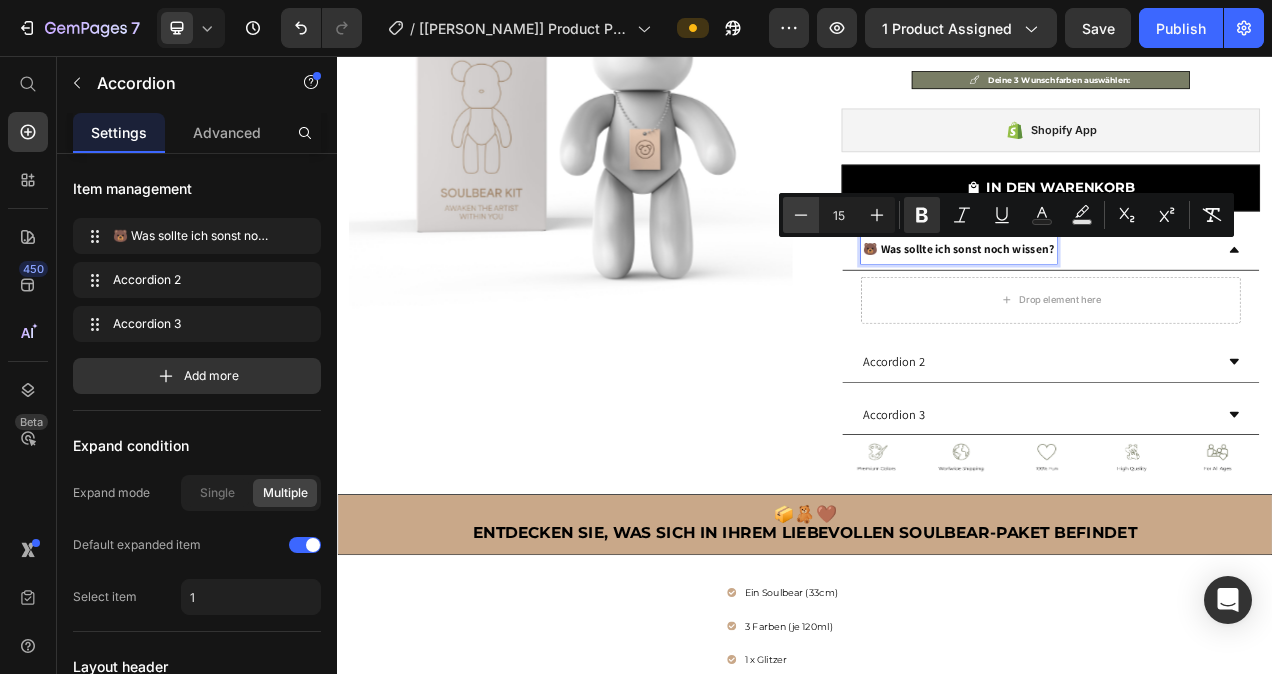 click 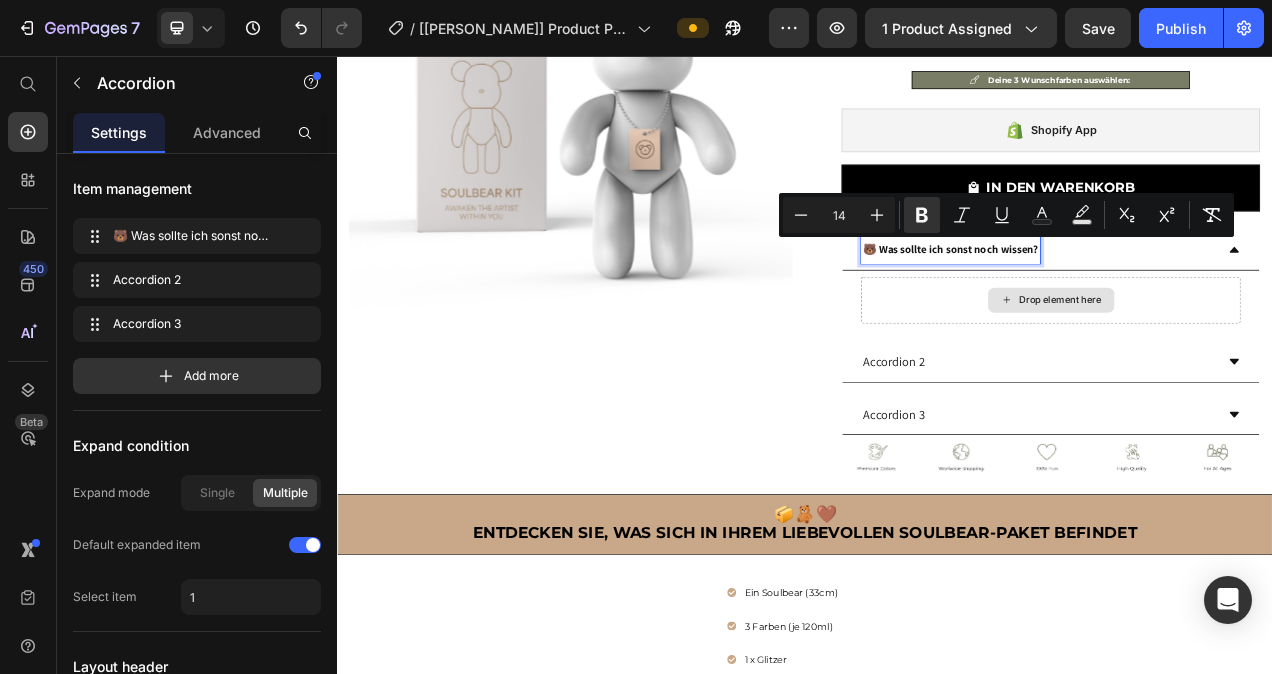 click on "Drop element here" at bounding box center (1265, 370) 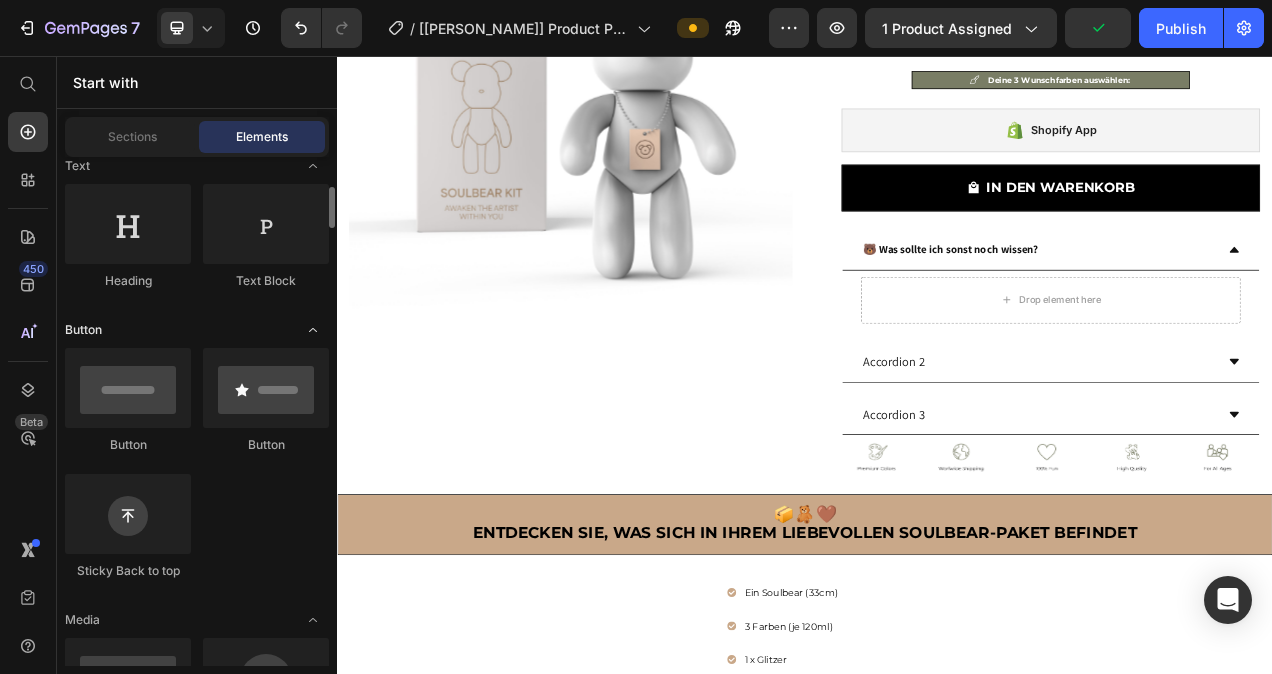 scroll, scrollTop: 314, scrollLeft: 0, axis: vertical 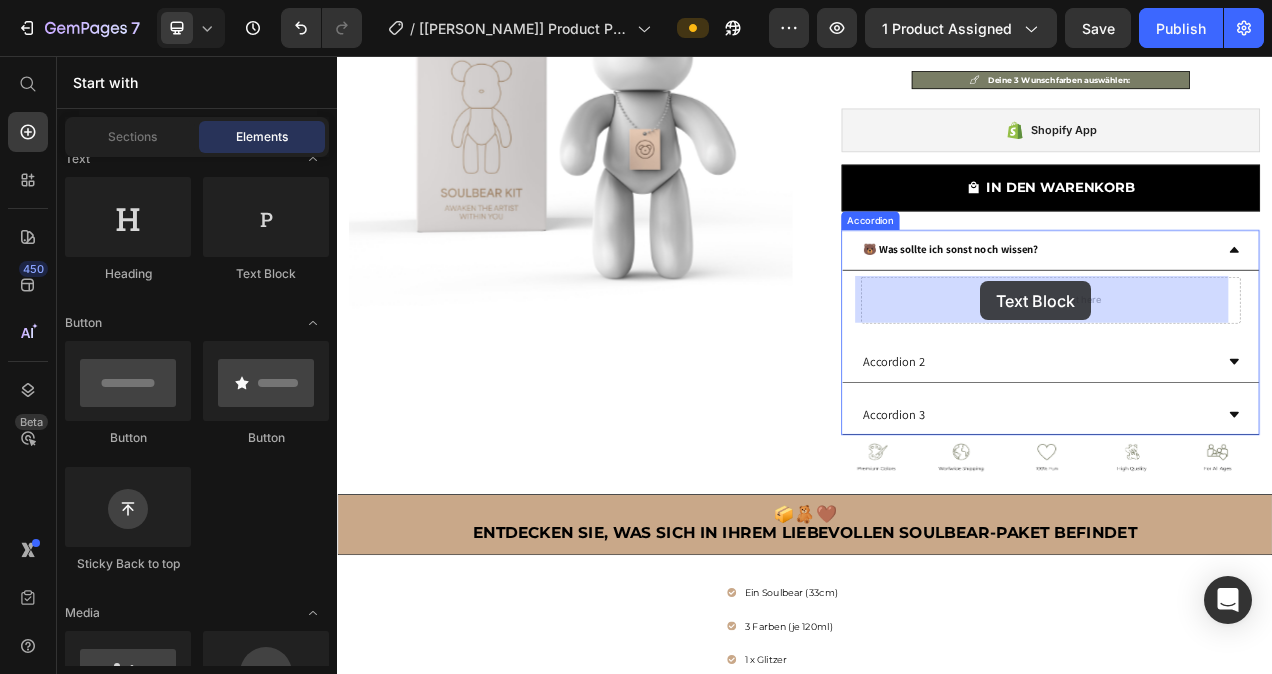 drag, startPoint x: 595, startPoint y: 285, endPoint x: 1162, endPoint y: 344, distance: 570.0614 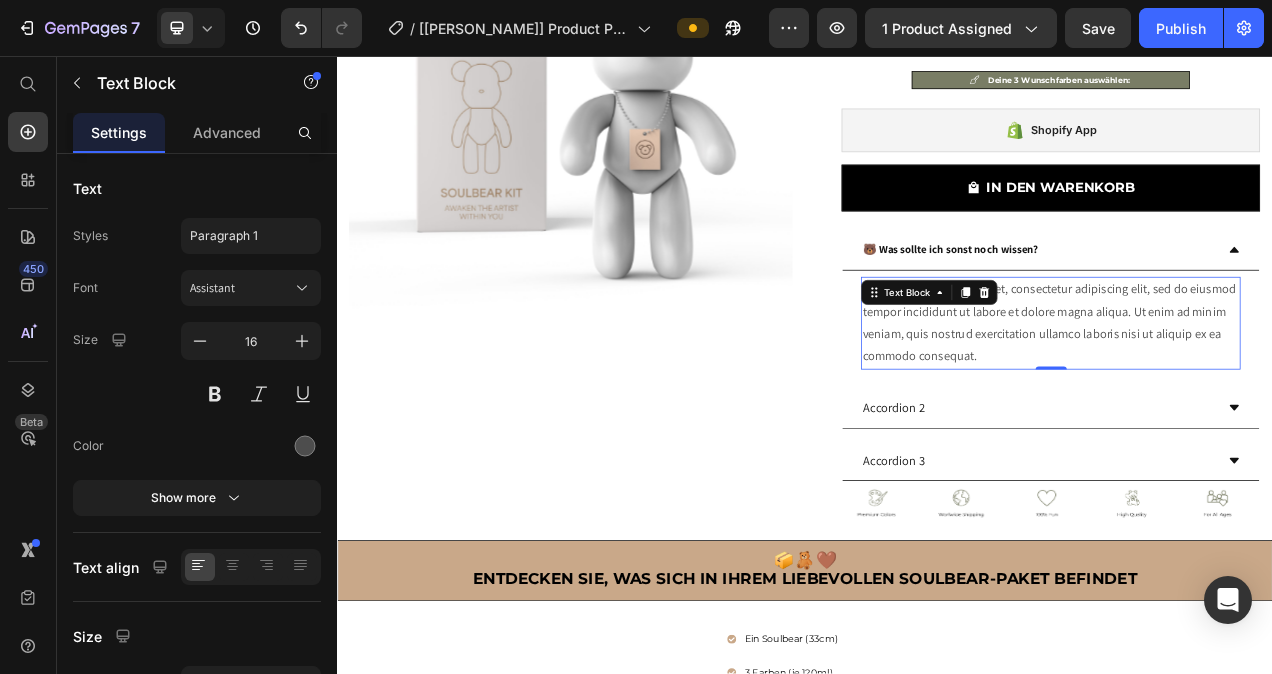 click on "Lorem ipsum dolor sit amet, consectetur adipiscing elit, sed do eiusmod tempor incididunt ut labore et dolore magna aliqua. Ut enim ad minim veniam, quis nostrud exercitation ullamco laboris nisi ut aliquip ex ea commodo consequat." at bounding box center [1252, 399] 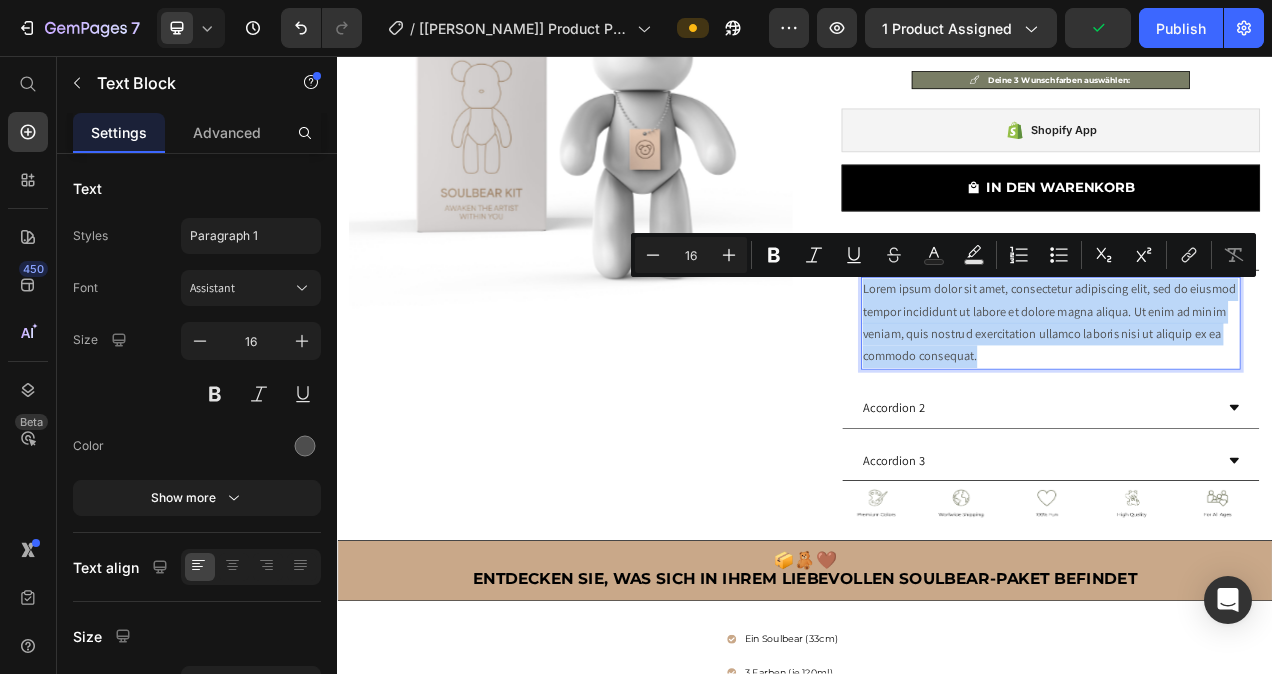 drag, startPoint x: 1166, startPoint y: 434, endPoint x: 1005, endPoint y: 359, distance: 177.61194 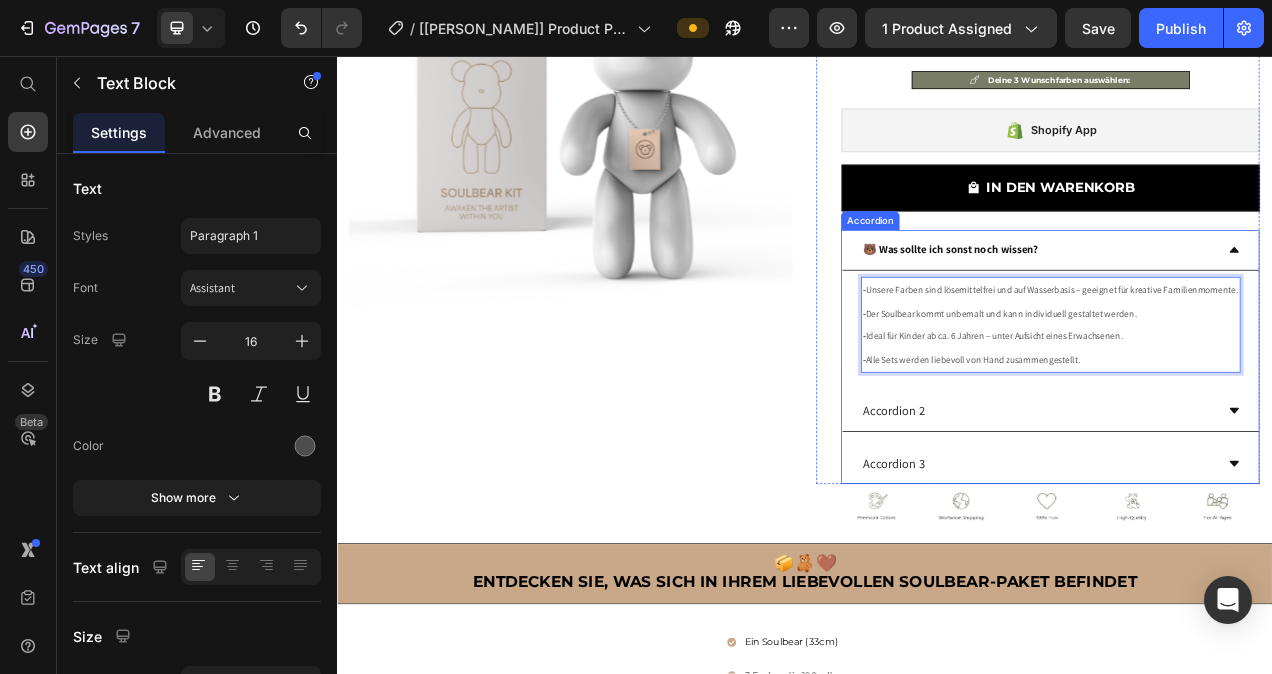 click on "Accordion 2" at bounding box center (1051, 512) 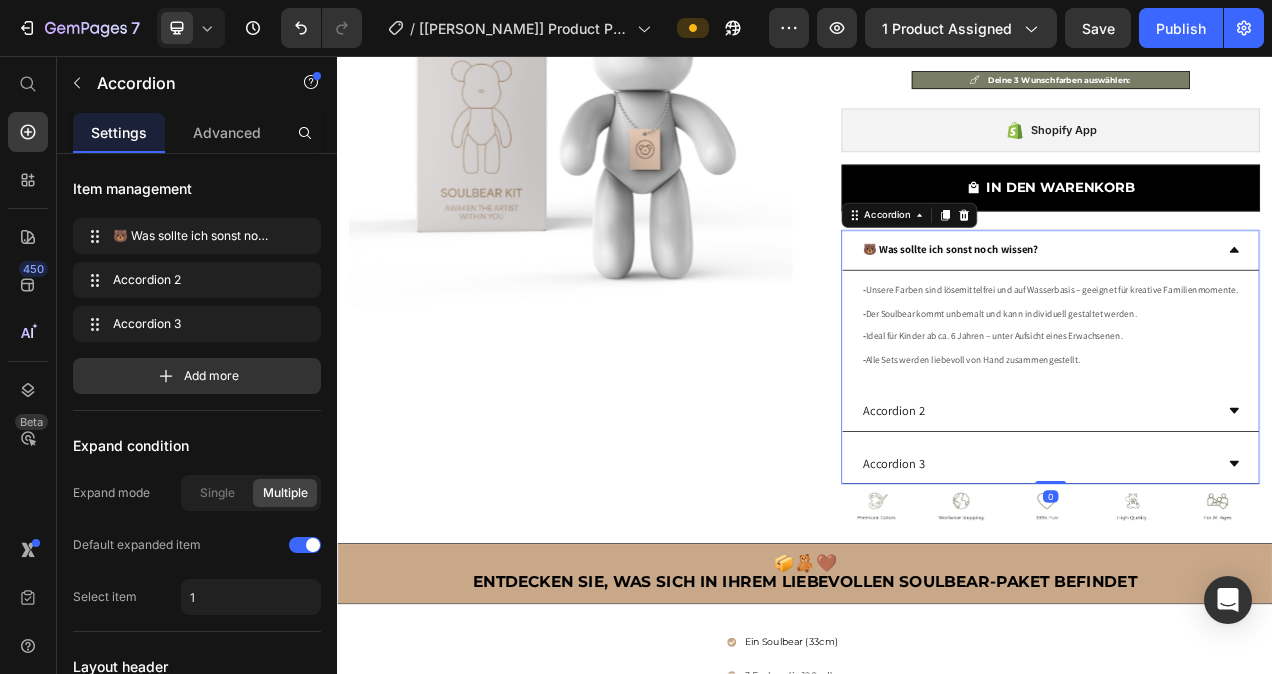 click on "🐻 Was sollte ich sonst noch wissen?" at bounding box center [1236, 305] 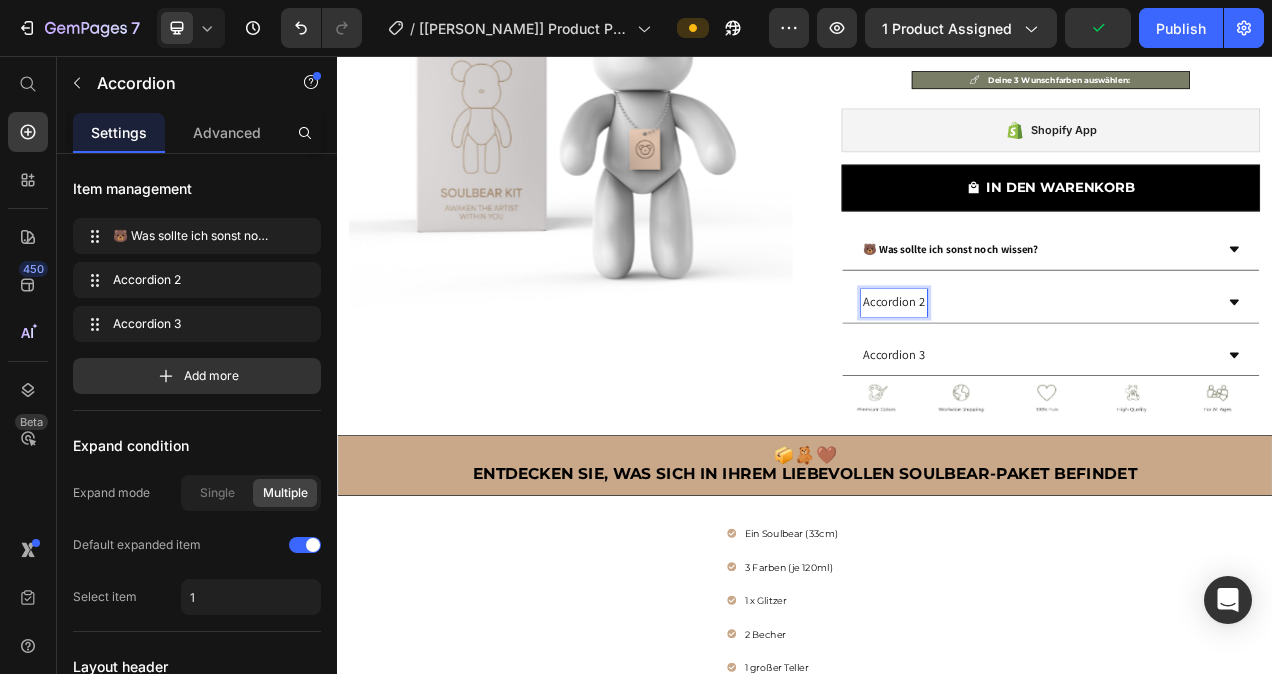 click on "Accordion 2" at bounding box center (1051, 373) 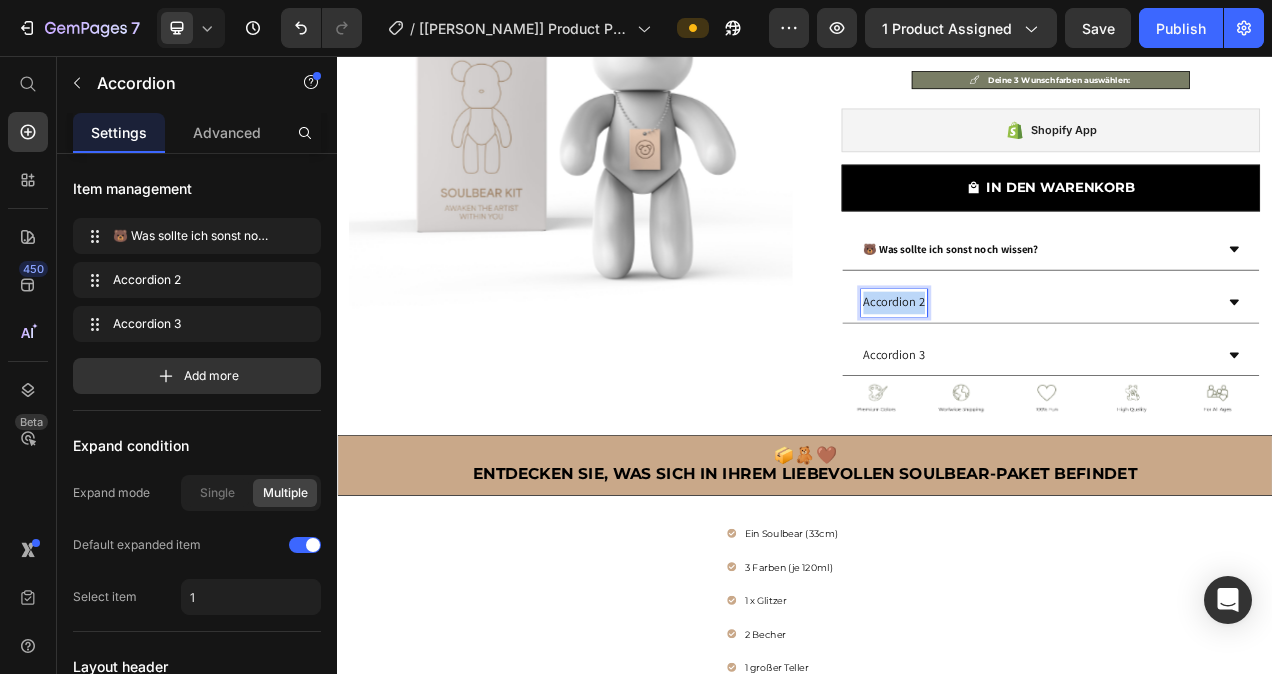 drag, startPoint x: 1079, startPoint y: 370, endPoint x: 1004, endPoint y: 369, distance: 75.00667 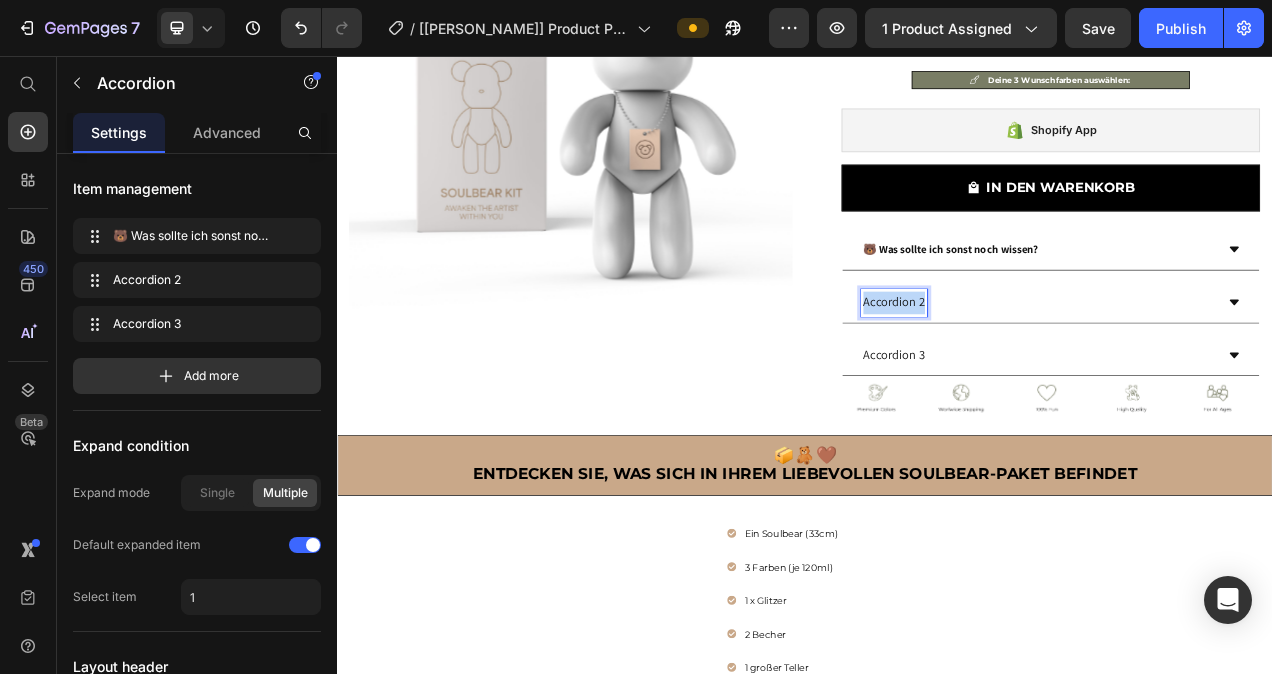 click on "Accordion 2" at bounding box center (1051, 373) 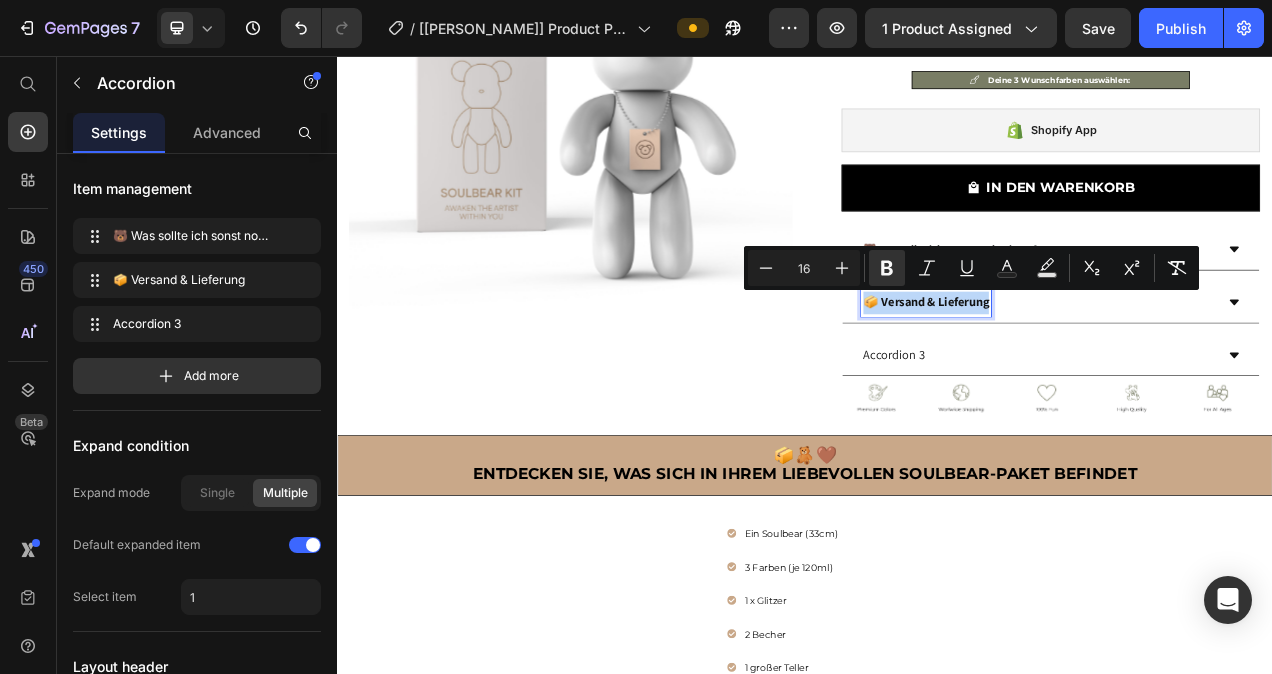 drag, startPoint x: 1169, startPoint y: 367, endPoint x: 1009, endPoint y: 375, distance: 160.19987 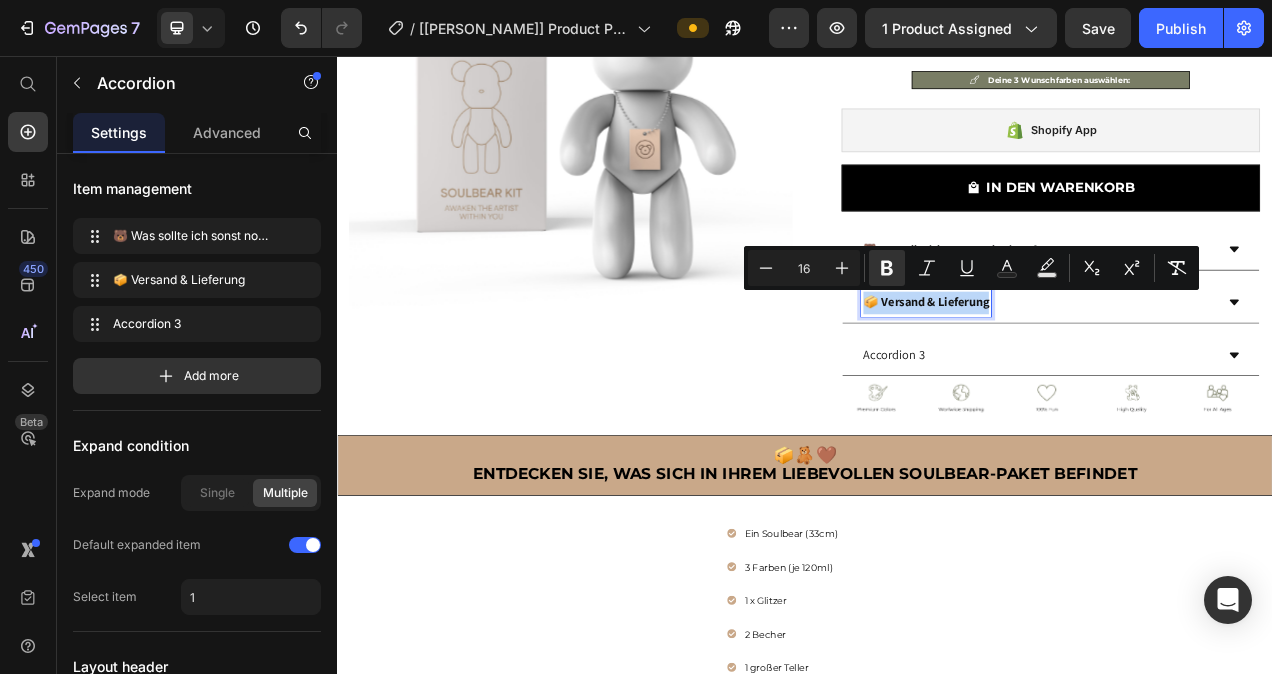 click on "📦 Versand & Lieferung" at bounding box center [1092, 373] 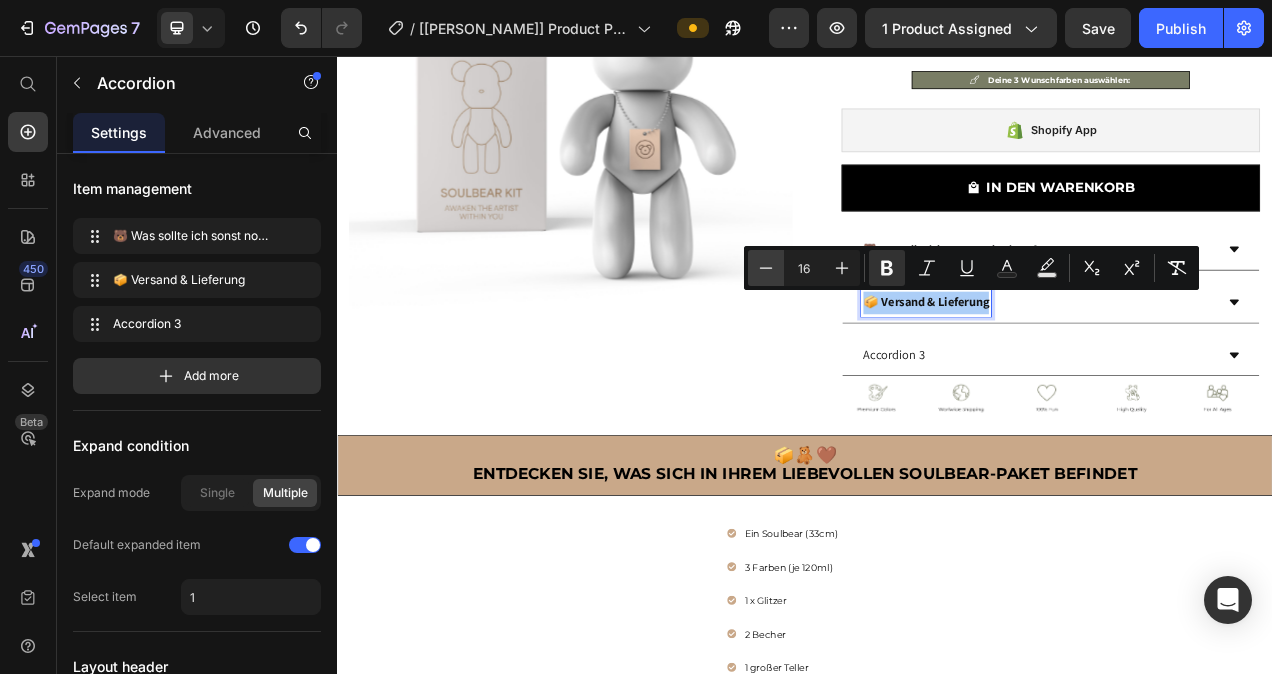 click 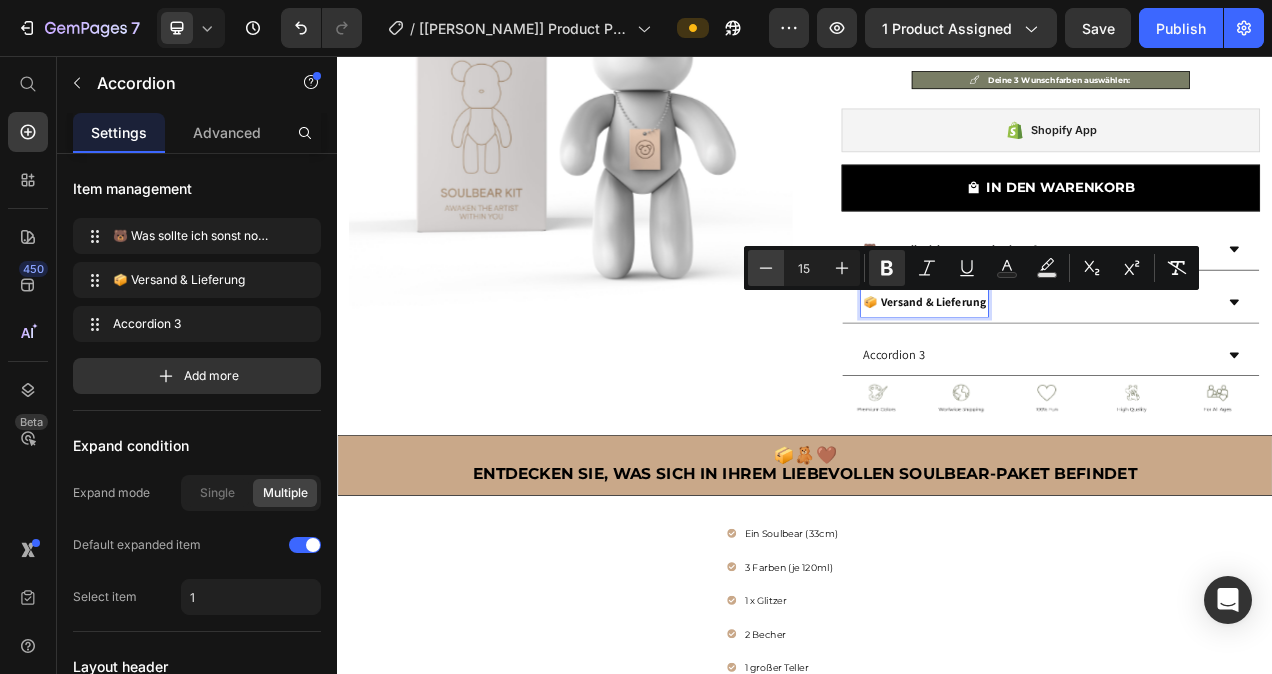 click 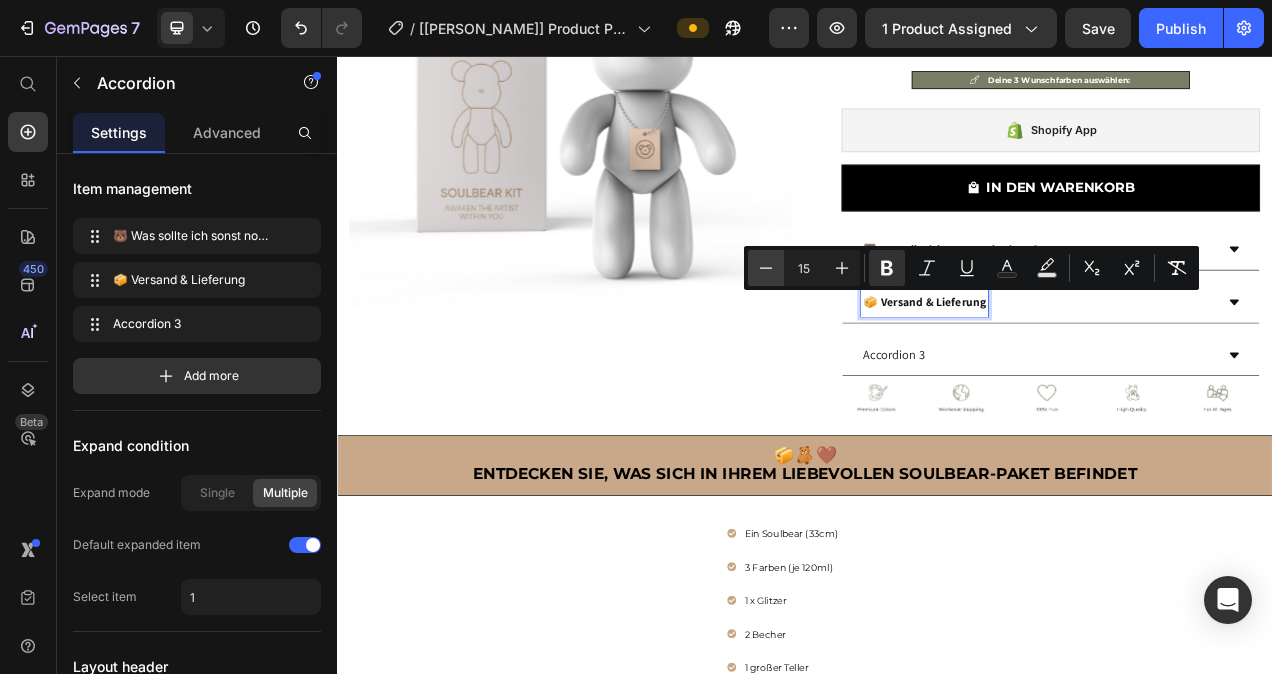type on "14" 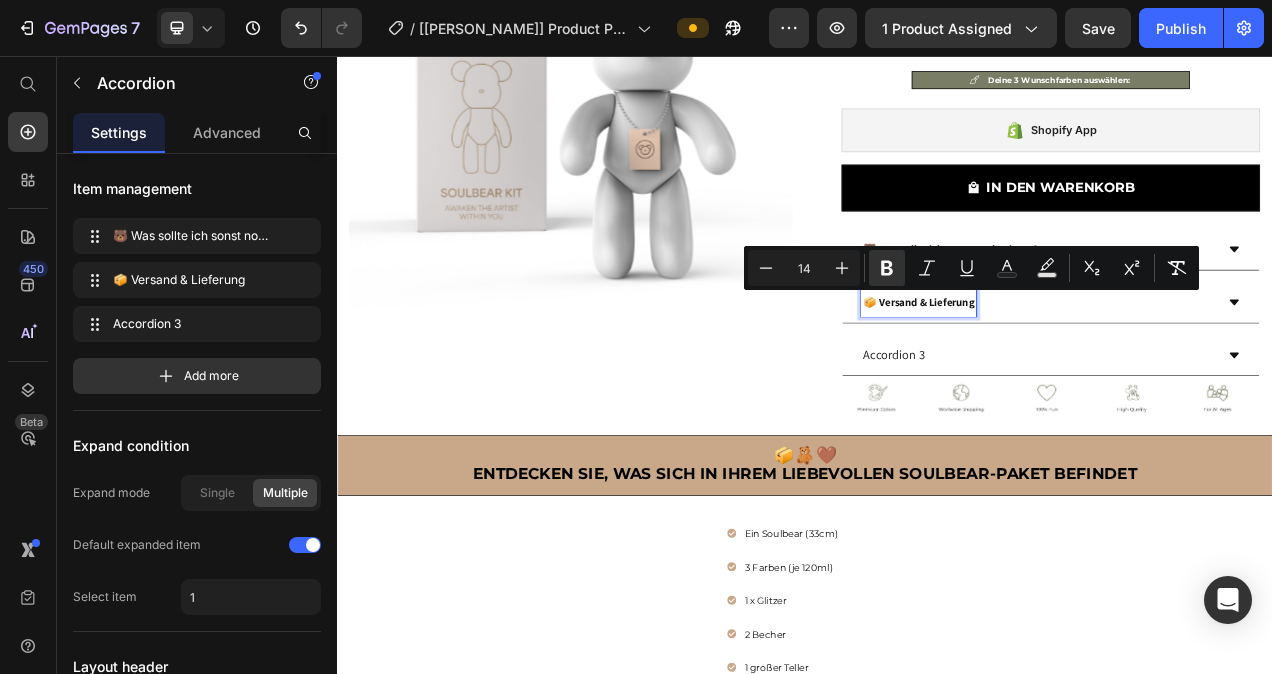 click on "📦 Versand & Lieferung" at bounding box center [1236, 373] 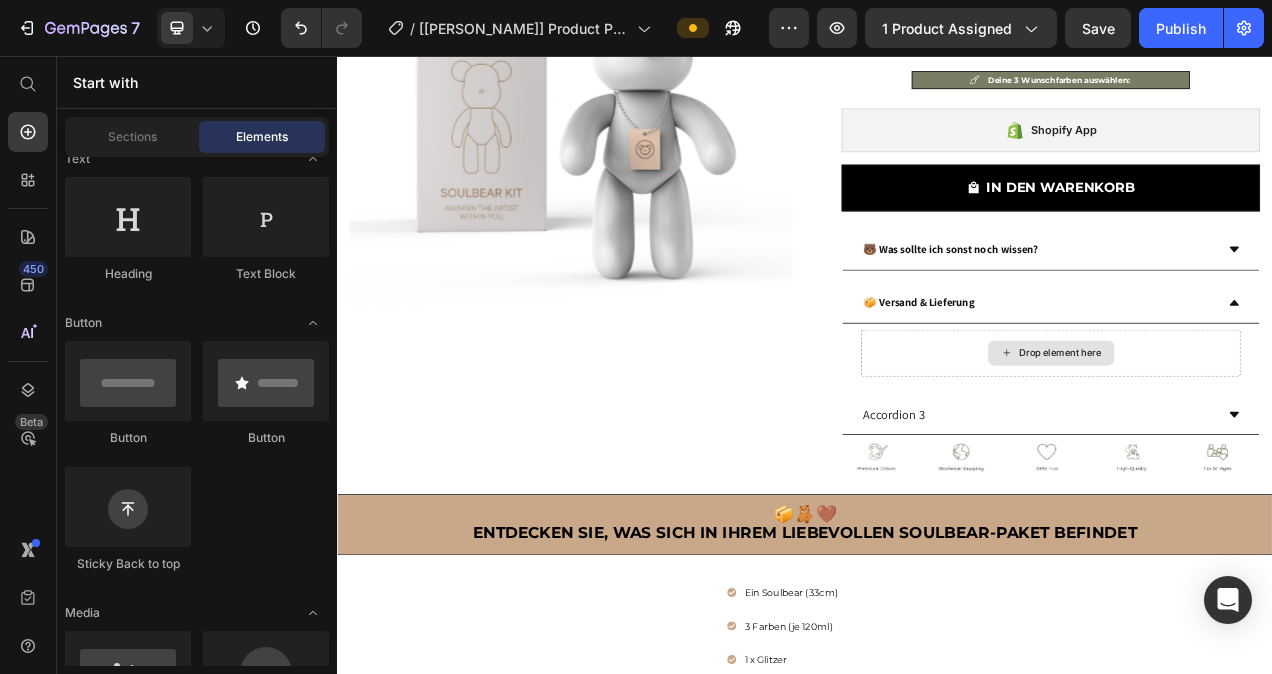 click on "Drop element here" at bounding box center (1253, 438) 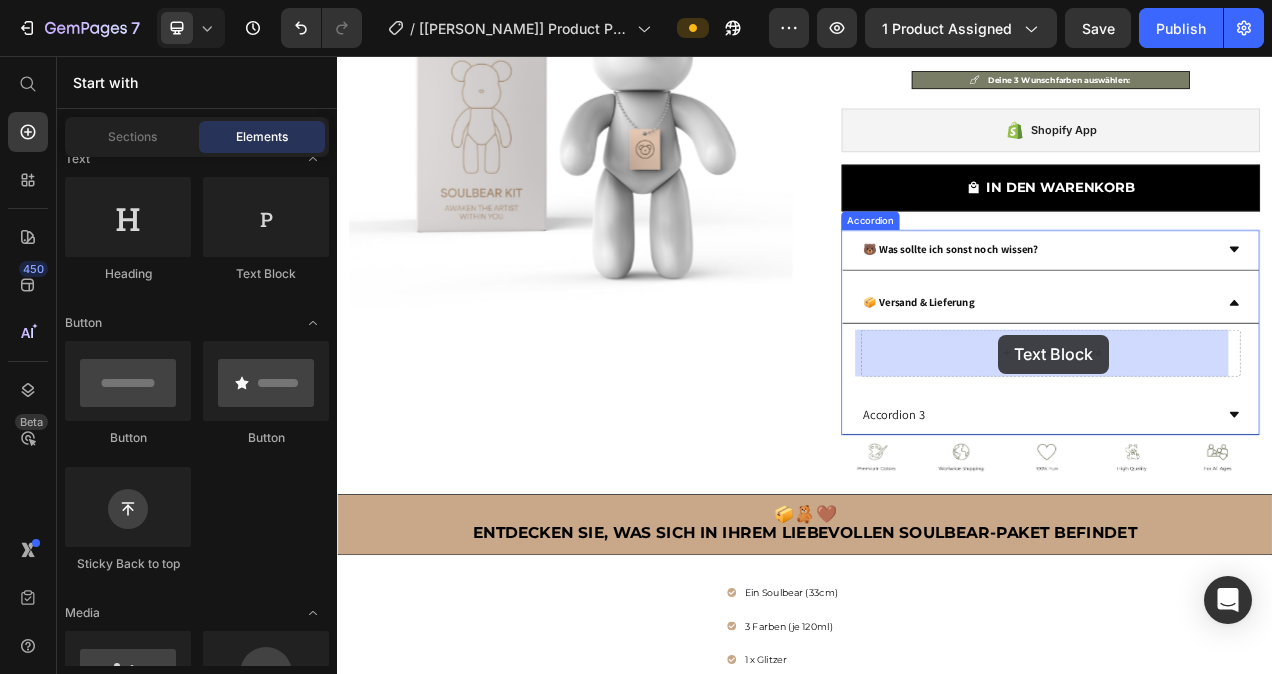 drag, startPoint x: 610, startPoint y: 279, endPoint x: 1186, endPoint y: 414, distance: 591.6088 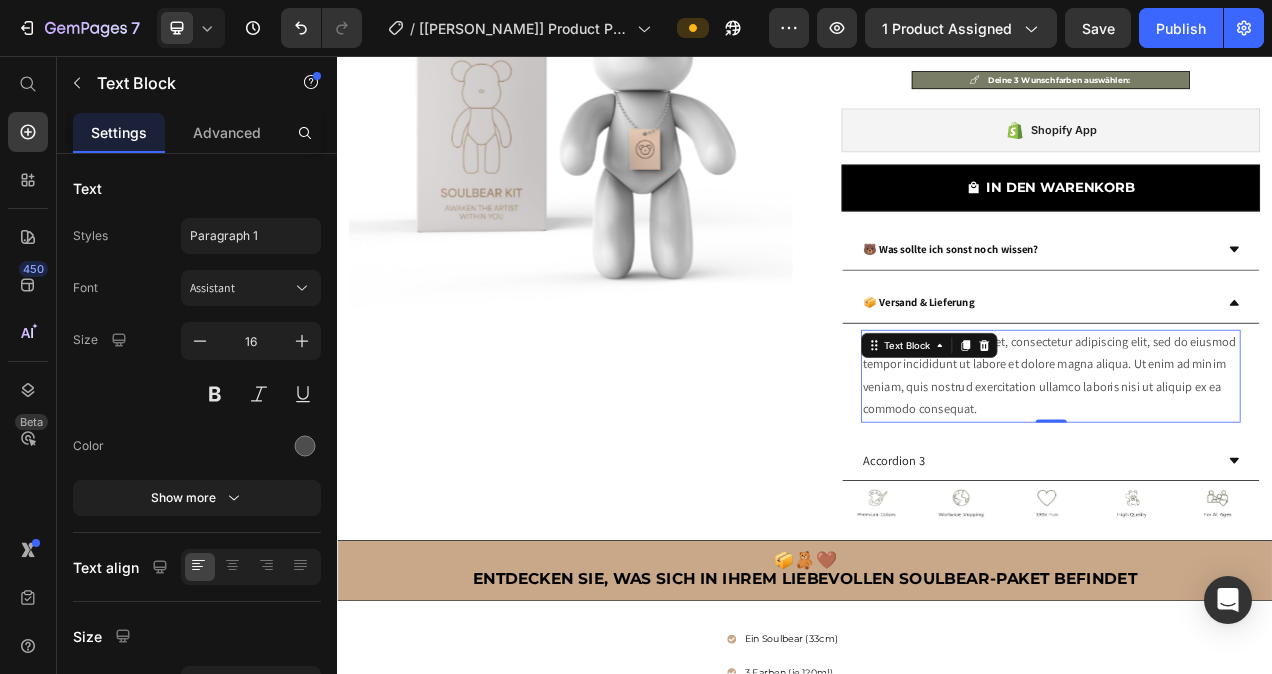 click on "Lorem ipsum dolor sit amet, consectetur adipiscing elit, sed do eiusmod tempor incididunt ut labore et dolore magna aliqua. Ut enim ad minim veniam, quis nostrud exercitation ullamco laboris nisi ut aliquip ex ea commodo consequat." at bounding box center (1252, 467) 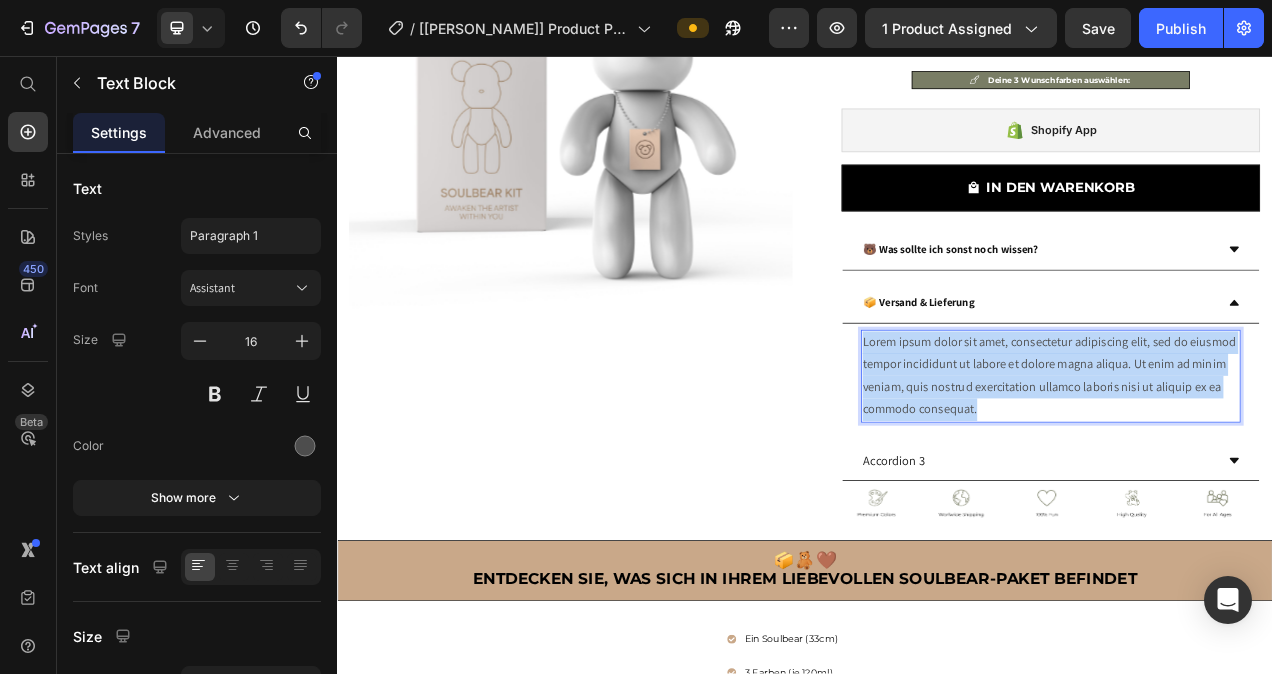 drag, startPoint x: 1163, startPoint y: 505, endPoint x: 1005, endPoint y: 428, distance: 175.76405 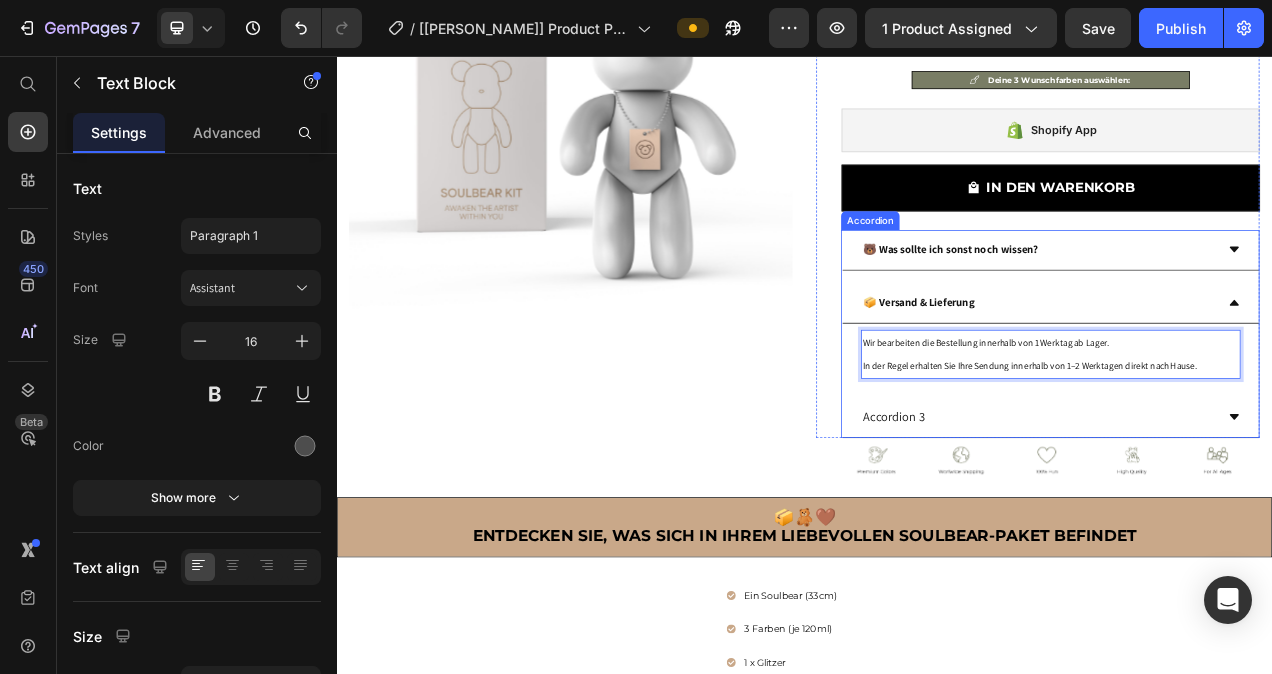 click on "Accordion 3" at bounding box center [1051, 520] 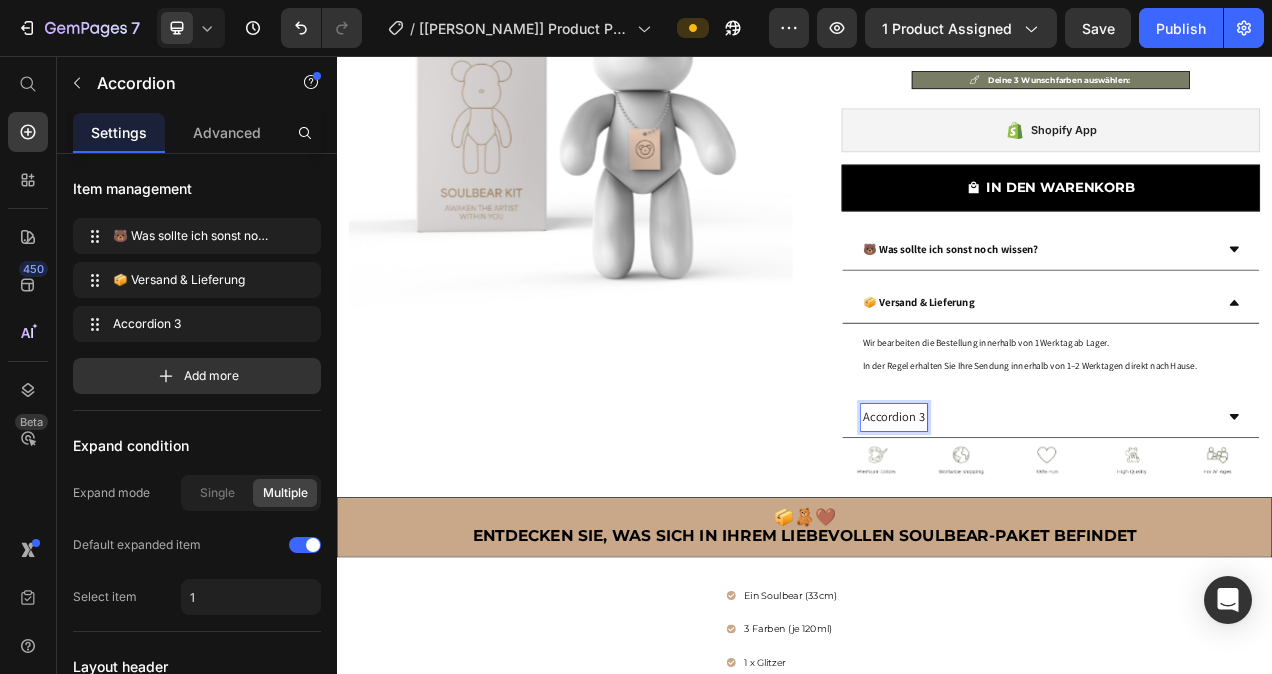 click on "Accordion 3" at bounding box center [1051, 520] 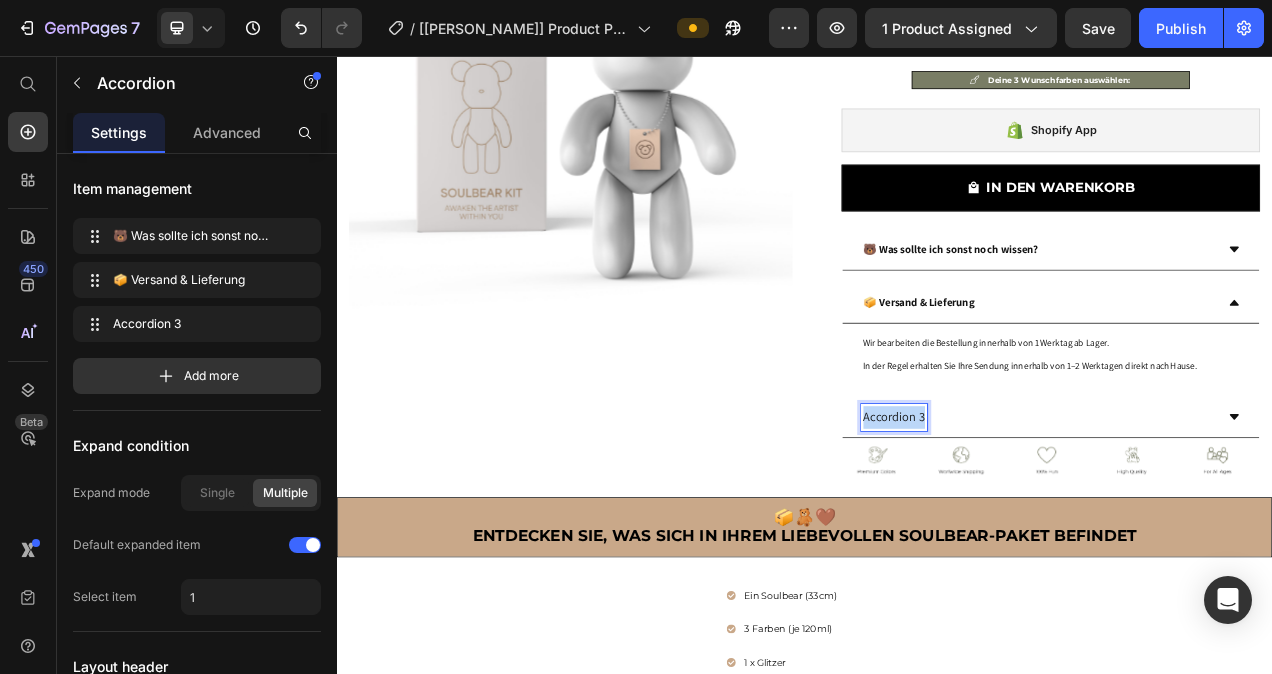 drag, startPoint x: 1078, startPoint y: 521, endPoint x: 1006, endPoint y: 520, distance: 72.00694 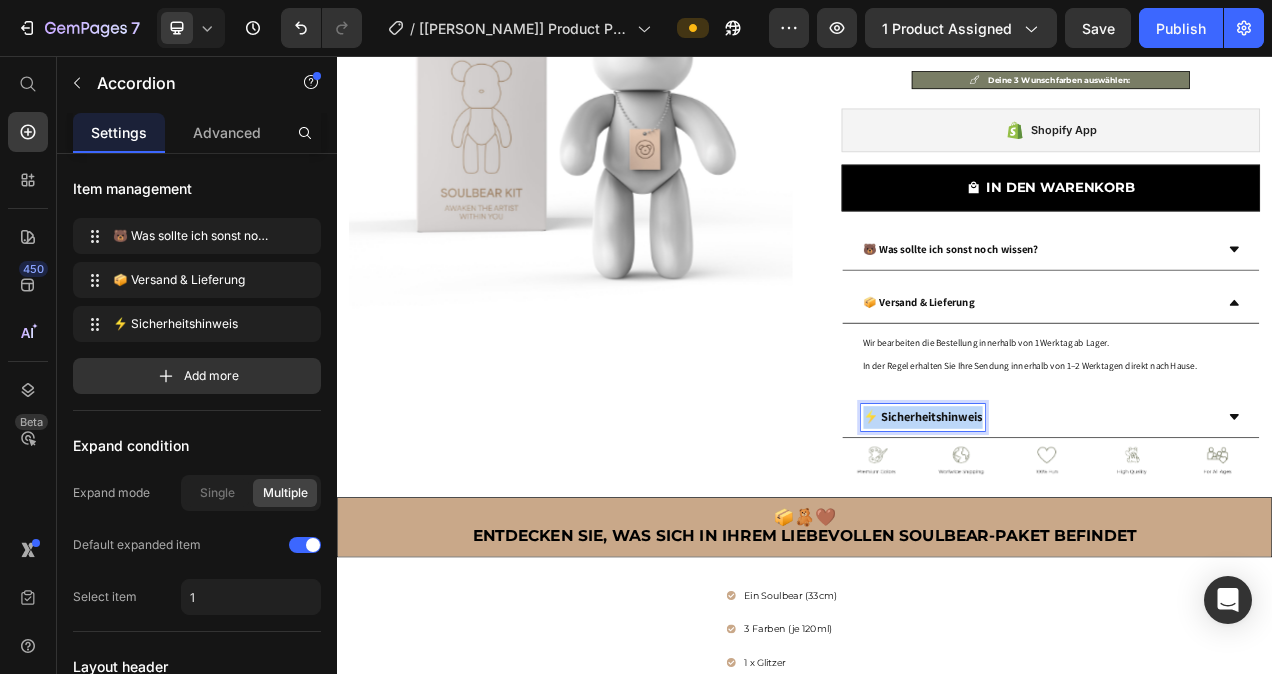 drag, startPoint x: 1161, startPoint y: 522, endPoint x: 1010, endPoint y: 527, distance: 151.08276 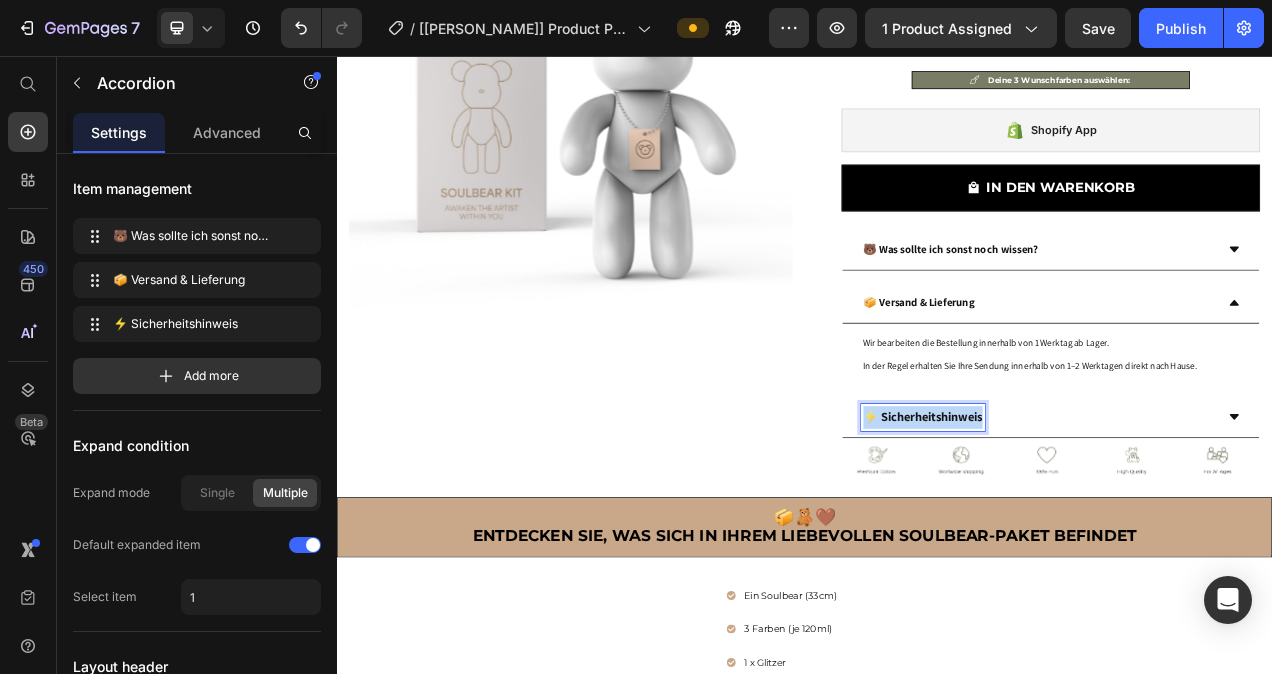 click on "⚡ Sicherheitshinweis" at bounding box center (1088, 519) 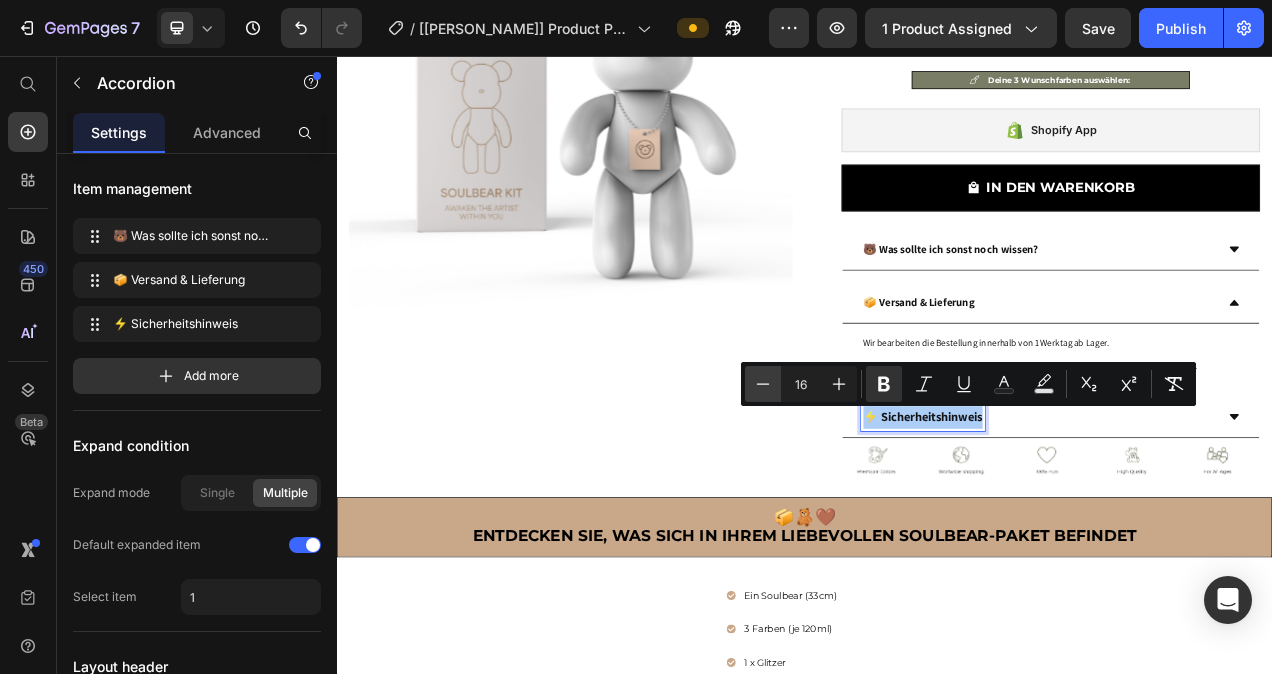 click 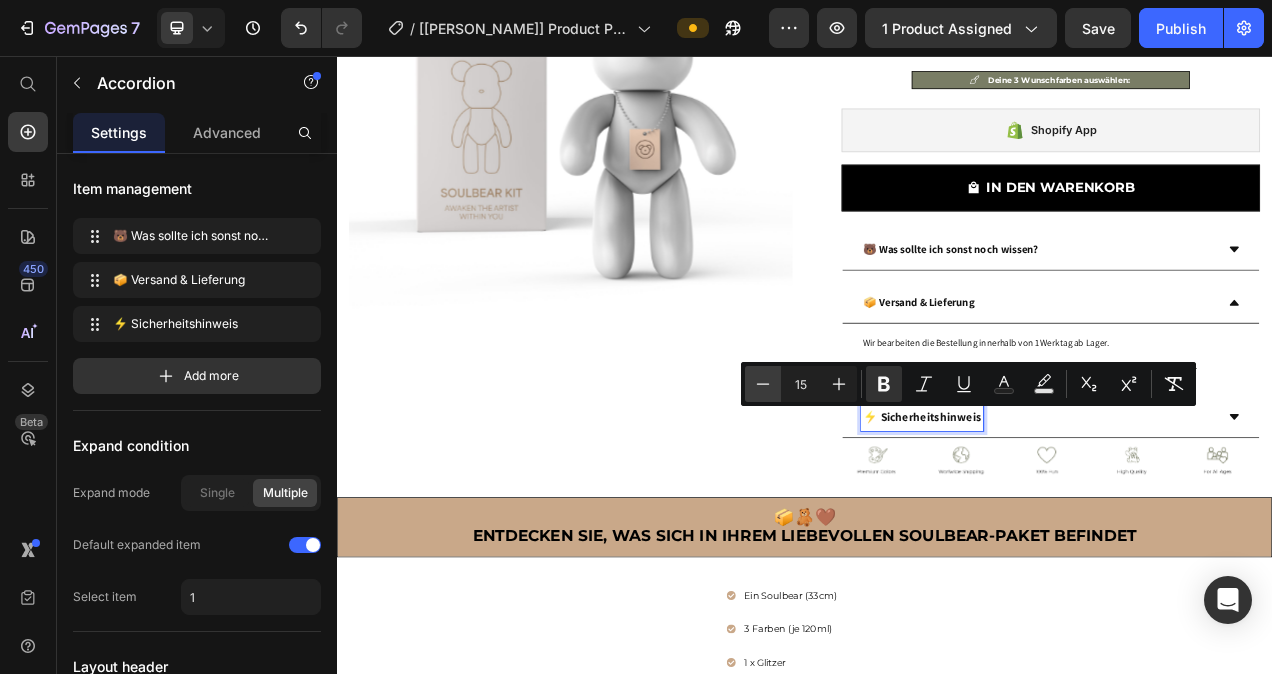 click 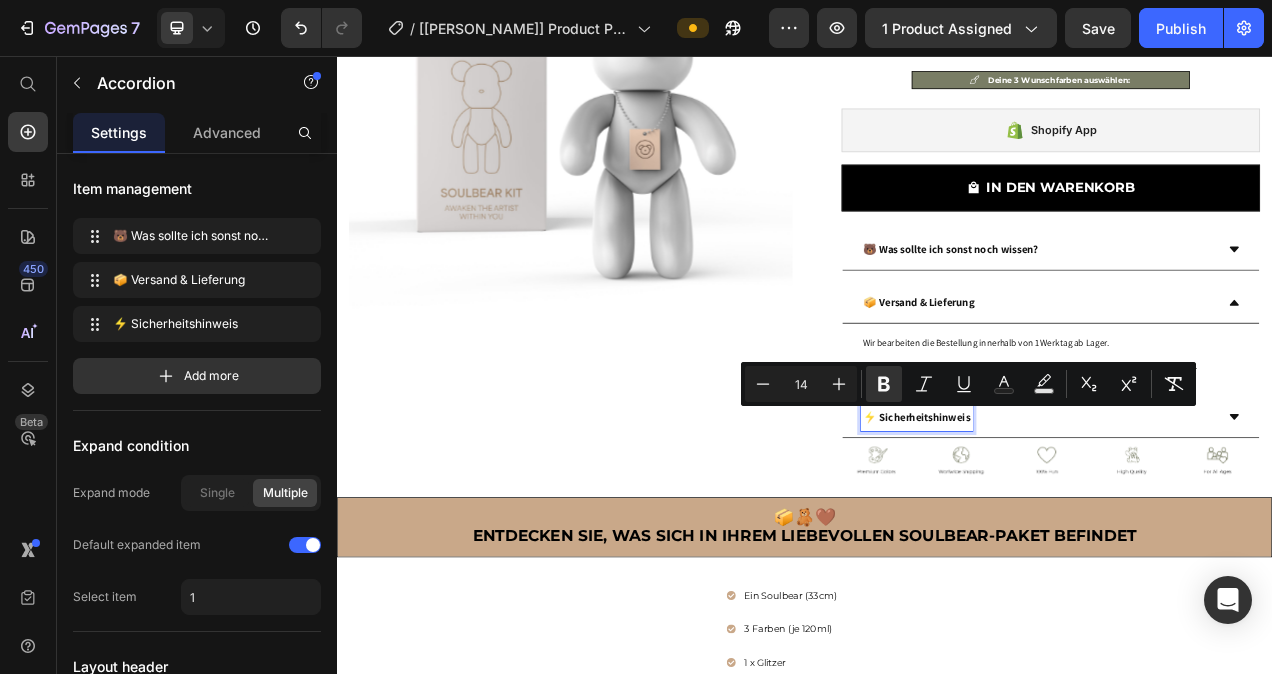 click on "⚡ Sicherheitshinweis" at bounding box center (1236, 520) 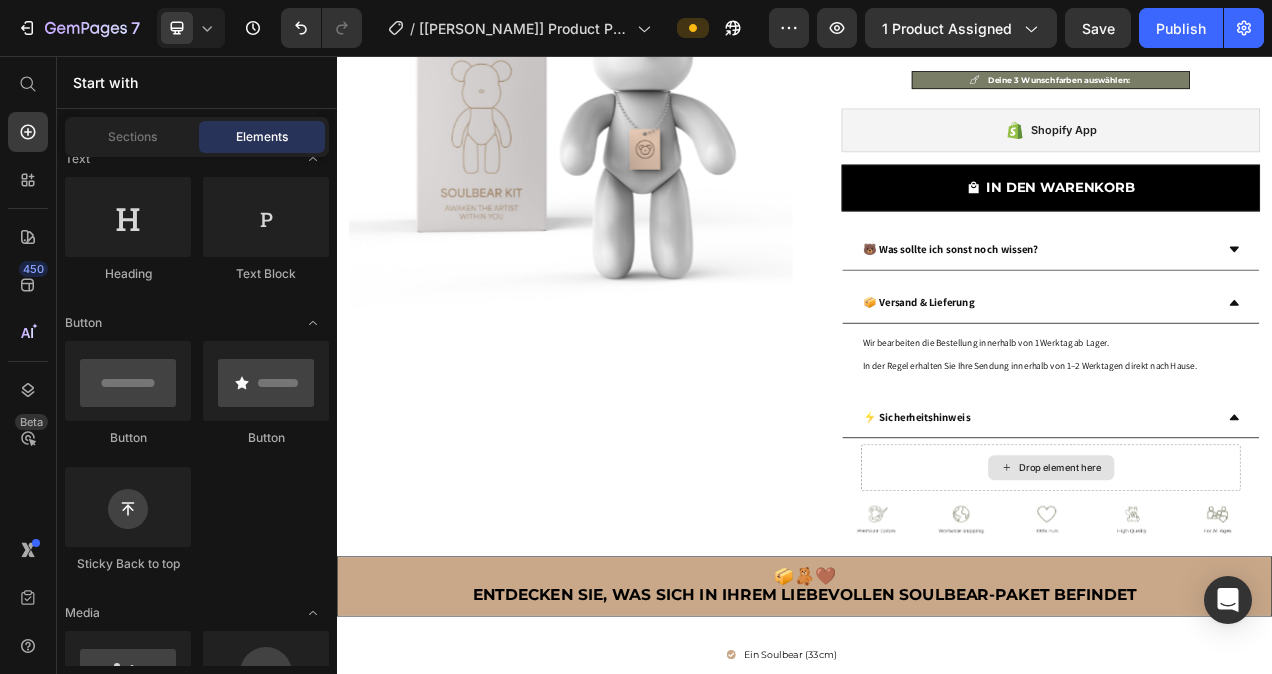 click on "Drop element here" at bounding box center (1265, 585) 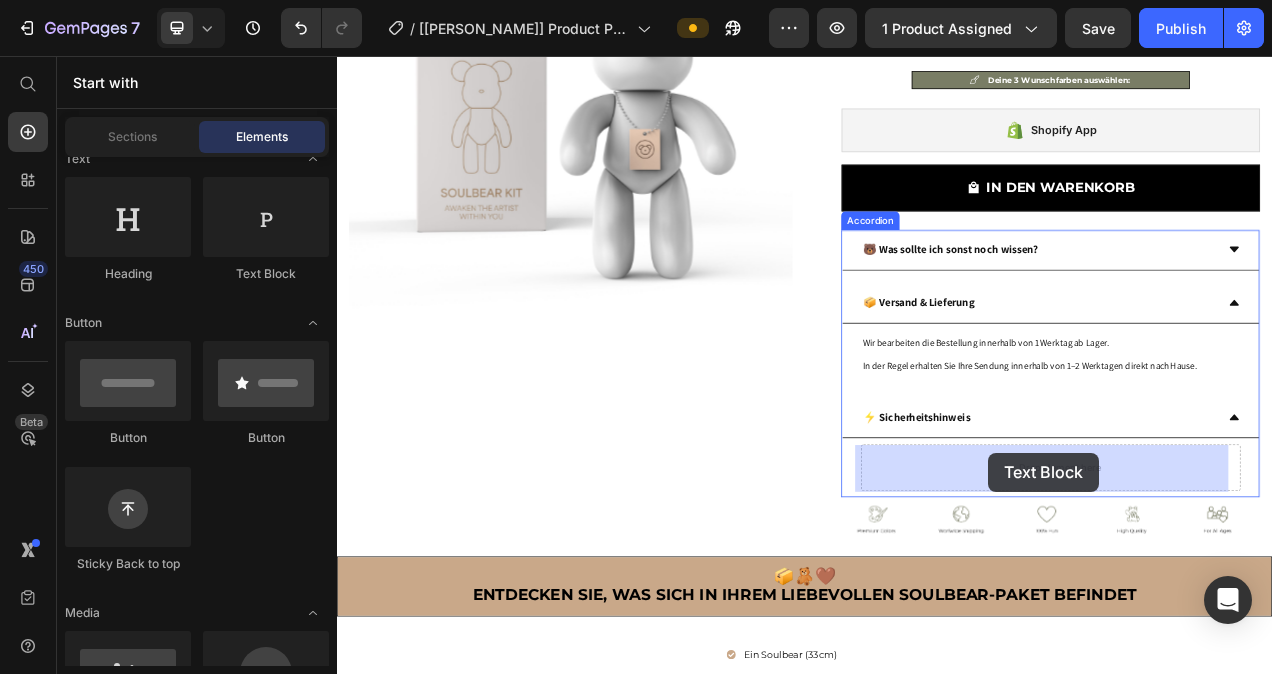 drag, startPoint x: 608, startPoint y: 282, endPoint x: 1173, endPoint y: 565, distance: 631.91296 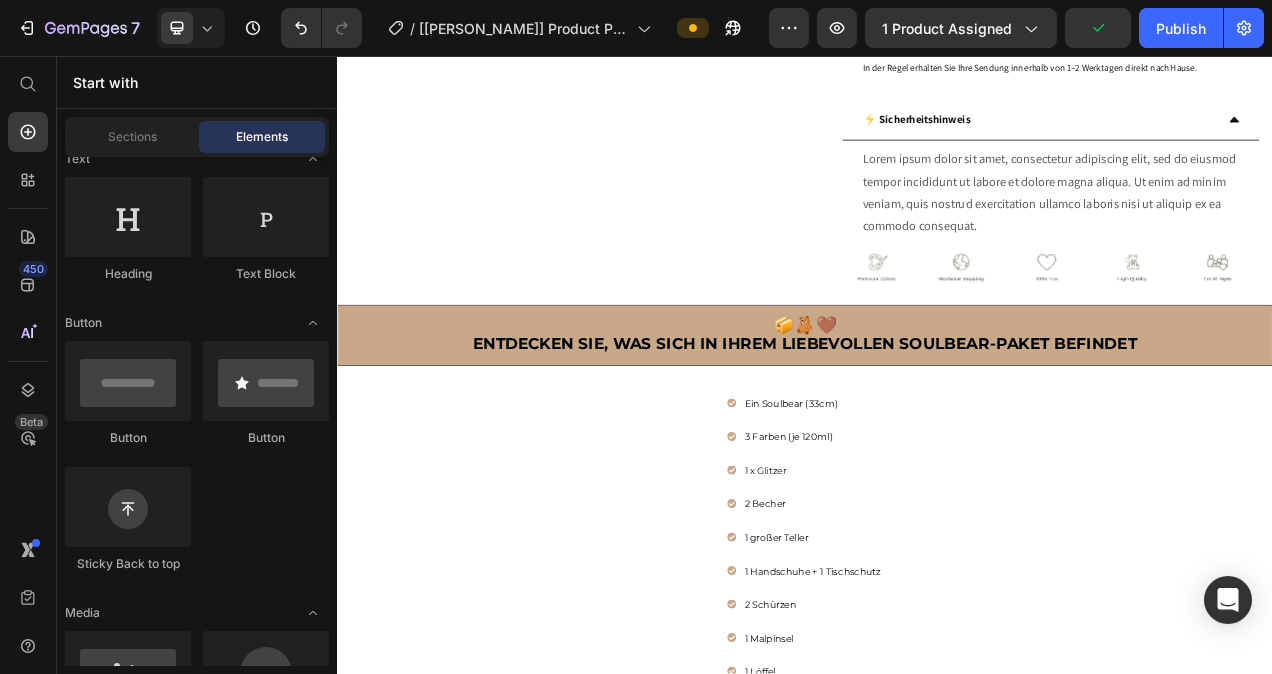 scroll, scrollTop: 646, scrollLeft: 0, axis: vertical 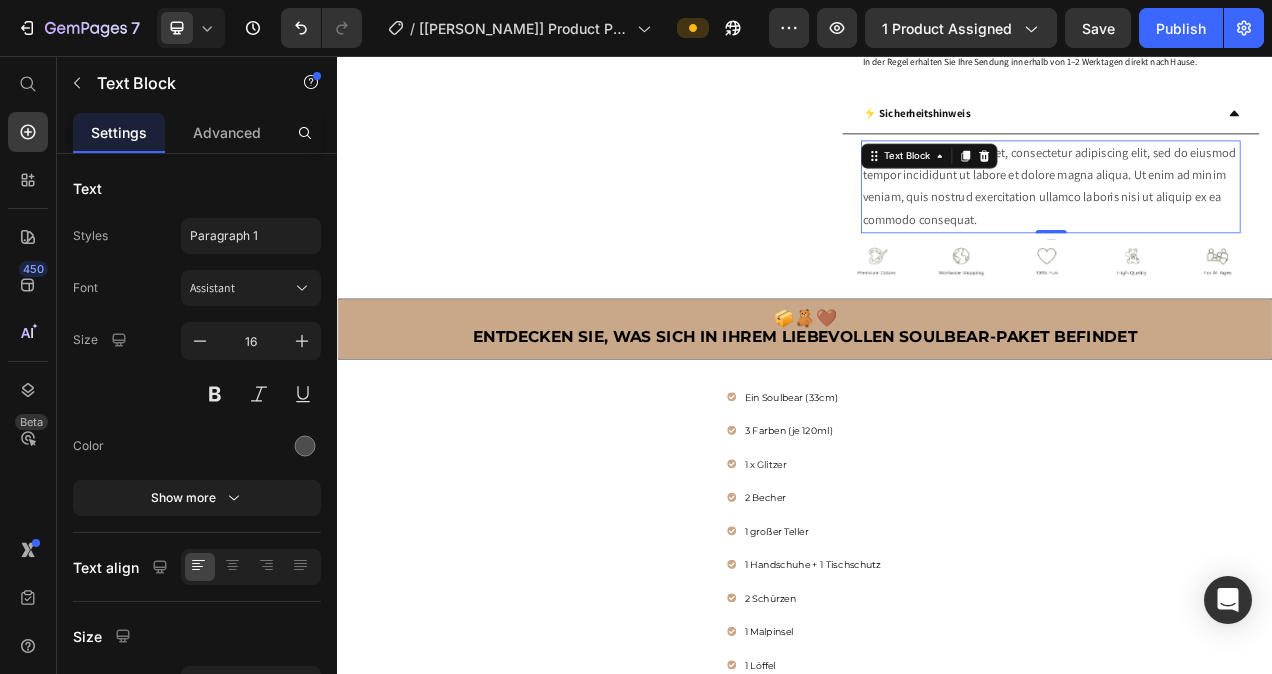 click on "Lorem ipsum dolor sit amet, consectetur adipiscing elit, sed do eiusmod tempor incididunt ut labore et dolore magna aliqua. Ut enim ad minim veniam, quis nostrud exercitation ullamco laboris nisi ut aliquip ex ea commodo consequat." at bounding box center [1252, 224] 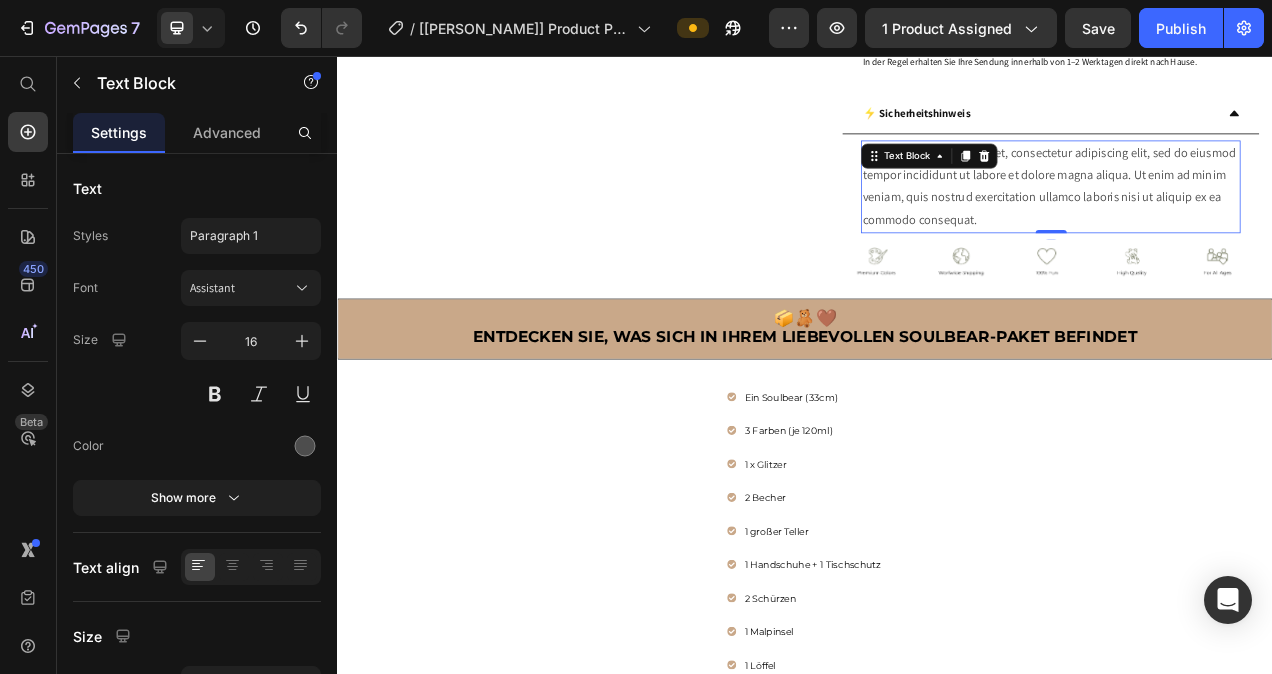click on "Lorem ipsum dolor sit amet, consectetur adipiscing elit, sed do eiusmod tempor incididunt ut labore et dolore magna aliqua. Ut enim ad minim veniam, quis nostrud exercitation ullamco laboris nisi ut aliquip ex ea commodo consequat." at bounding box center [1252, 224] 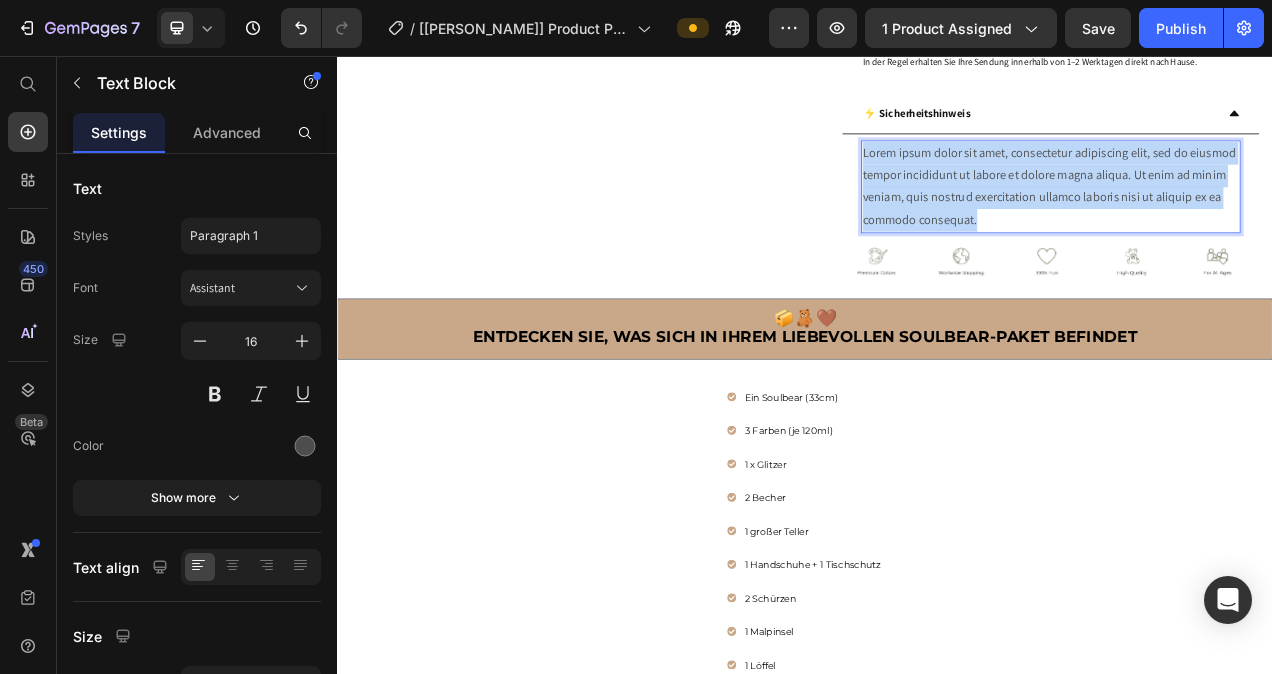 drag, startPoint x: 1166, startPoint y: 265, endPoint x: 1004, endPoint y: 191, distance: 178.10109 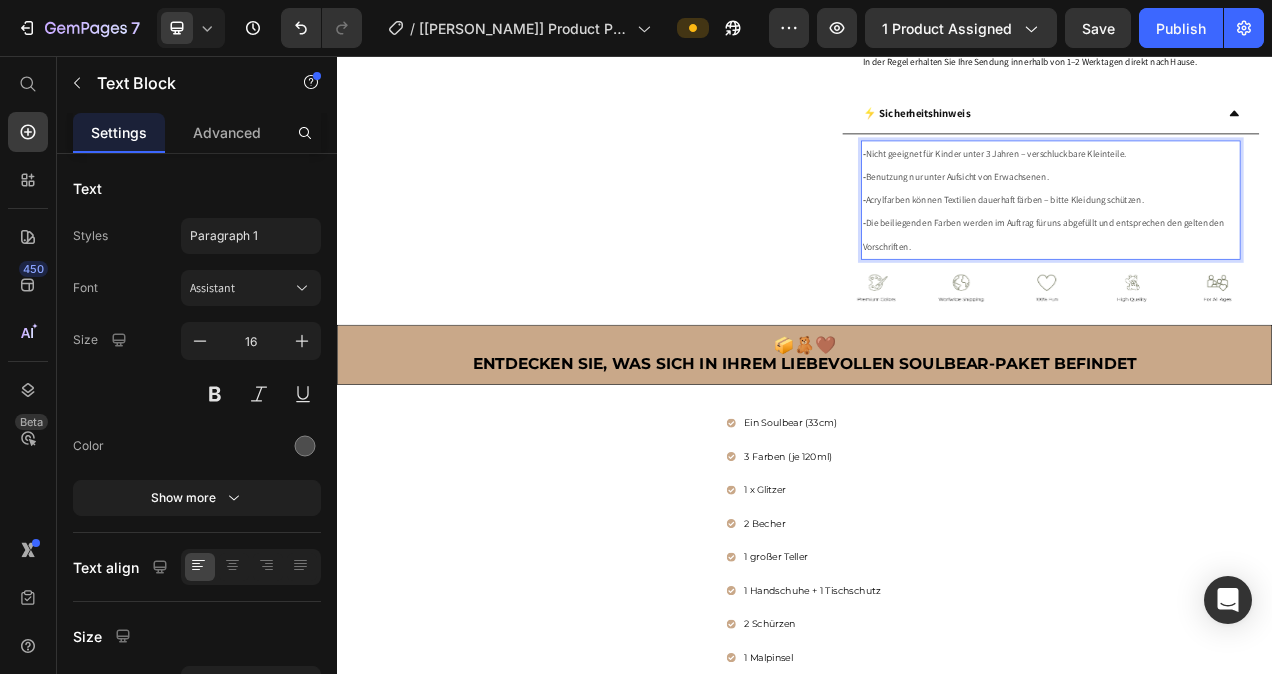 click on "-  Die beiliegenden Farben werden im Auftrag für uns abgefüllt und entsprechen den geltenden Vorschriften." at bounding box center [1252, 286] 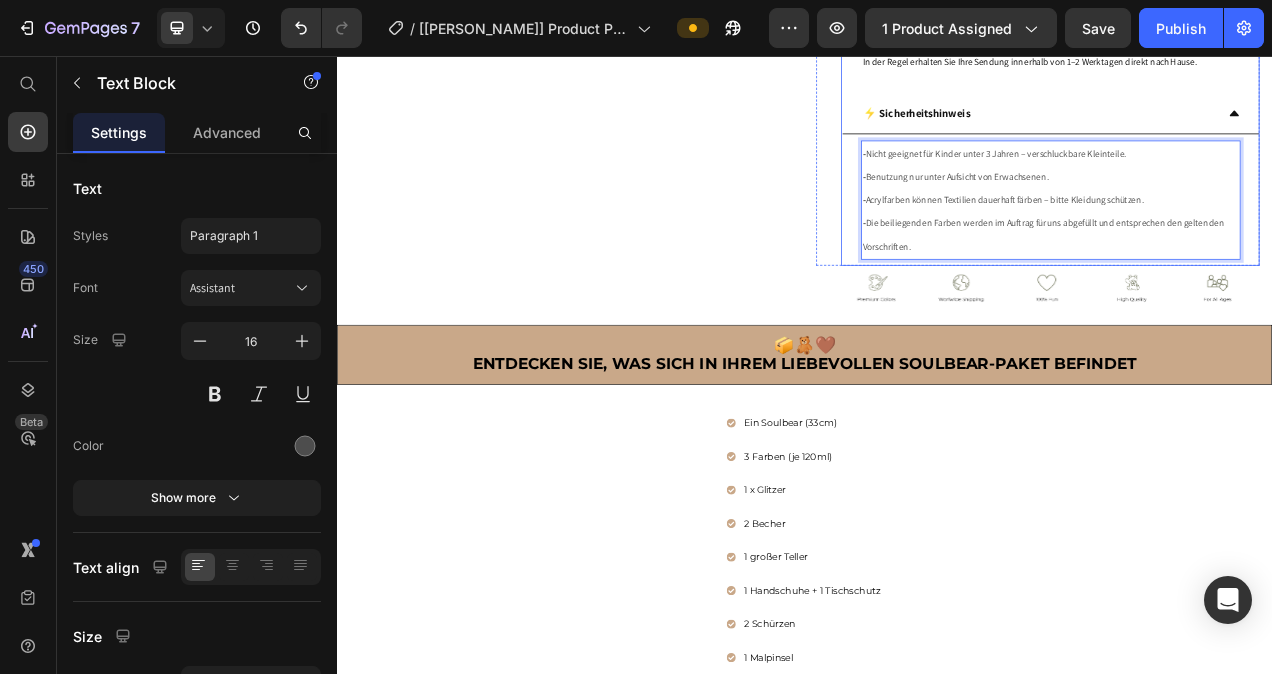 click on "-  Nicht geeignet für Kinder unter 3 Jahren – verschluckbare Kleinteile. -  Benutzung nur unter Aufsicht von Erwachsenen. -  Acrylfarben können Textilien dauerhaft färben – bitte Kleidung schützen. -  Die beiliegenden Farben werden im Auftrag für uns abgefüllt und entsprechen den geltenden Vorschriften. Text Block   0" at bounding box center [1252, 241] 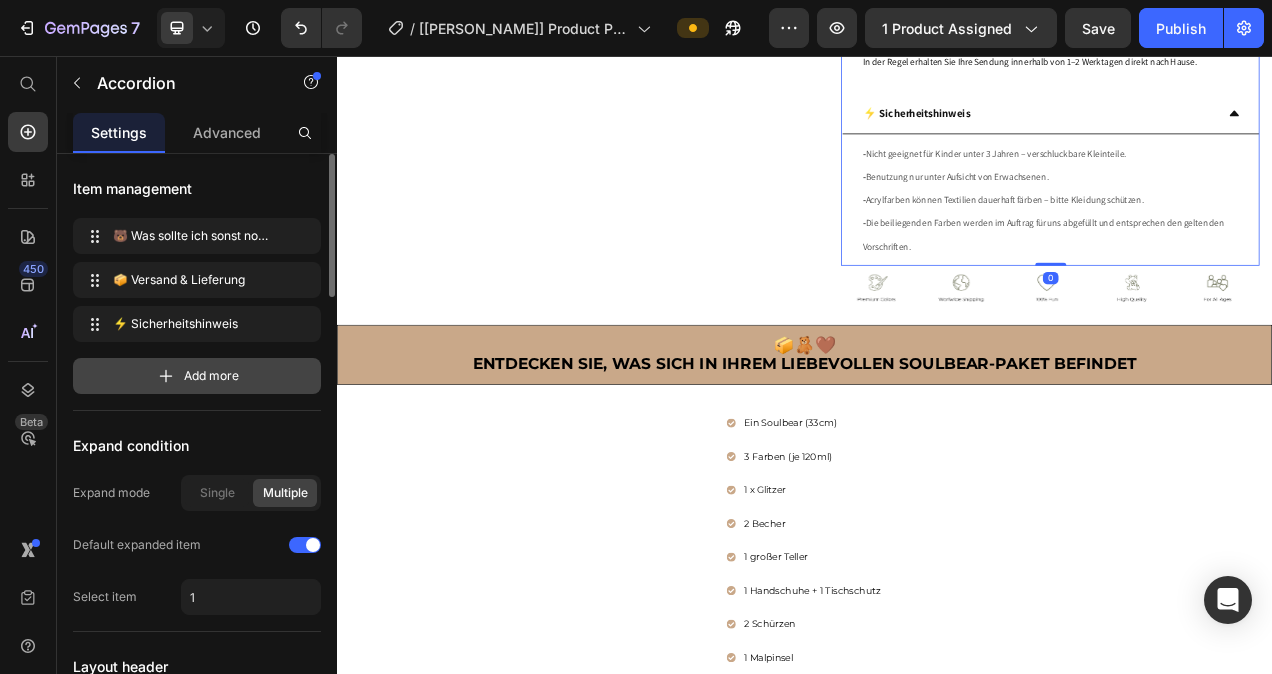 click on "Add more" at bounding box center [211, 376] 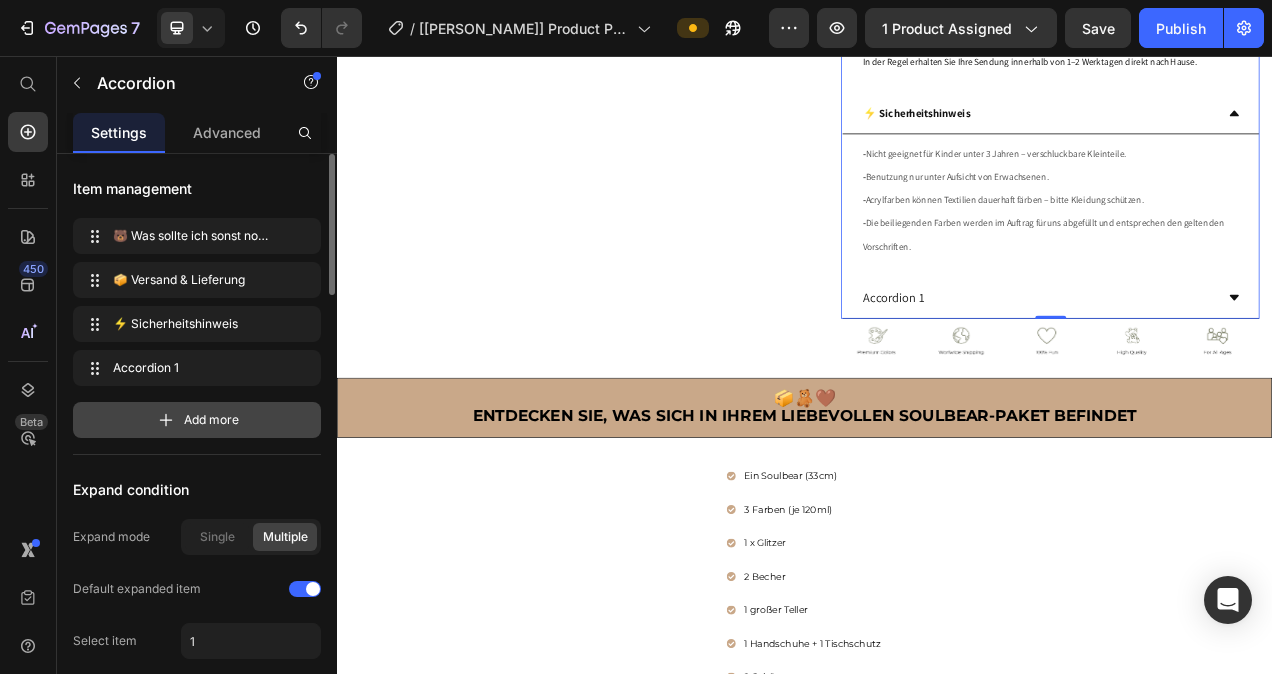 click on "Add more" at bounding box center (211, 420) 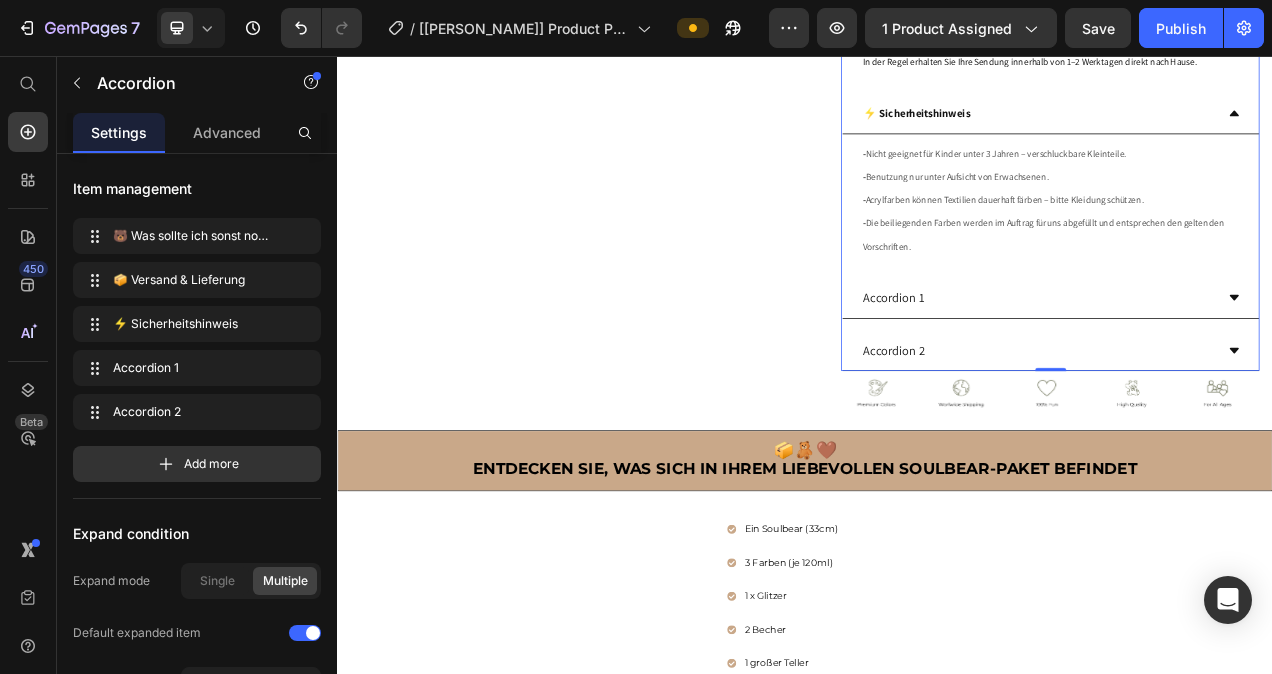 click on "Accordion 1" at bounding box center (1051, 367) 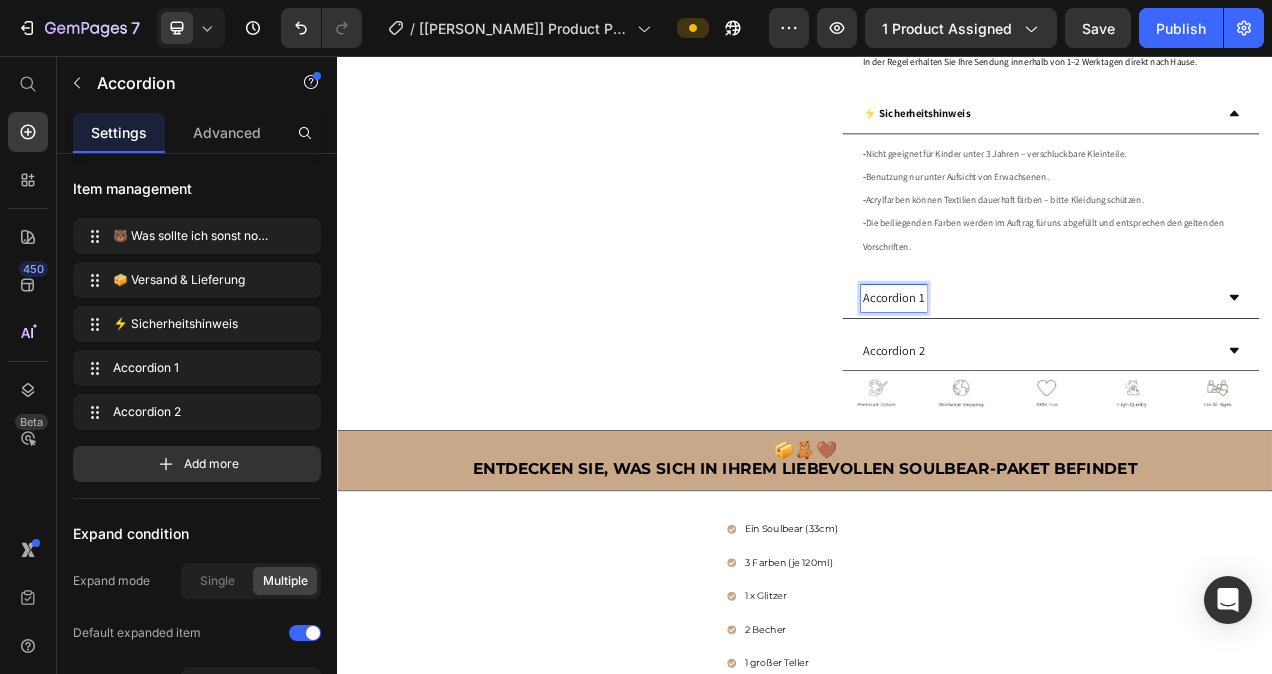 click on "Accordion 1" at bounding box center (1051, 367) 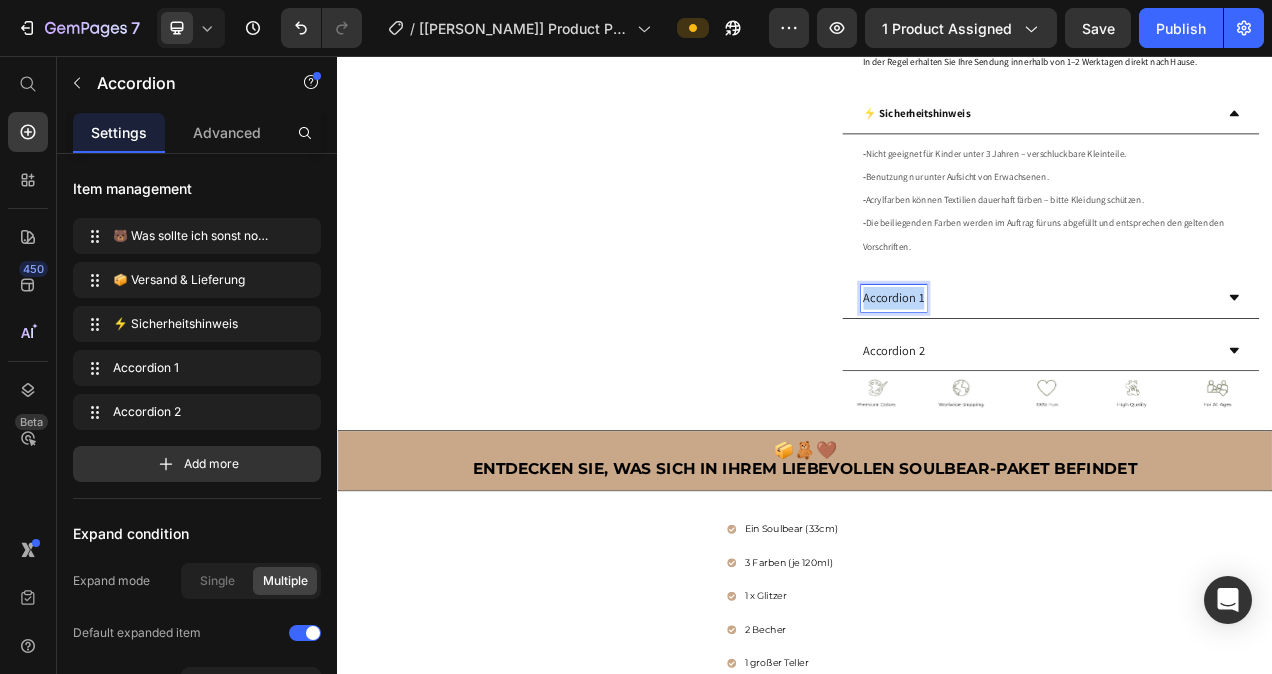 drag, startPoint x: 1078, startPoint y: 366, endPoint x: 1006, endPoint y: 371, distance: 72.1734 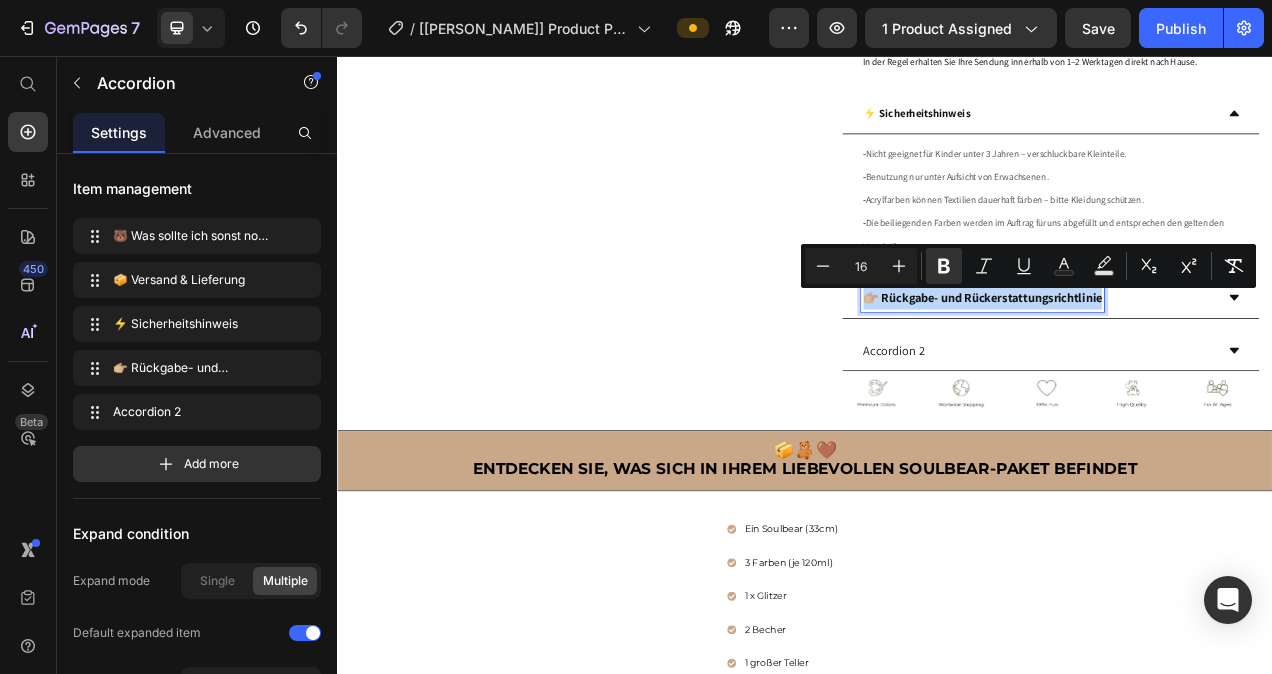 drag, startPoint x: 1313, startPoint y: 367, endPoint x: 1012, endPoint y: 377, distance: 301.16608 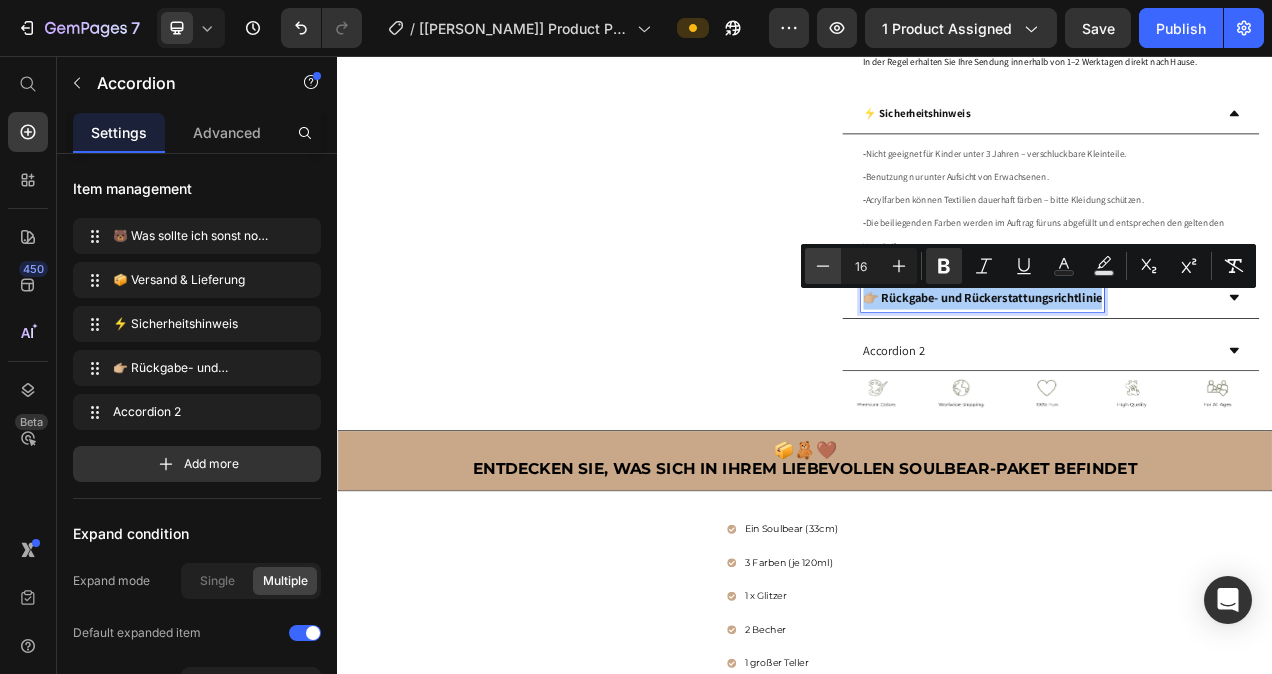 click 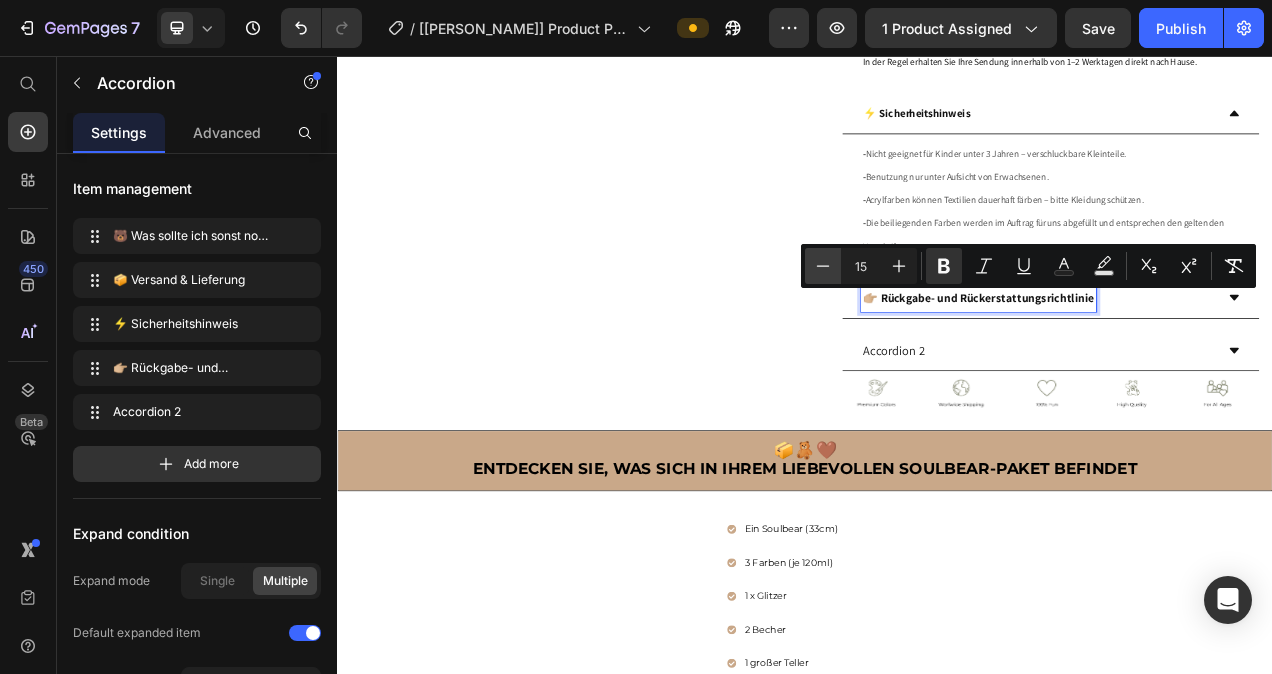 click 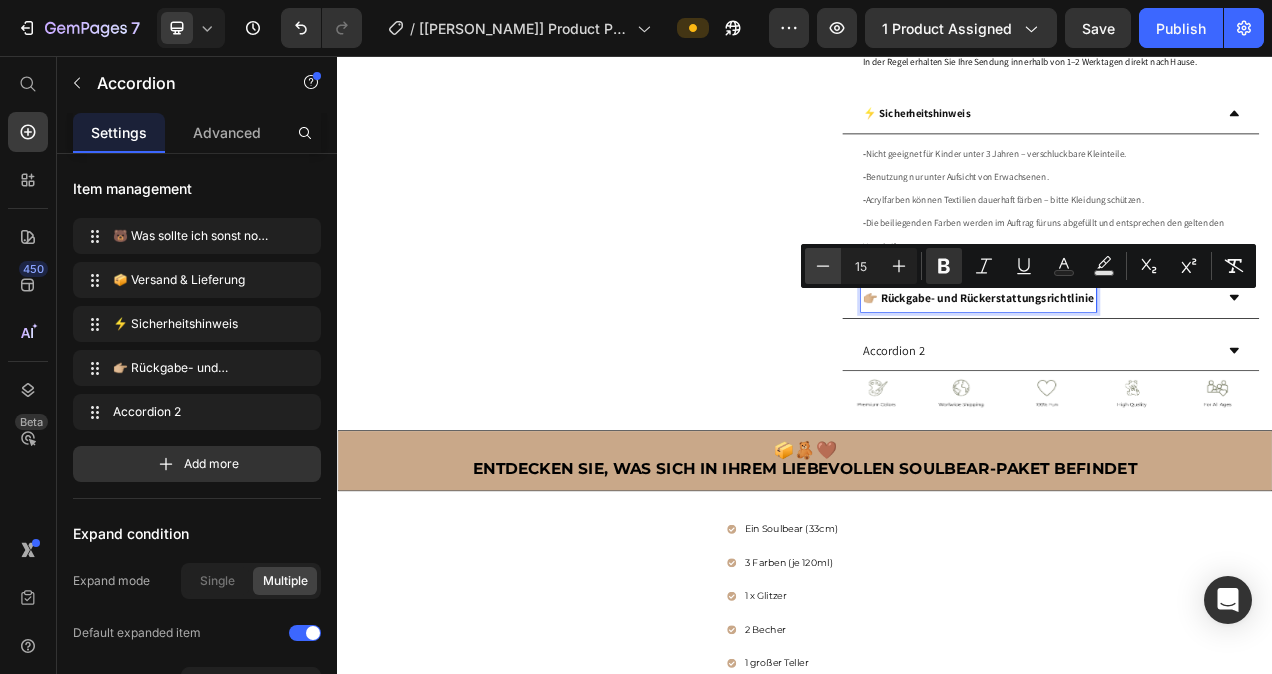 type on "14" 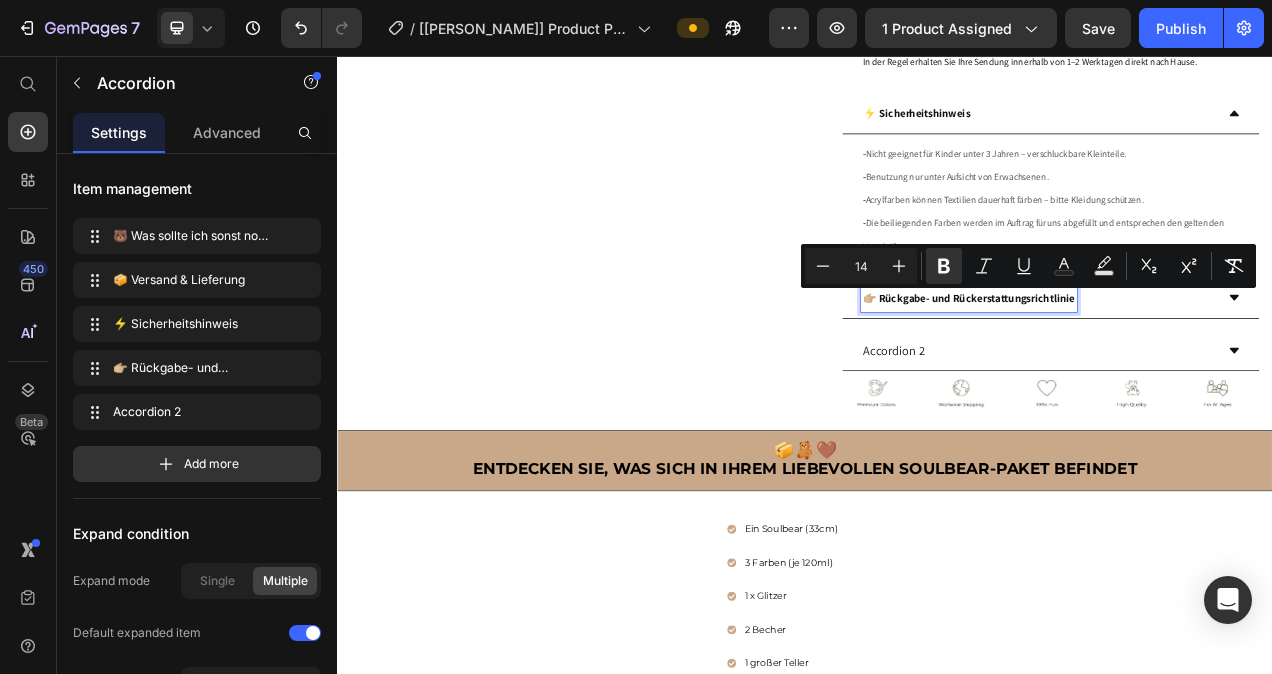 click on "👉🏼 Rückgabe- und Rückerstattungsrichtlinie" at bounding box center [1236, 367] 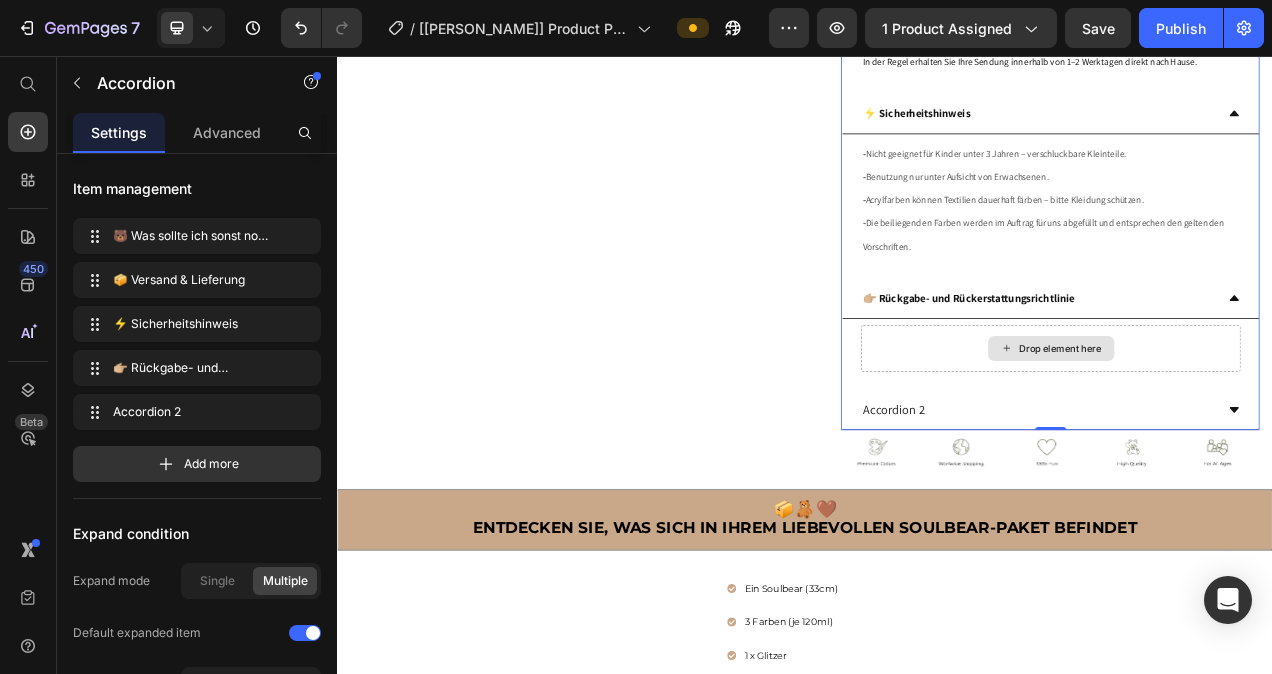 click on "Drop element here" at bounding box center (1265, 432) 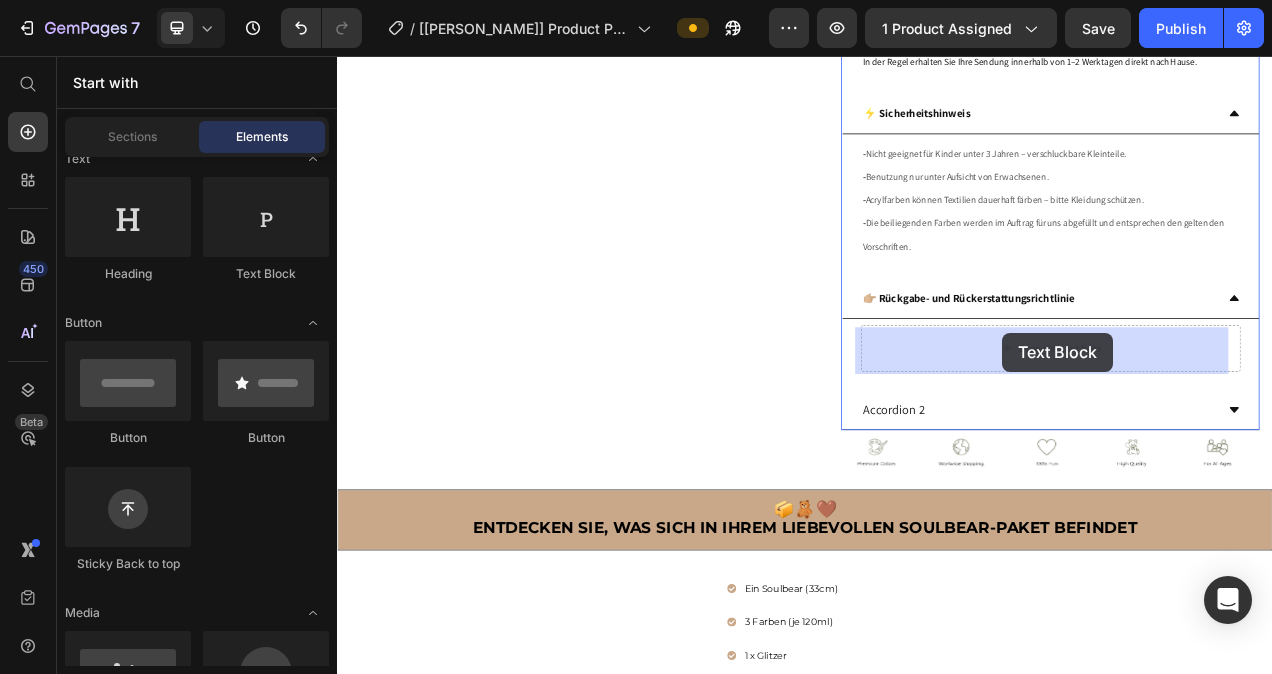 drag, startPoint x: 601, startPoint y: 290, endPoint x: 1190, endPoint y: 411, distance: 601.30023 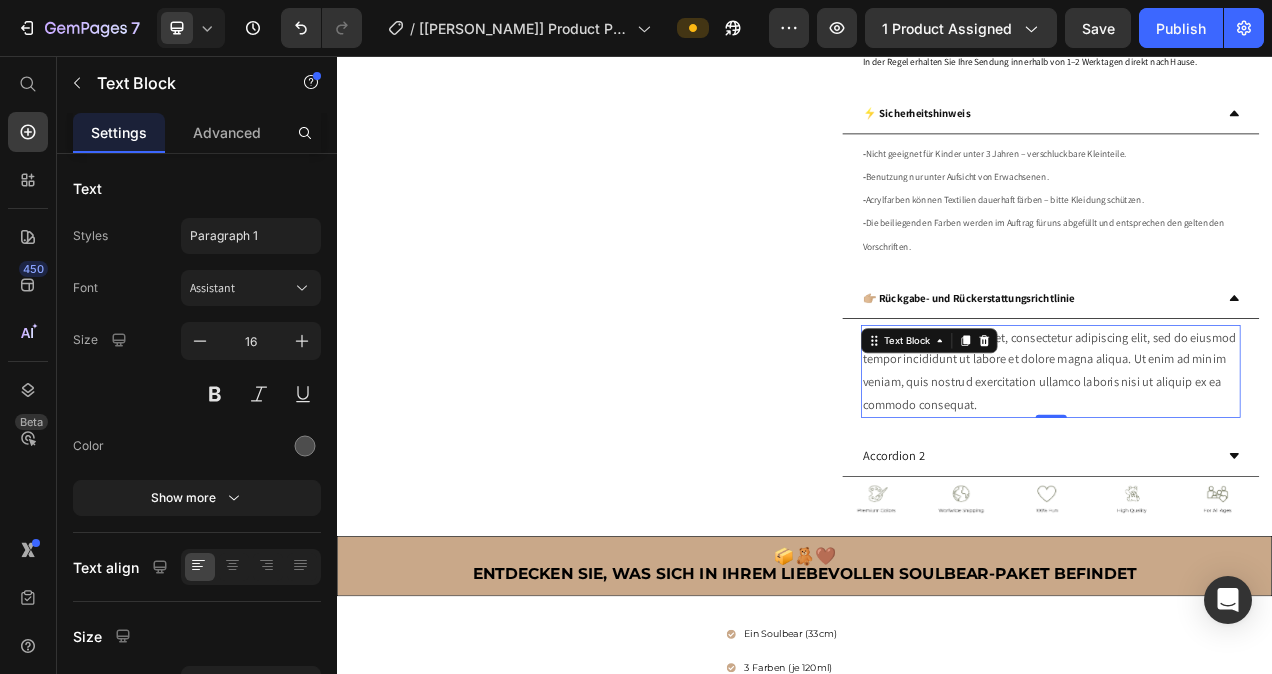 click on "Lorem ipsum dolor sit amet, consectetur adipiscing elit, sed do eiusmod tempor incididunt ut labore et dolore magna aliqua. Ut enim ad minim veniam, quis nostrud exercitation ullamco laboris nisi ut aliquip ex ea commodo consequat." at bounding box center [1252, 461] 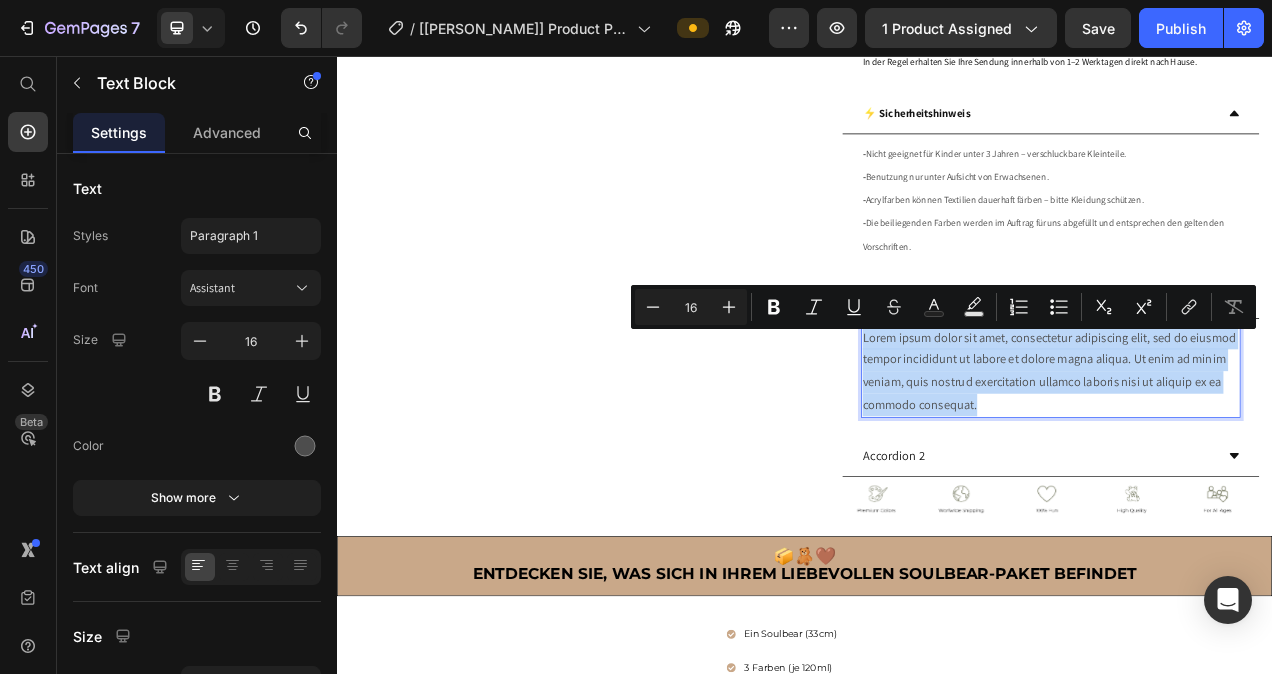 drag, startPoint x: 1160, startPoint y: 503, endPoint x: 1005, endPoint y: 426, distance: 173.07224 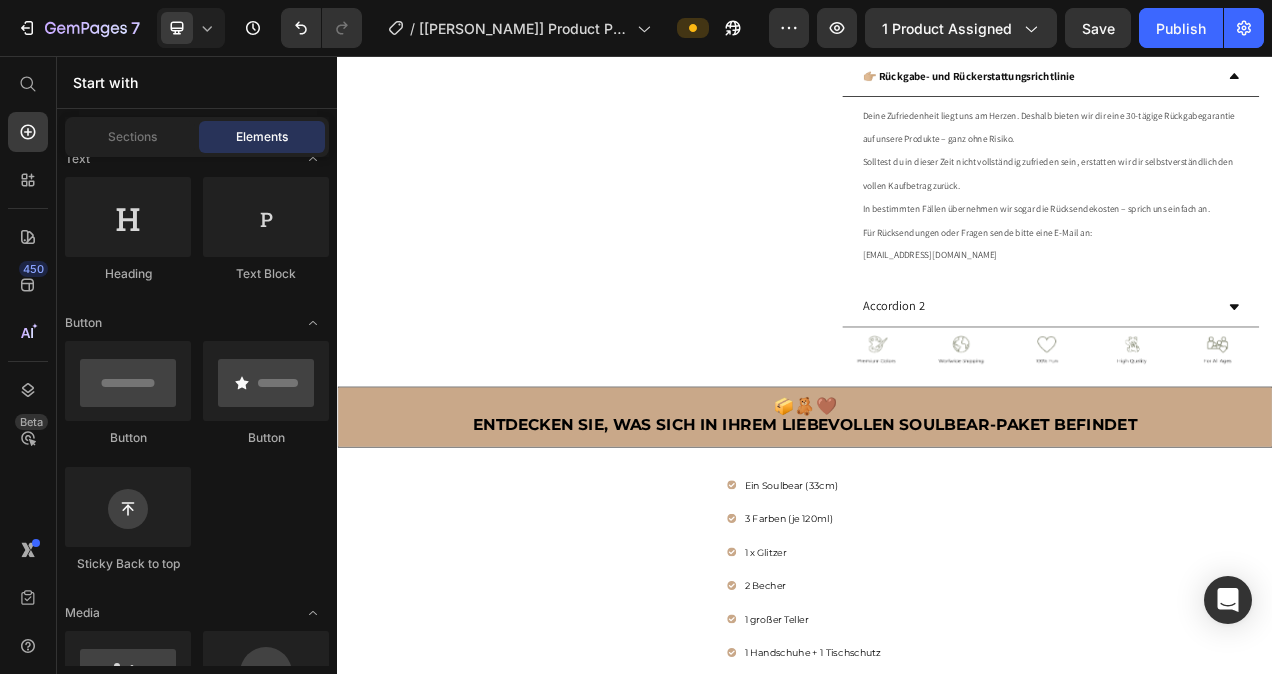 scroll, scrollTop: 935, scrollLeft: 0, axis: vertical 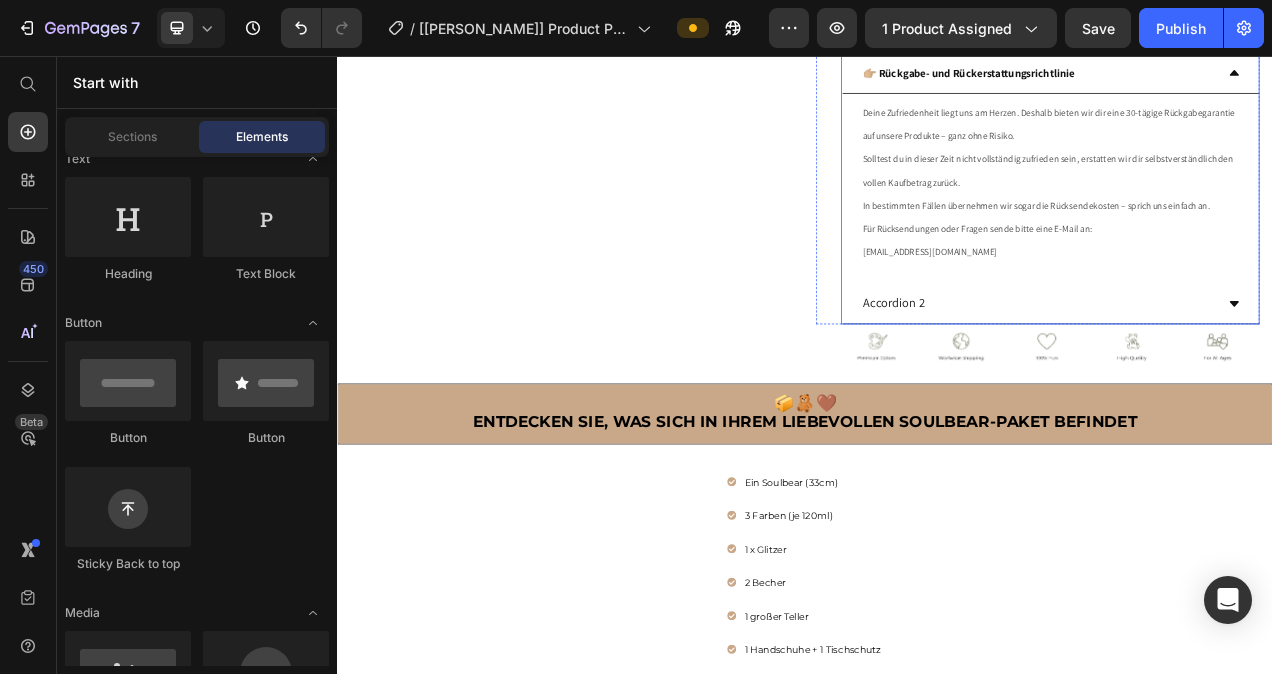 click on "Accordion 2" at bounding box center [1051, 374] 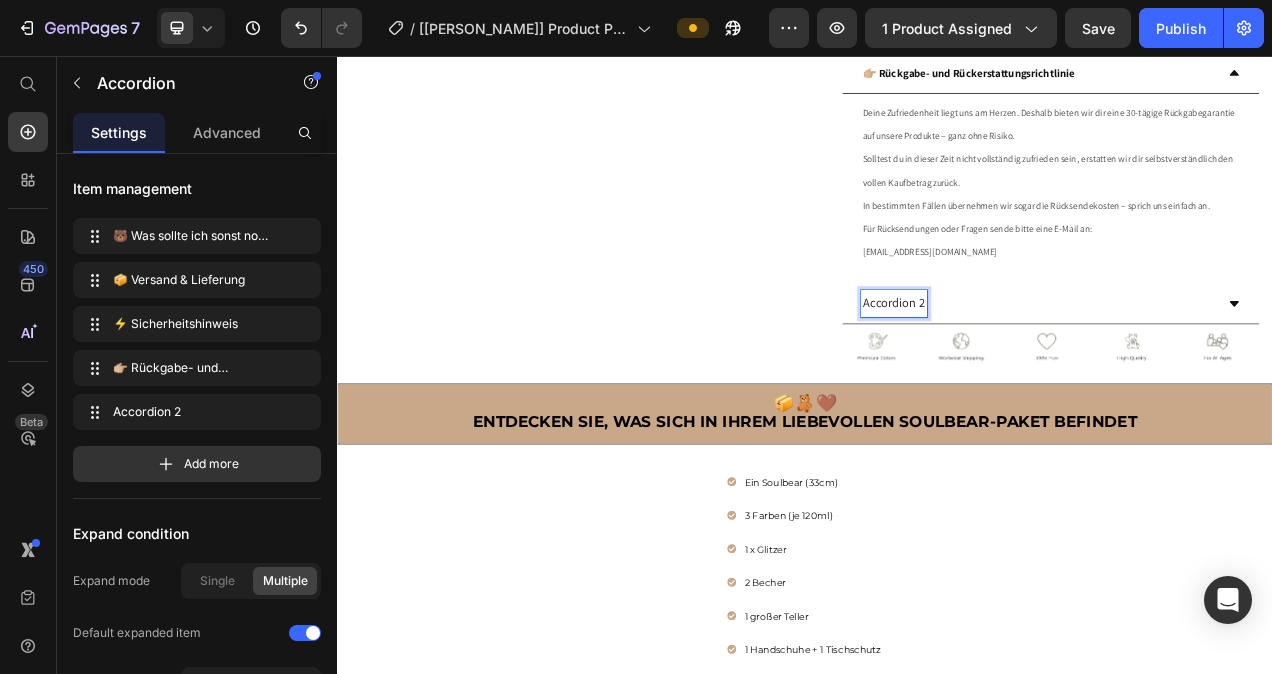 click on "Accordion 2" at bounding box center [1051, 374] 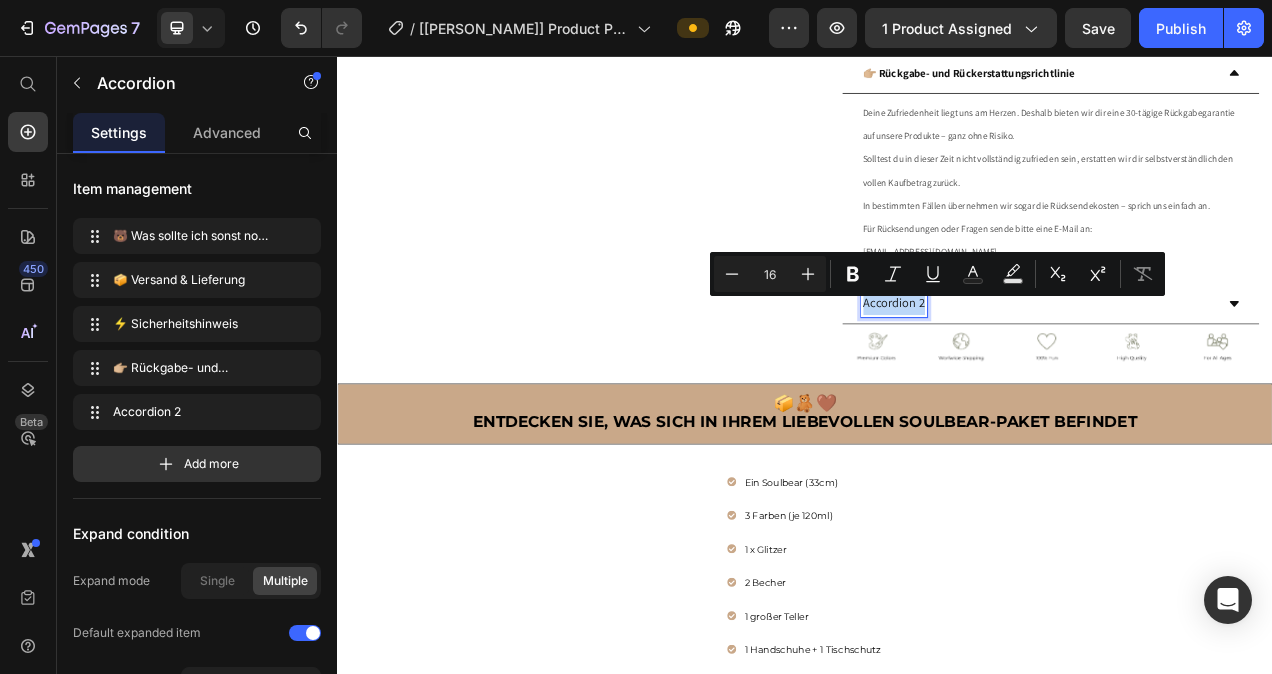 drag, startPoint x: 1080, startPoint y: 376, endPoint x: 1005, endPoint y: 378, distance: 75.026665 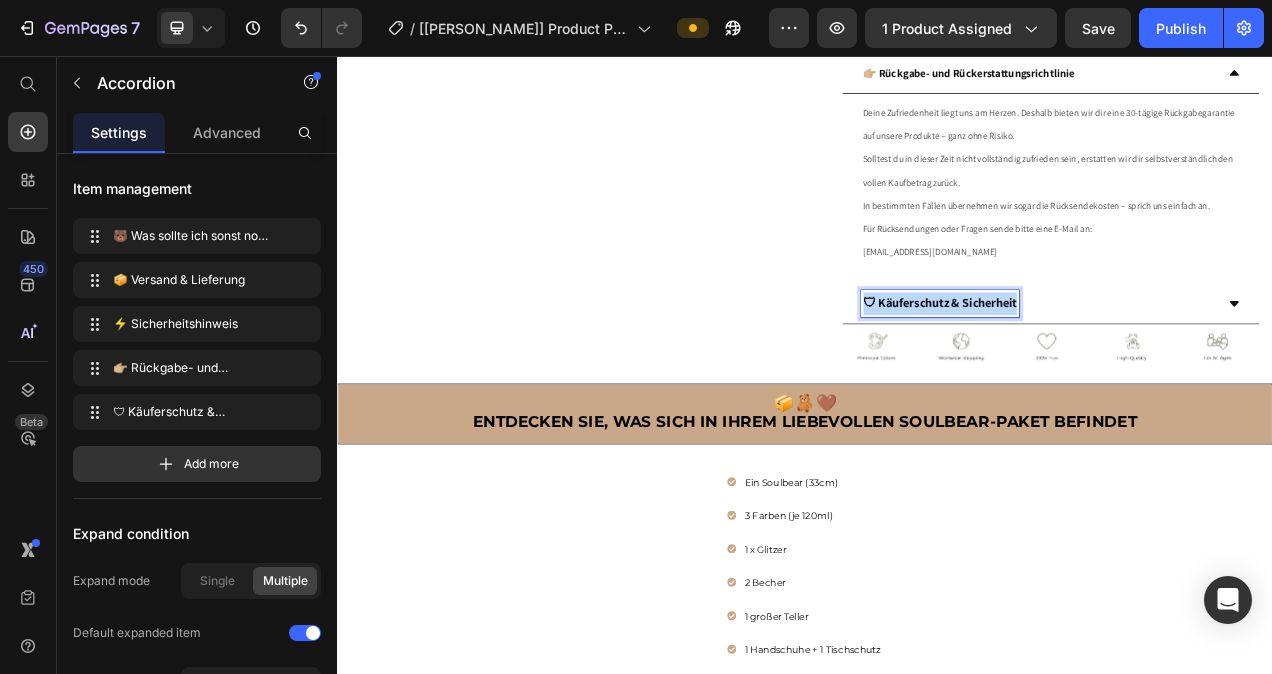 drag, startPoint x: 1205, startPoint y: 382, endPoint x: 996, endPoint y: 389, distance: 209.11719 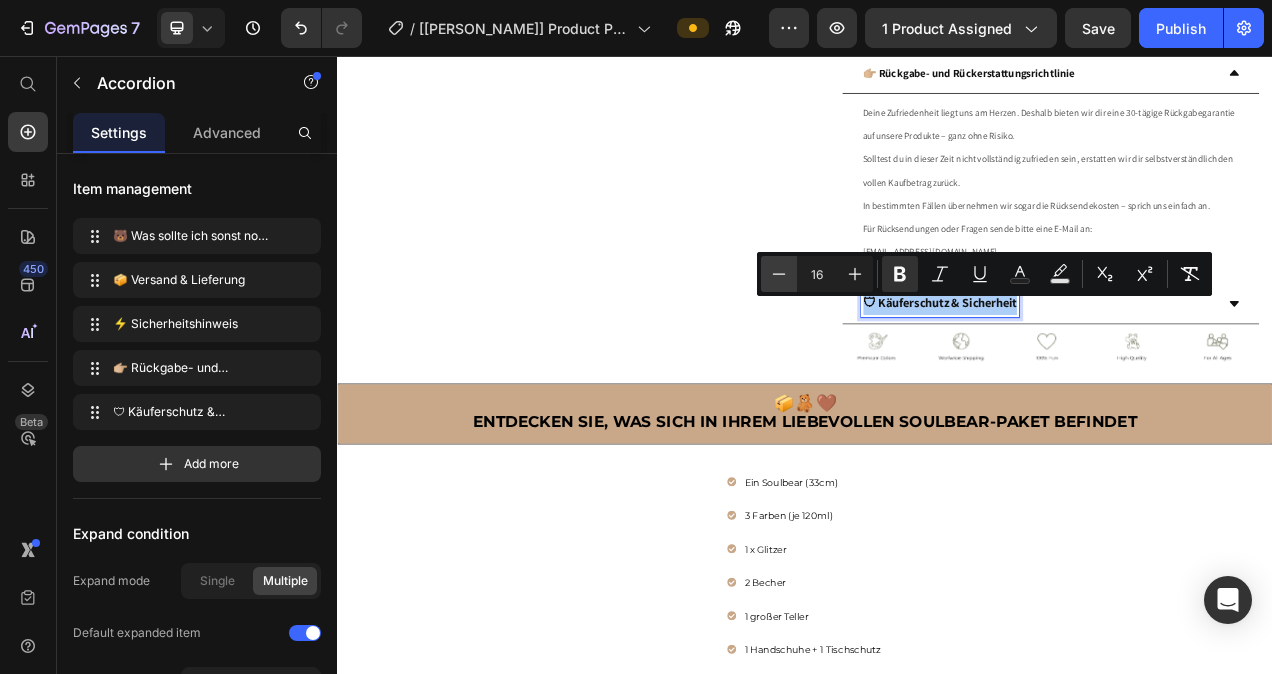 click 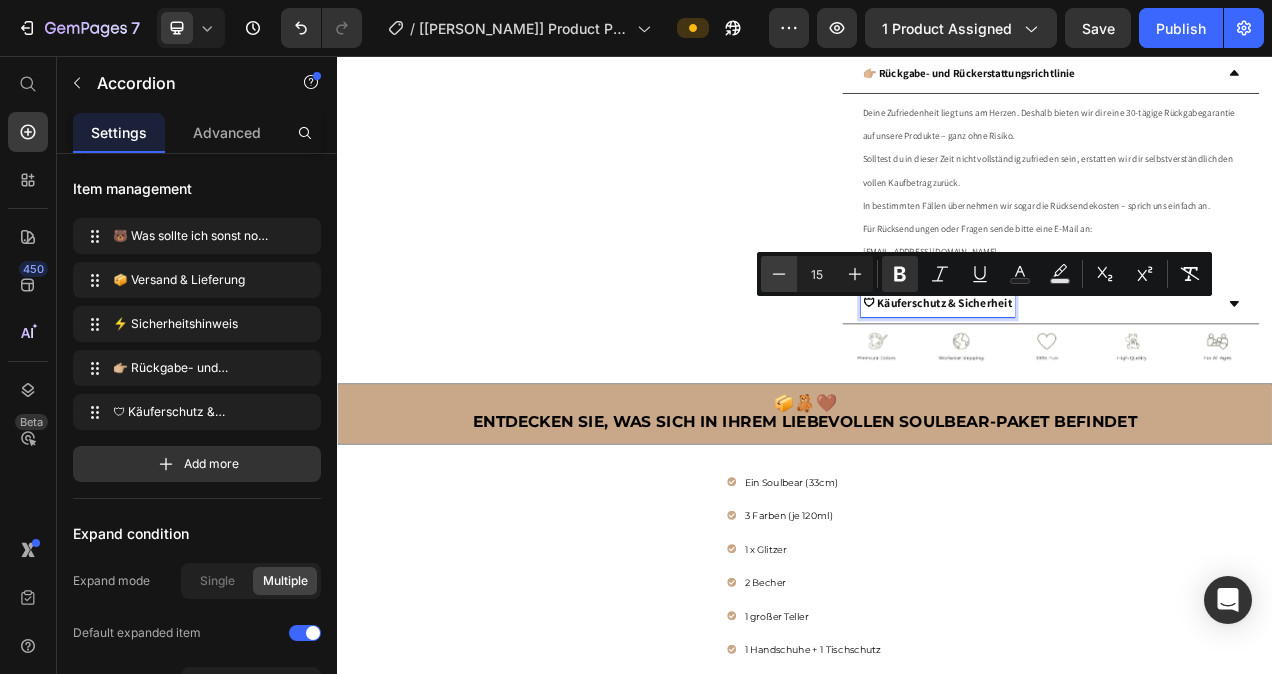 click 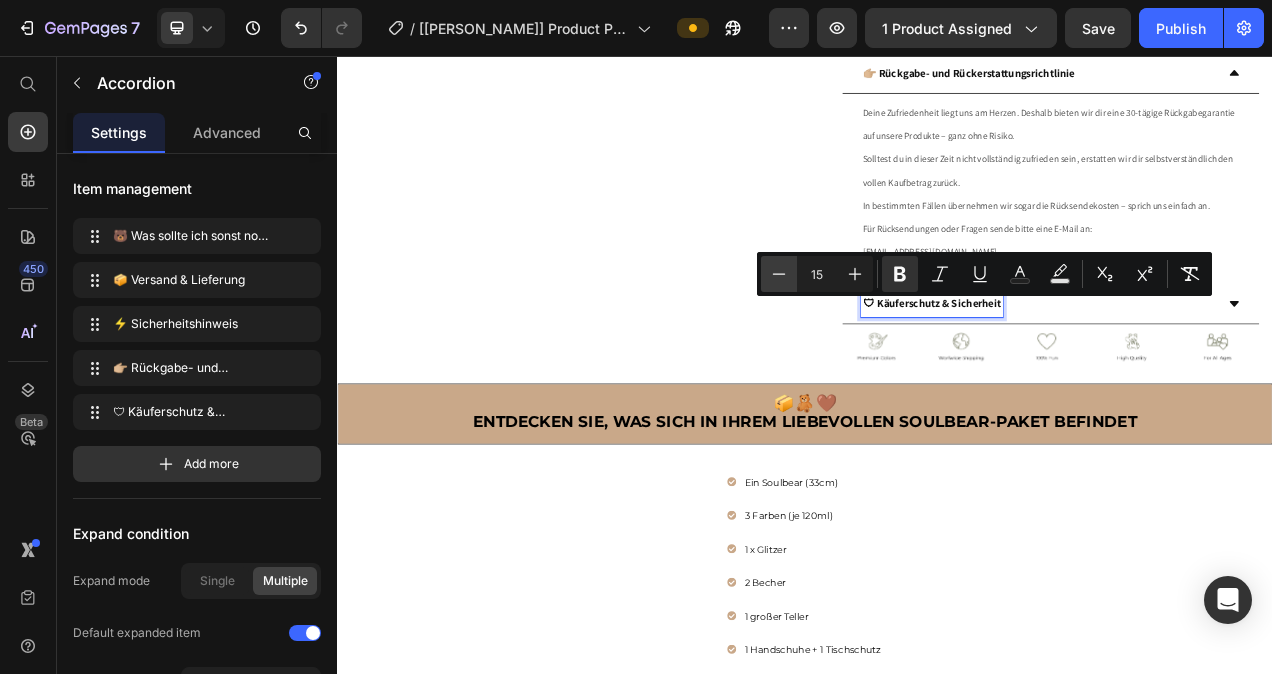 type on "14" 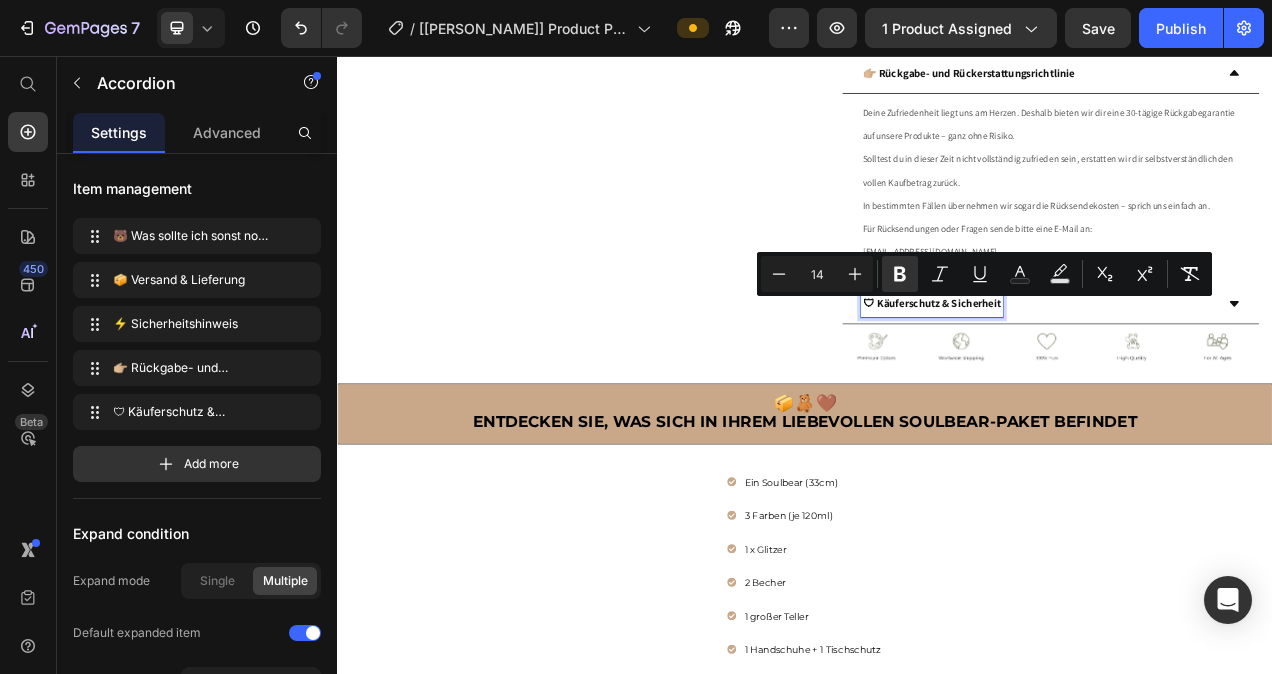 click on "🛡 Käuferschutz & Sicherheit" at bounding box center (1236, 374) 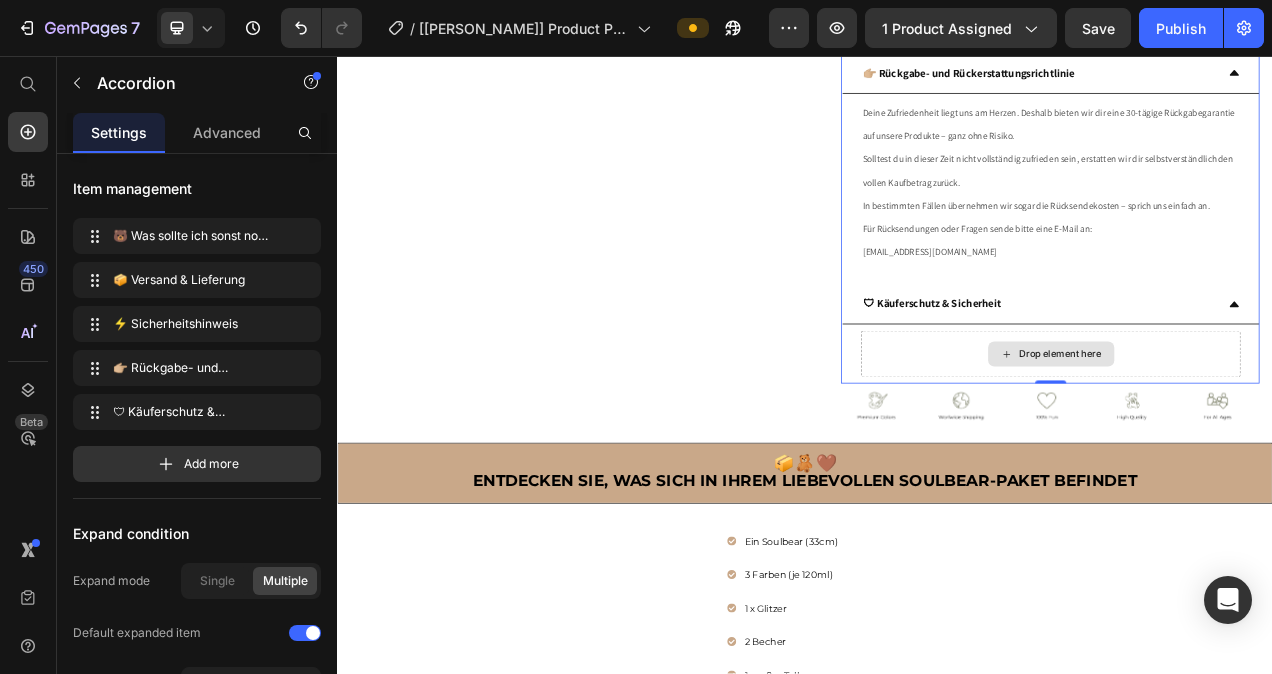 click on "Drop element here" at bounding box center (1265, 439) 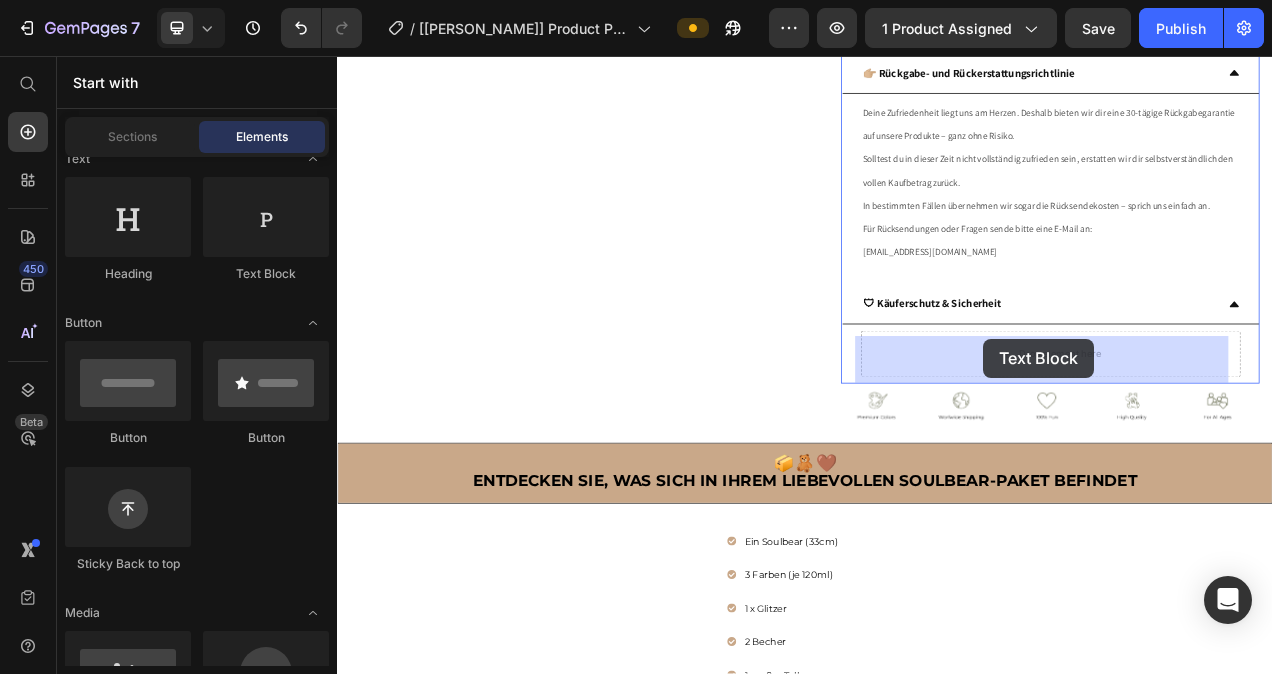 drag, startPoint x: 606, startPoint y: 279, endPoint x: 1166, endPoint y: 419, distance: 577.2348 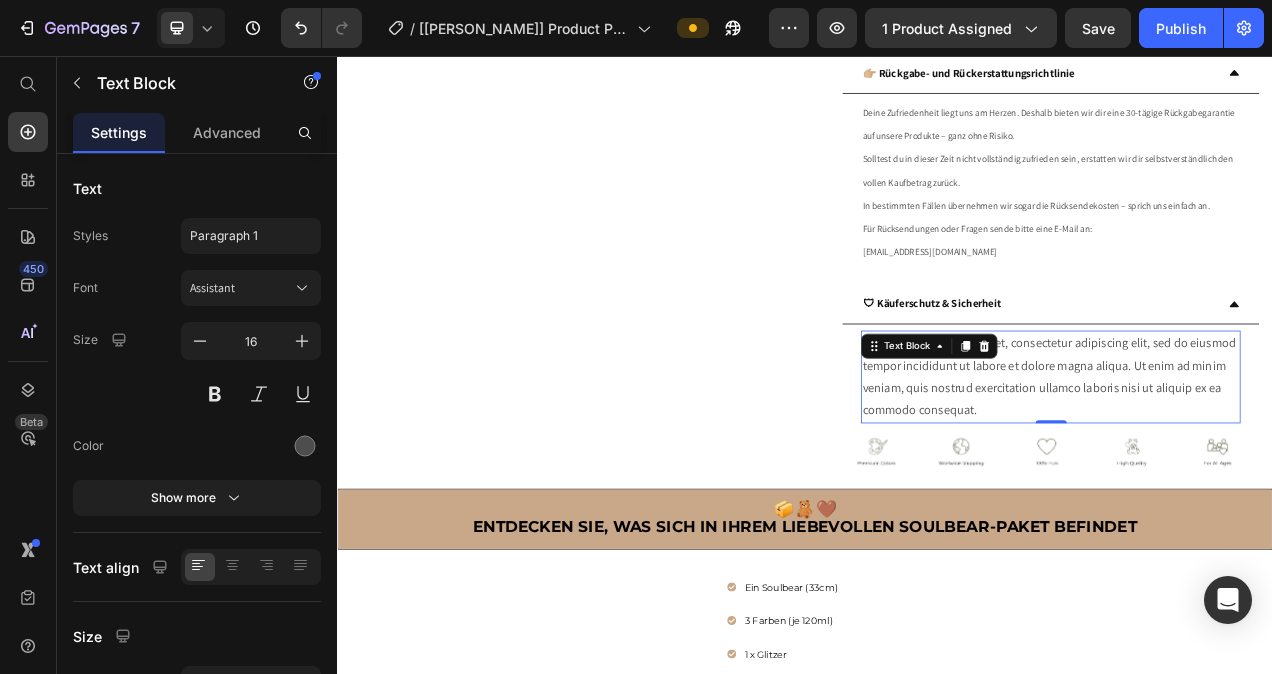 click on "Lorem ipsum dolor sit amet, consectetur adipiscing elit, sed do eiusmod tempor incididunt ut labore et dolore magna aliqua. Ut enim ad minim veniam, quis nostrud exercitation ullamco laboris nisi ut aliquip ex ea commodo consequat." at bounding box center (1252, 468) 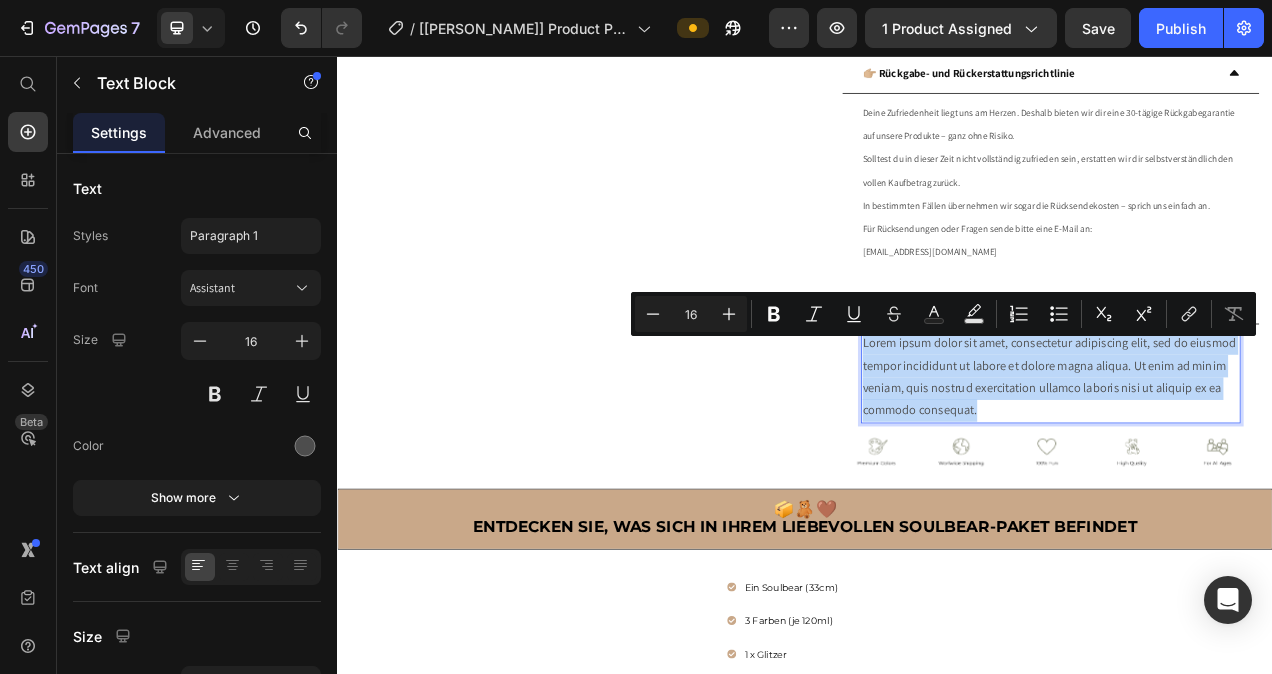 drag, startPoint x: 1169, startPoint y: 517, endPoint x: 1006, endPoint y: 438, distance: 181.13531 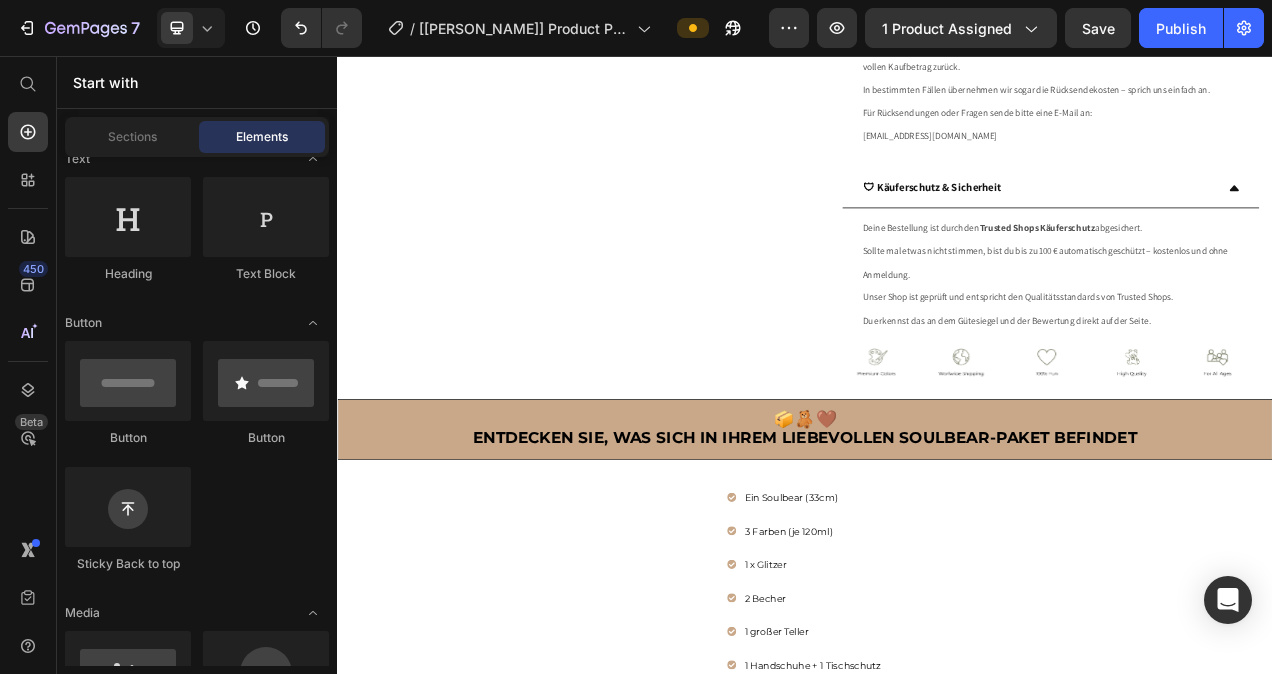 scroll, scrollTop: 1172, scrollLeft: 0, axis: vertical 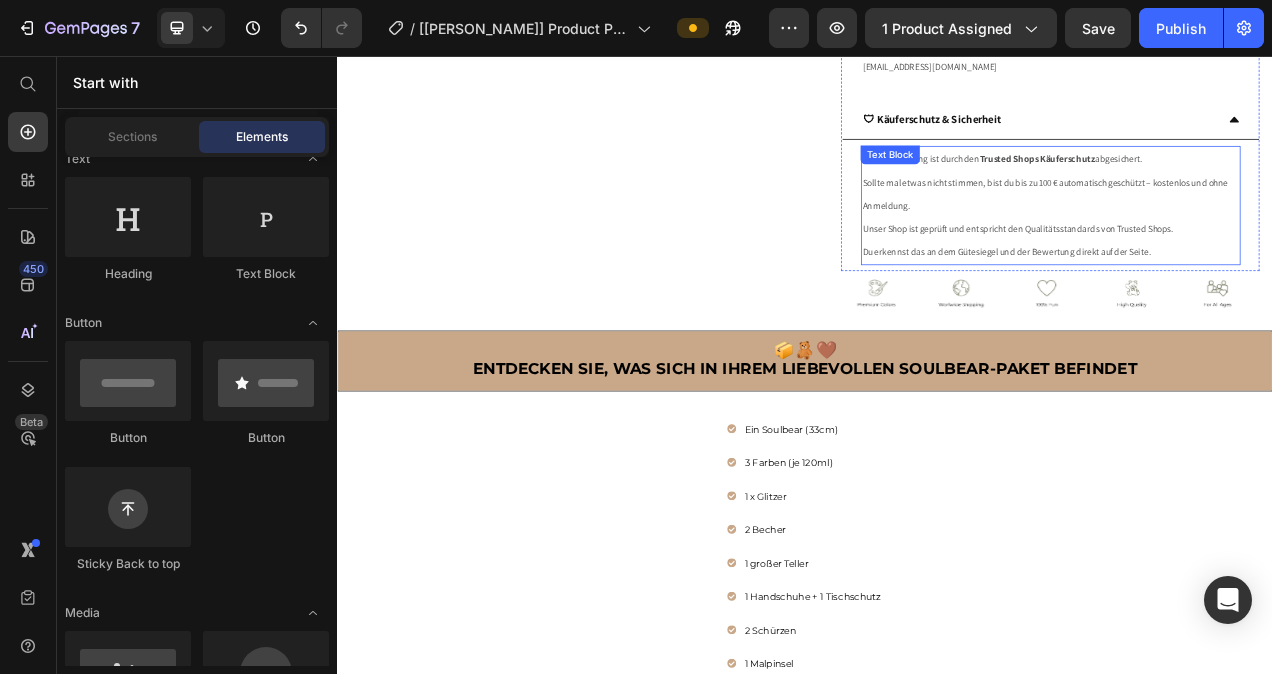 click on "Unser Shop ist geprüft und entspricht den Qualitätsstandards von Trusted Shops. Du erkennst das an dem Gütesiegel und der Bewertung direkt auf der Seite." at bounding box center [1252, 293] 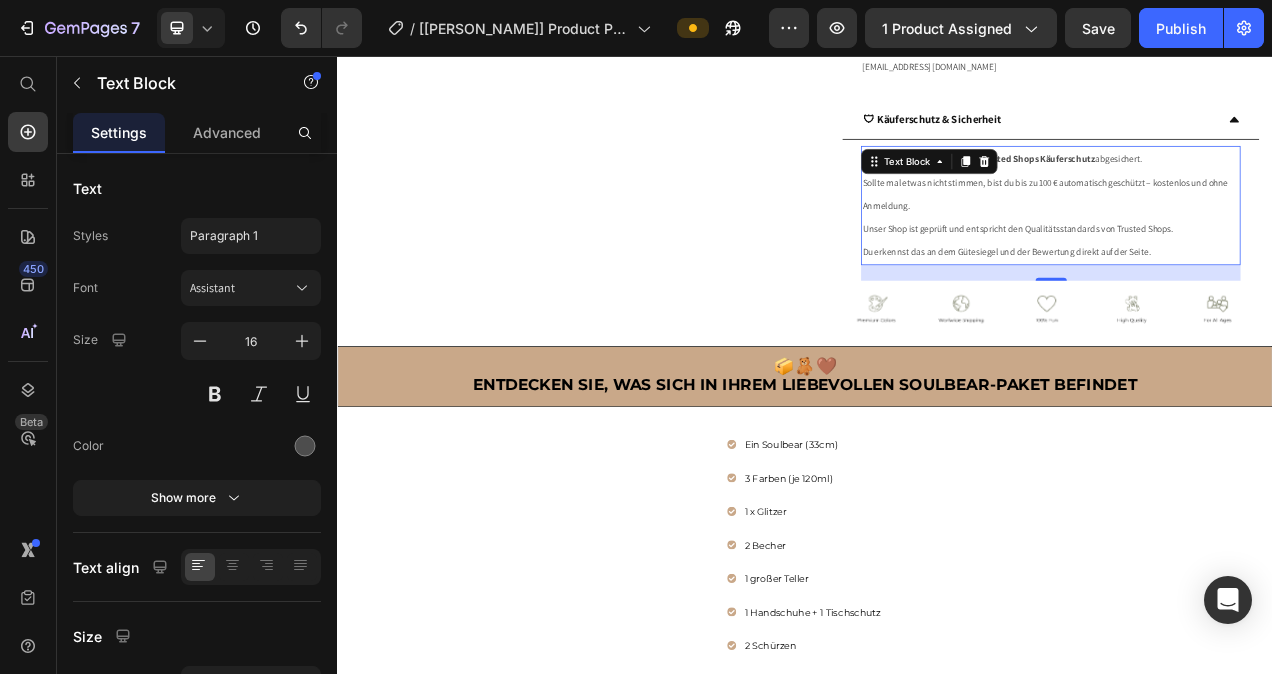 drag, startPoint x: 1239, startPoint y: 332, endPoint x: 1243, endPoint y: 352, distance: 20.396078 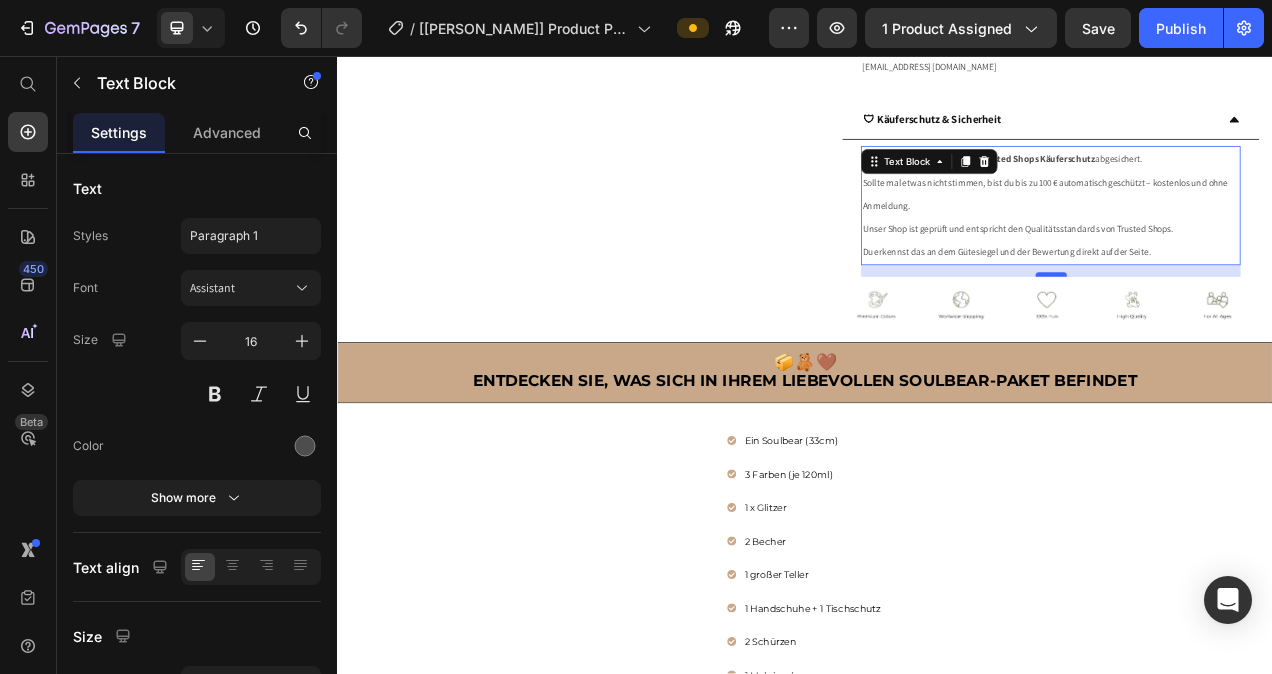 click at bounding box center (1253, 337) 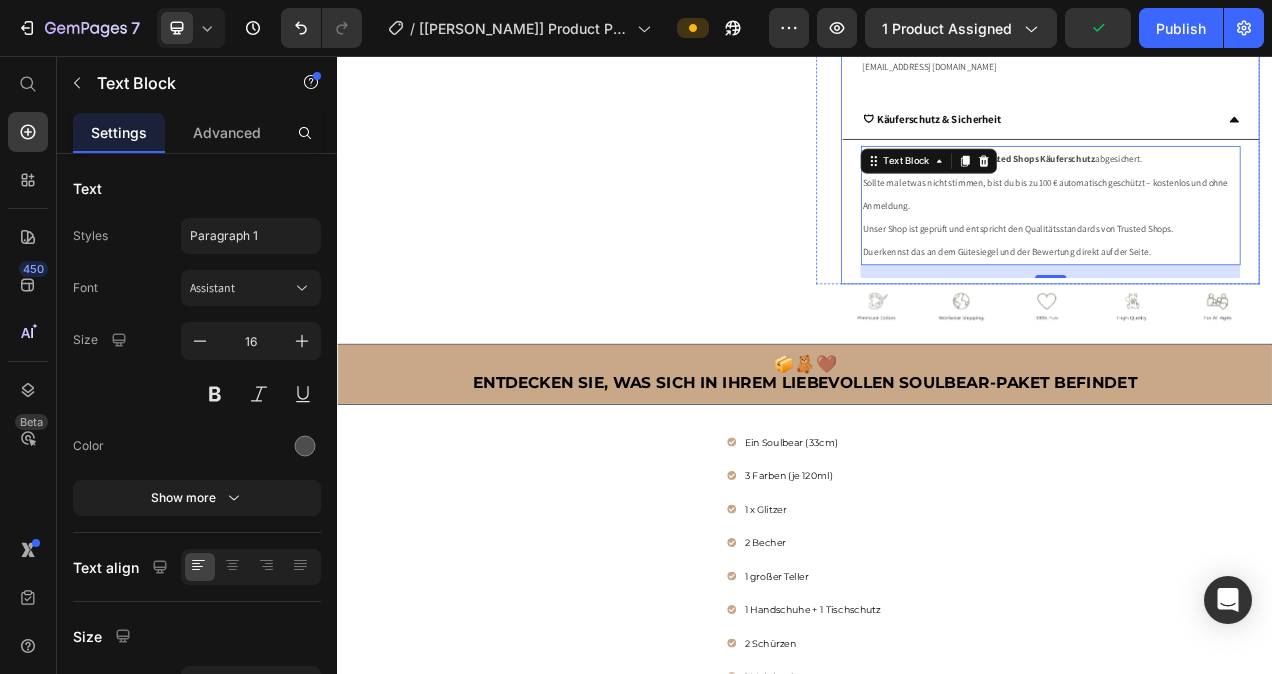 click on "Deine Bestellung ist durch den  Trusted Shops Käuferschutz  abgesichert. Sollte mal etwas nicht stimmen, bist du bis zu 100 € automatisch geschützt – kostenlos und ohne Anmeldung. Unser Shop ist geprüft und entspricht den Qualitätsstandards von Trusted Shops. Du erkennst das an dem Gütesiegel und der Bewertung direkt auf der Seite. Text Block   17" at bounding box center [1252, 257] 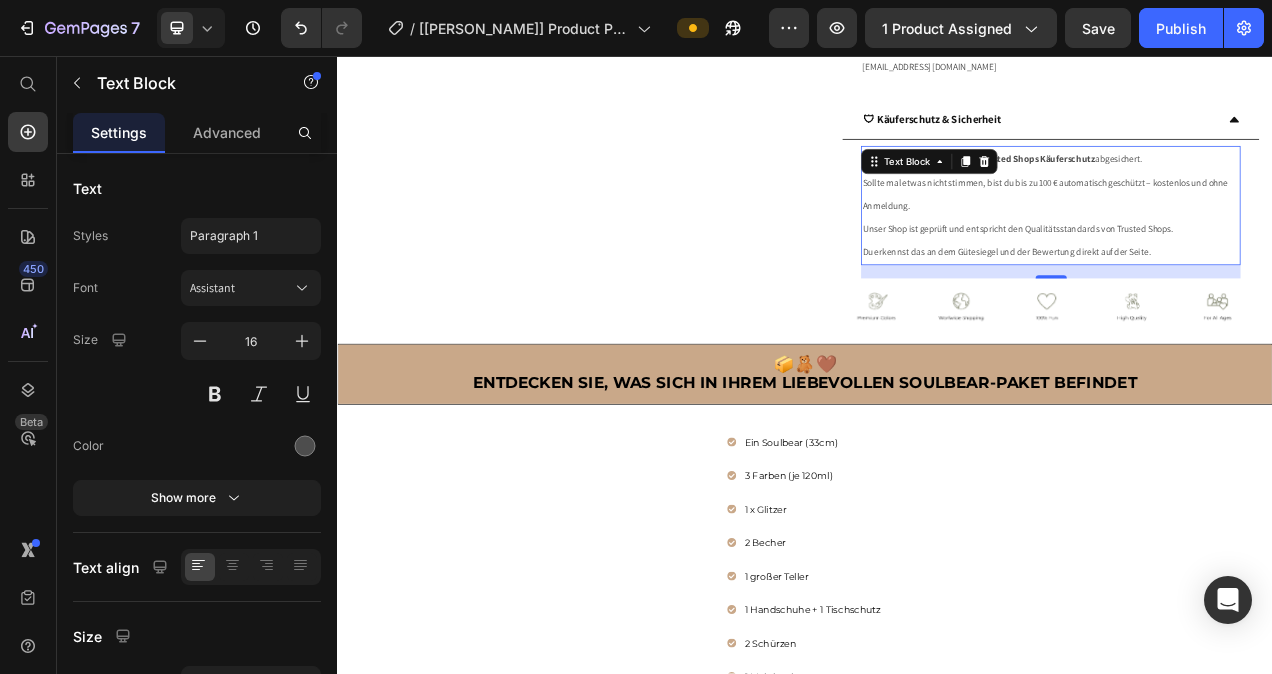 click on "Unser Shop ist geprüft und entspricht den Qualitätsstandards von Trusted Shops. Du erkennst das an dem Gütesiegel und der Bewertung direkt auf der Seite." at bounding box center (1252, 293) 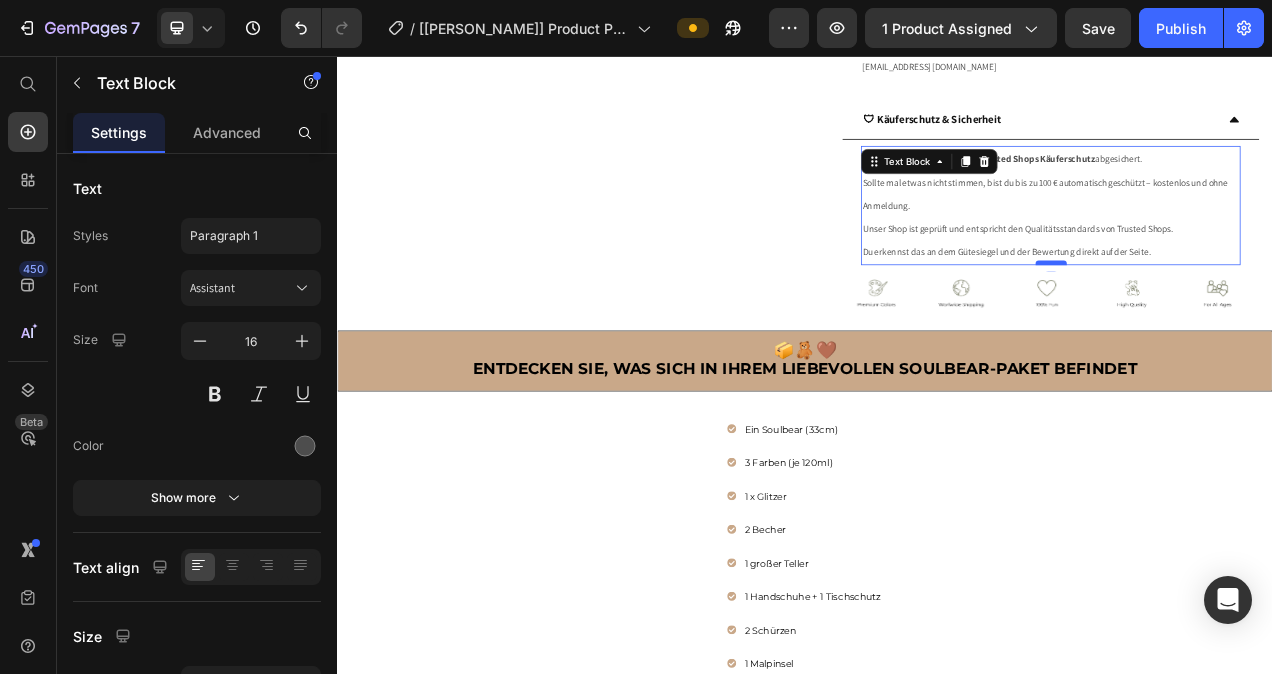 drag, startPoint x: 1244, startPoint y: 347, endPoint x: 1245, endPoint y: 329, distance: 18.027756 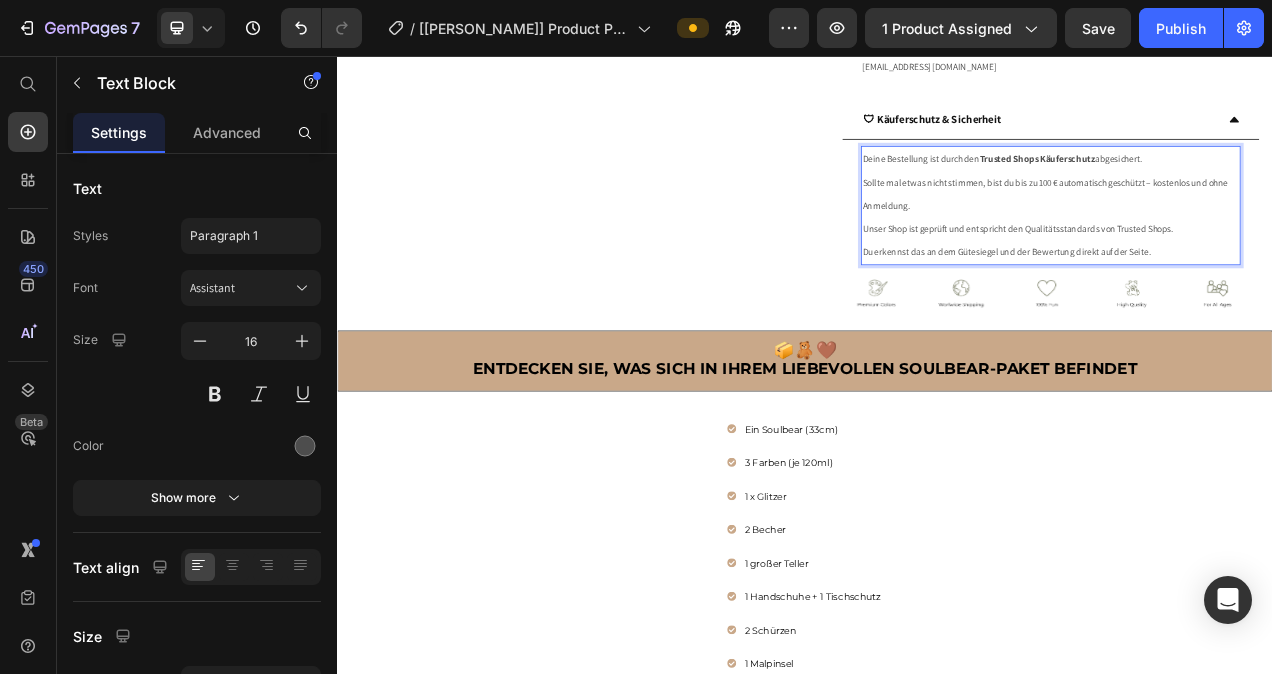 click on "Deine Bestellung ist durch den  Trusted Shops Käuferschutz  abgesichert. Sollte mal etwas nicht stimmen, bist du bis zu 100 € automatisch geschützt – kostenlos und ohne Anmeldung. Unser Shop ist geprüft und entspricht den Qualitätsstandards von Trusted Shops. Du erkennst das an dem Gütesiegel und der Bewertung direkt auf der Seite." at bounding box center [1252, 248] 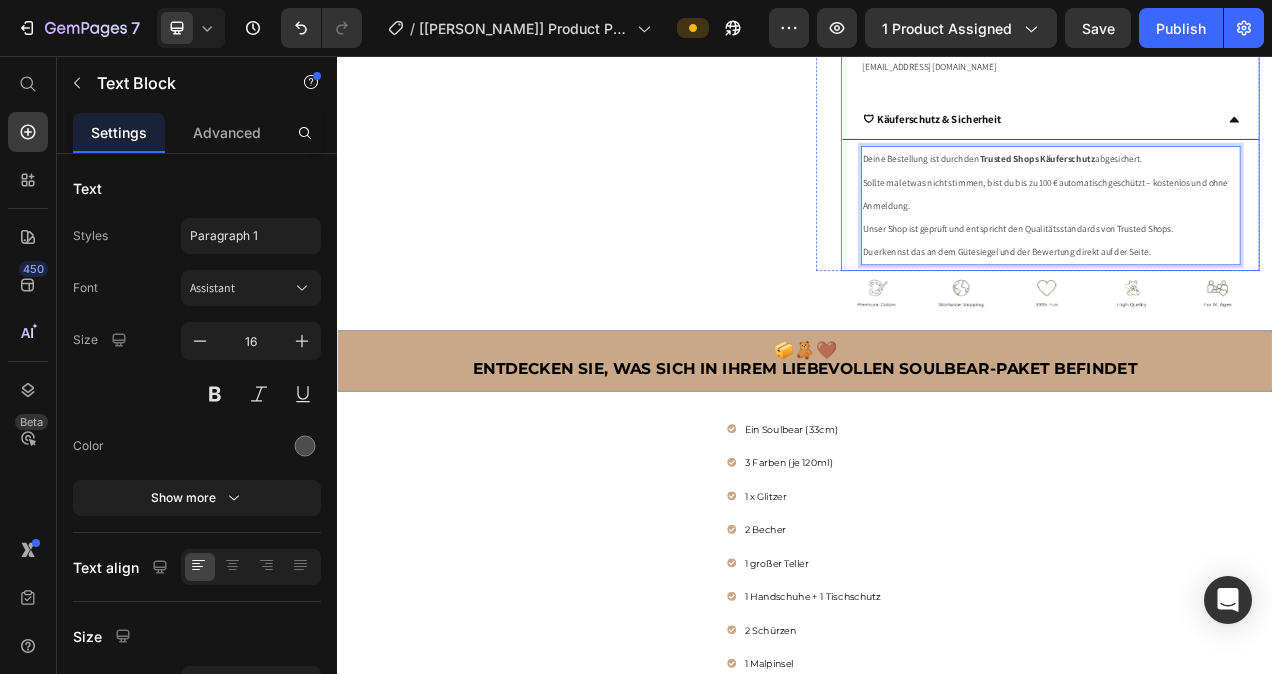 click on "Deine Bestellung ist durch den  Trusted Shops Käuferschutz  abgesichert. Sollte mal etwas nicht stimmen, bist du bis zu 100 € automatisch geschützt – kostenlos und ohne Anmeldung. Unser Shop ist geprüft und entspricht den Qualitätsstandards von Trusted Shops. Du erkennst das an dem Gütesiegel und der Bewertung direkt auf der Seite. Text Block   0" at bounding box center (1252, 248) 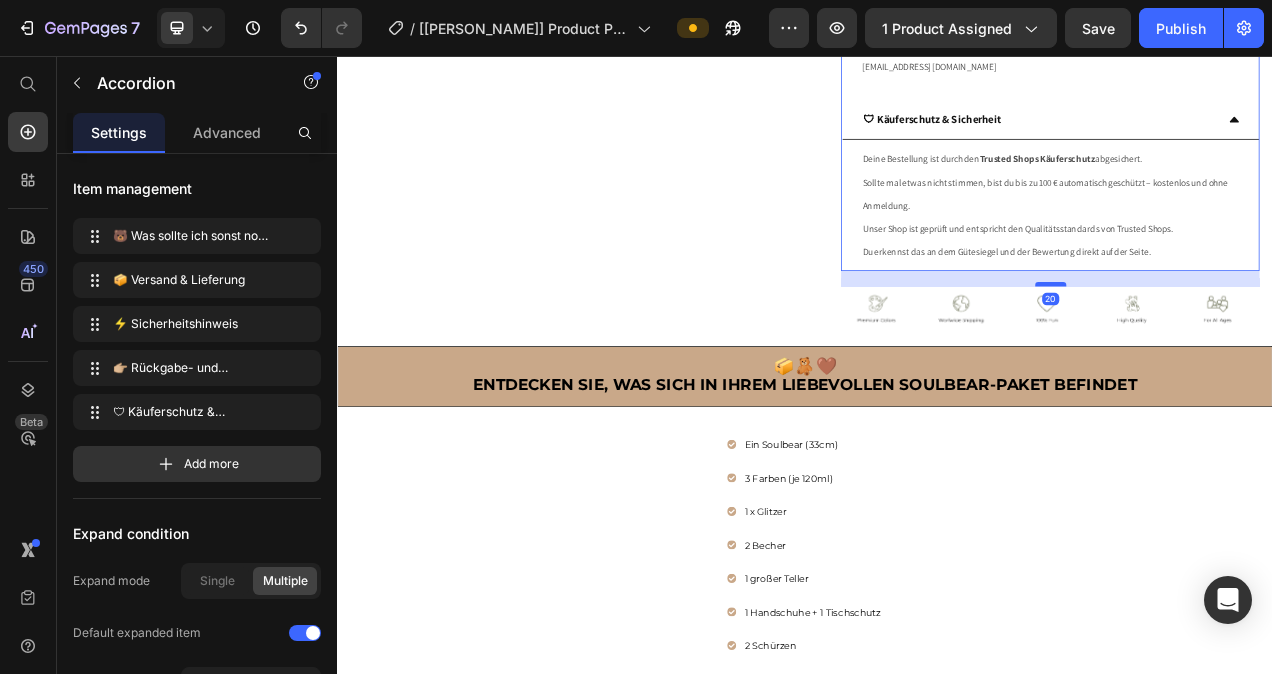 drag, startPoint x: 1242, startPoint y: 337, endPoint x: 1249, endPoint y: 357, distance: 21.189621 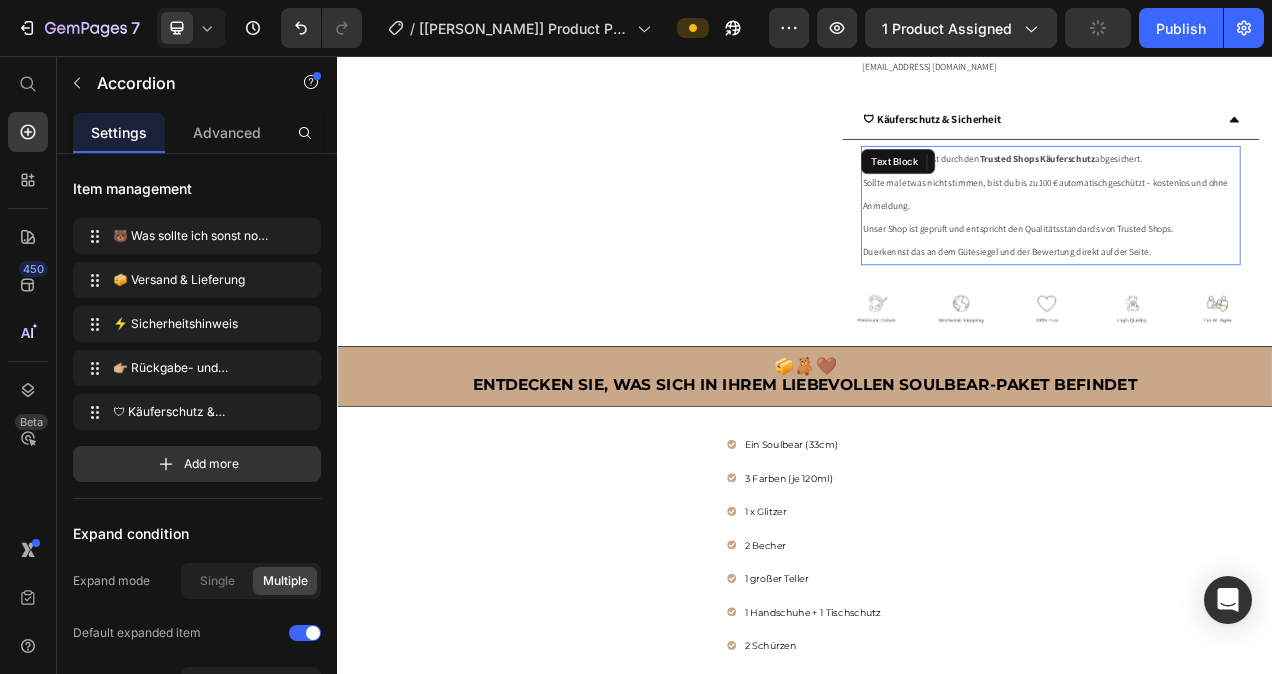 click on "Unser Shop ist geprüft und entspricht den Qualitätsstandards von Trusted Shops. Du erkennst das an dem Gütesiegel und der Bewertung direkt auf der Seite." at bounding box center [1252, 293] 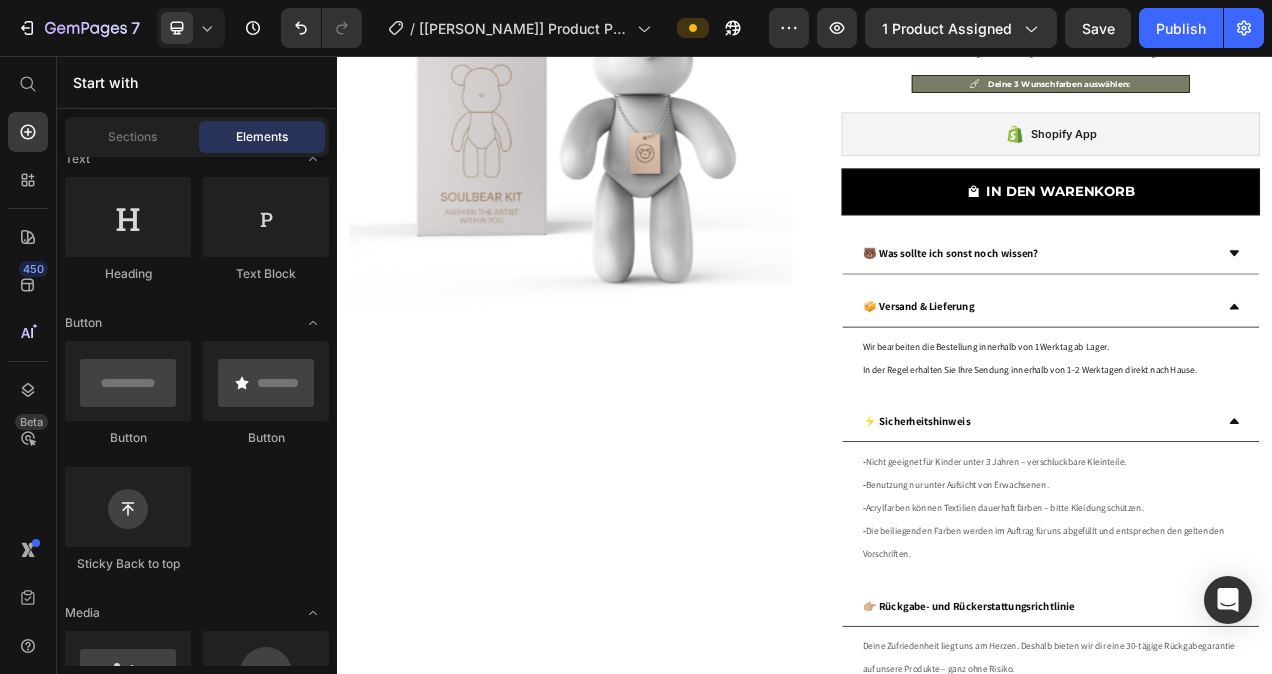scroll, scrollTop: 235, scrollLeft: 0, axis: vertical 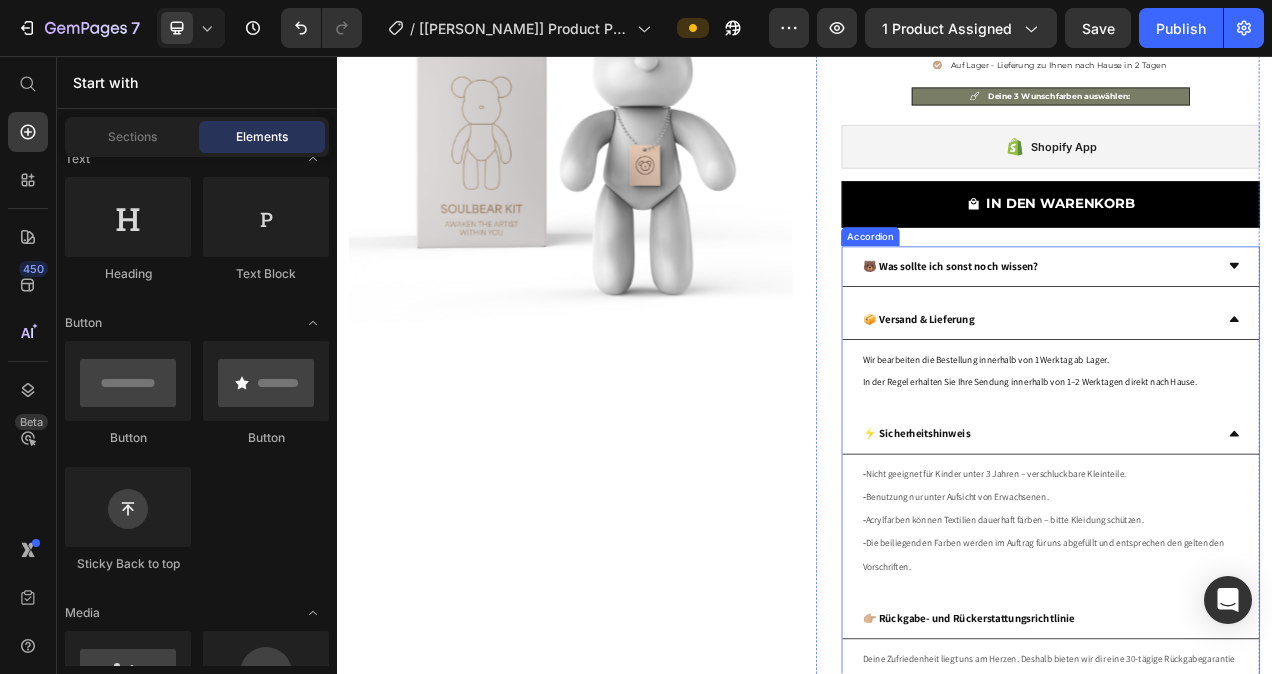 click on "🐻 Was sollte ich sonst noch wissen?" at bounding box center [1236, 326] 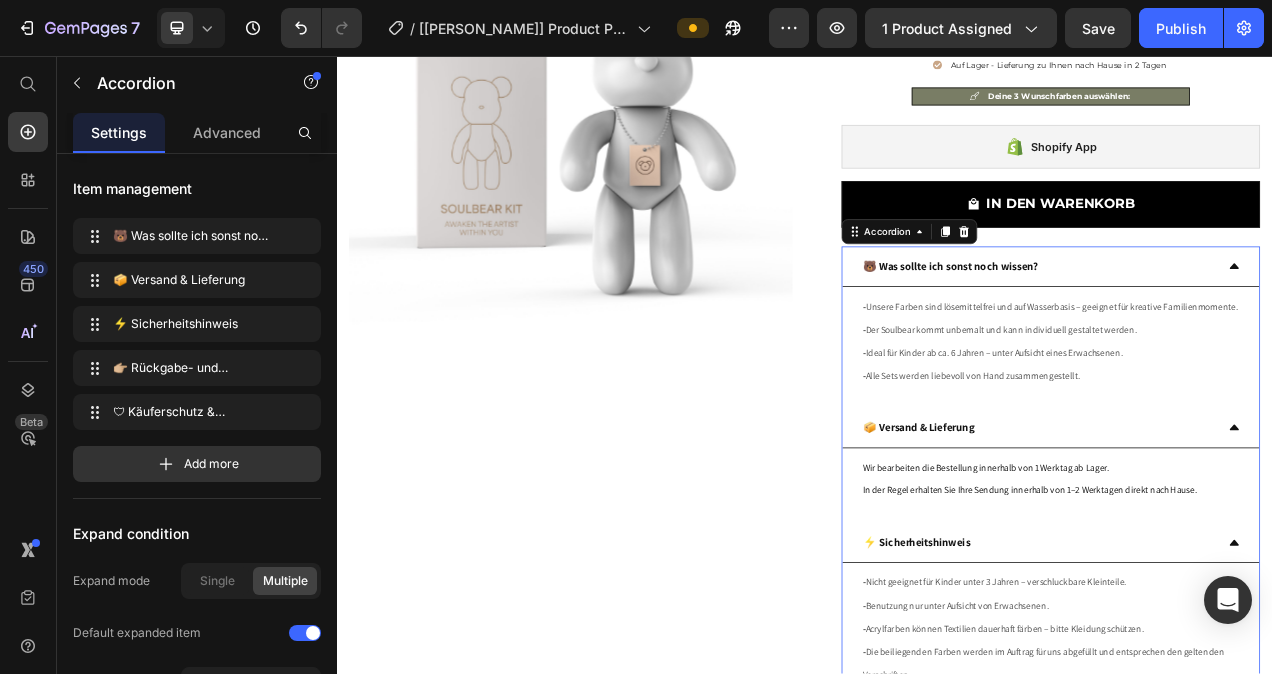 click on "🐻 Was sollte ich sonst noch wissen?" at bounding box center (1236, 326) 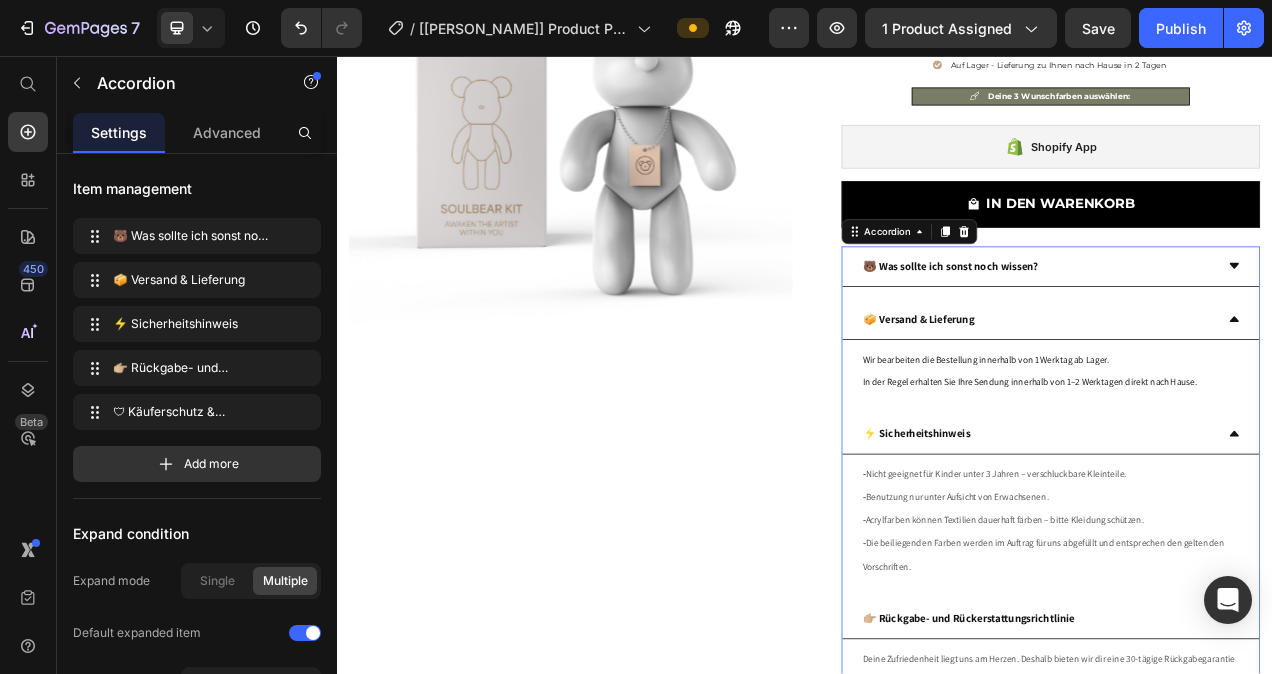 click on "⚡ Sicherheitshinweis" at bounding box center [1236, 541] 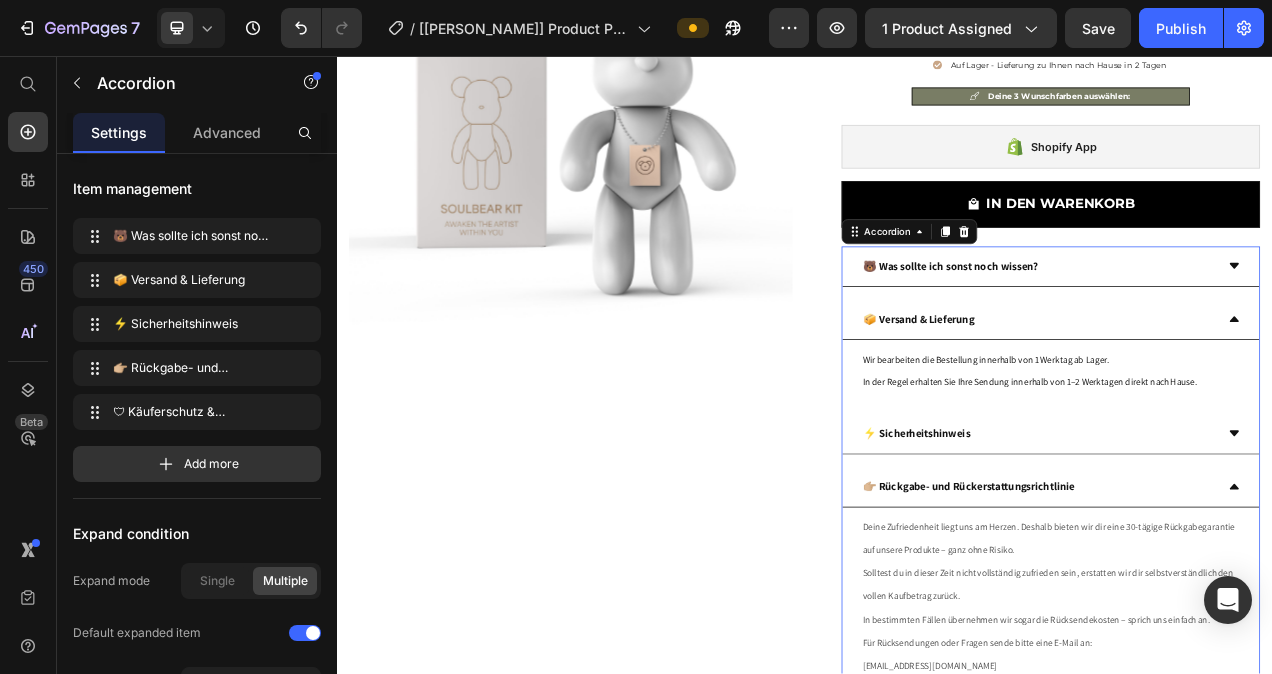 click on "👉🏼 Rückgabe- und Rückerstattungsrichtlinie" at bounding box center (1236, 609) 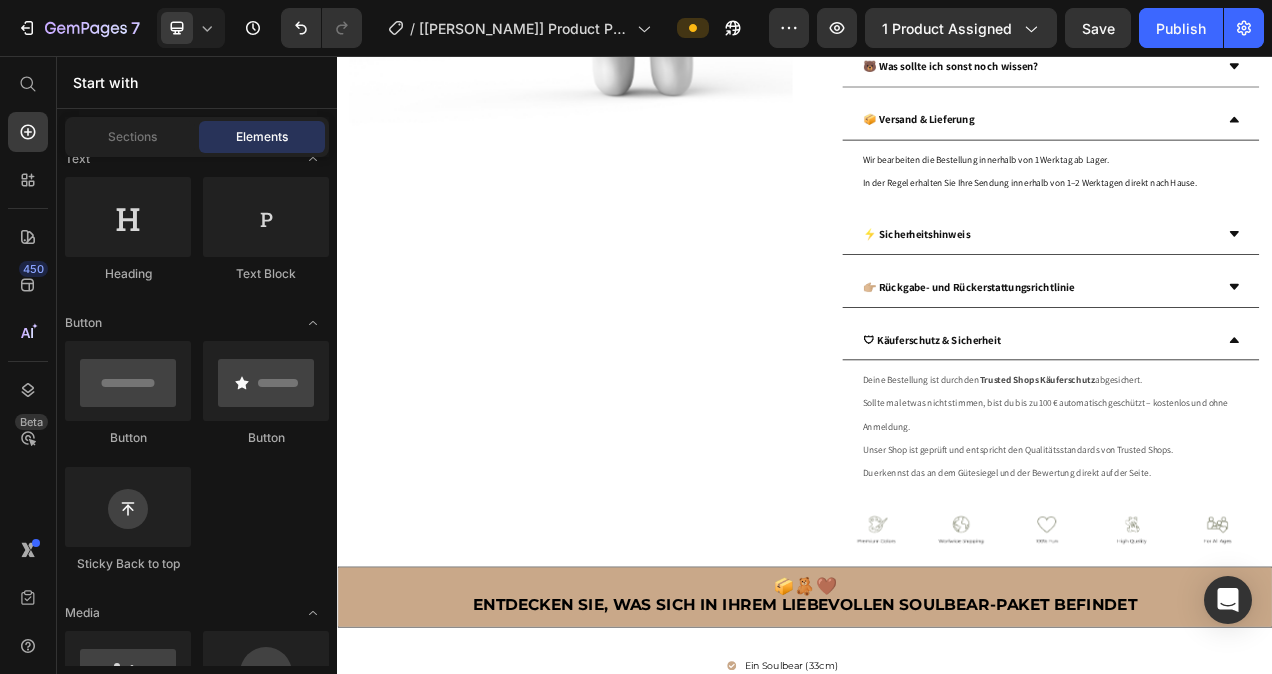 scroll, scrollTop: 507, scrollLeft: 0, axis: vertical 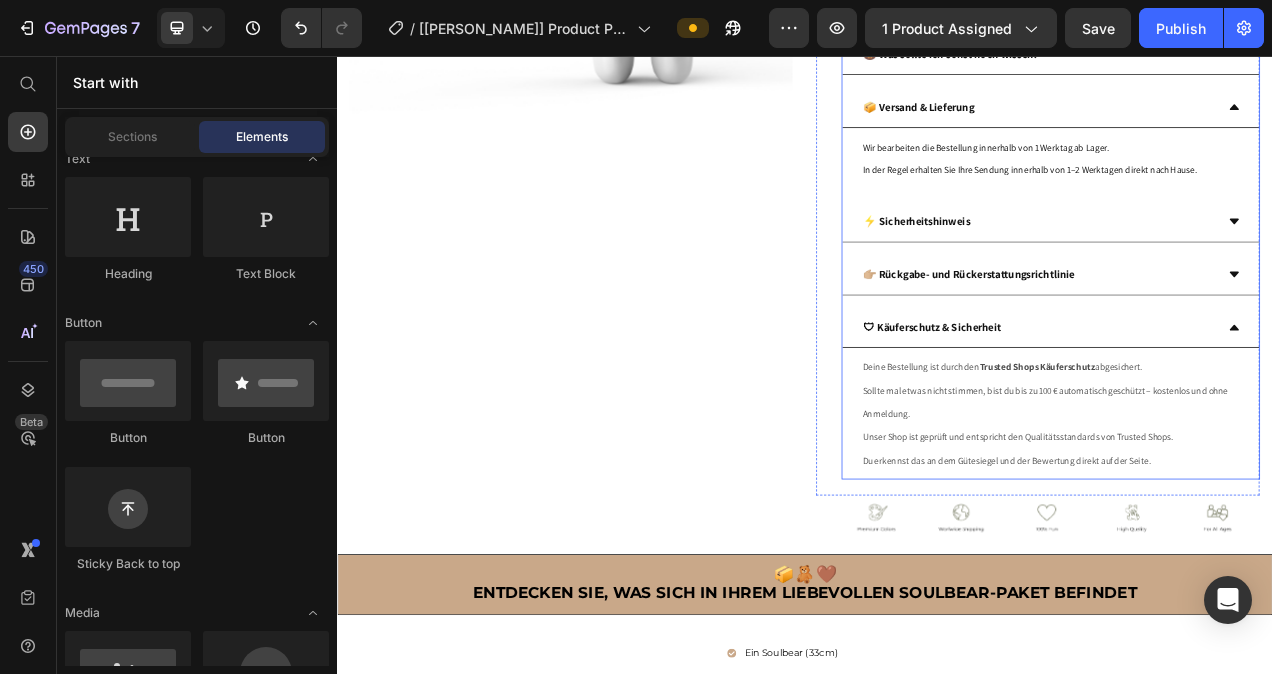 click on "🛡 Käuferschutz & Sicherheit" at bounding box center [1236, 405] 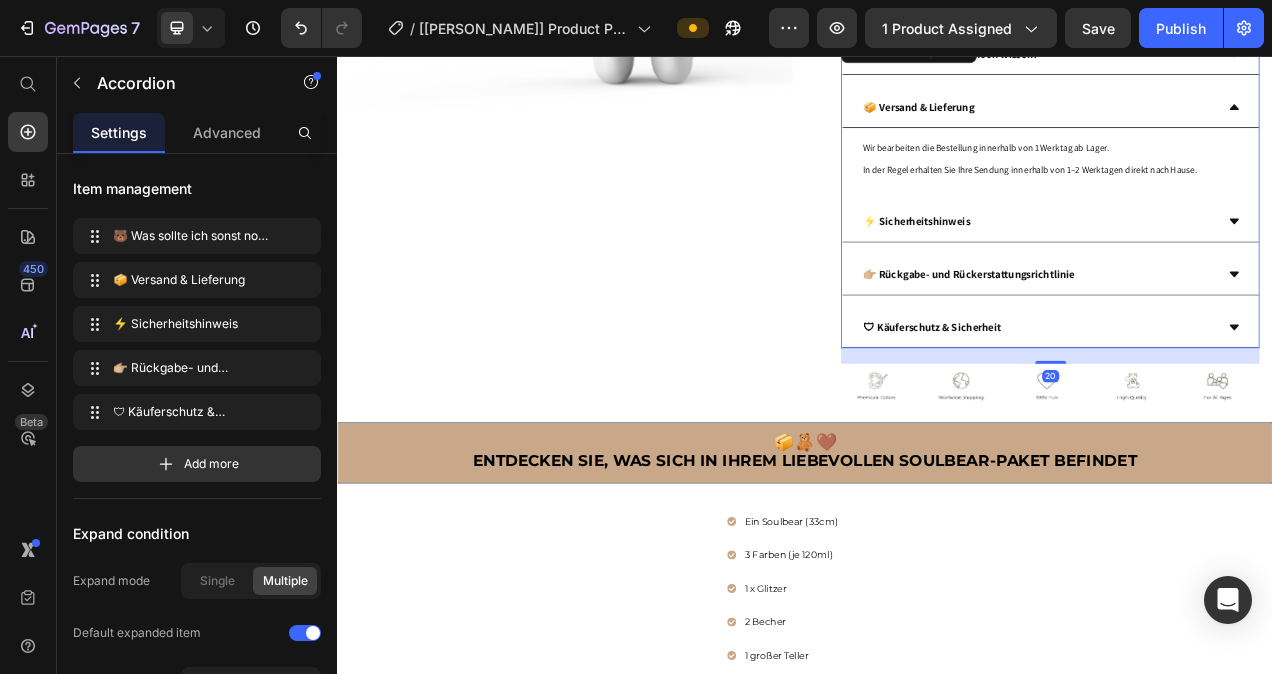 click on "⚡ Sicherheitshinweis" at bounding box center [1236, 269] 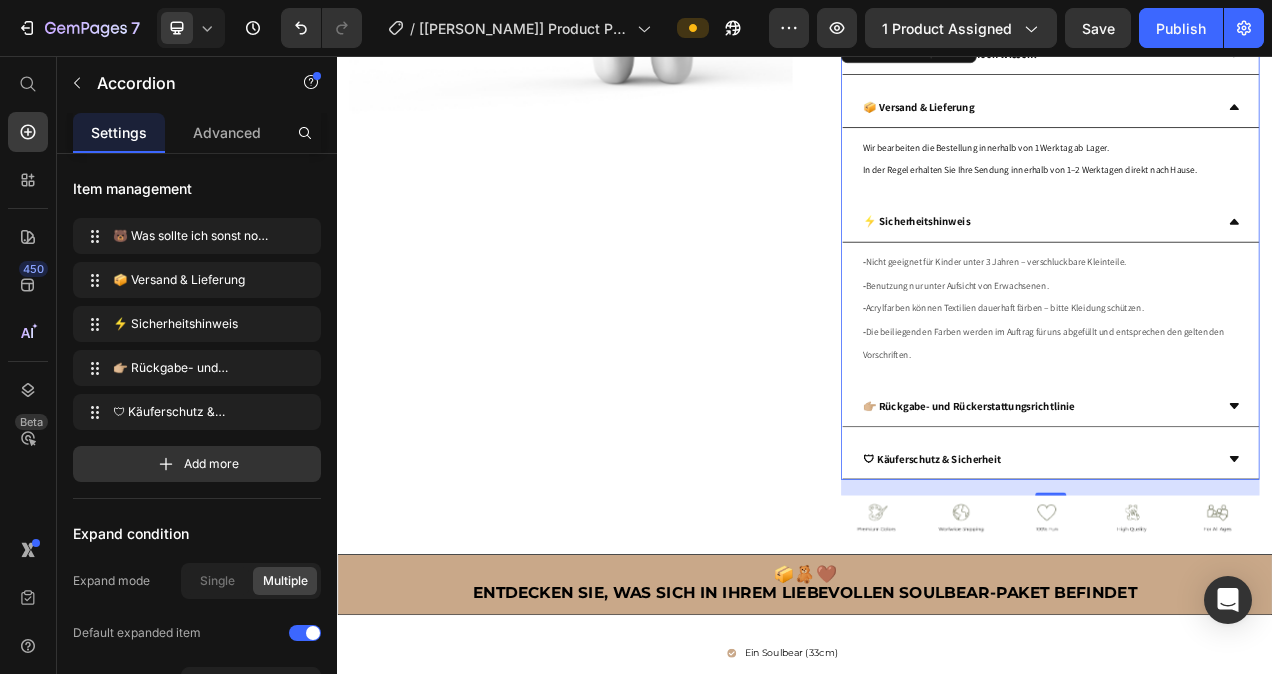 click on "⚡ Sicherheitshinweis" at bounding box center (1252, 270) 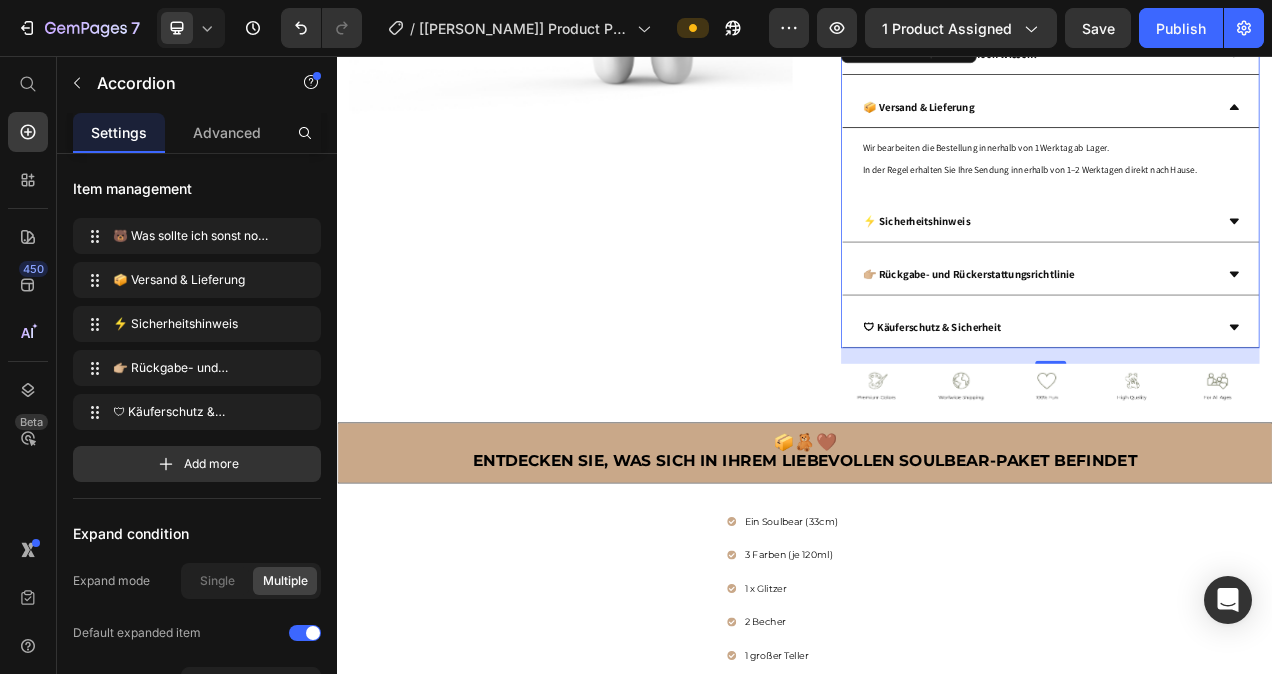 click on "📦 Versand & Lieferung" at bounding box center [1236, 122] 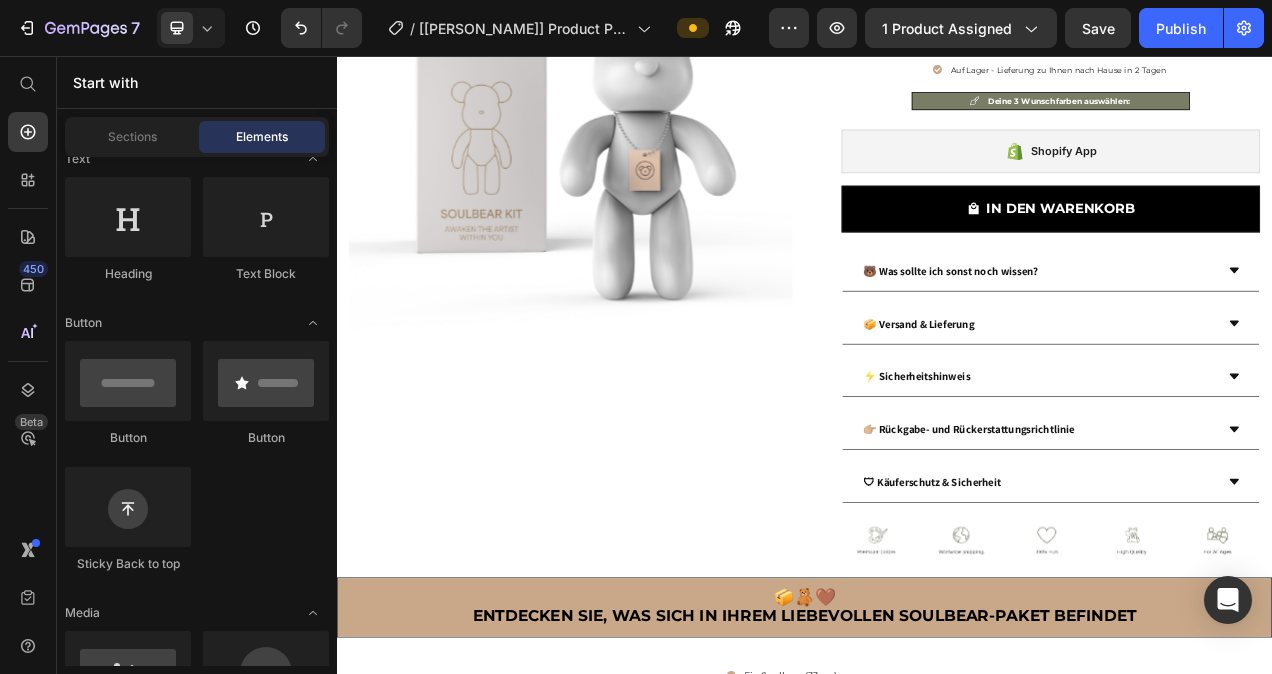 scroll, scrollTop: 190, scrollLeft: 0, axis: vertical 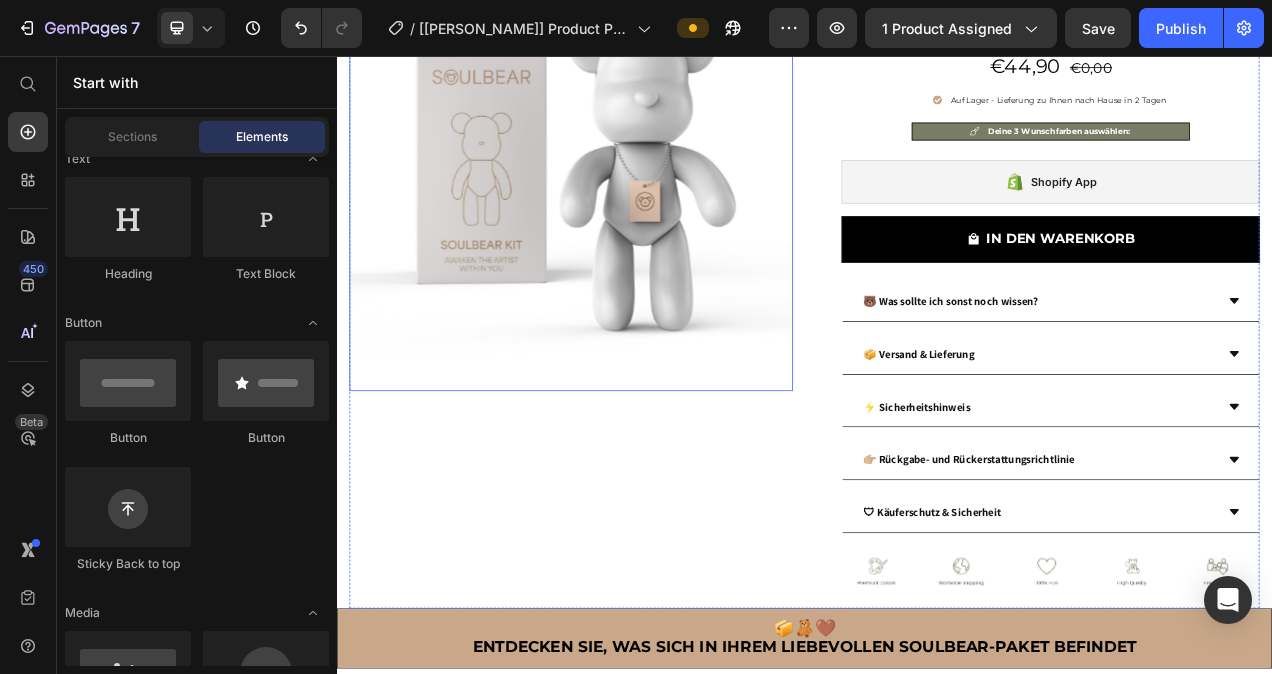 click at bounding box center [637, 201] 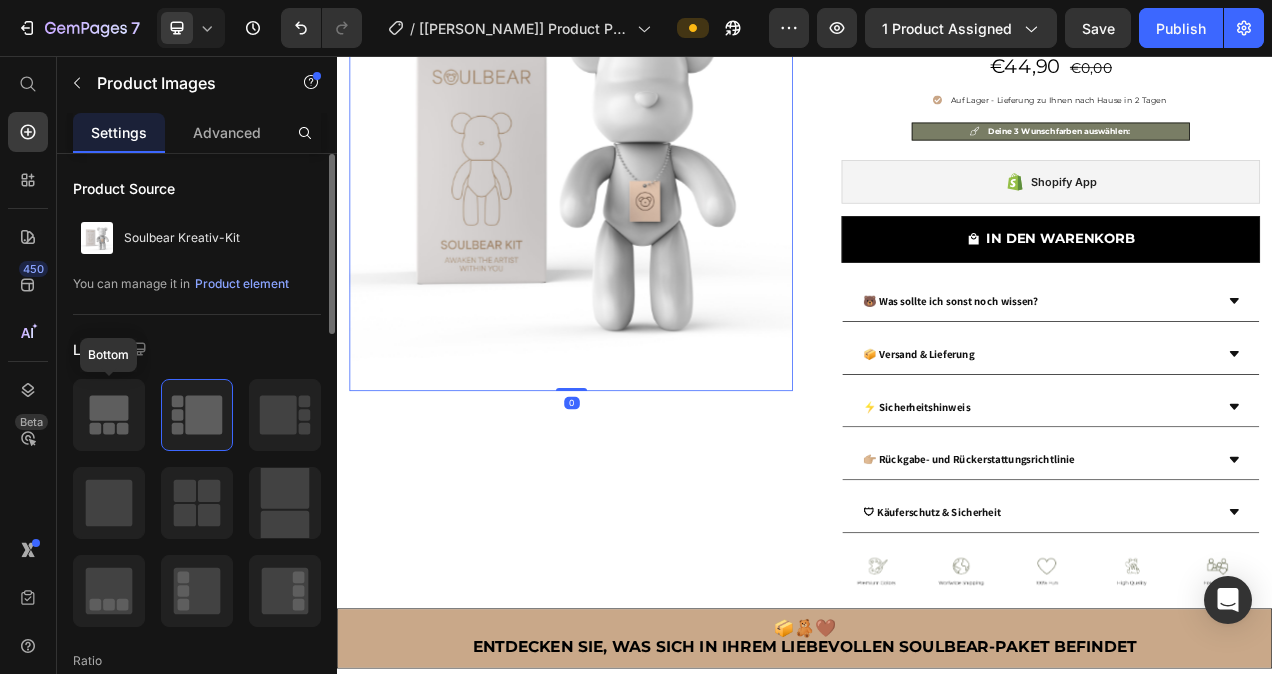 click 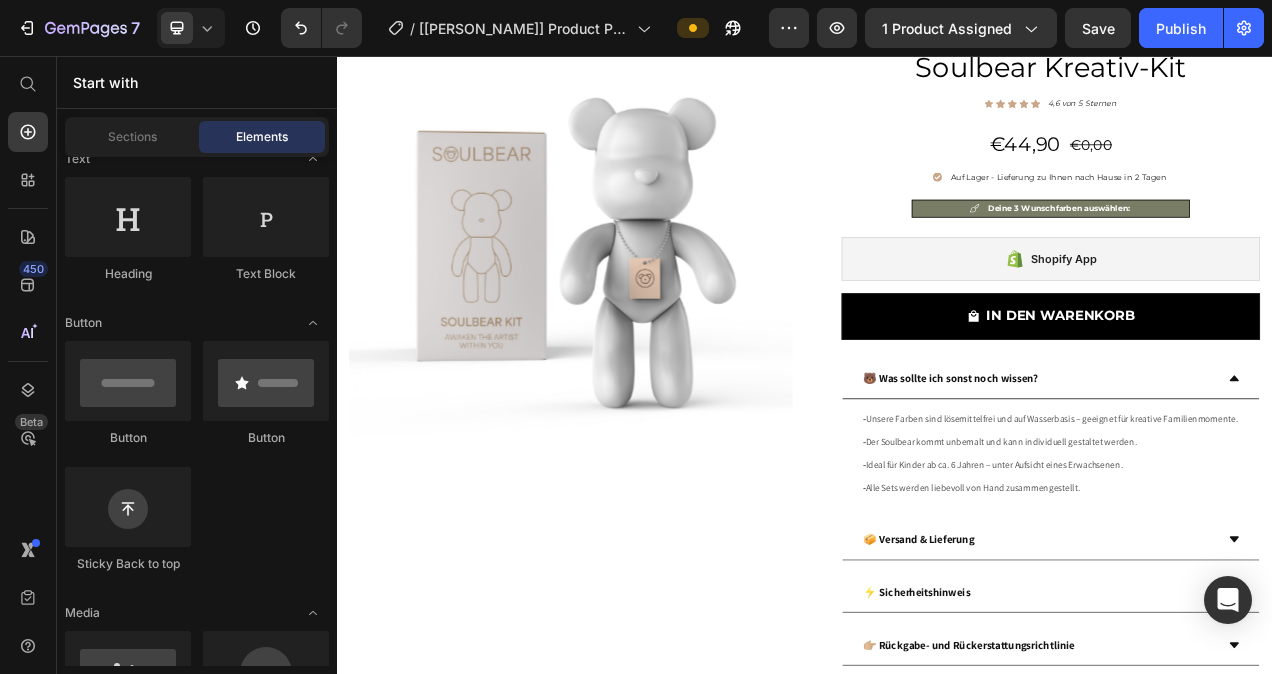 scroll, scrollTop: 0, scrollLeft: 0, axis: both 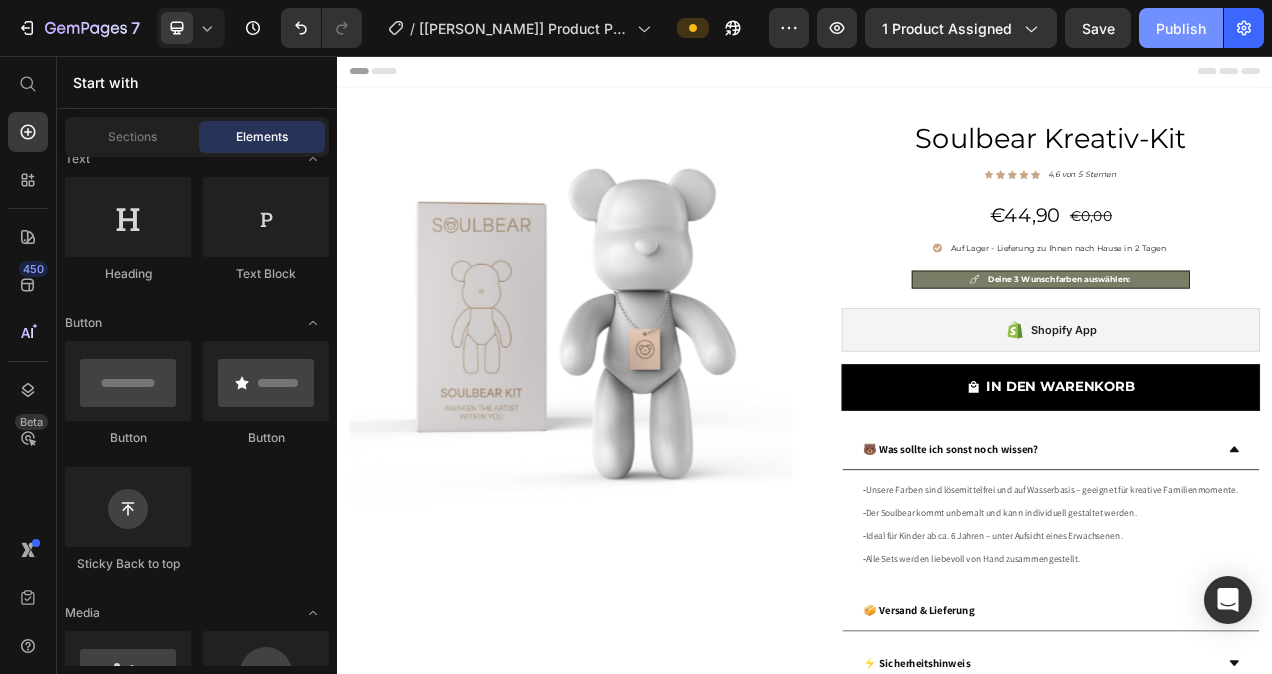 click on "Publish" at bounding box center (1181, 28) 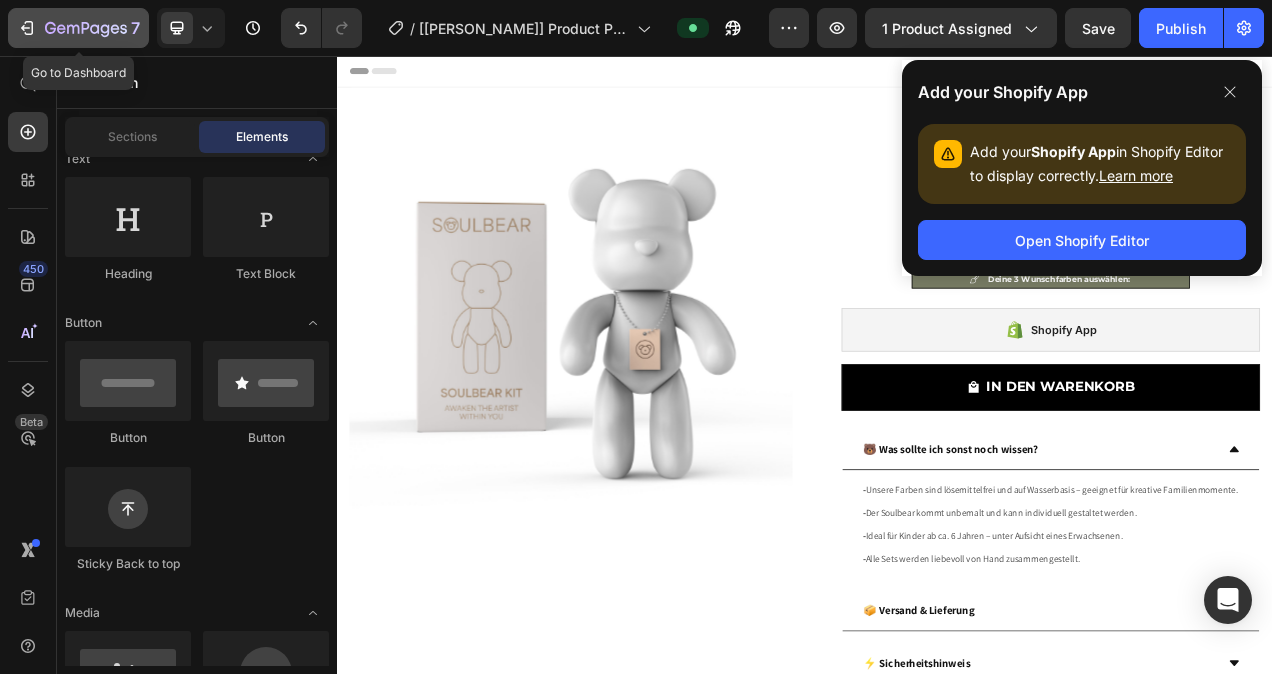click 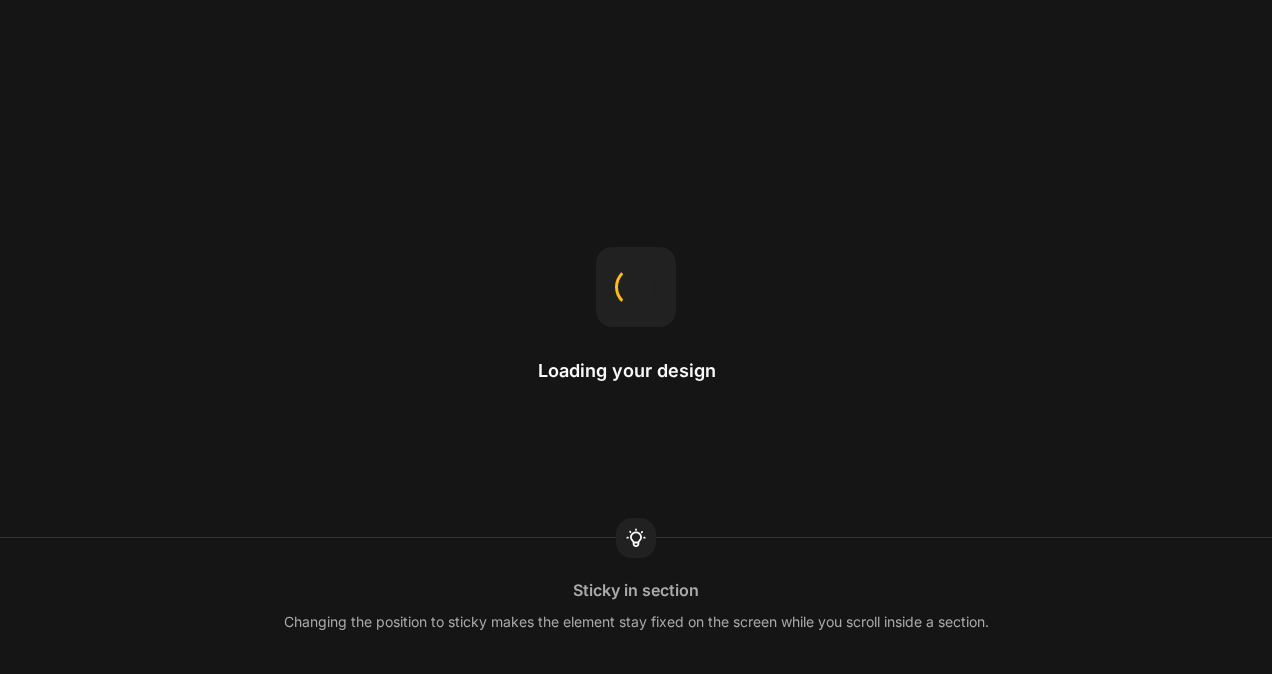 scroll, scrollTop: 0, scrollLeft: 0, axis: both 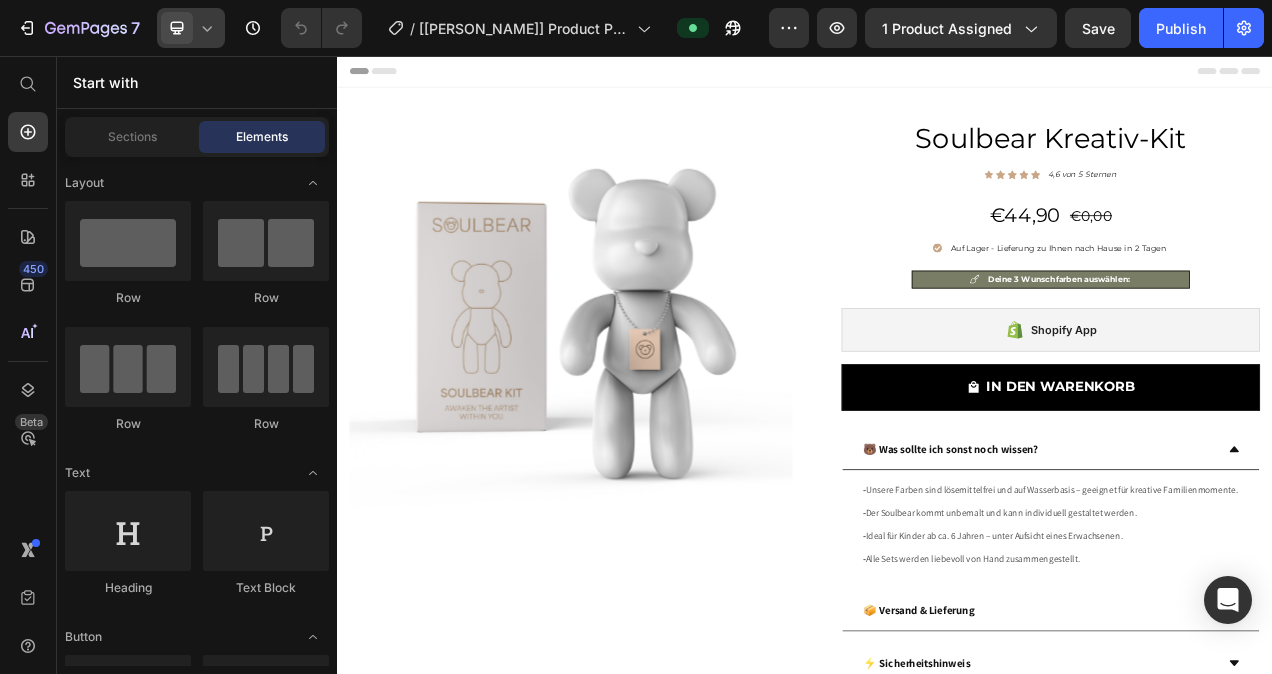 click 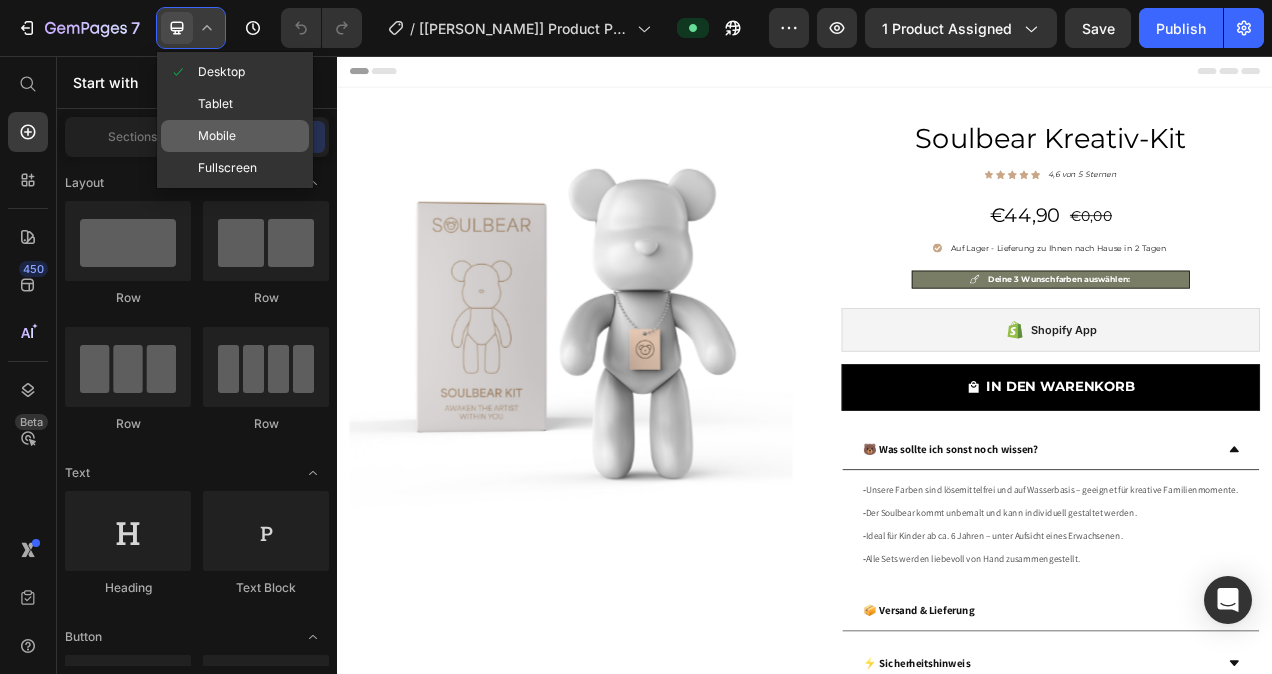 click on "Mobile" at bounding box center (217, 136) 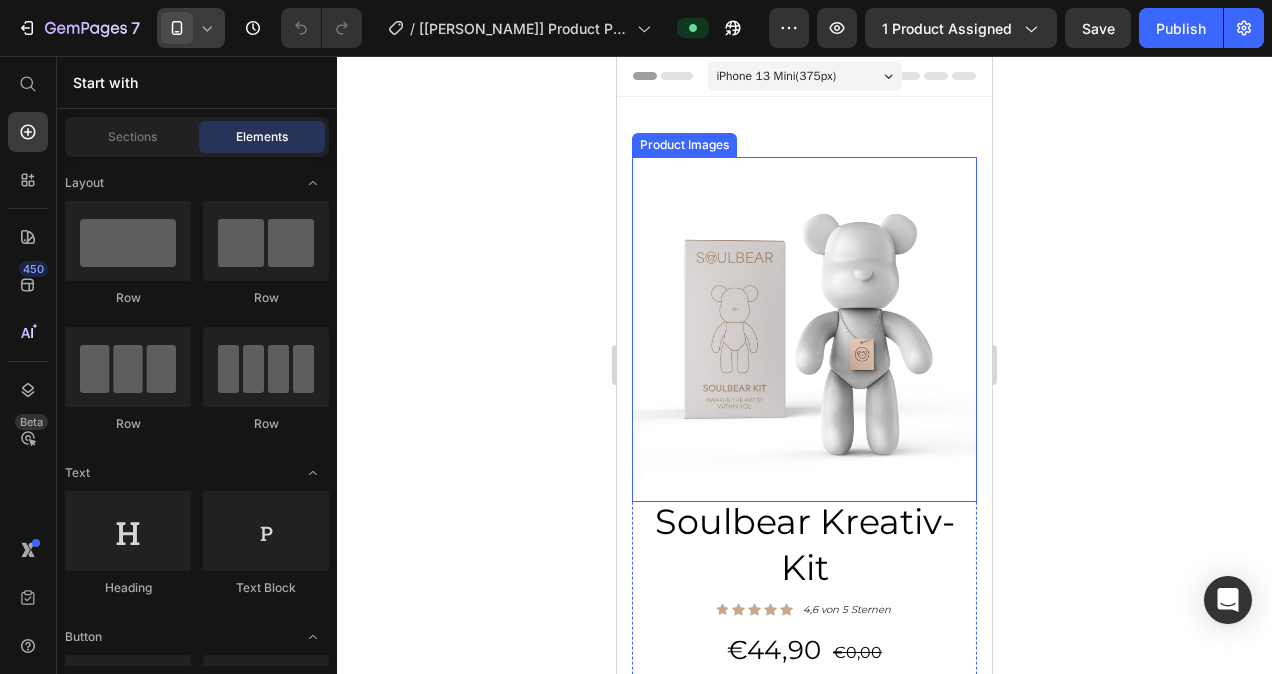 click at bounding box center [804, 329] 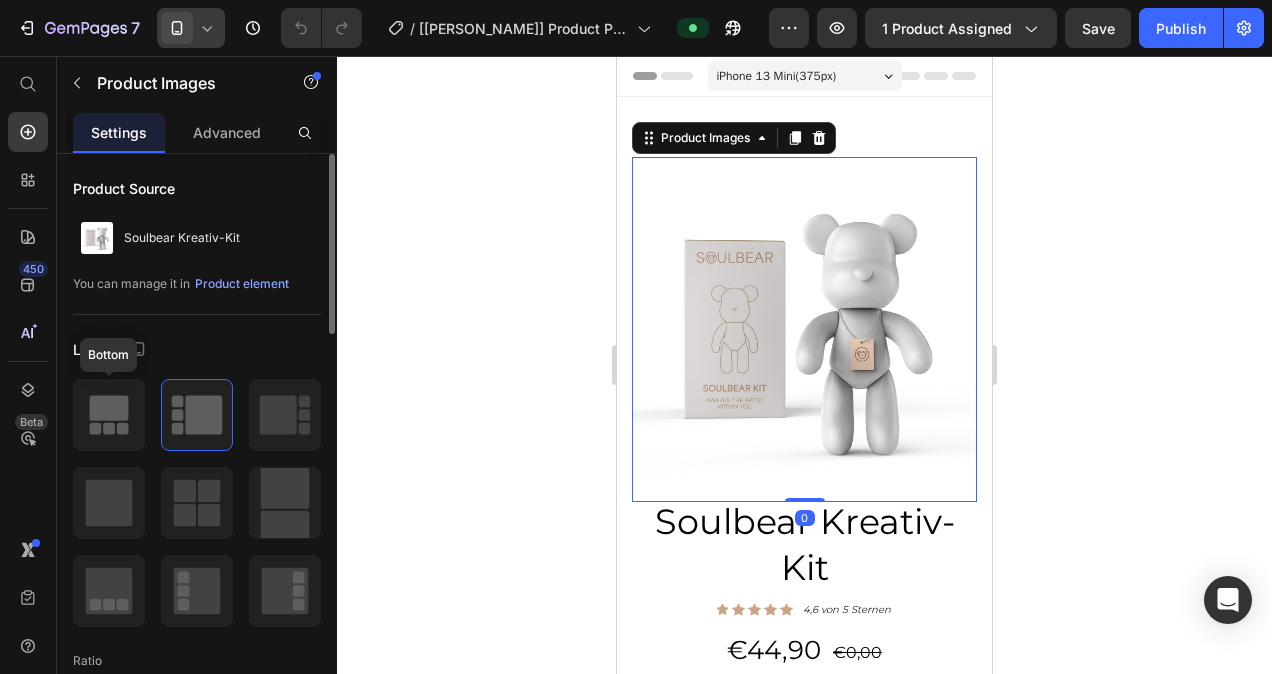 click 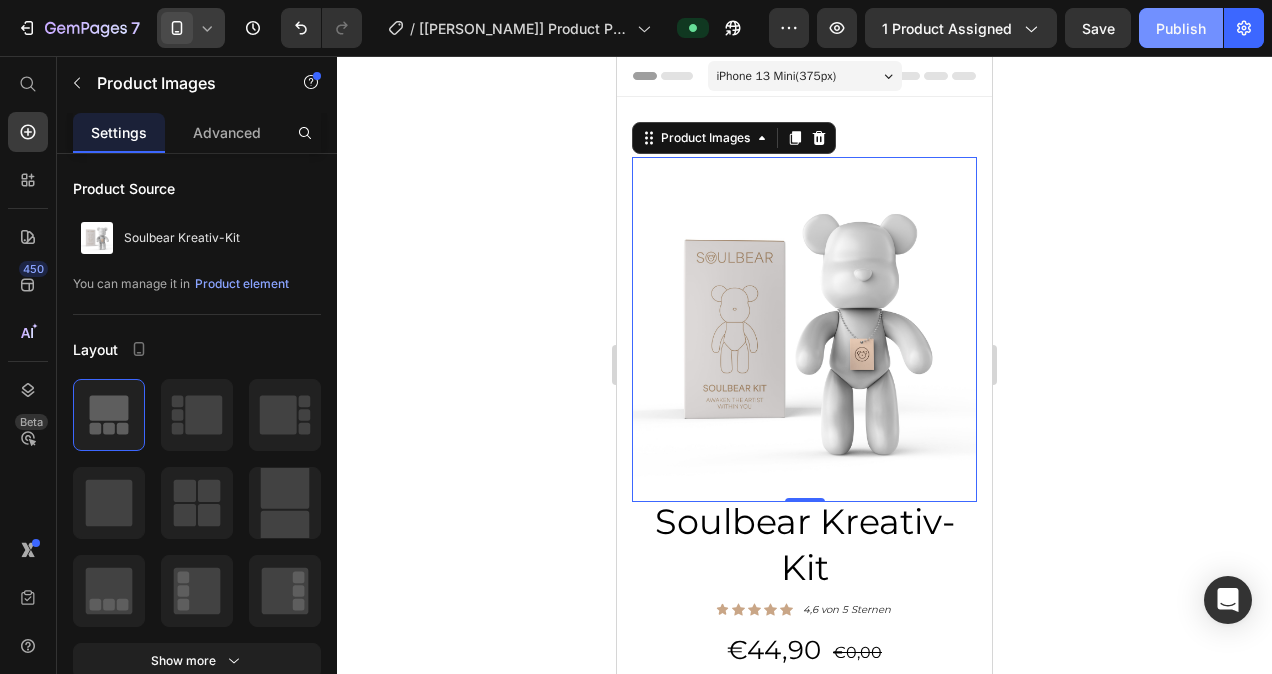 click on "Publish" at bounding box center (1181, 28) 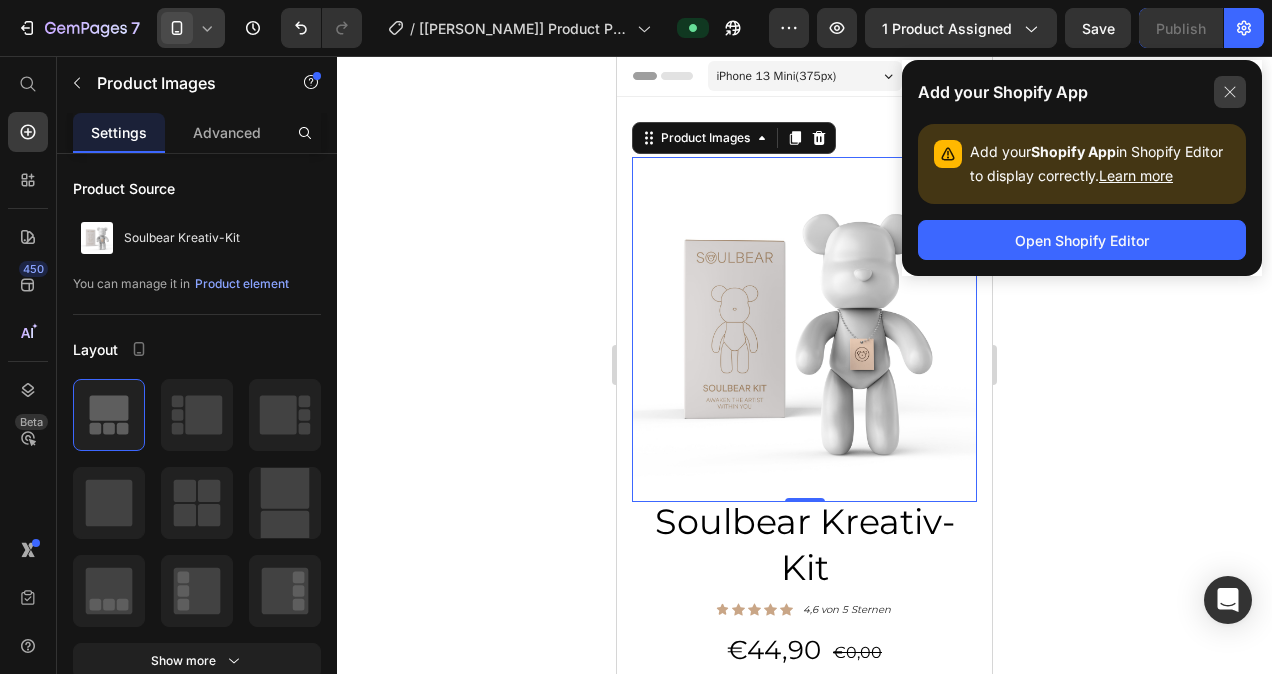 click 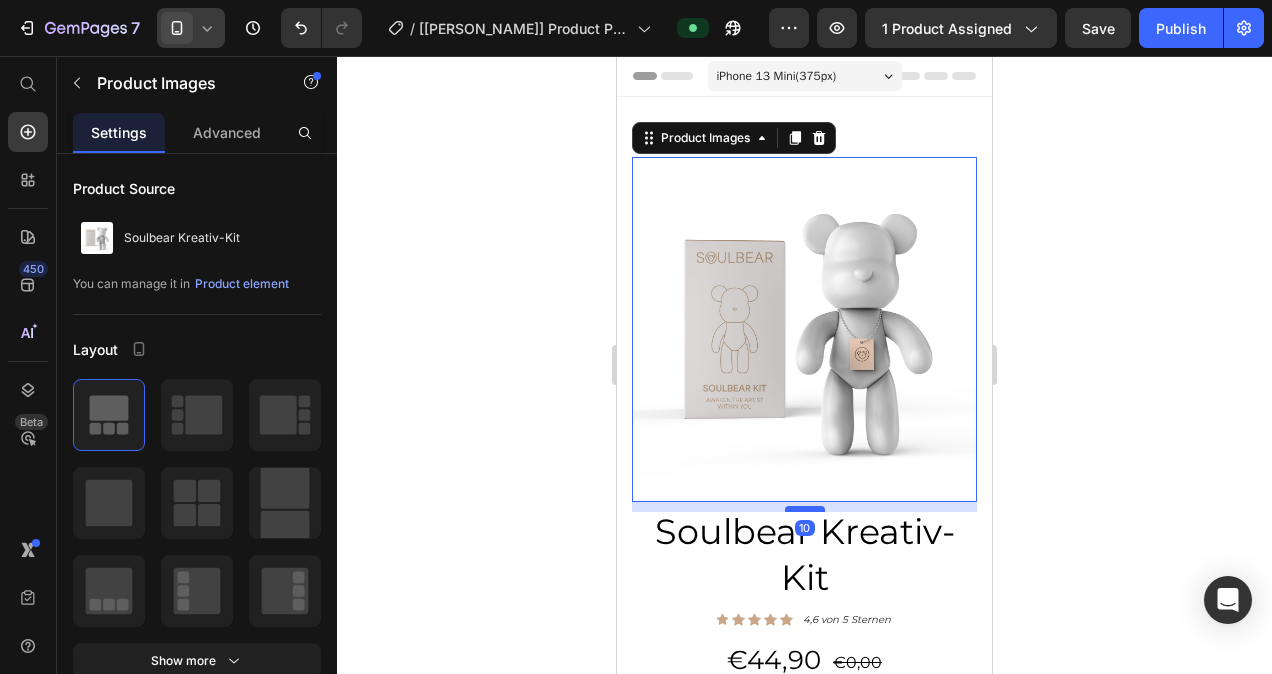 drag, startPoint x: 804, startPoint y: 485, endPoint x: 803, endPoint y: 495, distance: 10.049875 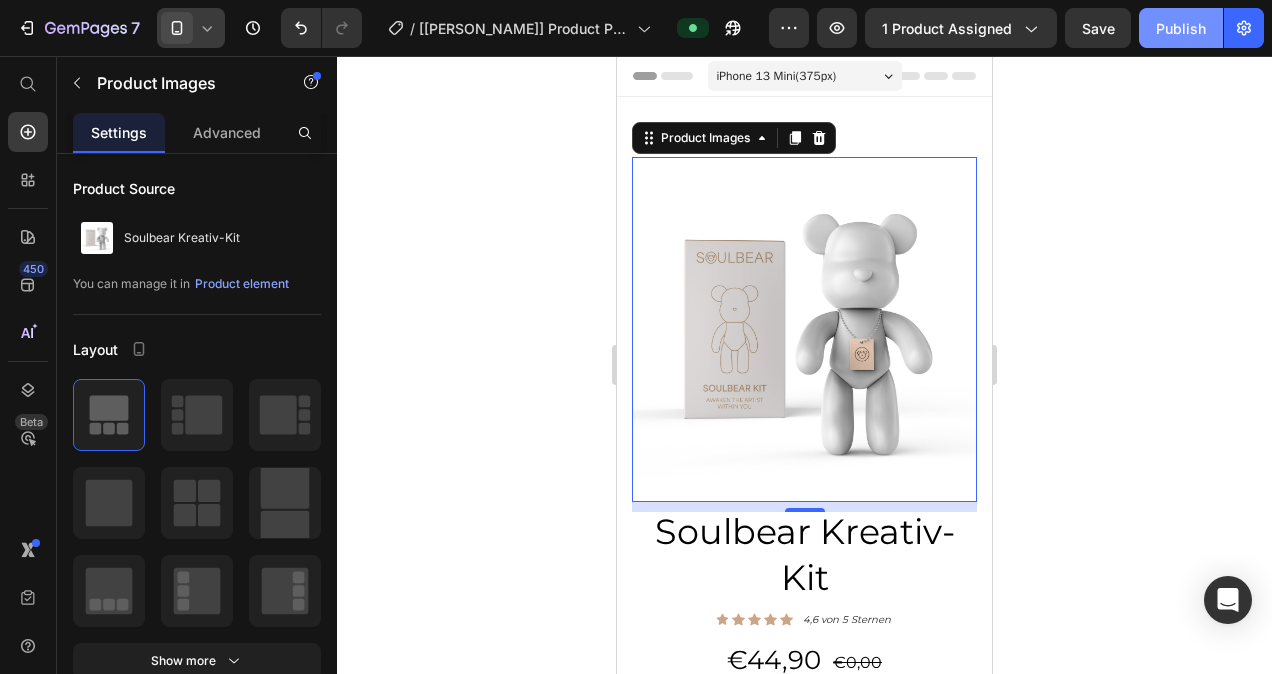 click on "Publish" at bounding box center (1181, 28) 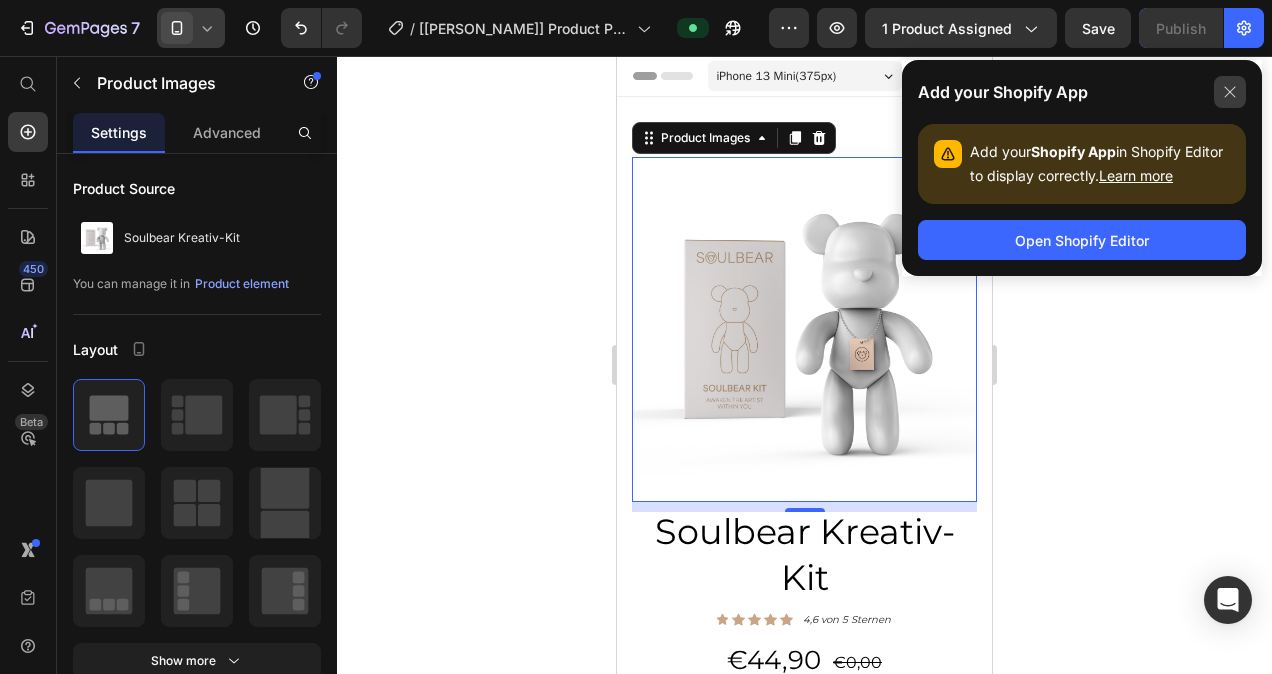 click 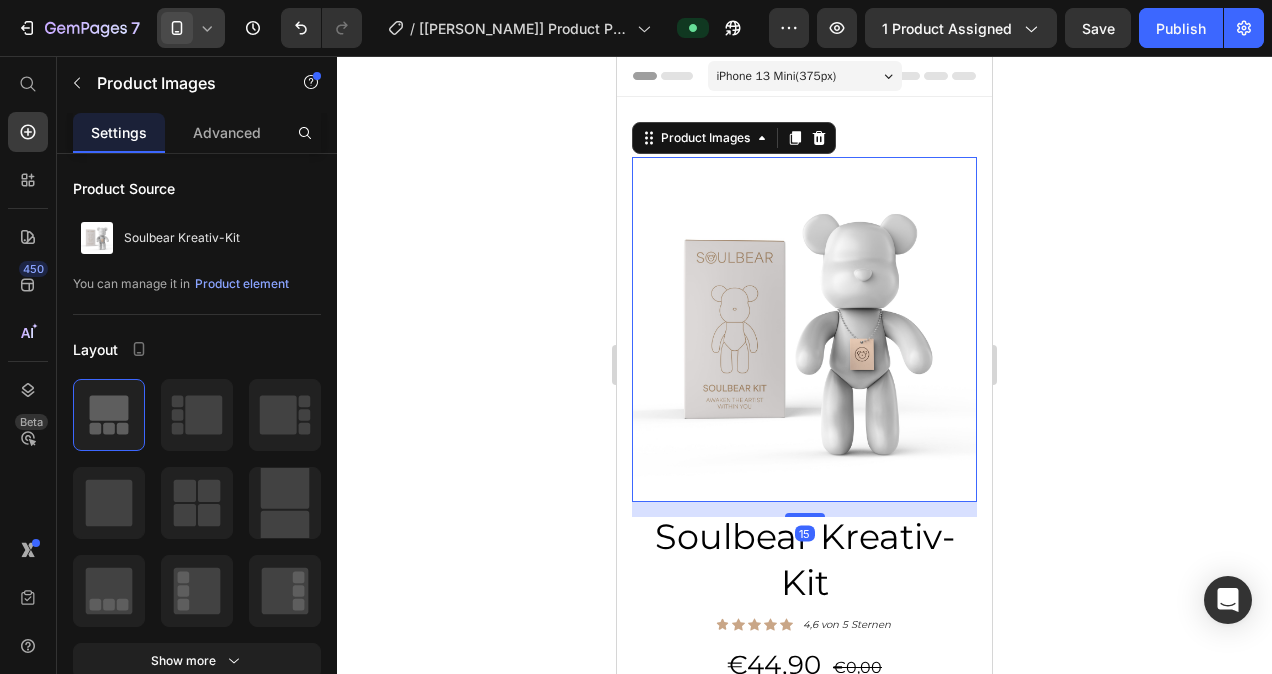 click at bounding box center (805, 515) 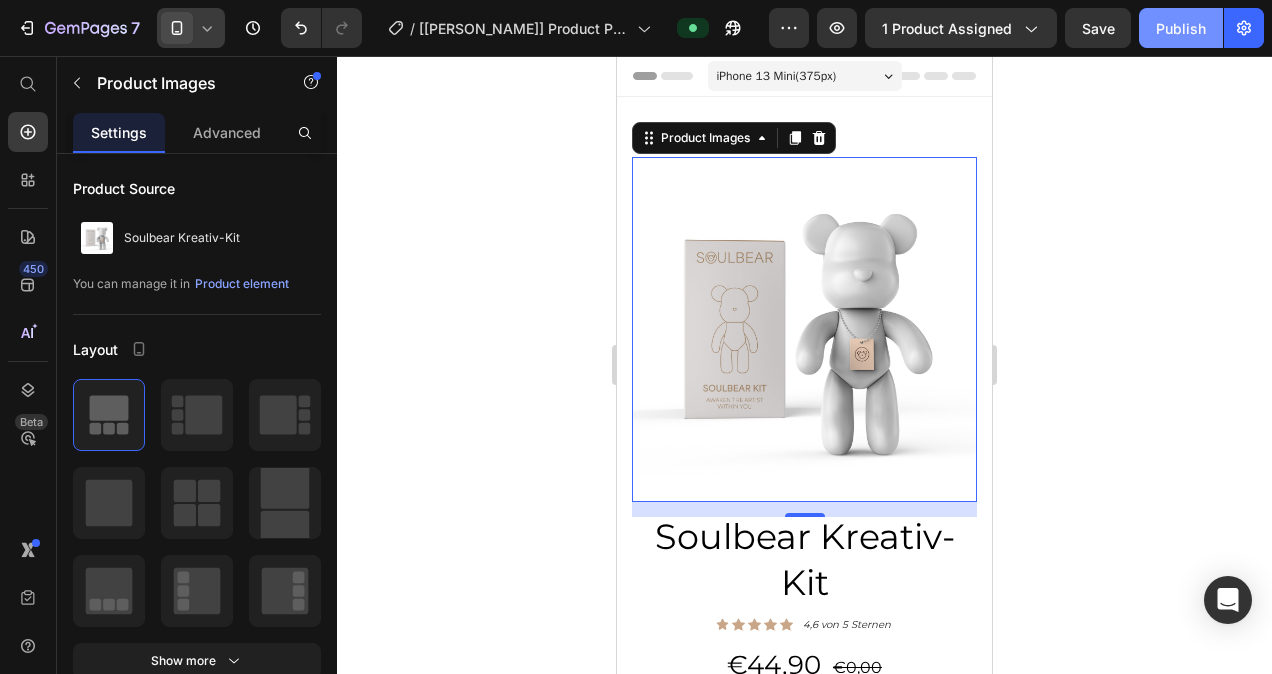 click on "Publish" 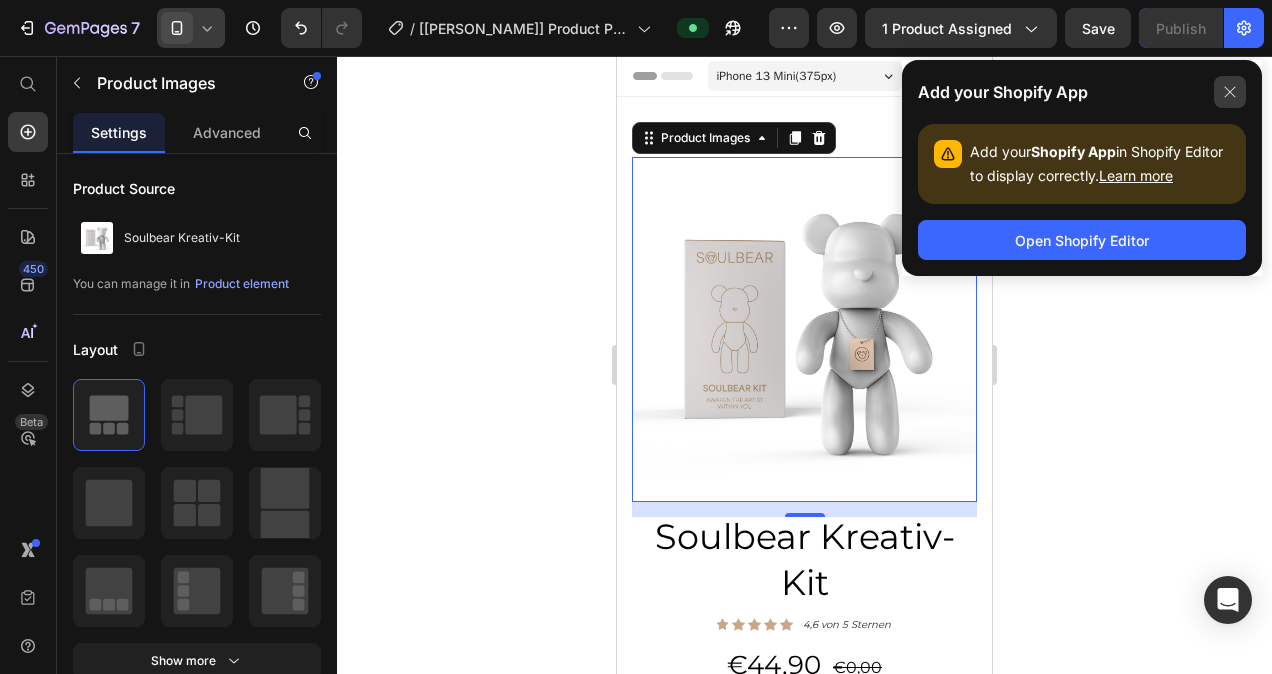 click 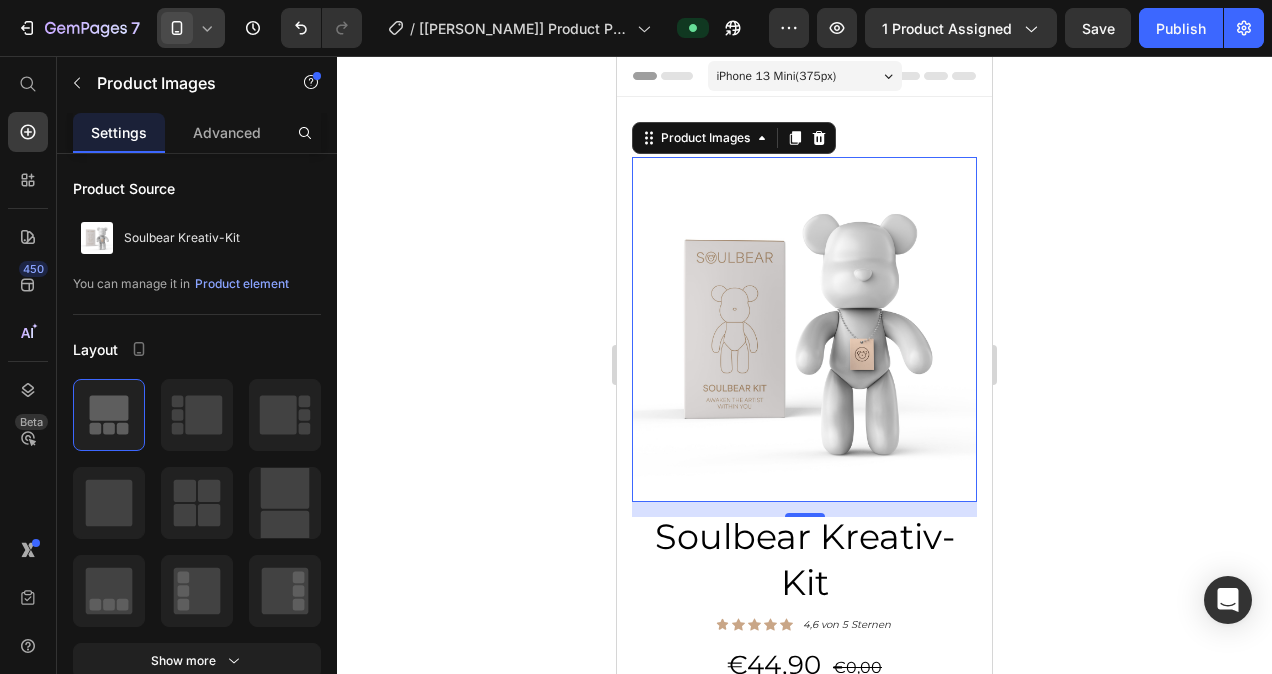 click 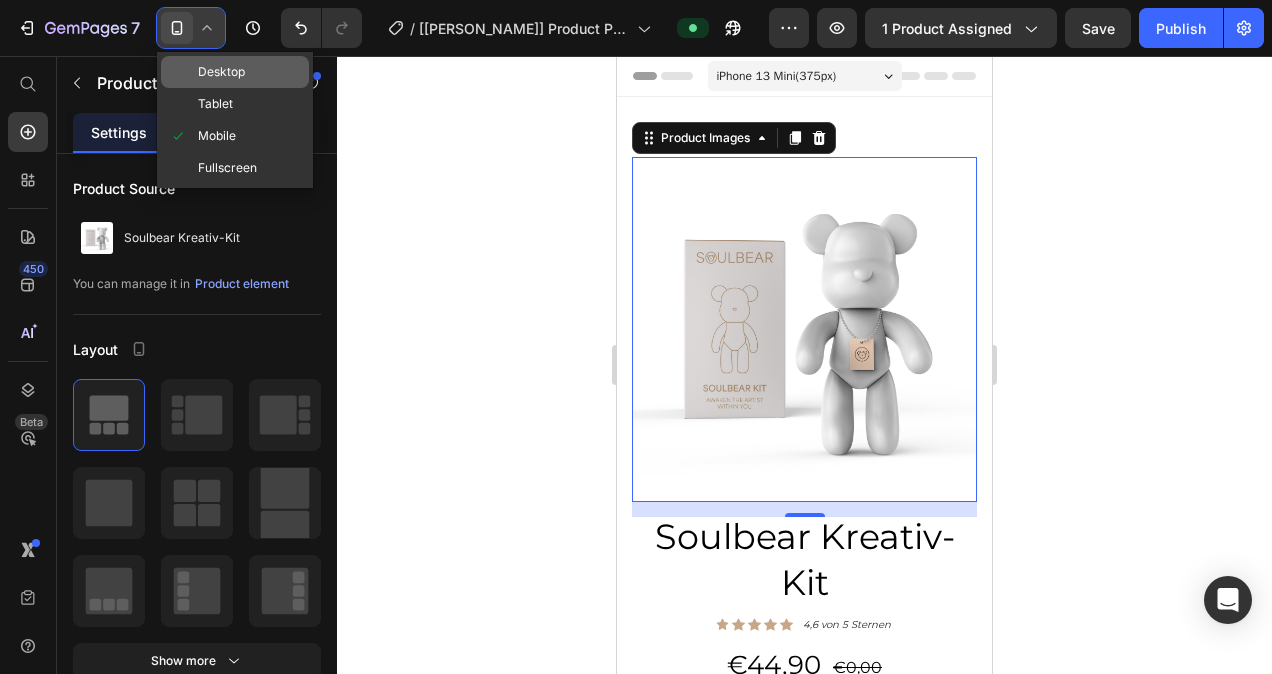 click on "Desktop" at bounding box center [221, 72] 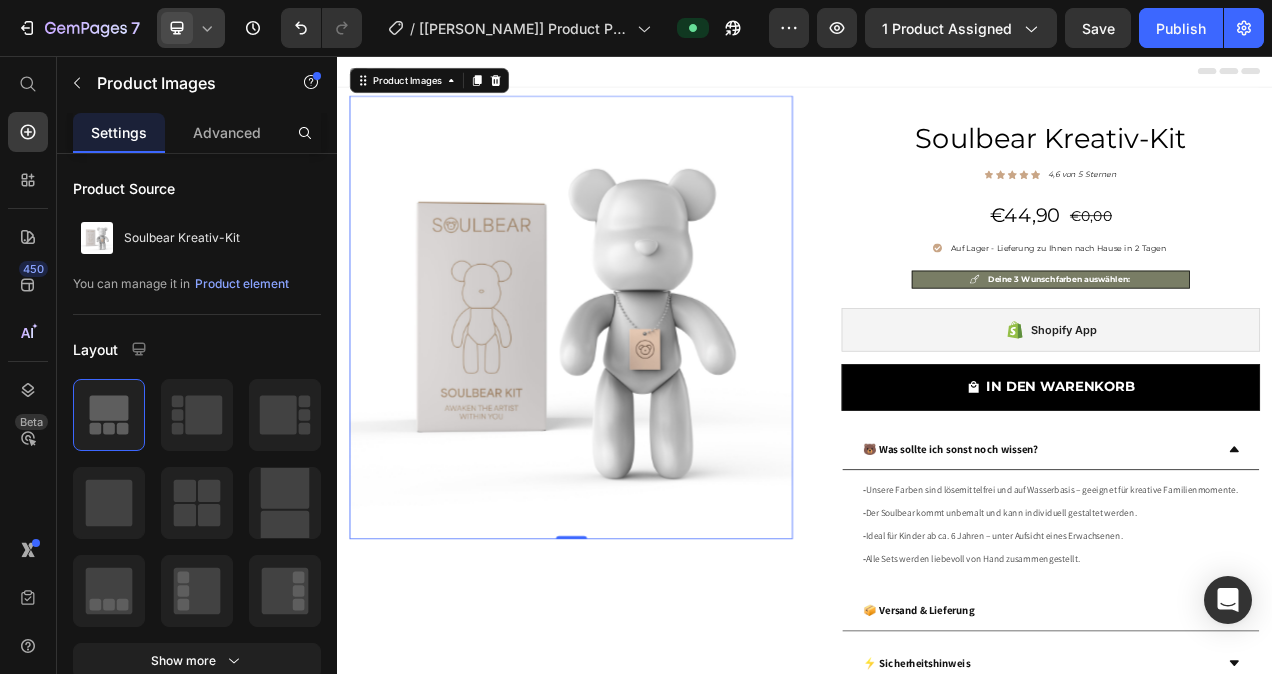 click 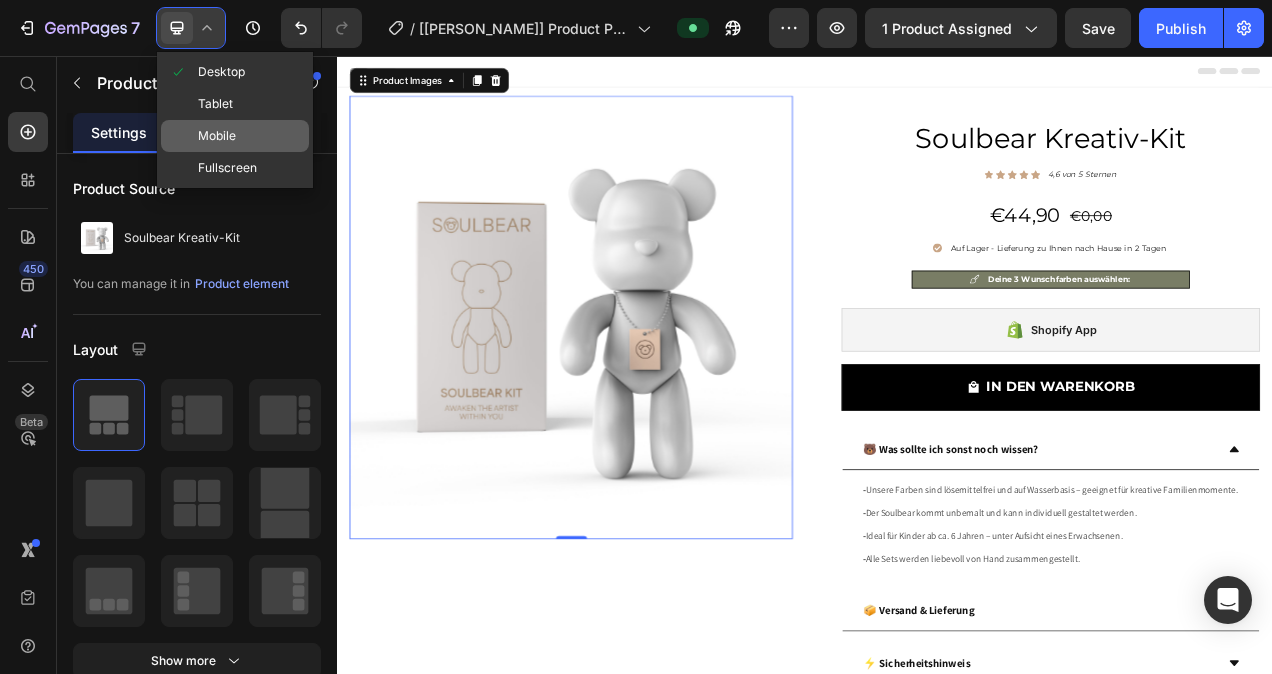 click on "Mobile" 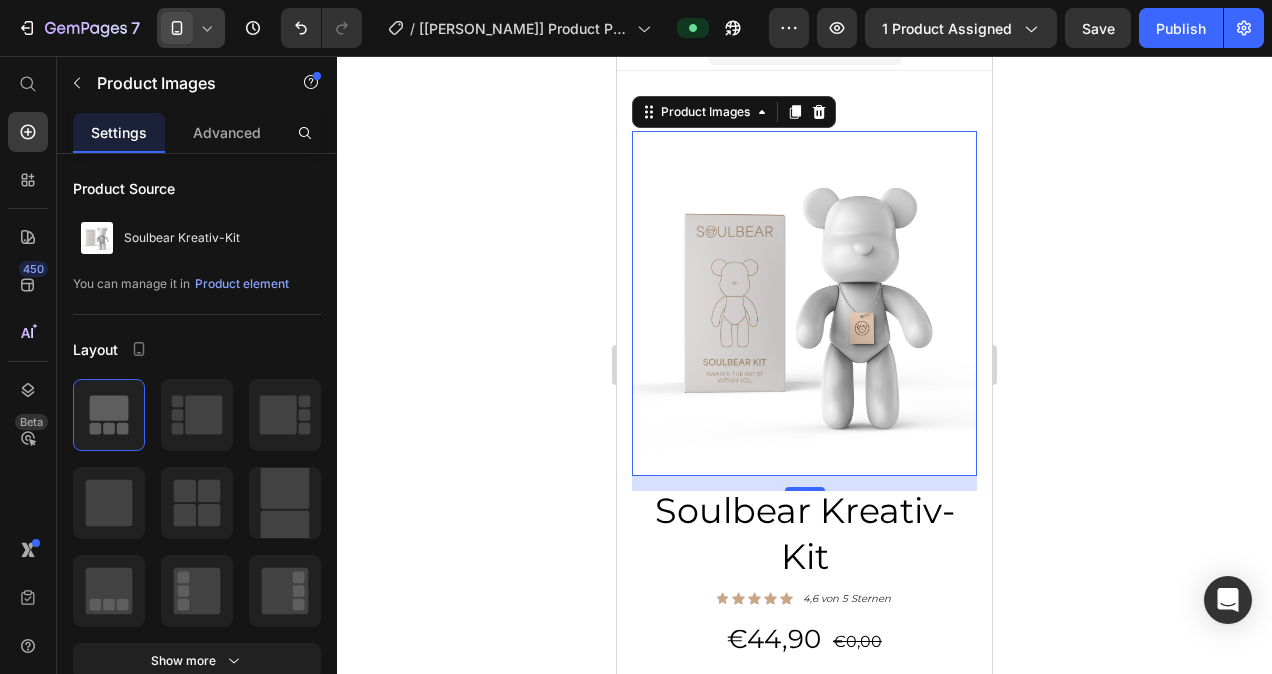 scroll, scrollTop: 31, scrollLeft: 0, axis: vertical 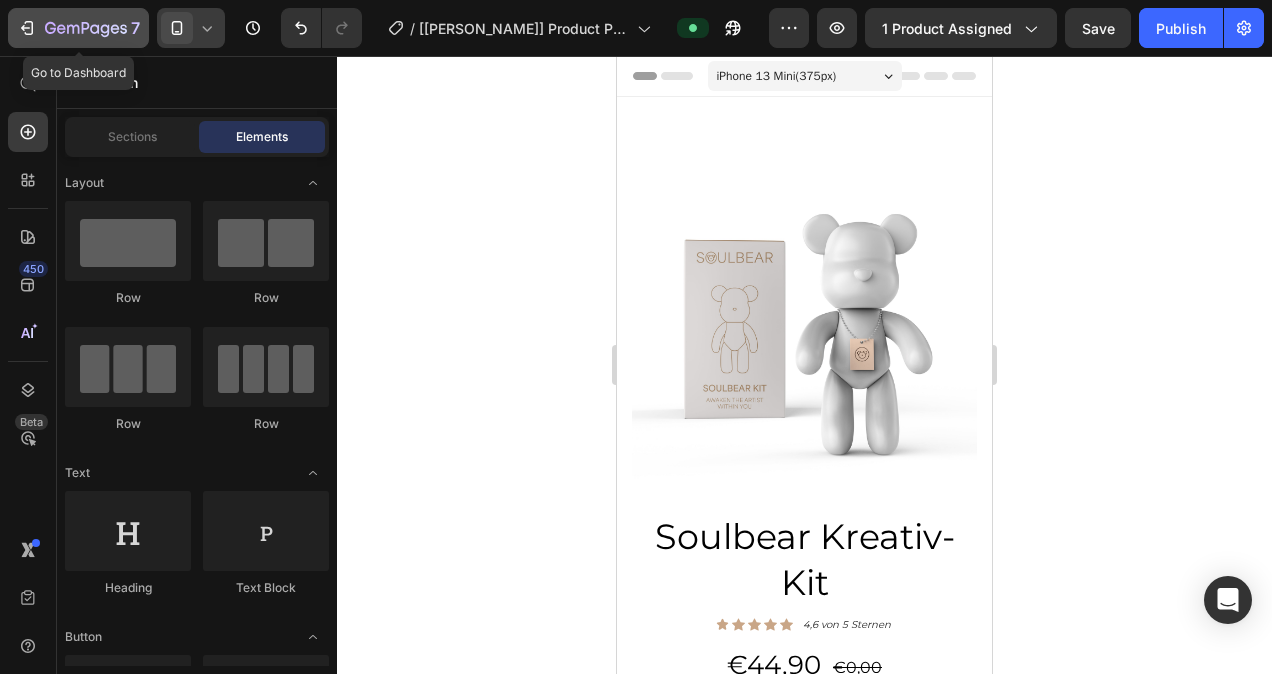 click 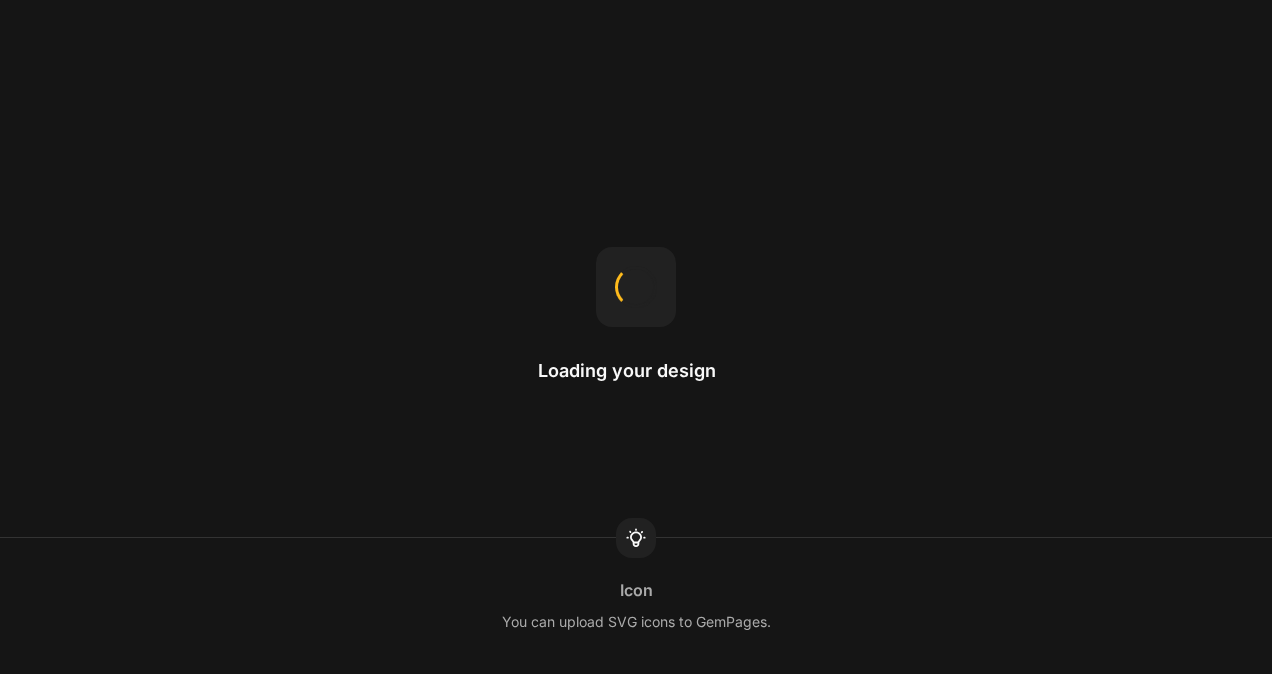 scroll, scrollTop: 0, scrollLeft: 0, axis: both 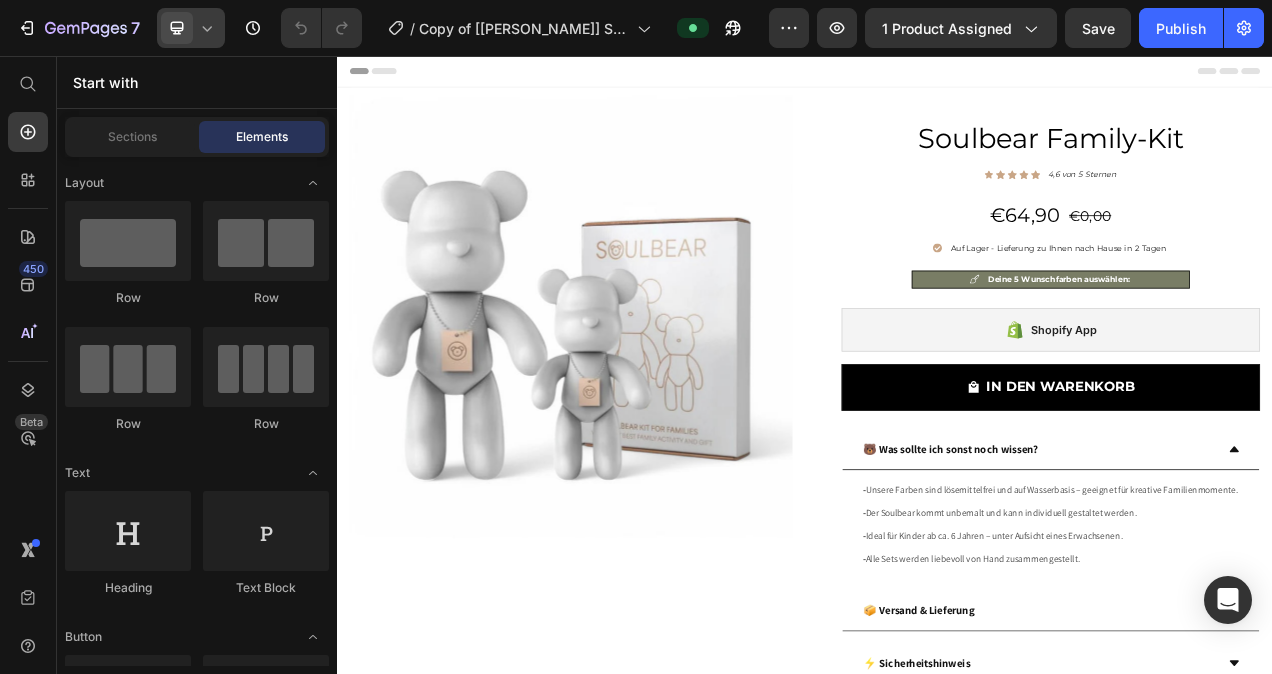 click 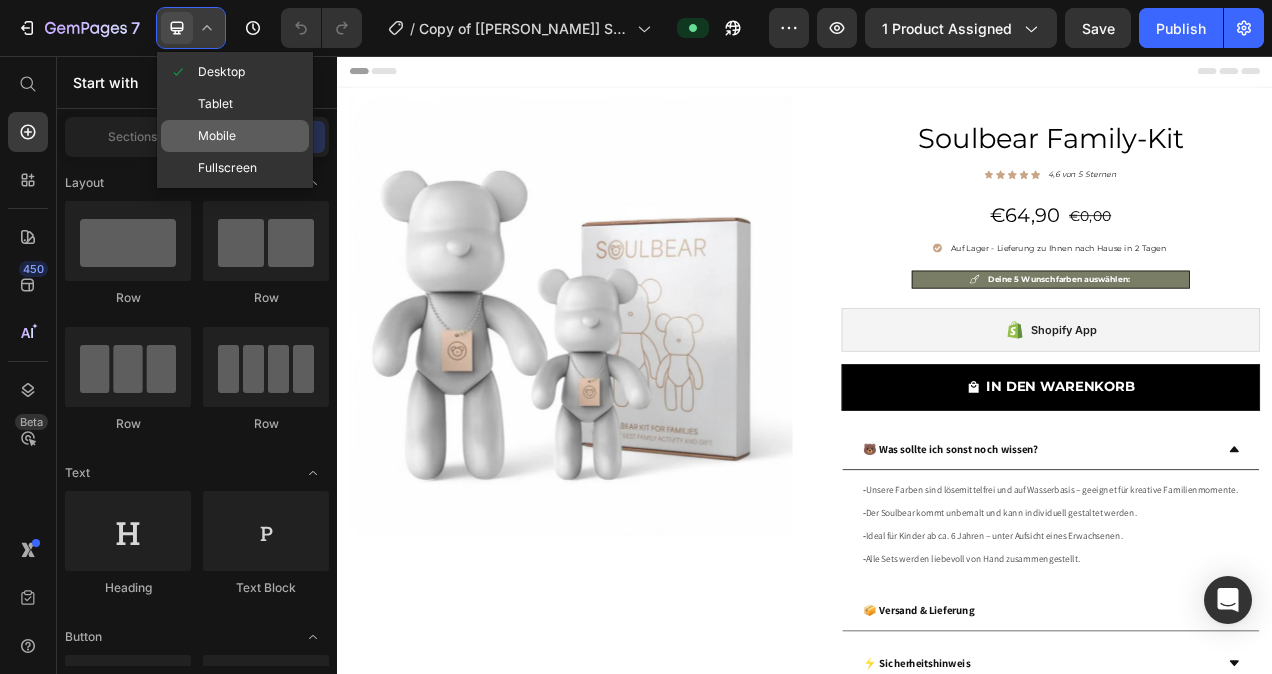 click on "Mobile" at bounding box center [217, 136] 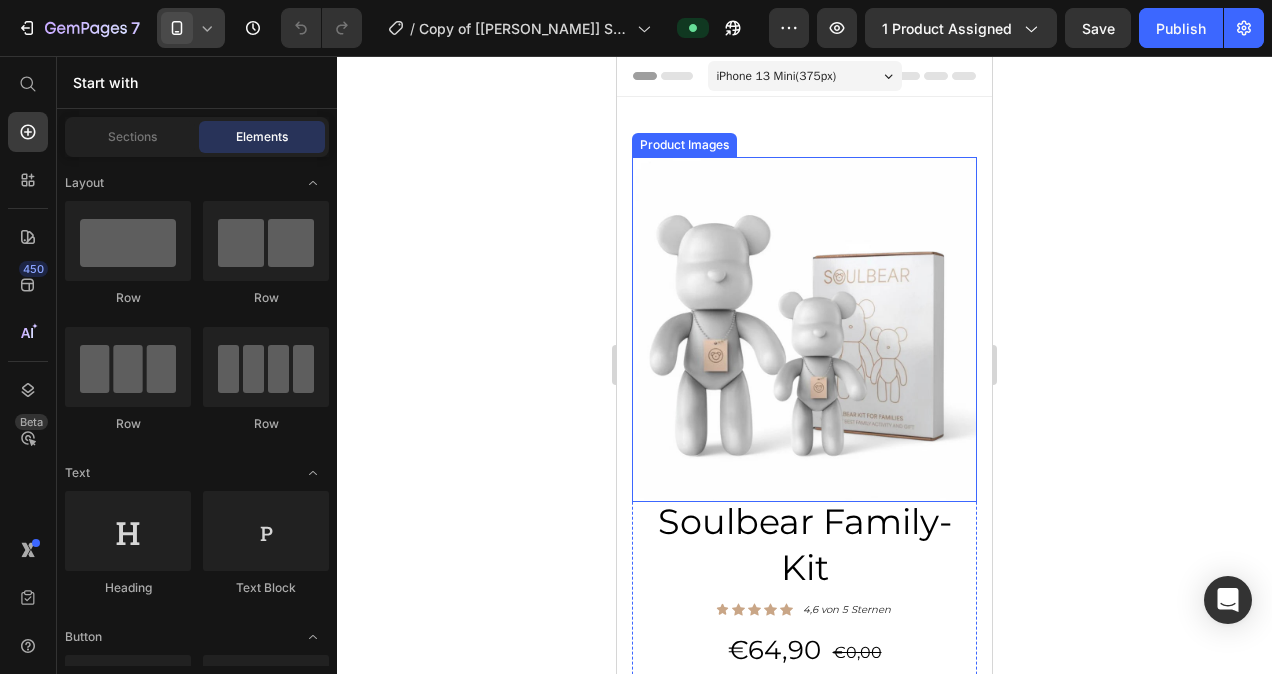 click at bounding box center [804, 329] 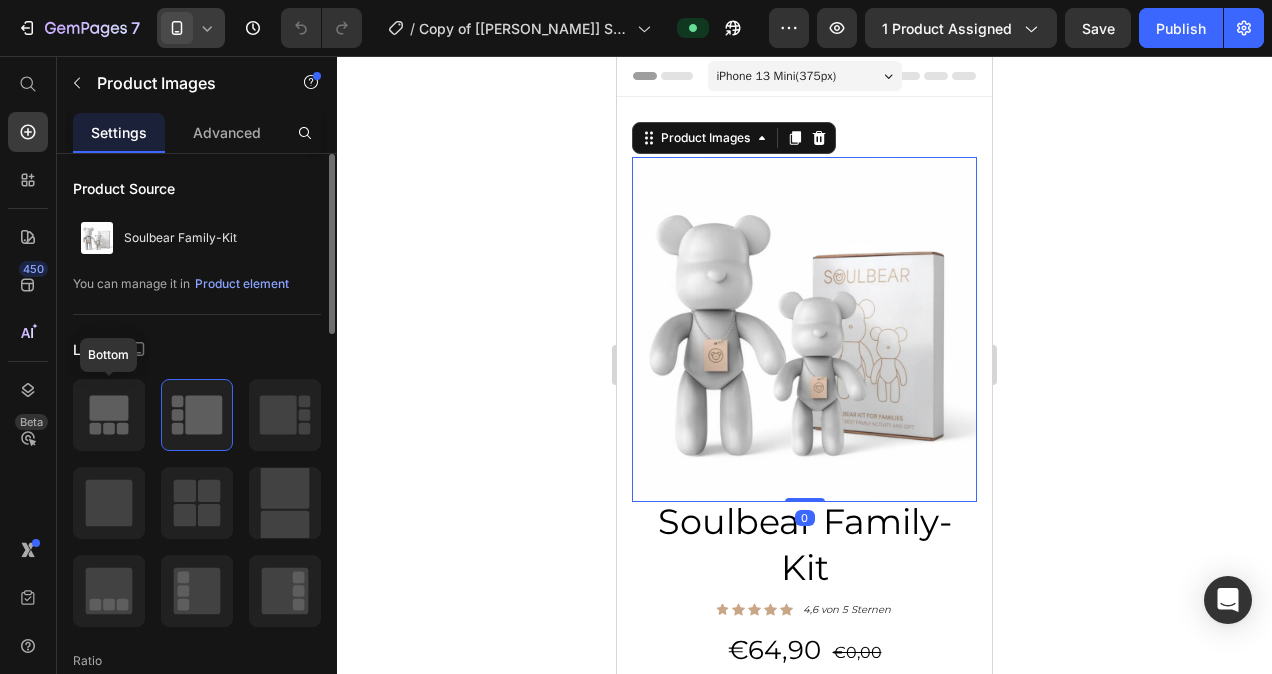 click 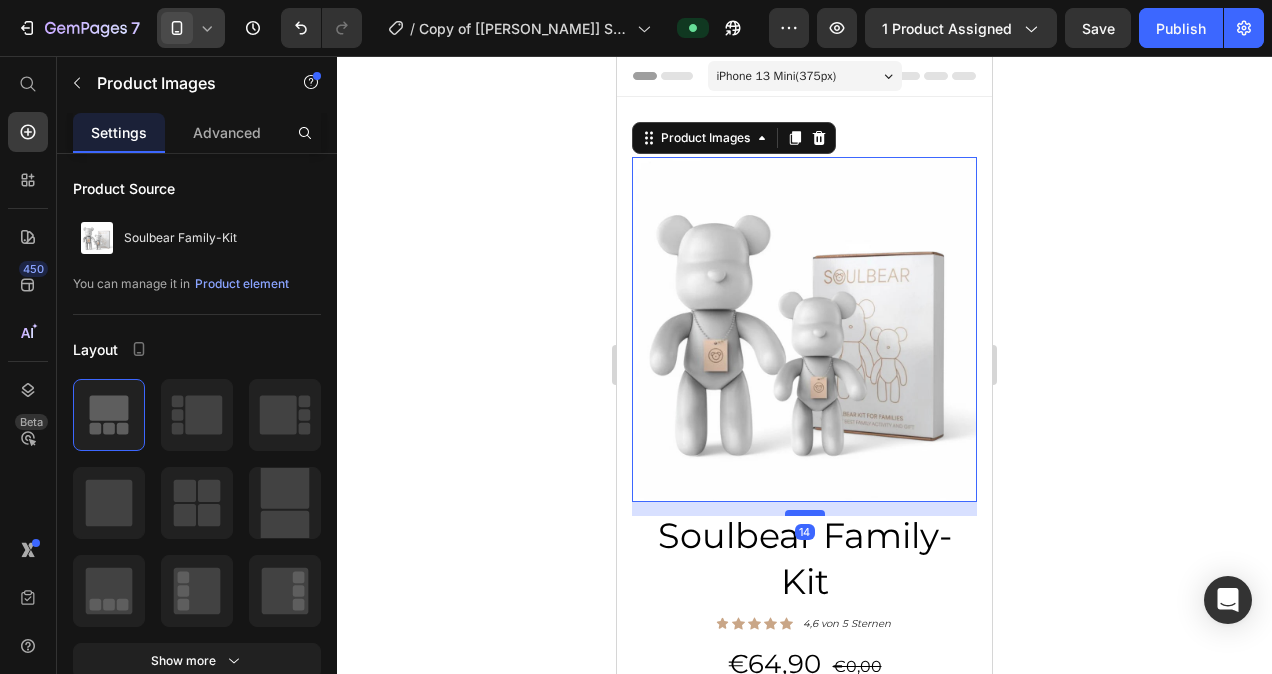 drag, startPoint x: 798, startPoint y: 483, endPoint x: 801, endPoint y: 497, distance: 14.3178215 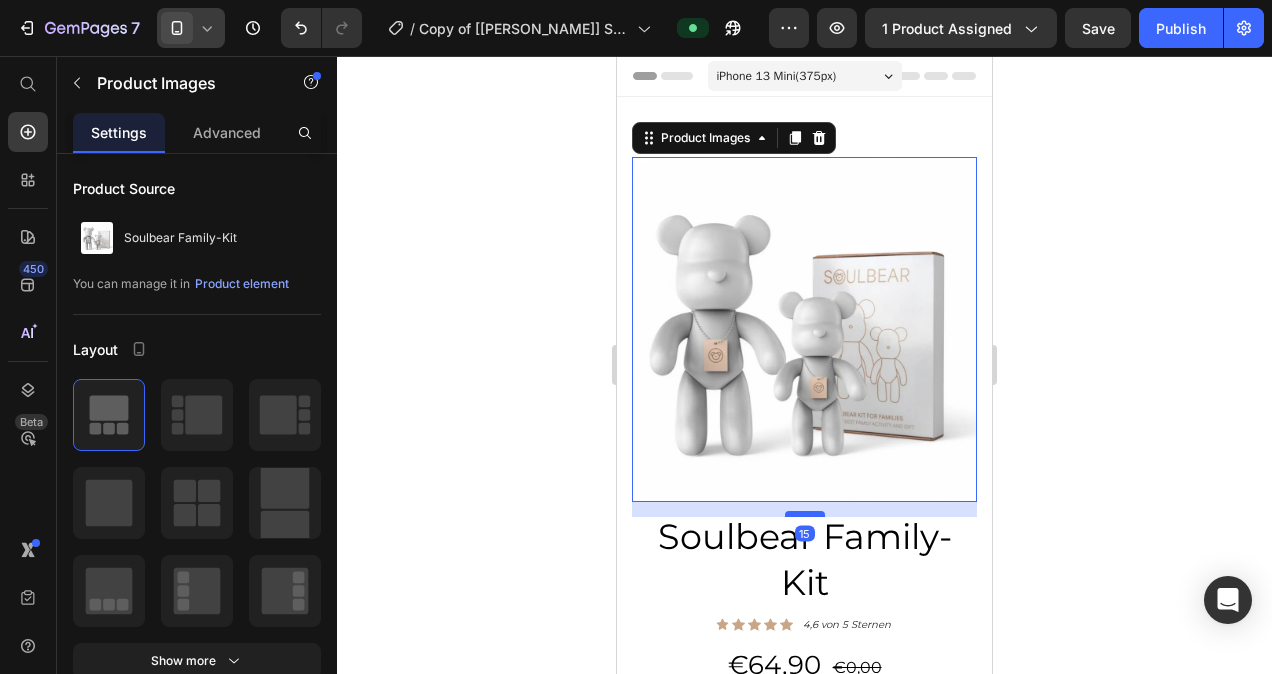 click at bounding box center [805, 514] 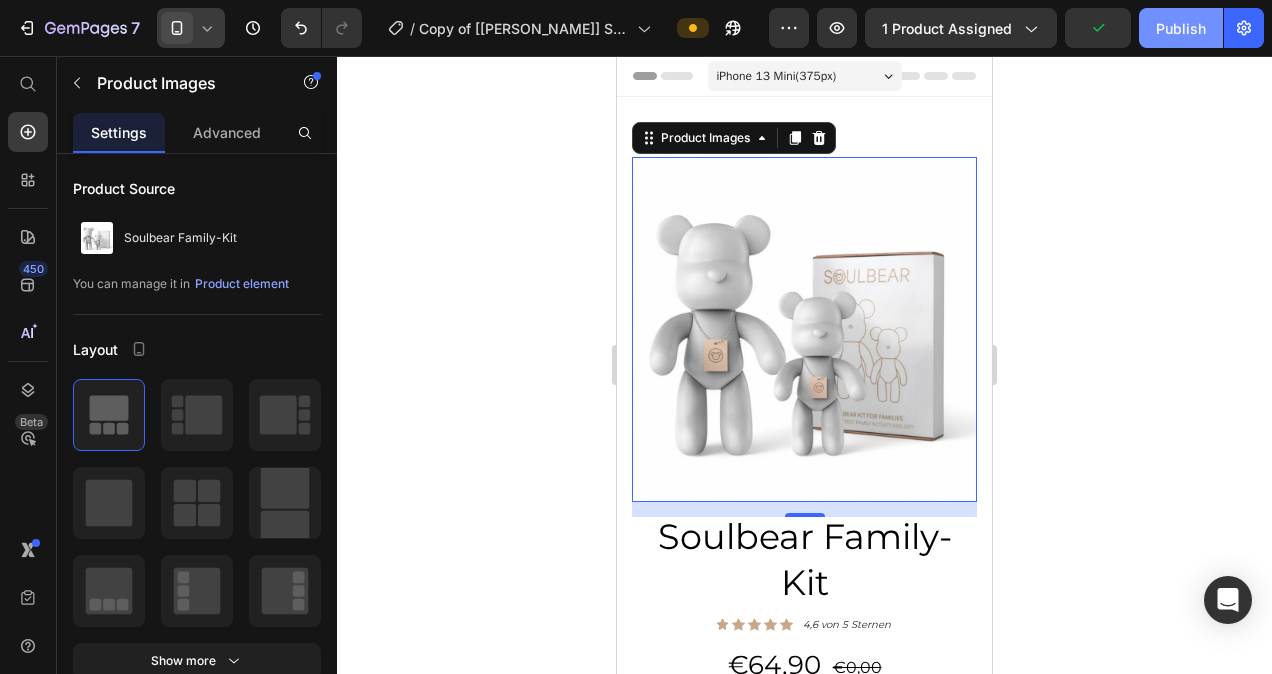 click on "Publish" at bounding box center (1181, 28) 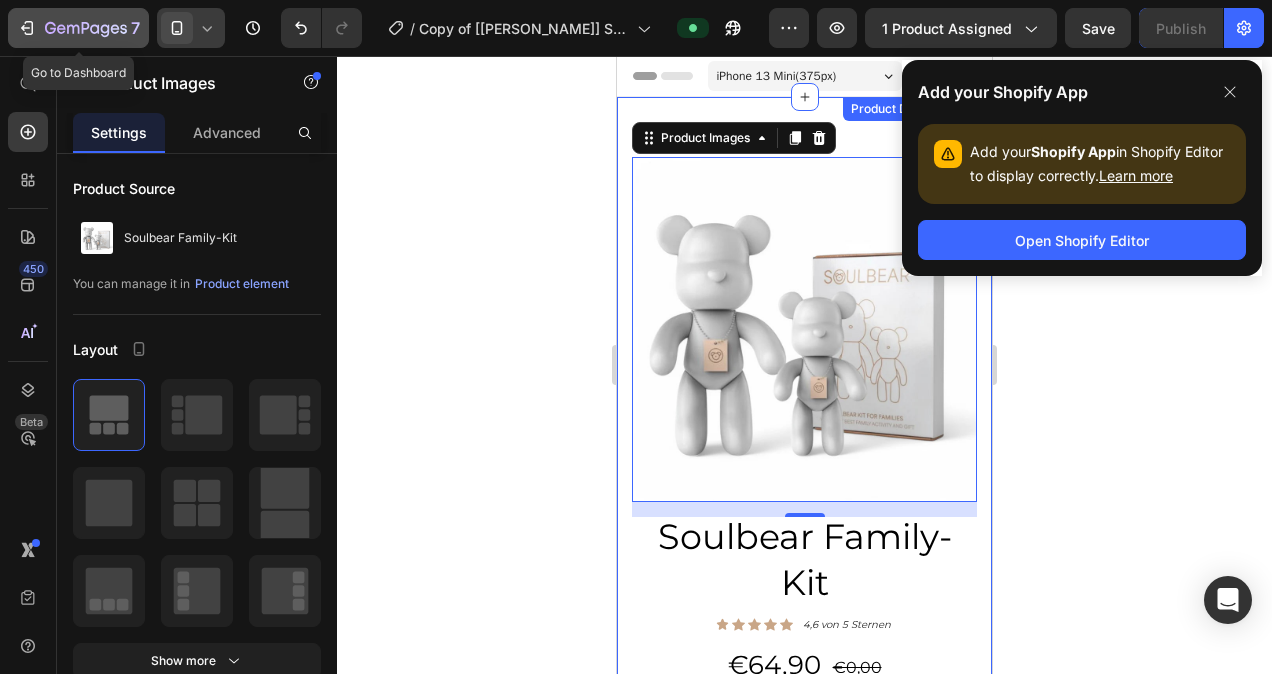 click 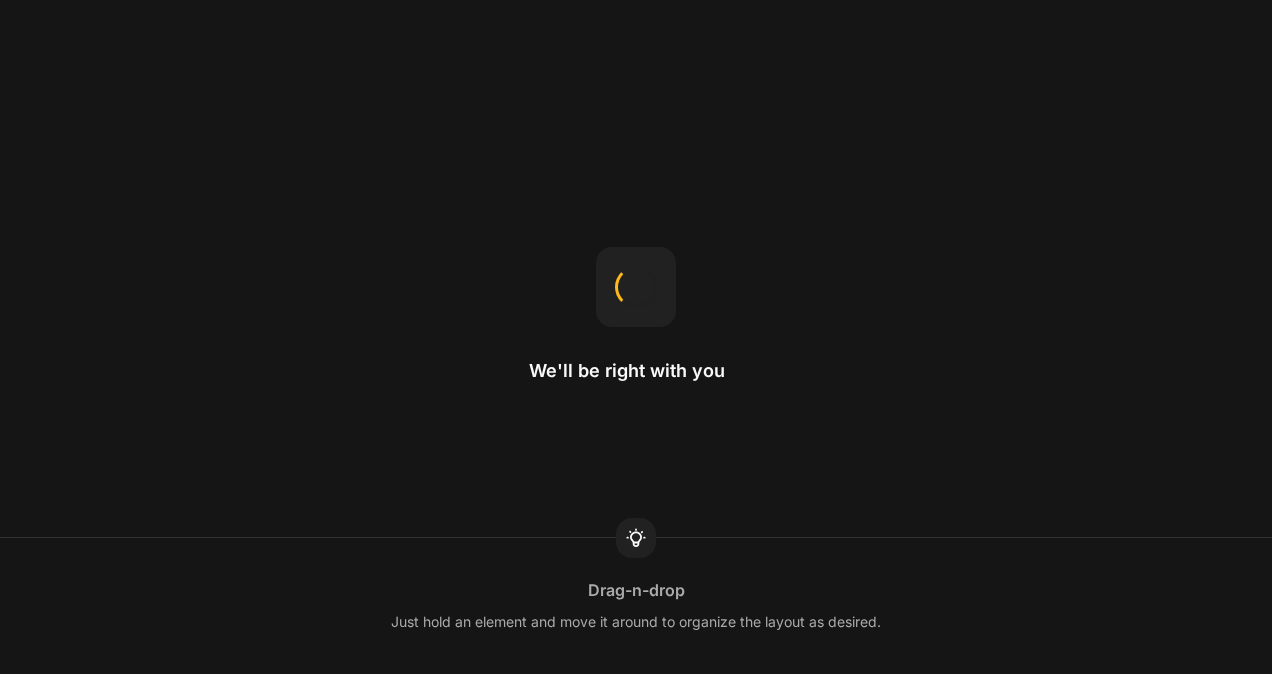 scroll, scrollTop: 0, scrollLeft: 0, axis: both 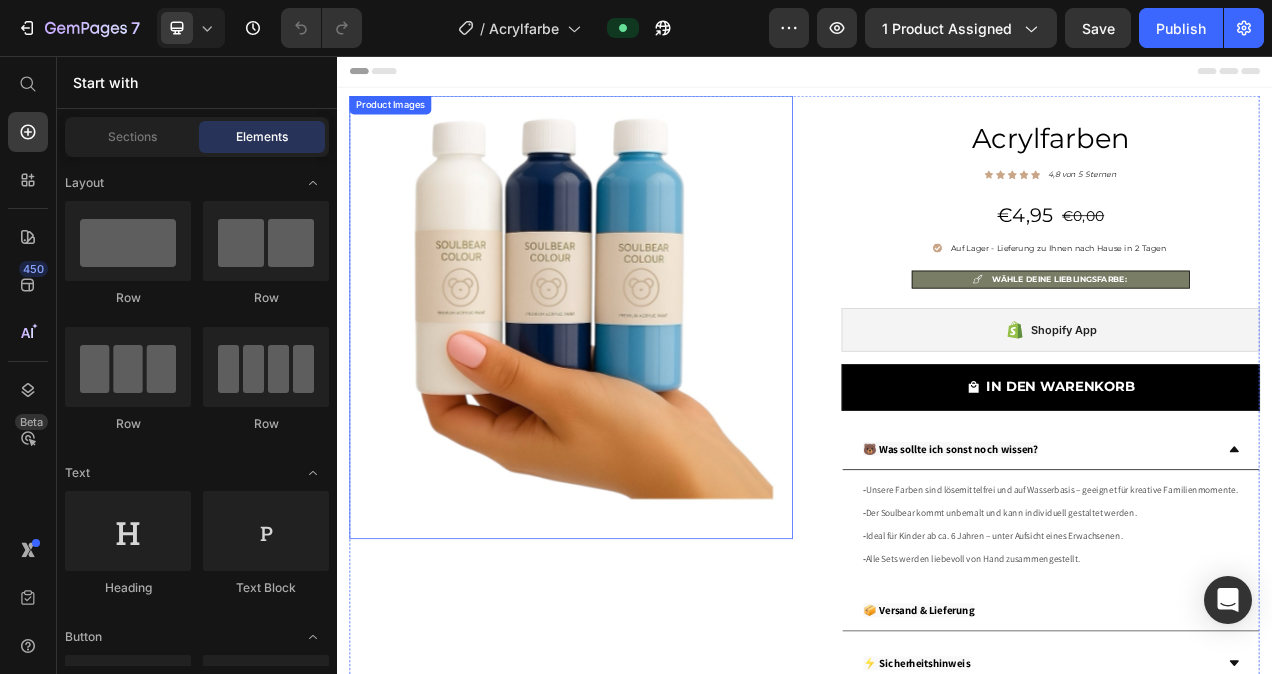 click at bounding box center [637, 391] 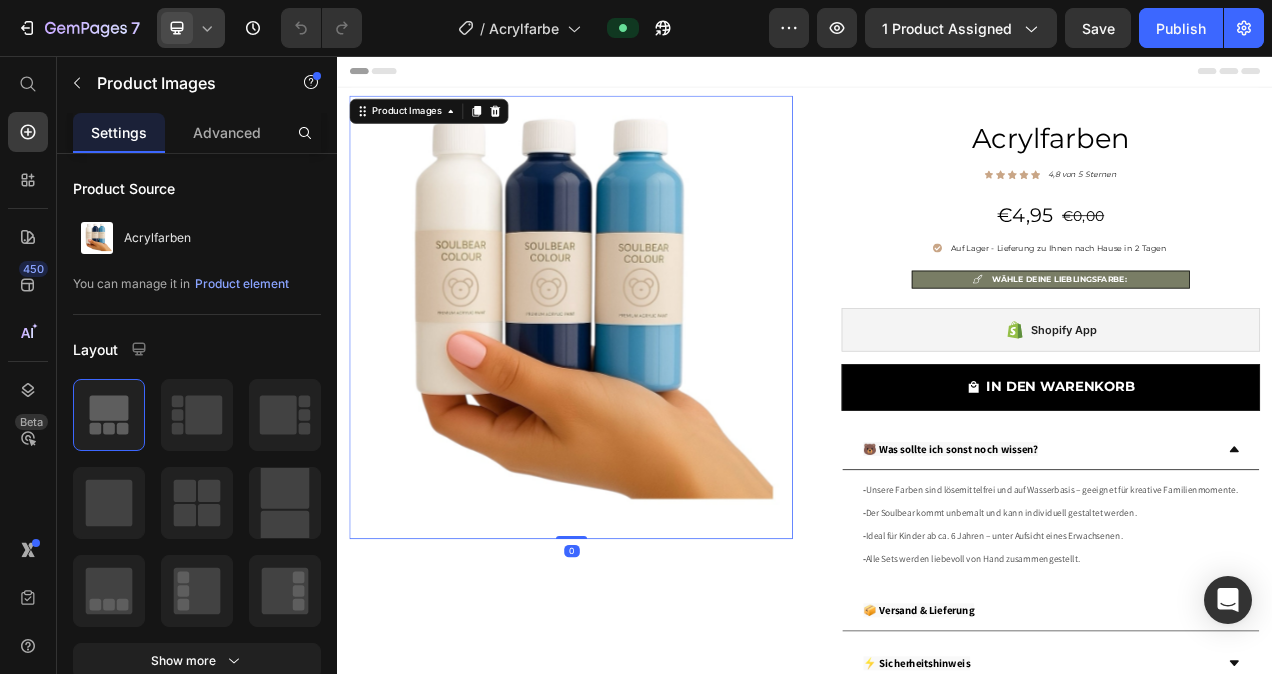 click 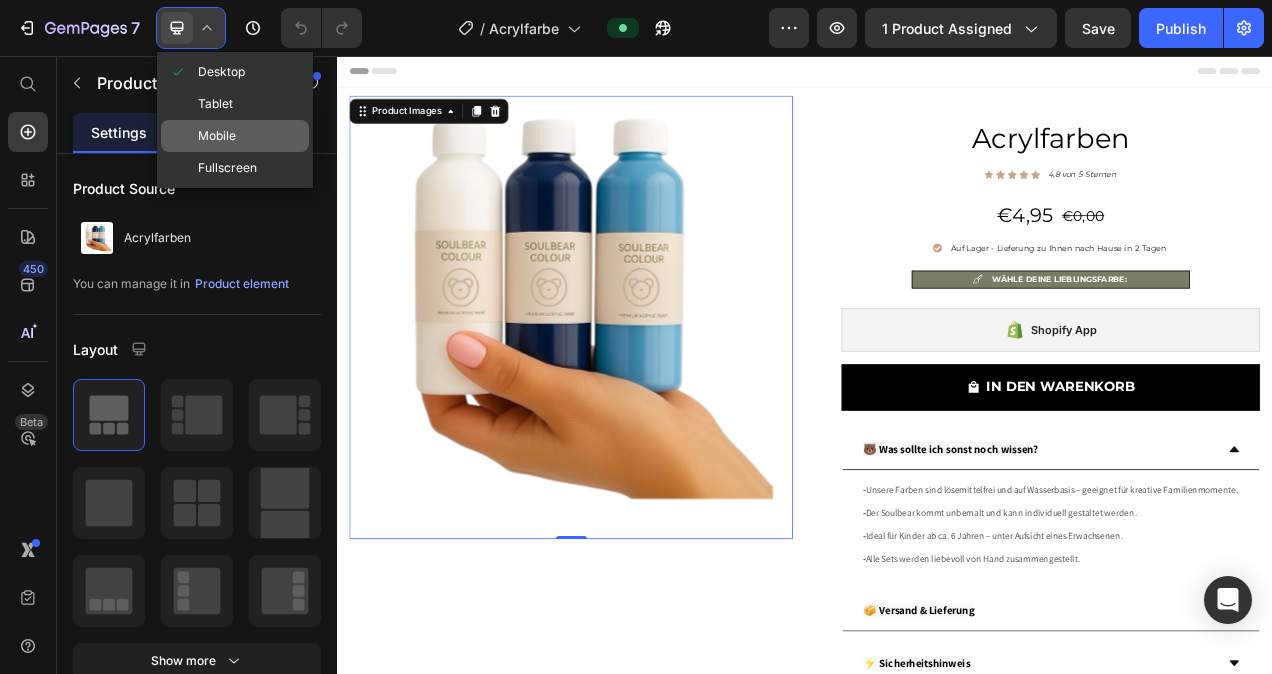 click on "Mobile" at bounding box center [217, 136] 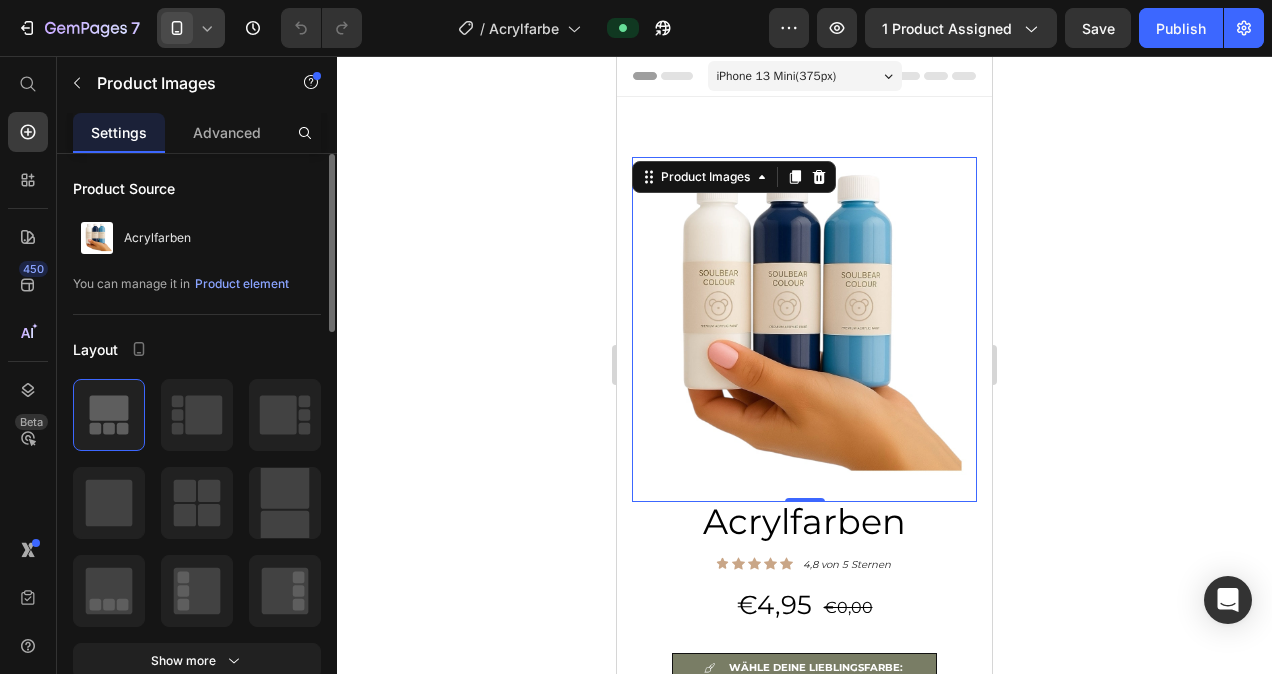 scroll, scrollTop: 31, scrollLeft: 0, axis: vertical 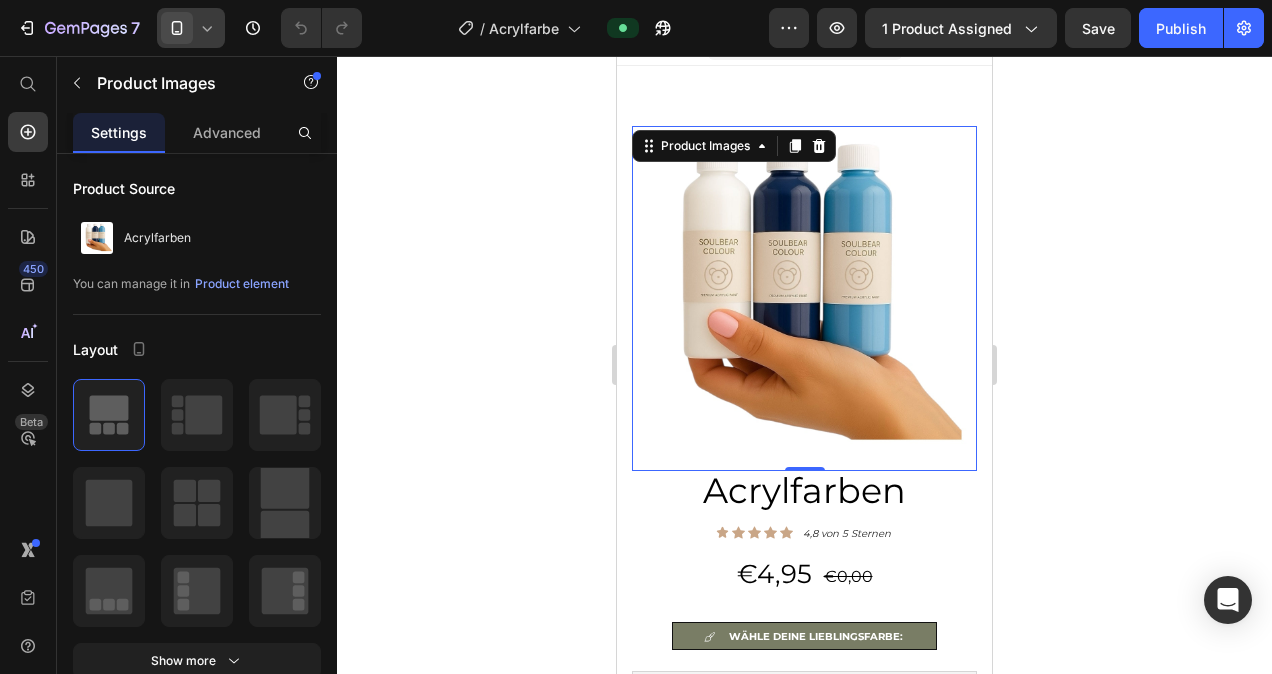 click at bounding box center (804, 298) 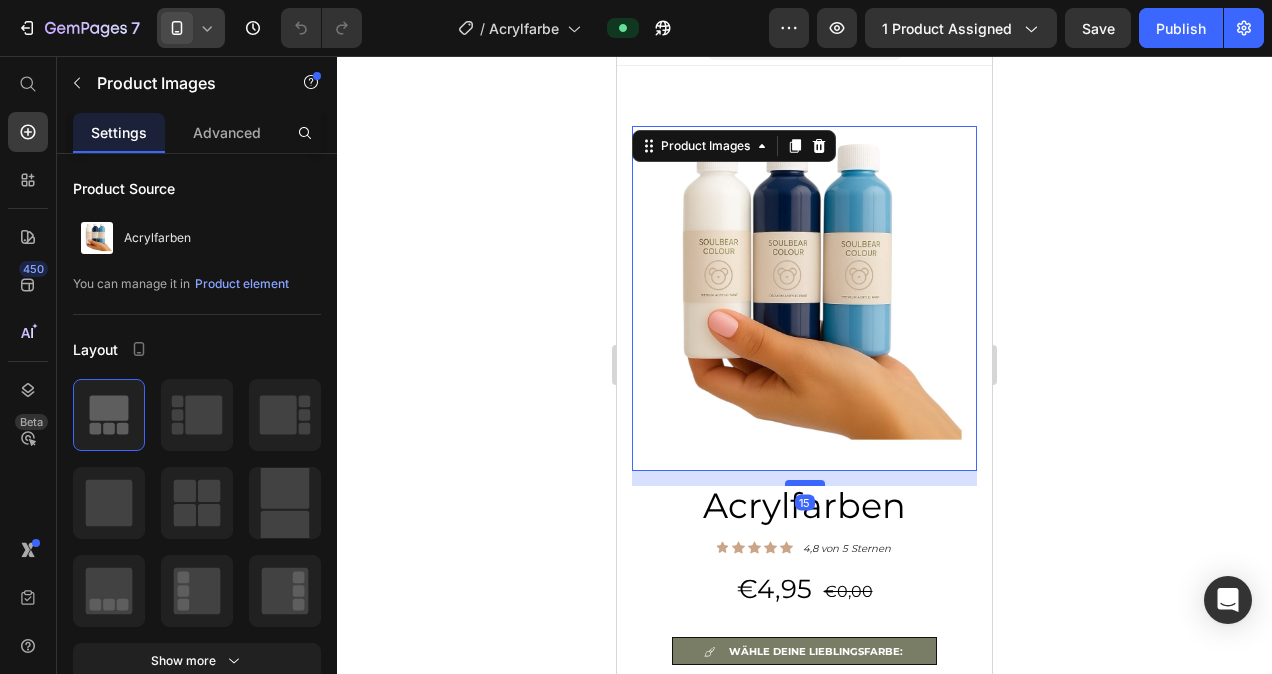 drag, startPoint x: 792, startPoint y: 452, endPoint x: 795, endPoint y: 467, distance: 15.297058 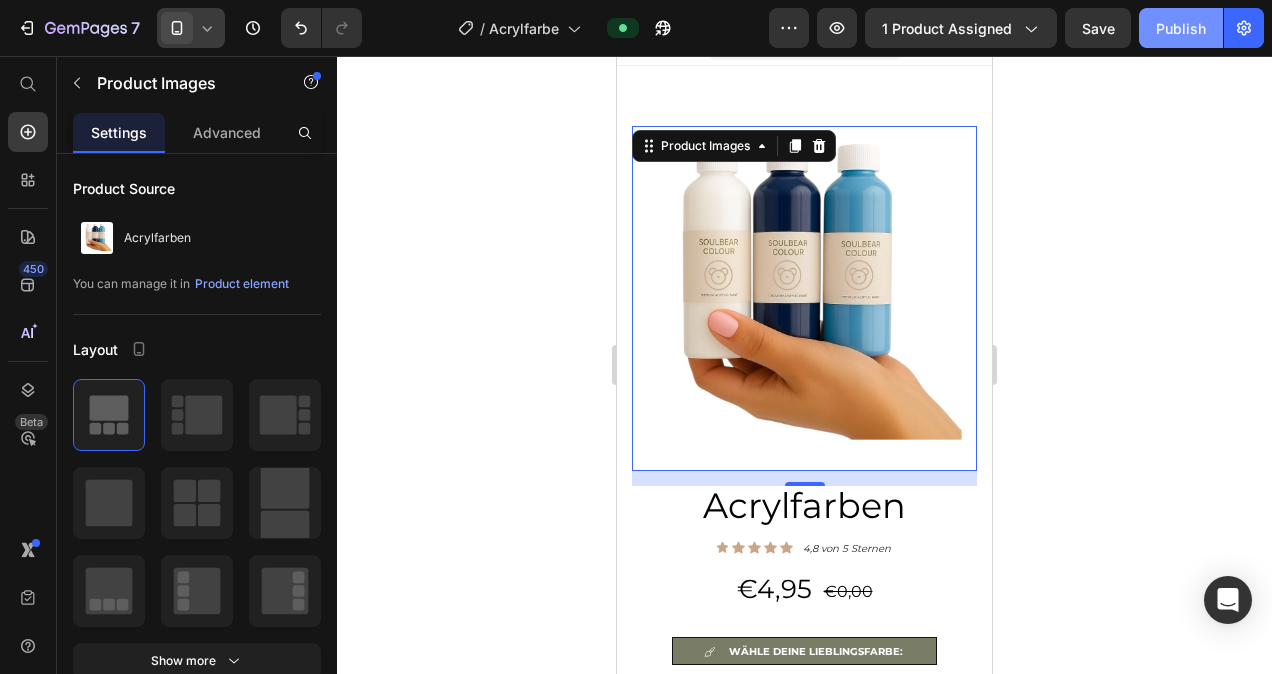 click on "Publish" at bounding box center [1181, 28] 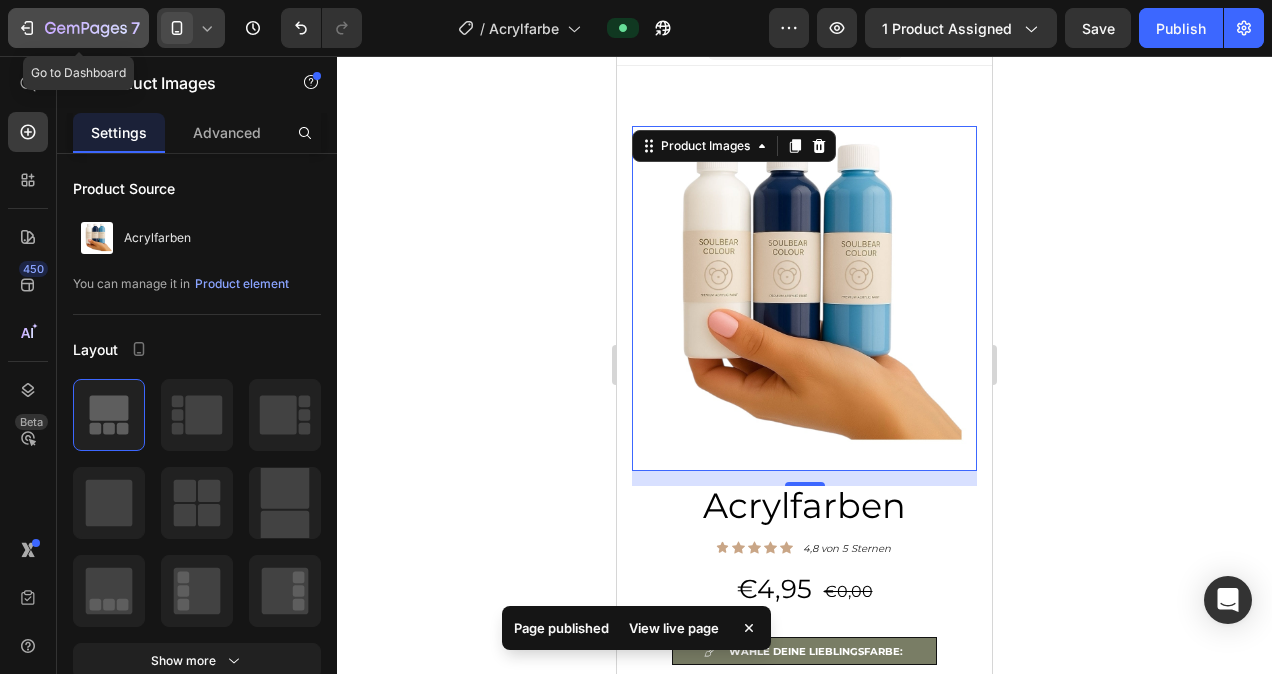 click 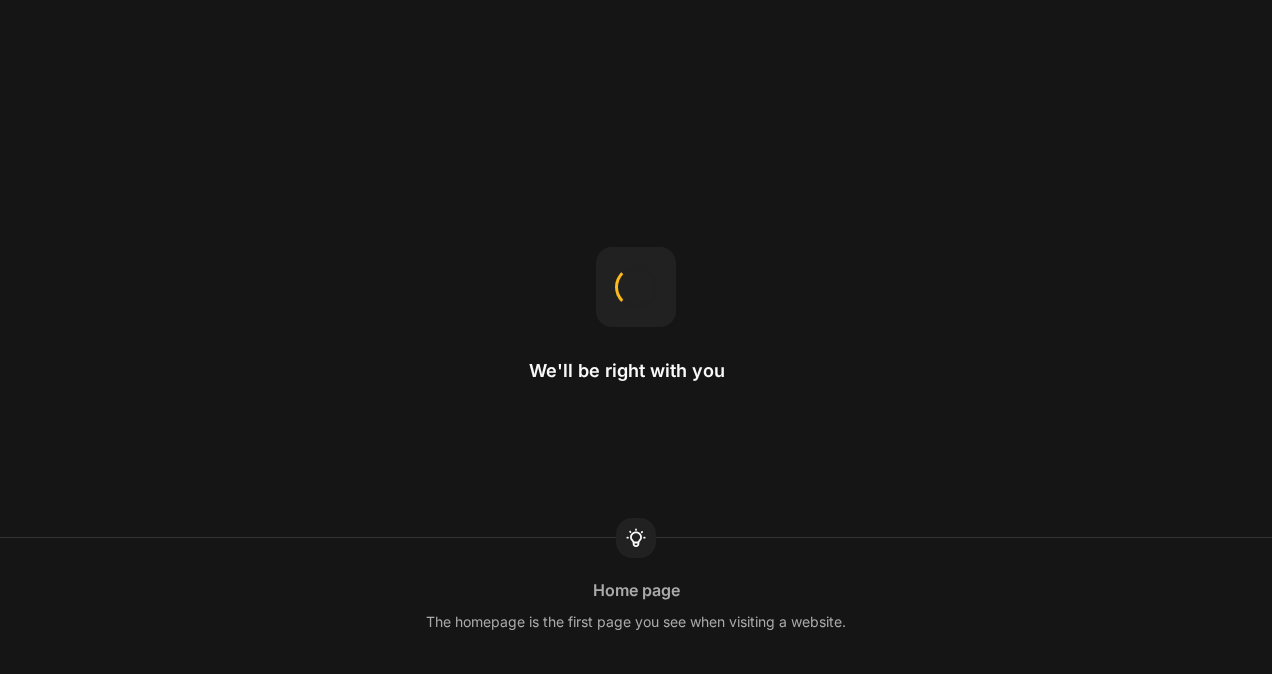 scroll, scrollTop: 0, scrollLeft: 0, axis: both 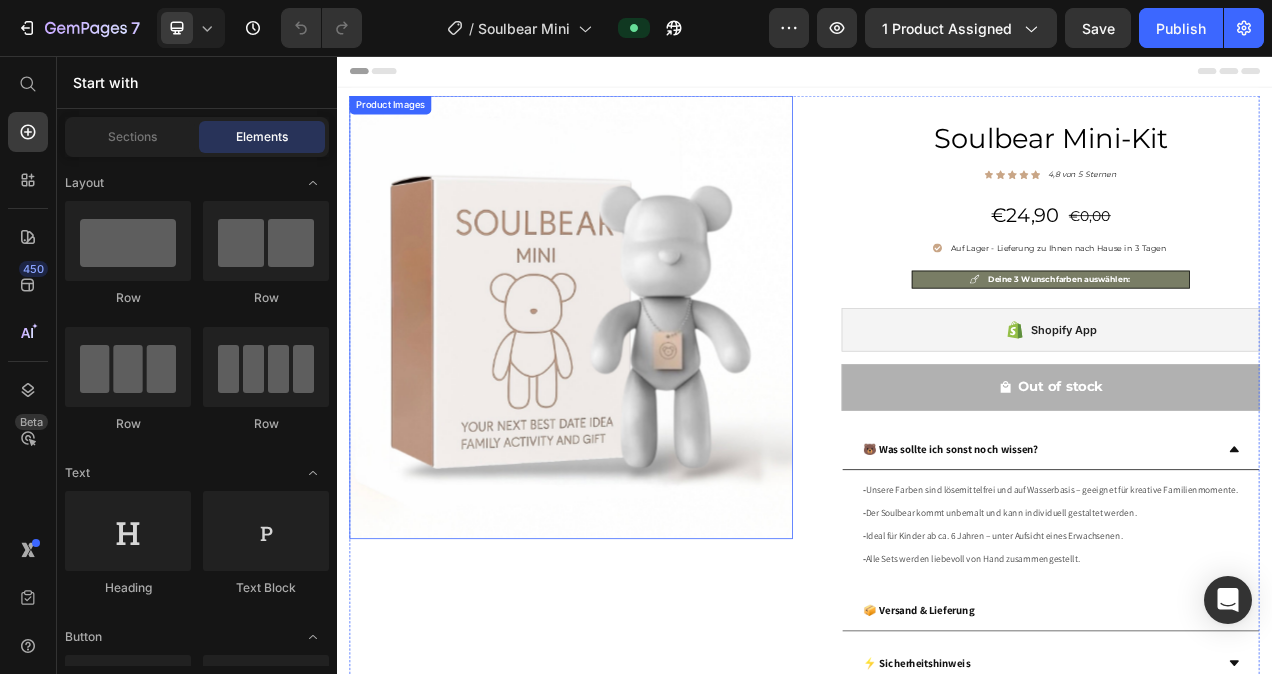 click at bounding box center (637, 391) 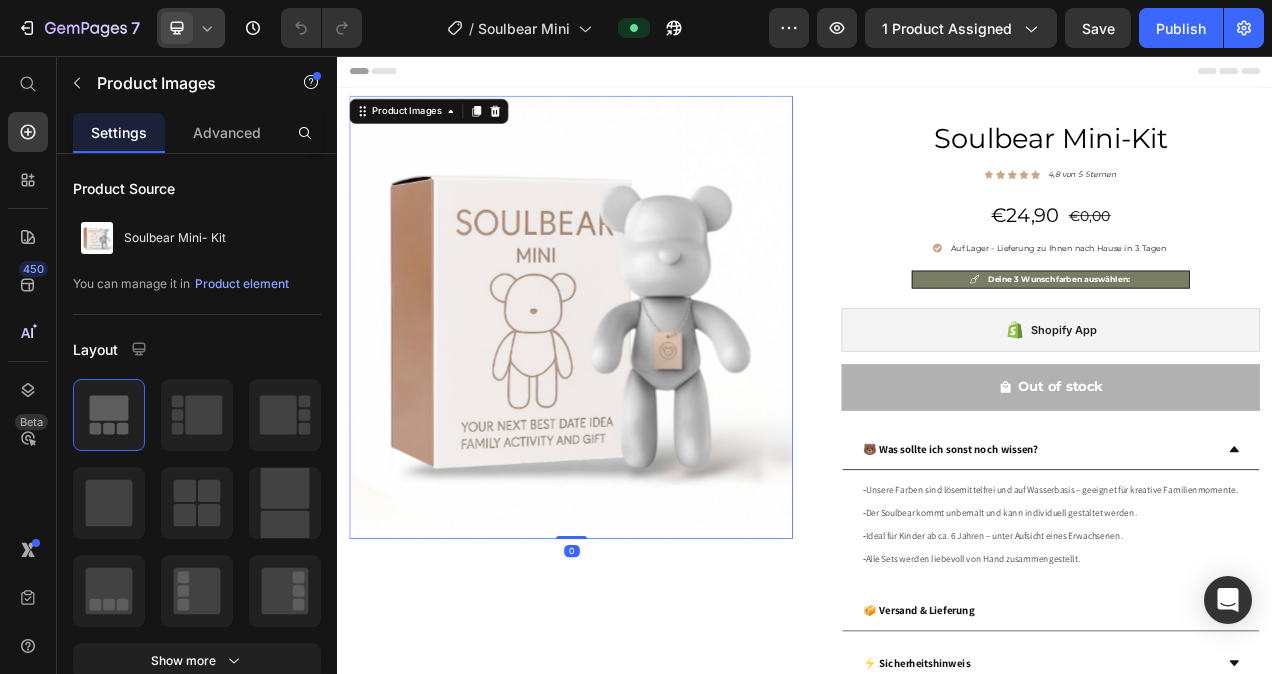 click 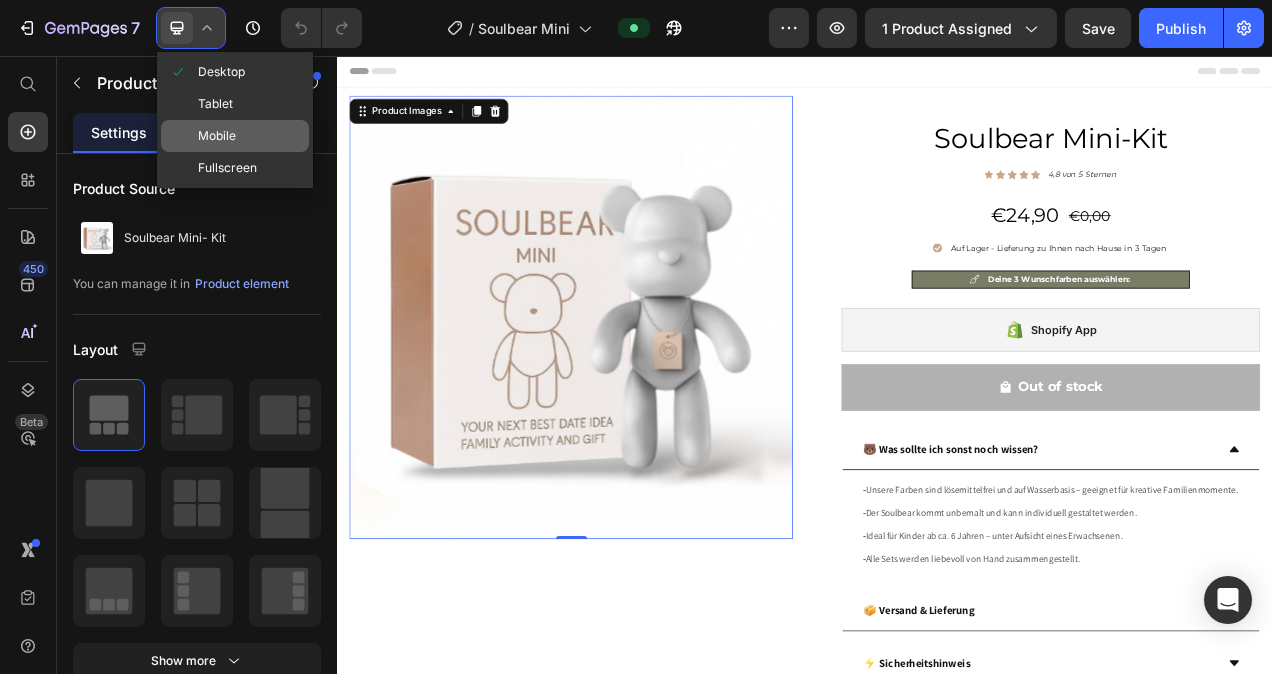 click on "Mobile" 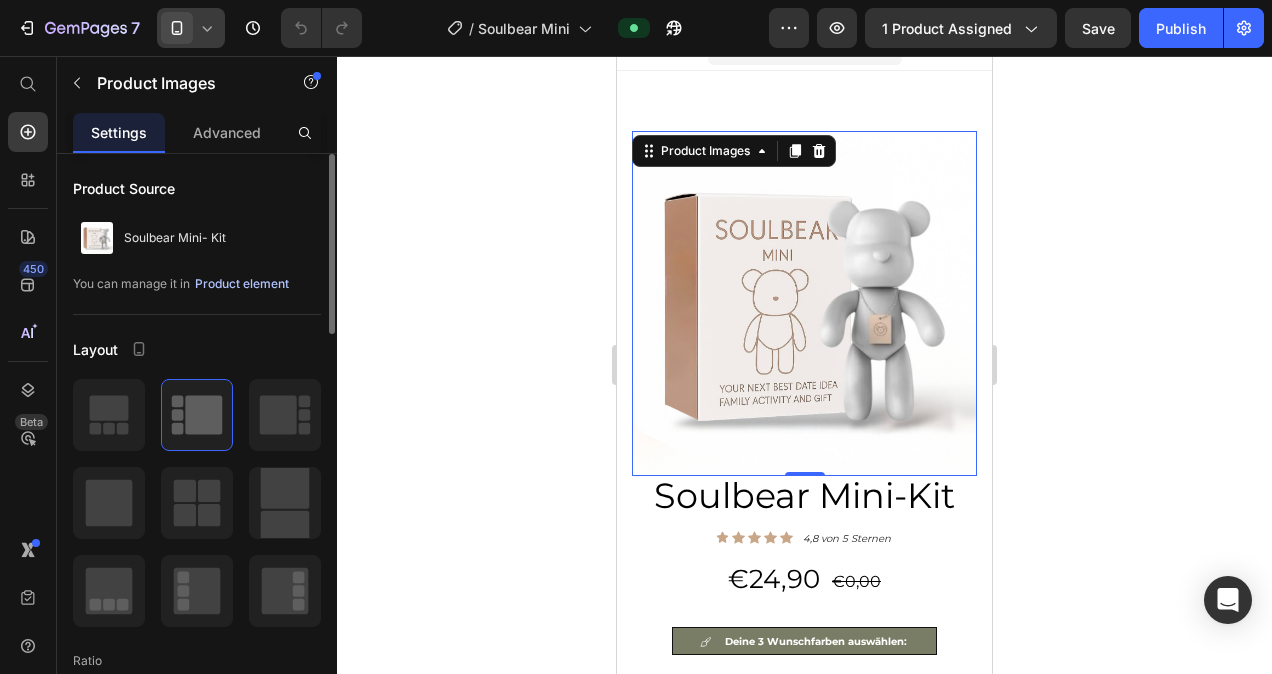 scroll, scrollTop: 31, scrollLeft: 0, axis: vertical 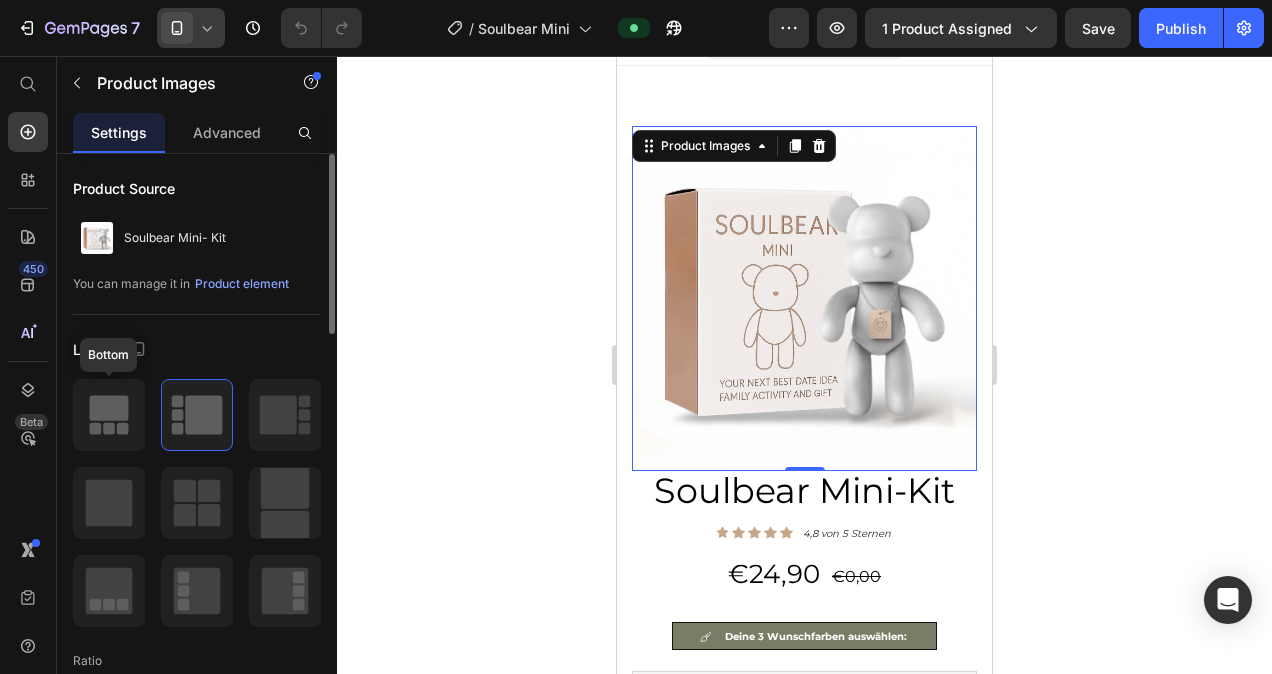 click 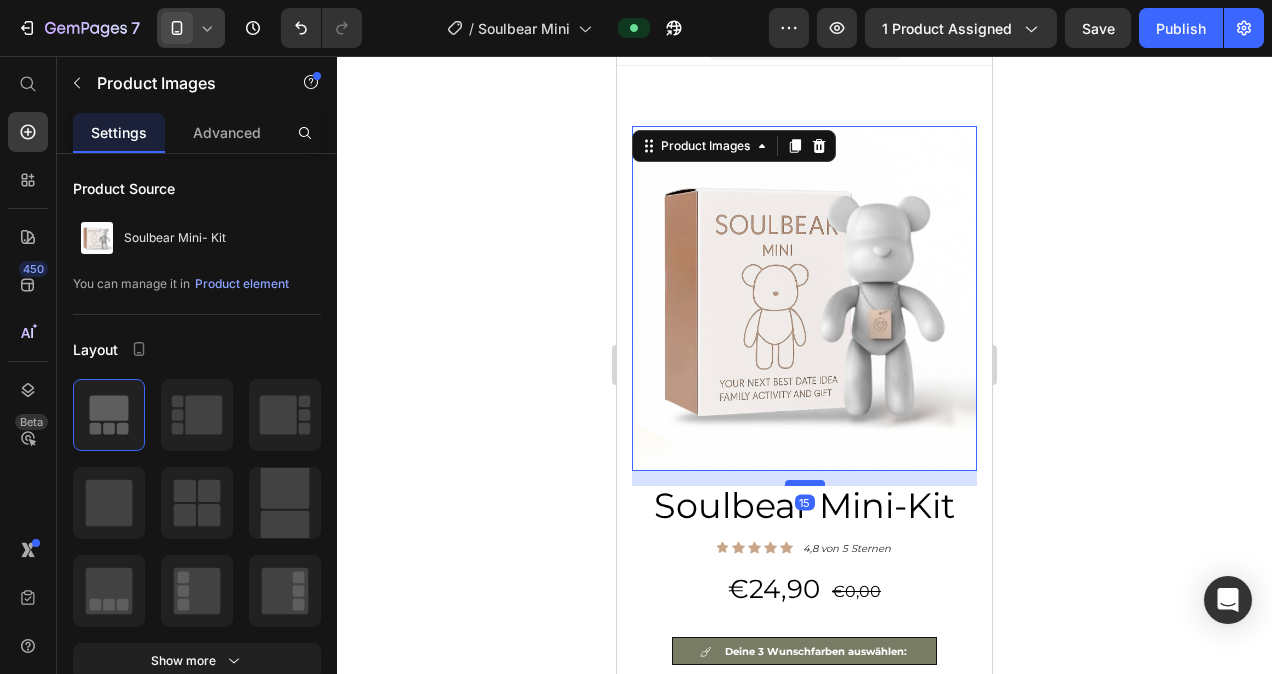 drag, startPoint x: 795, startPoint y: 453, endPoint x: 800, endPoint y: 468, distance: 15.811388 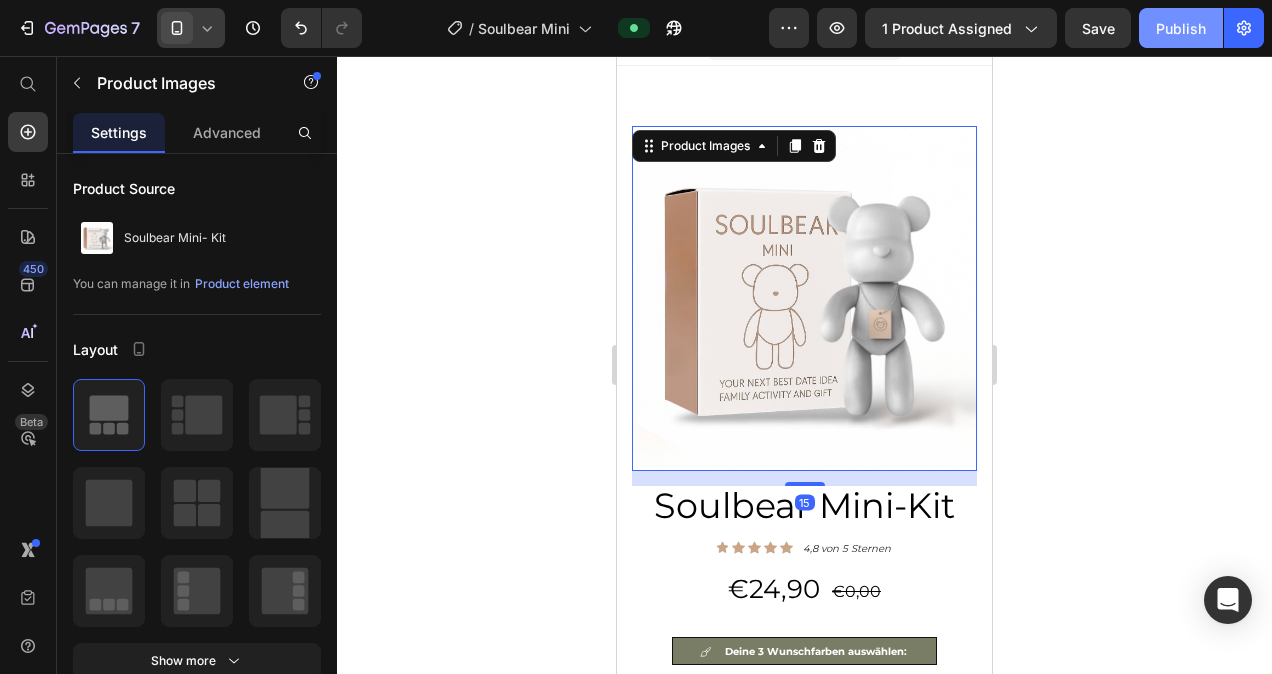 click on "Publish" at bounding box center (1181, 28) 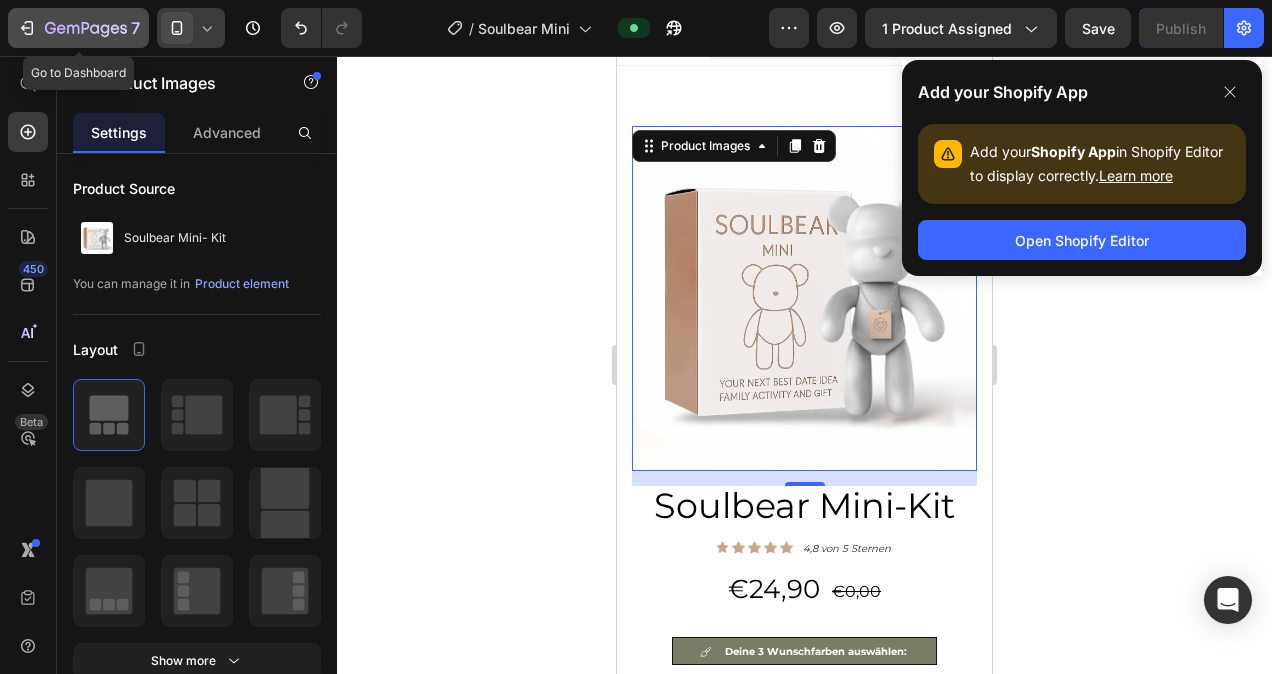 click 